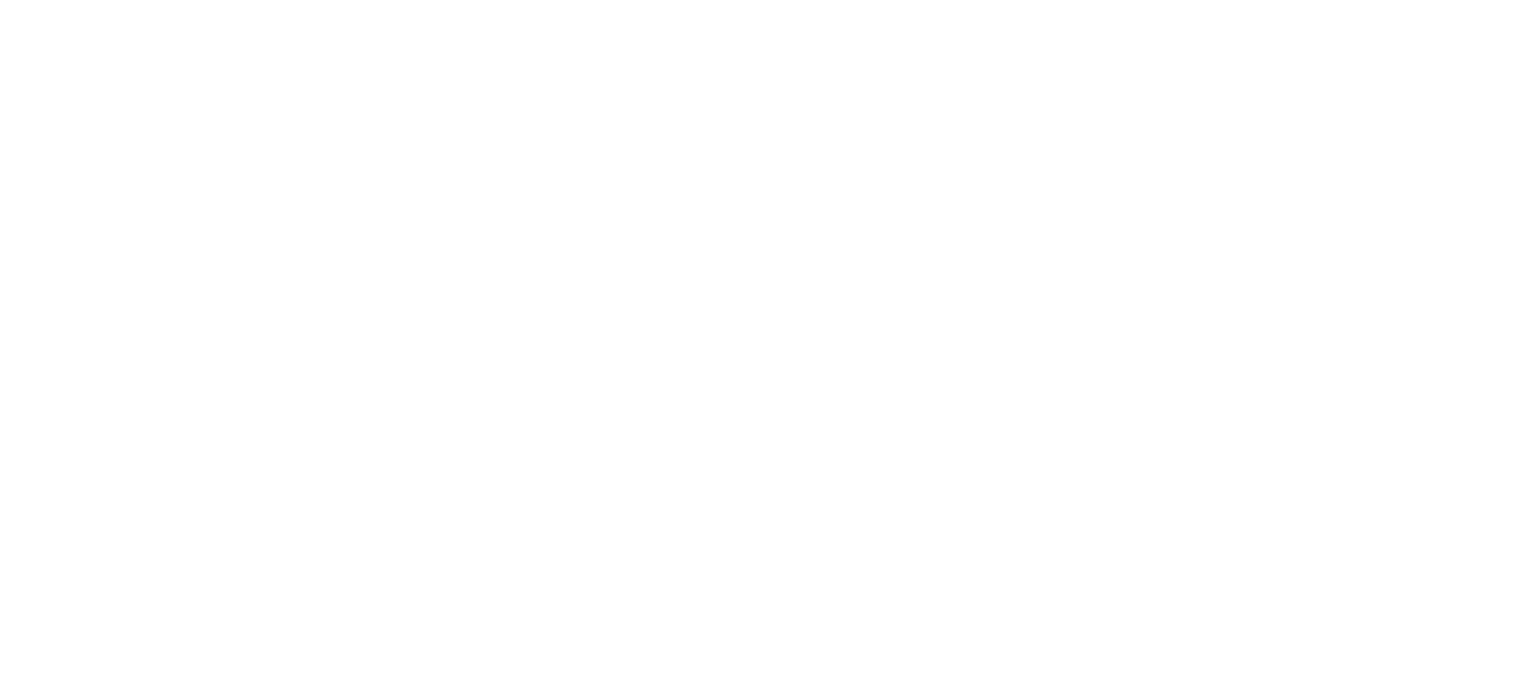 scroll, scrollTop: 0, scrollLeft: 0, axis: both 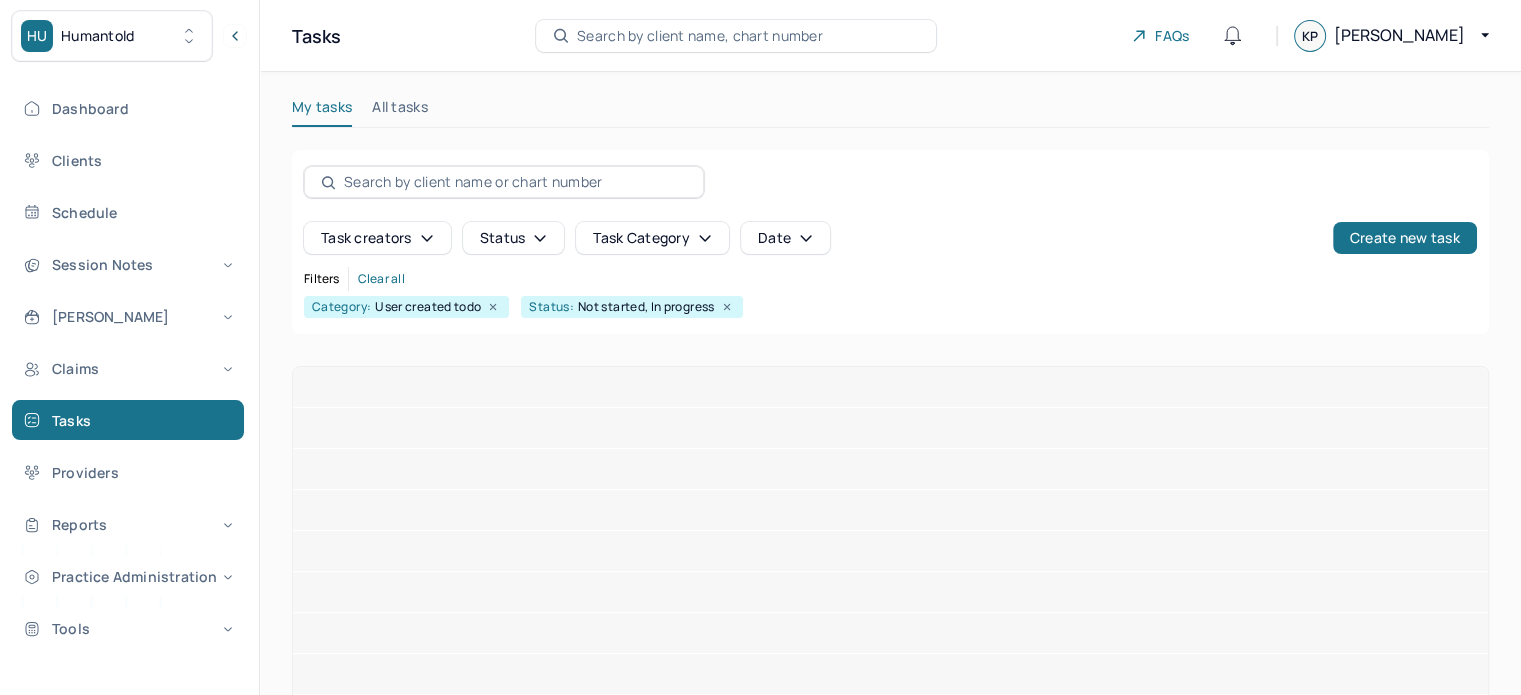 click on "Search by client name, chart number" at bounding box center [700, 36] 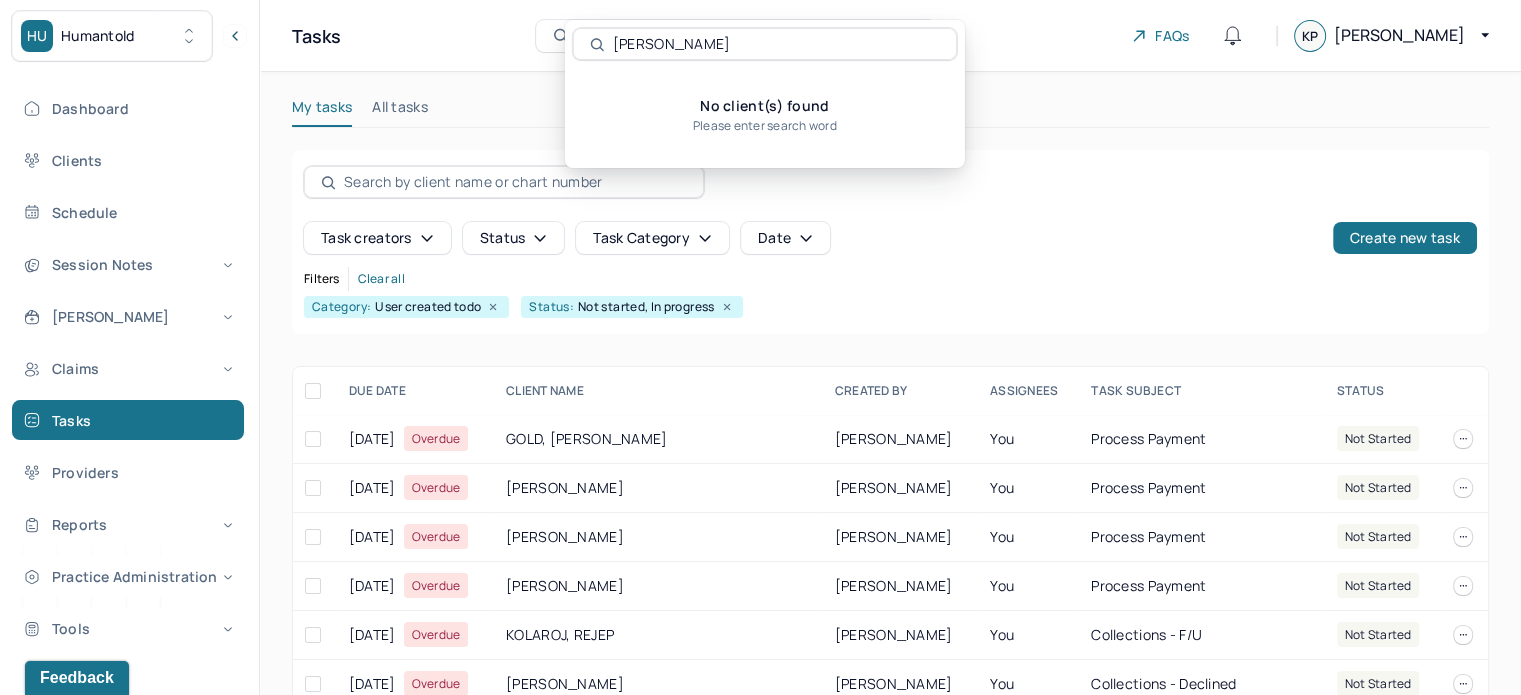 scroll, scrollTop: 0, scrollLeft: 0, axis: both 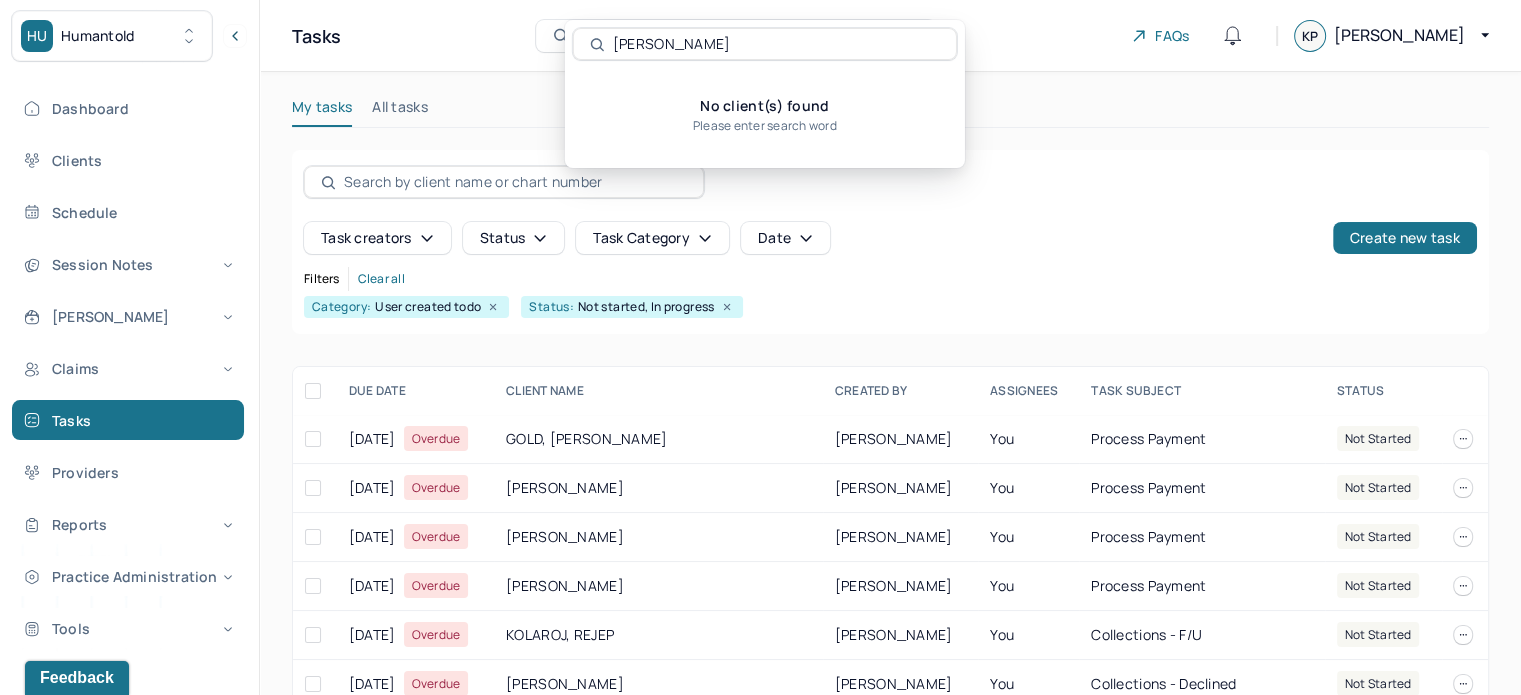 click on "No client(s) found Please enter search word" at bounding box center (765, 114) 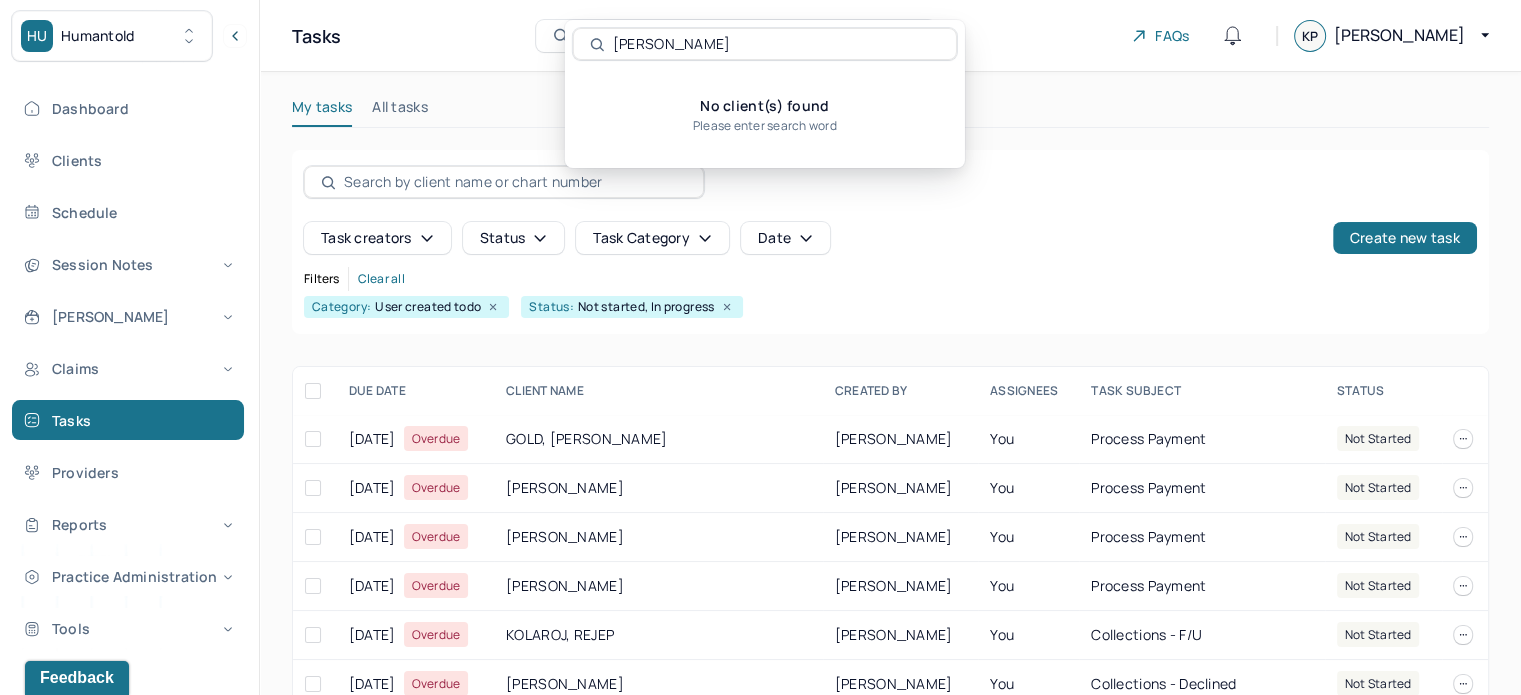 click on "Tom Cronin" at bounding box center [776, 44] 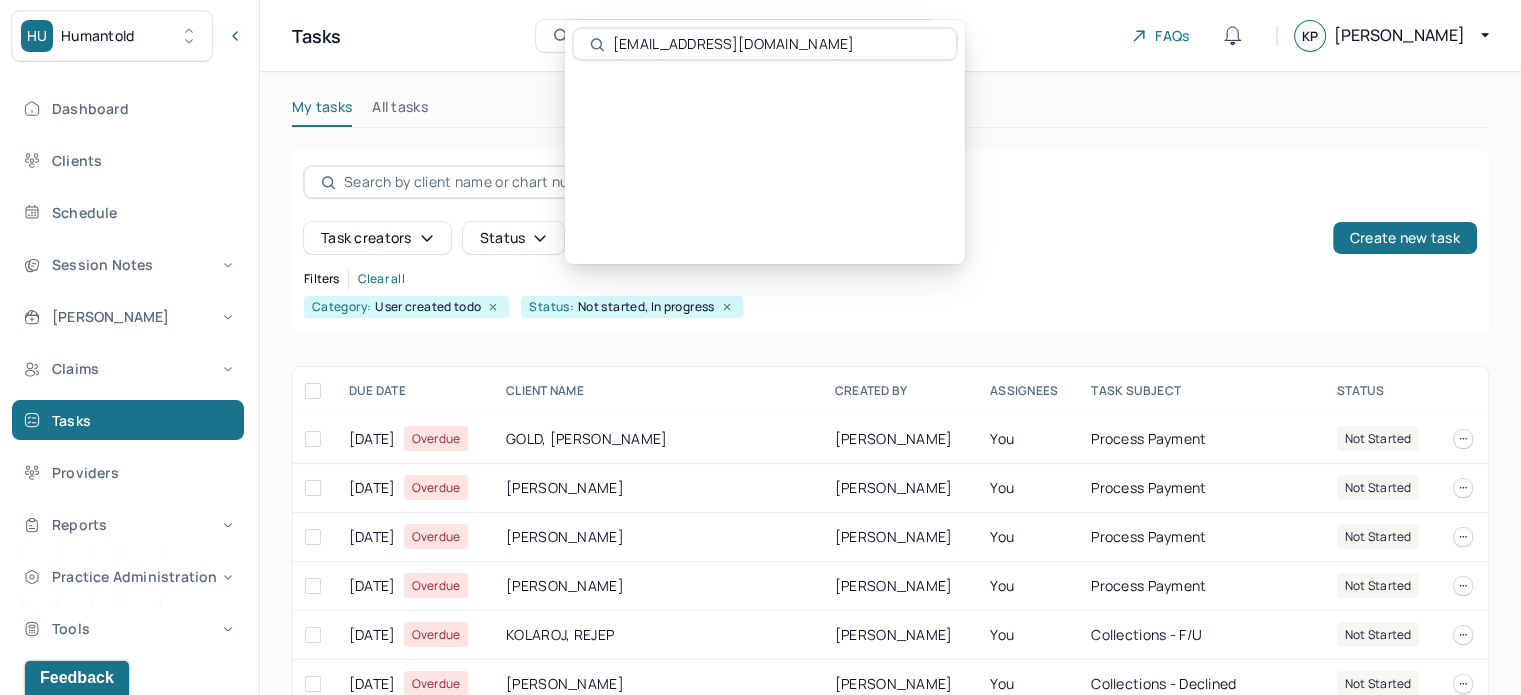 type on "tomcronin161@gmail.com" 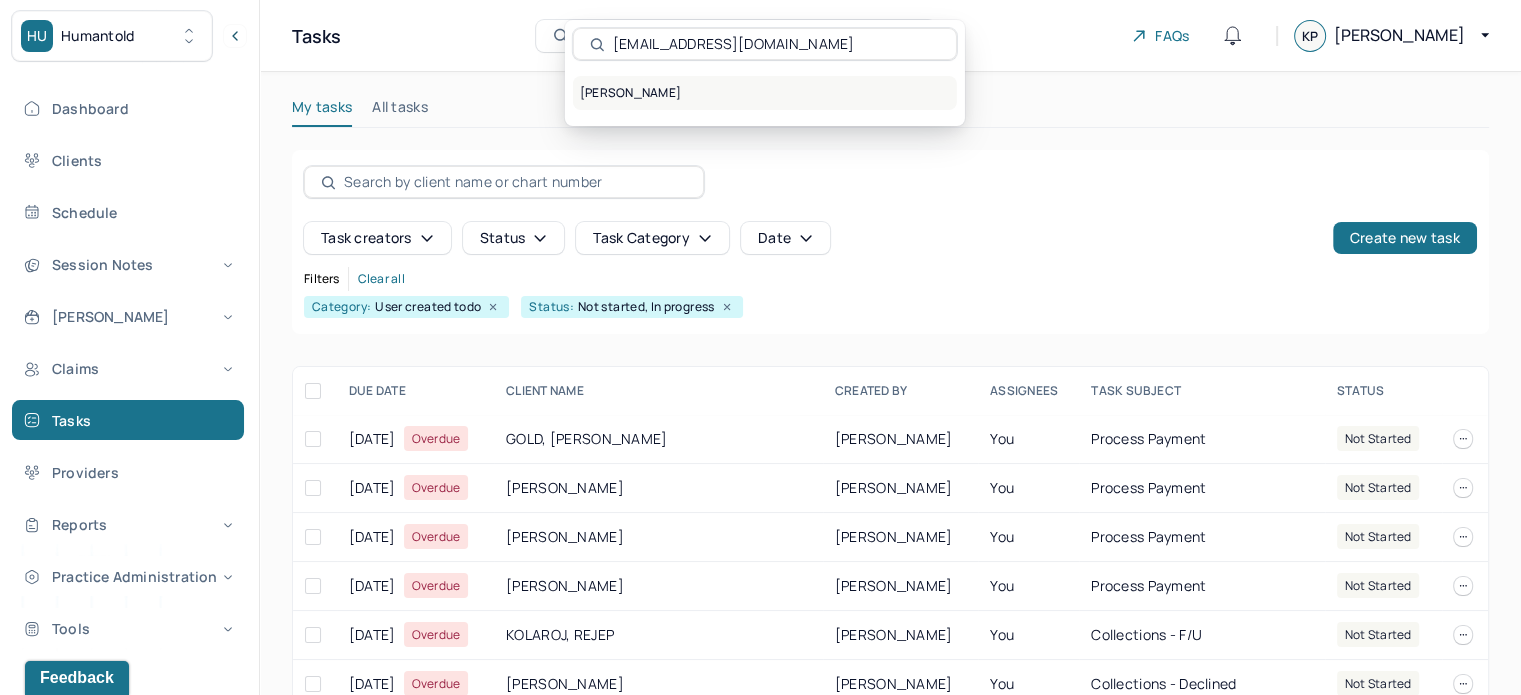 click on "CRONIN, THOMAS" at bounding box center [765, 93] 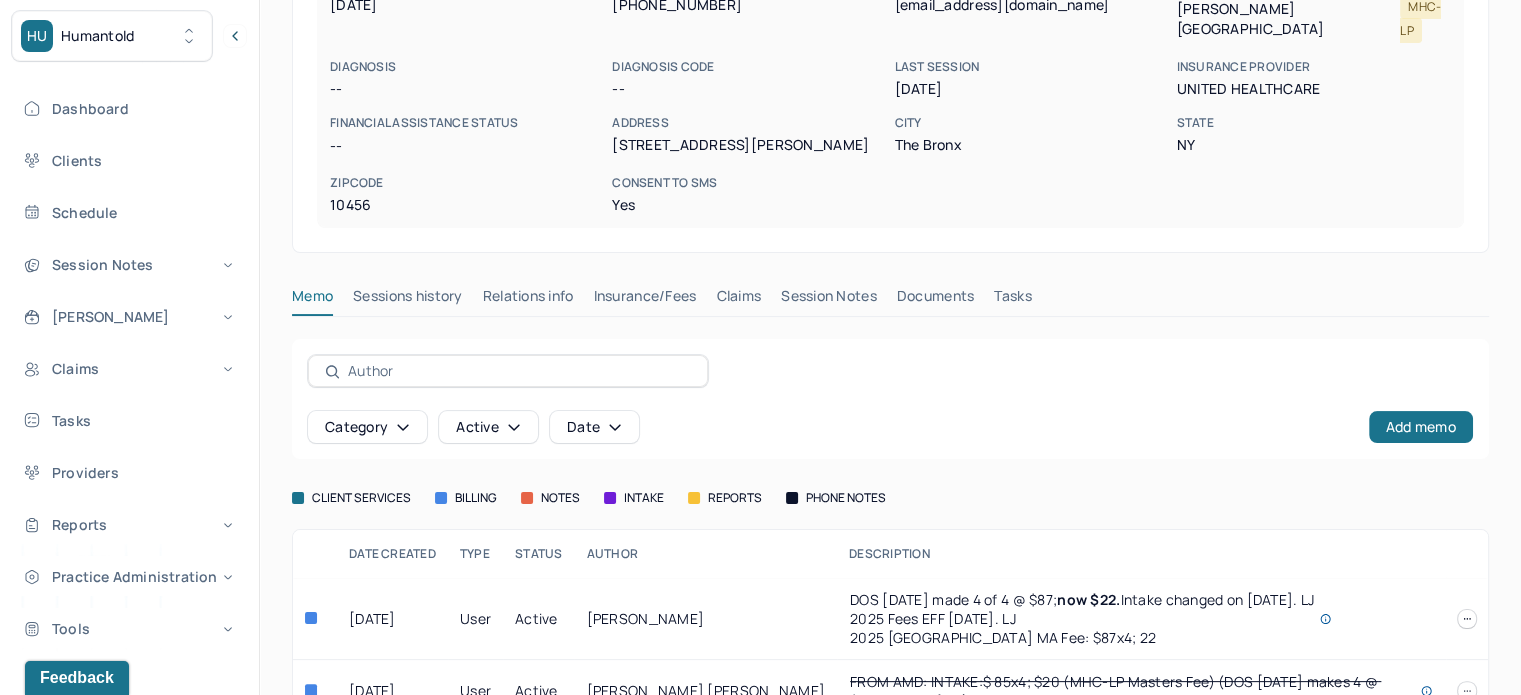 scroll, scrollTop: 328, scrollLeft: 0, axis: vertical 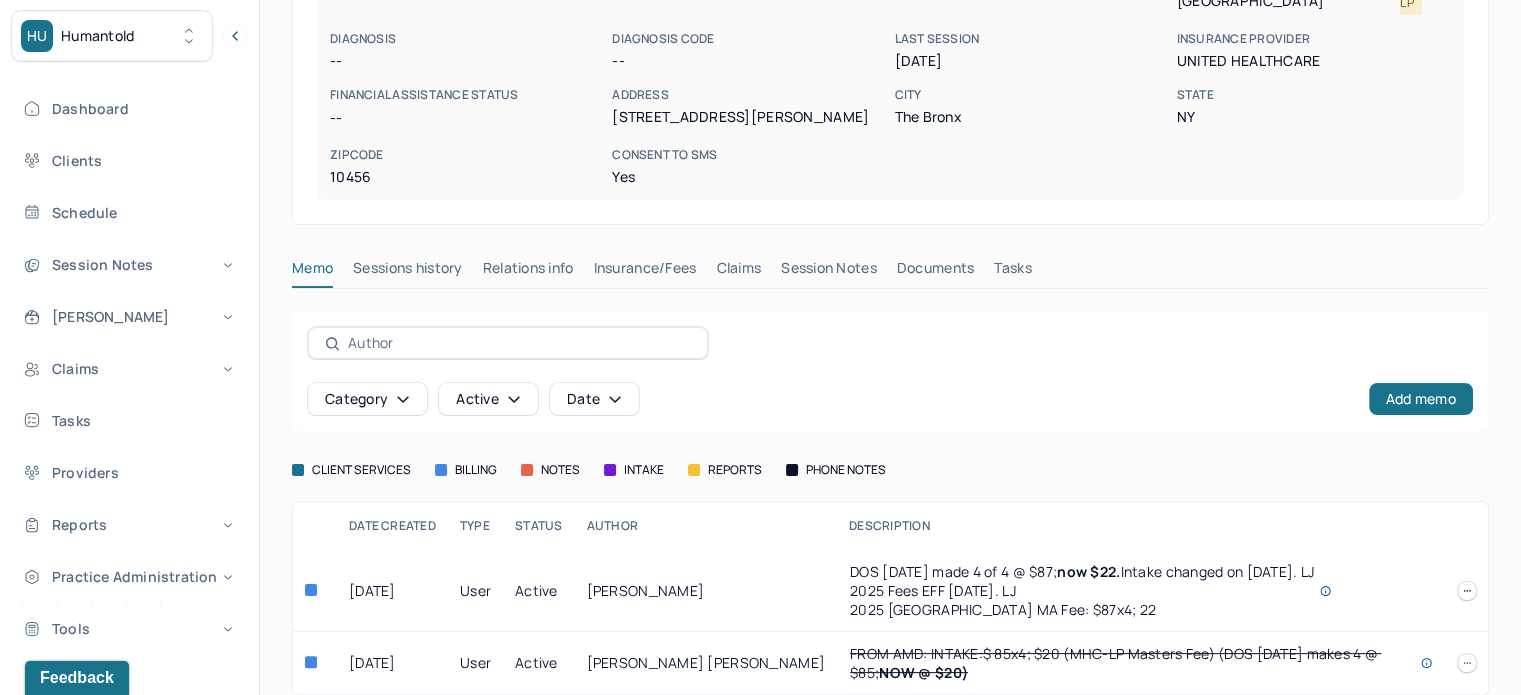 click on "Insurance/Fees" at bounding box center [645, 272] 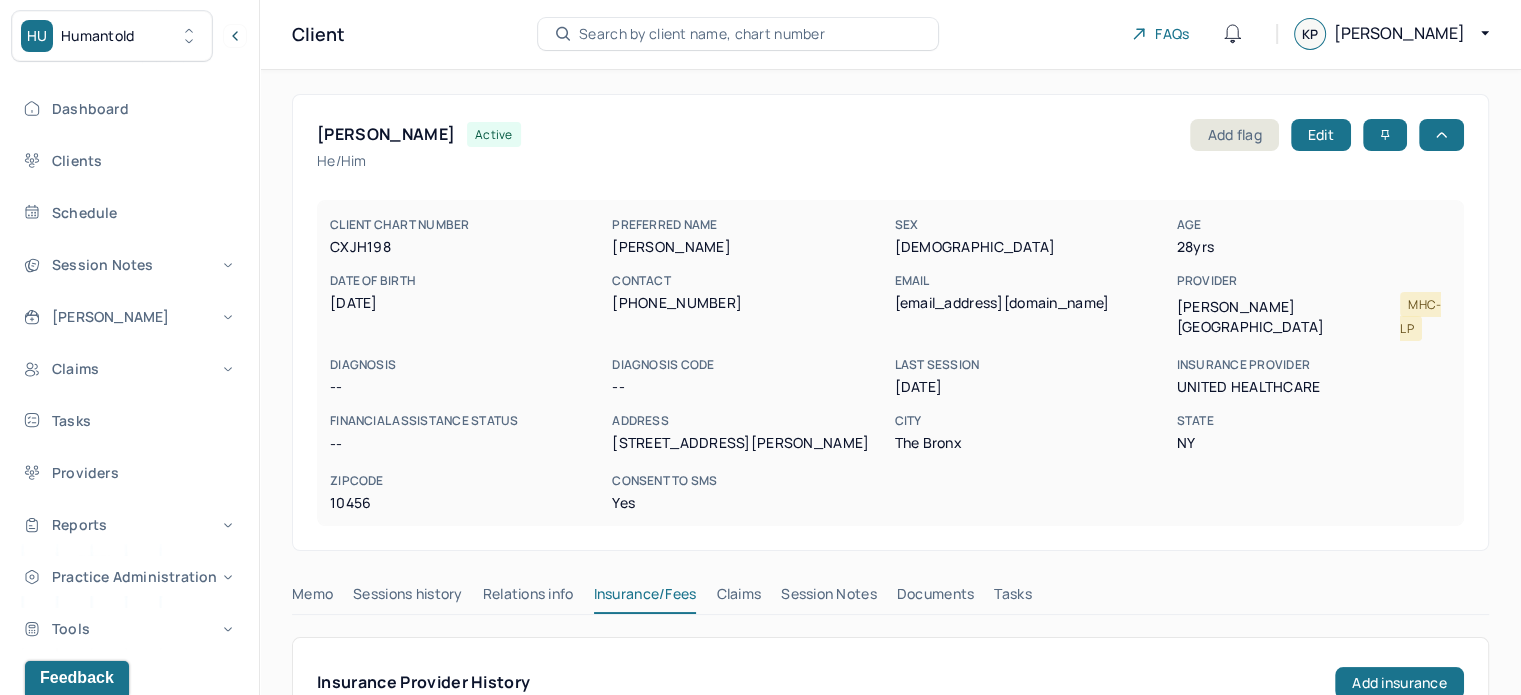 scroll, scrollTop: 0, scrollLeft: 0, axis: both 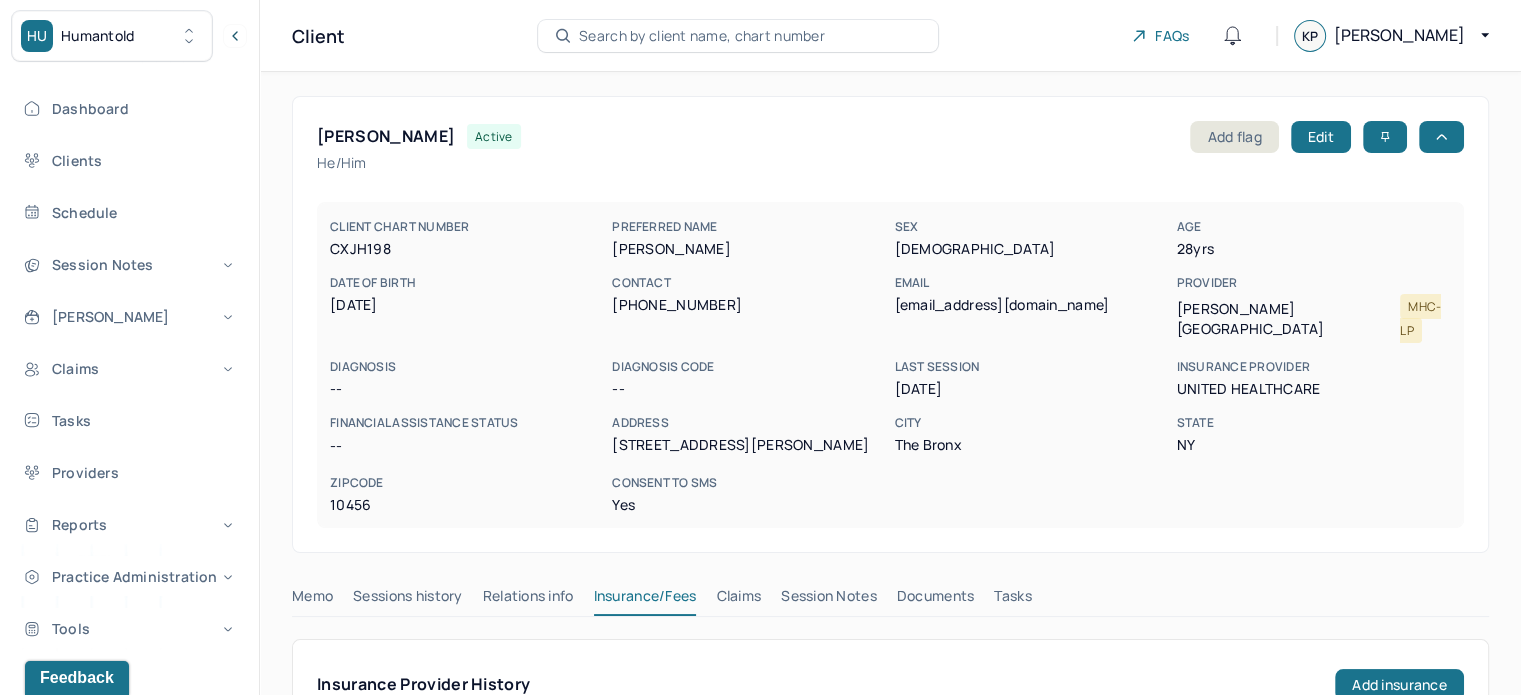 click on "Claims" at bounding box center (738, 600) 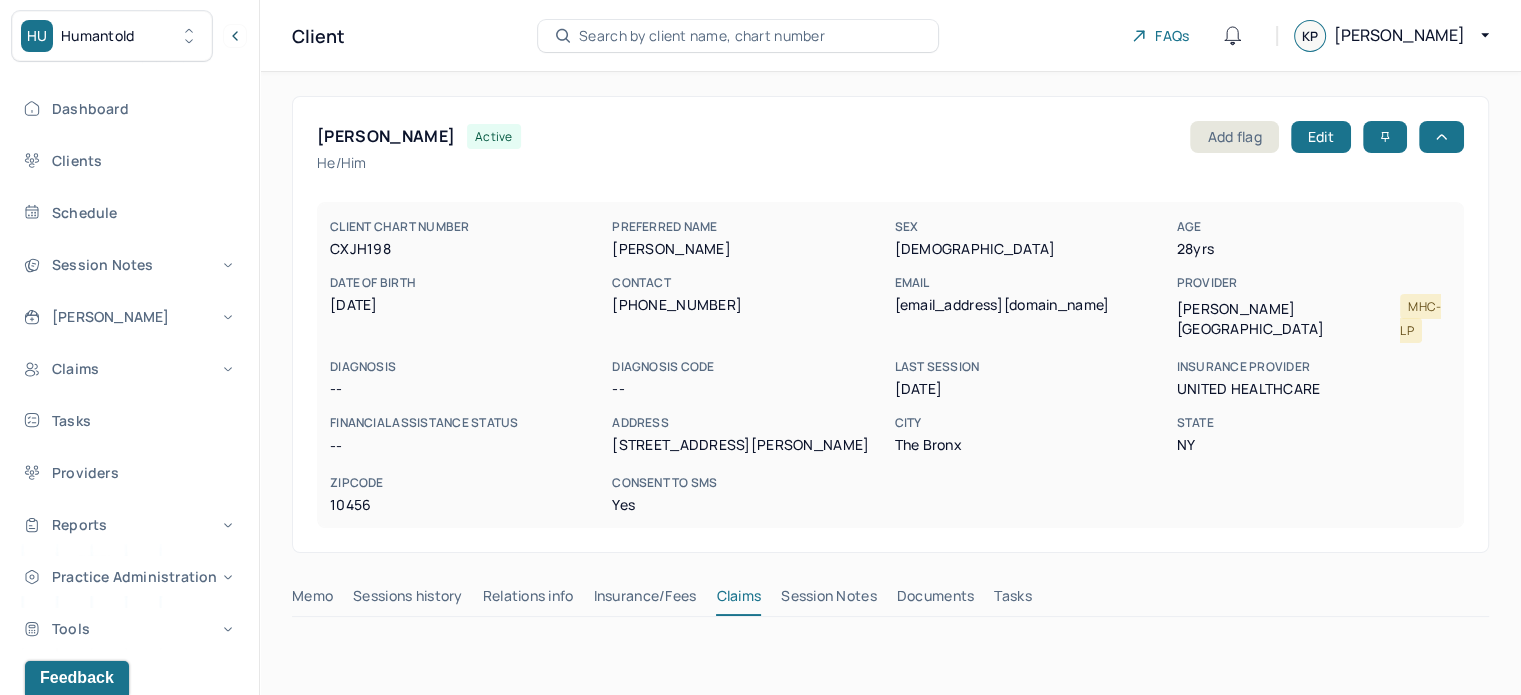 click on "Insurance/Fees" at bounding box center [645, 600] 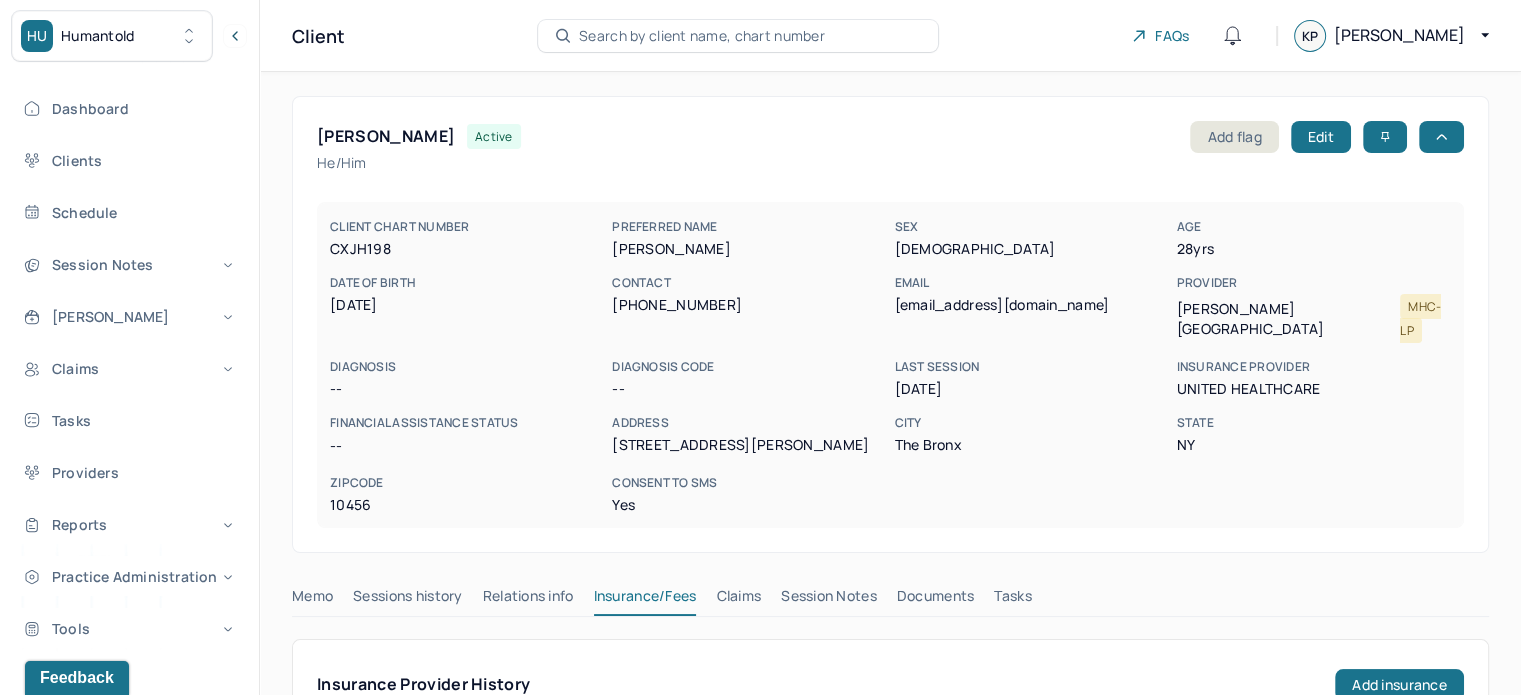 click on "CRONIN, THOMAS" at bounding box center (386, 136) 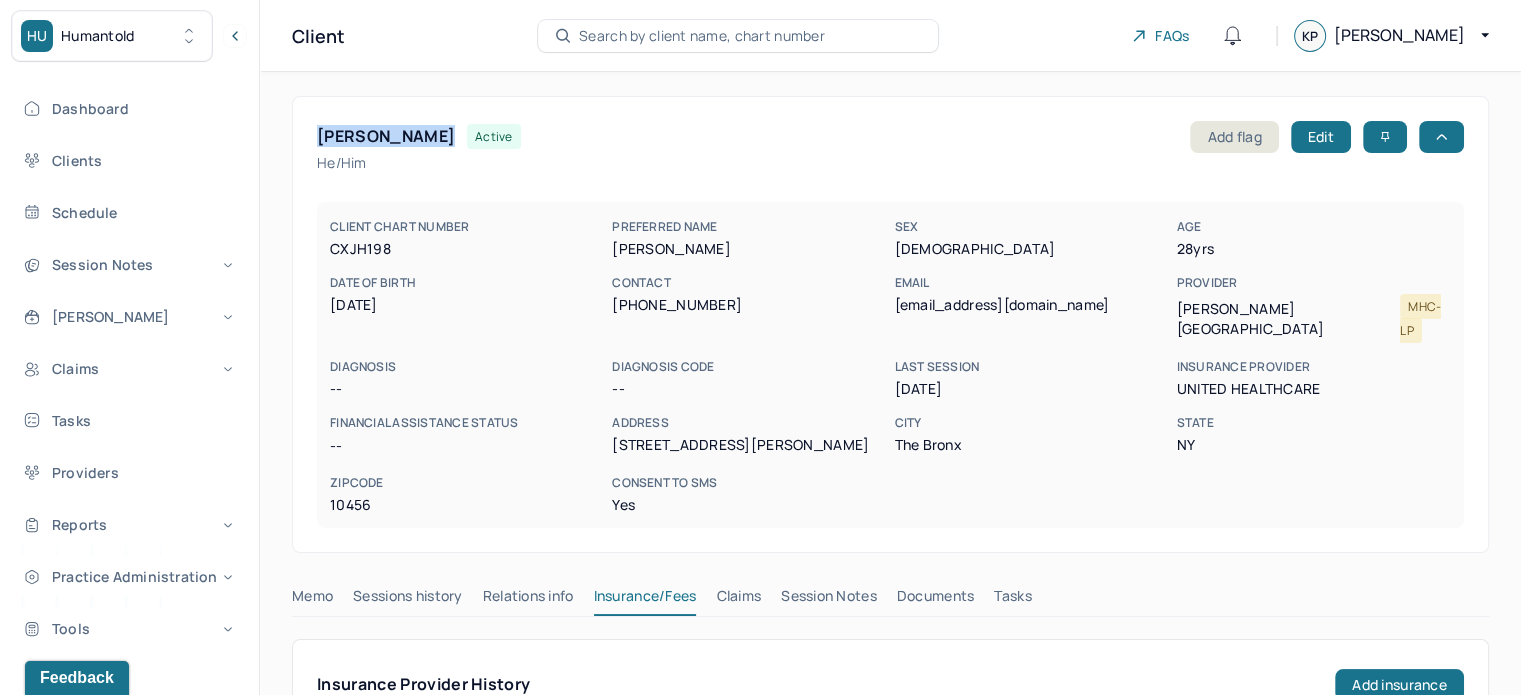 click on "CRONIN, THOMAS" at bounding box center [386, 136] 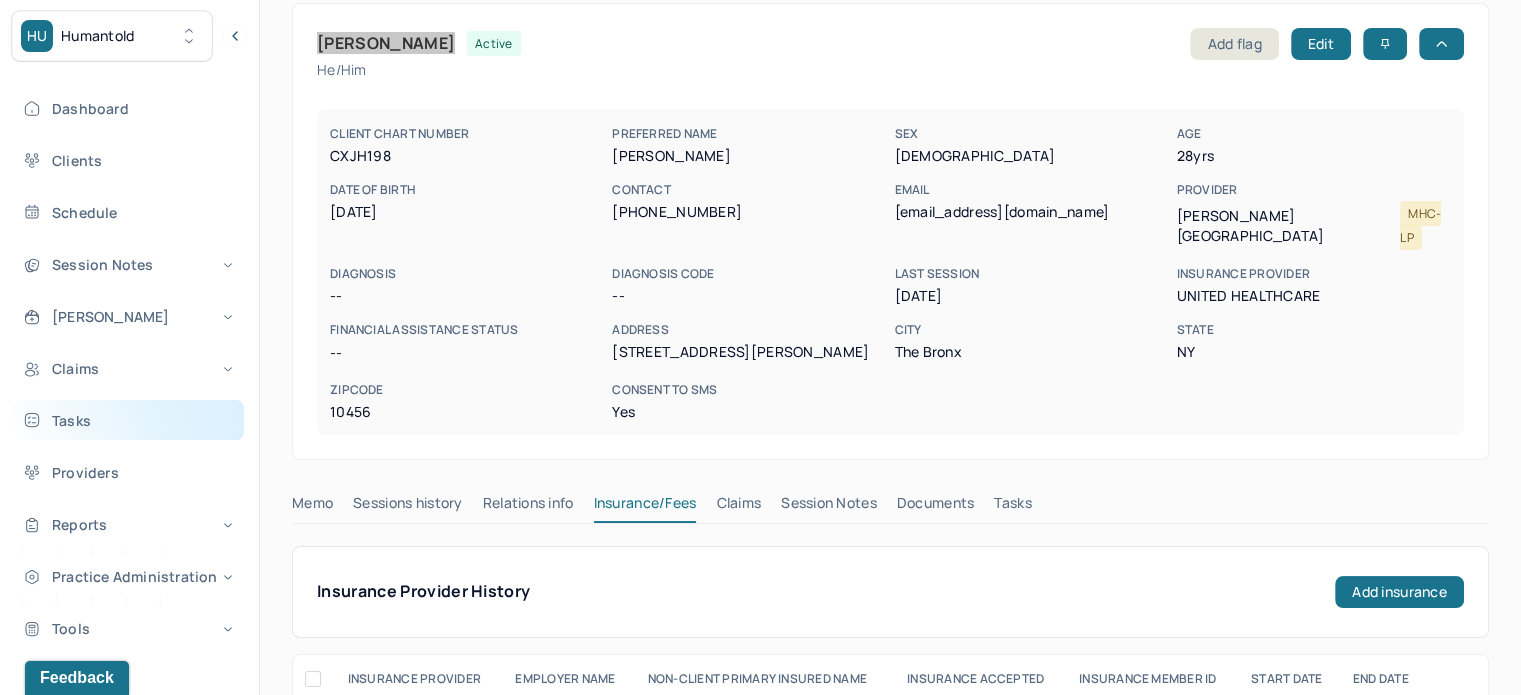 scroll, scrollTop: 0, scrollLeft: 0, axis: both 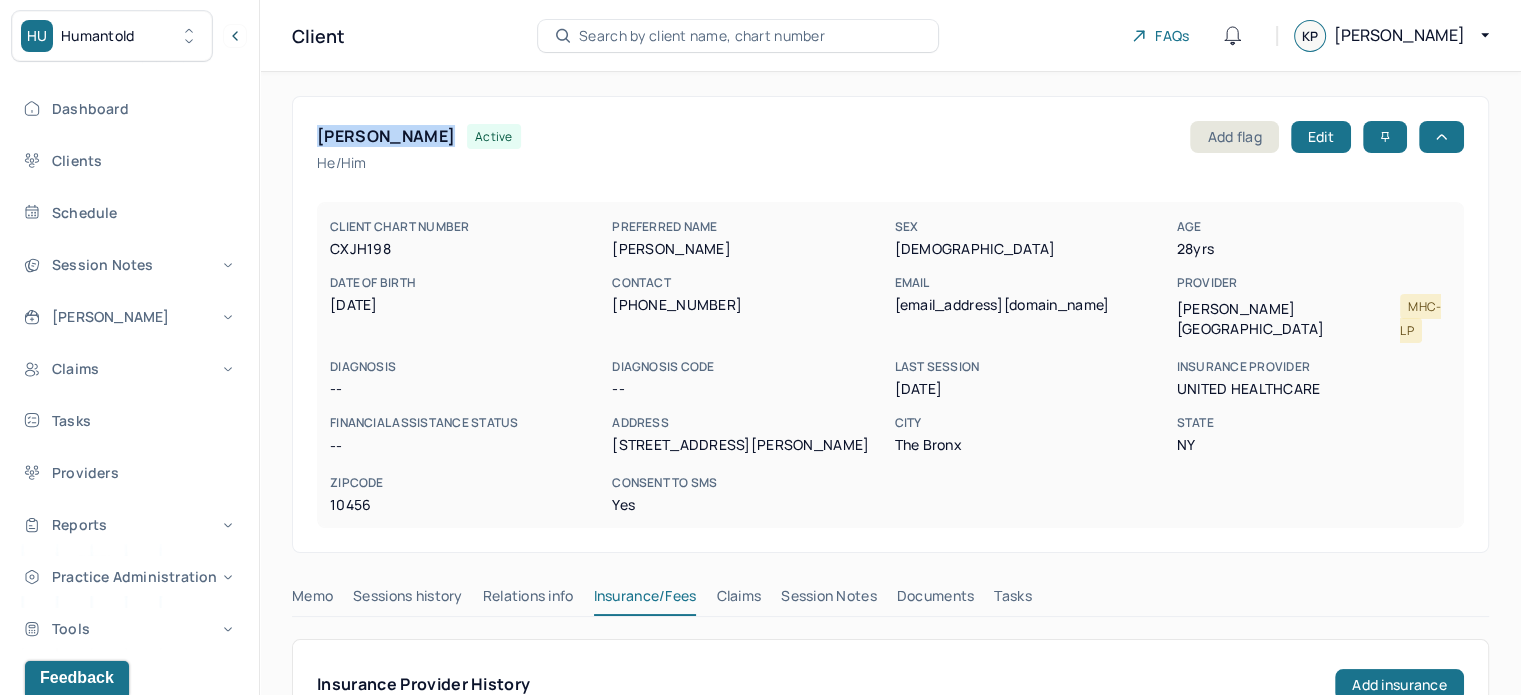 click on "CXJH198" at bounding box center [467, 249] 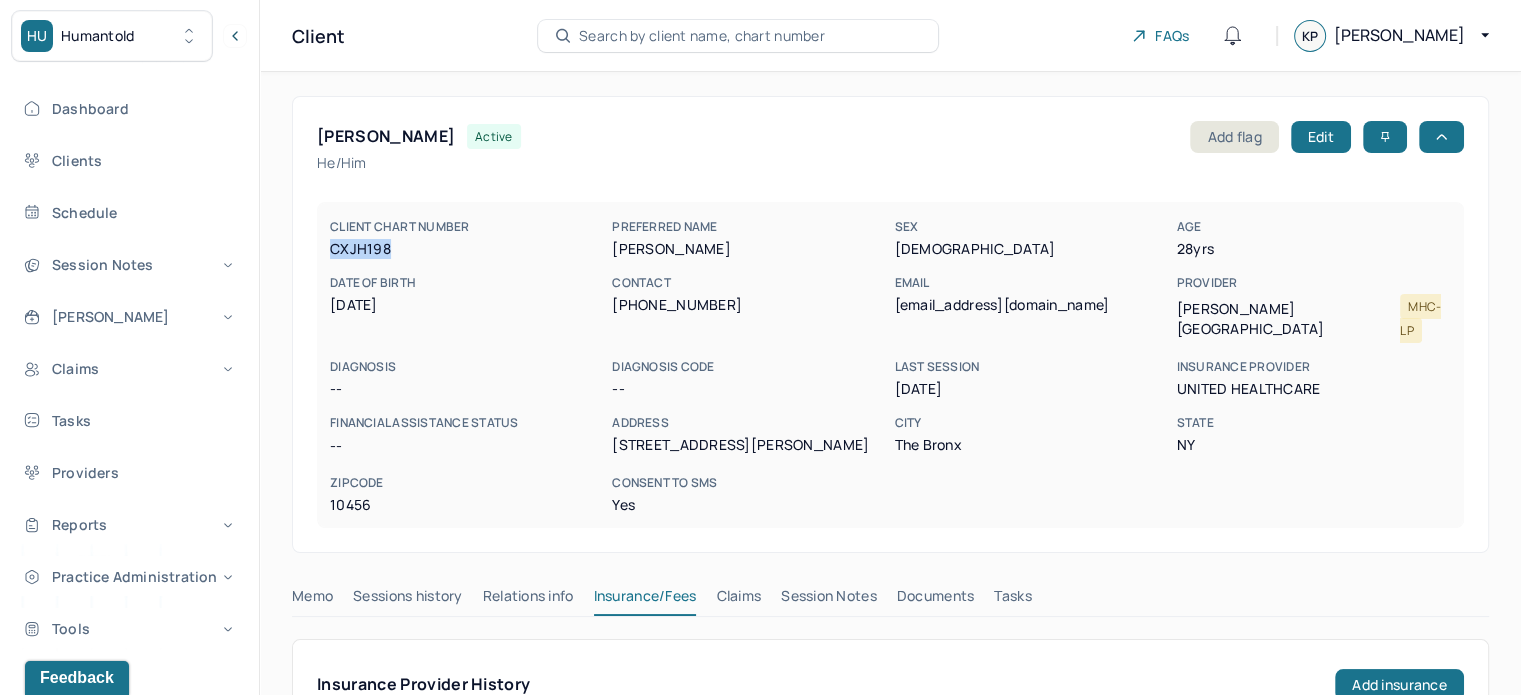 click on "CXJH198" at bounding box center (467, 249) 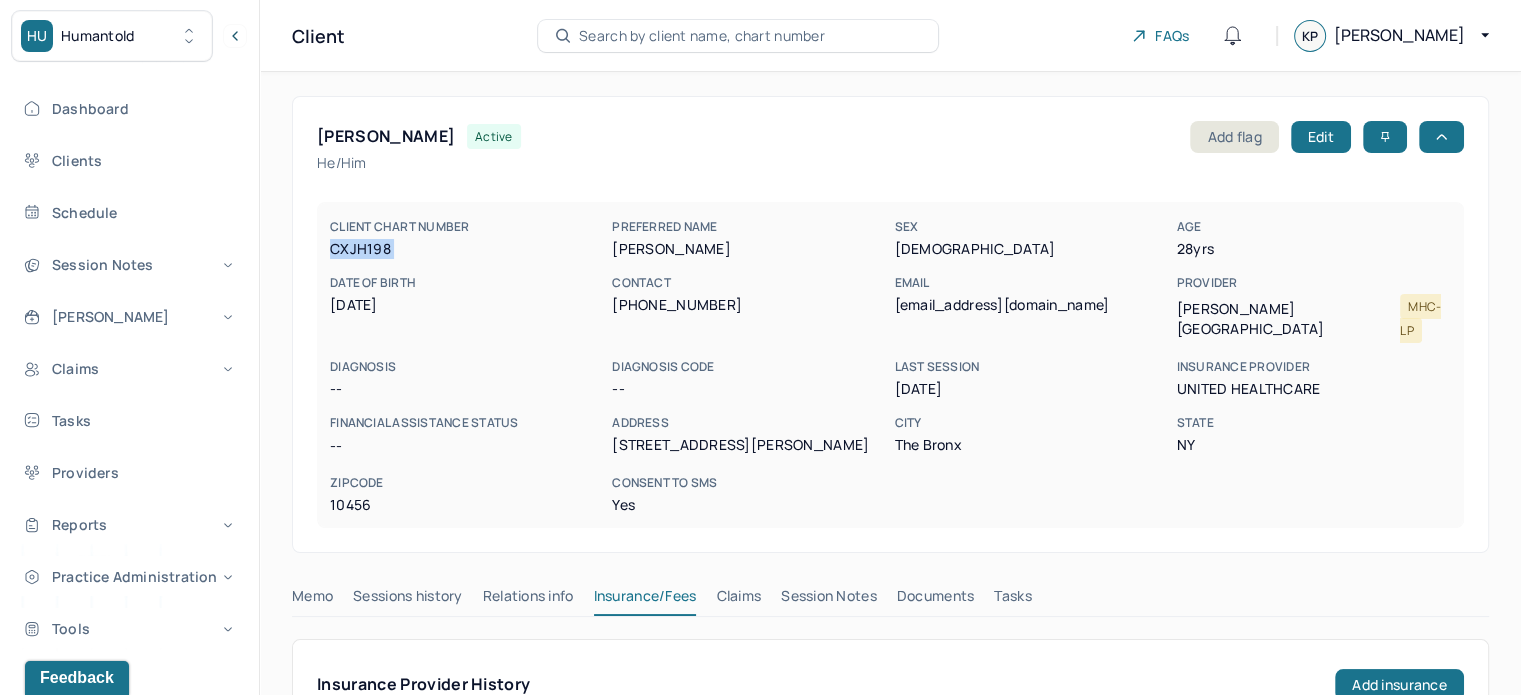 click on "CXJH198" at bounding box center (467, 249) 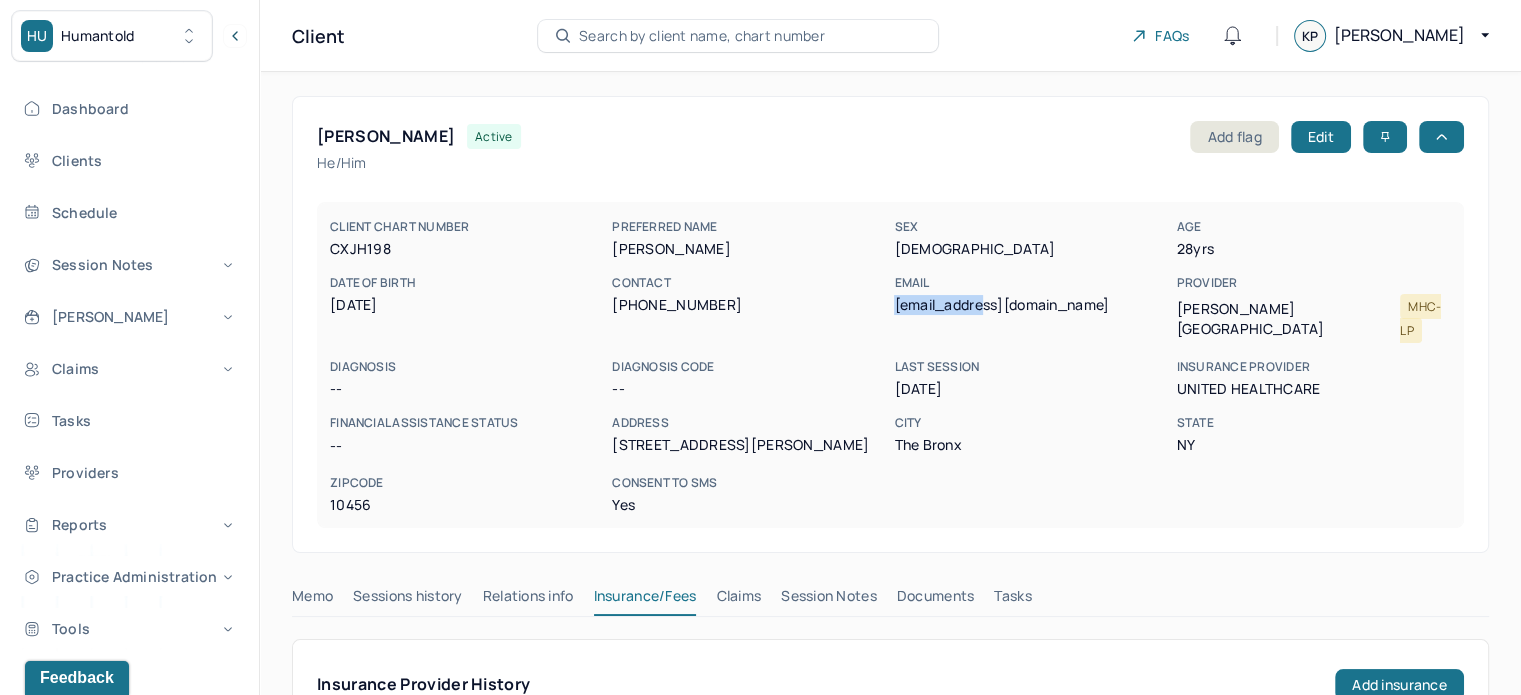 click on "tomcronin161@gmail.com" at bounding box center [1031, 305] 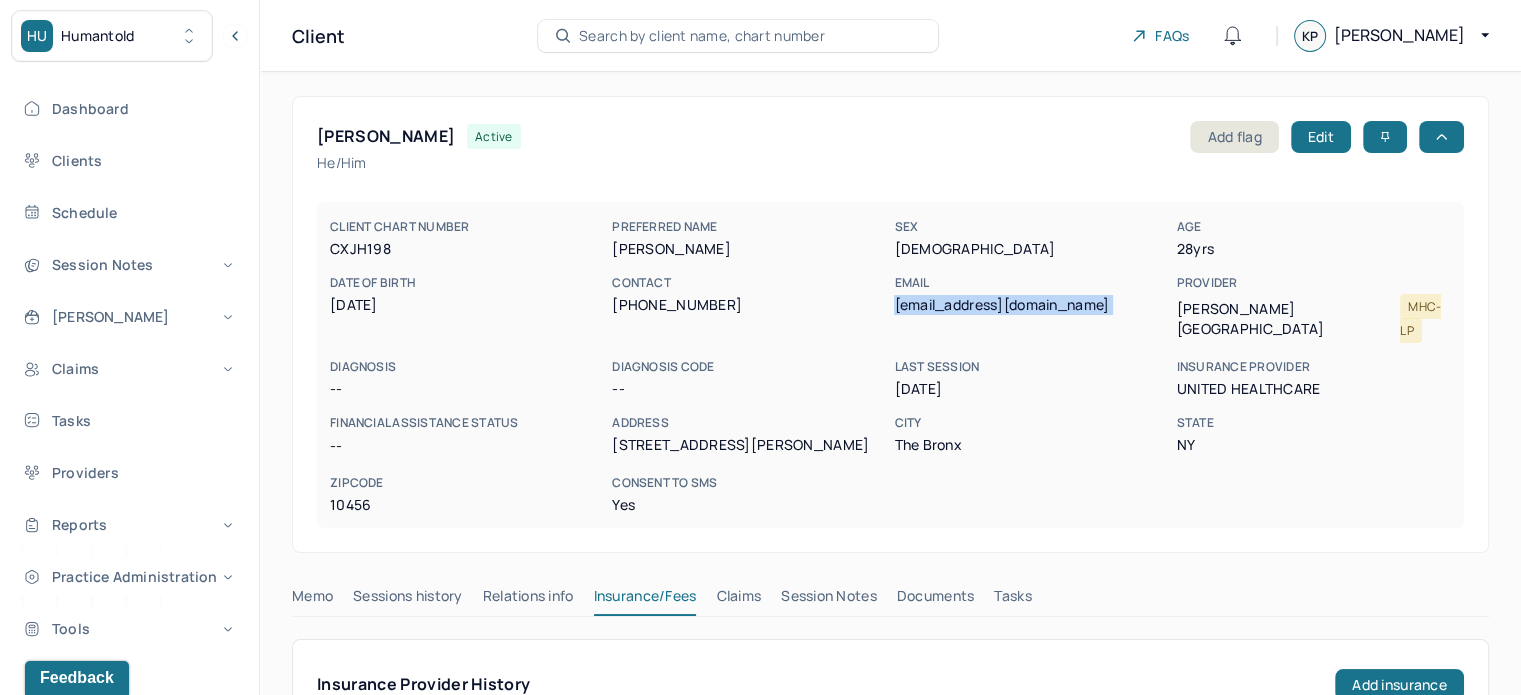 click on "tomcronin161@gmail.com" at bounding box center (1031, 305) 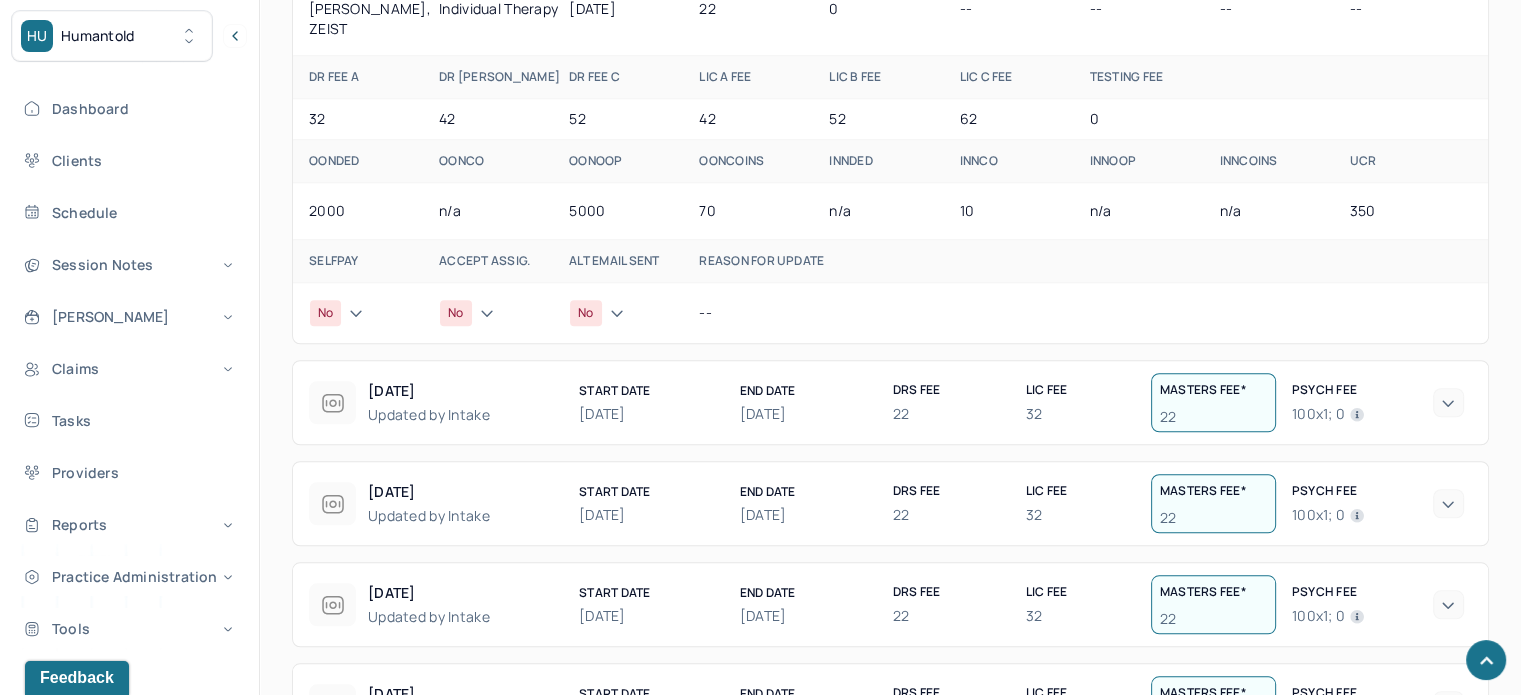 scroll, scrollTop: 1531, scrollLeft: 0, axis: vertical 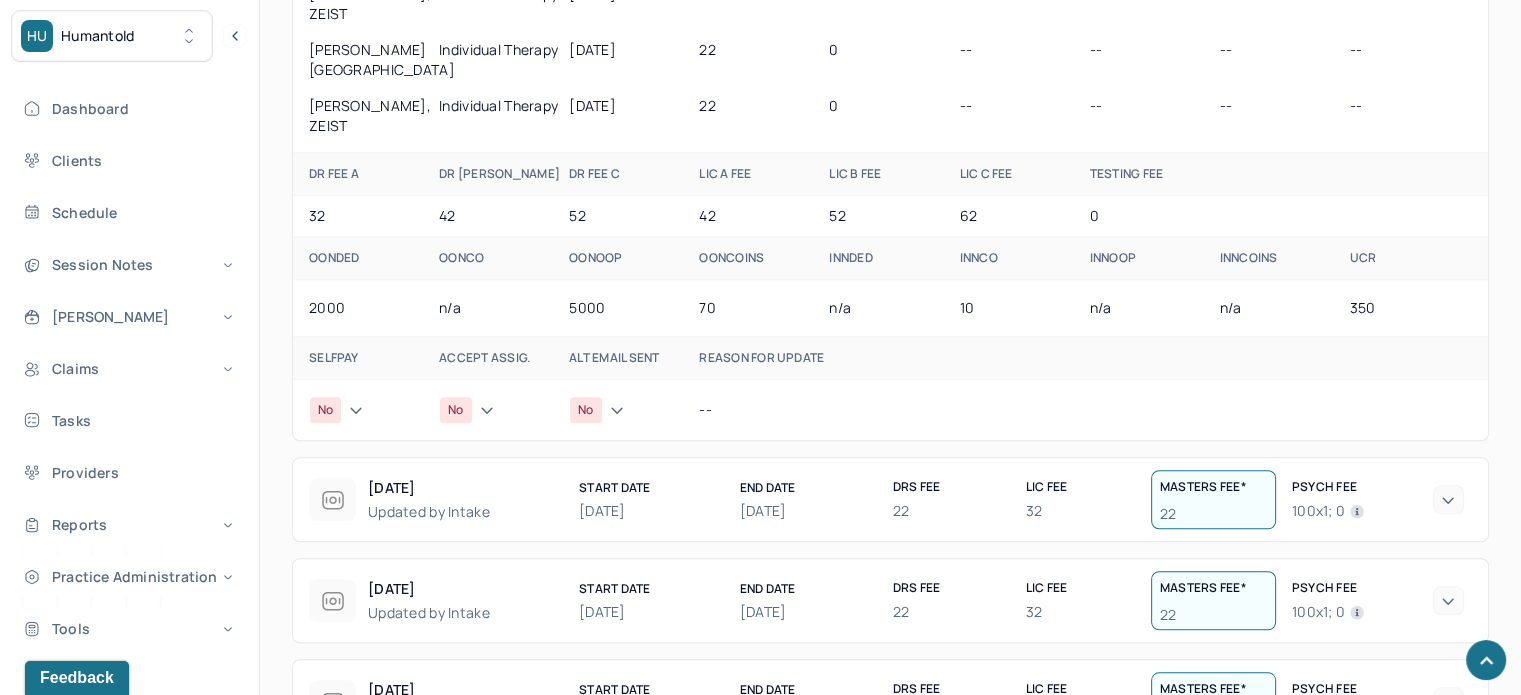 click on "No" at bounding box center (596, 410) 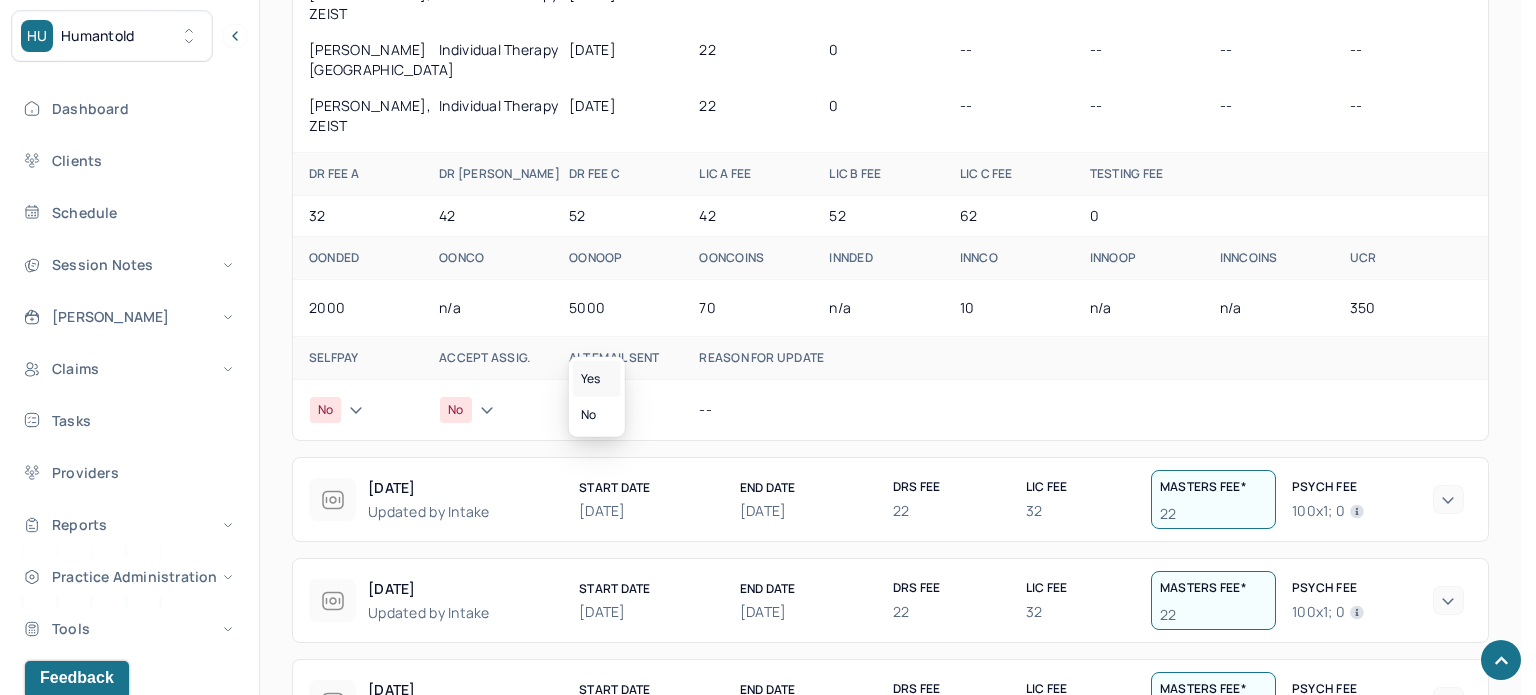 click on "Yes" at bounding box center [597, 379] 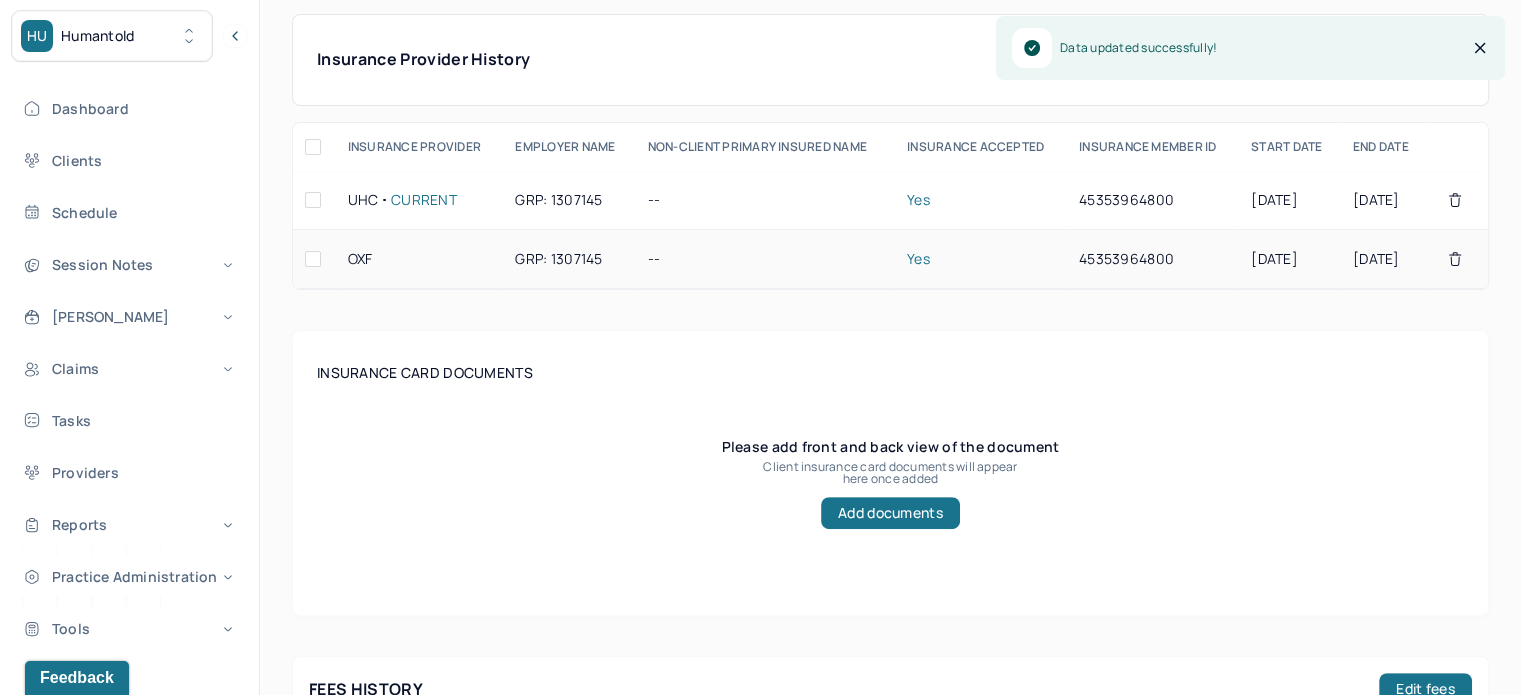 scroll, scrollTop: 431, scrollLeft: 0, axis: vertical 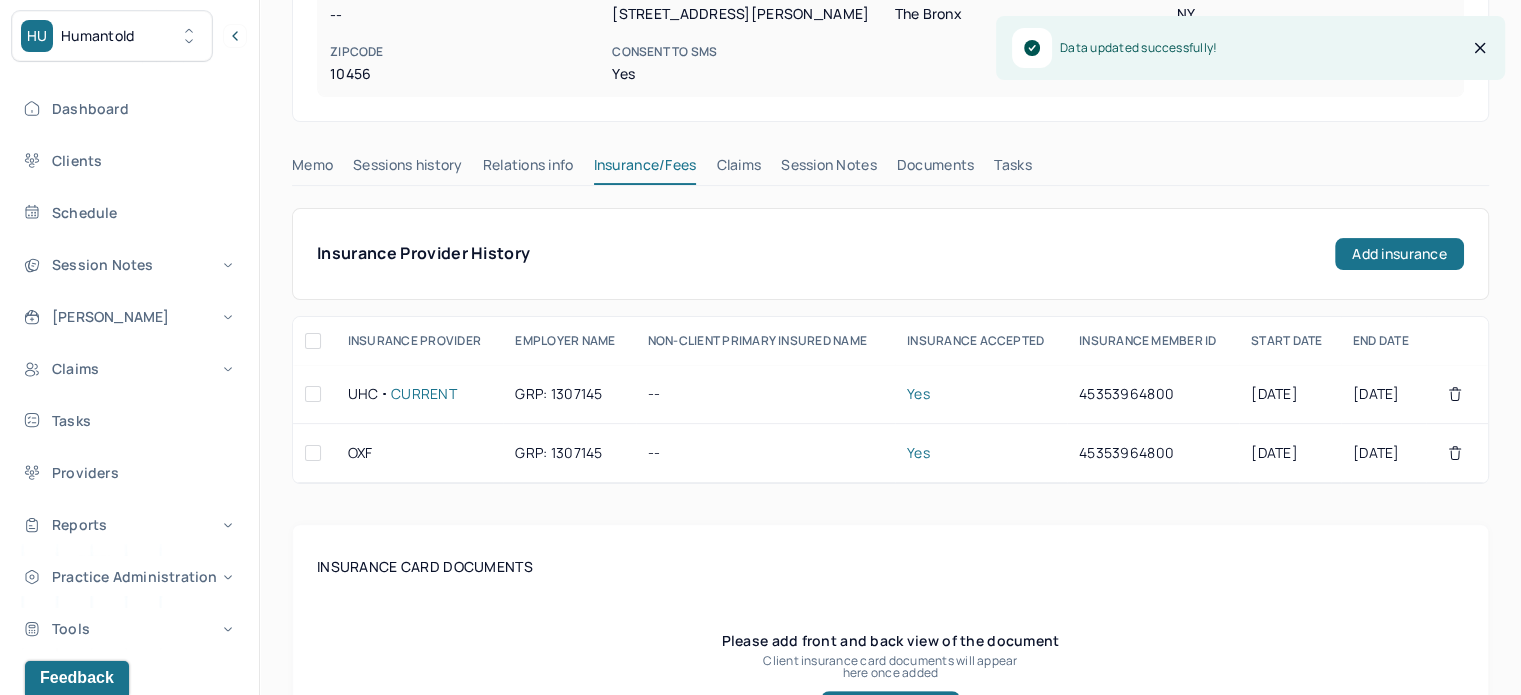 click on "Memo" at bounding box center [312, 169] 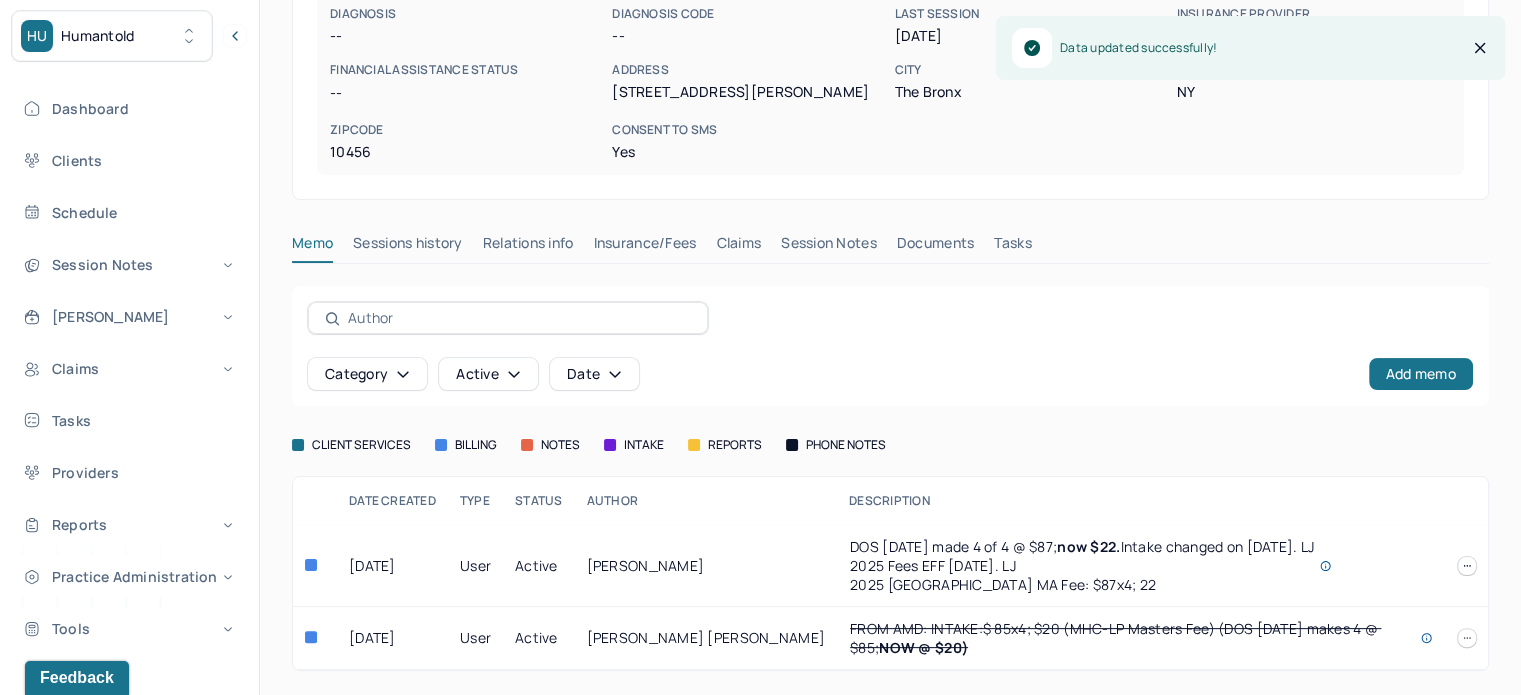 scroll, scrollTop: 328, scrollLeft: 0, axis: vertical 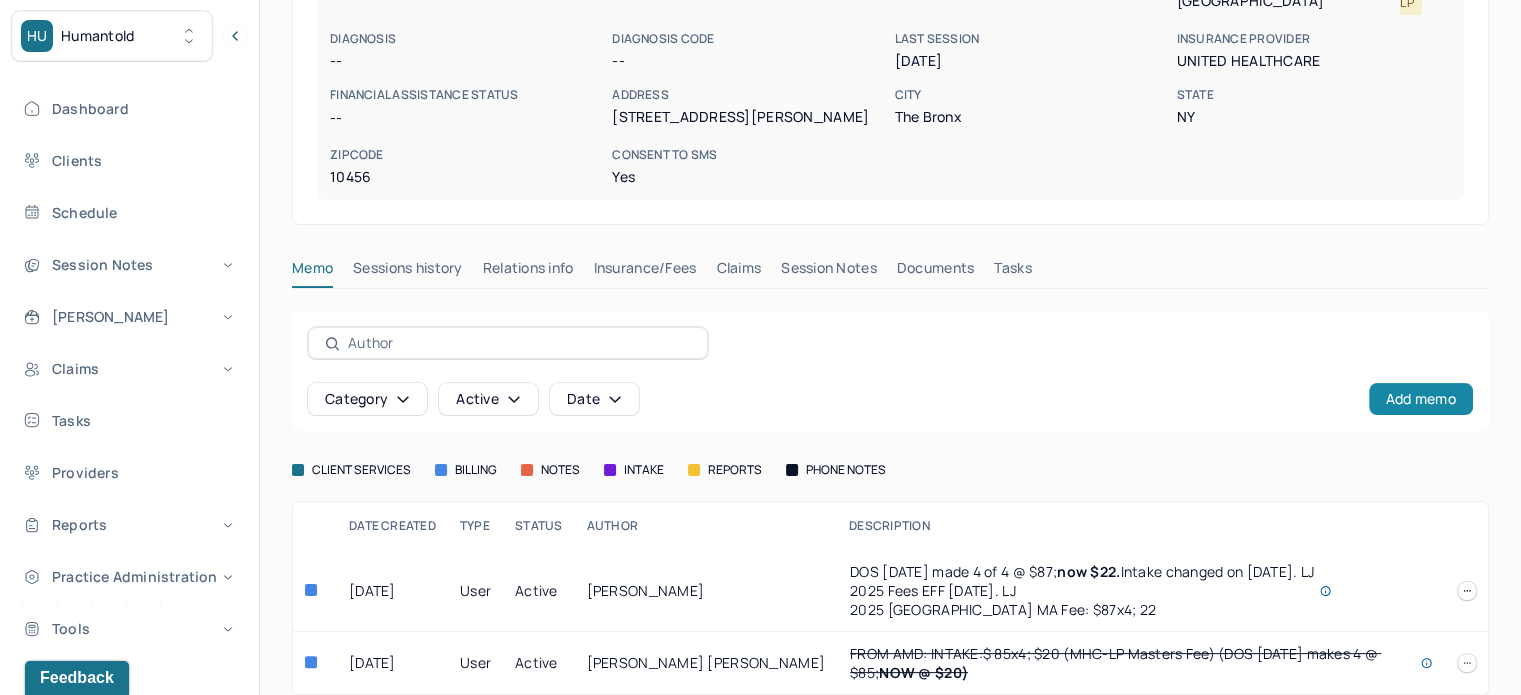 click on "Add memo" at bounding box center (1421, 399) 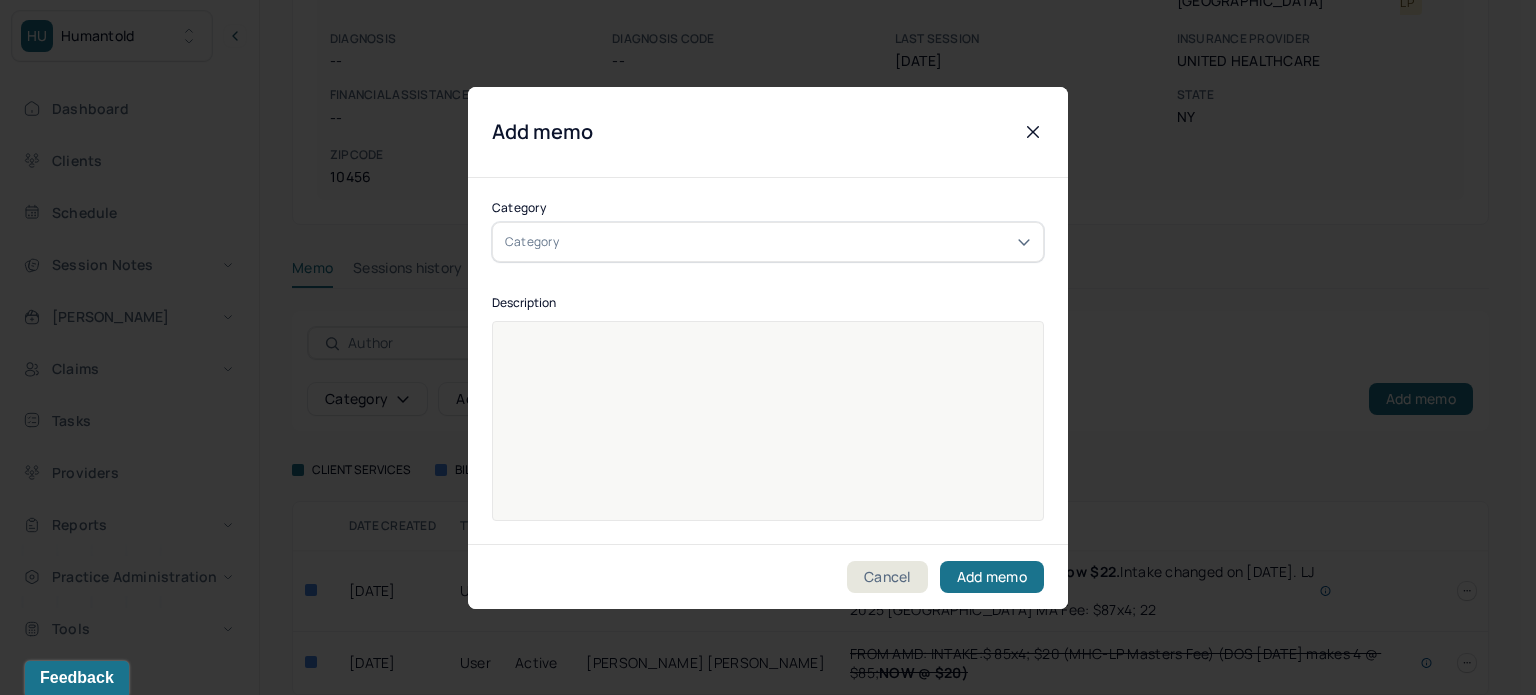 click on "Category" at bounding box center [768, 242] 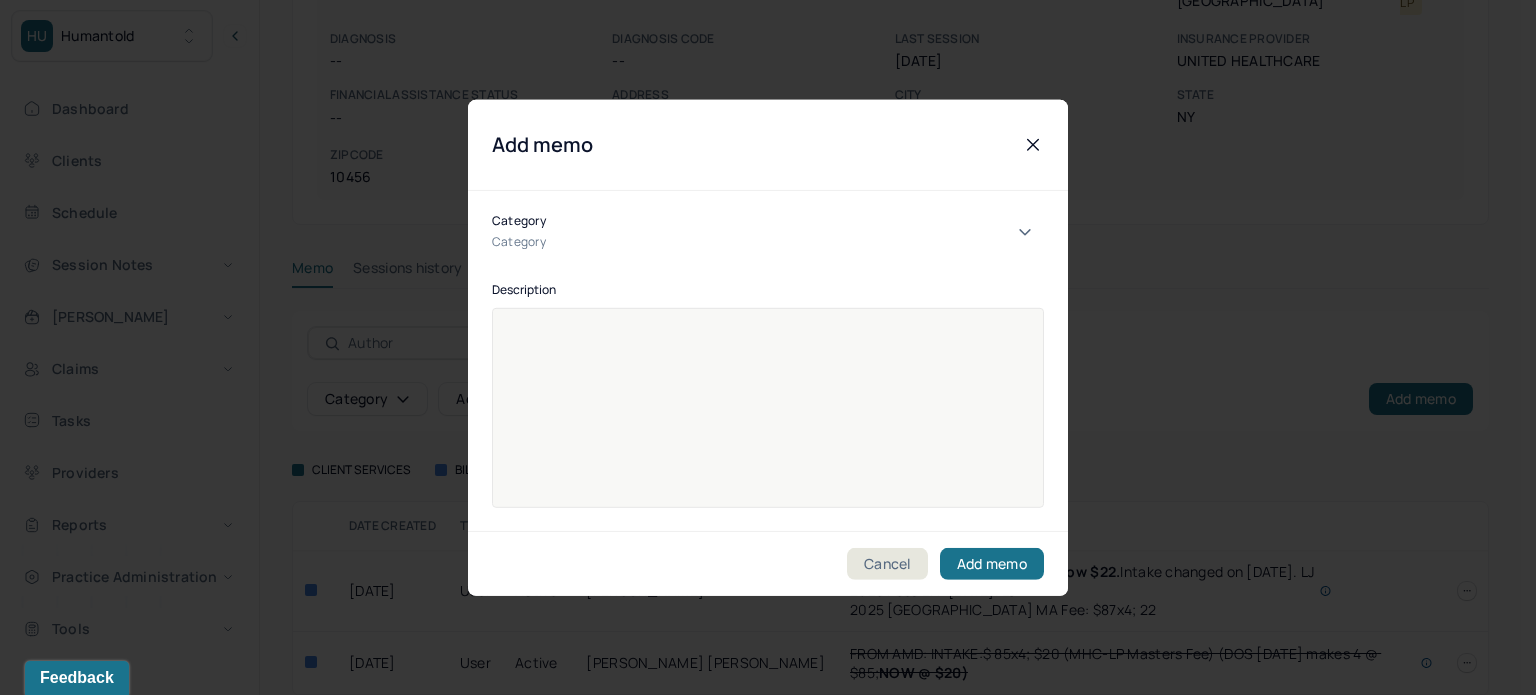 click on "client services" at bounding box center [760, 726] 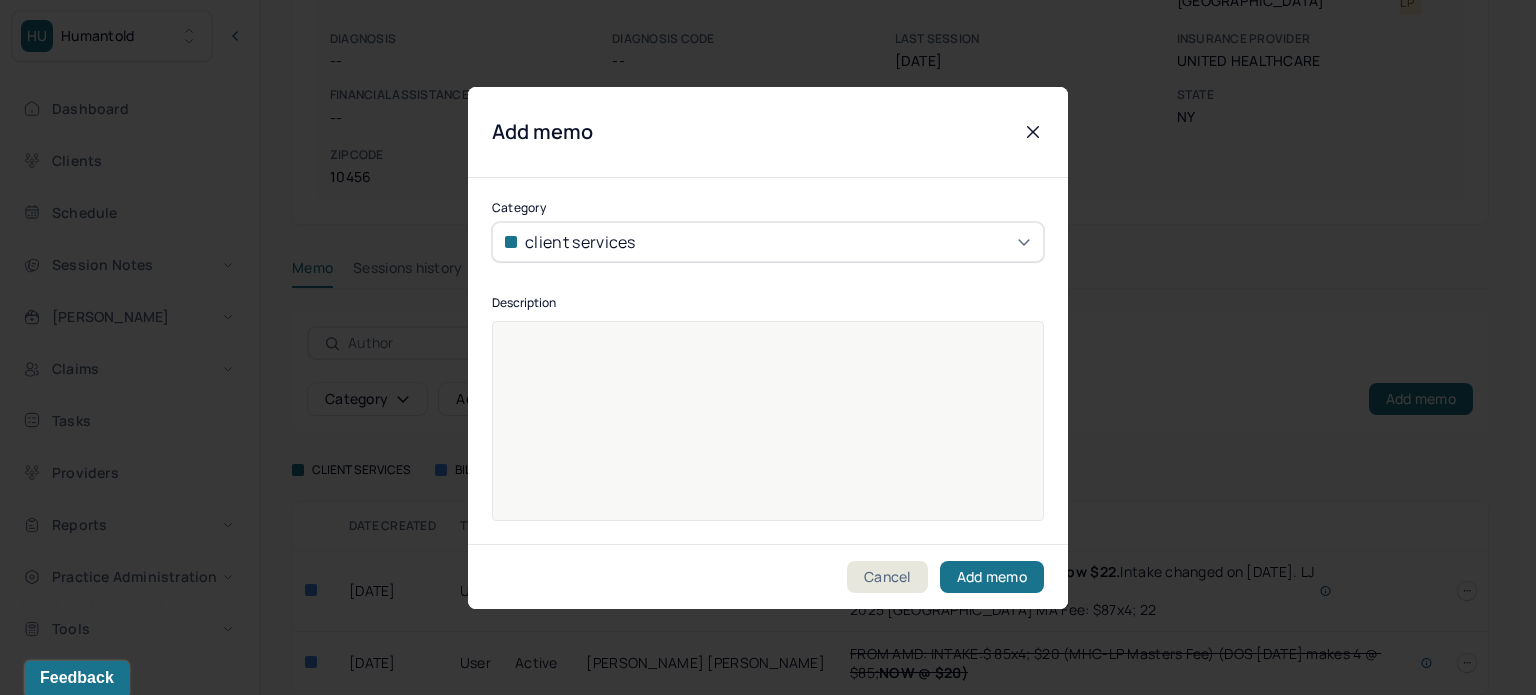 click at bounding box center [768, 421] 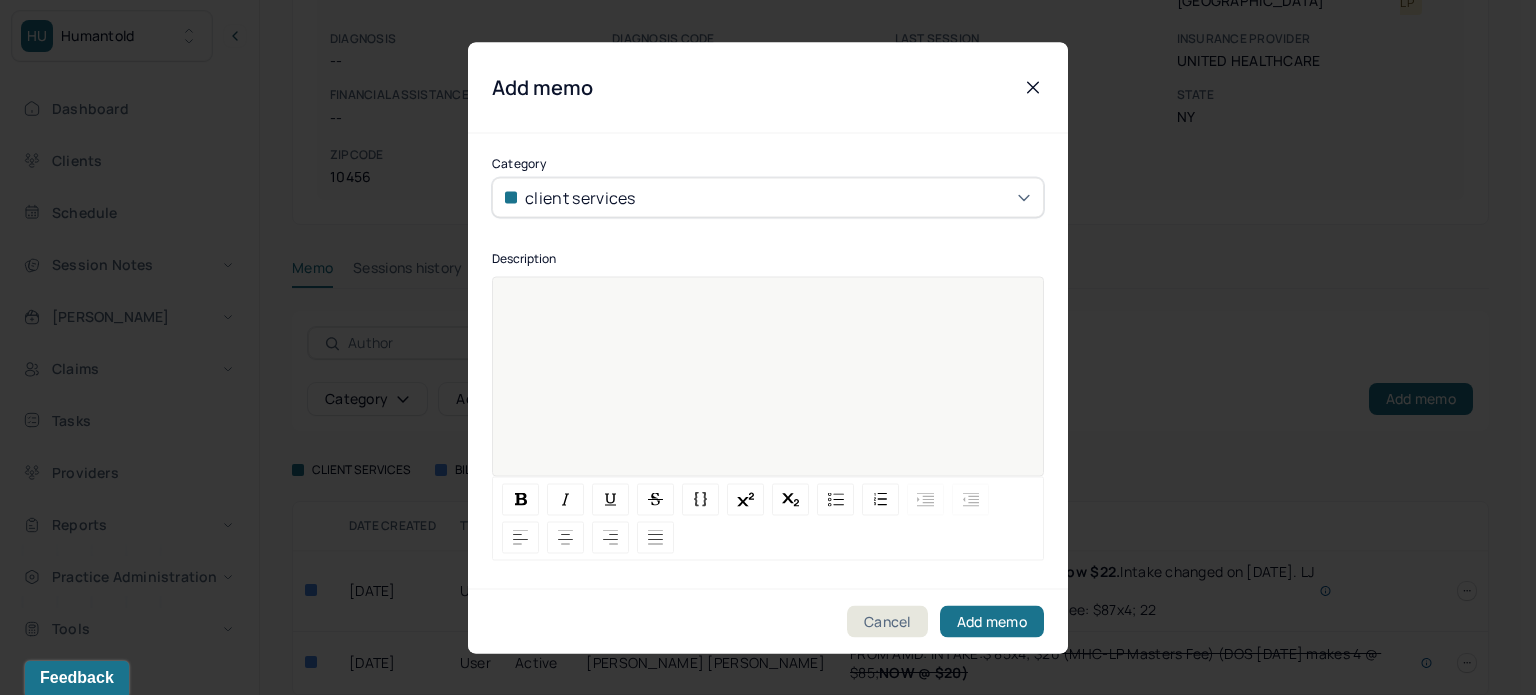 click at bounding box center (768, 389) 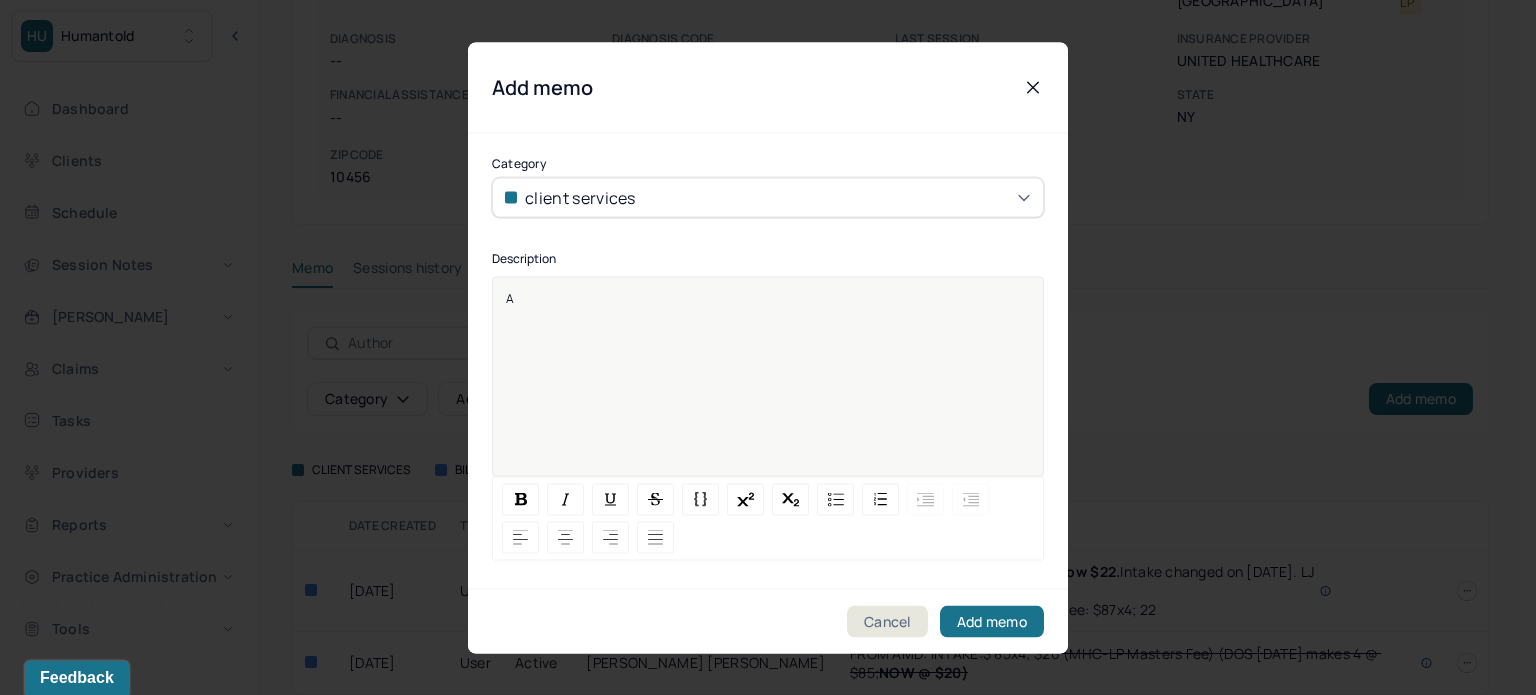 type 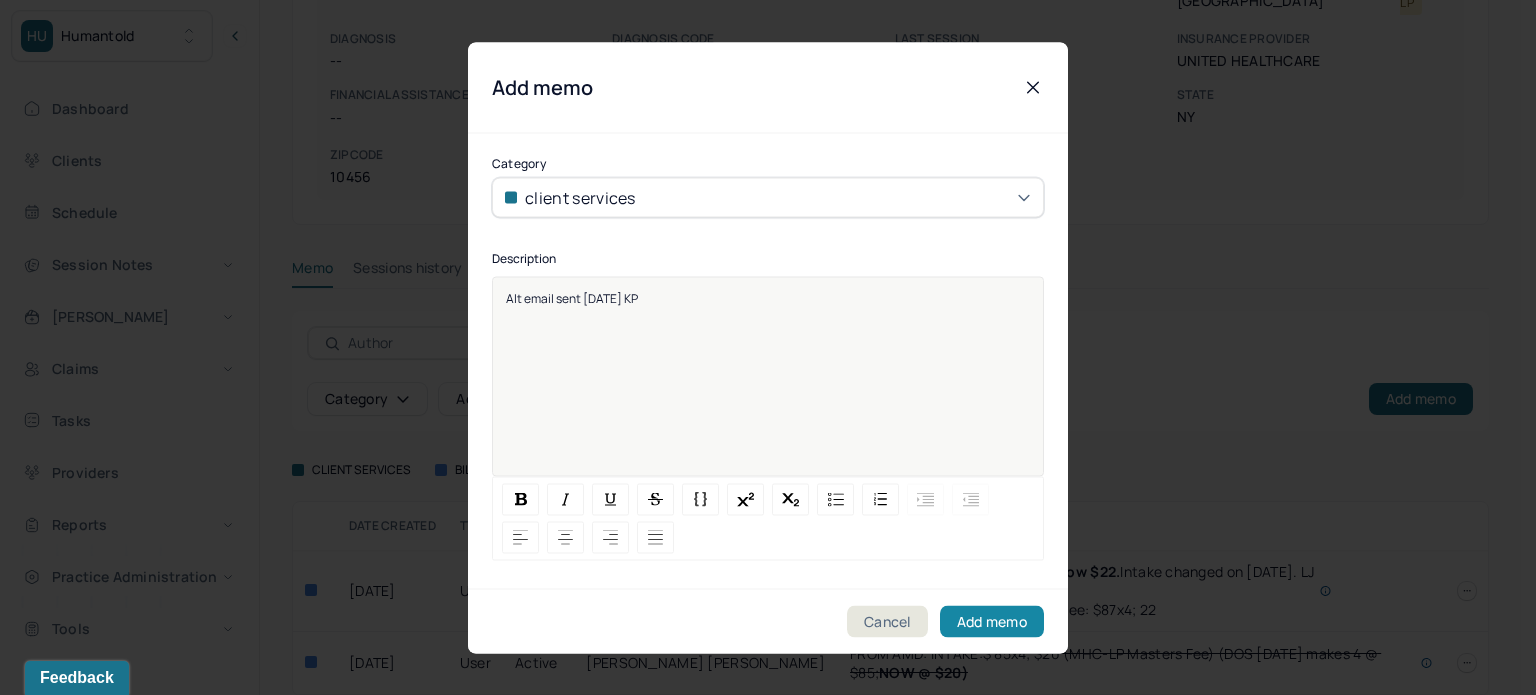 click on "Add memo" at bounding box center [992, 621] 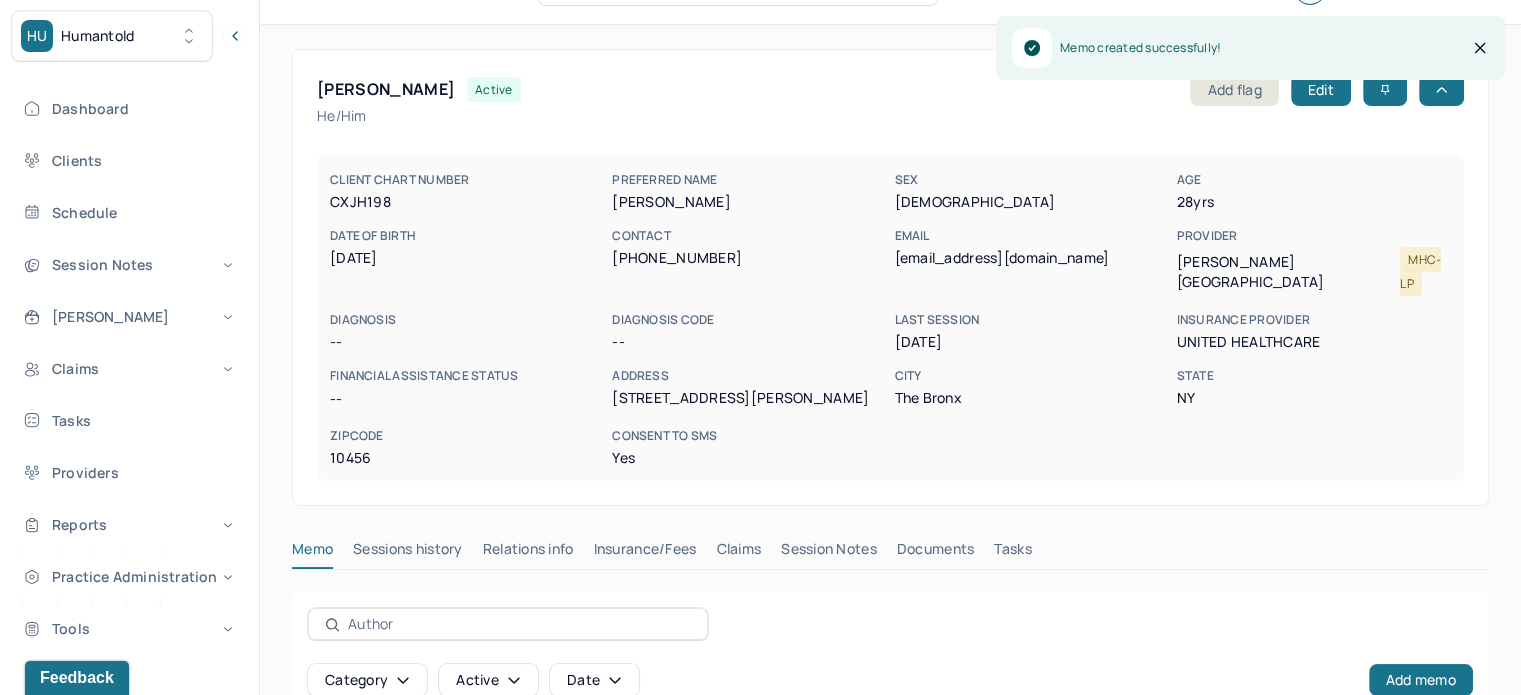 scroll, scrollTop: 0, scrollLeft: 0, axis: both 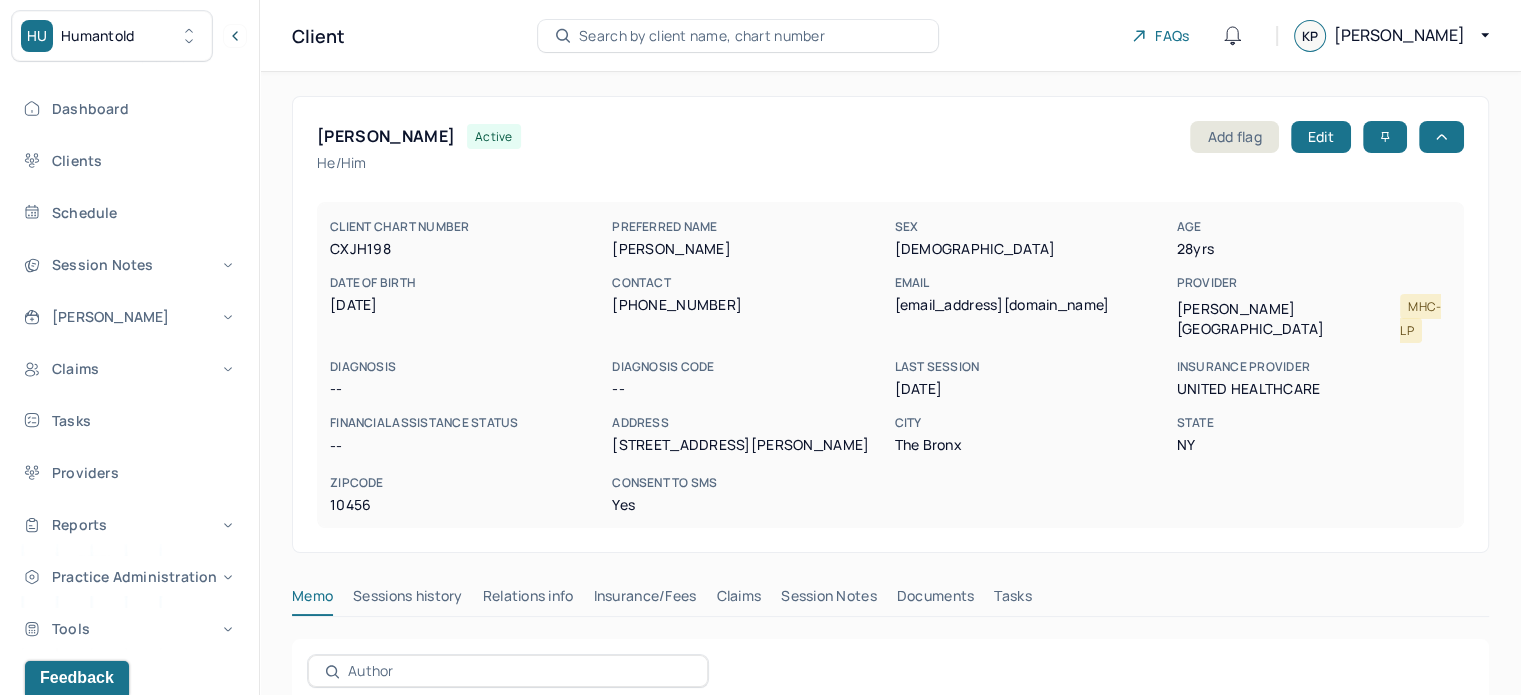 click on "Search by client name, chart number" at bounding box center [702, 36] 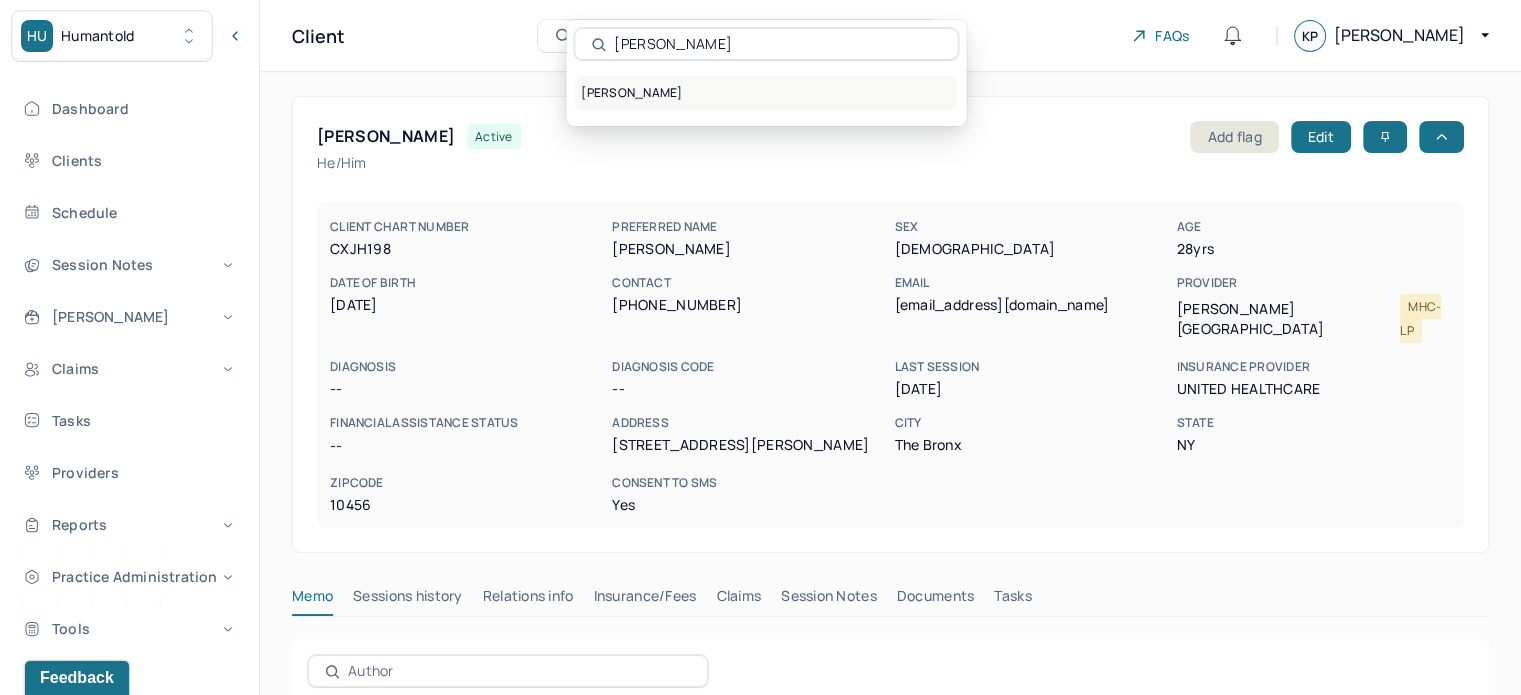 type on "Alyssa Tortora" 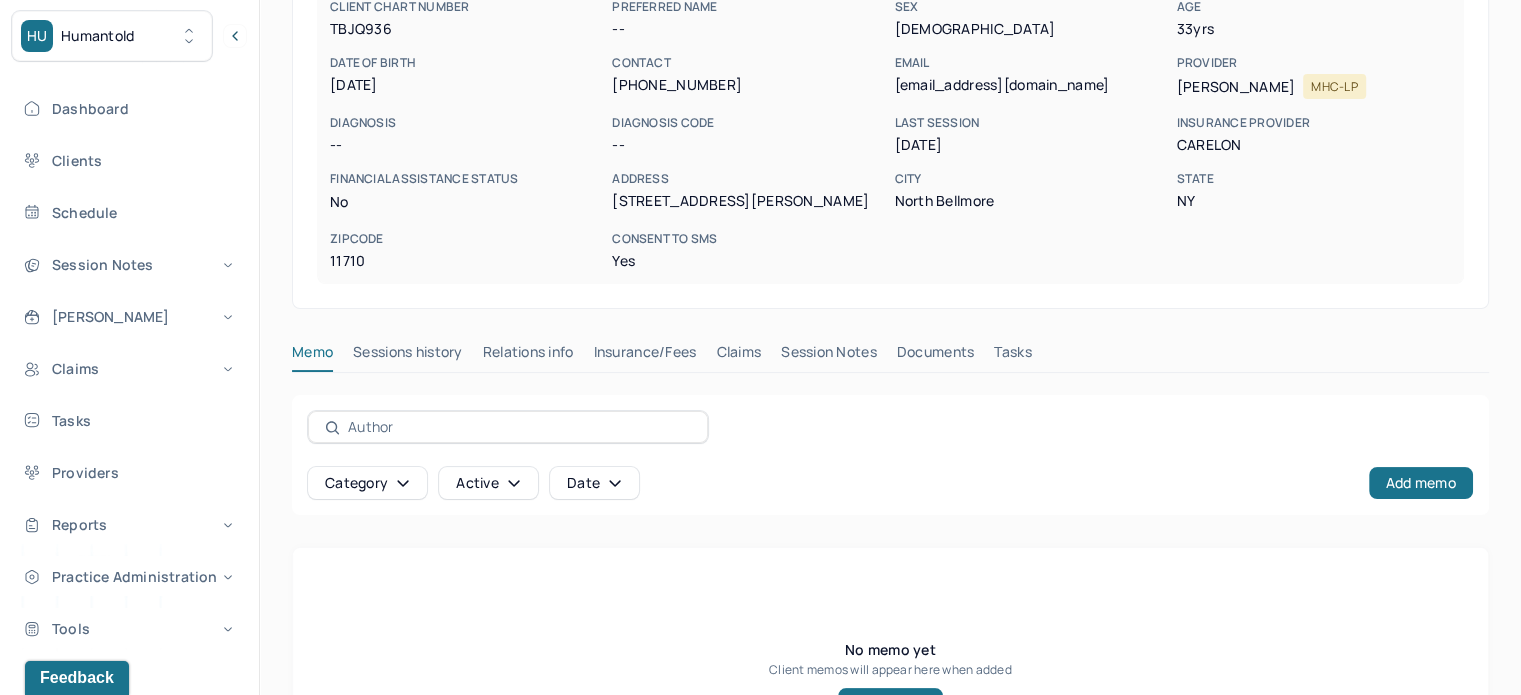 scroll, scrollTop: 0, scrollLeft: 0, axis: both 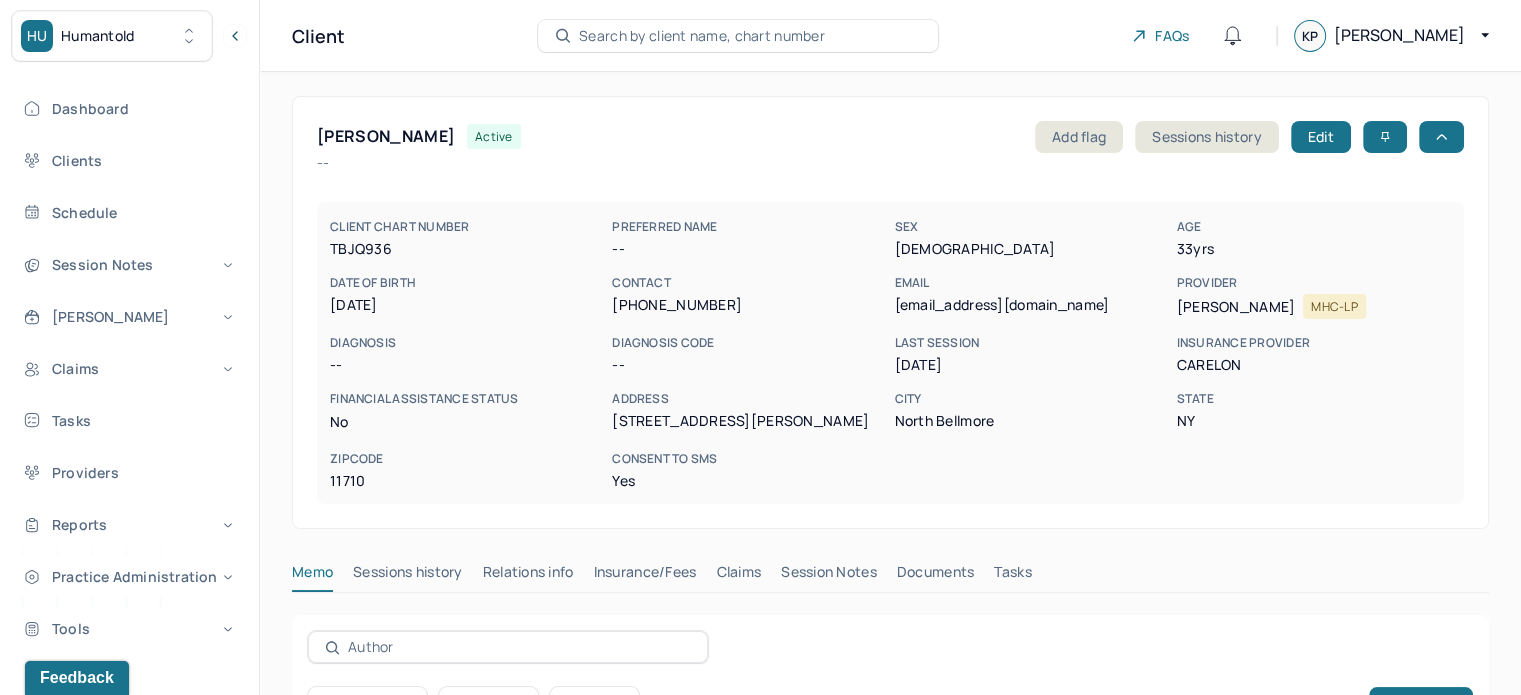 click on "TORTORA, ALYSSA" at bounding box center (386, 136) 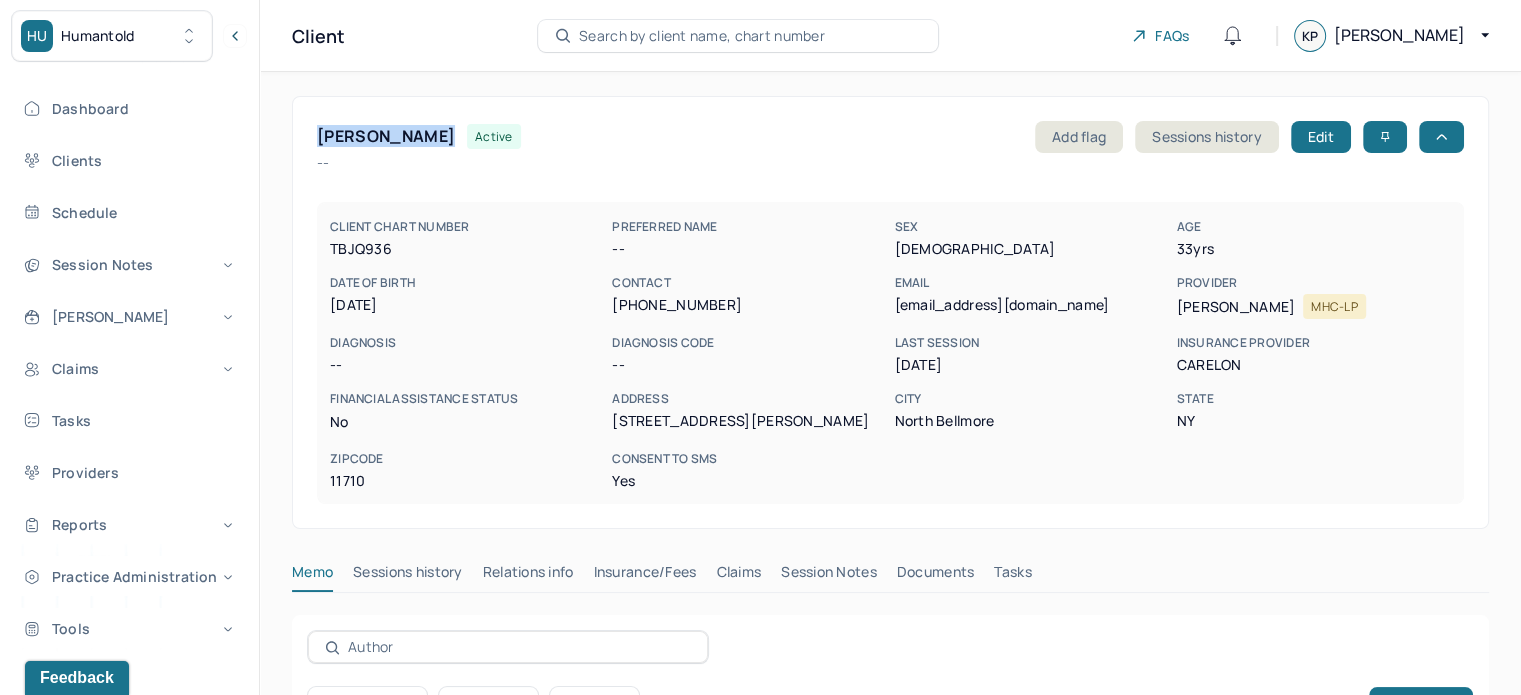 click on "TORTORA, ALYSSA" at bounding box center (386, 136) 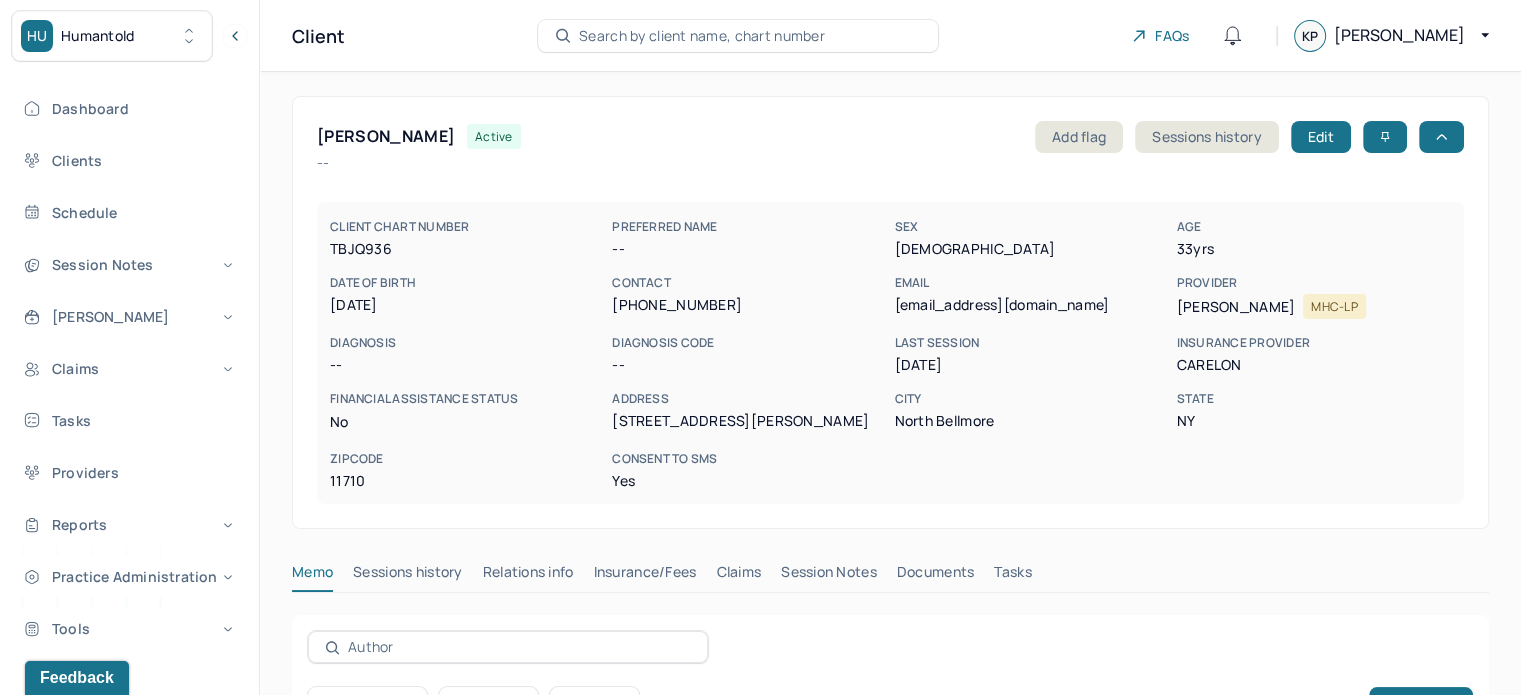 click on "TORTORA, ALYSSA" at bounding box center [386, 136] 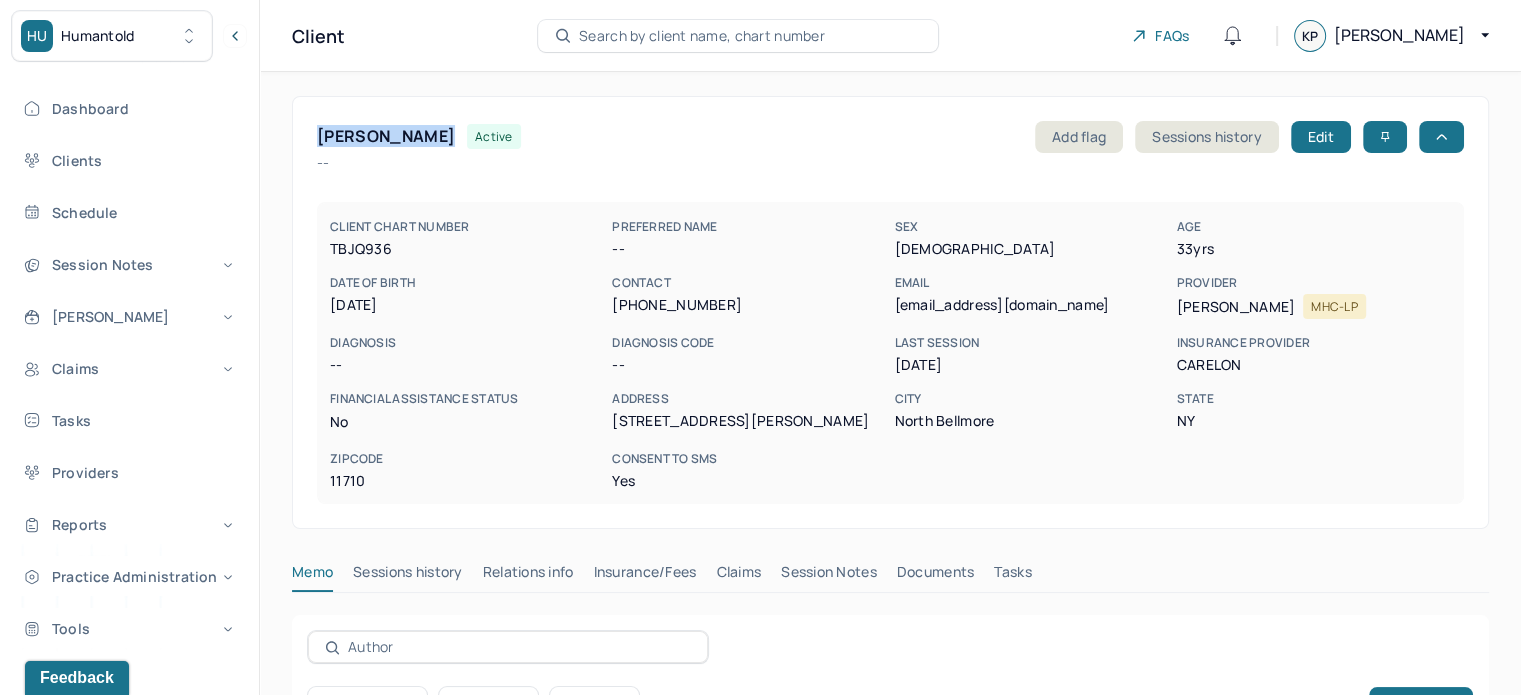 click on "TORTORA, ALYSSA" at bounding box center (386, 136) 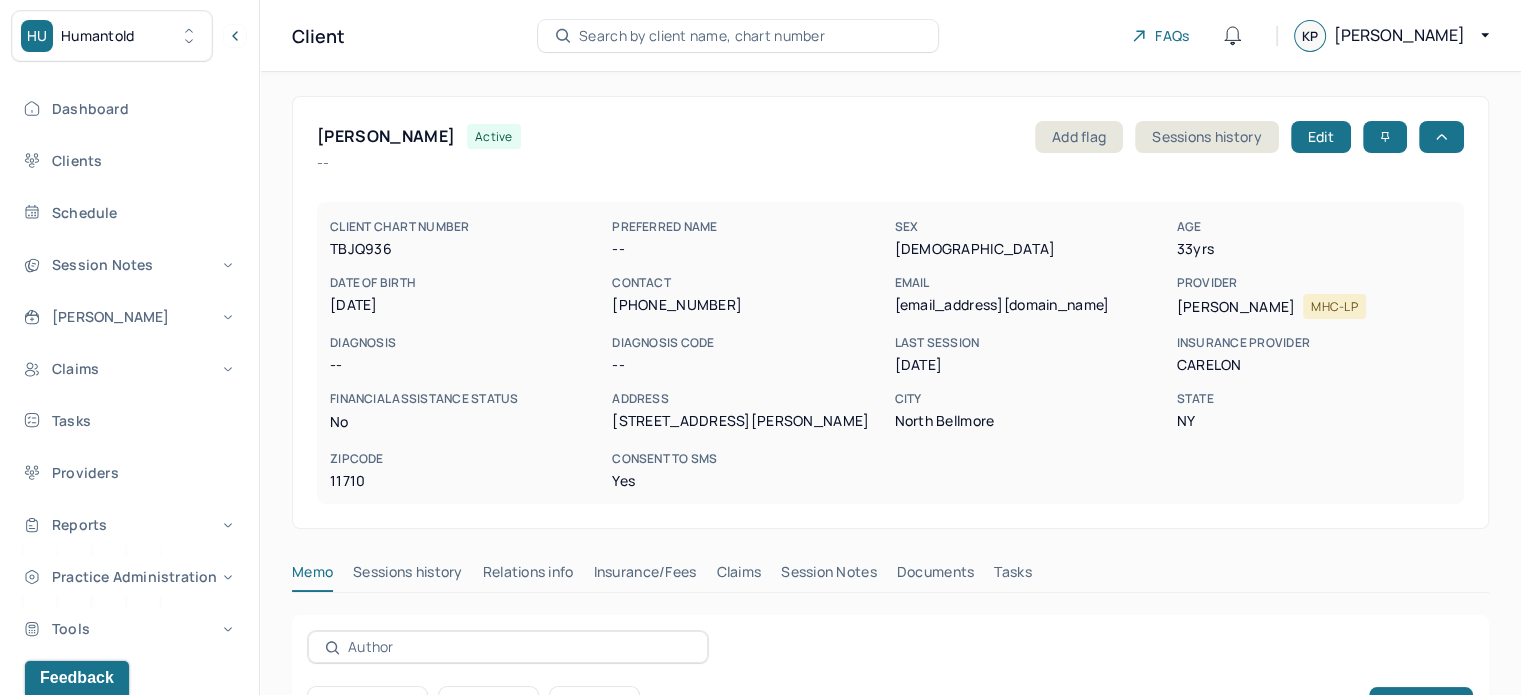 click on "CLIENT CHART NUMBER TBJQ936 PREFERRED NAME -- SEX female AGE 33  yrs DATE OF BIRTH 10/09/1991  CONTACT (516) 849-4639 EMAIL atortora1009@gmail.com PROVIDER PRENDERGAST, LAUREN MHC-LP DIAGNOSIS -- DIAGNOSIS CODE -- LAST SESSION 07/02/2025 insurance provider CARELON FINANCIAL ASSISTANCE STATUS no Address 790 Taft street City North Bellmore State NY Zipcode 11710 Consent to Sms Yes" at bounding box center [890, 353] 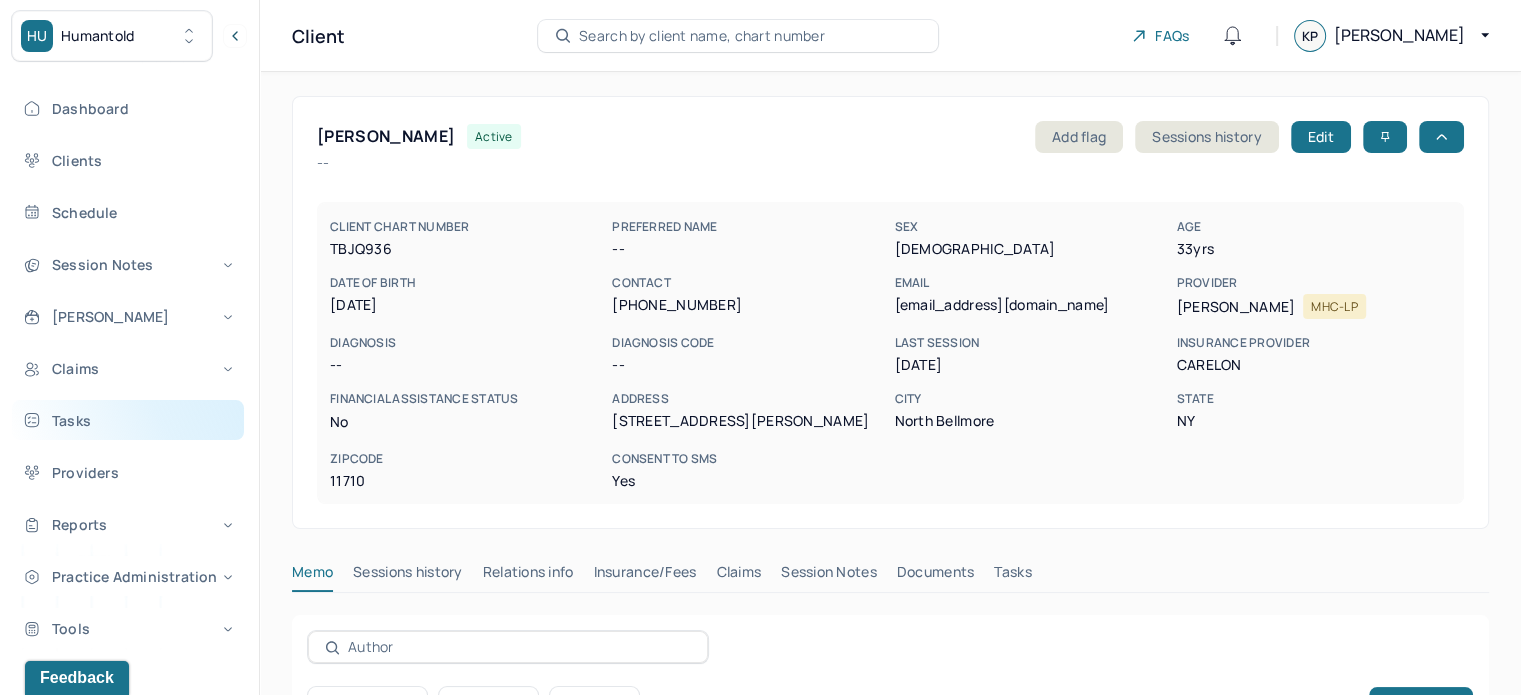 click on "Tasks" at bounding box center [128, 420] 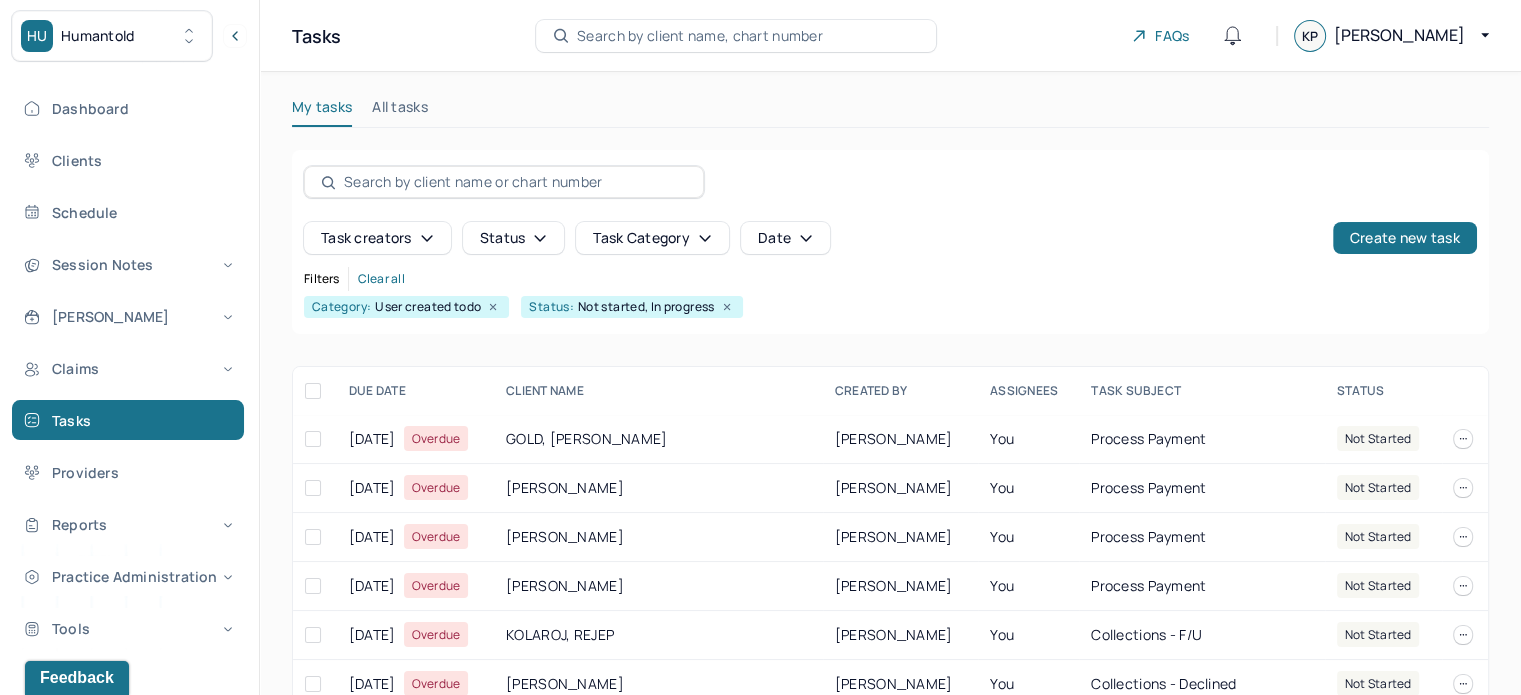 scroll, scrollTop: 100, scrollLeft: 0, axis: vertical 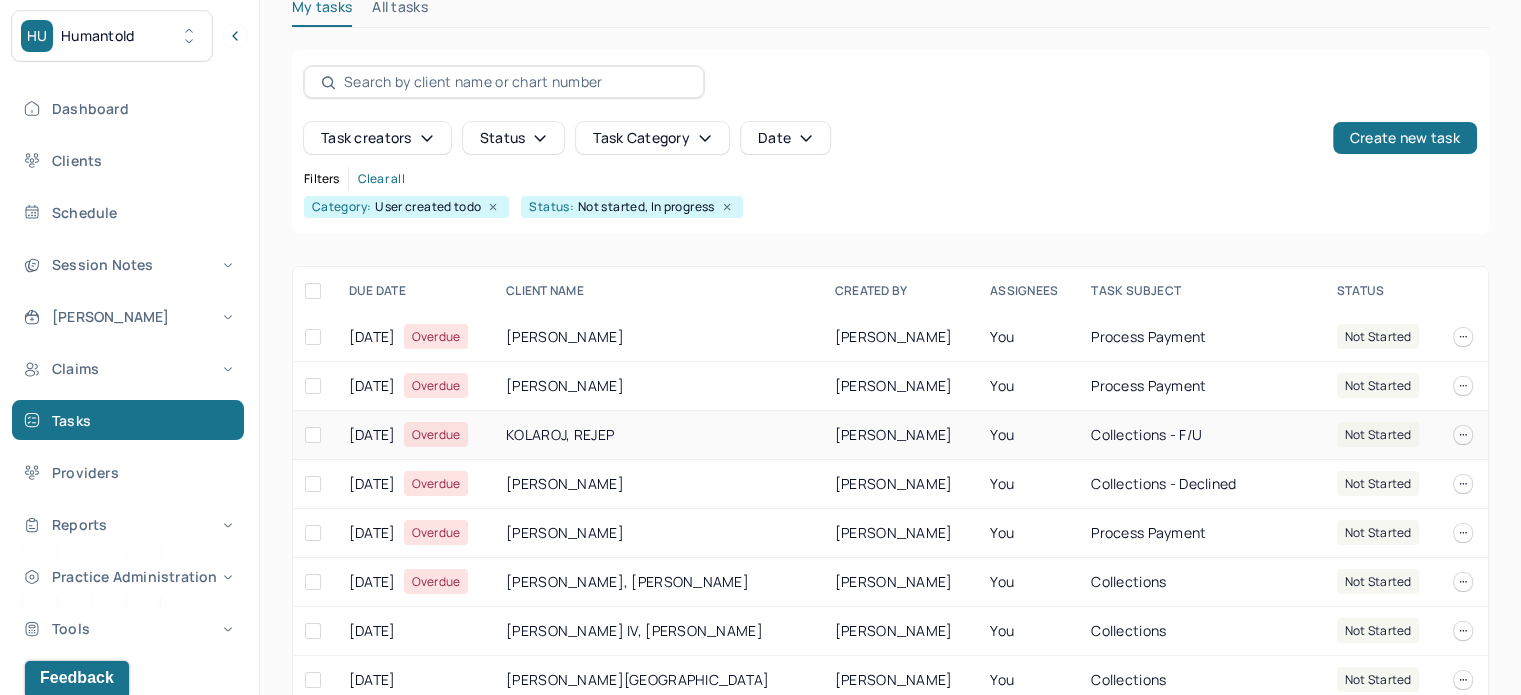 click on "KOLAROJ, REJEP" at bounding box center [658, 435] 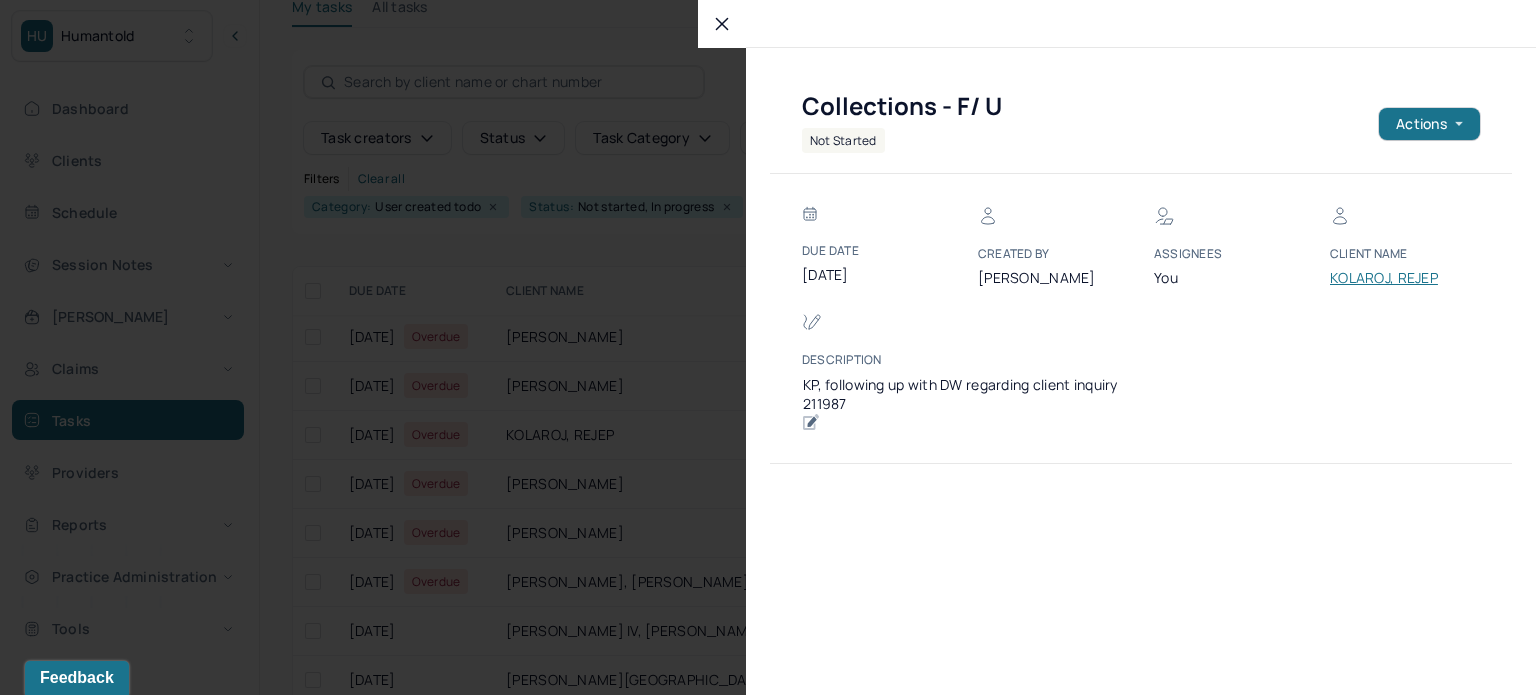 click on "KOLAROJ, REJEP" at bounding box center (1390, 278) 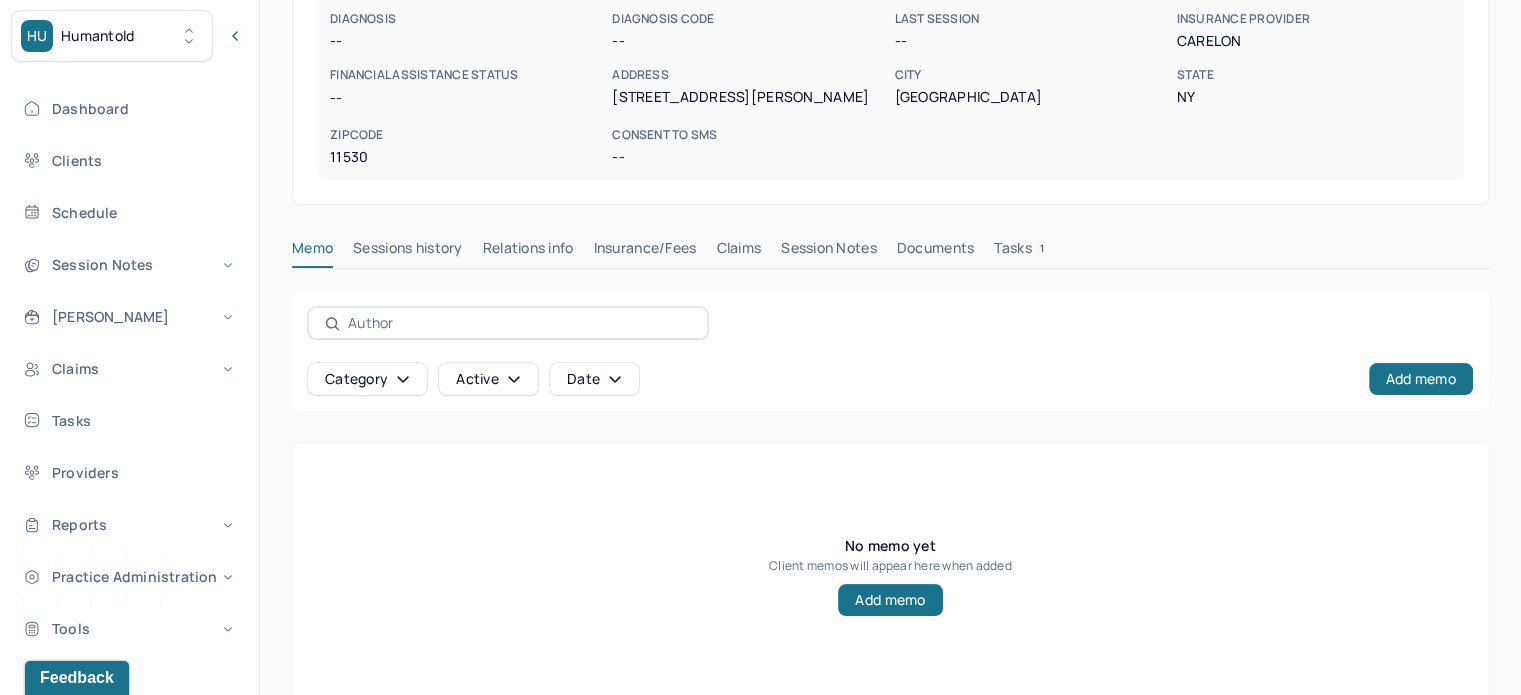 scroll, scrollTop: 356, scrollLeft: 0, axis: vertical 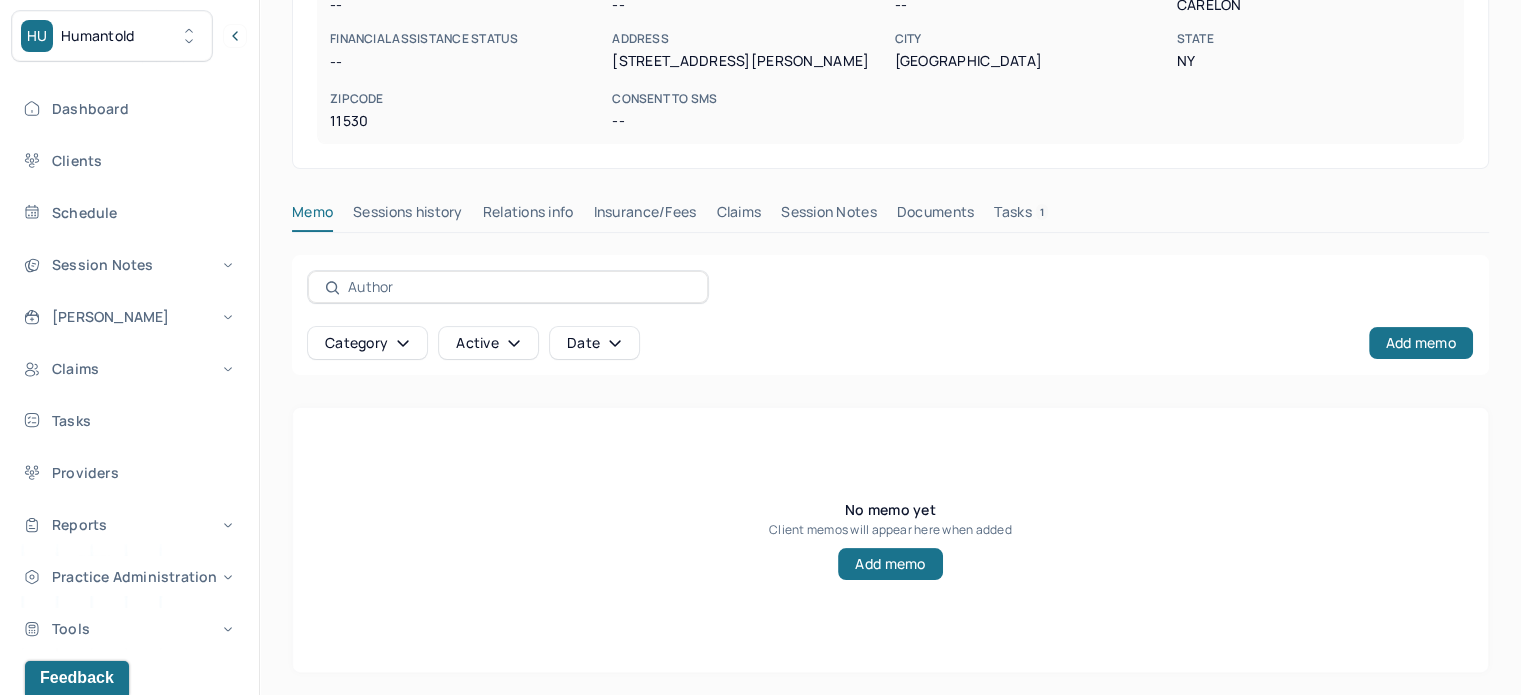 click on "Tasks 1" at bounding box center [1021, 216] 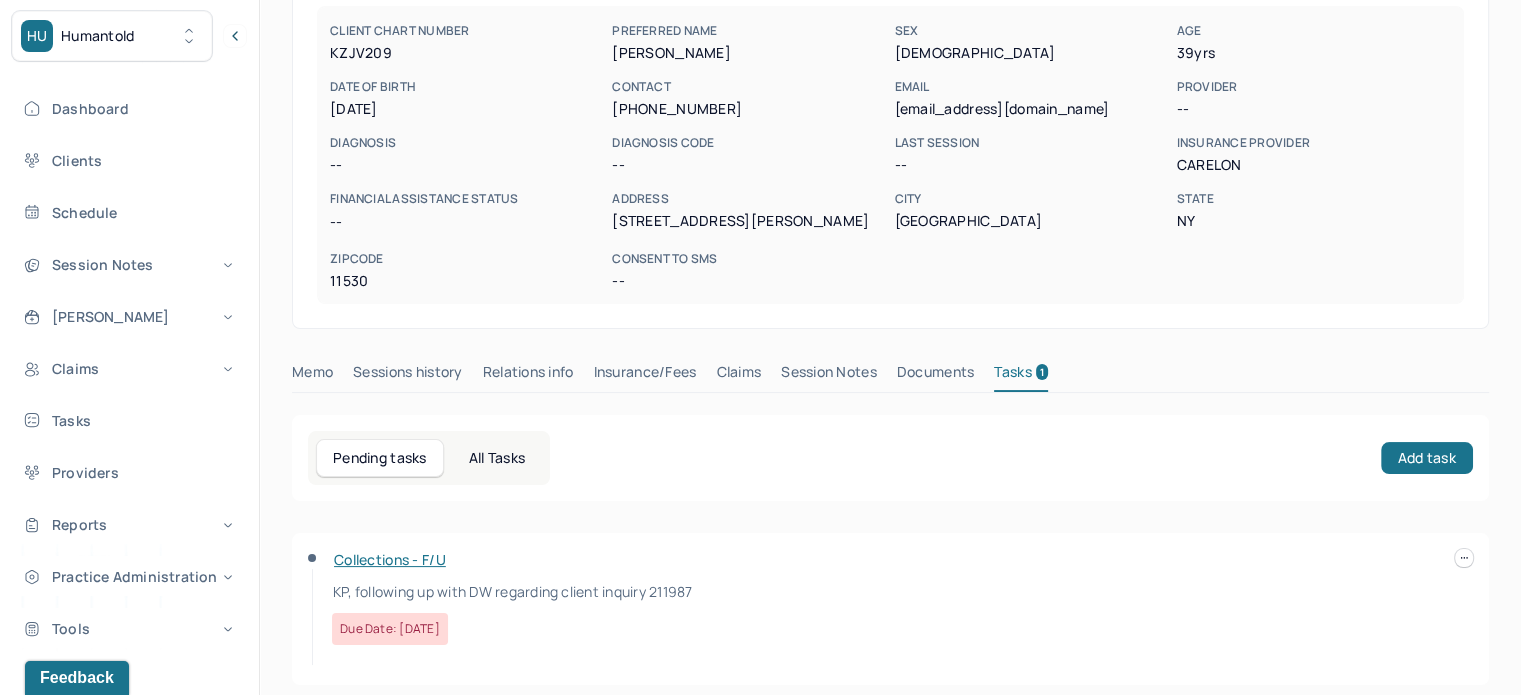 scroll, scrollTop: 208, scrollLeft: 0, axis: vertical 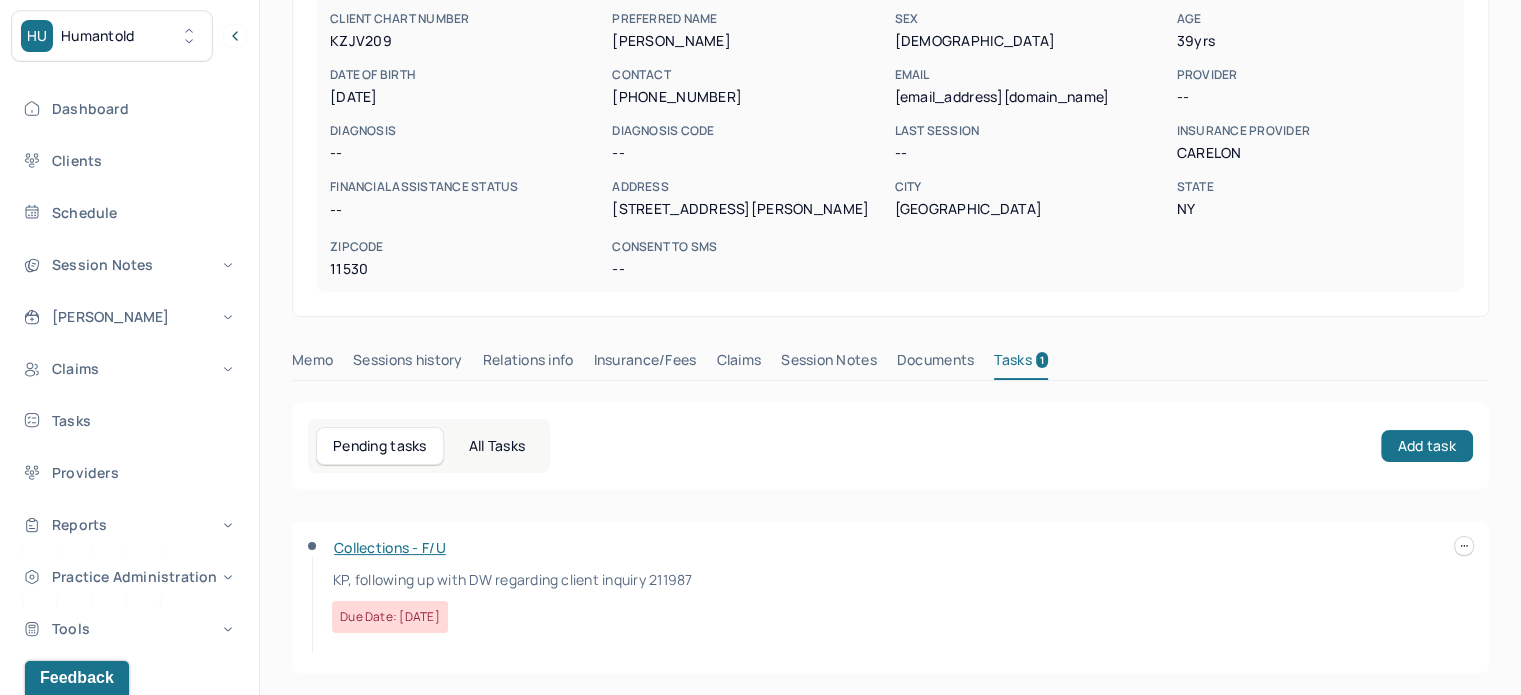 click on "KP, following up with DW regarding client inquiry 211987" at bounding box center [512, 579] 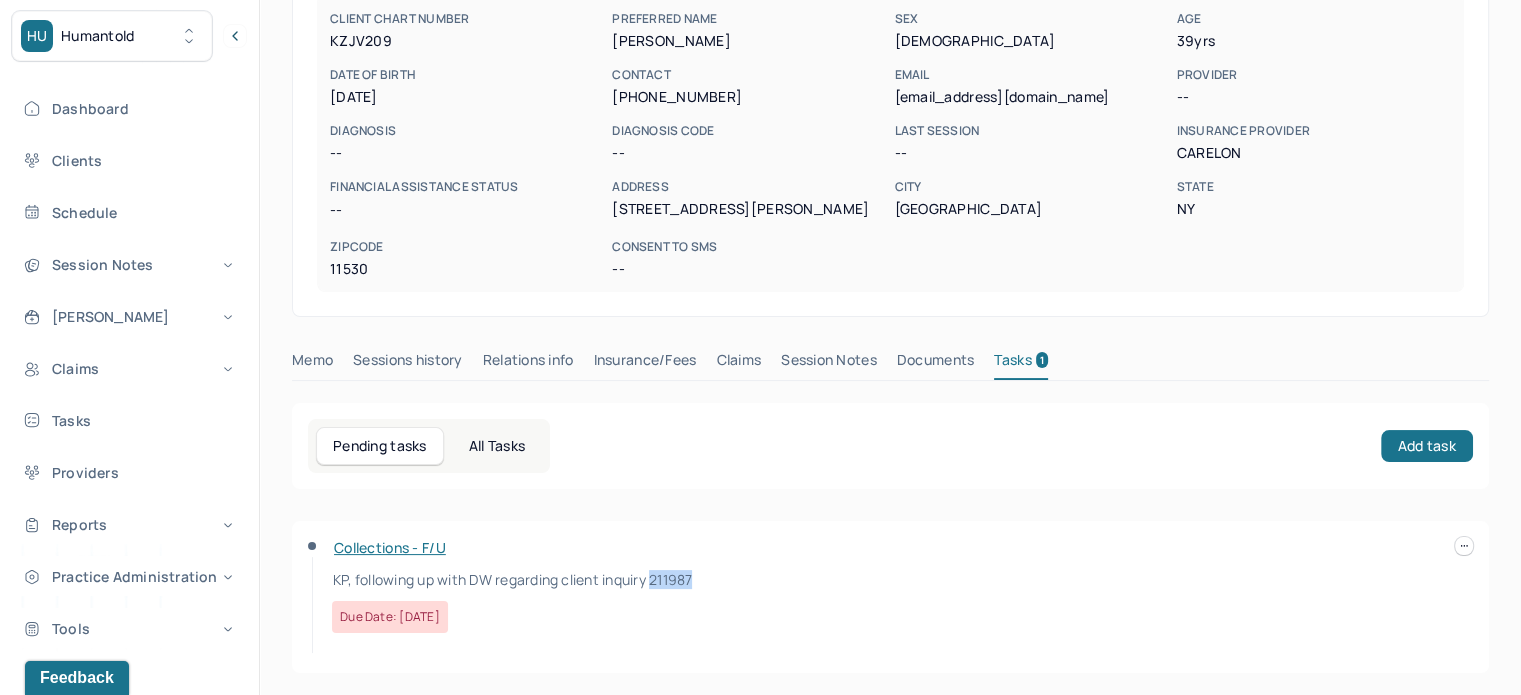 click on "KP, following up with DW regarding client inquiry 211987" at bounding box center [512, 579] 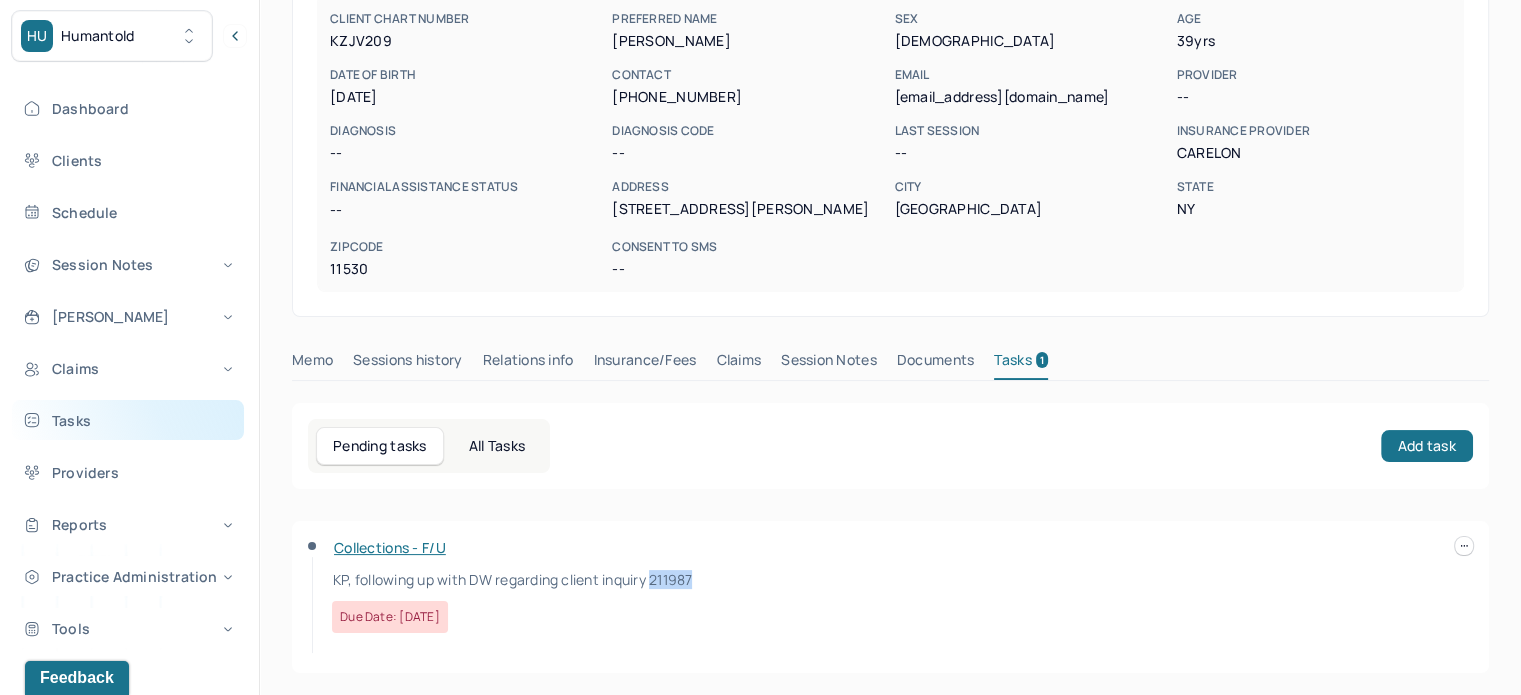 click on "Tasks" at bounding box center (128, 420) 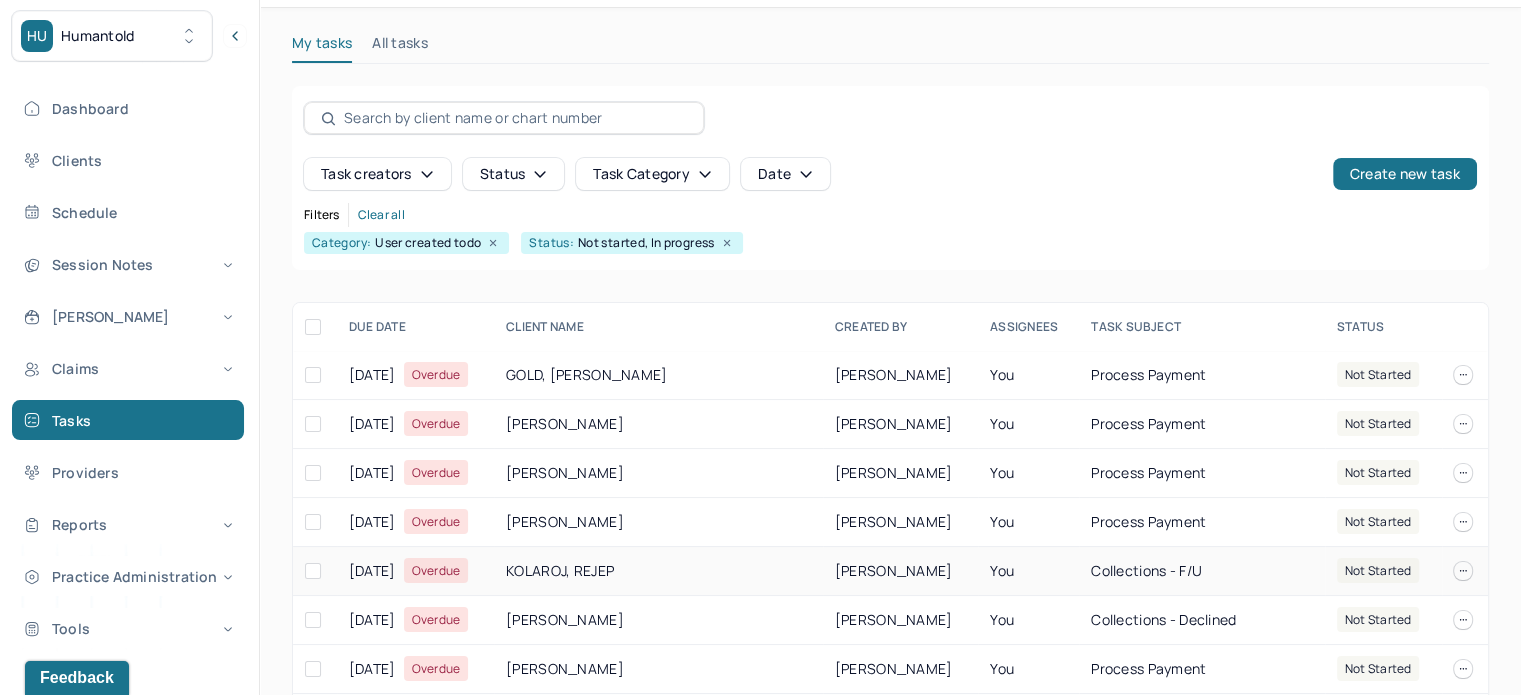 scroll, scrollTop: 208, scrollLeft: 0, axis: vertical 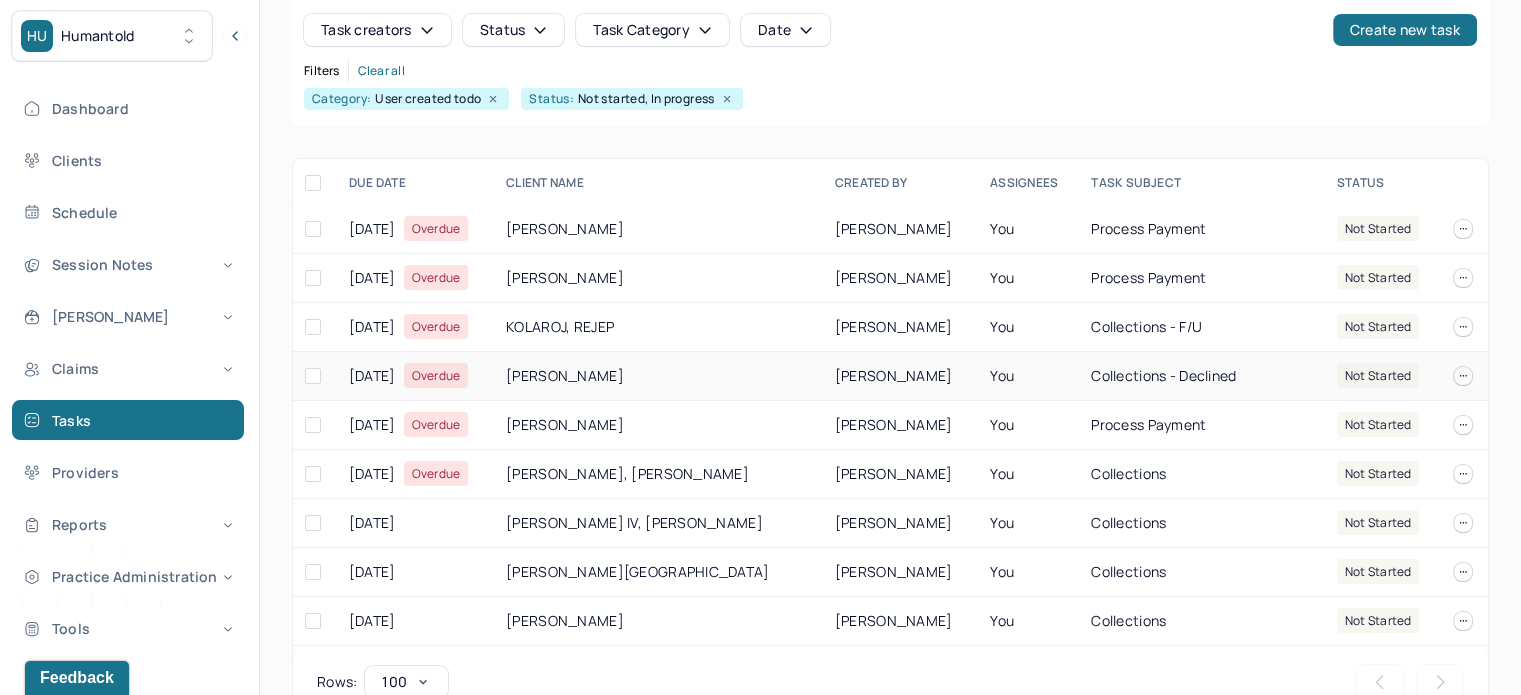 click on "LAURENCE, MATIJA" at bounding box center (658, 376) 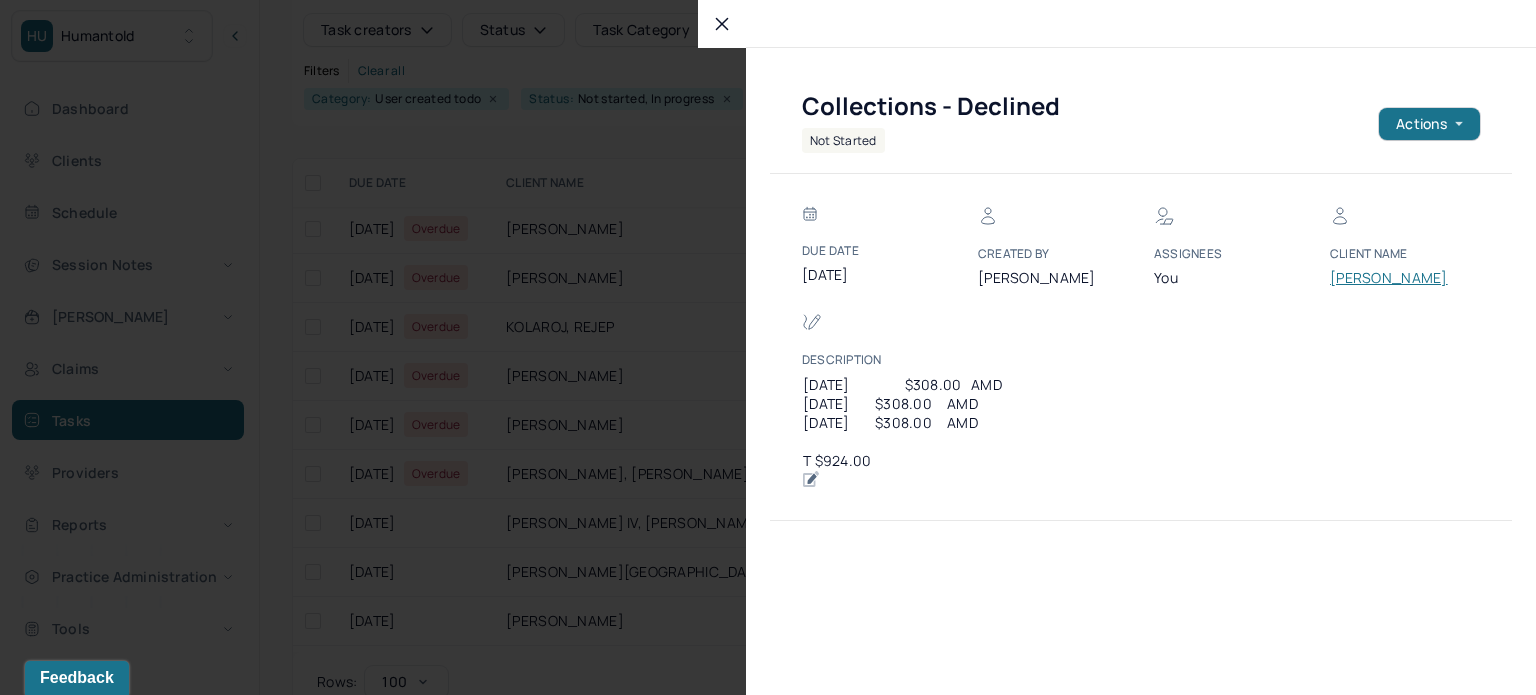 click on "LAURENCE, MATIJA" at bounding box center (1390, 278) 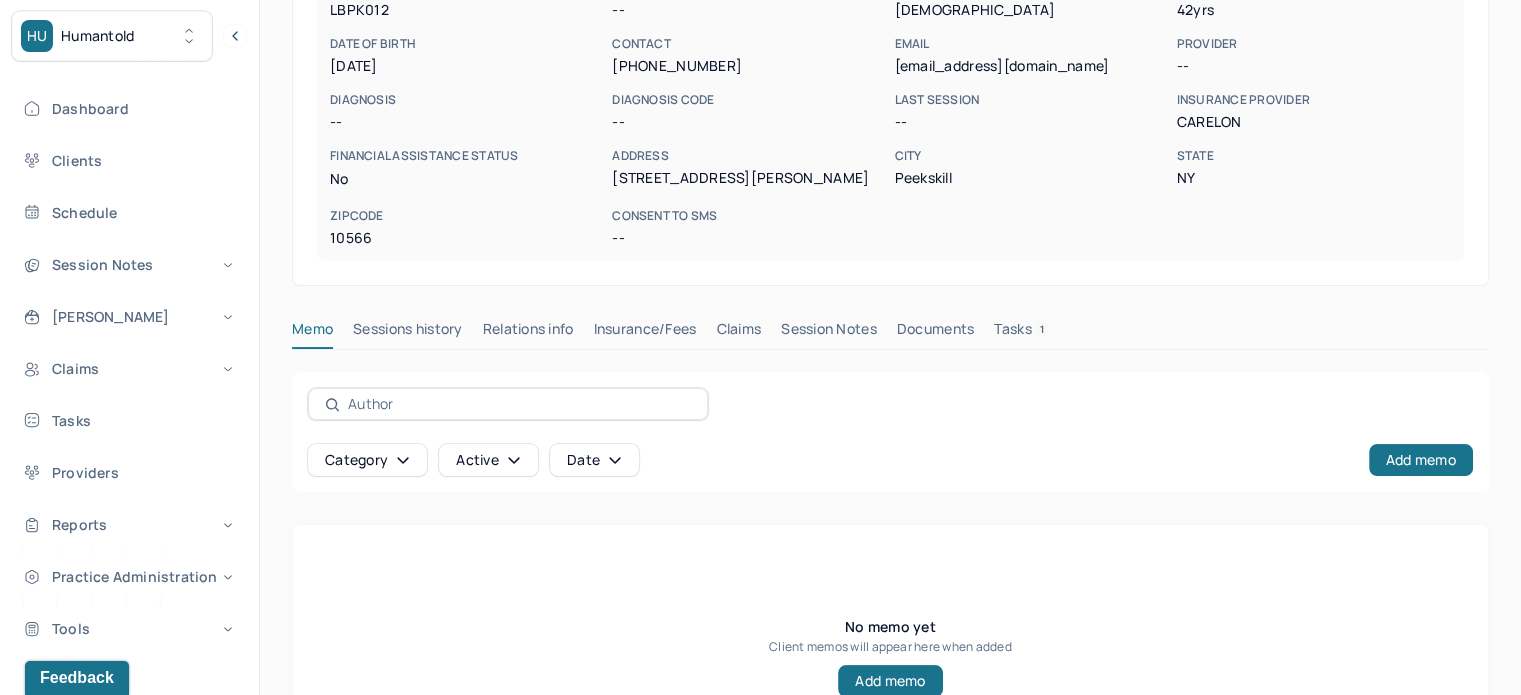 scroll, scrollTop: 356, scrollLeft: 0, axis: vertical 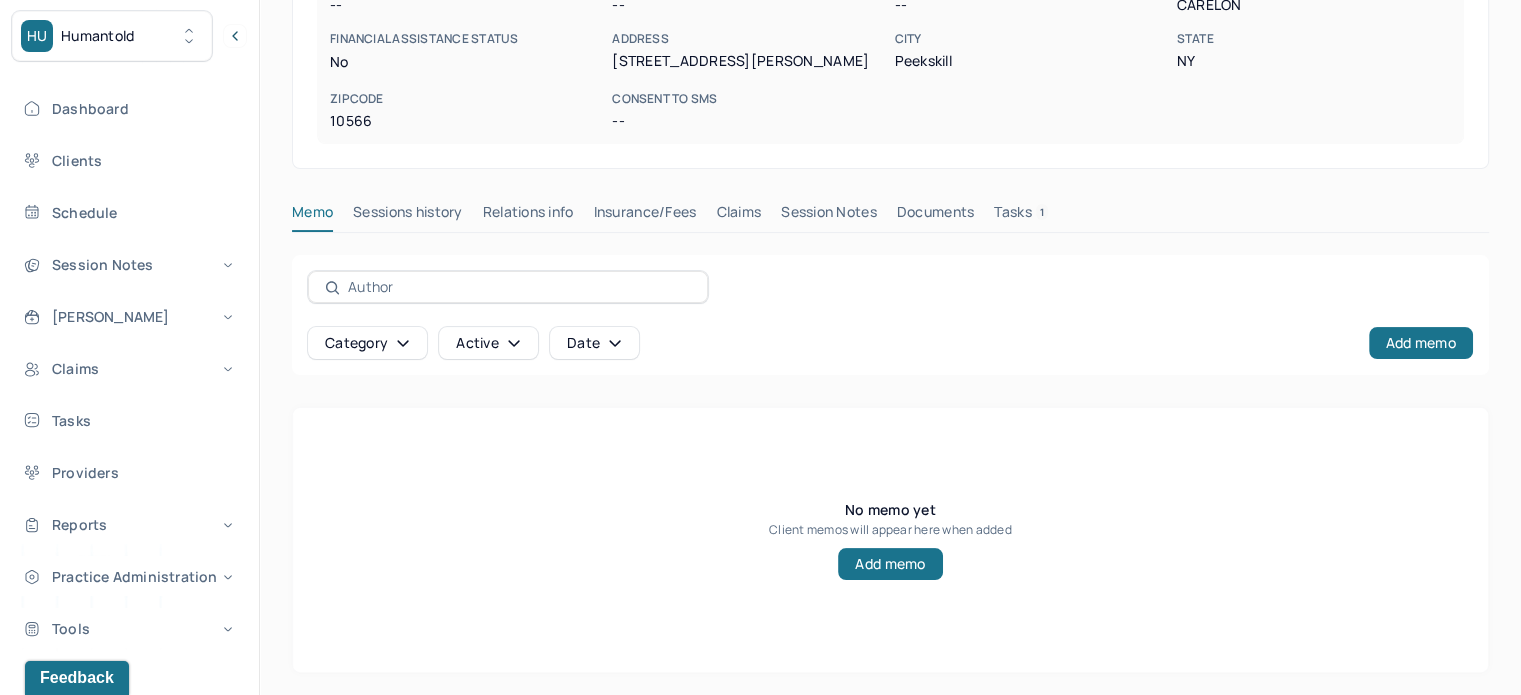 click on "Tasks 1" at bounding box center [1021, 216] 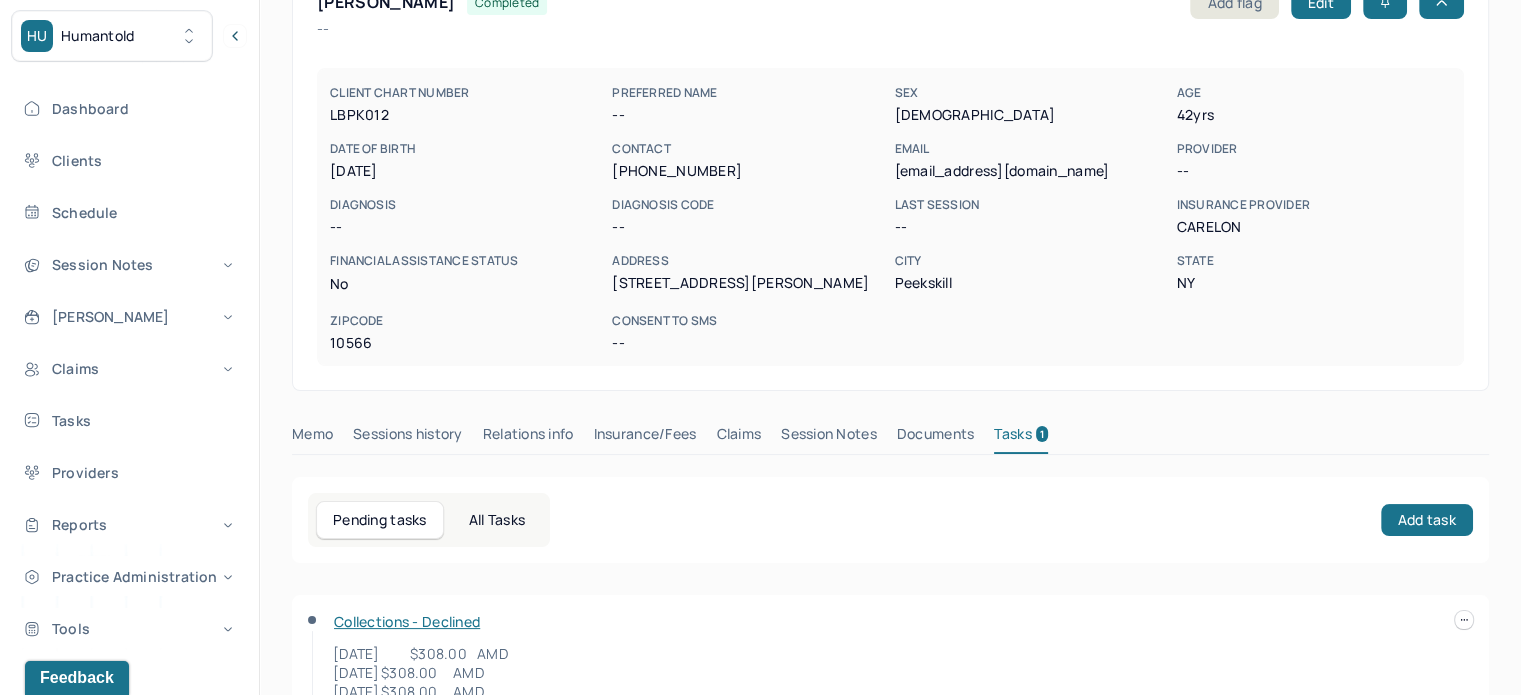 scroll, scrollTop: 0, scrollLeft: 0, axis: both 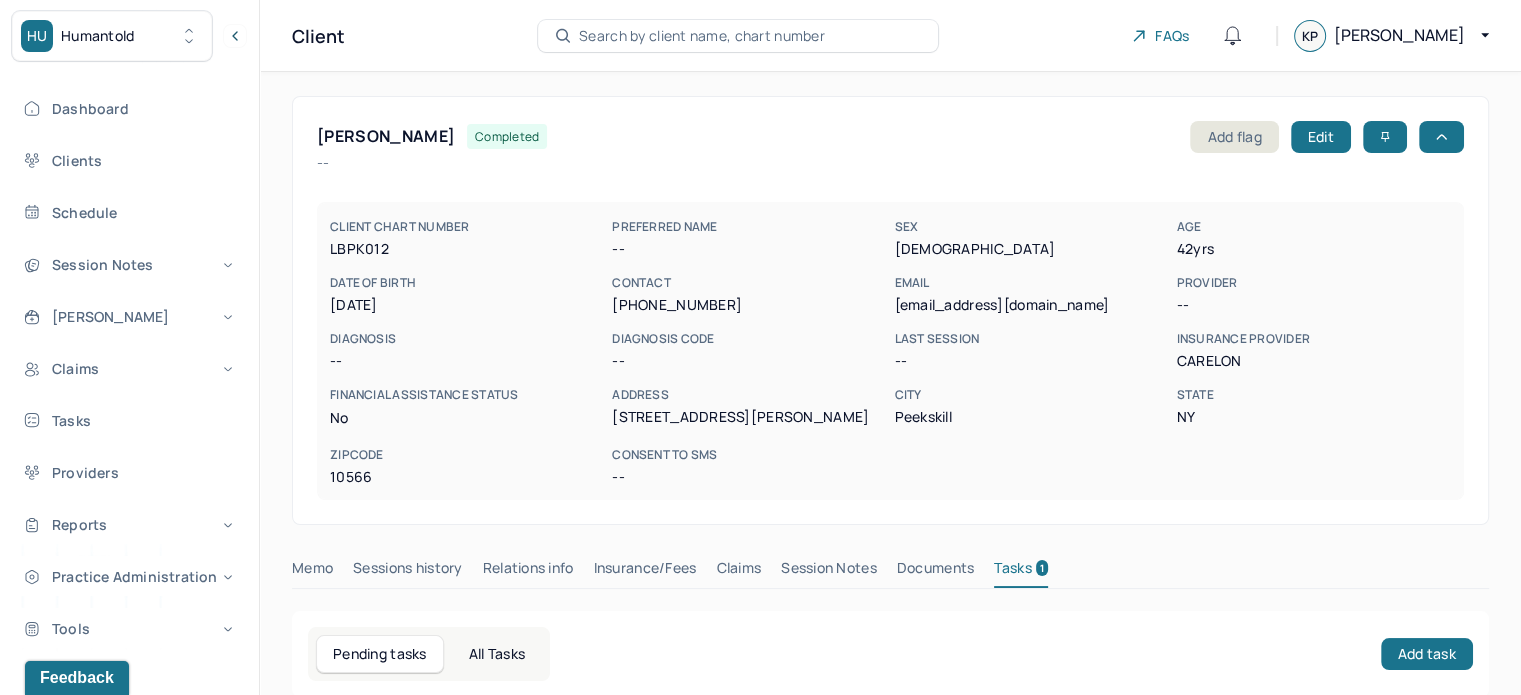 click on "matija713@yahoo.com" at bounding box center (1031, 305) 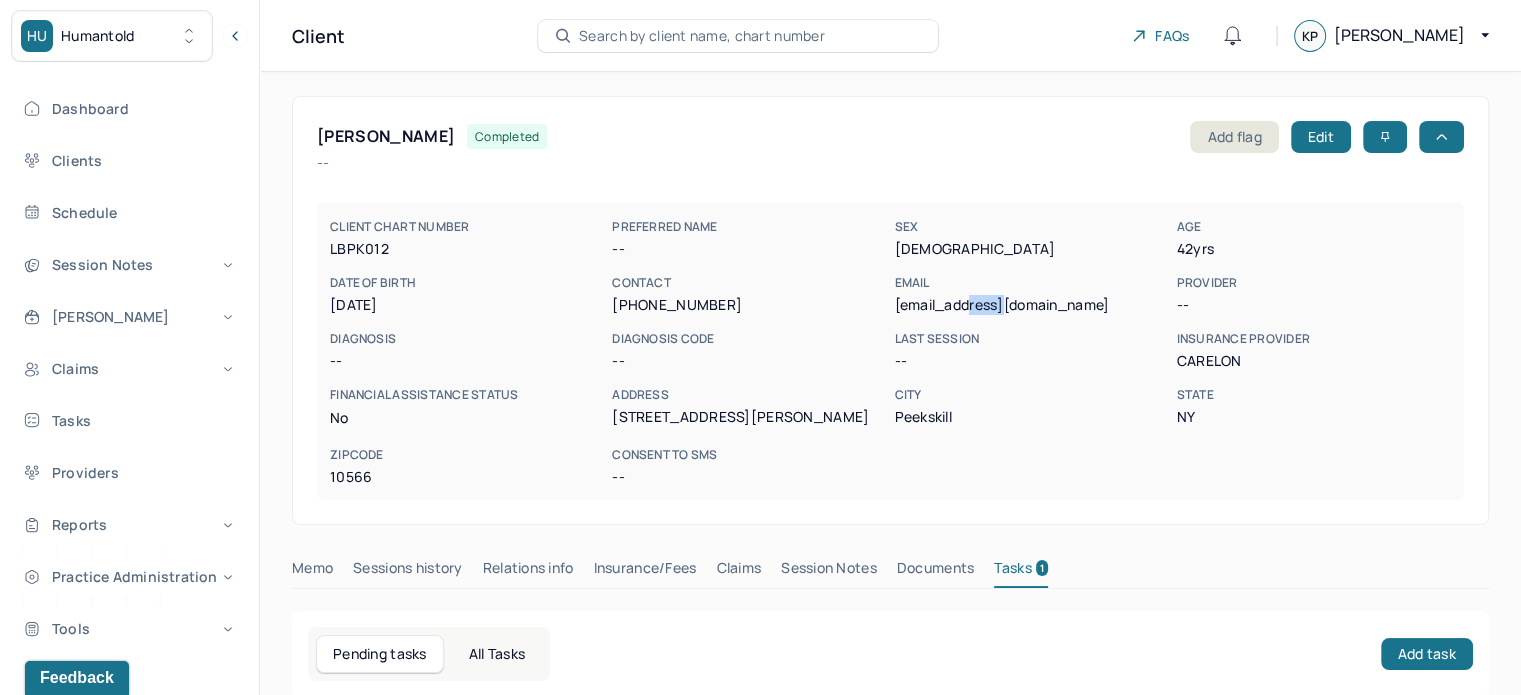 click on "matija713@yahoo.com" at bounding box center [1031, 305] 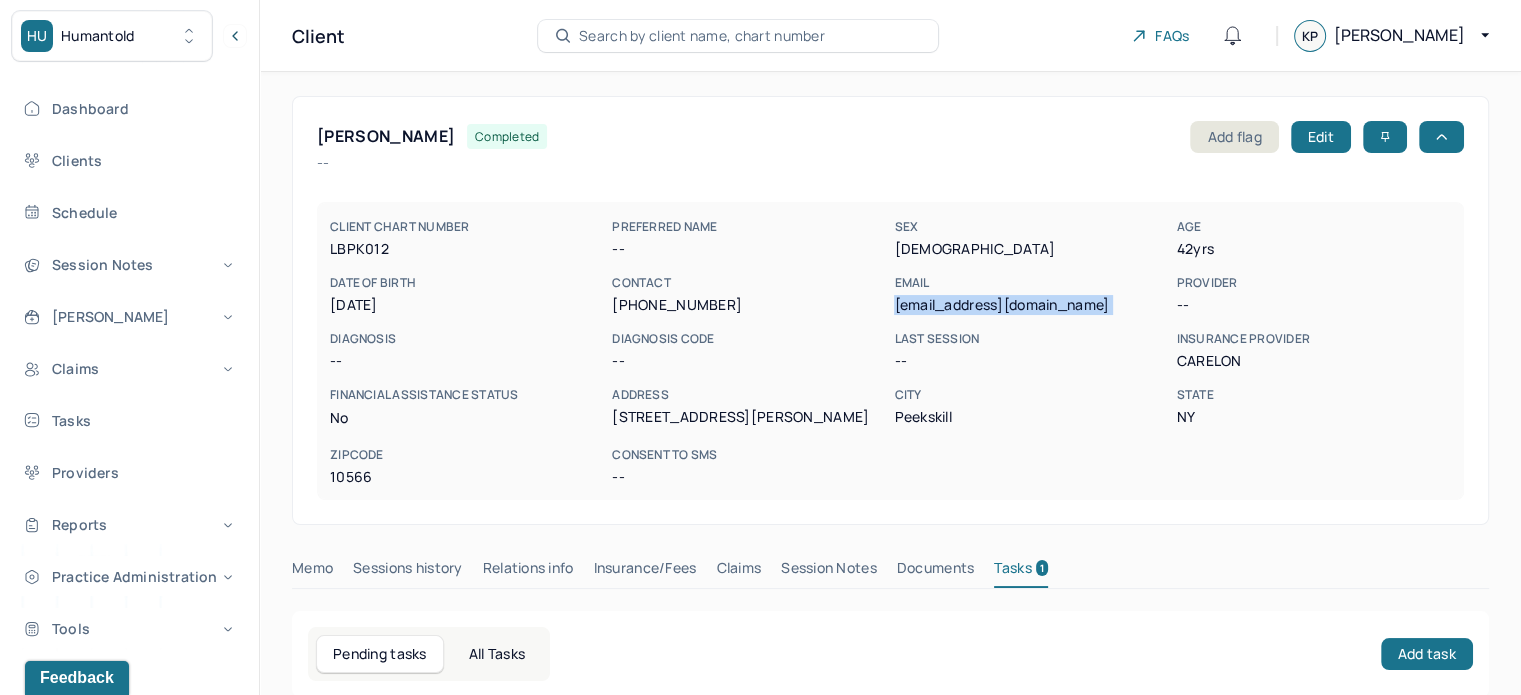 click on "matija713@yahoo.com" at bounding box center (1031, 305) 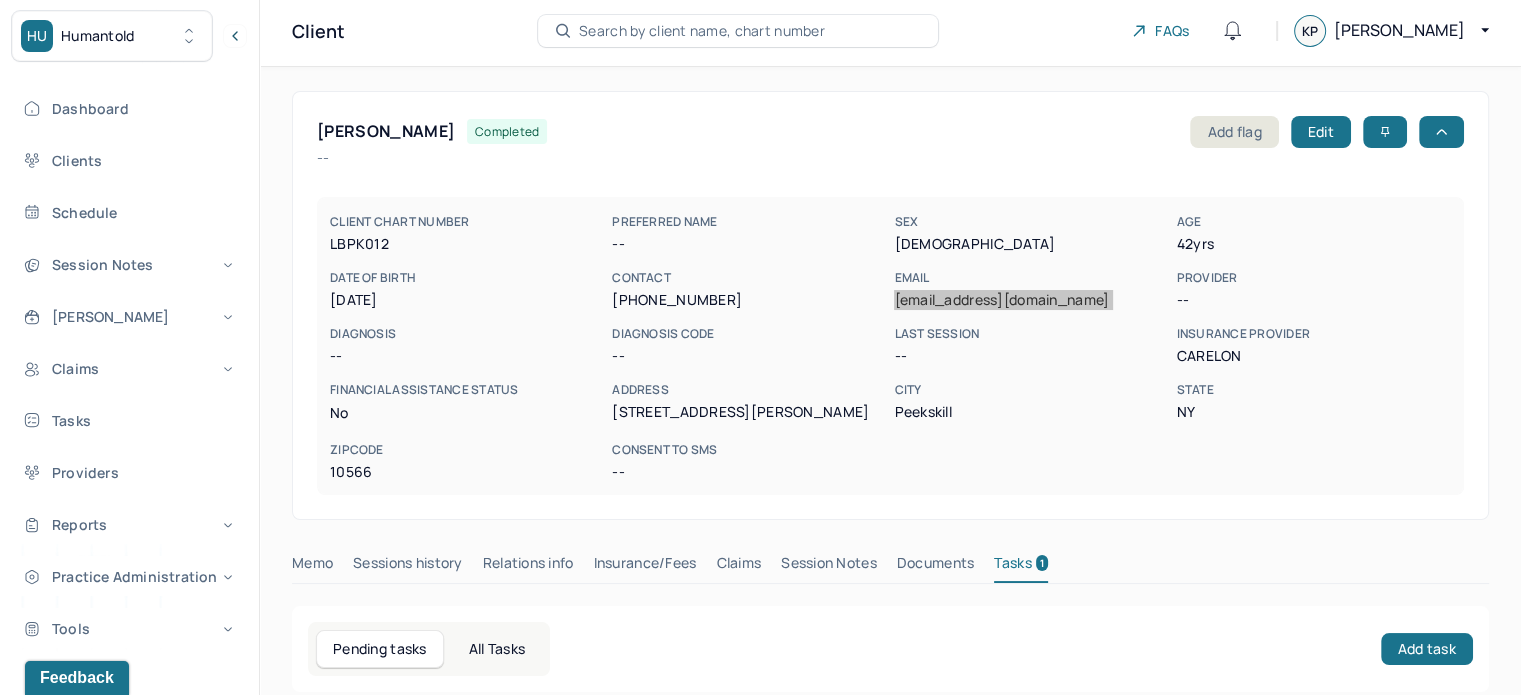 scroll, scrollTop: 0, scrollLeft: 0, axis: both 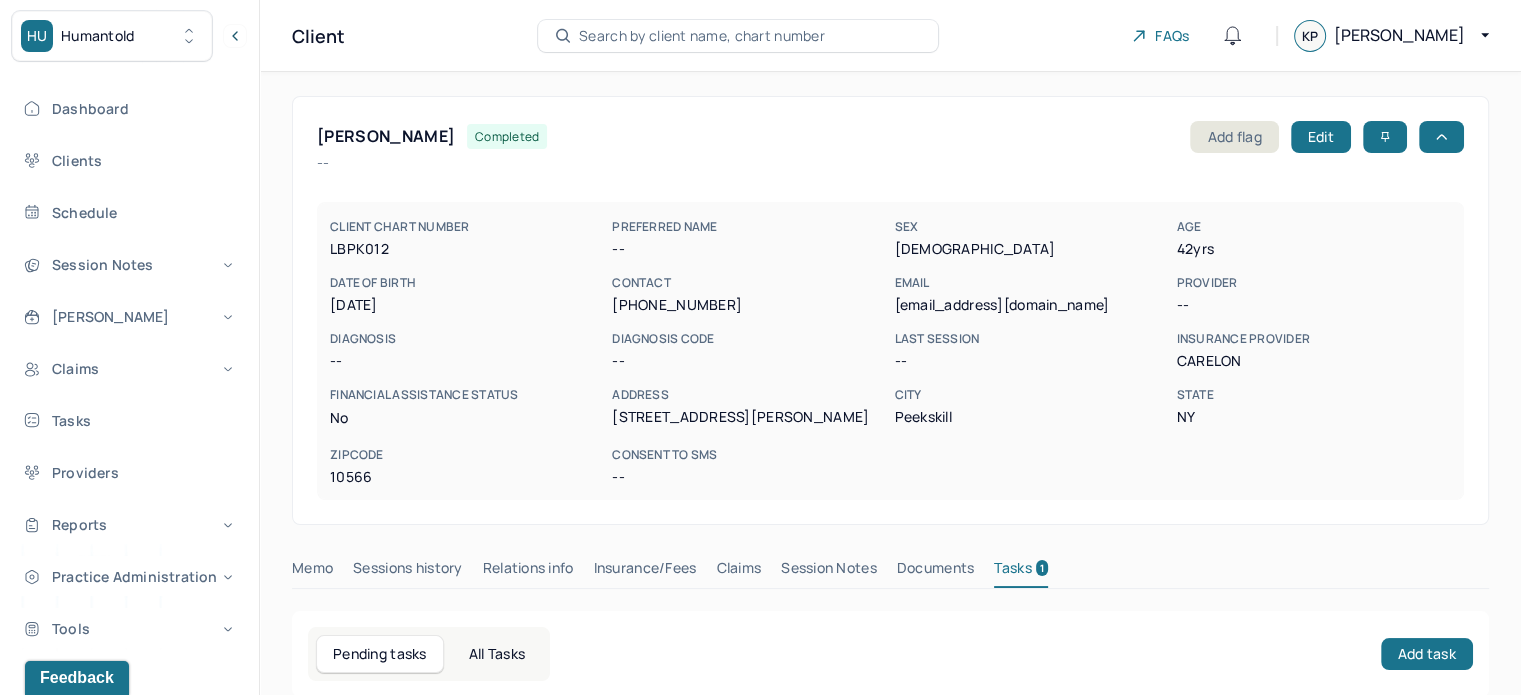 click on "LAURENCE, MATIJA" at bounding box center (386, 136) 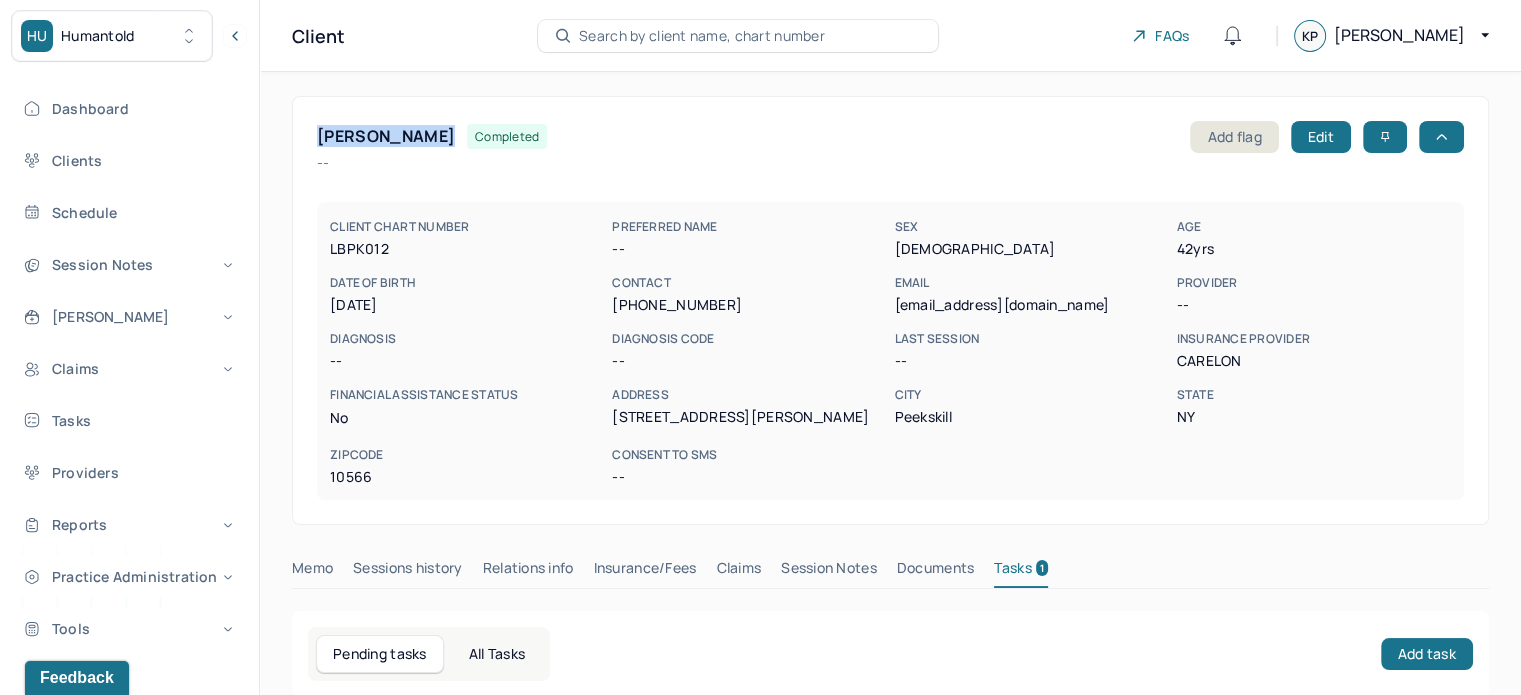 click on "LAURENCE, MATIJA" at bounding box center (386, 136) 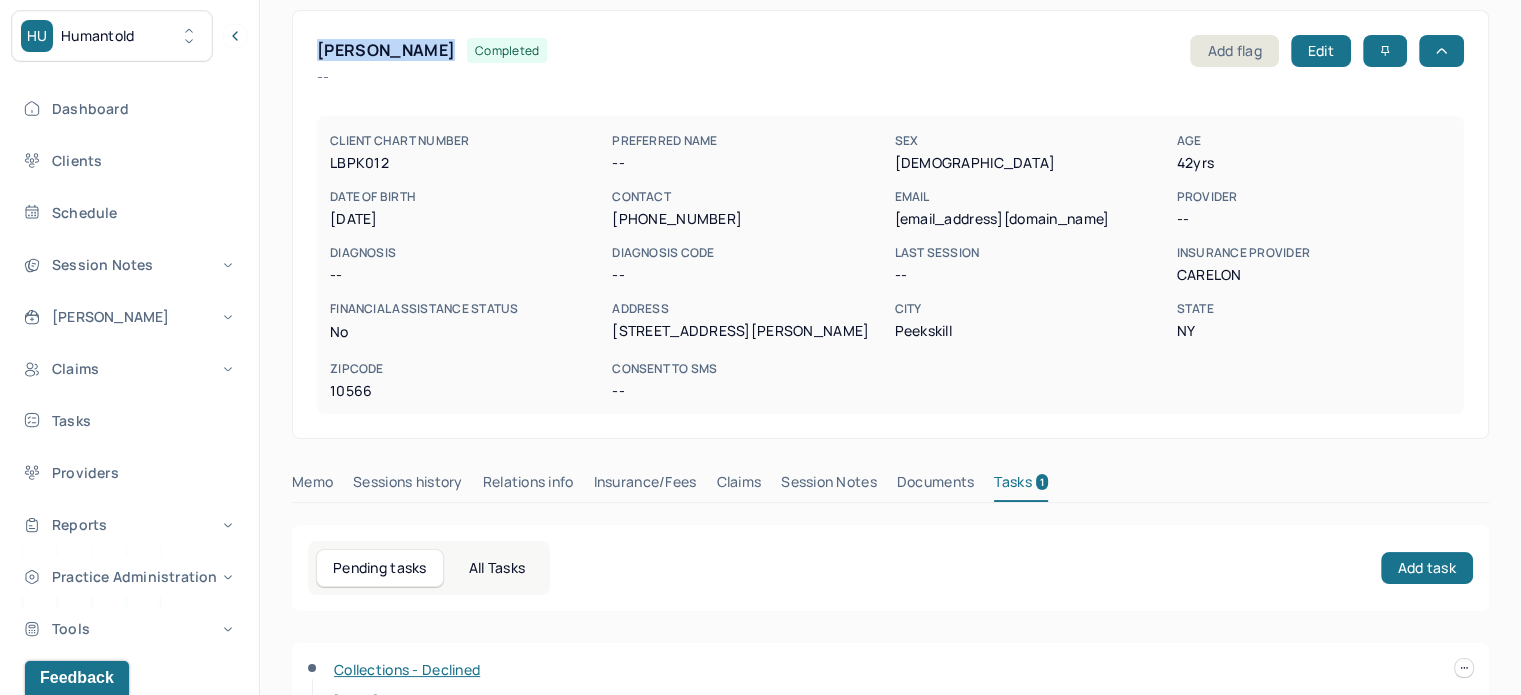 scroll, scrollTop: 84, scrollLeft: 0, axis: vertical 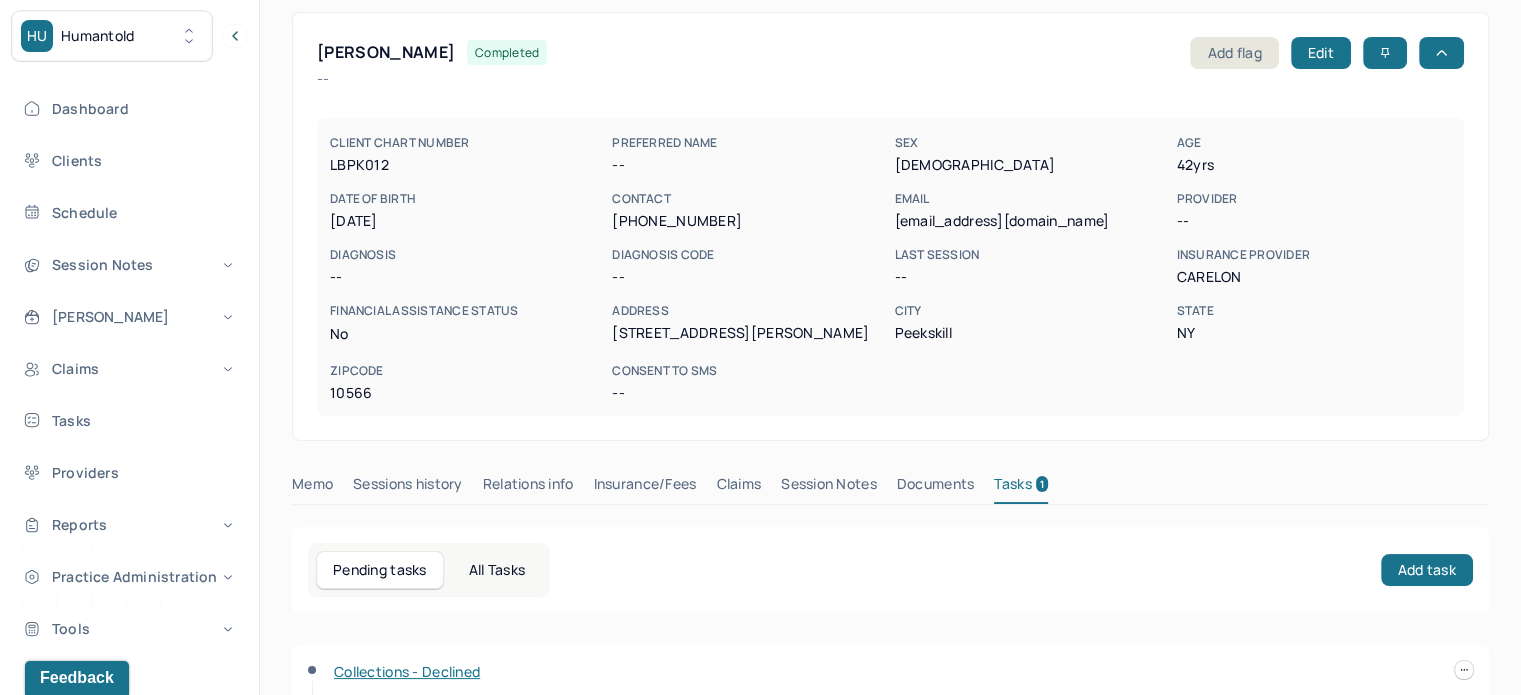 click on "EMAIL" at bounding box center (1031, 199) 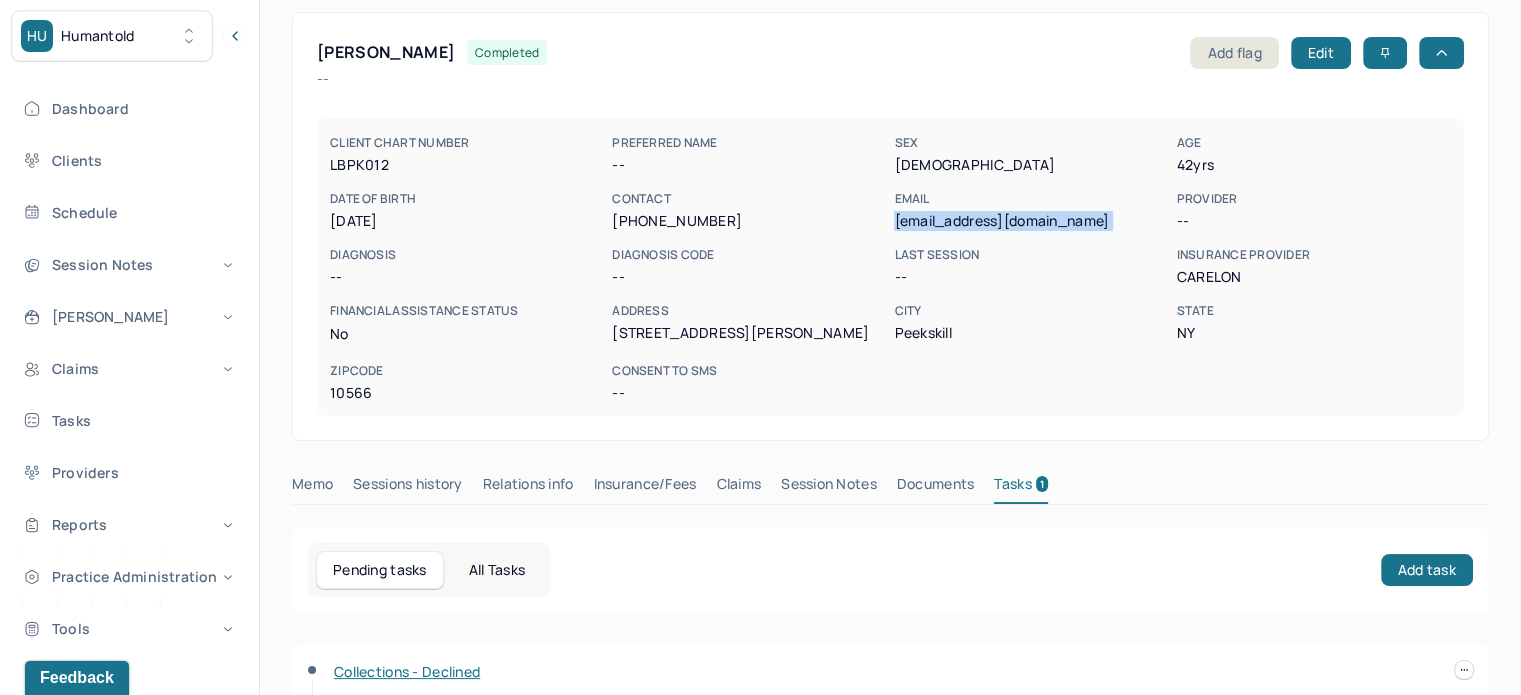 click on "matija713@yahoo.com" at bounding box center [1031, 221] 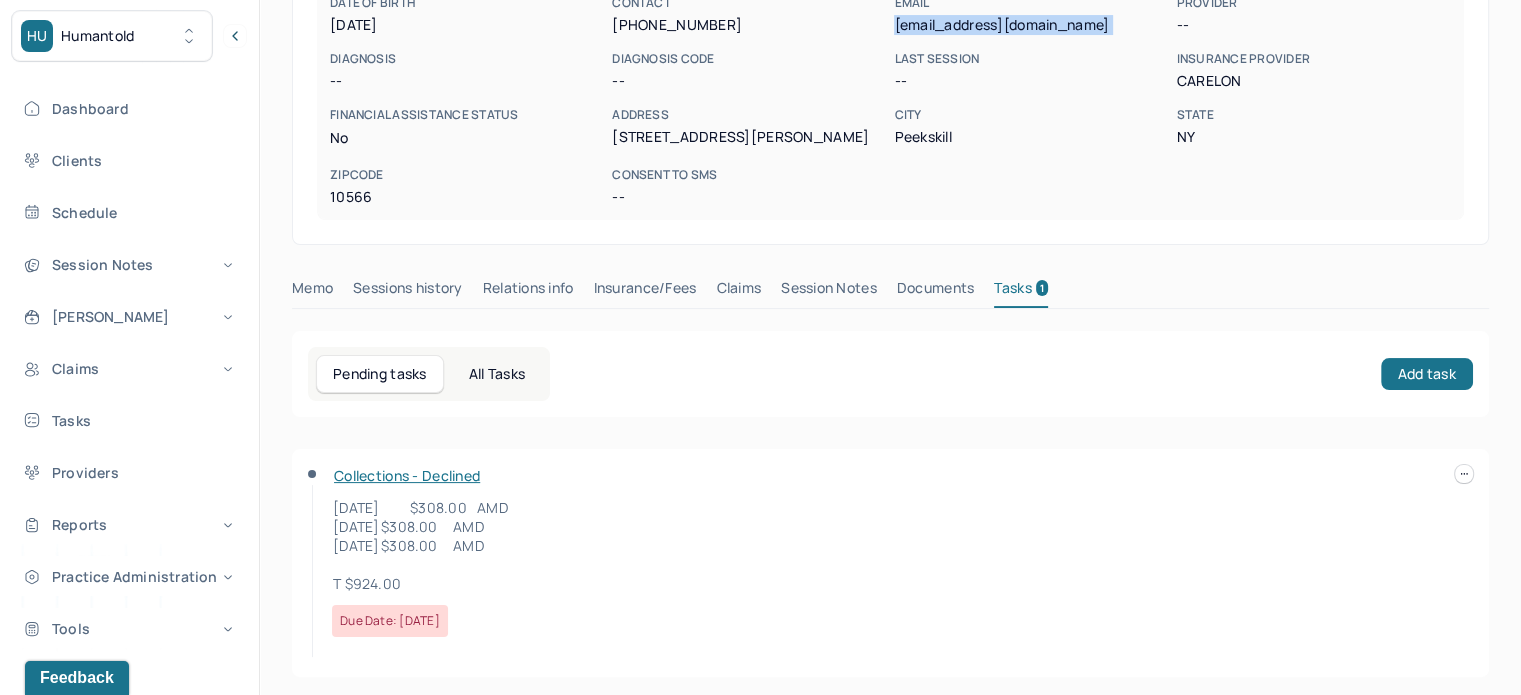 scroll, scrollTop: 284, scrollLeft: 0, axis: vertical 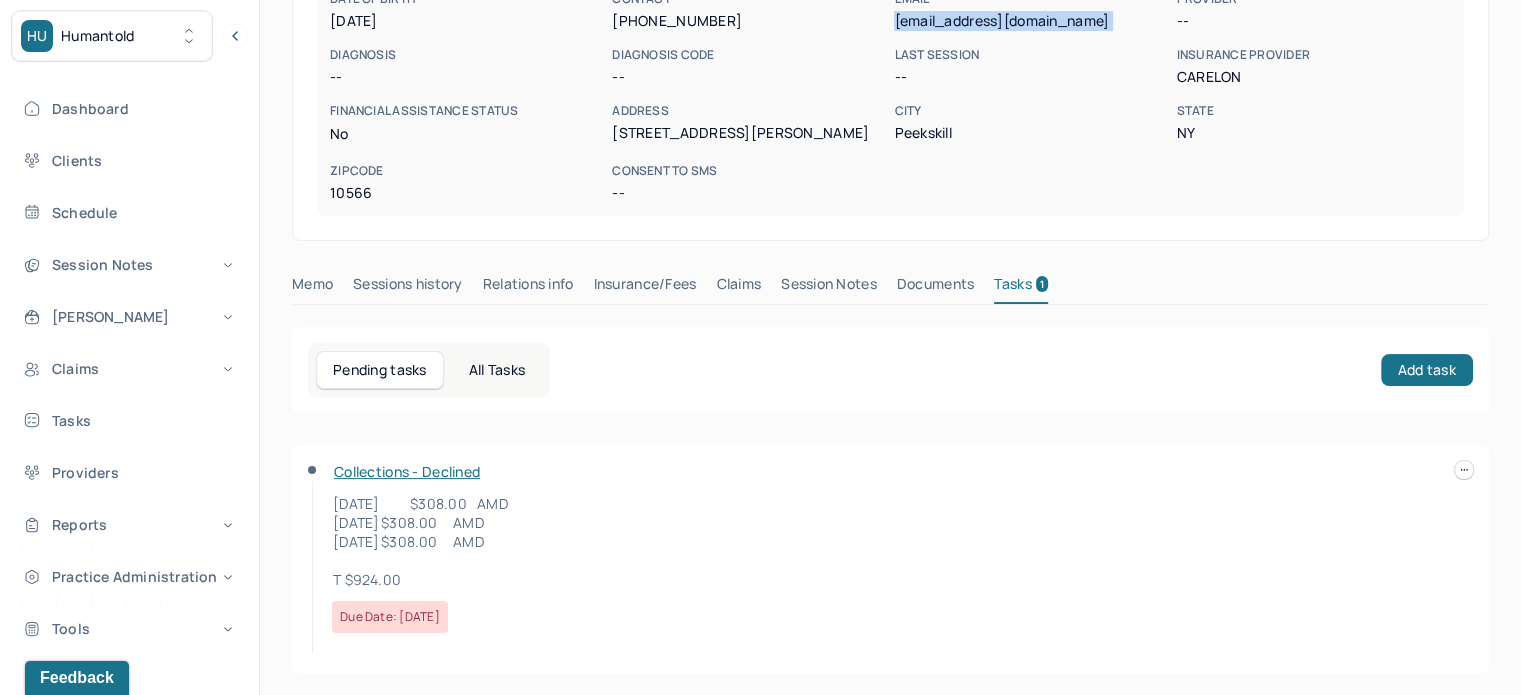 click on "Sessions history" at bounding box center (407, 288) 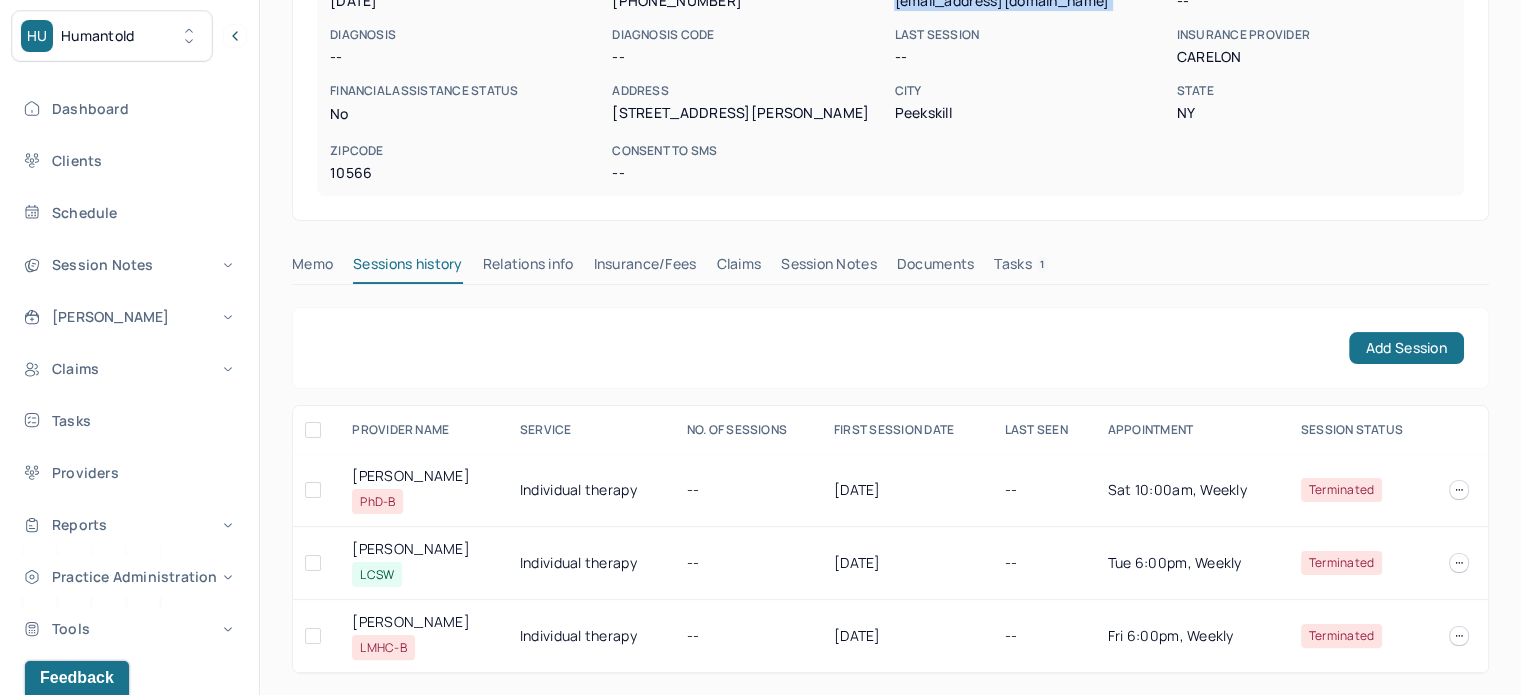 scroll, scrollTop: 0, scrollLeft: 0, axis: both 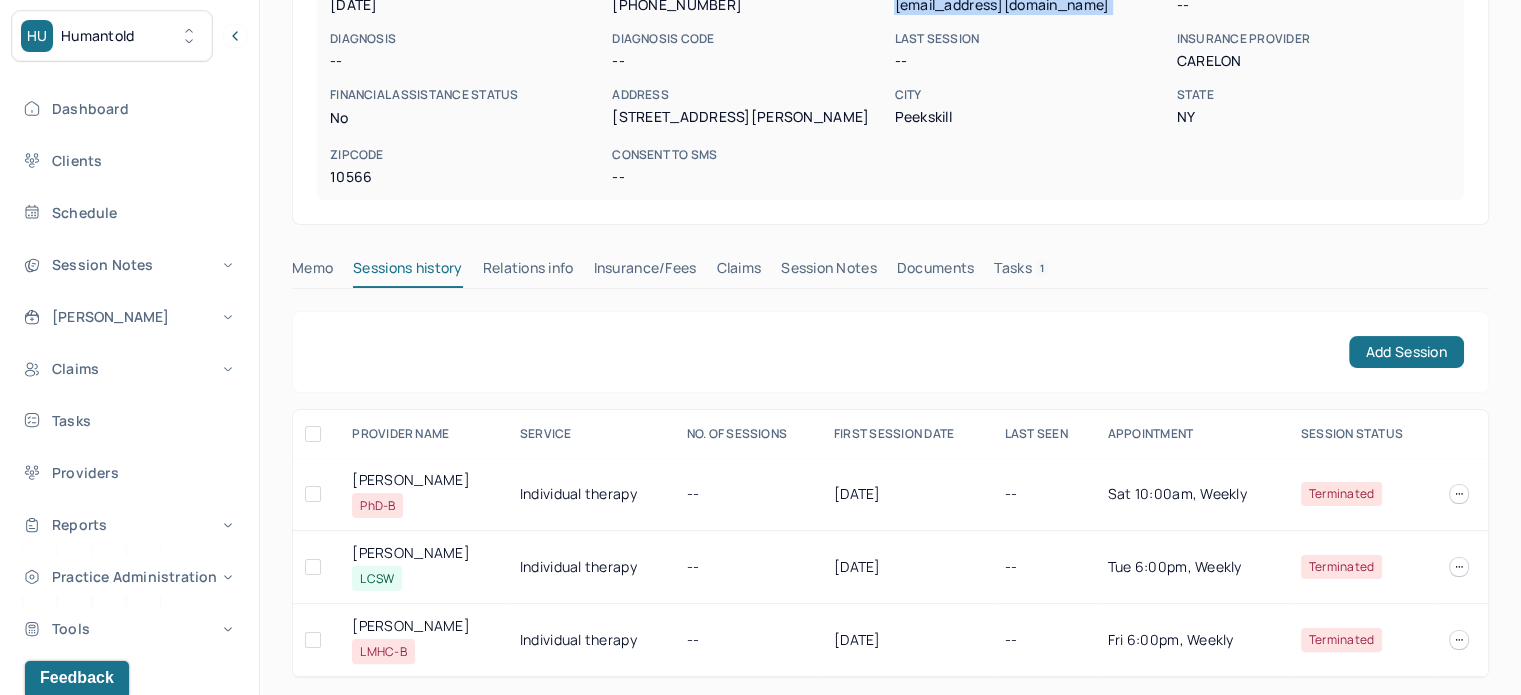 click on "Tasks 1" at bounding box center [1021, 272] 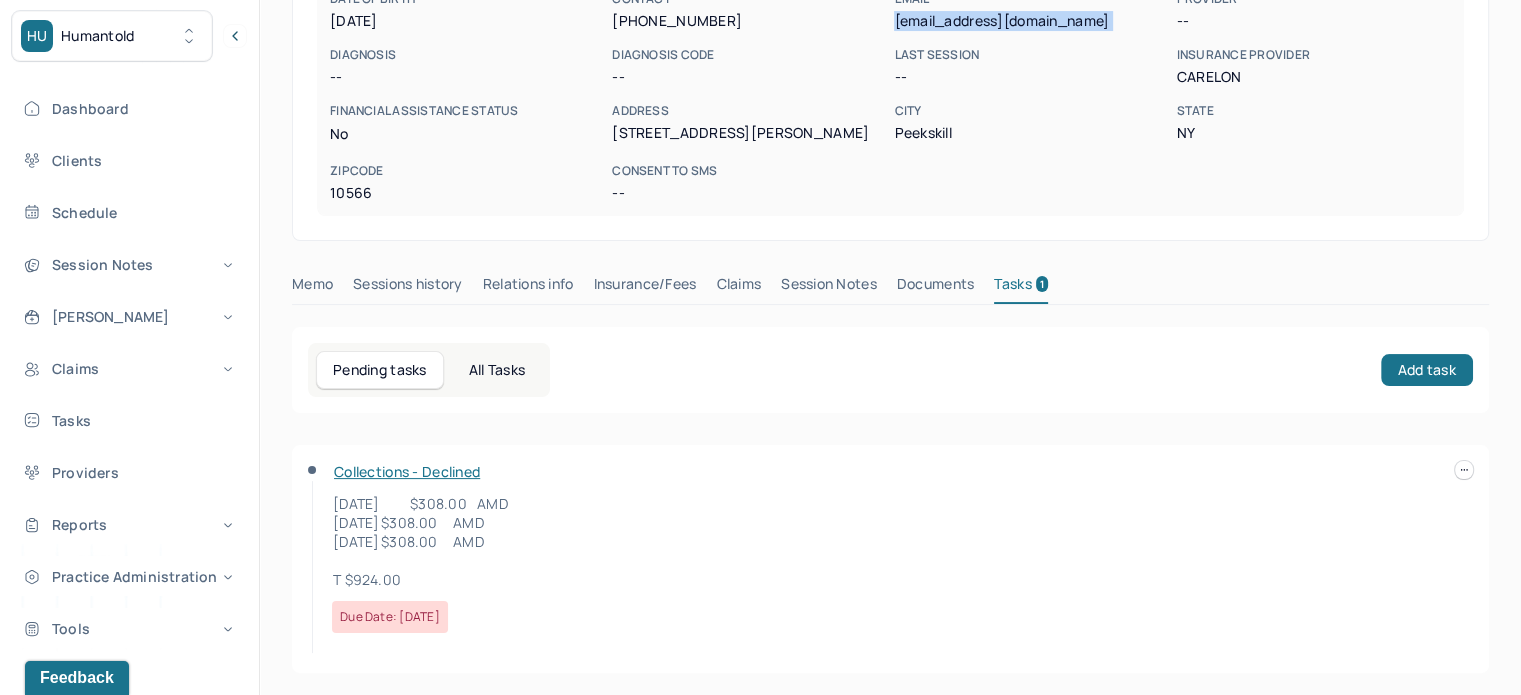 scroll, scrollTop: 284, scrollLeft: 0, axis: vertical 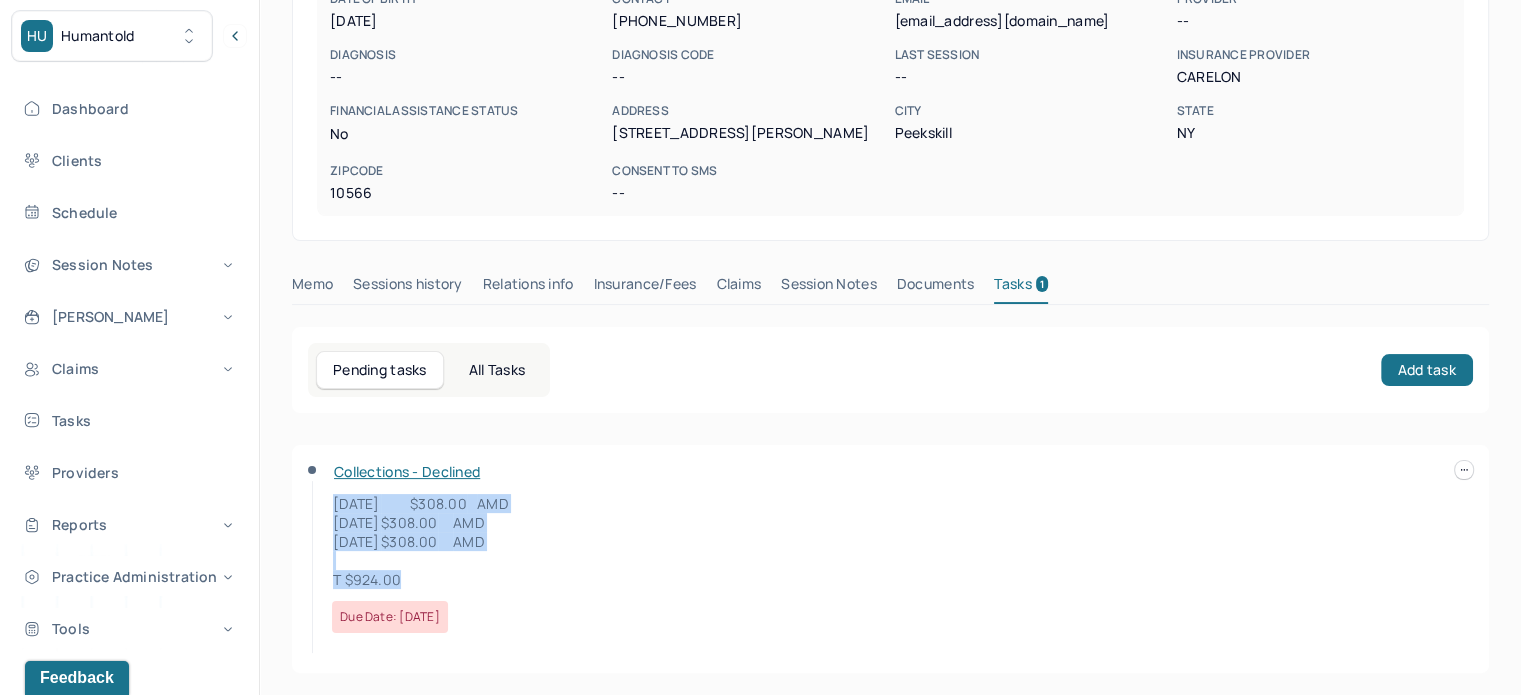 drag, startPoint x: 413, startPoint y: 583, endPoint x: 326, endPoint y: 500, distance: 120.241425 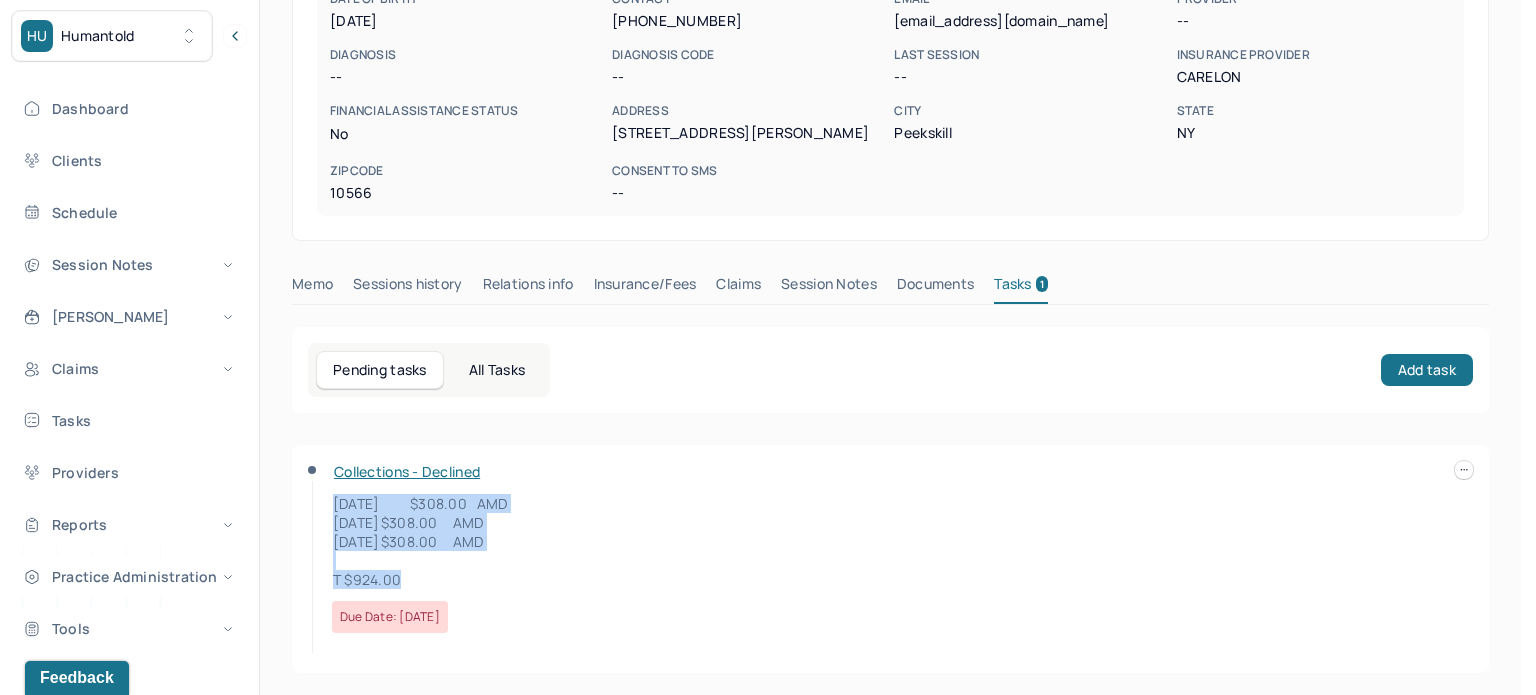 click at bounding box center [1464, 470] 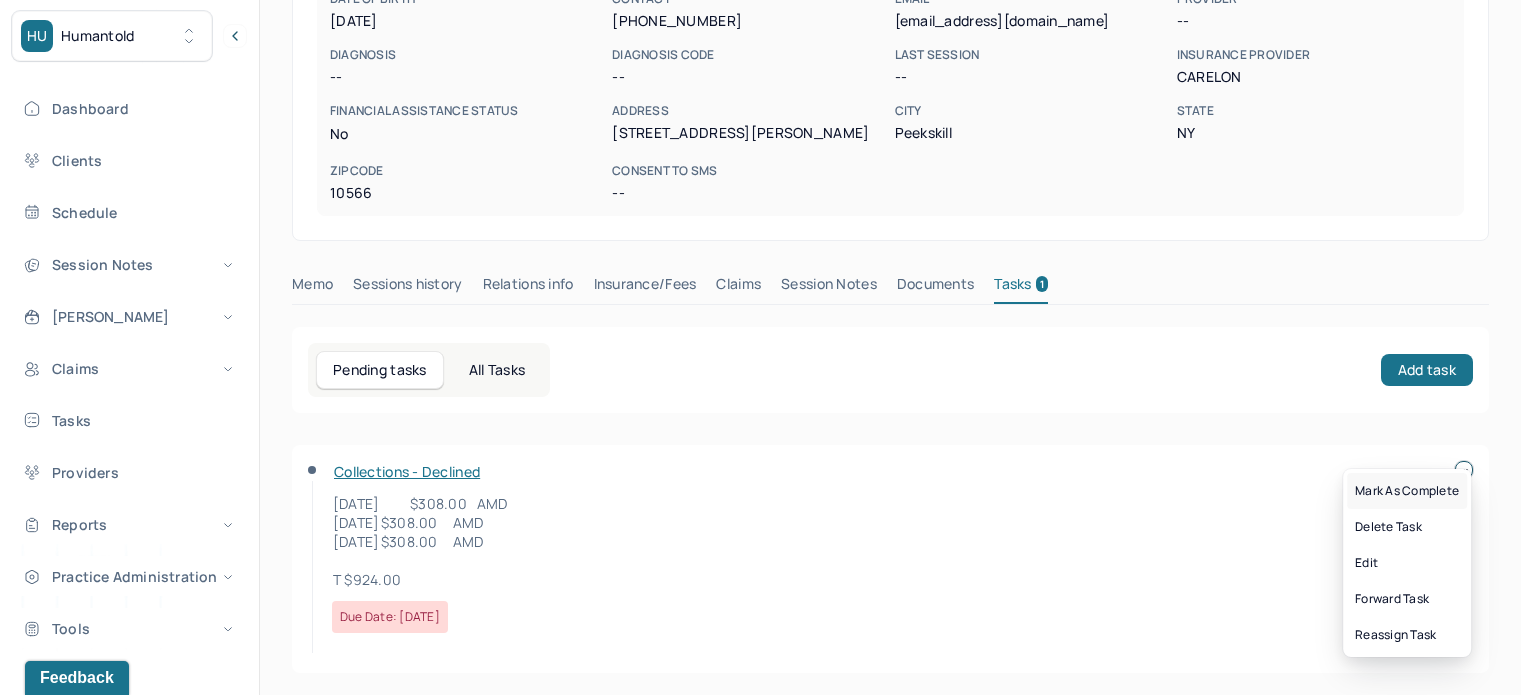 click on "Mark as complete" at bounding box center [1407, 491] 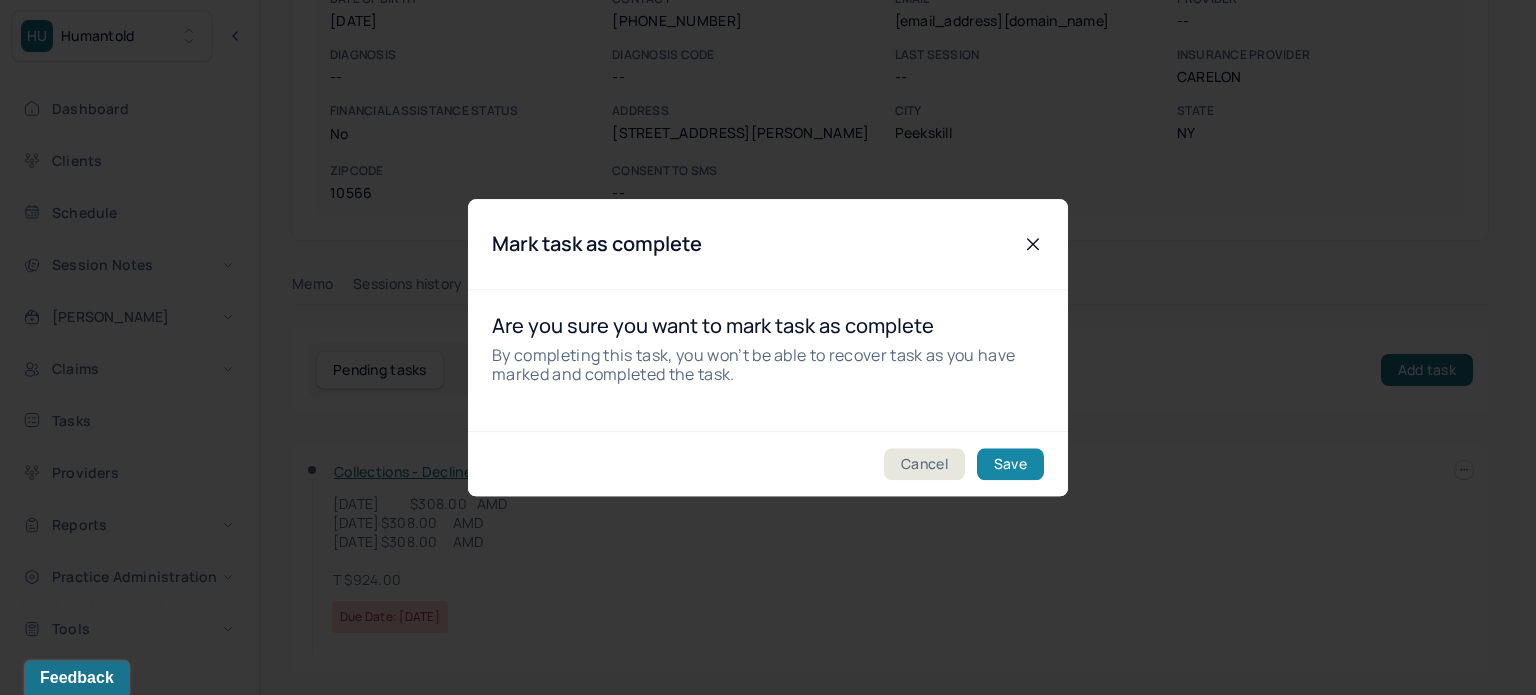 click on "Save" at bounding box center [1010, 464] 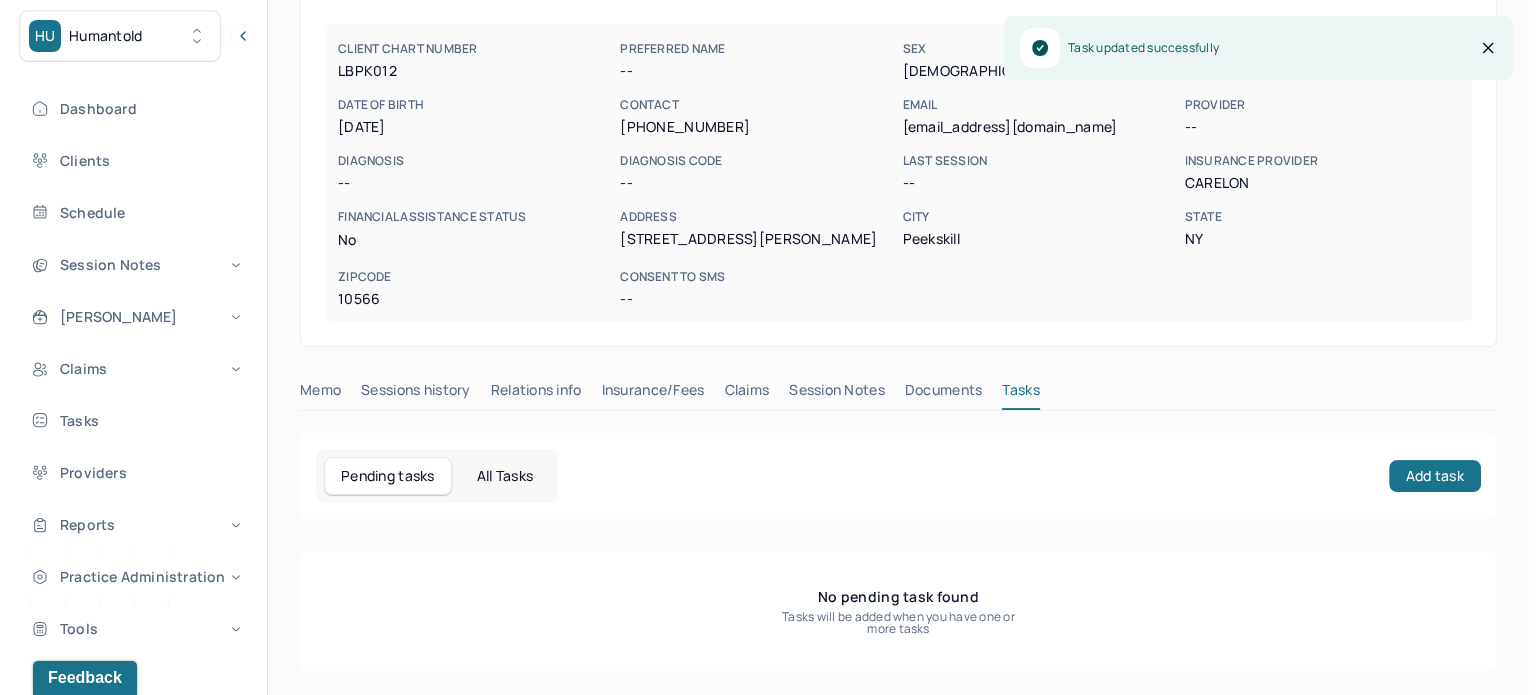 scroll, scrollTop: 176, scrollLeft: 0, axis: vertical 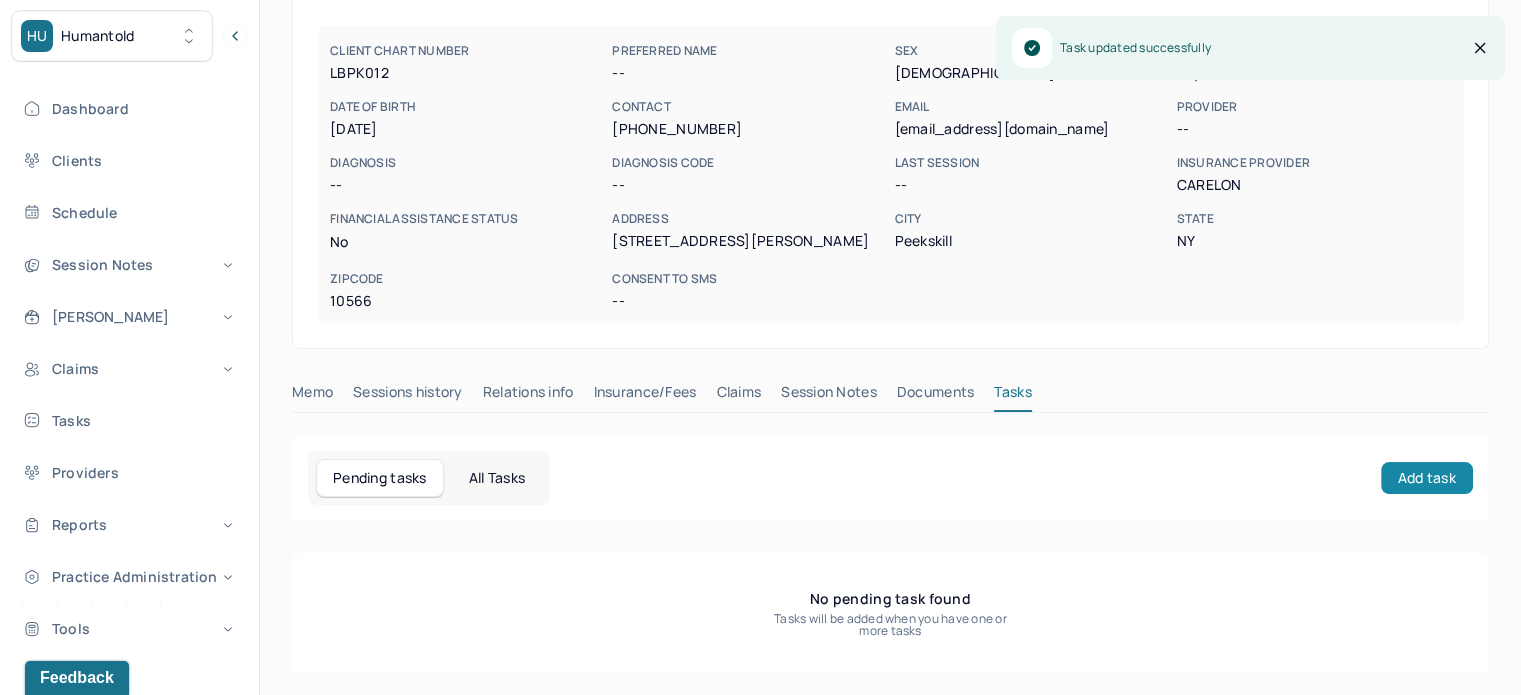 click on "Add task" at bounding box center [1427, 478] 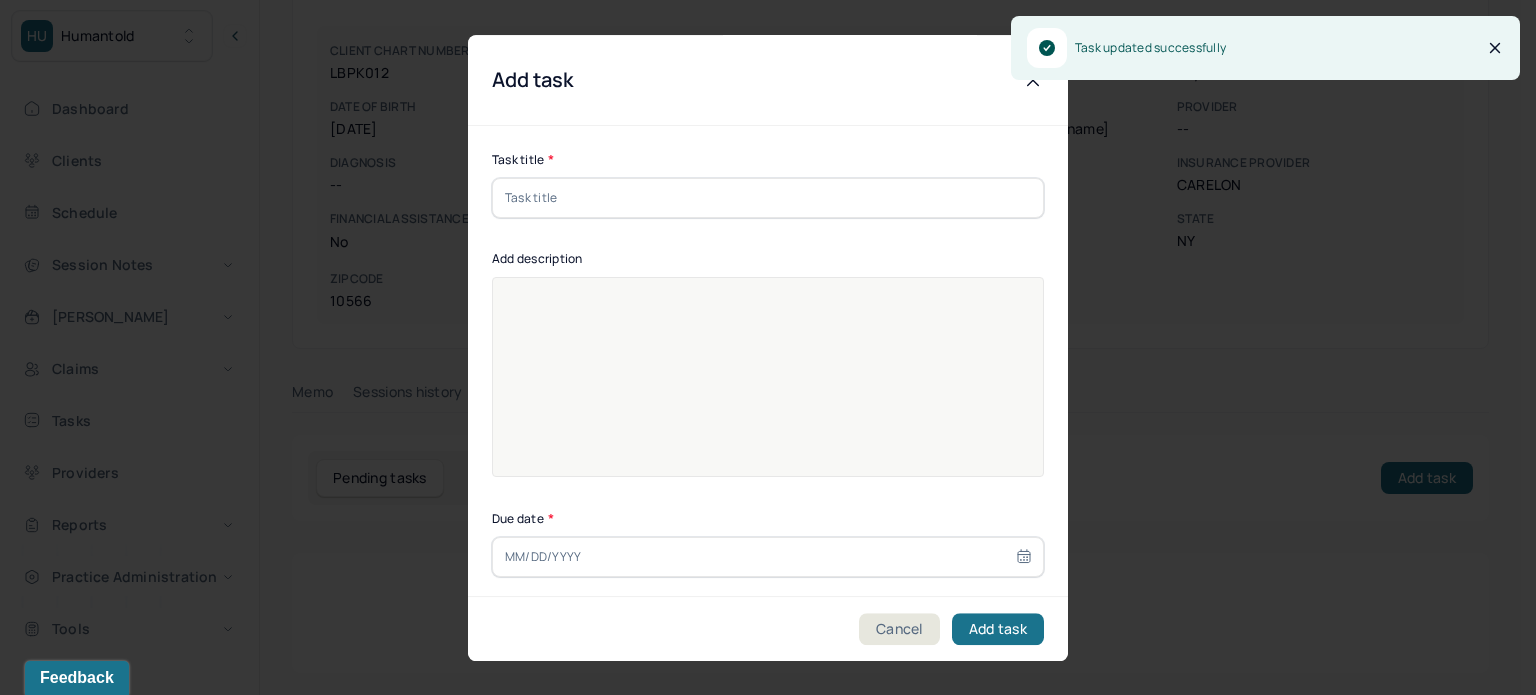 click at bounding box center (768, 198) 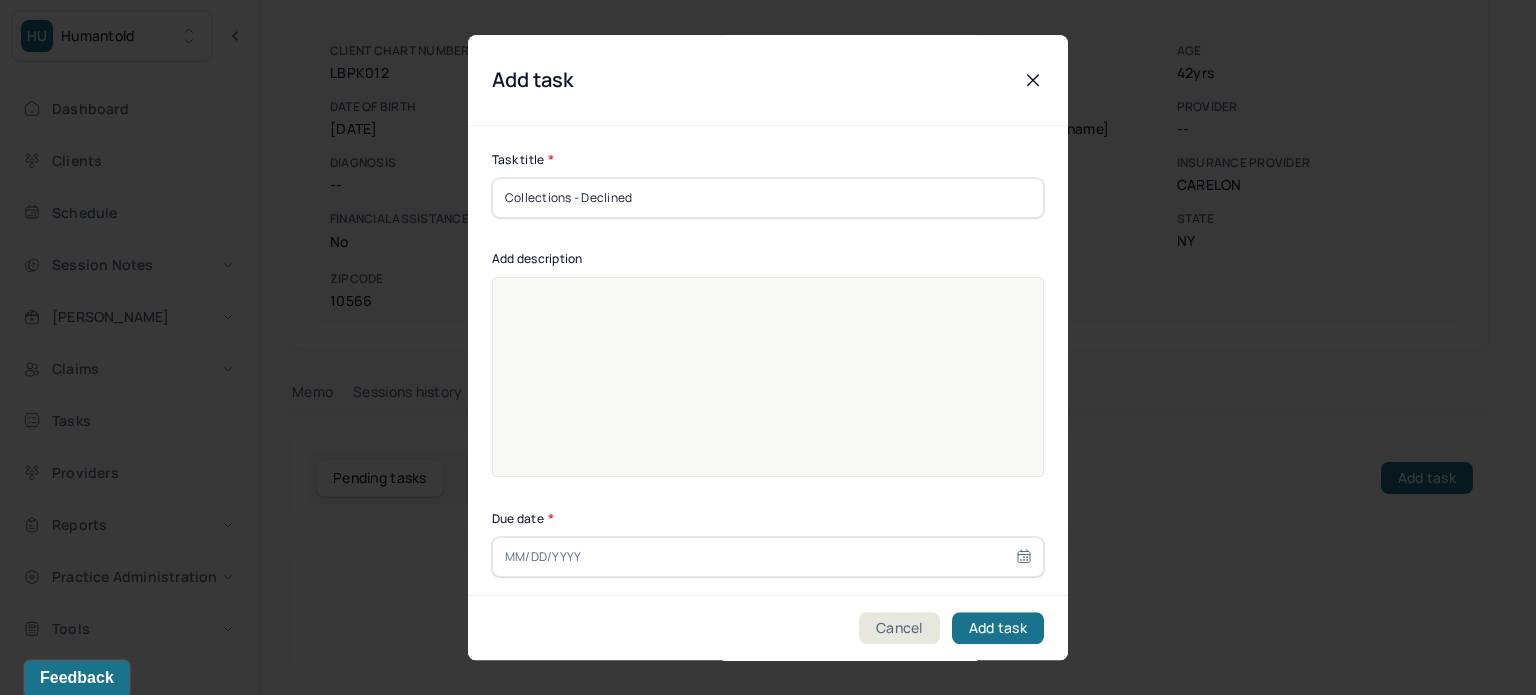 type on "Collections - Declined" 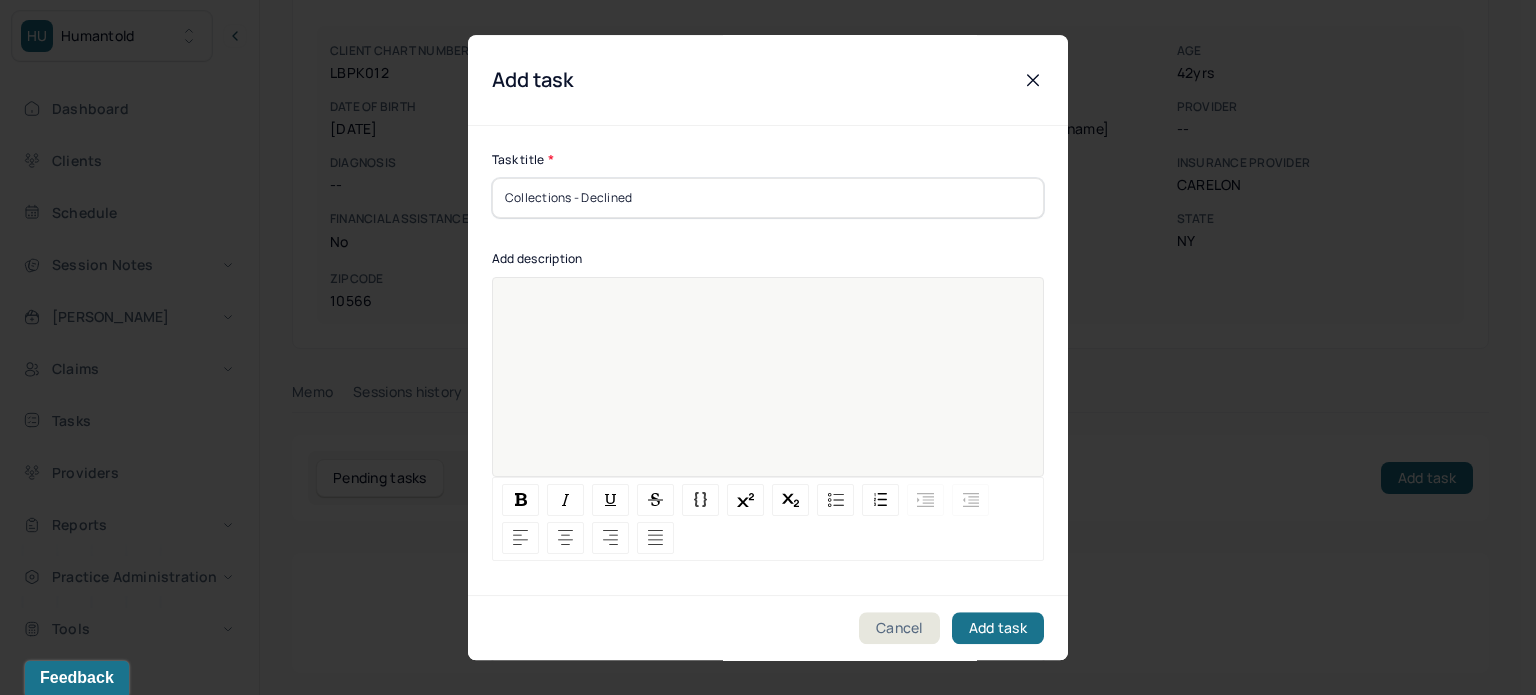 click at bounding box center (768, 390) 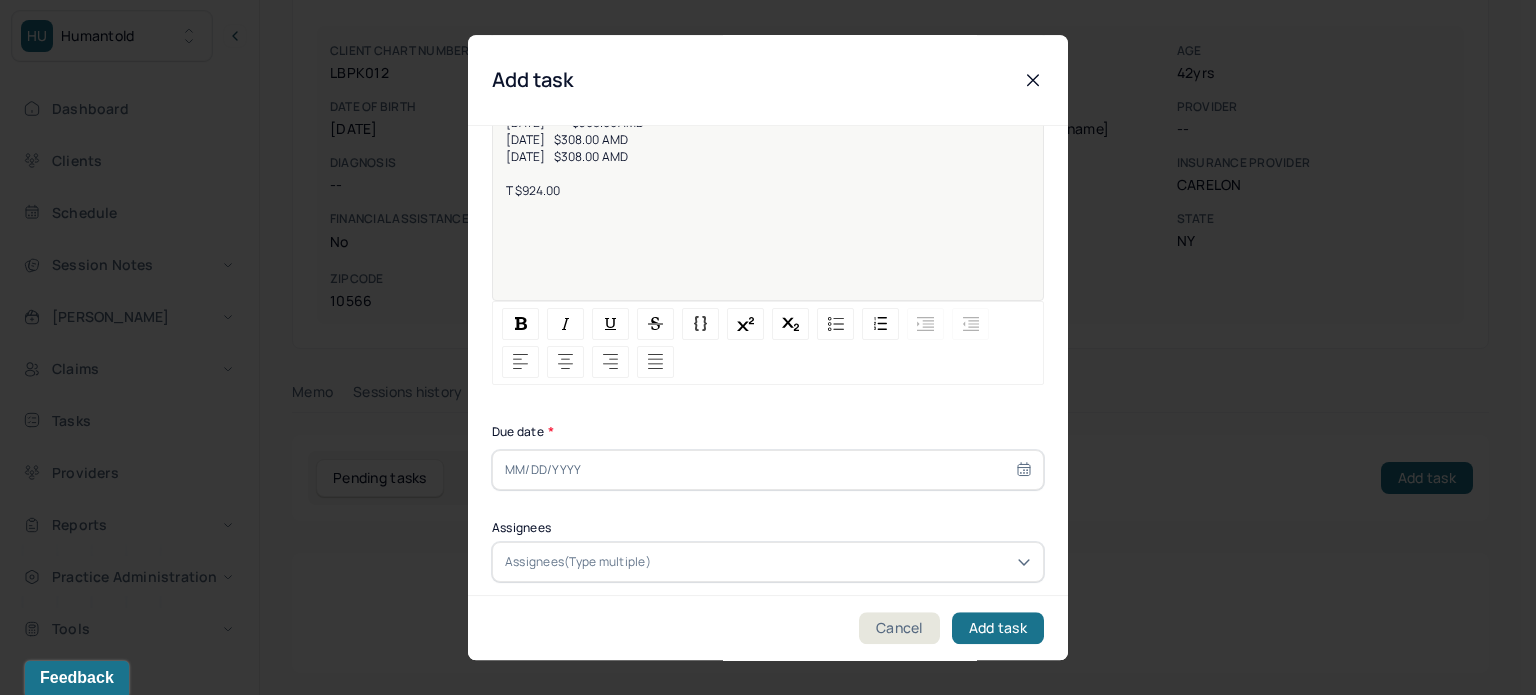 scroll, scrollTop: 256, scrollLeft: 0, axis: vertical 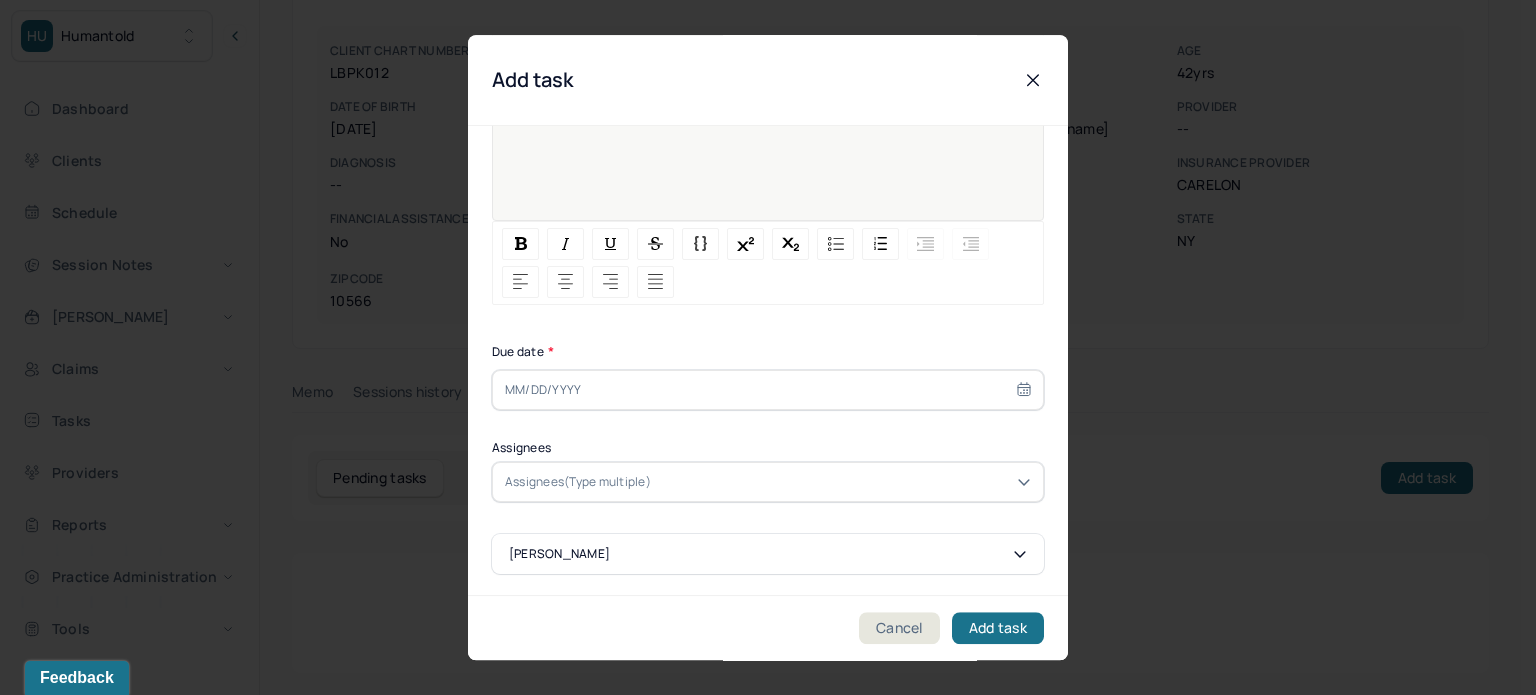 click at bounding box center [768, 390] 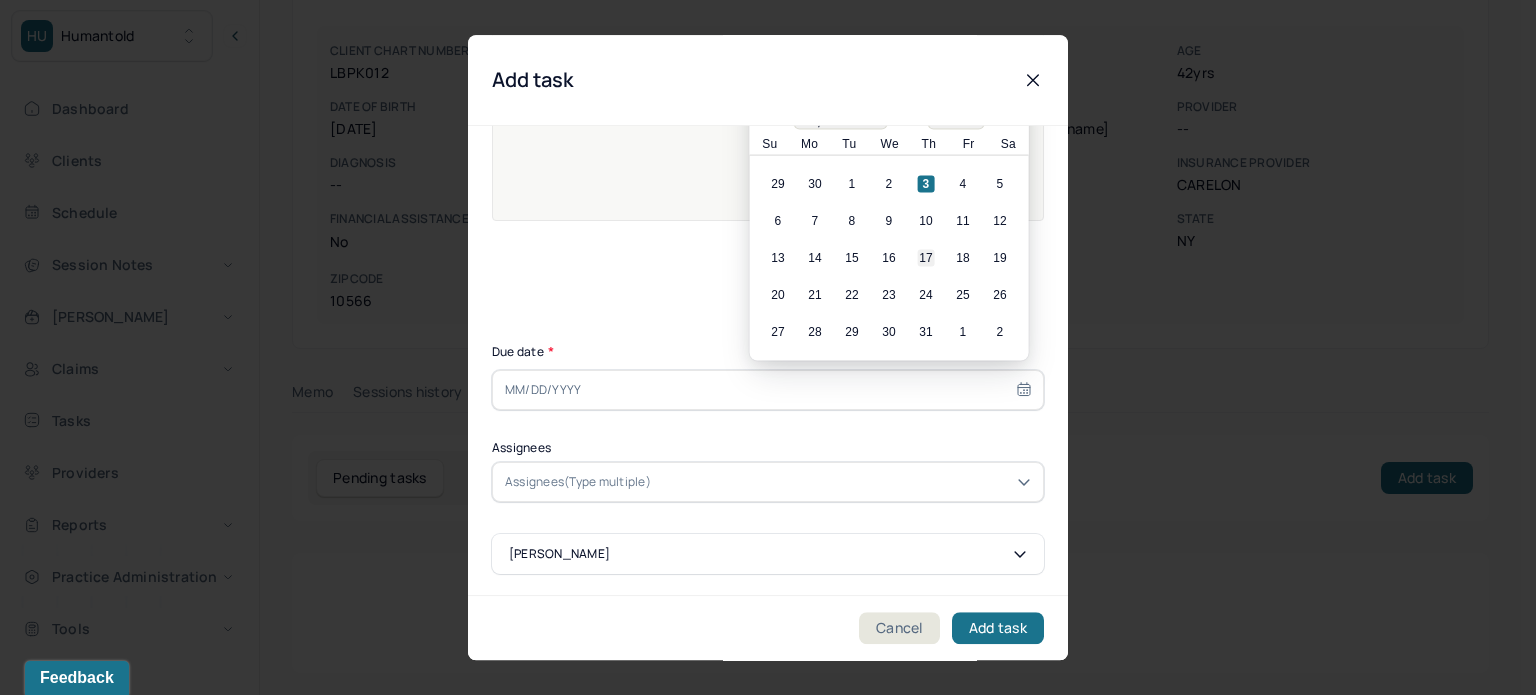 click on "17" at bounding box center (926, 258) 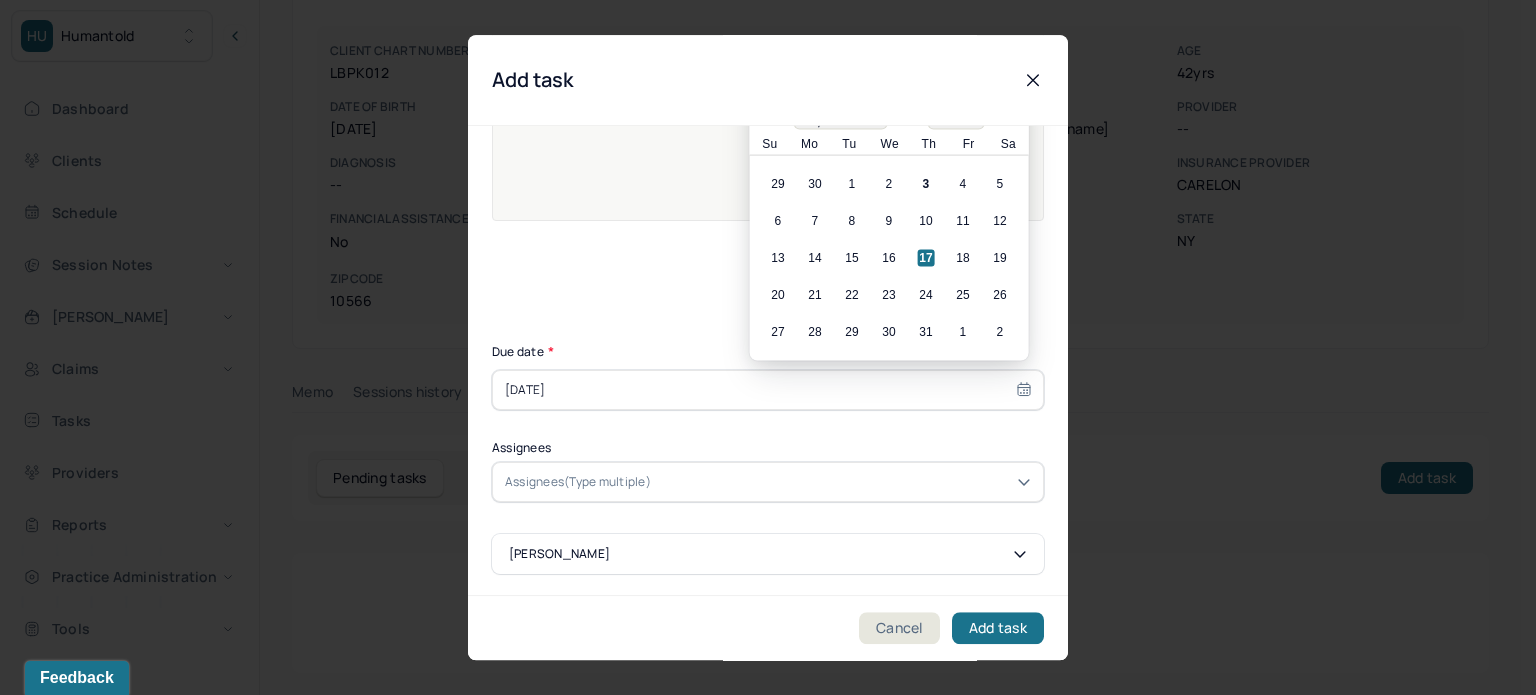 click on "Assignees(Type multiple)" at bounding box center [578, 482] 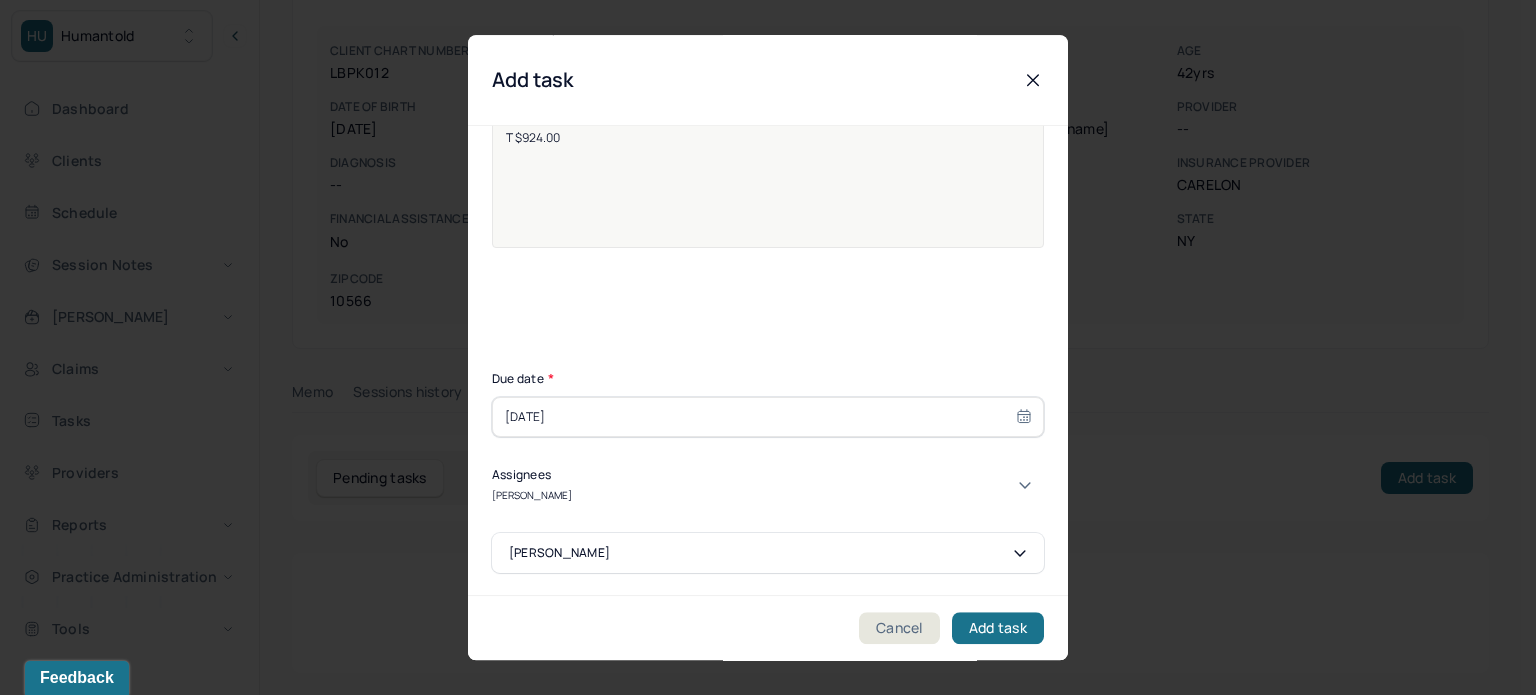 type on "[PERSON_NAME]" 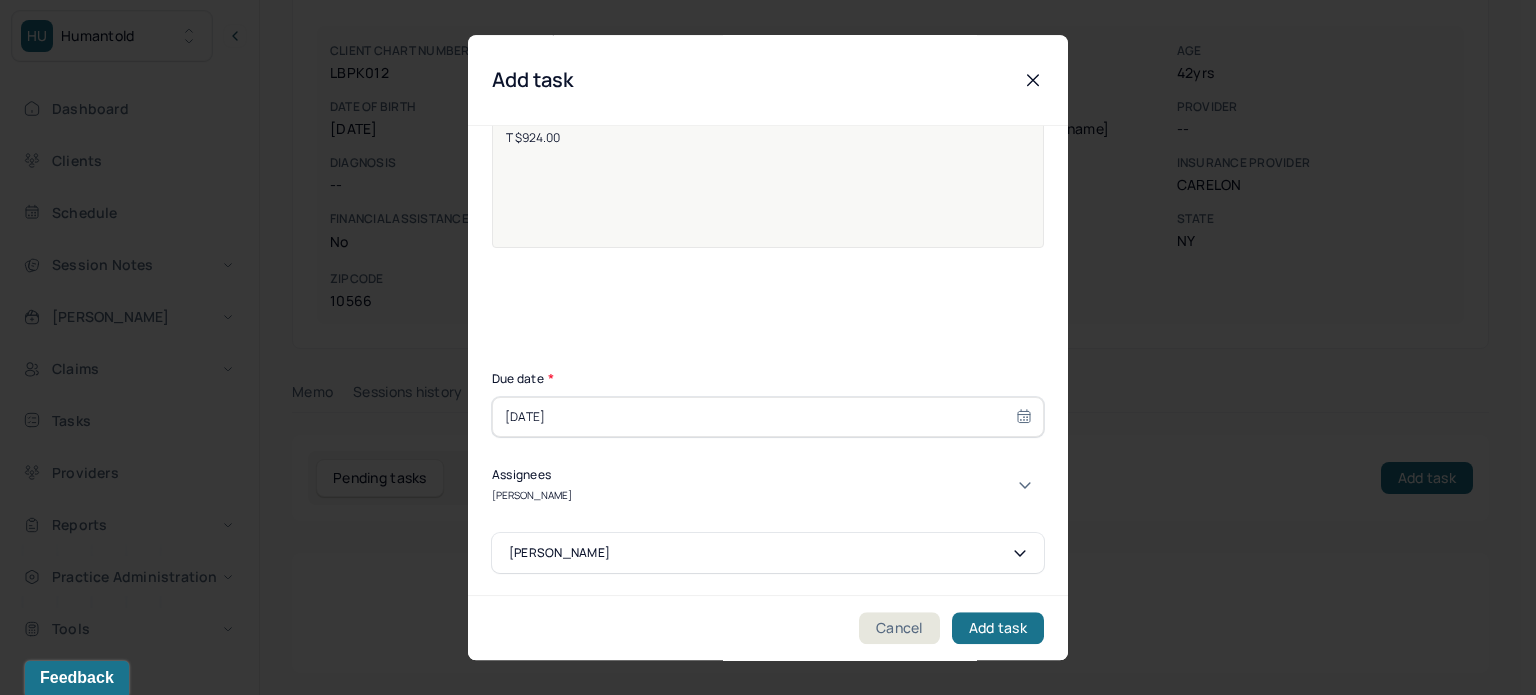 click on "[PERSON_NAME]" at bounding box center [760, 703] 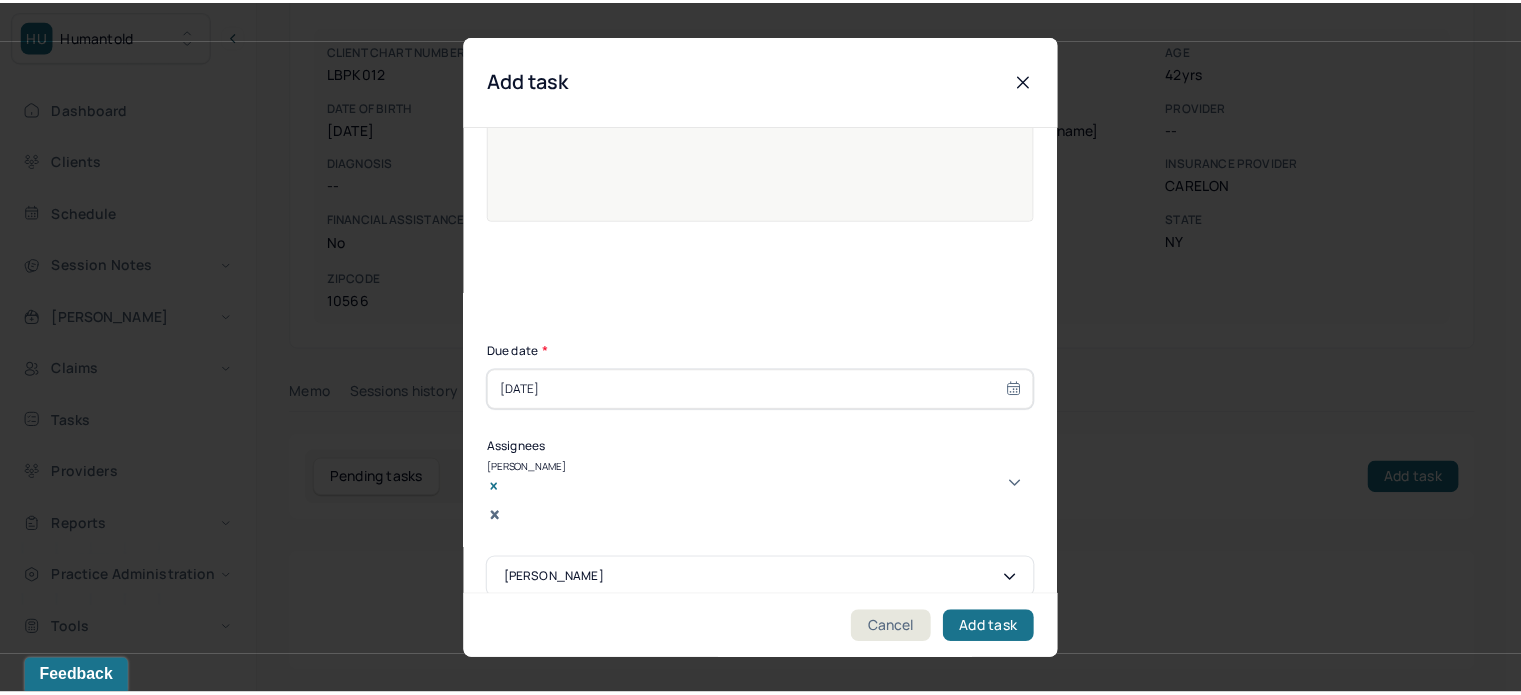 scroll, scrollTop: 257, scrollLeft: 0, axis: vertical 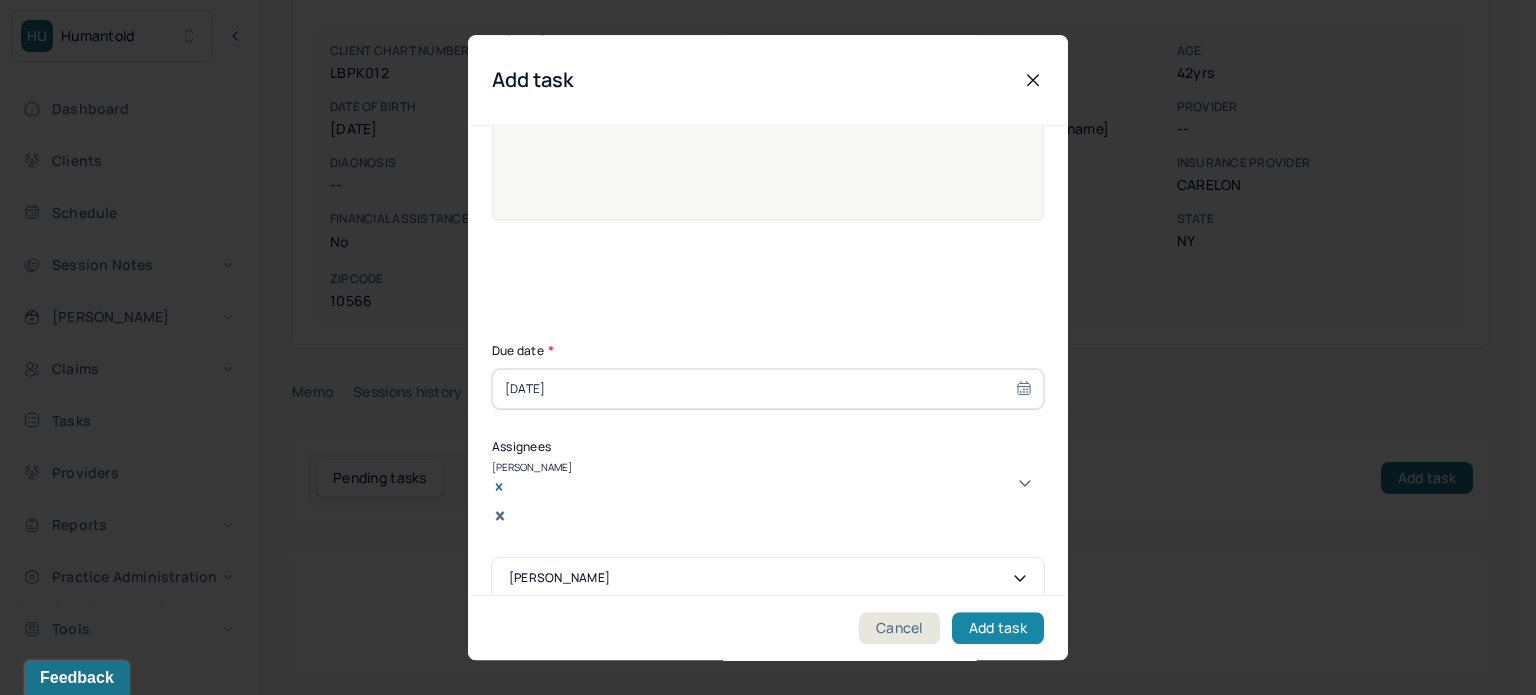 click on "Add task" at bounding box center [998, 628] 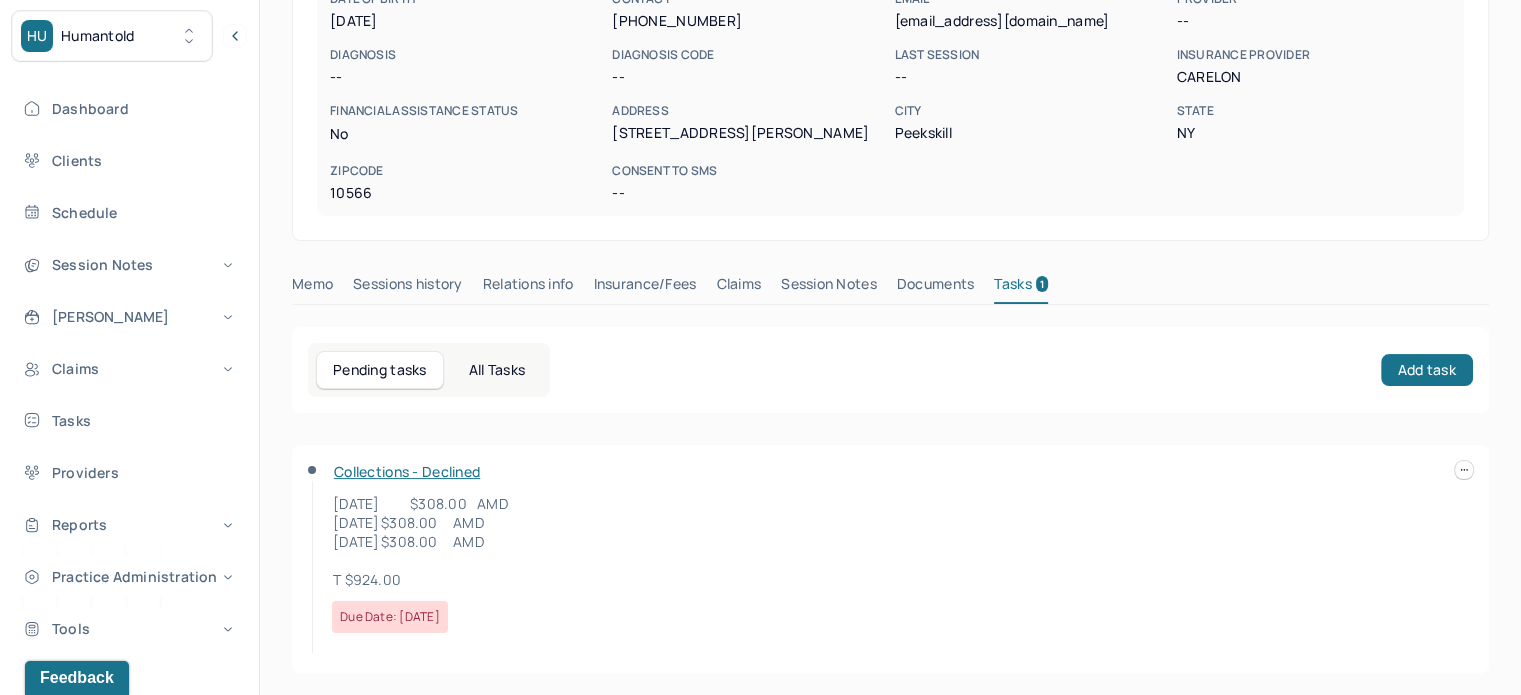 scroll, scrollTop: 0, scrollLeft: 0, axis: both 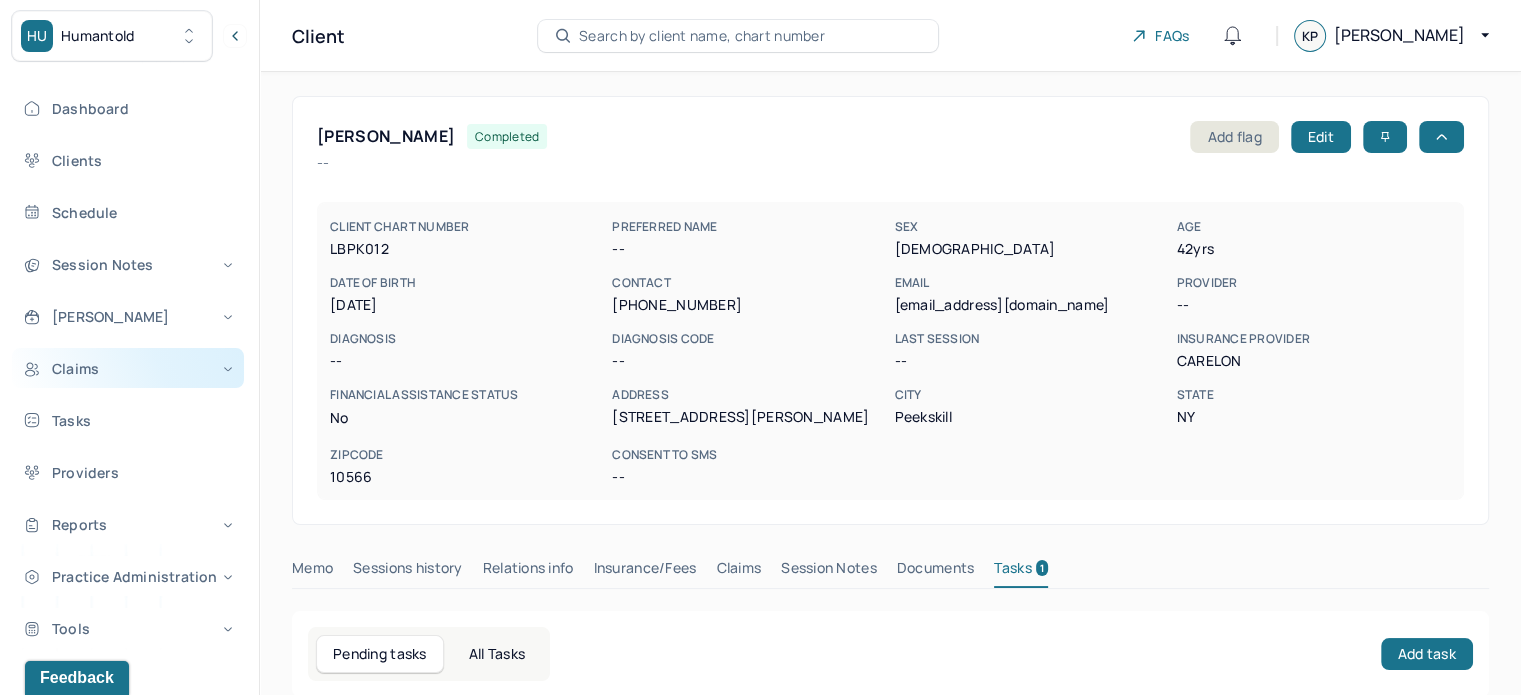 click on "Claims" at bounding box center [128, 368] 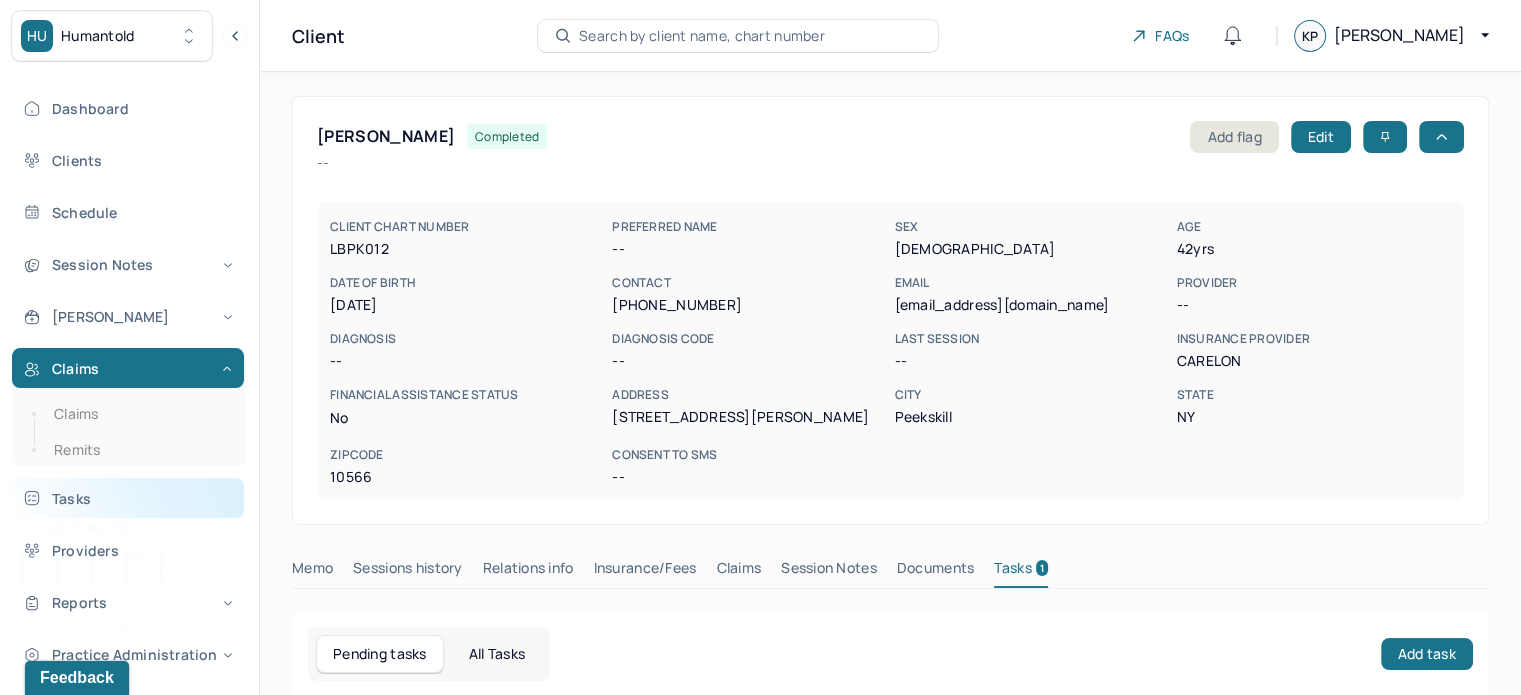 click on "Tasks" at bounding box center [128, 498] 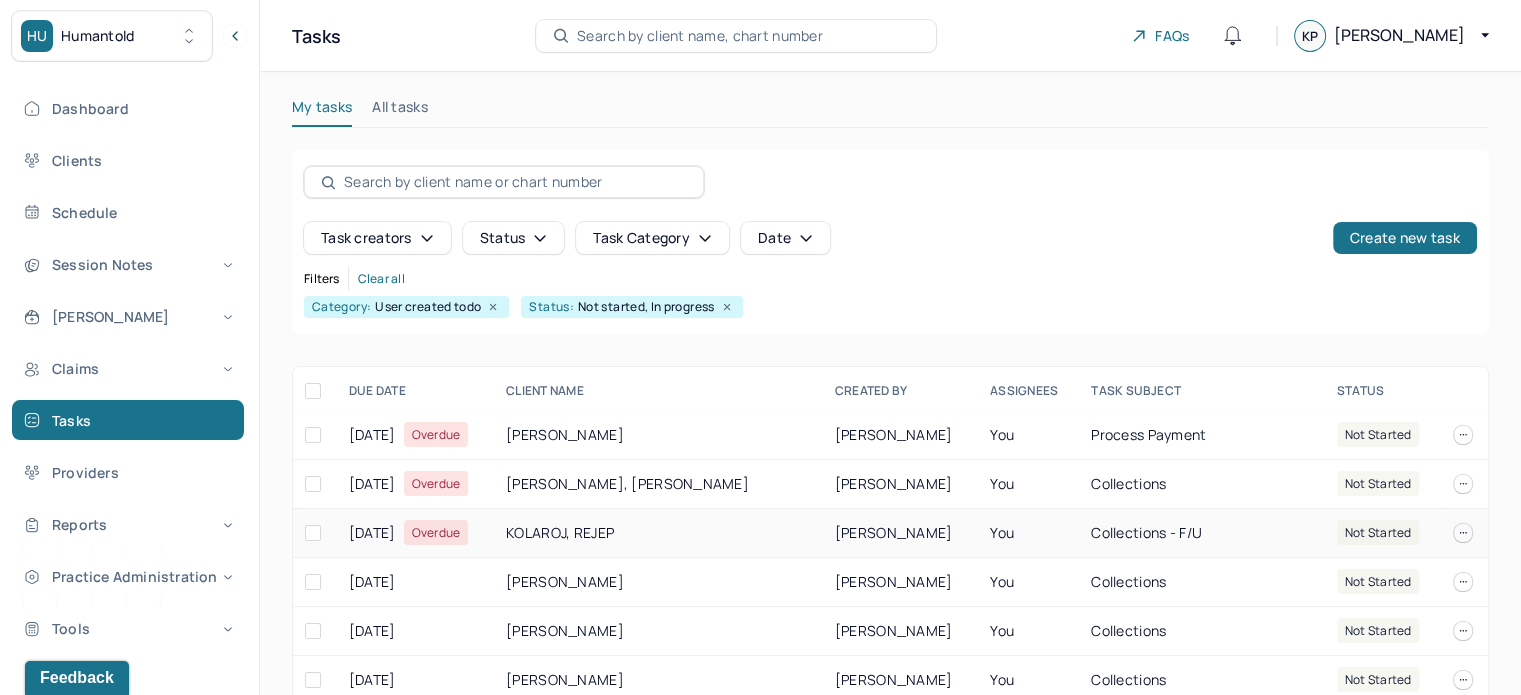 scroll, scrollTop: 300, scrollLeft: 0, axis: vertical 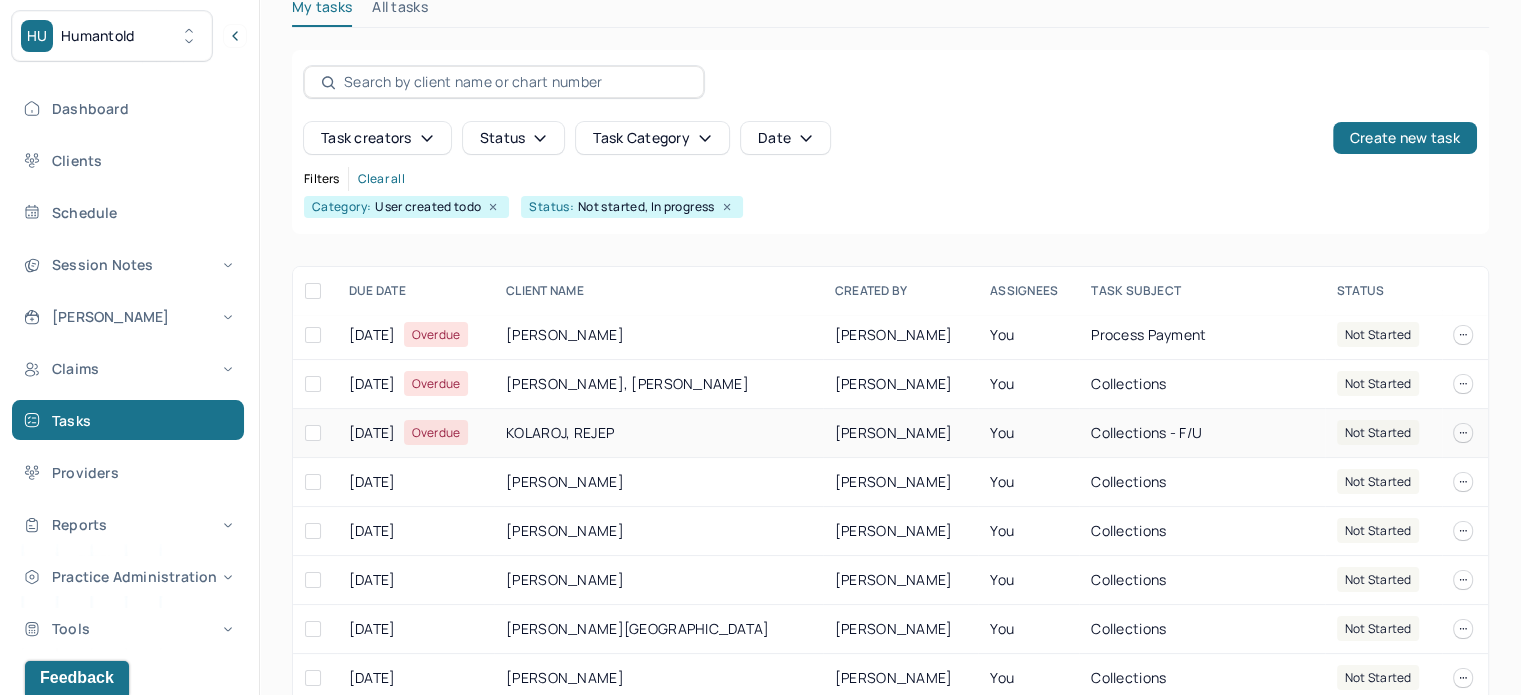 click on "KOLAROJ, REJEP" at bounding box center [658, 433] 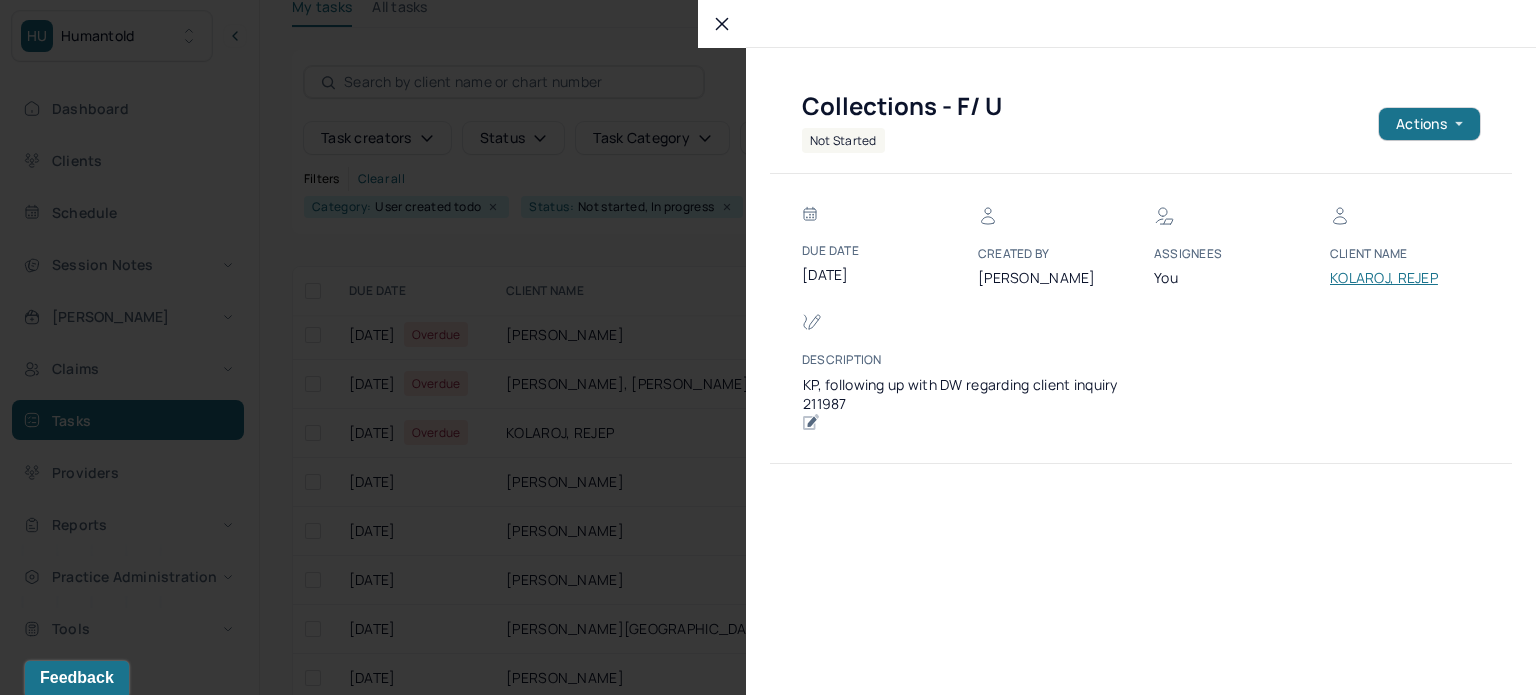 click at bounding box center [768, 347] 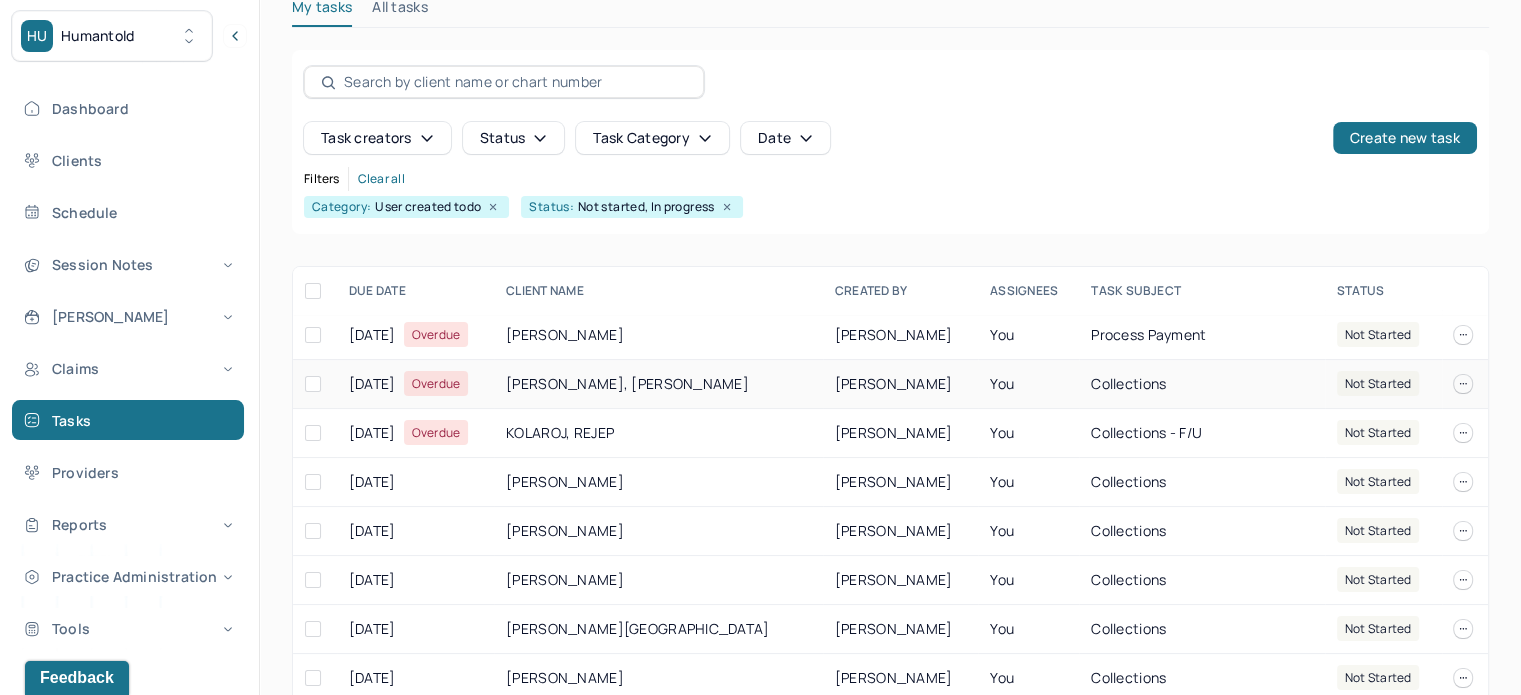 click on "LAVEAU-HOSTY, BARNICA" at bounding box center [658, 384] 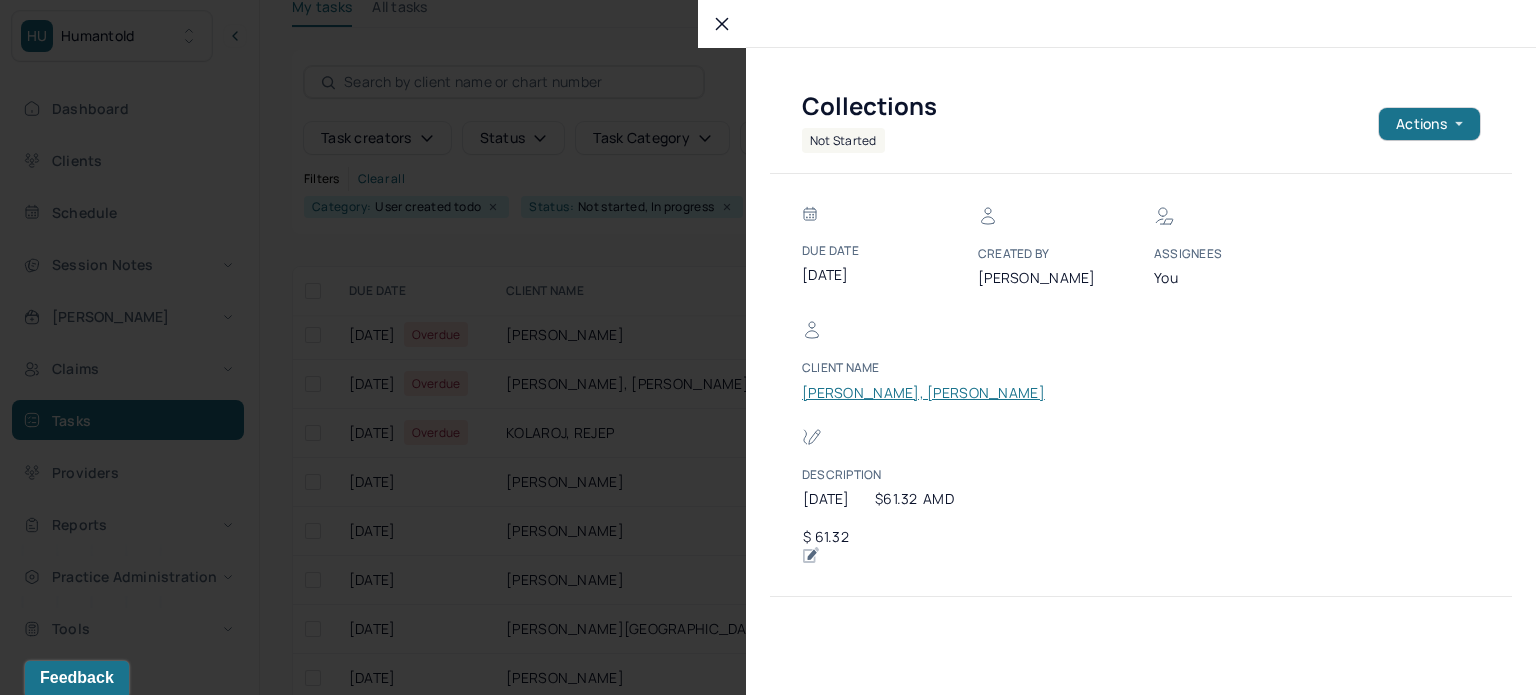 click on "LAVEAU-HOSTY, BARNICA" at bounding box center (923, 393) 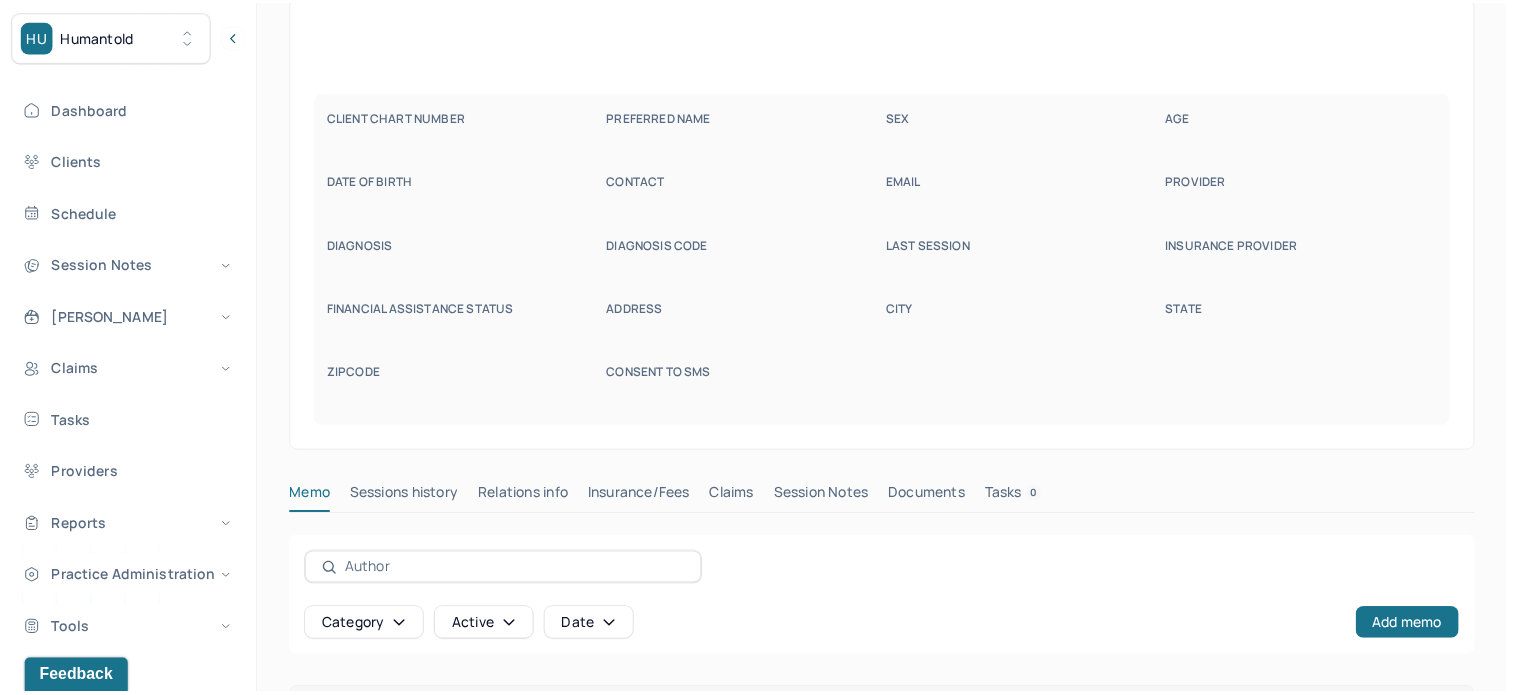 scroll, scrollTop: 28, scrollLeft: 0, axis: vertical 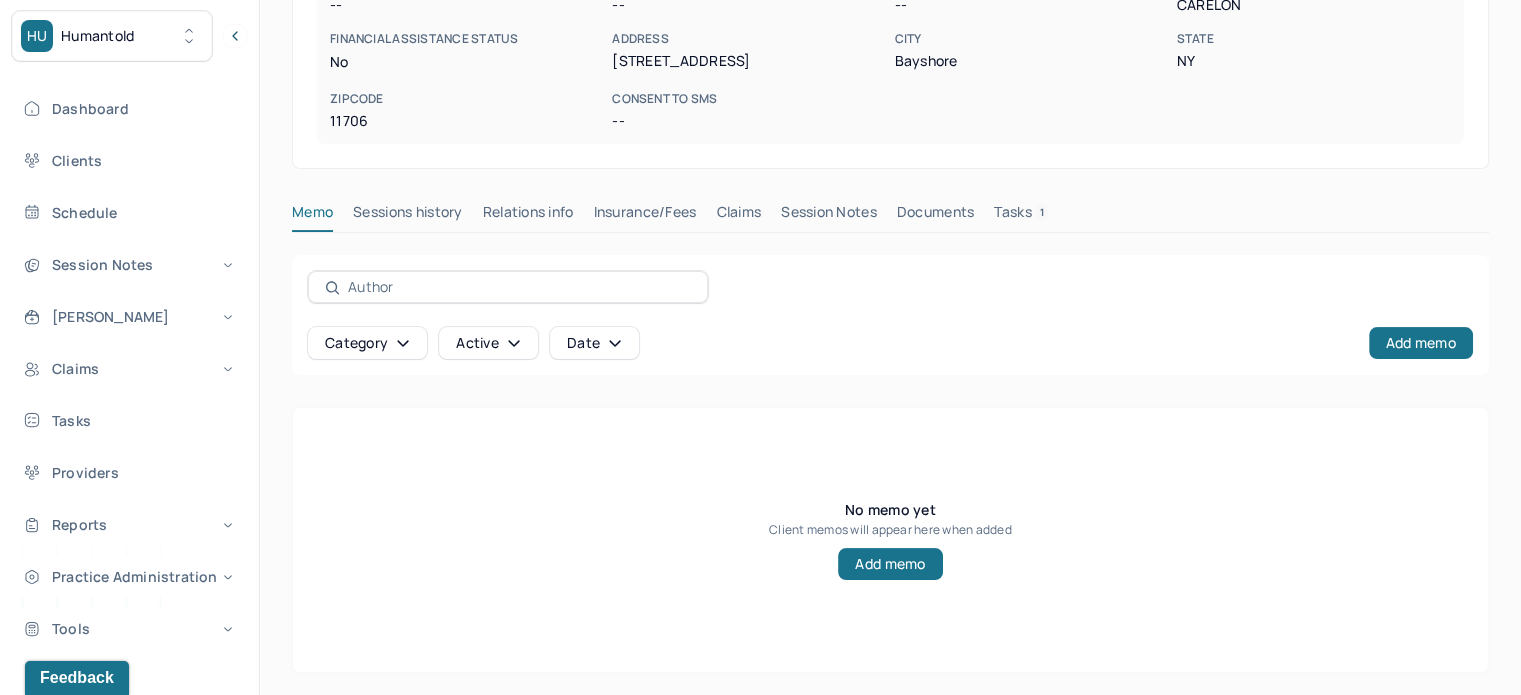 click on "Tasks 1" at bounding box center [1021, 216] 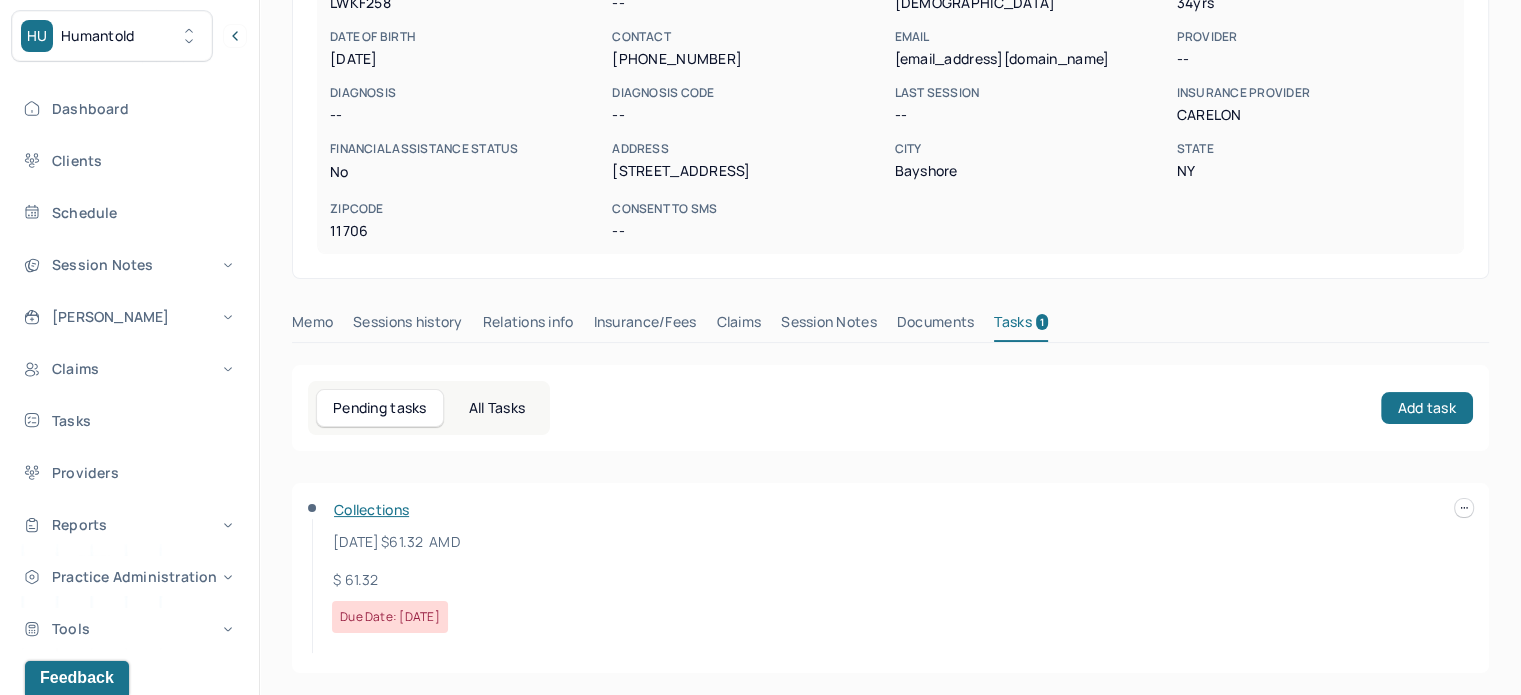 scroll, scrollTop: 0, scrollLeft: 0, axis: both 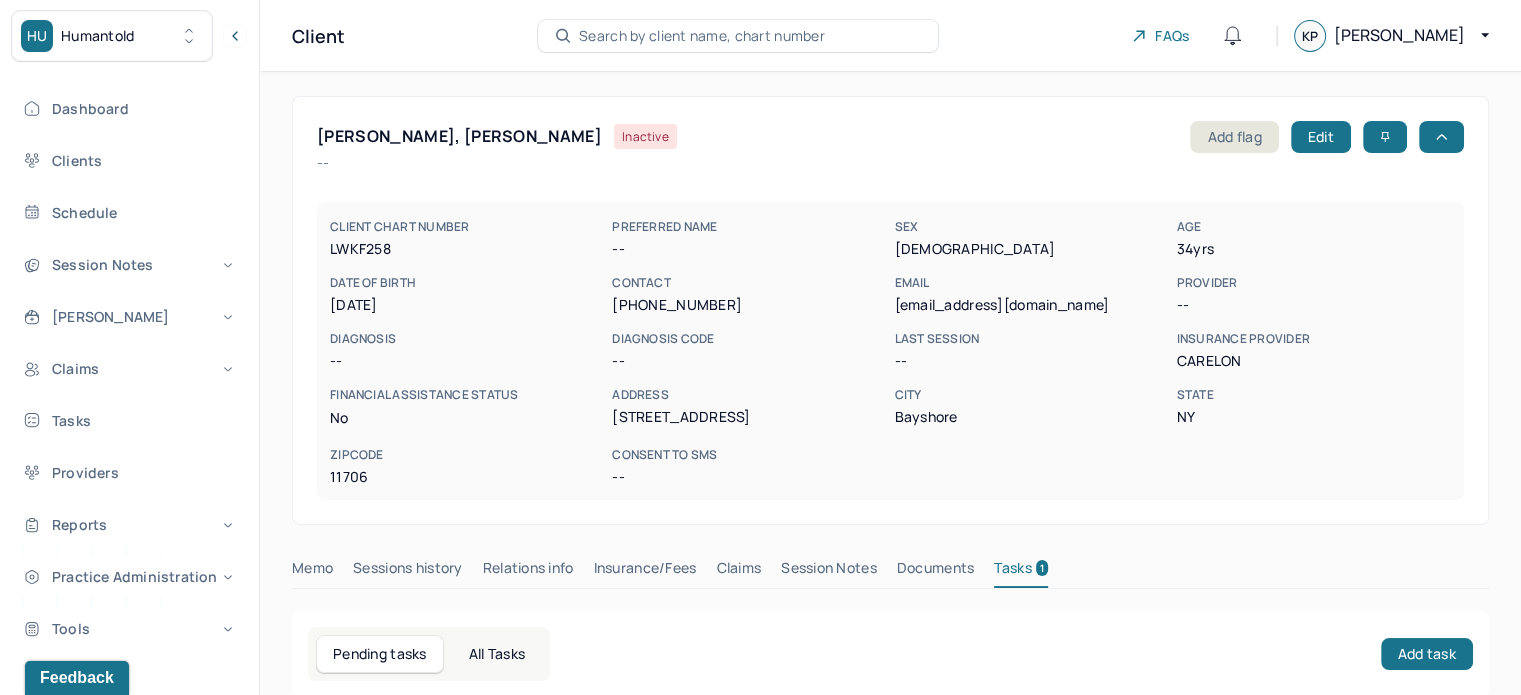 click on "LAVEAU-HOSTY, BARNICA" at bounding box center [459, 136] 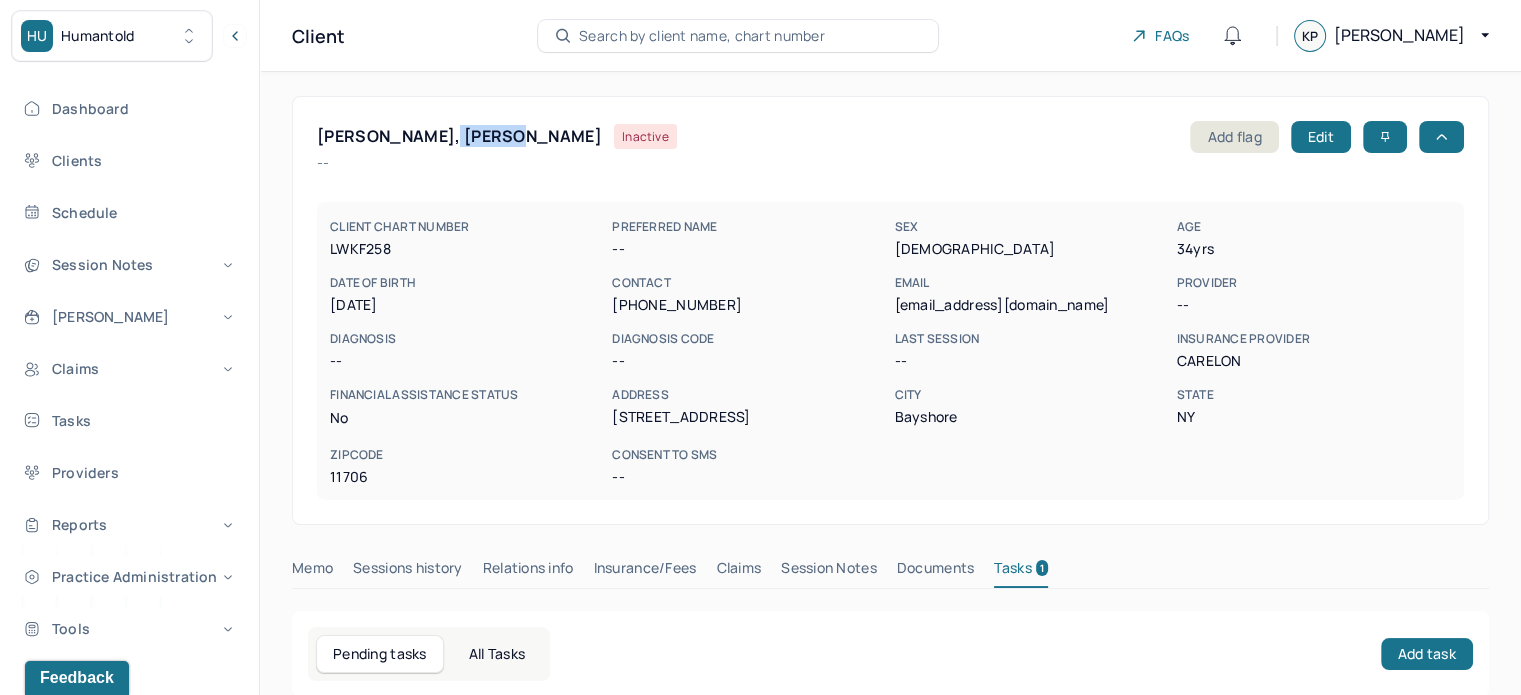 click on "LAVEAU-HOSTY, BARNICA" at bounding box center (459, 136) 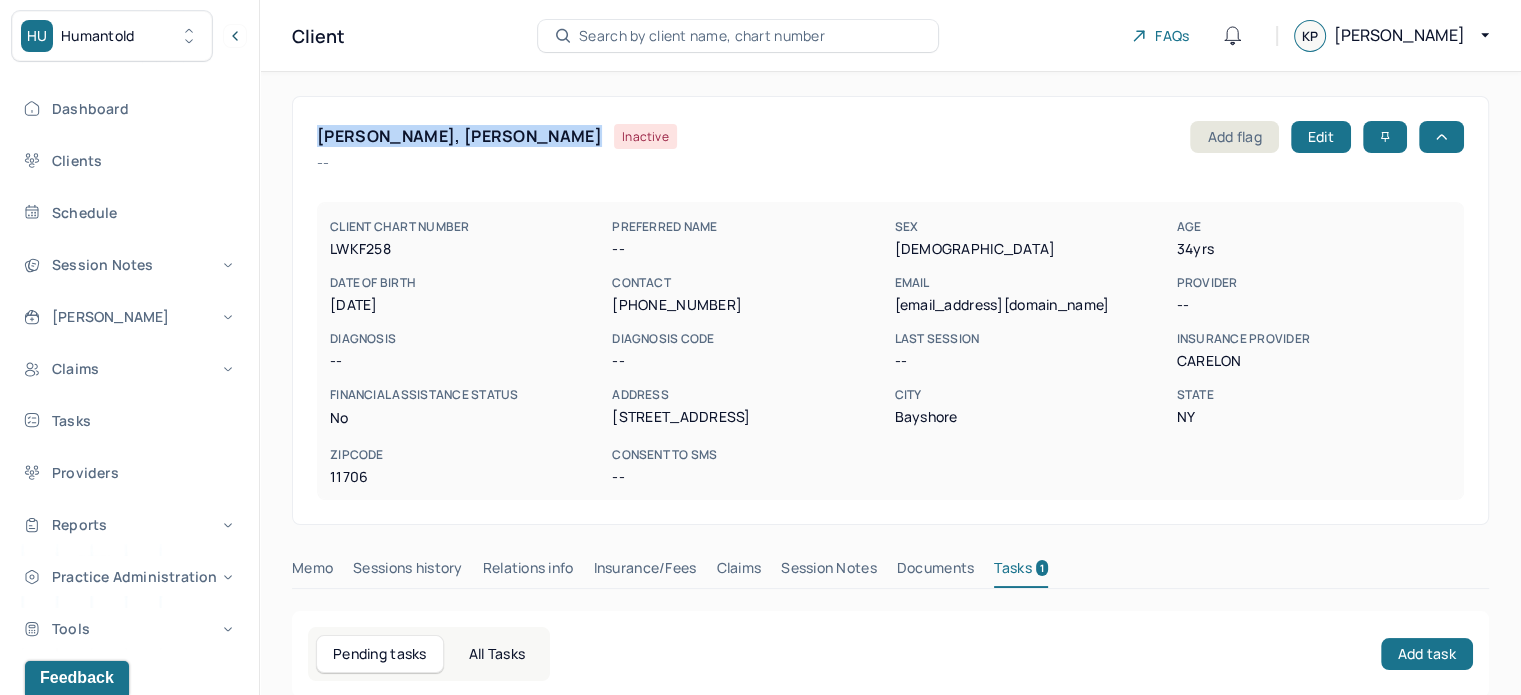 click on "LAVEAU-HOSTY, BARNICA" at bounding box center (459, 136) 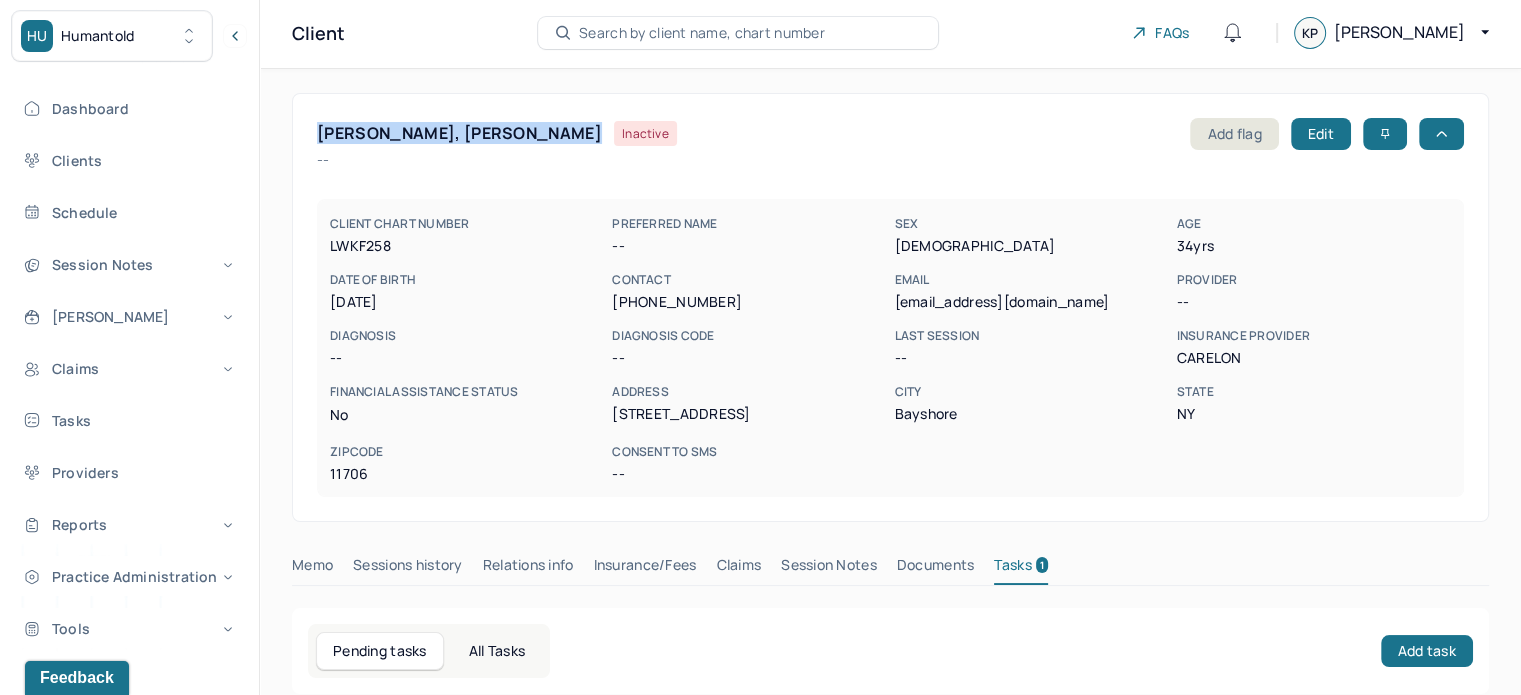 scroll, scrollTop: 0, scrollLeft: 0, axis: both 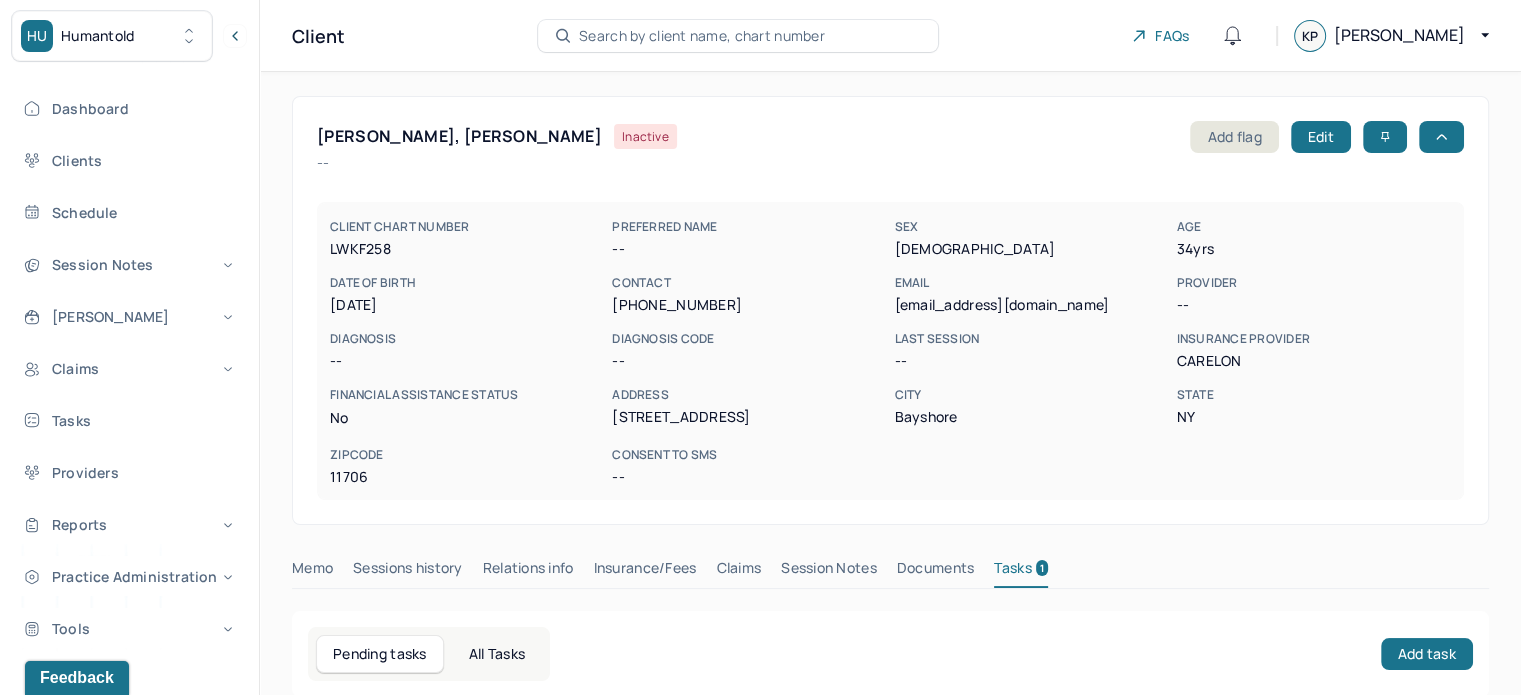 click on "nicalaveau@gmail.com" at bounding box center [1031, 305] 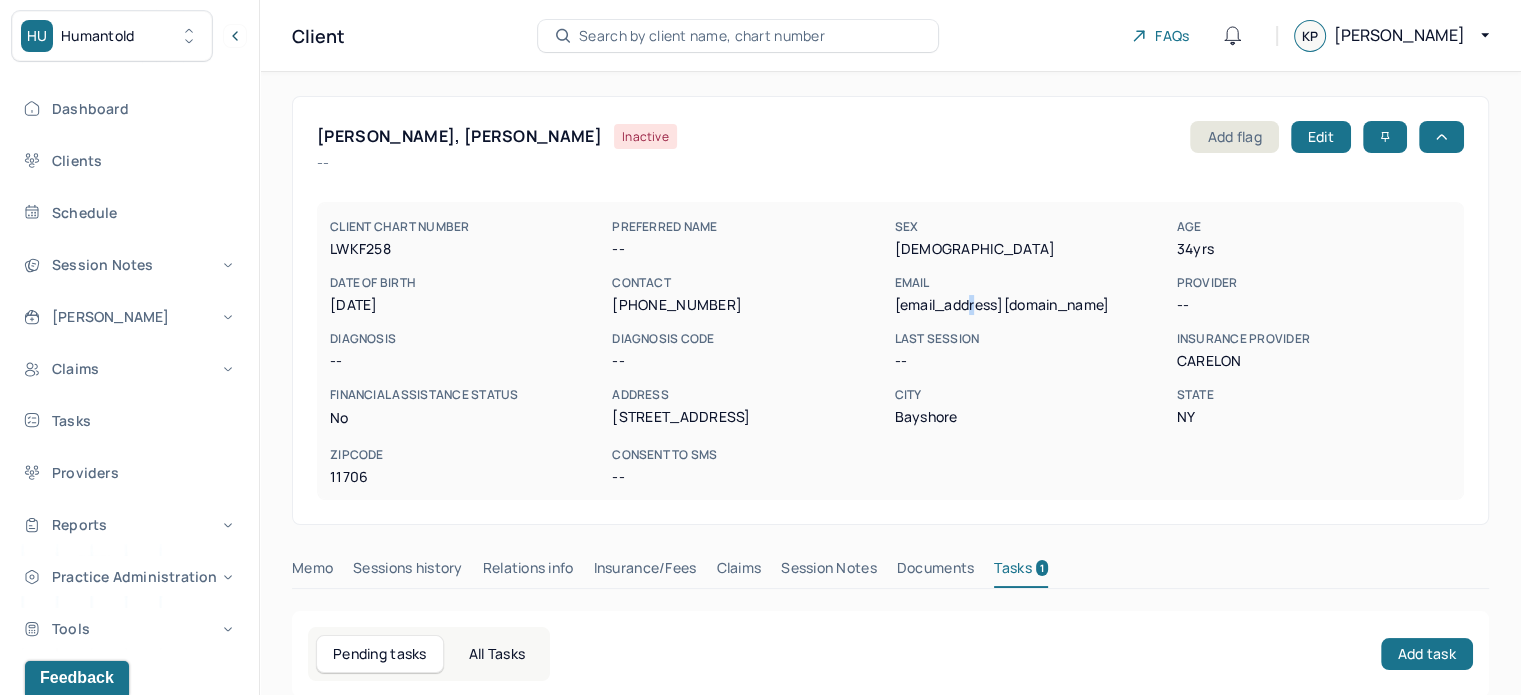 click on "nicalaveau@gmail.com" at bounding box center [1031, 305] 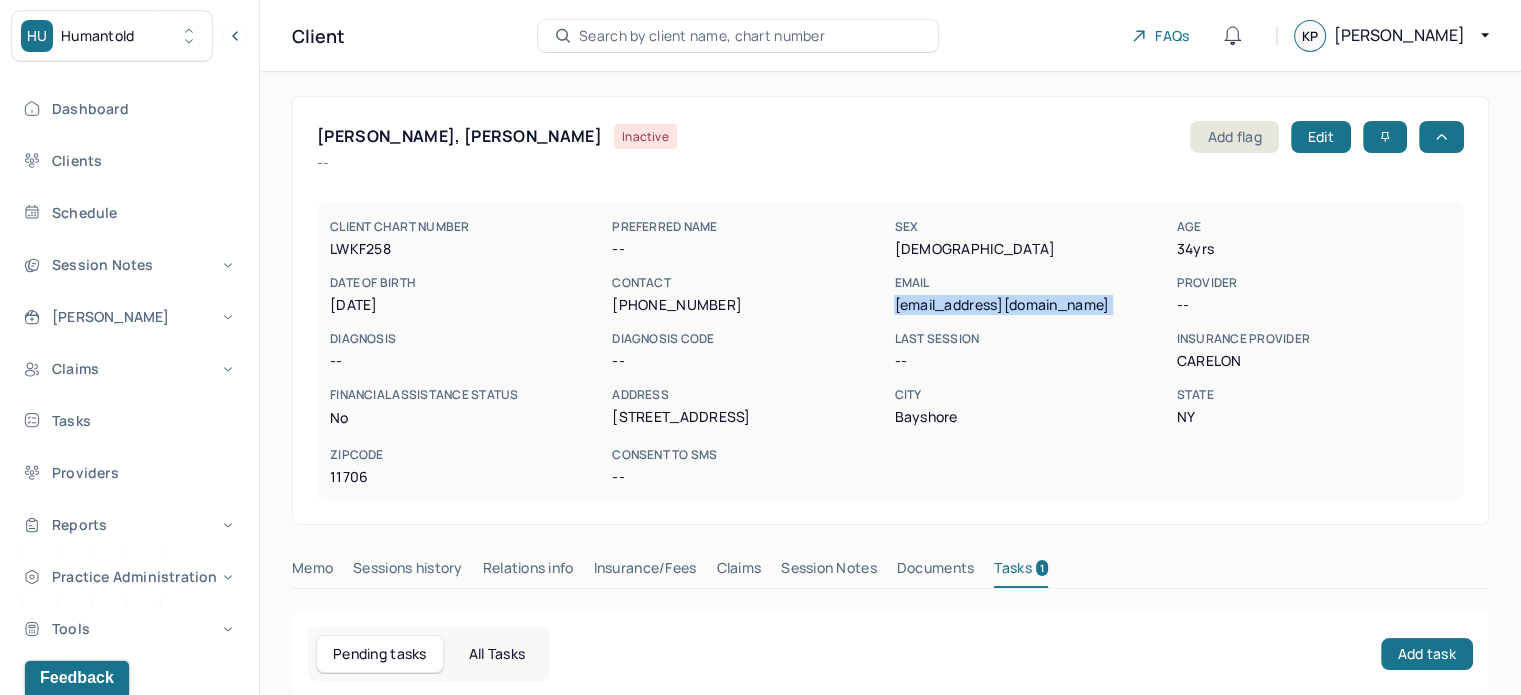 click on "nicalaveau@gmail.com" at bounding box center [1031, 305] 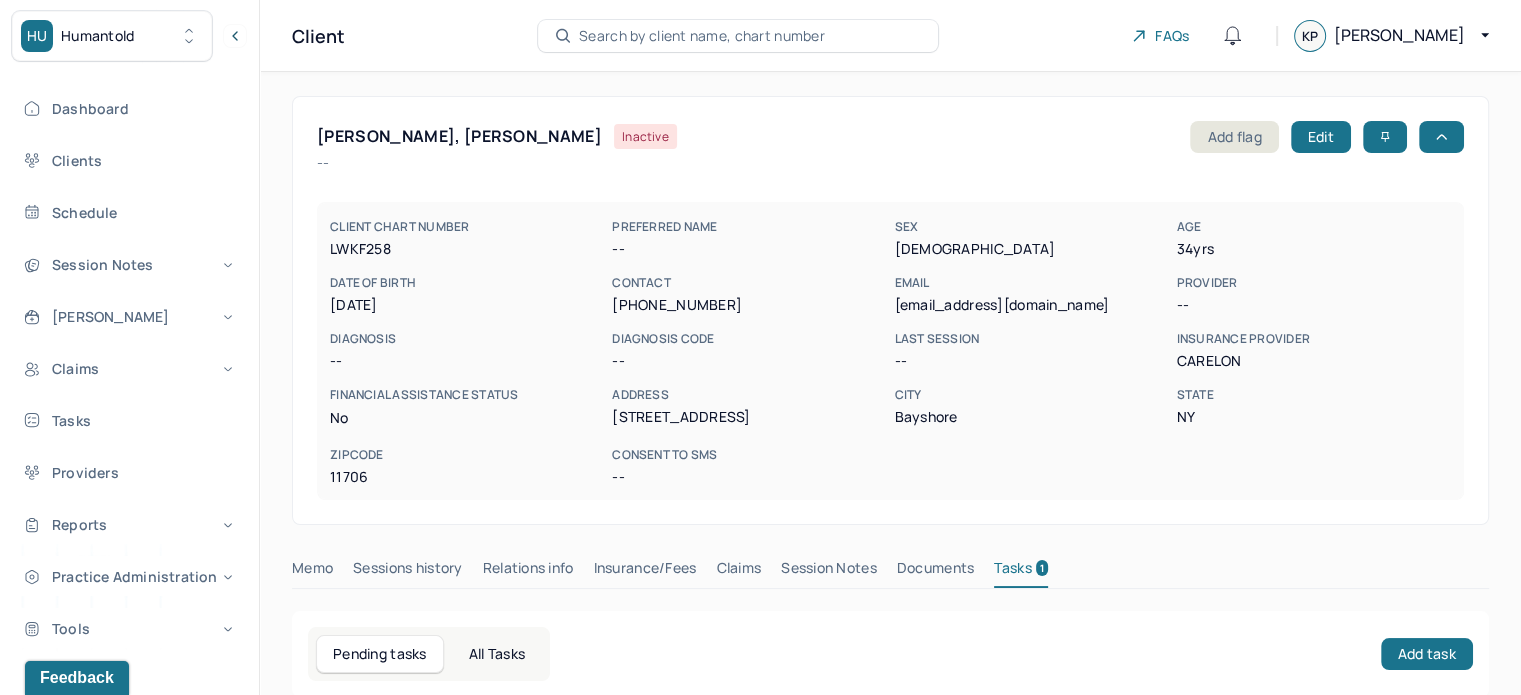click on "LAVEAU-HOSTY, BARNICA" at bounding box center [459, 136] 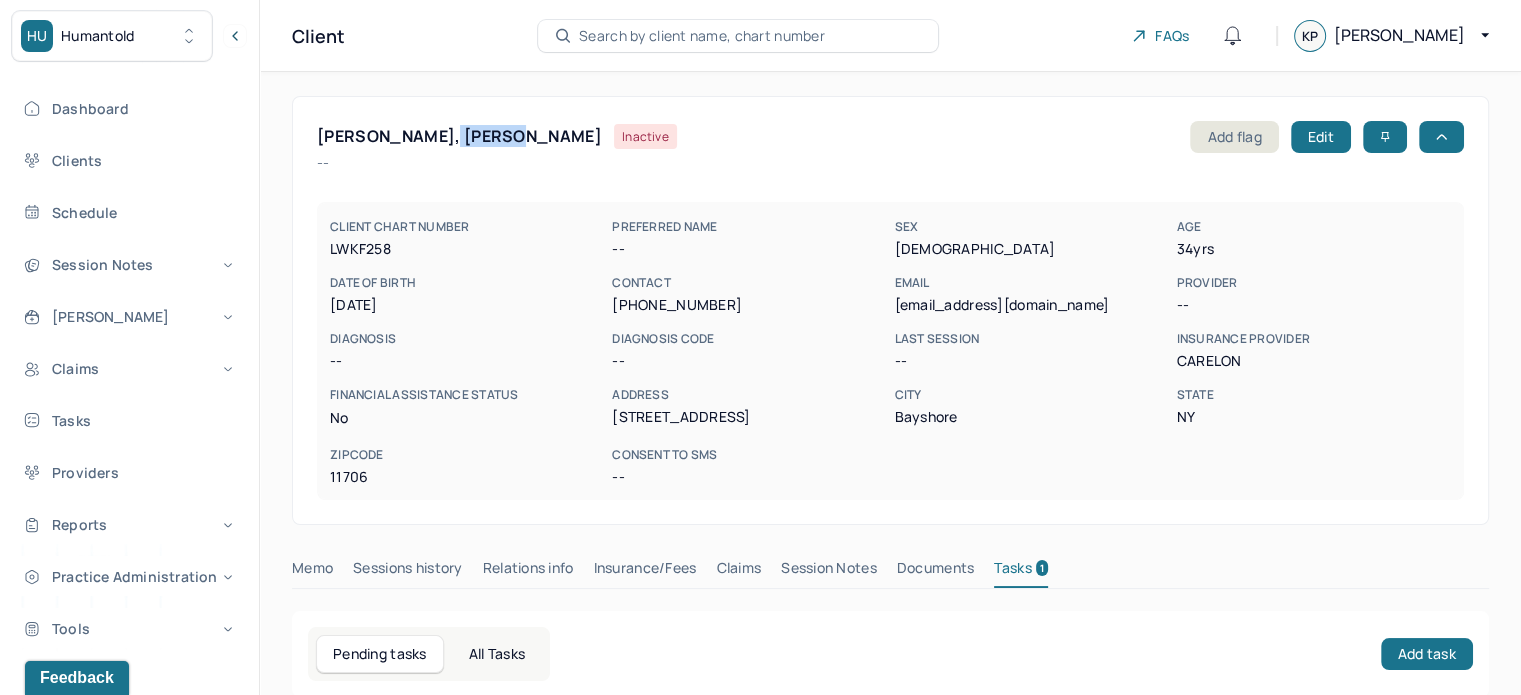 click on "LAVEAU-HOSTY, BARNICA" at bounding box center (459, 136) 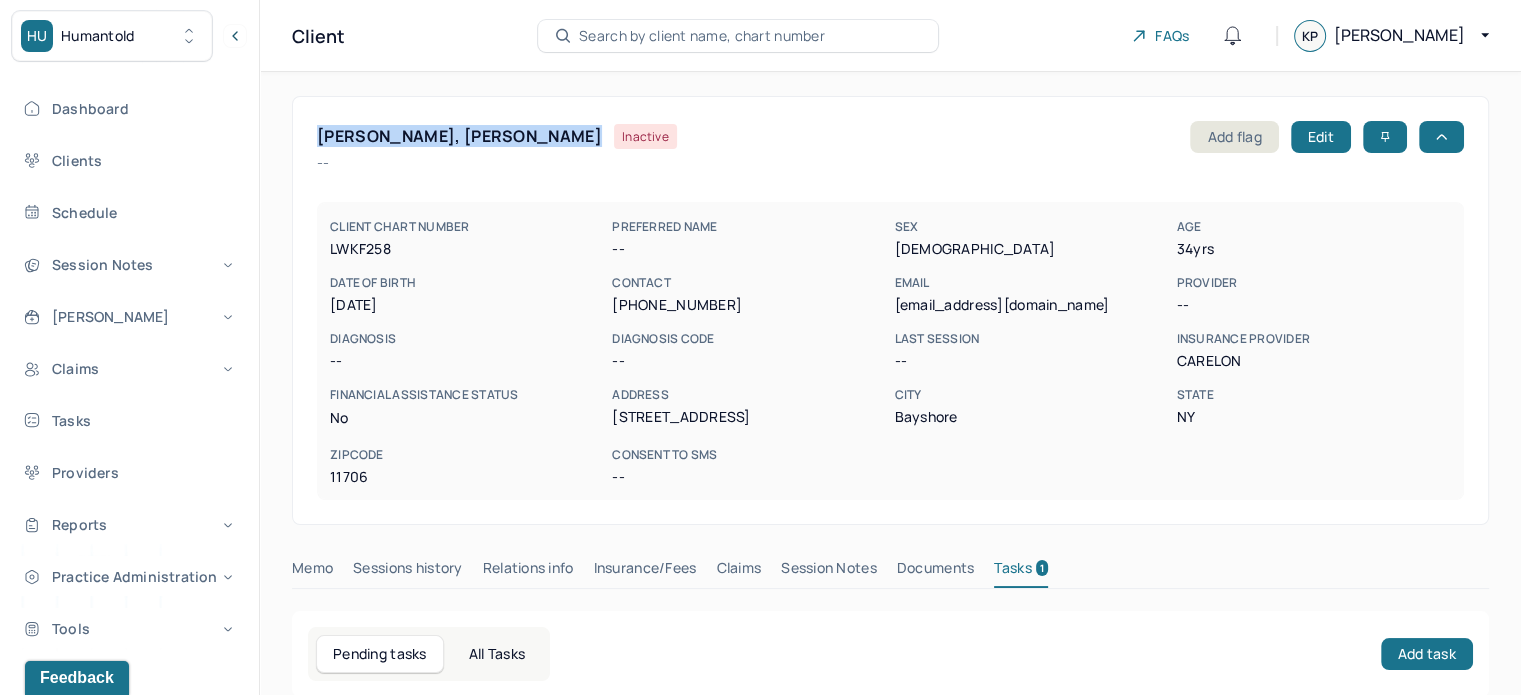 click on "LAVEAU-HOSTY, BARNICA" at bounding box center (459, 136) 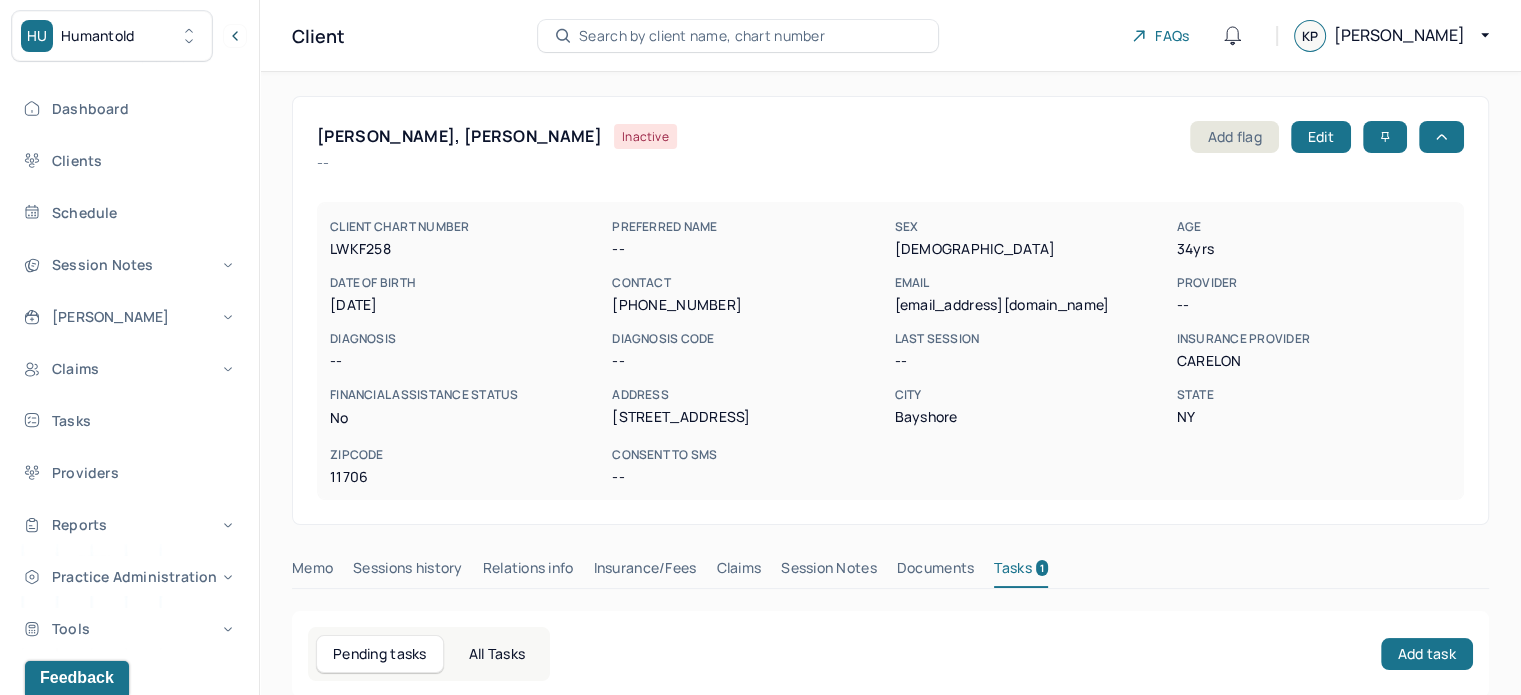 click on "nicalaveau@gmail.com" at bounding box center [1031, 305] 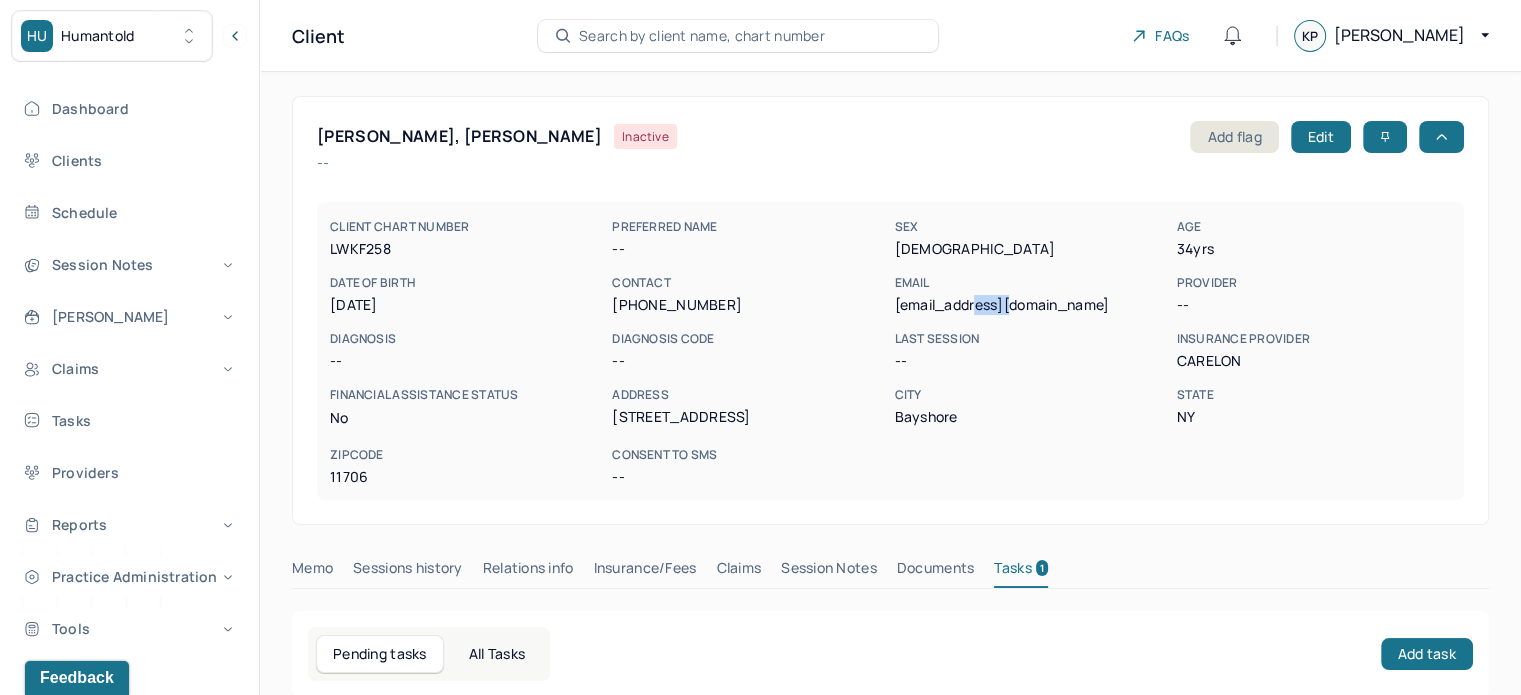 click on "nicalaveau@gmail.com" at bounding box center (1031, 305) 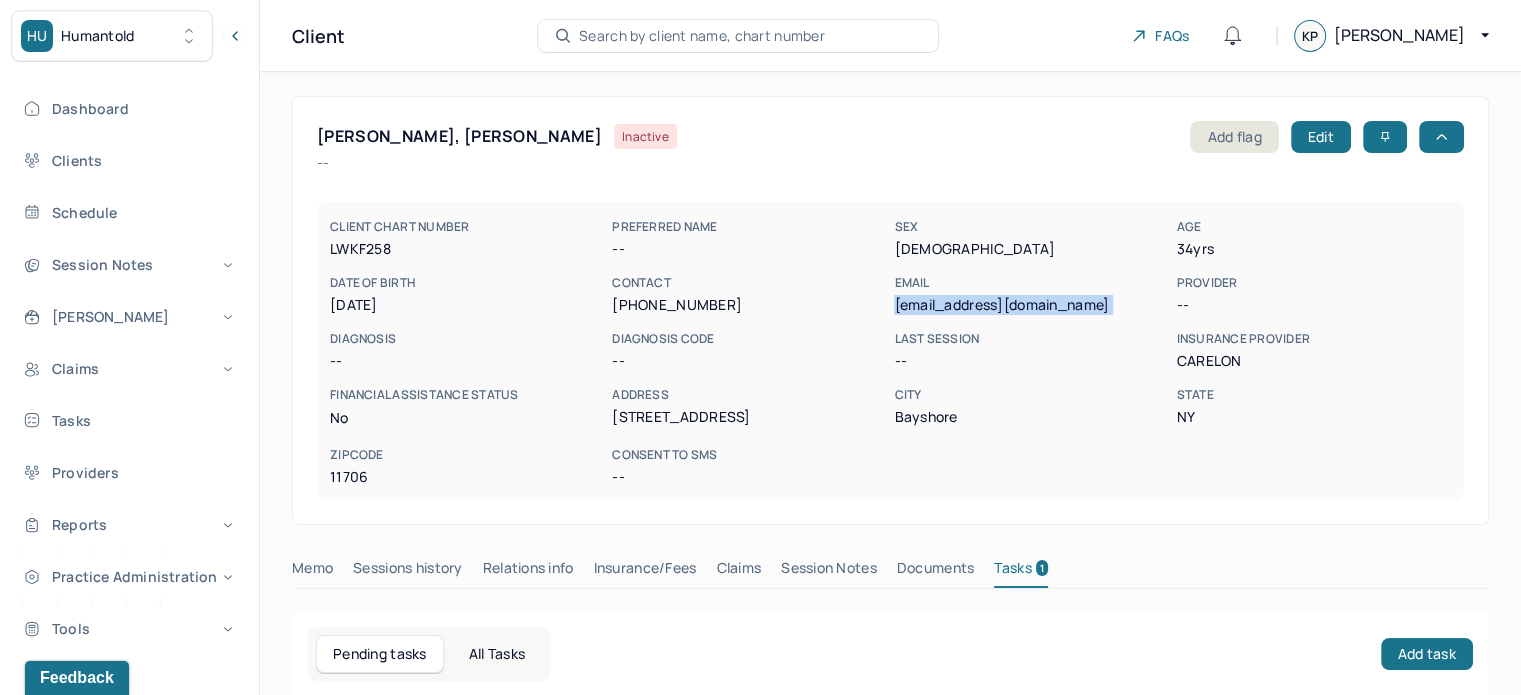 click on "nicalaveau@gmail.com" at bounding box center (1031, 305) 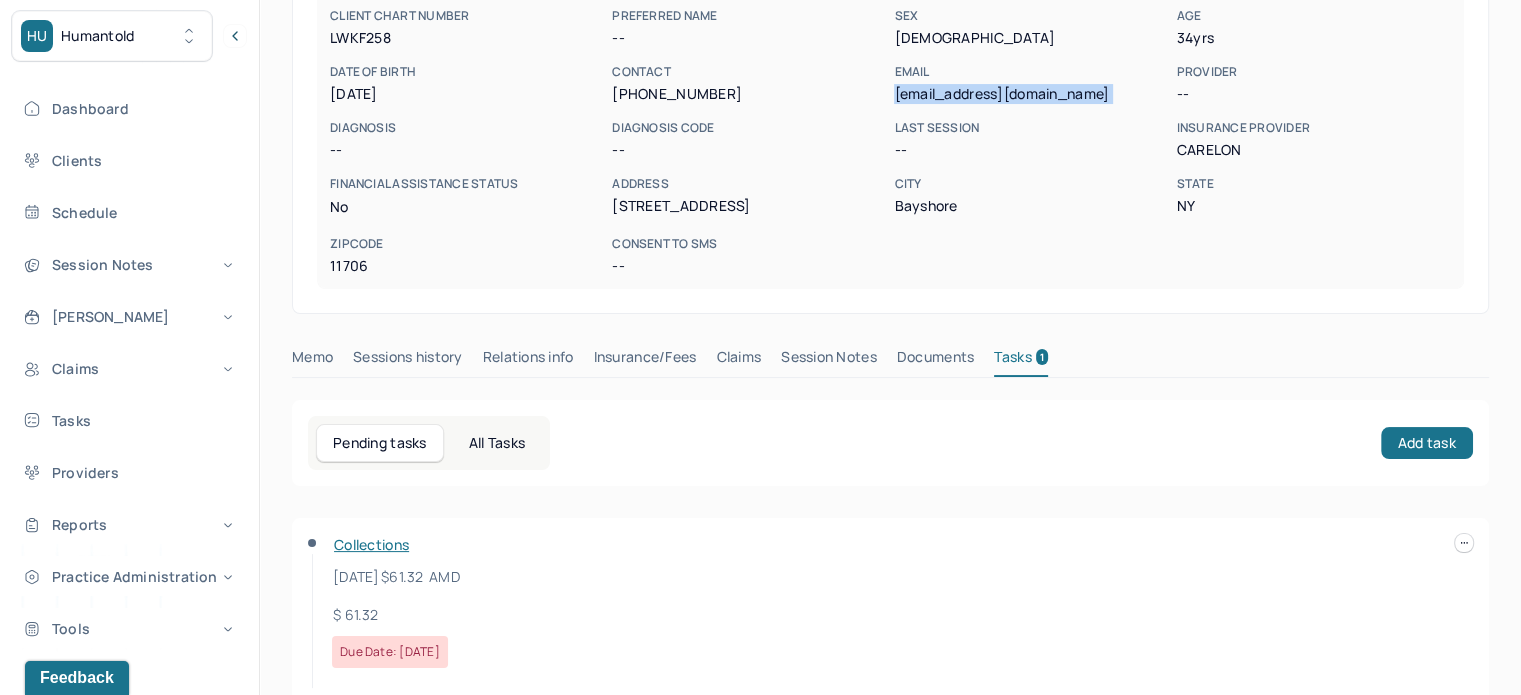 scroll, scrollTop: 246, scrollLeft: 0, axis: vertical 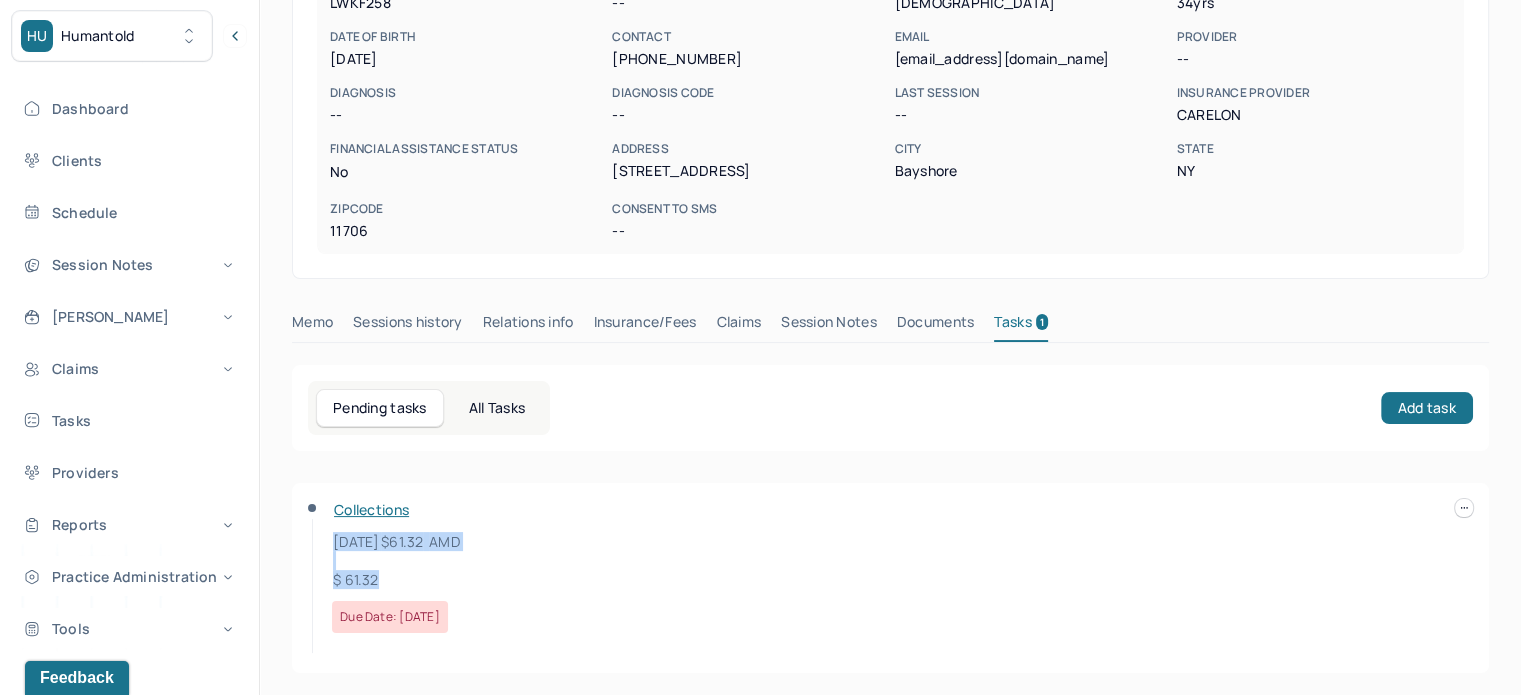 drag, startPoint x: 396, startPoint y: 579, endPoint x: 319, endPoint y: 538, distance: 87.23531 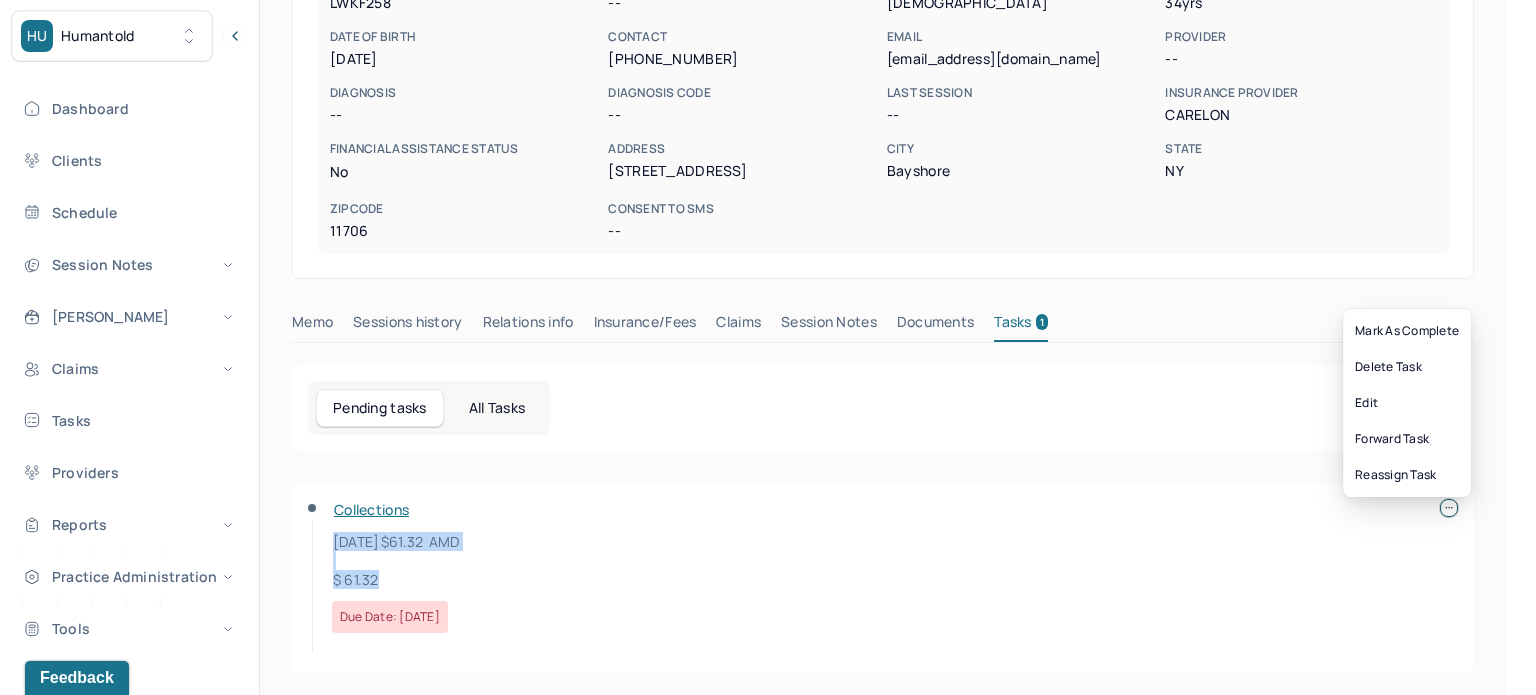 click at bounding box center (1449, 508) 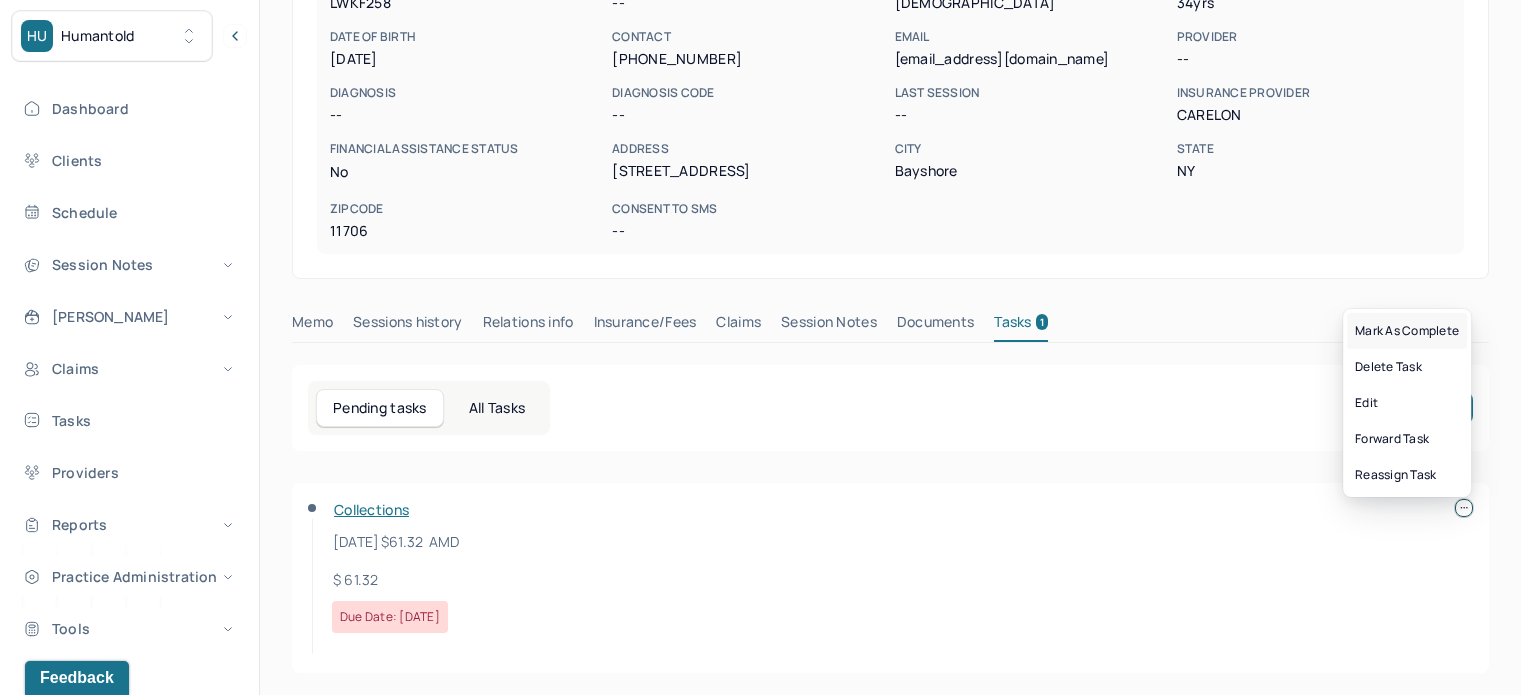 click on "Mark as complete" at bounding box center (1407, 331) 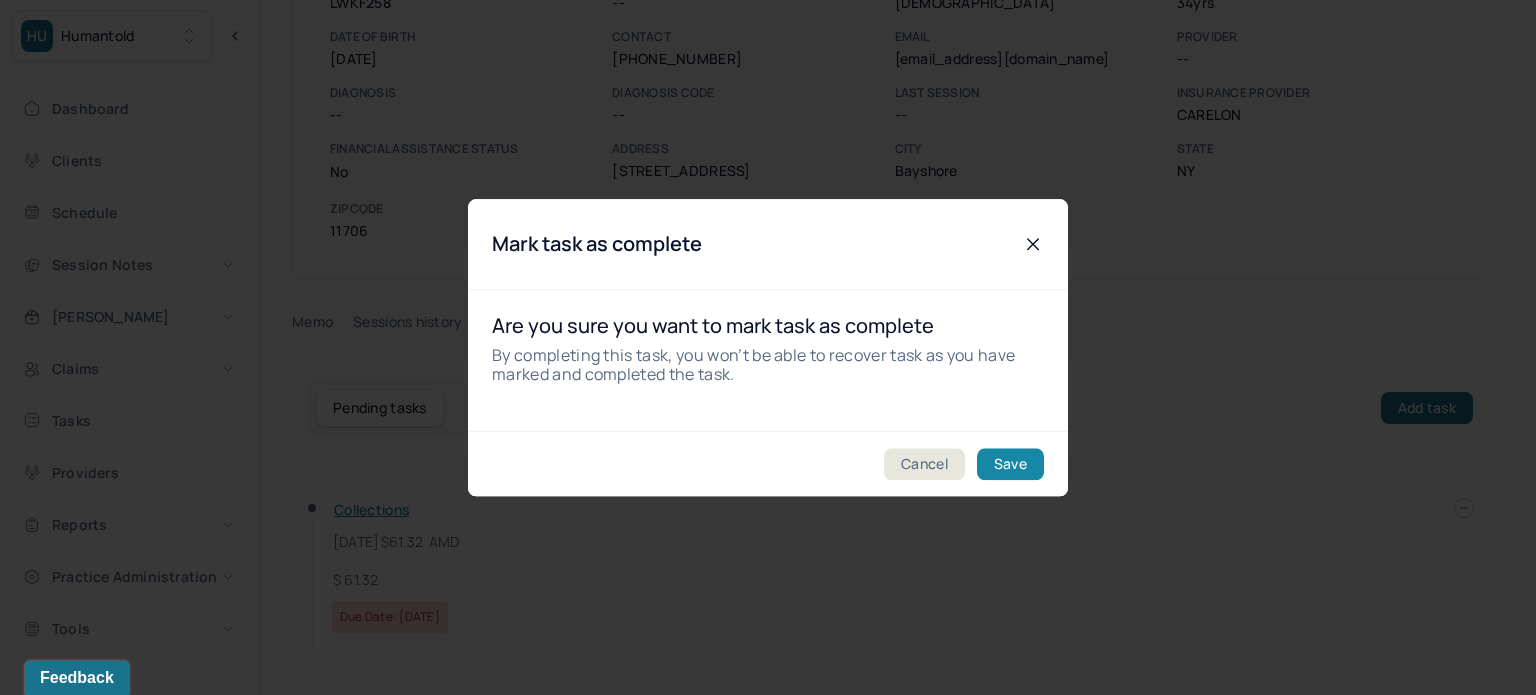 click on "Save" at bounding box center (1010, 464) 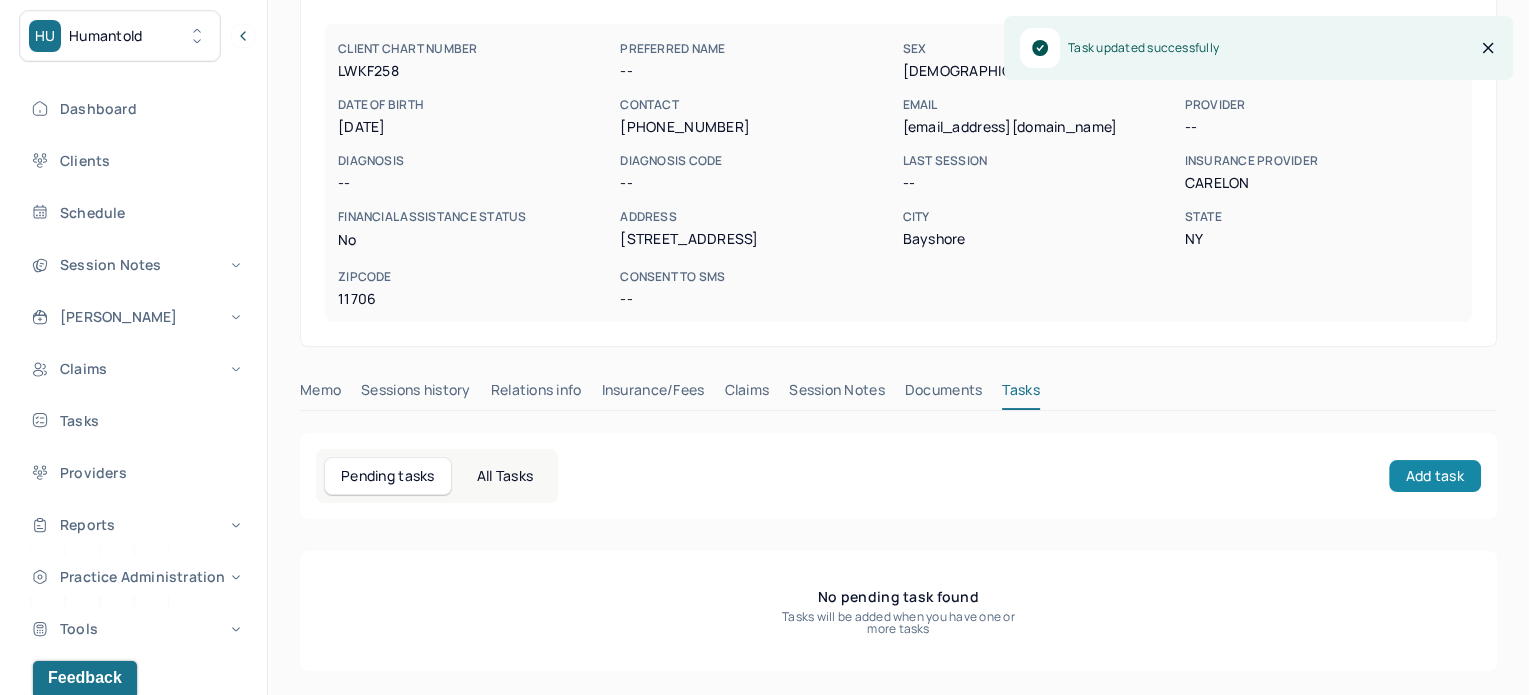 scroll, scrollTop: 176, scrollLeft: 0, axis: vertical 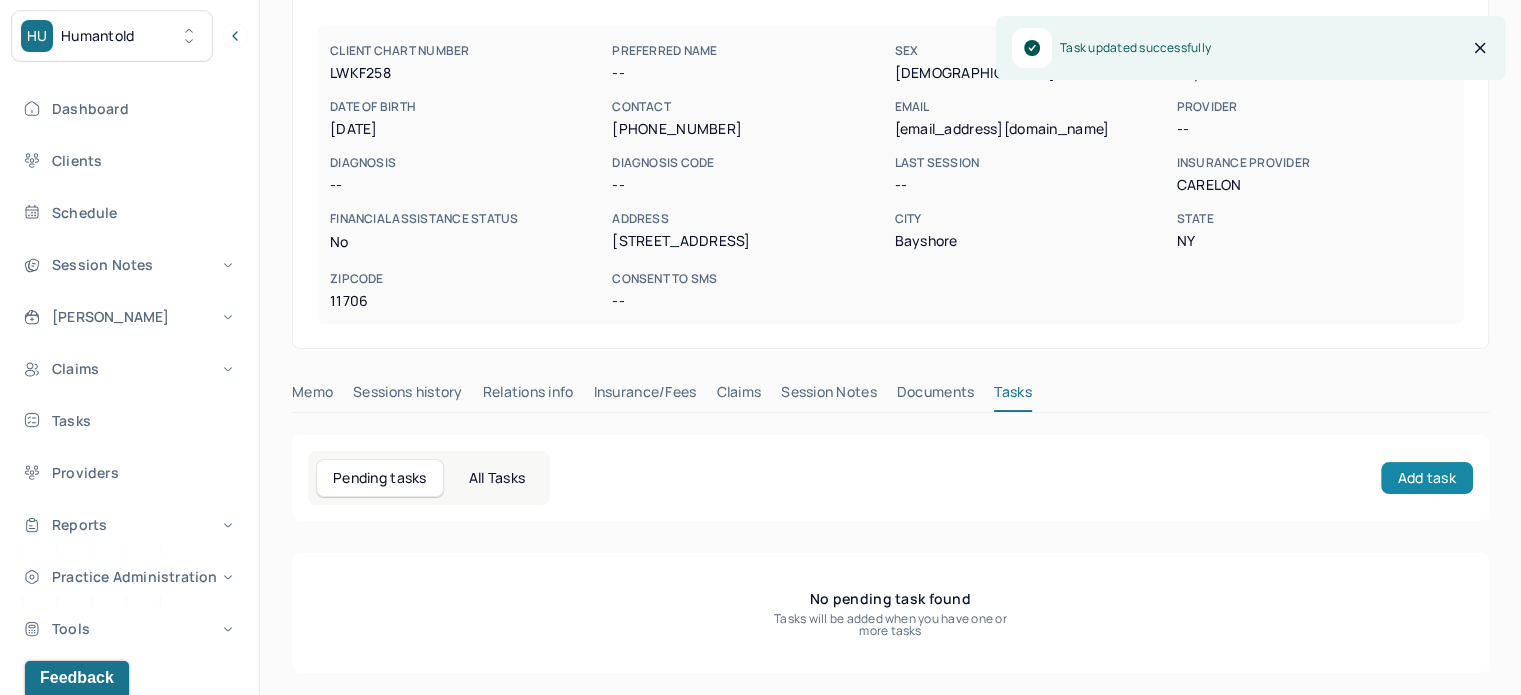 click on "Add task" at bounding box center [1427, 478] 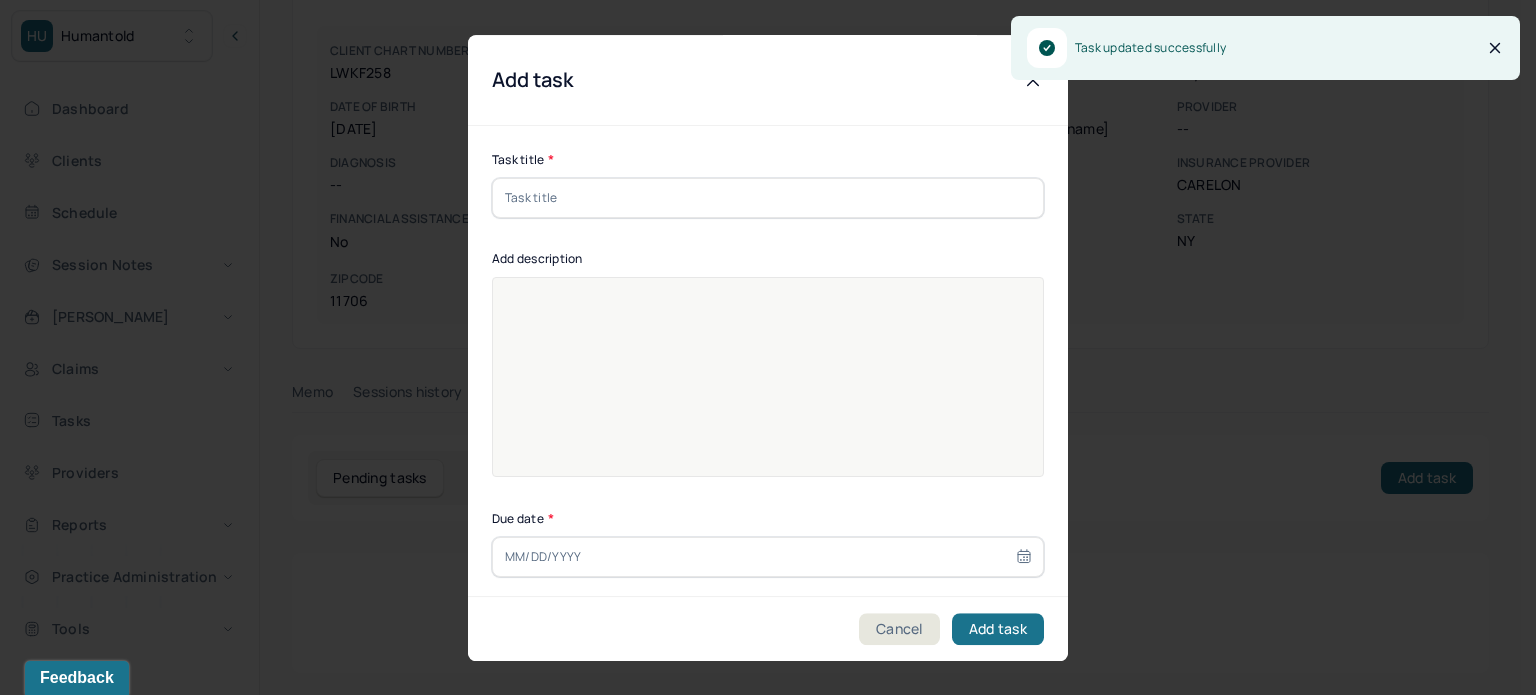 click at bounding box center (768, 198) 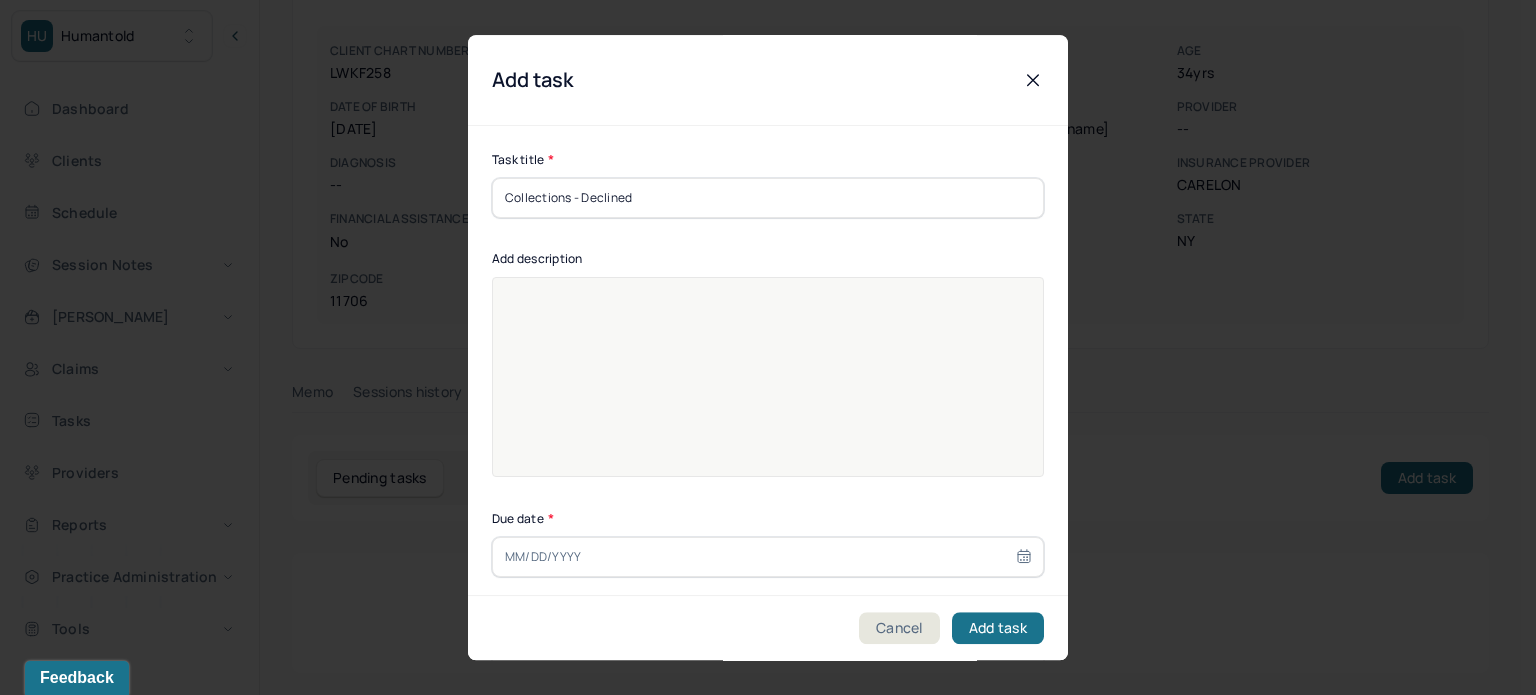 type on "Collections - Declined" 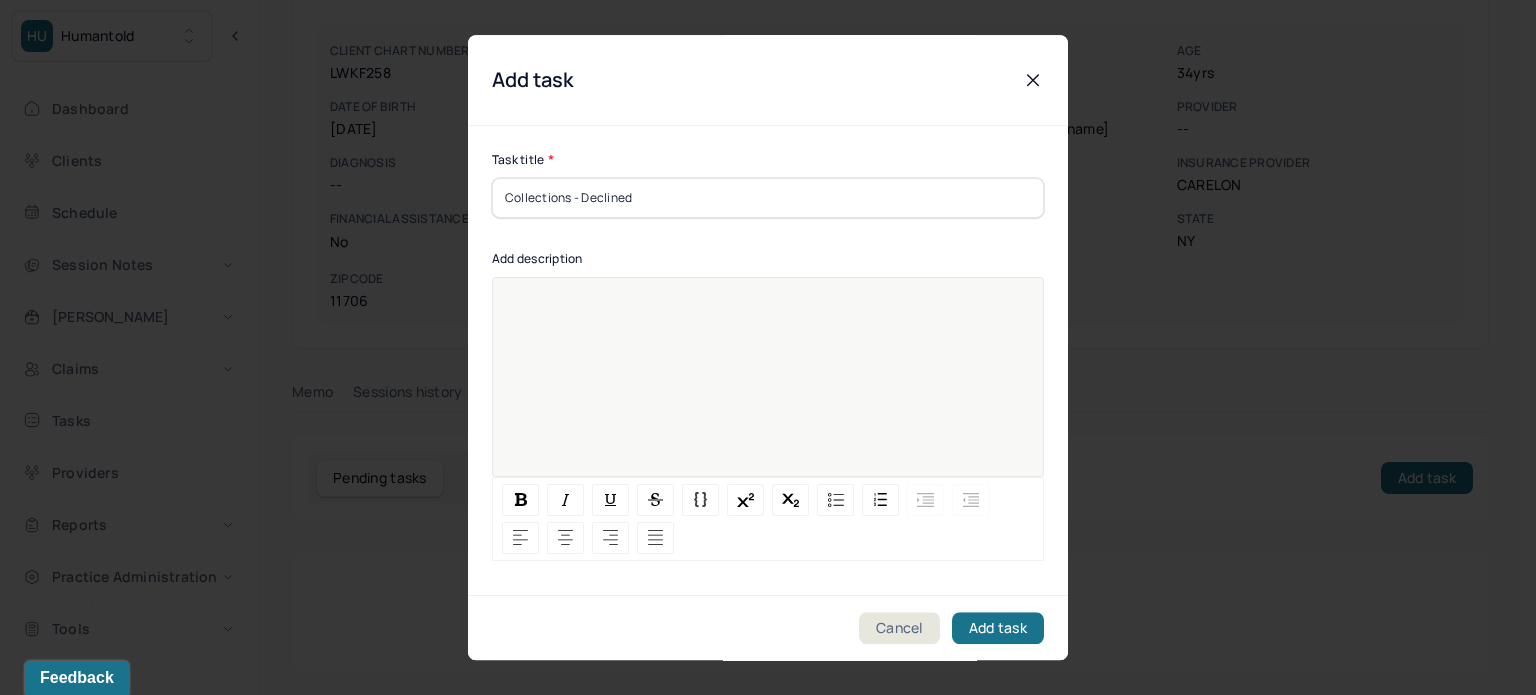 click at bounding box center (768, 390) 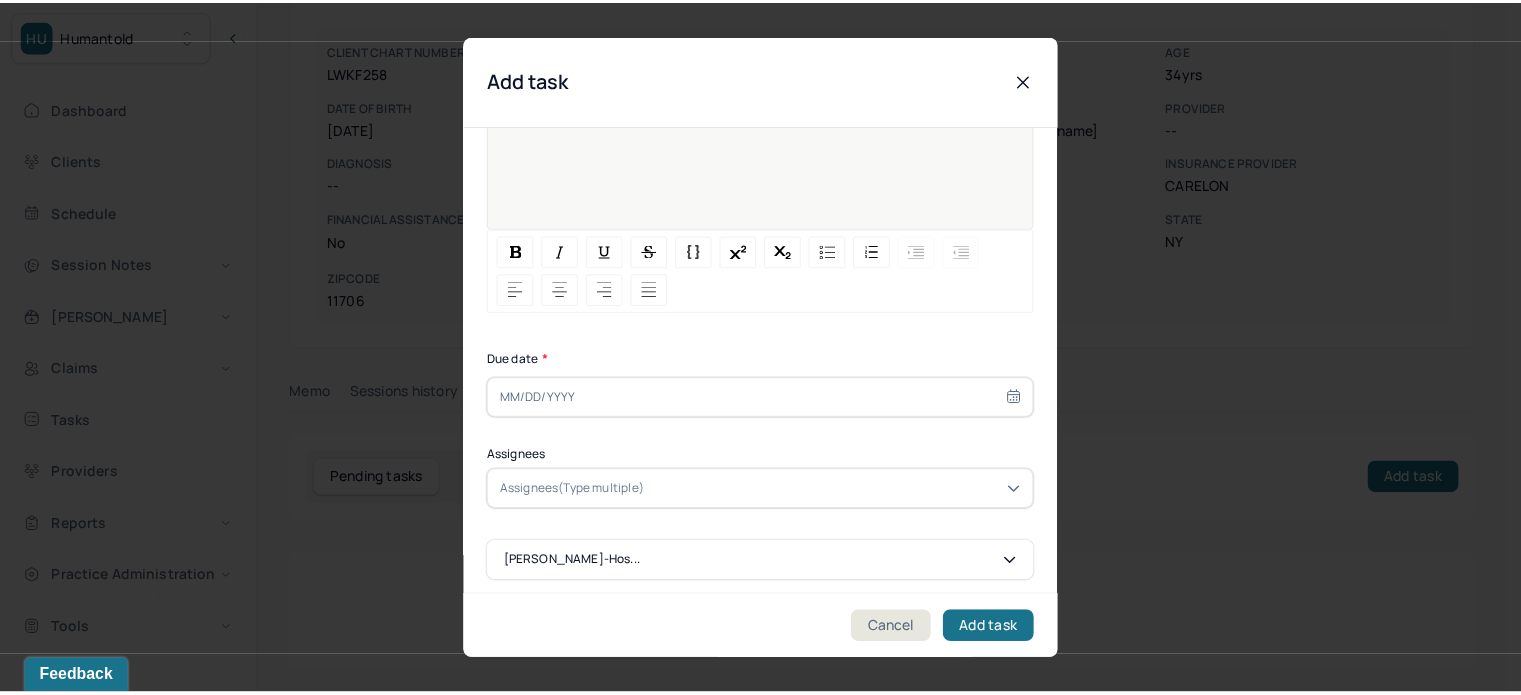 scroll, scrollTop: 256, scrollLeft: 0, axis: vertical 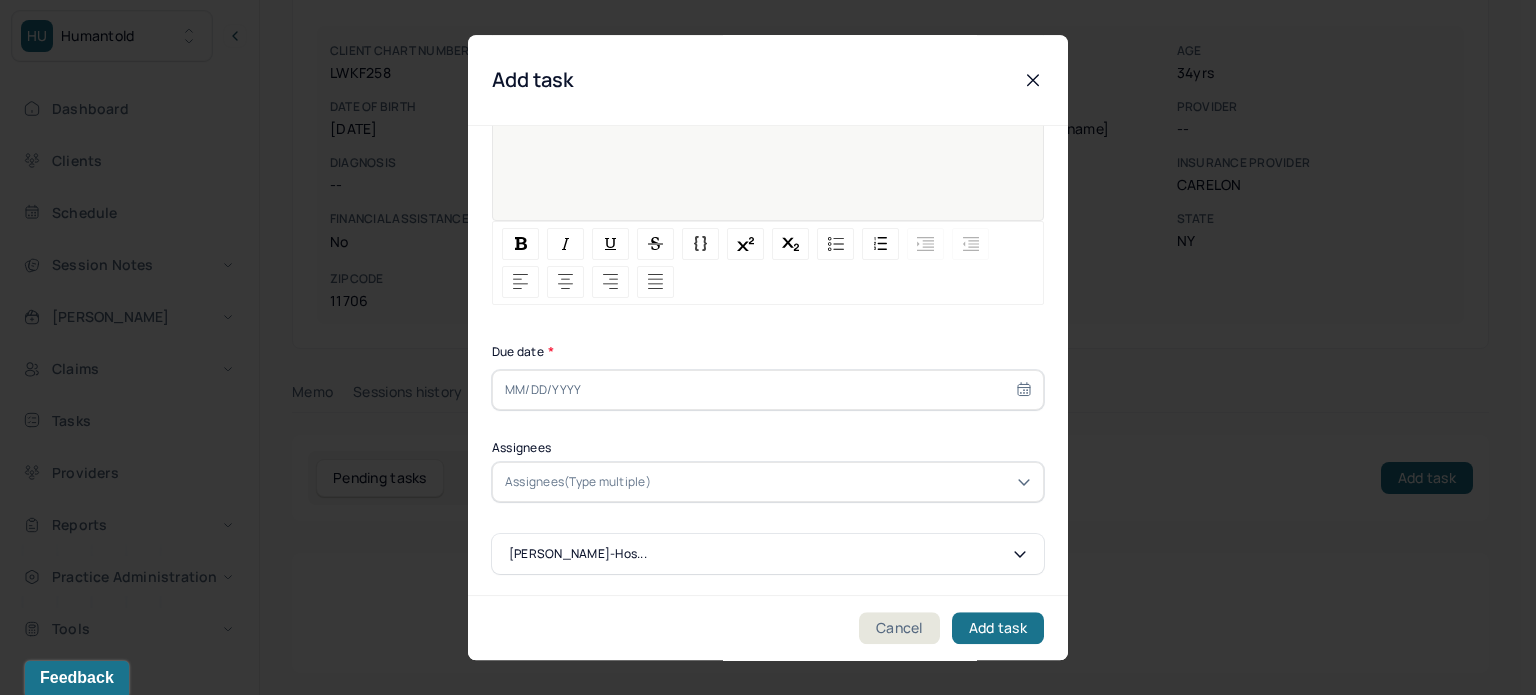 click at bounding box center [768, 390] 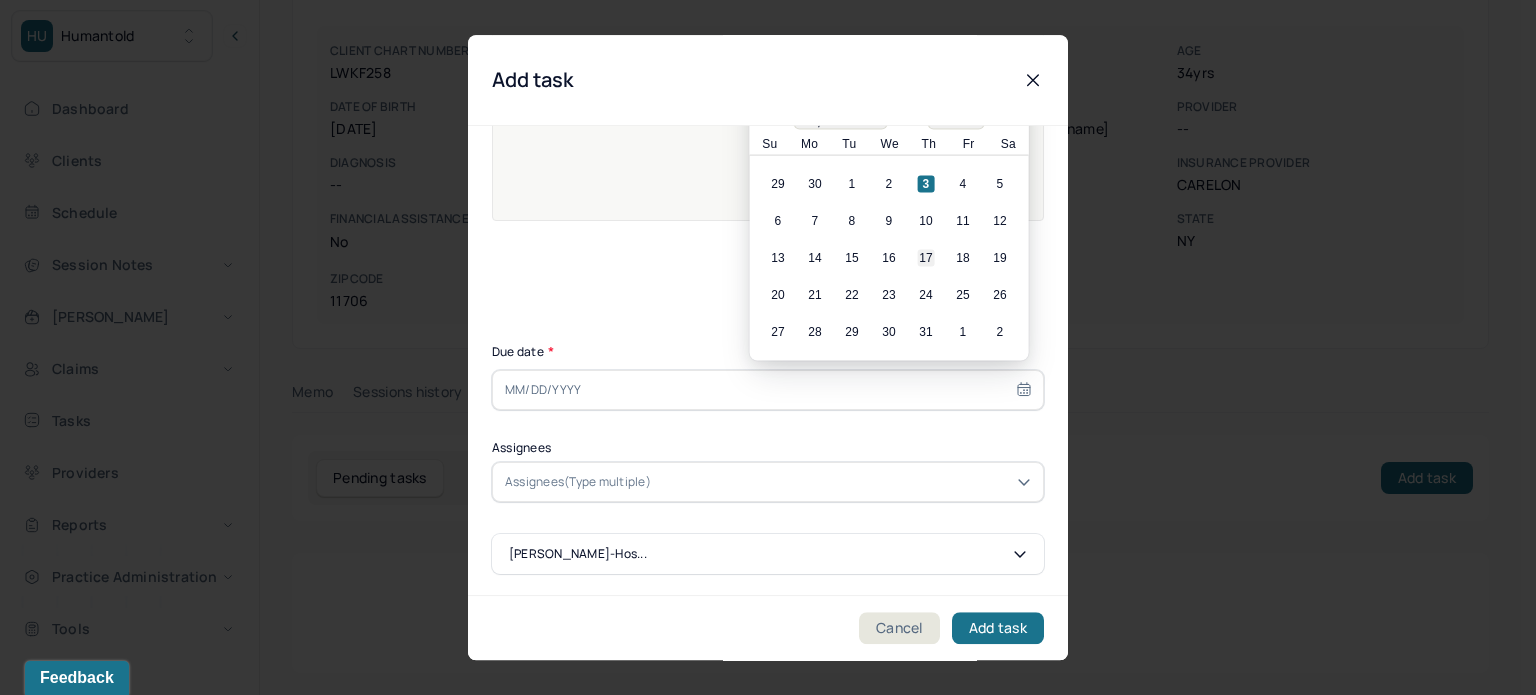 click on "17" at bounding box center (926, 258) 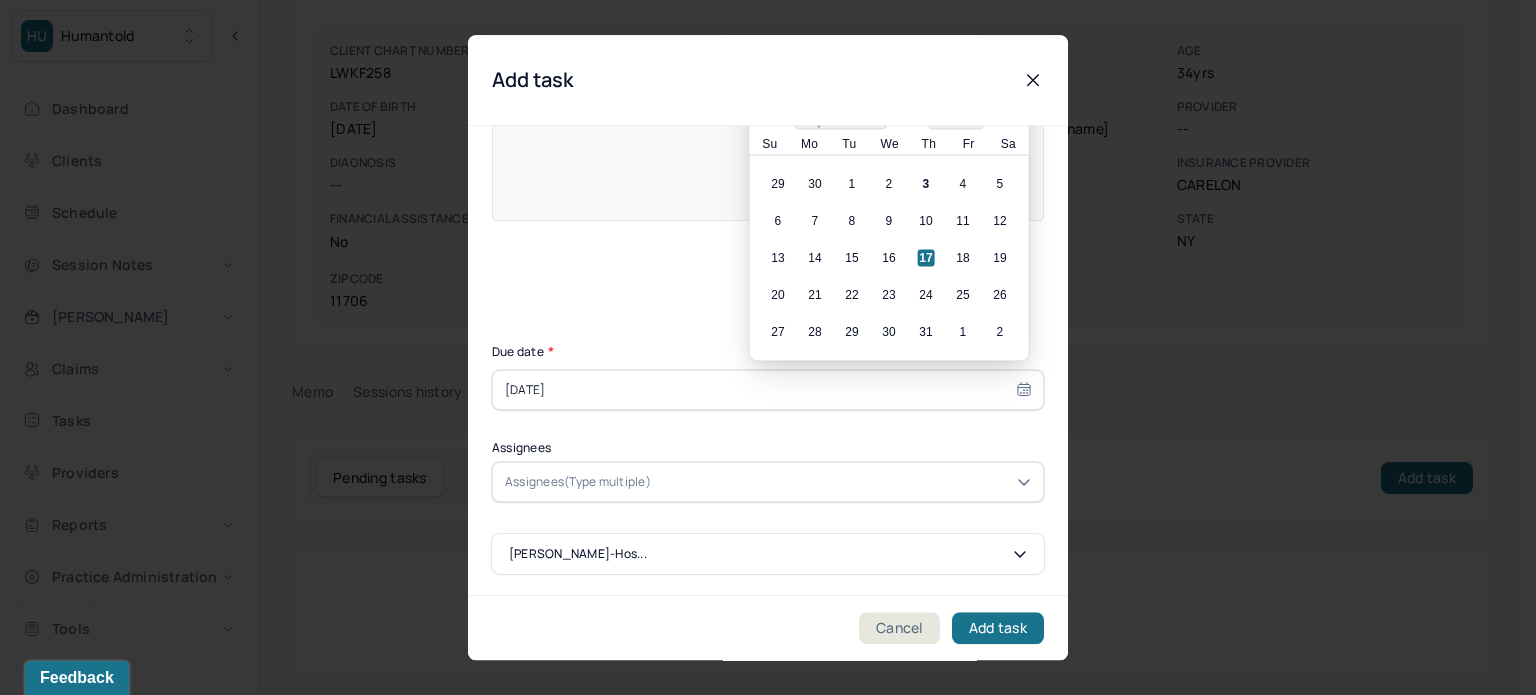 click at bounding box center (755, 482) 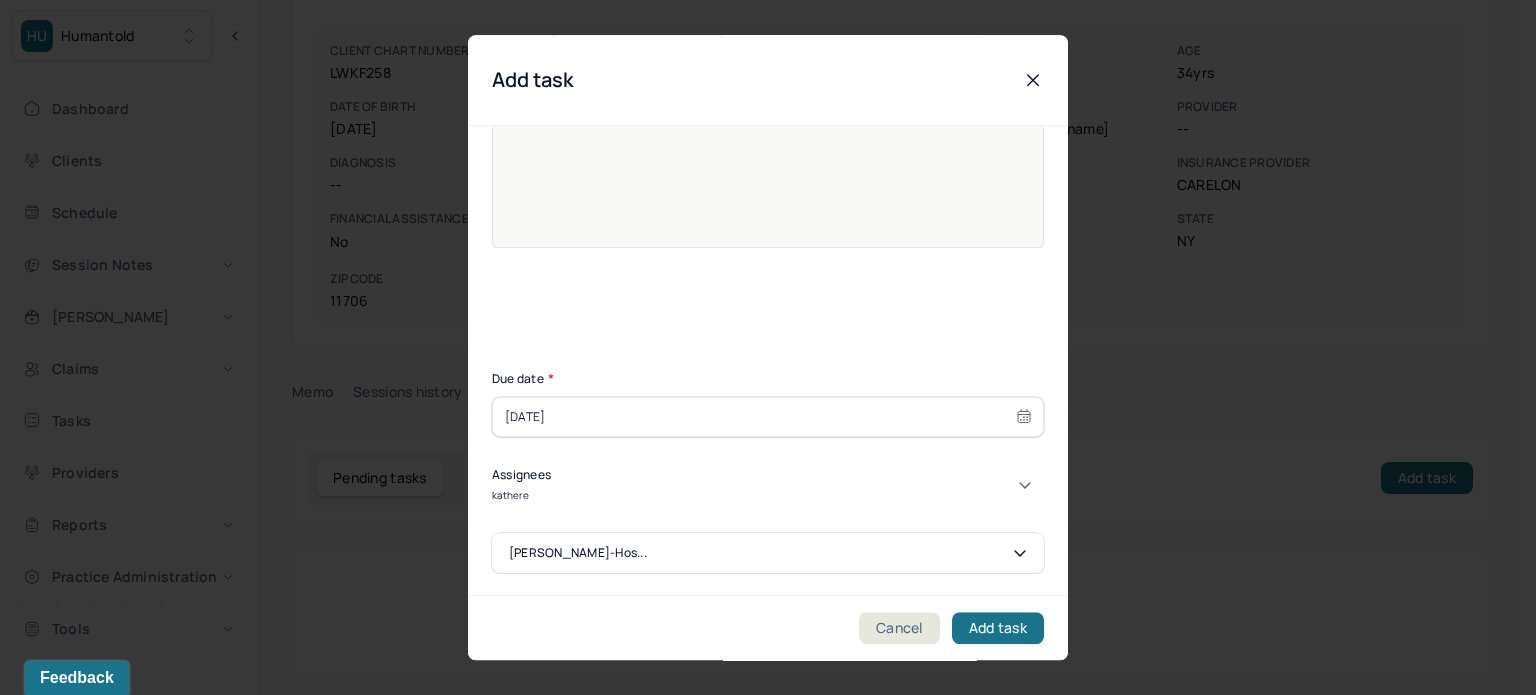 type on "[PERSON_NAME]" 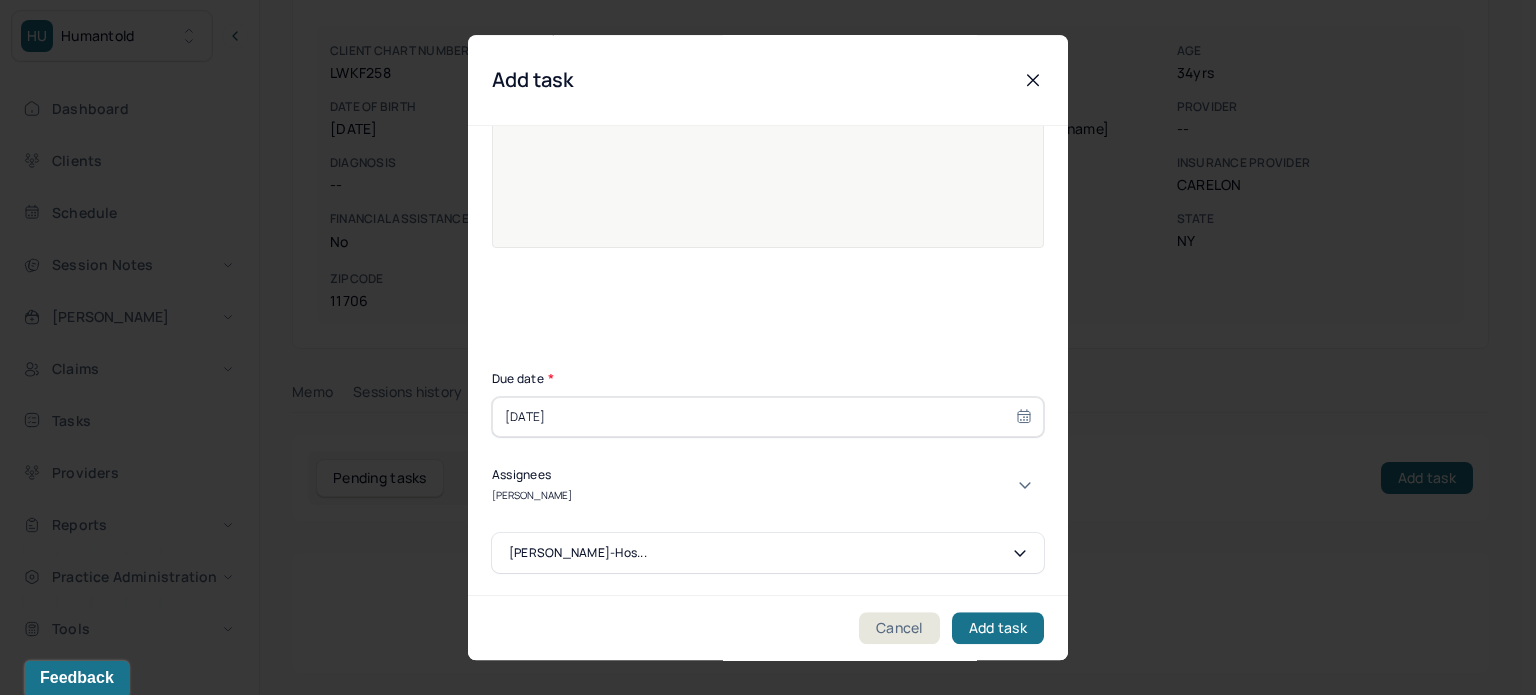 click on "[PERSON_NAME]" at bounding box center (760, 703) 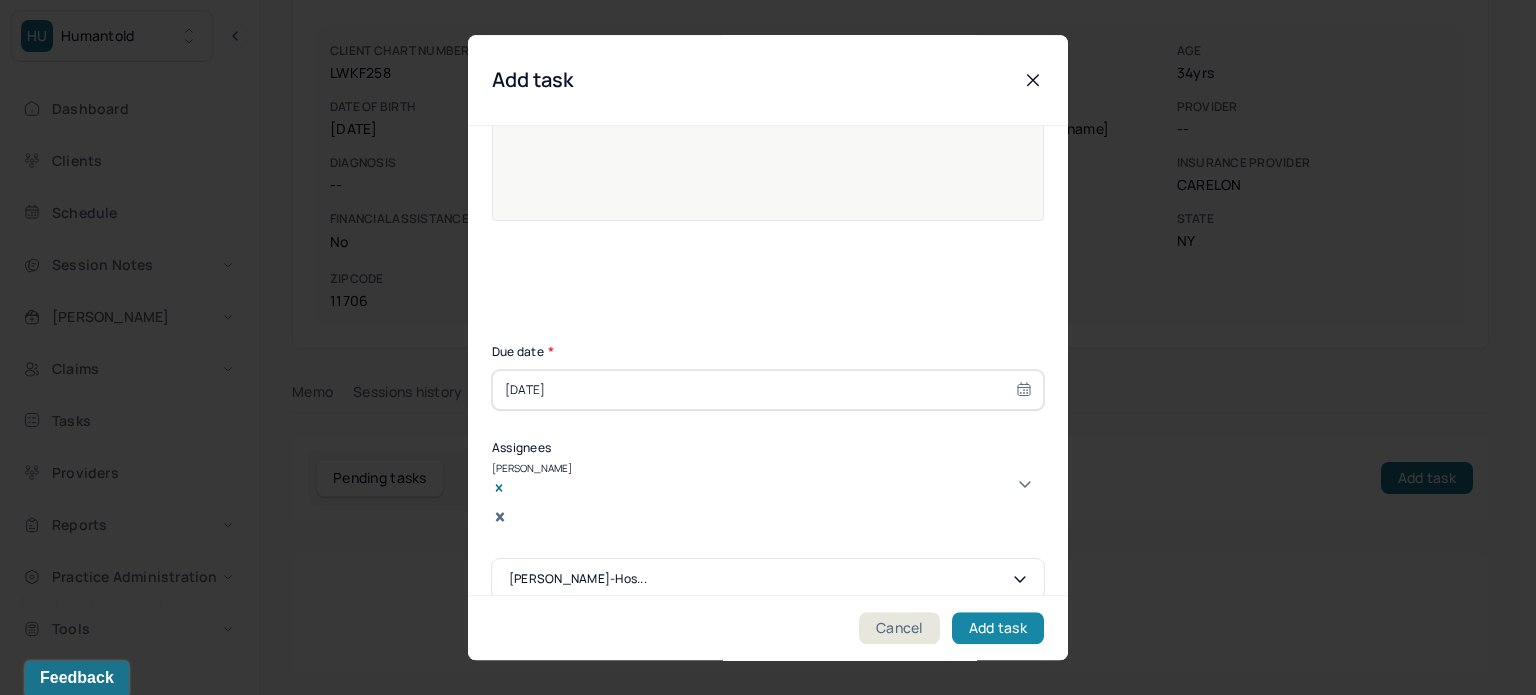click on "Add task" at bounding box center [998, 628] 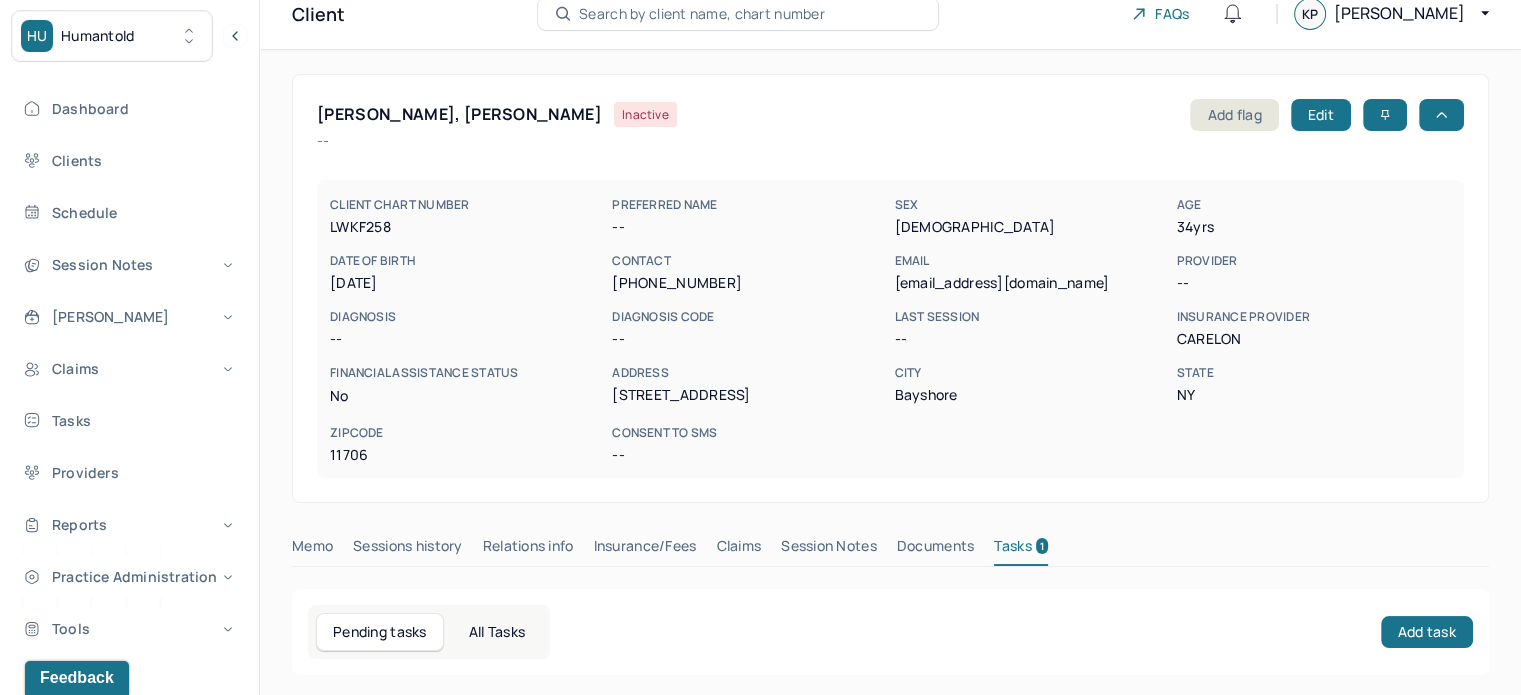 scroll, scrollTop: 0, scrollLeft: 0, axis: both 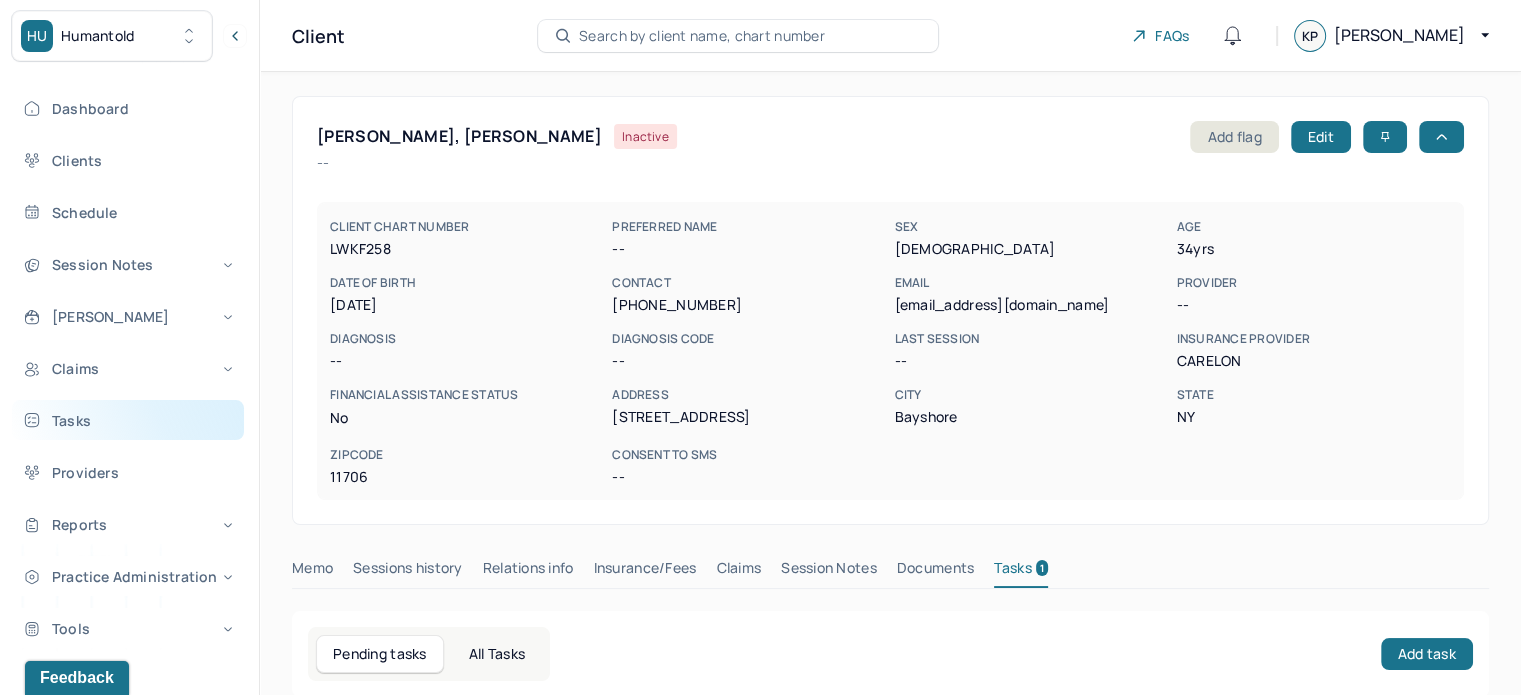 click on "Tasks" at bounding box center [128, 420] 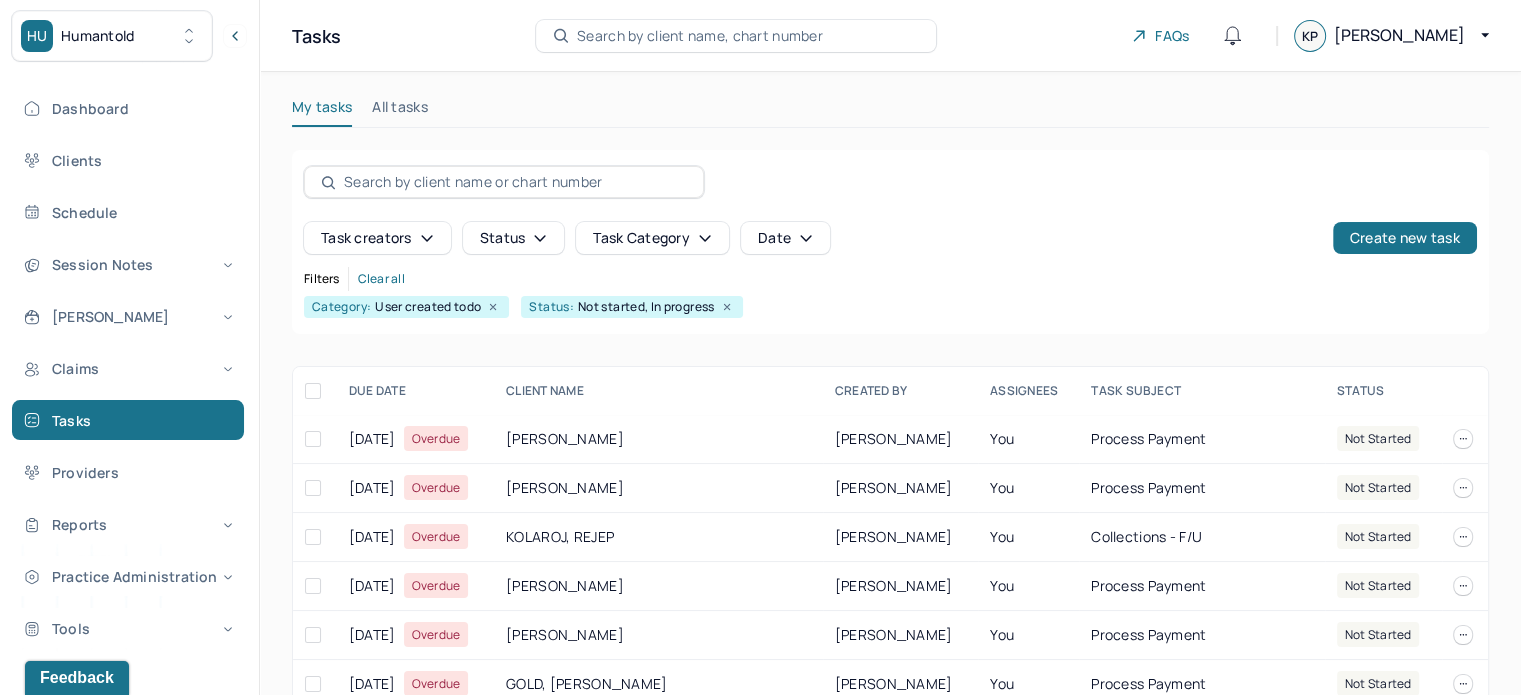 scroll, scrollTop: 100, scrollLeft: 0, axis: vertical 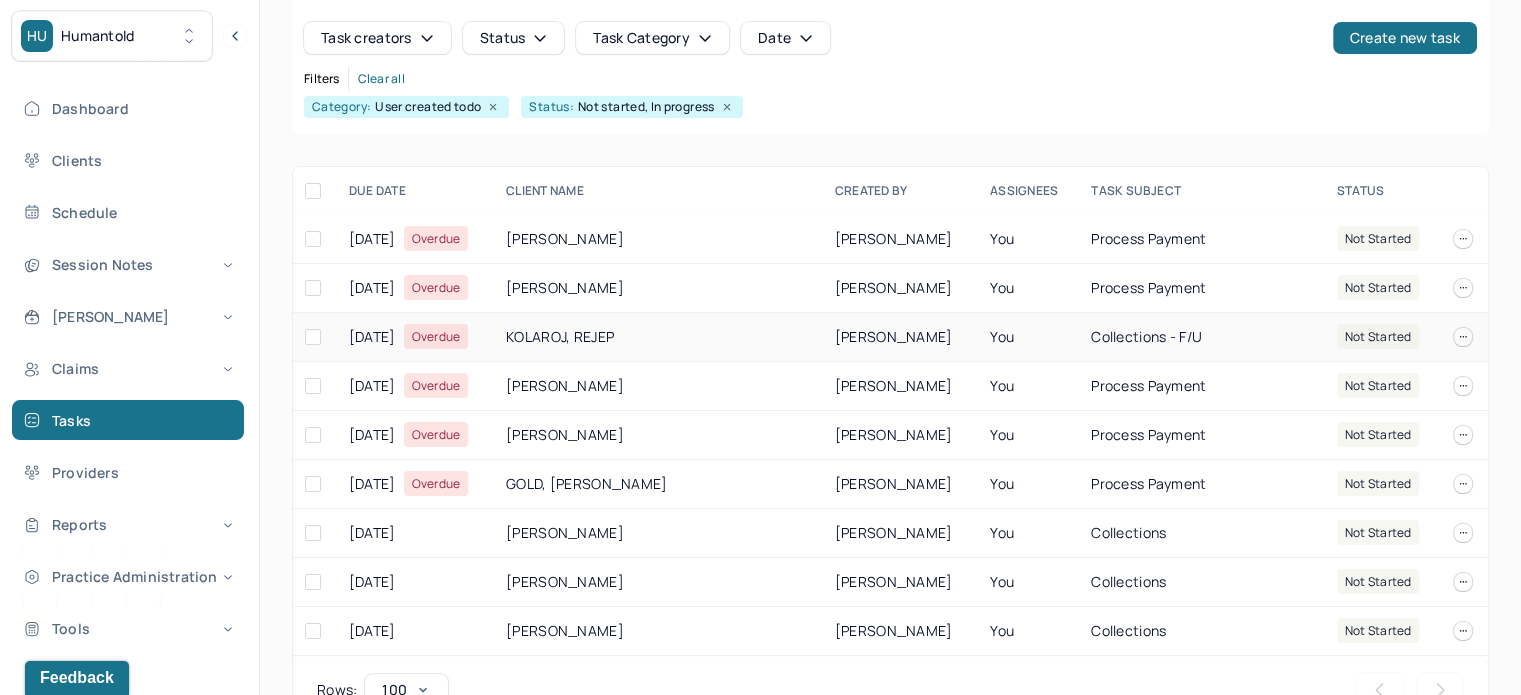click on "KOLAROJ, REJEP" at bounding box center [658, 337] 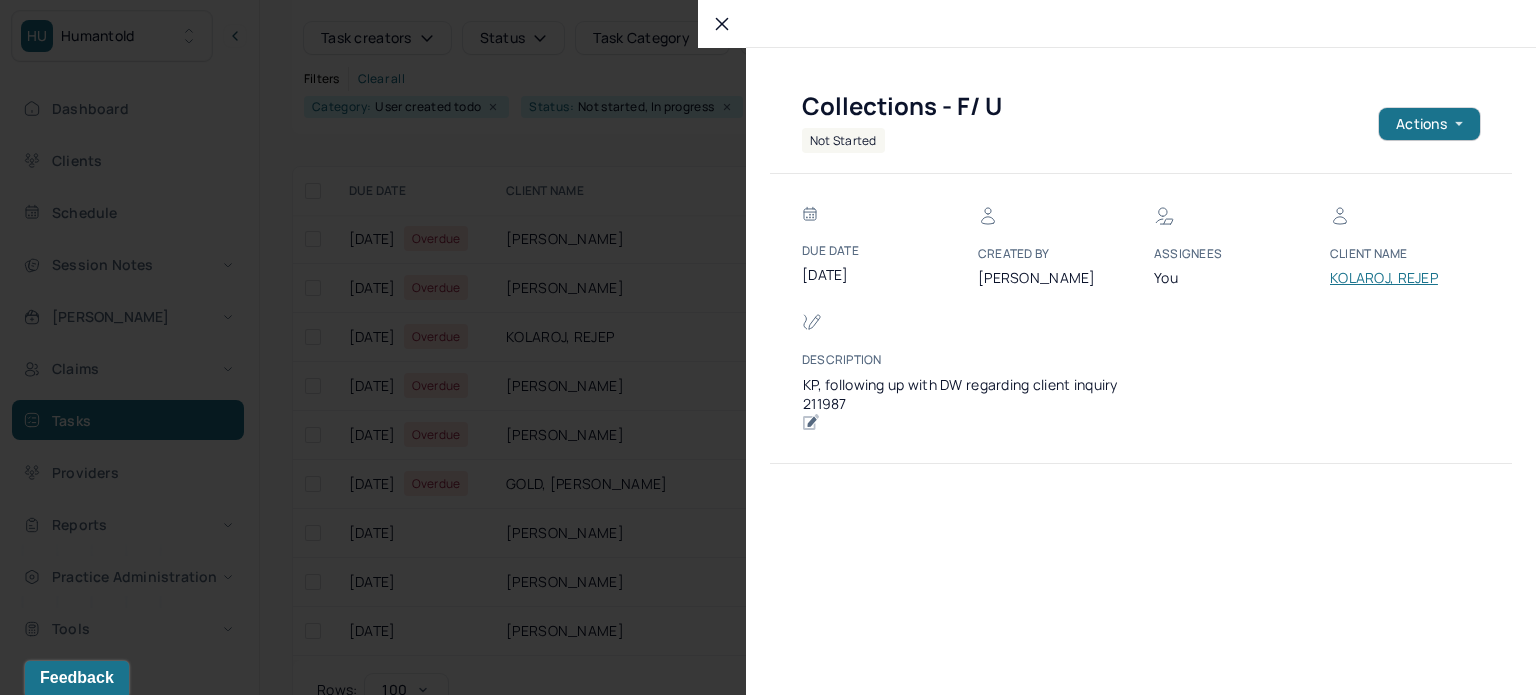 click on "KOLAROJ, REJEP" at bounding box center (1390, 278) 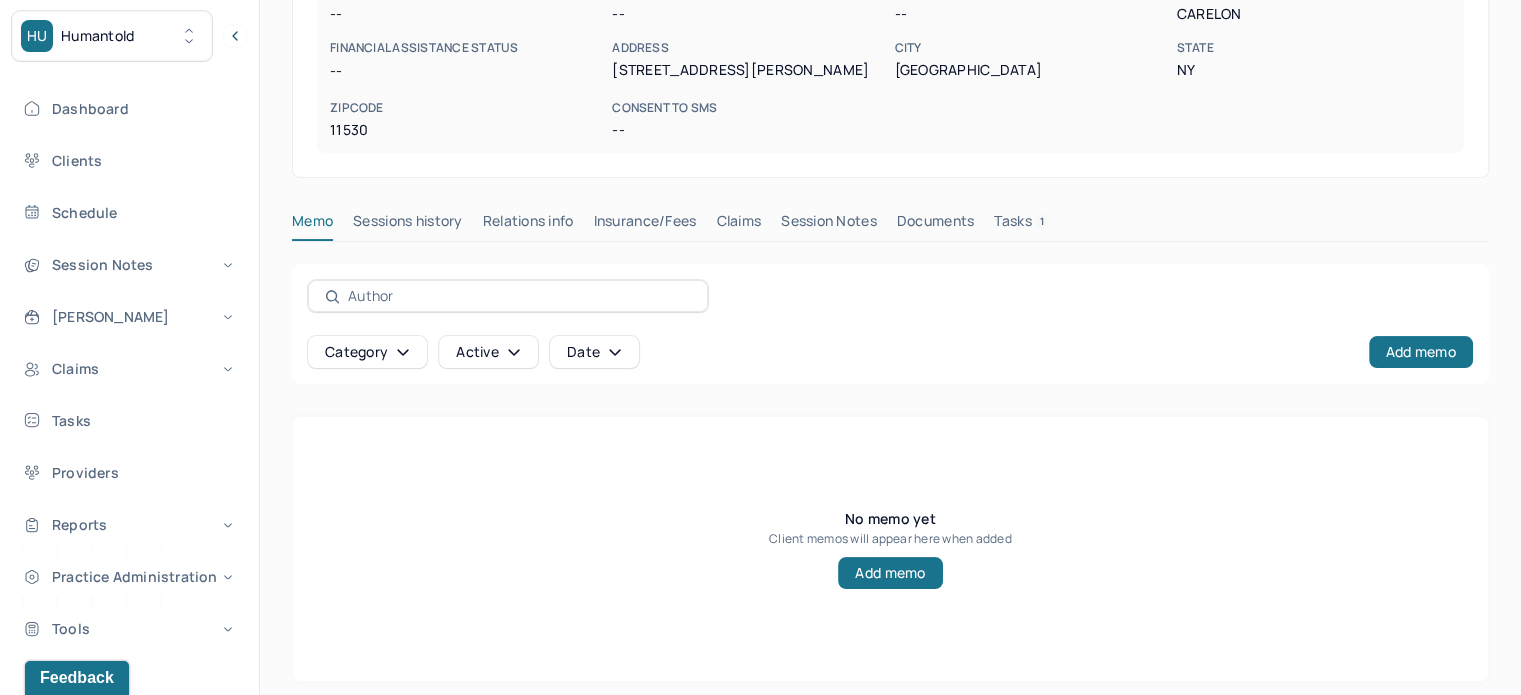 scroll, scrollTop: 356, scrollLeft: 0, axis: vertical 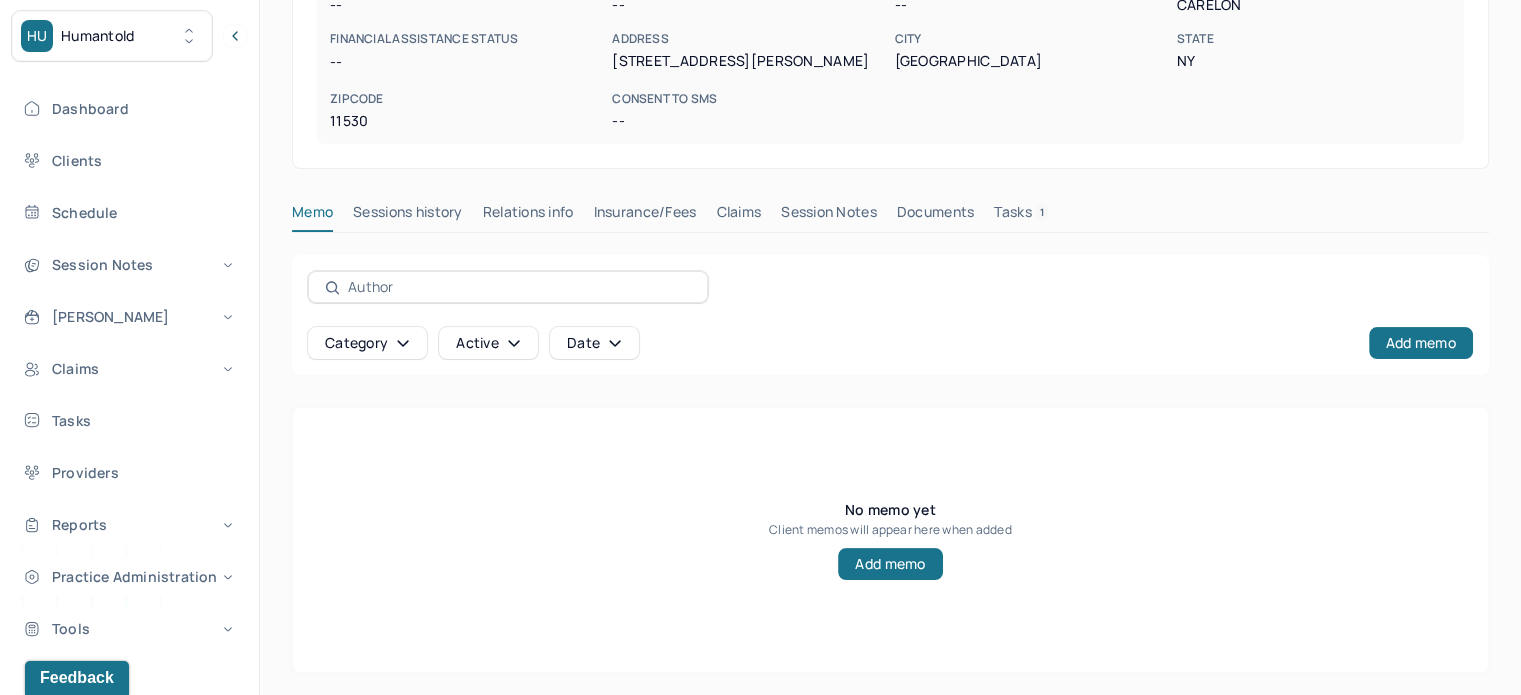 click on "Tasks 1" at bounding box center [1021, 216] 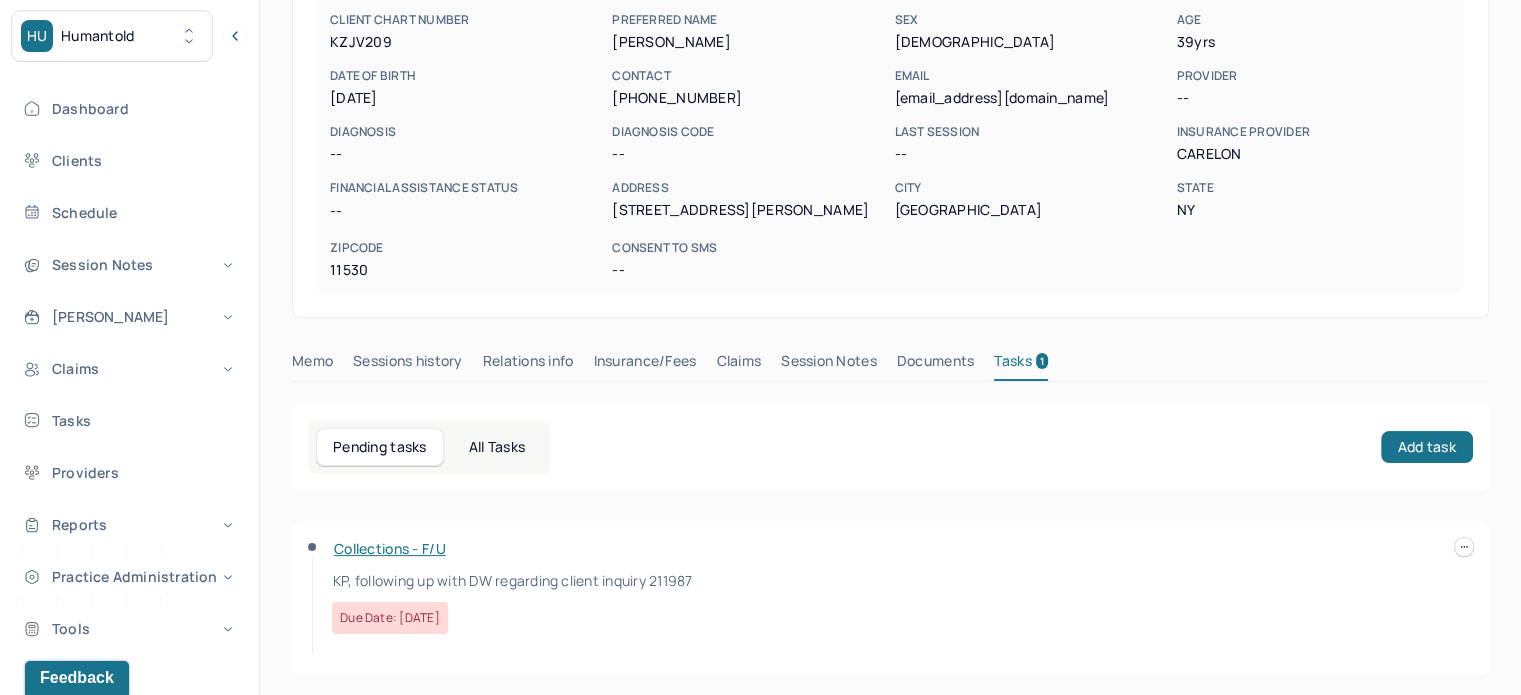 scroll, scrollTop: 208, scrollLeft: 0, axis: vertical 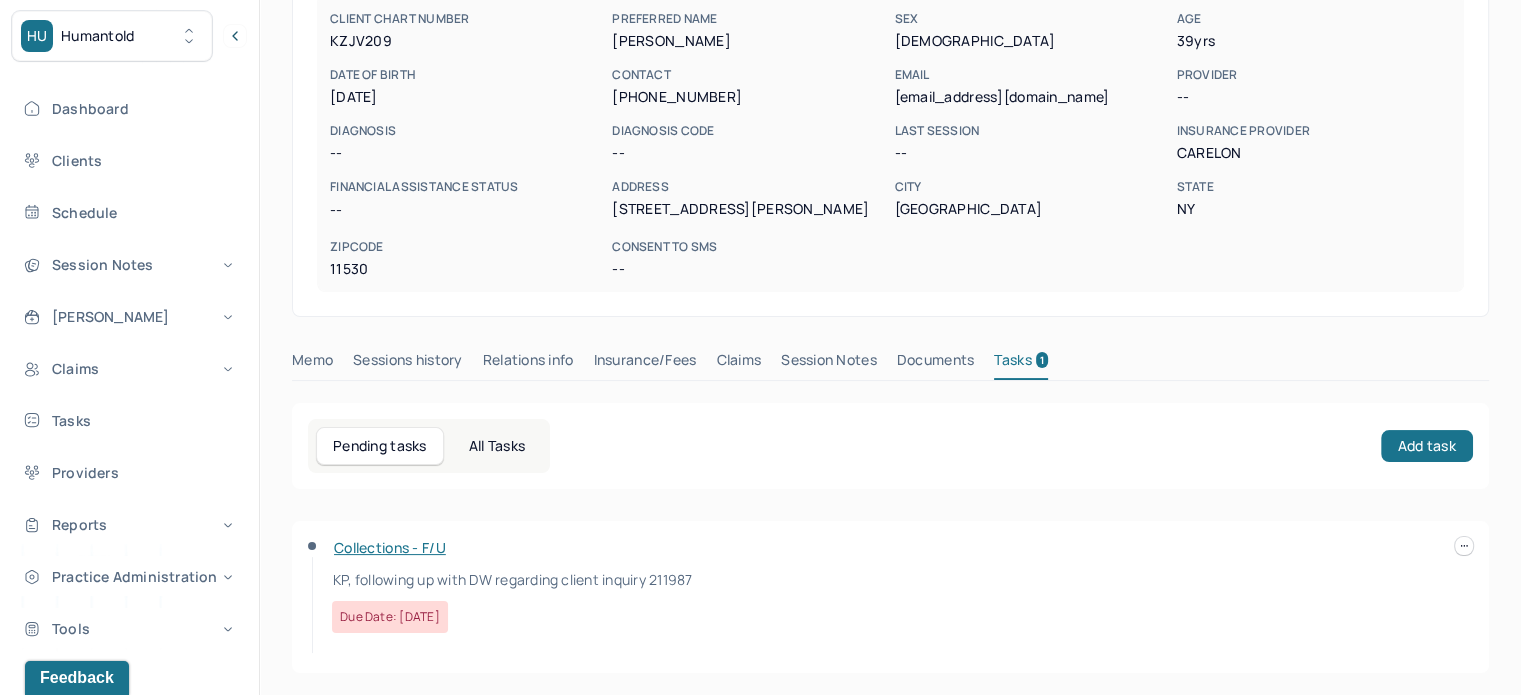 click on "Collections - F/U   KP, following up with DW regarding client inquiry 211987 Due date: 07/03/2025" at bounding box center [774, 585] 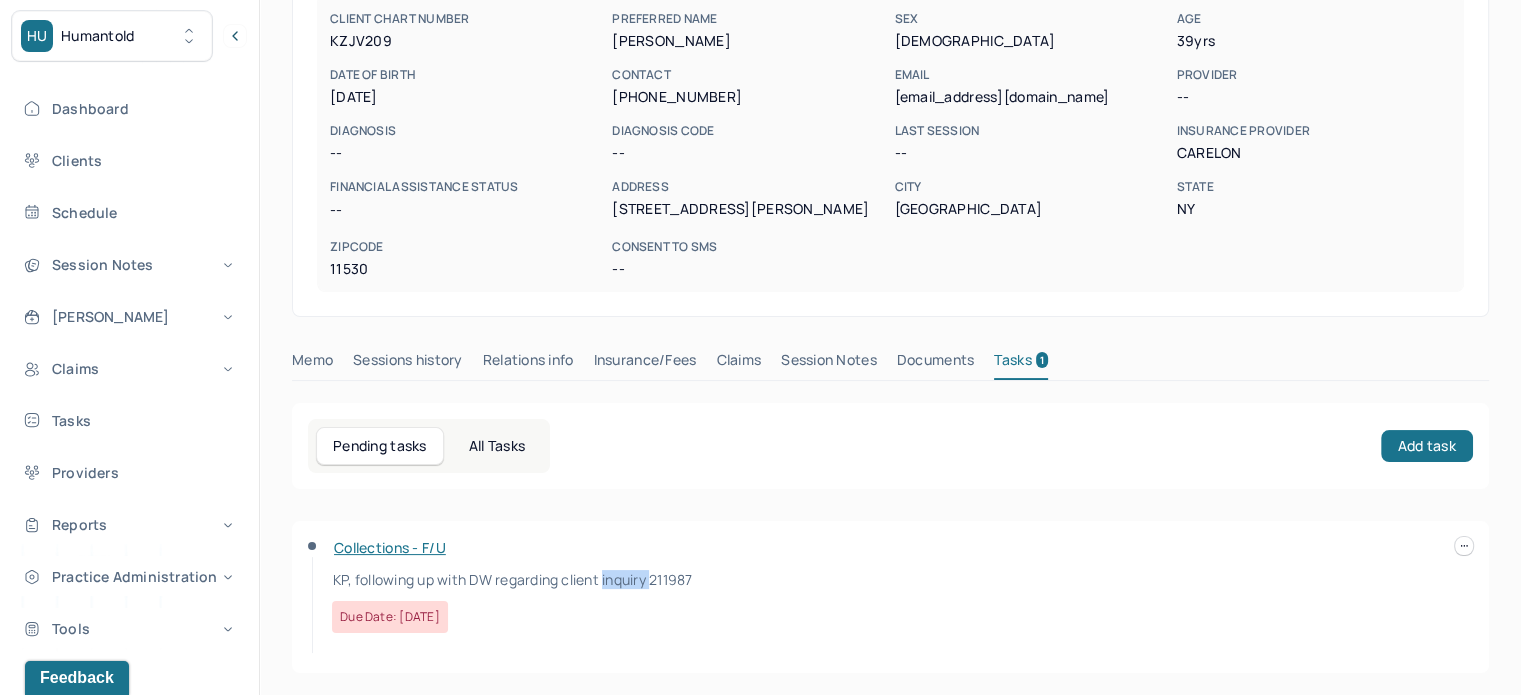 click on "Collections - F/U   KP, following up with DW regarding client inquiry 211987 Due date: 07/03/2025" at bounding box center (774, 585) 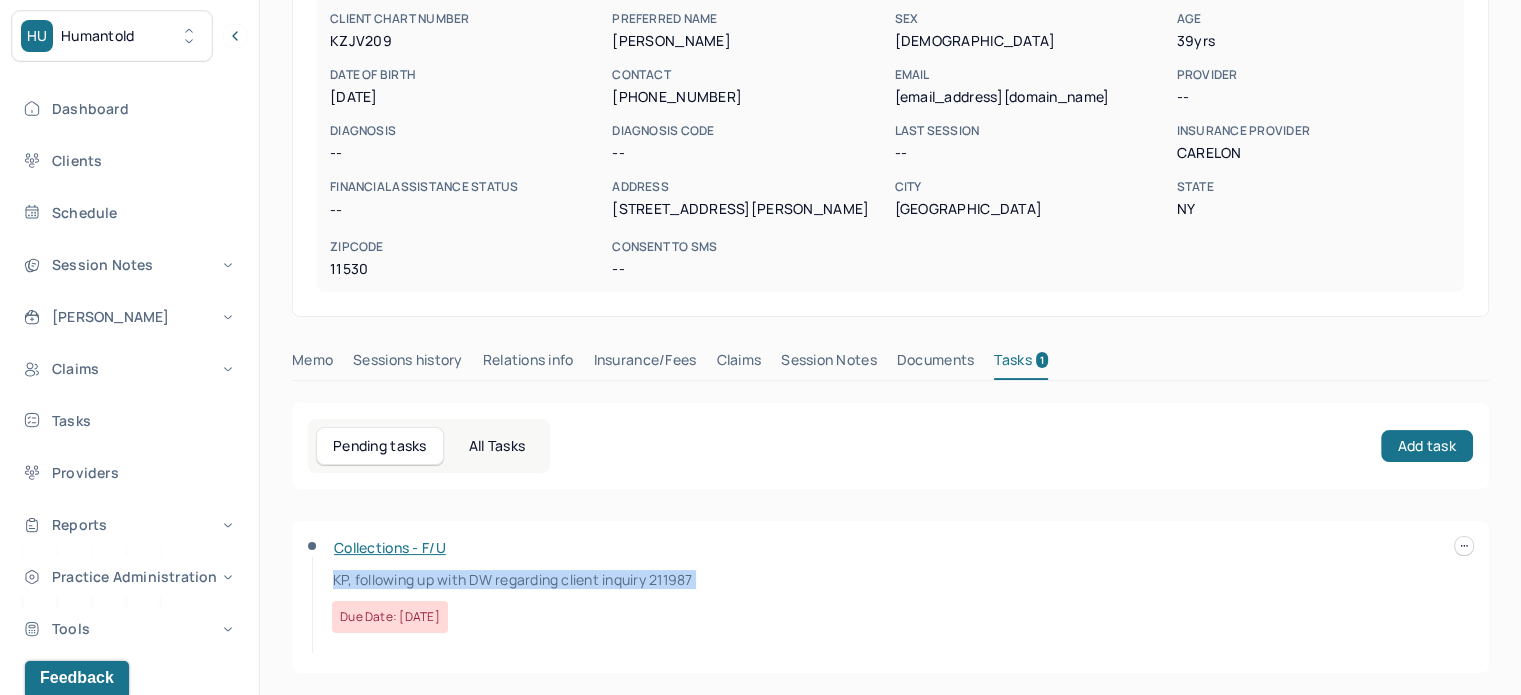 click on "KP, following up with DW regarding client inquiry 211987" at bounding box center (512, 579) 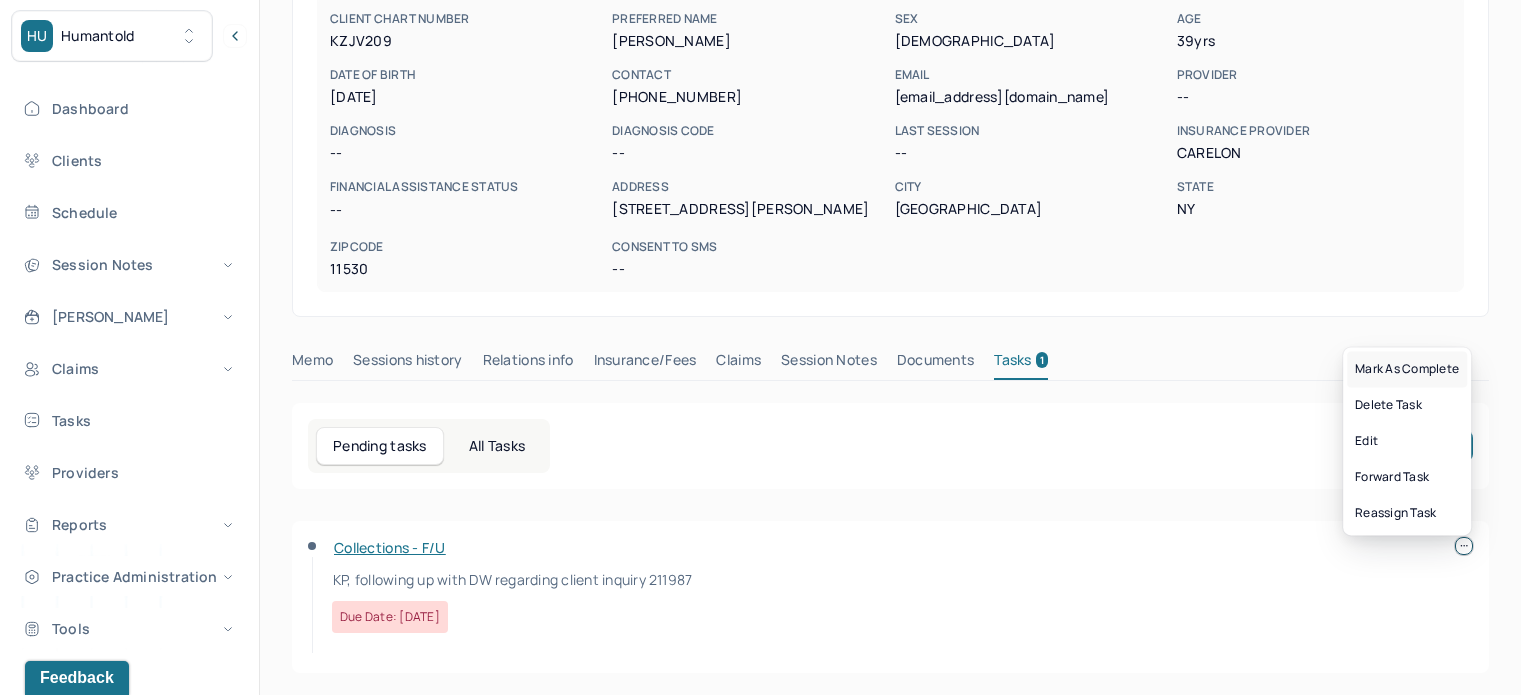 click on "Mark as complete" at bounding box center [1407, 369] 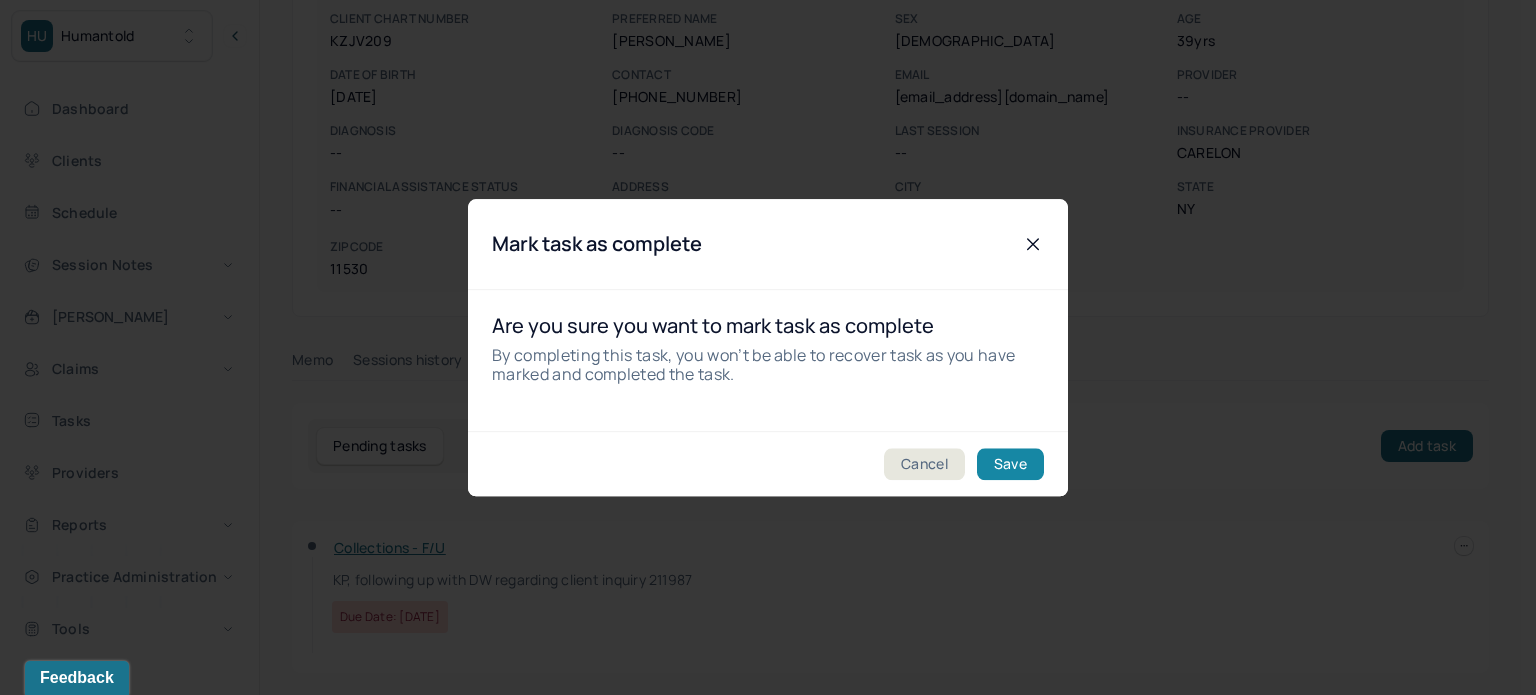 click on "Save" at bounding box center (1010, 464) 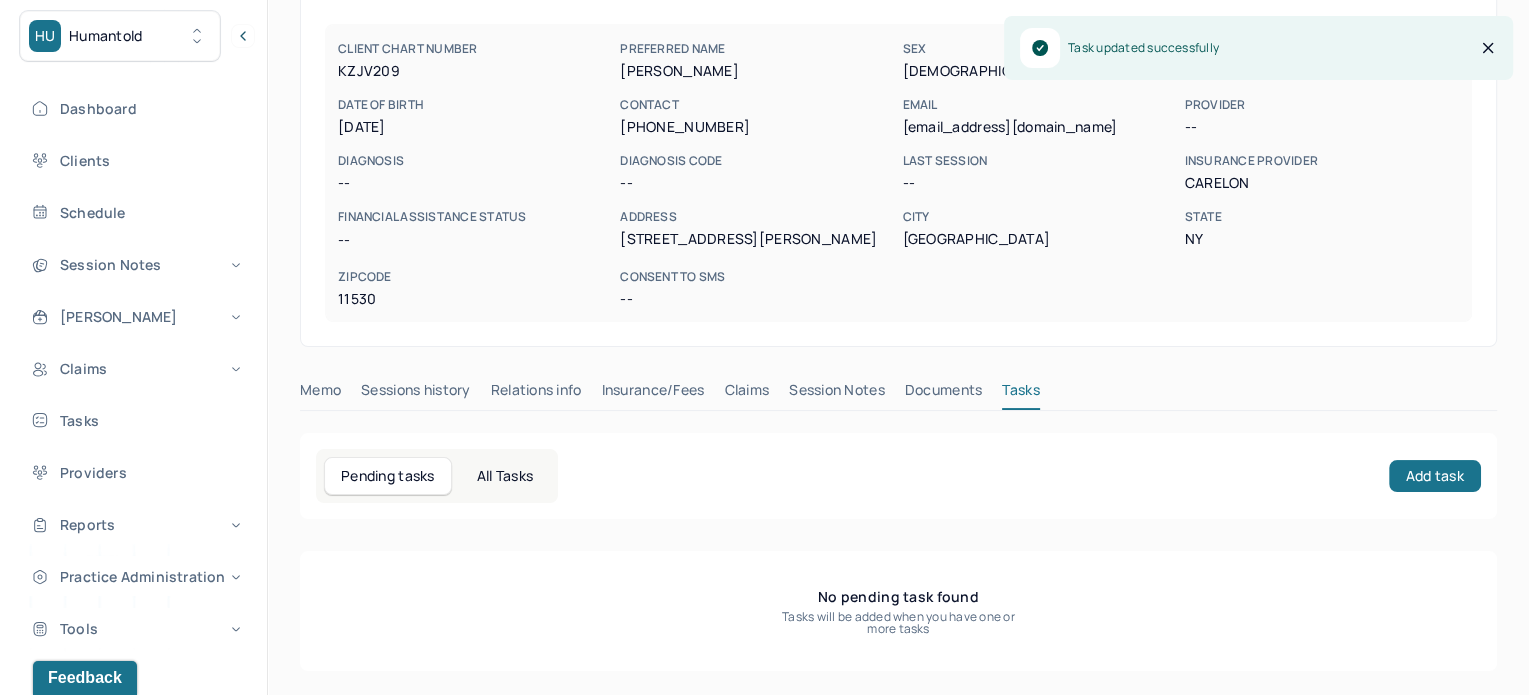 scroll, scrollTop: 176, scrollLeft: 0, axis: vertical 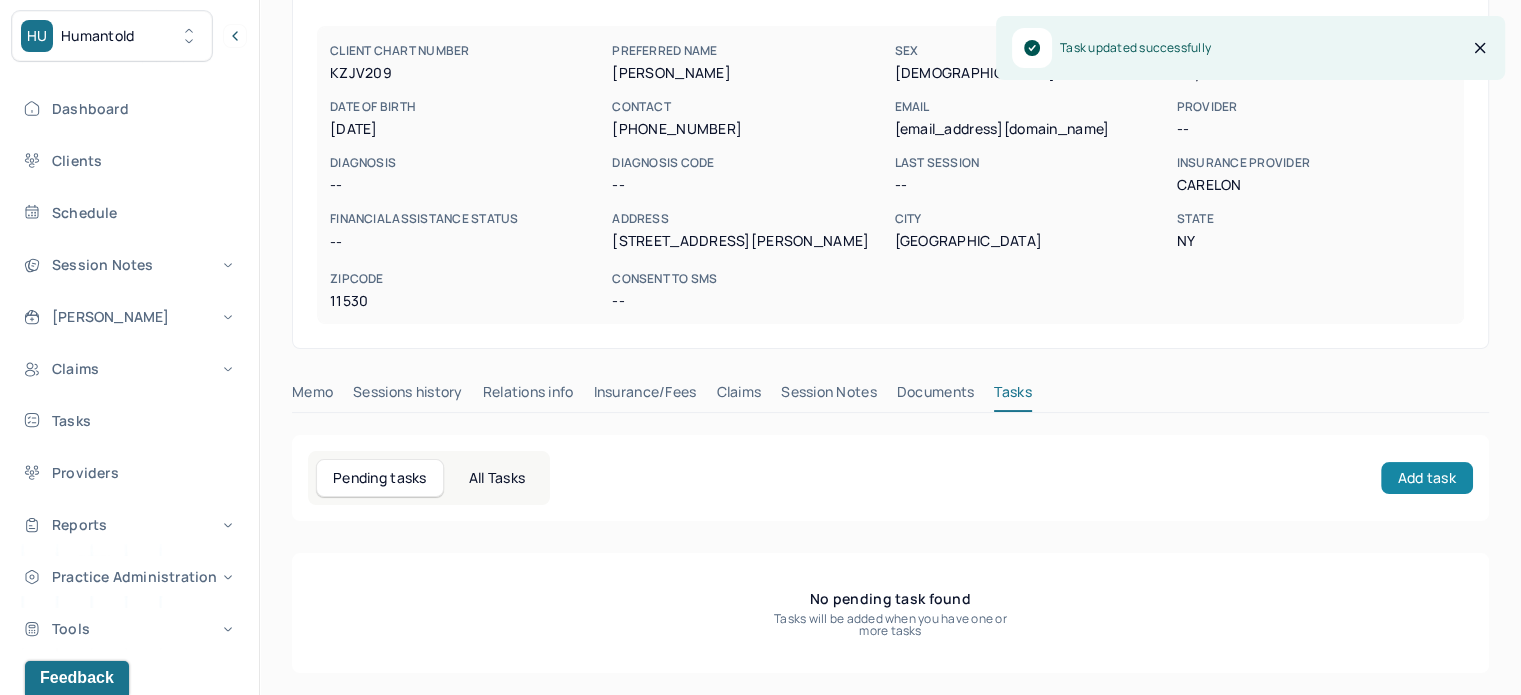 click on "Add task" at bounding box center [1427, 478] 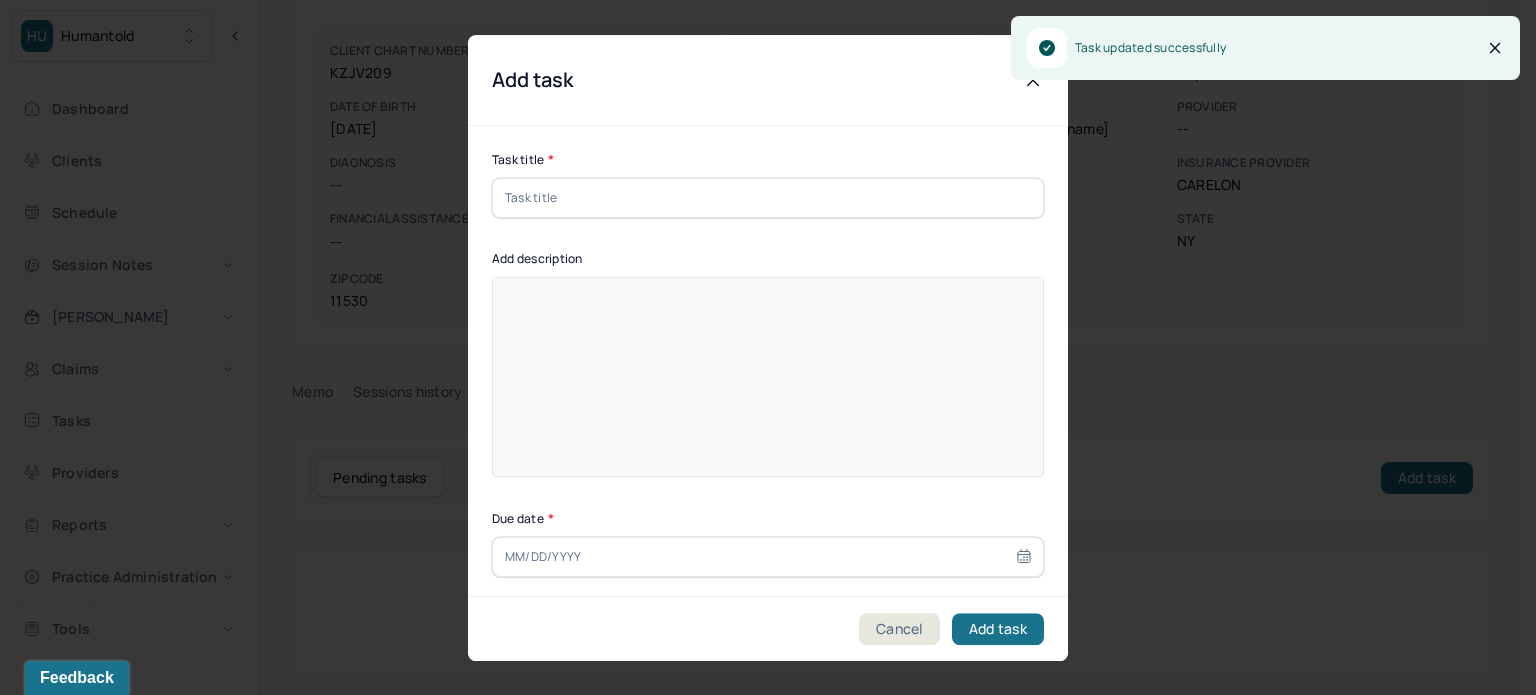 click at bounding box center (768, 198) 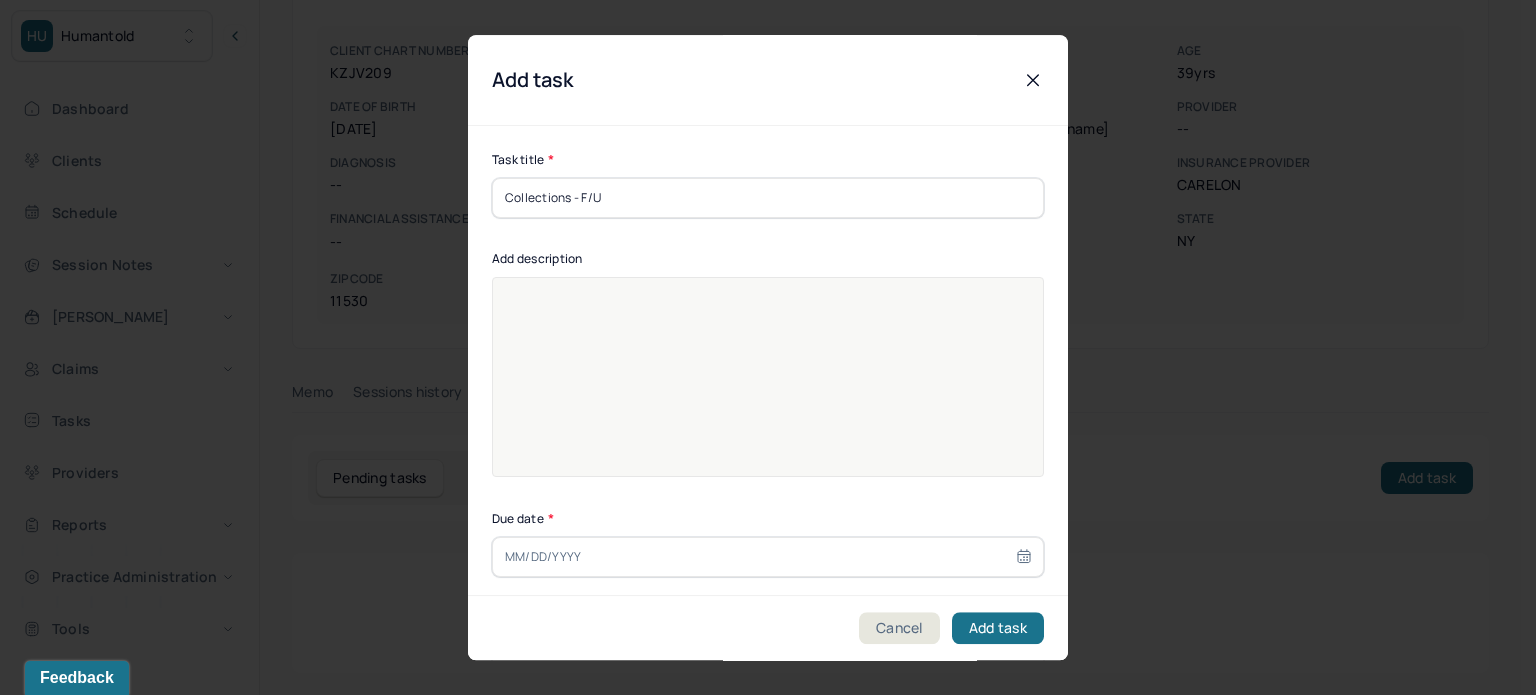 type on "Collections - F/U" 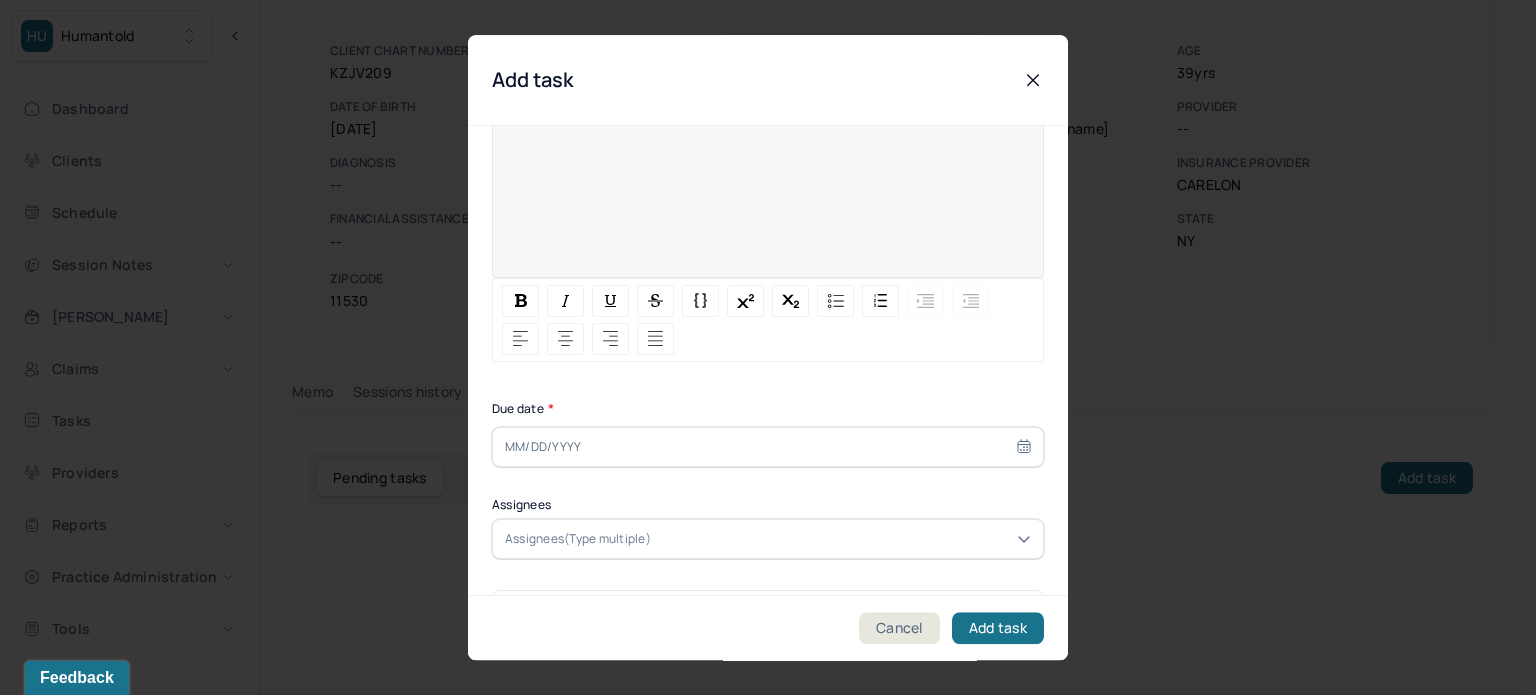 scroll, scrollTop: 200, scrollLeft: 0, axis: vertical 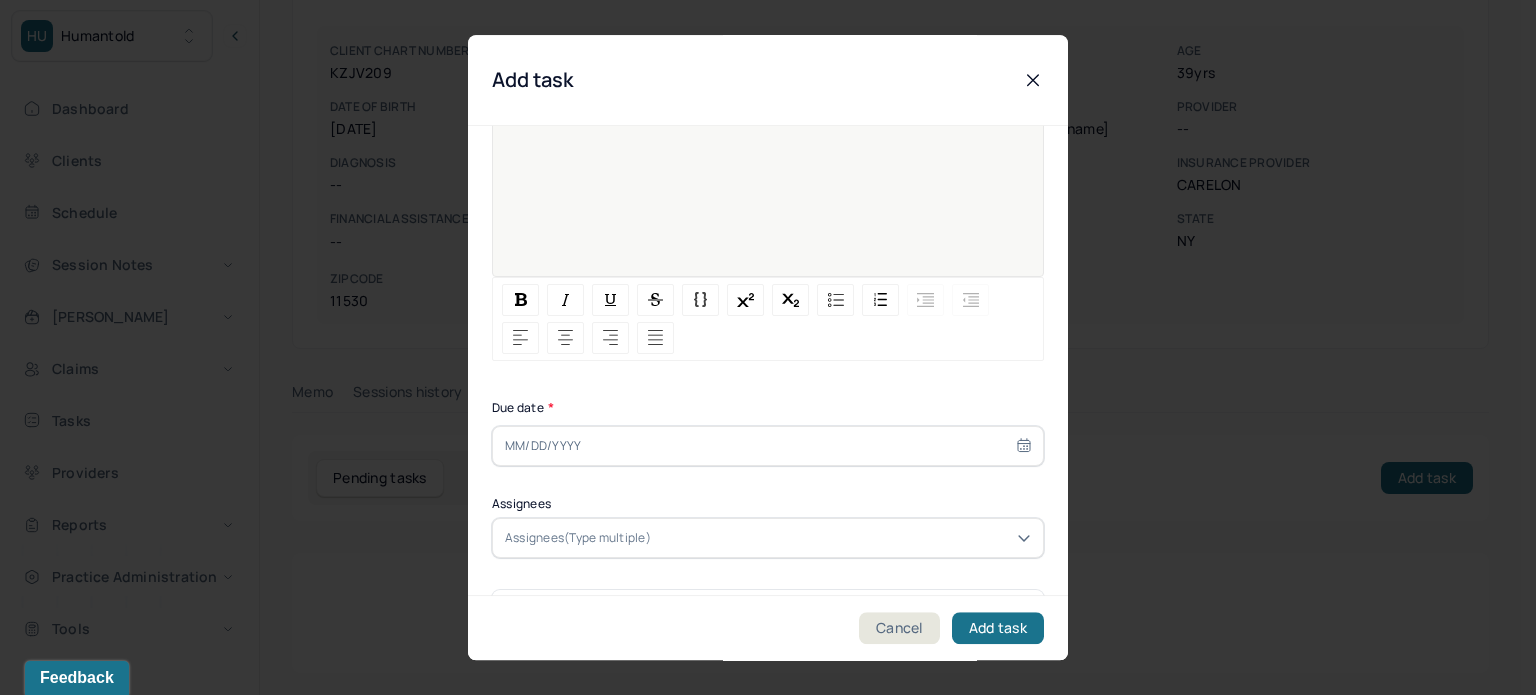 click at bounding box center (768, 446) 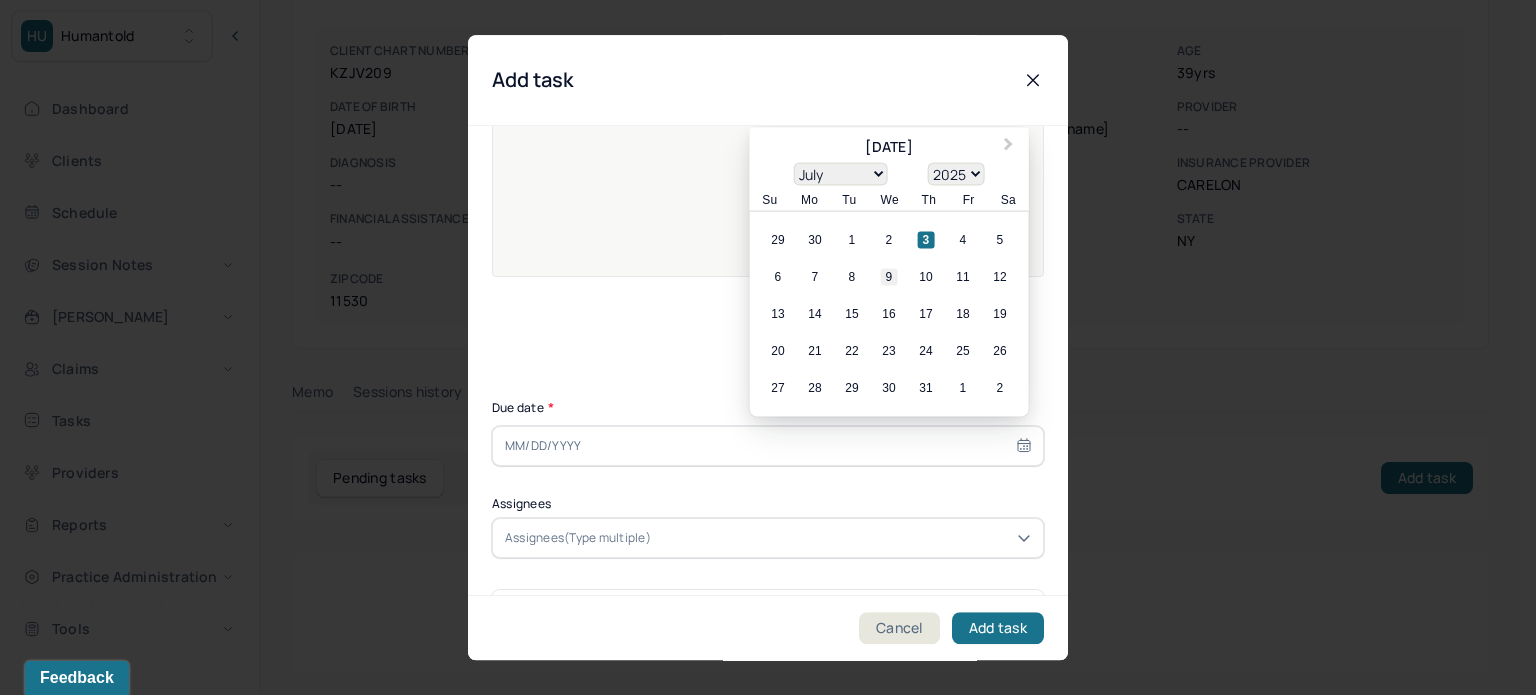 click on "9" at bounding box center [889, 277] 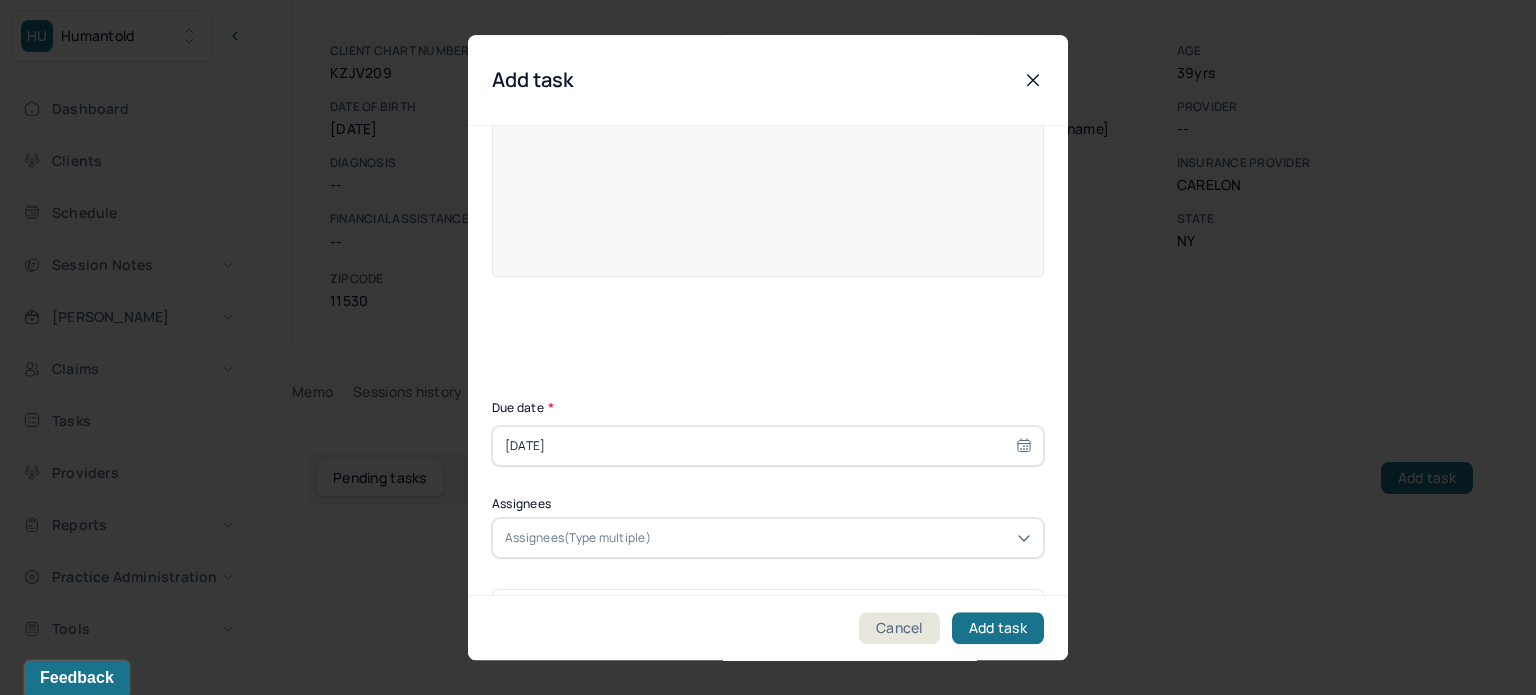 click on "Assignees" at bounding box center [768, 504] 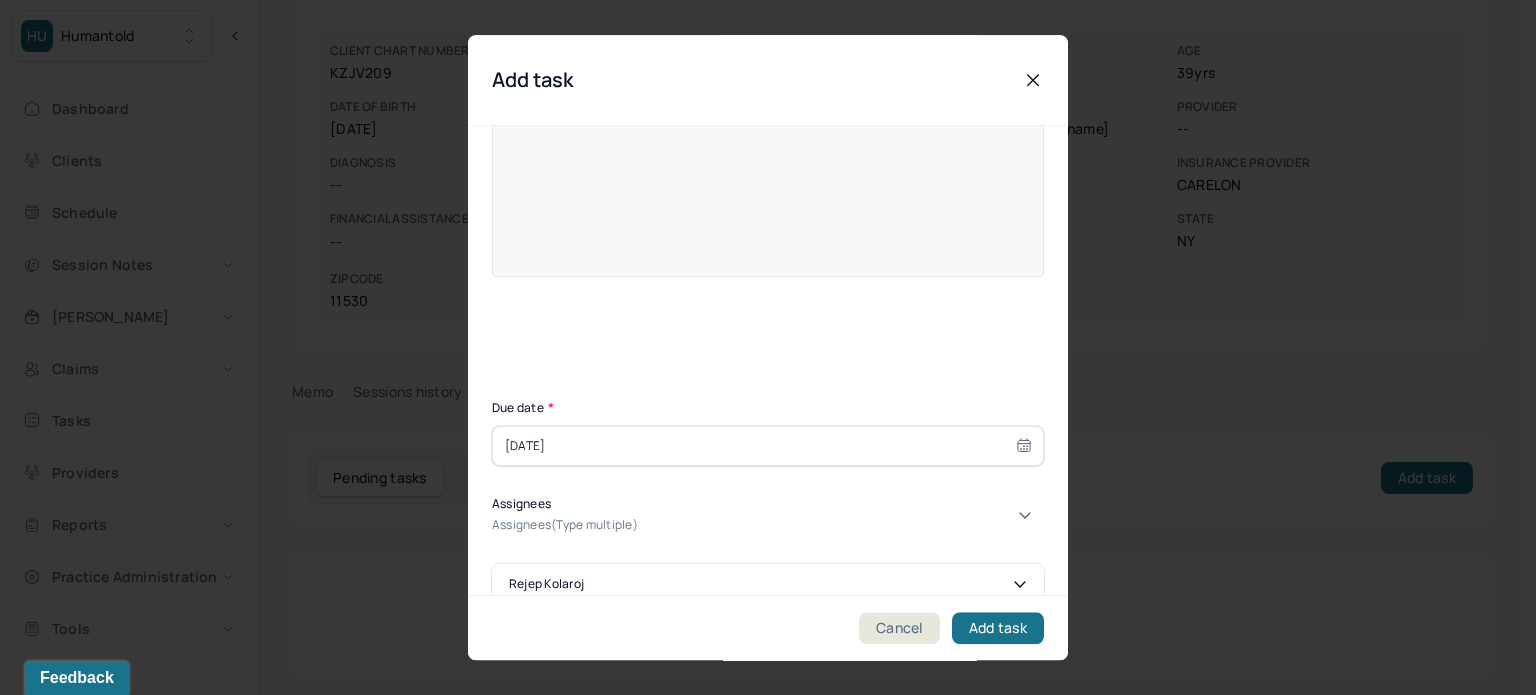 click at bounding box center (706, 525) 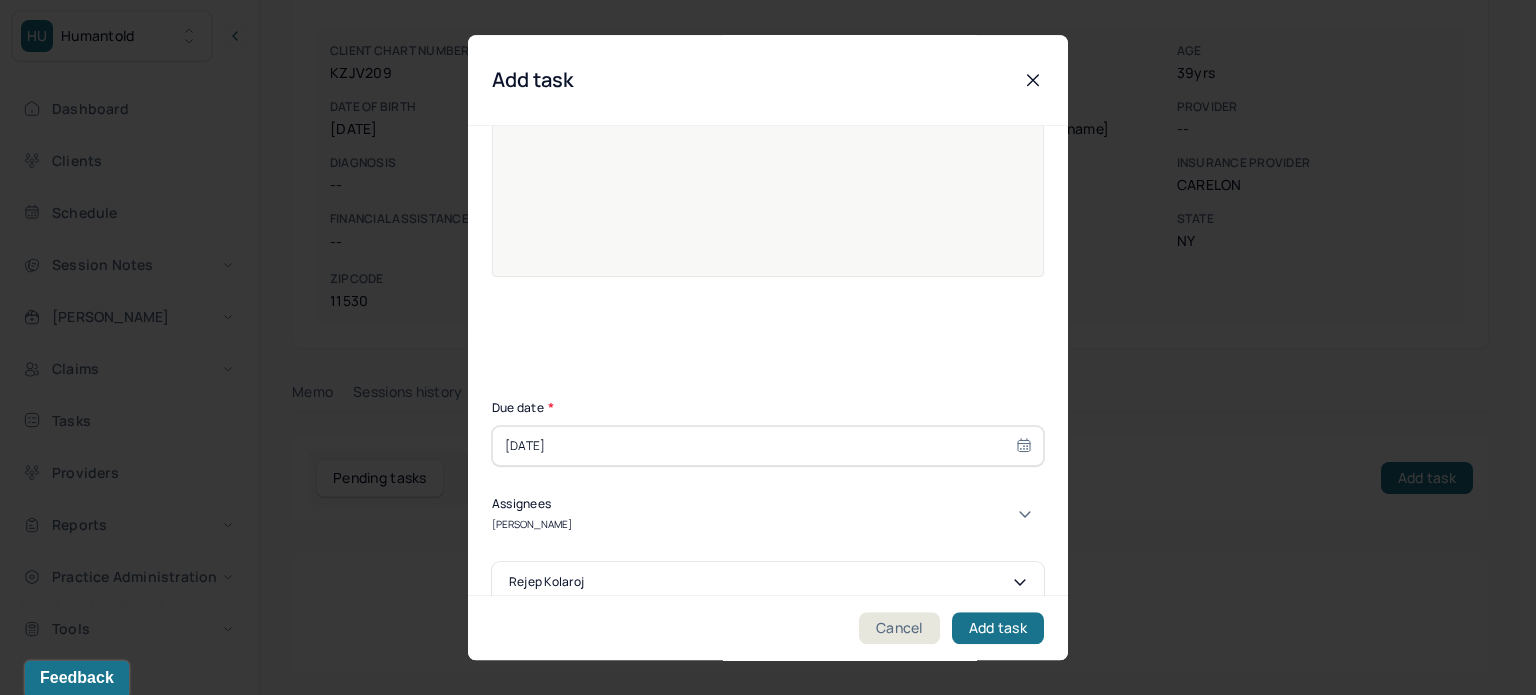 type on "[PERSON_NAME]" 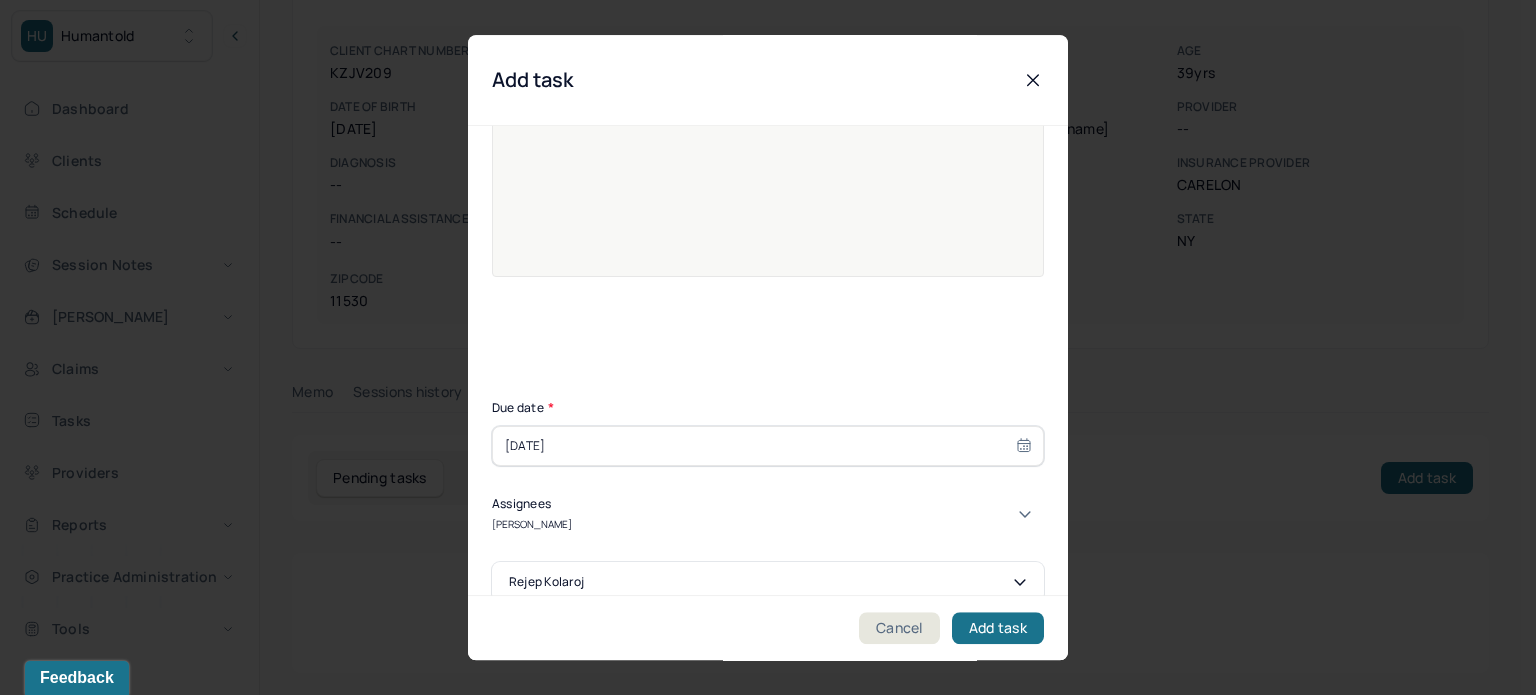 type 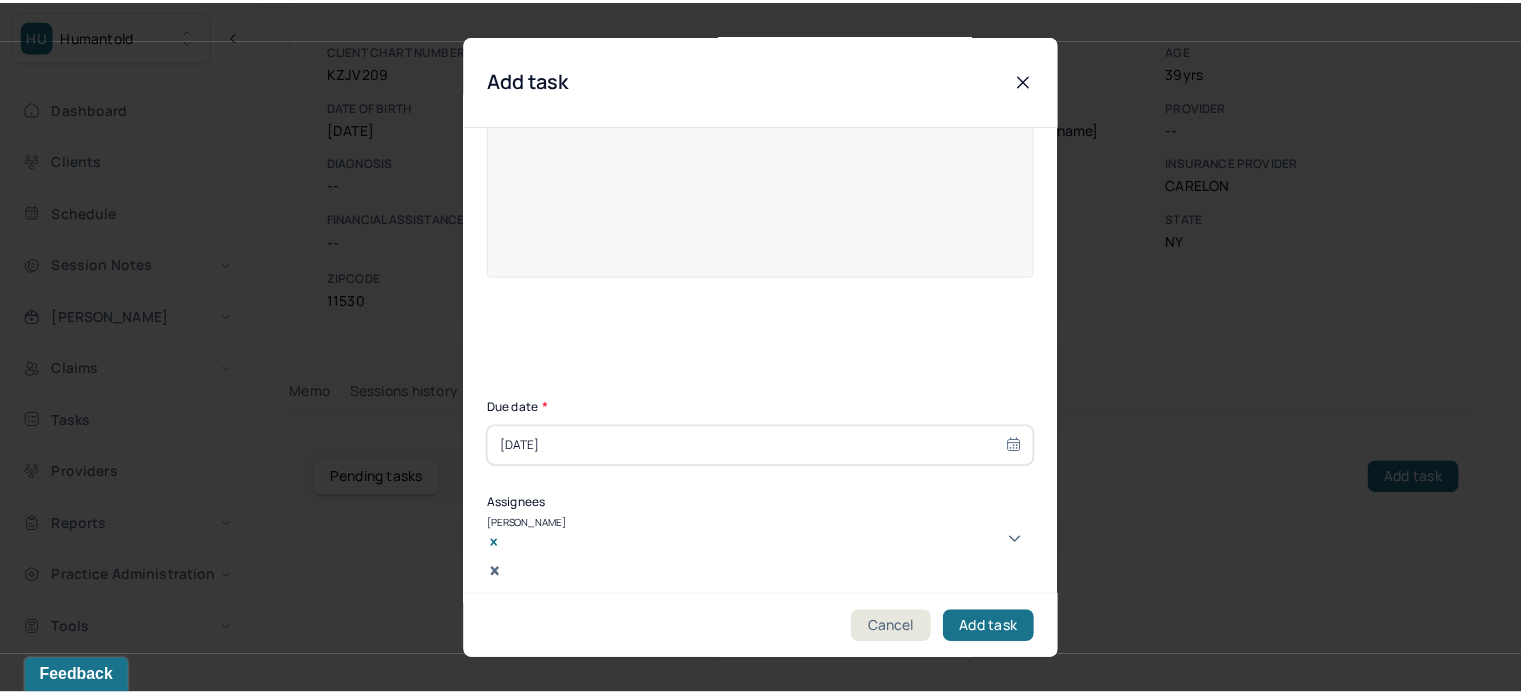 scroll, scrollTop: 257, scrollLeft: 0, axis: vertical 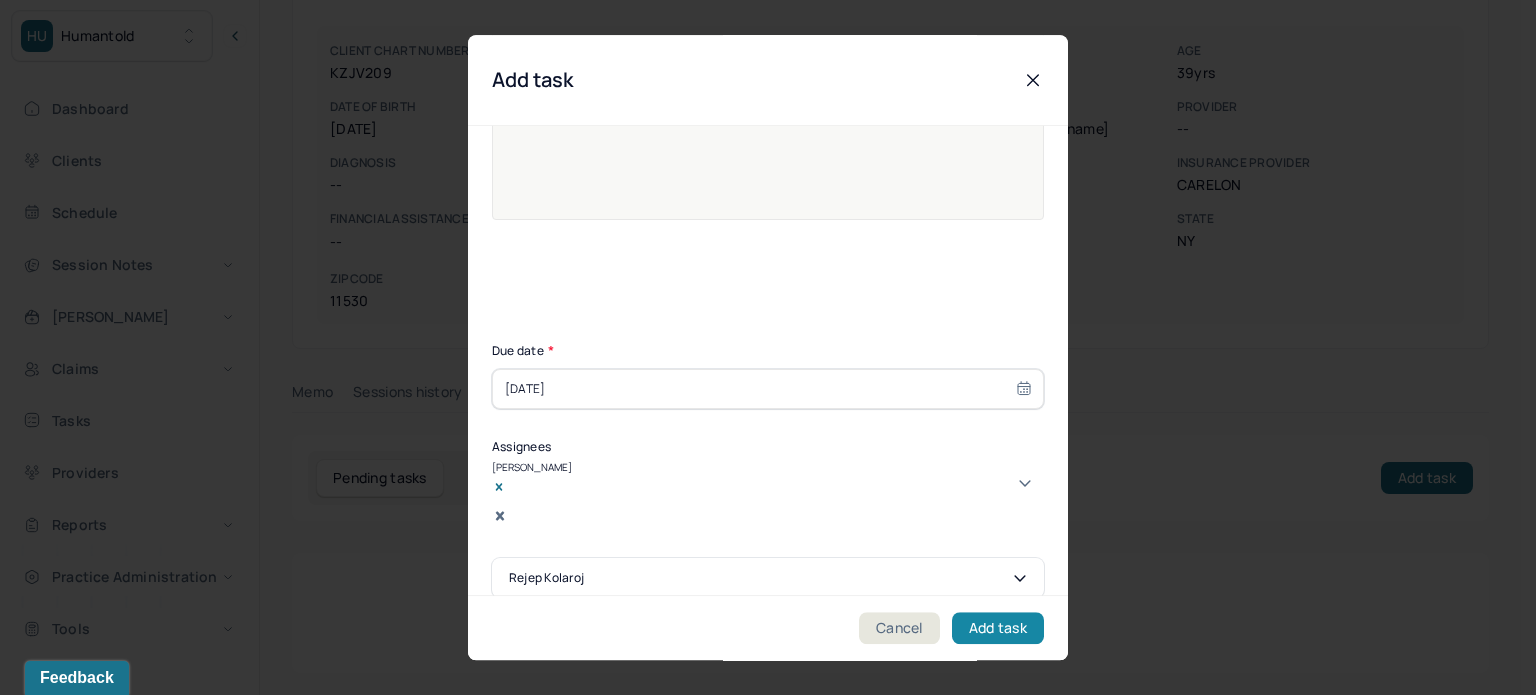 click on "Add task" at bounding box center [998, 628] 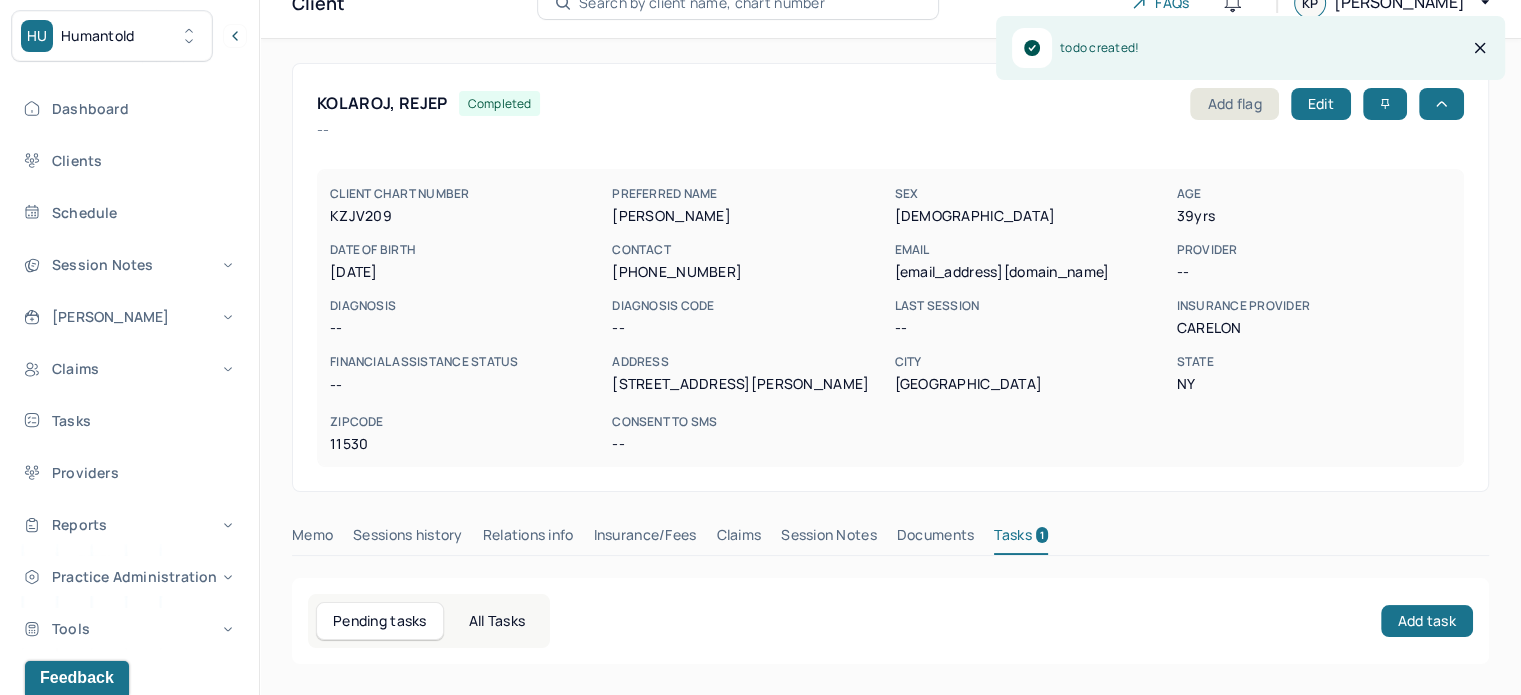 scroll, scrollTop: 0, scrollLeft: 0, axis: both 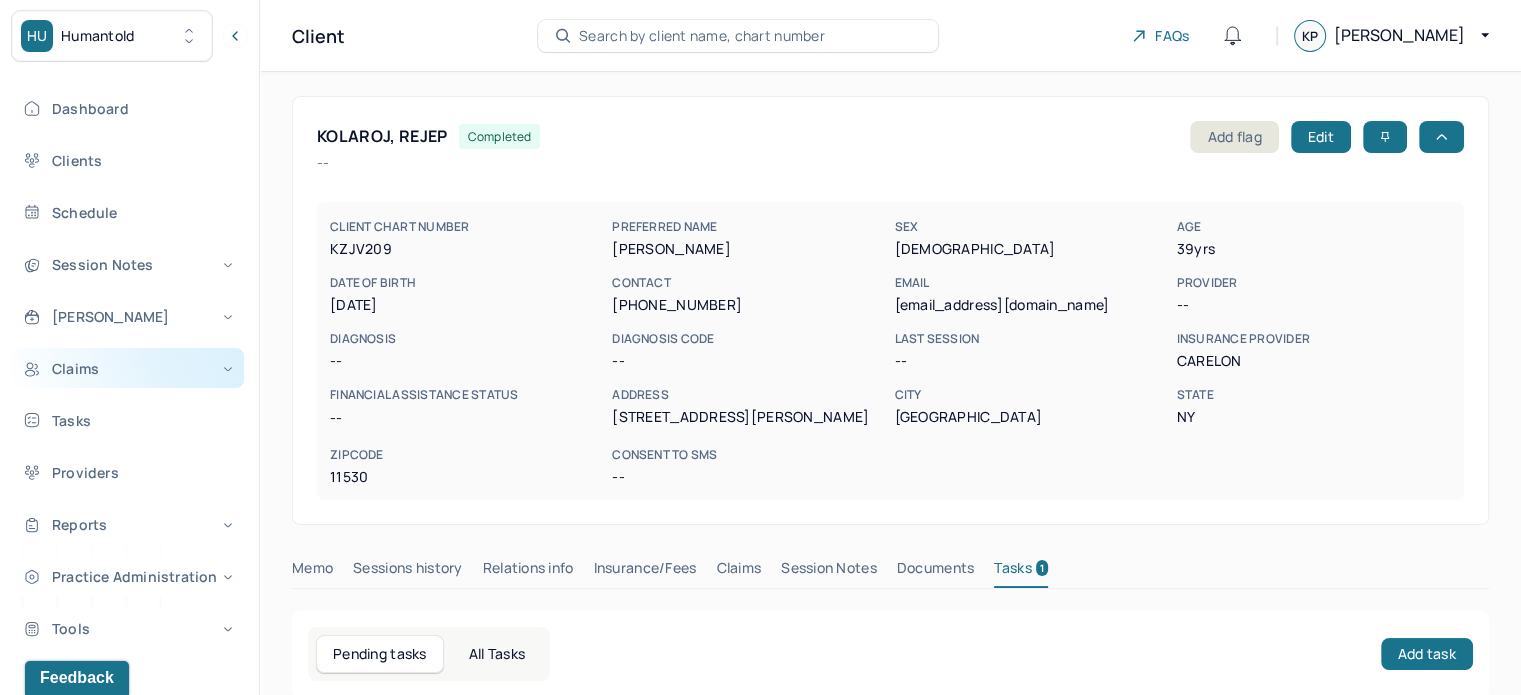 click on "Claims" at bounding box center [128, 368] 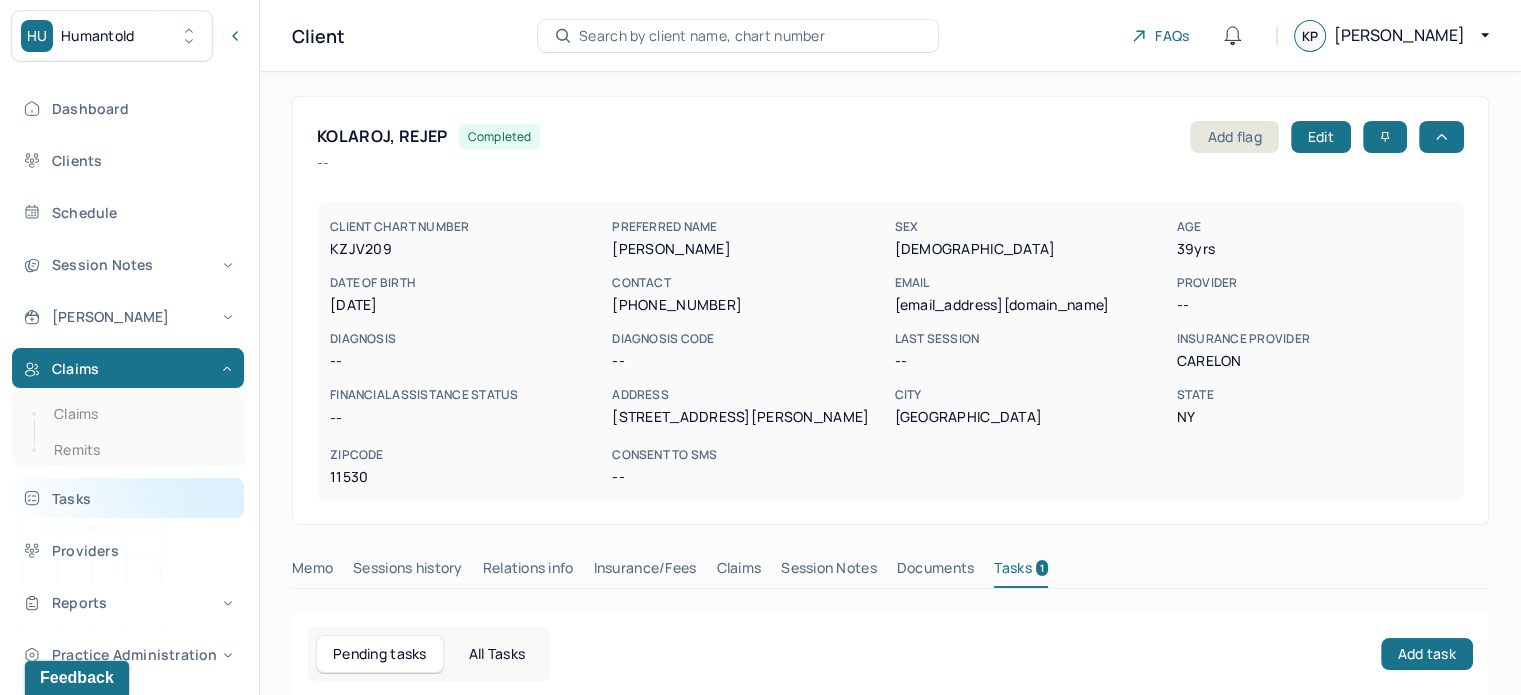 click on "Tasks" at bounding box center (128, 498) 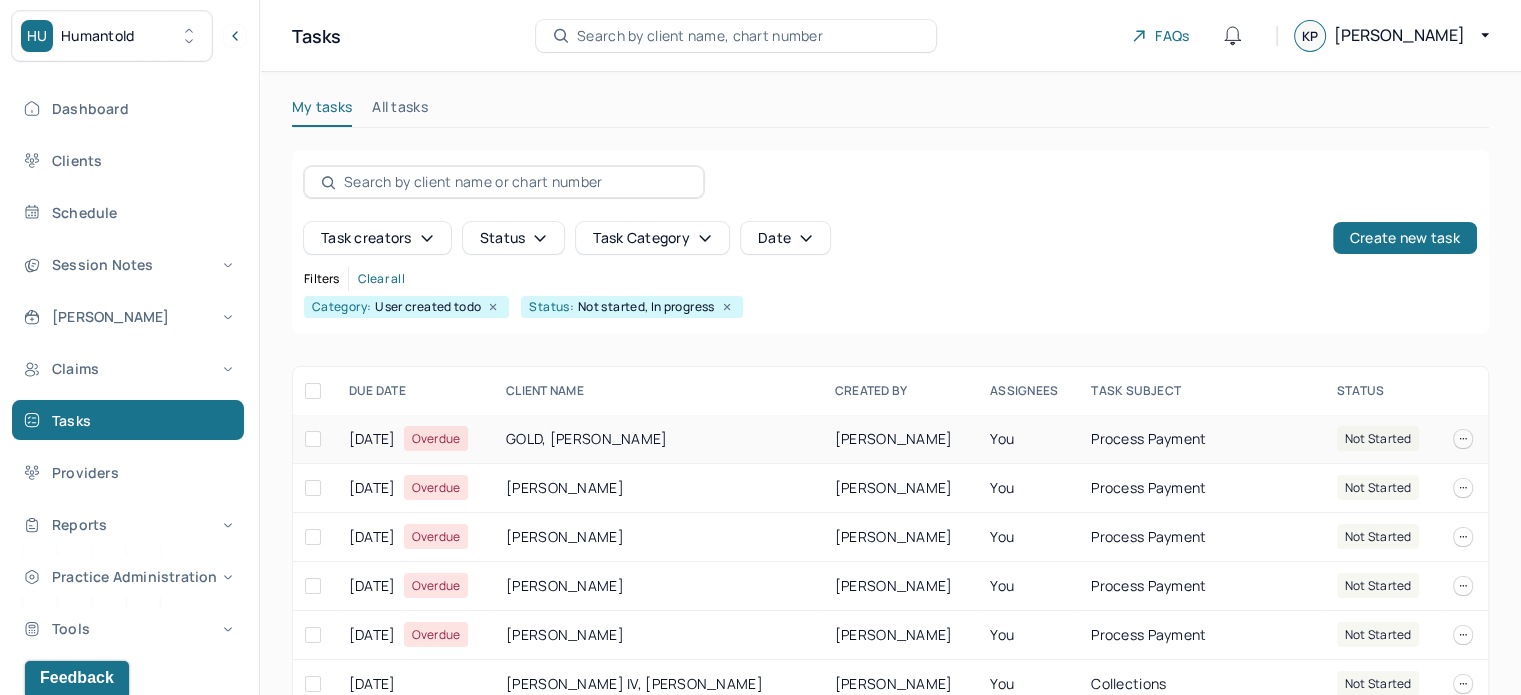 click on "07/03/2025 Overdue" at bounding box center (415, 439) 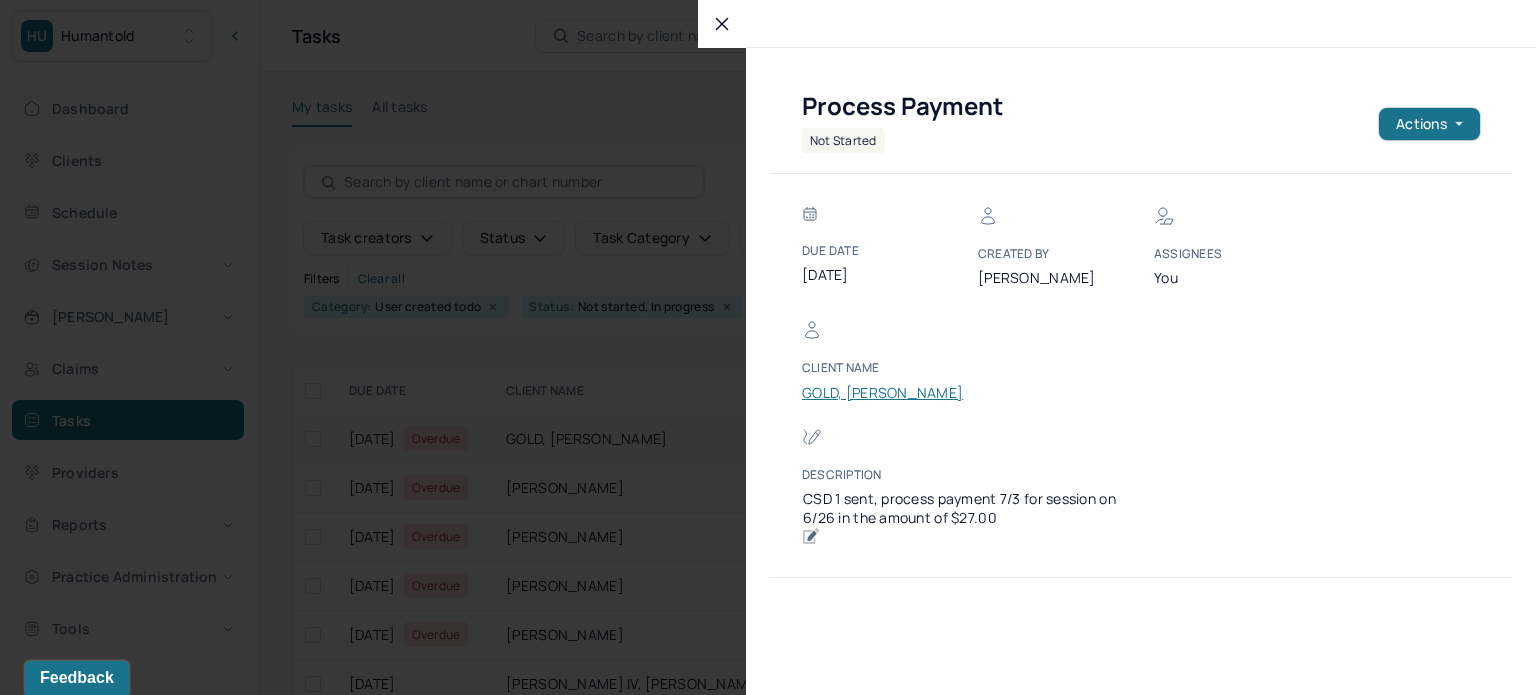 click on "GOLD, ALEKSANDRA" at bounding box center [882, 393] 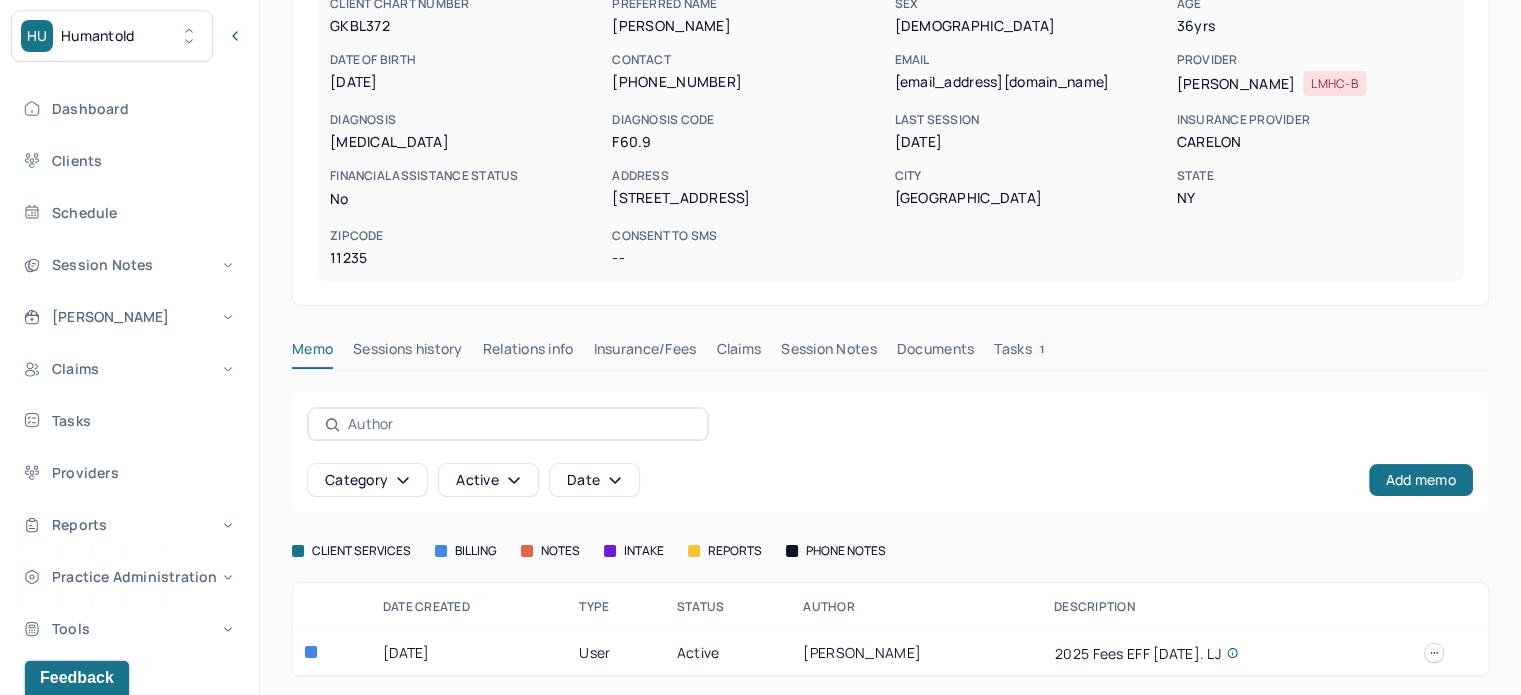 scroll, scrollTop: 227, scrollLeft: 0, axis: vertical 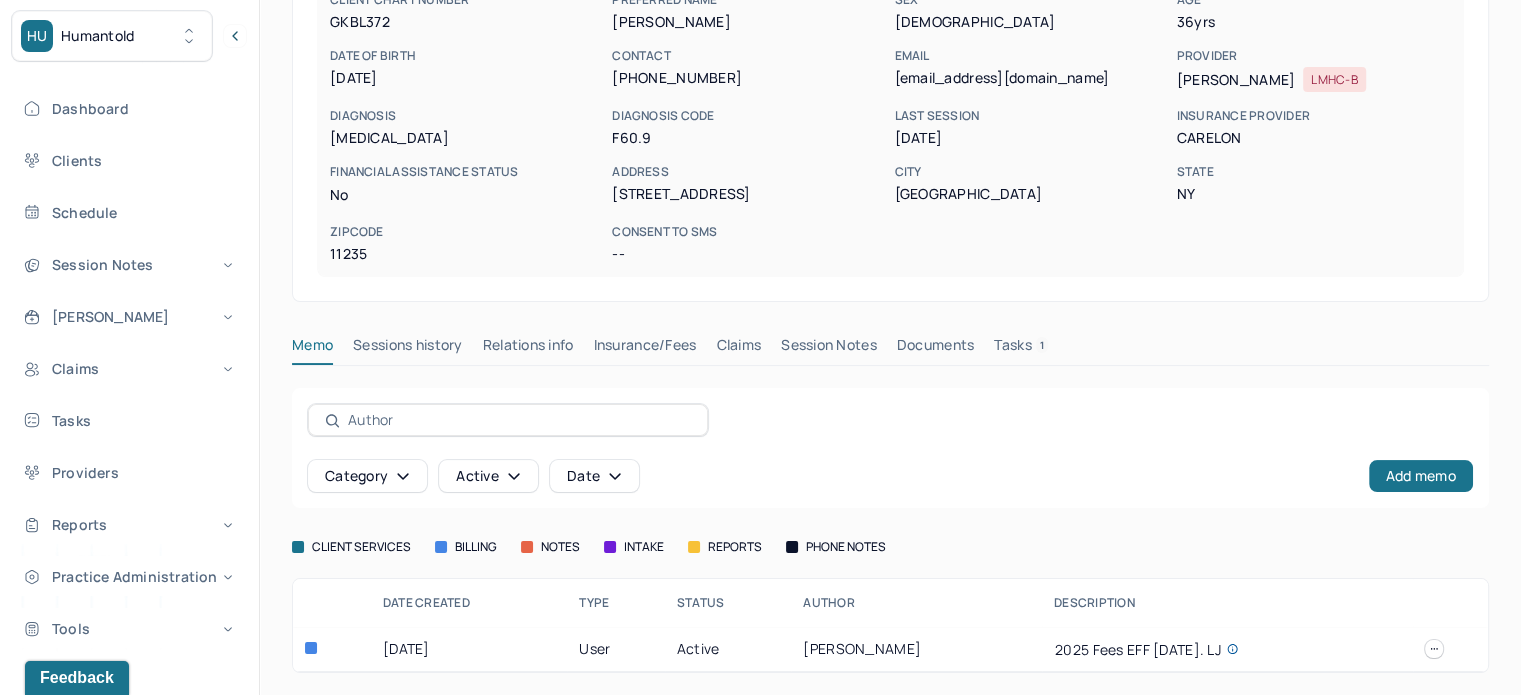 click on "Claims" at bounding box center [738, 349] 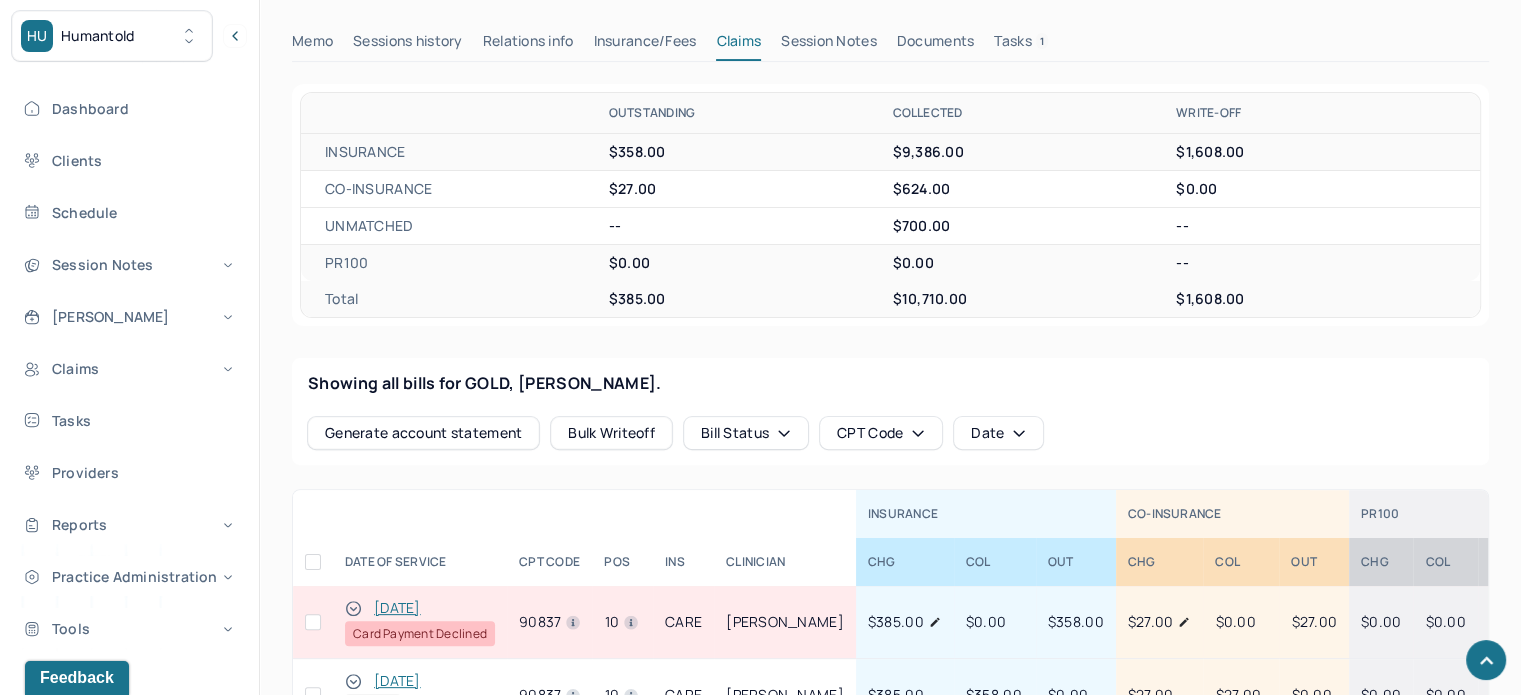 scroll, scrollTop: 727, scrollLeft: 0, axis: vertical 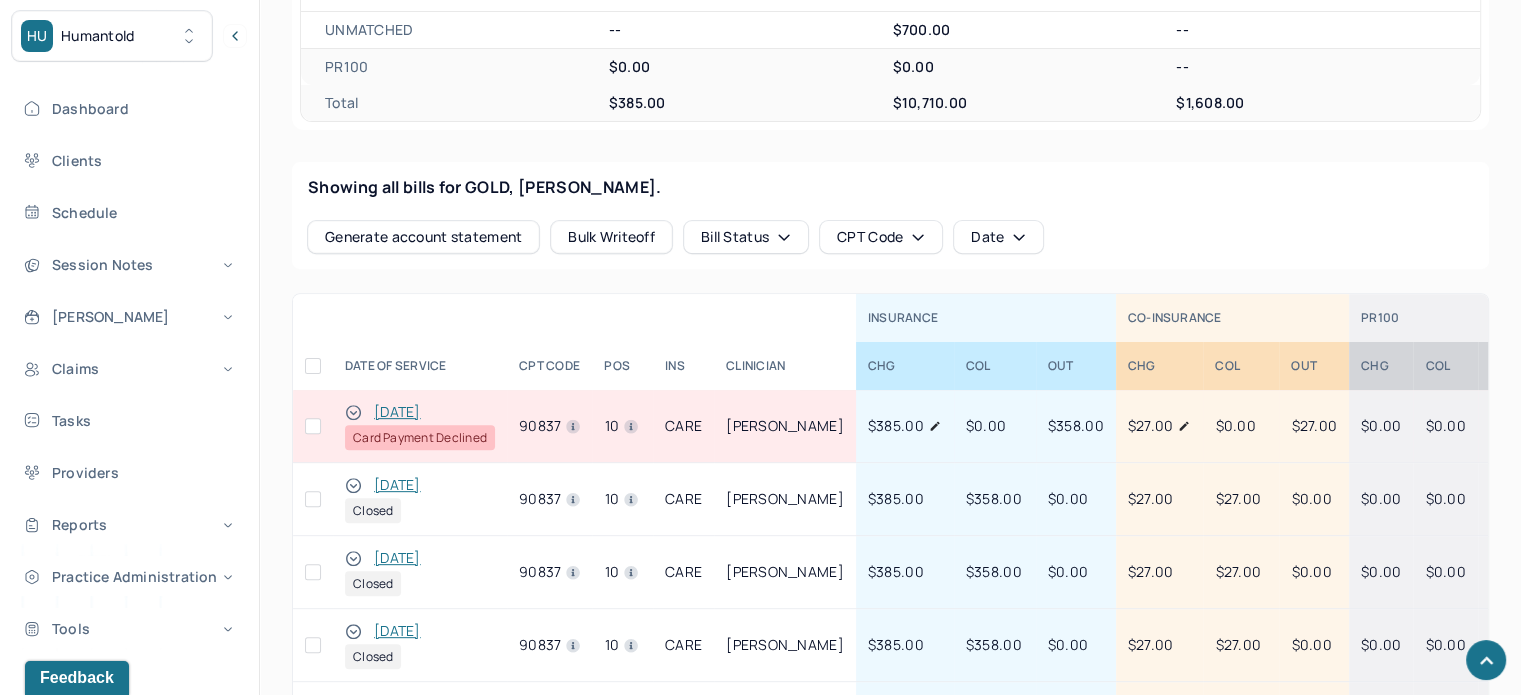 click at bounding box center [313, 426] 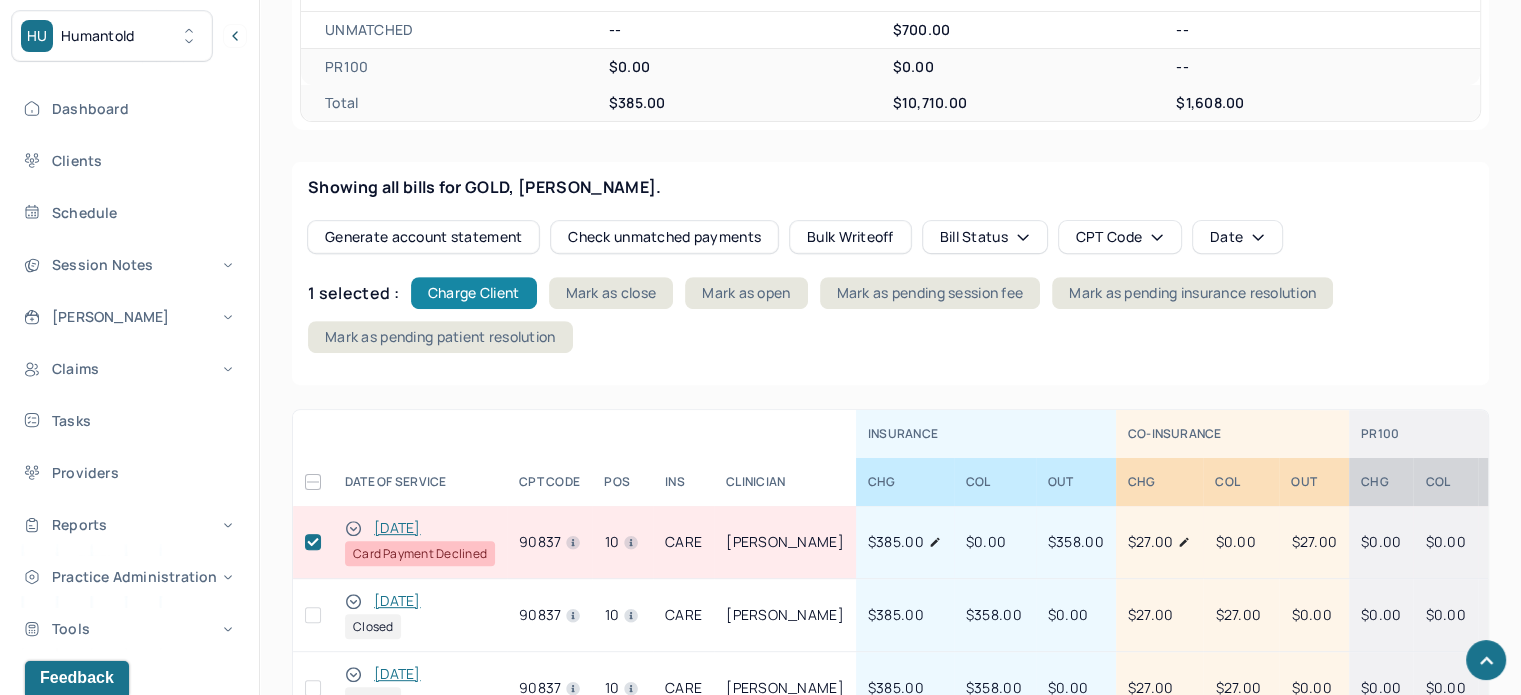 click on "Charge Client" at bounding box center [474, 293] 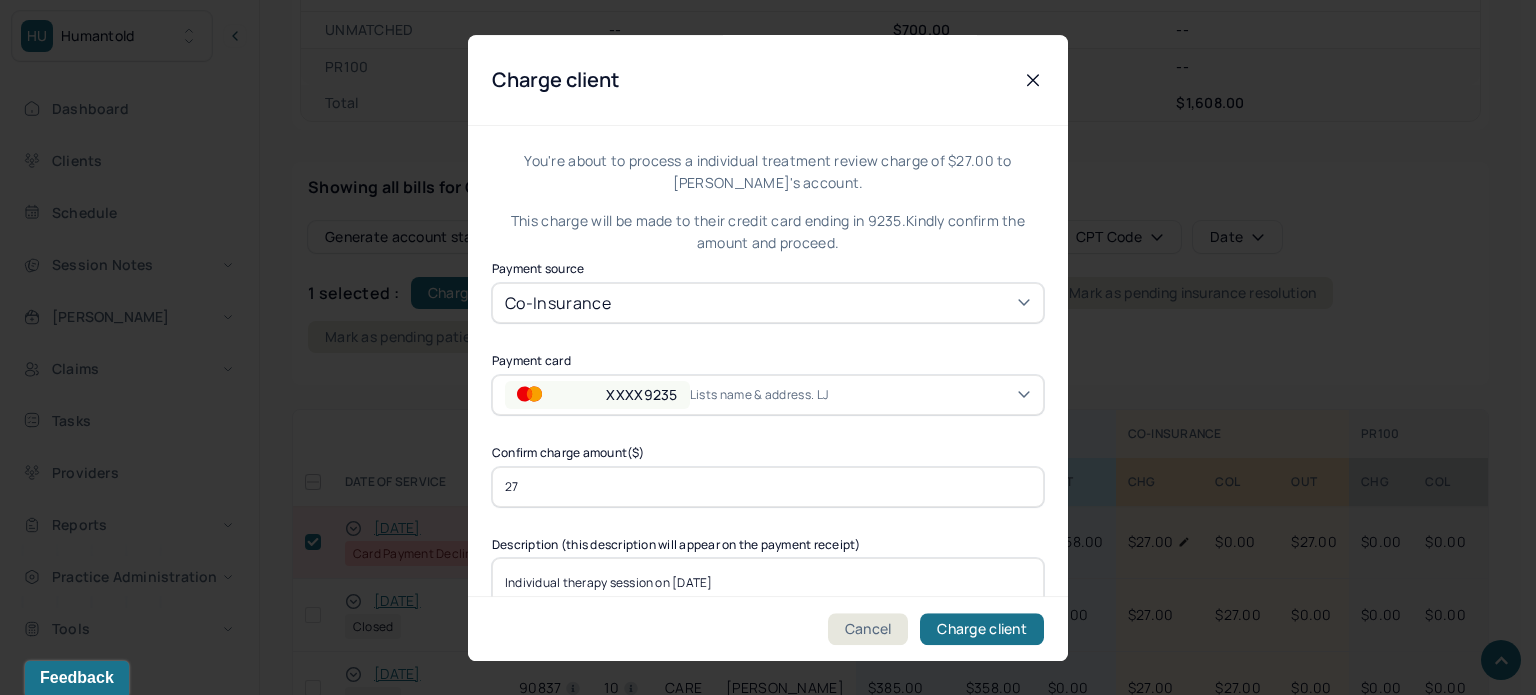 click on "Lists name & address. LJ" at bounding box center [767, 394] 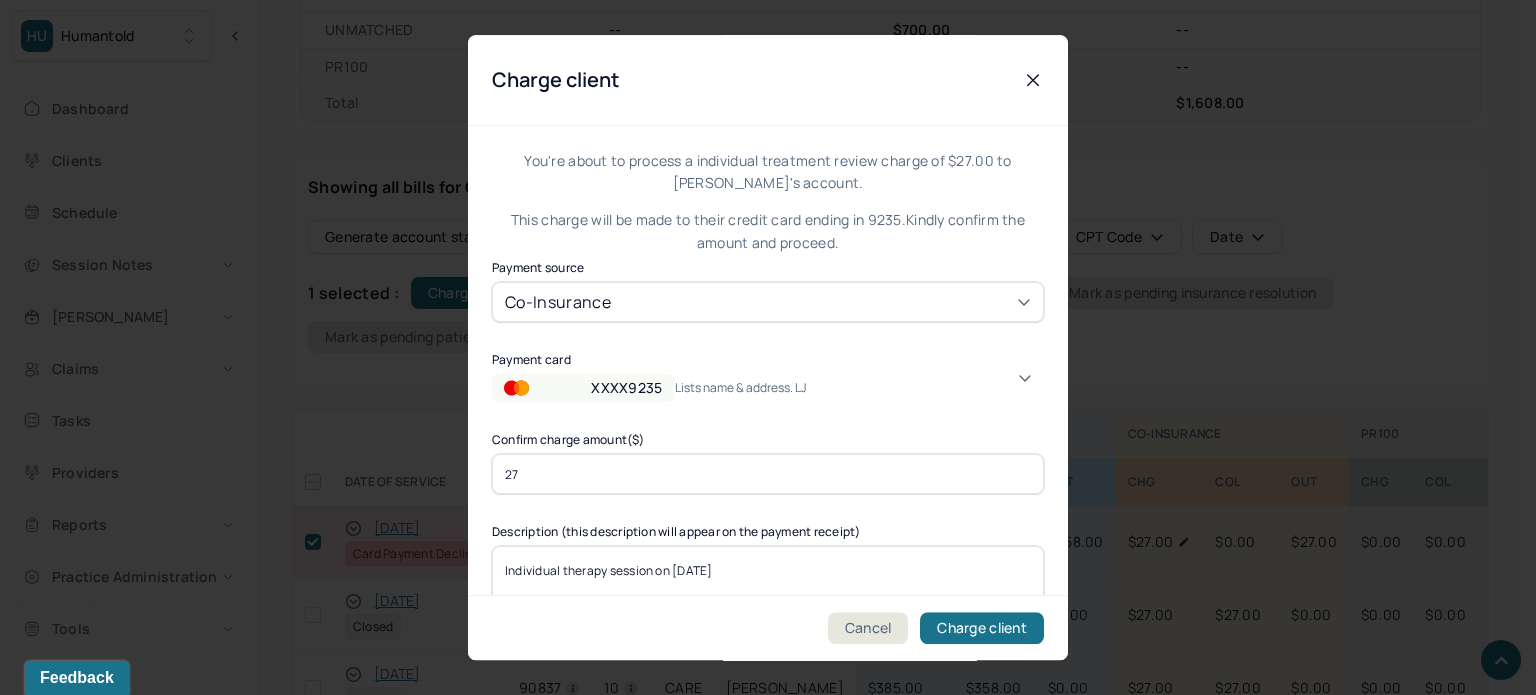 click on "Lists name & address. LJ" at bounding box center (750, 388) 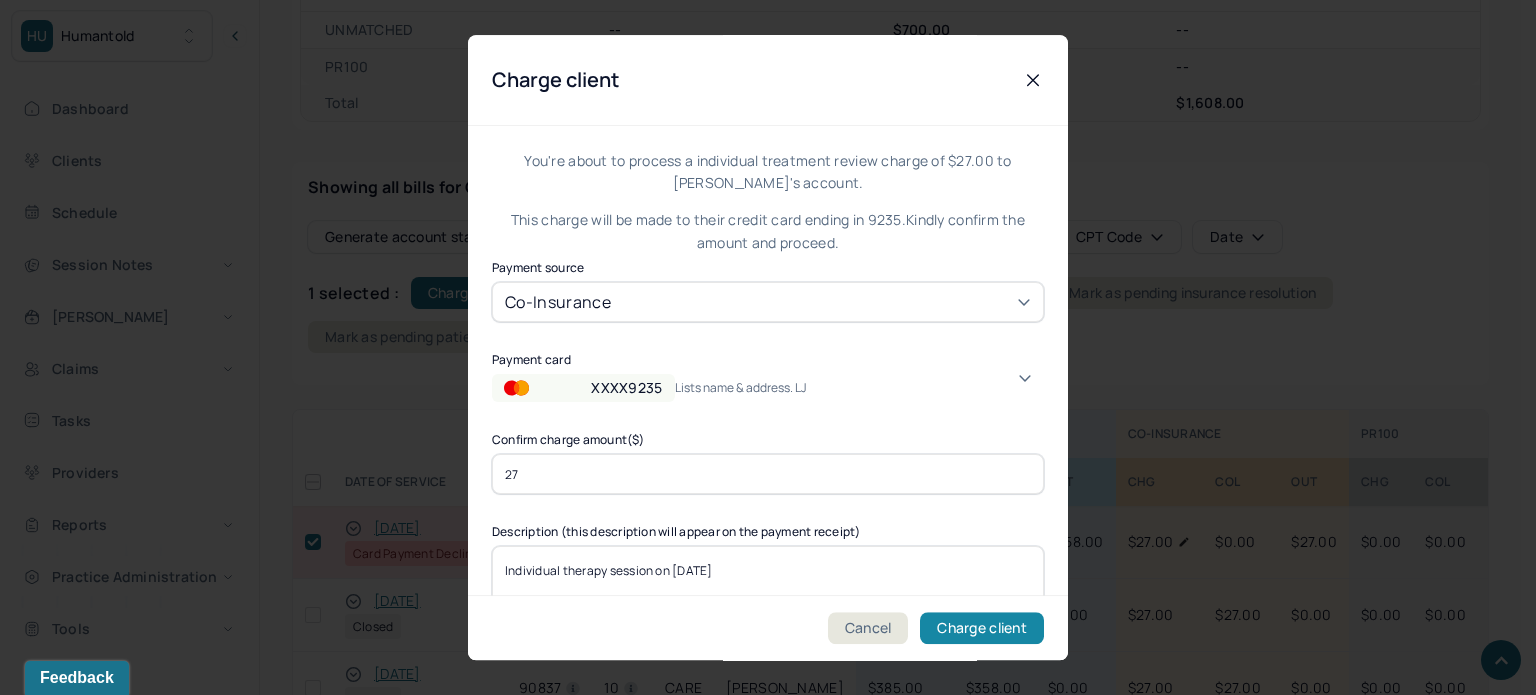 click on "Charge client" at bounding box center [982, 628] 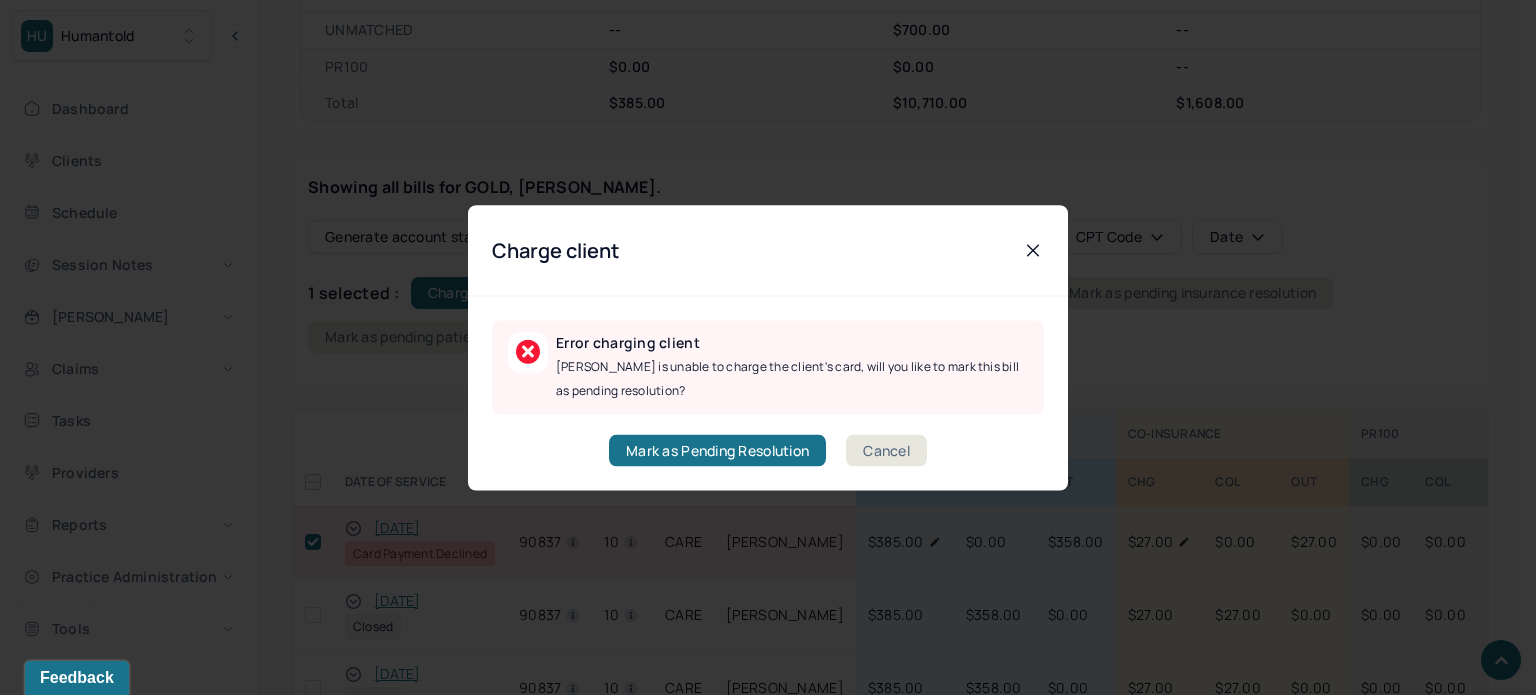 click 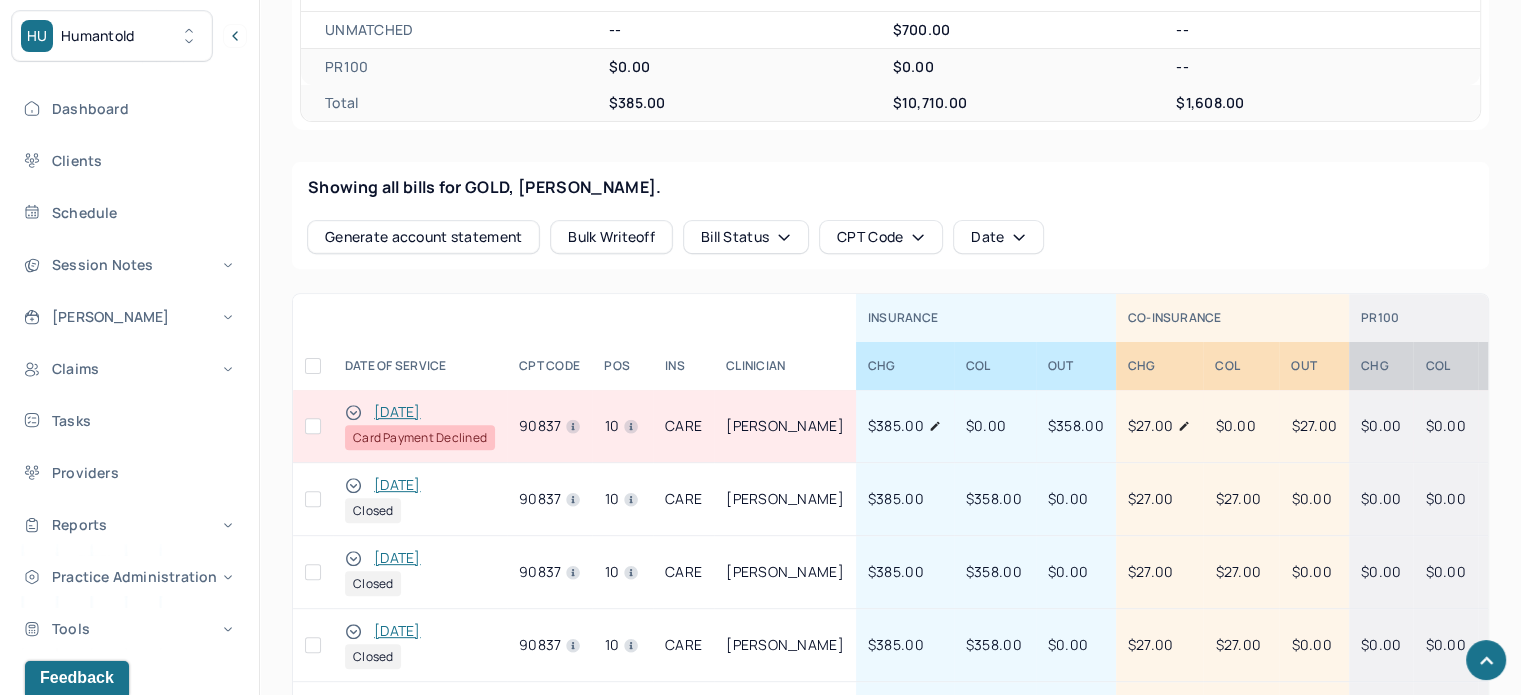 click at bounding box center [313, 426] 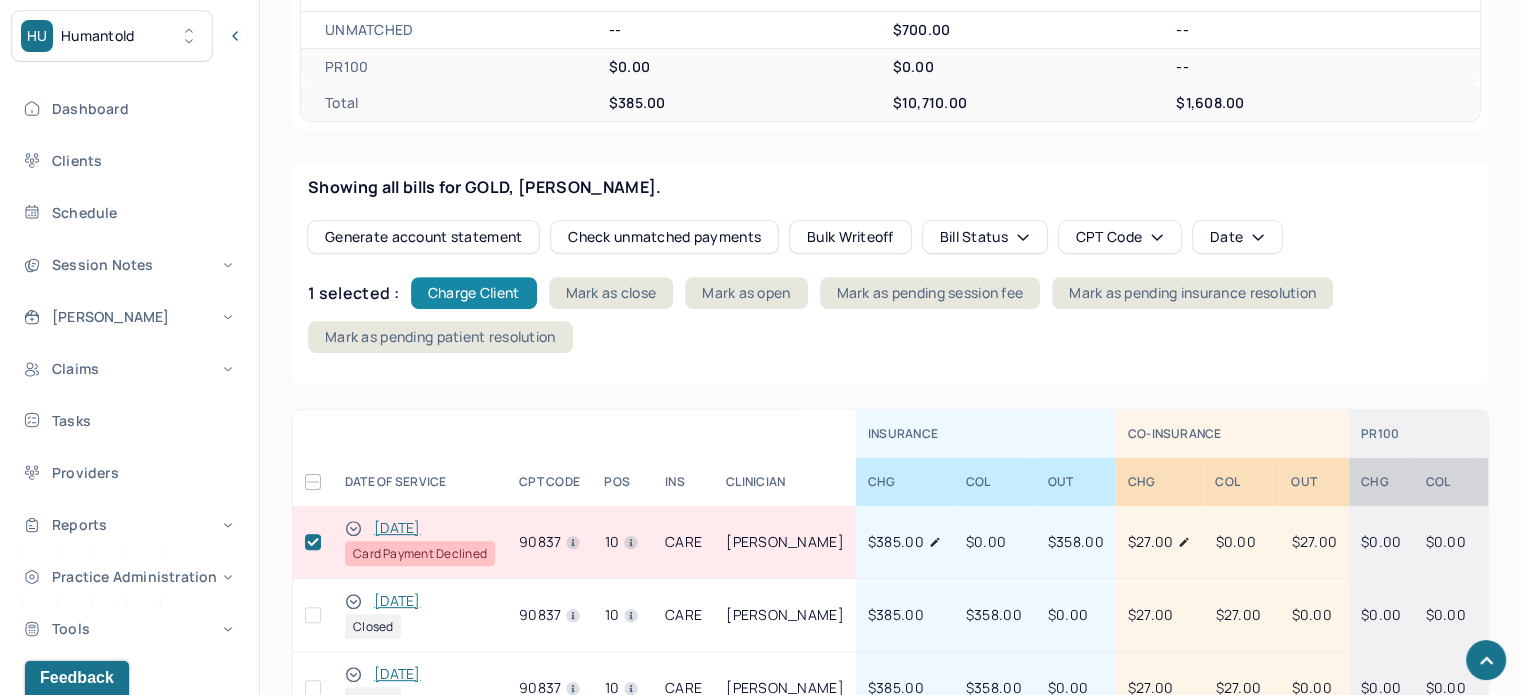 click on "Charge Client" at bounding box center (474, 293) 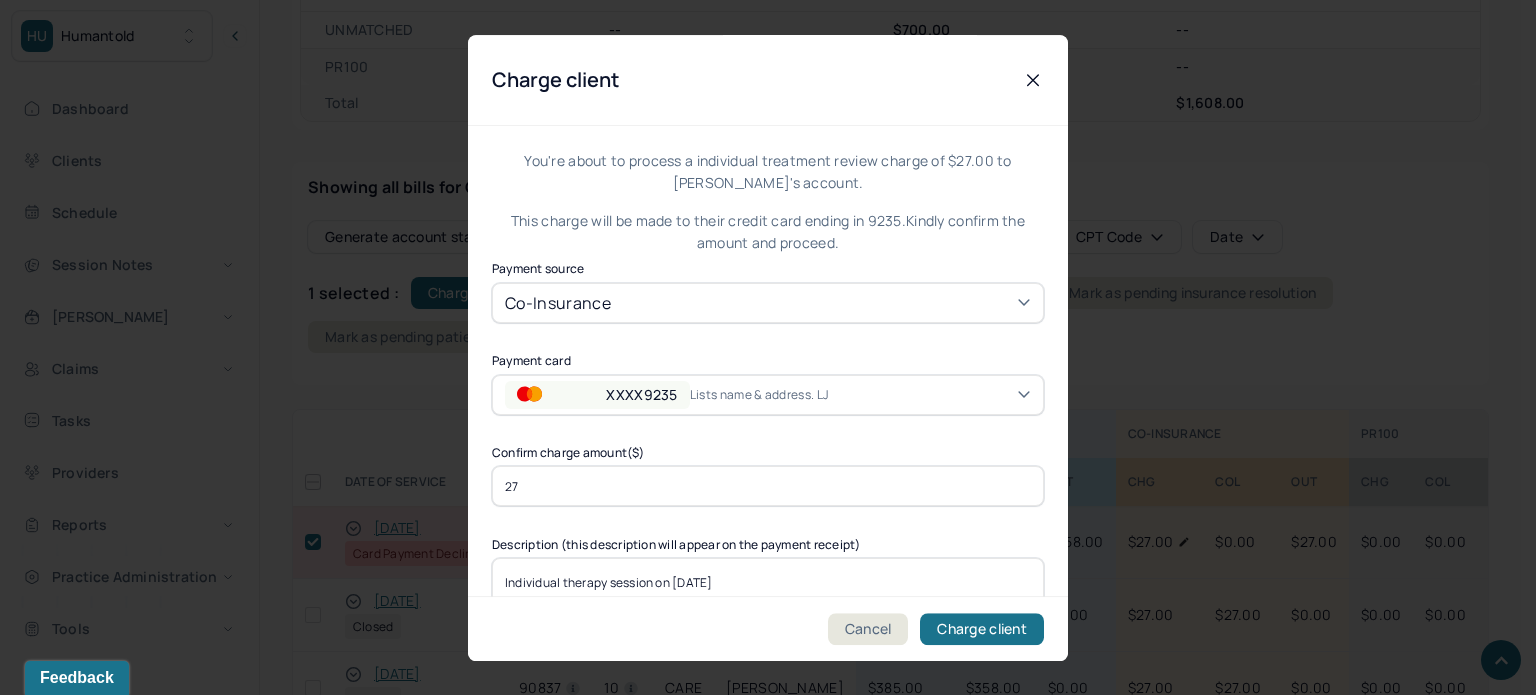 click on "XXXX9235 Lists name & address. LJ" at bounding box center (675, 394) 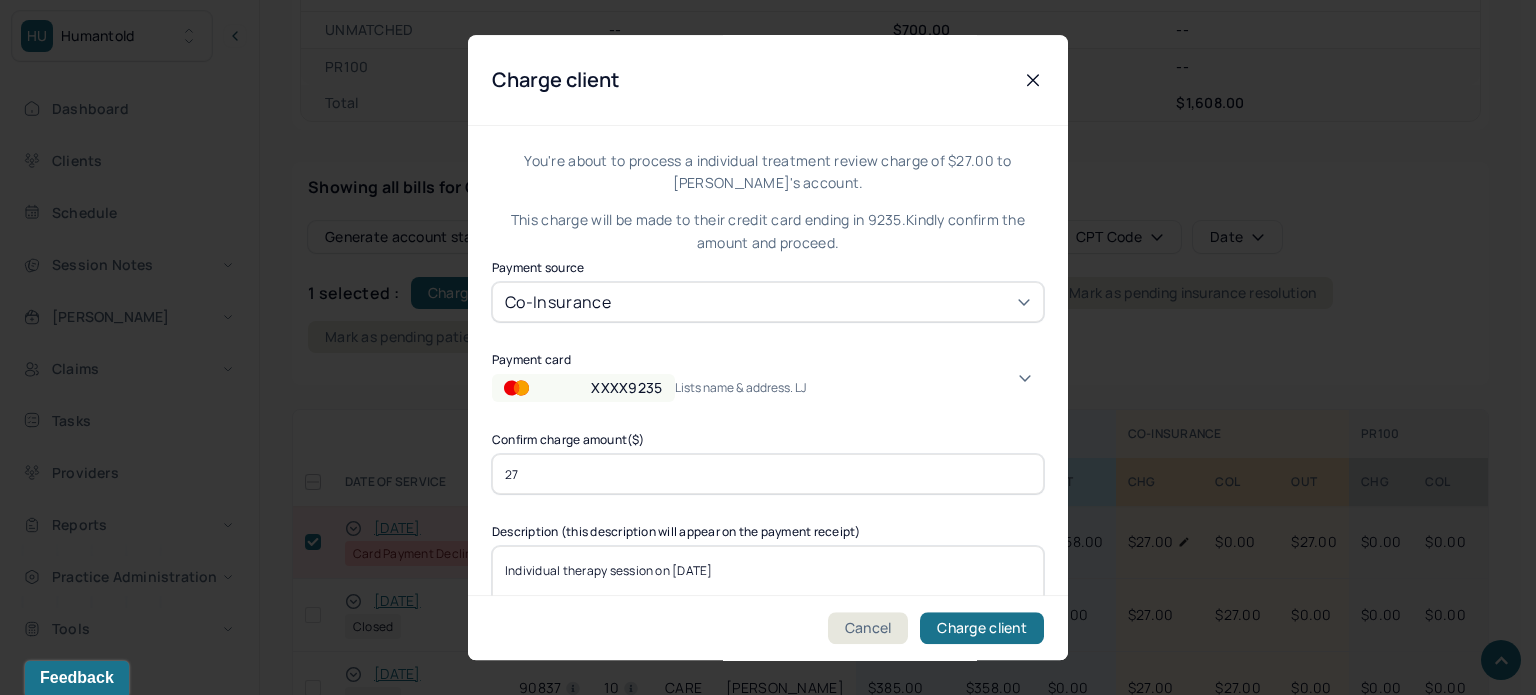 click on "ADDED 12/2/24" at bounding box center [1141, 1787] 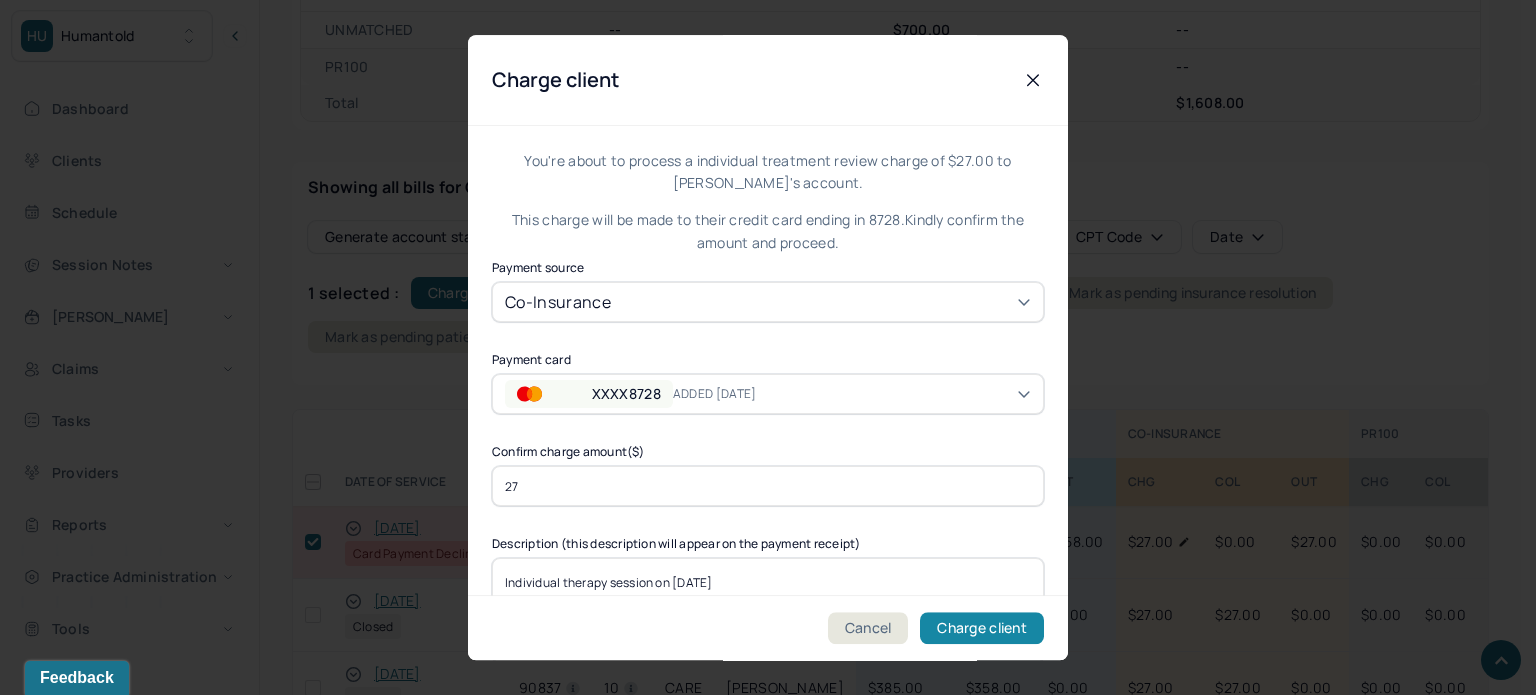 click on "Charge client" at bounding box center (982, 628) 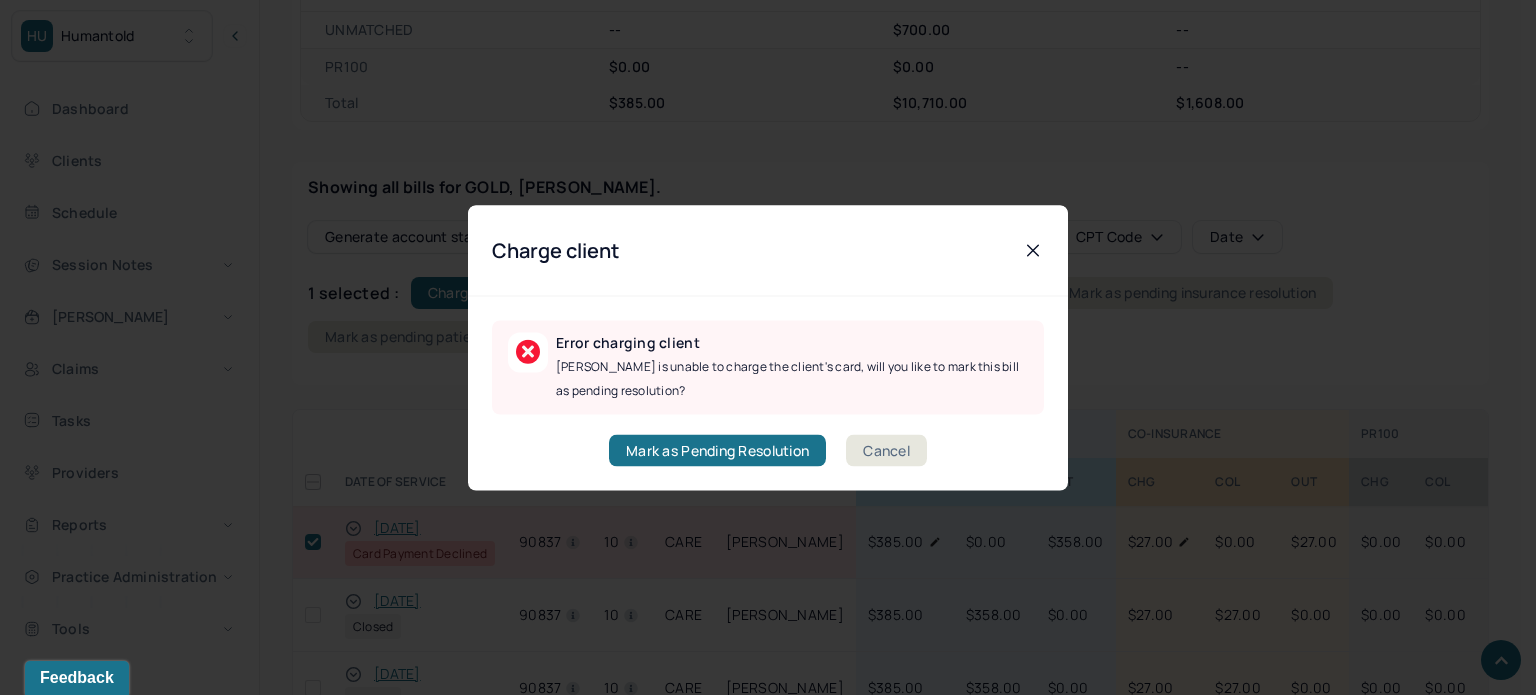 click 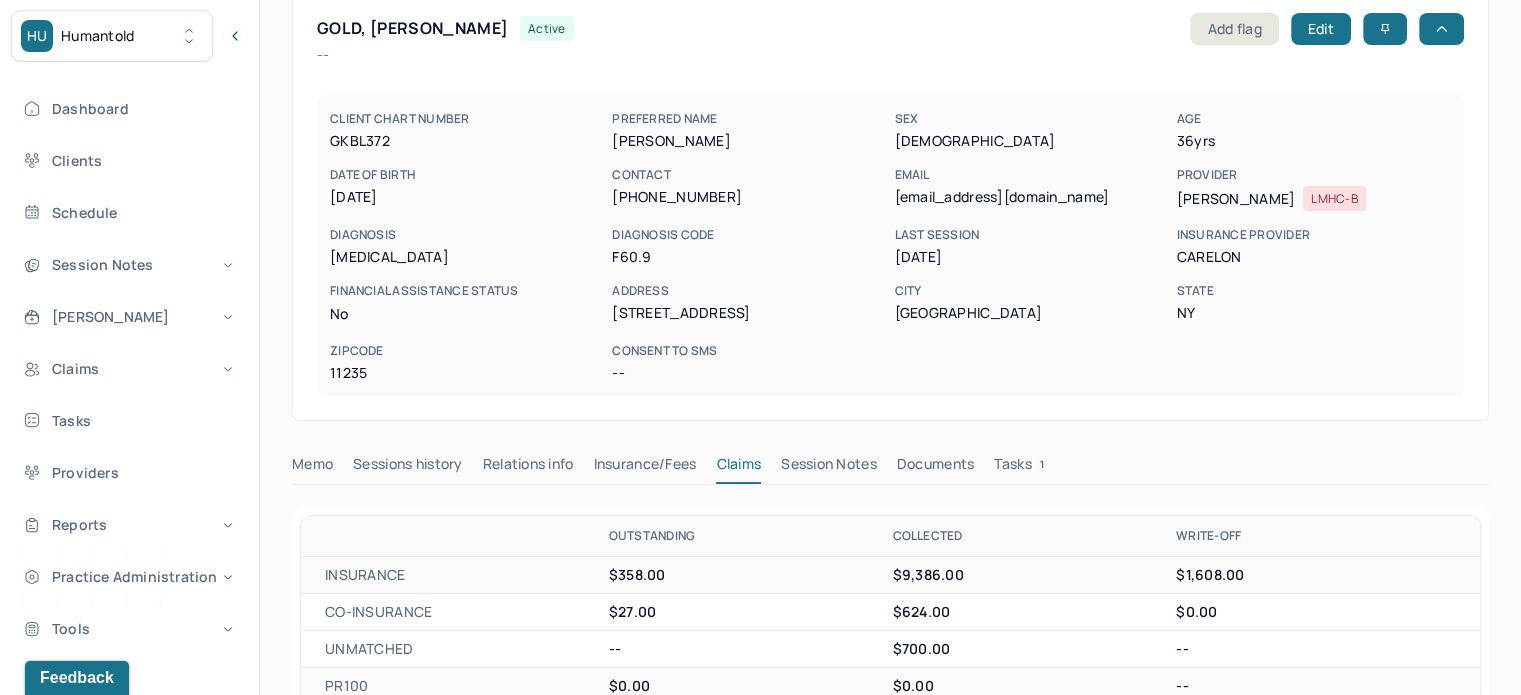 scroll, scrollTop: 0, scrollLeft: 0, axis: both 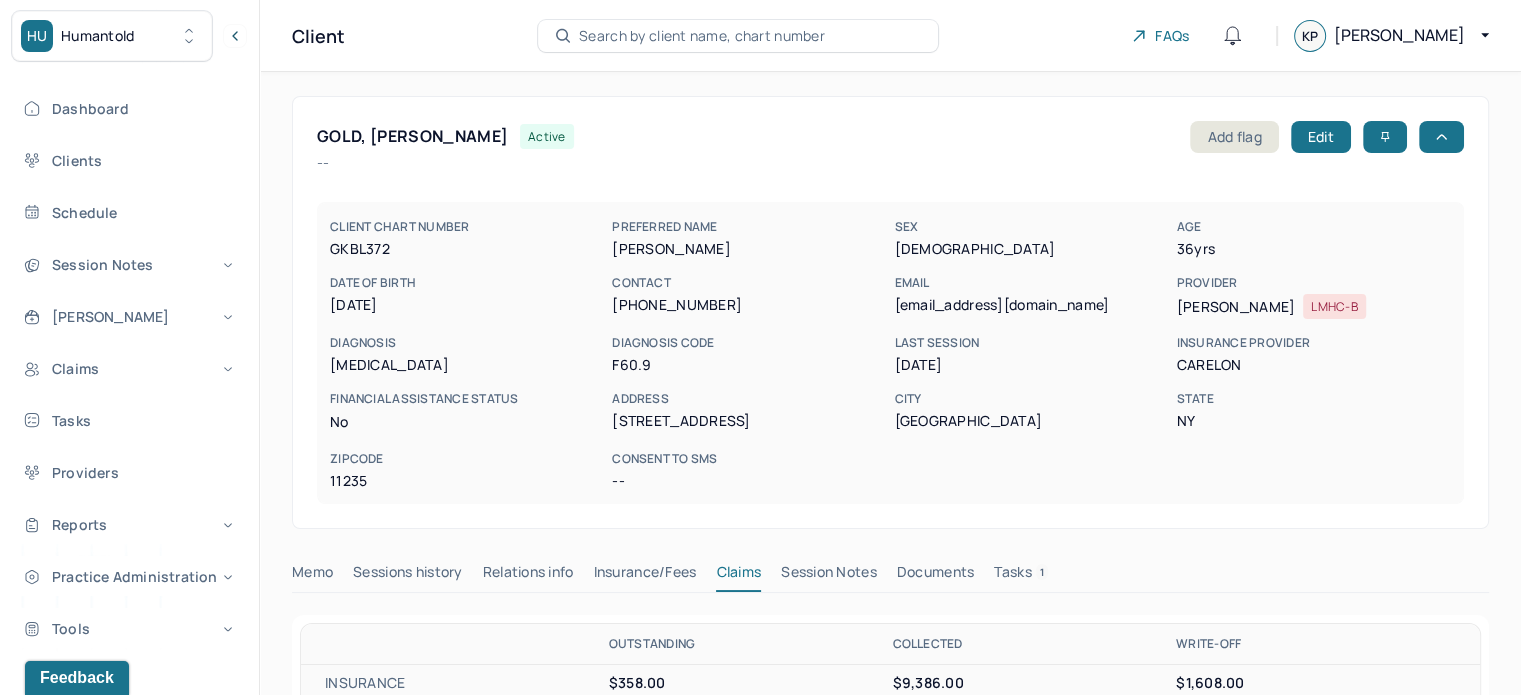 click on "EMAIL" at bounding box center [1031, 283] 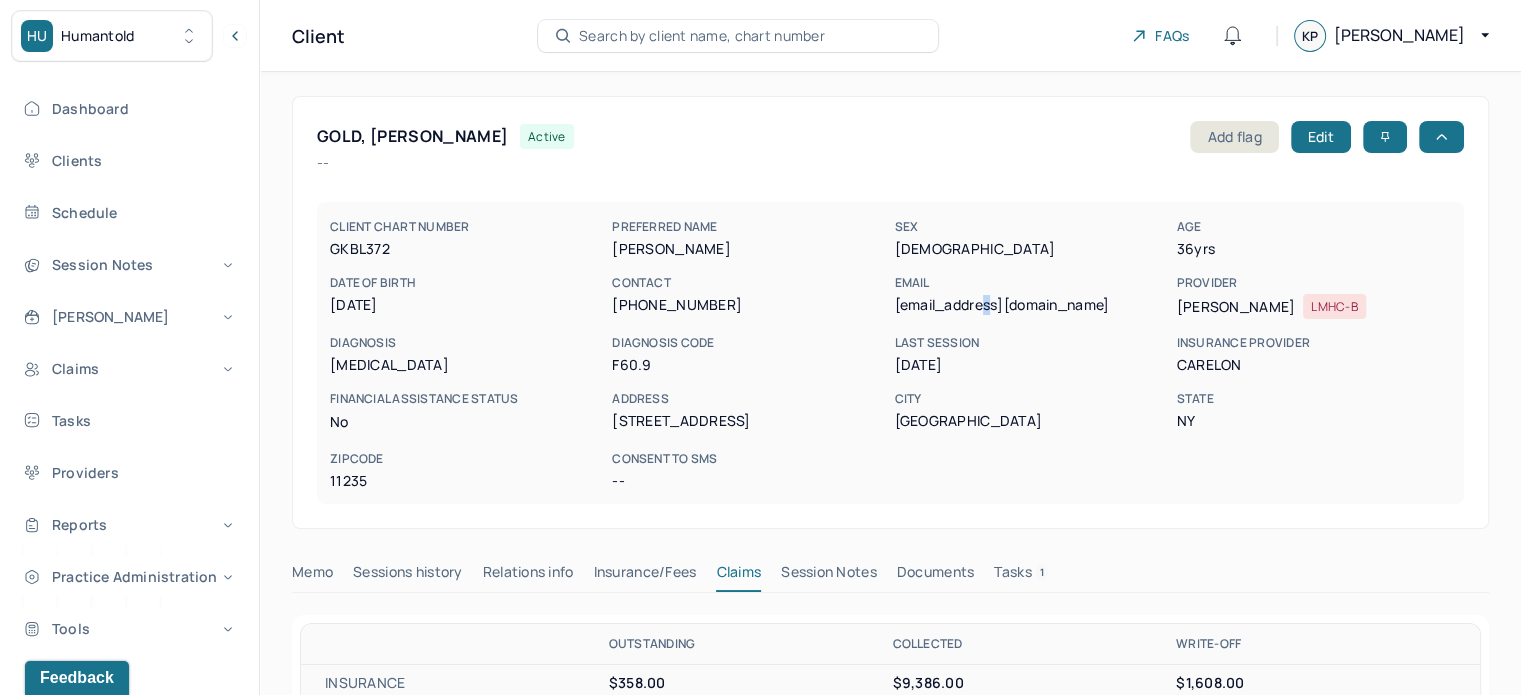 click on "agoldtherapy@protonmail.com" at bounding box center [1031, 305] 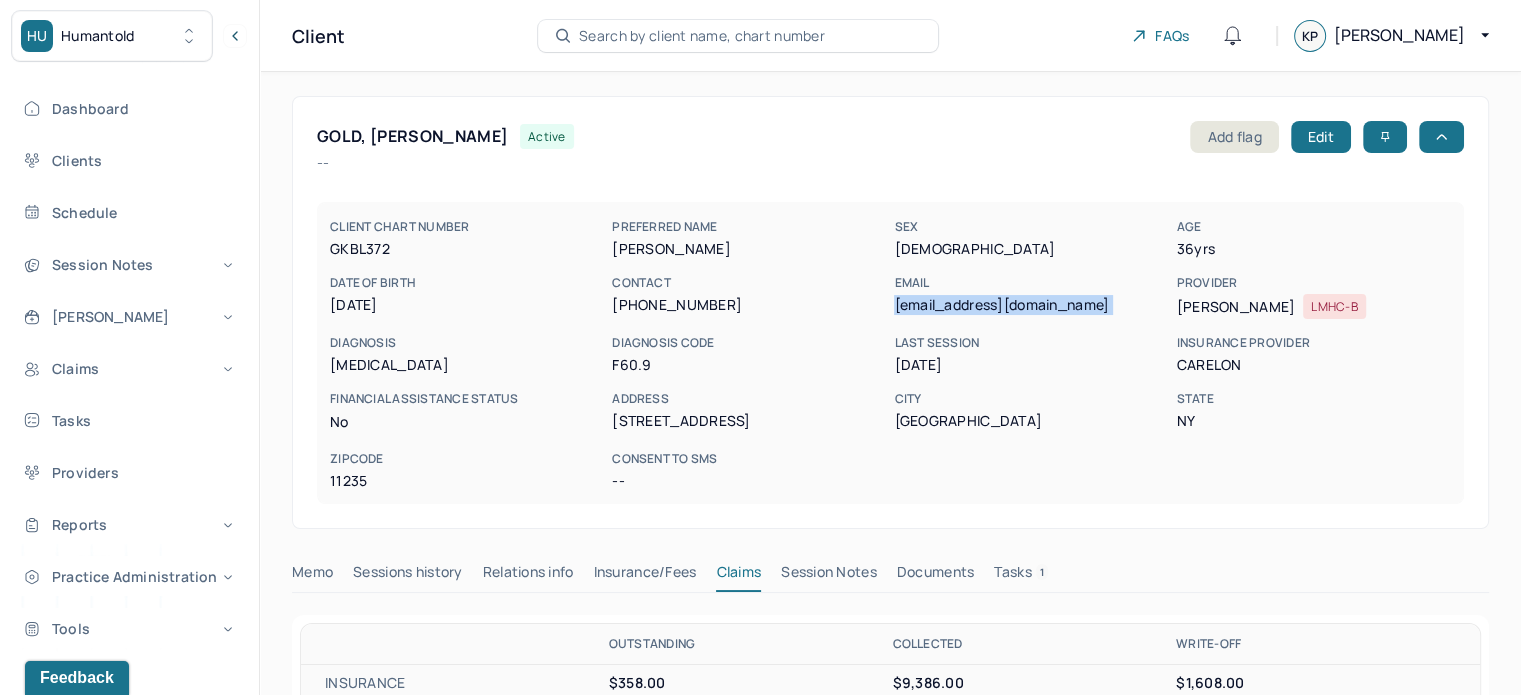 click on "agoldtherapy@protonmail.com" at bounding box center (1031, 305) 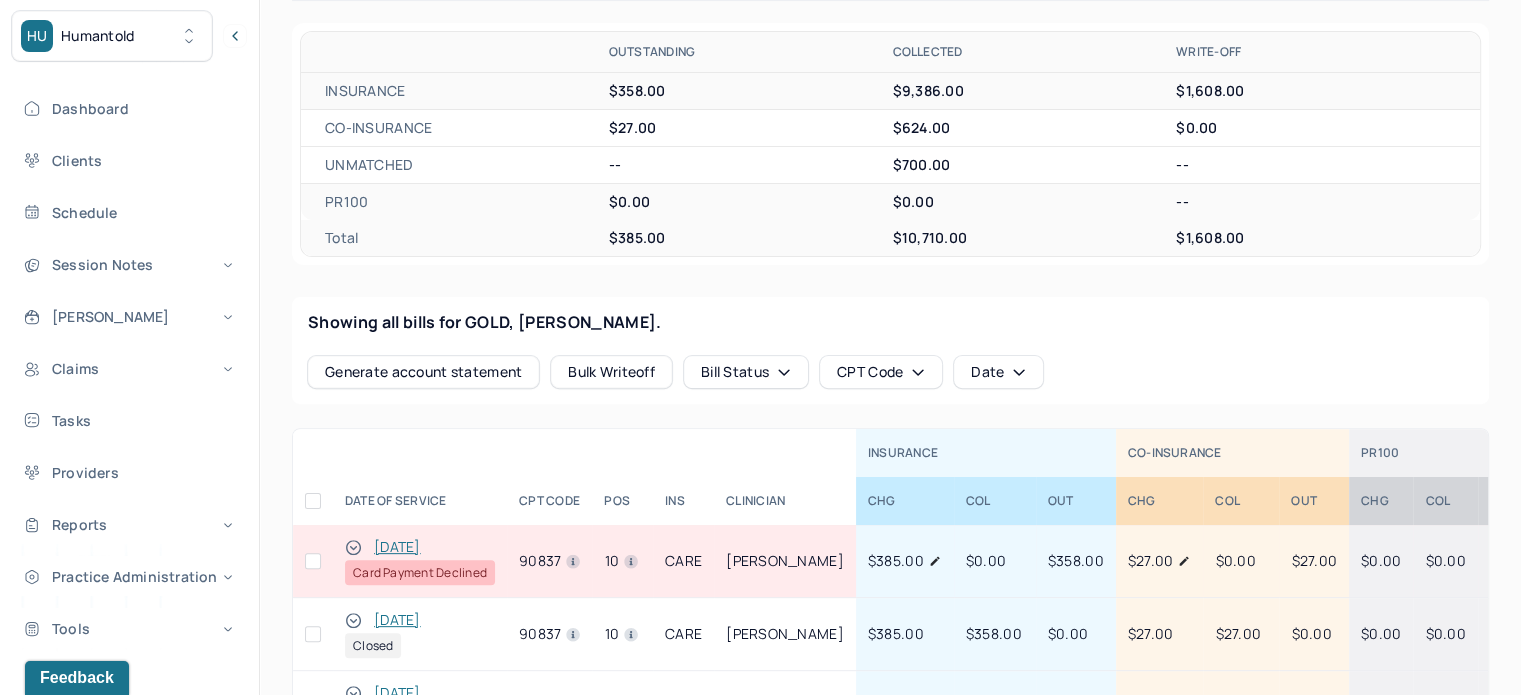 scroll, scrollTop: 100, scrollLeft: 0, axis: vertical 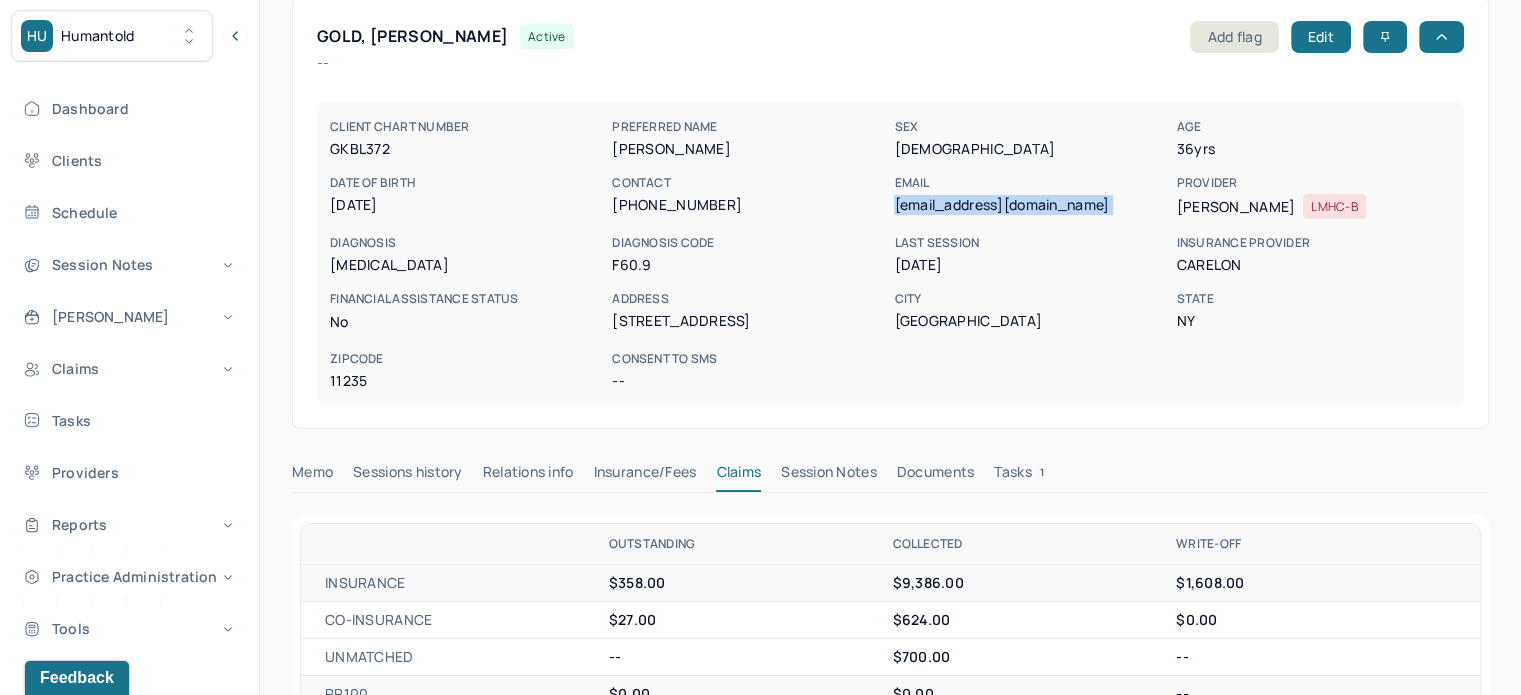 click on "(917) 615-9771" at bounding box center (749, 205) 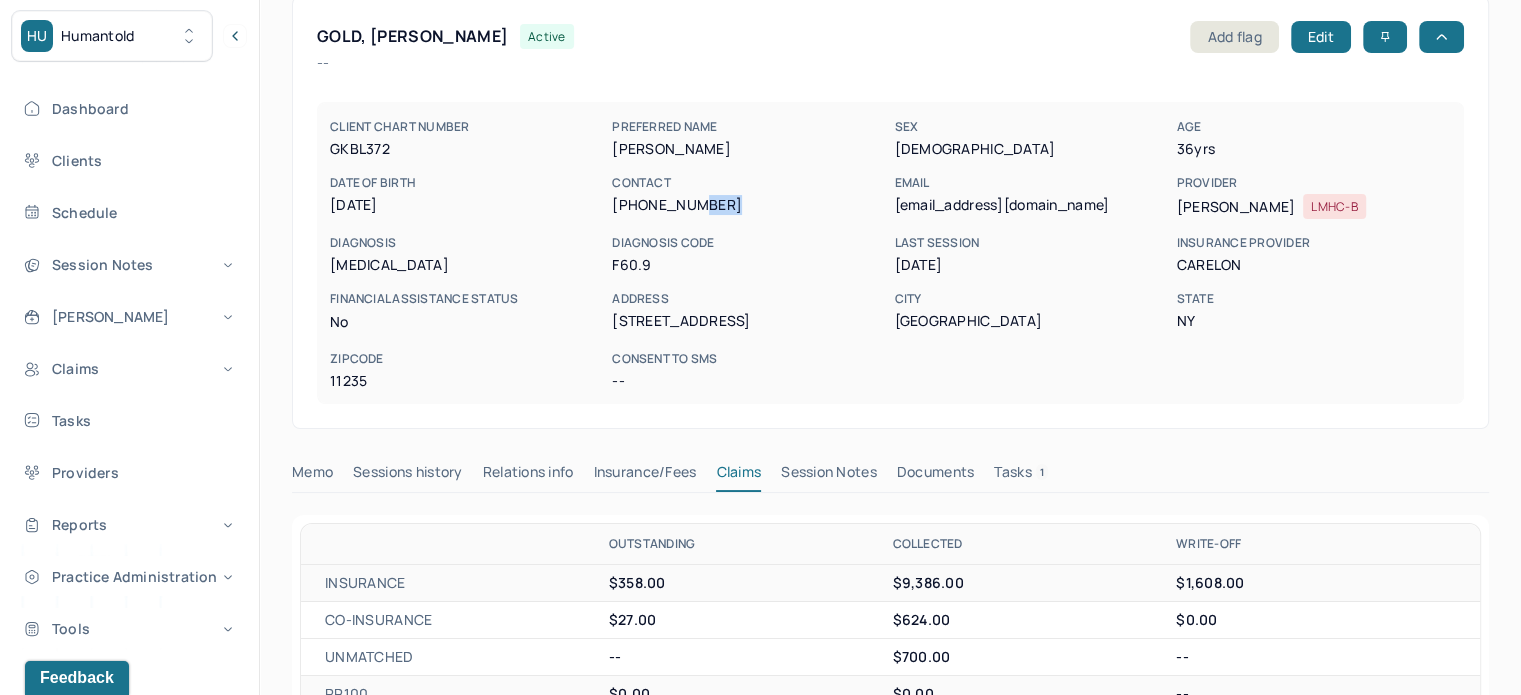click on "(917) 615-9771" at bounding box center [749, 205] 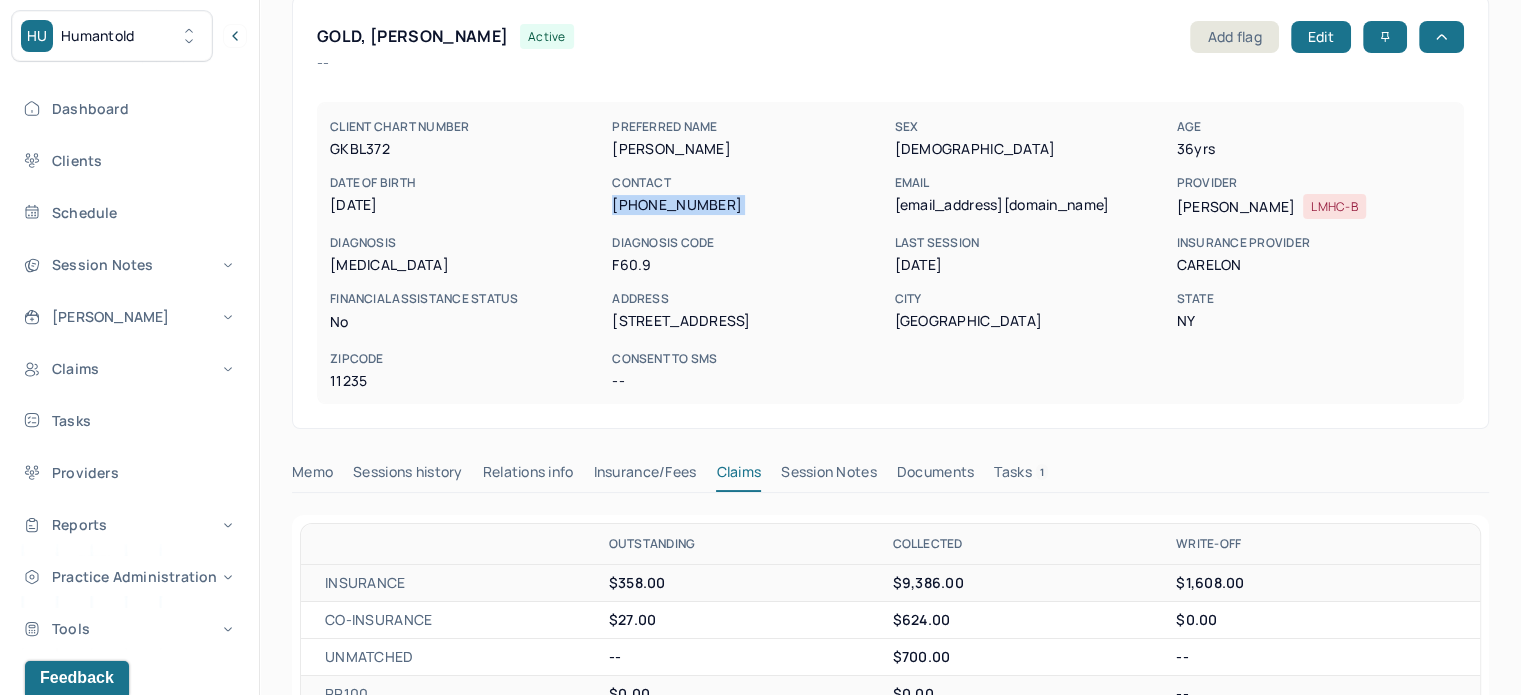 click on "(917) 615-9771" at bounding box center (749, 205) 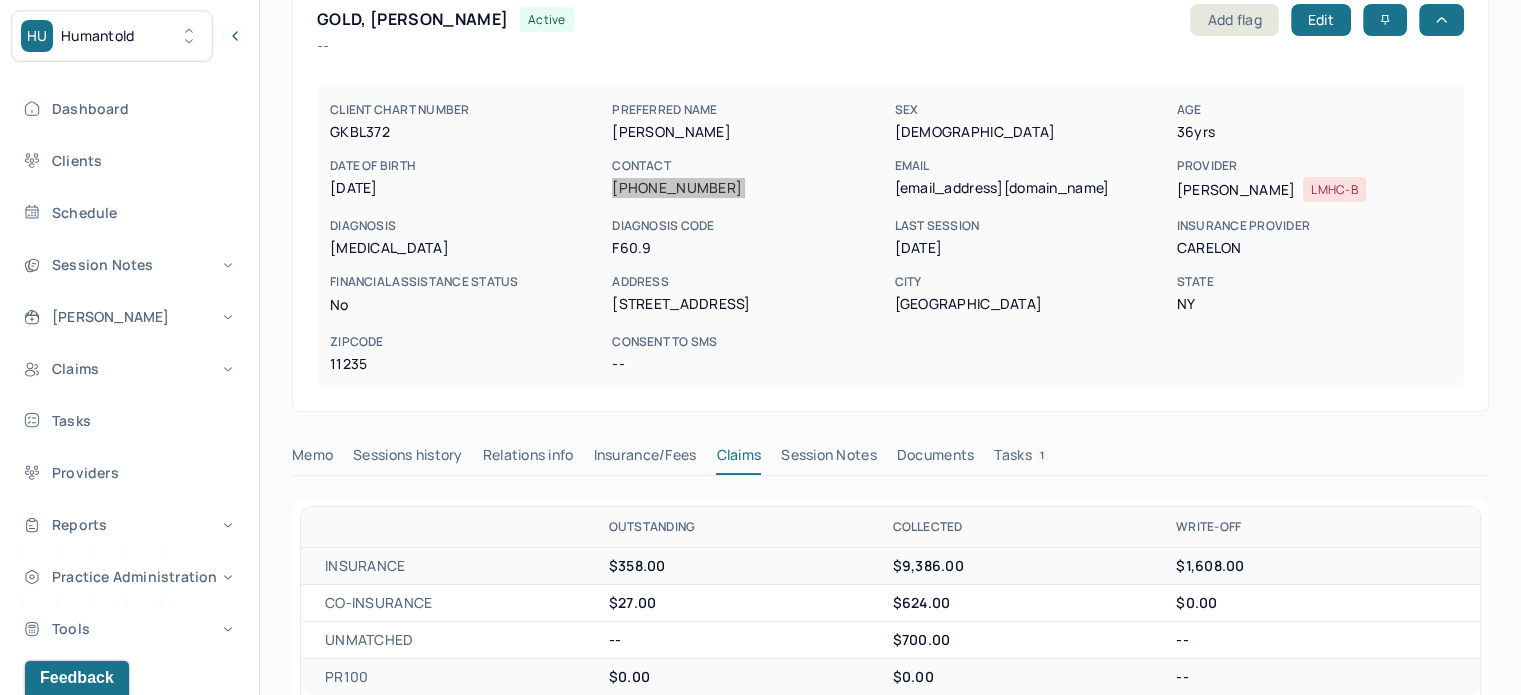 scroll, scrollTop: 100, scrollLeft: 0, axis: vertical 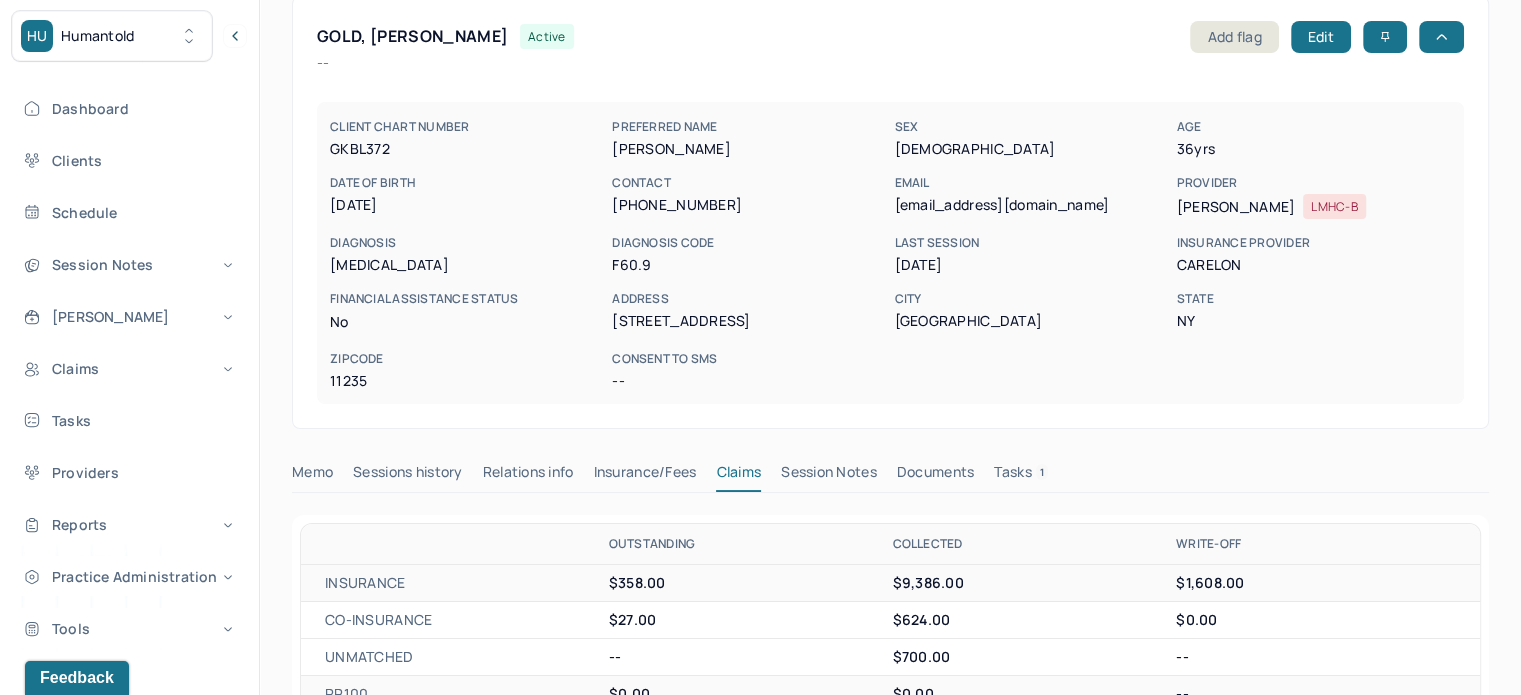 click on "agoldtherapy@protonmail.com" at bounding box center (1031, 205) 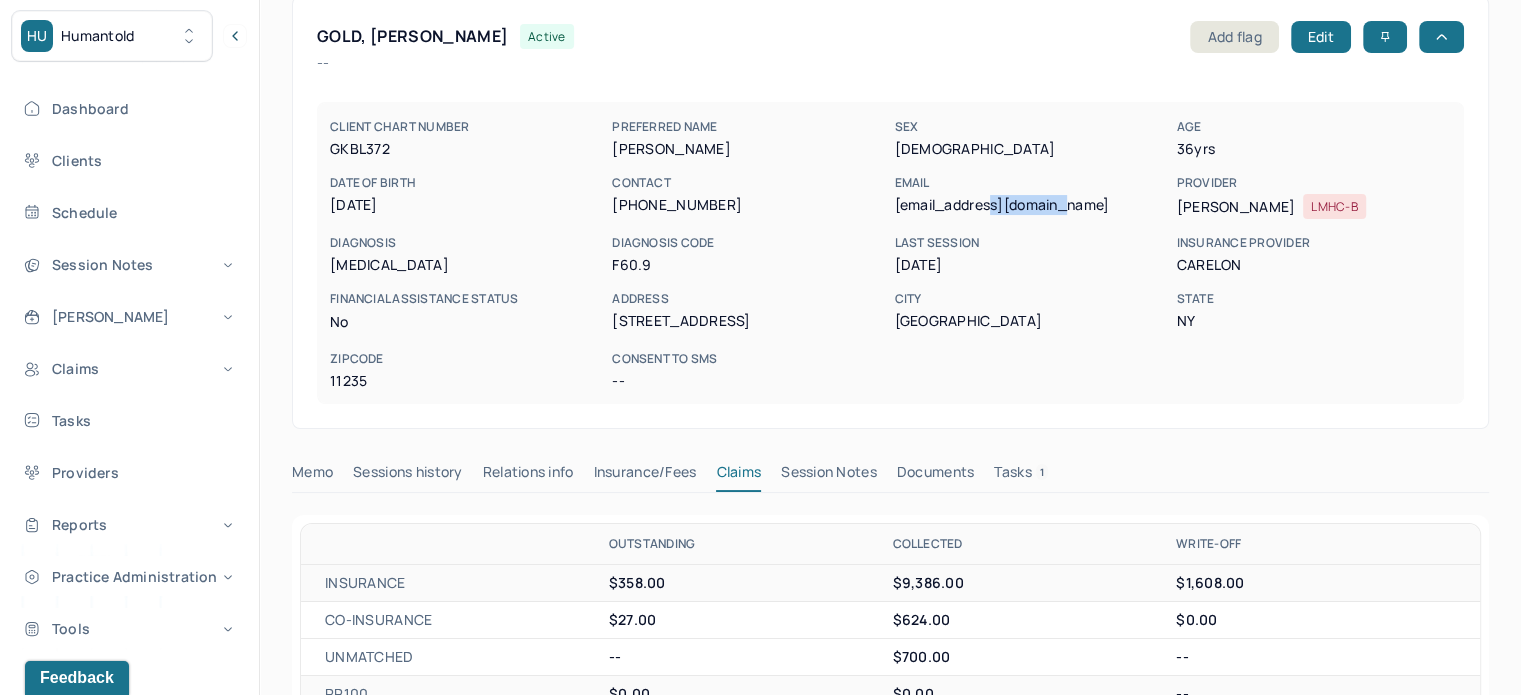 click on "agoldtherapy@protonmail.com" at bounding box center [1031, 205] 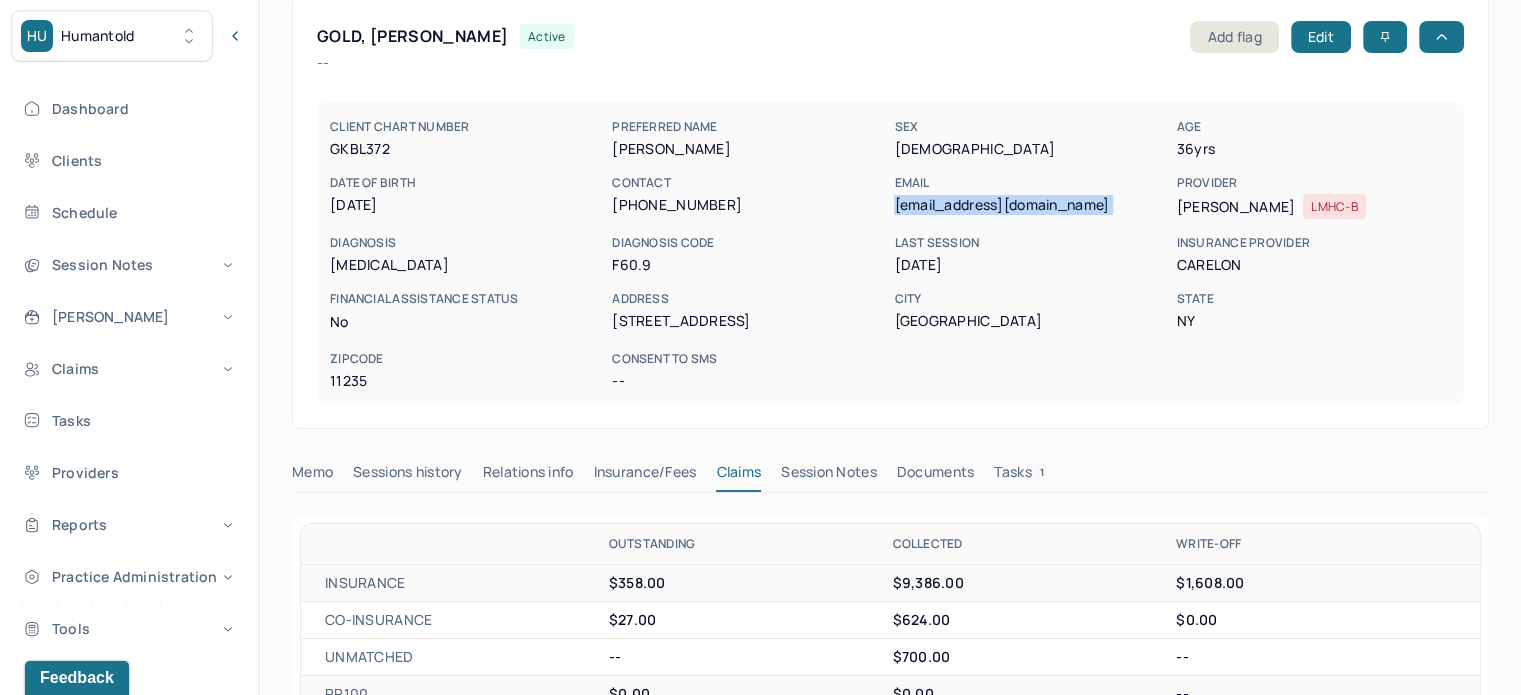 click on "agoldtherapy@protonmail.com" at bounding box center [1031, 205] 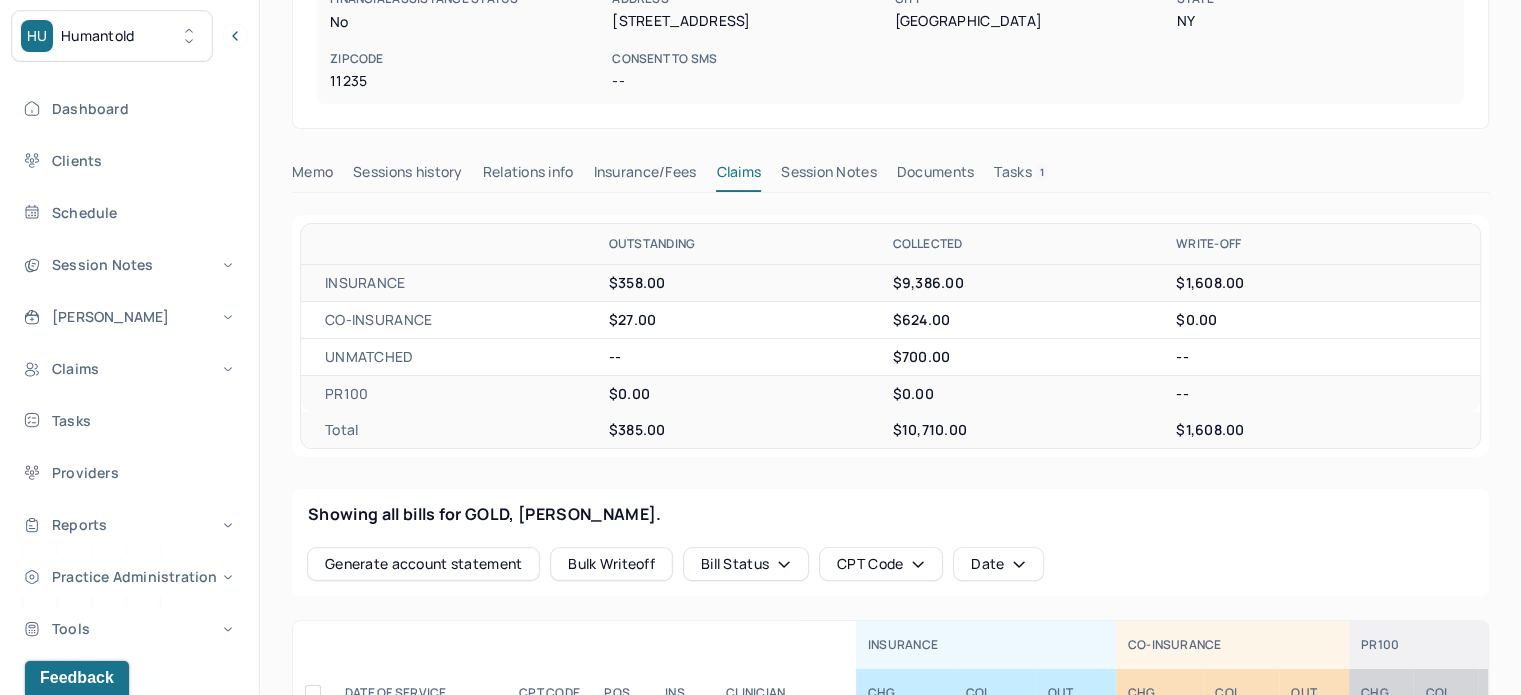 click on "Relations info" at bounding box center [528, 176] 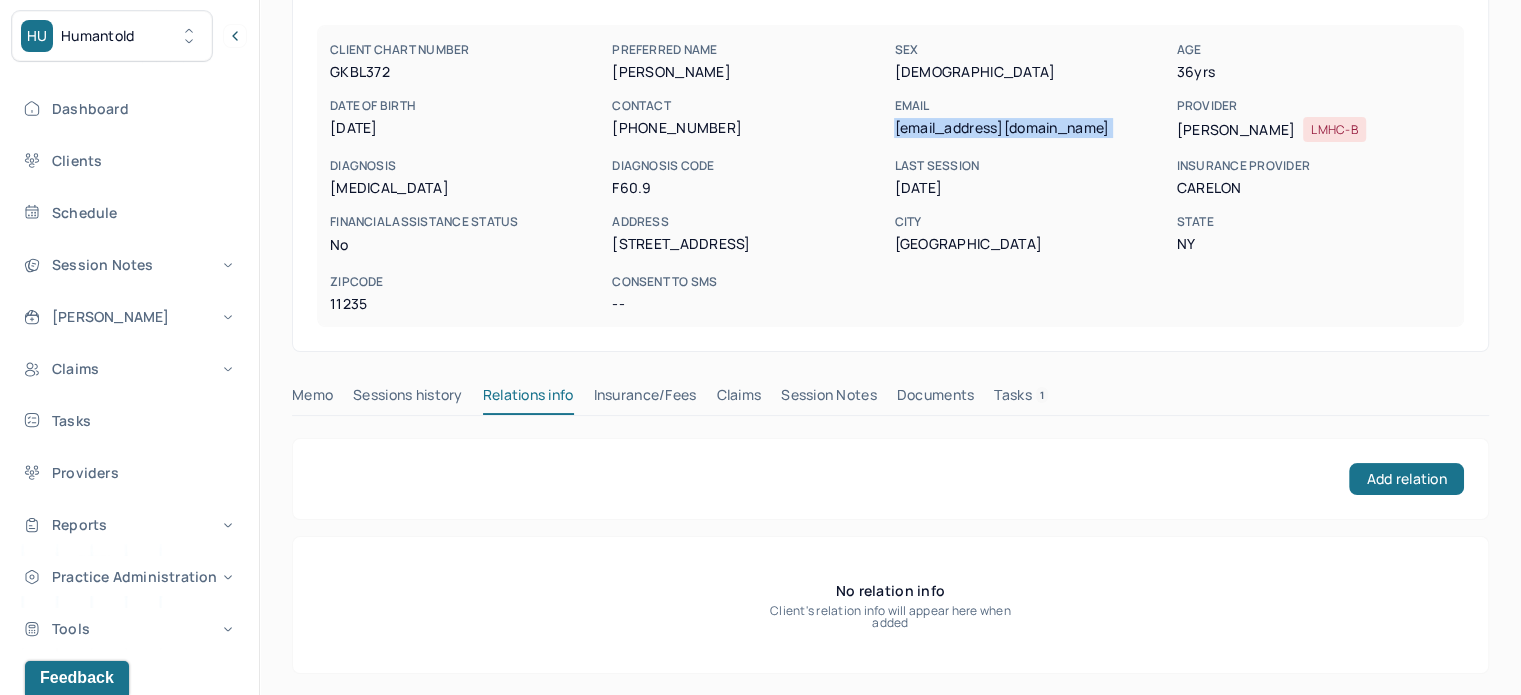 scroll, scrollTop: 177, scrollLeft: 0, axis: vertical 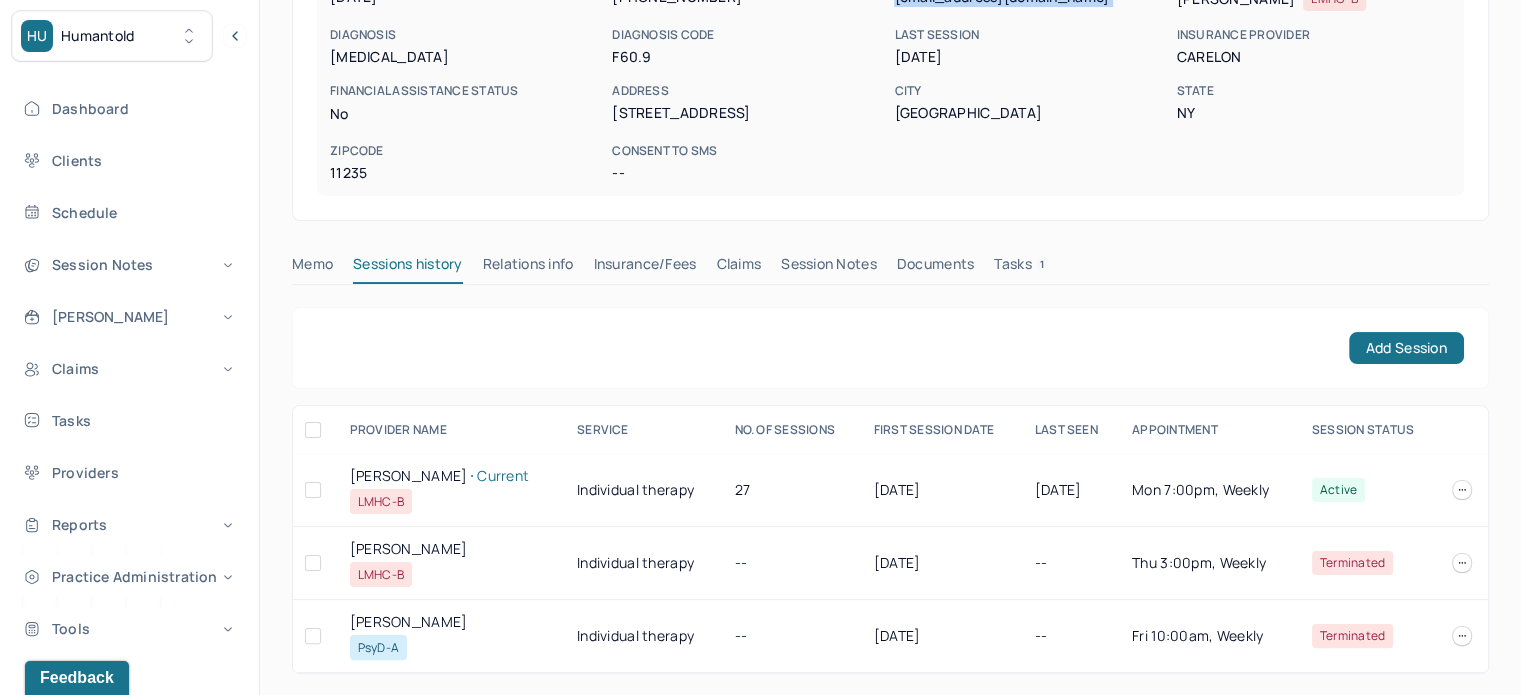 click on "Claims" at bounding box center (738, 268) 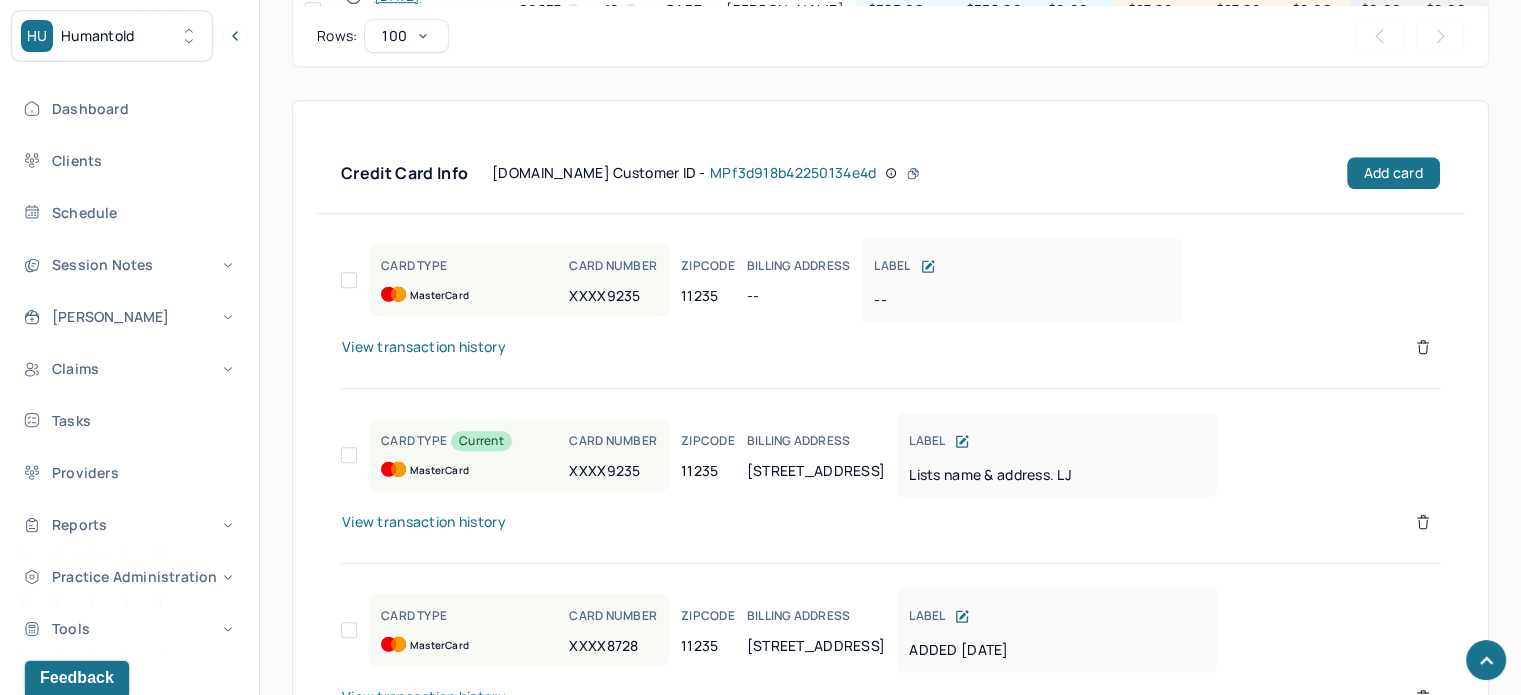 scroll, scrollTop: 1608, scrollLeft: 0, axis: vertical 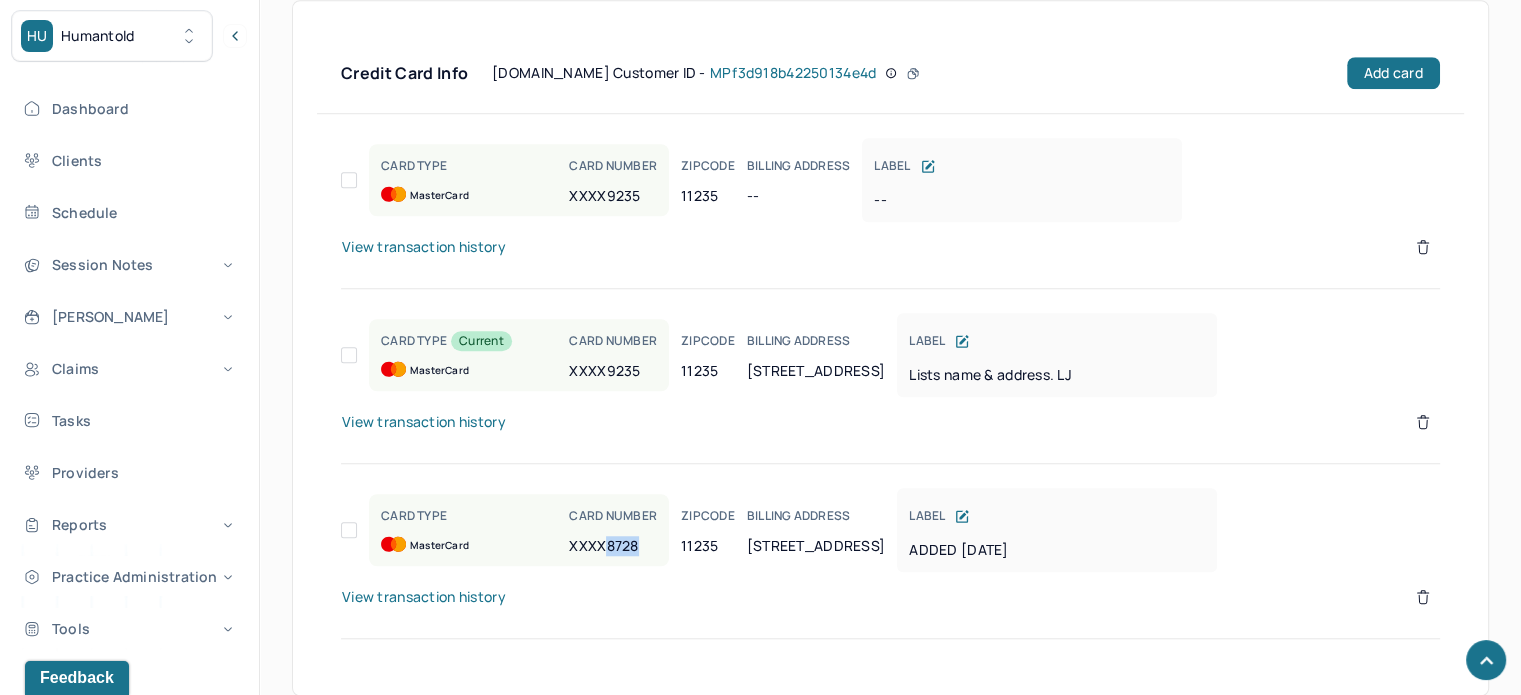 drag, startPoint x: 635, startPoint y: 549, endPoint x: 606, endPoint y: 549, distance: 29 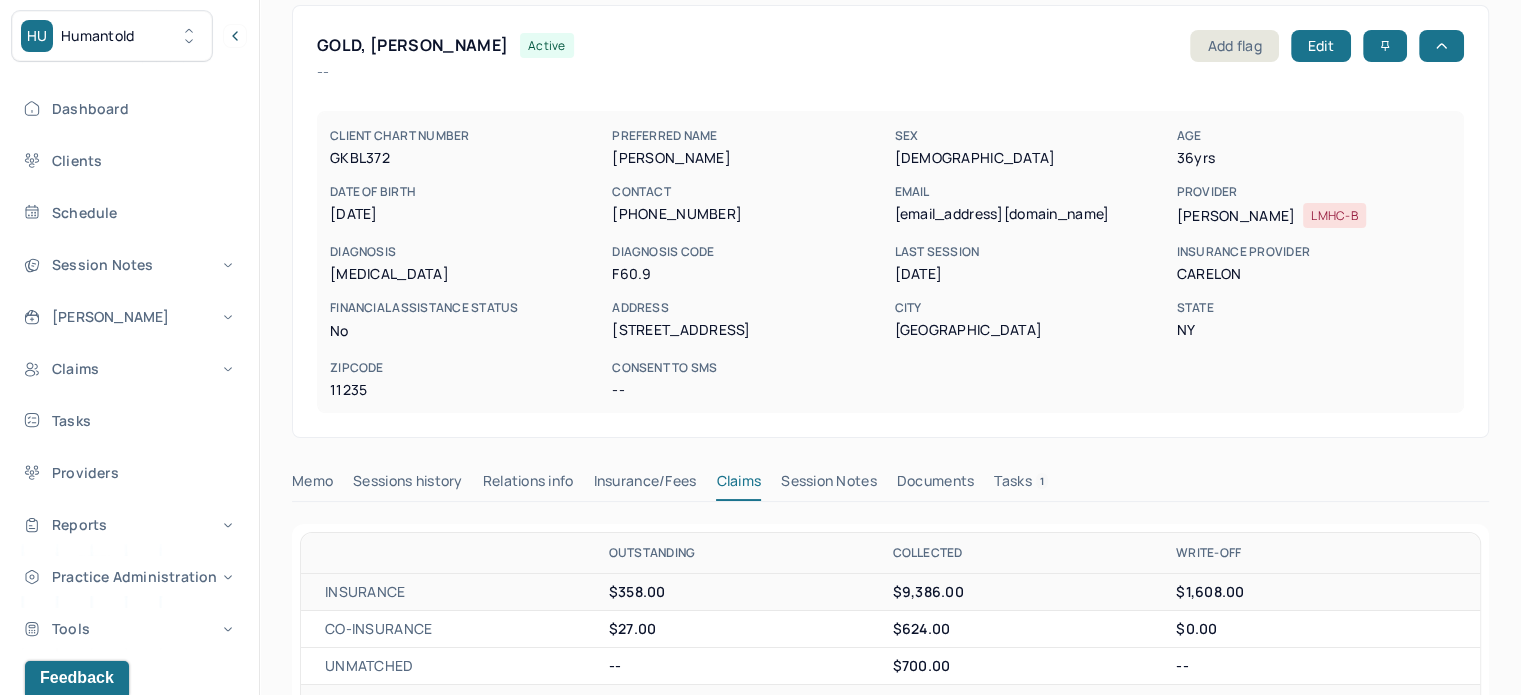 scroll, scrollTop: 0, scrollLeft: 0, axis: both 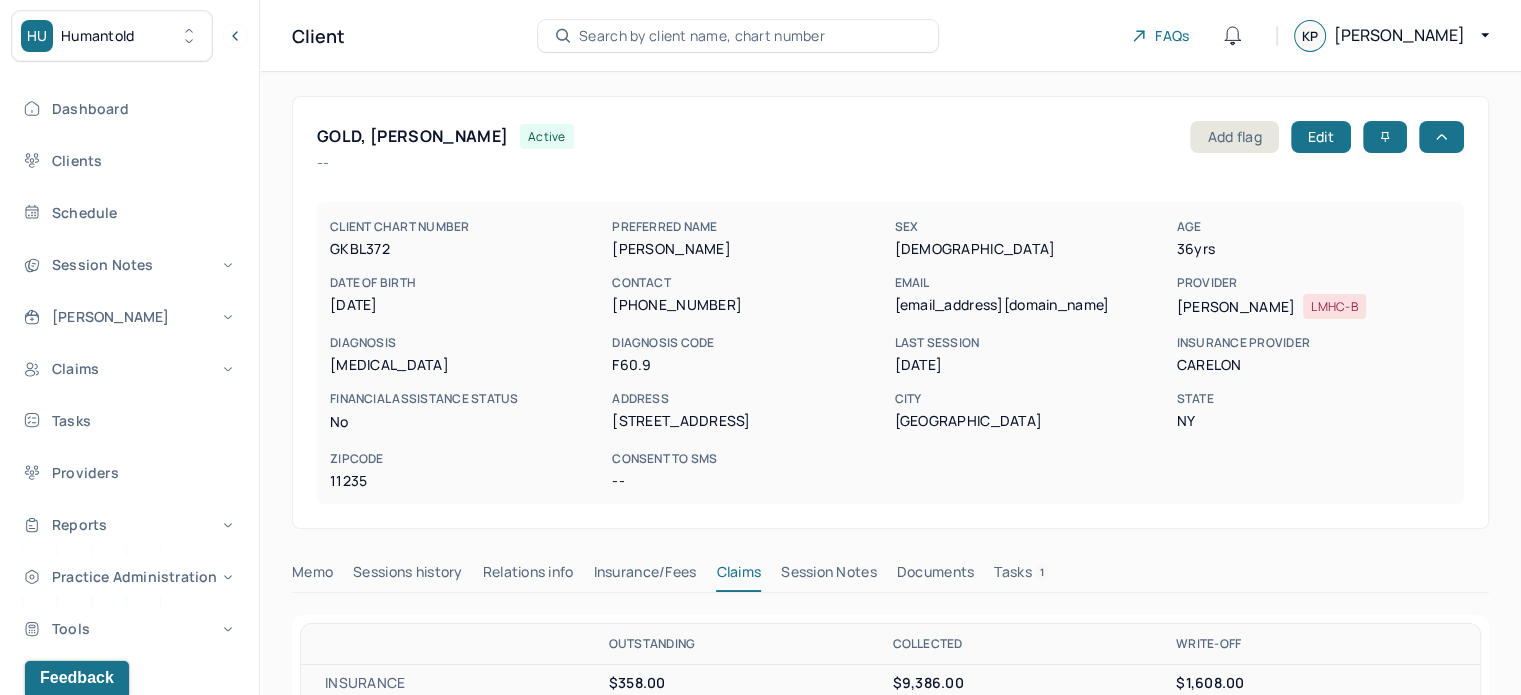 click on "GOLD, ALEKSANDRA" at bounding box center [412, 136] 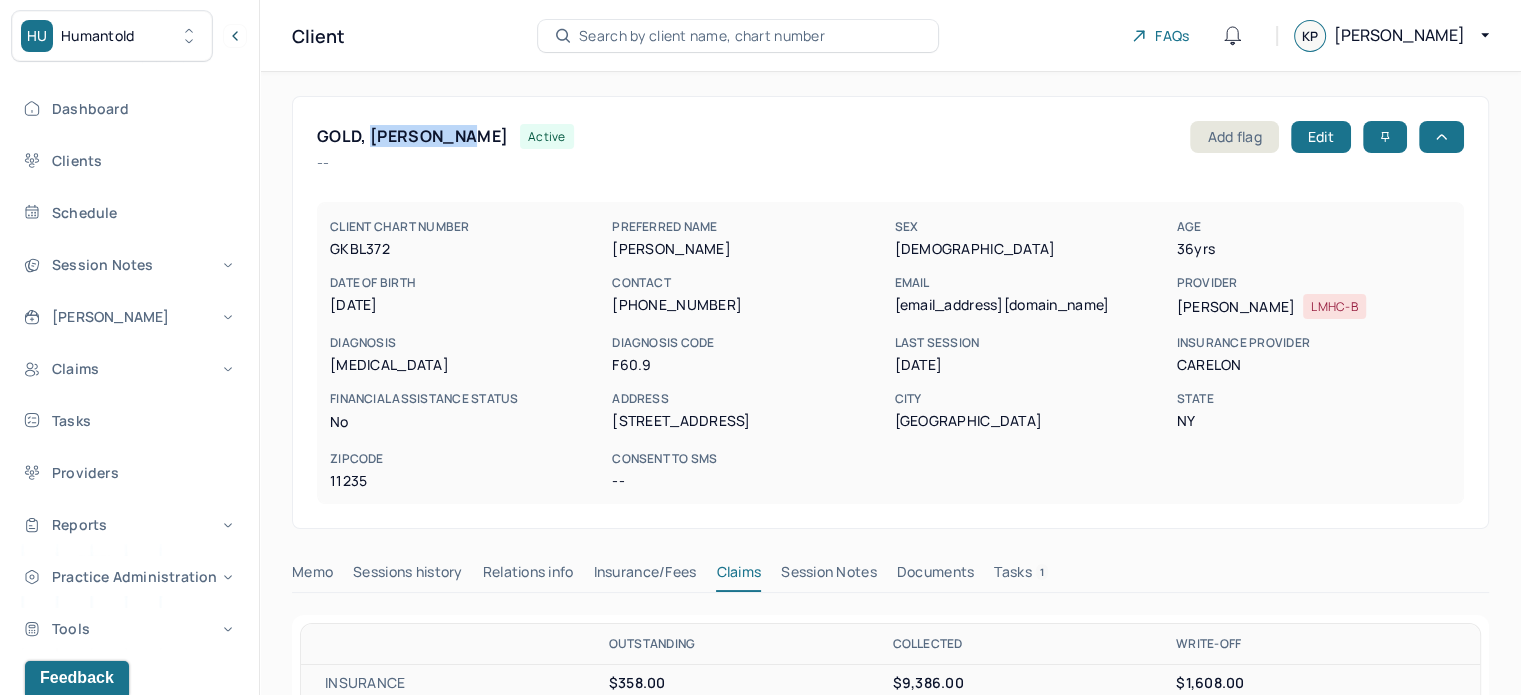 click on "GOLD, ALEKSANDRA" at bounding box center [412, 136] 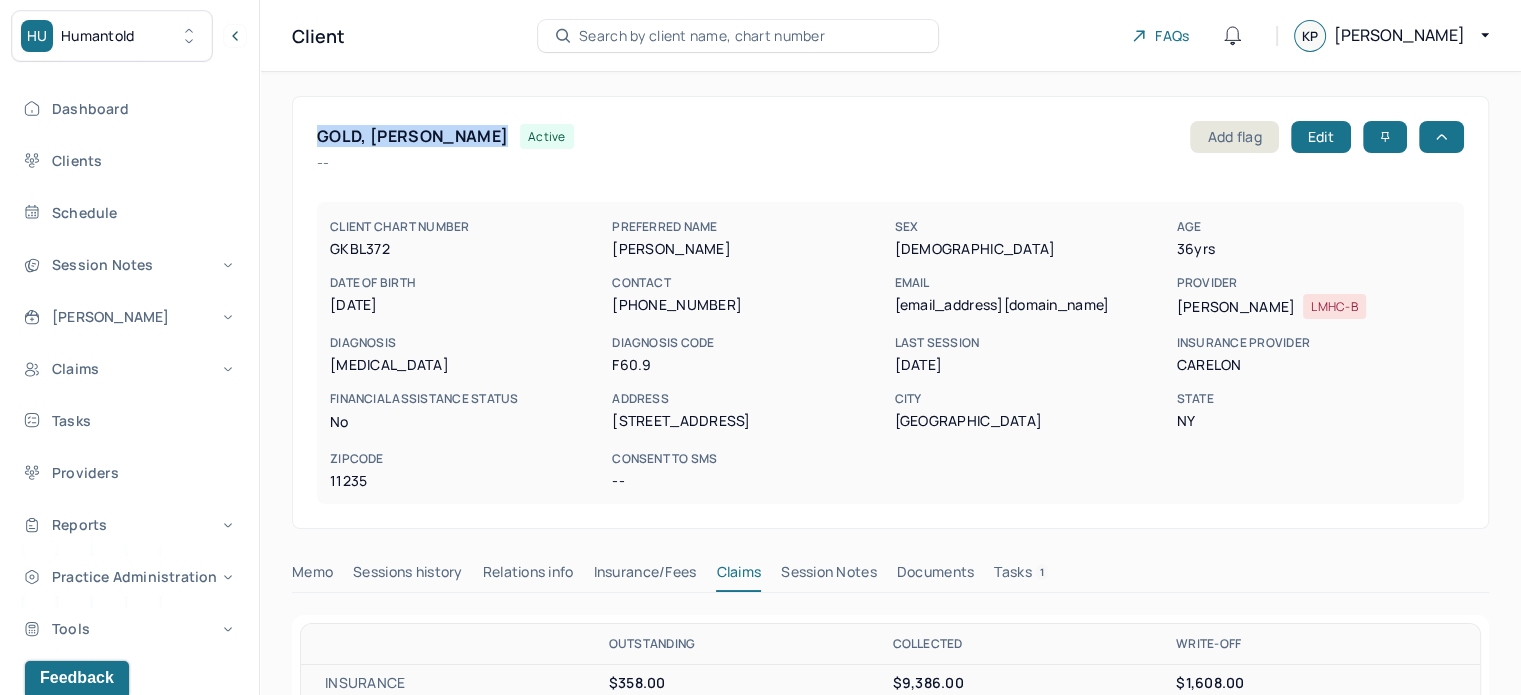 click on "GOLD, ALEKSANDRA" at bounding box center (412, 136) 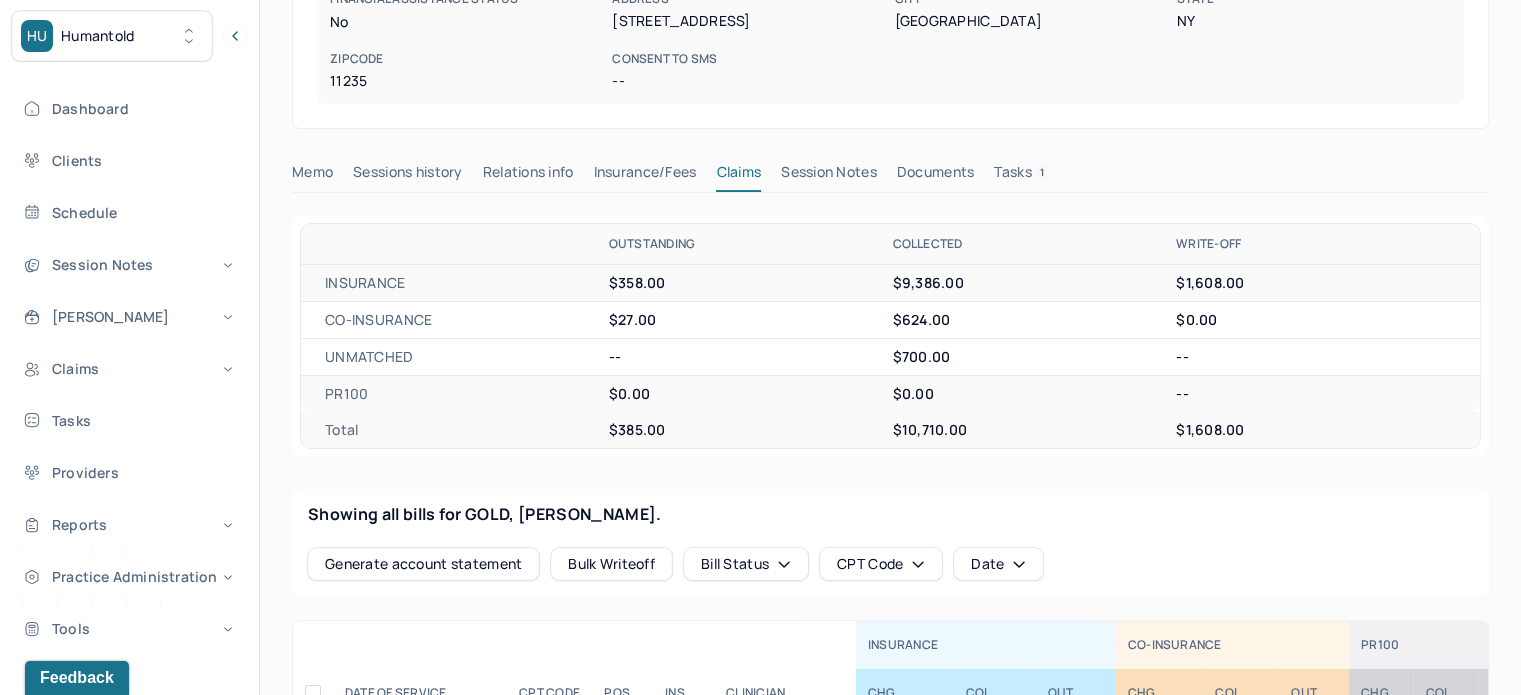 click on "Tasks 1" at bounding box center (1021, 176) 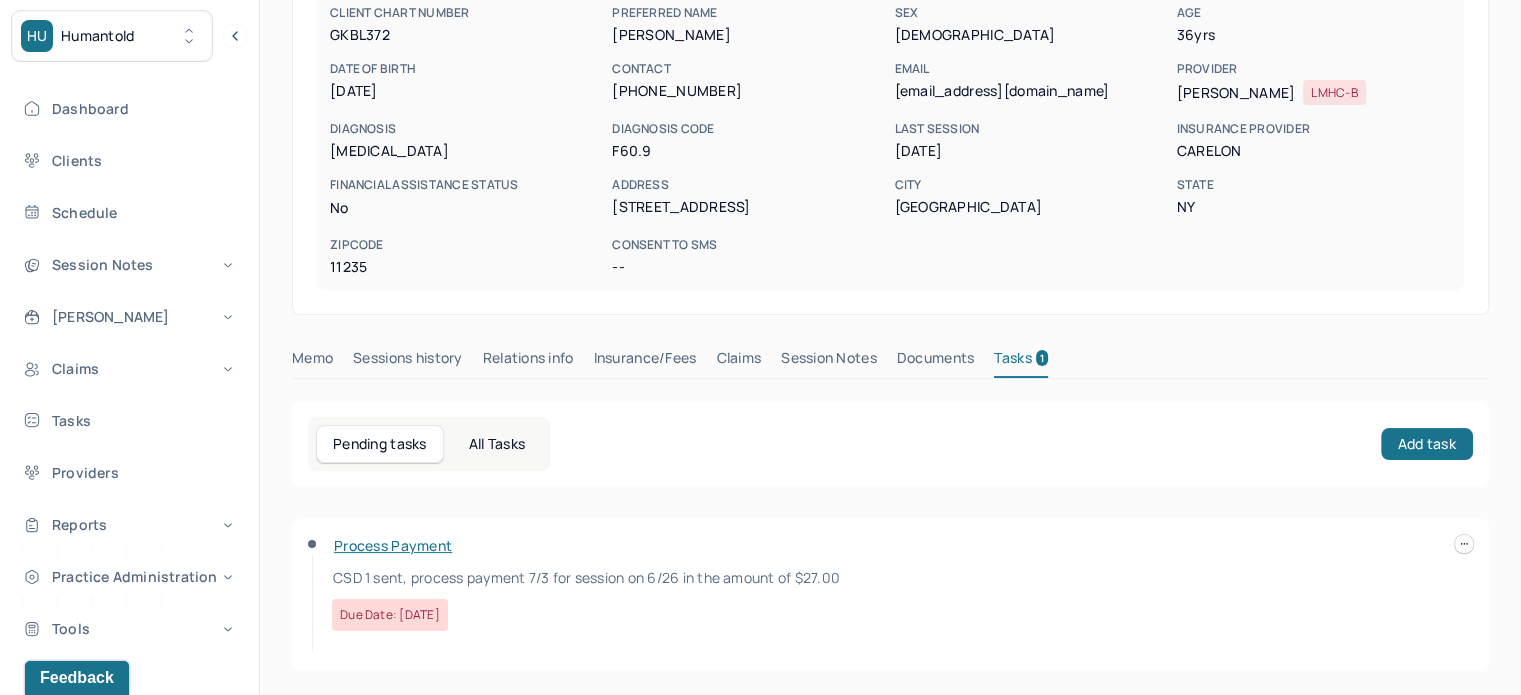 scroll, scrollTop: 212, scrollLeft: 0, axis: vertical 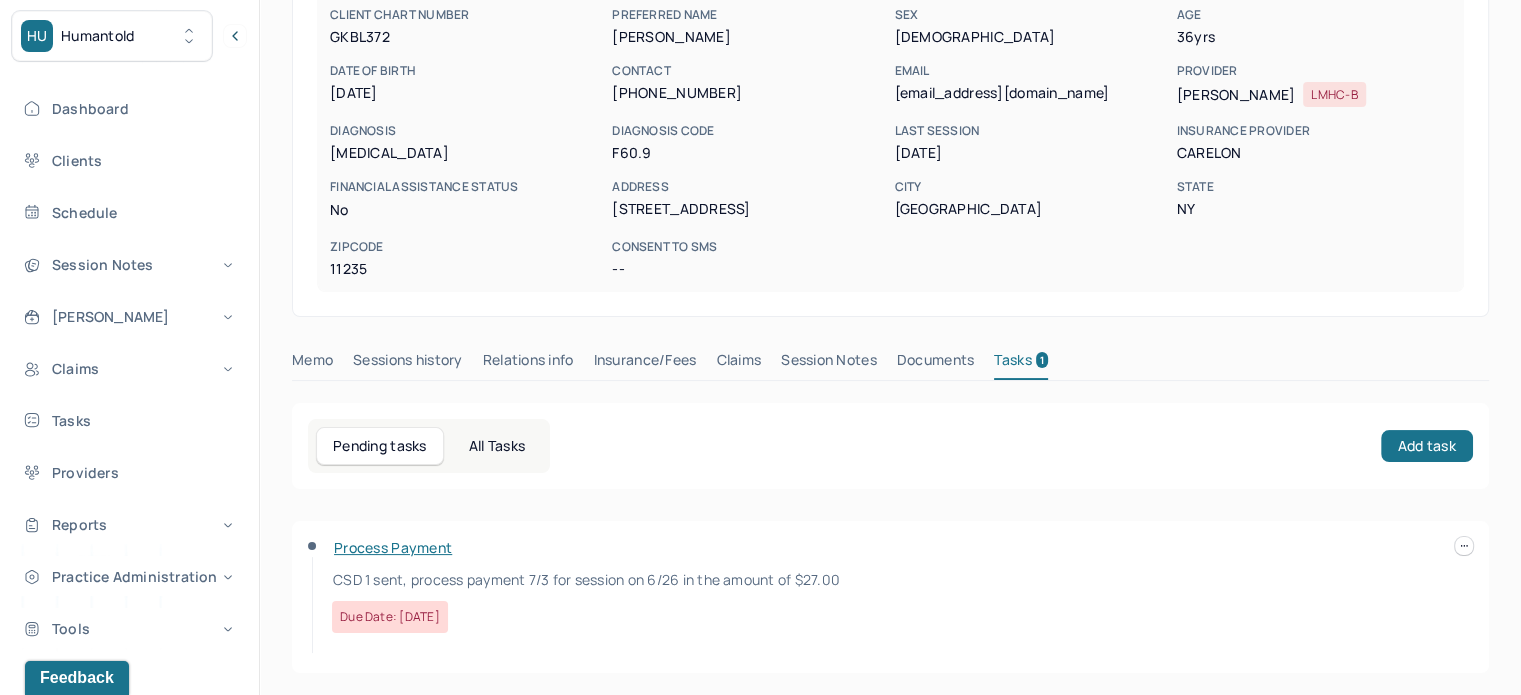 click on "CSD 1 sent, process payment 7/3 for session on 6/26 in the amount of $27.00" at bounding box center [586, 579] 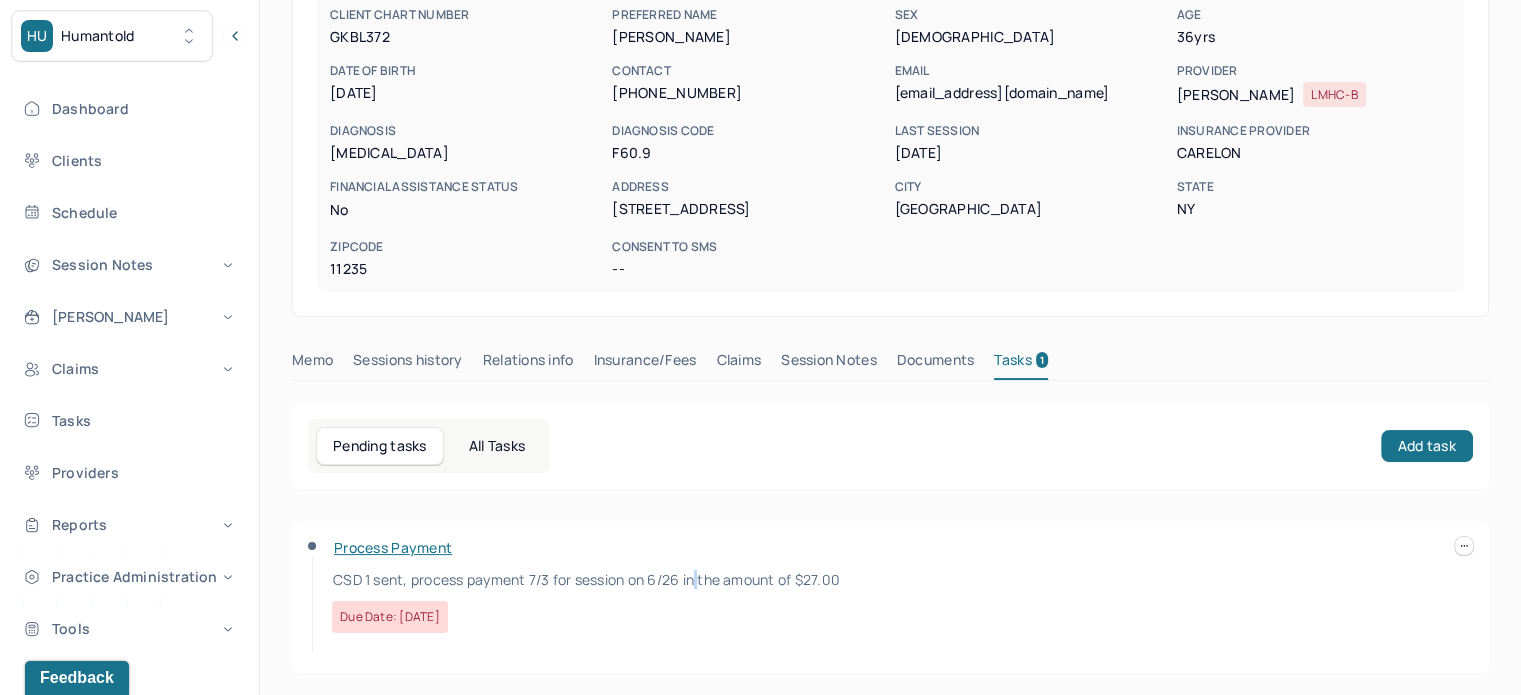 click on "CSD 1 sent, process payment 7/3 for session on 6/26 in the amount of $27.00" at bounding box center (586, 579) 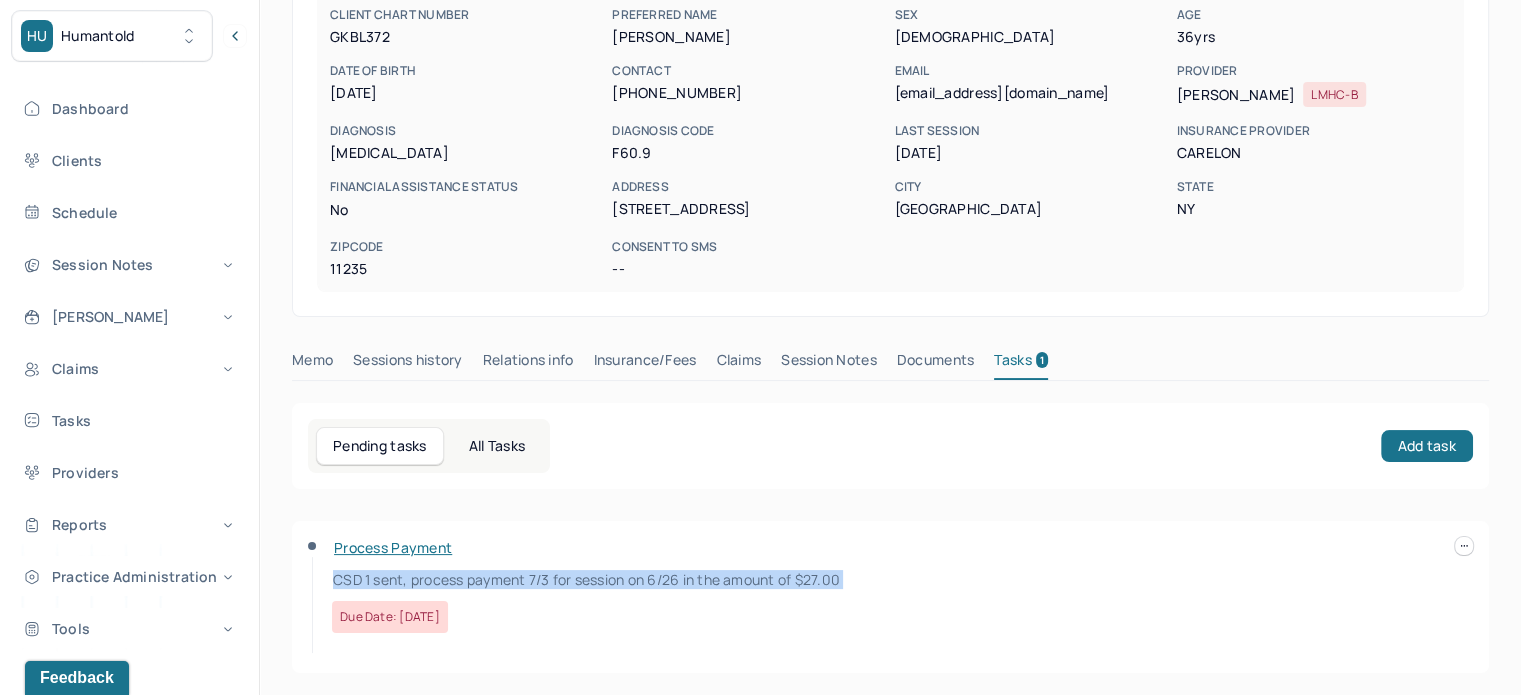 click on "CSD 1 sent, process payment 7/3 for session on 6/26 in the amount of $27.00" at bounding box center [586, 579] 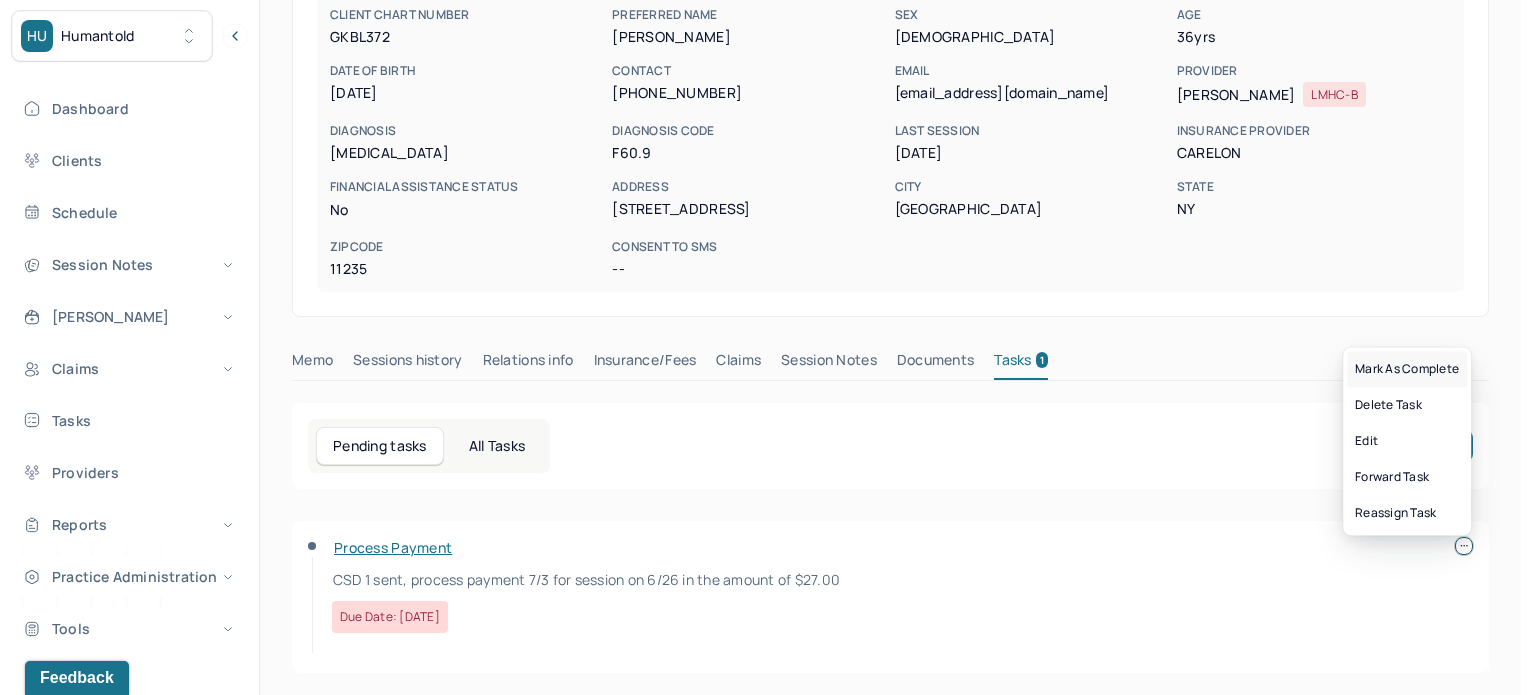 click on "Mark as complete" at bounding box center [1407, 369] 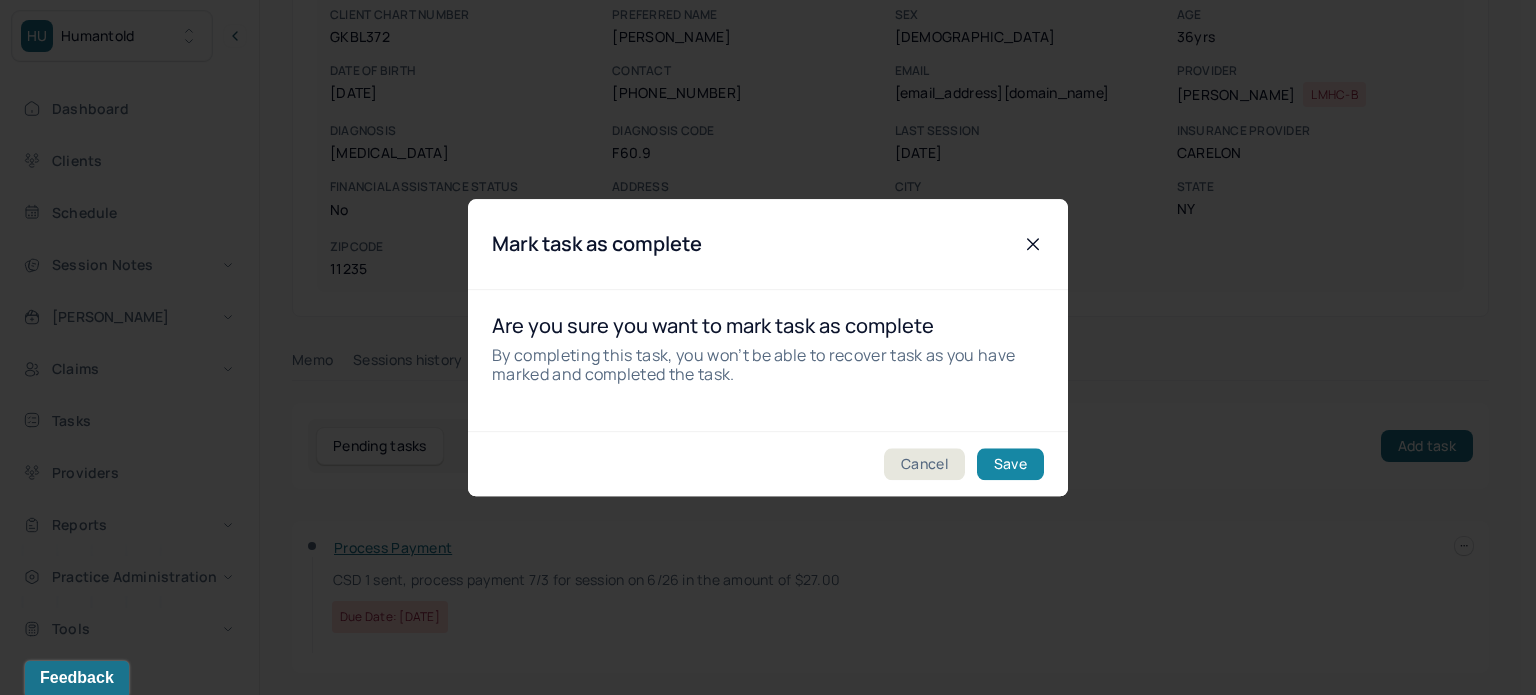 click on "Save" at bounding box center [1010, 464] 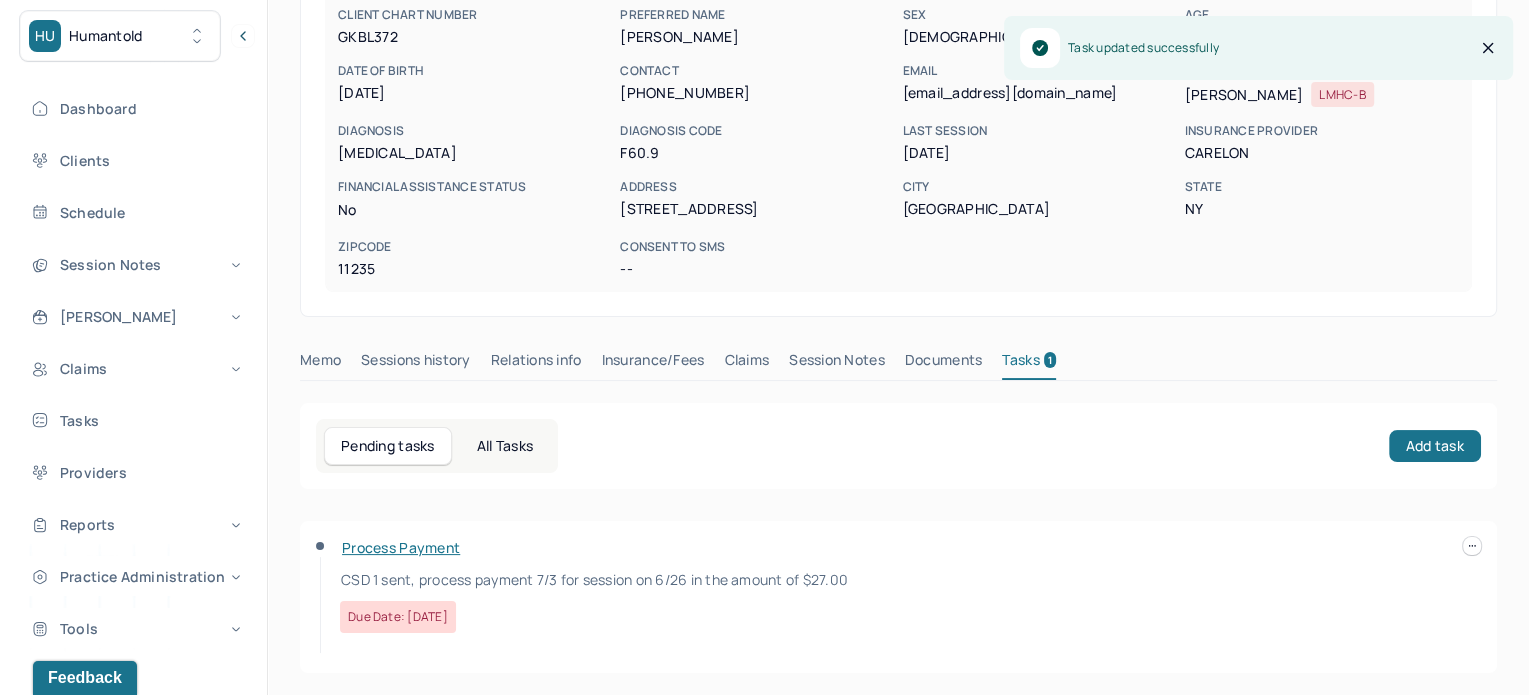 scroll, scrollTop: 180, scrollLeft: 0, axis: vertical 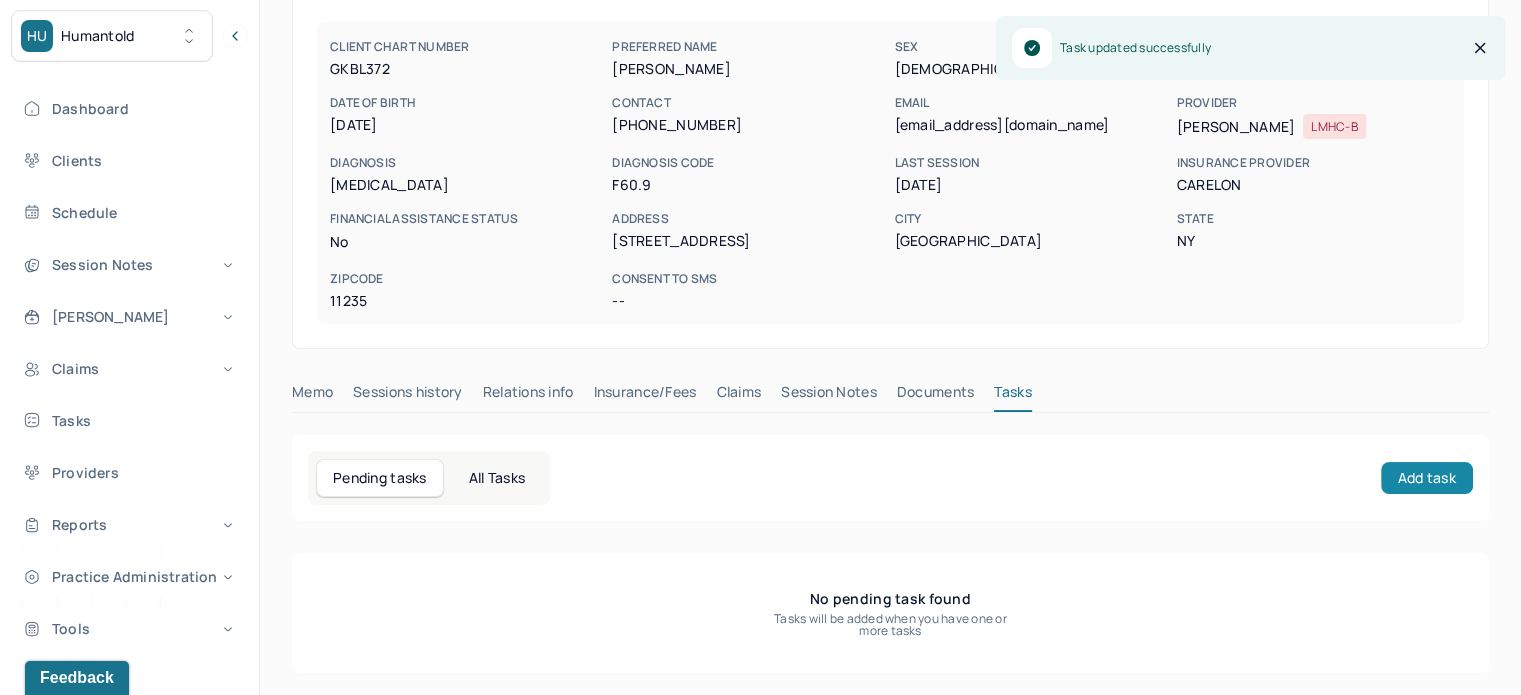click on "Add task" at bounding box center (1427, 478) 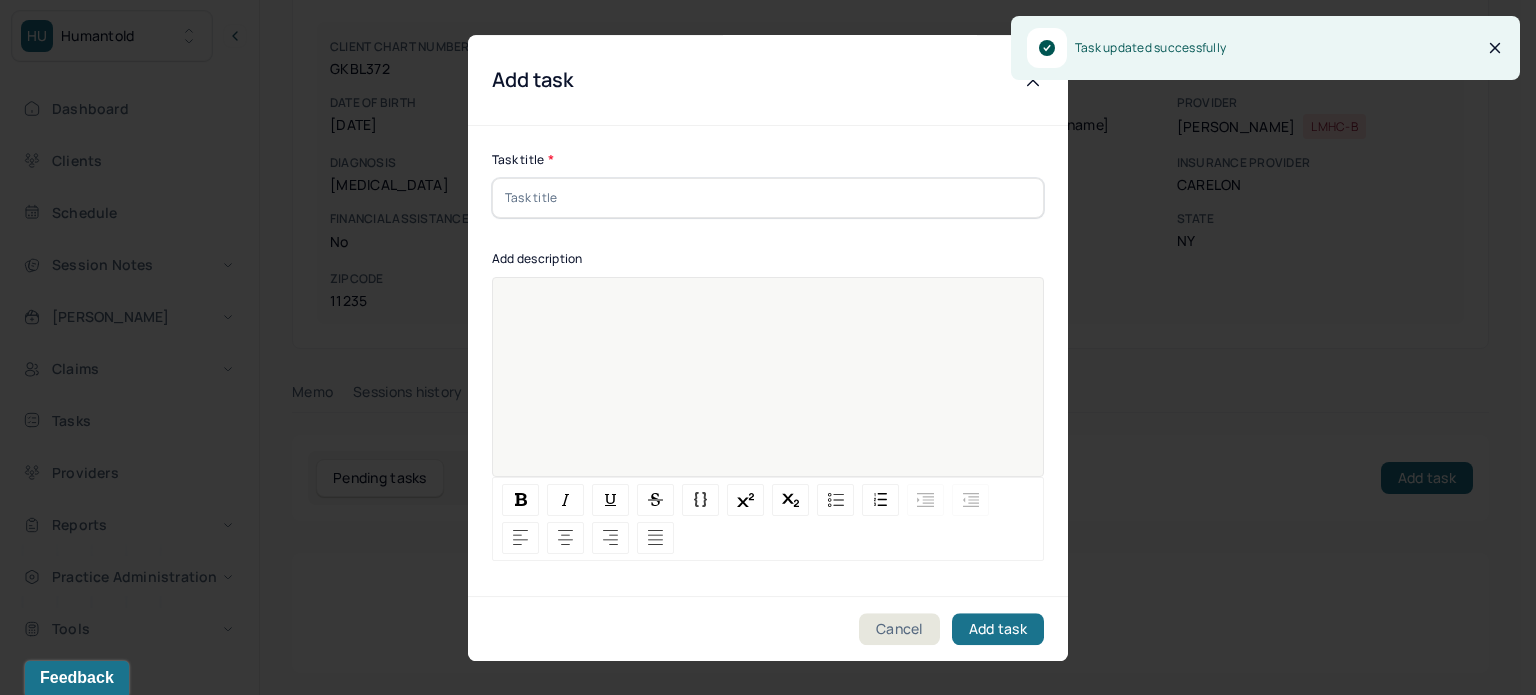 click at bounding box center [768, 390] 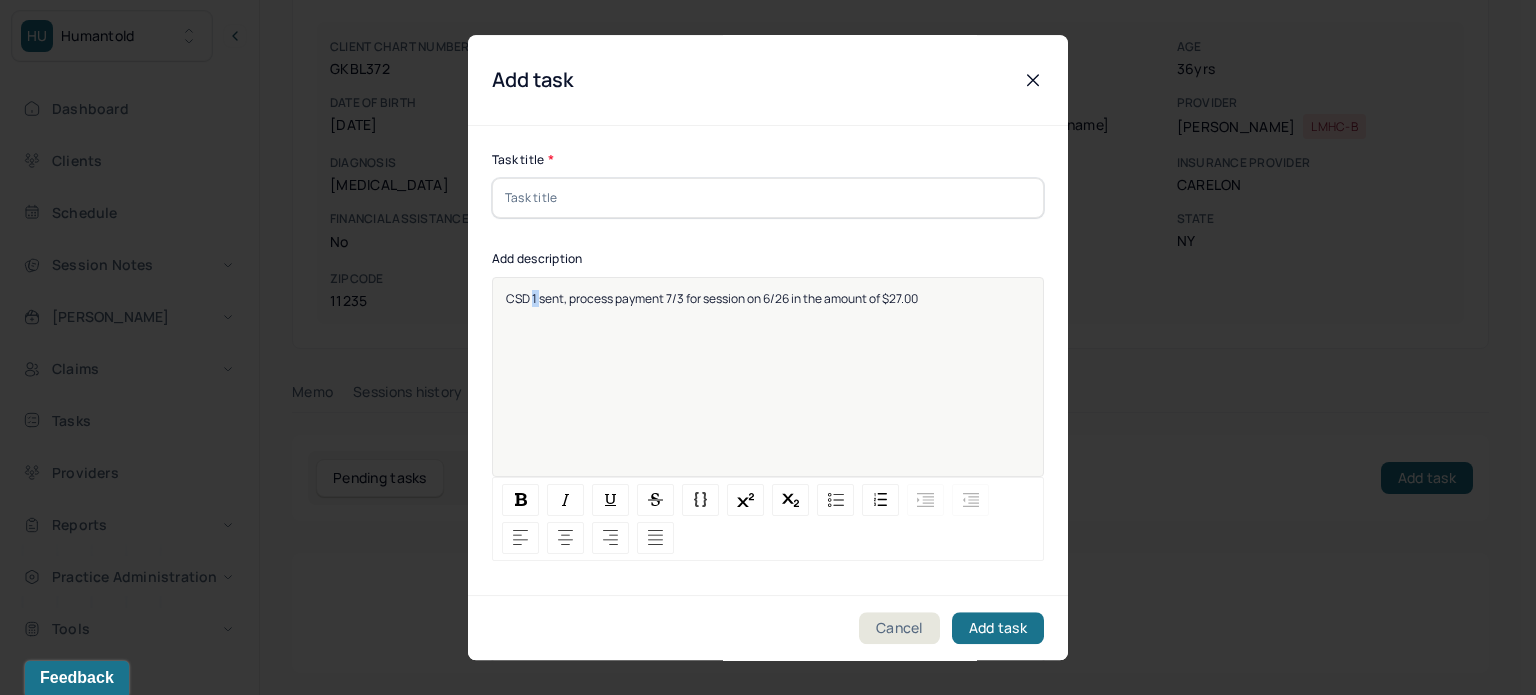 click on "CSD 1 sent, process payment 7/3 for session on 6/26 in the amount of $27.00" at bounding box center [712, 298] 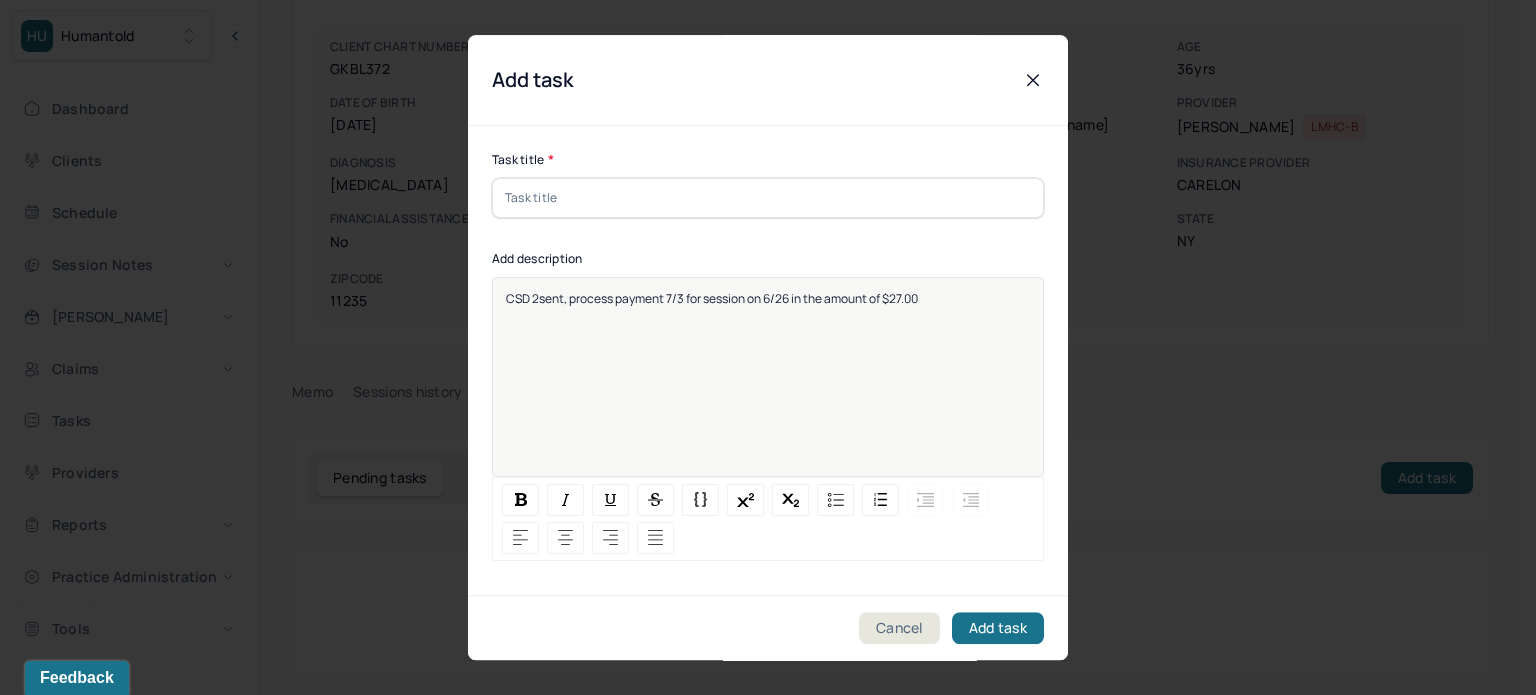 type 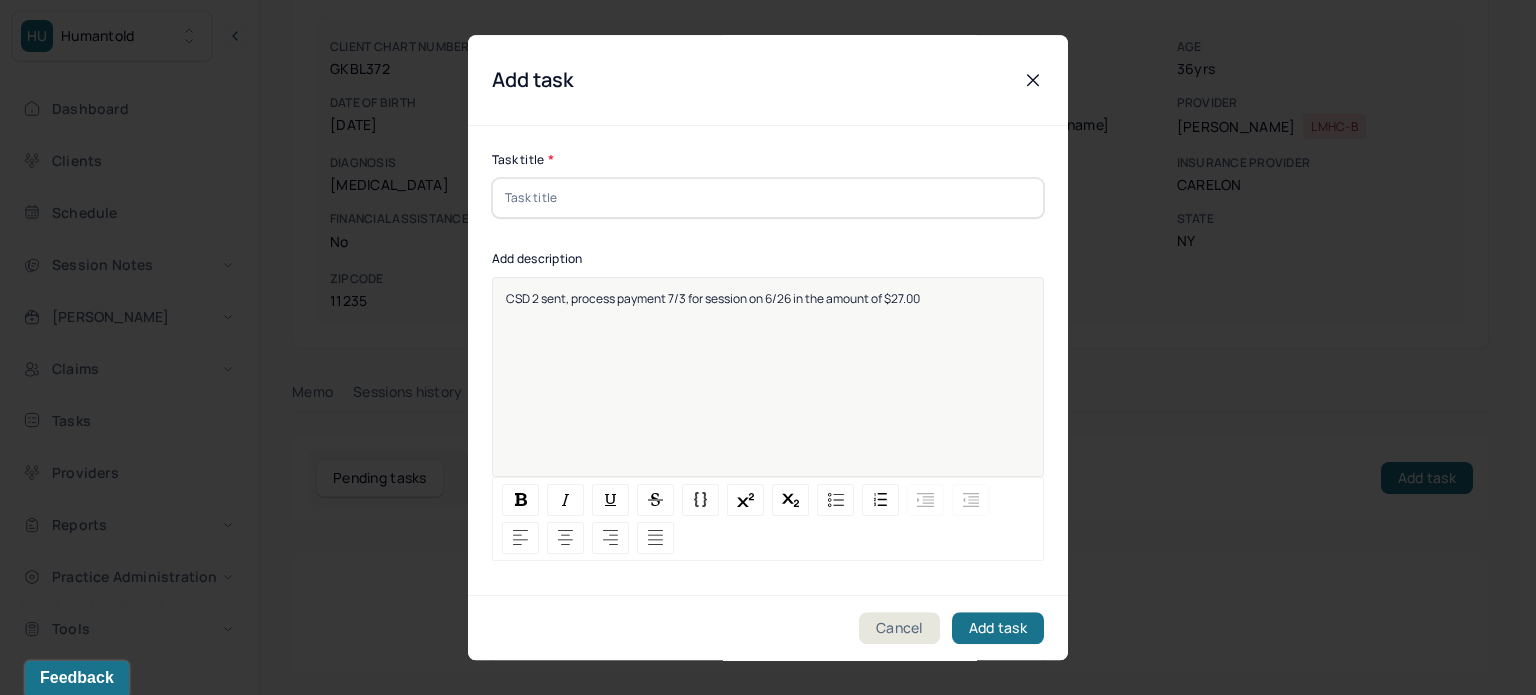 click at bounding box center (768, 198) 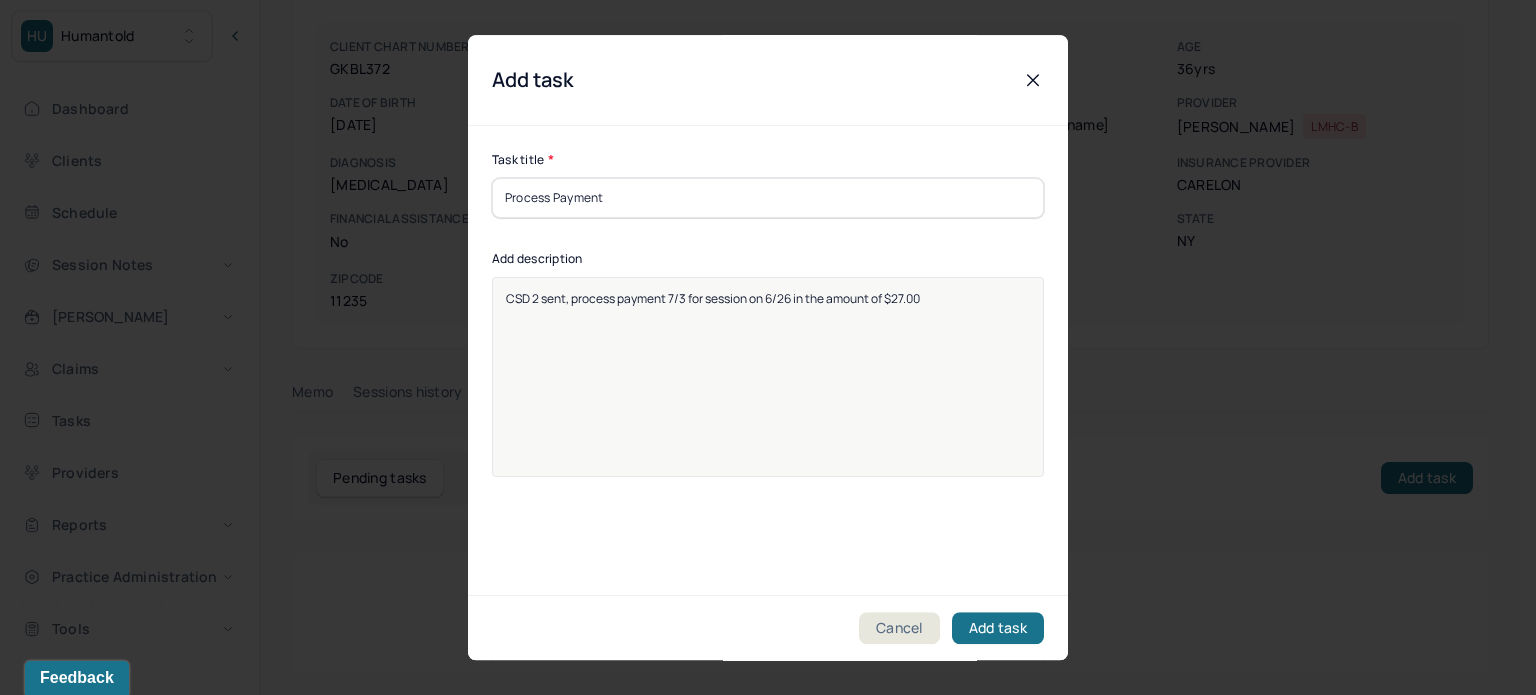 type on "Process Payment" 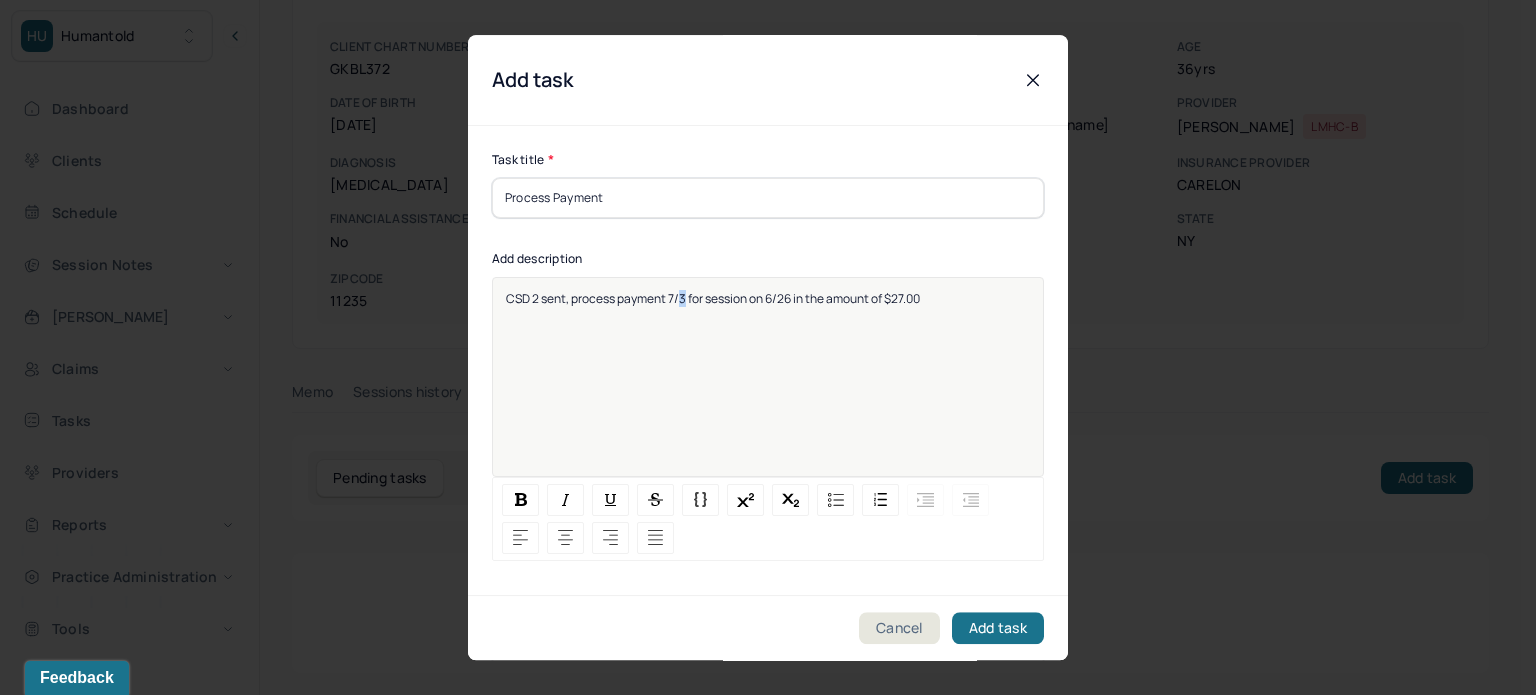 click on "CSD 2 sent, process payment 7/3 for session on 6/26 in the amount of $27.00" at bounding box center [713, 298] 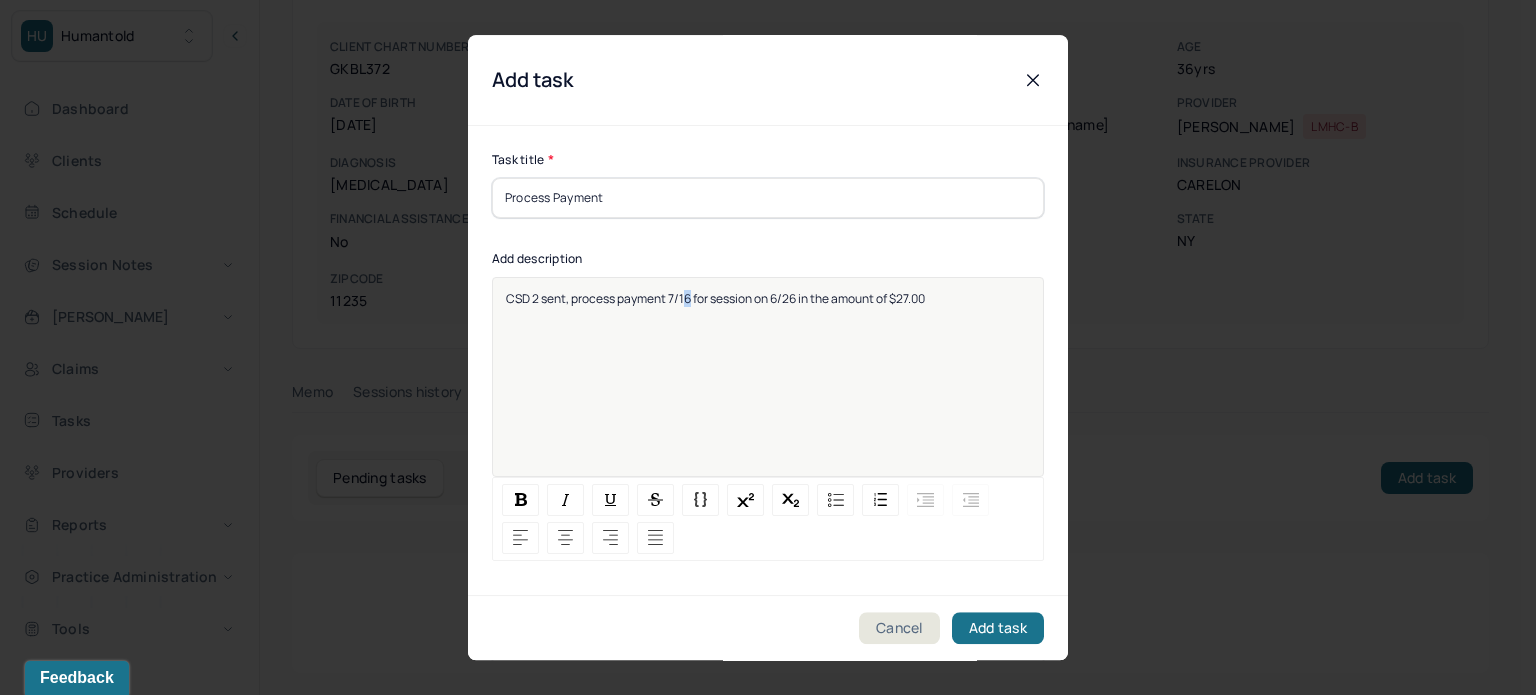 click on "CSD 2 sent, process payment 7/16 for session on 6/26 in the amount of $27.00" at bounding box center [715, 298] 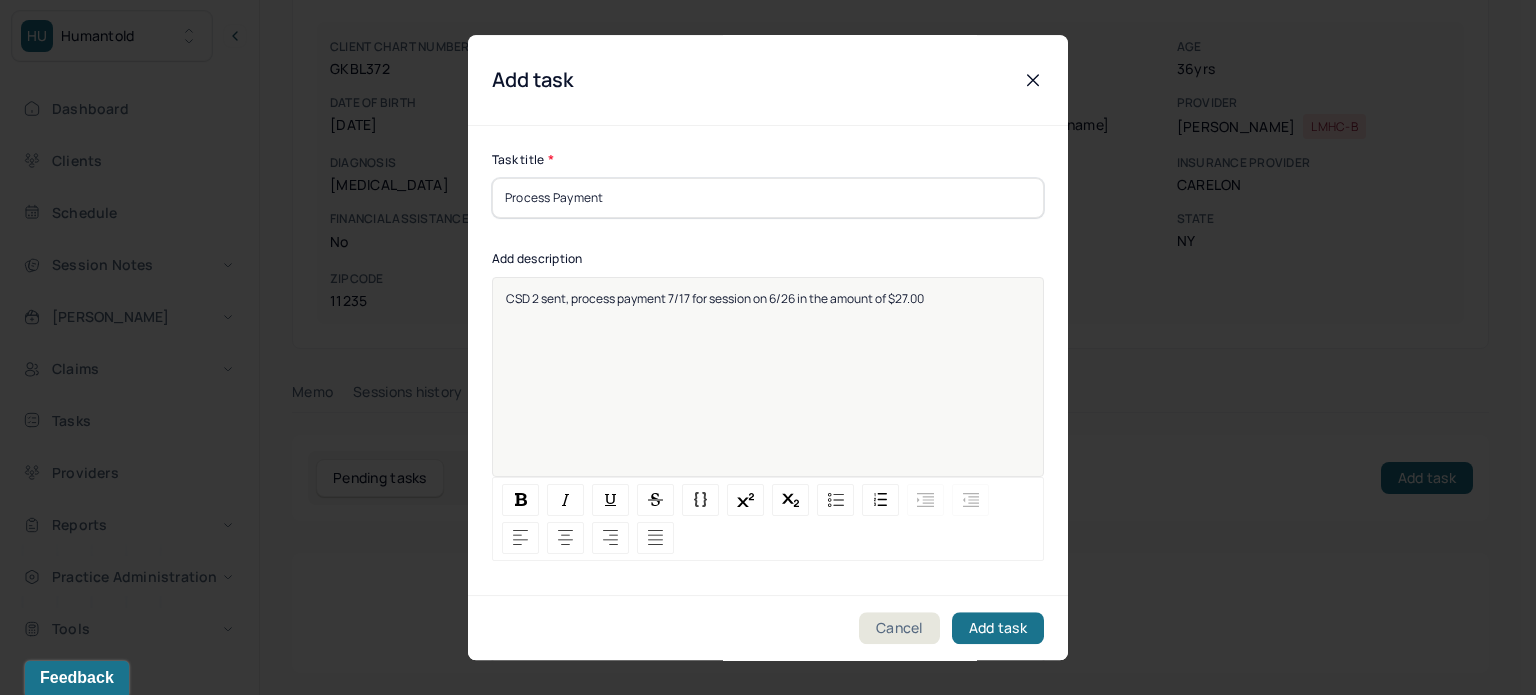 click on "CSD 2 sent, process payment 7/17 for session on 6/26 in the amount of $27.00" at bounding box center [768, 390] 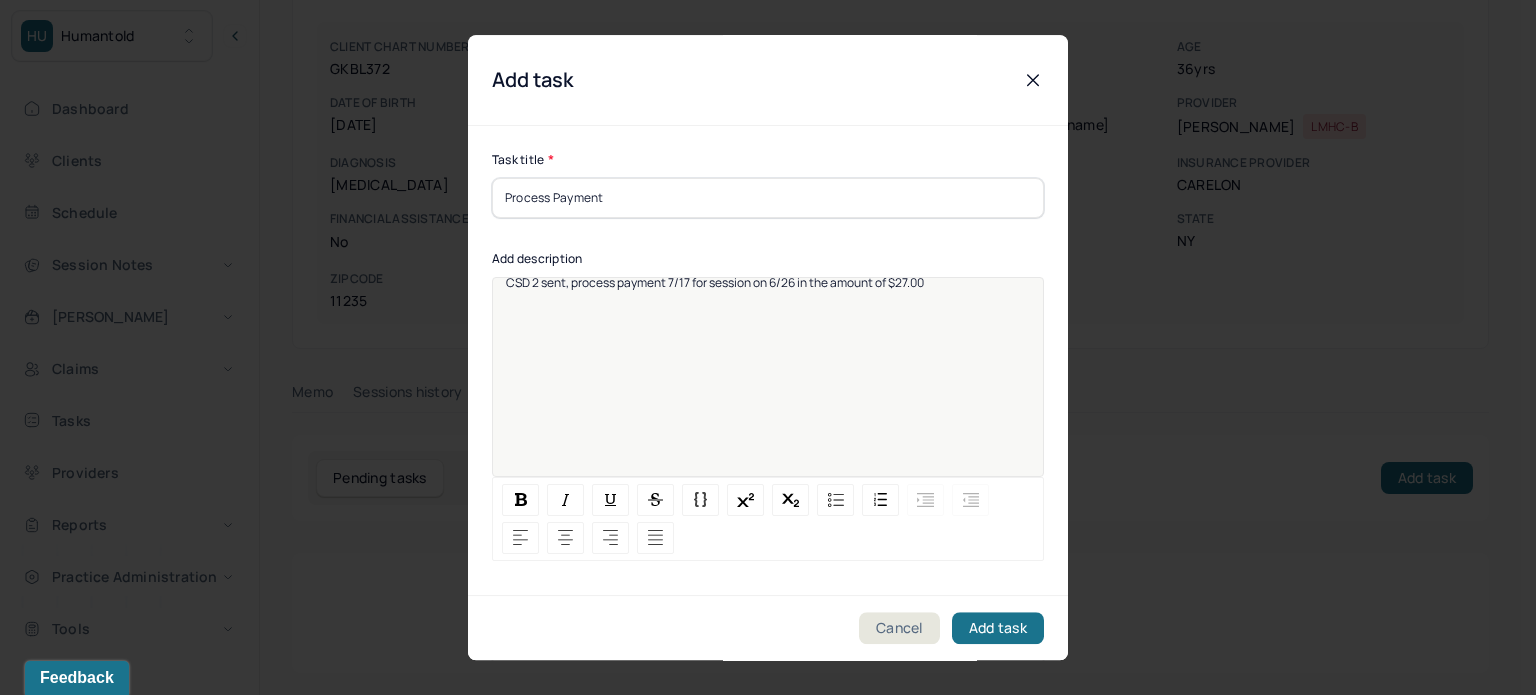 scroll, scrollTop: 25, scrollLeft: 0, axis: vertical 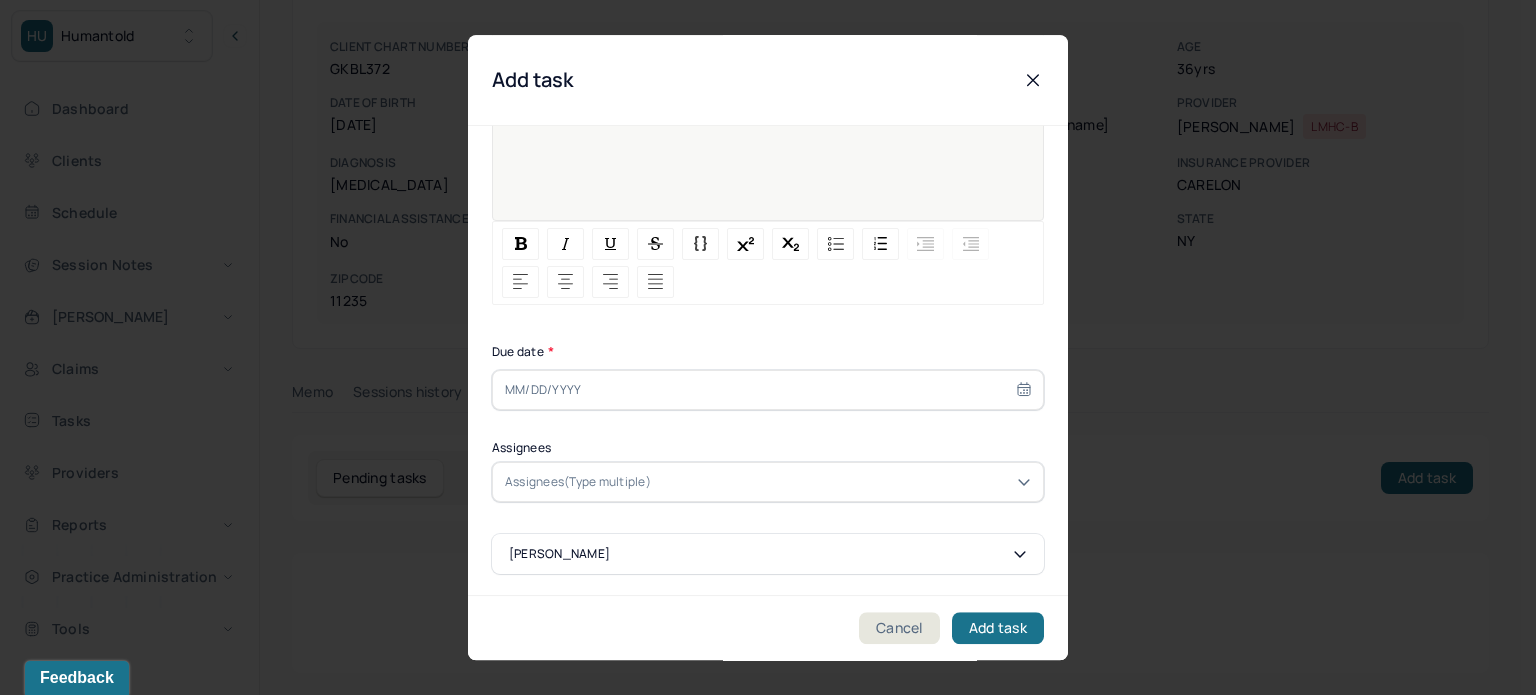 click at bounding box center (768, 390) 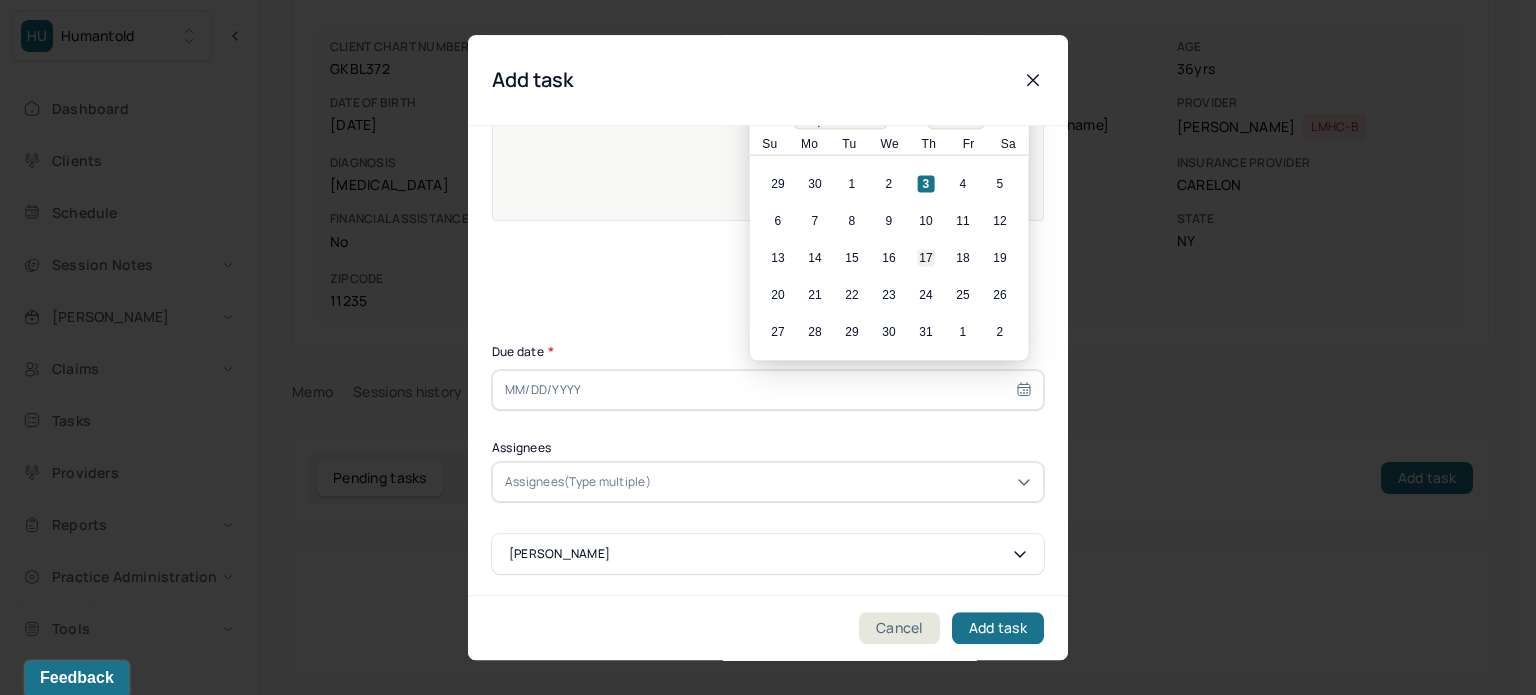 click on "17" at bounding box center (926, 258) 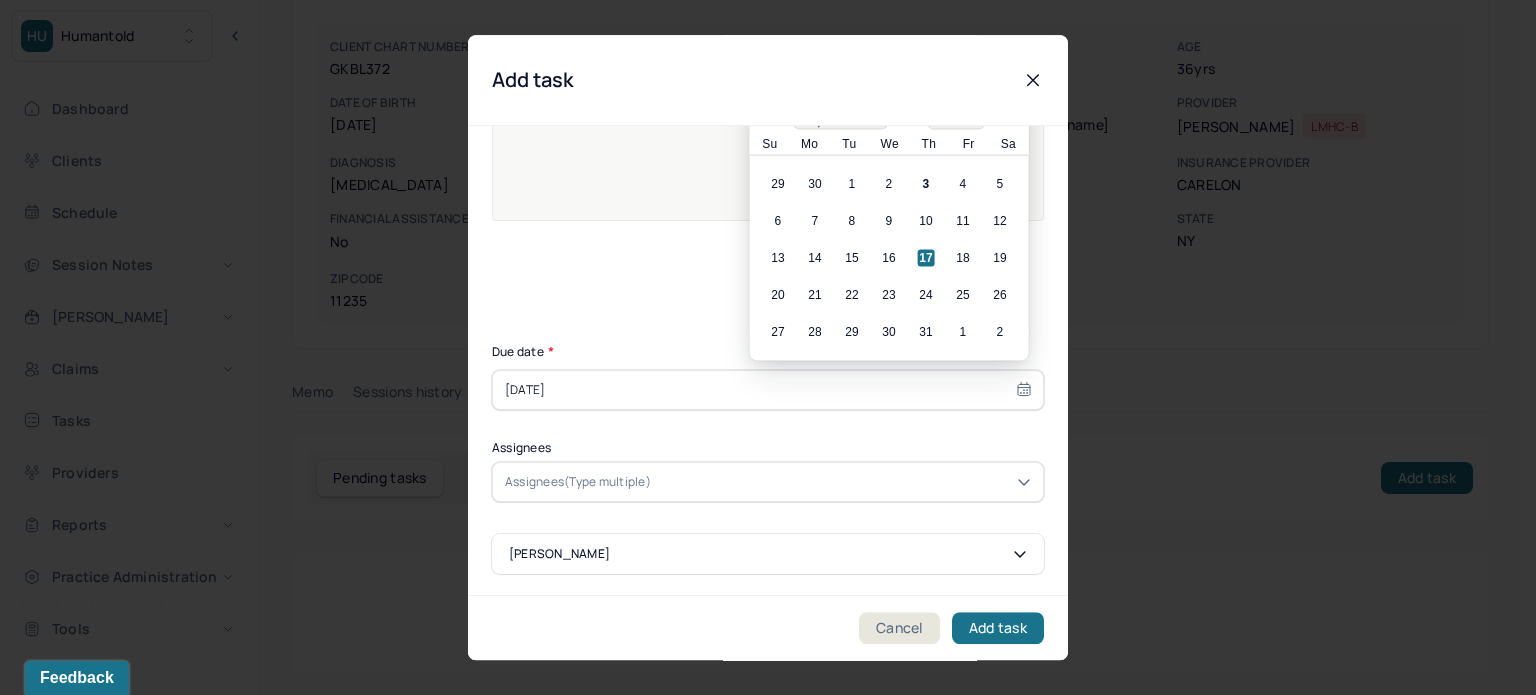 click at bounding box center (755, 482) 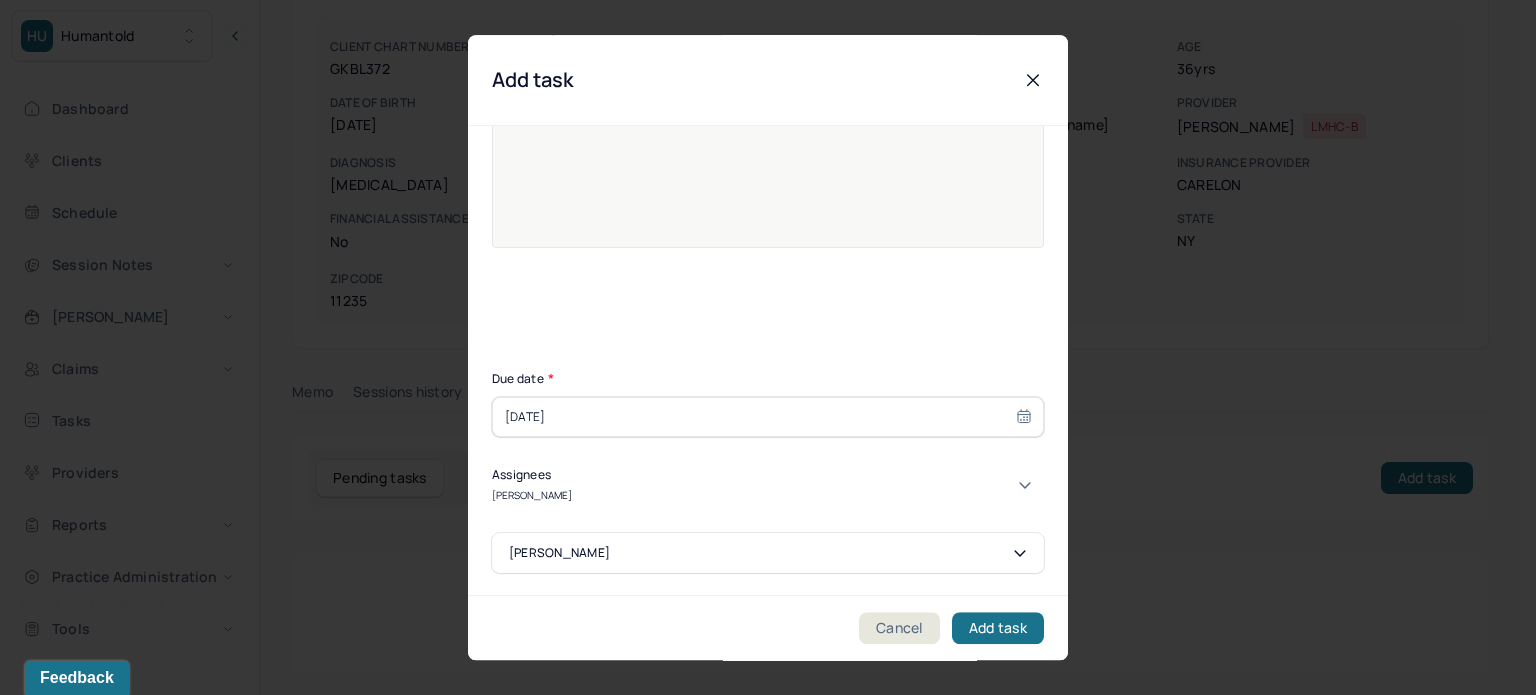 type on "[PERSON_NAME]" 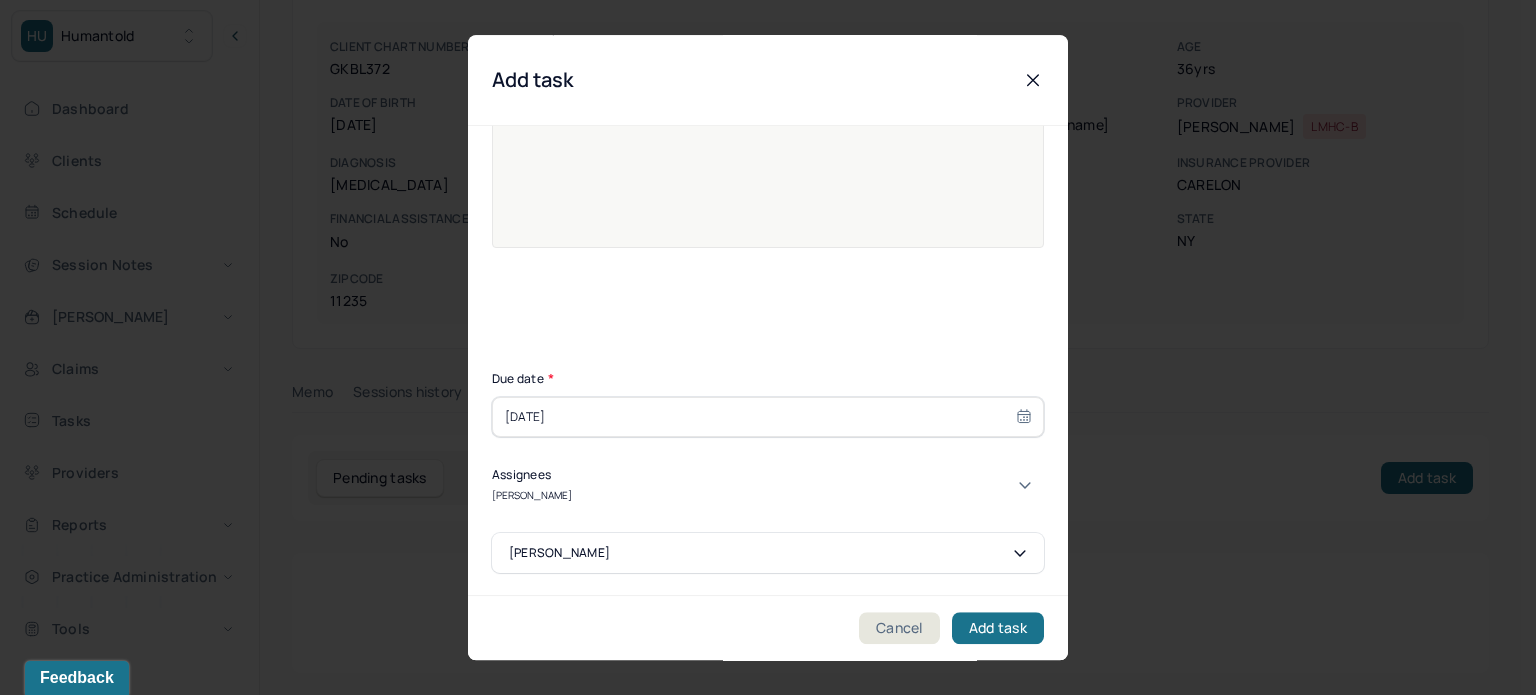 type 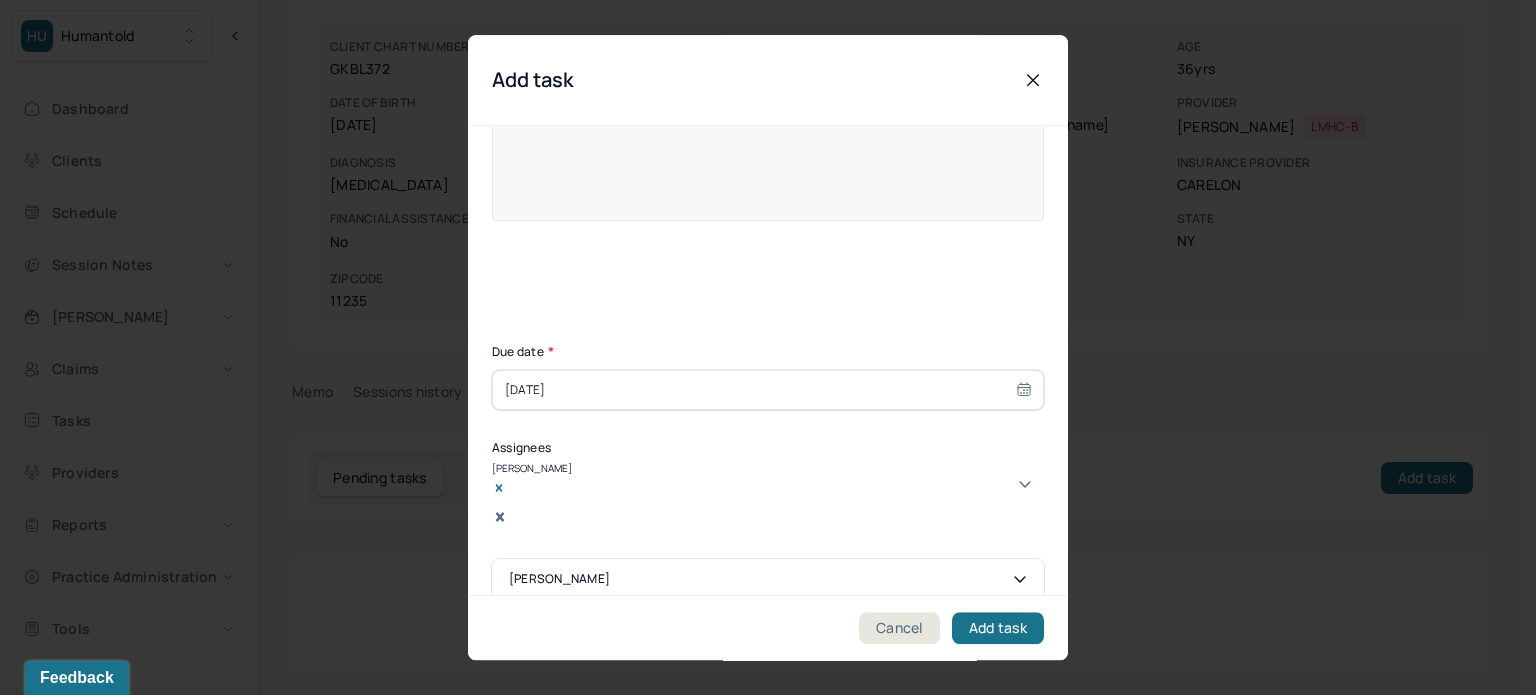 scroll, scrollTop: 0, scrollLeft: 0, axis: both 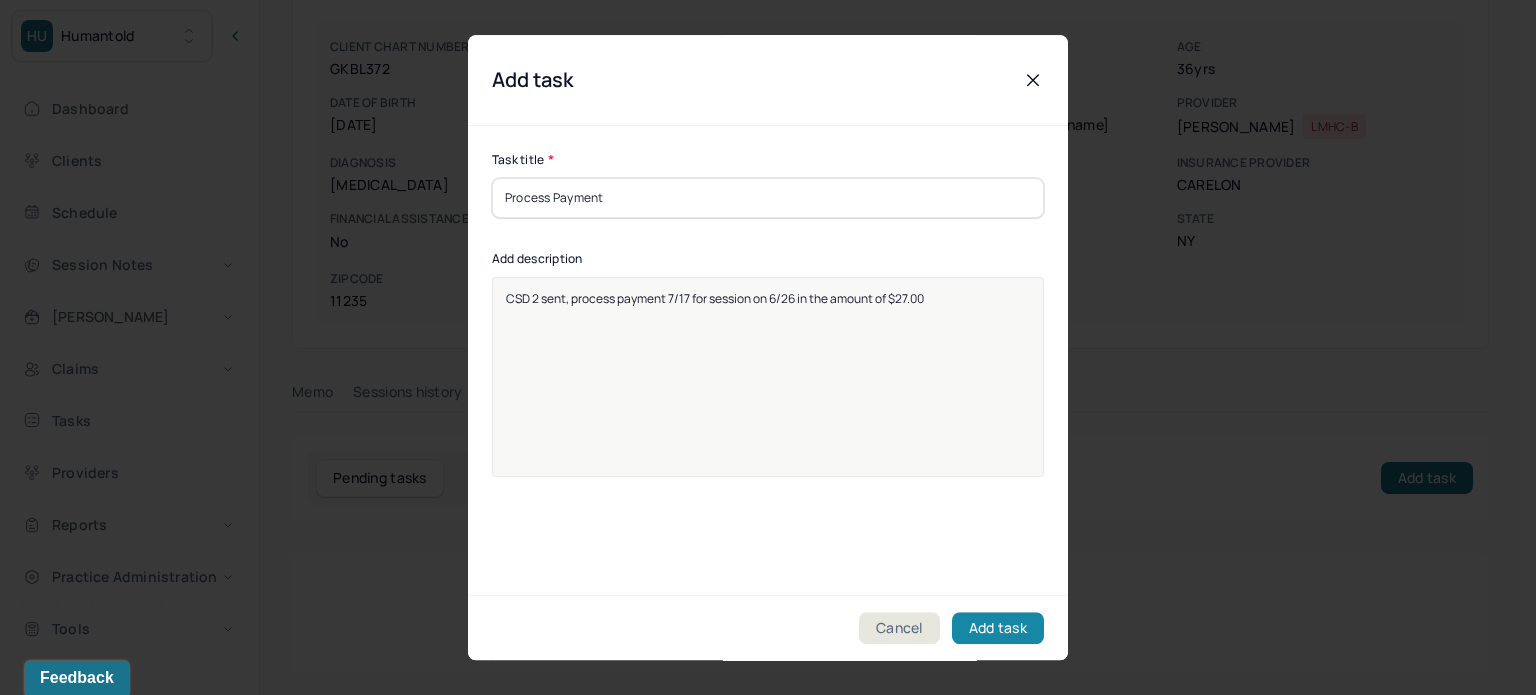 click on "Add task" at bounding box center (998, 628) 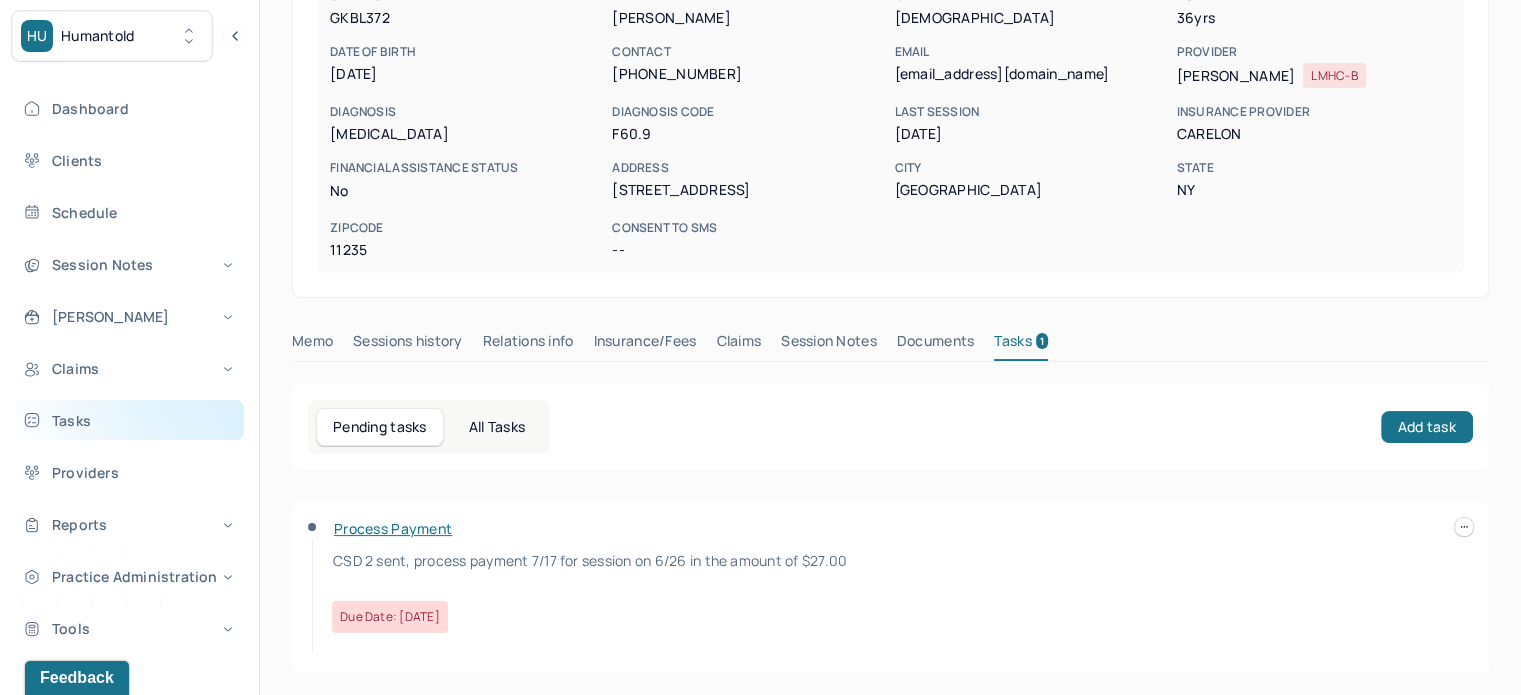 click on "Tasks" at bounding box center [128, 420] 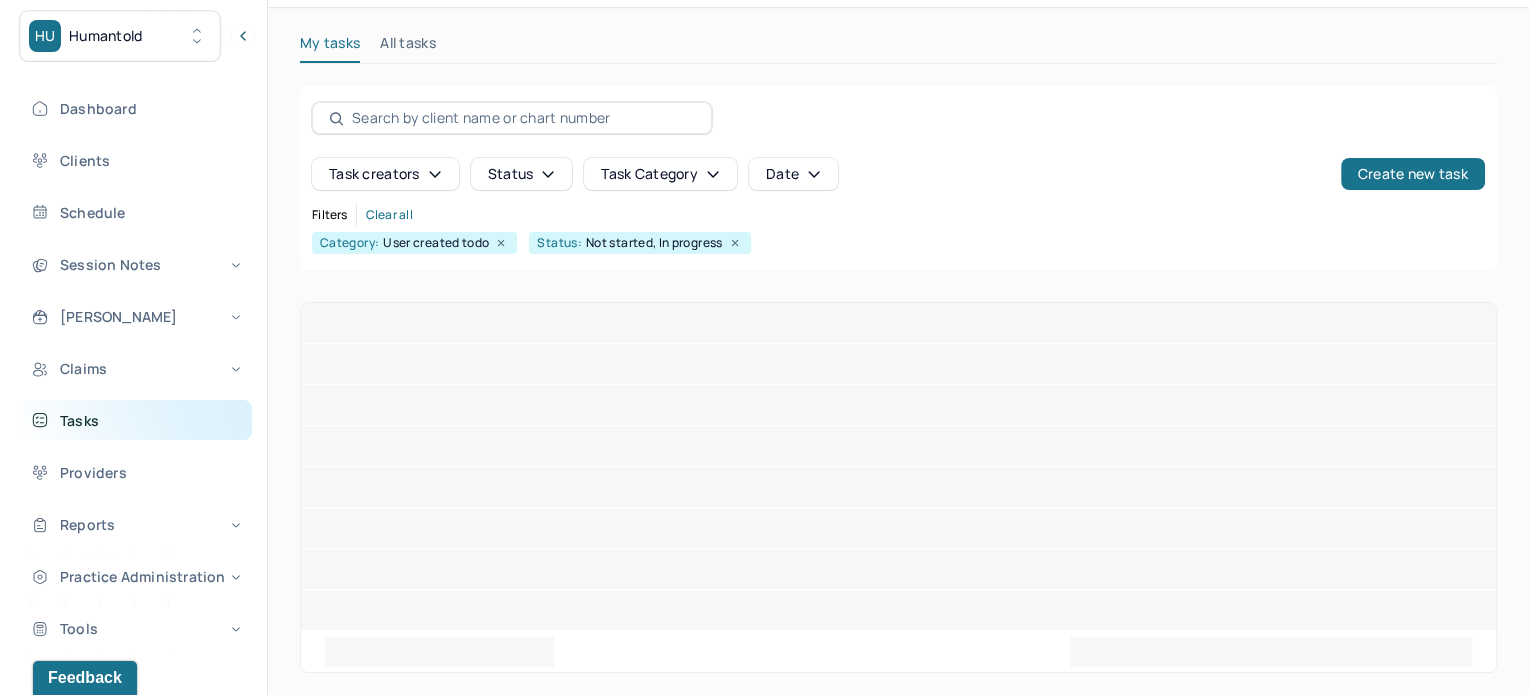 scroll, scrollTop: 231, scrollLeft: 0, axis: vertical 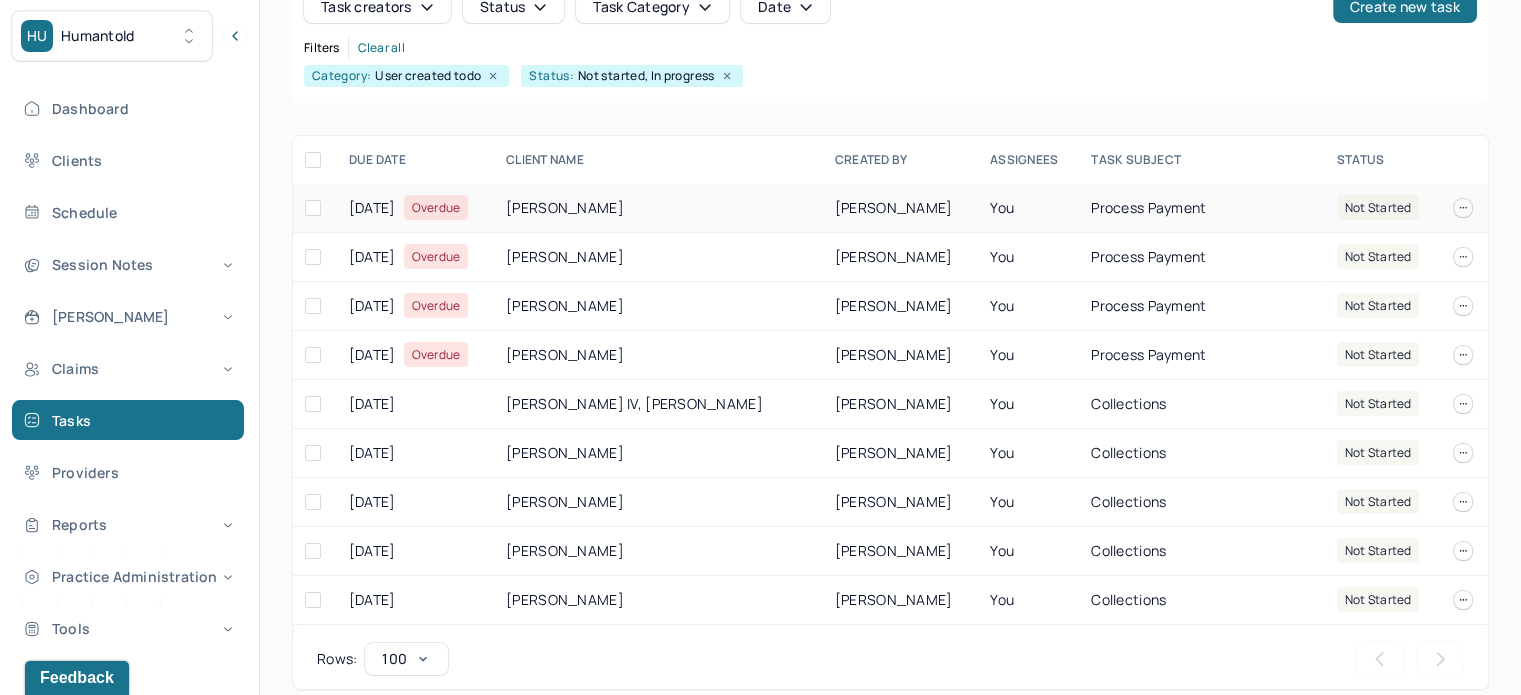 click on "ALEXANDER, THERON" at bounding box center (658, 208) 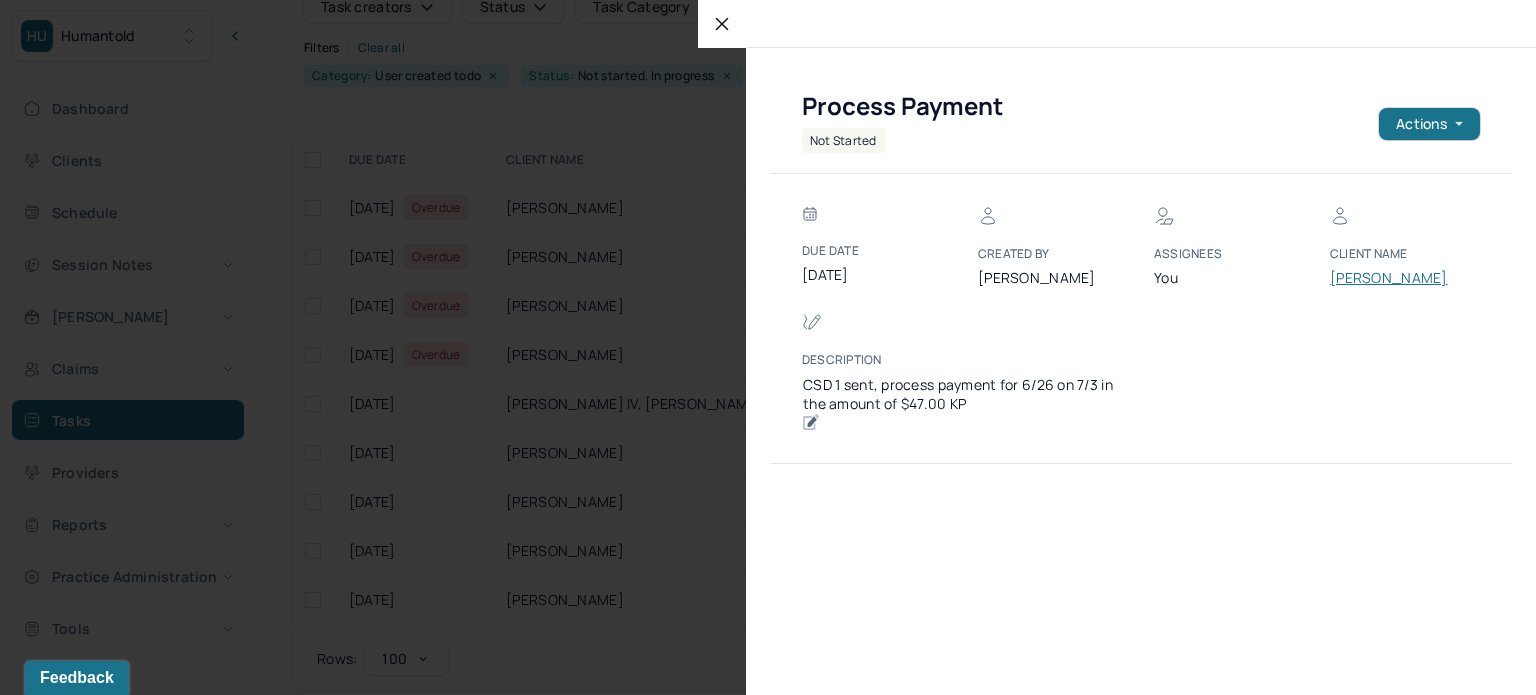 click on "Due Date 07/03/2025 Created by POWERS, KATHERINE Assignees You Client Name ALEXANDER, THERON Description CSD 1 sent, process payment for 6/26 on 7/3 in the amount of $47.00 KP" at bounding box center (1141, 319) 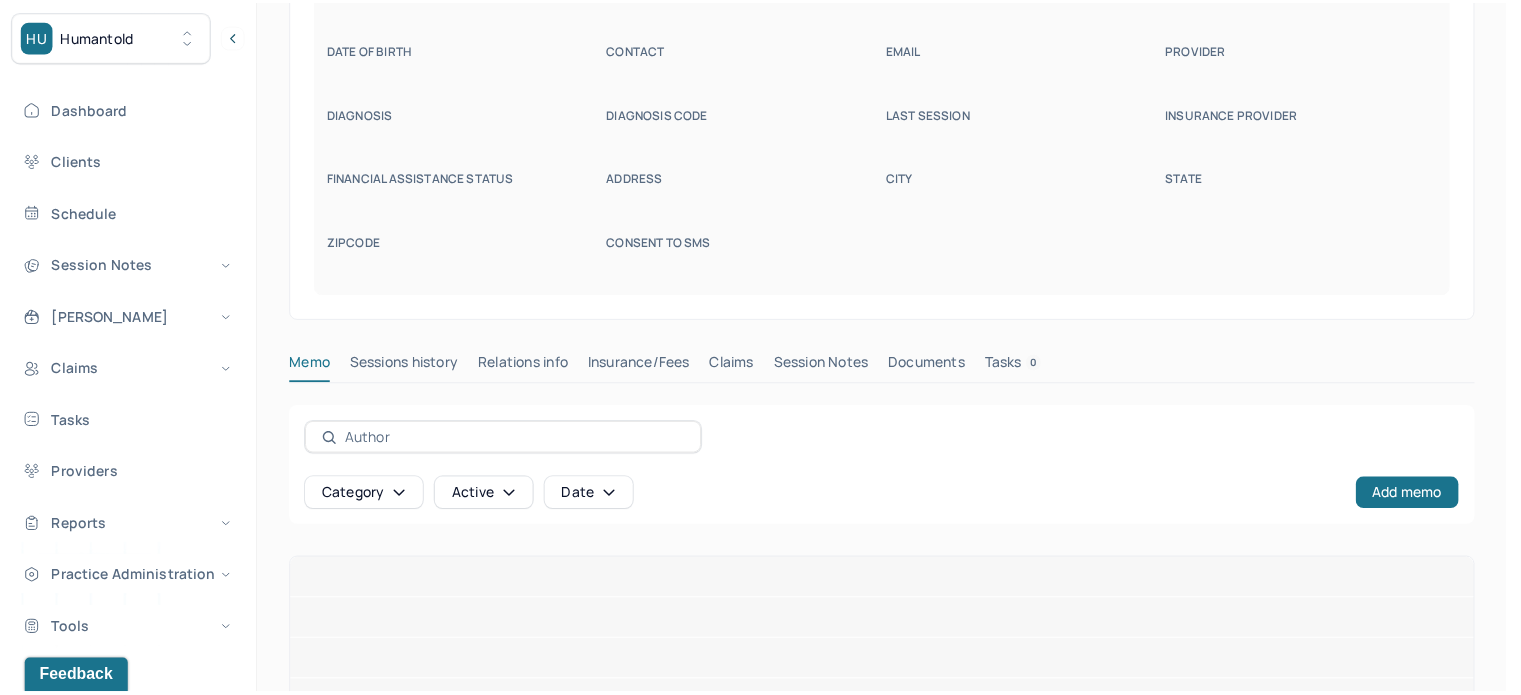 scroll, scrollTop: 129, scrollLeft: 0, axis: vertical 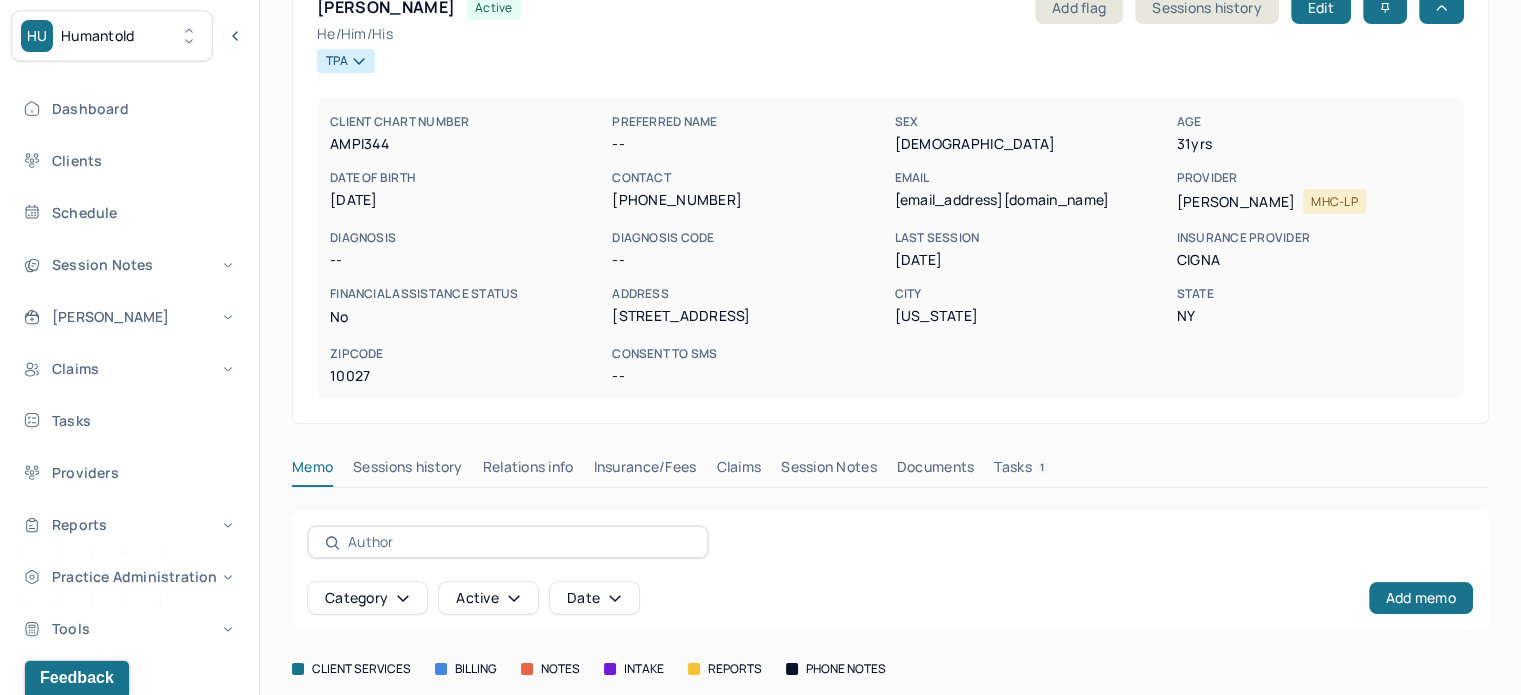 click on "alexandertheron@gmail.com" at bounding box center (1031, 200) 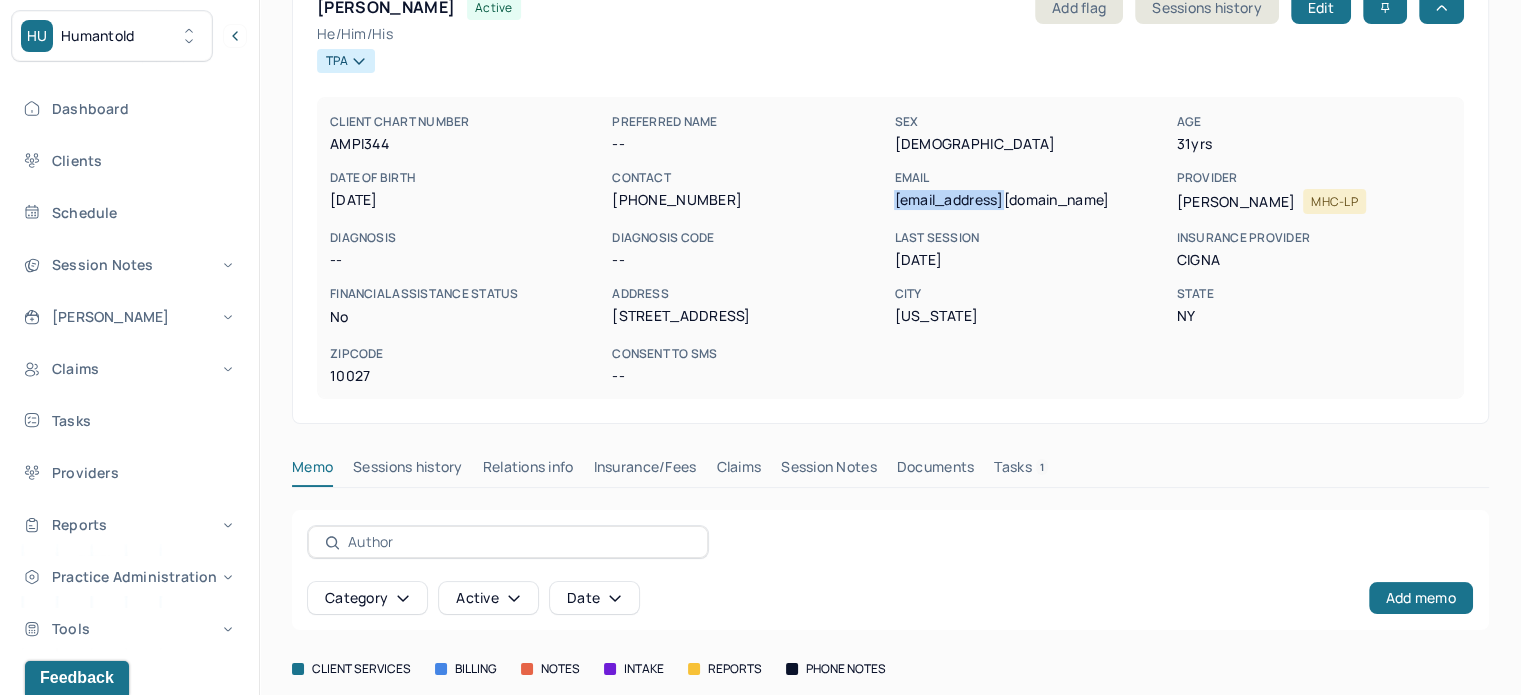 click on "alexandertheron@gmail.com" at bounding box center [1031, 200] 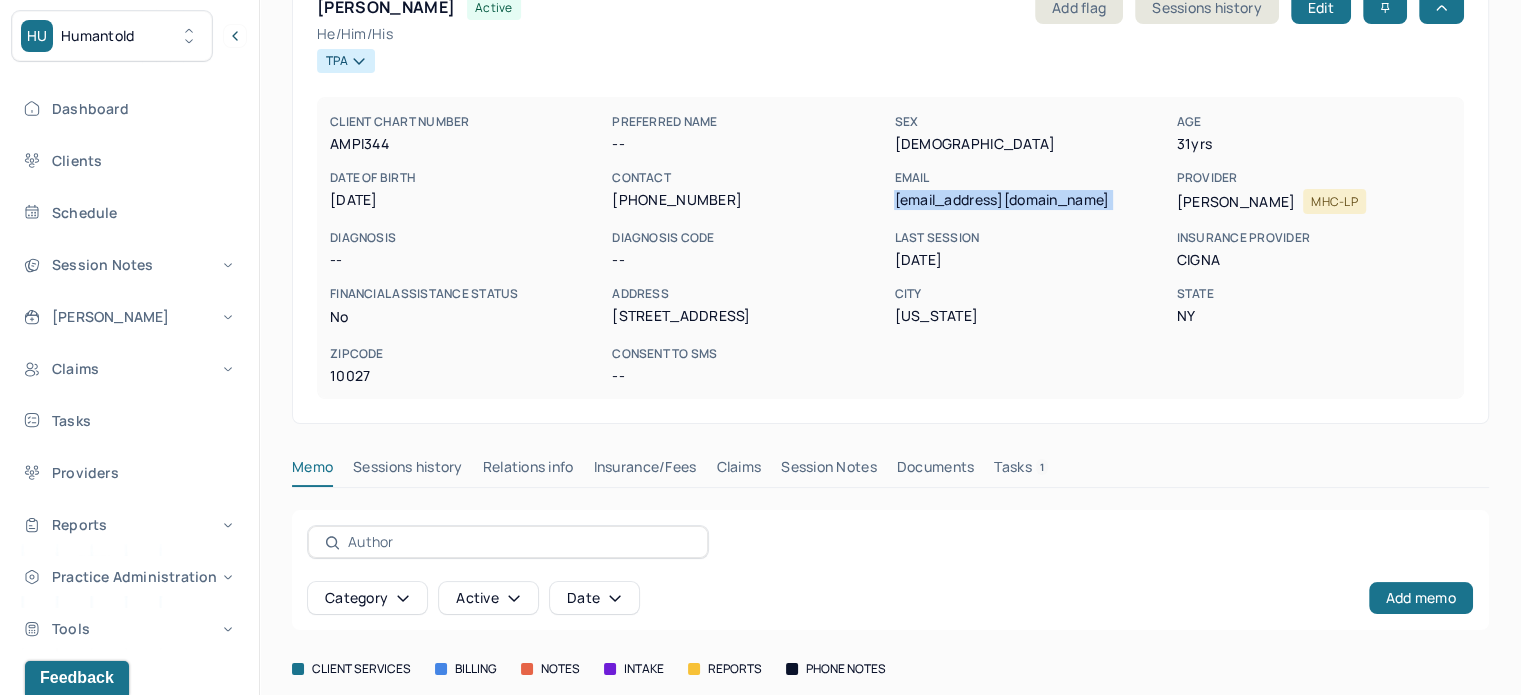 click on "alexandertheron@gmail.com" at bounding box center (1031, 200) 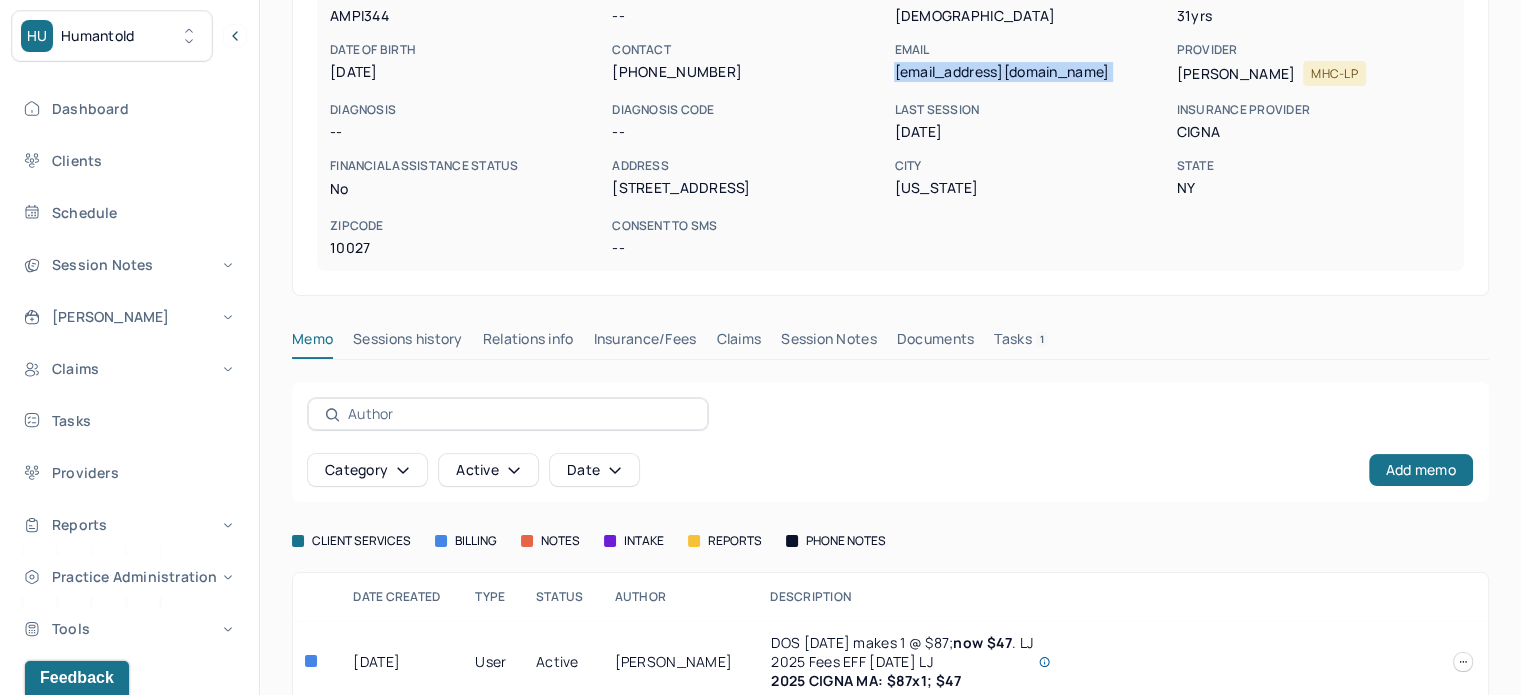 scroll, scrollTop: 396, scrollLeft: 0, axis: vertical 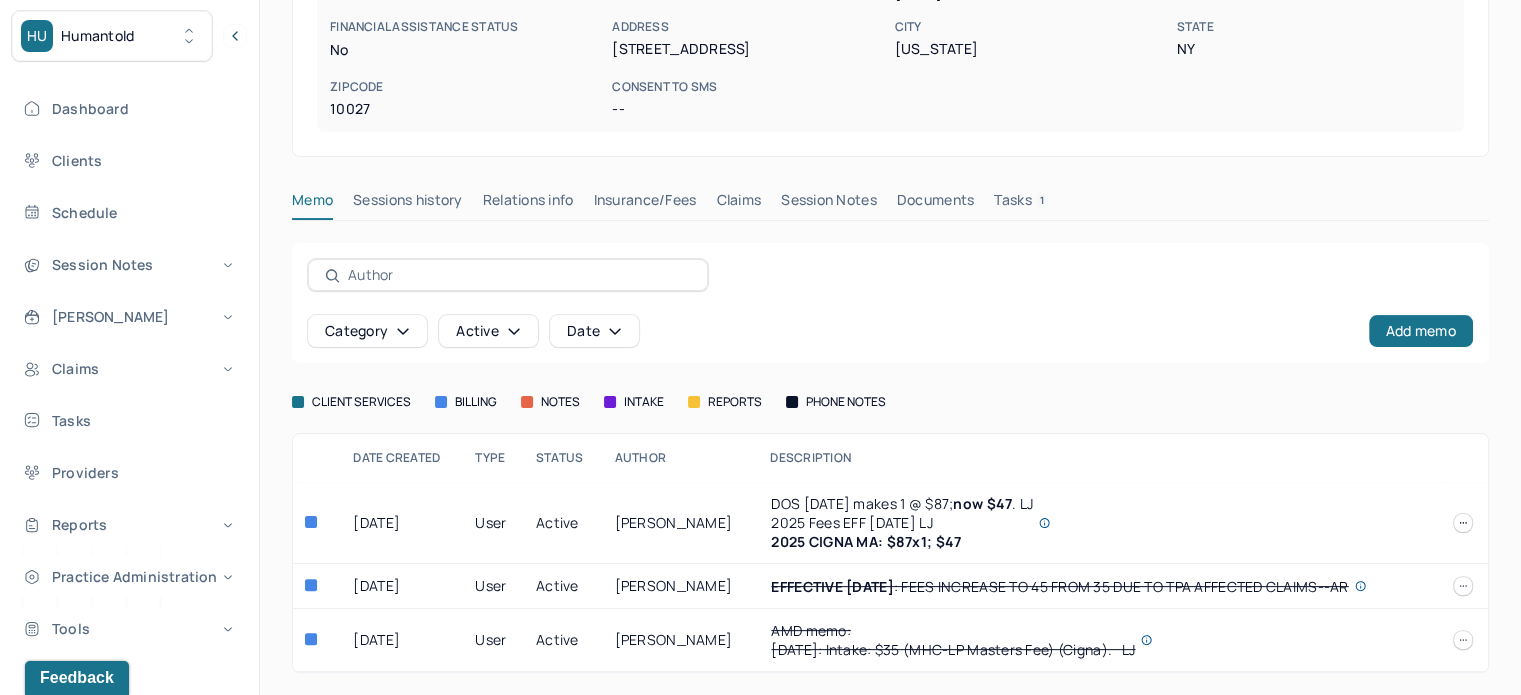 click on "Claims" at bounding box center (738, 204) 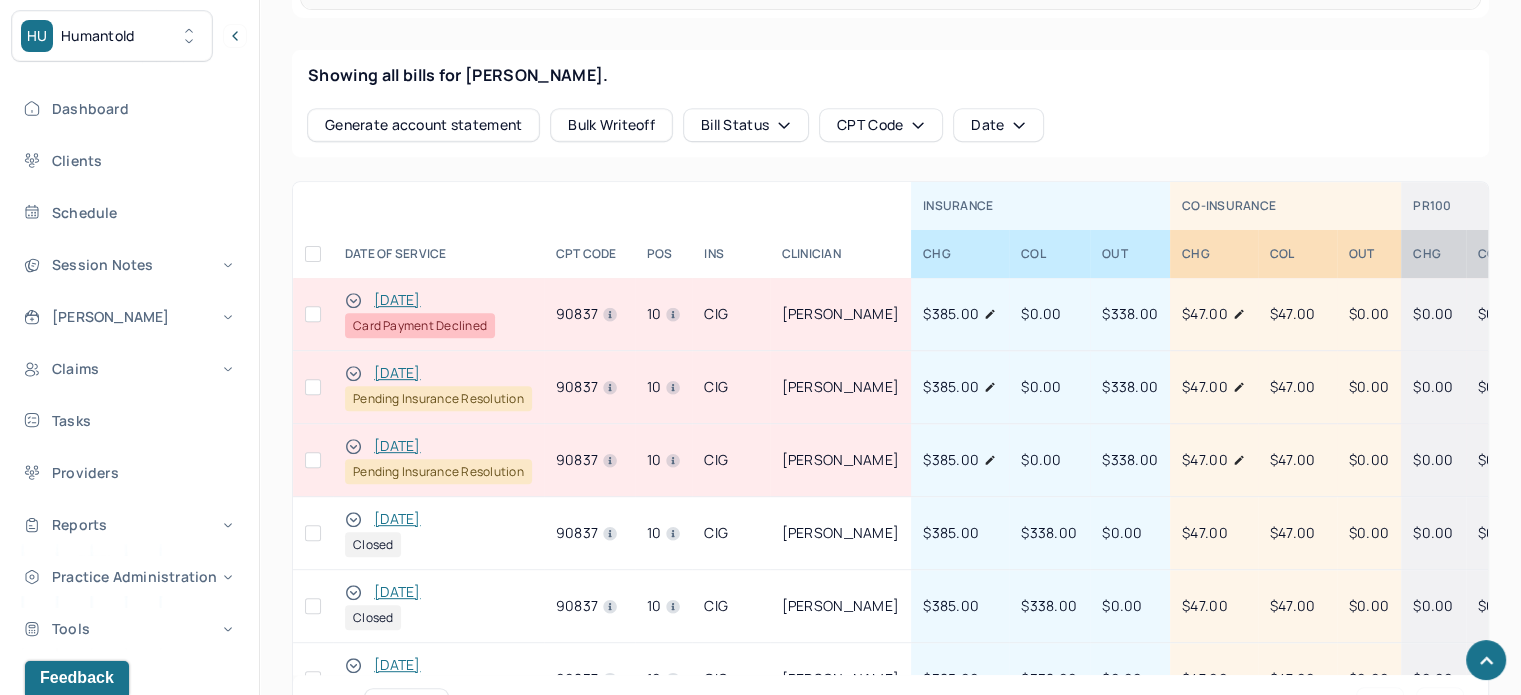 scroll, scrollTop: 896, scrollLeft: 0, axis: vertical 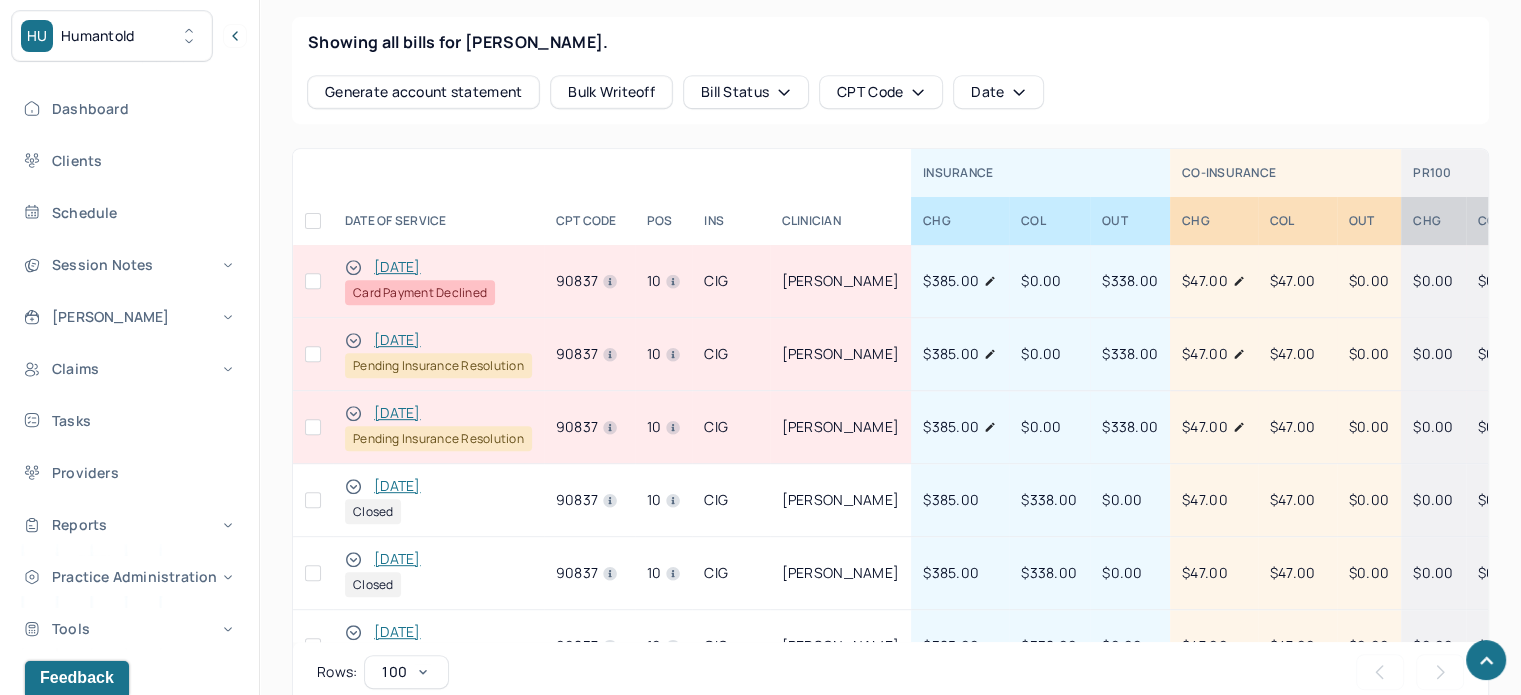 drag, startPoint x: 1098, startPoint y: 639, endPoint x: 1071, endPoint y: 642, distance: 27.166155 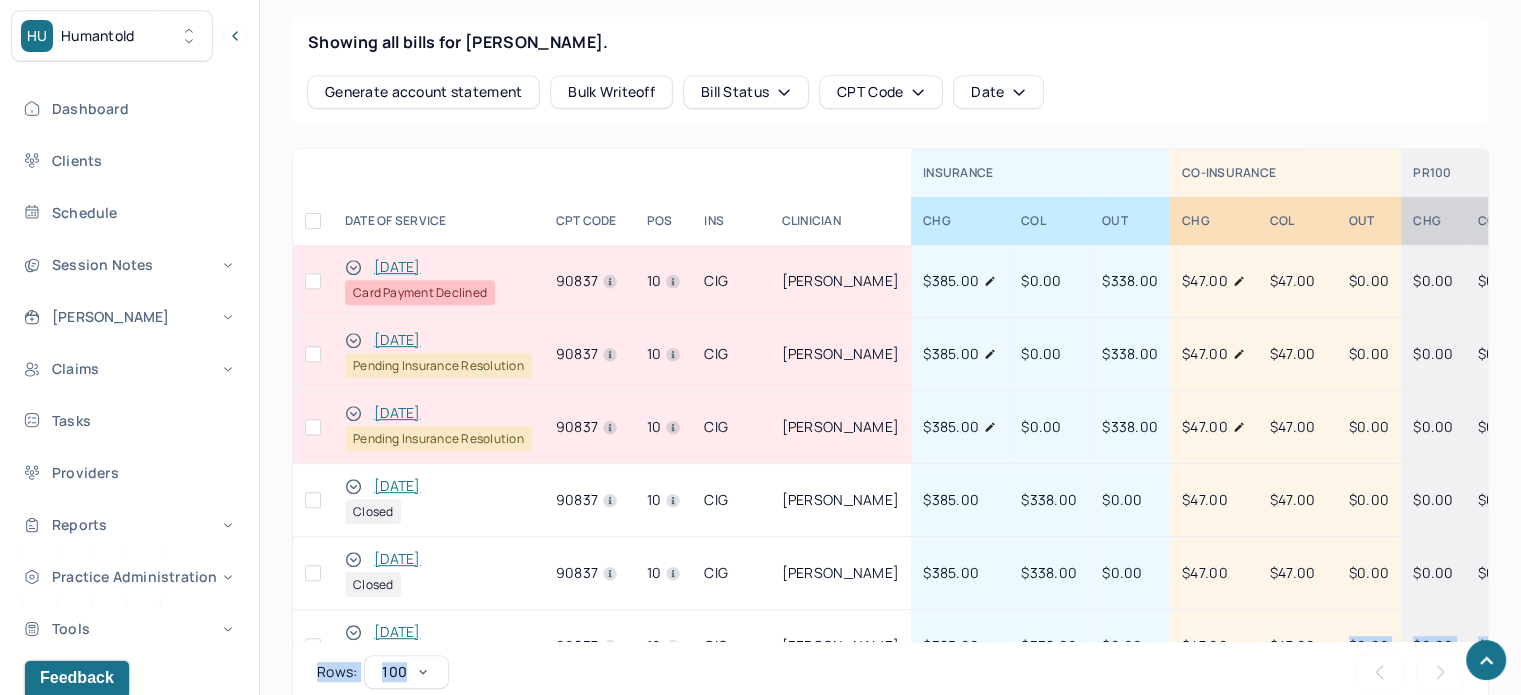 scroll, scrollTop: 31, scrollLeft: 0, axis: vertical 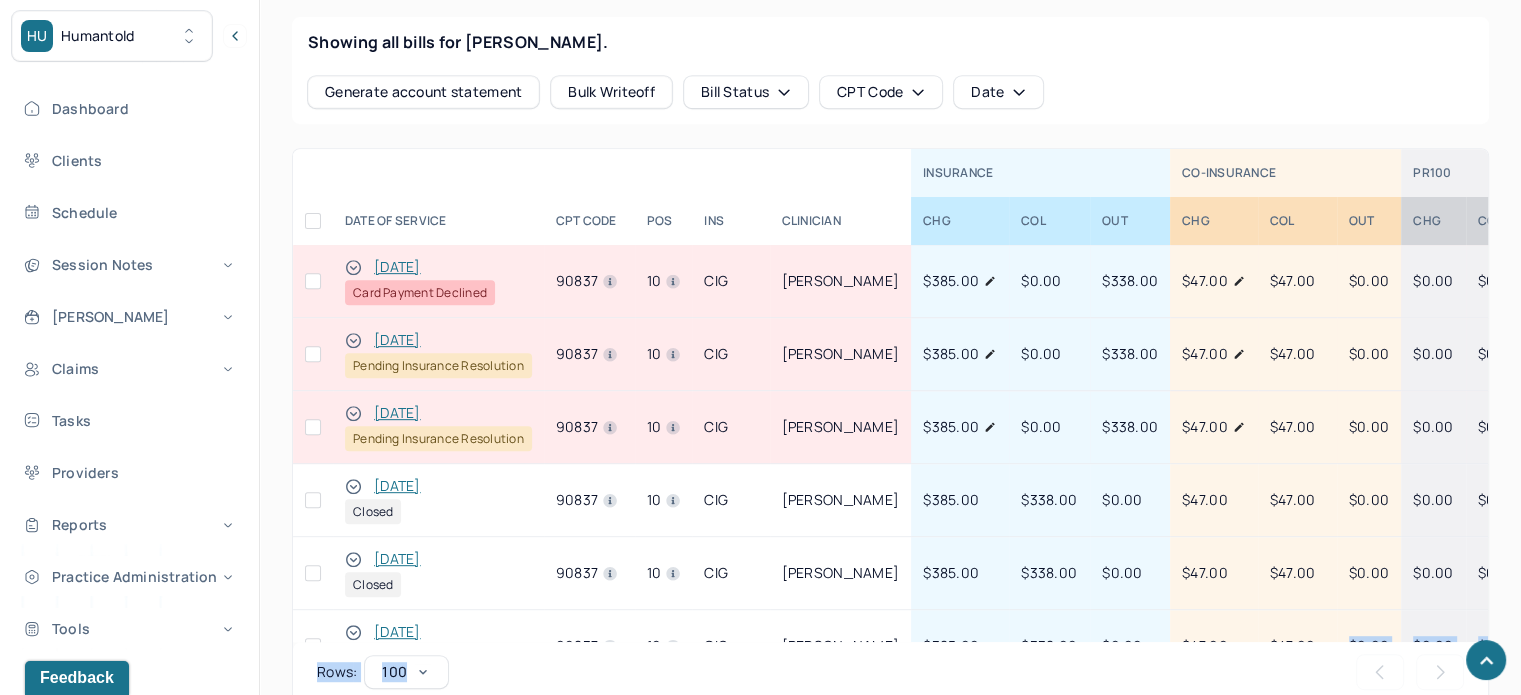 click 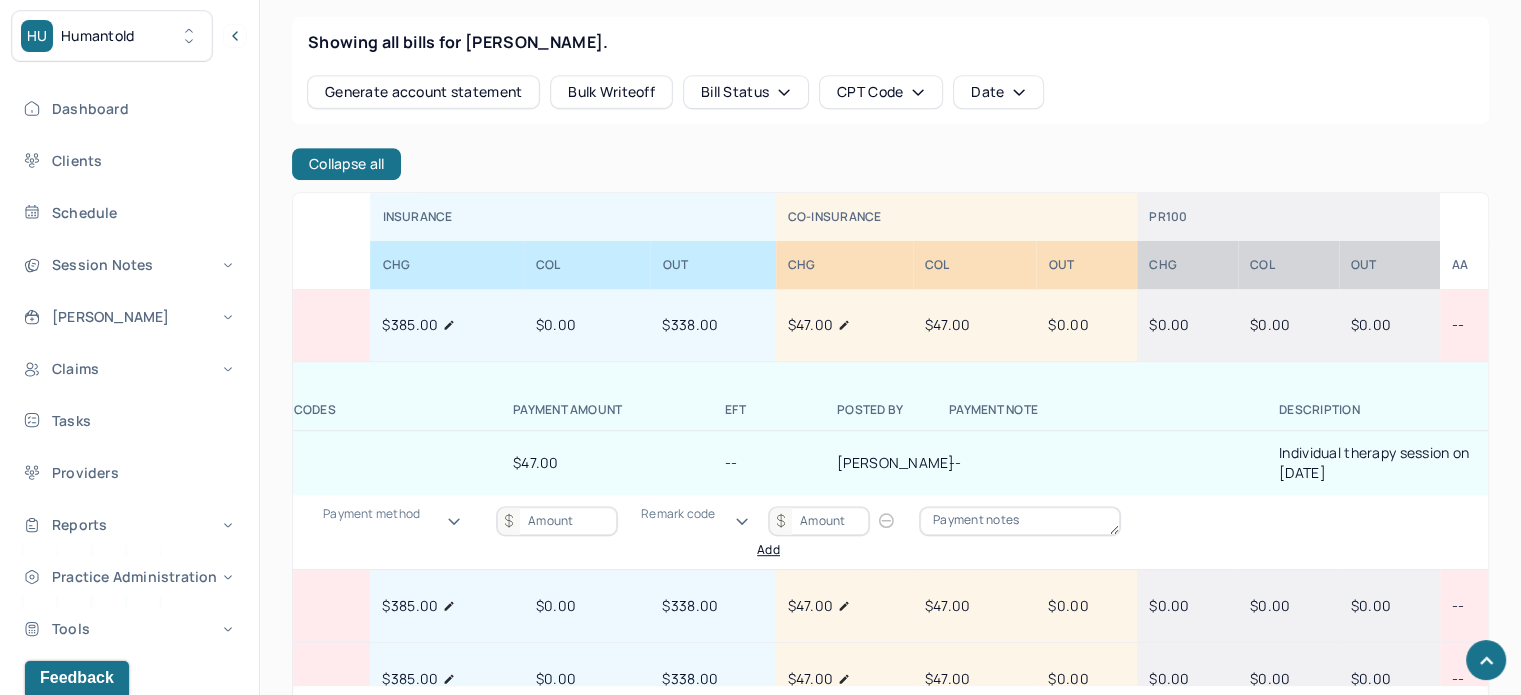 scroll, scrollTop: 0, scrollLeft: 918, axis: horizontal 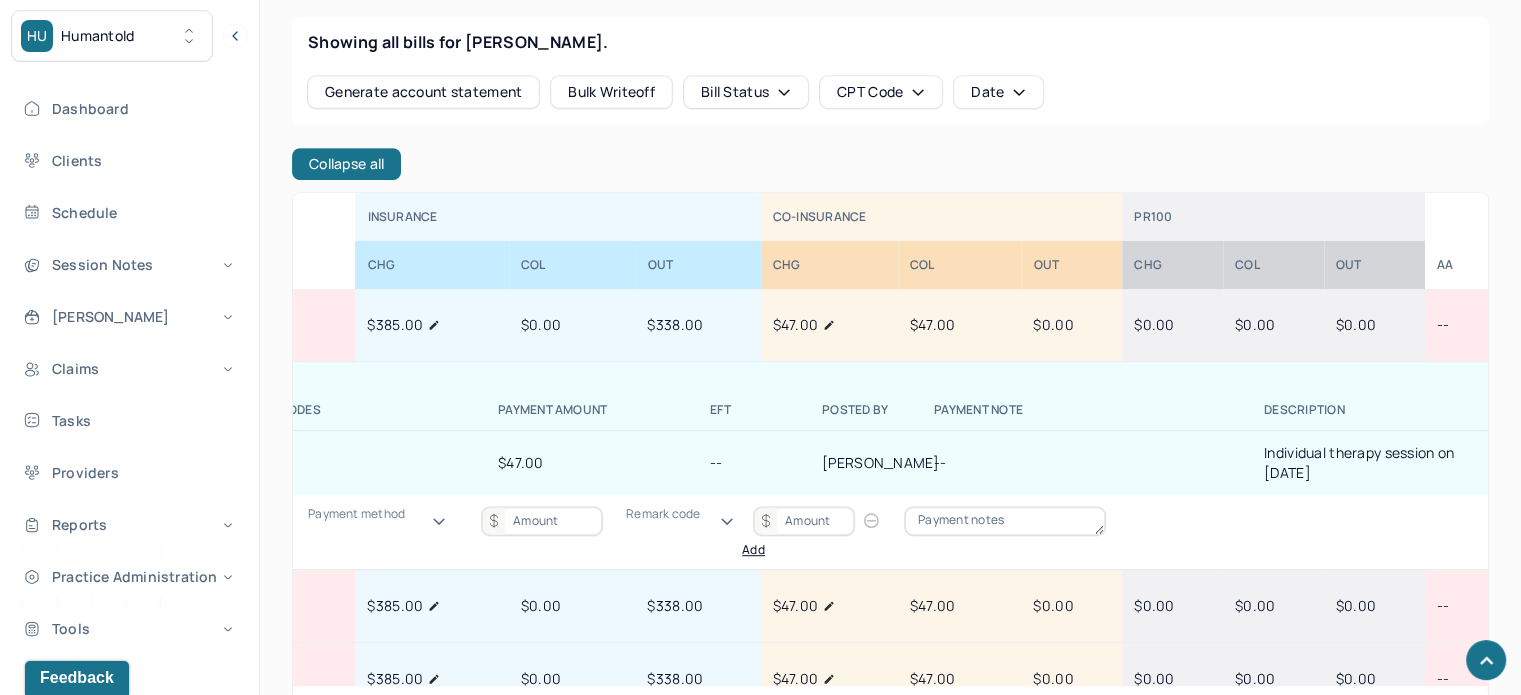 click on "$0.00" at bounding box center [1273, 678] 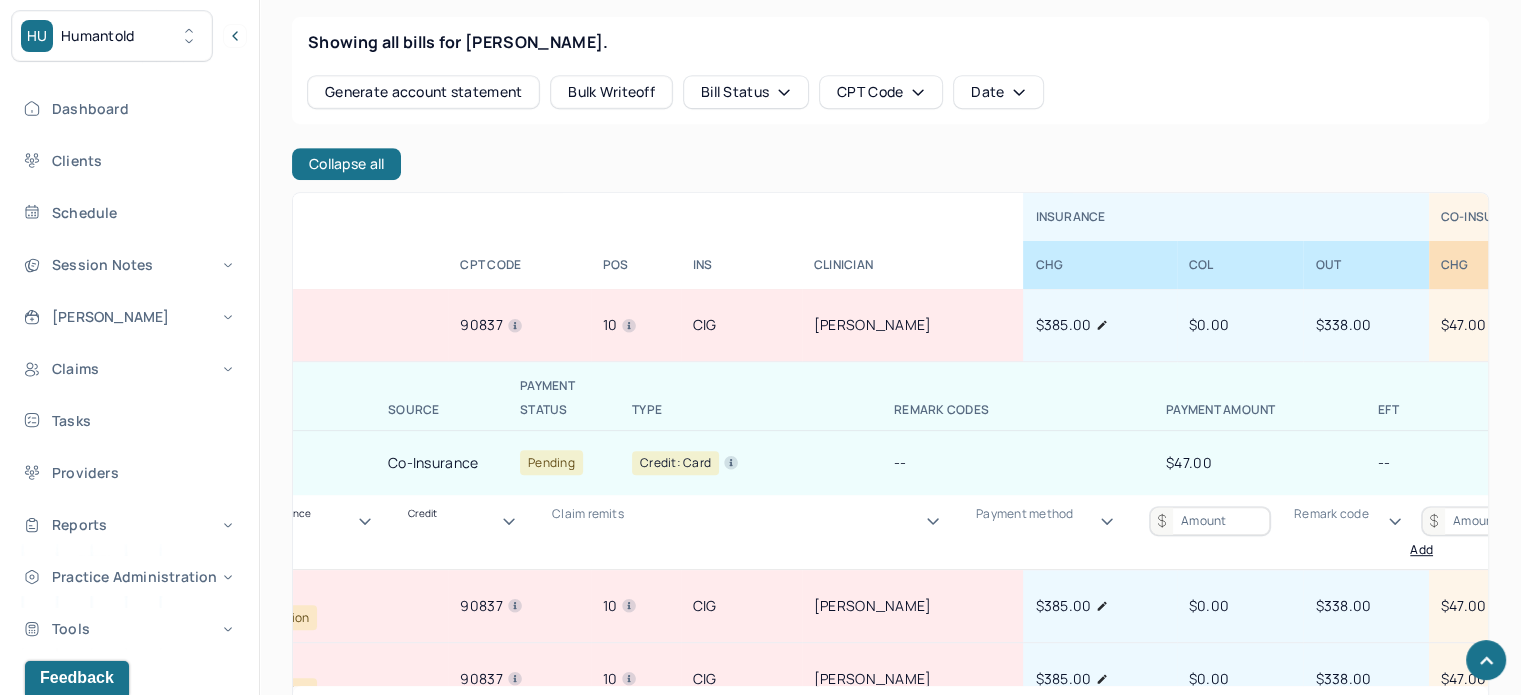 scroll, scrollTop: 0, scrollLeft: 0, axis: both 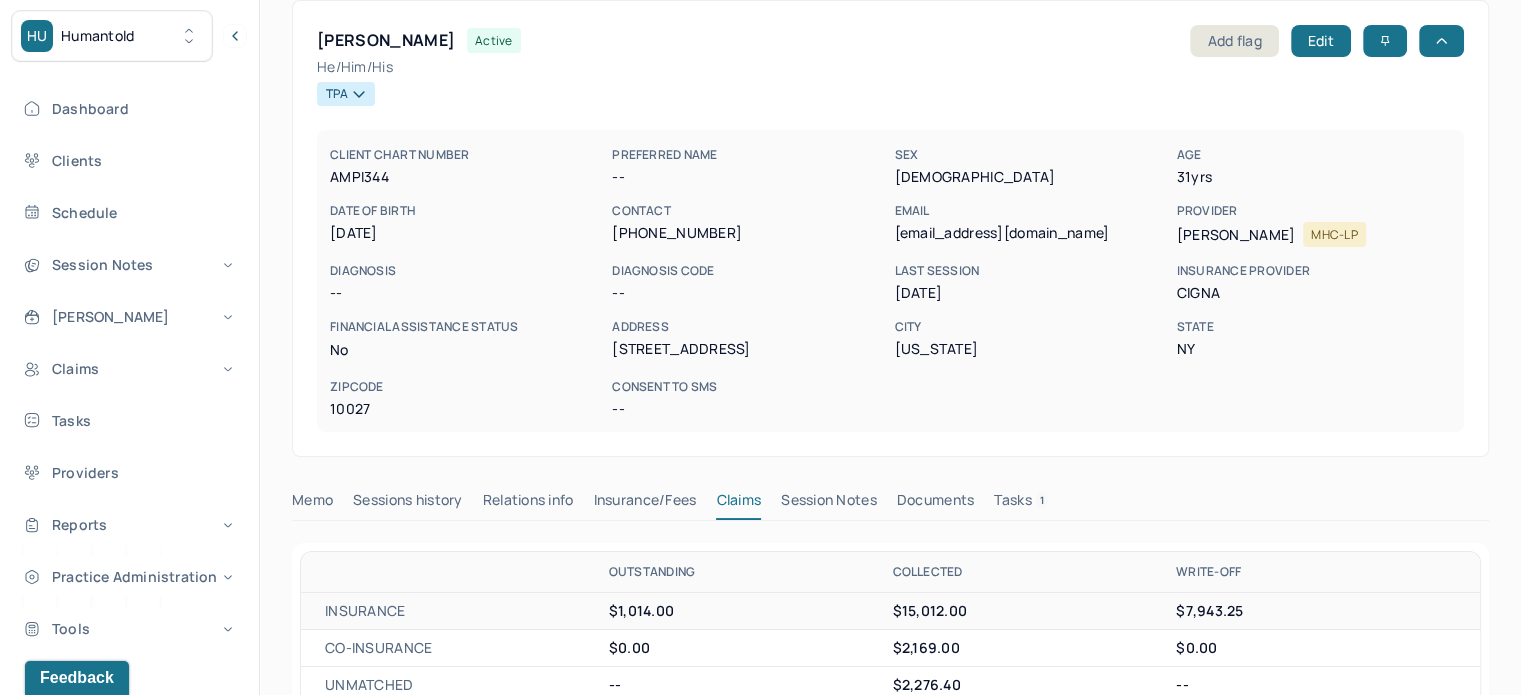 click on "ALEXANDER, THERON active   Add flag     Edit               He/Him/His   TPA   CLIENT CHART NUMBER AMPI344 PREFERRED NAME -- SEX male AGE 31  yrs DATE OF BIRTH 04/17/1994  CONTACT (973) 666-5198 EMAIL alexandertheron@gmail.com PROVIDER JIN, YIFAN MHC-LP DIAGNOSIS -- DIAGNOSIS CODE -- LAST SESSION 06/26/2025 insurance provider CIGna FINANCIAL ASSISTANCE STATUS no Address 232 W 122 St, Apt 5C City New York State NY Zipcode 10027 Consent to Sms --" at bounding box center (890, 228) 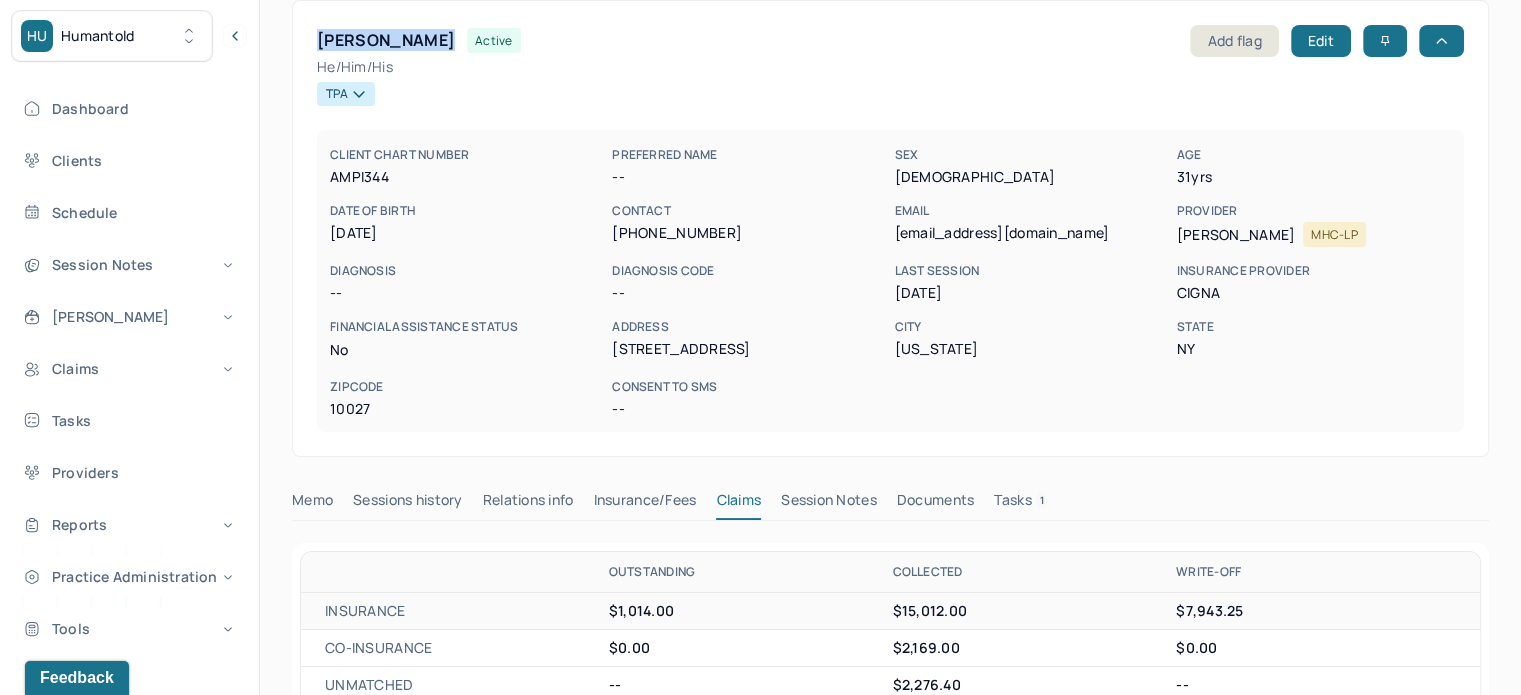 click on "ALEXANDER, THERON" at bounding box center (386, 40) 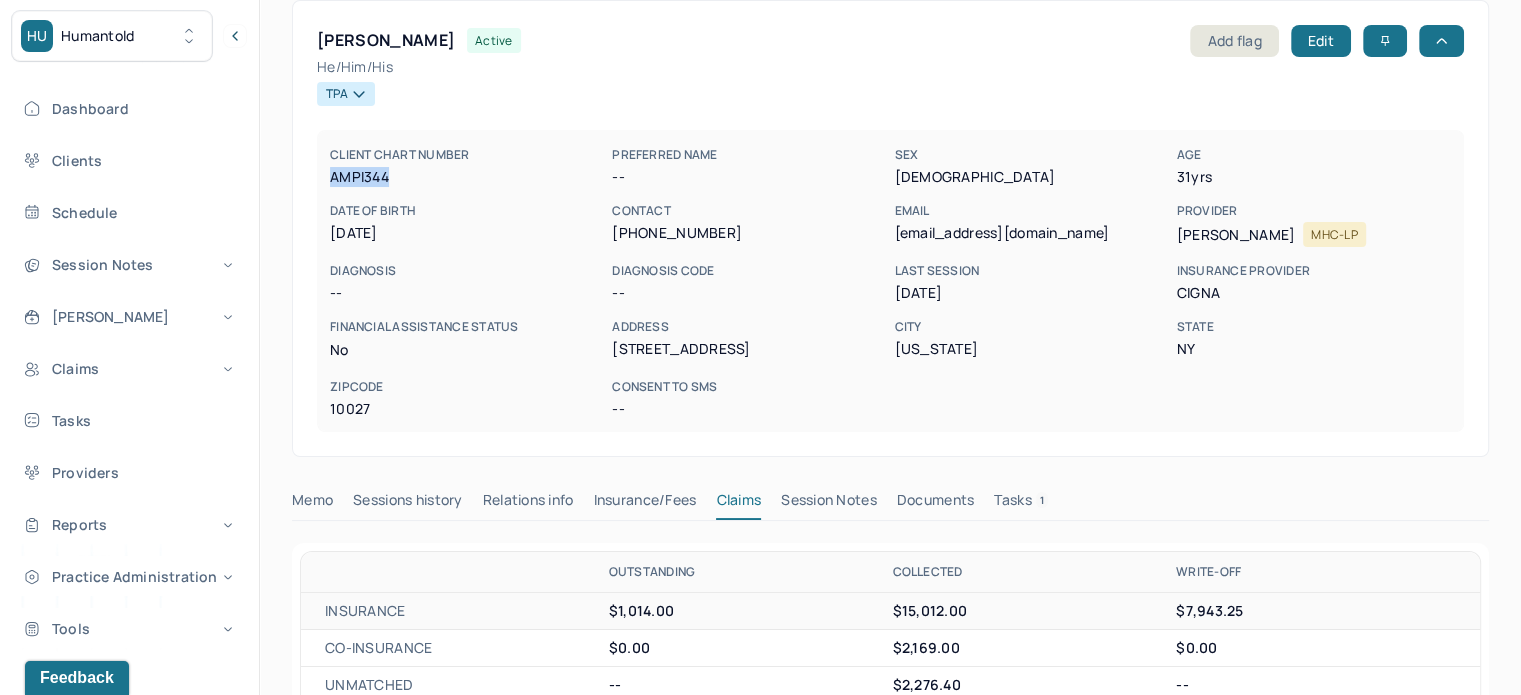click on "AMPI344" at bounding box center [467, 177] 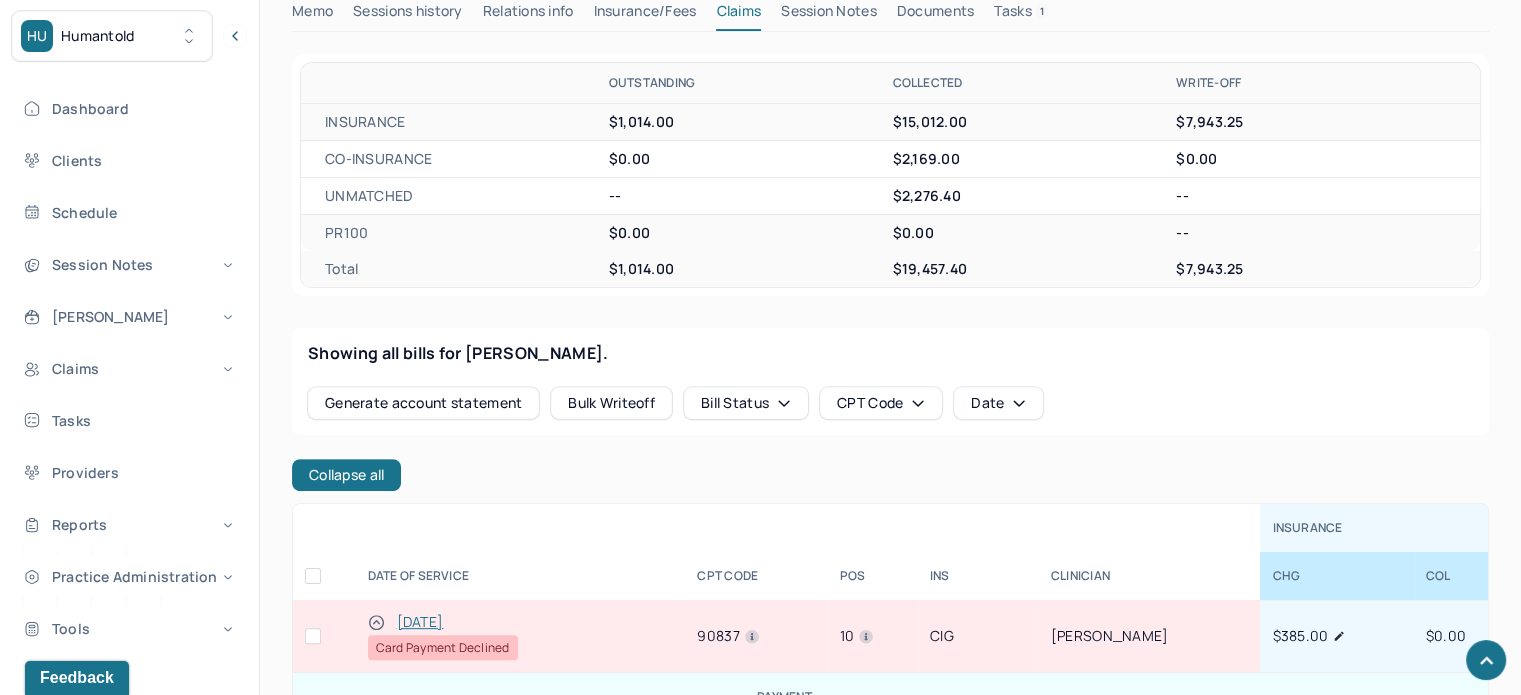 scroll, scrollTop: 796, scrollLeft: 0, axis: vertical 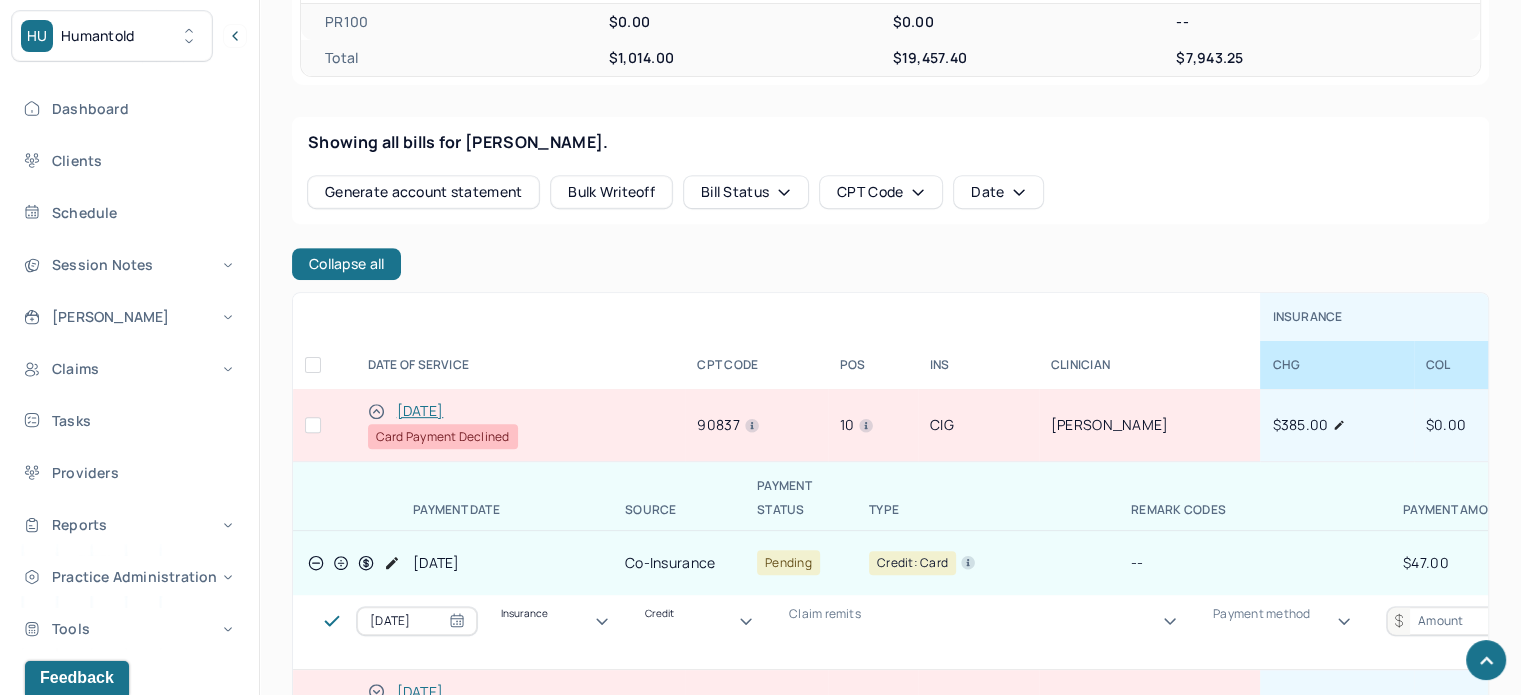 drag, startPoint x: 315, startPoint y: 422, endPoint x: 1075, endPoint y: 295, distance: 770.53815 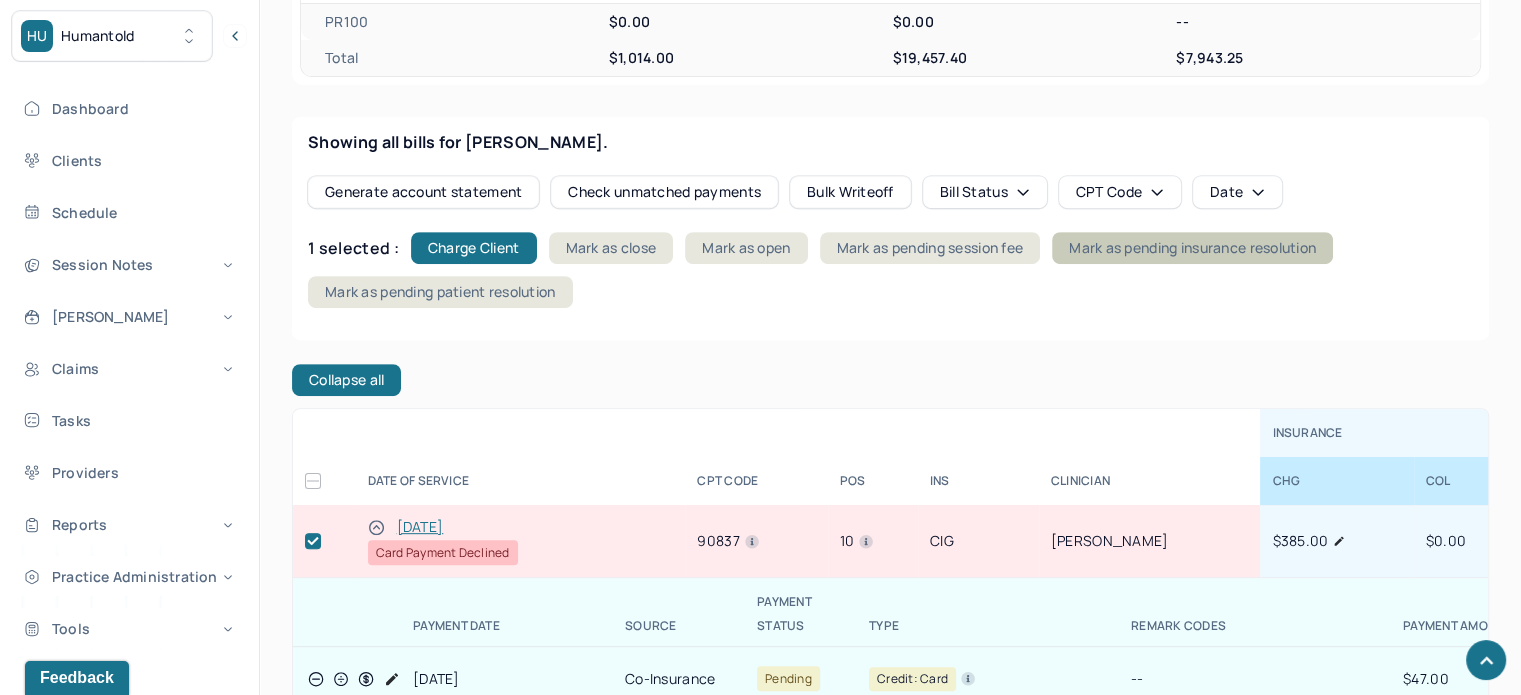 click on "Mark as pending insurance resolution" at bounding box center [1192, 248] 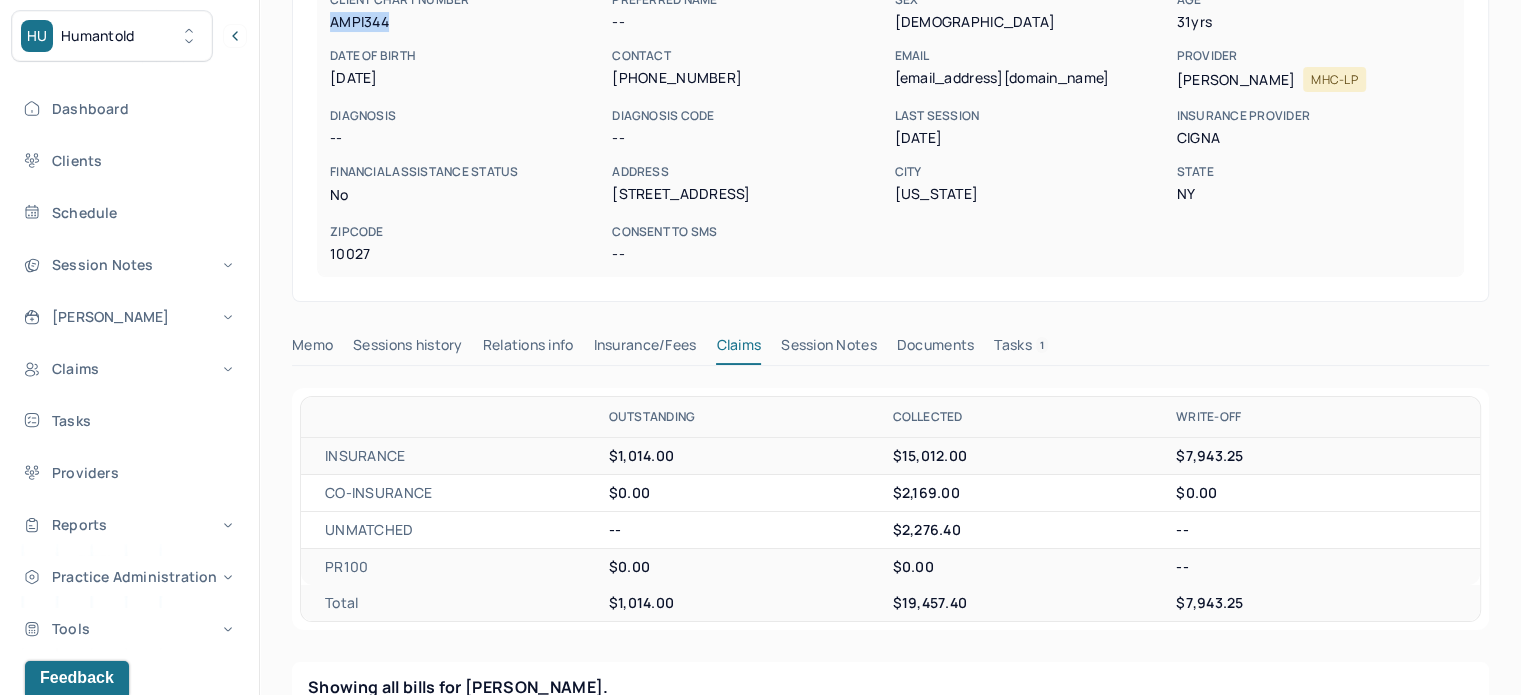 scroll, scrollTop: 0, scrollLeft: 0, axis: both 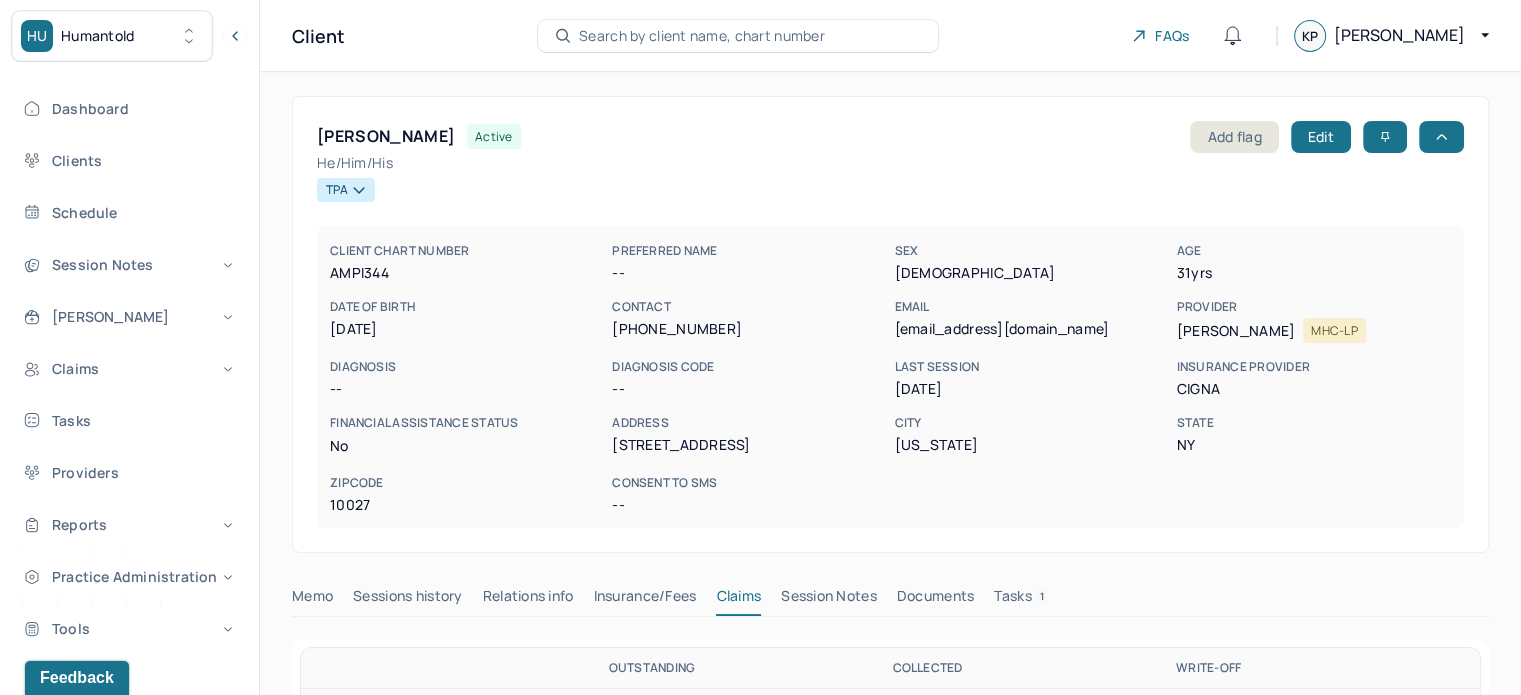 click on "ALEXANDER, THERON active" at bounding box center [419, 137] 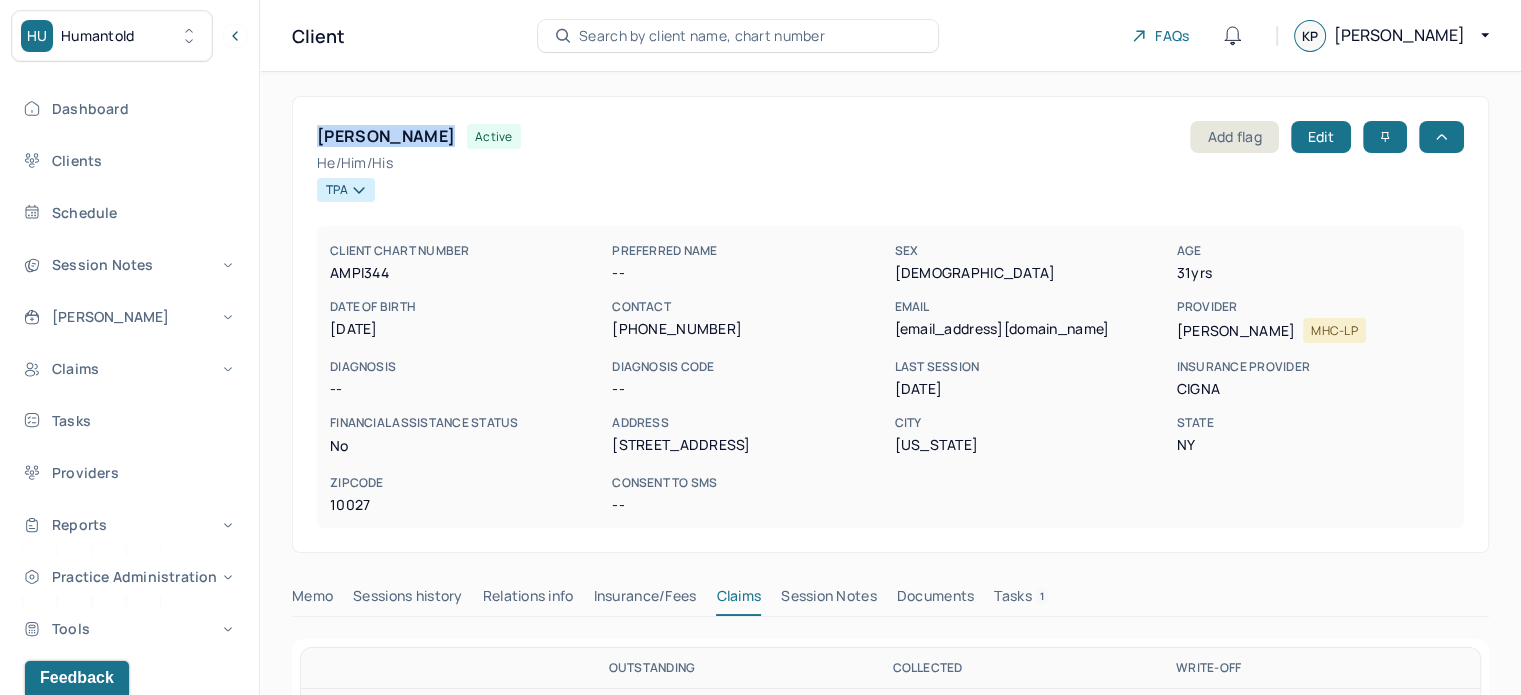 click on "ALEXANDER, THERON active" at bounding box center [419, 137] 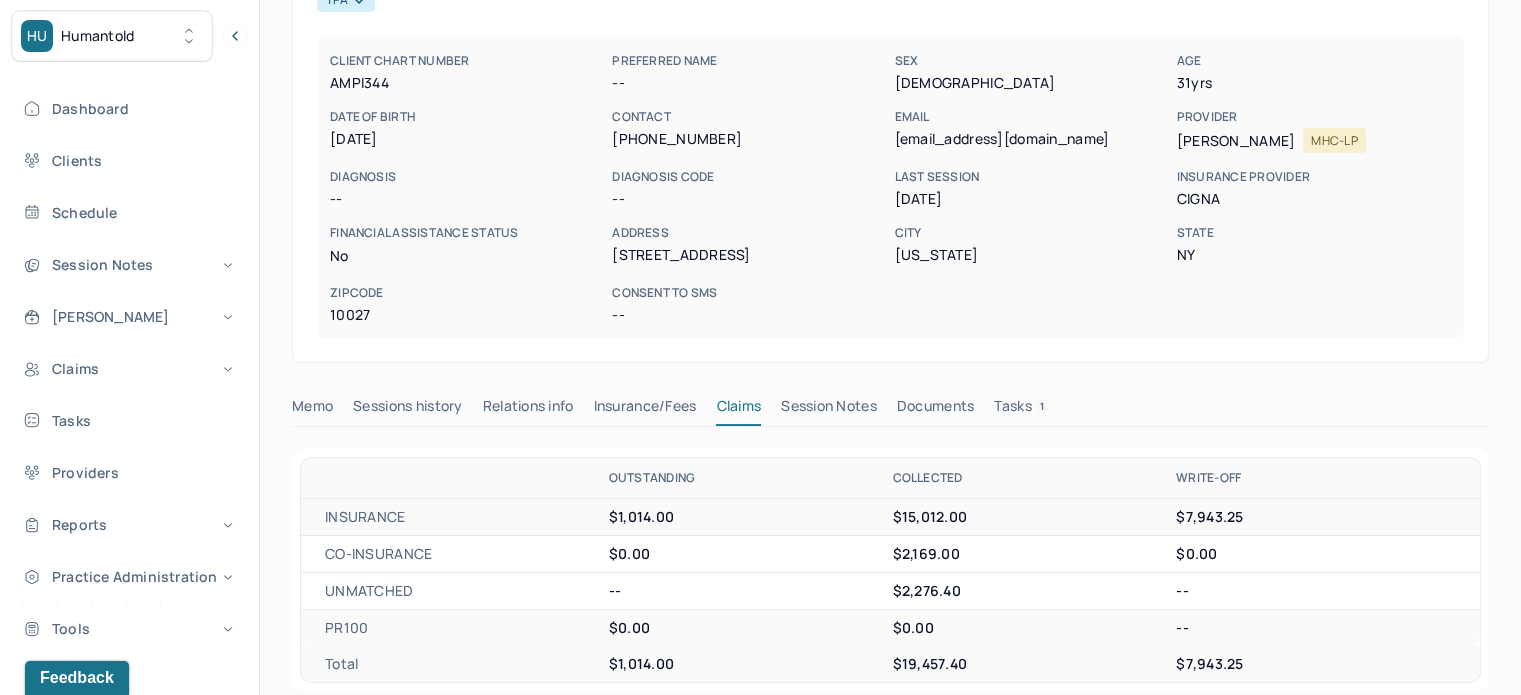 scroll, scrollTop: 600, scrollLeft: 0, axis: vertical 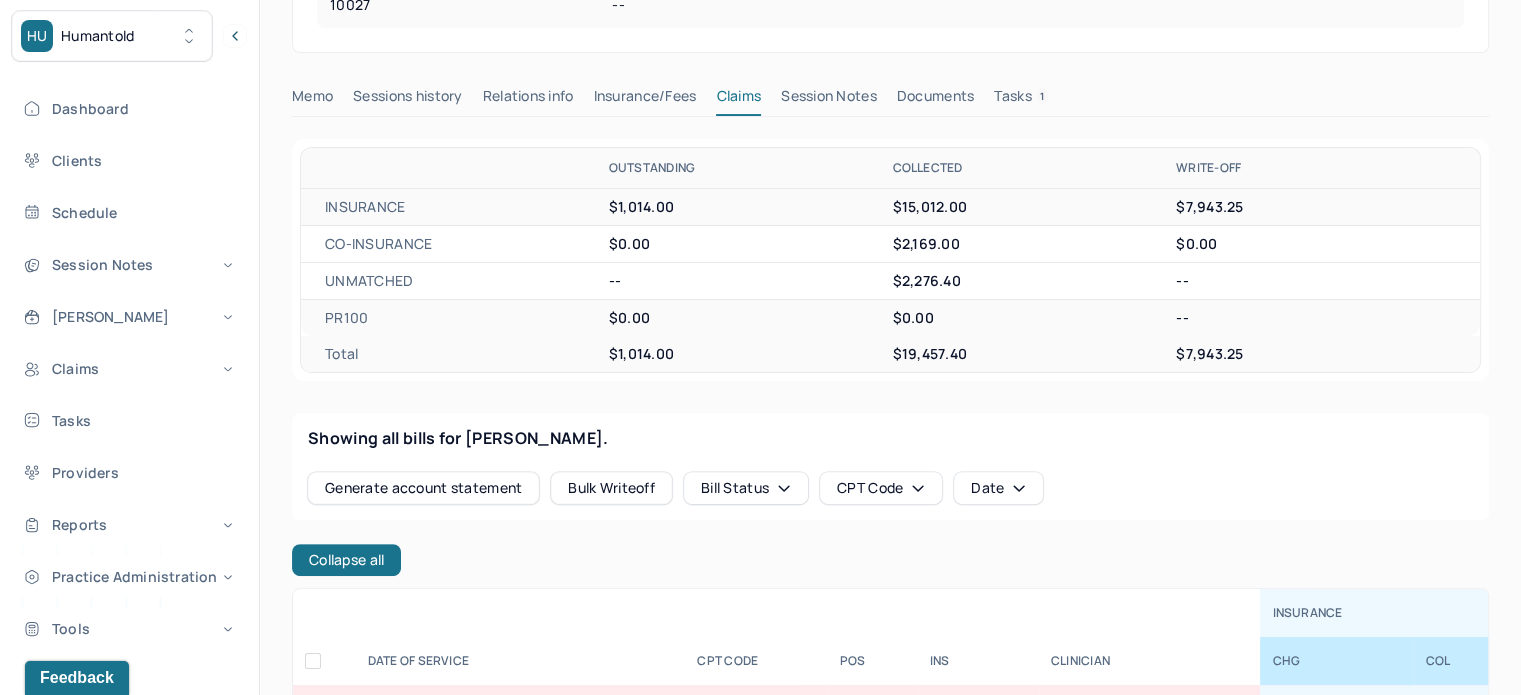 click on "Tasks 1" at bounding box center [1021, 100] 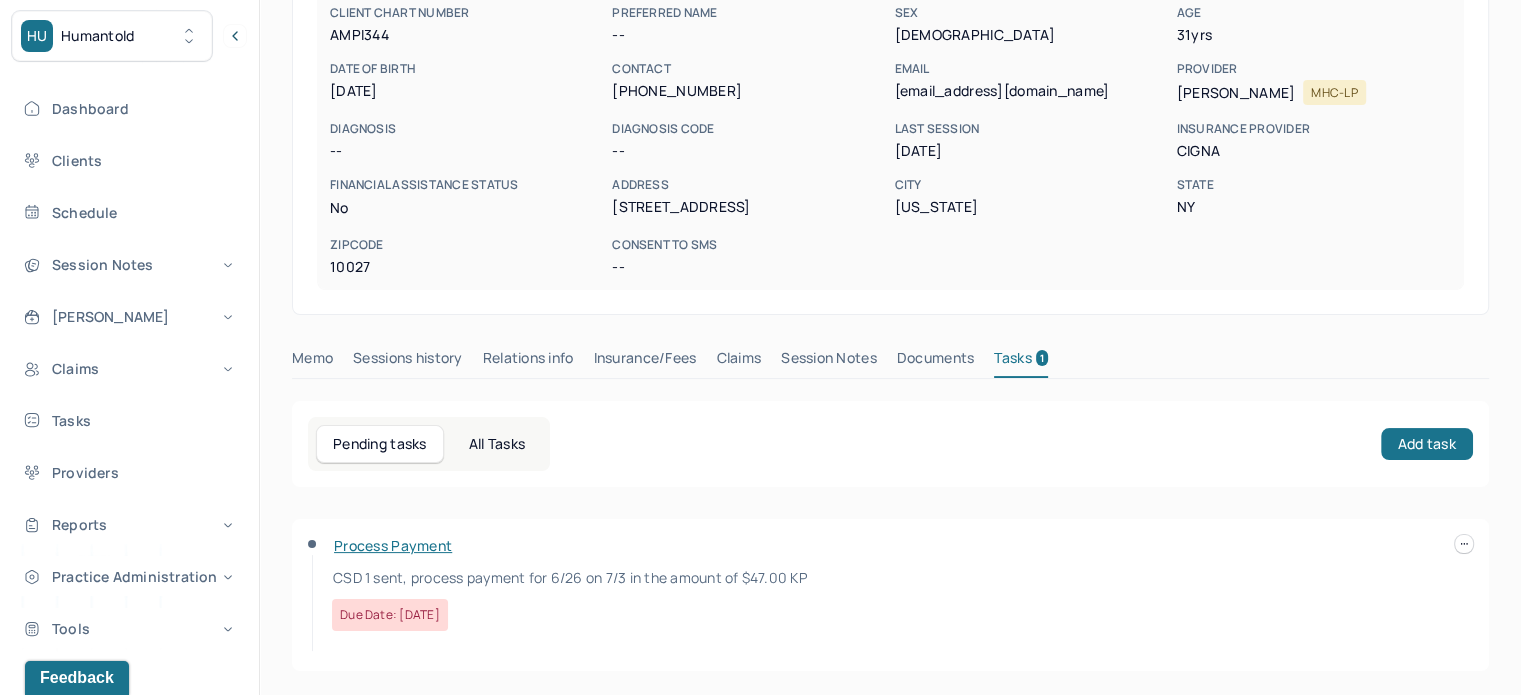 scroll, scrollTop: 236, scrollLeft: 0, axis: vertical 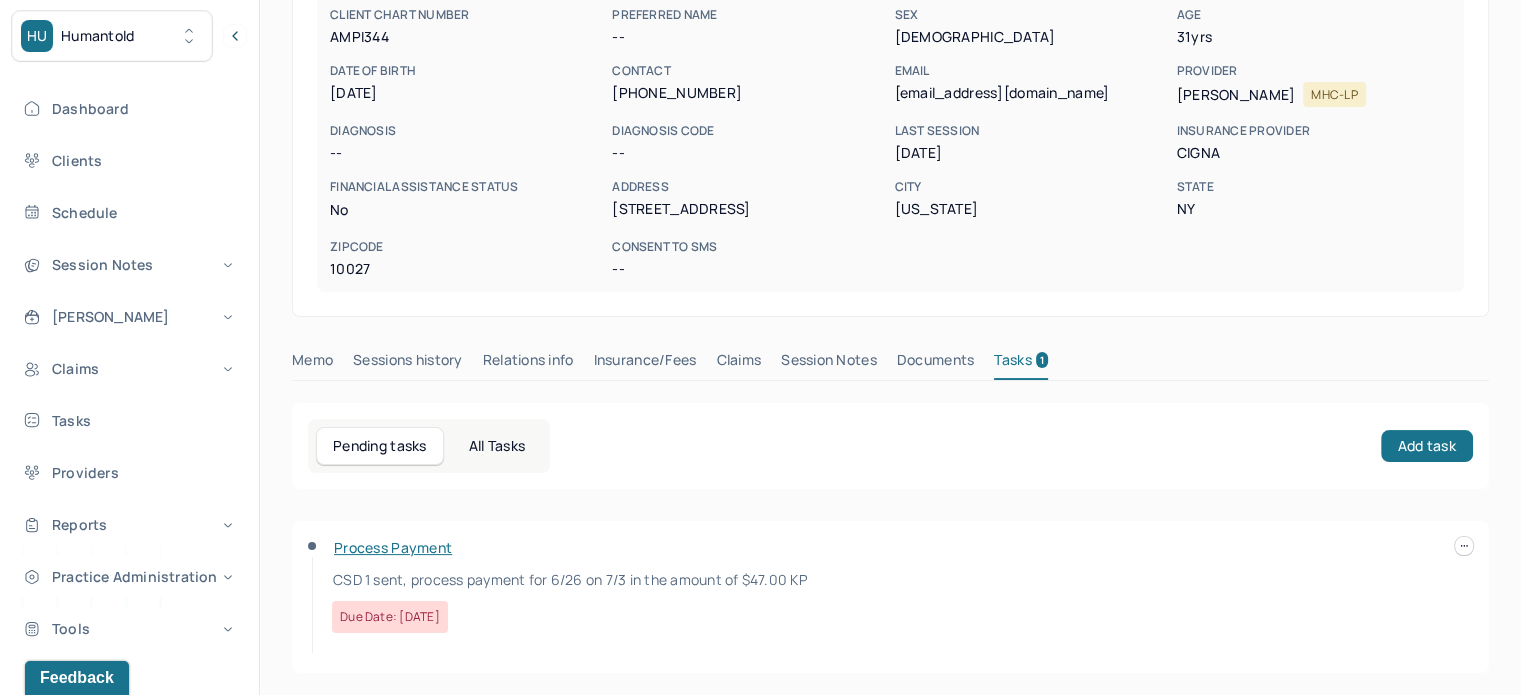 click at bounding box center (1464, 546) 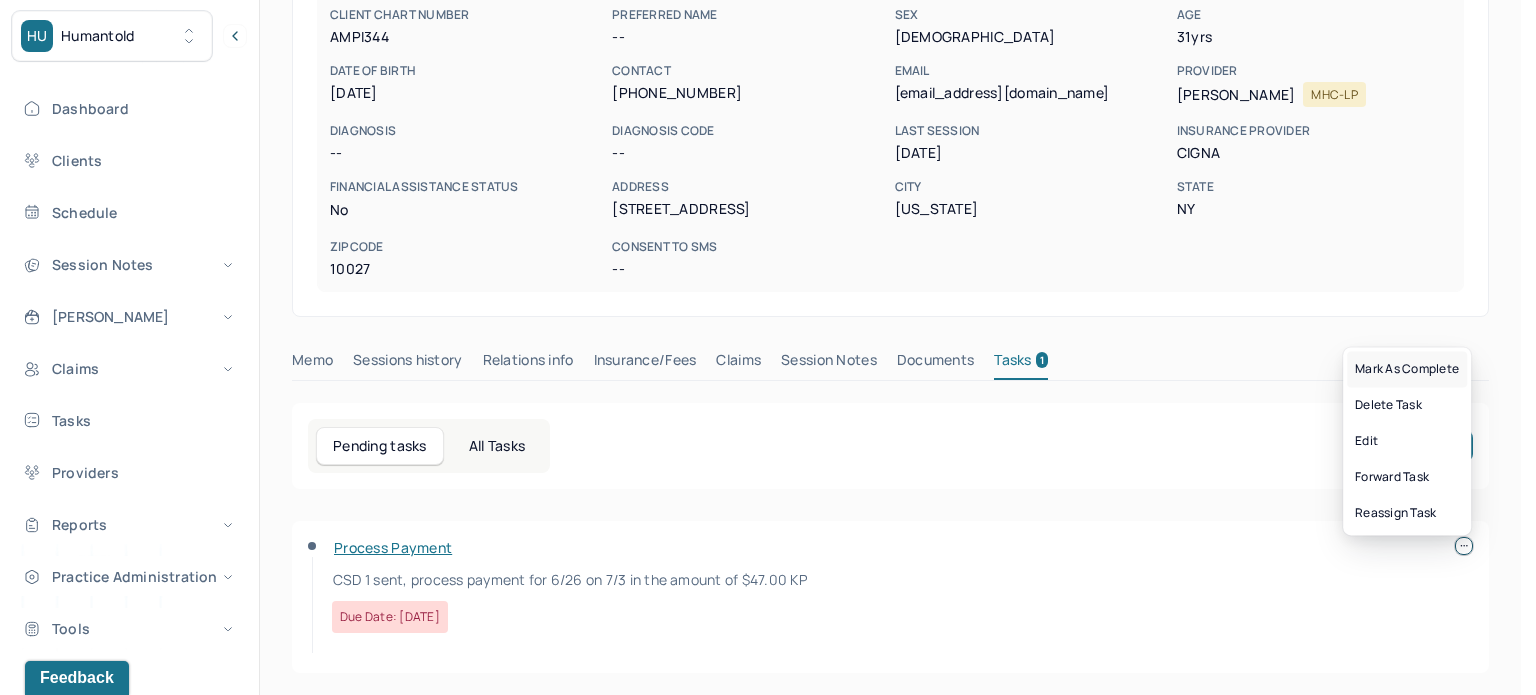 click on "Mark as complete" at bounding box center (1407, 369) 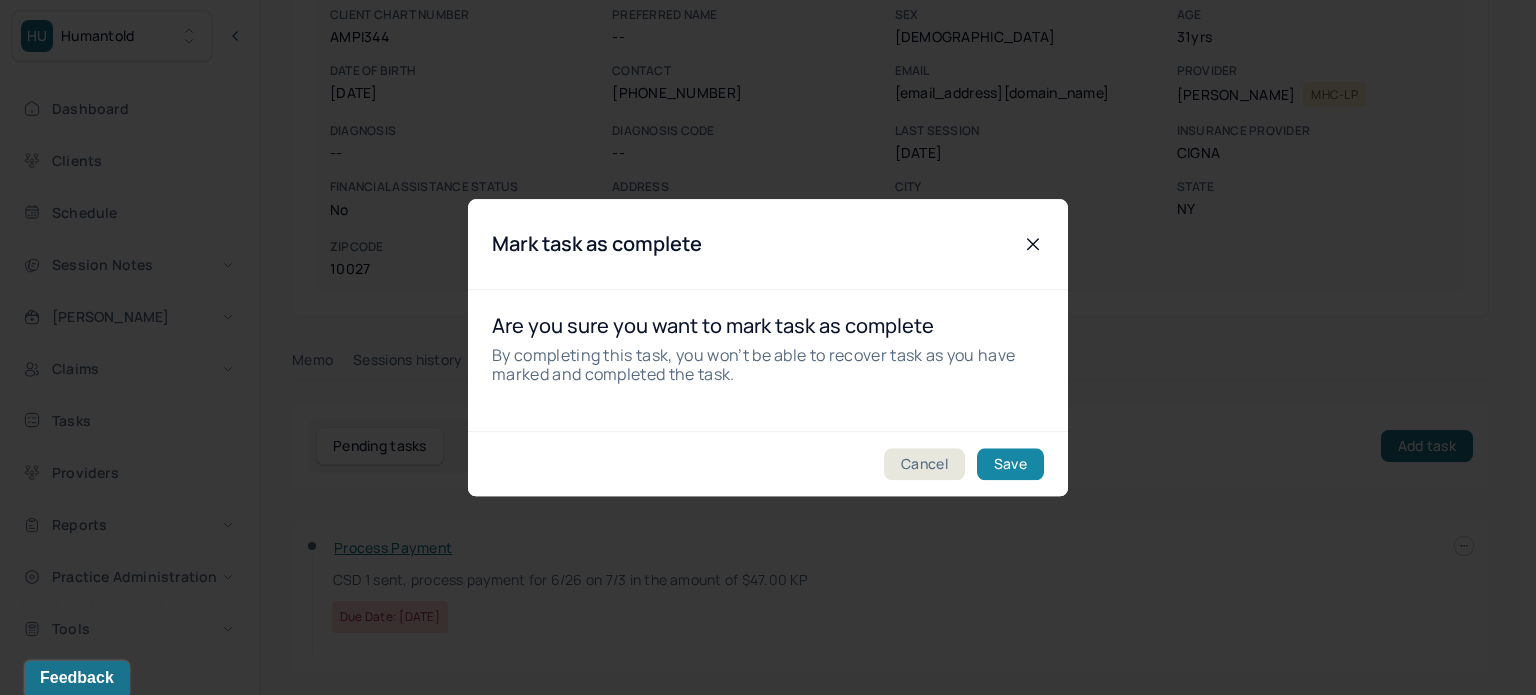 click on "Save" at bounding box center [1010, 464] 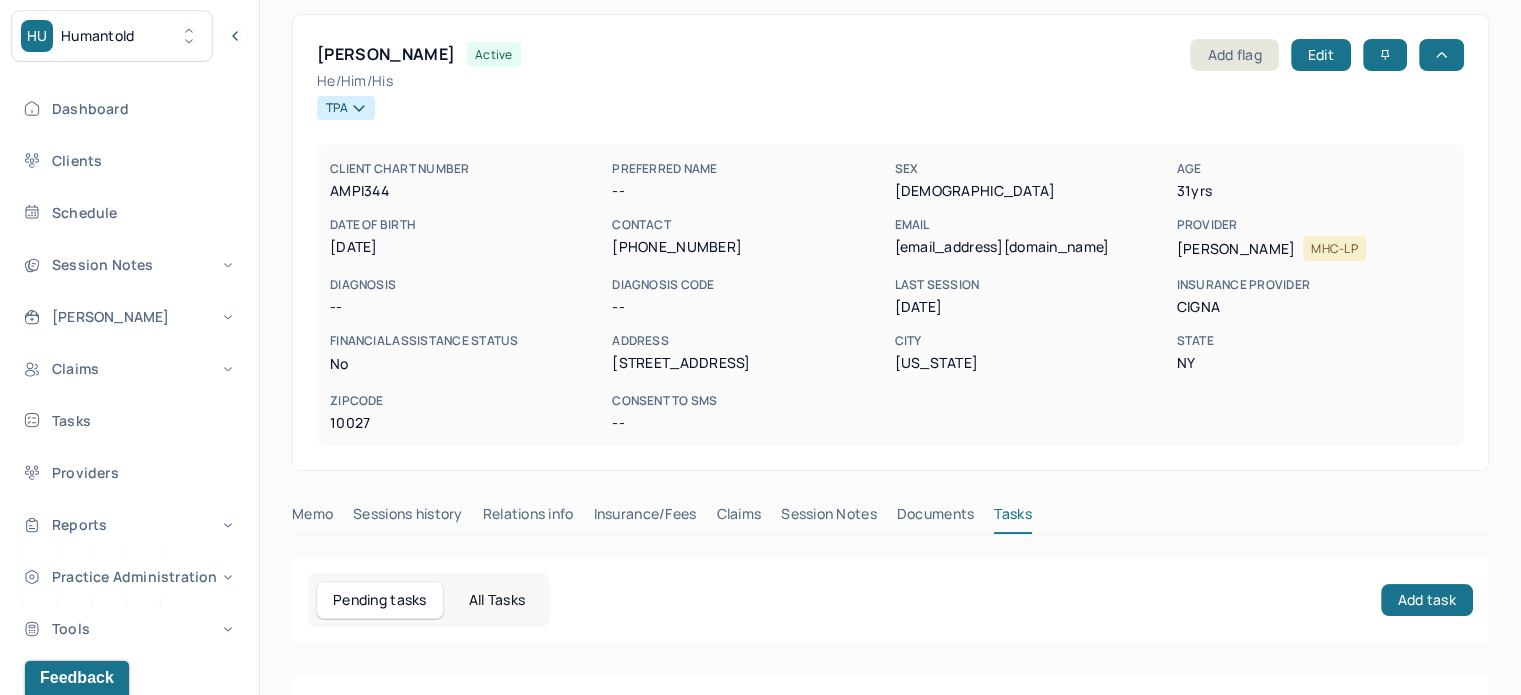 scroll, scrollTop: 0, scrollLeft: 0, axis: both 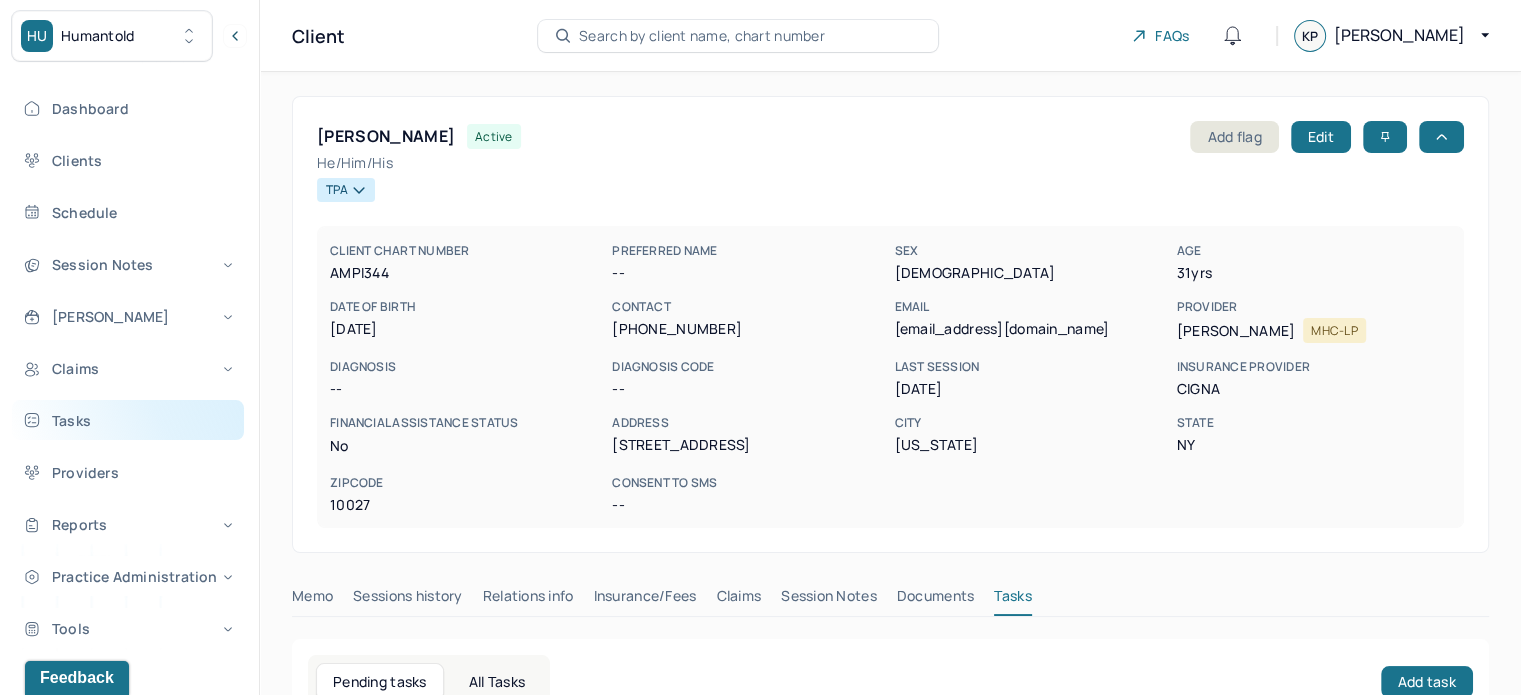 click on "Tasks" at bounding box center (128, 420) 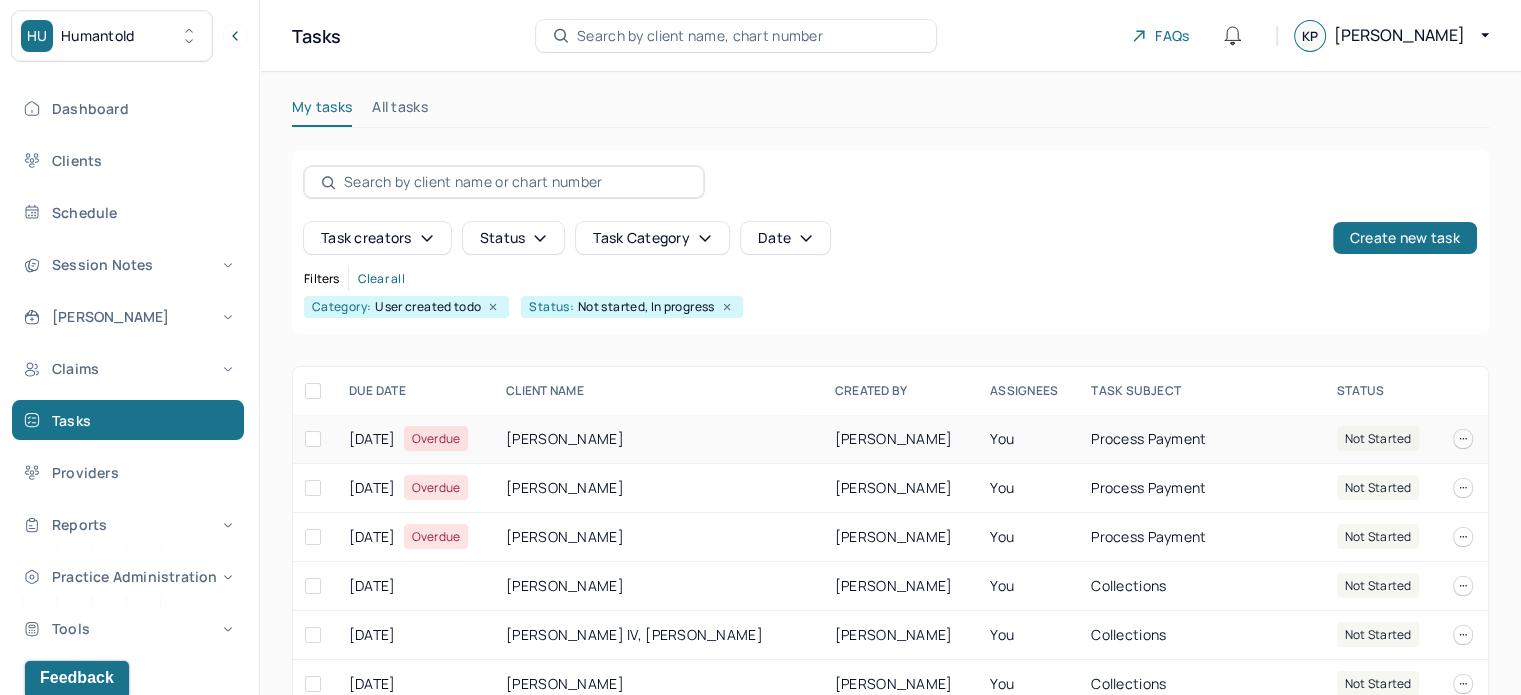 click on "CHIN, PATRICK" at bounding box center (658, 439) 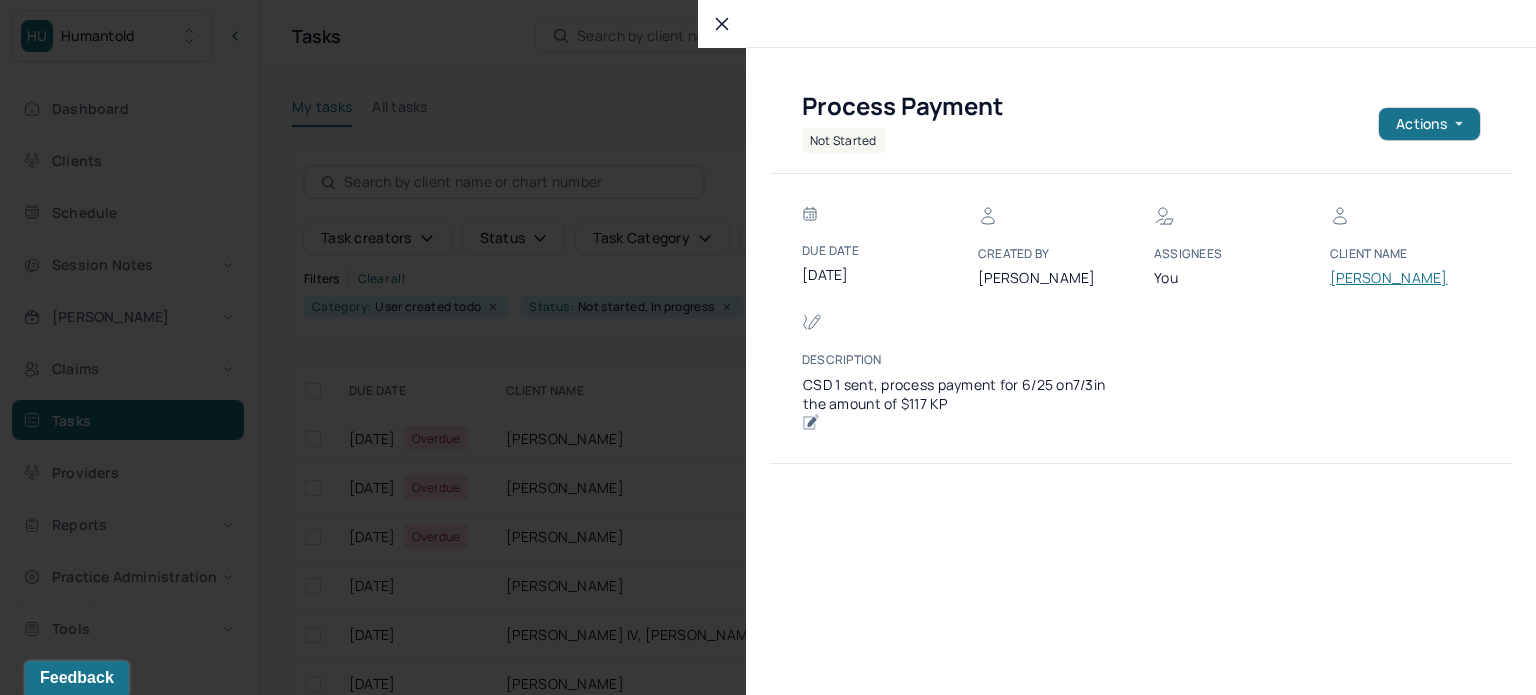click on "CHIN, PATRICK" at bounding box center [1390, 278] 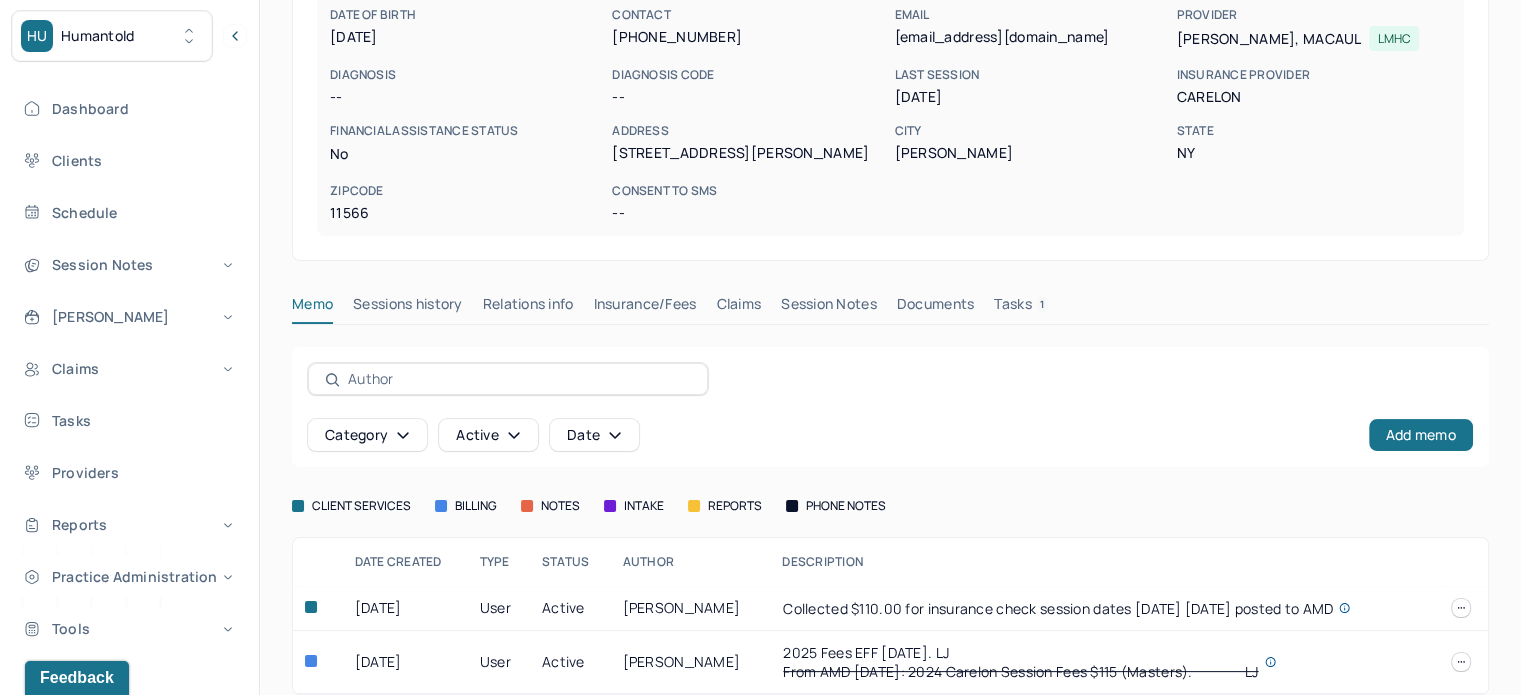 scroll, scrollTop: 290, scrollLeft: 0, axis: vertical 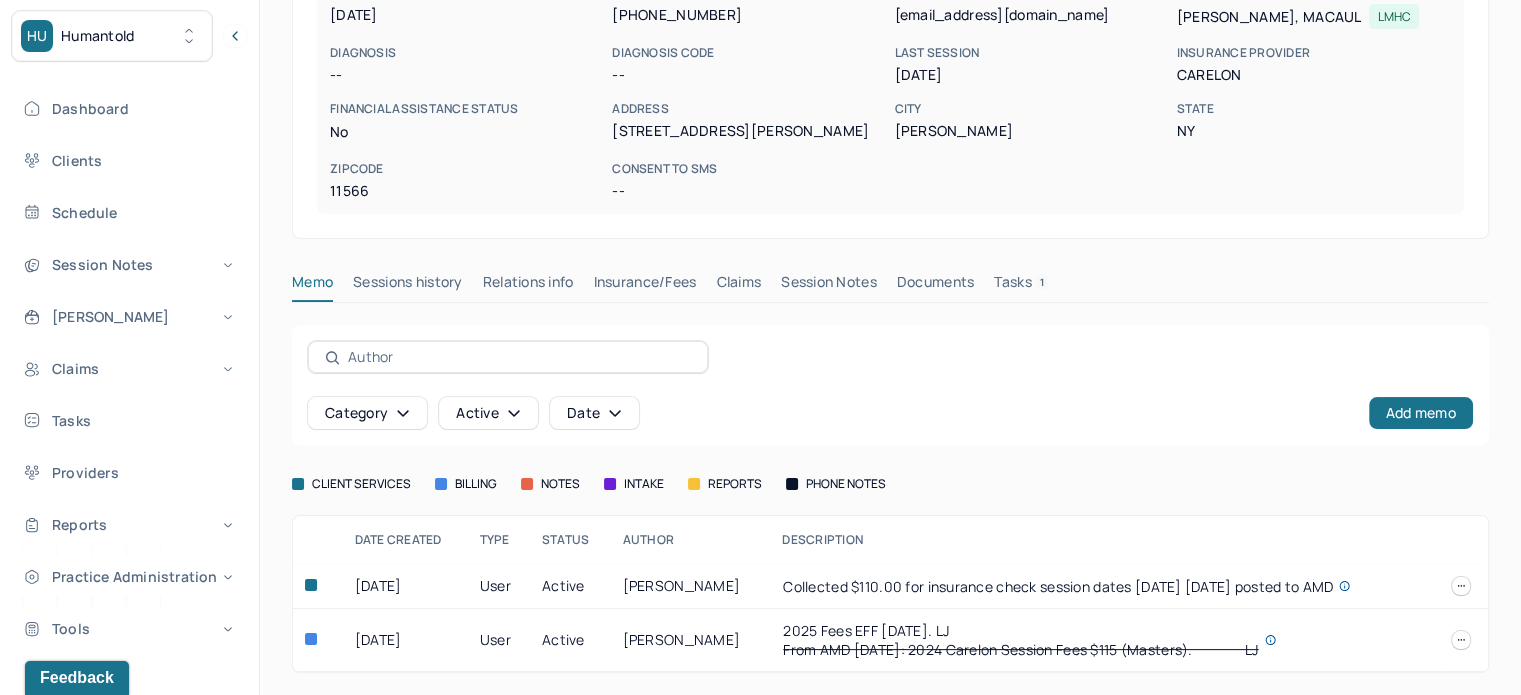 click on "Claims" at bounding box center (738, 286) 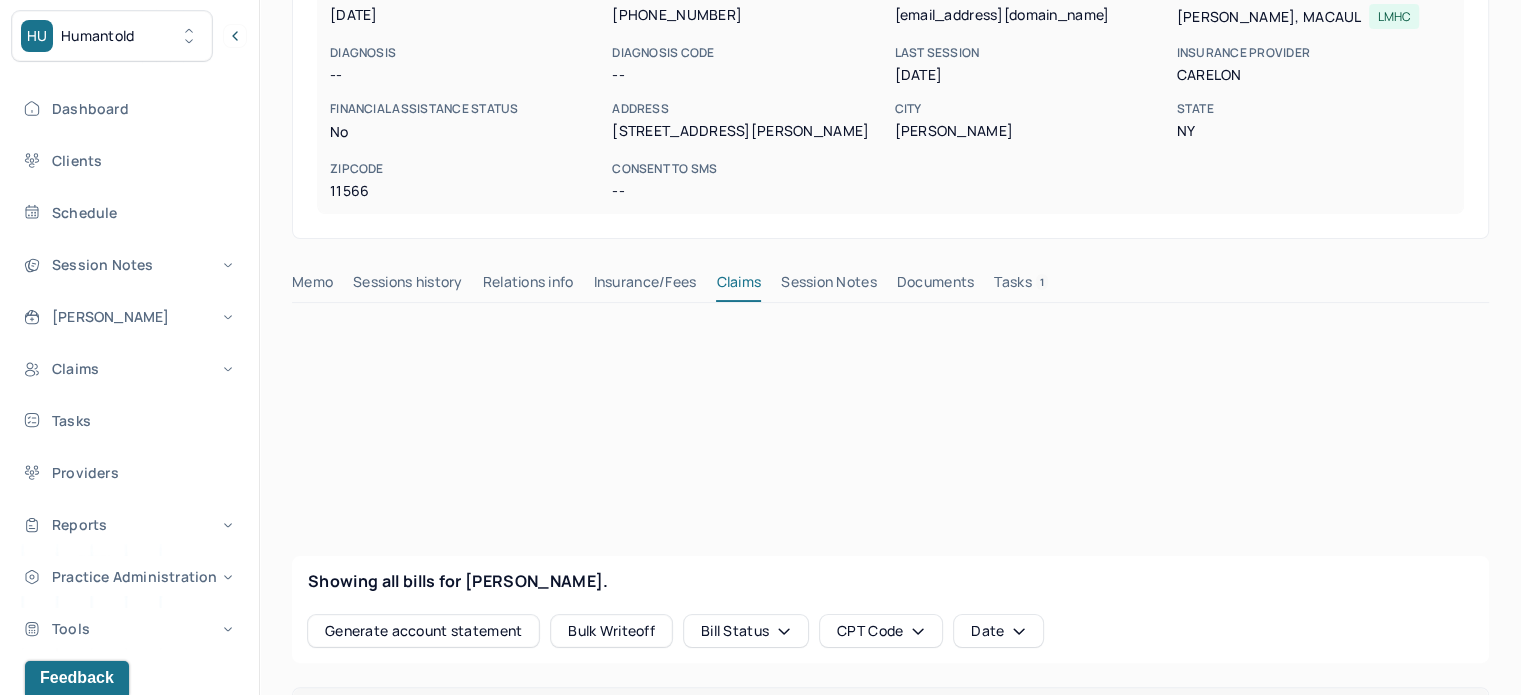 scroll, scrollTop: 0, scrollLeft: 0, axis: both 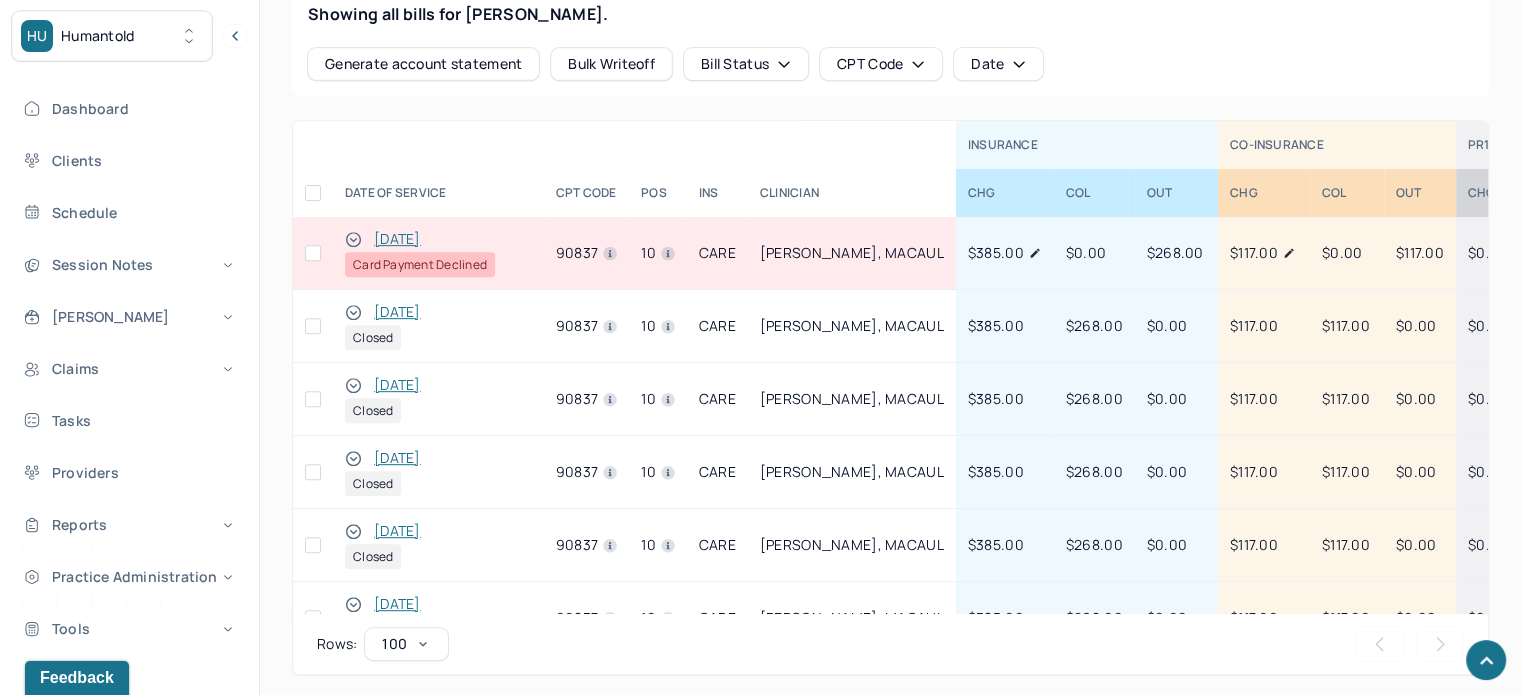 click at bounding box center [313, 253] 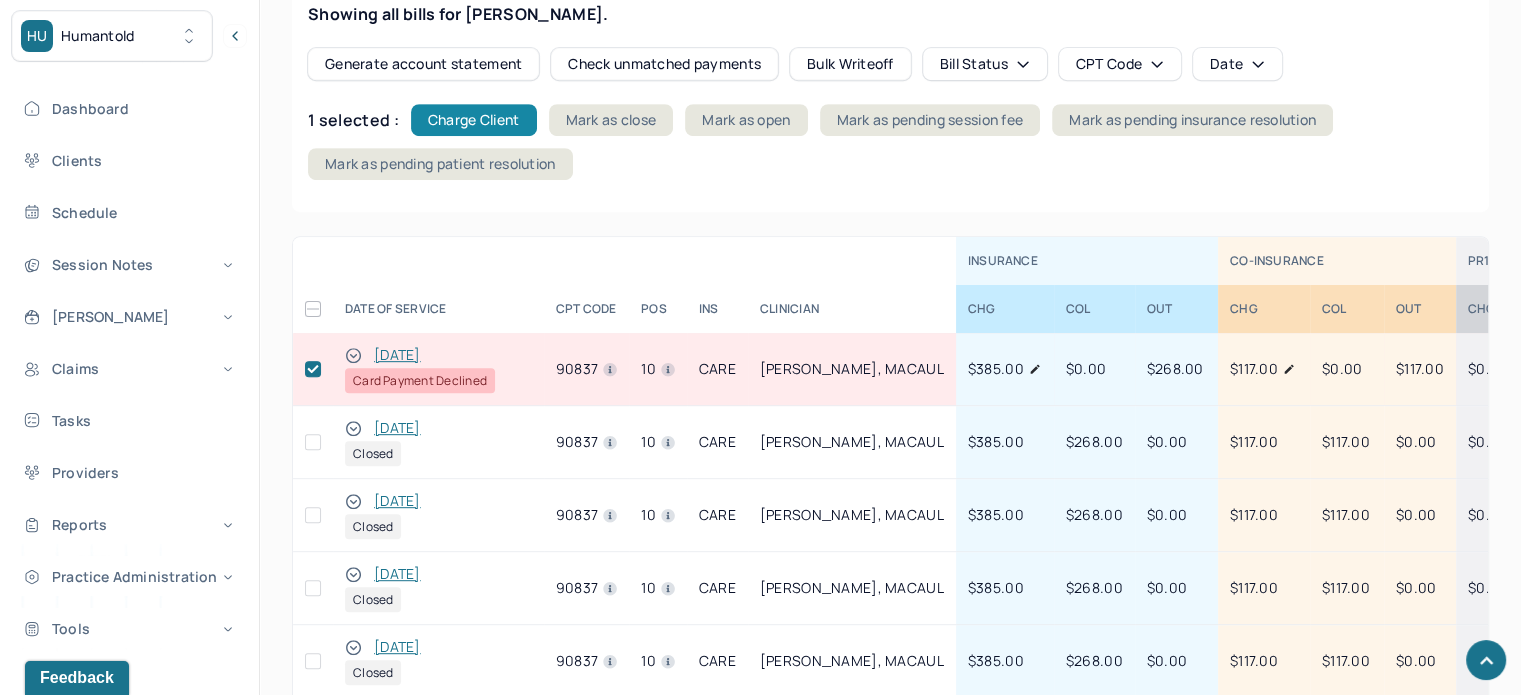 click on "Charge Client" at bounding box center (474, 120) 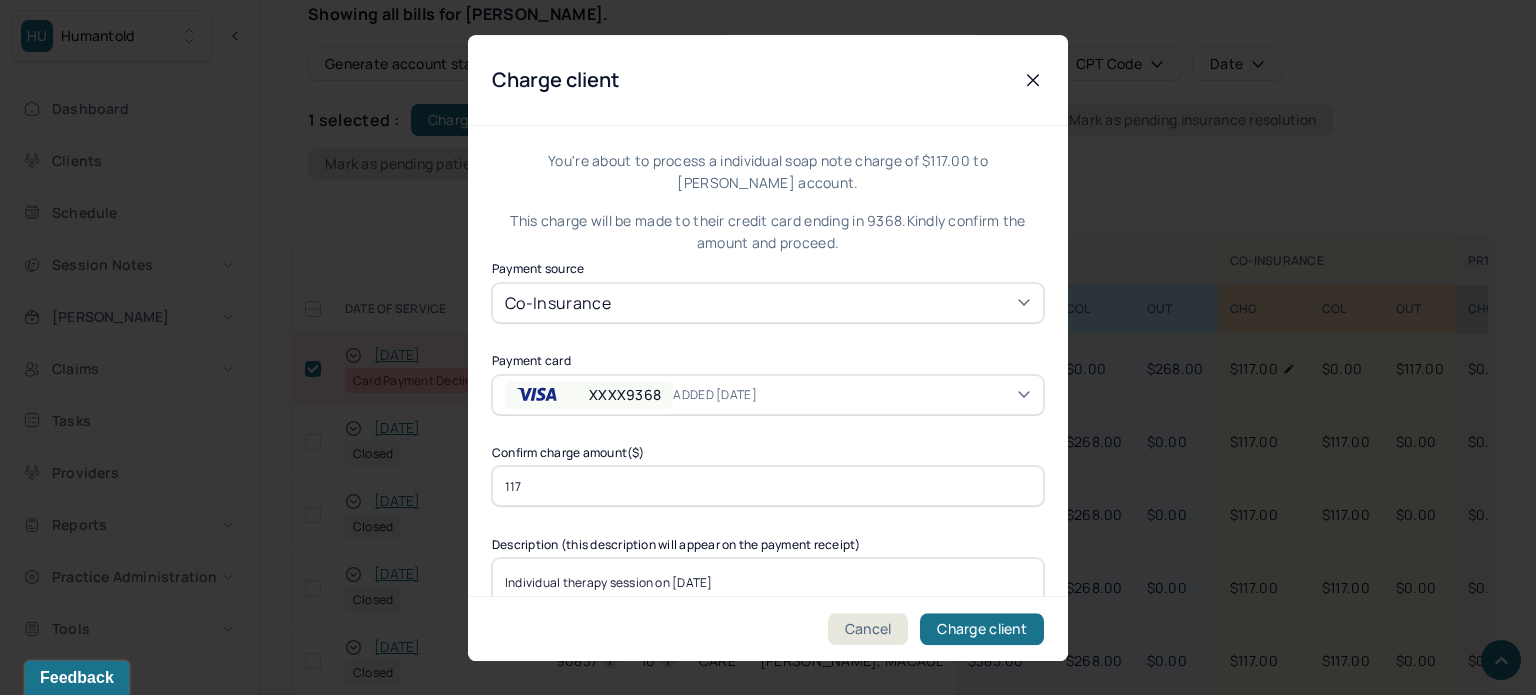 click on "XXXX9368 ADDED 11/14/24" at bounding box center [768, 394] 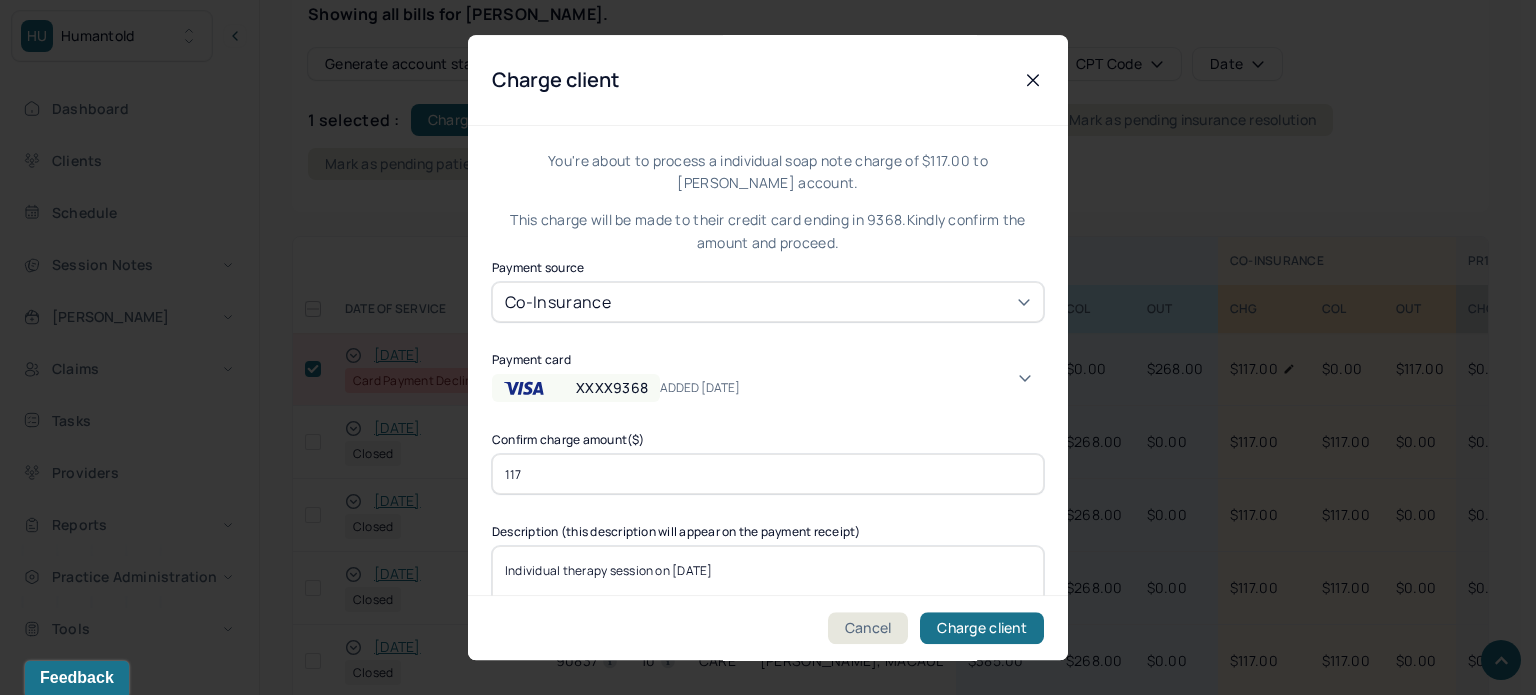 click on "XXXX9368 ADDED 11/14/24" at bounding box center (768, 388) 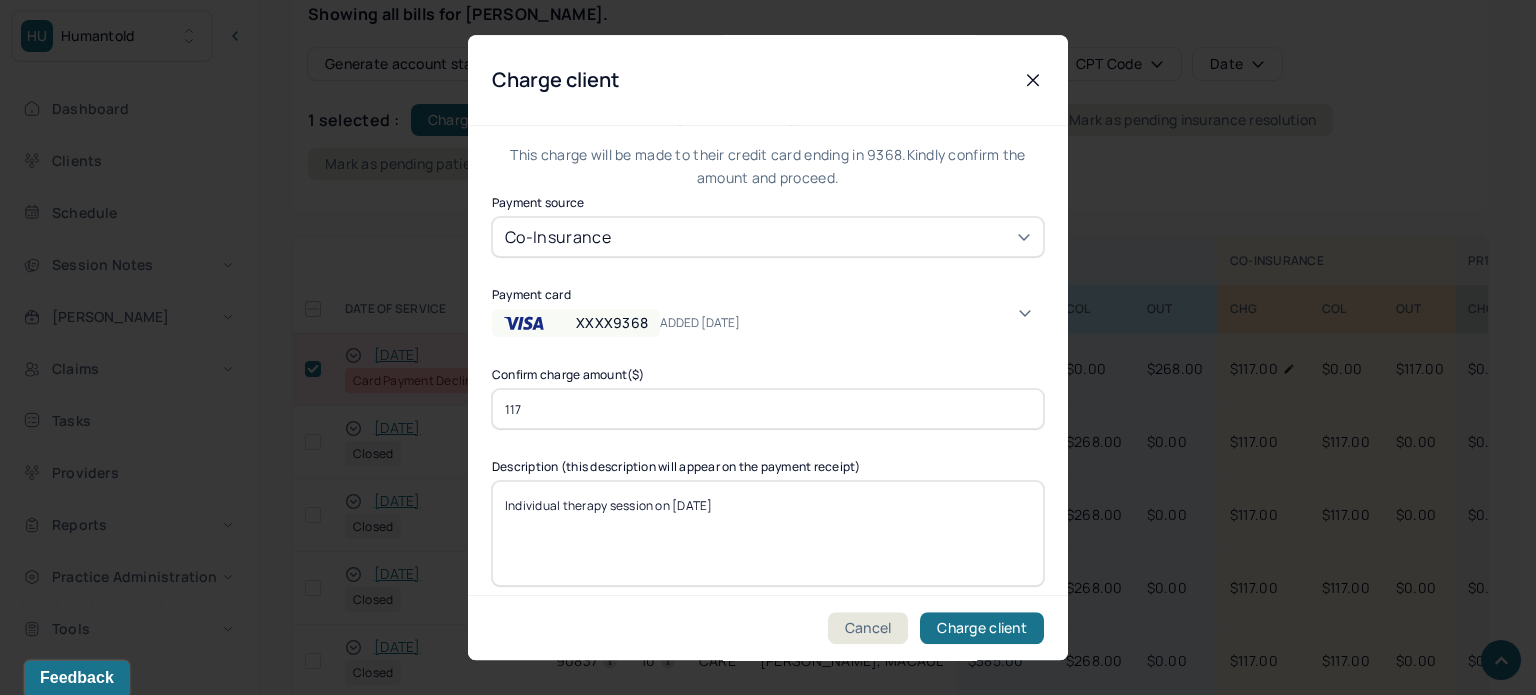 scroll, scrollTop: 90, scrollLeft: 0, axis: vertical 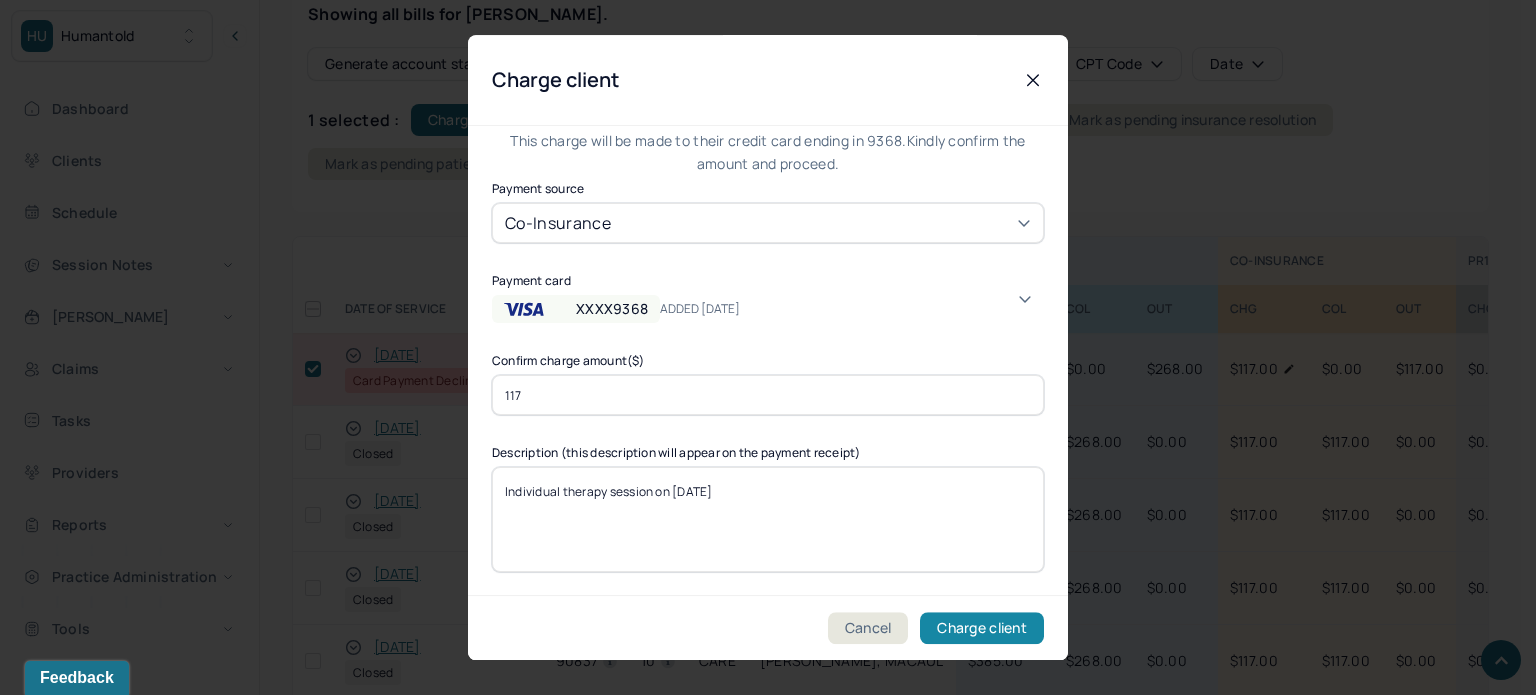 click on "Charge client" at bounding box center [982, 628] 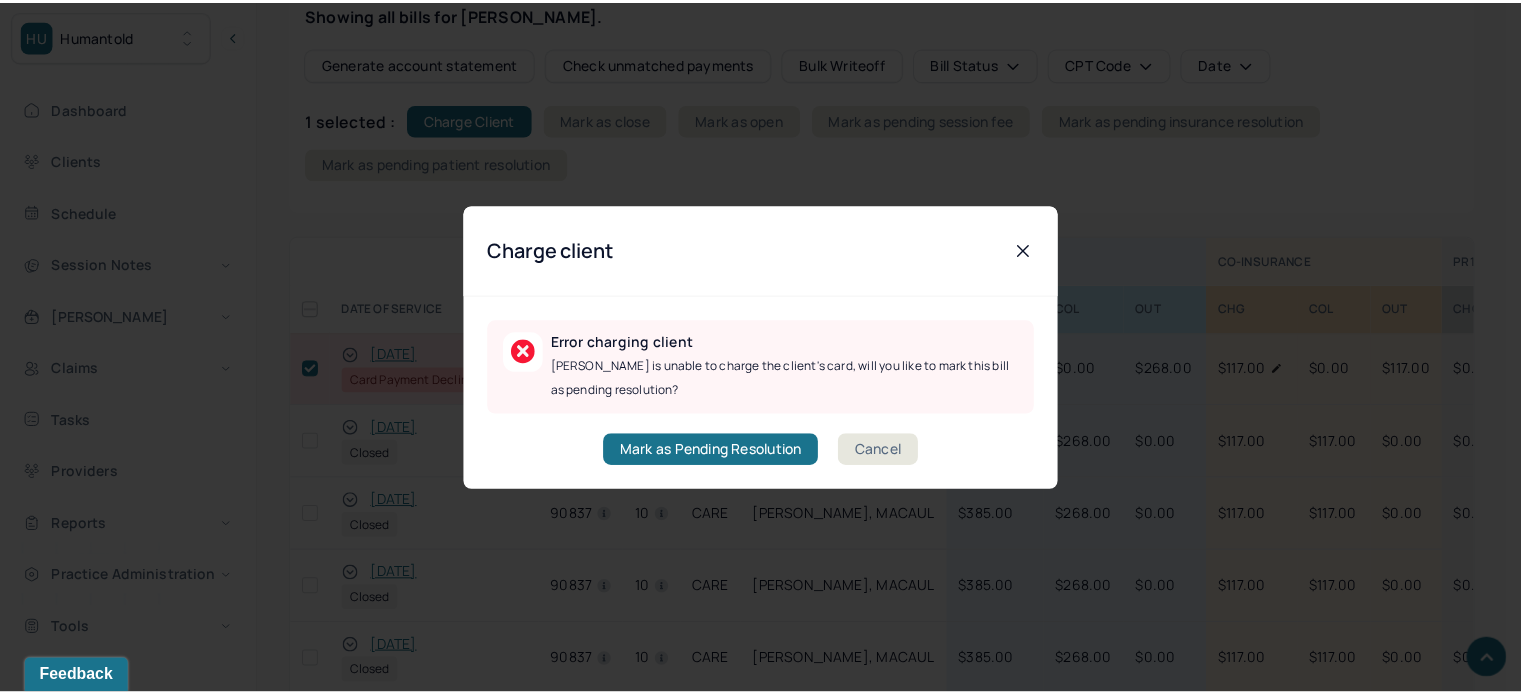 scroll, scrollTop: 0, scrollLeft: 0, axis: both 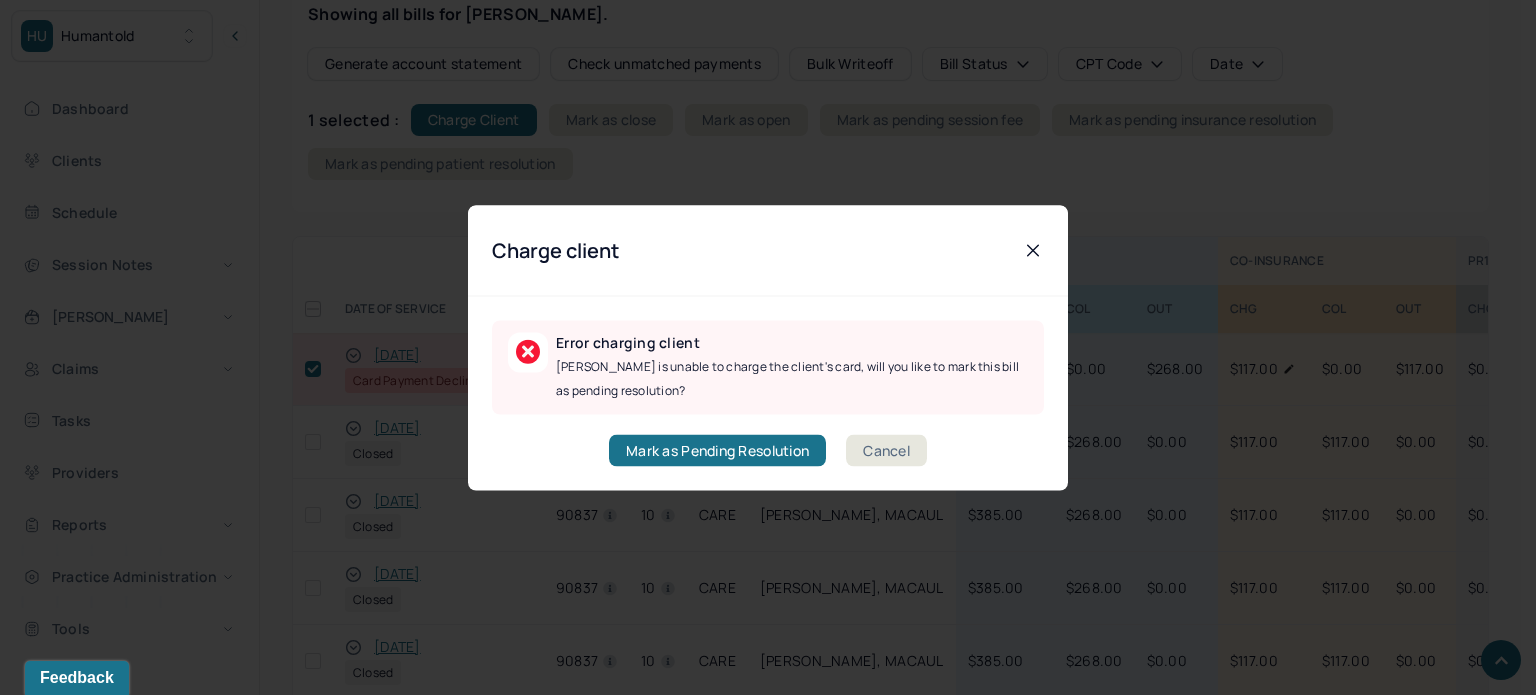 click 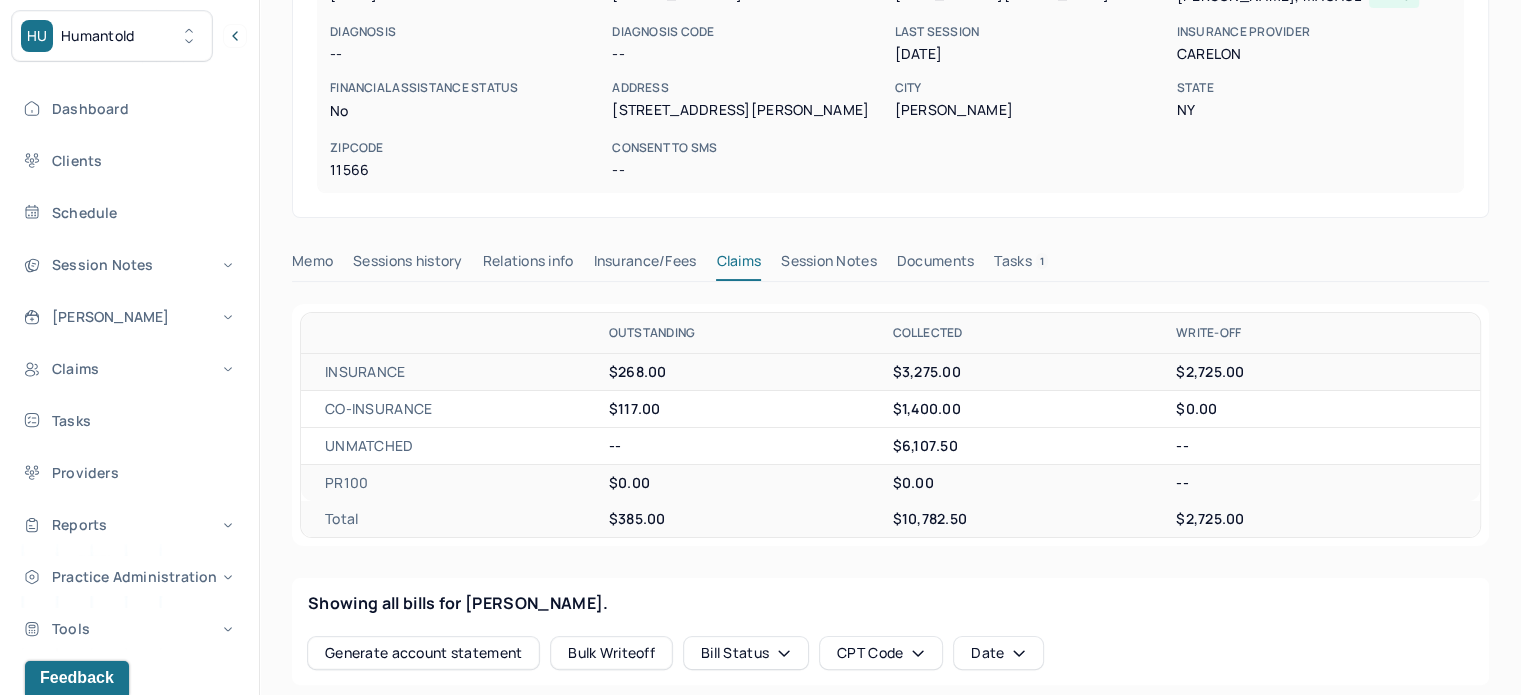 scroll, scrollTop: 100, scrollLeft: 0, axis: vertical 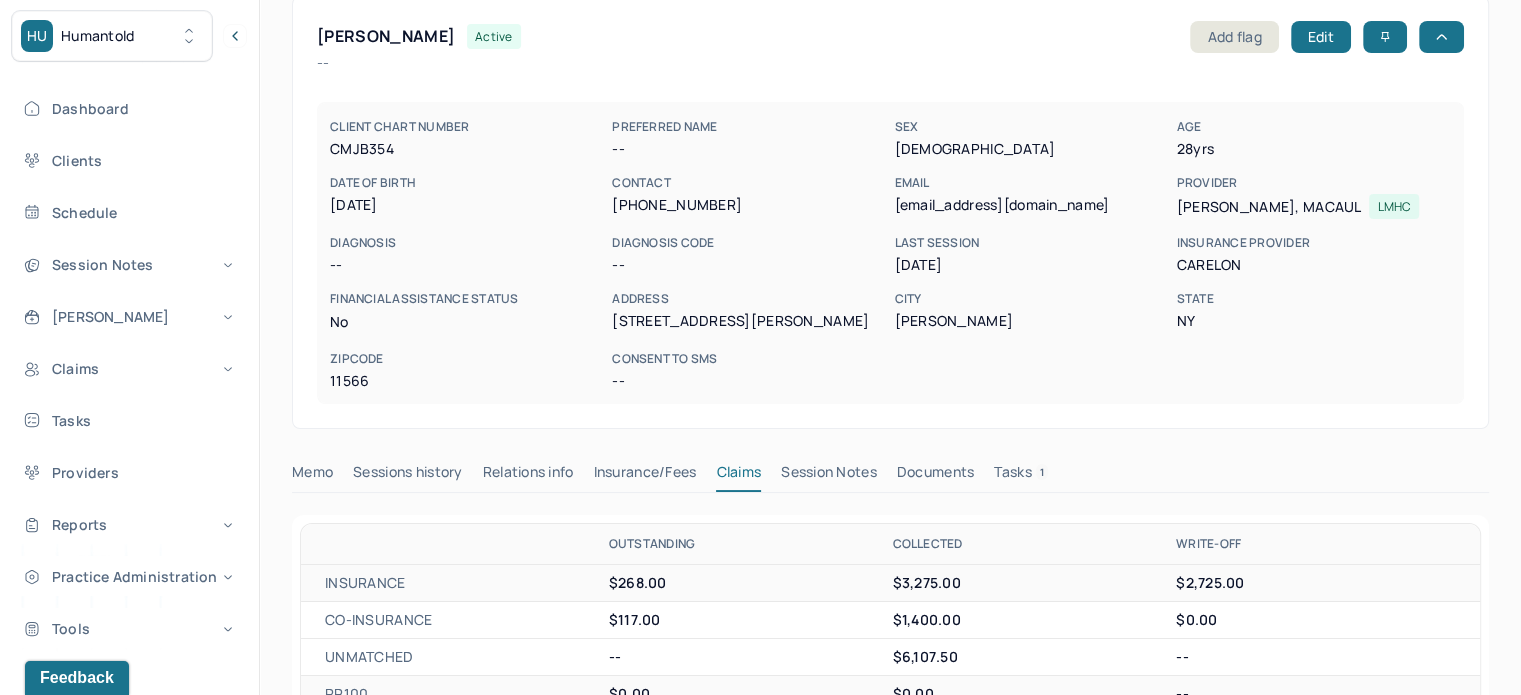 click on "patchin96@yahoo.com" at bounding box center (1031, 205) 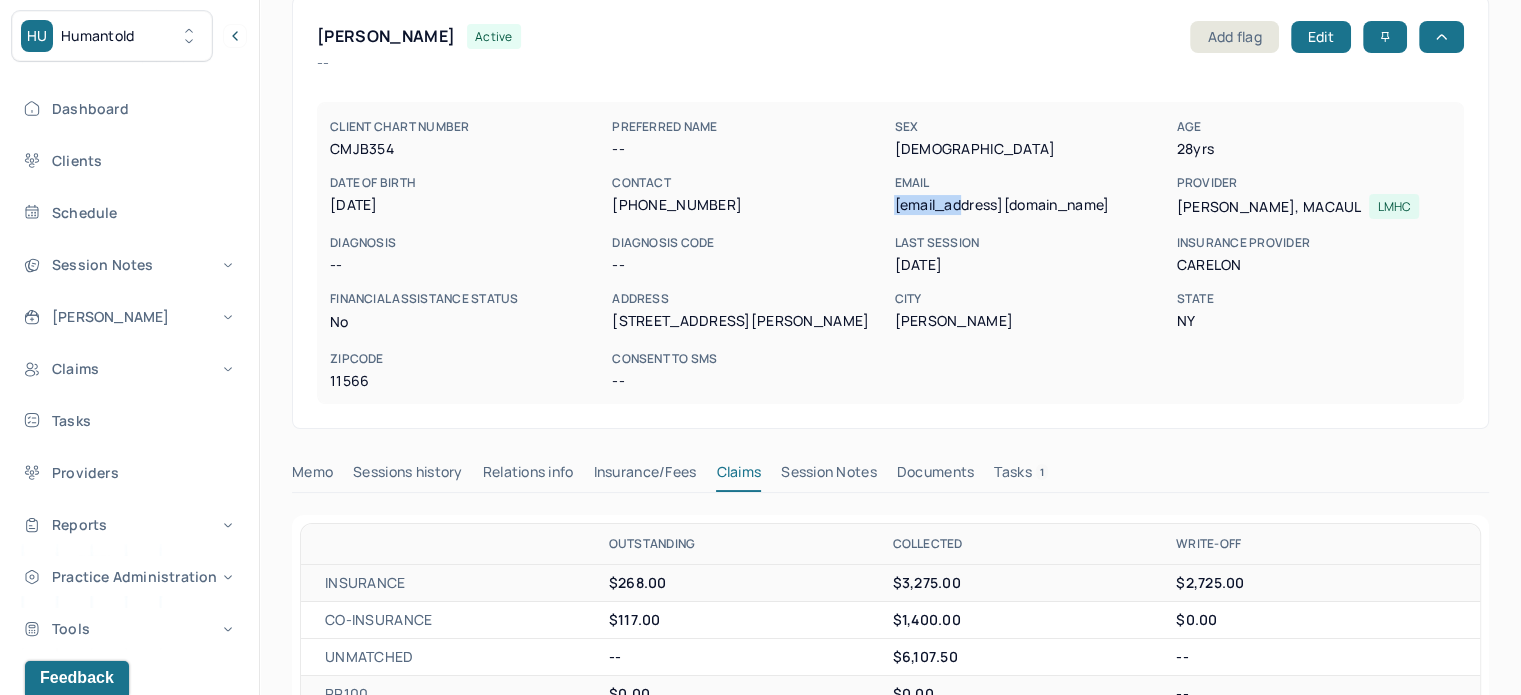 click on "patchin96@yahoo.com" at bounding box center [1031, 205] 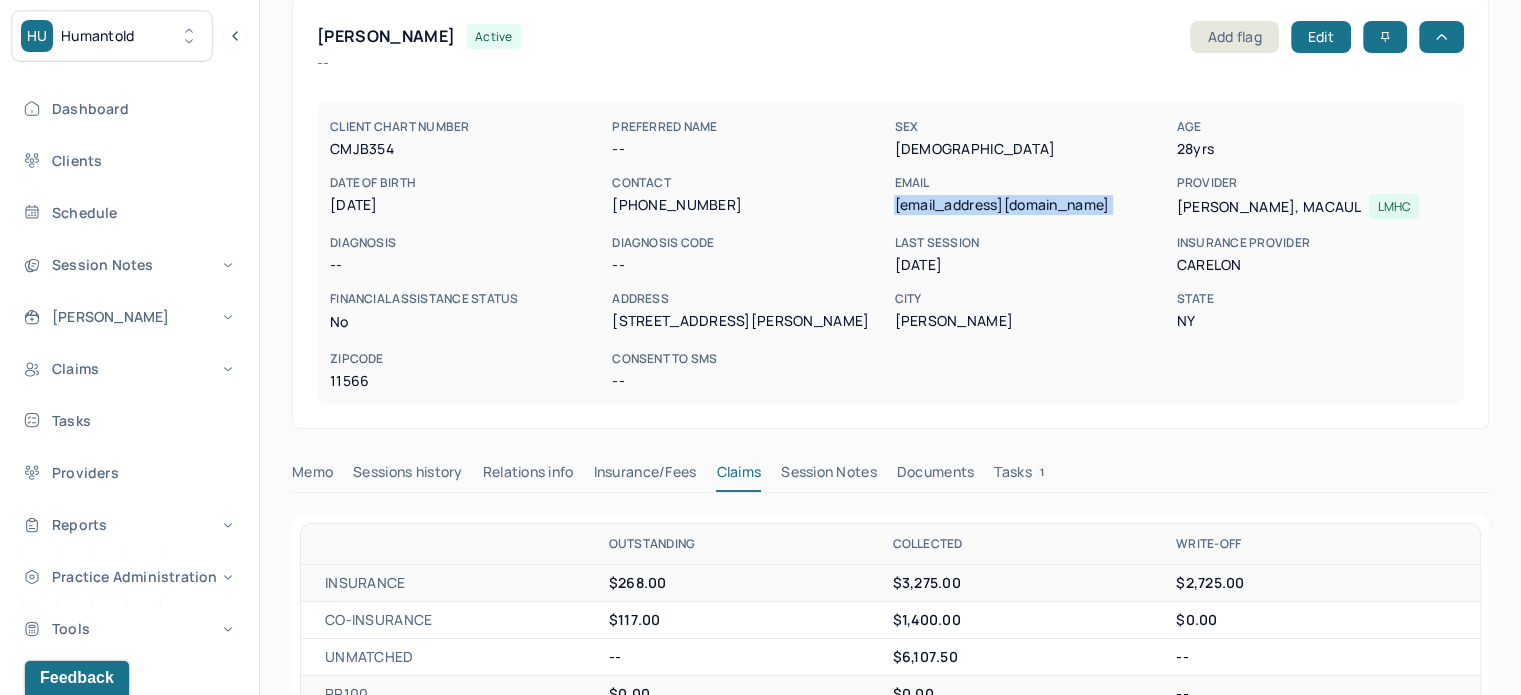click on "patchin96@yahoo.com" at bounding box center (1031, 205) 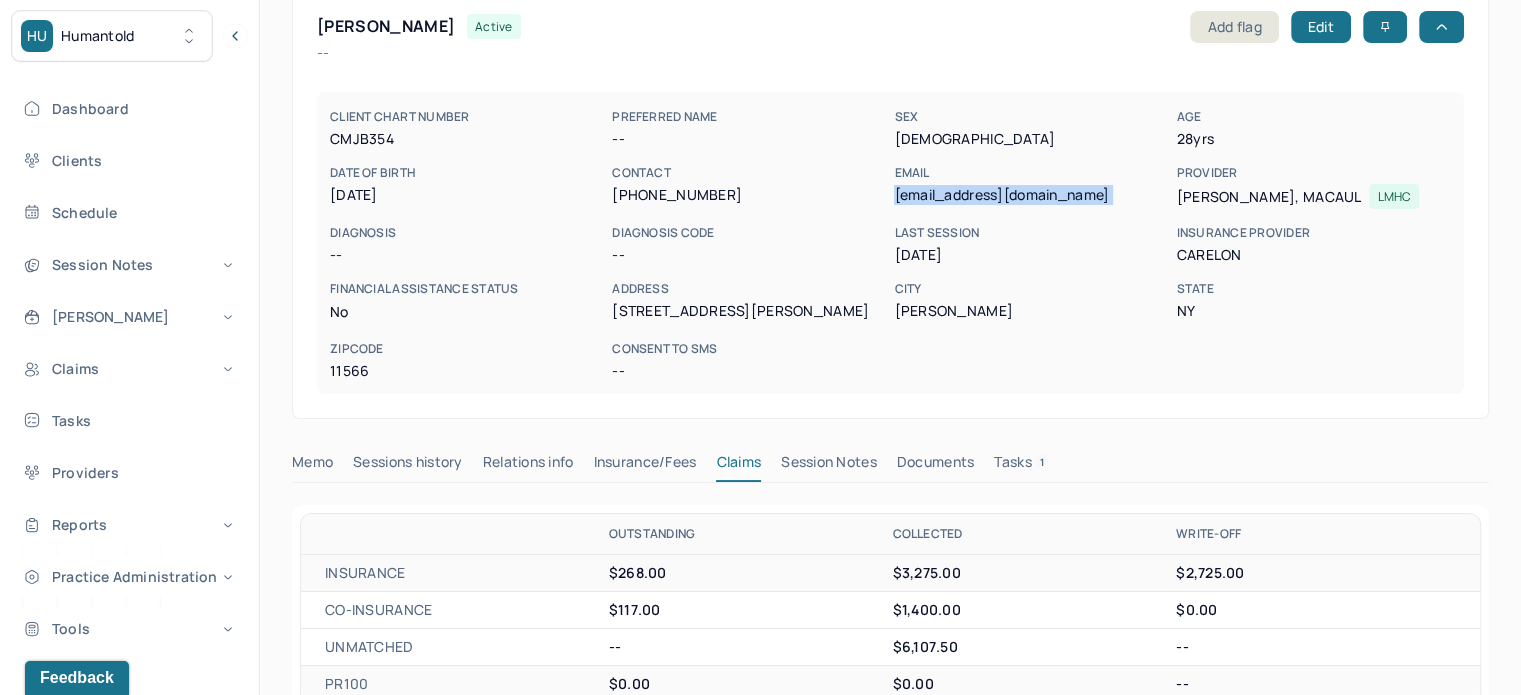 scroll, scrollTop: 0, scrollLeft: 0, axis: both 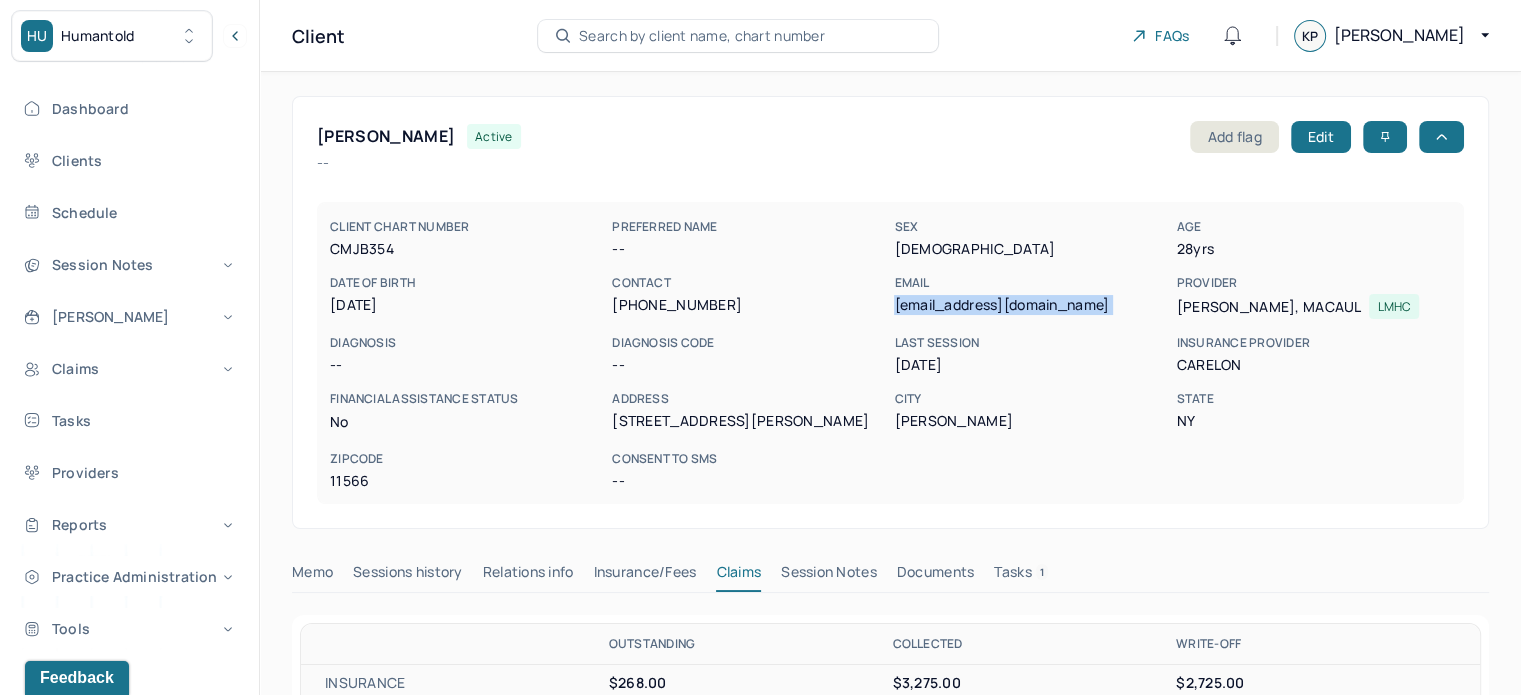 click on "(516) 639-1431" at bounding box center [749, 305] 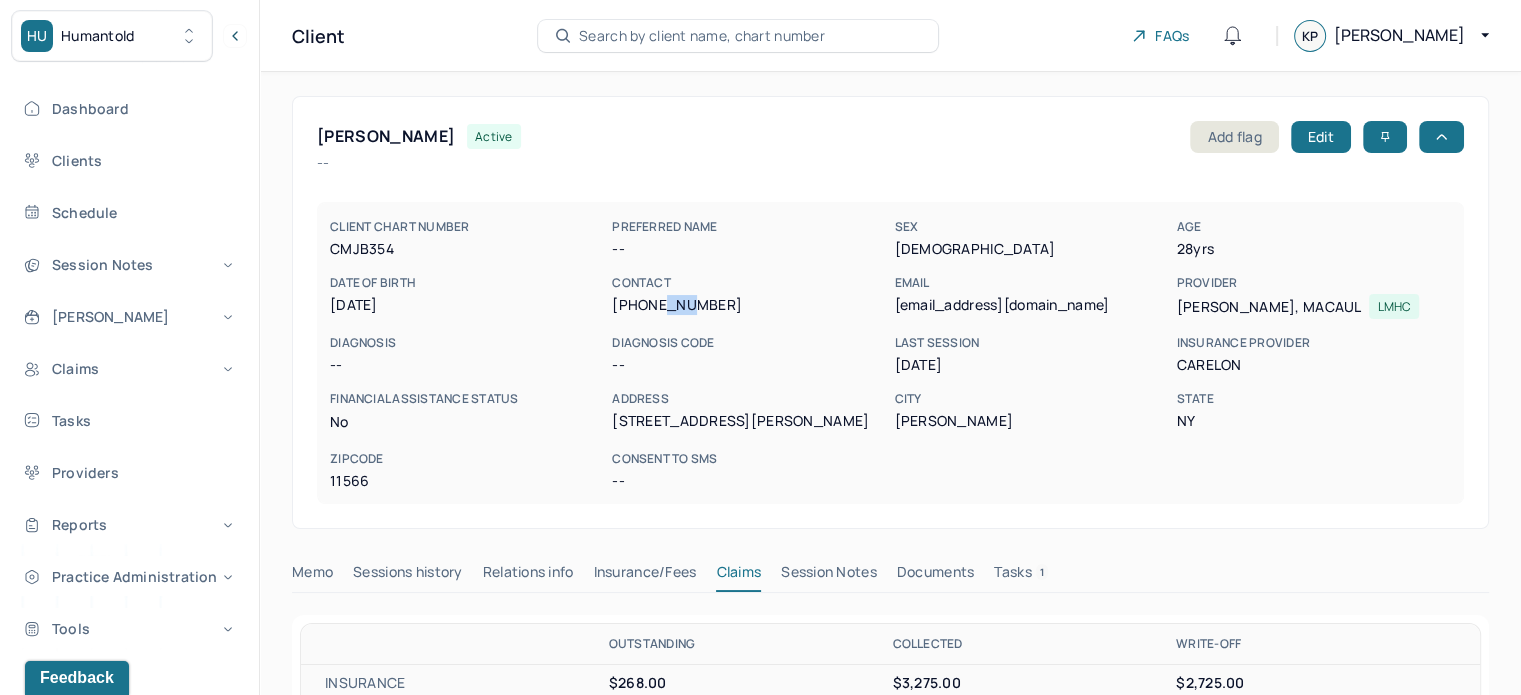 click on "(516) 639-1431" at bounding box center (749, 305) 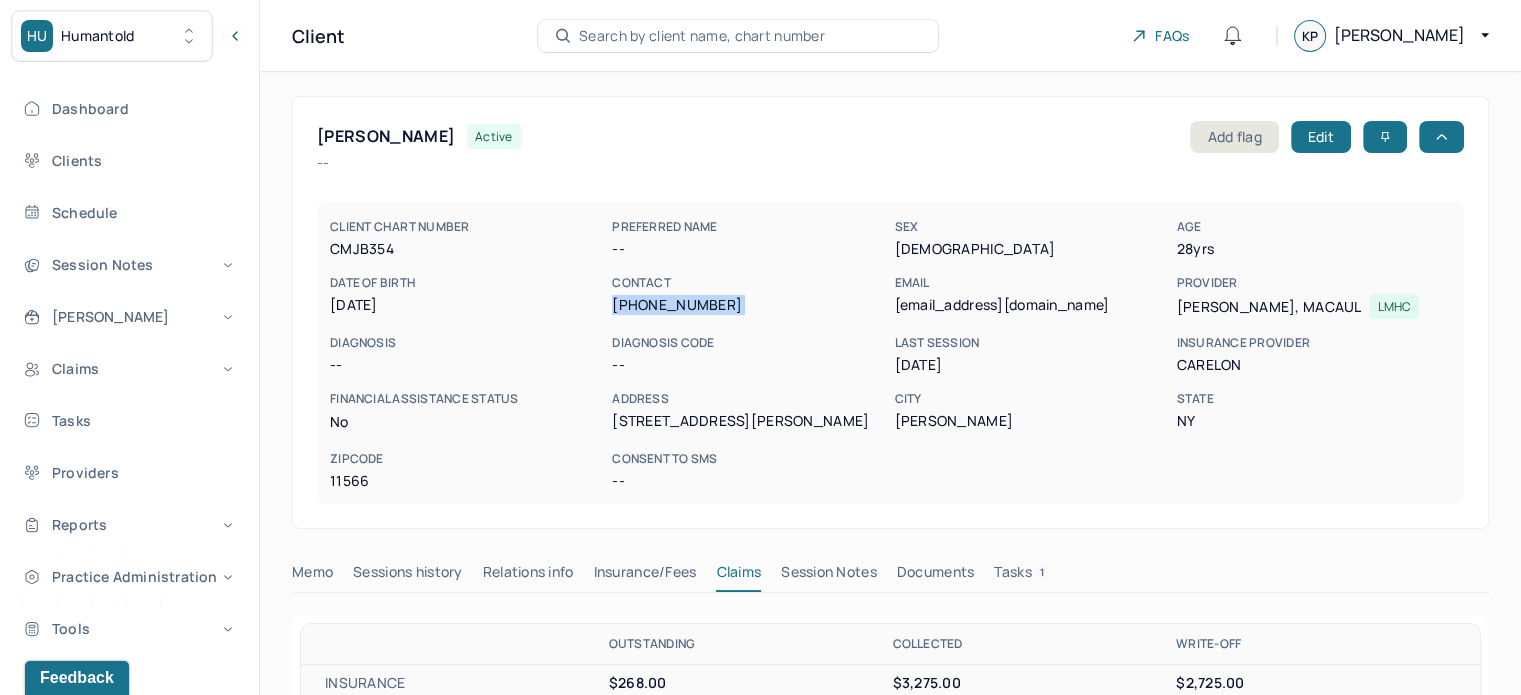 click on "(516) 639-1431" at bounding box center (749, 305) 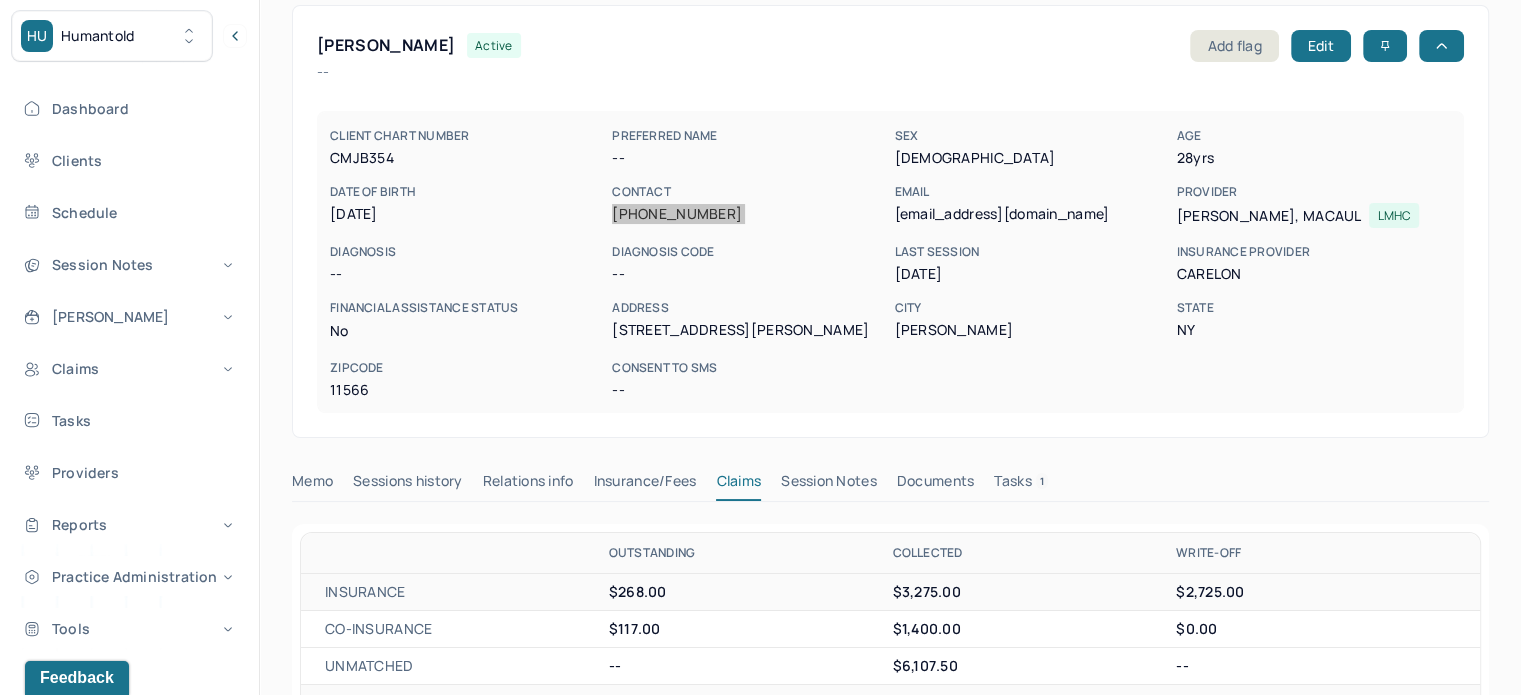 scroll, scrollTop: 0, scrollLeft: 0, axis: both 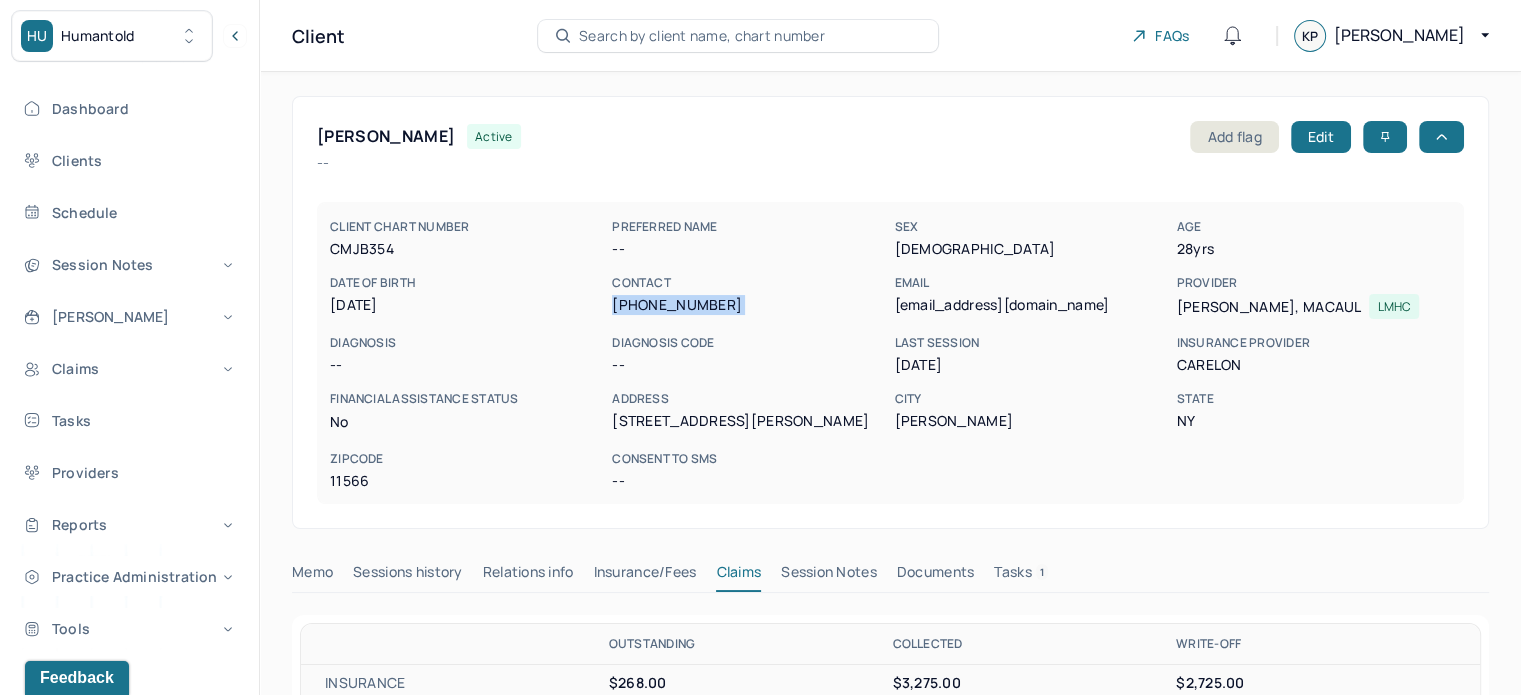 click on "patchin96@yahoo.com" at bounding box center [1031, 305] 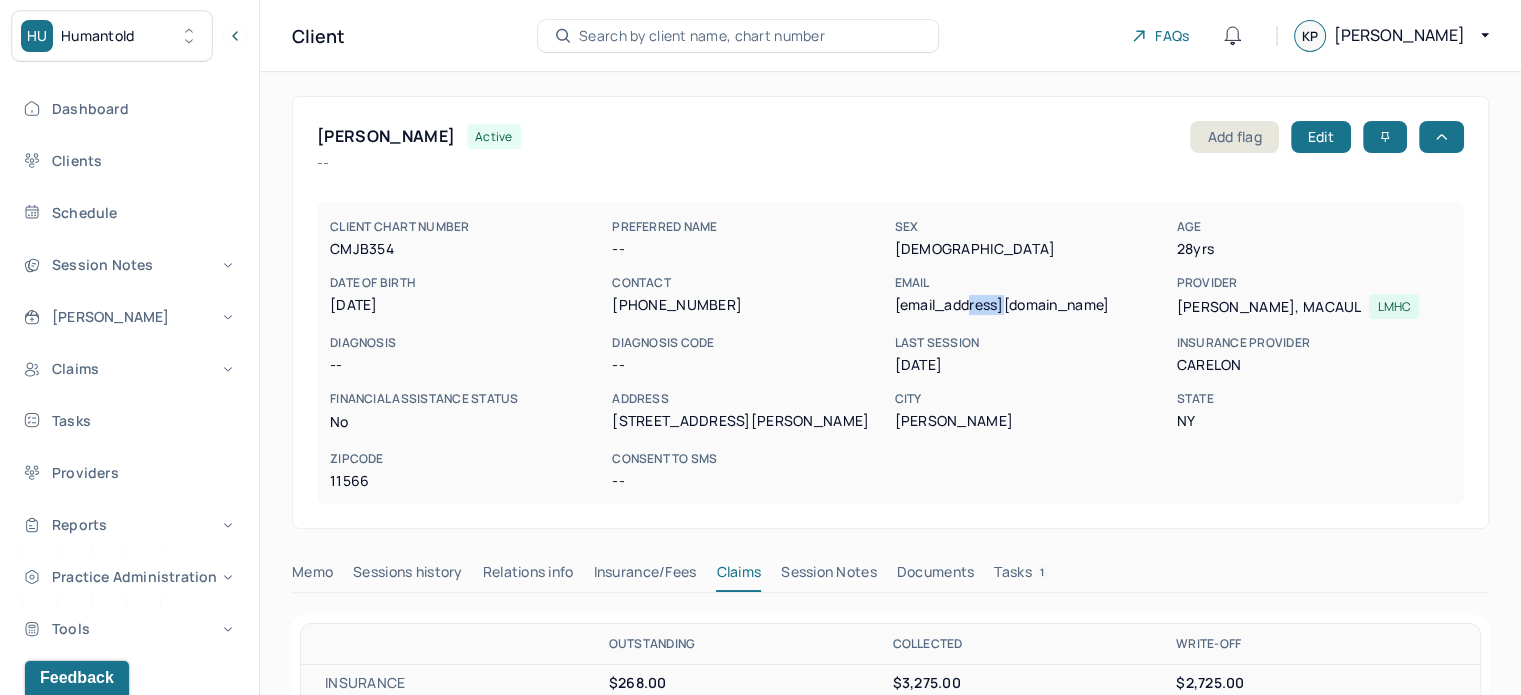 click on "patchin96@yahoo.com" at bounding box center (1031, 305) 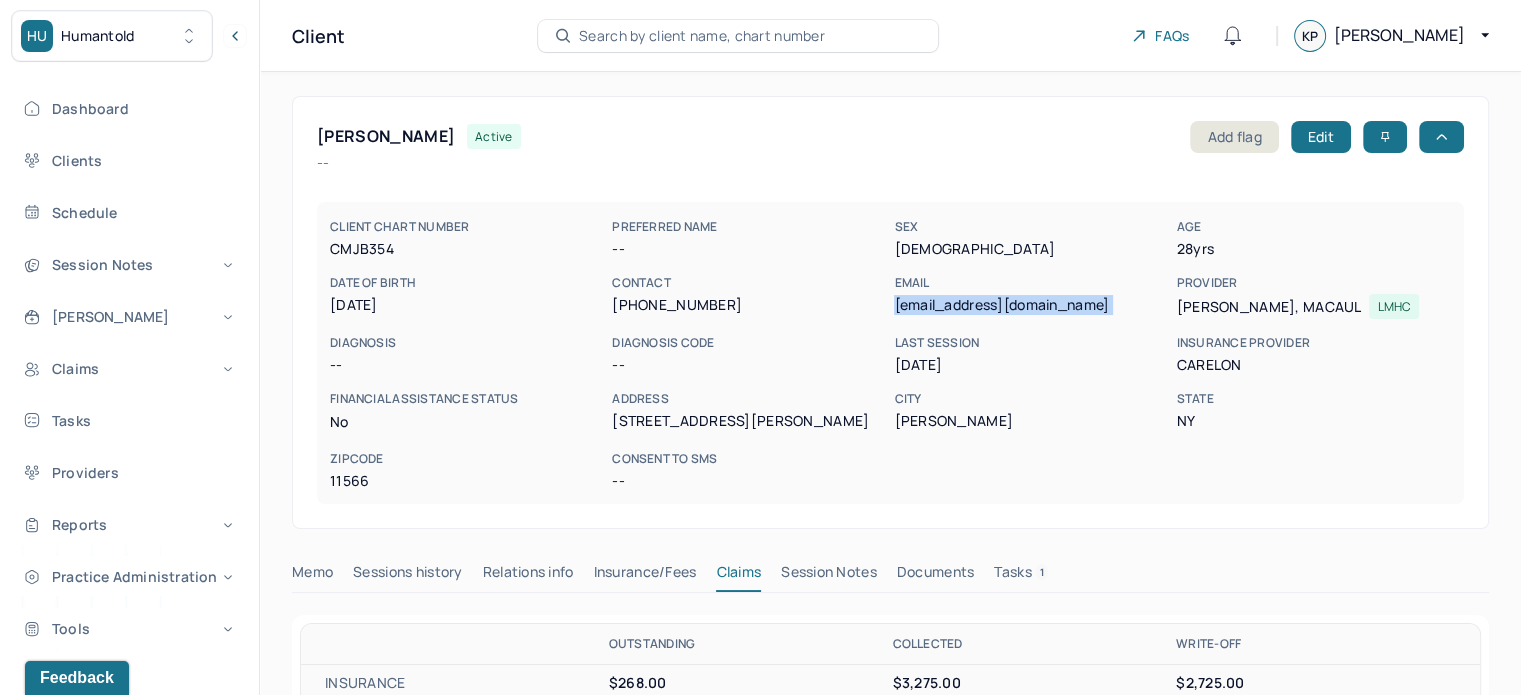 click on "patchin96@yahoo.com" at bounding box center [1031, 305] 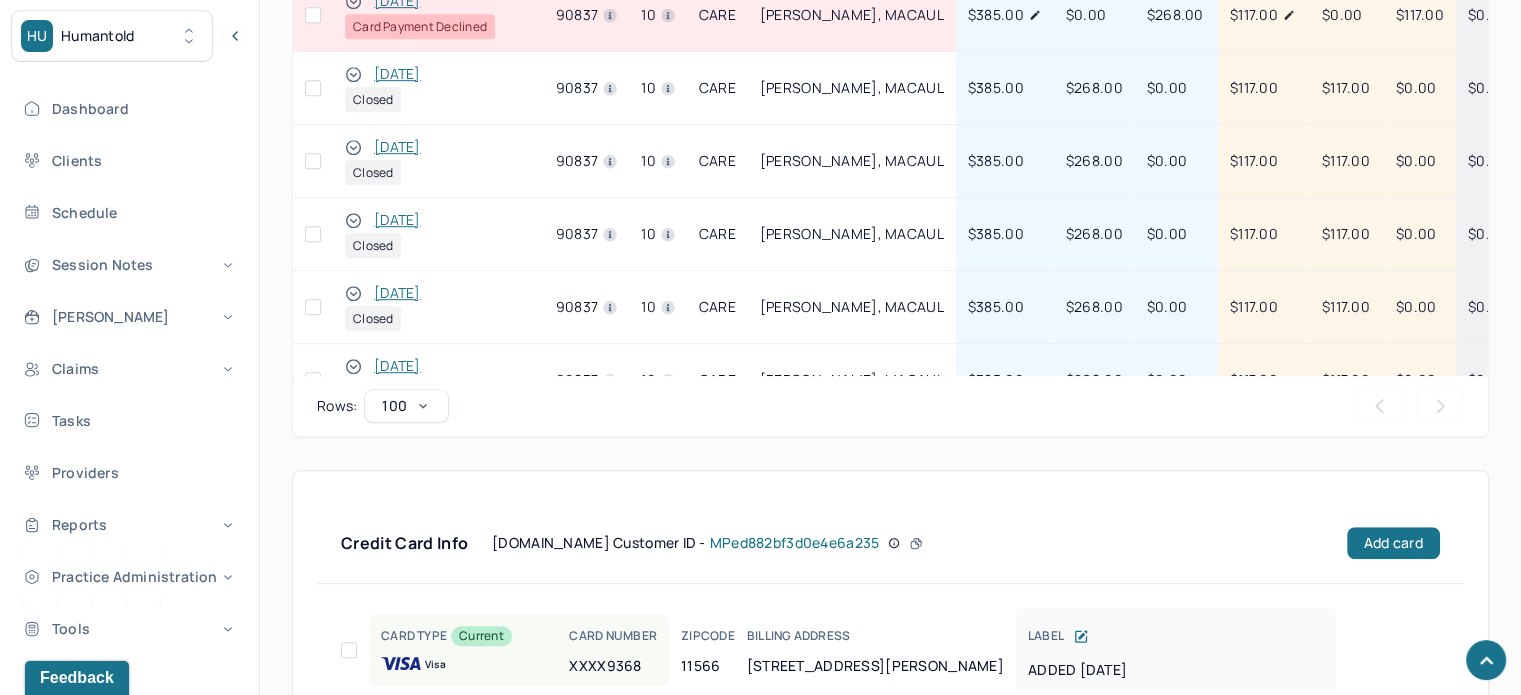 scroll, scrollTop: 1279, scrollLeft: 0, axis: vertical 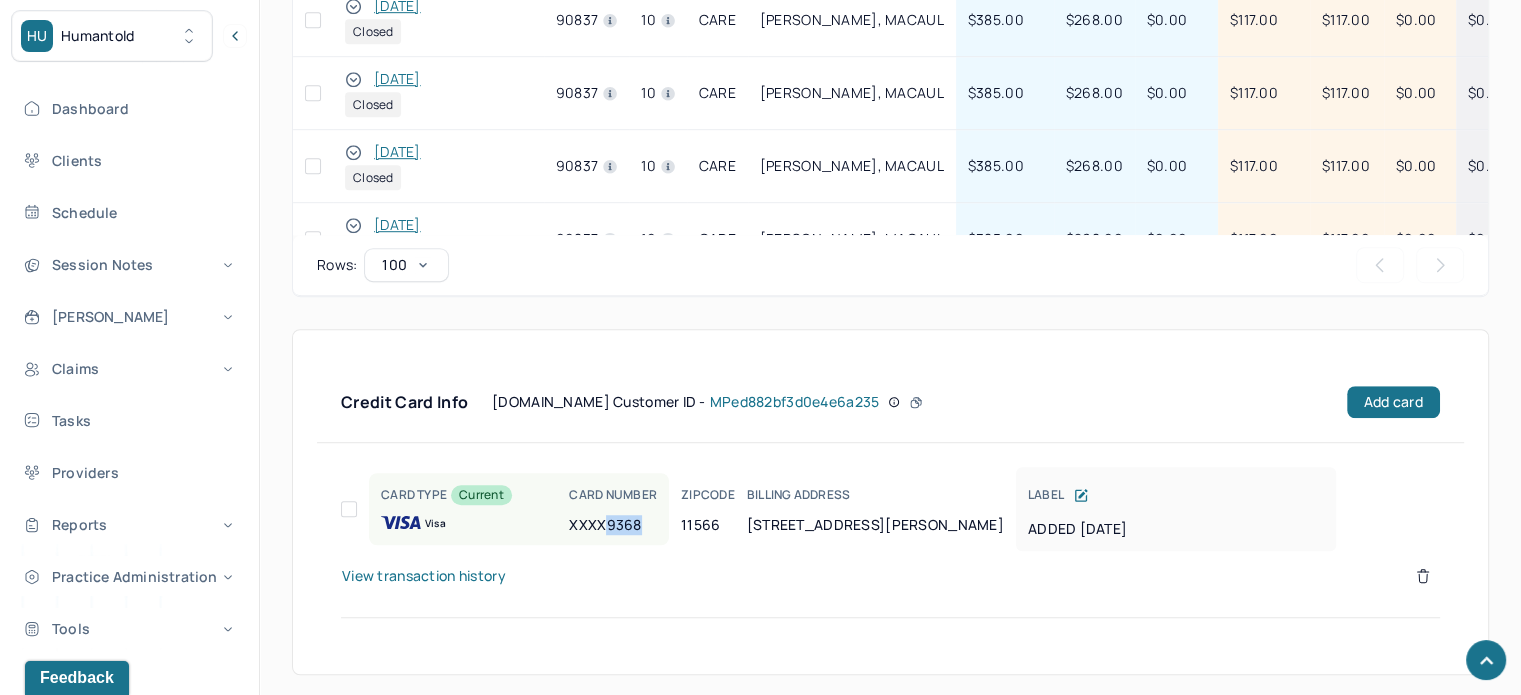 drag, startPoint x: 642, startPoint y: 518, endPoint x: 609, endPoint y: 524, distance: 33.54102 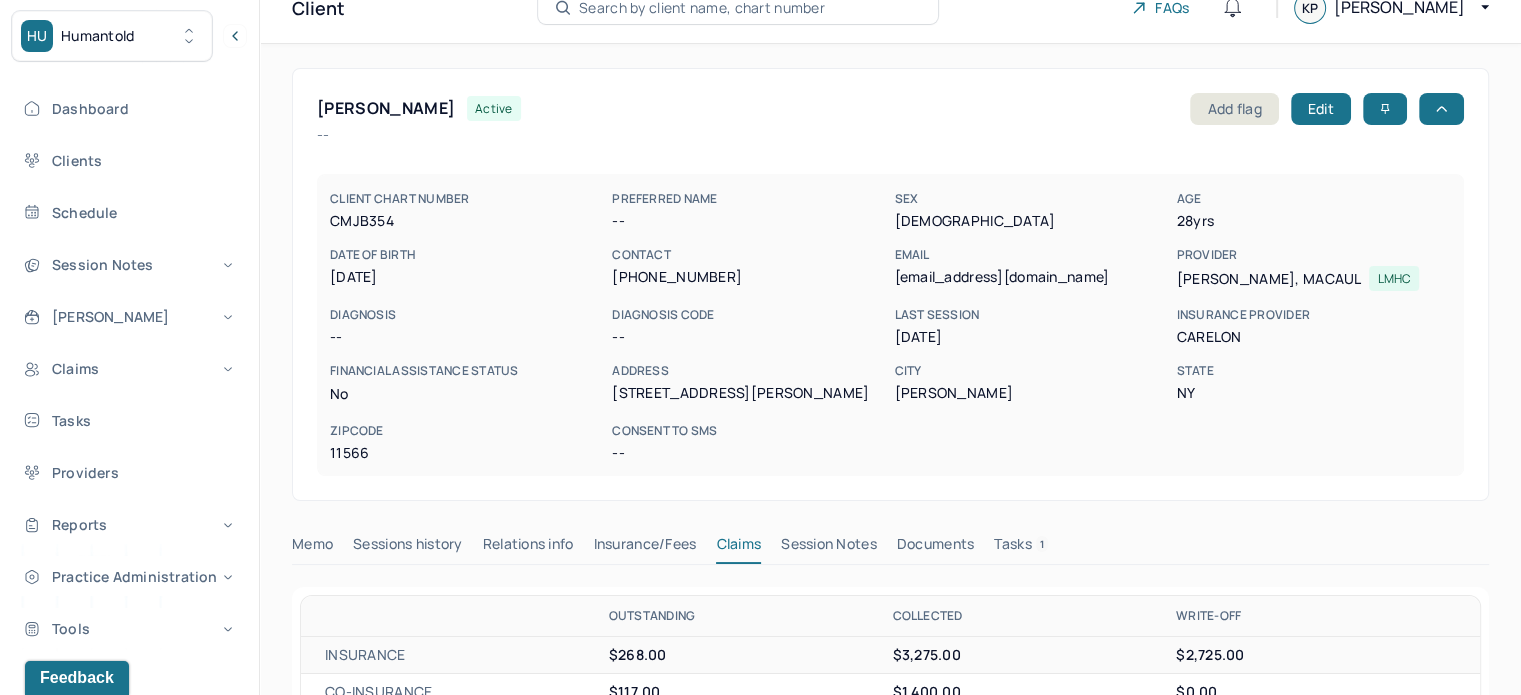 scroll, scrollTop: 0, scrollLeft: 0, axis: both 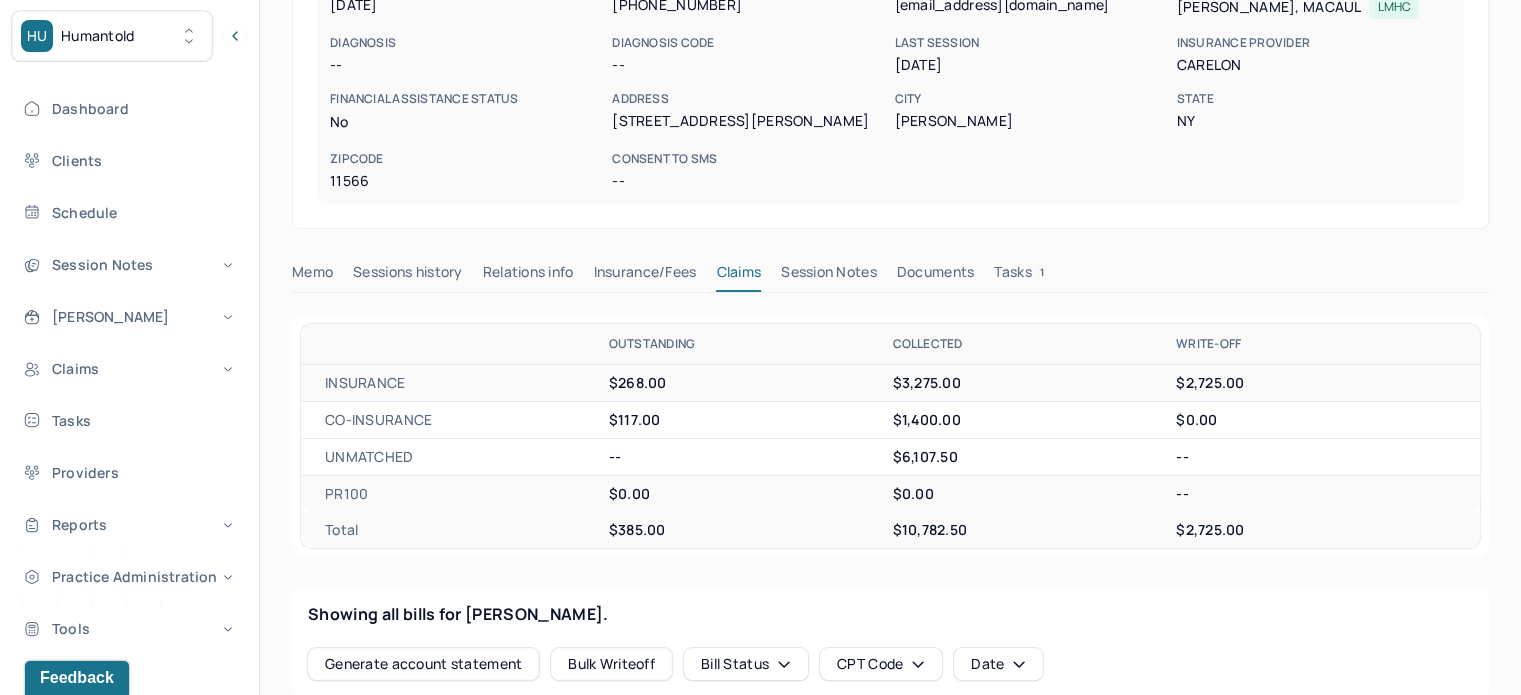 click on "Tasks 1" at bounding box center [1021, 276] 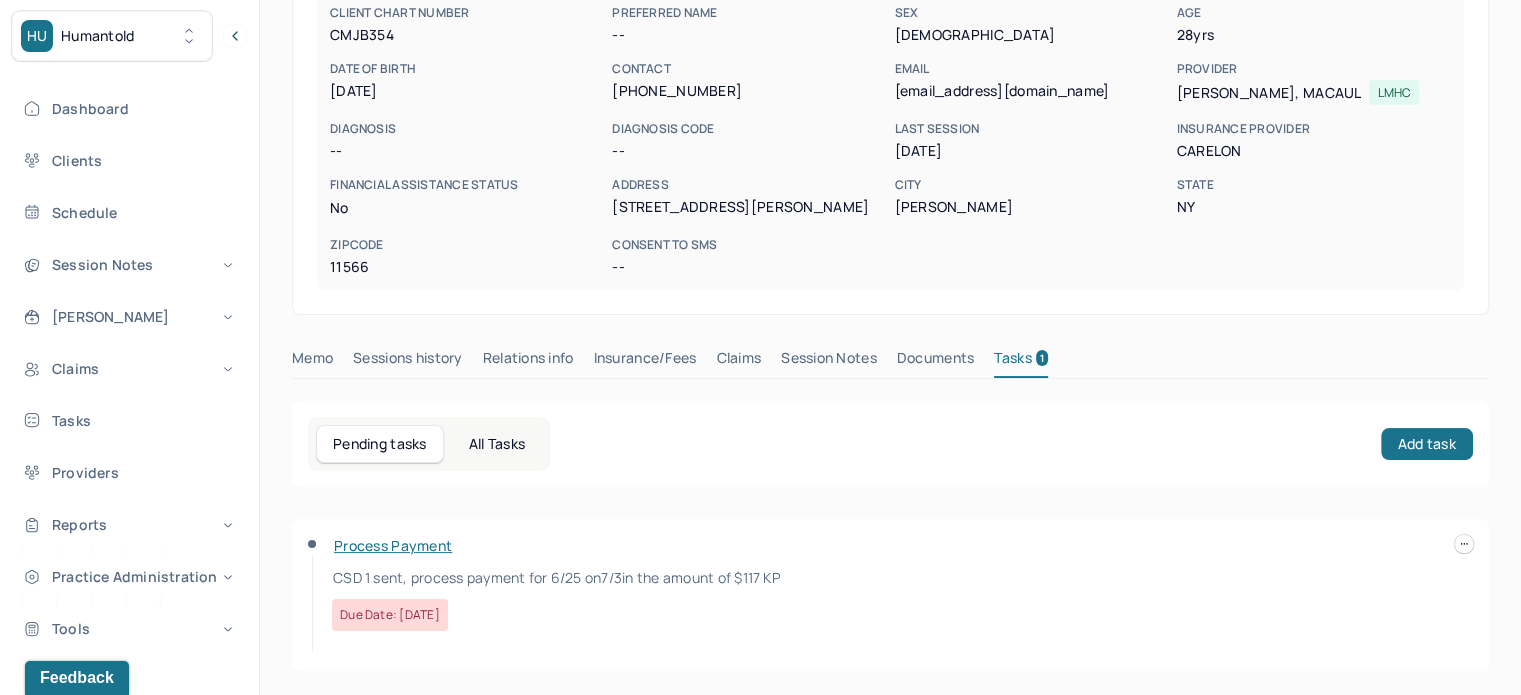 scroll, scrollTop: 212, scrollLeft: 0, axis: vertical 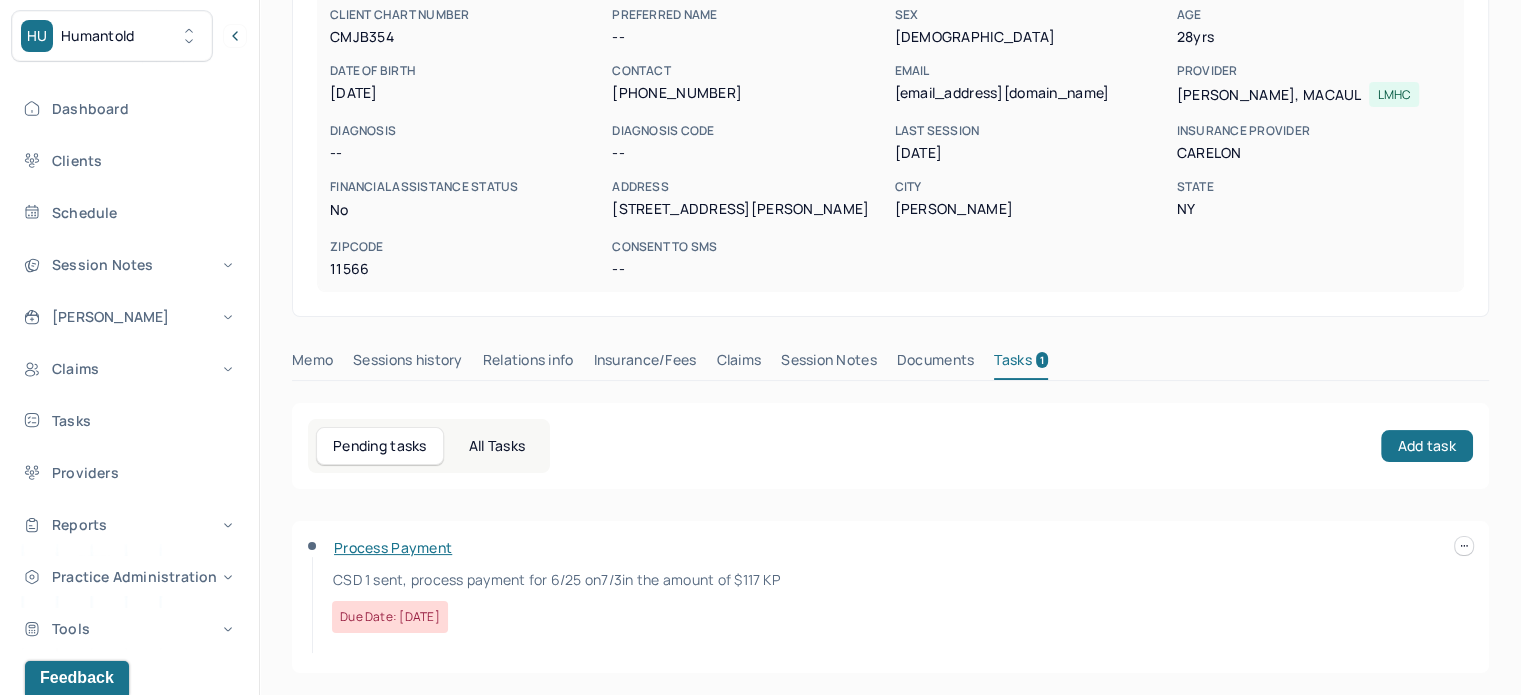 click on "in the amount of $117 KP" at bounding box center (701, 579) 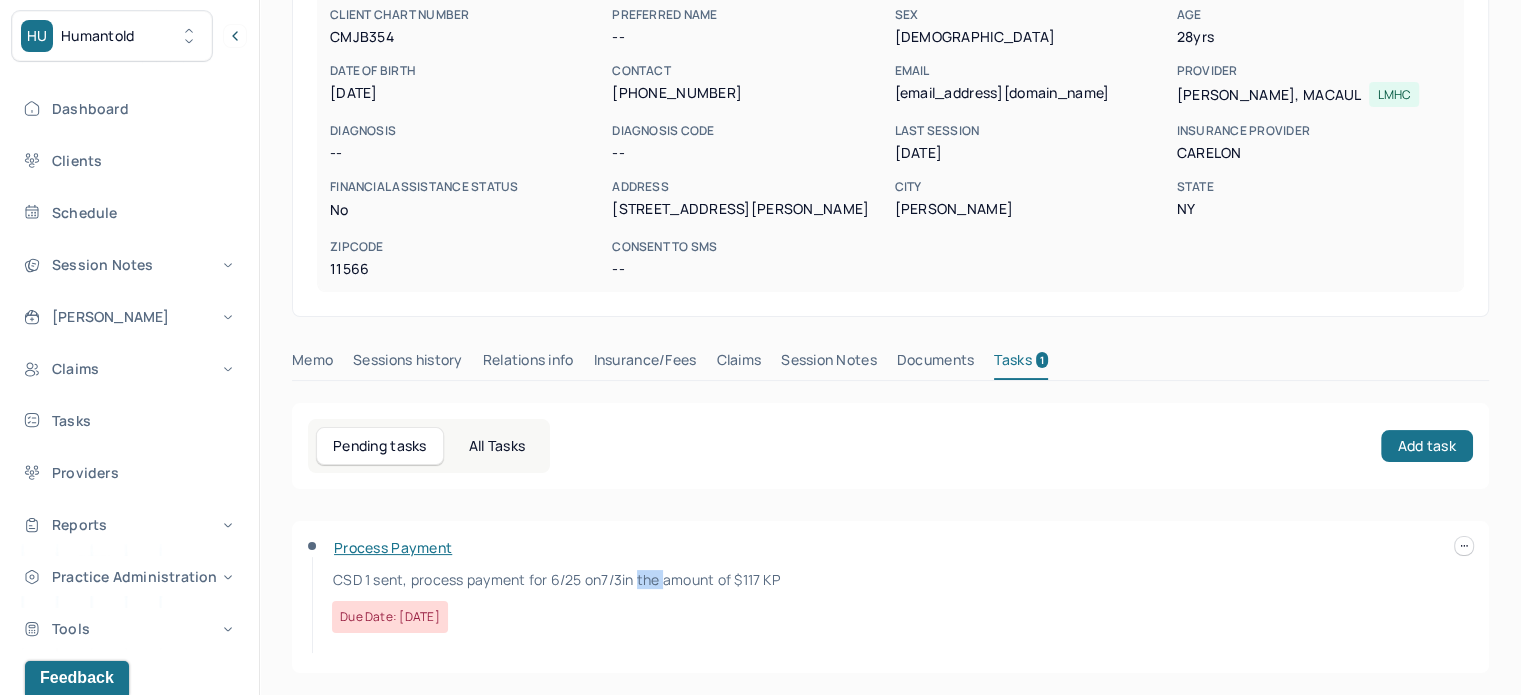 click on "in the amount of $117 KP" at bounding box center (701, 579) 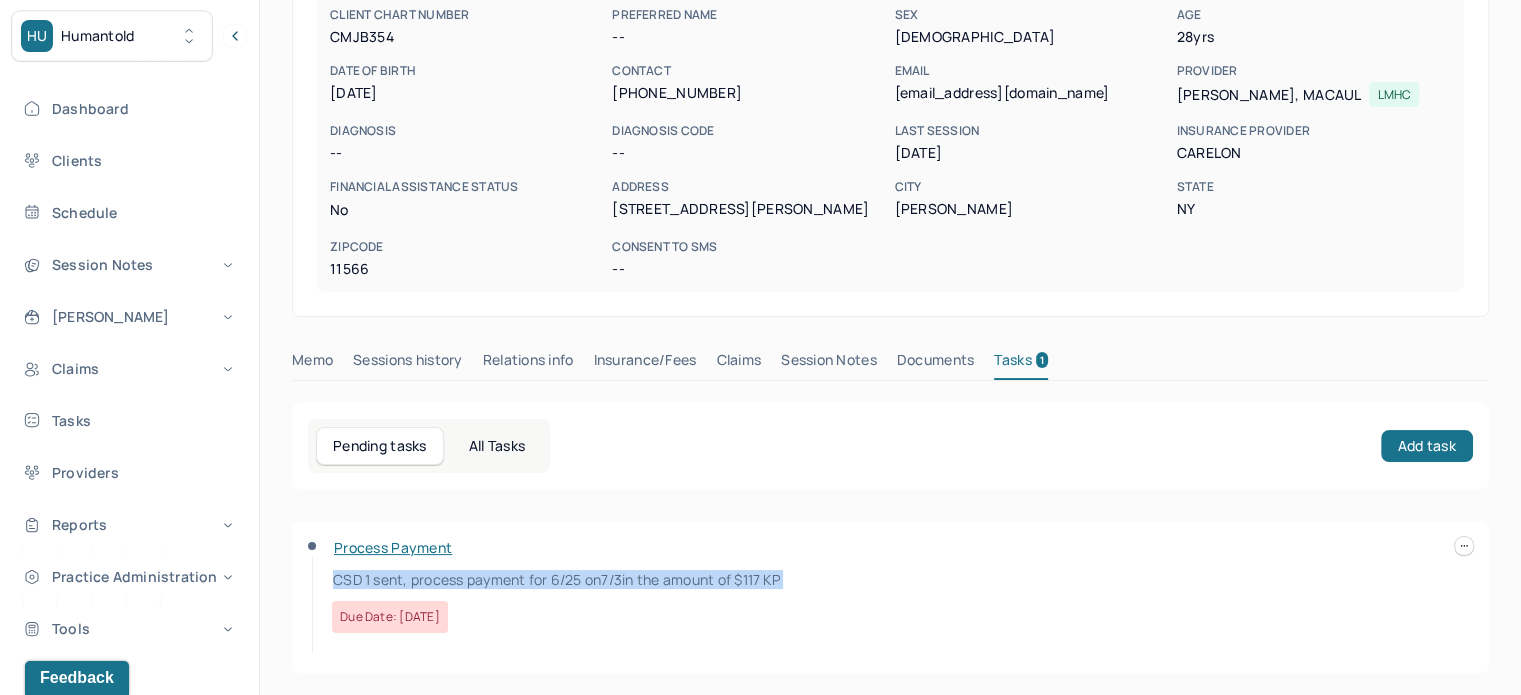 click on "in the amount of $117 KP" at bounding box center (701, 579) 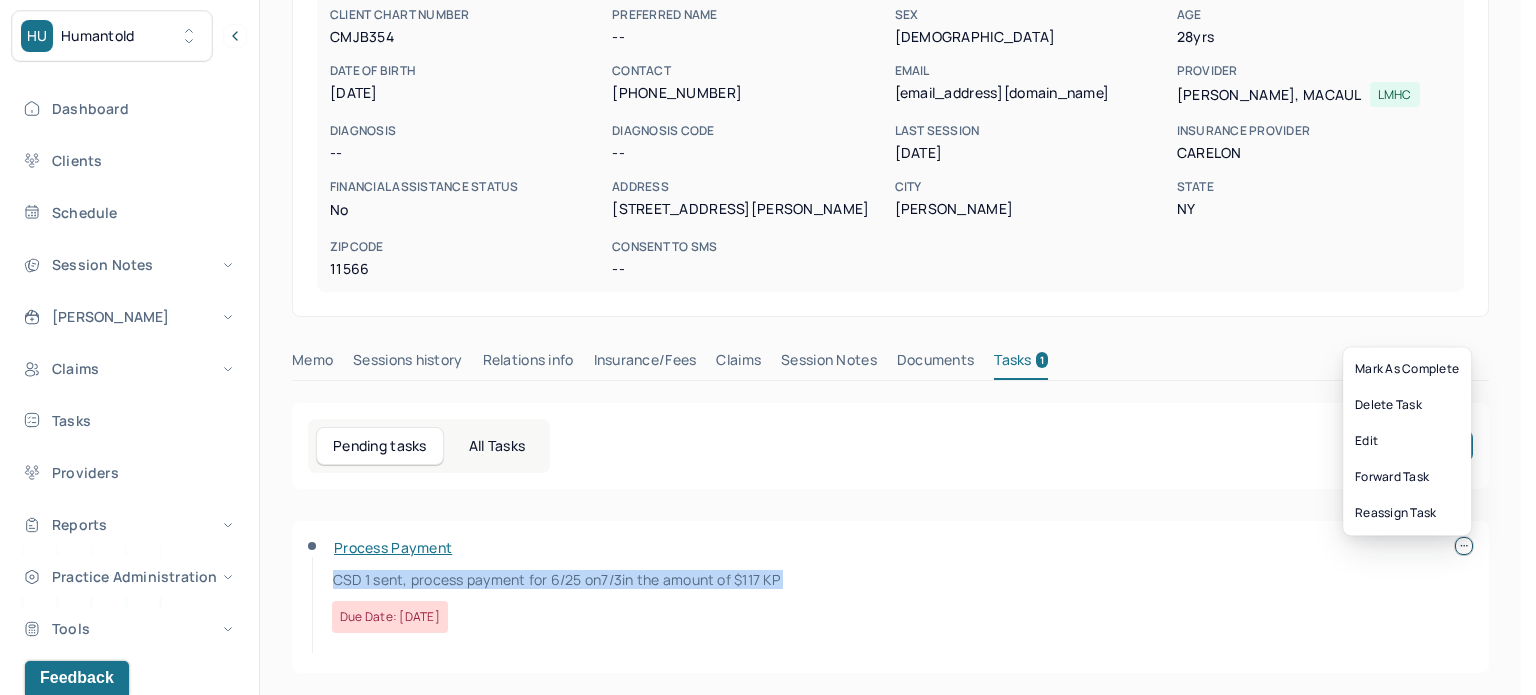click at bounding box center (1464, 546) 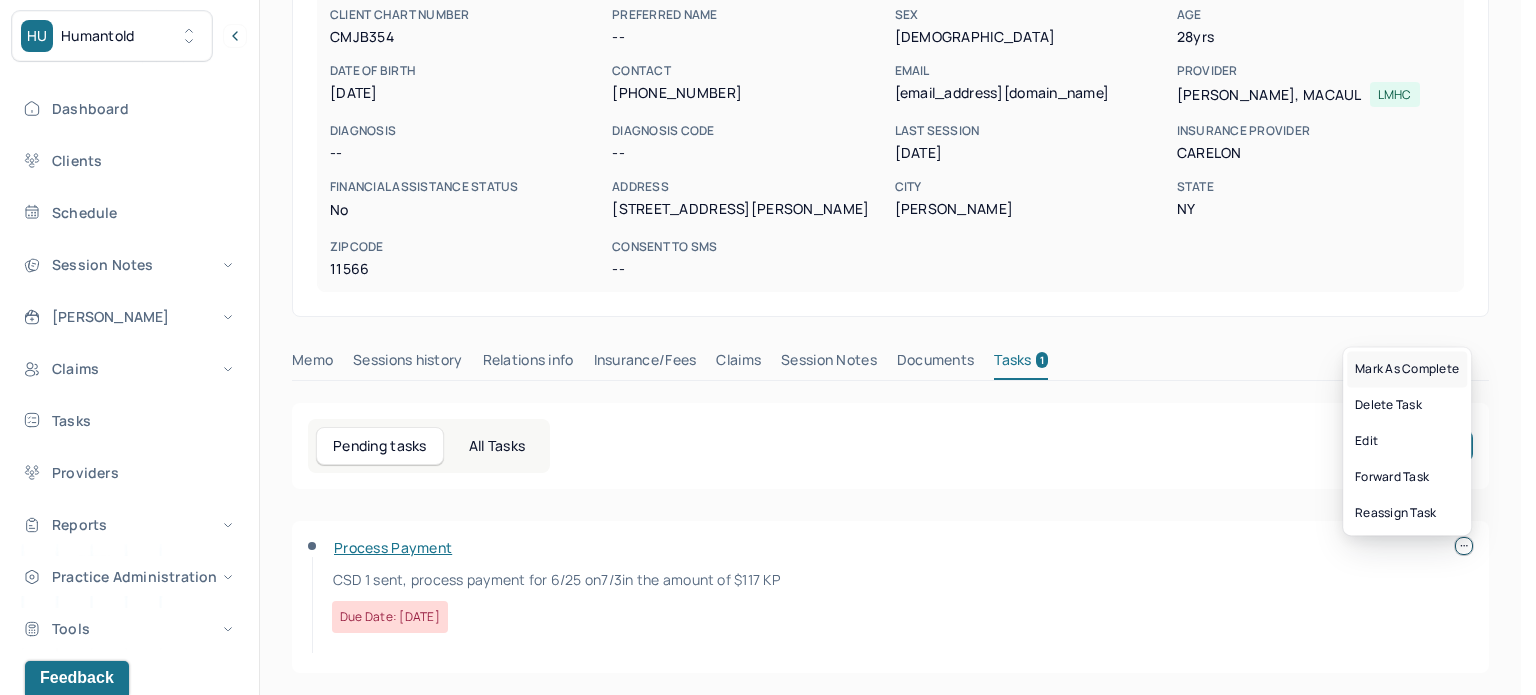click on "Mark as complete" at bounding box center (1407, 369) 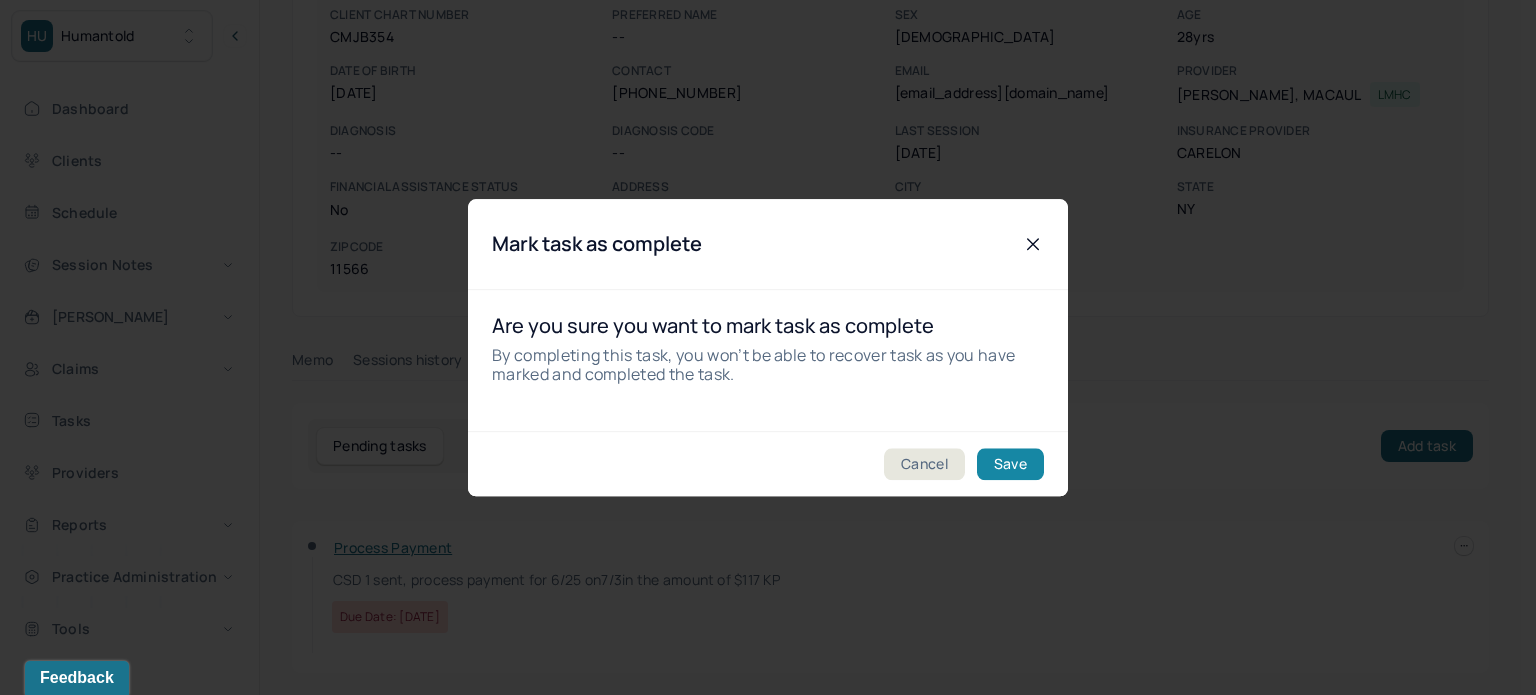 click on "Save" at bounding box center (1010, 464) 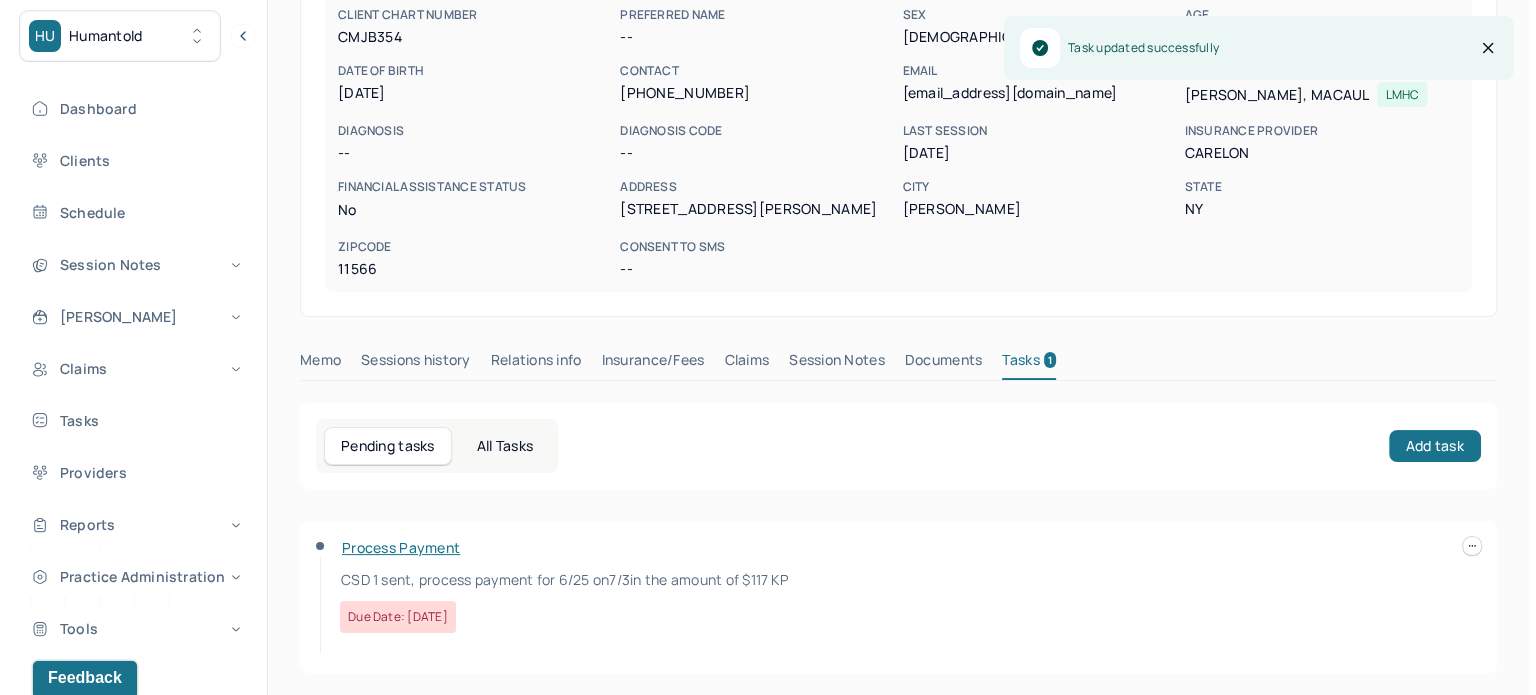 scroll, scrollTop: 180, scrollLeft: 0, axis: vertical 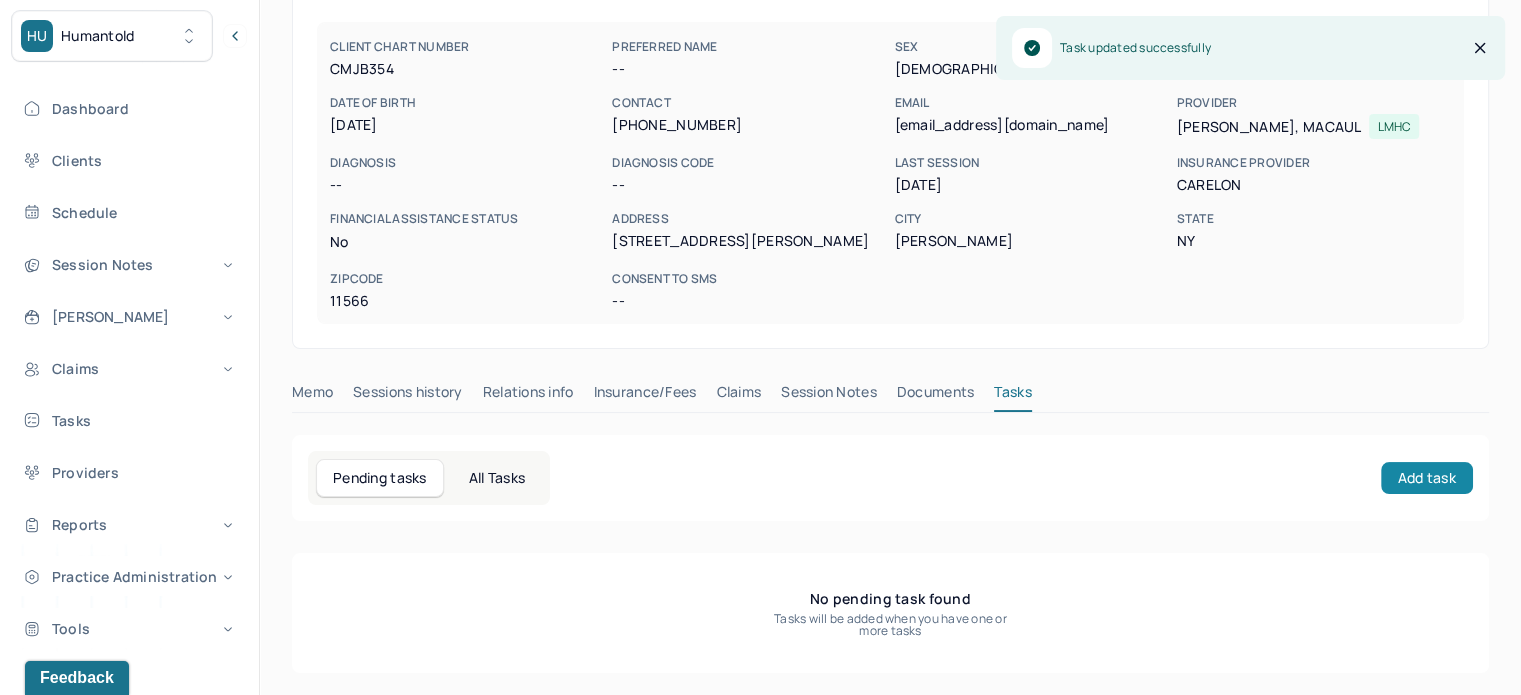 click on "Add task" at bounding box center (1427, 478) 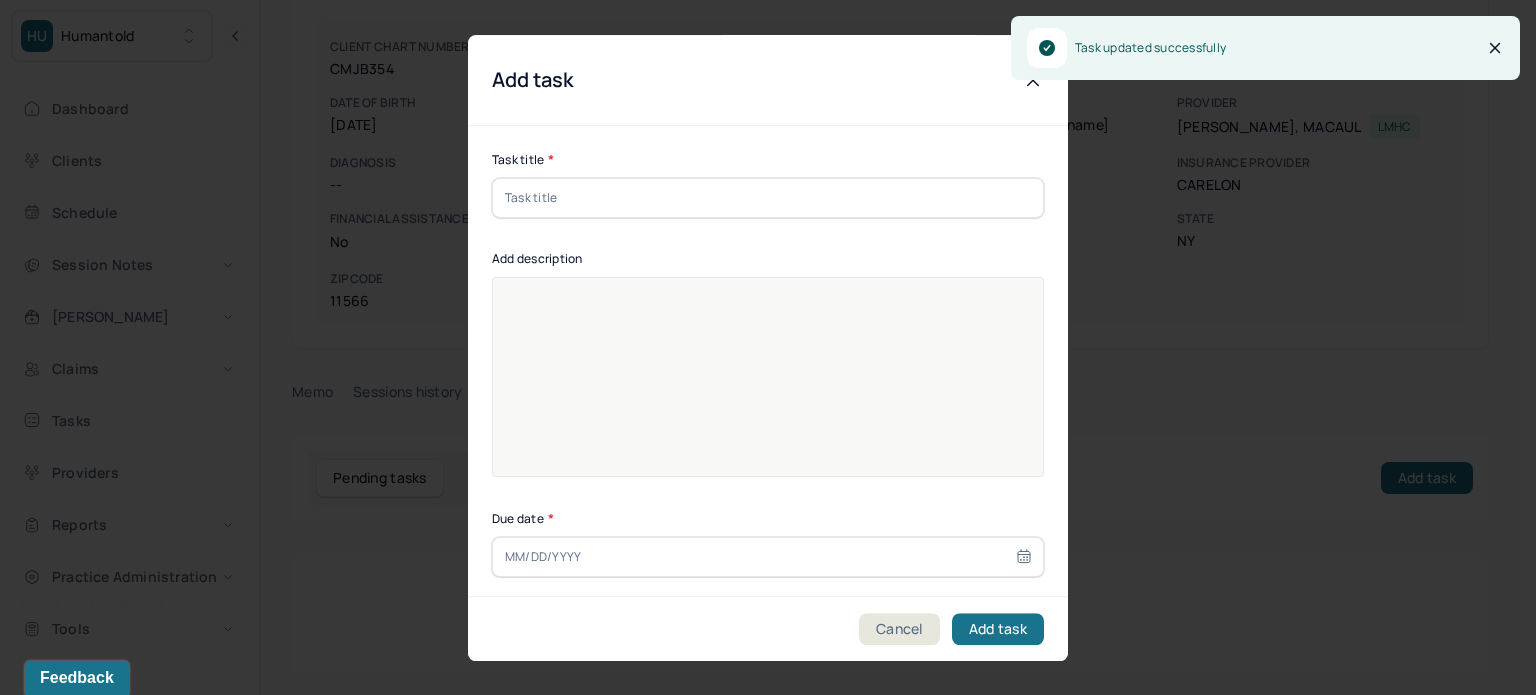 click at bounding box center (768, 390) 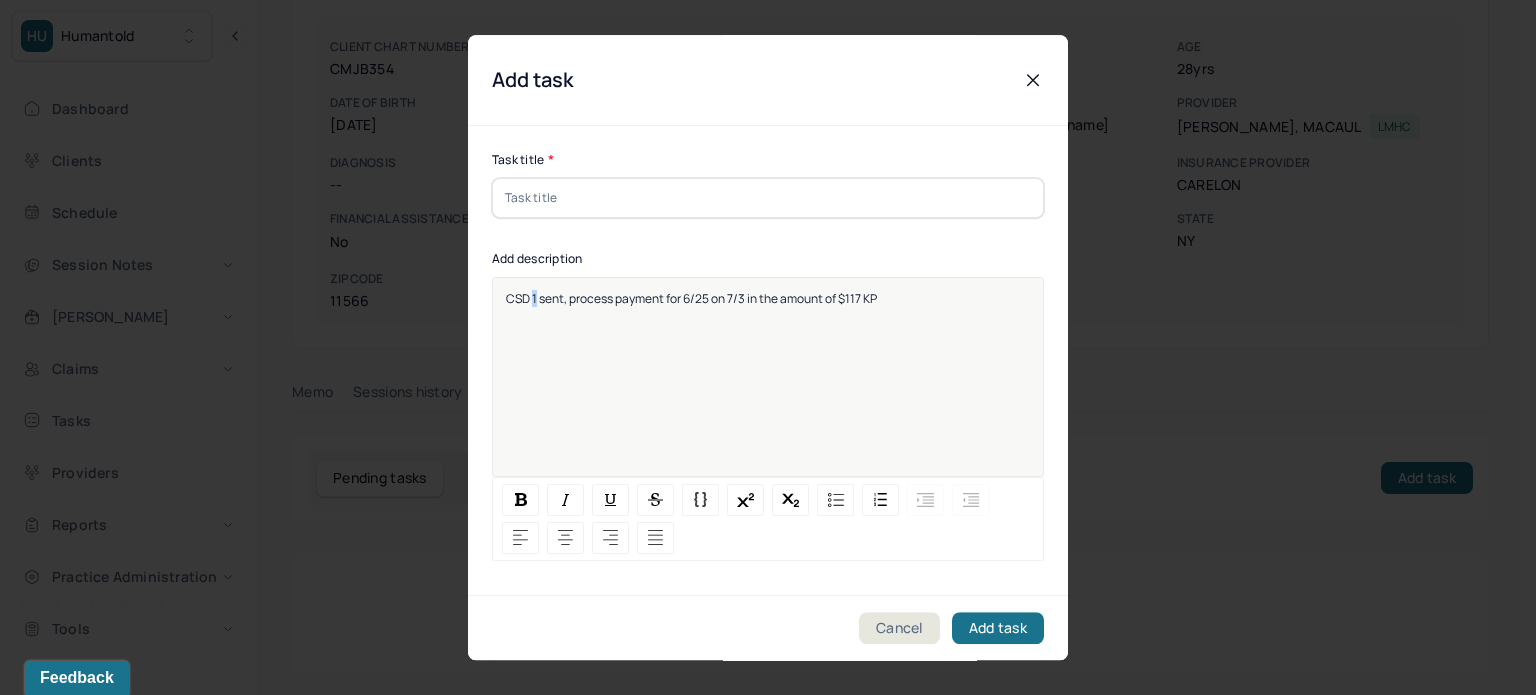 click on "CSD 1 sent, process payment for 6/25 on 7/3 in the amount of $117 KP" at bounding box center (691, 298) 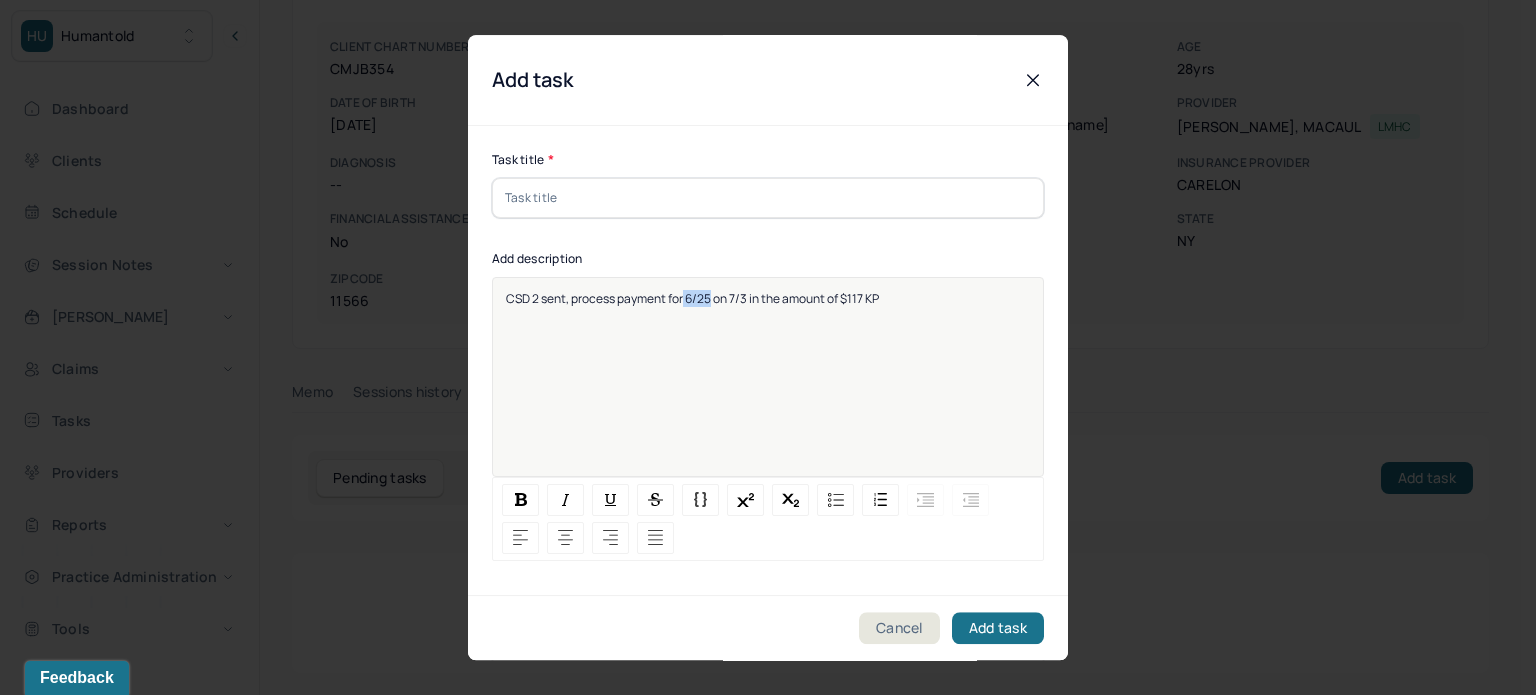drag, startPoint x: 714, startPoint y: 295, endPoint x: 685, endPoint y: 299, distance: 29.274563 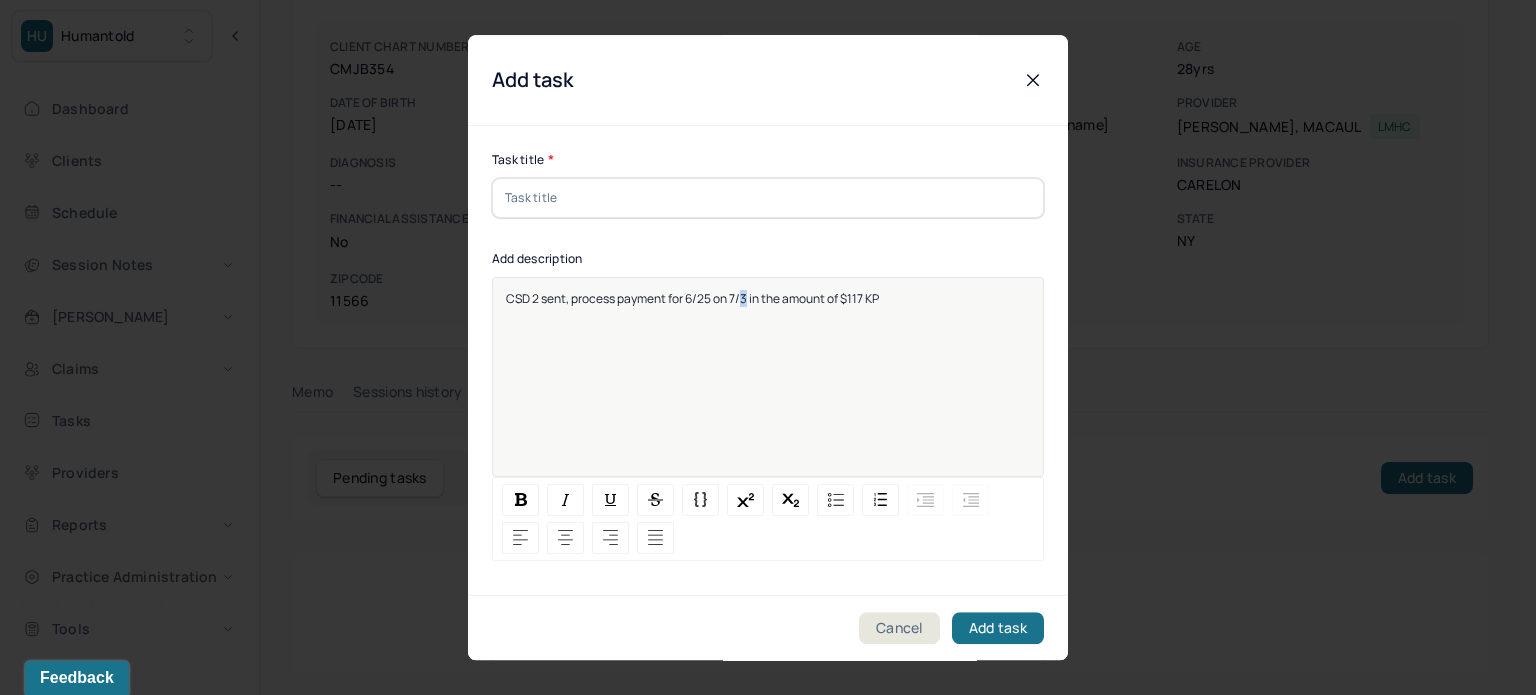 click on "CSD 2 sent, process payment for 6/25 on 7/3 in the amount of $117 KP" at bounding box center (692, 298) 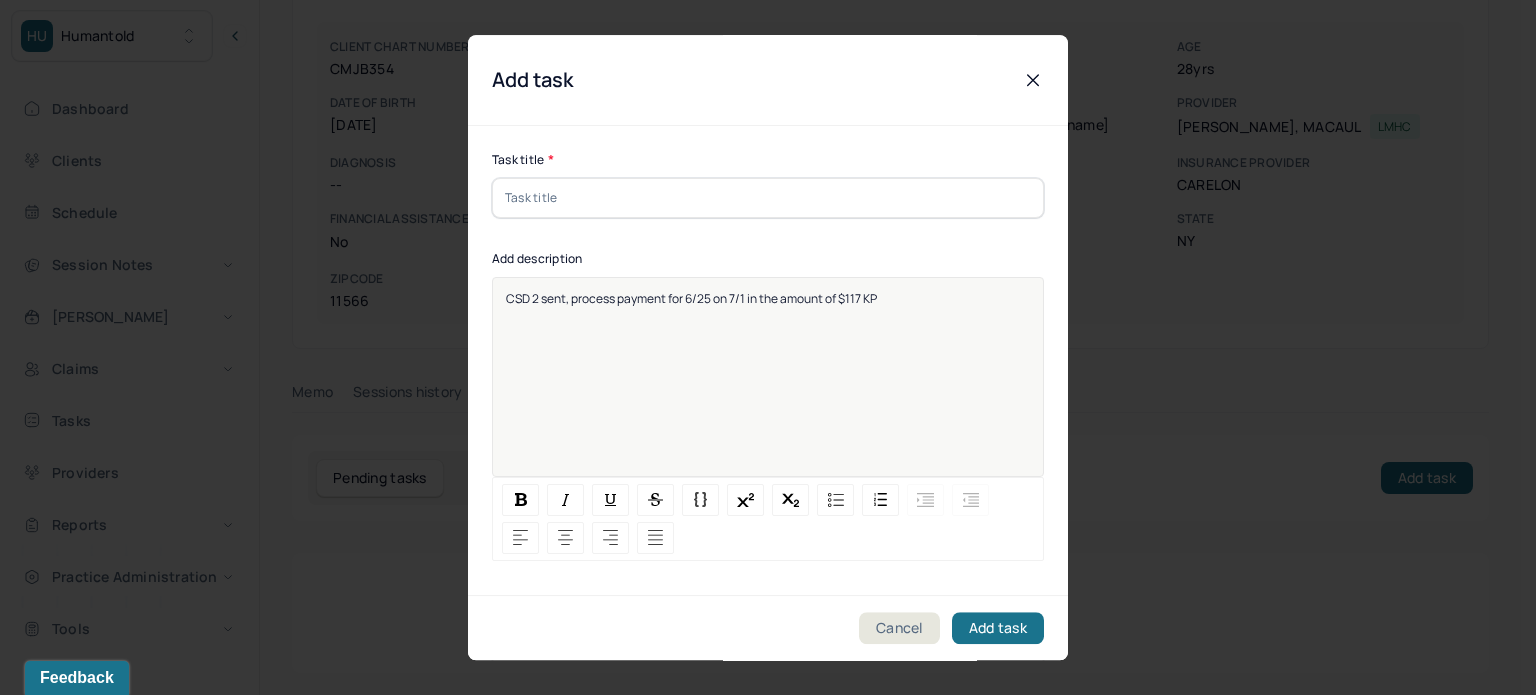 type 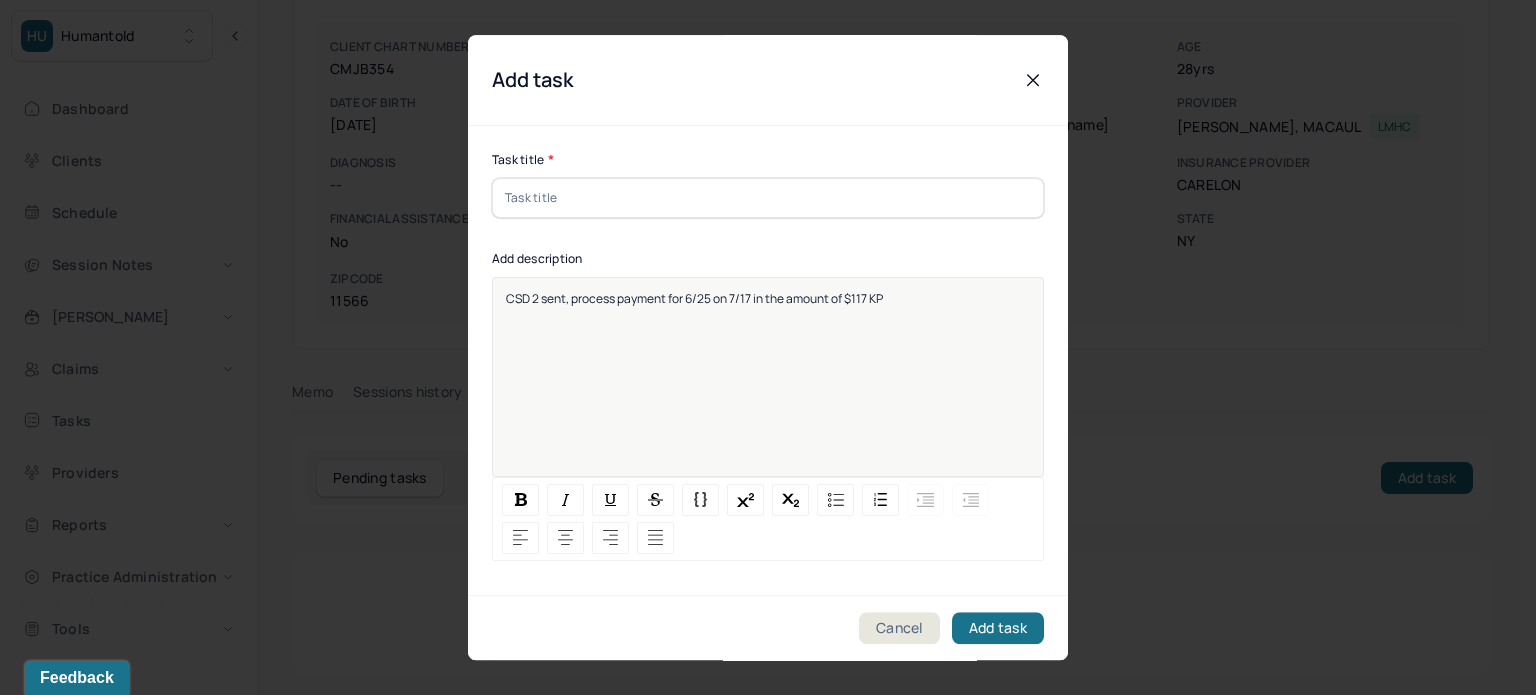 click on "CSD 2 sent, process payment for 6/25 on 7/17 in the amount of $117 KP" at bounding box center (768, 390) 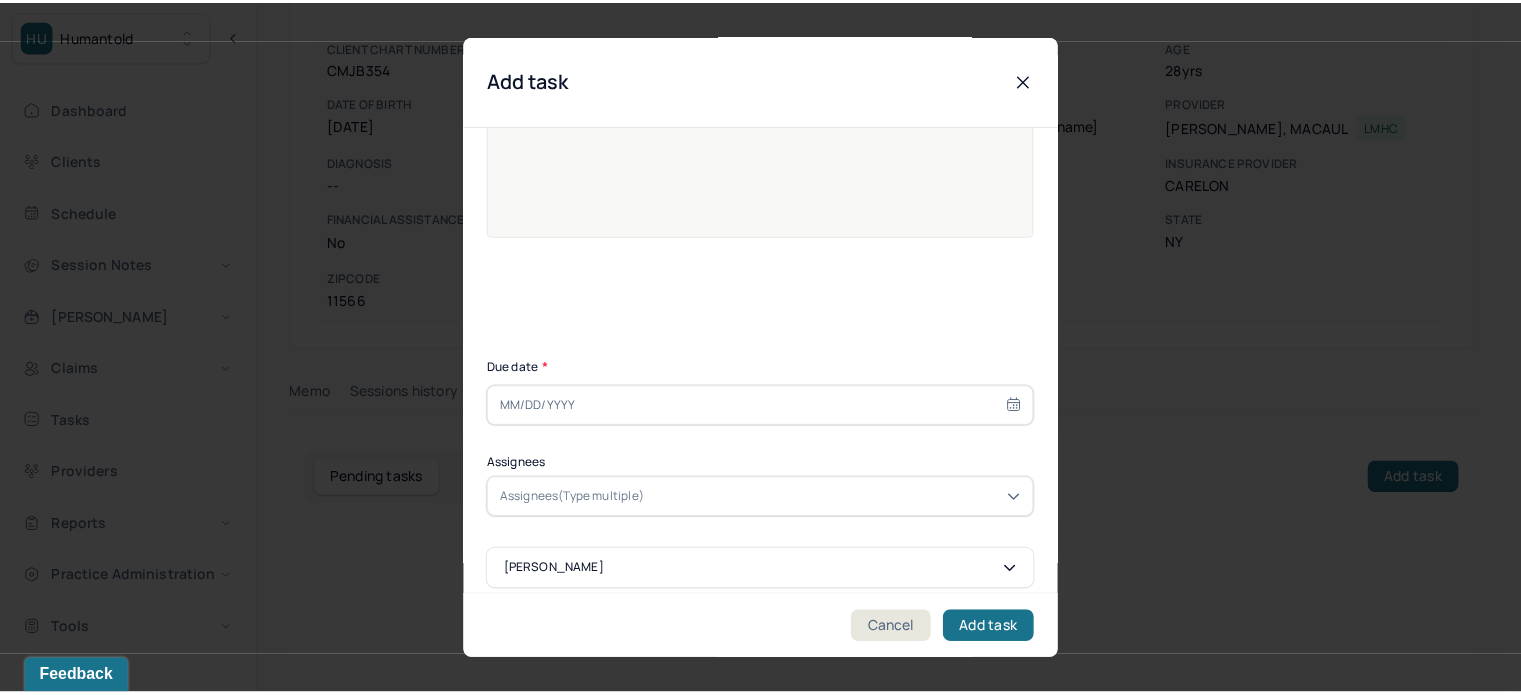 scroll, scrollTop: 256, scrollLeft: 0, axis: vertical 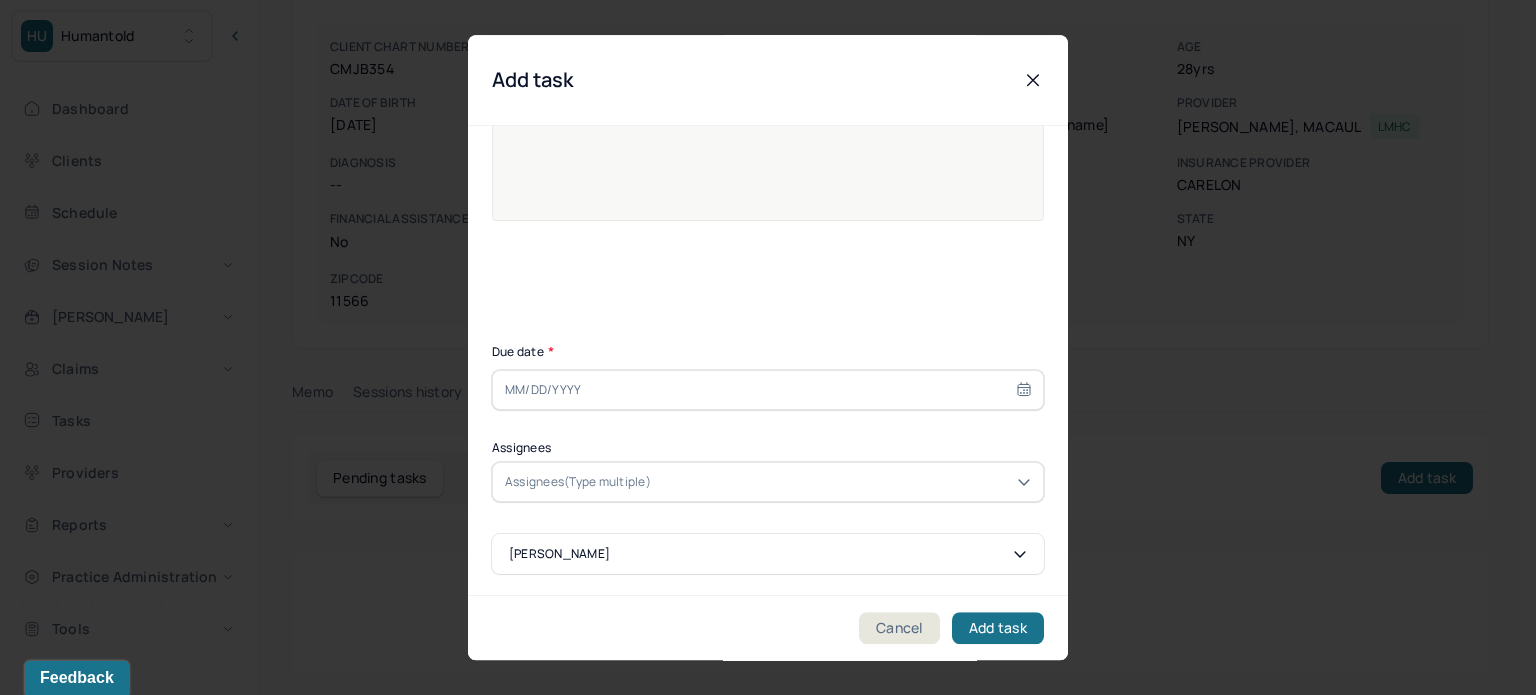 type on "Process Payment" 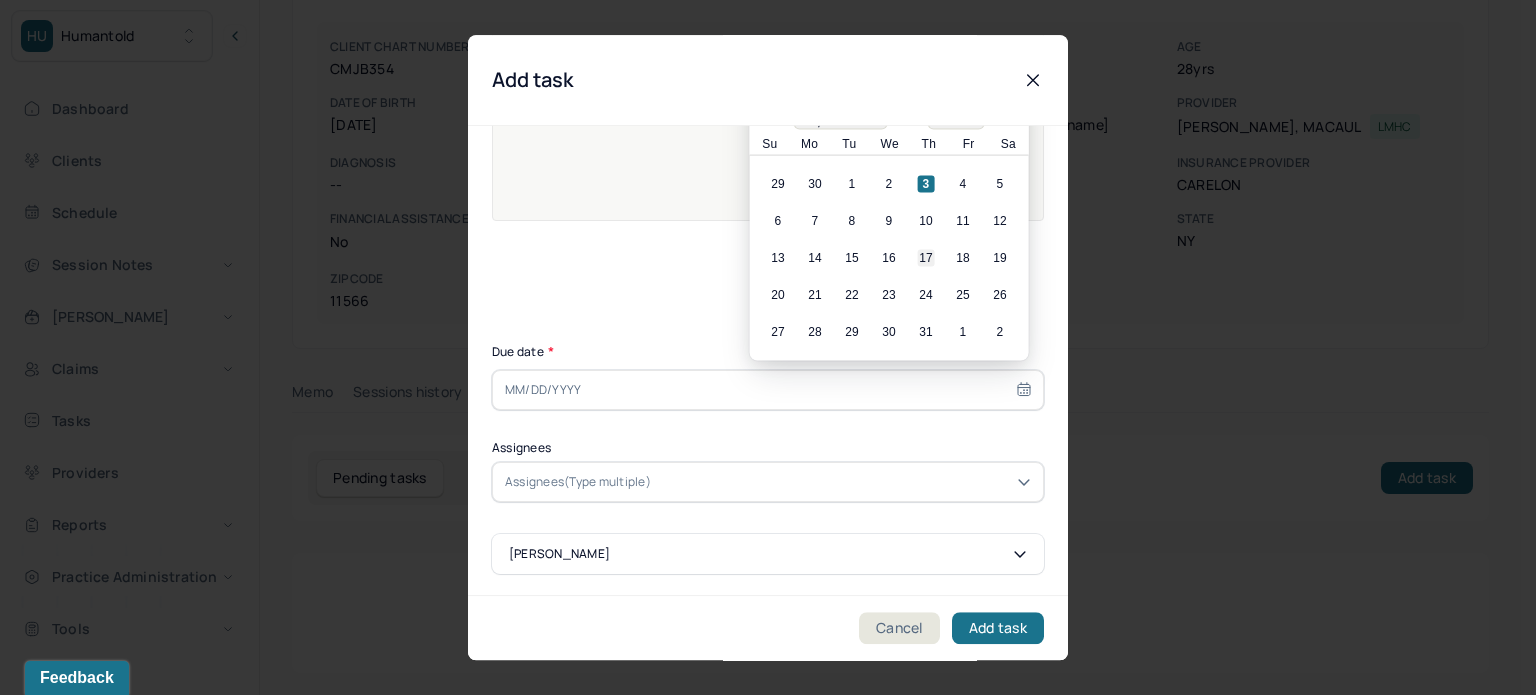 click on "17" at bounding box center [926, 258] 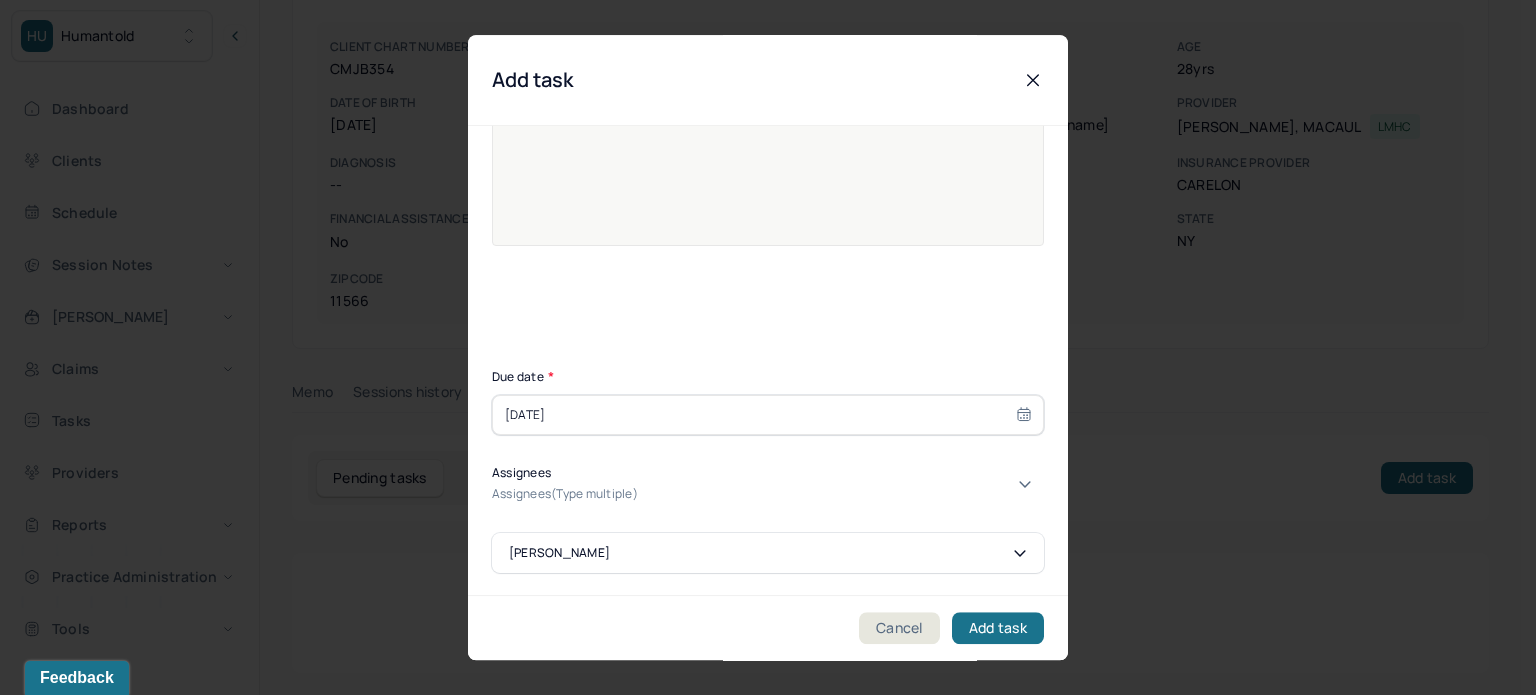 click at bounding box center [706, 494] 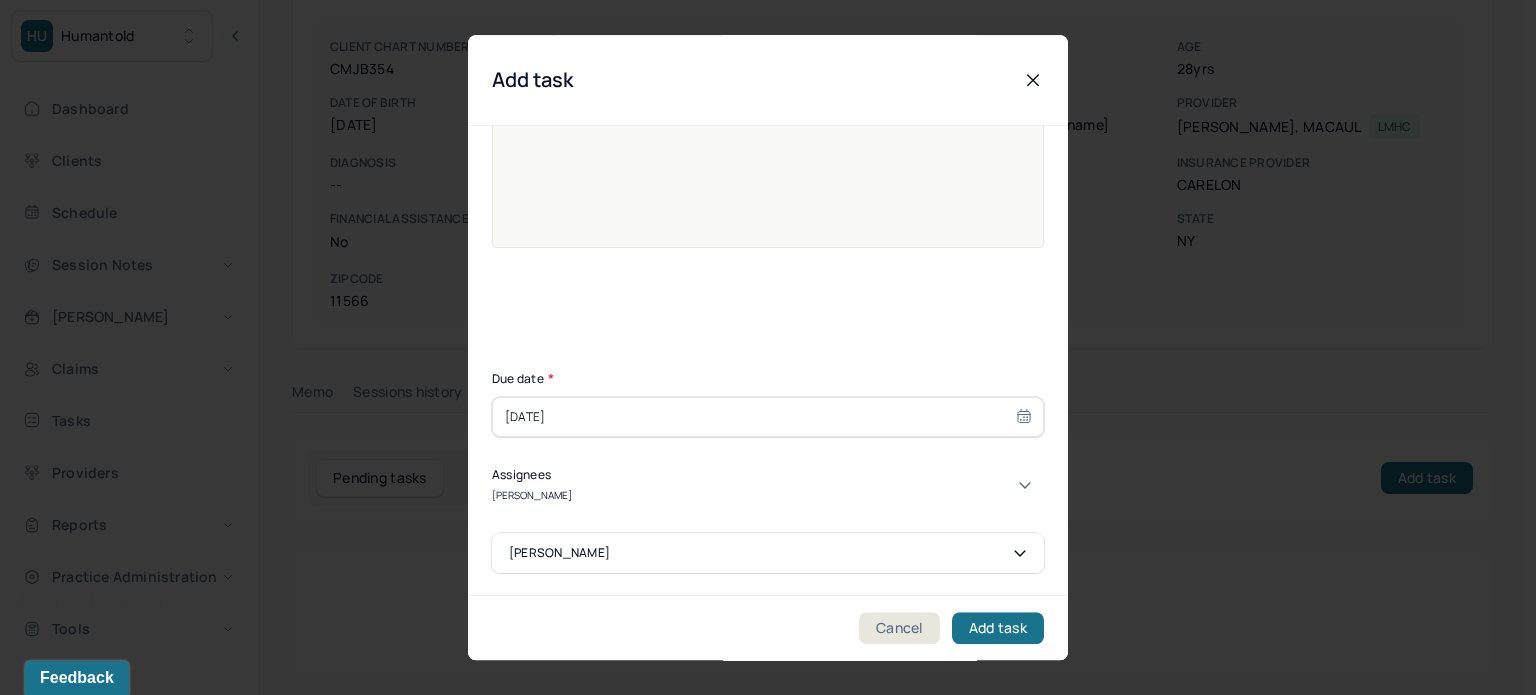 type on "[PERSON_NAME]" 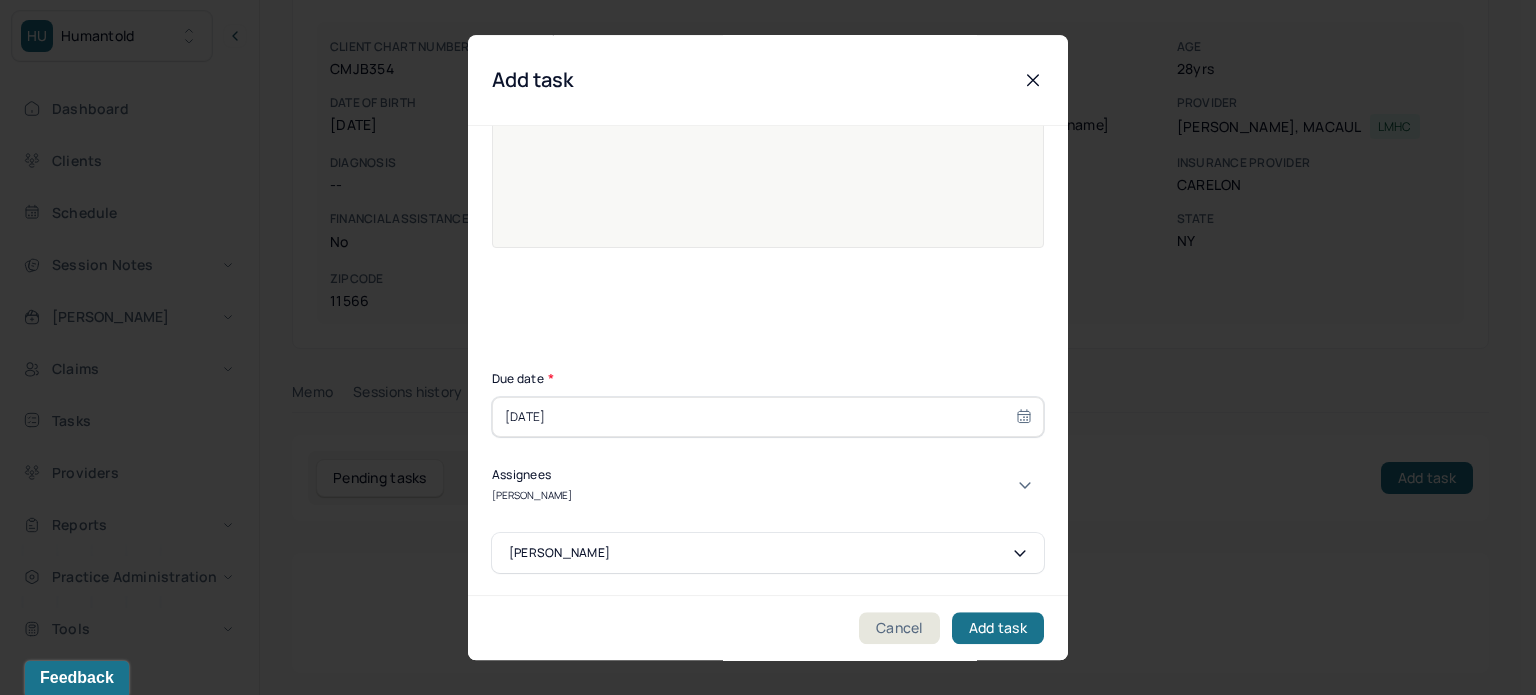 type 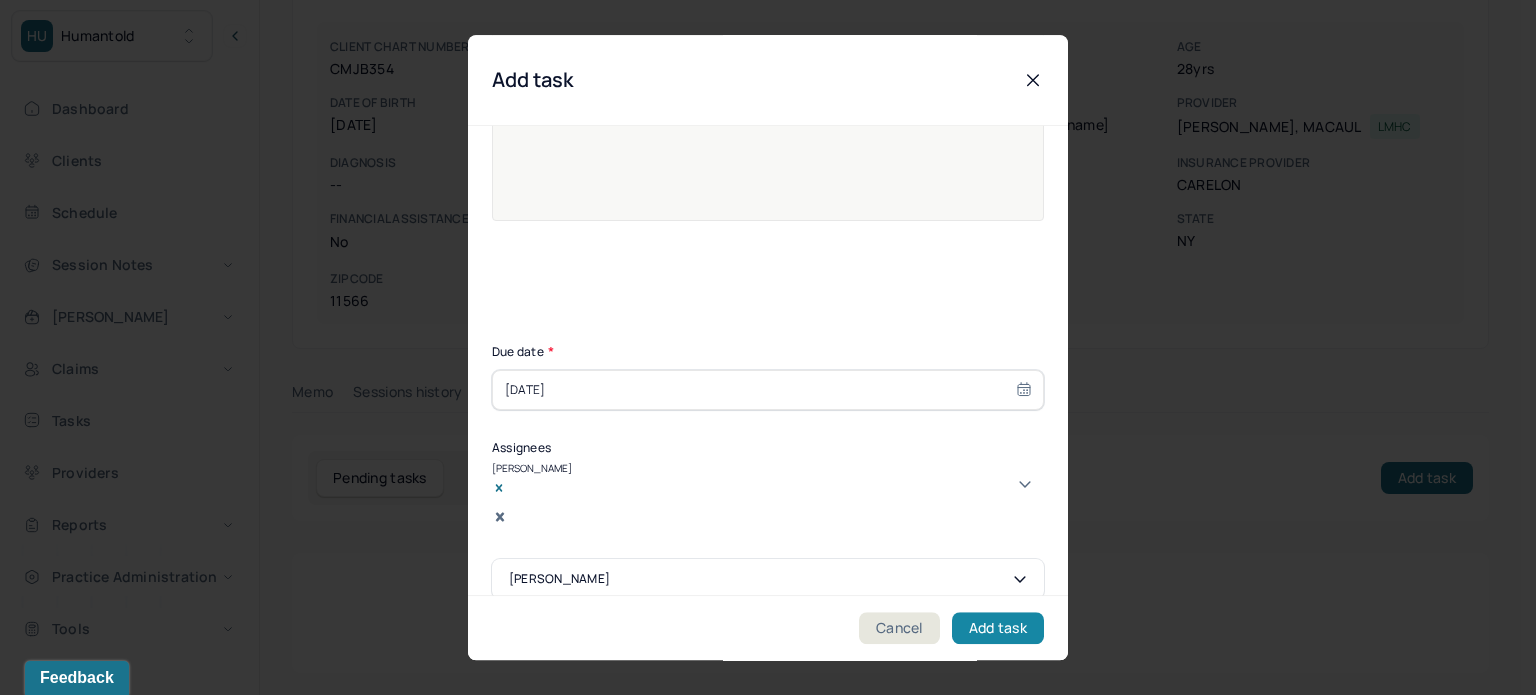 click on "Add task" at bounding box center [998, 628] 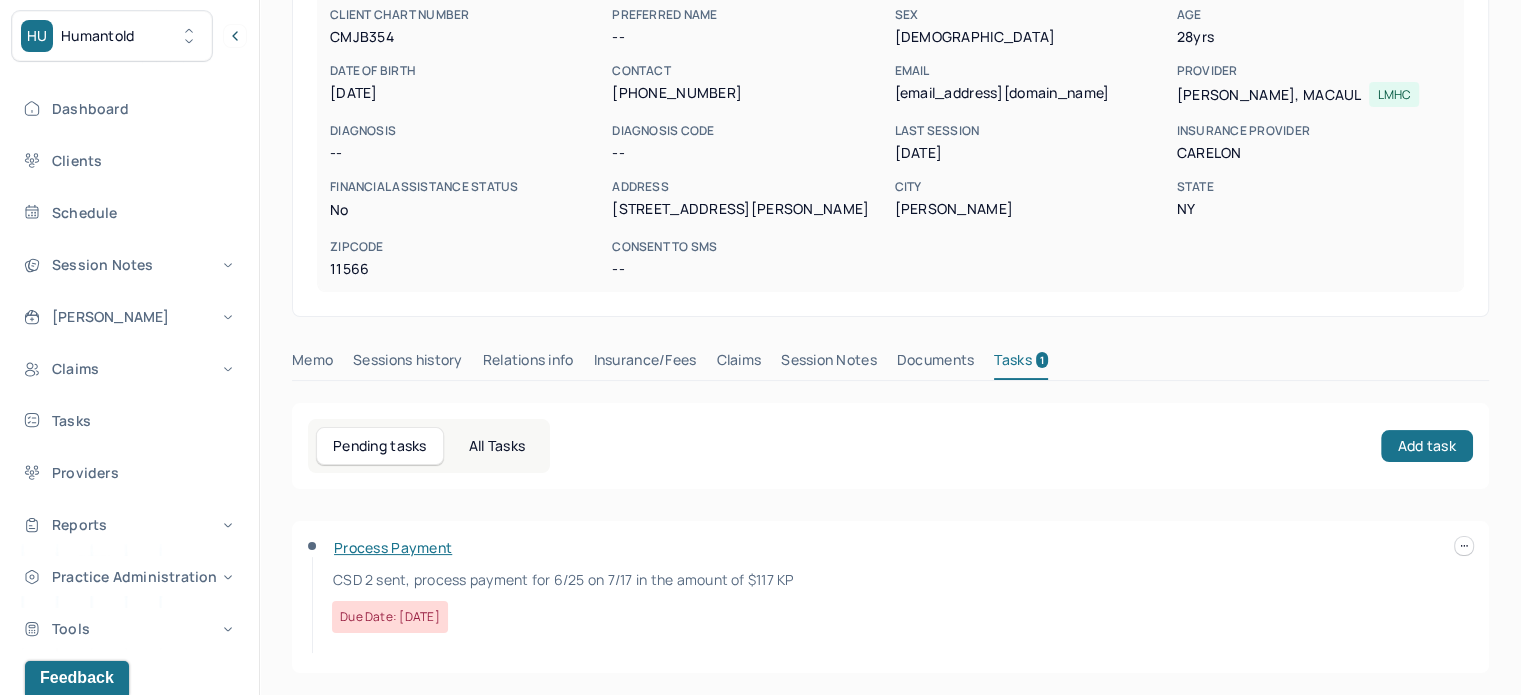 scroll, scrollTop: 0, scrollLeft: 0, axis: both 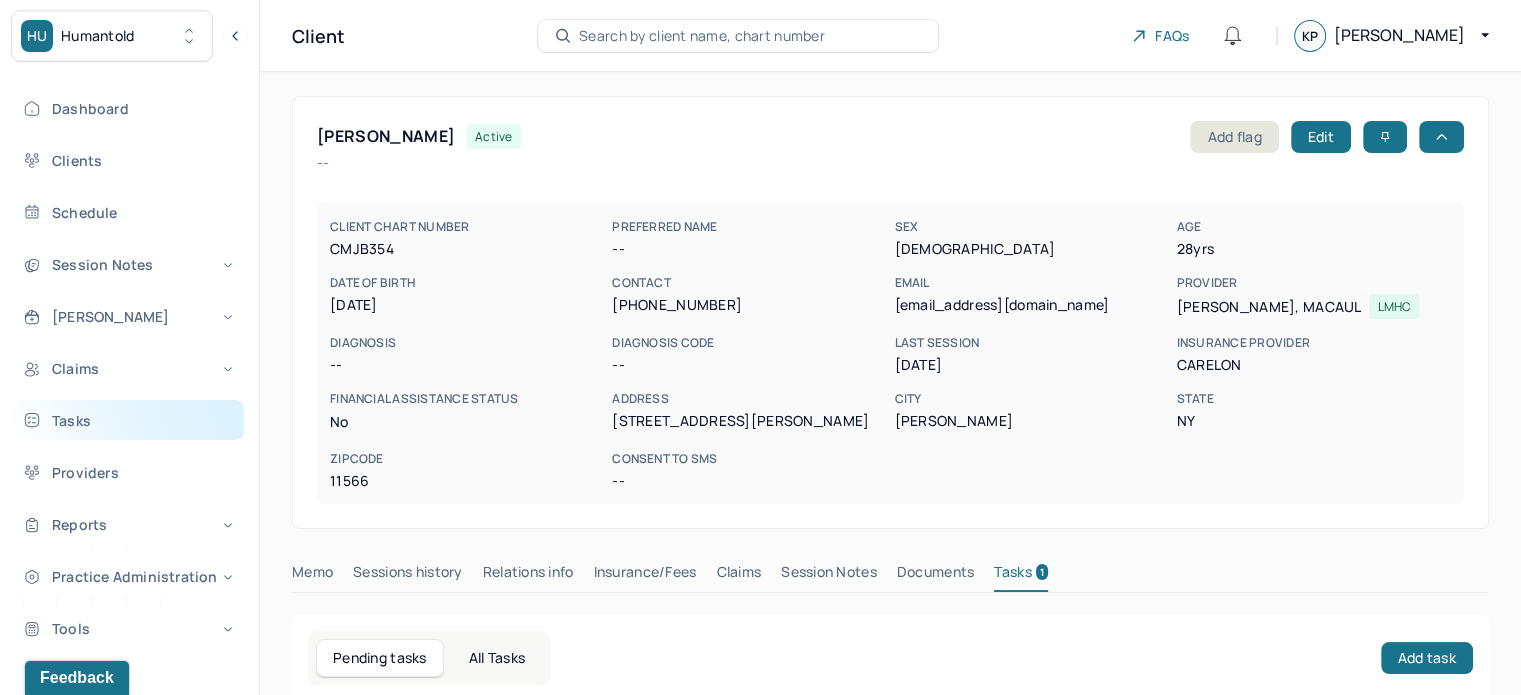 click on "Tasks" at bounding box center [128, 420] 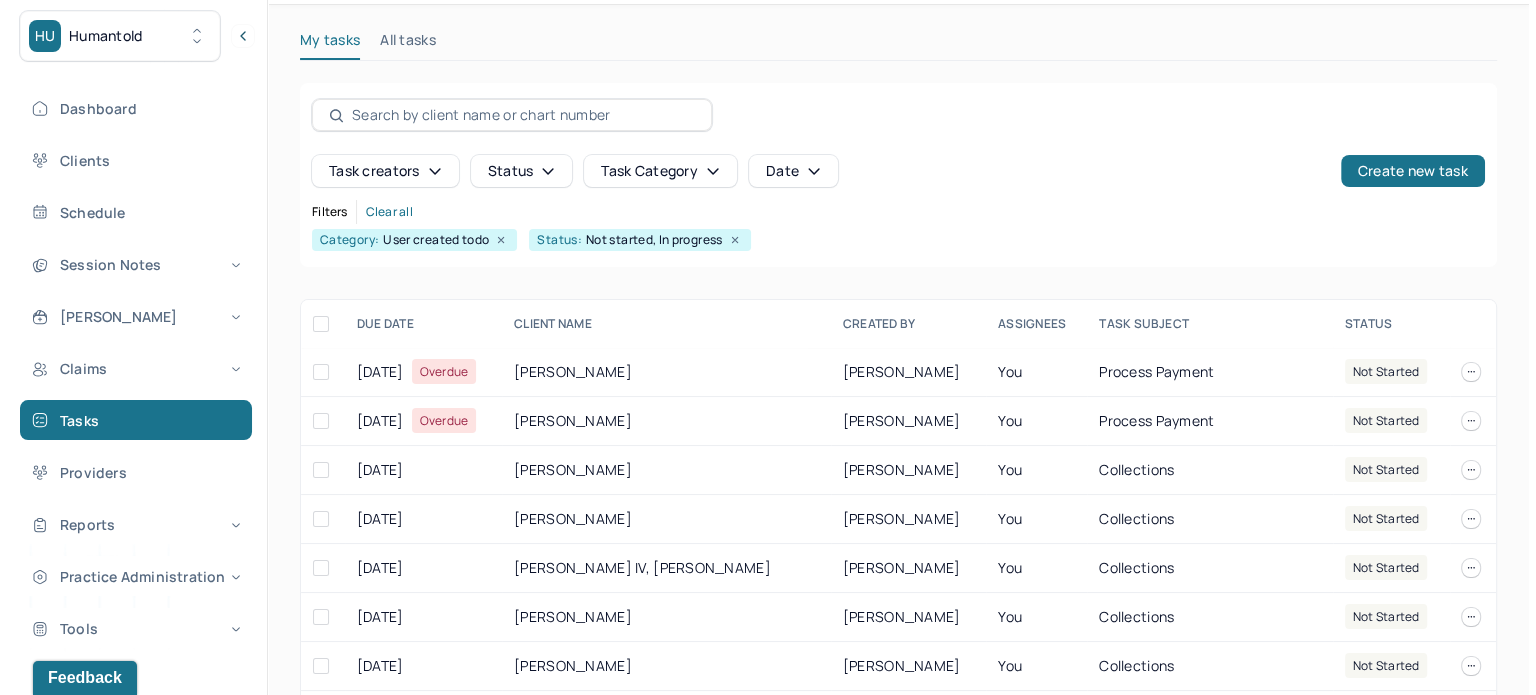 scroll, scrollTop: 100, scrollLeft: 0, axis: vertical 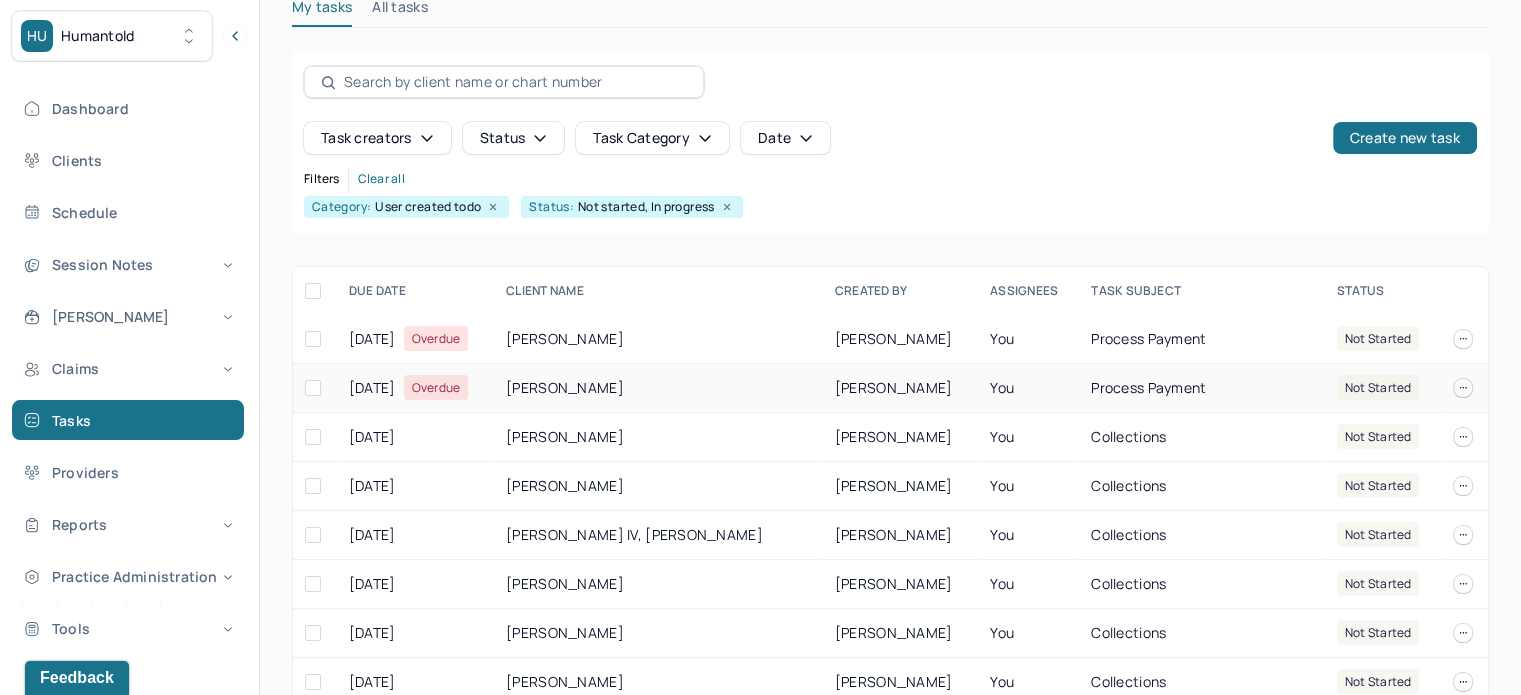 click on "CAMPBELL, AMARI" at bounding box center [658, 388] 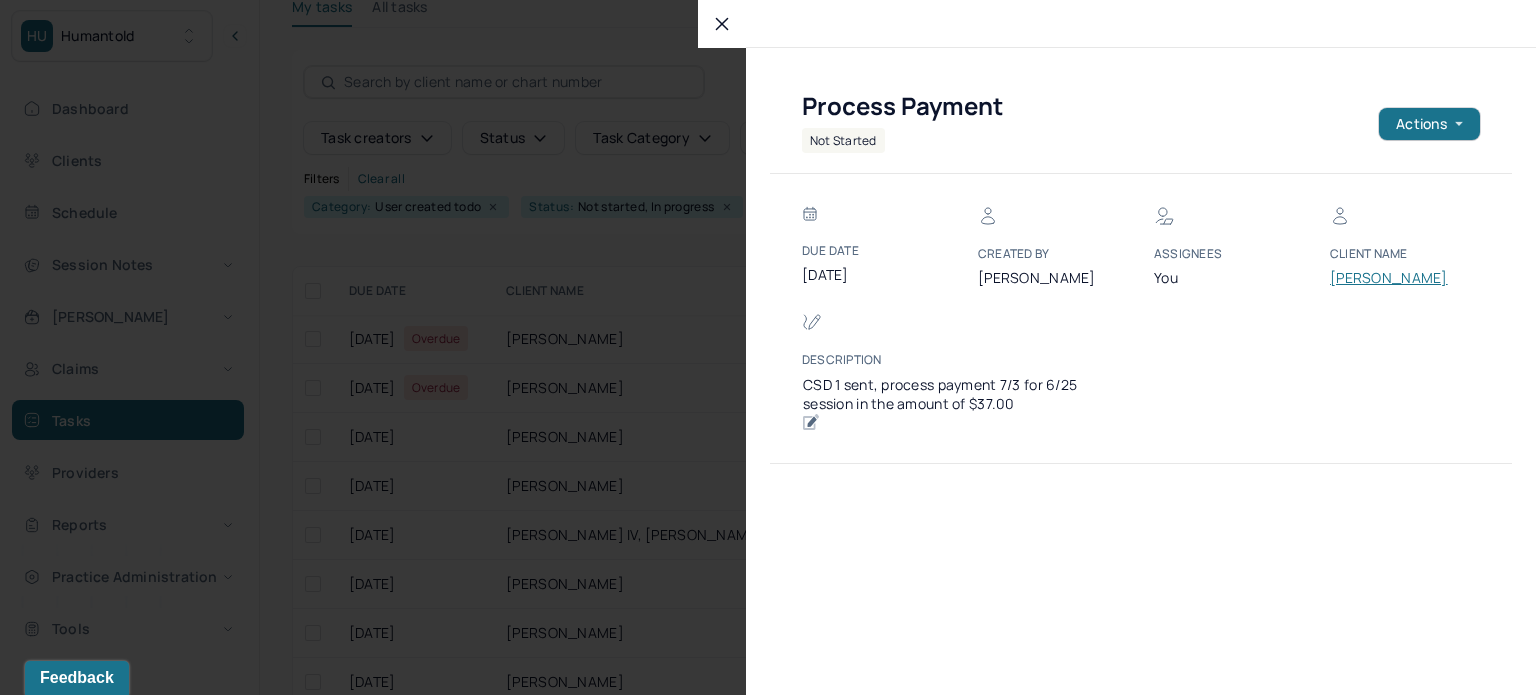 click on "CAMPBELL, AMARI" at bounding box center (1390, 278) 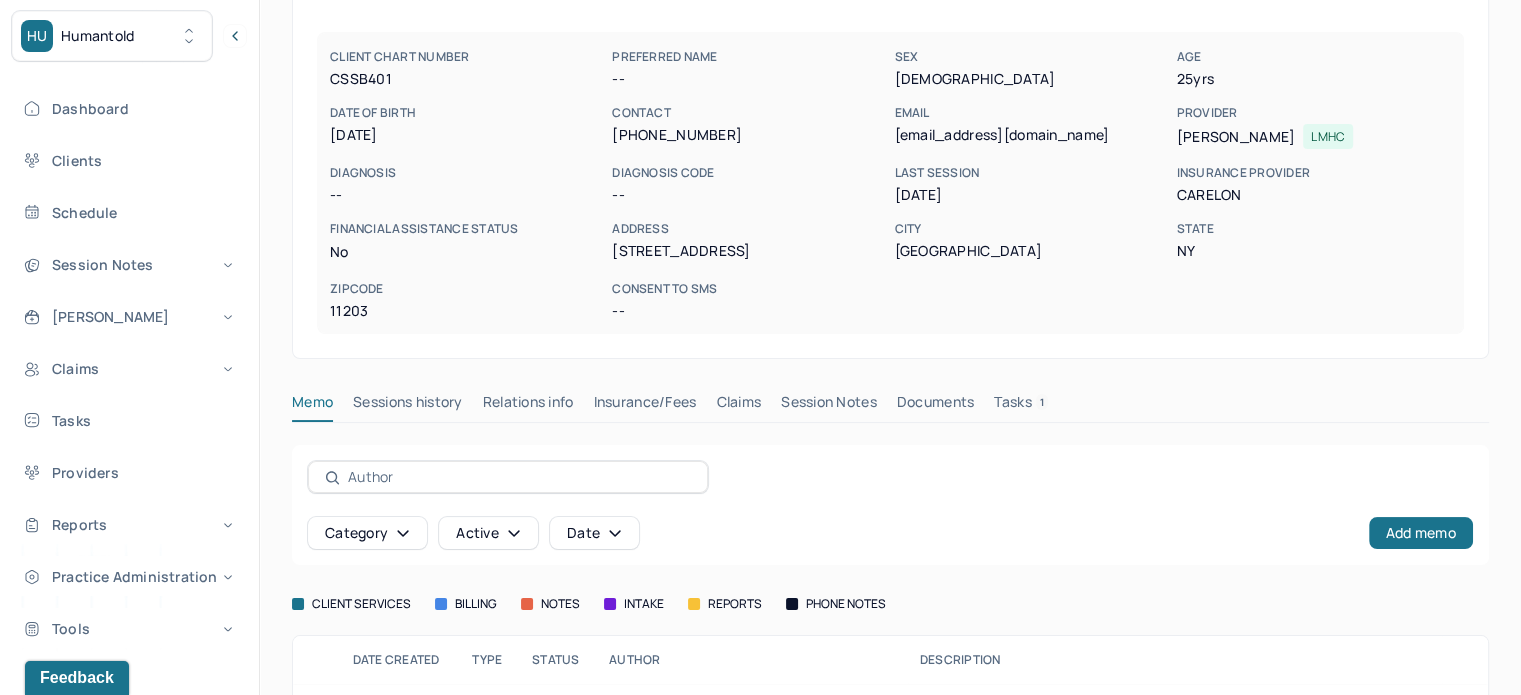 scroll, scrollTop: 264, scrollLeft: 0, axis: vertical 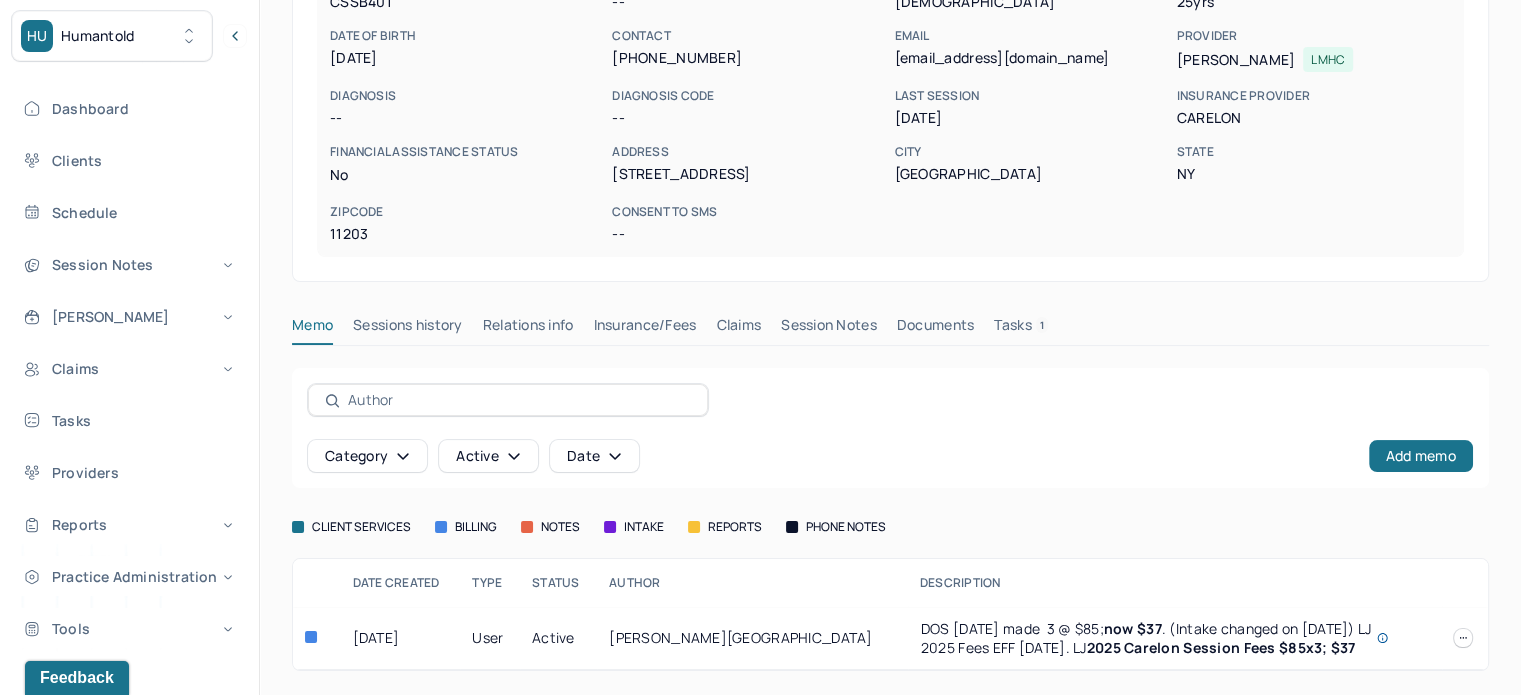 click on "Insurance/Fees" at bounding box center (645, 329) 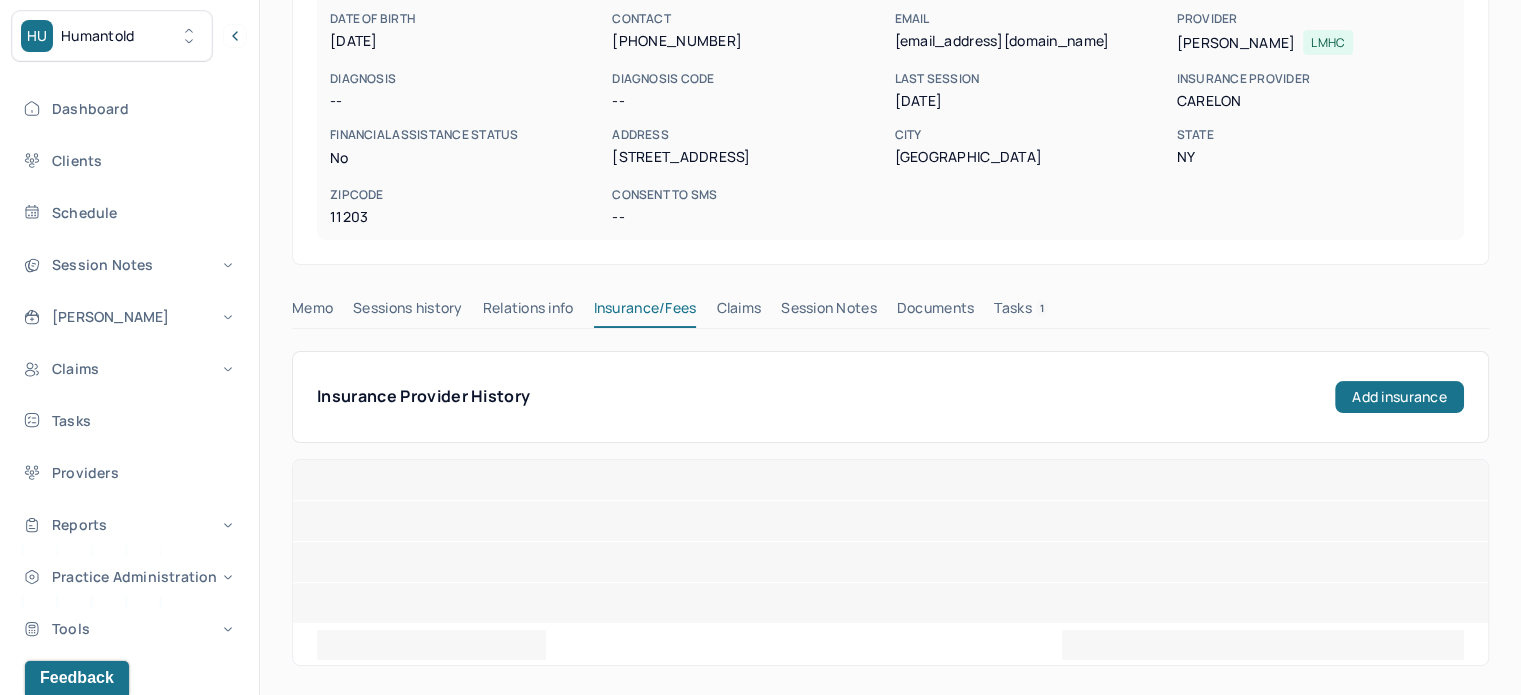 click on "Claims" at bounding box center (738, 312) 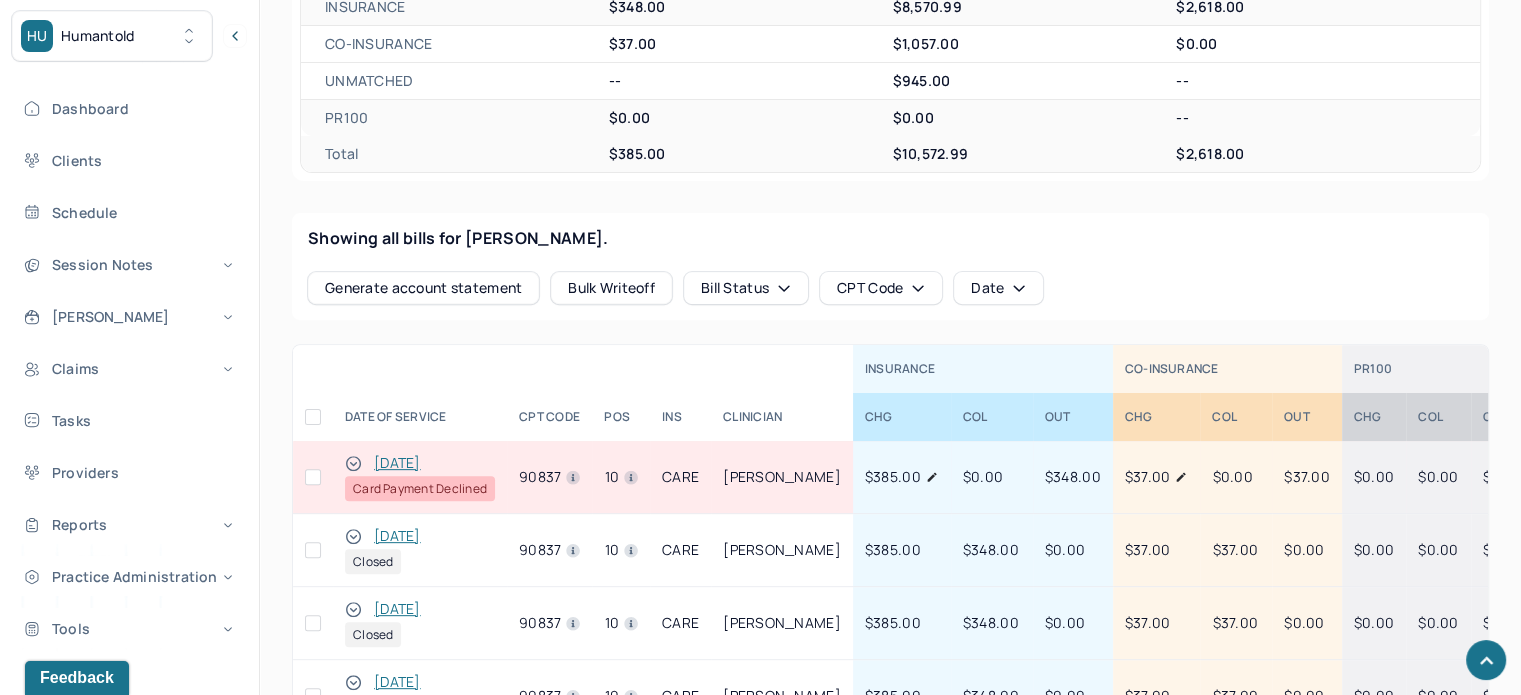 scroll, scrollTop: 664, scrollLeft: 0, axis: vertical 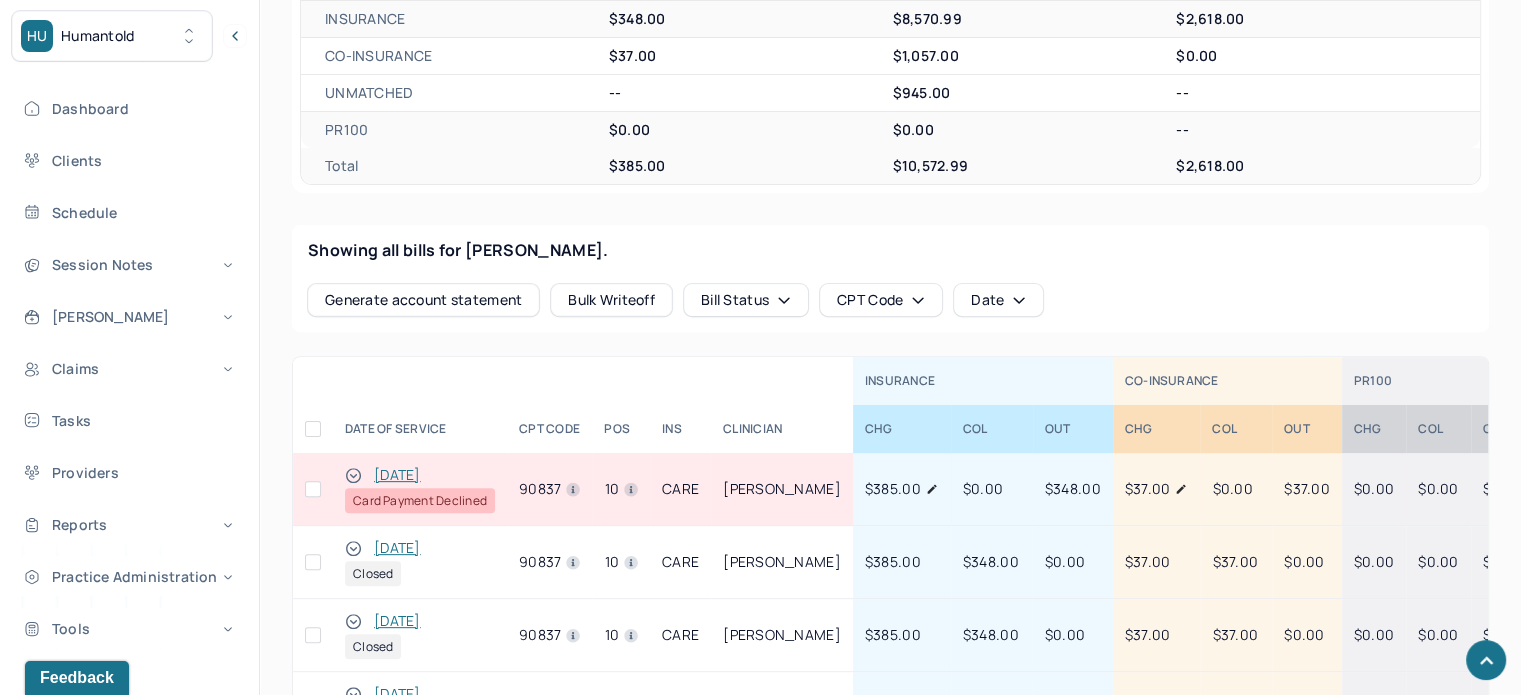 click at bounding box center (313, 489) 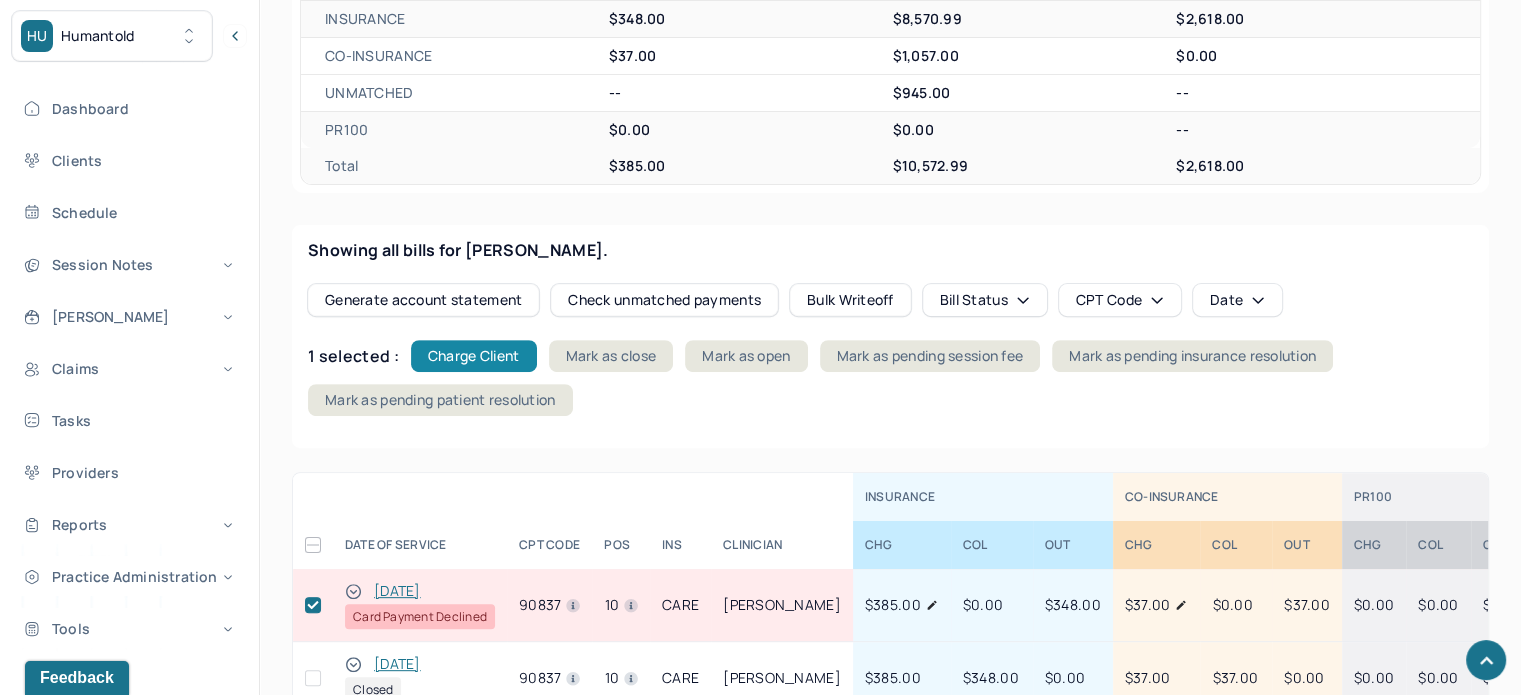 click on "Charge Client" at bounding box center (474, 356) 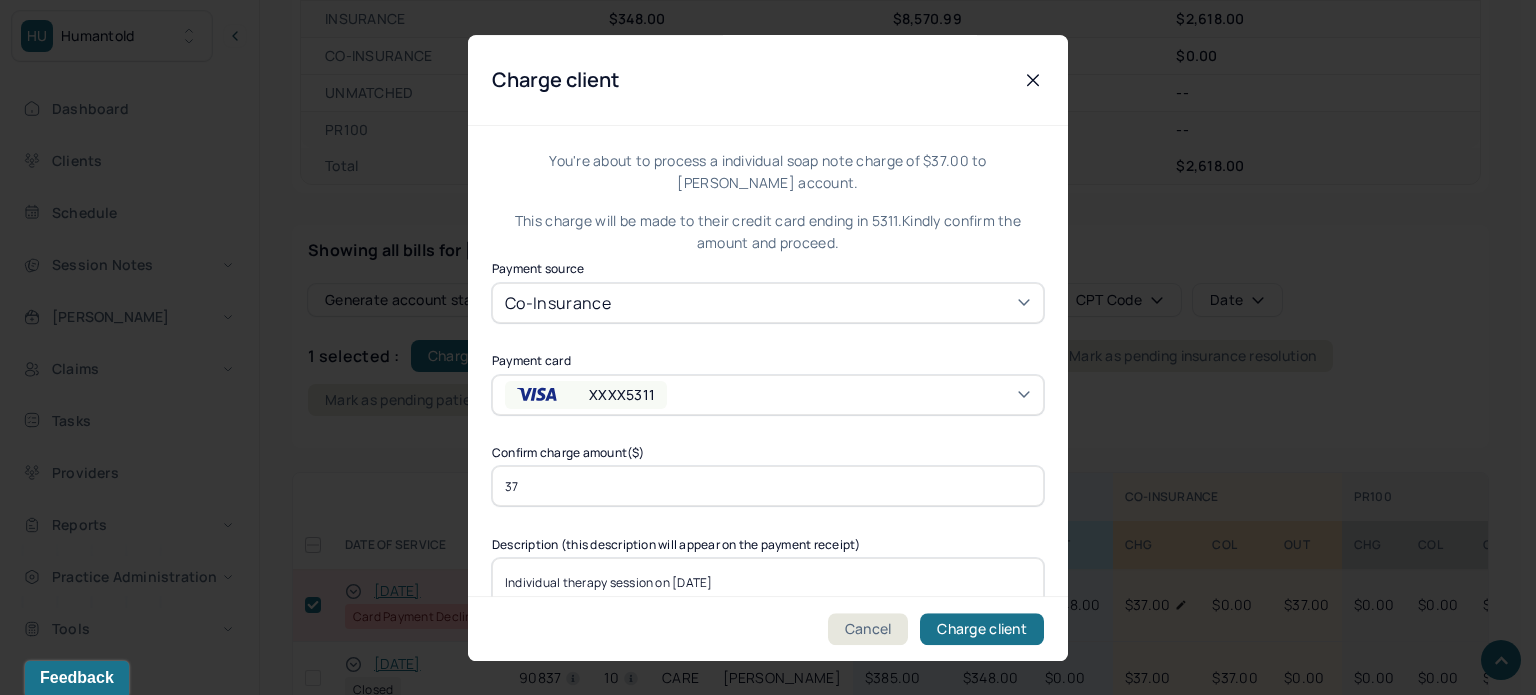 click on "XXXX5311" at bounding box center (768, 394) 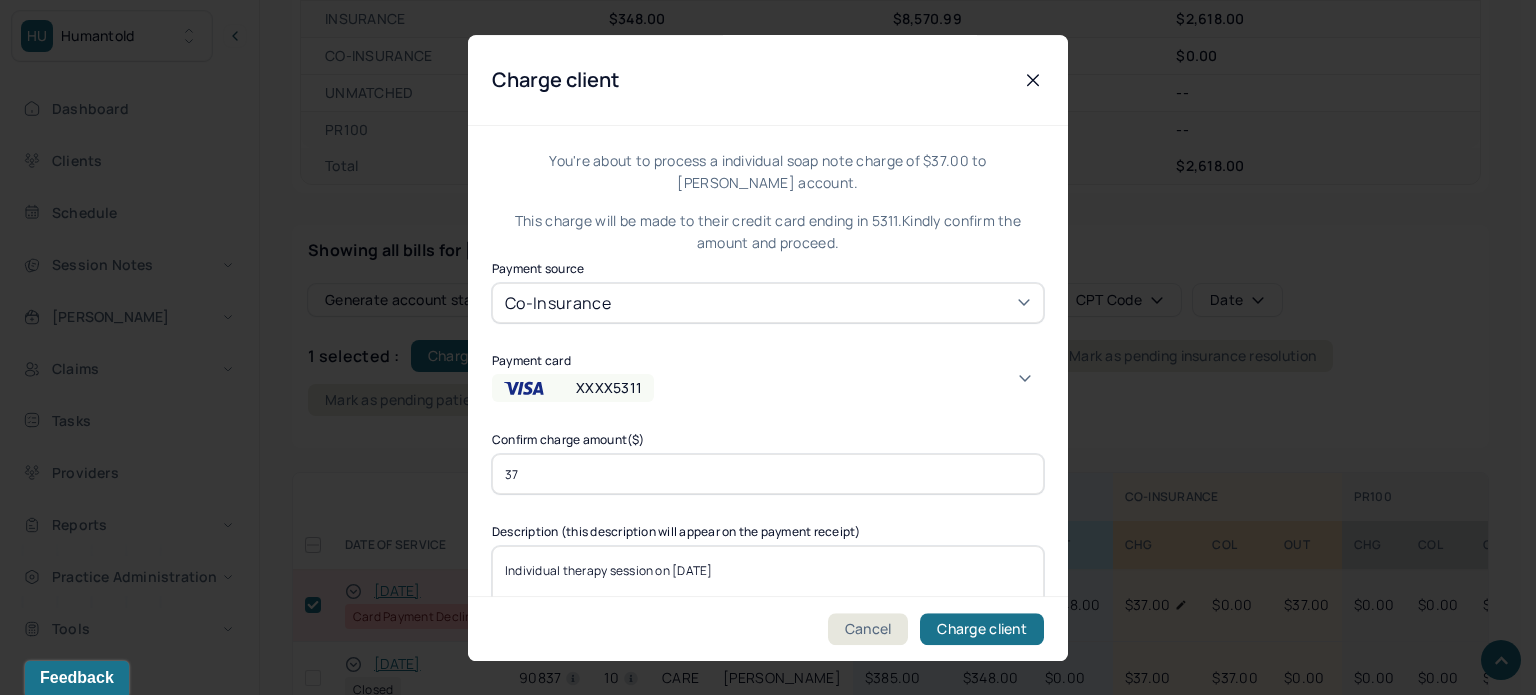 click on "XXXX5311" at bounding box center [768, 388] 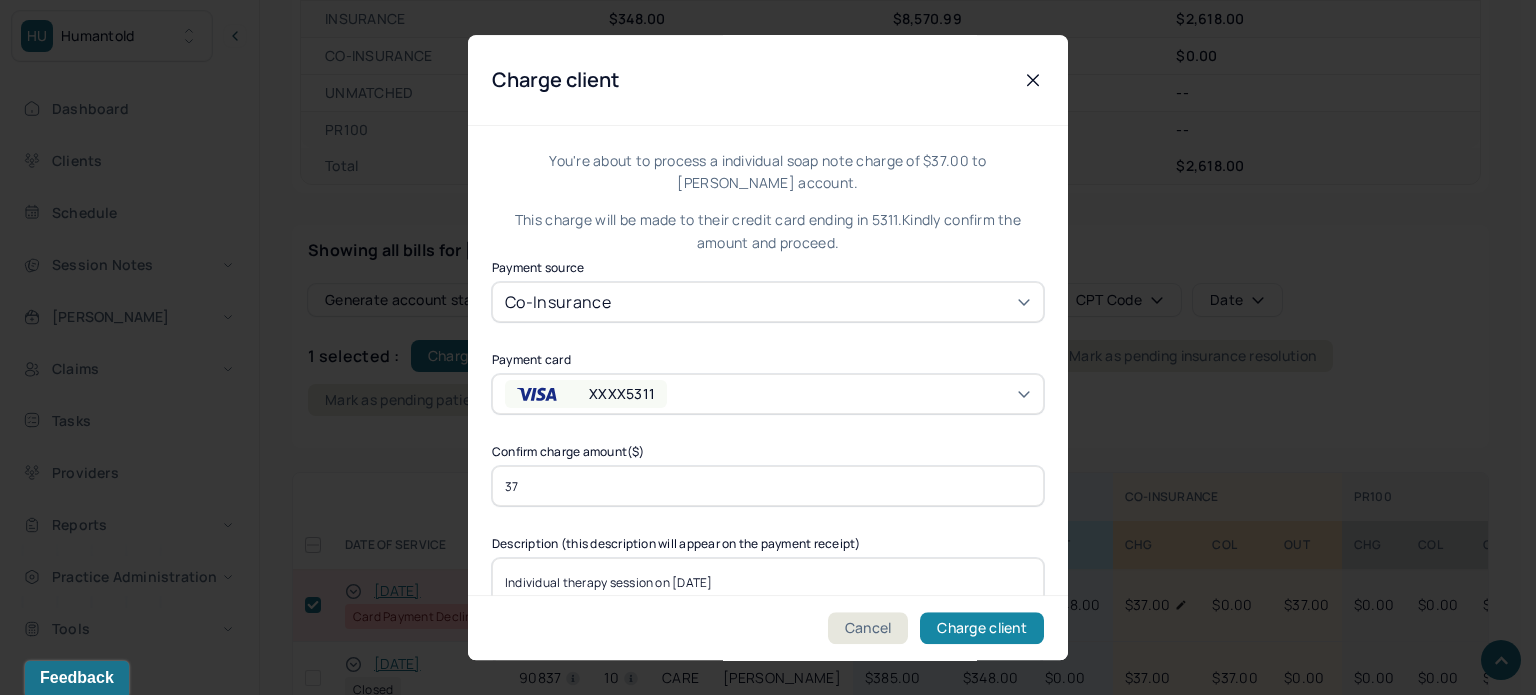 click on "Charge client" at bounding box center [982, 628] 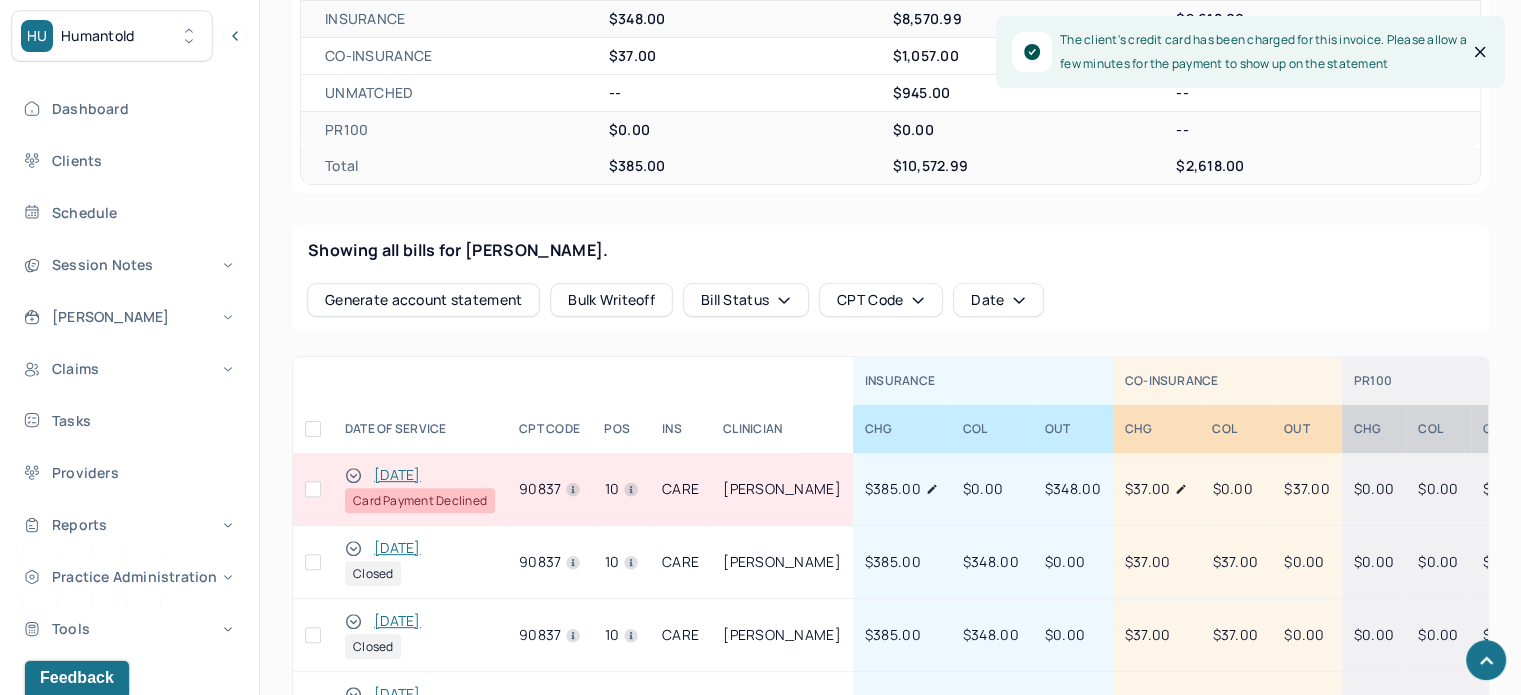 click at bounding box center (313, 489) 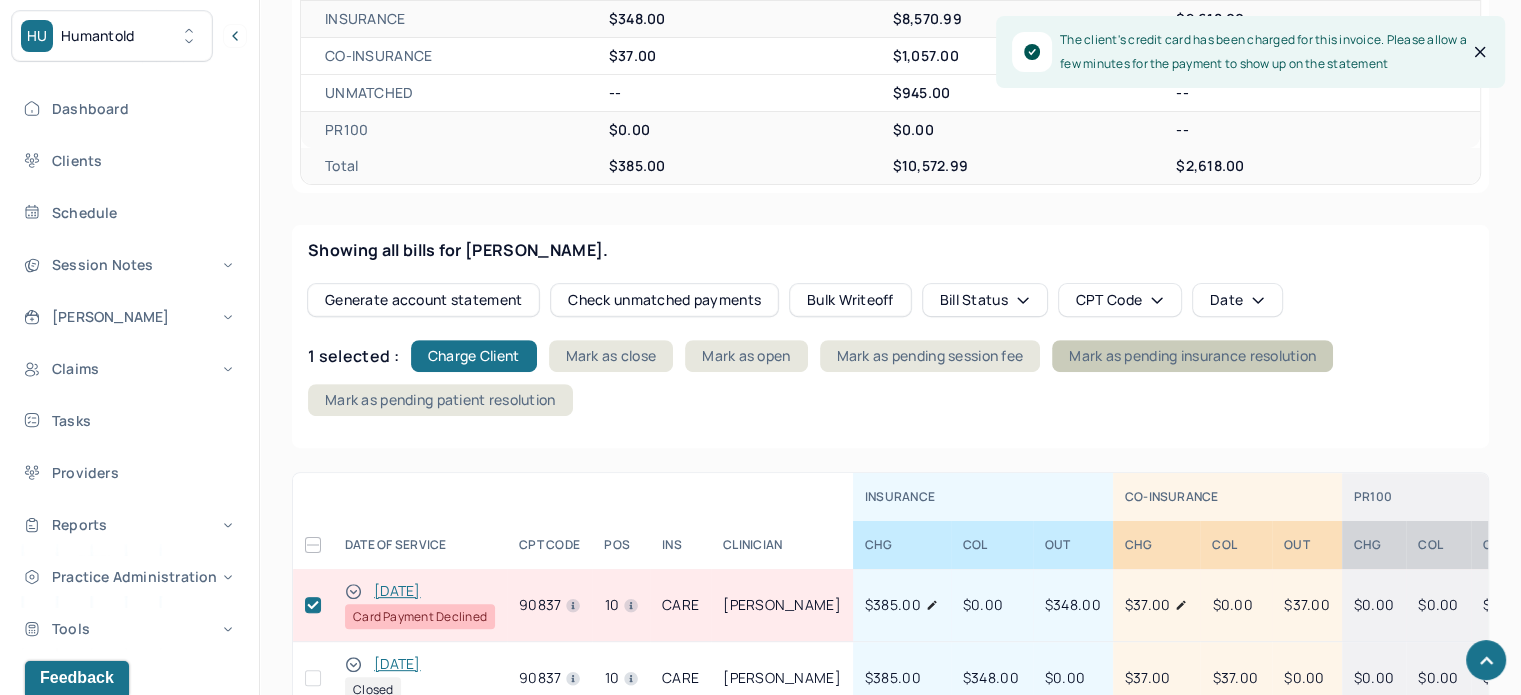 click on "Mark as pending insurance resolution" at bounding box center [1192, 356] 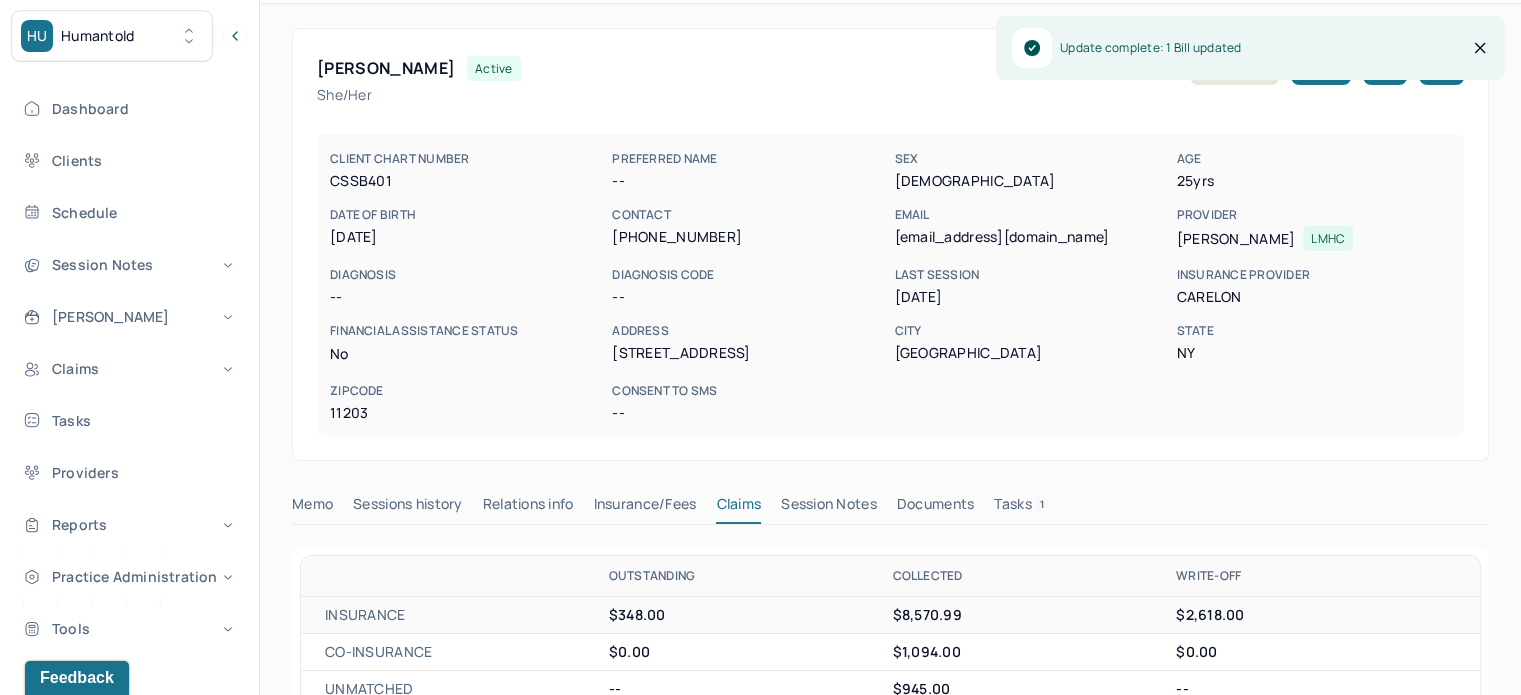 scroll, scrollTop: 64, scrollLeft: 0, axis: vertical 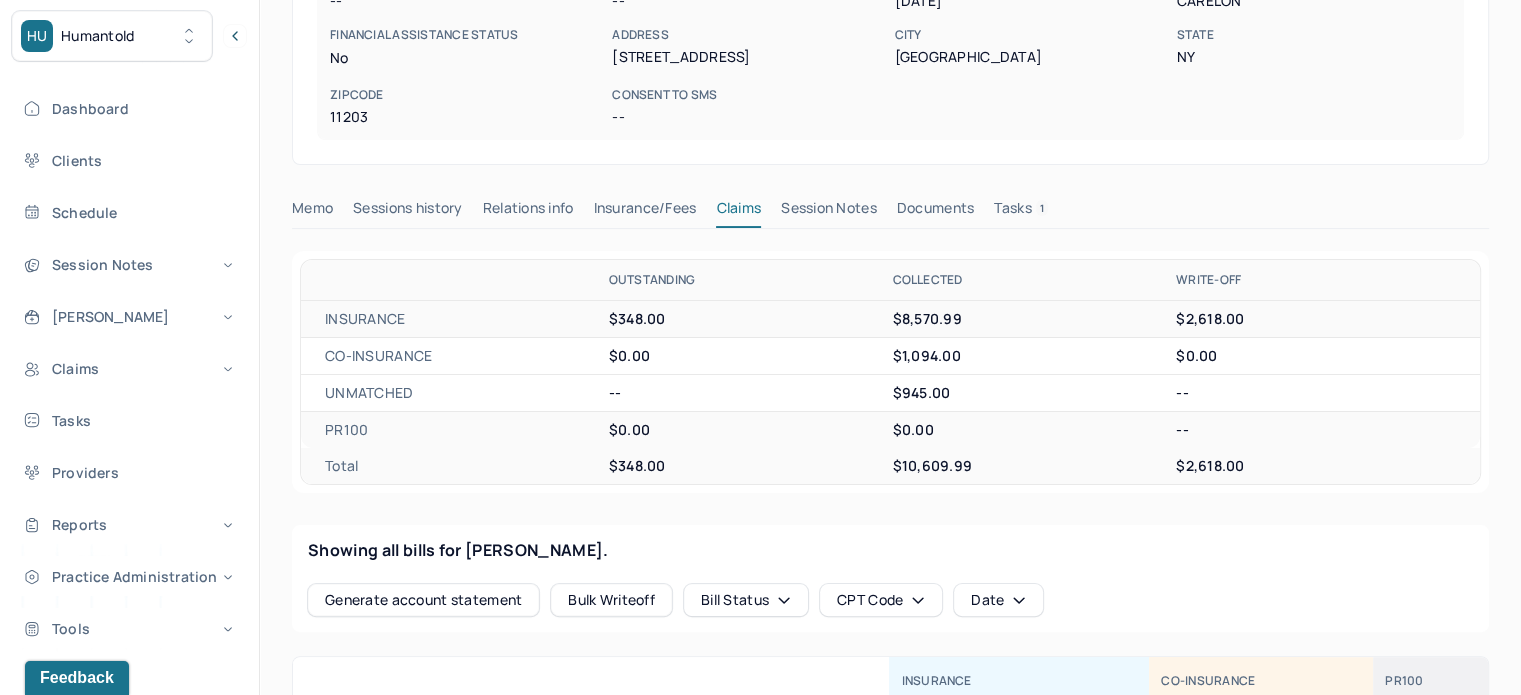 click on "Tasks 1" at bounding box center (1021, 212) 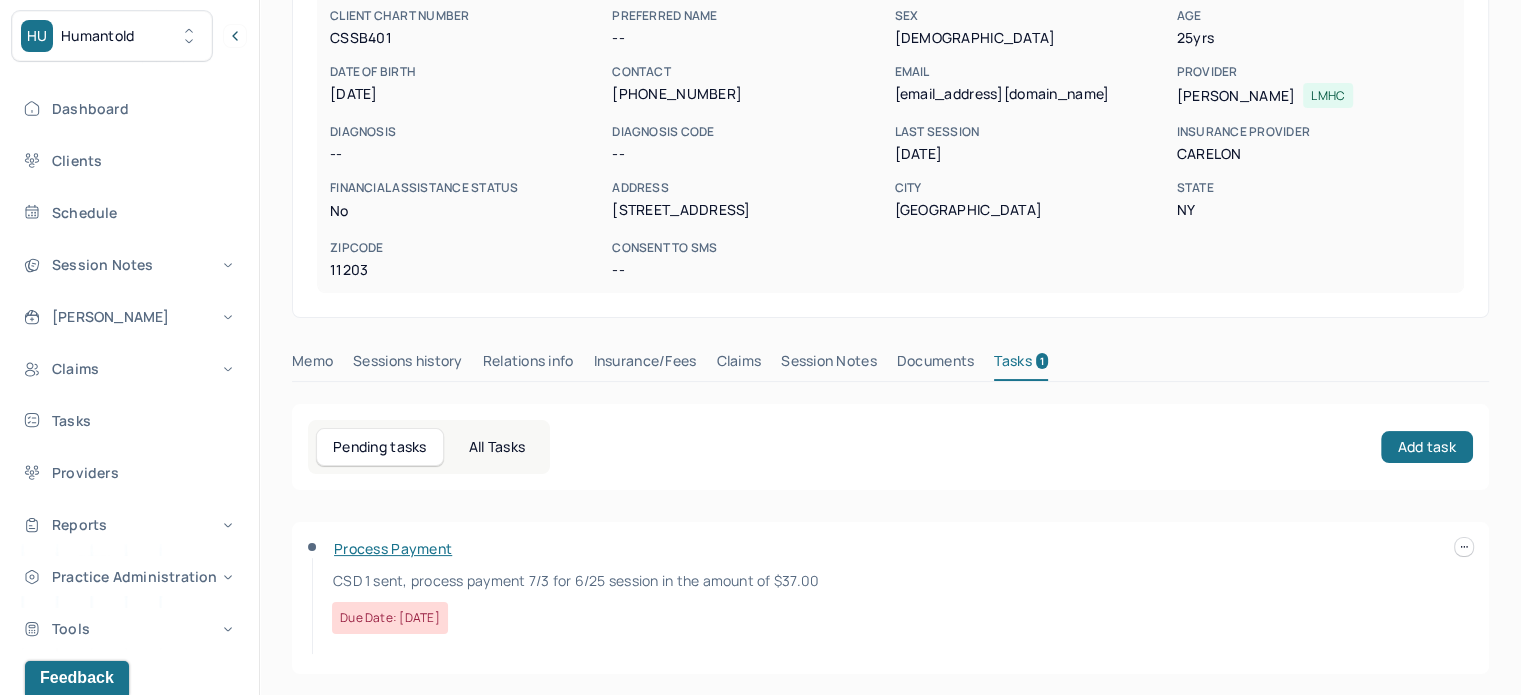 scroll, scrollTop: 212, scrollLeft: 0, axis: vertical 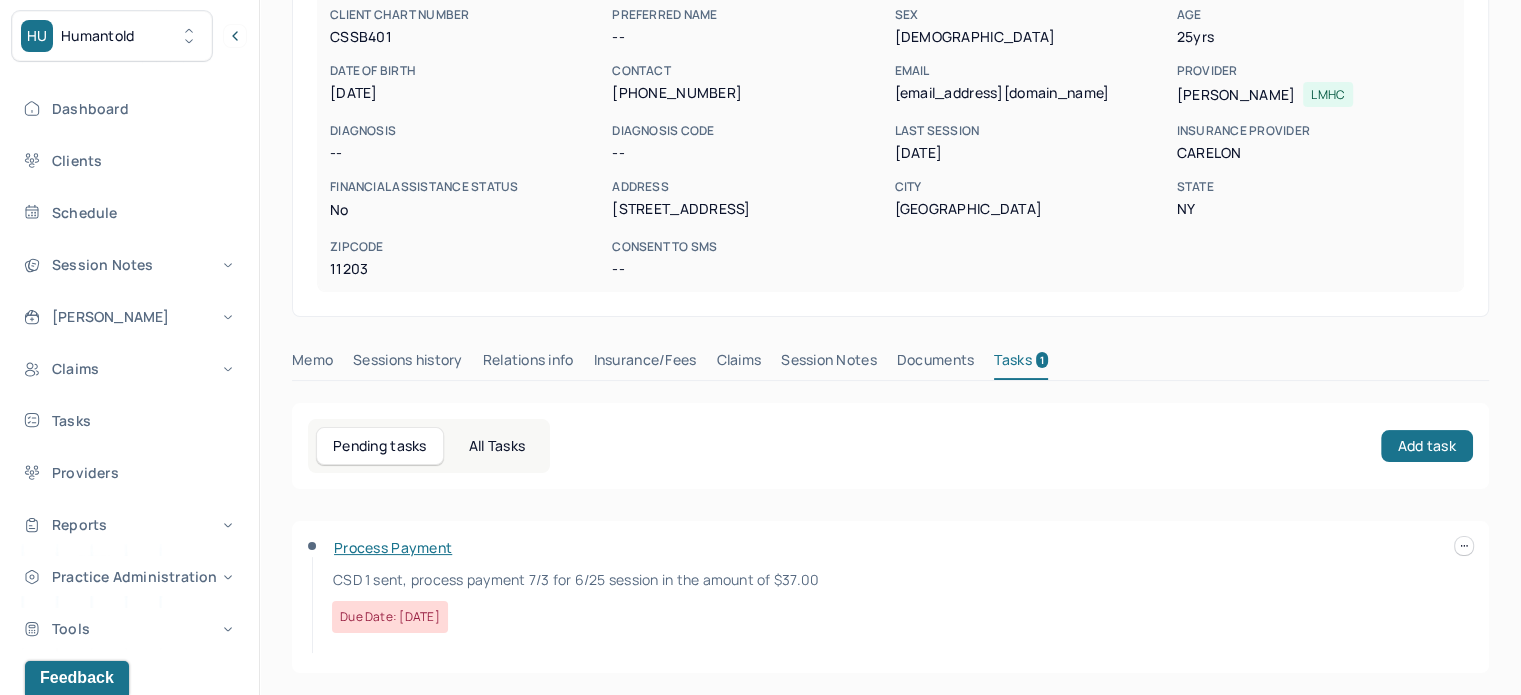 click at bounding box center [1464, 546] 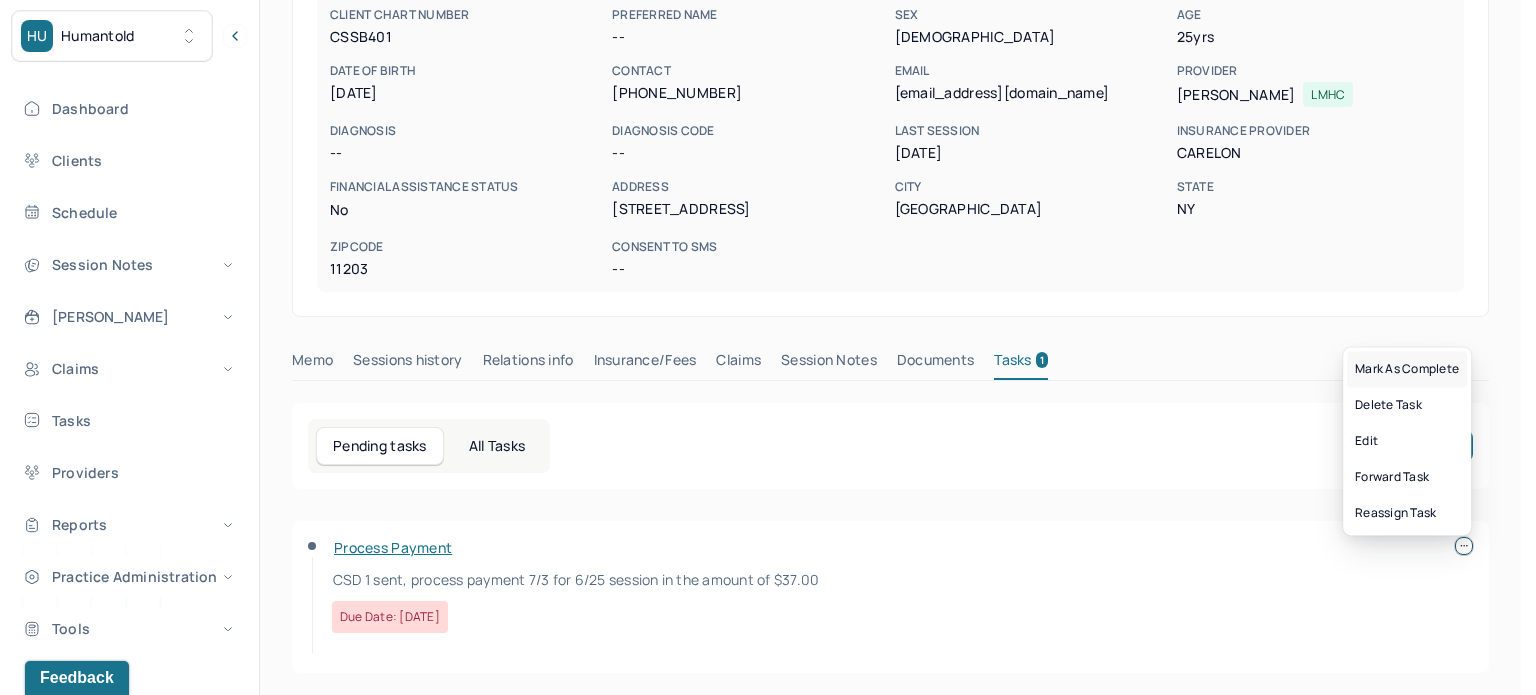 click on "Mark as complete" at bounding box center [1407, 369] 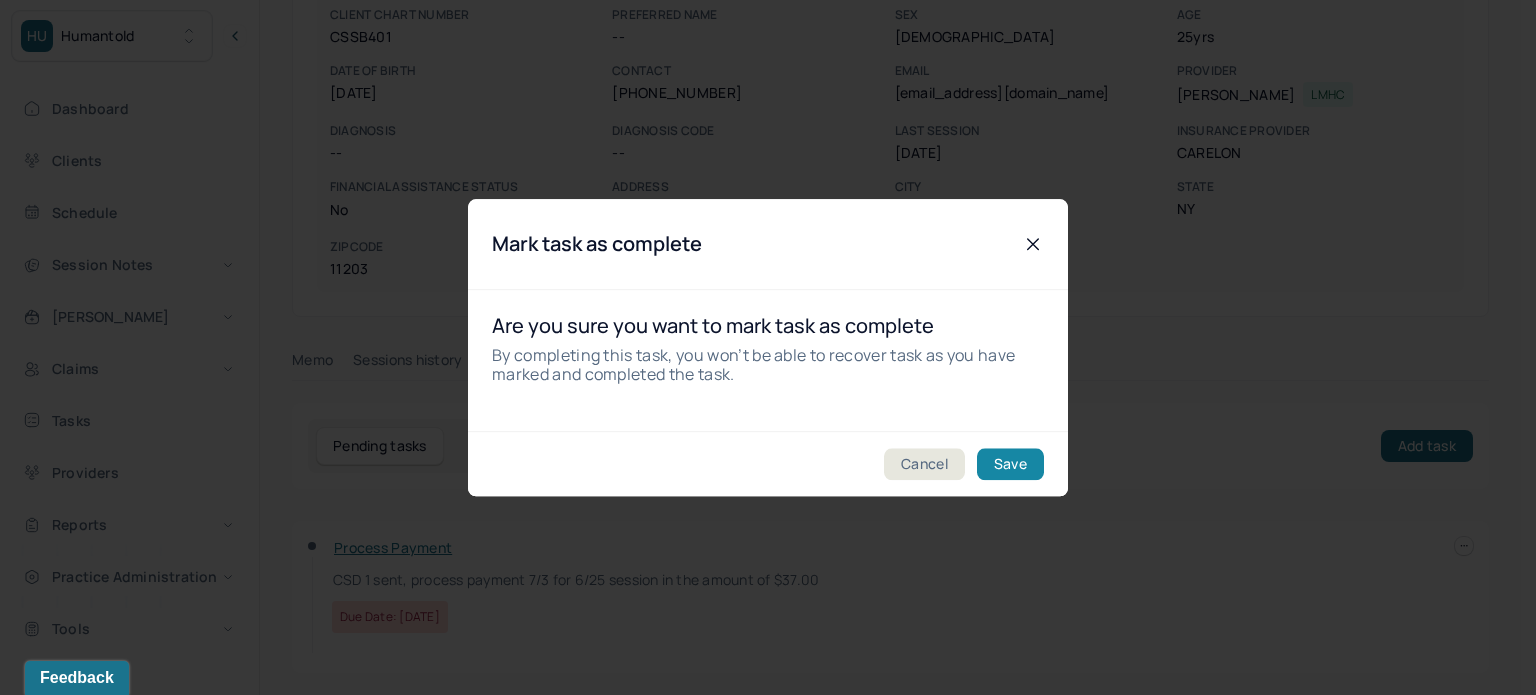 click on "Save" at bounding box center (1010, 464) 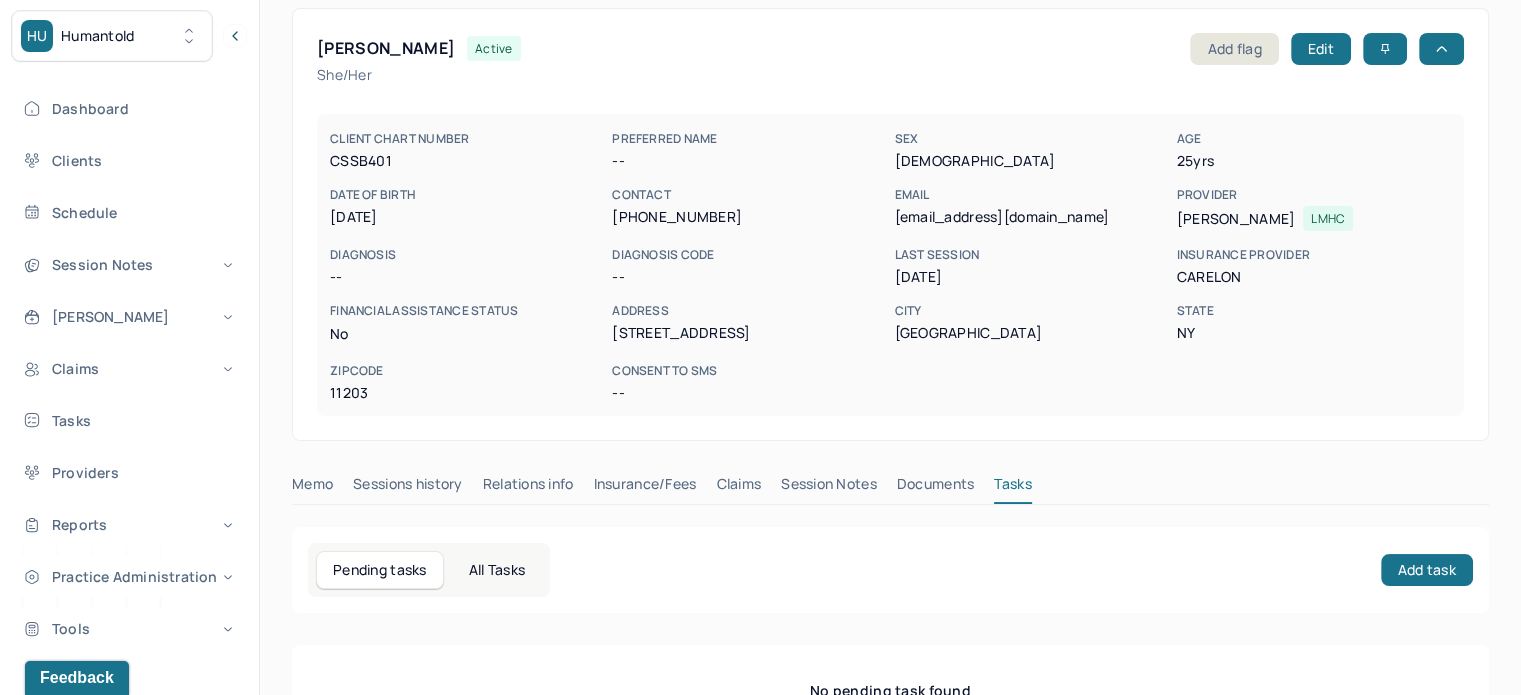 scroll, scrollTop: 0, scrollLeft: 0, axis: both 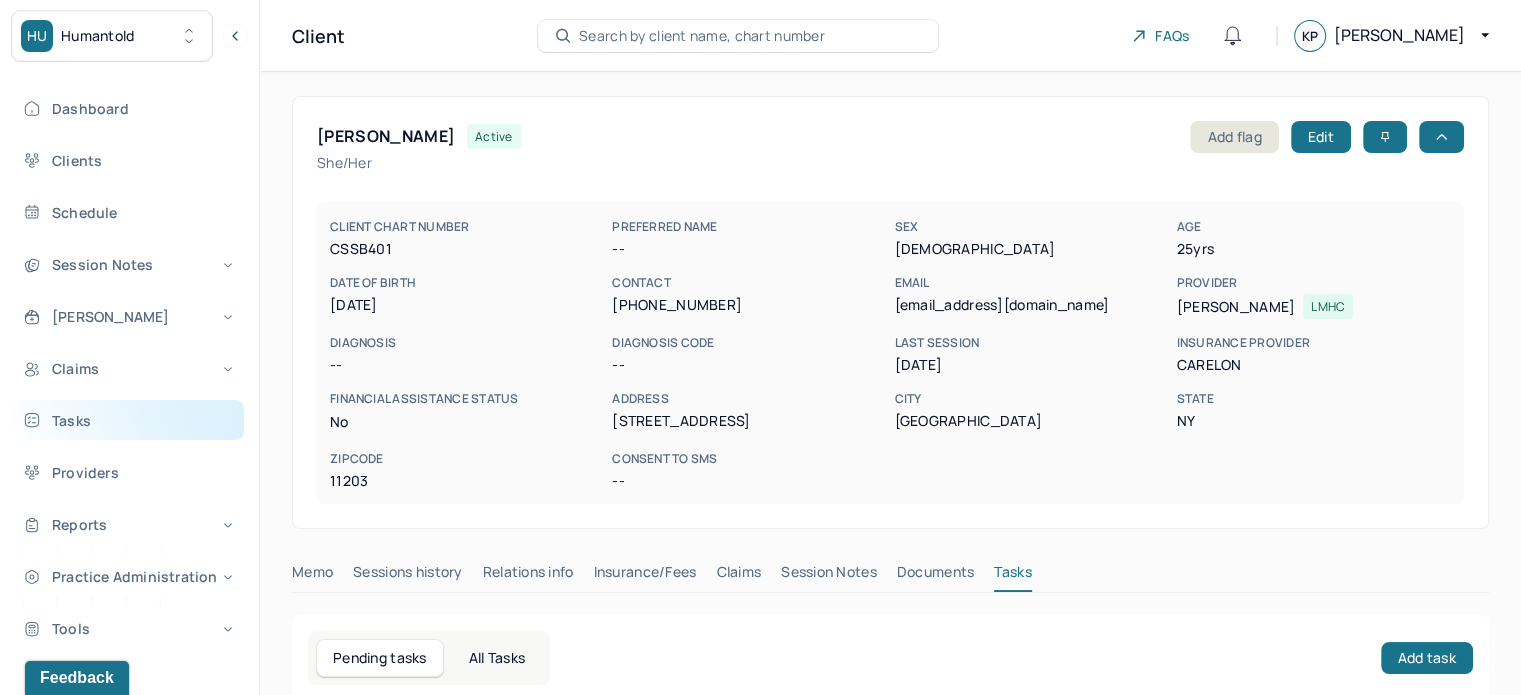 click on "Tasks" at bounding box center [128, 420] 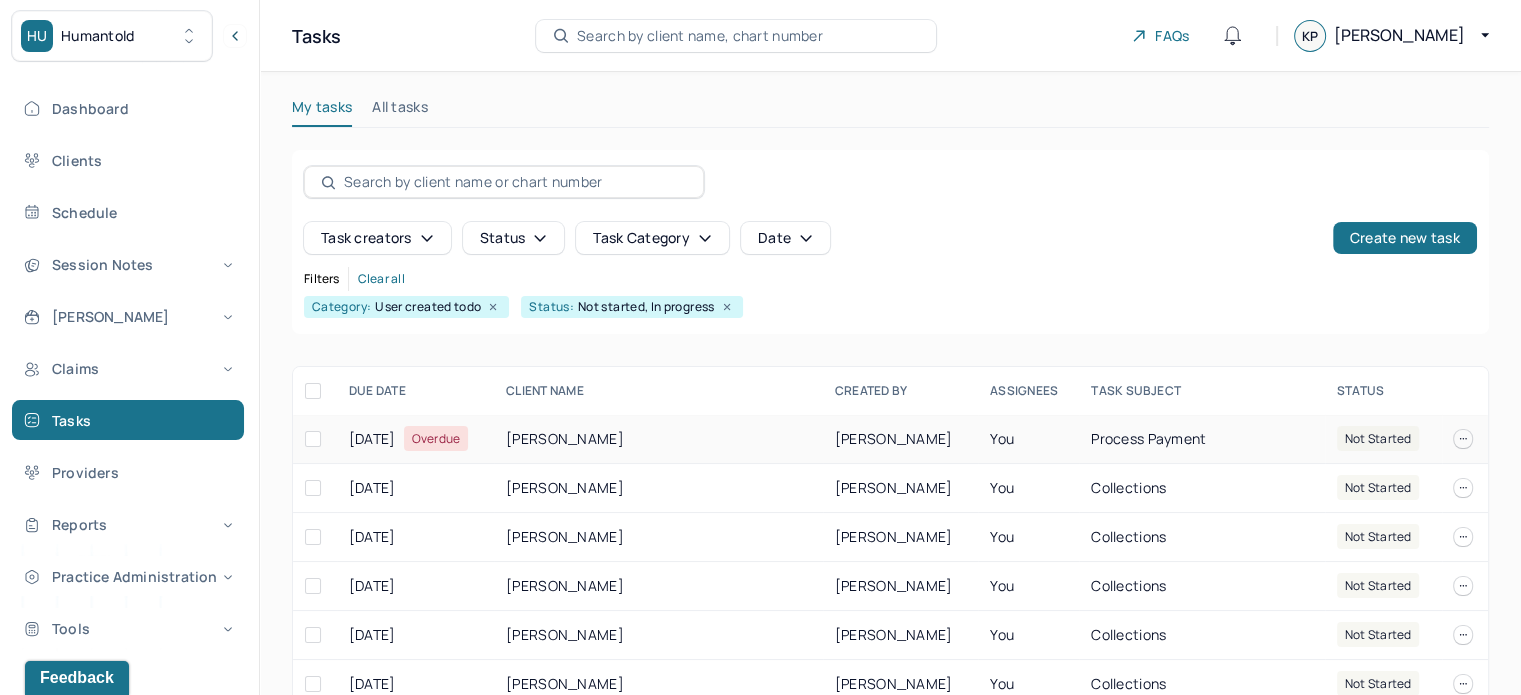 click on "07/03/2025 Overdue" at bounding box center [415, 439] 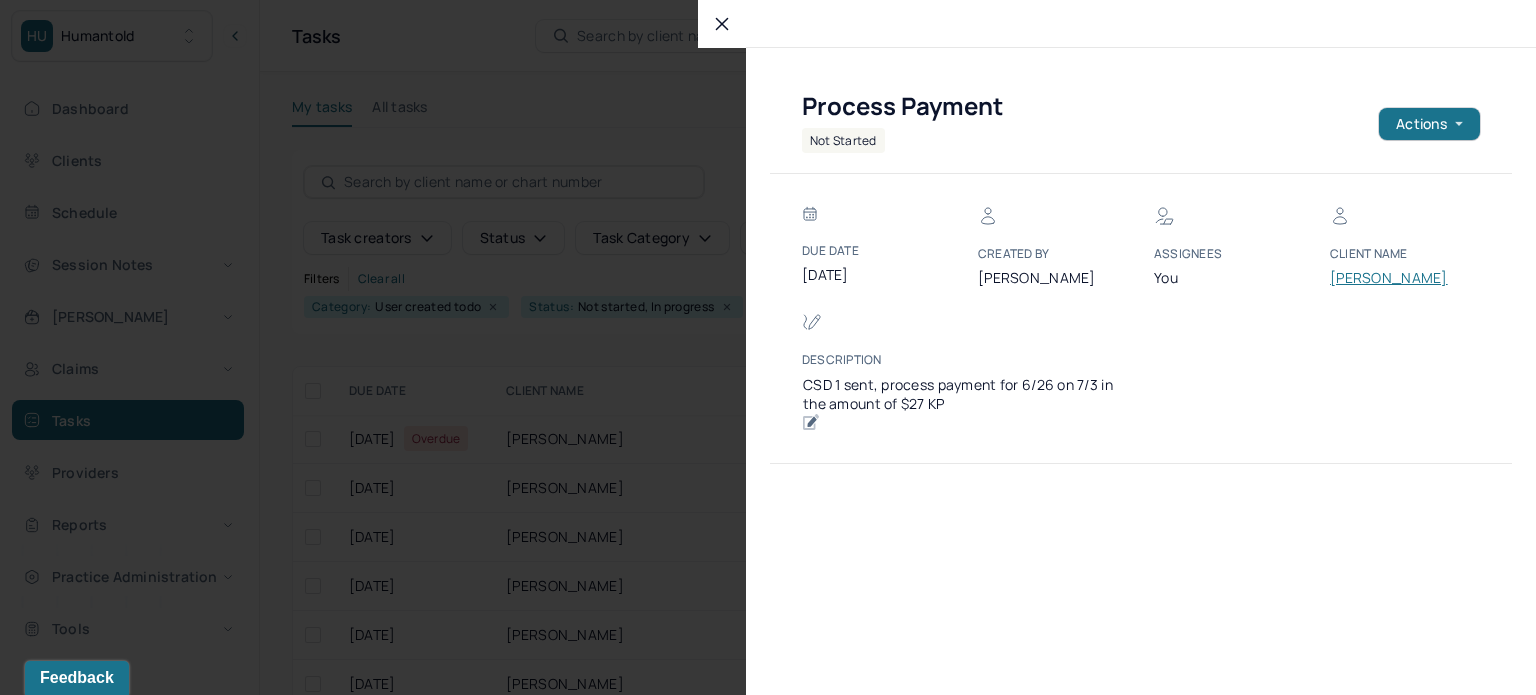 click on "LUCAS, DEJAH" at bounding box center [1390, 278] 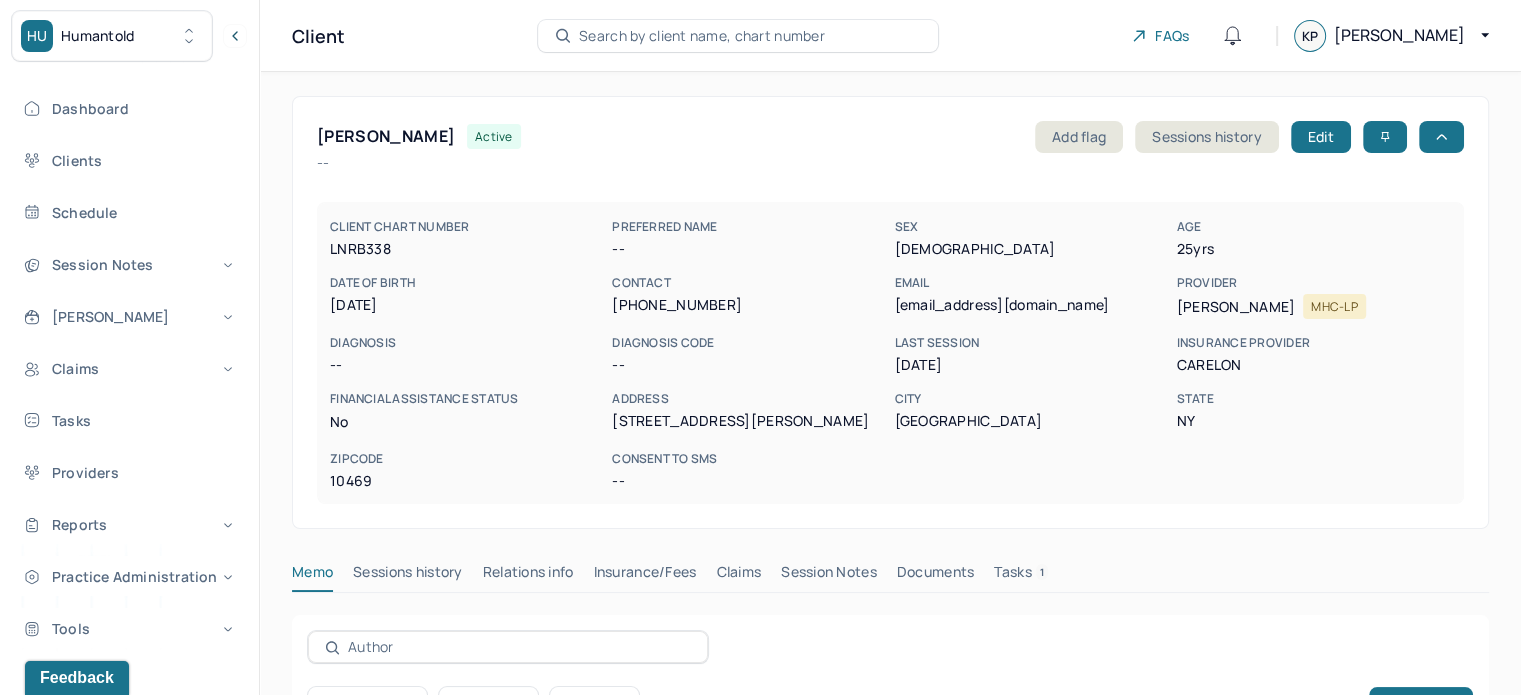 click on "dejahtlucas@gmail.com" at bounding box center [1031, 305] 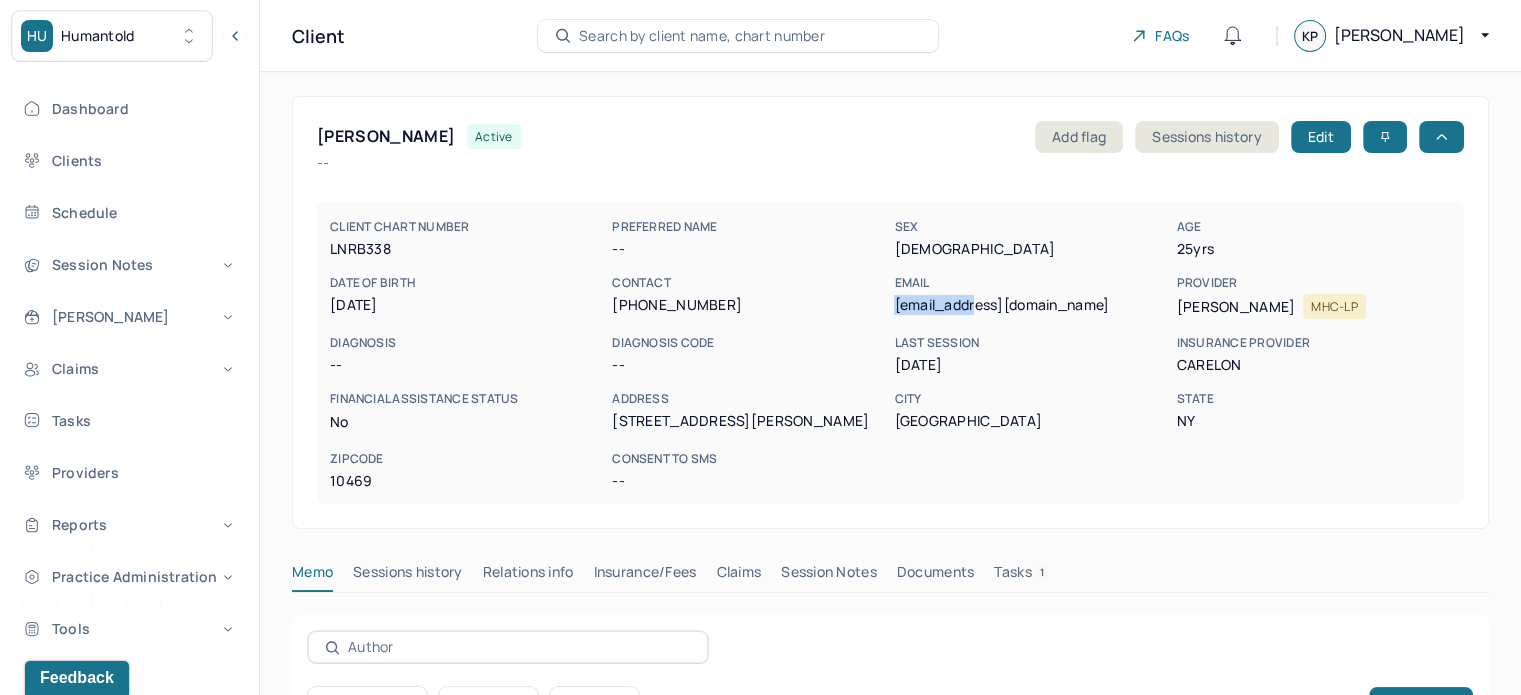 click on "dejahtlucas@gmail.com" at bounding box center [1031, 305] 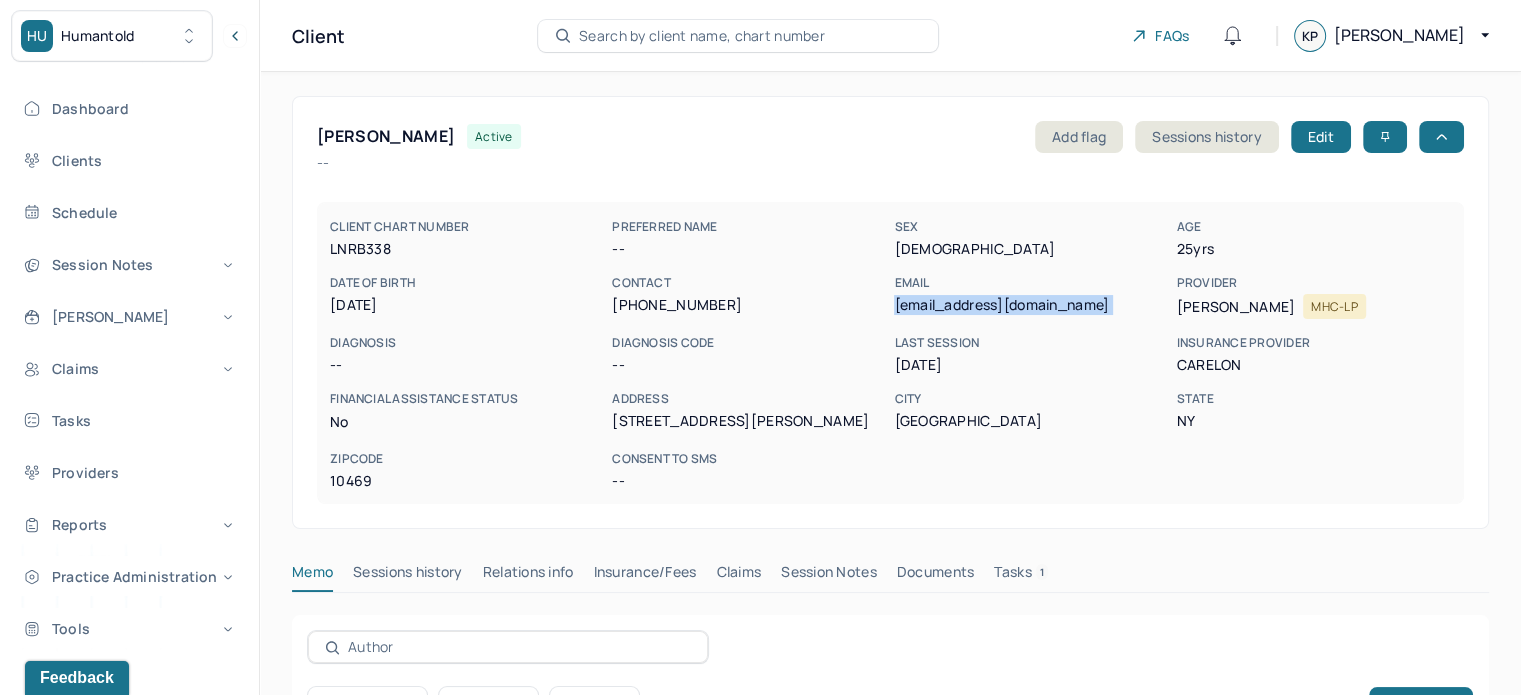click on "dejahtlucas@gmail.com" at bounding box center (1031, 305) 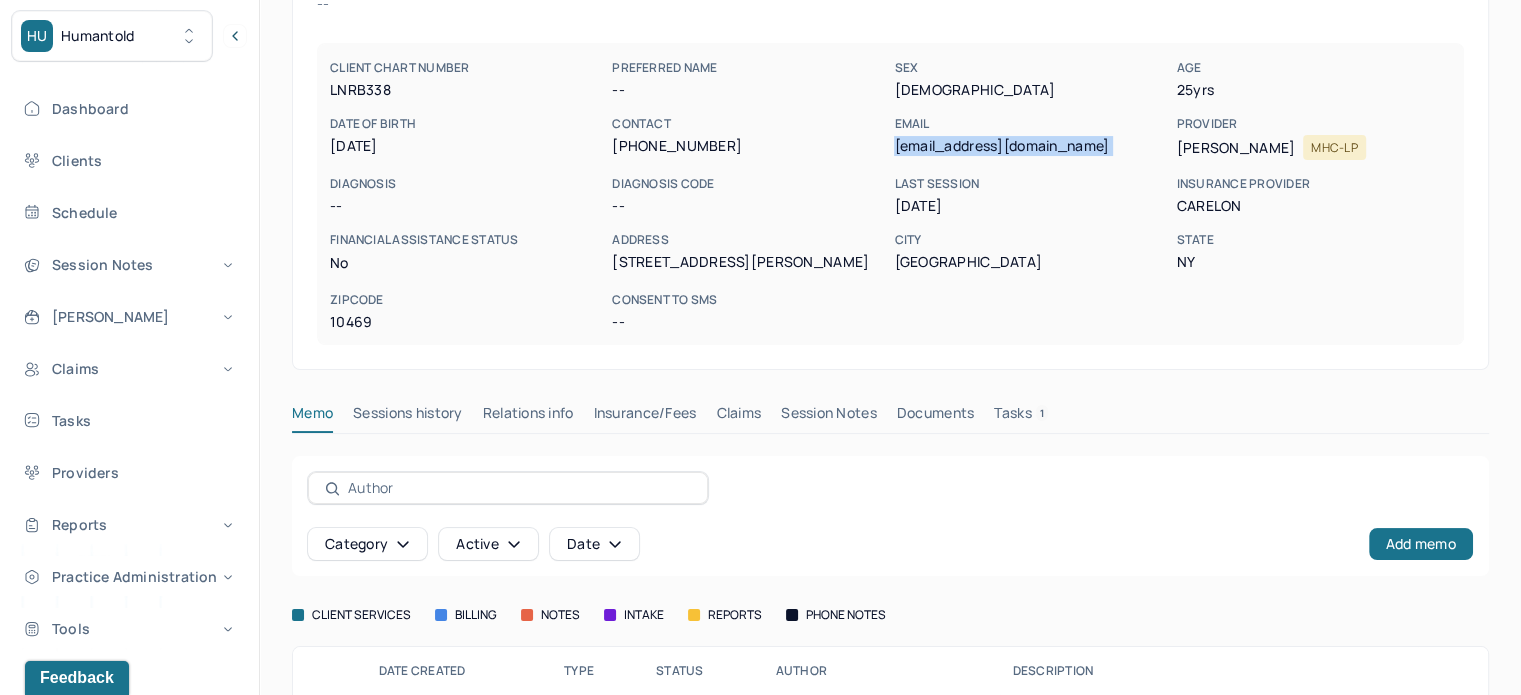 scroll, scrollTop: 272, scrollLeft: 0, axis: vertical 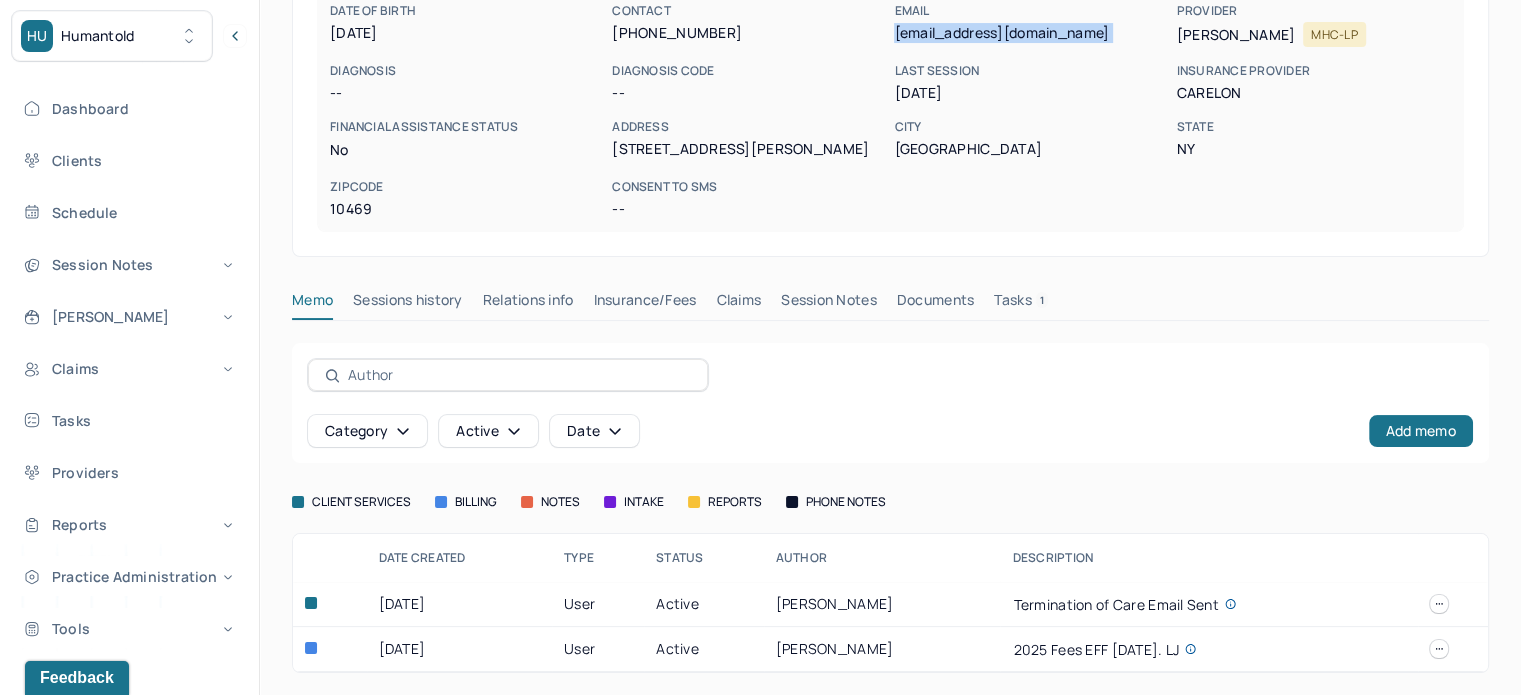click on "Insurance/Fees" at bounding box center (645, 304) 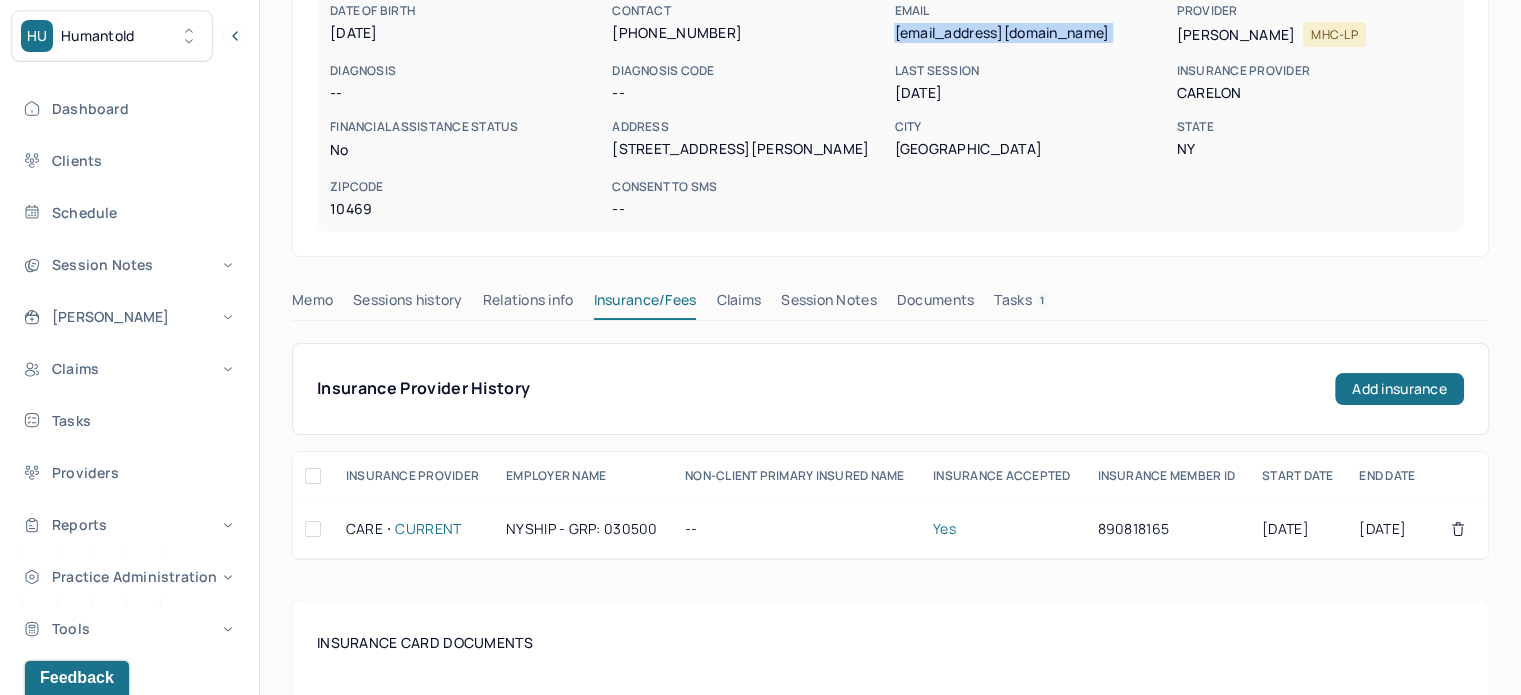 click on "Claims" at bounding box center (738, 304) 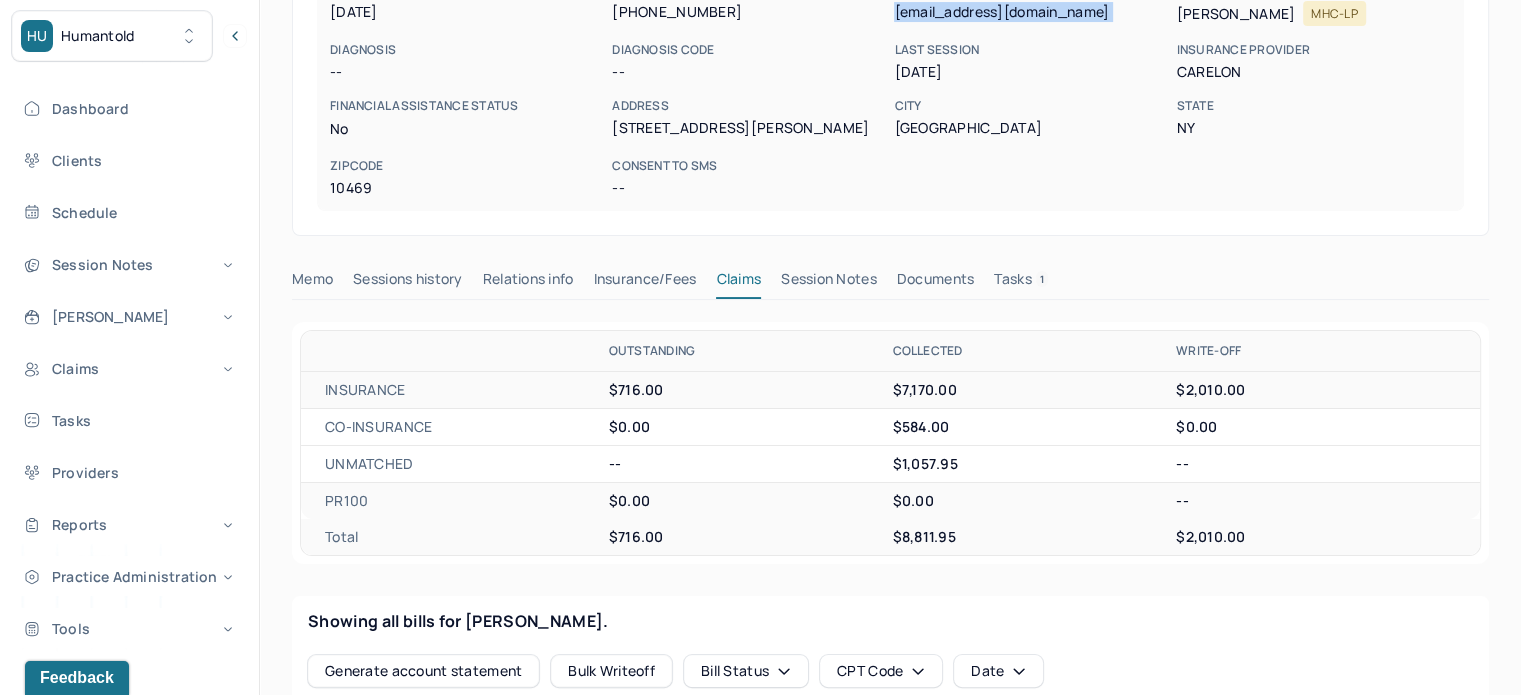 scroll, scrollTop: 300, scrollLeft: 0, axis: vertical 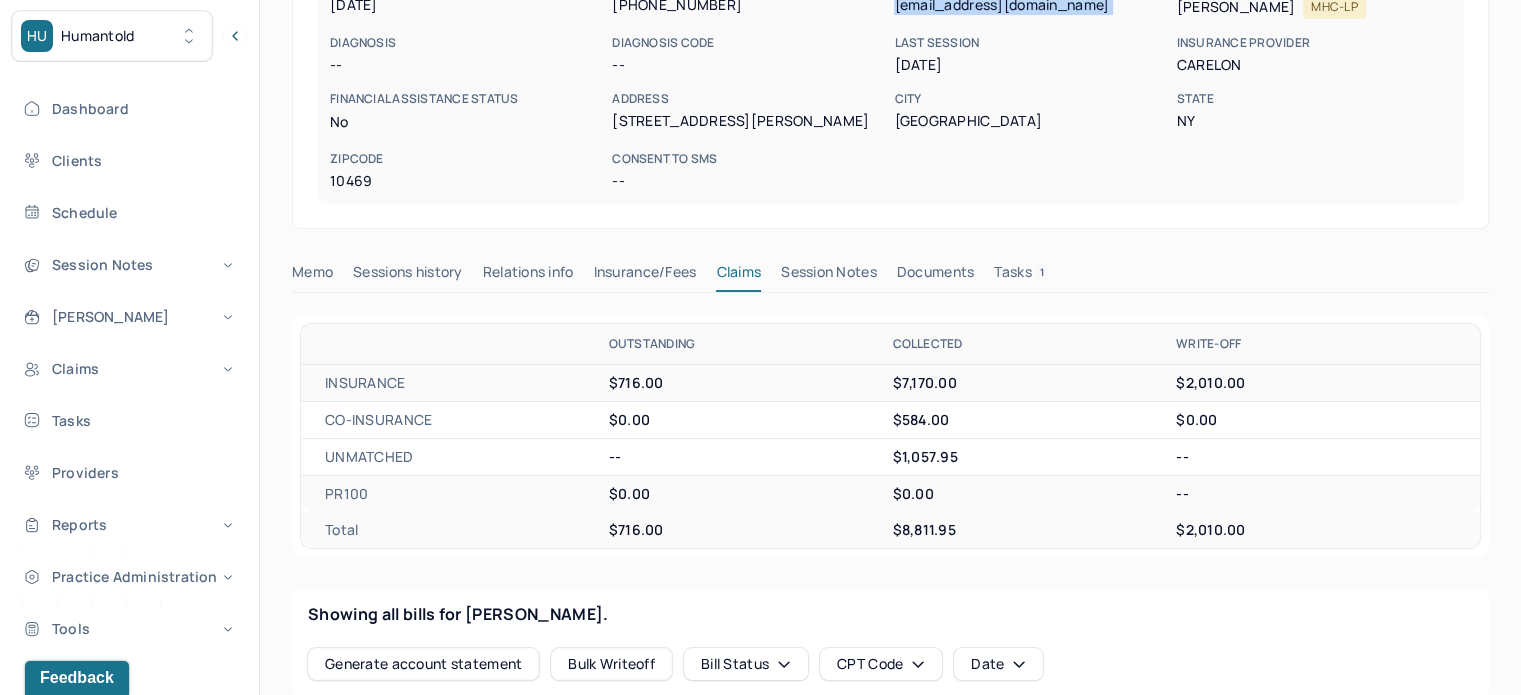 click on "Sessions history" at bounding box center [407, 276] 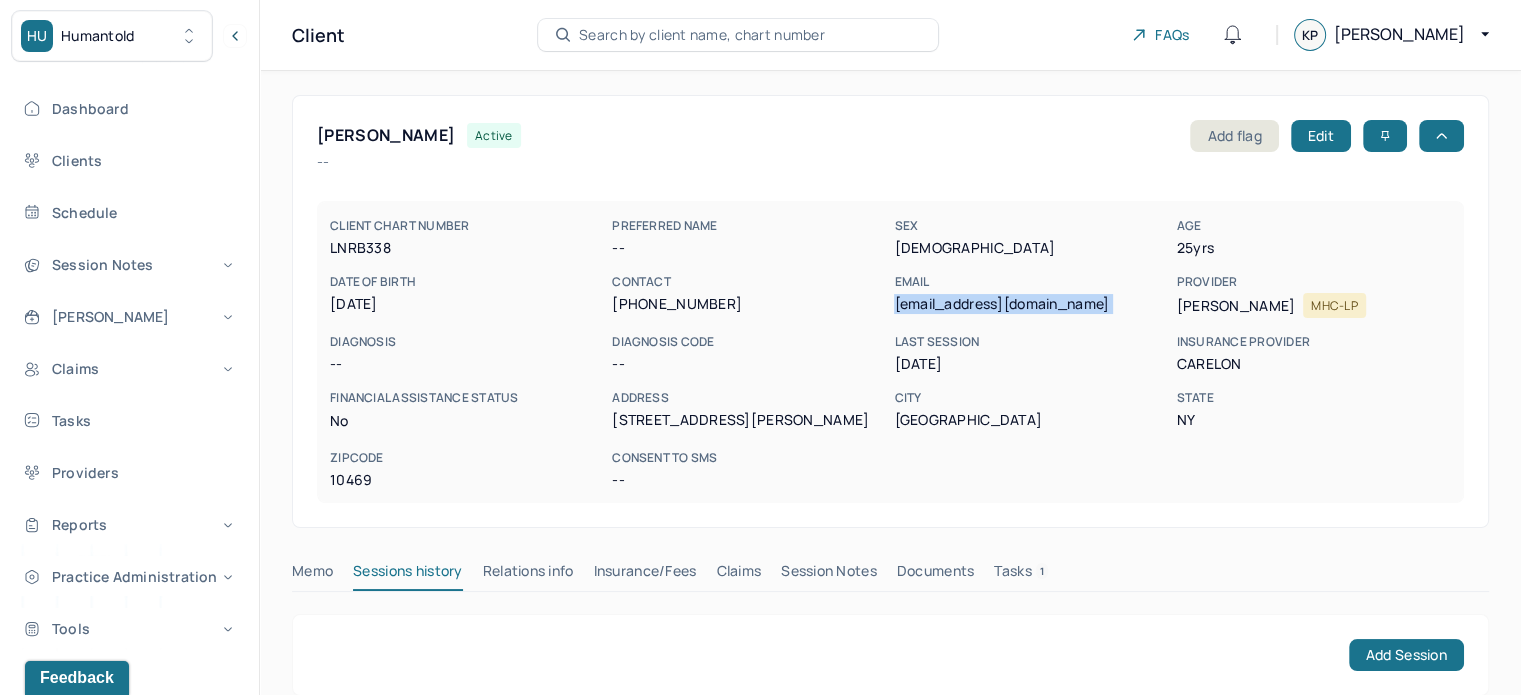 scroll, scrollTop: 0, scrollLeft: 0, axis: both 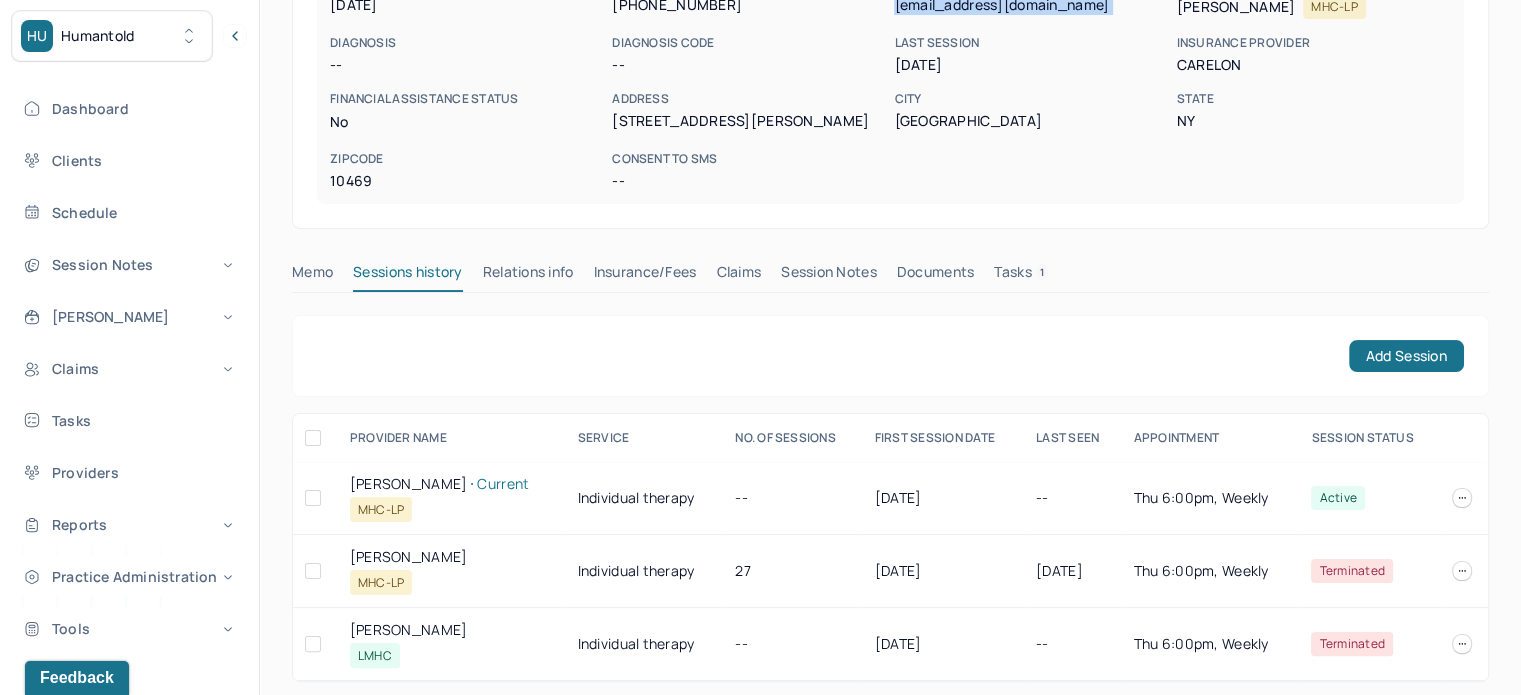 click on "Insurance/Fees" at bounding box center (645, 276) 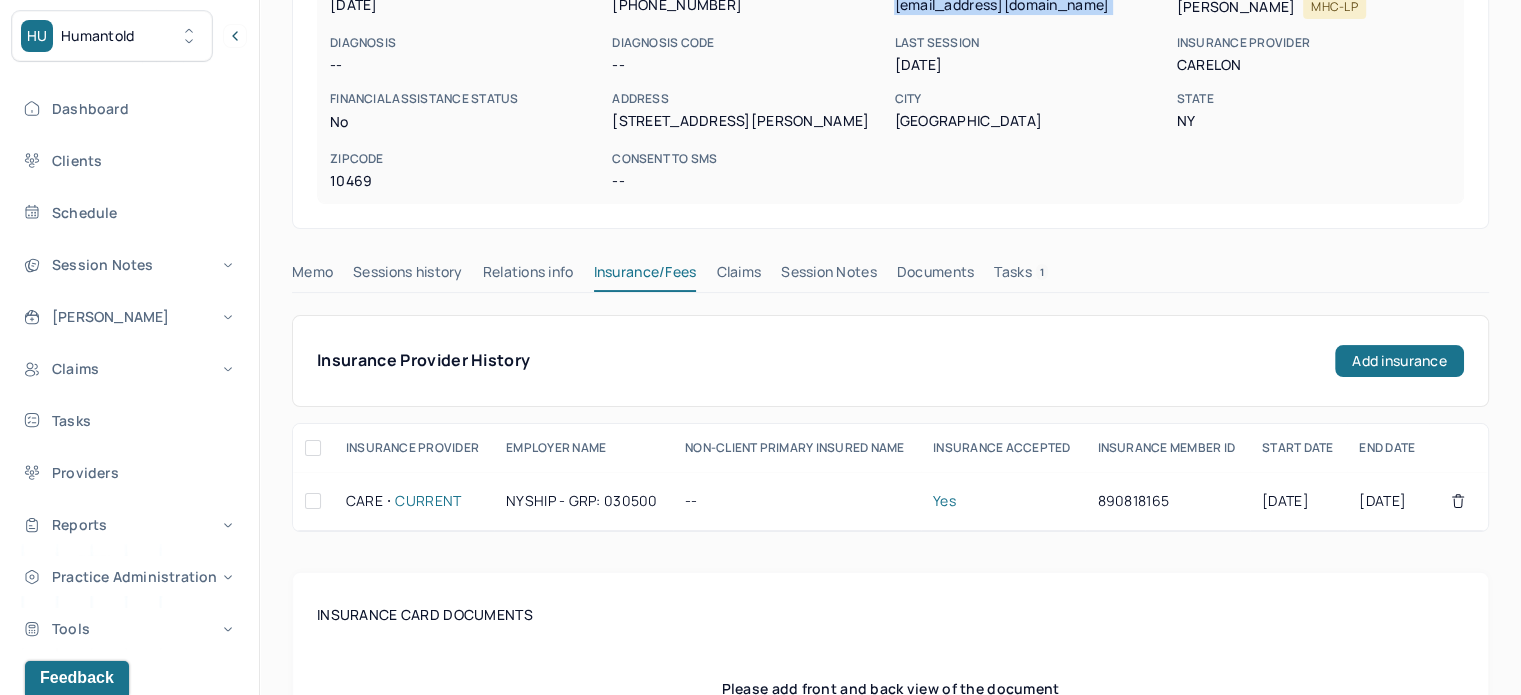 click on "Claims" at bounding box center [738, 276] 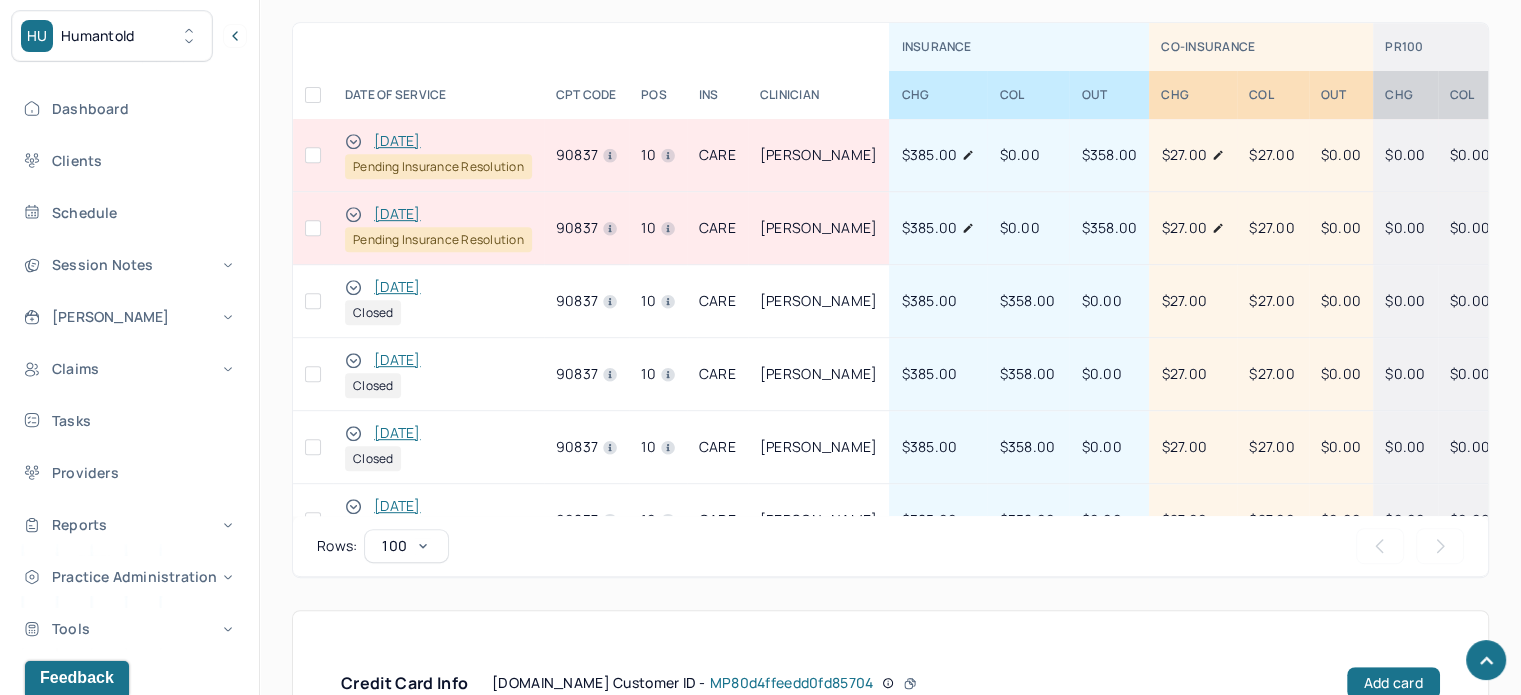 scroll, scrollTop: 1000, scrollLeft: 0, axis: vertical 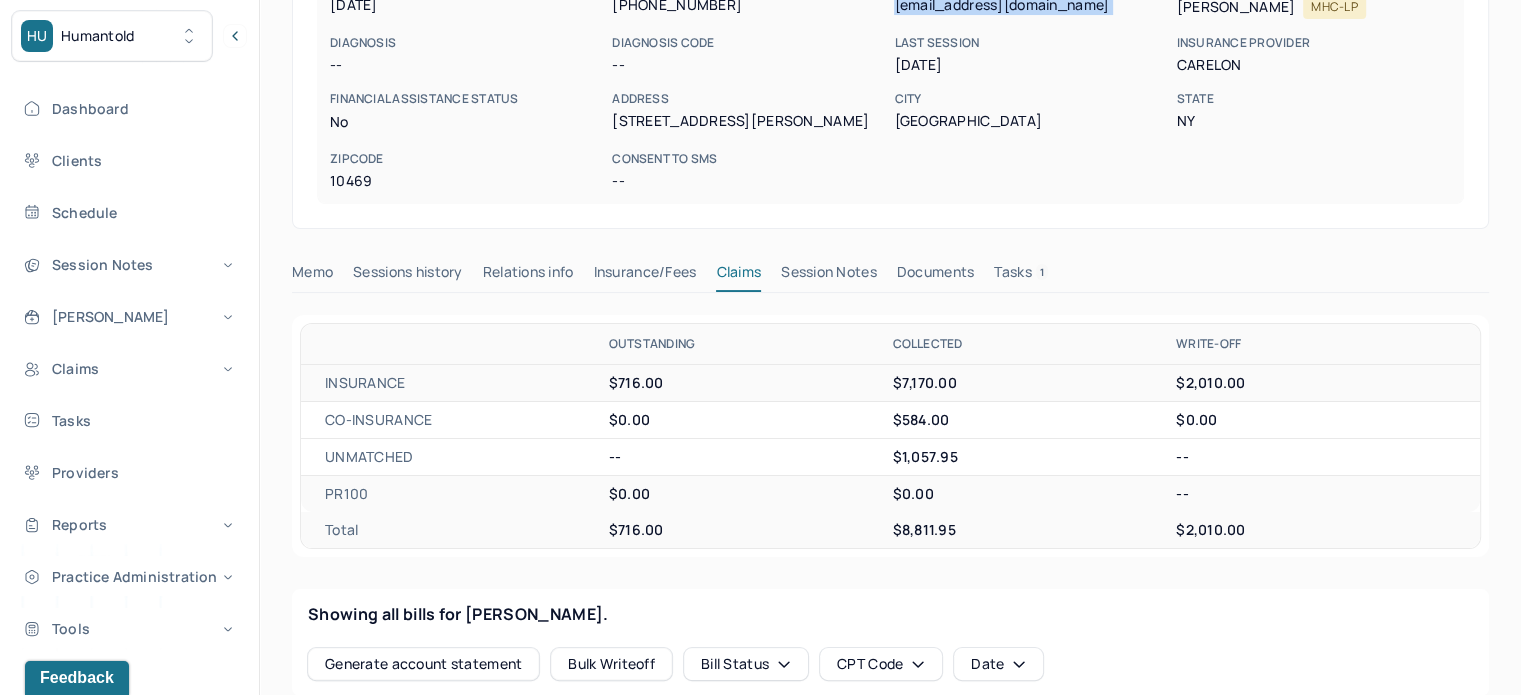click on "Tasks 1" at bounding box center (1021, 276) 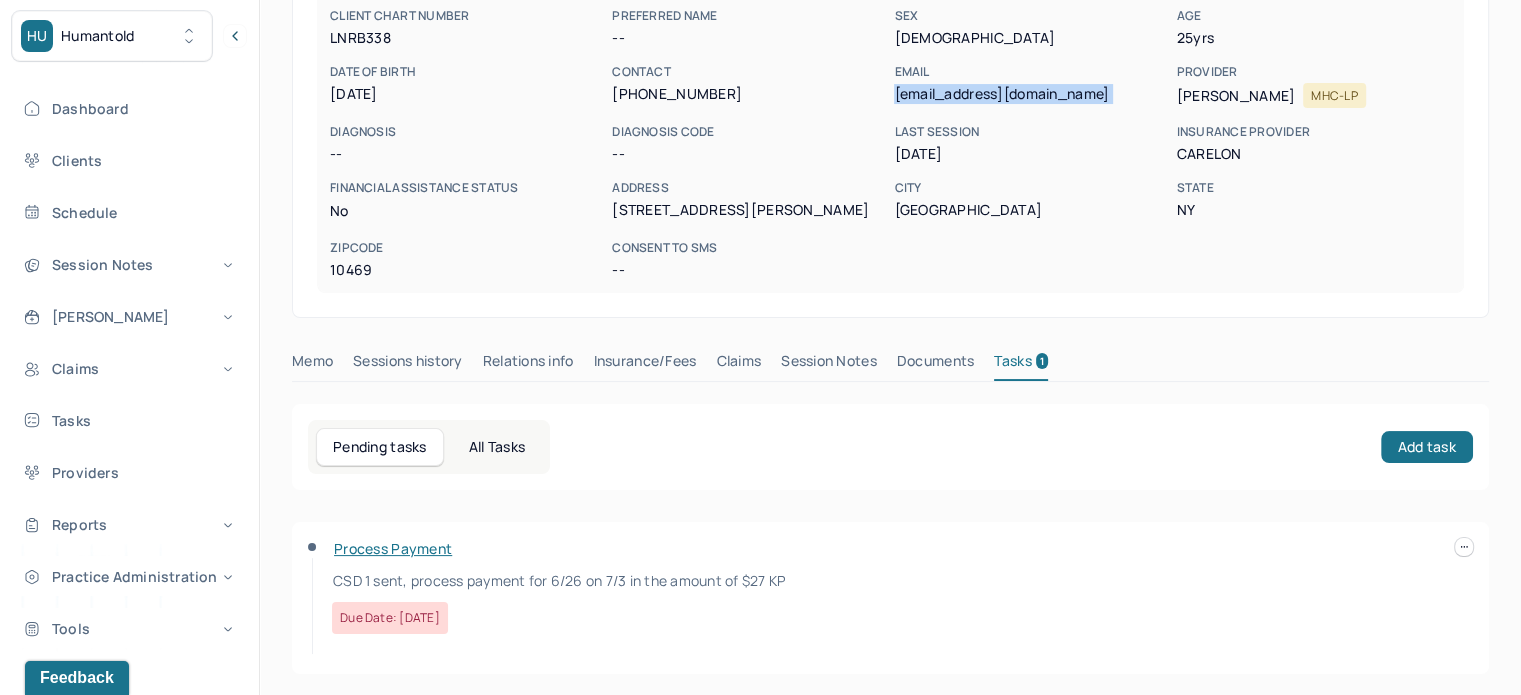 scroll, scrollTop: 212, scrollLeft: 0, axis: vertical 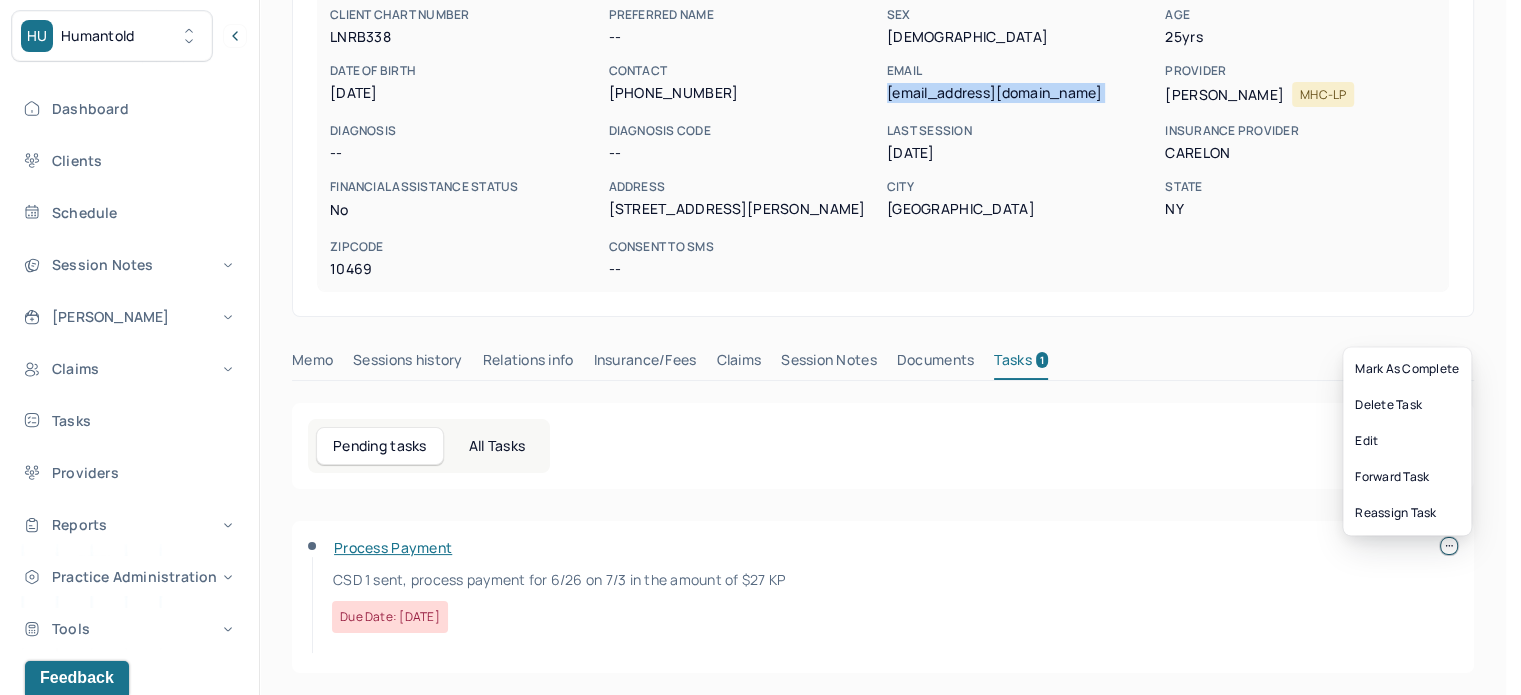 click at bounding box center (1449, 546) 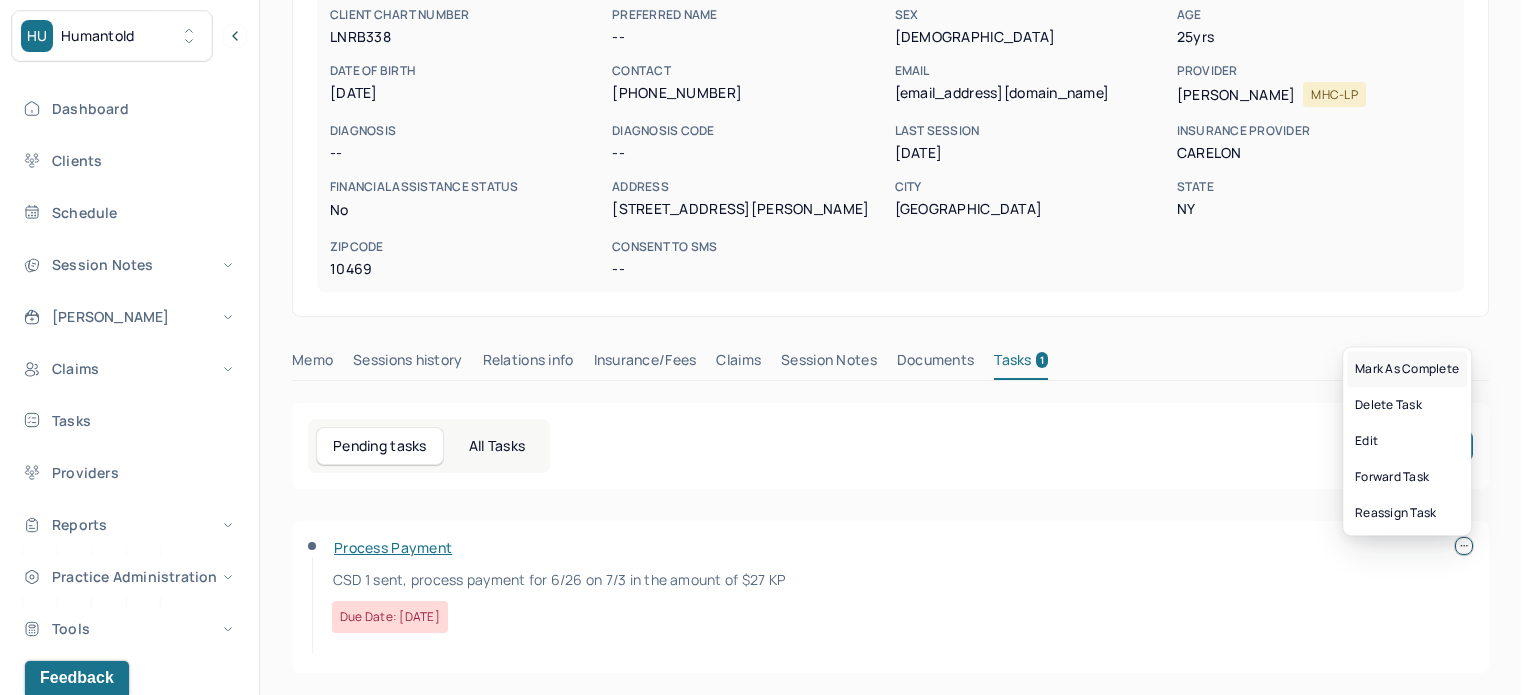 click on "Mark as complete" at bounding box center (1407, 369) 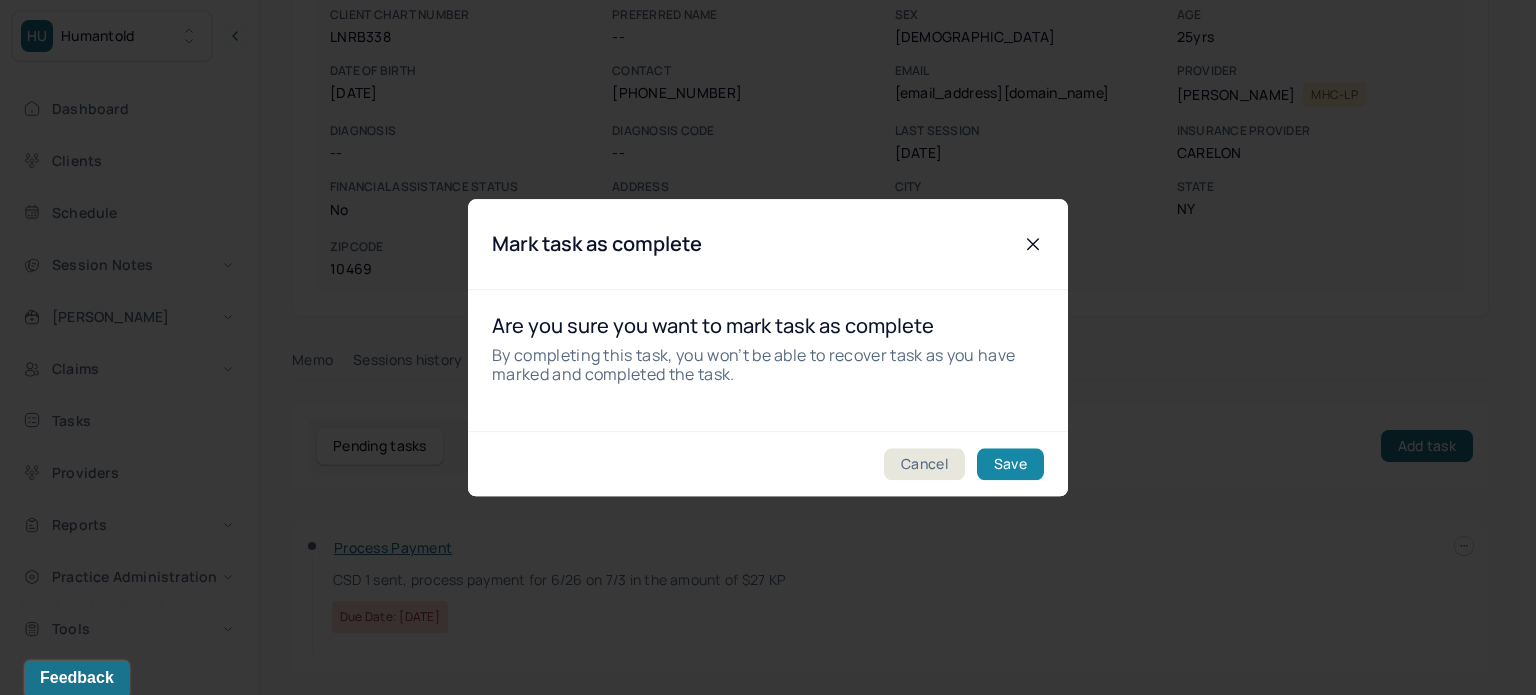 click on "Save" at bounding box center (1010, 464) 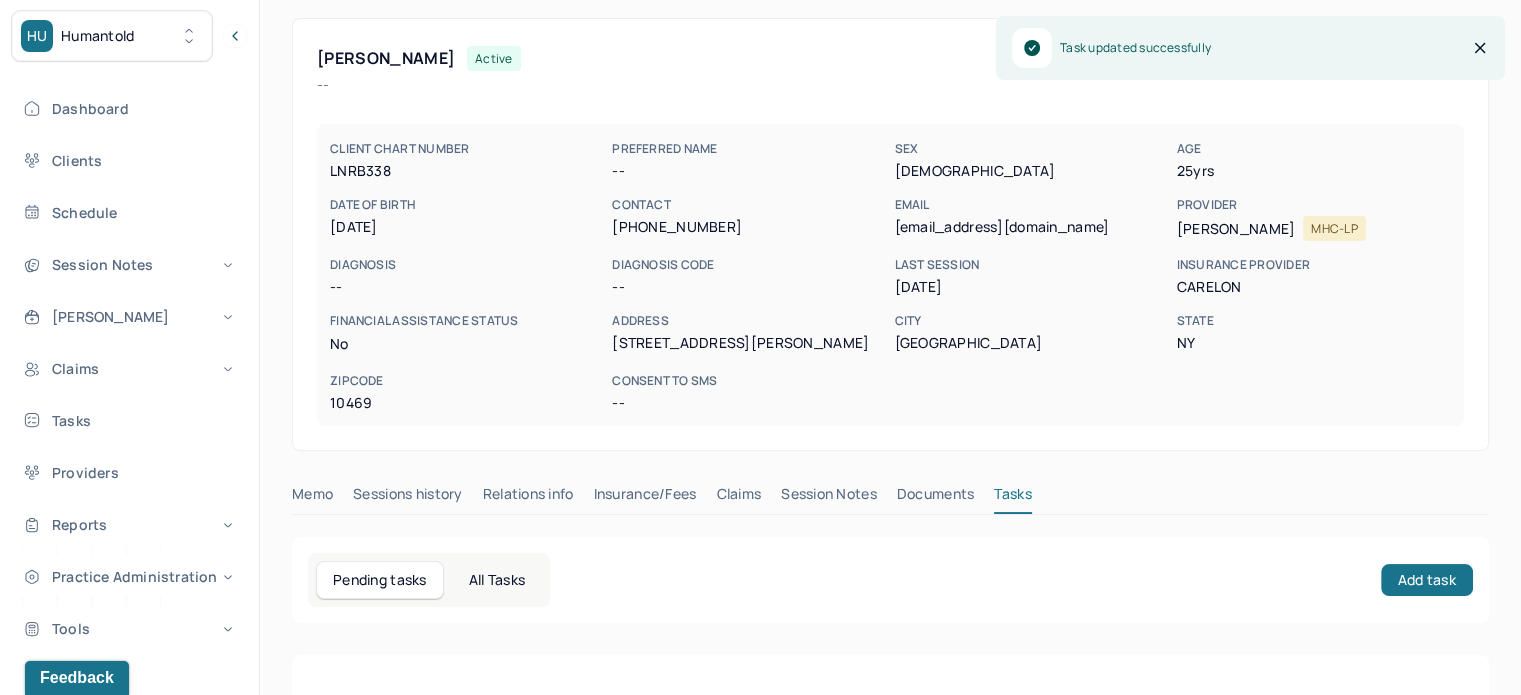 scroll, scrollTop: 0, scrollLeft: 0, axis: both 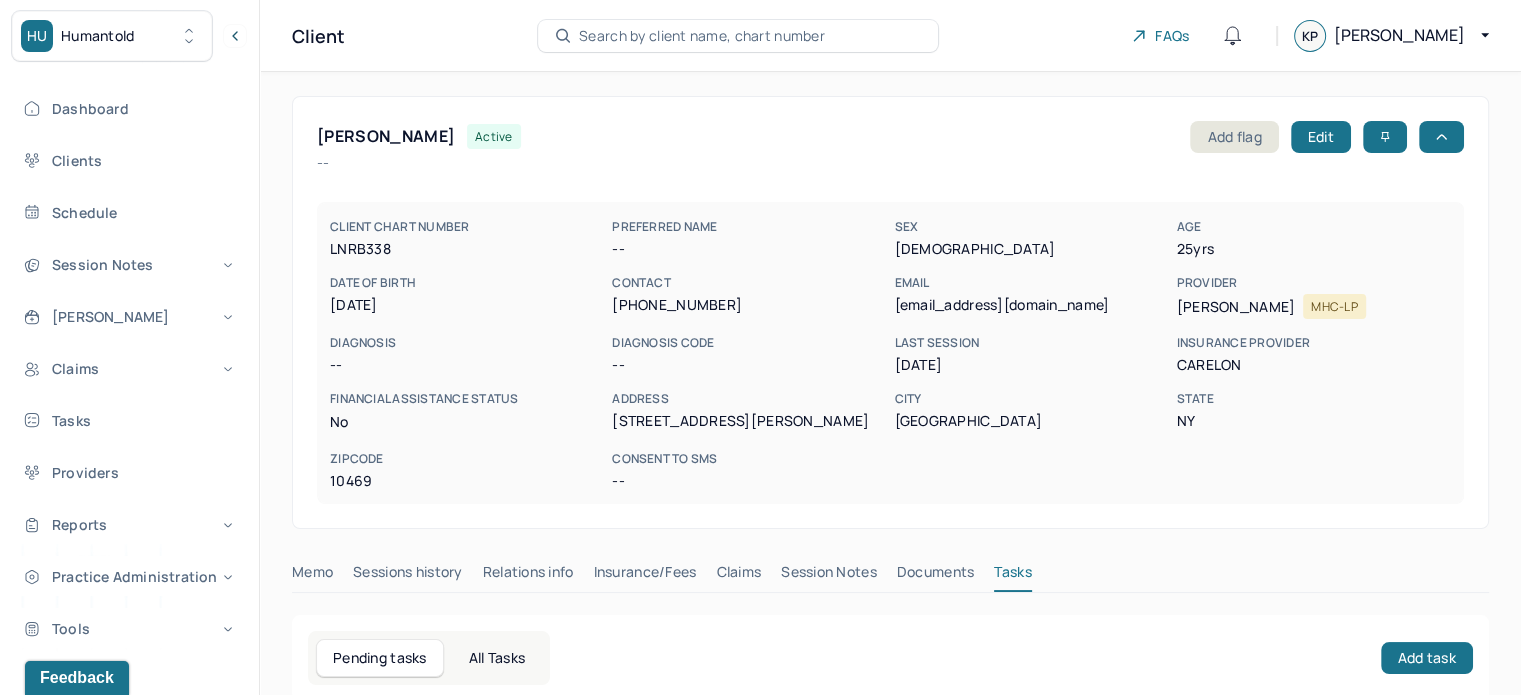 click on "Insurance/Fees" at bounding box center (645, 576) 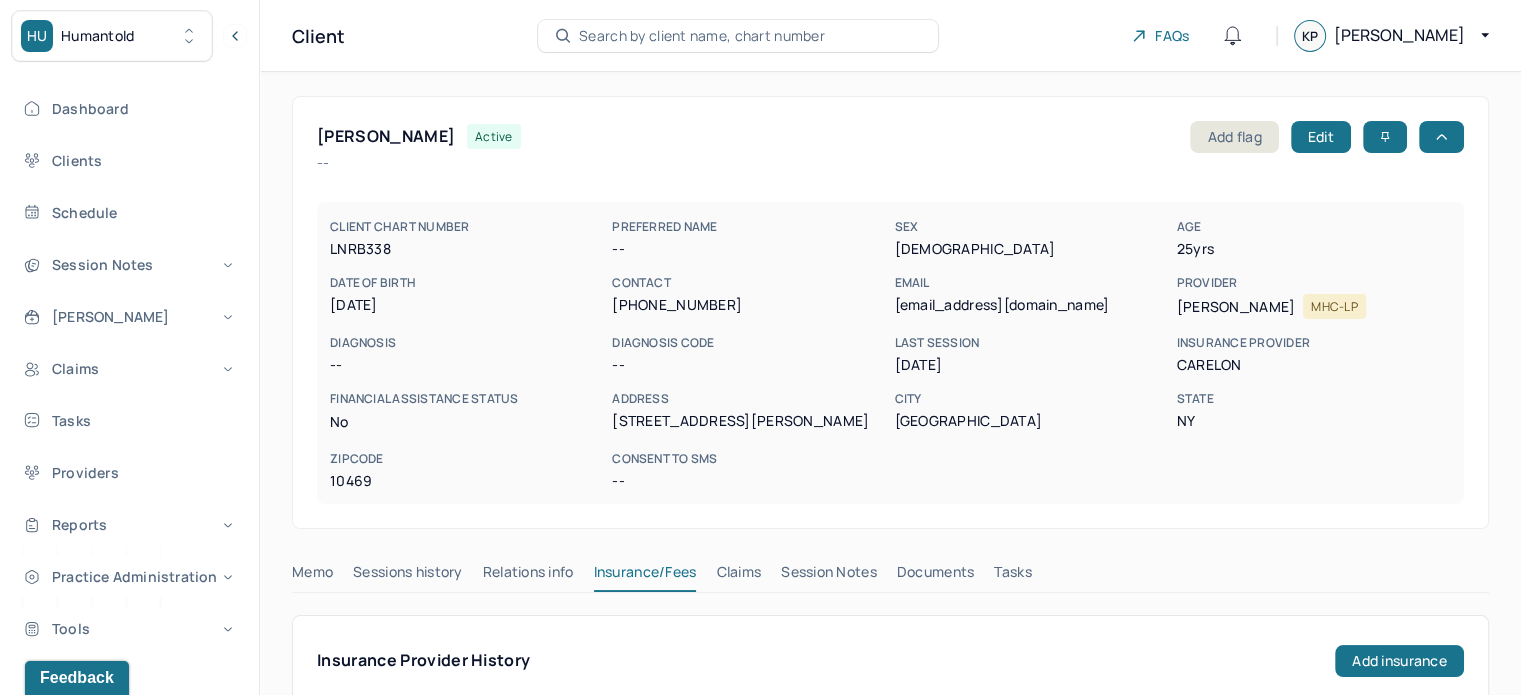 scroll, scrollTop: 300, scrollLeft: 0, axis: vertical 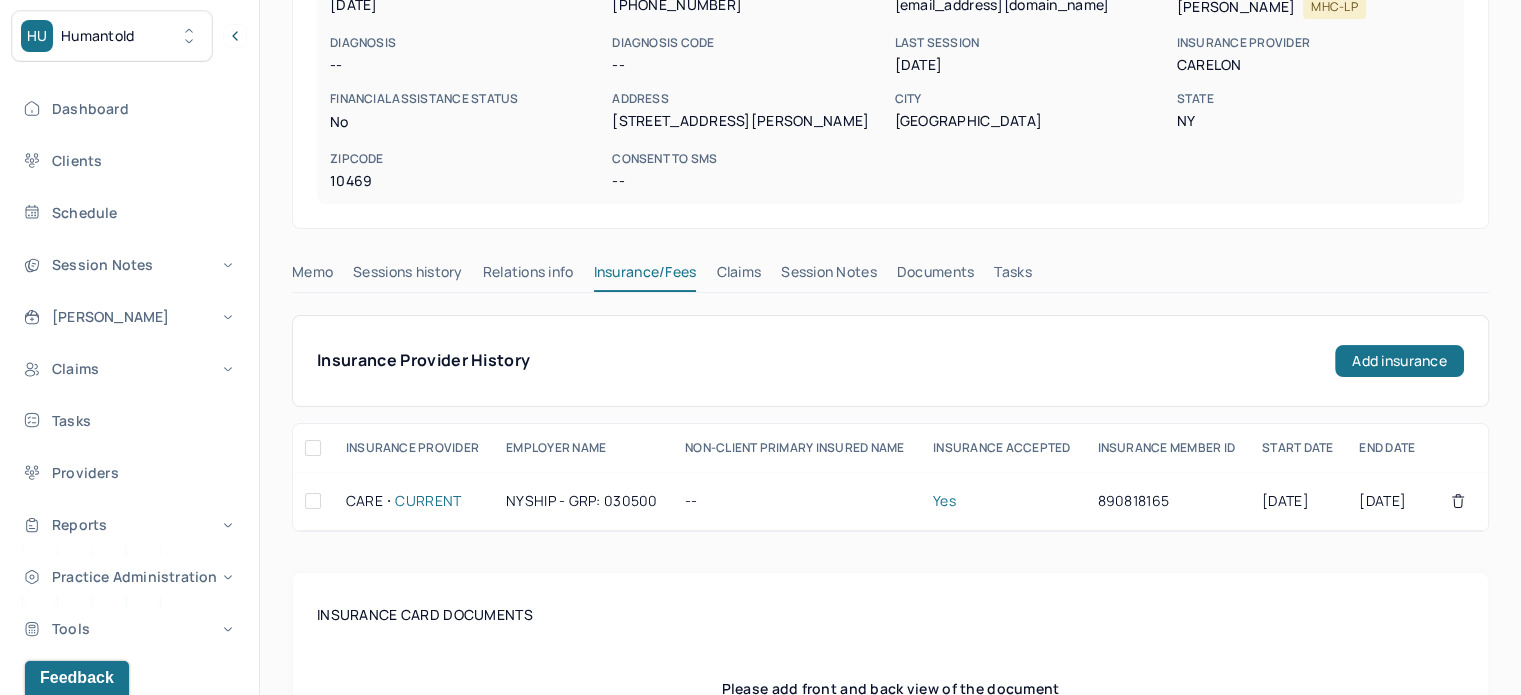 click on "Claims" at bounding box center [738, 276] 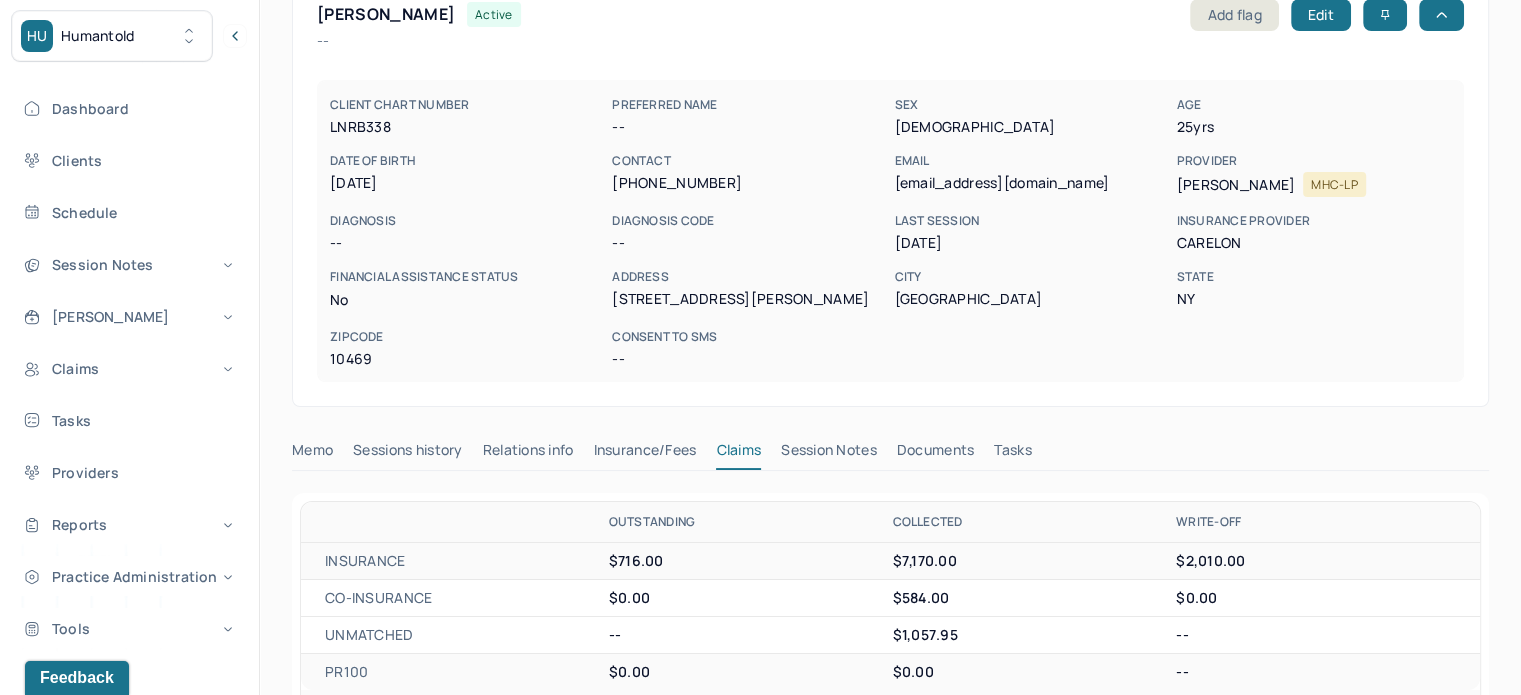 scroll, scrollTop: 0, scrollLeft: 0, axis: both 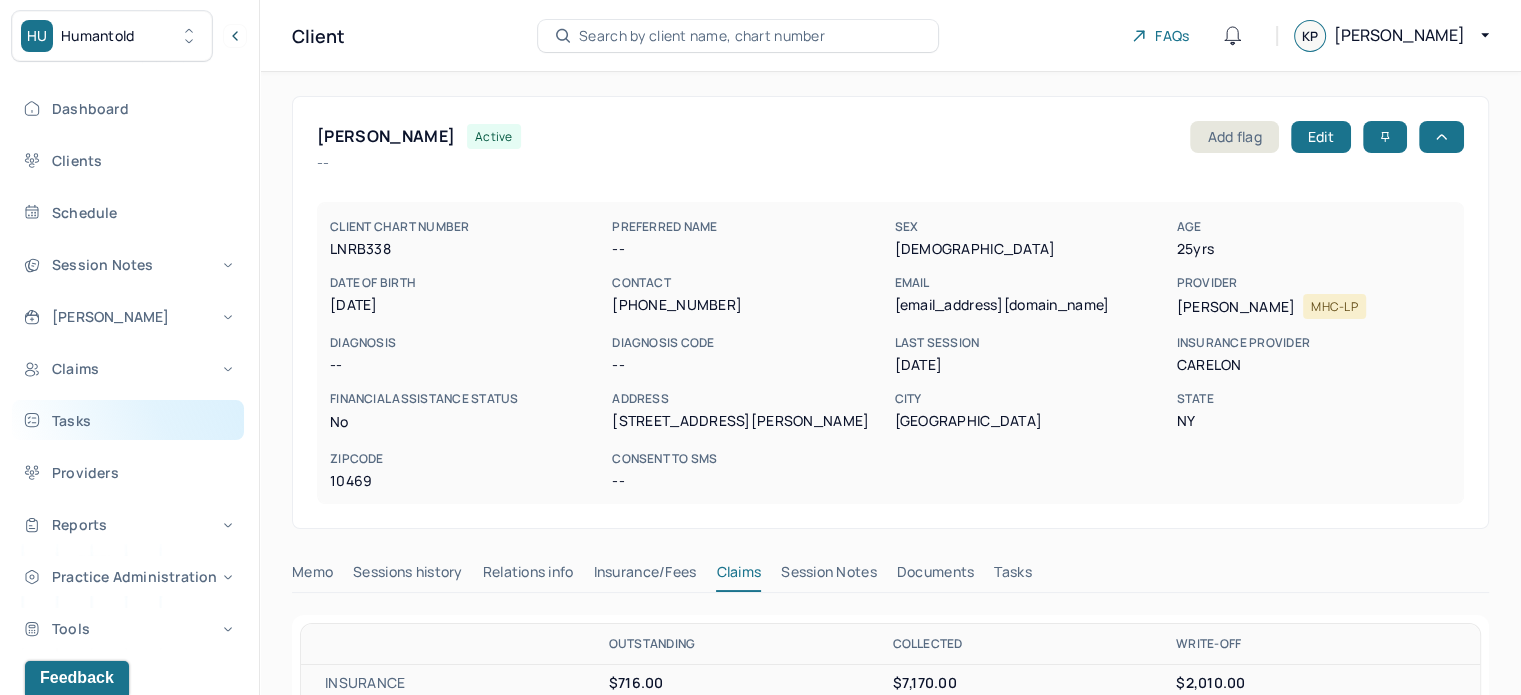 click on "Tasks" at bounding box center (128, 420) 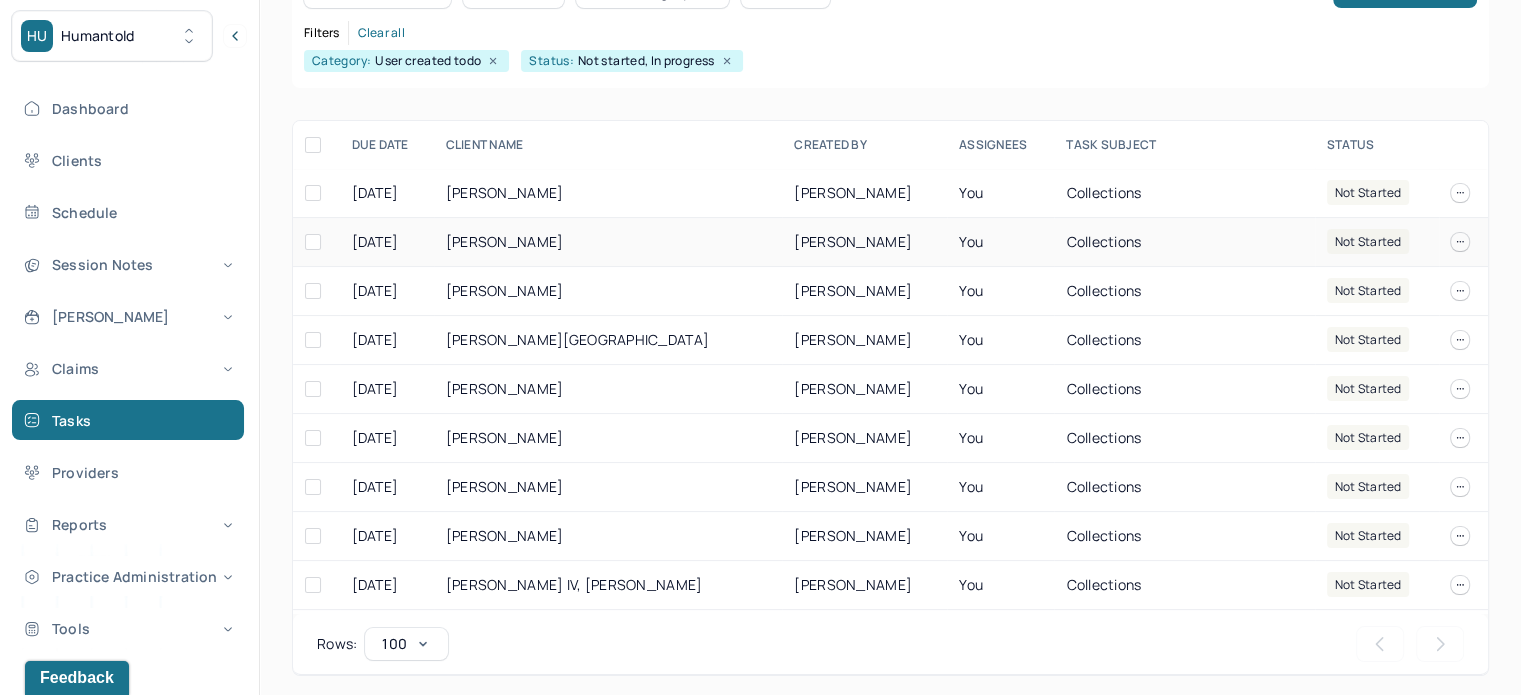 scroll, scrollTop: 249, scrollLeft: 0, axis: vertical 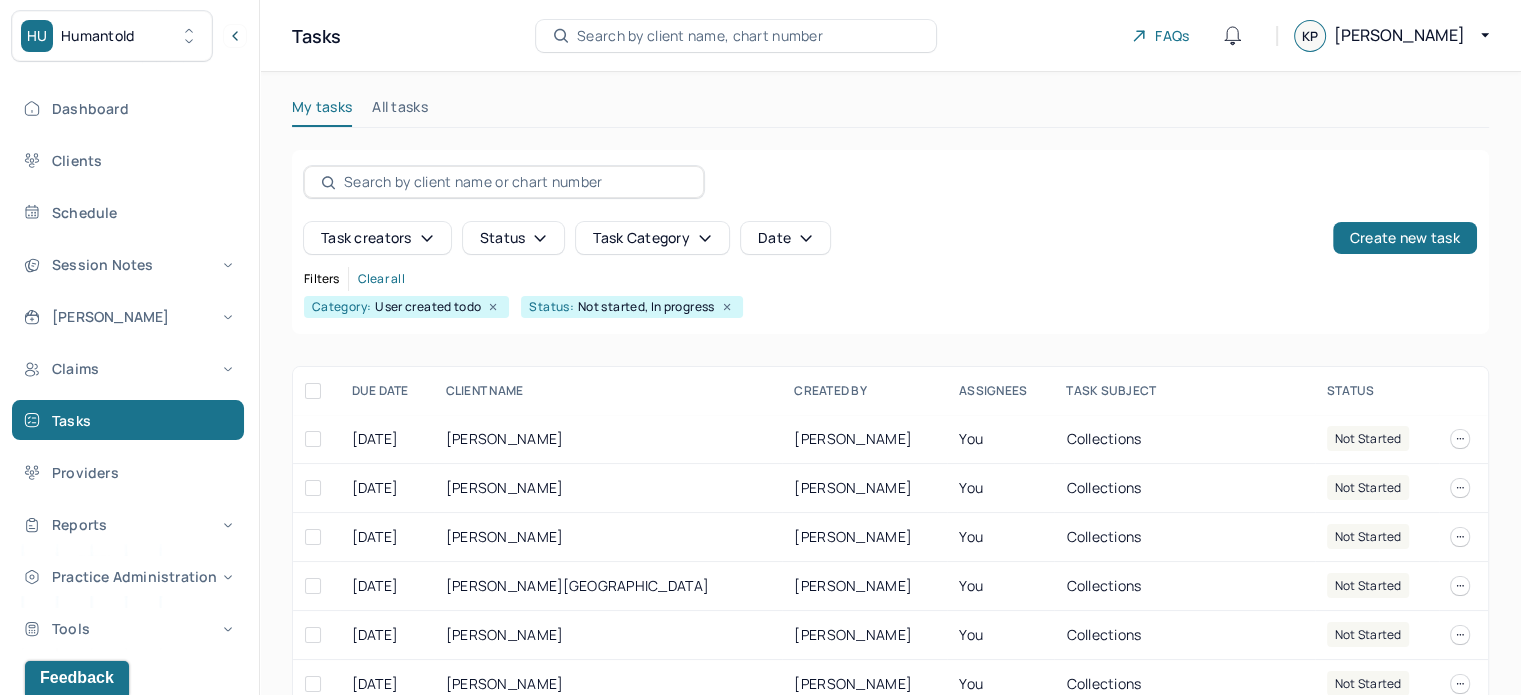 click on "Search by client name, chart number" at bounding box center [736, 36] 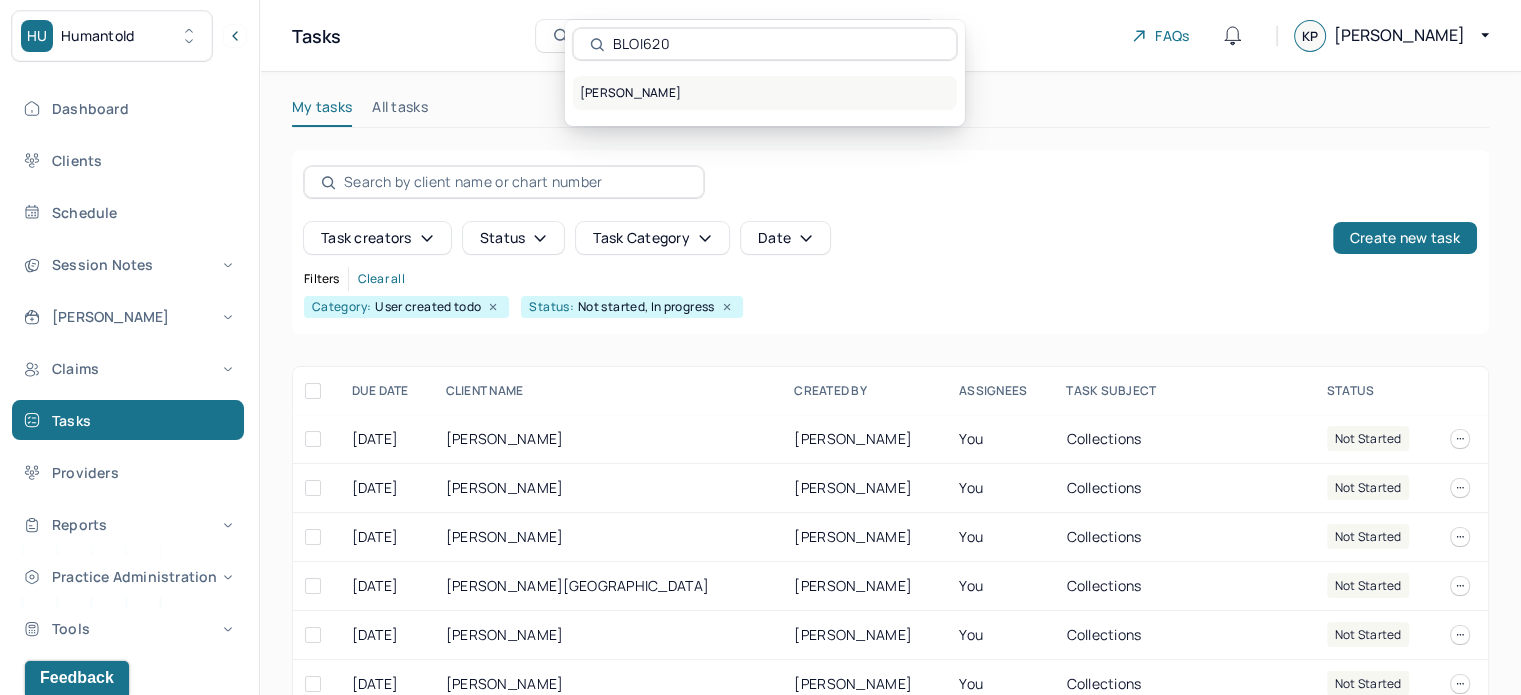 type on "BLOI620" 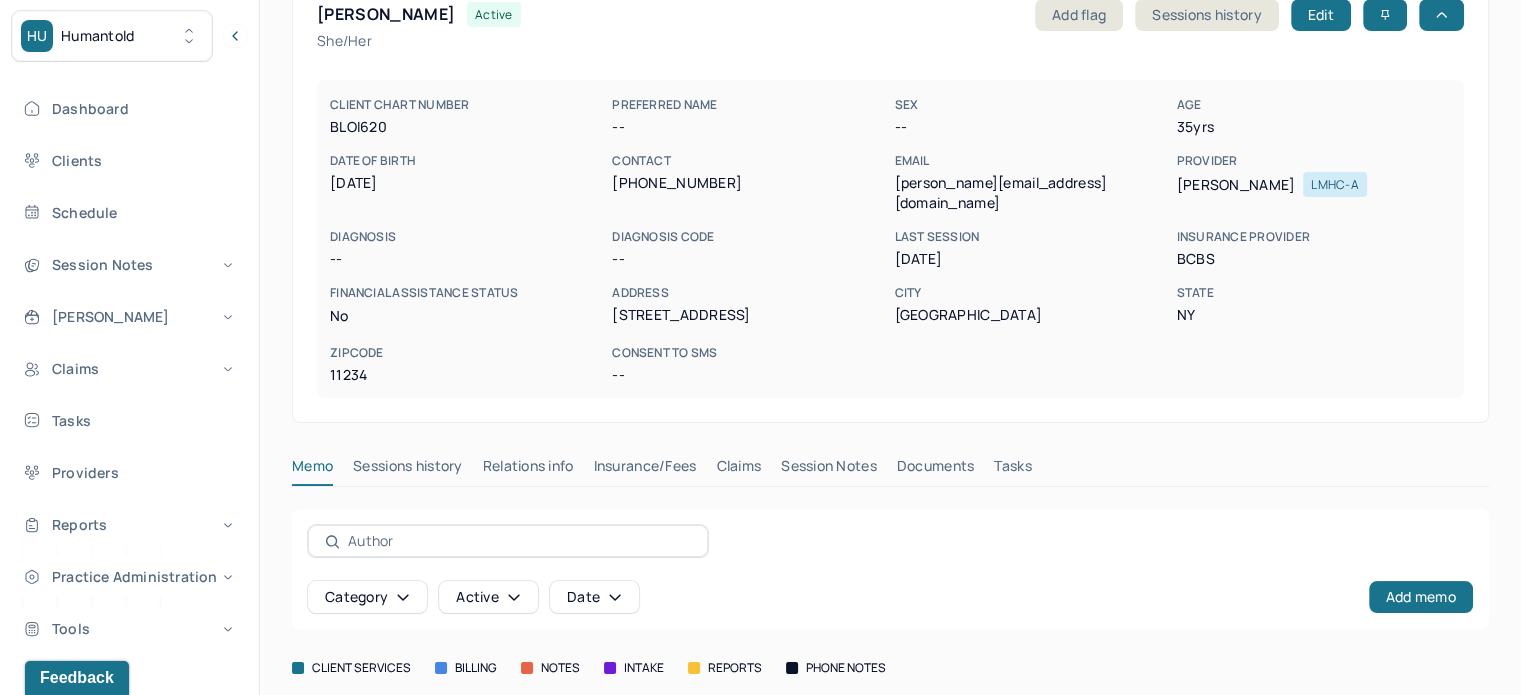 scroll, scrollTop: 264, scrollLeft: 0, axis: vertical 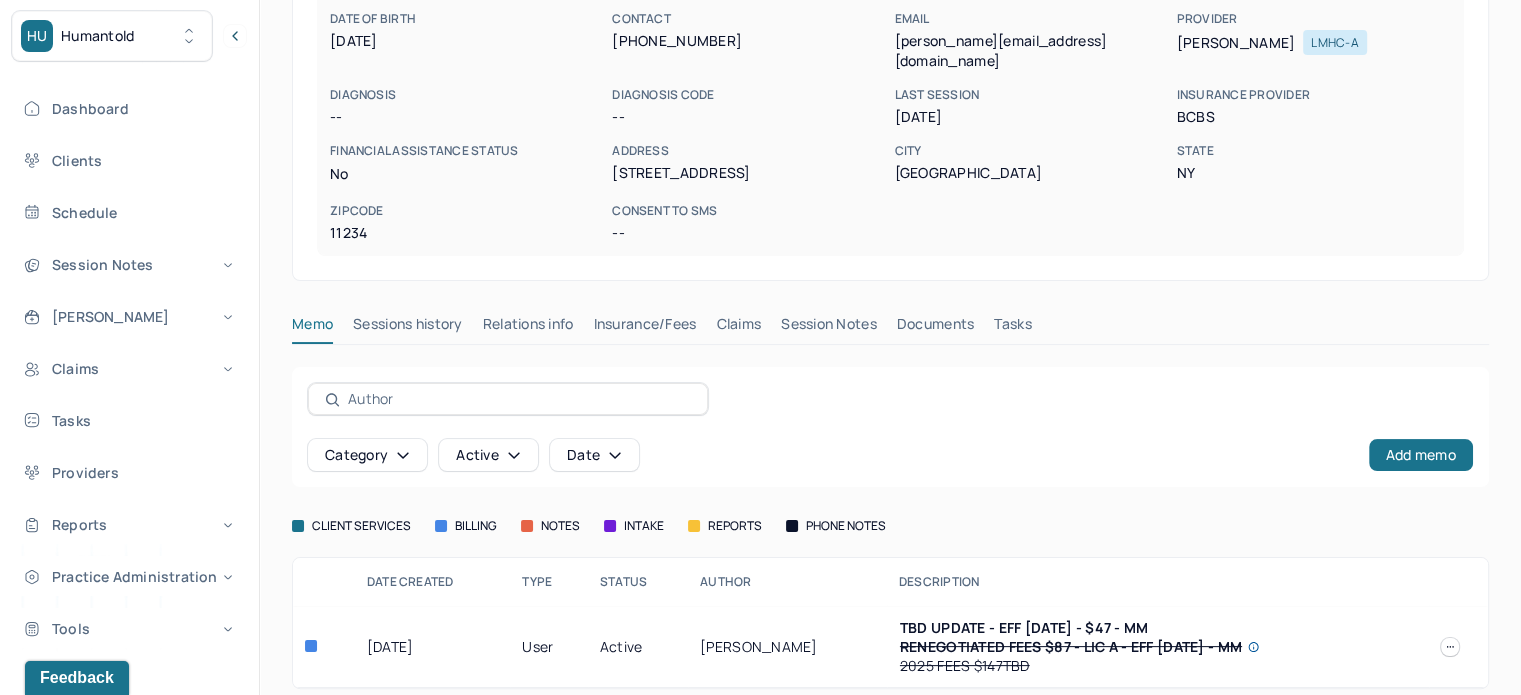 click on "Insurance/Fees" at bounding box center (645, 328) 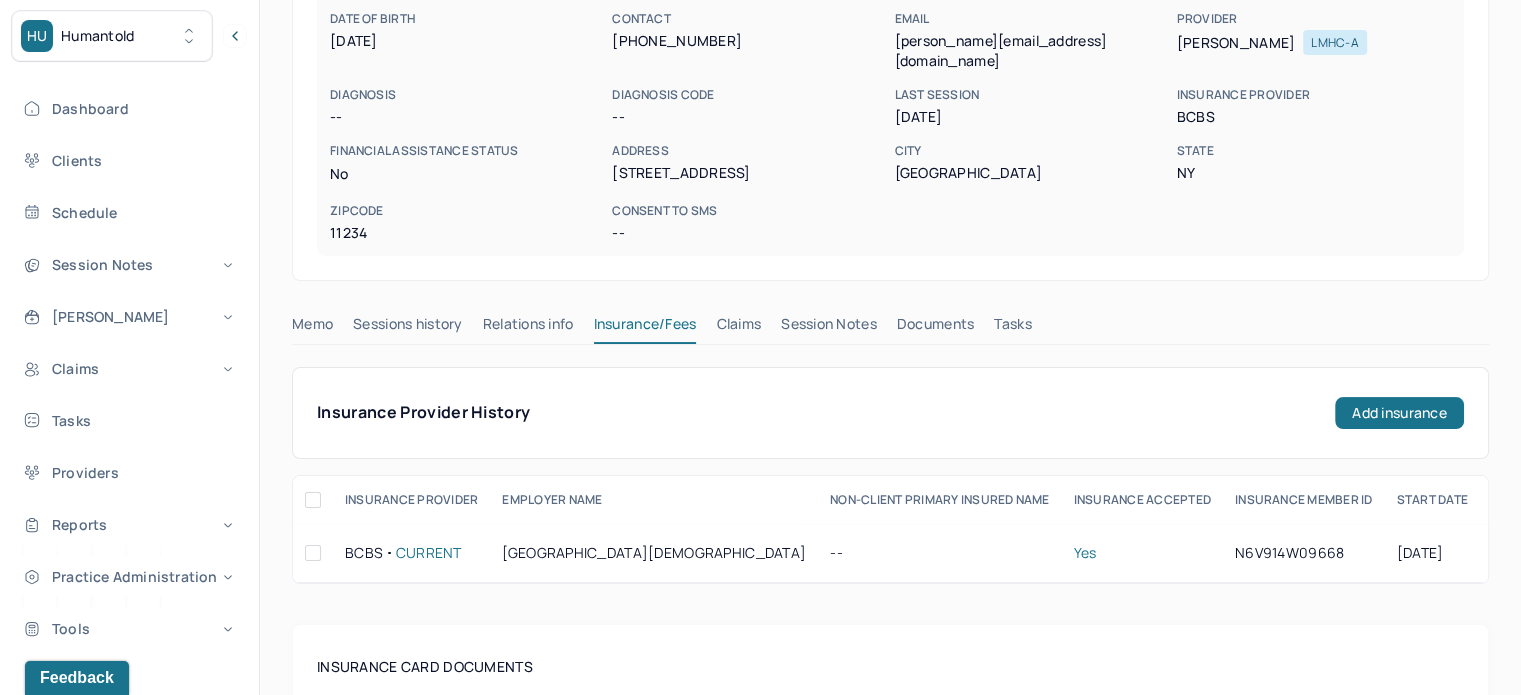 click on "Claims" at bounding box center [738, 328] 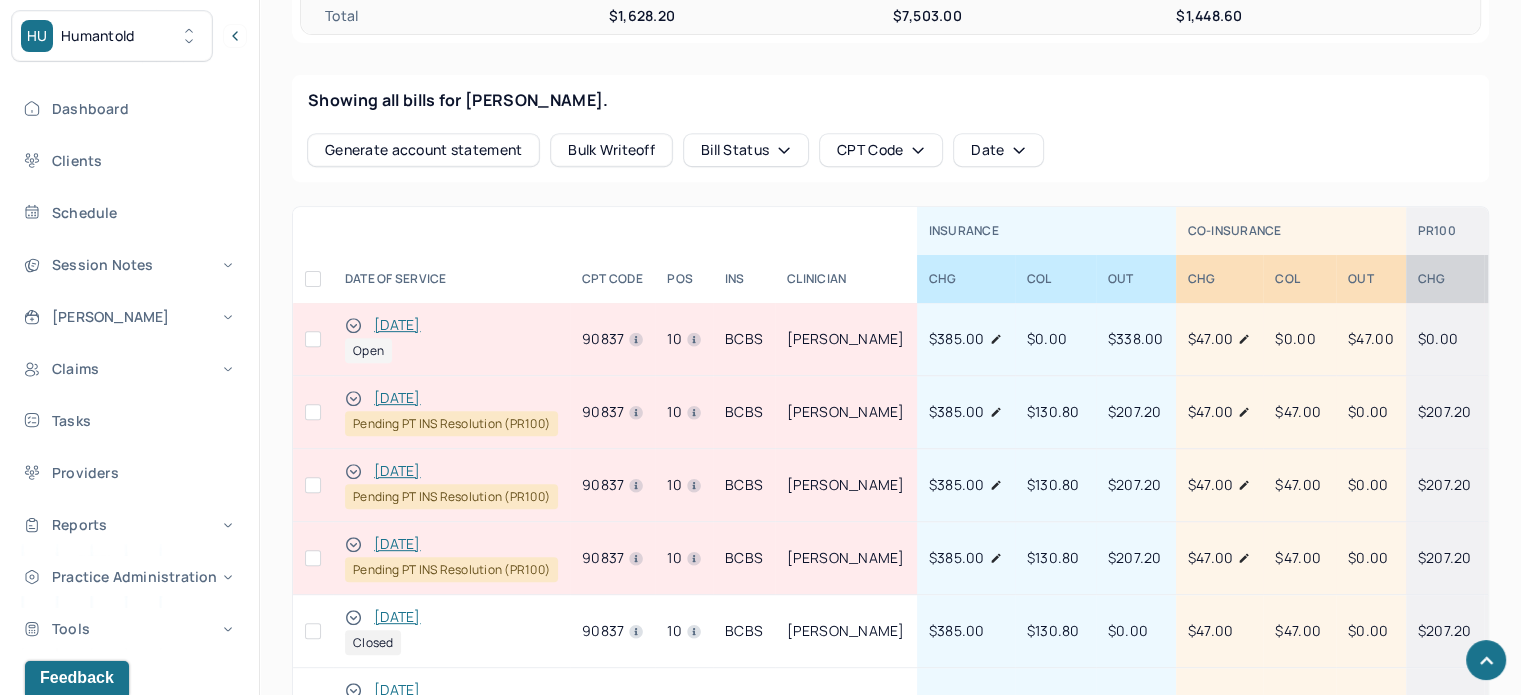 scroll, scrollTop: 864, scrollLeft: 0, axis: vertical 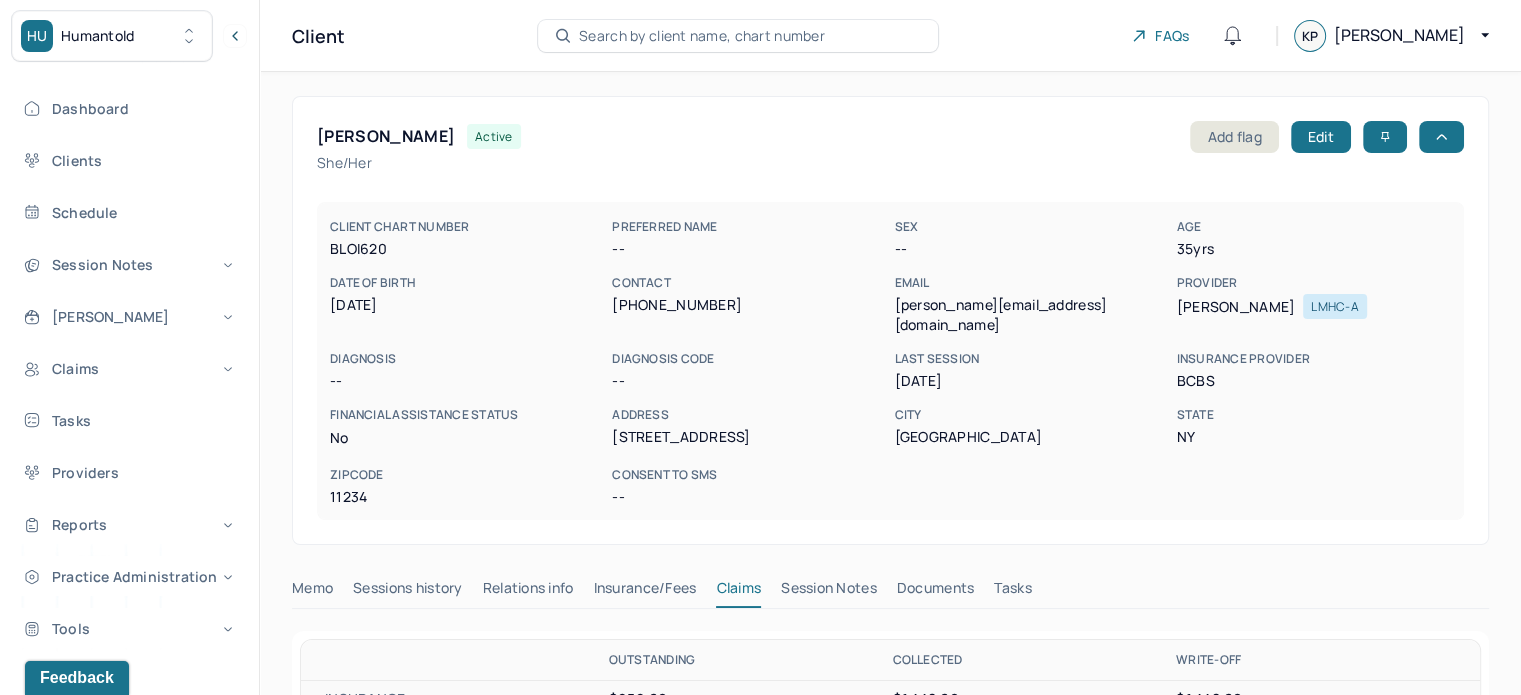 click on "EMAIL" at bounding box center [1031, 283] 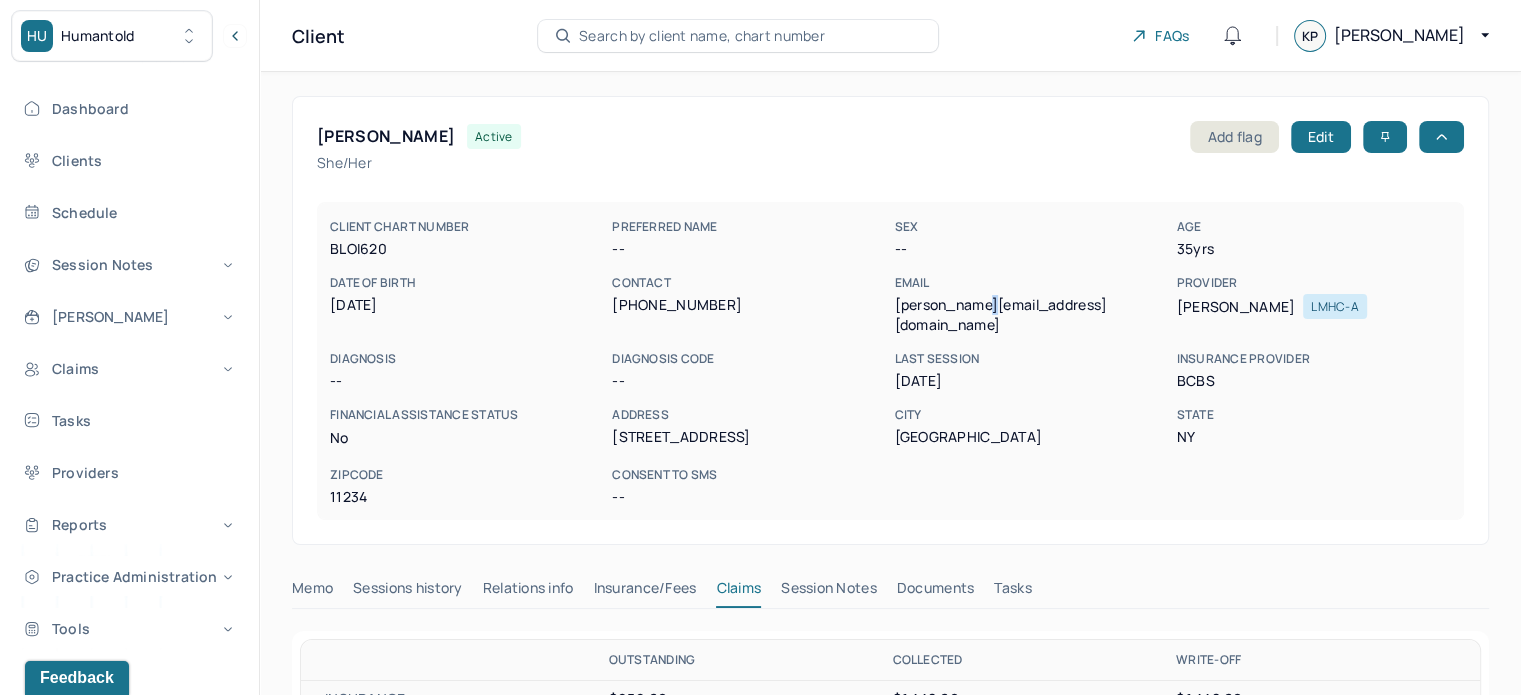 click on "anicia.buite@gmail.com" at bounding box center [1031, 315] 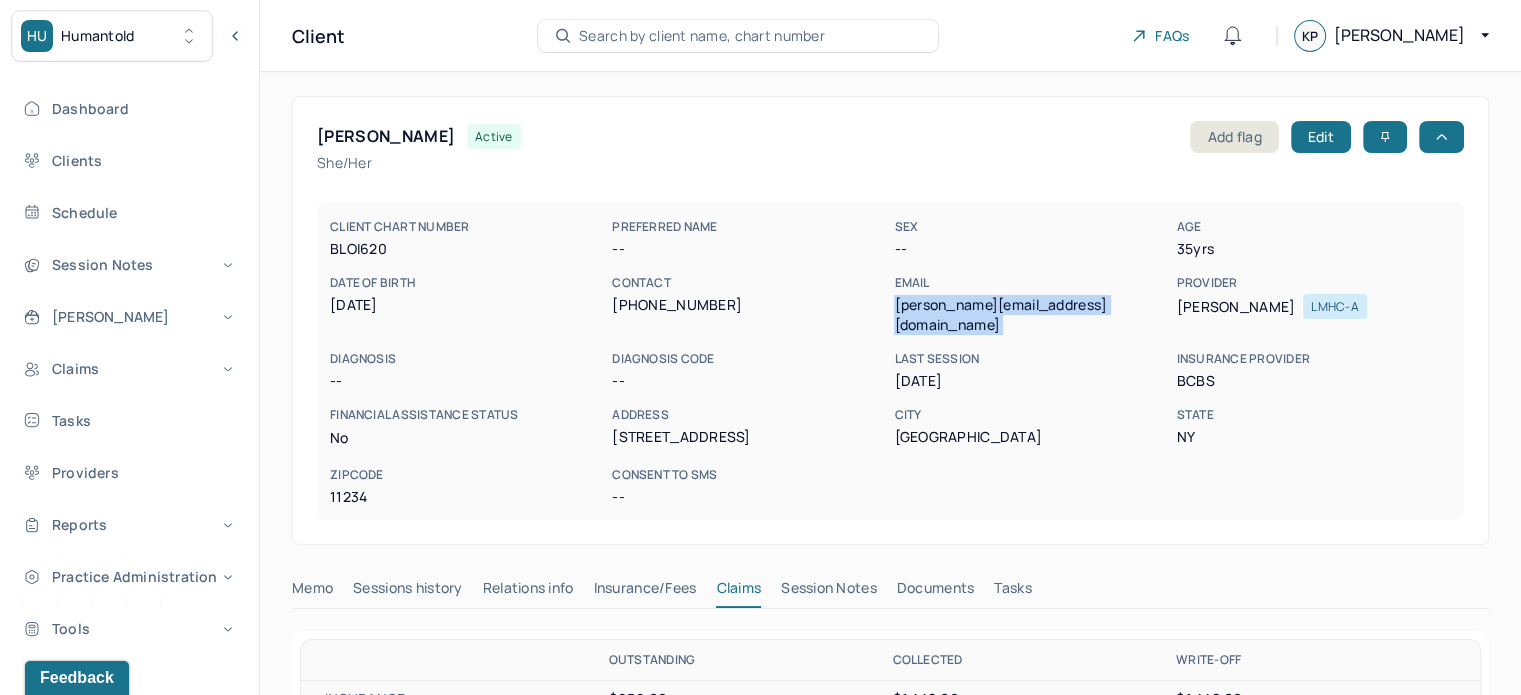 click on "anicia.buite@gmail.com" at bounding box center (1031, 315) 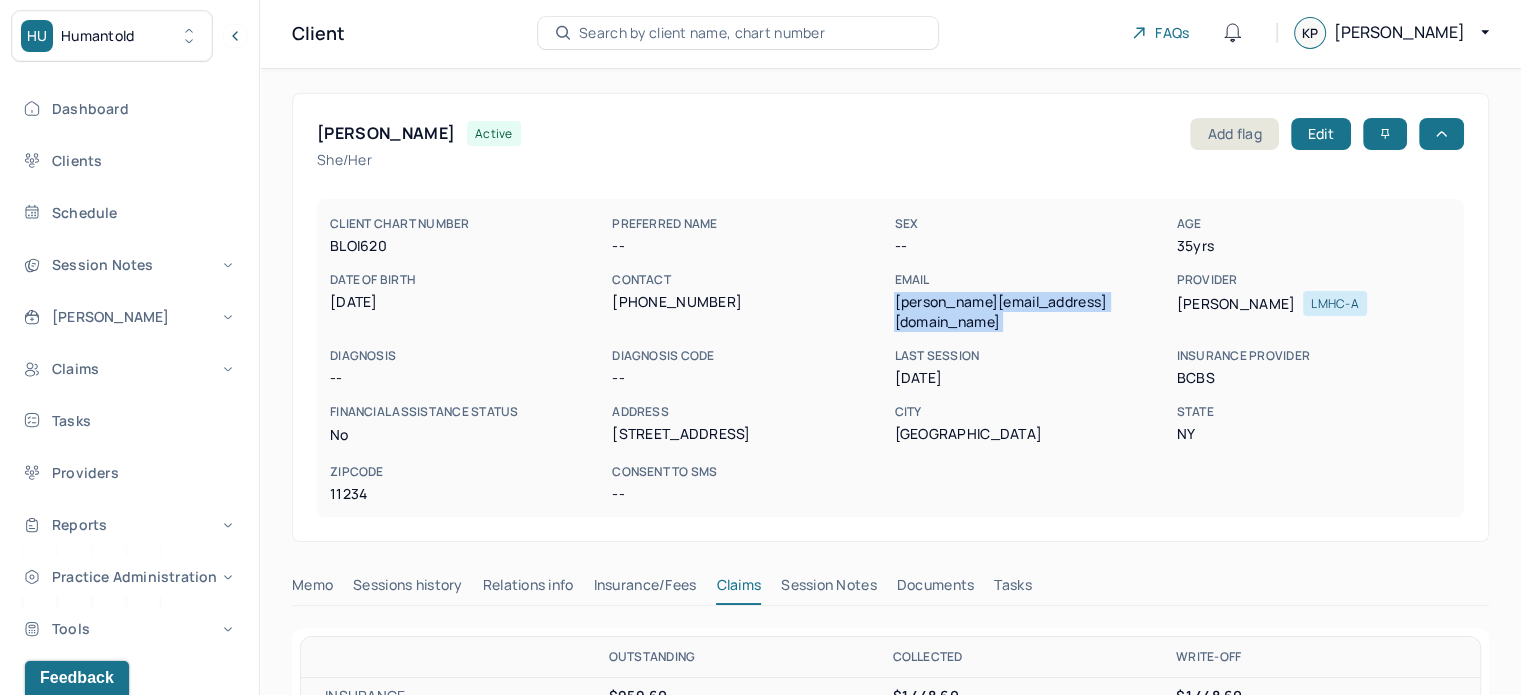 scroll, scrollTop: 0, scrollLeft: 0, axis: both 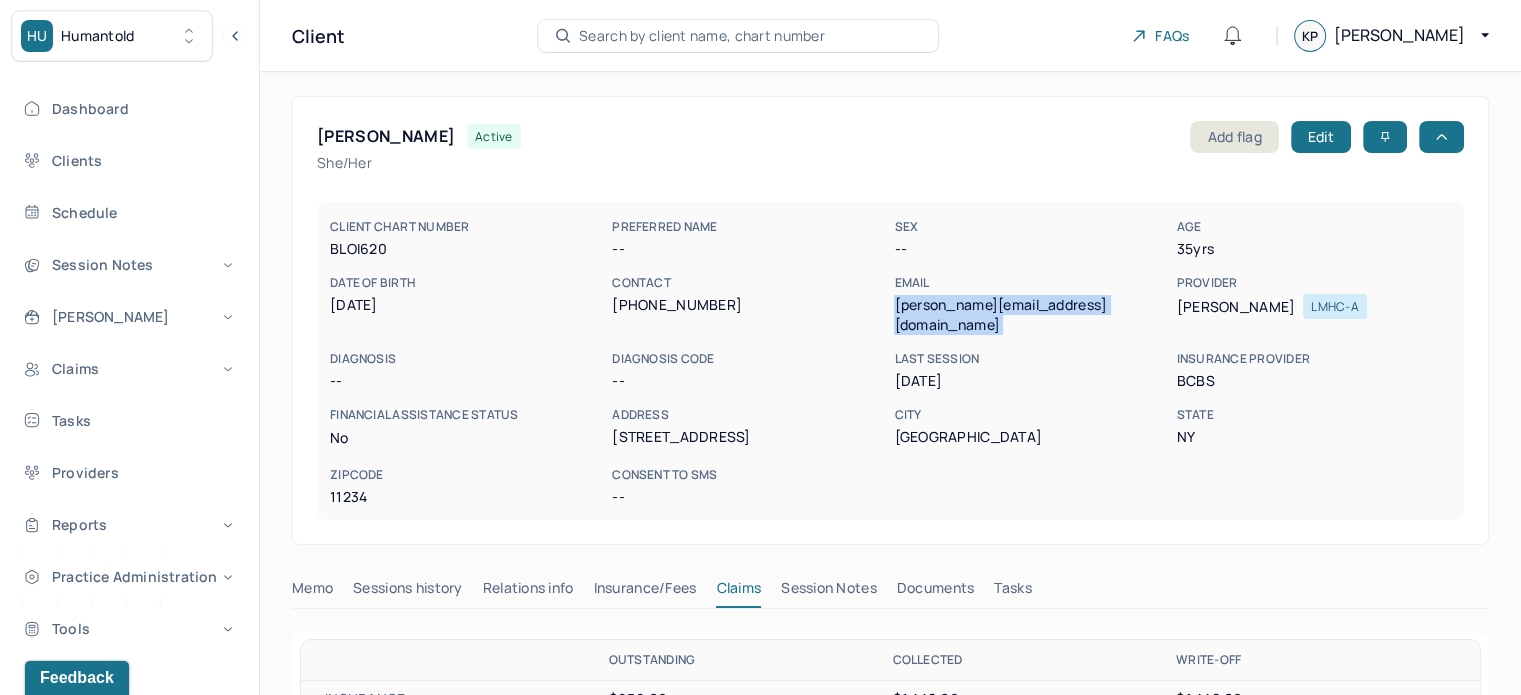 click on "Tasks" at bounding box center [1012, 592] 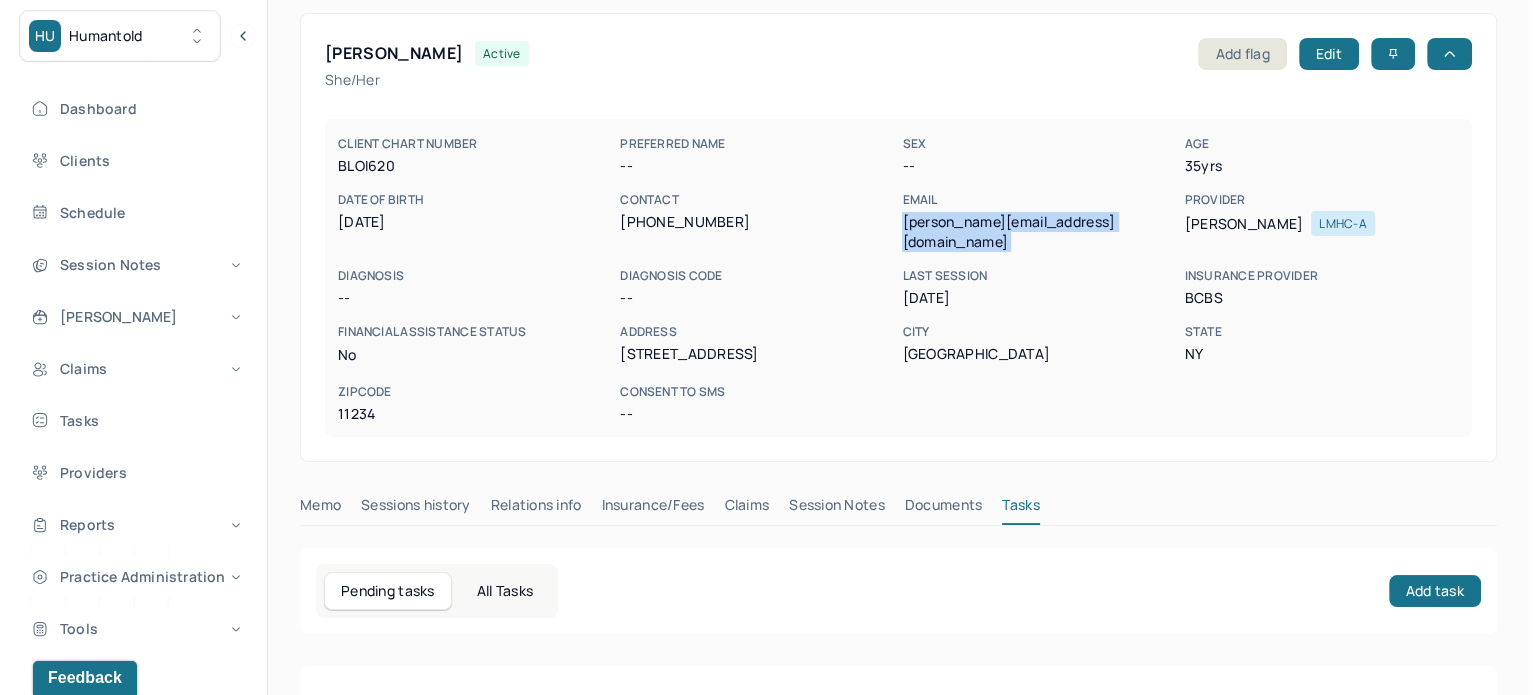 scroll, scrollTop: 180, scrollLeft: 0, axis: vertical 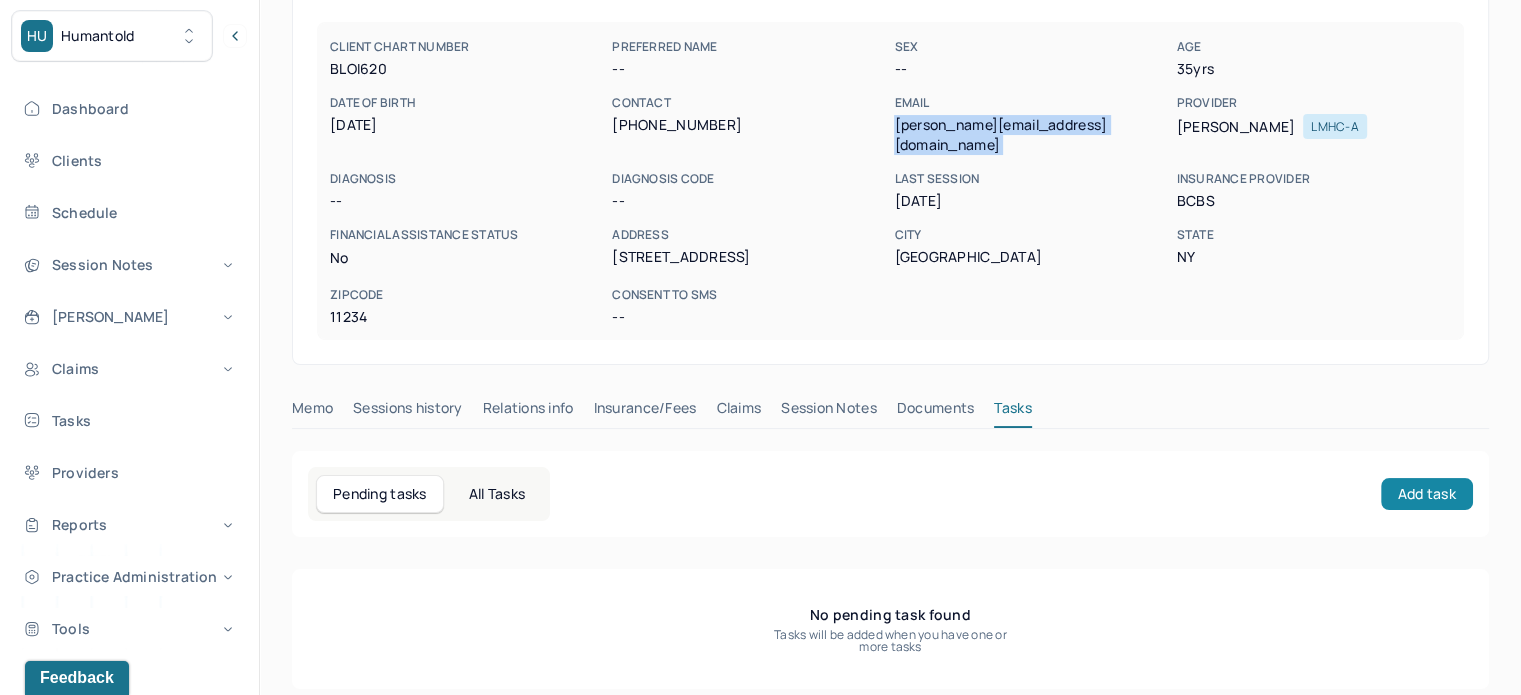 click on "Add task" at bounding box center [1427, 494] 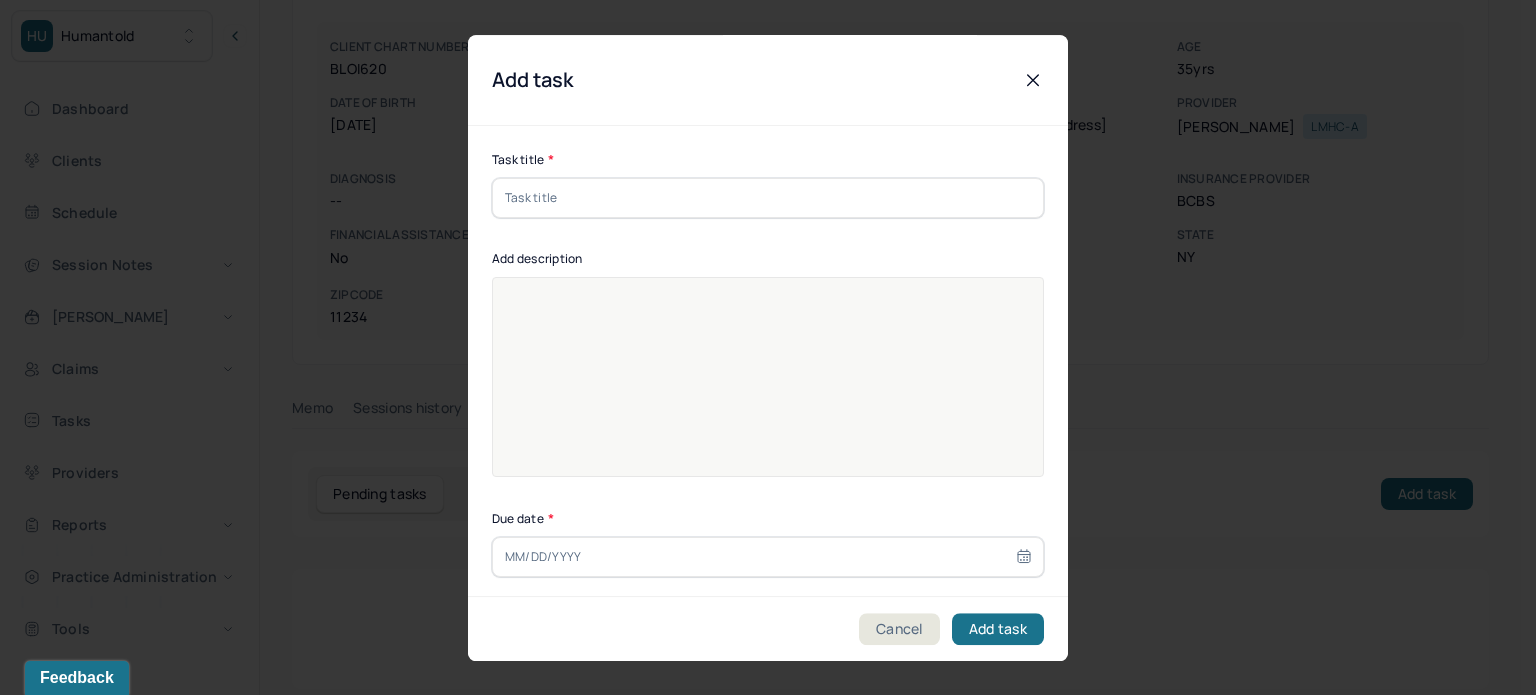 click at bounding box center (768, 198) 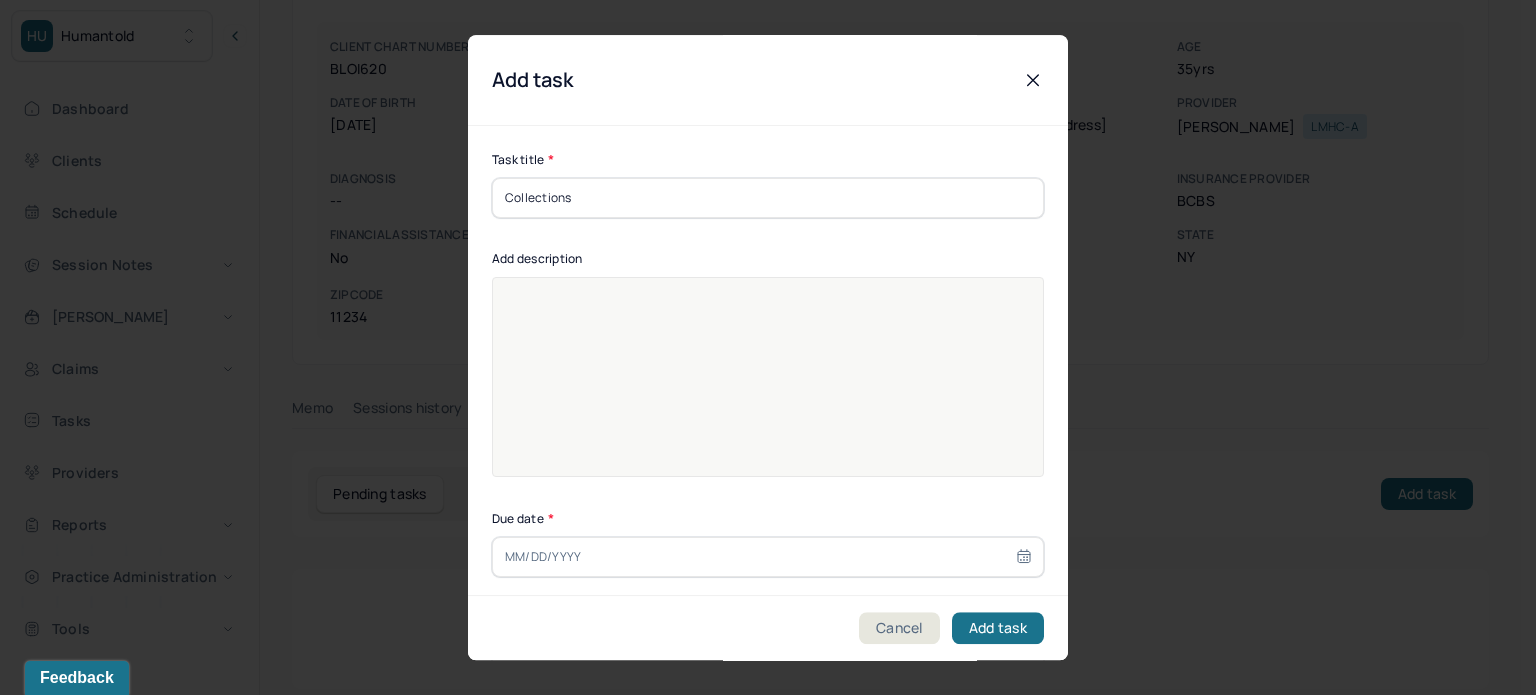 type on "Collections" 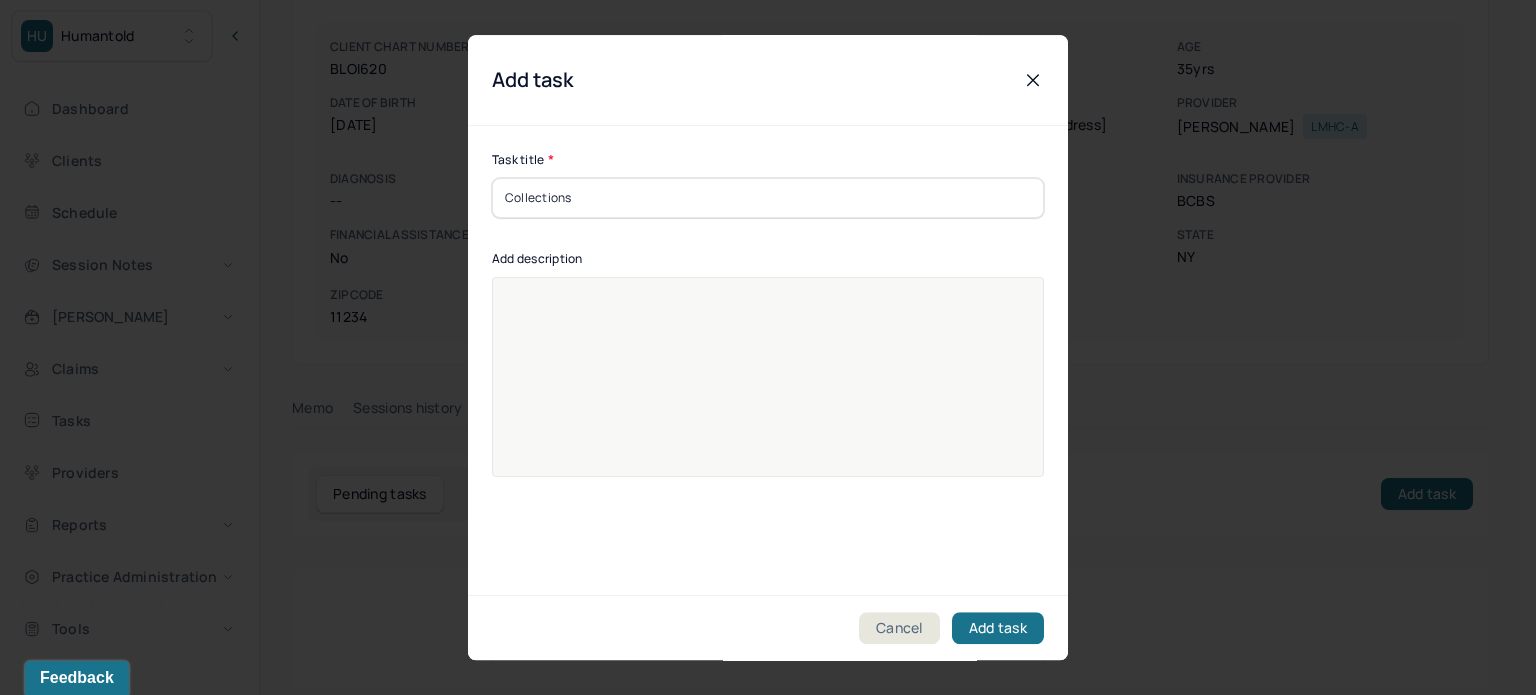 click at bounding box center [768, 390] 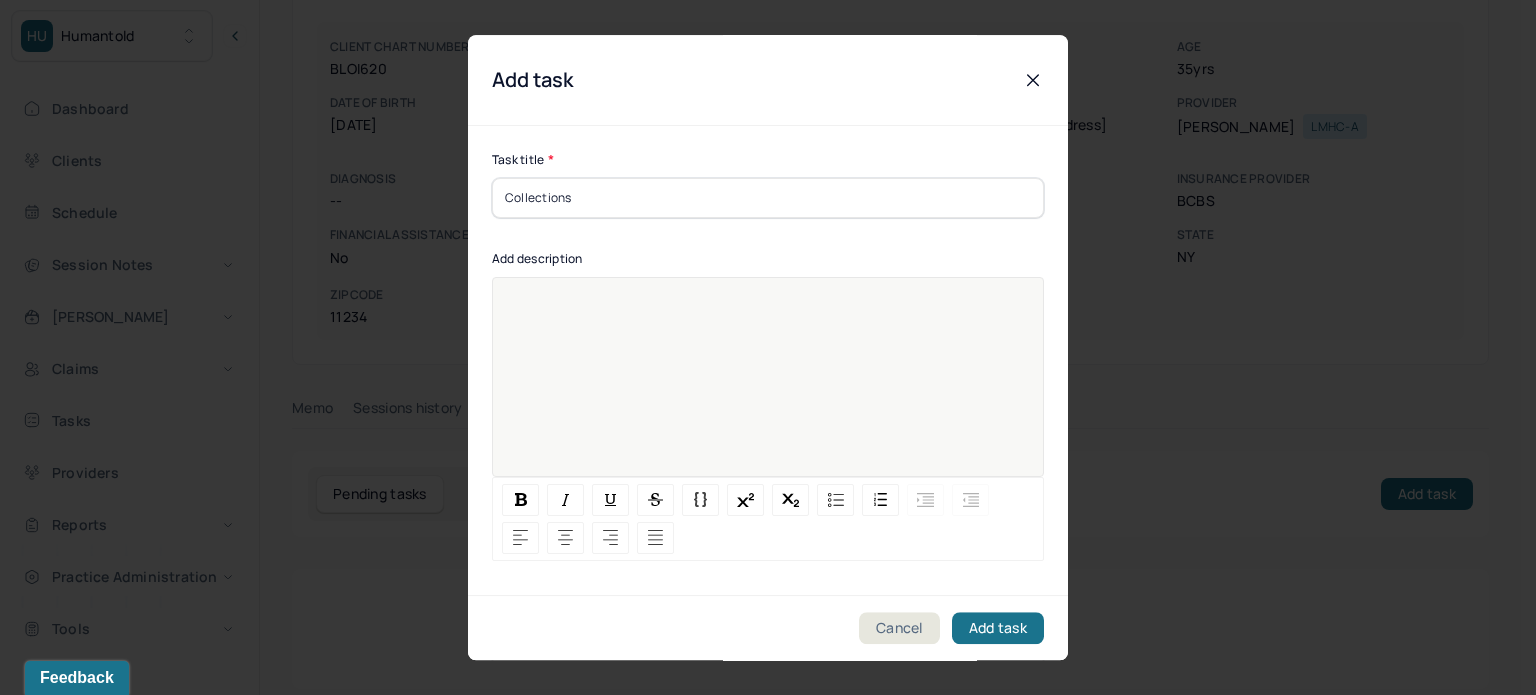 paste 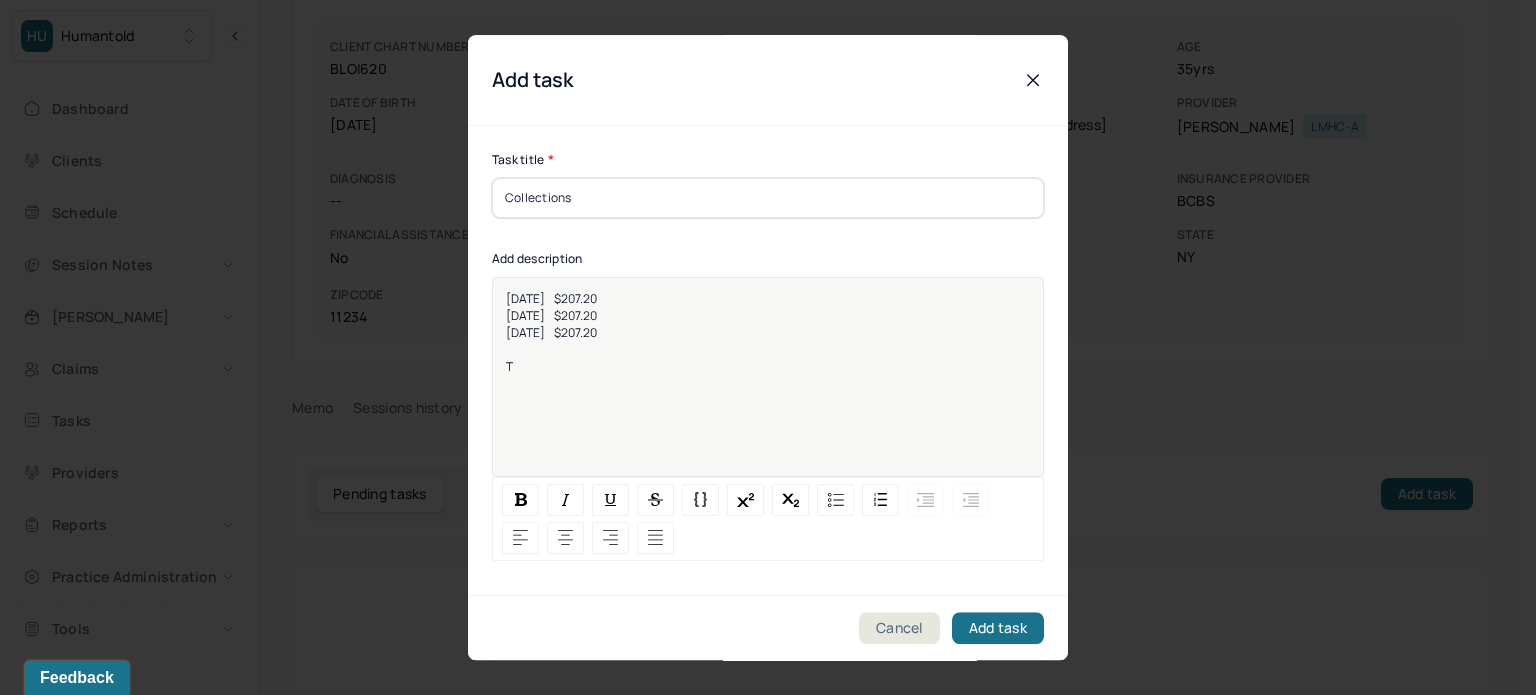 type 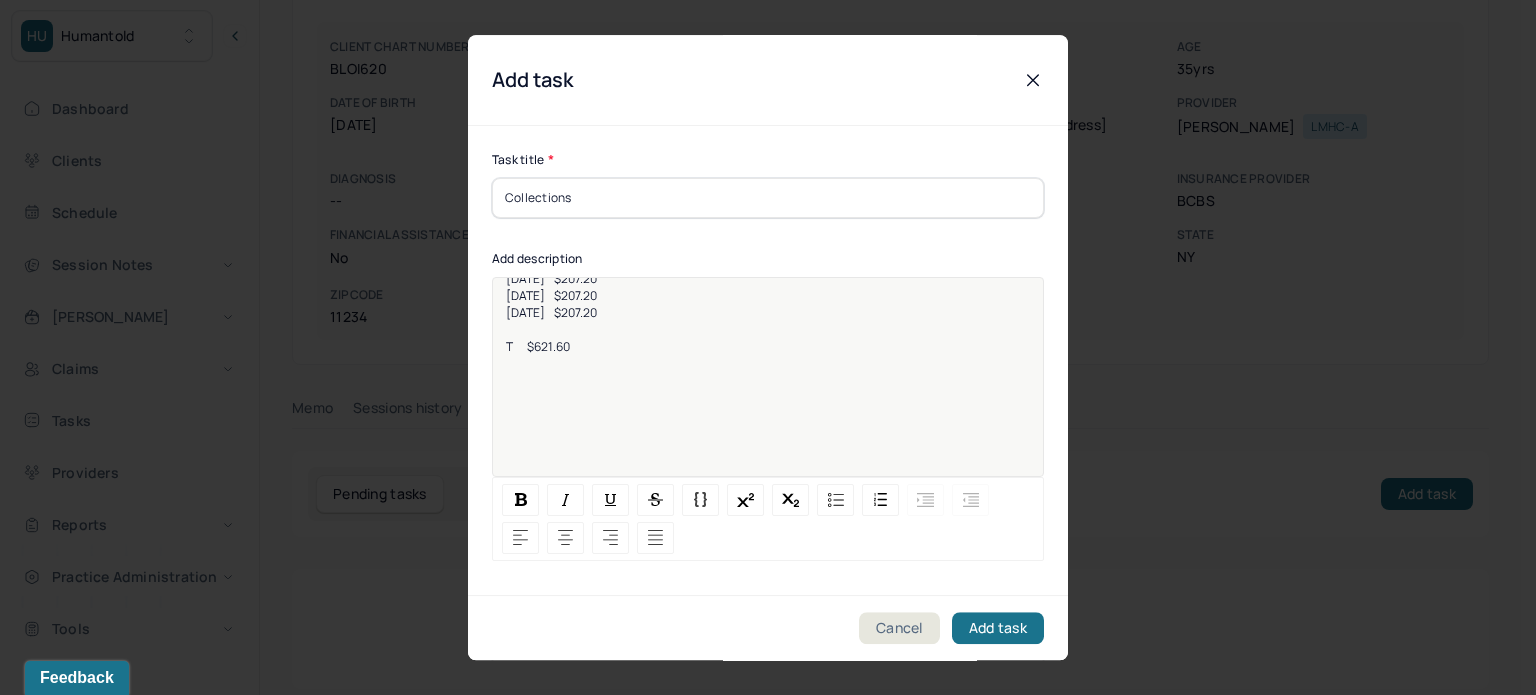 scroll, scrollTop: 25, scrollLeft: 0, axis: vertical 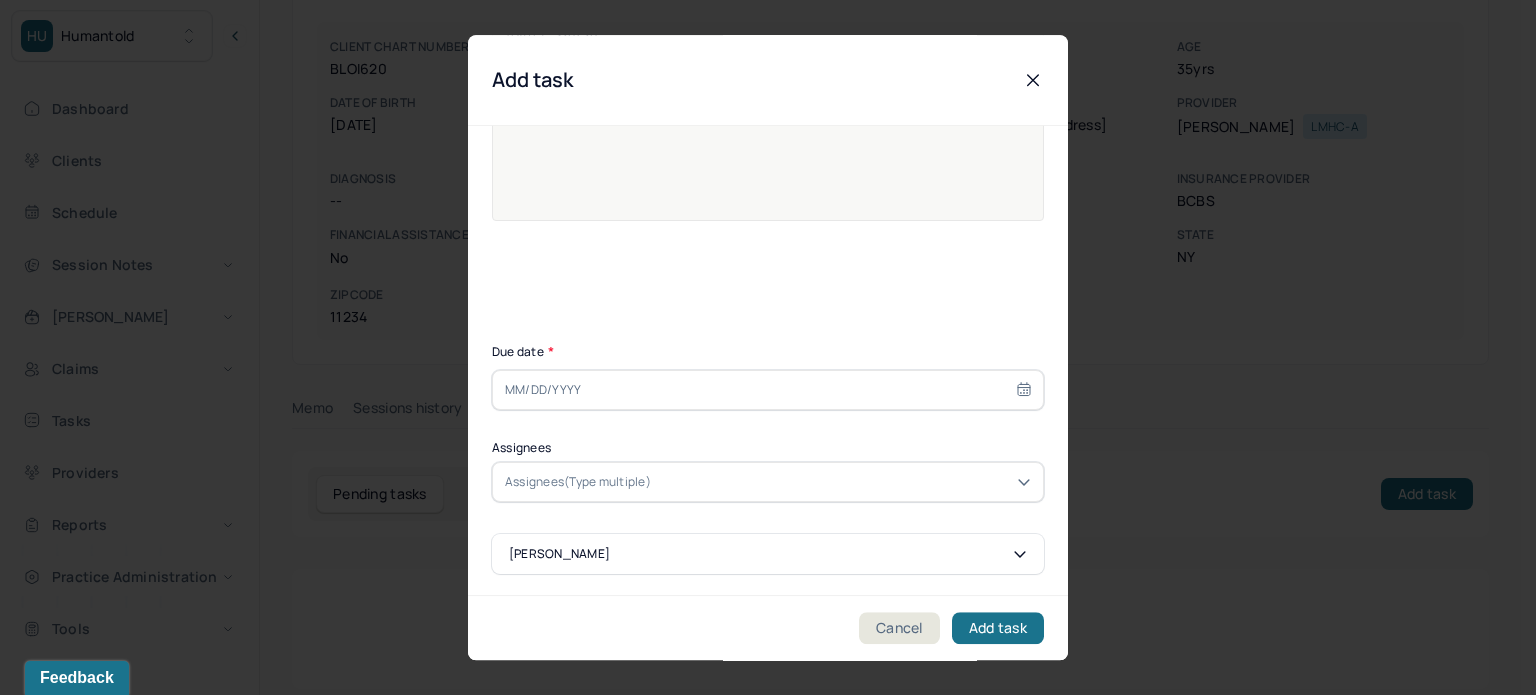 click on "Task title * Collections Add description 5/28/2025	$207.20 6/4/2025	$207.20 6/11/2025	$207.20 T       $621.60 Due date * Assignees Assignees(Type multiple)   Anicia Buite" at bounding box center (768, 234) 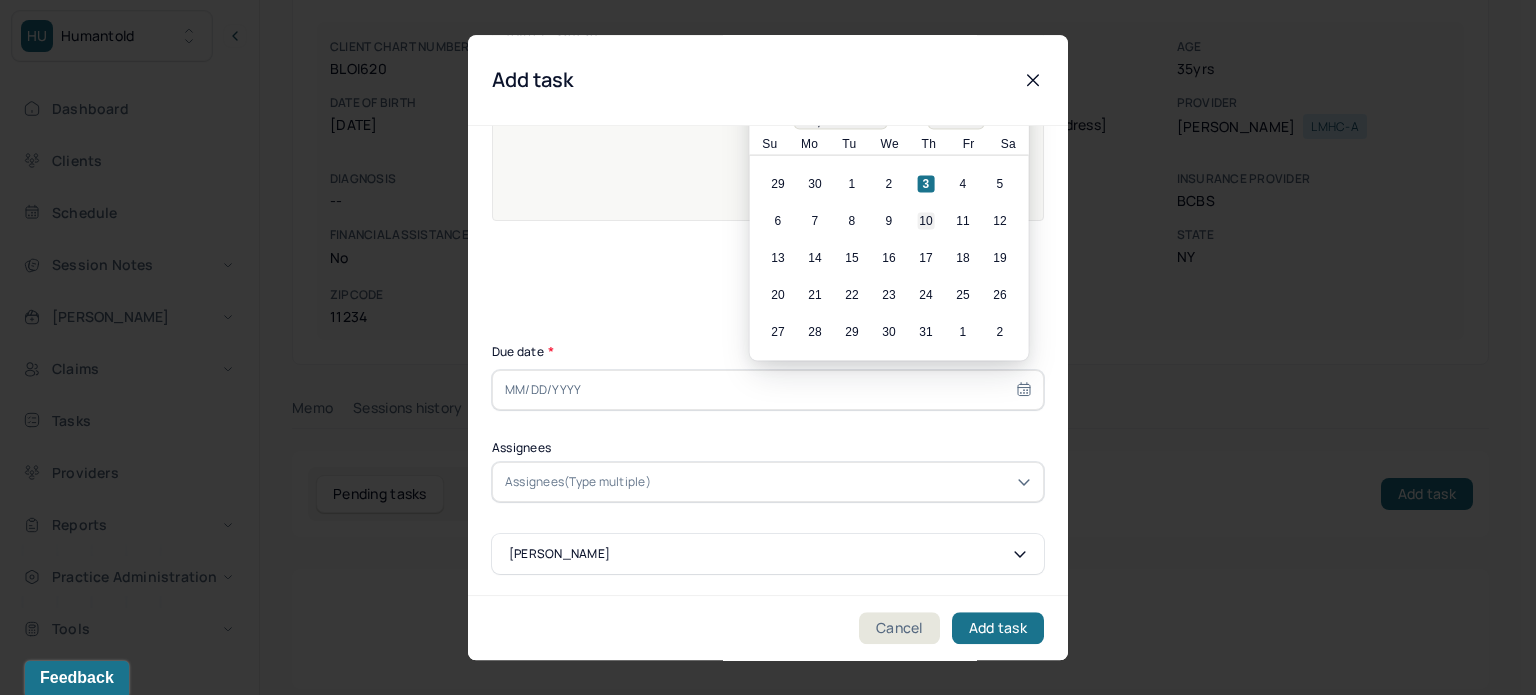 click on "10" at bounding box center [926, 221] 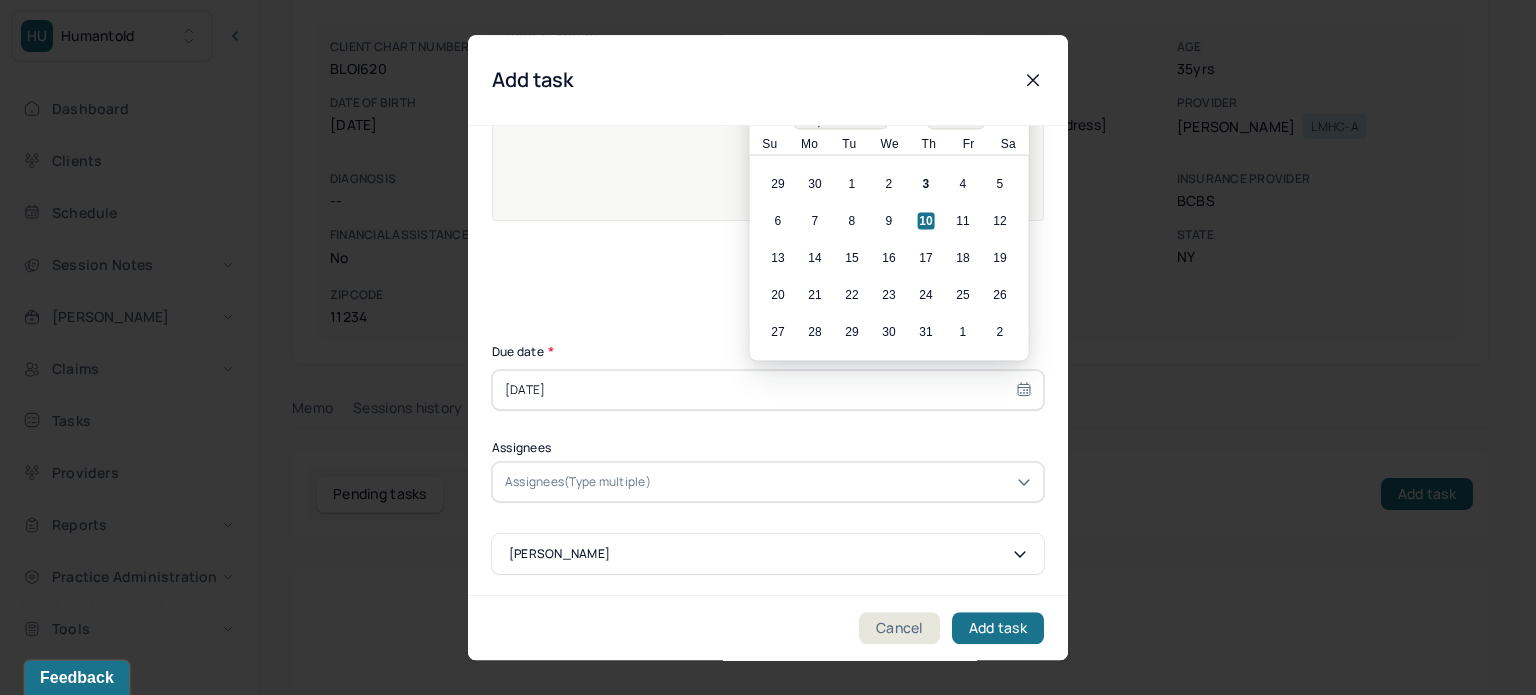 click at bounding box center [755, 482] 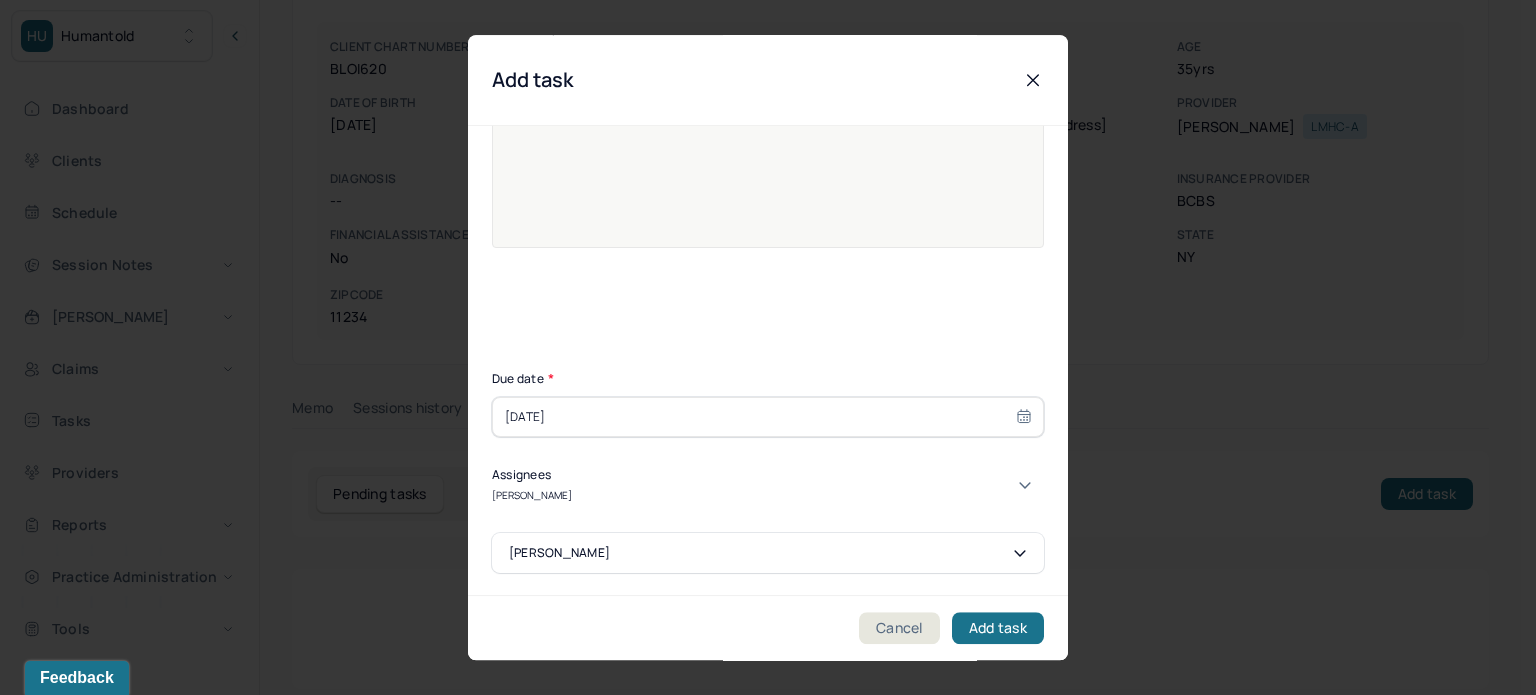 type on "[PERSON_NAME]" 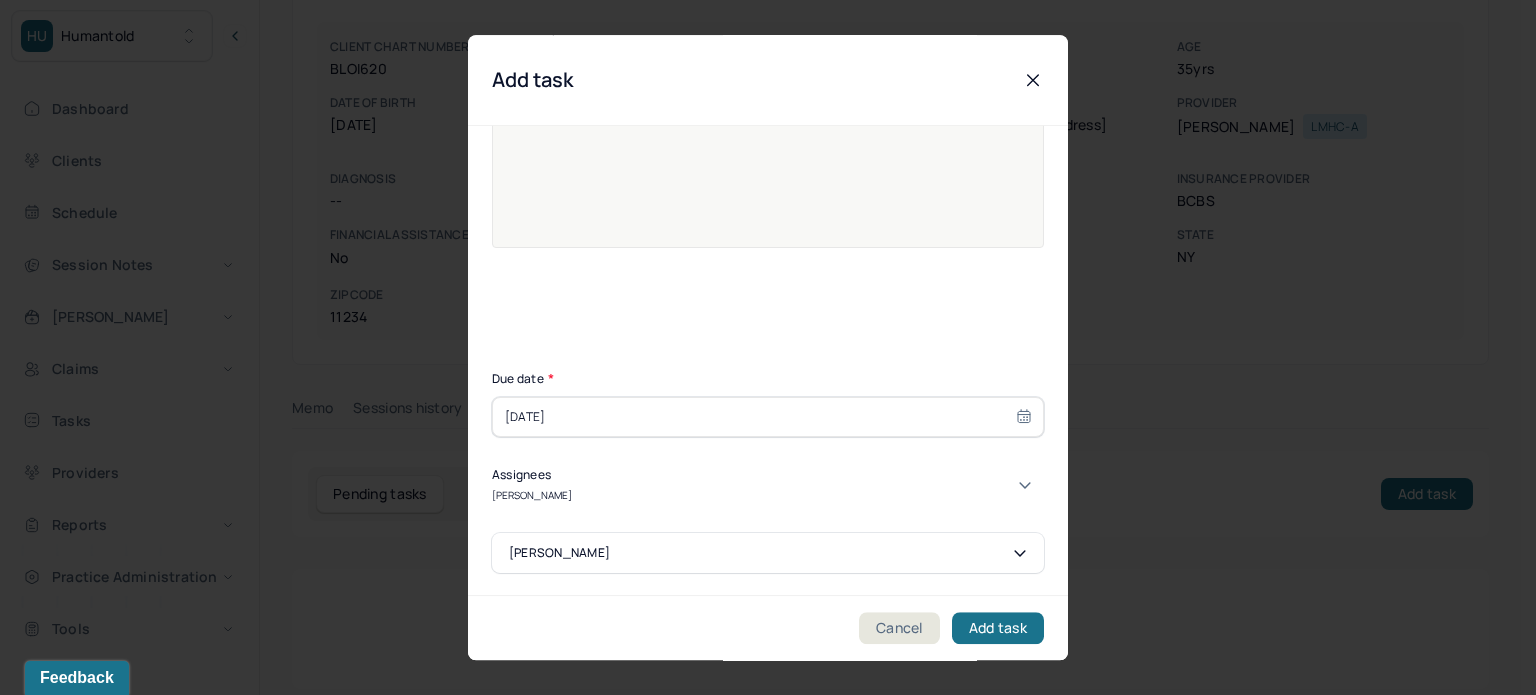 click on "[PERSON_NAME]" at bounding box center (760, 719) 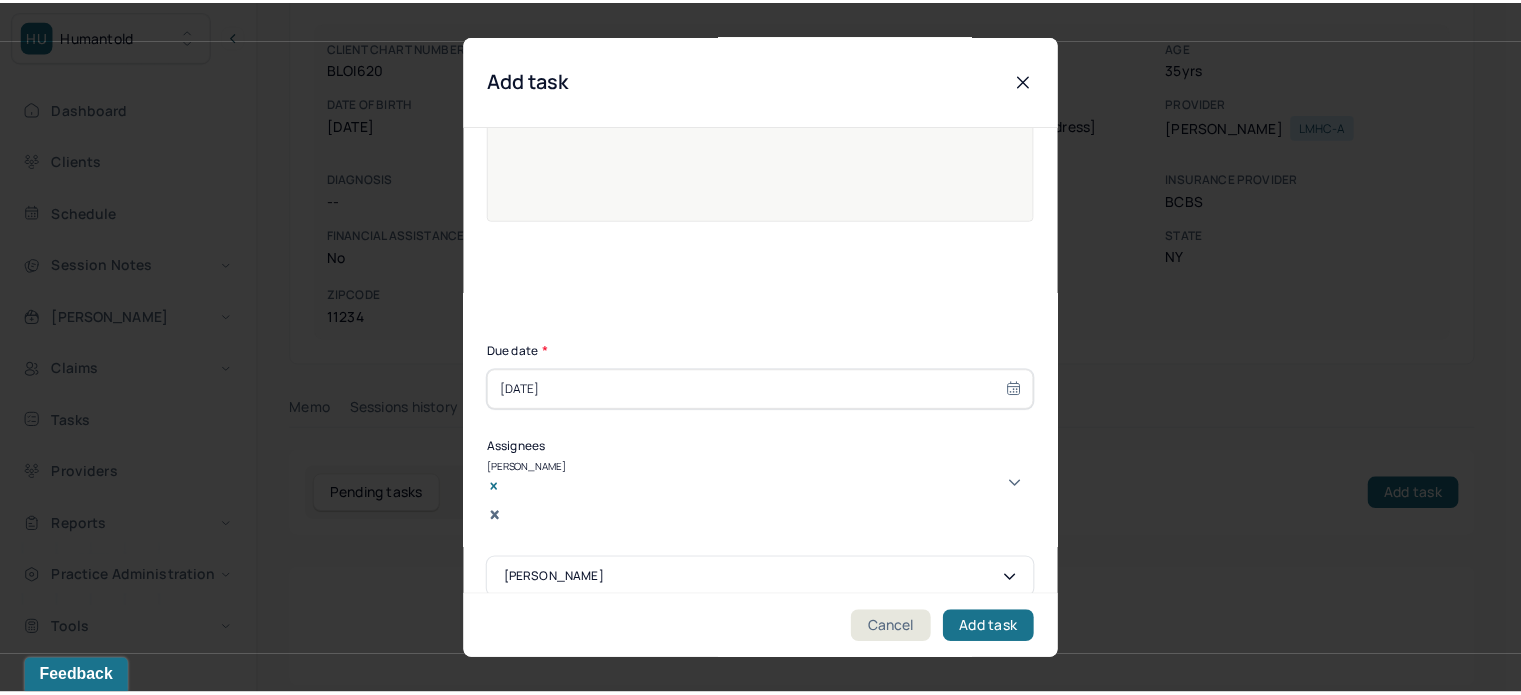 scroll, scrollTop: 257, scrollLeft: 0, axis: vertical 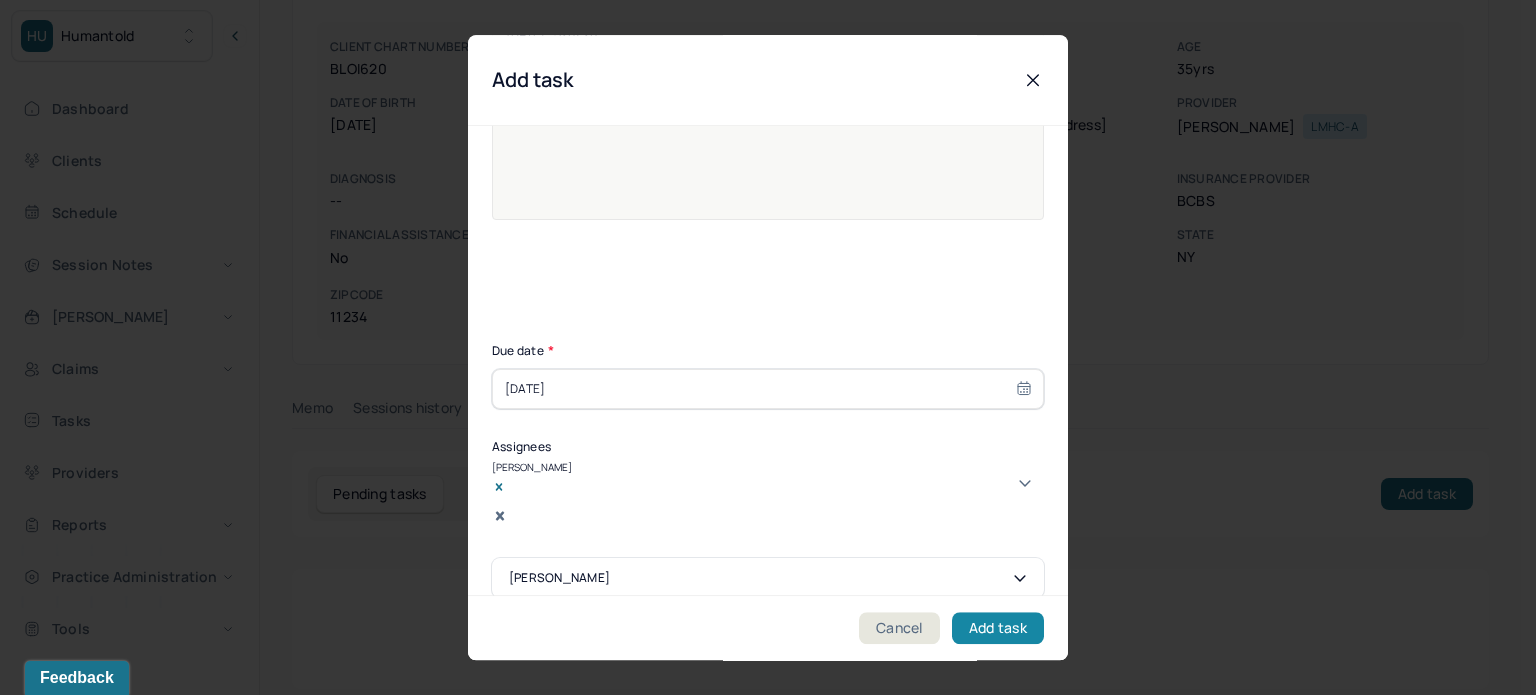 click on "Add task" at bounding box center (998, 628) 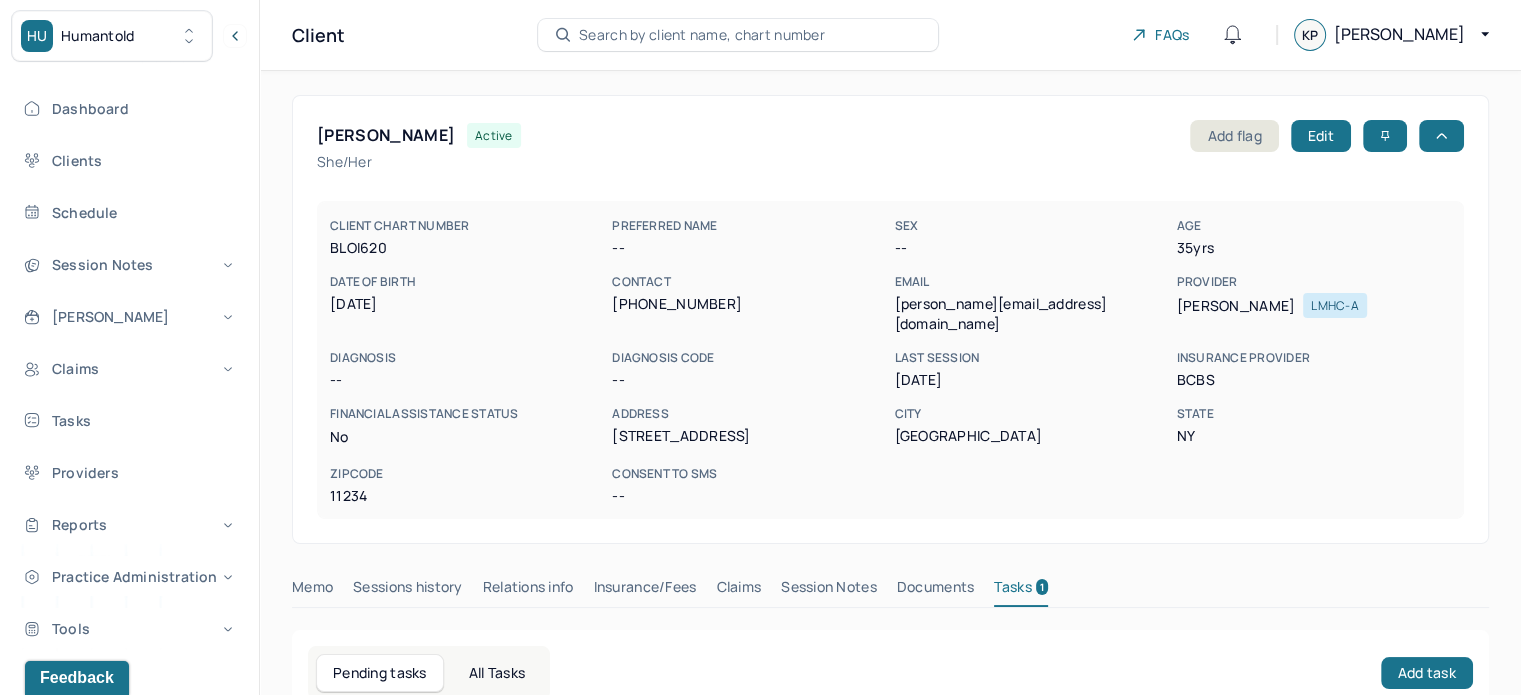scroll, scrollTop: 0, scrollLeft: 0, axis: both 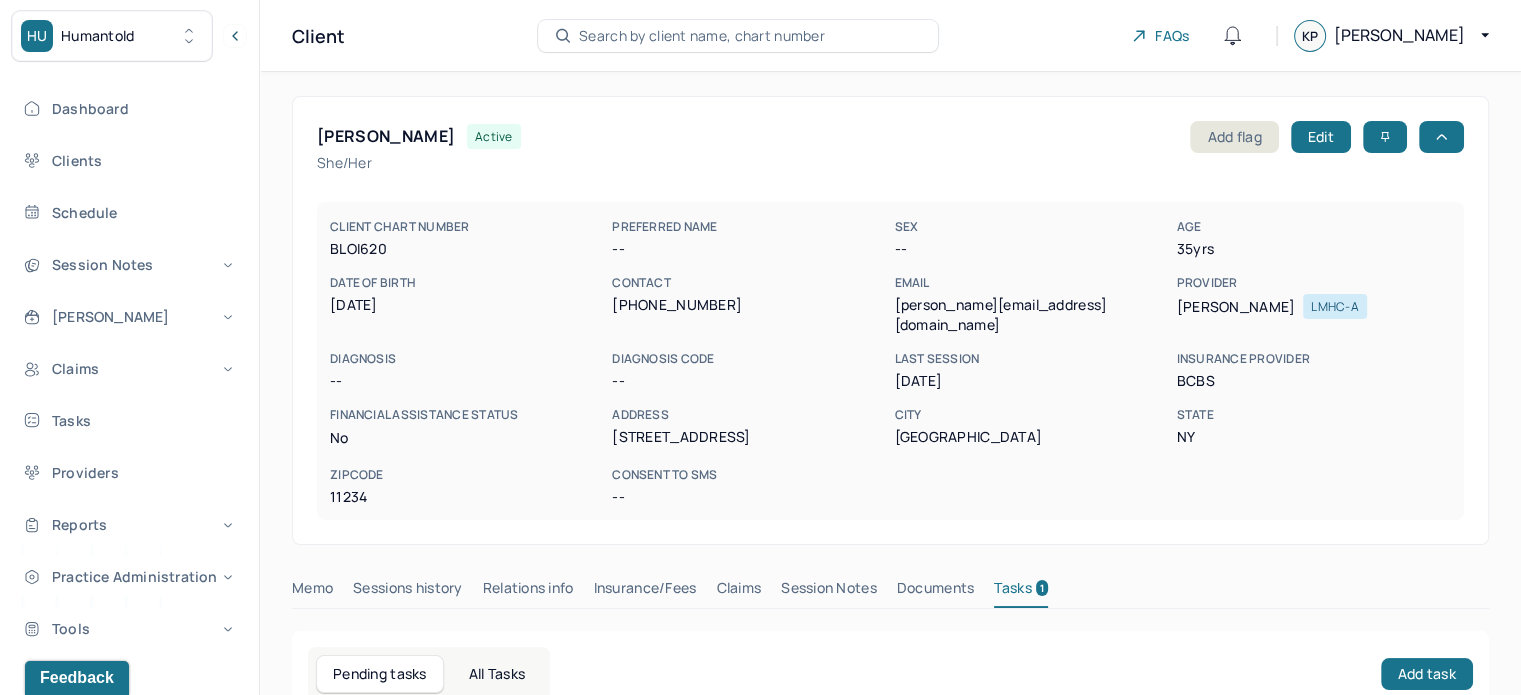 type 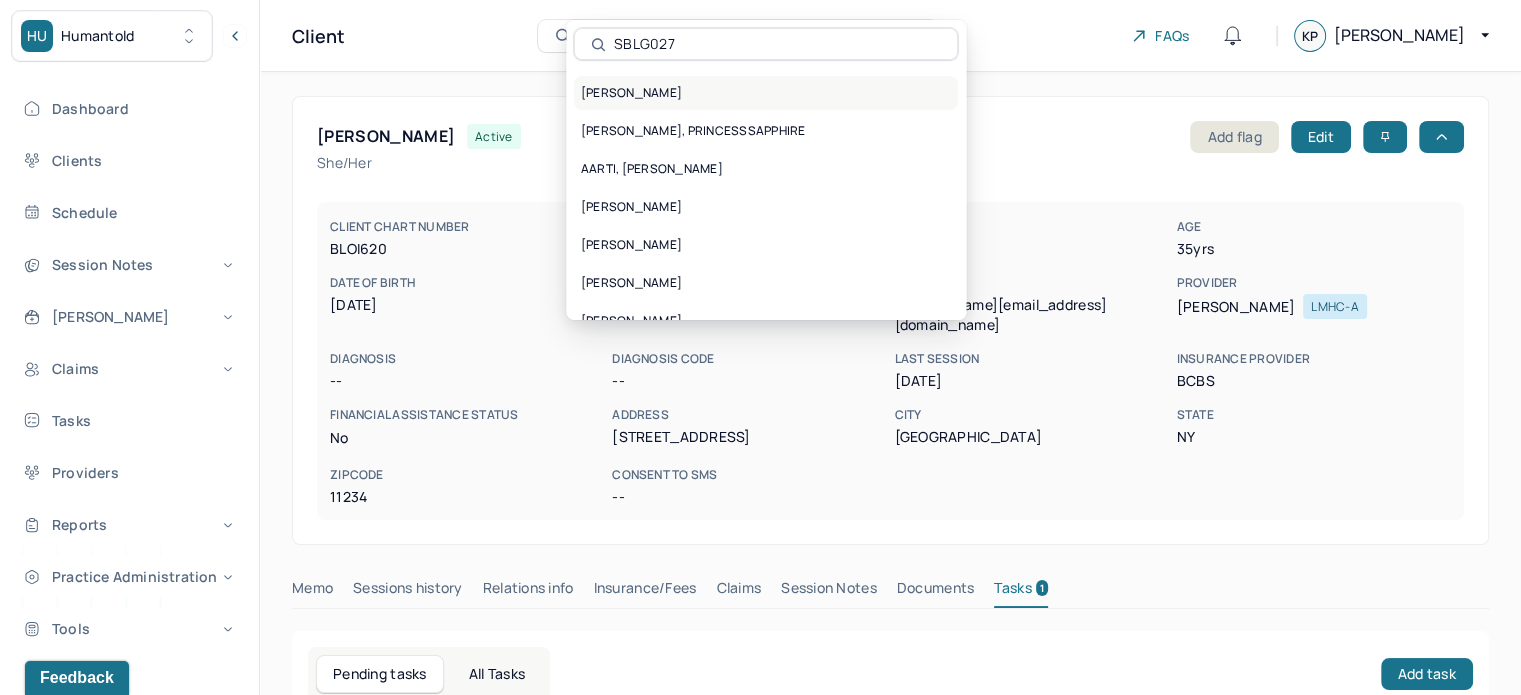 scroll, scrollTop: 0, scrollLeft: 0, axis: both 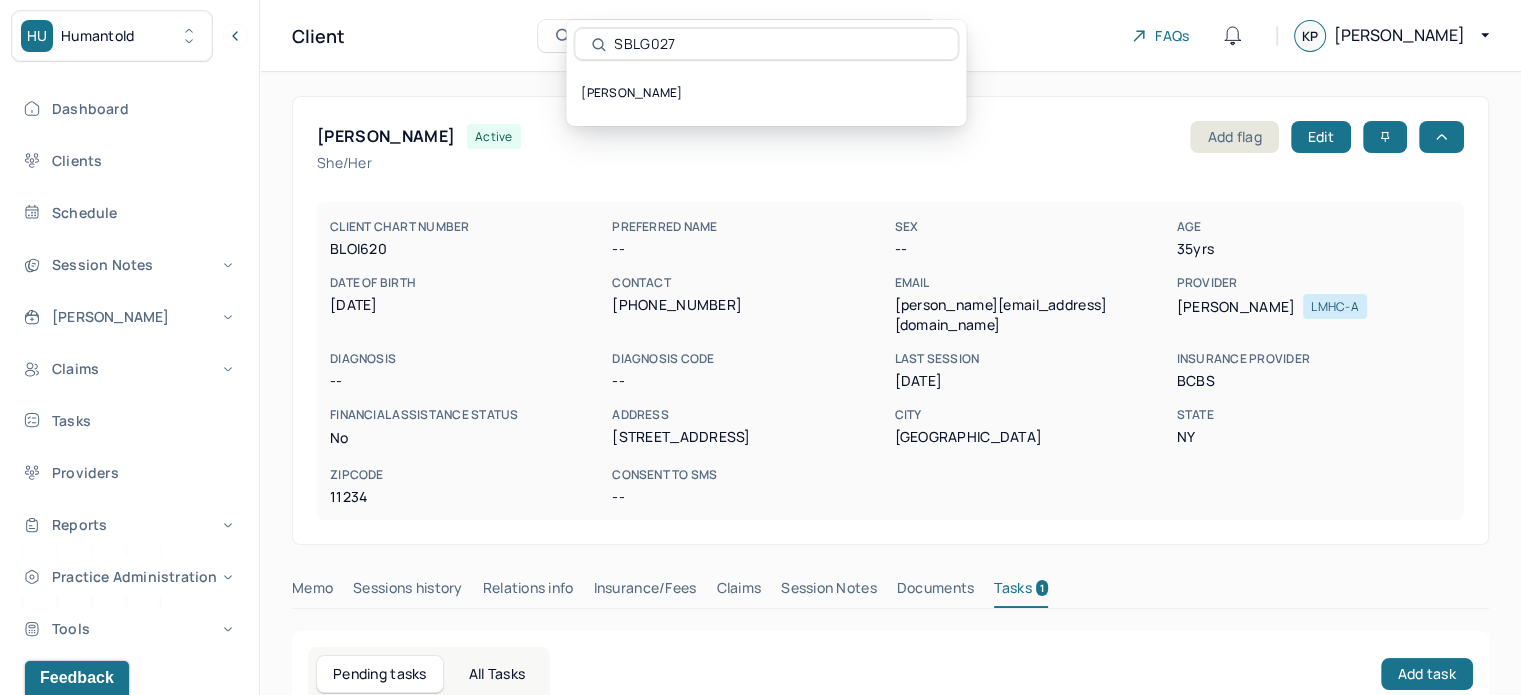 type on "SBLG027" 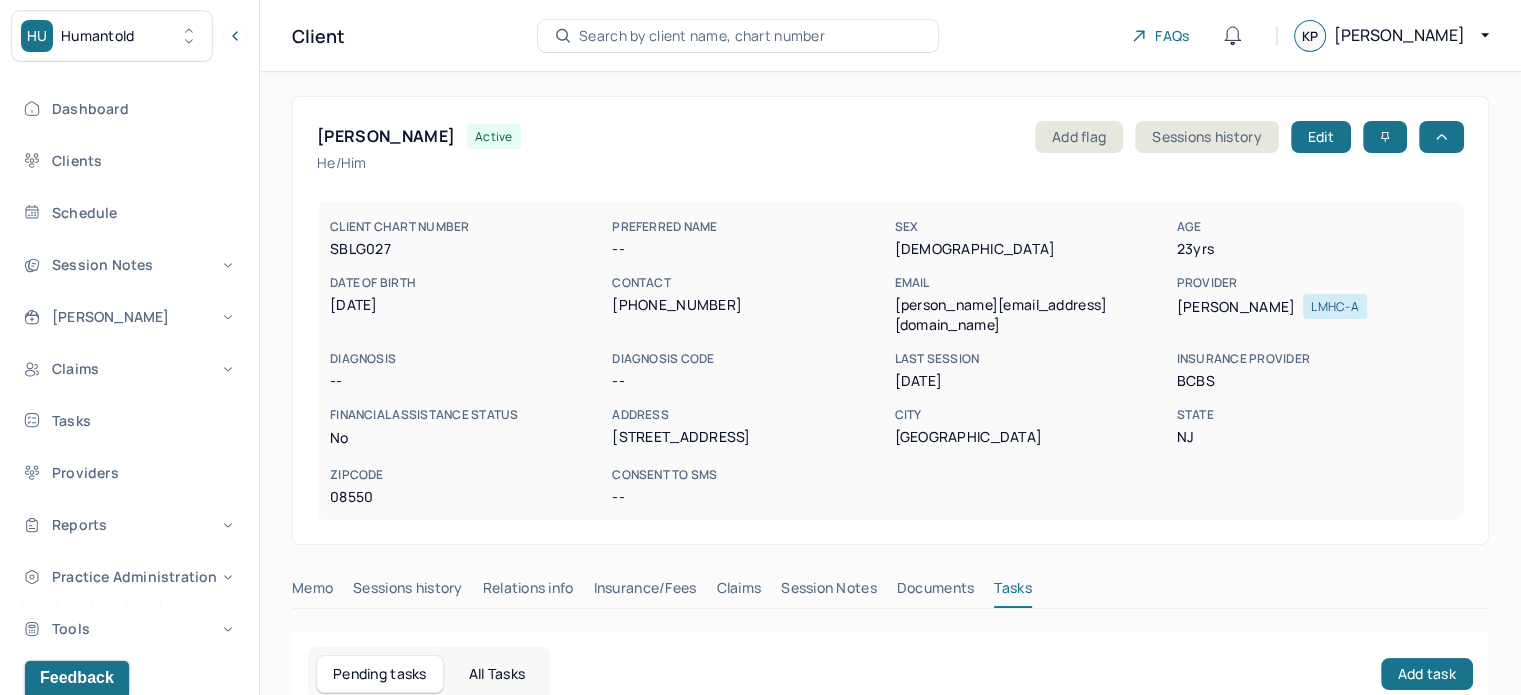 click on "sanjiv.sunderram@gmail.com" at bounding box center [1031, 315] 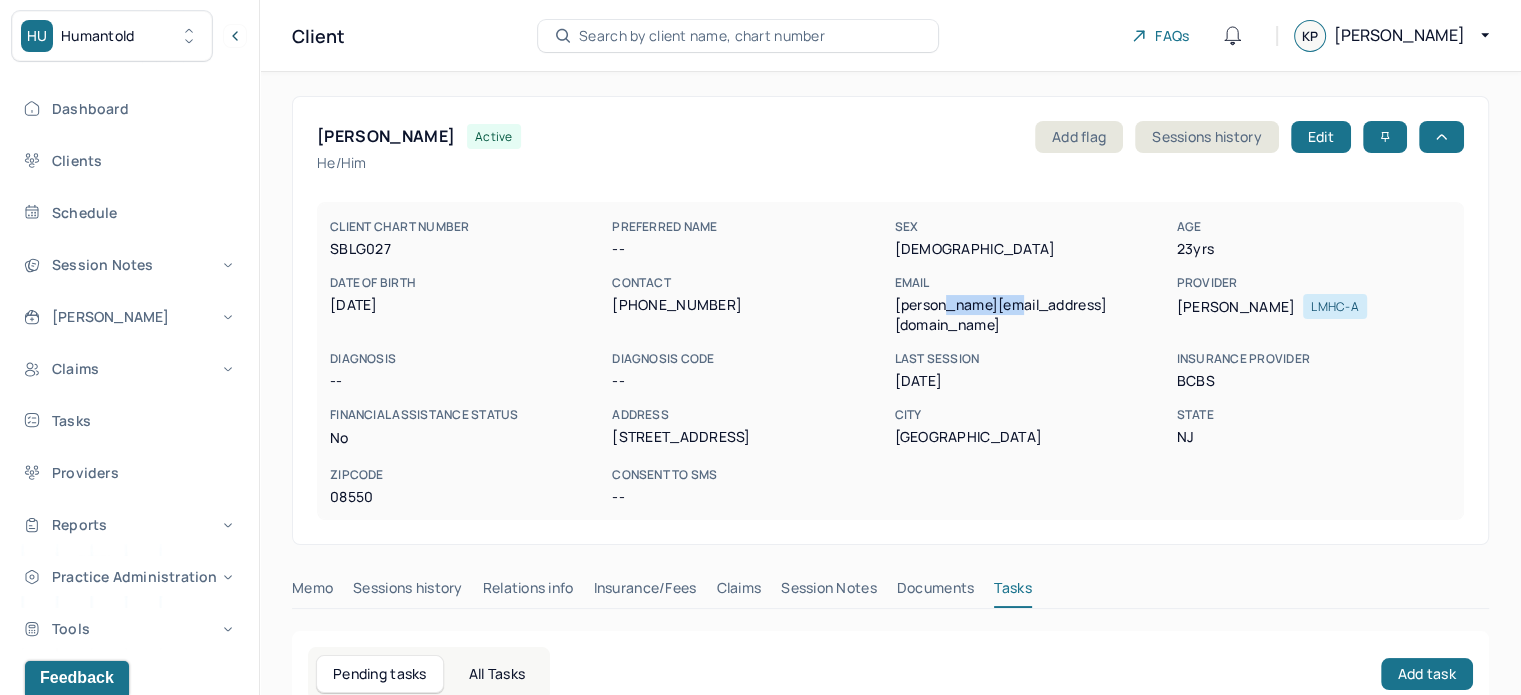 click on "sanjiv.sunderram@gmail.com" at bounding box center [1031, 315] 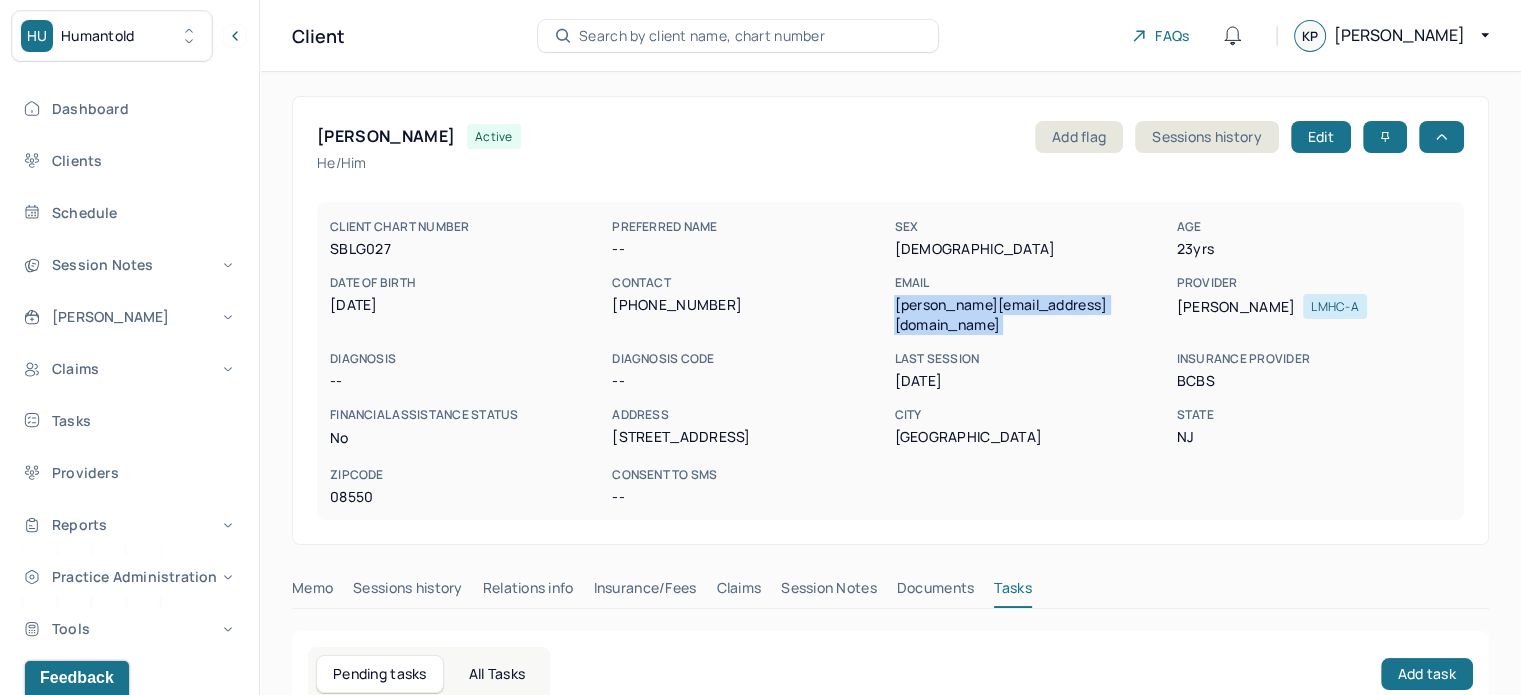 click on "sanjiv.sunderram@gmail.com" at bounding box center (1031, 315) 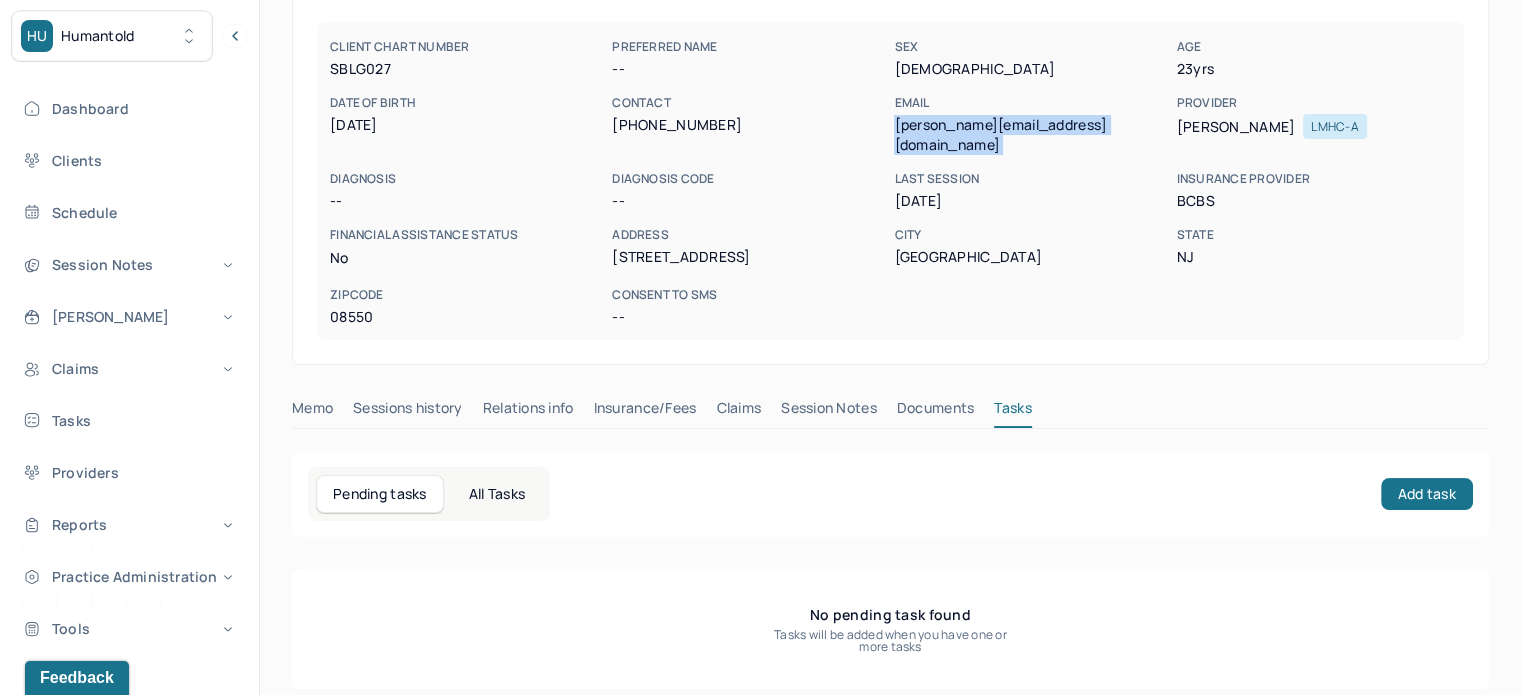 click on "Claims" at bounding box center (738, 412) 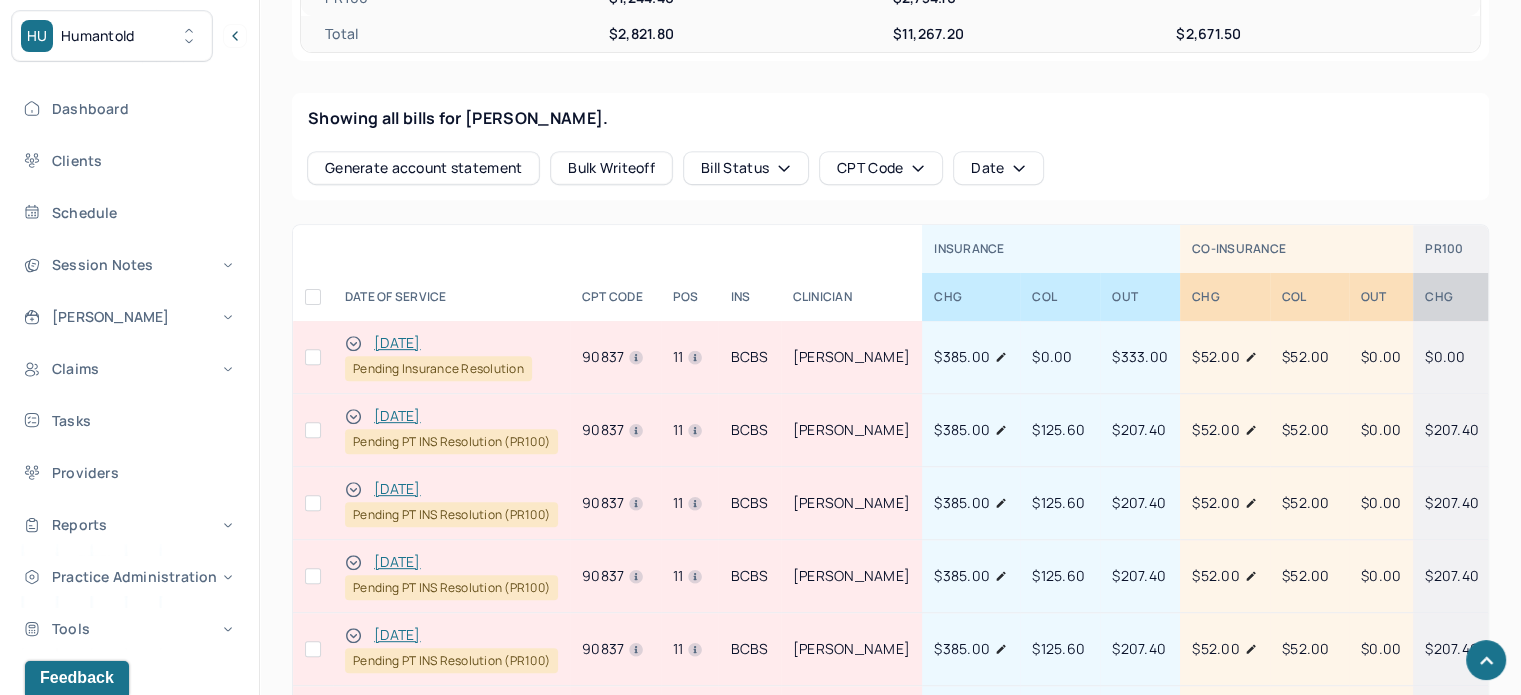 scroll, scrollTop: 1021, scrollLeft: 0, axis: vertical 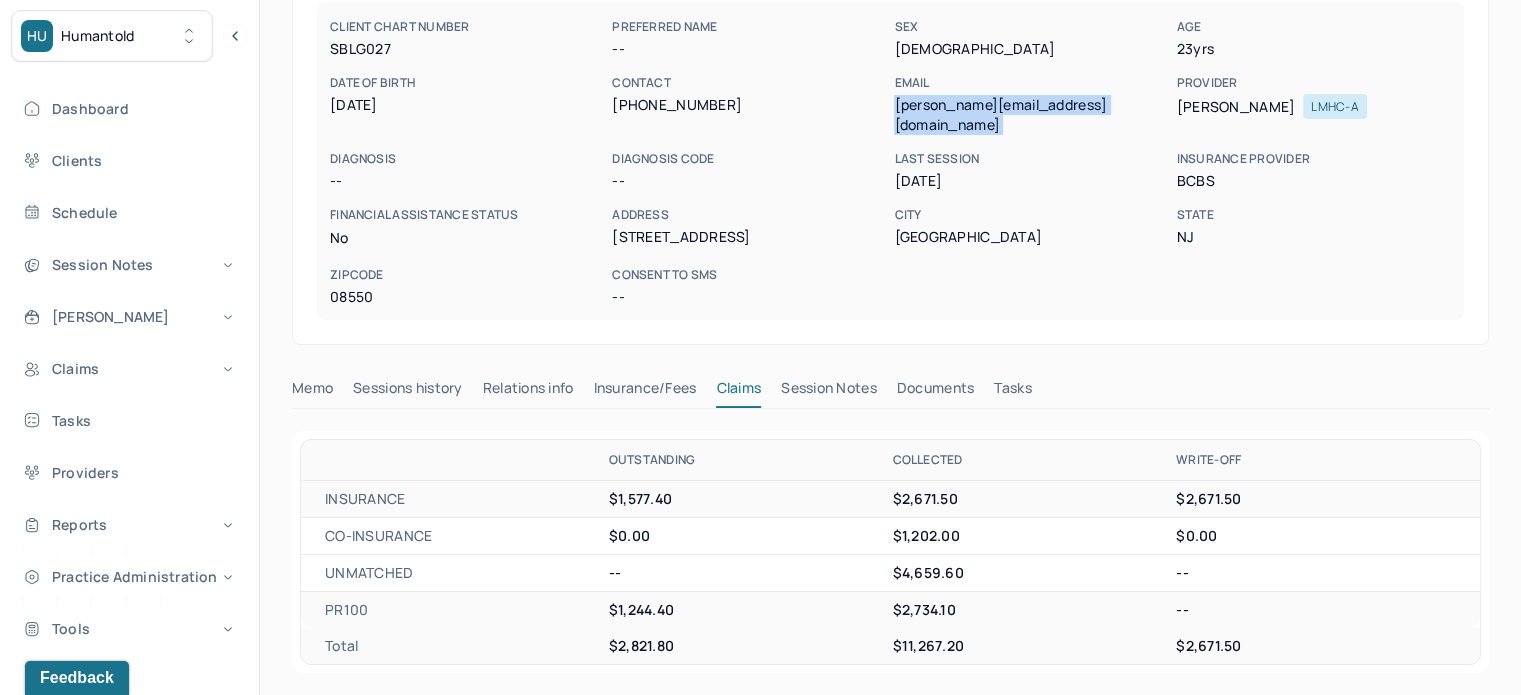 click on "Tasks" at bounding box center [1012, 392] 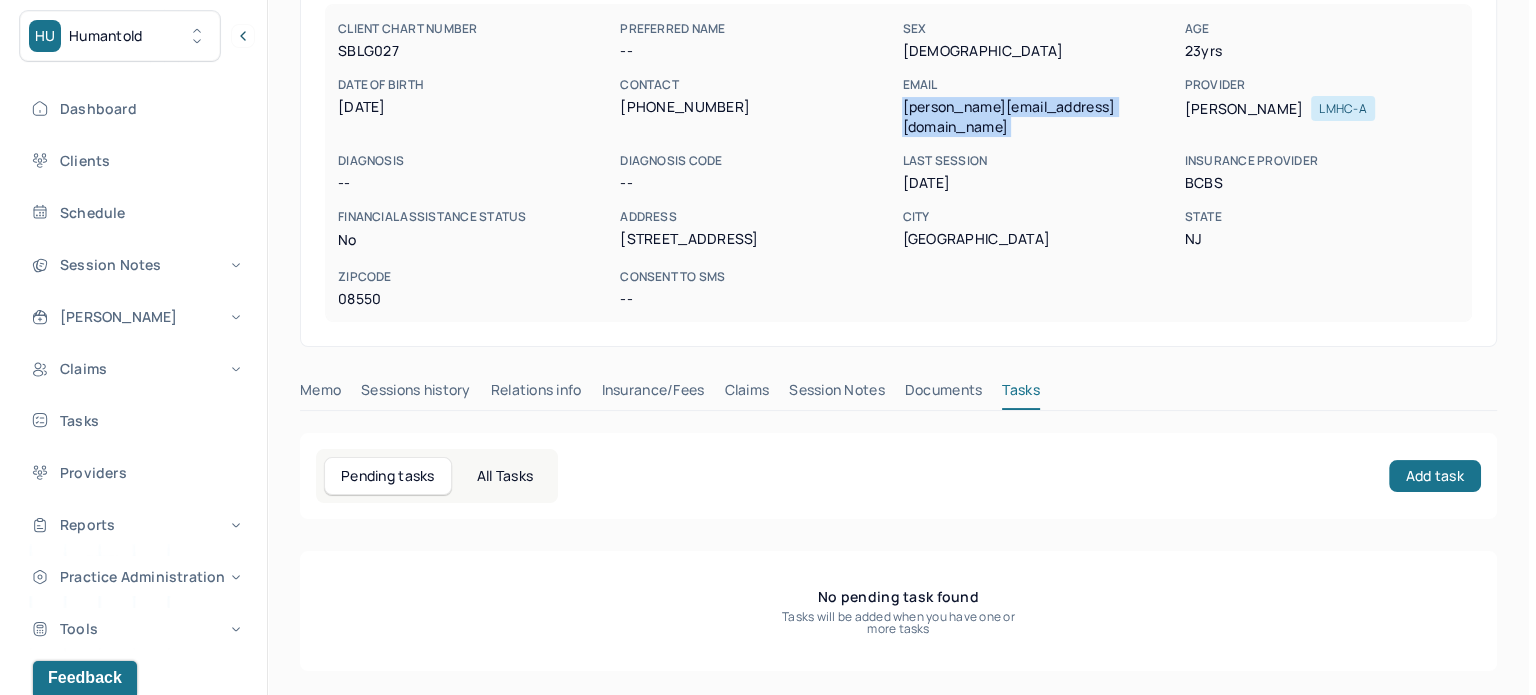 scroll, scrollTop: 180, scrollLeft: 0, axis: vertical 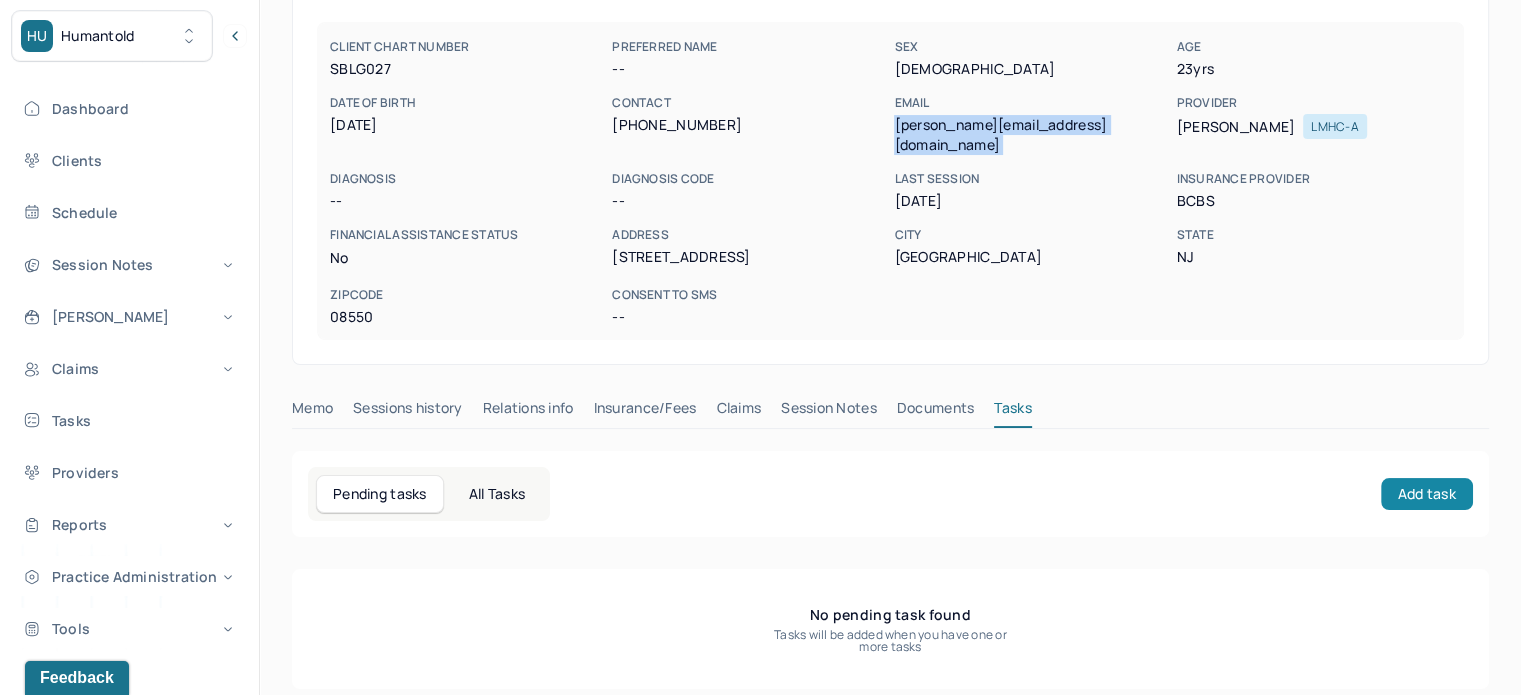 click on "Add task" at bounding box center [1427, 494] 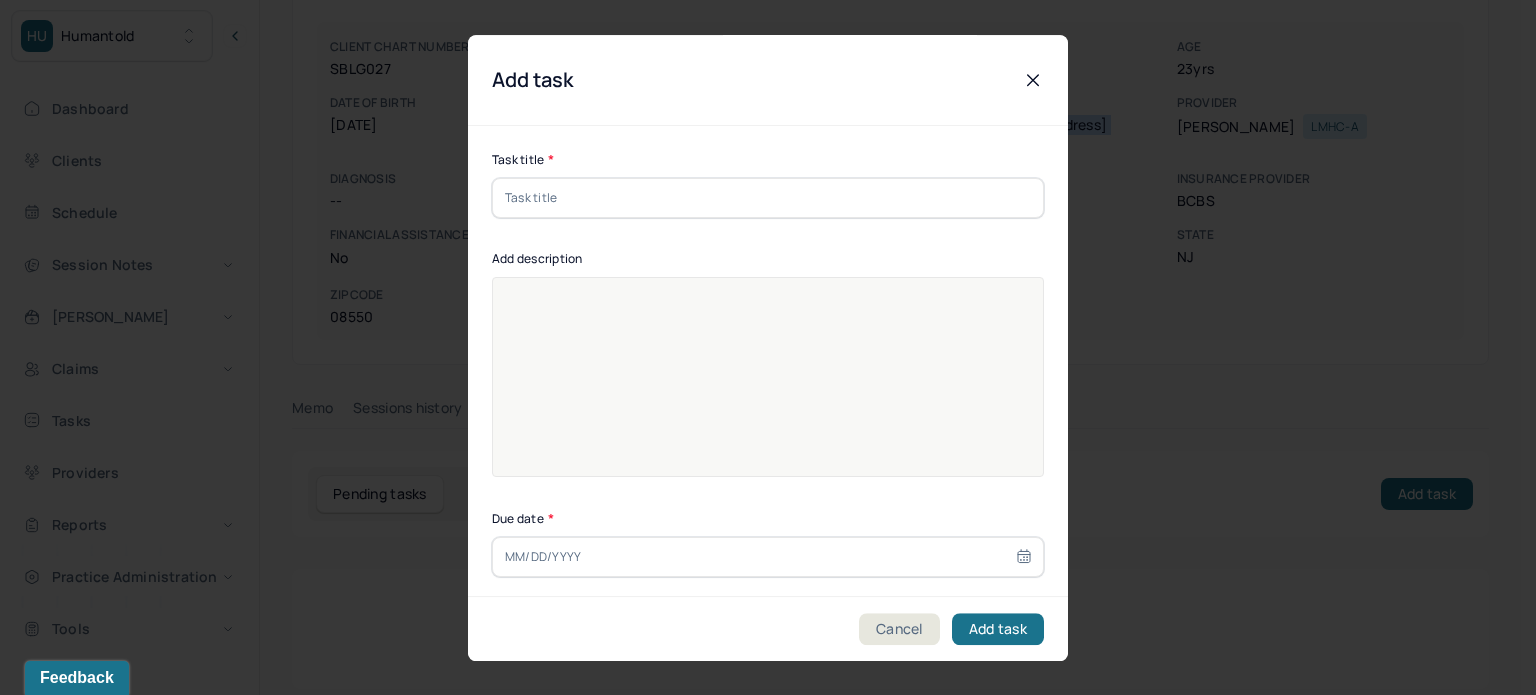 click on "Task title * Add description Due date * Assignees Assignees(Type multiple)   Sanjiv Sunderram" at bounding box center (768, 445) 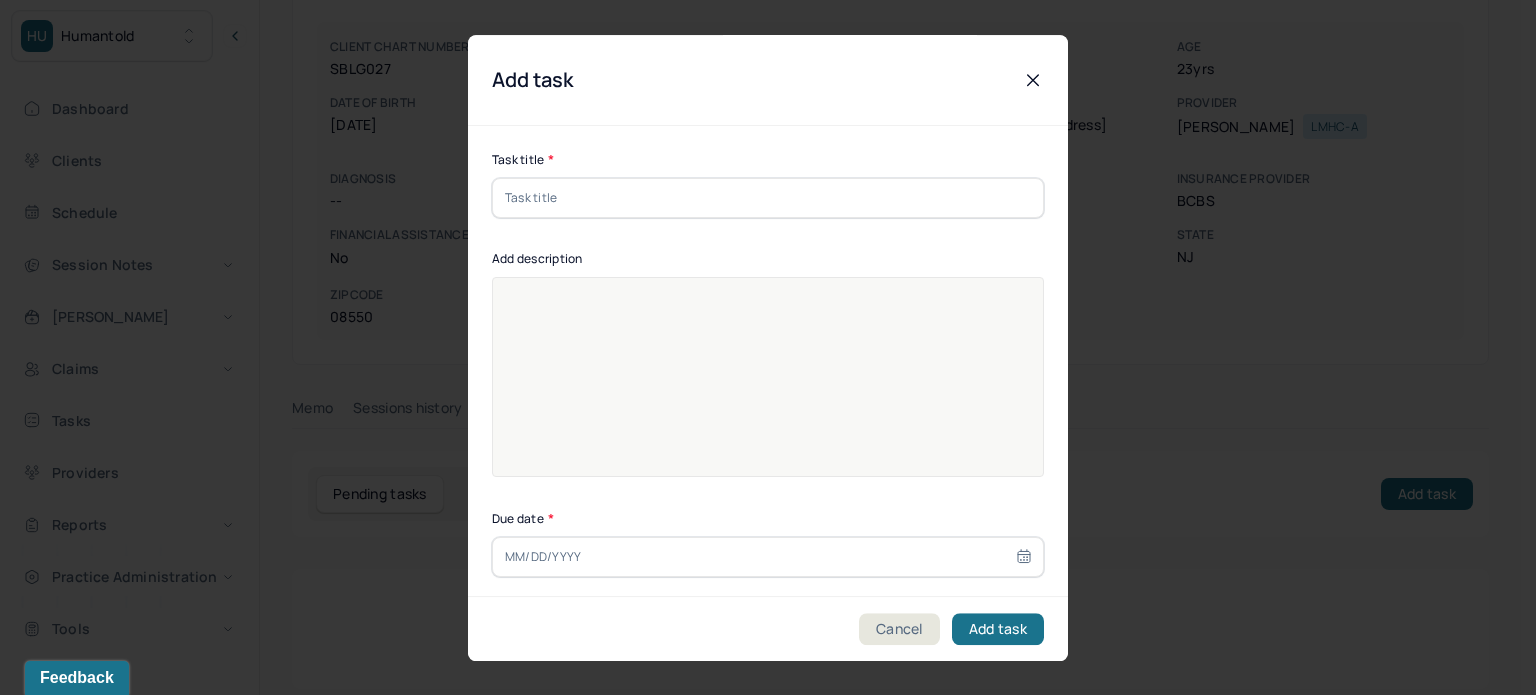 click at bounding box center (768, 198) 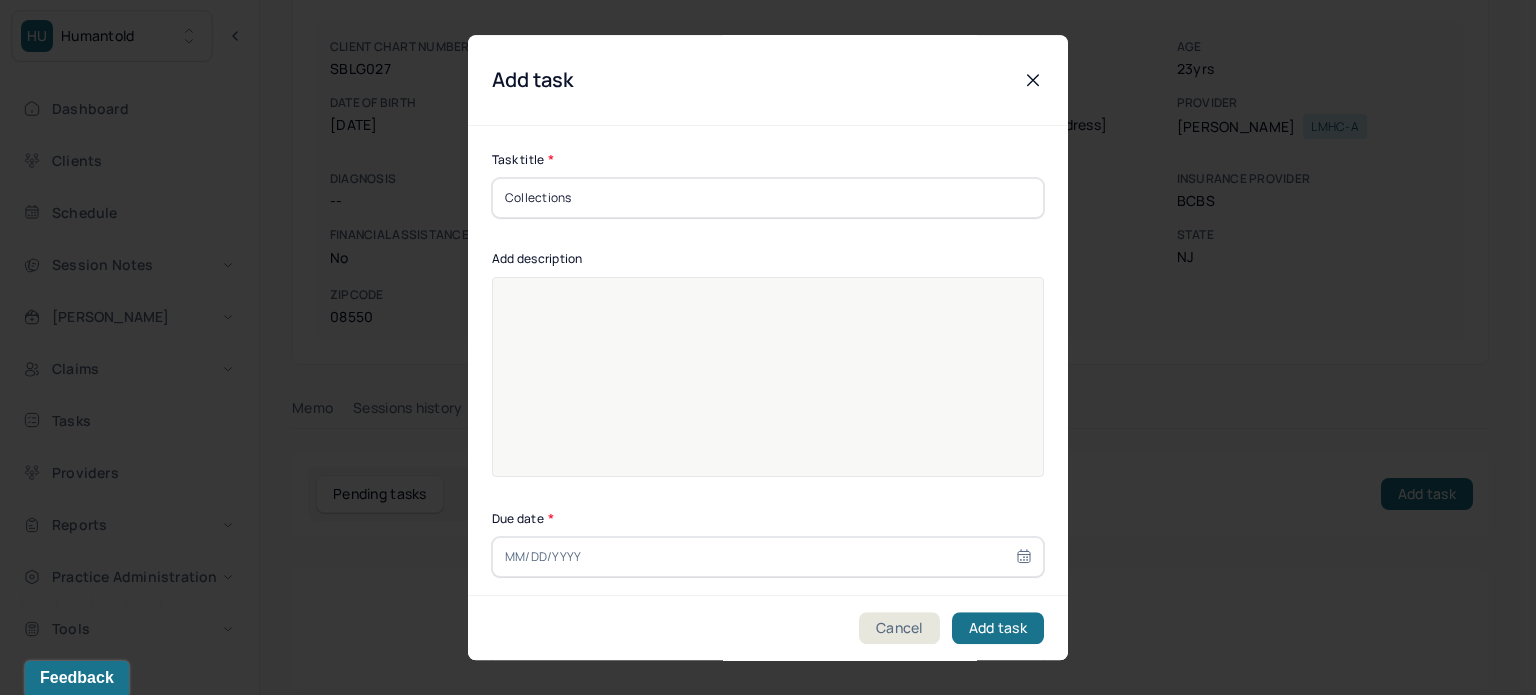 type on "Collections" 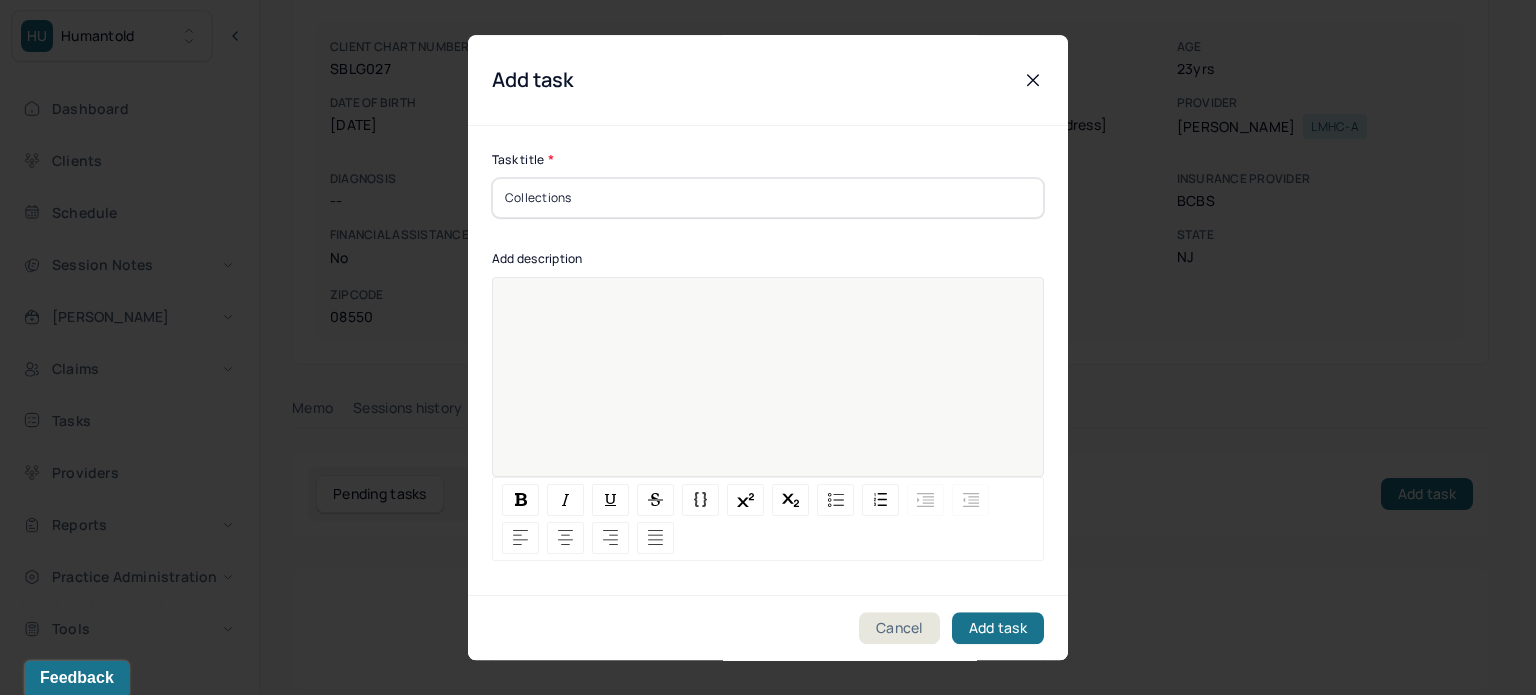 paste 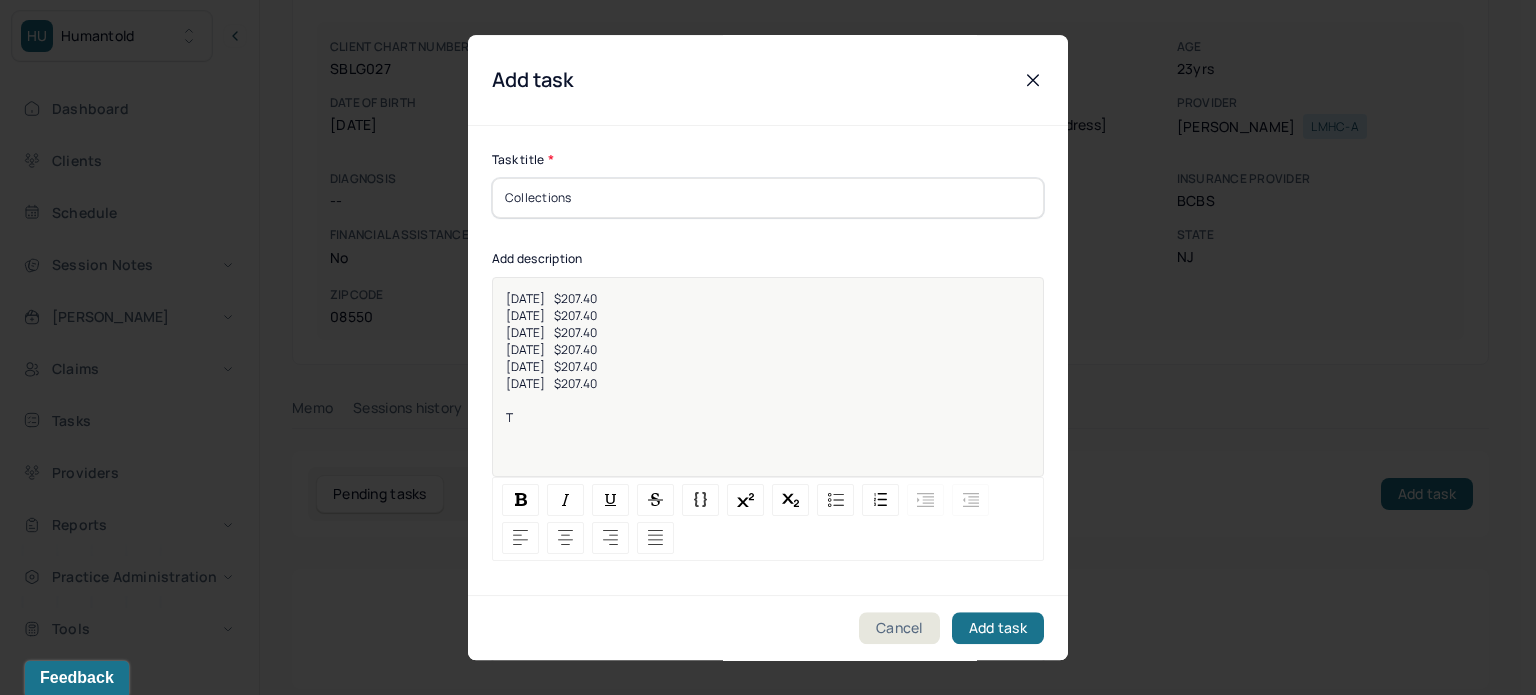 type 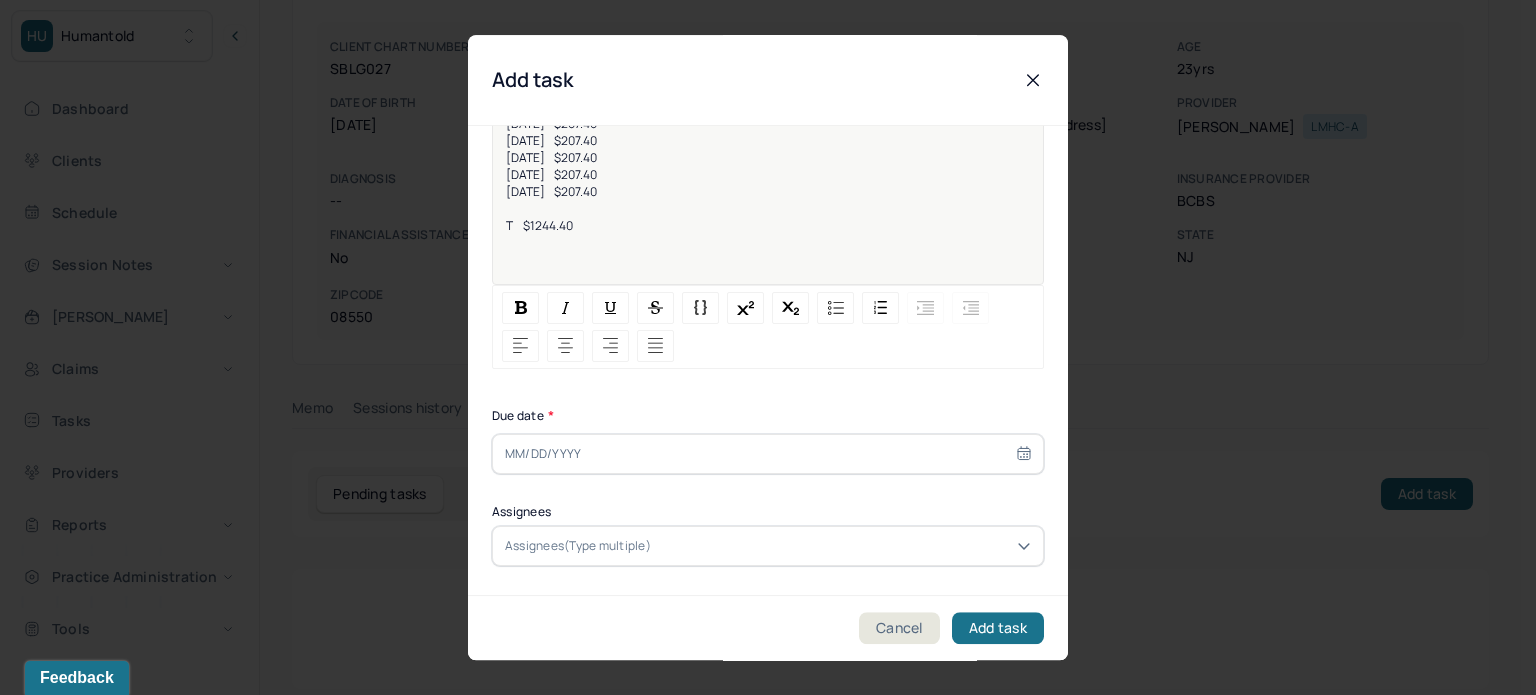scroll, scrollTop: 200, scrollLeft: 0, axis: vertical 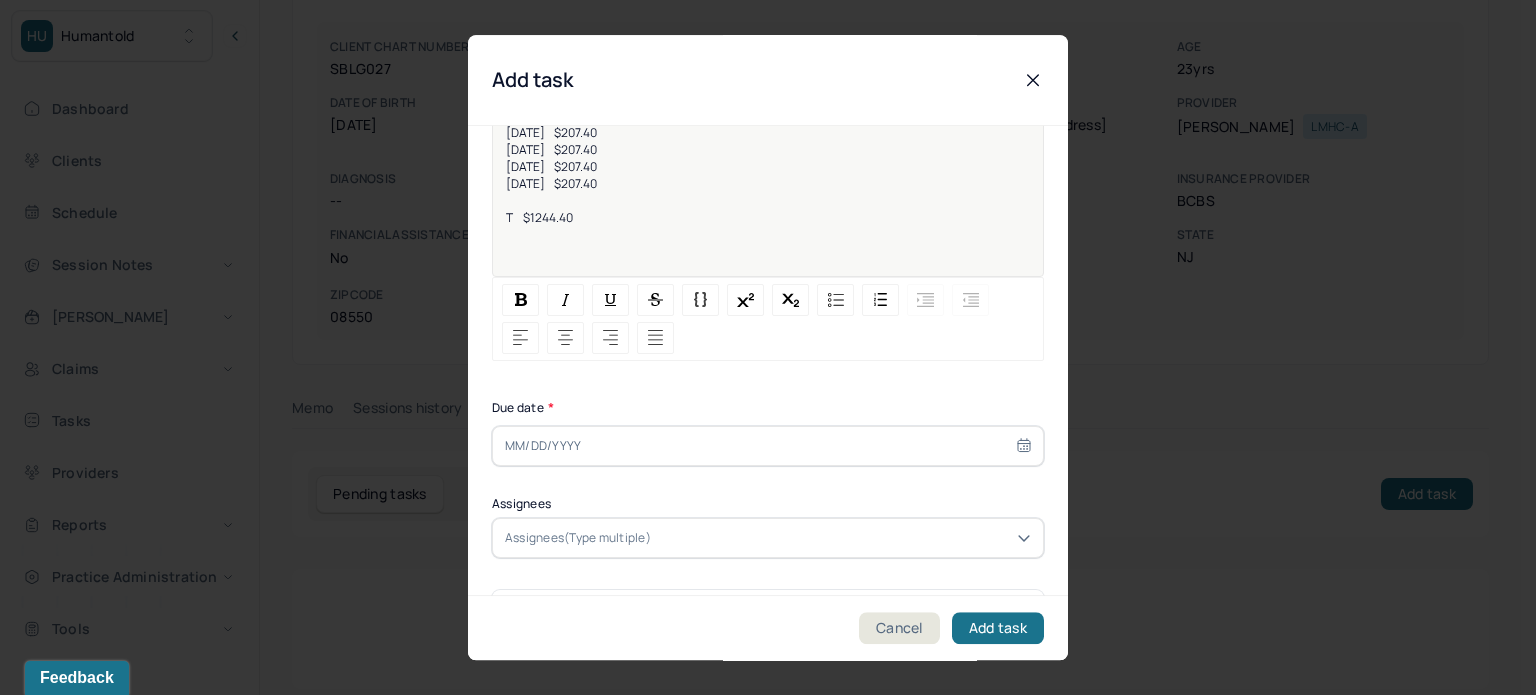 click at bounding box center [768, 446] 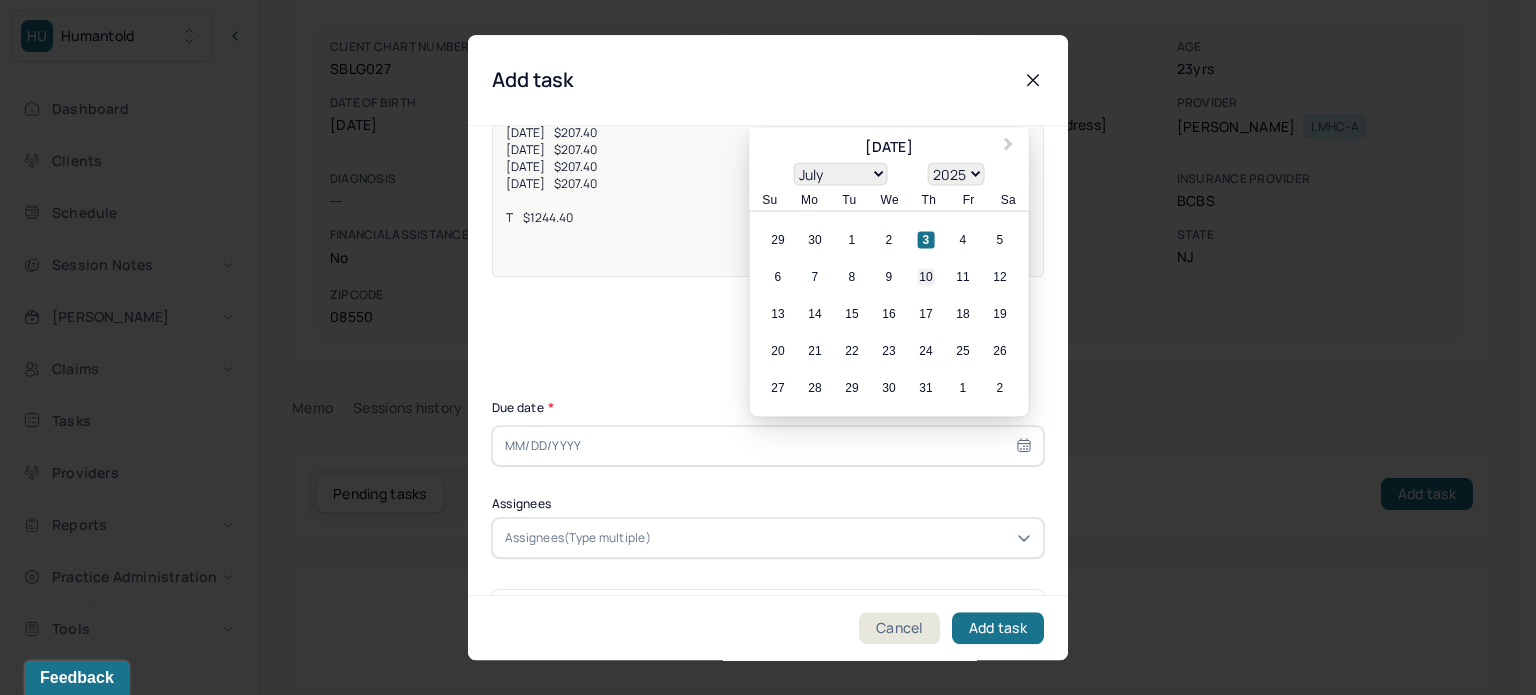 click on "10" at bounding box center (926, 277) 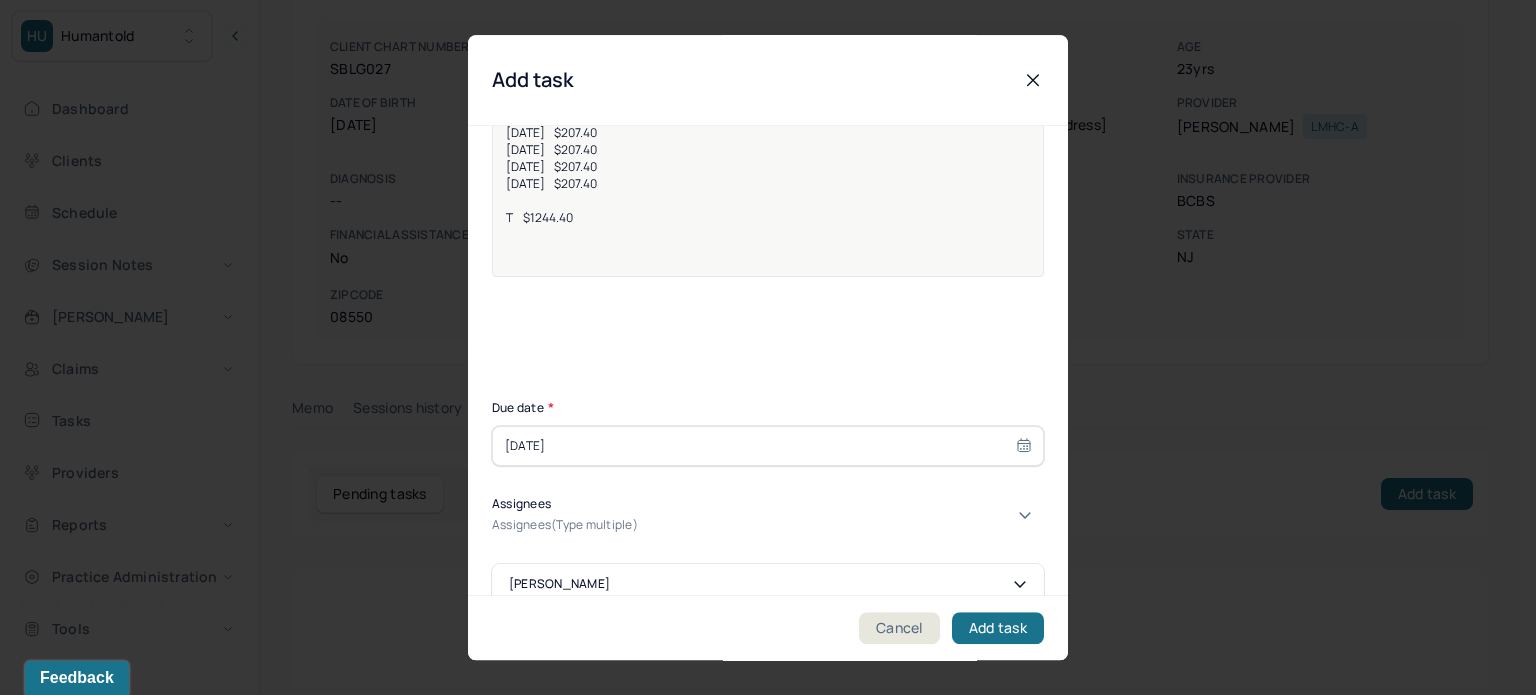 click at bounding box center [706, 525] 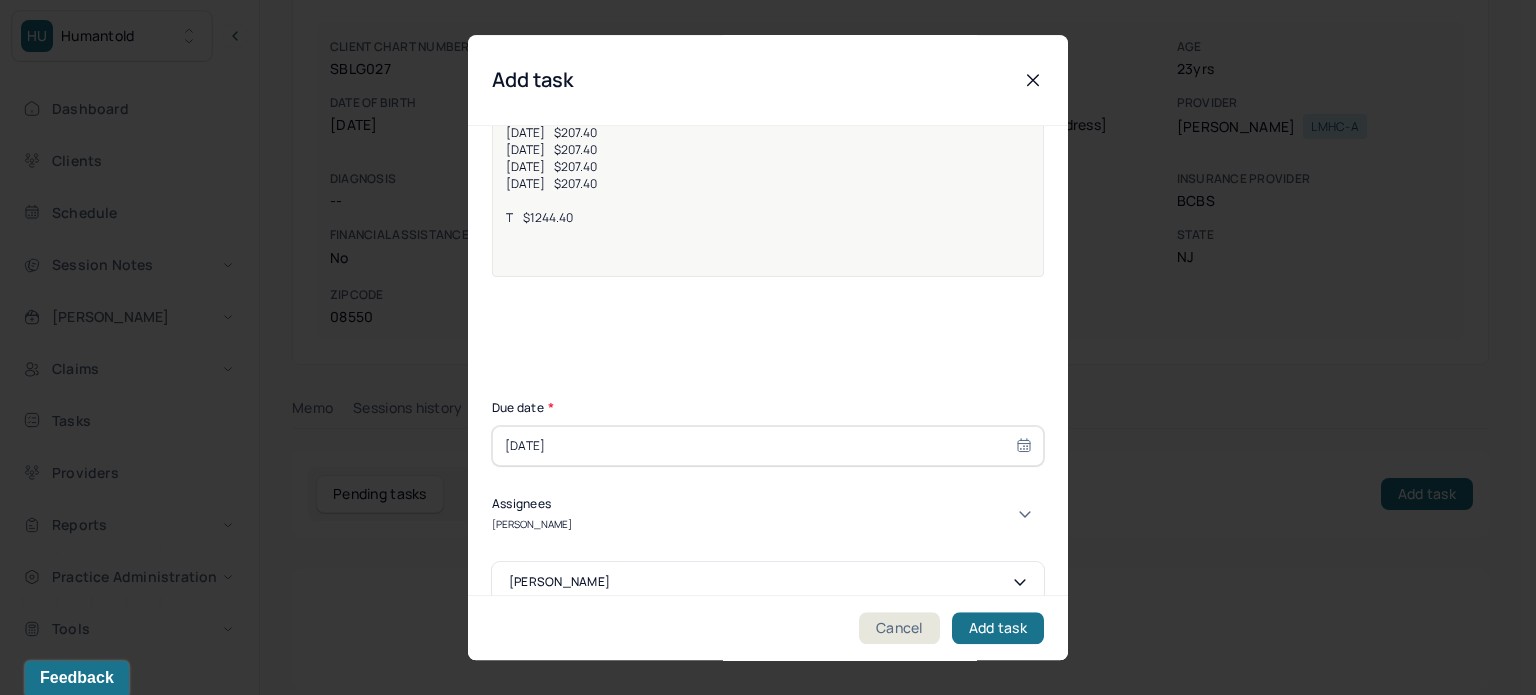 type on "[PERSON_NAME]" 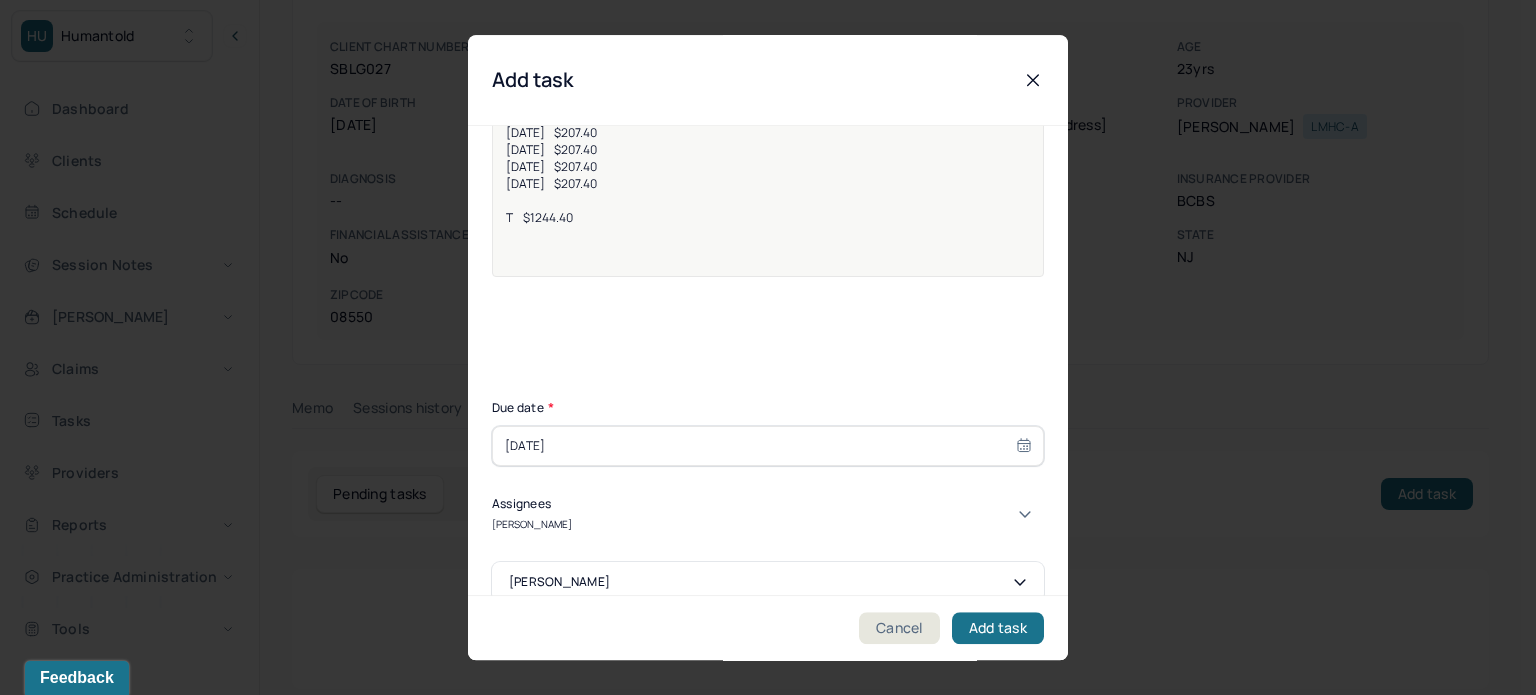 click on "[PERSON_NAME]" at bounding box center [760, 719] 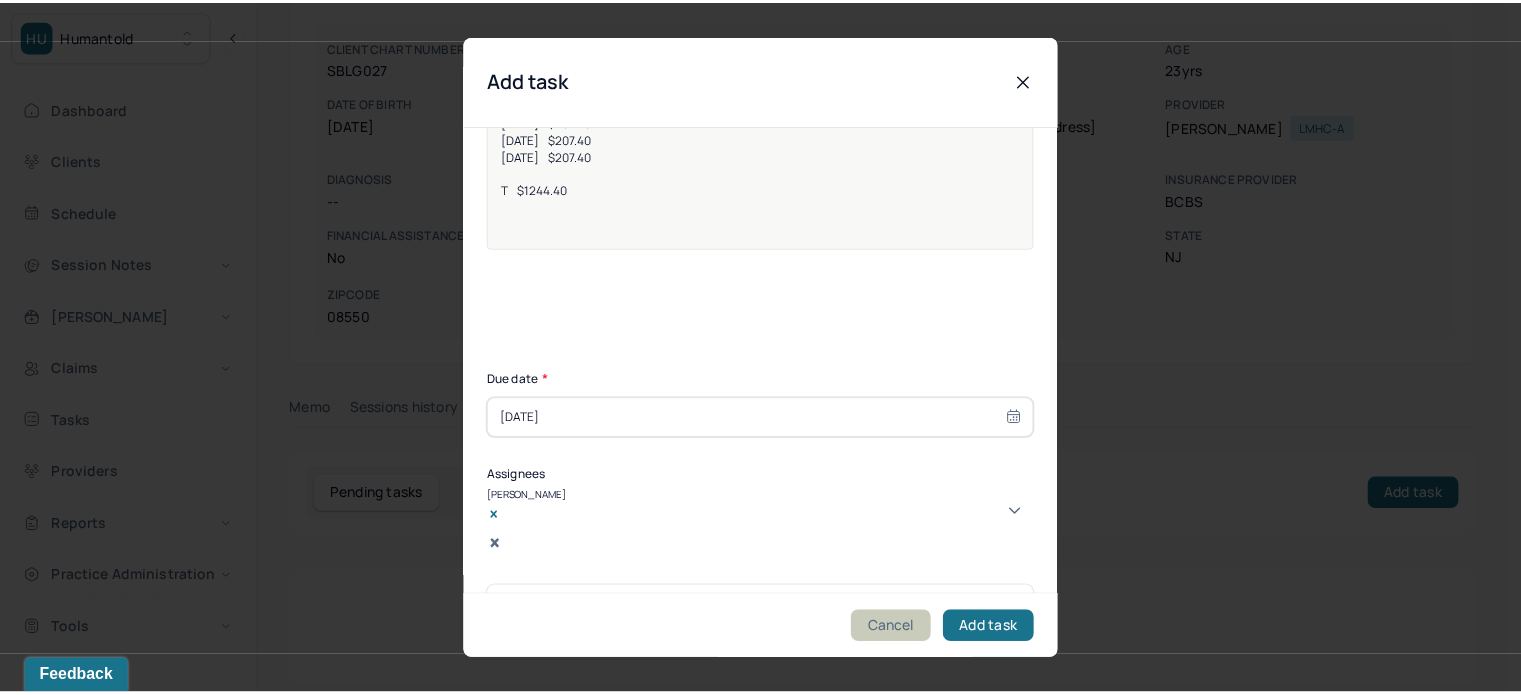 scroll, scrollTop: 257, scrollLeft: 0, axis: vertical 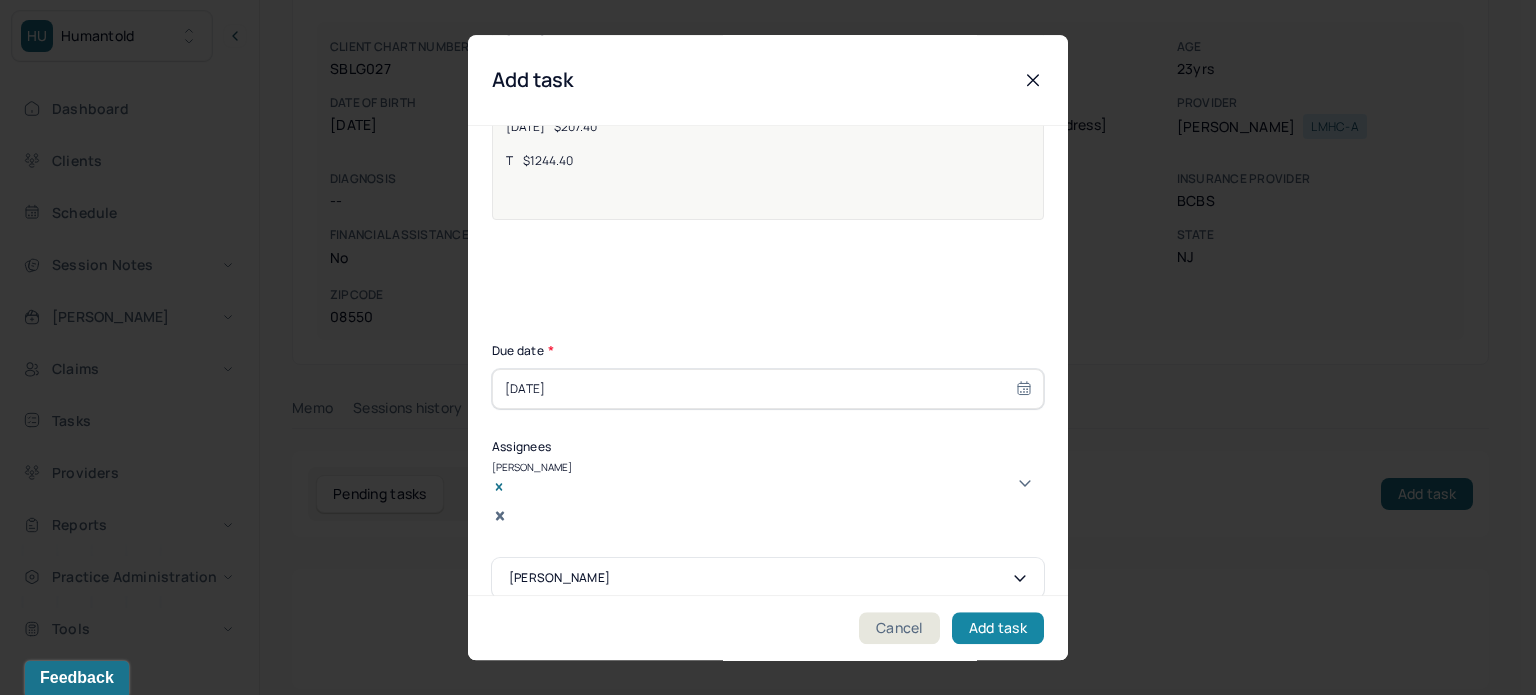 click on "Add task" at bounding box center (998, 628) 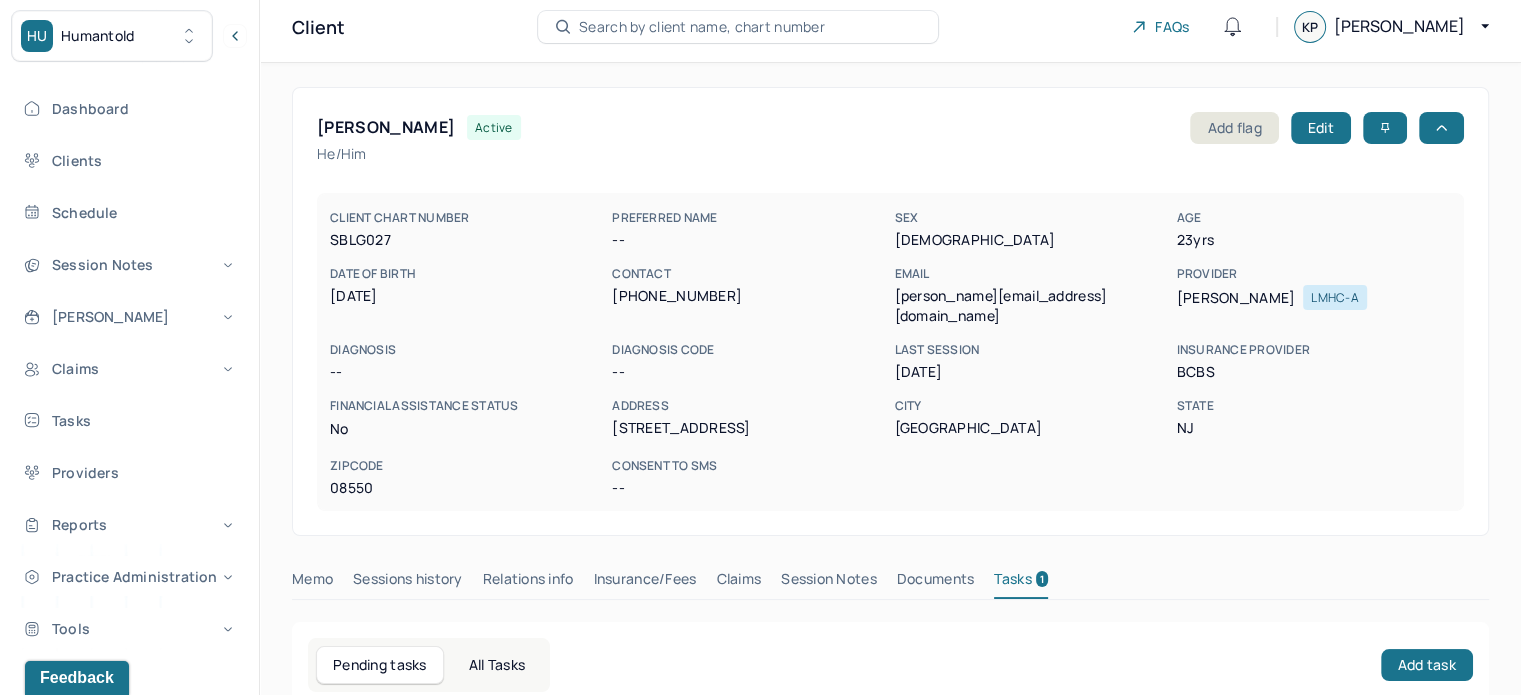 scroll, scrollTop: 0, scrollLeft: 0, axis: both 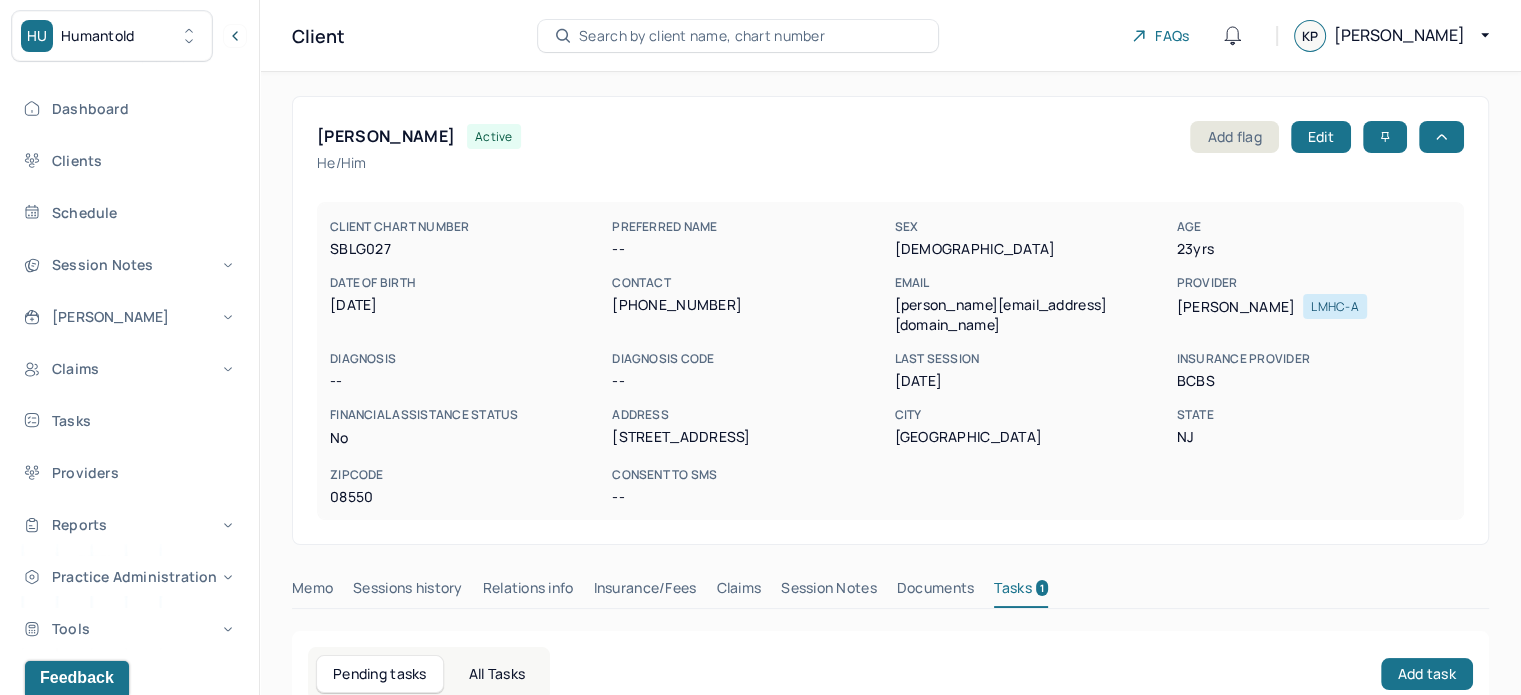 click on "Client   Search by client name, chart number     FAQs     KP [PERSON_NAME]" at bounding box center [890, 36] 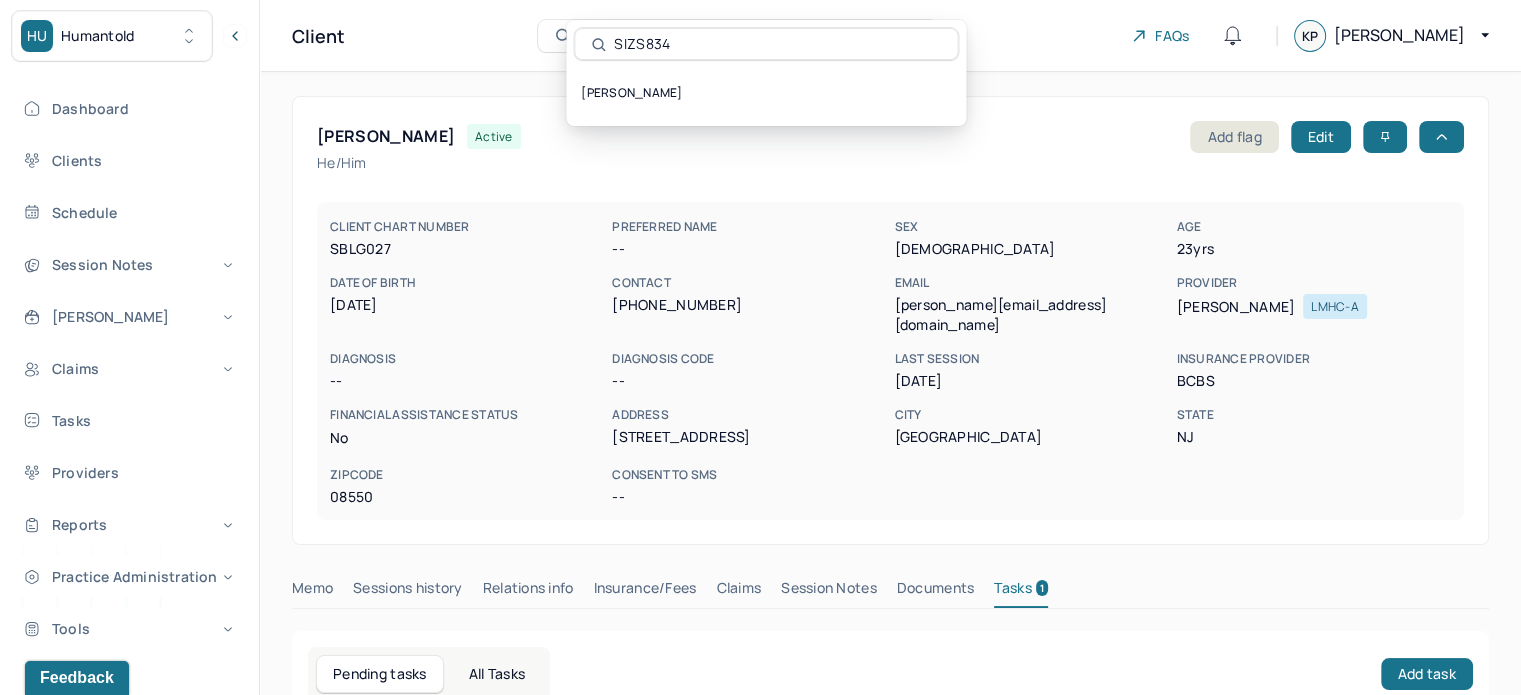 type on "SIZS834" 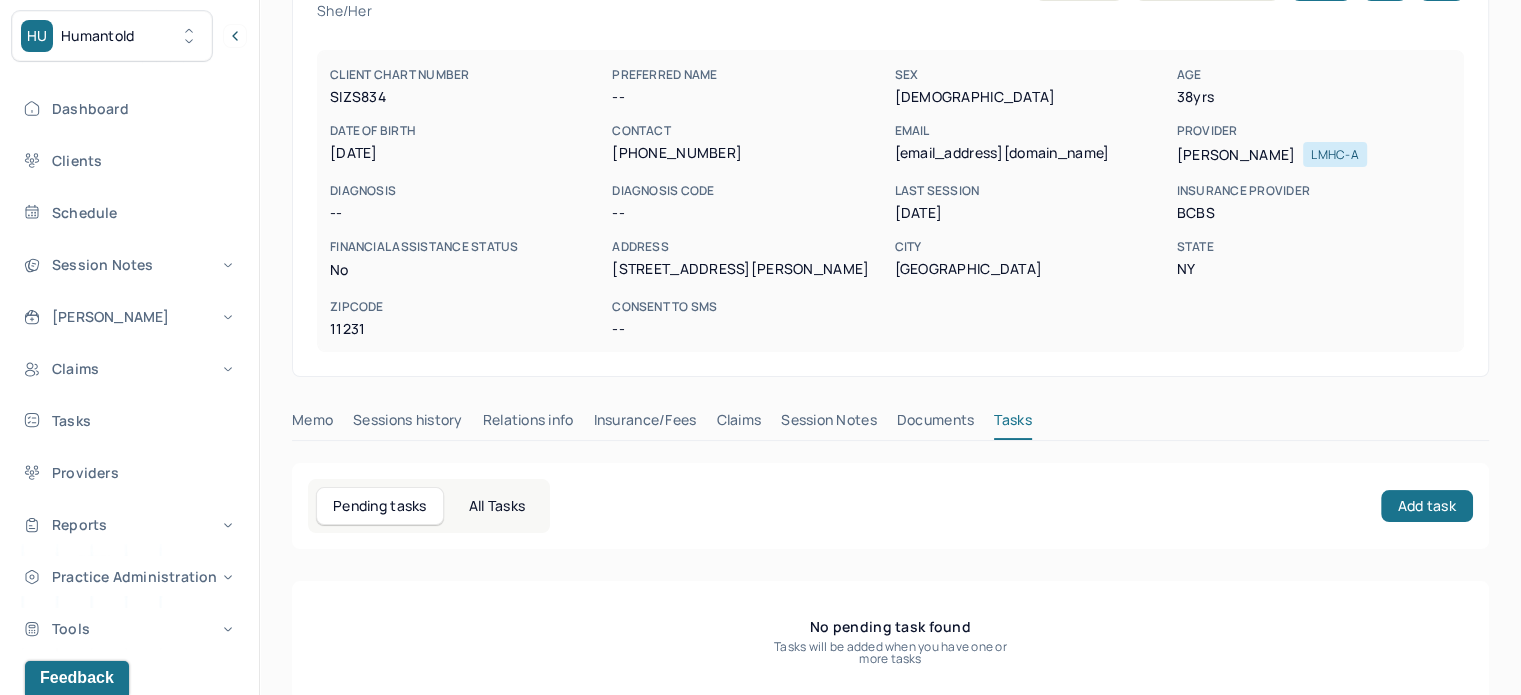 scroll, scrollTop: 180, scrollLeft: 0, axis: vertical 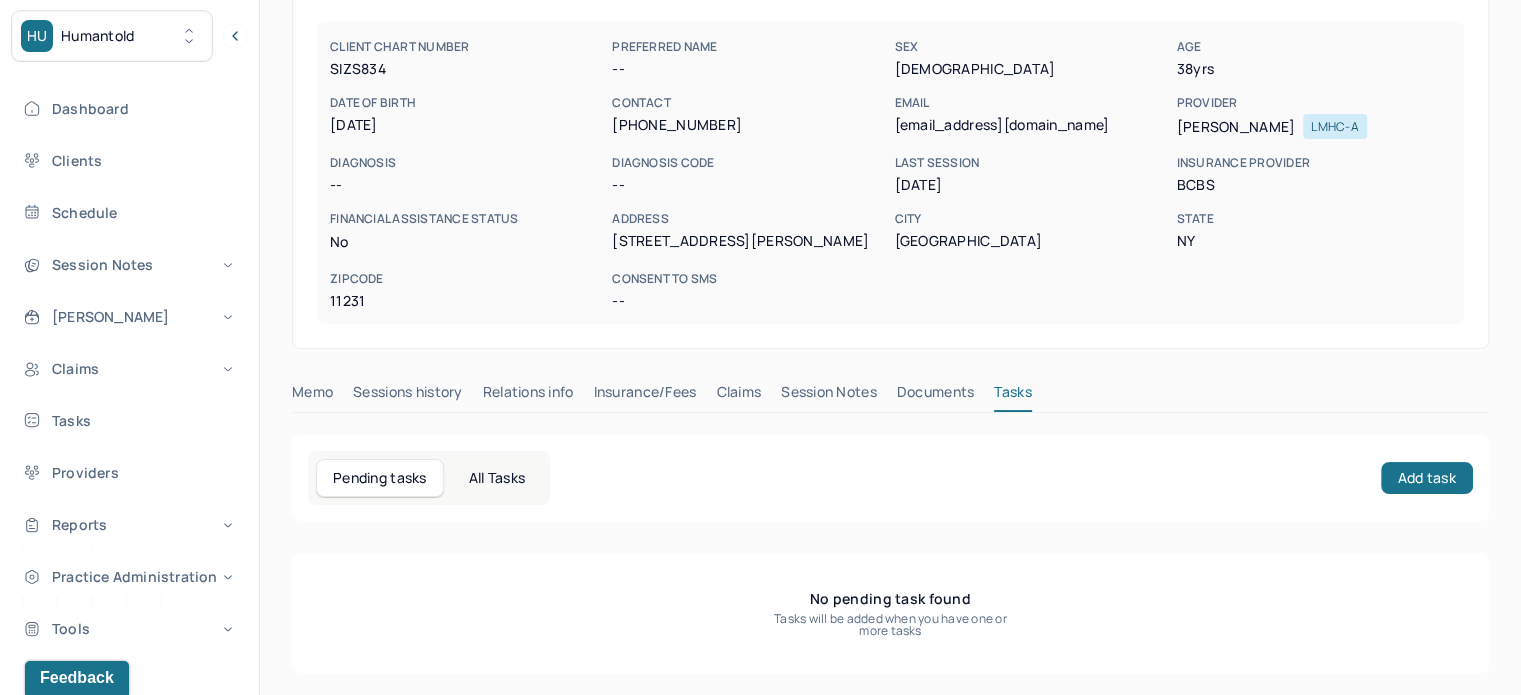 click on "Insurance/Fees" at bounding box center (645, 396) 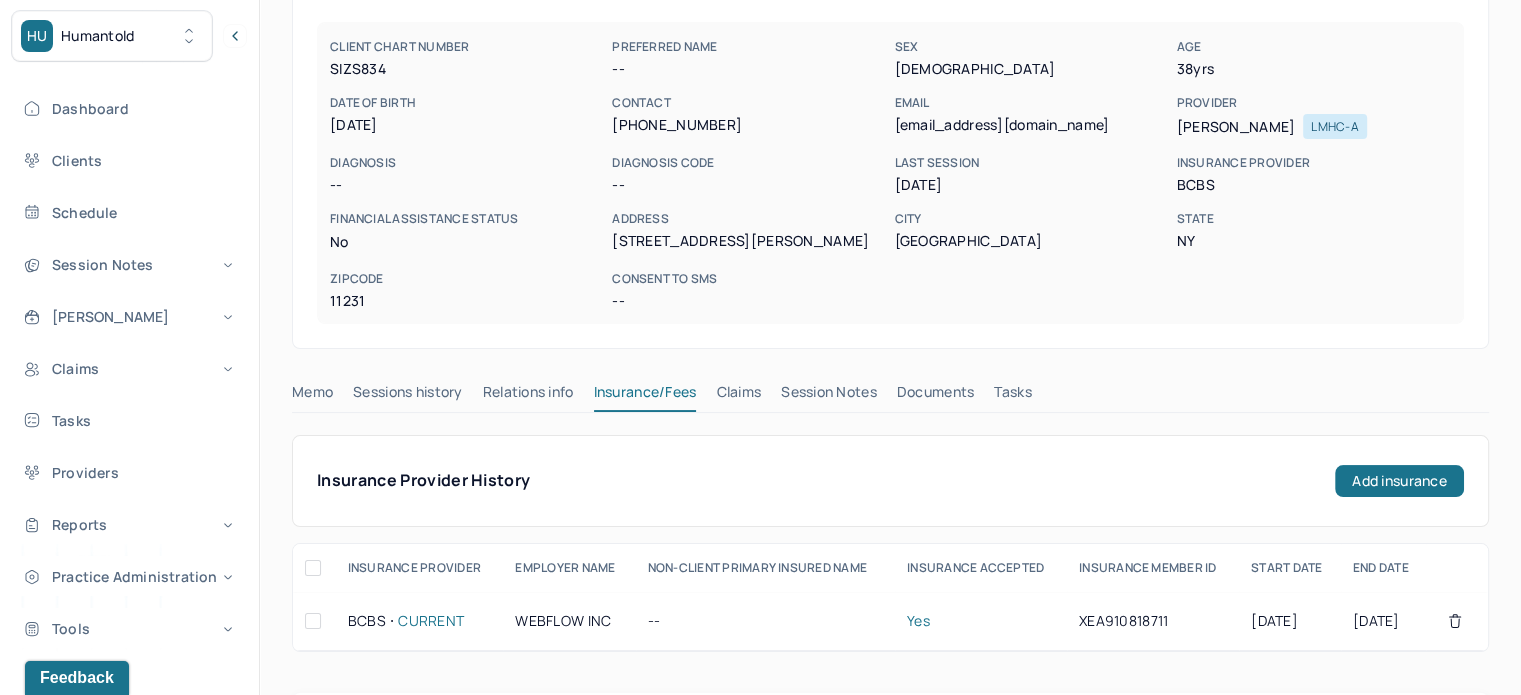 click on "Claims" at bounding box center [738, 396] 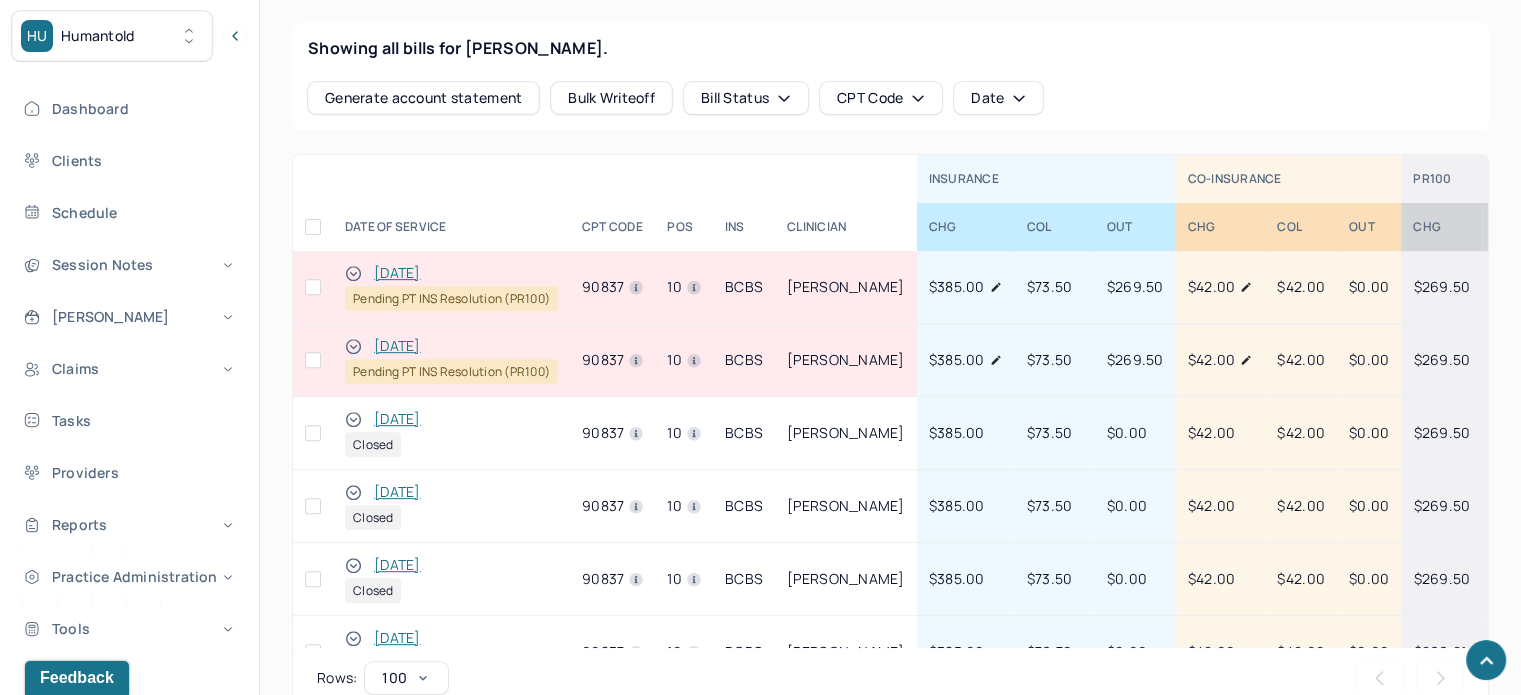 scroll, scrollTop: 900, scrollLeft: 0, axis: vertical 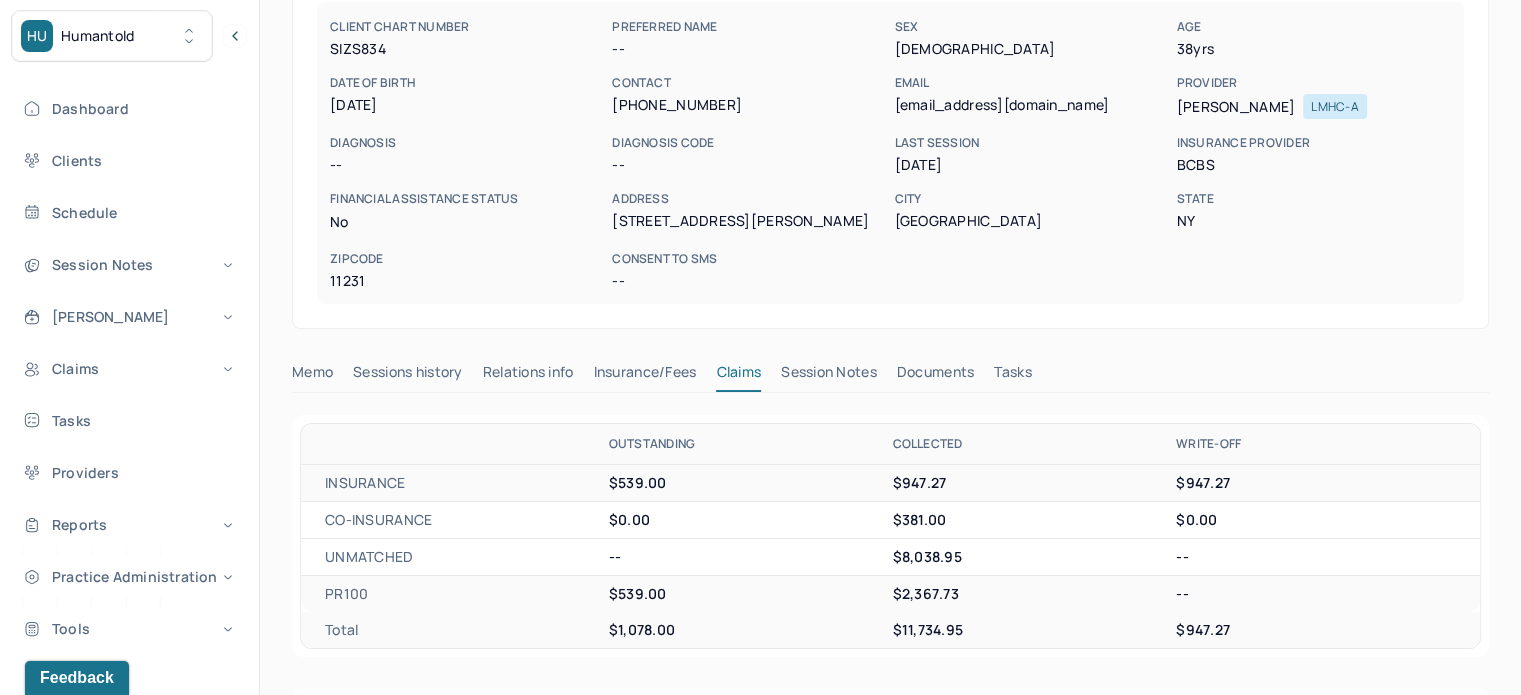 click on "ssulistiawan@gmail.com" at bounding box center [1031, 105] 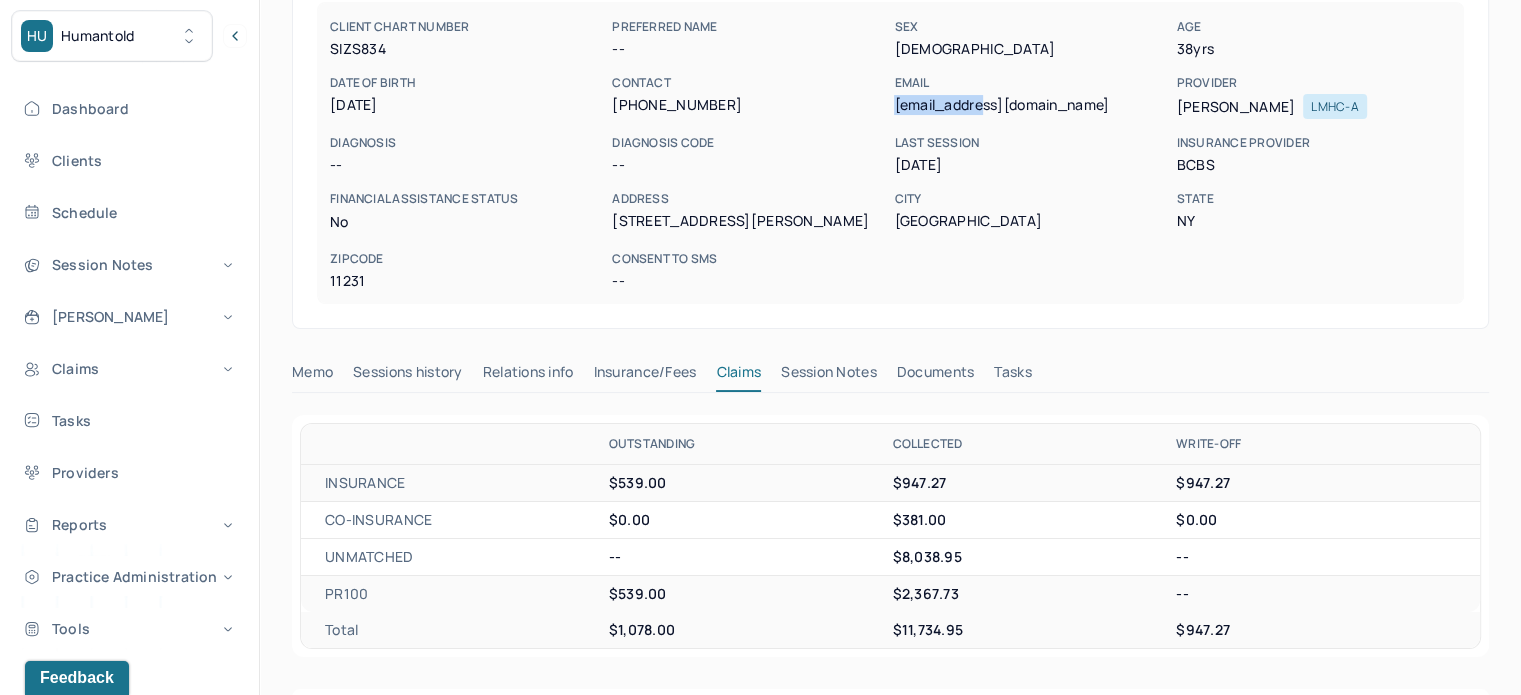 click on "ssulistiawan@gmail.com" at bounding box center [1031, 105] 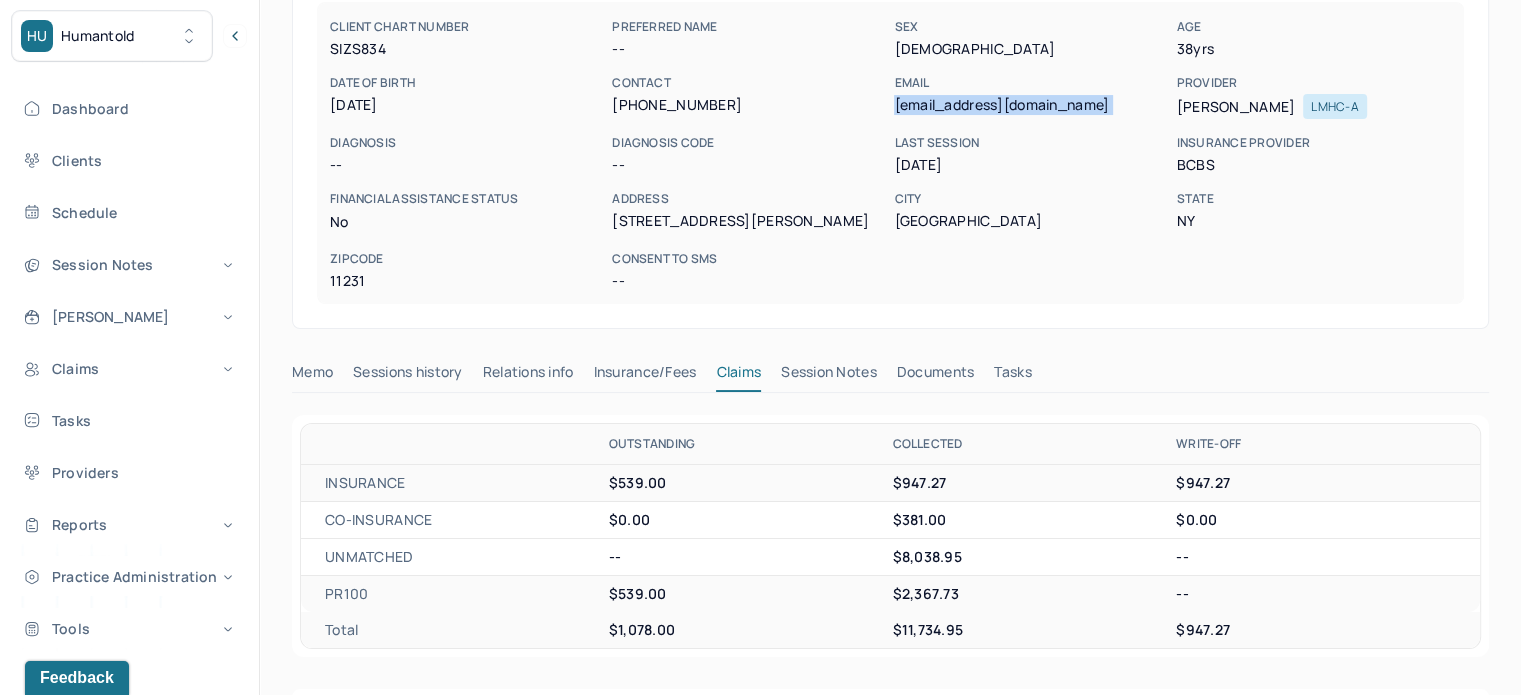 click on "ssulistiawan@gmail.com" at bounding box center (1031, 105) 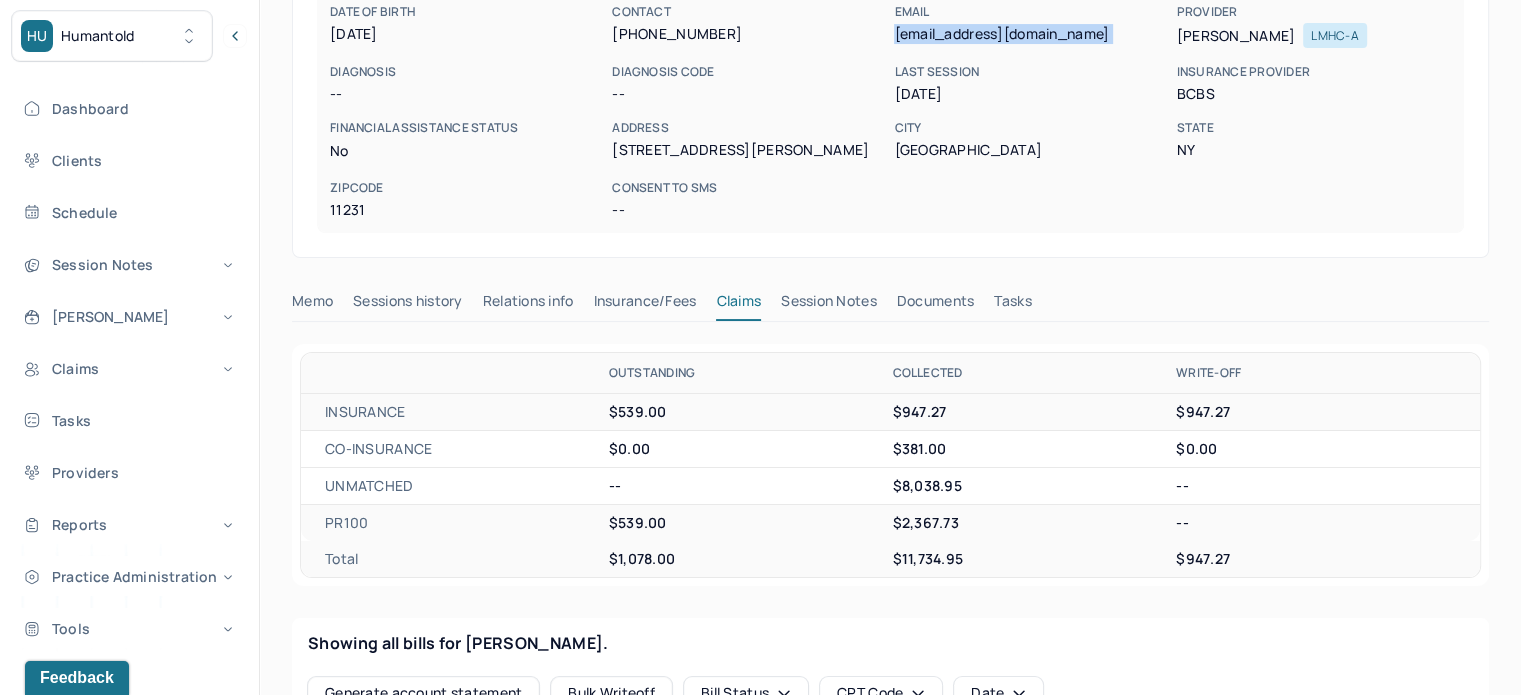 scroll, scrollTop: 300, scrollLeft: 0, axis: vertical 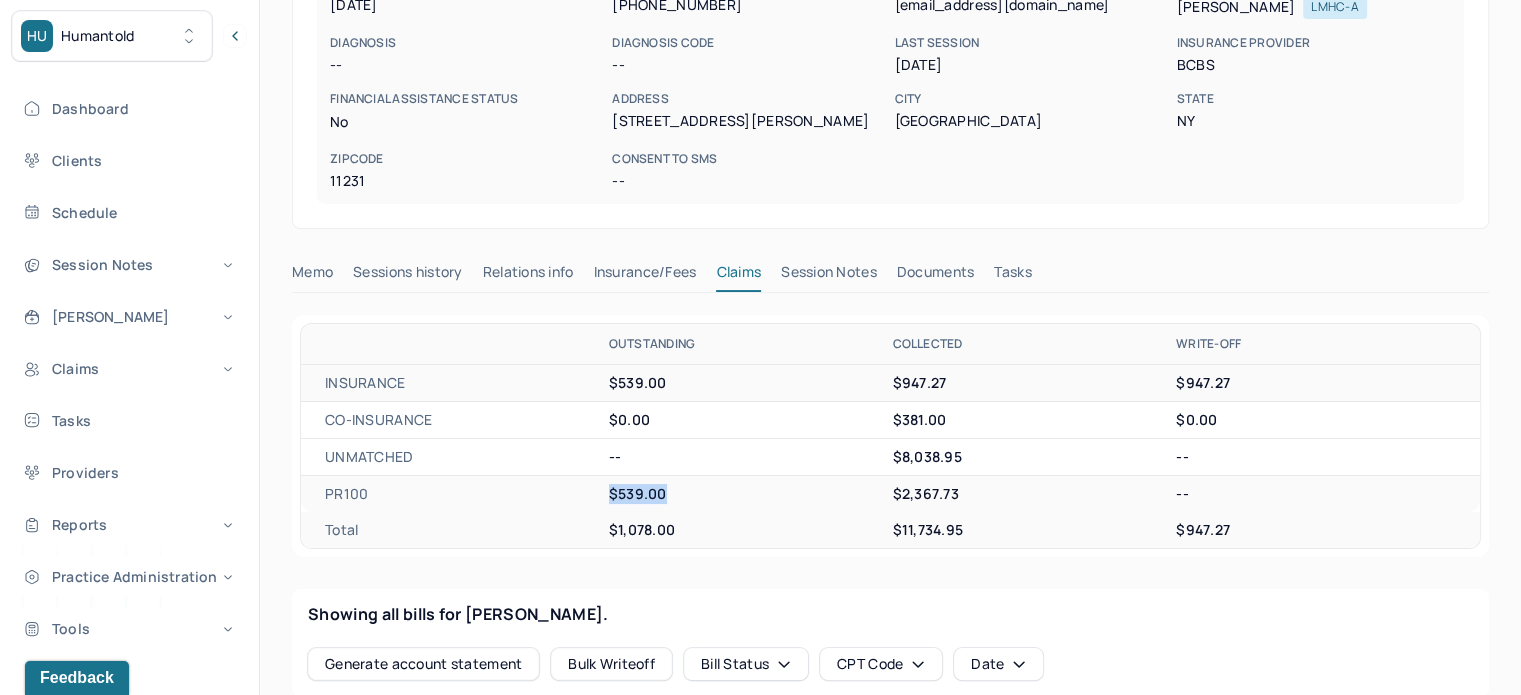 drag, startPoint x: 672, startPoint y: 489, endPoint x: 607, endPoint y: 495, distance: 65.27634 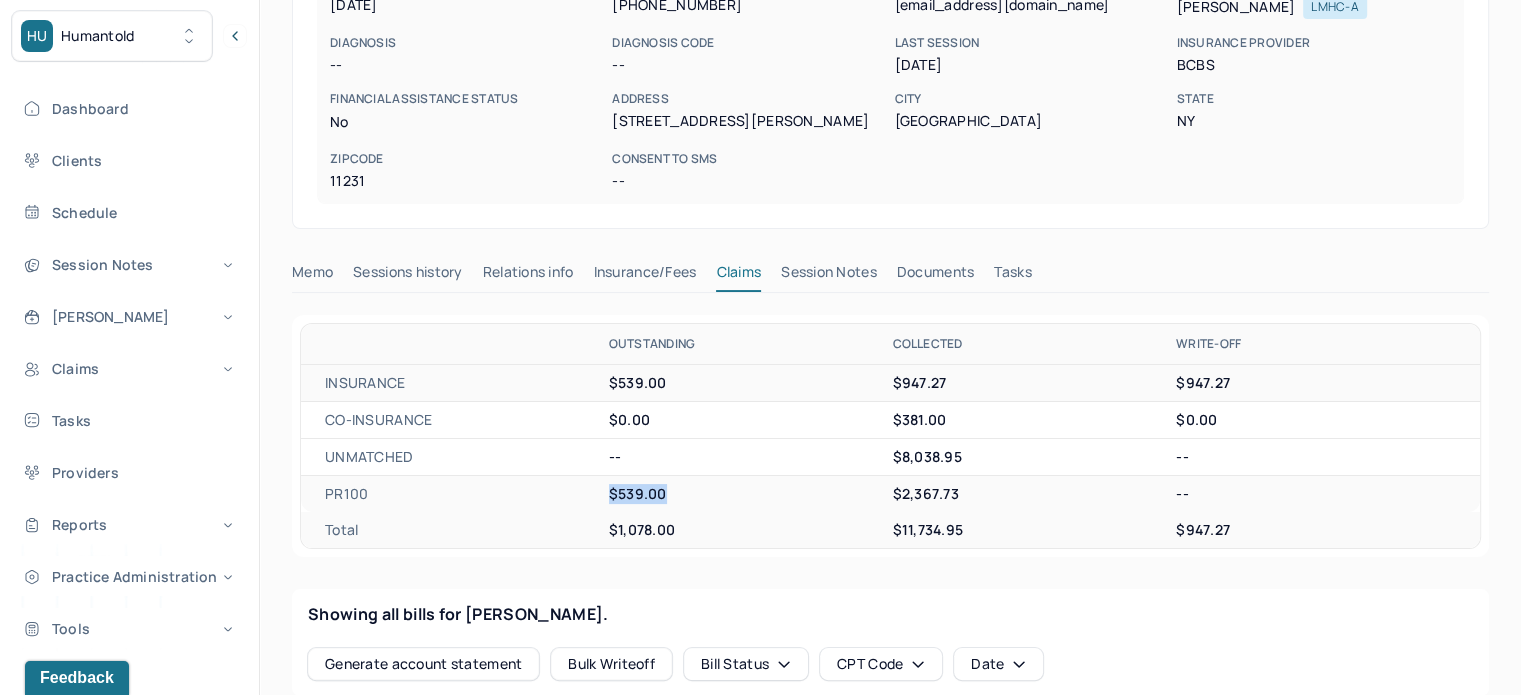 click on "Tasks" at bounding box center (1012, 276) 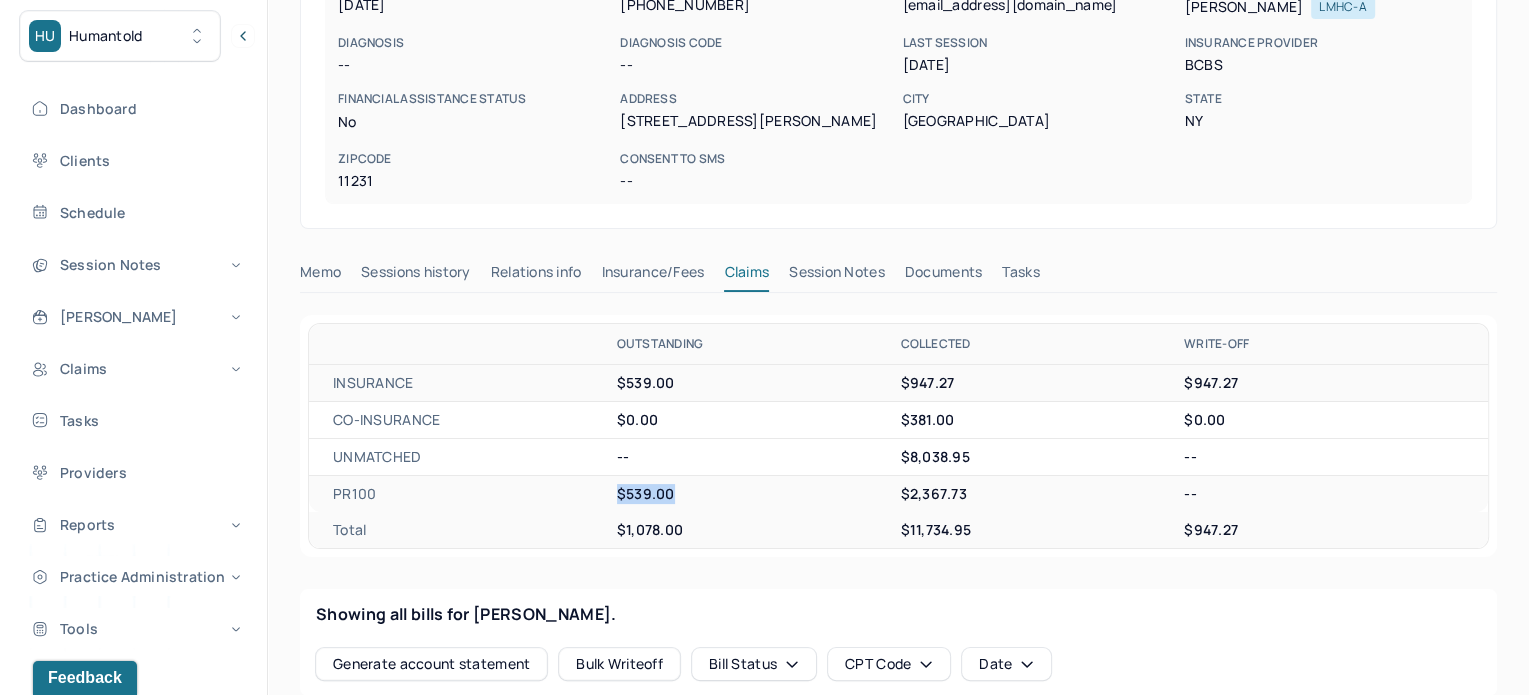 scroll, scrollTop: 180, scrollLeft: 0, axis: vertical 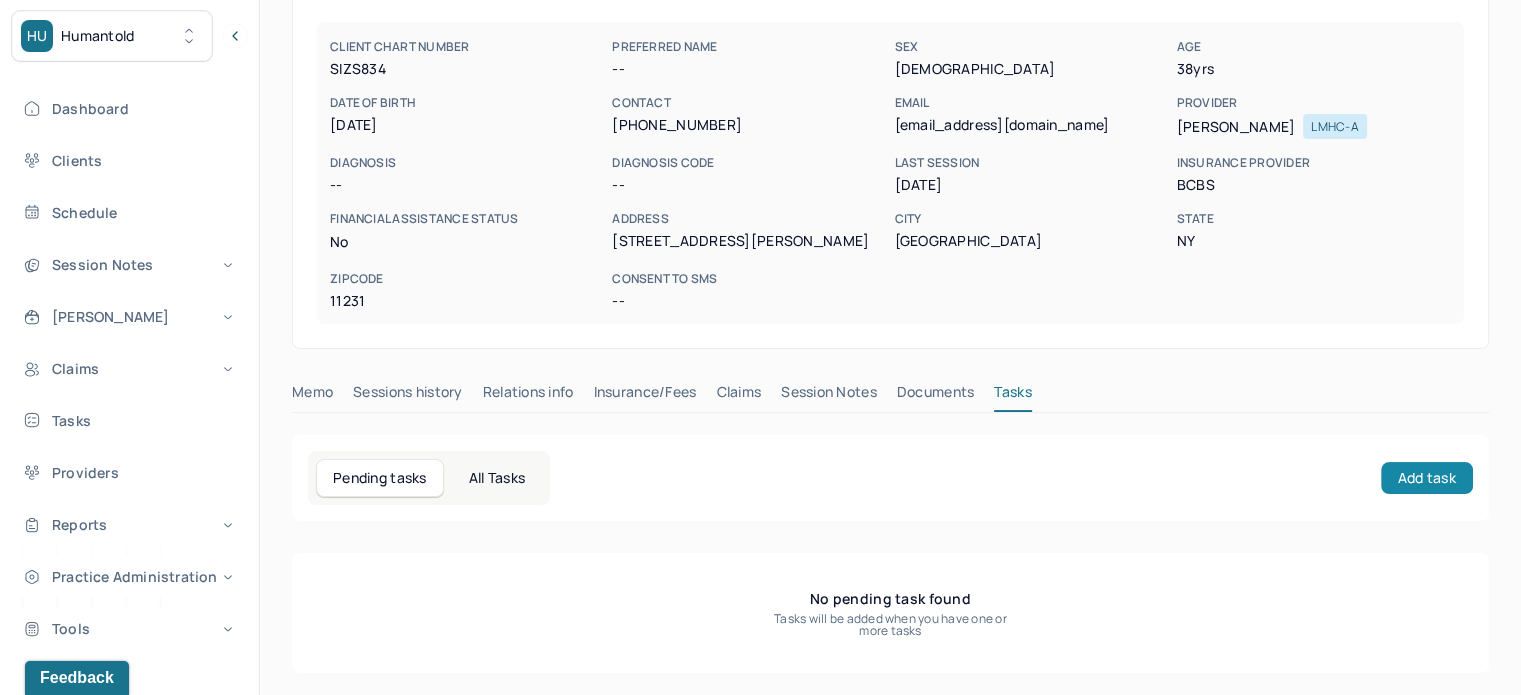 click on "Add task" at bounding box center (1427, 478) 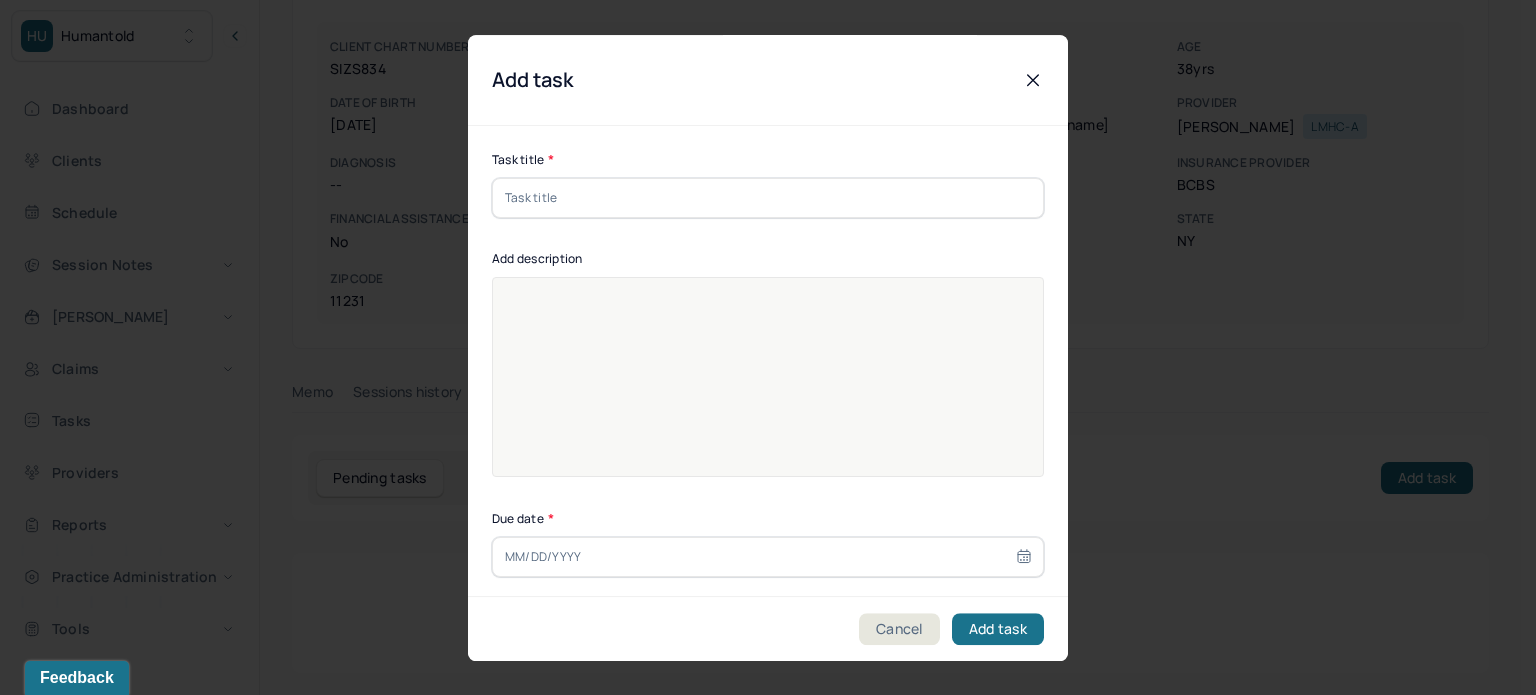 click at bounding box center (768, 198) 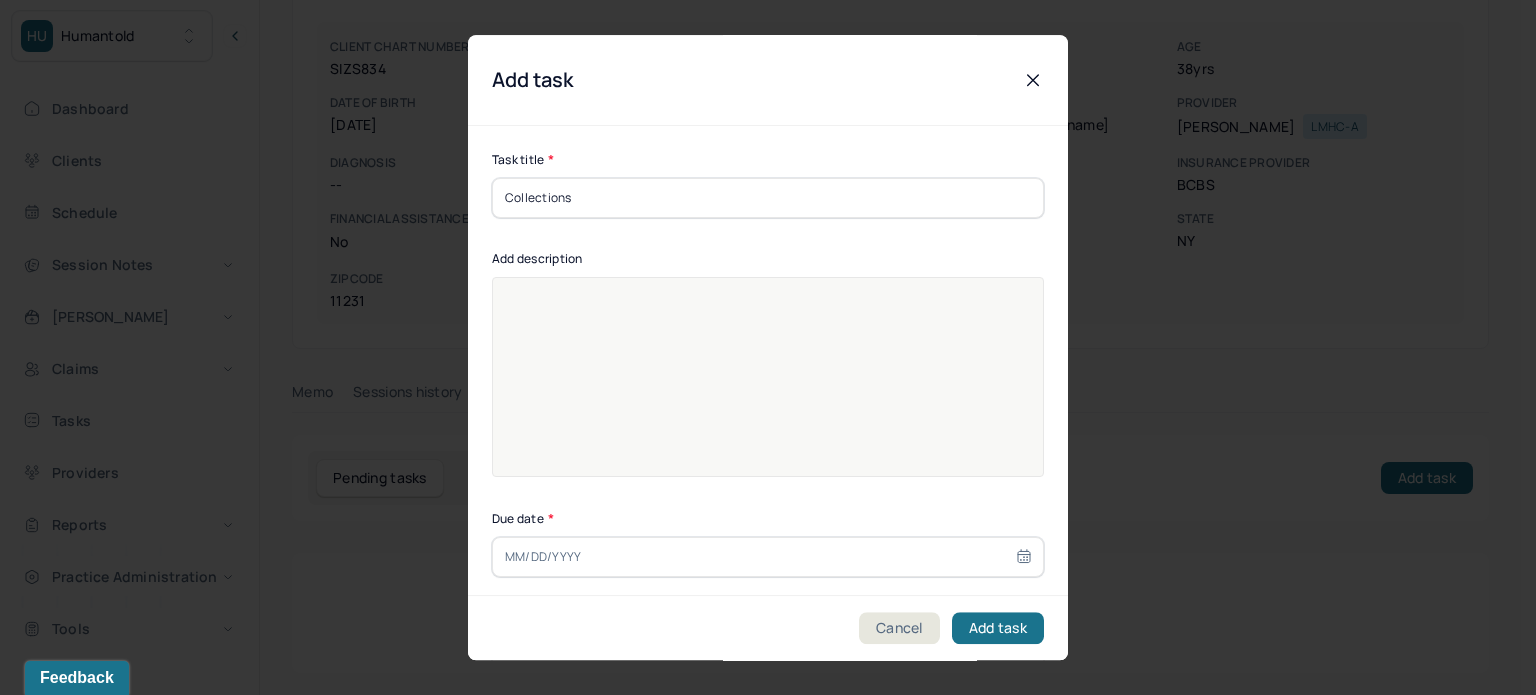 type on "Collections" 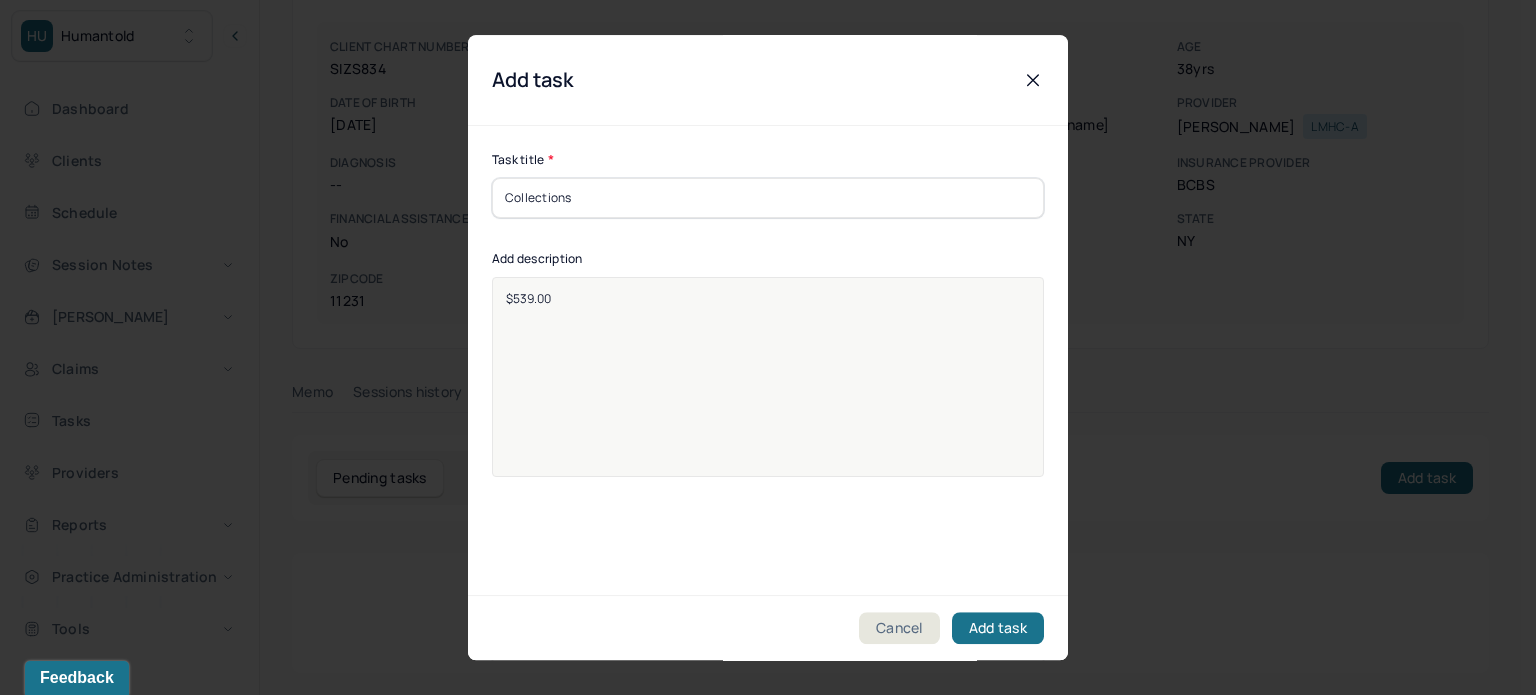 click on "$539.00" at bounding box center [768, 377] 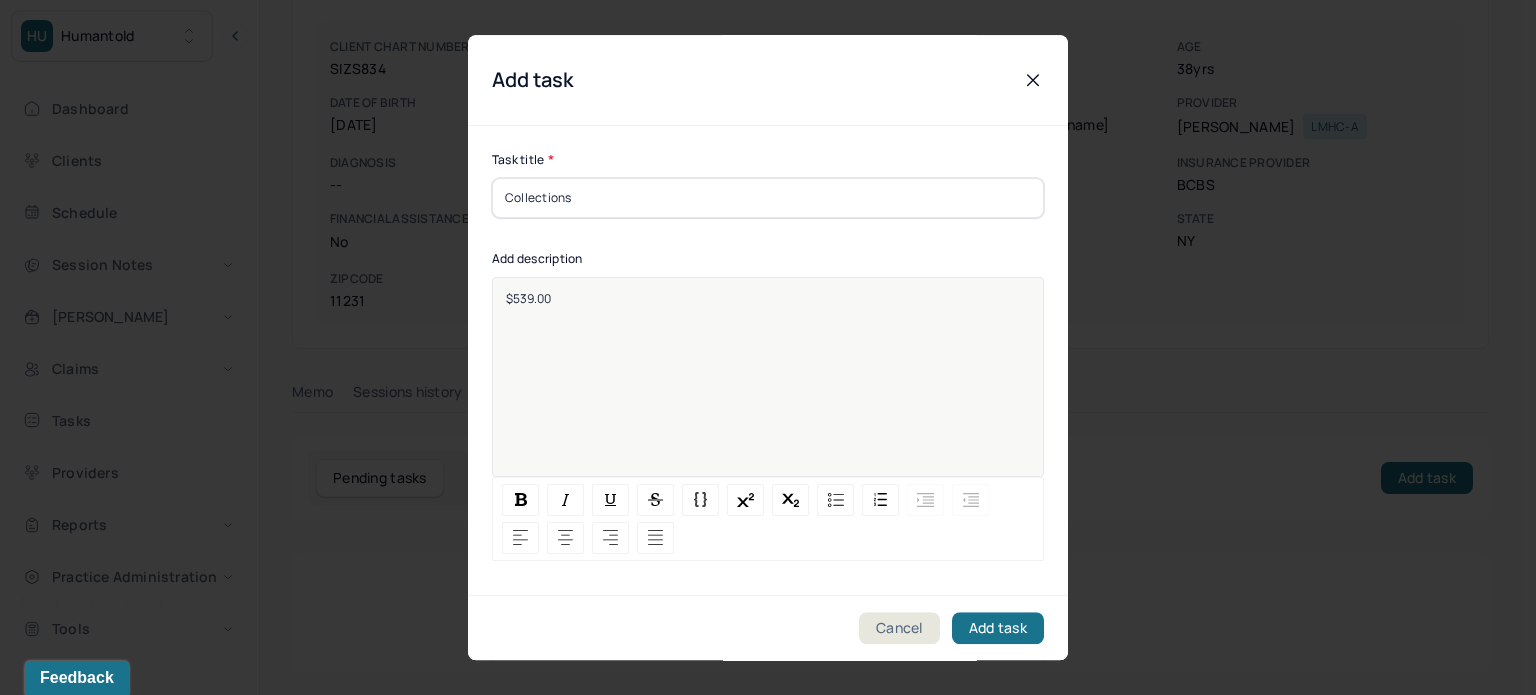click on "$539.00" at bounding box center [768, 390] 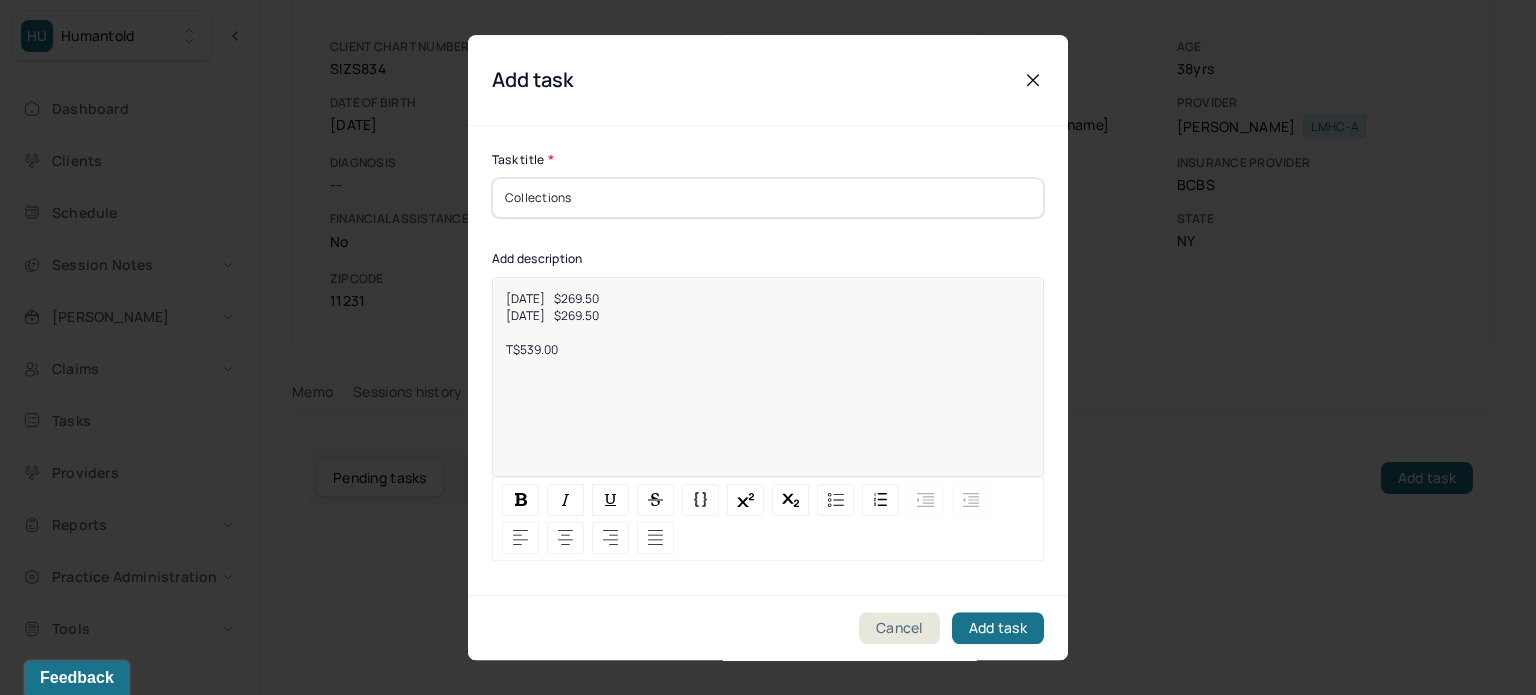 type 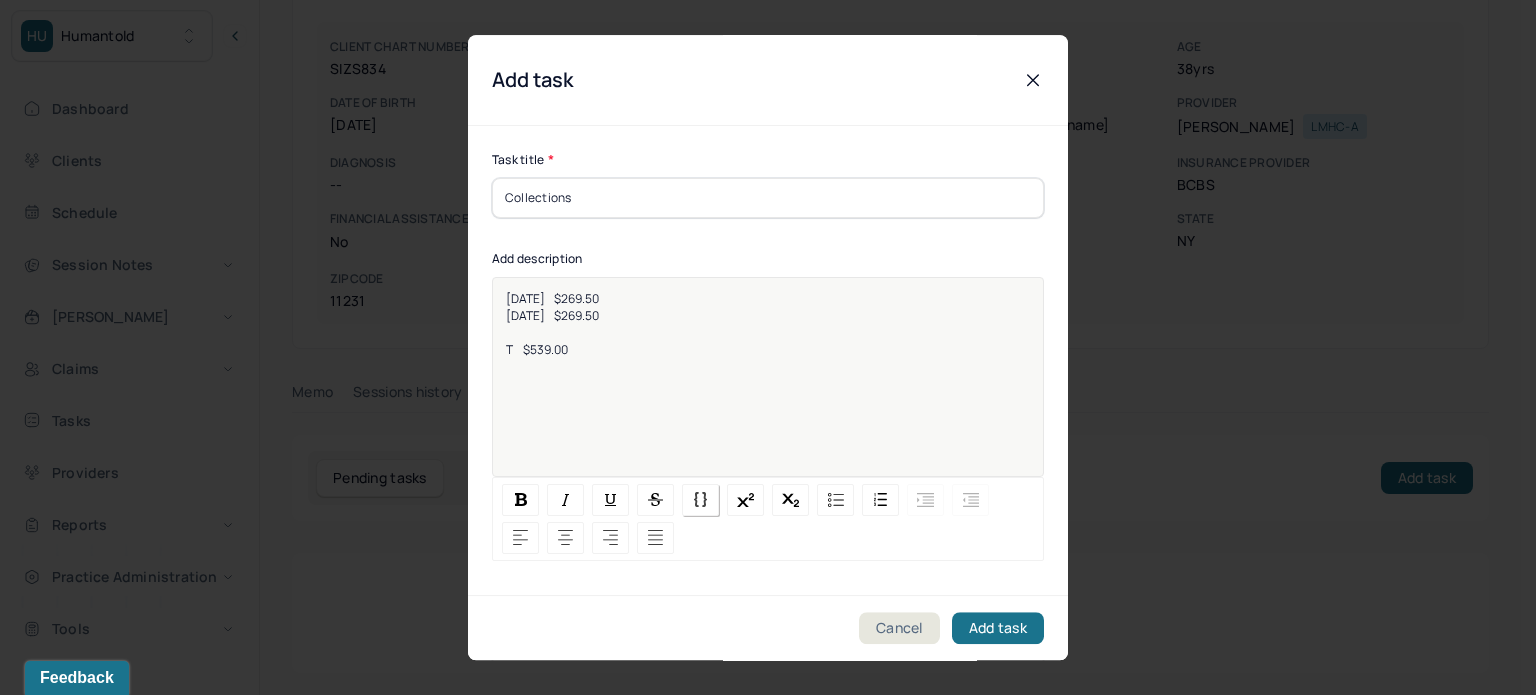 scroll, scrollTop: 200, scrollLeft: 0, axis: vertical 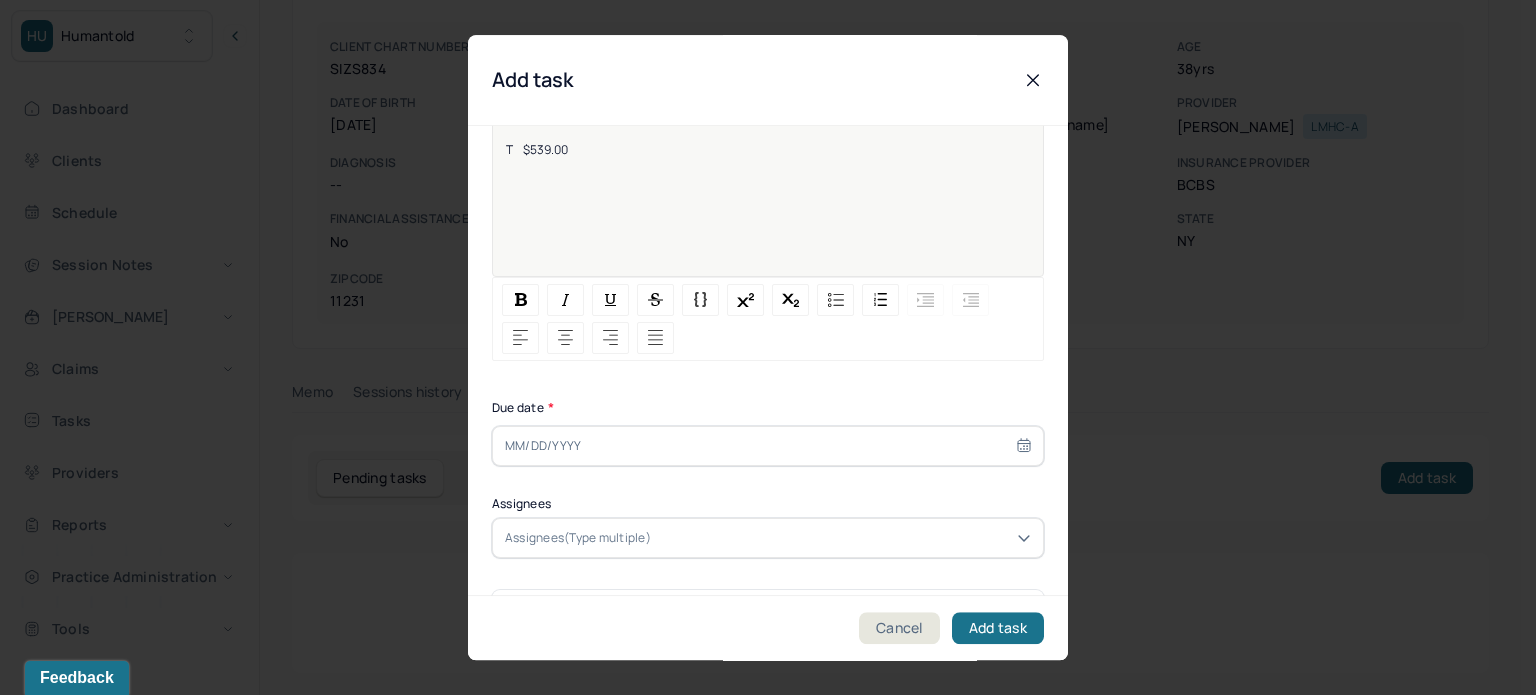 click at bounding box center [768, 446] 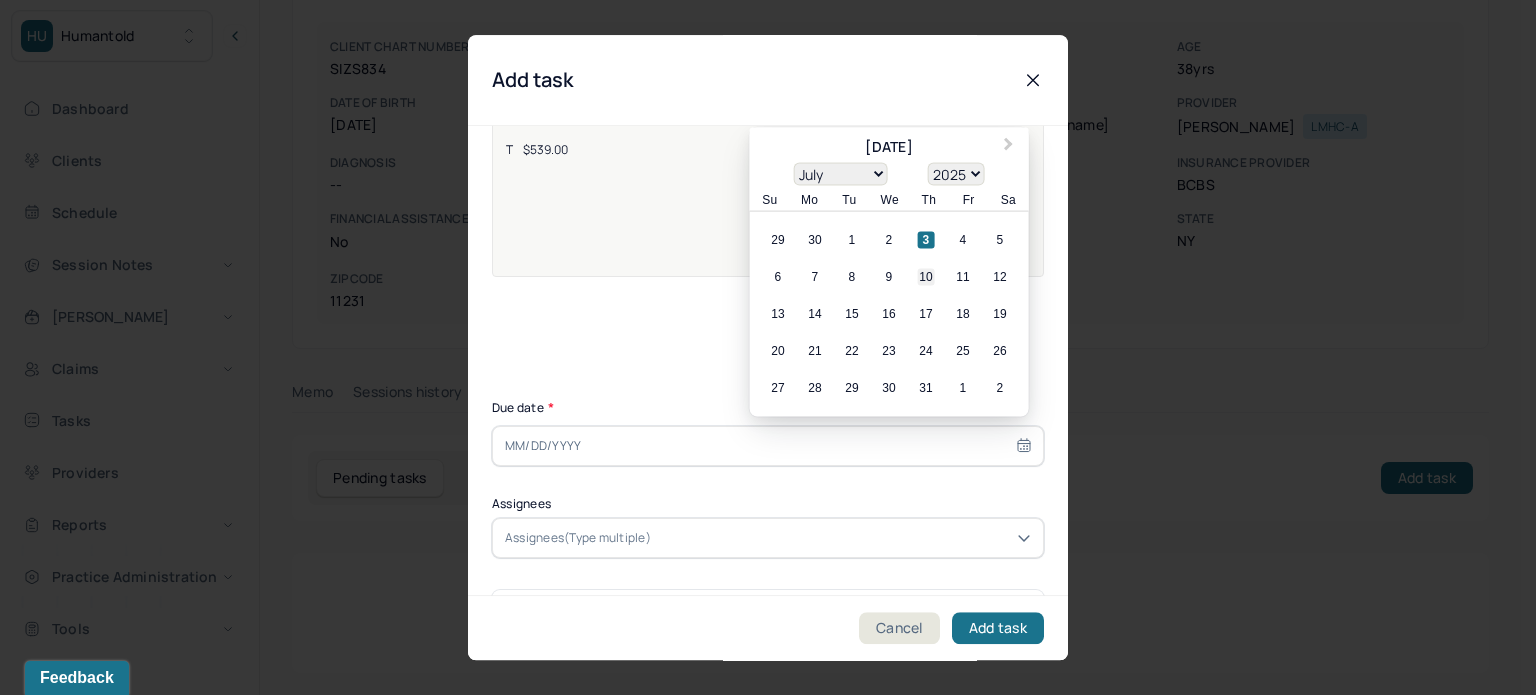 click on "10" at bounding box center [926, 277] 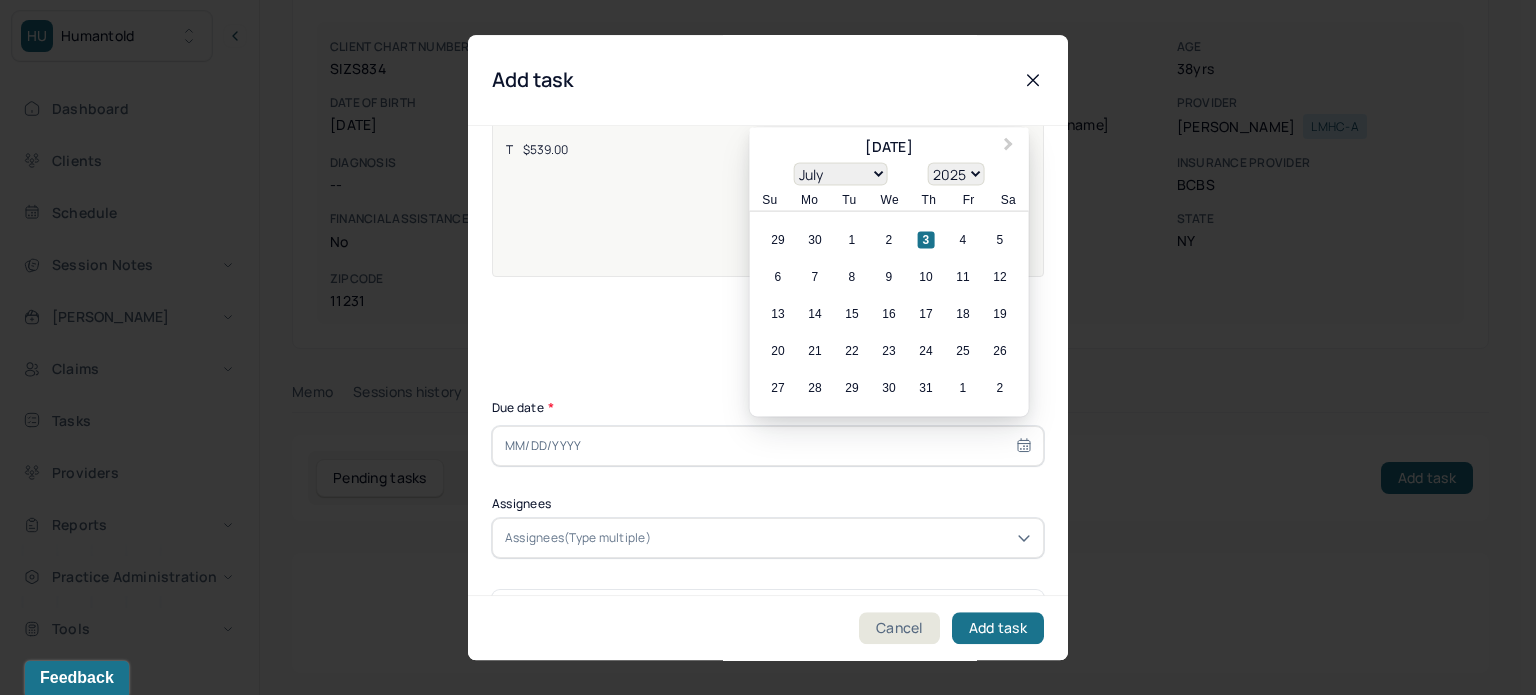 type on "[DATE]" 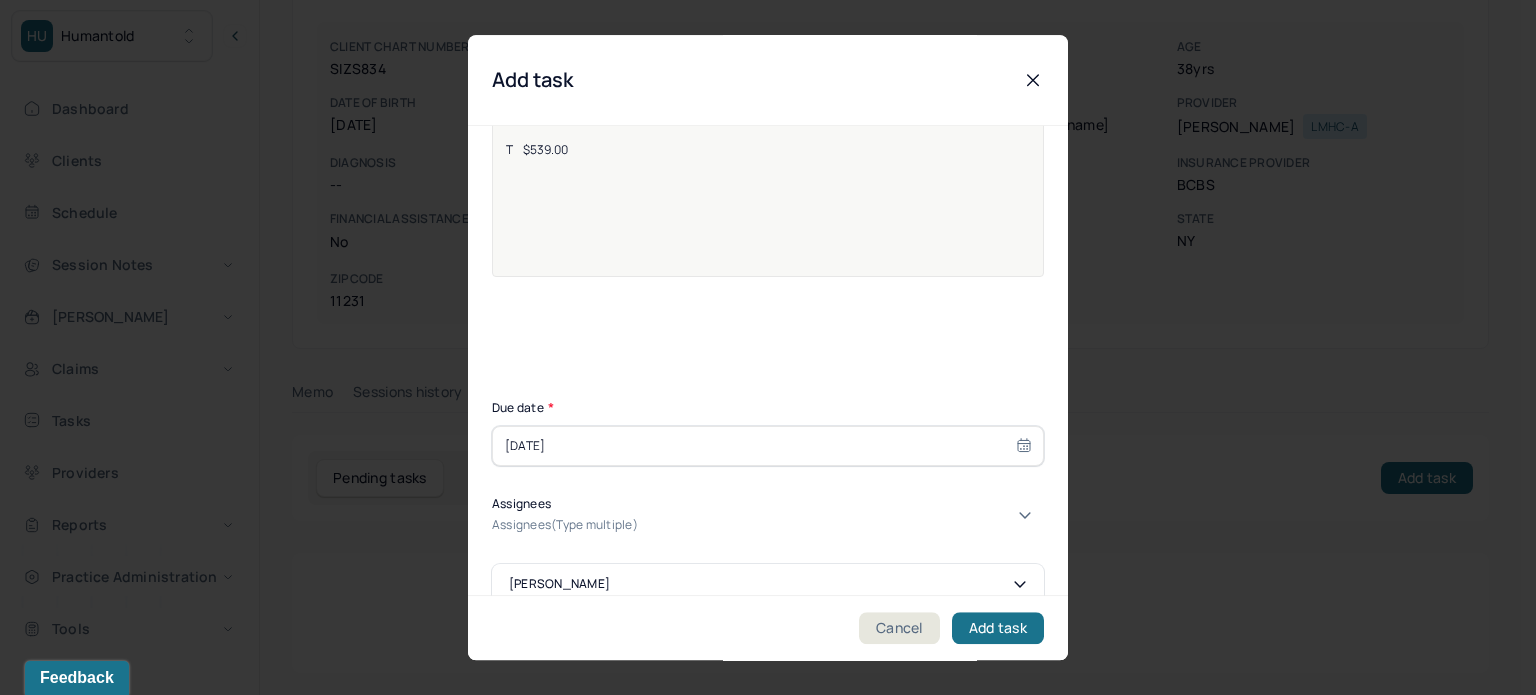 drag, startPoint x: 672, startPoint y: 528, endPoint x: 658, endPoint y: 515, distance: 19.104973 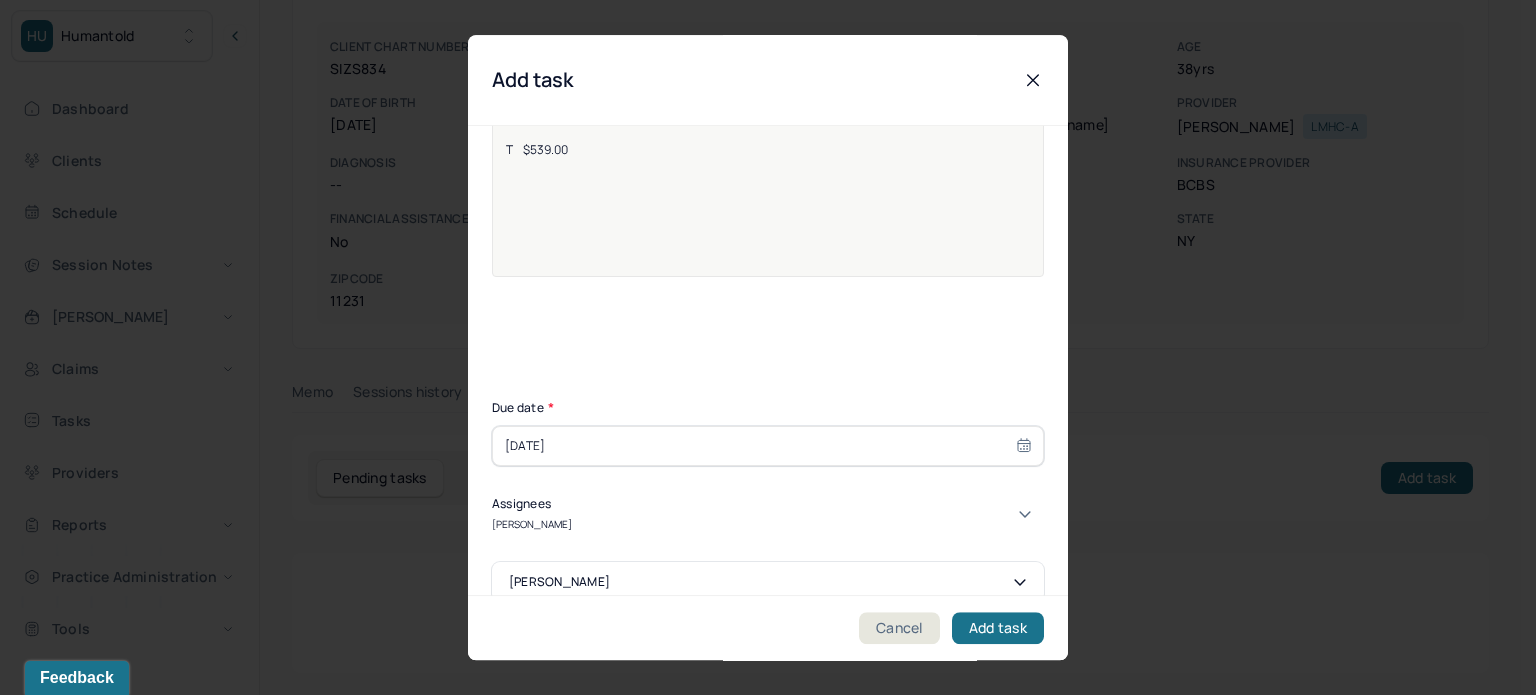 type on "[PERSON_NAME]" 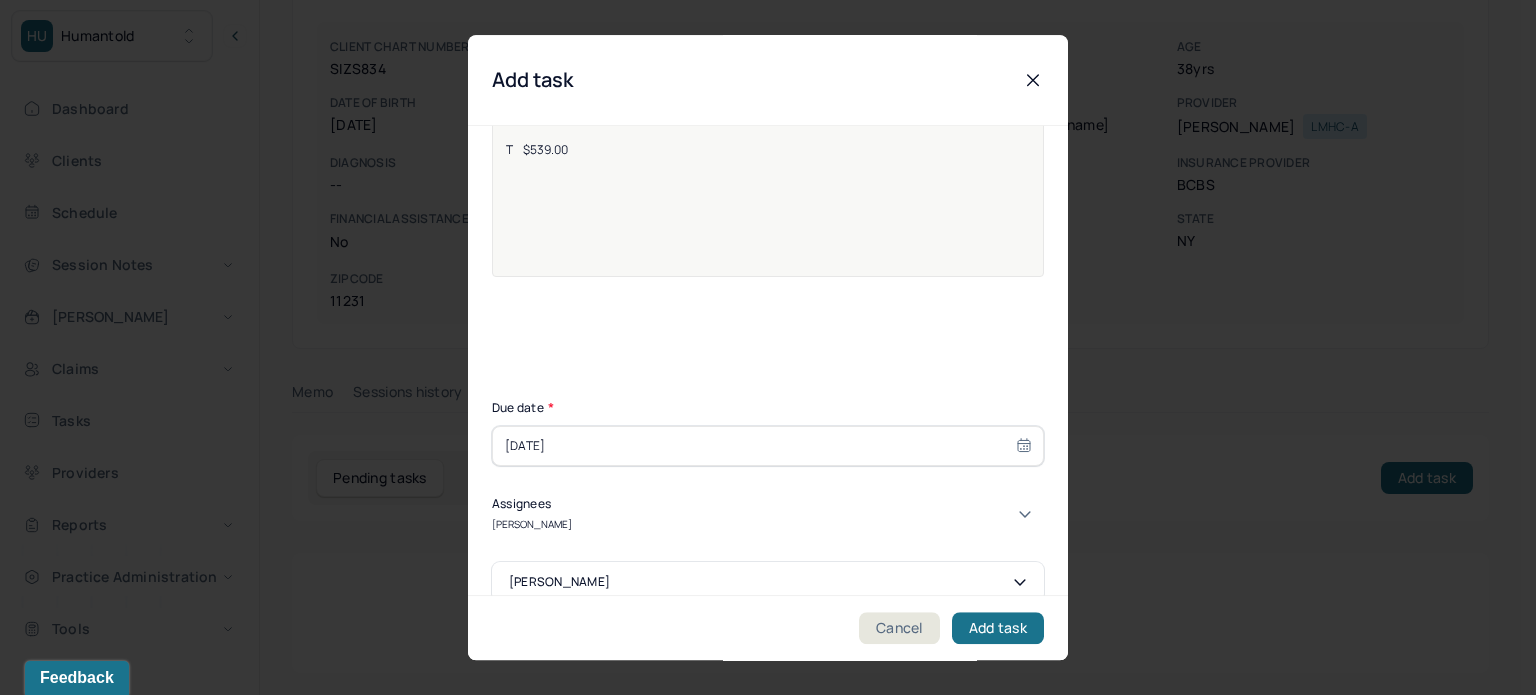 click on "[PERSON_NAME]" at bounding box center [760, 703] 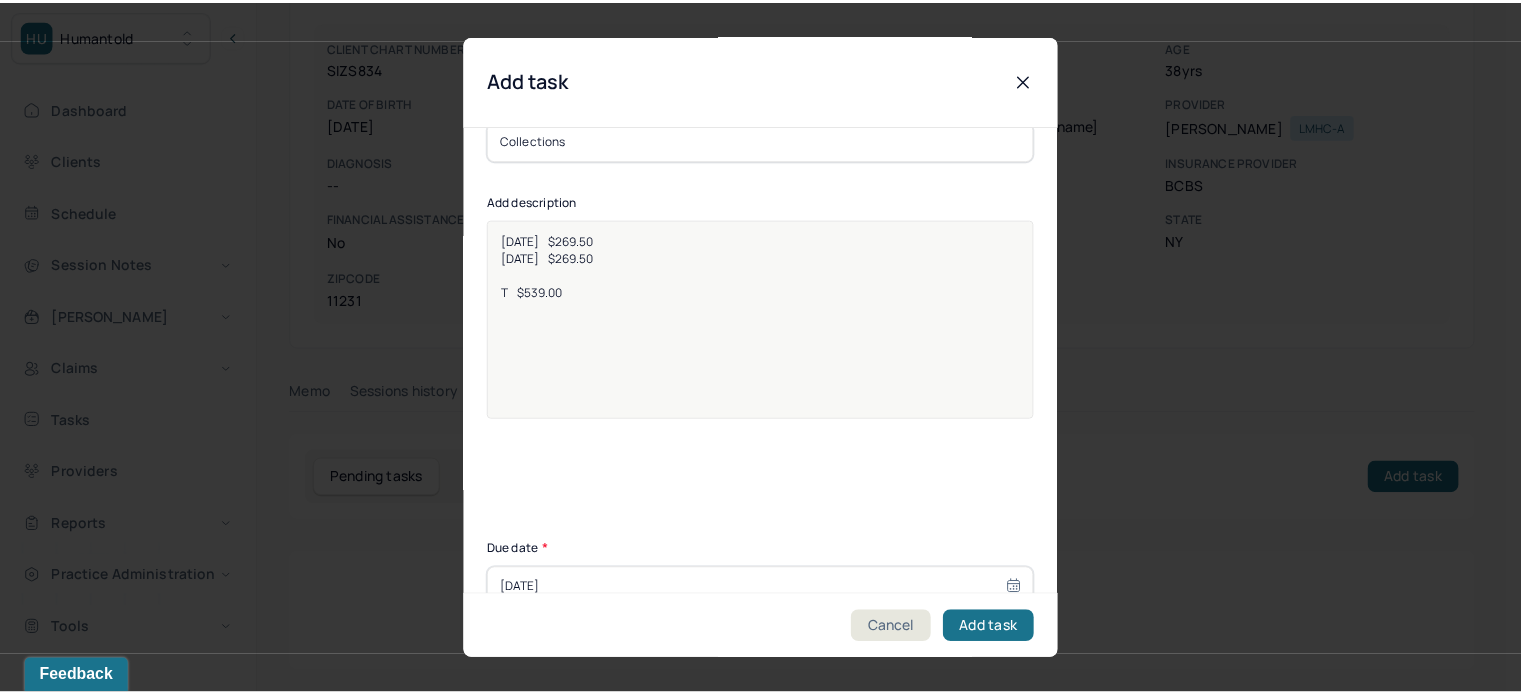 scroll, scrollTop: 0, scrollLeft: 0, axis: both 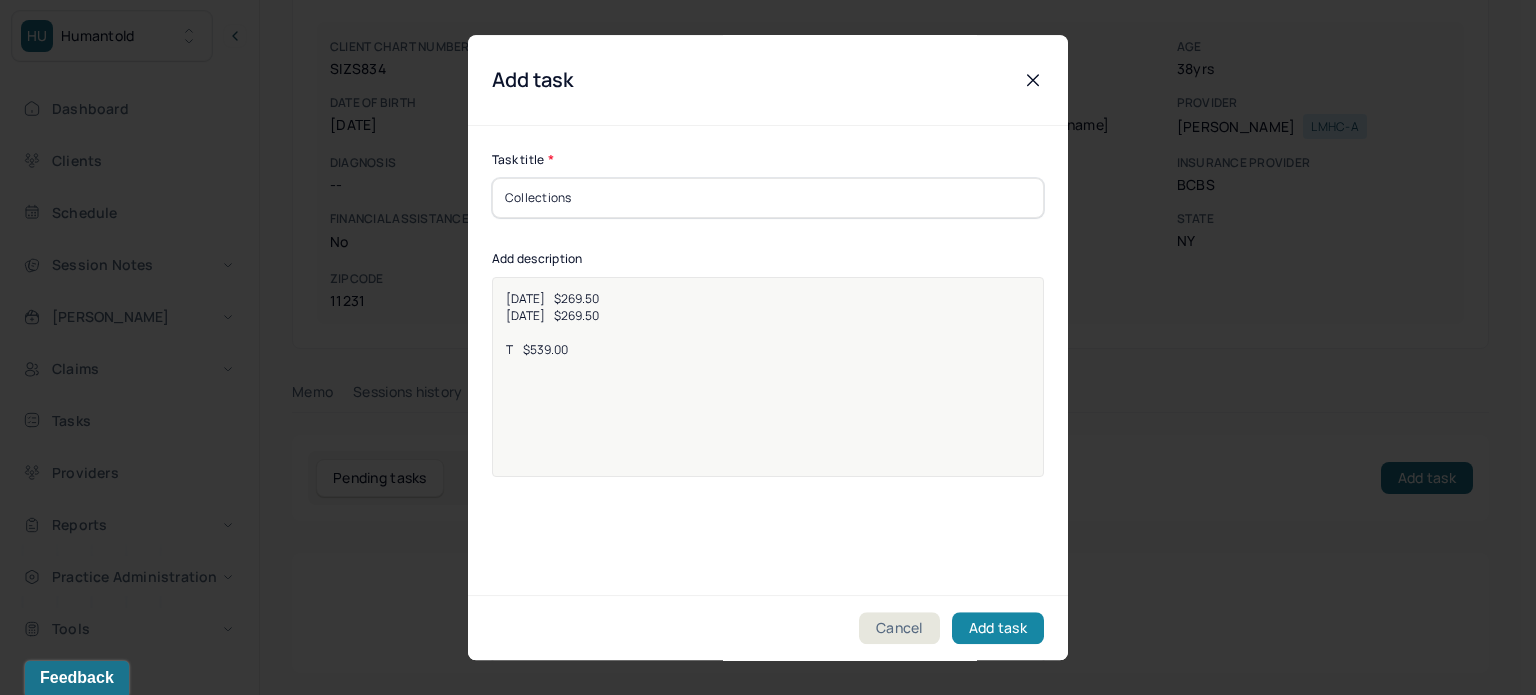 click on "Add task" at bounding box center [998, 628] 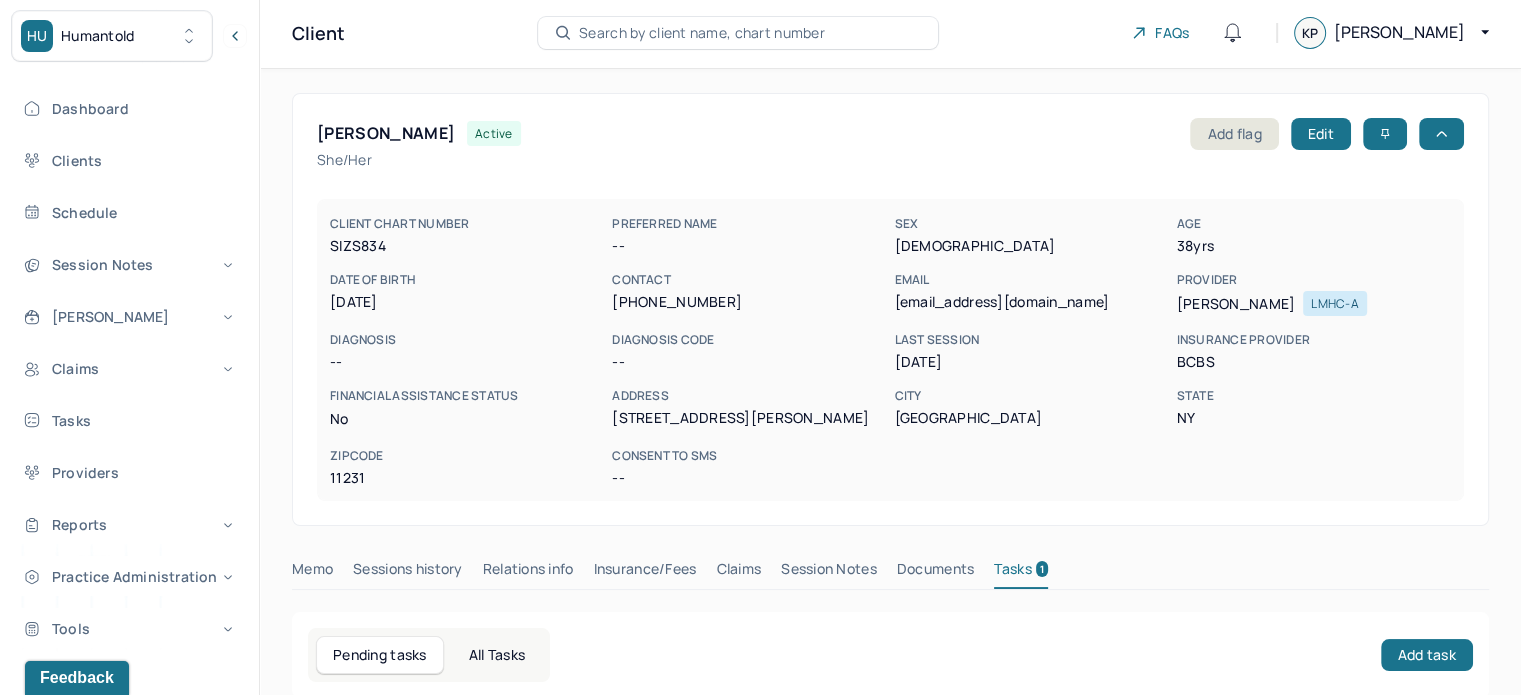 scroll, scrollTop: 0, scrollLeft: 0, axis: both 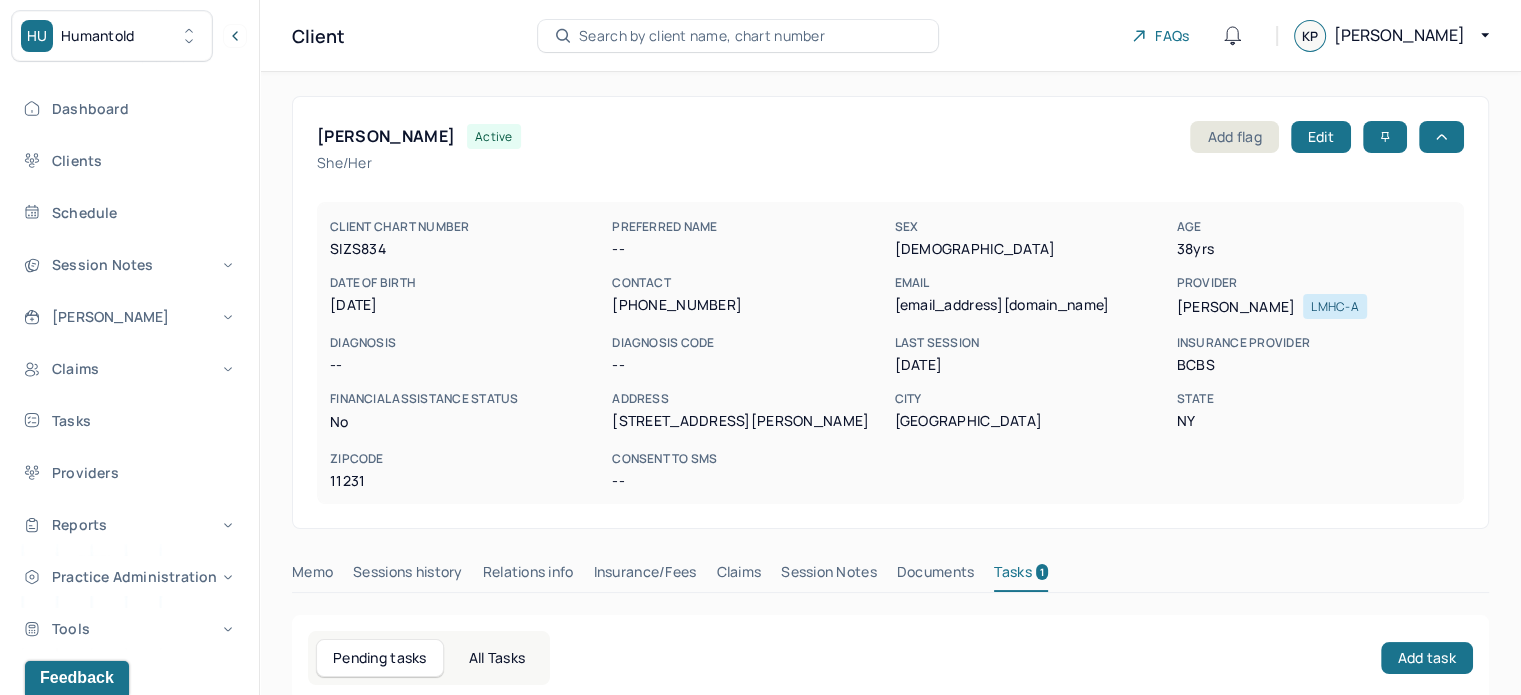 click on "Search by client name, chart number" at bounding box center [702, 36] 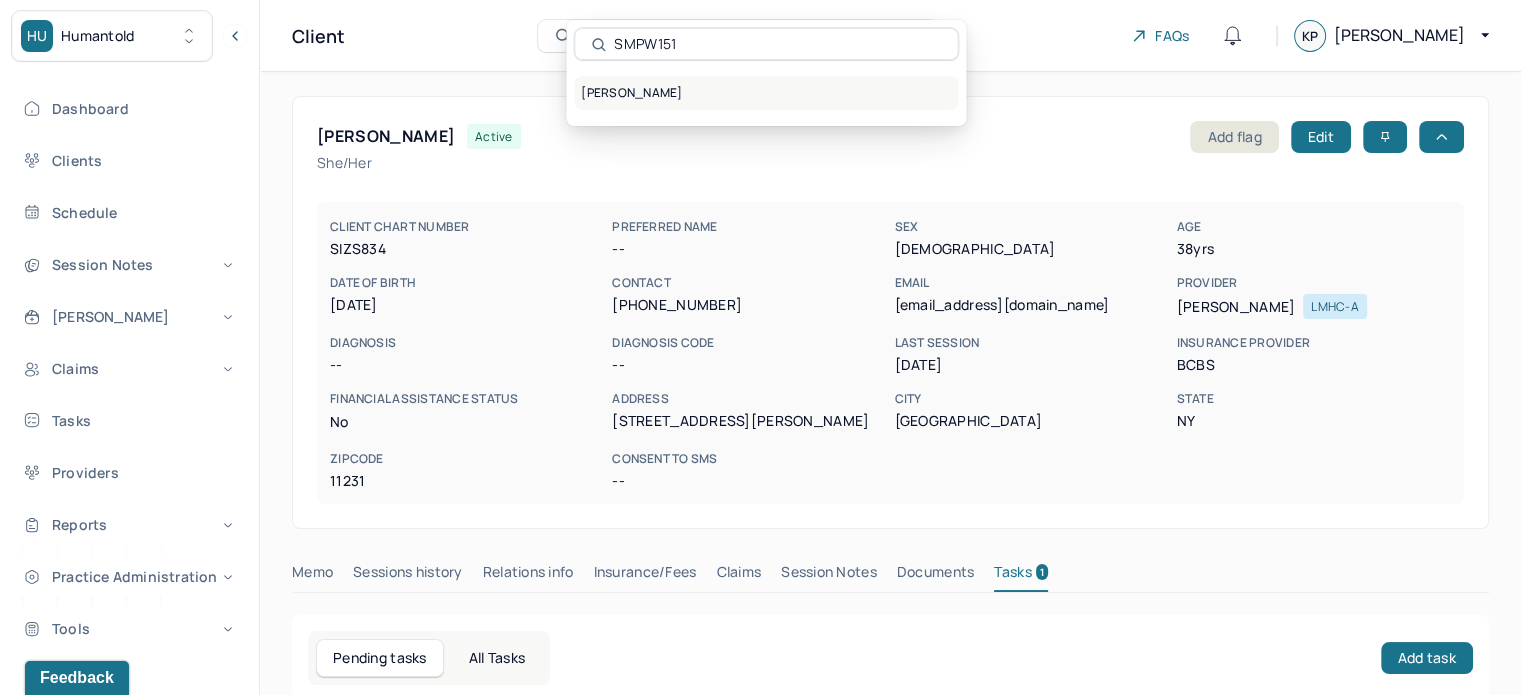 type on "SMPW151" 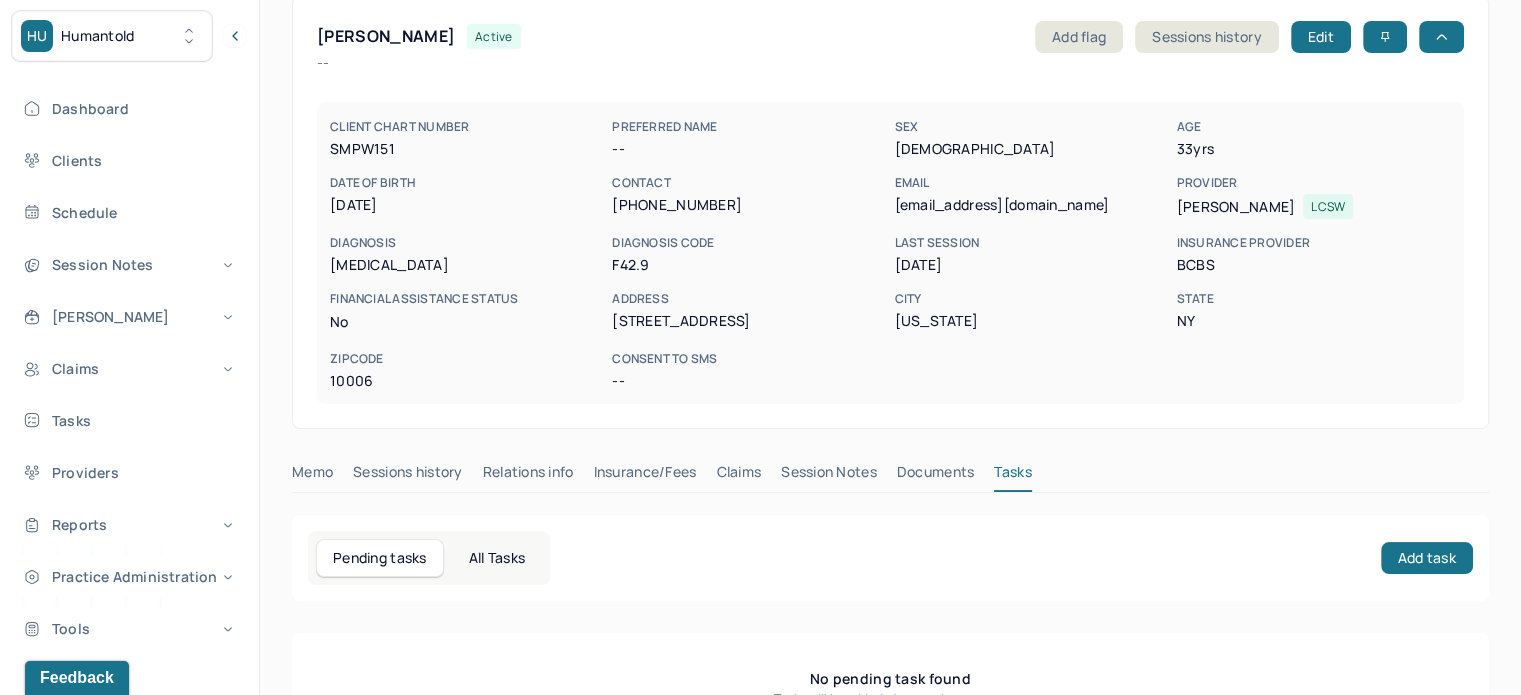 scroll, scrollTop: 200, scrollLeft: 0, axis: vertical 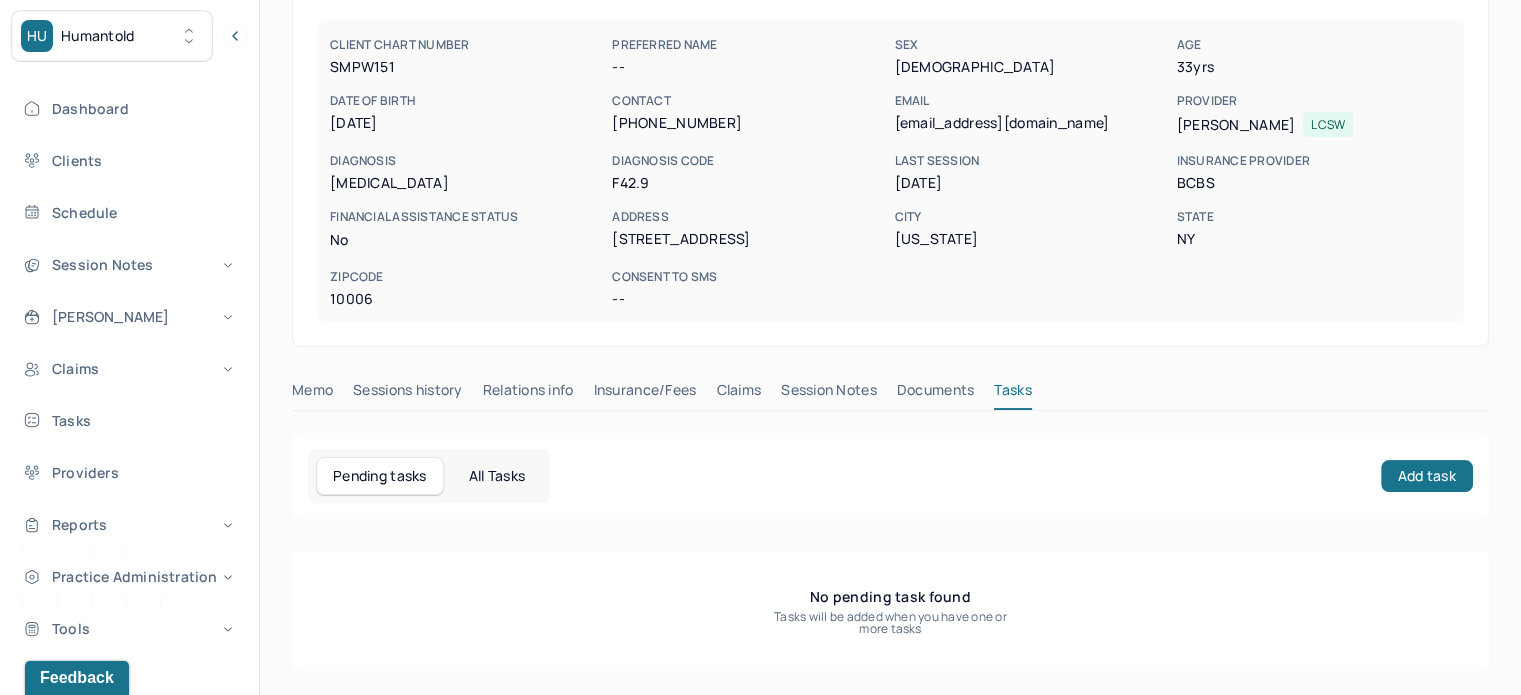 click on "Claims" at bounding box center [738, 394] 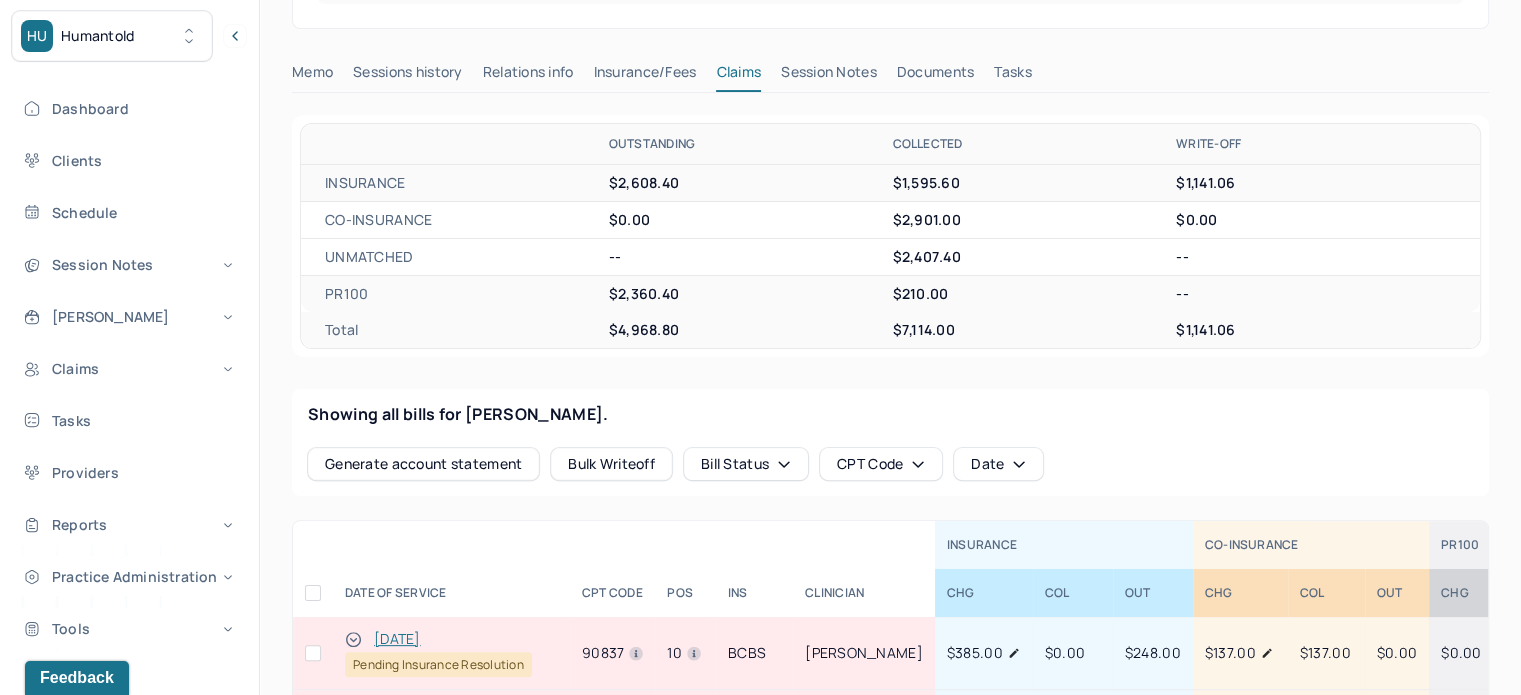 scroll, scrollTop: 1100, scrollLeft: 0, axis: vertical 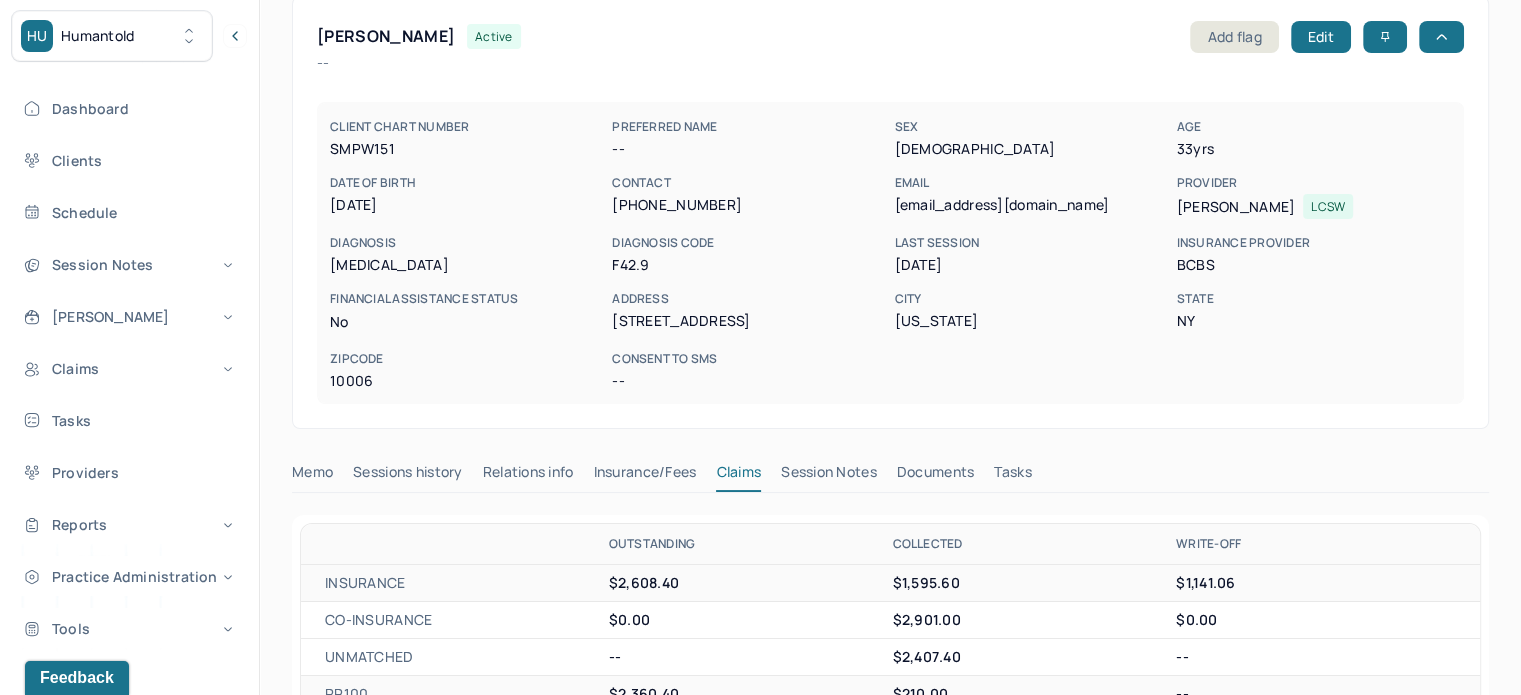 click on "jess.stern18@gmail.com" at bounding box center [1031, 205] 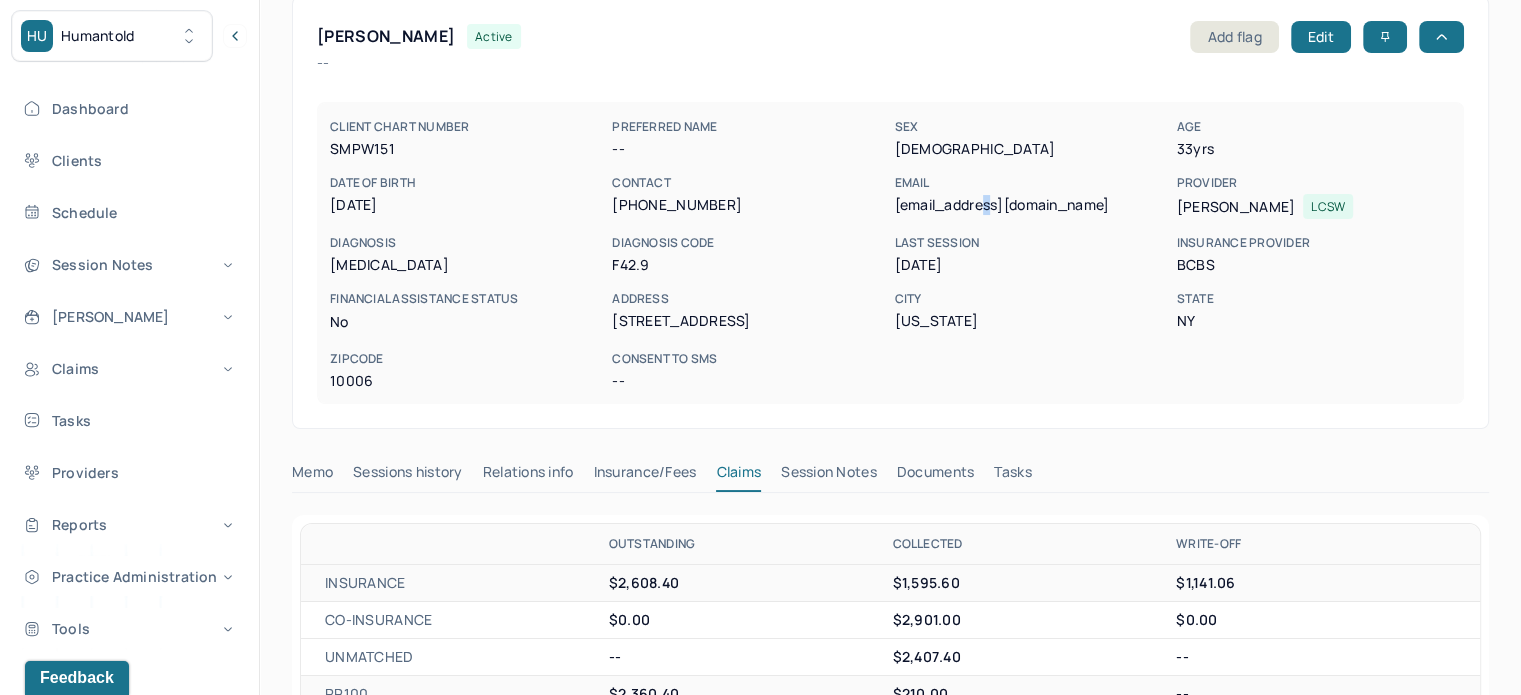 click on "jess.stern18@gmail.com" at bounding box center (1031, 205) 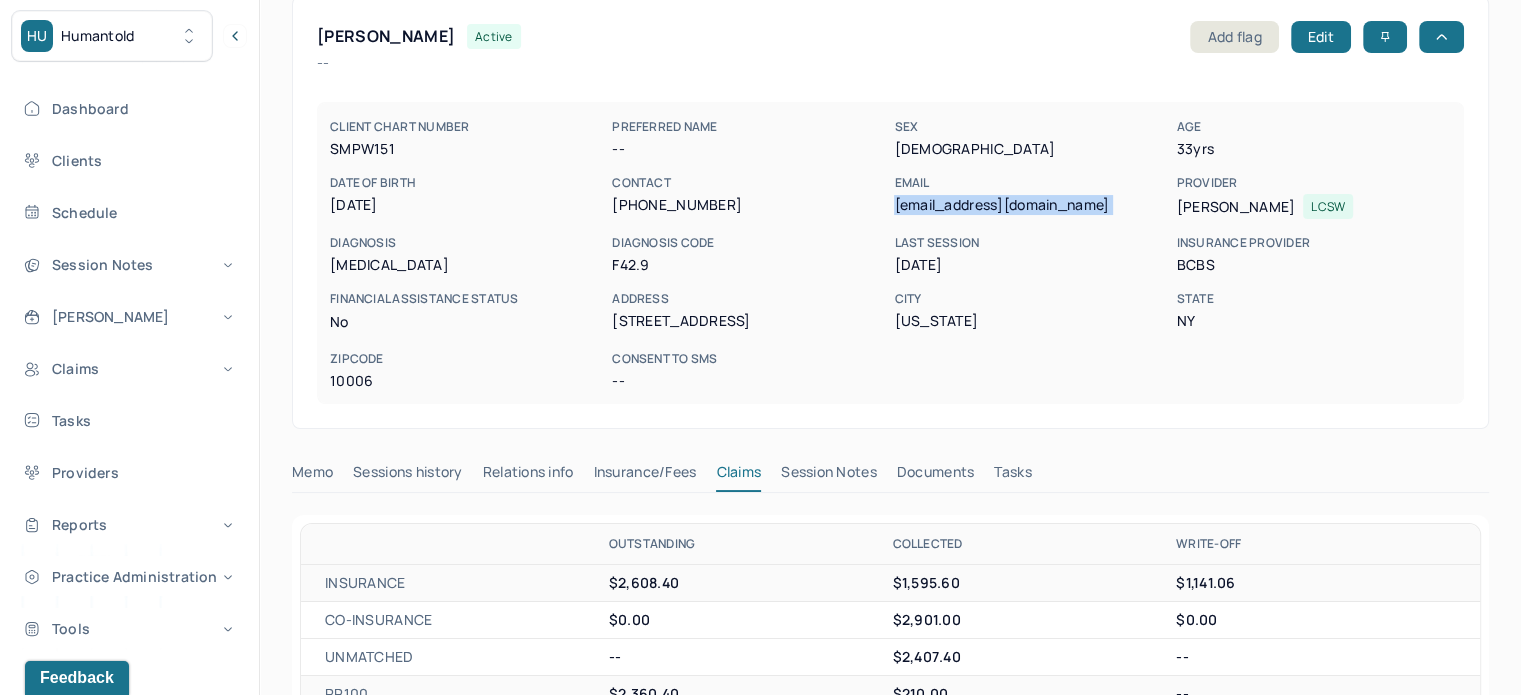 click on "jess.stern18@gmail.com" at bounding box center (1031, 205) 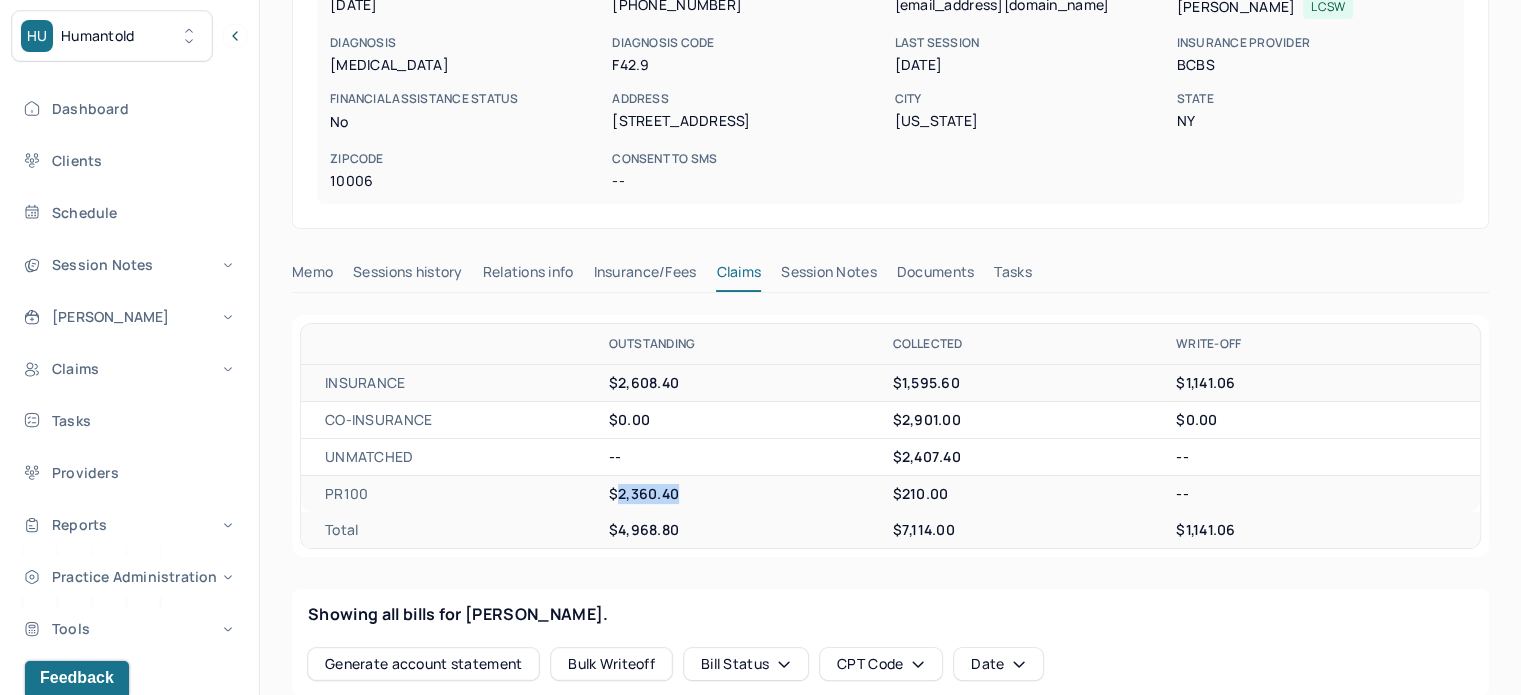drag, startPoint x: 630, startPoint y: 513, endPoint x: 619, endPoint y: 512, distance: 11.045361 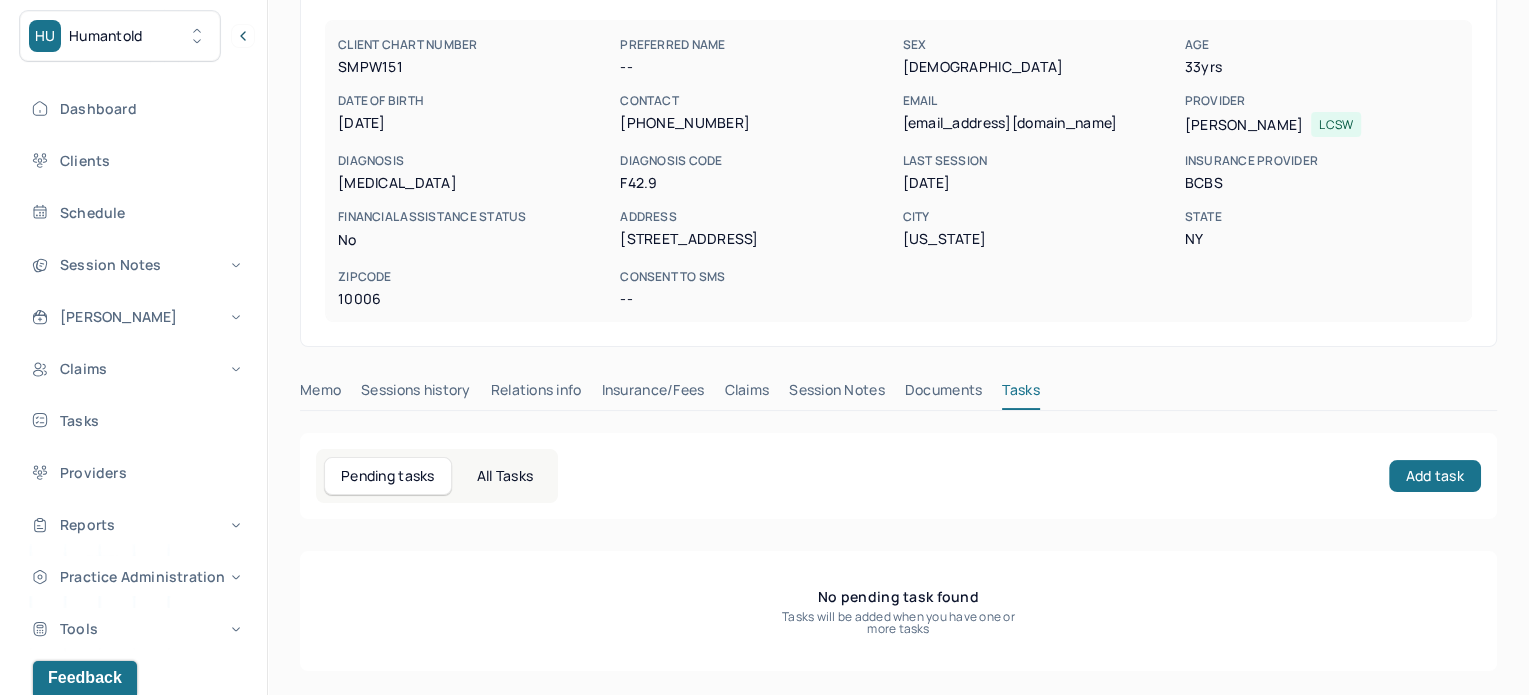 scroll, scrollTop: 200, scrollLeft: 0, axis: vertical 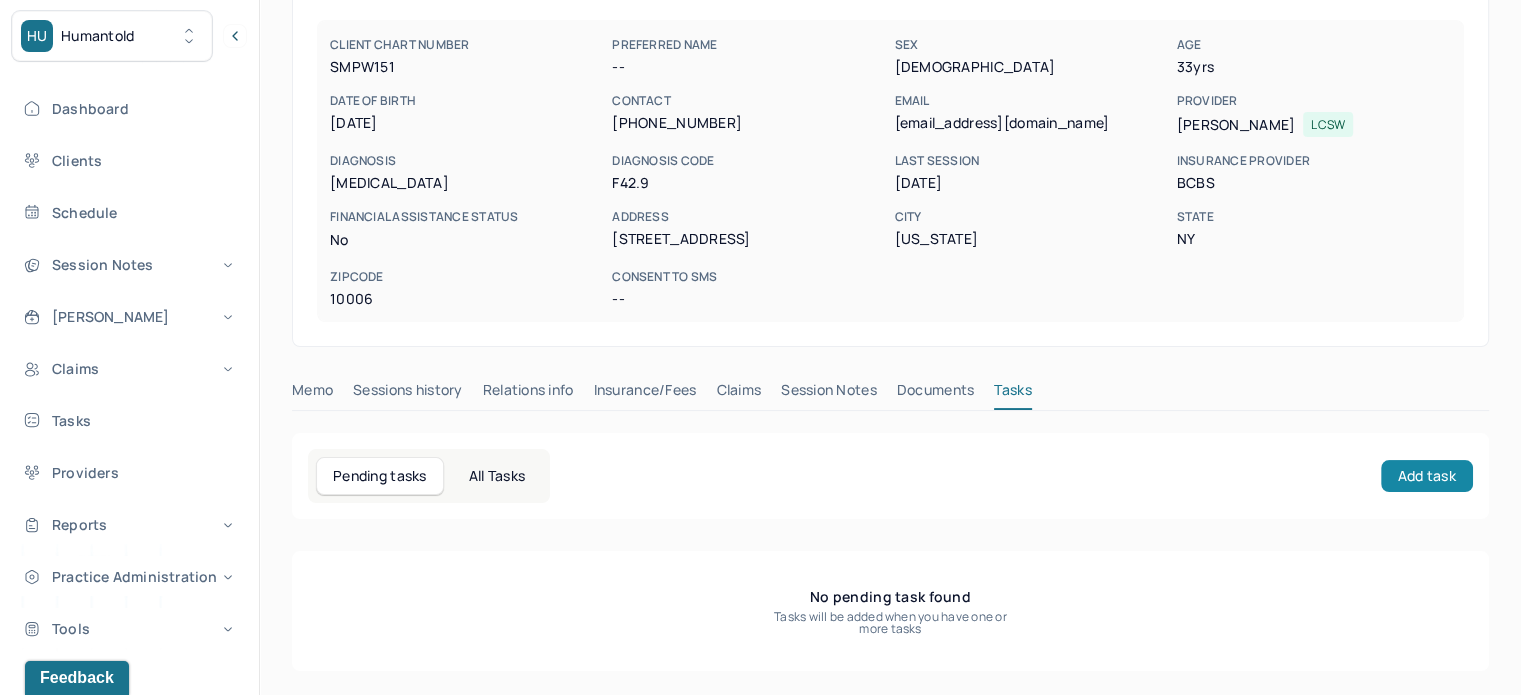click on "Add task" at bounding box center [1427, 476] 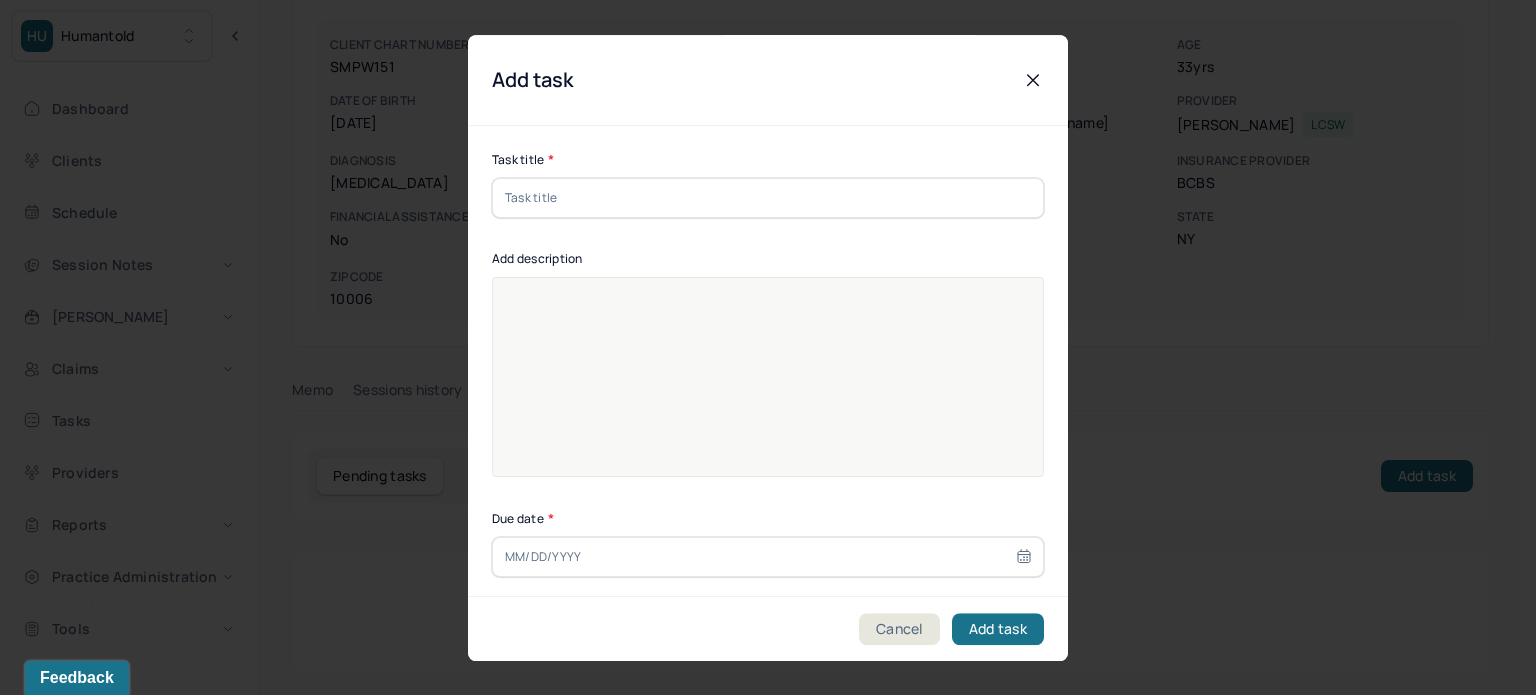 click at bounding box center [768, 198] 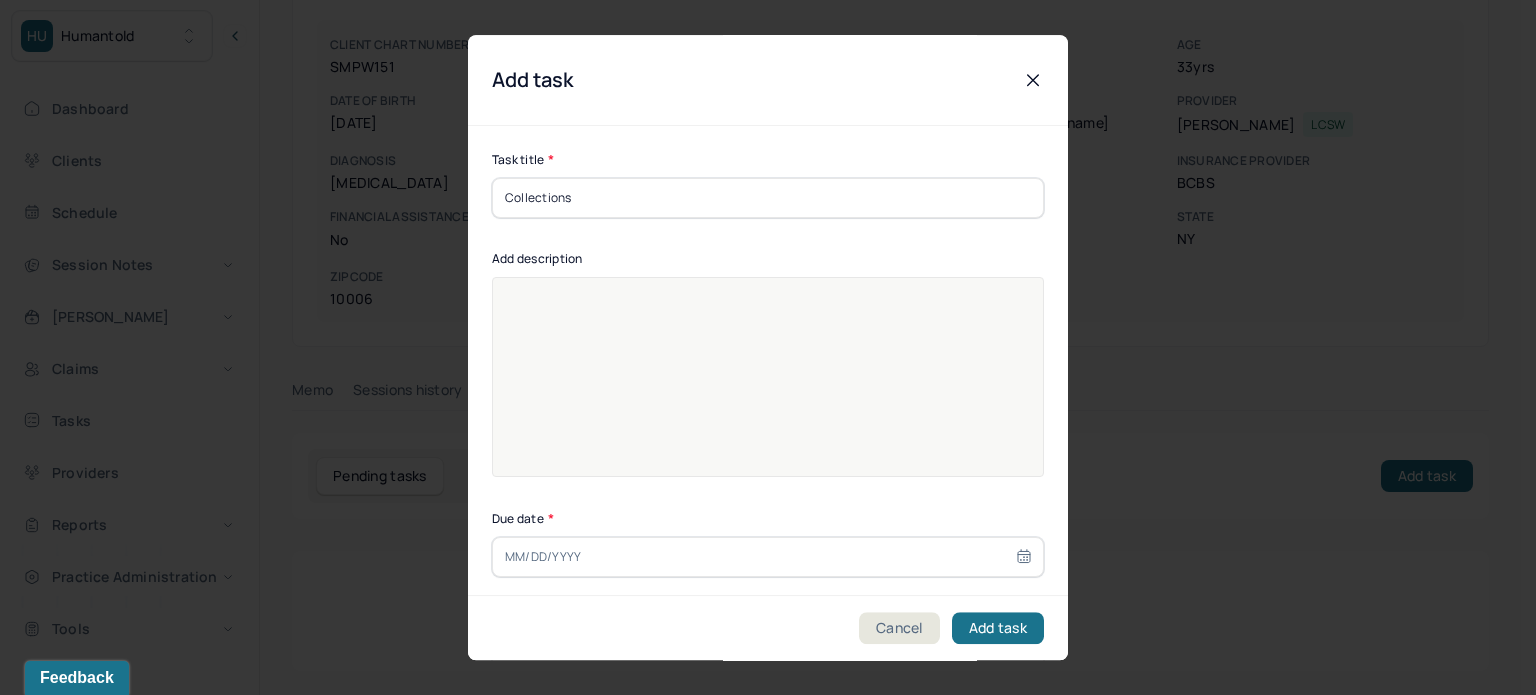 type on "Collections" 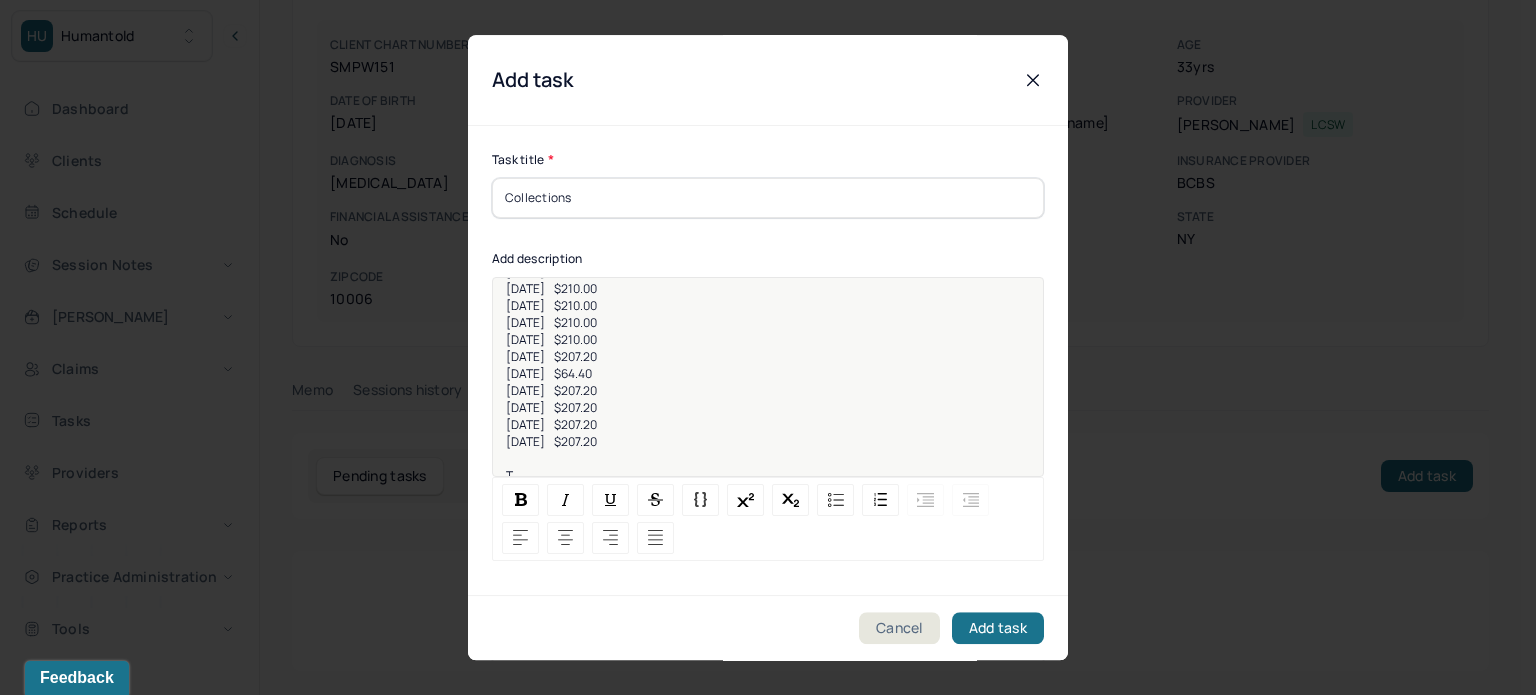 scroll, scrollTop: 48, scrollLeft: 0, axis: vertical 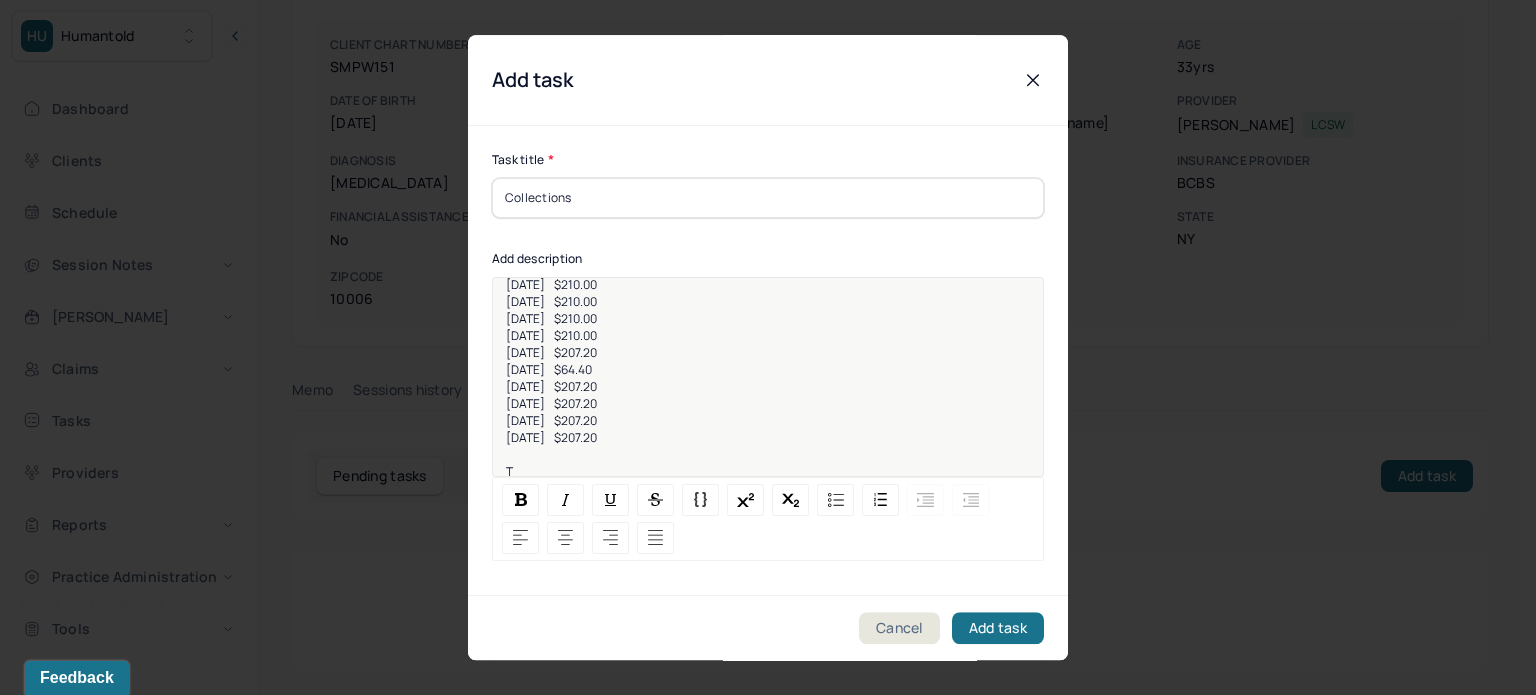 type 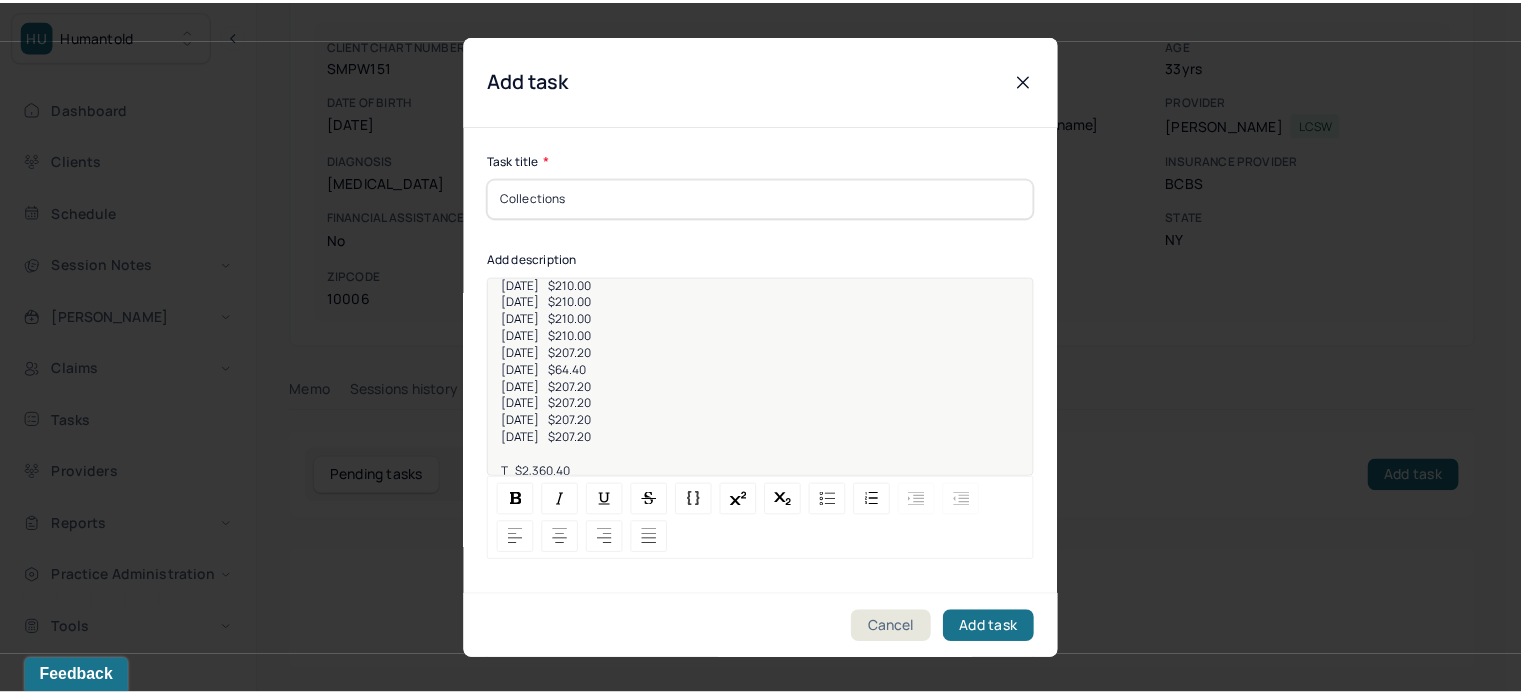 scroll, scrollTop: 256, scrollLeft: 0, axis: vertical 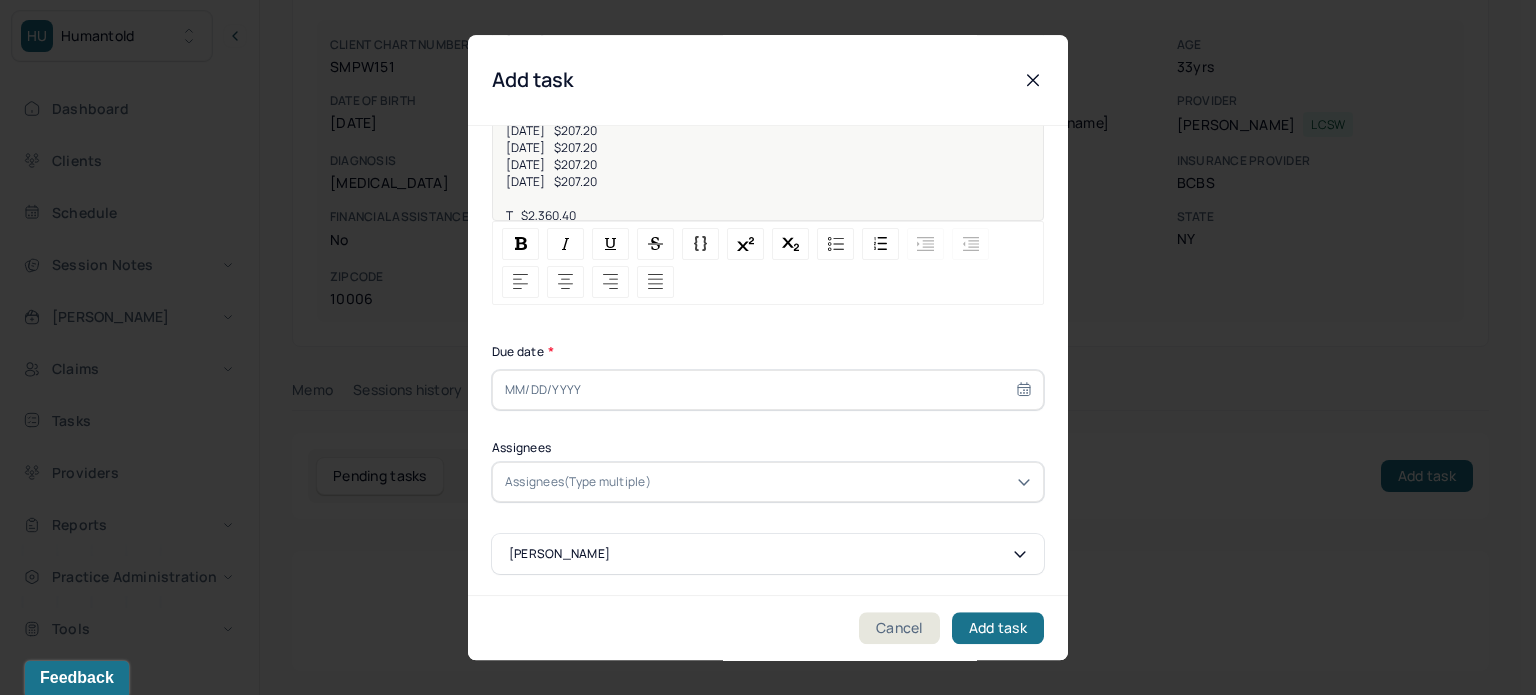 click at bounding box center (768, 390) 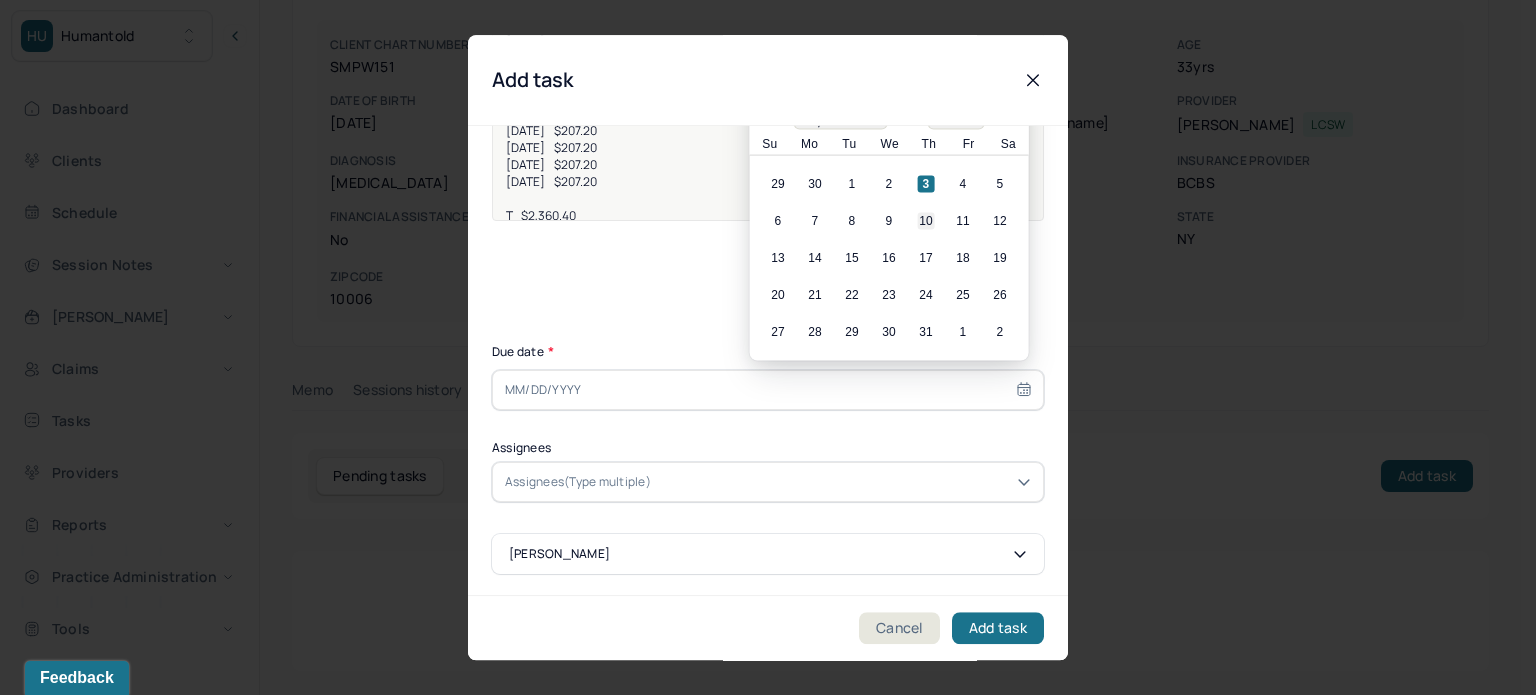 click on "10" at bounding box center (926, 221) 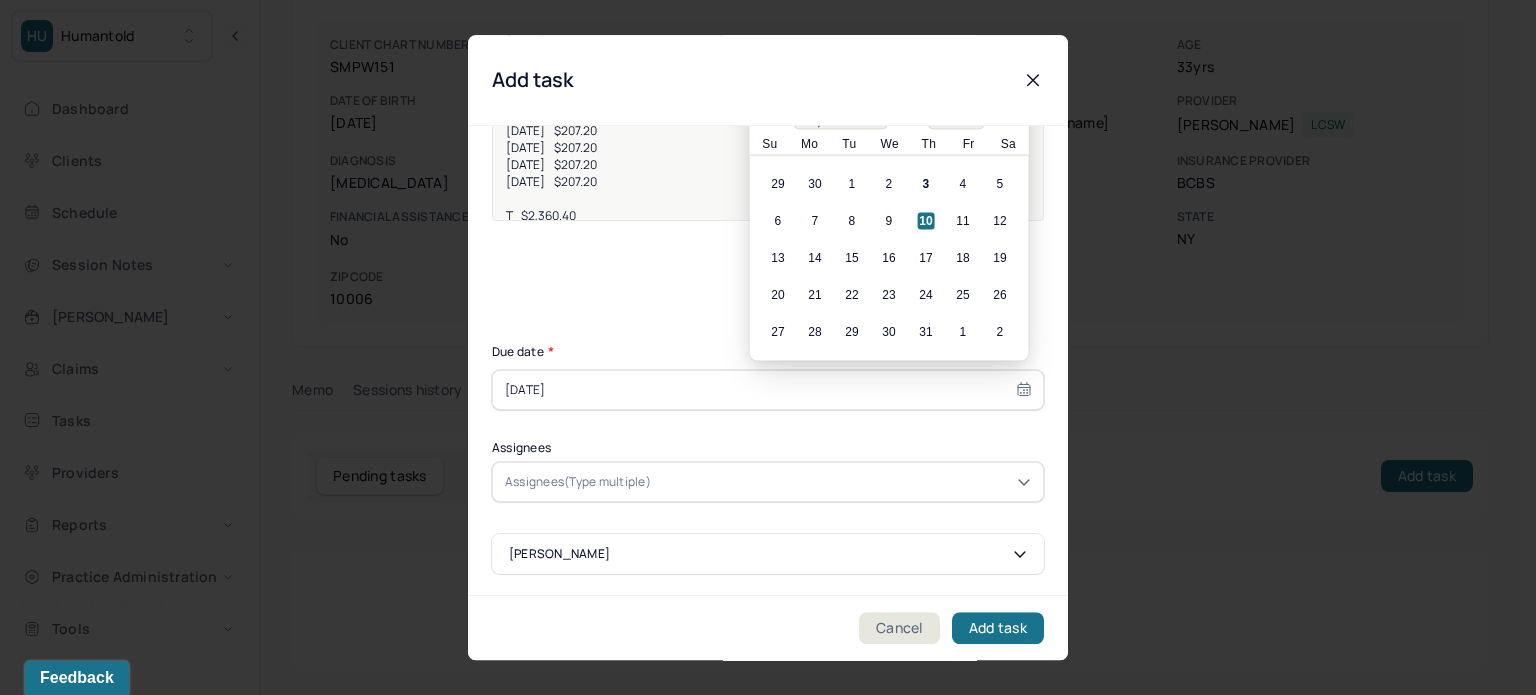 click on "Assignees(Type multiple)" at bounding box center (578, 482) 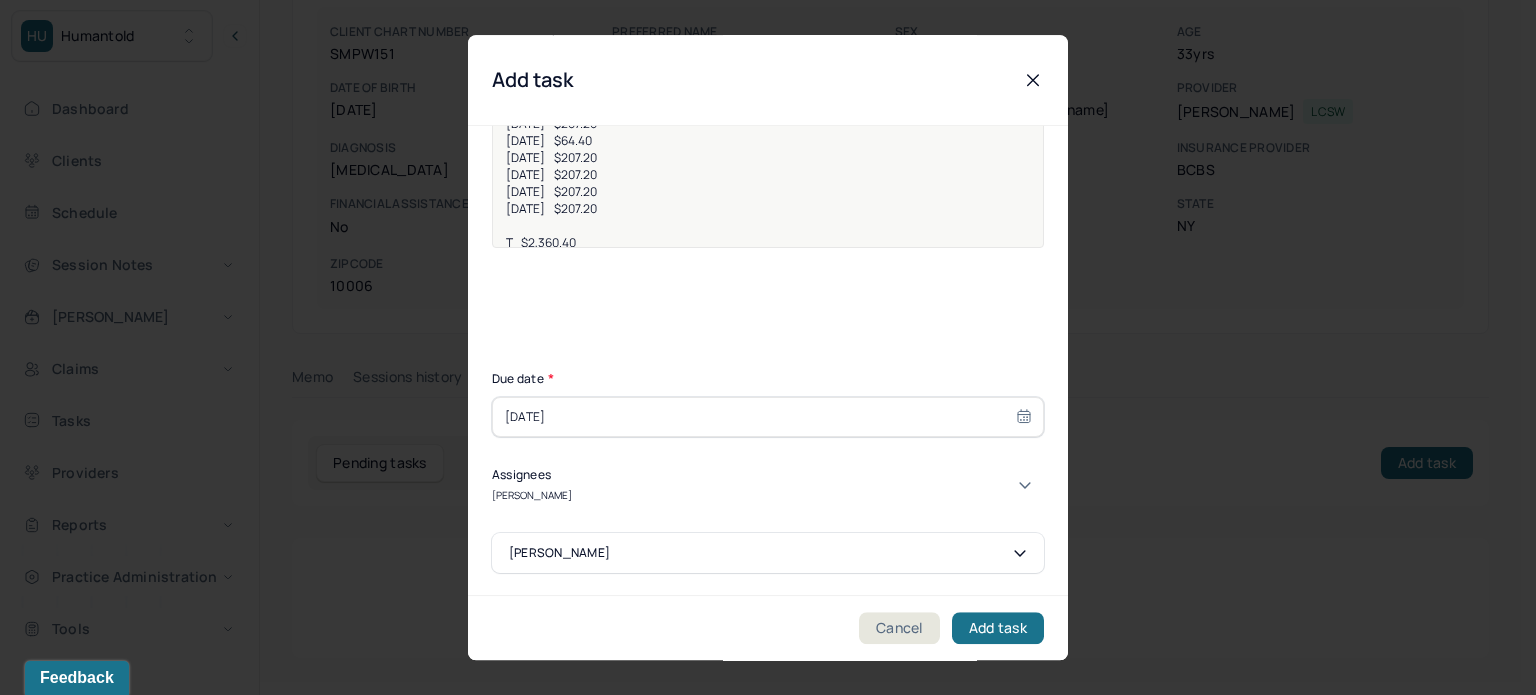 type on "[PERSON_NAME]" 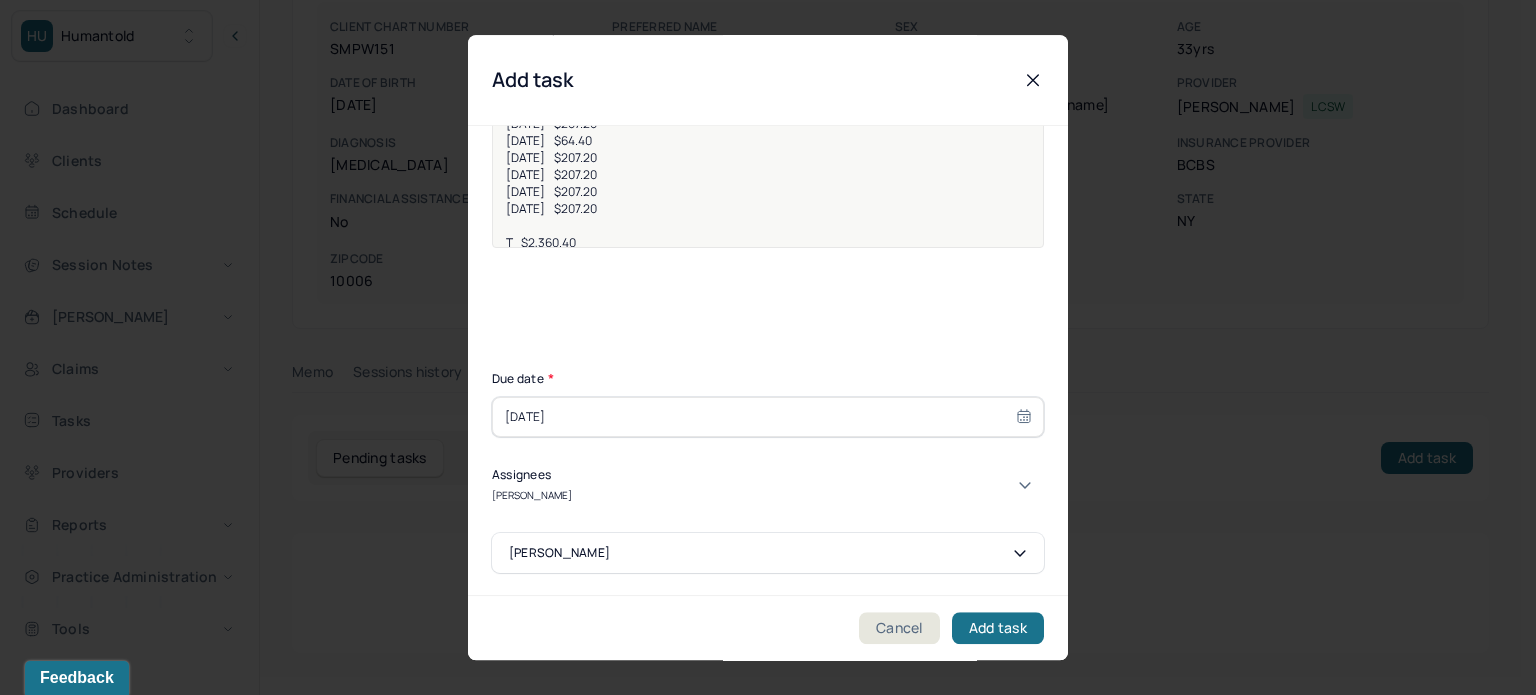 click on "[PERSON_NAME]" at bounding box center (760, 683) 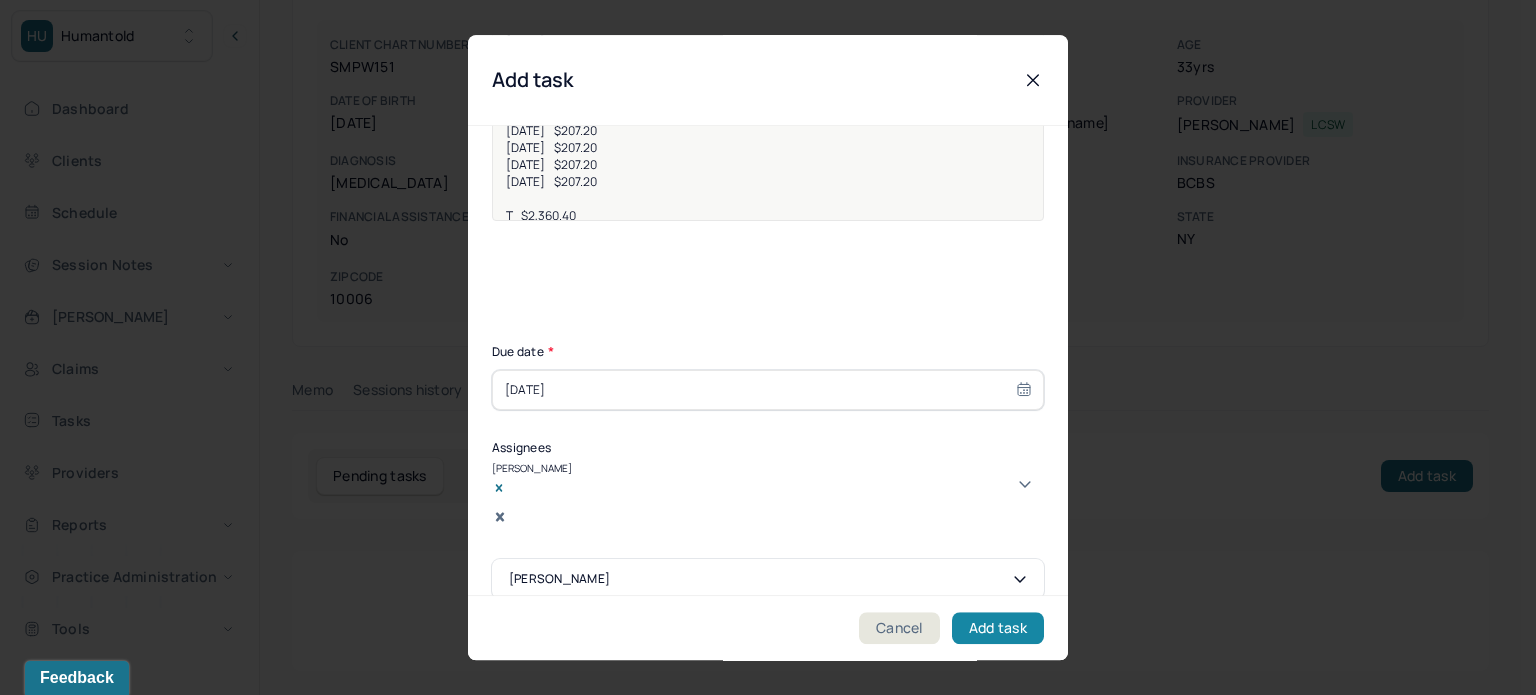 click on "Add task" at bounding box center [998, 628] 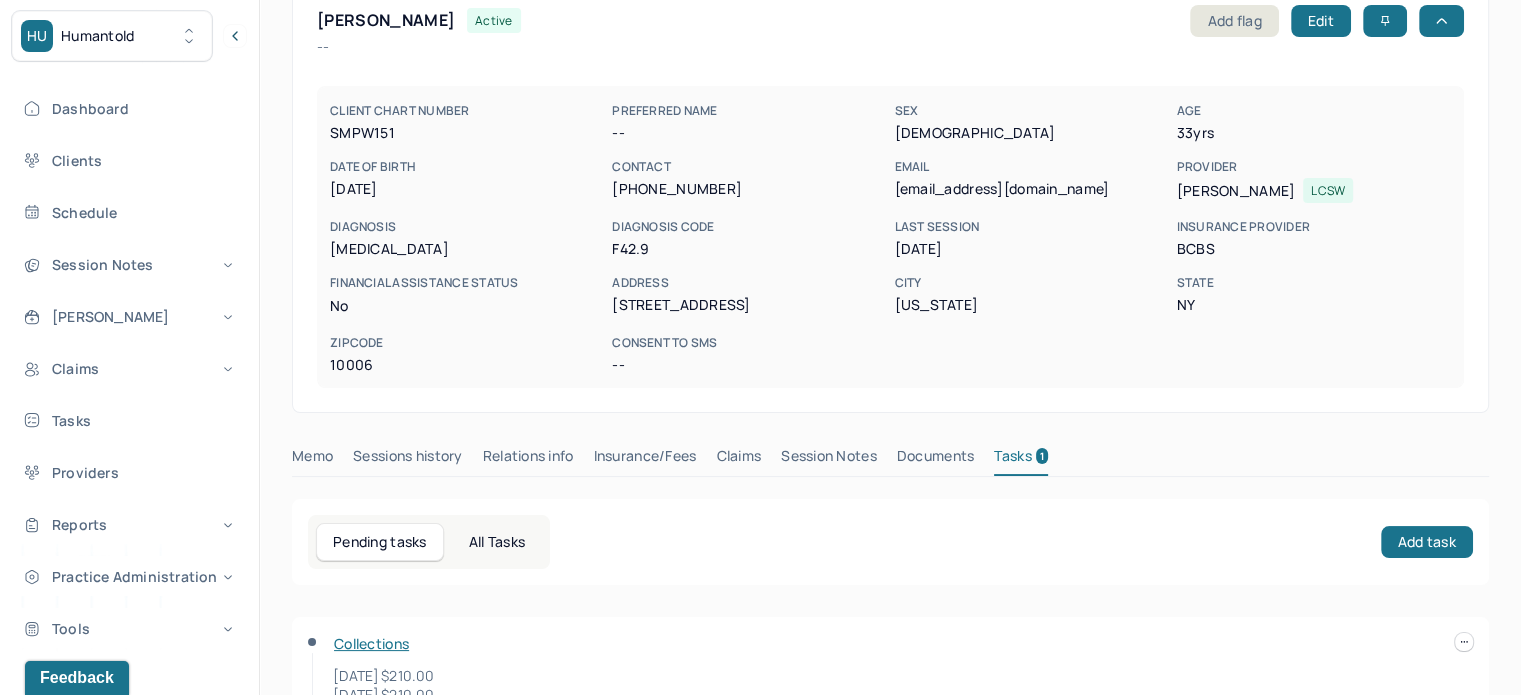 scroll, scrollTop: 0, scrollLeft: 0, axis: both 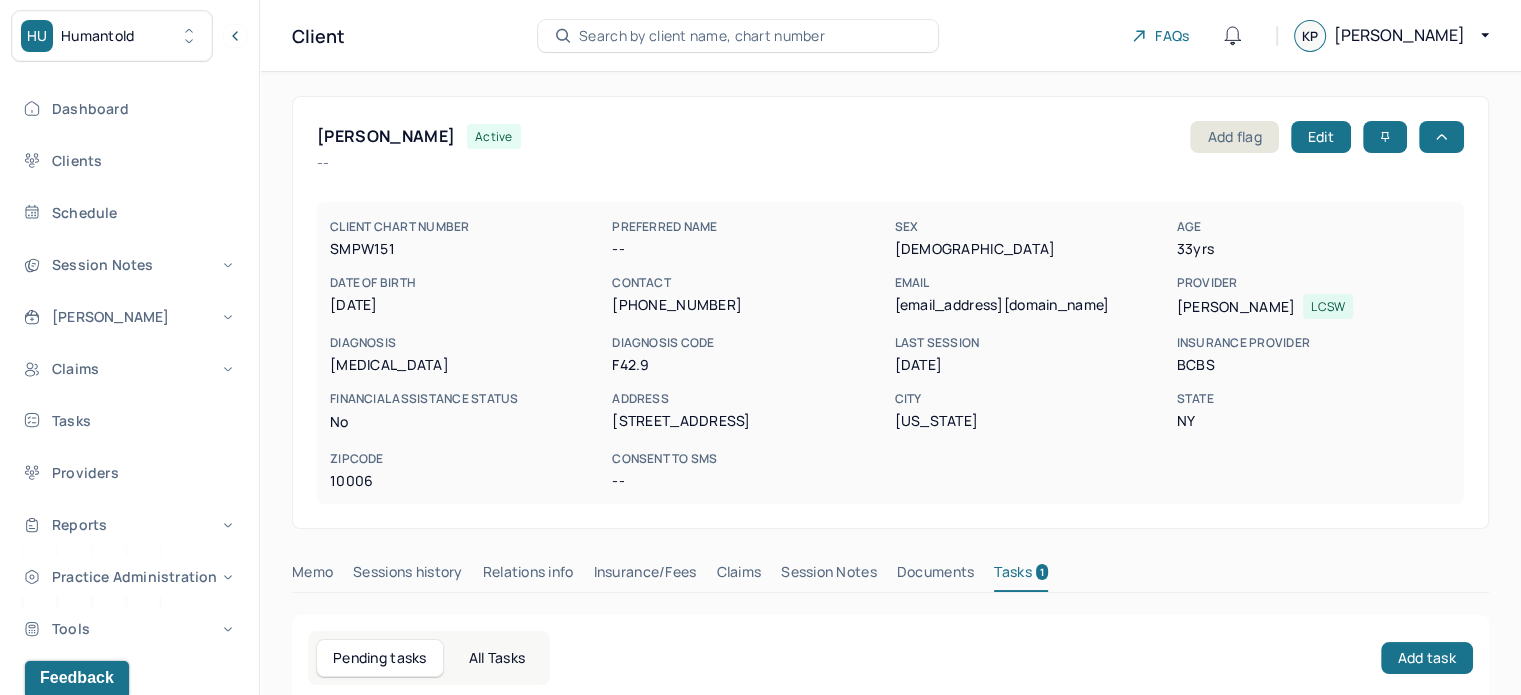 click on "Search by client name, chart number" at bounding box center [702, 36] 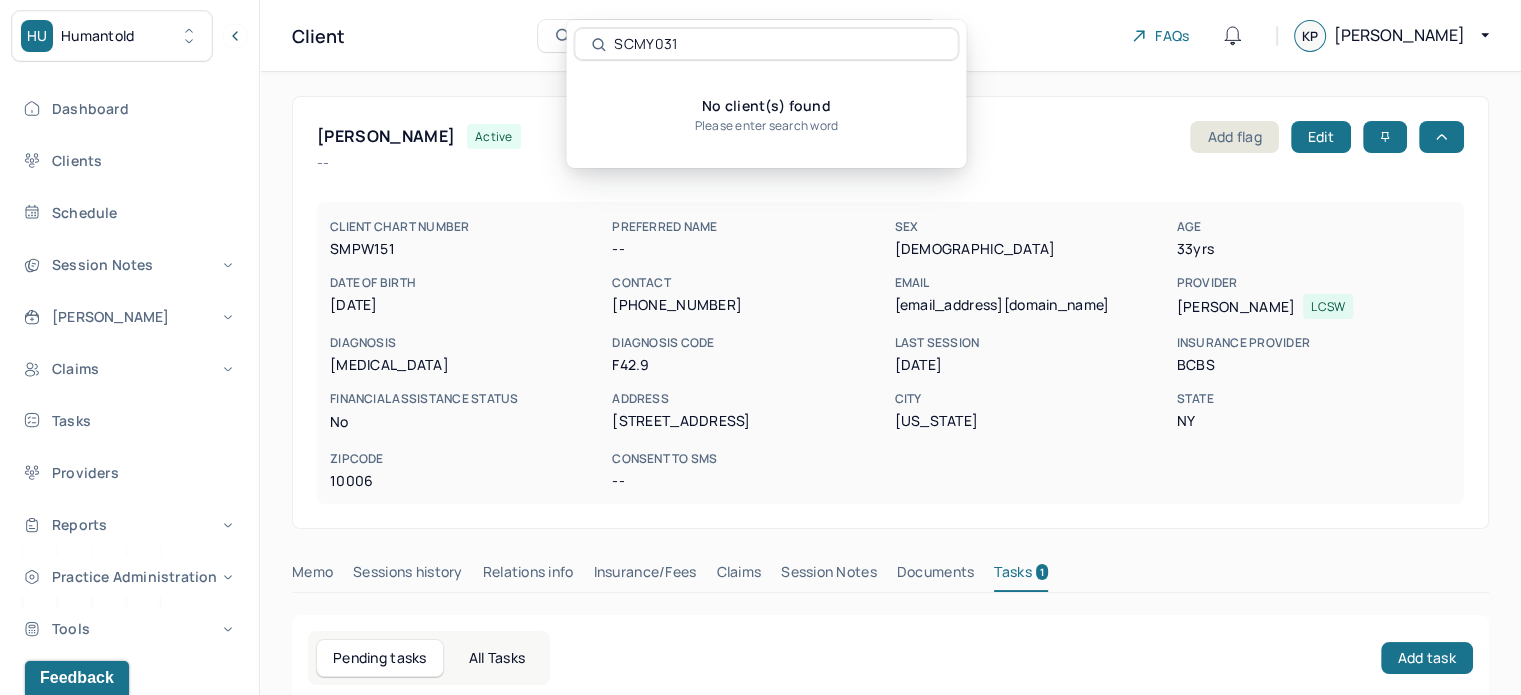 click on "SCMY031" at bounding box center [777, 44] 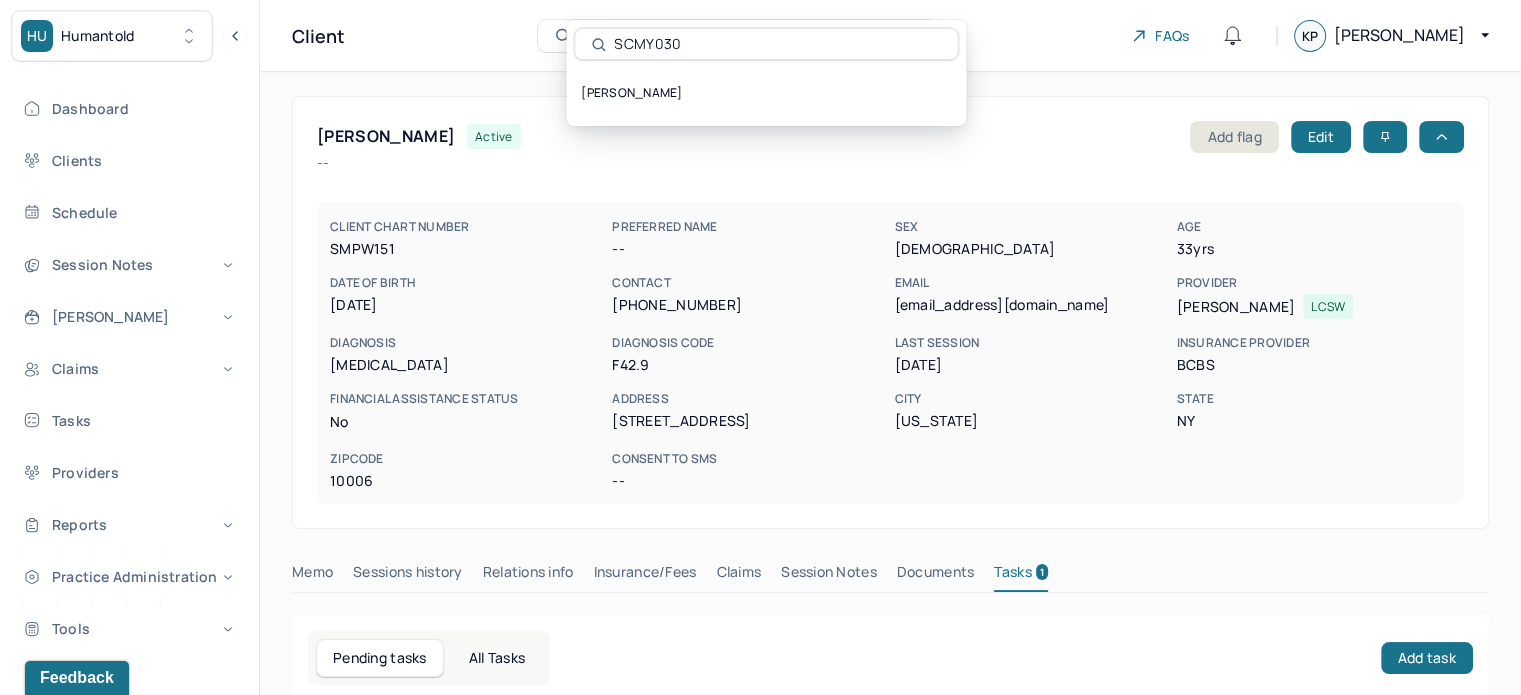 type on "SCMY030" 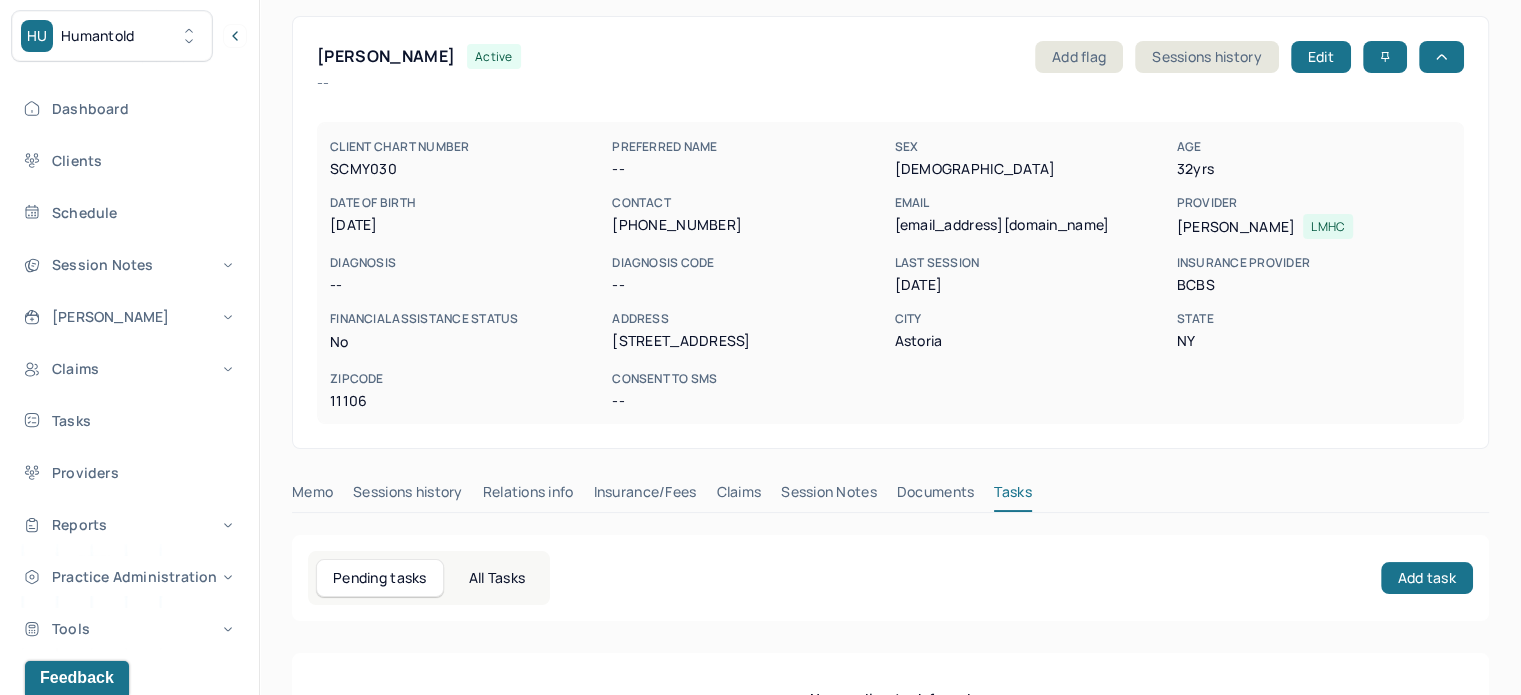 scroll, scrollTop: 180, scrollLeft: 0, axis: vertical 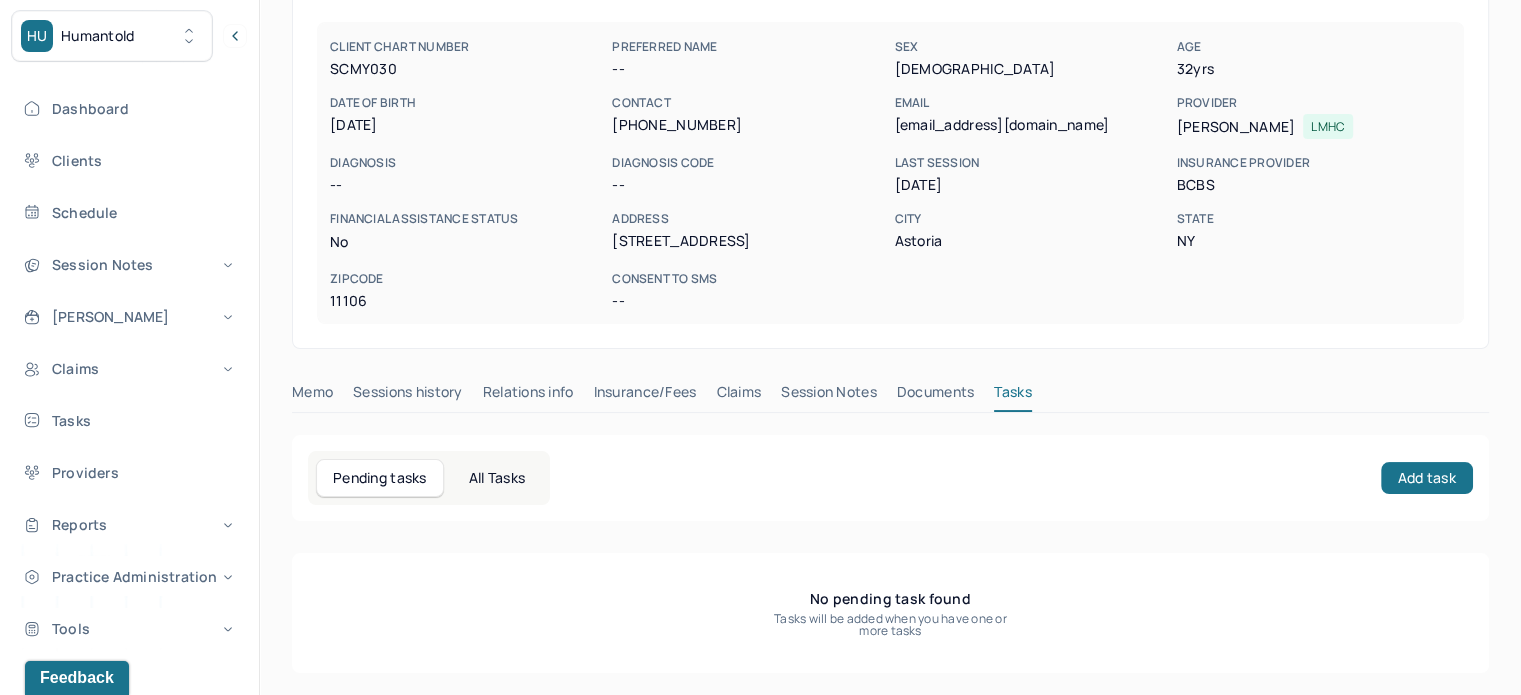 click on "allisonstegeland@gmail.com" at bounding box center (1031, 125) 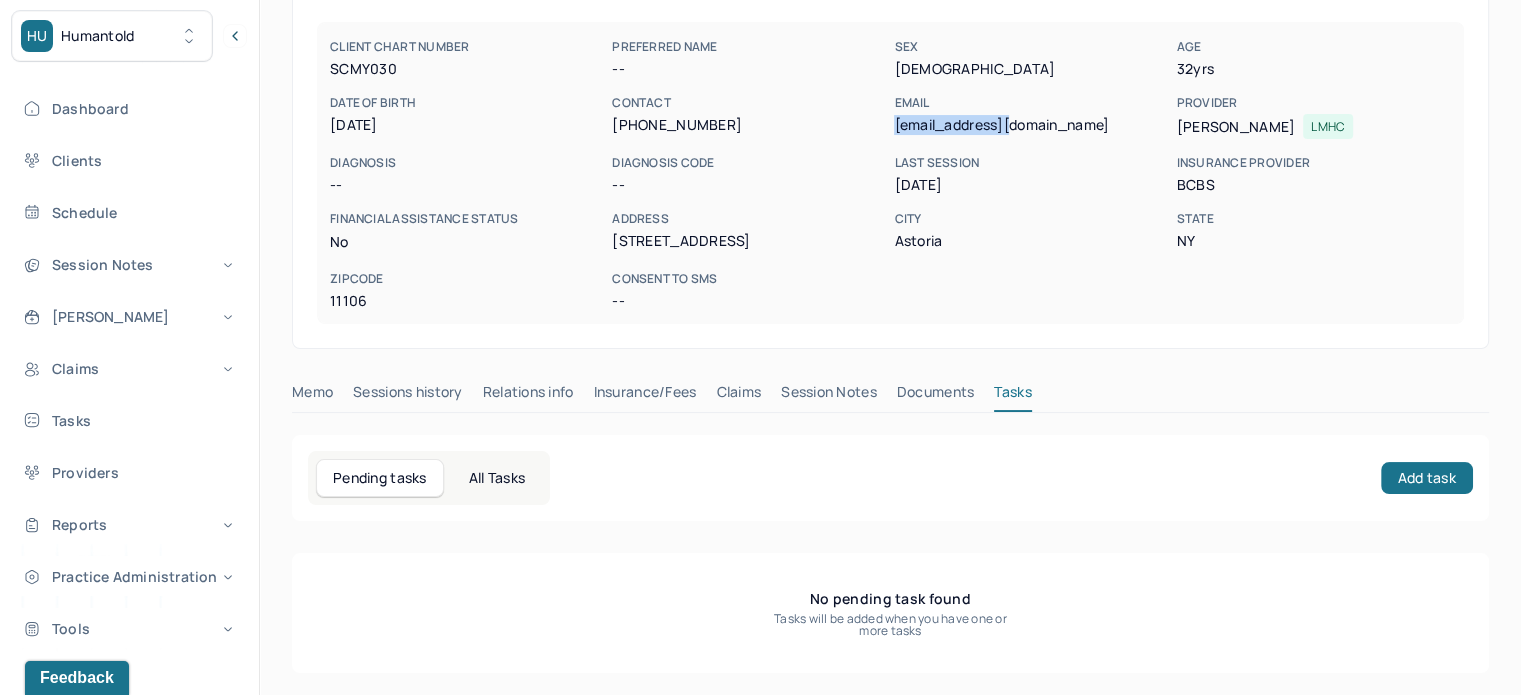 click on "allisonstegeland@gmail.com" at bounding box center [1031, 125] 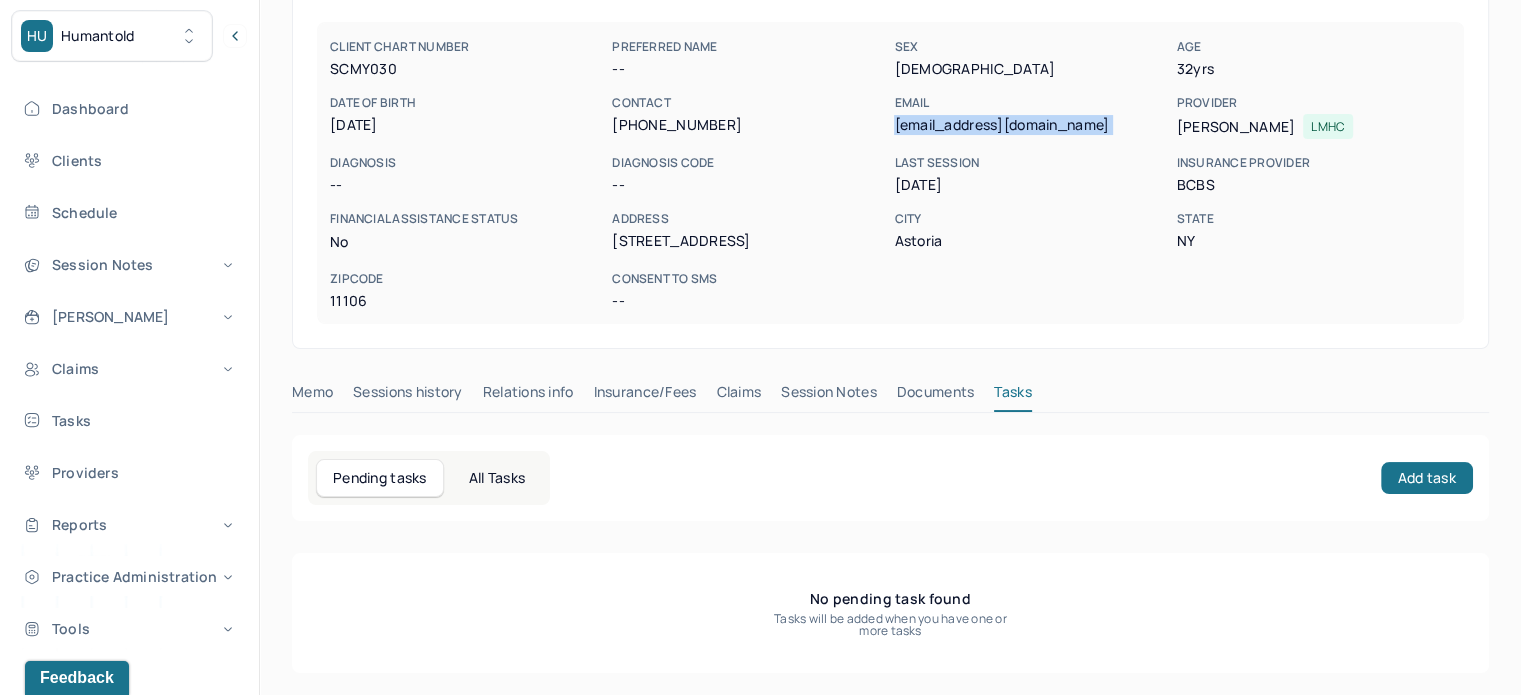 click on "allisonstegeland@gmail.com" at bounding box center [1031, 125] 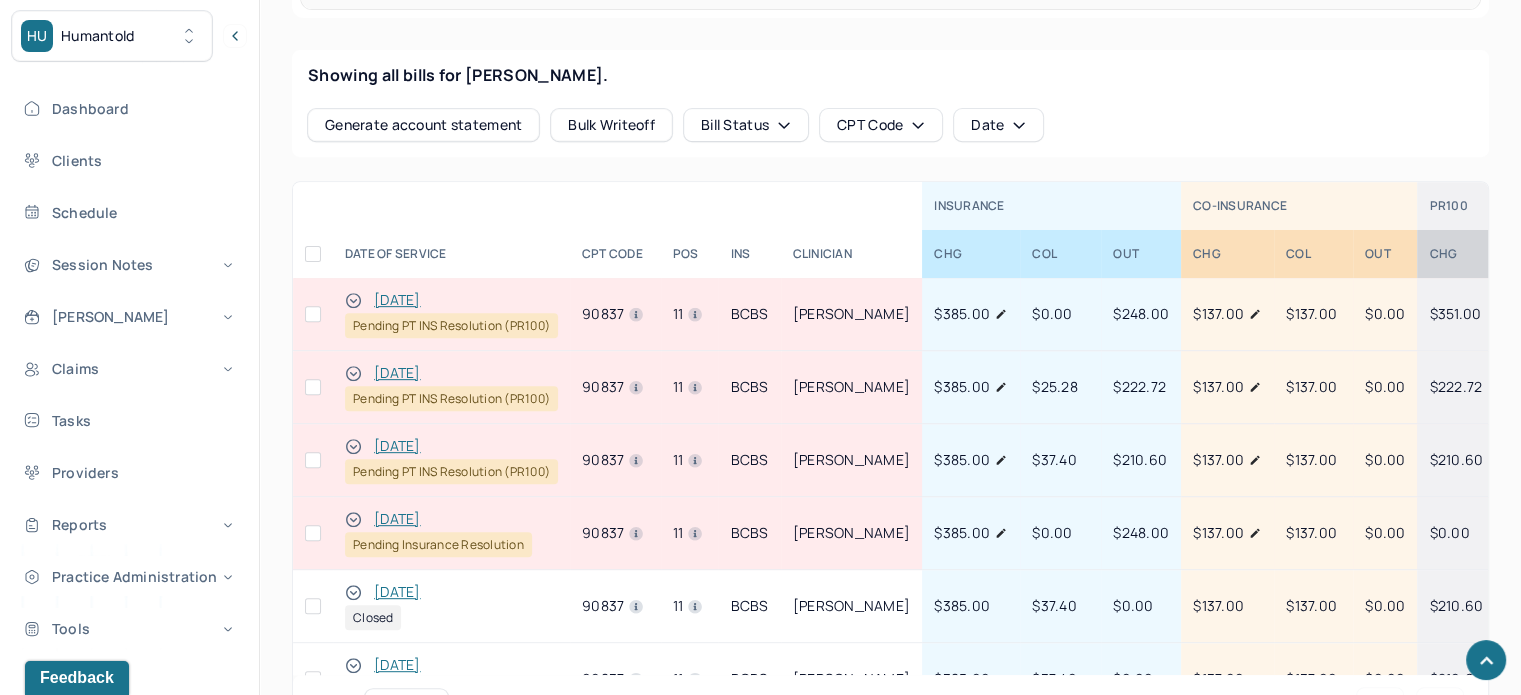 scroll, scrollTop: 880, scrollLeft: 0, axis: vertical 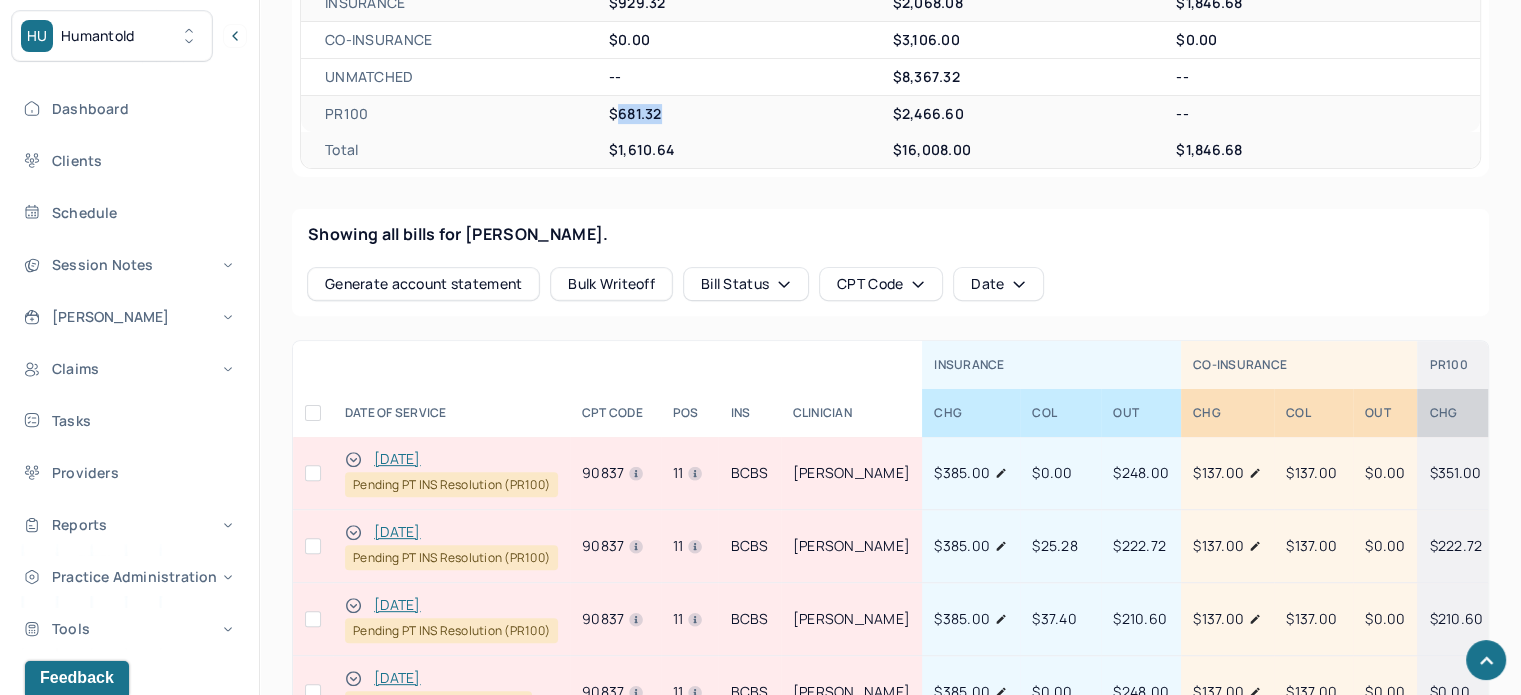 drag, startPoint x: 666, startPoint y: 115, endPoint x: 619, endPoint y: 115, distance: 47 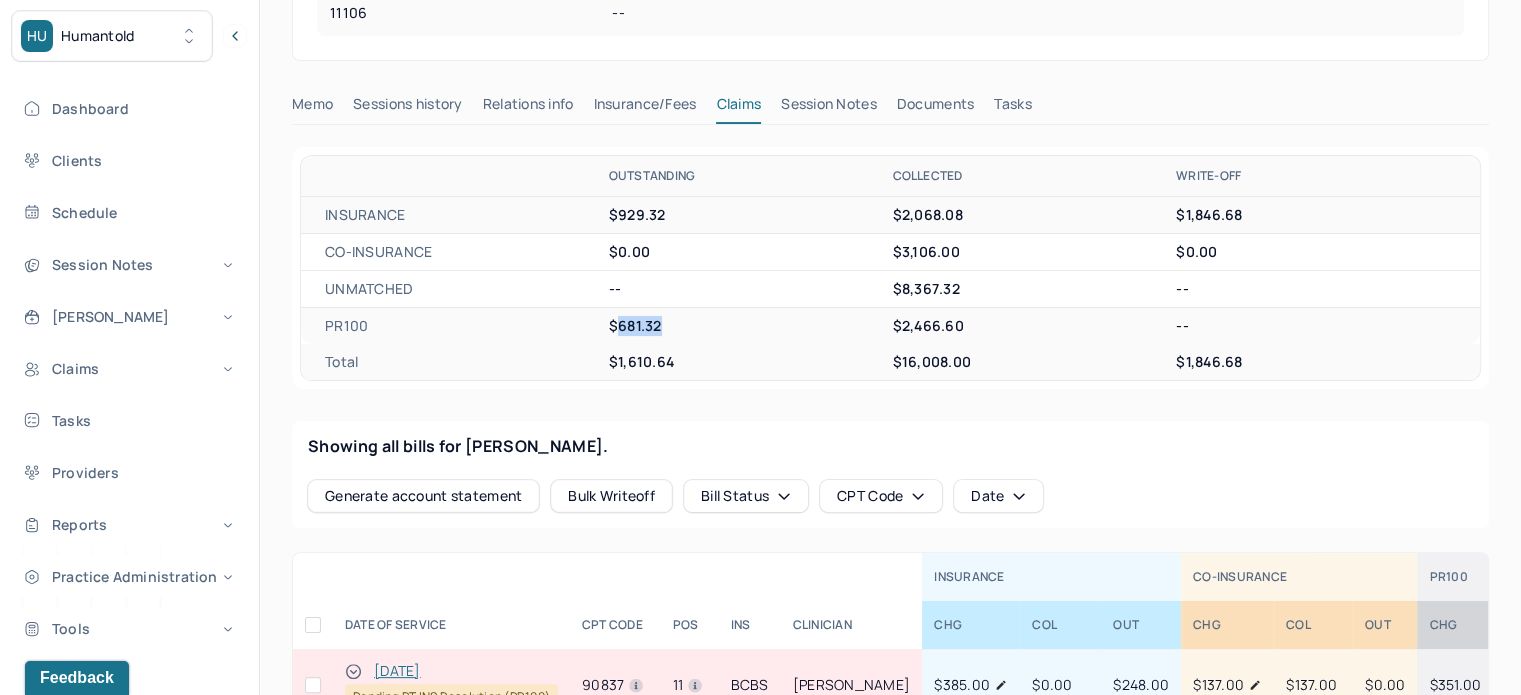 scroll, scrollTop: 500, scrollLeft: 0, axis: vertical 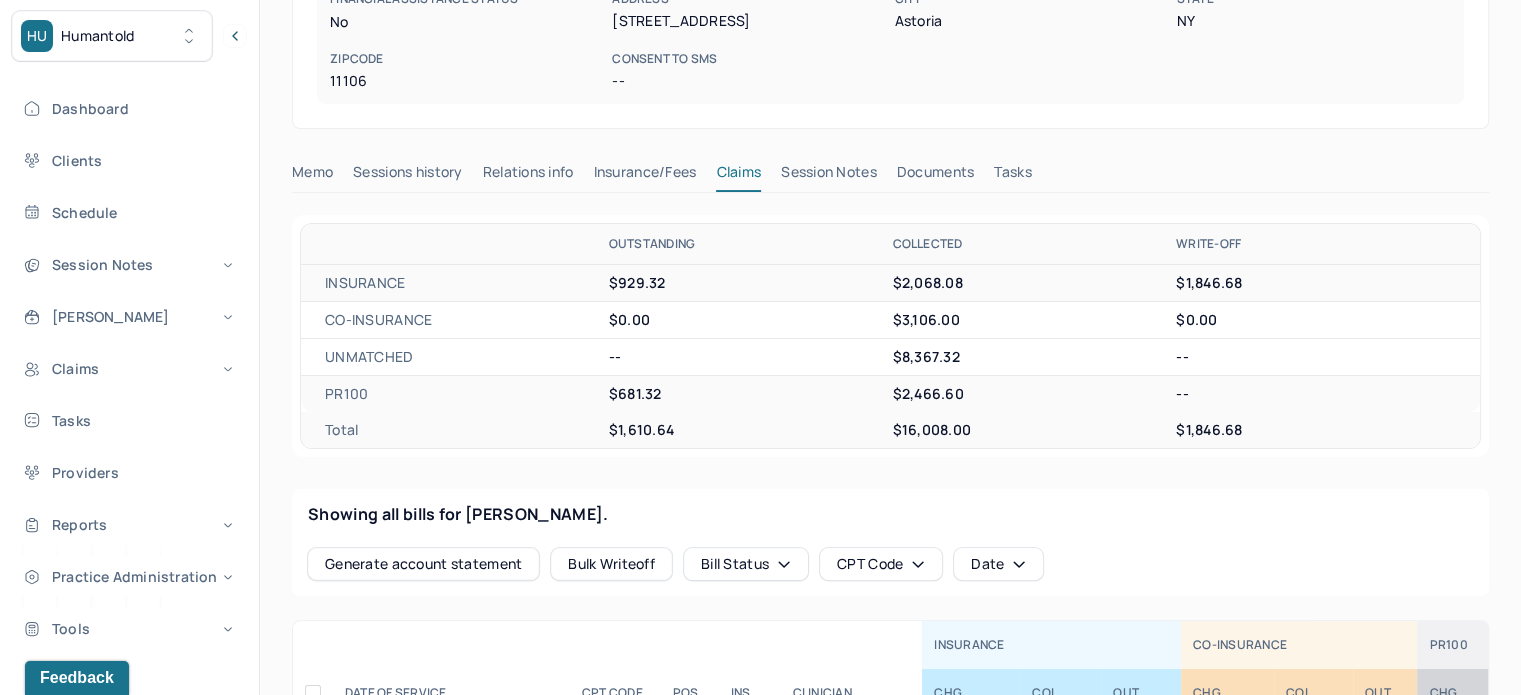 click on "STEGELAND, ALLISON active   Add flag     Edit               -- CLIENT CHART NUMBER SCMY030 PREFERRED NAME -- SEX female AGE 32  yrs DATE OF BIRTH 05/19/1993  CONTACT (518) 844-5202 EMAIL allisonstegeland@gmail.com PROVIDER RYAN, KALI LMHC DIAGNOSIS -- DIAGNOSIS CODE -- LAST SESSION 07/02/2025 insurance provider BCBS FINANCIAL ASSISTANCE STATUS no Address 31-57 34TH ST City Astoria State NY Zipcode 11106 Consent to Sms --   Memo     Sessions history     Relations info     Insurance/Fees     Claims     Session Notes     Documents     Tasks    OUTSTANDING COLLECTED WRITE-OFF INSURANCE $929.32 $2,068.08 $1,846.68 CO-INSURANCE $0.00 $3,106.00 $0.00 UNMATCHED -- $8,367.32 -- PR100 $681.32 $2,466.60 -- Total $1,610.64 $16,008.00 $1,846.68 Showing all bills for STEGELAND, ALLISON.    Generate account statement     Bulk Writeoff     Bill Status     CPT Code     Date   INSURANCE CO-INSURANCE PR100 DATE OF SERVICE CPT CODE pos Ins CLINICIAN CHG COL OUT CHG COL OUT CHg COL OUT AA     06/25/2025 90837 11 BCBS RYAN, KALI" at bounding box center (890, 1160) 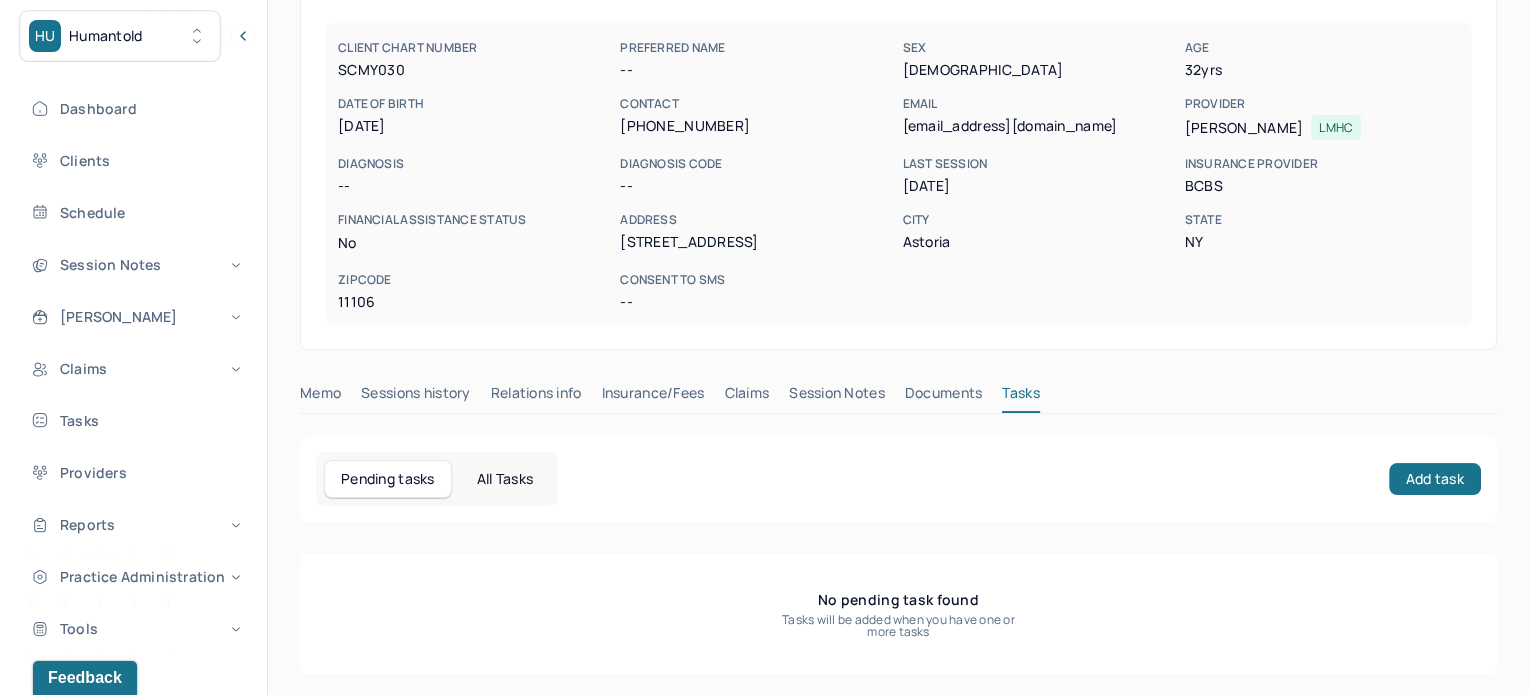 scroll, scrollTop: 180, scrollLeft: 0, axis: vertical 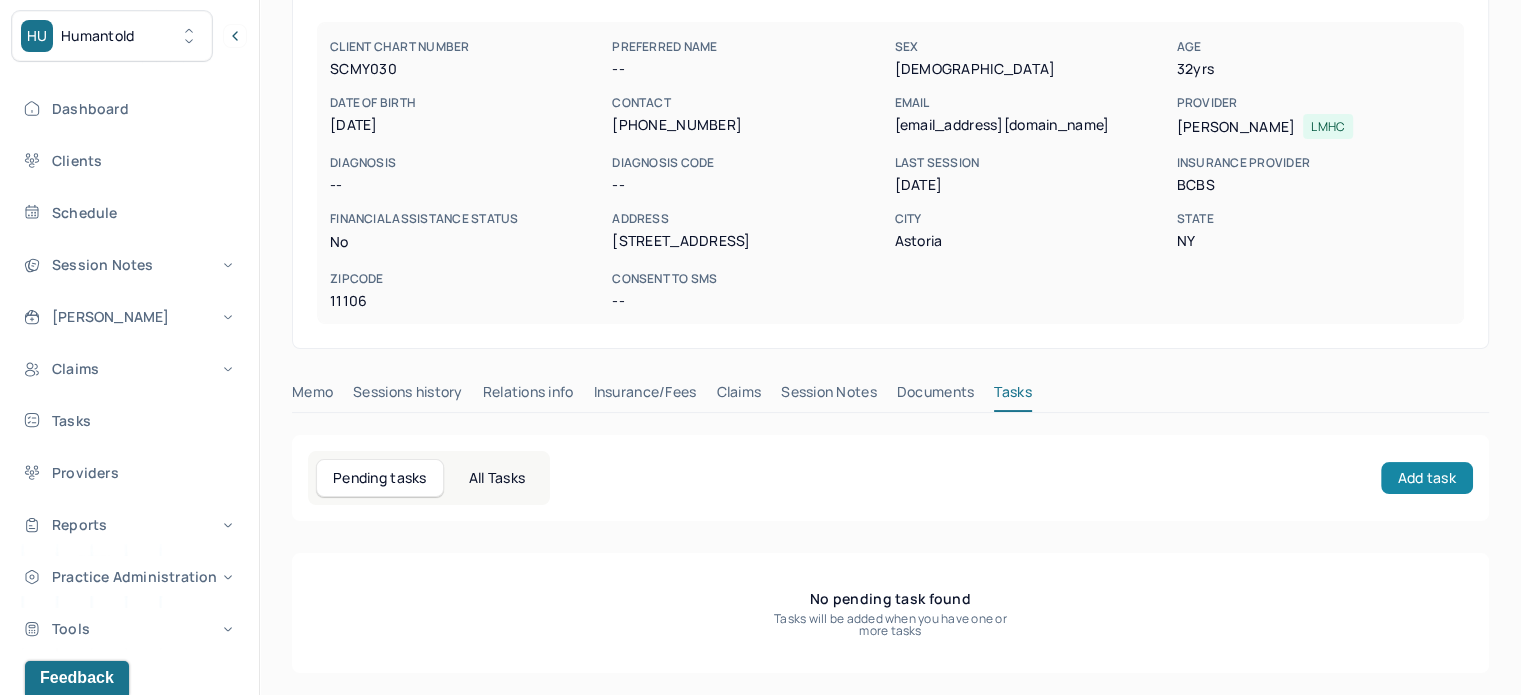 click on "Add task" at bounding box center (1427, 478) 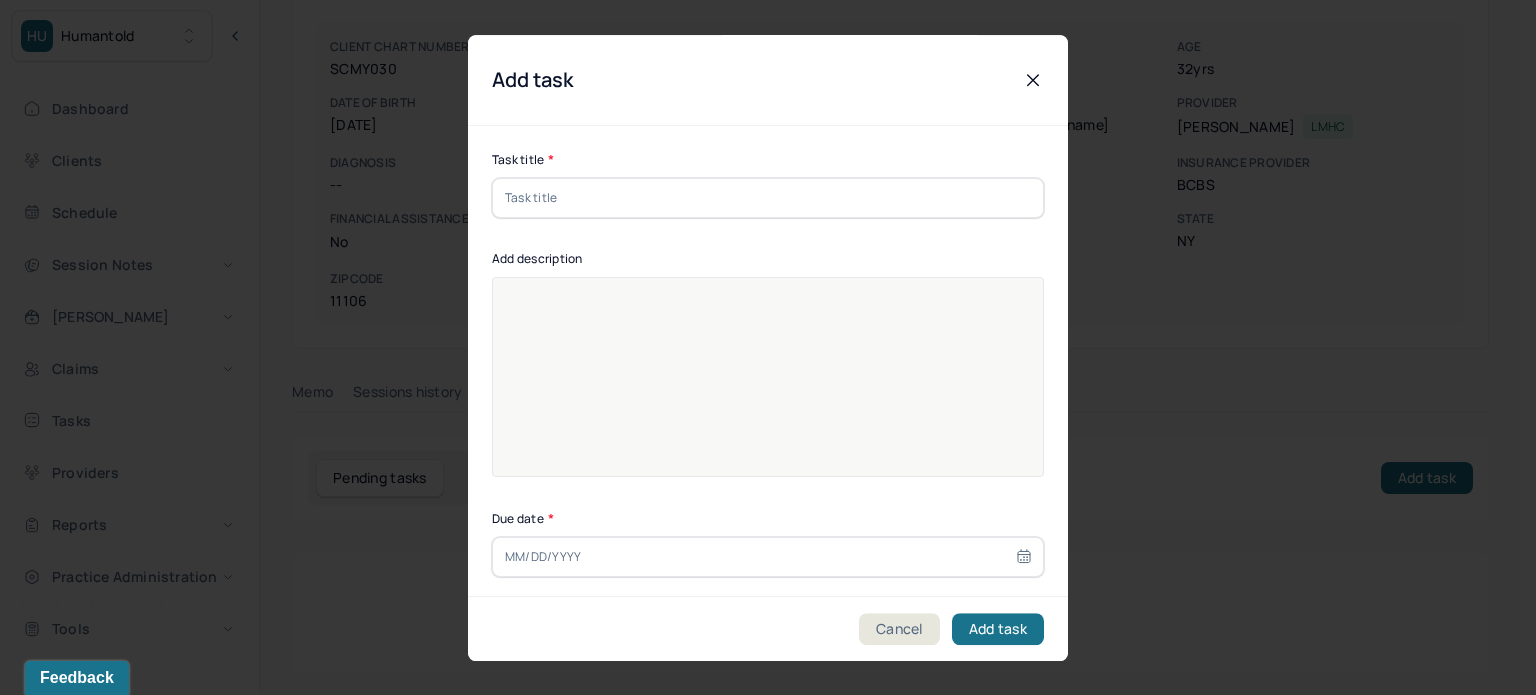 click at bounding box center [768, 198] 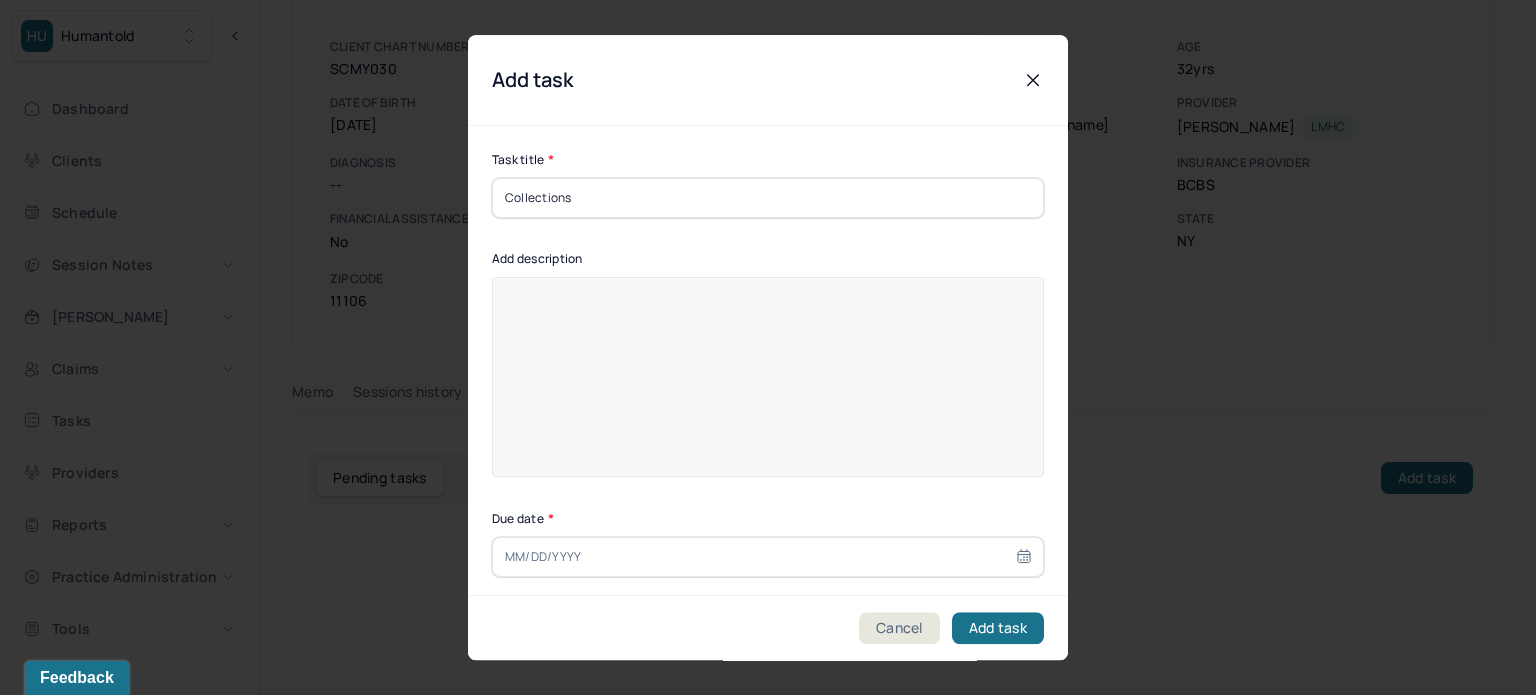 type on "Collections" 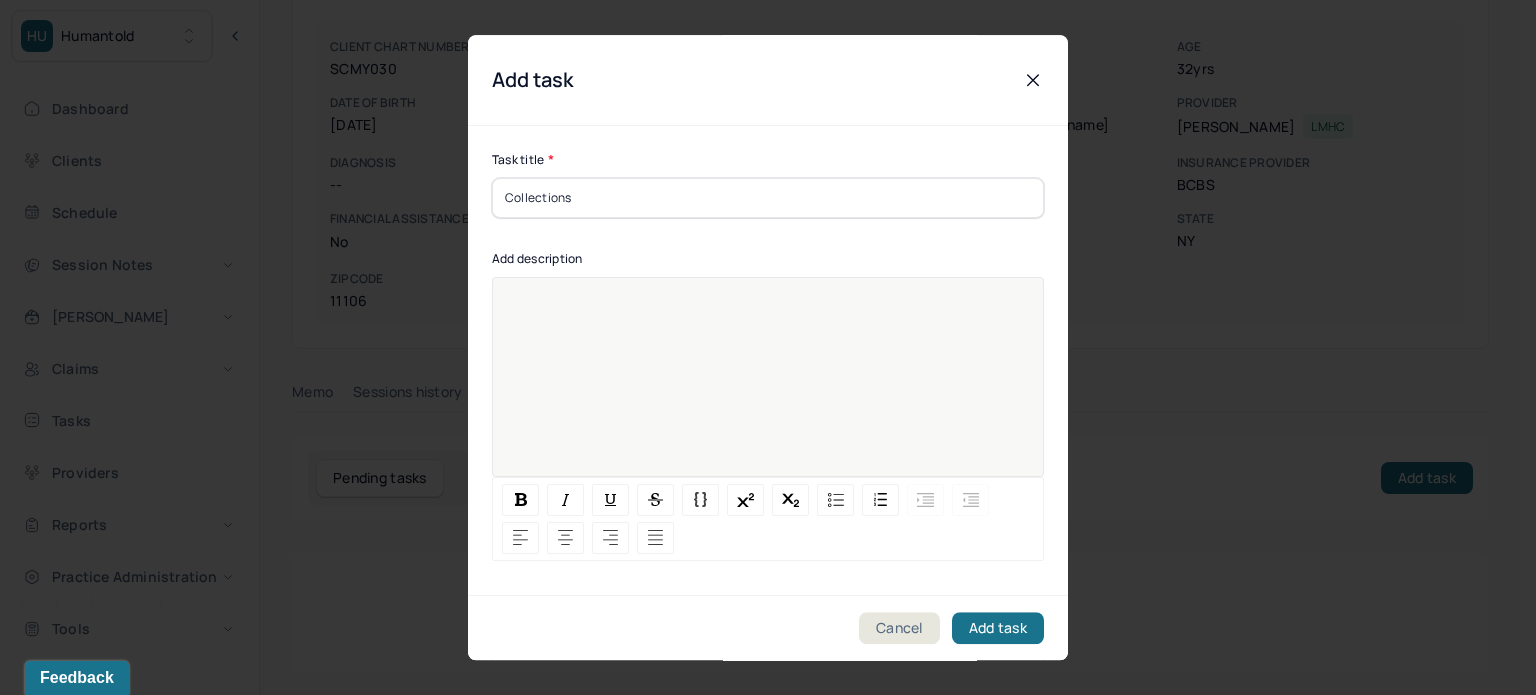 paste 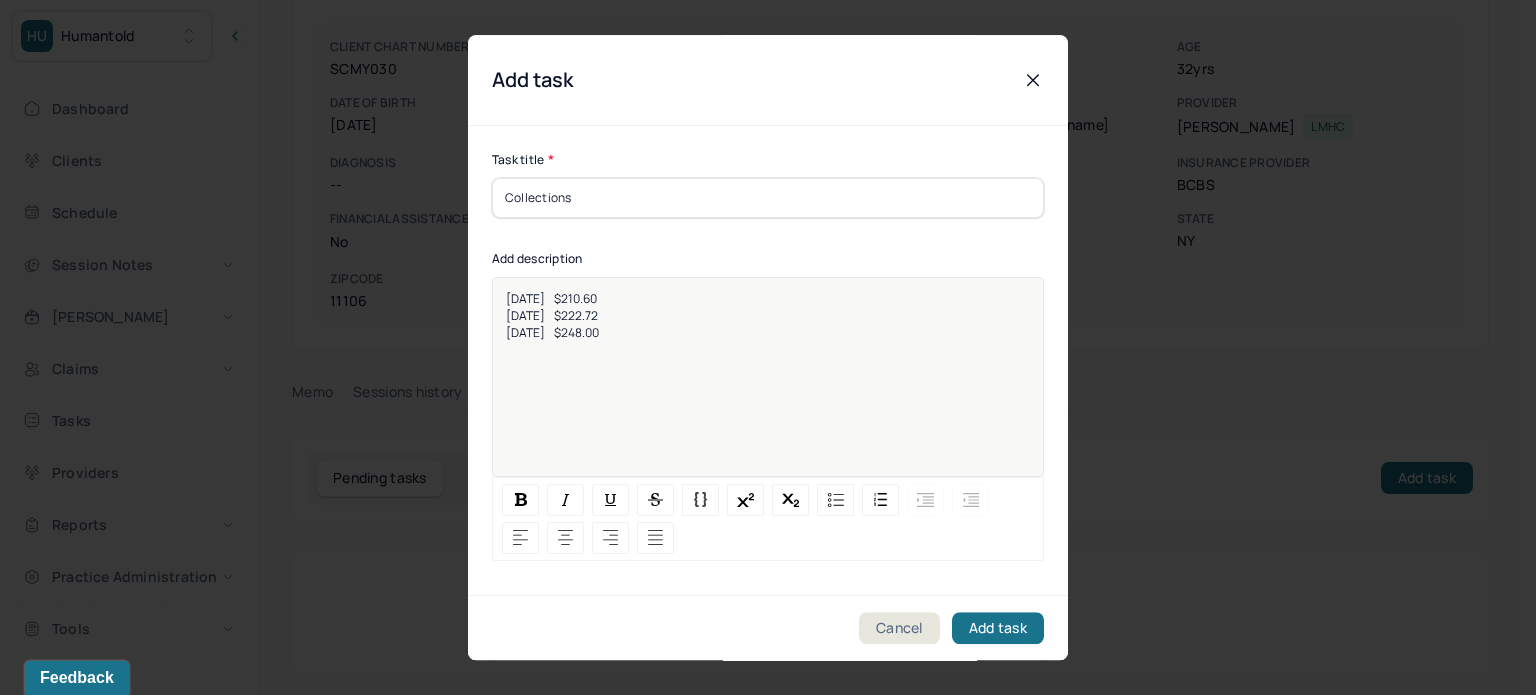 type 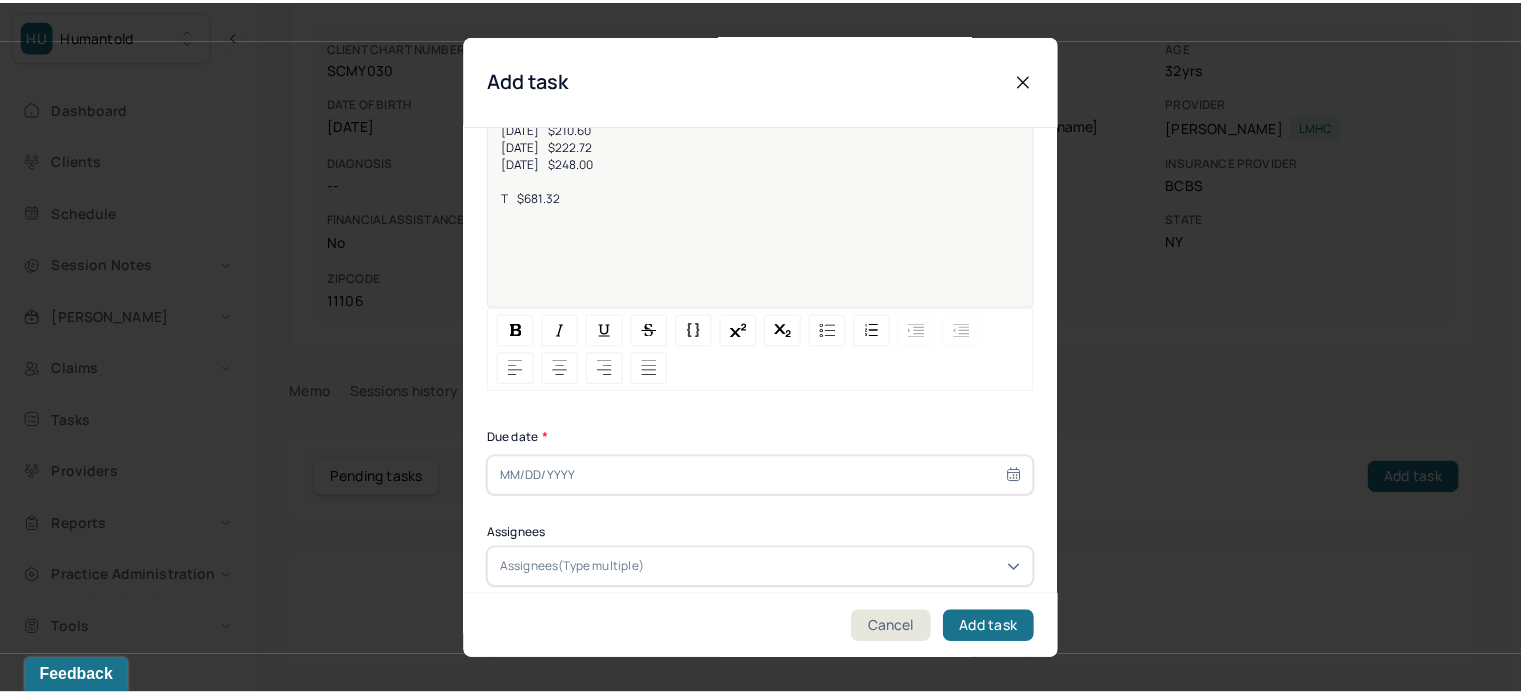 scroll, scrollTop: 256, scrollLeft: 0, axis: vertical 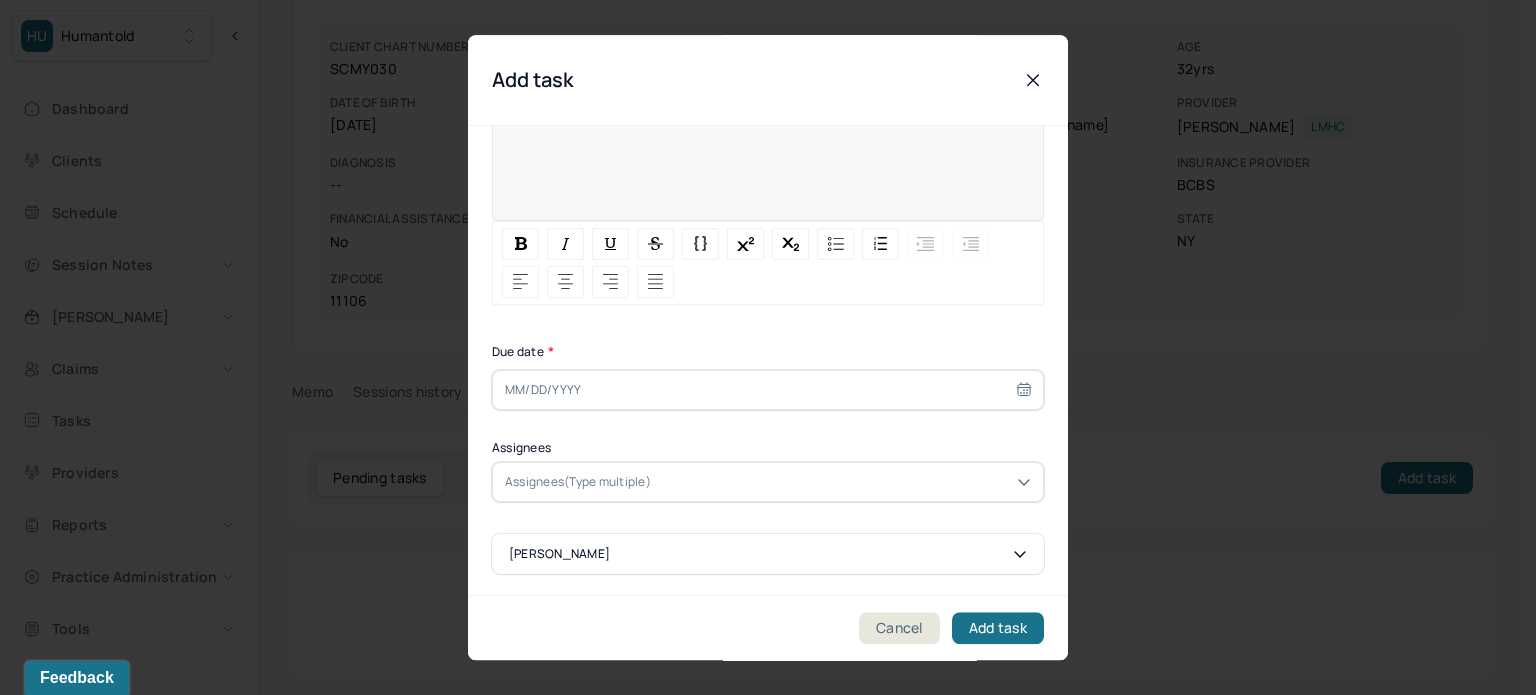 click at bounding box center [768, 390] 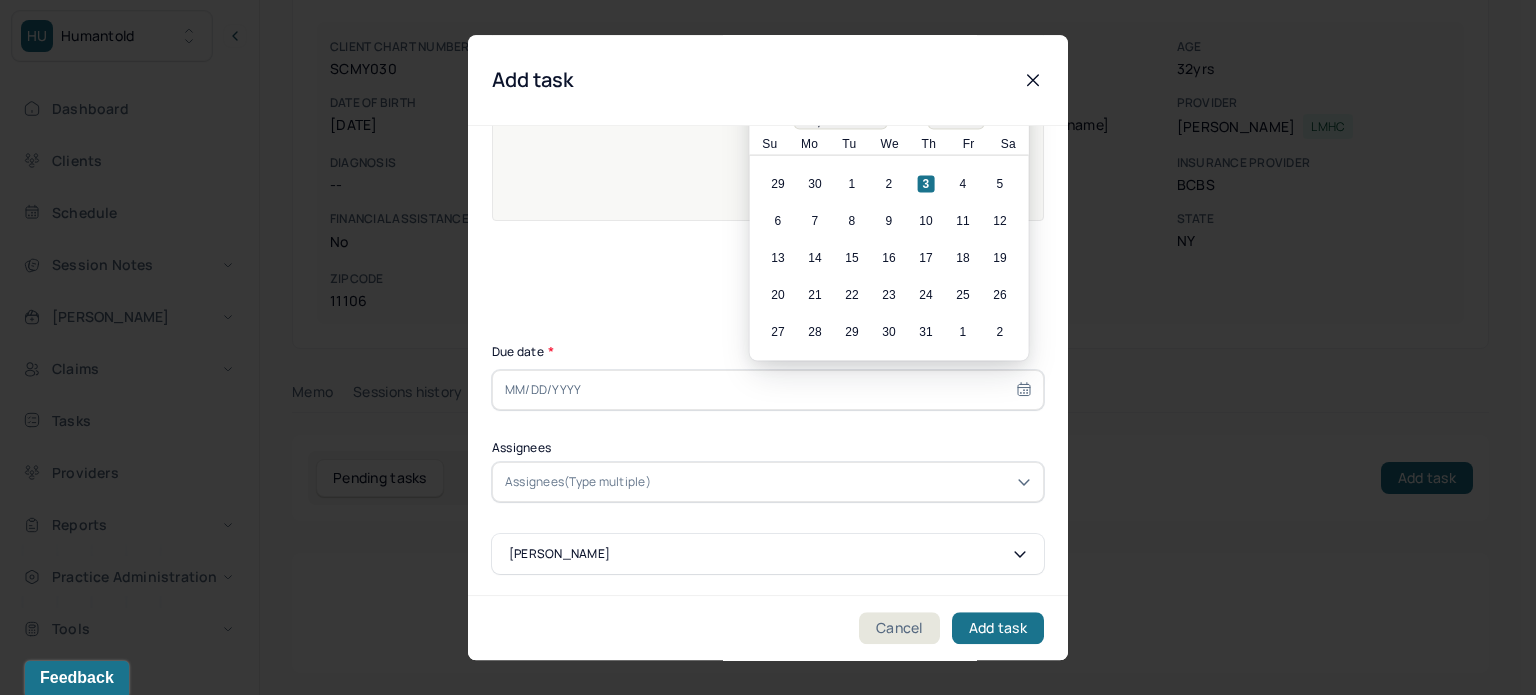 click on "6 7 8 9 10 11 12" at bounding box center [889, 221] 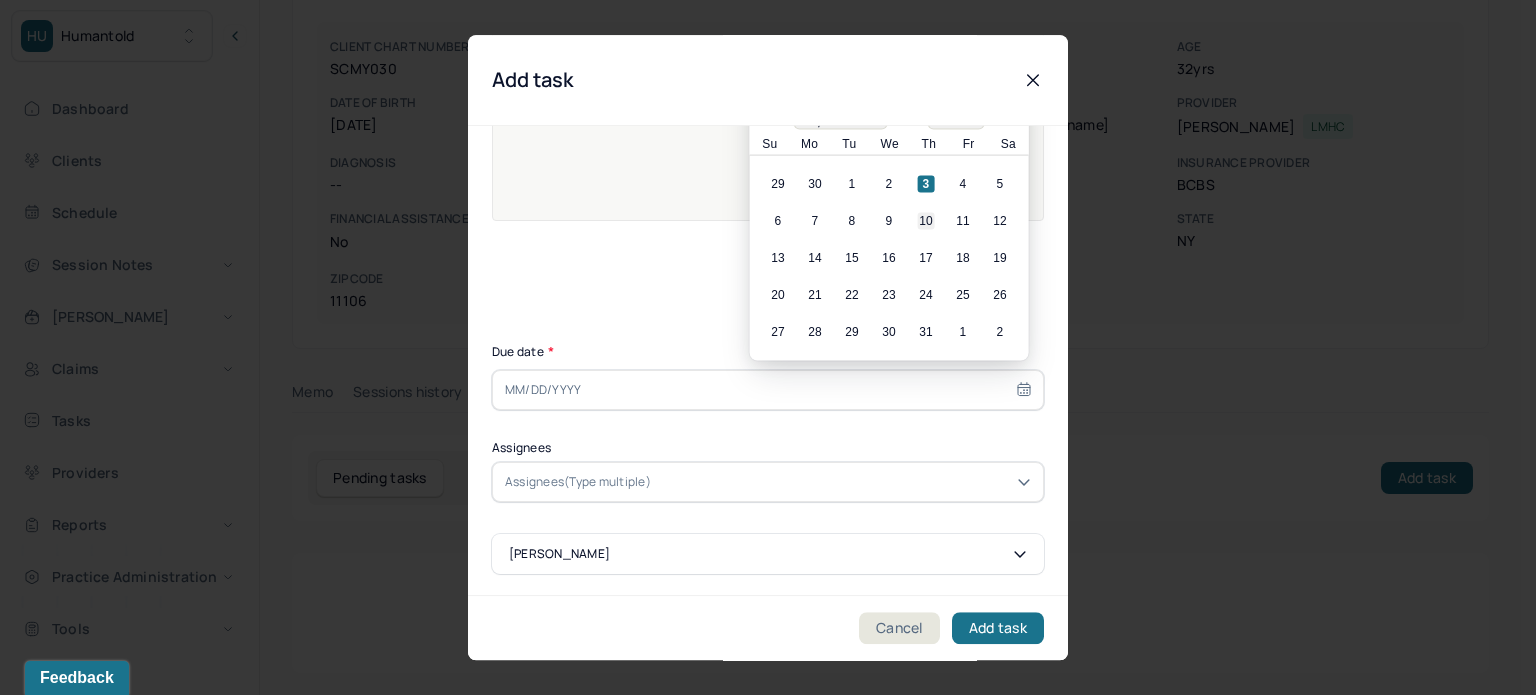 click on "10" at bounding box center [926, 221] 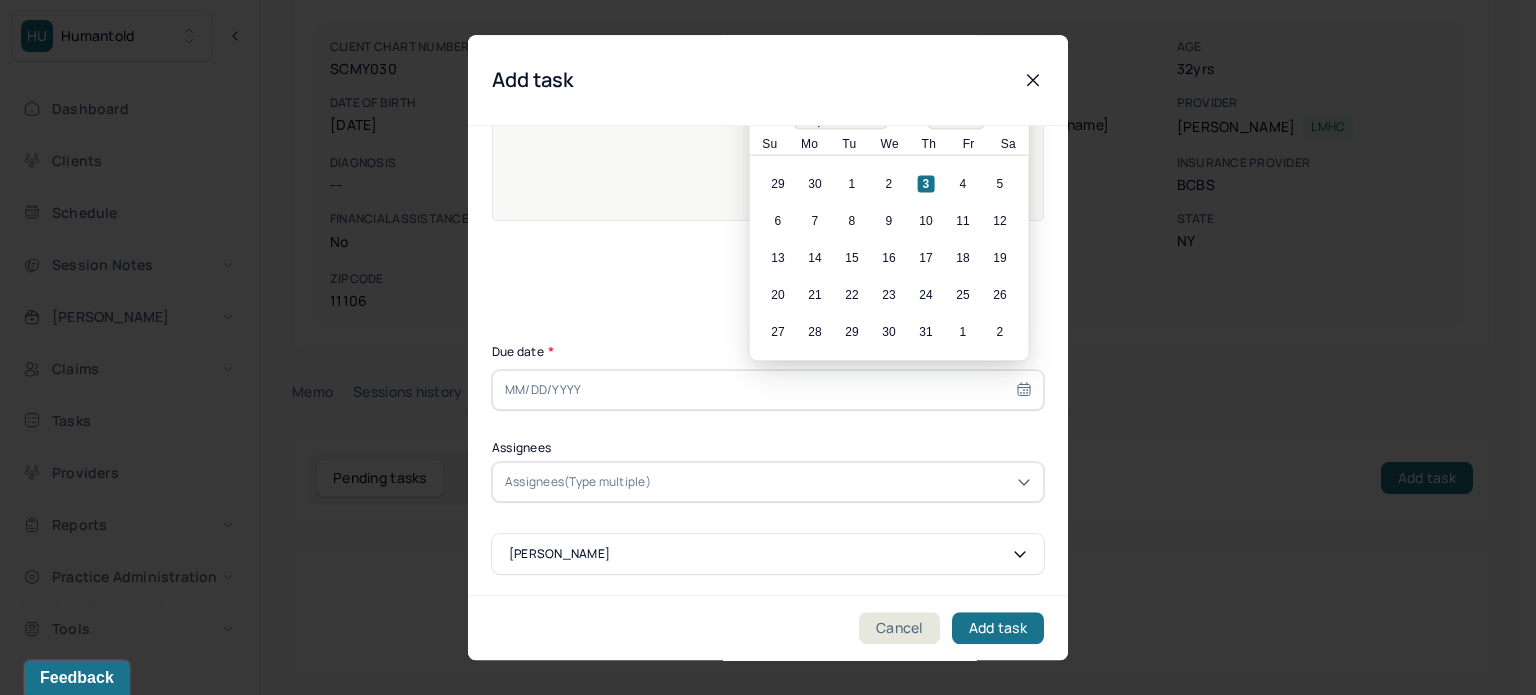 type on "[DATE]" 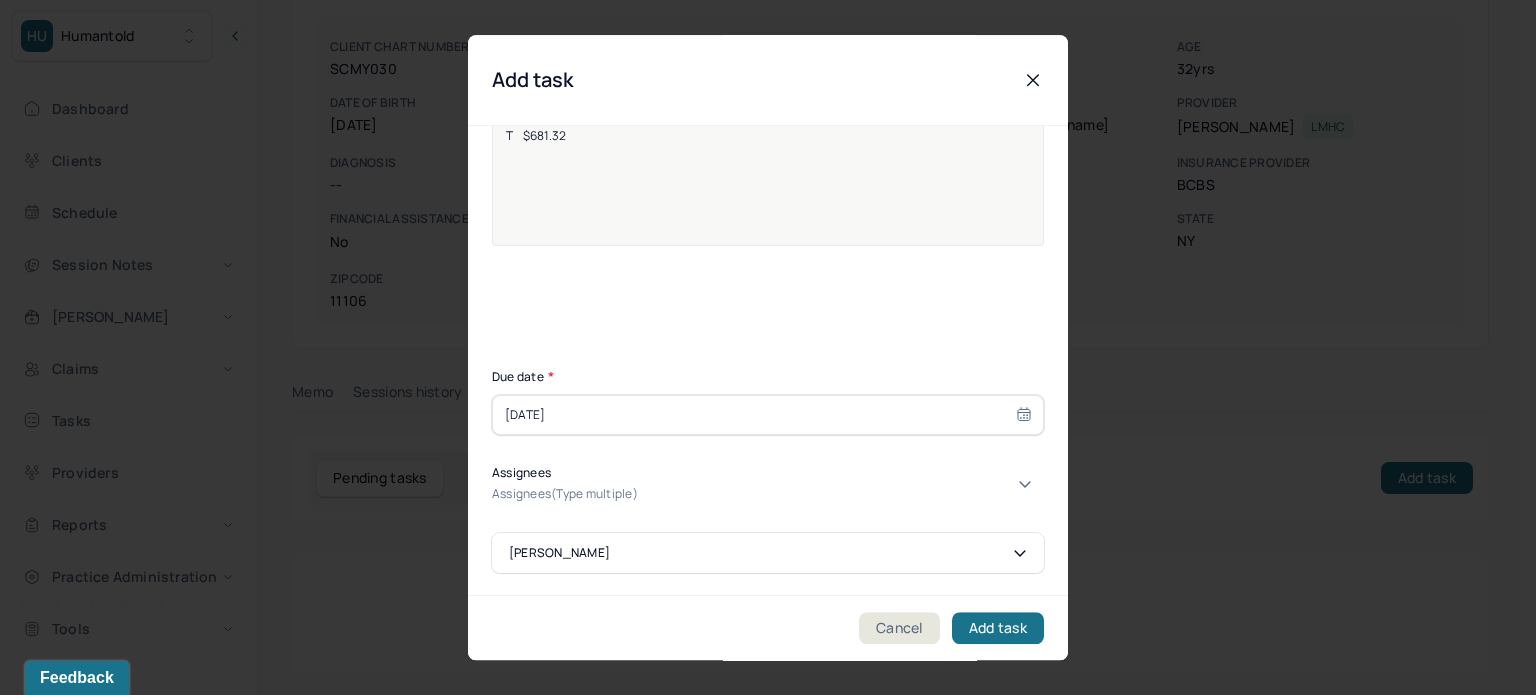 click on "Assignees(Type multiple)" at bounding box center [565, 494] 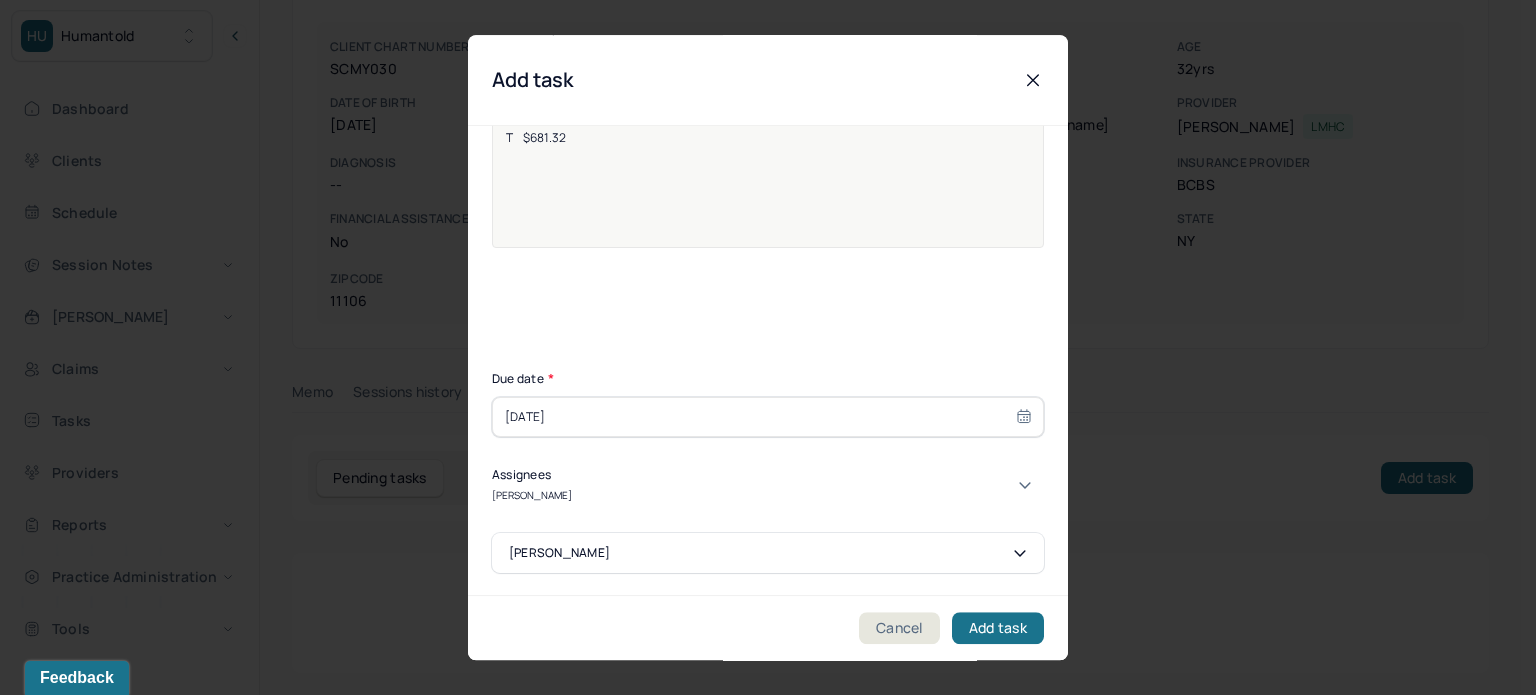 type on "[PERSON_NAME]" 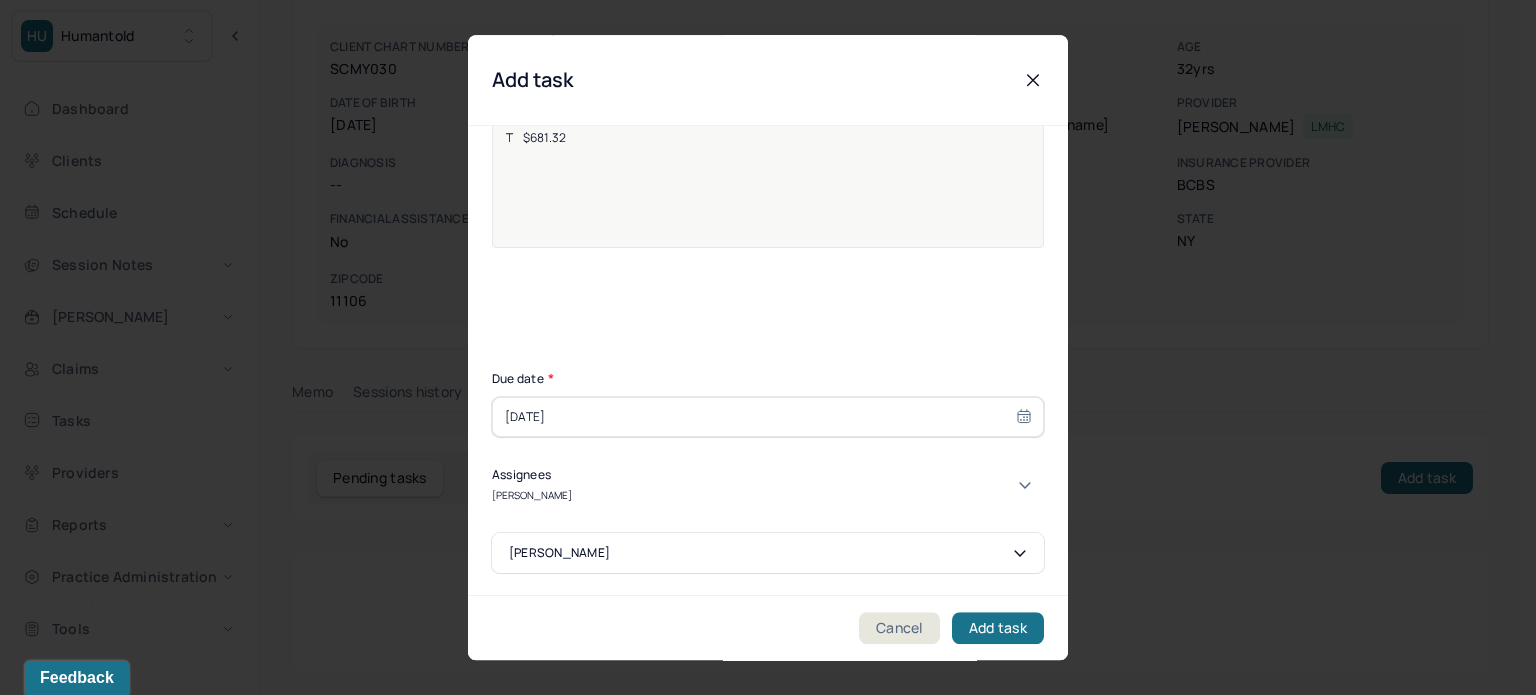 click on "[PERSON_NAME]" at bounding box center (760, 703) 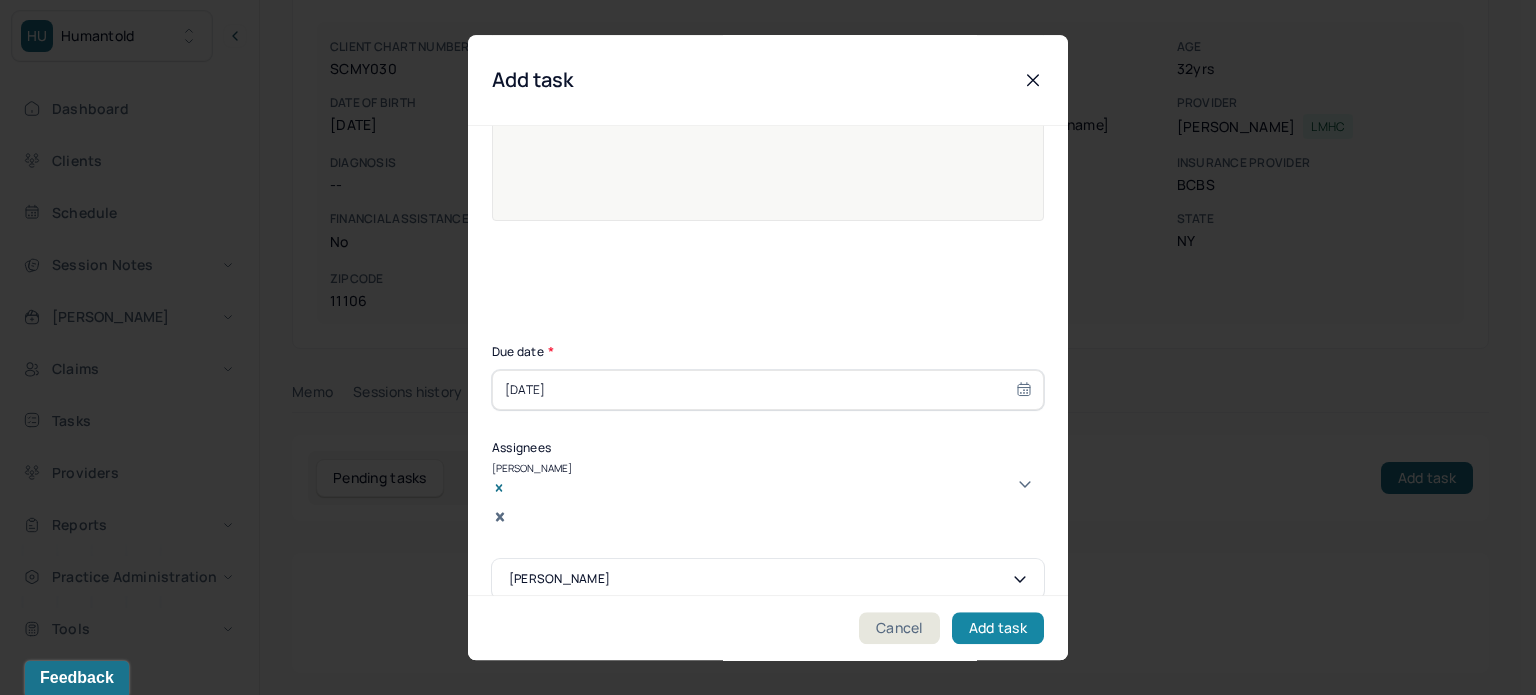 click on "Add task" at bounding box center (998, 628) 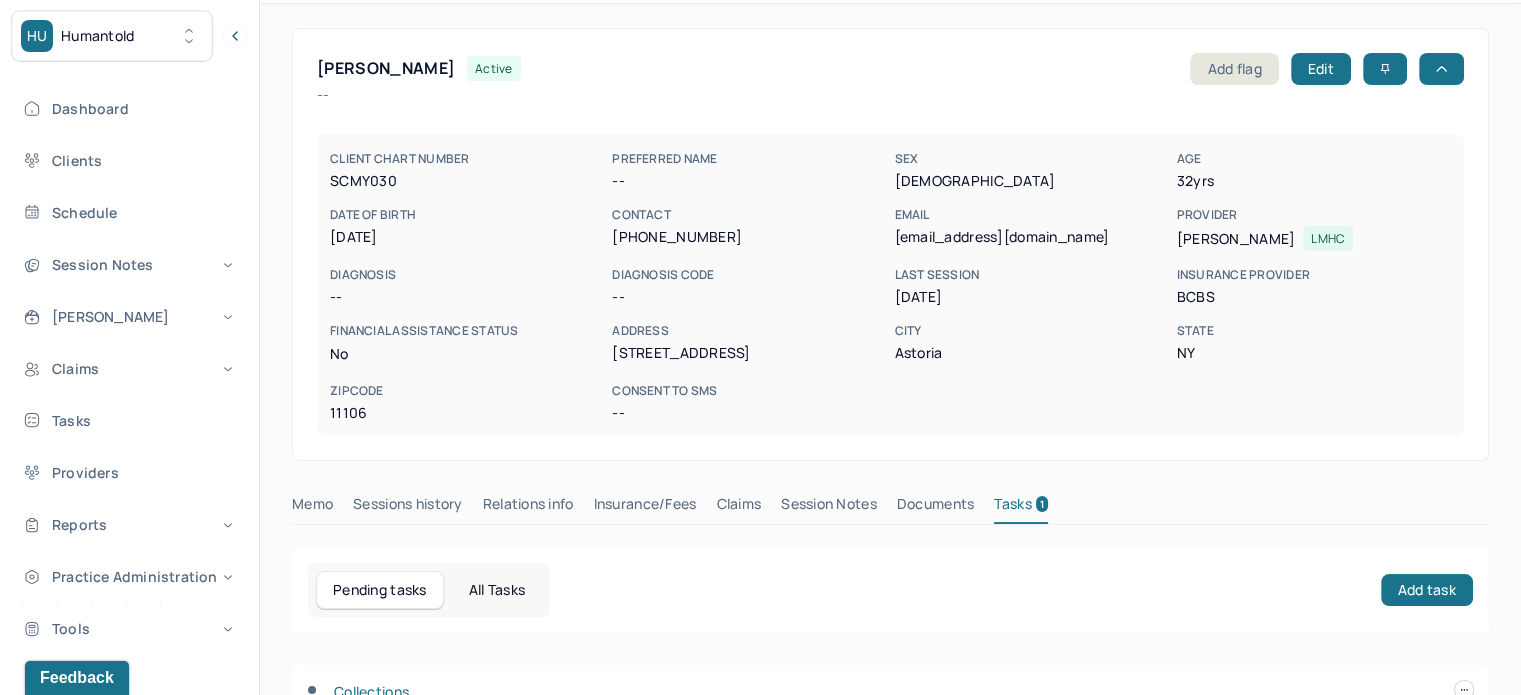 scroll, scrollTop: 0, scrollLeft: 0, axis: both 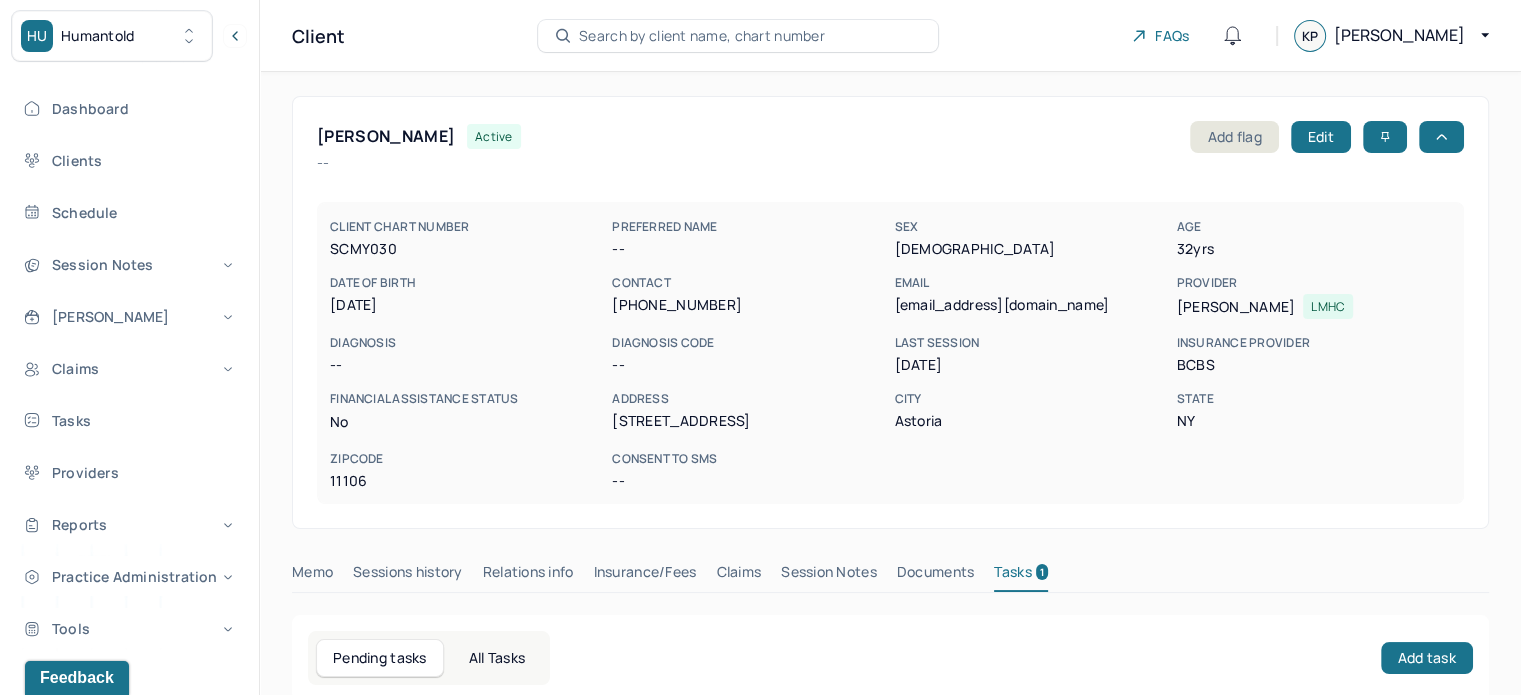 click on "Search by client name, chart number" at bounding box center [702, 36] 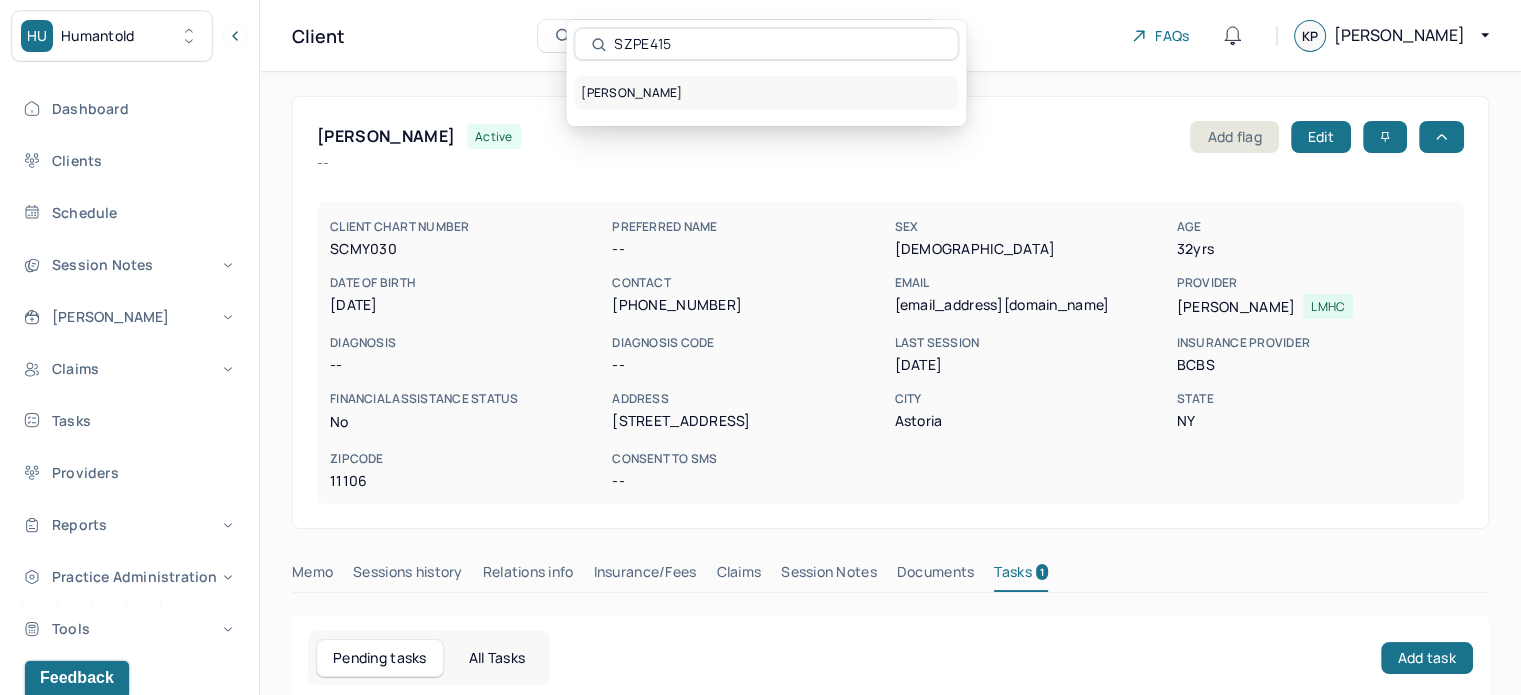 type on "SZPE415" 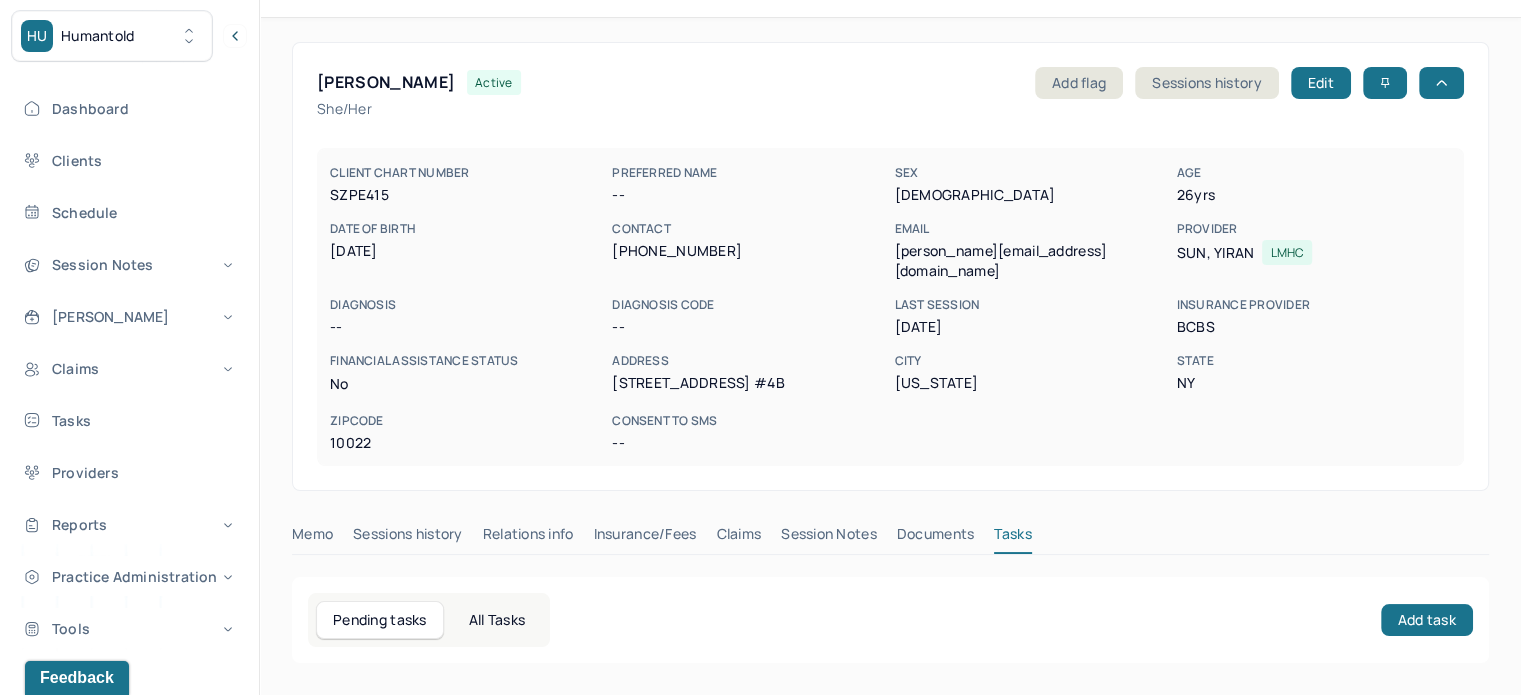 scroll, scrollTop: 180, scrollLeft: 0, axis: vertical 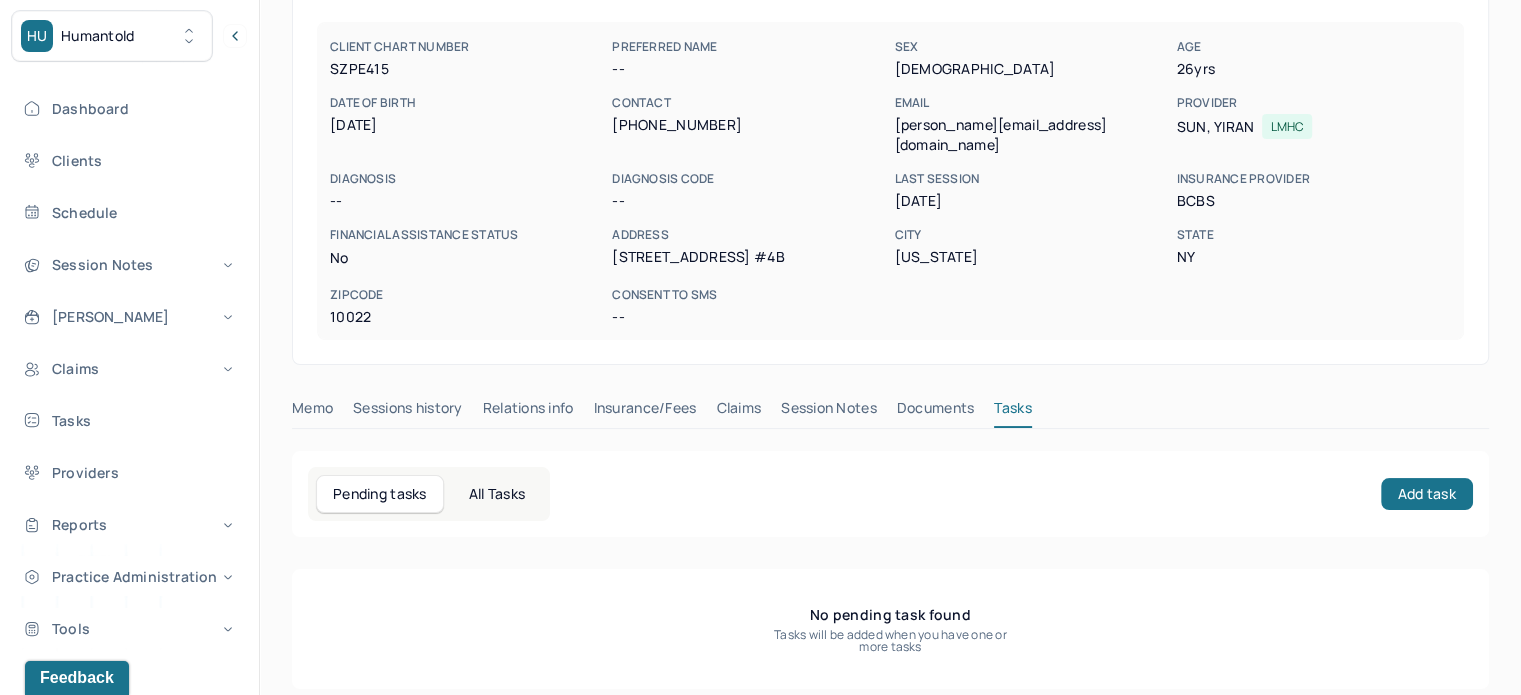 click on "summers@hey.com" at bounding box center [1031, 135] 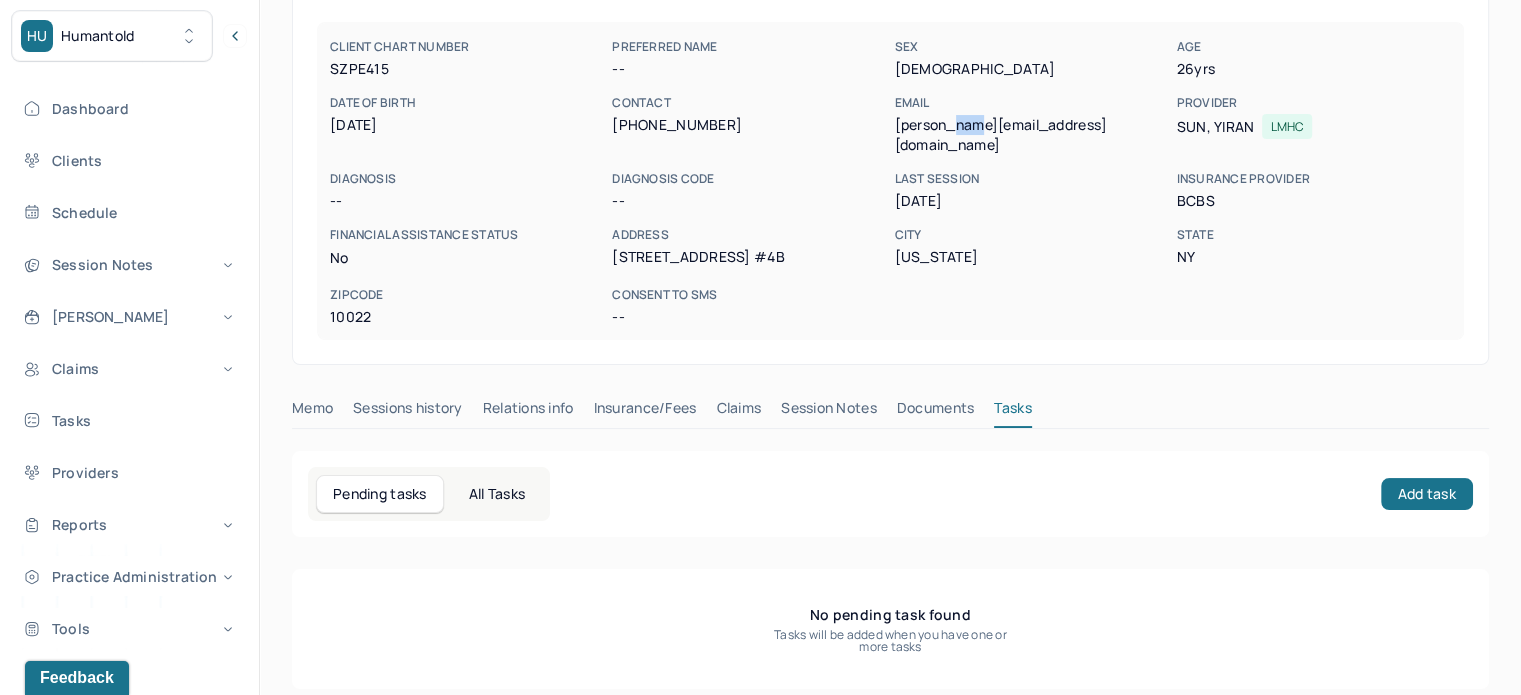 click on "summers@hey.com" at bounding box center (1031, 135) 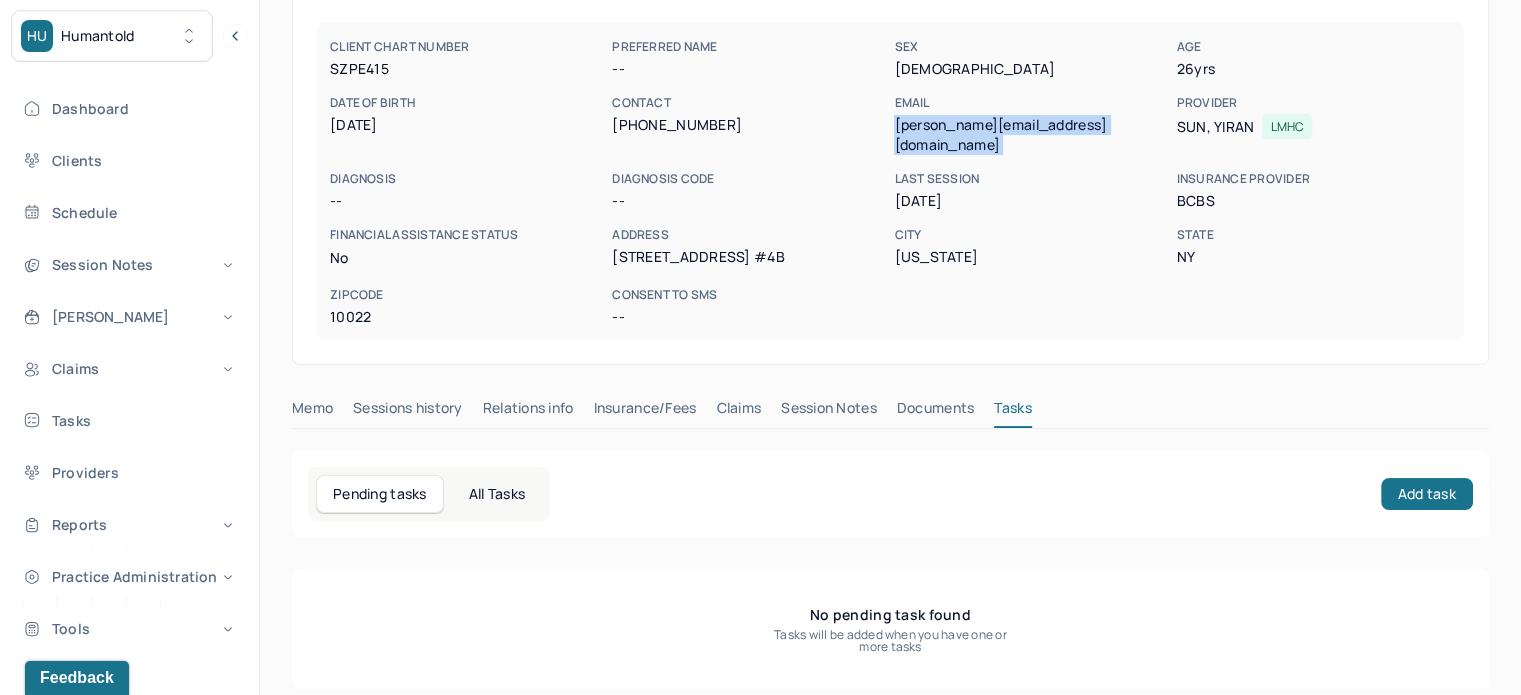 click on "summers@hey.com" at bounding box center [1031, 135] 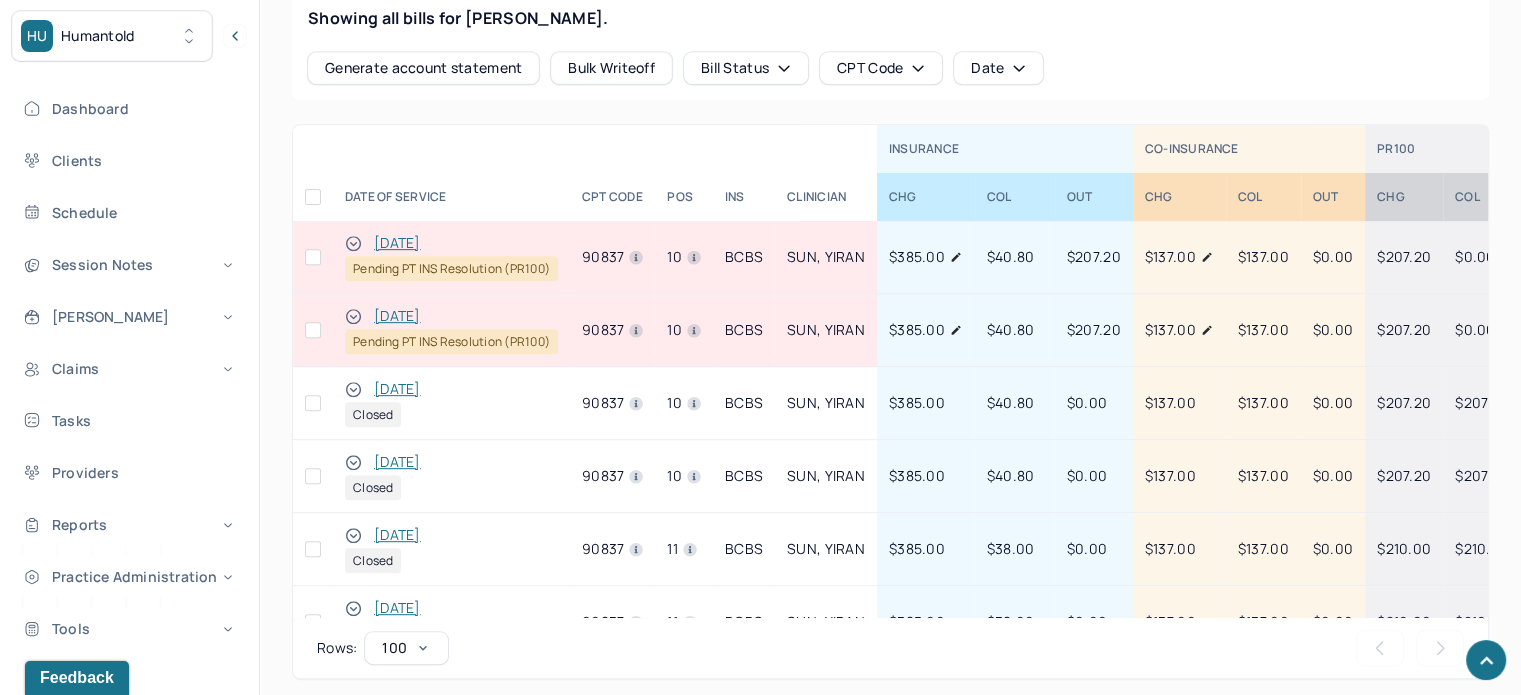 scroll, scrollTop: 921, scrollLeft: 0, axis: vertical 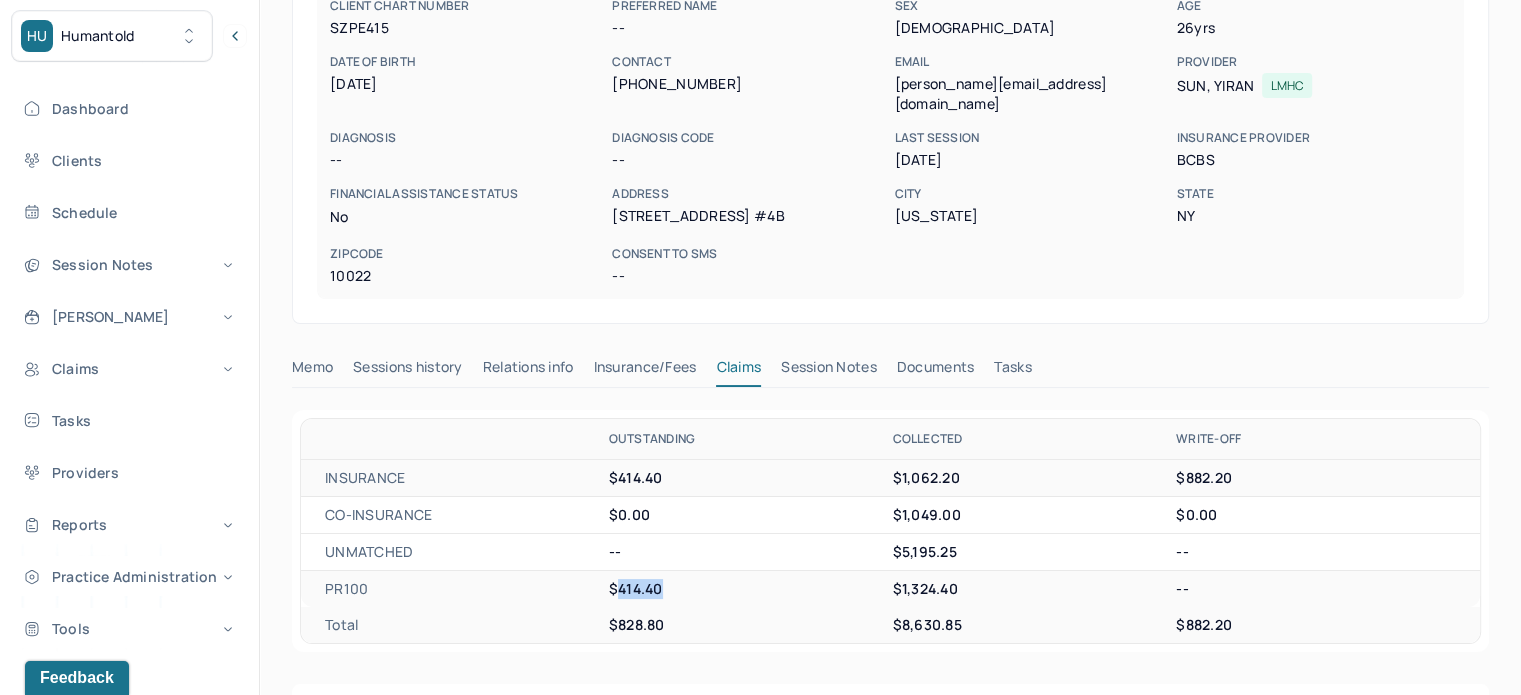 drag, startPoint x: 668, startPoint y: 574, endPoint x: 618, endPoint y: 572, distance: 50.039986 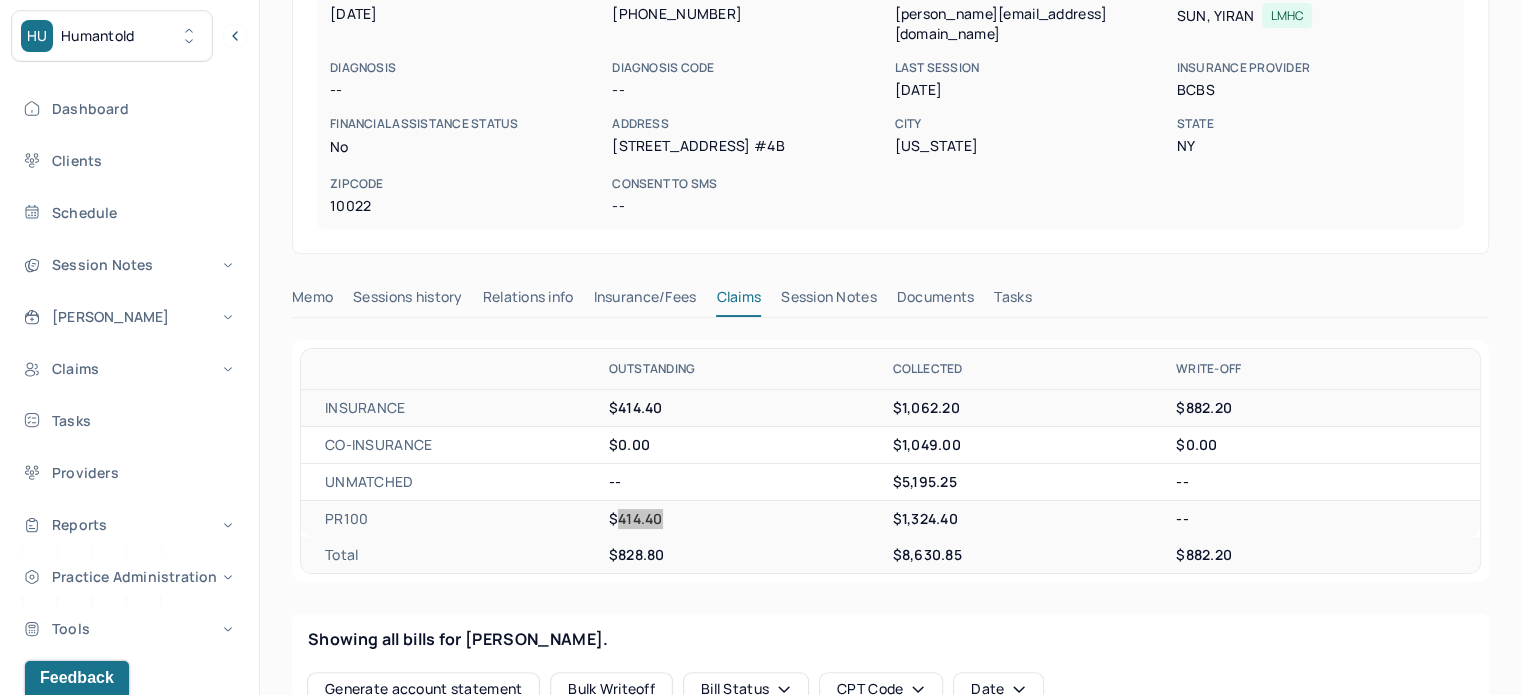scroll, scrollTop: 321, scrollLeft: 0, axis: vertical 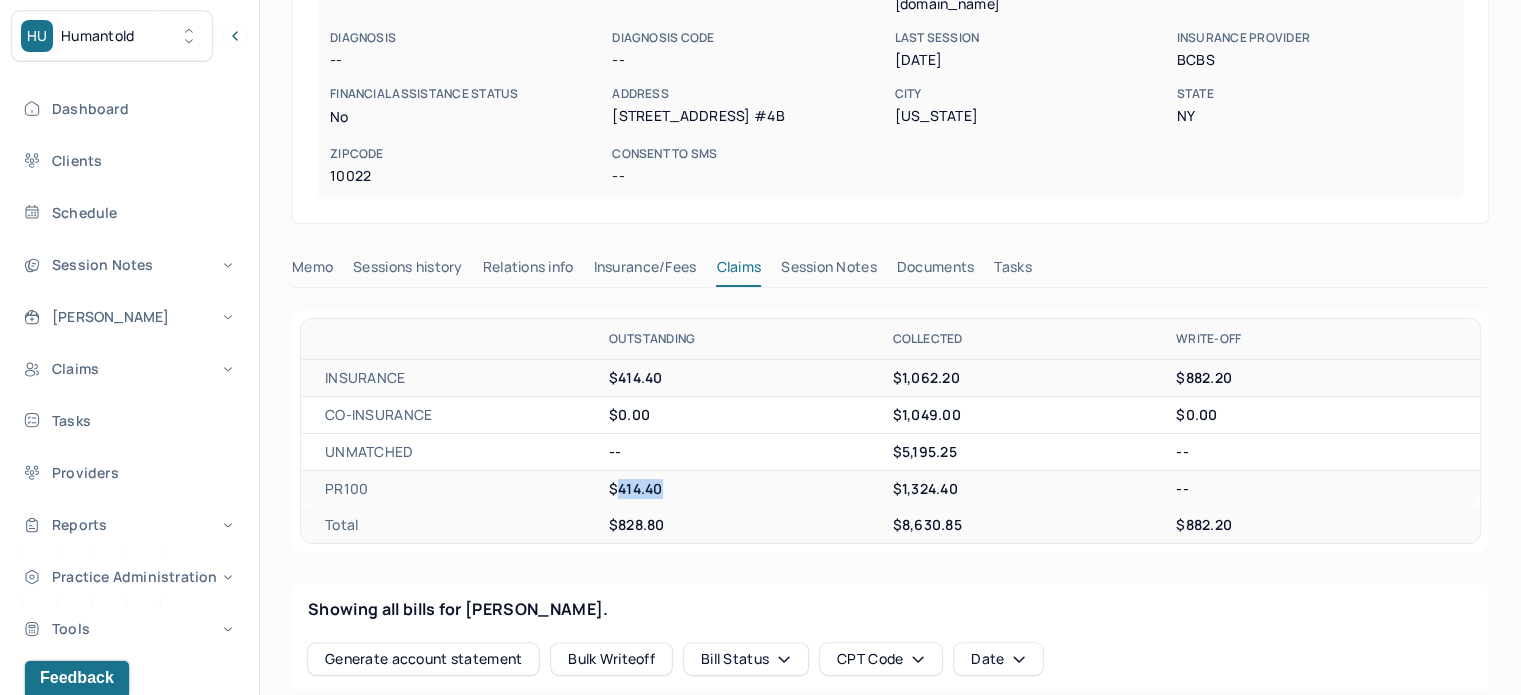 click on "Tasks" at bounding box center (1012, 271) 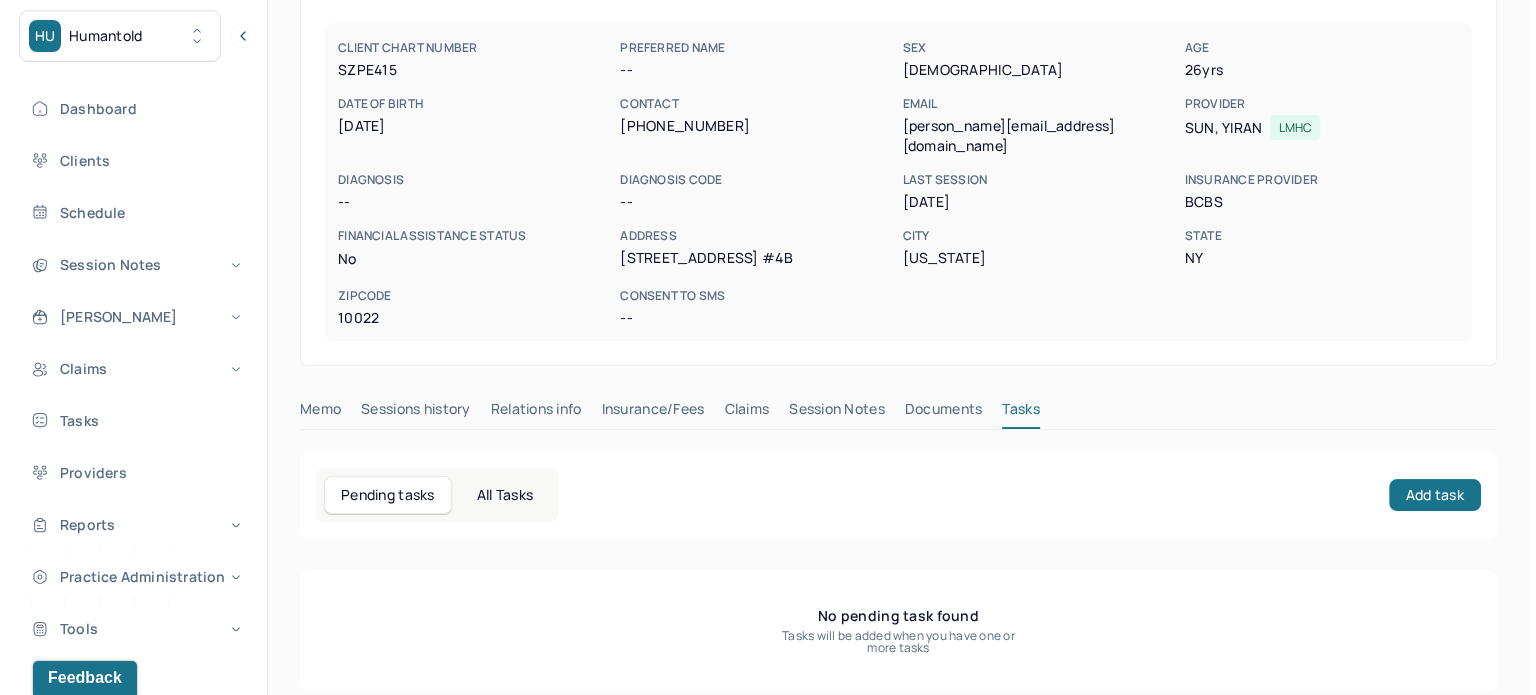 scroll, scrollTop: 180, scrollLeft: 0, axis: vertical 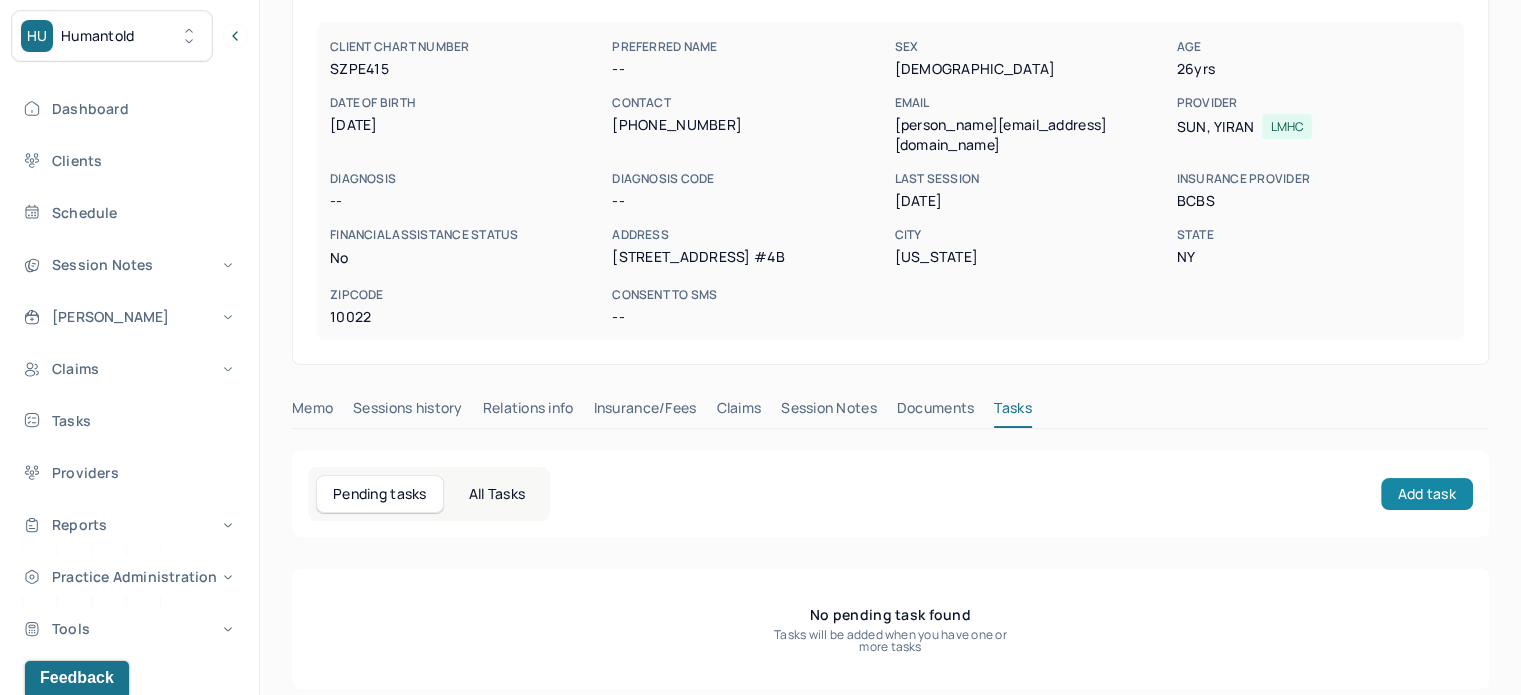 click on "Add task" at bounding box center (1427, 494) 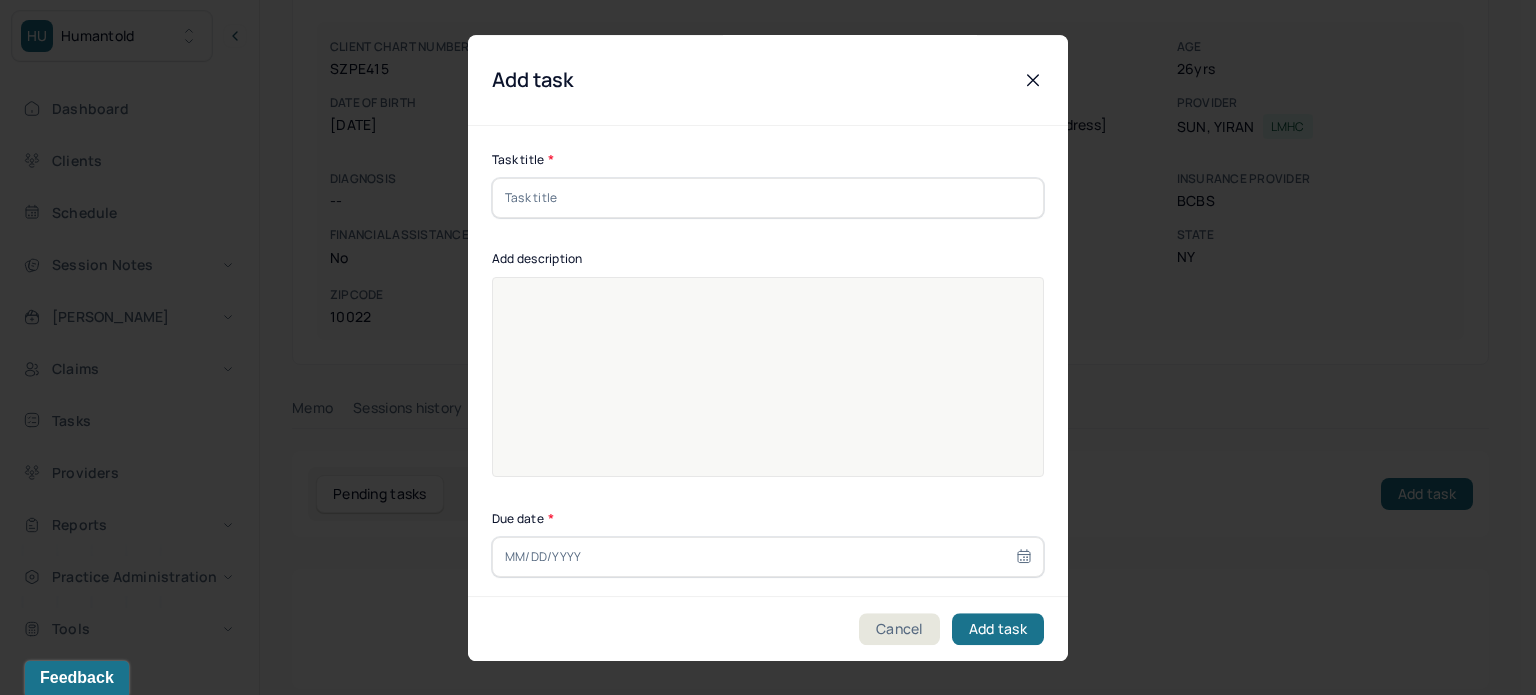 click at bounding box center [768, 198] 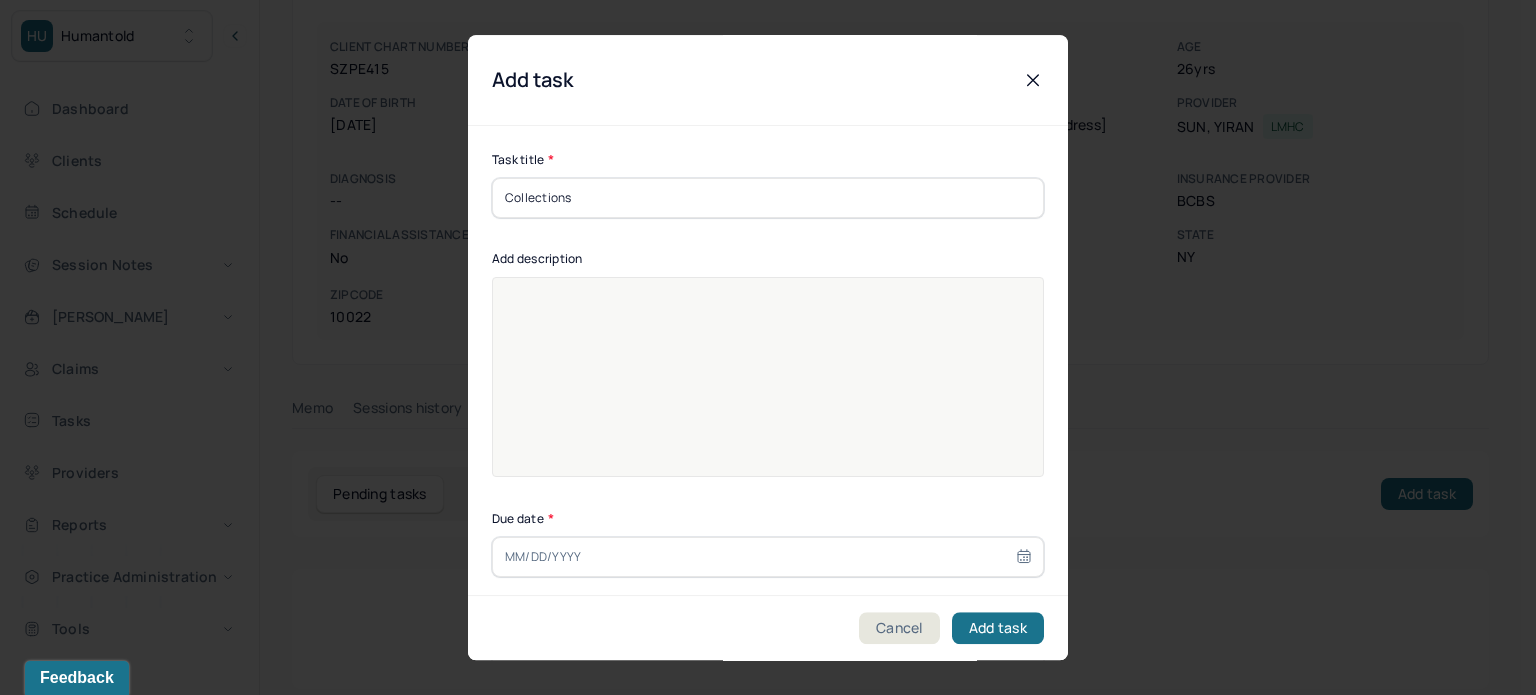 type on "Collections" 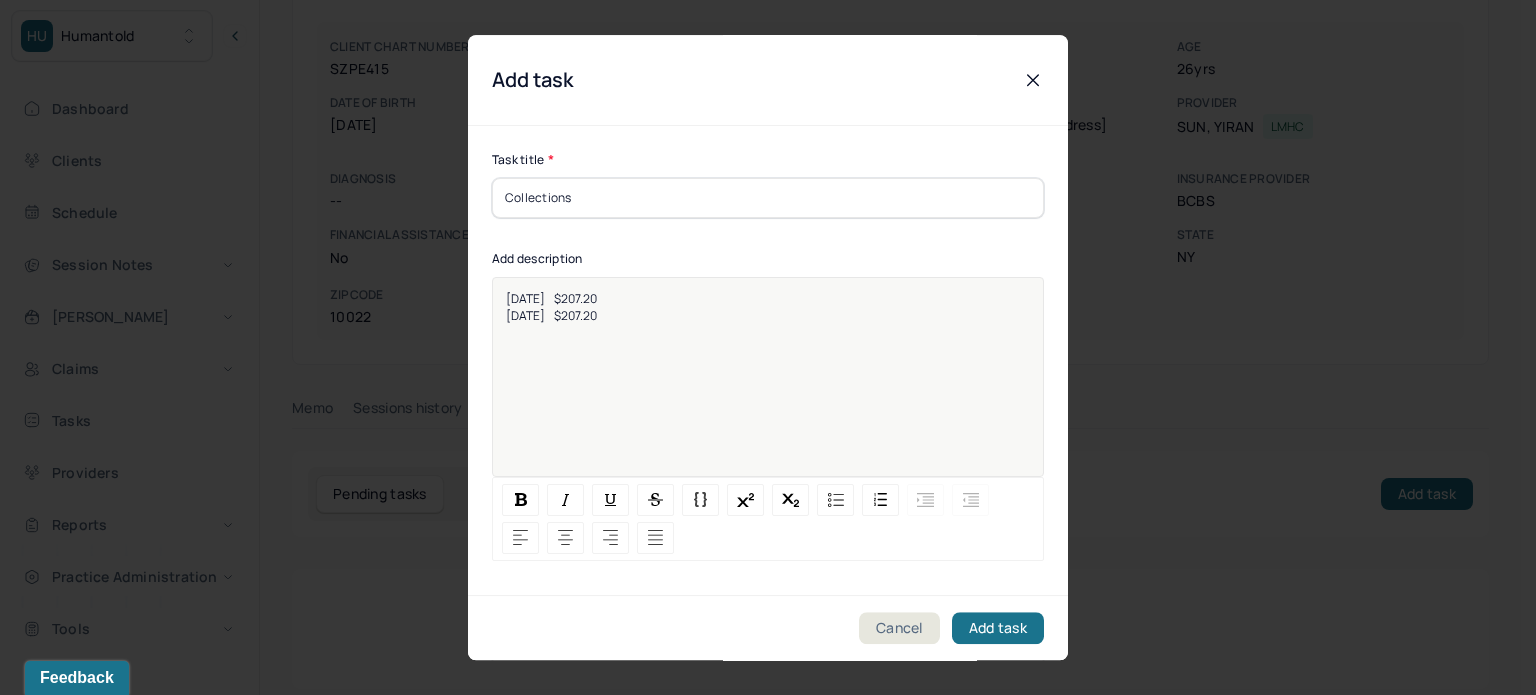 click on "5/13/2025	$207.20 6/24/2025	$207.20" at bounding box center [768, 390] 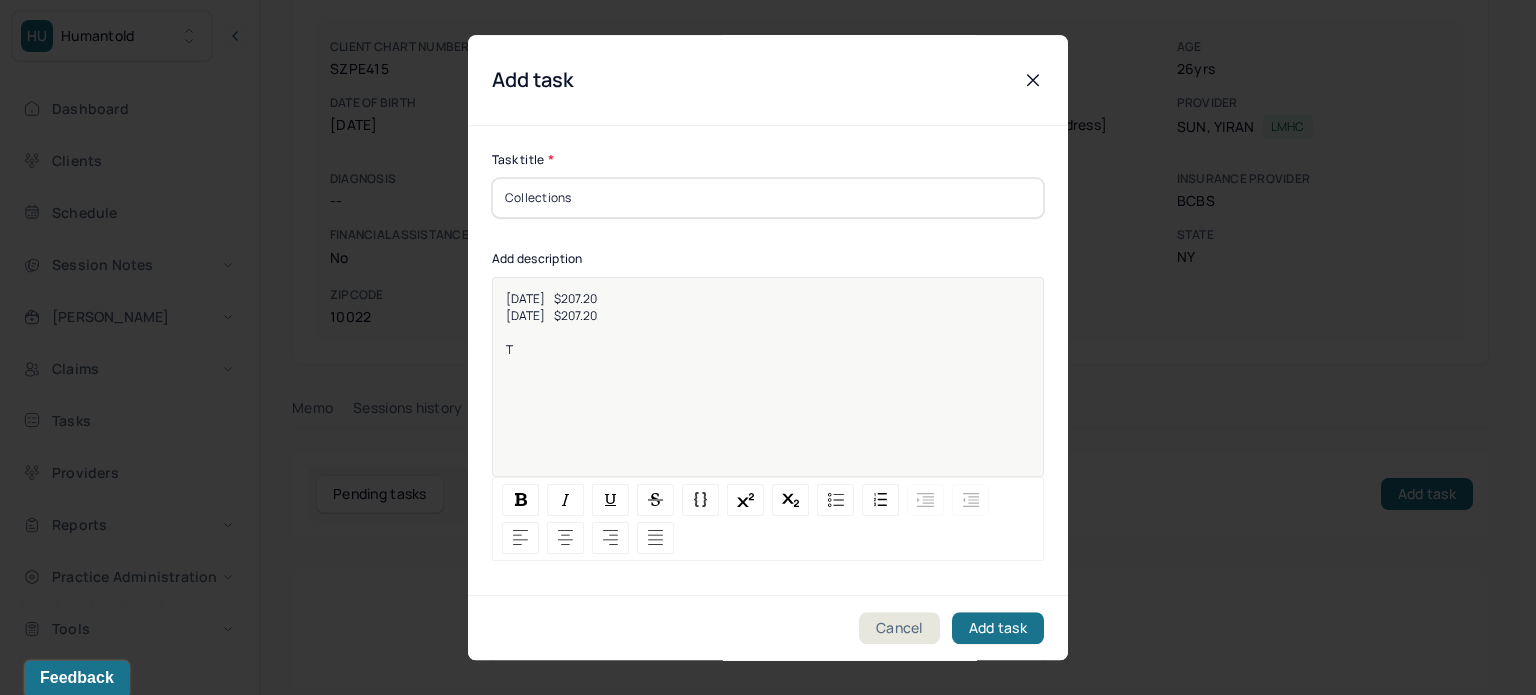 type 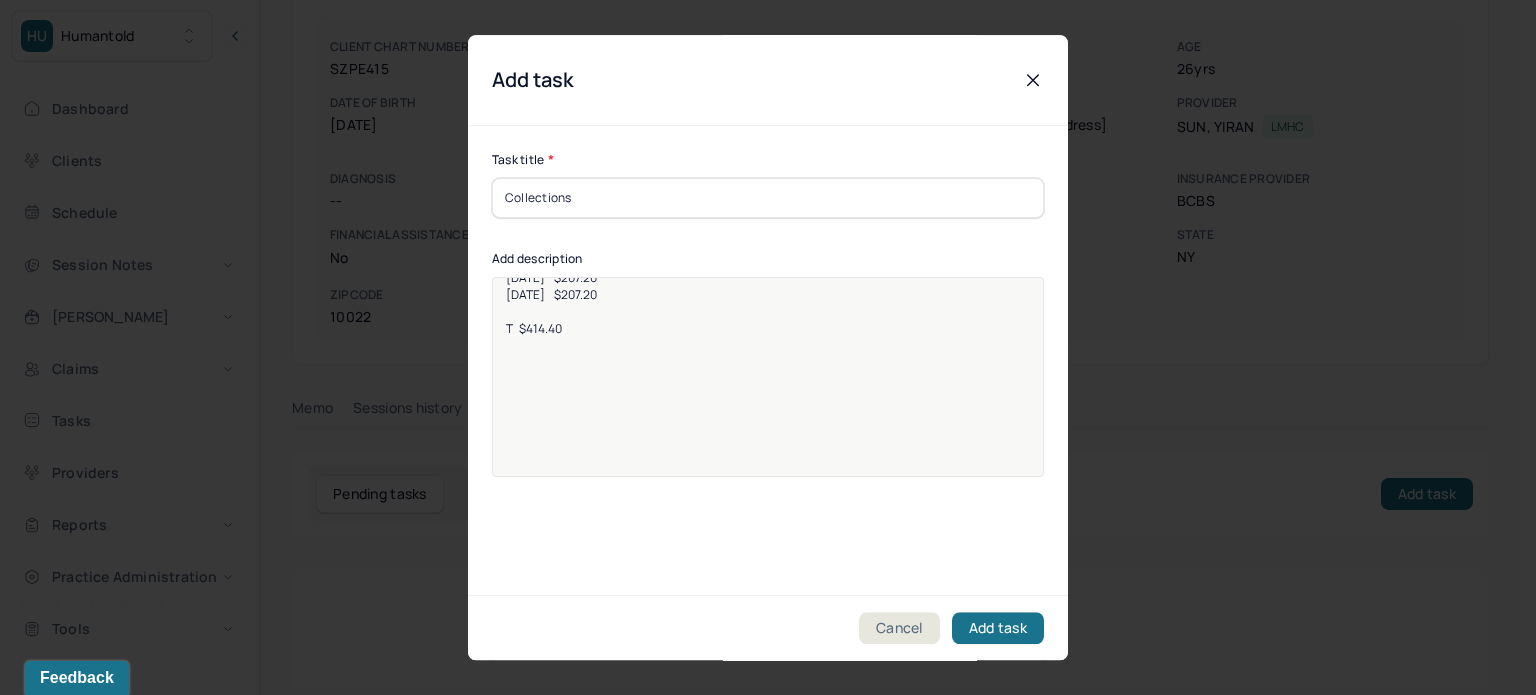 scroll, scrollTop: 25, scrollLeft: 0, axis: vertical 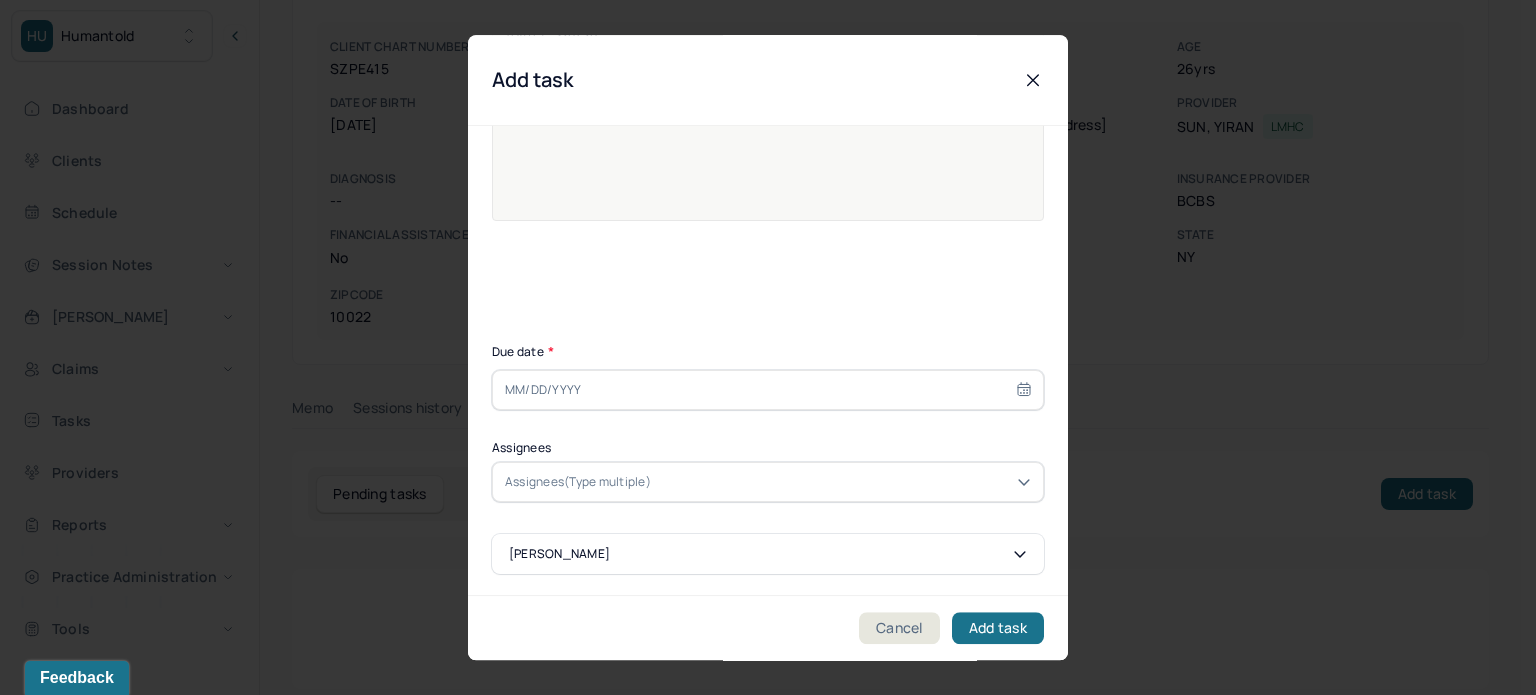 click at bounding box center [768, 390] 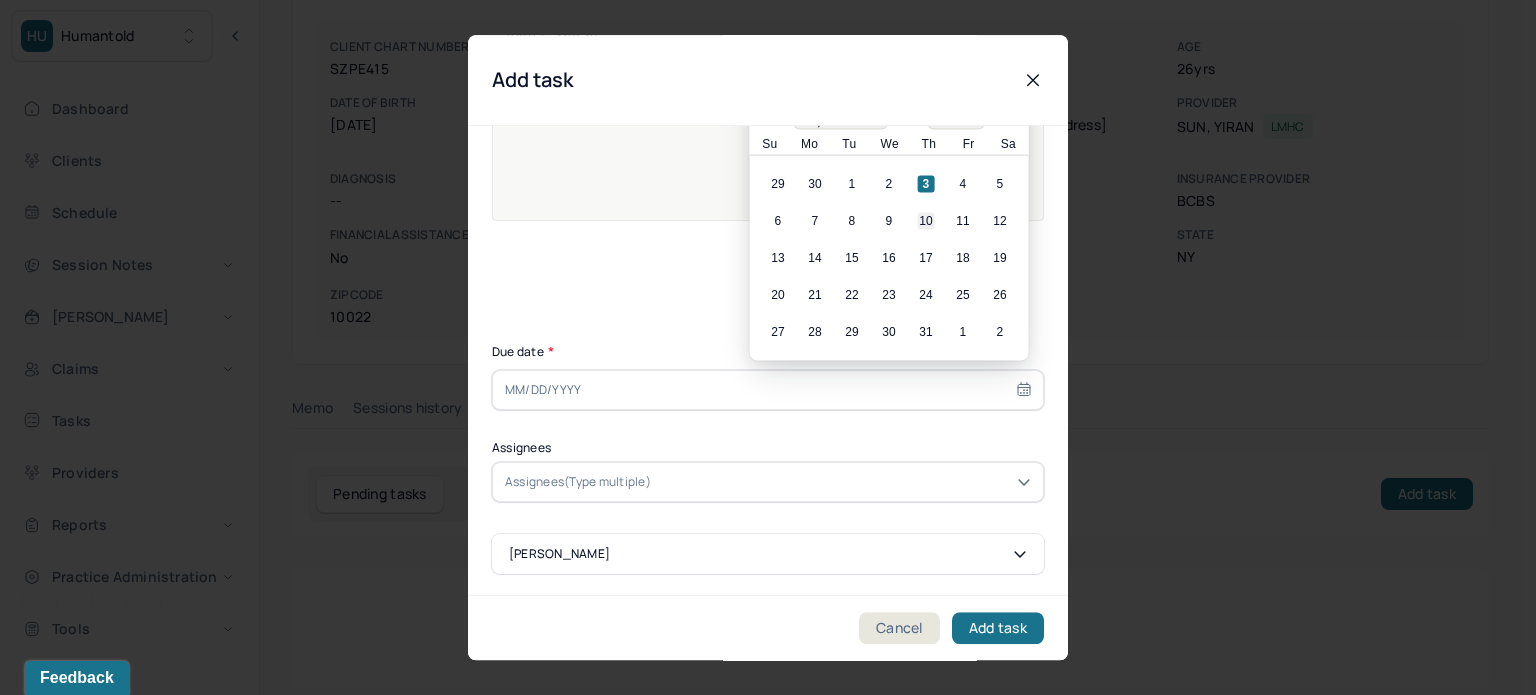 click on "10" at bounding box center (926, 221) 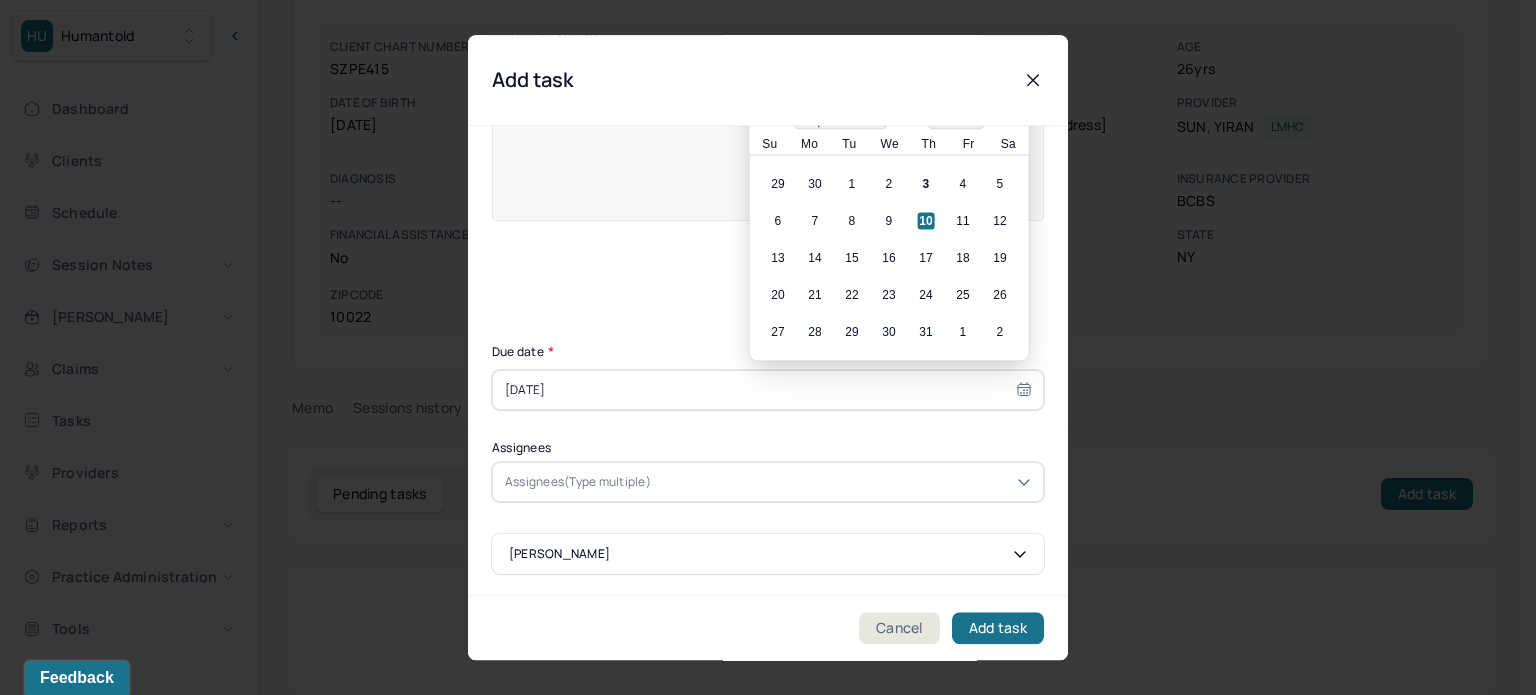 click at bounding box center (755, 482) 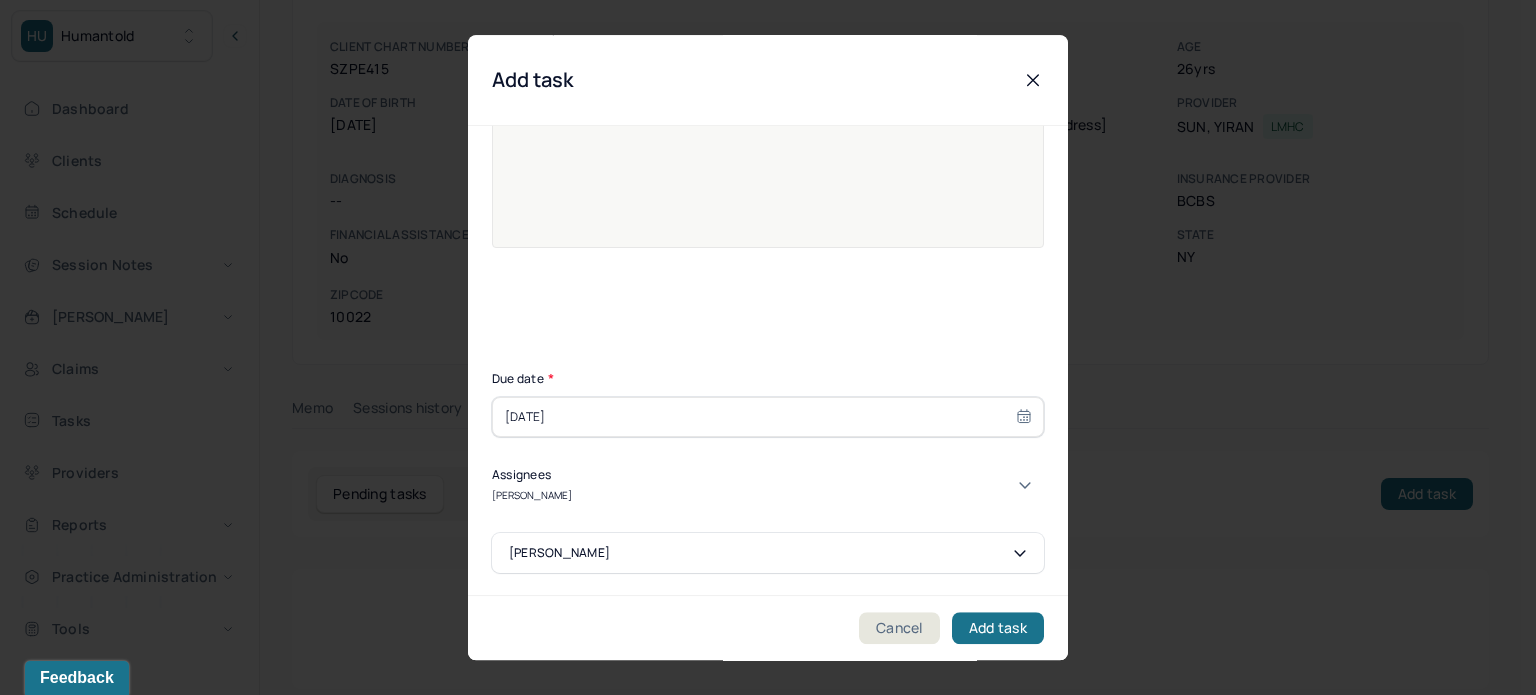 type on "[PERSON_NAME]" 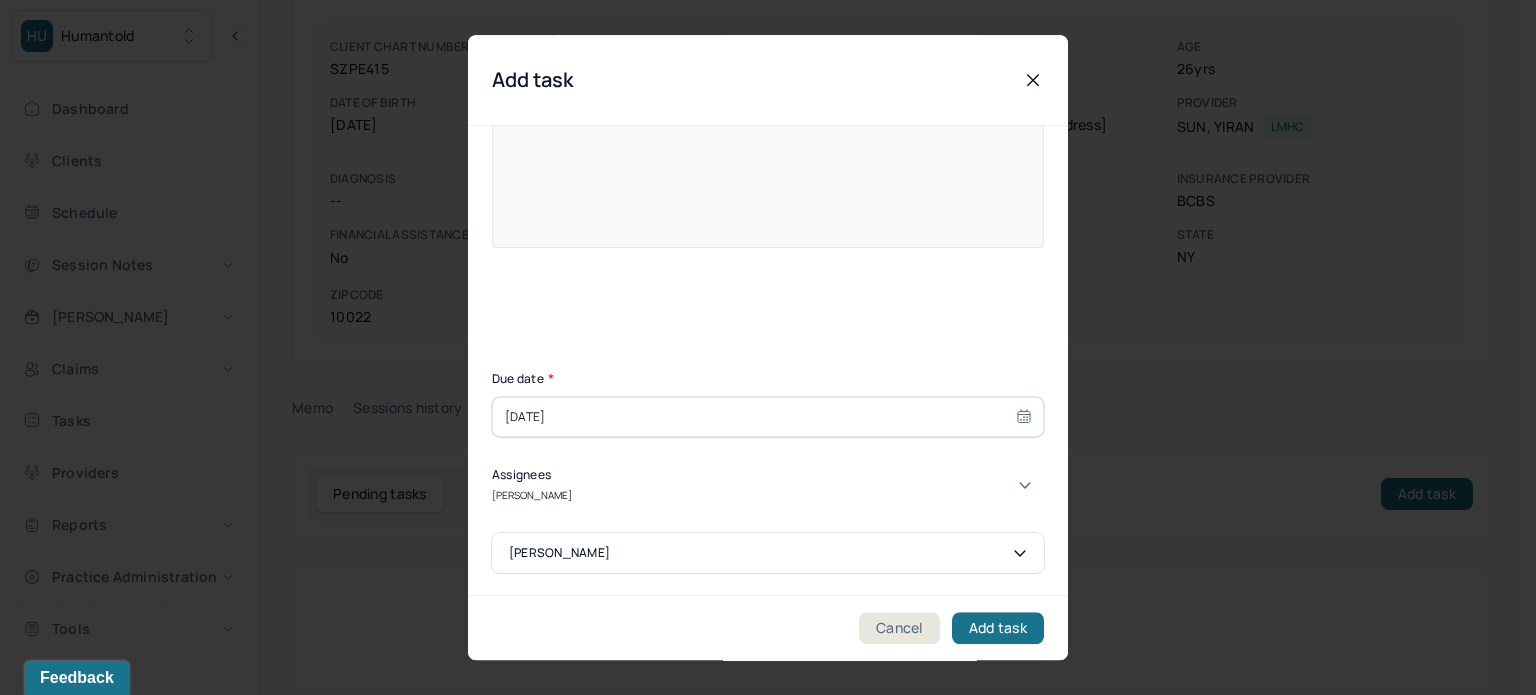 click on "[PERSON_NAME]" at bounding box center (760, 719) 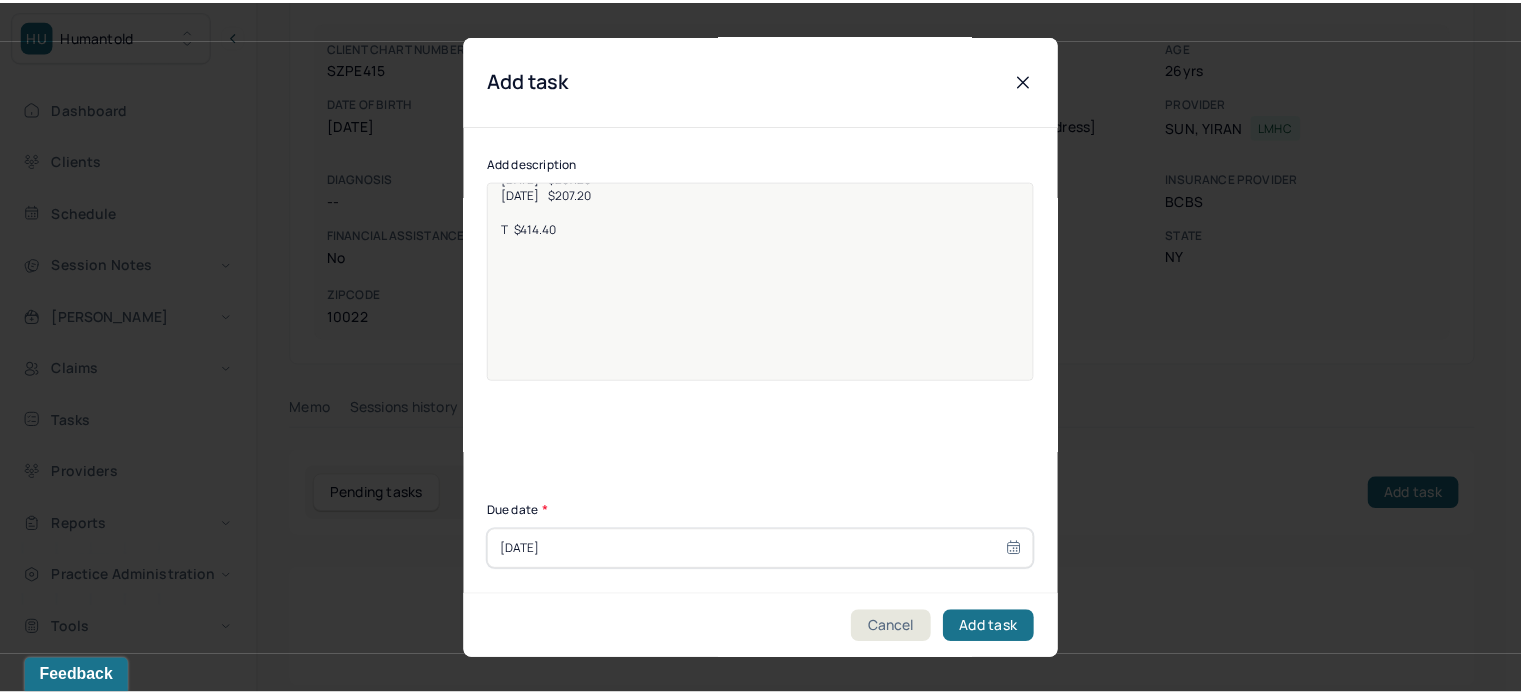 scroll, scrollTop: 0, scrollLeft: 0, axis: both 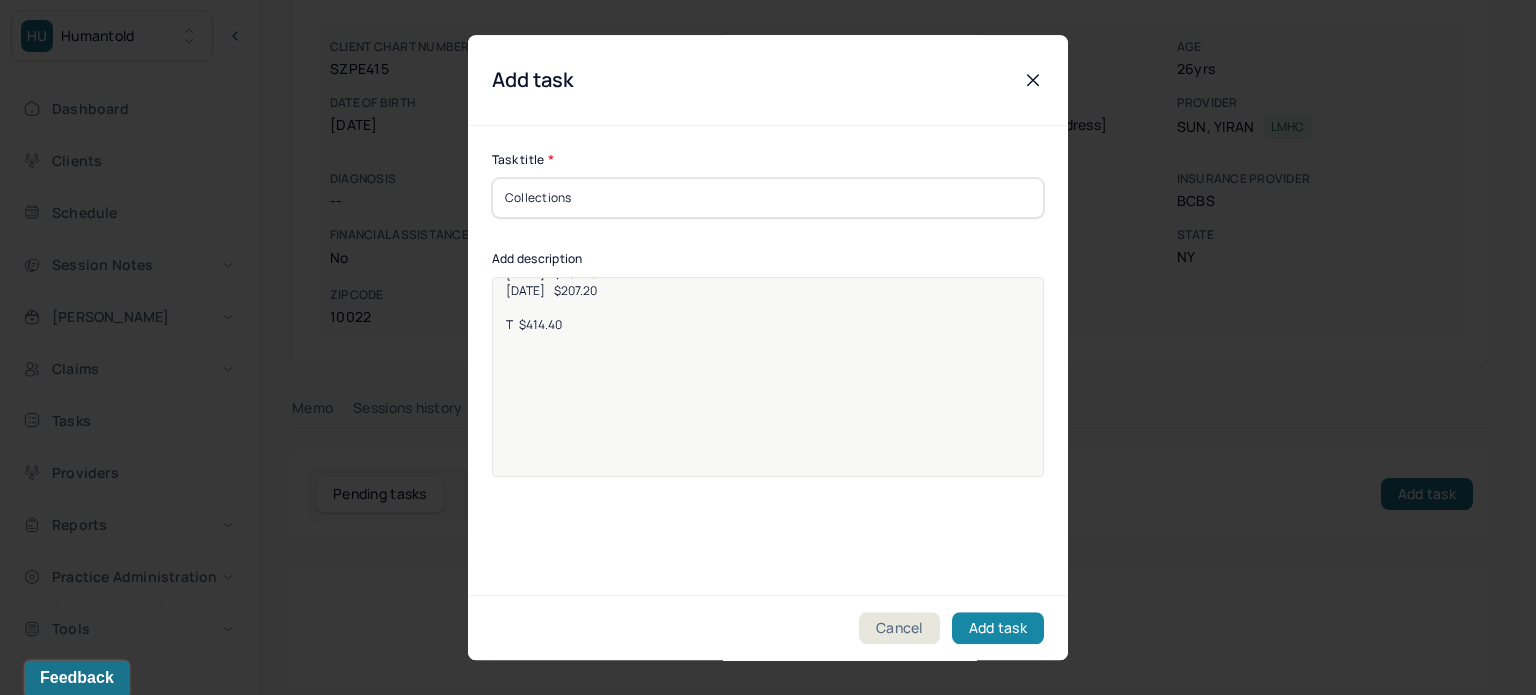 click on "Add task" at bounding box center [998, 628] 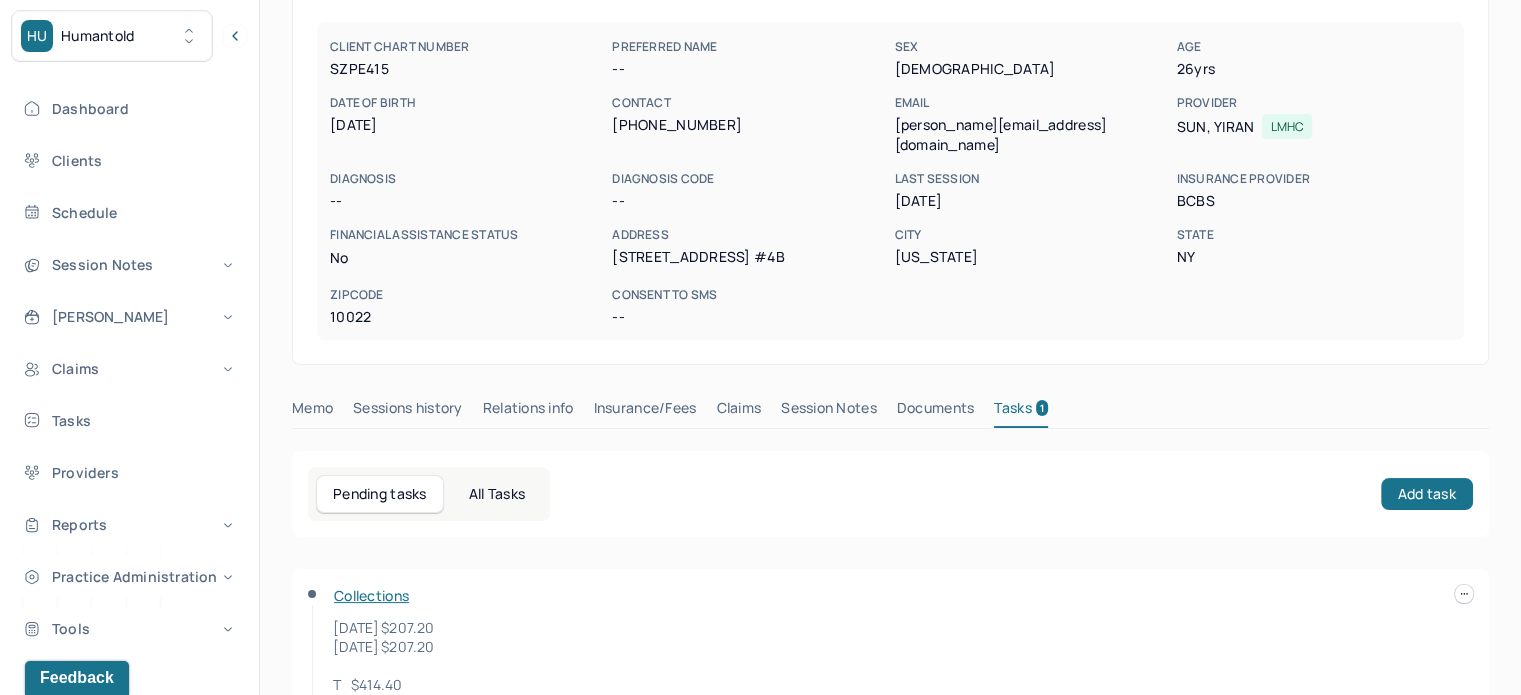 scroll, scrollTop: 0, scrollLeft: 0, axis: both 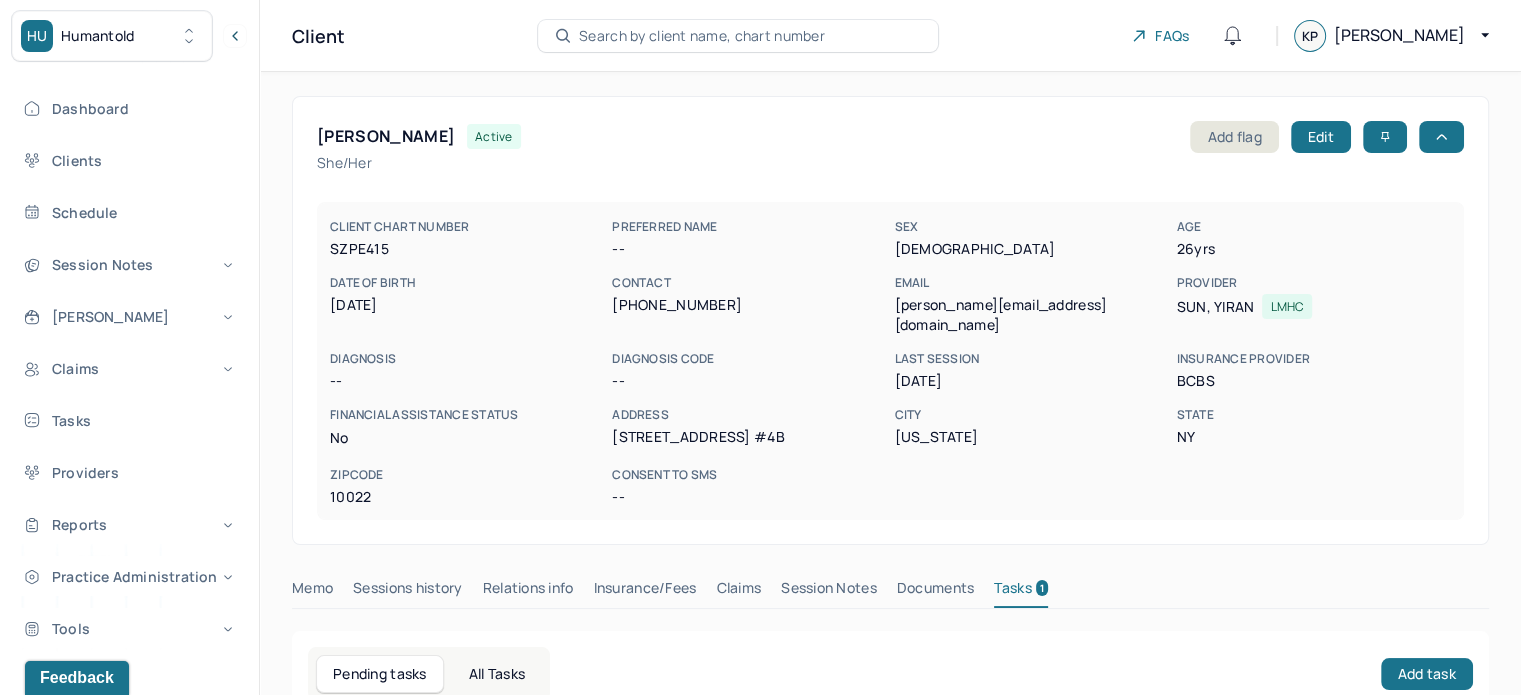 click on "Search by client name, chart number" at bounding box center (702, 36) 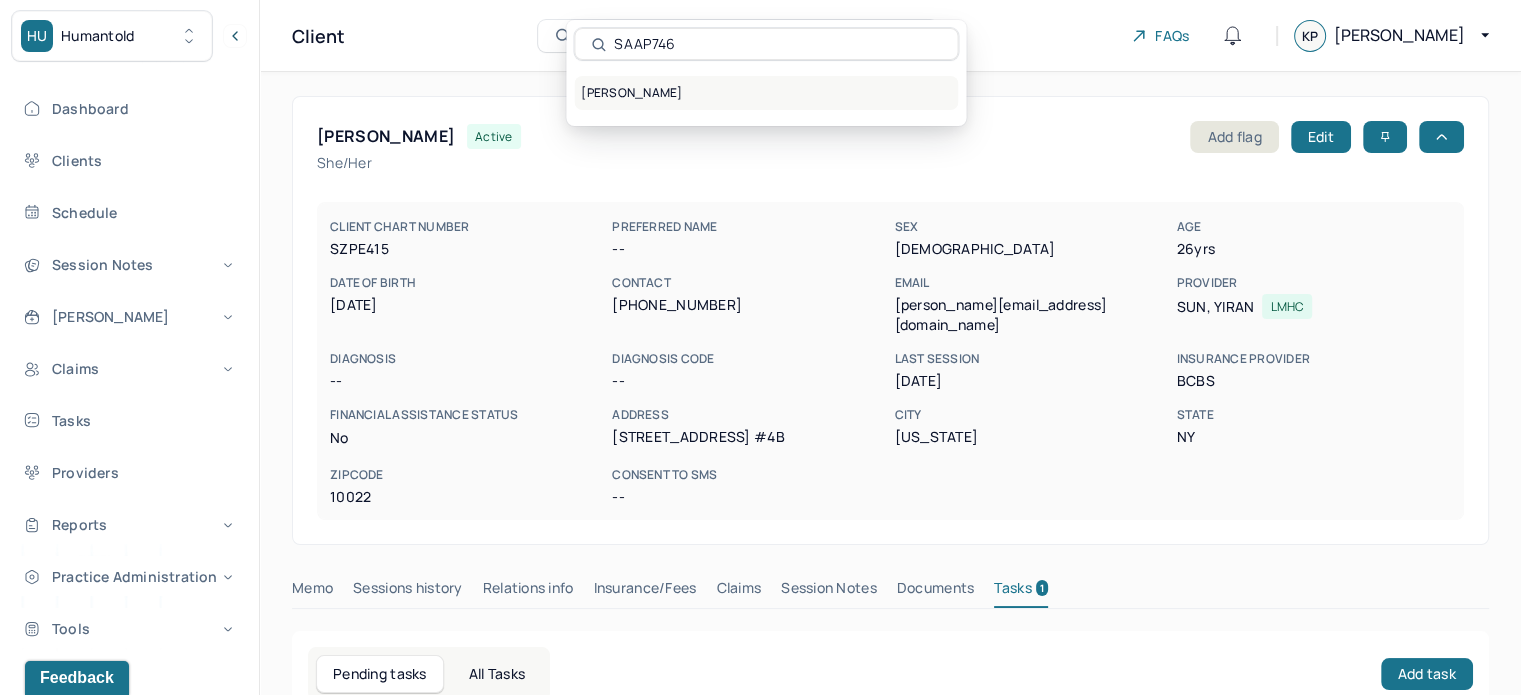 type on "SAAP746" 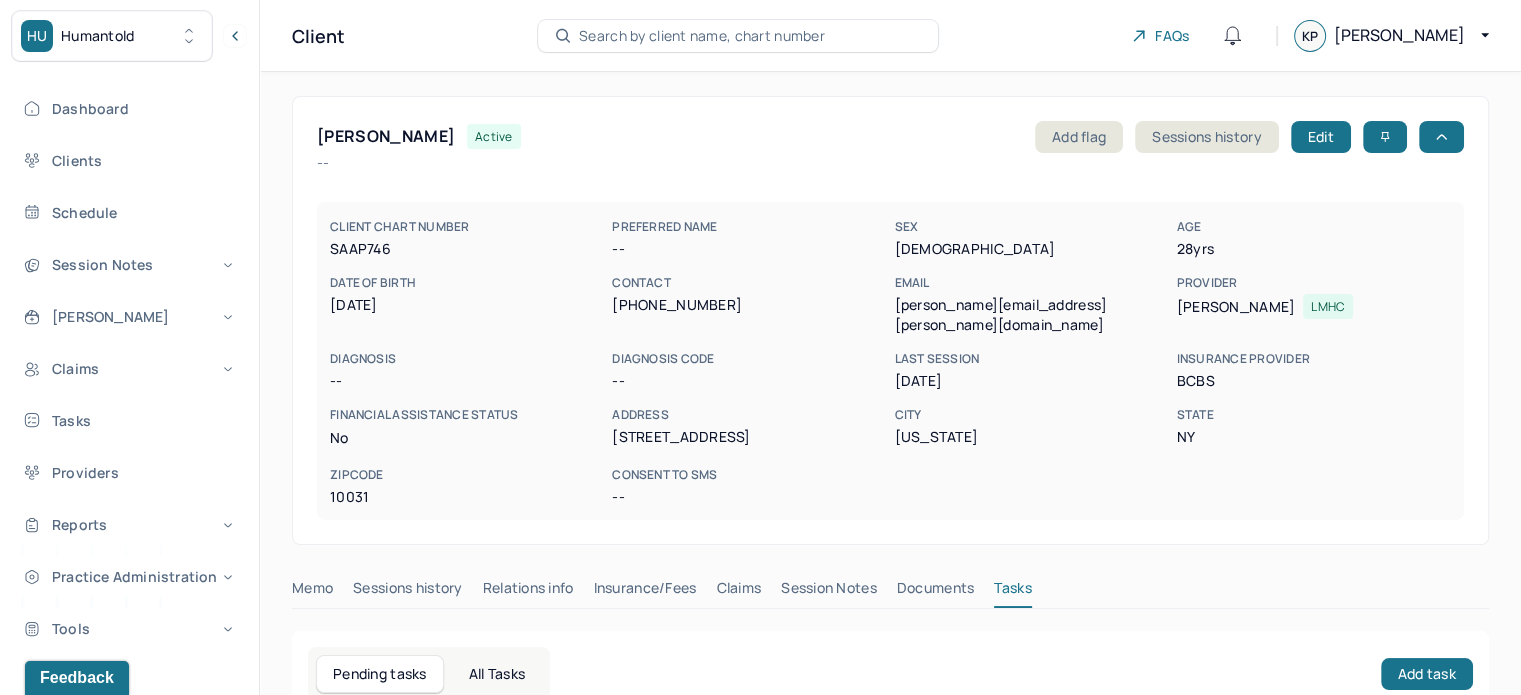 click on "samantha.s.siu@gmail.com" at bounding box center [1031, 315] 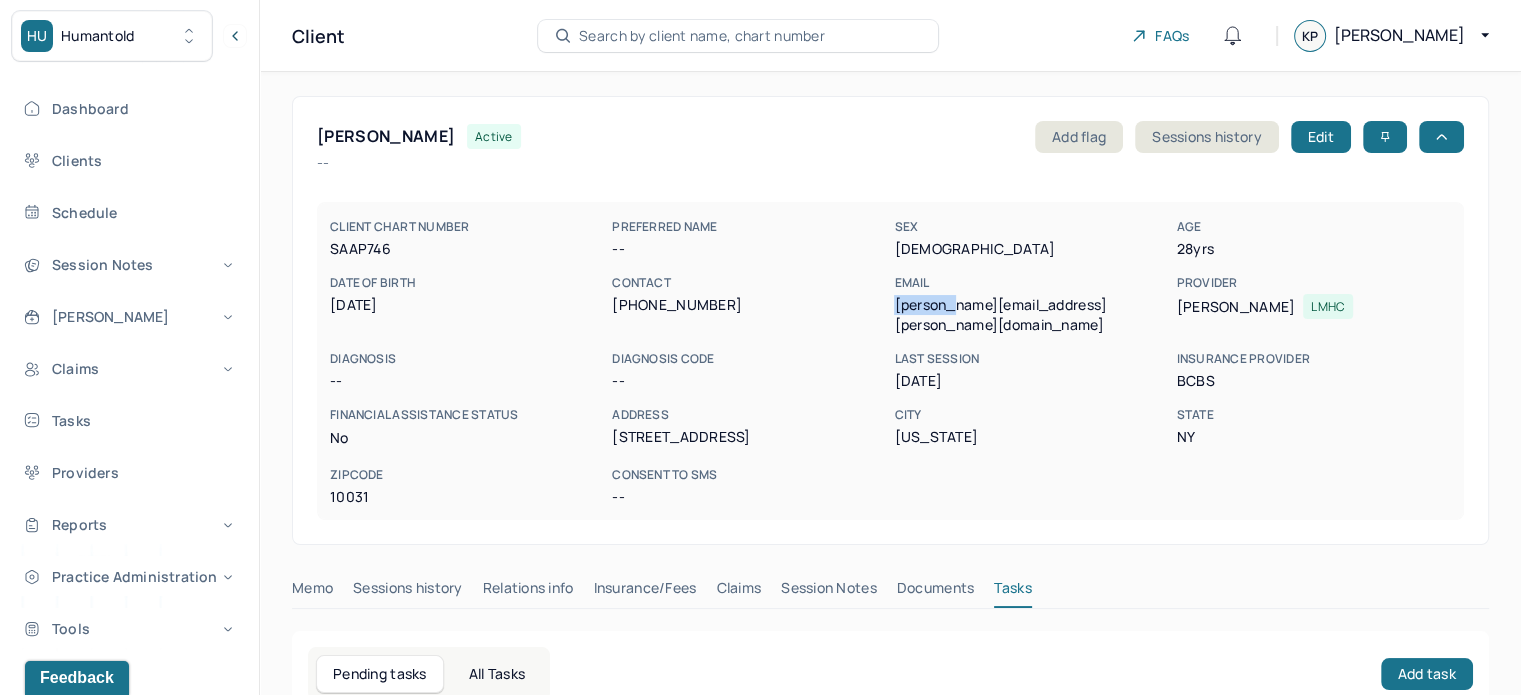 click on "samantha.s.siu@gmail.com" at bounding box center [1031, 315] 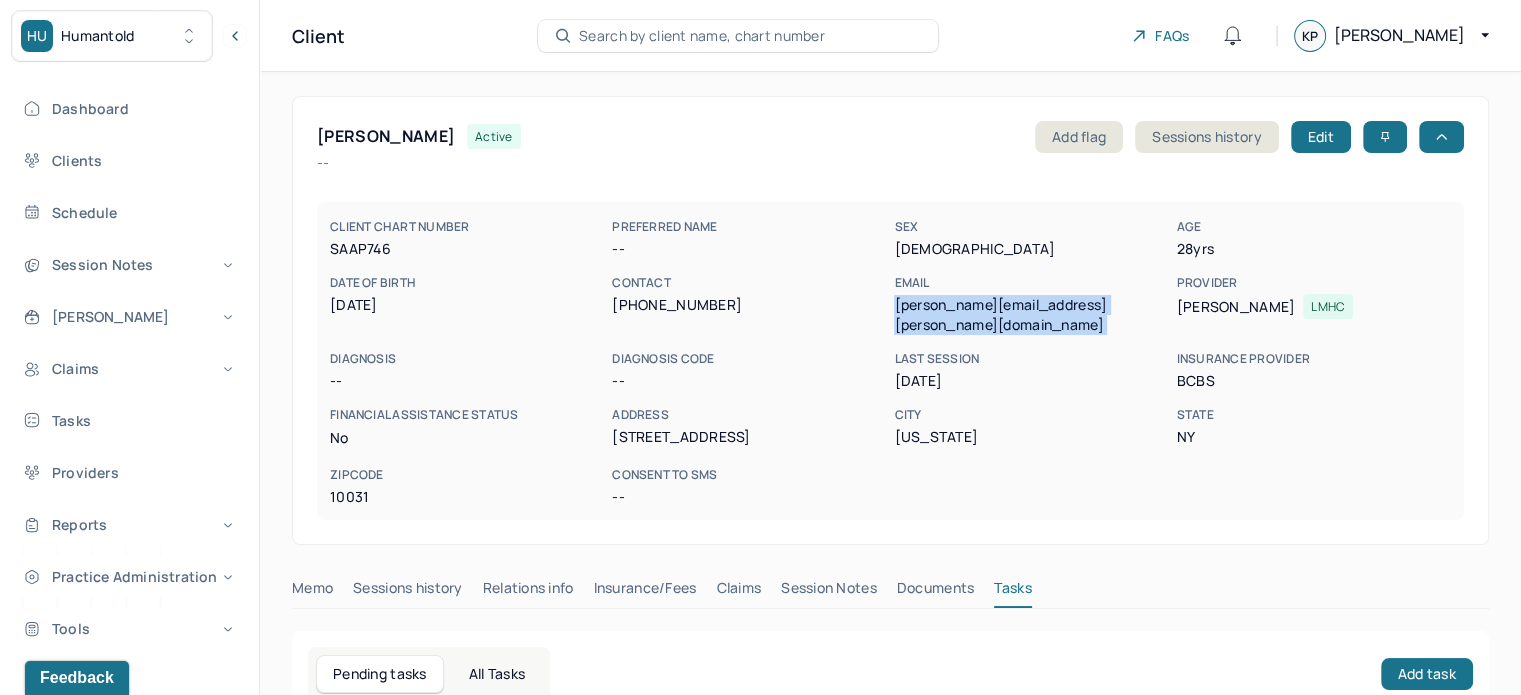 click on "samantha.s.siu@gmail.com" at bounding box center (1031, 315) 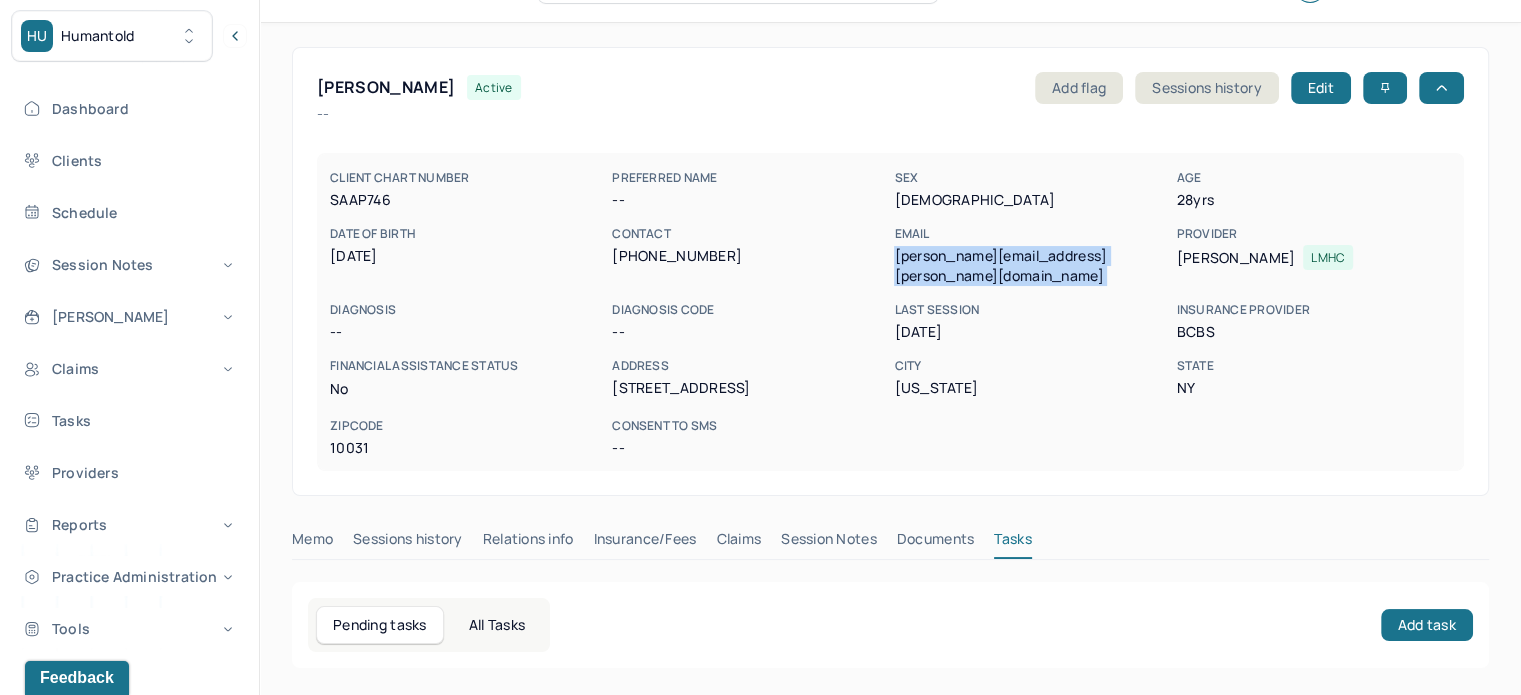scroll, scrollTop: 180, scrollLeft: 0, axis: vertical 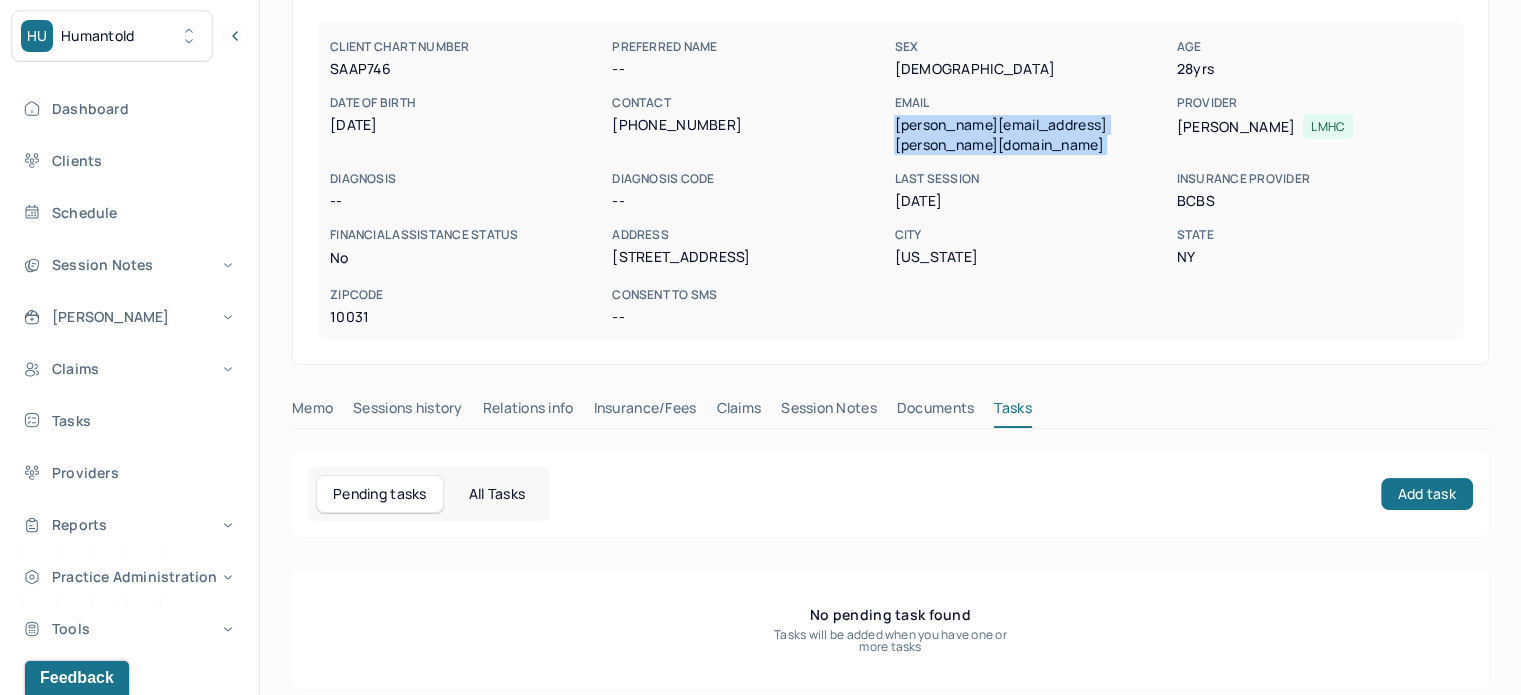 click on "Claims" at bounding box center (738, 412) 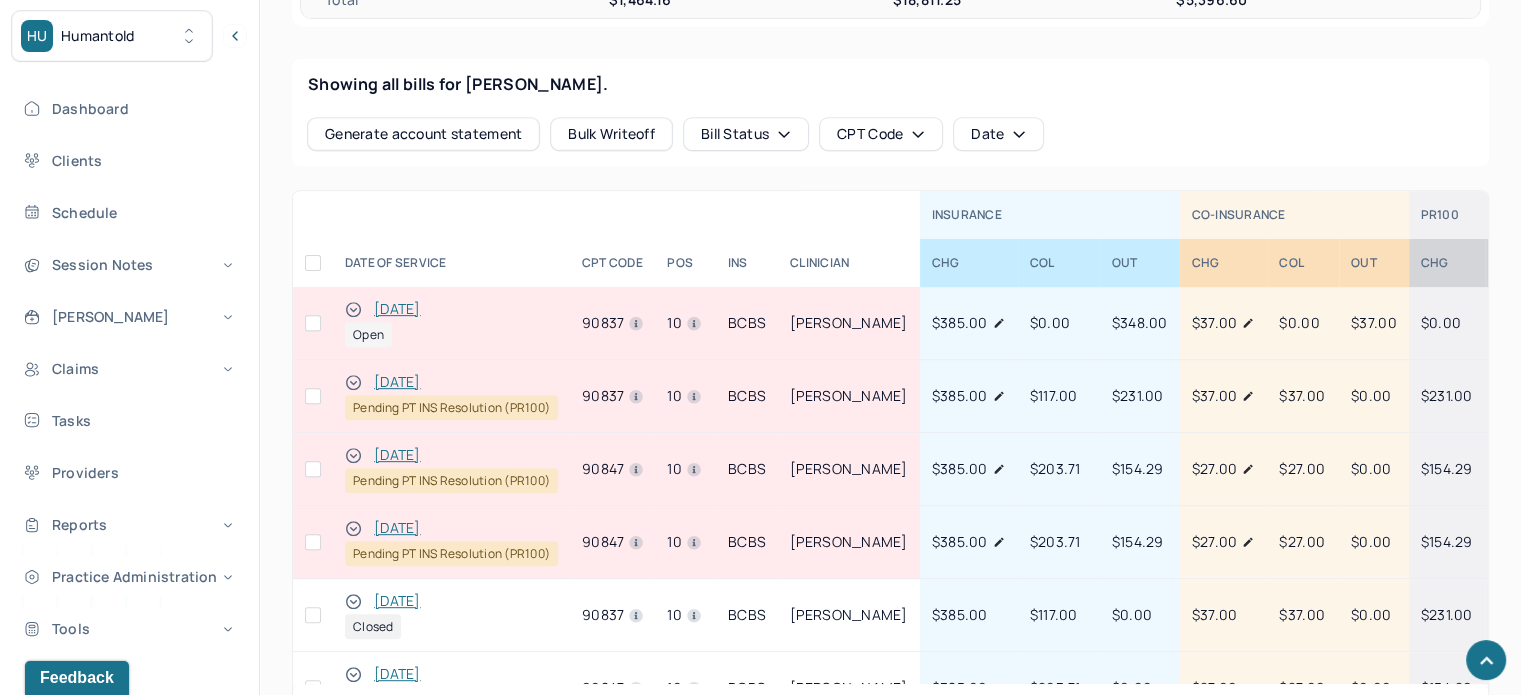 scroll, scrollTop: 880, scrollLeft: 0, axis: vertical 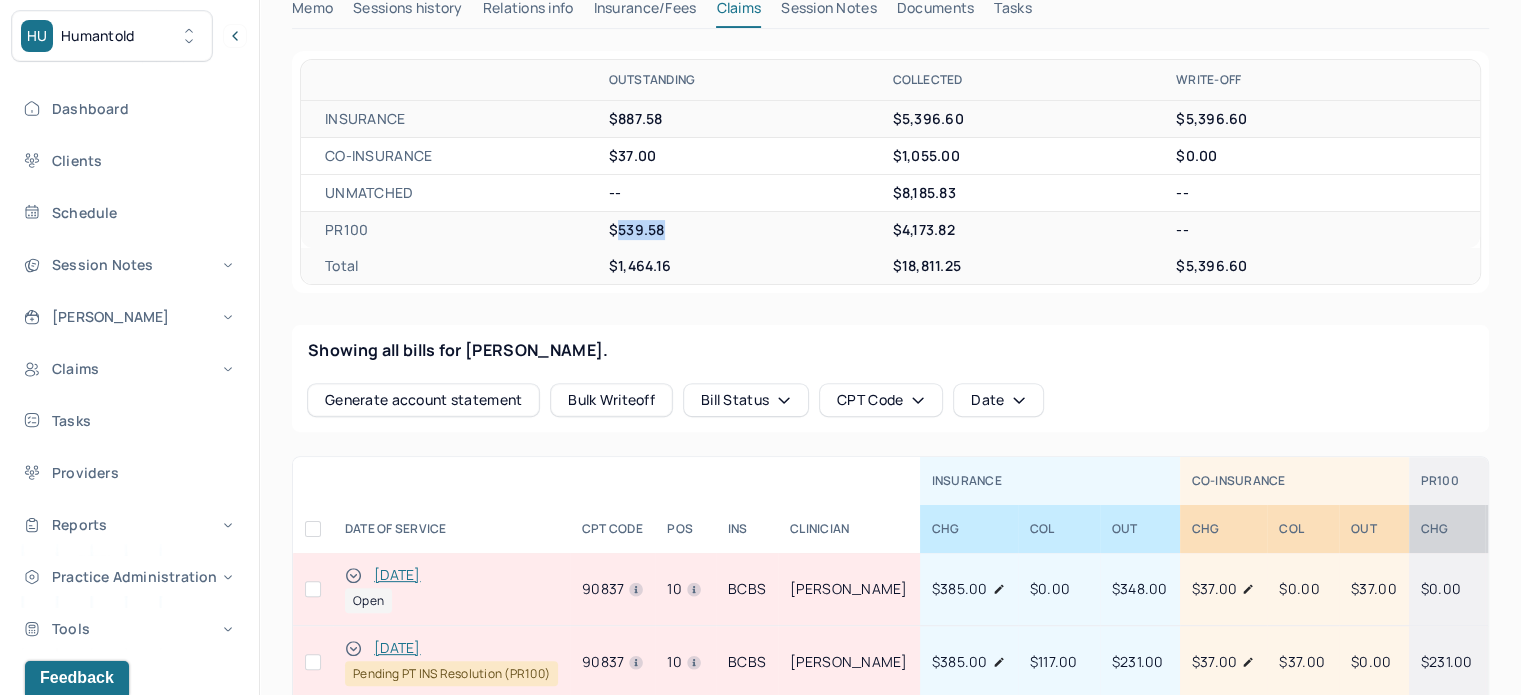 drag, startPoint x: 664, startPoint y: 207, endPoint x: 619, endPoint y: 214, distance: 45.54119 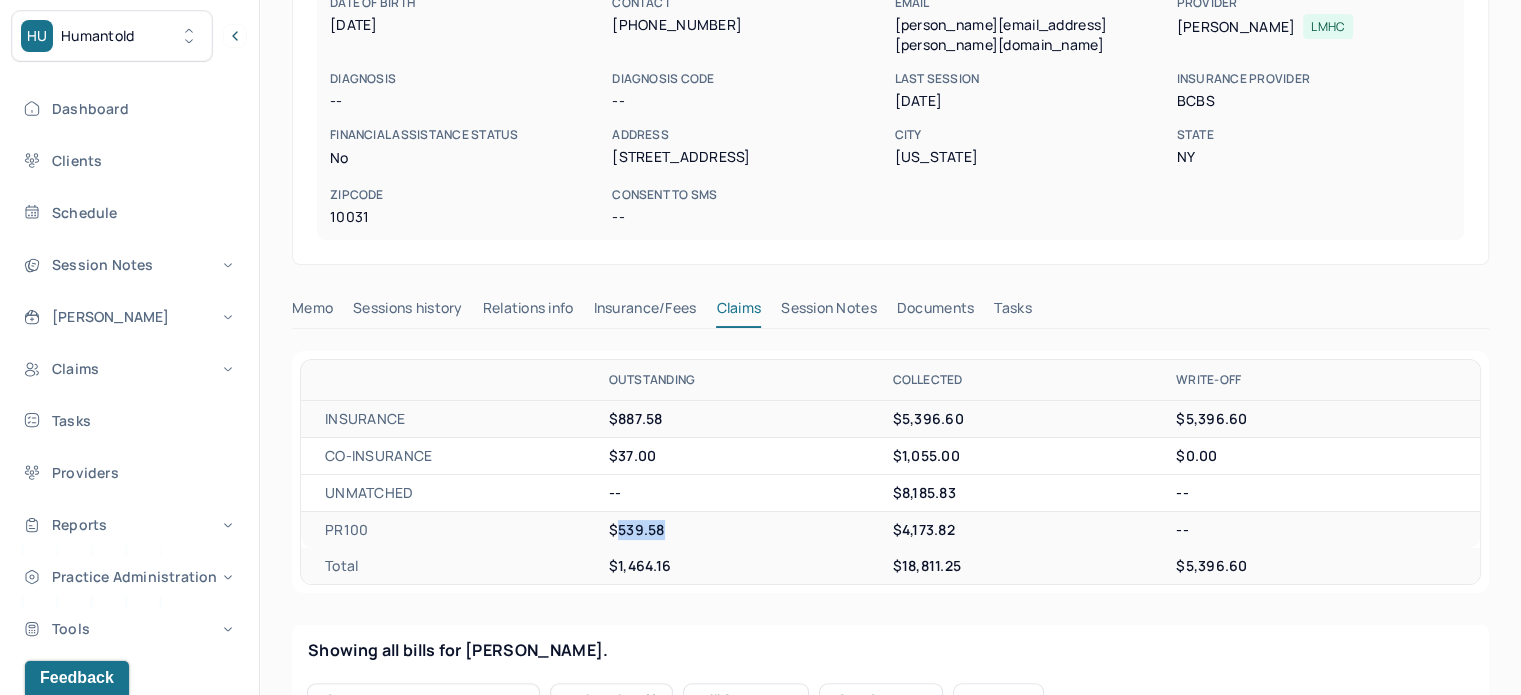 click on "Tasks" at bounding box center [1012, 312] 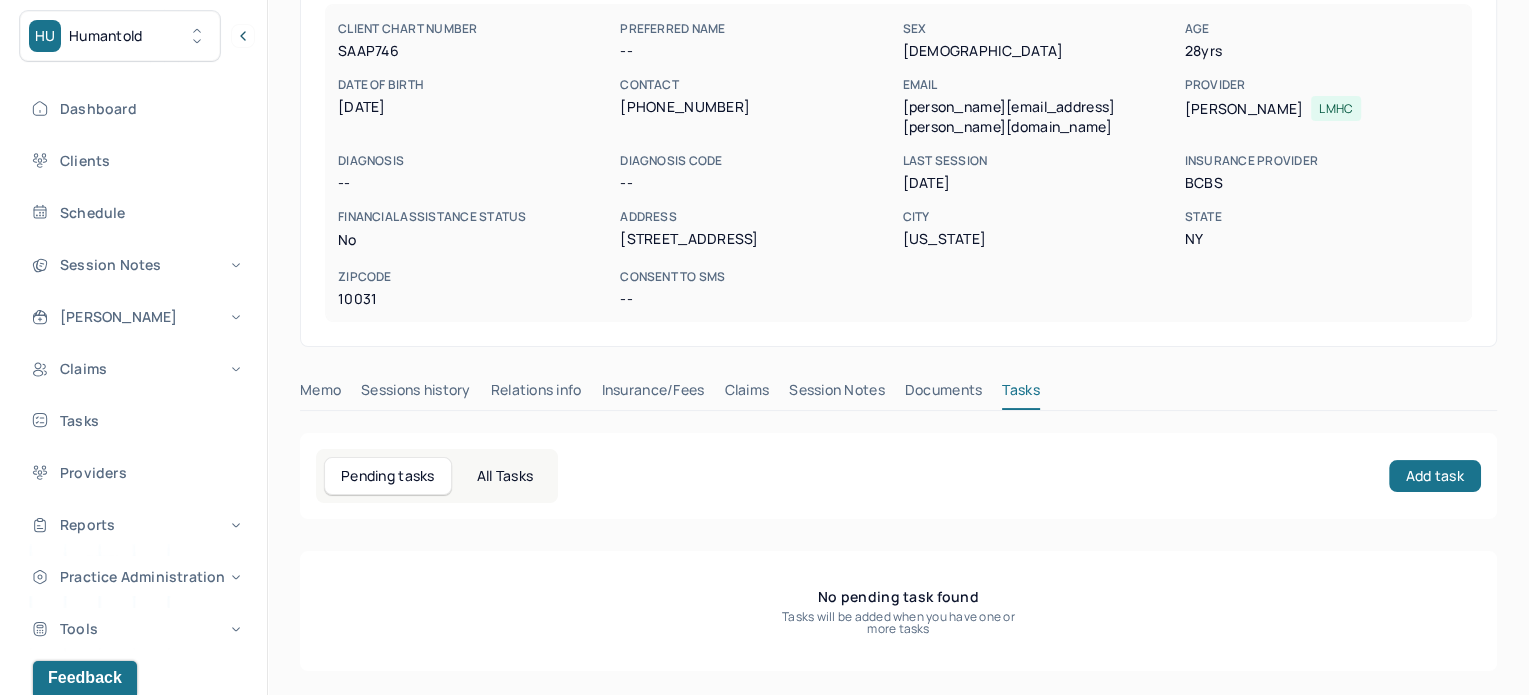 scroll, scrollTop: 180, scrollLeft: 0, axis: vertical 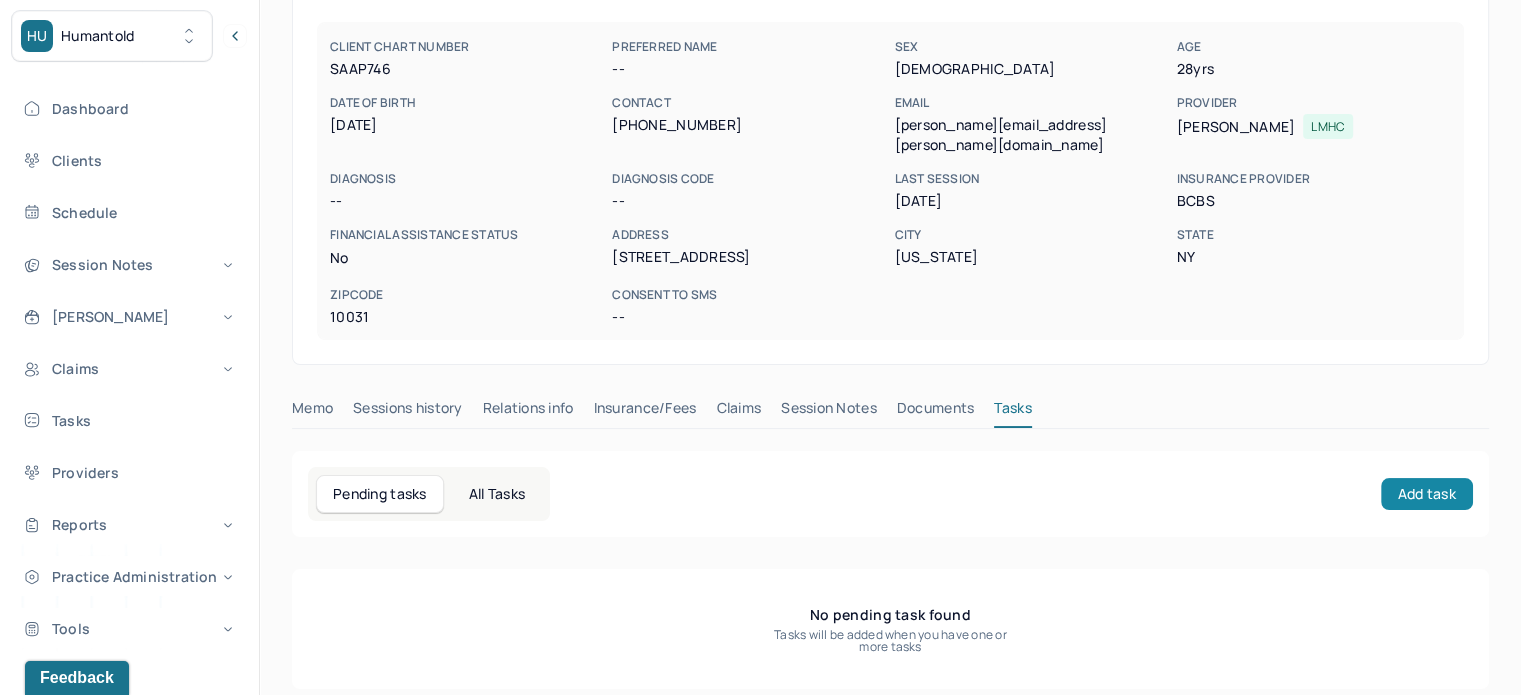 click on "Add task" at bounding box center [1427, 494] 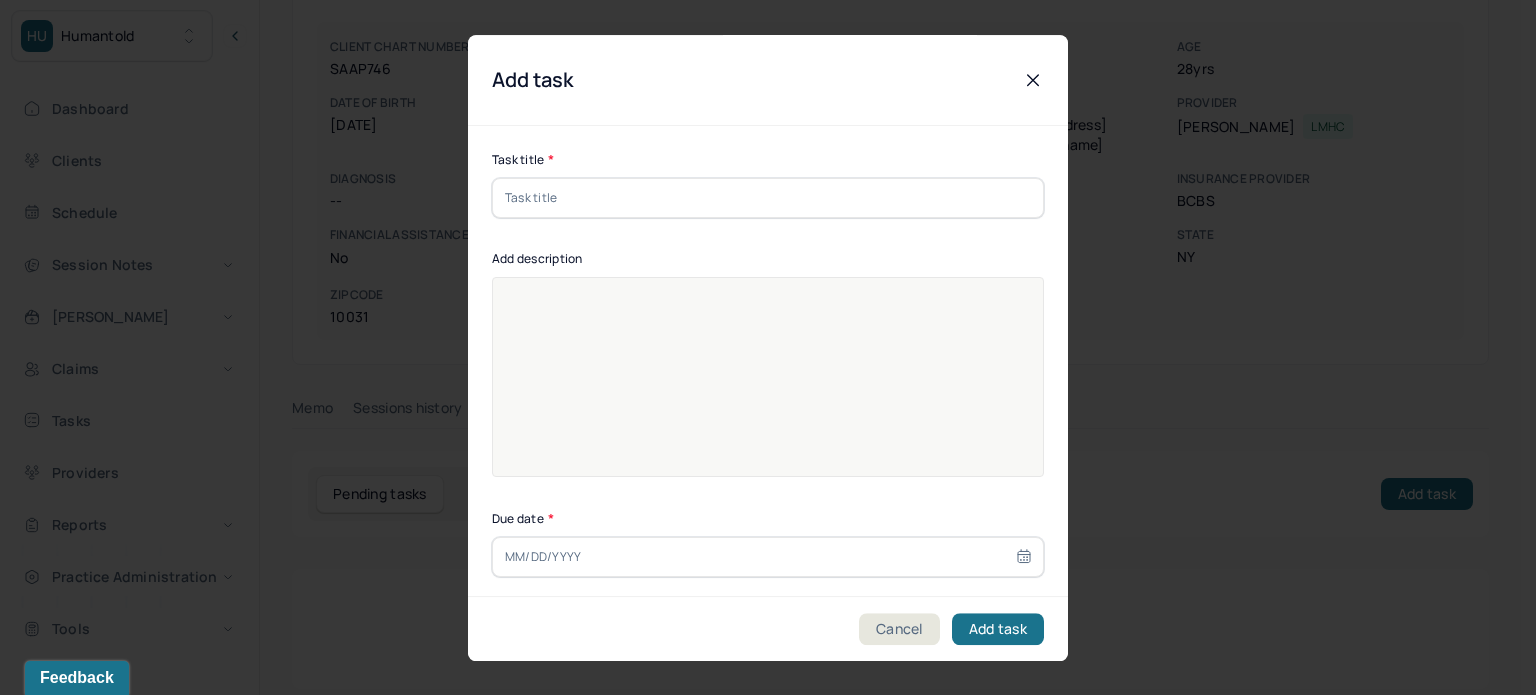 click at bounding box center (768, 198) 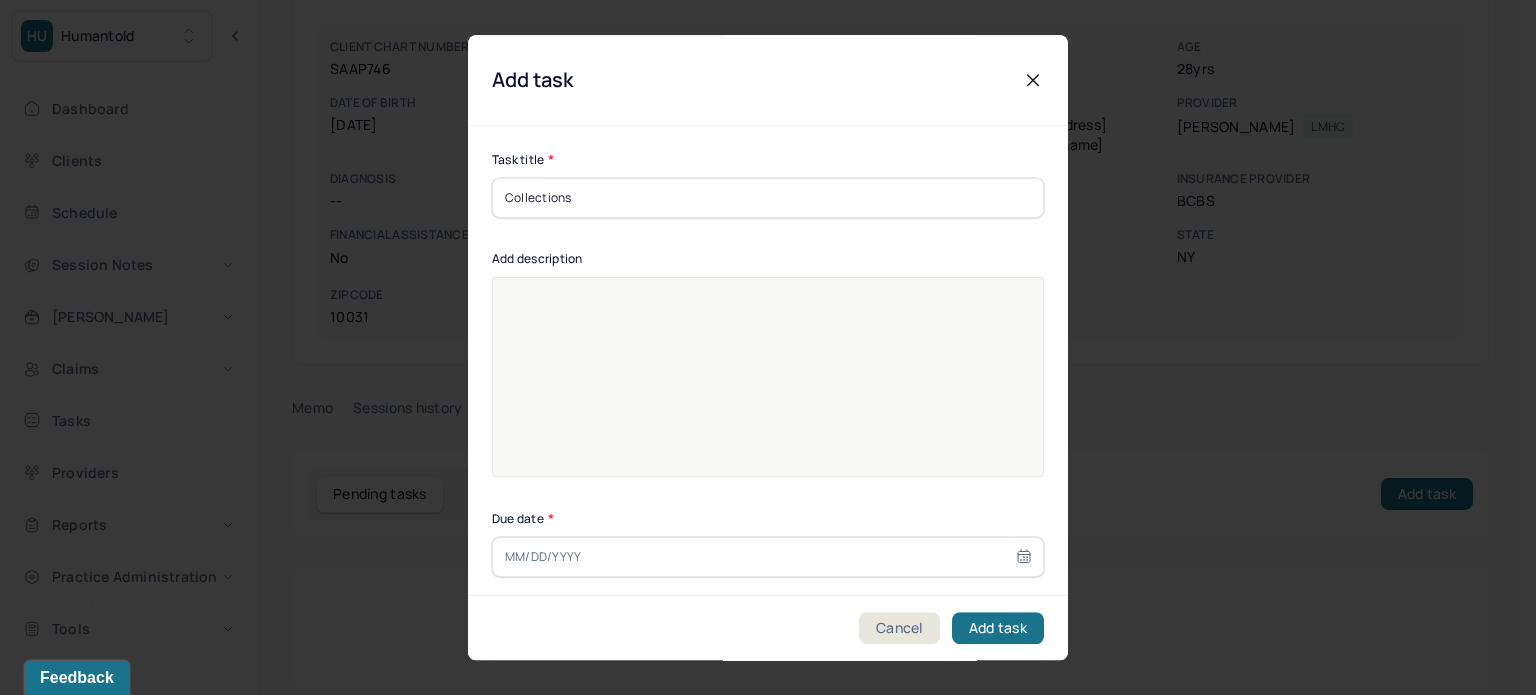 type on "Collections" 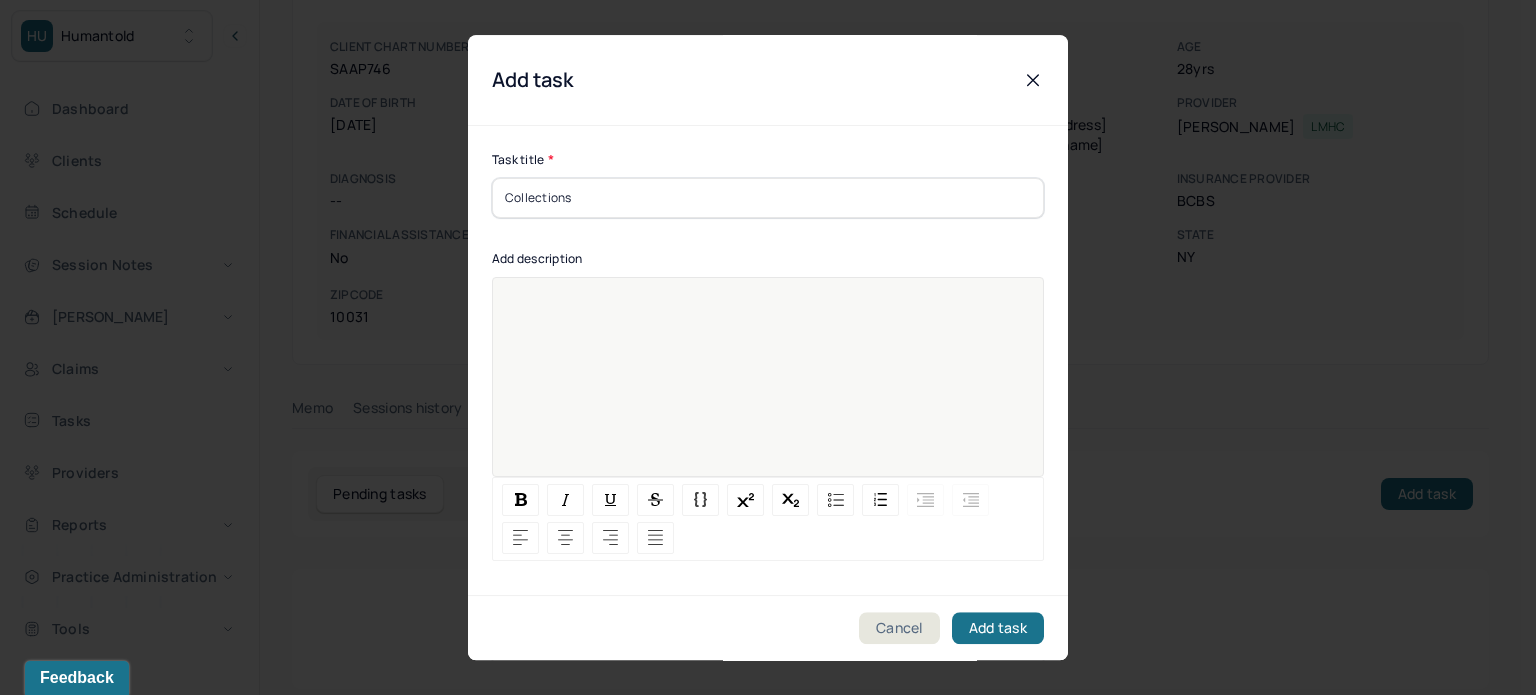 paste 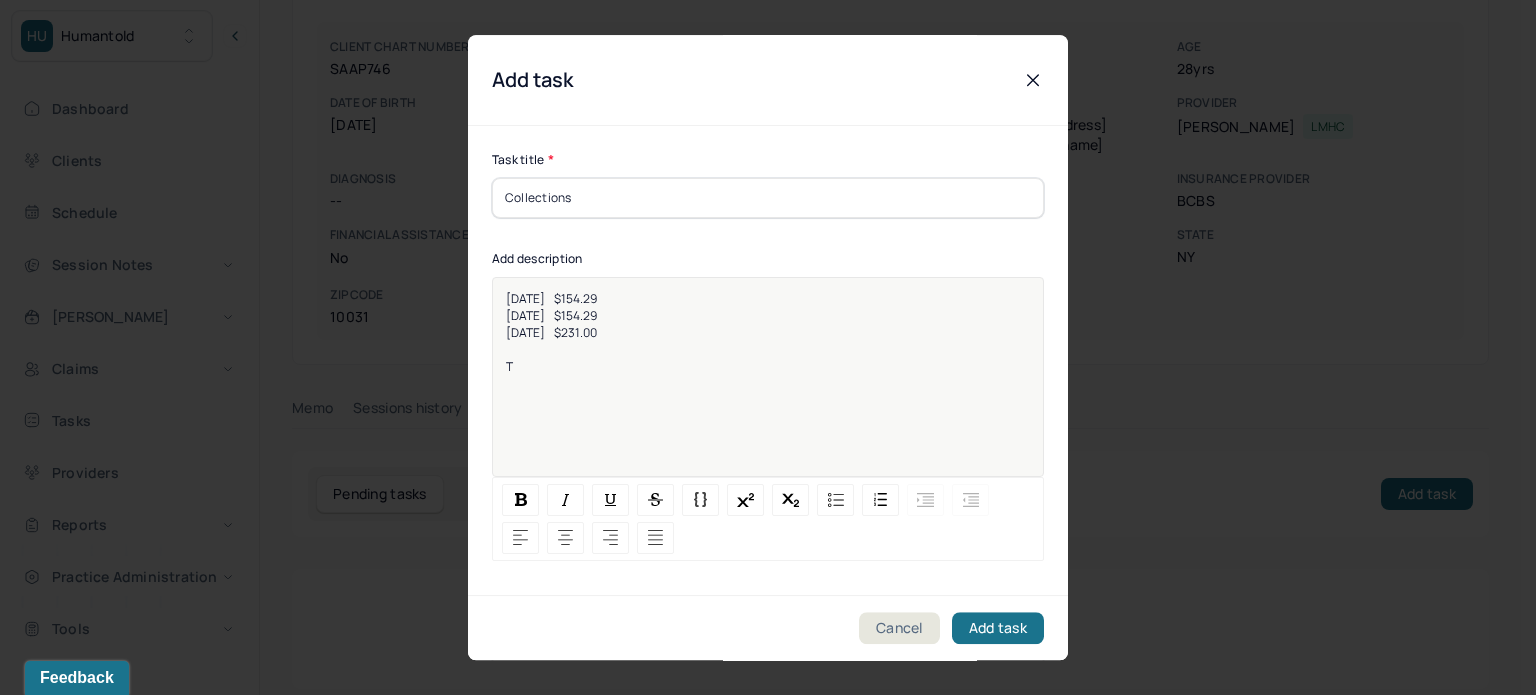type 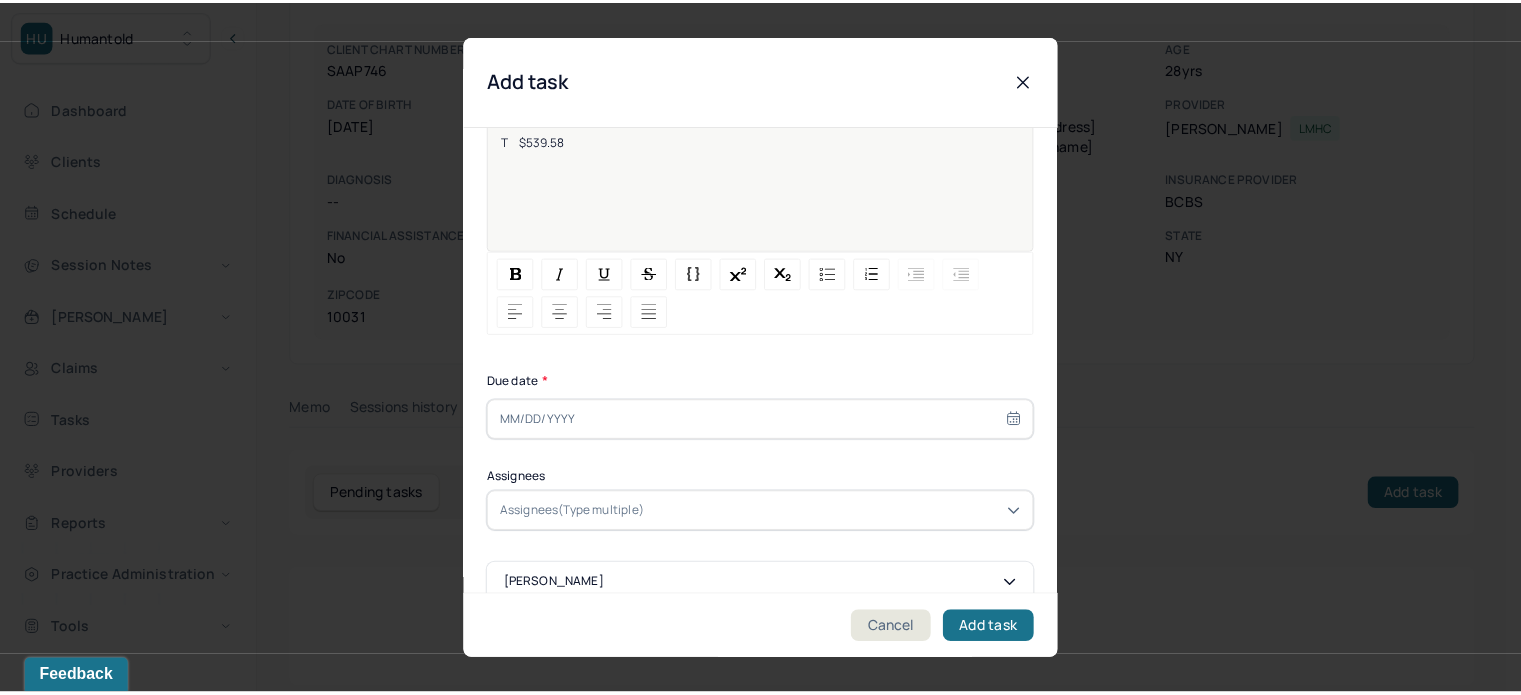 scroll, scrollTop: 256, scrollLeft: 0, axis: vertical 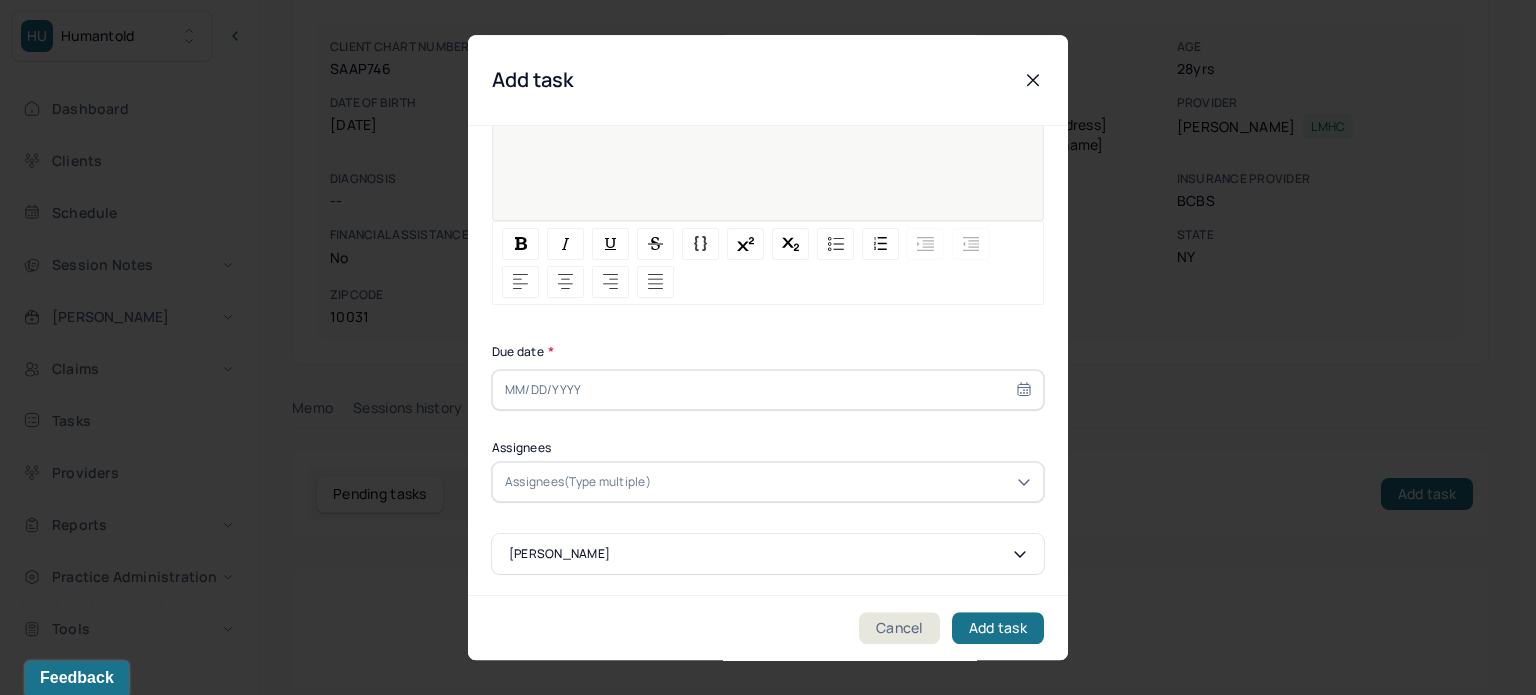 click at bounding box center (768, 390) 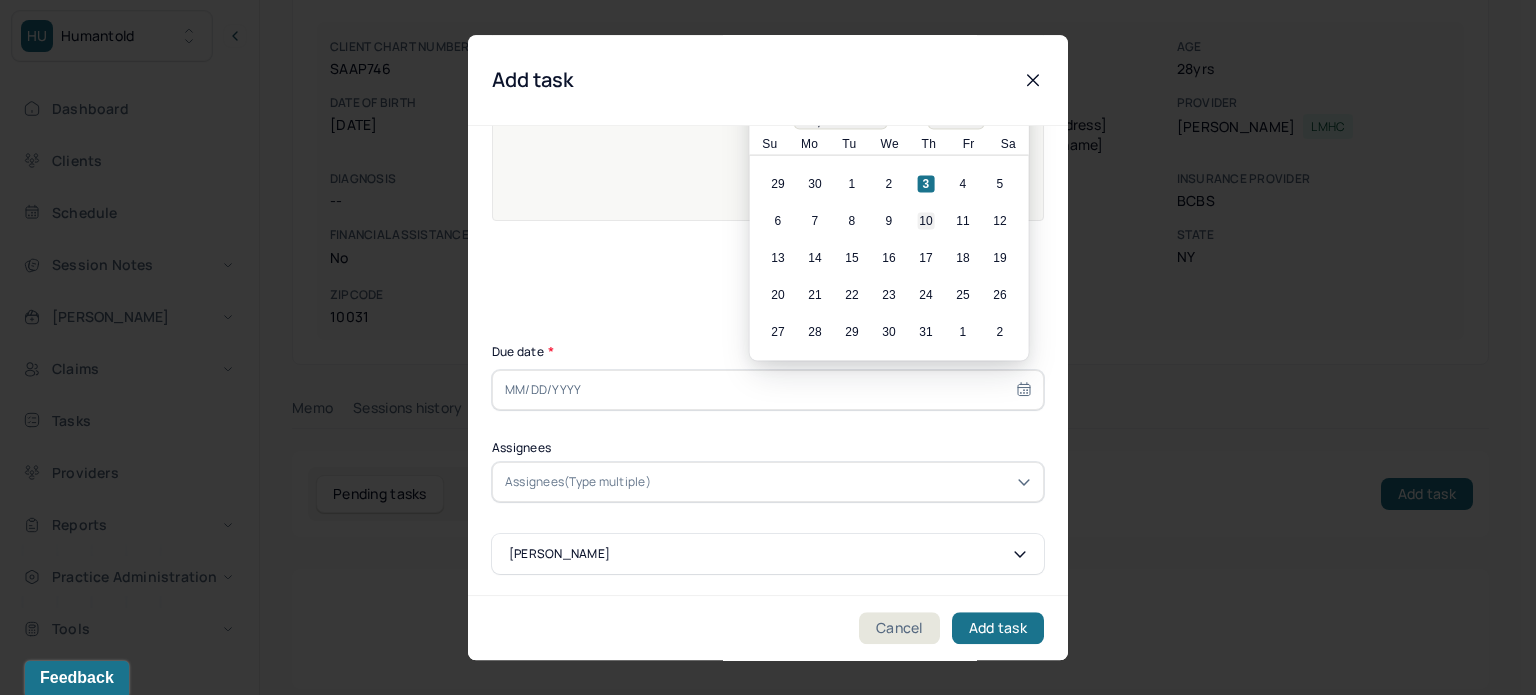 click on "10" at bounding box center (926, 221) 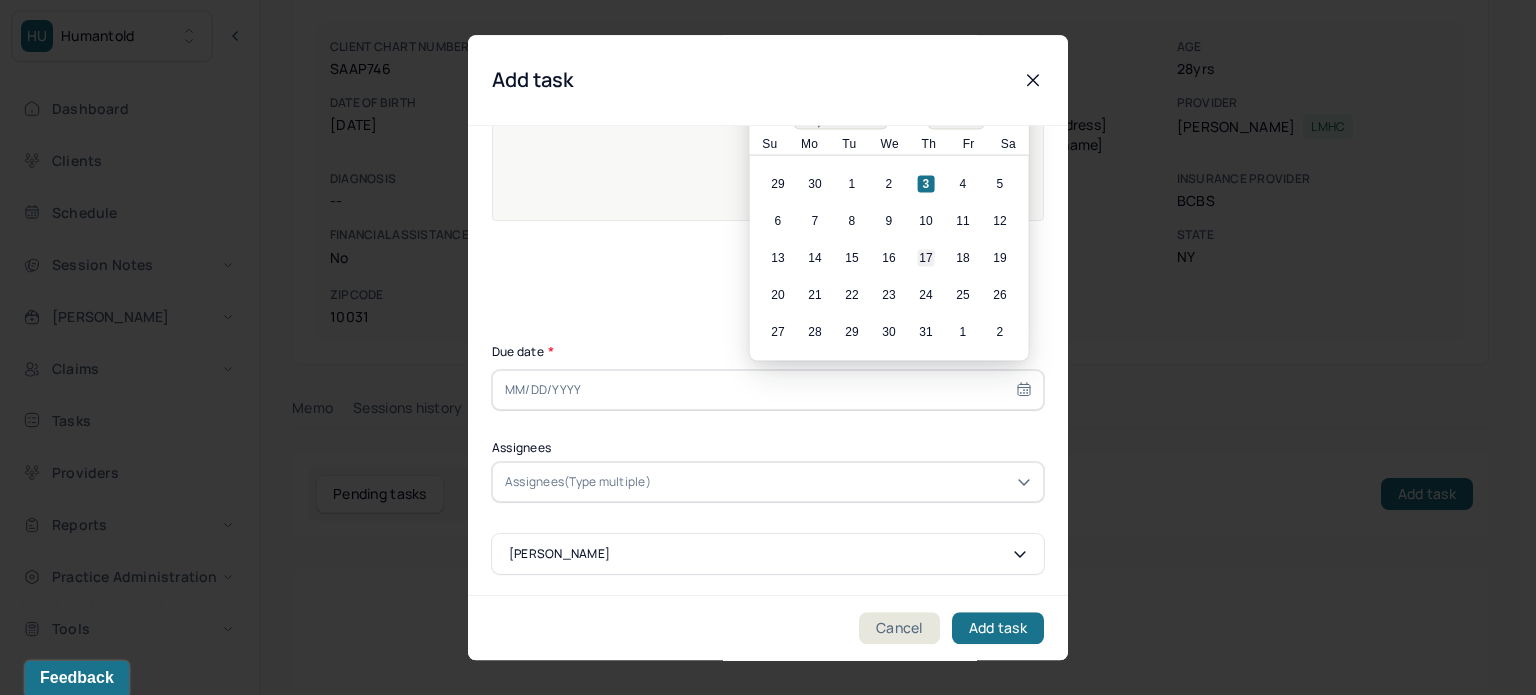 type on "[DATE]" 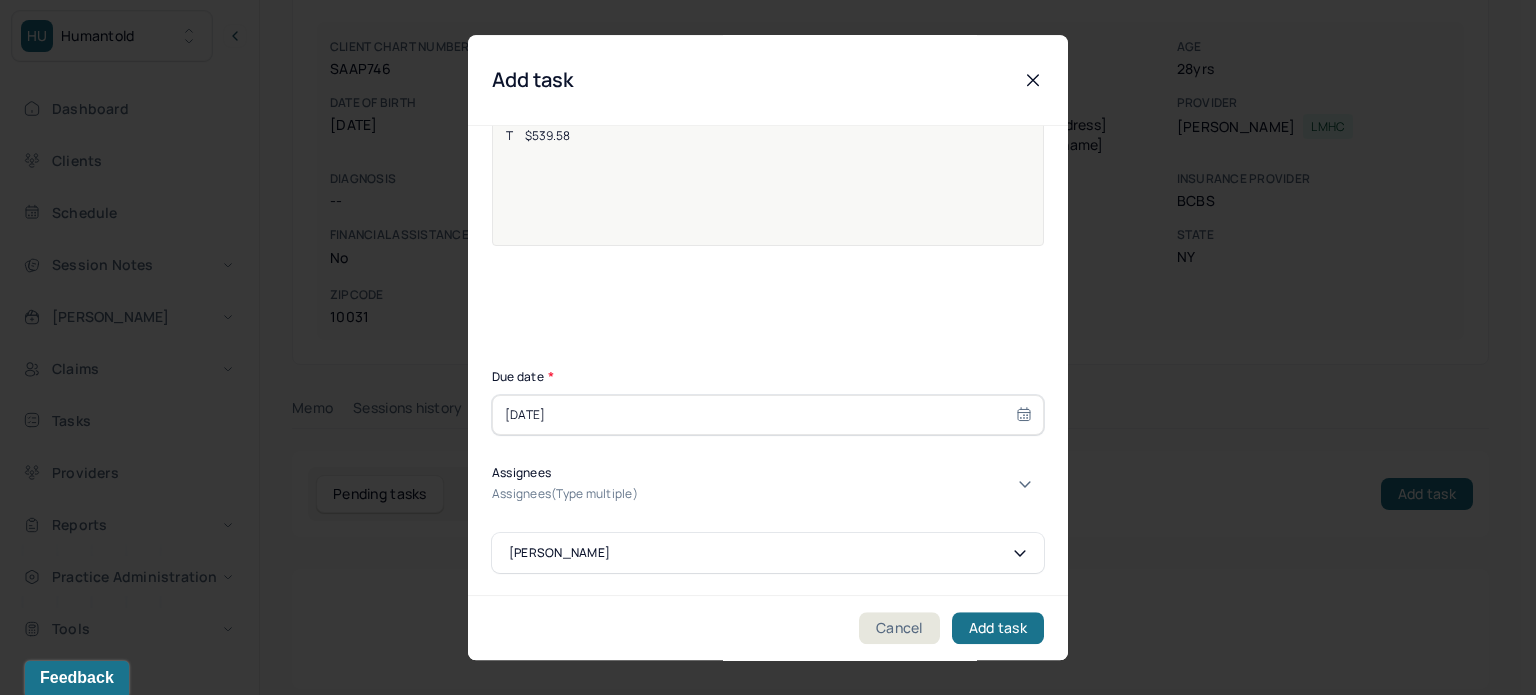 click at bounding box center [706, 494] 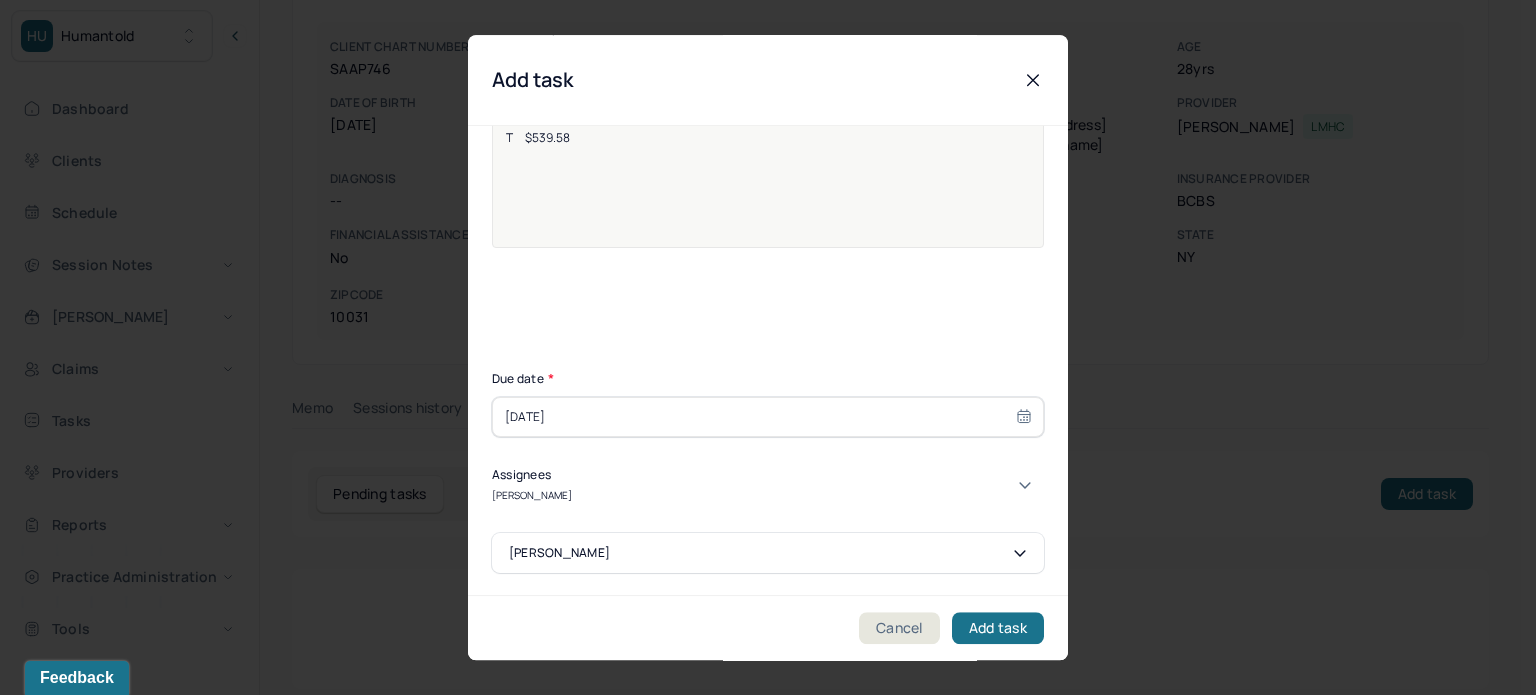 type on "[PERSON_NAME]" 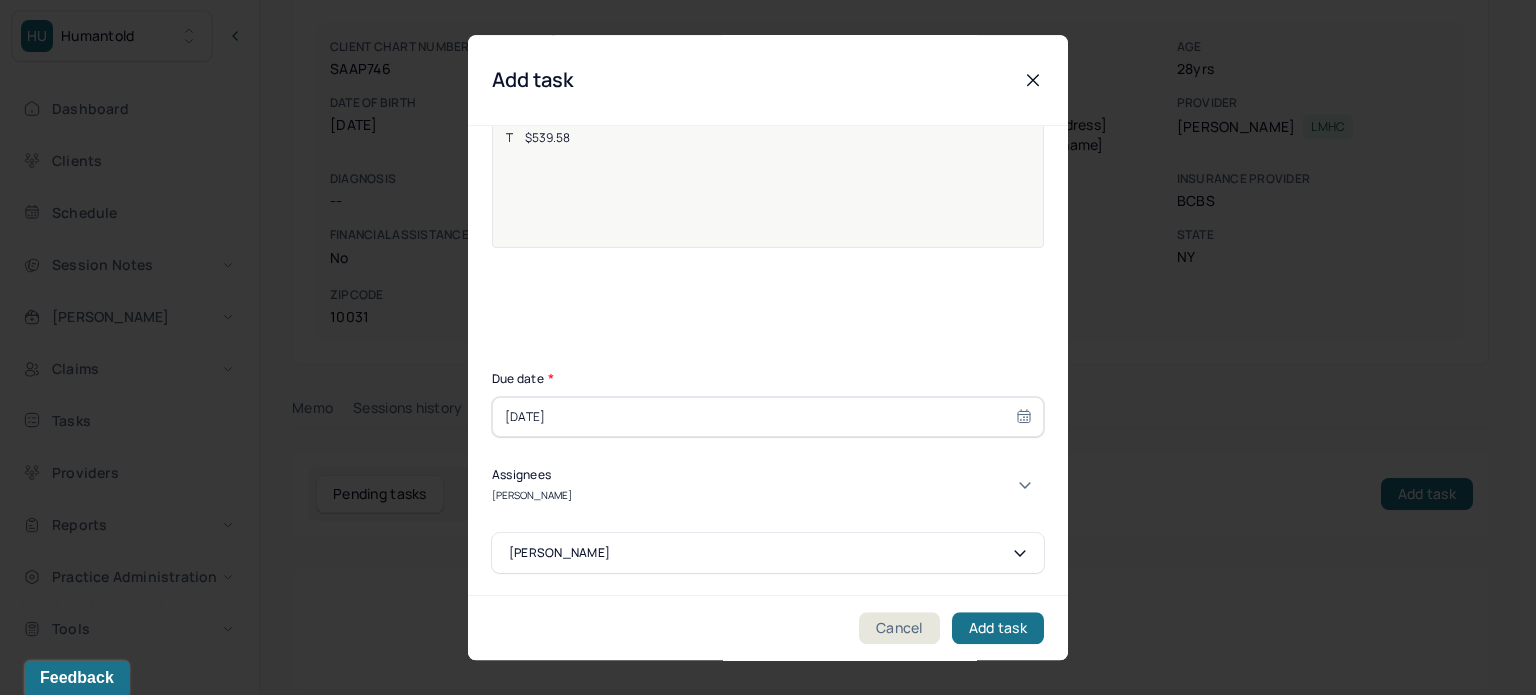 click on "[PERSON_NAME]" at bounding box center [760, 719] 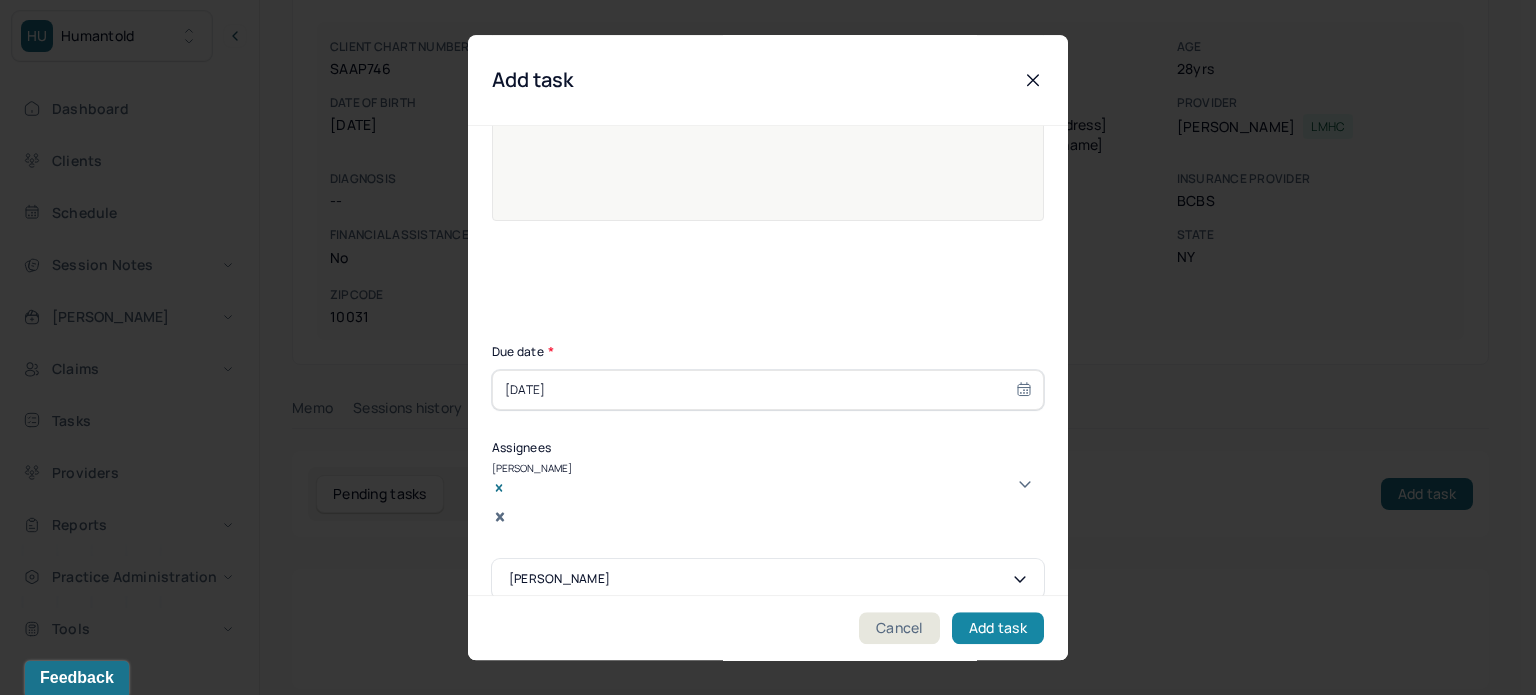click on "Add task" at bounding box center [998, 628] 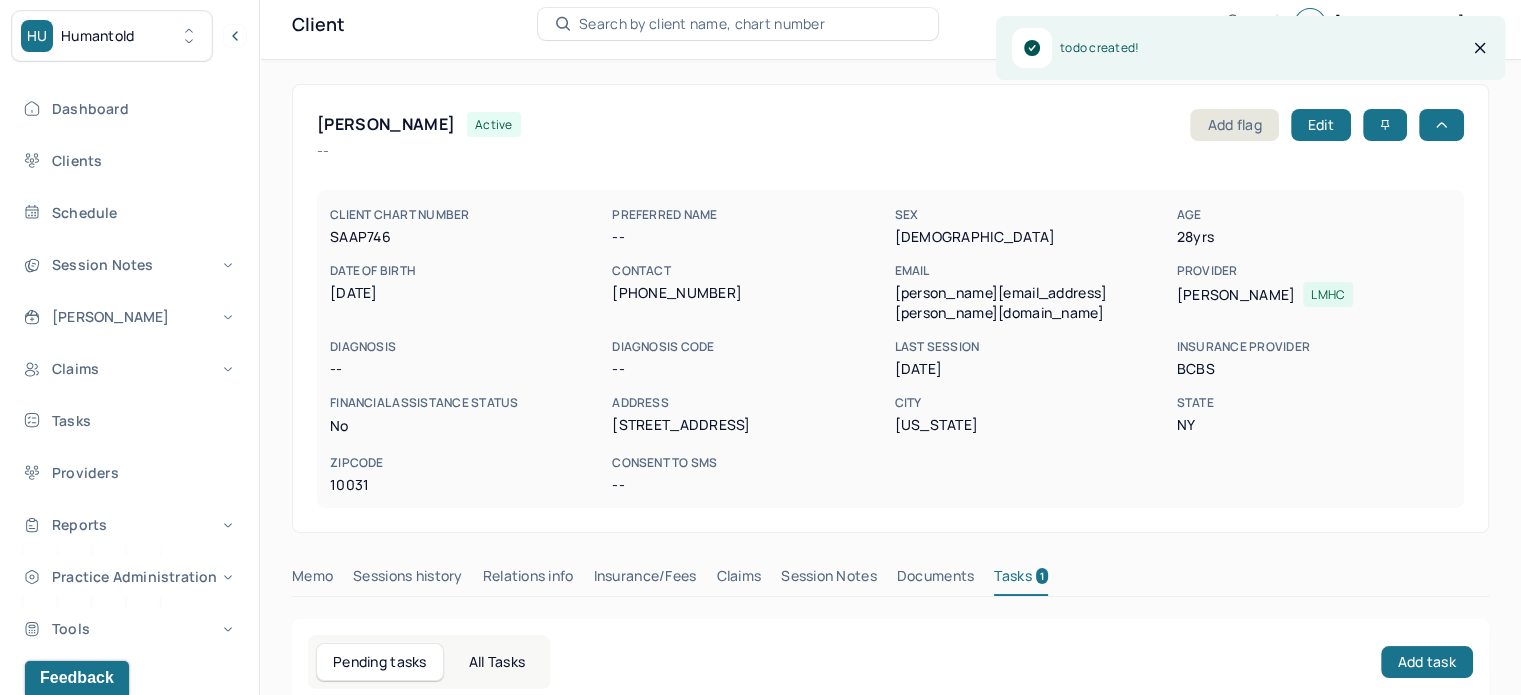 scroll, scrollTop: 0, scrollLeft: 0, axis: both 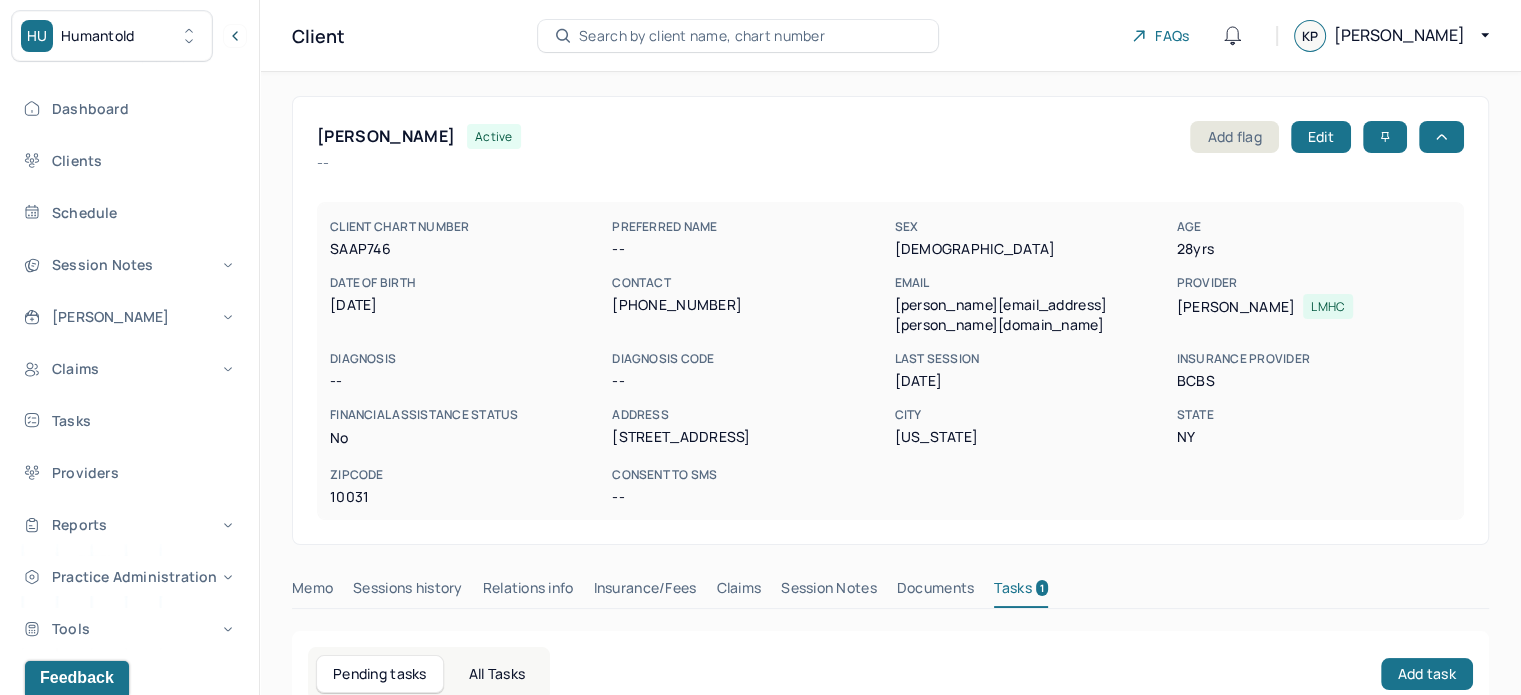 click on "Search by client name, chart number" at bounding box center (702, 36) 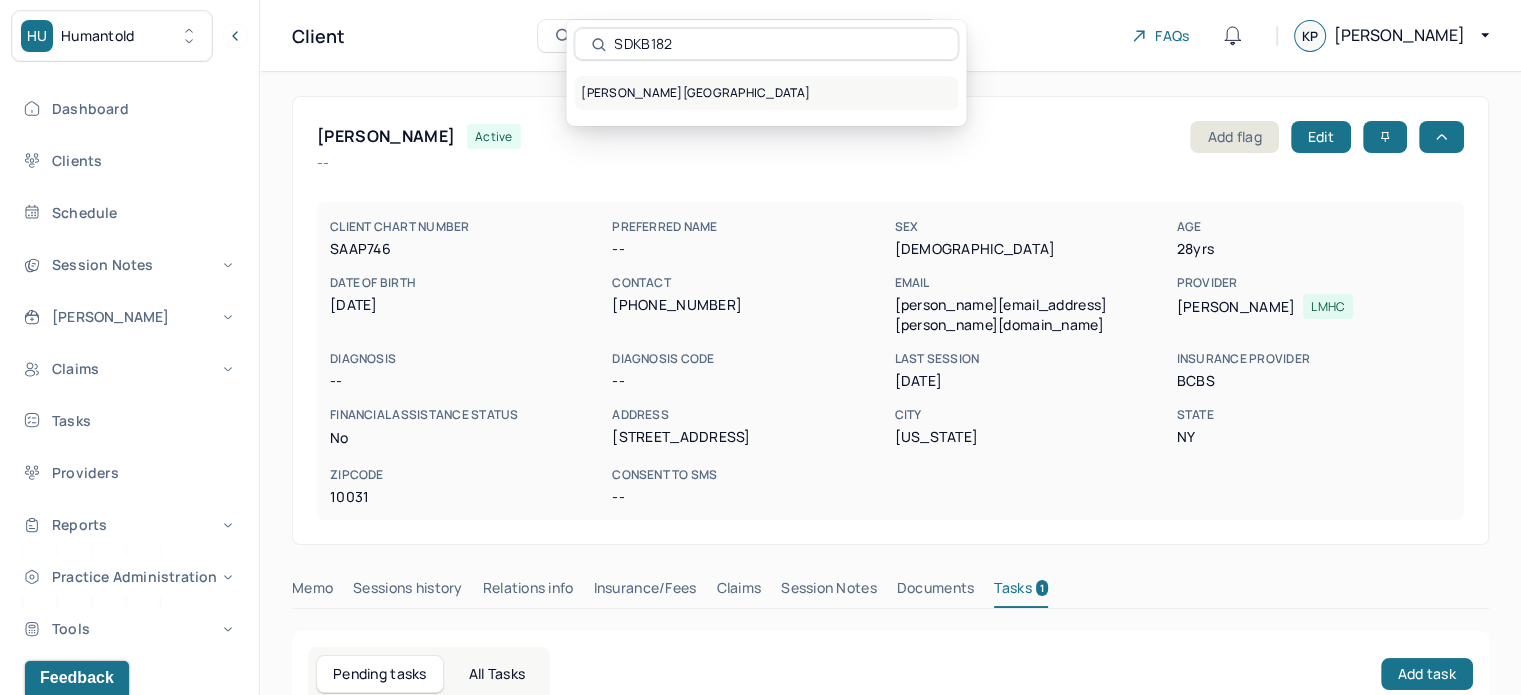 type on "SDKB182" 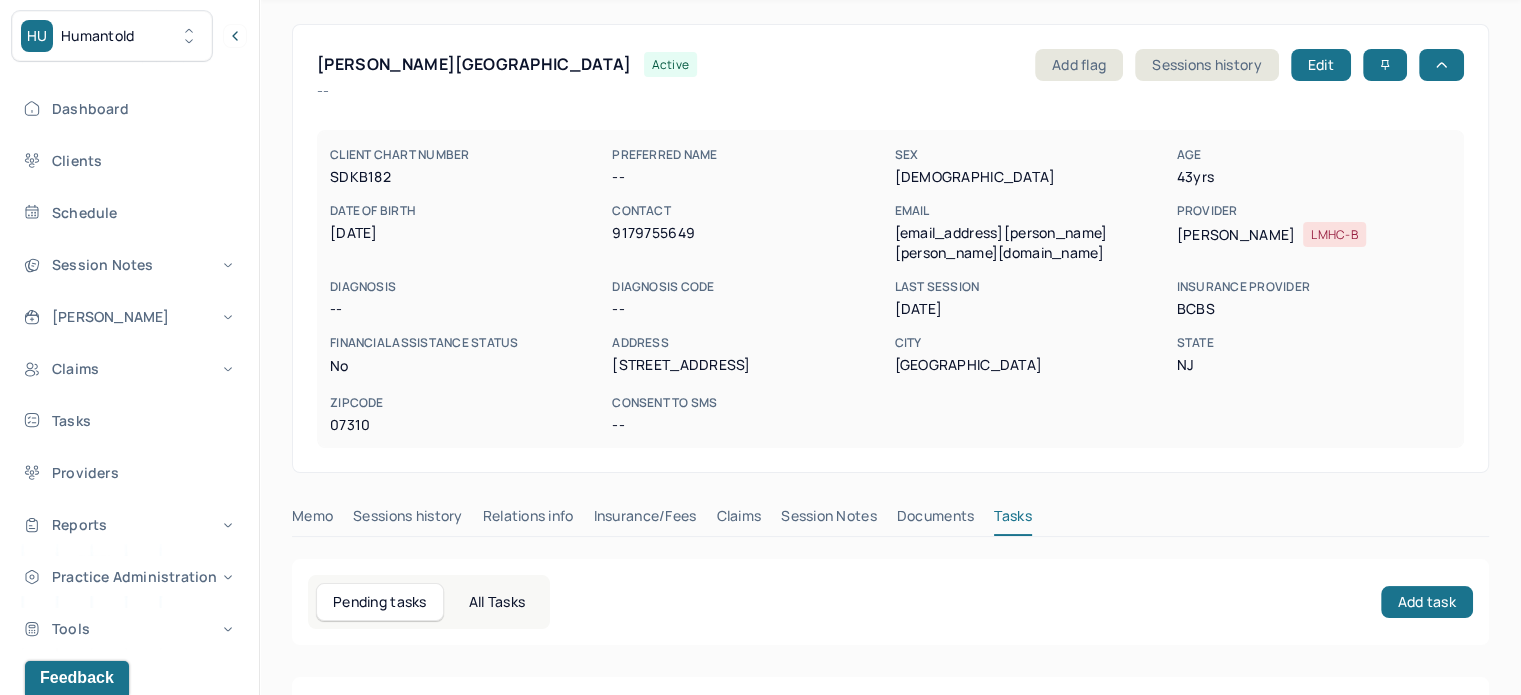 scroll, scrollTop: 100, scrollLeft: 0, axis: vertical 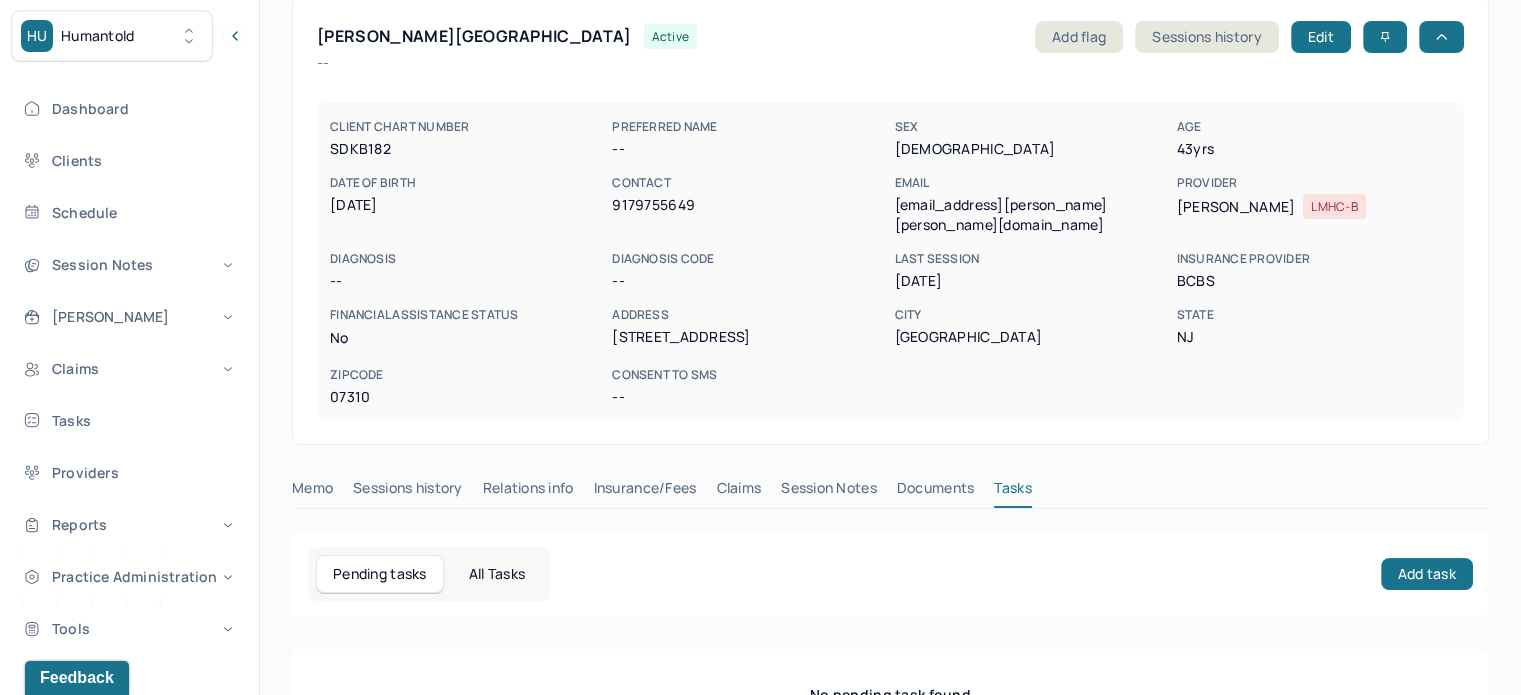click on "miss.vartika.singh@gmail.com" at bounding box center [1031, 215] 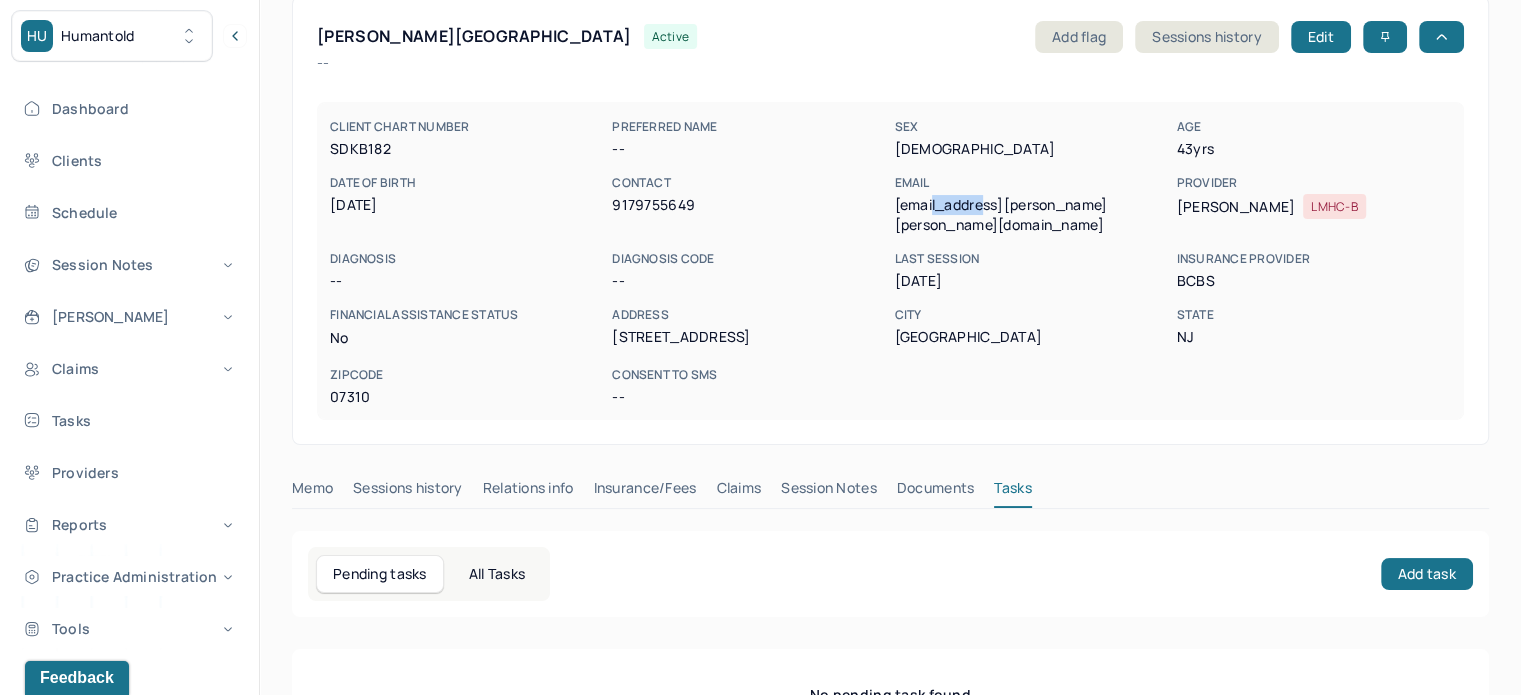 click on "miss.vartika.singh@gmail.com" at bounding box center [1031, 215] 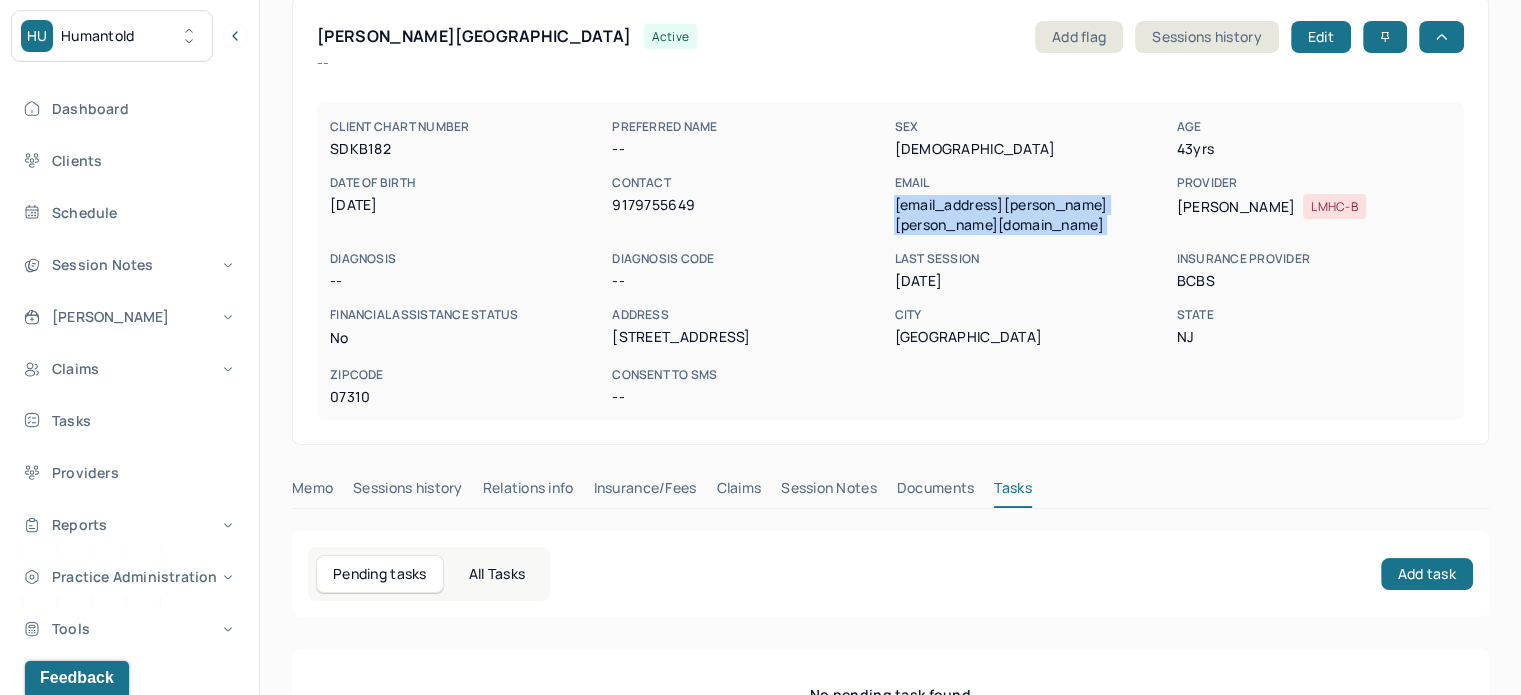 click on "miss.vartika.singh@gmail.com" at bounding box center [1031, 215] 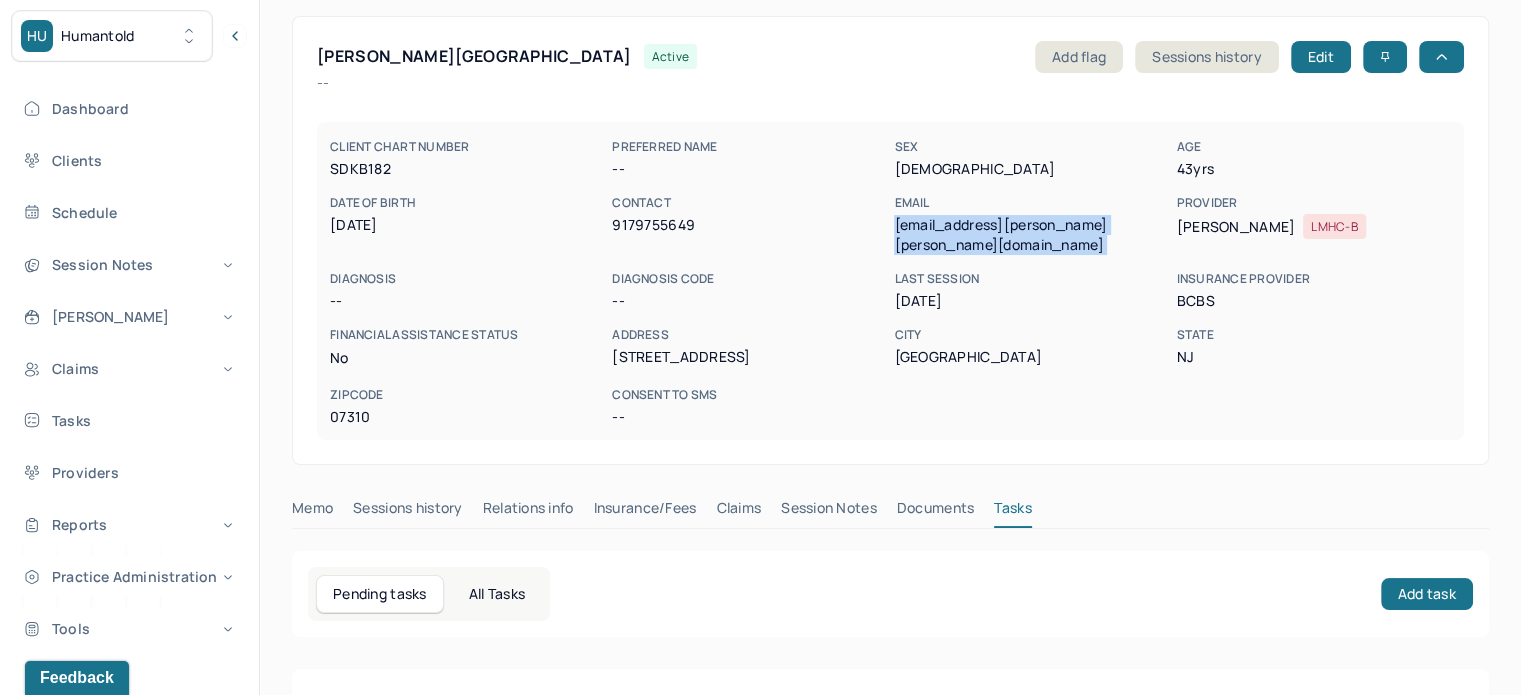 scroll, scrollTop: 180, scrollLeft: 0, axis: vertical 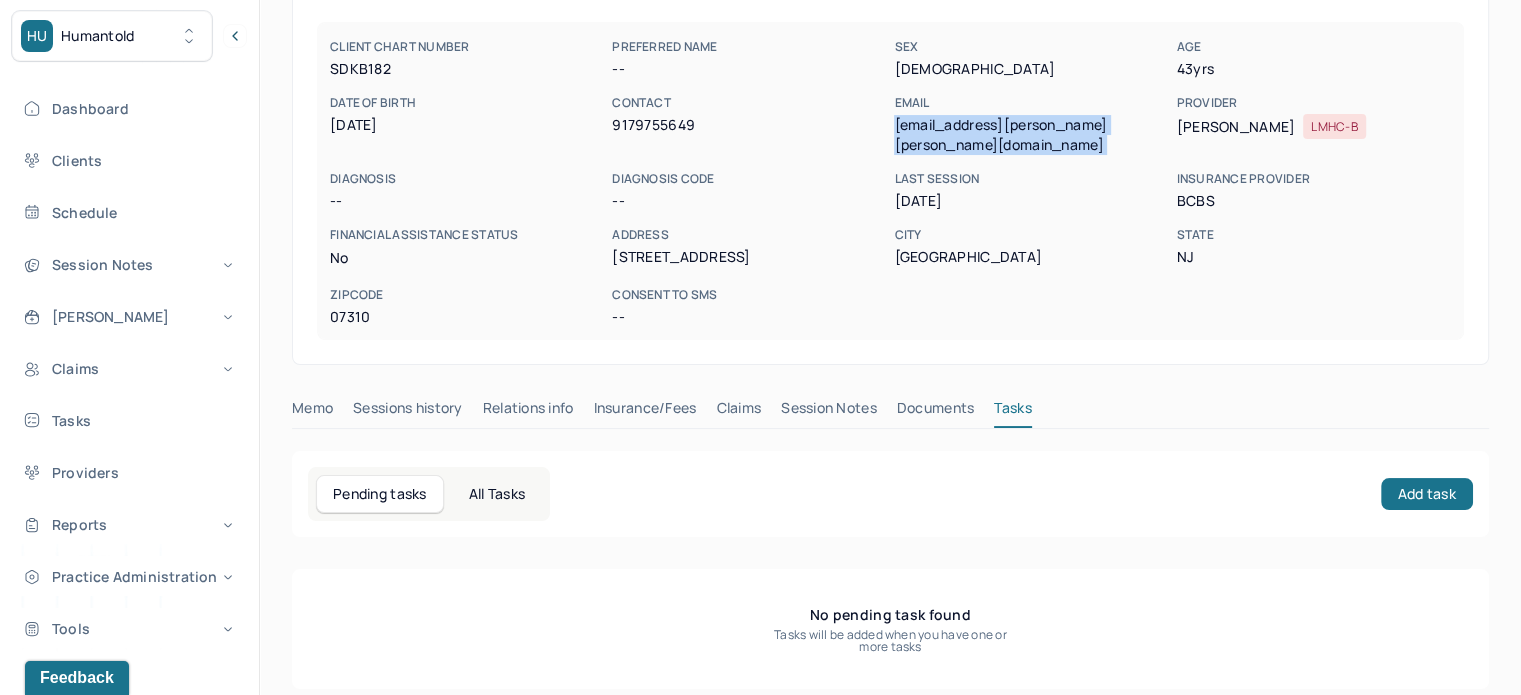 click on "Claims" at bounding box center [738, 412] 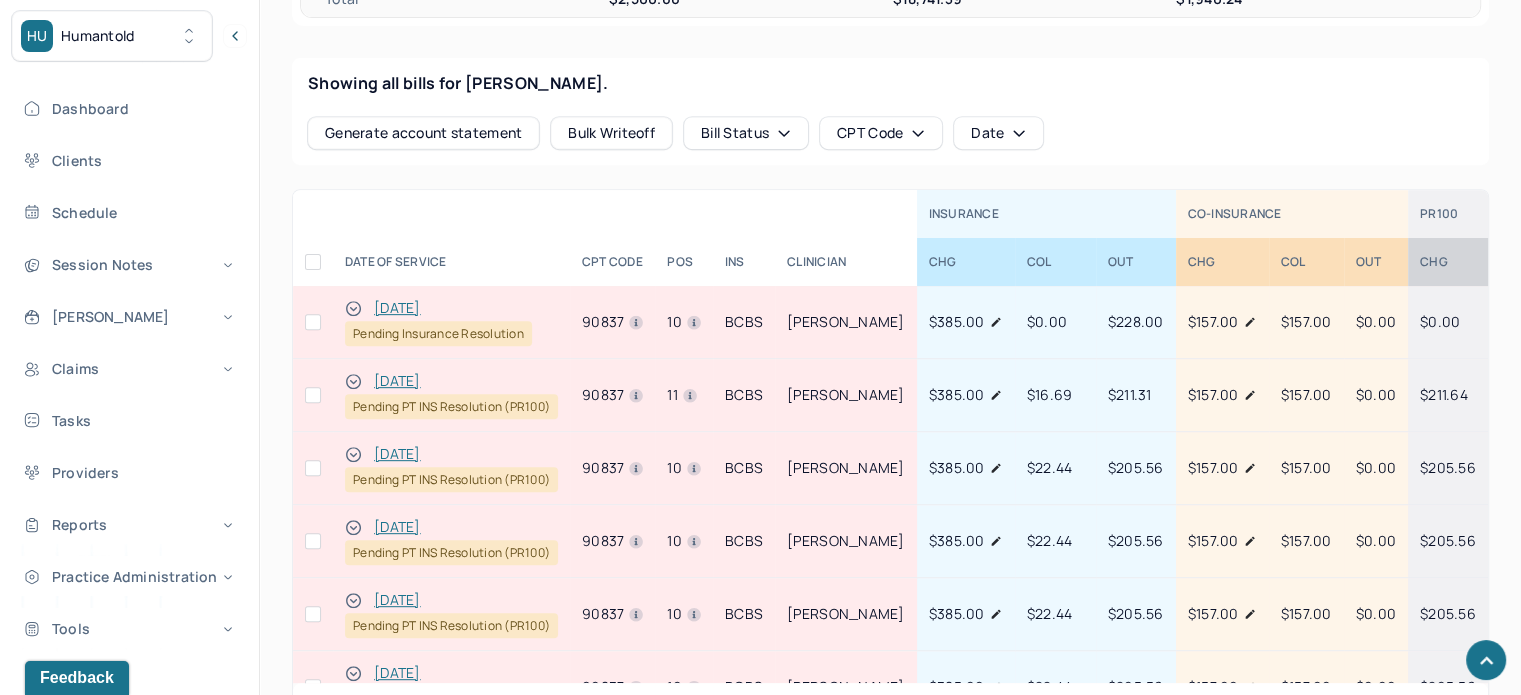 scroll, scrollTop: 880, scrollLeft: 0, axis: vertical 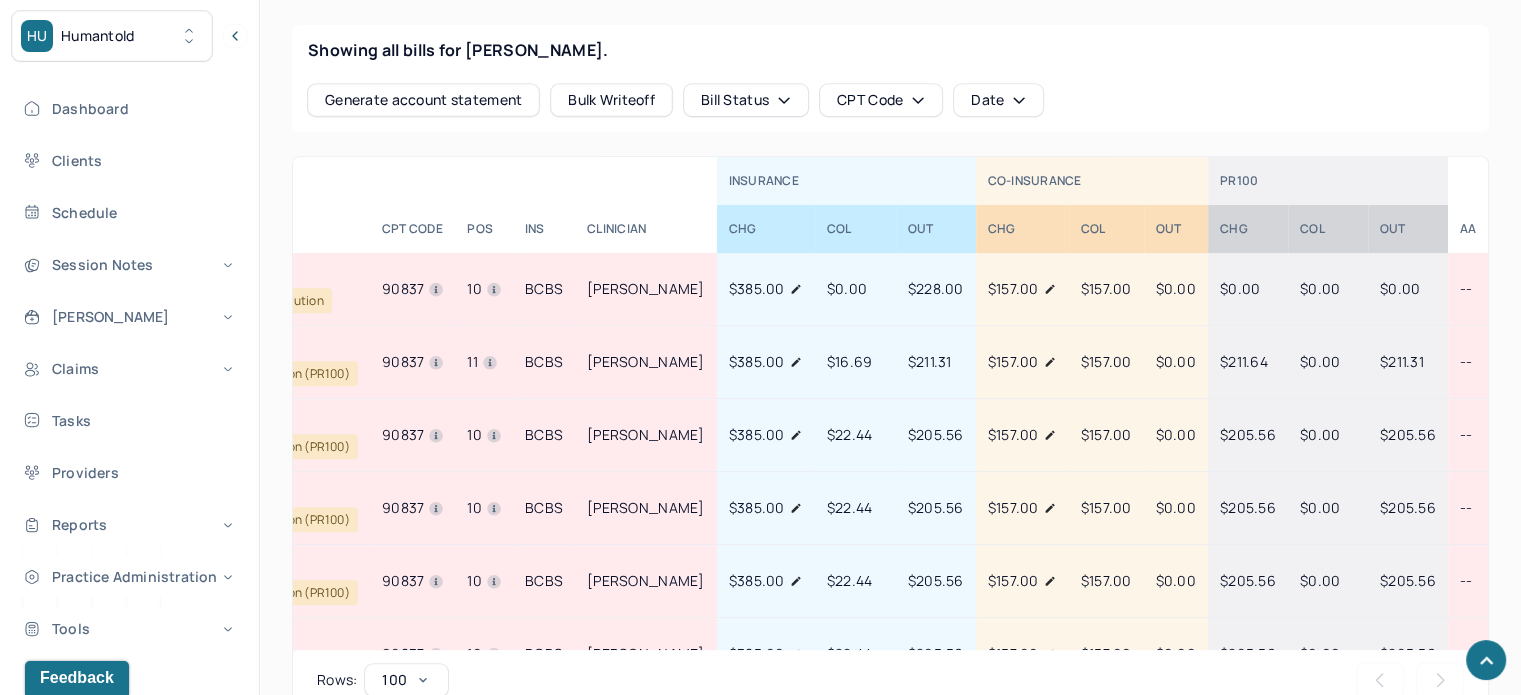 click on "$211.31" at bounding box center (1402, 361) 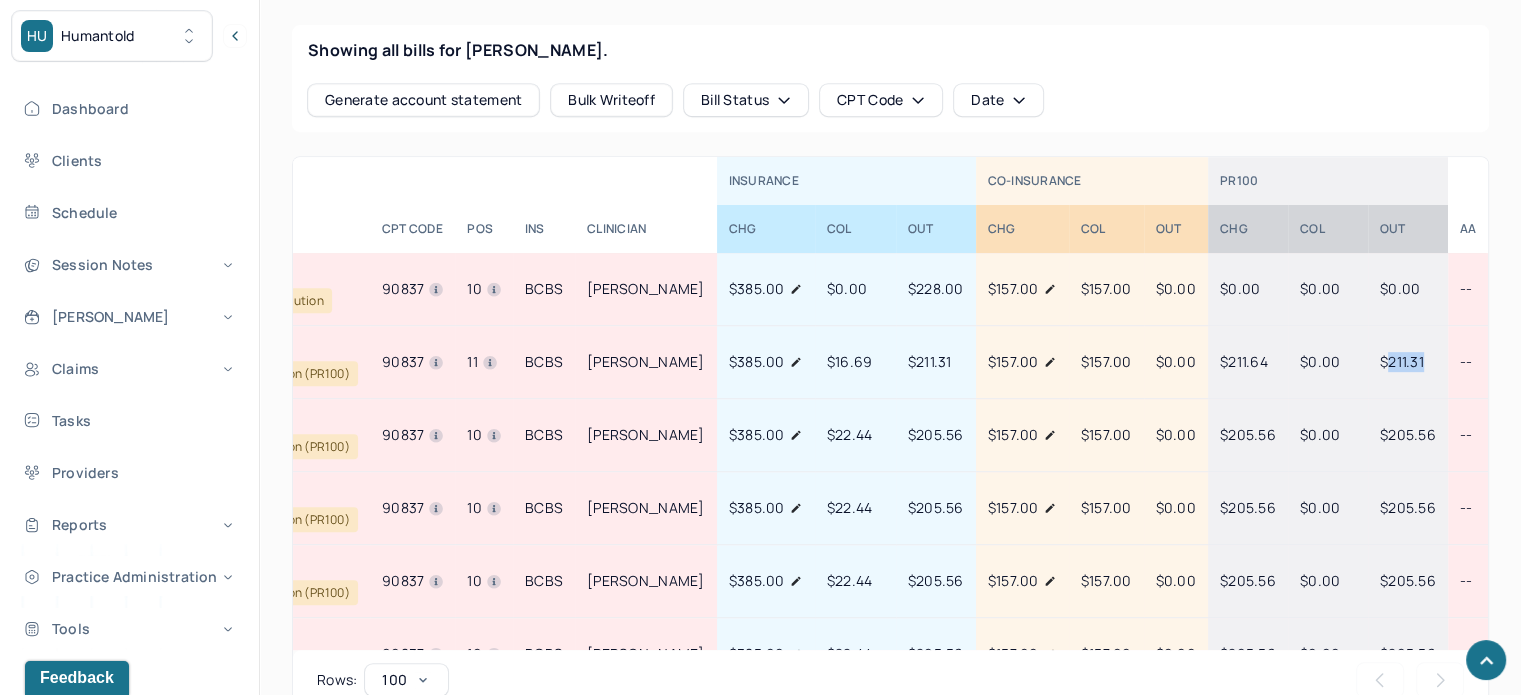 click on "$211.31" at bounding box center (1402, 361) 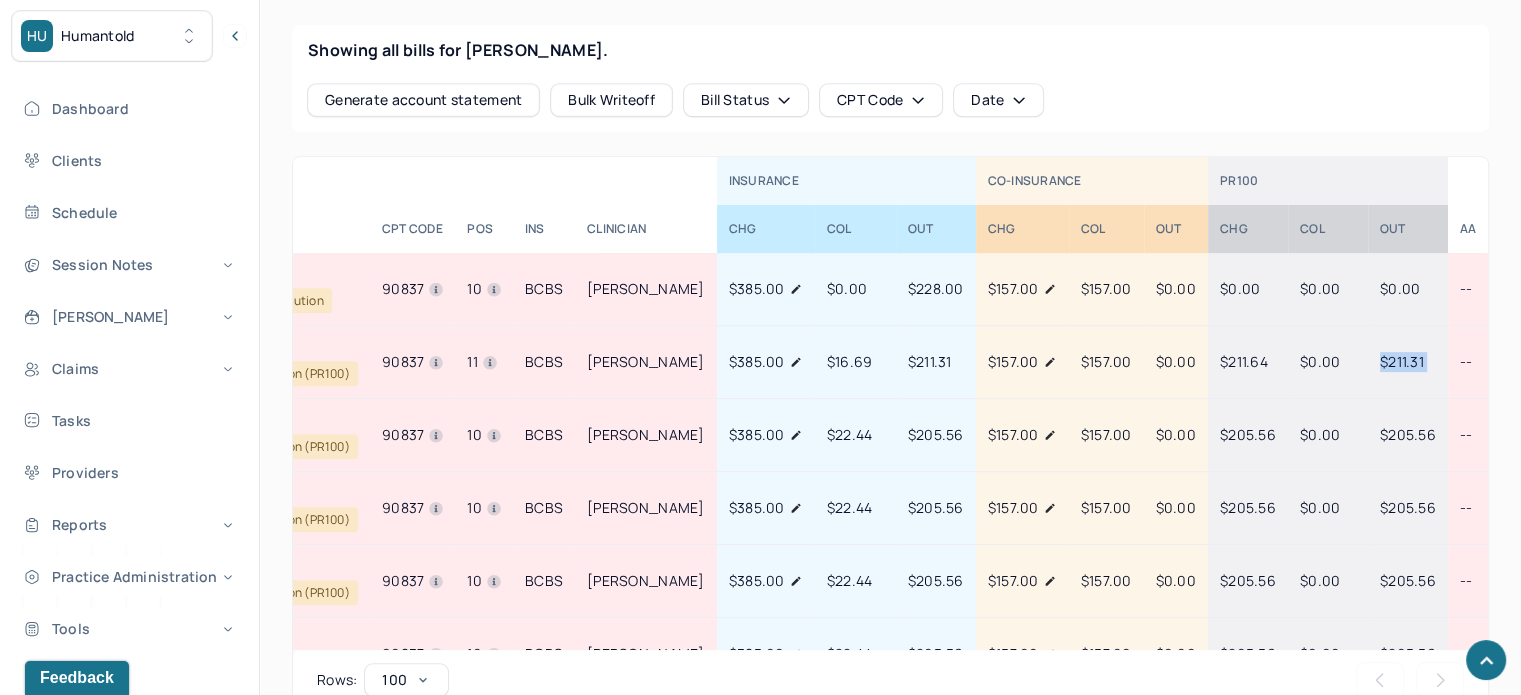 click on "$211.31" at bounding box center (1402, 361) 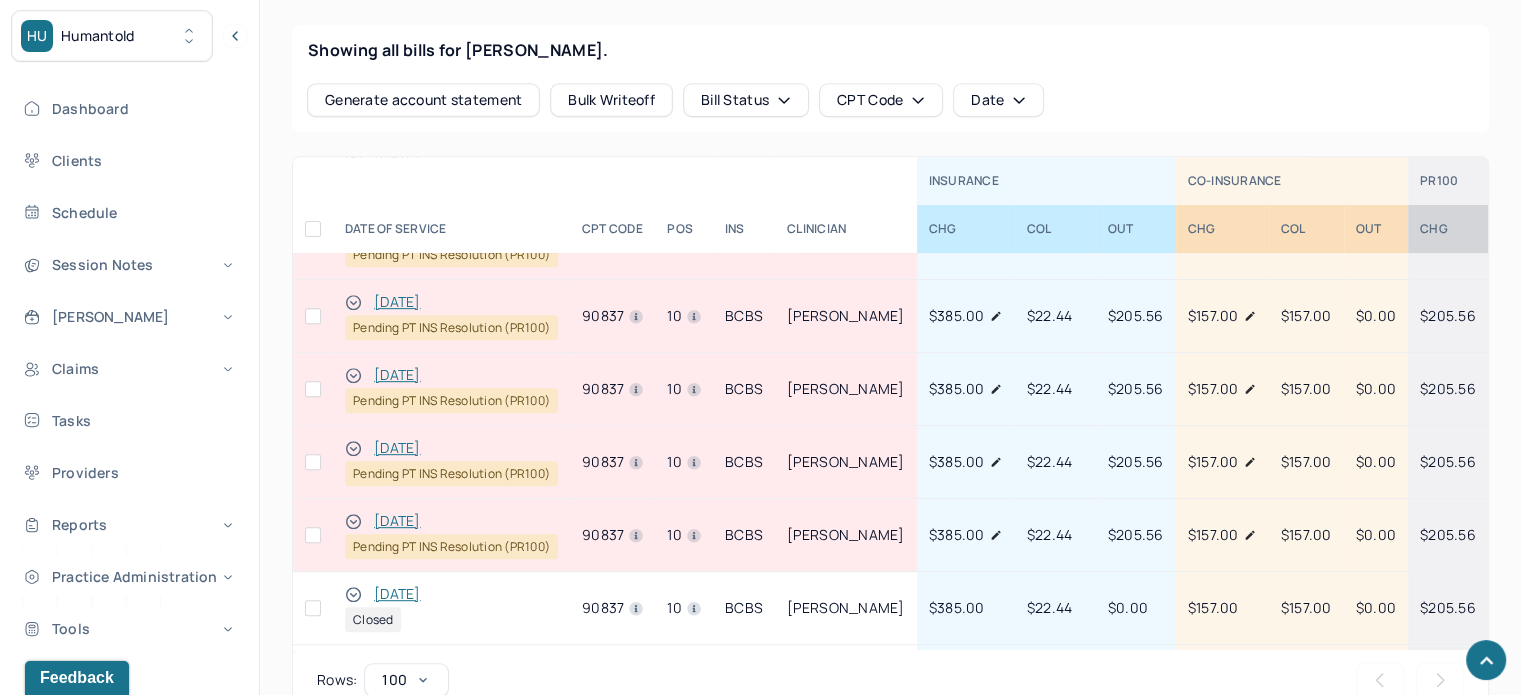 scroll, scrollTop: 0, scrollLeft: 0, axis: both 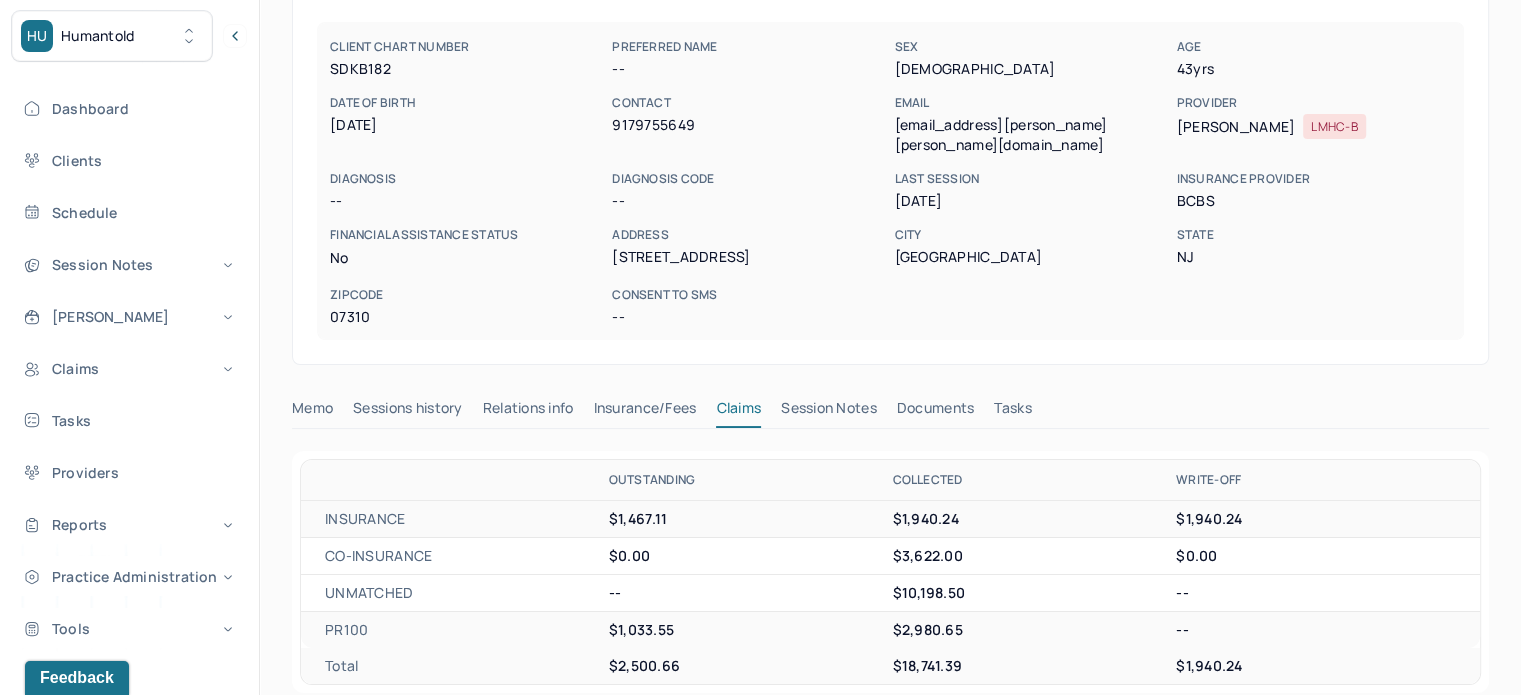 click on "miss.vartika.singh@gmail.com" at bounding box center [1031, 135] 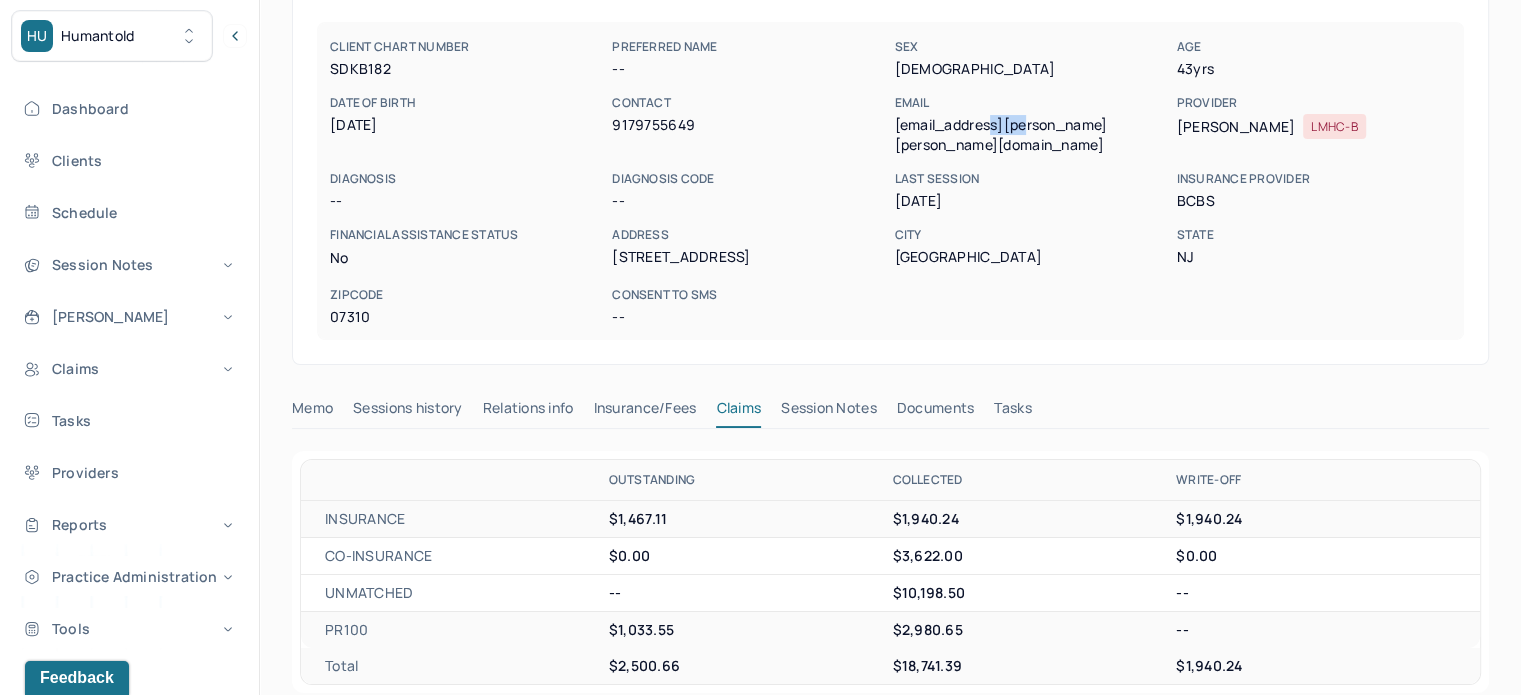 click on "miss.vartika.singh@gmail.com" at bounding box center [1031, 135] 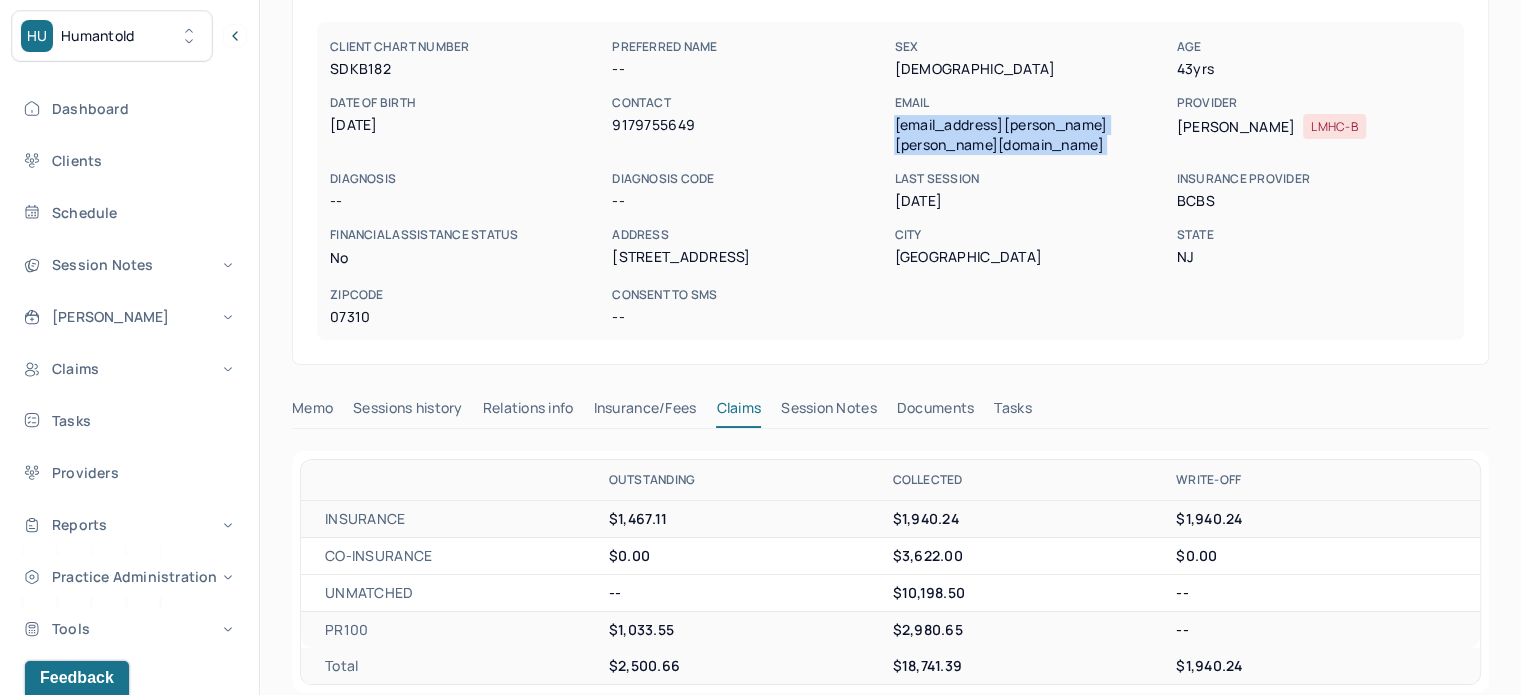 click on "miss.vartika.singh@gmail.com" at bounding box center (1031, 135) 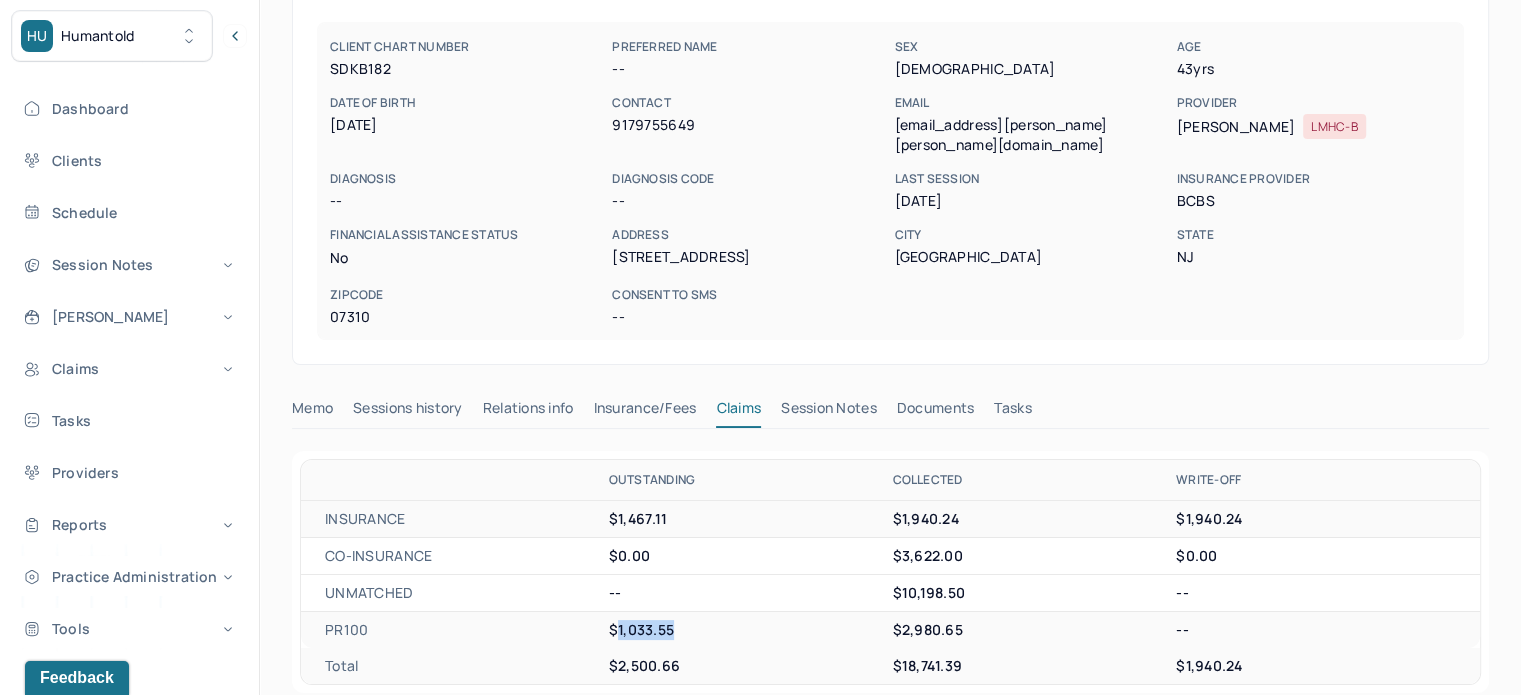 drag, startPoint x: 676, startPoint y: 618, endPoint x: 616, endPoint y: 615, distance: 60.074955 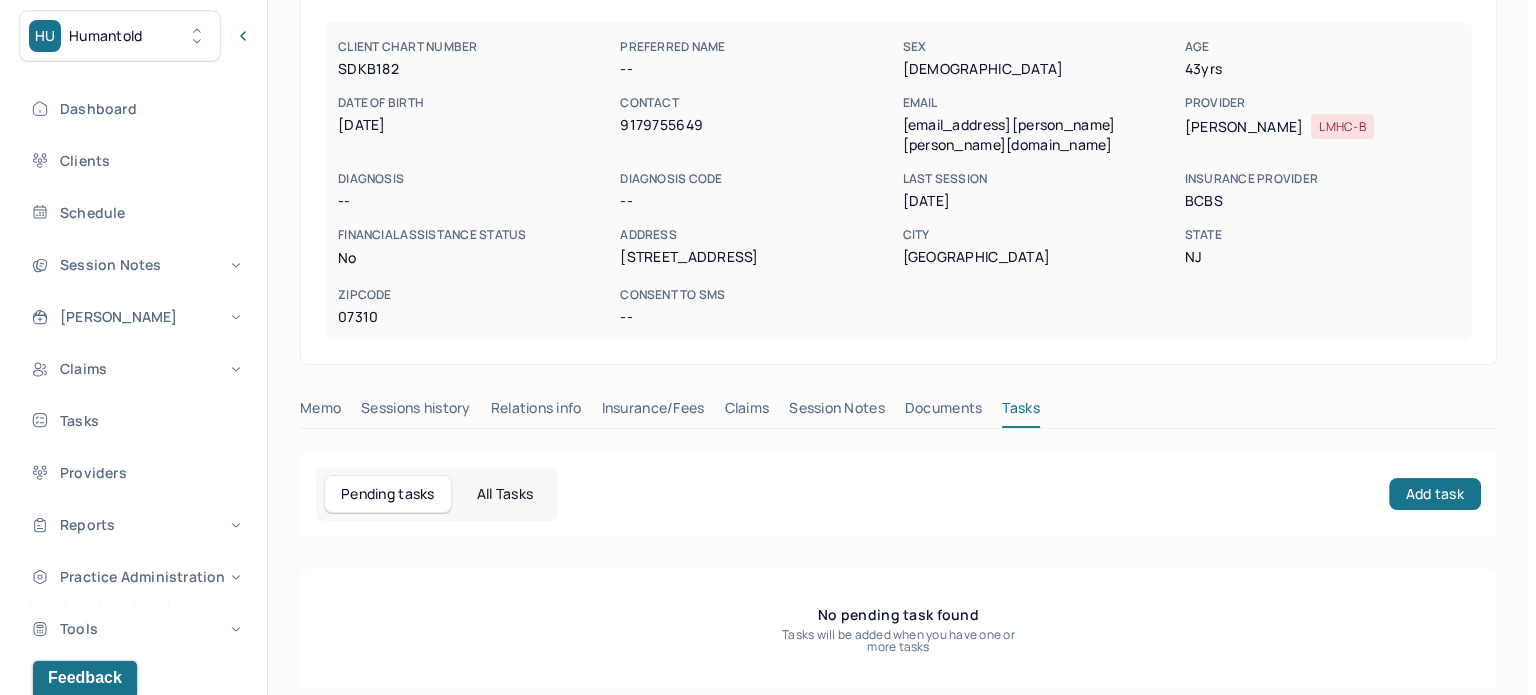 scroll, scrollTop: 180, scrollLeft: 0, axis: vertical 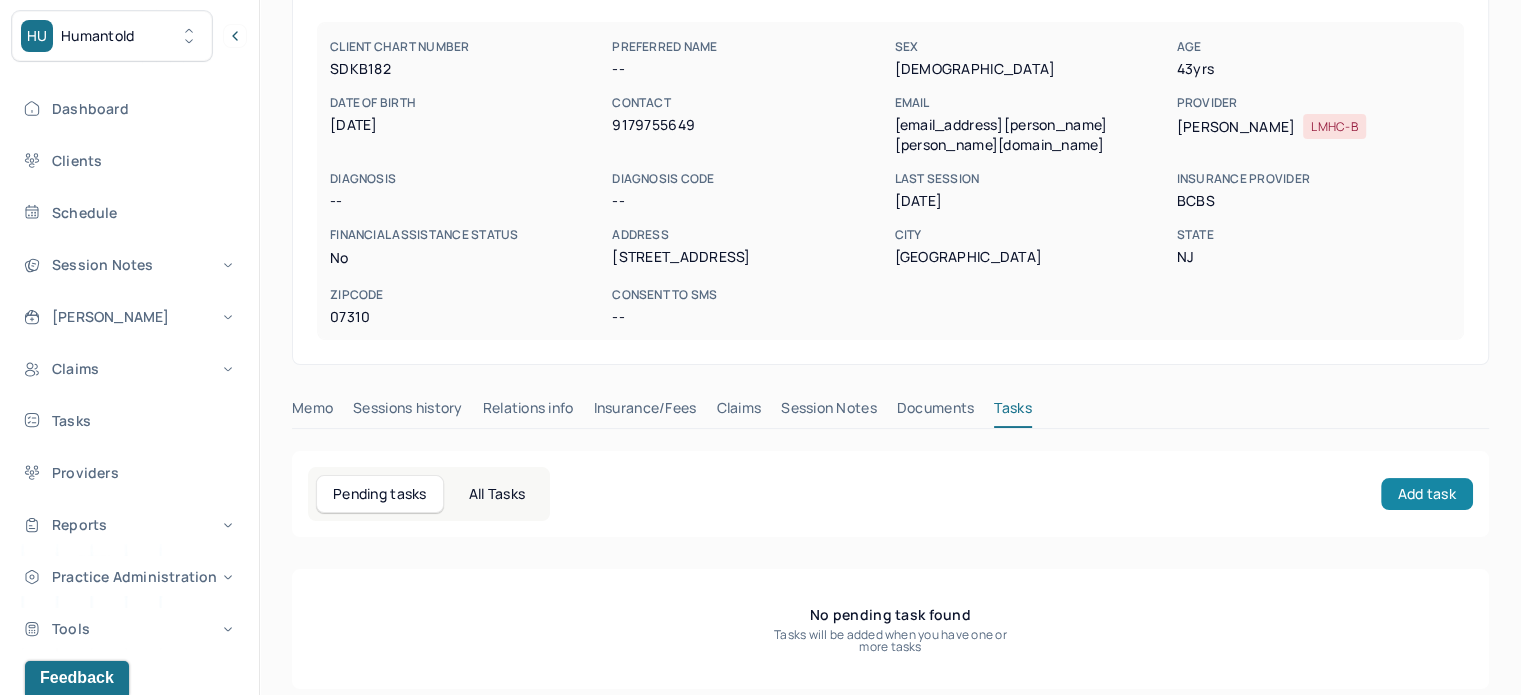 click on "Add task" at bounding box center (1427, 494) 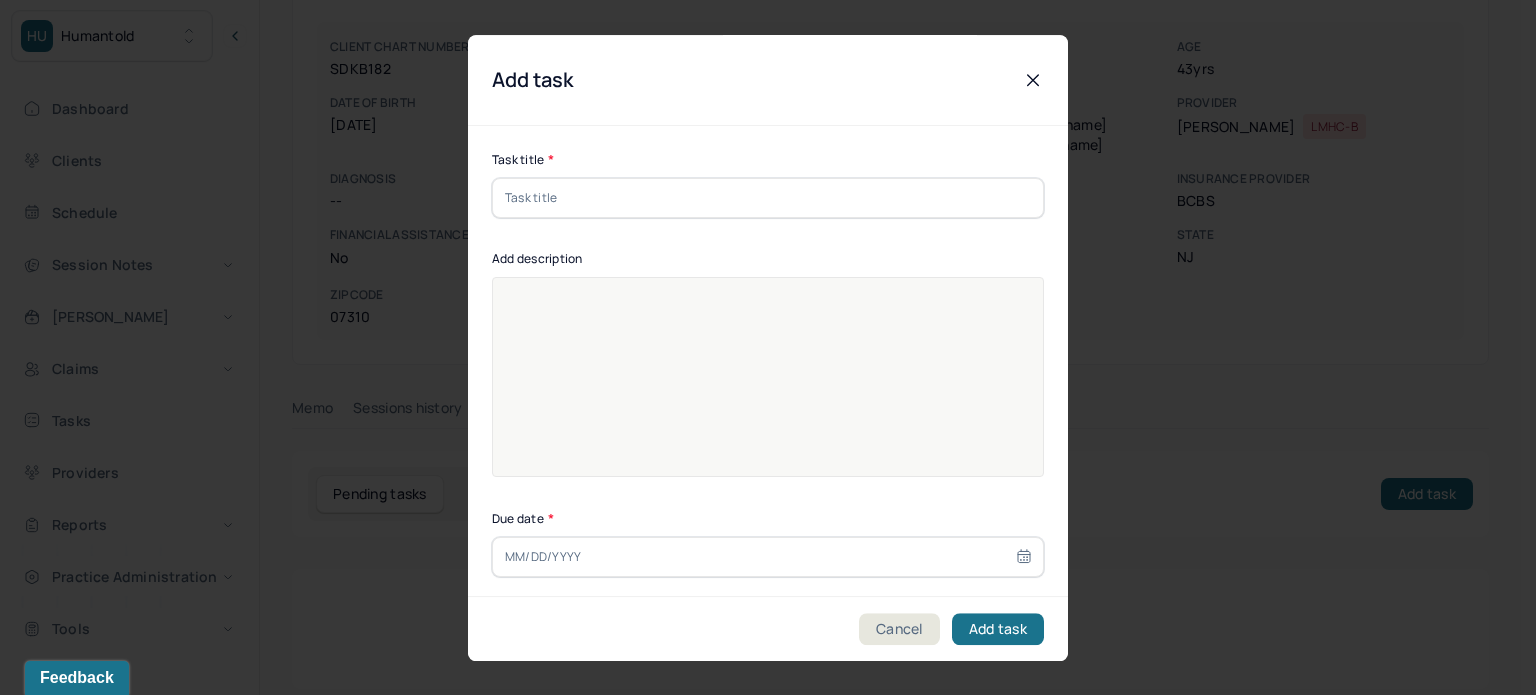 click at bounding box center (768, 198) 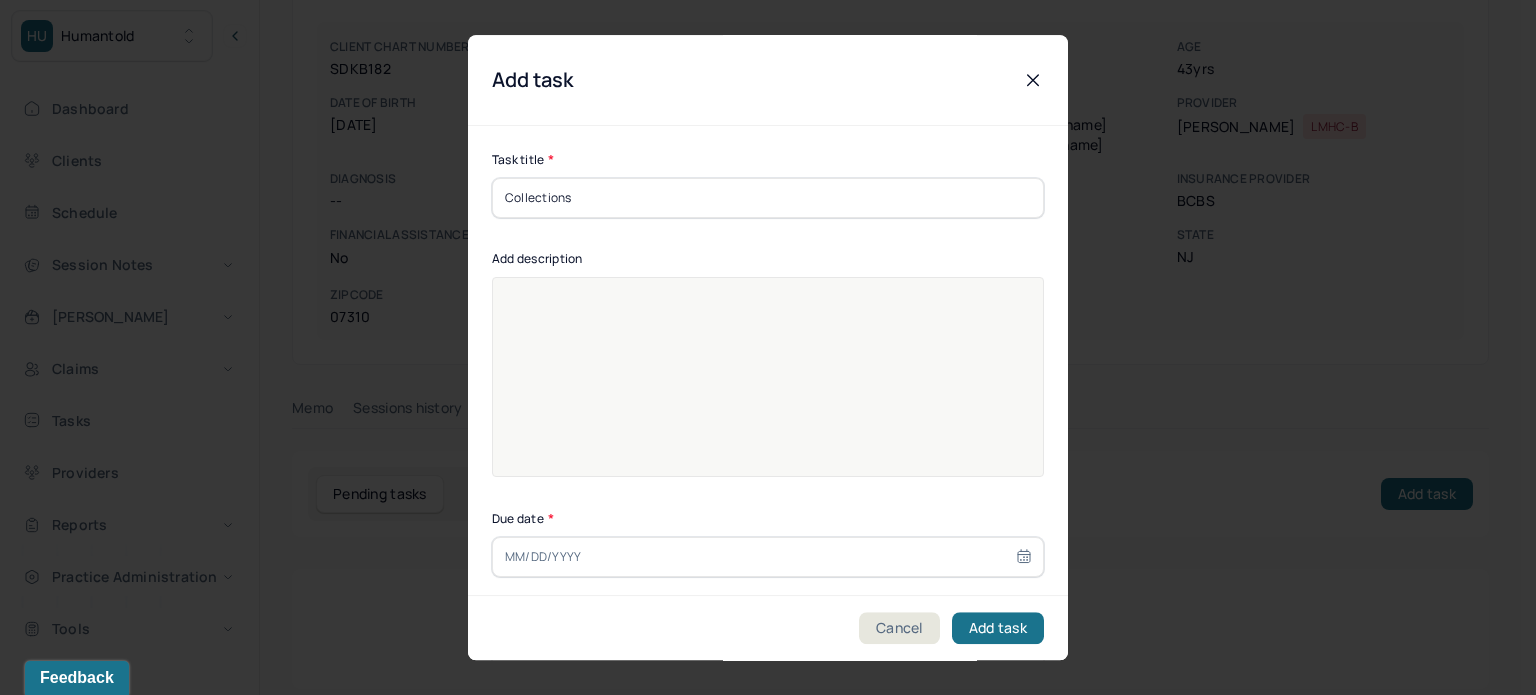 type on "Collections" 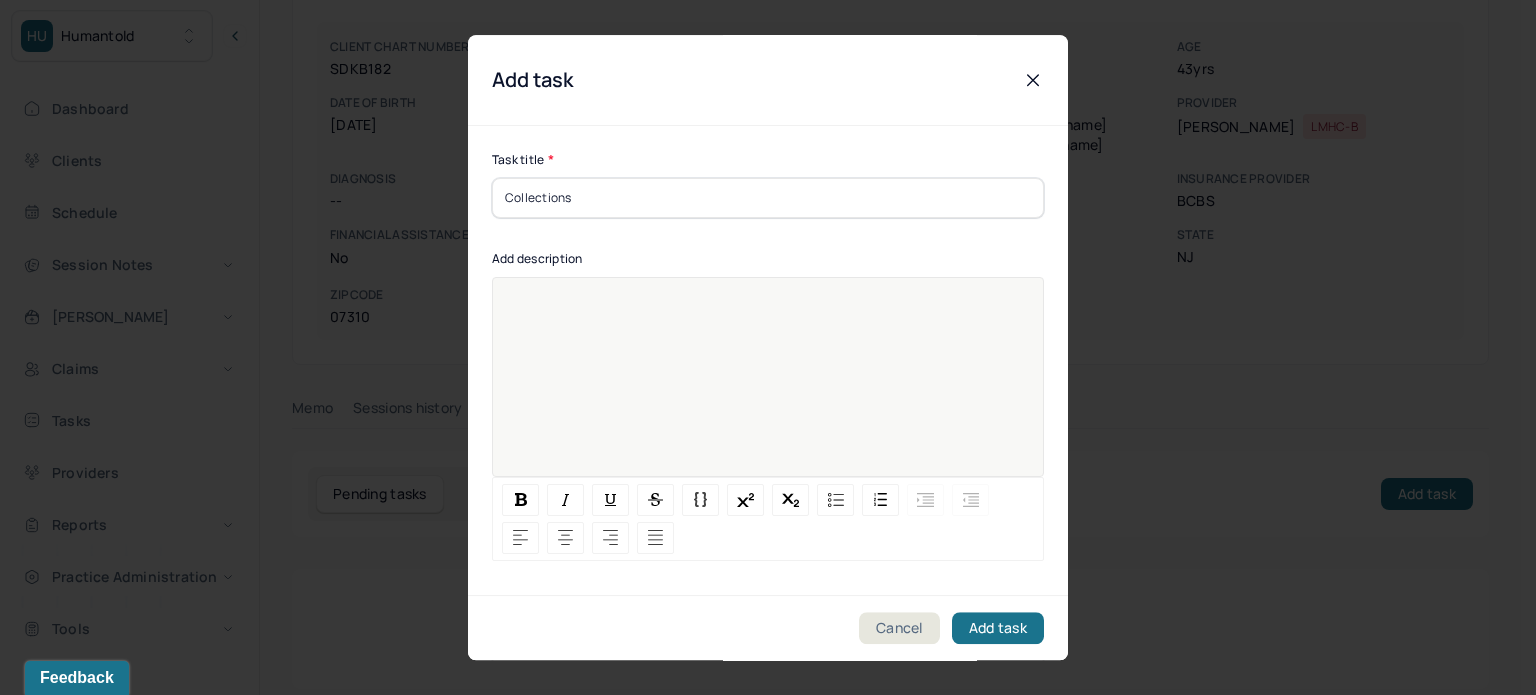 paste 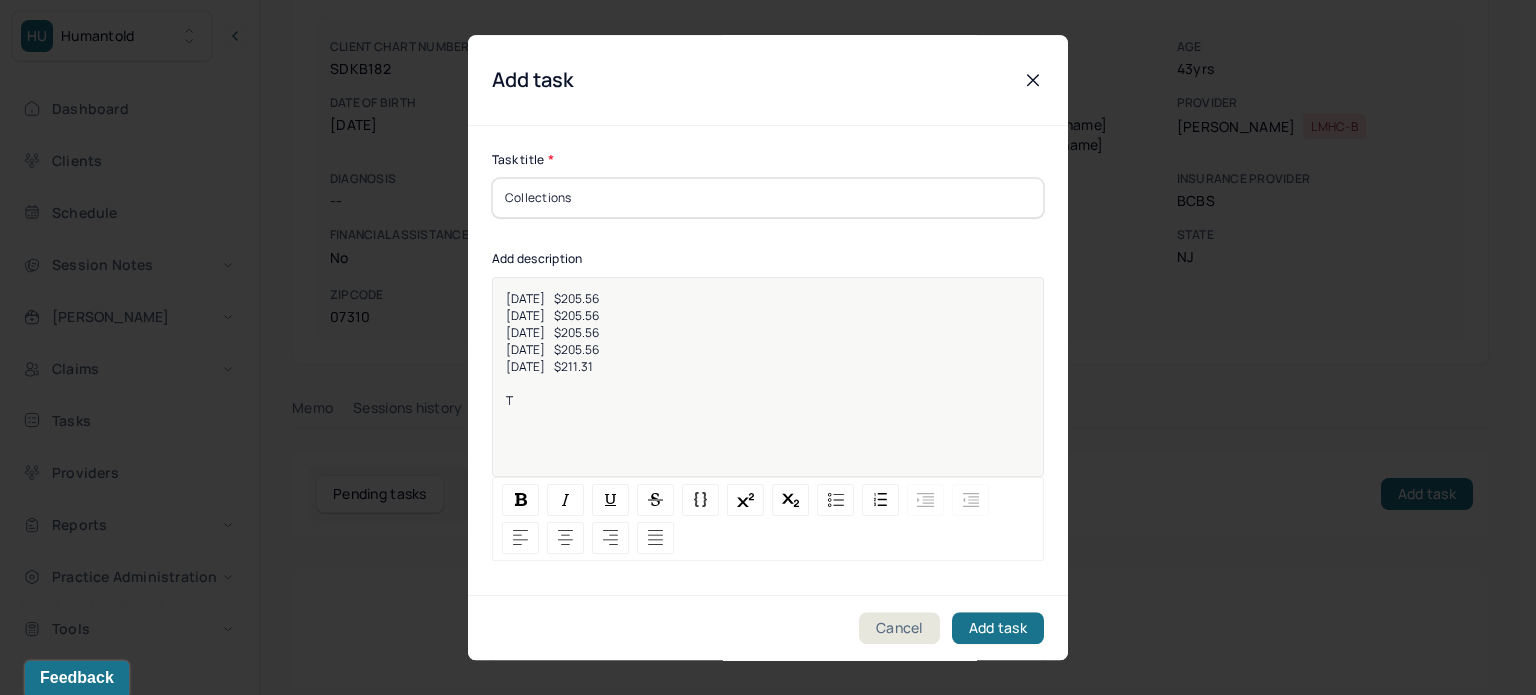 type 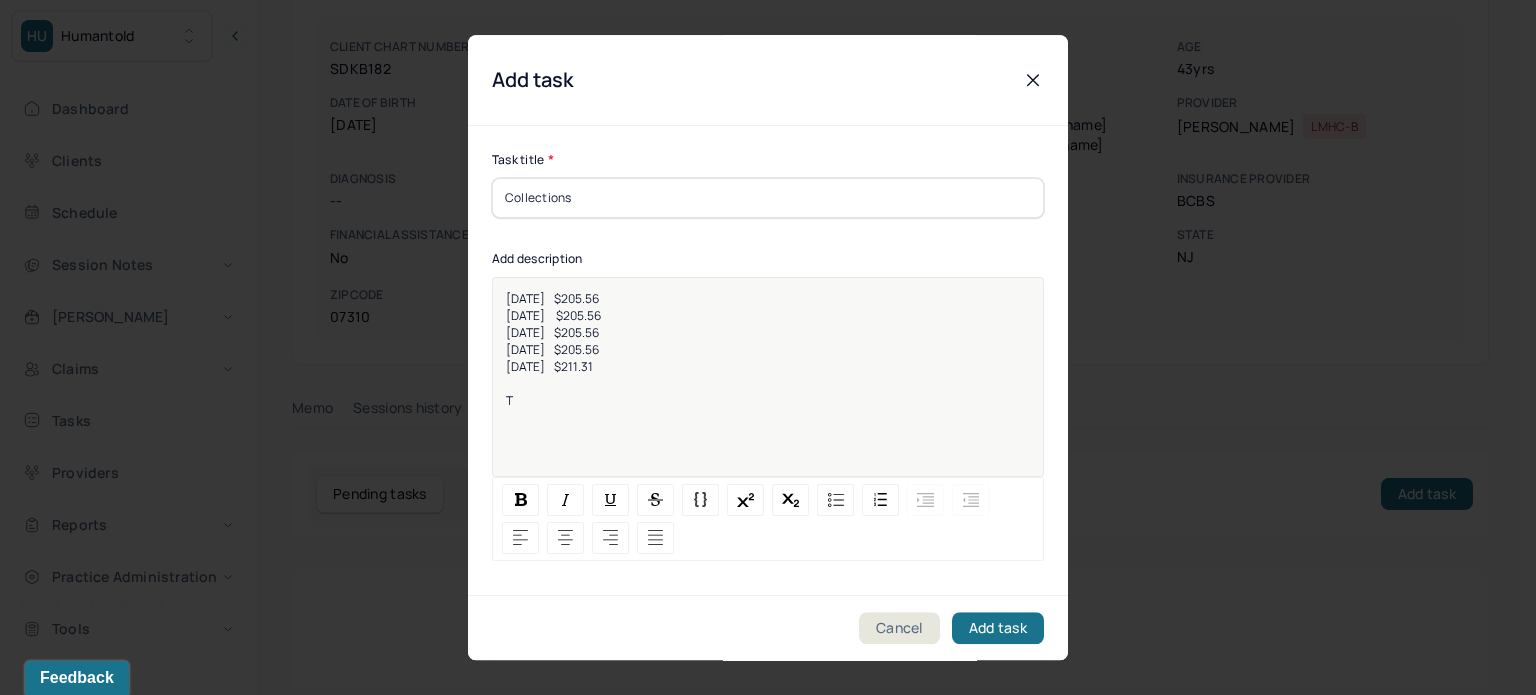 click on "5/21/2025	 $205.56" at bounding box center [553, 315] 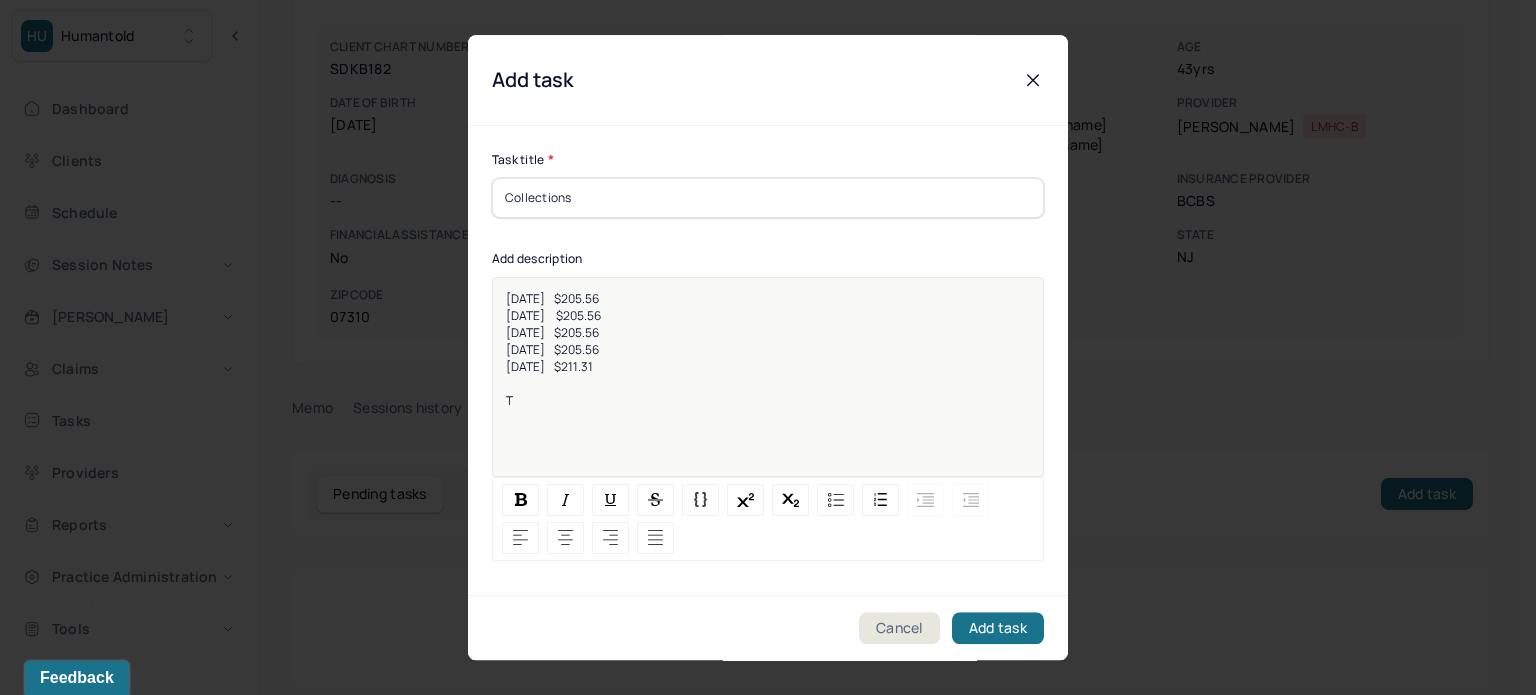 click on "5/14/2025 	$205.56 5/21/2025 	 $205.56 6/4/2025  	$205.56 6/11/2025 	$205.56 6/18/2025 	$211.31 T" at bounding box center (768, 390) 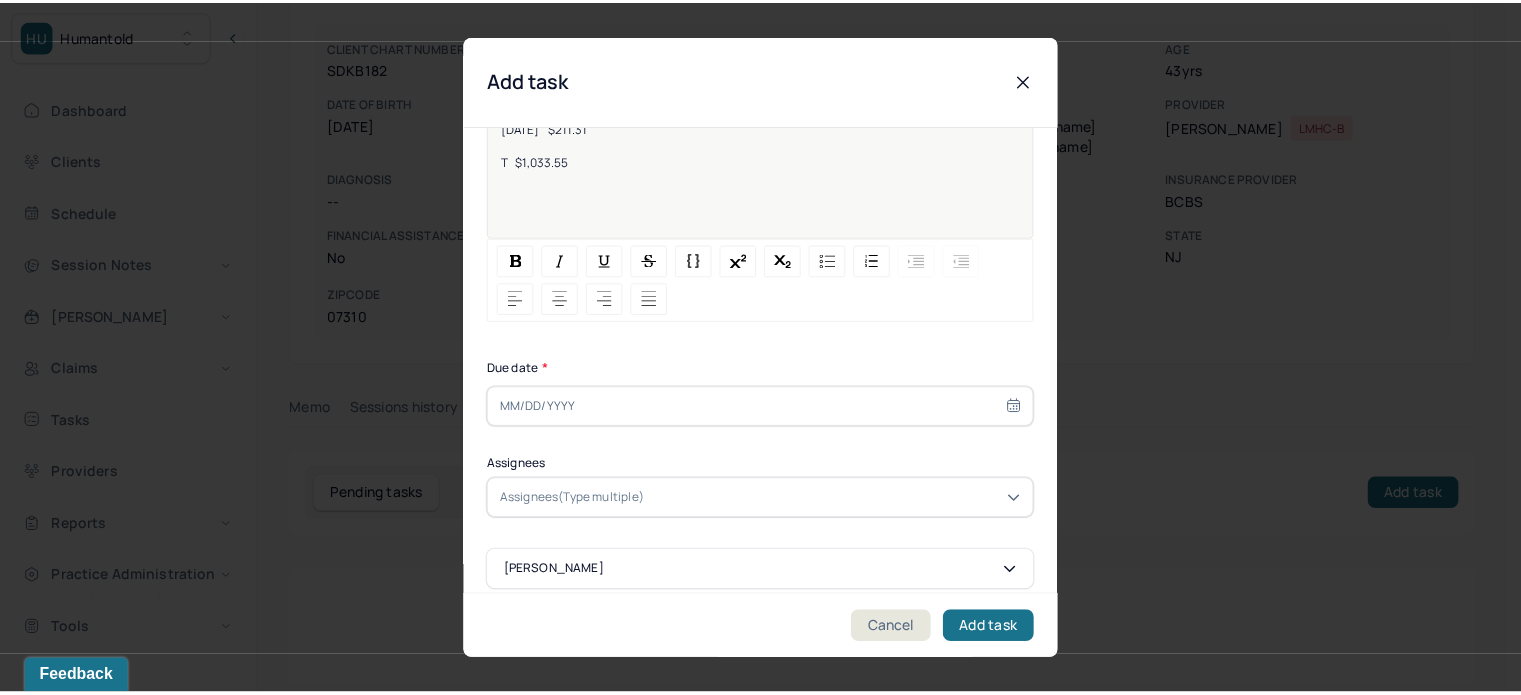 scroll, scrollTop: 256, scrollLeft: 0, axis: vertical 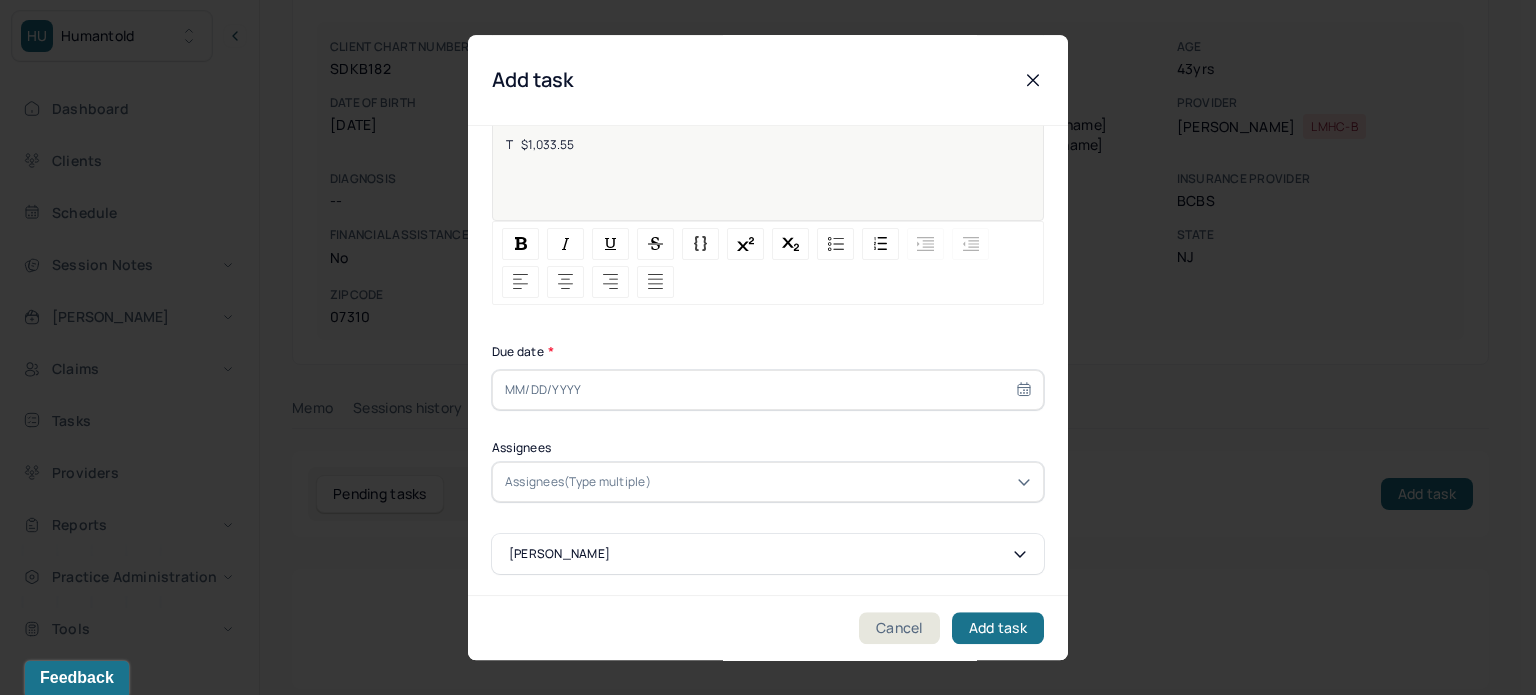 click on "Task title * Collections Add description 5/14/2025 	$205.56 5/21/2025 	 $205.56 6/4/2025  	$205.56 6/11/2025 	$205.56 6/18/2025 	$211.31 T    $1,033.55 Due date * Assignees Assignees(Type multiple)   Vartika Singh" at bounding box center [768, 234] 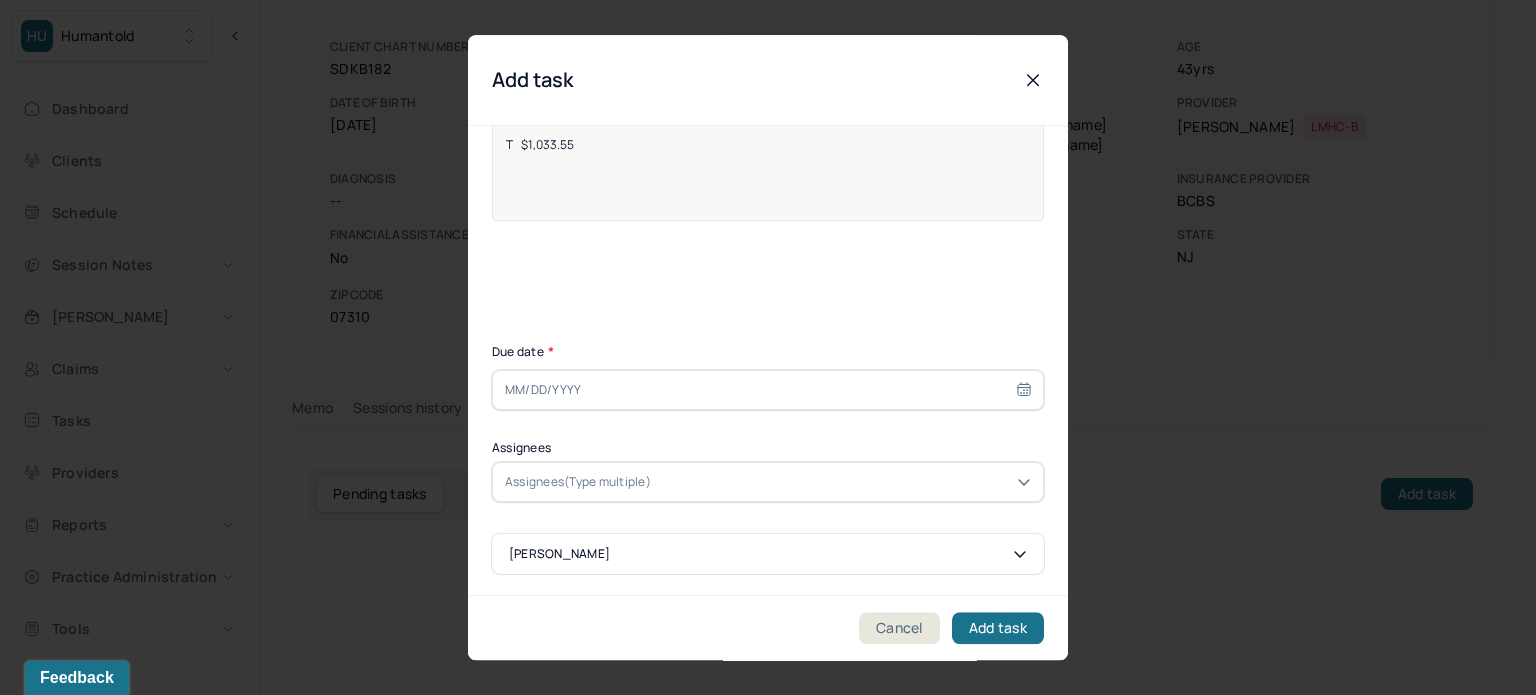 click at bounding box center (768, 390) 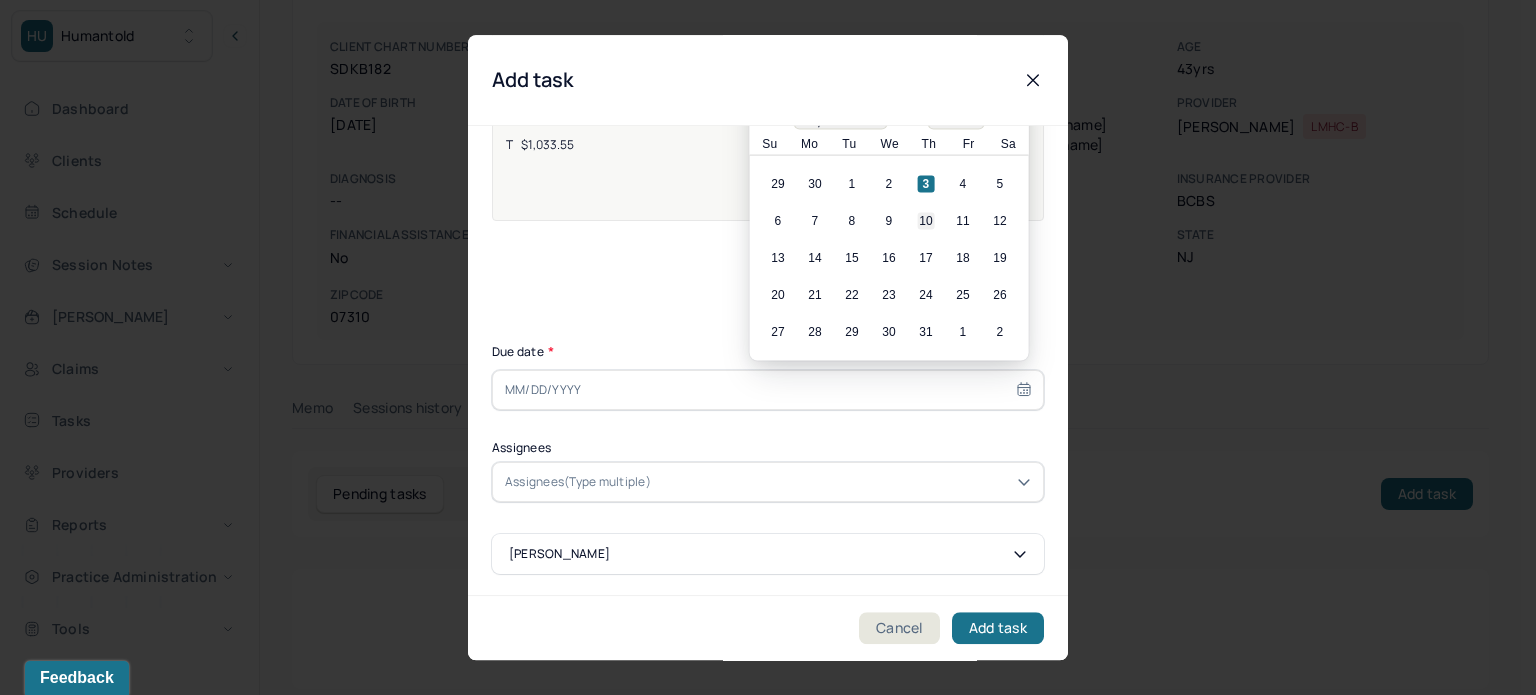 click on "10" at bounding box center (926, 221) 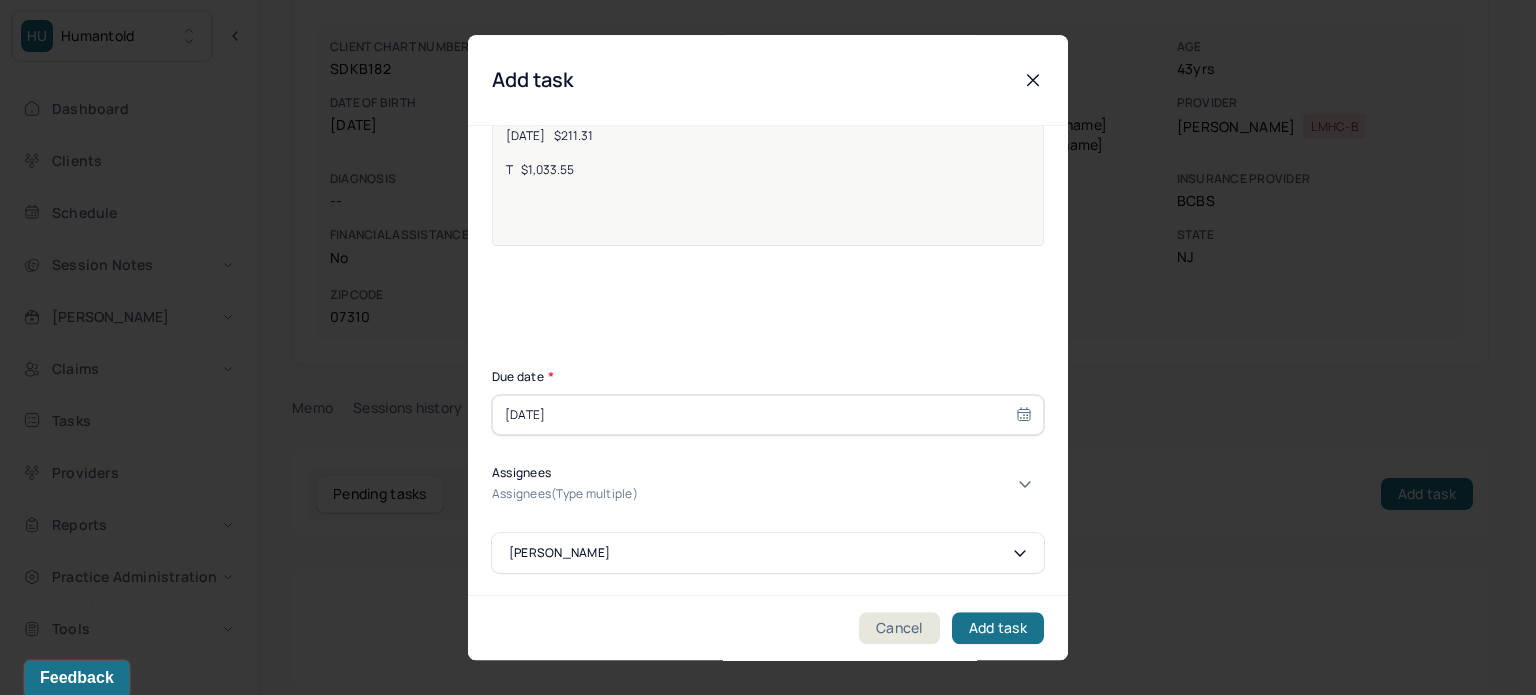 click at bounding box center [706, 494] 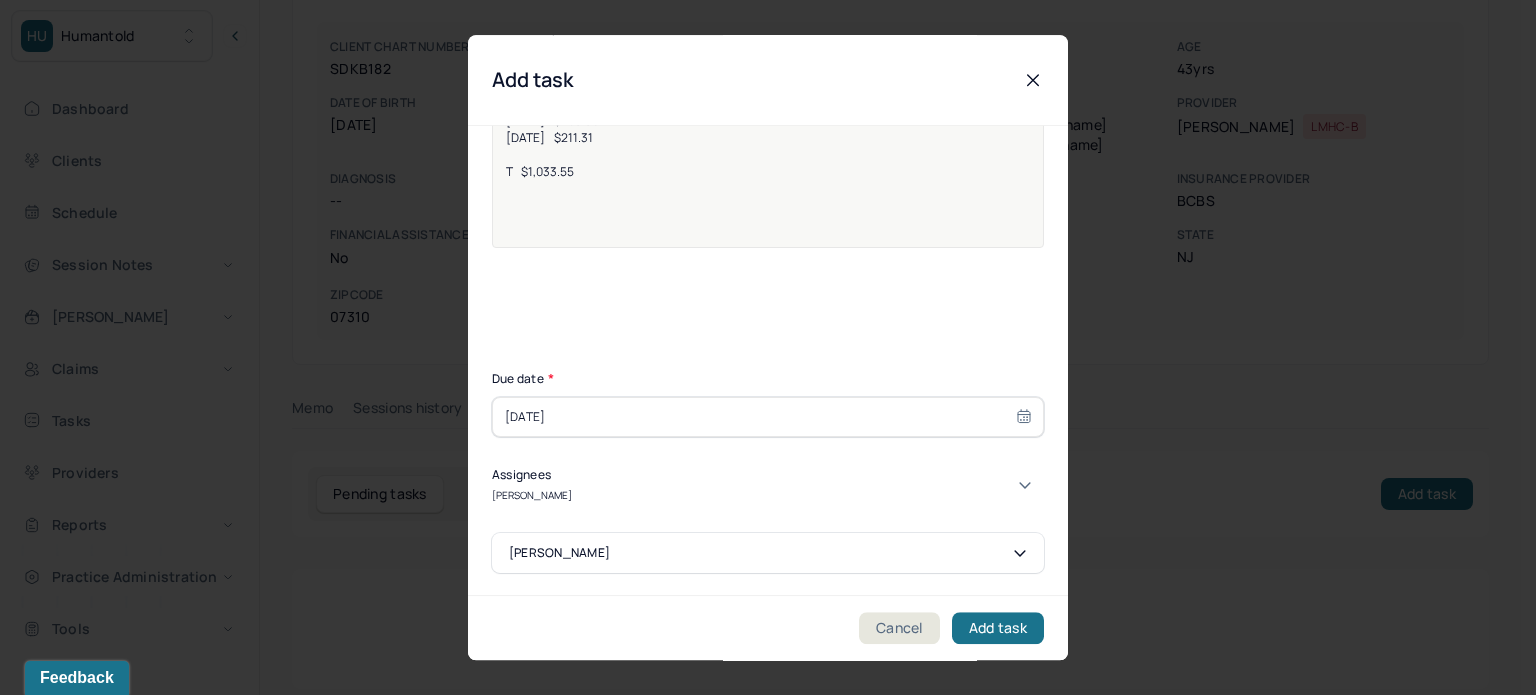 type on "[PERSON_NAME]" 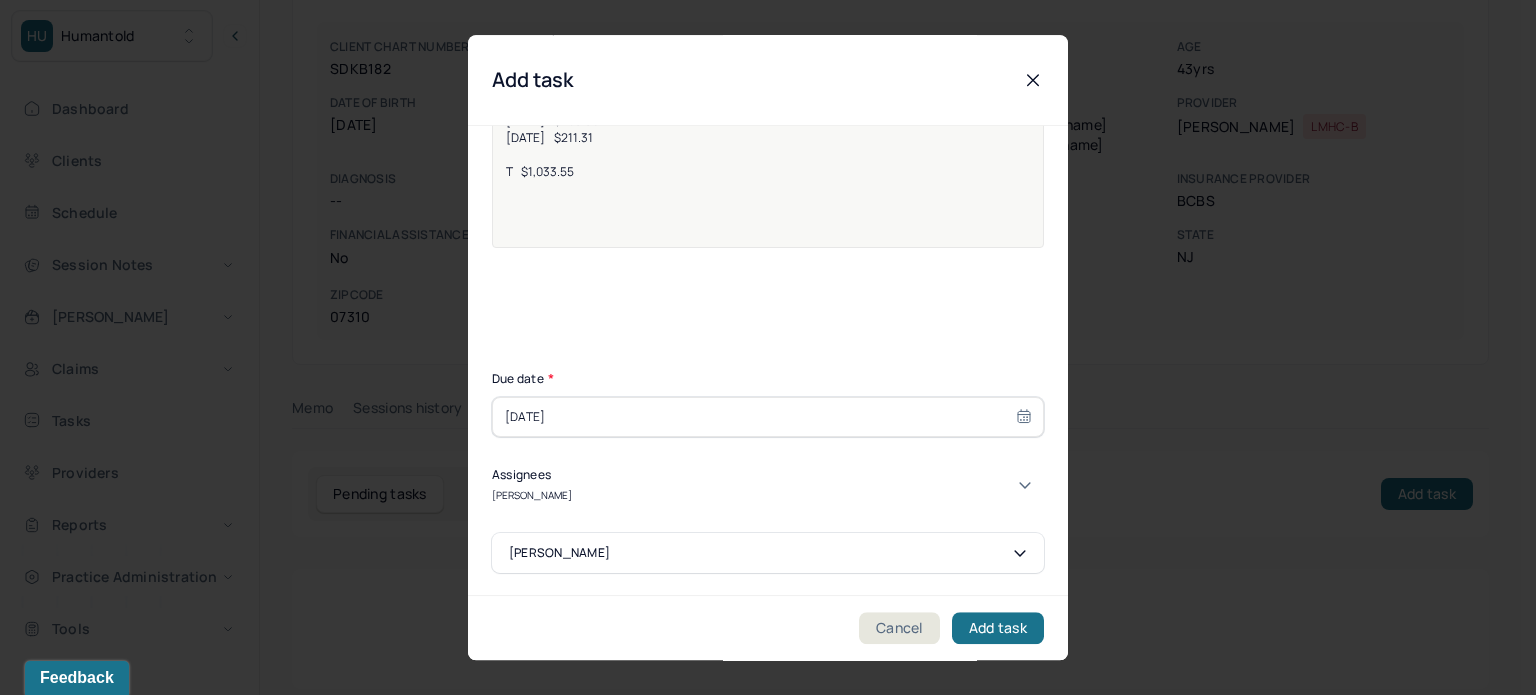 type 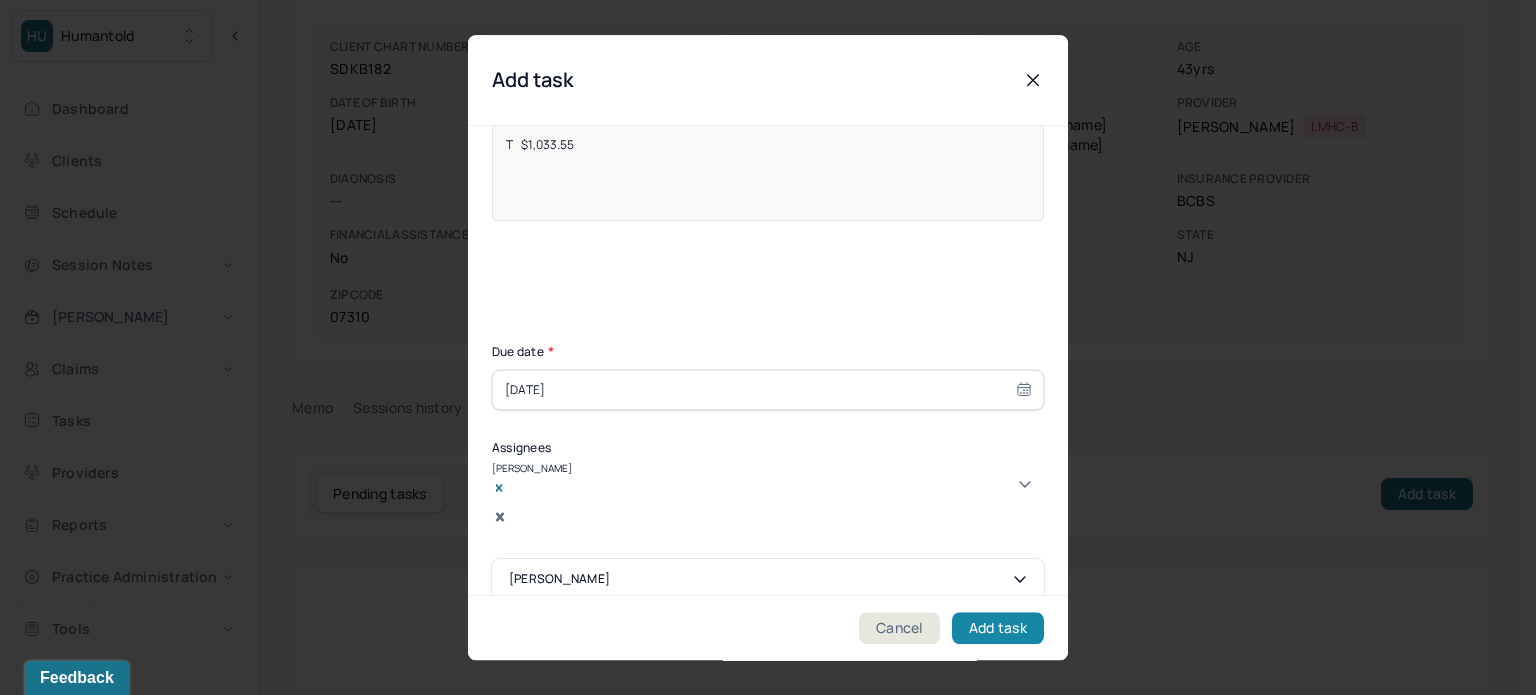 click on "Add task" at bounding box center (998, 628) 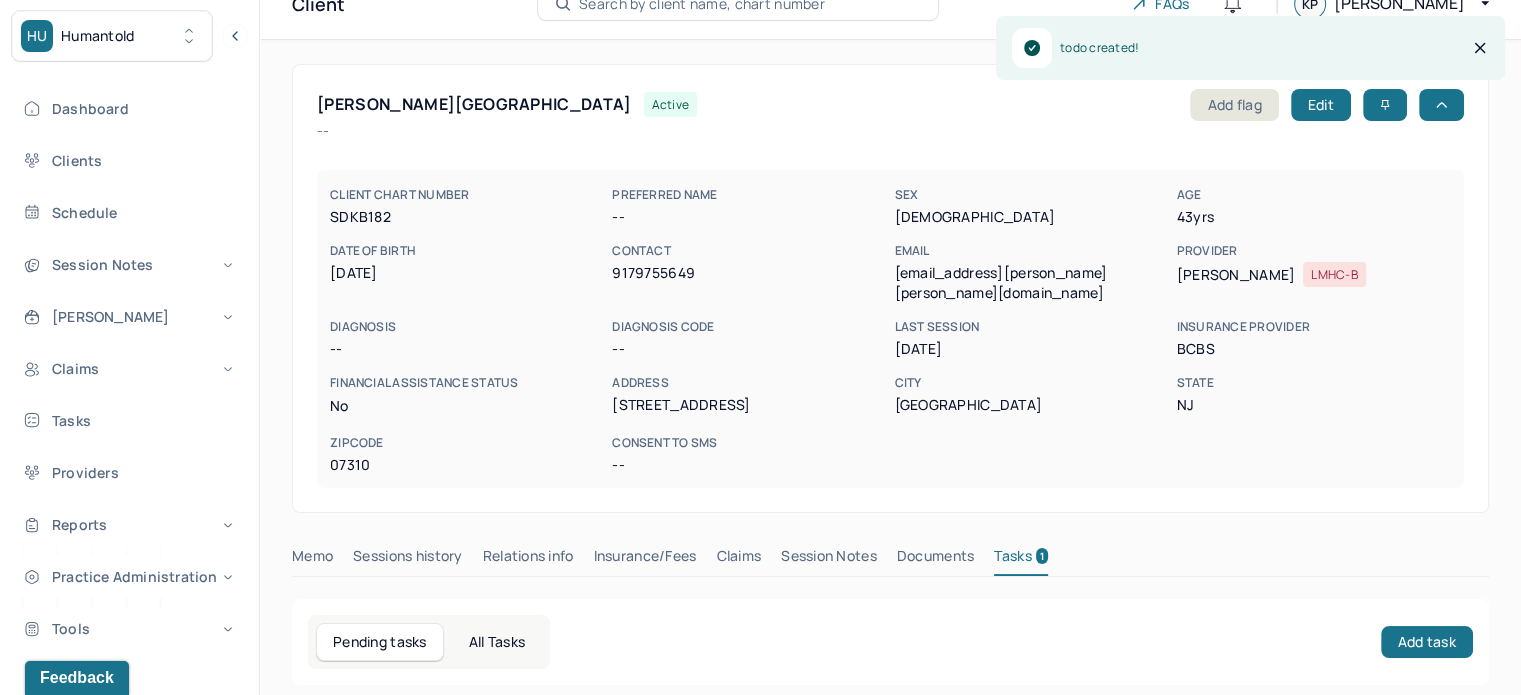 scroll, scrollTop: 0, scrollLeft: 0, axis: both 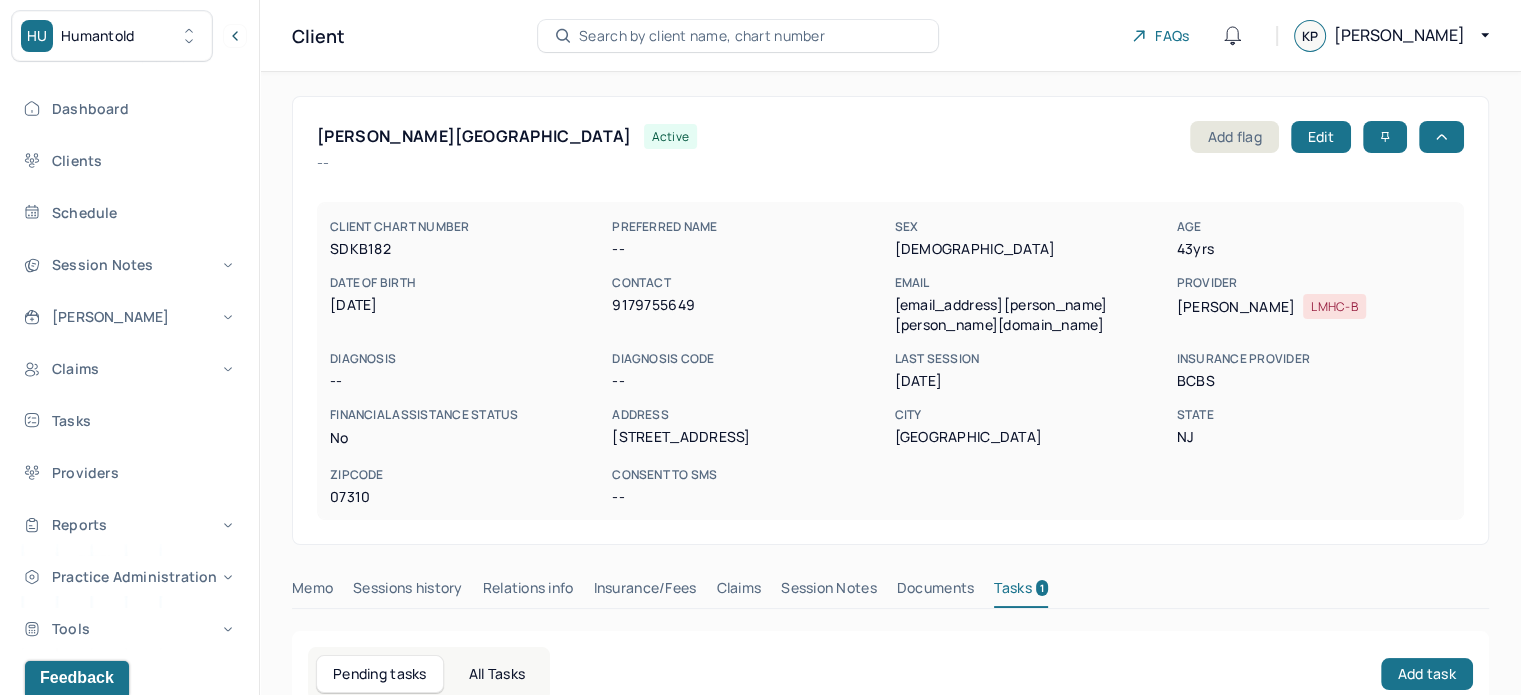 click on "Search by client name, chart number" at bounding box center [738, 36] 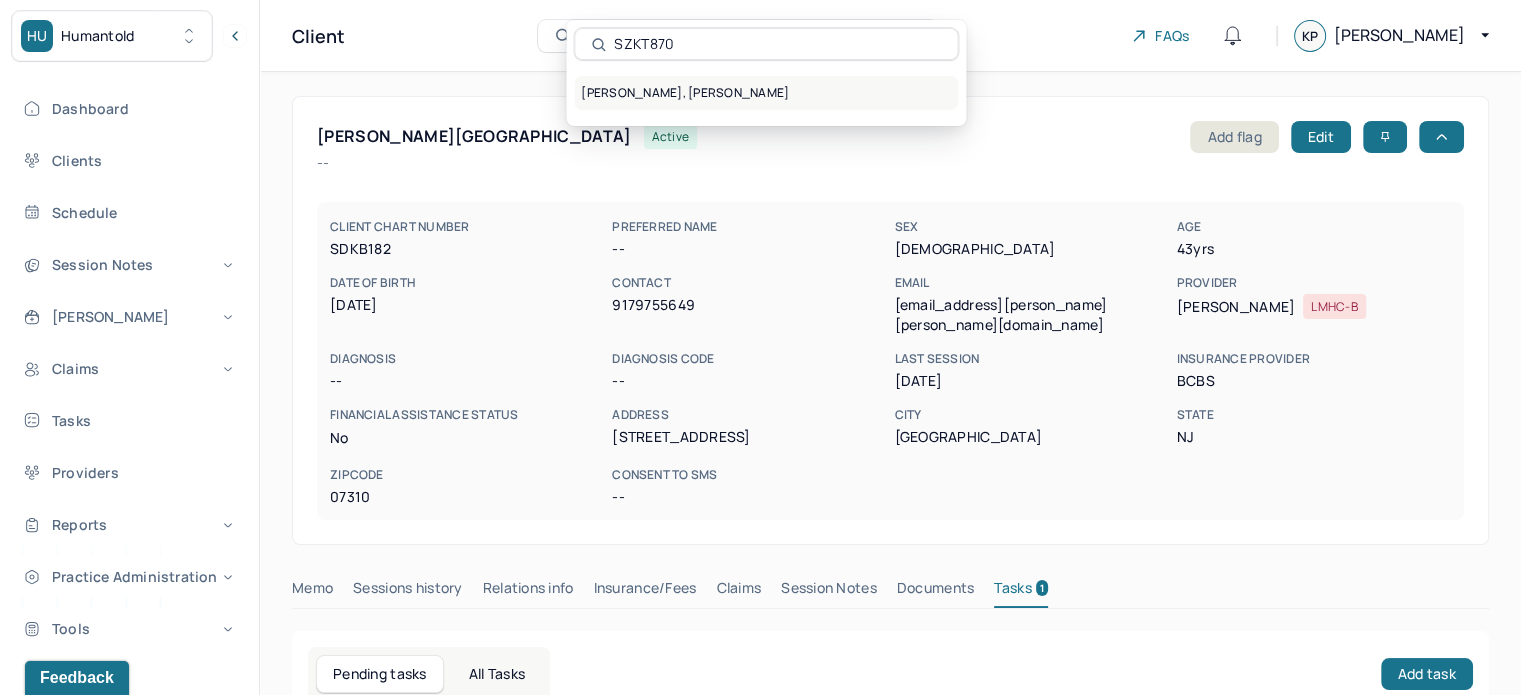 type on "SZKT870" 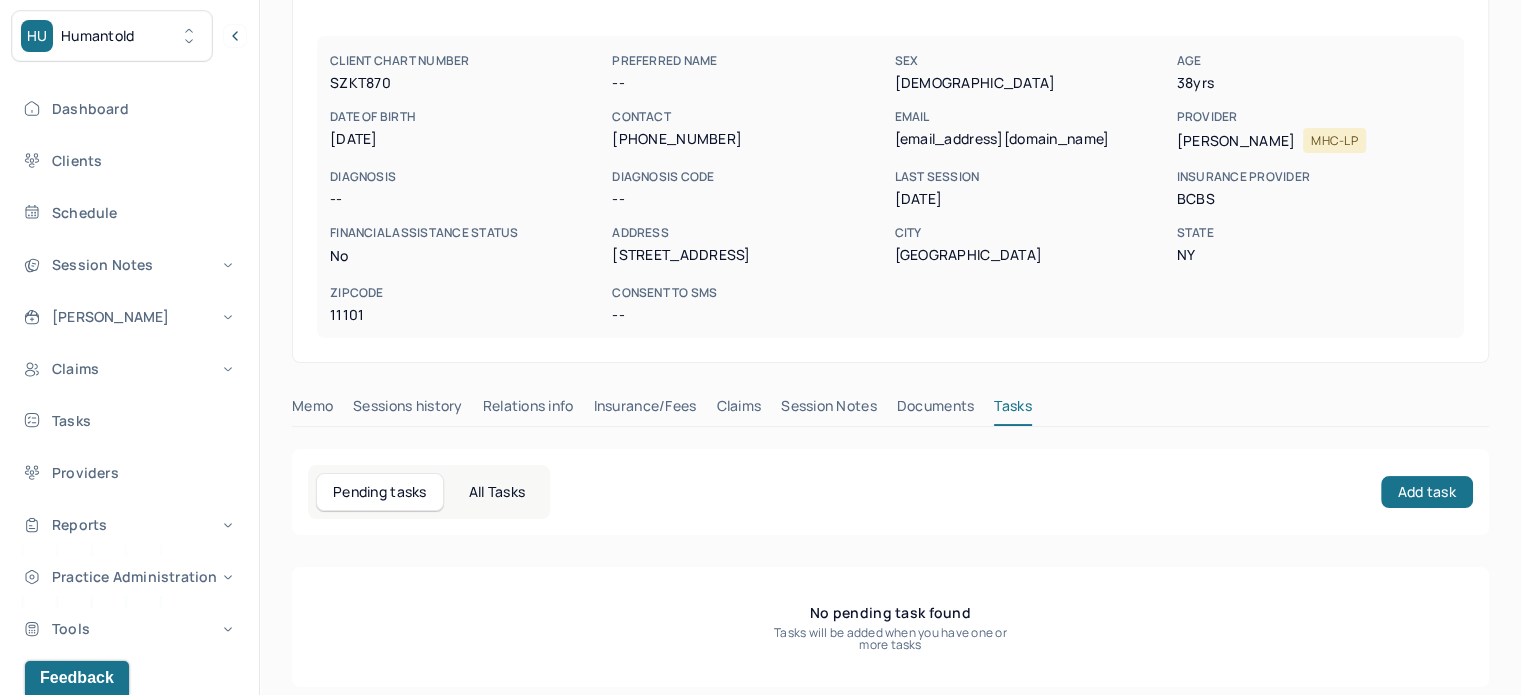 scroll, scrollTop: 180, scrollLeft: 0, axis: vertical 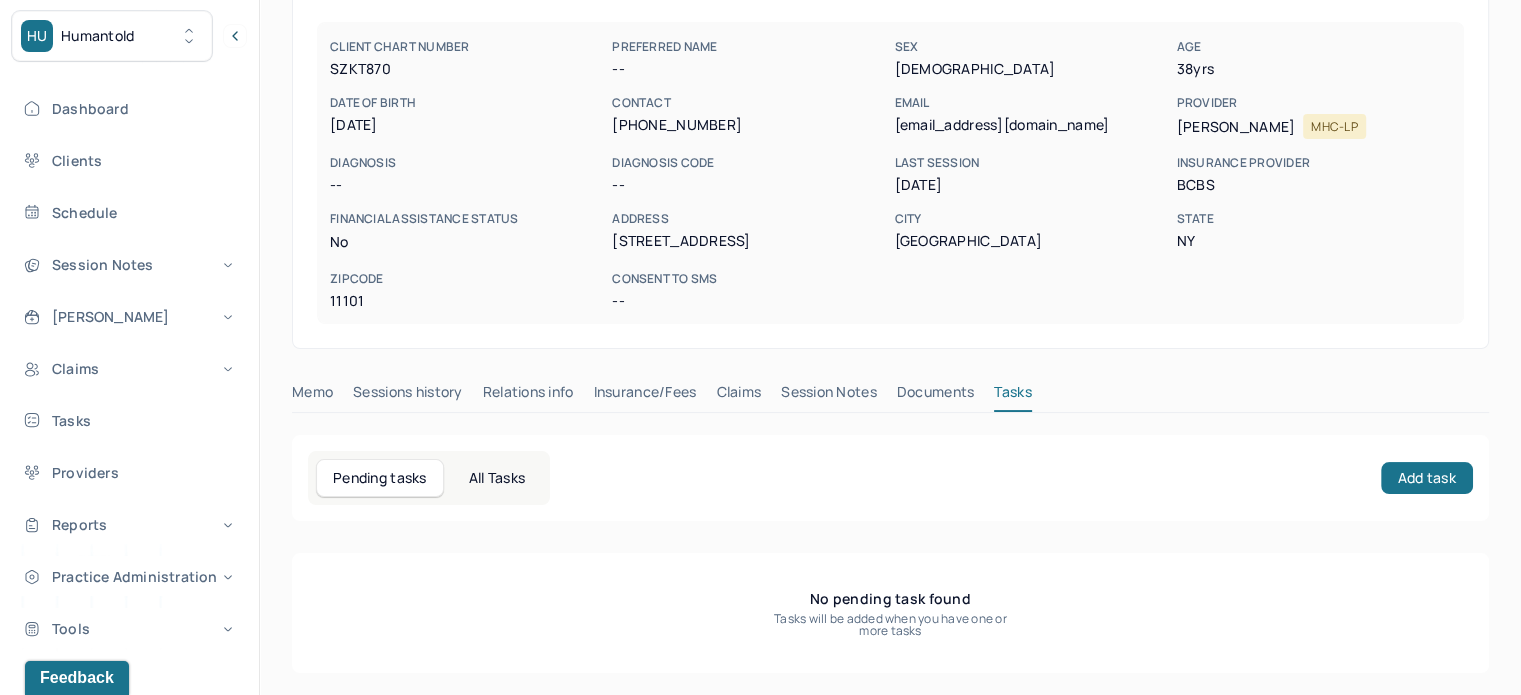 click on "Claims" at bounding box center [738, 396] 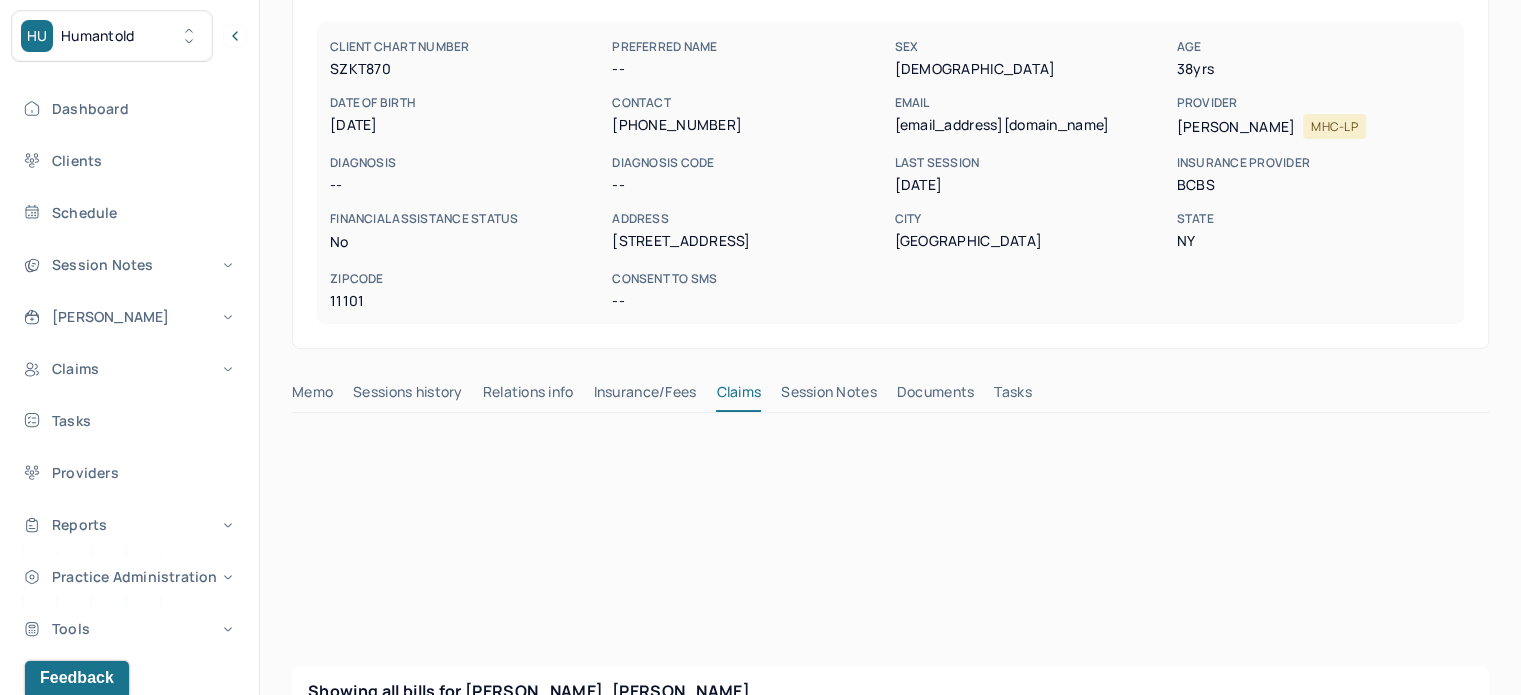 click on "janssen22@gmail.com" at bounding box center [1031, 125] 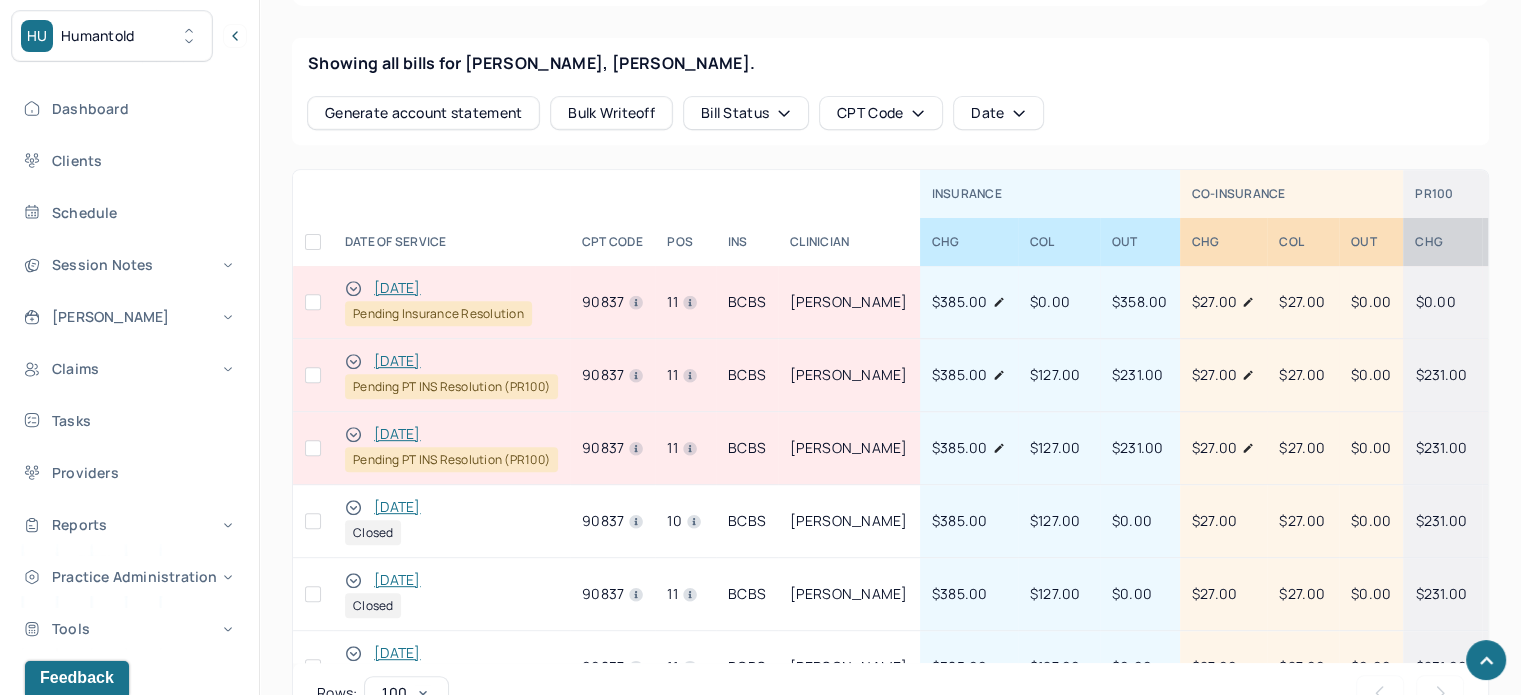 scroll, scrollTop: 880, scrollLeft: 0, axis: vertical 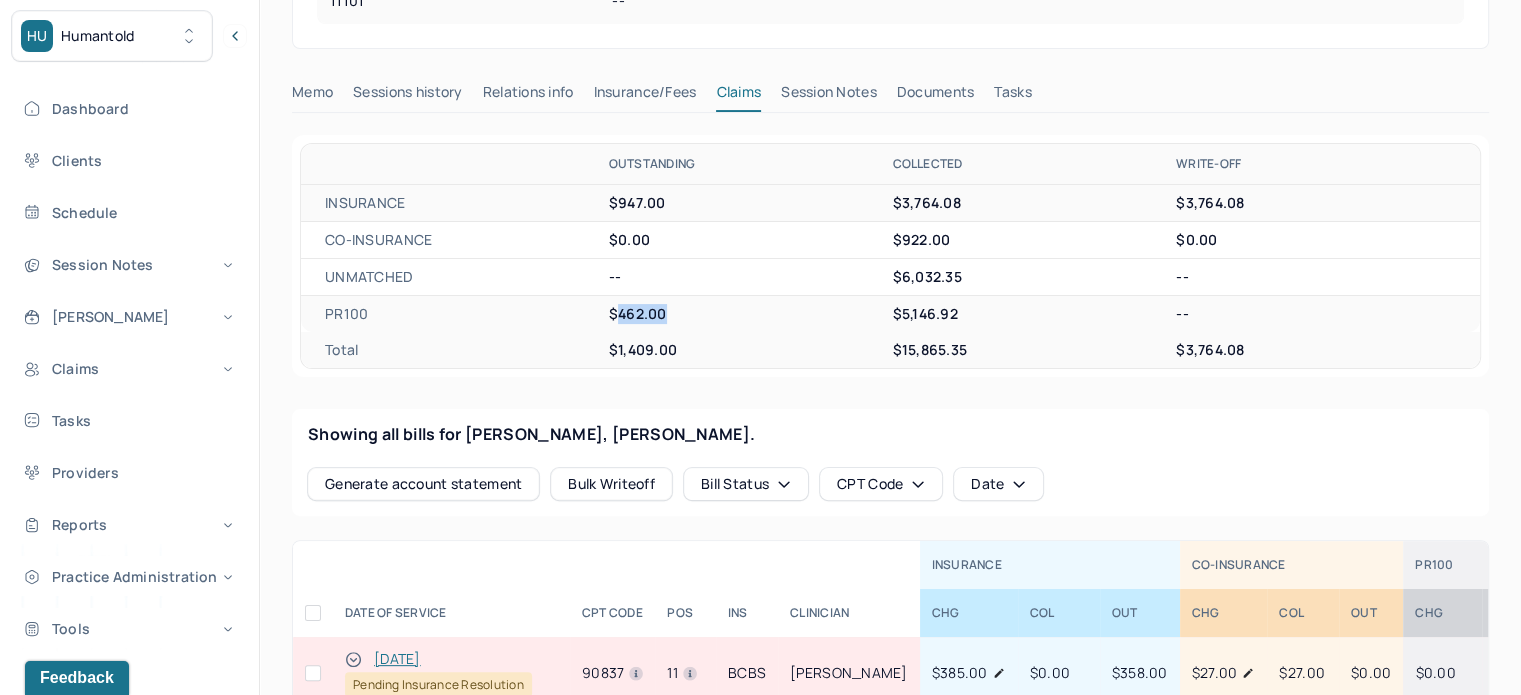 drag, startPoint x: 646, startPoint y: 317, endPoint x: 620, endPoint y: 319, distance: 26.076809 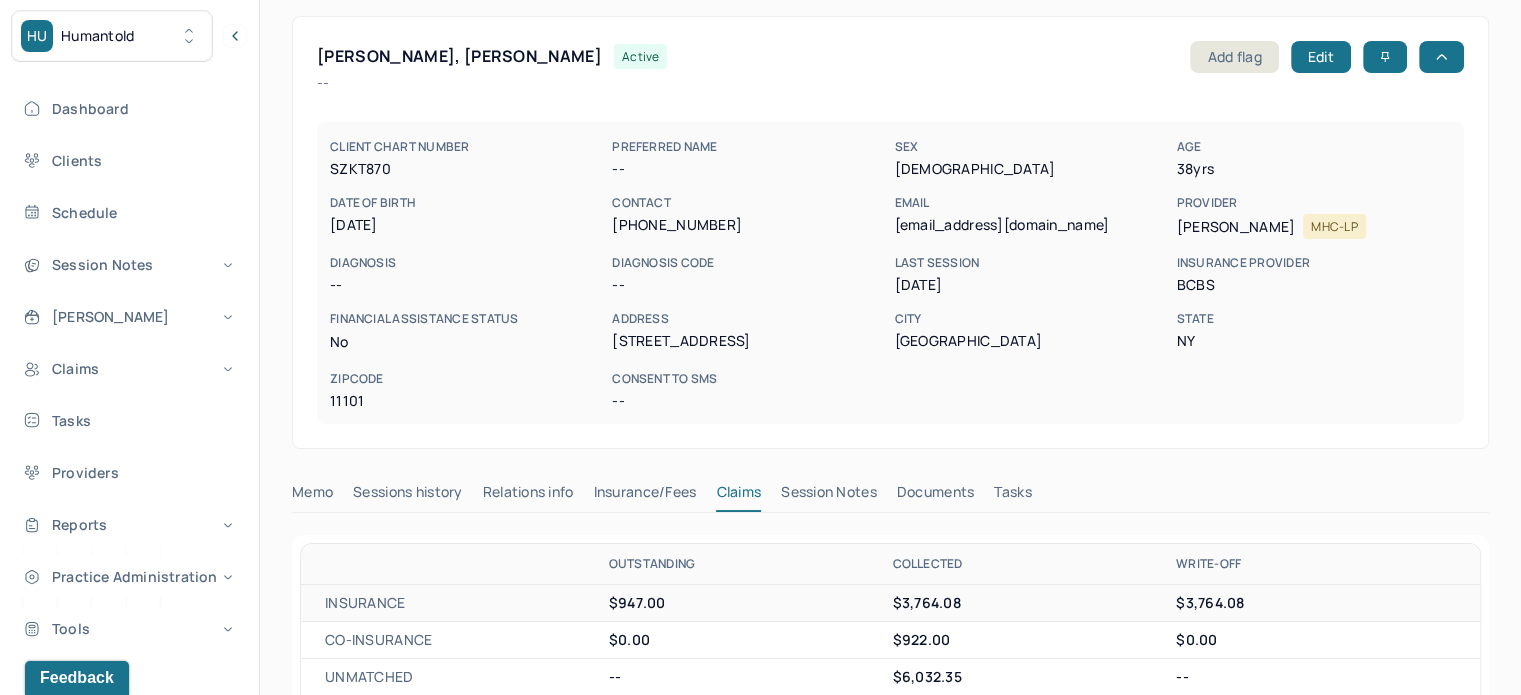 scroll, scrollTop: 280, scrollLeft: 0, axis: vertical 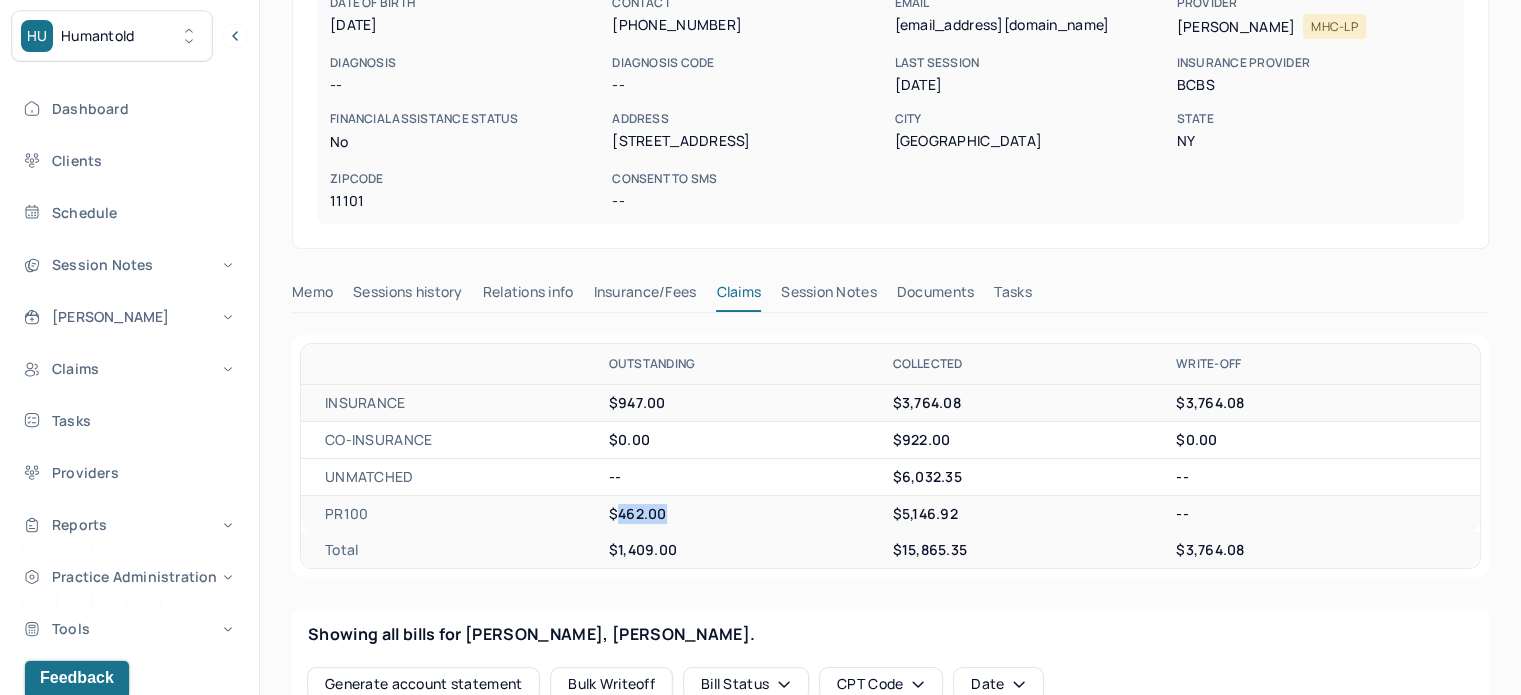 click on "Tasks" at bounding box center (1012, 296) 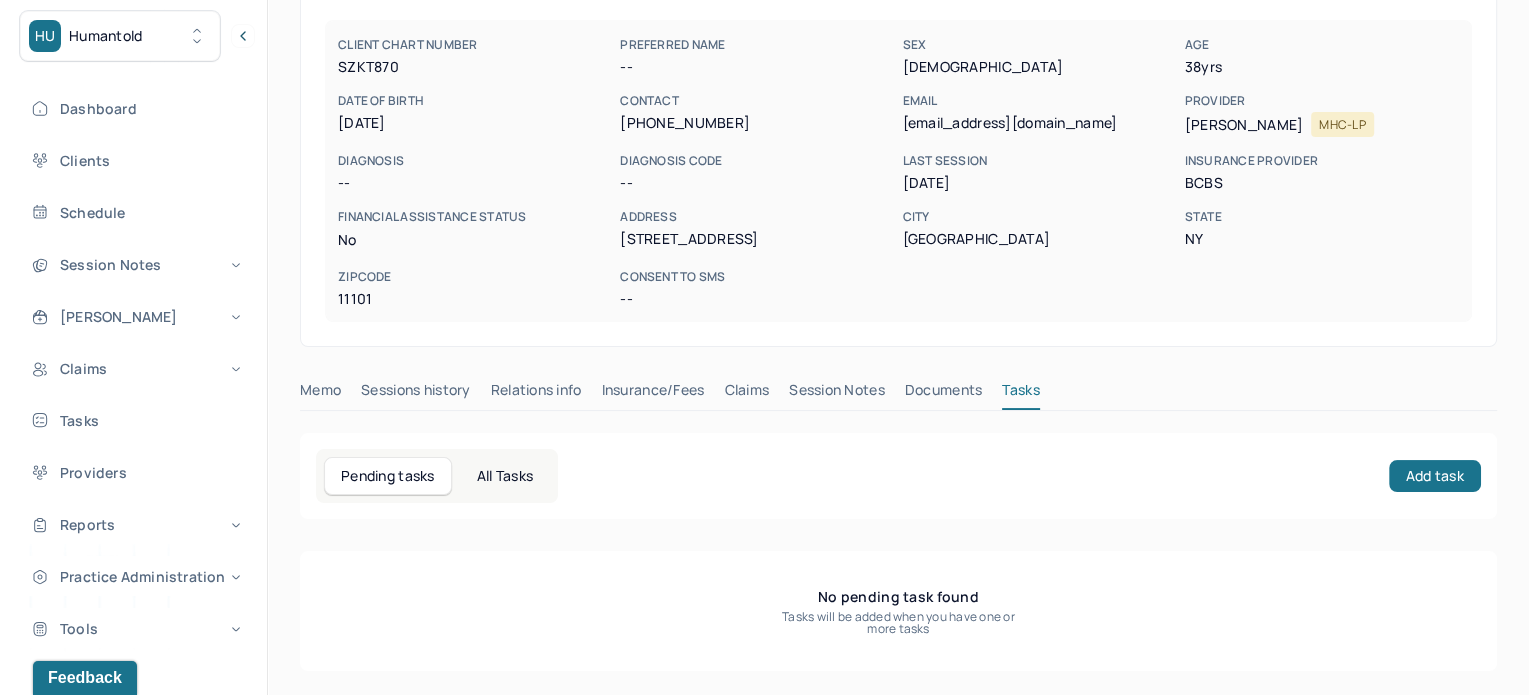 scroll, scrollTop: 180, scrollLeft: 0, axis: vertical 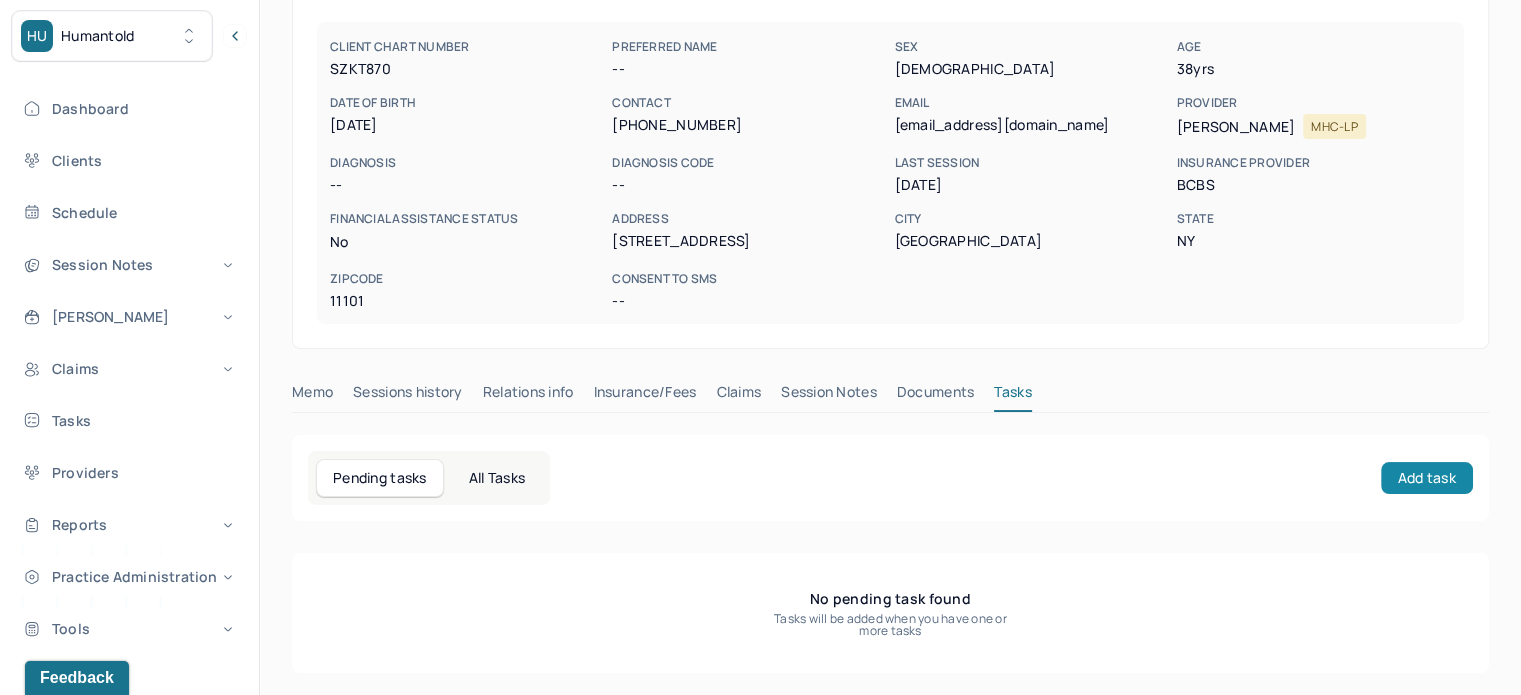 click on "Add task" at bounding box center [1427, 478] 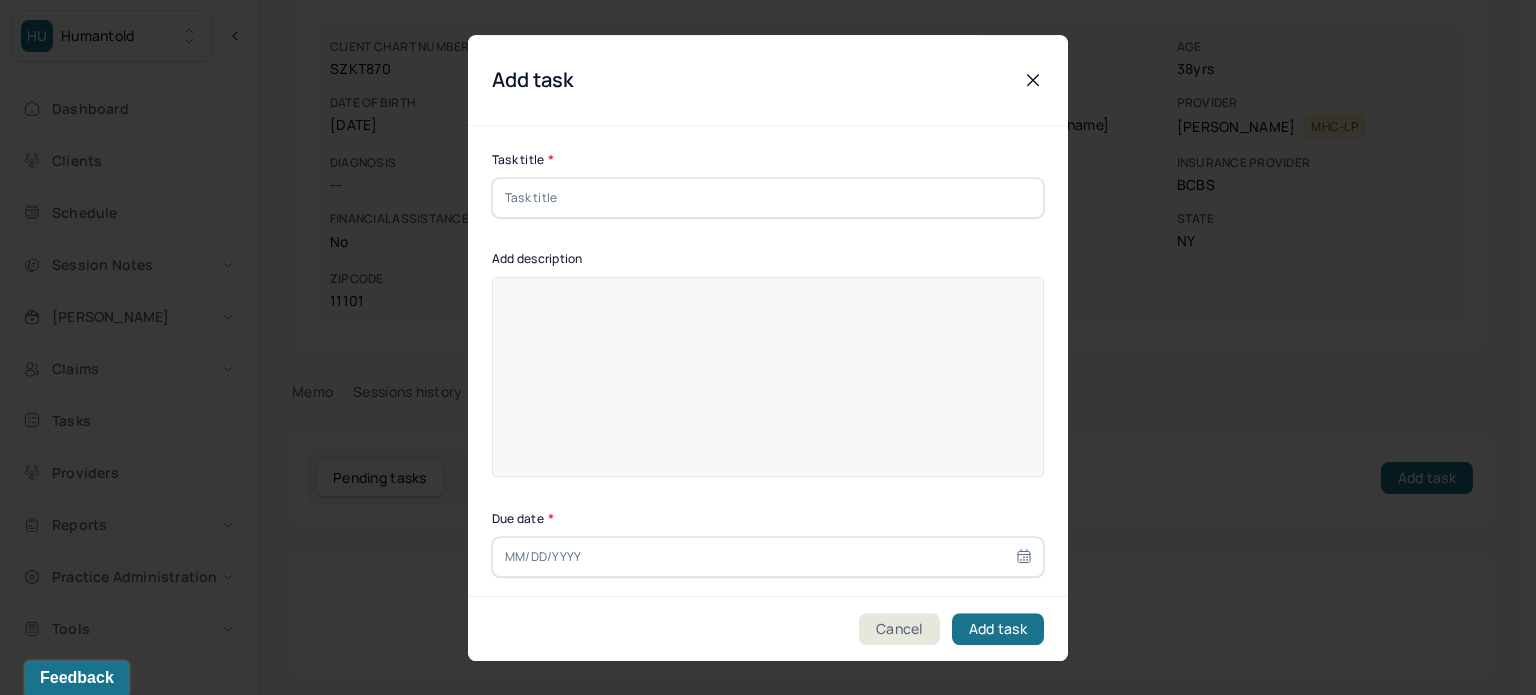 click at bounding box center (768, 198) 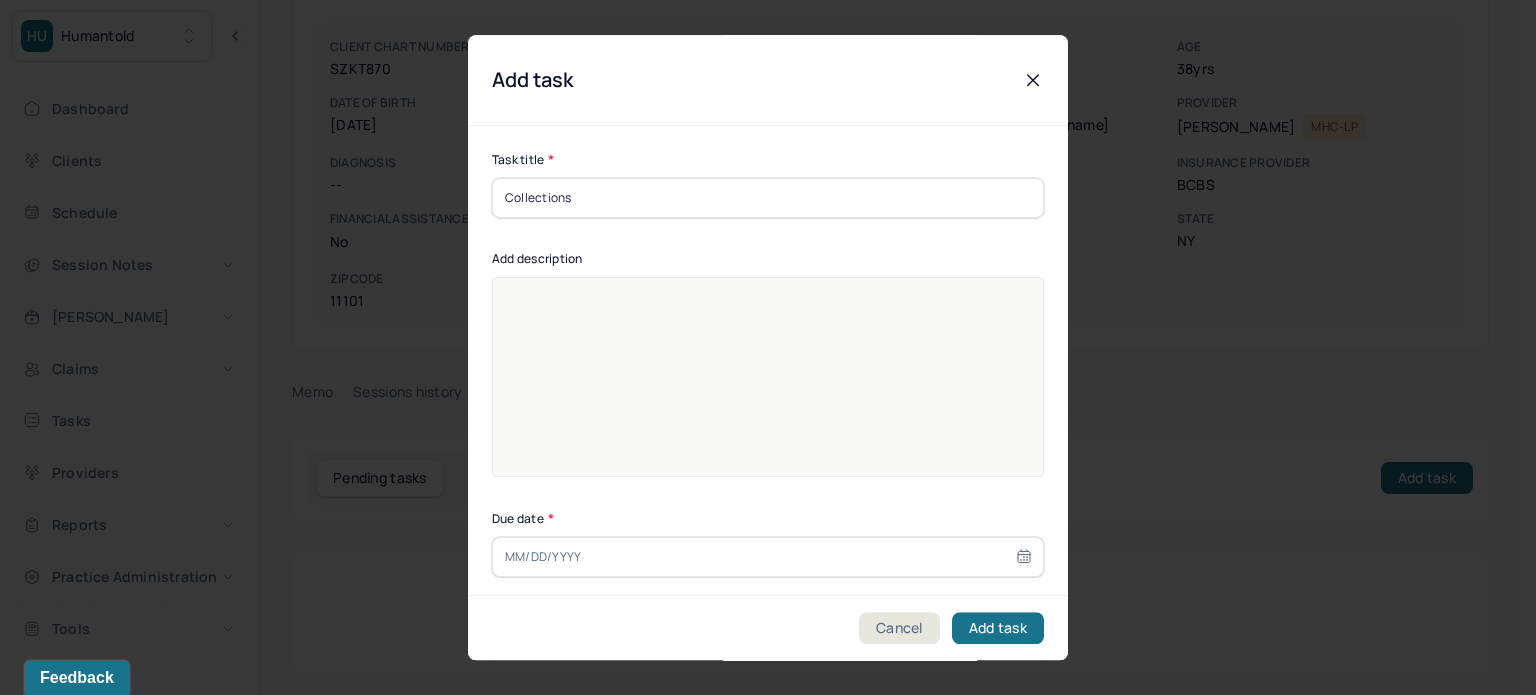 type on "Collections" 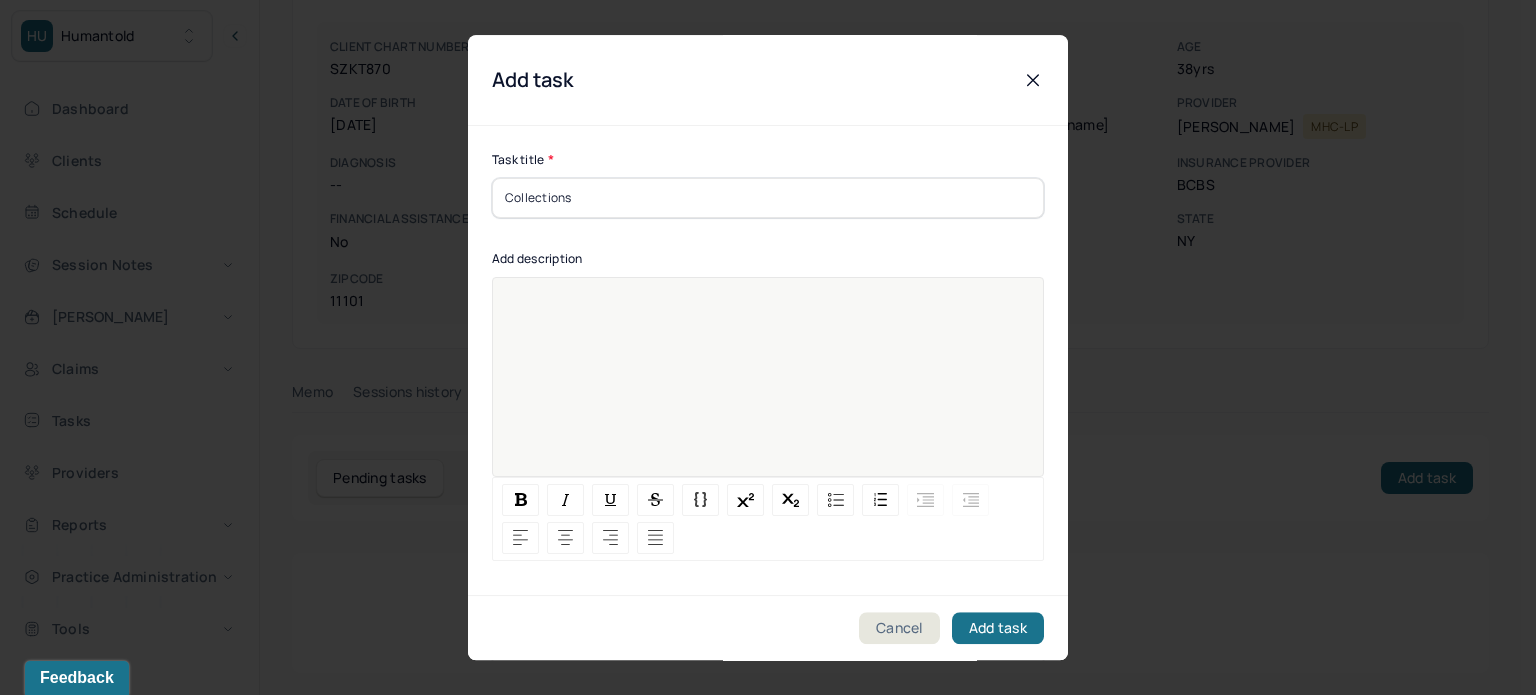 paste 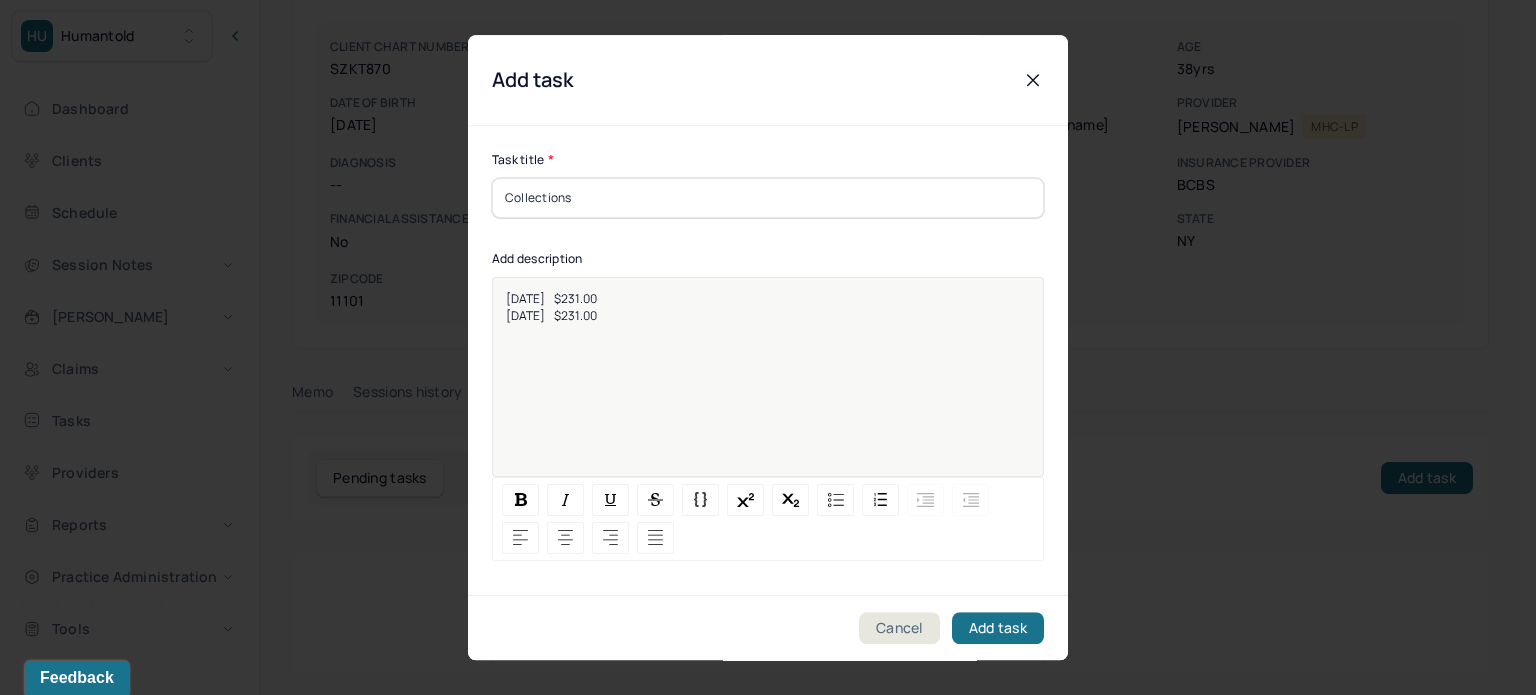 click on "[DATE]	$231.00" at bounding box center (551, 298) 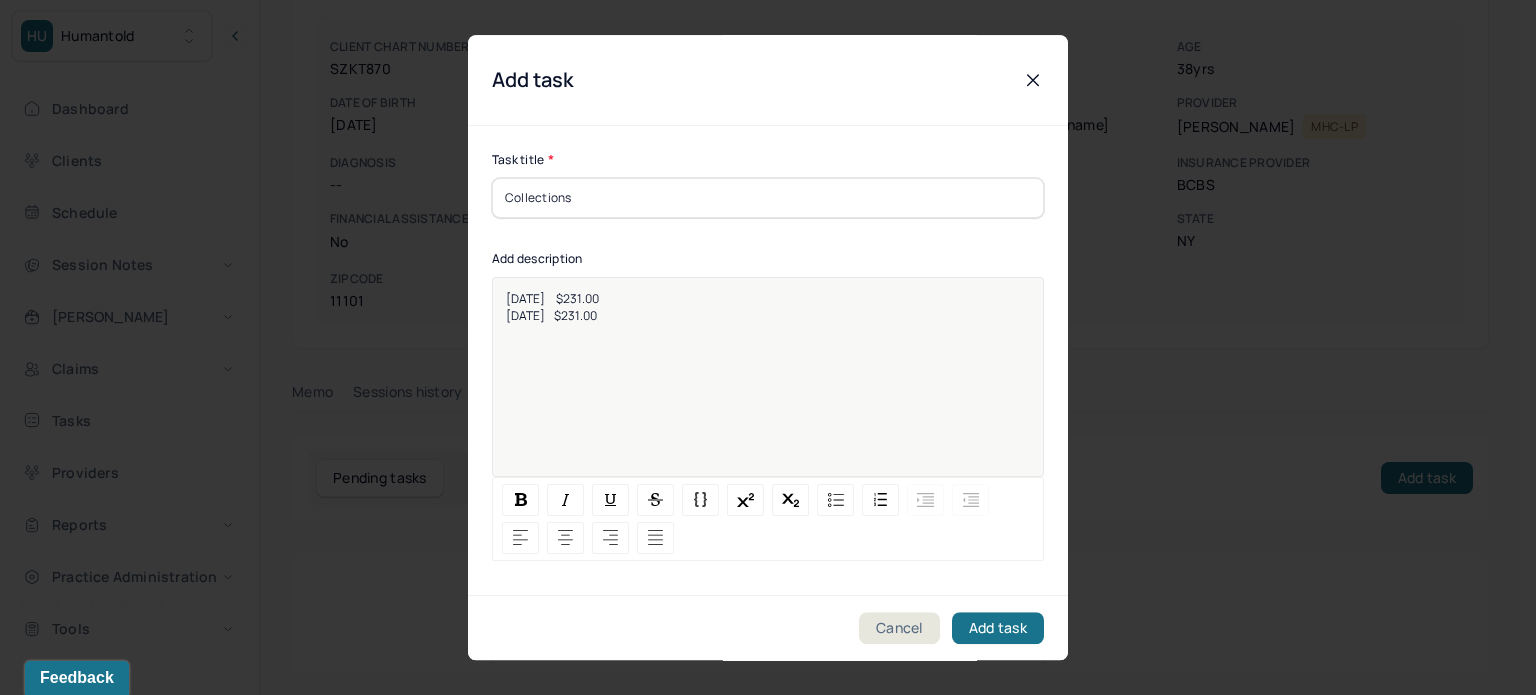 click on "6/9/2025	 $231.00" at bounding box center [552, 298] 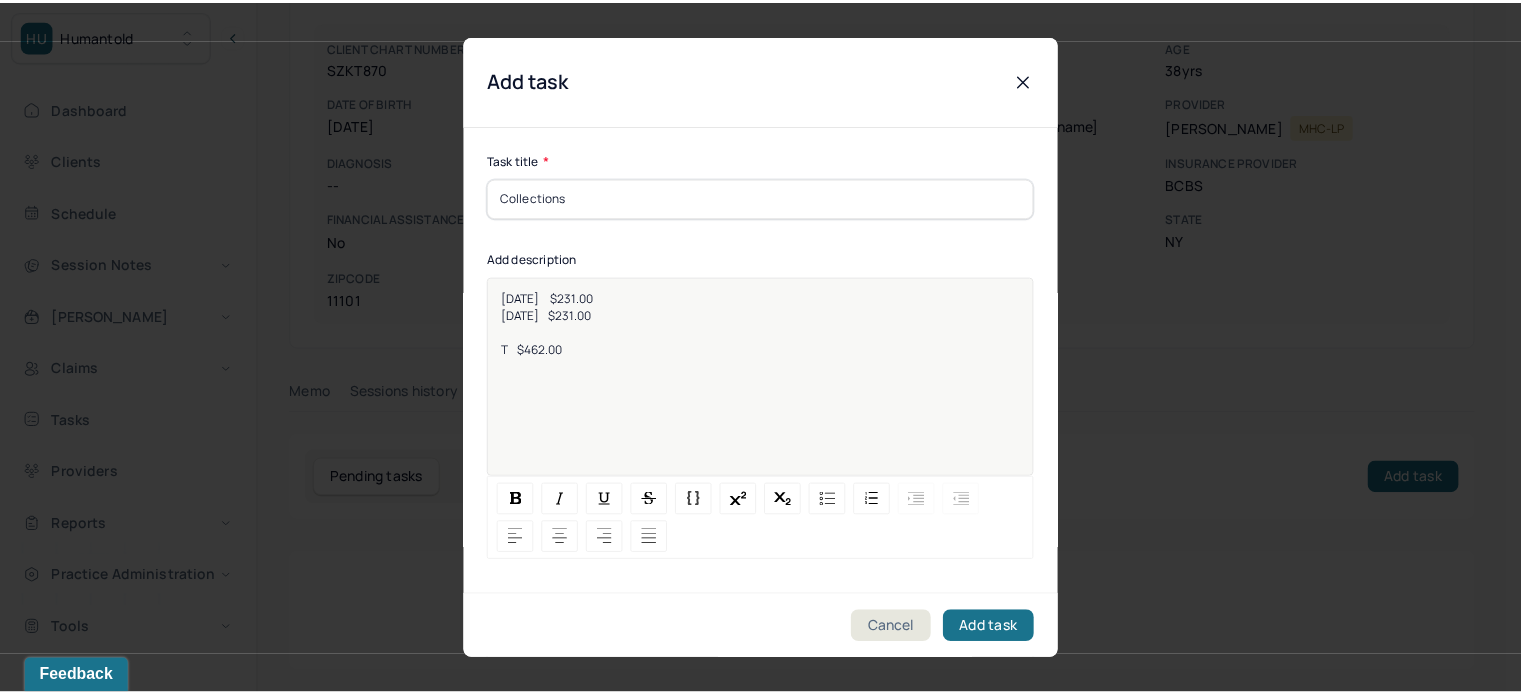 scroll, scrollTop: 256, scrollLeft: 0, axis: vertical 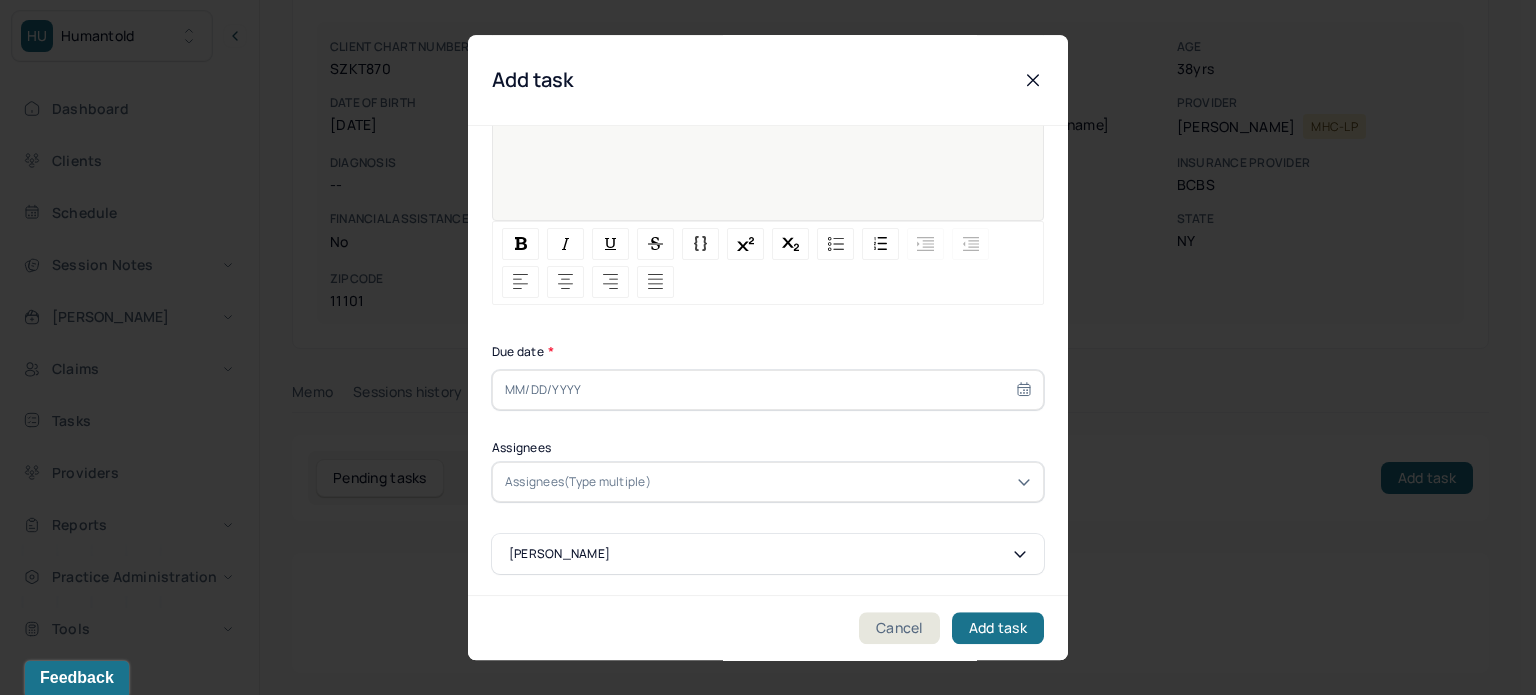 click at bounding box center [768, 390] 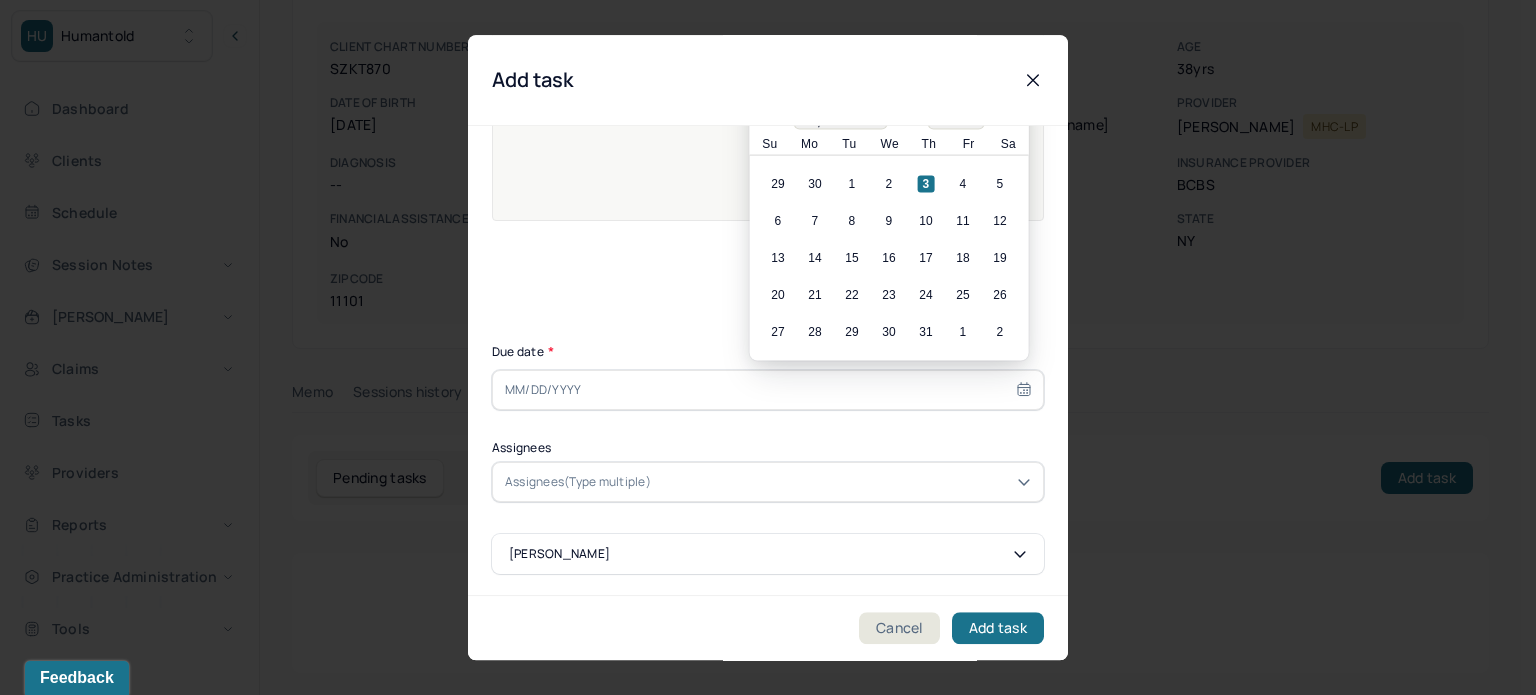 click on "10" at bounding box center (926, 221) 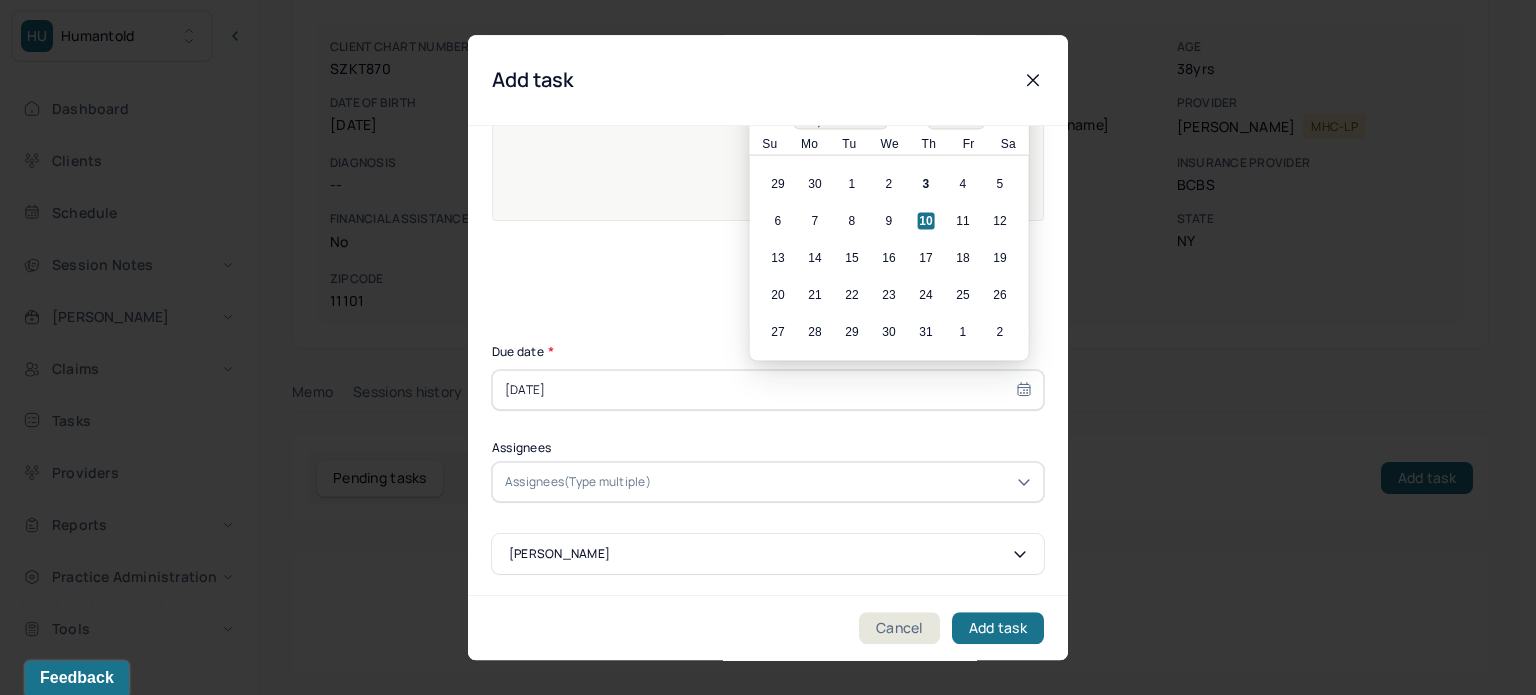 click at bounding box center (755, 482) 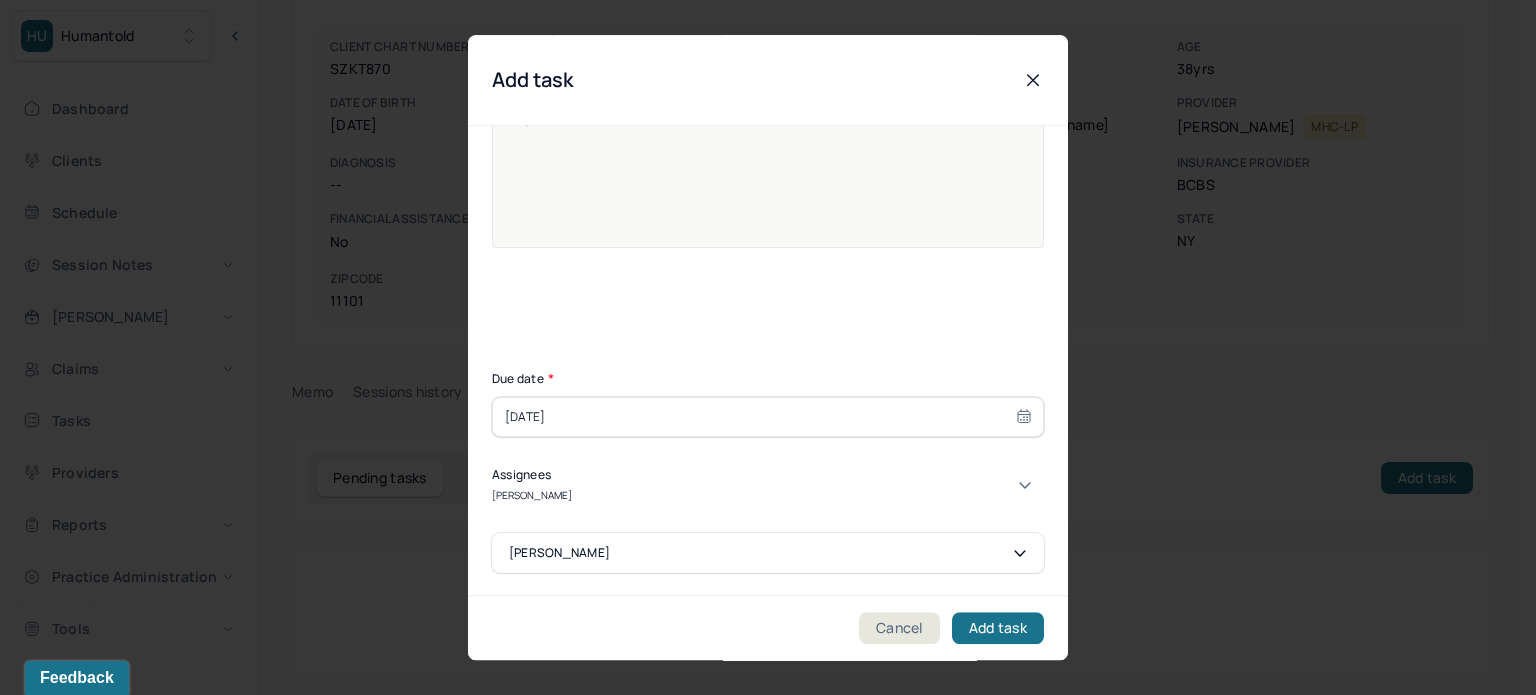 type on "[PERSON_NAME]" 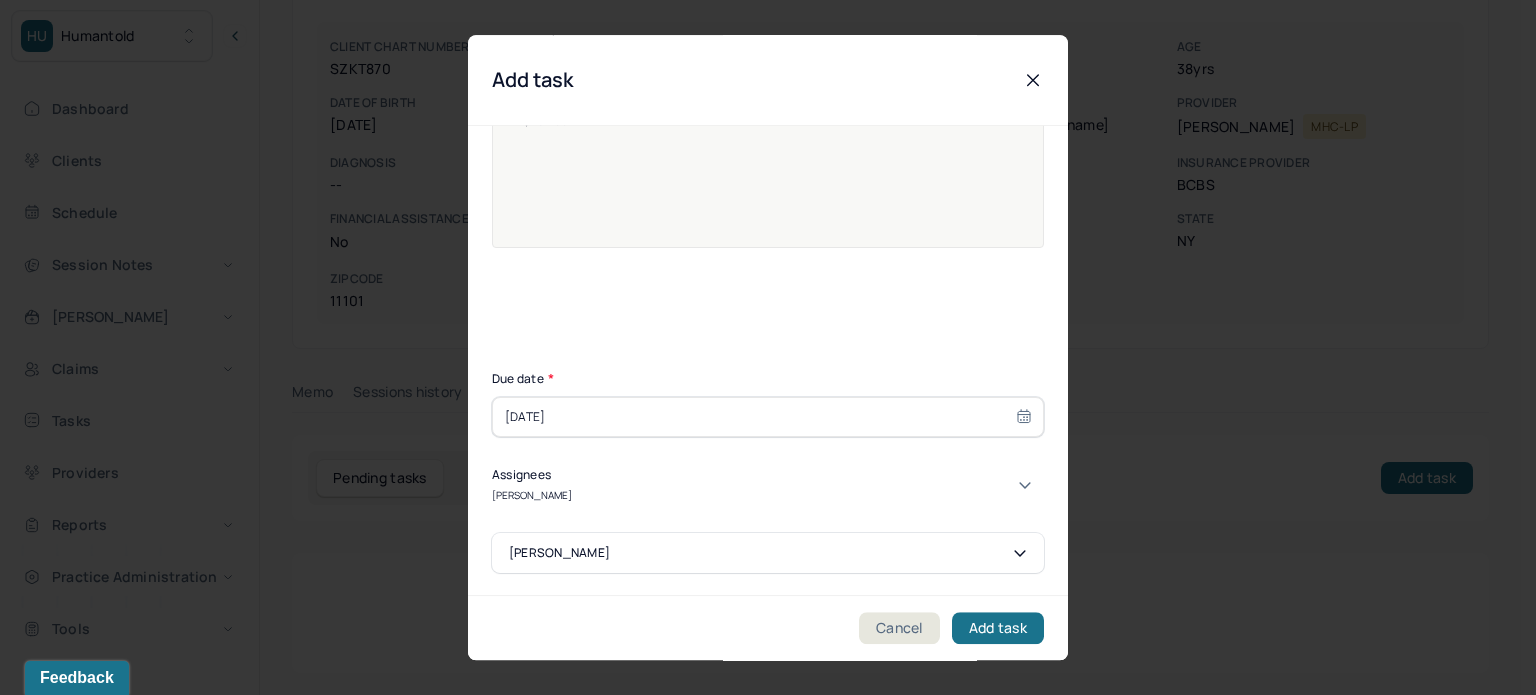 click on "[PERSON_NAME]" at bounding box center [760, 703] 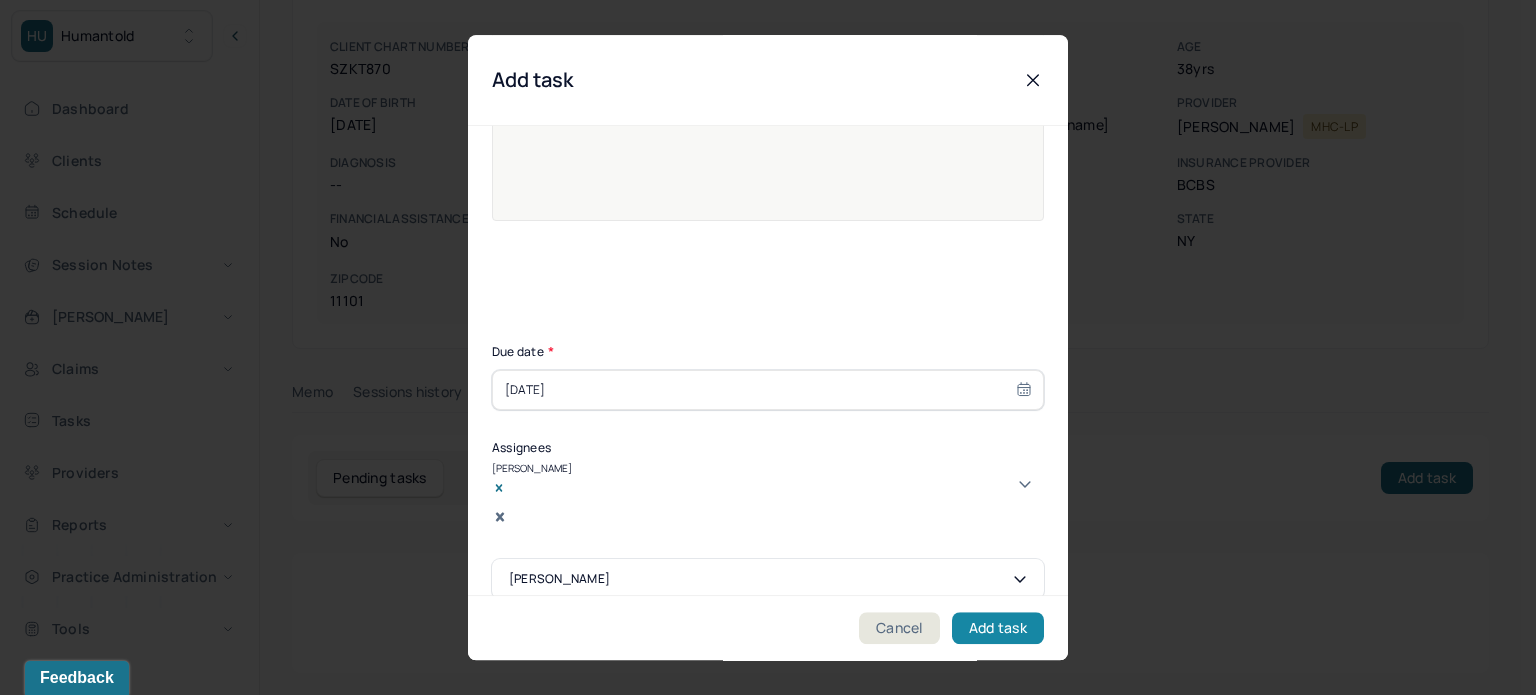 click on "Add task" at bounding box center [998, 628] 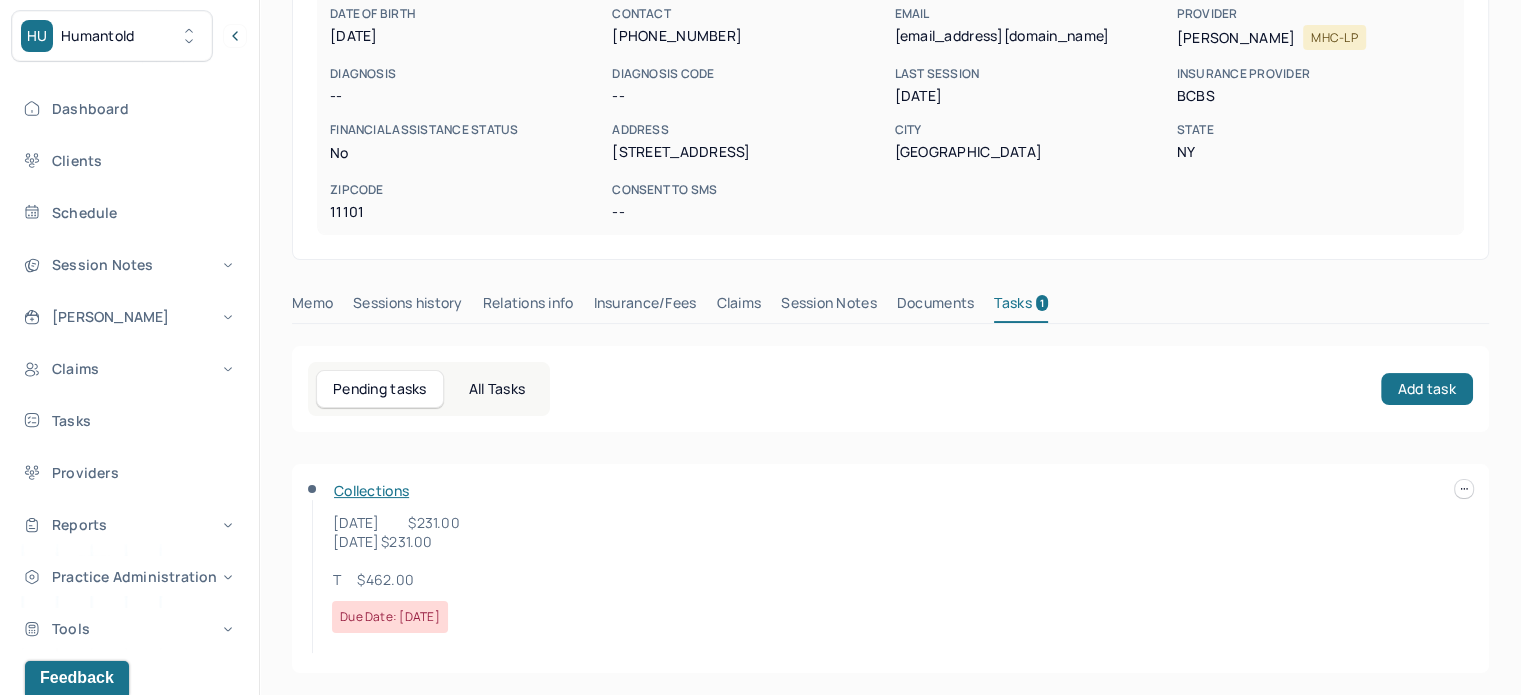 scroll, scrollTop: 0, scrollLeft: 0, axis: both 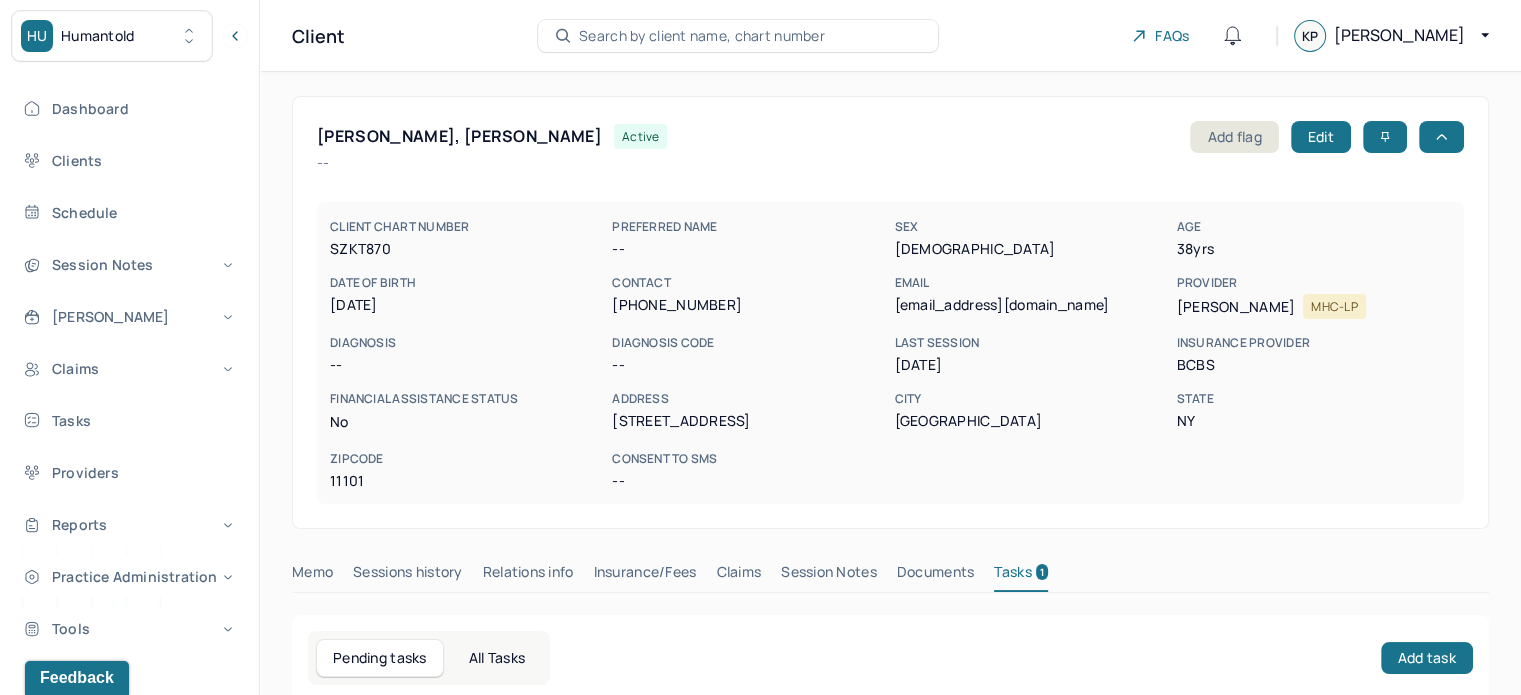 click on "Search by client name, chart number" at bounding box center [702, 36] 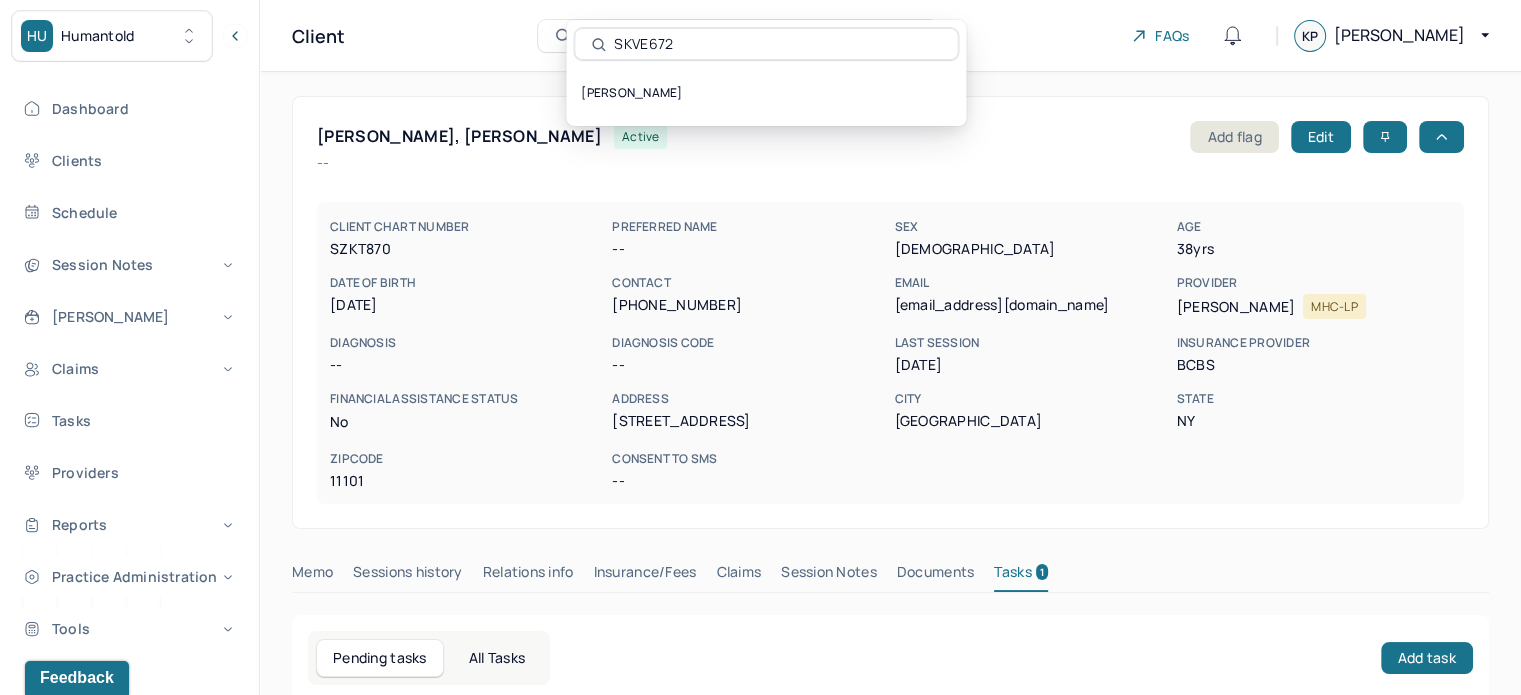 type on "SKVE672" 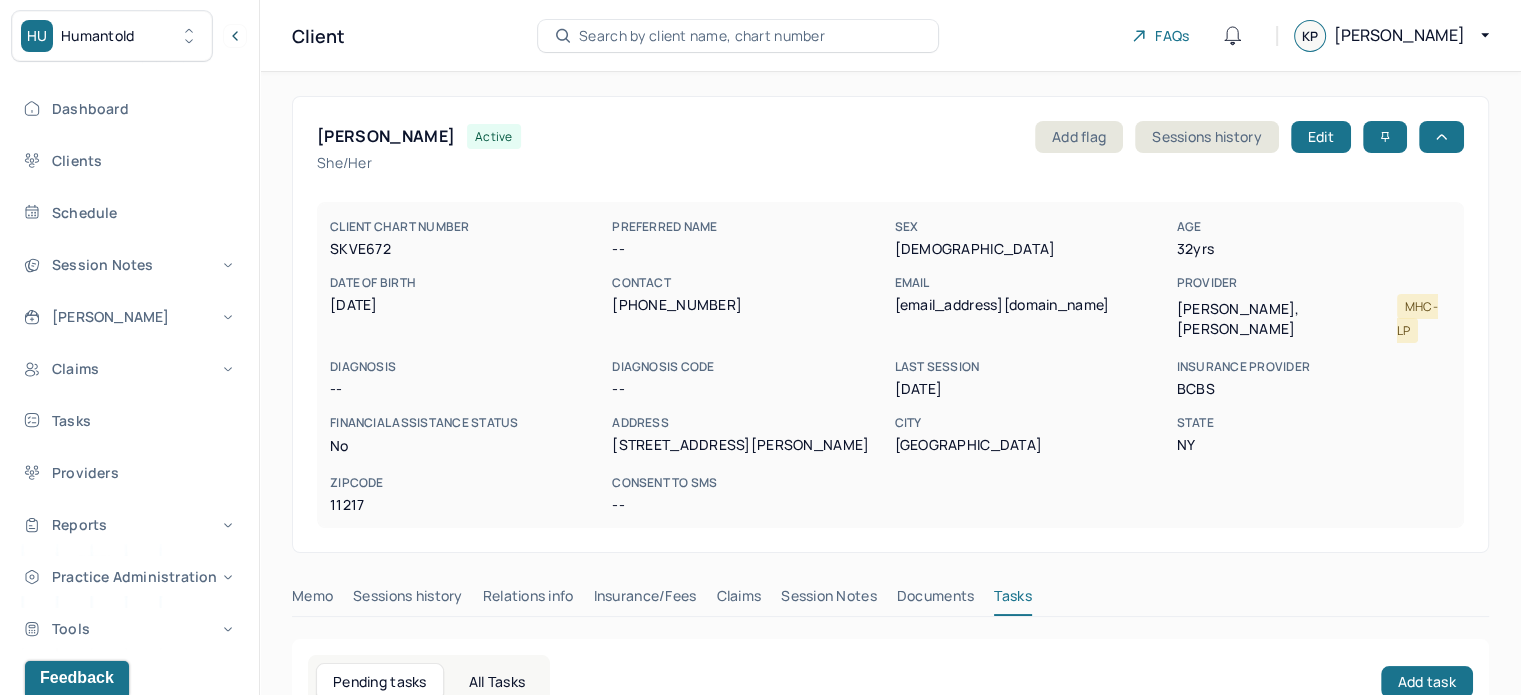 click on "samirasiddique@gmail.com" at bounding box center (1031, 305) 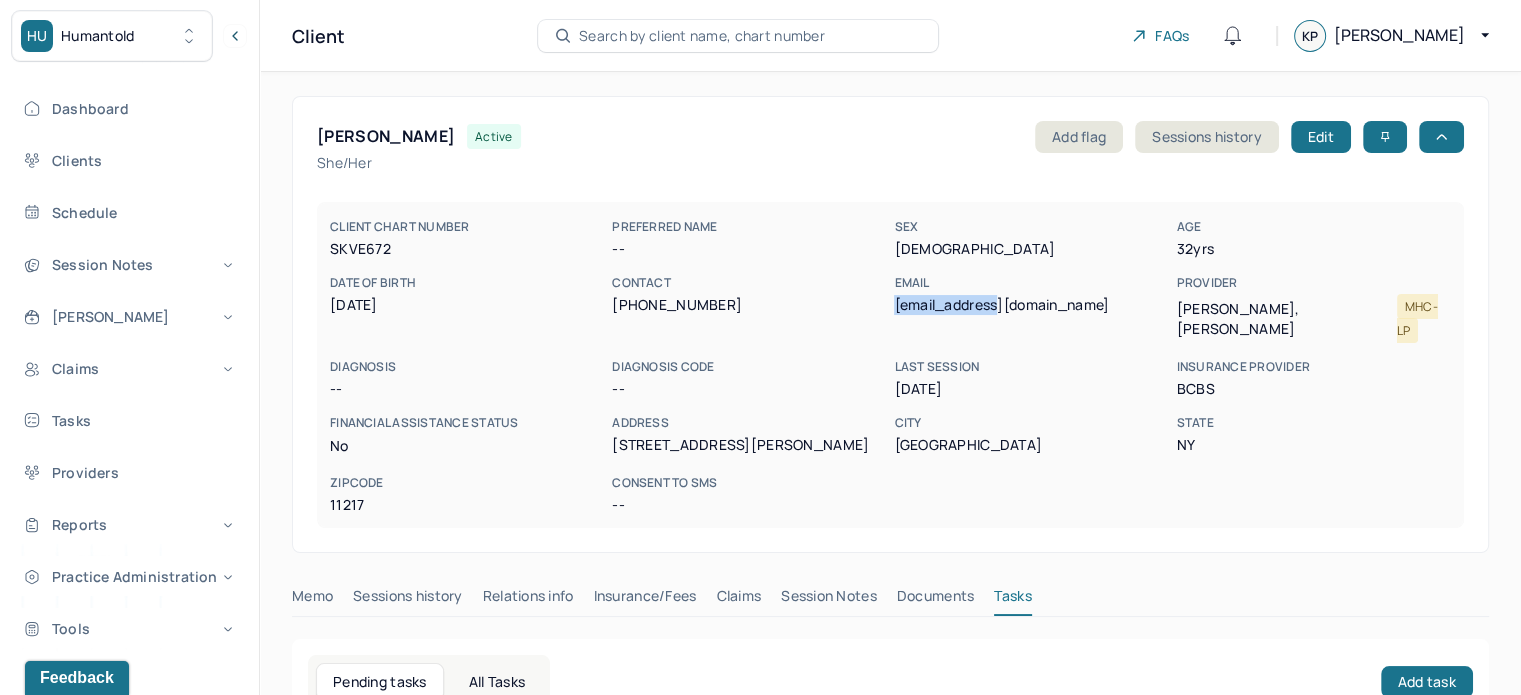click on "samirasiddique@gmail.com" at bounding box center (1031, 305) 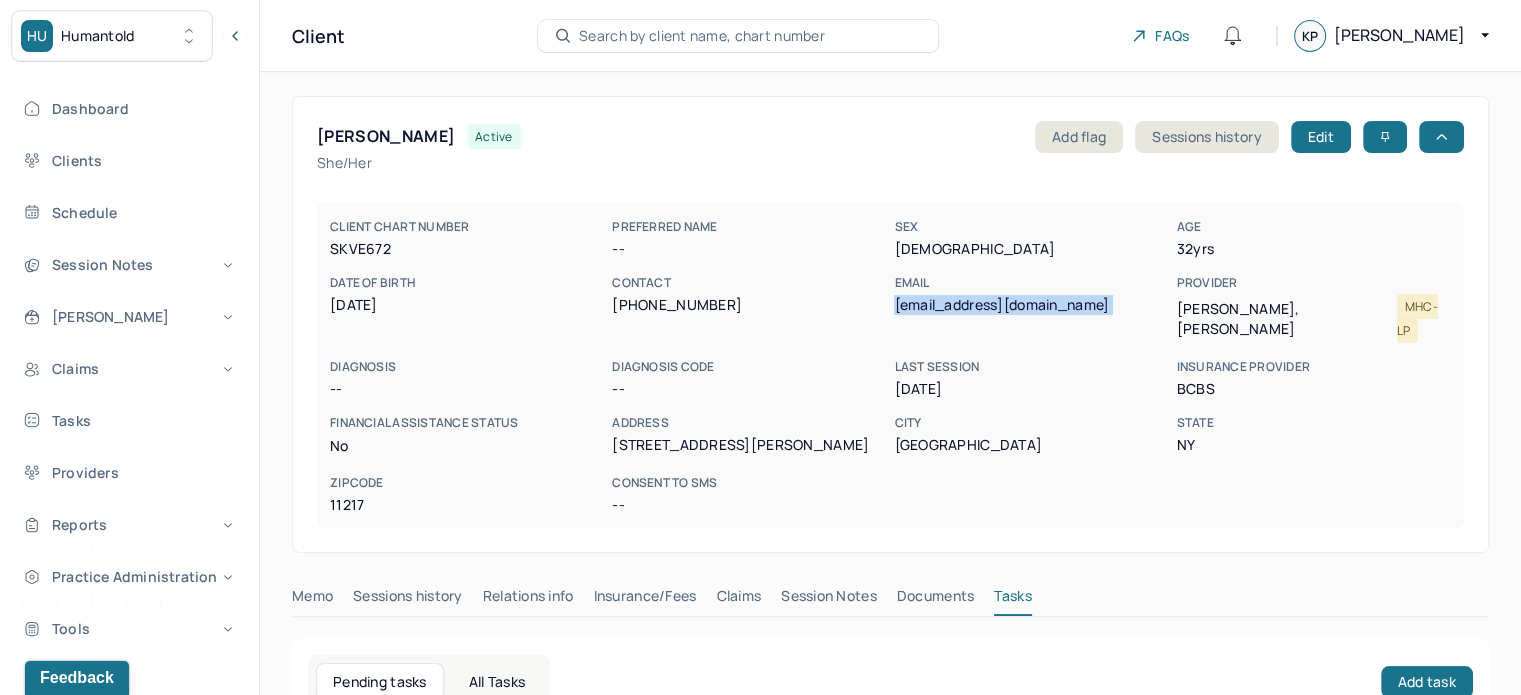 click on "samirasiddique@gmail.com" at bounding box center (1031, 305) 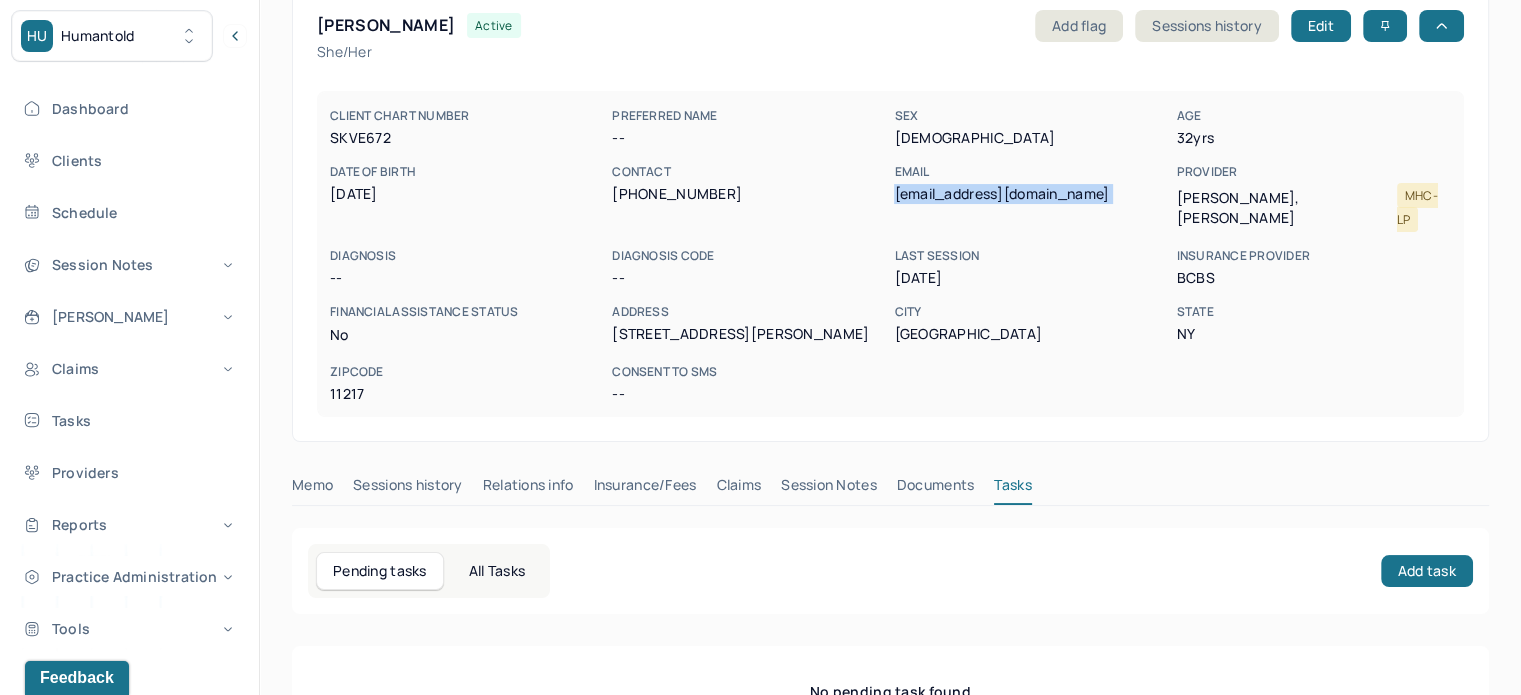 scroll, scrollTop: 180, scrollLeft: 0, axis: vertical 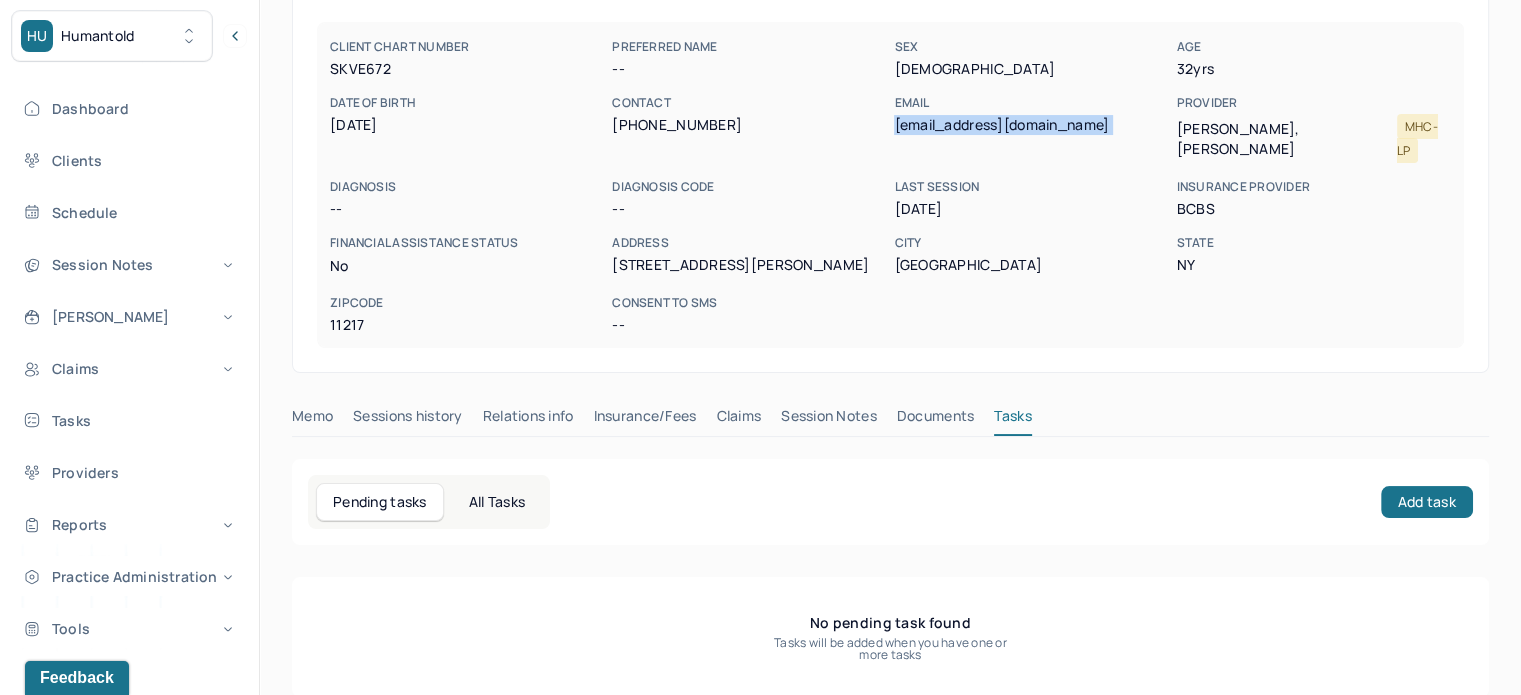click on "Claims" at bounding box center [738, 420] 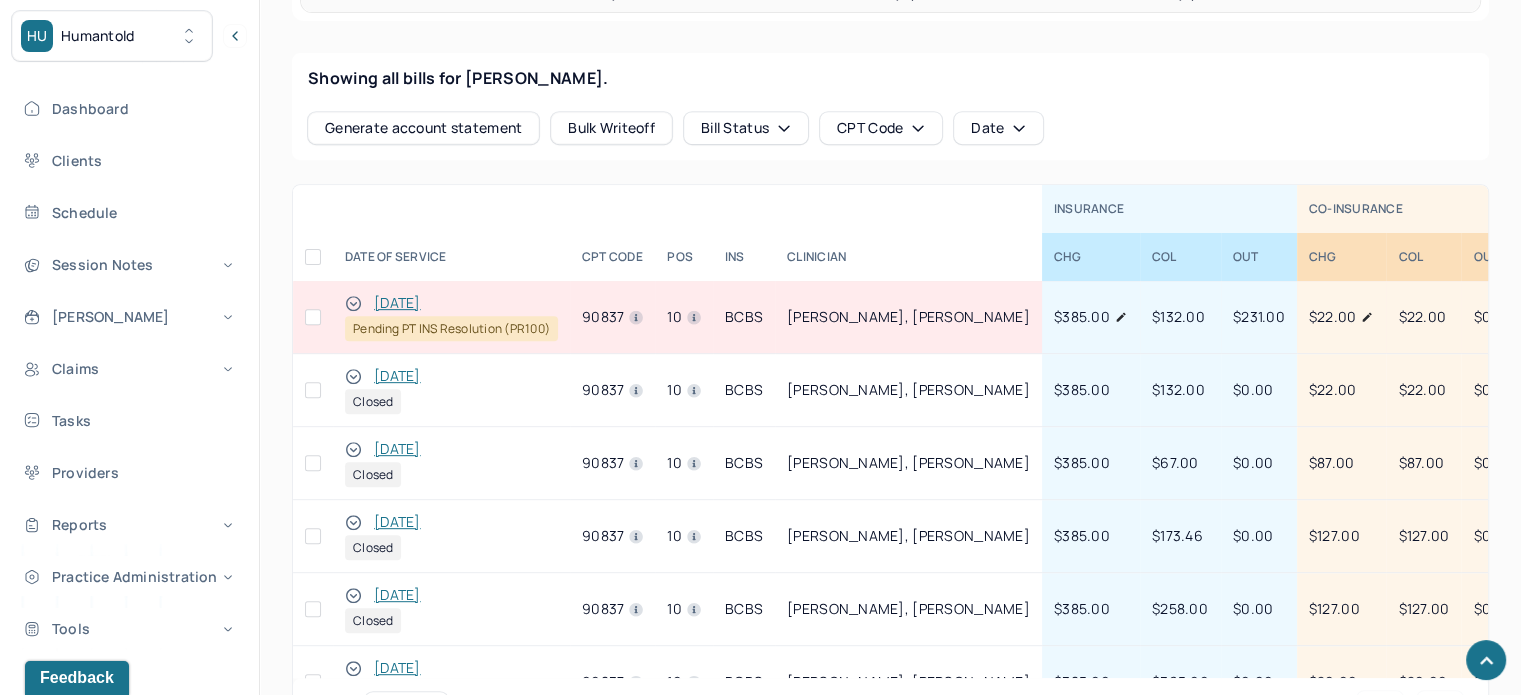 scroll, scrollTop: 880, scrollLeft: 0, axis: vertical 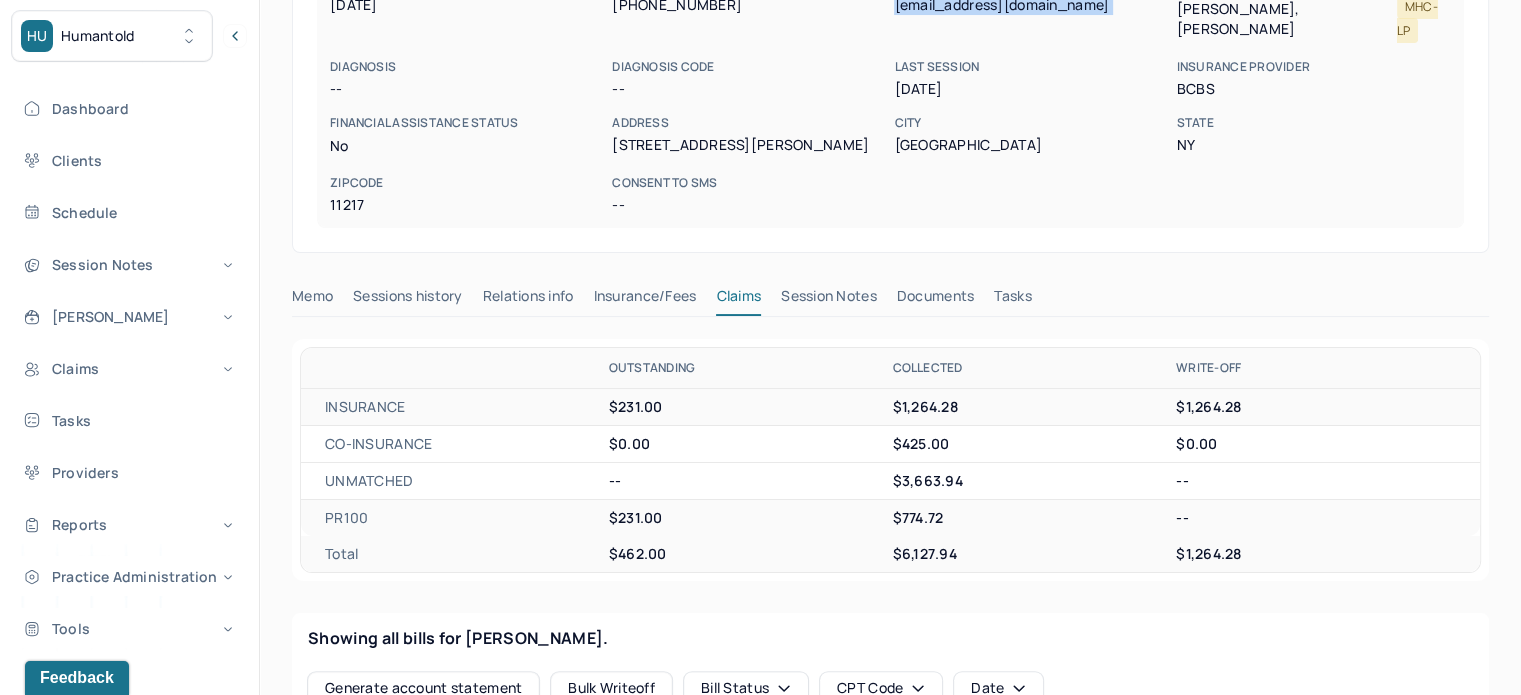 click on "Tasks" at bounding box center (1012, 300) 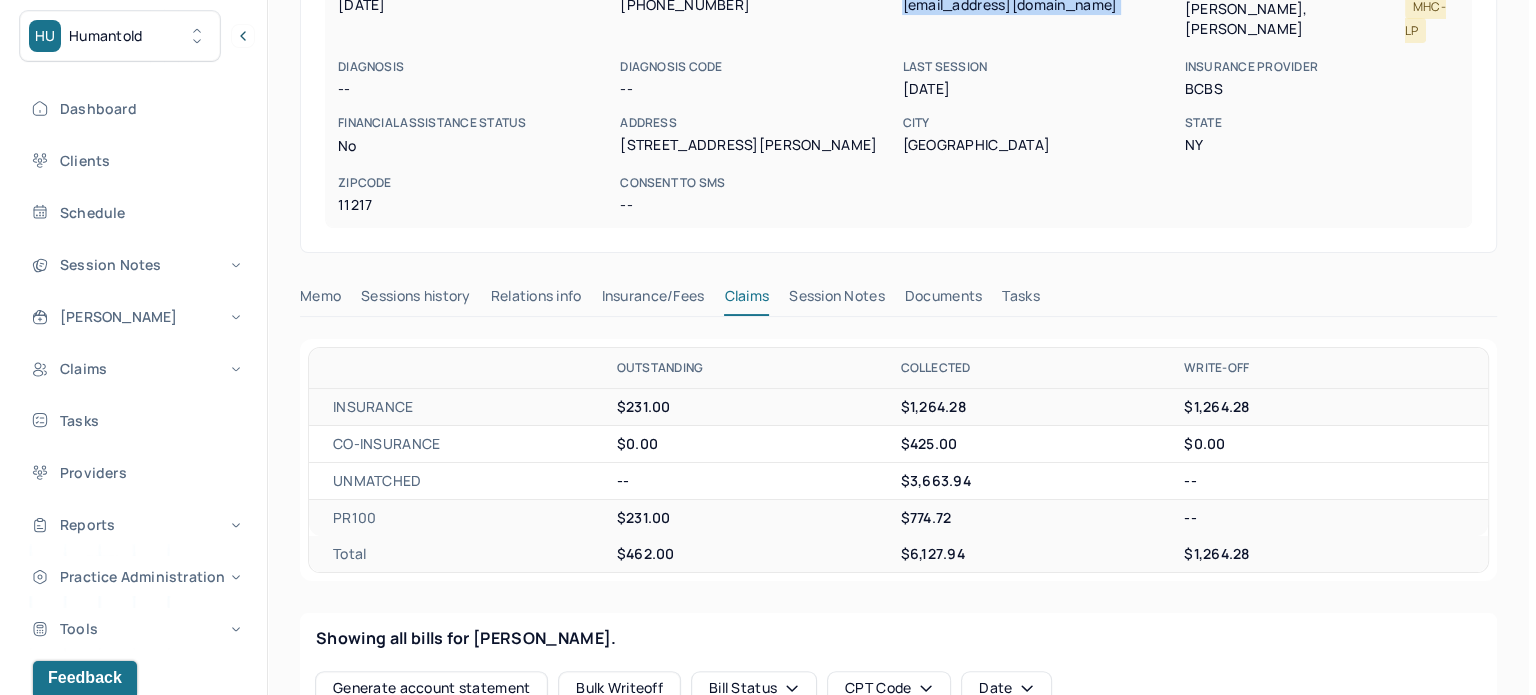 scroll, scrollTop: 180, scrollLeft: 0, axis: vertical 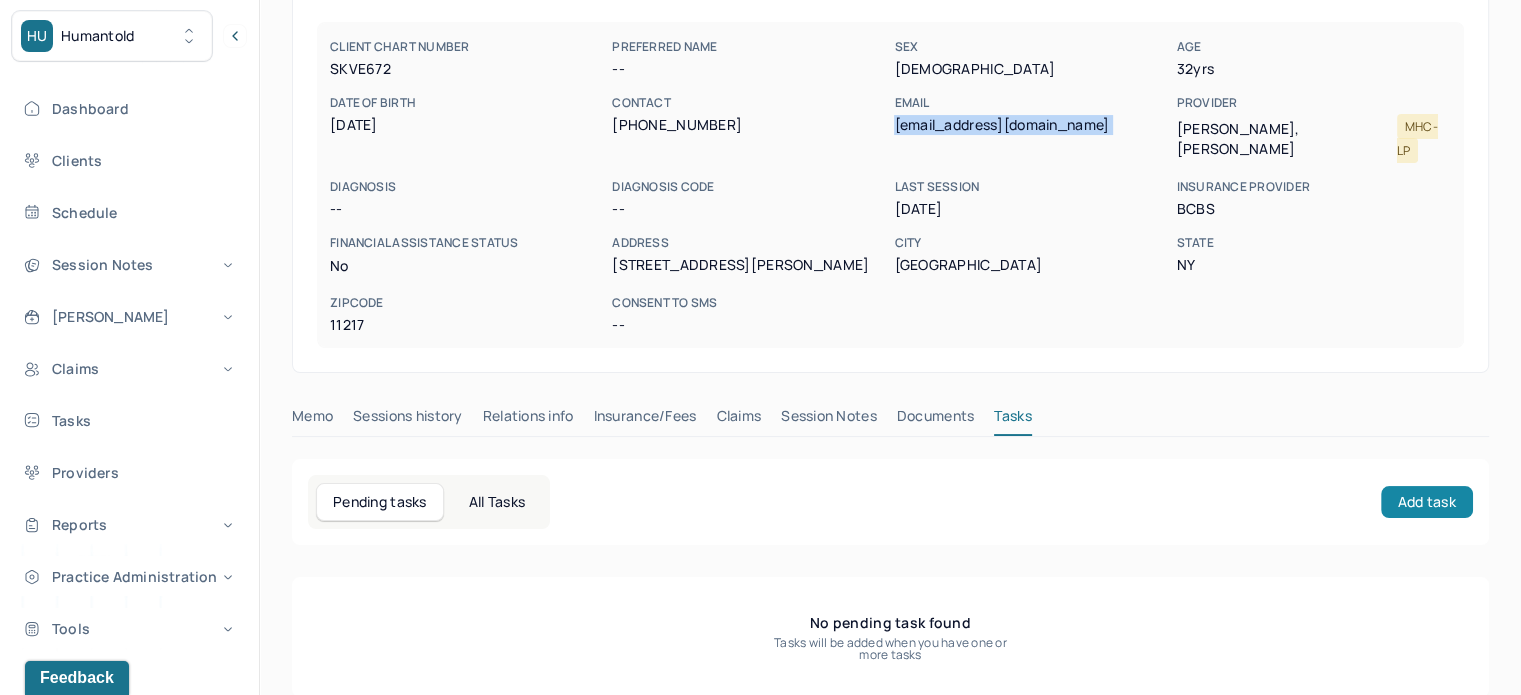 click on "Add task" at bounding box center [1427, 502] 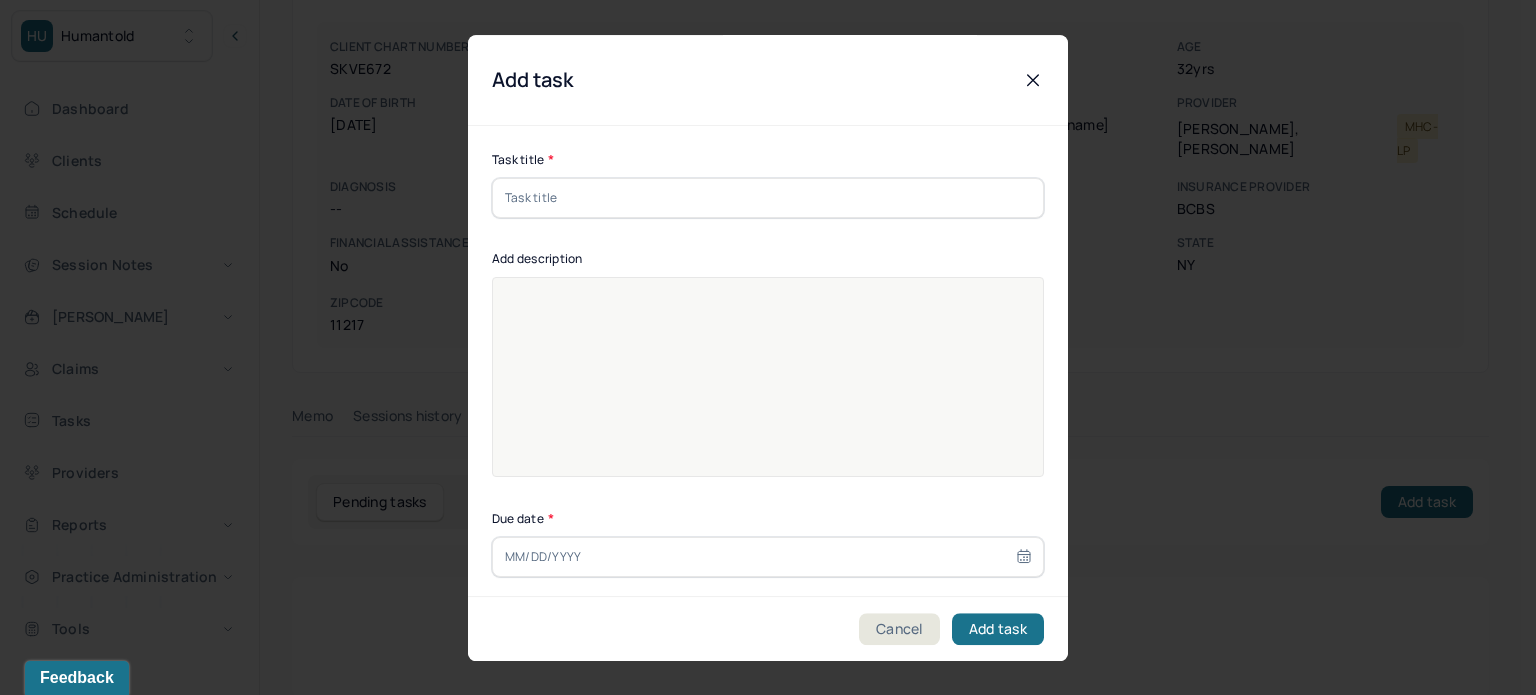 click at bounding box center (768, 198) 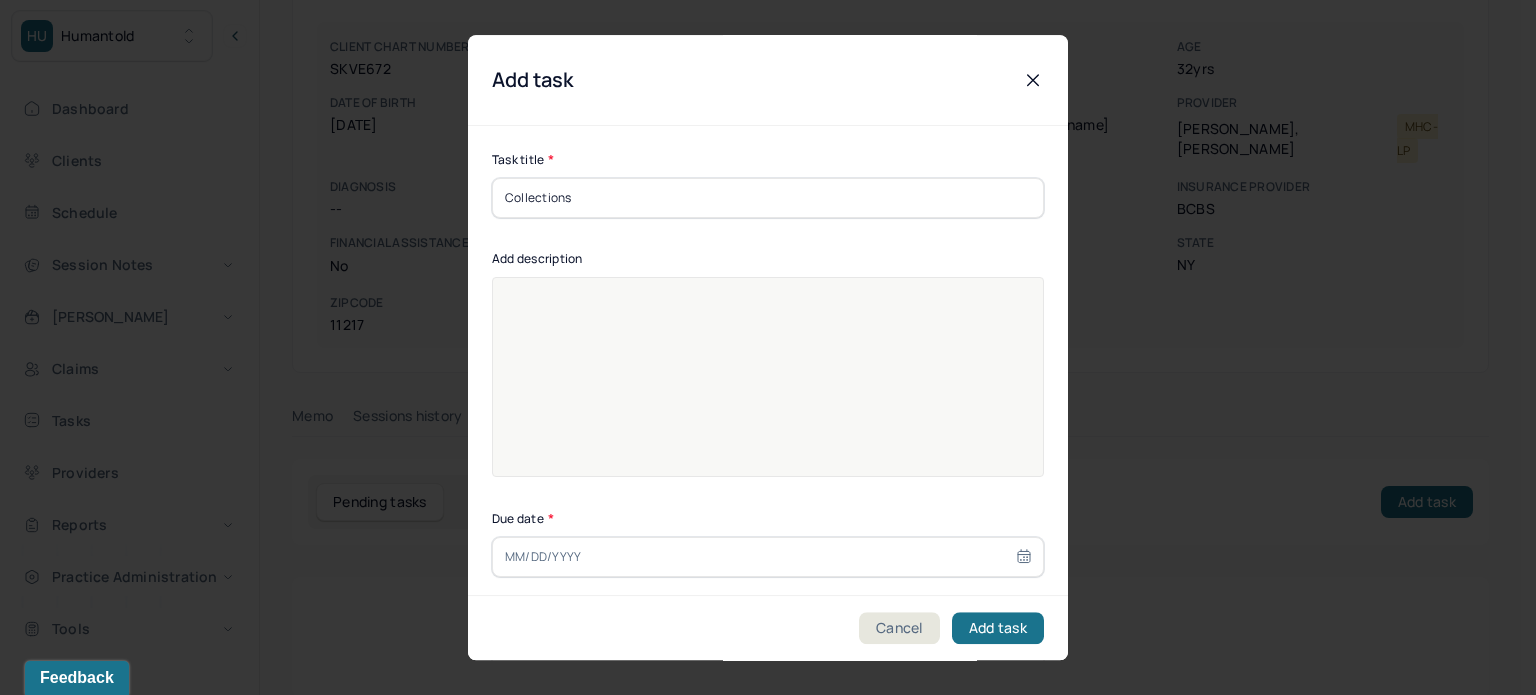 type on "Collections" 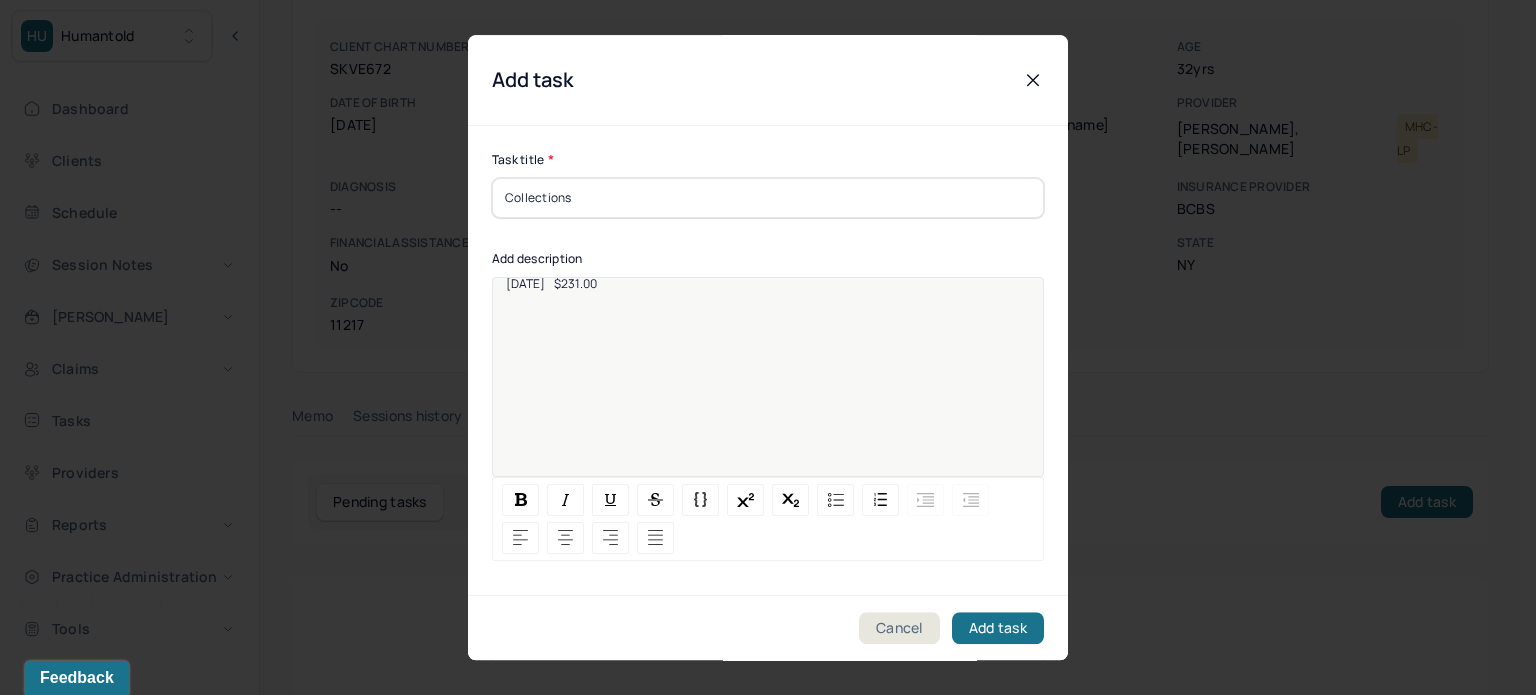 scroll, scrollTop: 25, scrollLeft: 0, axis: vertical 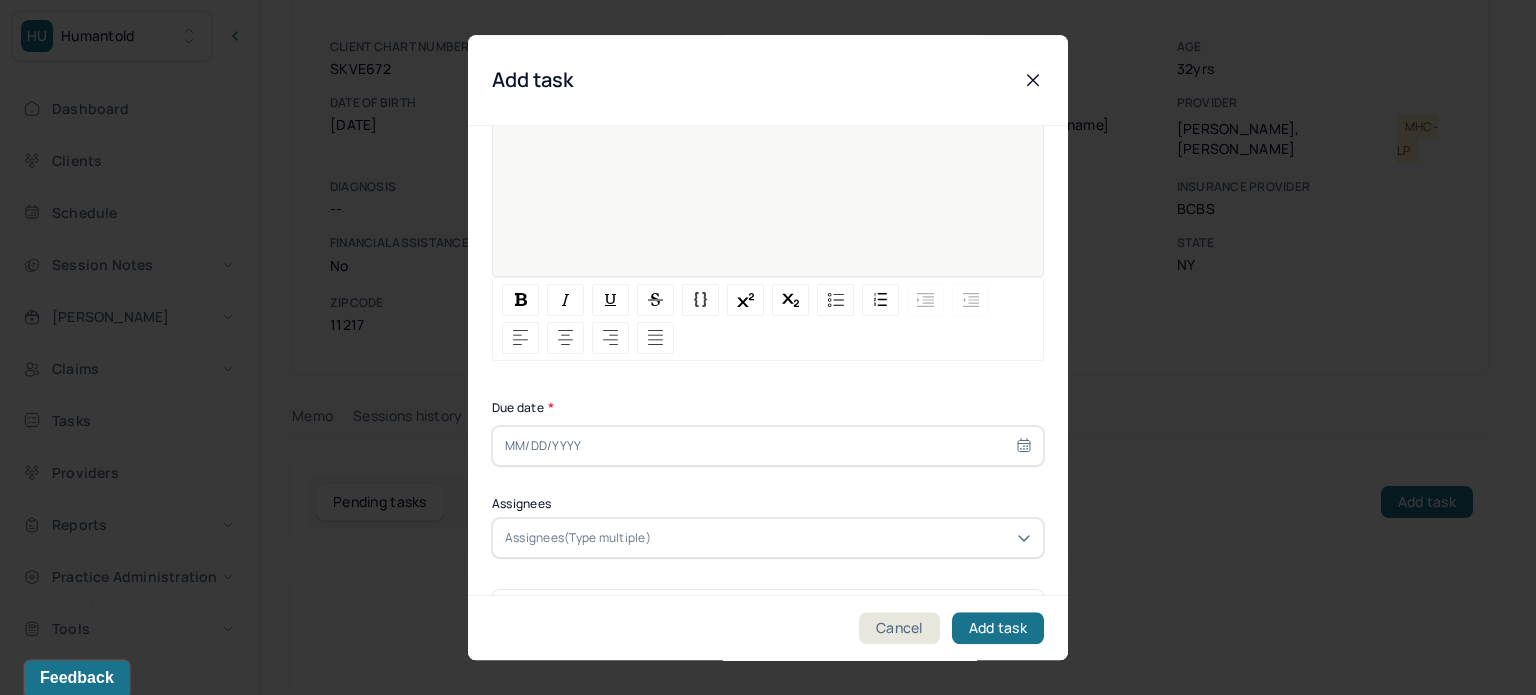 click at bounding box center (768, 446) 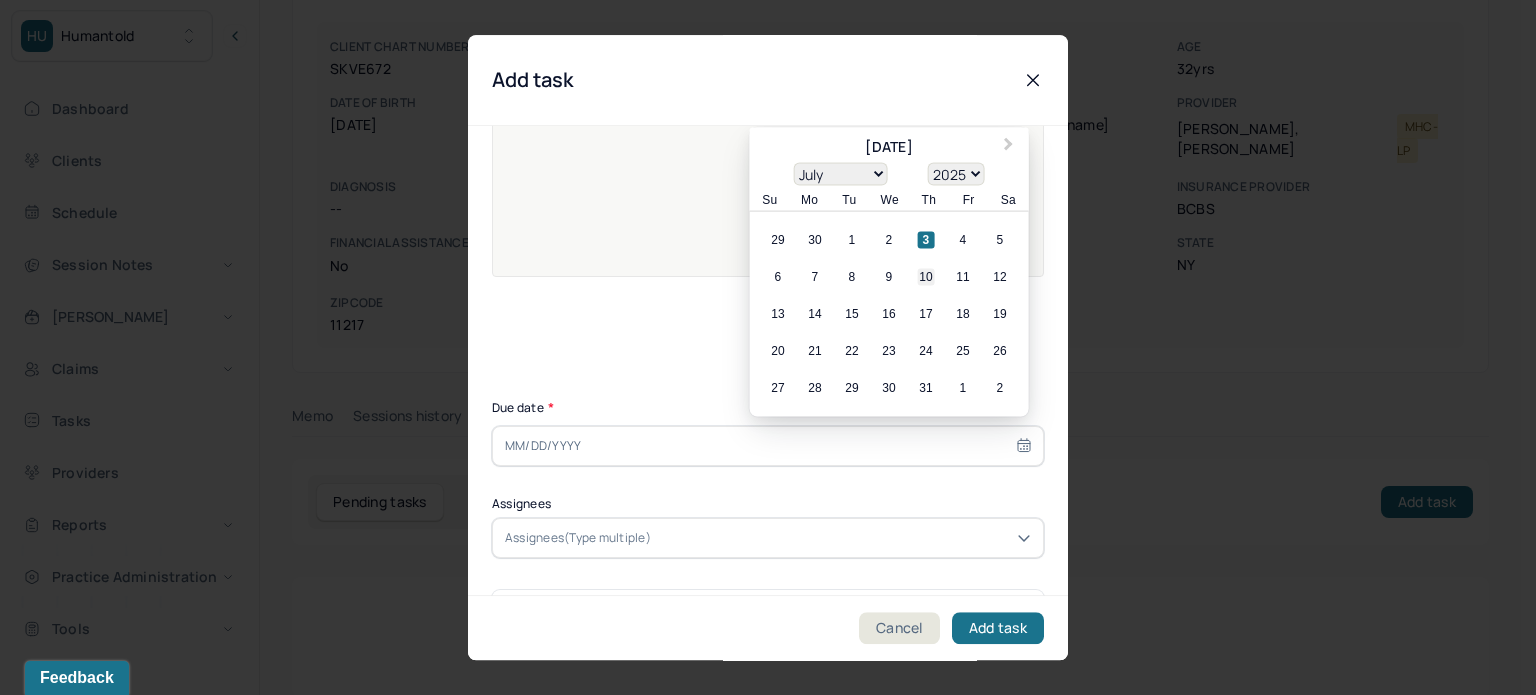 click on "10" at bounding box center [926, 277] 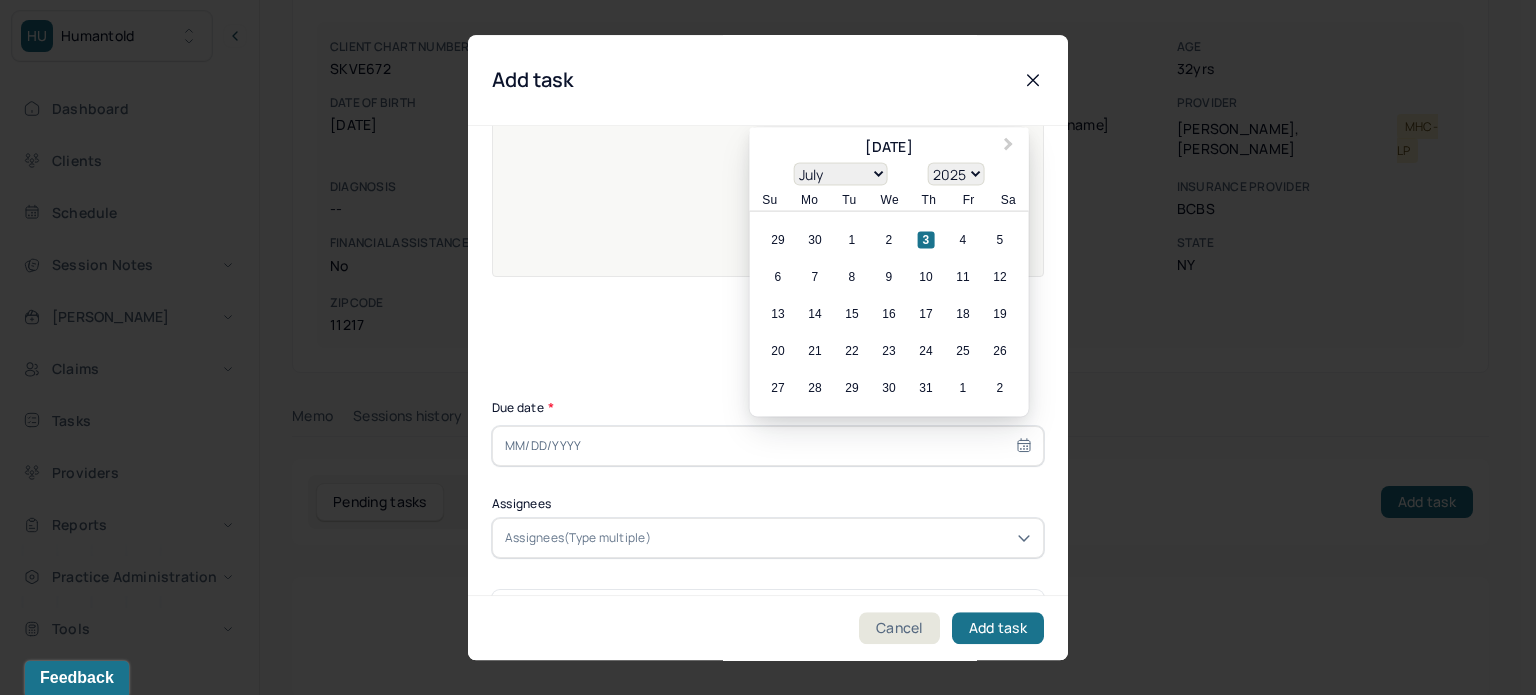 type on "[DATE]" 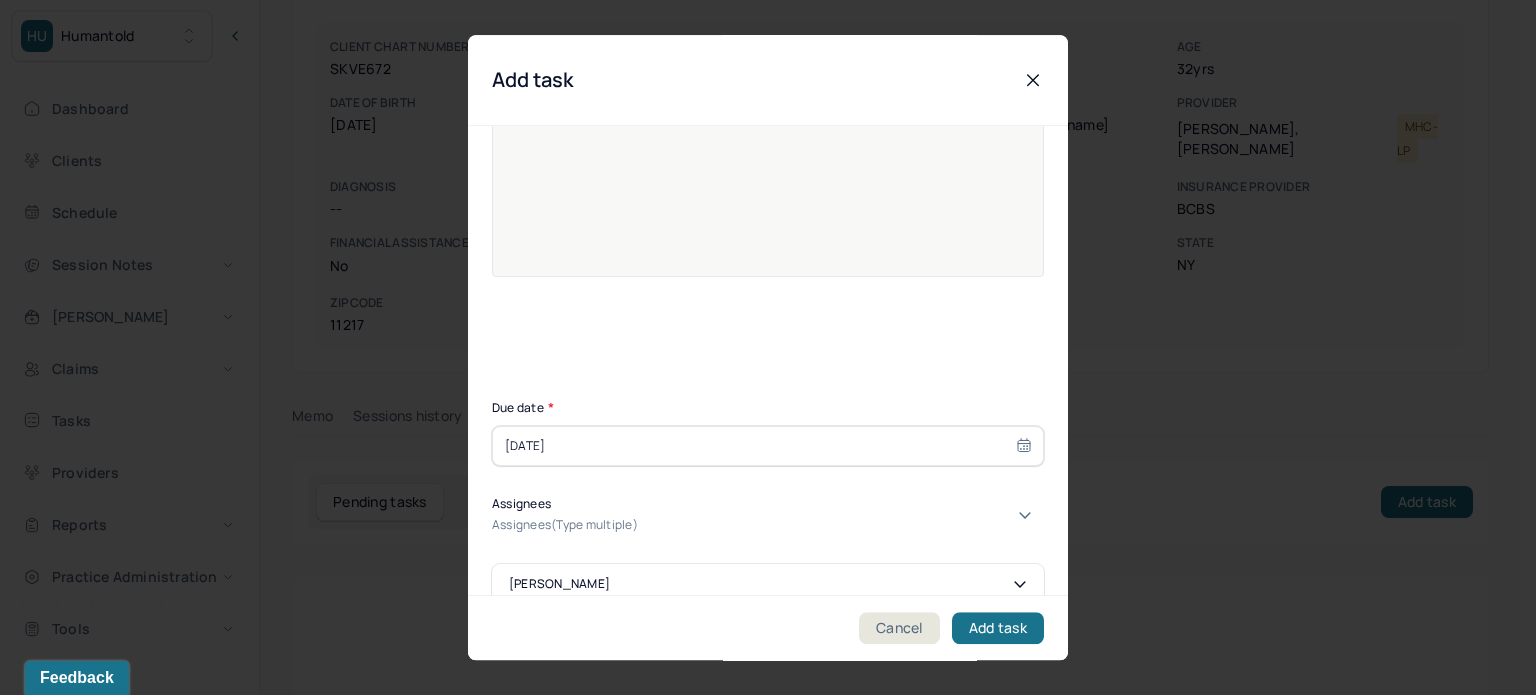 click on "Assignees(Type multiple)" at bounding box center [565, 525] 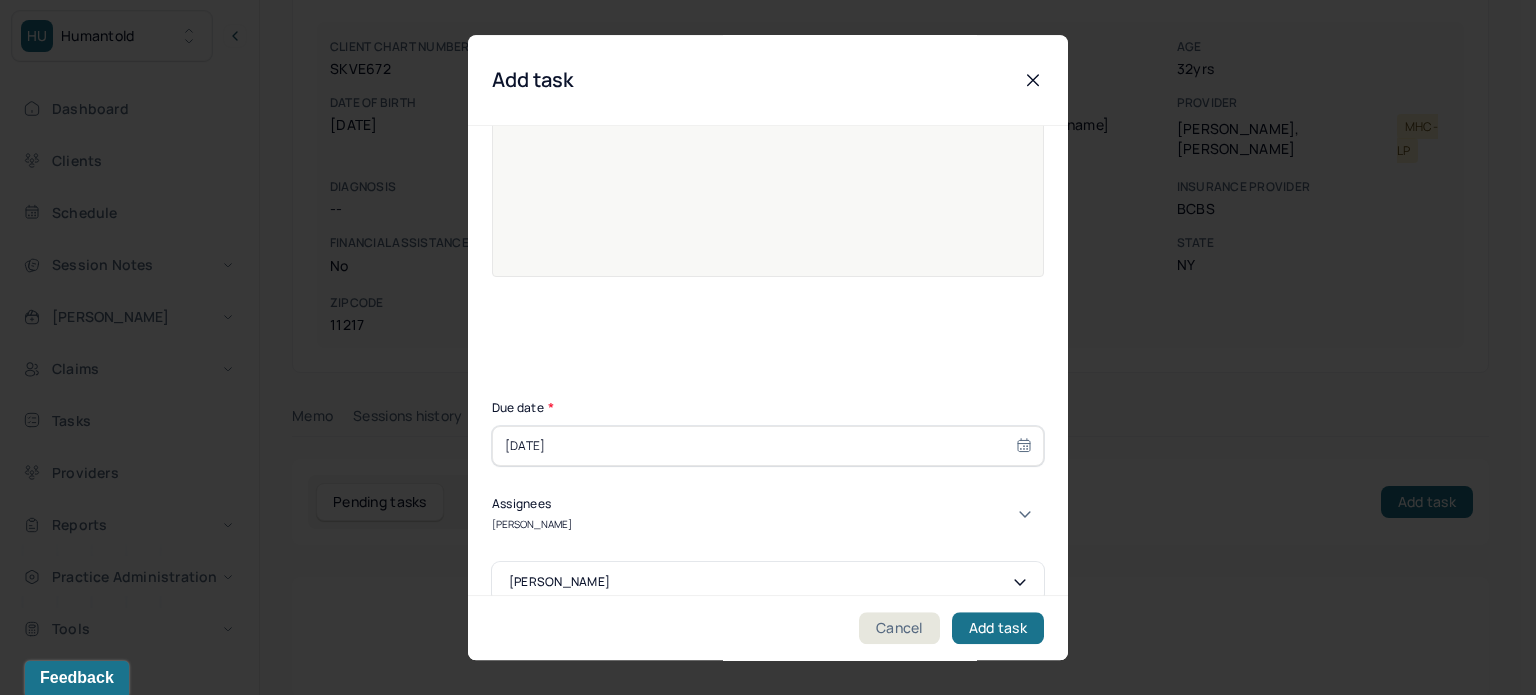 type on "[PERSON_NAME]" 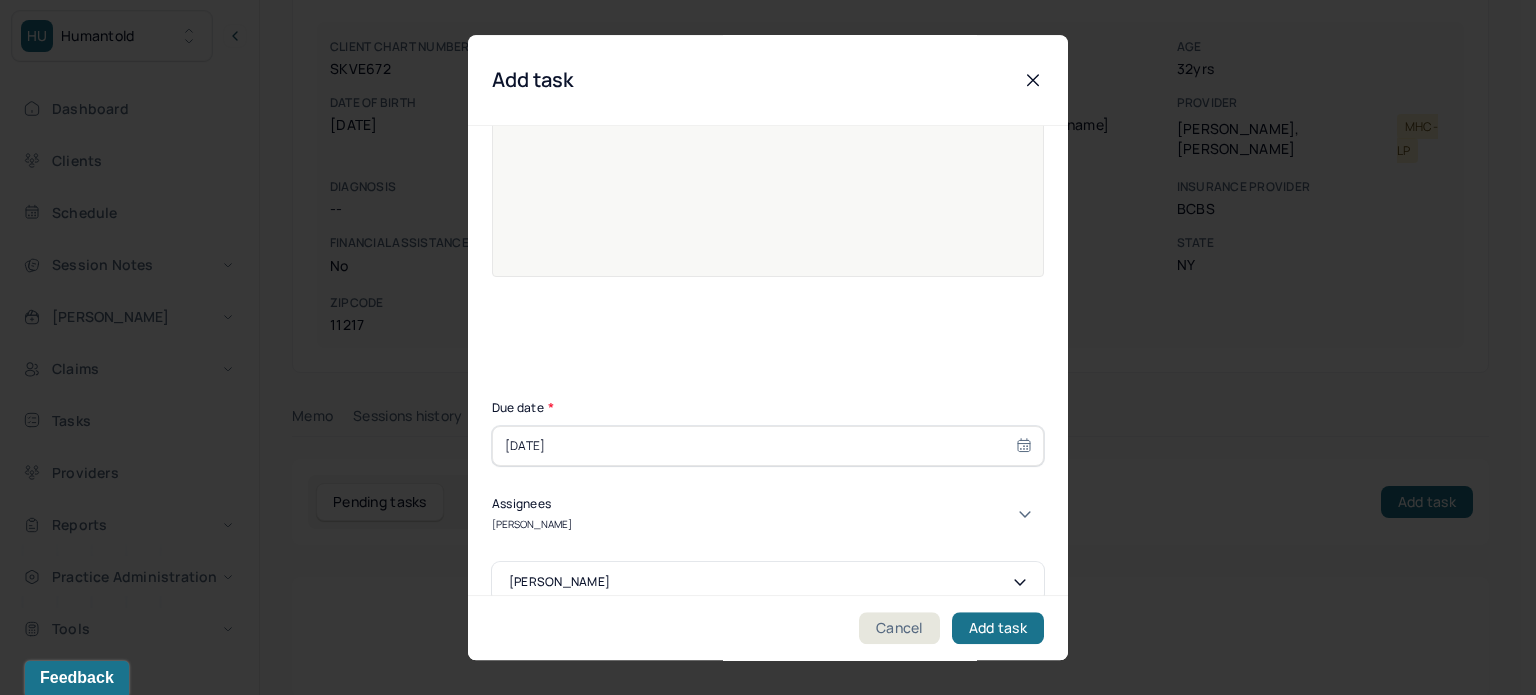 click on "[PERSON_NAME]" at bounding box center [760, 727] 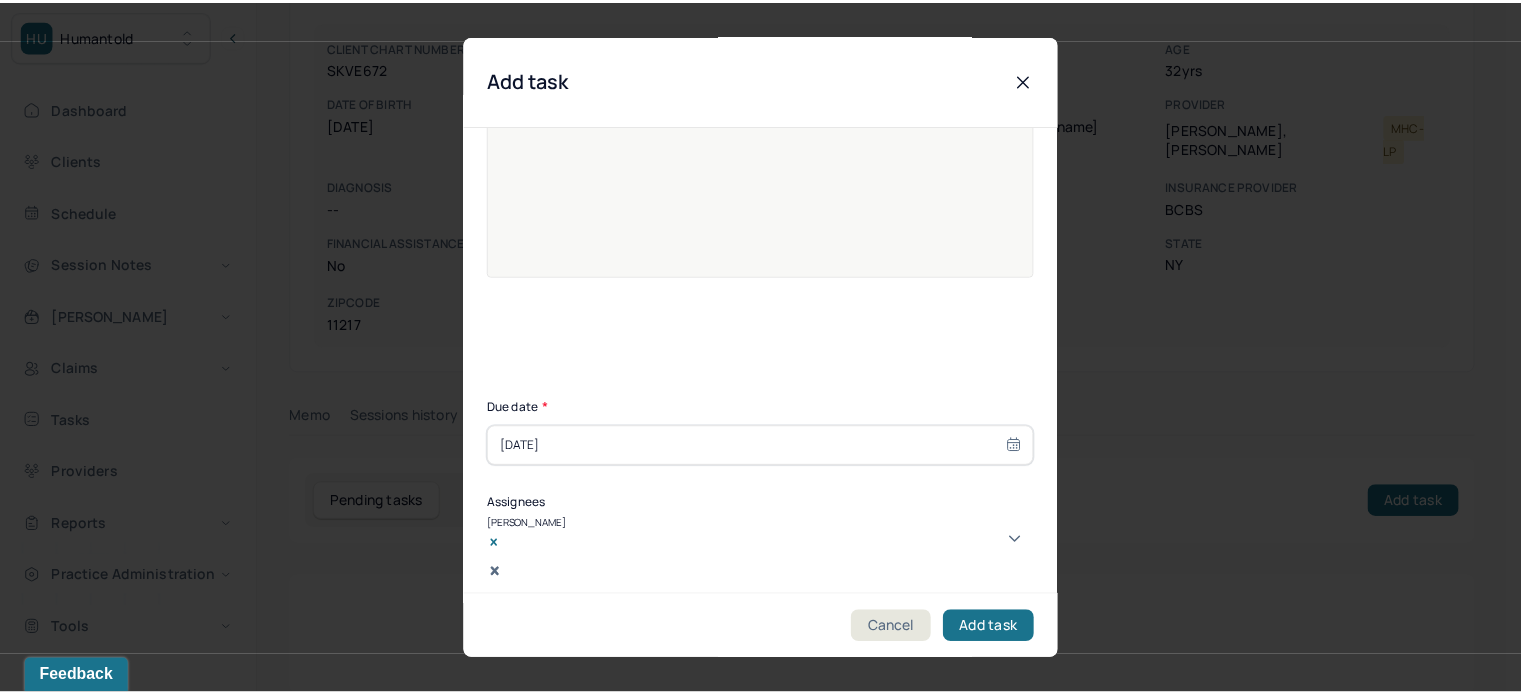 scroll, scrollTop: 257, scrollLeft: 0, axis: vertical 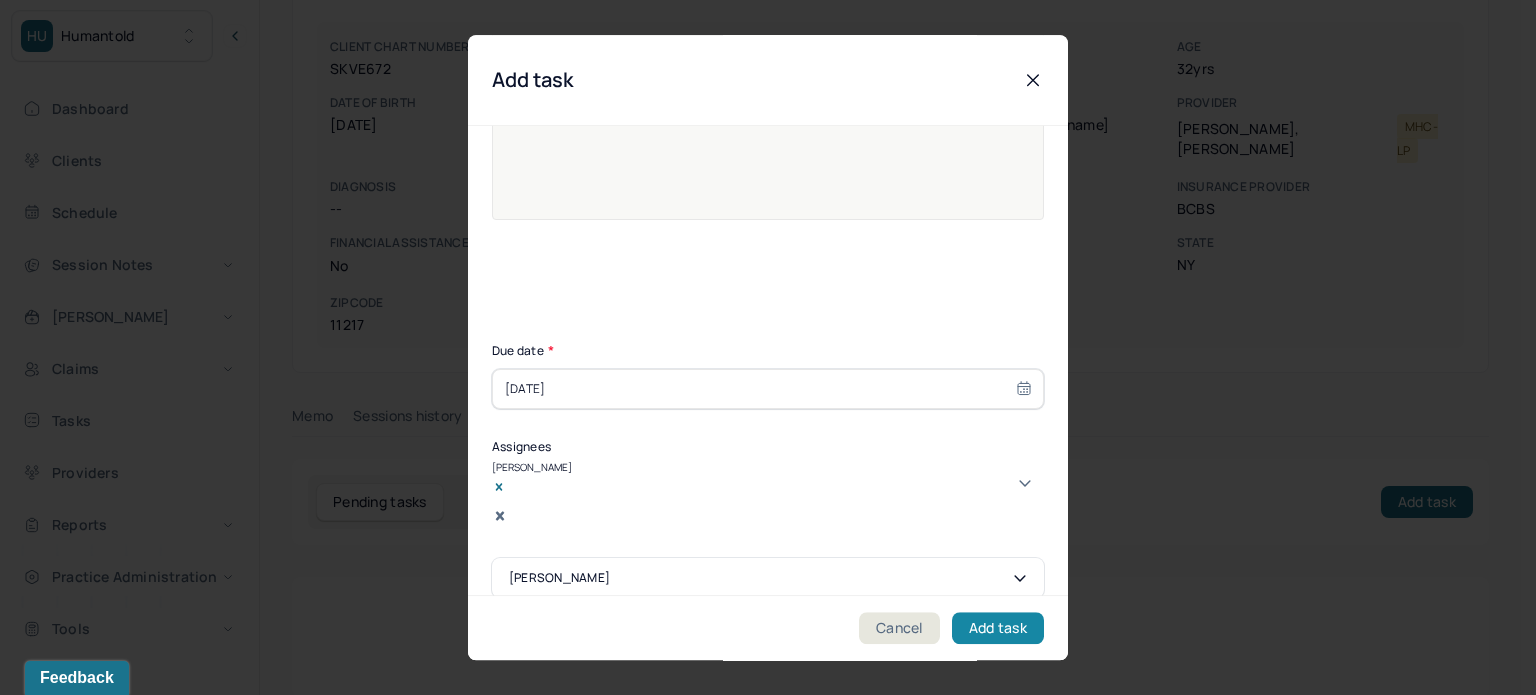 click on "Add task" at bounding box center [998, 628] 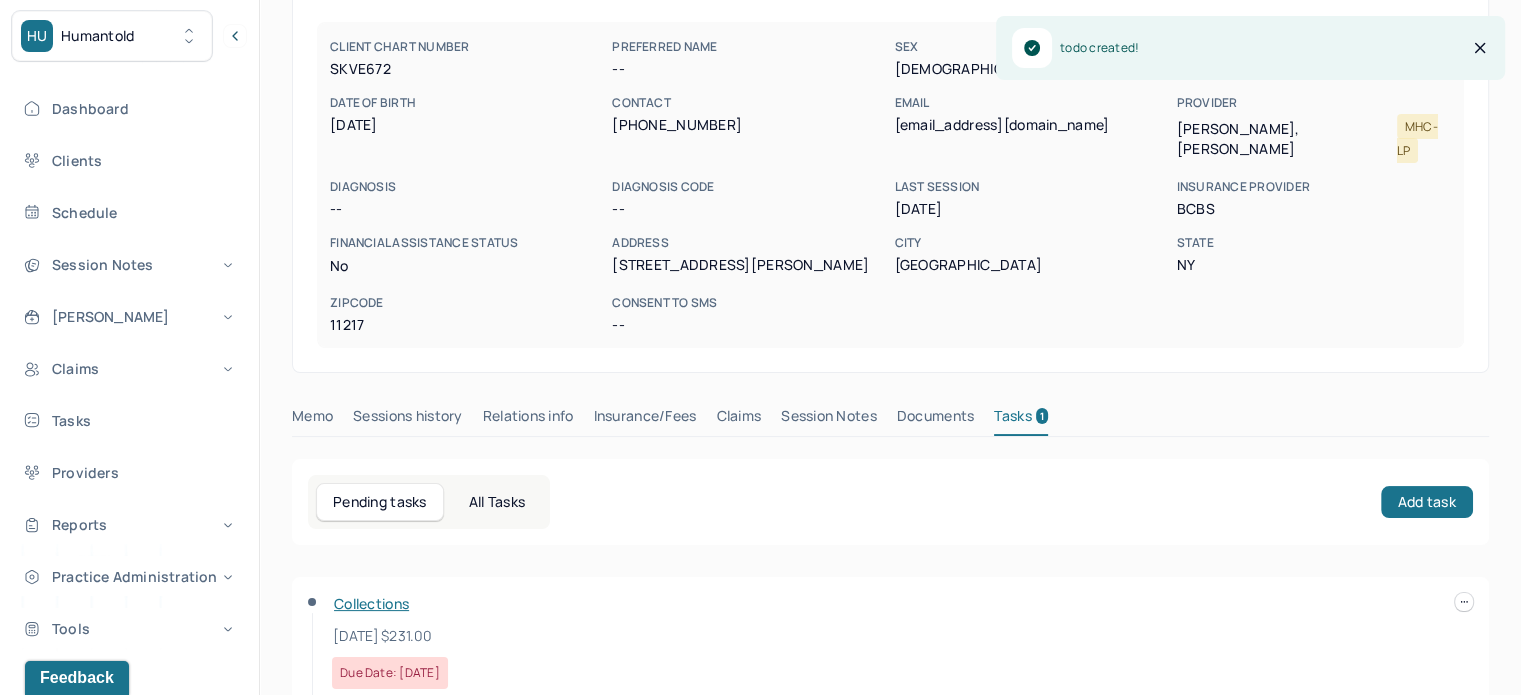 scroll, scrollTop: 0, scrollLeft: 0, axis: both 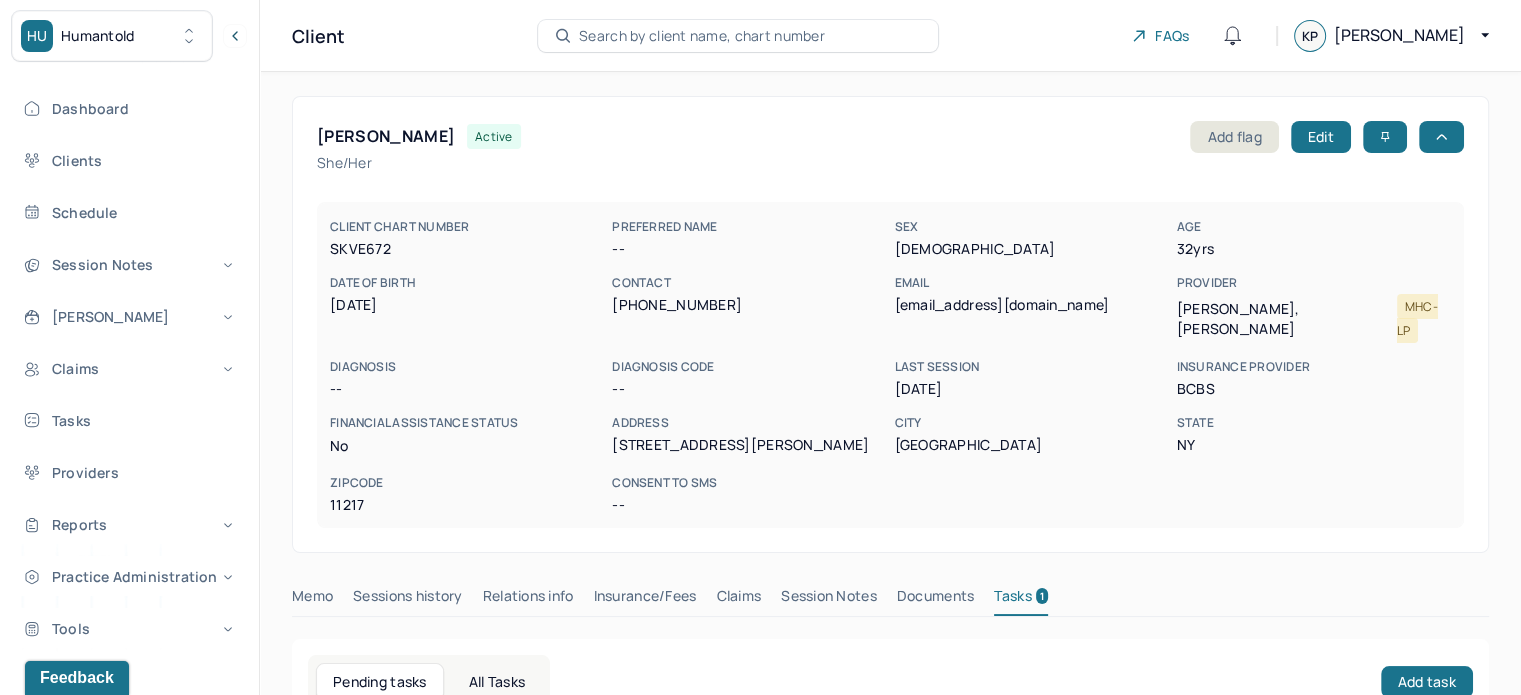 click on "Search by client name, chart number" at bounding box center (702, 36) 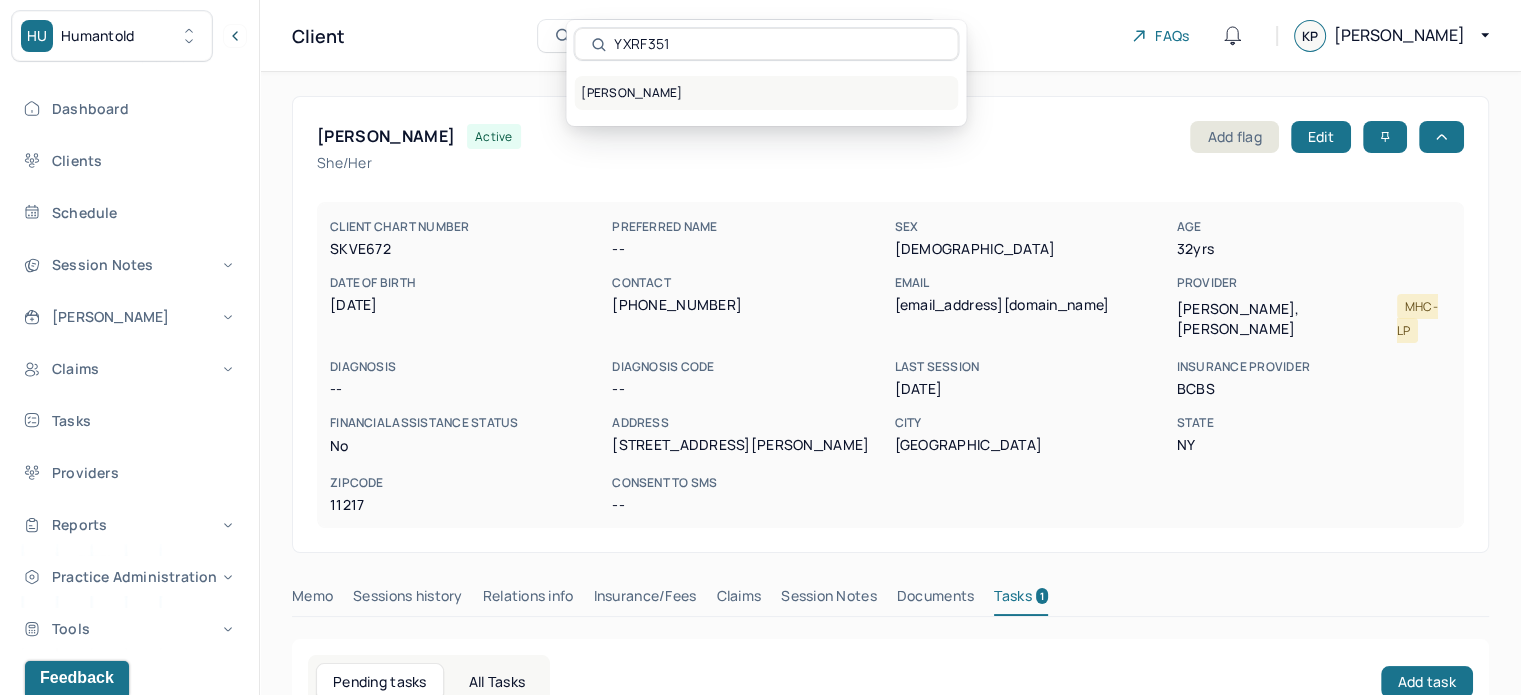 type on "YXRF351" 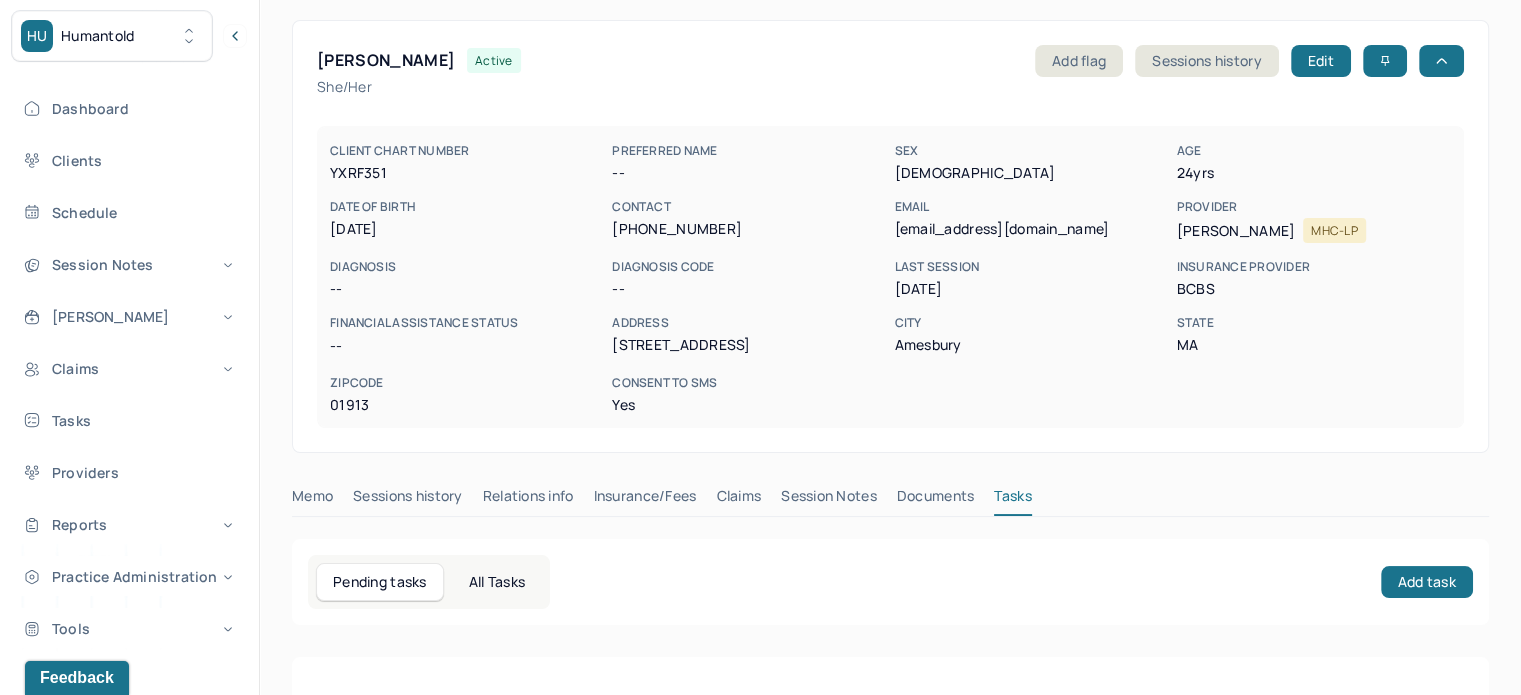 scroll, scrollTop: 180, scrollLeft: 0, axis: vertical 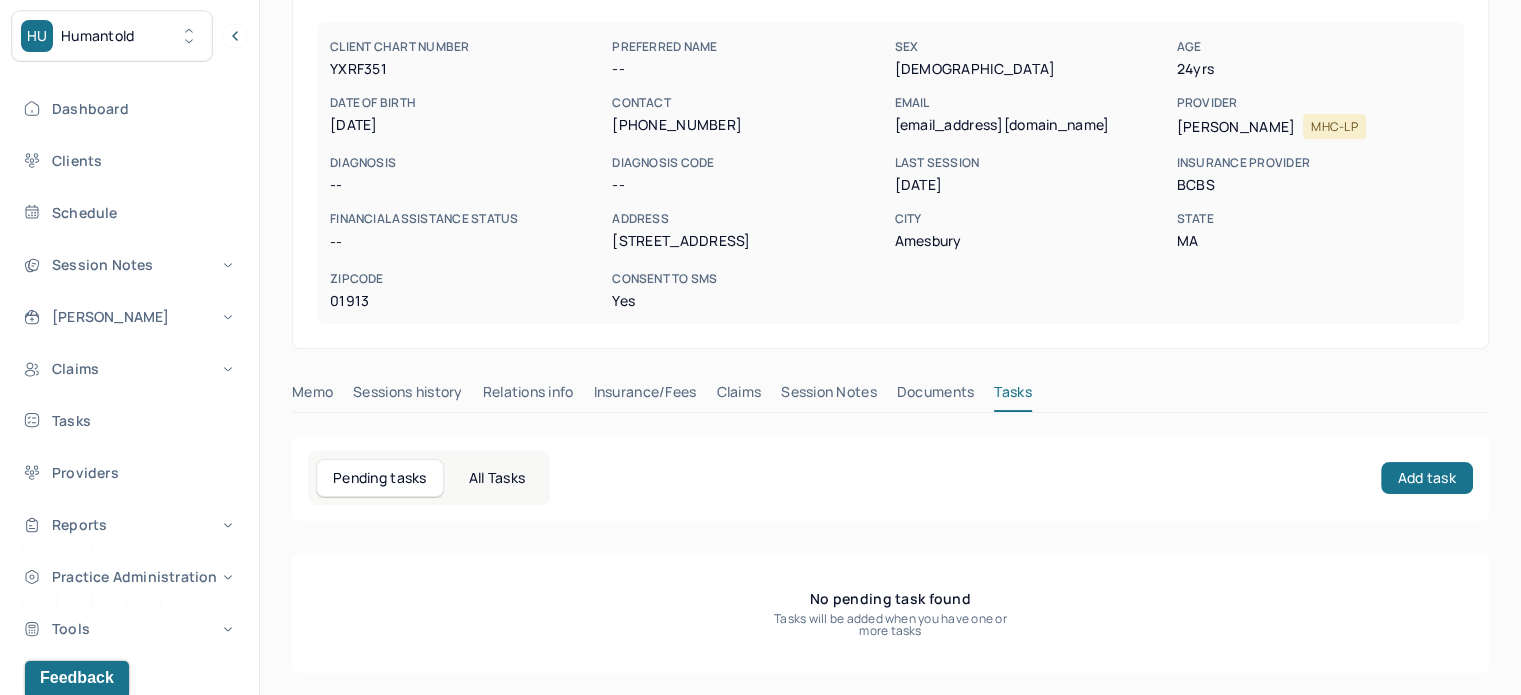 click on "Claims" at bounding box center (738, 396) 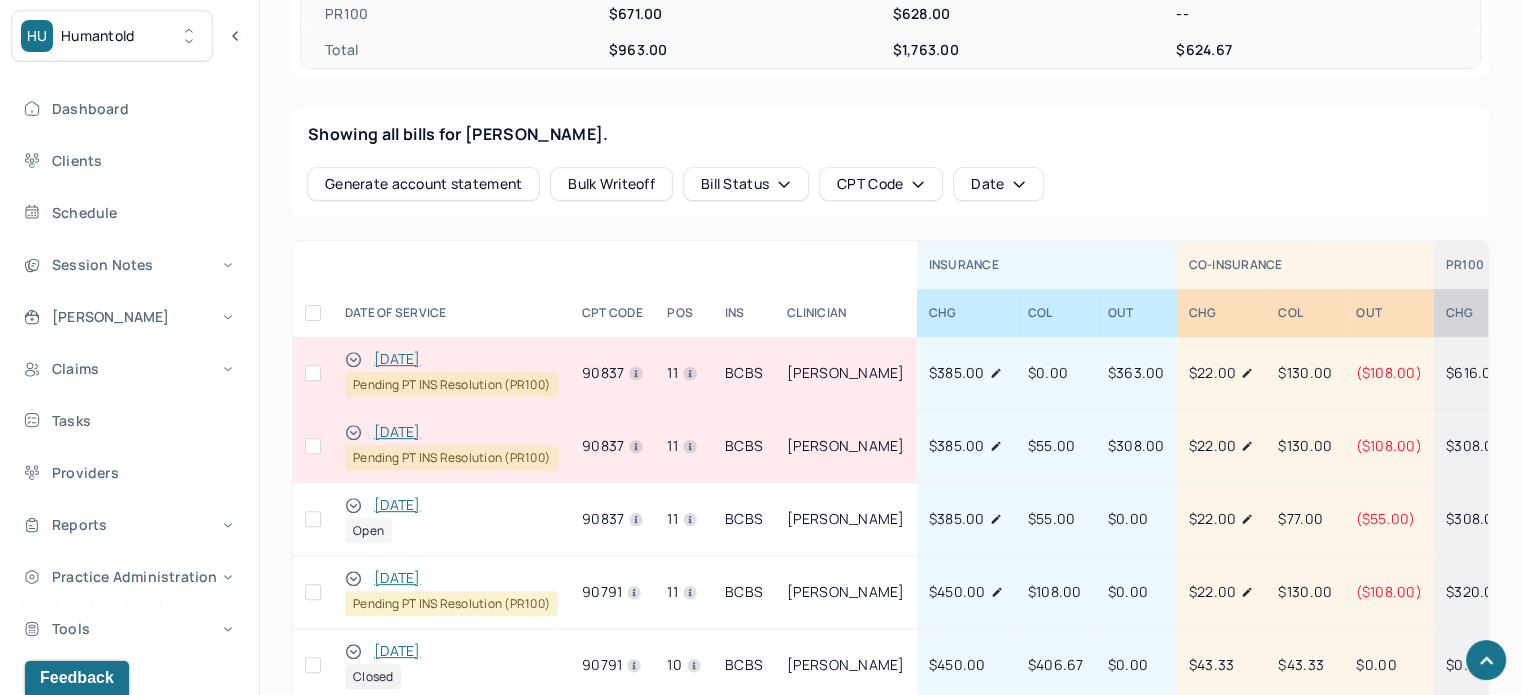 scroll, scrollTop: 880, scrollLeft: 0, axis: vertical 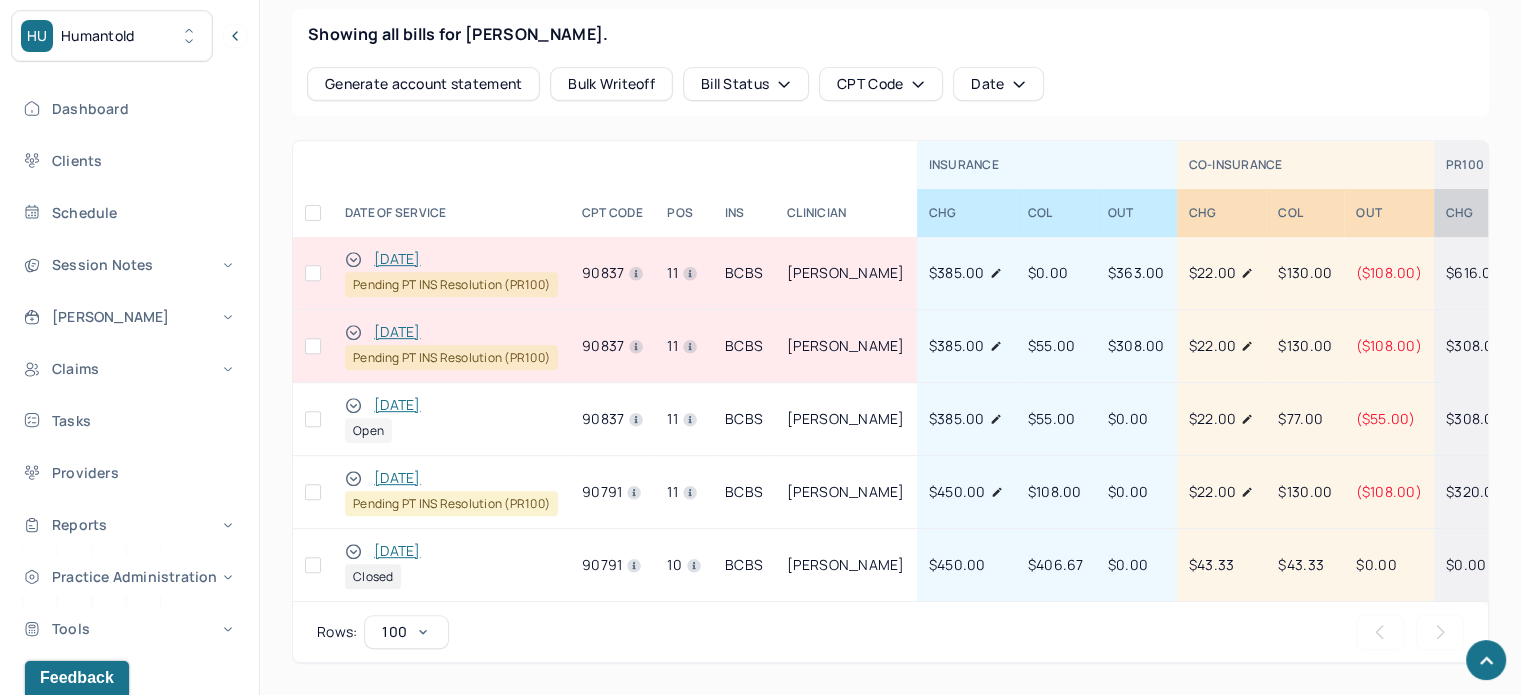 drag, startPoint x: 824, startPoint y: 613, endPoint x: 1187, endPoint y: 611, distance: 363.00552 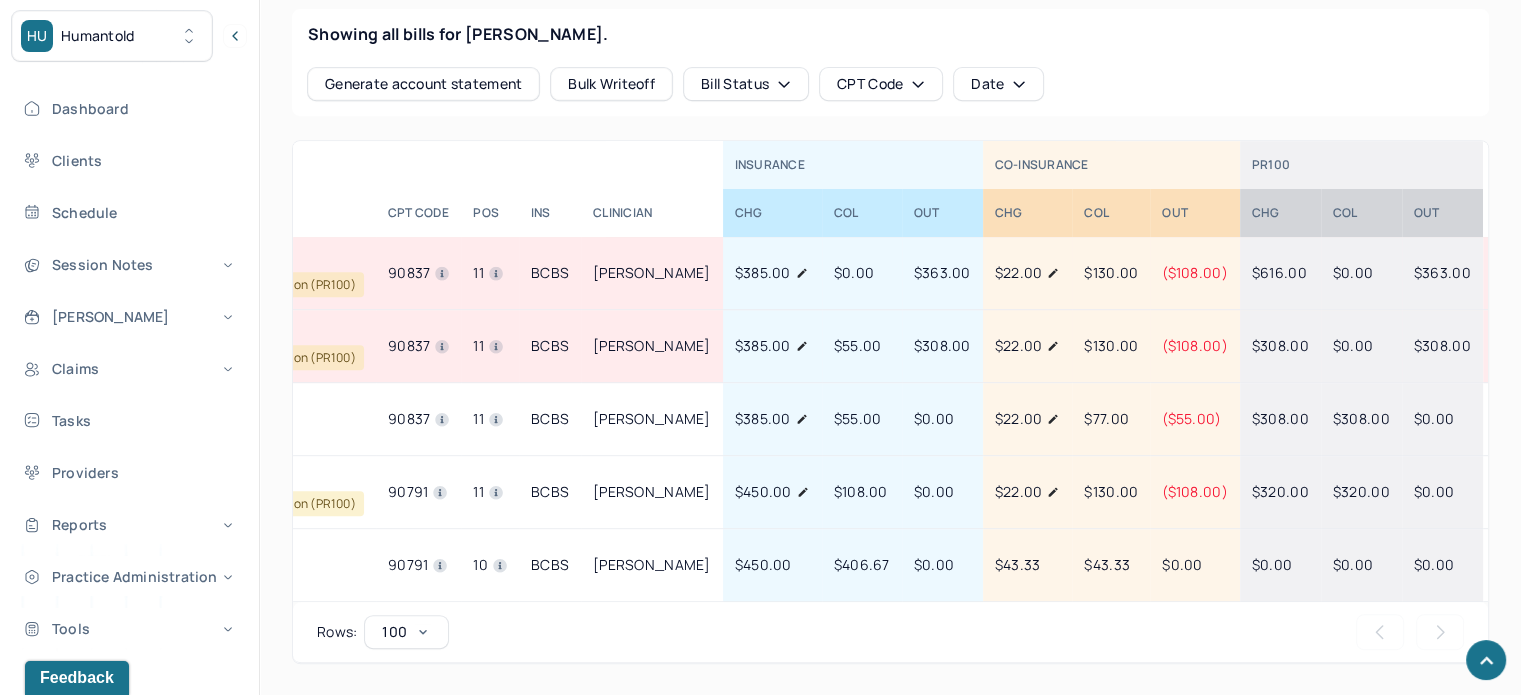 scroll, scrollTop: 0, scrollLeft: 0, axis: both 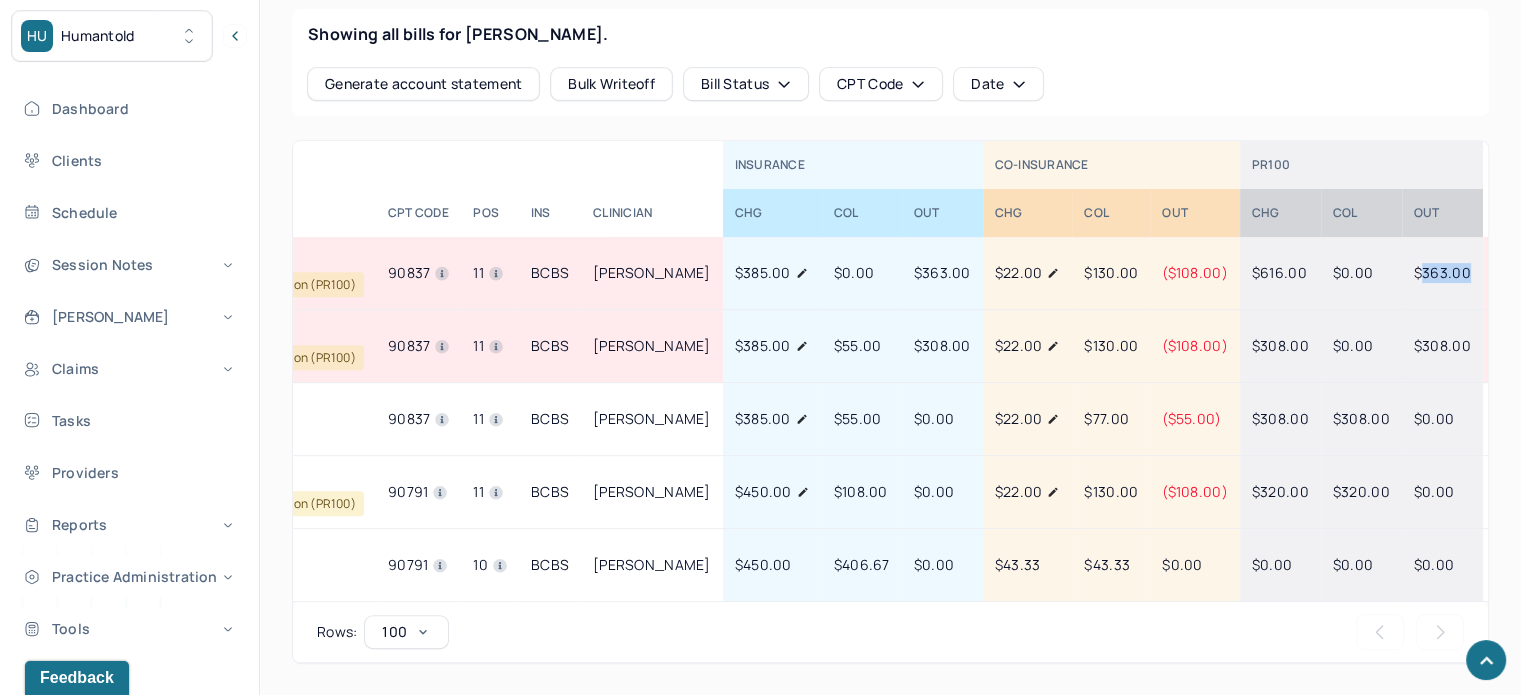 click on "$363.00" at bounding box center [1442, 272] 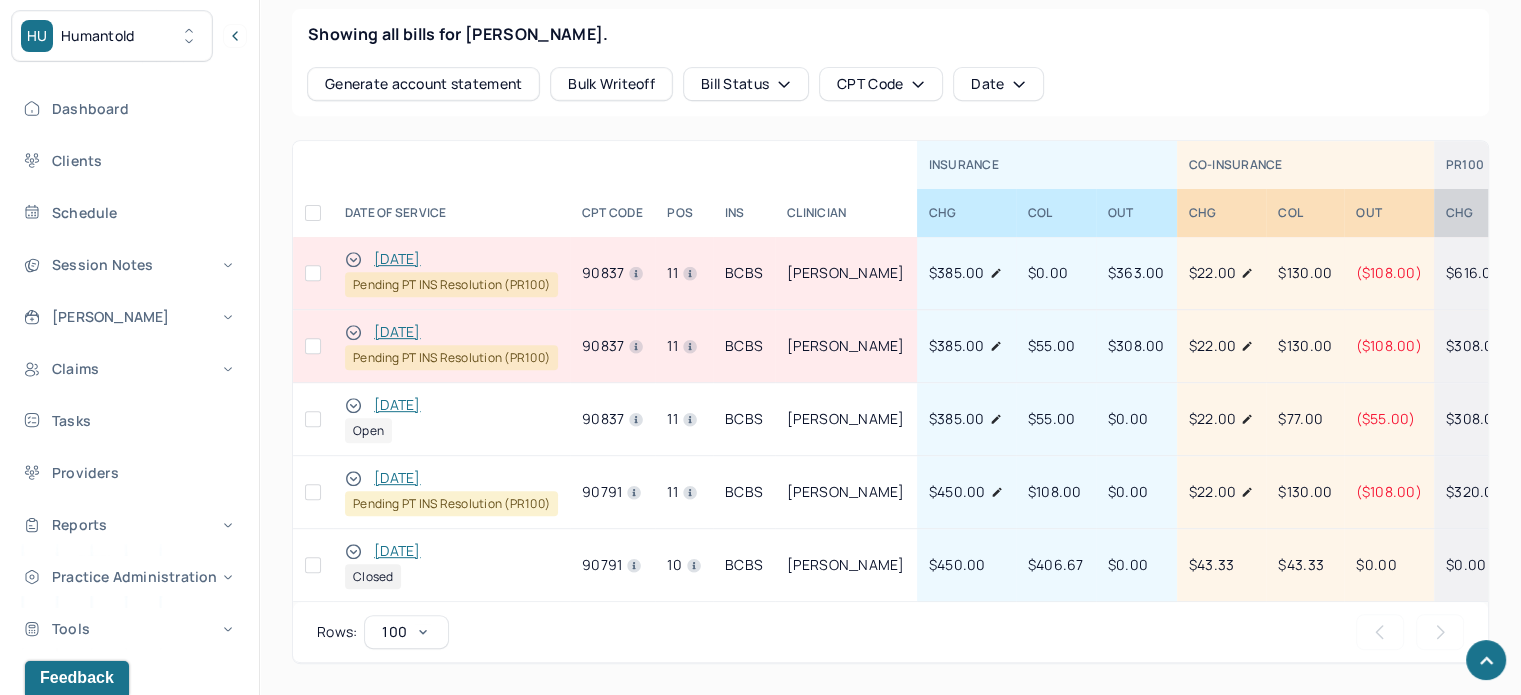 drag, startPoint x: 1228, startPoint y: 616, endPoint x: 1301, endPoint y: 626, distance: 73.68175 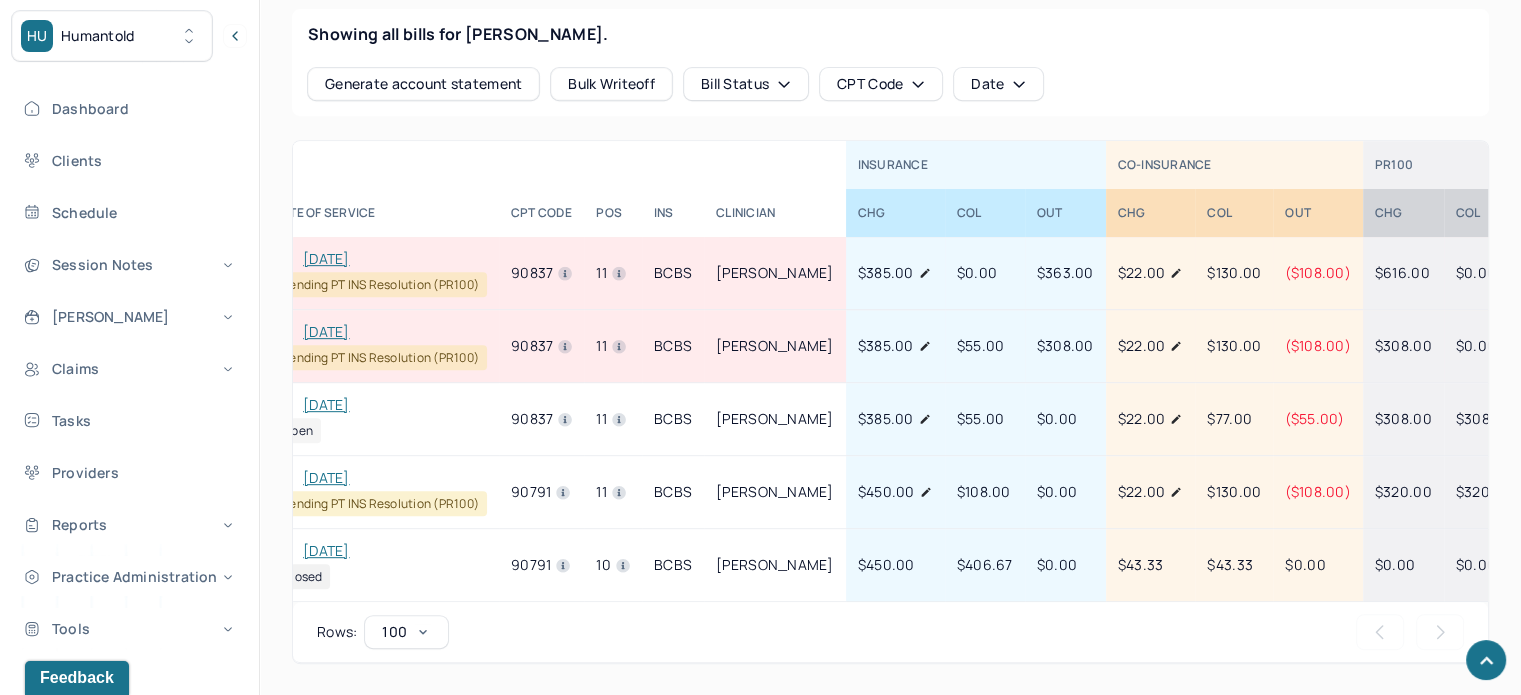 scroll, scrollTop: 0, scrollLeft: 0, axis: both 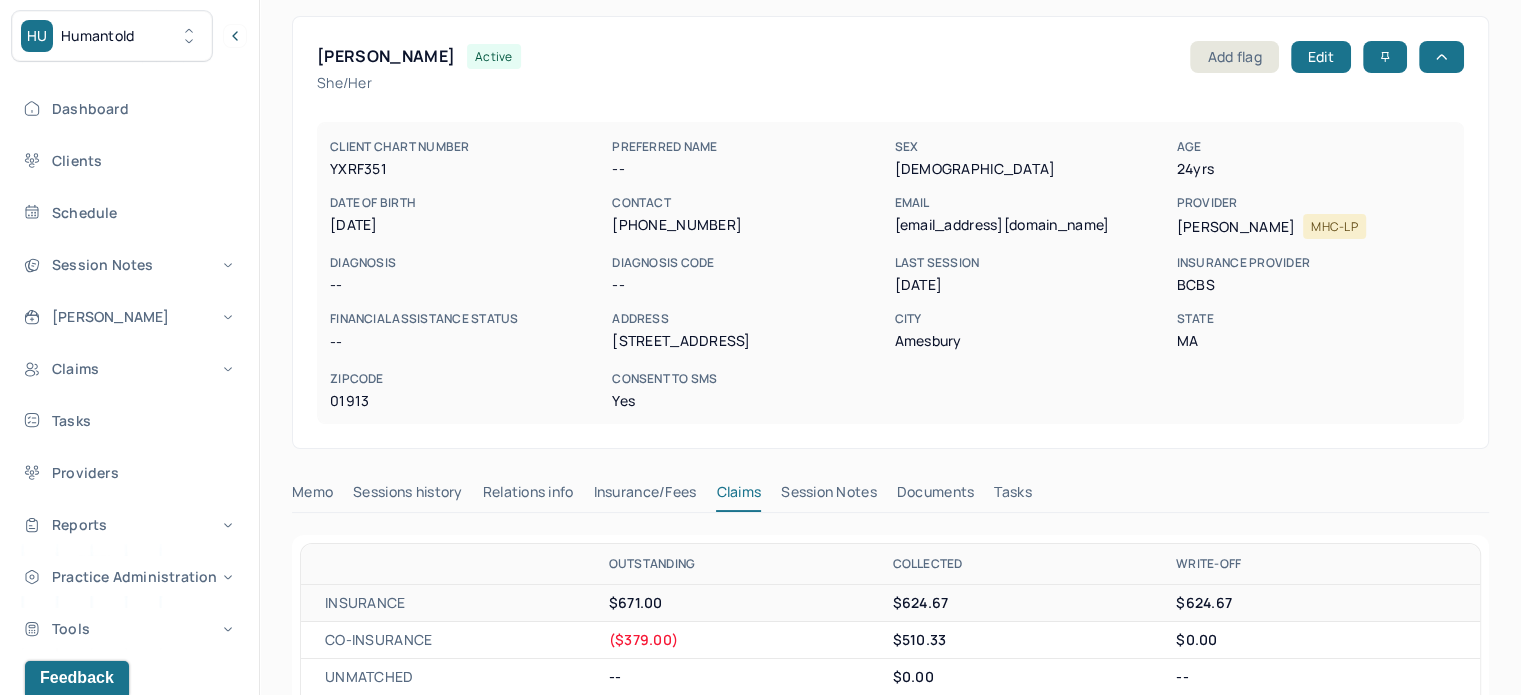 click on "[EMAIL_ADDRESS][DOMAIN_NAME]" at bounding box center [1031, 225] 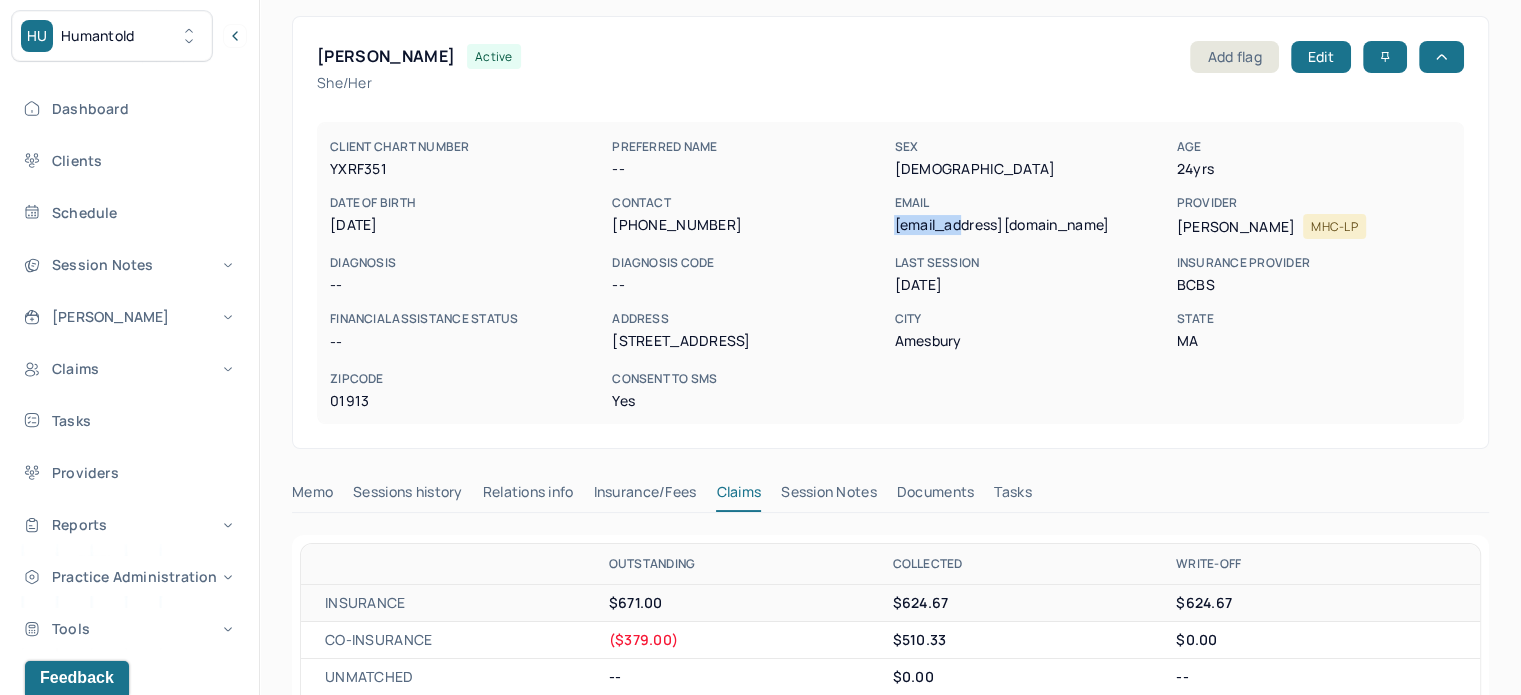 click on "[EMAIL_ADDRESS][DOMAIN_NAME]" at bounding box center [1031, 225] 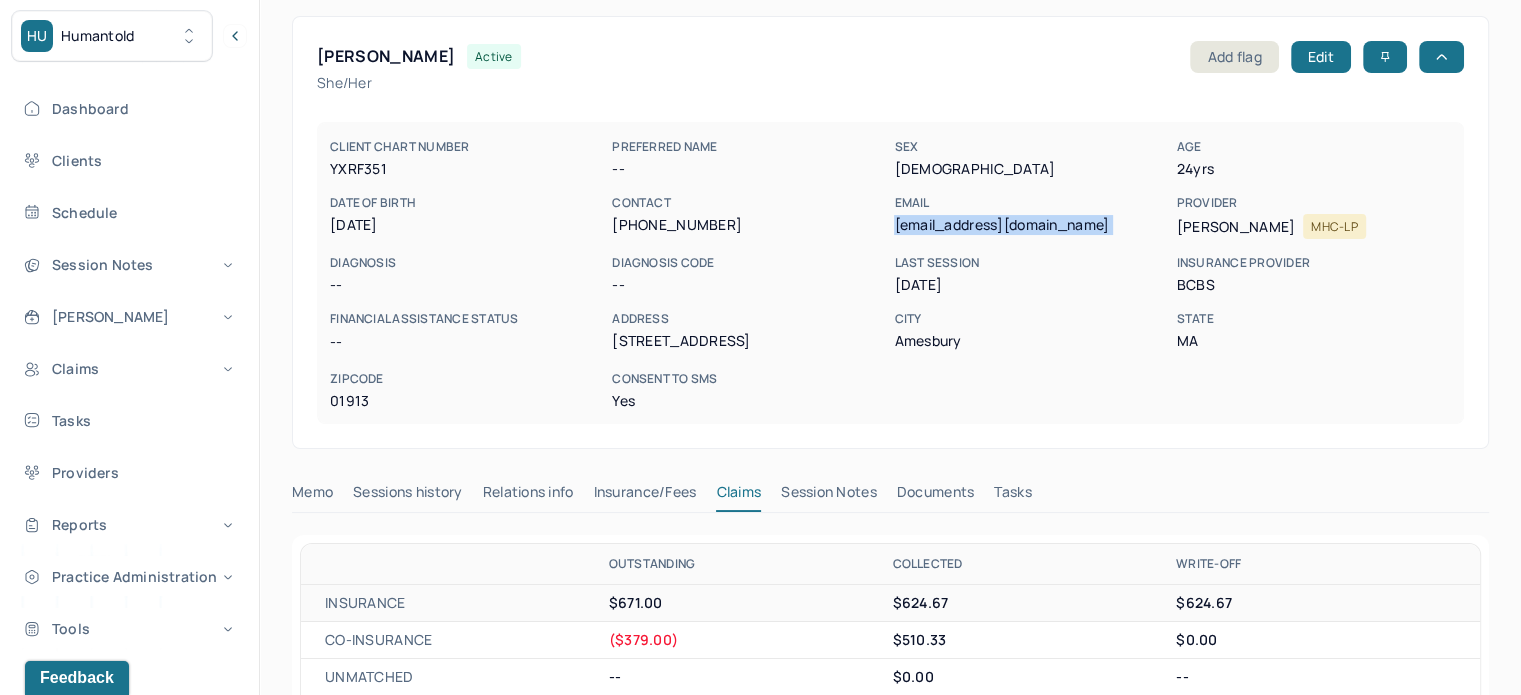 click on "[EMAIL_ADDRESS][DOMAIN_NAME]" at bounding box center [1031, 225] 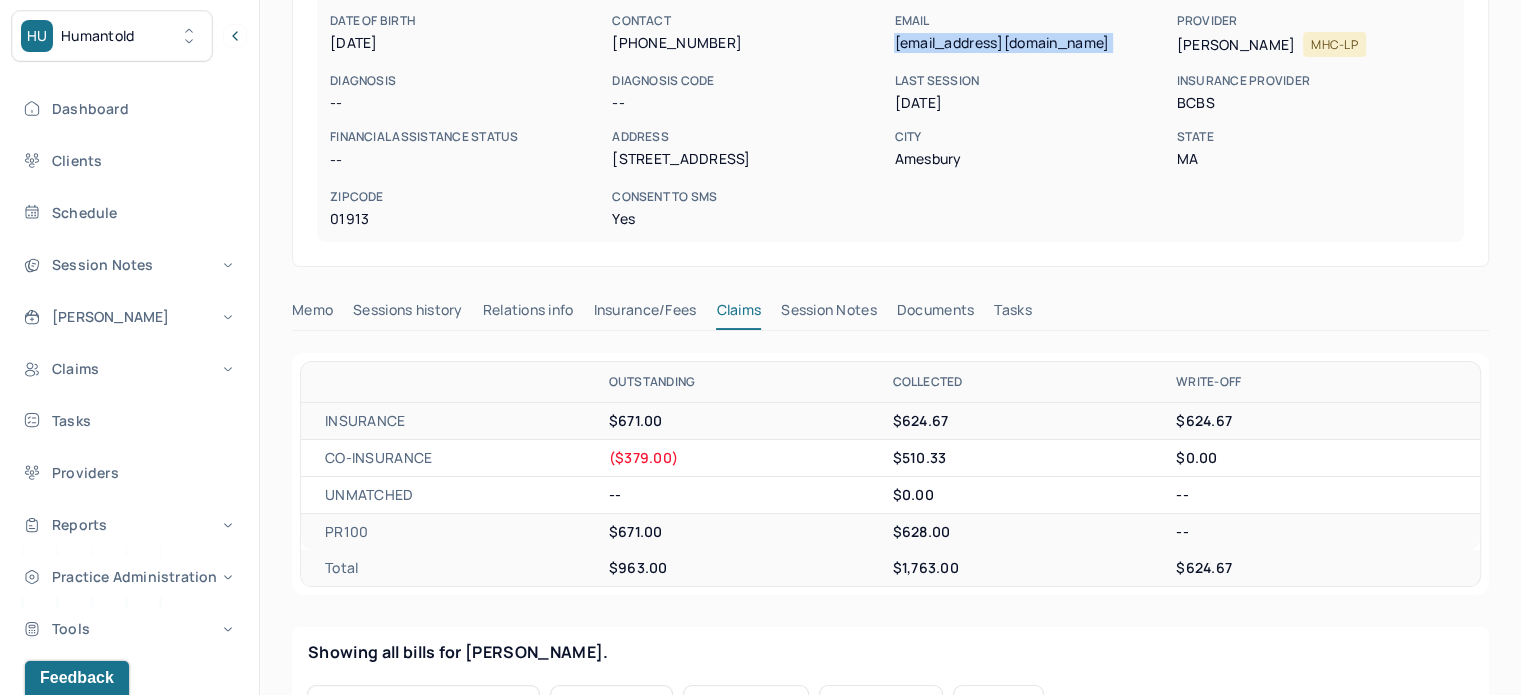 scroll, scrollTop: 280, scrollLeft: 0, axis: vertical 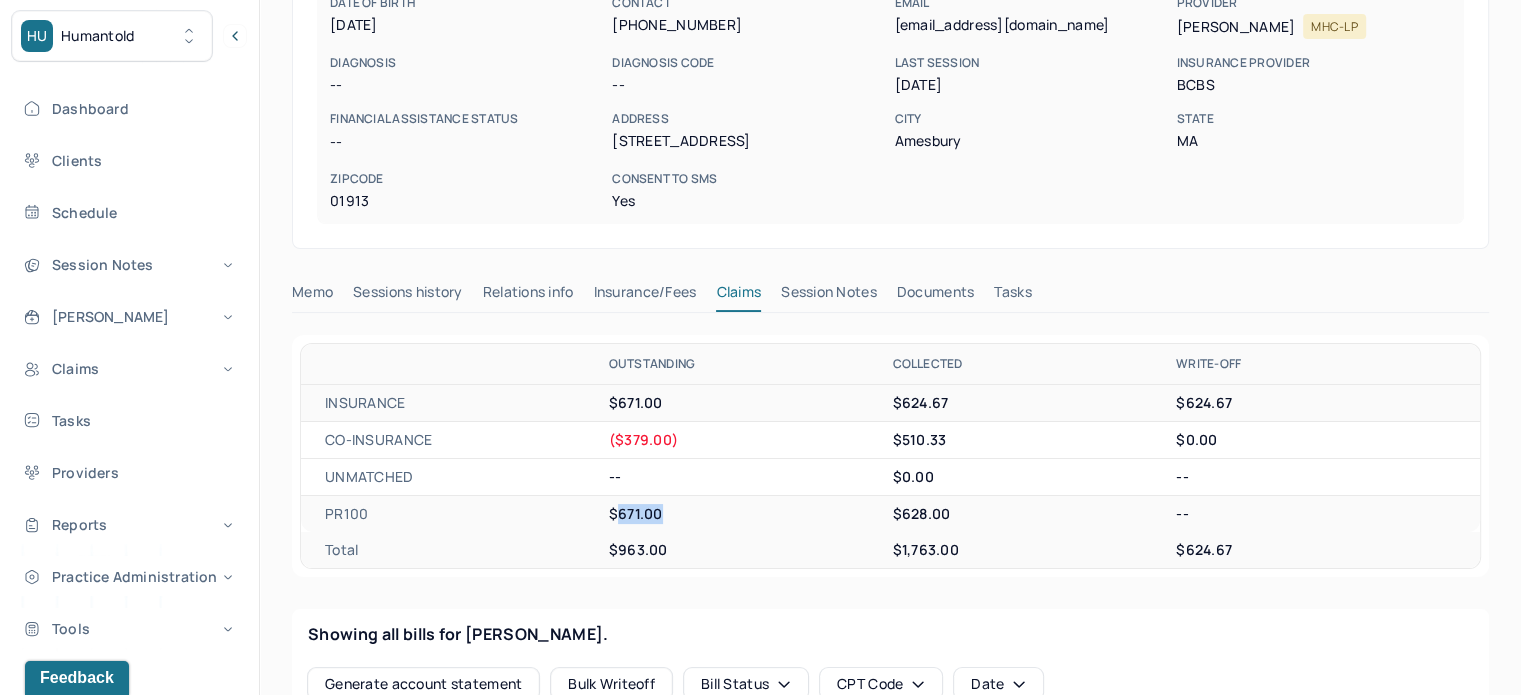 drag, startPoint x: 656, startPoint y: 514, endPoint x: 619, endPoint y: 516, distance: 37.054016 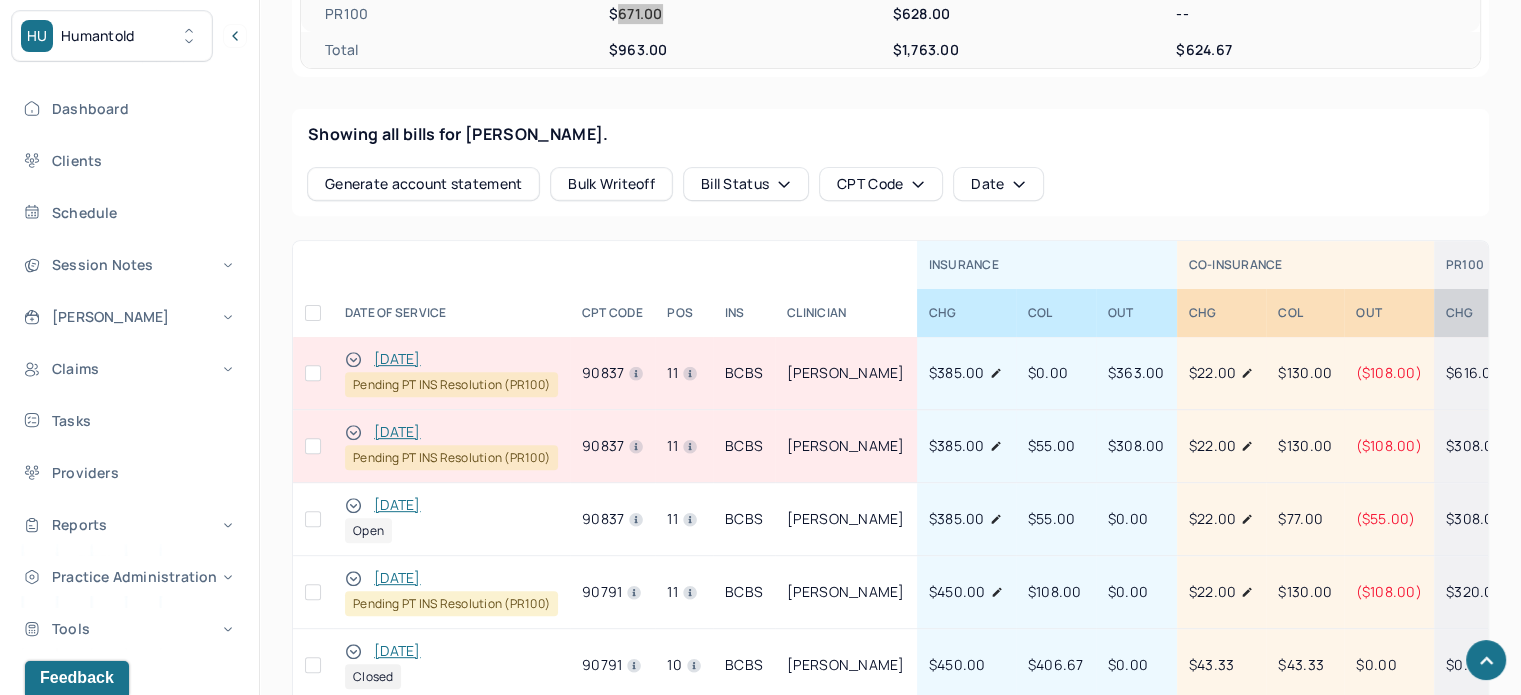 scroll, scrollTop: 880, scrollLeft: 0, axis: vertical 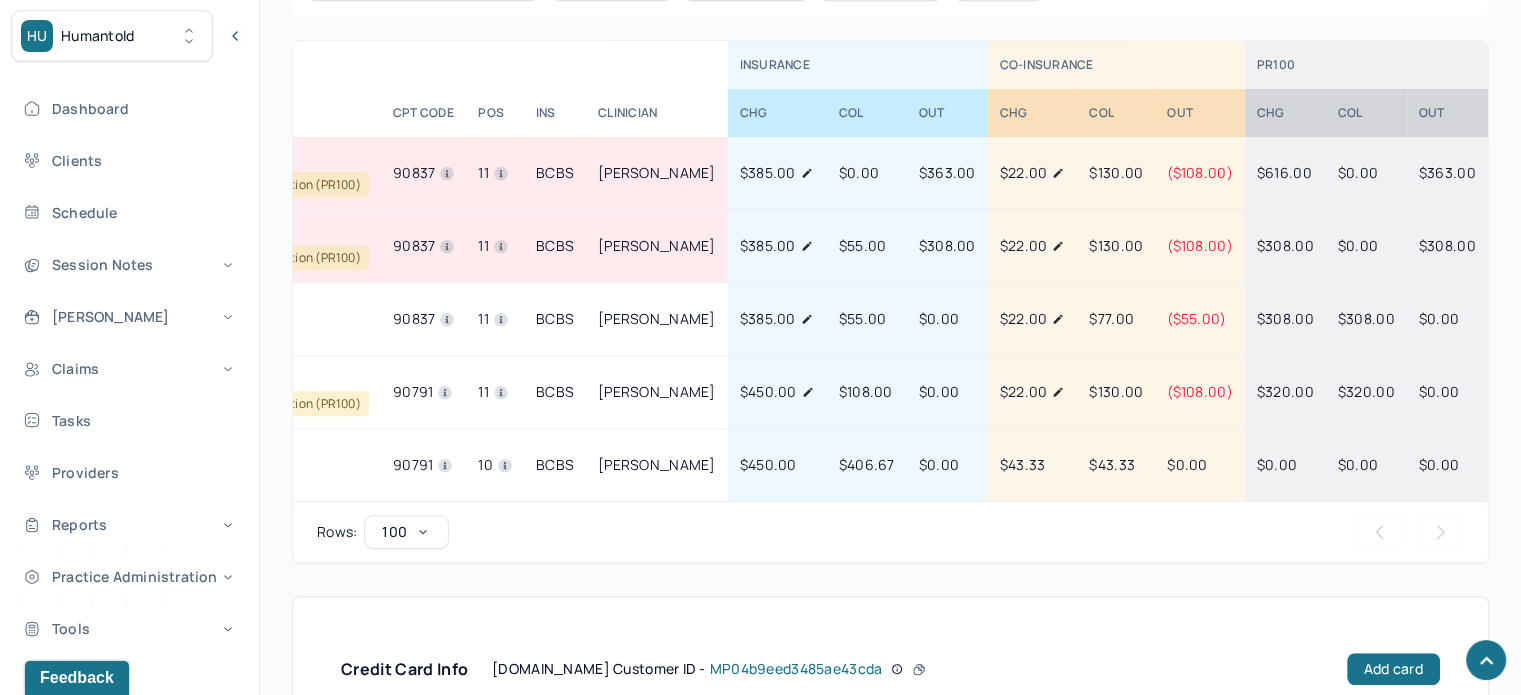 drag, startPoint x: 1276, startPoint y: 513, endPoint x: 976, endPoint y: 507, distance: 300.06 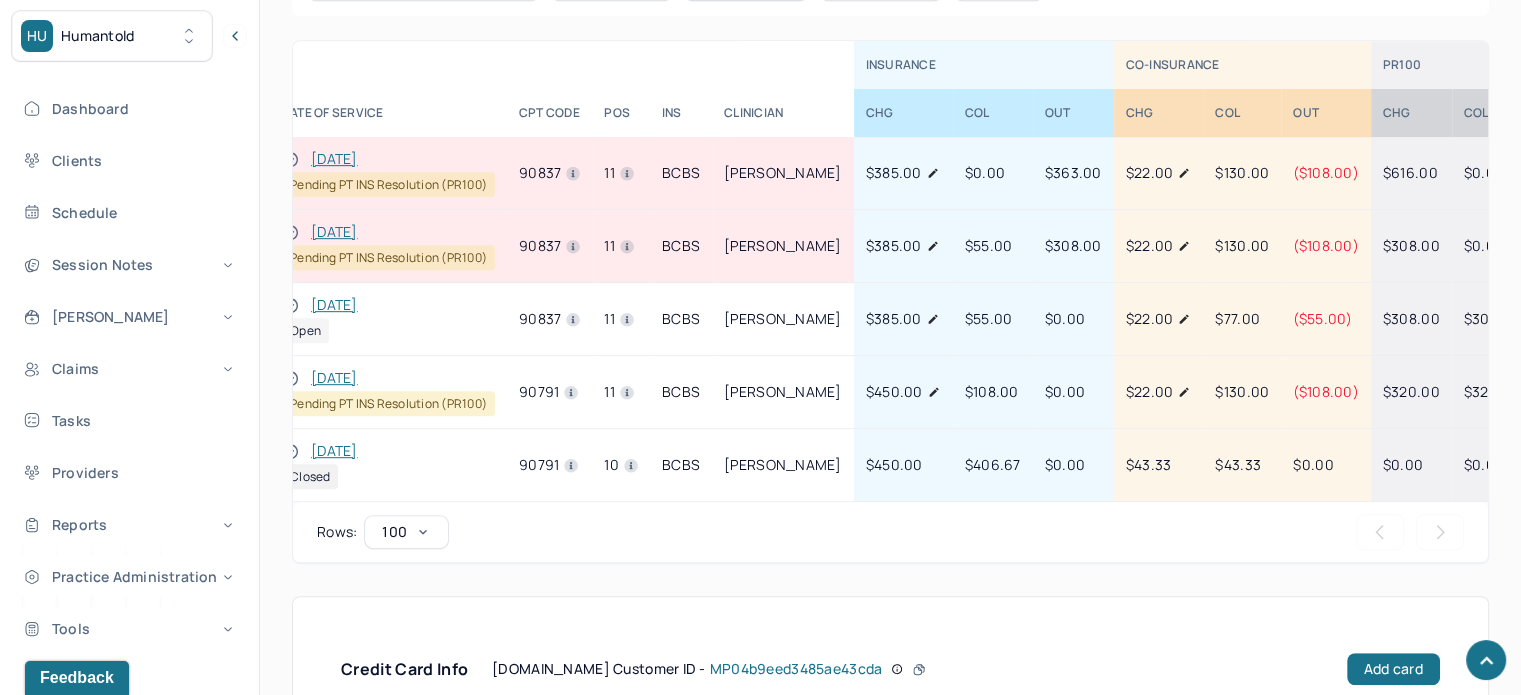 scroll, scrollTop: 0, scrollLeft: 0, axis: both 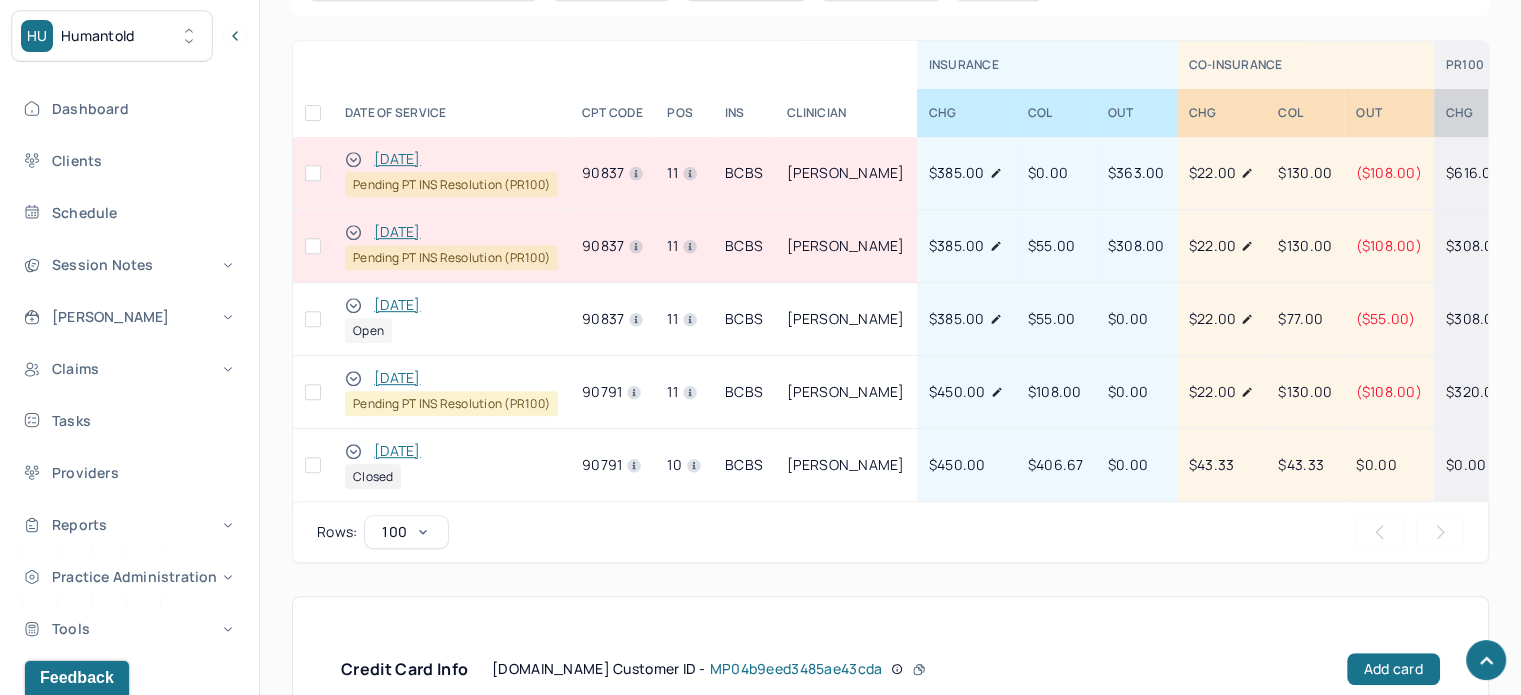 click 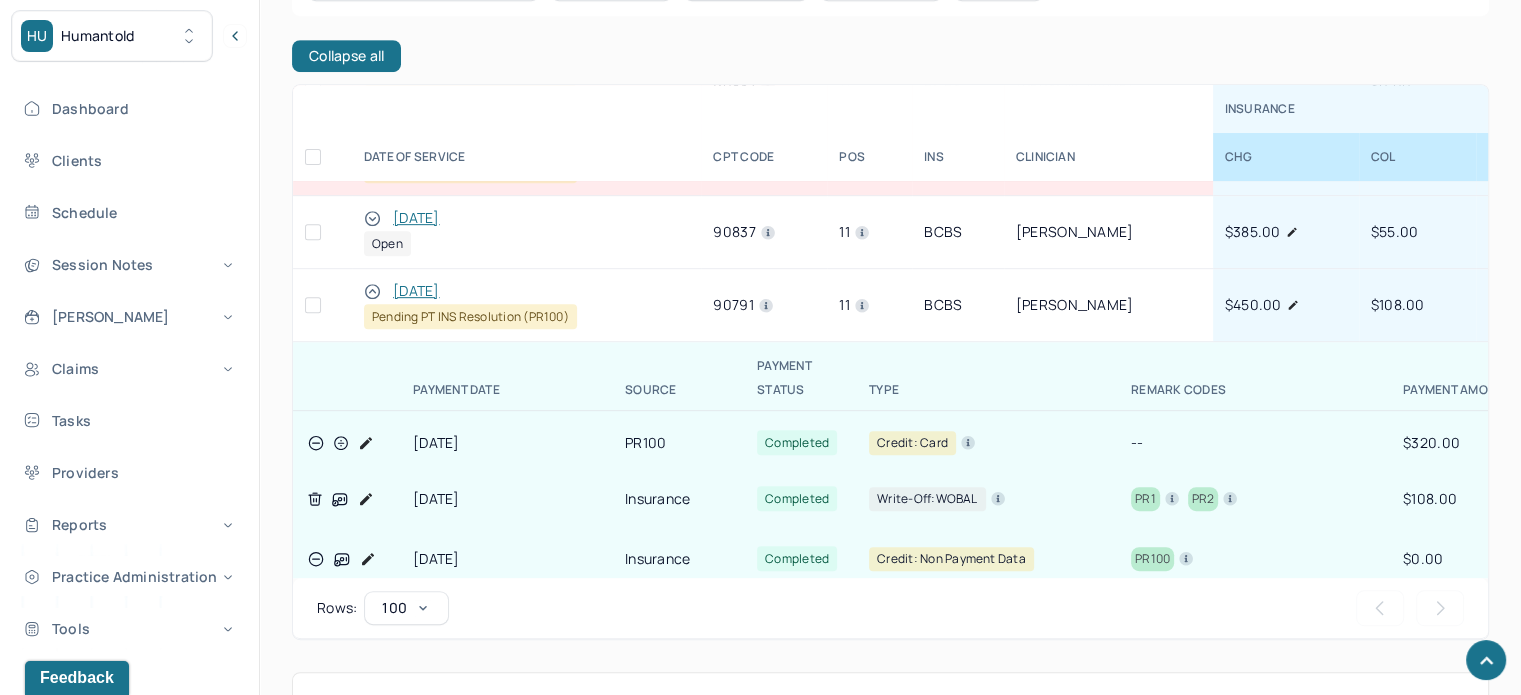 scroll, scrollTop: 100, scrollLeft: 0, axis: vertical 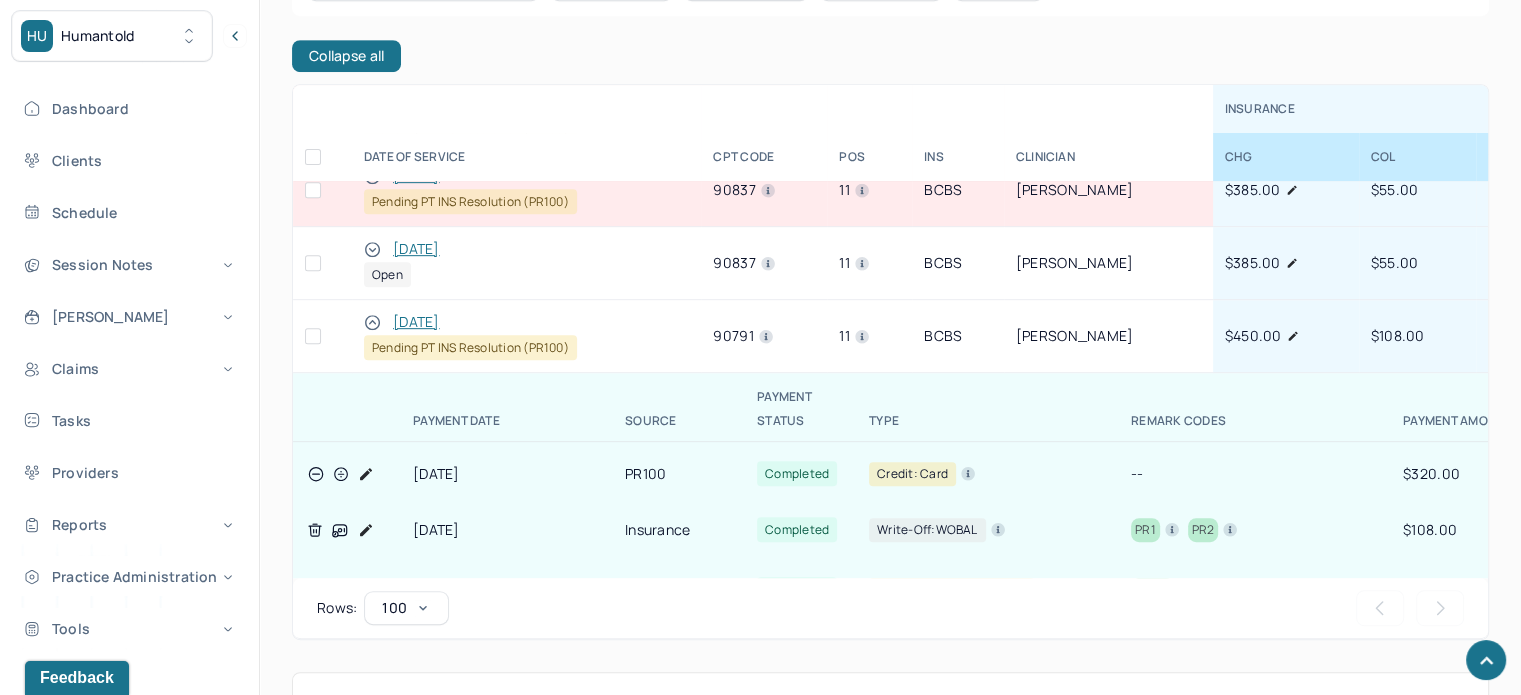 click at bounding box center [313, 336] 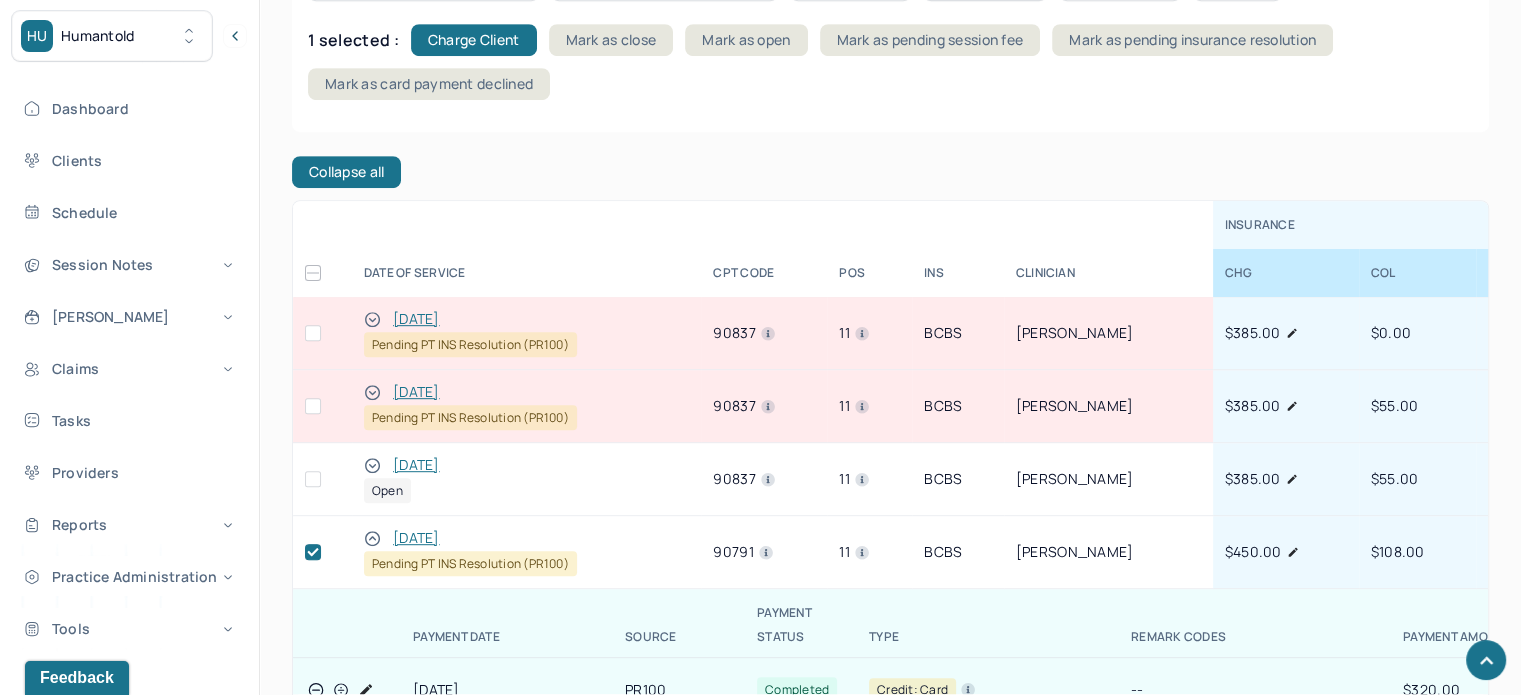 scroll, scrollTop: 200, scrollLeft: 0, axis: vertical 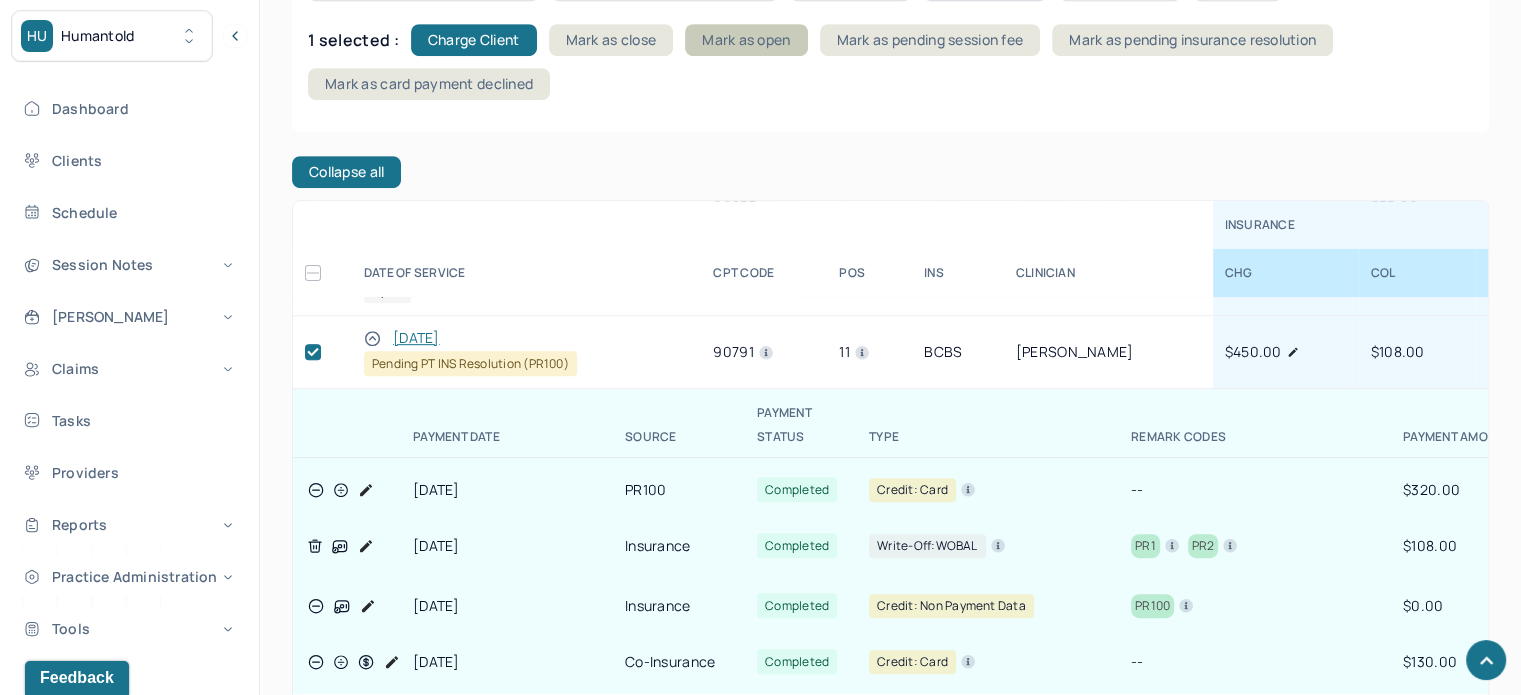 click on "Mark as open" at bounding box center [746, 40] 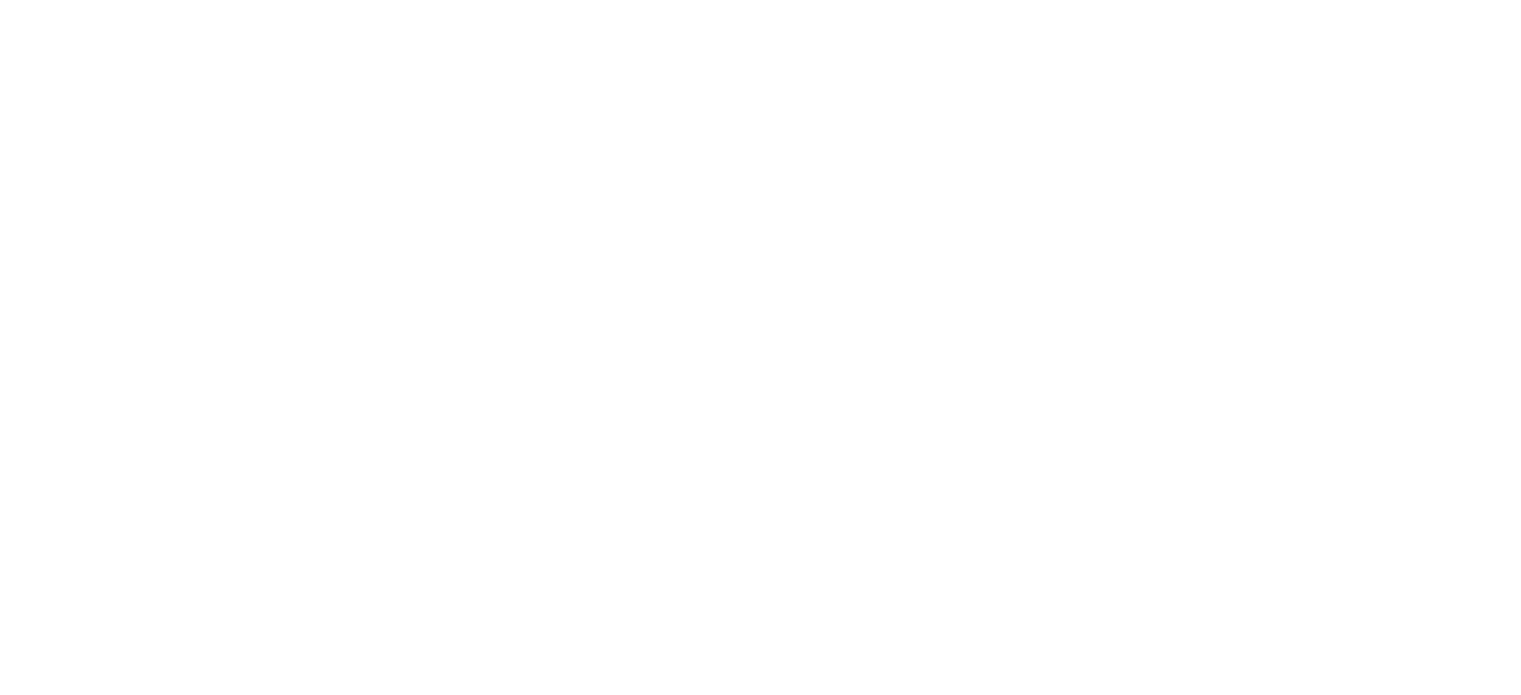 scroll, scrollTop: 0, scrollLeft: 0, axis: both 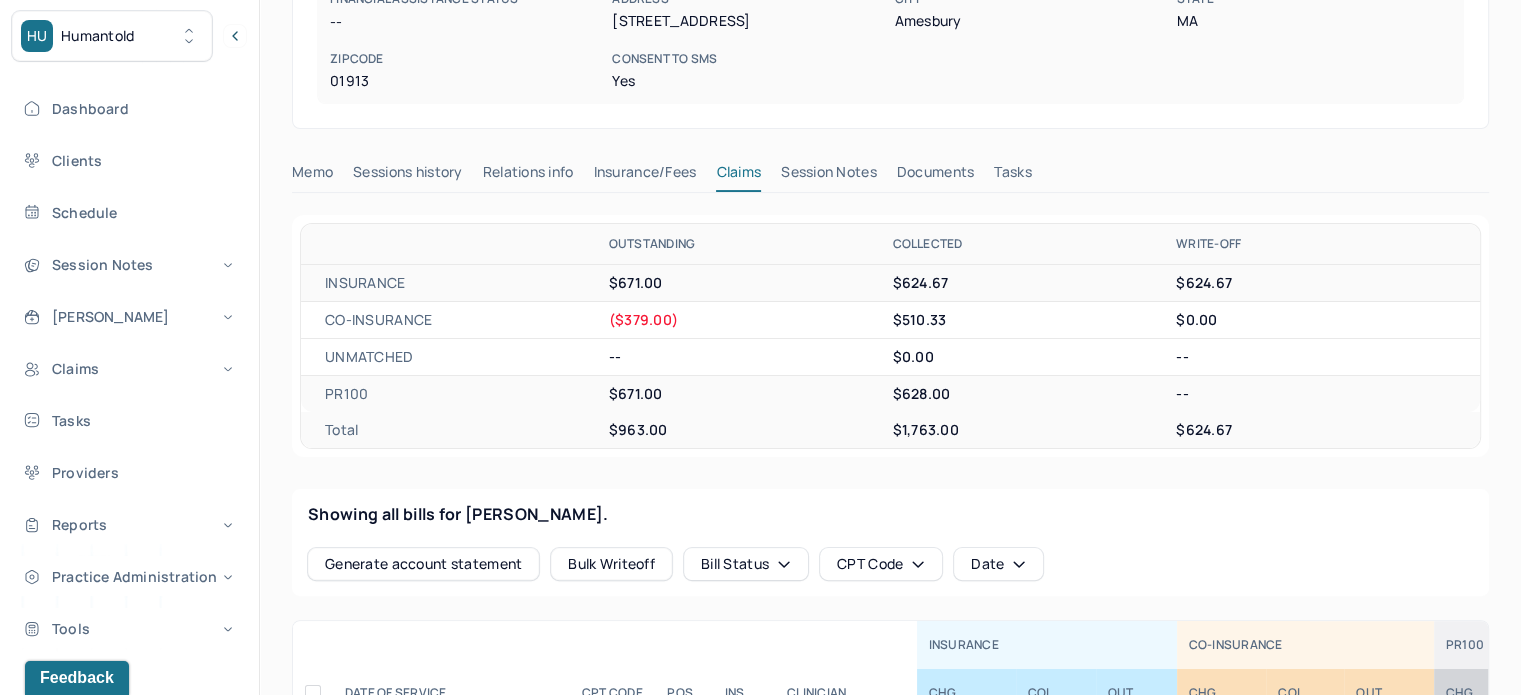 click on "Tasks" at bounding box center [1012, 176] 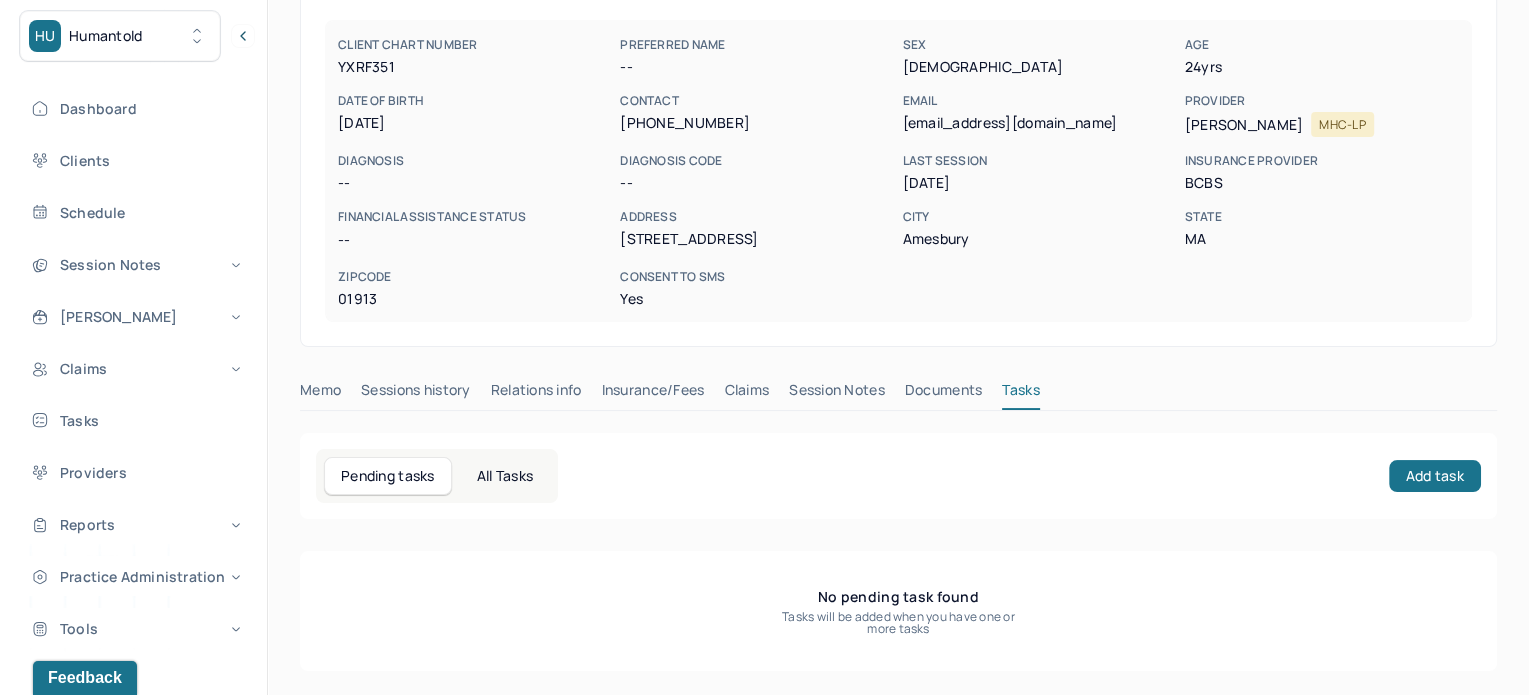 scroll, scrollTop: 180, scrollLeft: 0, axis: vertical 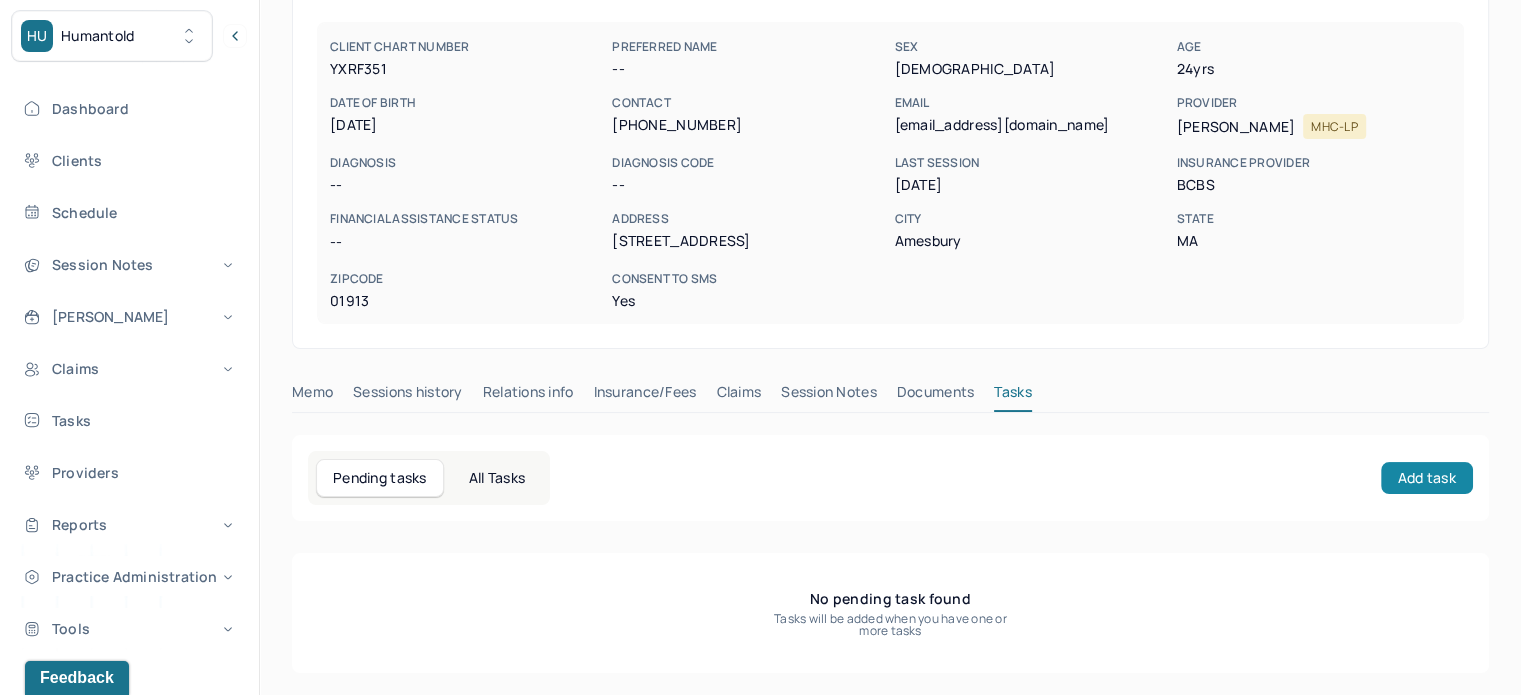 click on "Add task" at bounding box center (1427, 478) 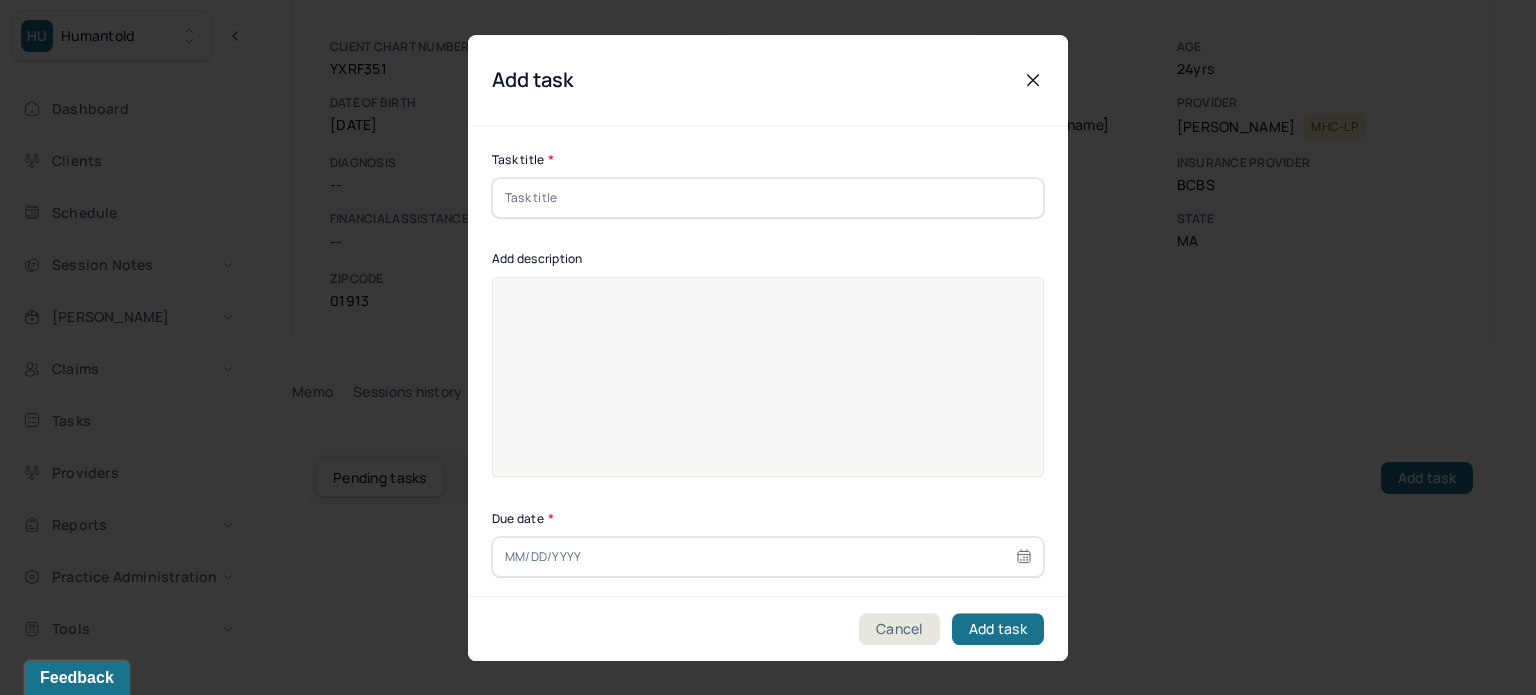 drag, startPoint x: 730, startPoint y: 171, endPoint x: 720, endPoint y: 182, distance: 14.866069 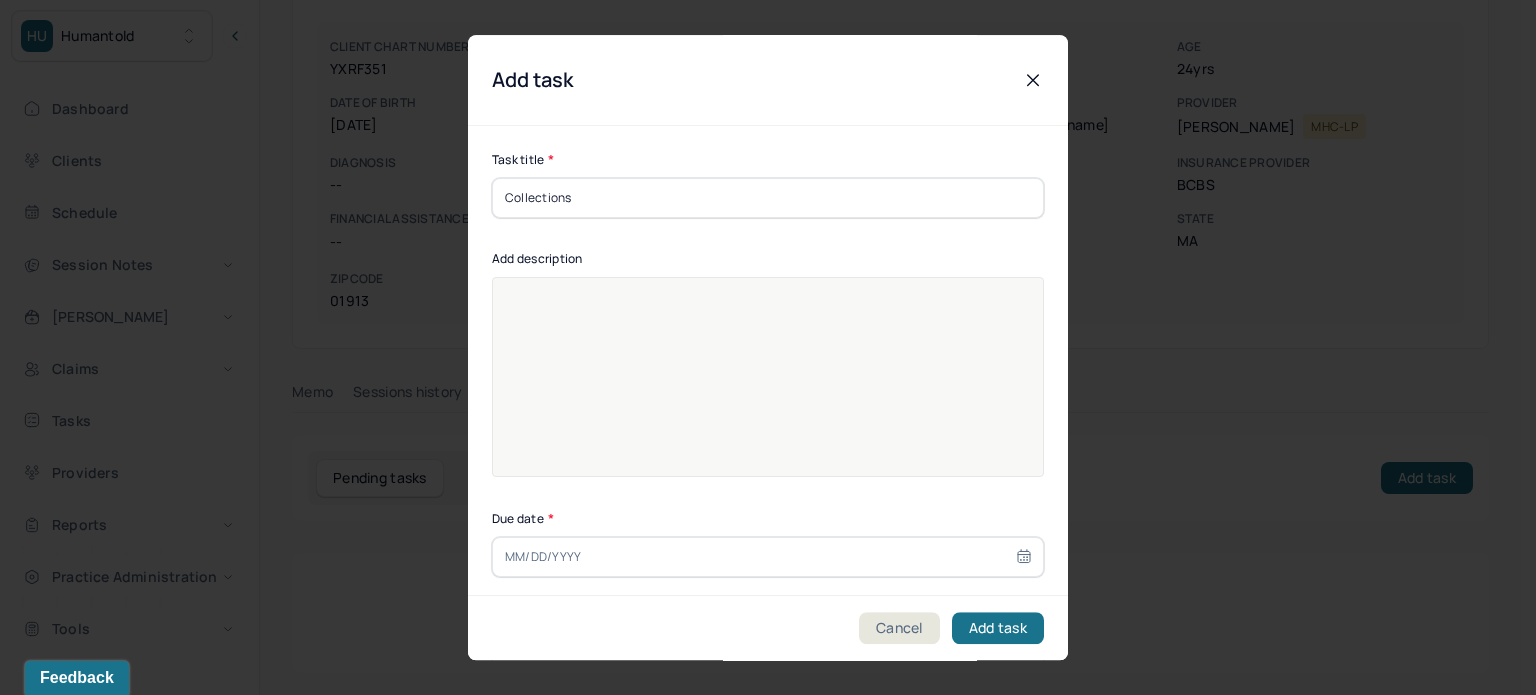 type on "Collections" 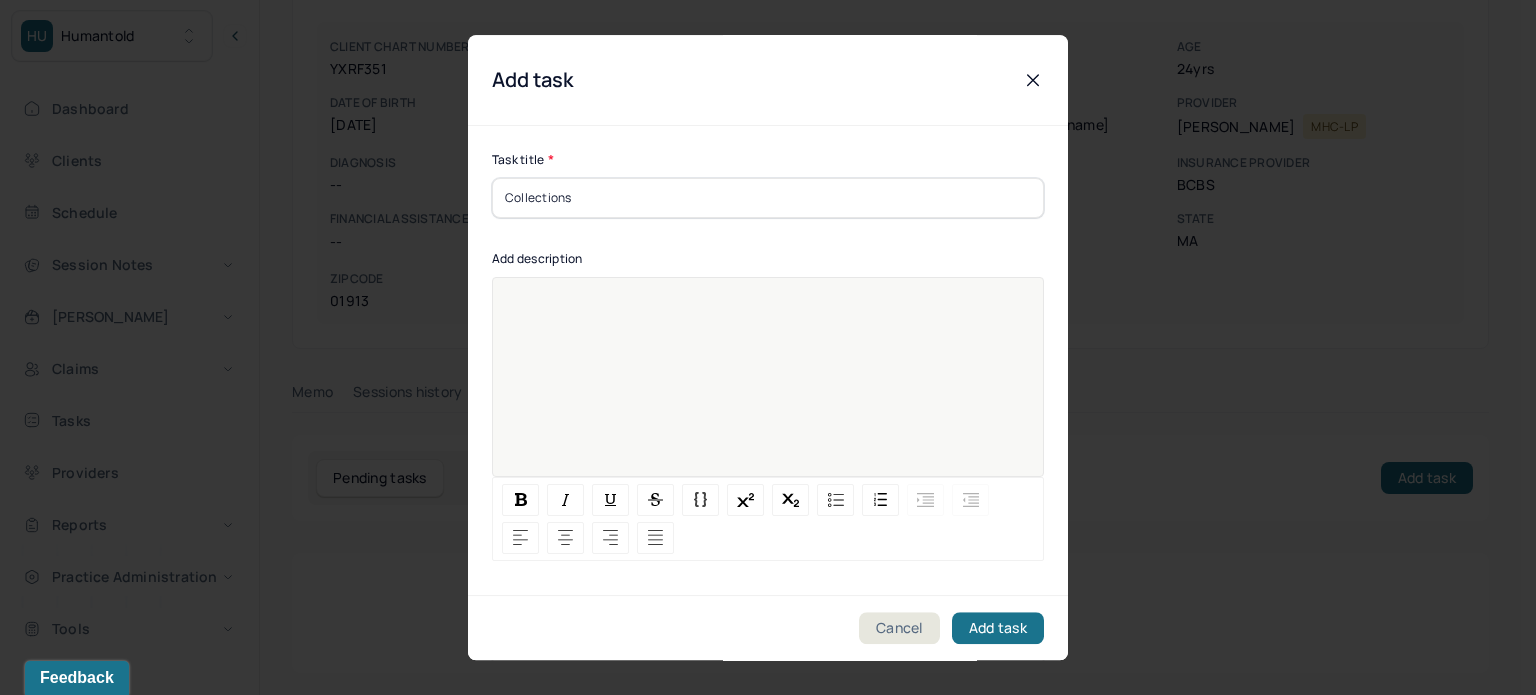 paste 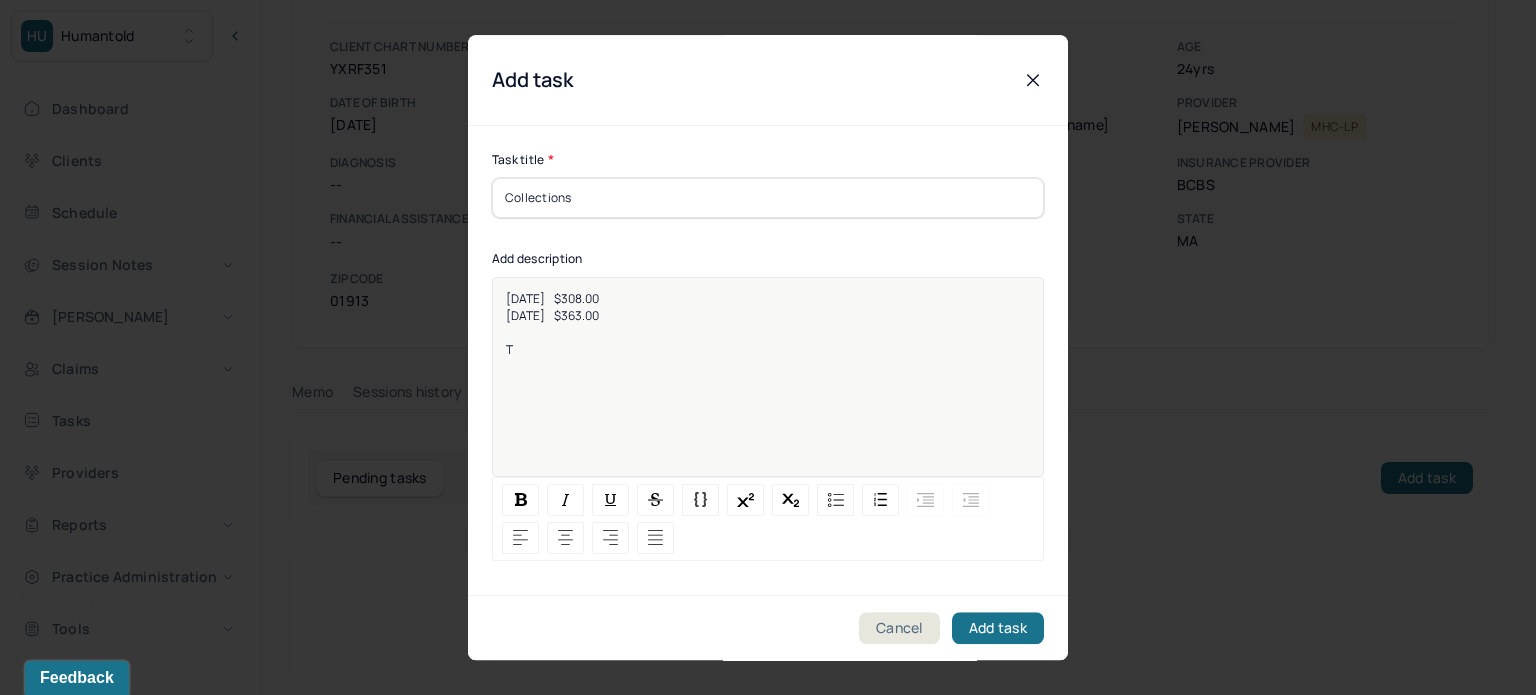 type 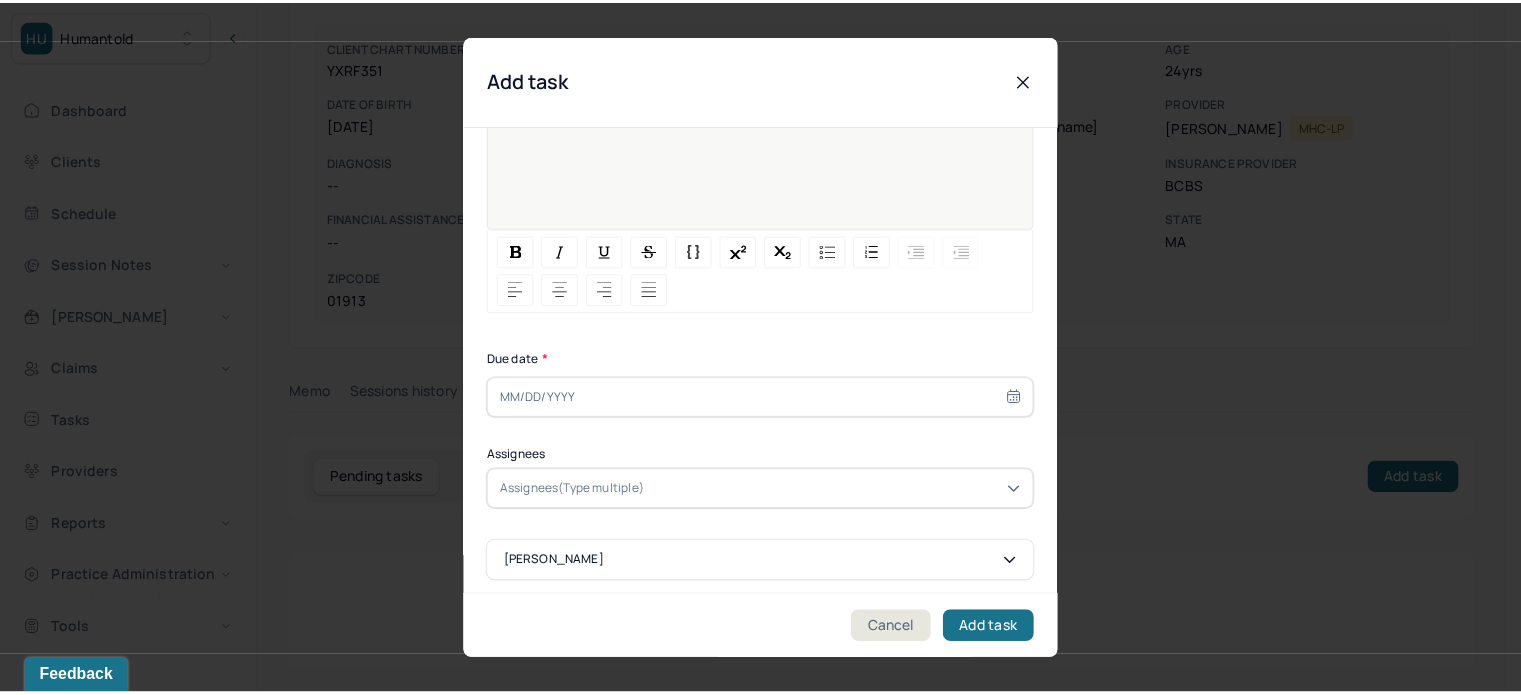 scroll, scrollTop: 256, scrollLeft: 0, axis: vertical 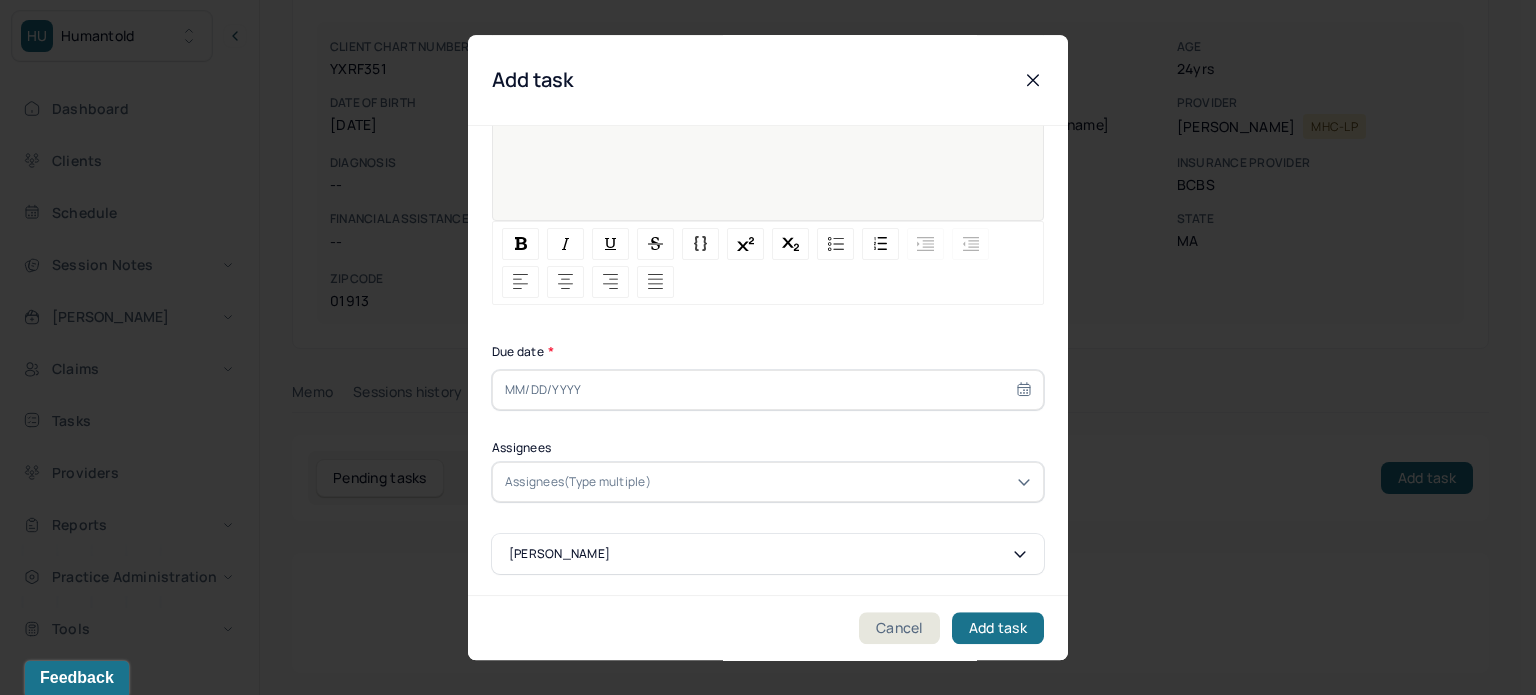 click at bounding box center (768, 390) 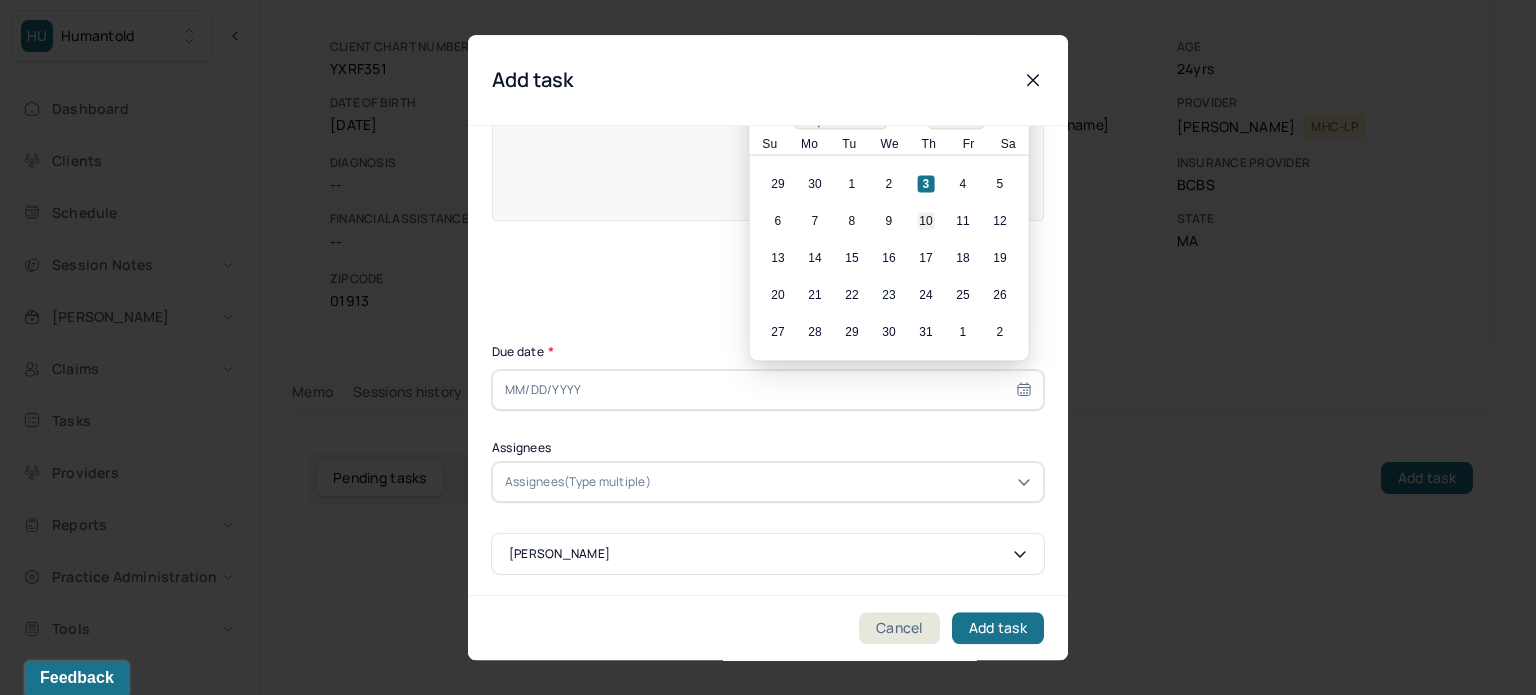 click on "10" at bounding box center (926, 221) 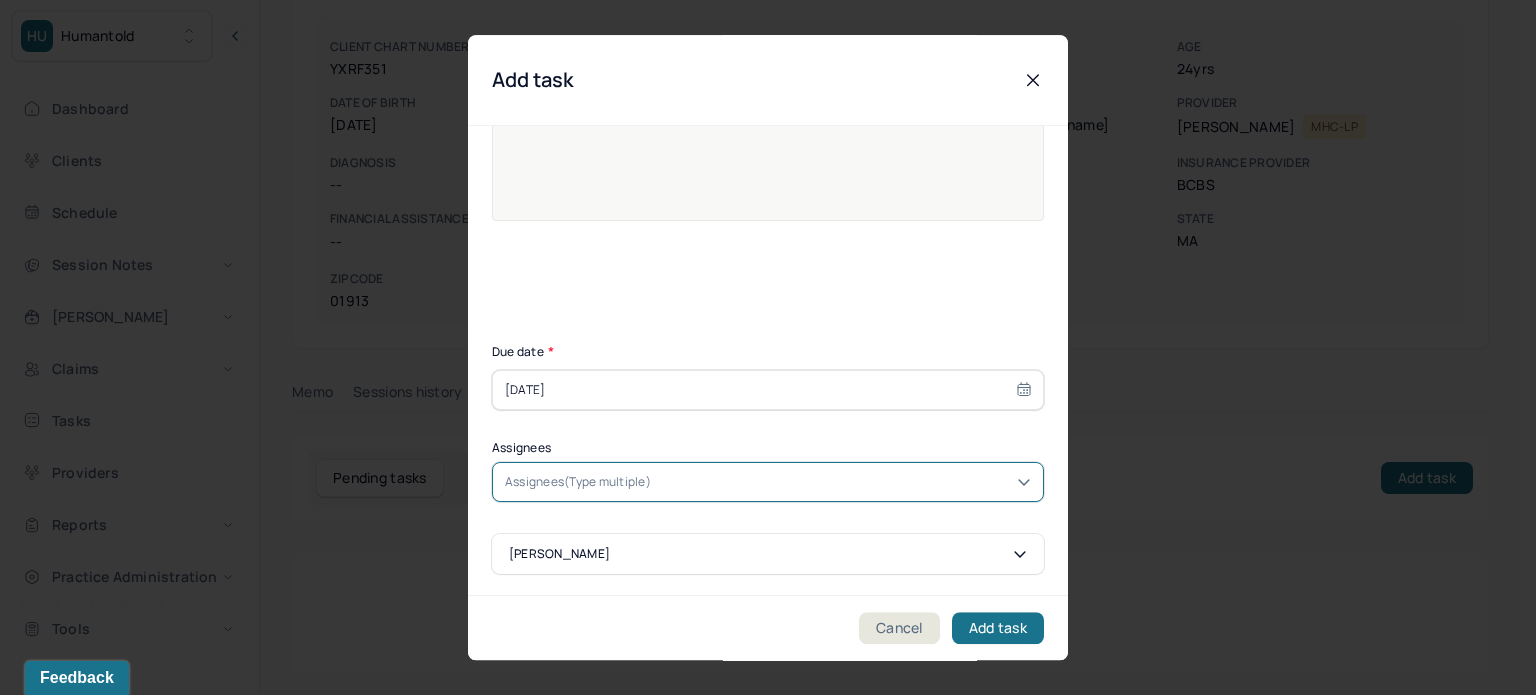 click at bounding box center (843, 482) 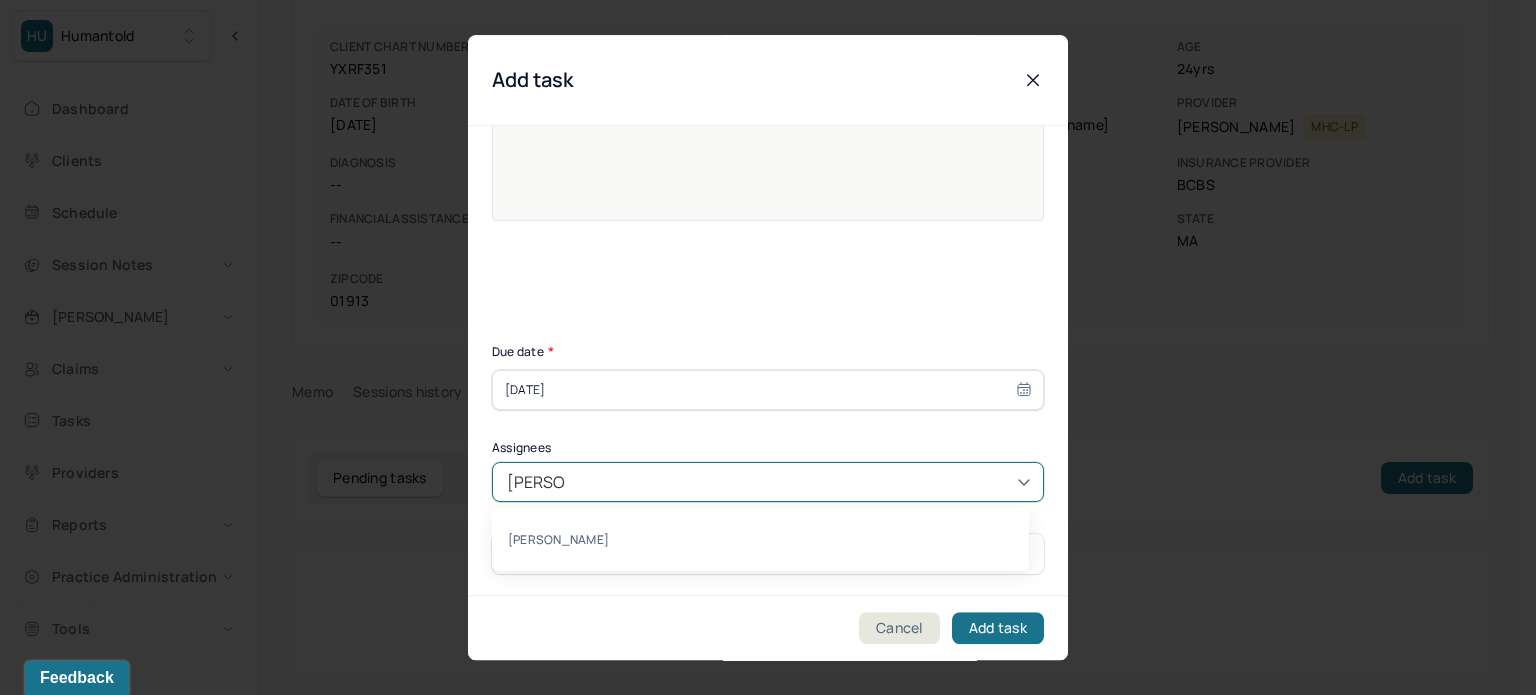 type on "[PERSON_NAME]" 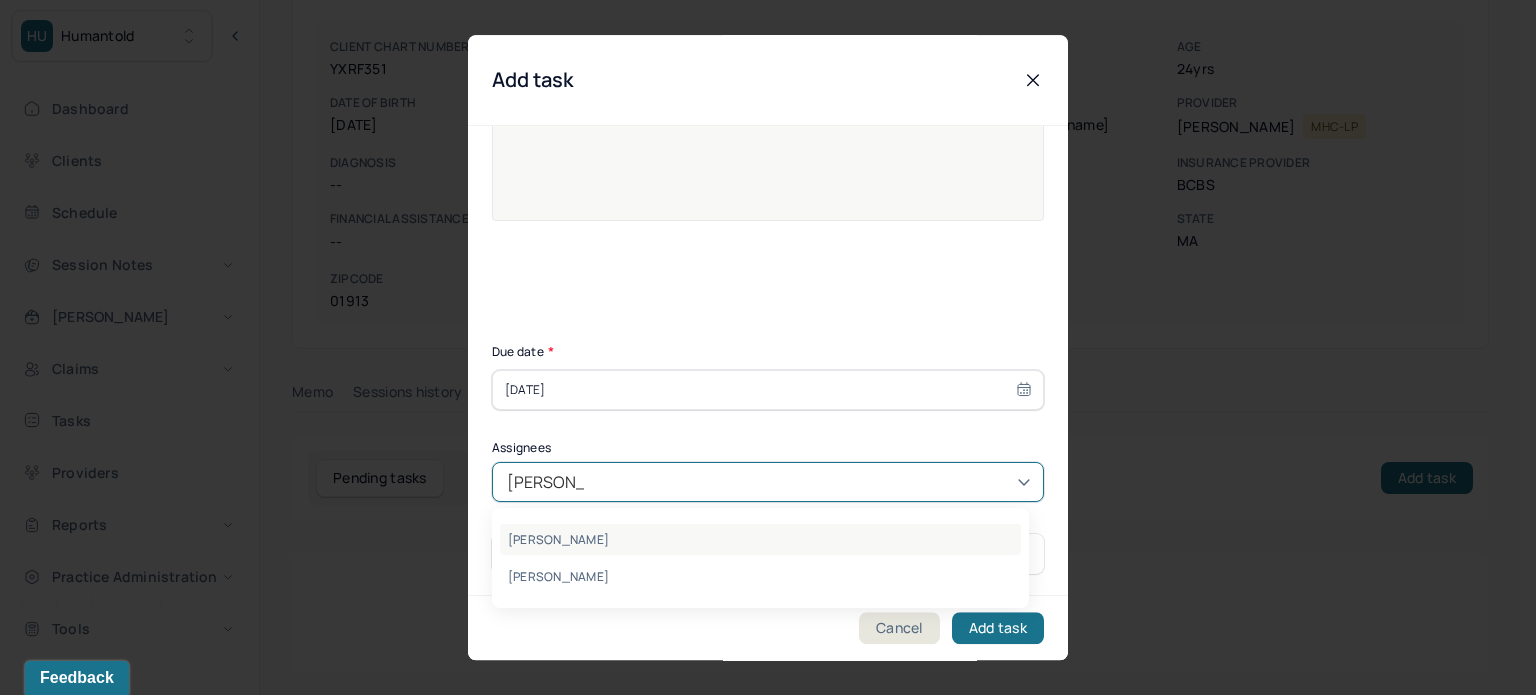 click on "[PERSON_NAME]" at bounding box center (760, 539) 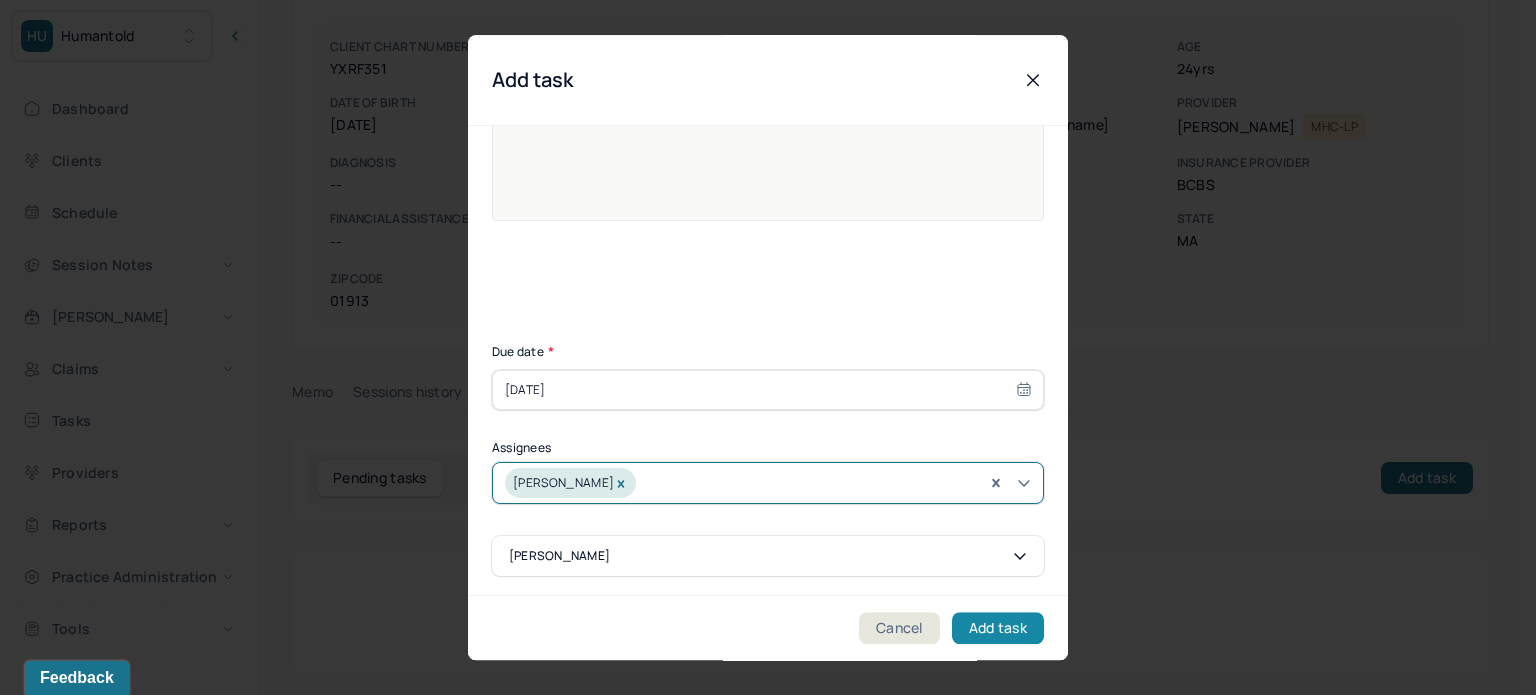 click on "Add task" at bounding box center [998, 628] 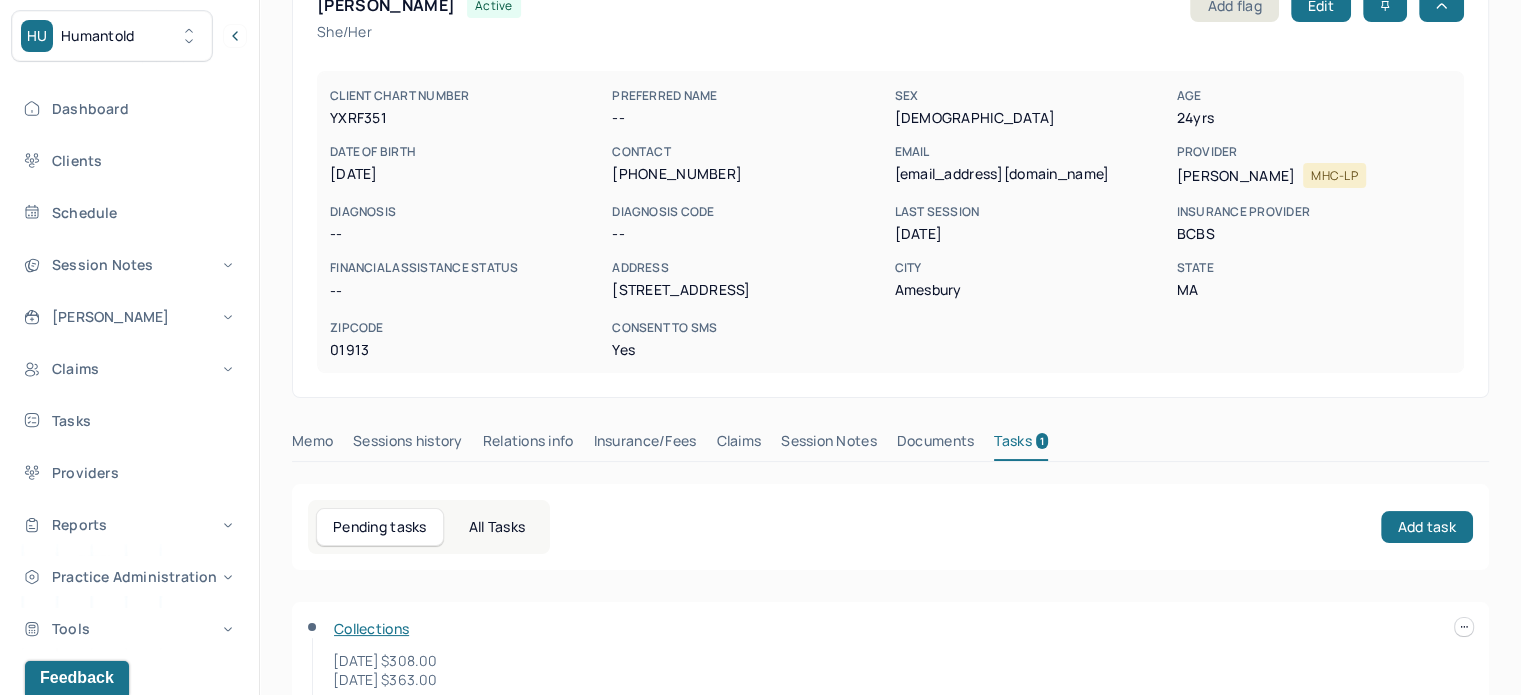 scroll, scrollTop: 0, scrollLeft: 0, axis: both 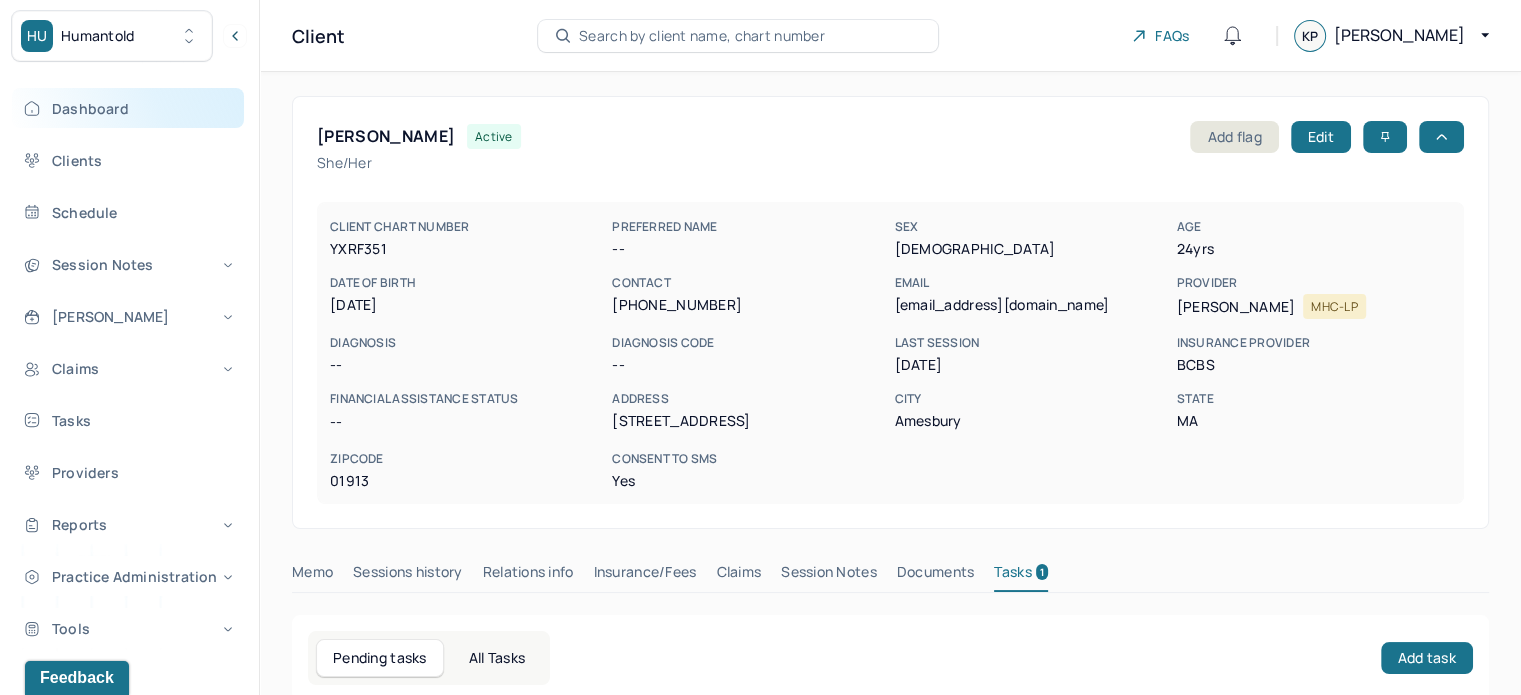 click on "Dashboard" at bounding box center [128, 108] 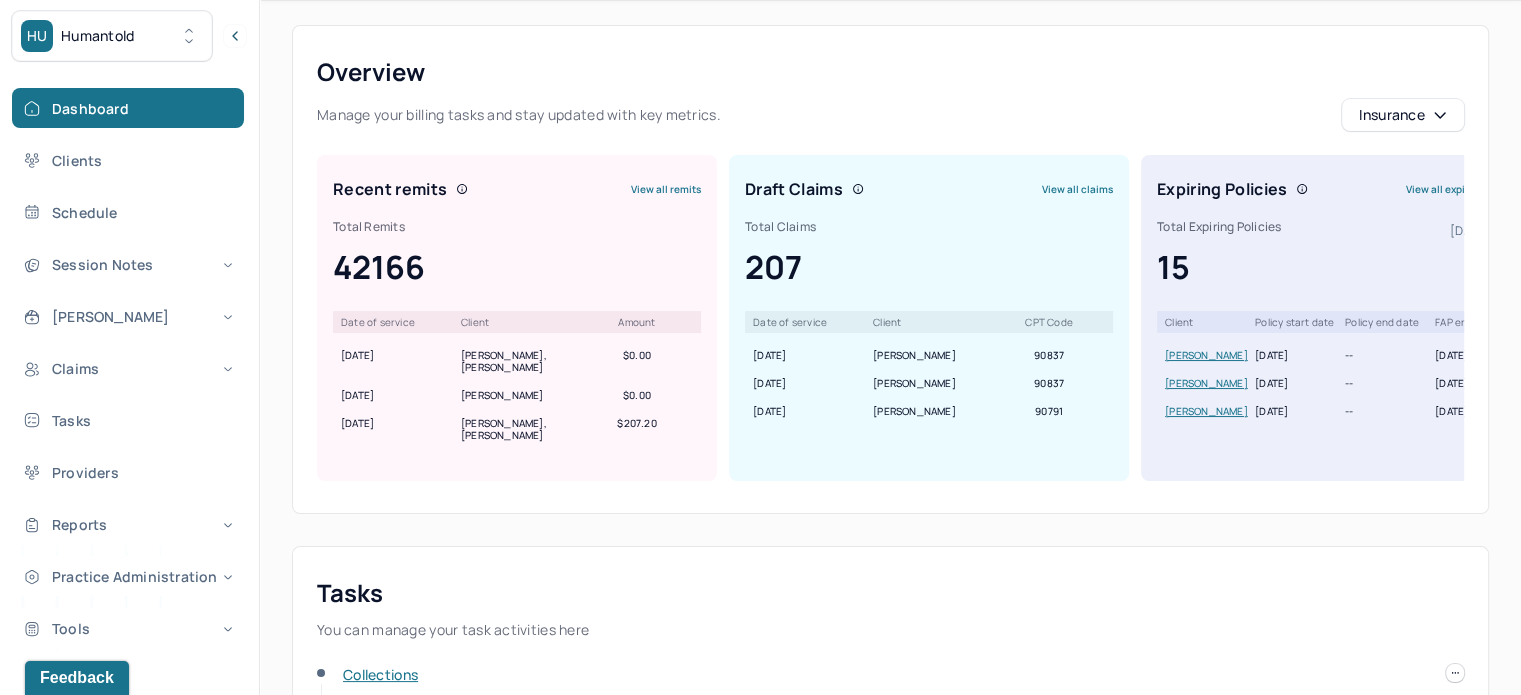 scroll, scrollTop: 0, scrollLeft: 0, axis: both 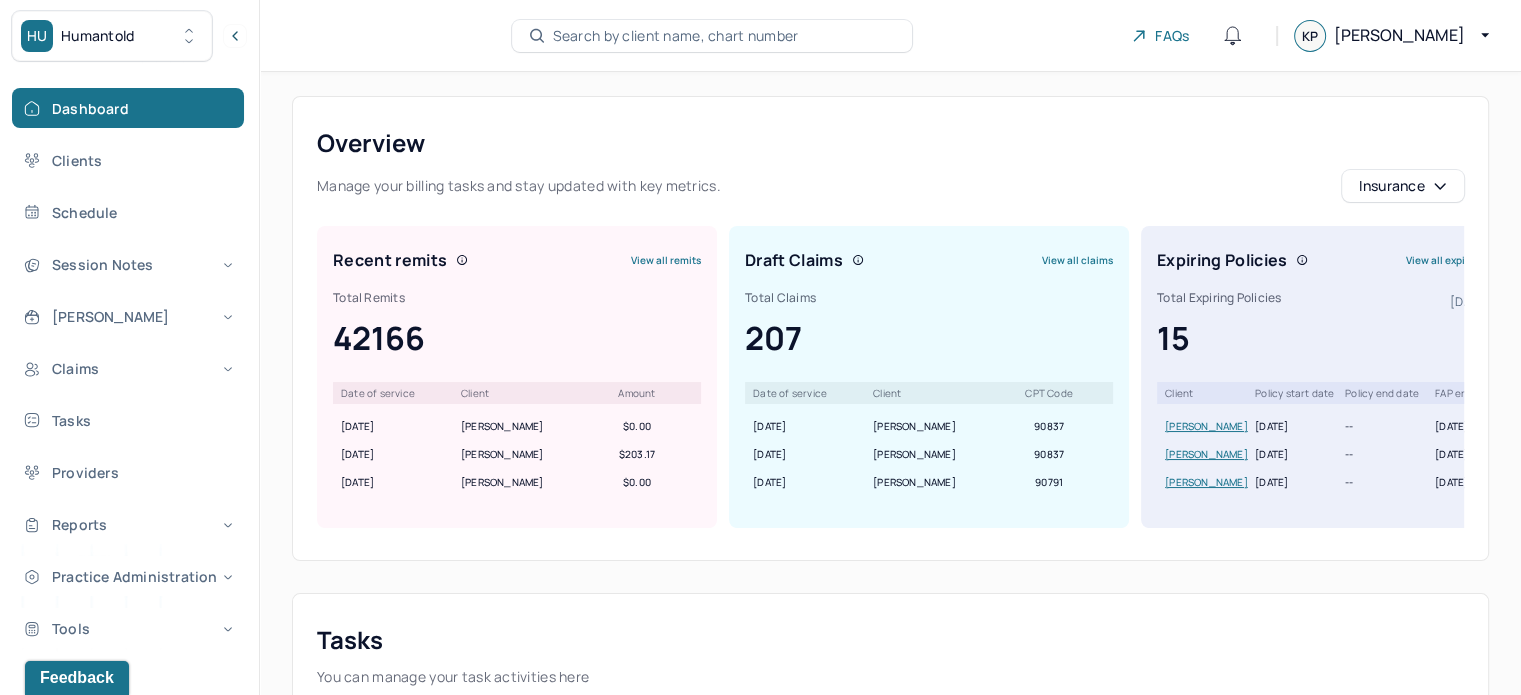 type 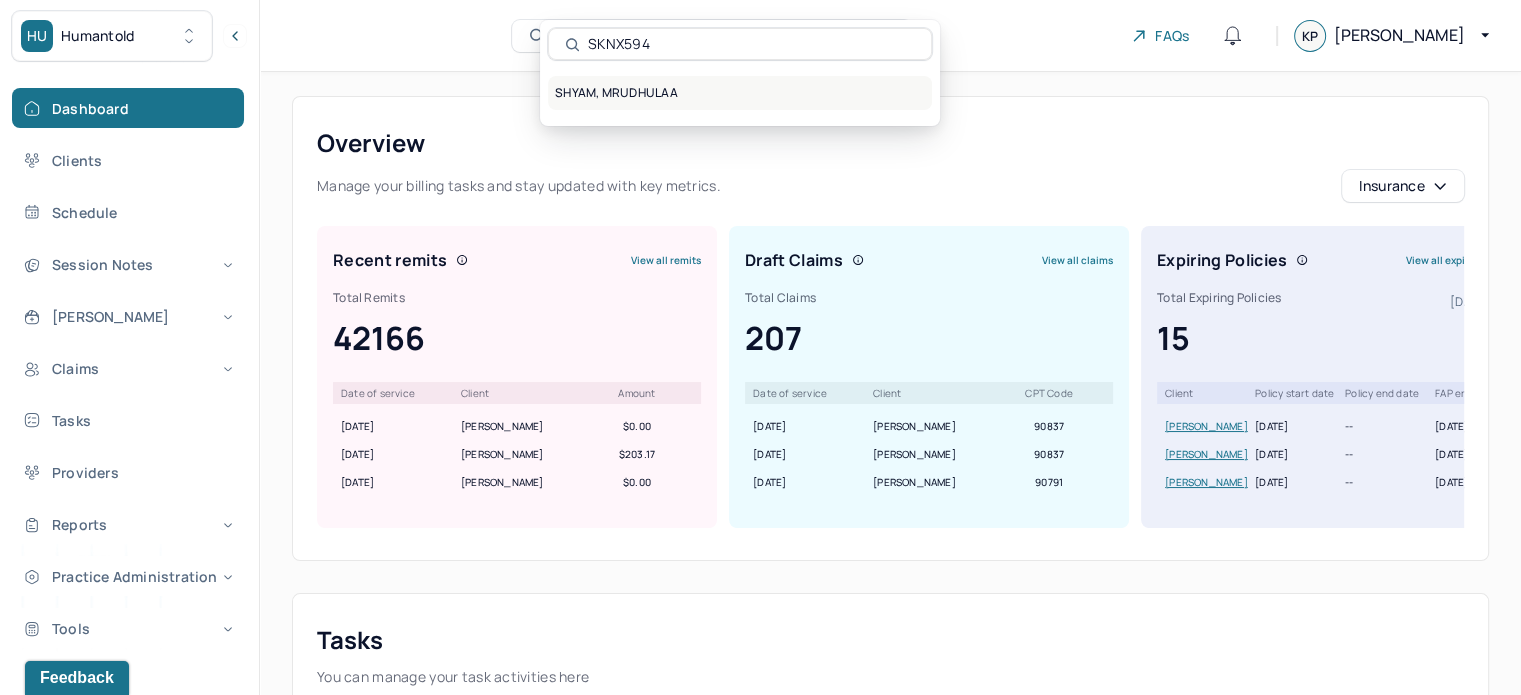 type on "SKNX594" 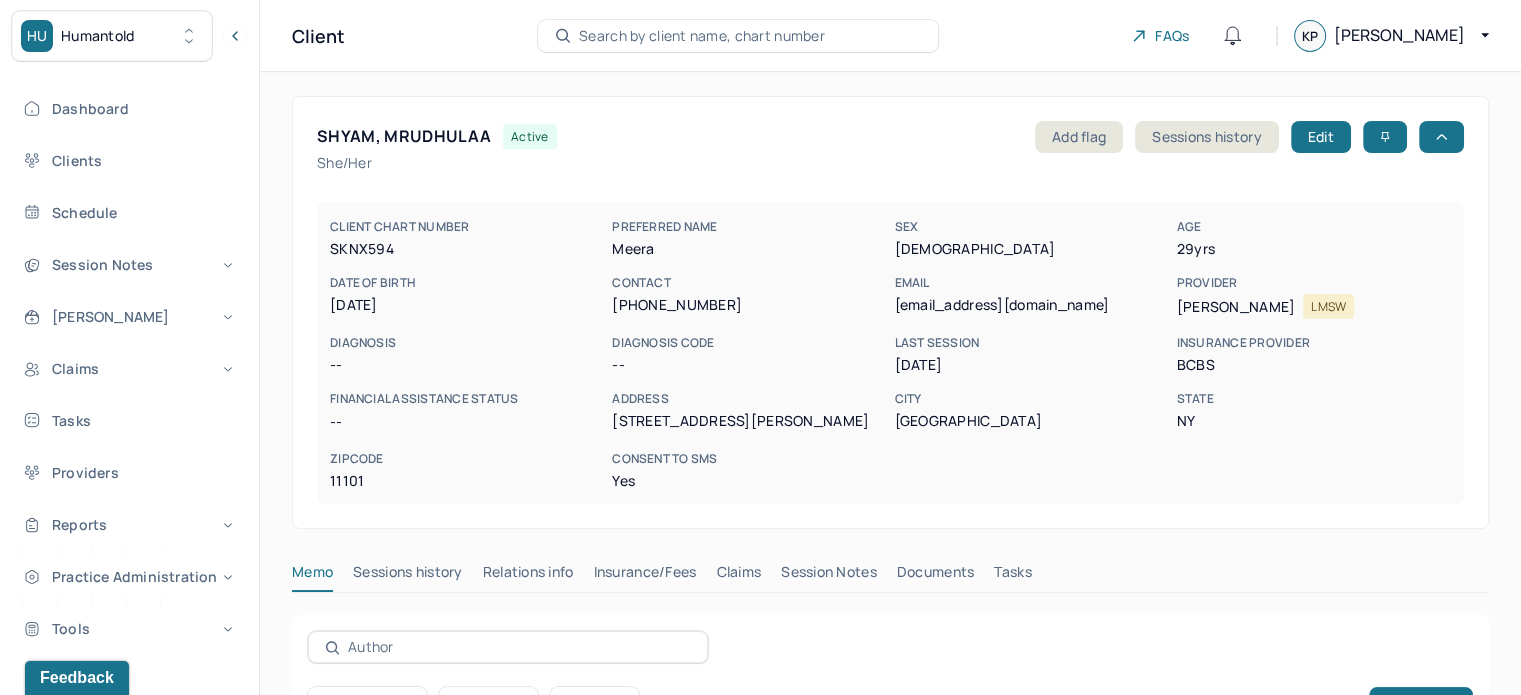 click on "[EMAIL_ADDRESS][DOMAIN_NAME]" at bounding box center (1031, 305) 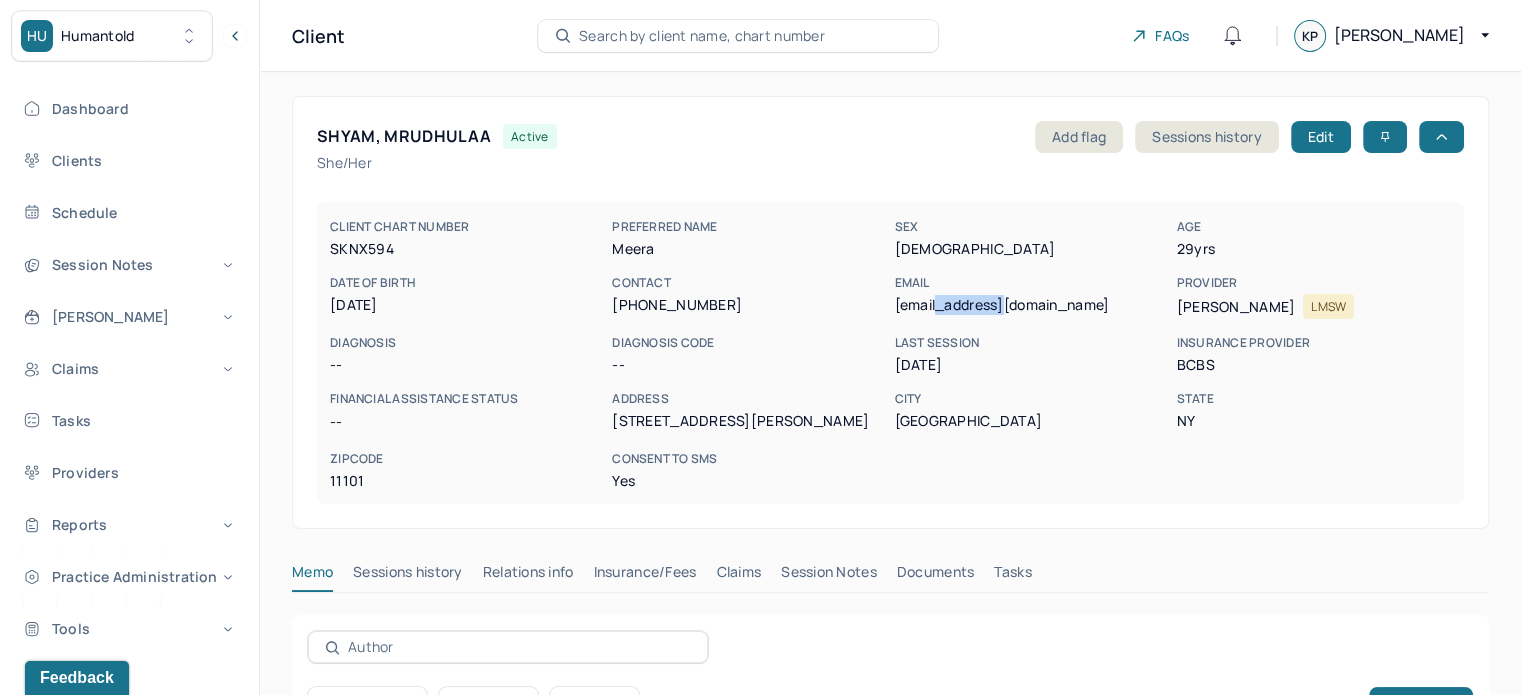 click on "[EMAIL_ADDRESS][DOMAIN_NAME]" at bounding box center [1031, 305] 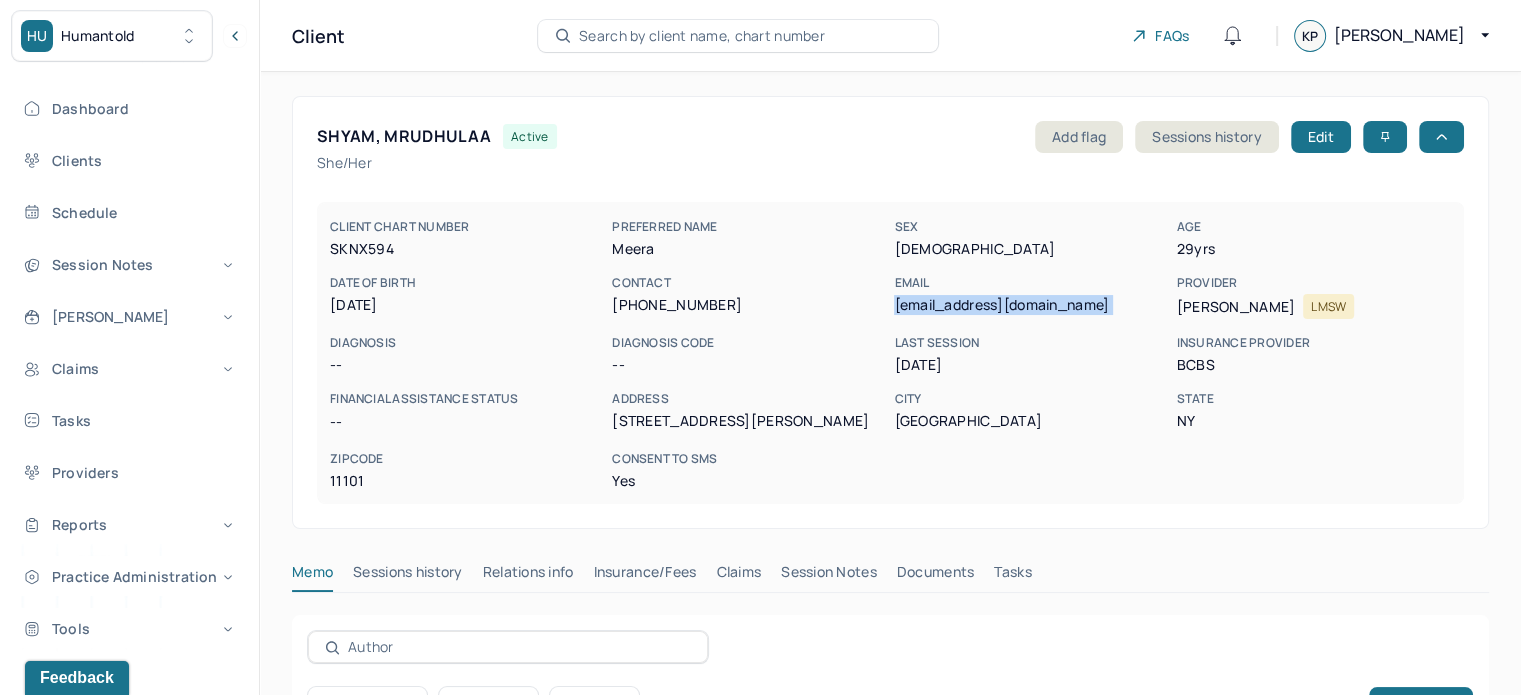 click on "[EMAIL_ADDRESS][DOMAIN_NAME]" at bounding box center (1031, 305) 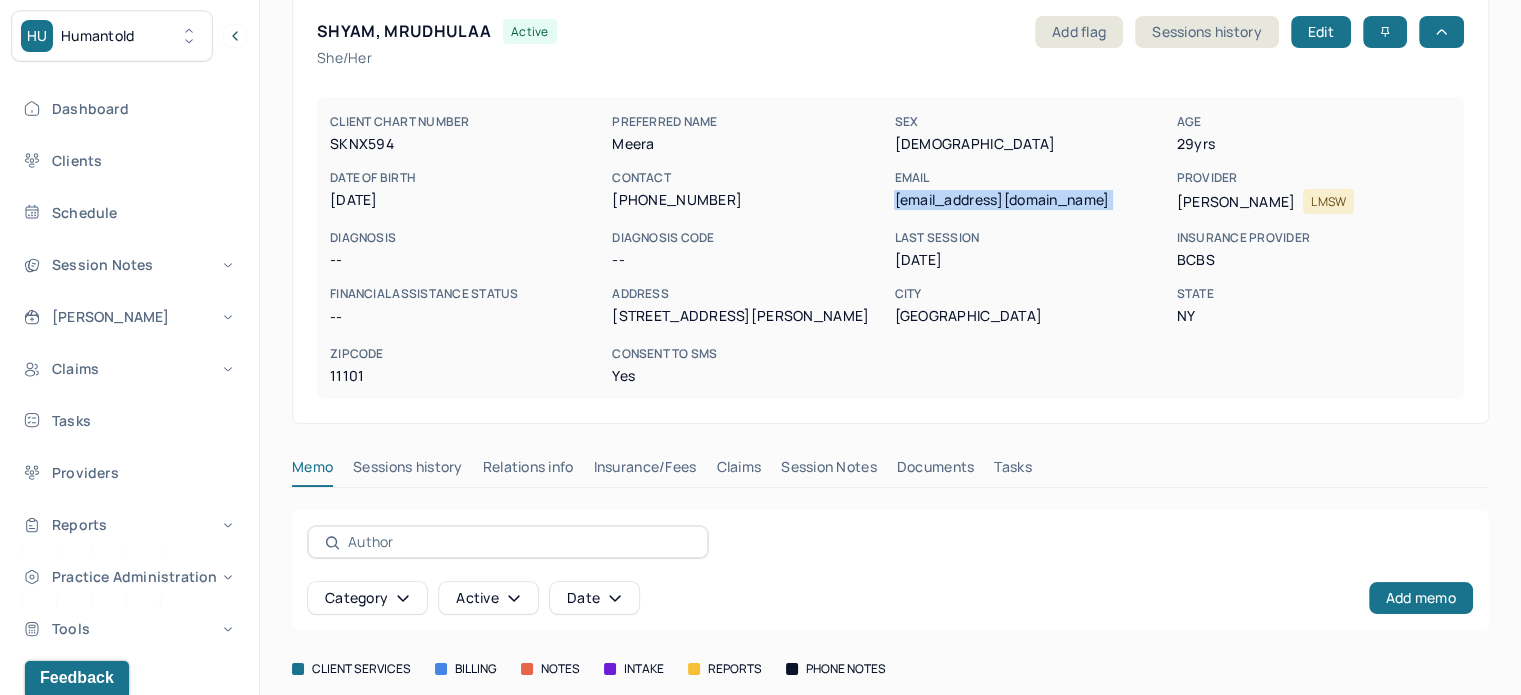 scroll, scrollTop: 290, scrollLeft: 0, axis: vertical 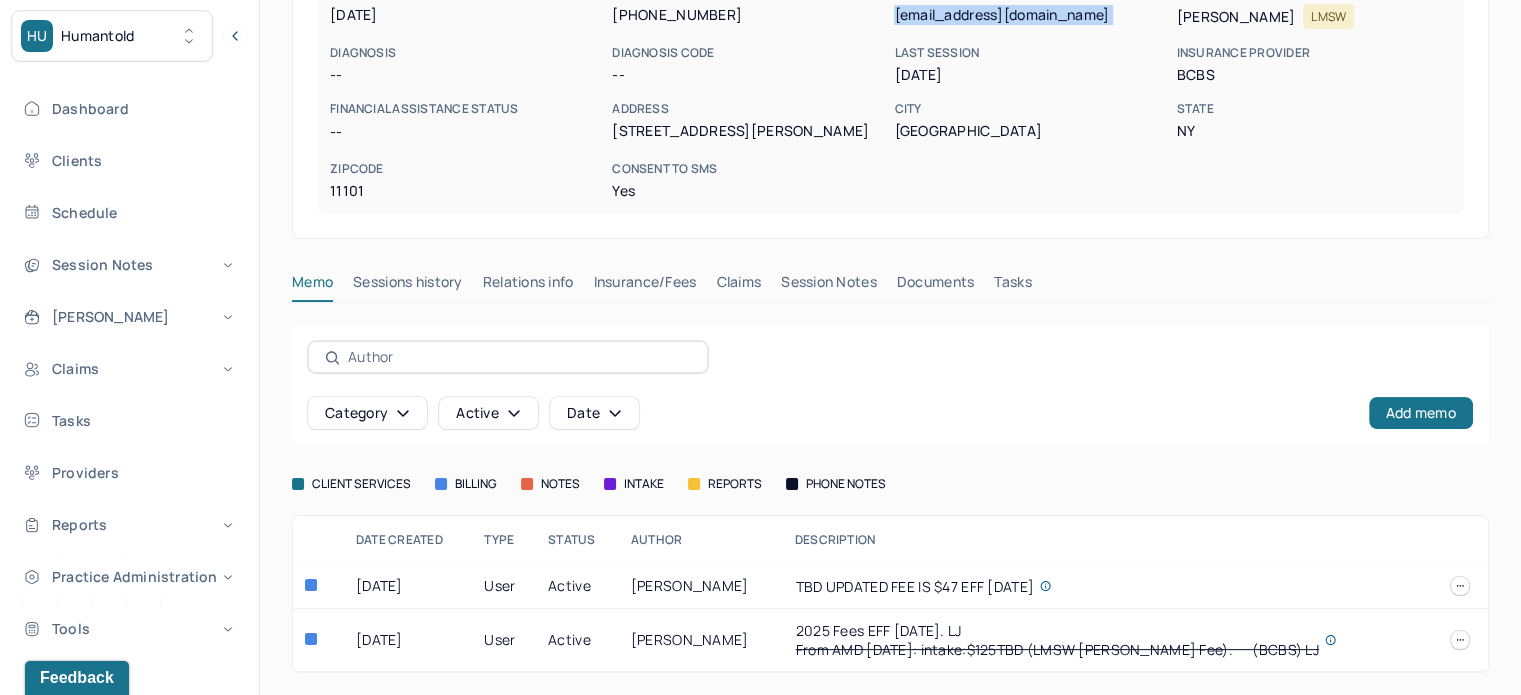 click on "Claims" at bounding box center [738, 286] 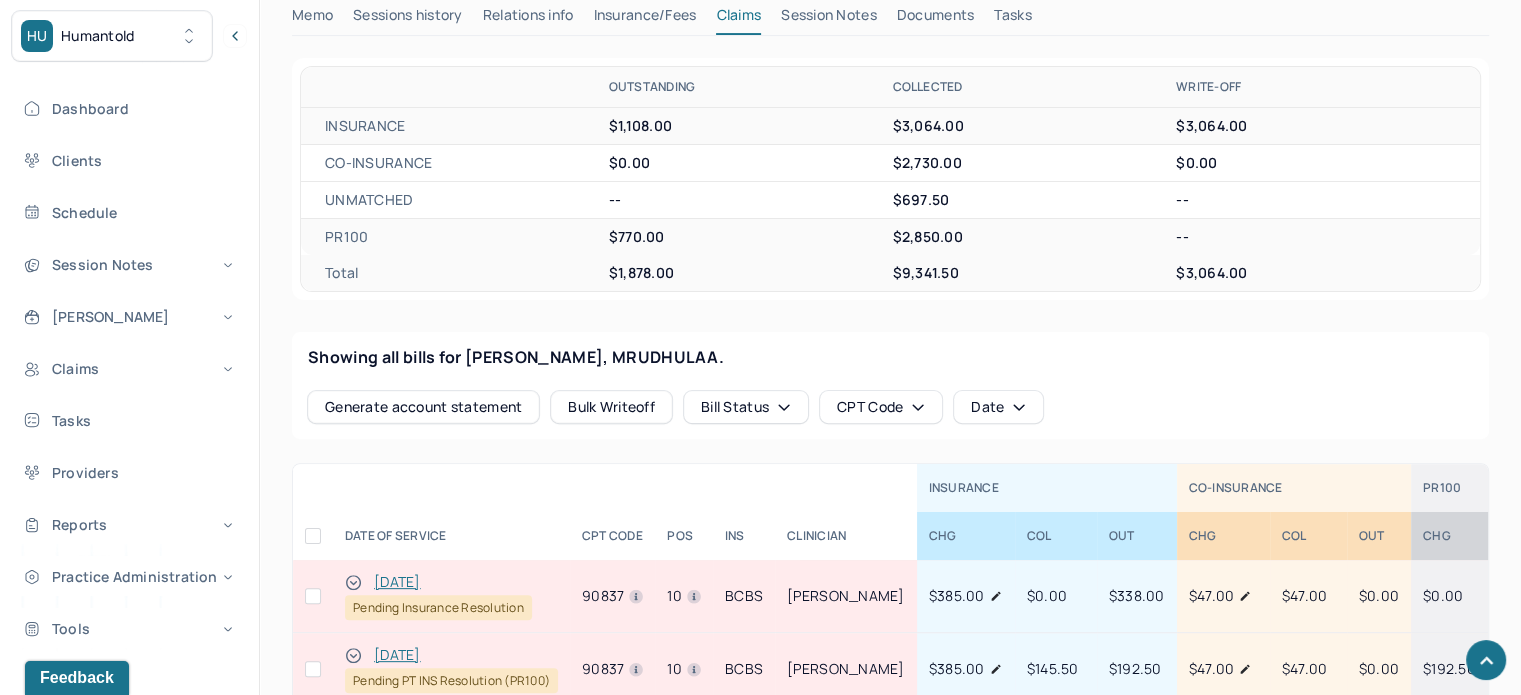 scroll, scrollTop: 690, scrollLeft: 0, axis: vertical 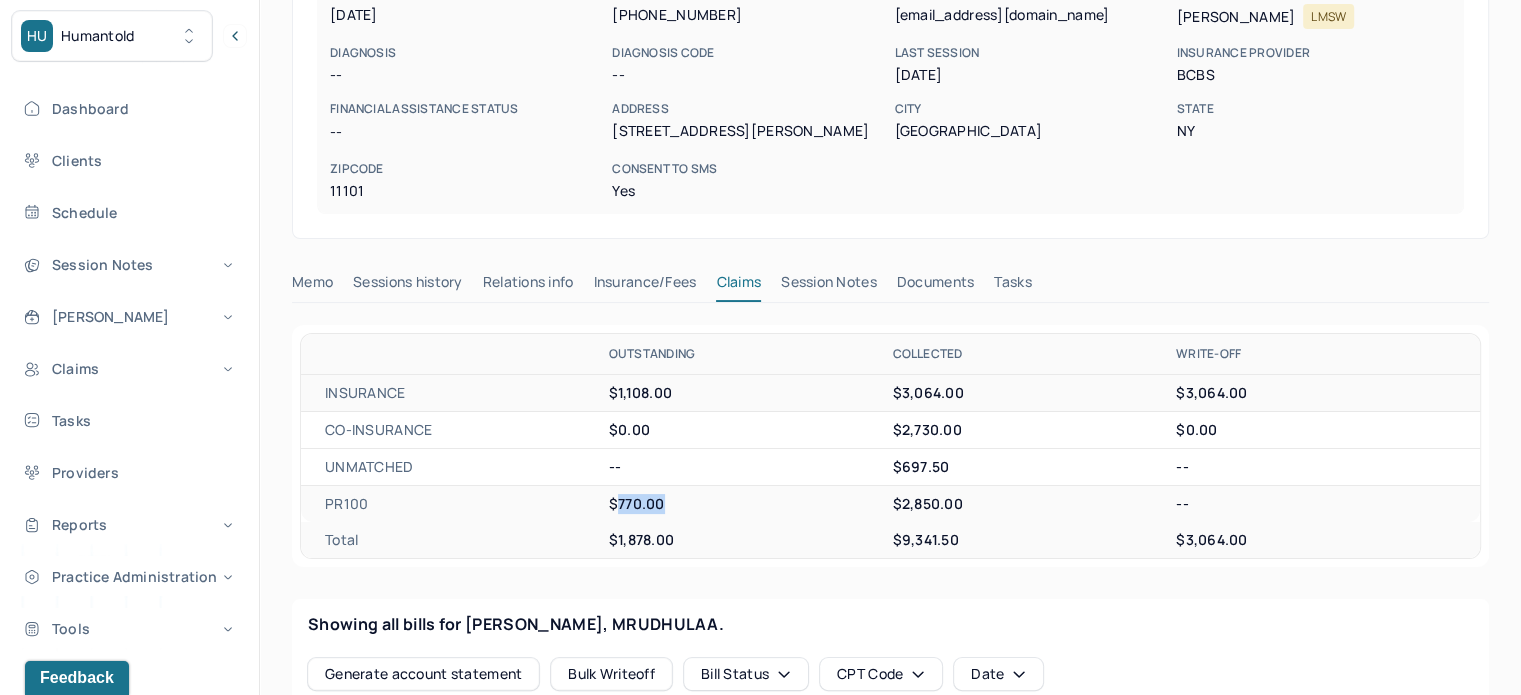 drag, startPoint x: 665, startPoint y: 494, endPoint x: 616, endPoint y: 502, distance: 49.648766 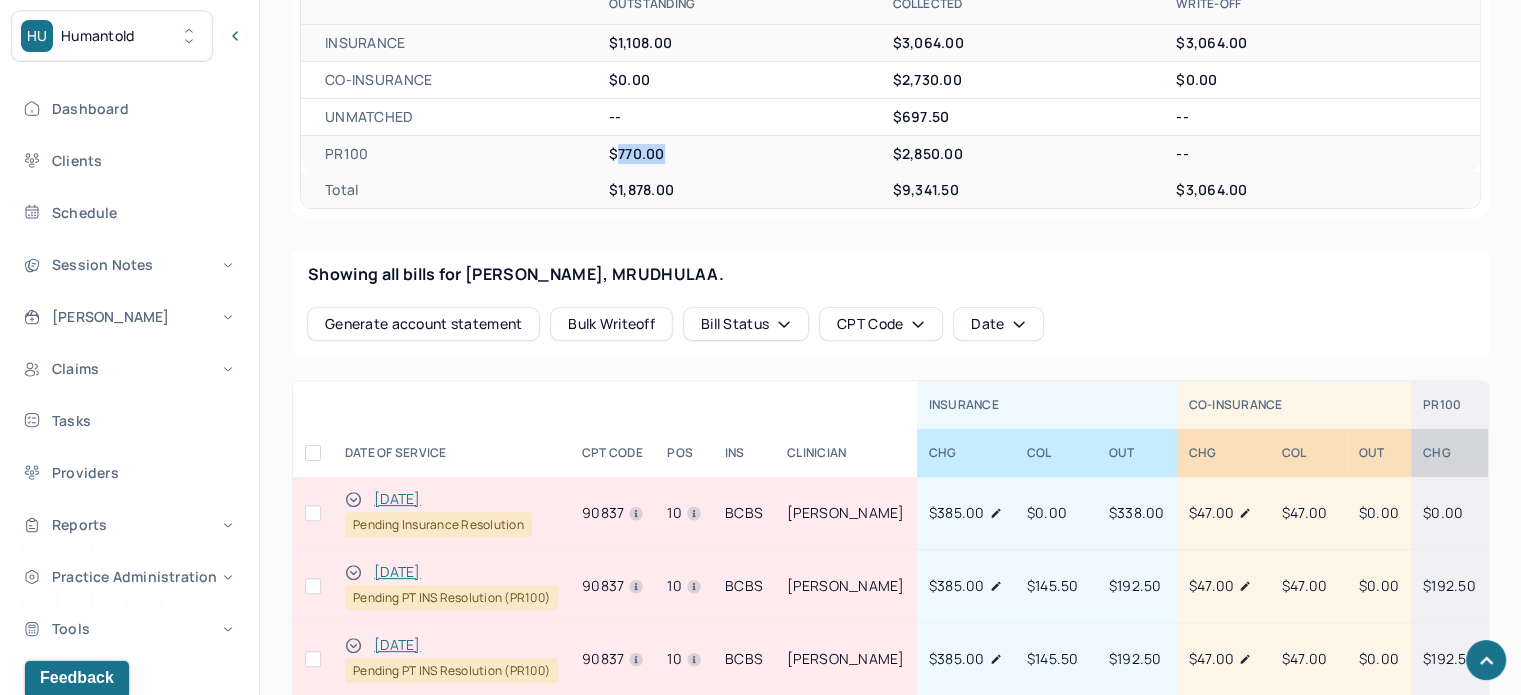 scroll, scrollTop: 500, scrollLeft: 0, axis: vertical 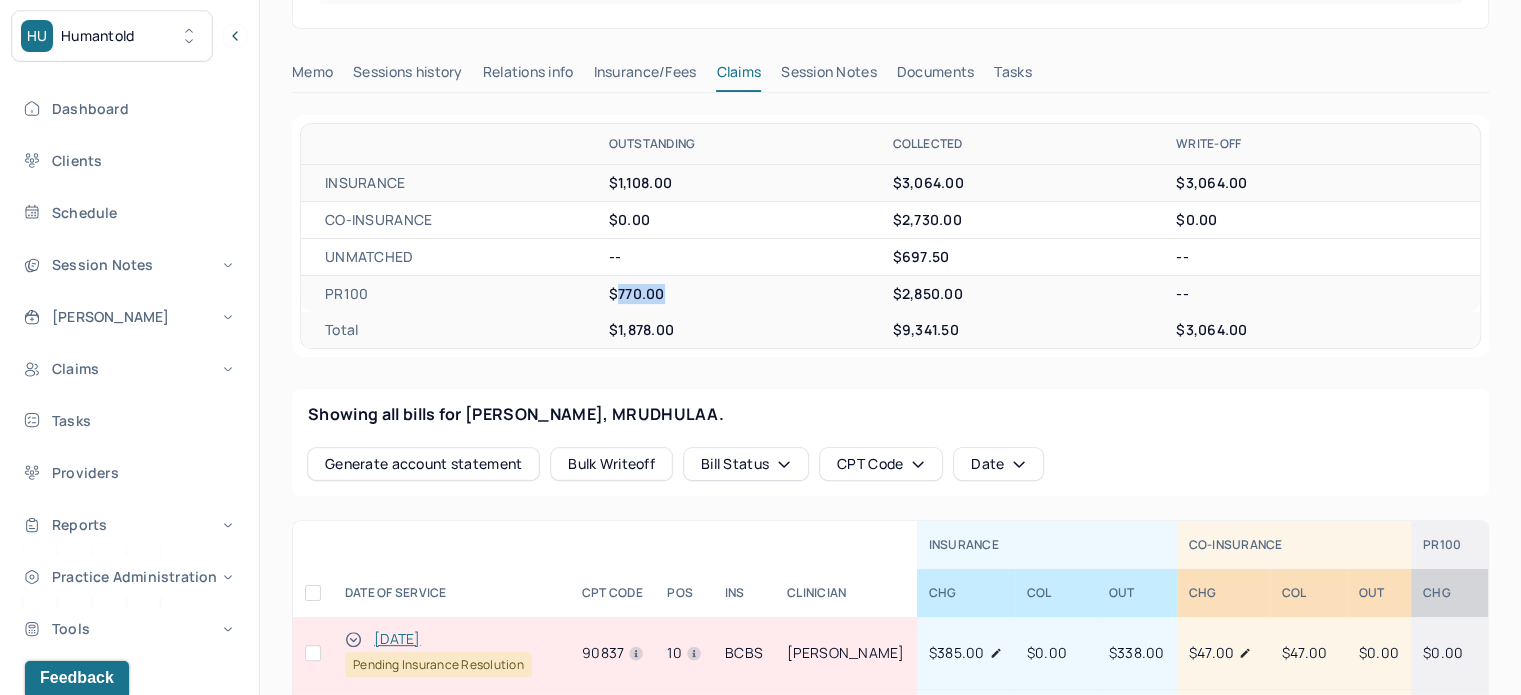 click on "Tasks" at bounding box center [1012, 76] 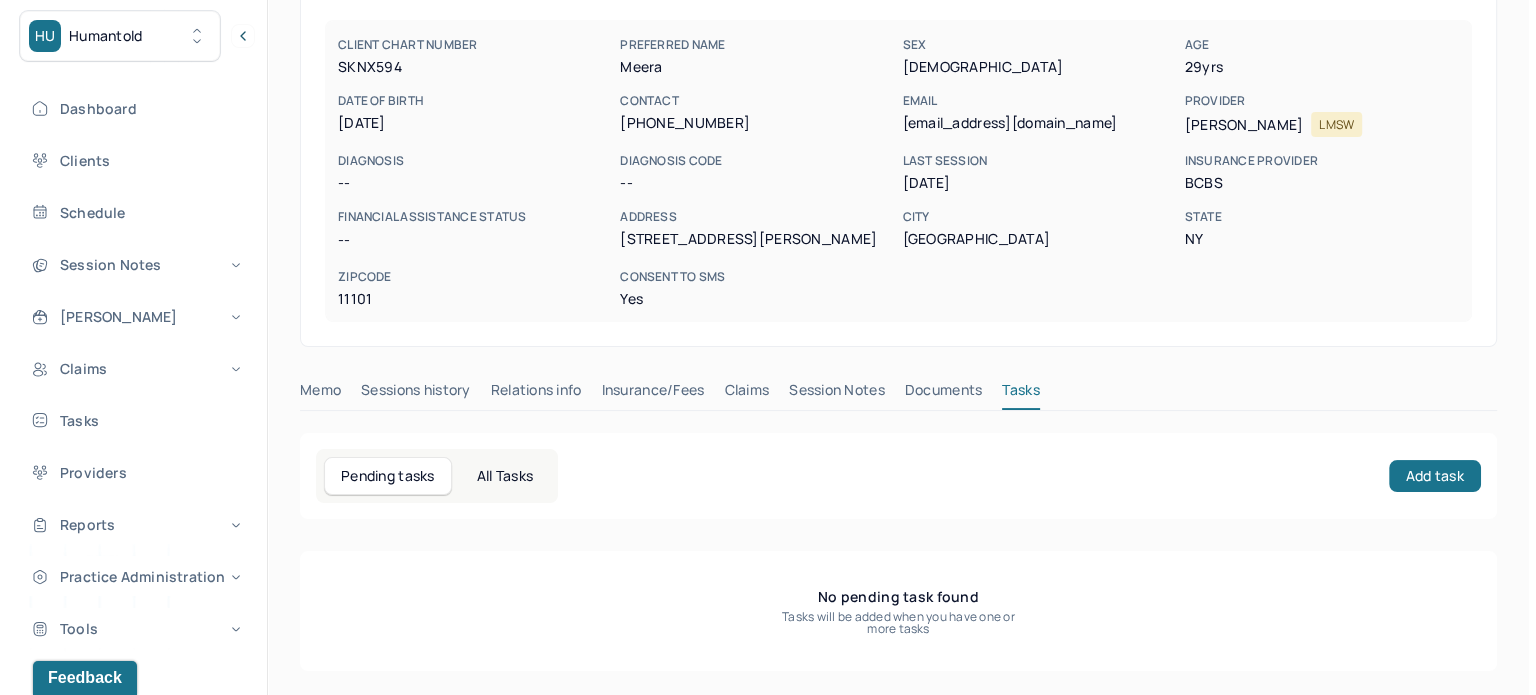 scroll, scrollTop: 180, scrollLeft: 0, axis: vertical 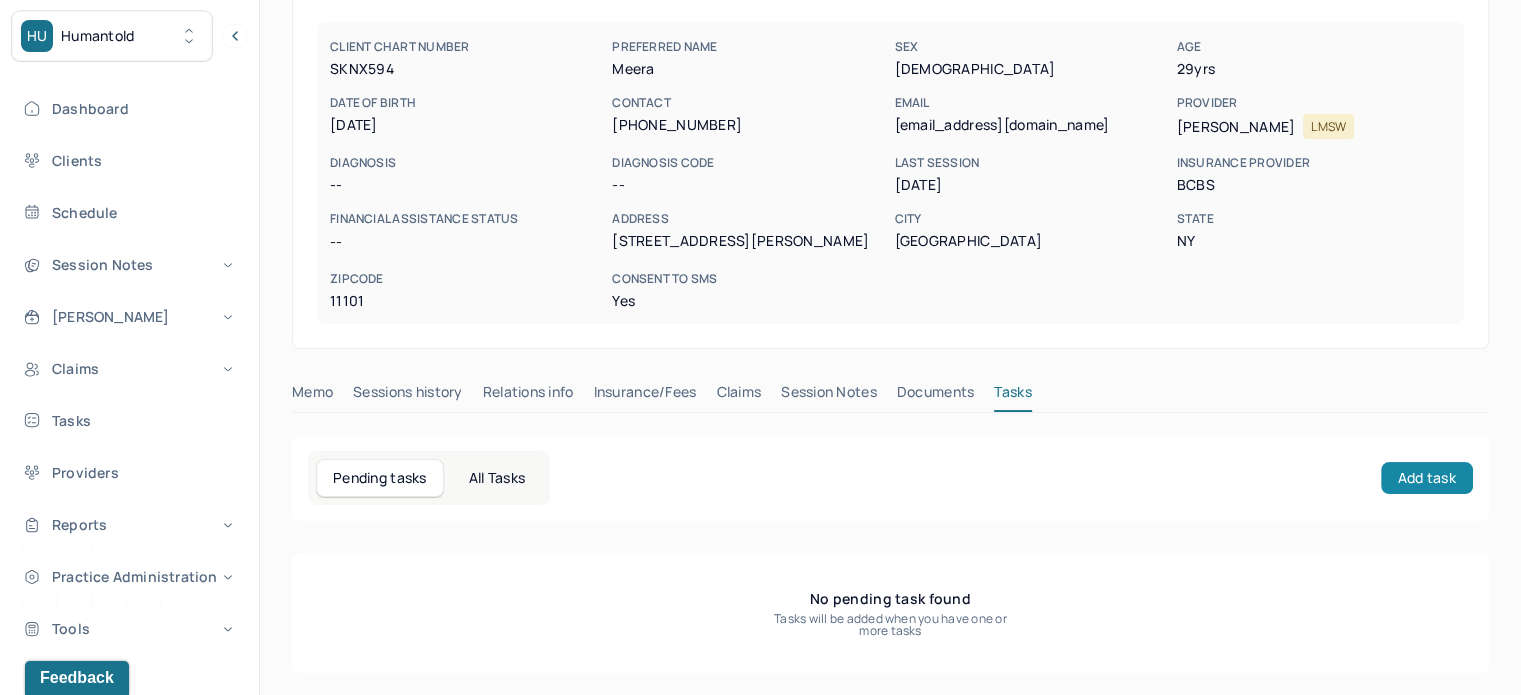 click on "Add task" at bounding box center (1427, 478) 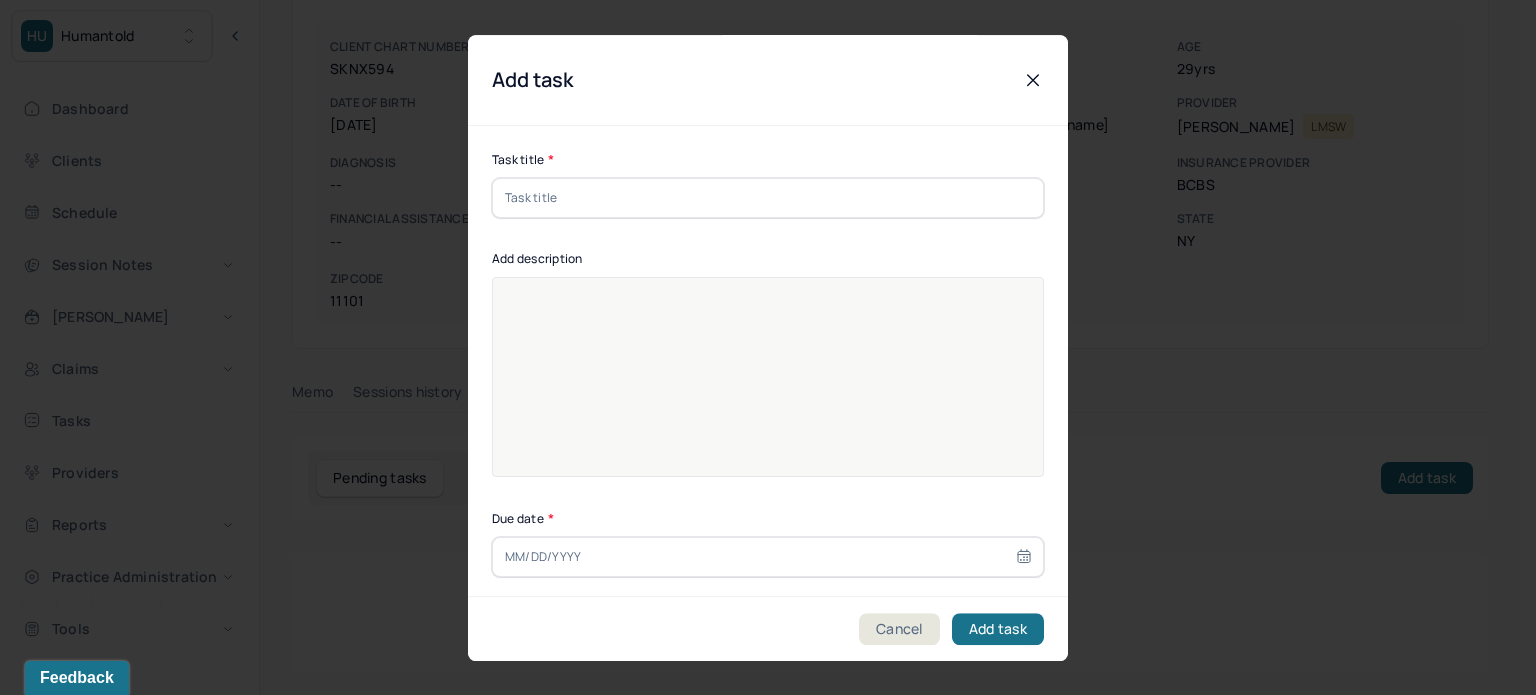click at bounding box center [768, 198] 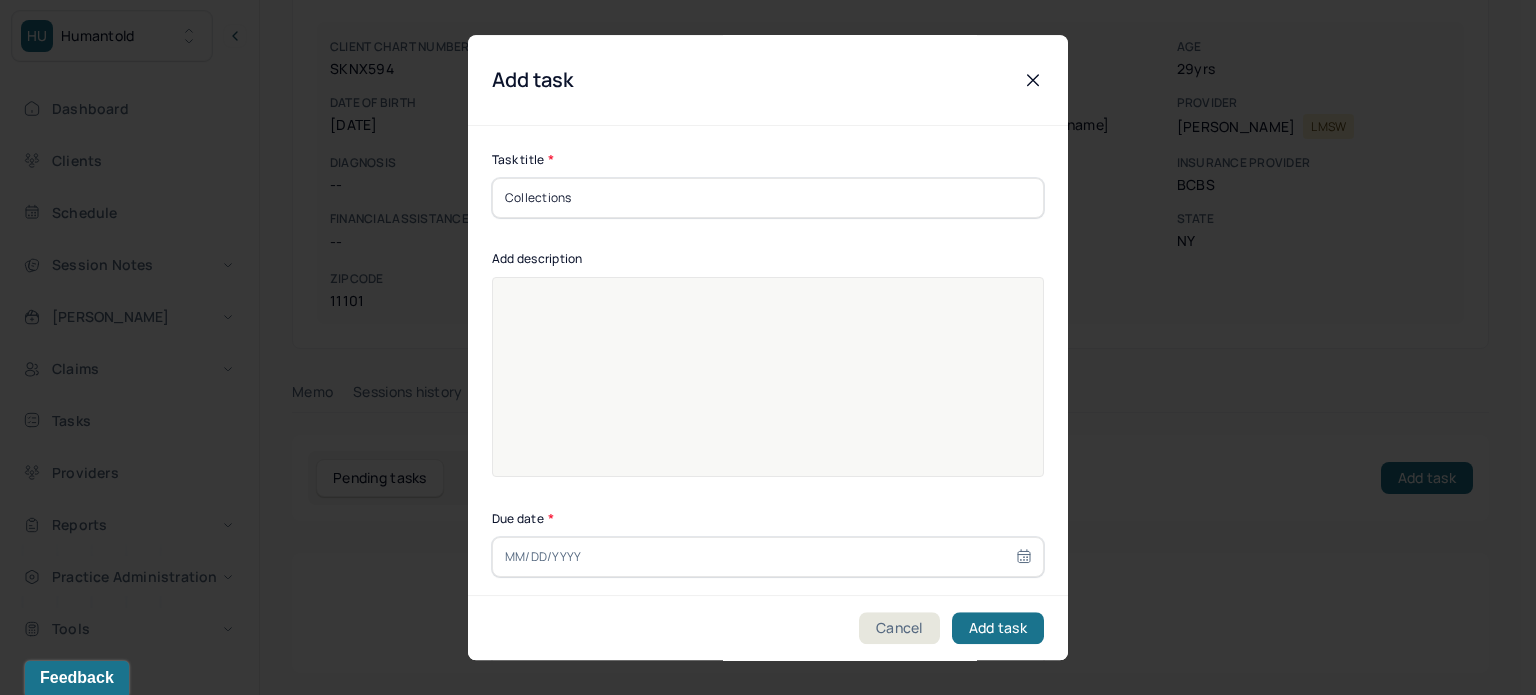 type on "Collections" 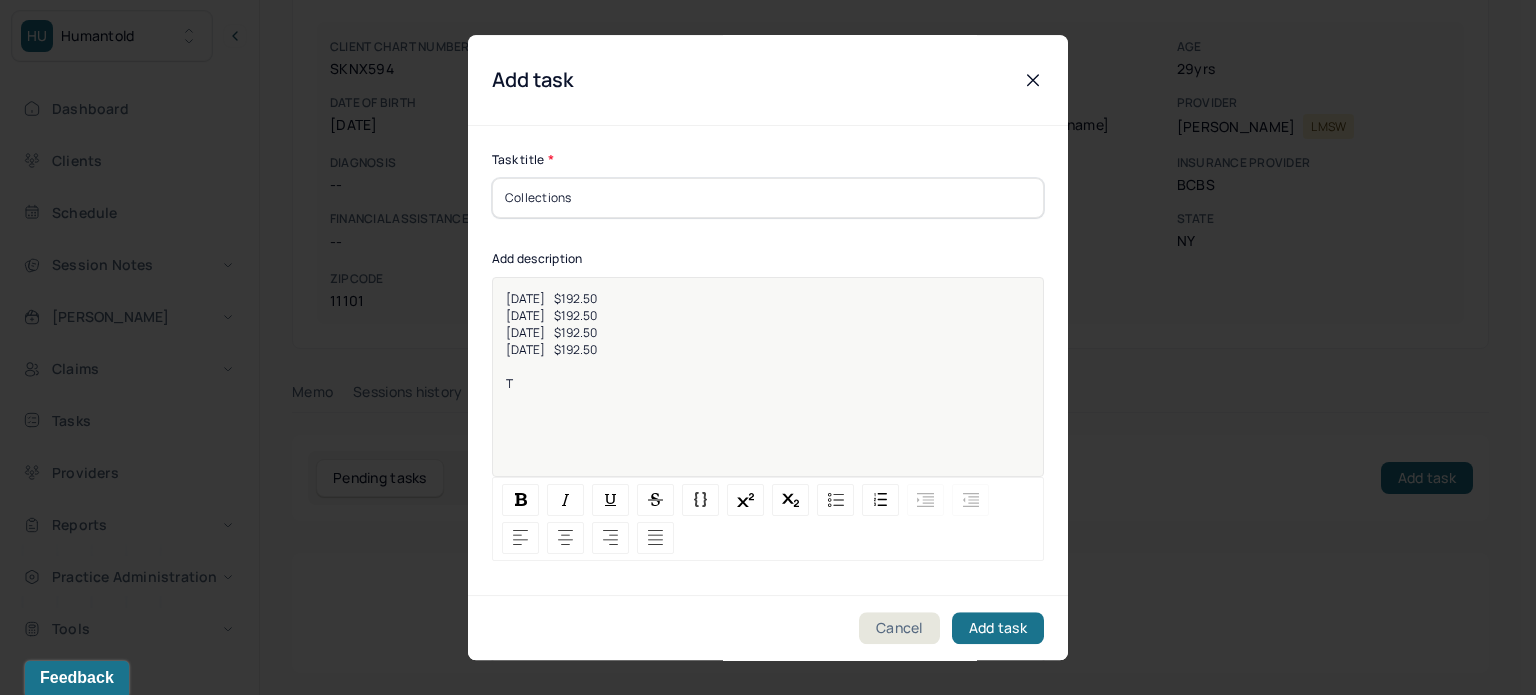 type 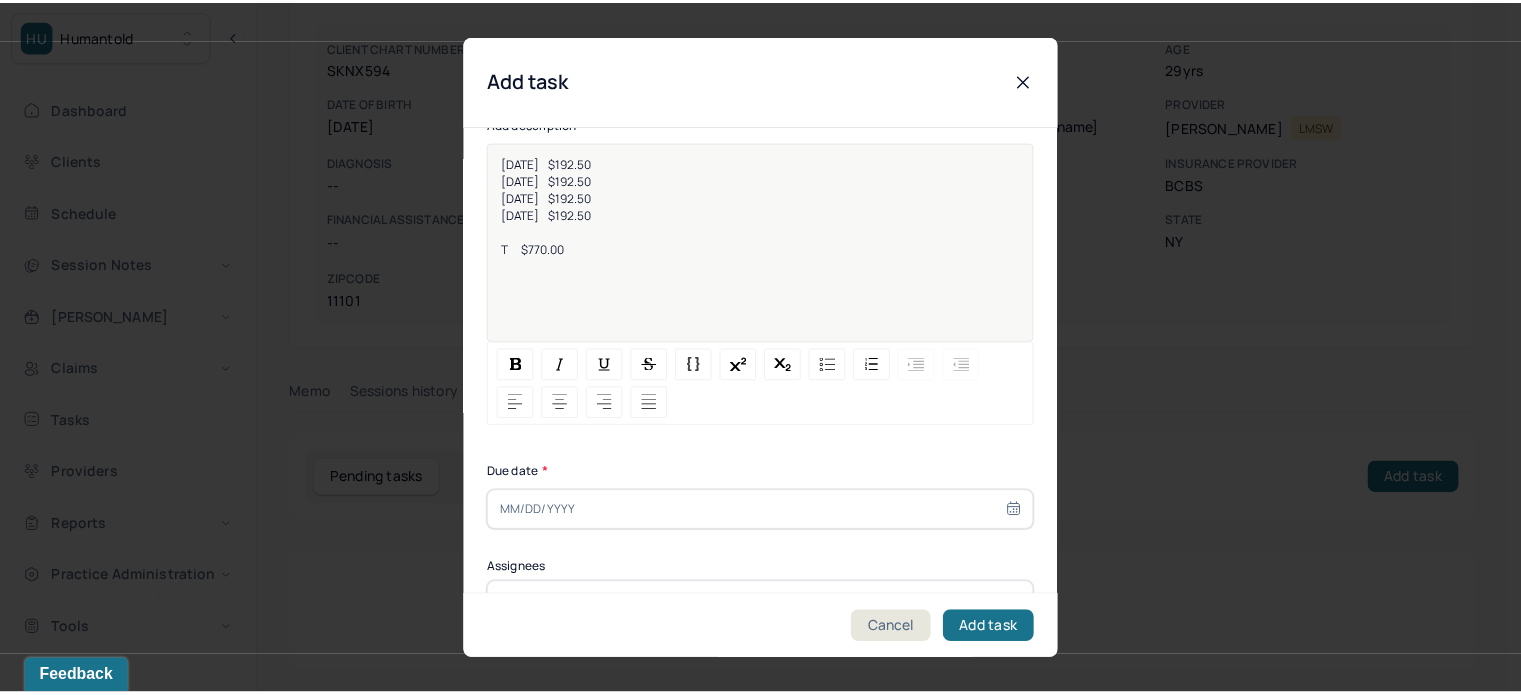 scroll, scrollTop: 256, scrollLeft: 0, axis: vertical 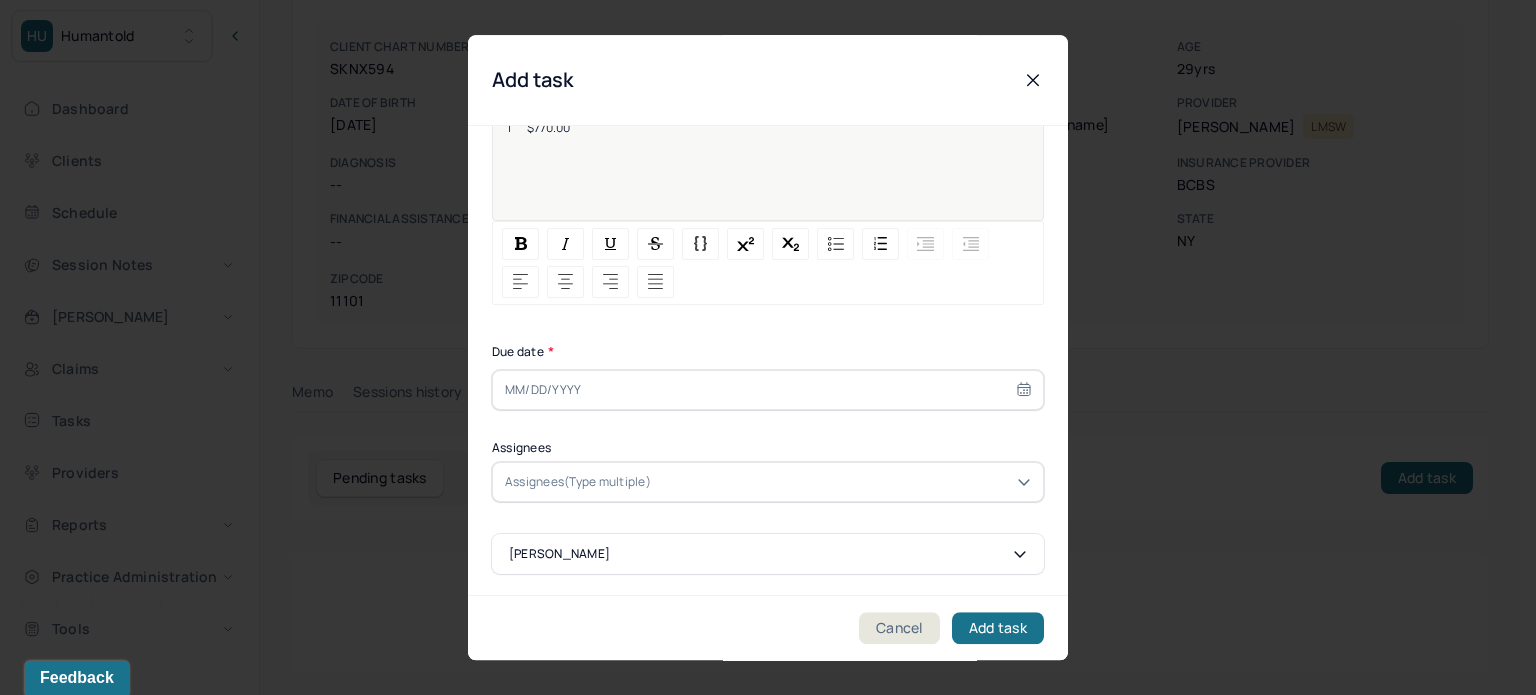 click at bounding box center (768, 390) 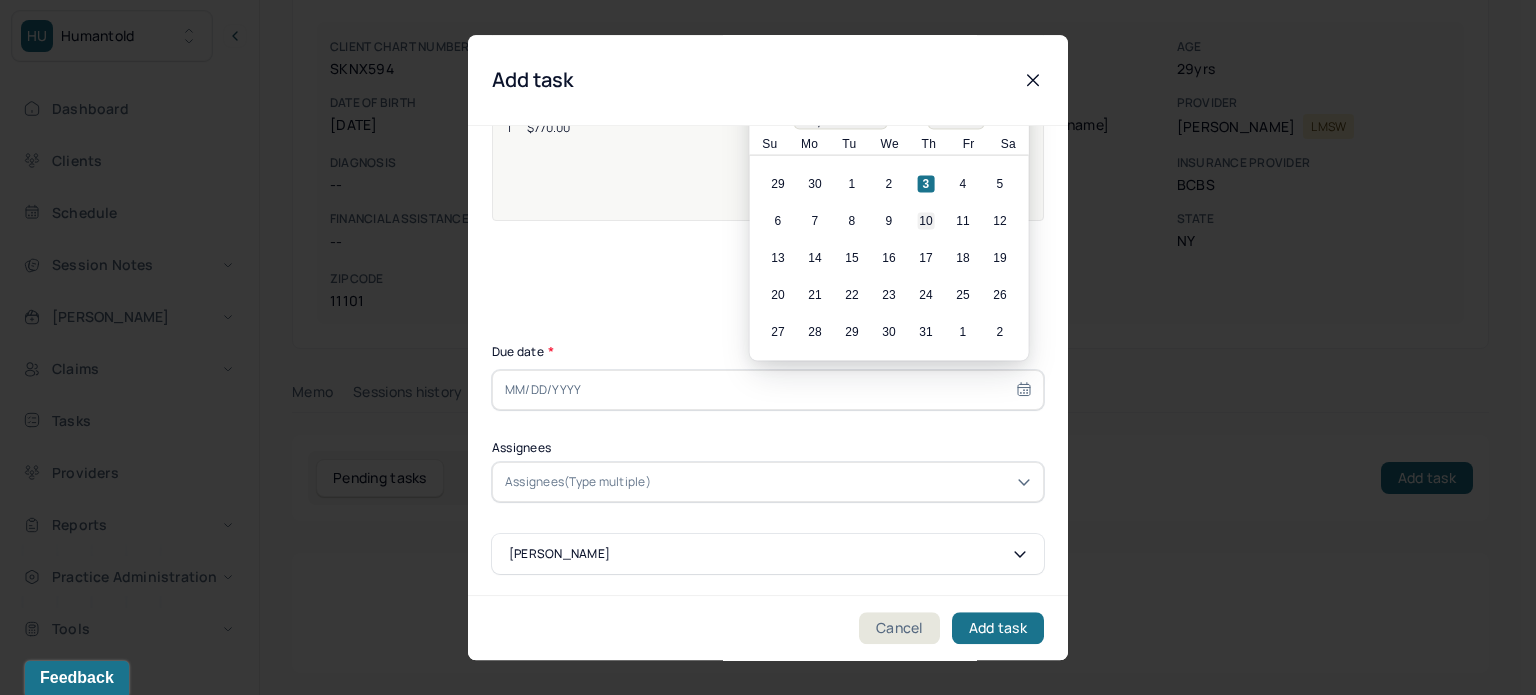 click on "10" at bounding box center (926, 221) 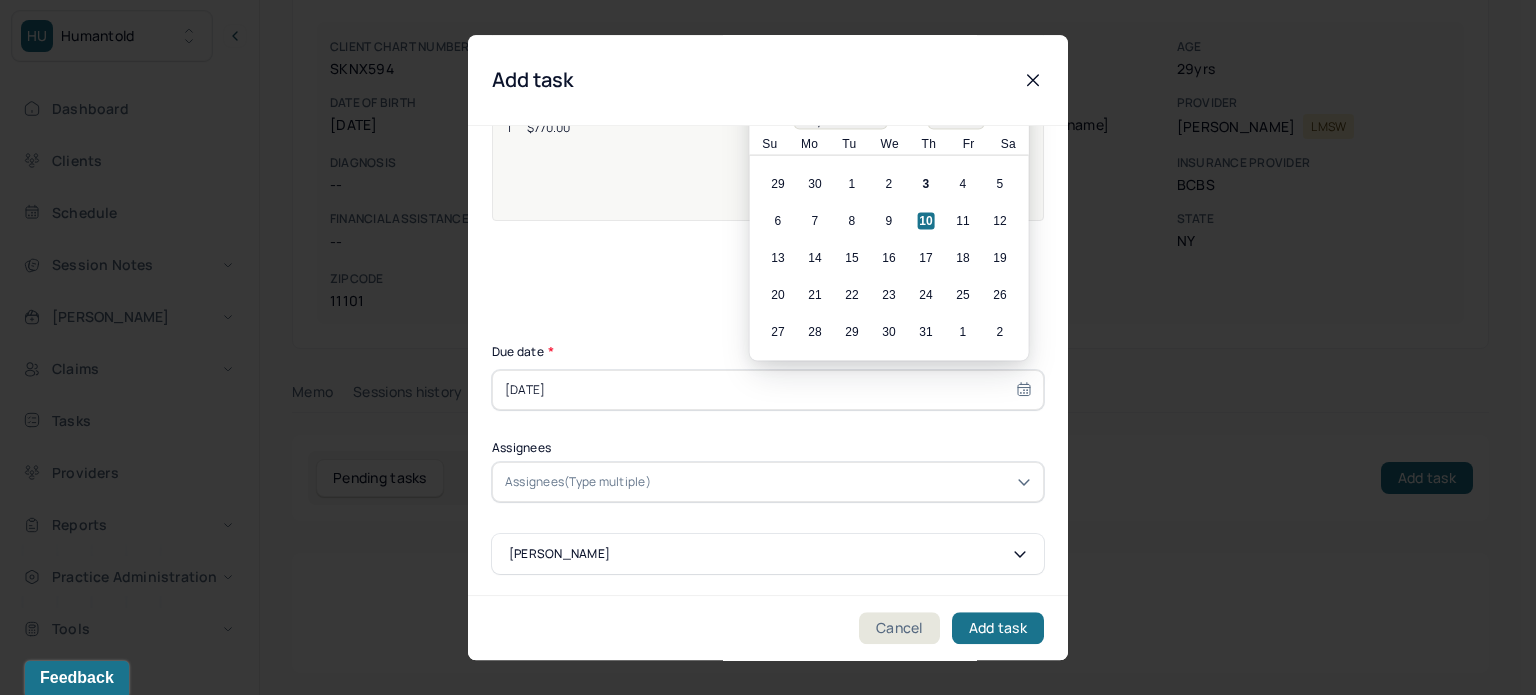 click at bounding box center (843, 482) 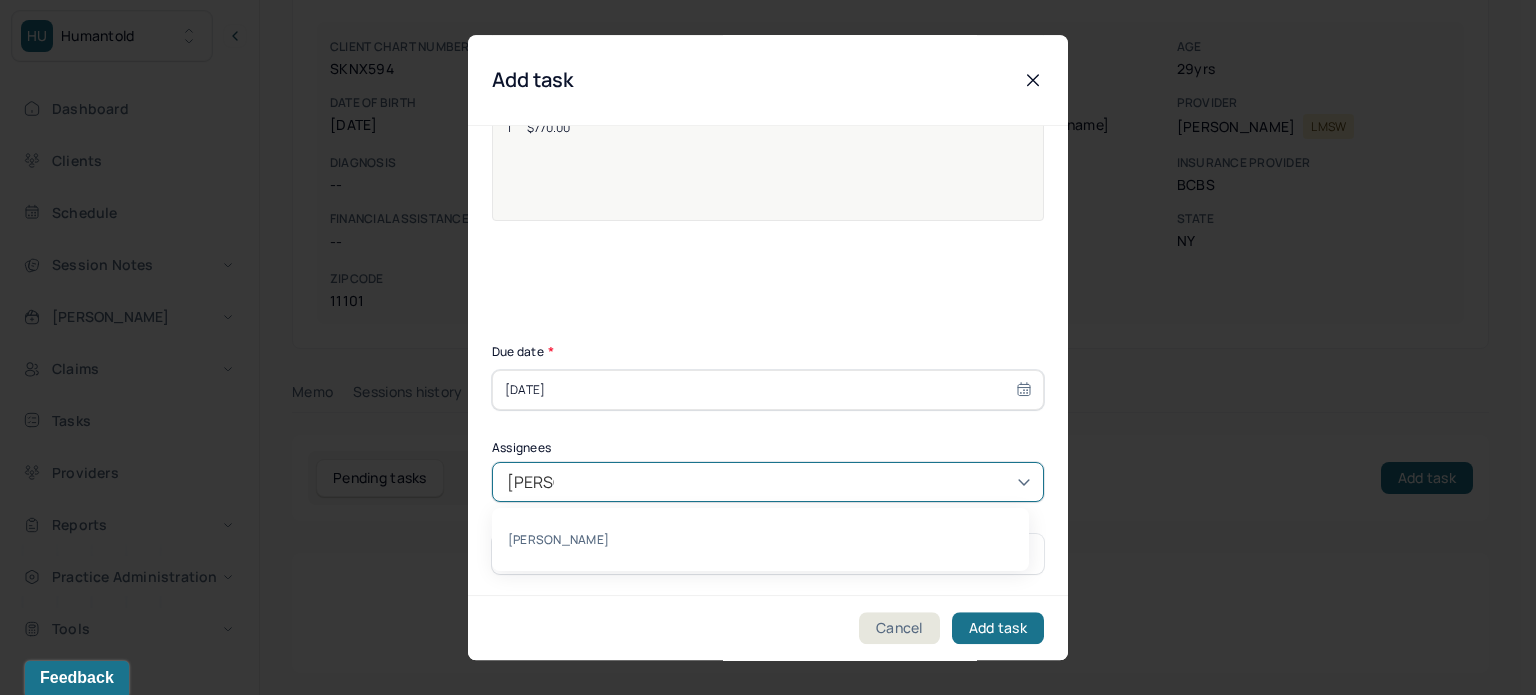 type on "[PERSON_NAME]" 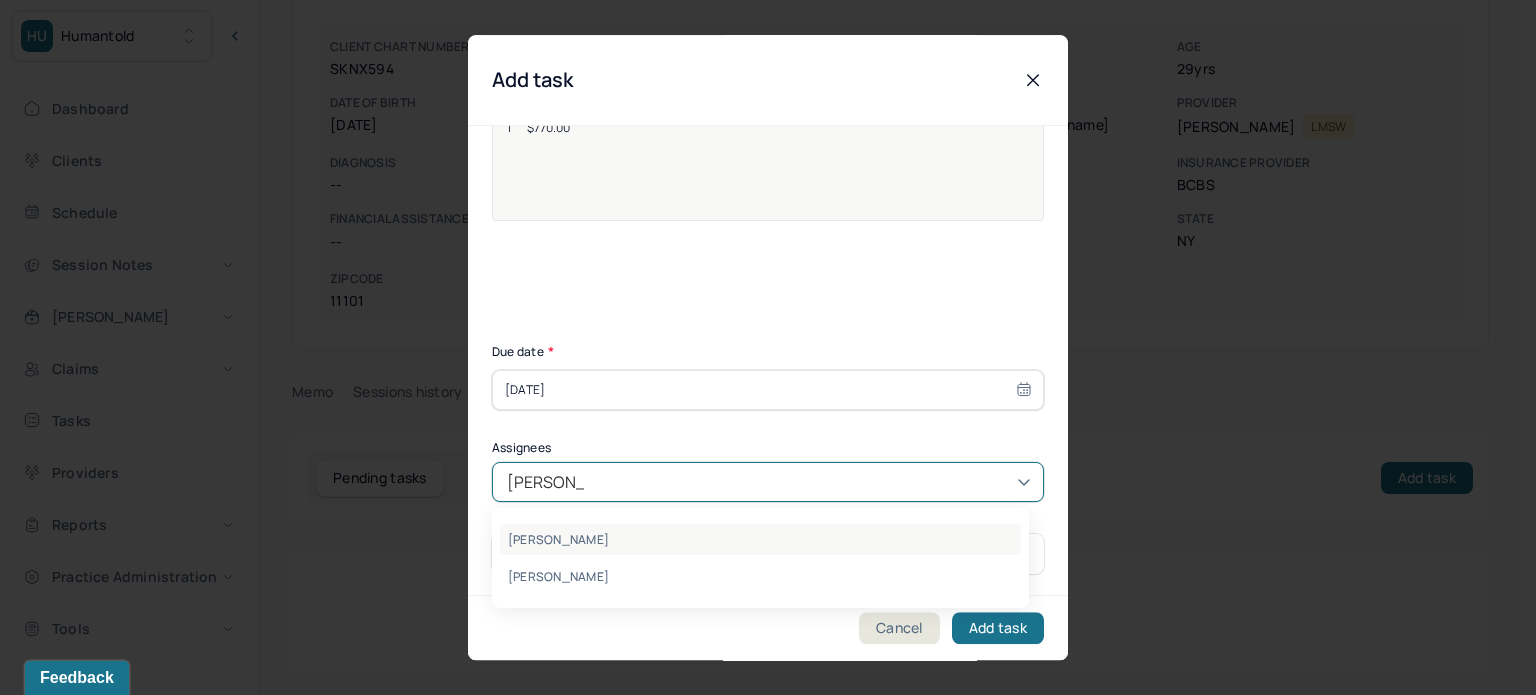 click on "[PERSON_NAME]" at bounding box center (760, 539) 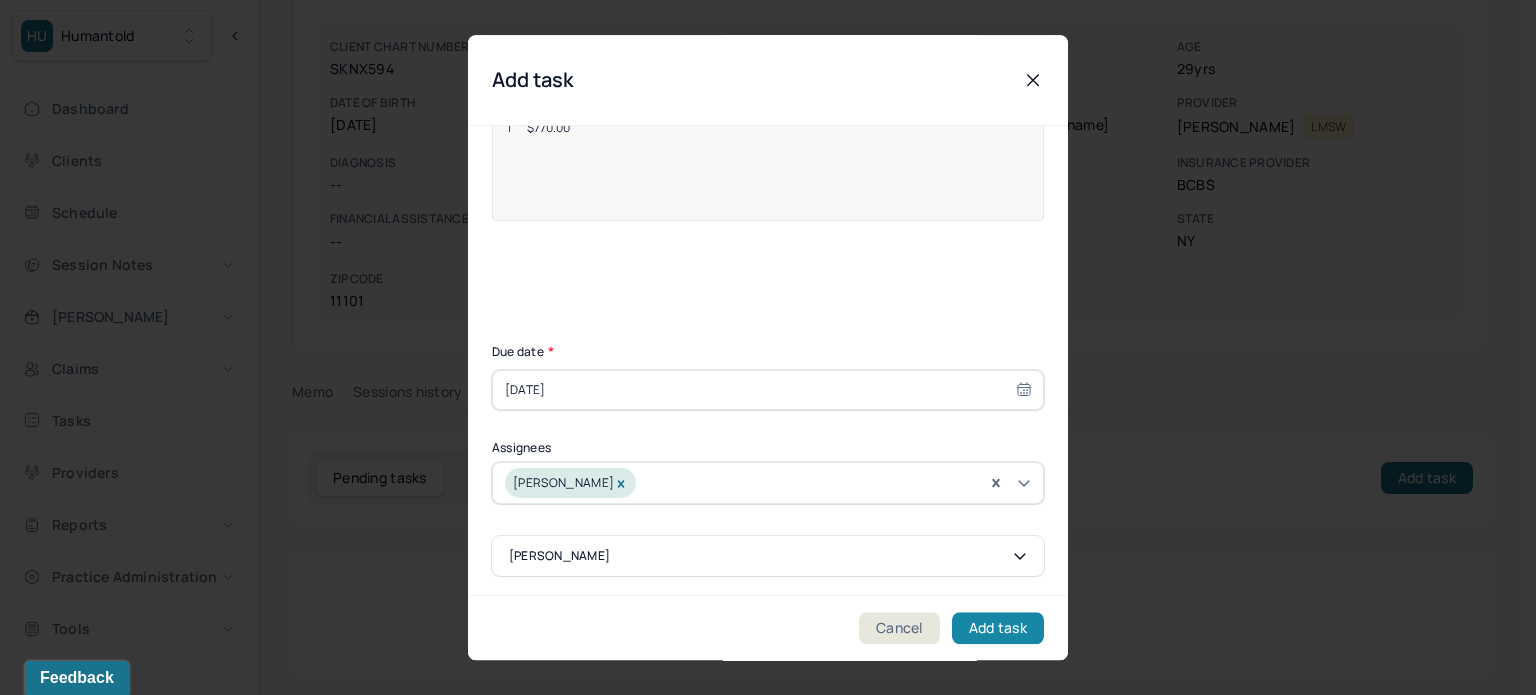 click on "Add task" at bounding box center (998, 628) 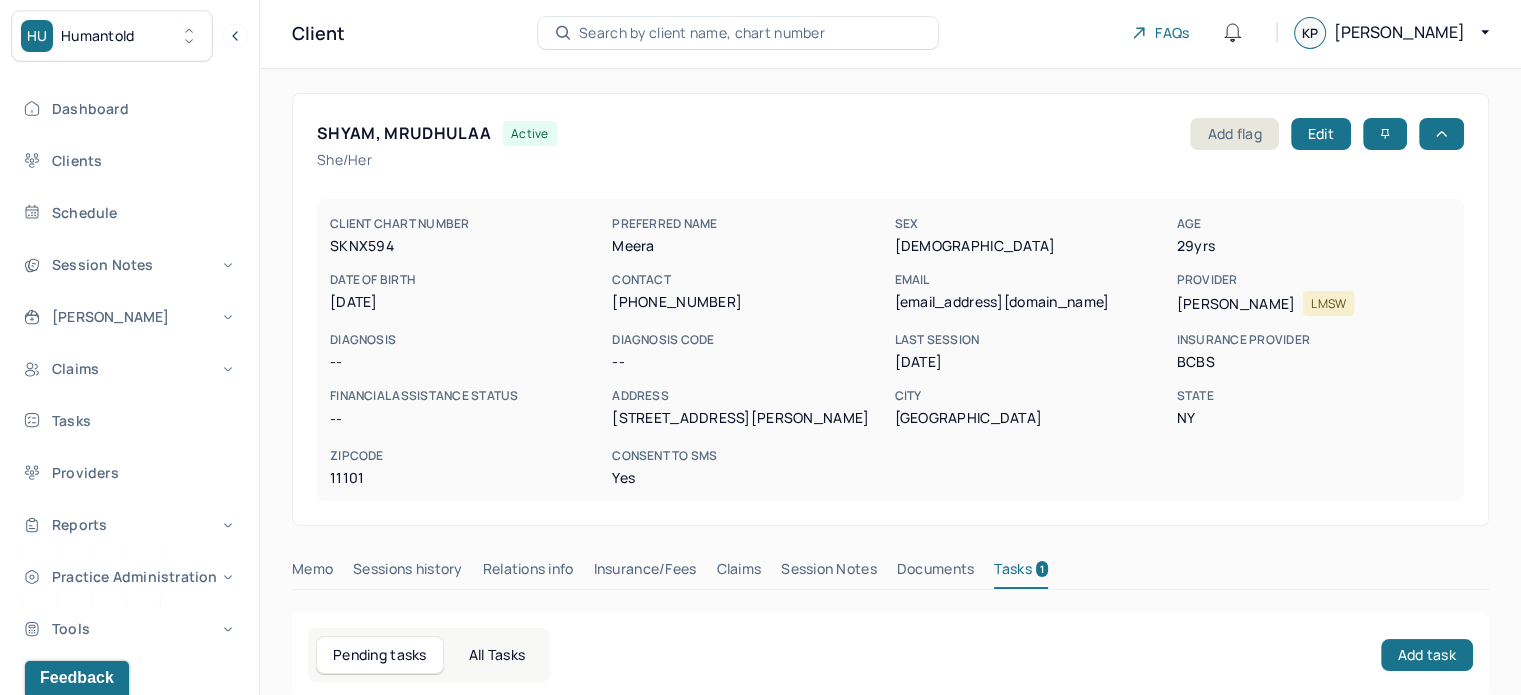 scroll, scrollTop: 0, scrollLeft: 0, axis: both 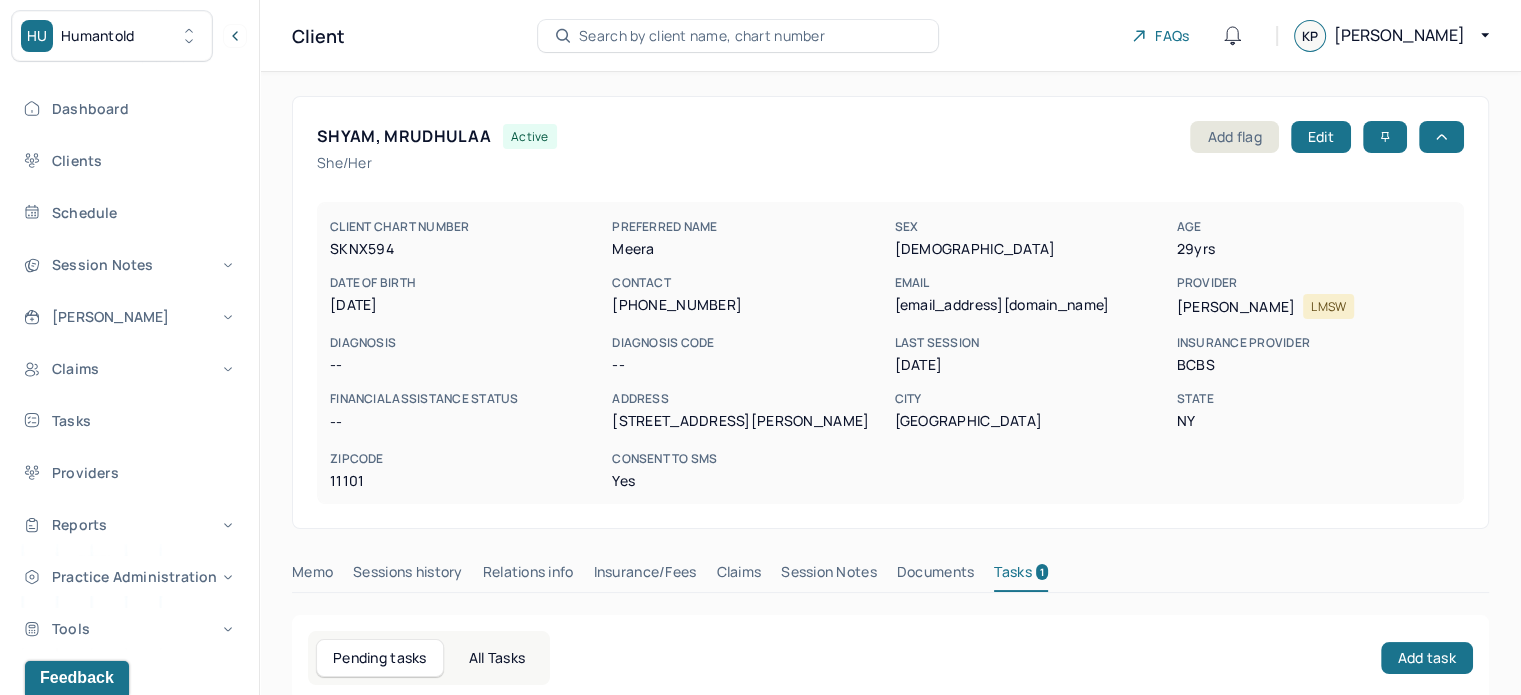 click on "Client   Search by client name, chart number     FAQs     KP [PERSON_NAME]" at bounding box center [890, 36] 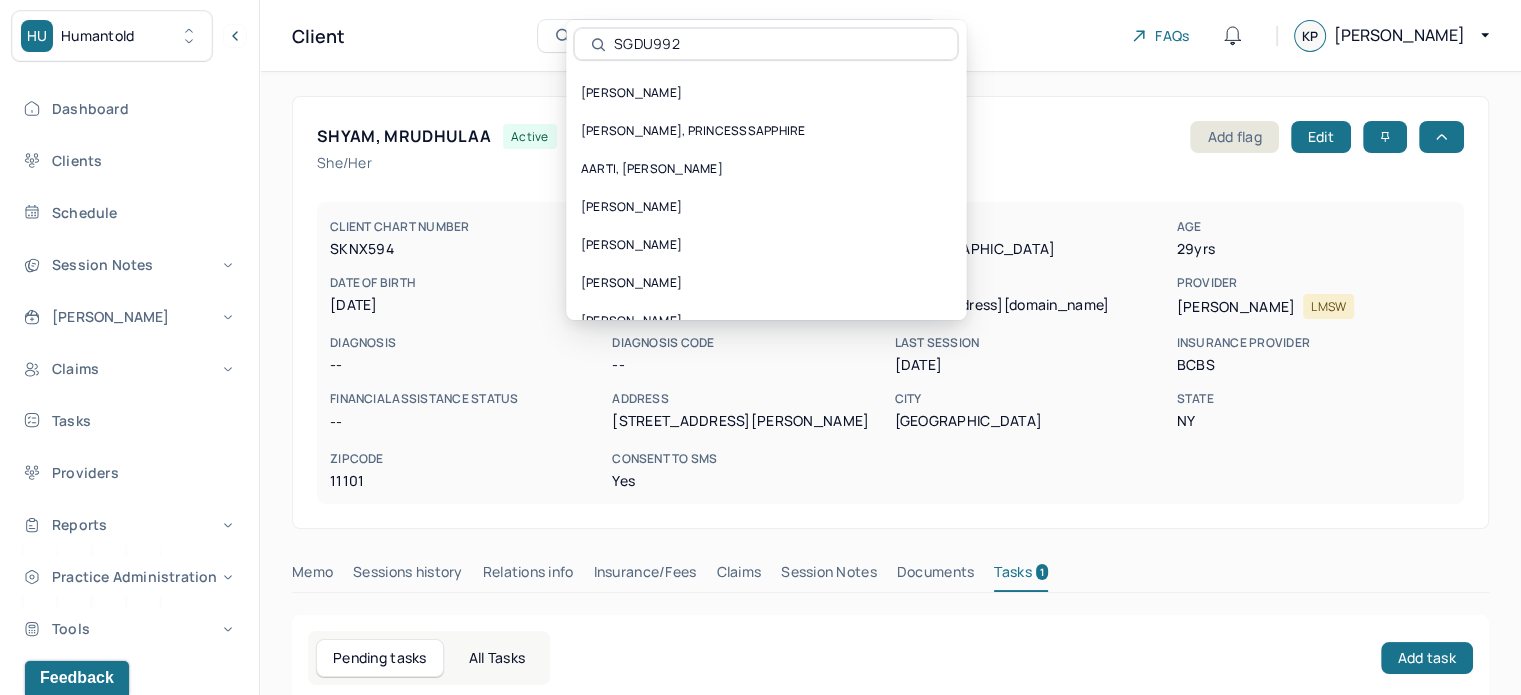 scroll, scrollTop: 0, scrollLeft: 0, axis: both 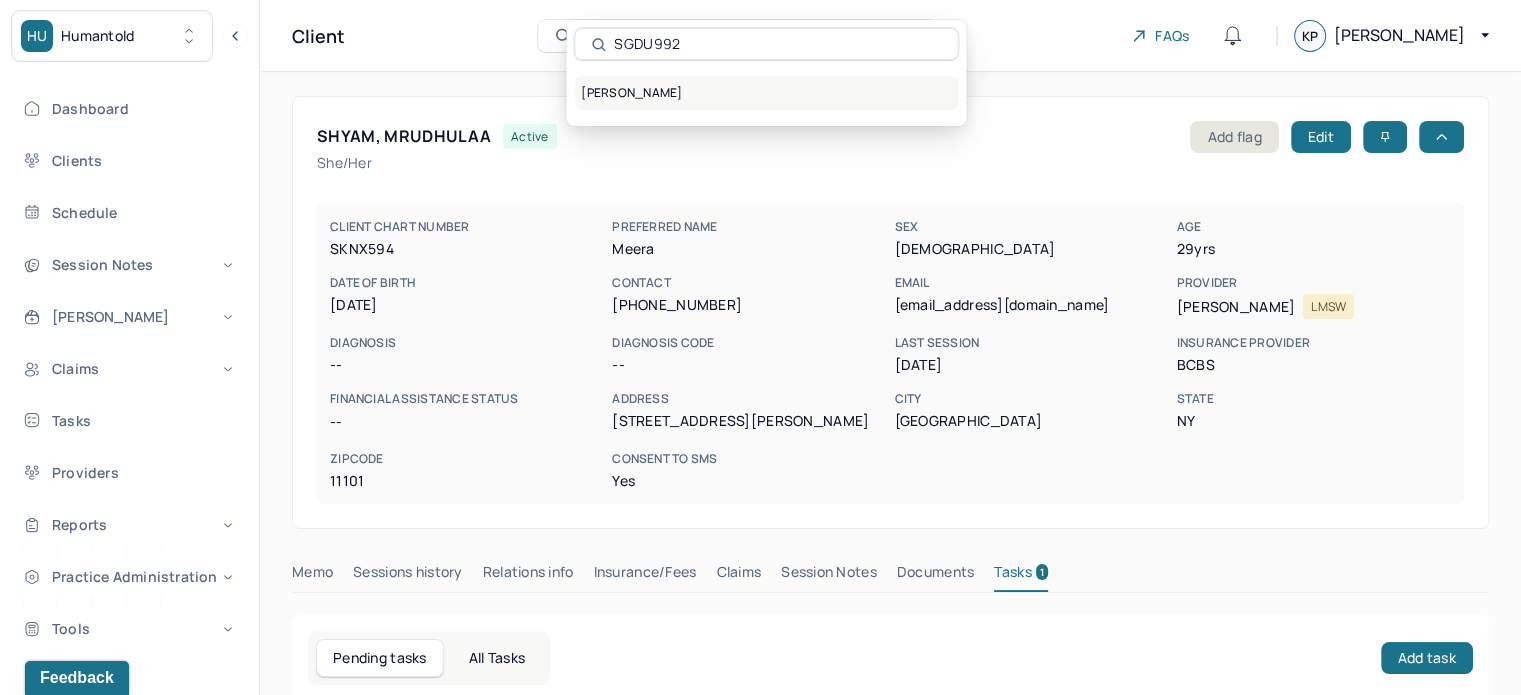 type on "SGDU992" 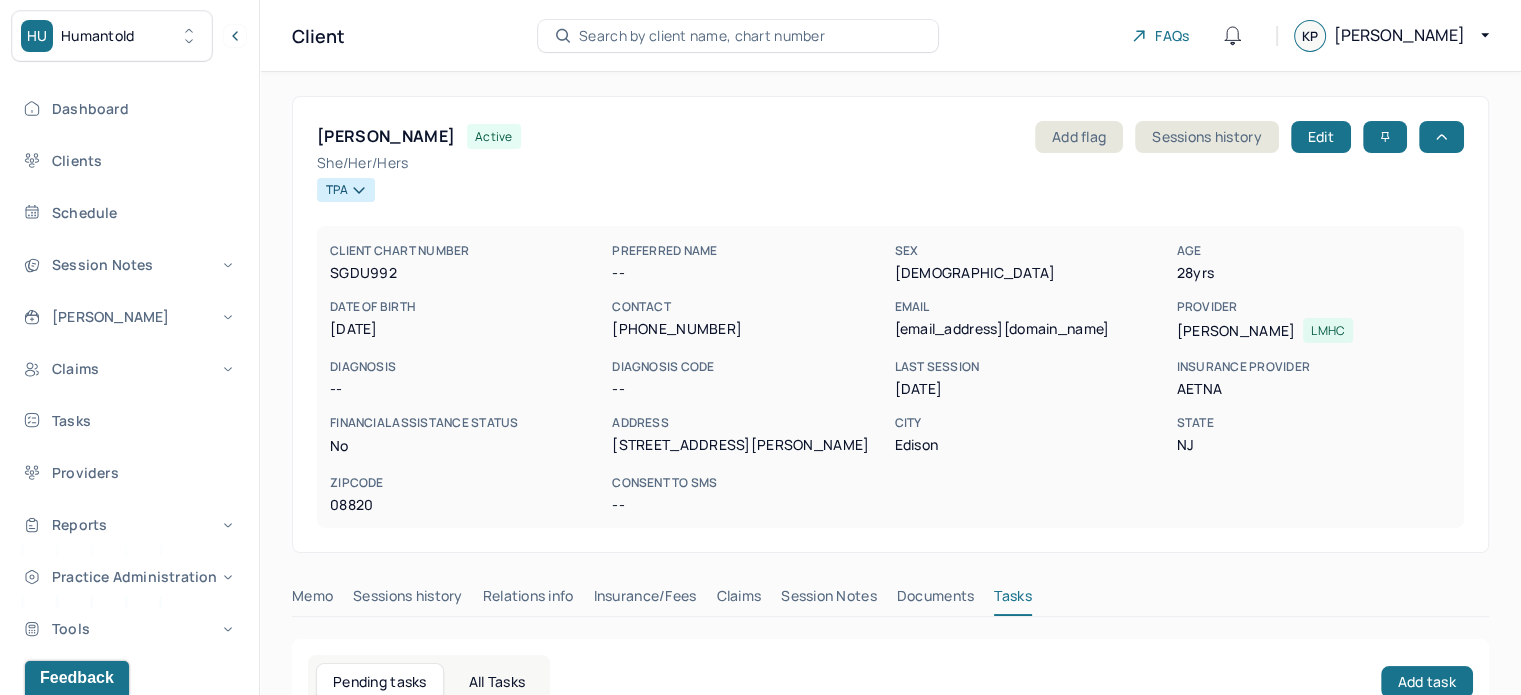 click on "[EMAIL_ADDRESS][DOMAIN_NAME]" at bounding box center [1031, 329] 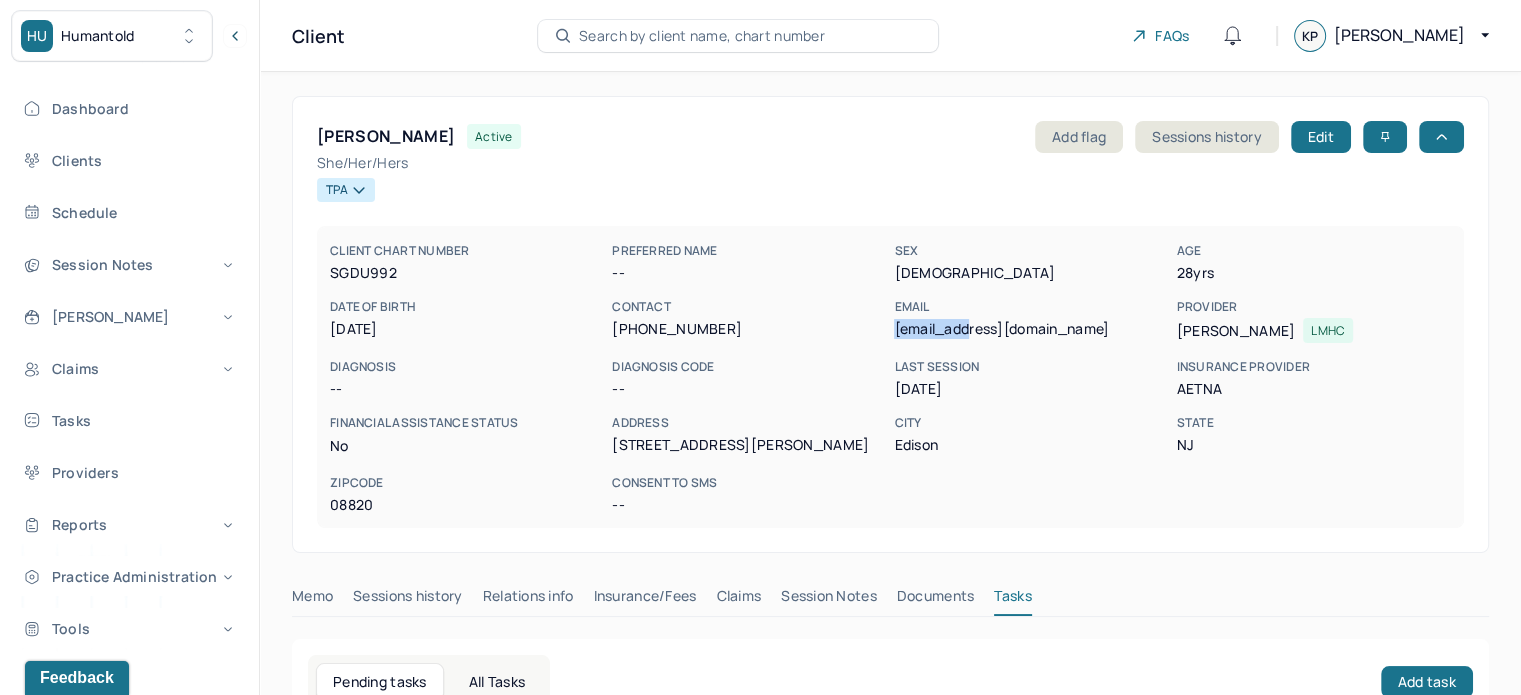 click on "[EMAIL_ADDRESS][DOMAIN_NAME]" at bounding box center [1031, 329] 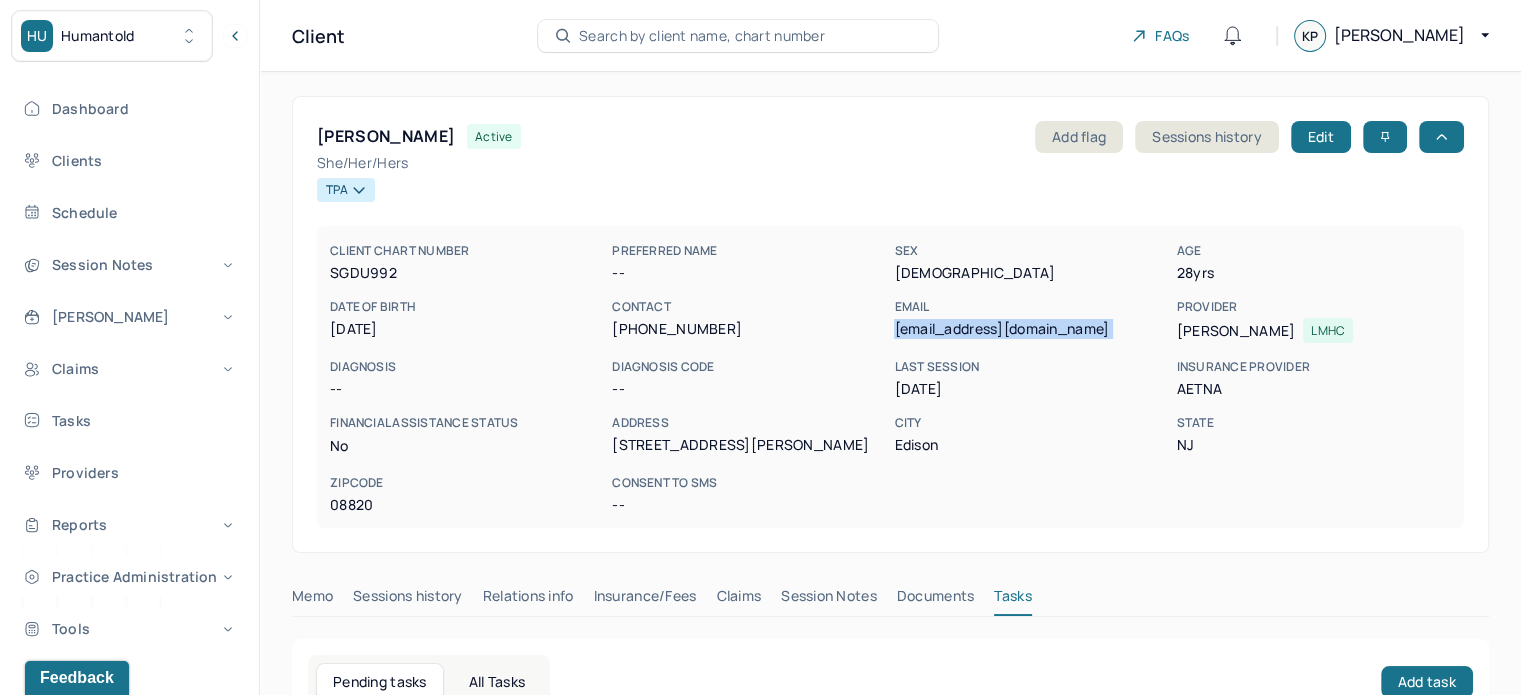 click on "[EMAIL_ADDRESS][DOMAIN_NAME]" at bounding box center (1031, 329) 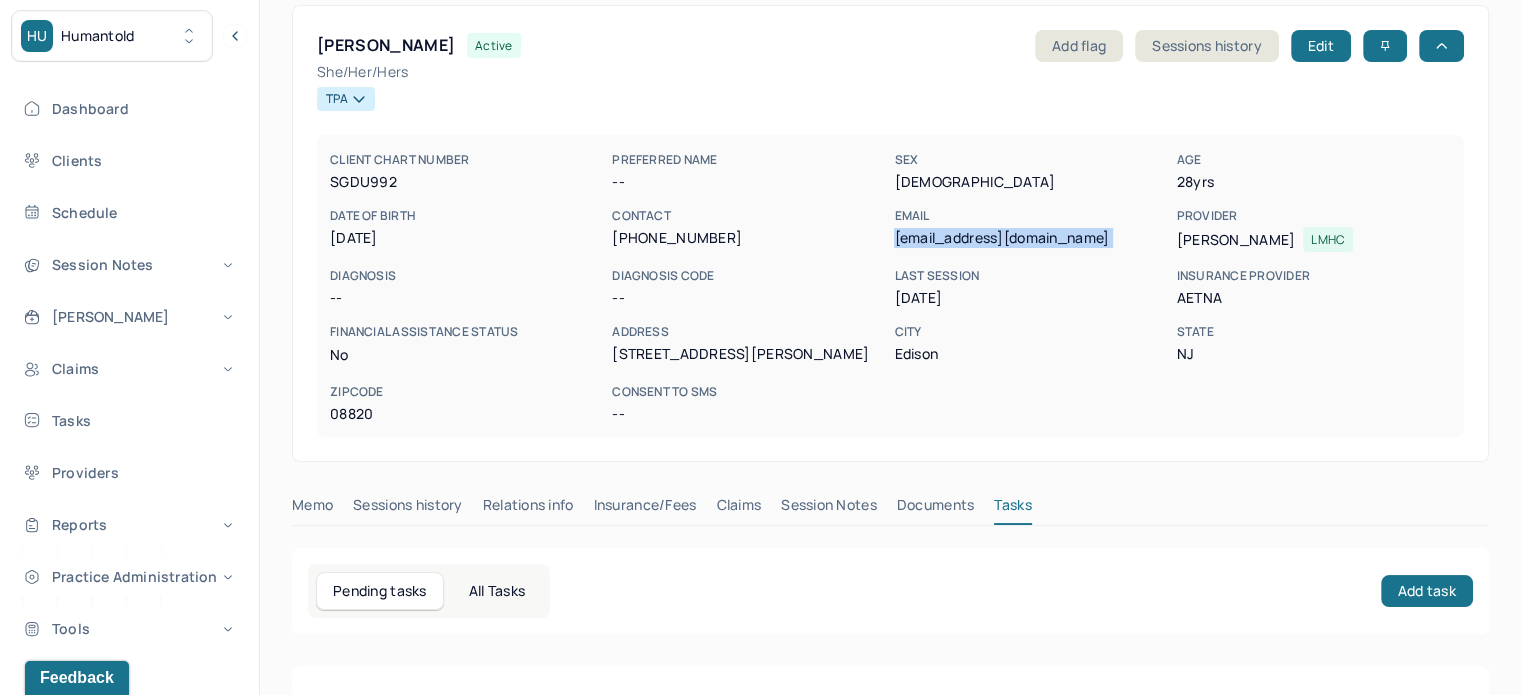 scroll, scrollTop: 204, scrollLeft: 0, axis: vertical 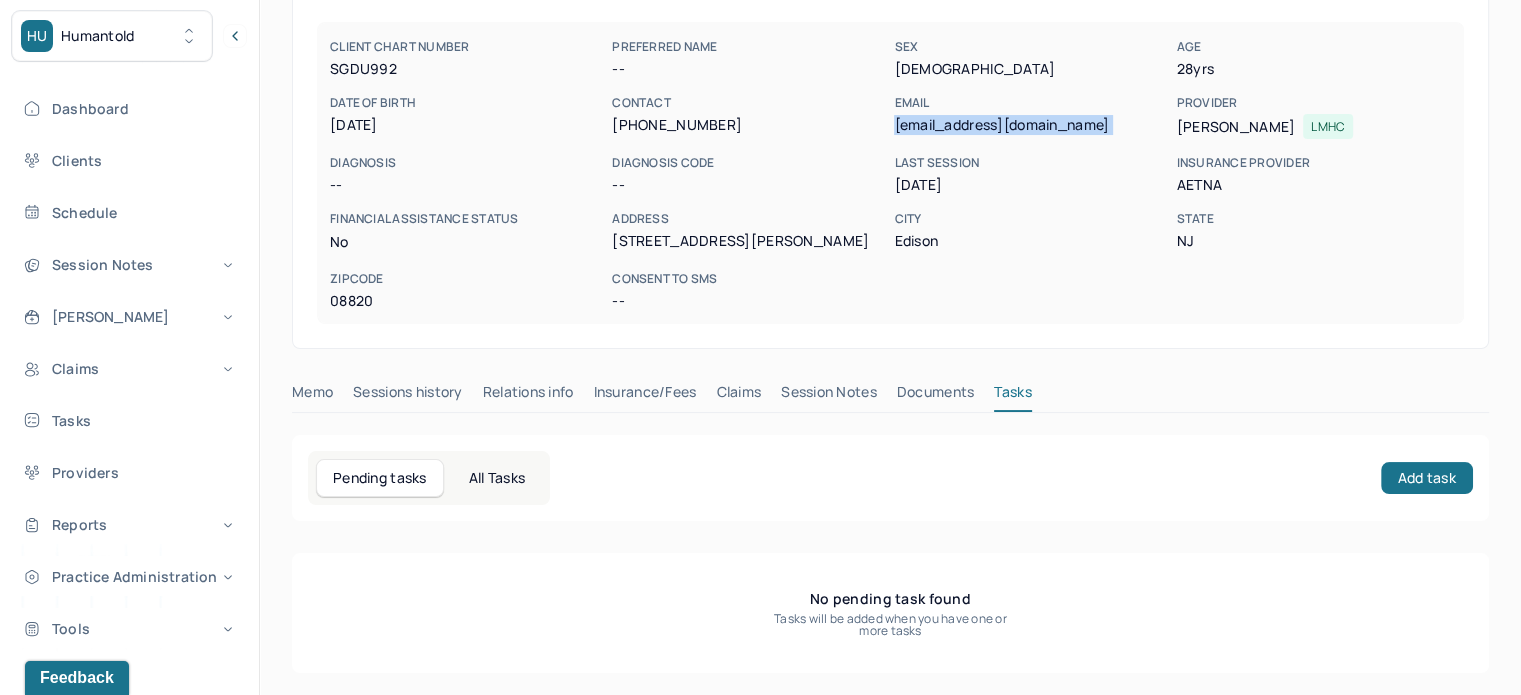 click on "Claims" at bounding box center [738, 396] 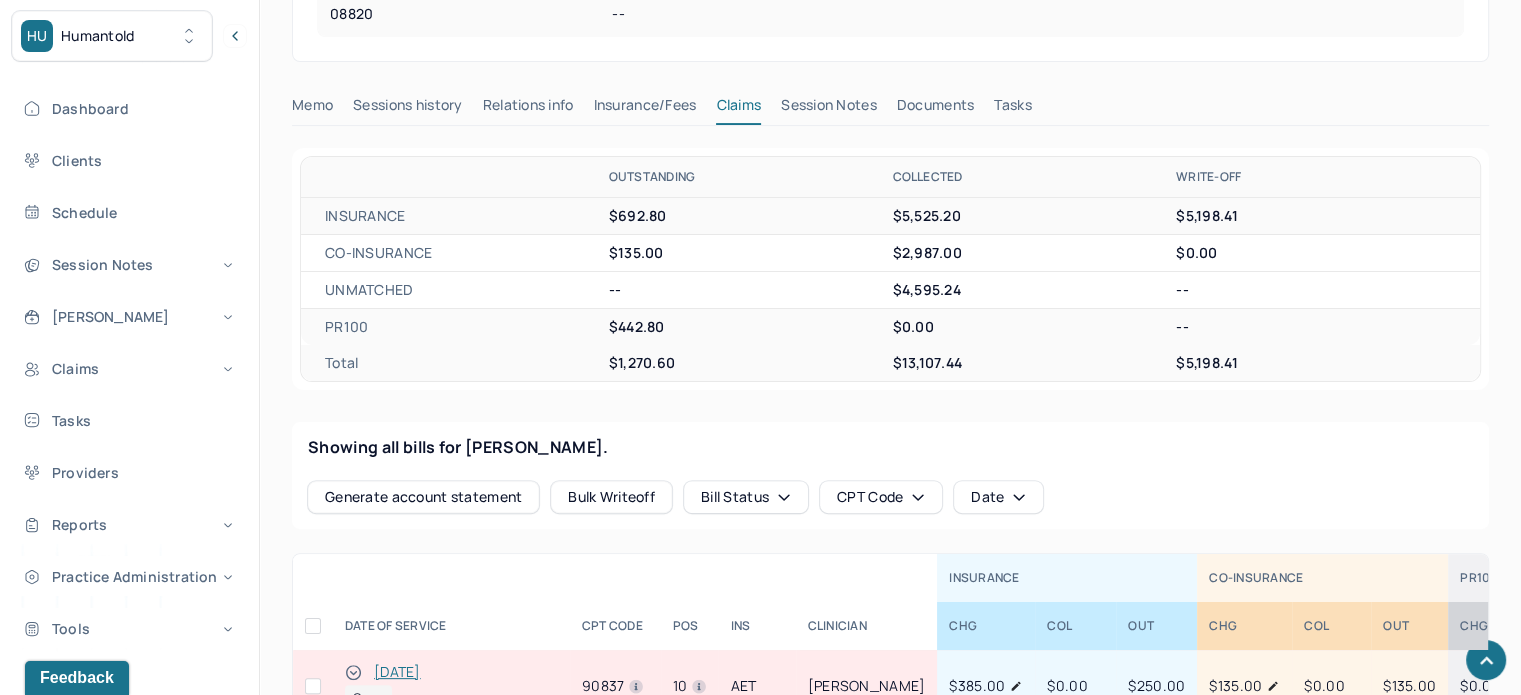scroll, scrollTop: 804, scrollLeft: 0, axis: vertical 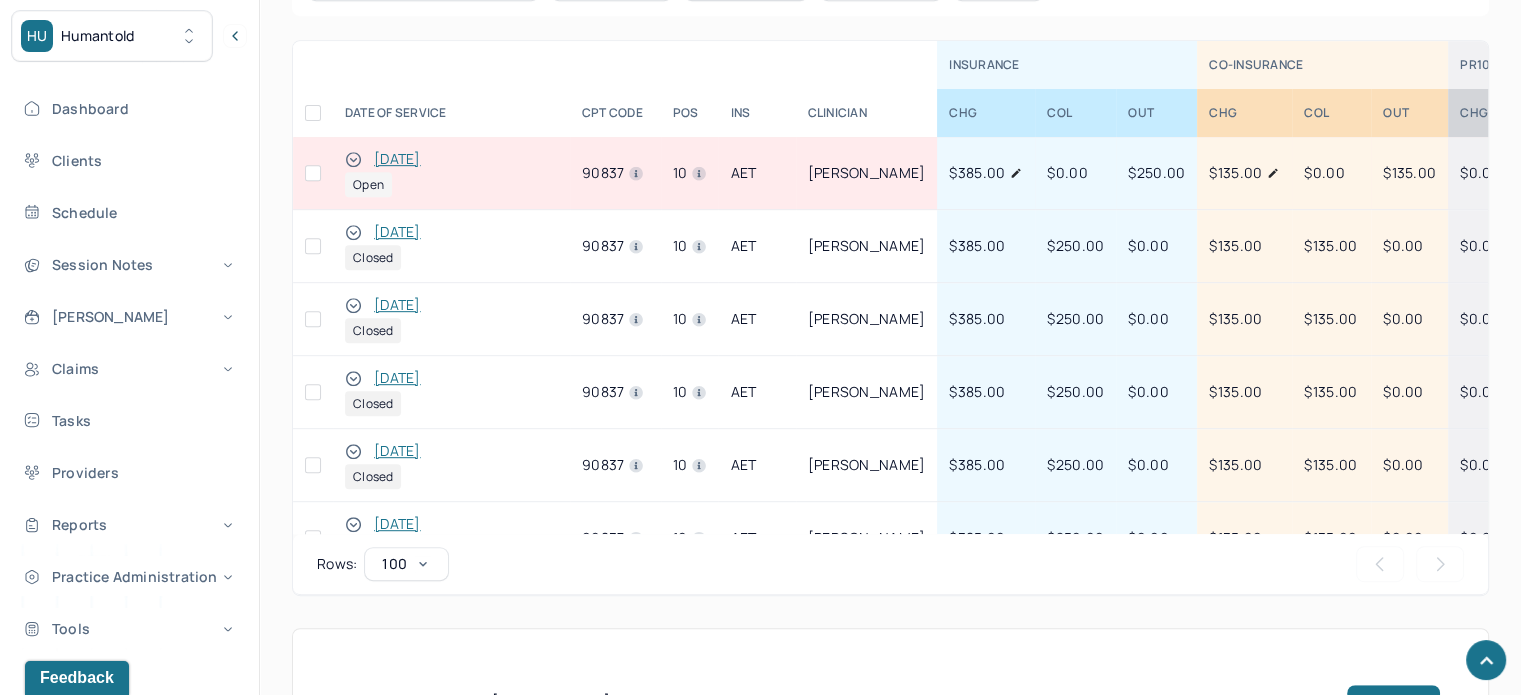 click 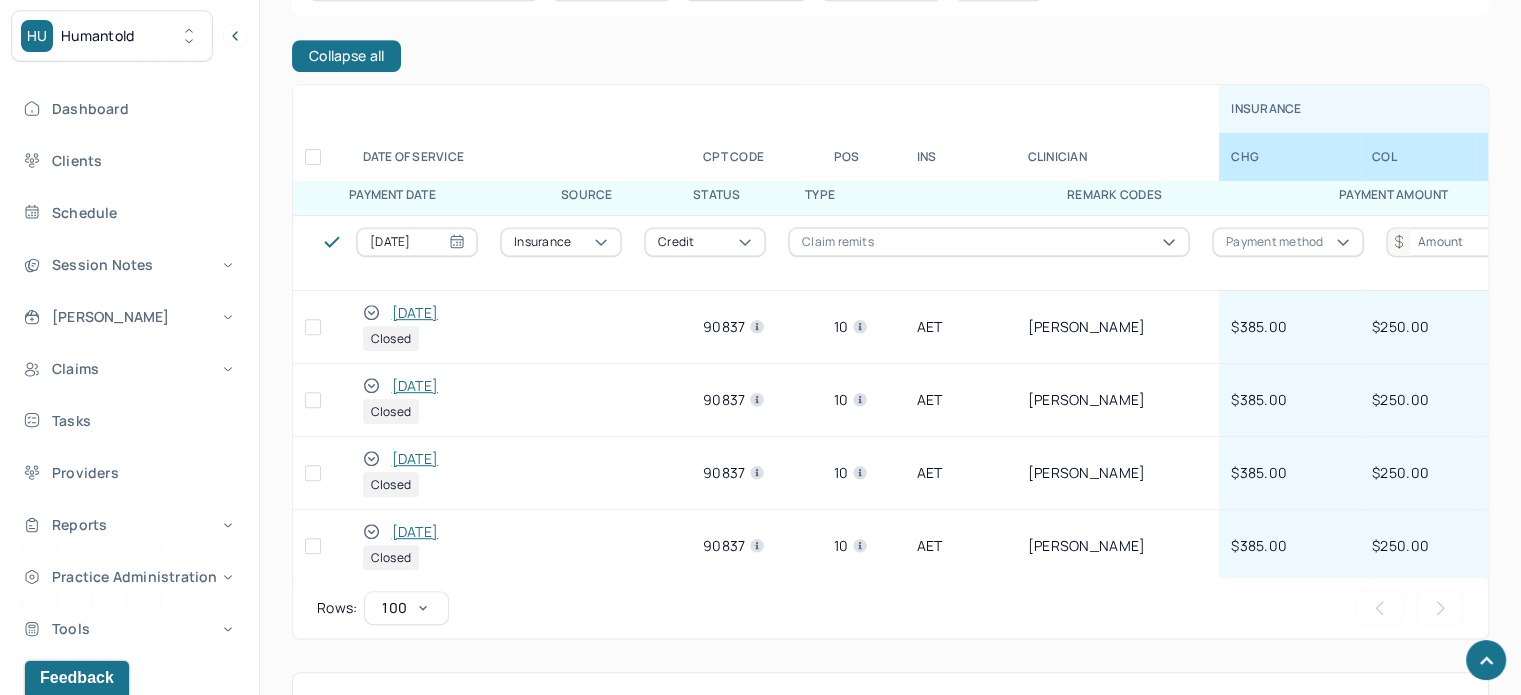 scroll, scrollTop: 0, scrollLeft: 0, axis: both 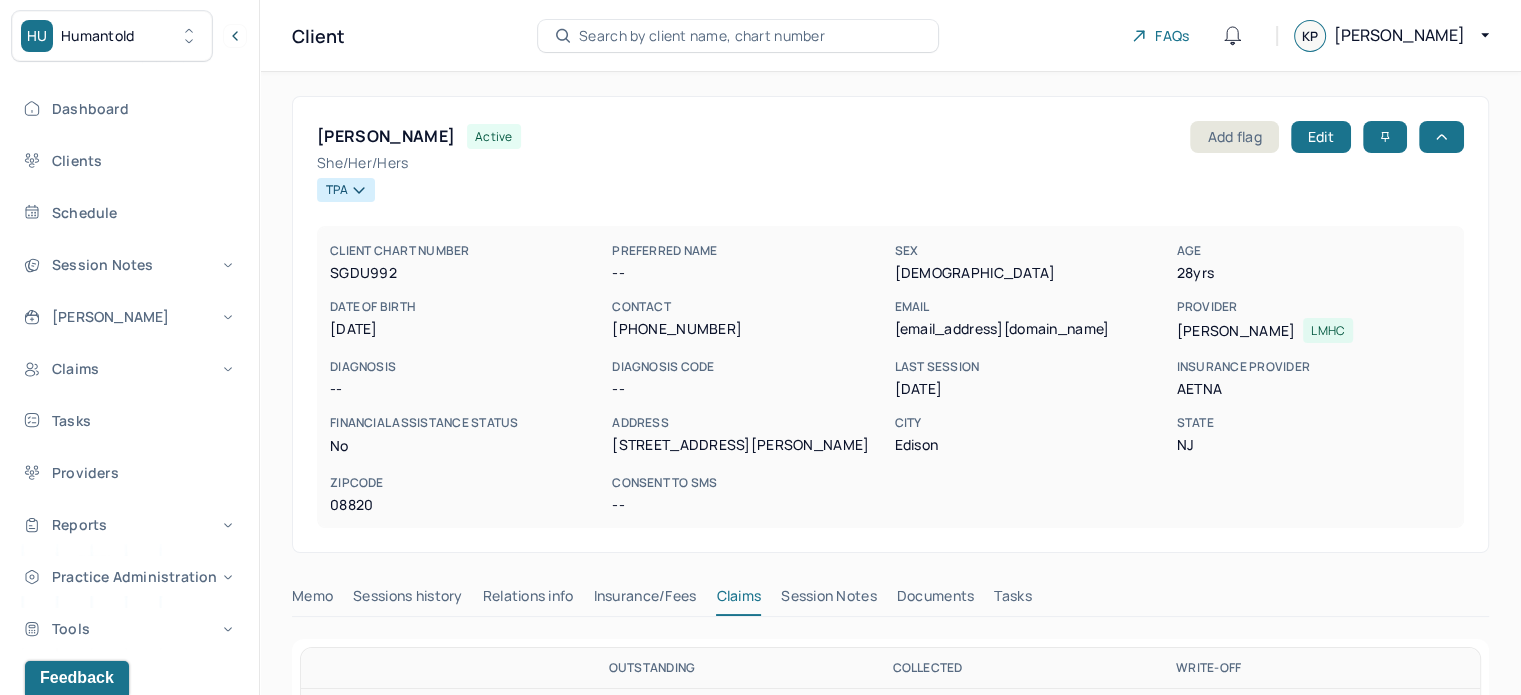 click on "SGDU992" at bounding box center (467, 273) 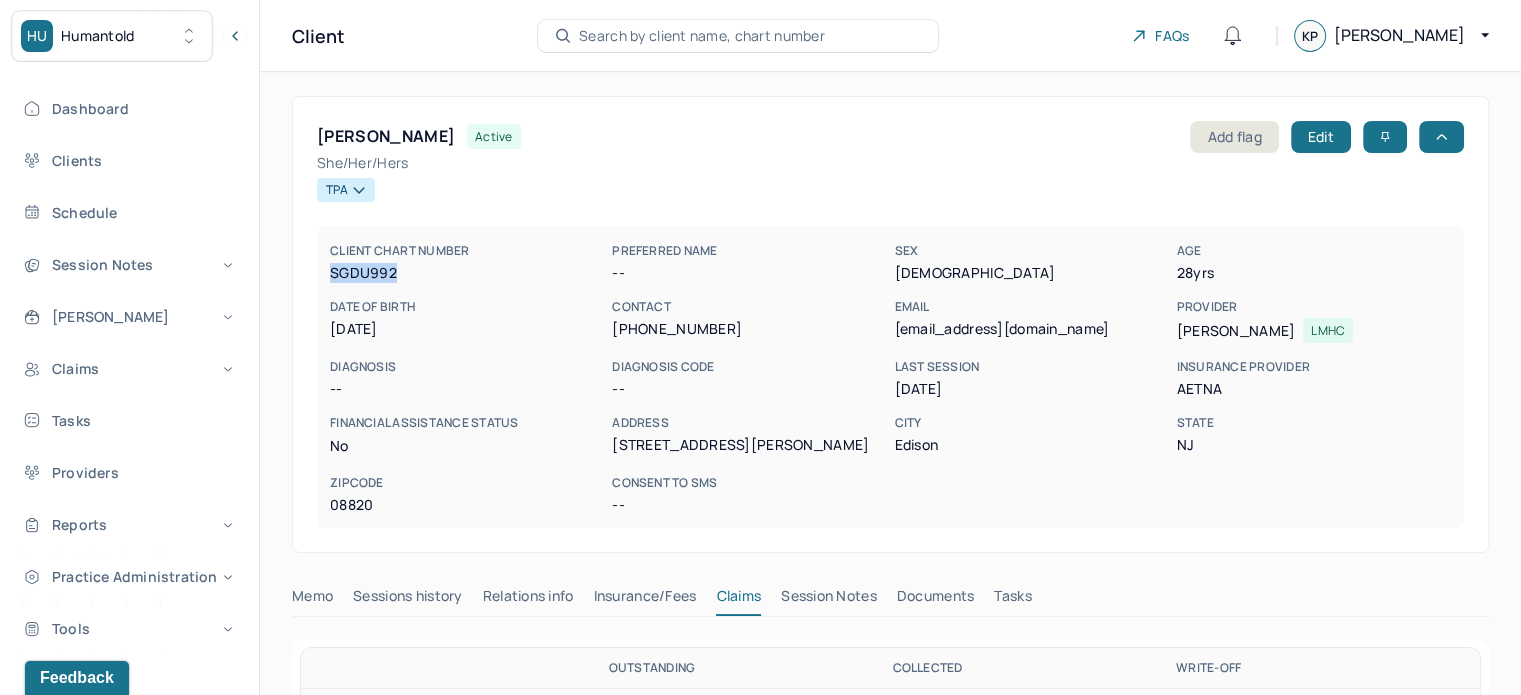click on "SGDU992" at bounding box center (467, 273) 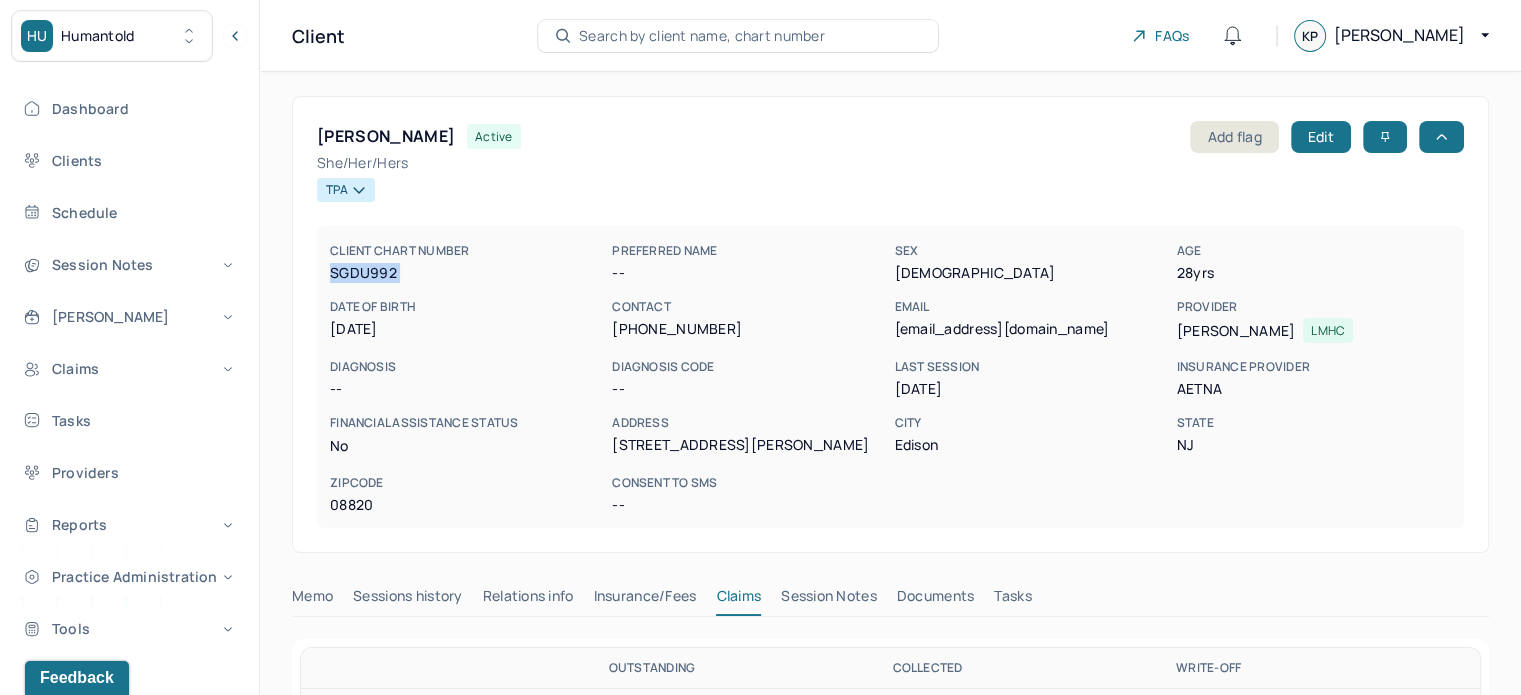 click on "SGDU992" at bounding box center [467, 273] 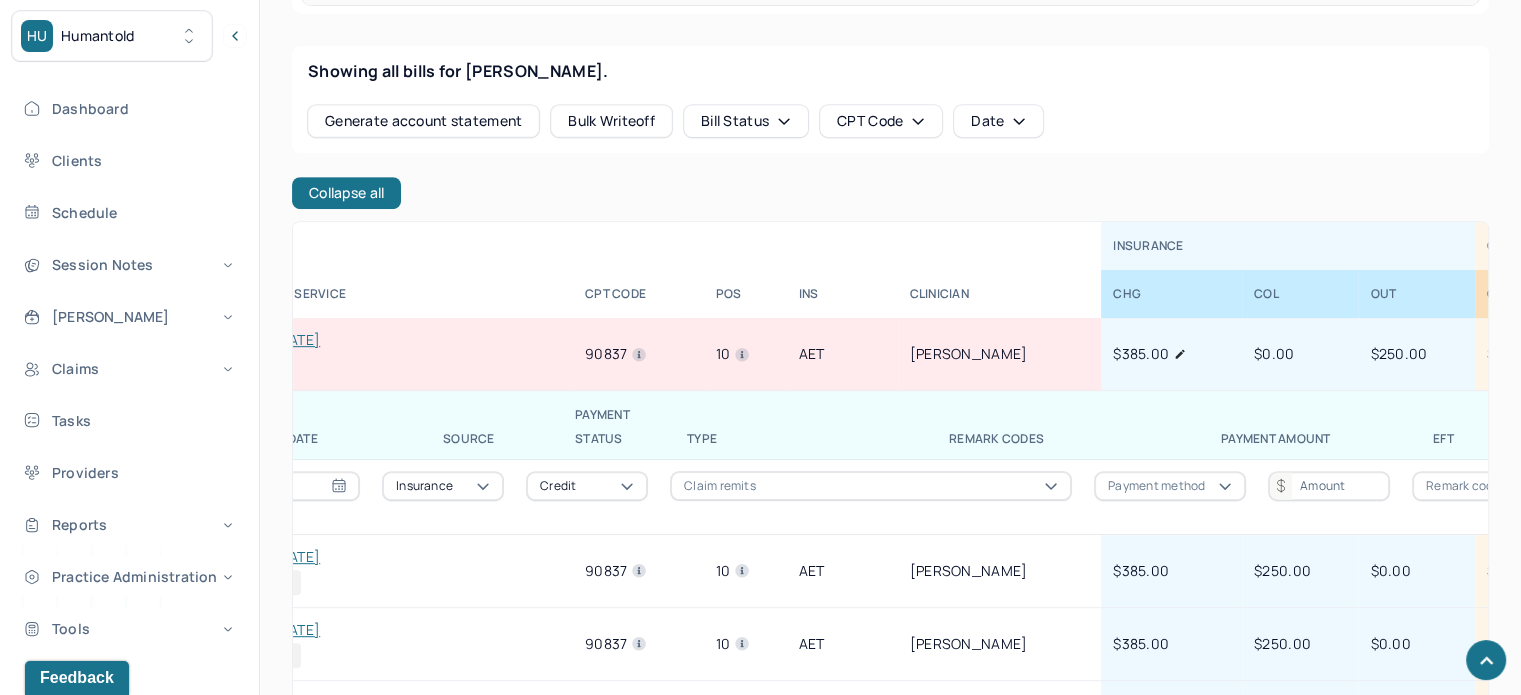 scroll, scrollTop: 900, scrollLeft: 0, axis: vertical 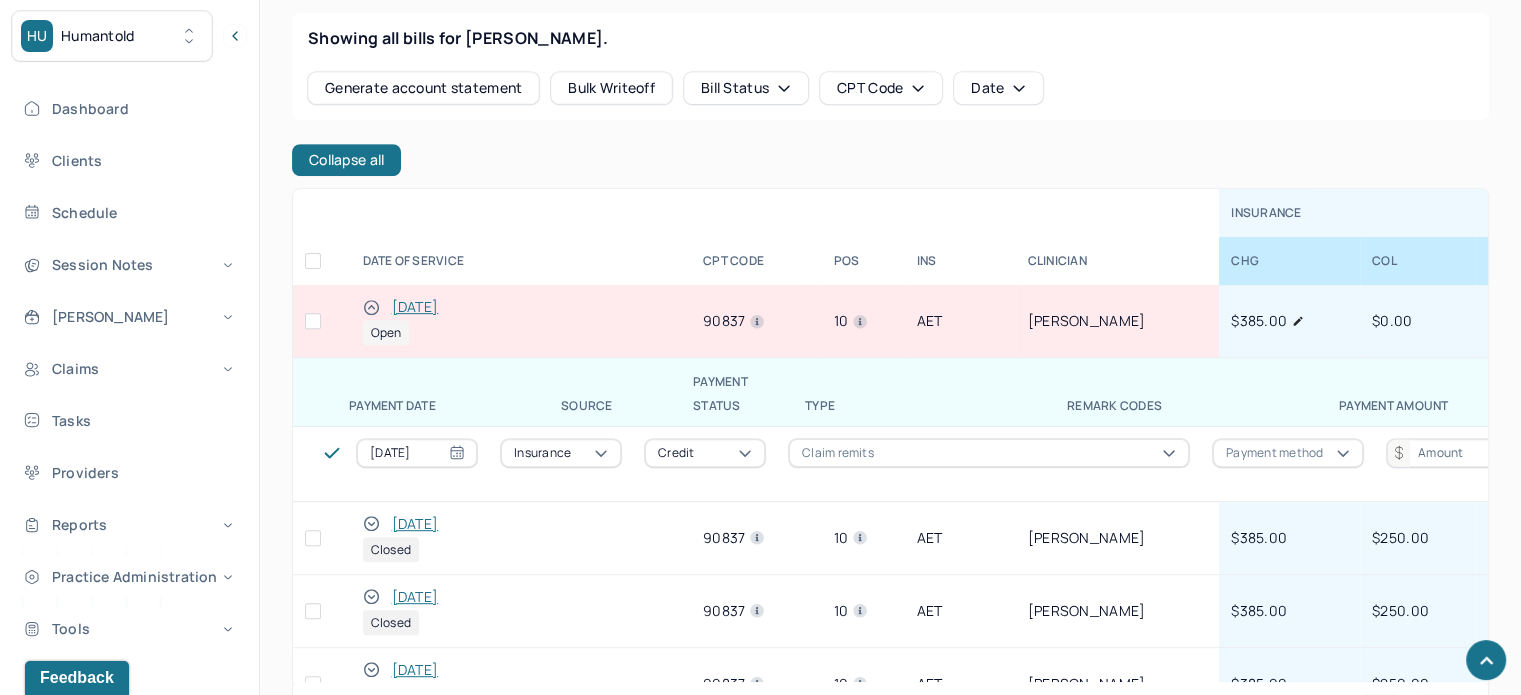 click 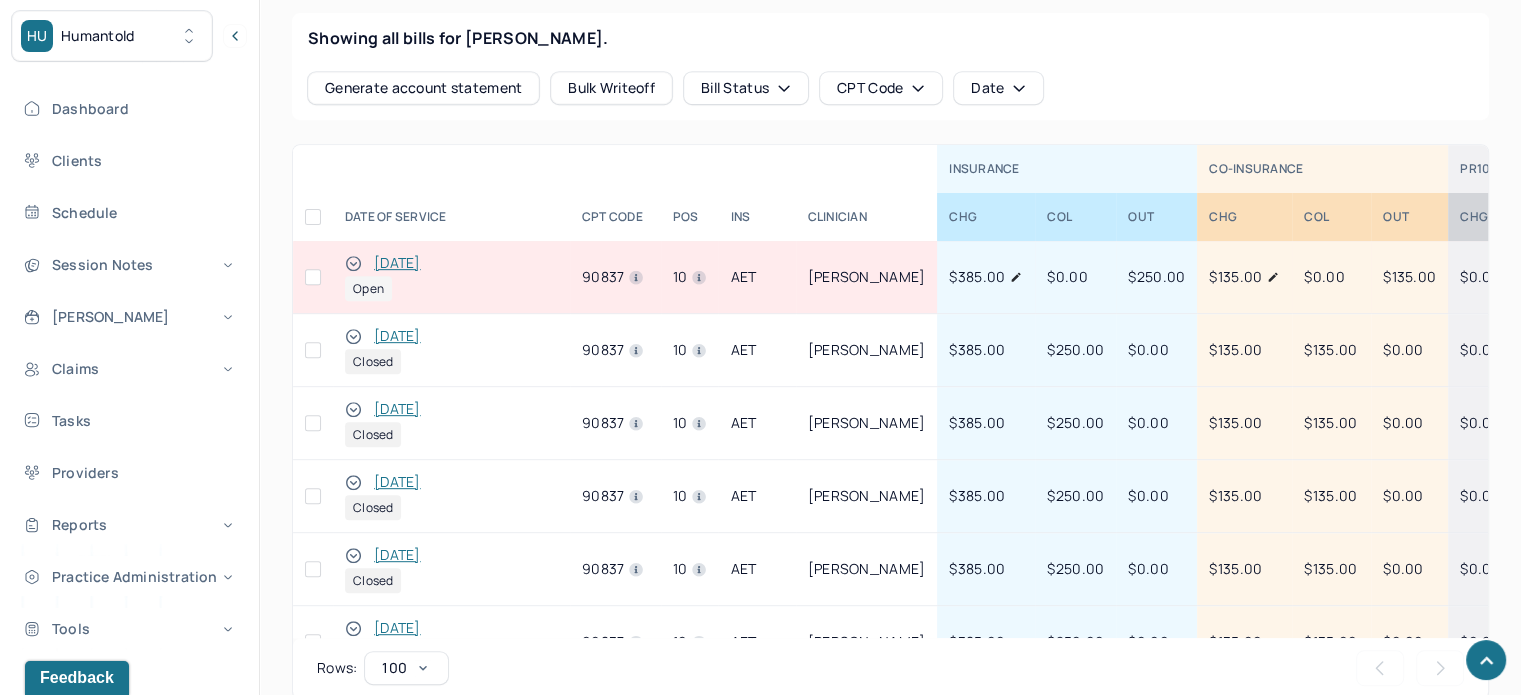 click 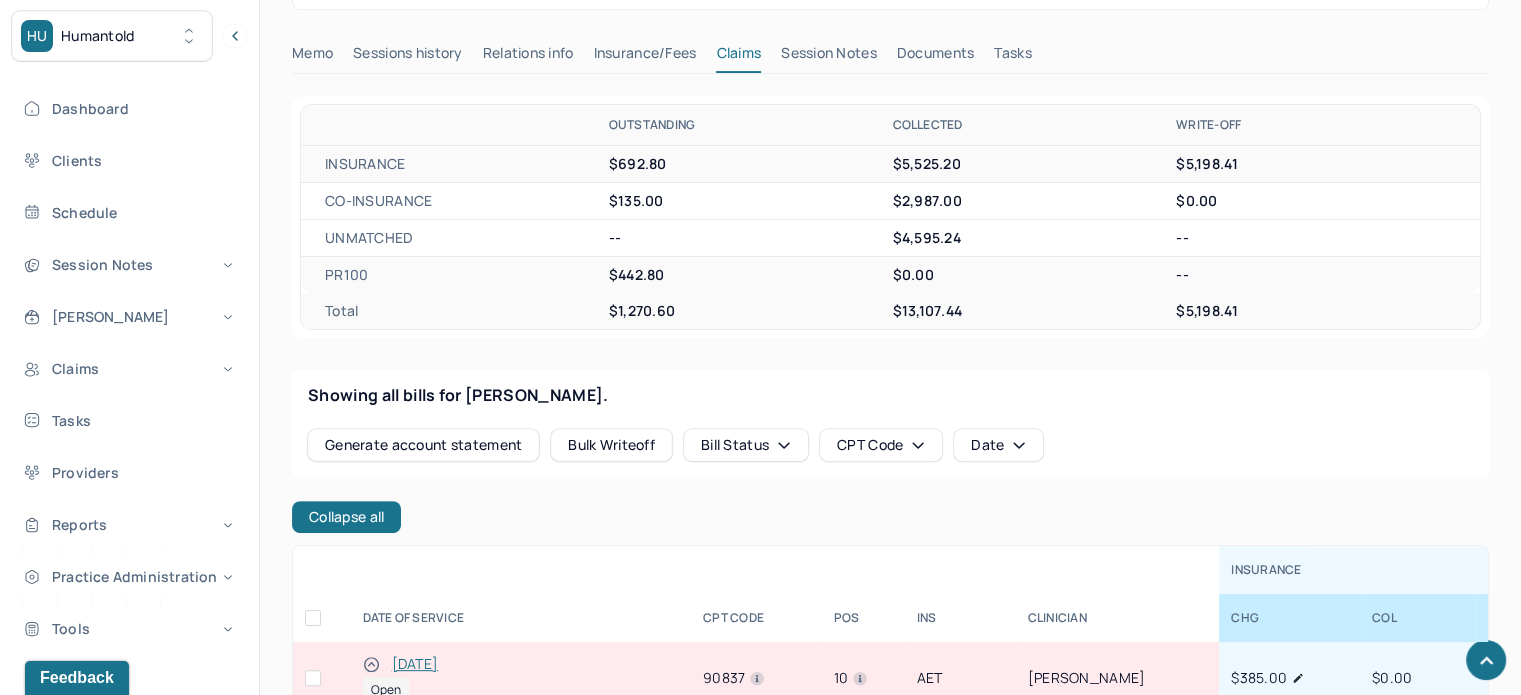 scroll, scrollTop: 900, scrollLeft: 0, axis: vertical 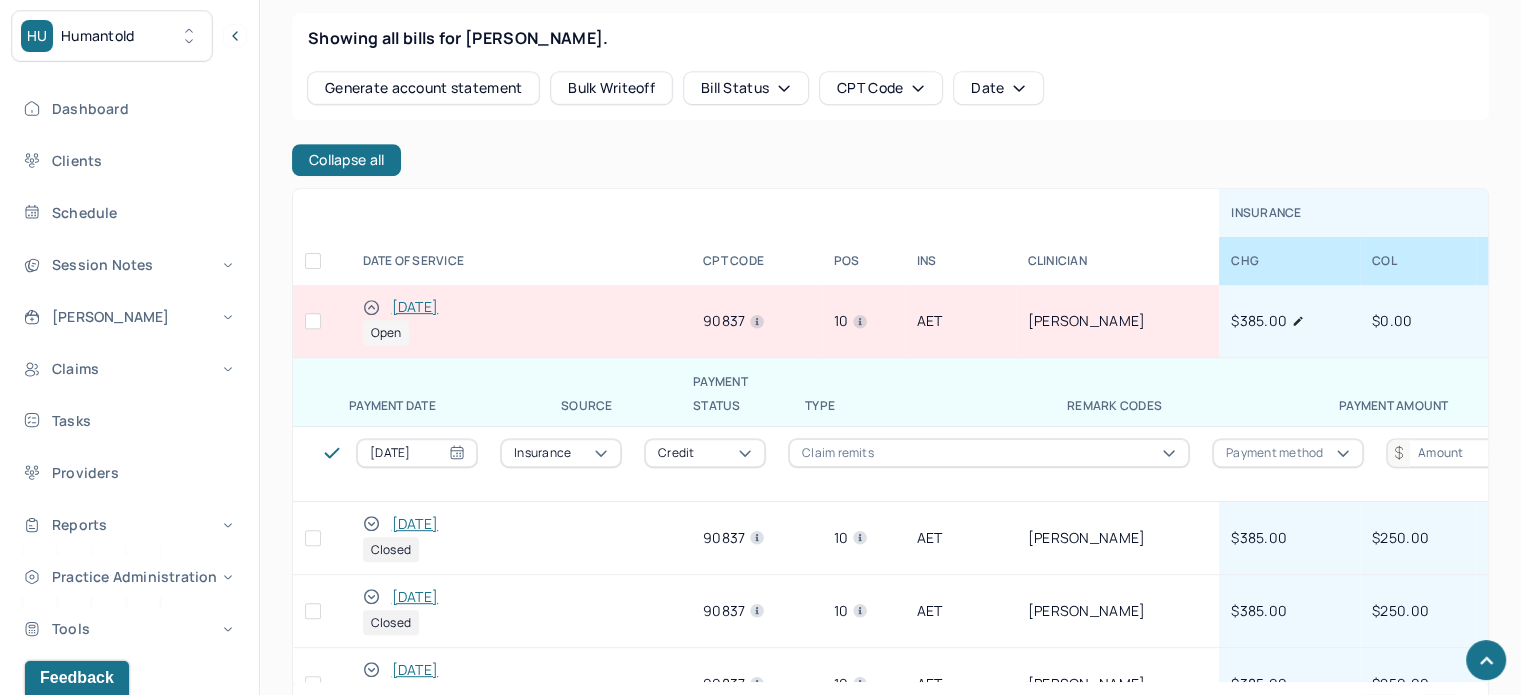 click 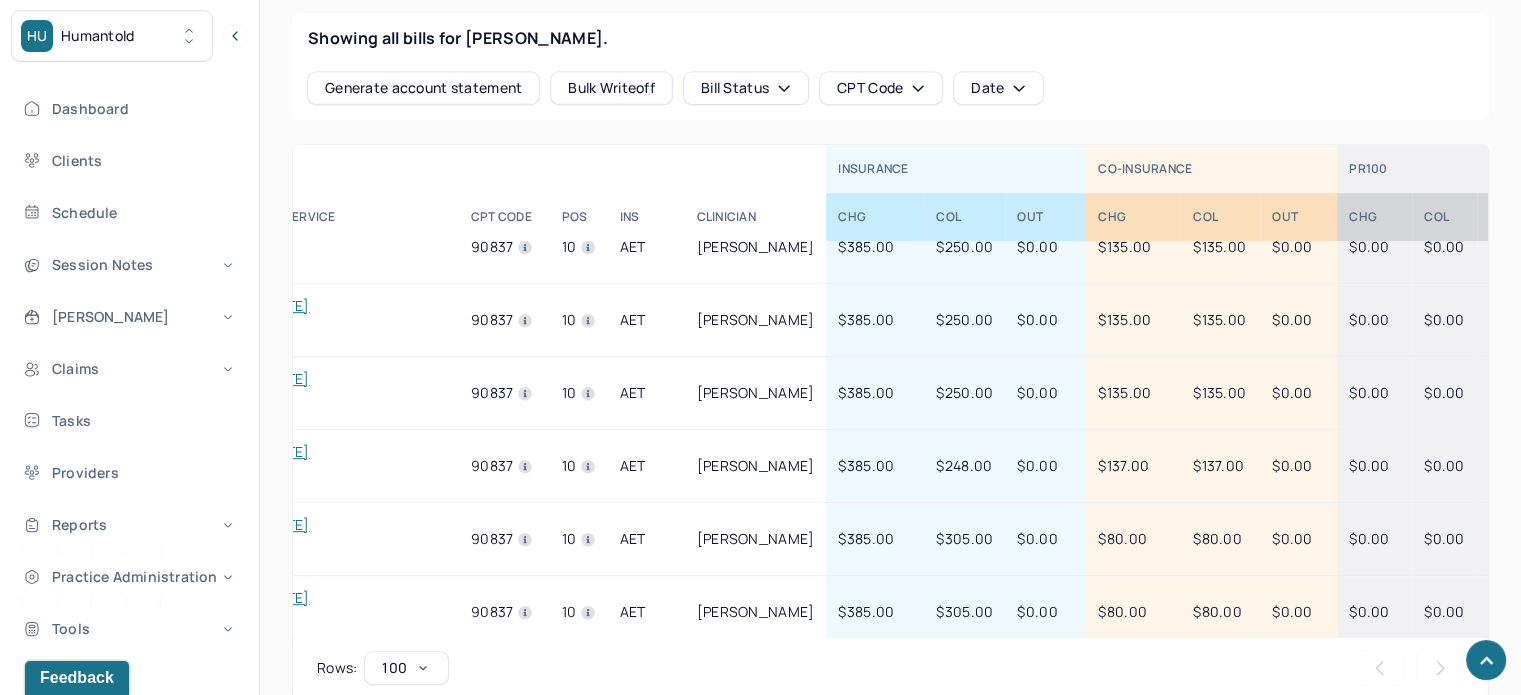 scroll, scrollTop: 1200, scrollLeft: 111, axis: both 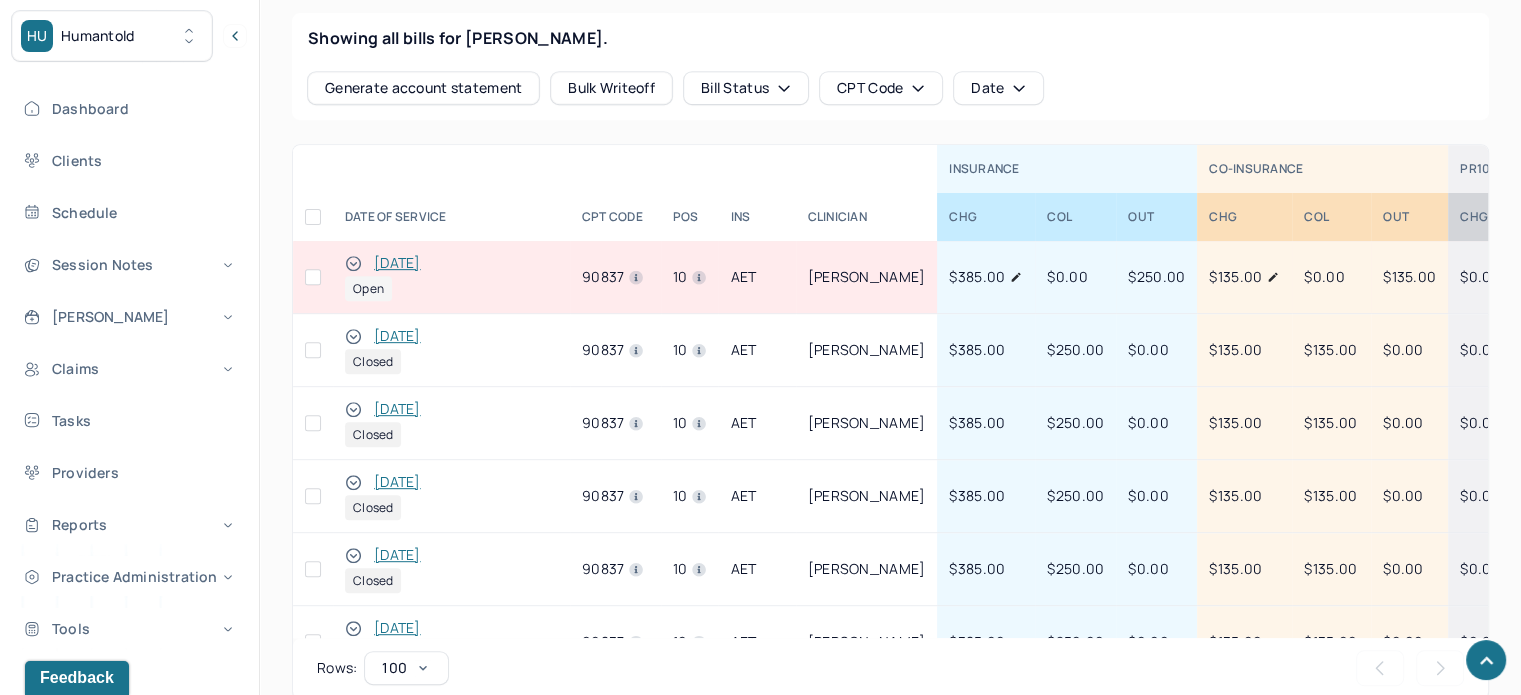 click at bounding box center [313, 277] 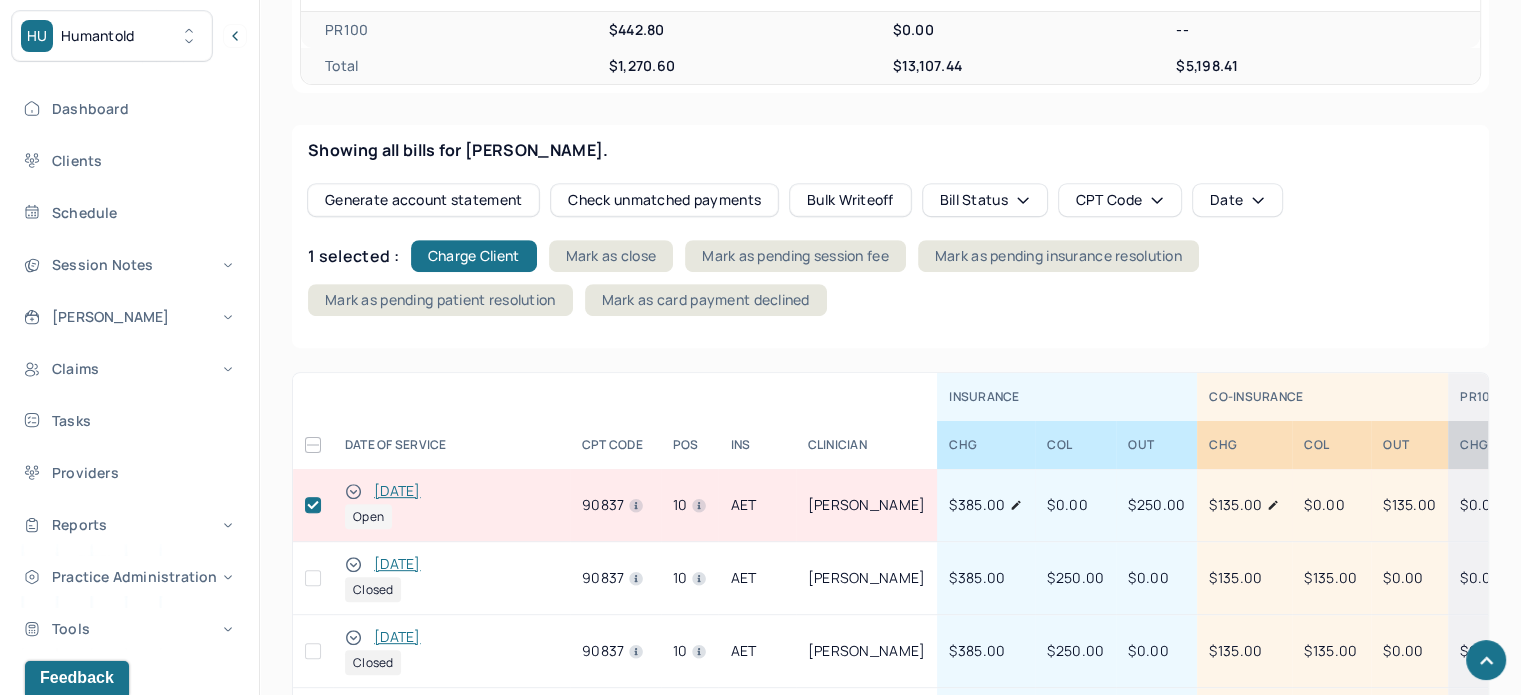 scroll, scrollTop: 900, scrollLeft: 0, axis: vertical 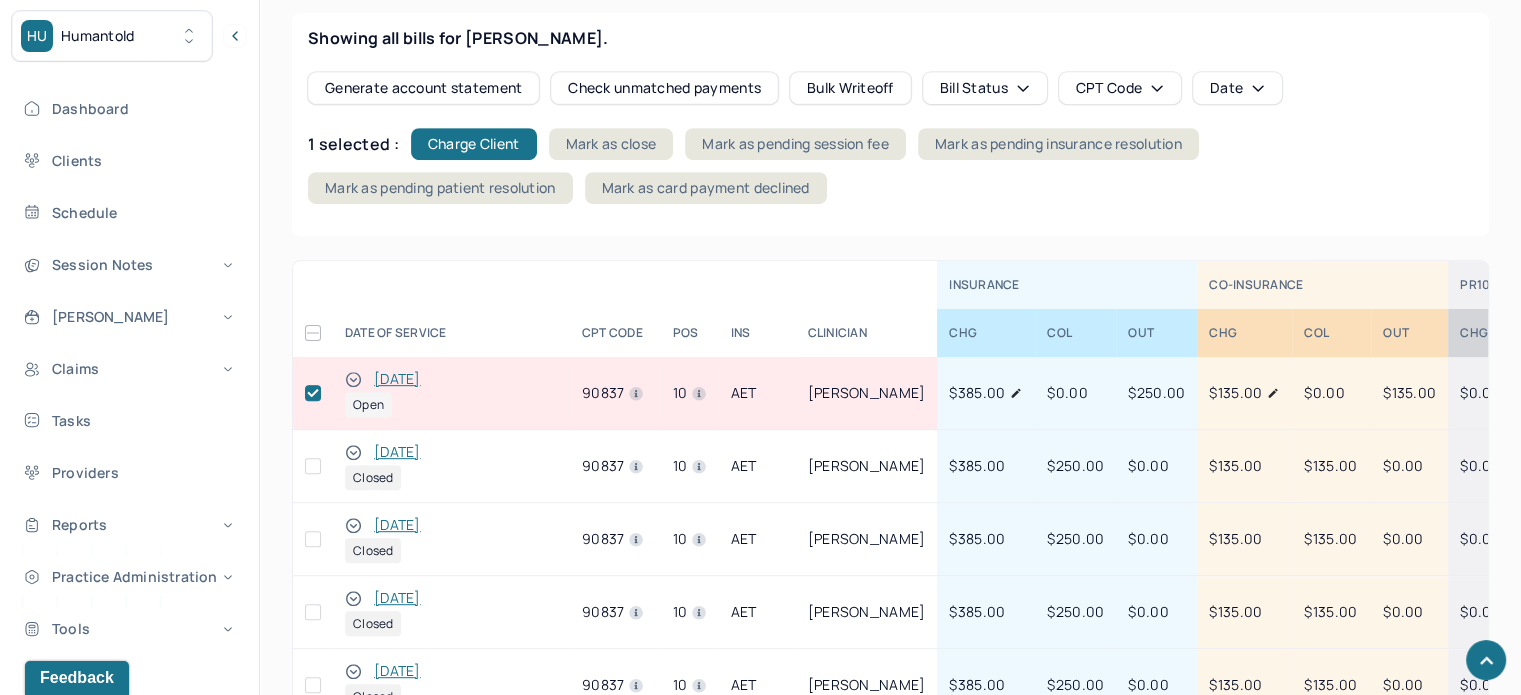 drag, startPoint x: 307, startPoint y: 388, endPoint x: 890, endPoint y: 306, distance: 588.73846 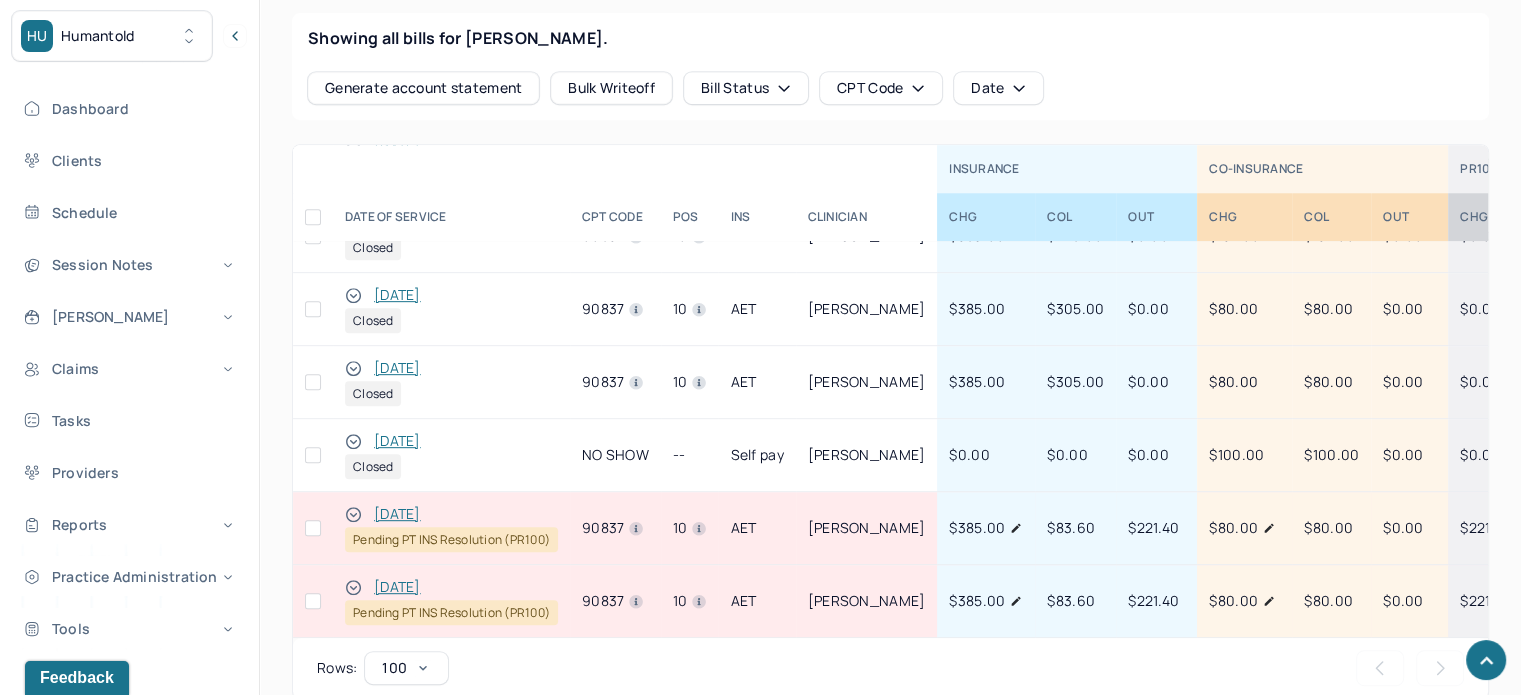 scroll, scrollTop: 1437, scrollLeft: 0, axis: vertical 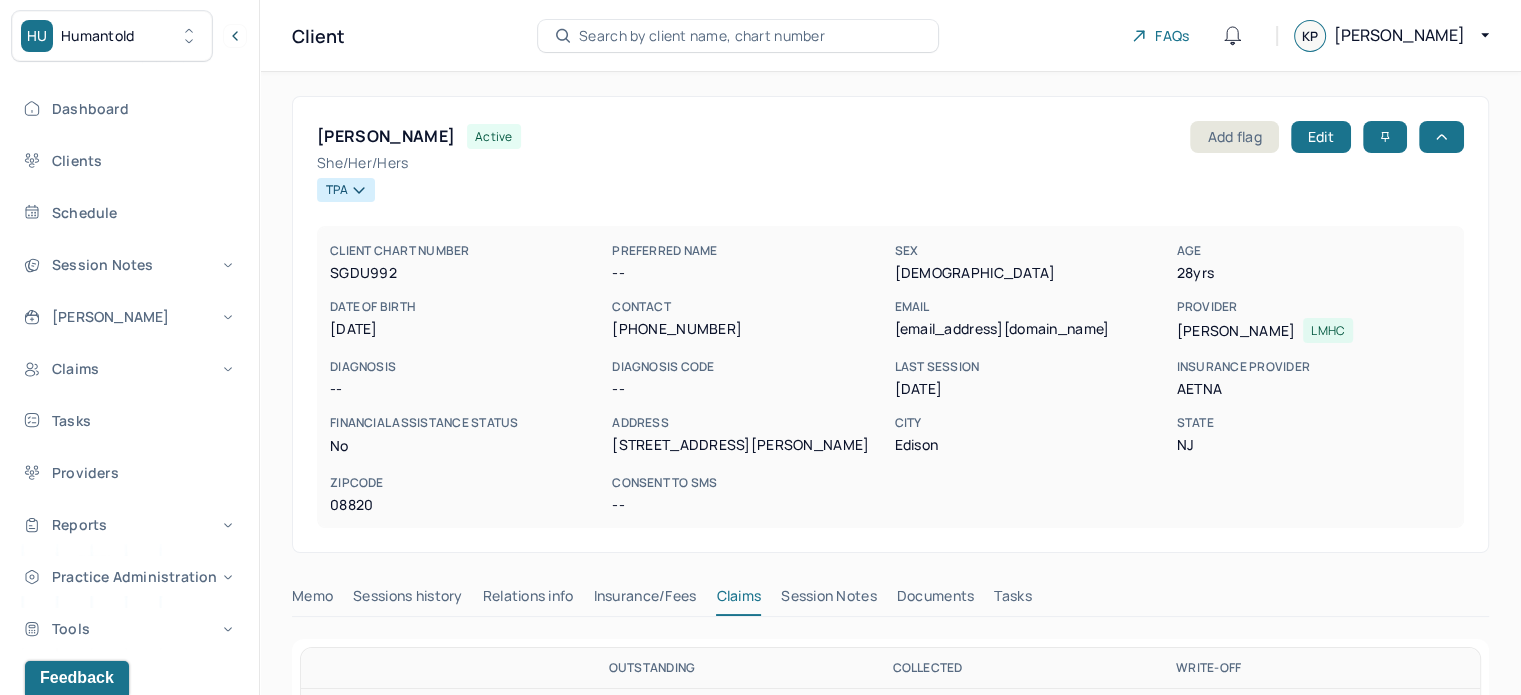 click on "[EMAIL_ADDRESS][DOMAIN_NAME]" at bounding box center (1031, 329) 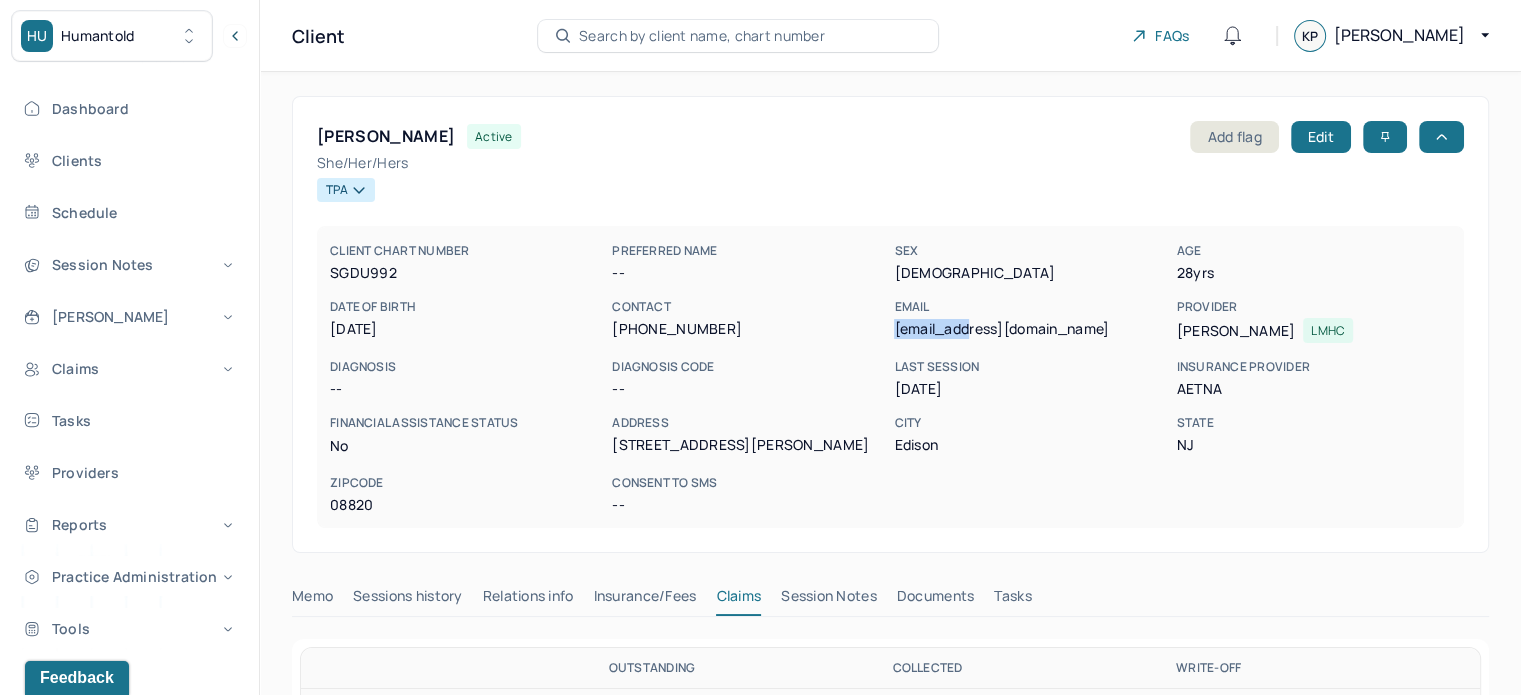 click on "[EMAIL_ADDRESS][DOMAIN_NAME]" at bounding box center [1031, 329] 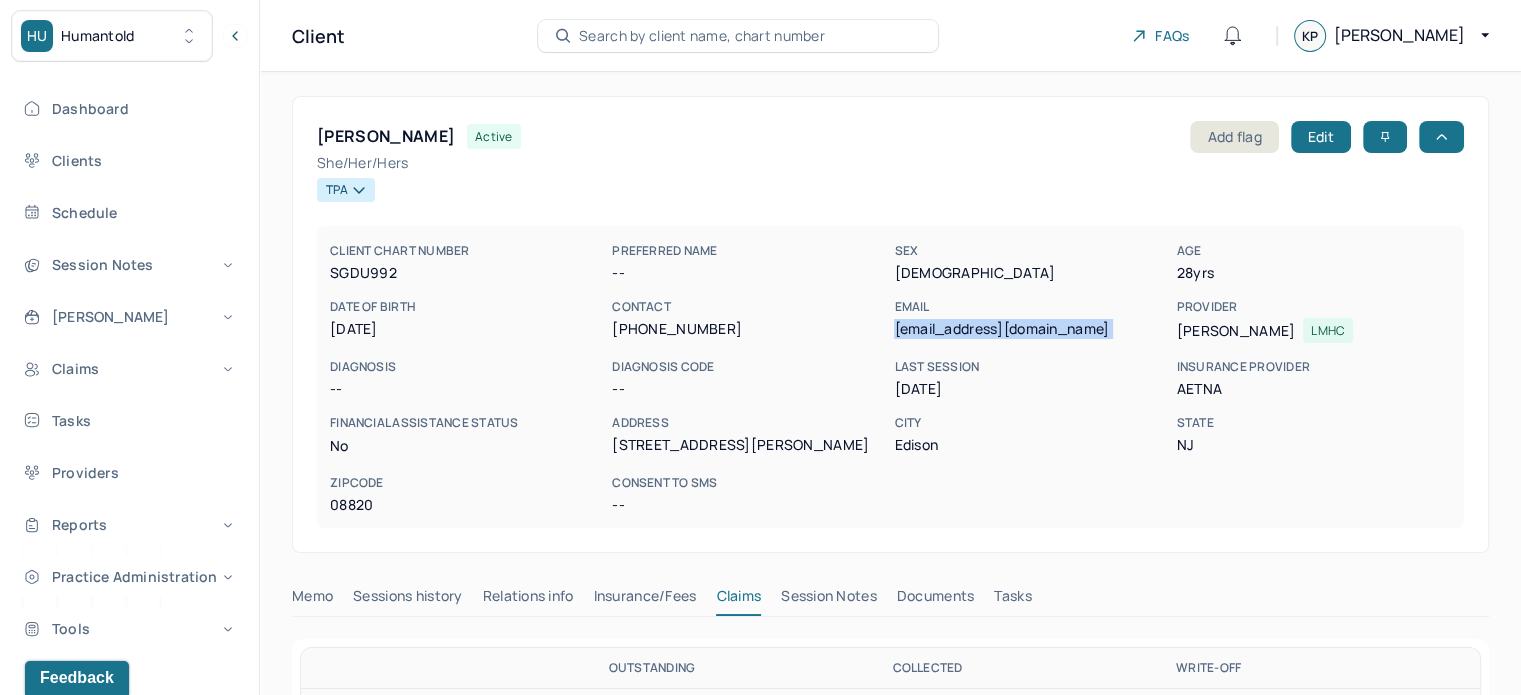 click on "[EMAIL_ADDRESS][DOMAIN_NAME]" at bounding box center (1031, 329) 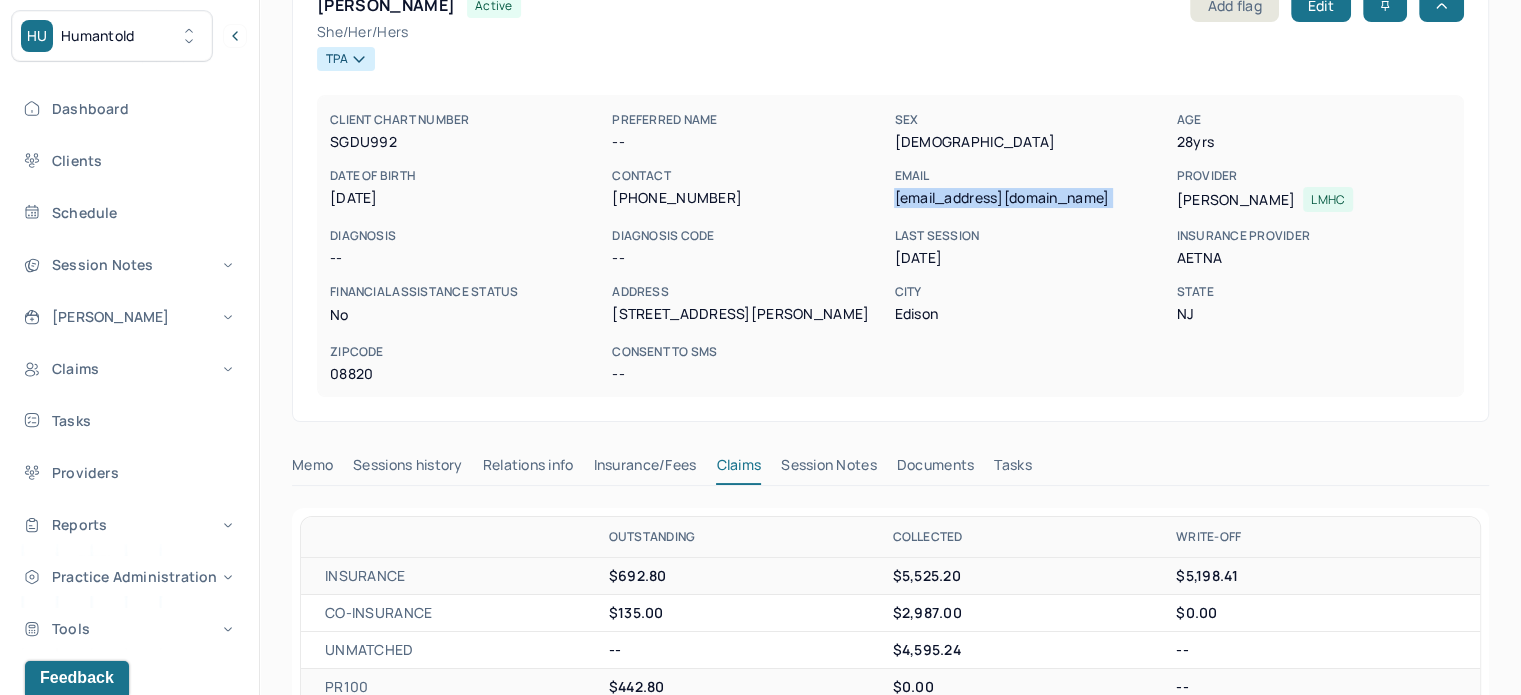 scroll, scrollTop: 300, scrollLeft: 0, axis: vertical 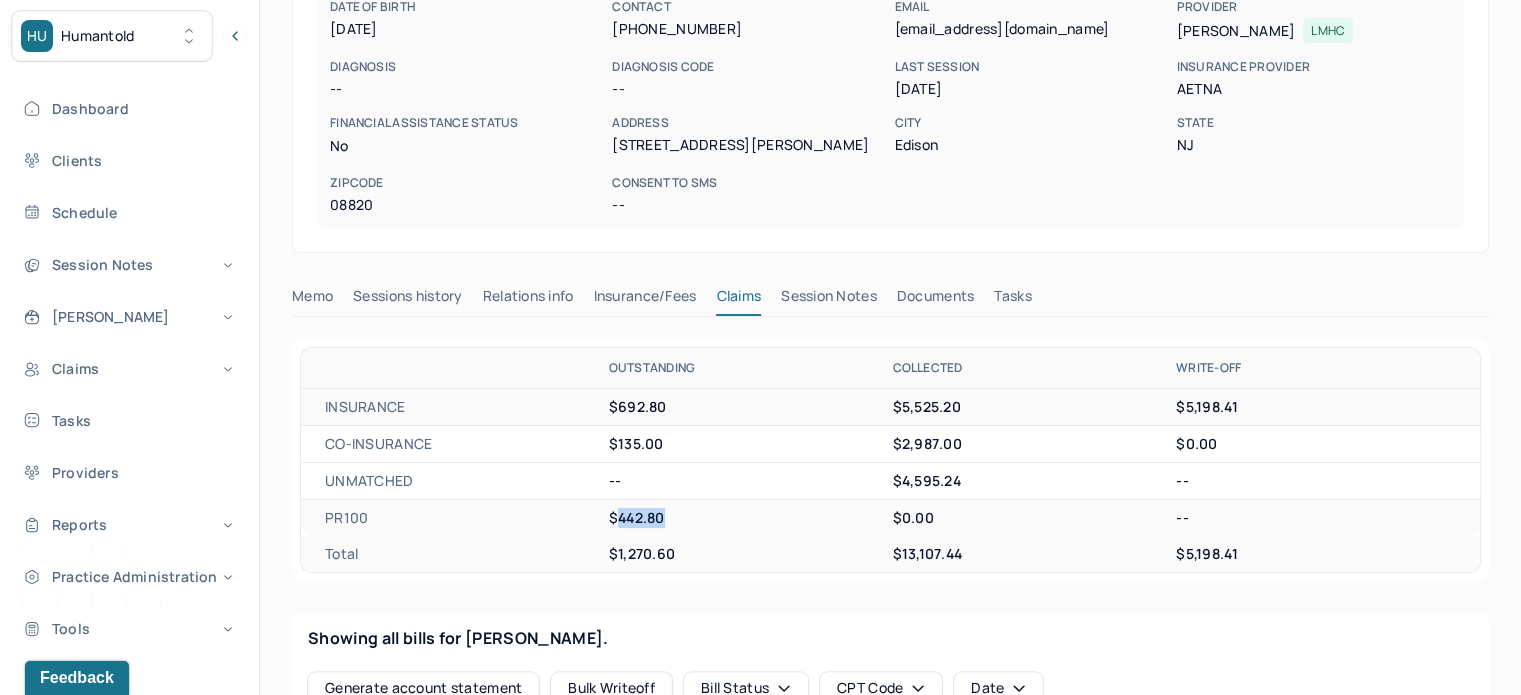 drag, startPoint x: 667, startPoint y: 512, endPoint x: 618, endPoint y: 524, distance: 50.447994 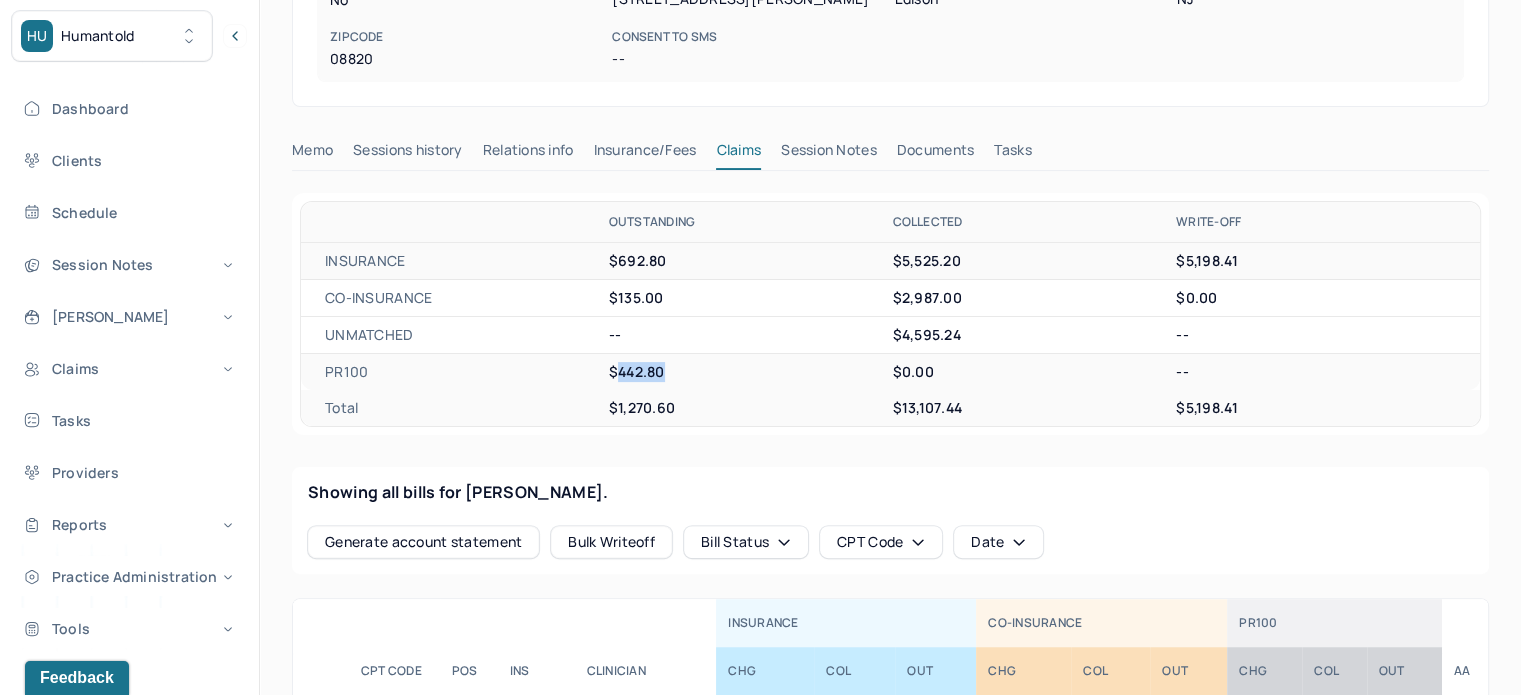 scroll, scrollTop: 400, scrollLeft: 0, axis: vertical 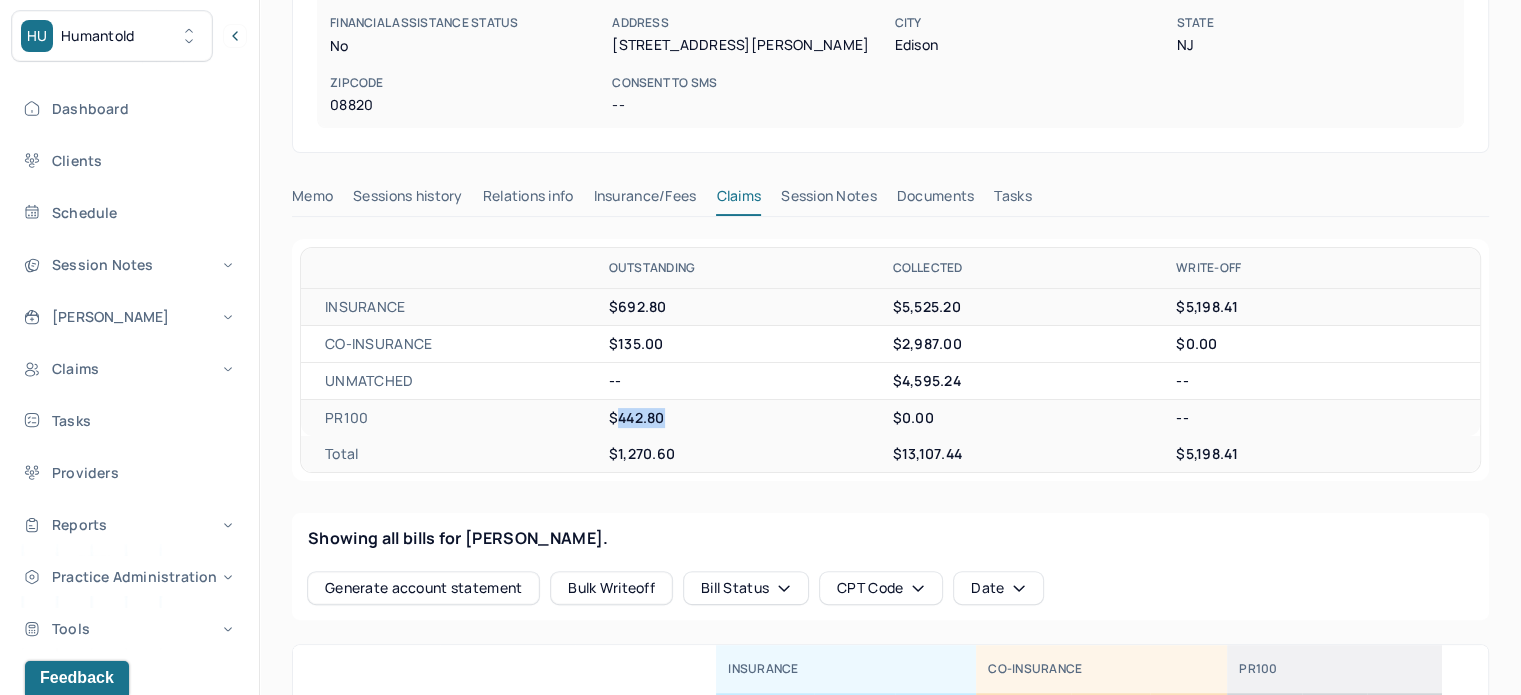 click on "Tasks" at bounding box center [1012, 200] 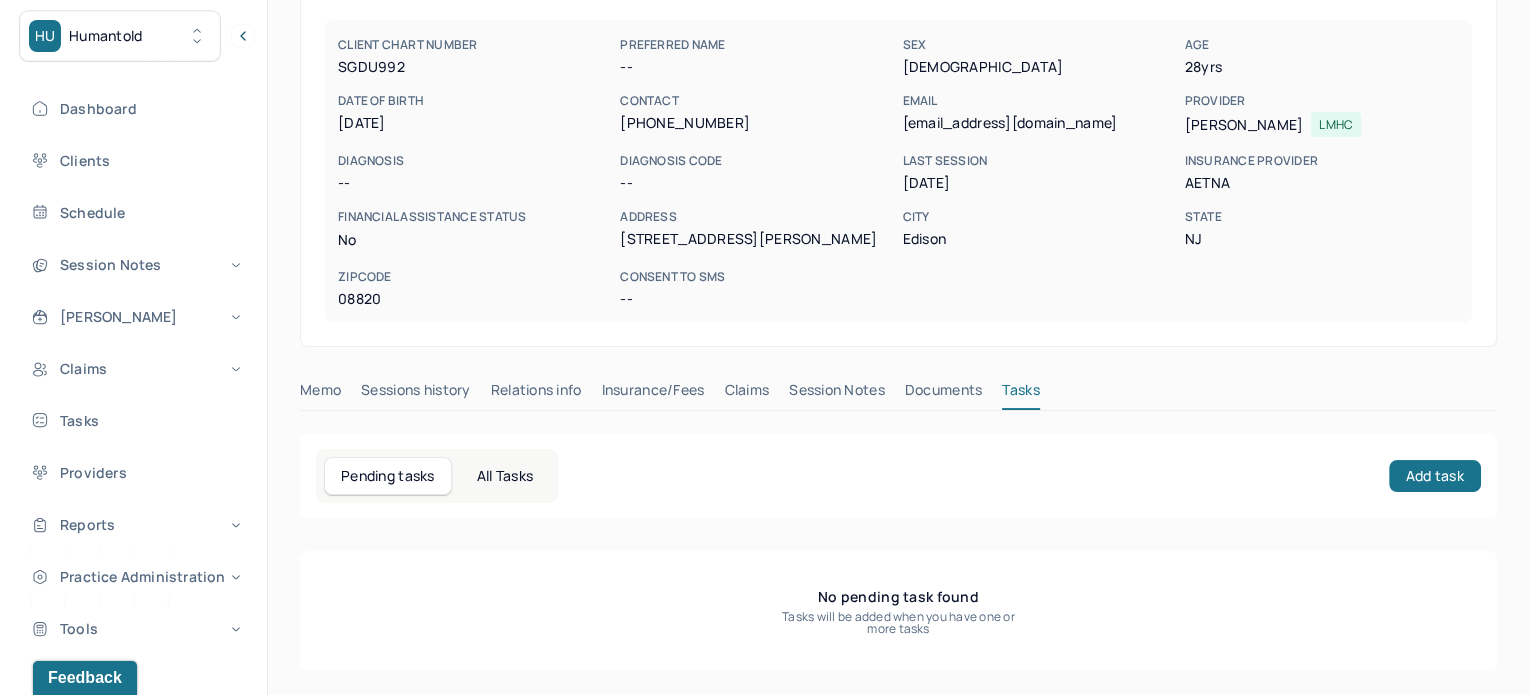 scroll, scrollTop: 204, scrollLeft: 0, axis: vertical 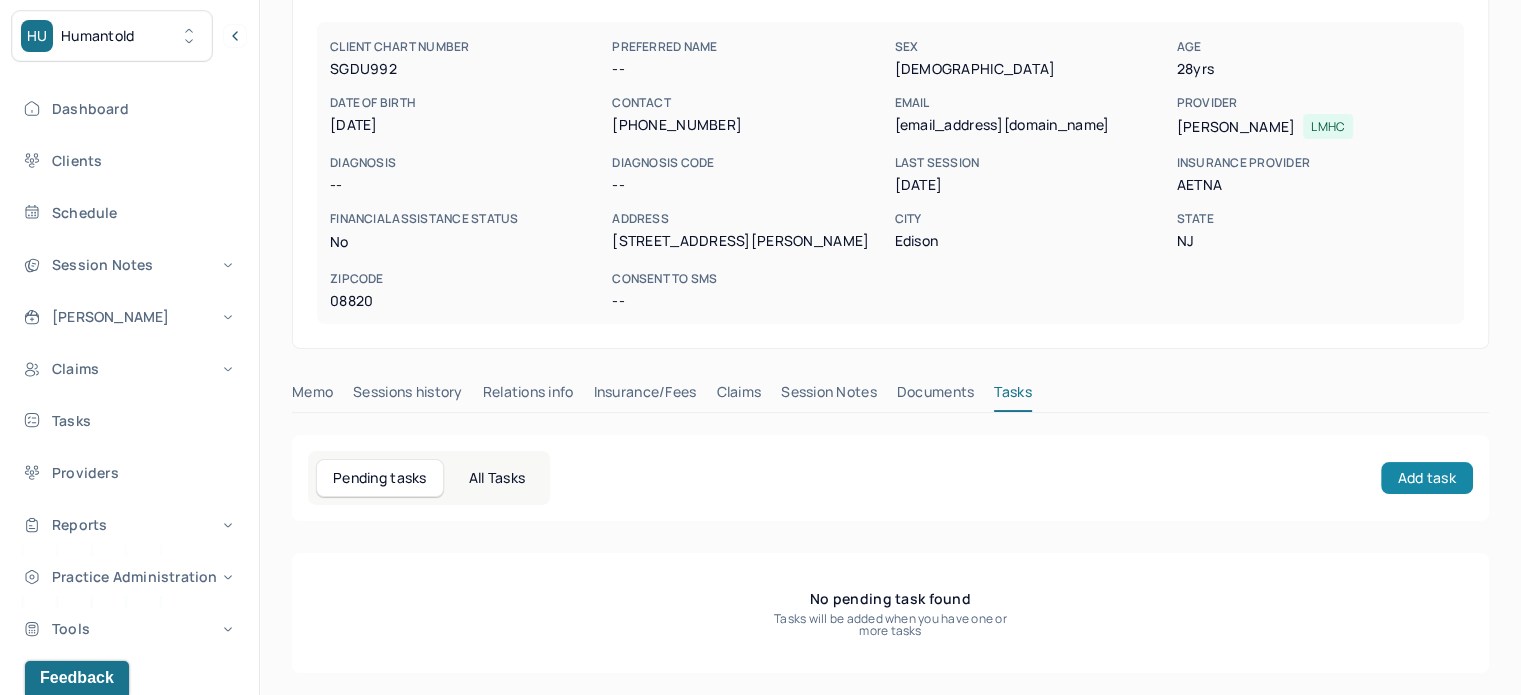 click on "Add task" at bounding box center (1427, 478) 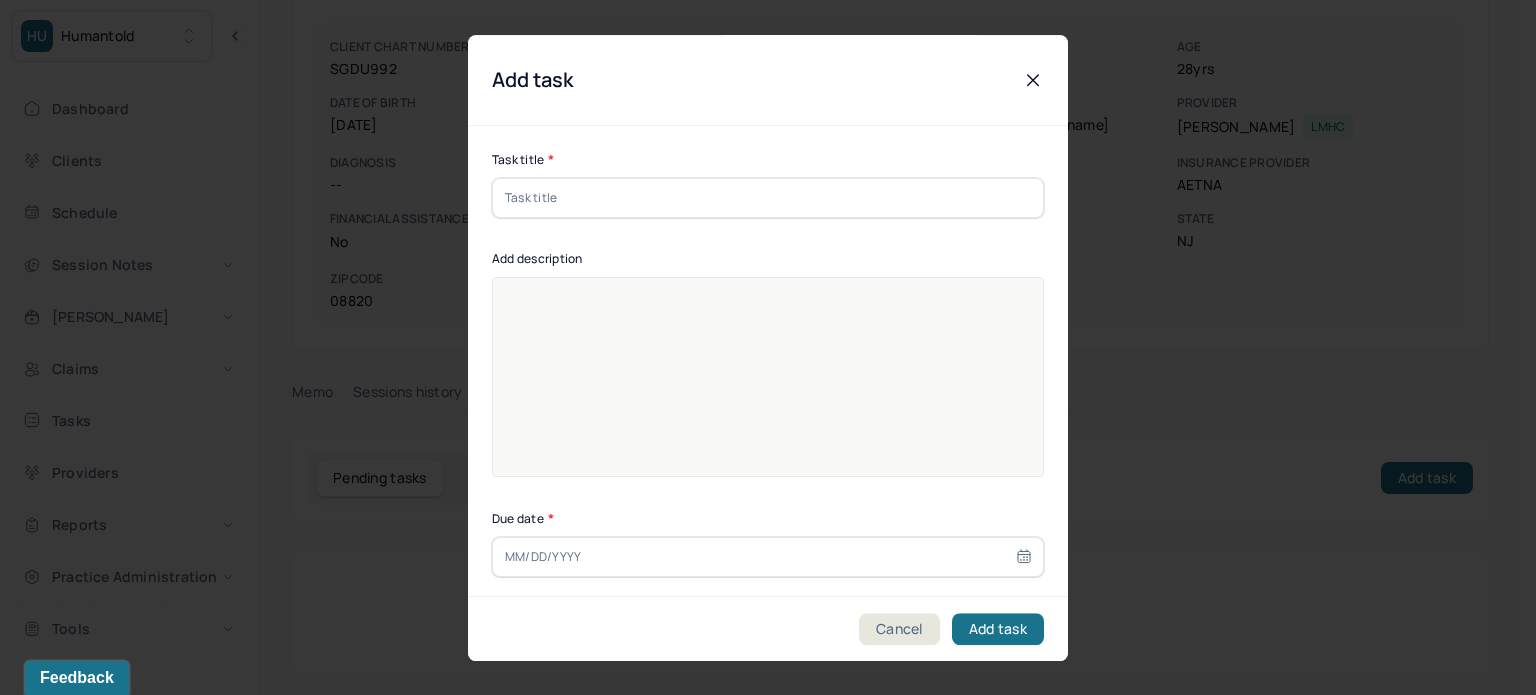 click at bounding box center [768, 198] 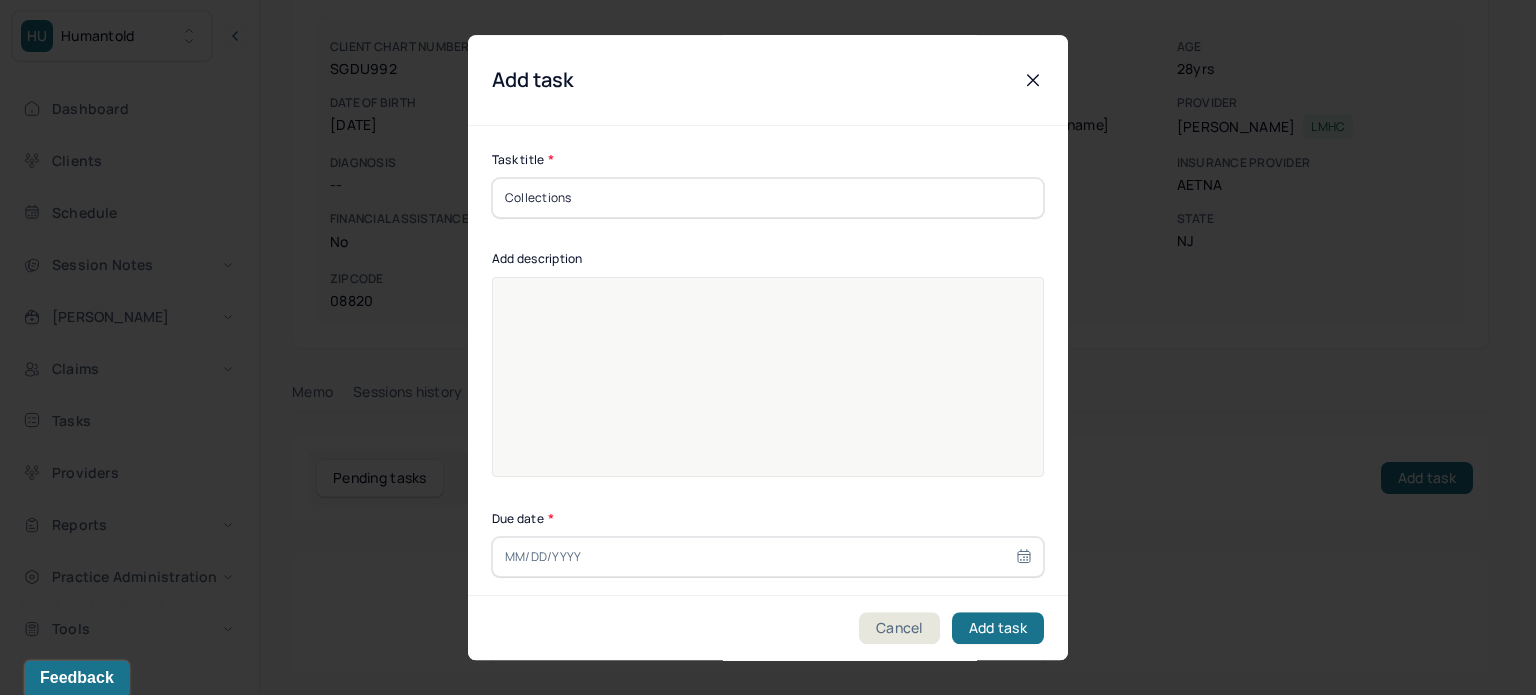 type on "Collections" 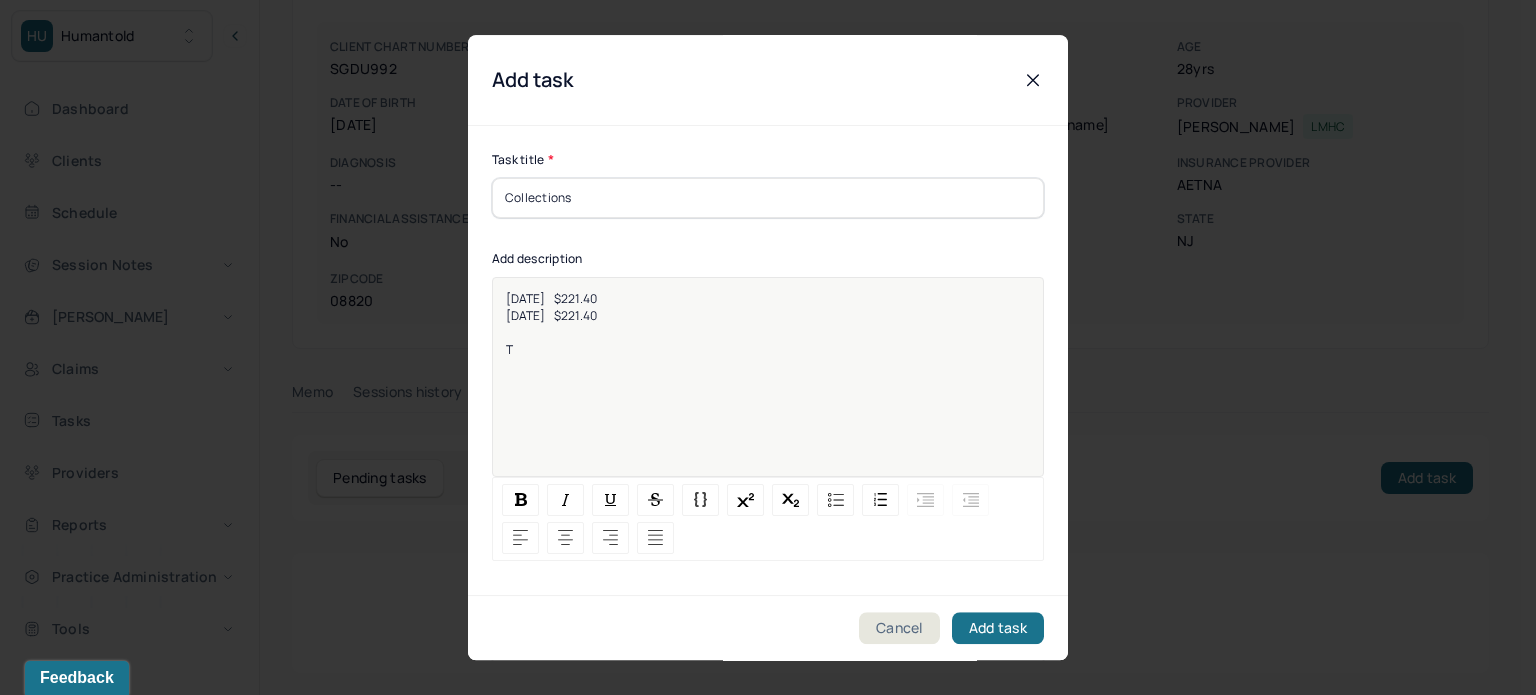 type 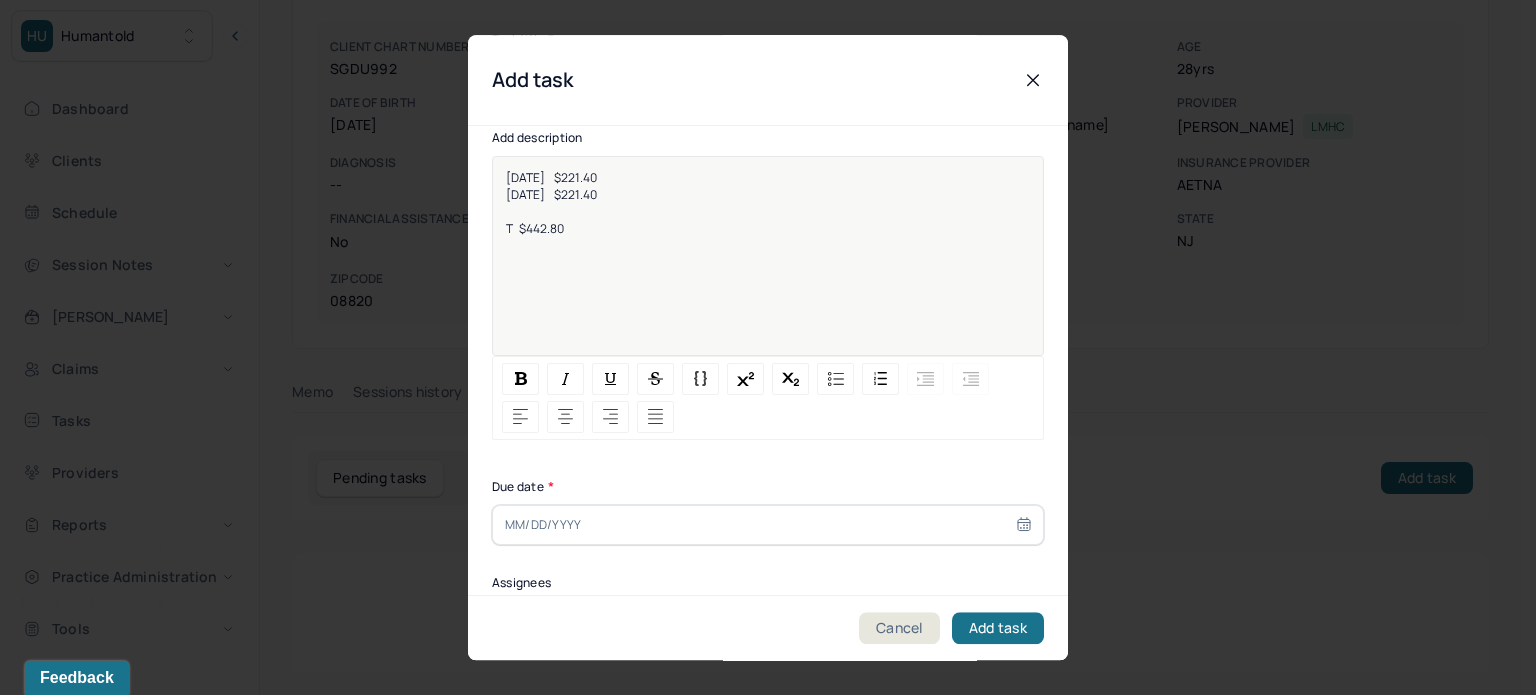 scroll, scrollTop: 256, scrollLeft: 0, axis: vertical 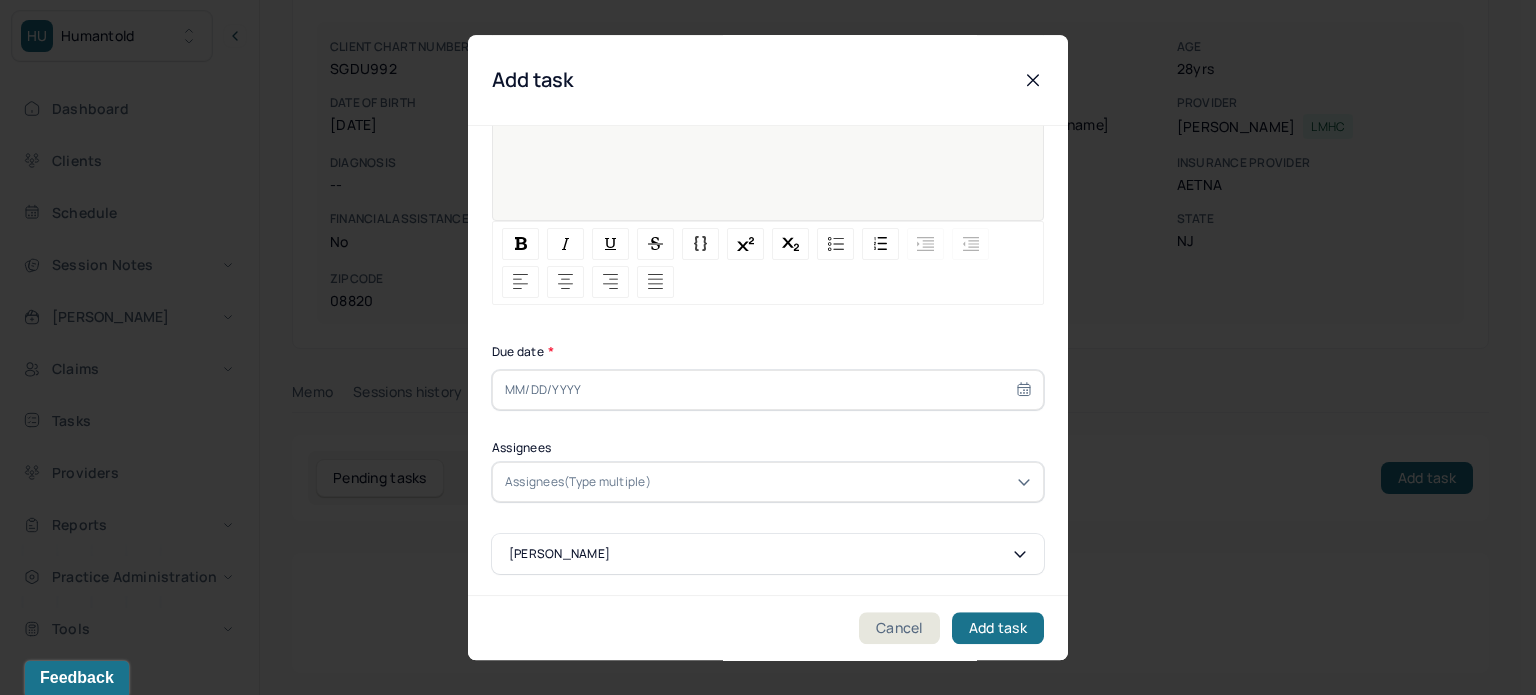 click at bounding box center [768, 390] 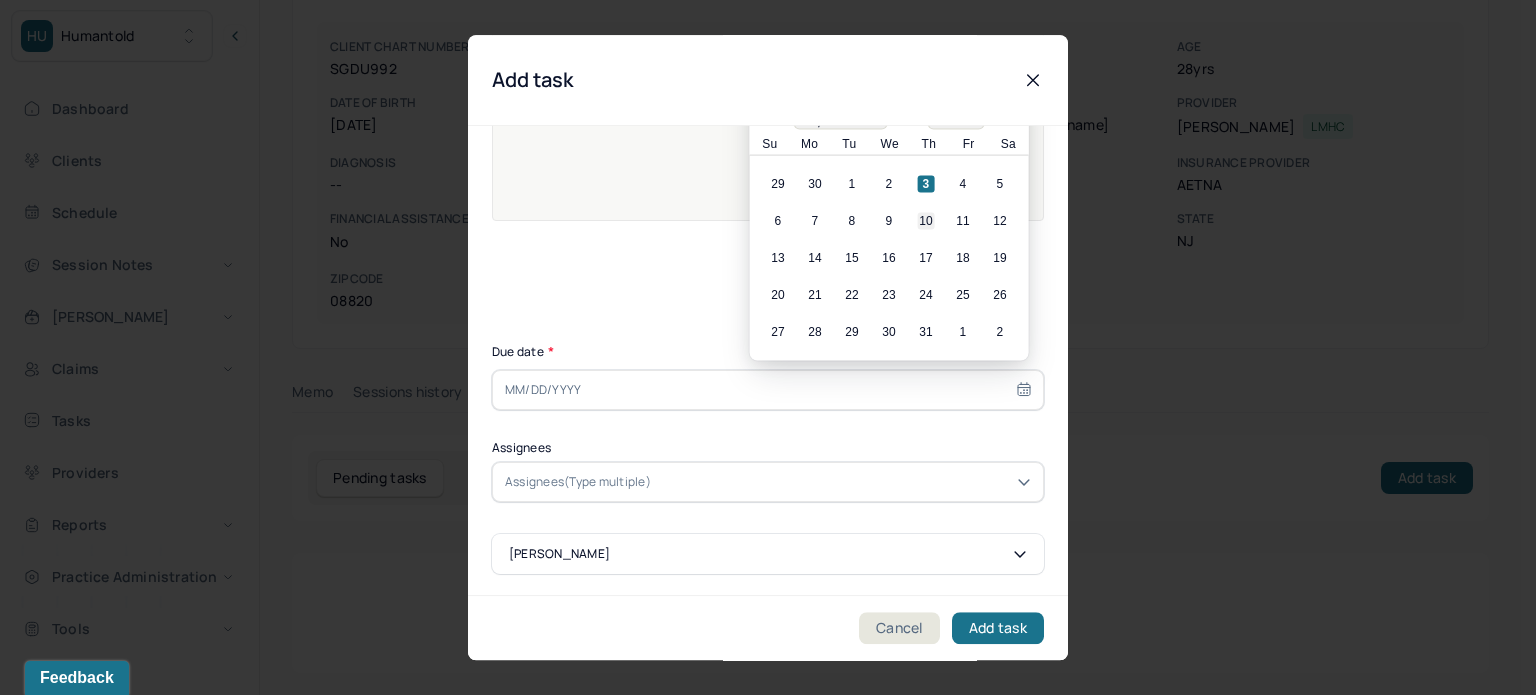 click on "10" at bounding box center [926, 221] 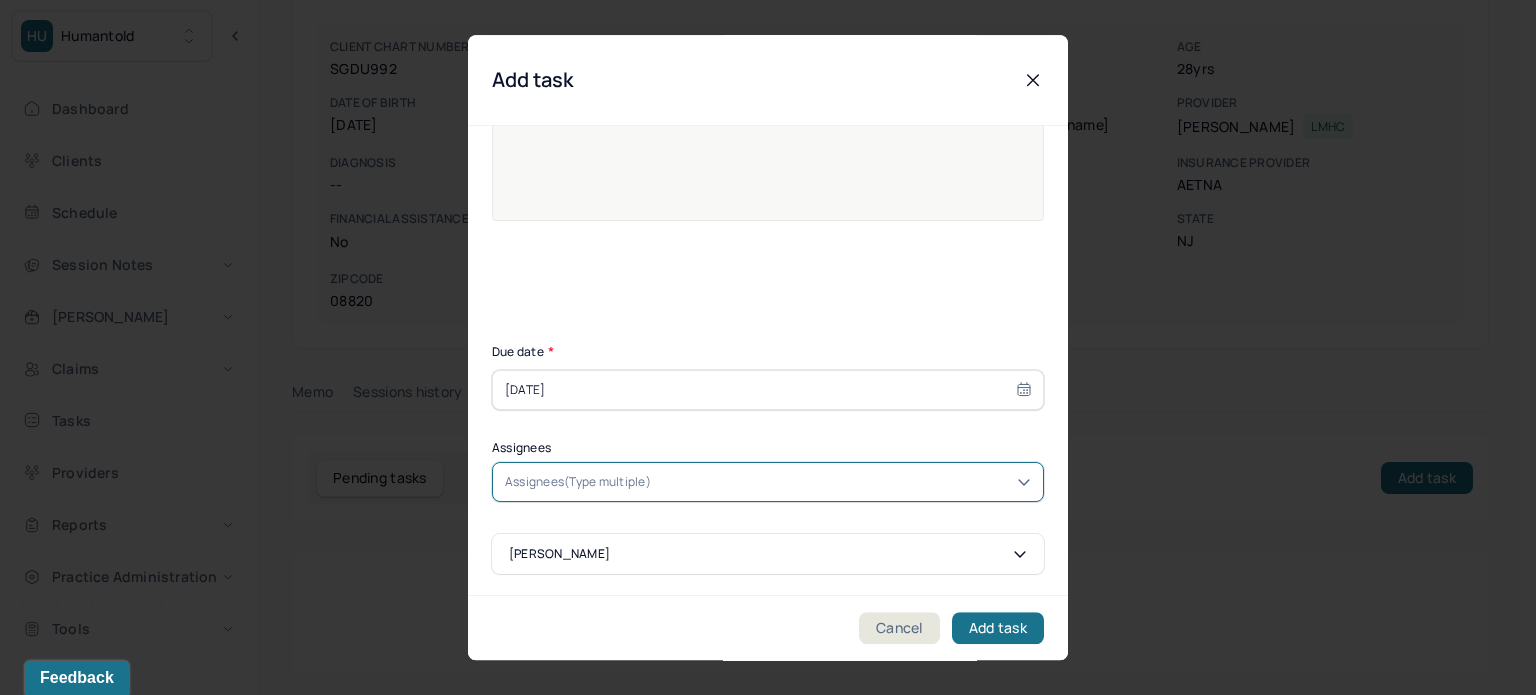 click on "Assignees(Type multiple)" at bounding box center (578, 482) 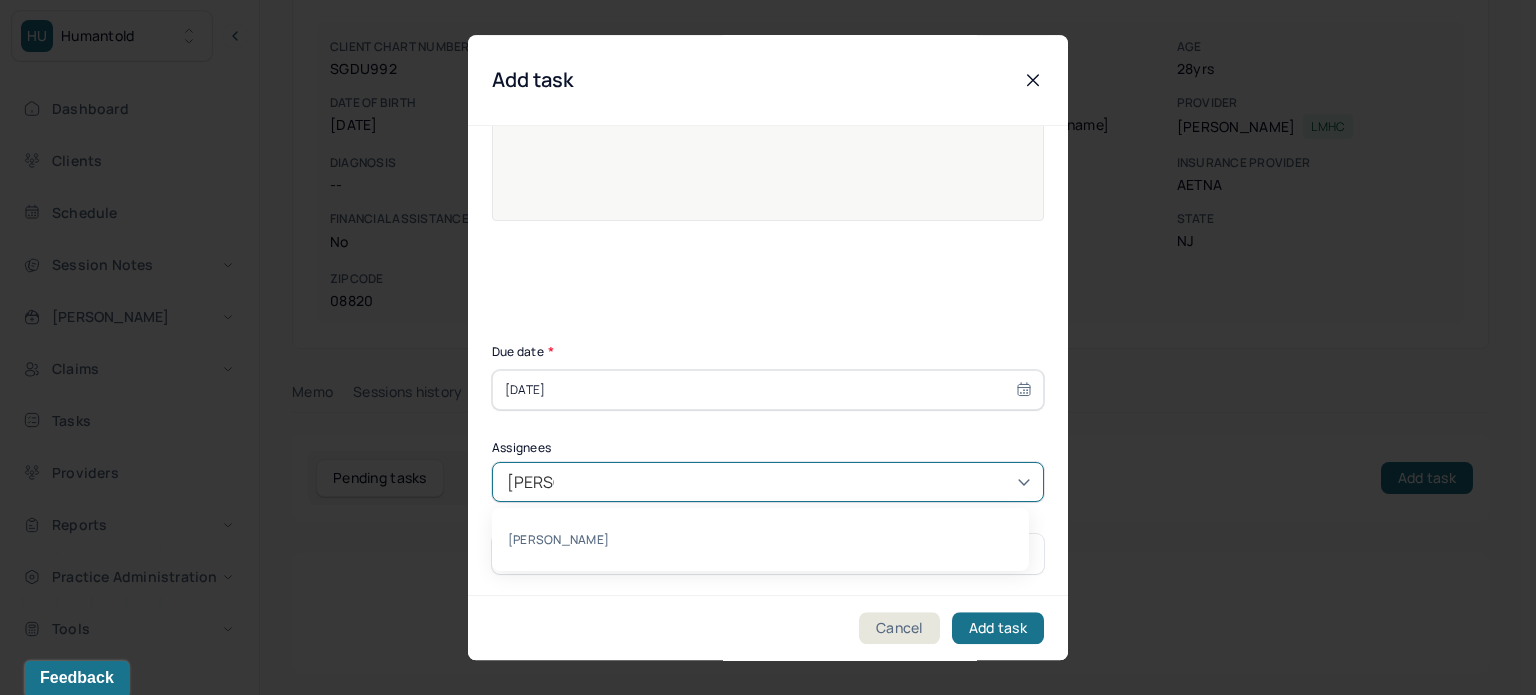 type on "[PERSON_NAME]" 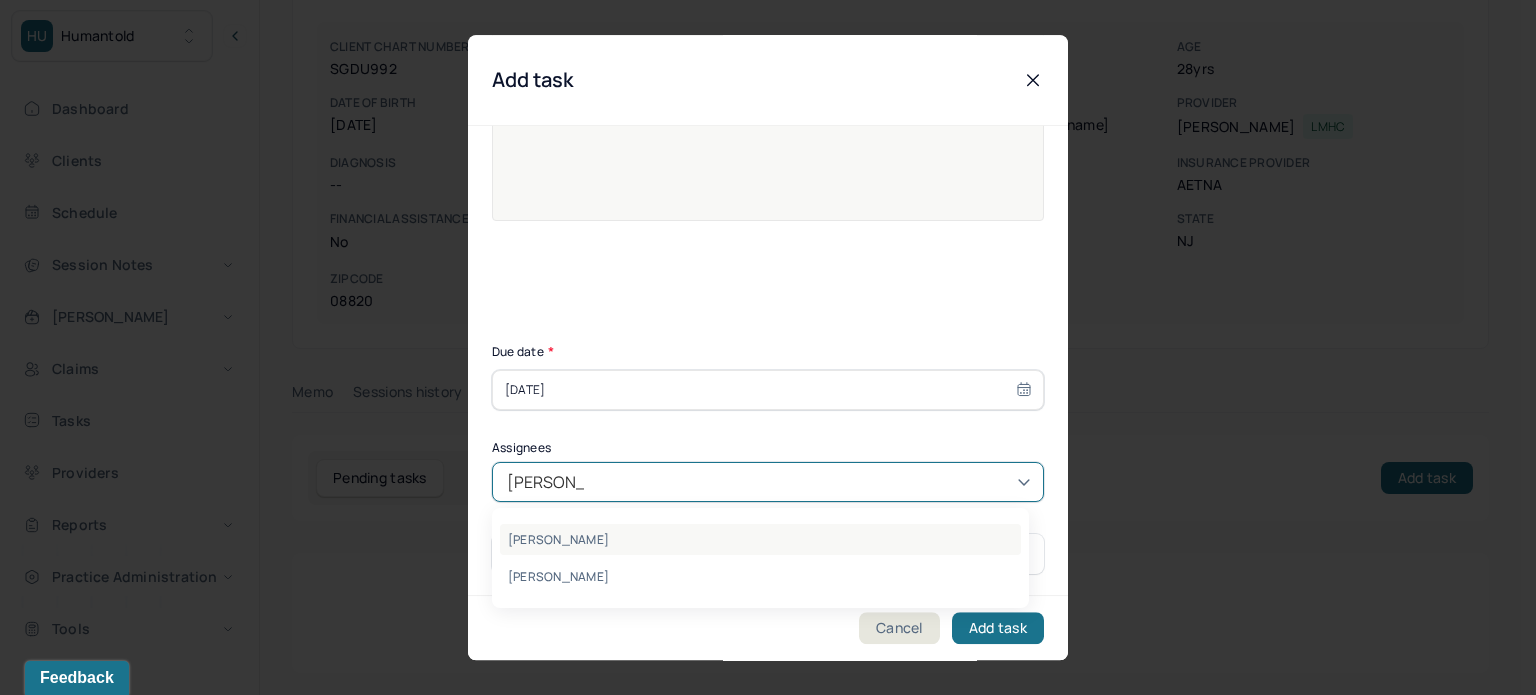 click on "[PERSON_NAME]" at bounding box center (760, 539) 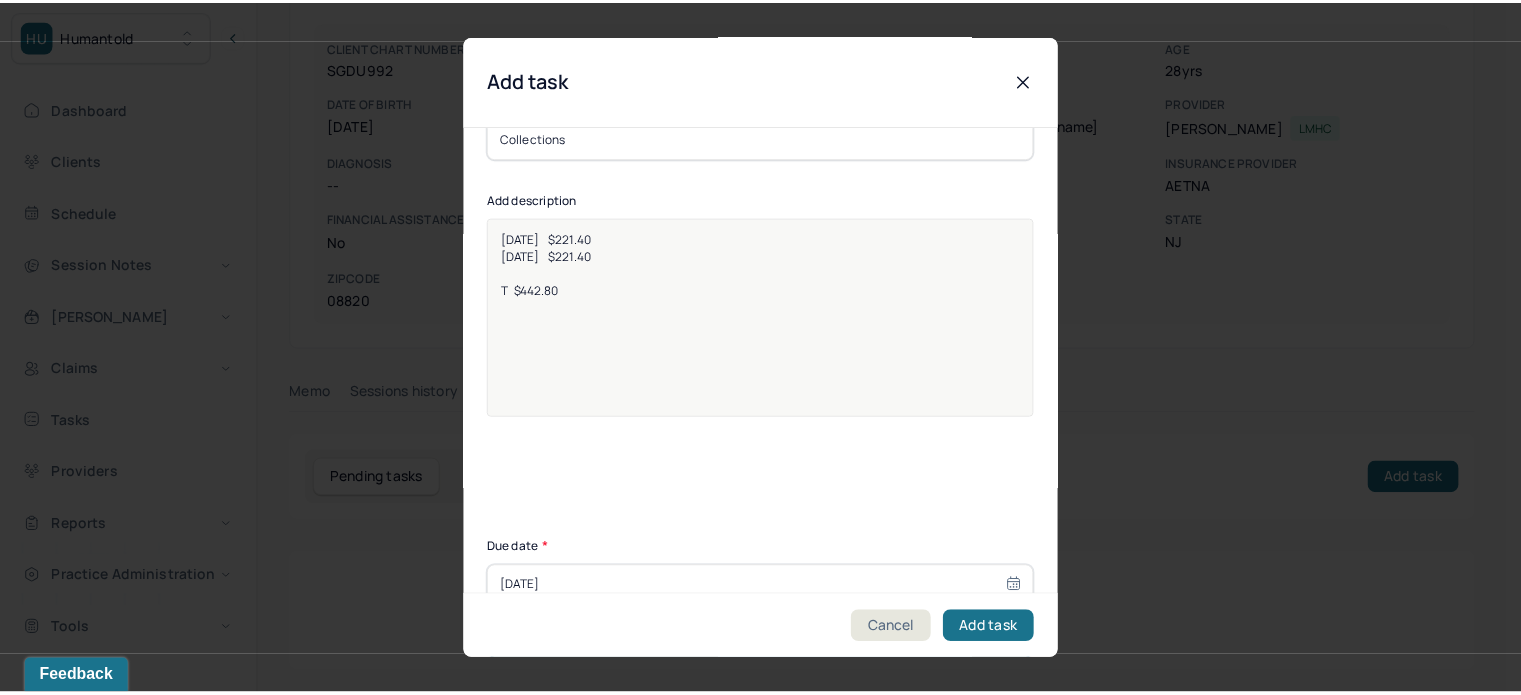scroll, scrollTop: 0, scrollLeft: 0, axis: both 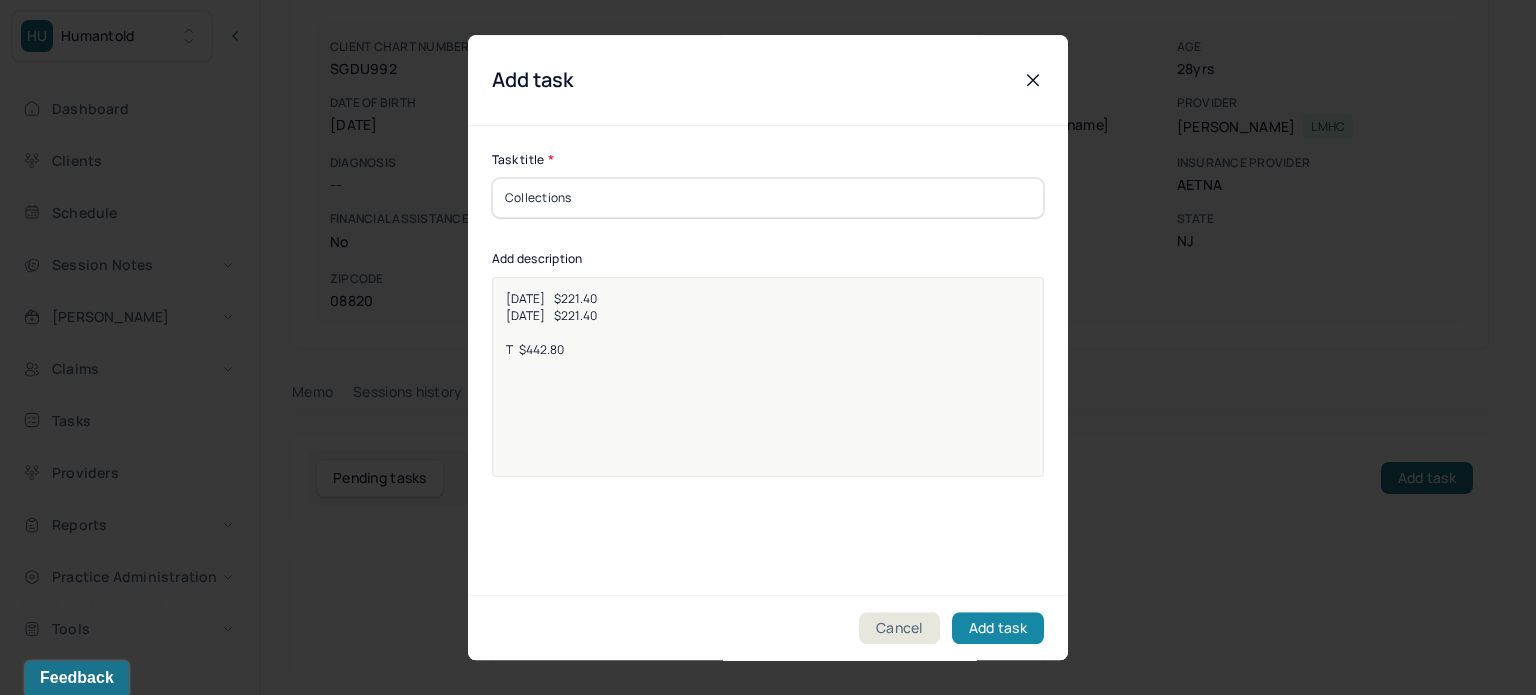 click on "Add task" at bounding box center [998, 628] 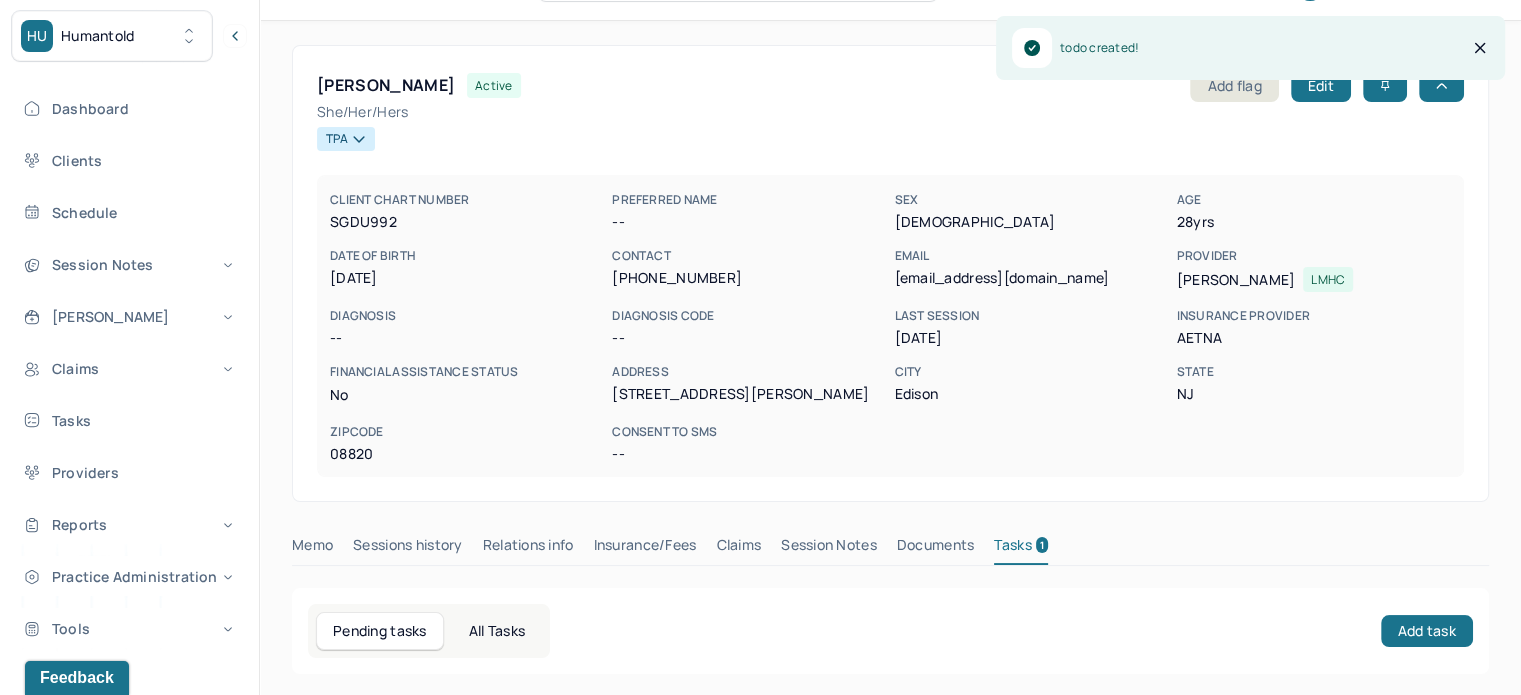 scroll, scrollTop: 0, scrollLeft: 0, axis: both 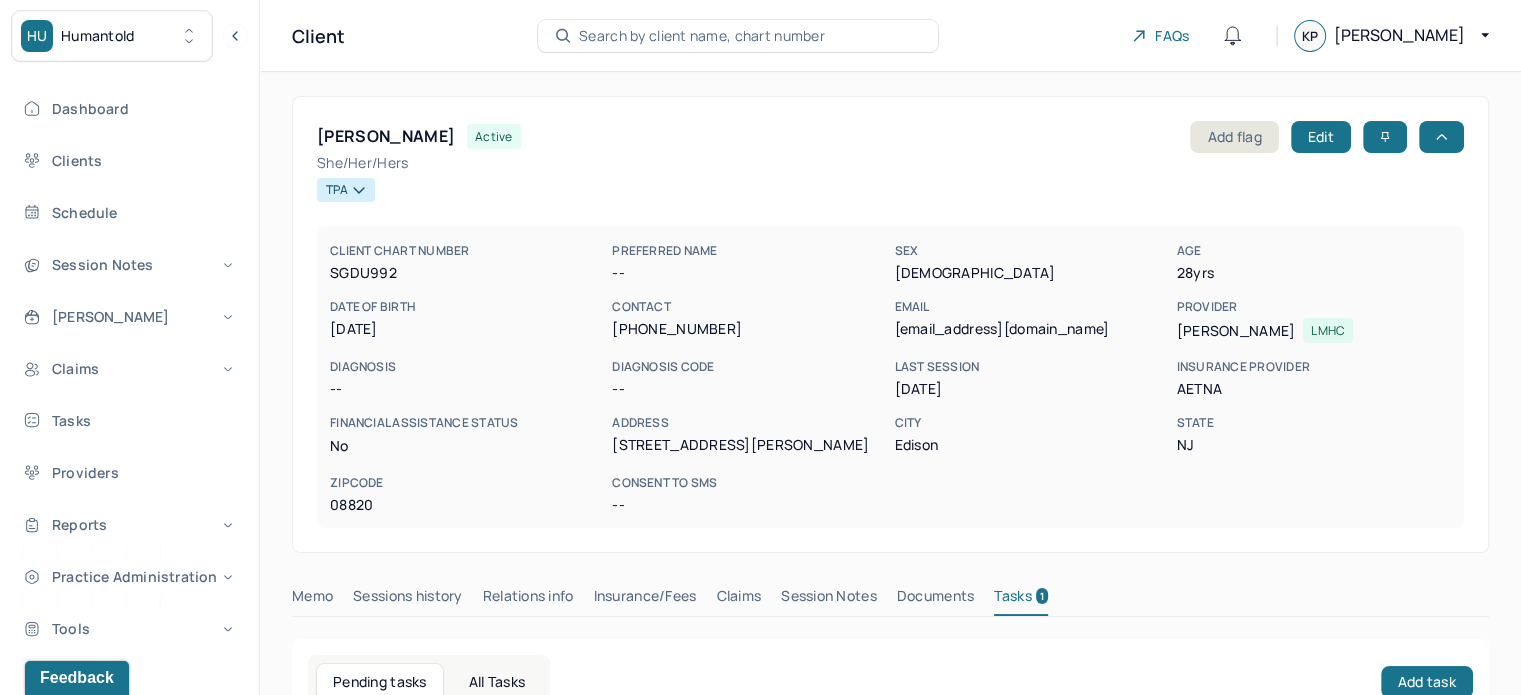 click on "Search by client name, chart number" at bounding box center (702, 36) 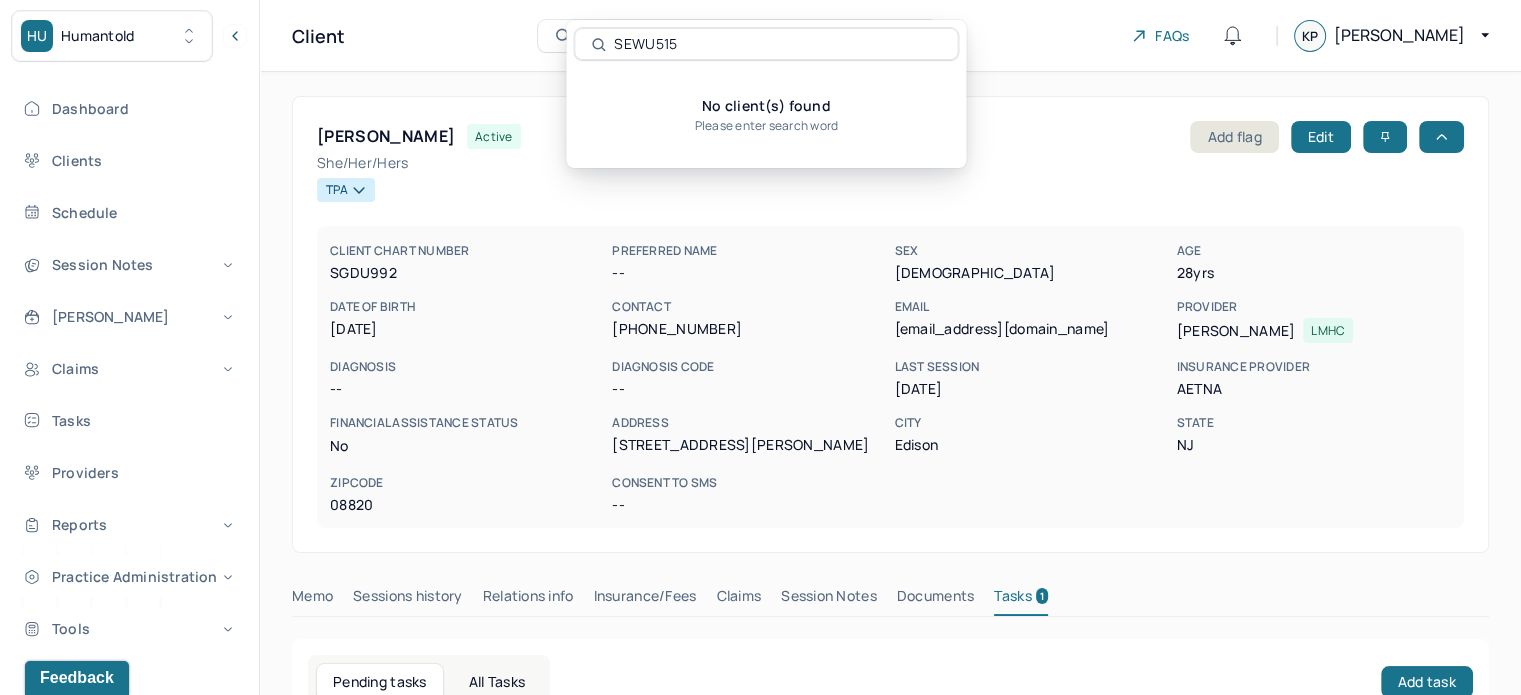 click on "SEWU515" at bounding box center (777, 44) 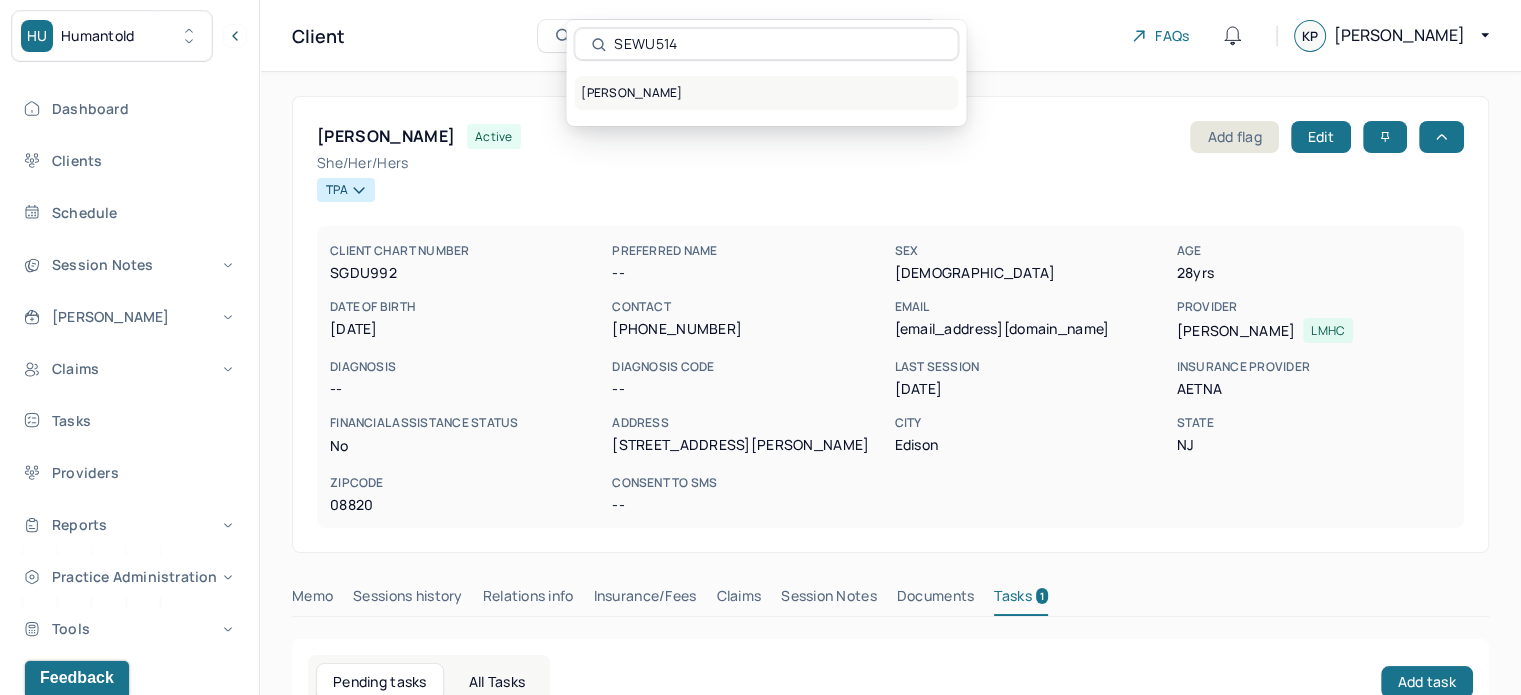 type on "SEWU514" 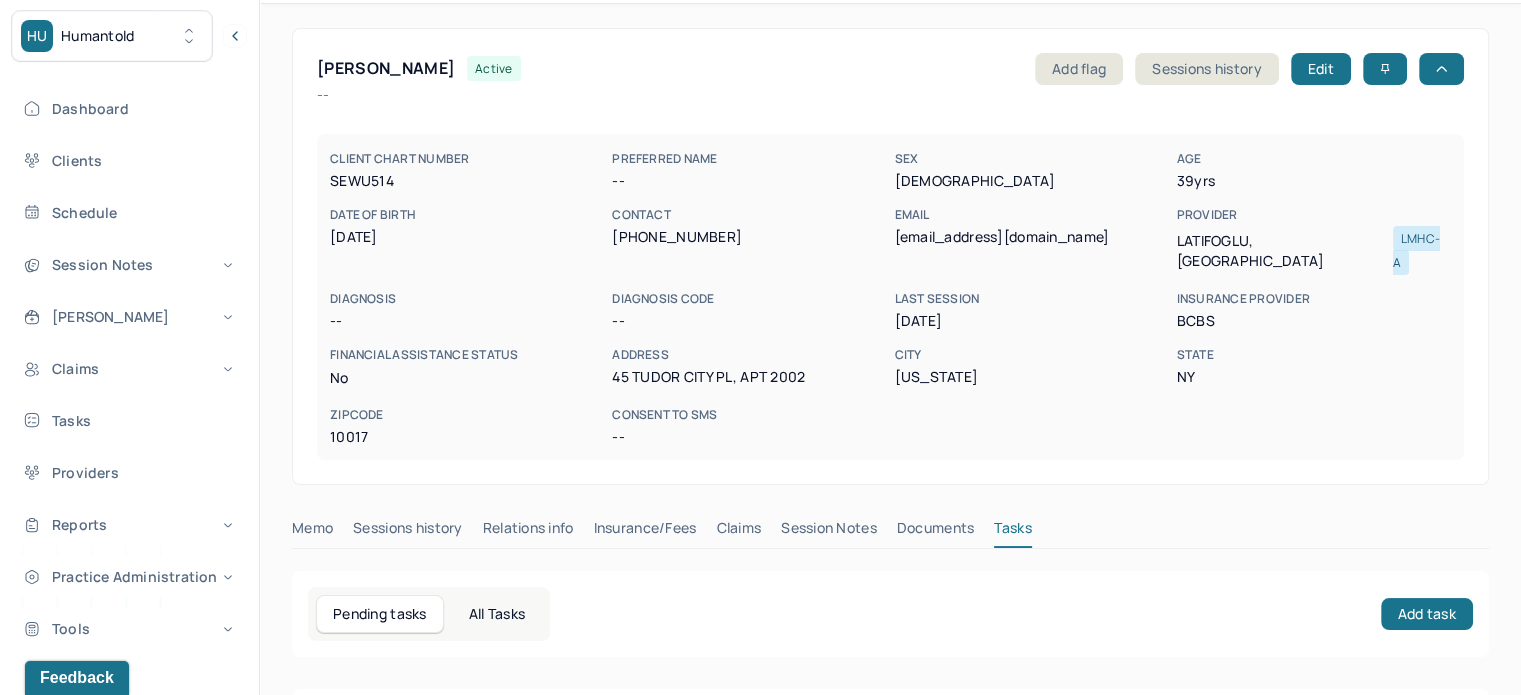 scroll, scrollTop: 180, scrollLeft: 0, axis: vertical 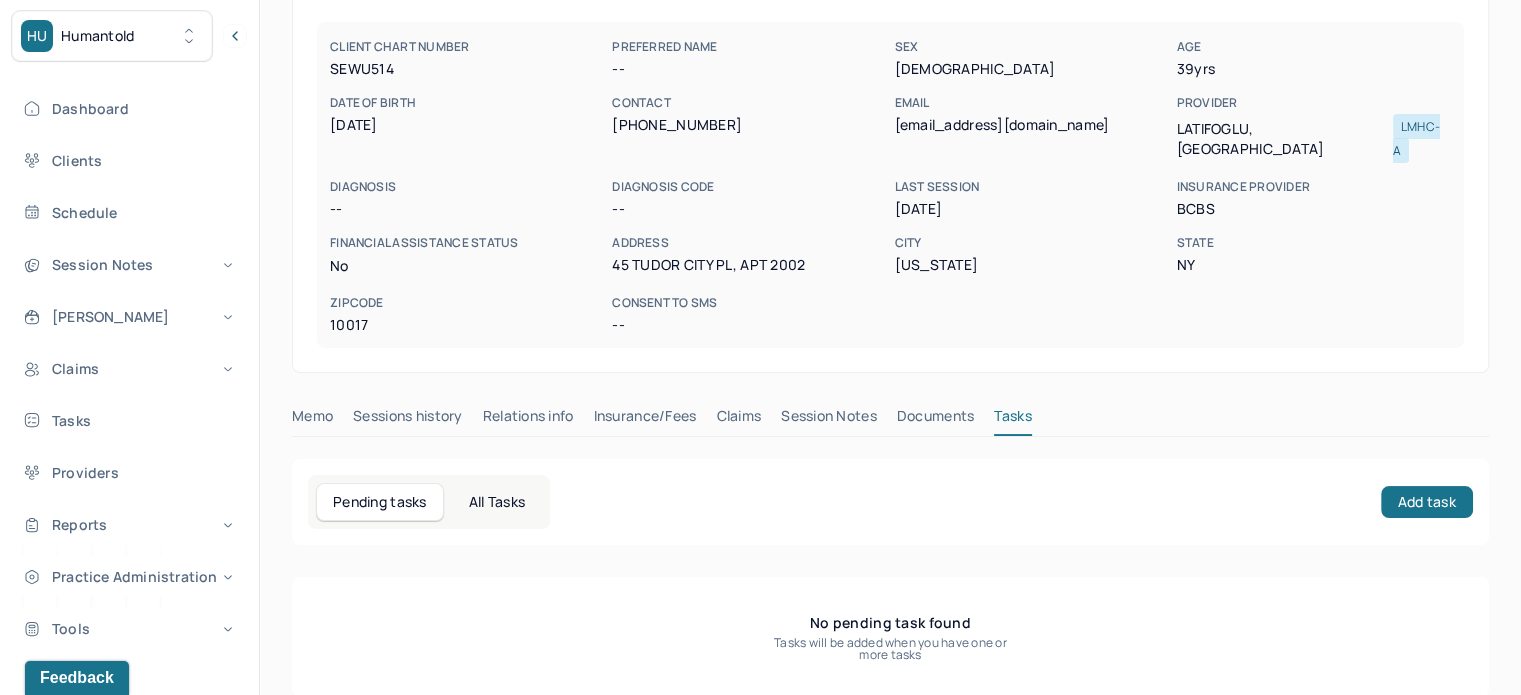 click on "Claims" at bounding box center (738, 420) 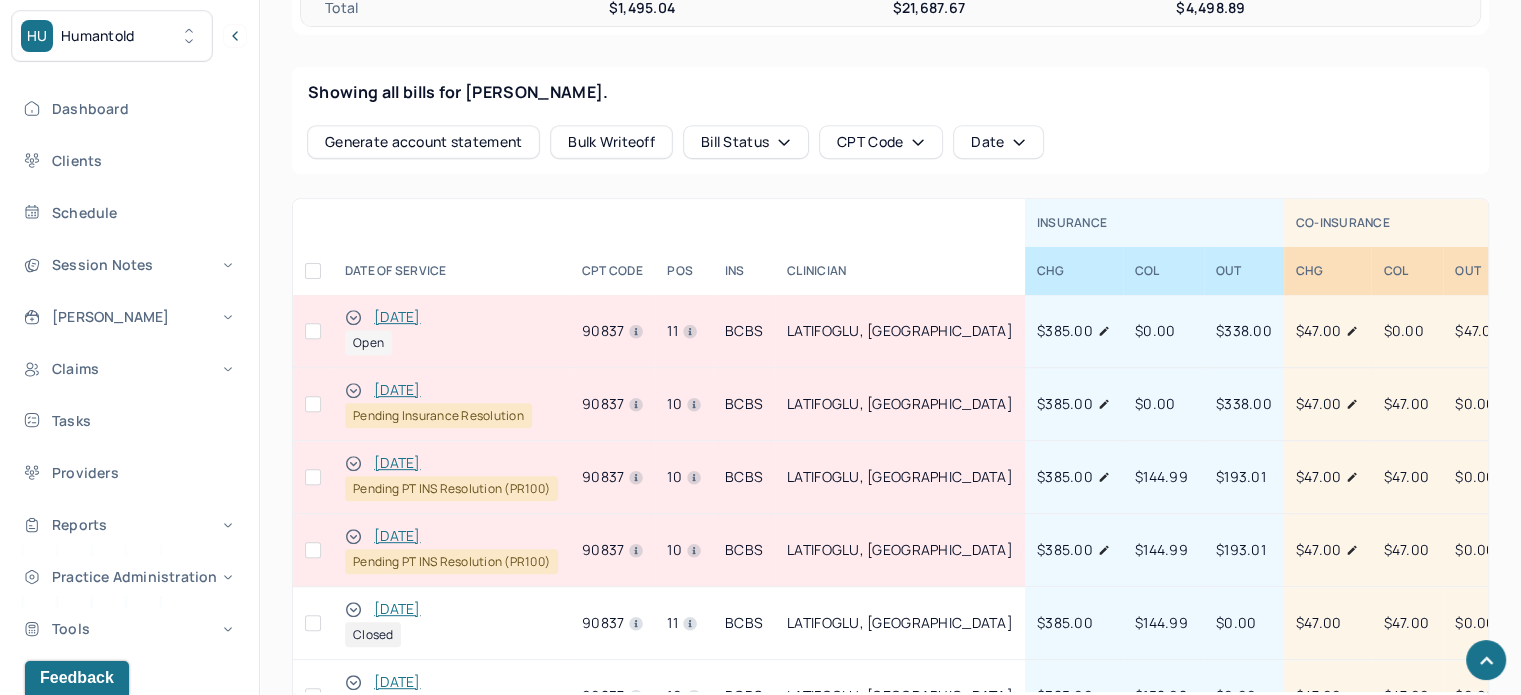 scroll, scrollTop: 880, scrollLeft: 0, axis: vertical 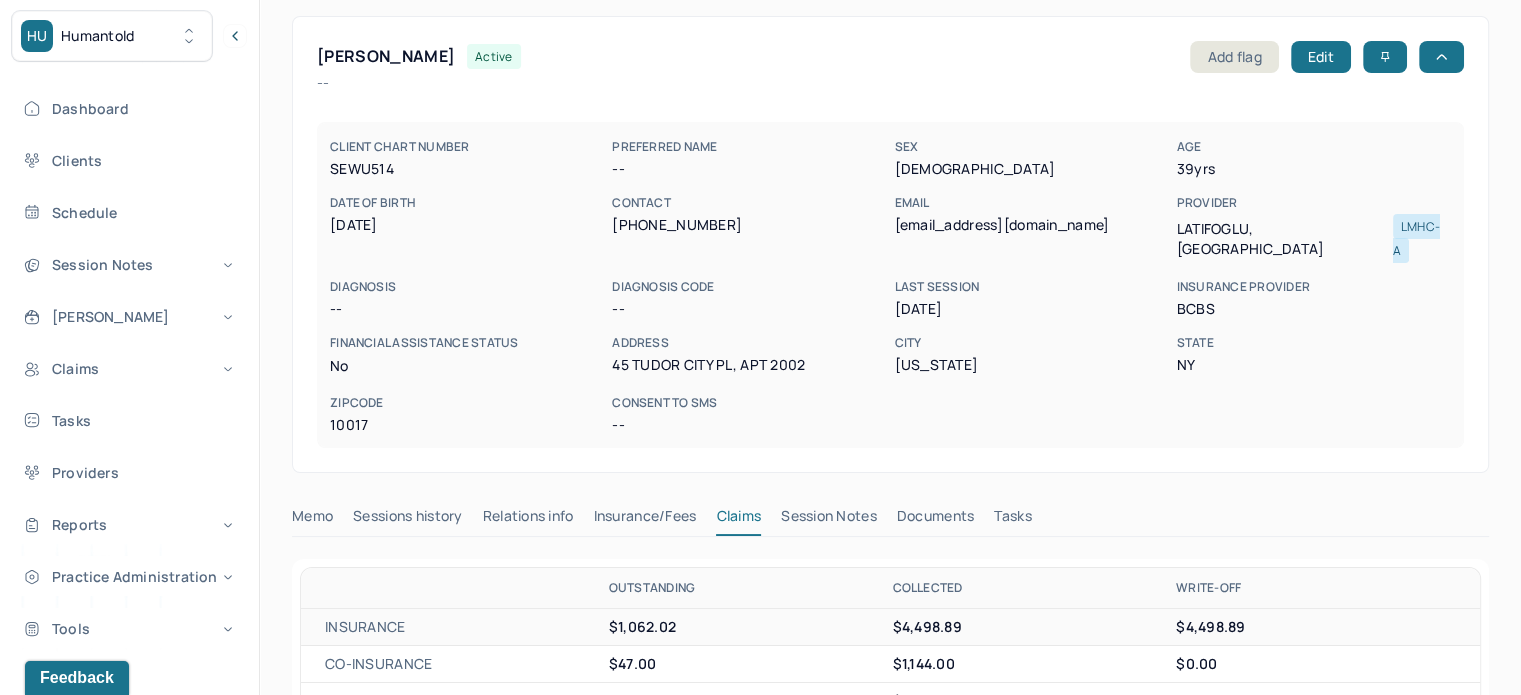 click on "[EMAIL_ADDRESS][DOMAIN_NAME]" at bounding box center (1031, 225) 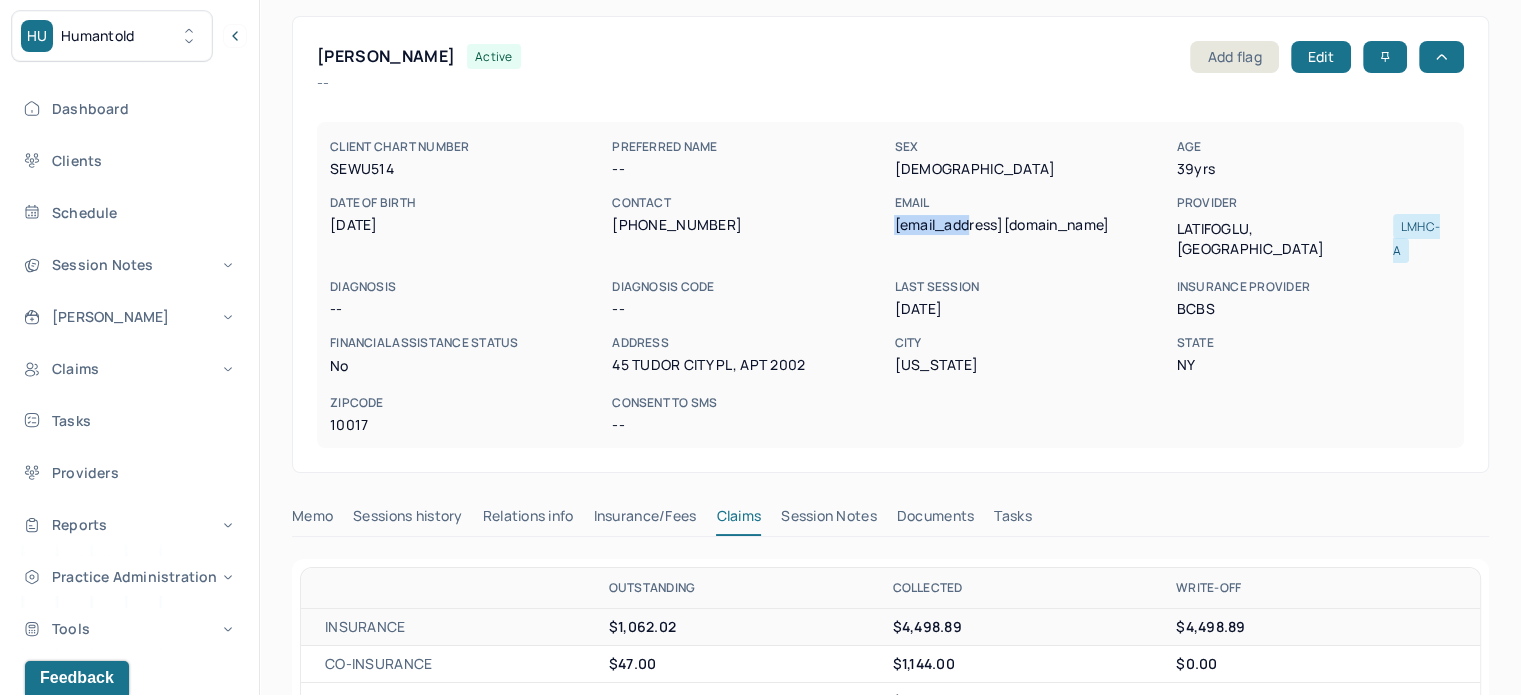 click on "[EMAIL_ADDRESS][DOMAIN_NAME]" at bounding box center (1031, 225) 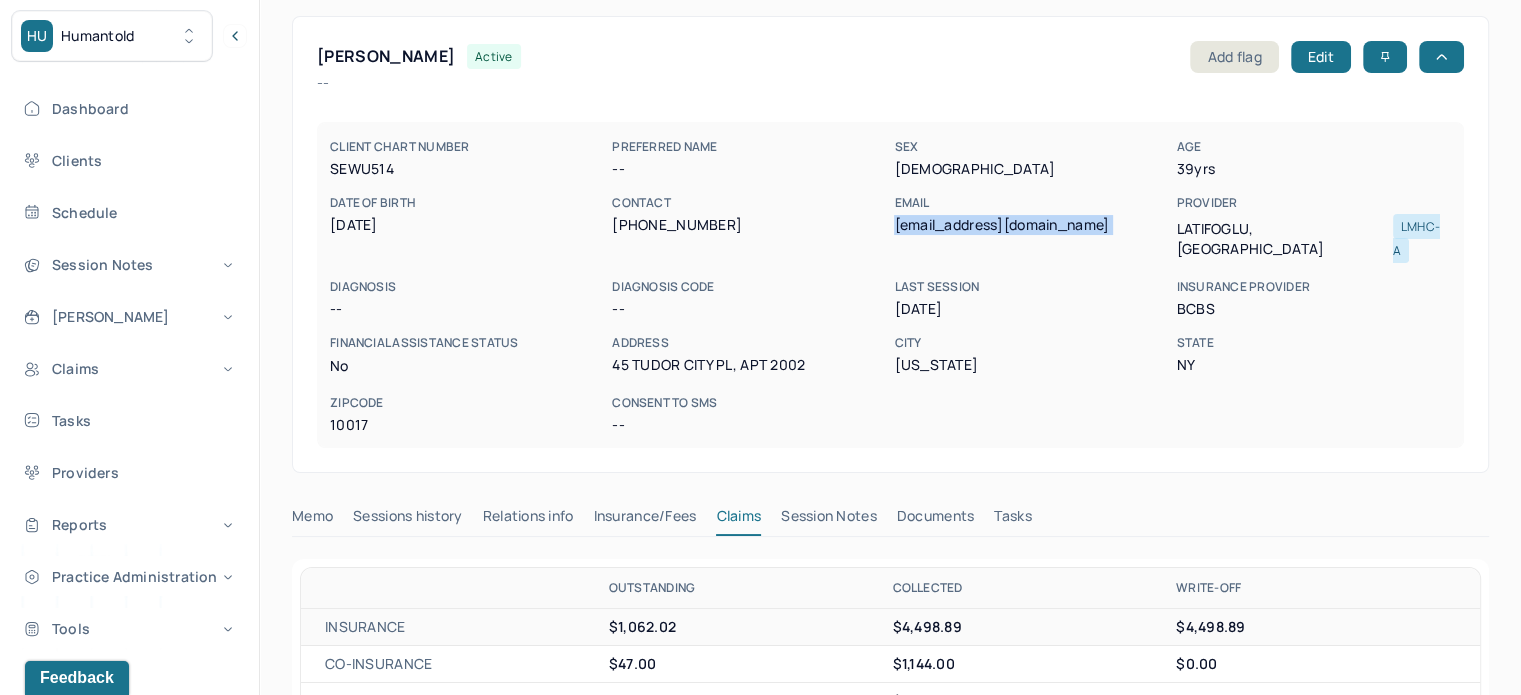 click on "[EMAIL_ADDRESS][DOMAIN_NAME]" at bounding box center (1031, 225) 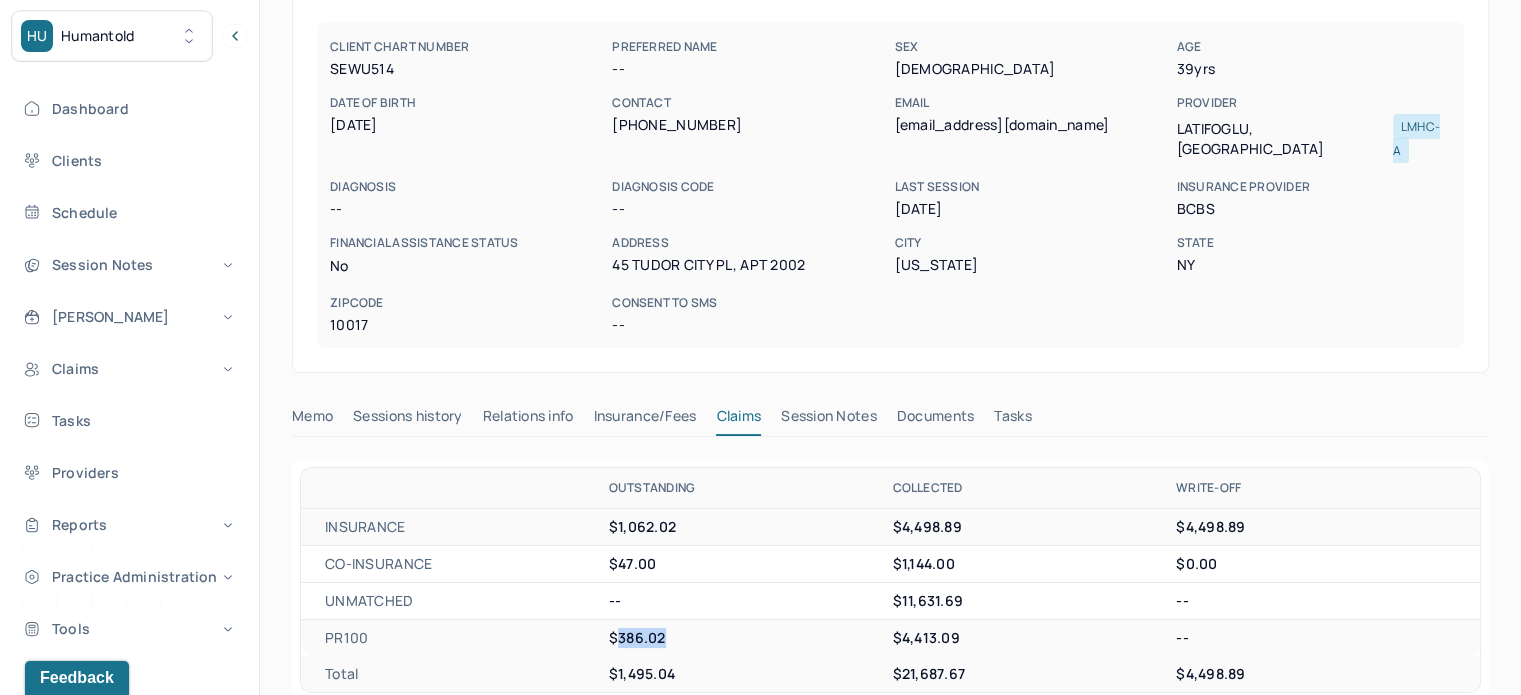 drag, startPoint x: 671, startPoint y: 619, endPoint x: 617, endPoint y: 617, distance: 54.037025 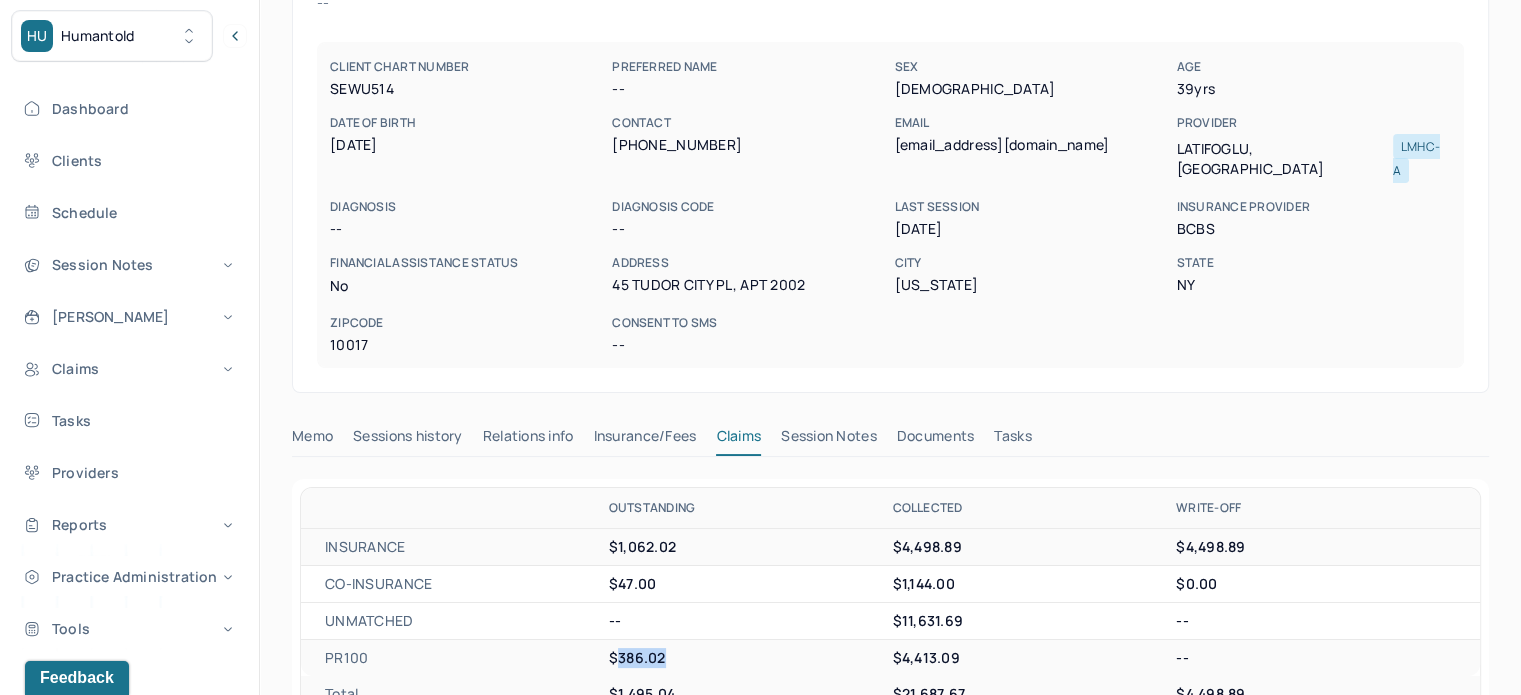 scroll, scrollTop: 300, scrollLeft: 0, axis: vertical 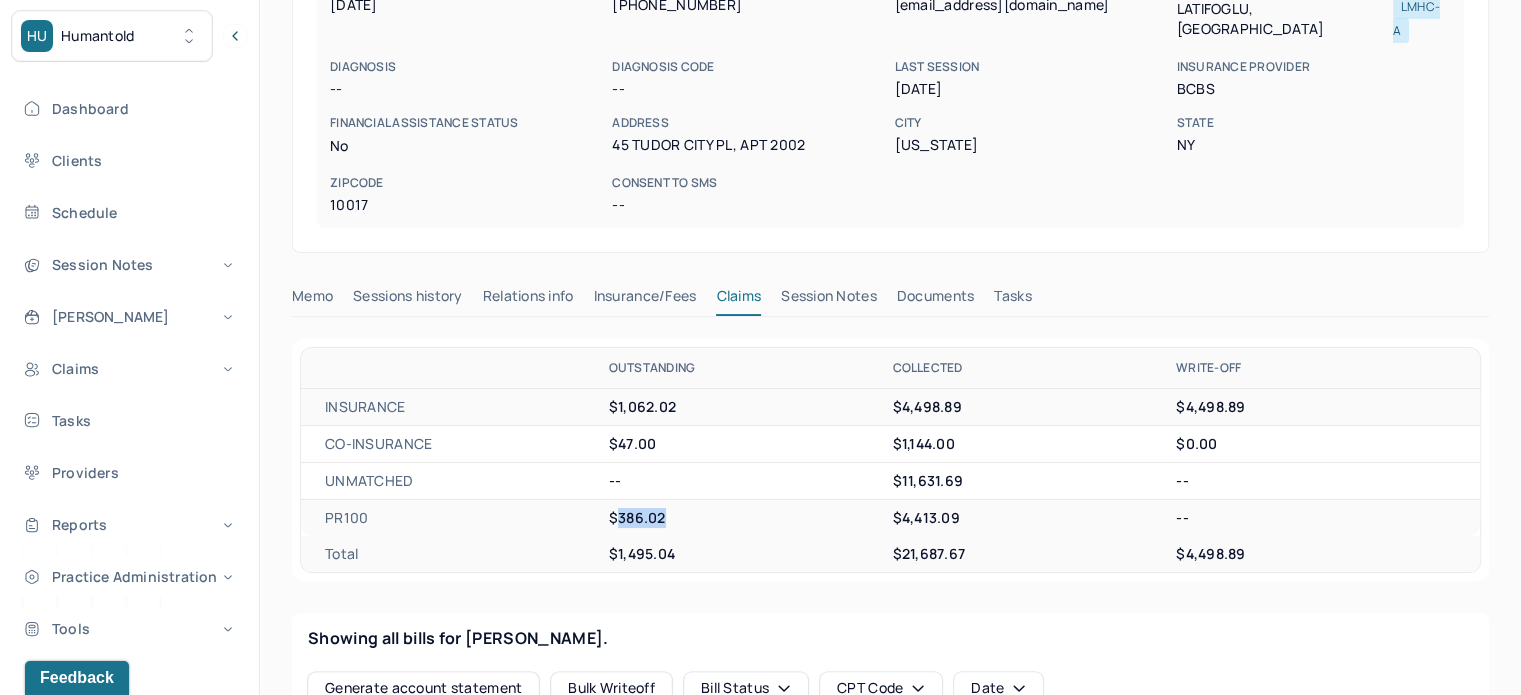 click on "Tasks" at bounding box center (1012, 300) 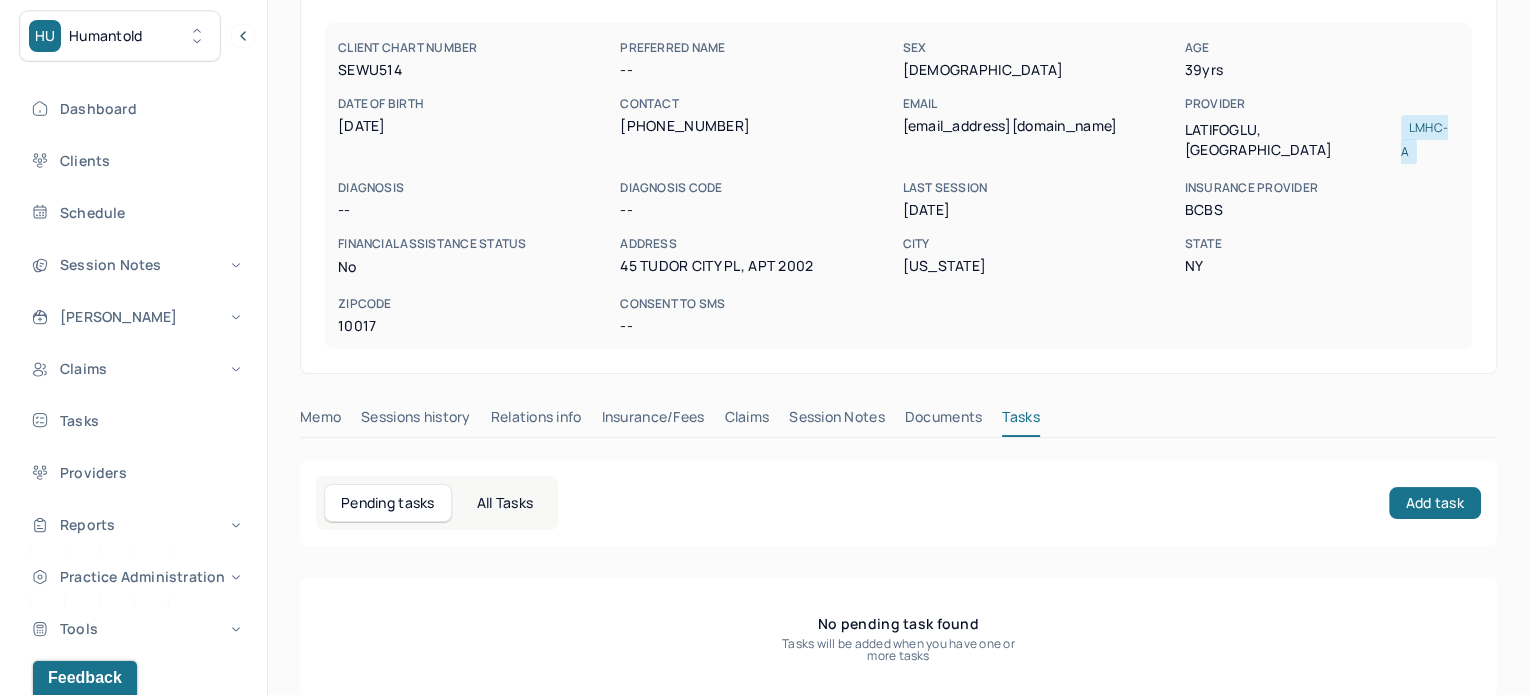 scroll, scrollTop: 180, scrollLeft: 0, axis: vertical 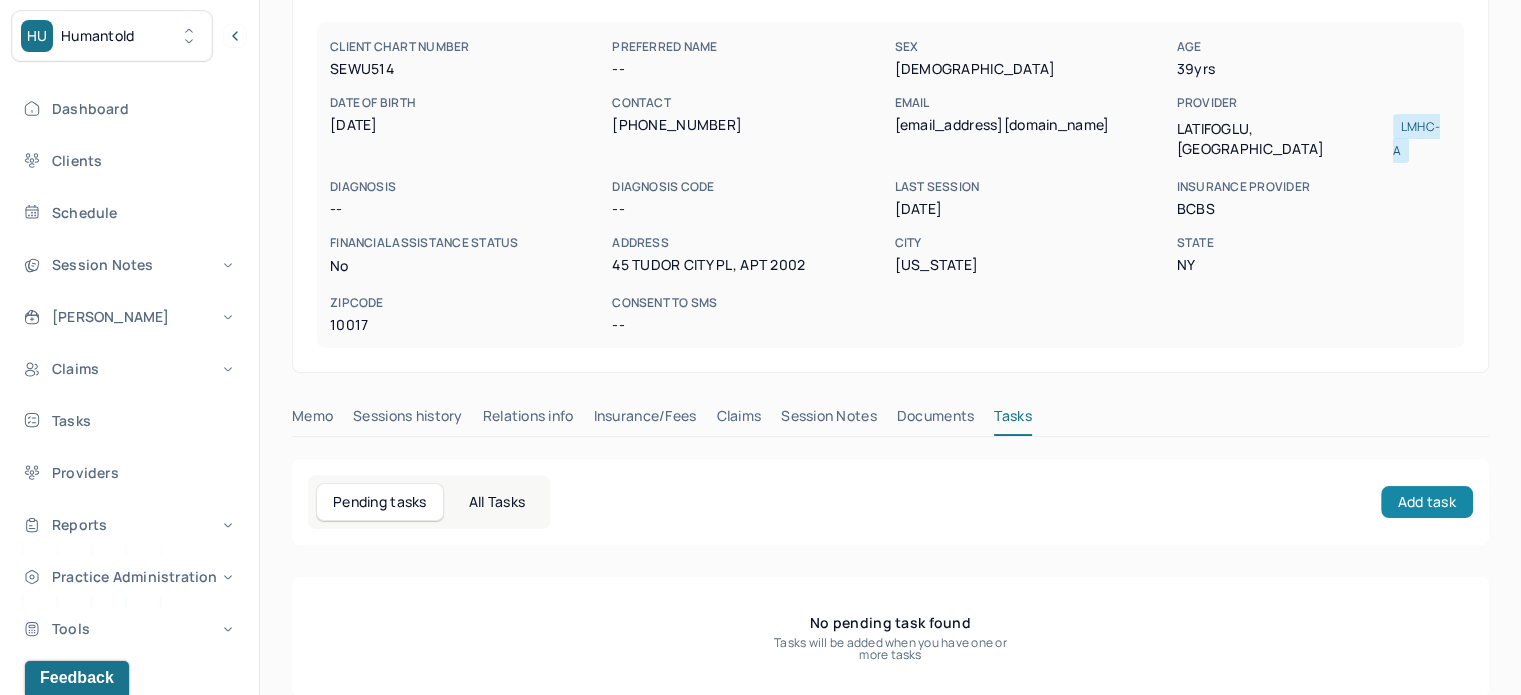 click on "Add task" at bounding box center [1427, 502] 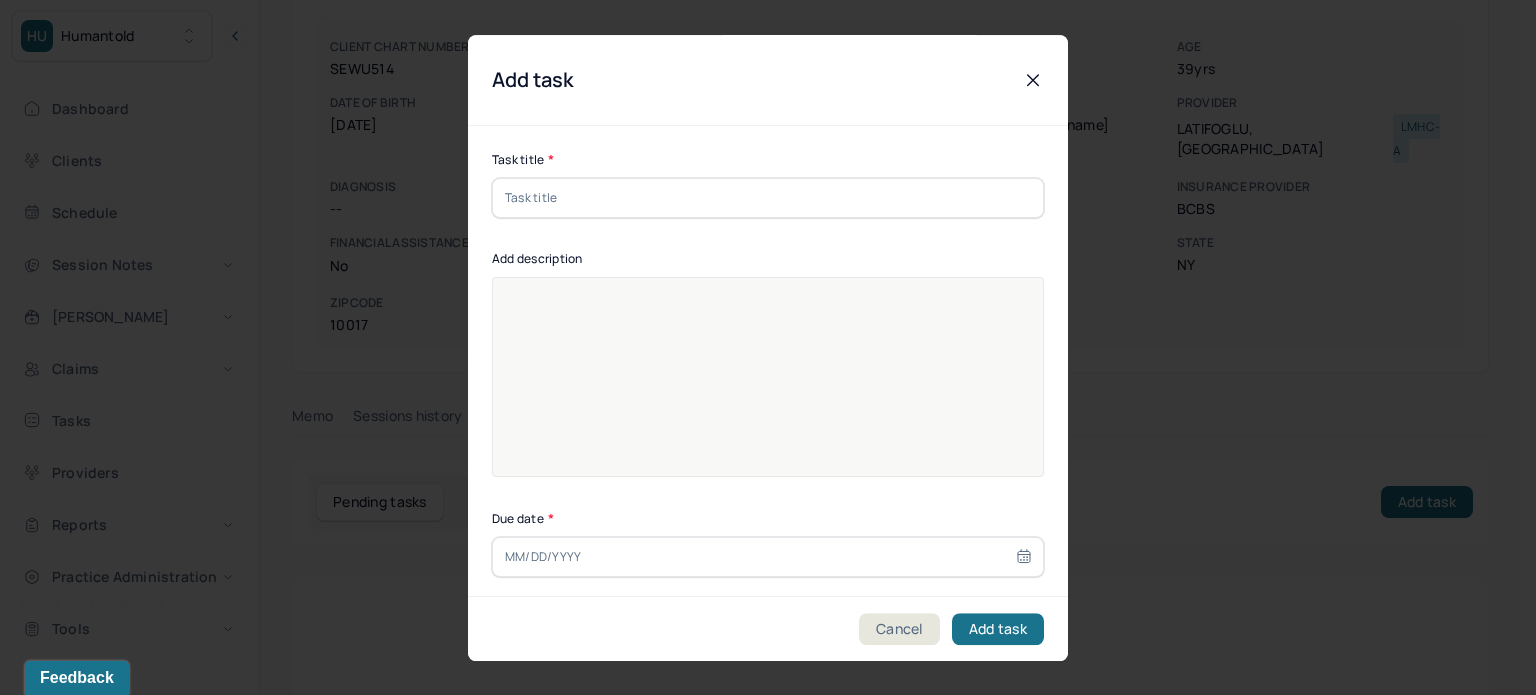 drag, startPoint x: 559, startPoint y: 201, endPoint x: 559, endPoint y: 179, distance: 22 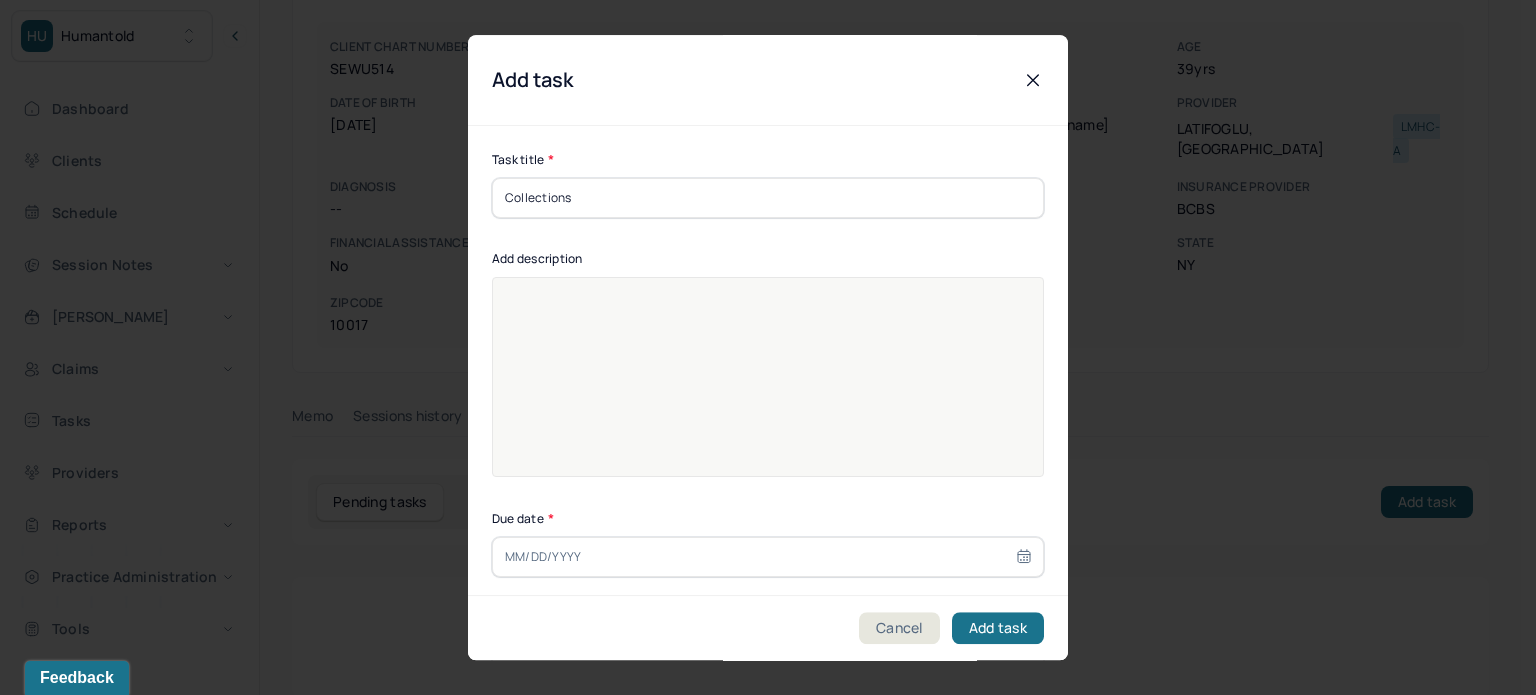 type on "Collections" 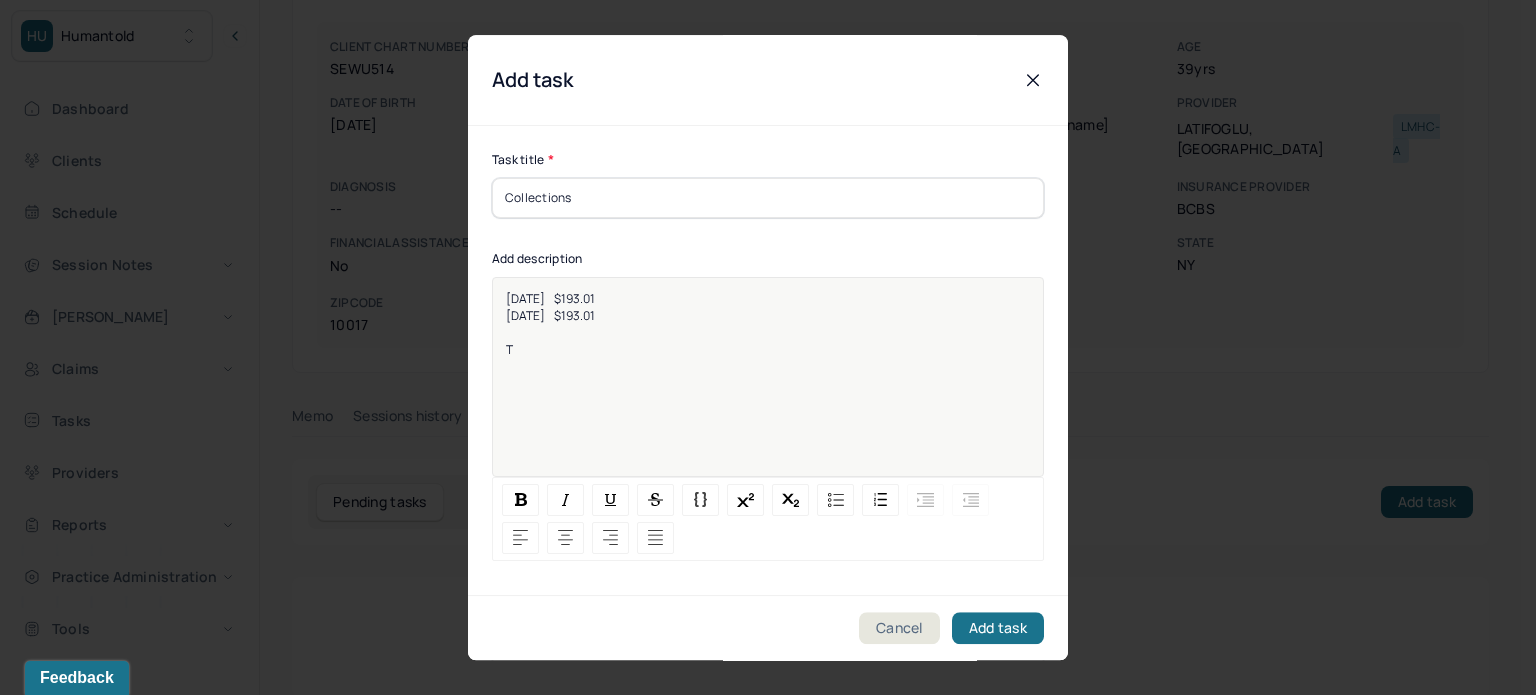 click on "[DATE]	$193.01" at bounding box center [550, 298] 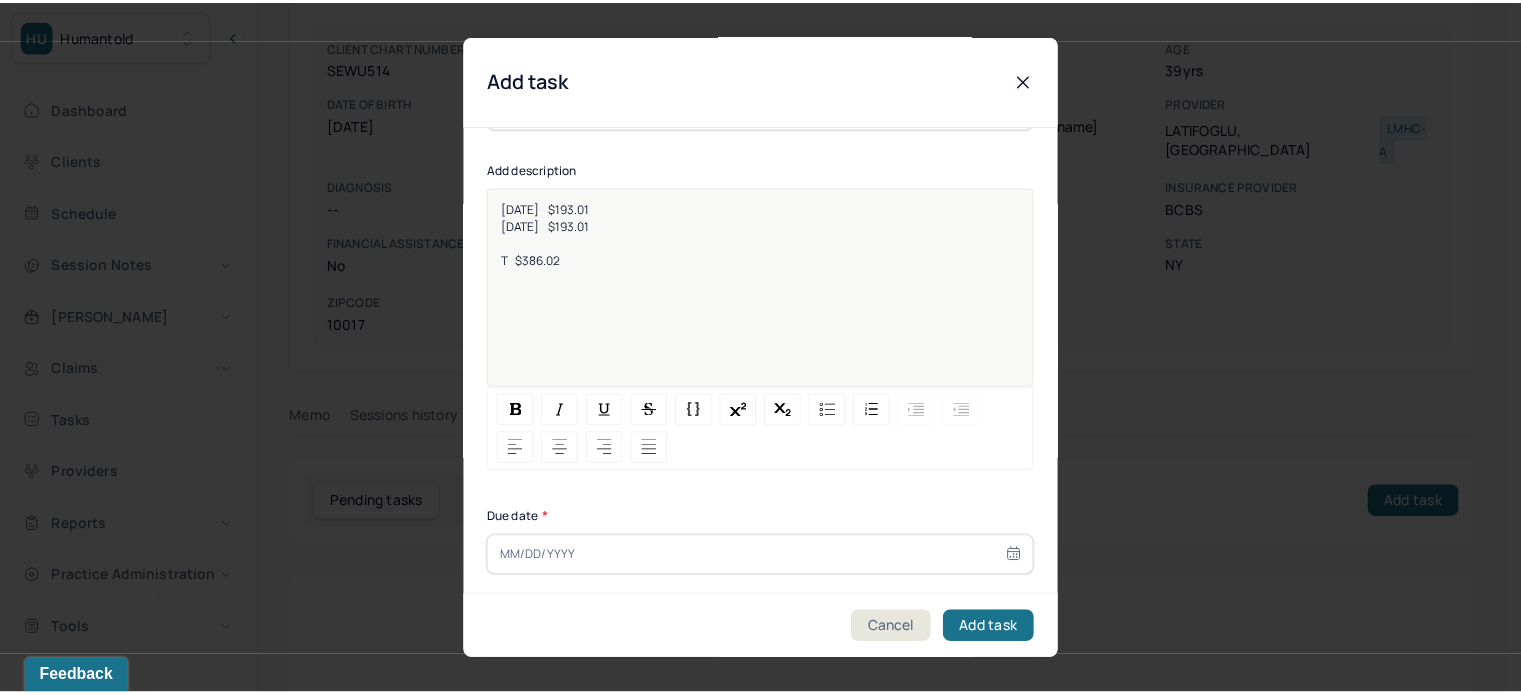 scroll, scrollTop: 200, scrollLeft: 0, axis: vertical 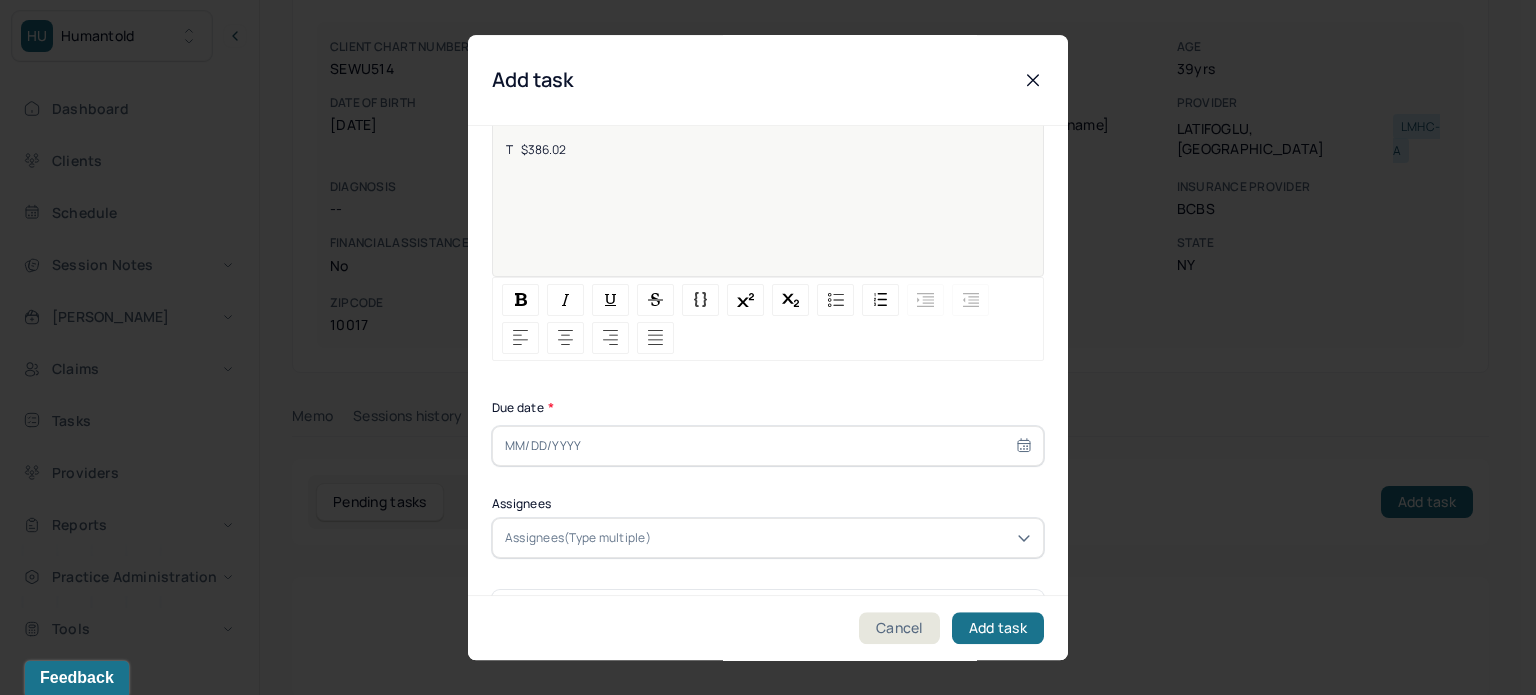 click at bounding box center [768, 446] 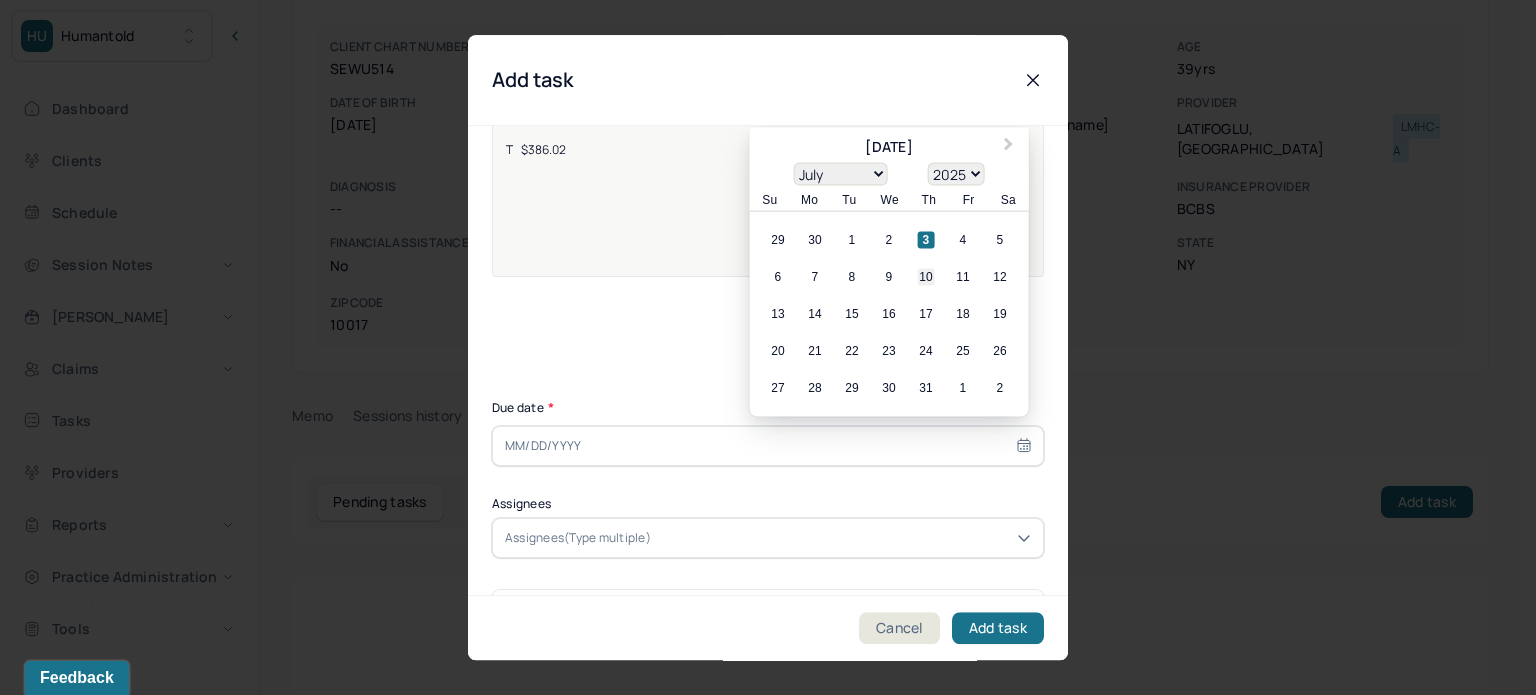 click on "10" at bounding box center [926, 277] 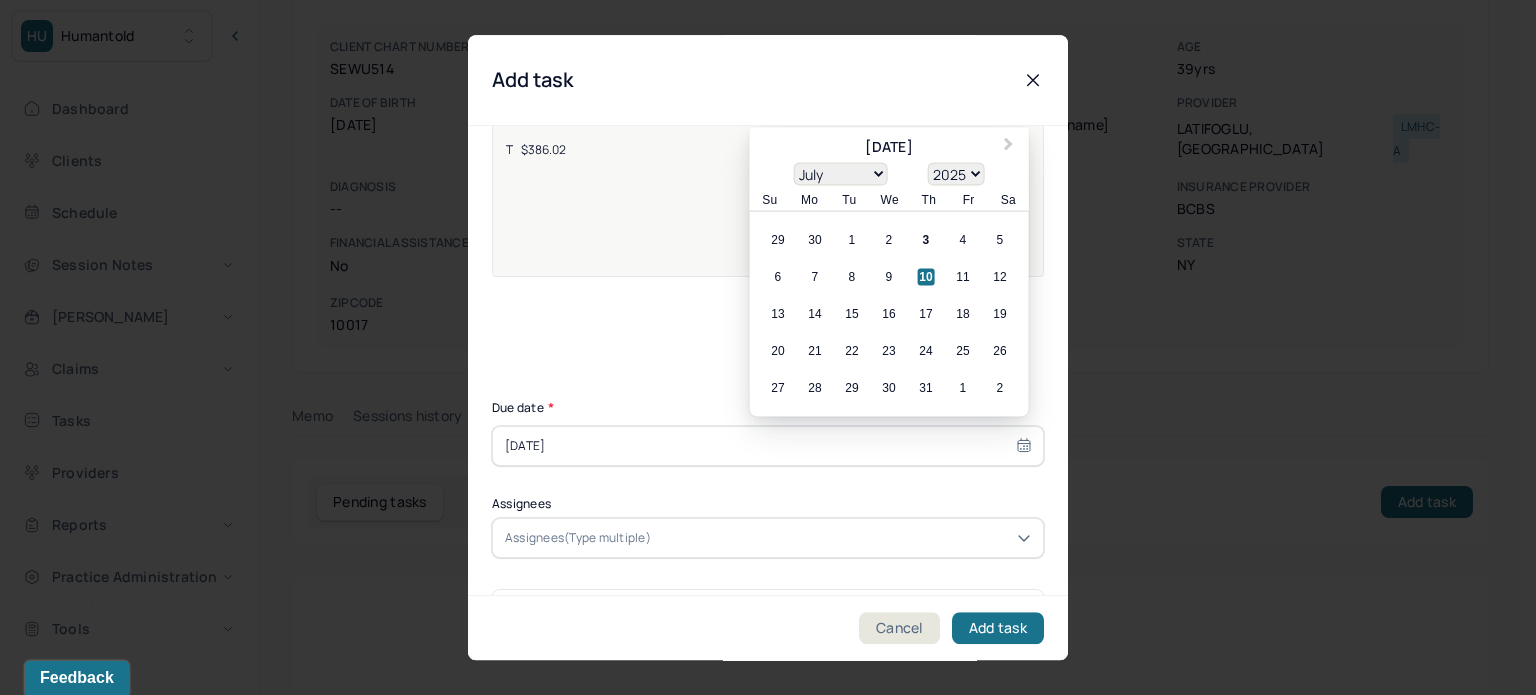 click at bounding box center (843, 538) 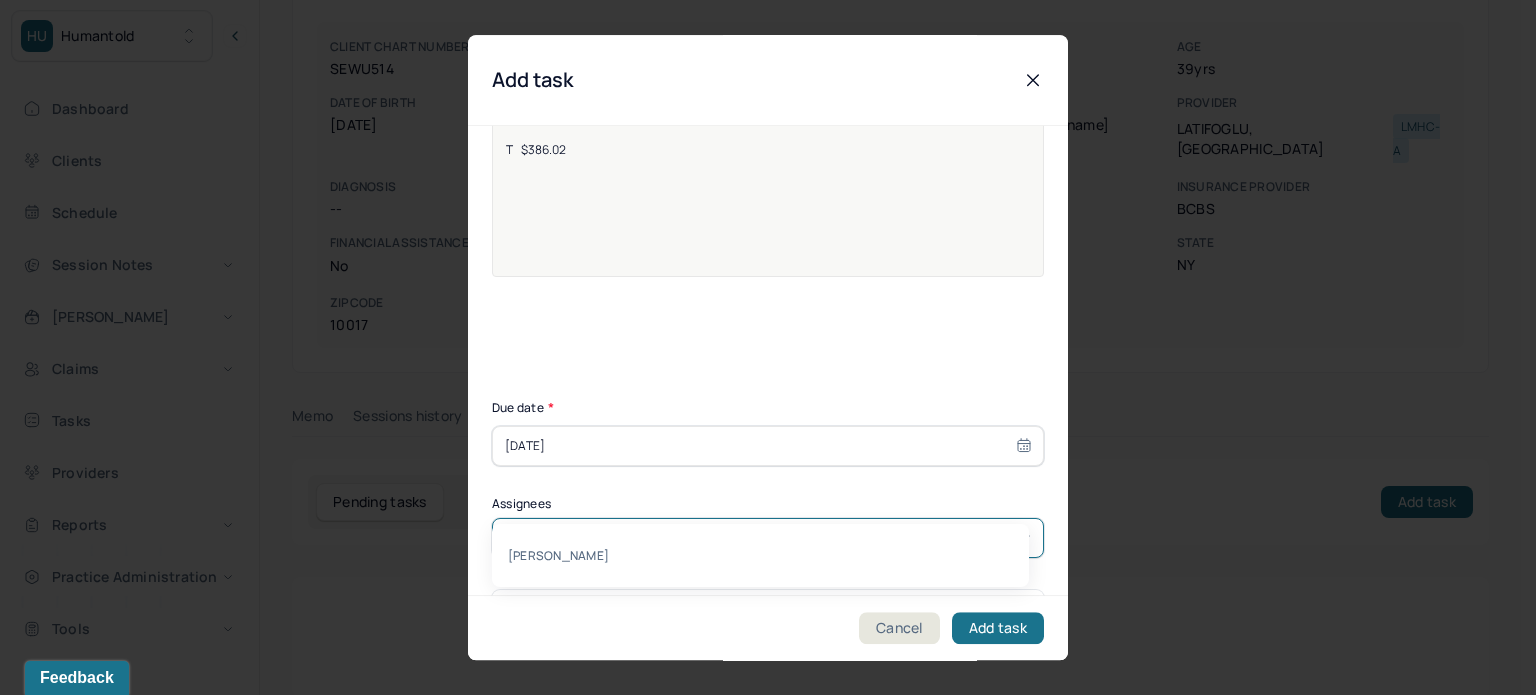 type on "[PERSON_NAME]" 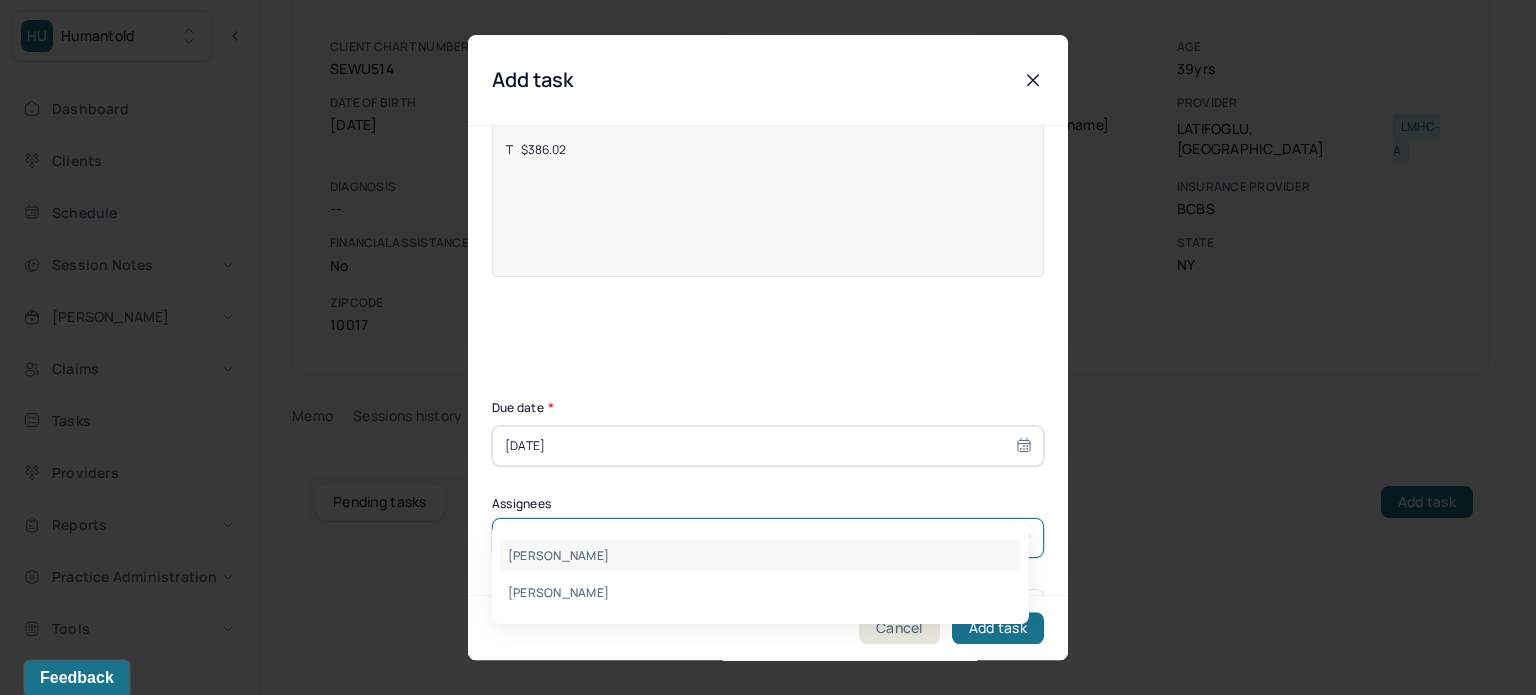click on "[PERSON_NAME]" at bounding box center [760, 555] 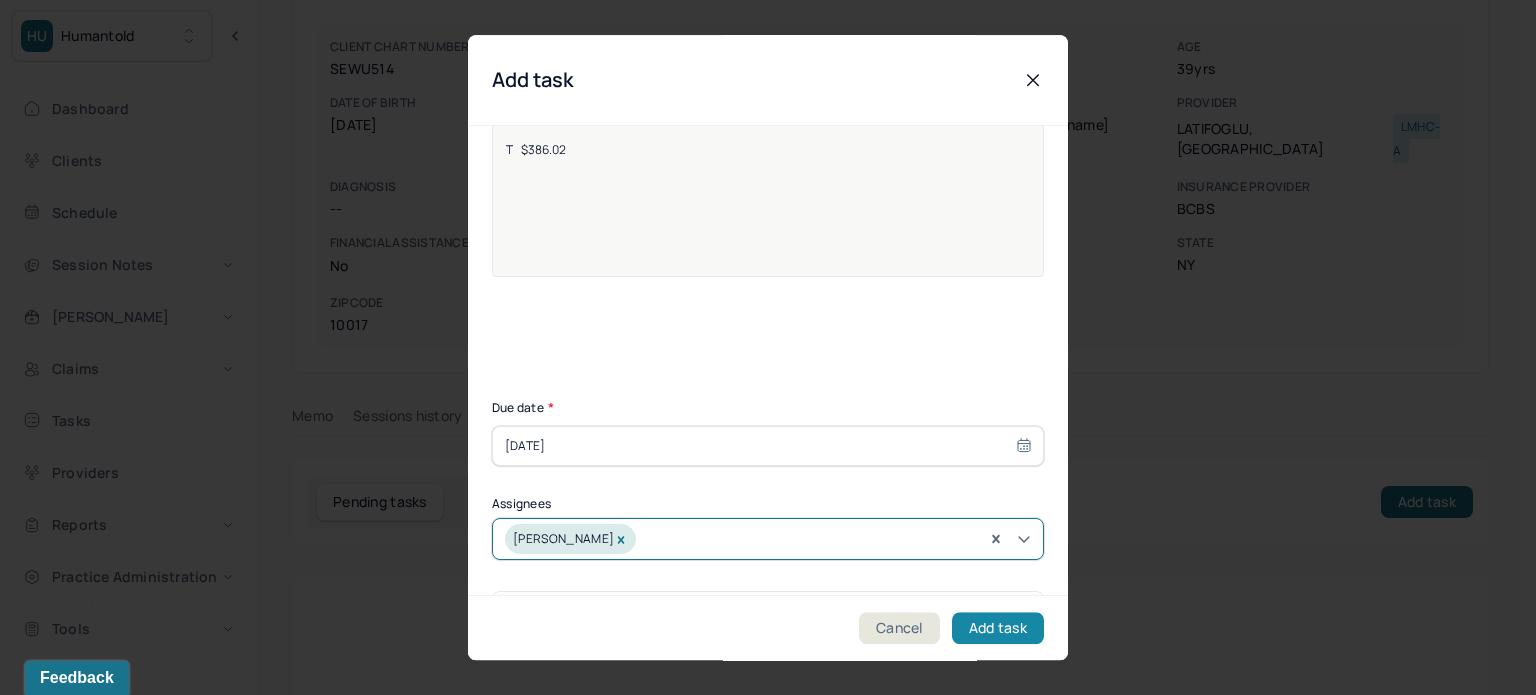 click on "Add task" at bounding box center [998, 628] 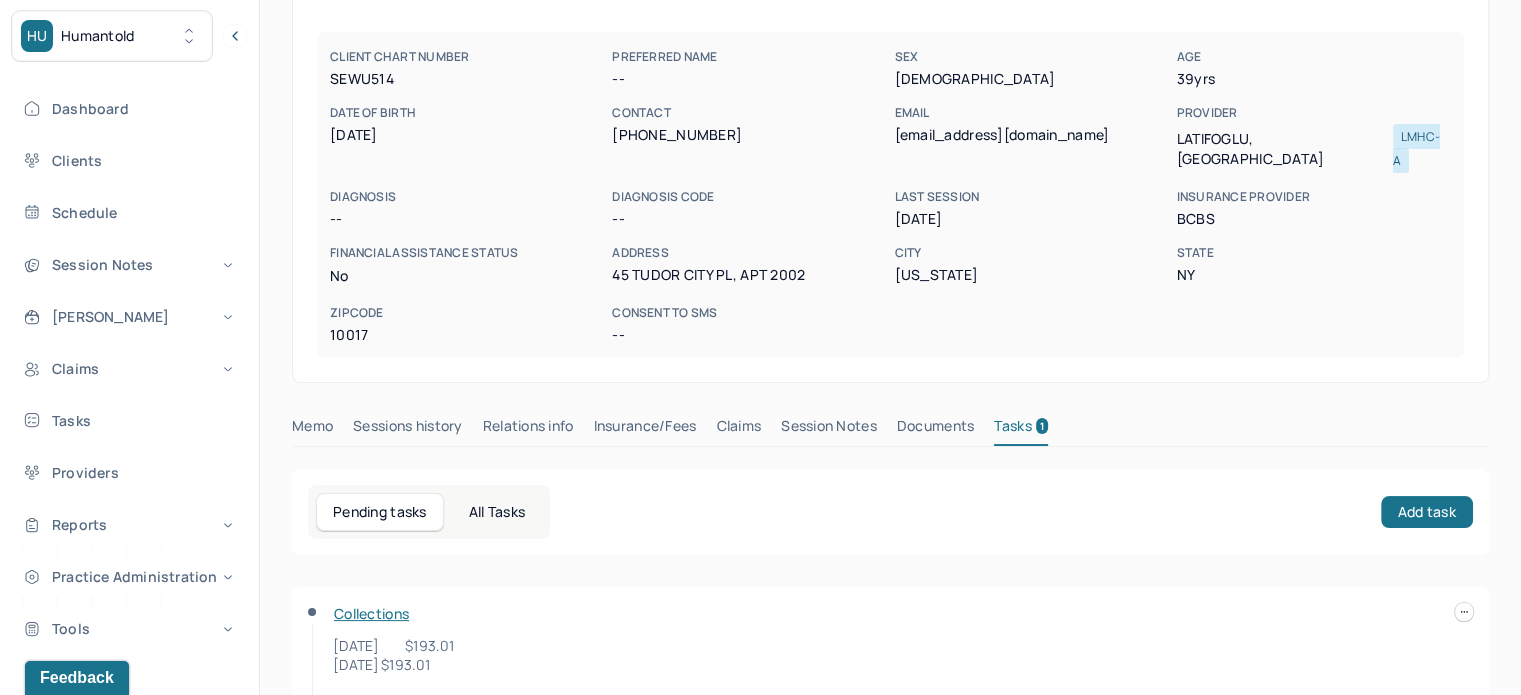 scroll, scrollTop: 0, scrollLeft: 0, axis: both 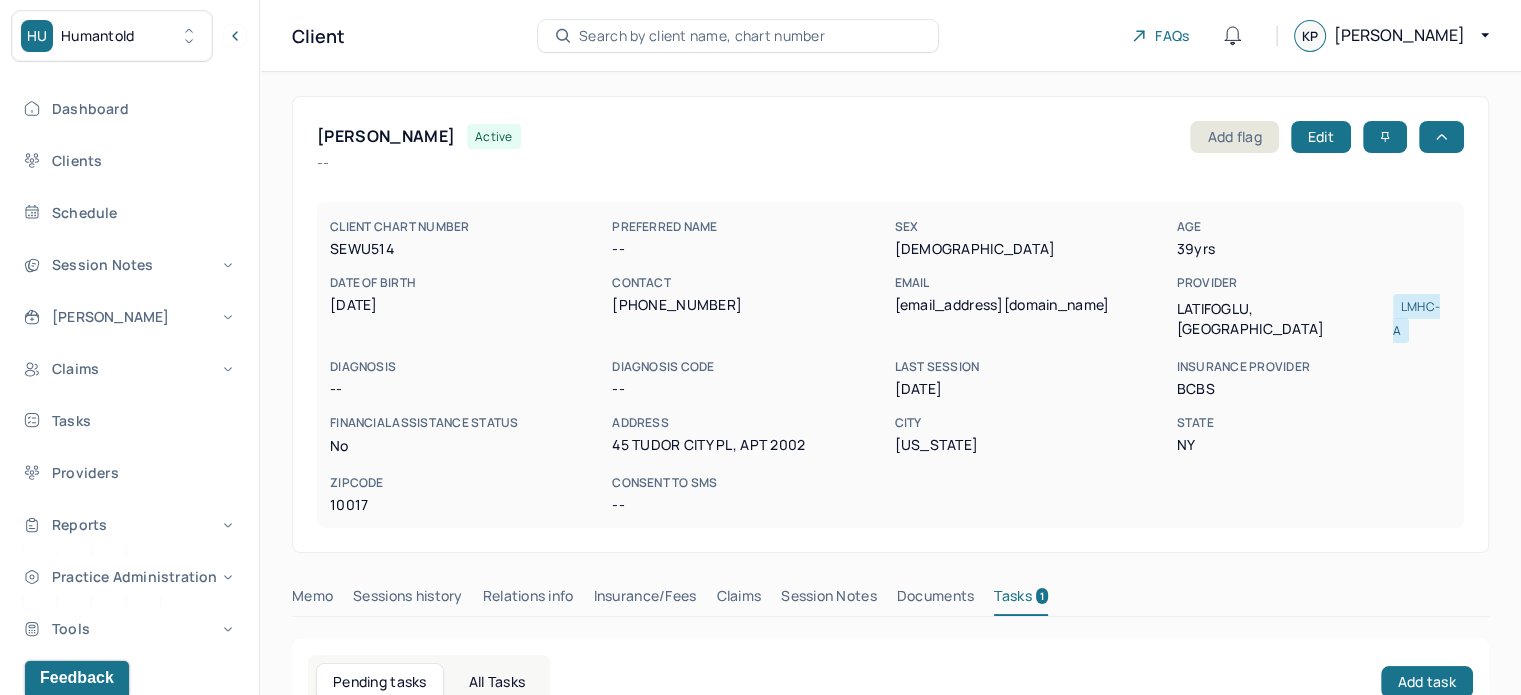 type 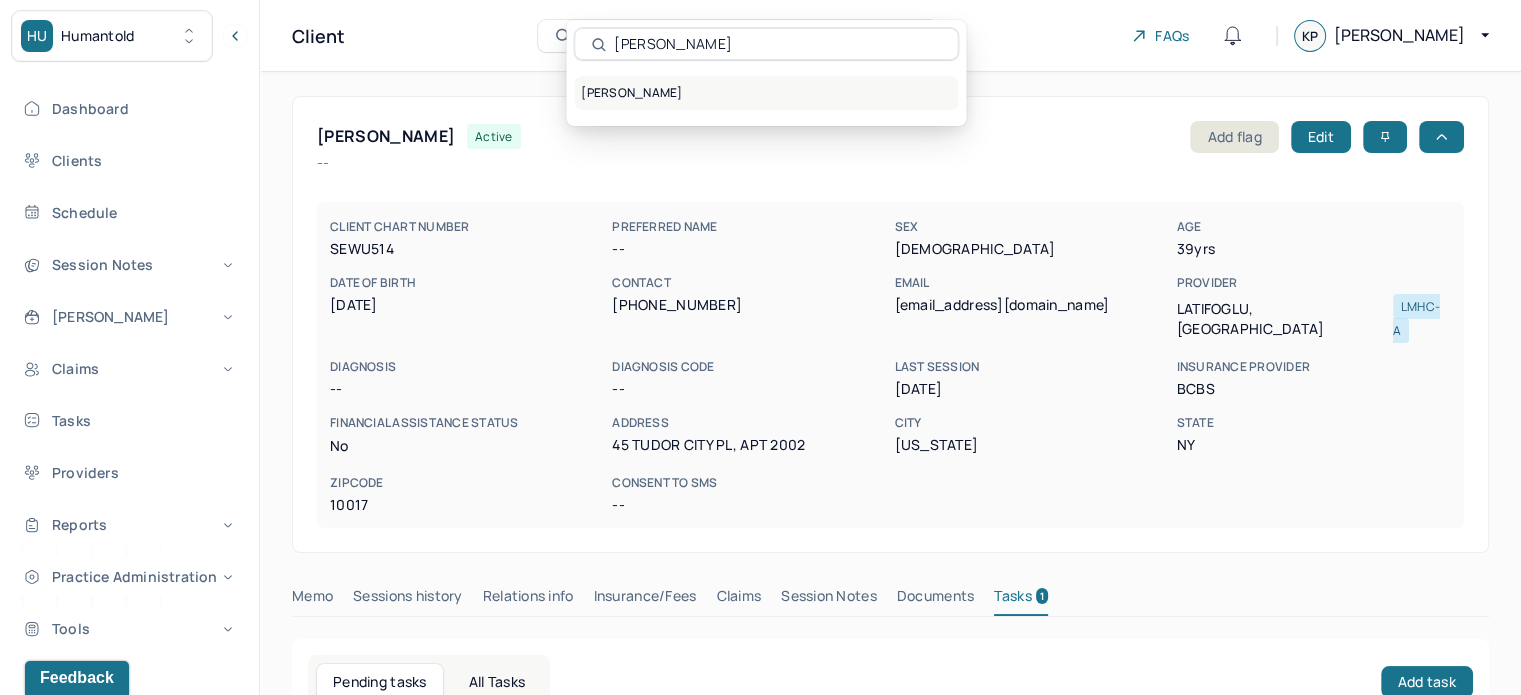 type on "[PERSON_NAME]" 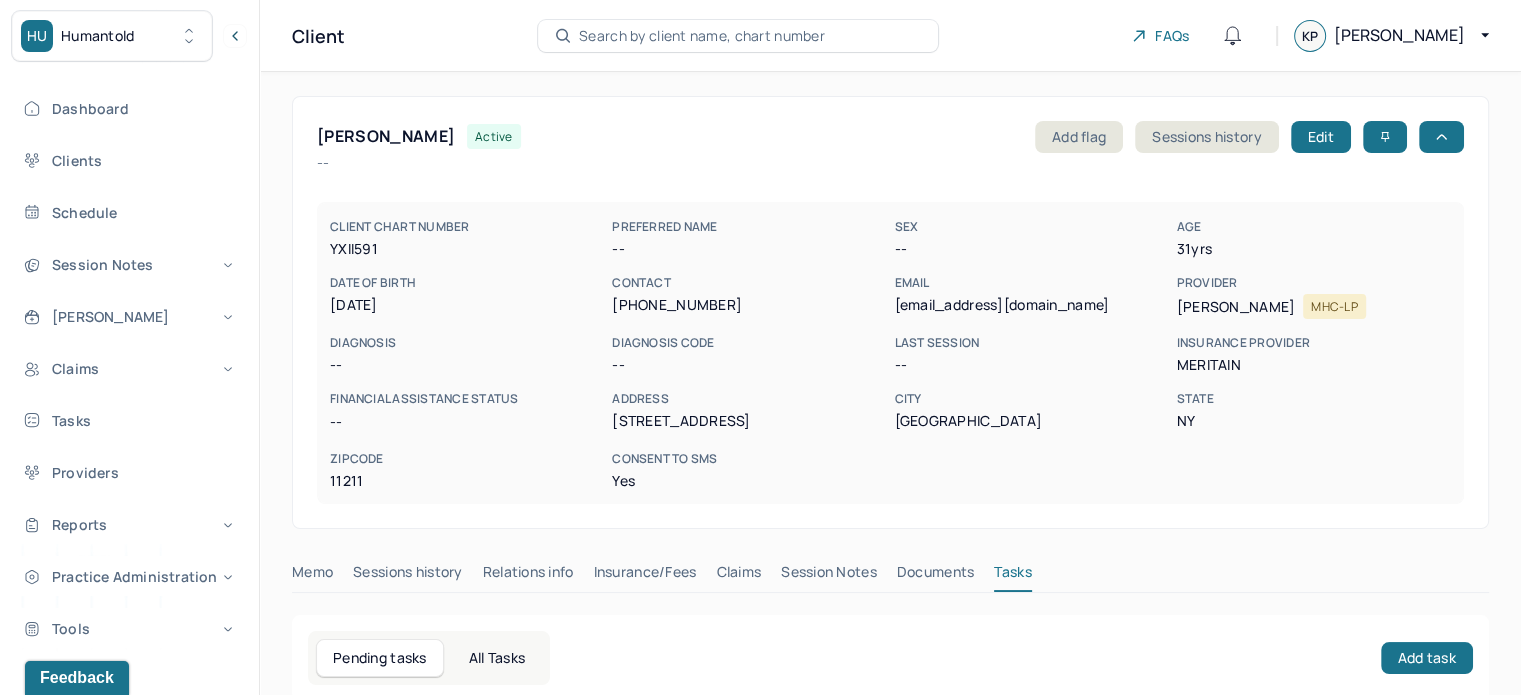 click on "Search by client name, chart number" at bounding box center [702, 36] 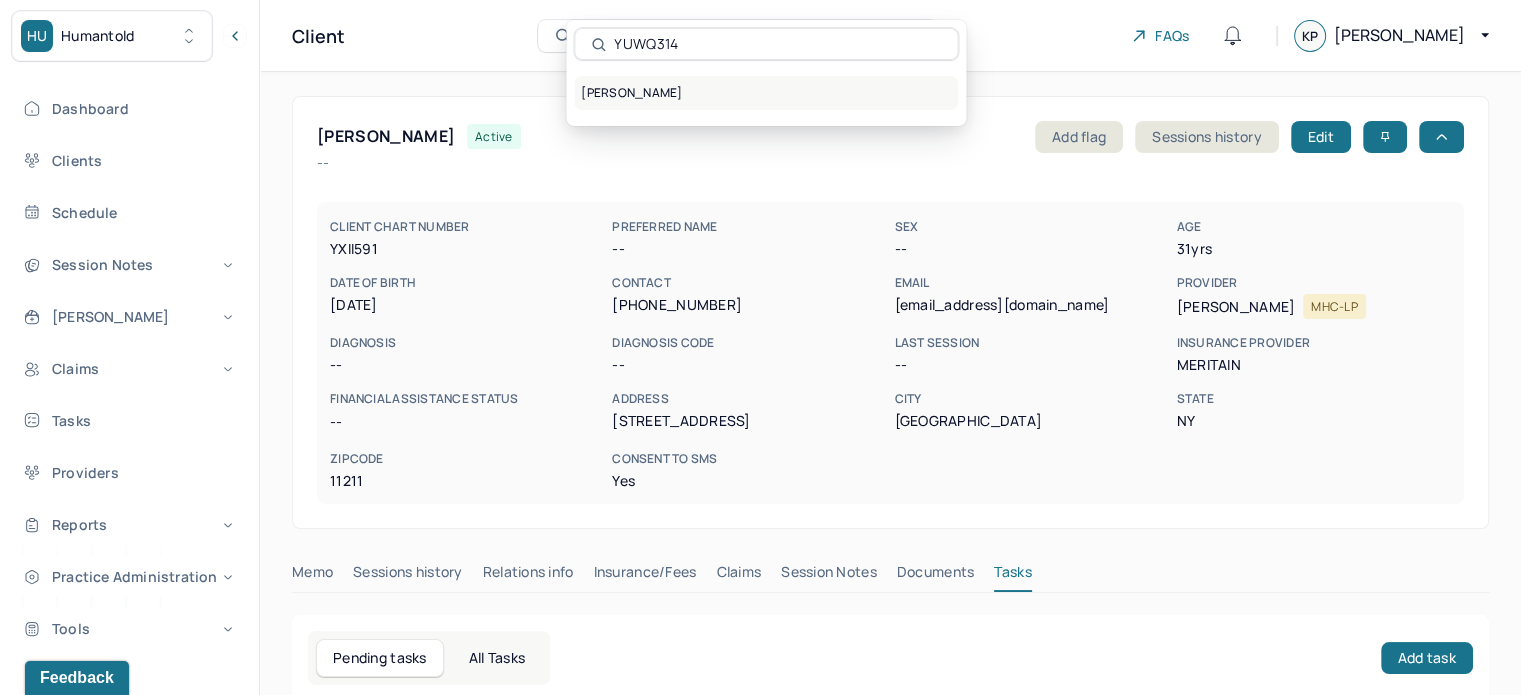 type on "YUWQ314" 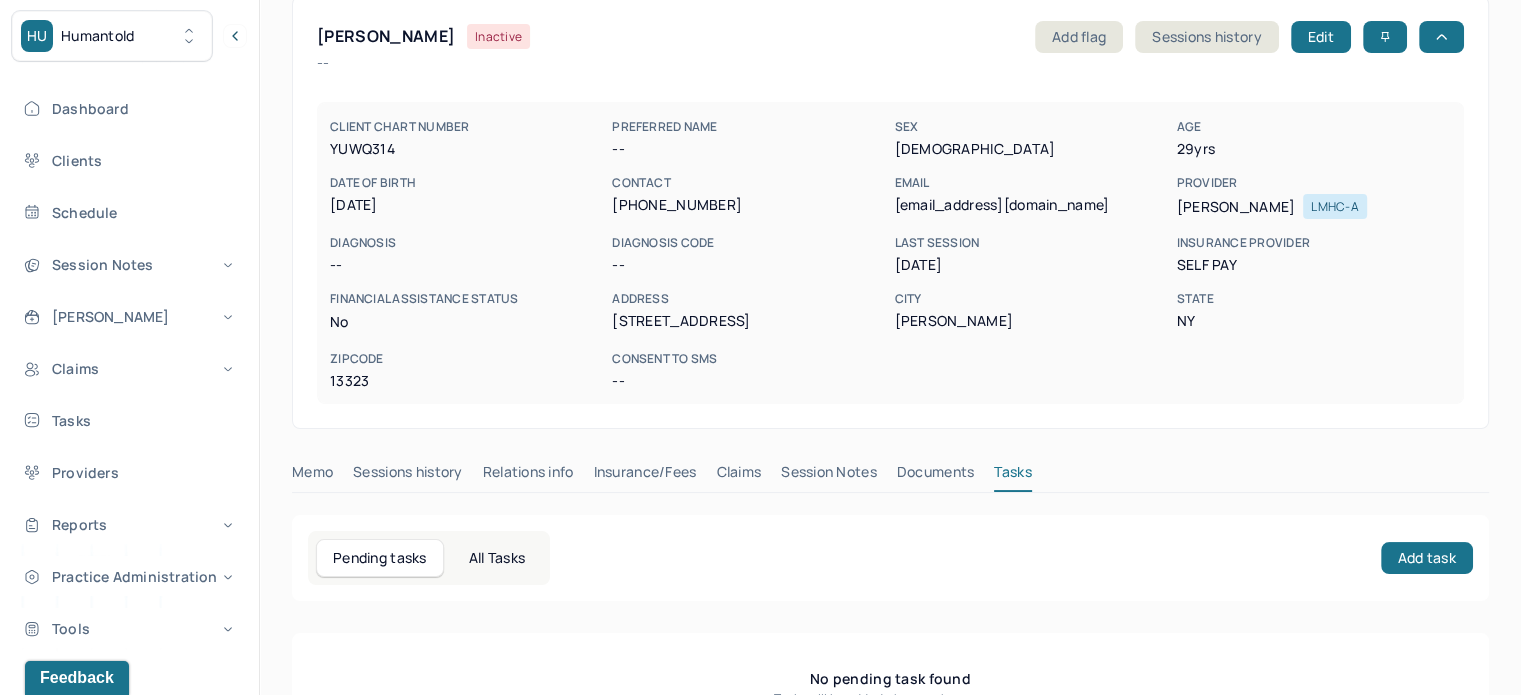 scroll, scrollTop: 180, scrollLeft: 0, axis: vertical 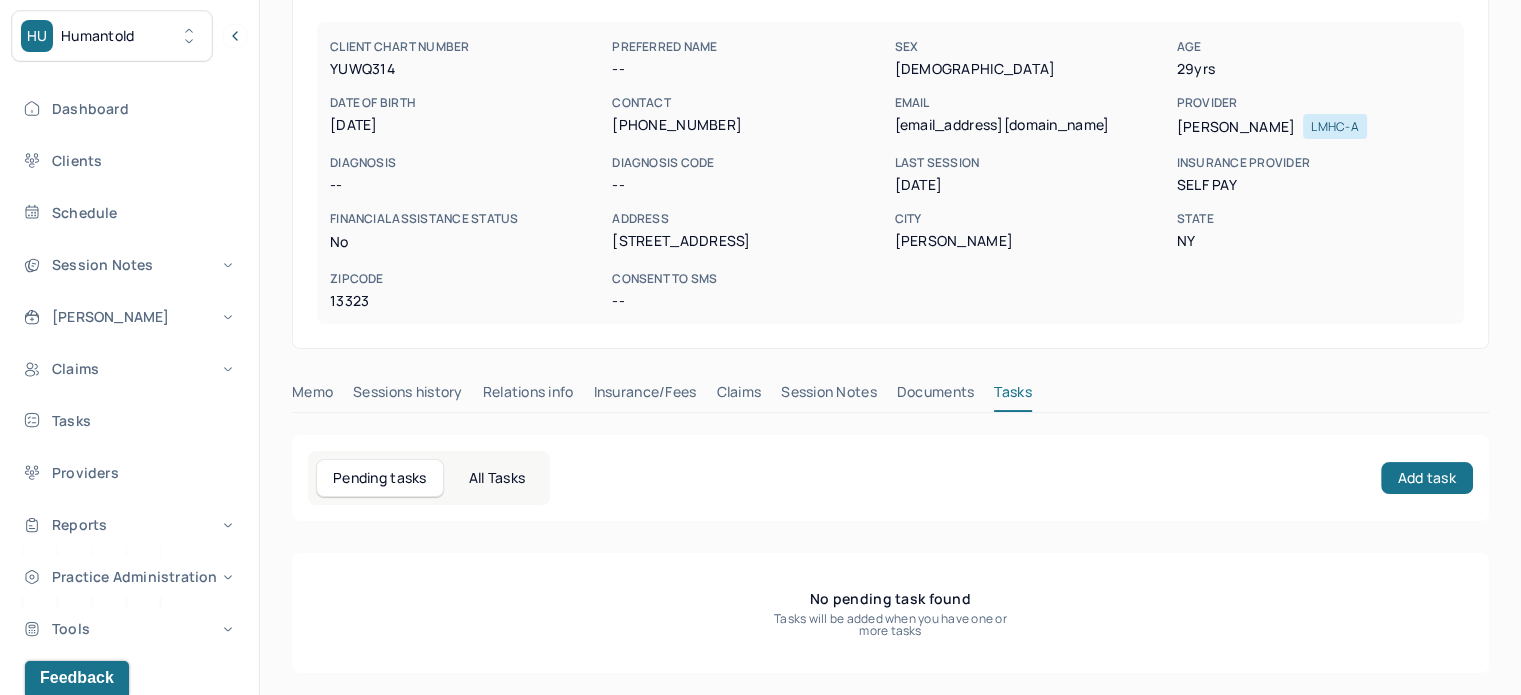 click on "Insurance/Fees" at bounding box center (645, 396) 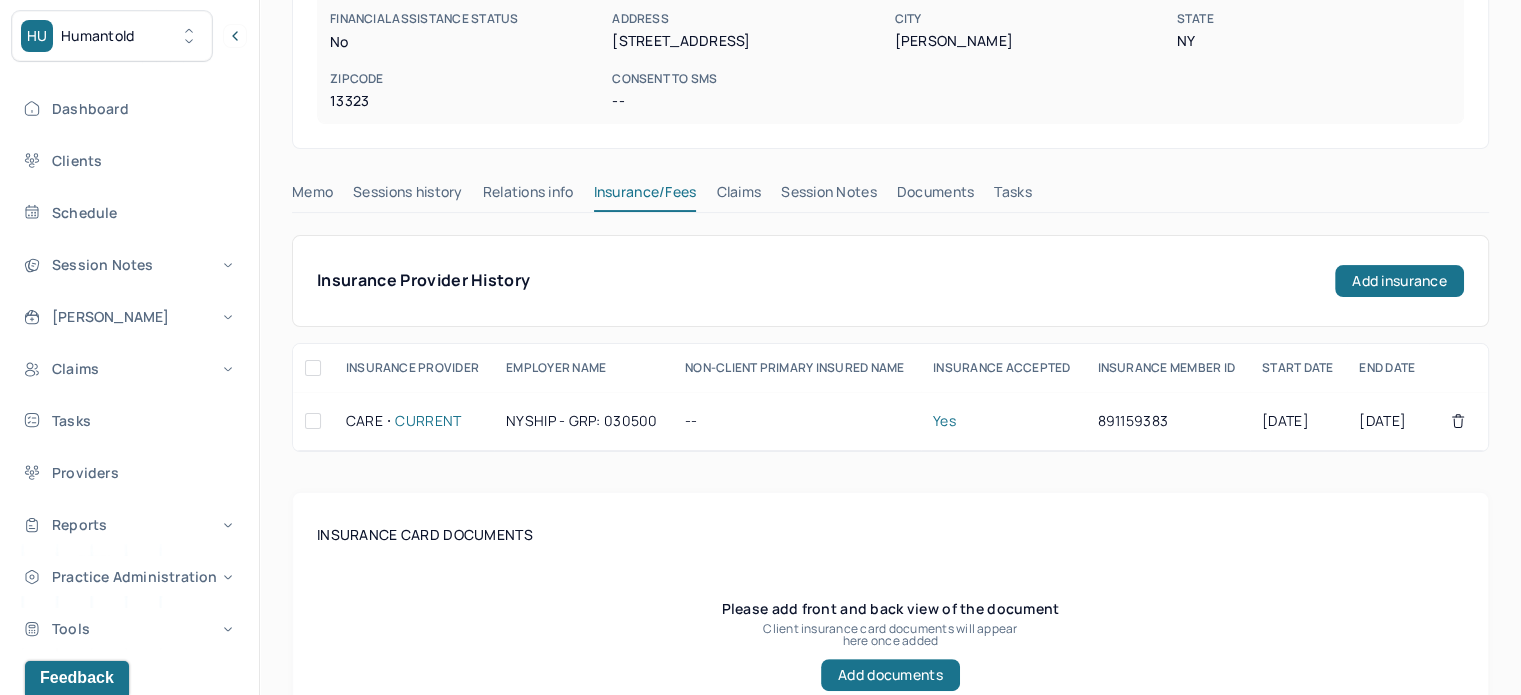 scroll, scrollTop: 180, scrollLeft: 0, axis: vertical 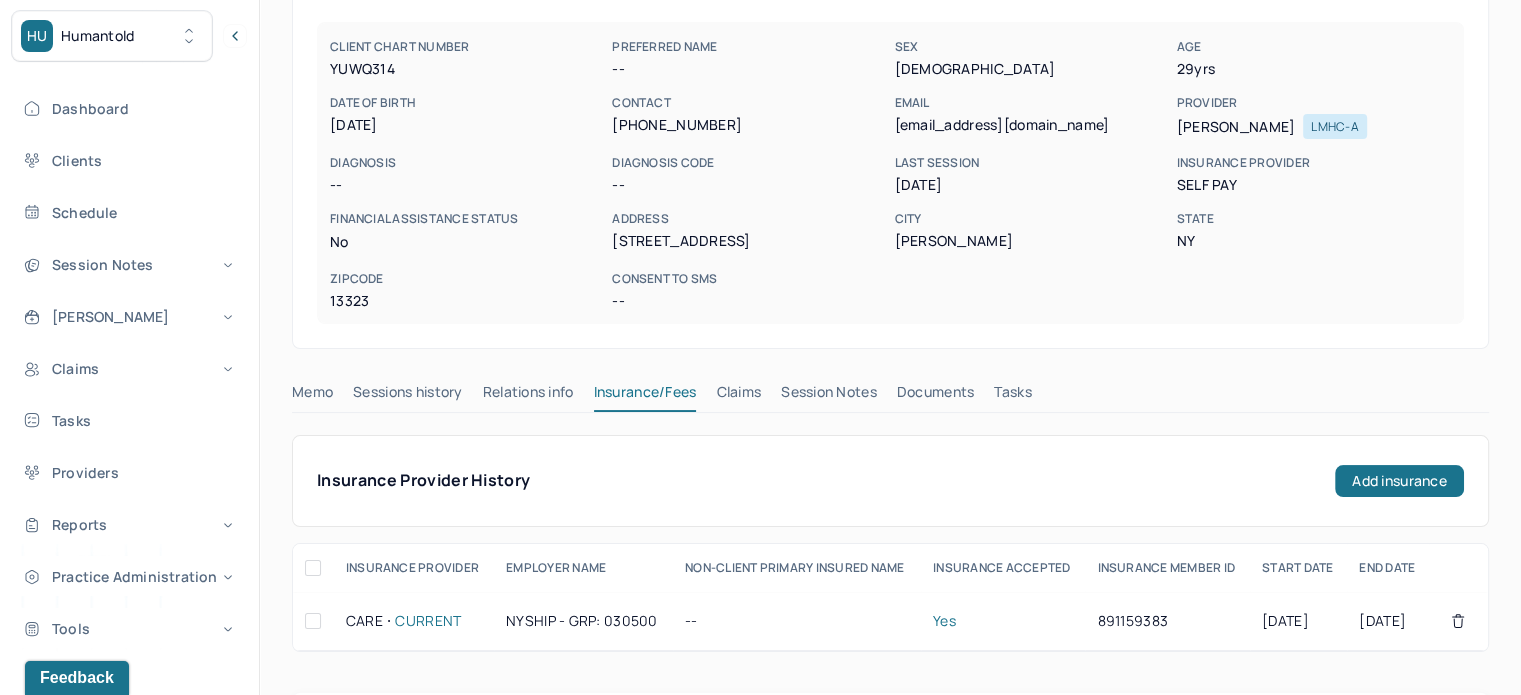 click on "Claims" at bounding box center (738, 396) 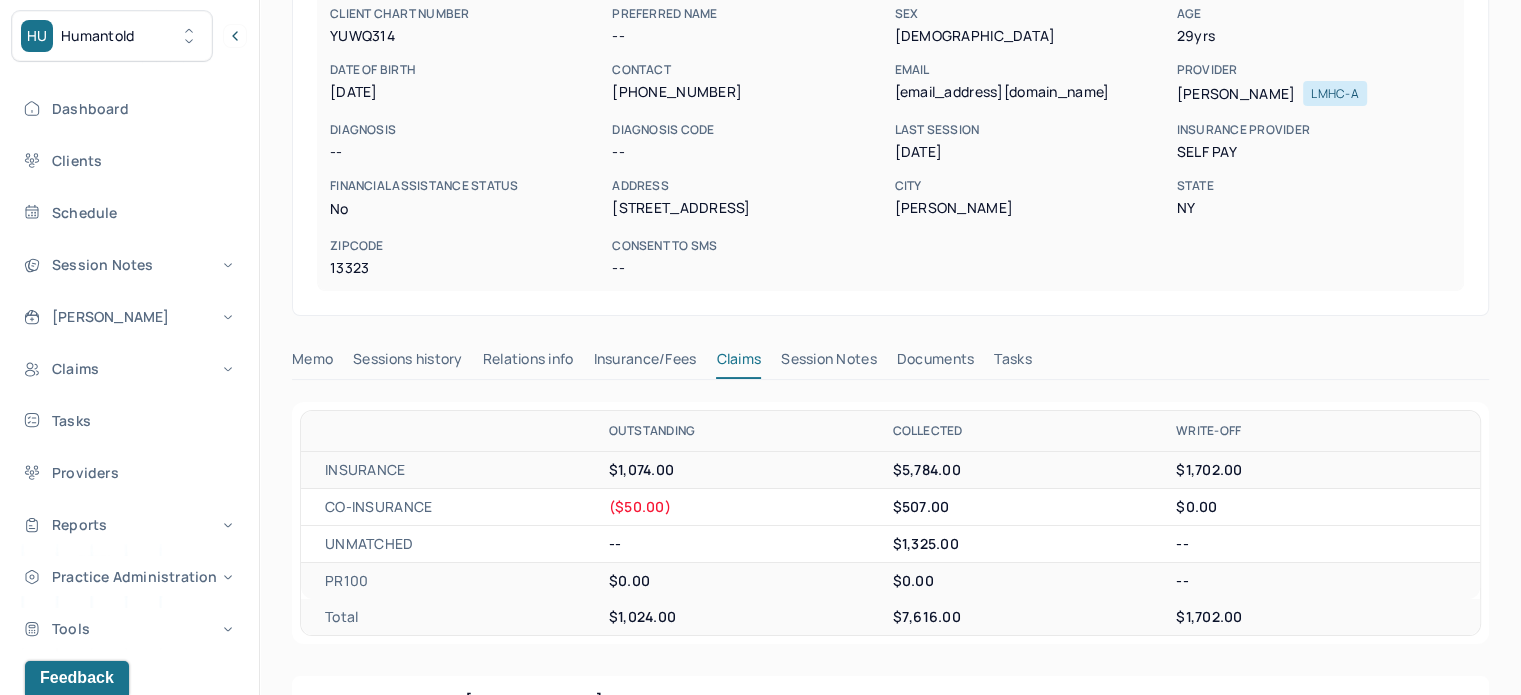 scroll, scrollTop: 180, scrollLeft: 0, axis: vertical 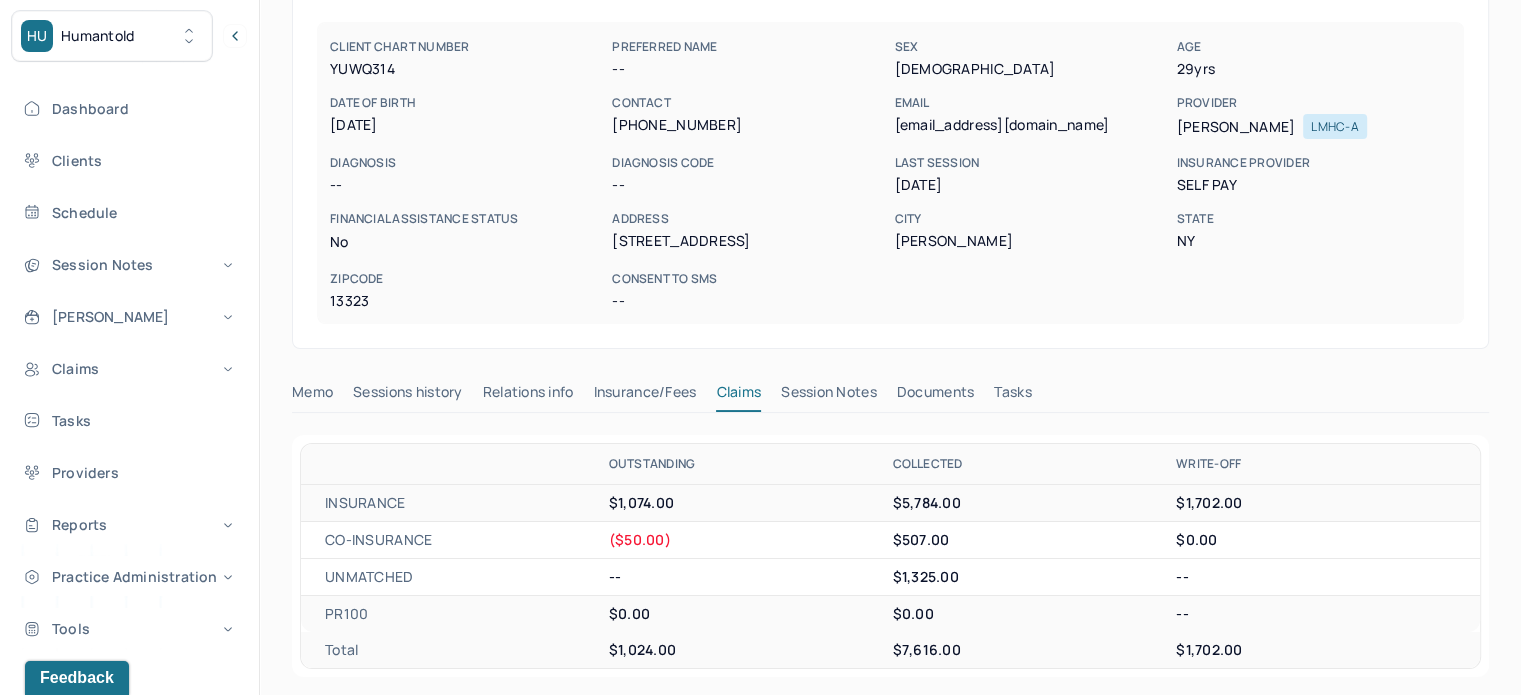click on "[EMAIL_ADDRESS][DOMAIN_NAME]" at bounding box center [1031, 125] 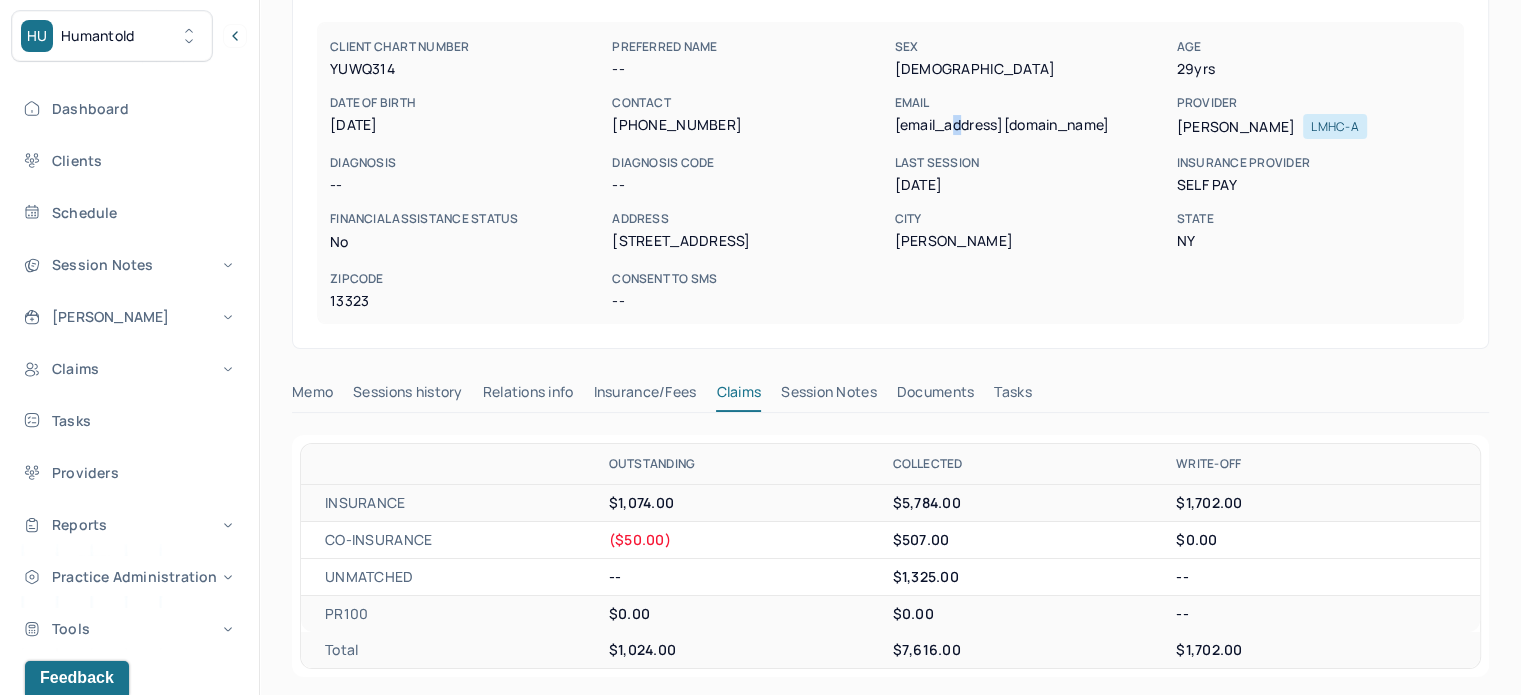 click on "[EMAIL_ADDRESS][DOMAIN_NAME]" at bounding box center (1031, 125) 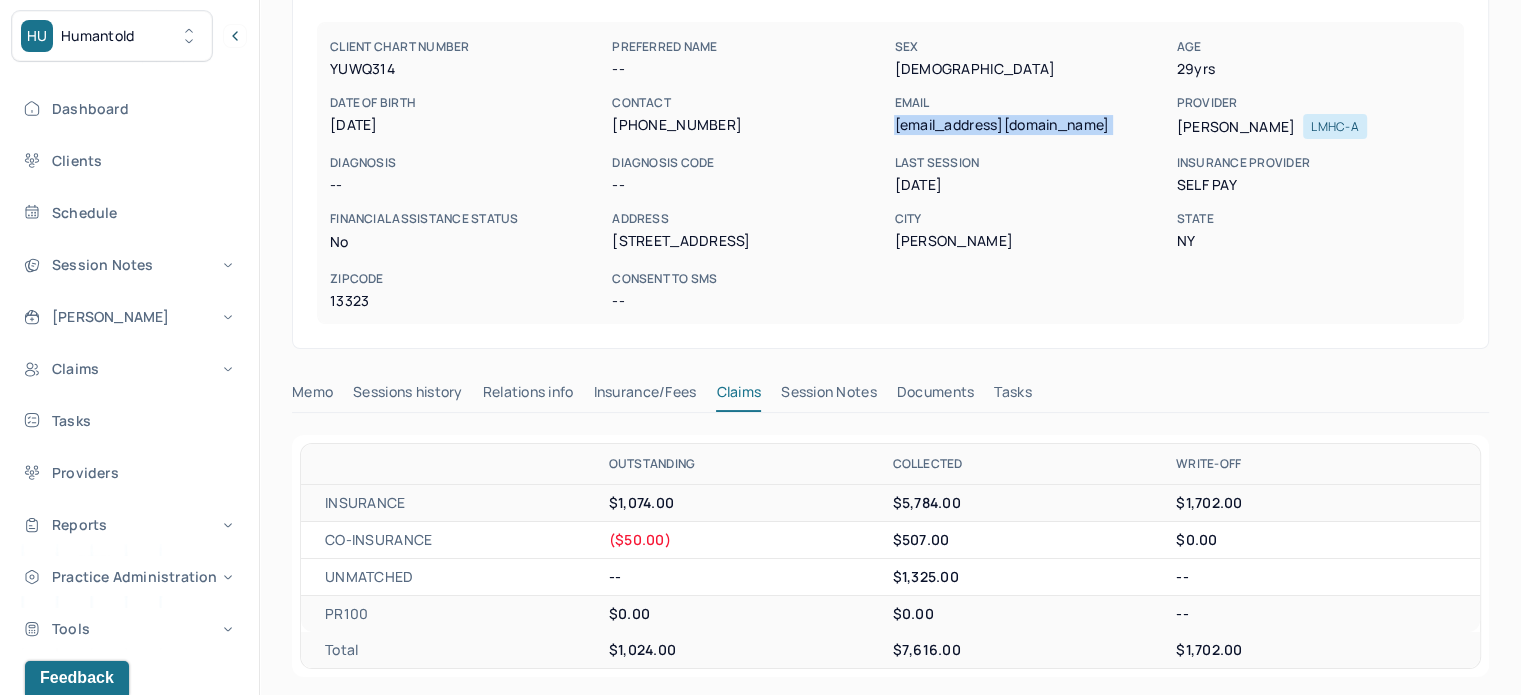click on "[EMAIL_ADDRESS][DOMAIN_NAME]" at bounding box center [1031, 125] 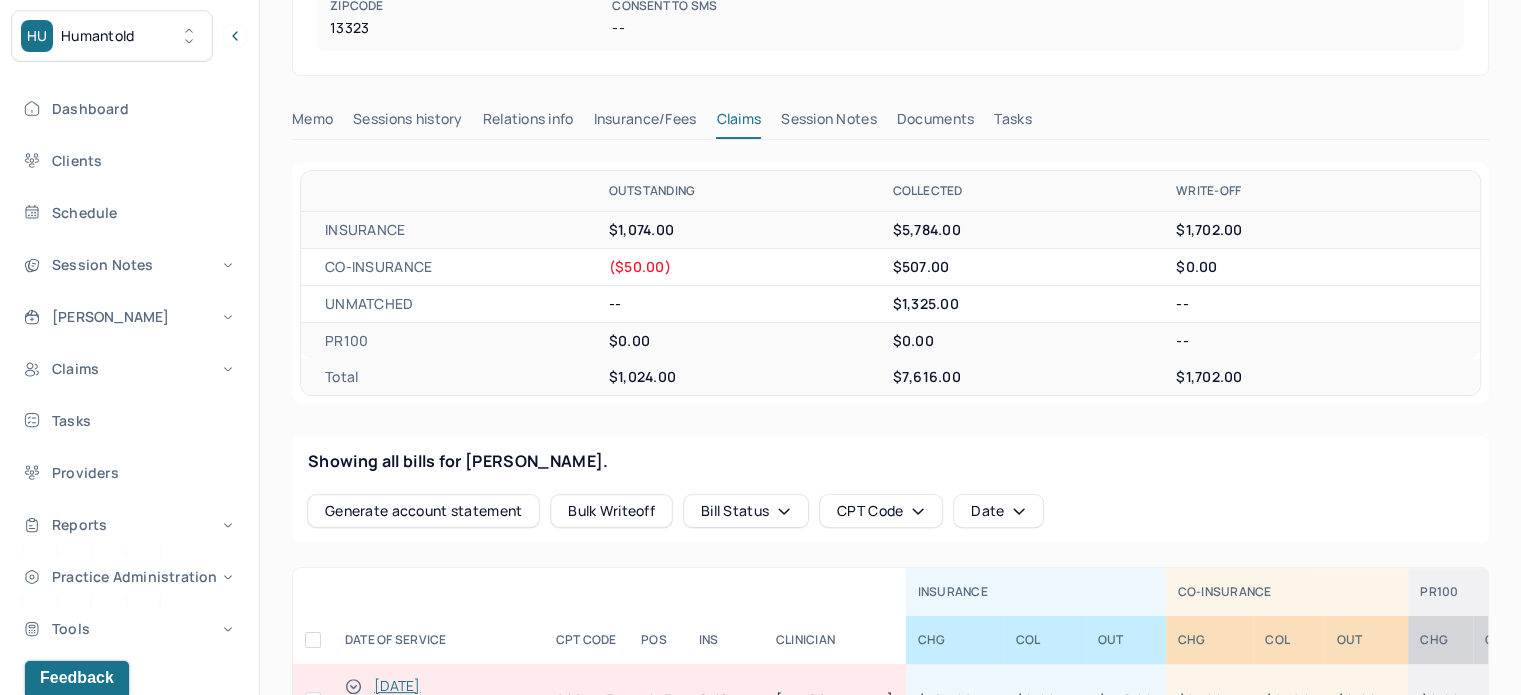 scroll, scrollTop: 500, scrollLeft: 0, axis: vertical 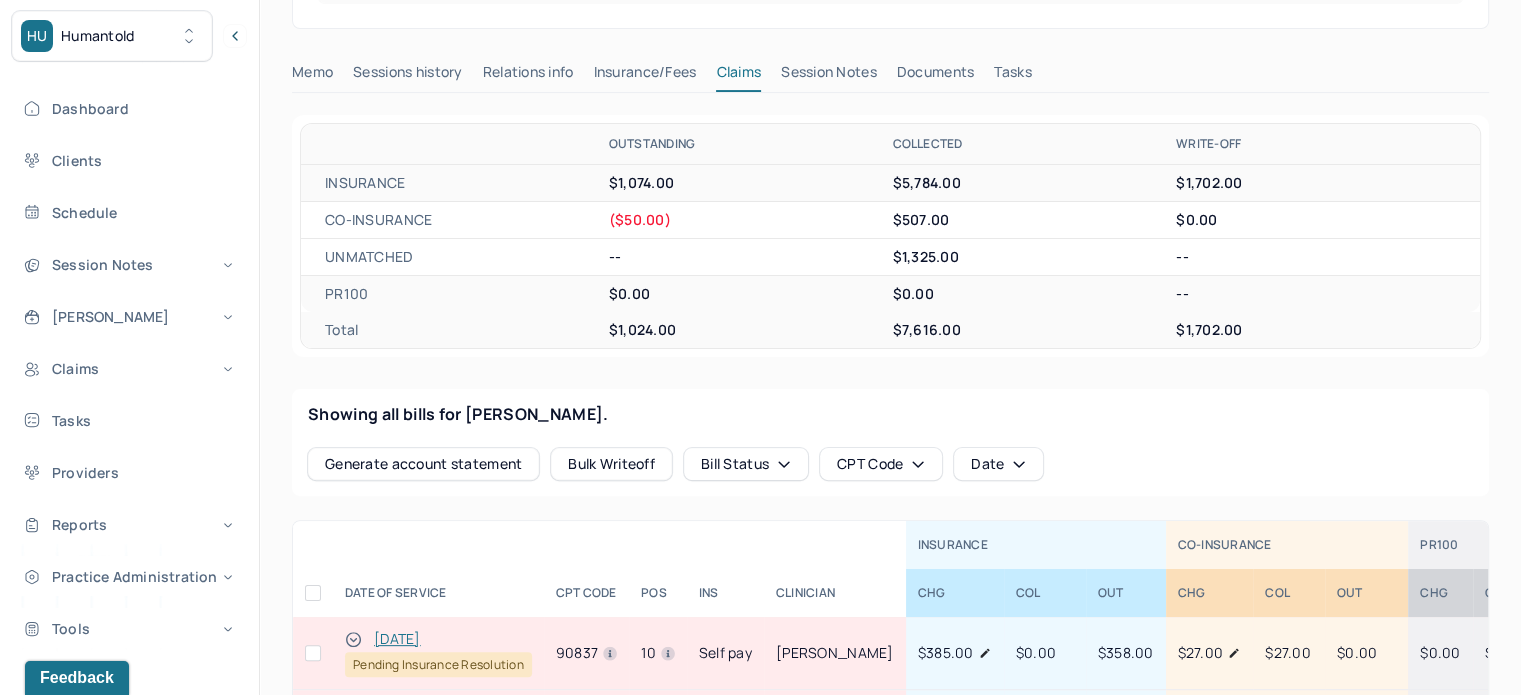 click on "Insurance/Fees" at bounding box center (645, 76) 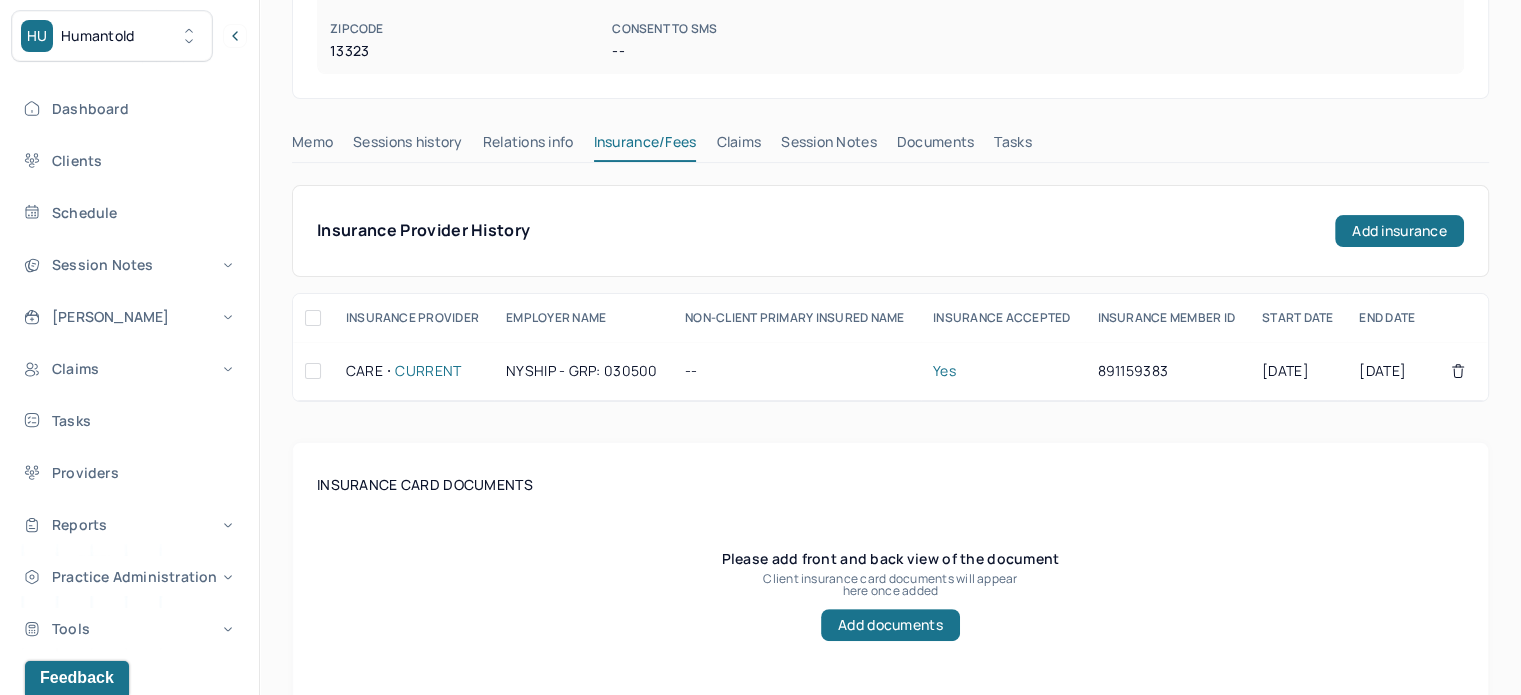 scroll, scrollTop: 400, scrollLeft: 0, axis: vertical 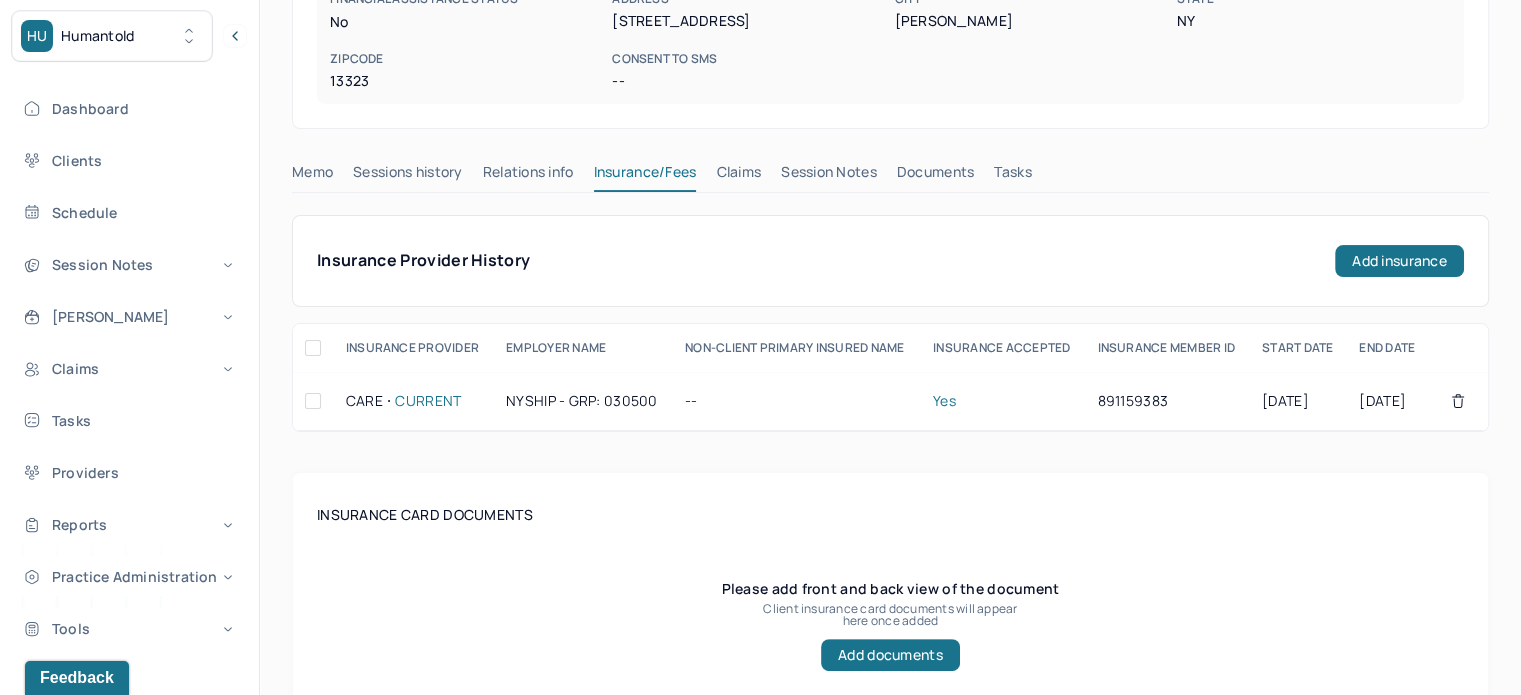 click on "Tasks" at bounding box center (1012, 176) 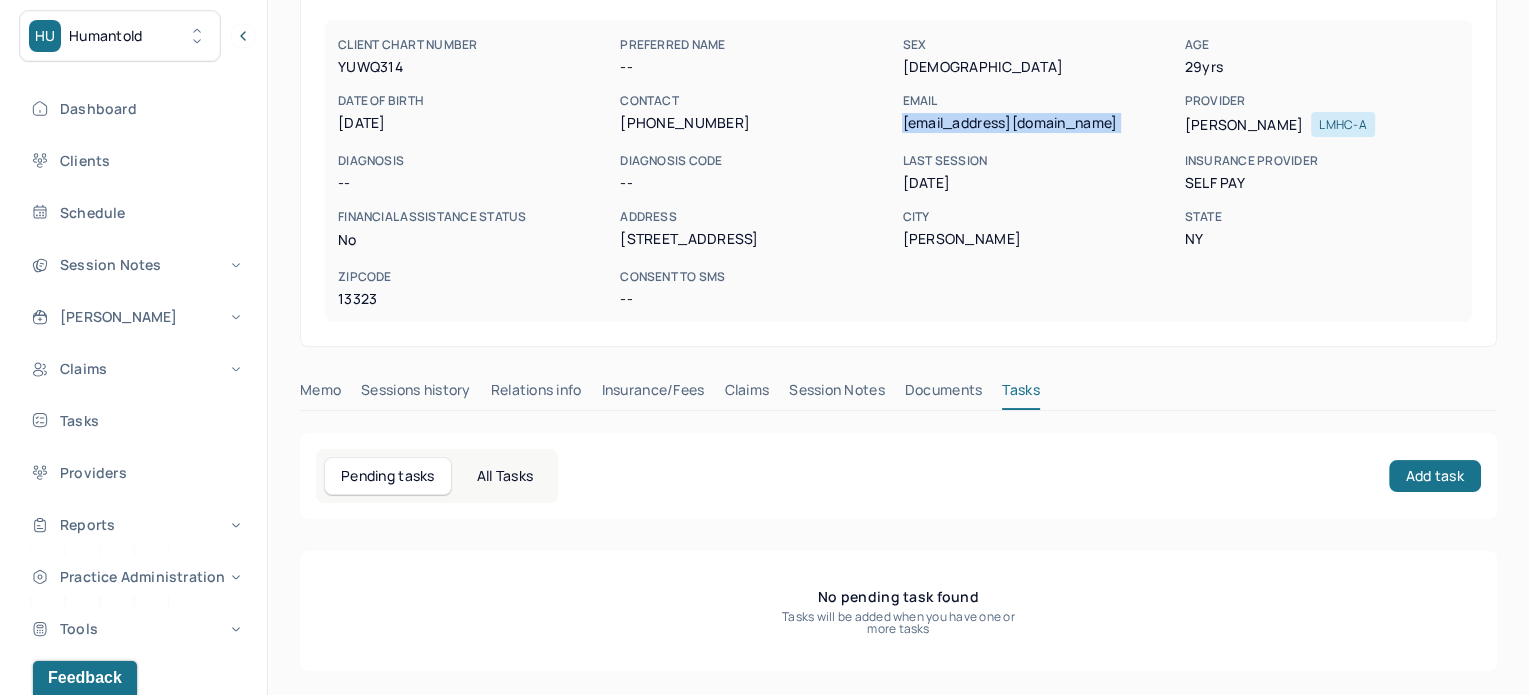 scroll, scrollTop: 180, scrollLeft: 0, axis: vertical 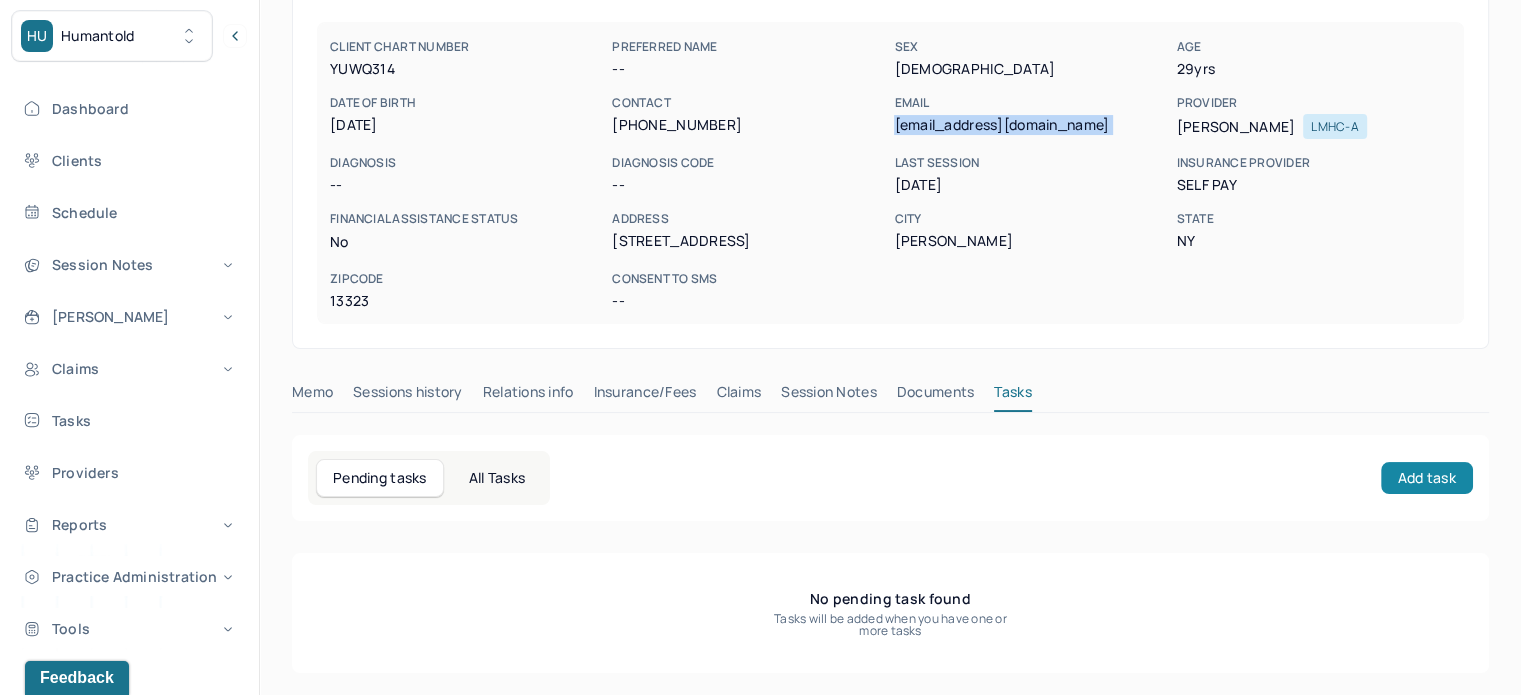 click on "Add task" at bounding box center (1427, 478) 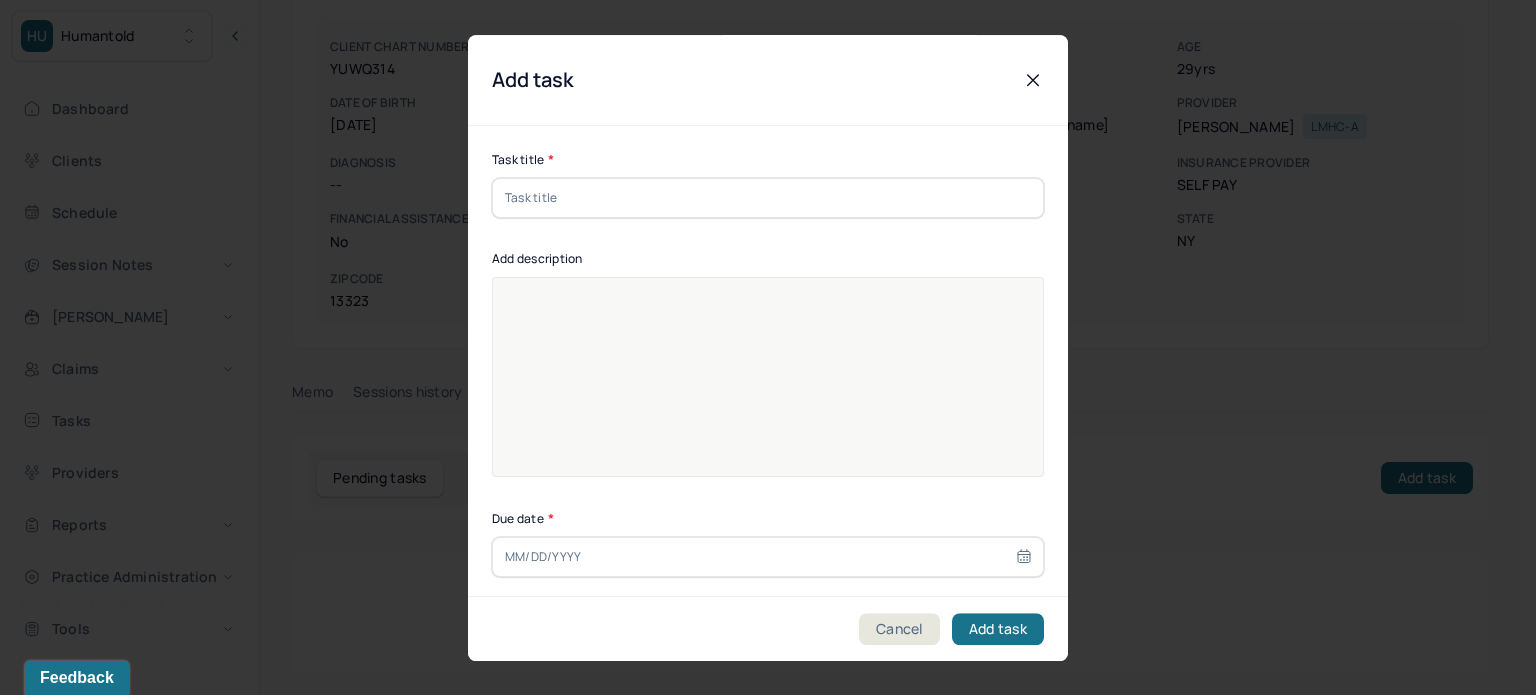 click at bounding box center [768, 198] 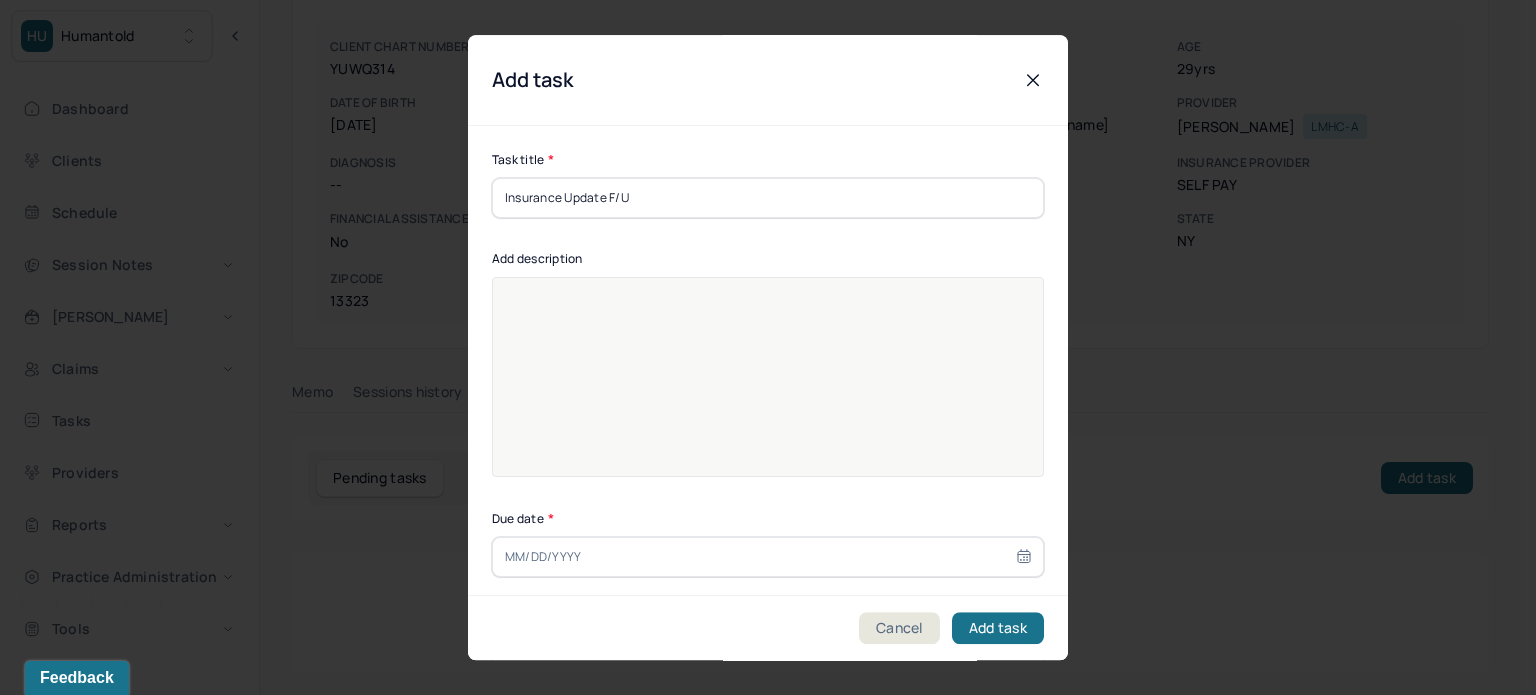 type on "Insurance Update F/U" 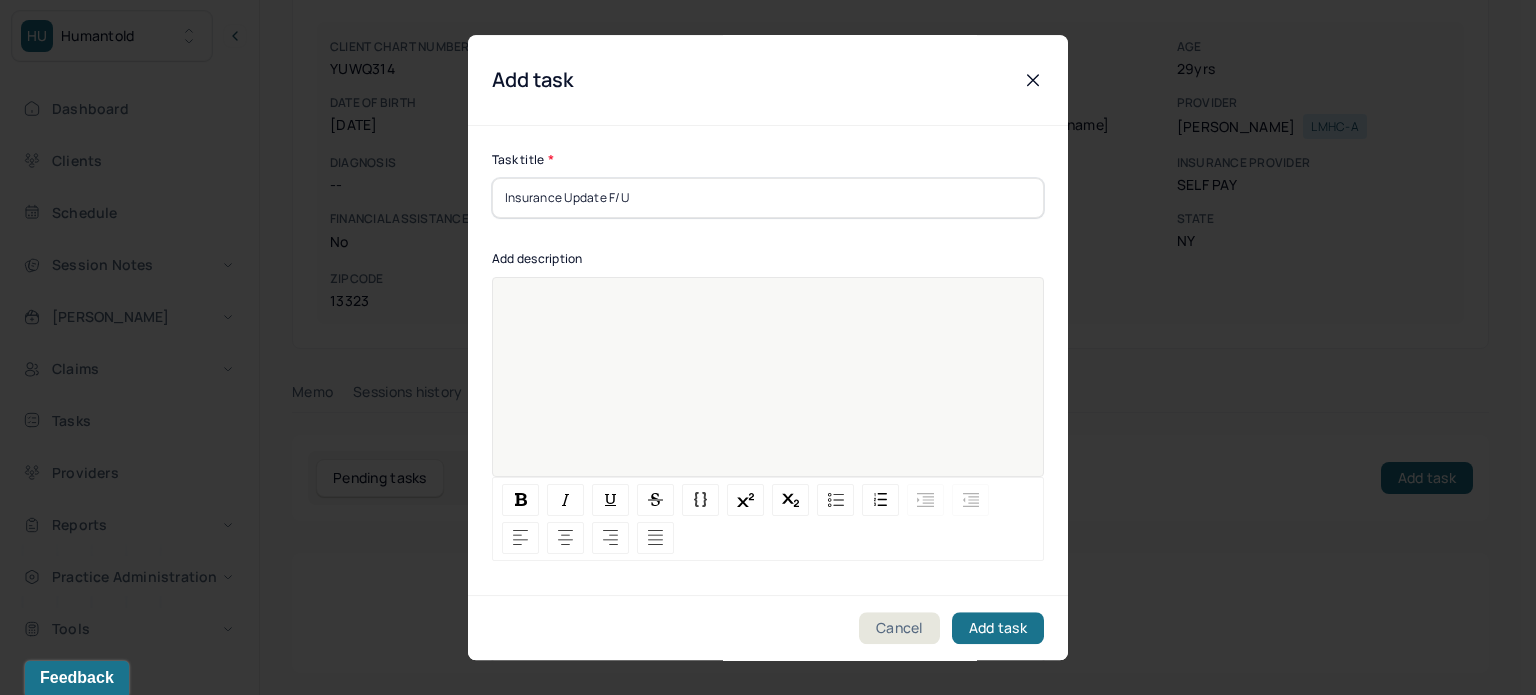 click at bounding box center [768, 390] 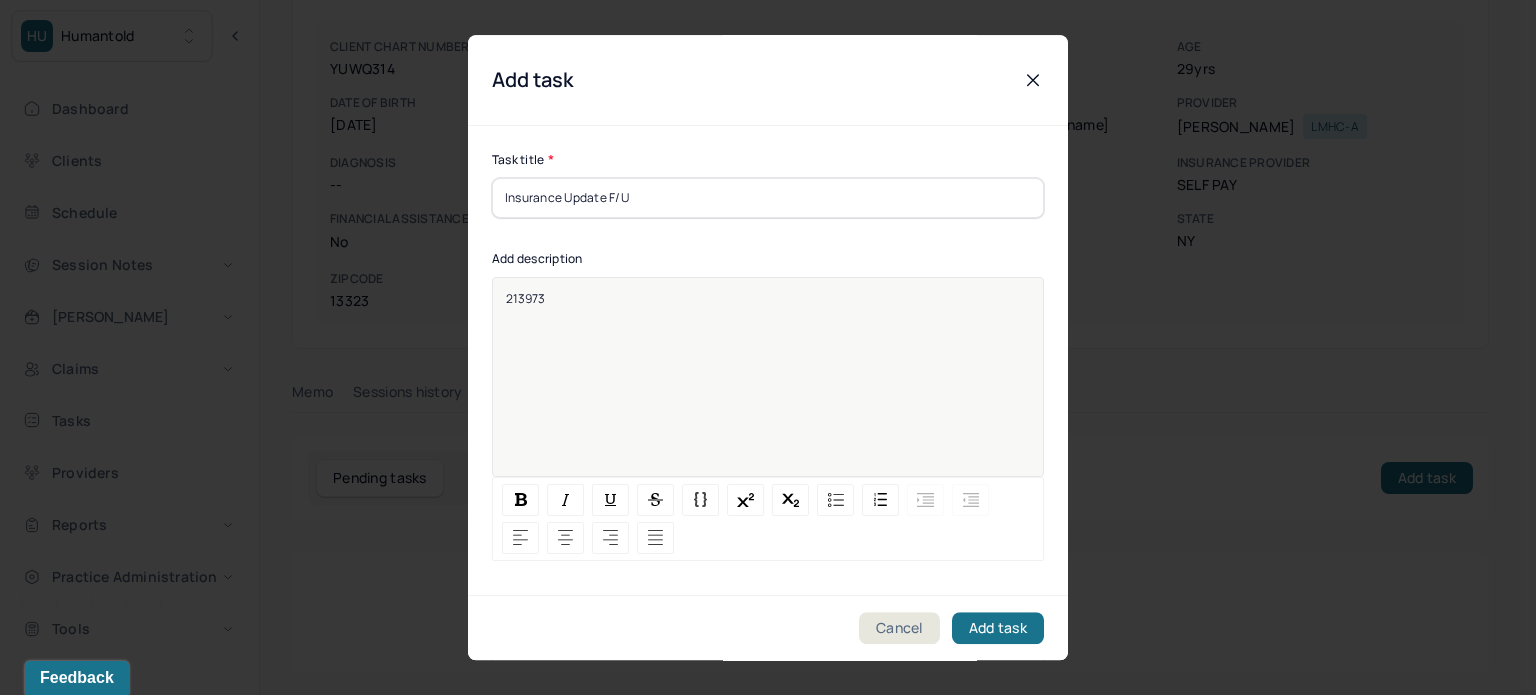 type 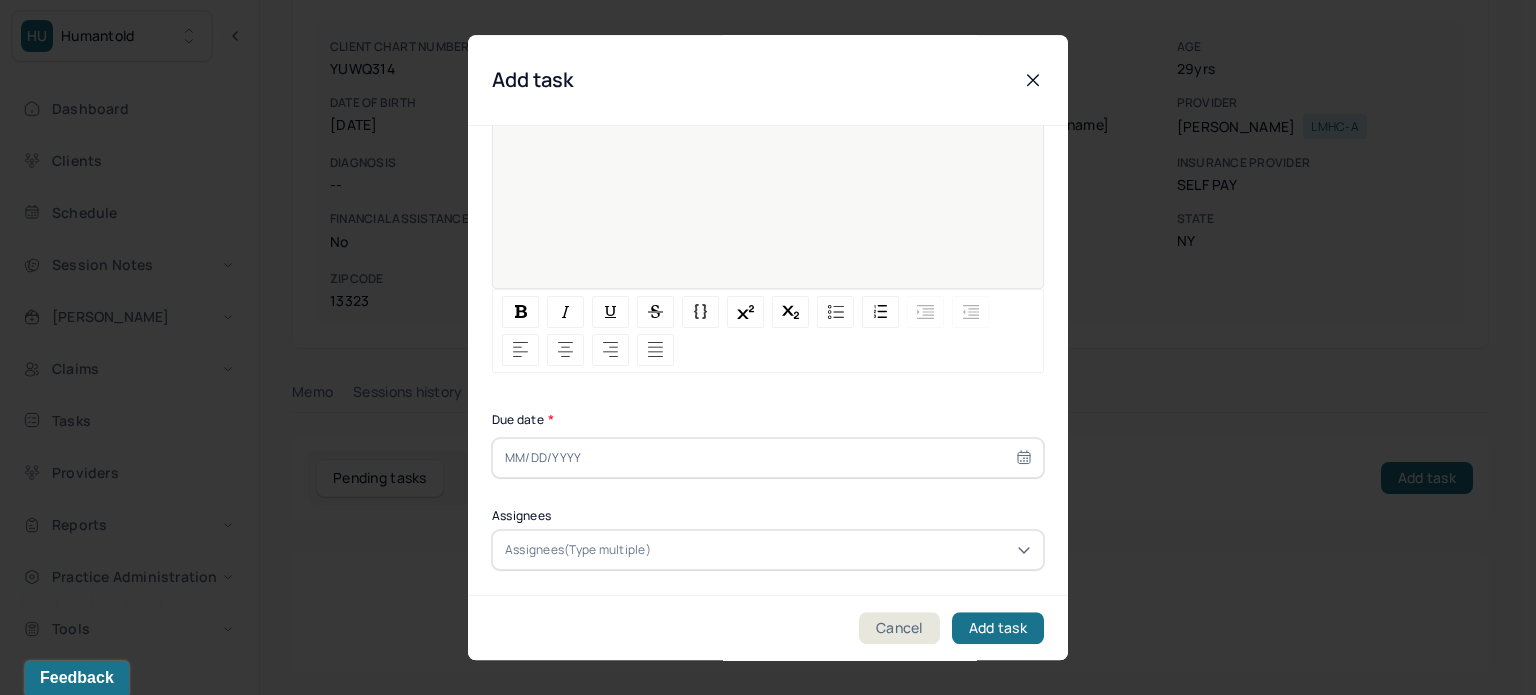 scroll, scrollTop: 200, scrollLeft: 0, axis: vertical 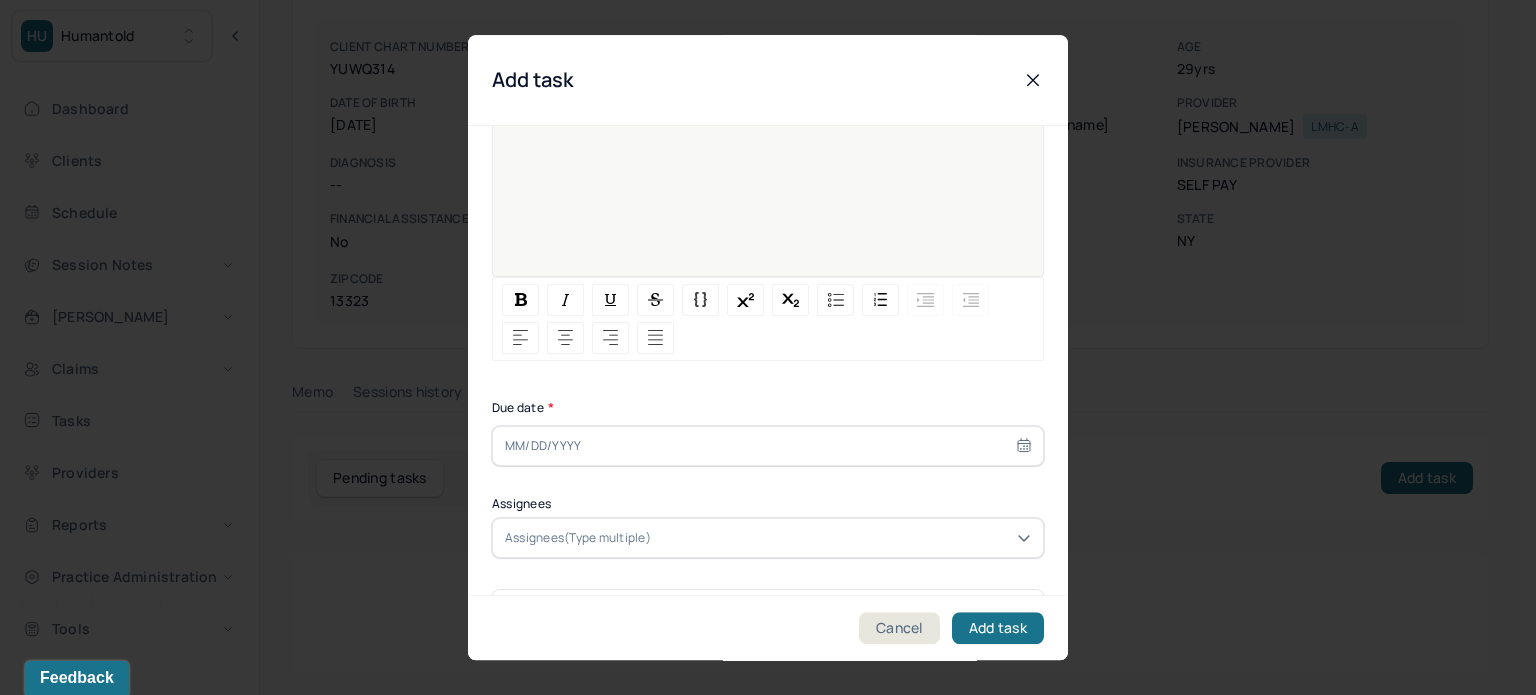 click at bounding box center (768, 446) 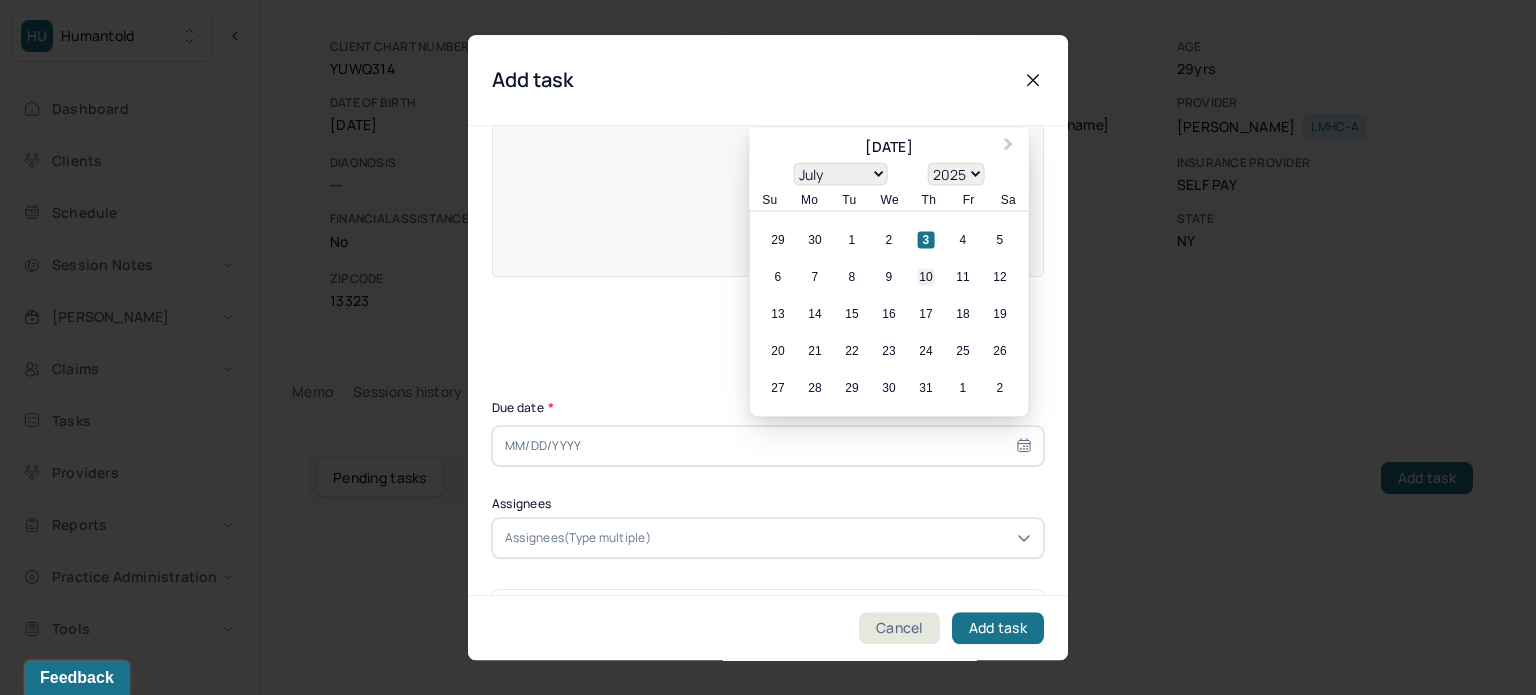 click on "10" at bounding box center (926, 277) 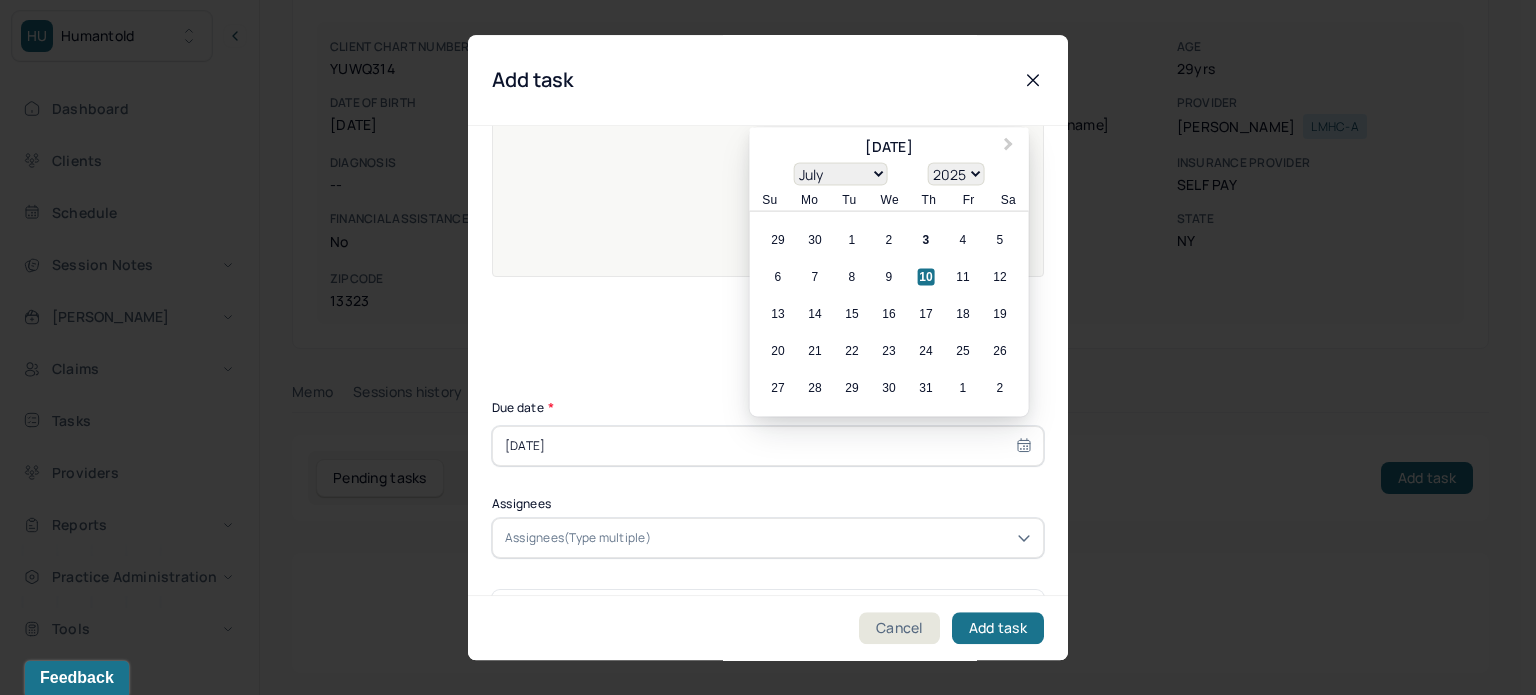 click on "6 7 8 9 10 11 12" at bounding box center [889, 277] 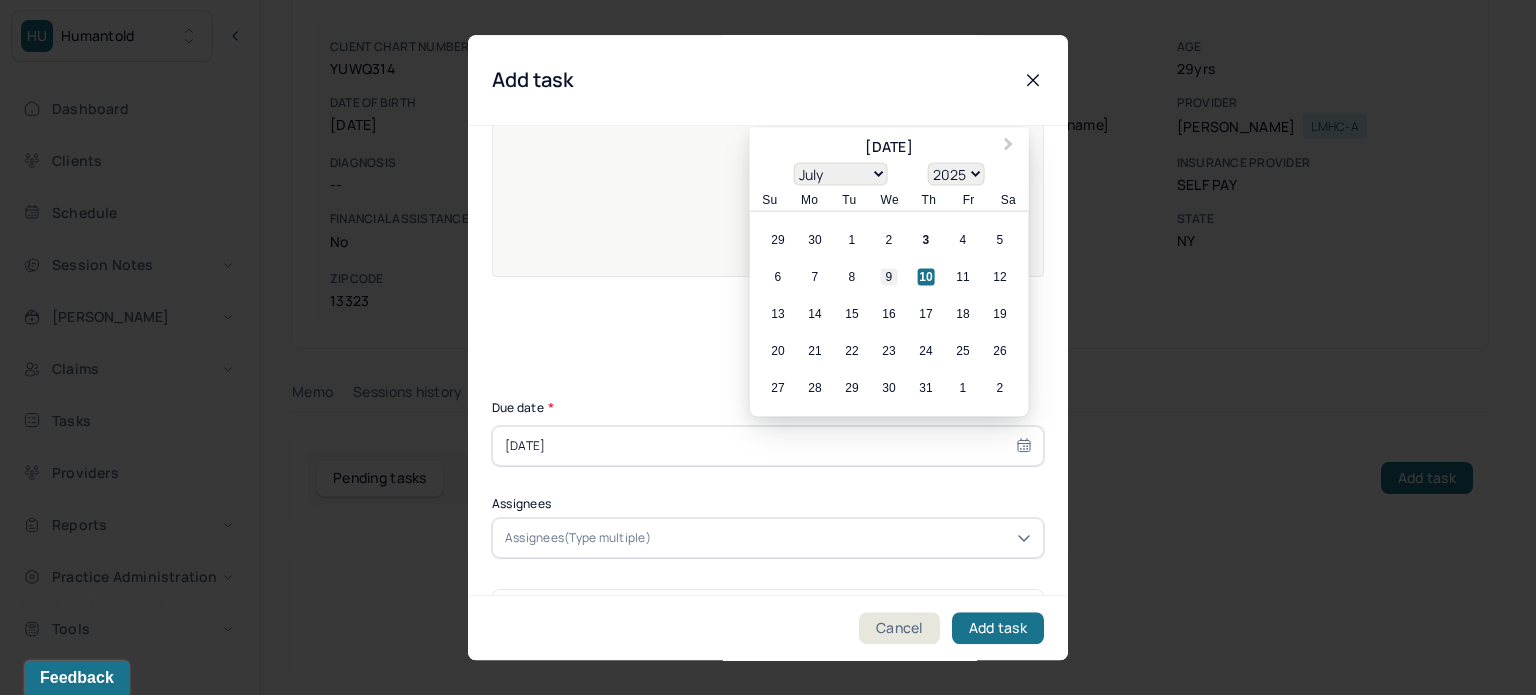 click on "9" at bounding box center (889, 277) 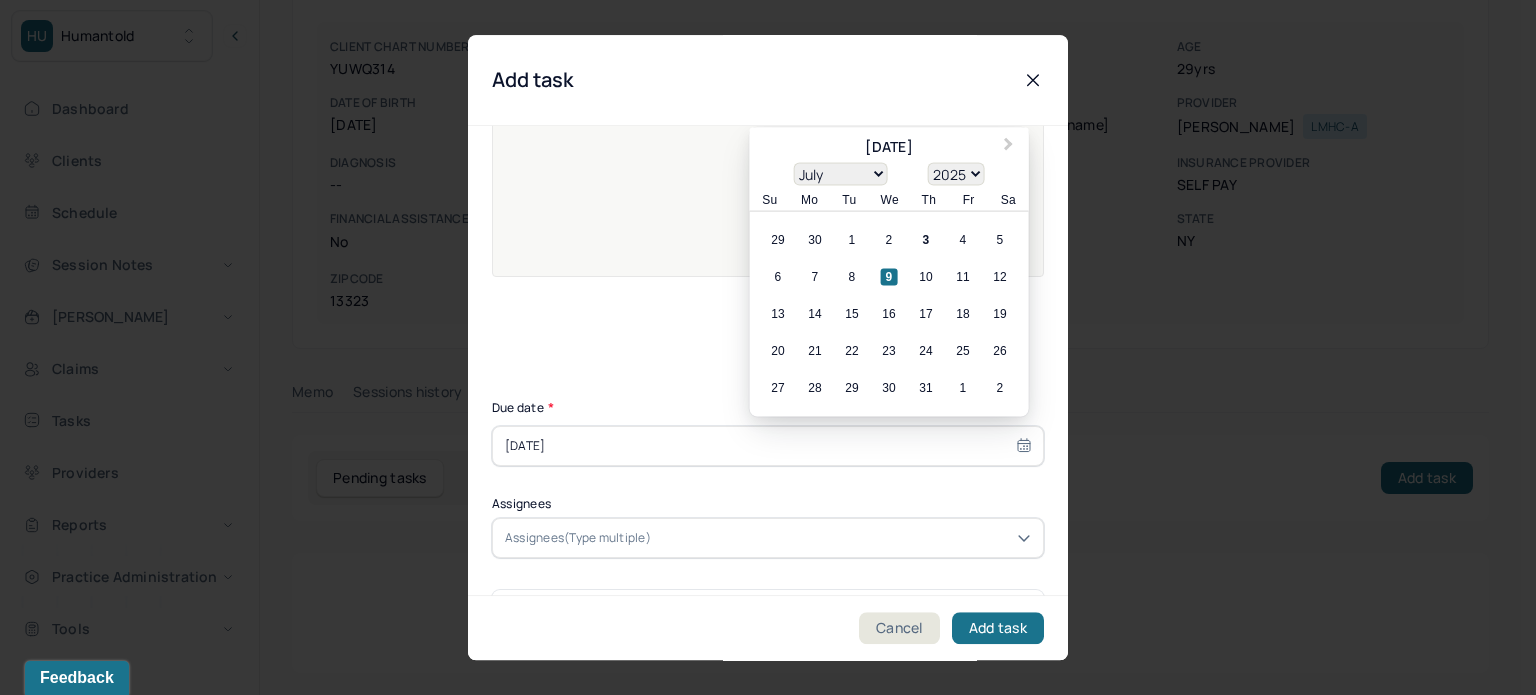 click at bounding box center (843, 538) 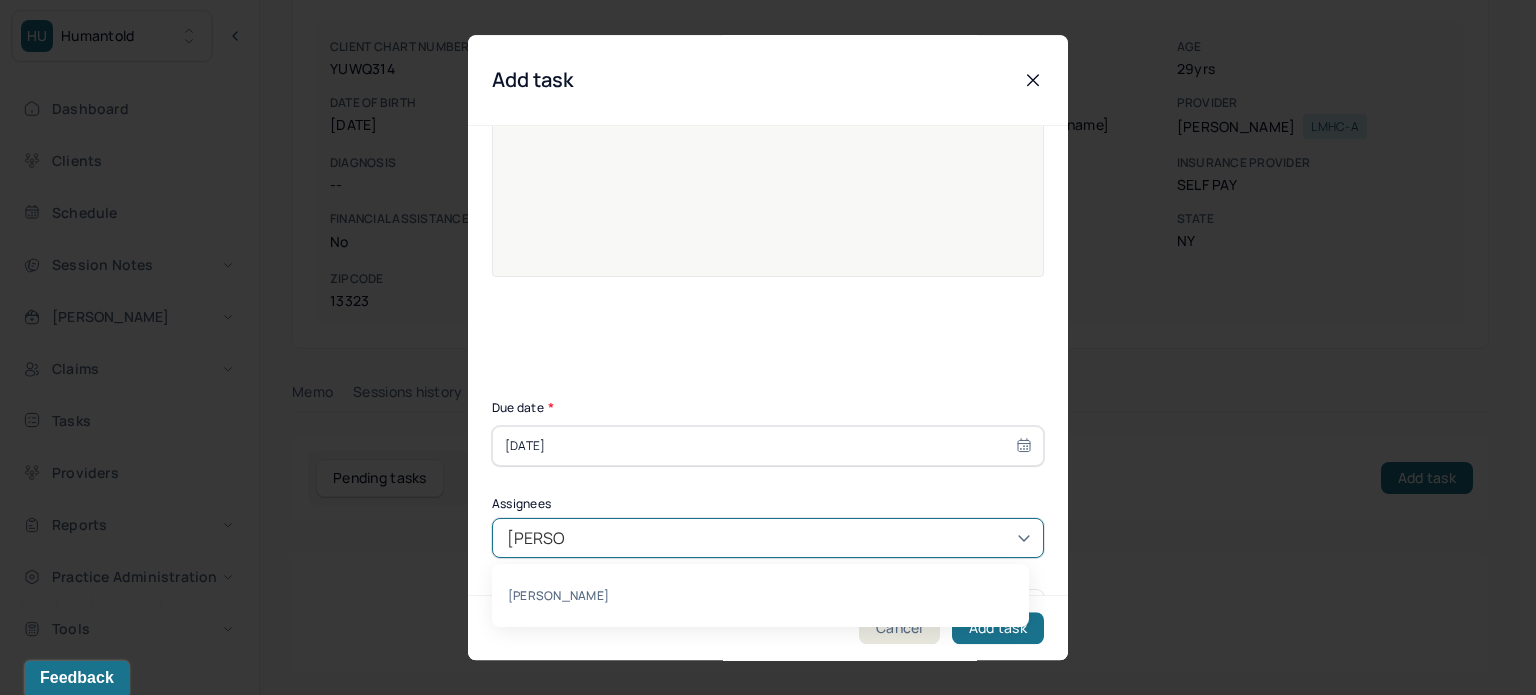 type on "[PERSON_NAME]" 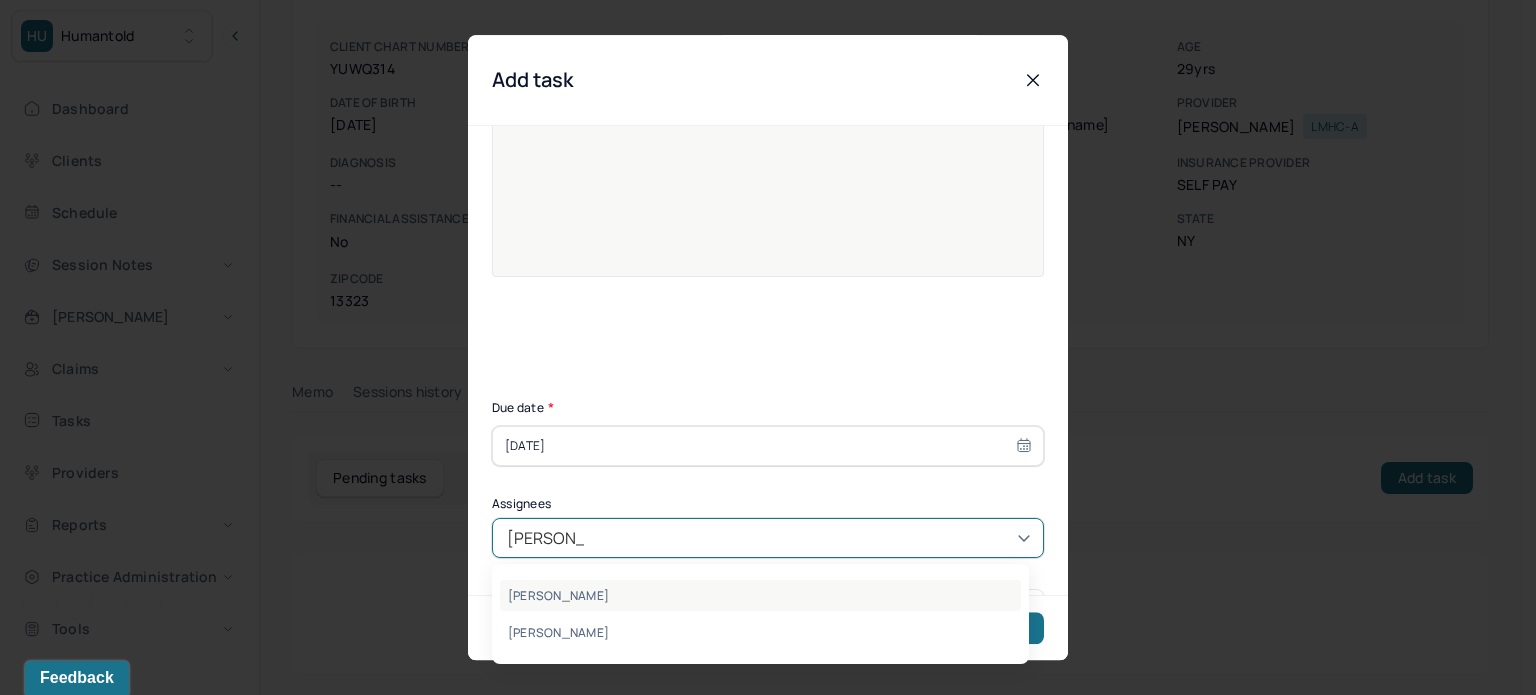 click on "[PERSON_NAME]" at bounding box center (760, 595) 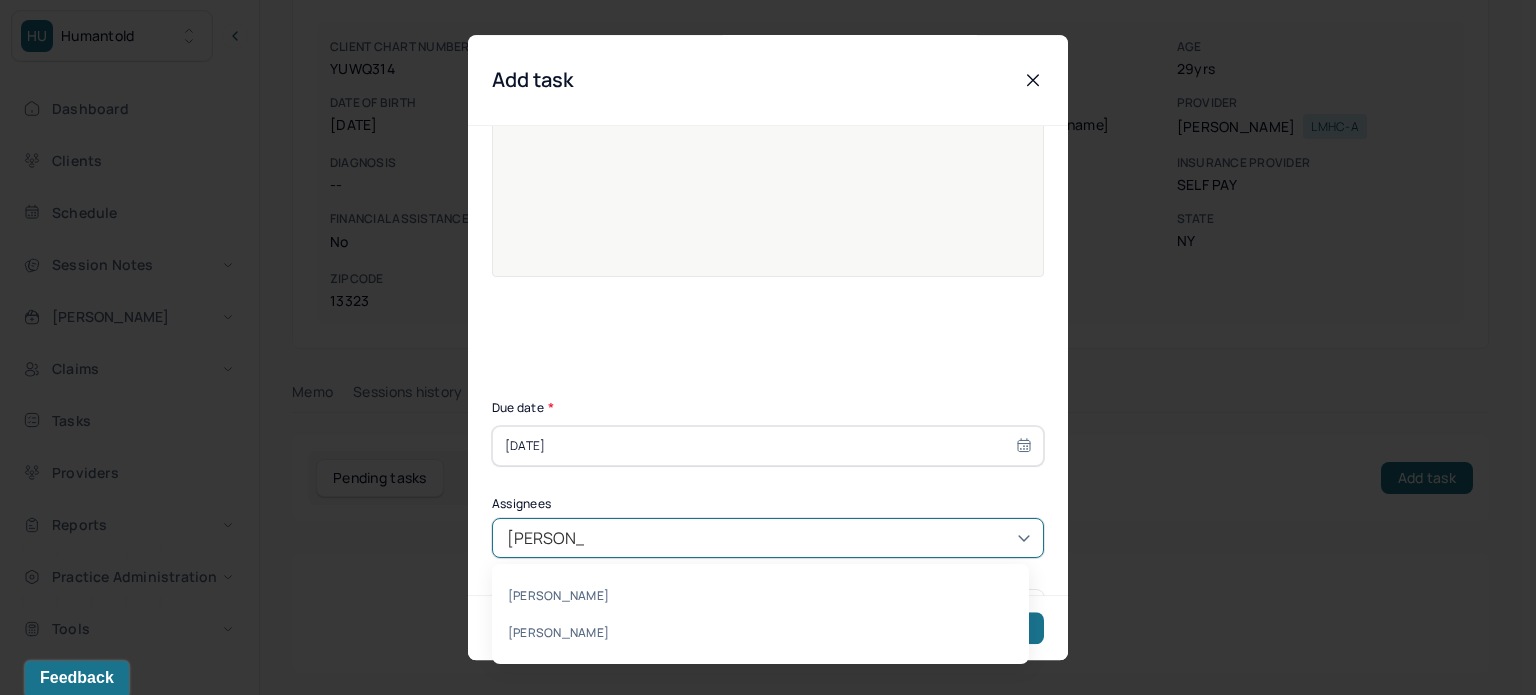 type 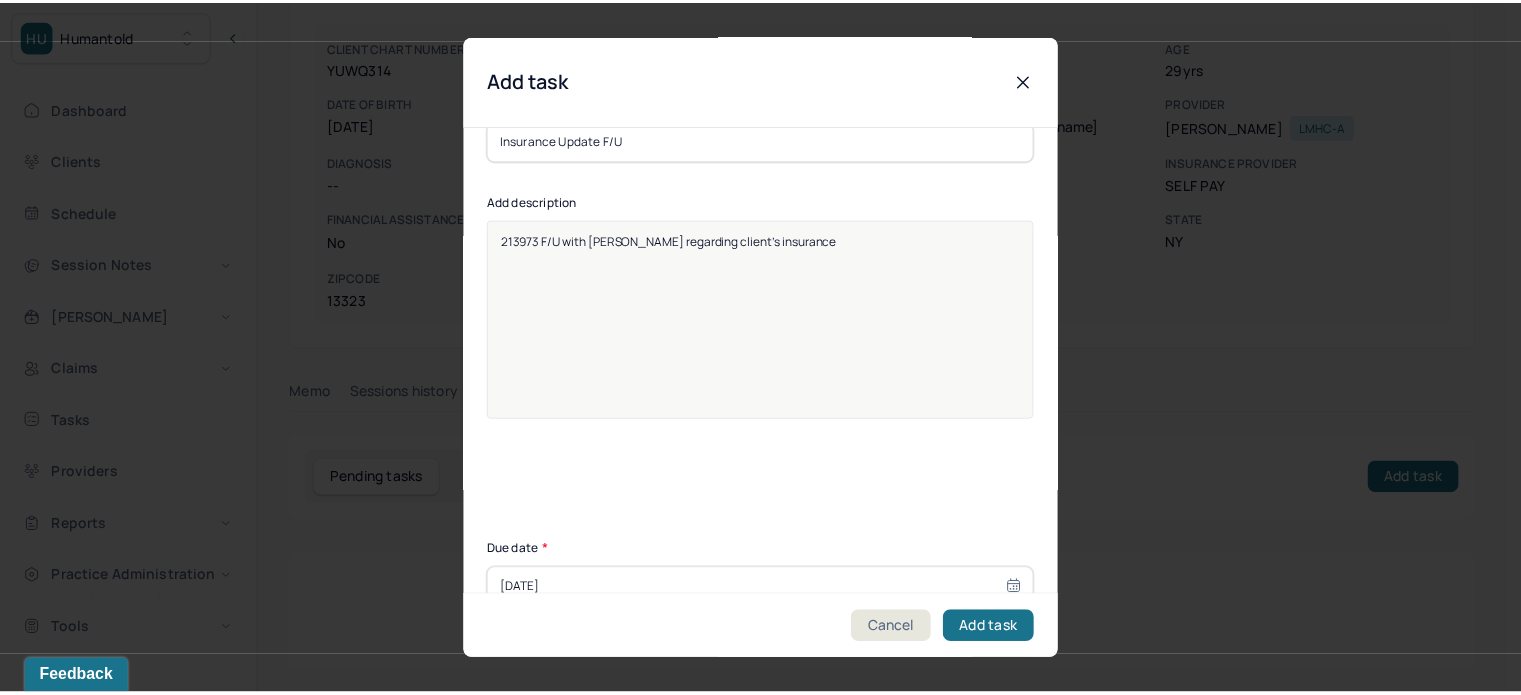 scroll, scrollTop: 0, scrollLeft: 0, axis: both 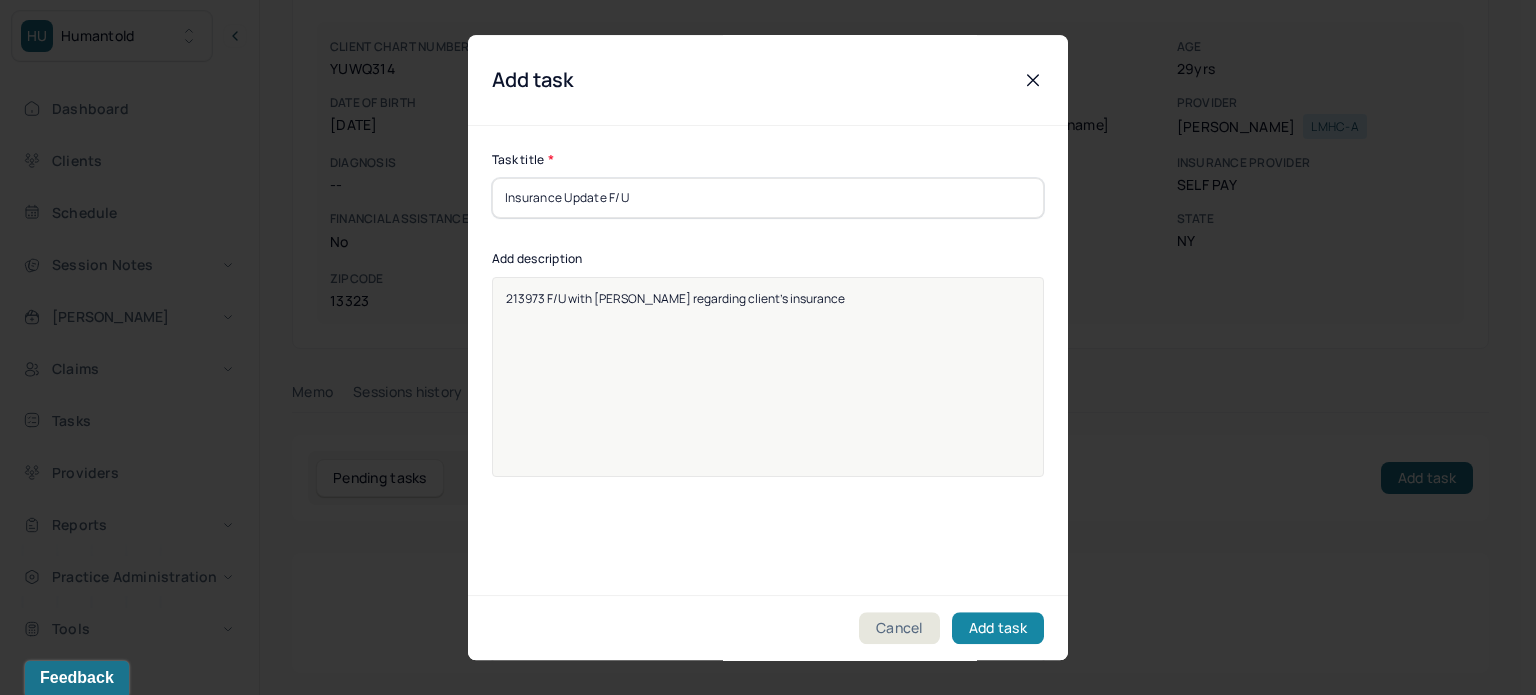 click on "Add task" at bounding box center [998, 628] 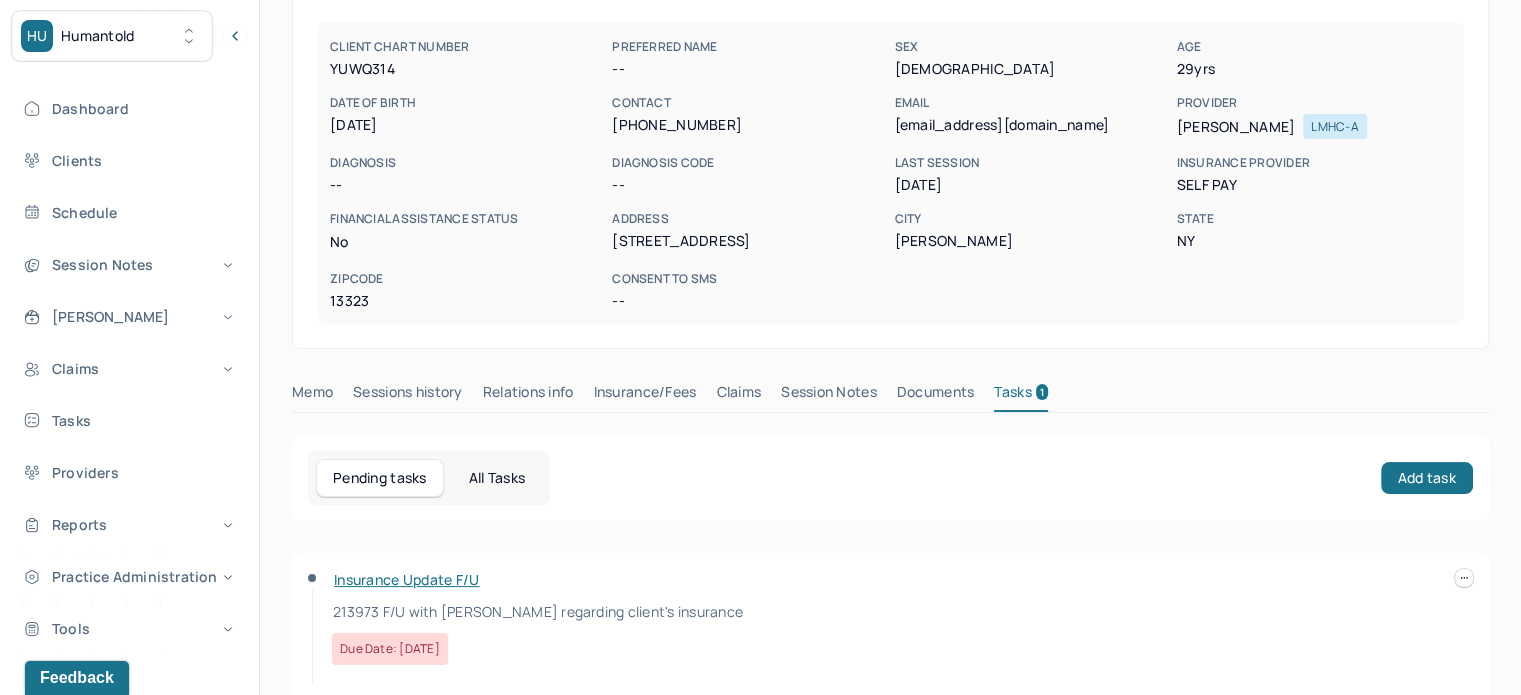 scroll, scrollTop: 0, scrollLeft: 0, axis: both 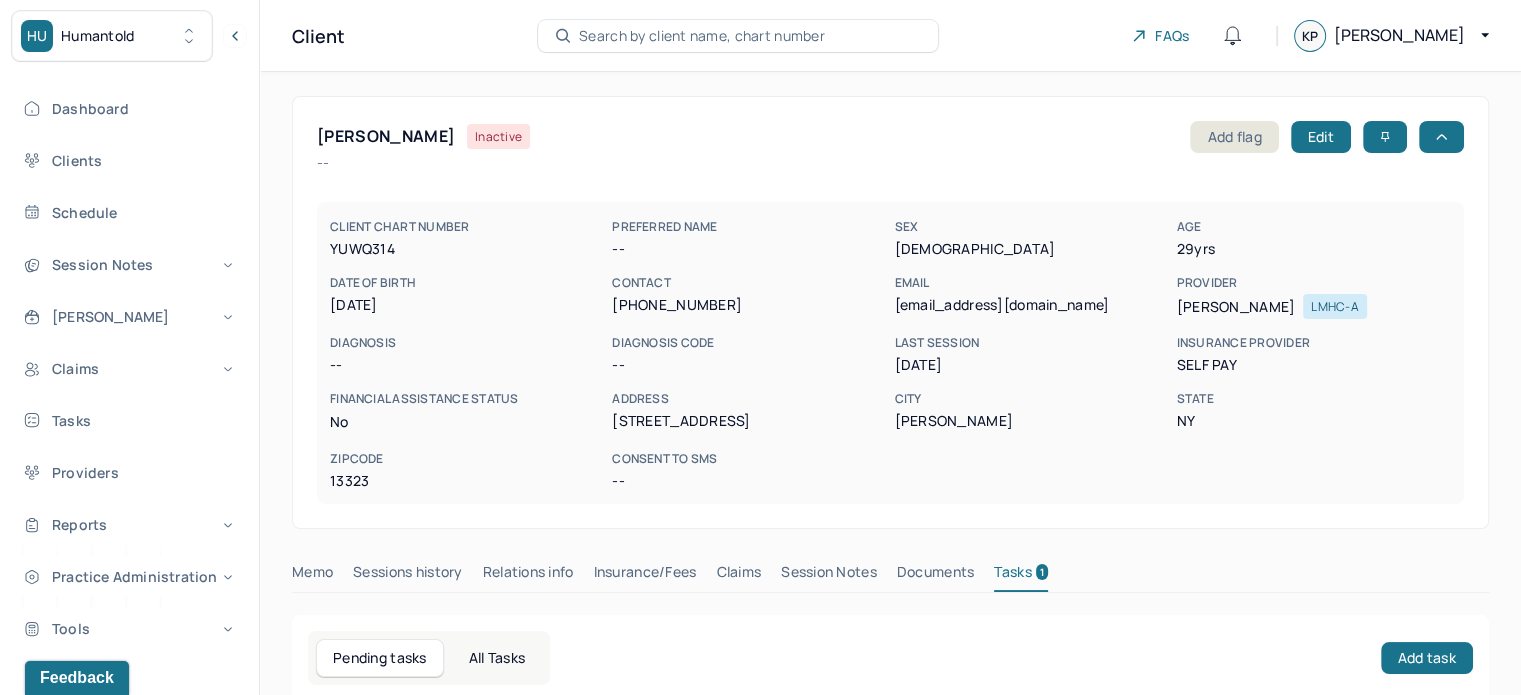 click on "Search by client name, chart number" at bounding box center [702, 36] 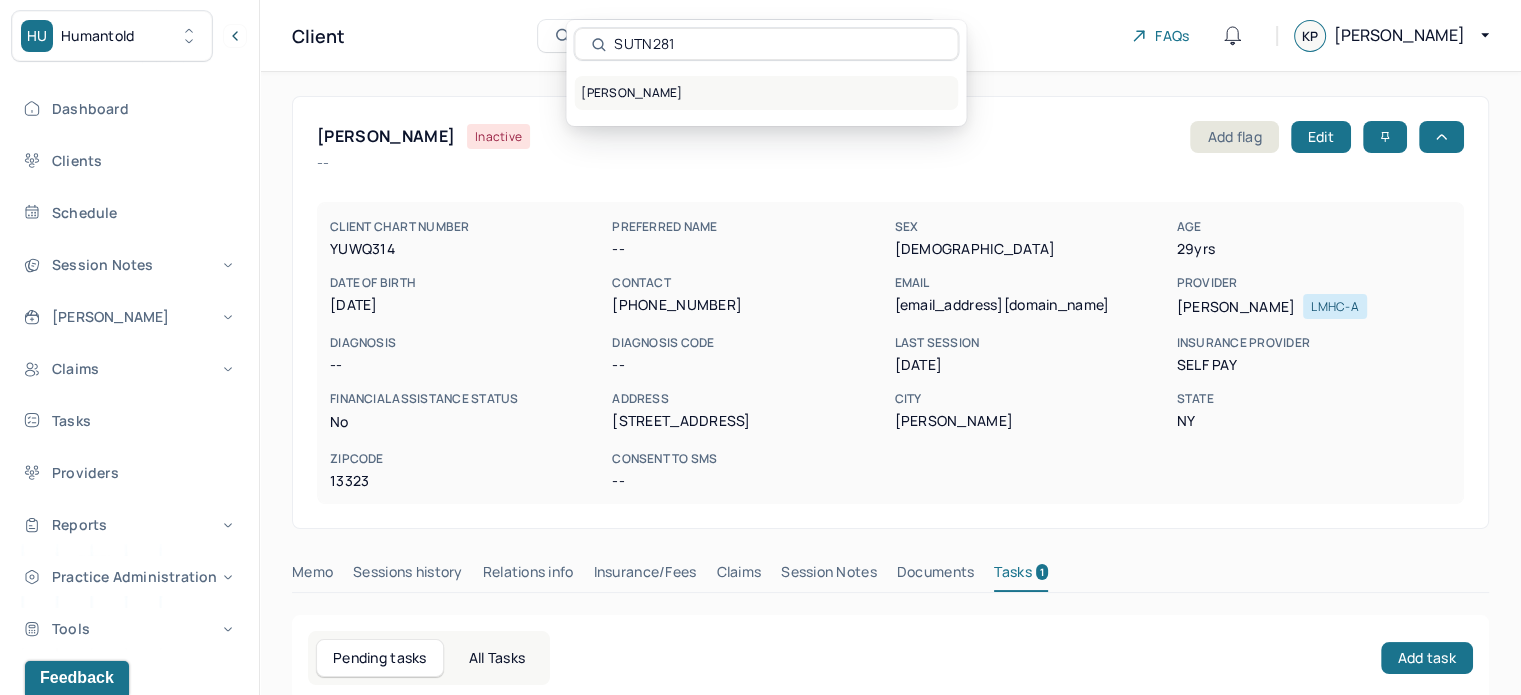 type on "SUTN281" 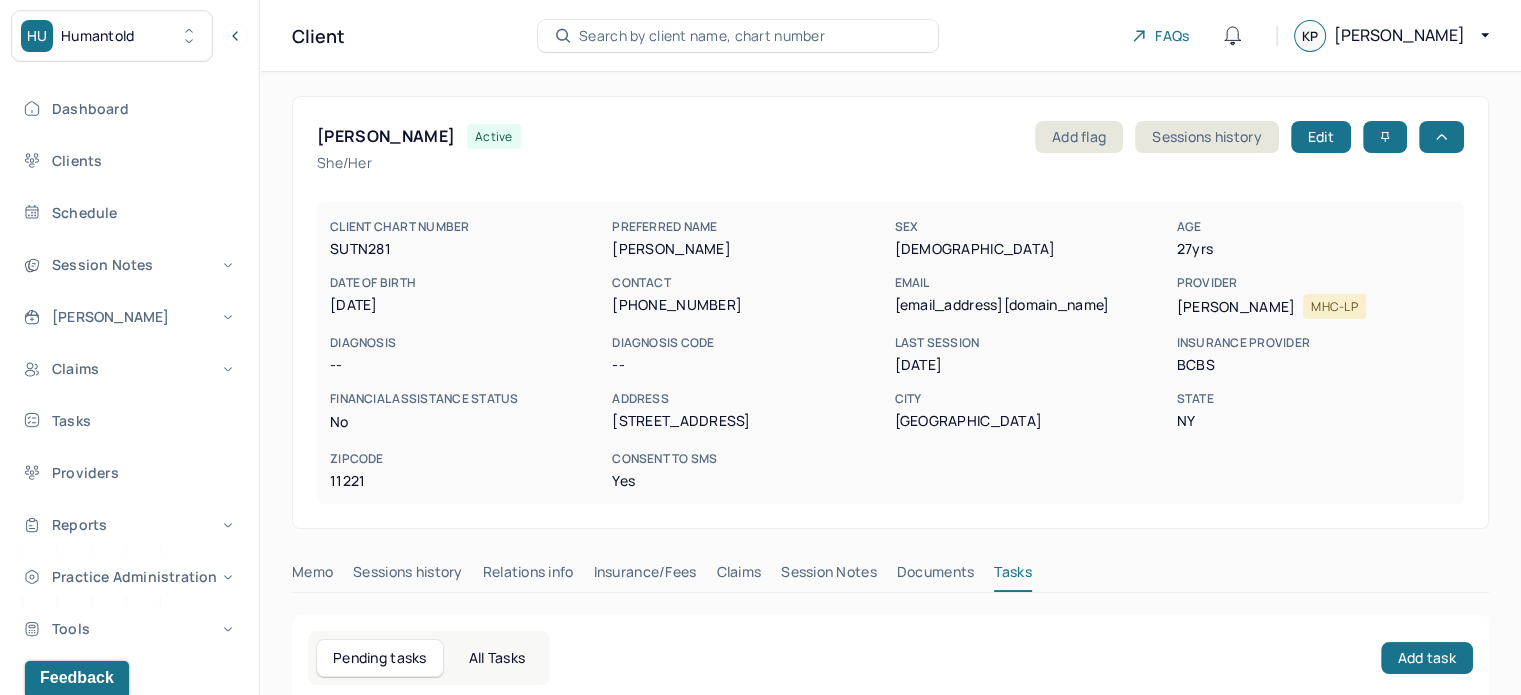 click on "CLIENT CHART NUMBER SUTN281 PREFERRED NAME [PERSON_NAME] [DEMOGRAPHIC_DATA] AGE [DEMOGRAPHIC_DATA]  yrs DATE OF BIRTH [DEMOGRAPHIC_DATA]  CONTACT [PHONE_NUMBER] EMAIL [EMAIL_ADDRESS][DOMAIN_NAME] PROVIDER [PERSON_NAME] MHC-LP DIAGNOSIS -- DIAGNOSIS CODE -- LAST SESSION [DATE] insurance provider BCBS FINANCIAL ASSISTANCE STATUS no Address [STREET_ADDRESS][US_STATE] Consent to Sms Yes" at bounding box center (890, 353) 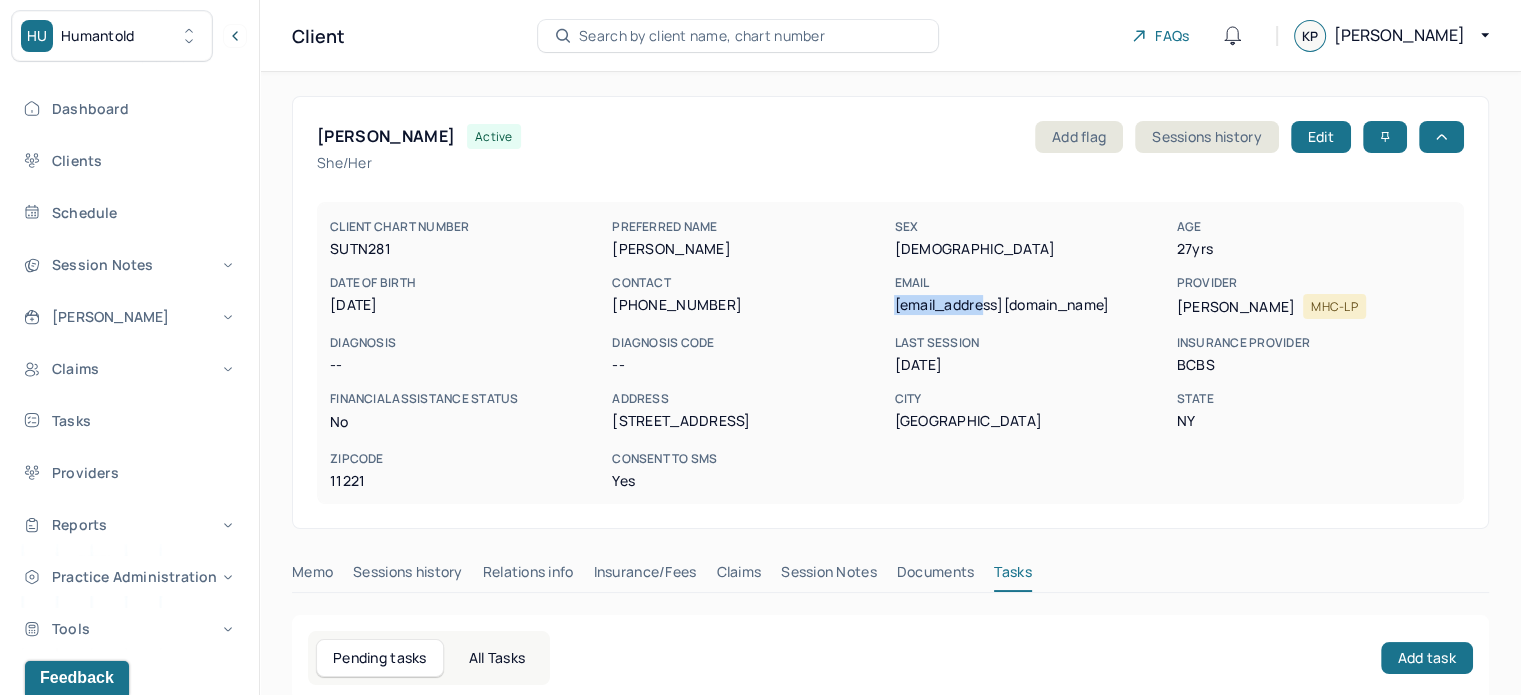 click on "[EMAIL_ADDRESS][DOMAIN_NAME]" at bounding box center [1031, 305] 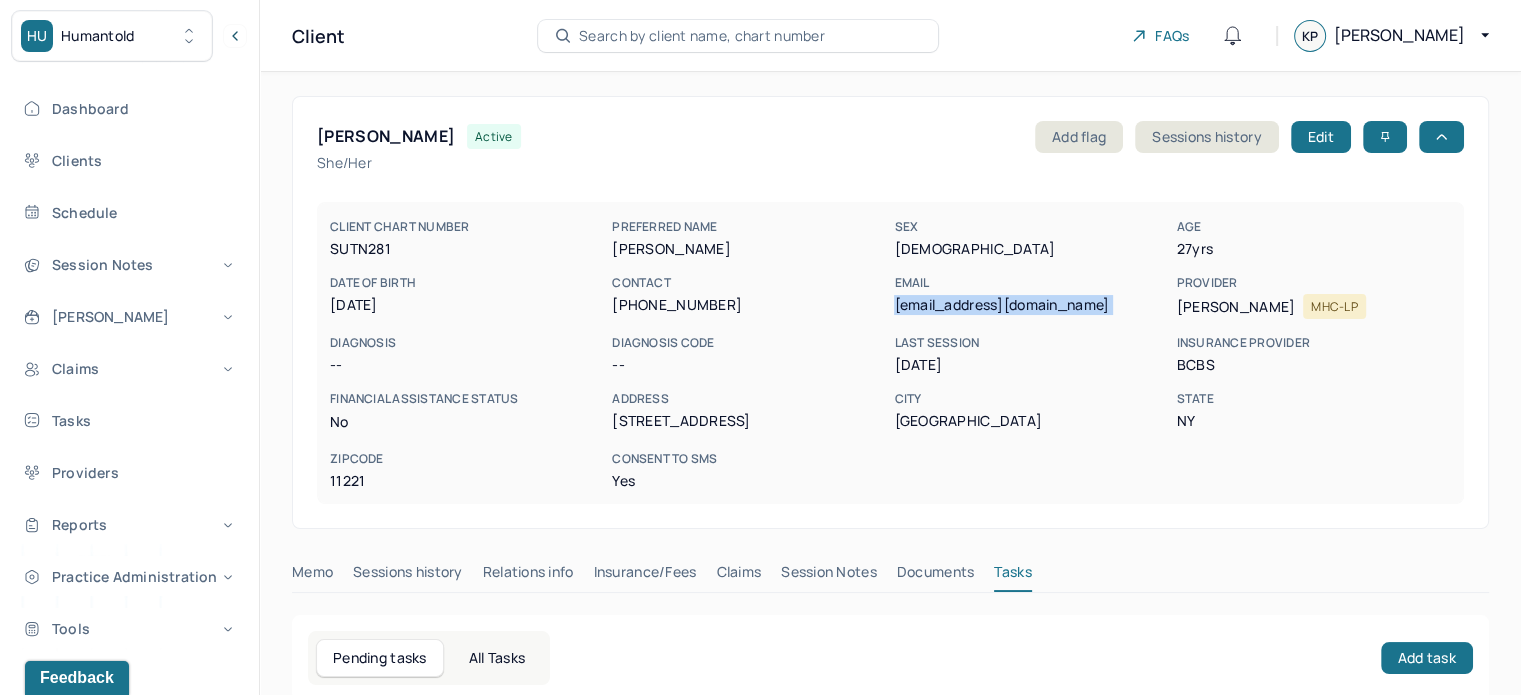 click on "[EMAIL_ADDRESS][DOMAIN_NAME]" at bounding box center [1031, 305] 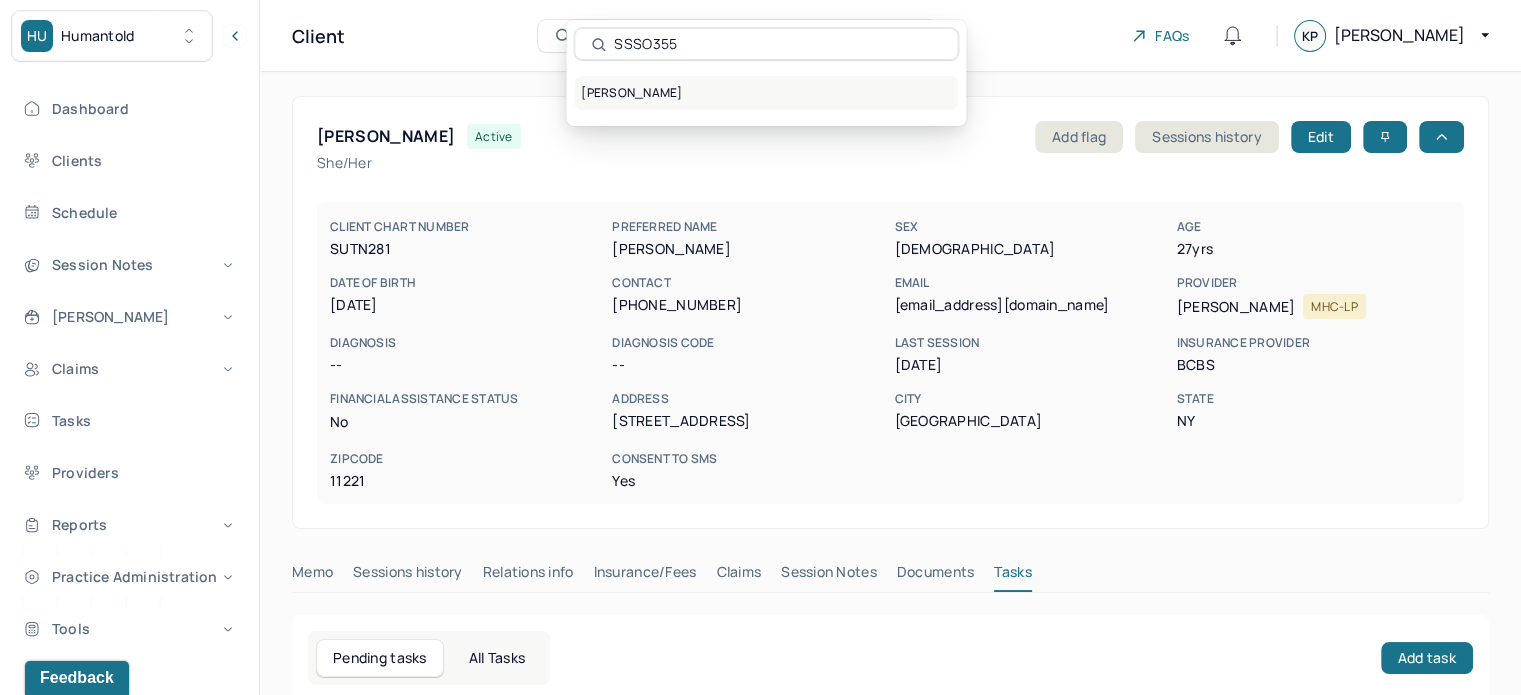 type on "SSSO355" 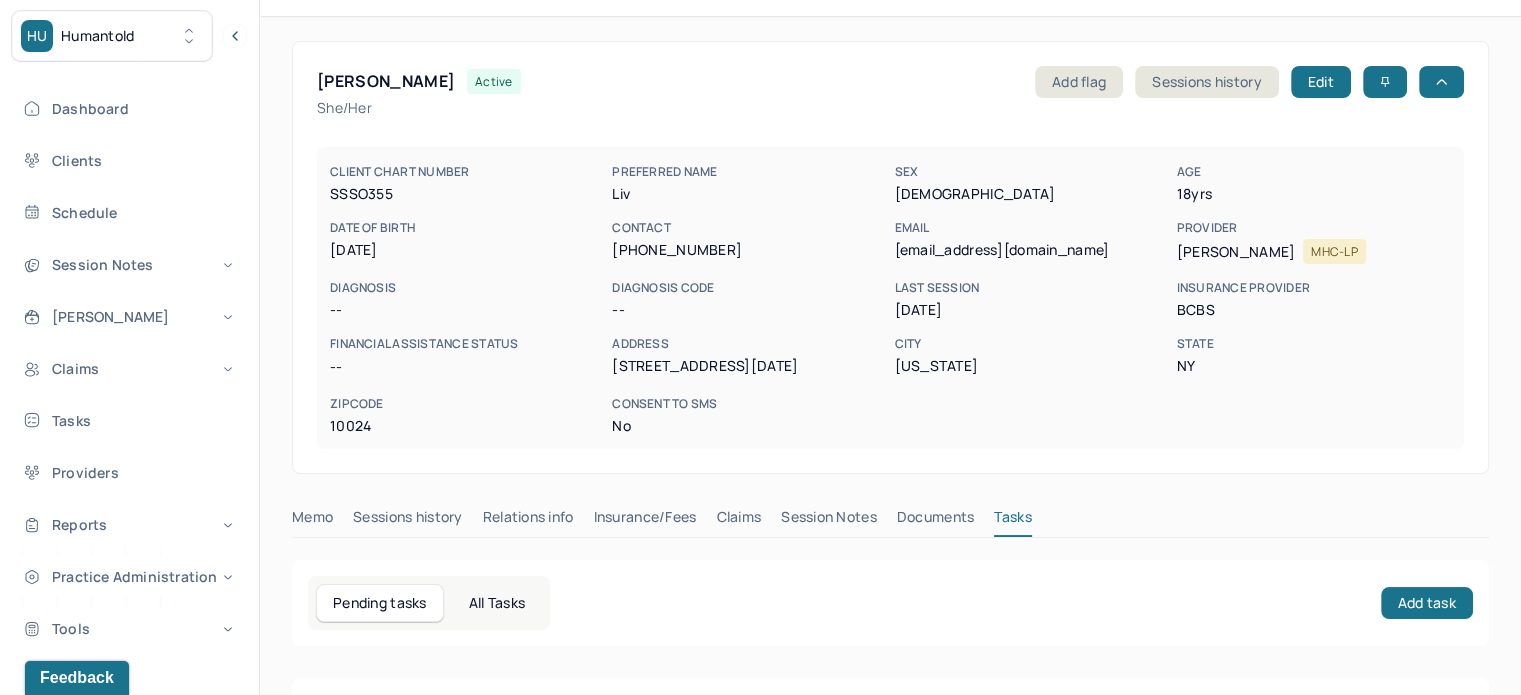 scroll, scrollTop: 100, scrollLeft: 0, axis: vertical 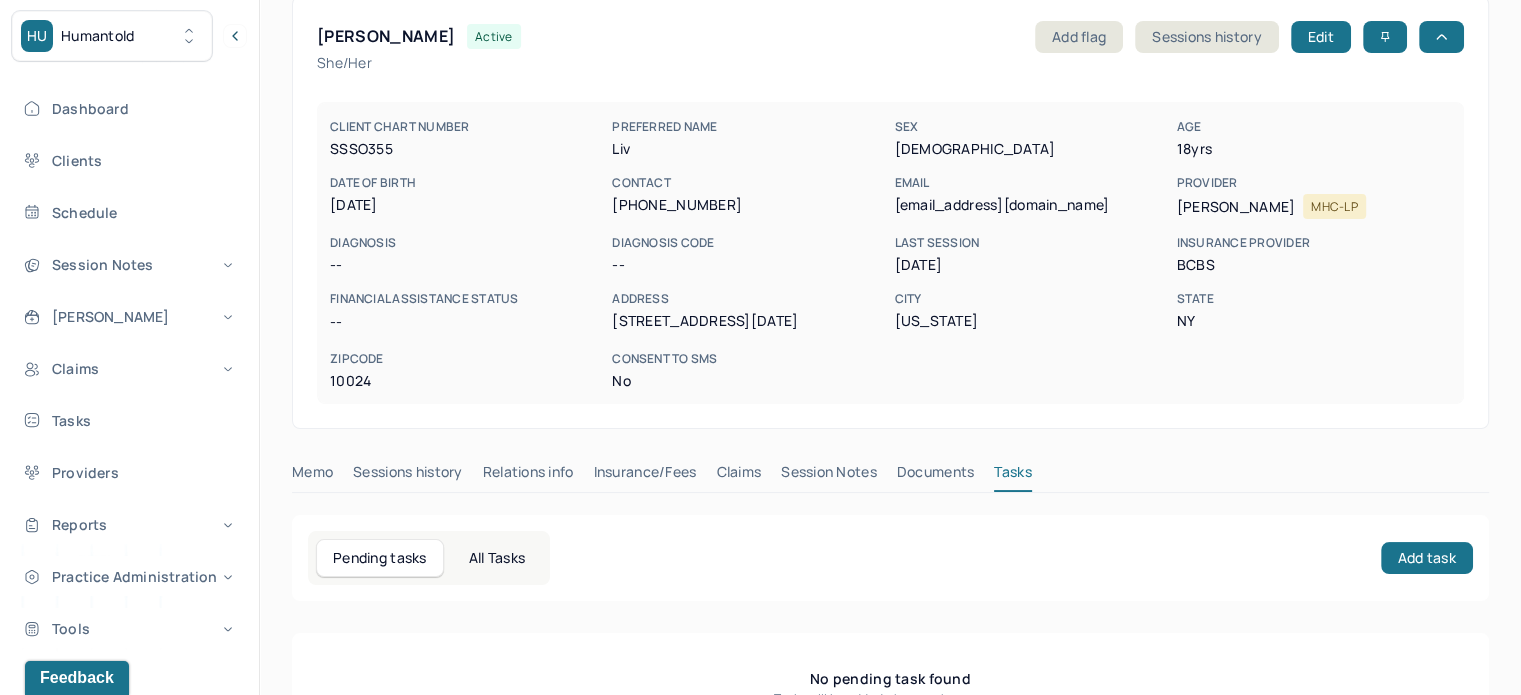 click on "[EMAIL_ADDRESS][DOMAIN_NAME]" at bounding box center (1031, 205) 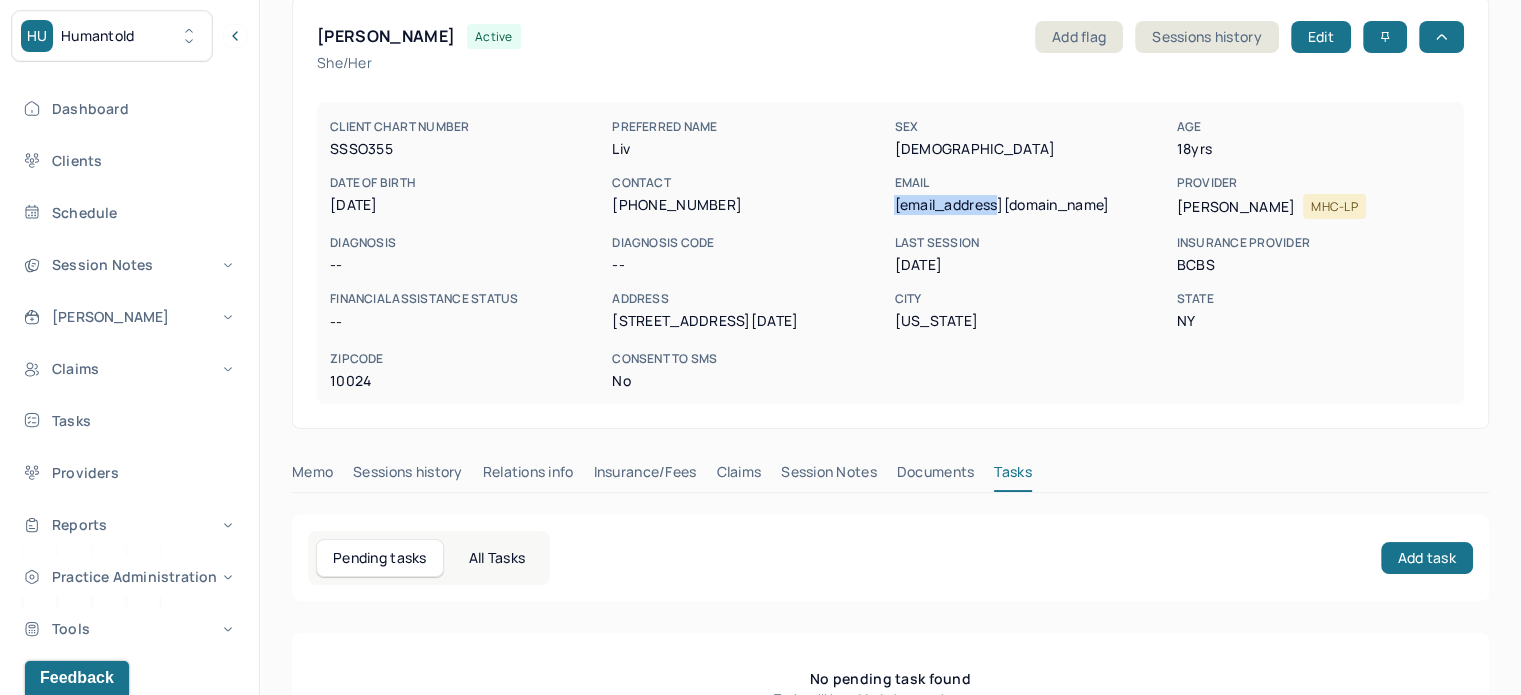 click on "[EMAIL_ADDRESS][DOMAIN_NAME]" at bounding box center (1031, 205) 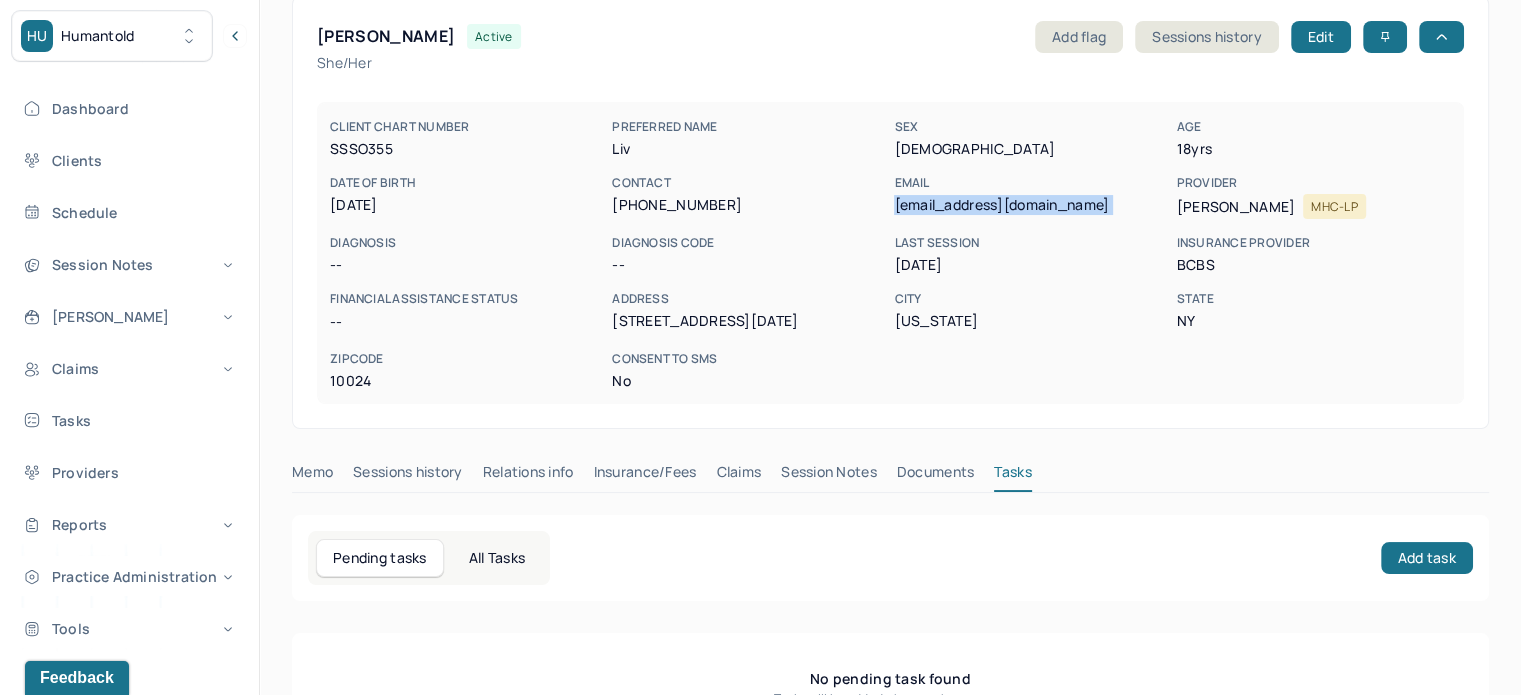 click on "[EMAIL_ADDRESS][DOMAIN_NAME]" at bounding box center (1031, 205) 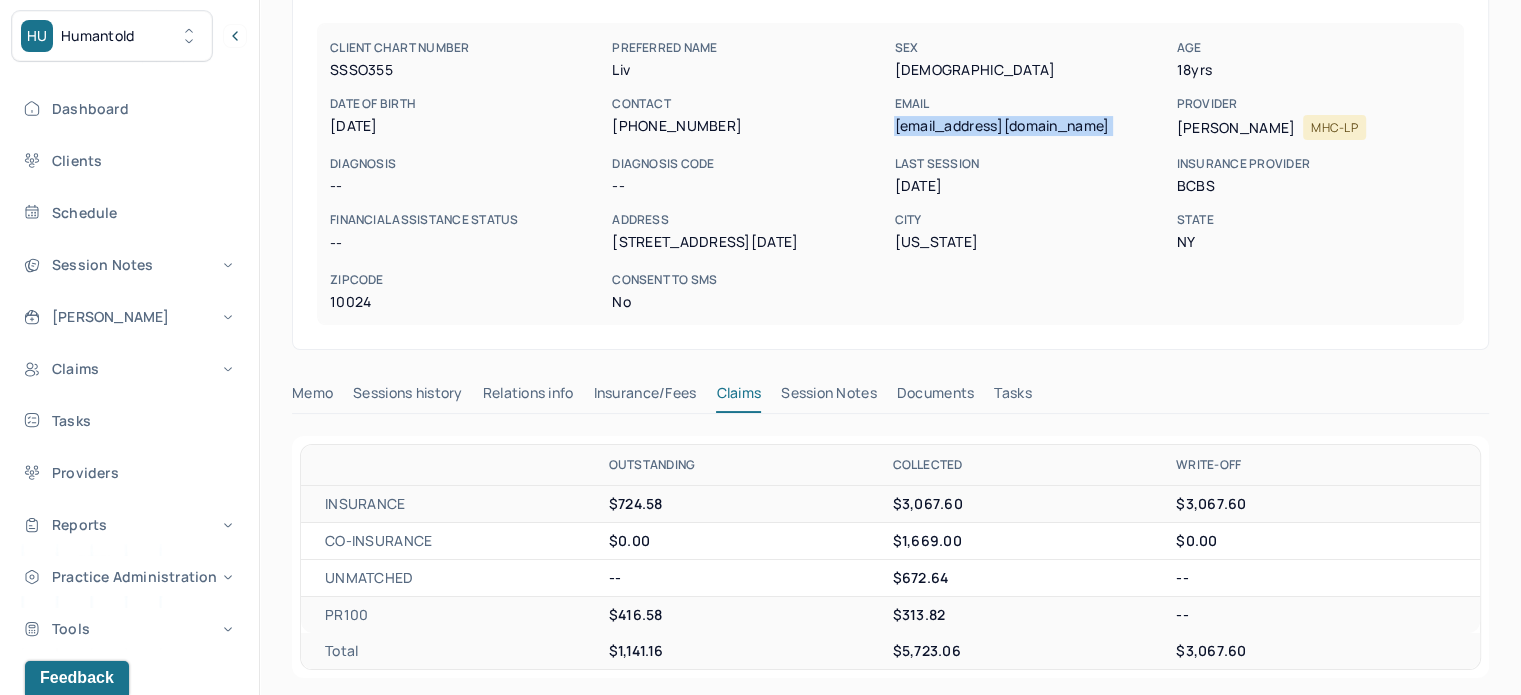 scroll, scrollTop: 200, scrollLeft: 0, axis: vertical 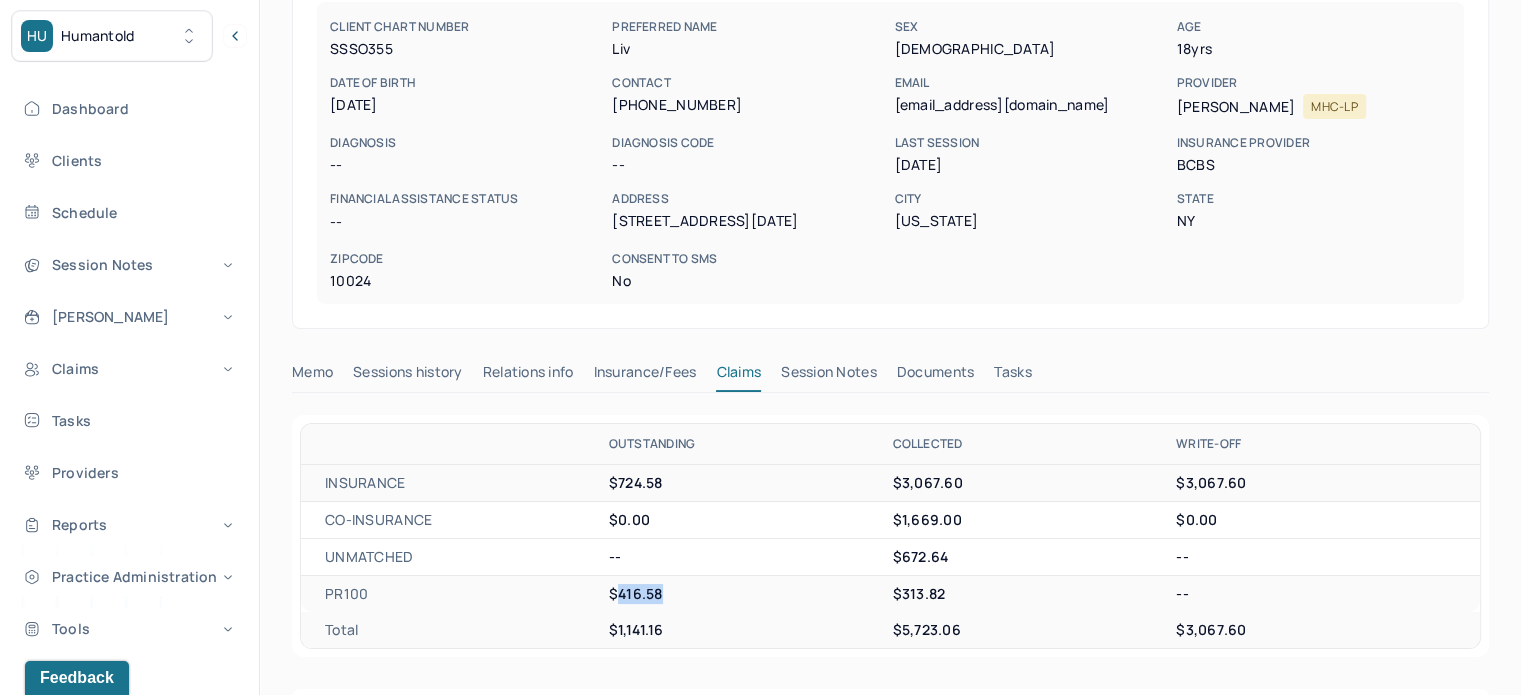 drag, startPoint x: 665, startPoint y: 595, endPoint x: 621, endPoint y: 593, distance: 44.04543 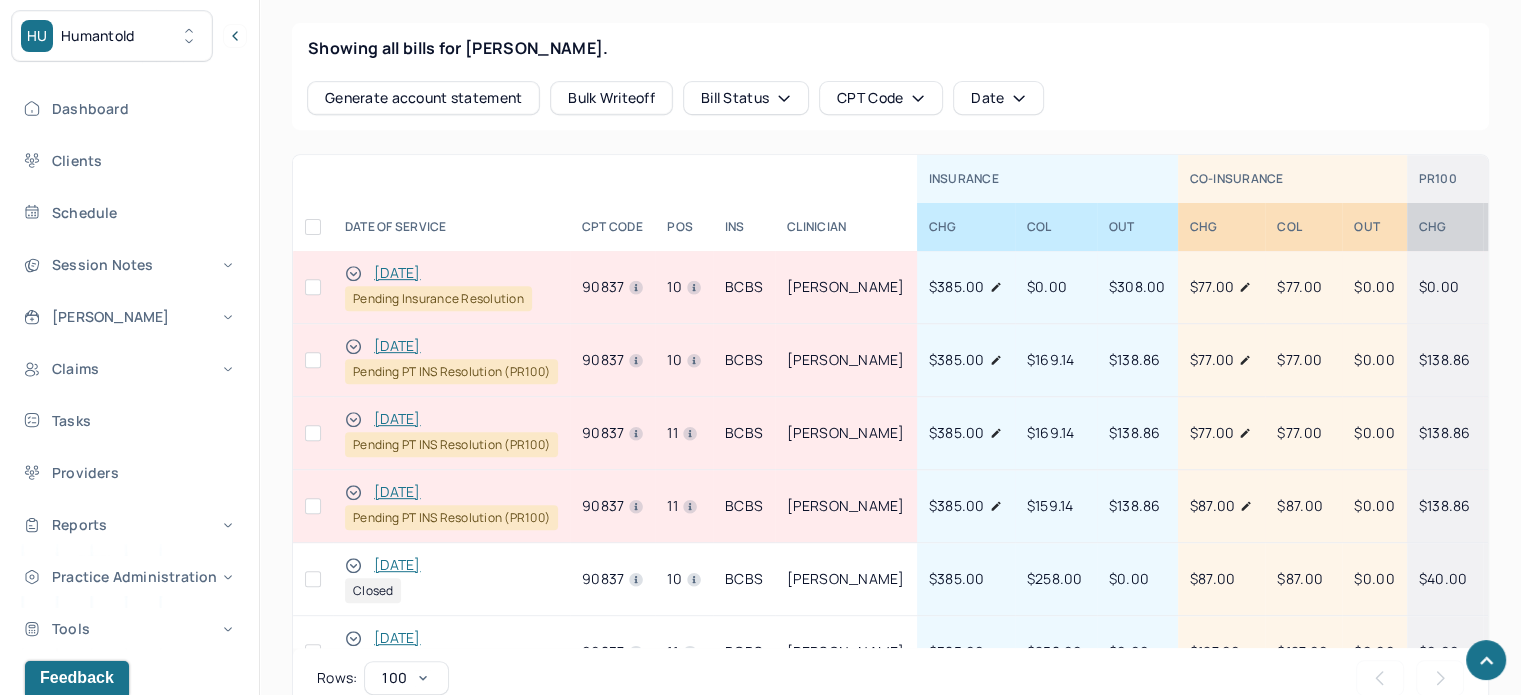 scroll, scrollTop: 900, scrollLeft: 0, axis: vertical 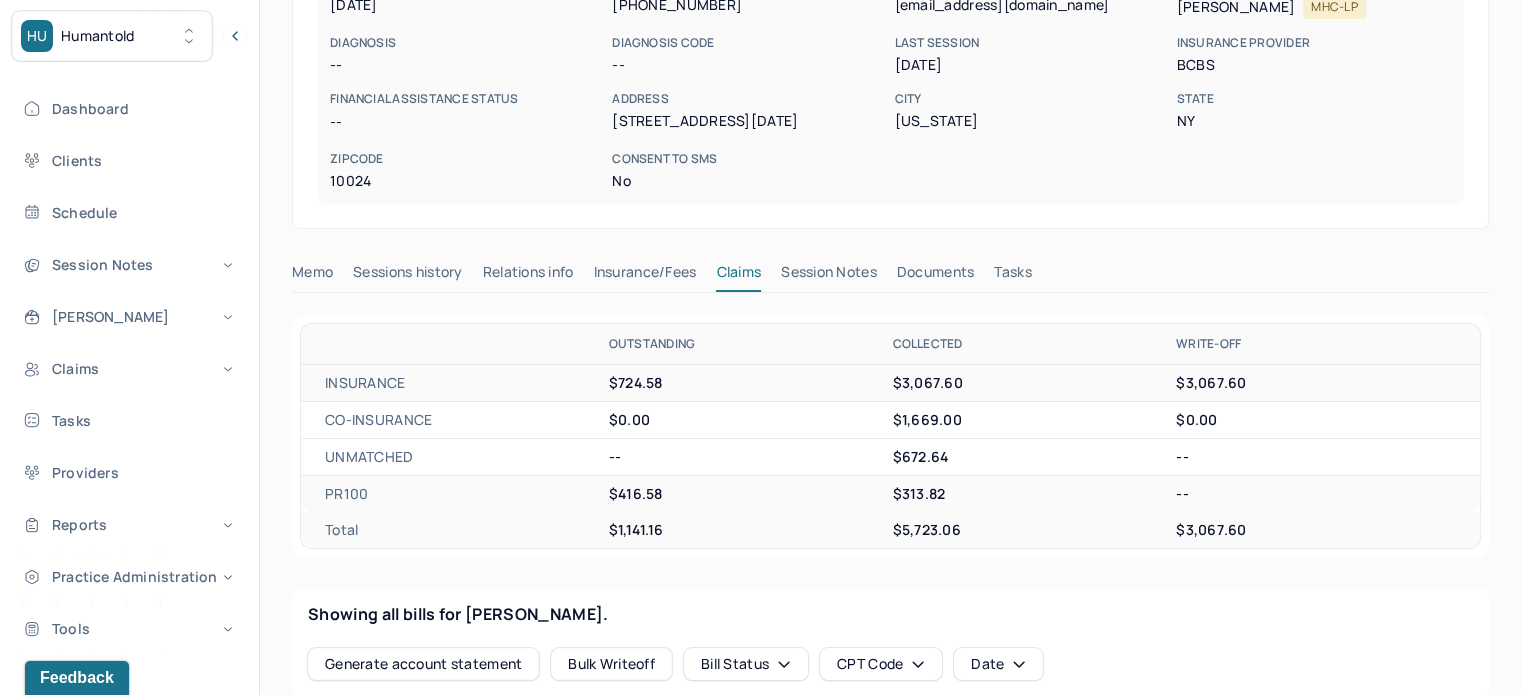 click on "Memo     Sessions history     Relations info     Insurance/Fees     Claims     Session Notes     Documents     Tasks" at bounding box center [890, 277] 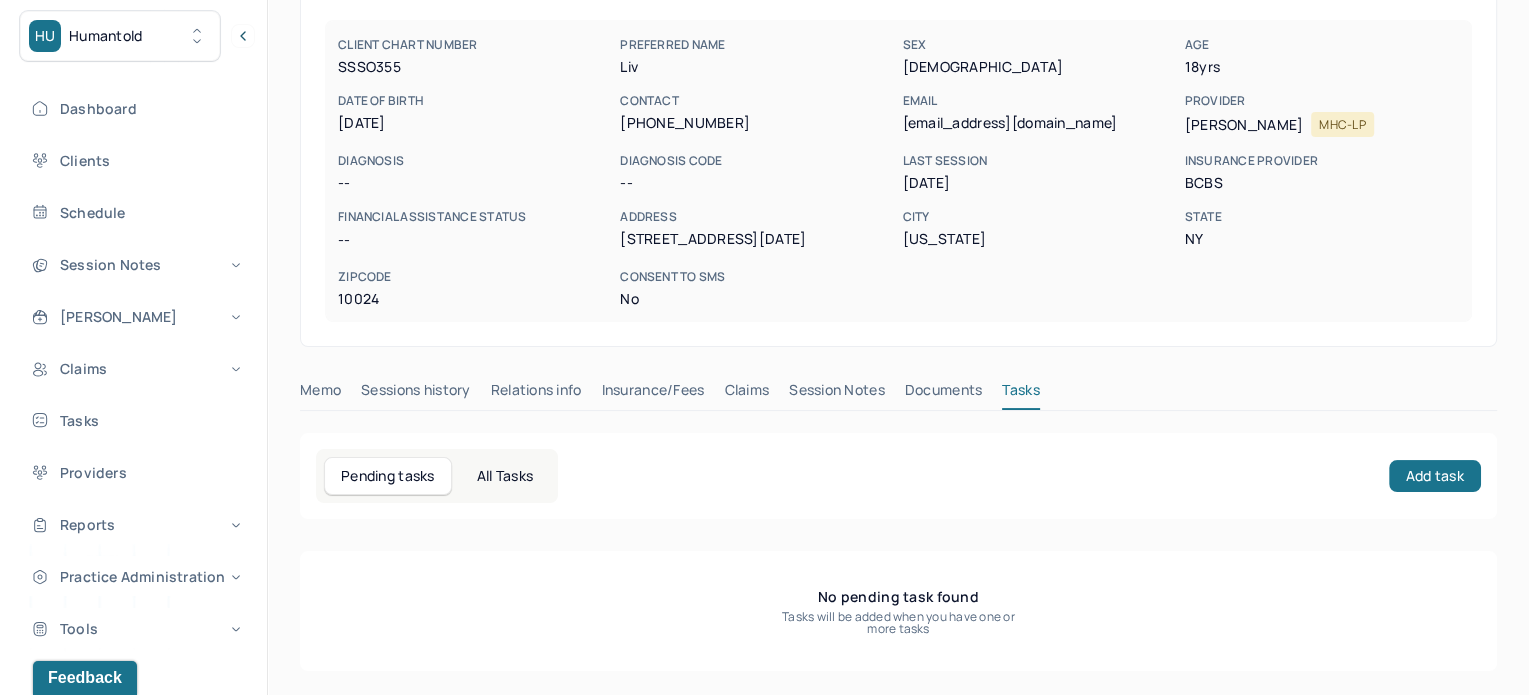 scroll, scrollTop: 180, scrollLeft: 0, axis: vertical 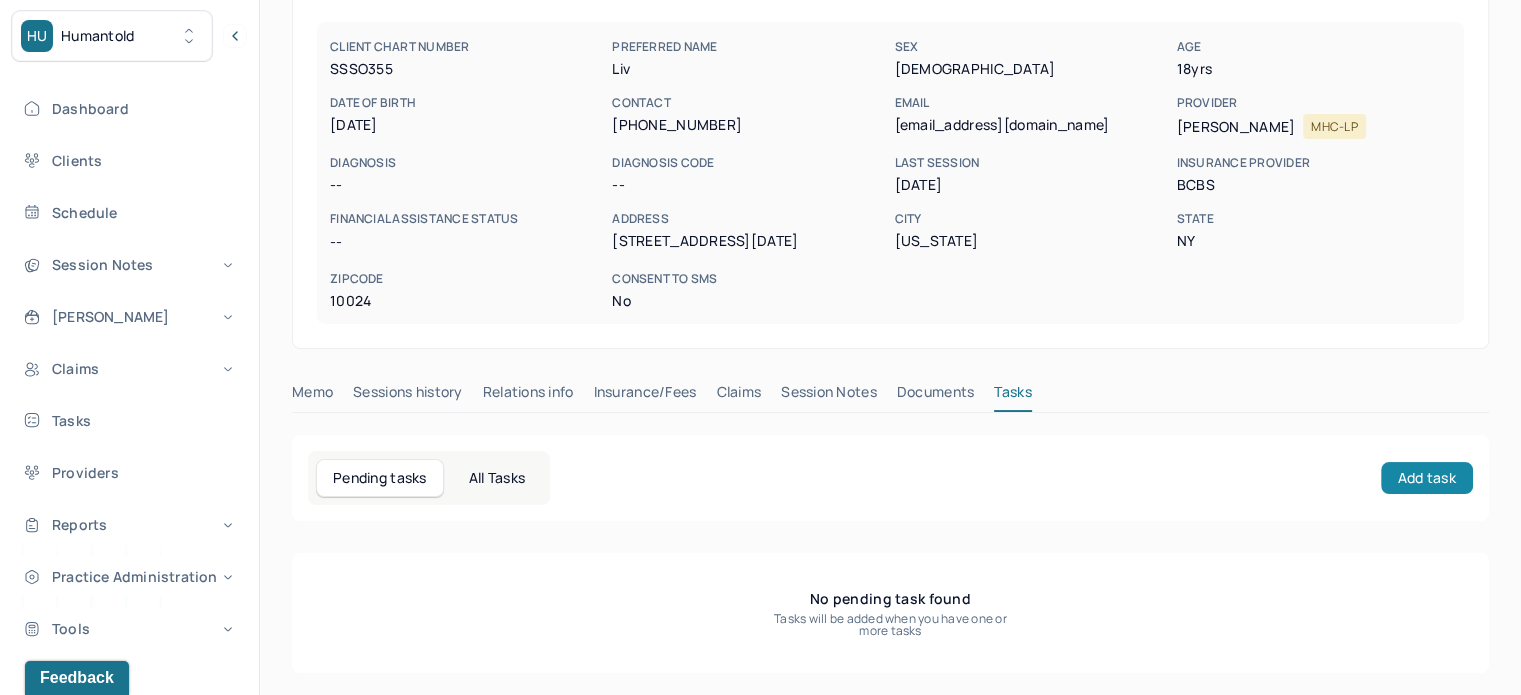 click on "Add task" at bounding box center [1427, 478] 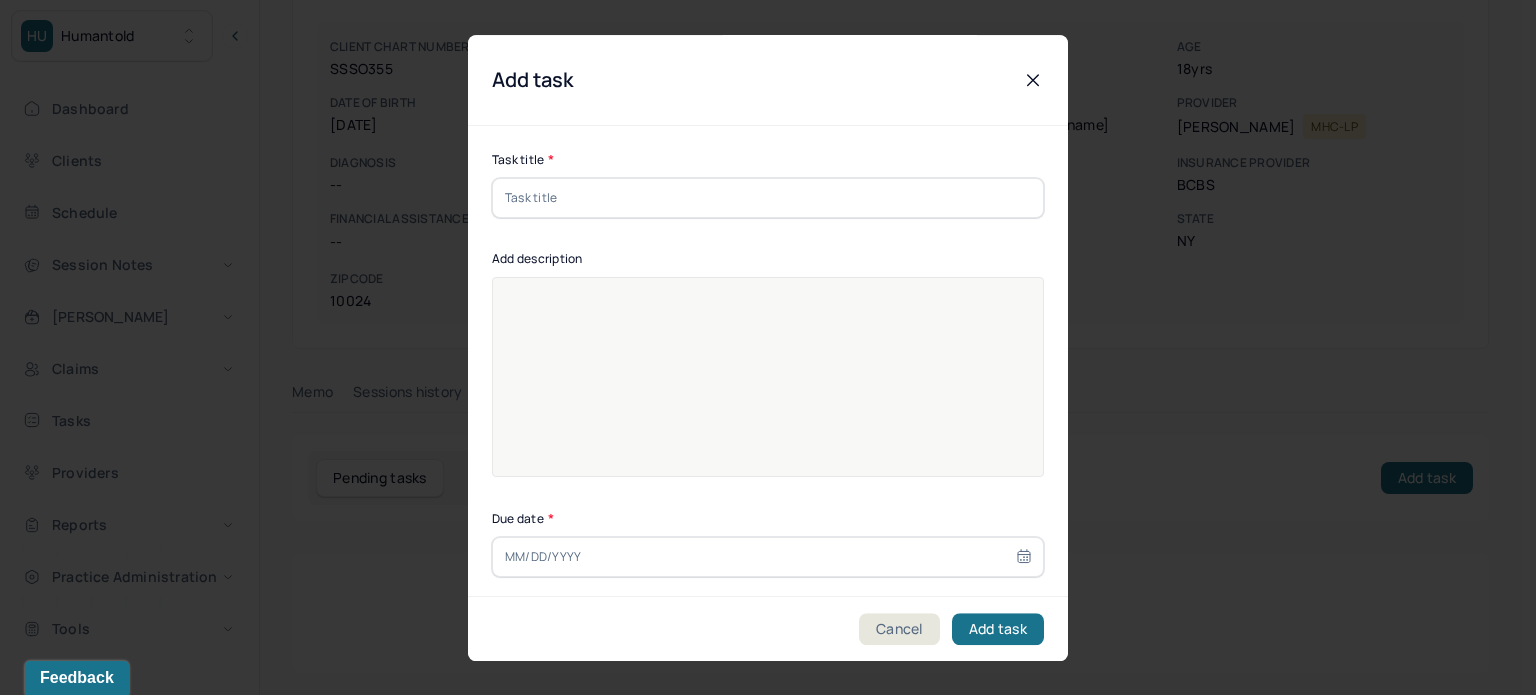 click at bounding box center [768, 198] 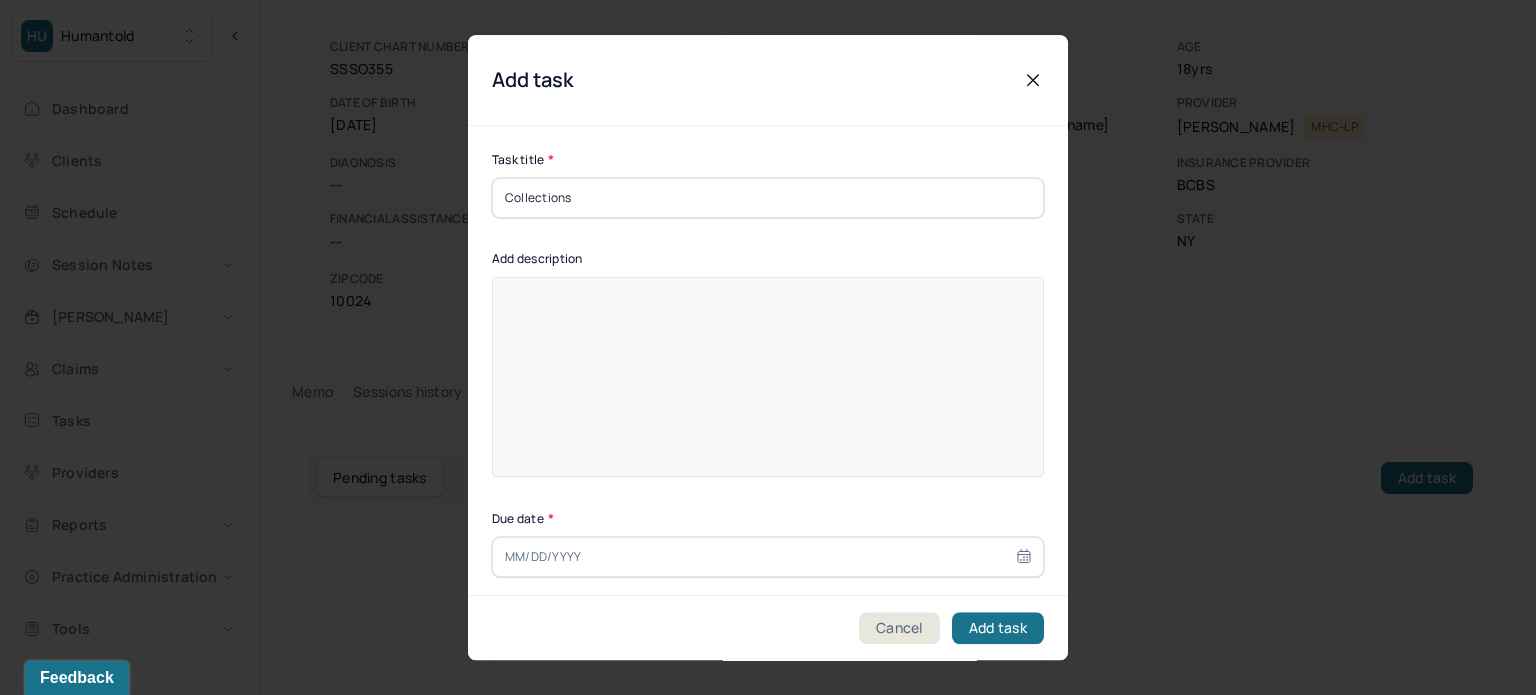 type on "Collections" 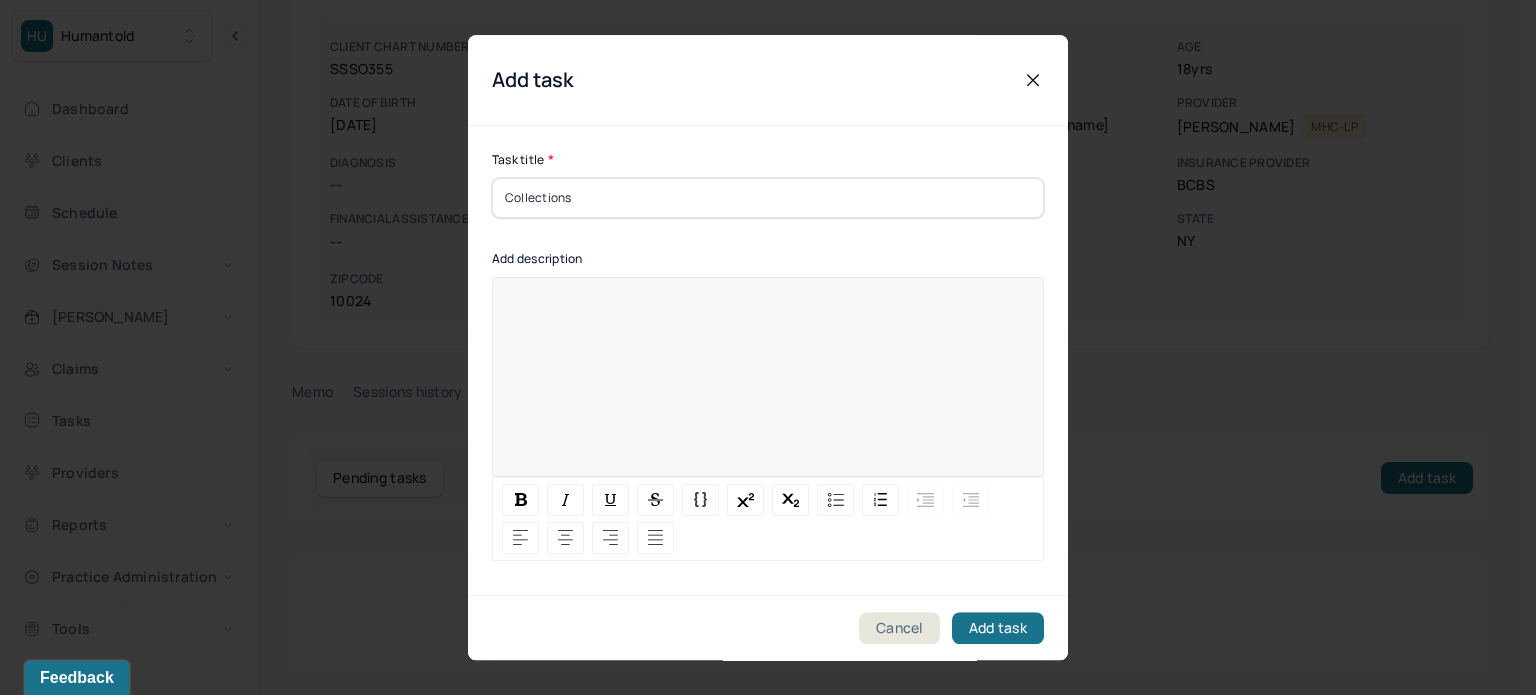 paste 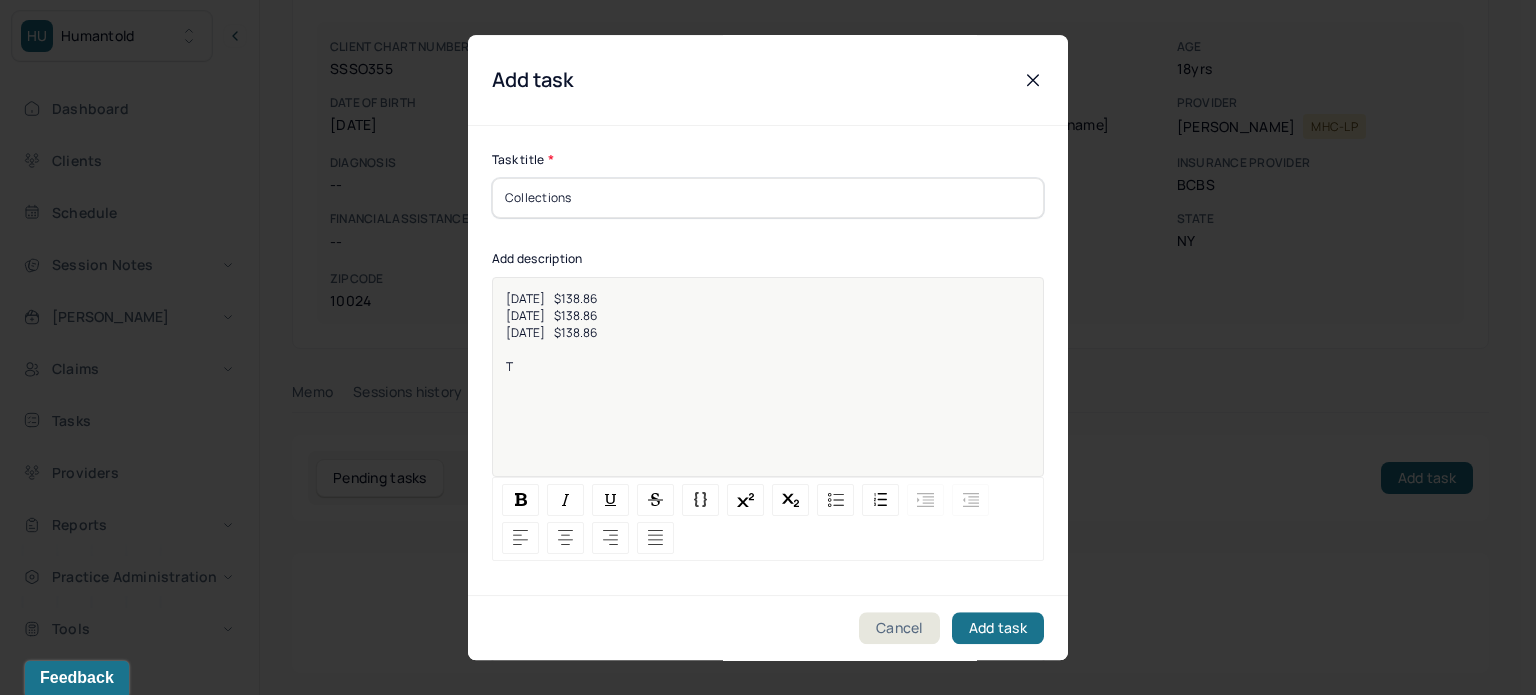 type 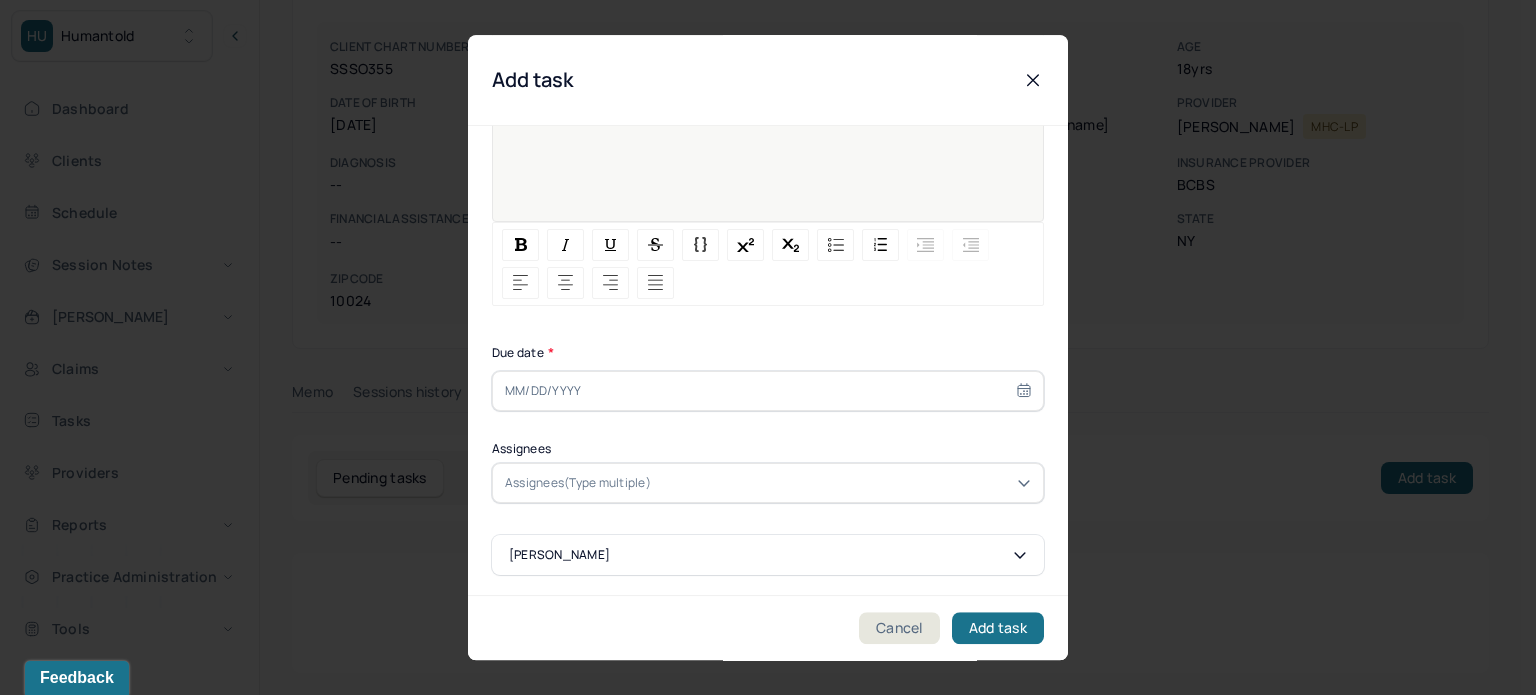 scroll, scrollTop: 256, scrollLeft: 0, axis: vertical 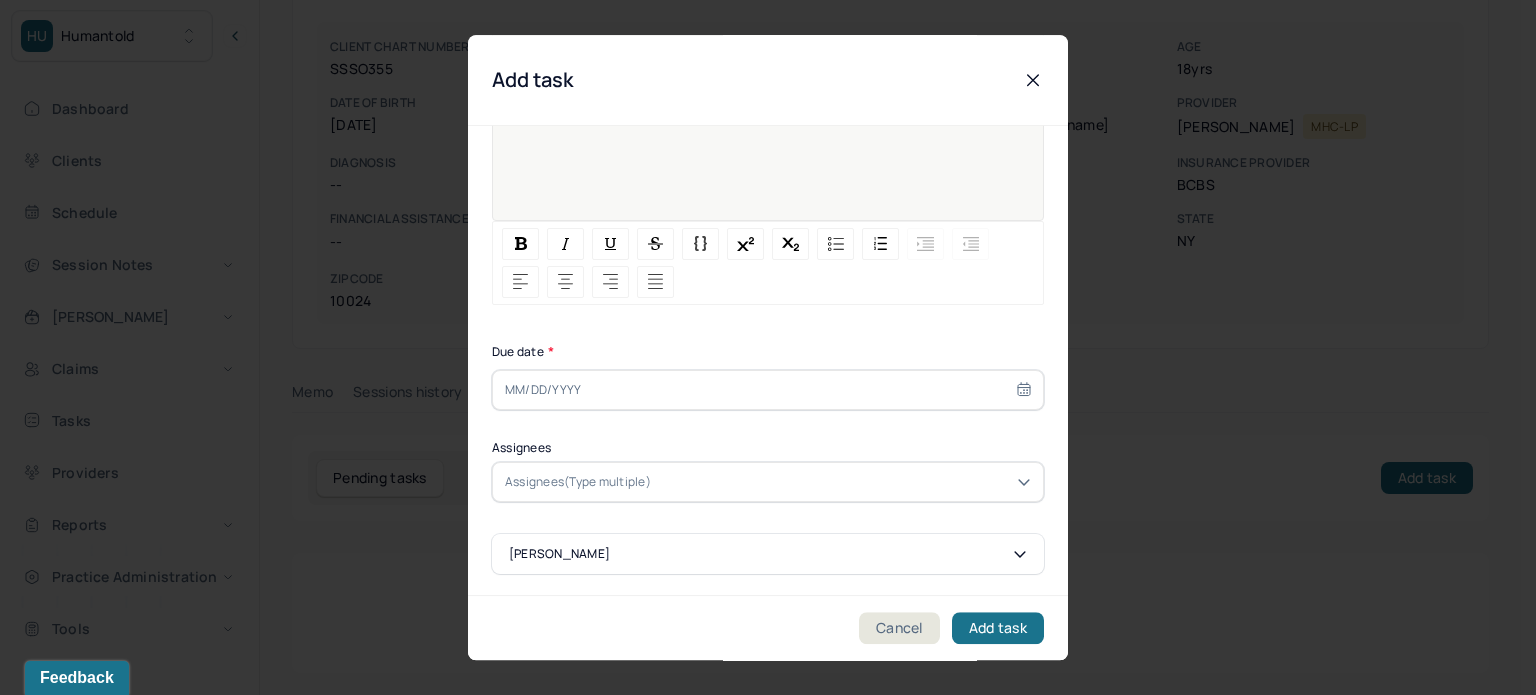 click at bounding box center [768, 390] 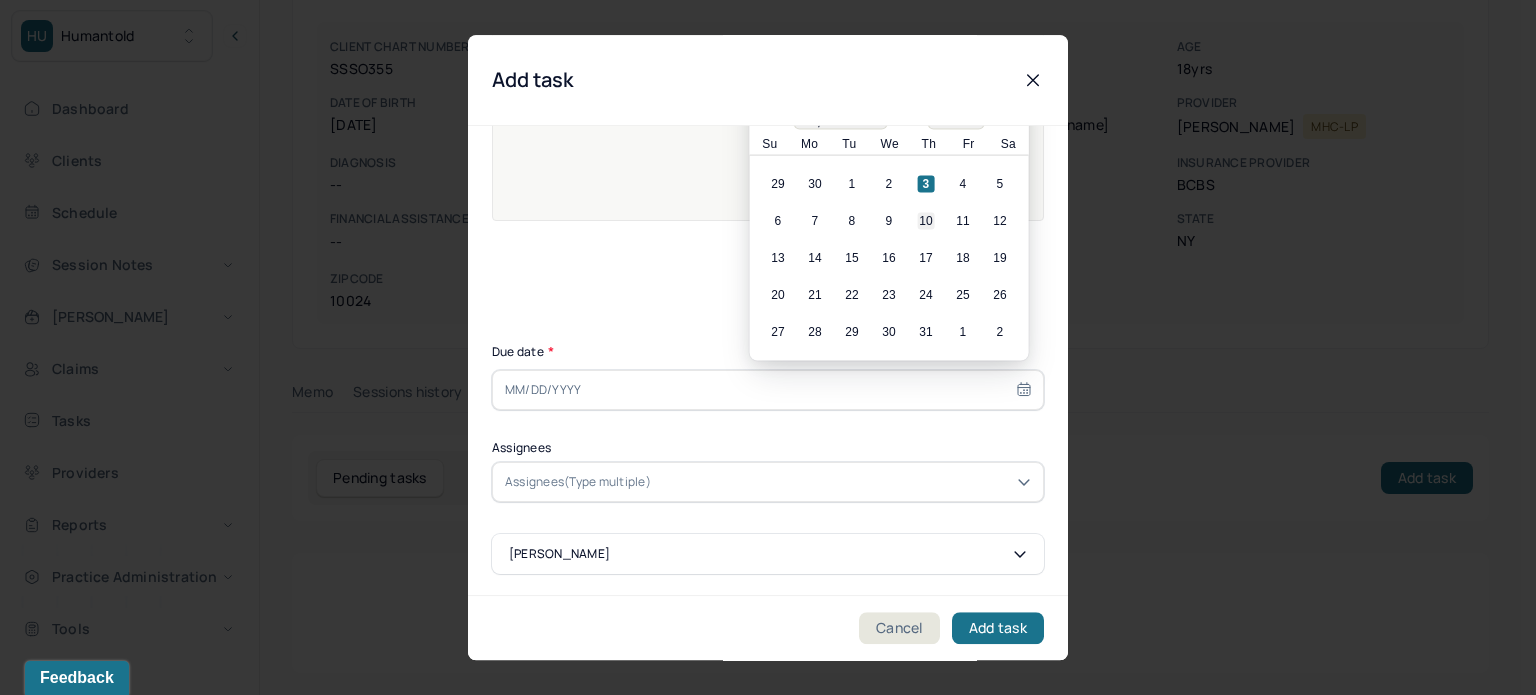 click on "10" at bounding box center (926, 221) 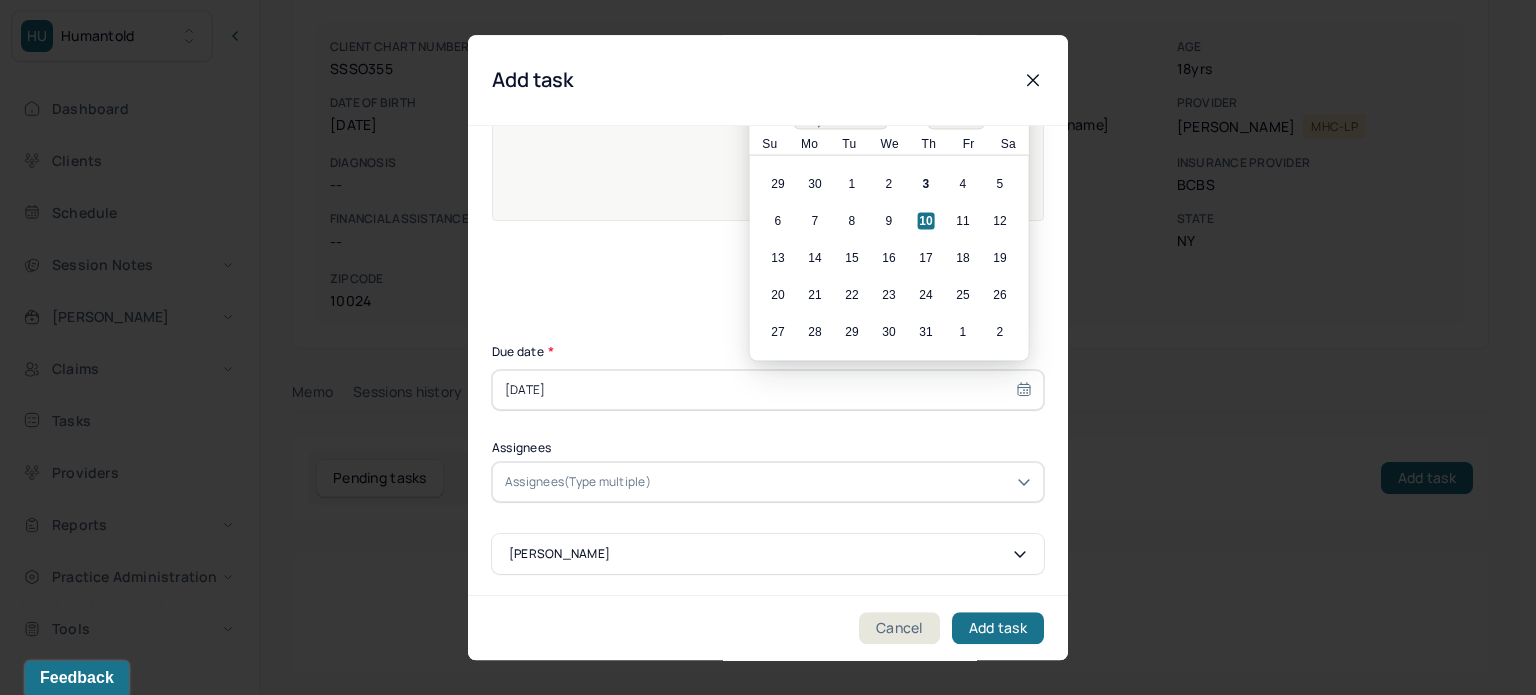 click on "Assignees(Type multiple)" at bounding box center [578, 482] 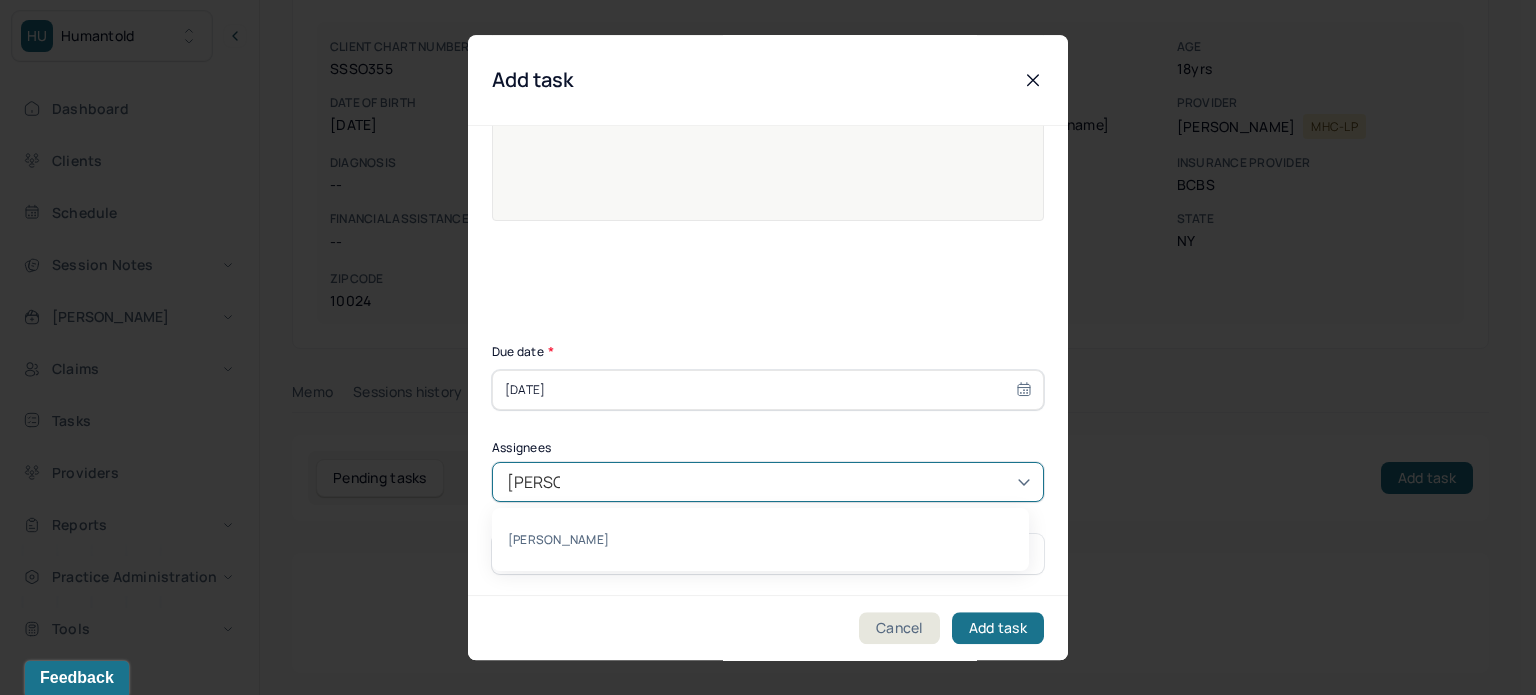 type on "[PERSON_NAME]" 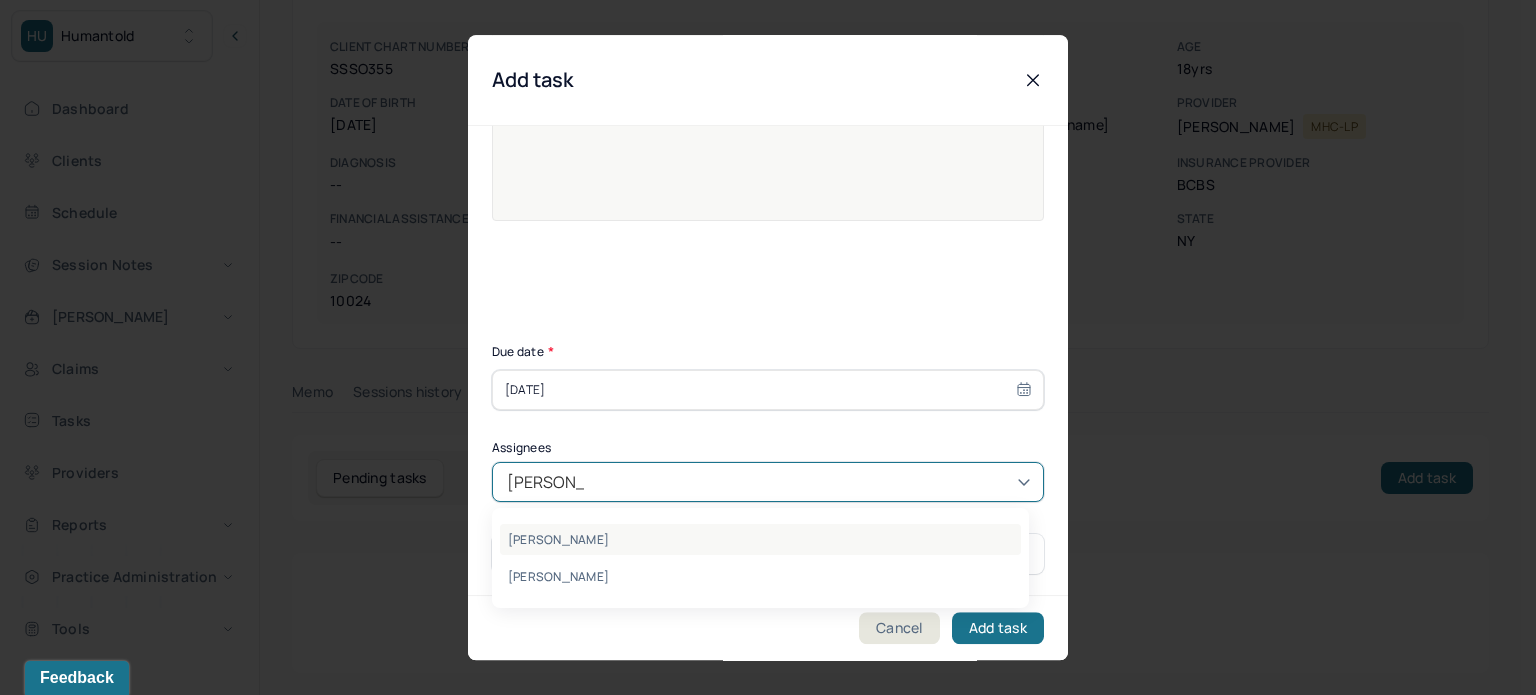click on "[PERSON_NAME]" at bounding box center [760, 539] 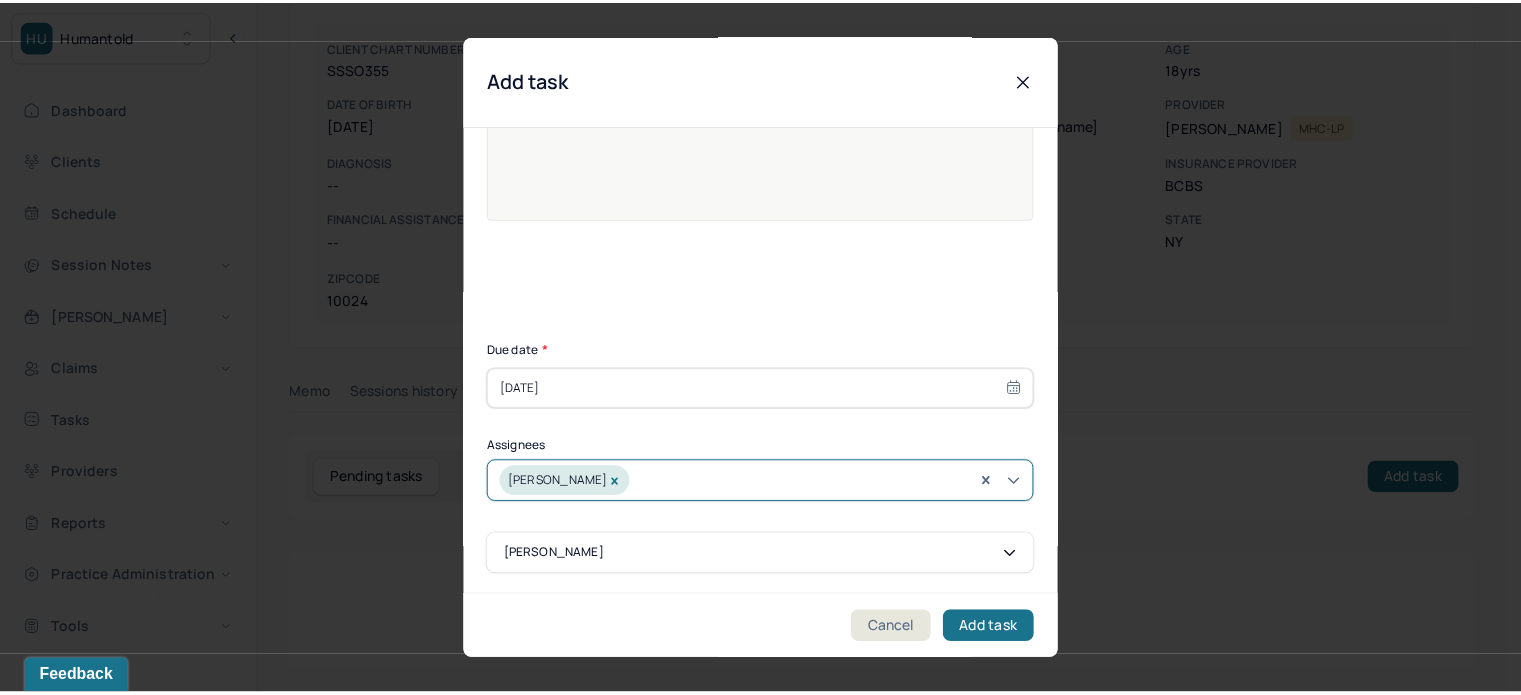 scroll, scrollTop: 0, scrollLeft: 0, axis: both 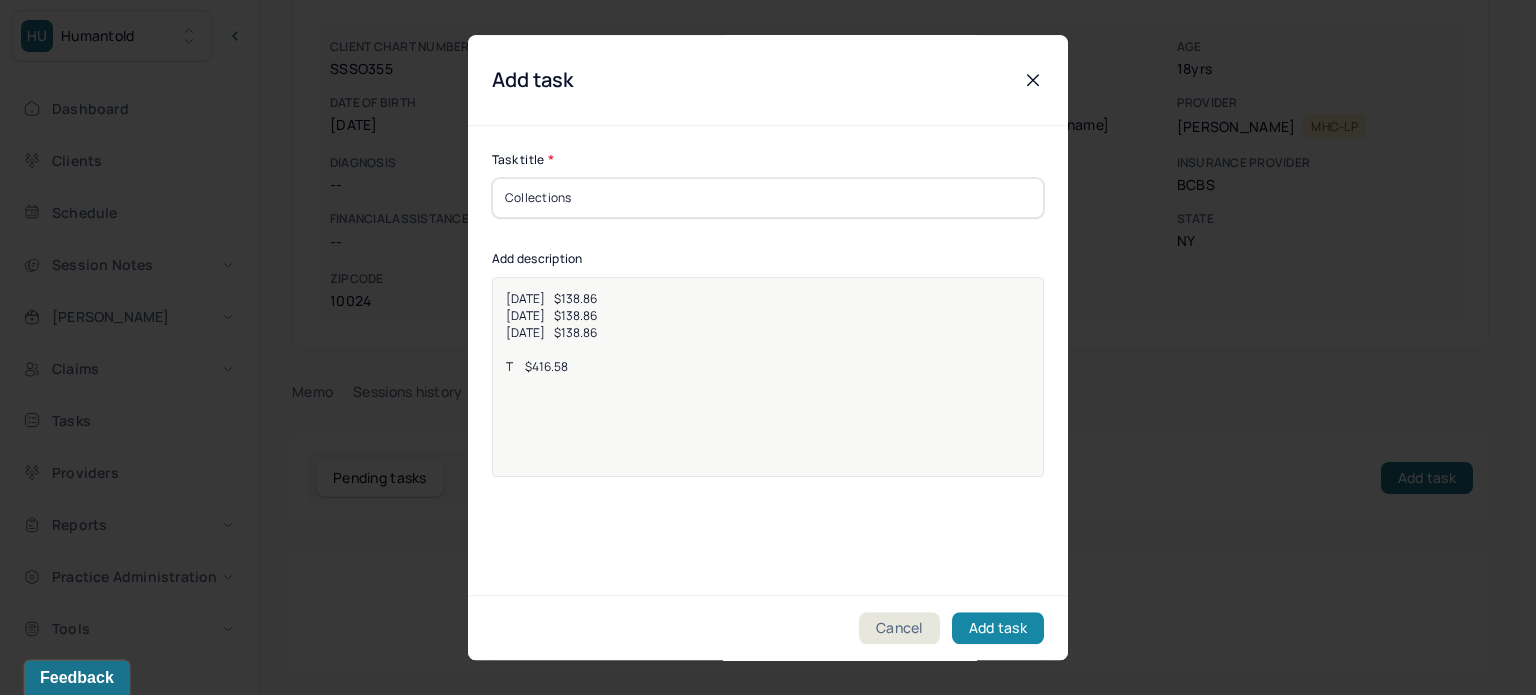 click on "Add task" at bounding box center (998, 628) 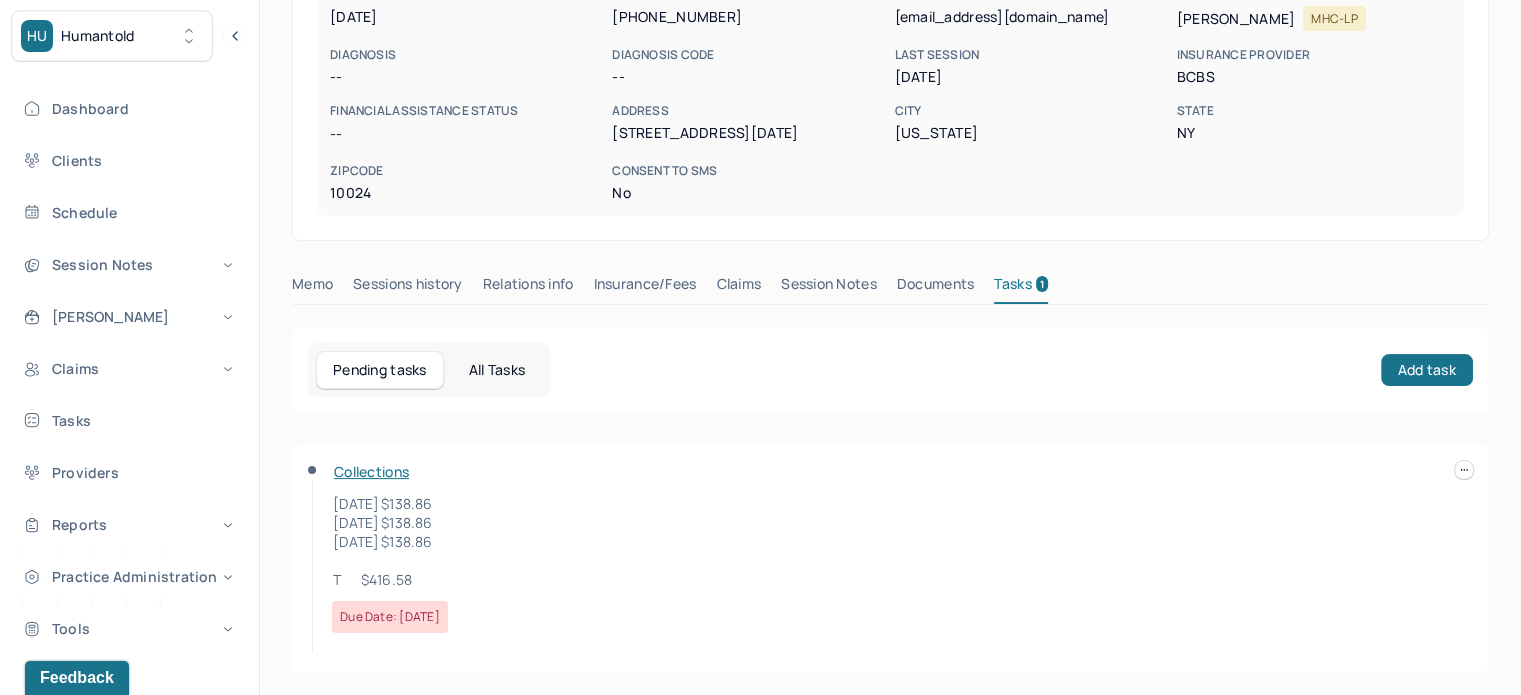 scroll, scrollTop: 0, scrollLeft: 0, axis: both 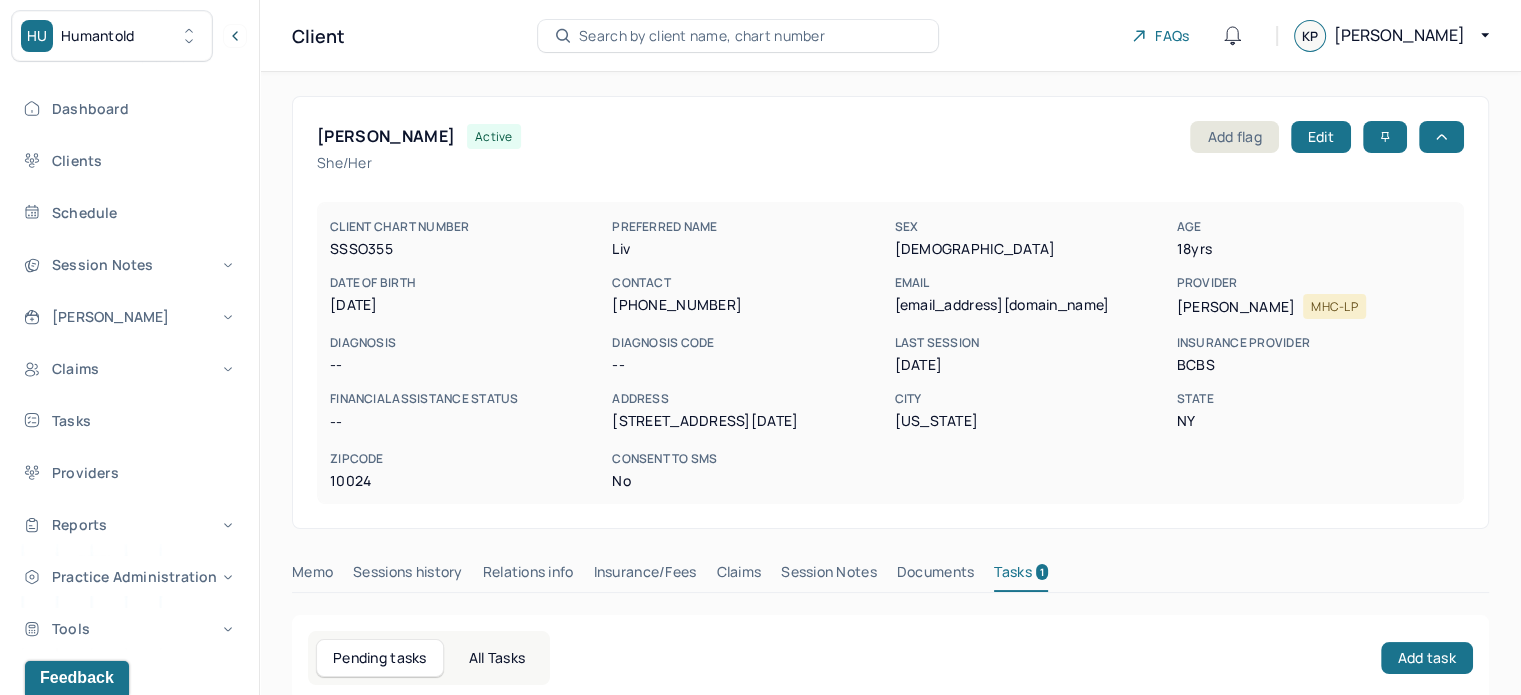 click on "Search by client name, chart number" at bounding box center (702, 36) 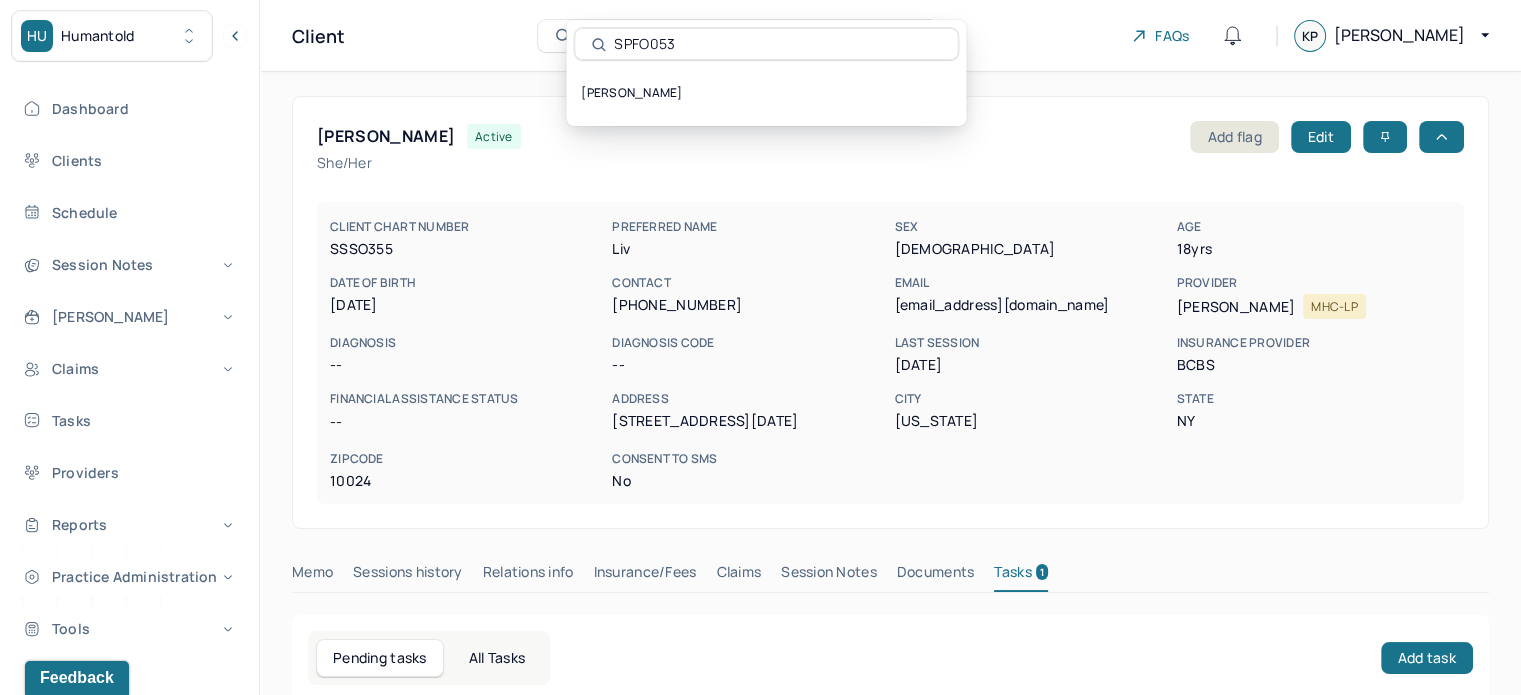 scroll, scrollTop: 0, scrollLeft: 0, axis: both 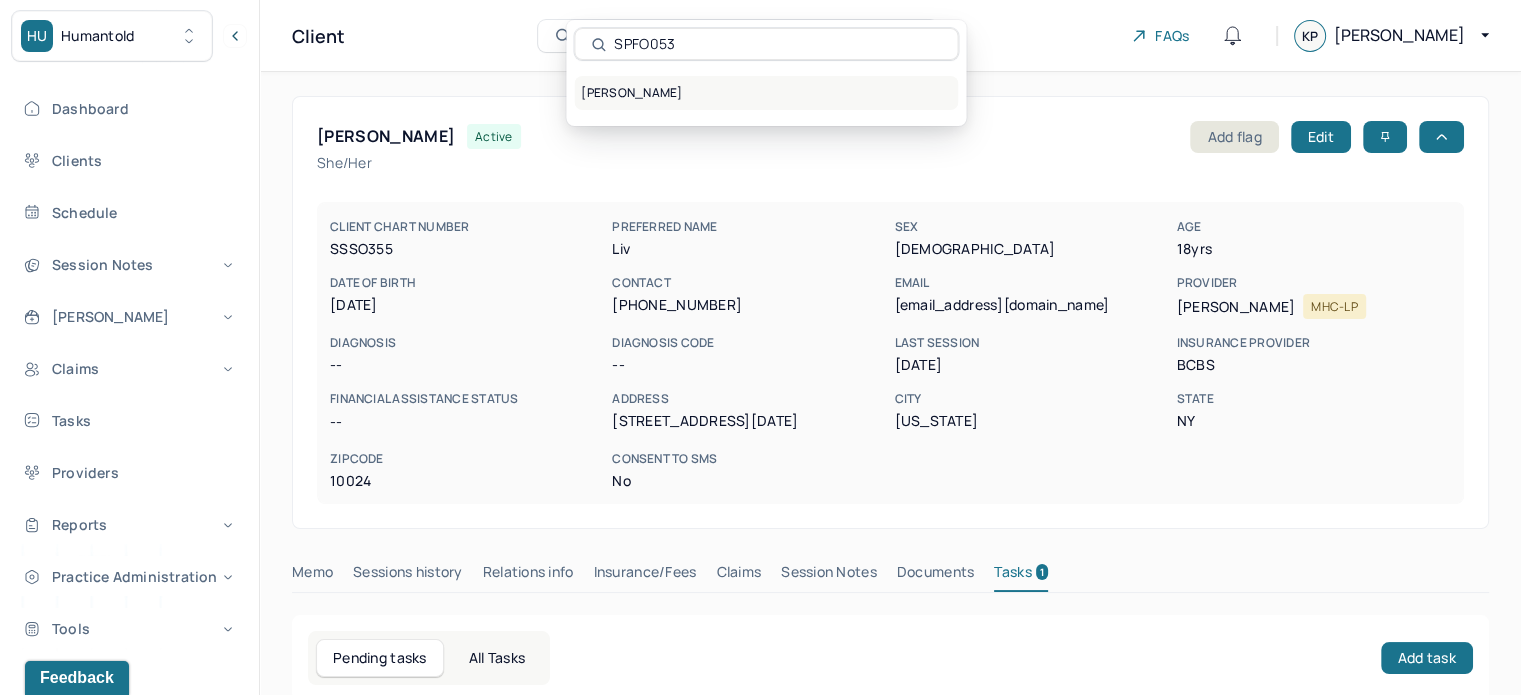 type on "SPFO053" 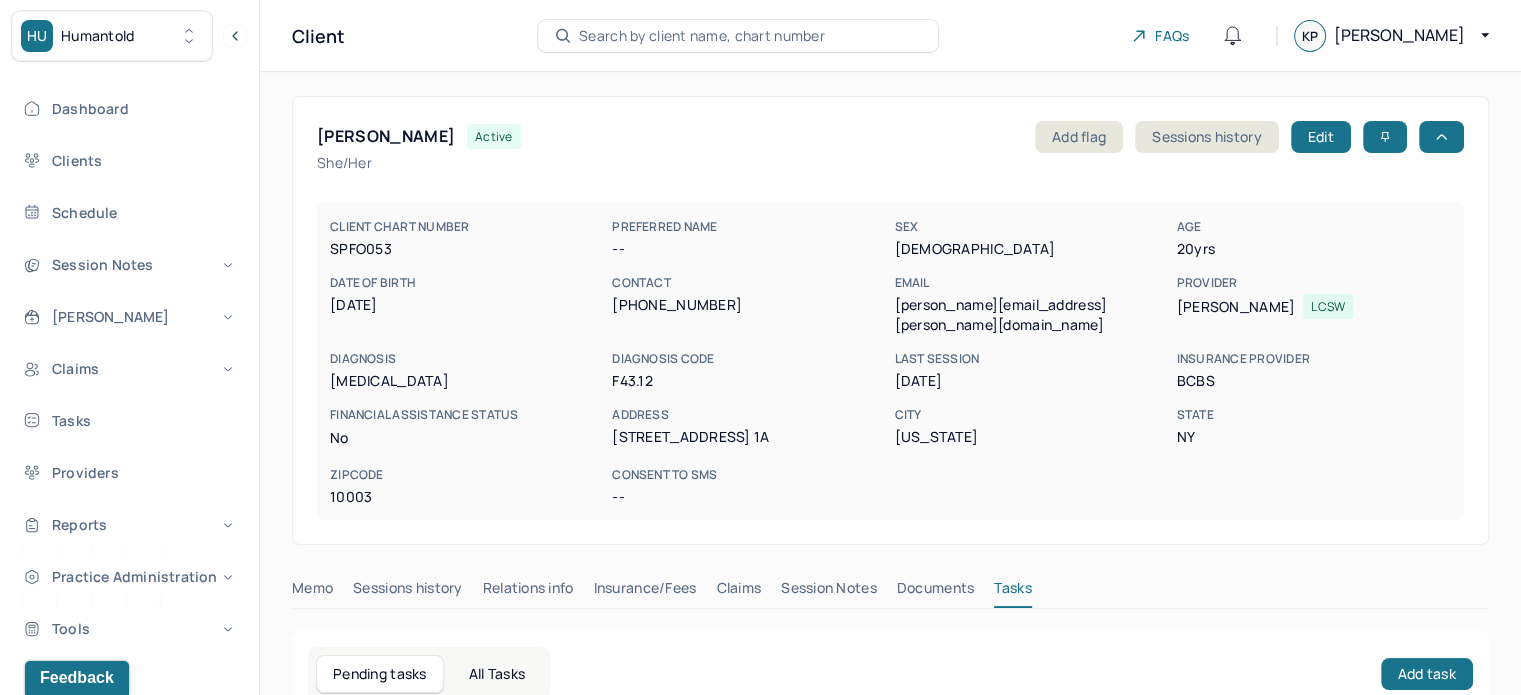 click on "[PERSON_NAME][EMAIL_ADDRESS][PERSON_NAME][DOMAIN_NAME]" at bounding box center (1031, 315) 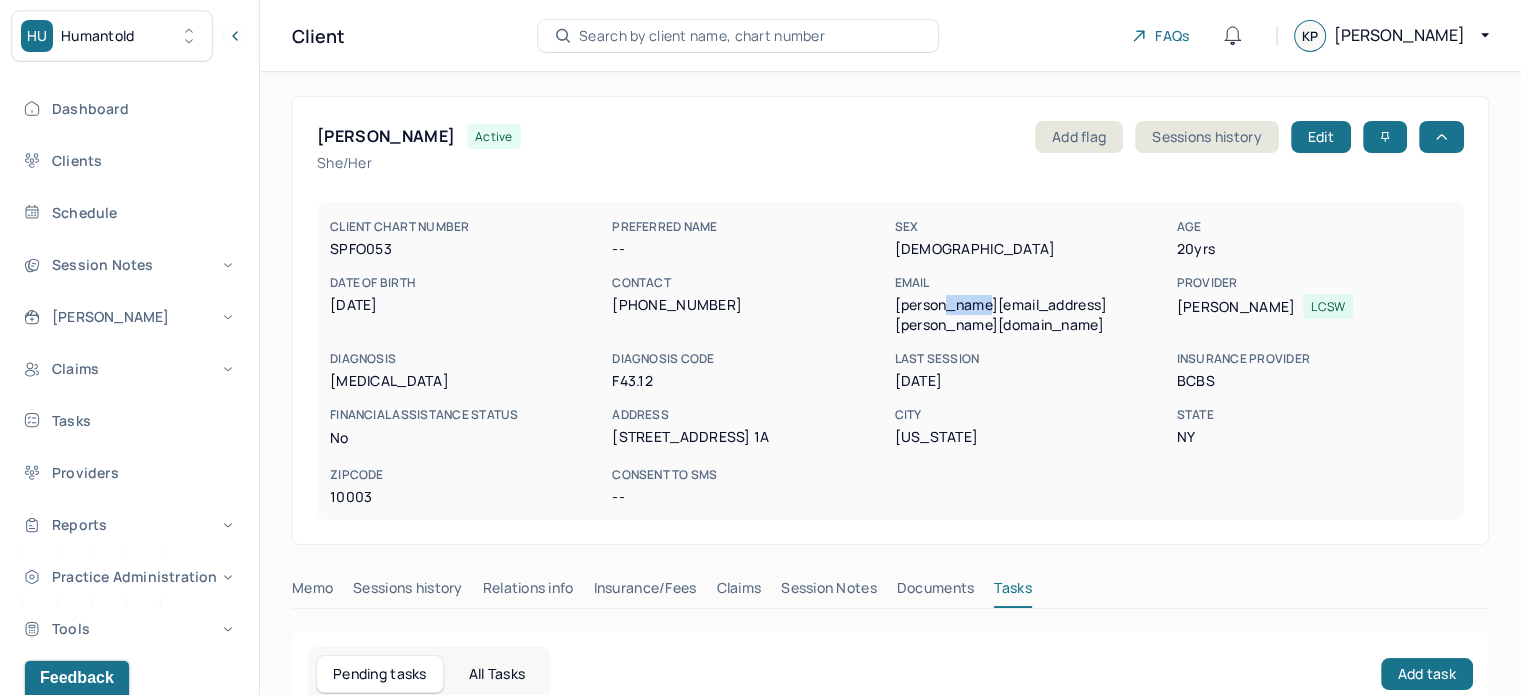 click on "[PERSON_NAME][EMAIL_ADDRESS][PERSON_NAME][DOMAIN_NAME]" at bounding box center (1031, 315) 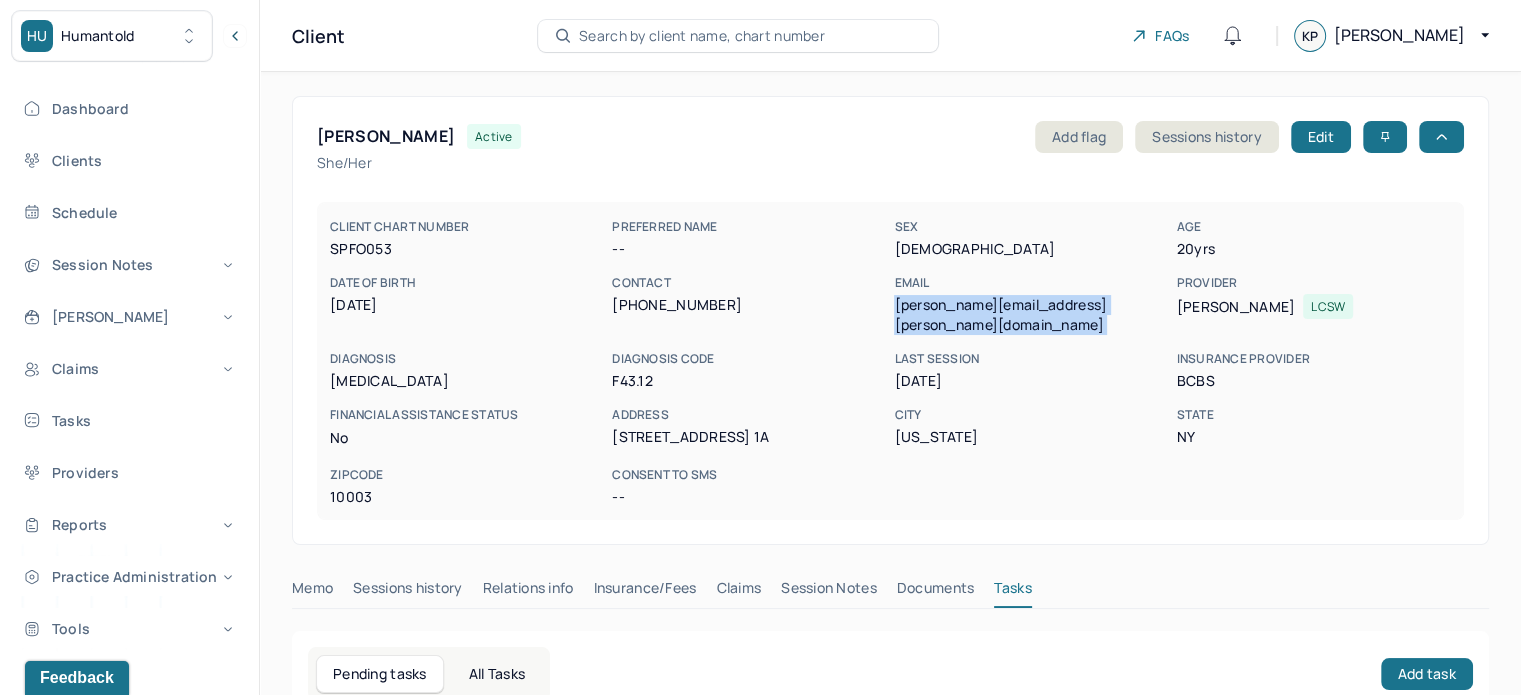 click on "[PERSON_NAME][EMAIL_ADDRESS][PERSON_NAME][DOMAIN_NAME]" at bounding box center [1031, 315] 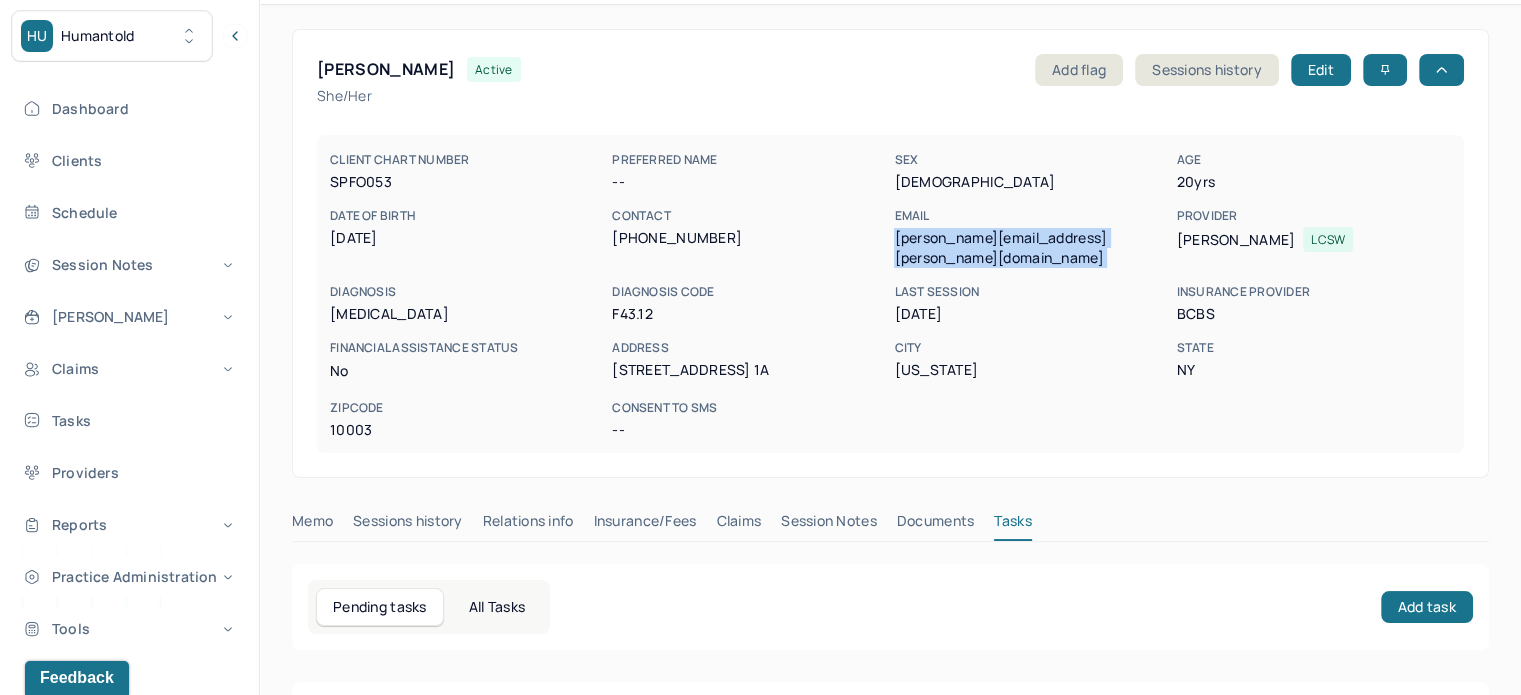 scroll, scrollTop: 200, scrollLeft: 0, axis: vertical 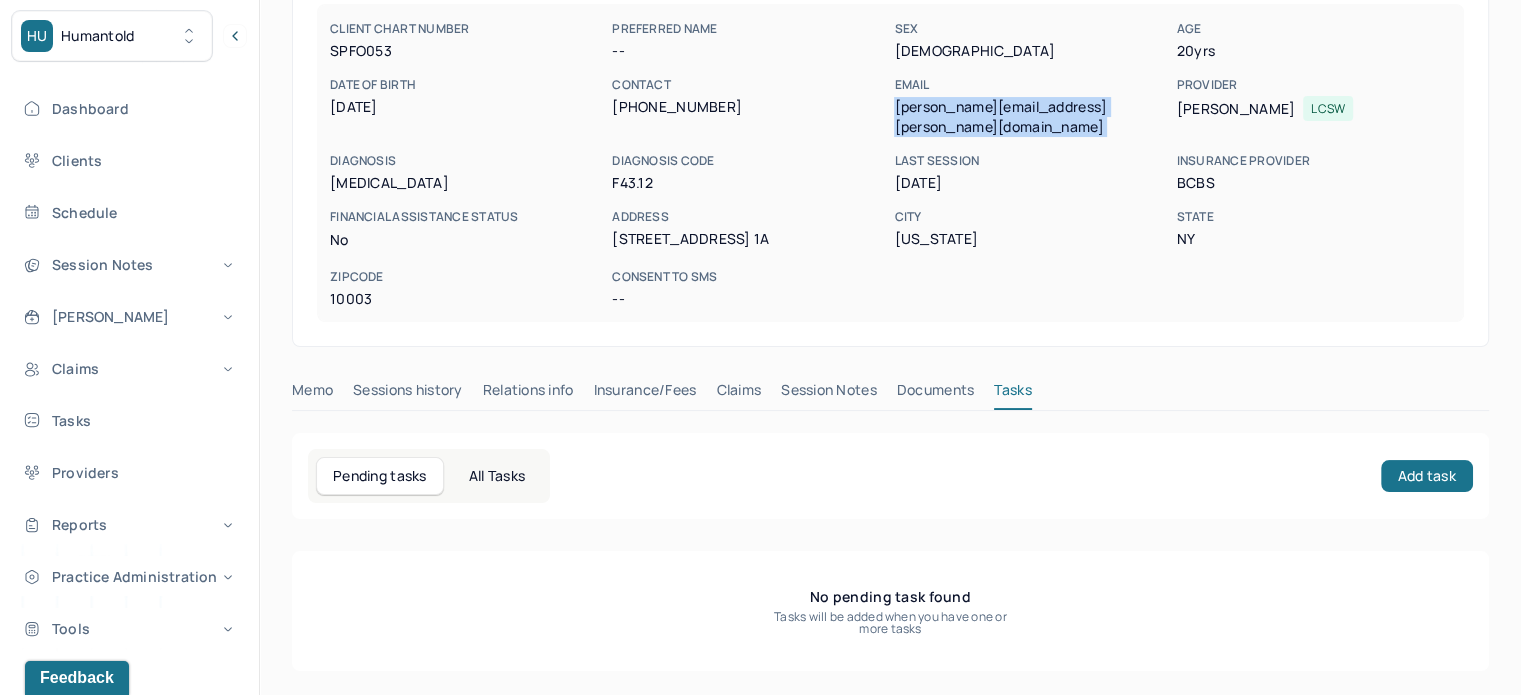 click on "Claims" at bounding box center (738, 394) 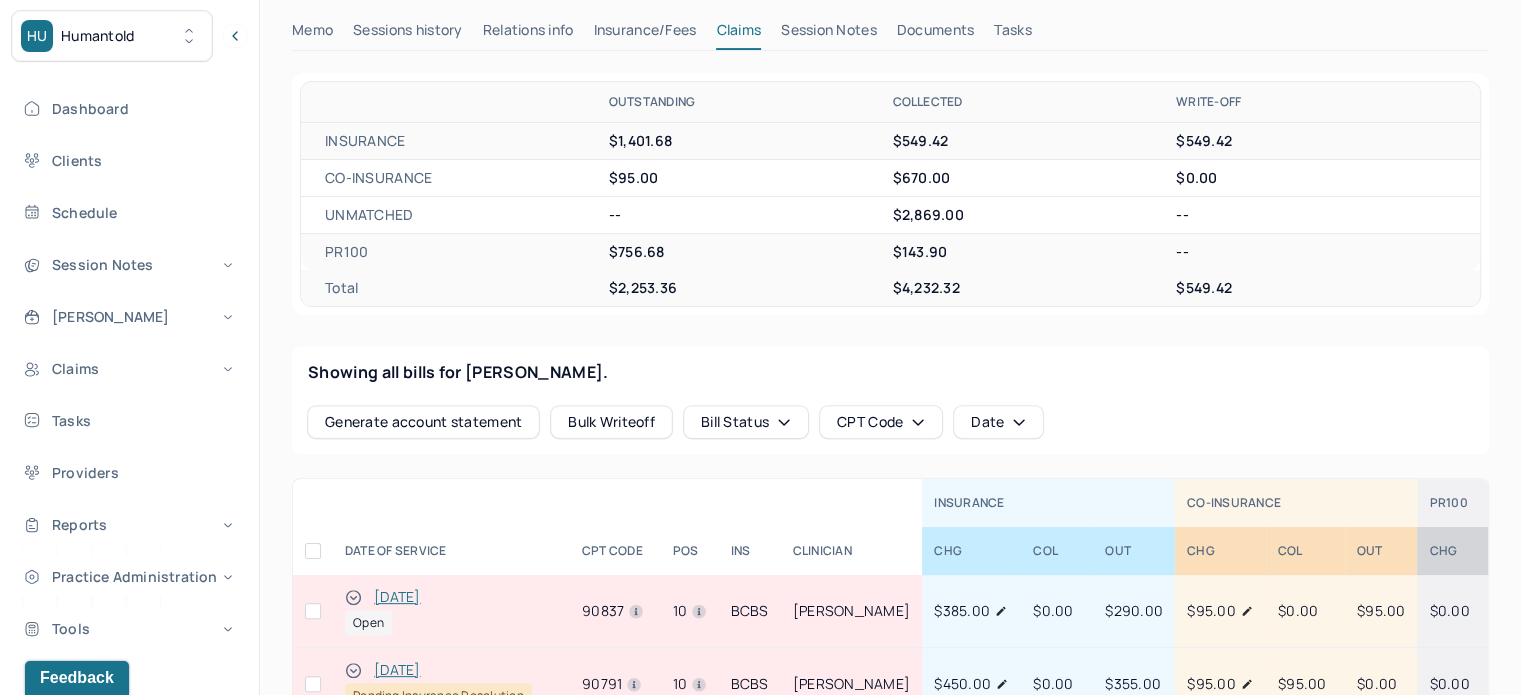 scroll, scrollTop: 1000, scrollLeft: 0, axis: vertical 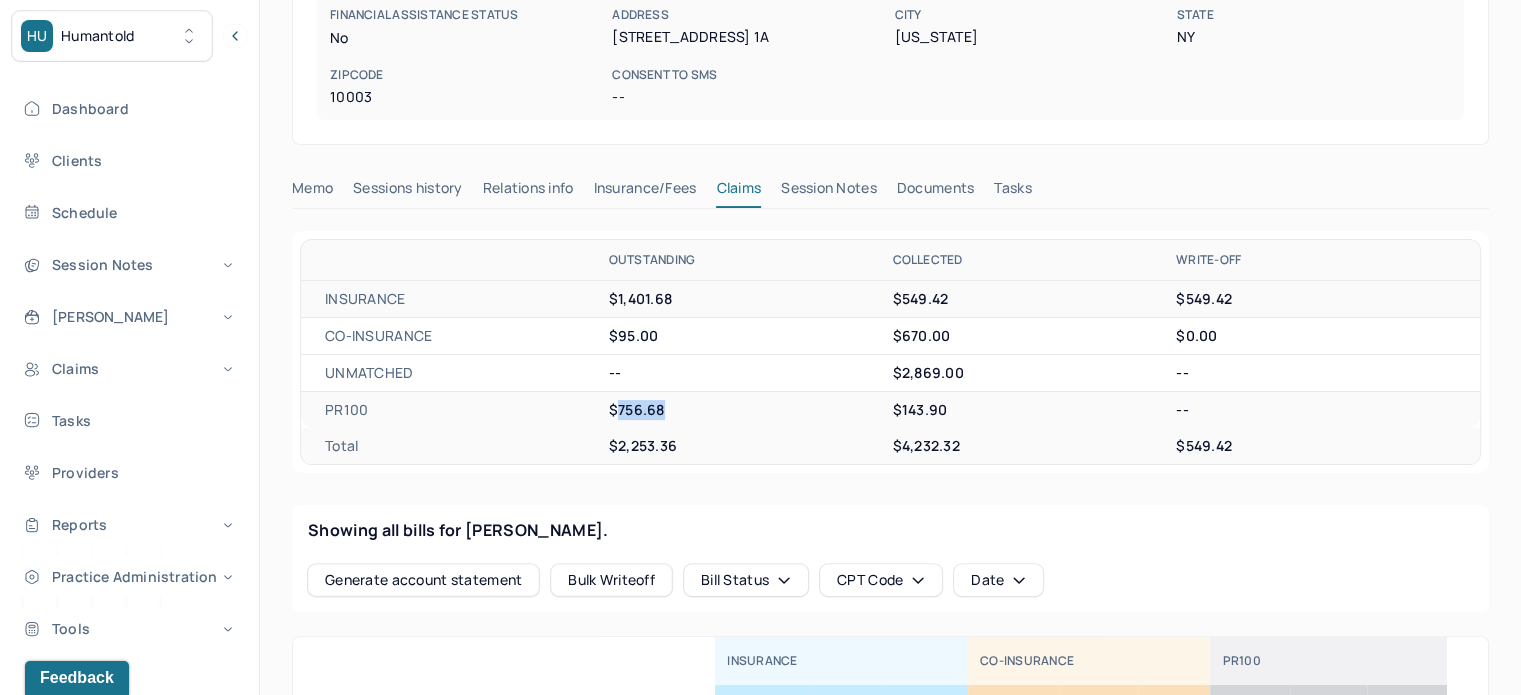 drag, startPoint x: 685, startPoint y: 411, endPoint x: 613, endPoint y: 416, distance: 72.1734 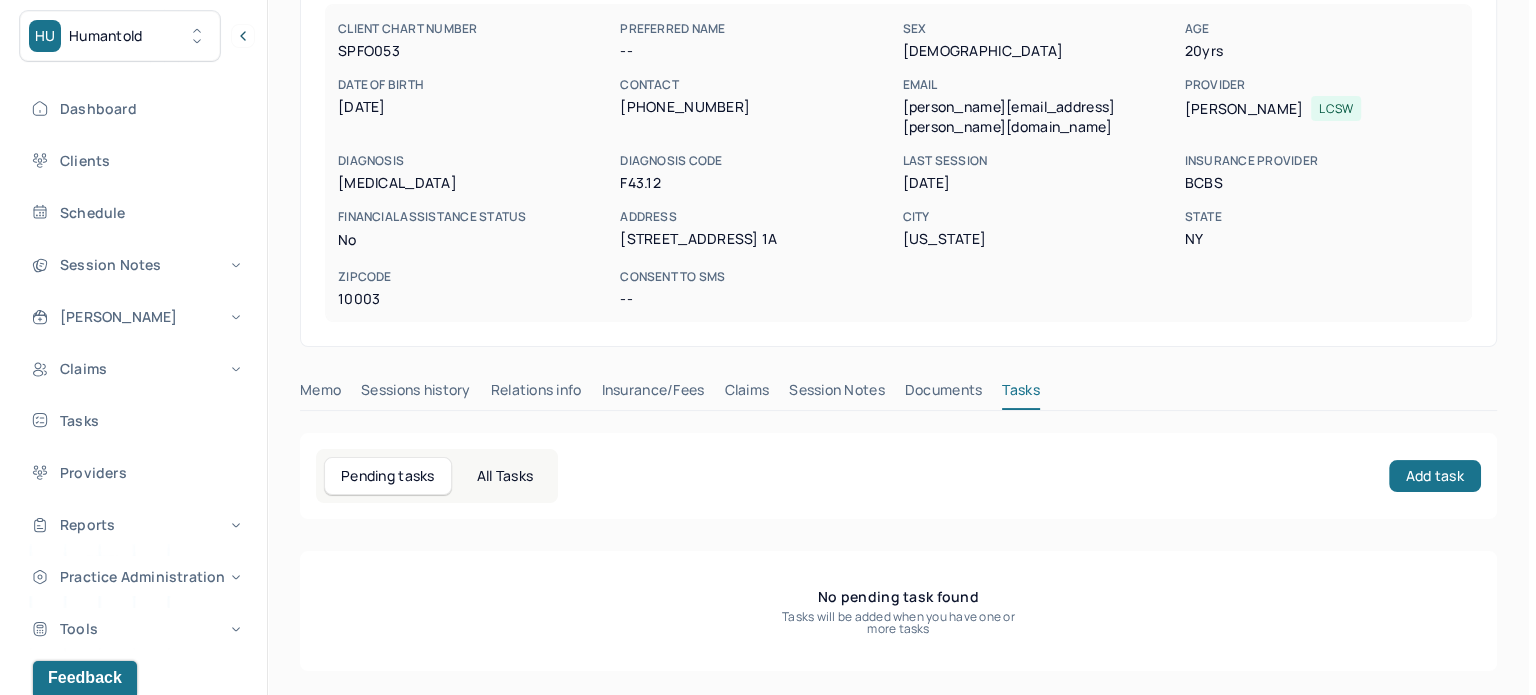 scroll, scrollTop: 200, scrollLeft: 0, axis: vertical 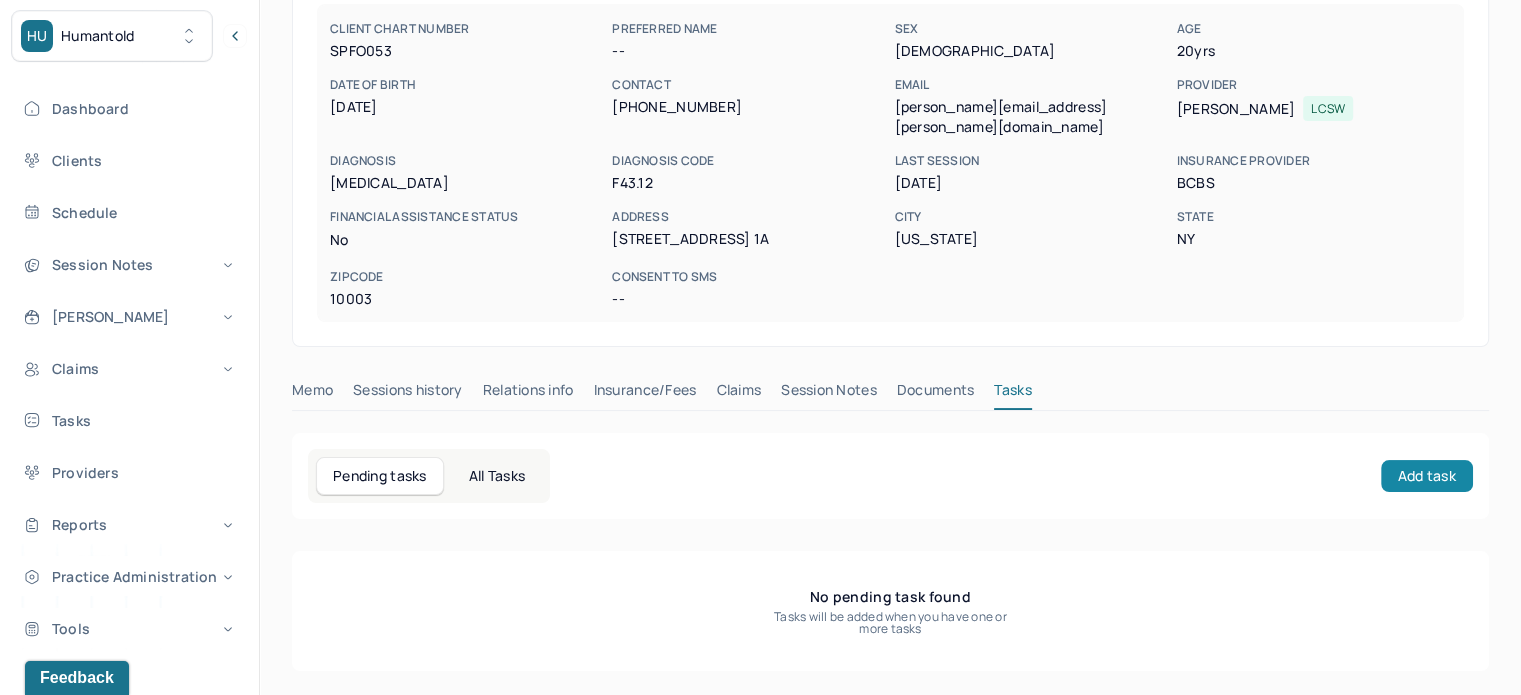 click on "Add task" at bounding box center [1427, 476] 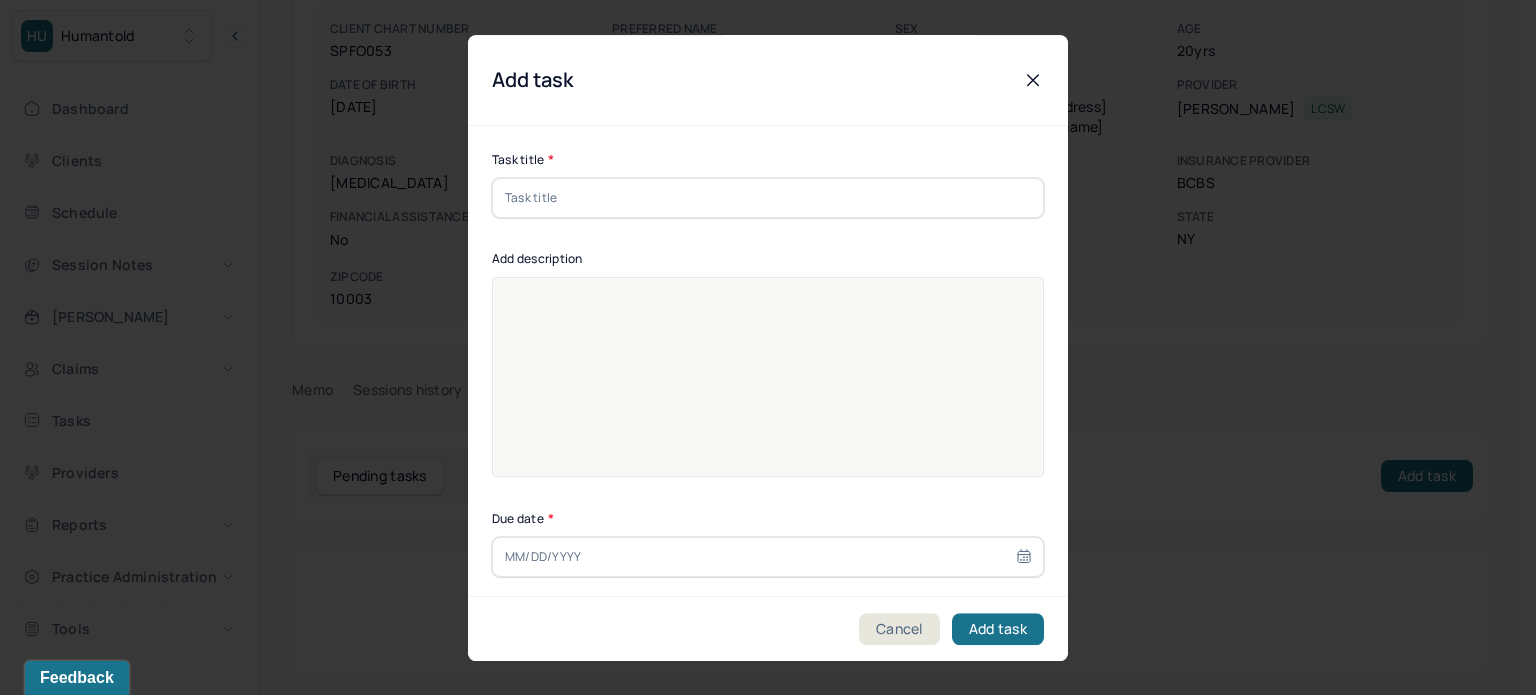 click at bounding box center [768, 198] 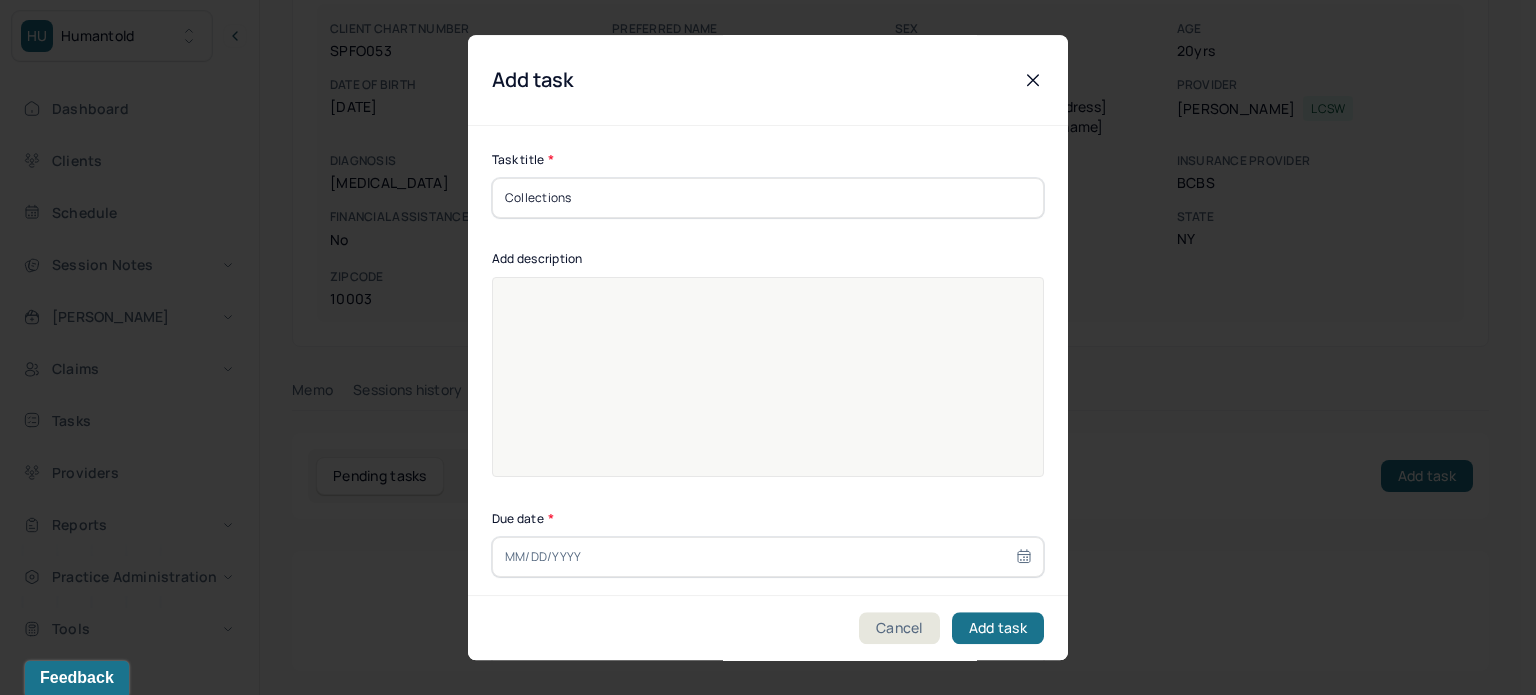 type on "Collections" 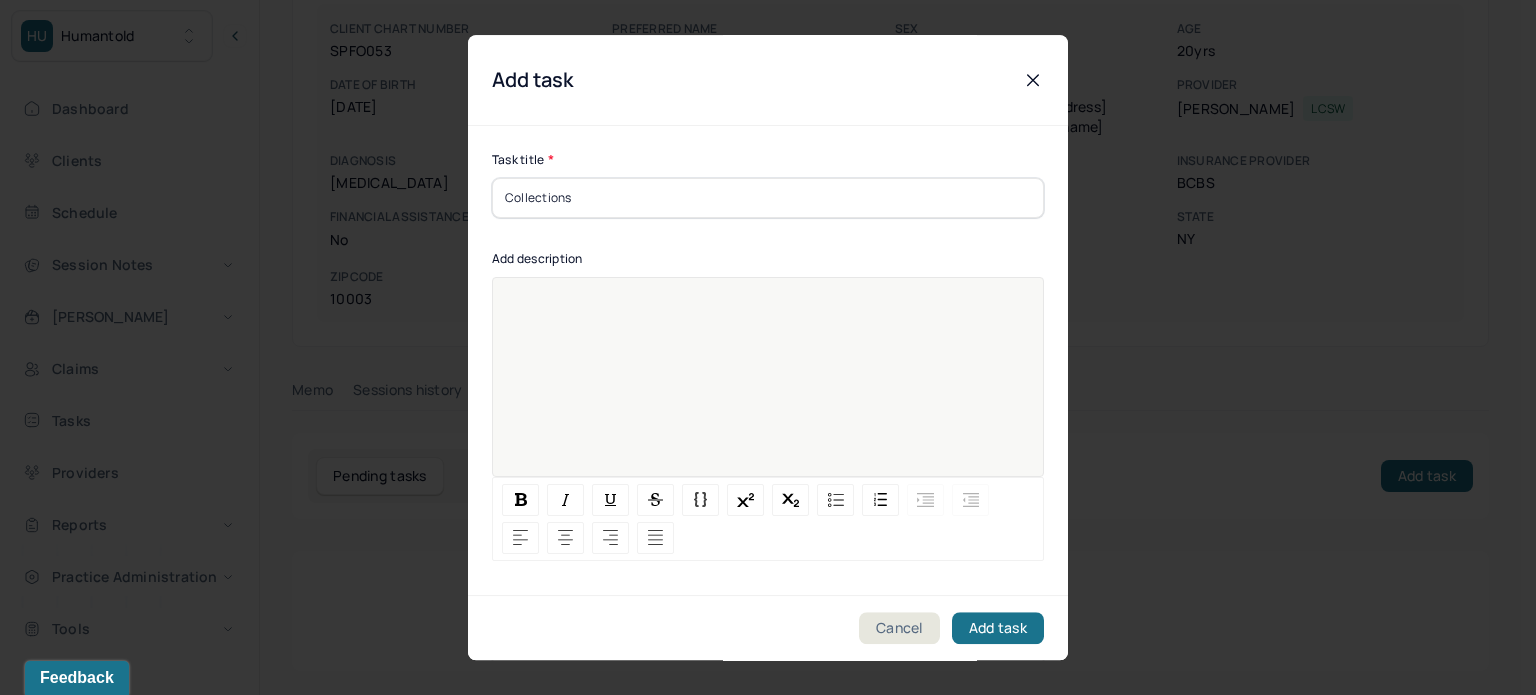 paste 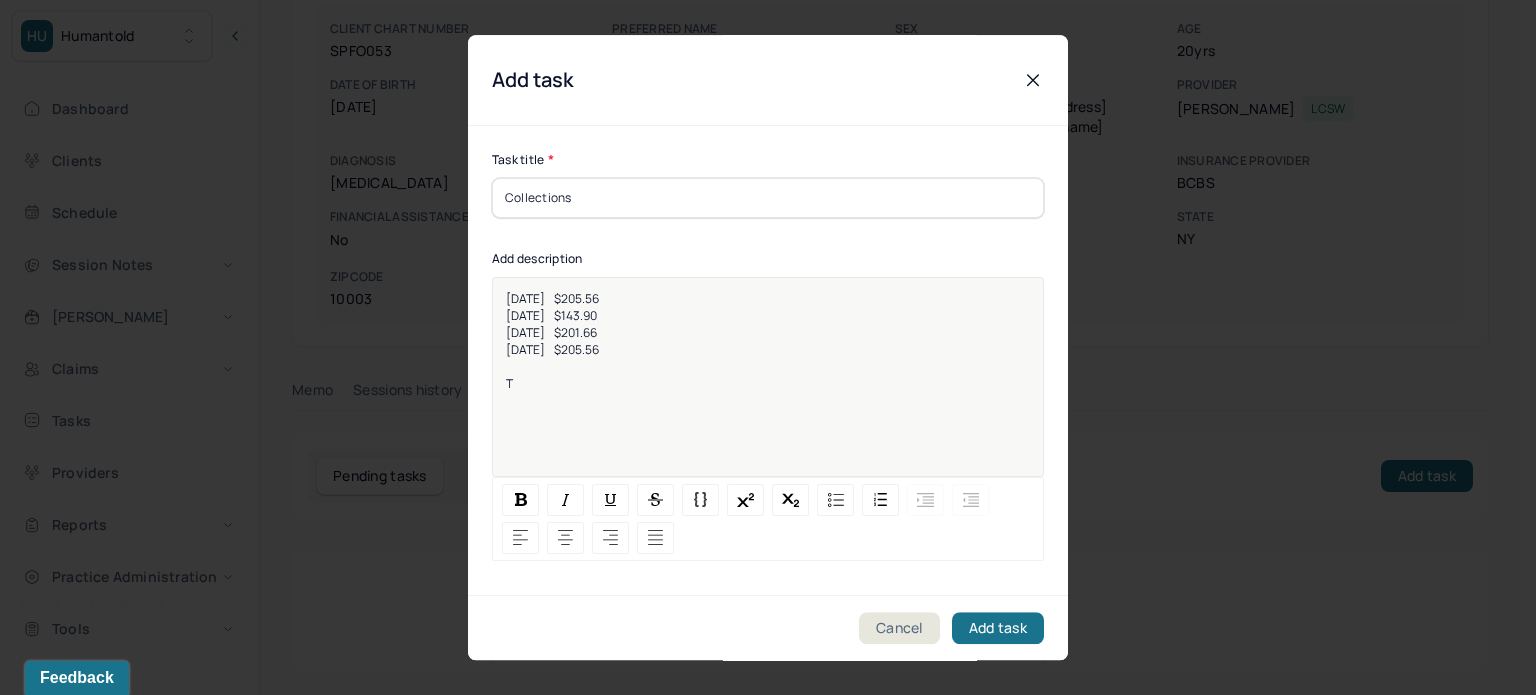 type 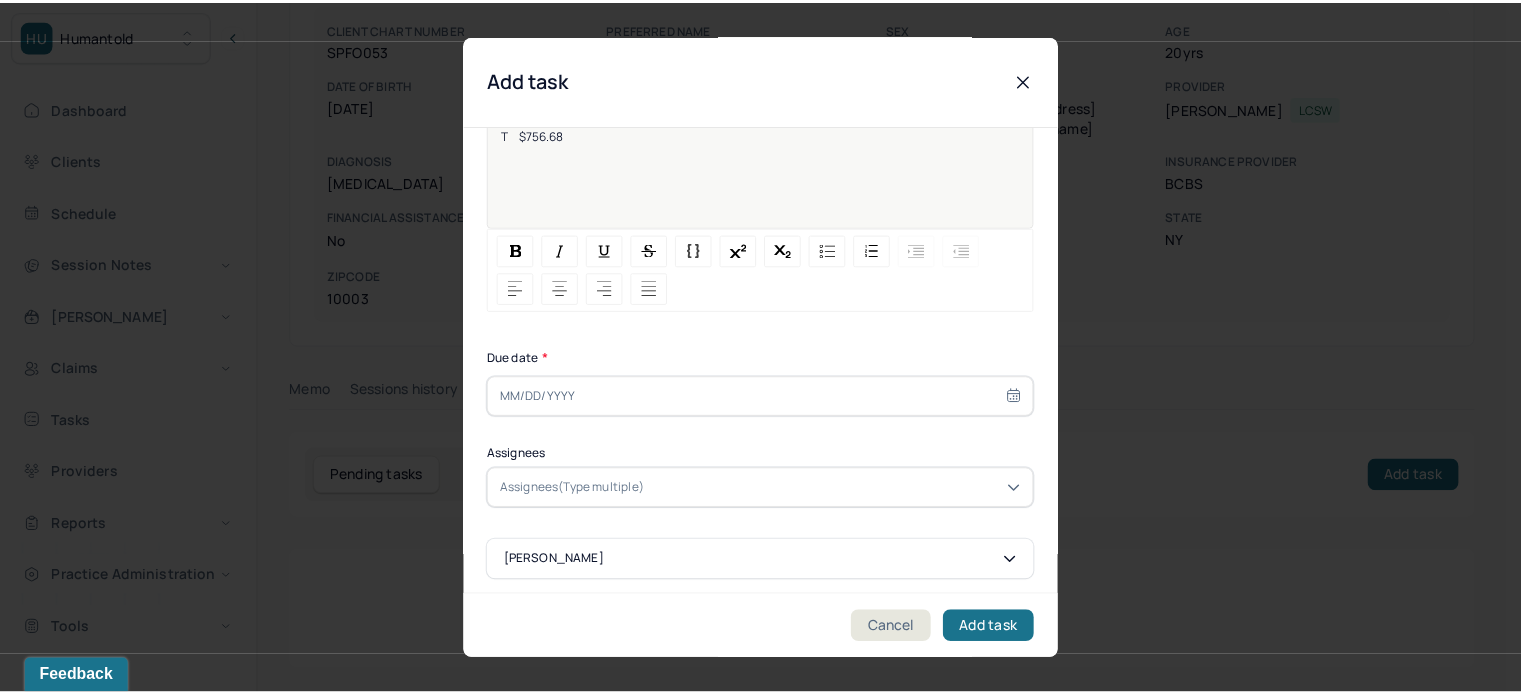 scroll, scrollTop: 256, scrollLeft: 0, axis: vertical 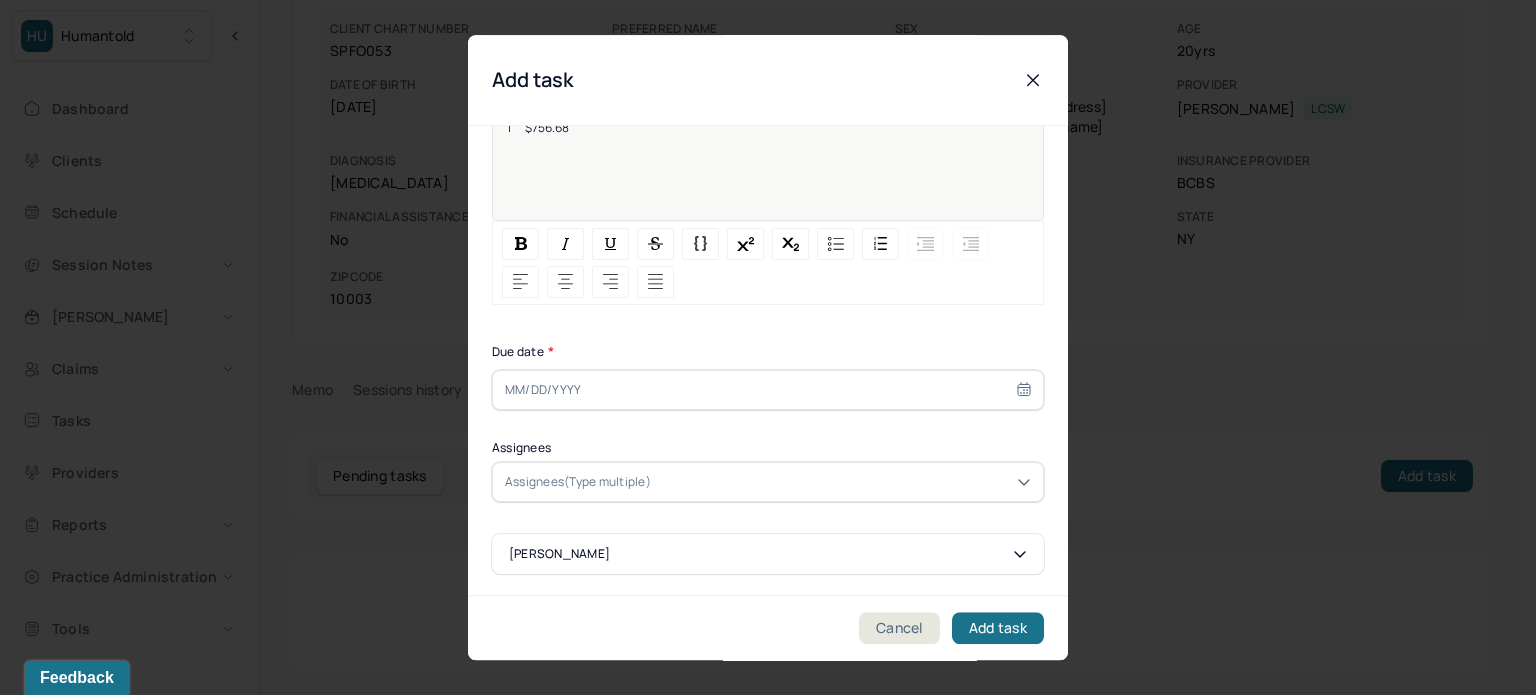 click at bounding box center [768, 390] 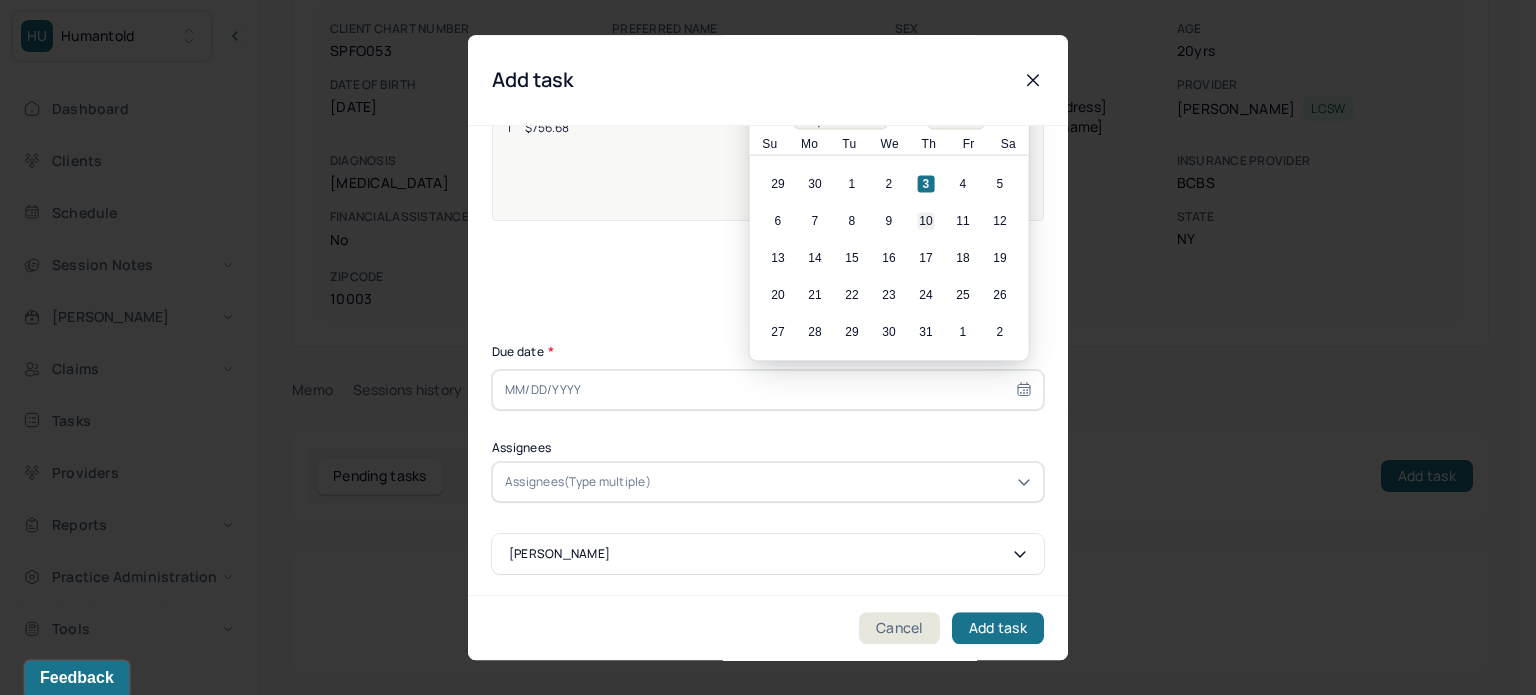 click on "10" at bounding box center [926, 221] 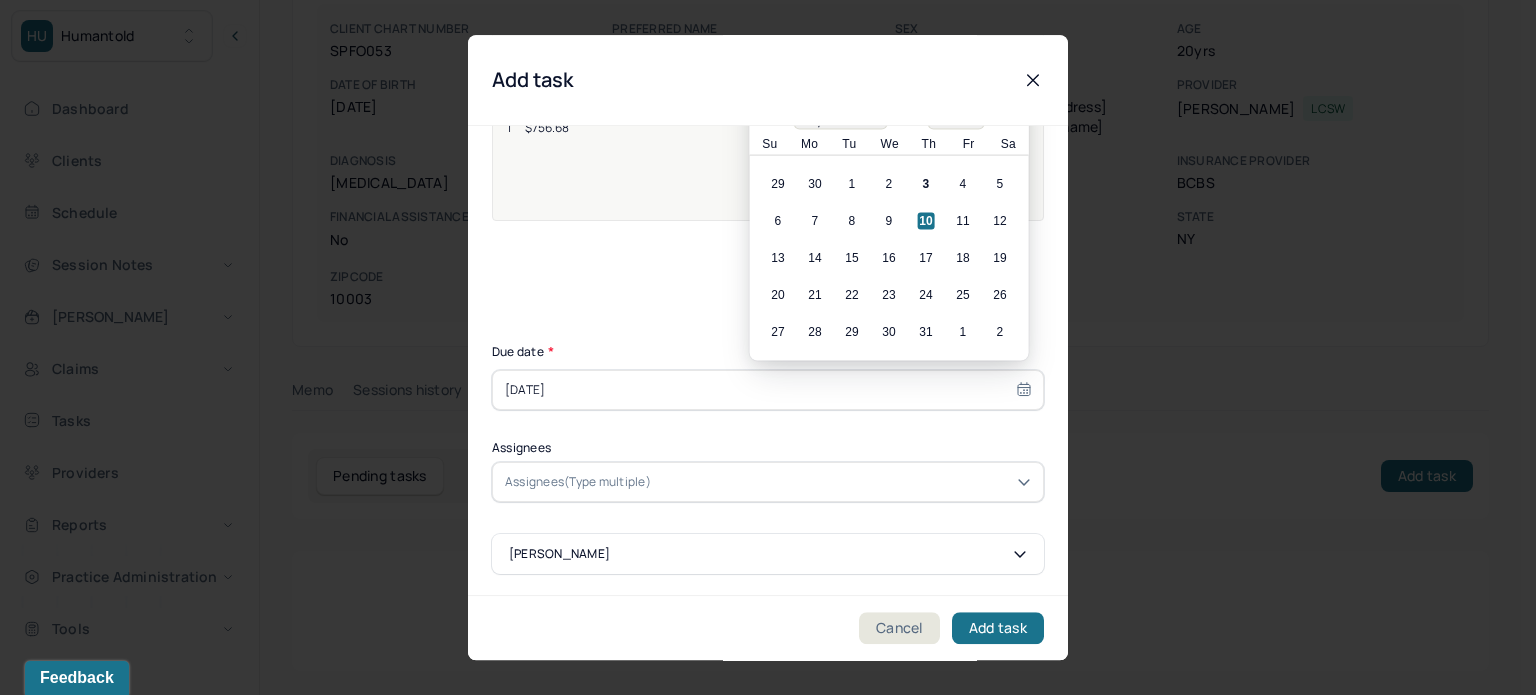 click at bounding box center [843, 482] 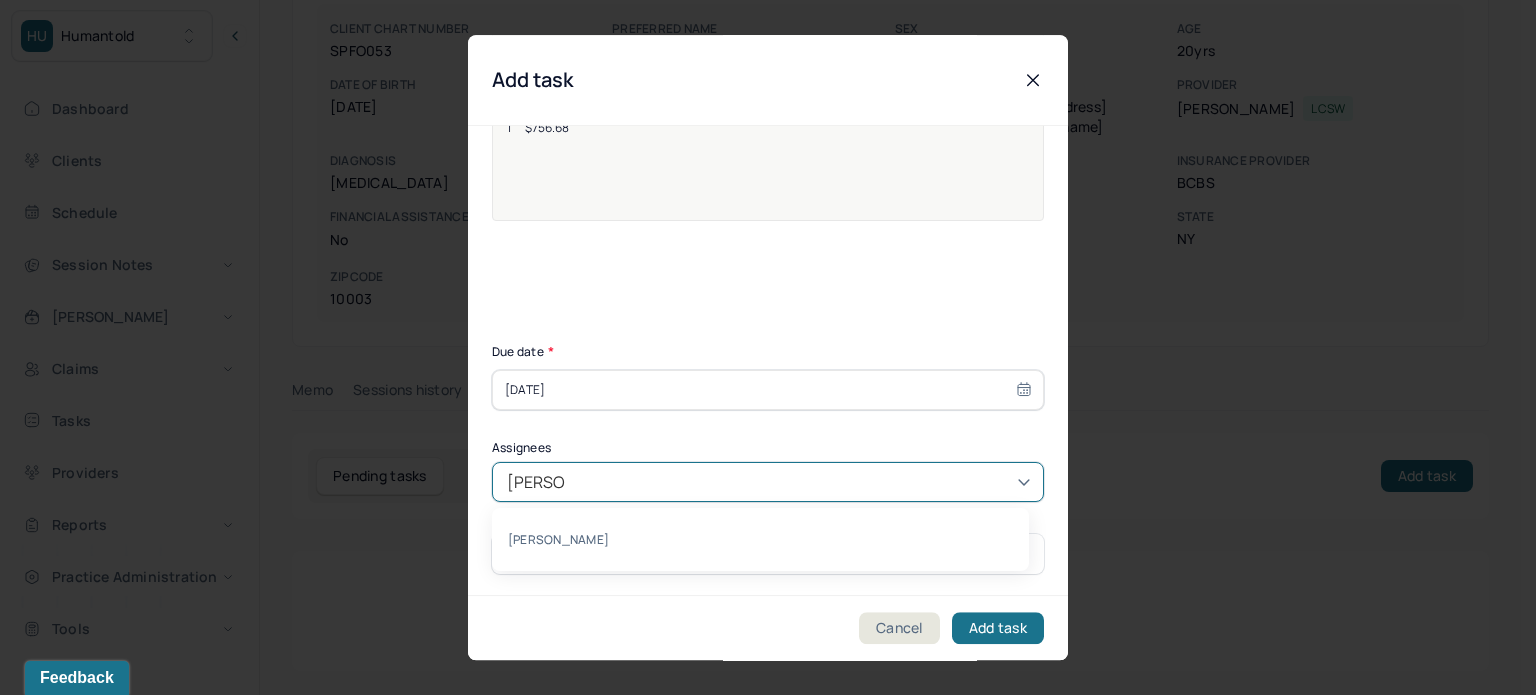 type on "[PERSON_NAME]" 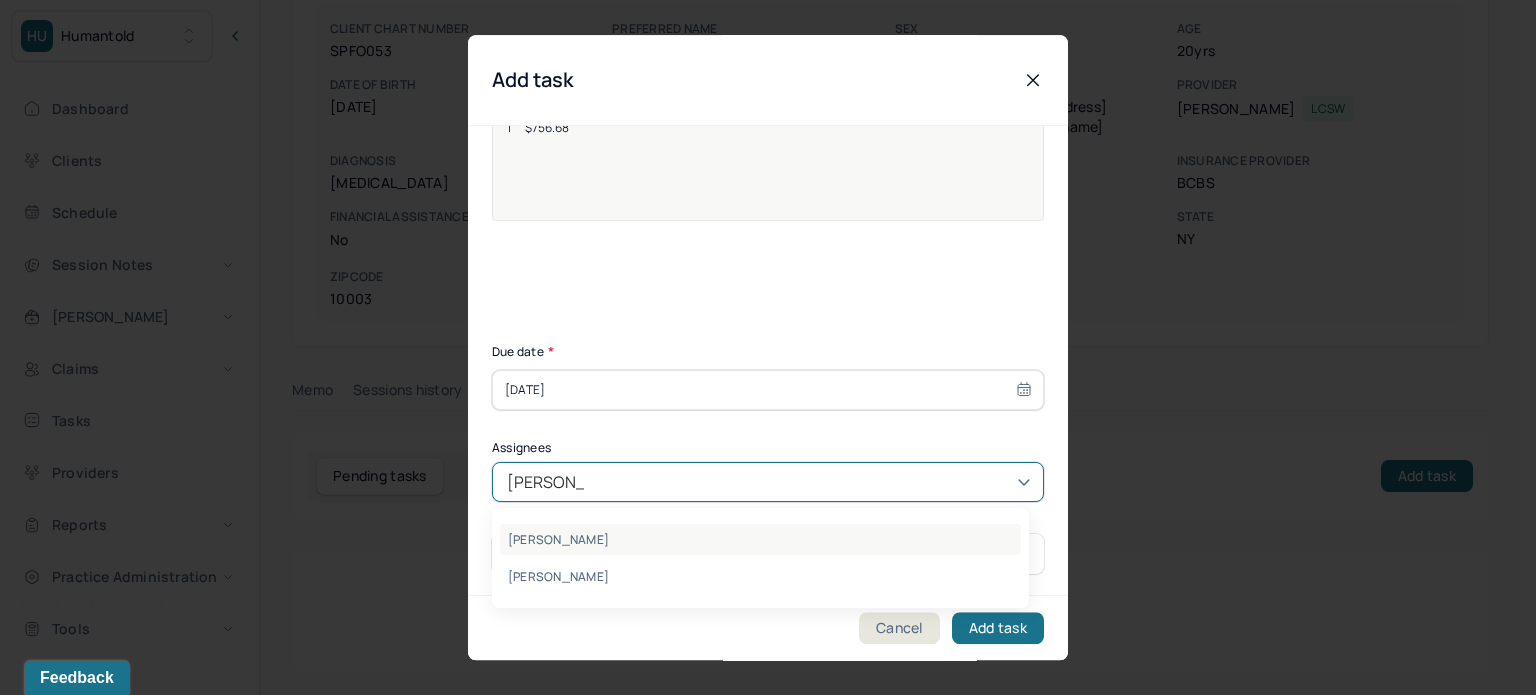 click on "[PERSON_NAME]" at bounding box center [760, 539] 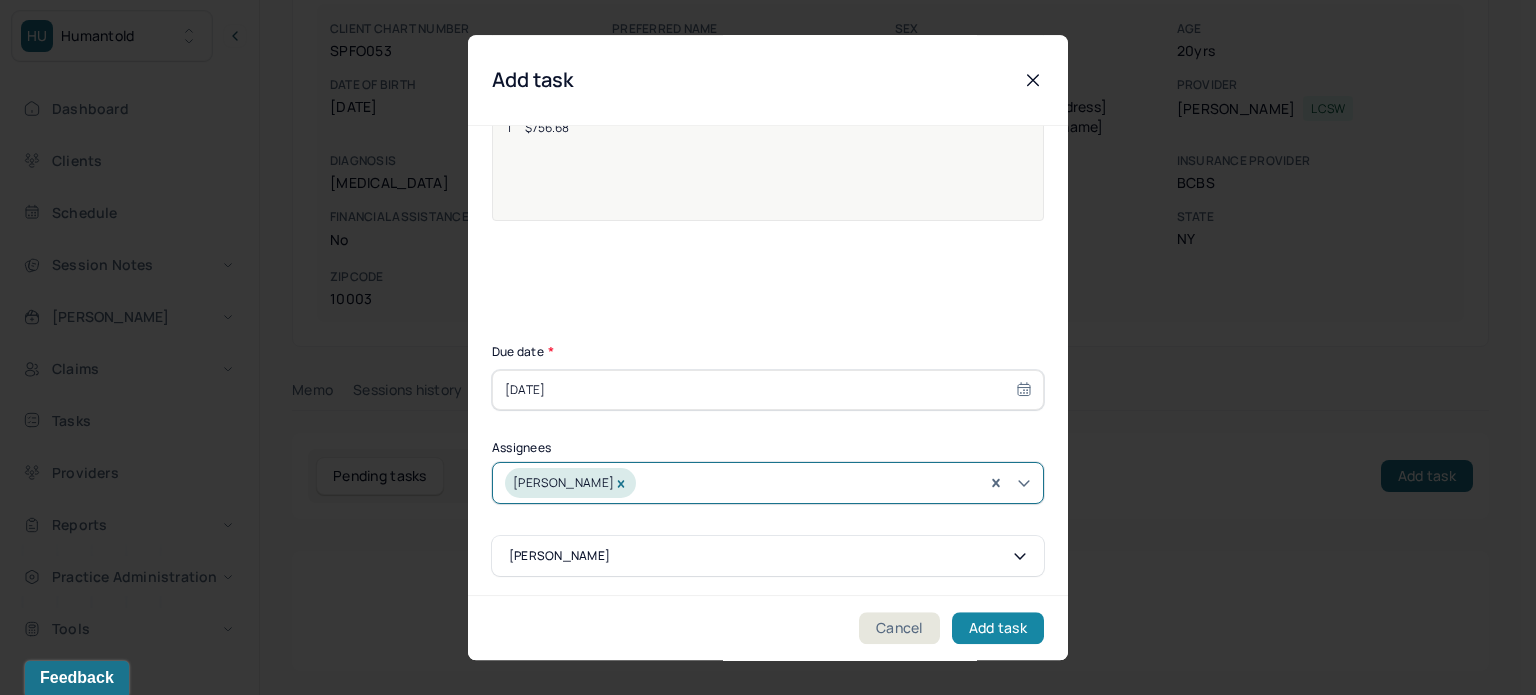click on "Add task" at bounding box center [998, 628] 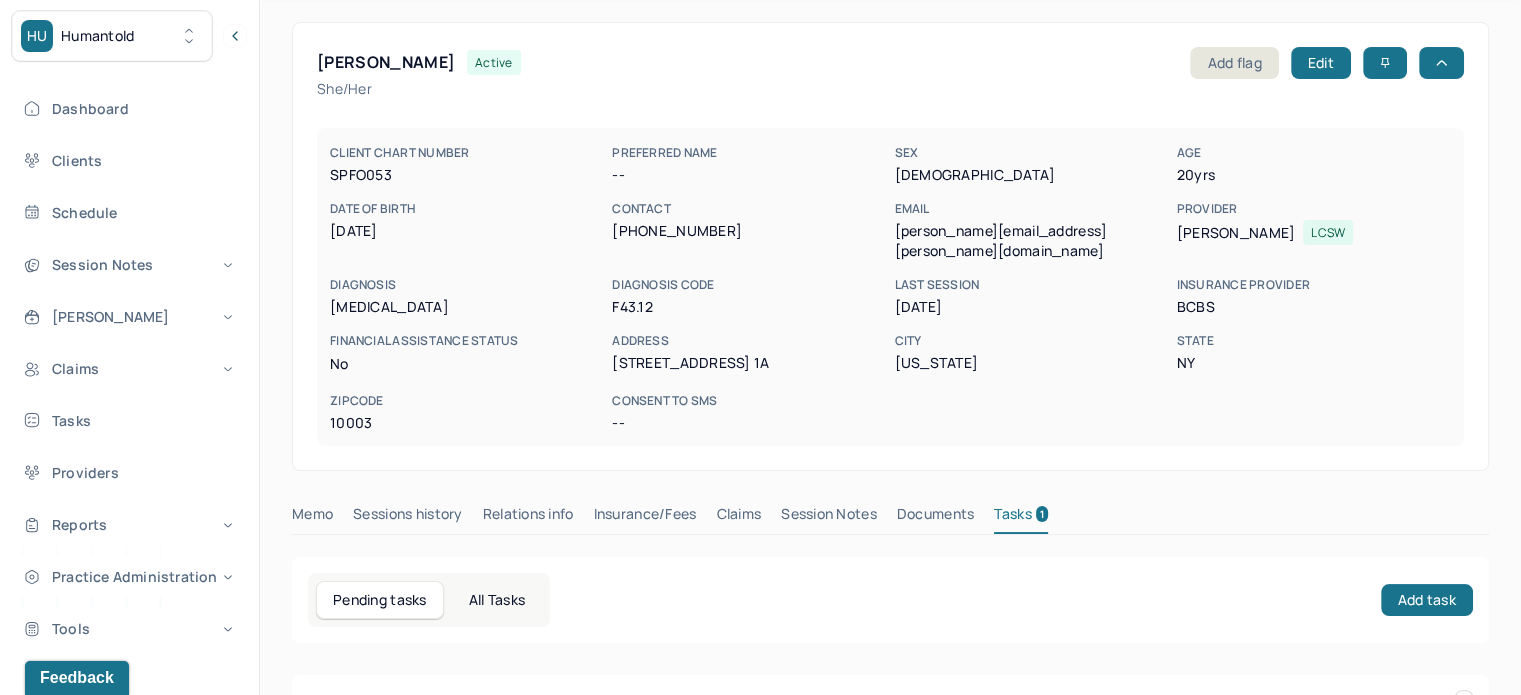 scroll, scrollTop: 0, scrollLeft: 0, axis: both 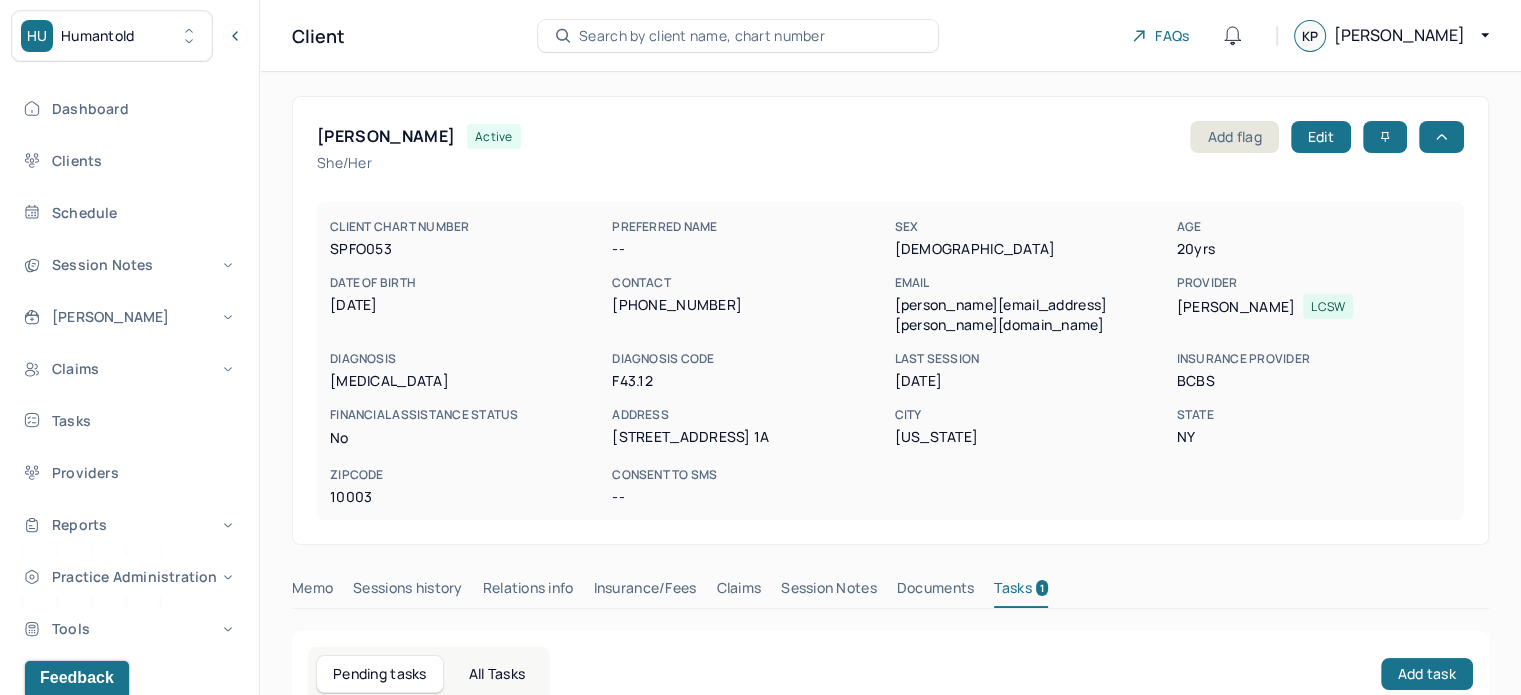 click on "Search by client name, chart number" at bounding box center [702, 36] 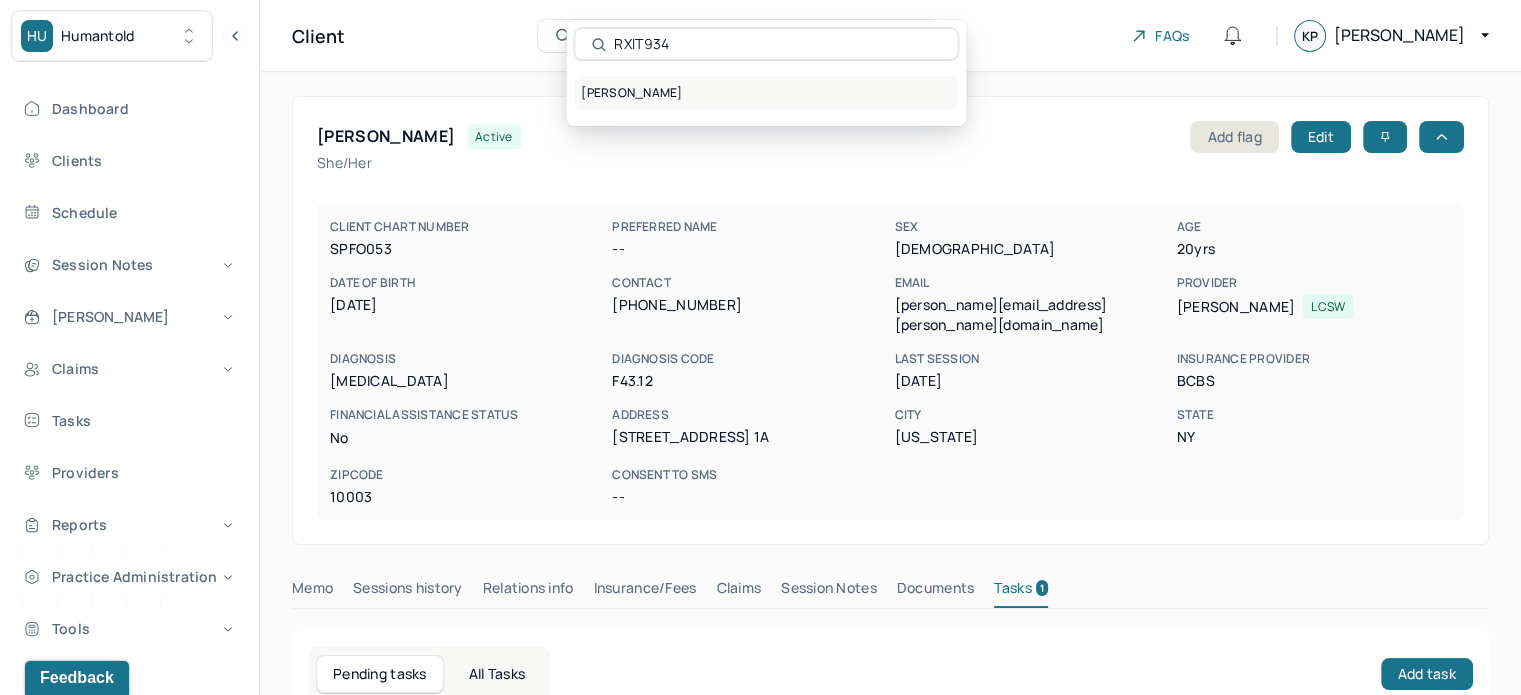 type on "RXIT934" 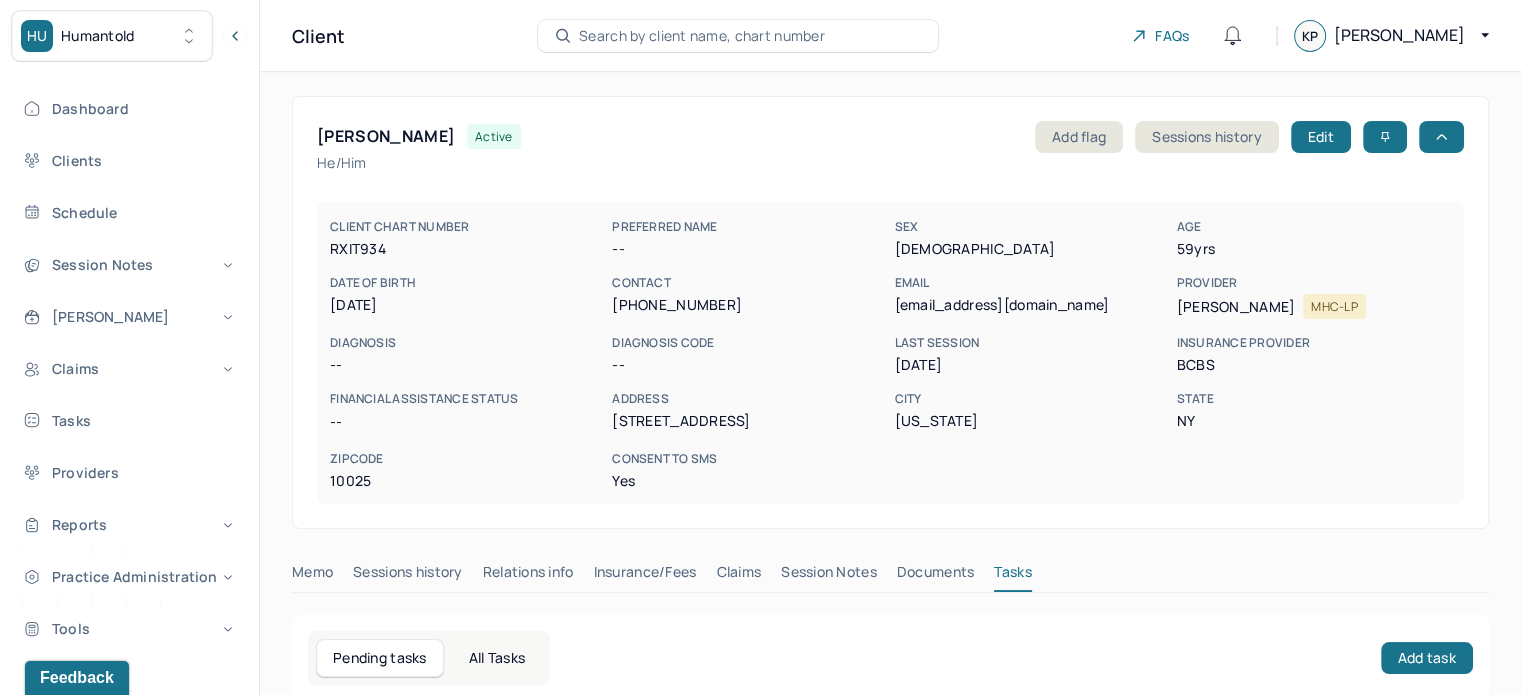 click on "[EMAIL_ADDRESS][DOMAIN_NAME]" at bounding box center (1031, 305) 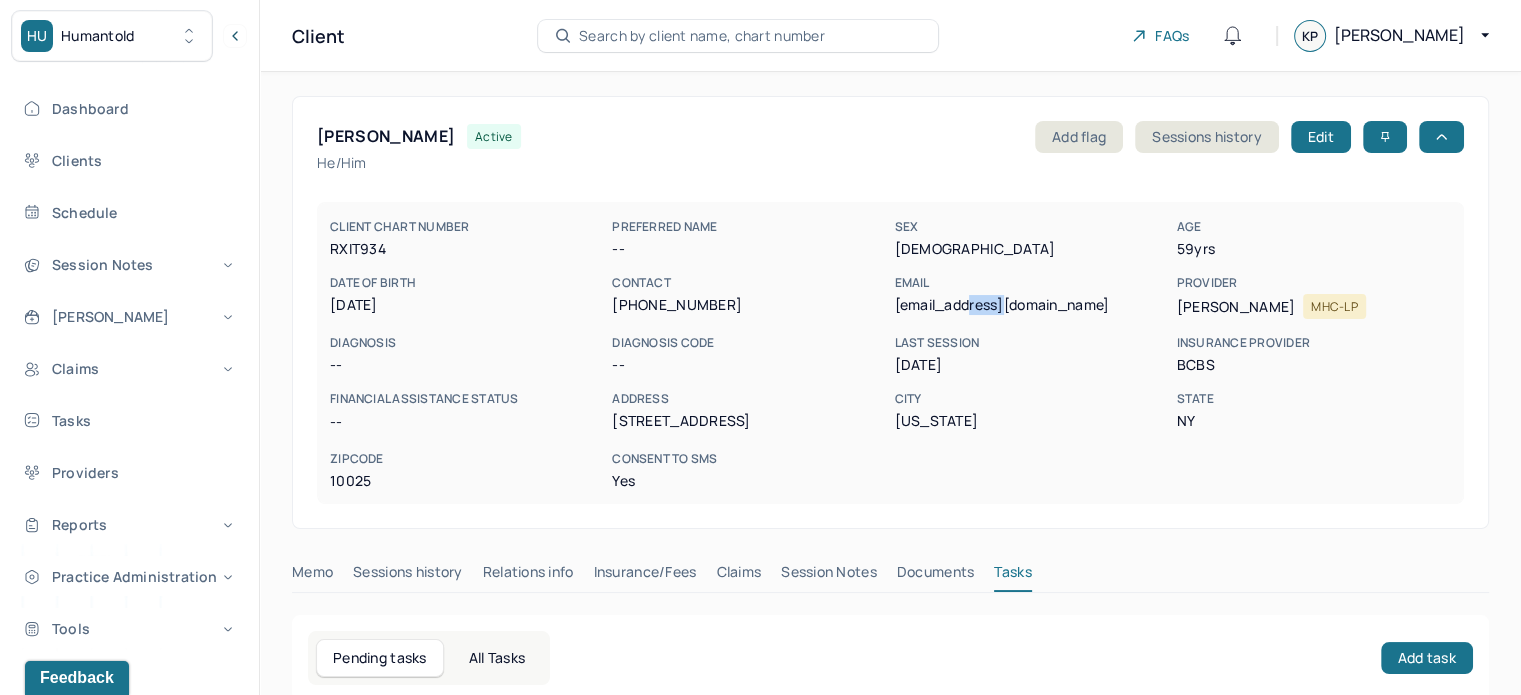 click on "[EMAIL_ADDRESS][DOMAIN_NAME]" at bounding box center (1031, 305) 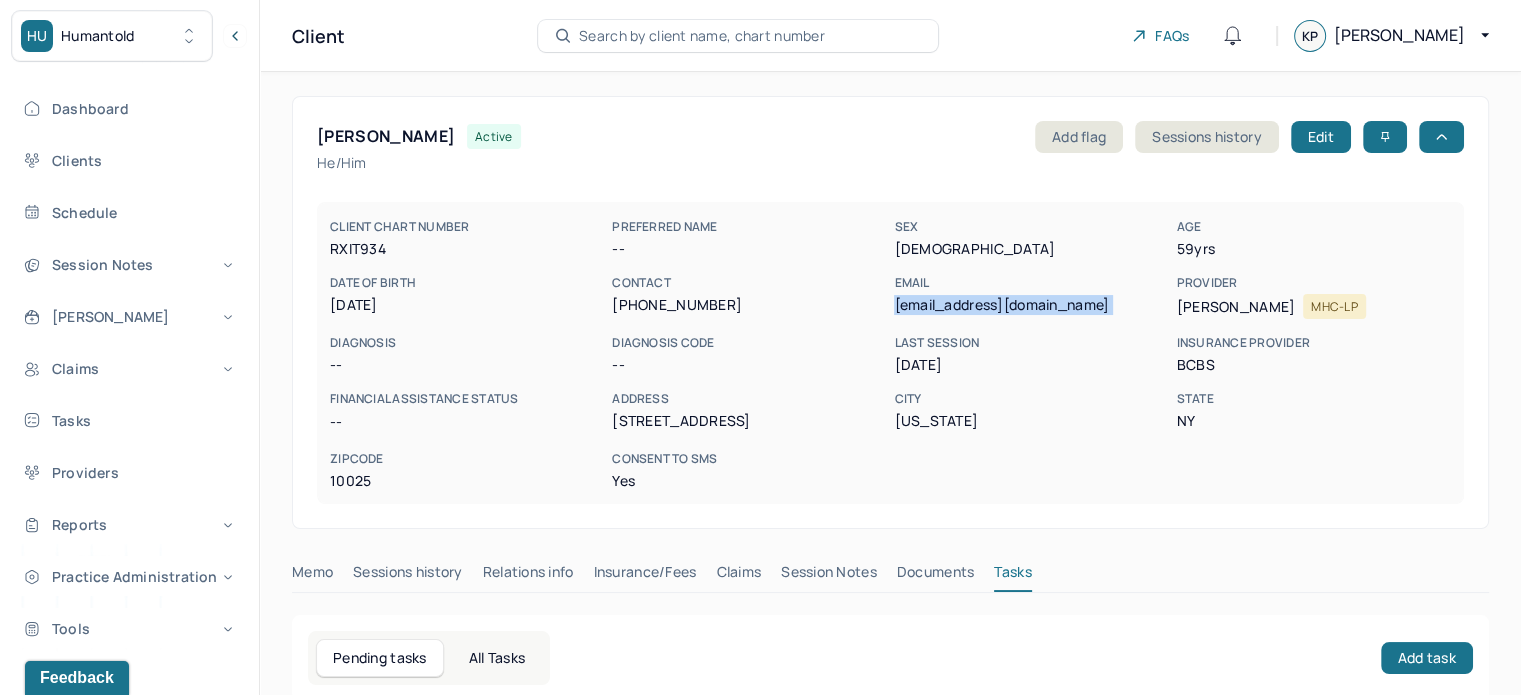 click on "[EMAIL_ADDRESS][DOMAIN_NAME]" at bounding box center [1031, 305] 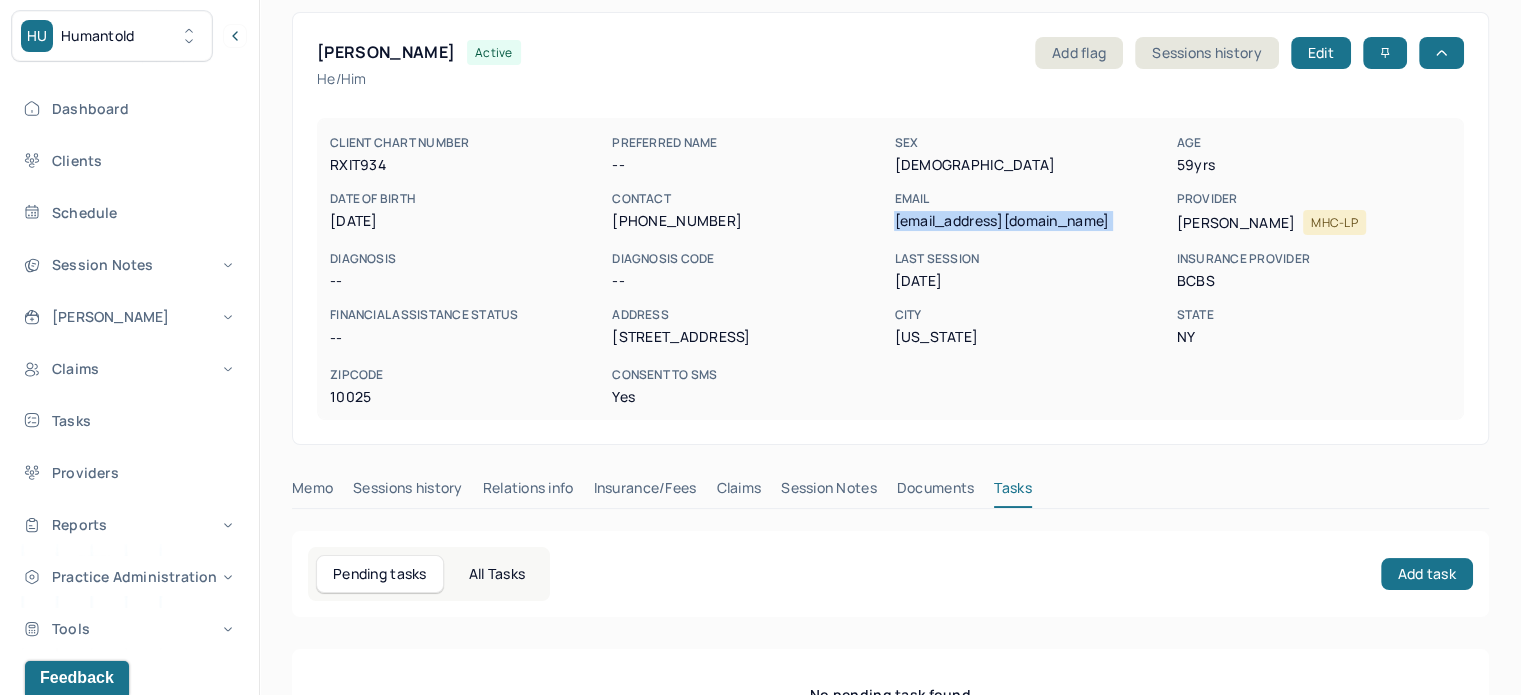 scroll, scrollTop: 180, scrollLeft: 0, axis: vertical 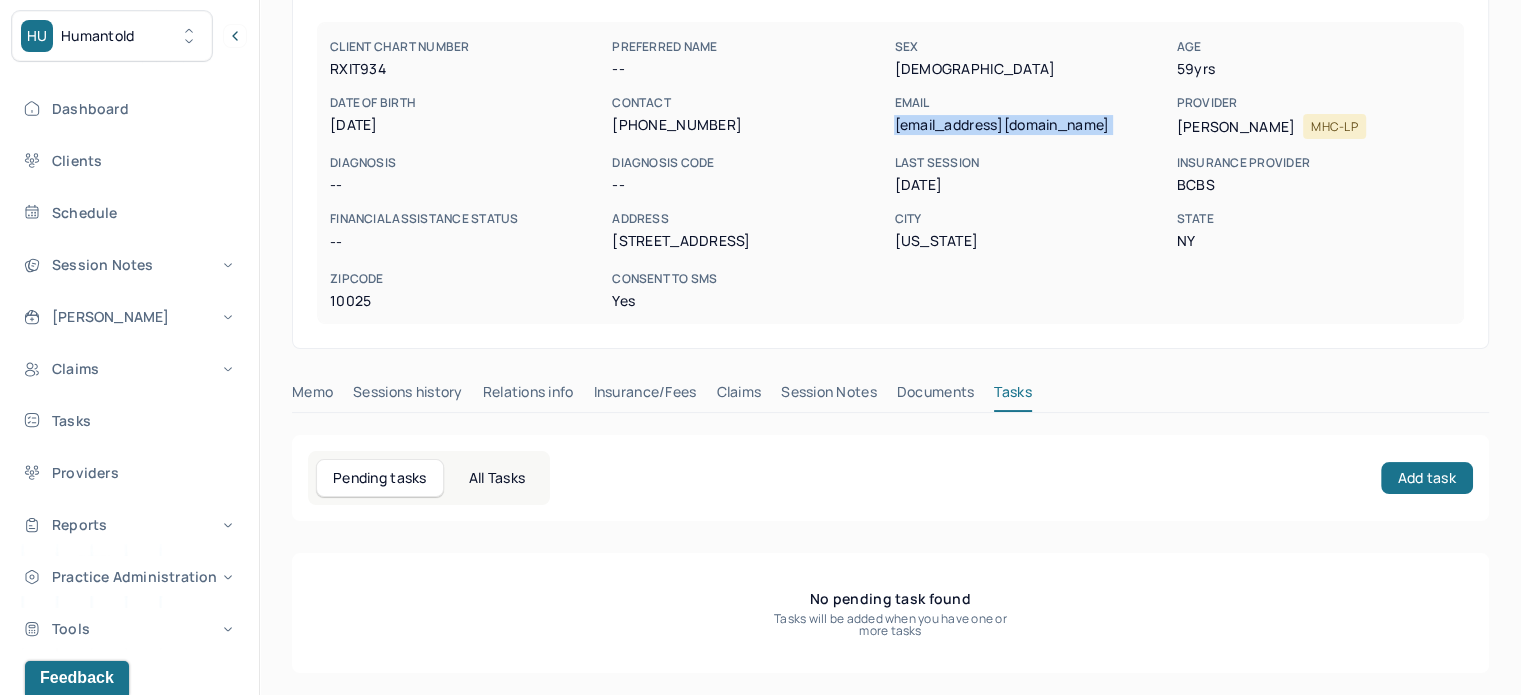 click on "Claims" at bounding box center (738, 396) 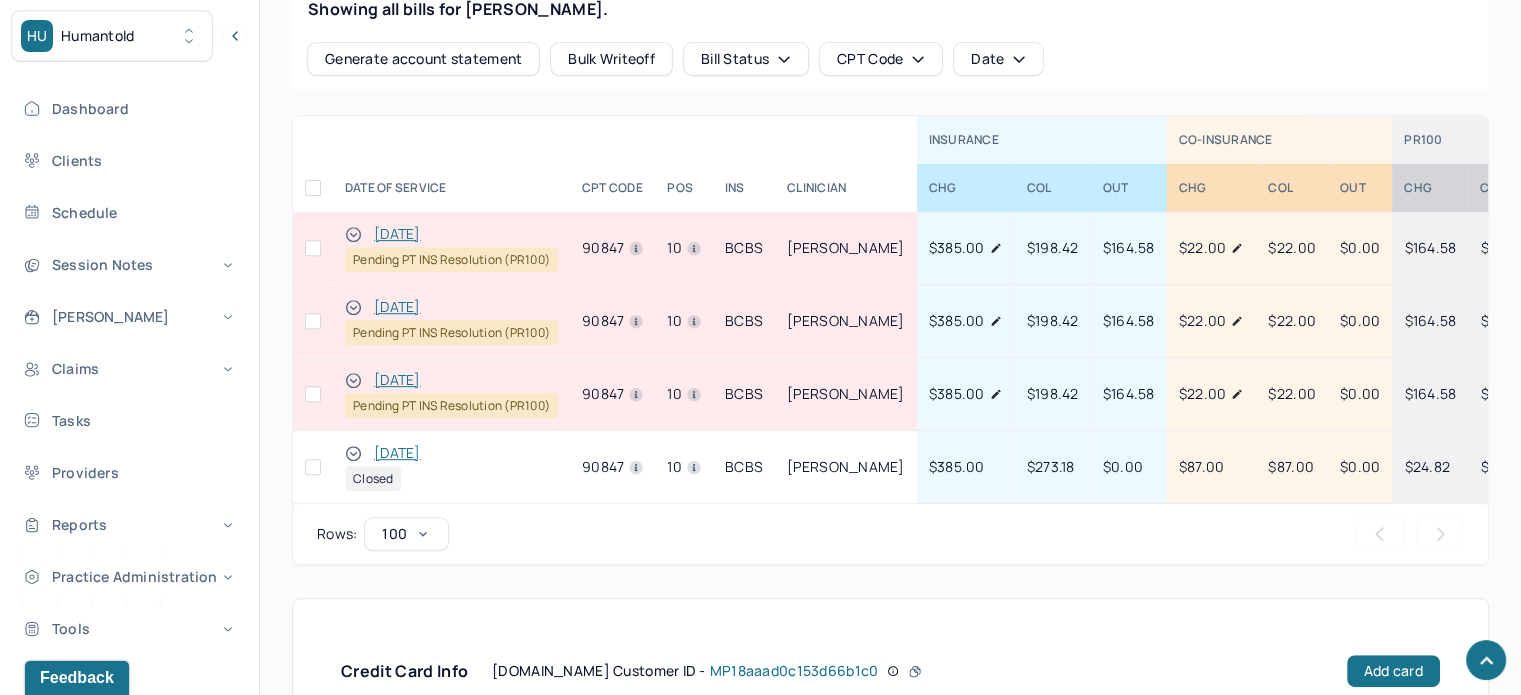 scroll, scrollTop: 888, scrollLeft: 0, axis: vertical 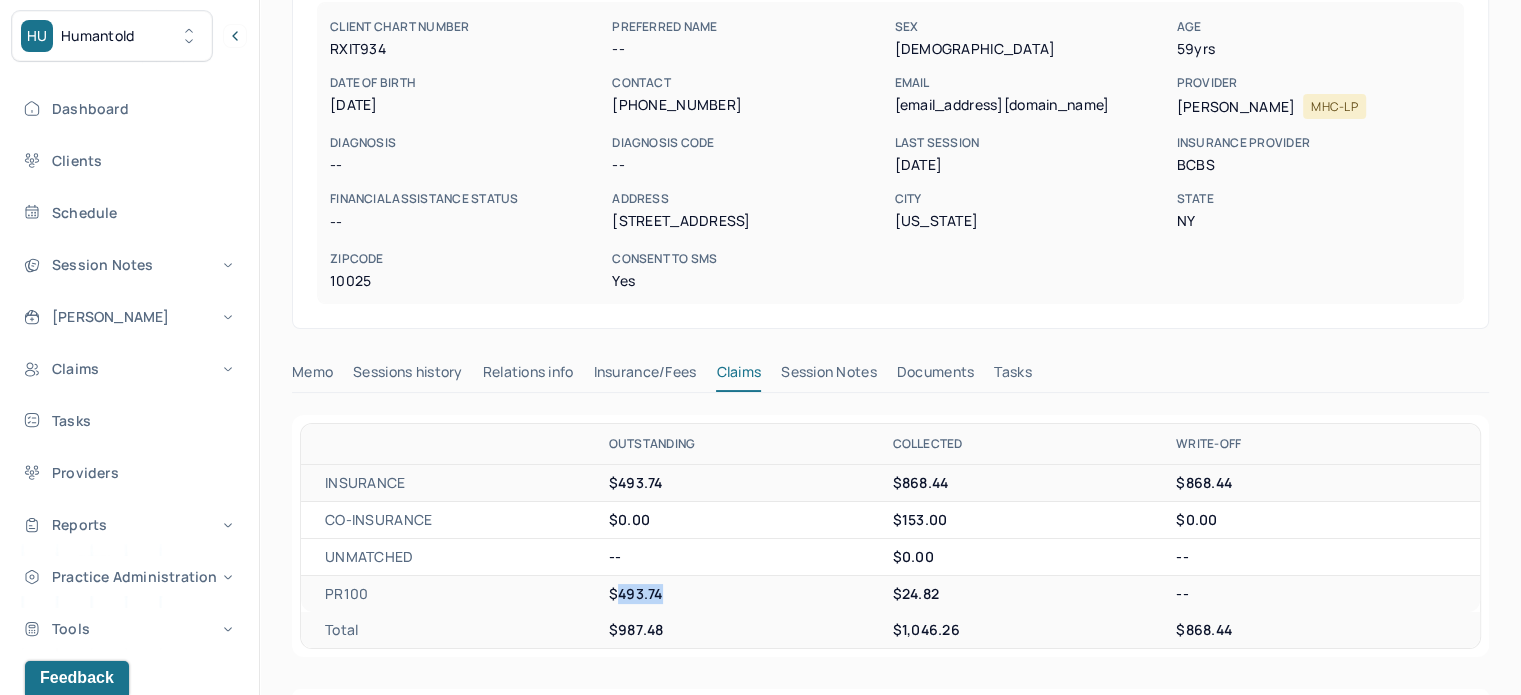 drag, startPoint x: 666, startPoint y: 590, endPoint x: 619, endPoint y: 590, distance: 47 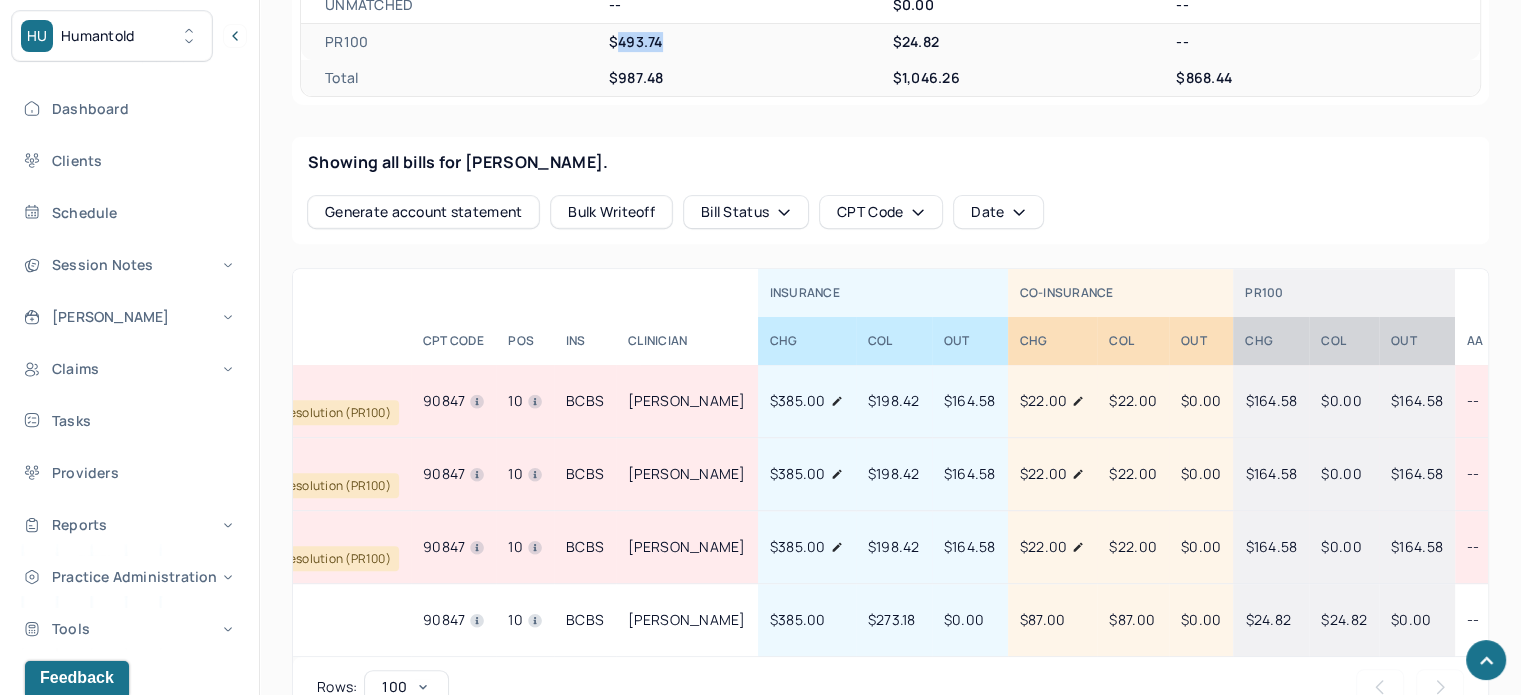 scroll, scrollTop: 500, scrollLeft: 0, axis: vertical 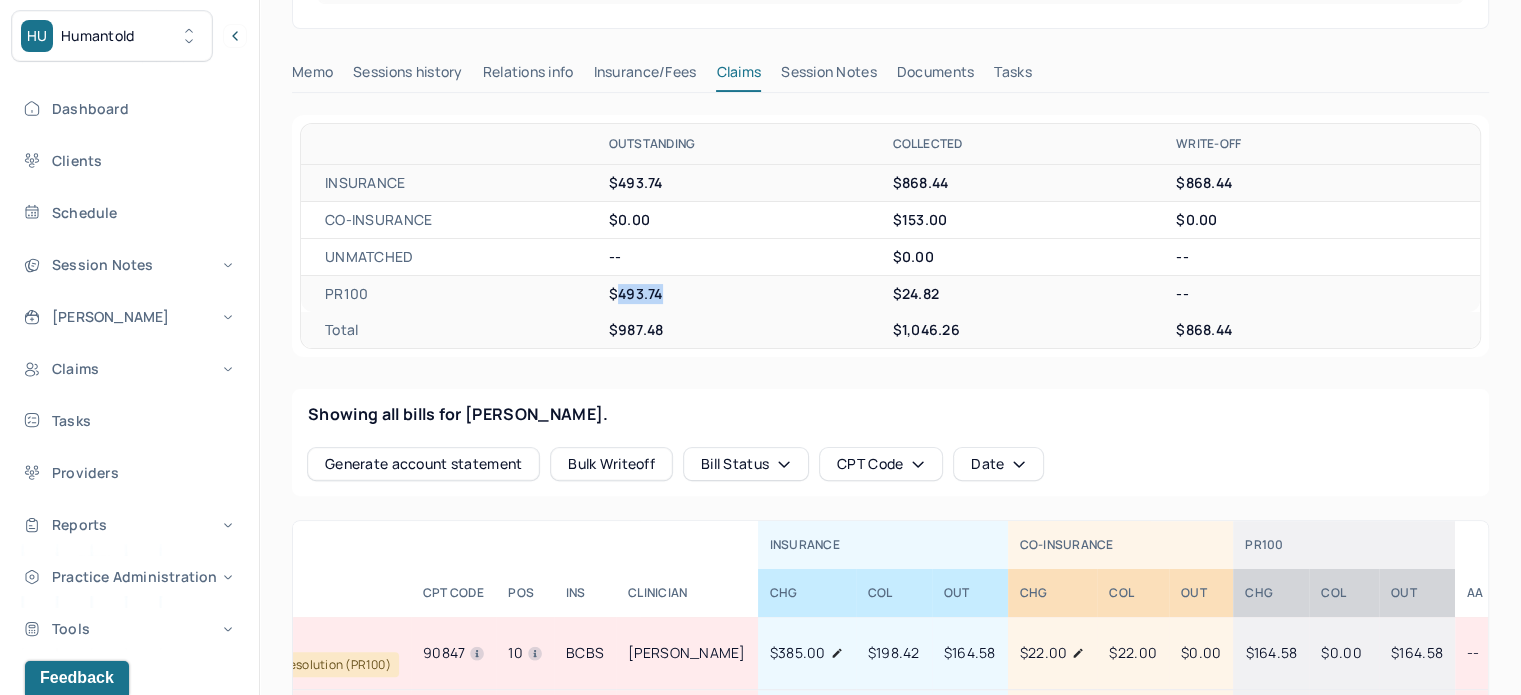 click on "Tasks" at bounding box center [1012, 76] 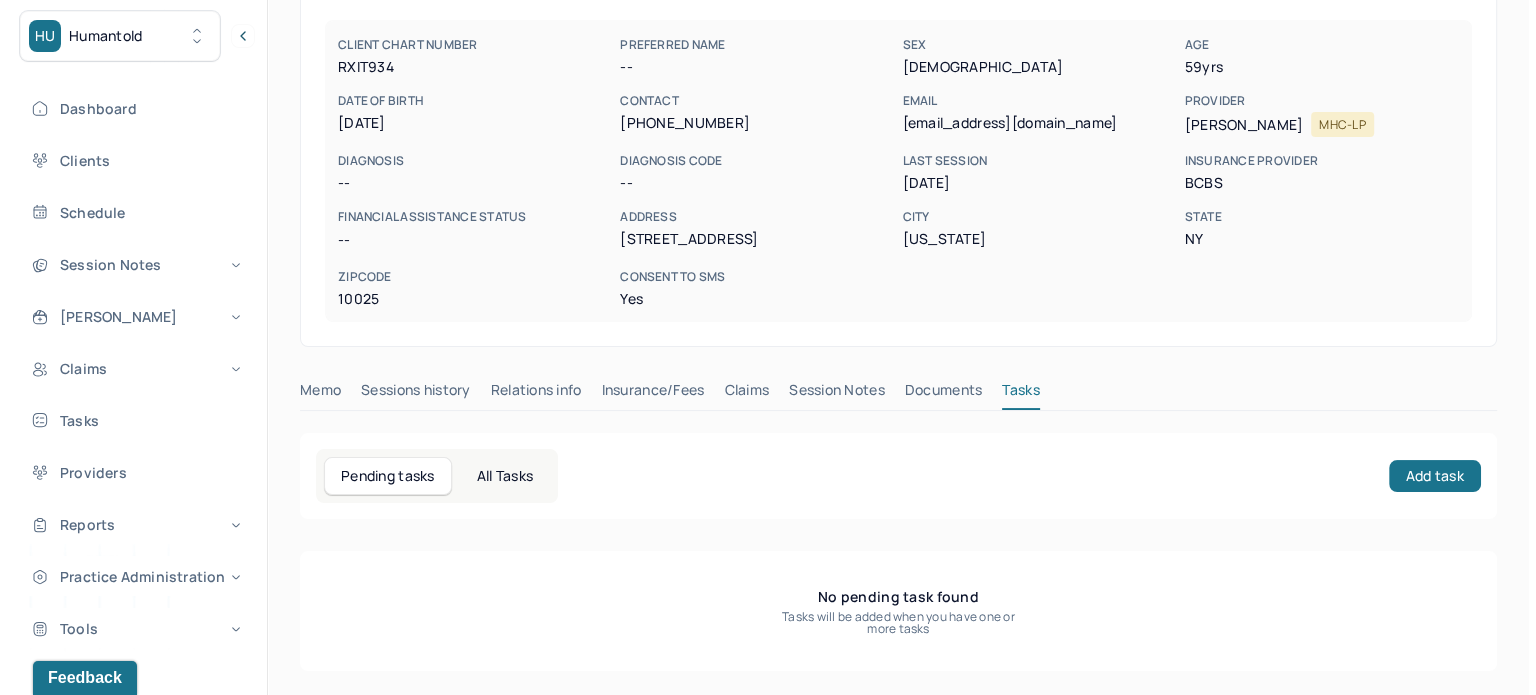 scroll, scrollTop: 180, scrollLeft: 0, axis: vertical 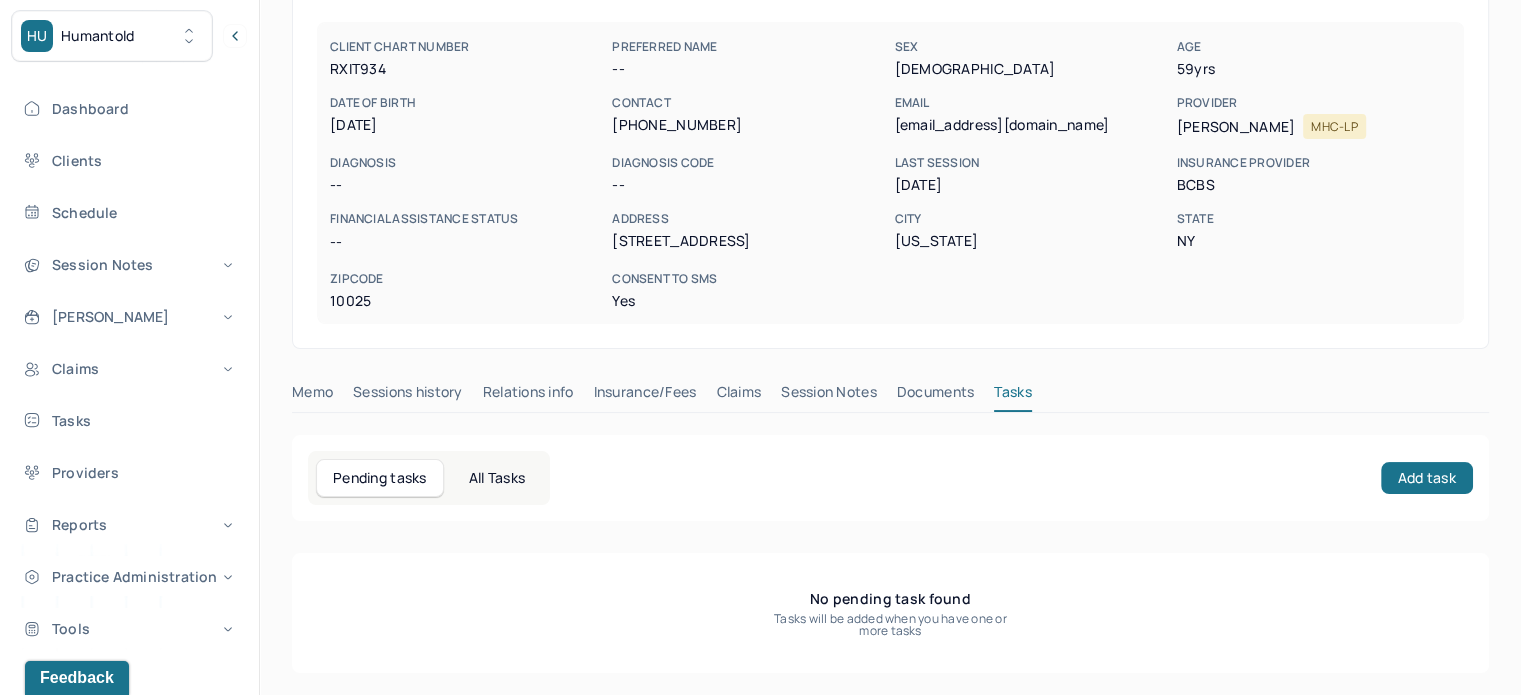click on "Pending tasks     All Tasks     Add task" at bounding box center [890, 478] 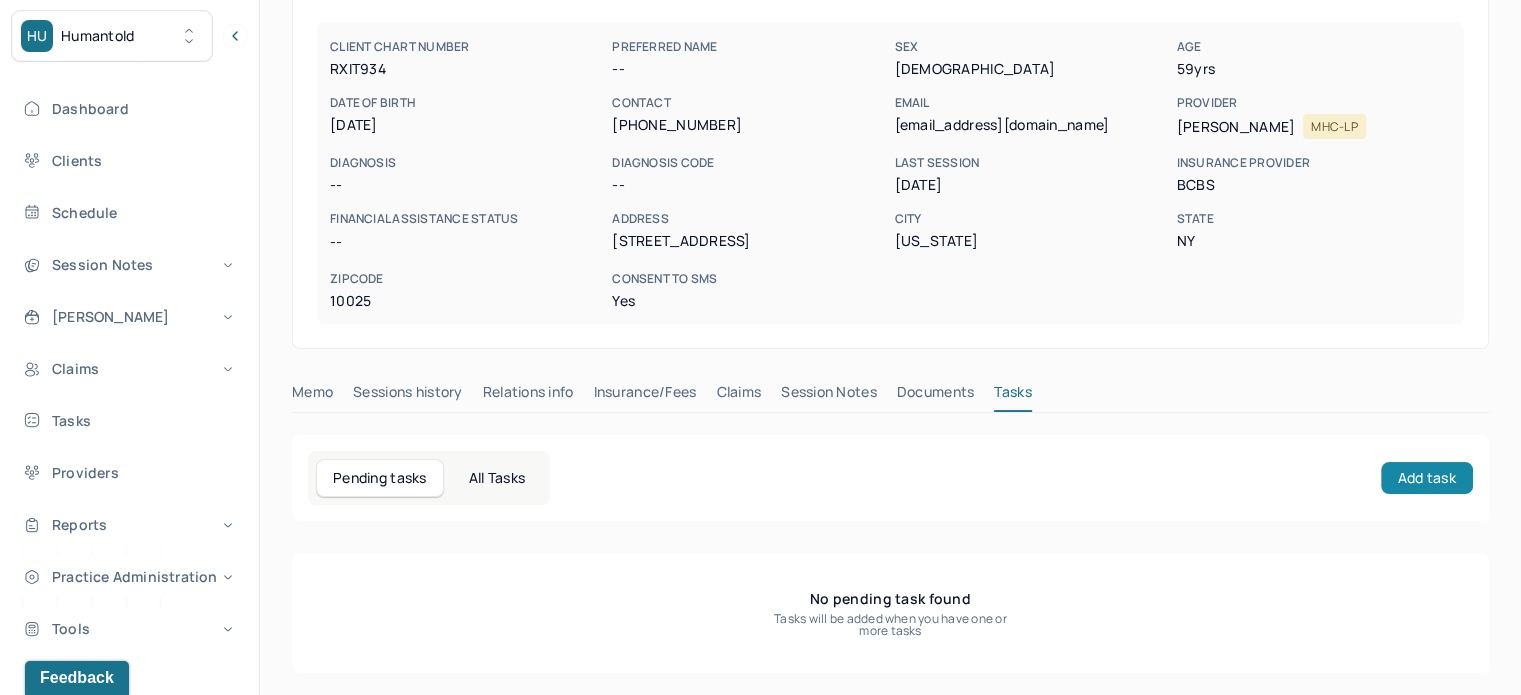 click on "Add task" at bounding box center (1427, 478) 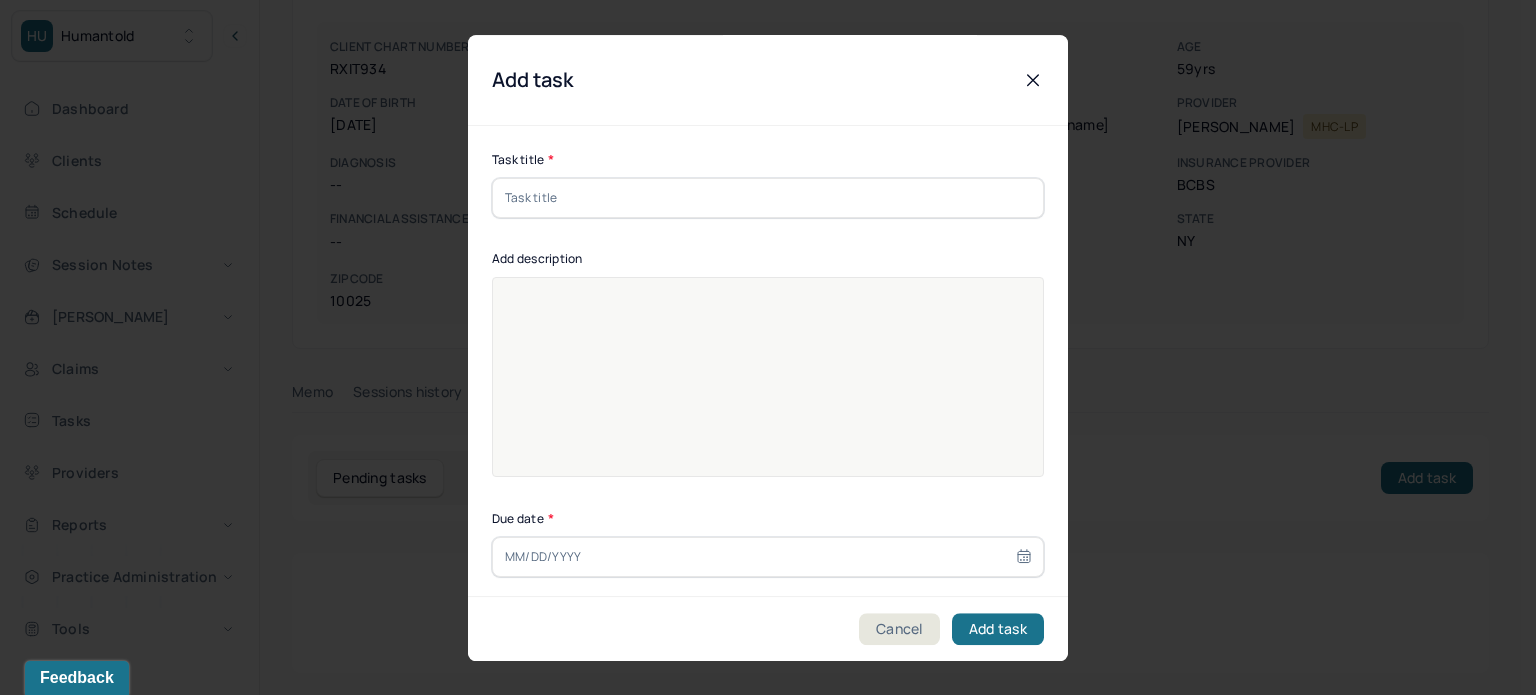 click at bounding box center [768, 198] 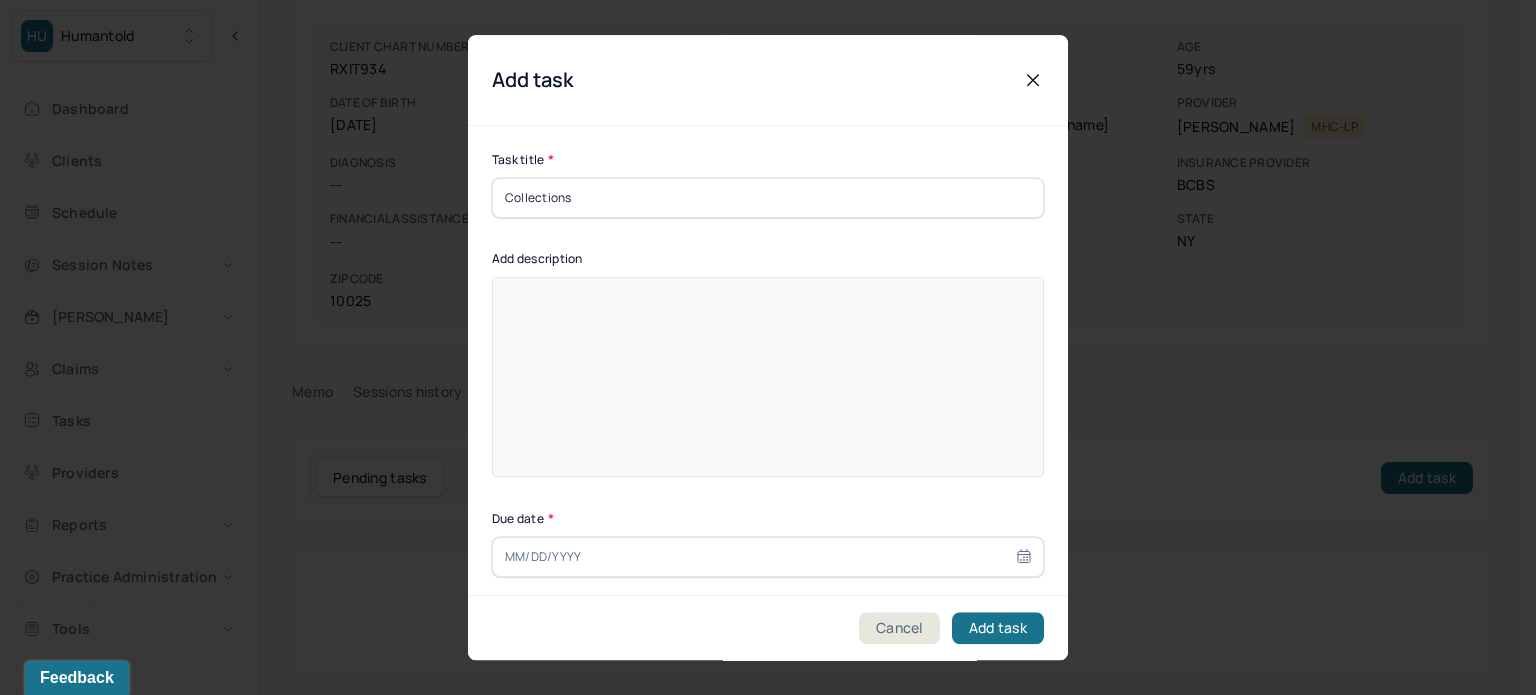type on "Collections" 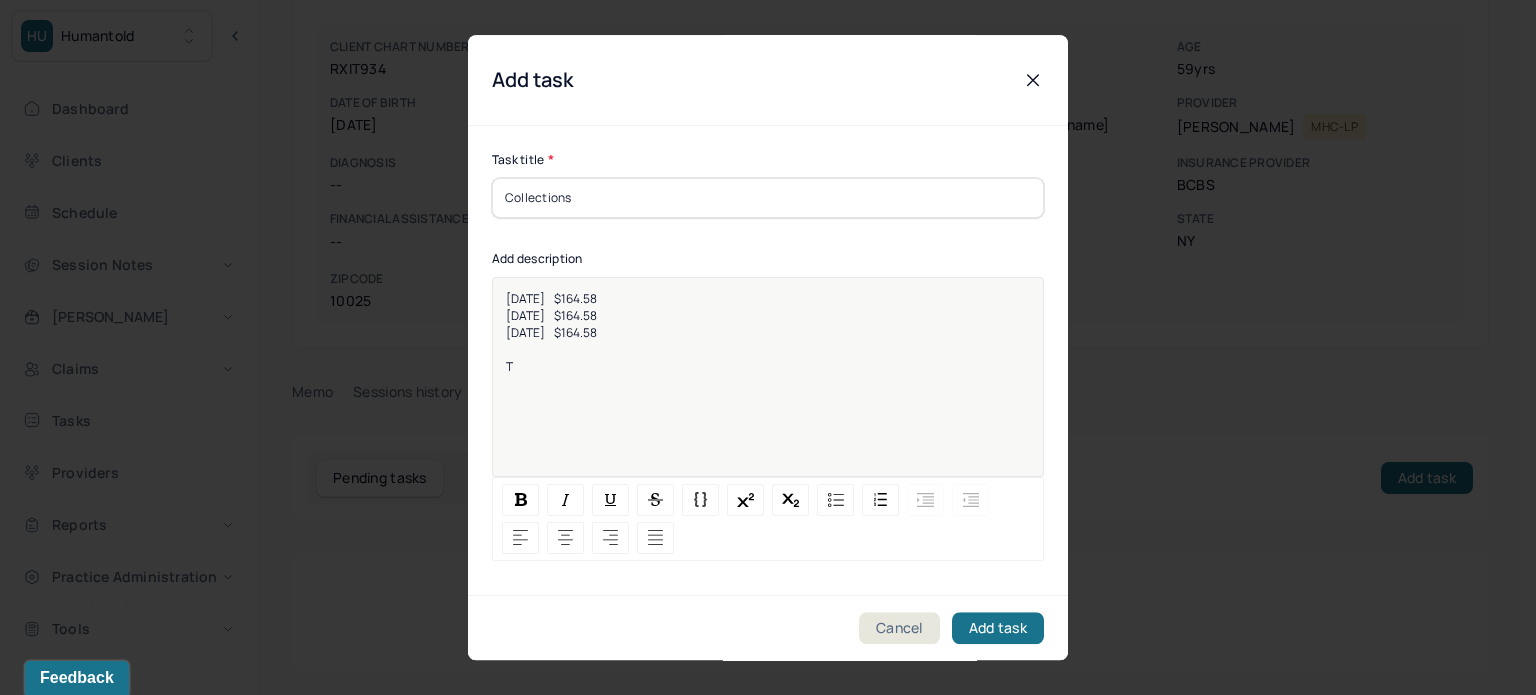 type 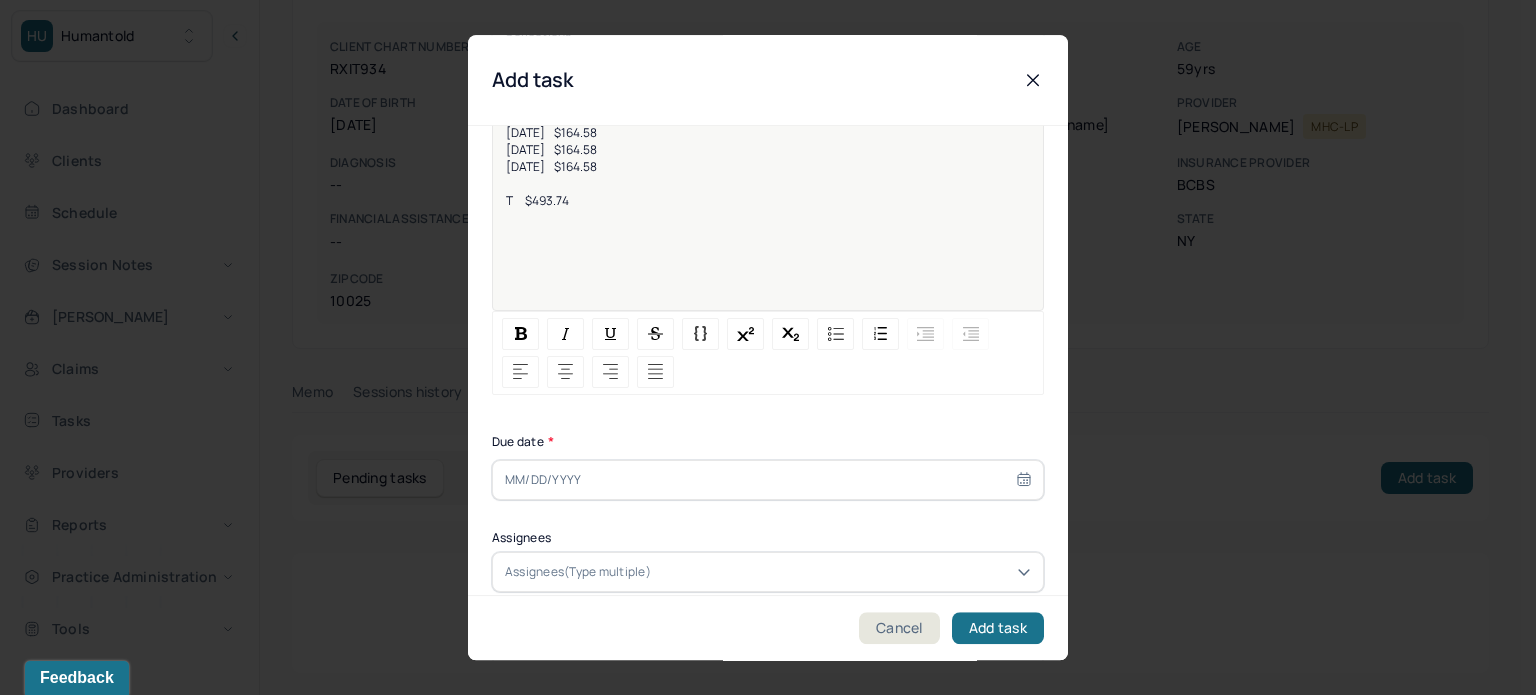 scroll, scrollTop: 200, scrollLeft: 0, axis: vertical 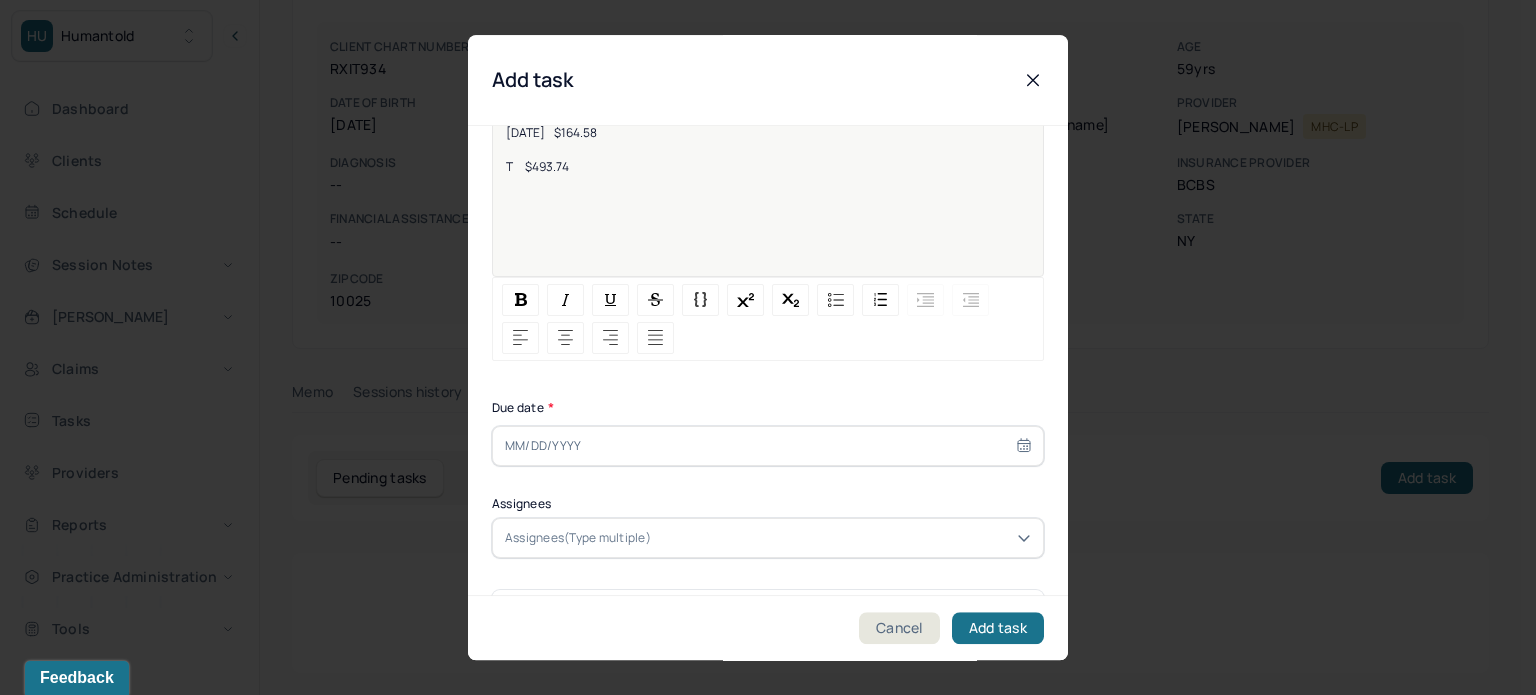 click at bounding box center [768, 446] 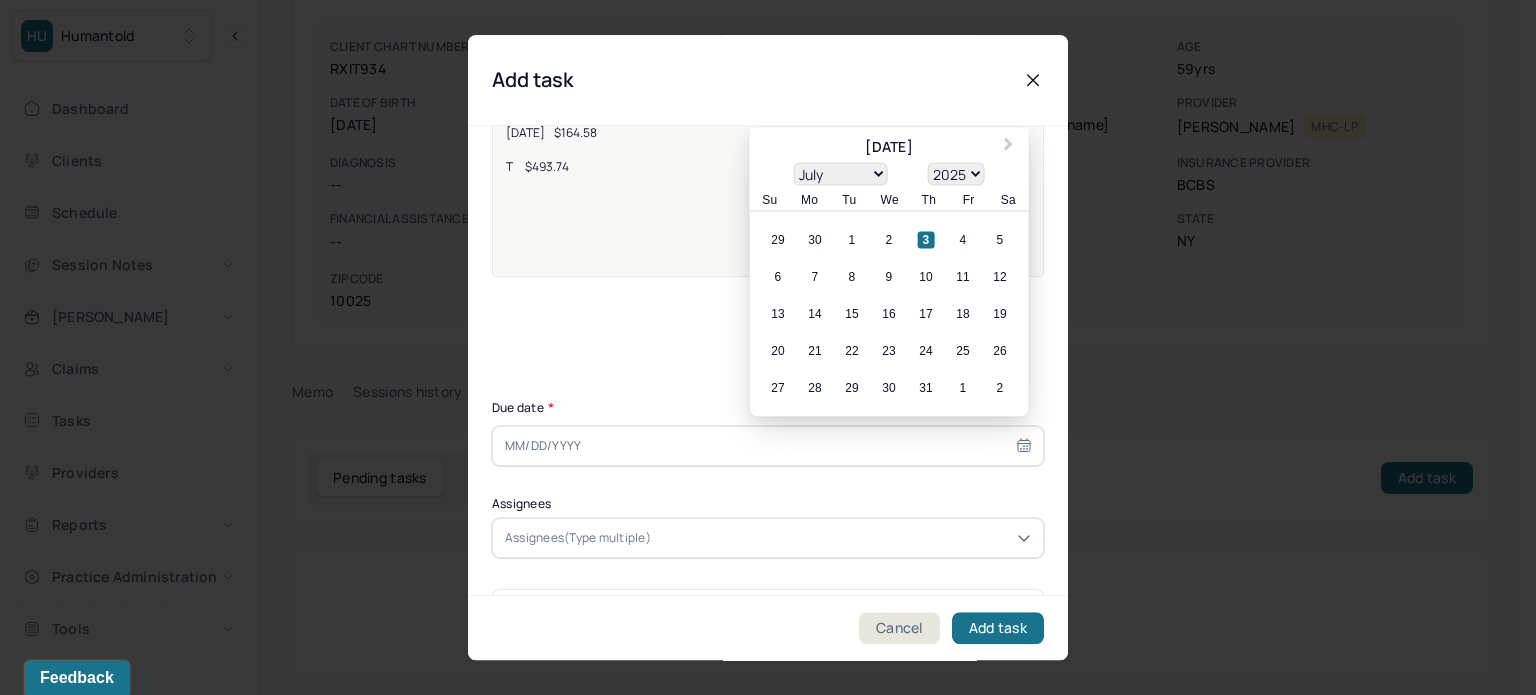 click on "6 7 8 9 10 11 12" at bounding box center [889, 277] 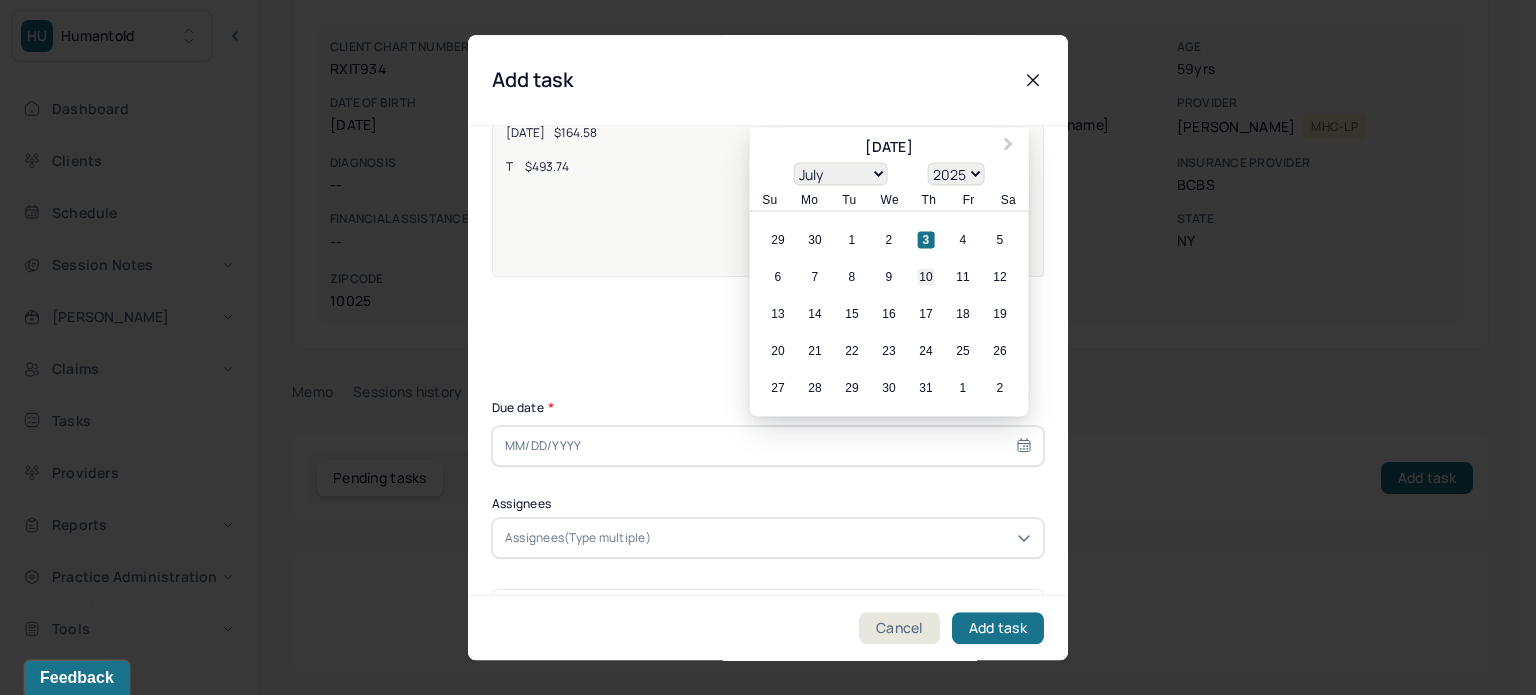 click on "10" at bounding box center [926, 277] 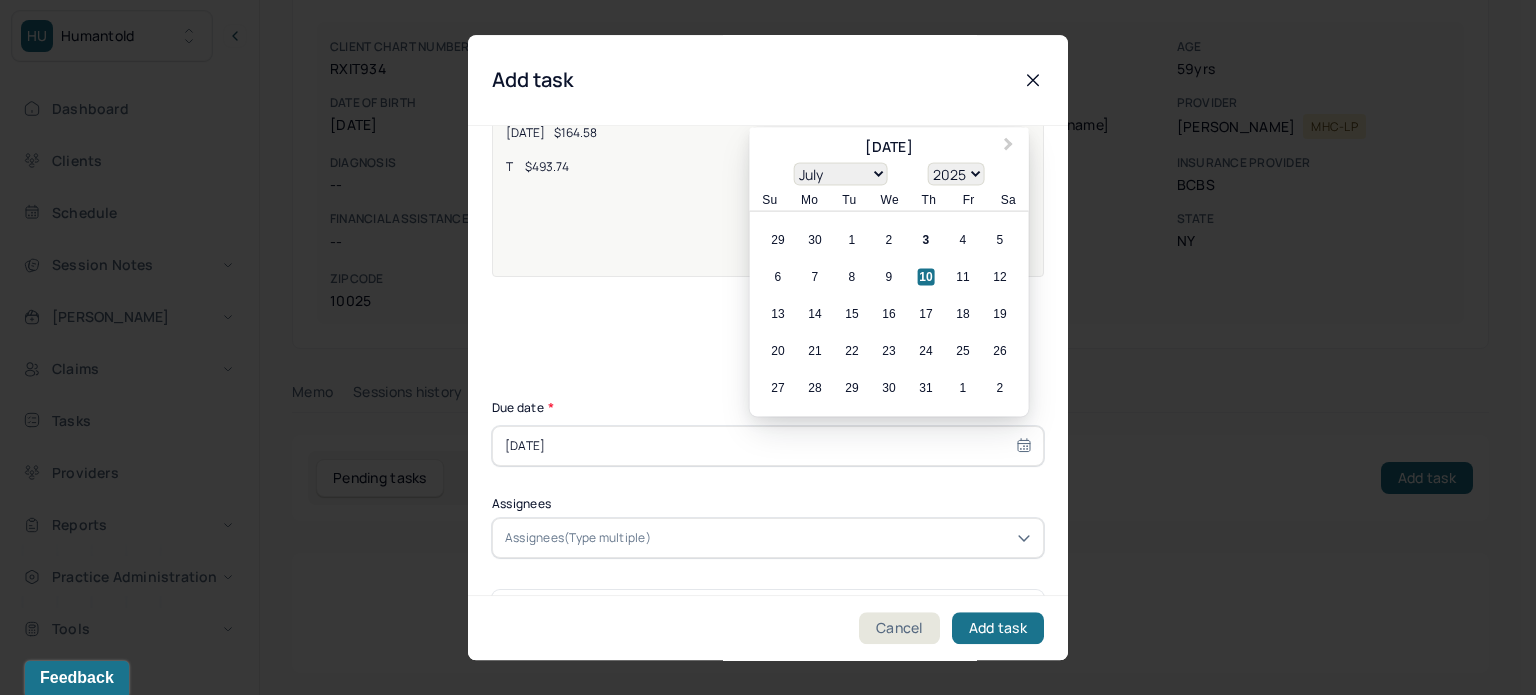 click at bounding box center (843, 538) 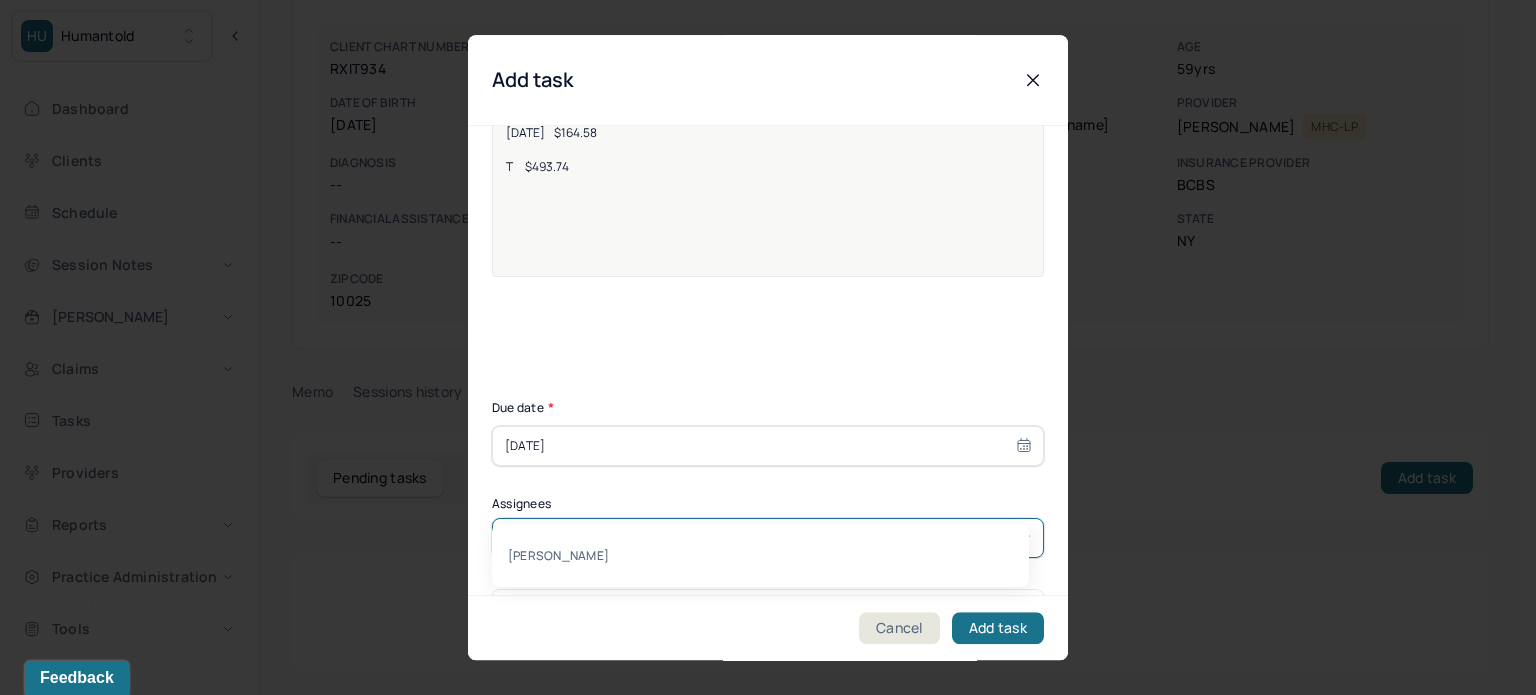 type on "[PERSON_NAME]" 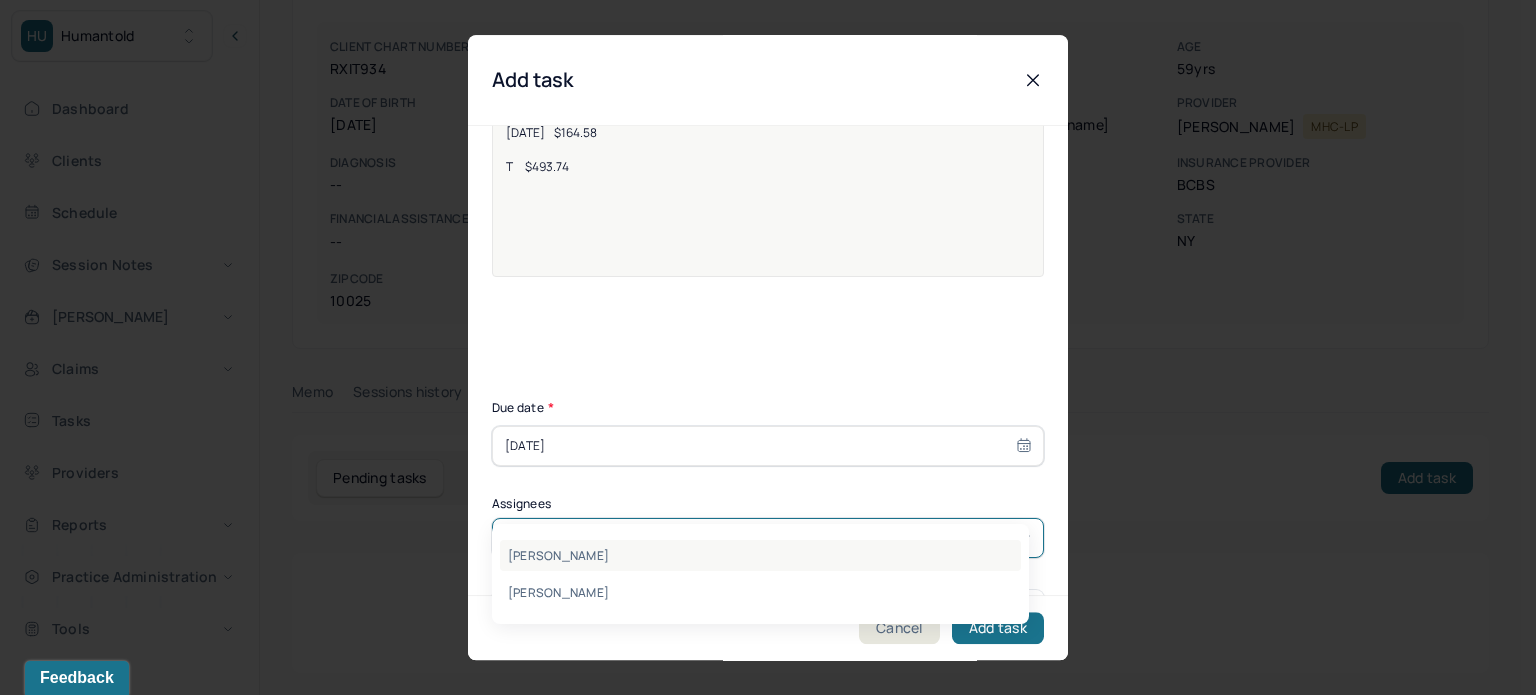 click on "[PERSON_NAME]" at bounding box center [760, 555] 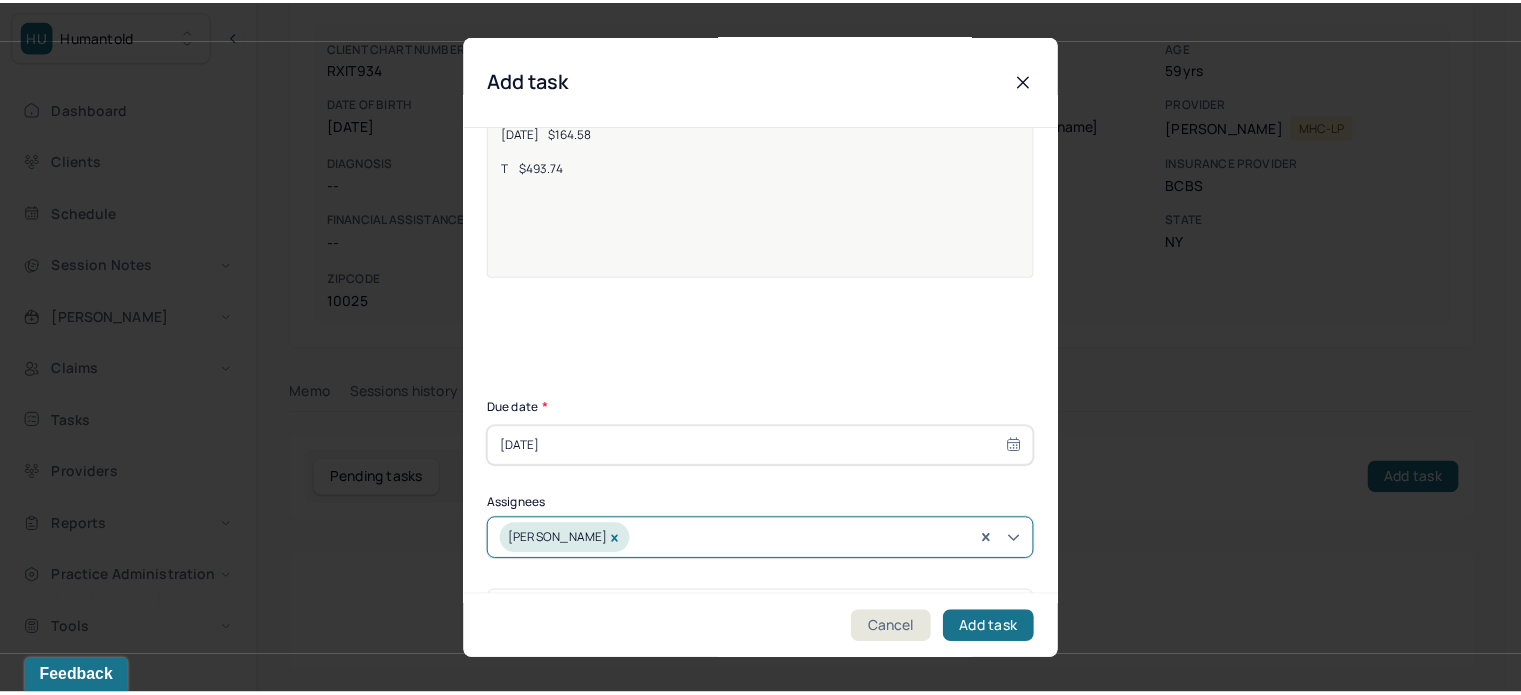 scroll, scrollTop: 257, scrollLeft: 0, axis: vertical 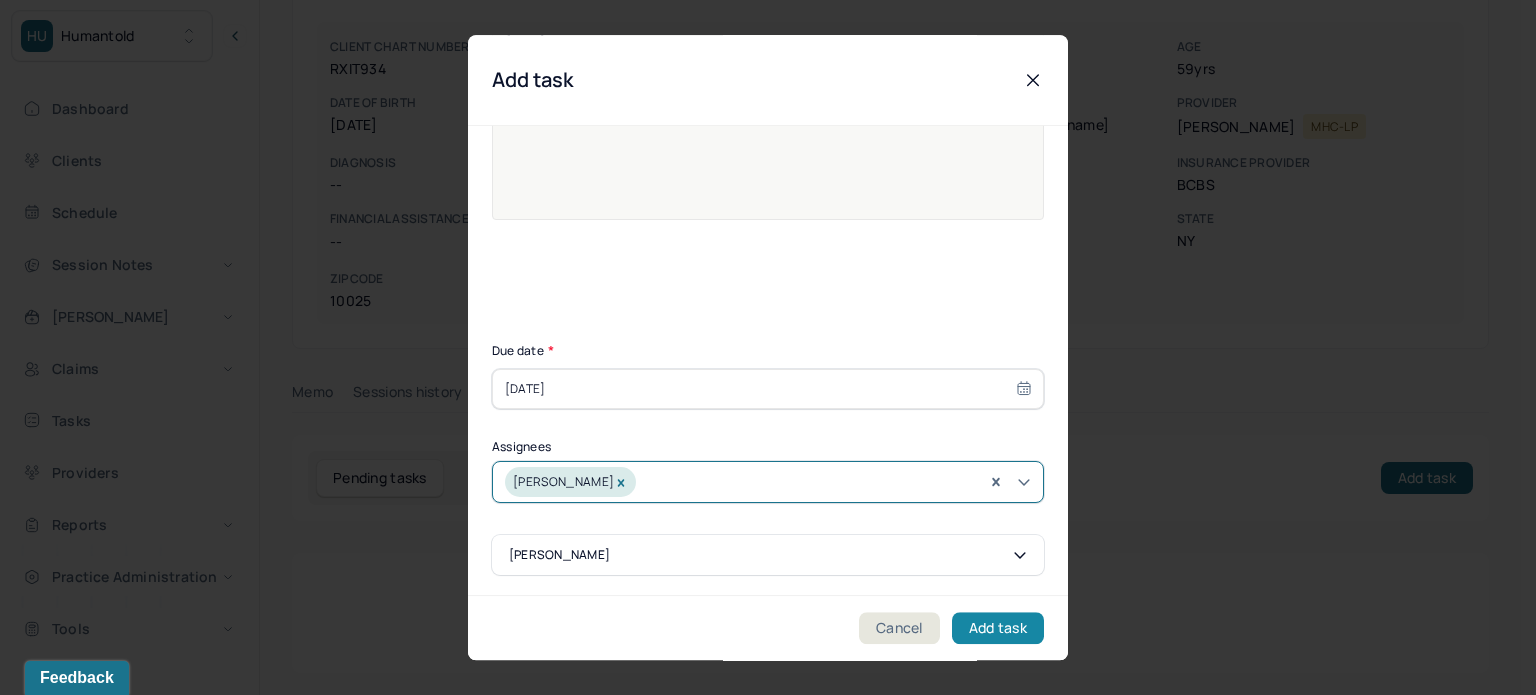 click on "Add task" at bounding box center (998, 628) 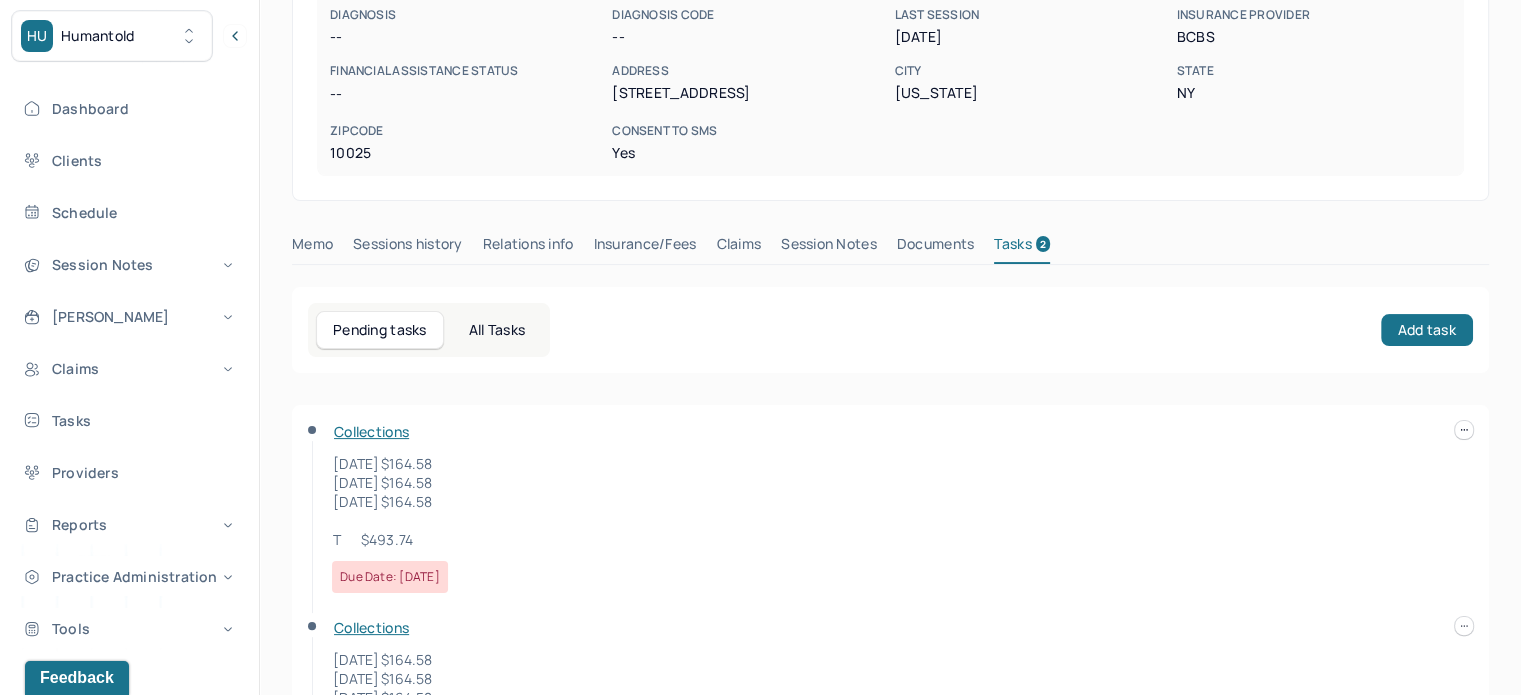 scroll, scrollTop: 485, scrollLeft: 0, axis: vertical 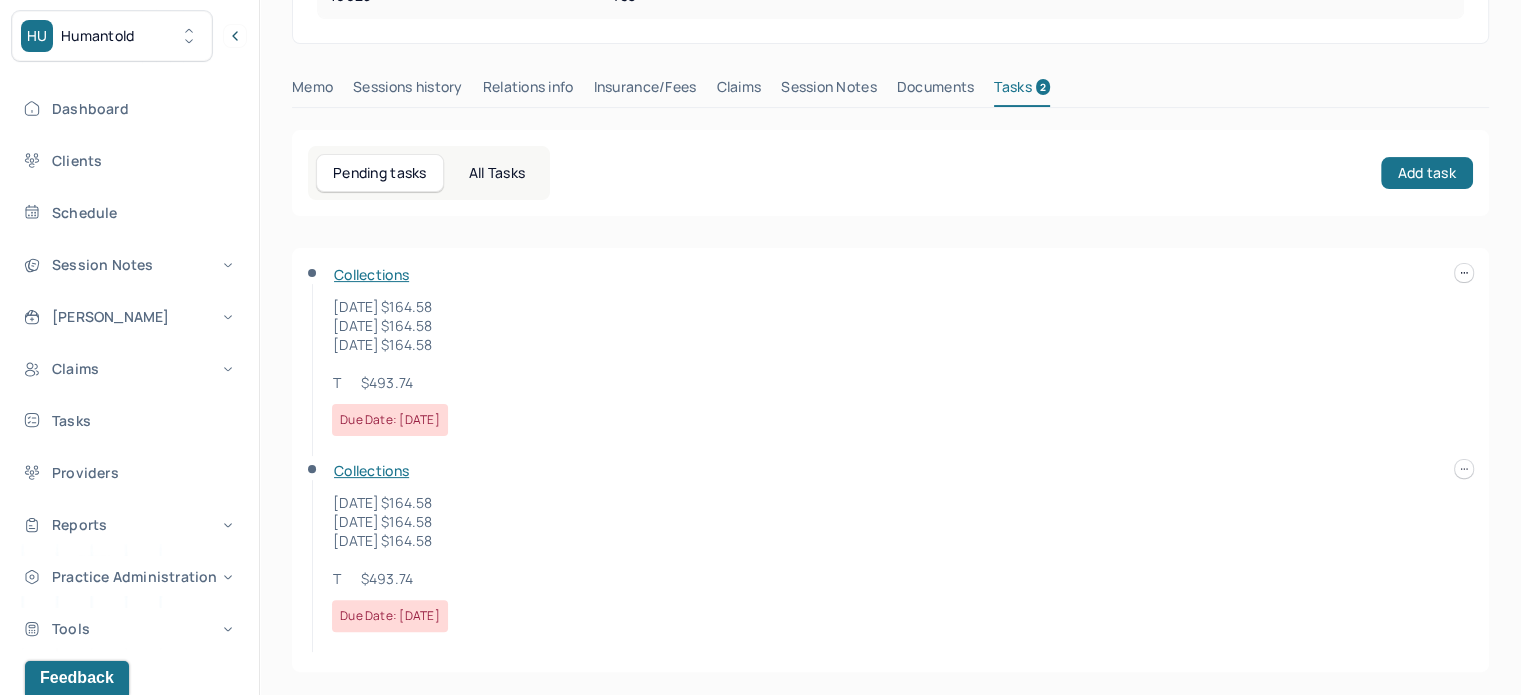 click on "HU Humantold       Dashboard Clients Schedule Session Notes [PERSON_NAME] Claims Tasks Providers Reports Practice Administration Tools KP [PERSON_NAME] clientsupport,[PERSON_NAME]   Logout Client   Search by client name, chart number     FAQs     KP [PERSON_NAME], [PERSON_NAME] active   Add flag     Edit               he/him CLIENT CHART NUMBER RXIT934 PREFERRED NAME -- SEX [DEMOGRAPHIC_DATA] AGE [DEMOGRAPHIC_DATA]  yrs DATE OF BIRTH [DEMOGRAPHIC_DATA]  CONTACT [PHONE_NUMBER] EMAIL [EMAIL_ADDRESS][DOMAIN_NAME] PROVIDER [PERSON_NAME] MHC-LP DIAGNOSIS -- DIAGNOSIS CODE -- LAST SESSION [DATE] insurance provider BCBS FINANCIAL ASSISTANCE STATUS -- Address [STREET_ADDRESS][US_STATE][US_STATE] Consent to Sms Yes   Memo     Sessions history     Relations info     Insurance/Fees     Claims     Session Notes     Documents     Tasks 2     Pending tasks     All Tasks     Add task     Collections   [DATE]	$164.58 [DATE]	$164.58 [DATE]	$164.58 T      $493.74 Due date: [DATE]       Collections   [DATE]	$164.58" at bounding box center [760, 105] 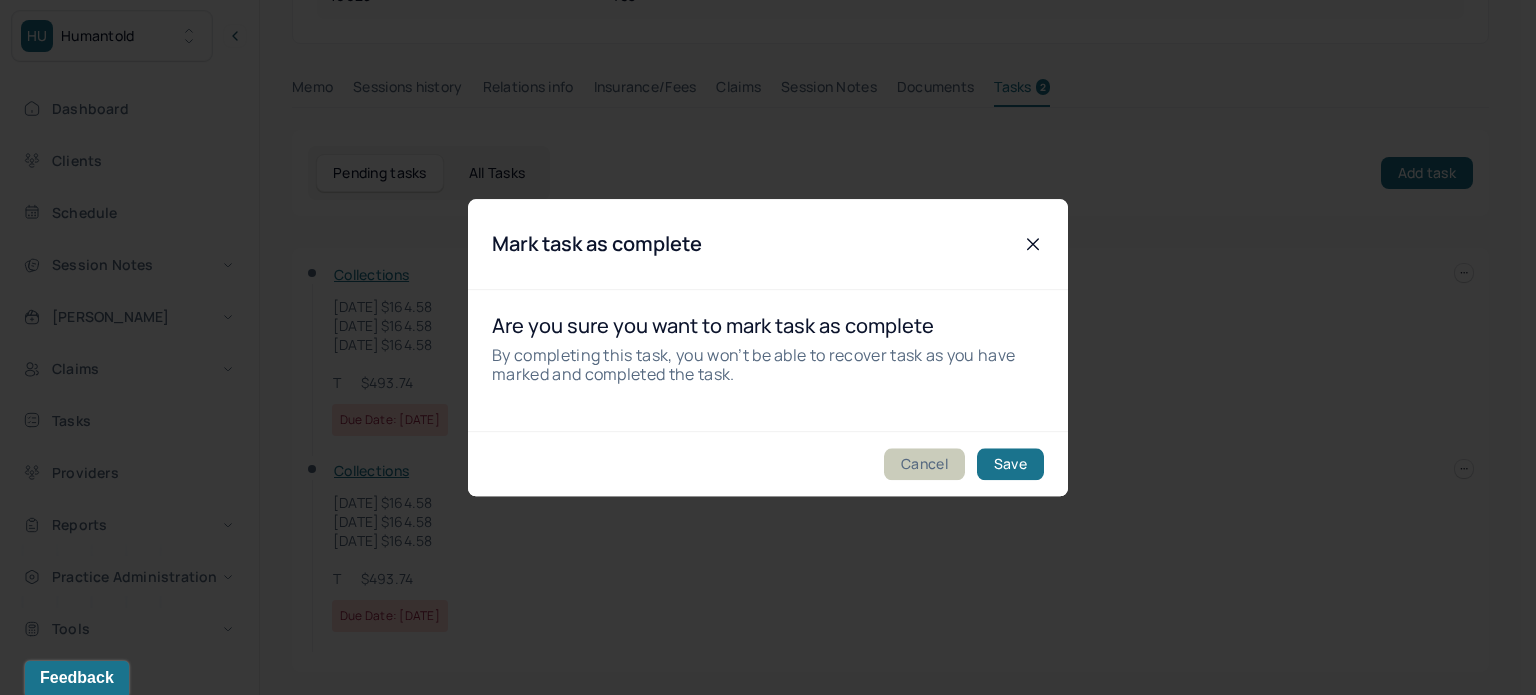 click on "Cancel" at bounding box center [924, 464] 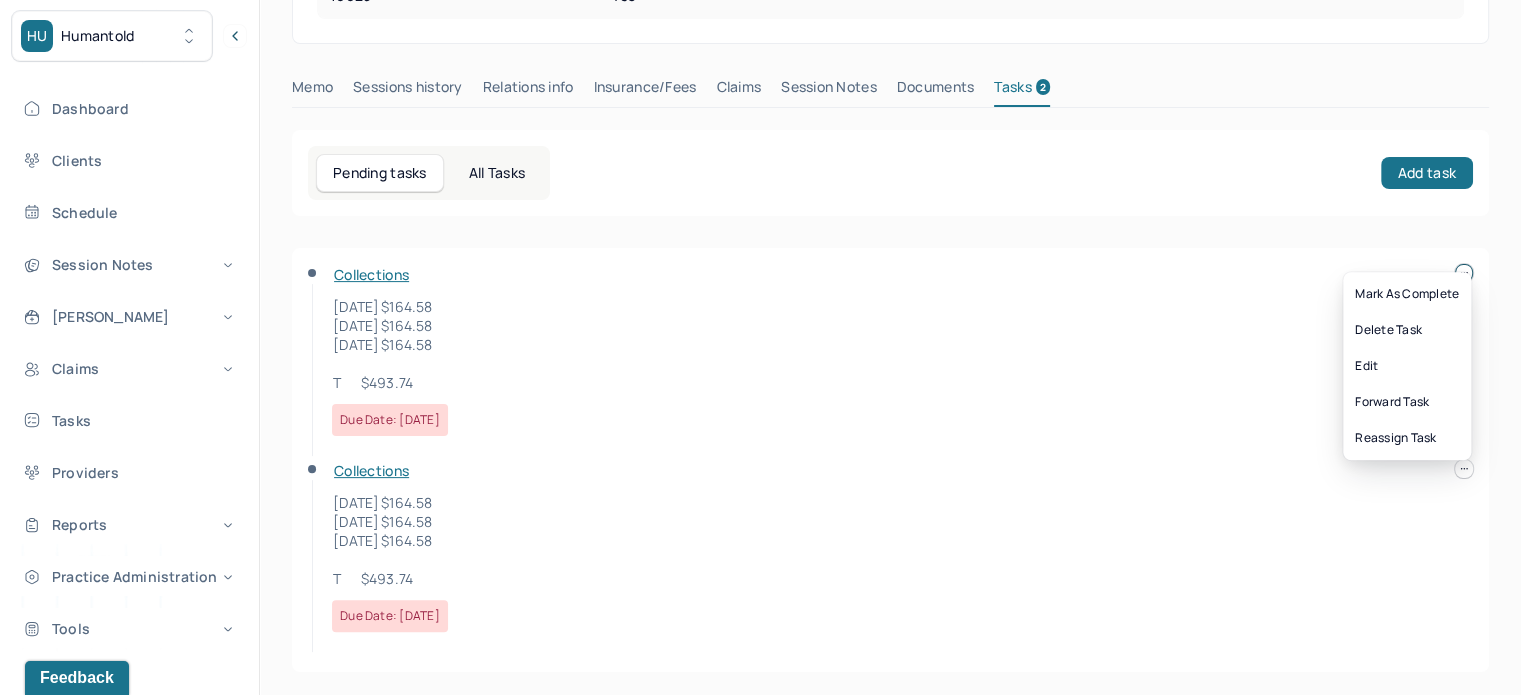 click at bounding box center [1464, 273] 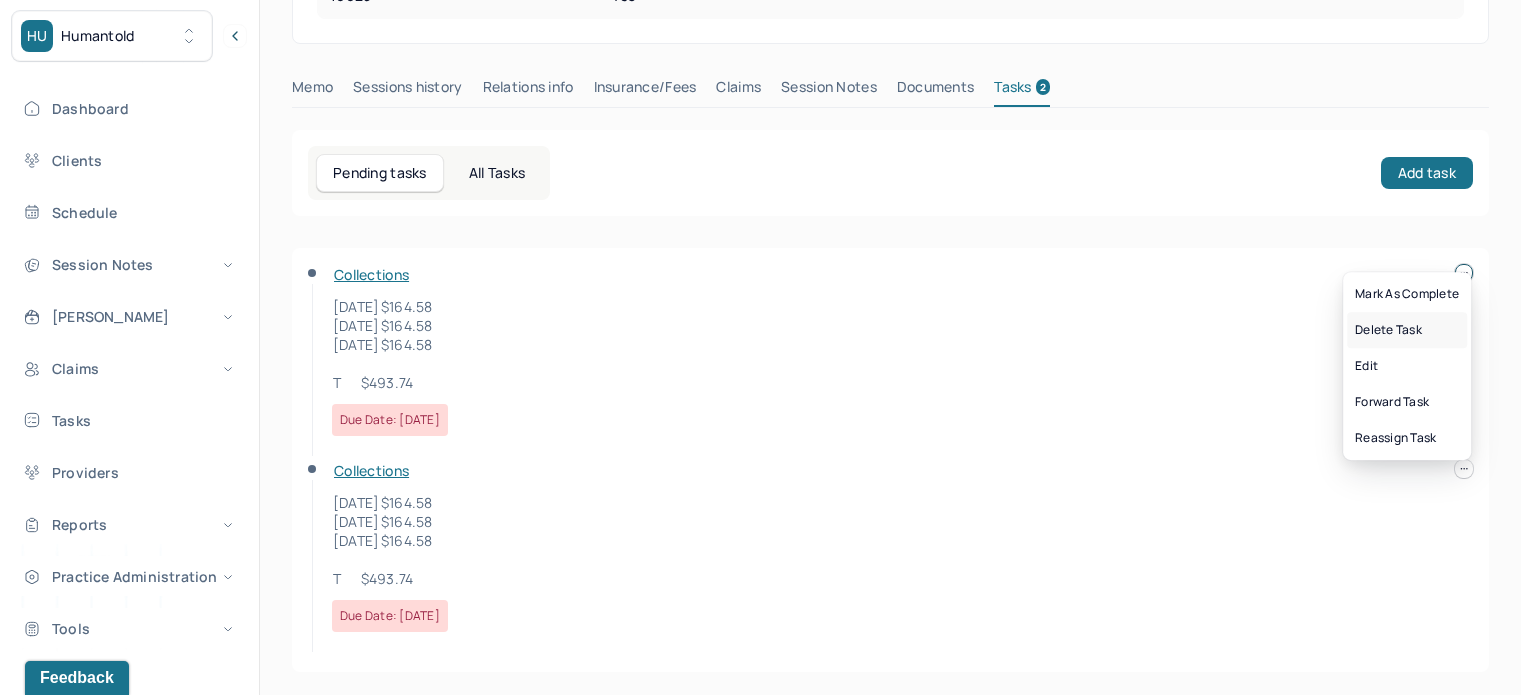 click on "Delete Task" at bounding box center [1407, 330] 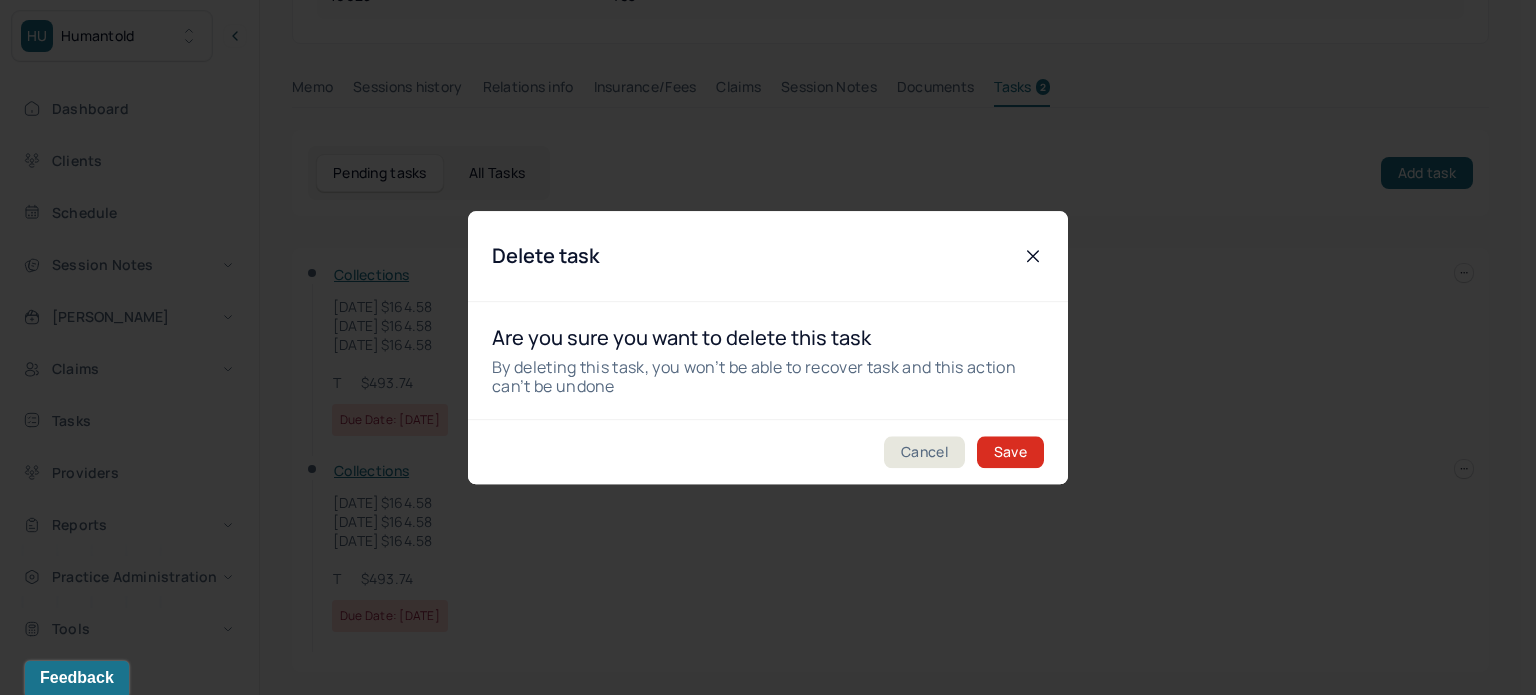 click on "Save" at bounding box center (1010, 452) 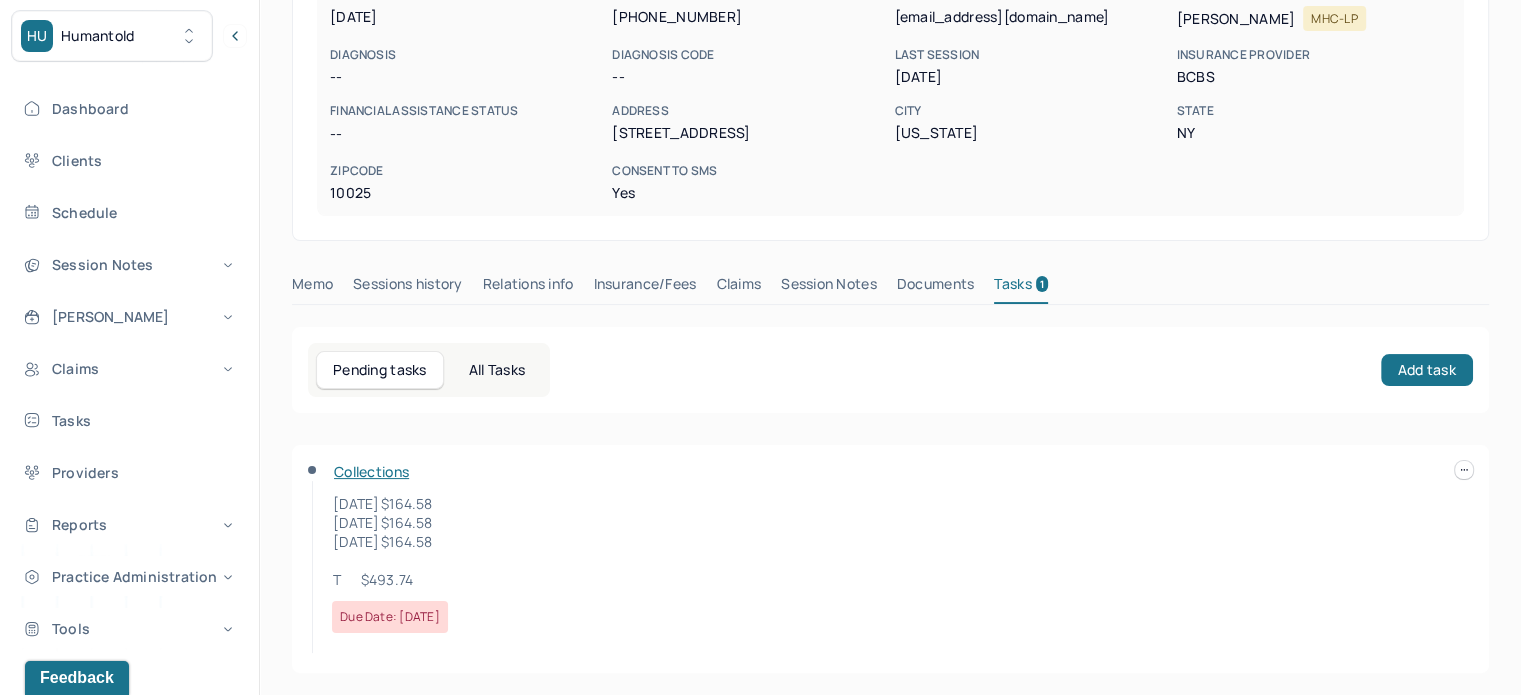 scroll, scrollTop: 0, scrollLeft: 0, axis: both 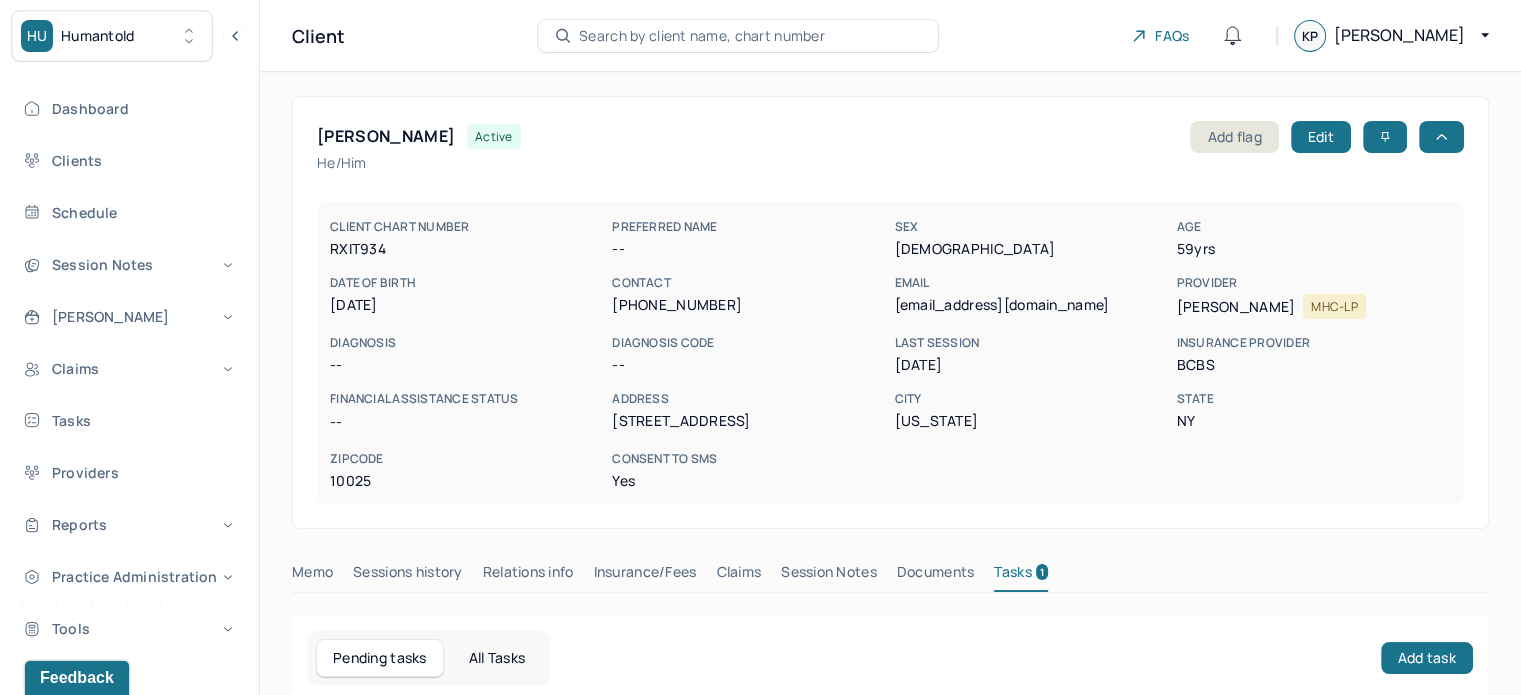 click on "Search by client name, chart number" at bounding box center (702, 36) 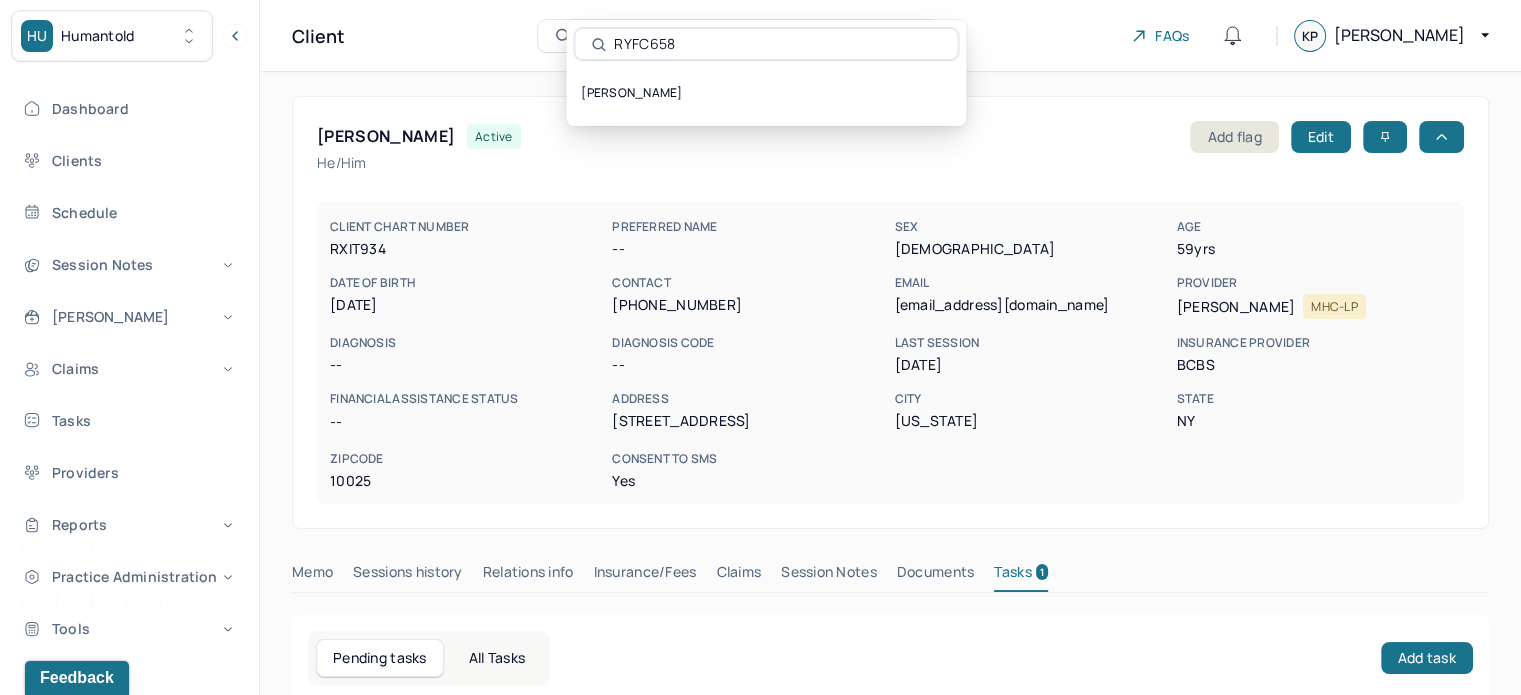 type on "RYFC658" 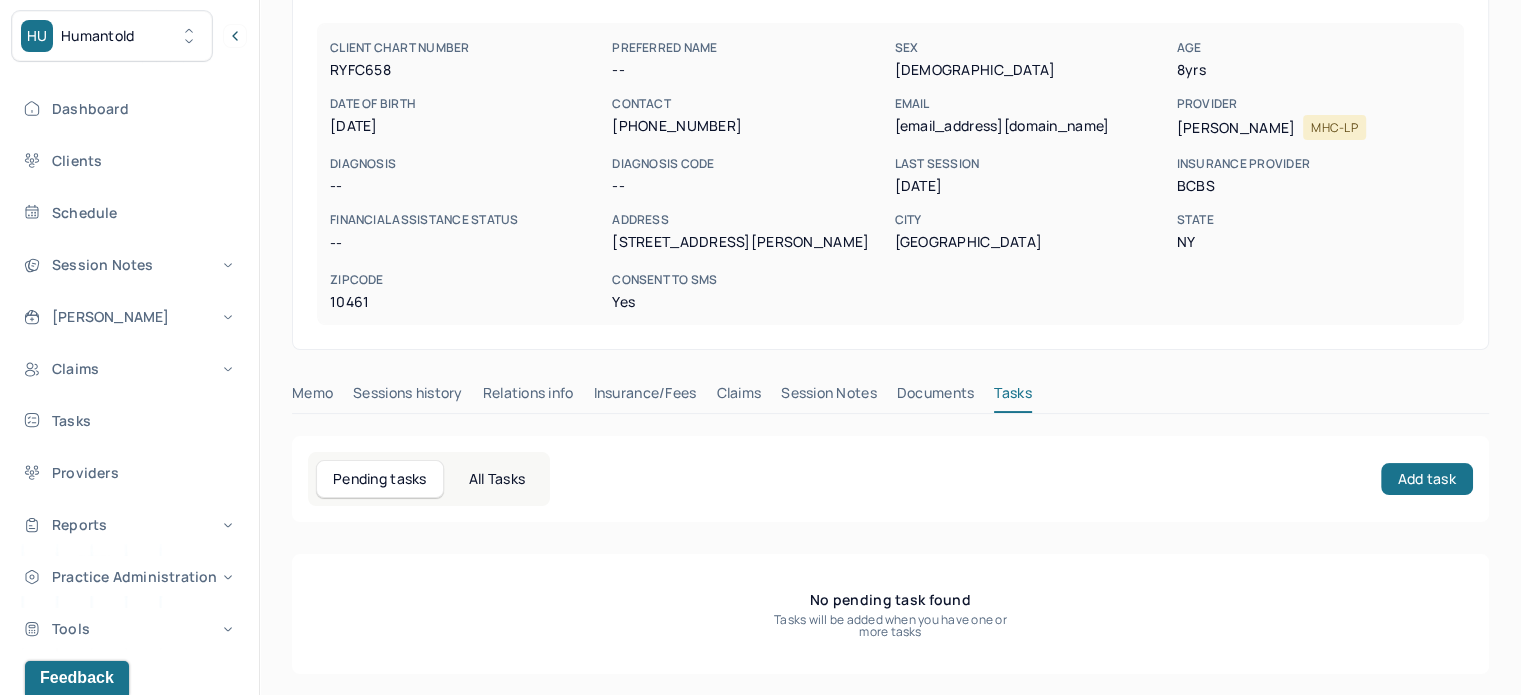 scroll, scrollTop: 180, scrollLeft: 0, axis: vertical 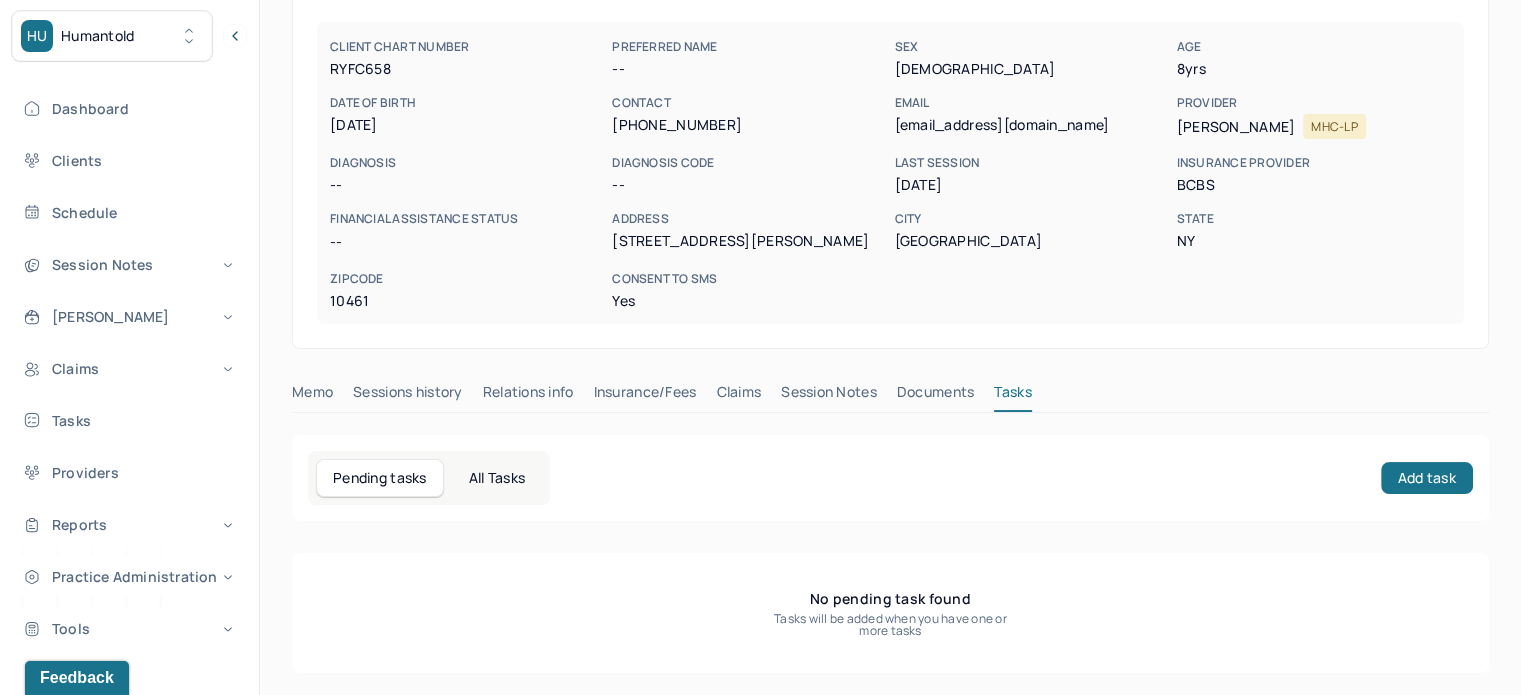 click on "Relations info" at bounding box center [528, 396] 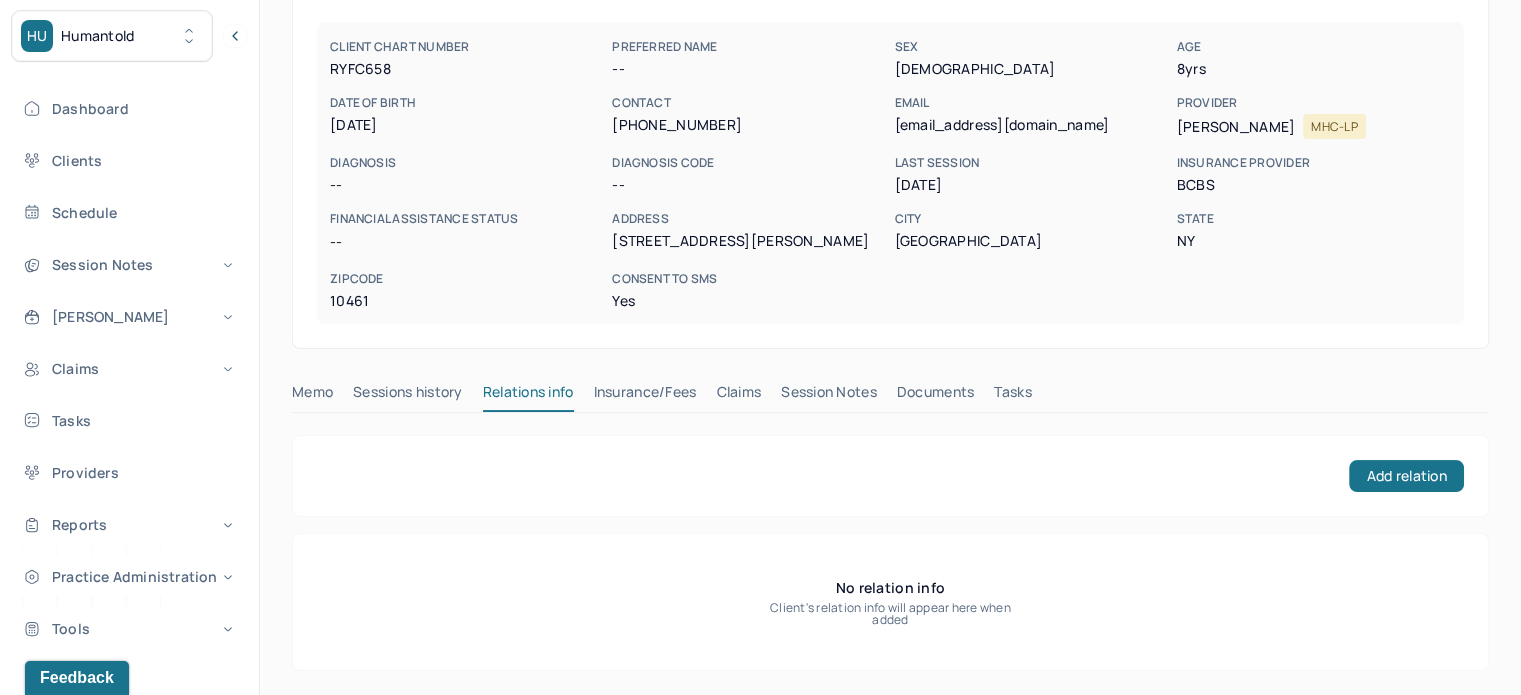 scroll, scrollTop: 177, scrollLeft: 0, axis: vertical 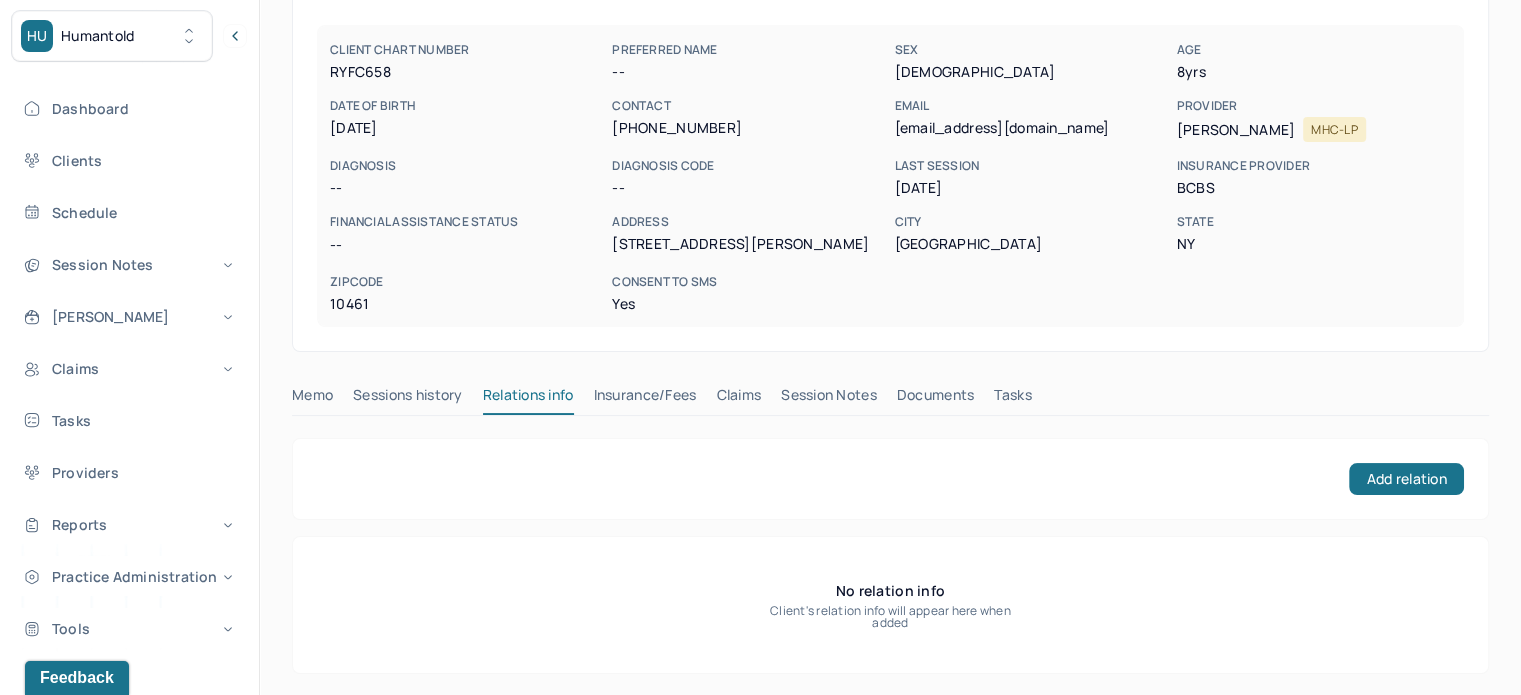 click on "Tasks" at bounding box center [1012, 399] 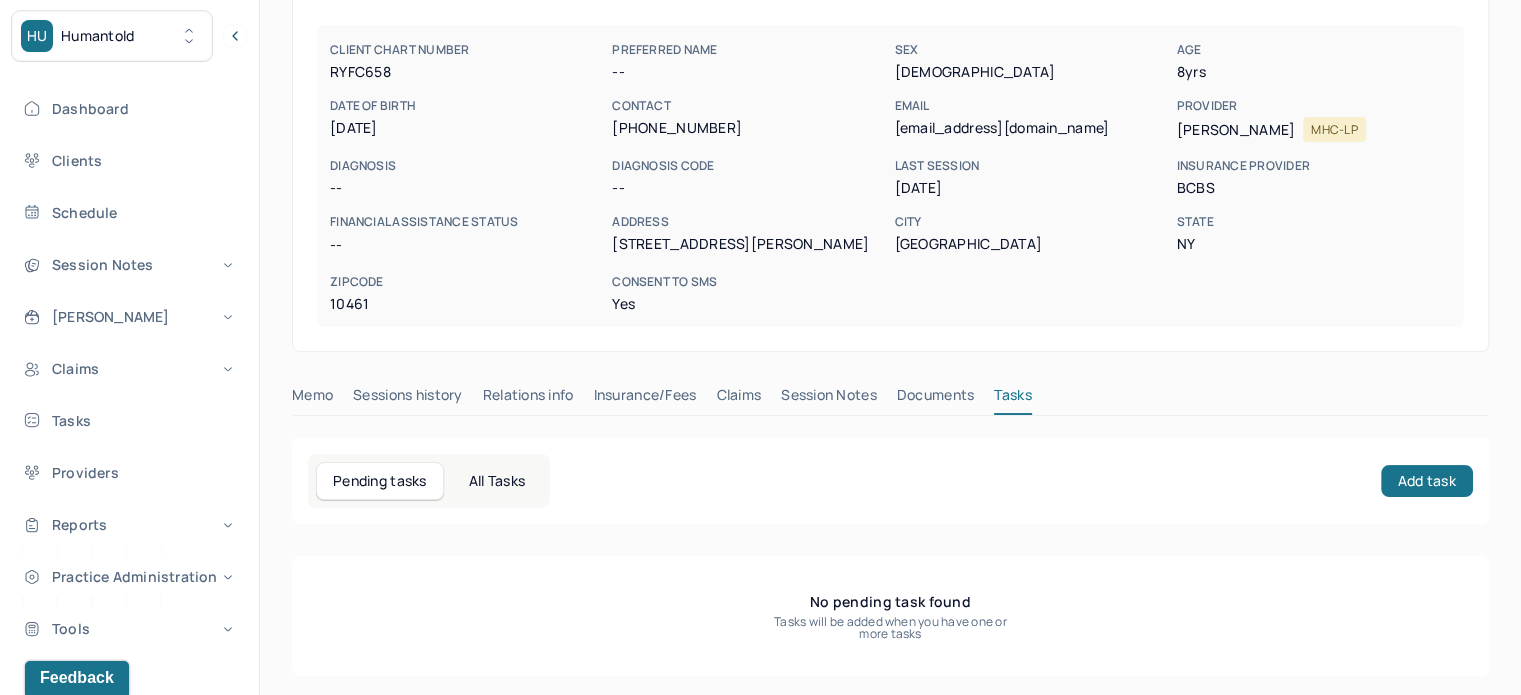 click on "Claims" at bounding box center (738, 399) 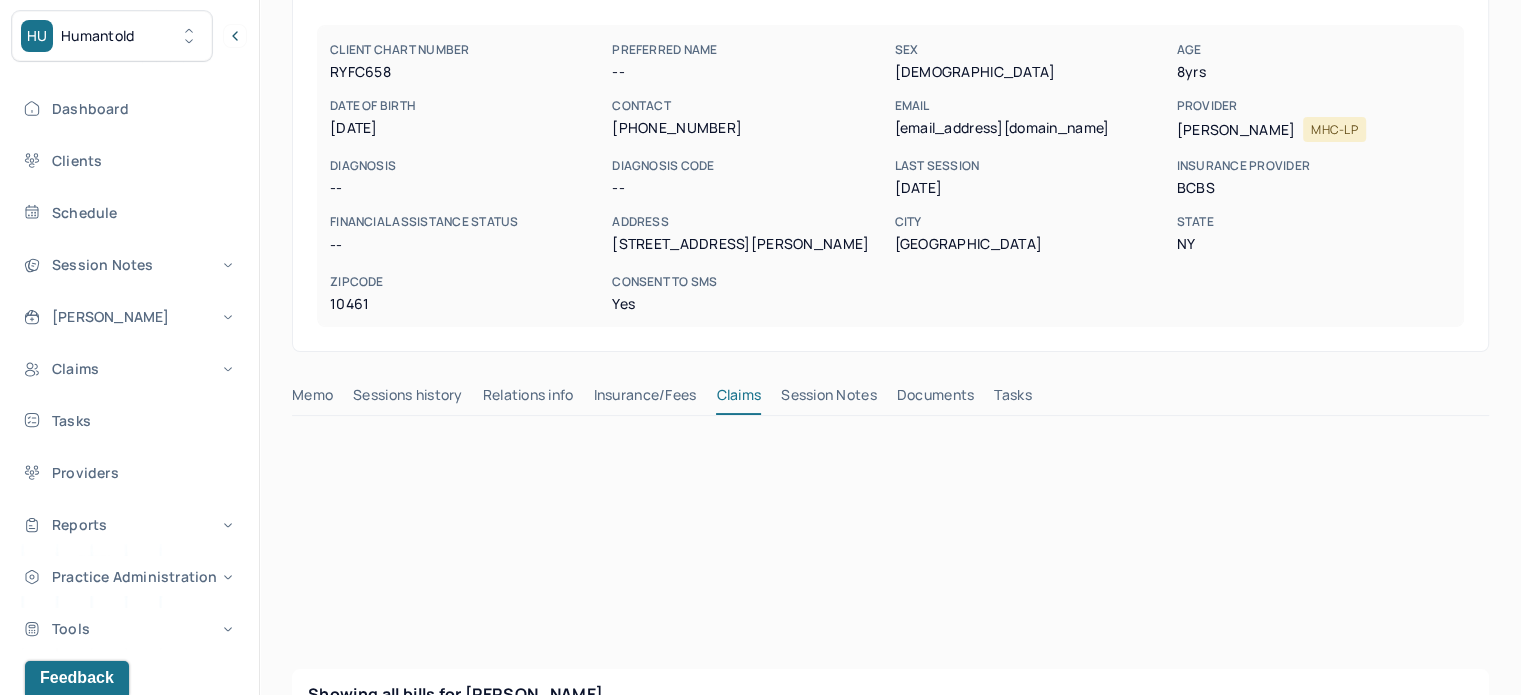 click on "[EMAIL_ADDRESS][DOMAIN_NAME]" at bounding box center (1031, 128) 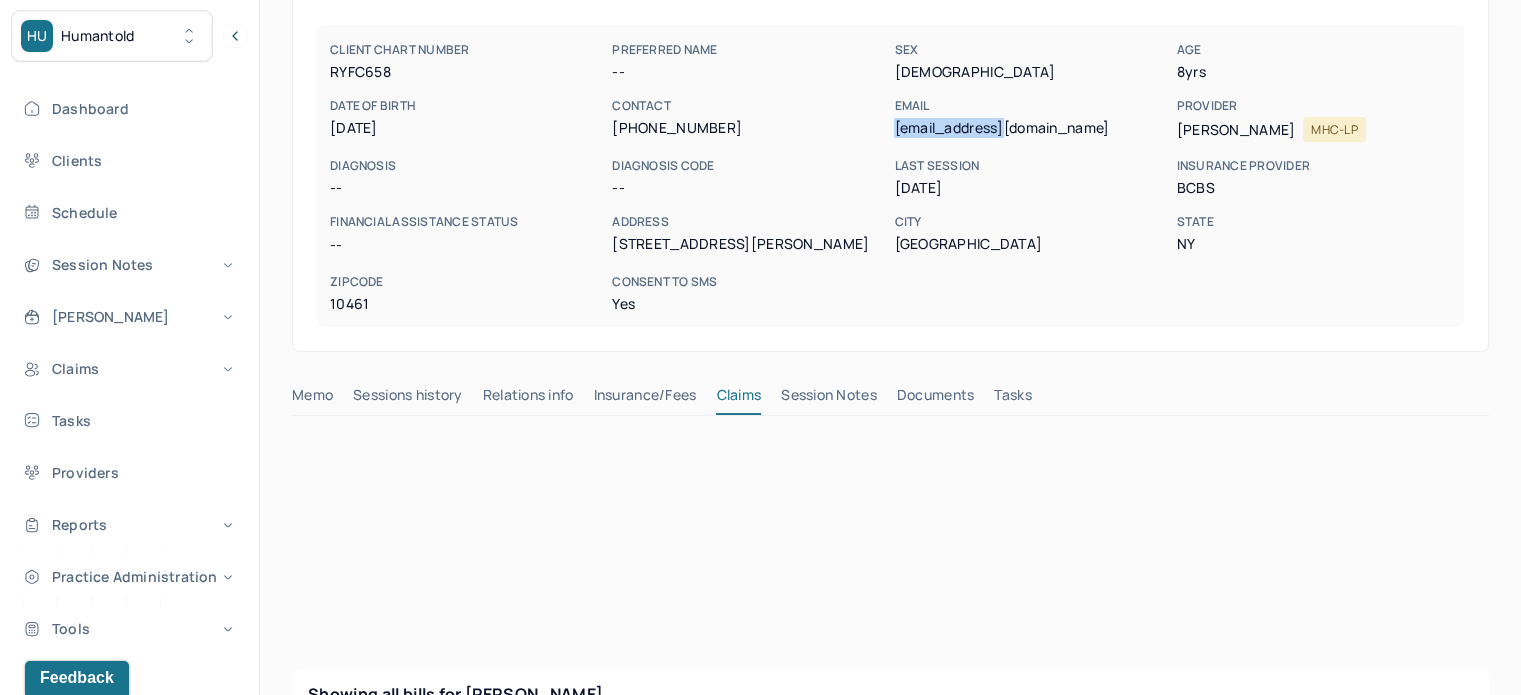click on "[EMAIL_ADDRESS][DOMAIN_NAME]" at bounding box center [1031, 128] 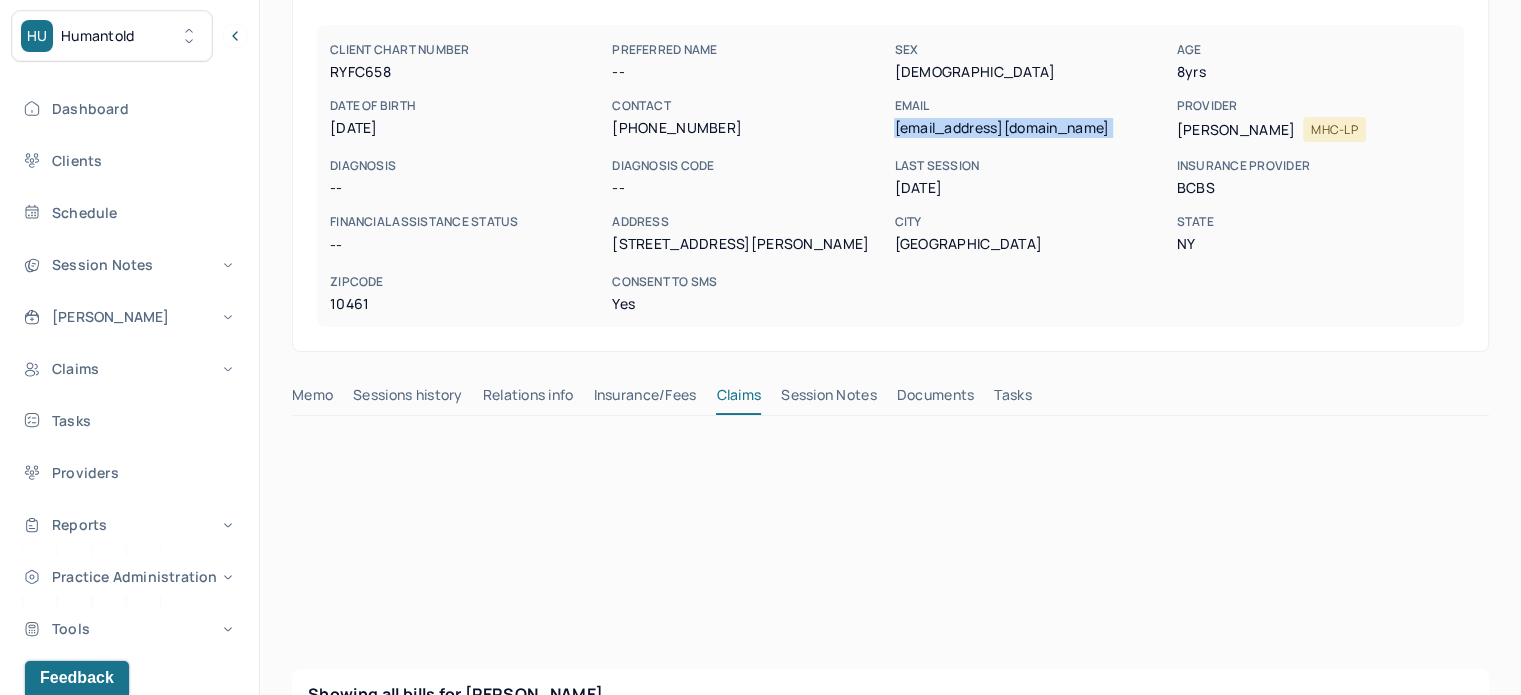 click on "[EMAIL_ADDRESS][DOMAIN_NAME]" at bounding box center [1031, 128] 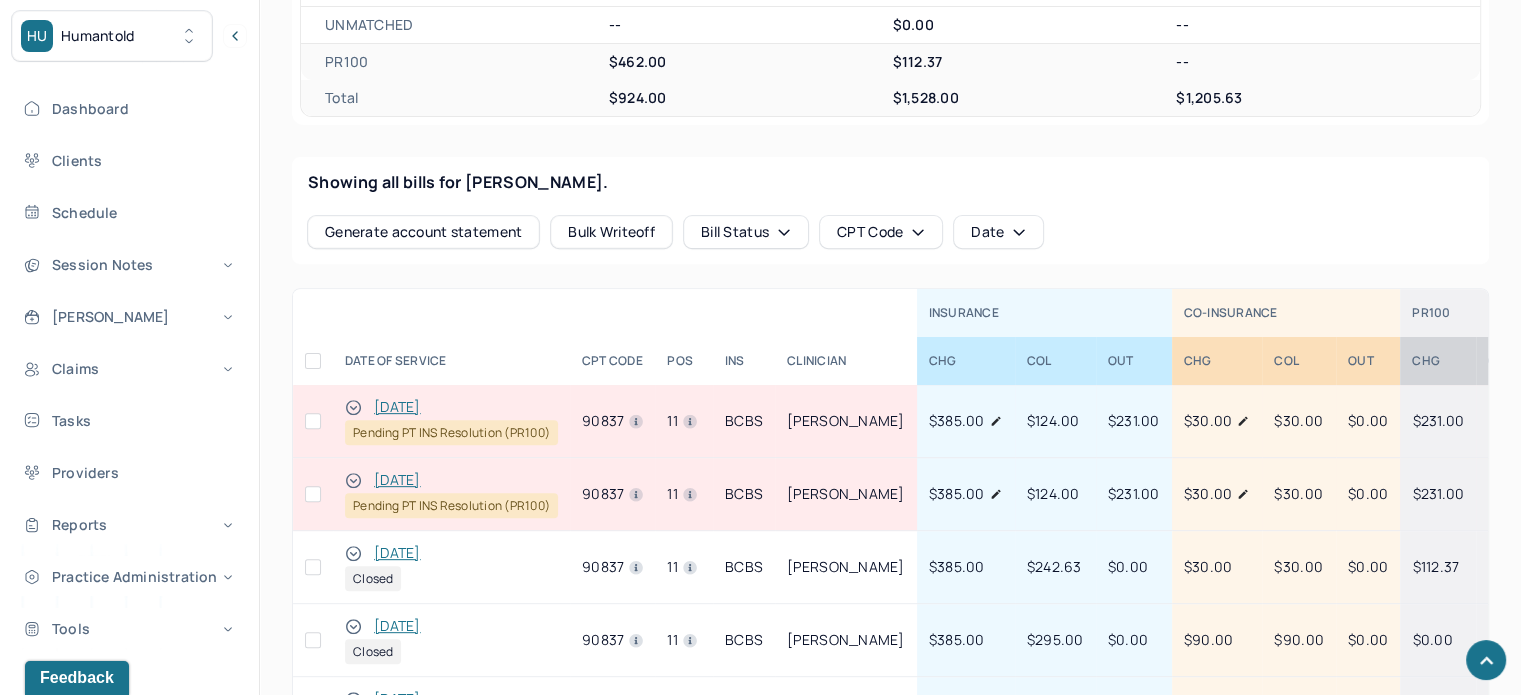 scroll, scrollTop: 700, scrollLeft: 0, axis: vertical 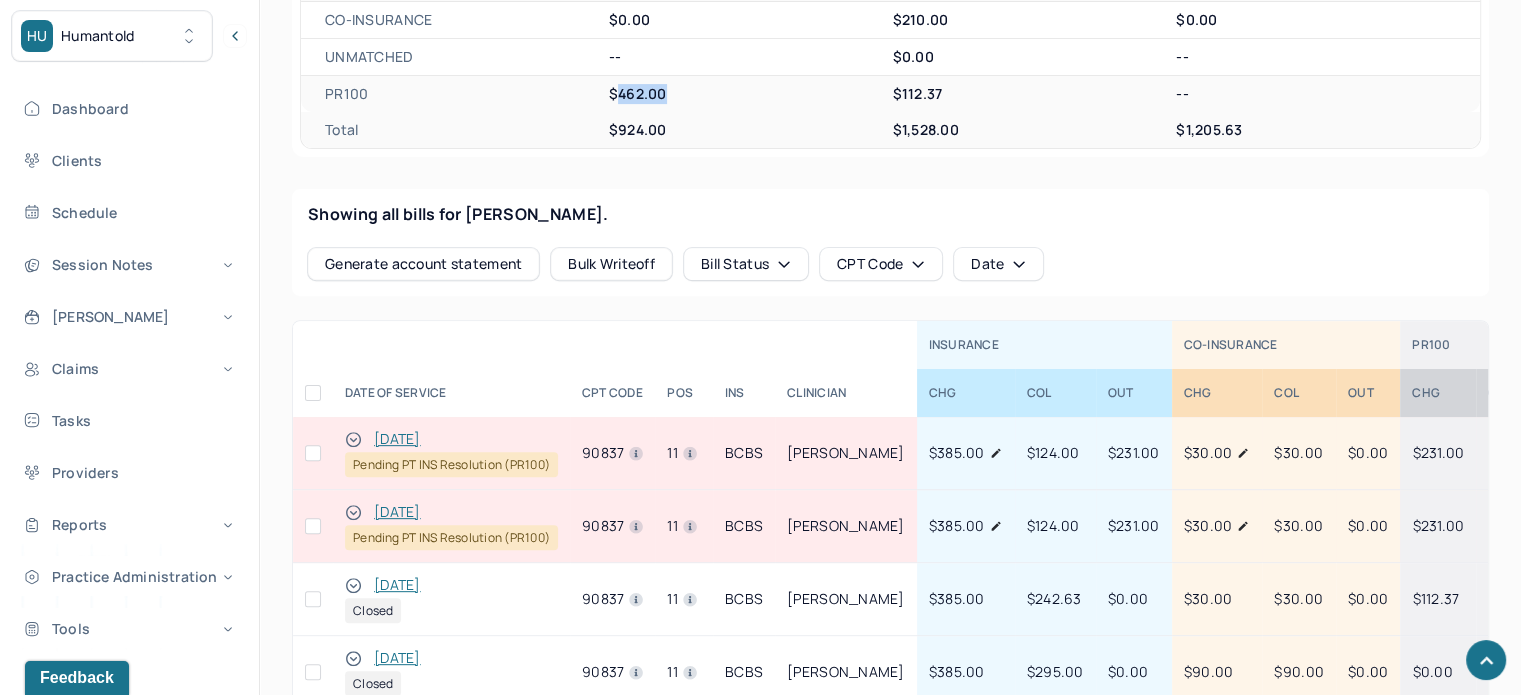 drag, startPoint x: 670, startPoint y: 92, endPoint x: 620, endPoint y: 94, distance: 50.039986 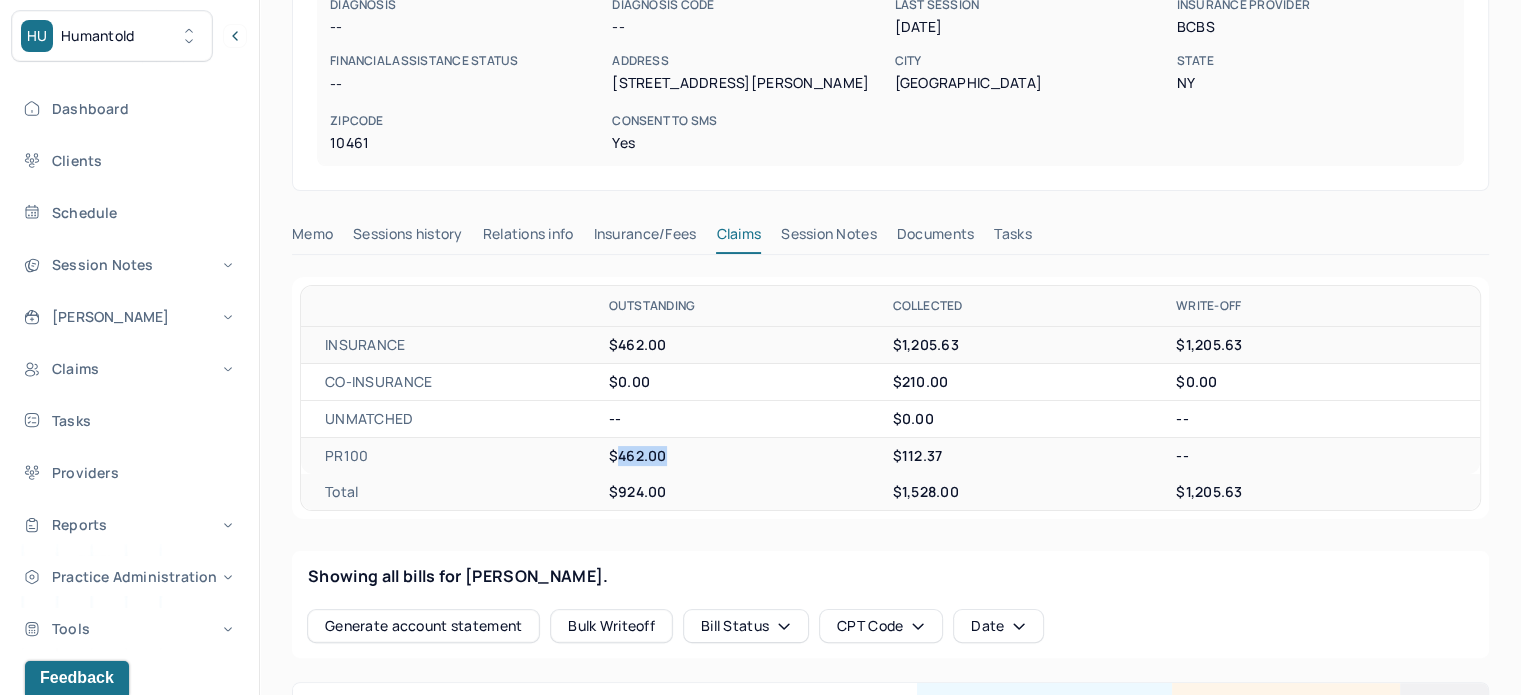 scroll, scrollTop: 300, scrollLeft: 0, axis: vertical 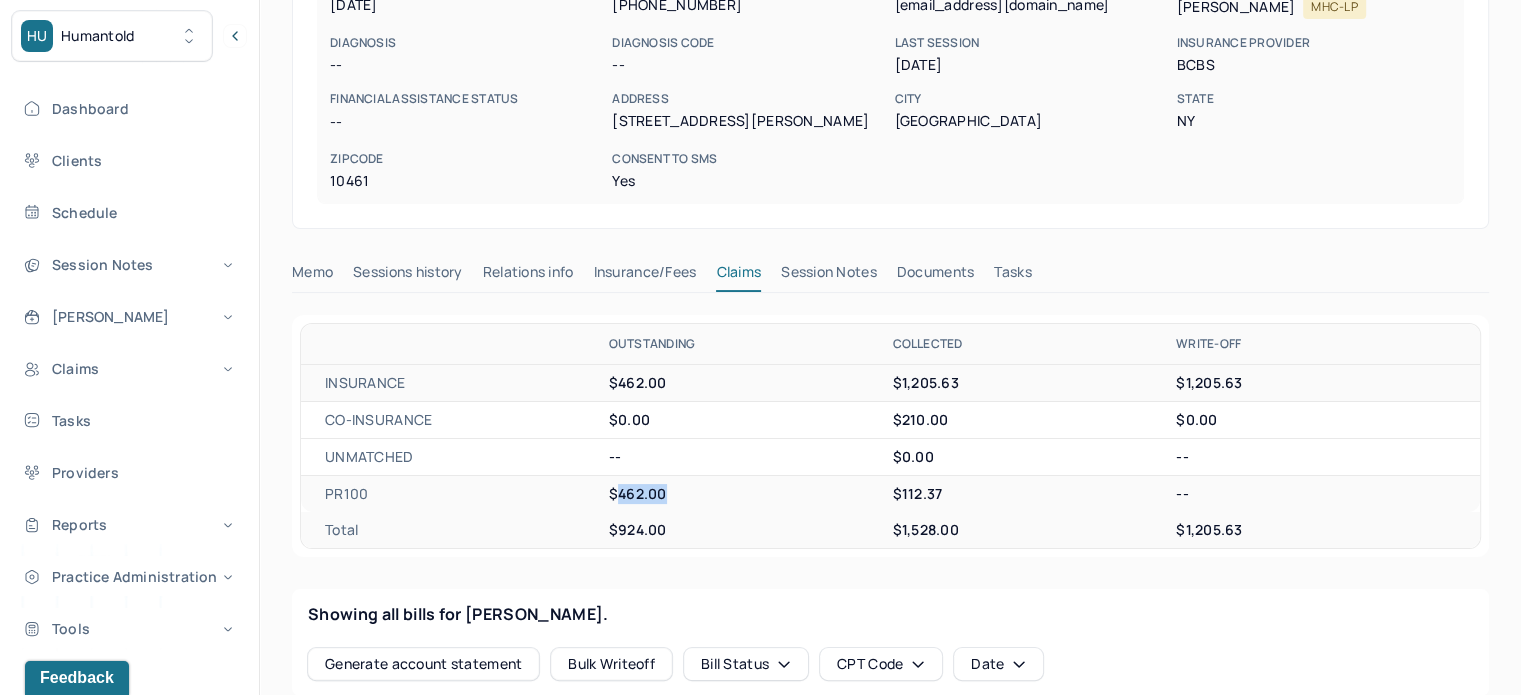 click on "Tasks" at bounding box center (1012, 276) 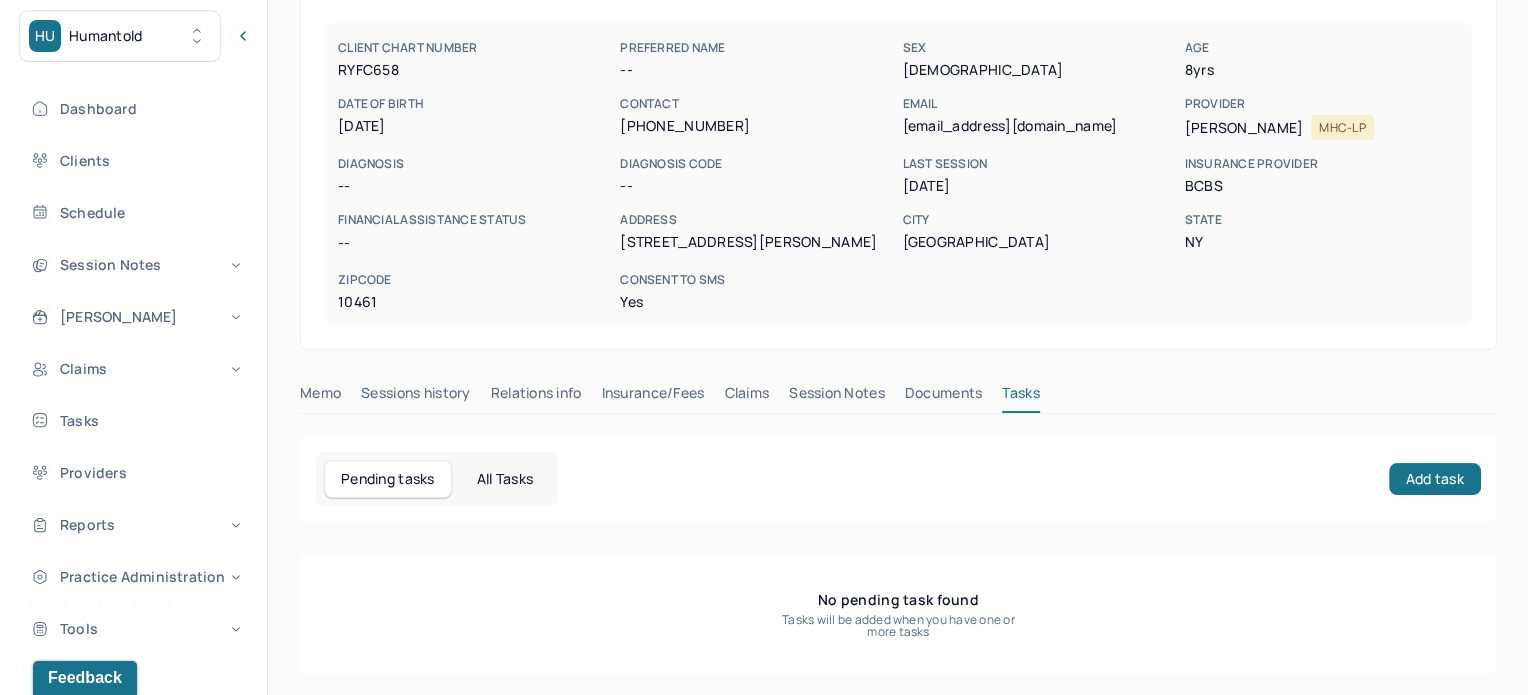 scroll, scrollTop: 180, scrollLeft: 0, axis: vertical 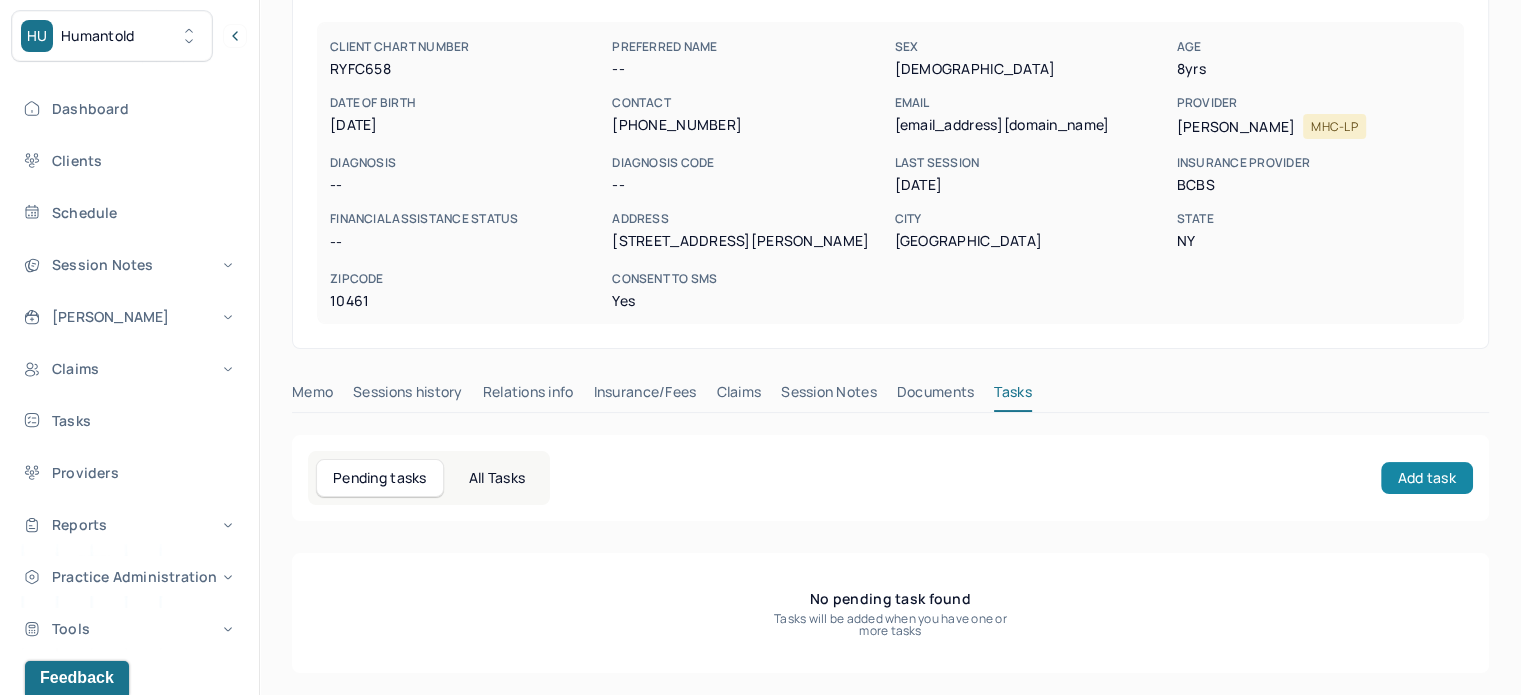 click on "Add task" at bounding box center [1427, 478] 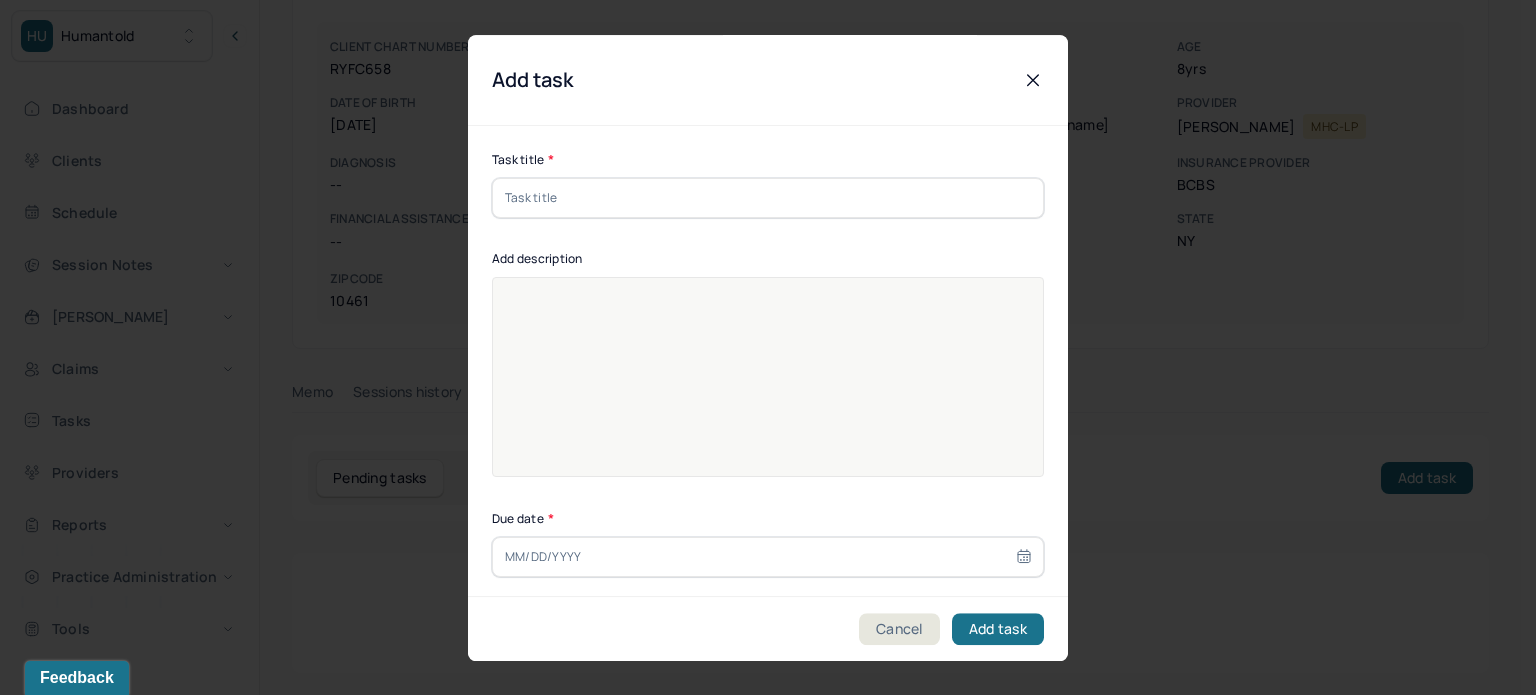 click at bounding box center [768, 198] 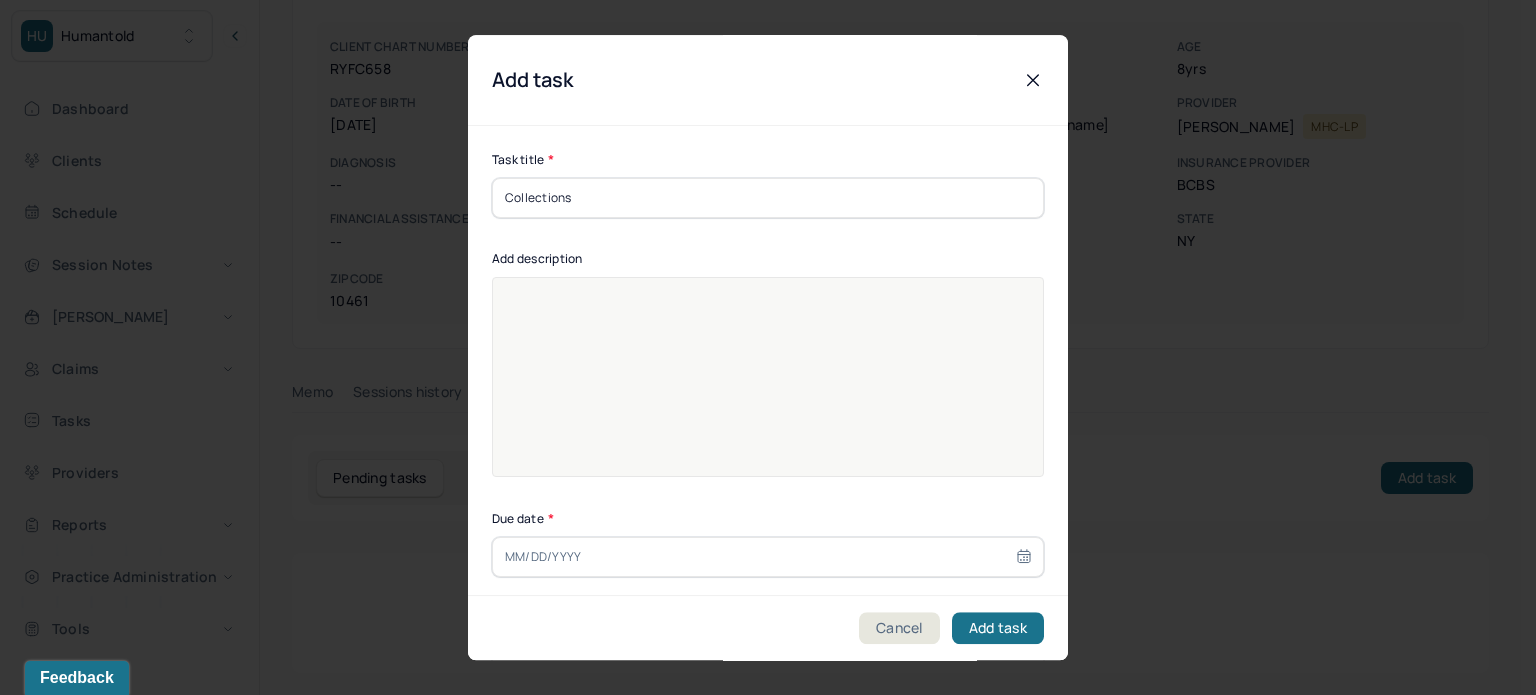 type on "Collections" 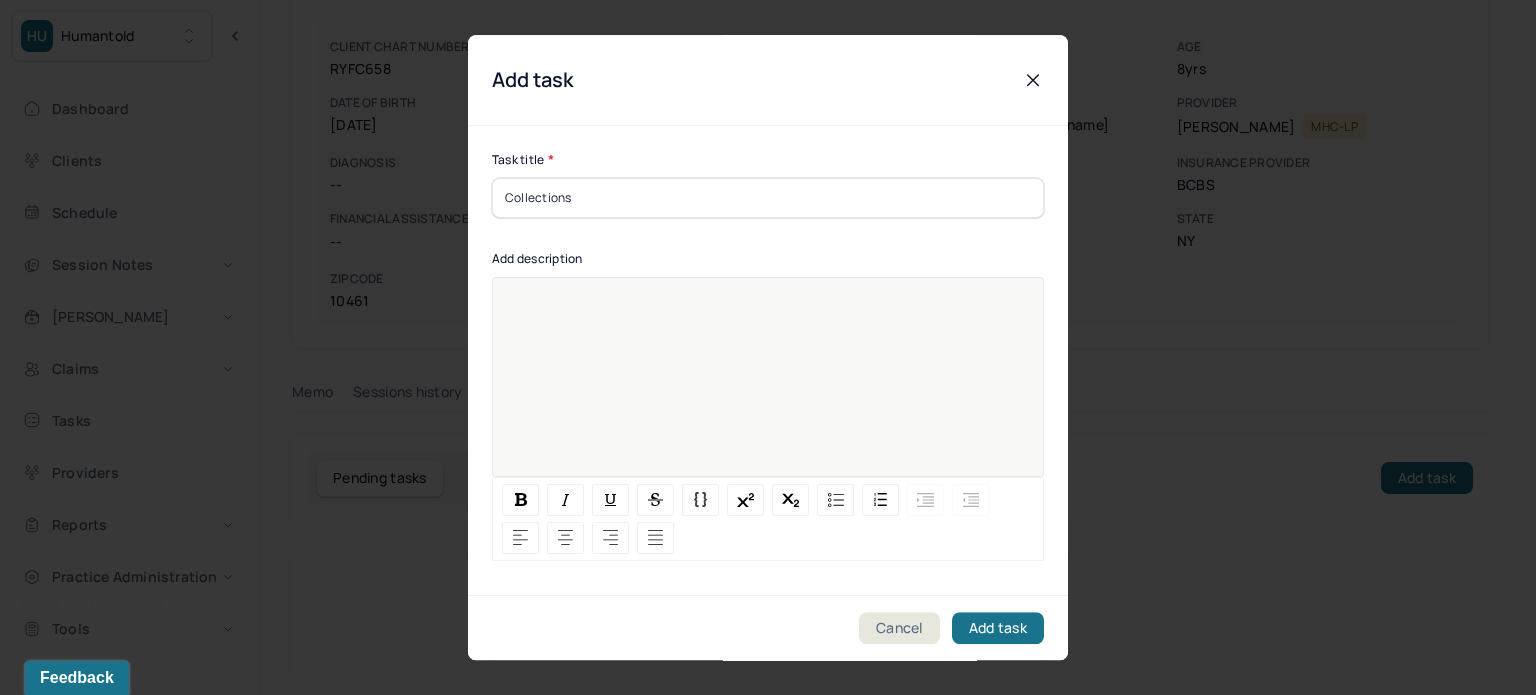 paste 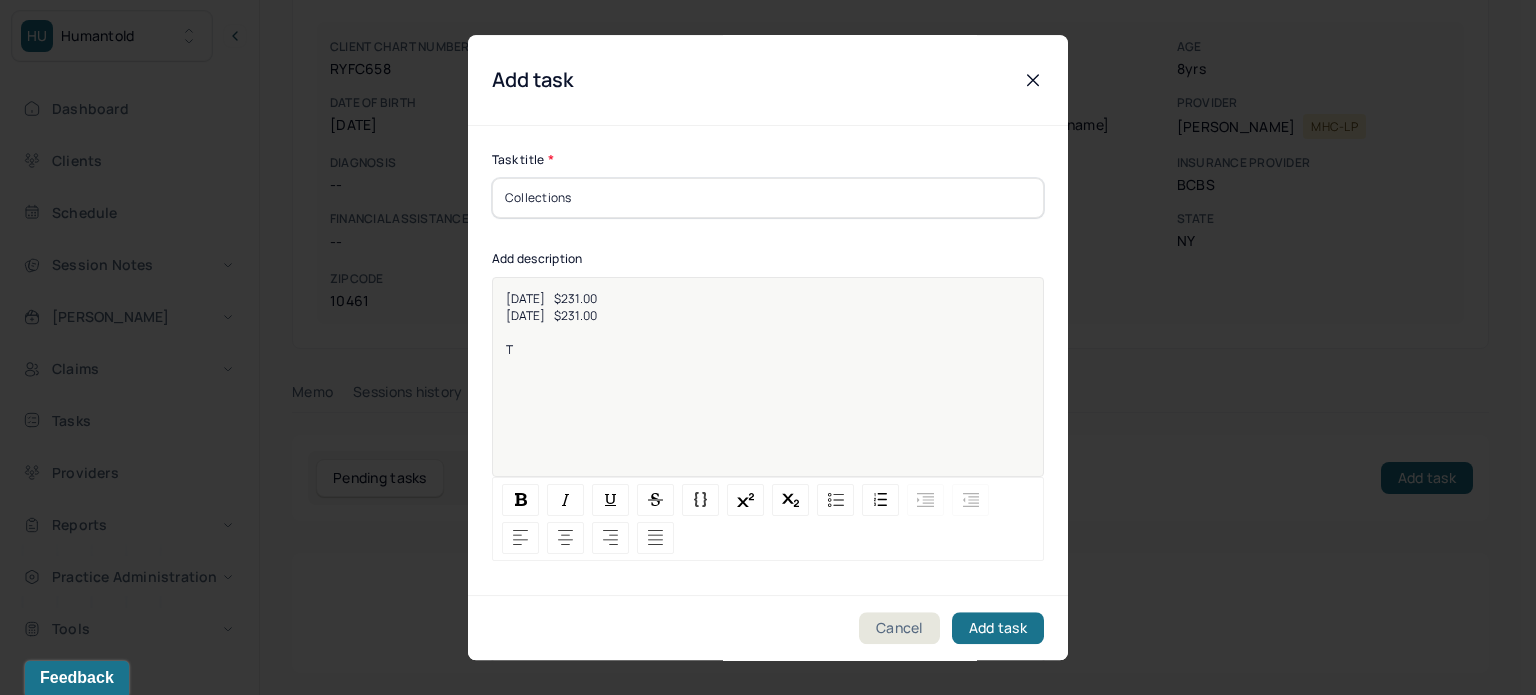 type 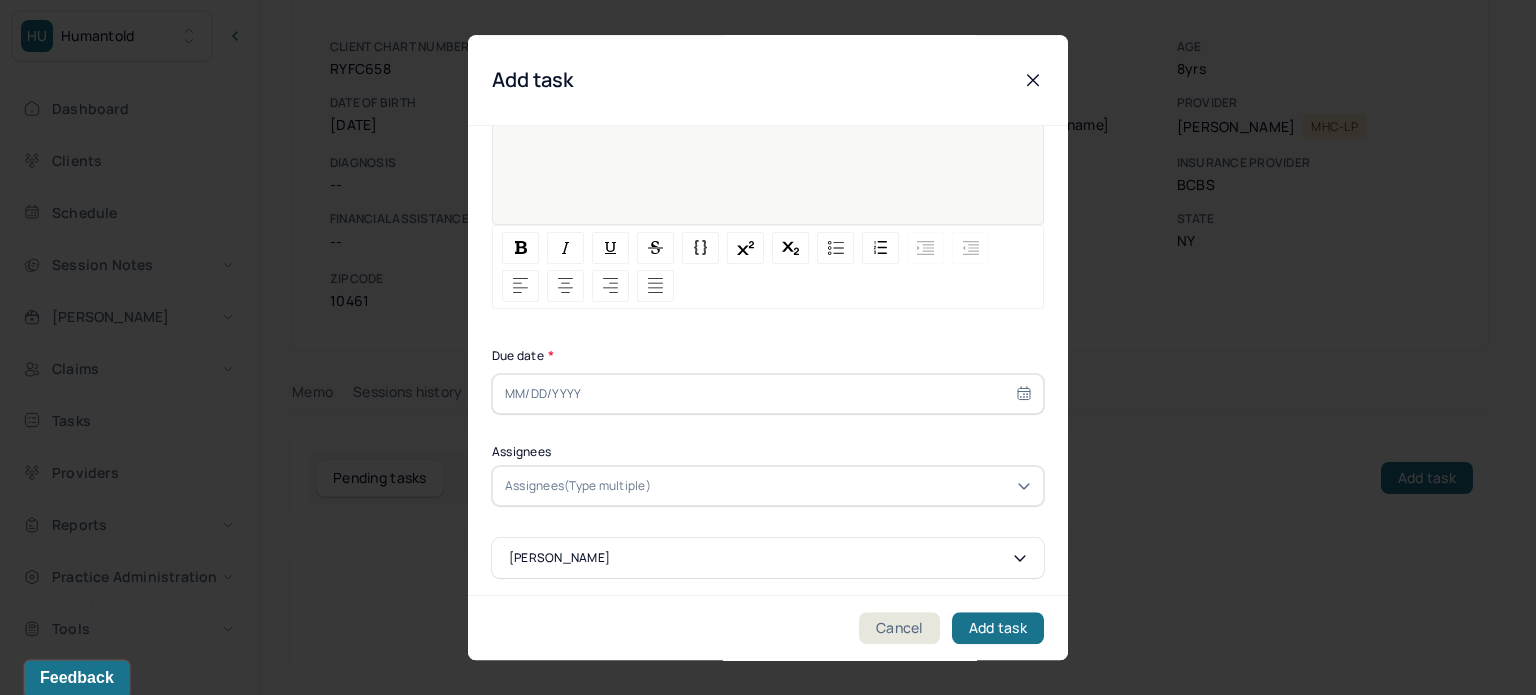 scroll, scrollTop: 256, scrollLeft: 0, axis: vertical 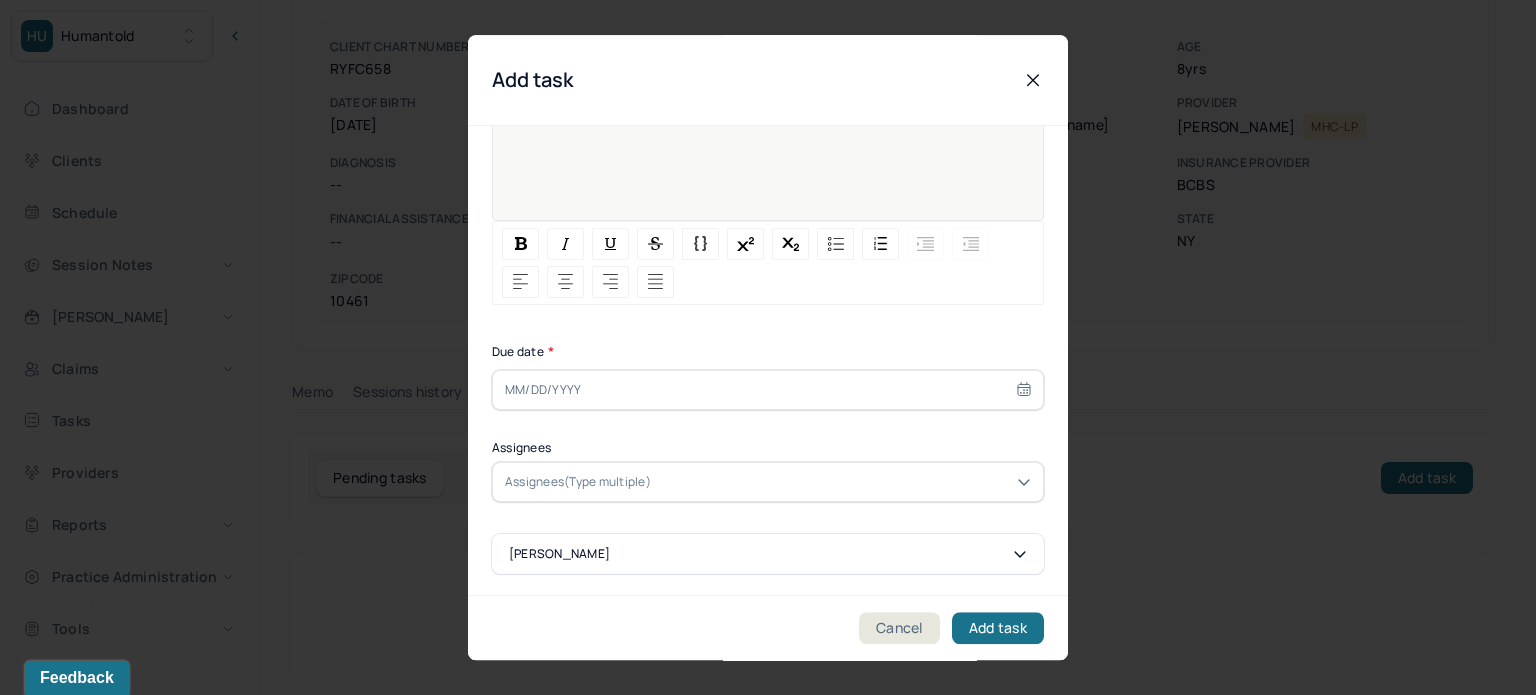 click at bounding box center [768, 390] 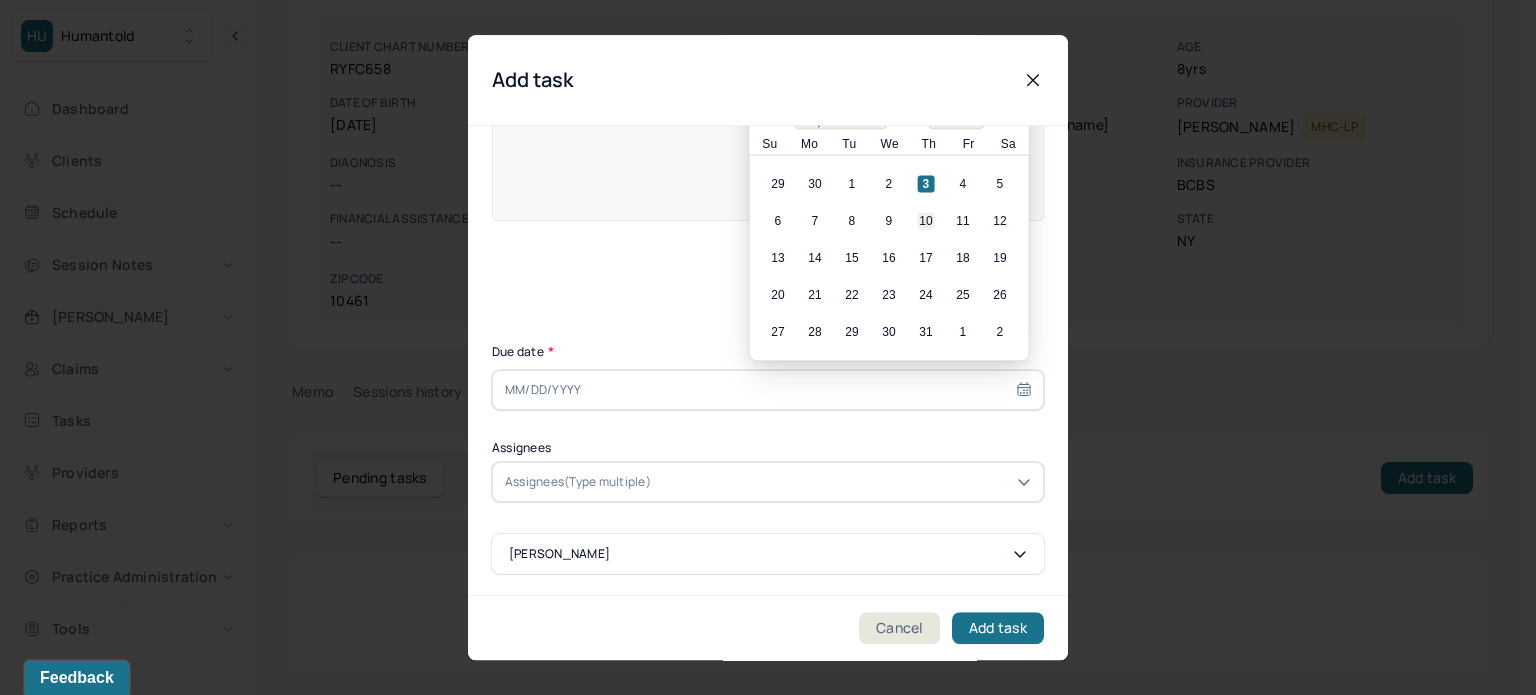 click on "6 7 8 9 10 11 12" at bounding box center [889, 221] 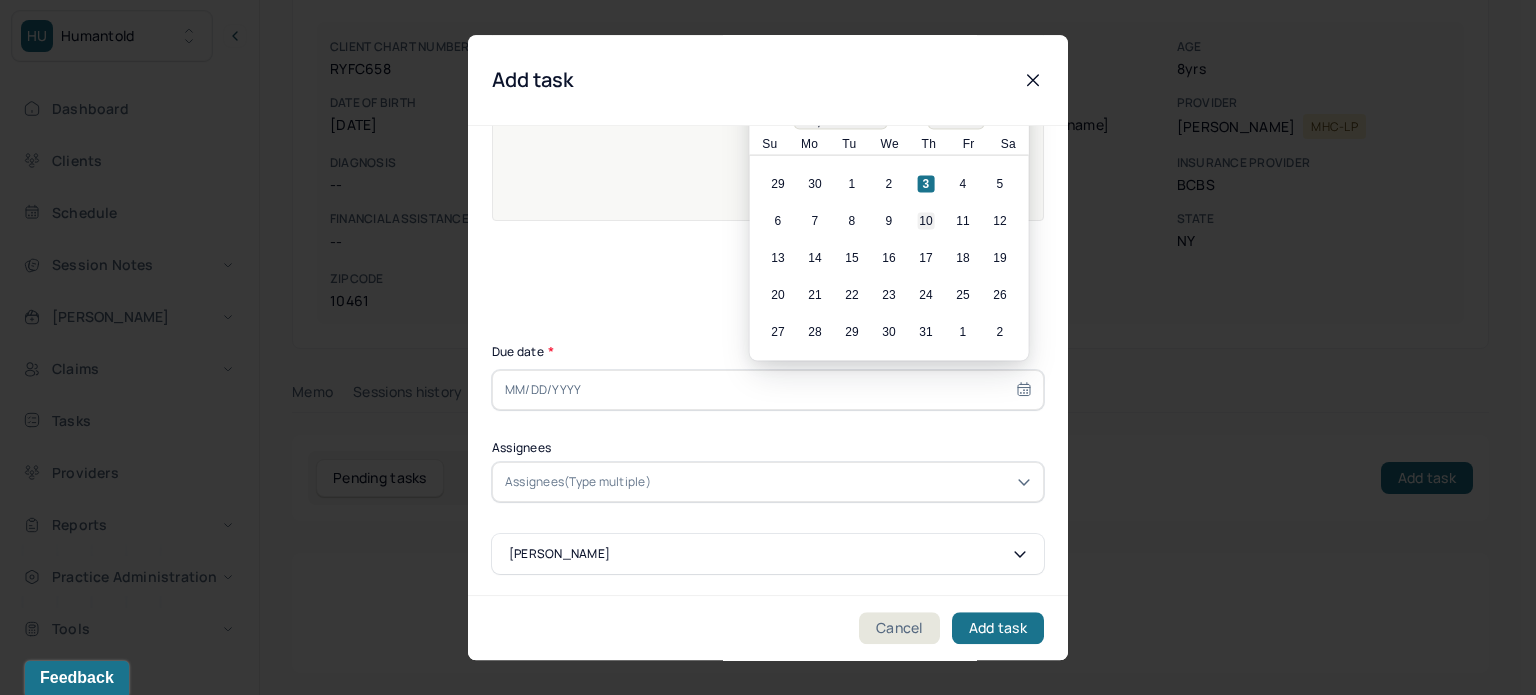 click on "10" at bounding box center (926, 221) 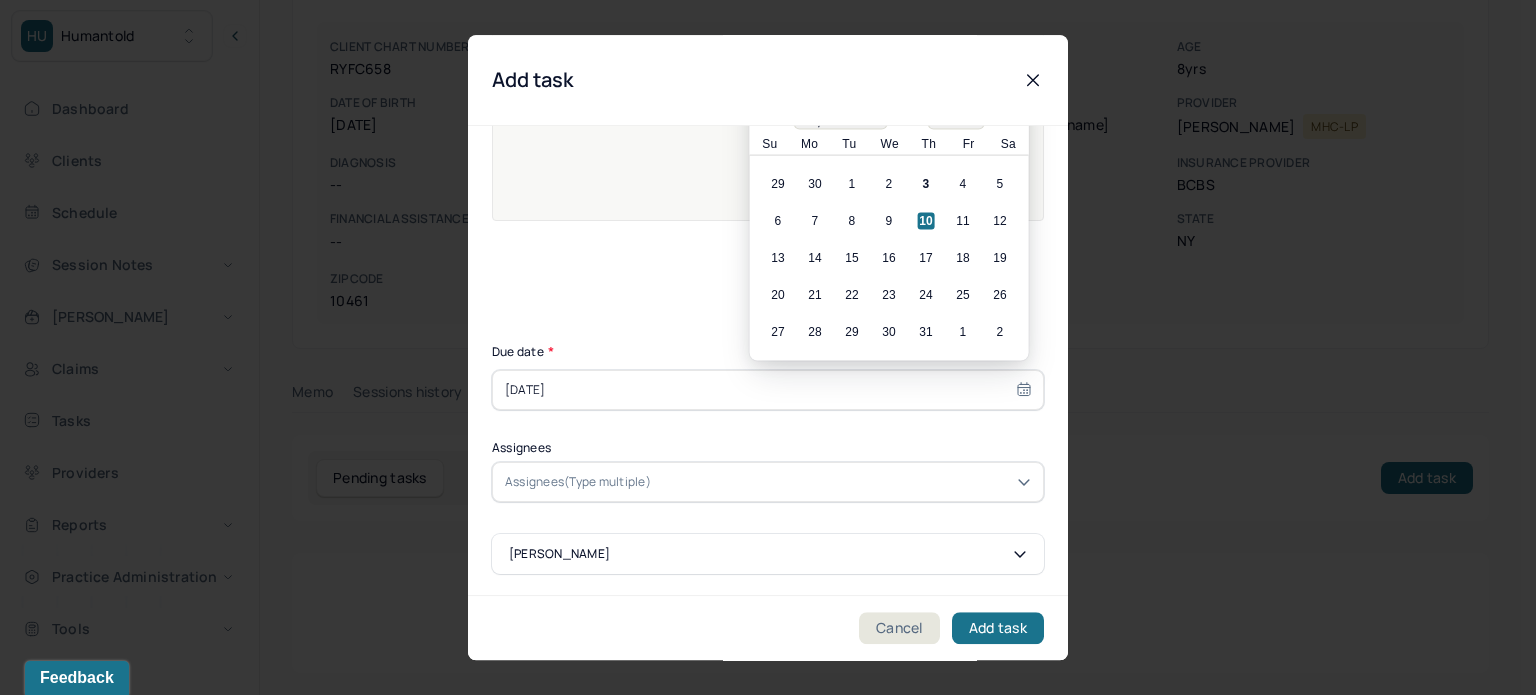click on "Assignees(Type multiple)" at bounding box center (578, 482) 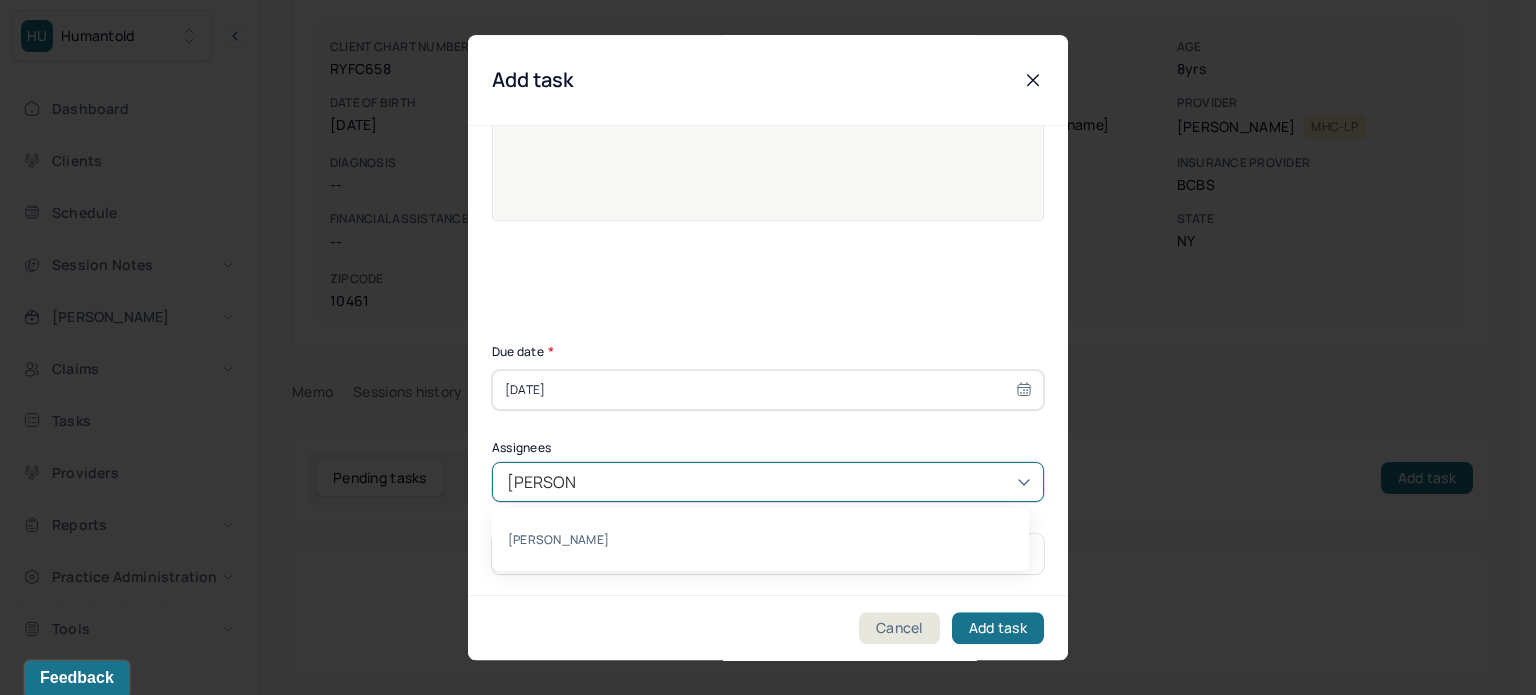 type on "[PERSON_NAME]" 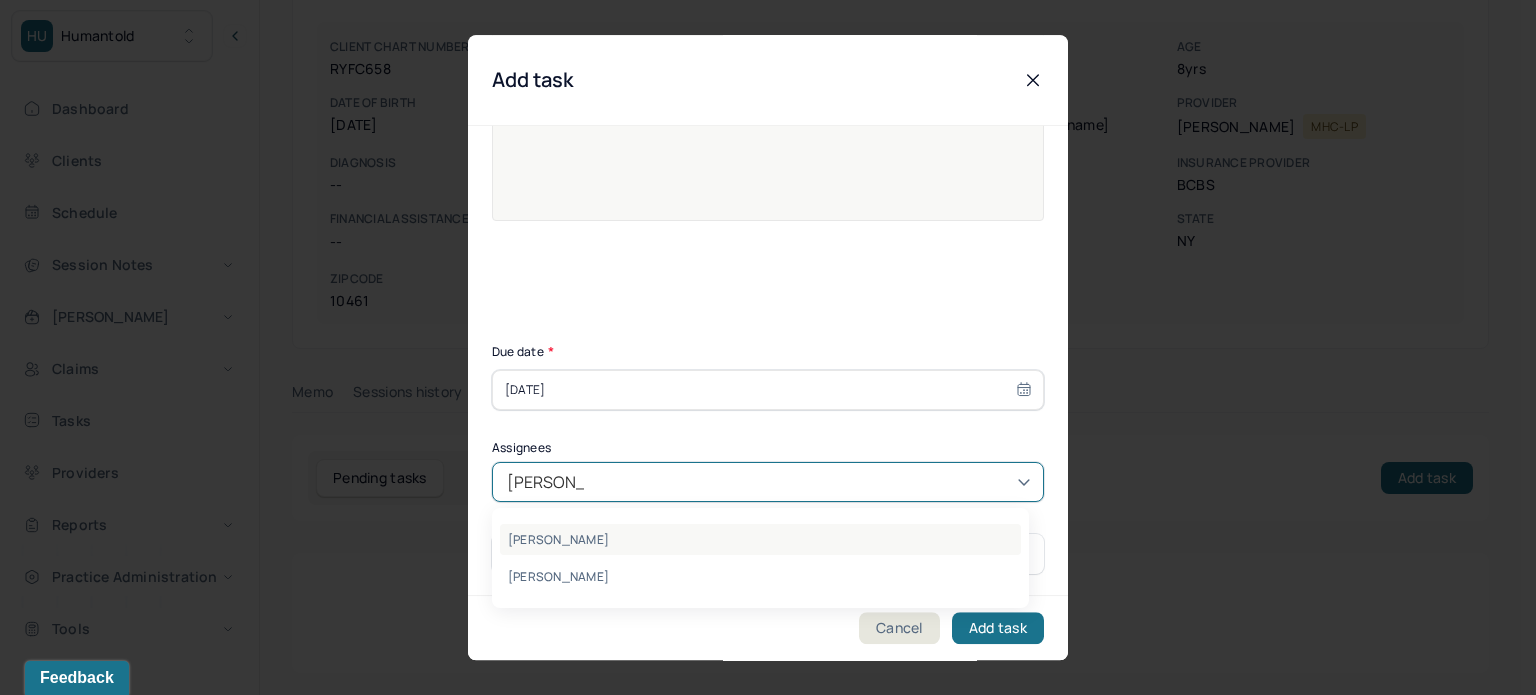 click on "[PERSON_NAME]" at bounding box center (760, 539) 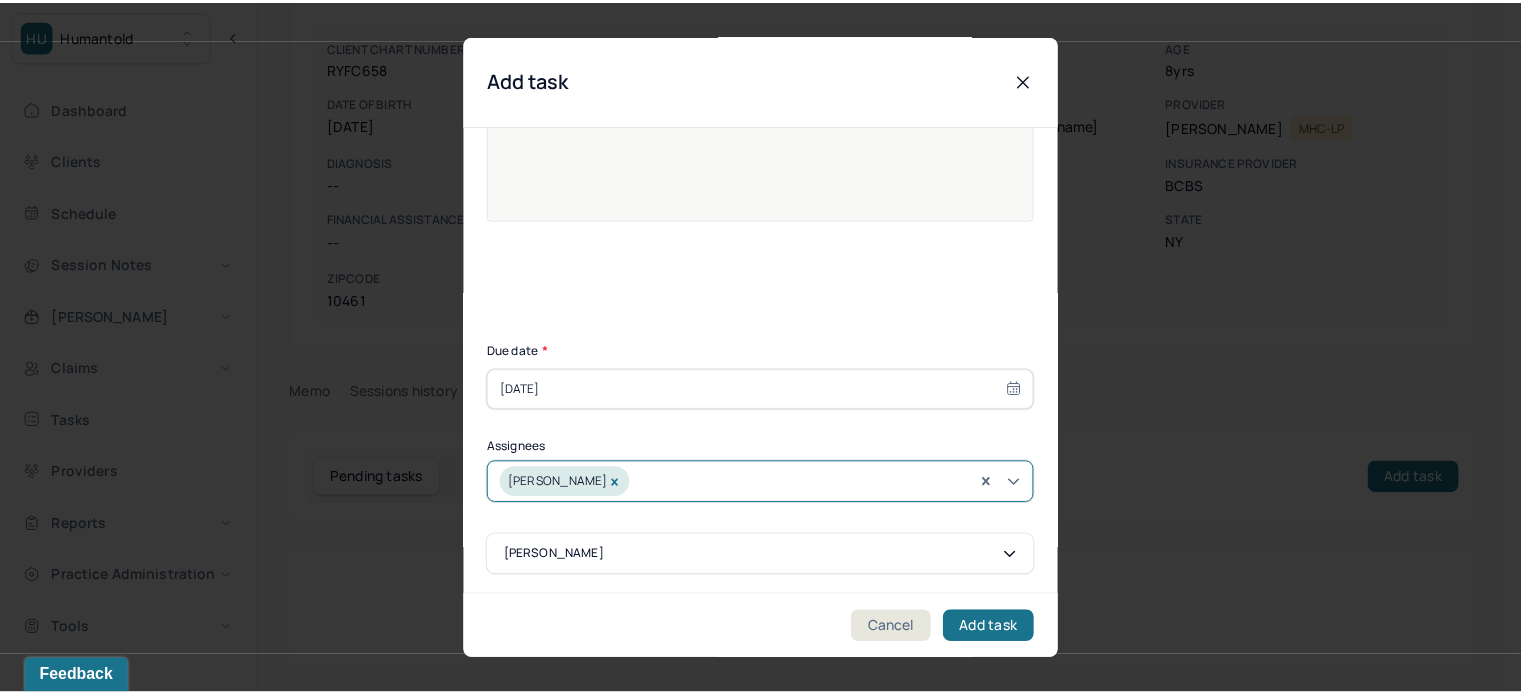 scroll, scrollTop: 0, scrollLeft: 0, axis: both 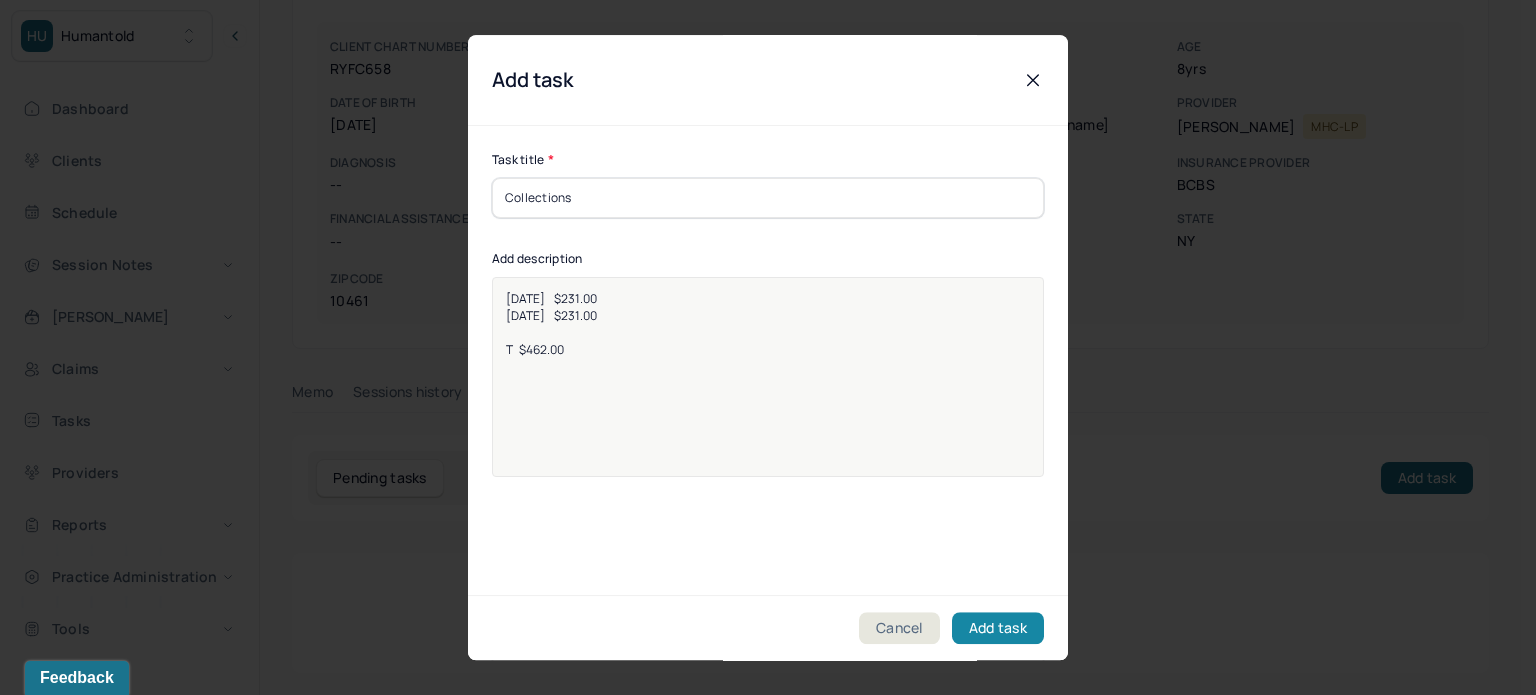 click on "Add task" at bounding box center (998, 628) 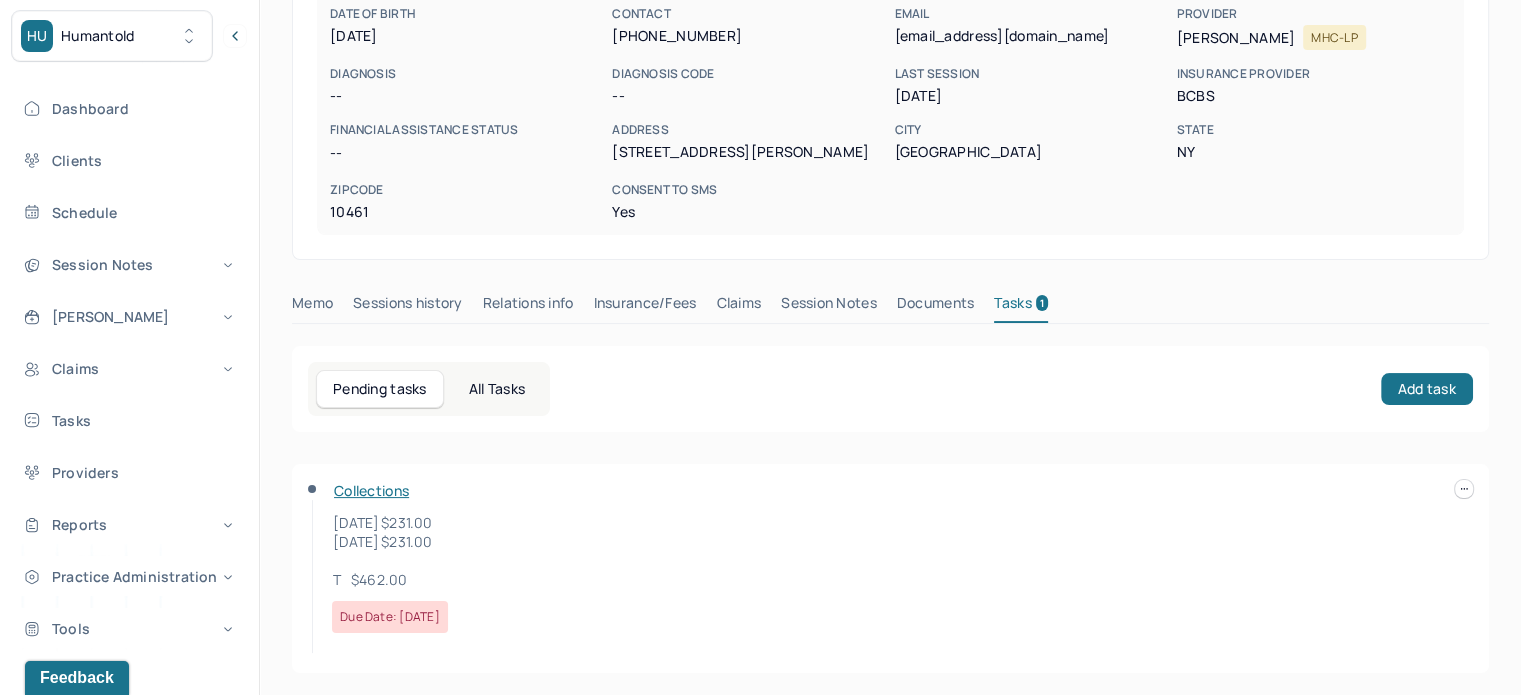 scroll, scrollTop: 0, scrollLeft: 0, axis: both 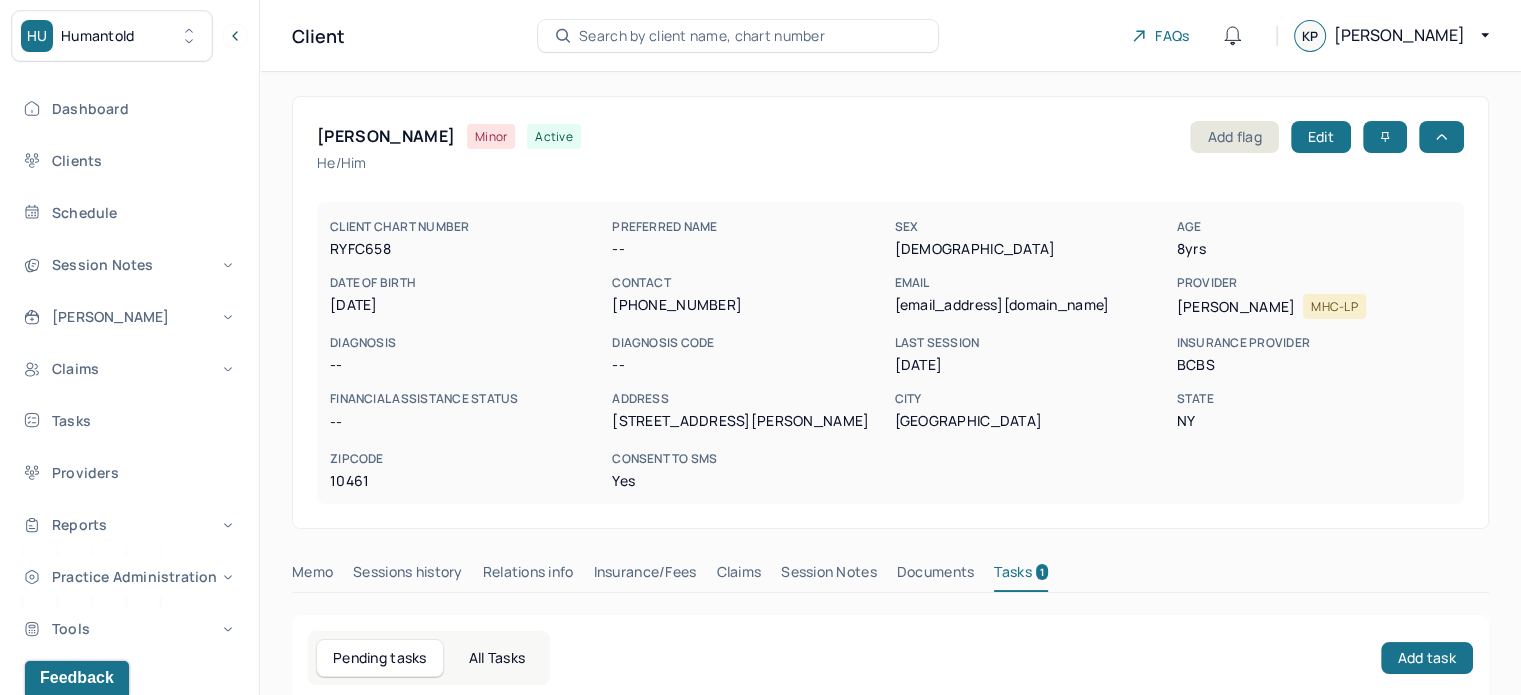 click on "Search by client name, chart number" at bounding box center (702, 36) 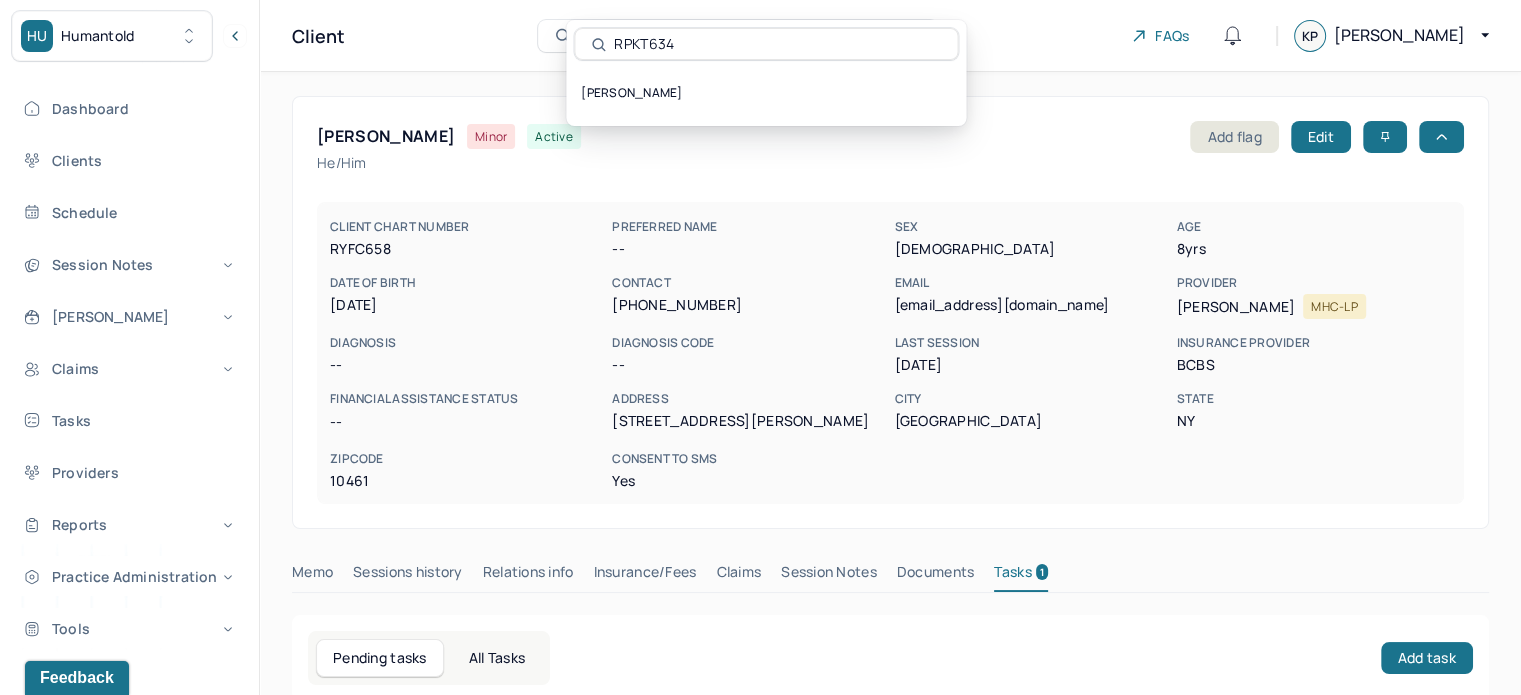 type on "RPKT634" 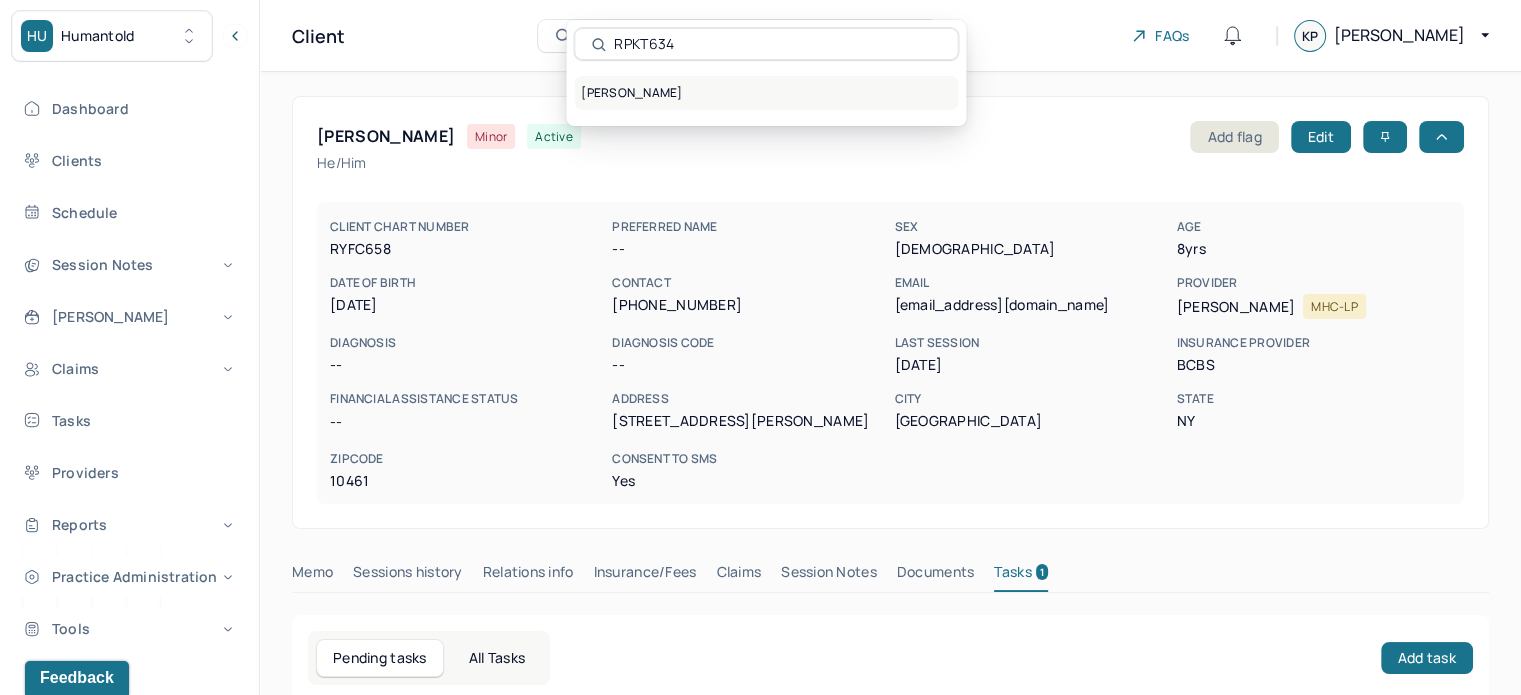 drag, startPoint x: 709, startPoint y: 75, endPoint x: 701, endPoint y: 96, distance: 22.472204 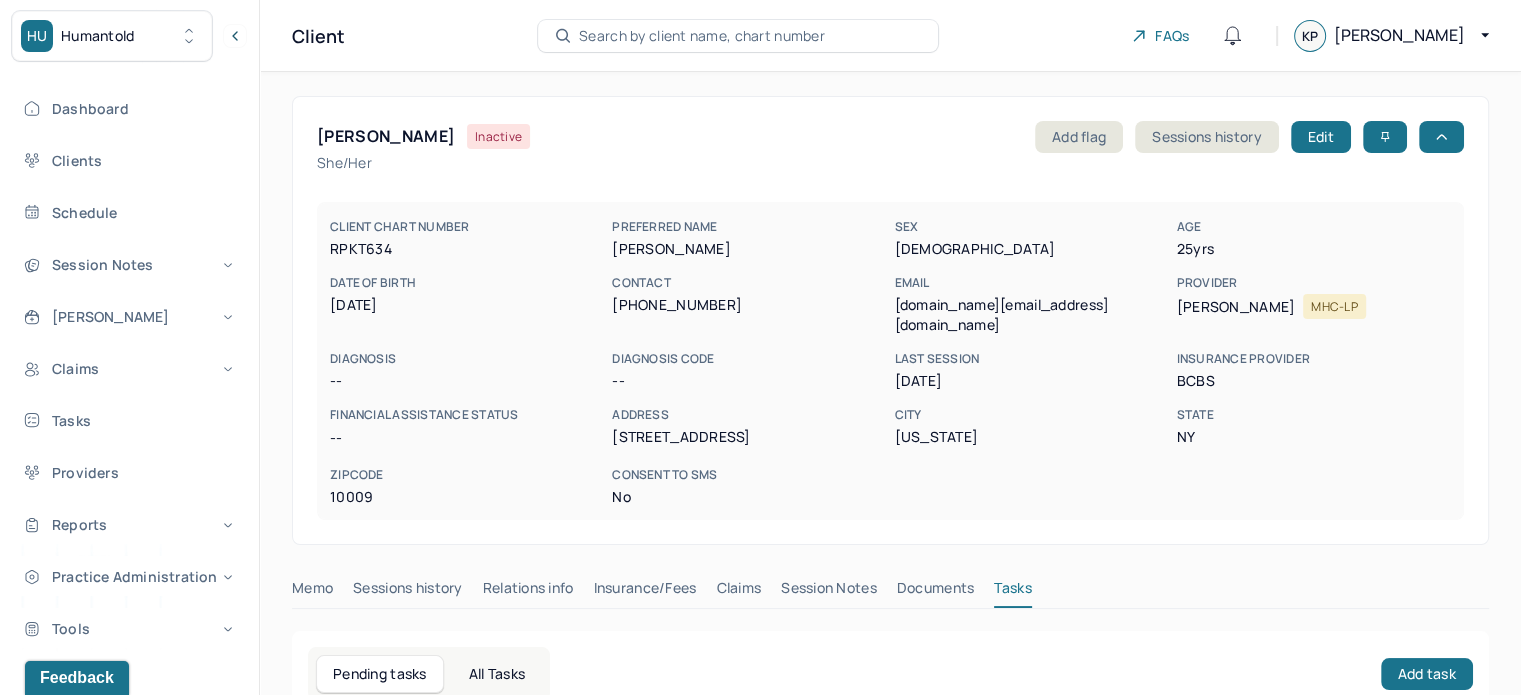 click on "[DOMAIN_NAME][EMAIL_ADDRESS][DOMAIN_NAME]" at bounding box center (1031, 315) 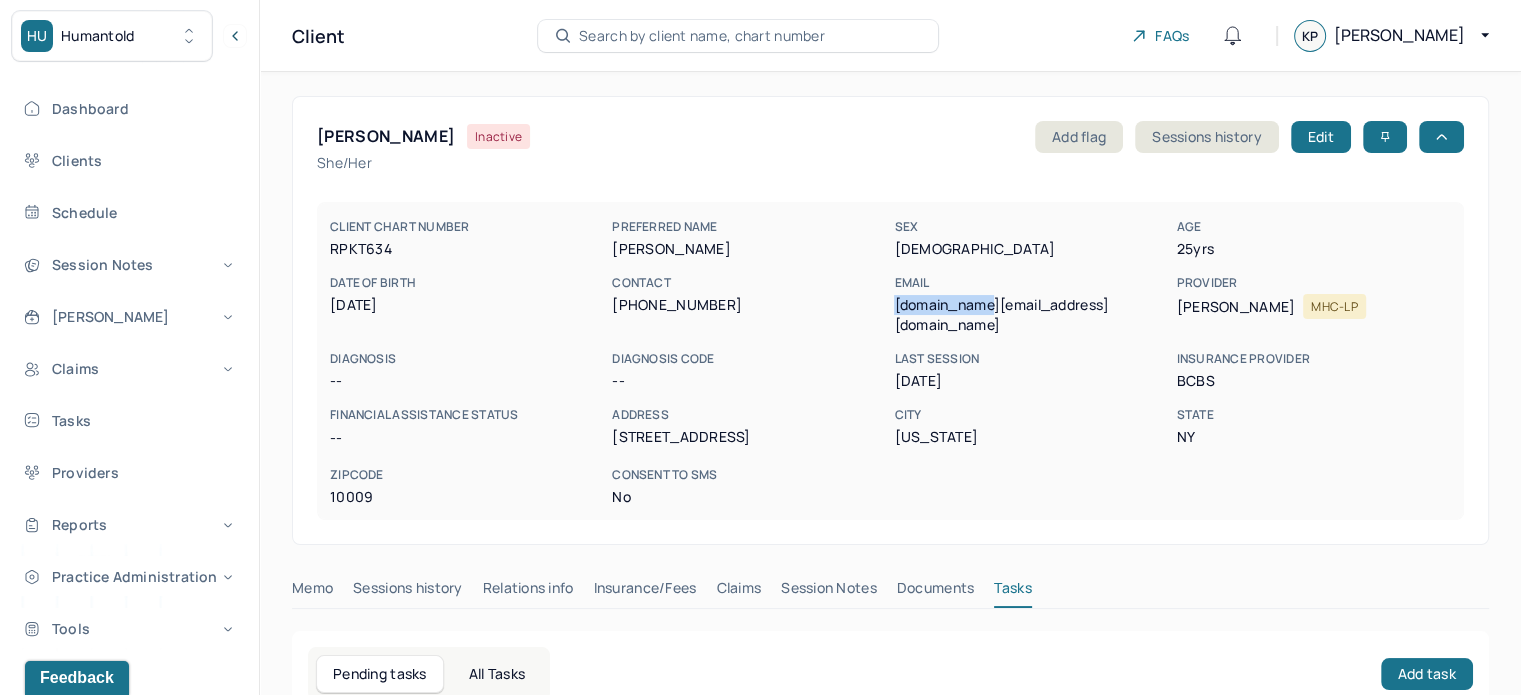 click on "[DOMAIN_NAME][EMAIL_ADDRESS][DOMAIN_NAME]" at bounding box center (1031, 315) 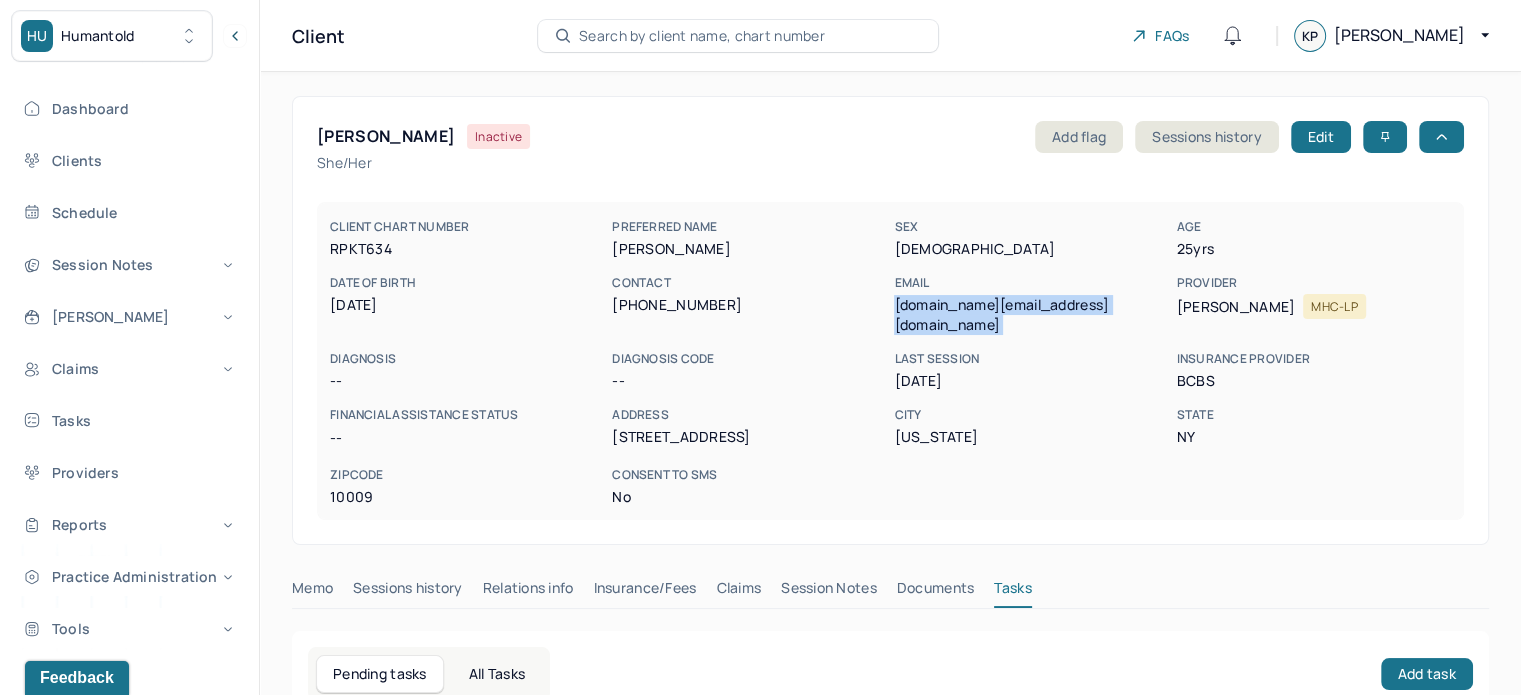 click on "[DOMAIN_NAME][EMAIL_ADDRESS][DOMAIN_NAME]" at bounding box center [1031, 315] 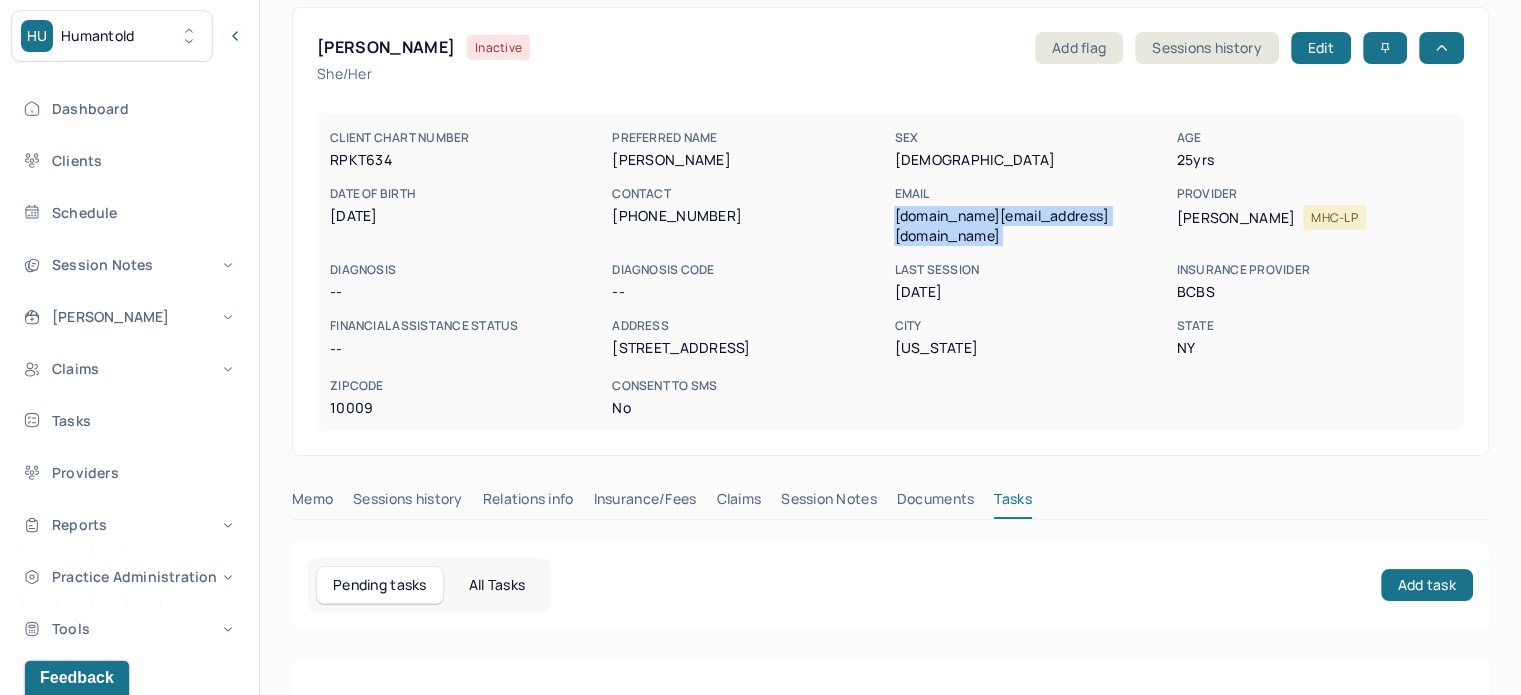 scroll, scrollTop: 180, scrollLeft: 0, axis: vertical 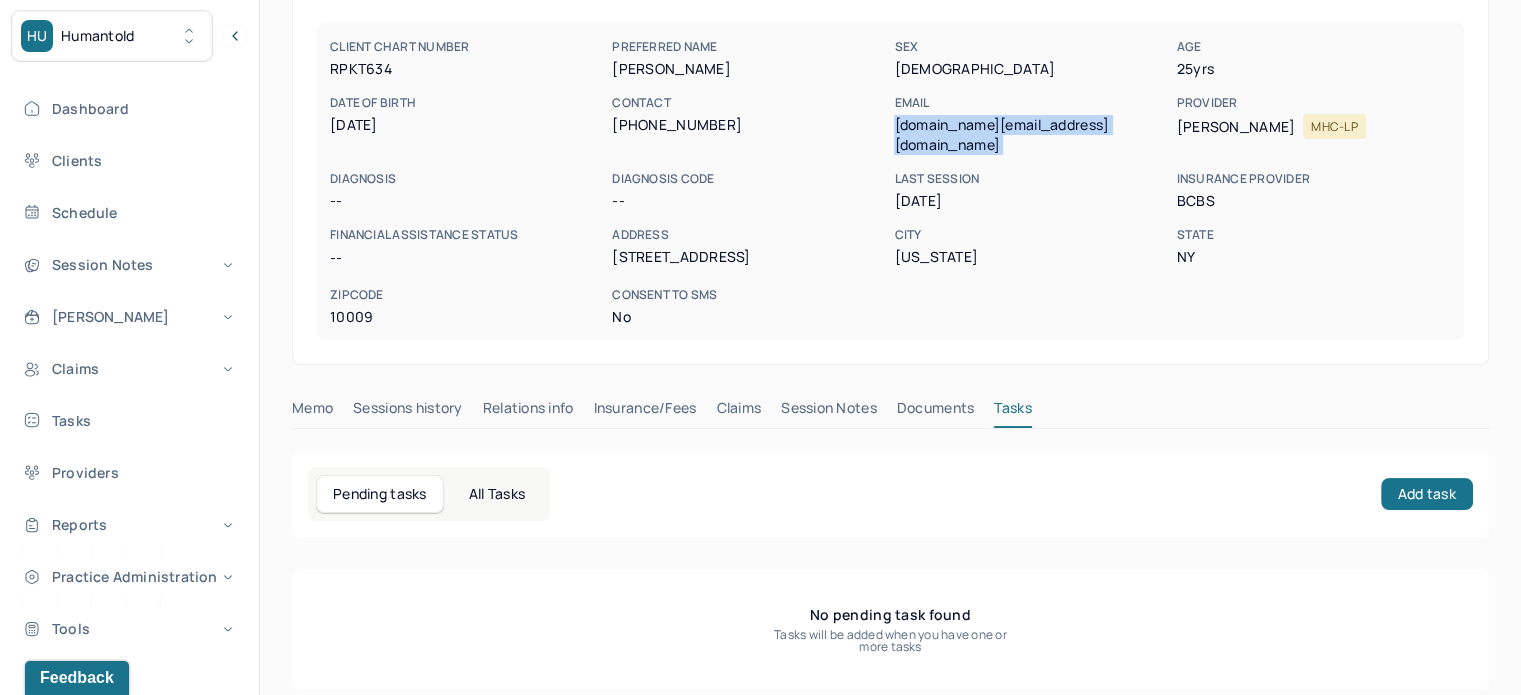 click on "Claims" at bounding box center [738, 412] 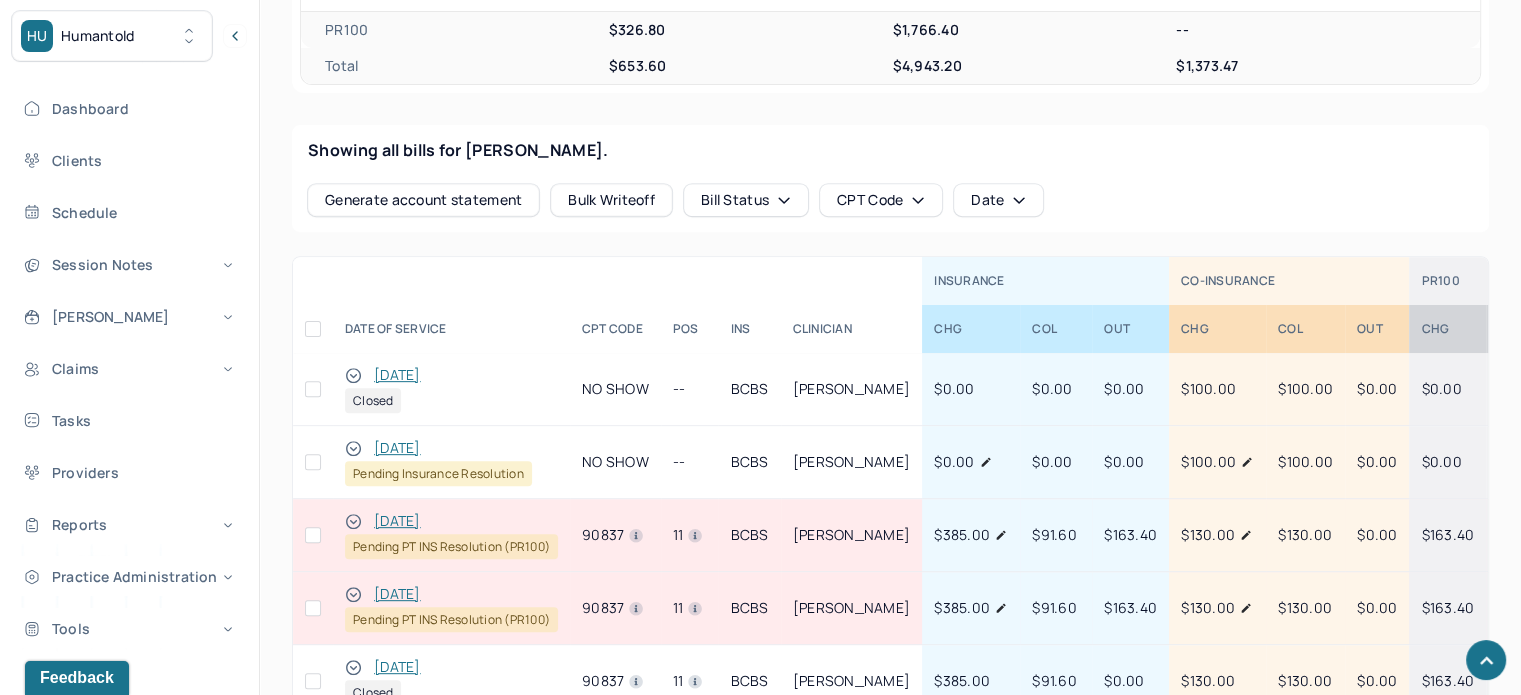 scroll, scrollTop: 880, scrollLeft: 0, axis: vertical 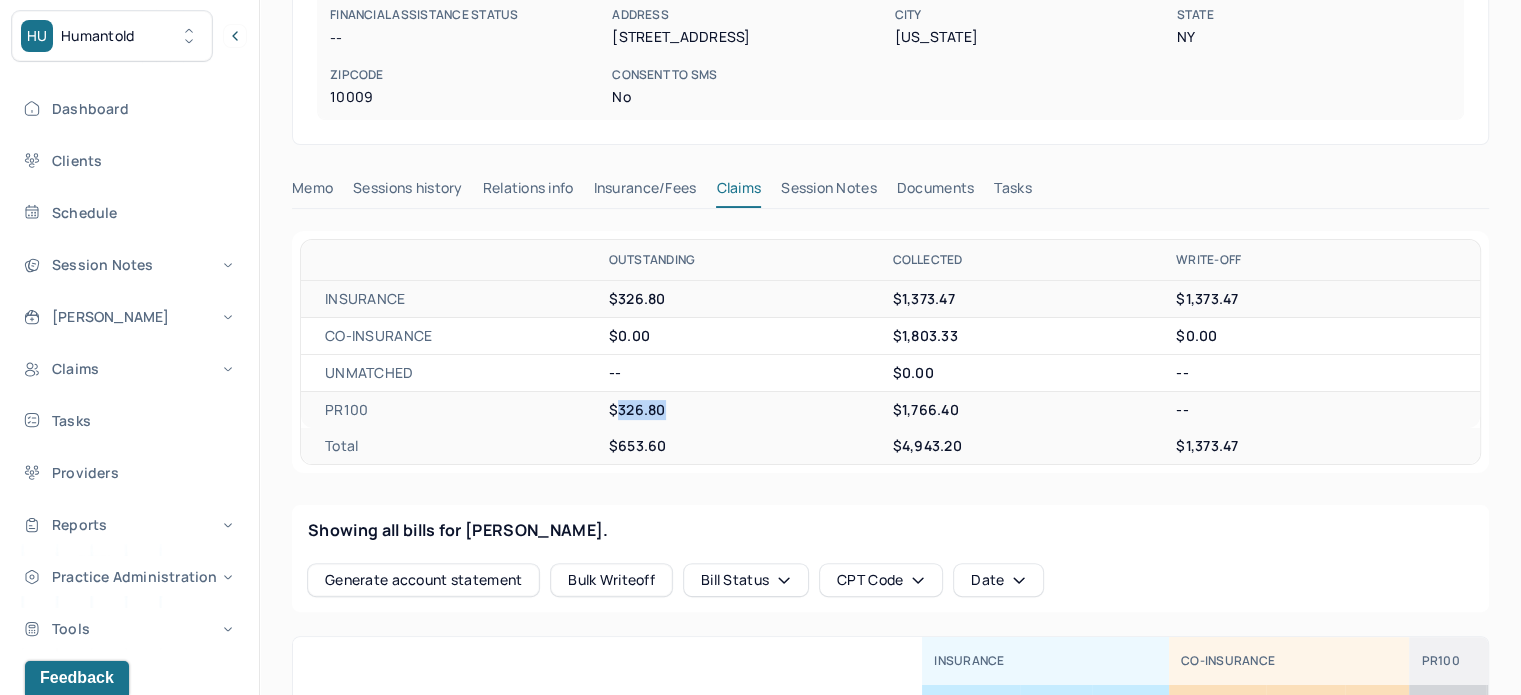 drag, startPoint x: 676, startPoint y: 395, endPoint x: 614, endPoint y: 402, distance: 62.39391 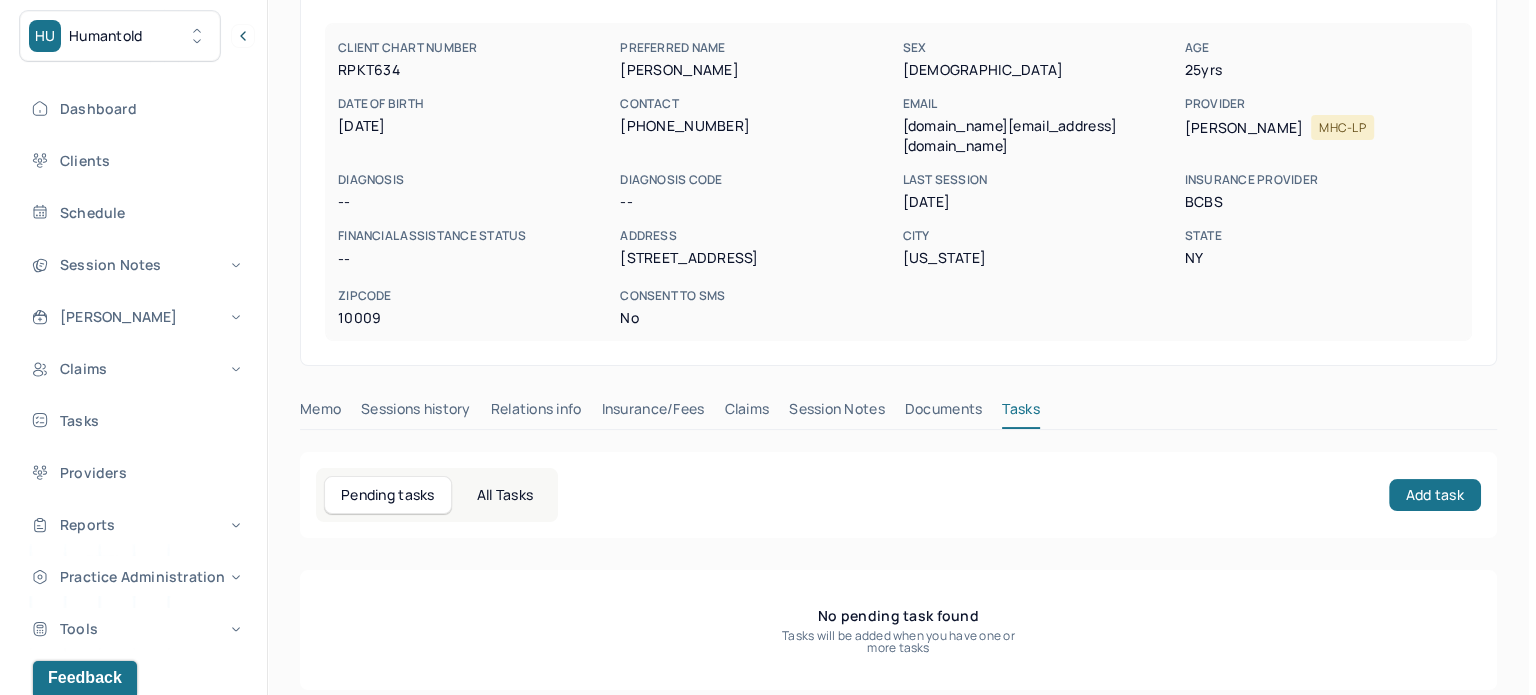 scroll, scrollTop: 180, scrollLeft: 0, axis: vertical 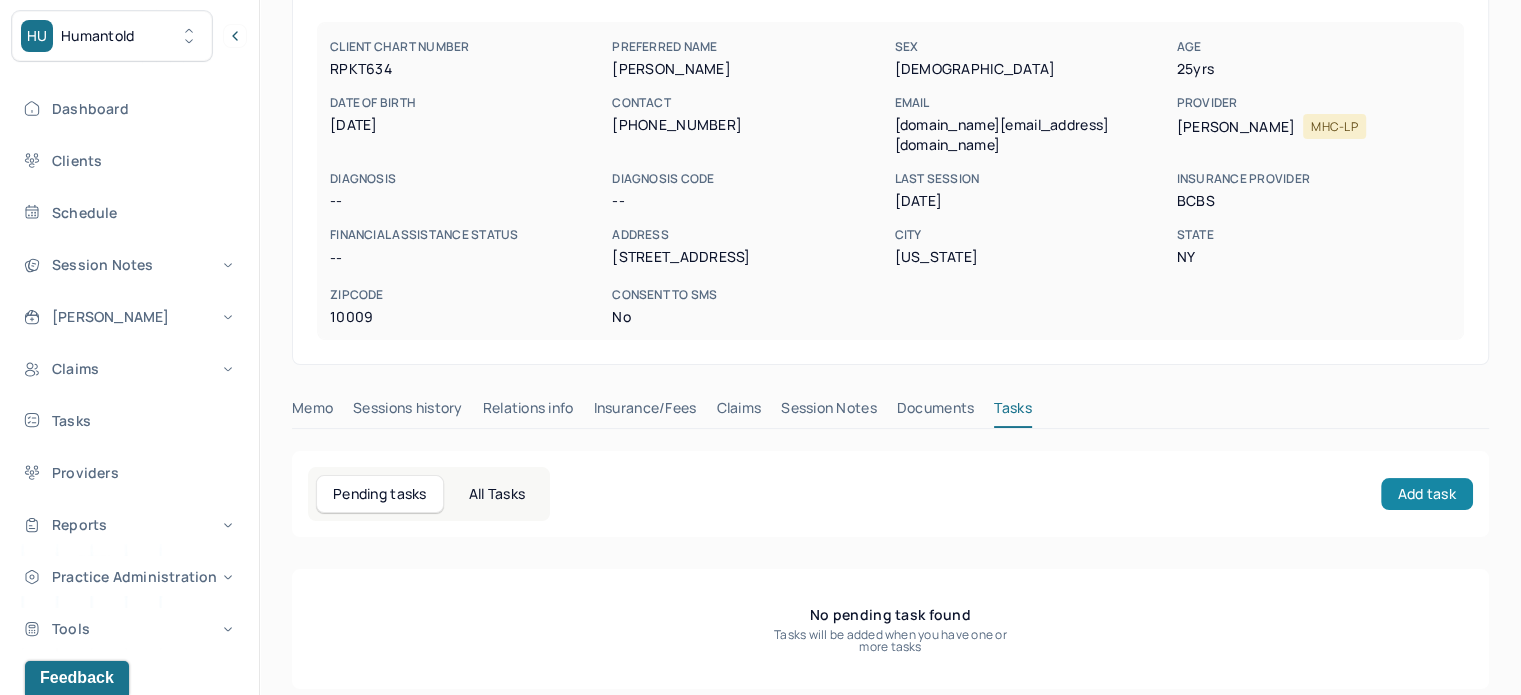 click on "Add task" at bounding box center (1427, 494) 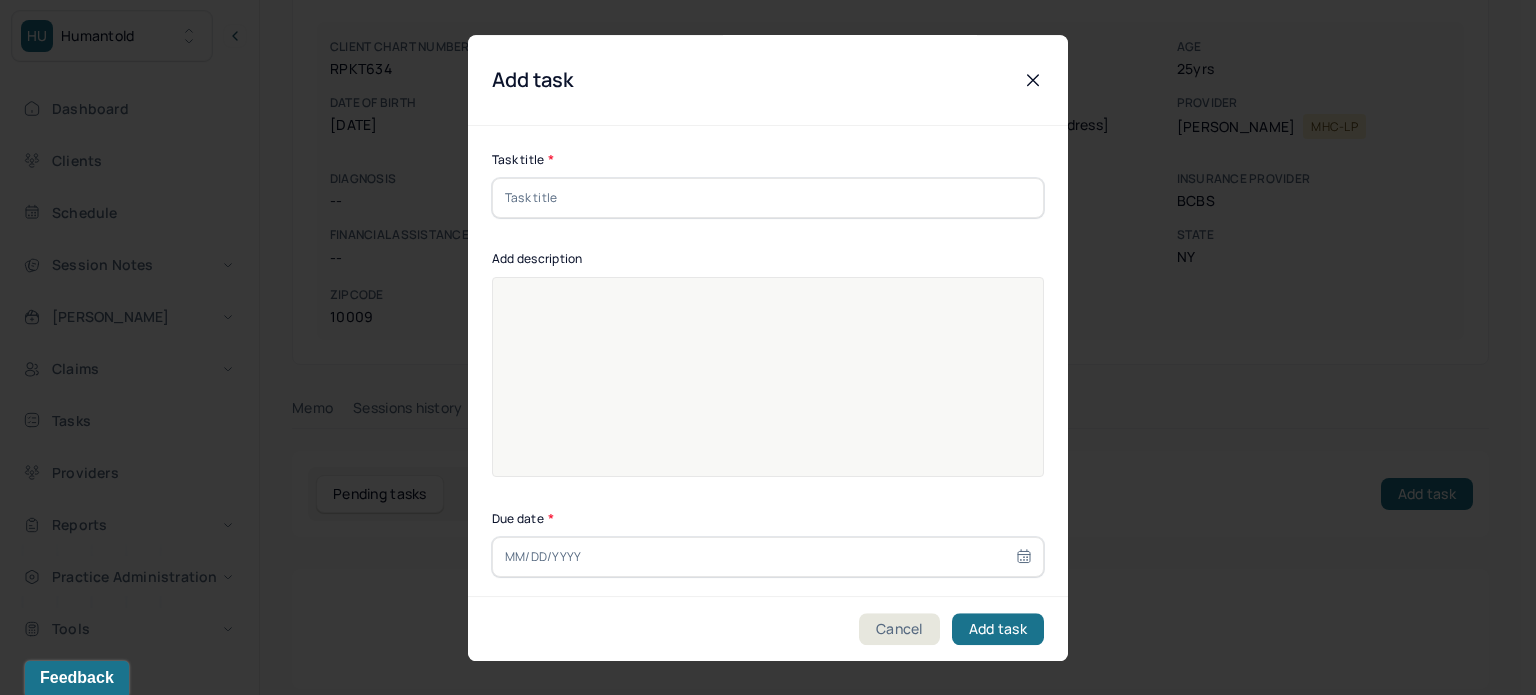 click at bounding box center [768, 198] 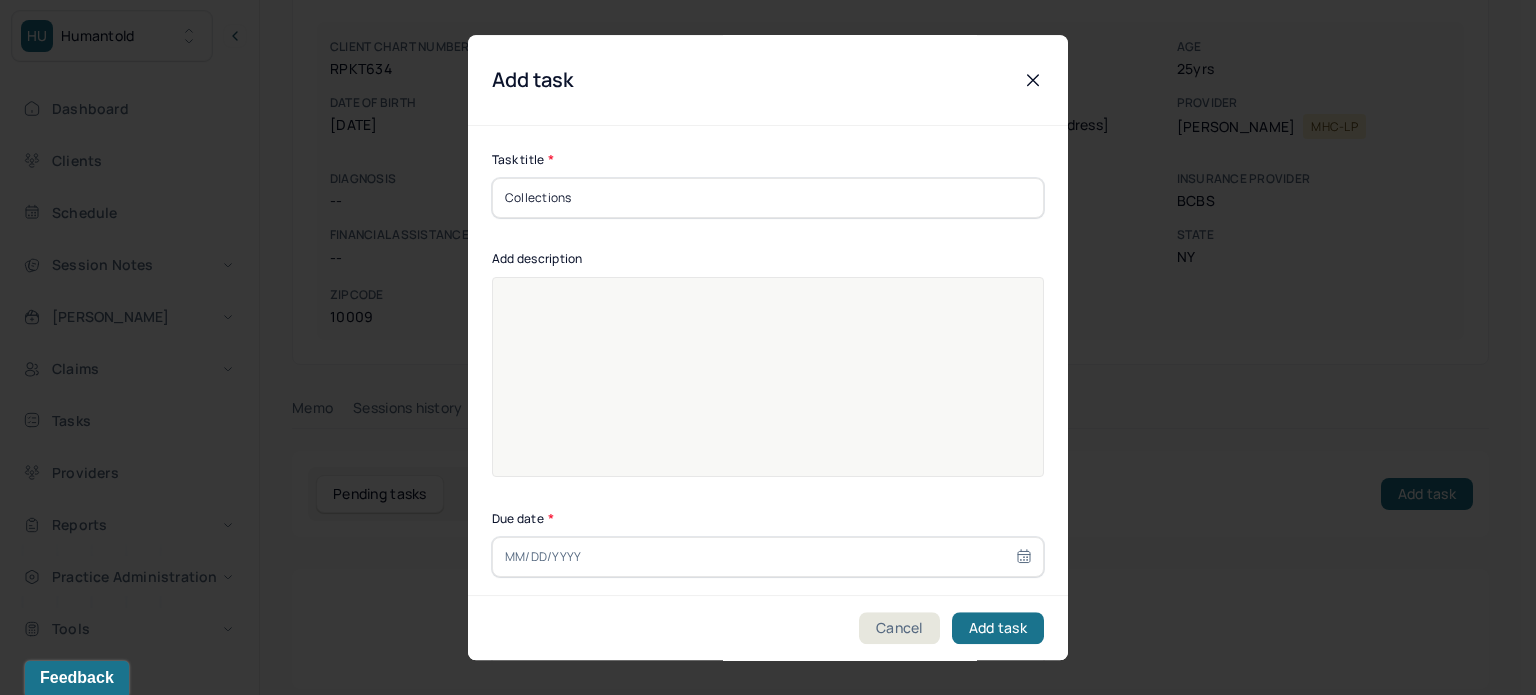 type on "Collections" 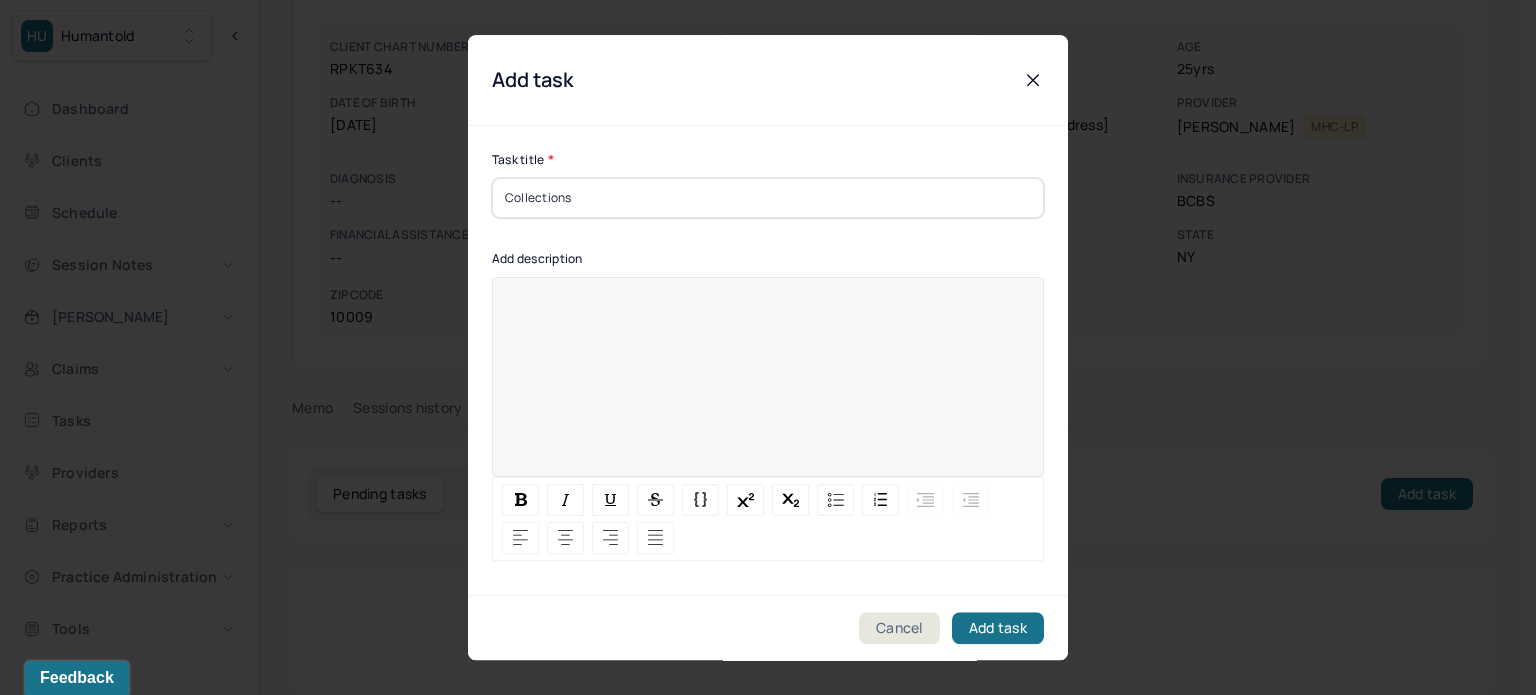 paste 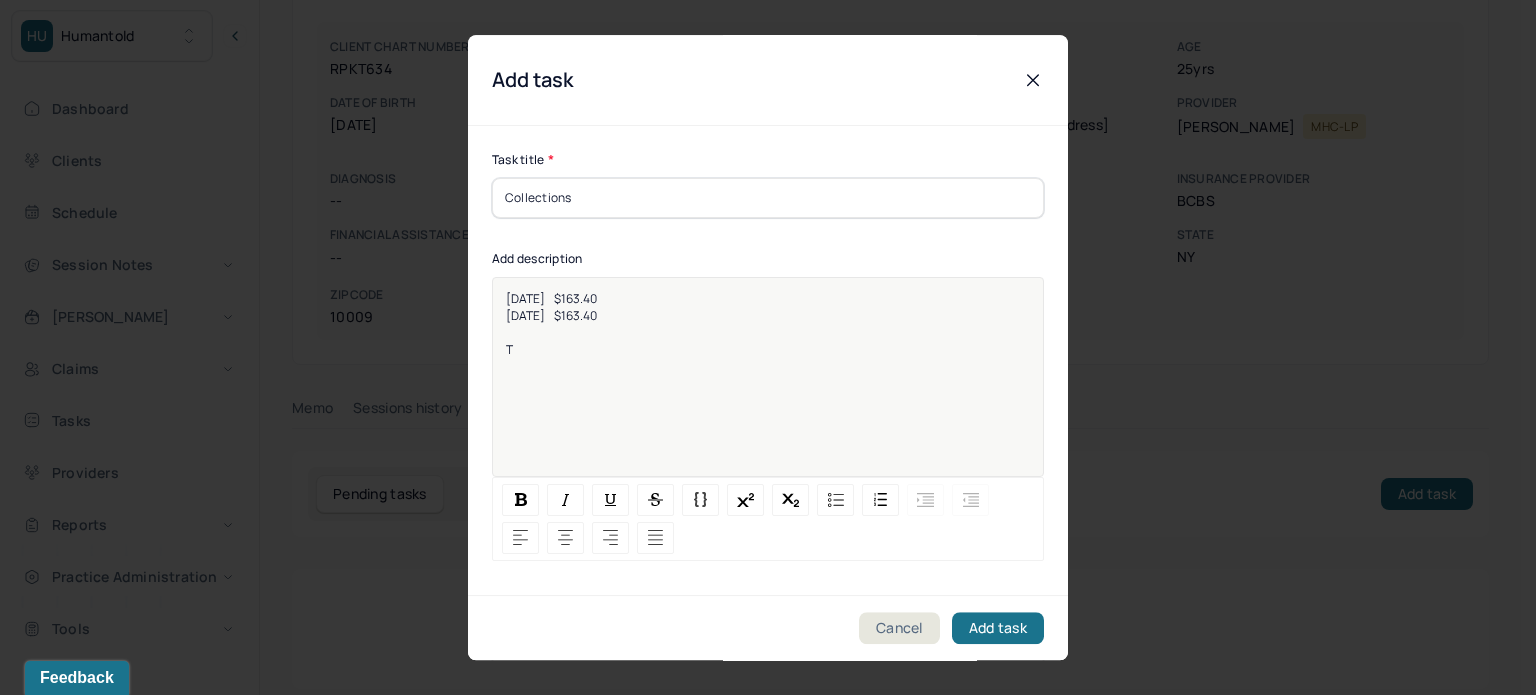 type 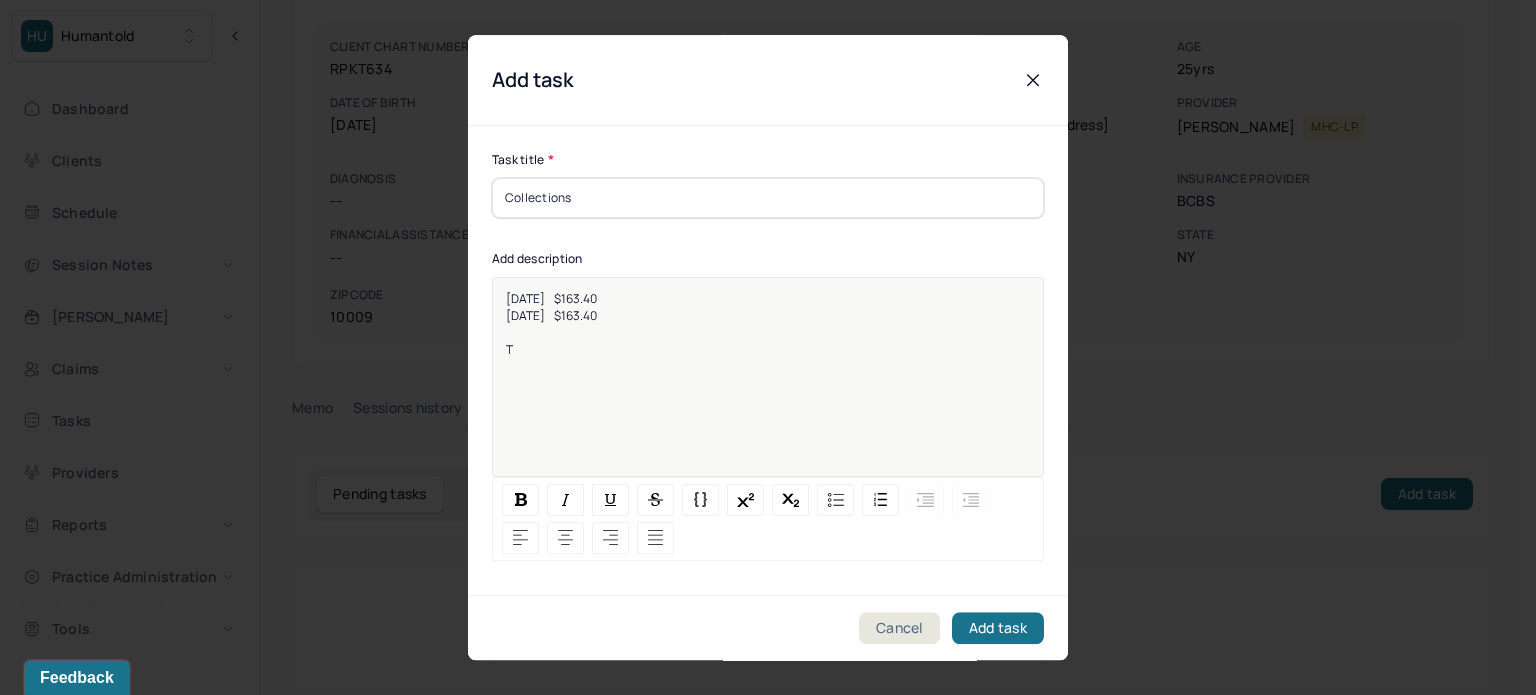 click on "T" at bounding box center [768, 349] 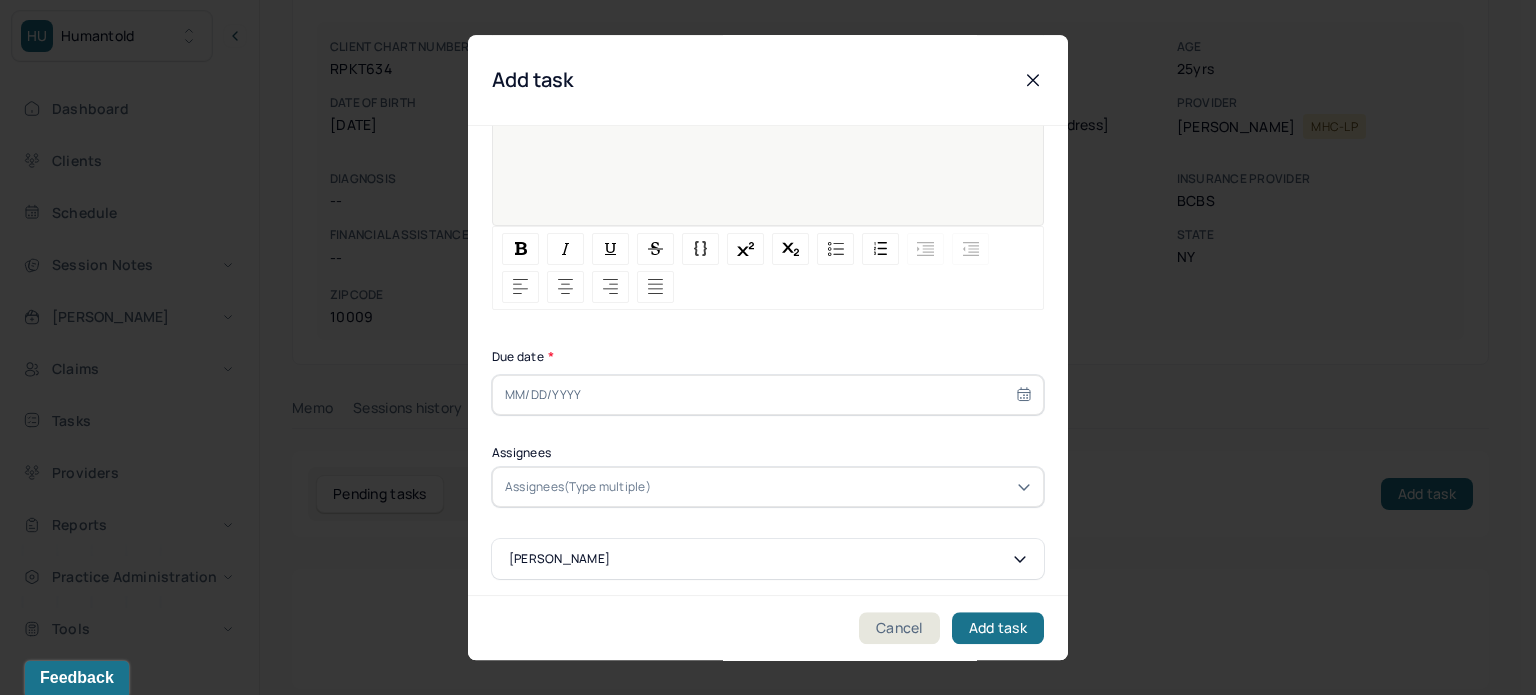 scroll, scrollTop: 256, scrollLeft: 0, axis: vertical 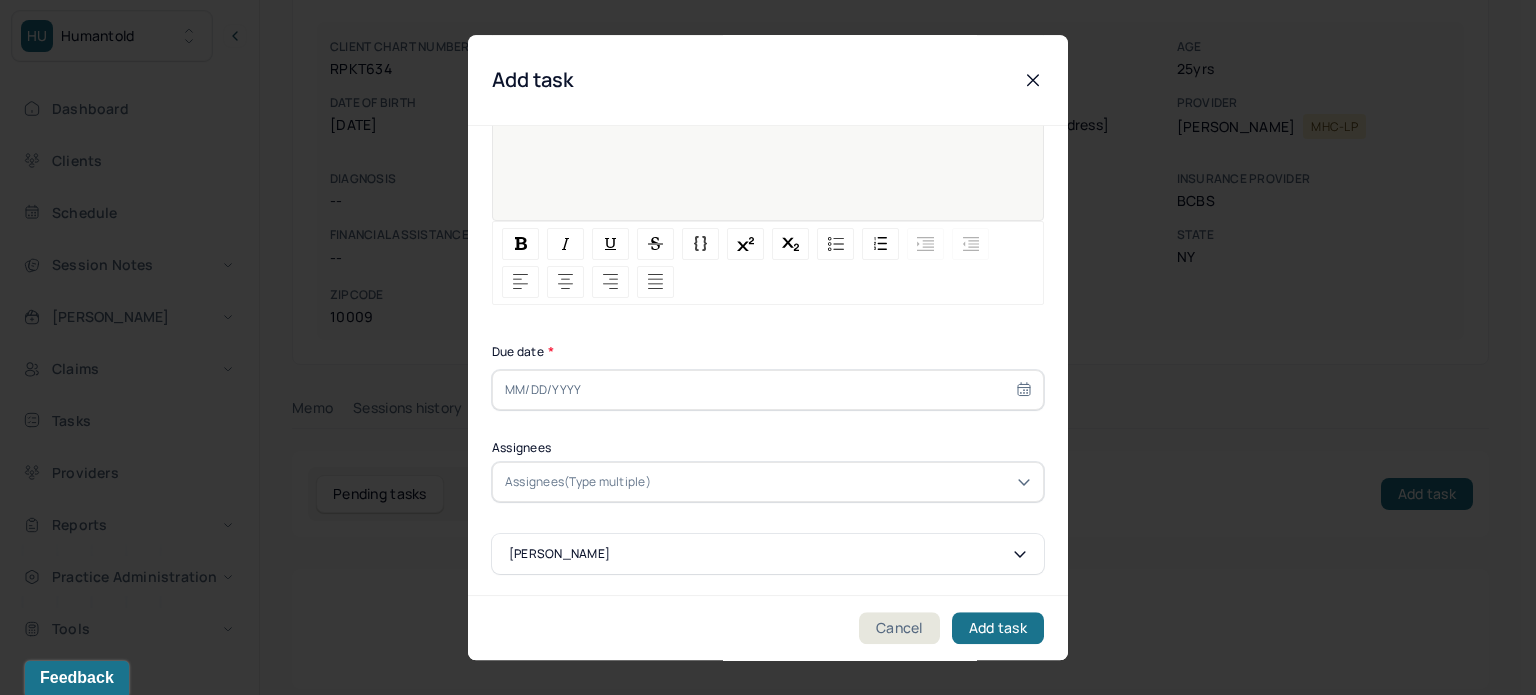click at bounding box center (768, 390) 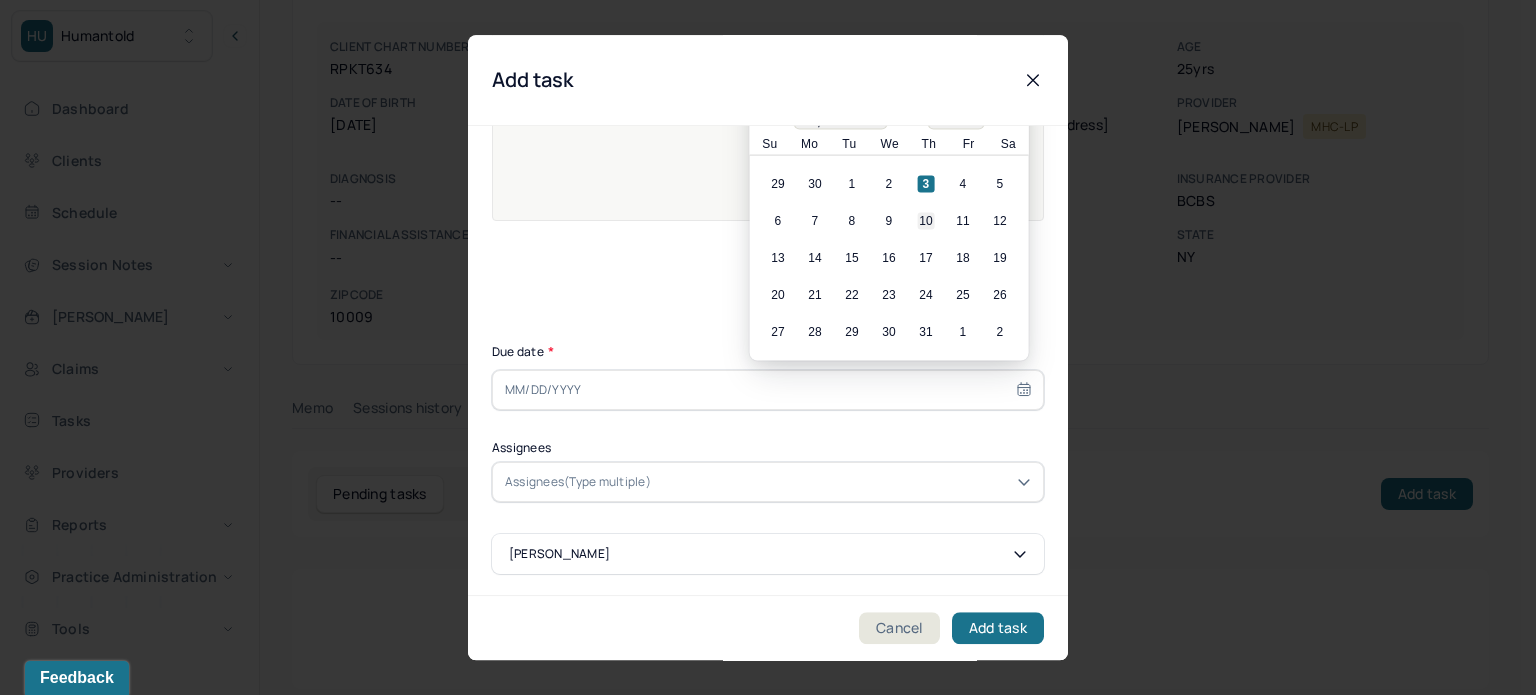 click on "10" at bounding box center (926, 221) 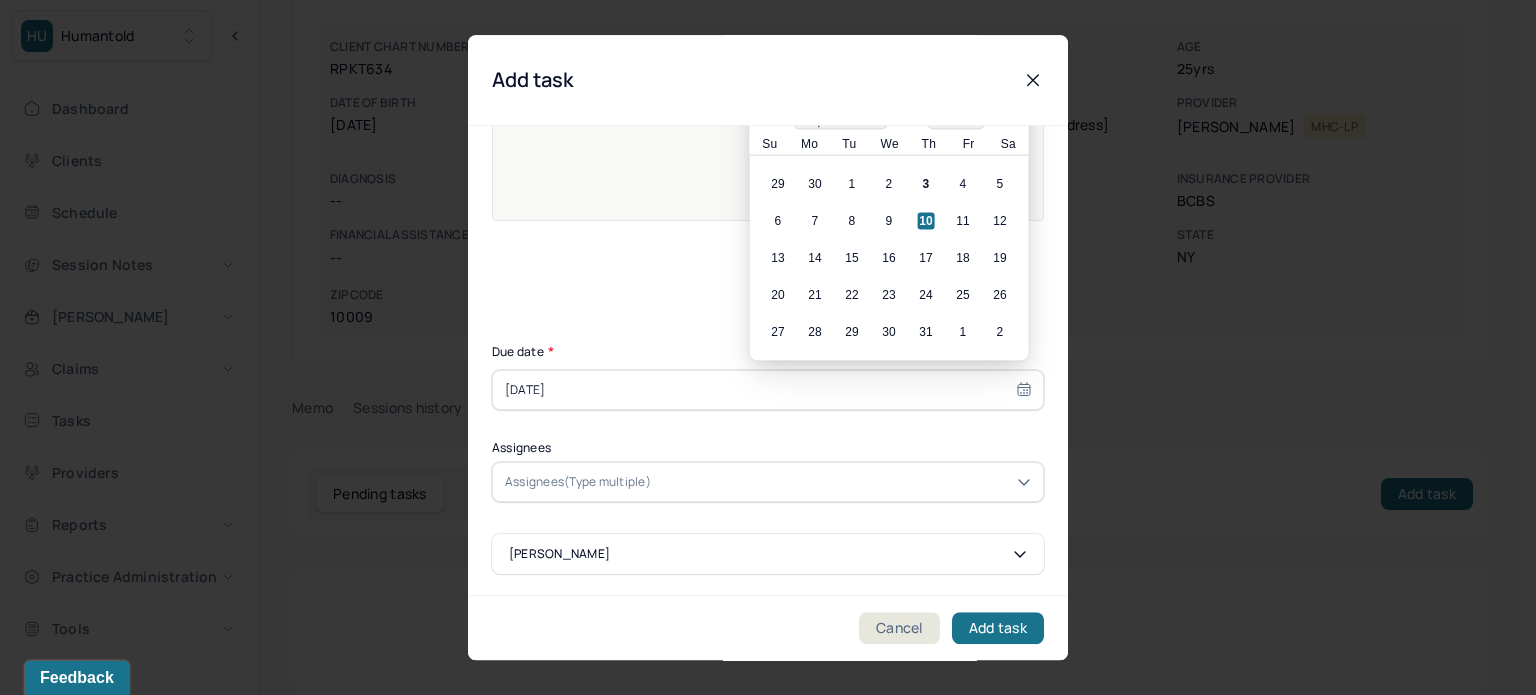 click on "Assignees(Type multiple)" at bounding box center (768, 482) 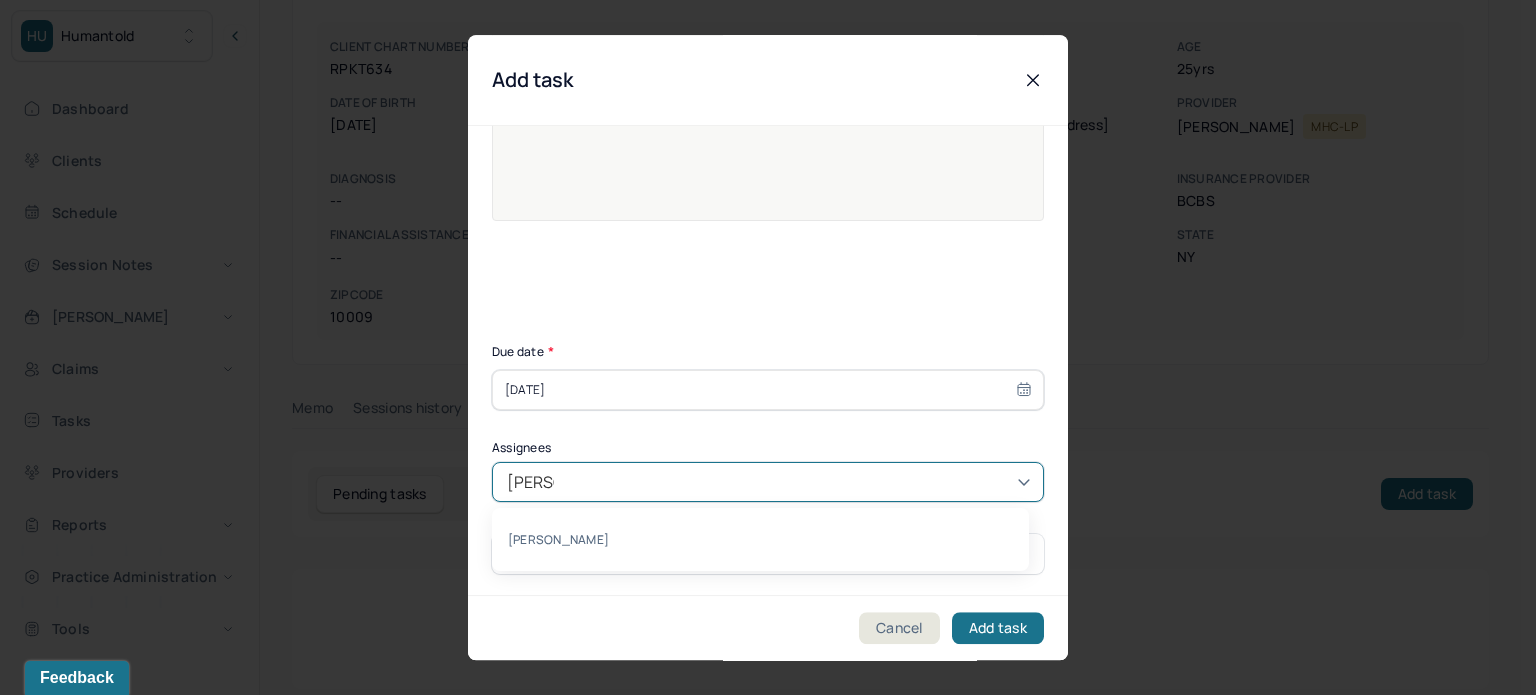 type on "[PERSON_NAME]" 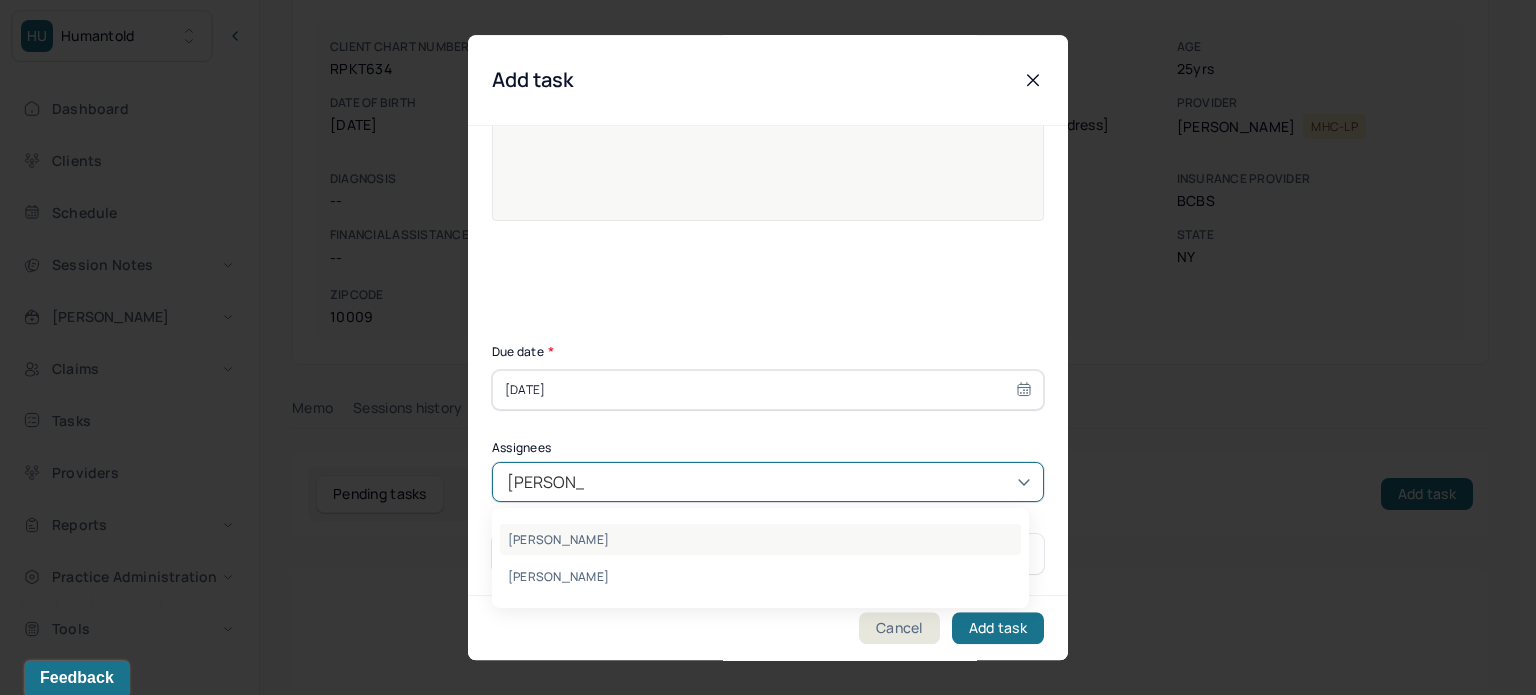click on "[PERSON_NAME]" at bounding box center (760, 539) 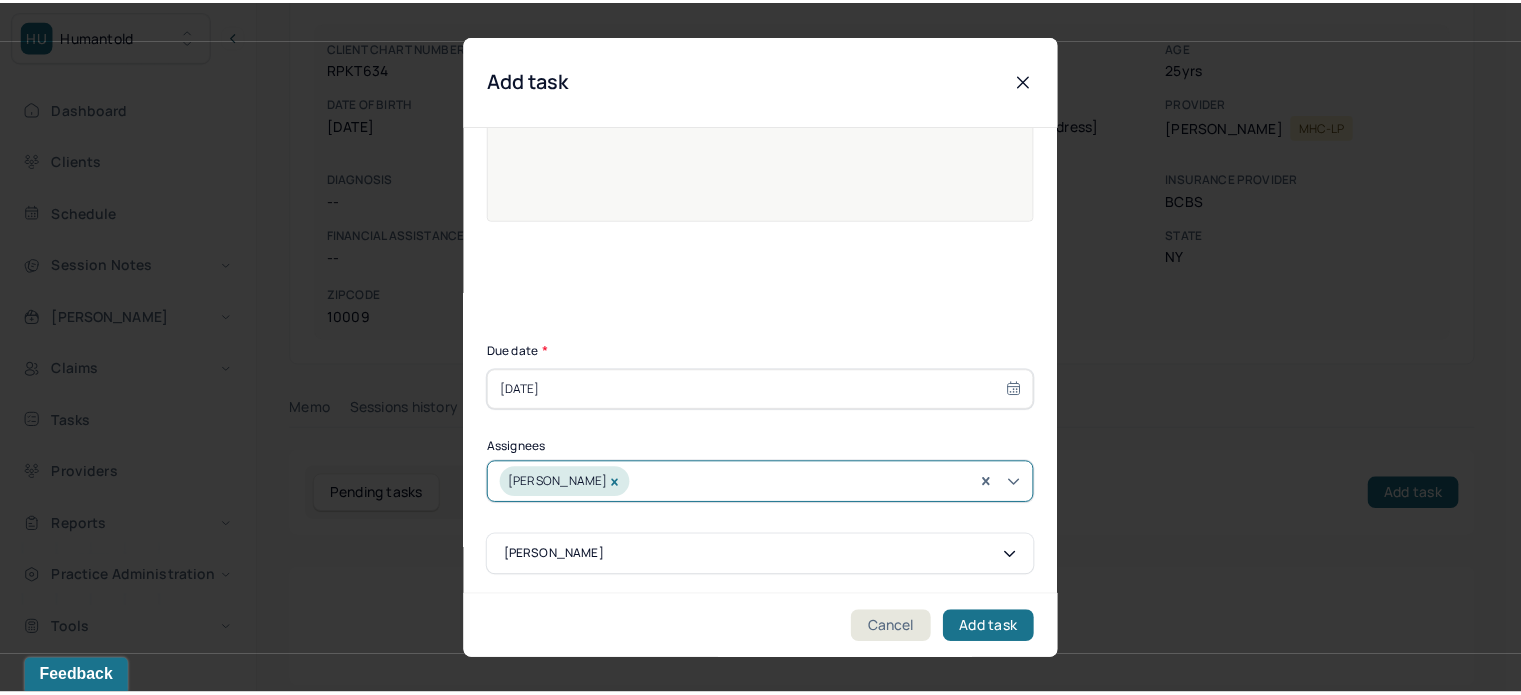 scroll, scrollTop: 257, scrollLeft: 0, axis: vertical 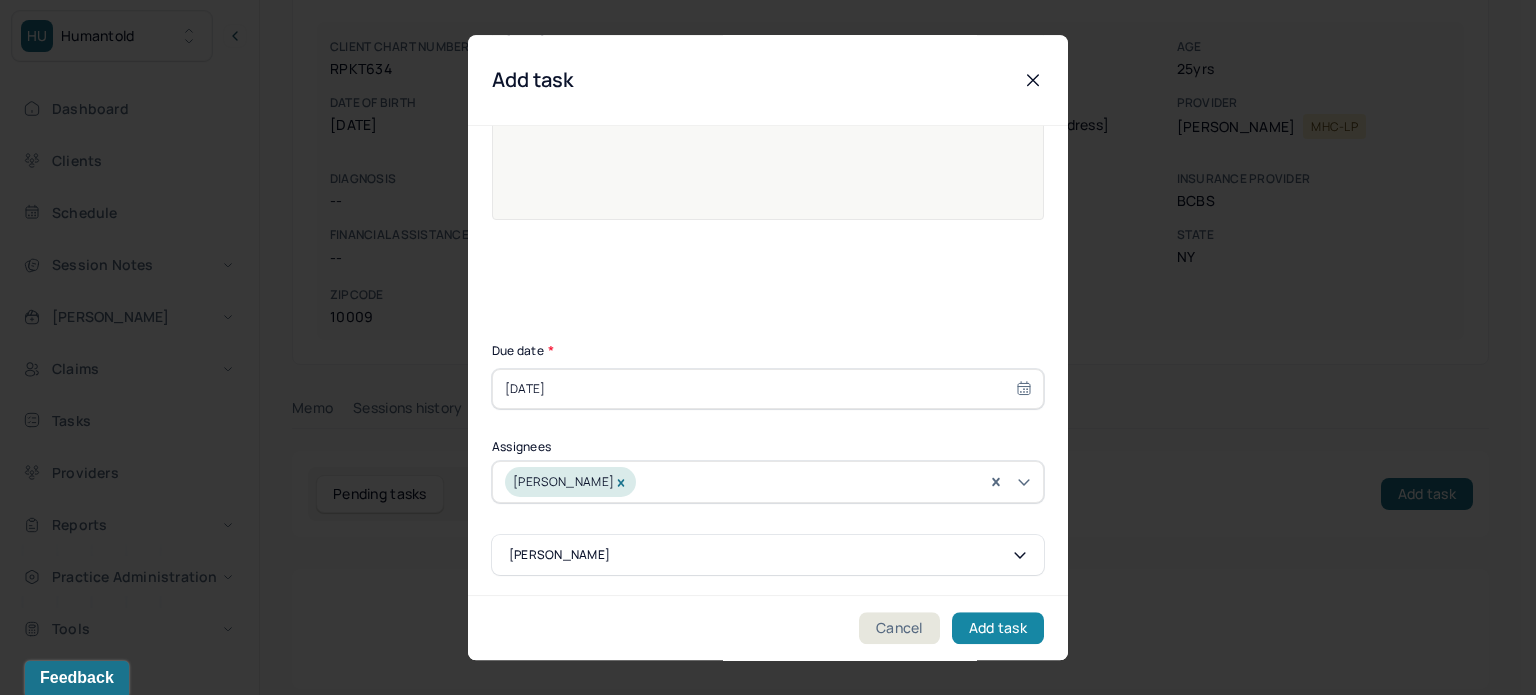 click on "Add task" at bounding box center (998, 628) 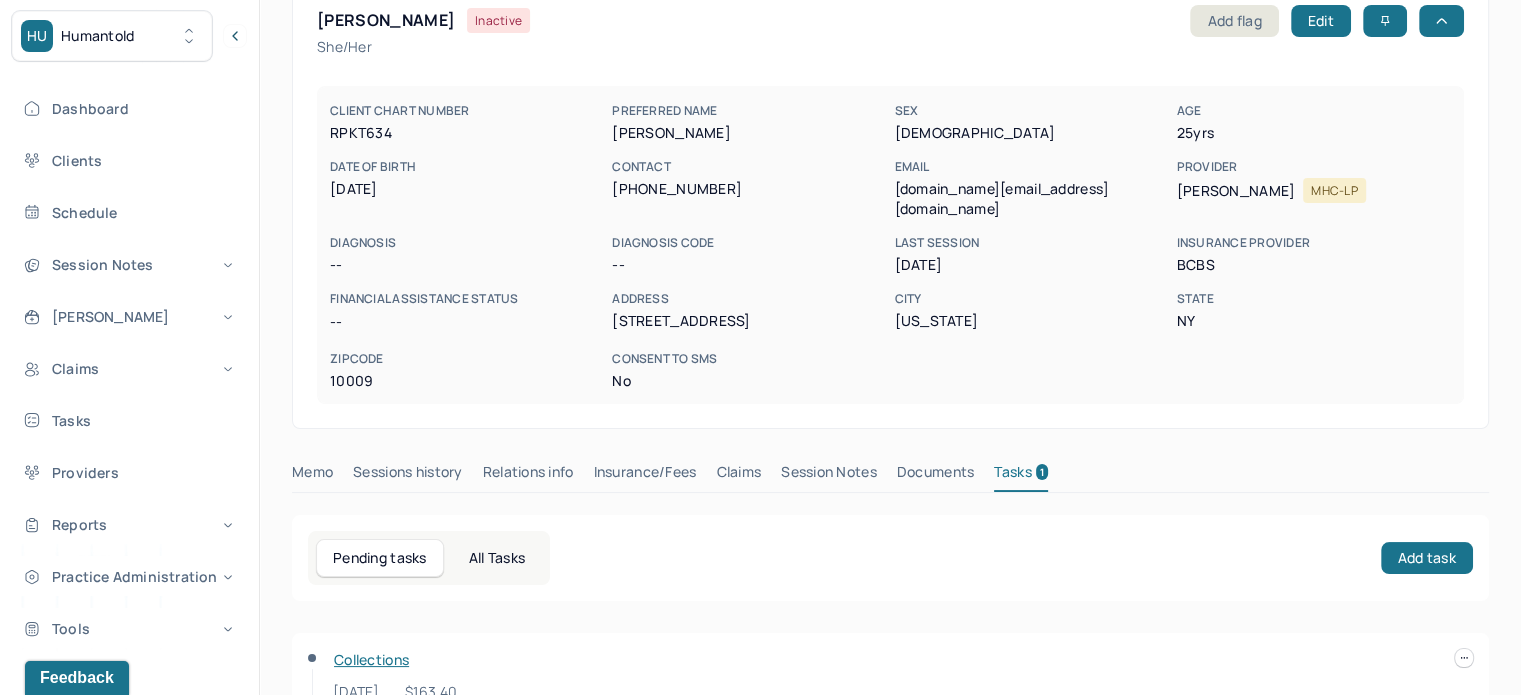 scroll, scrollTop: 0, scrollLeft: 0, axis: both 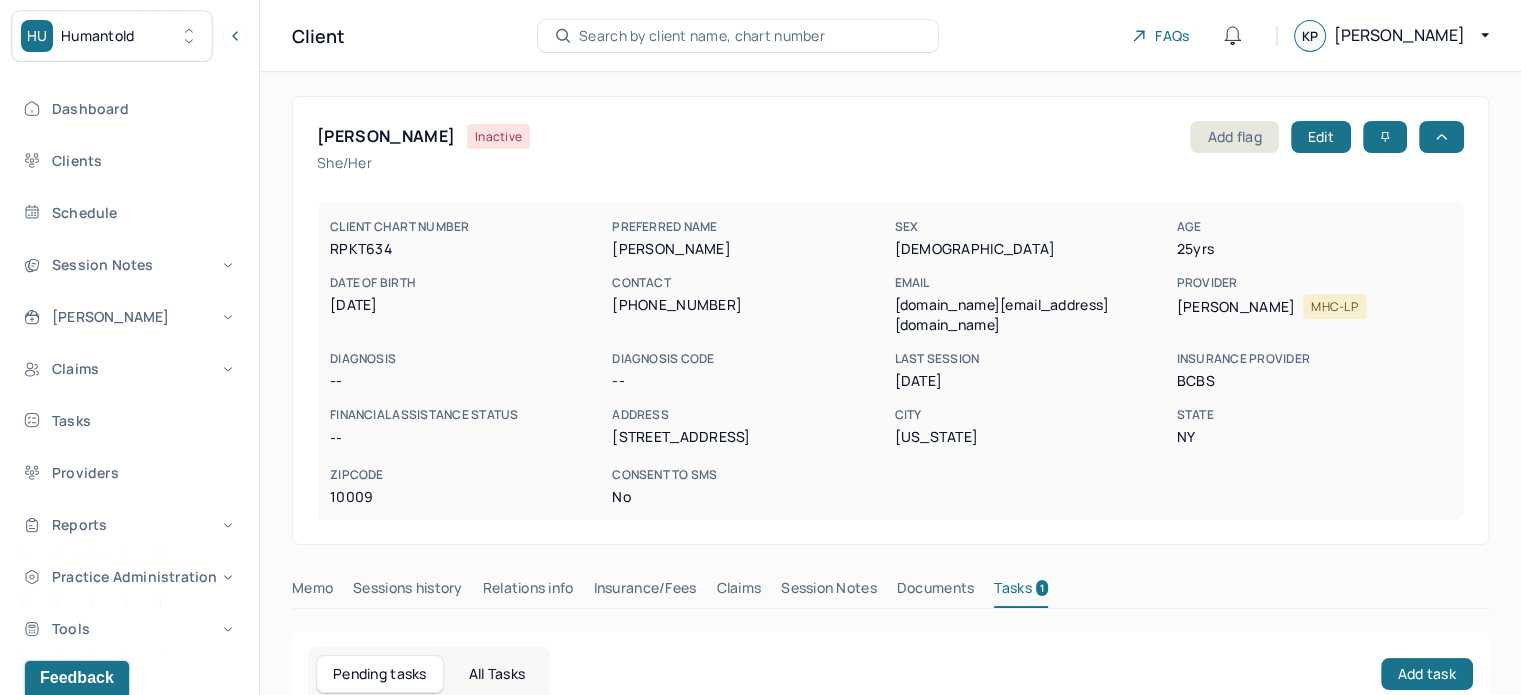 click on "Search by client name, chart number" at bounding box center (702, 36) 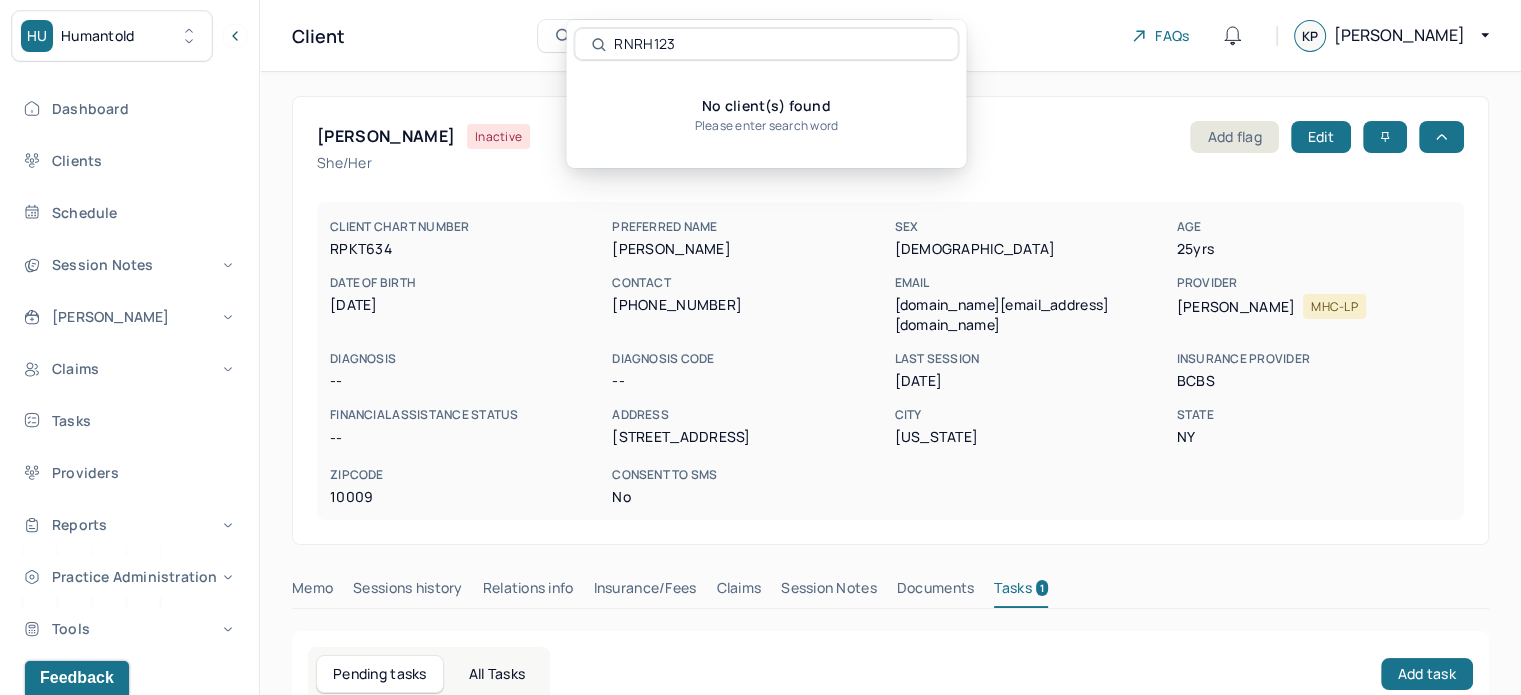 click on "RNRH123" at bounding box center (766, 44) 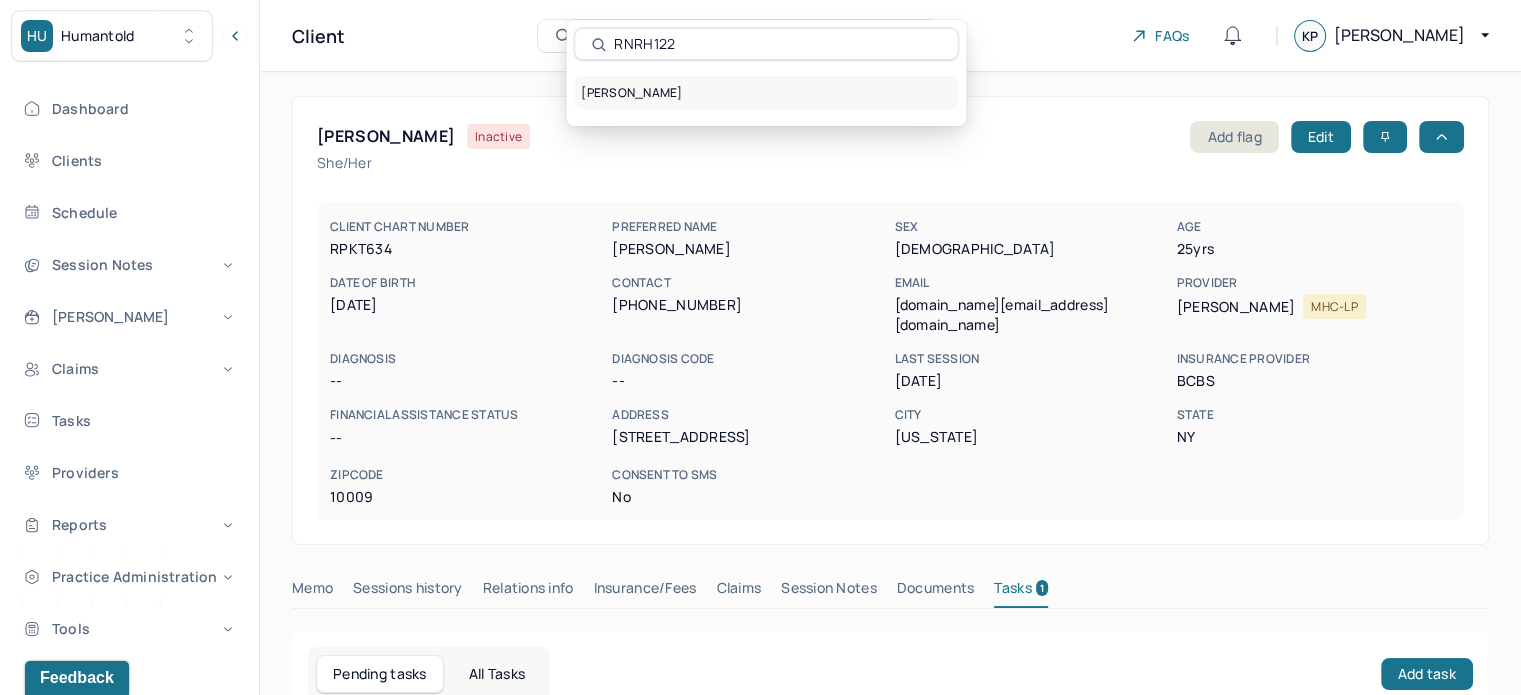 type on "RNRH122" 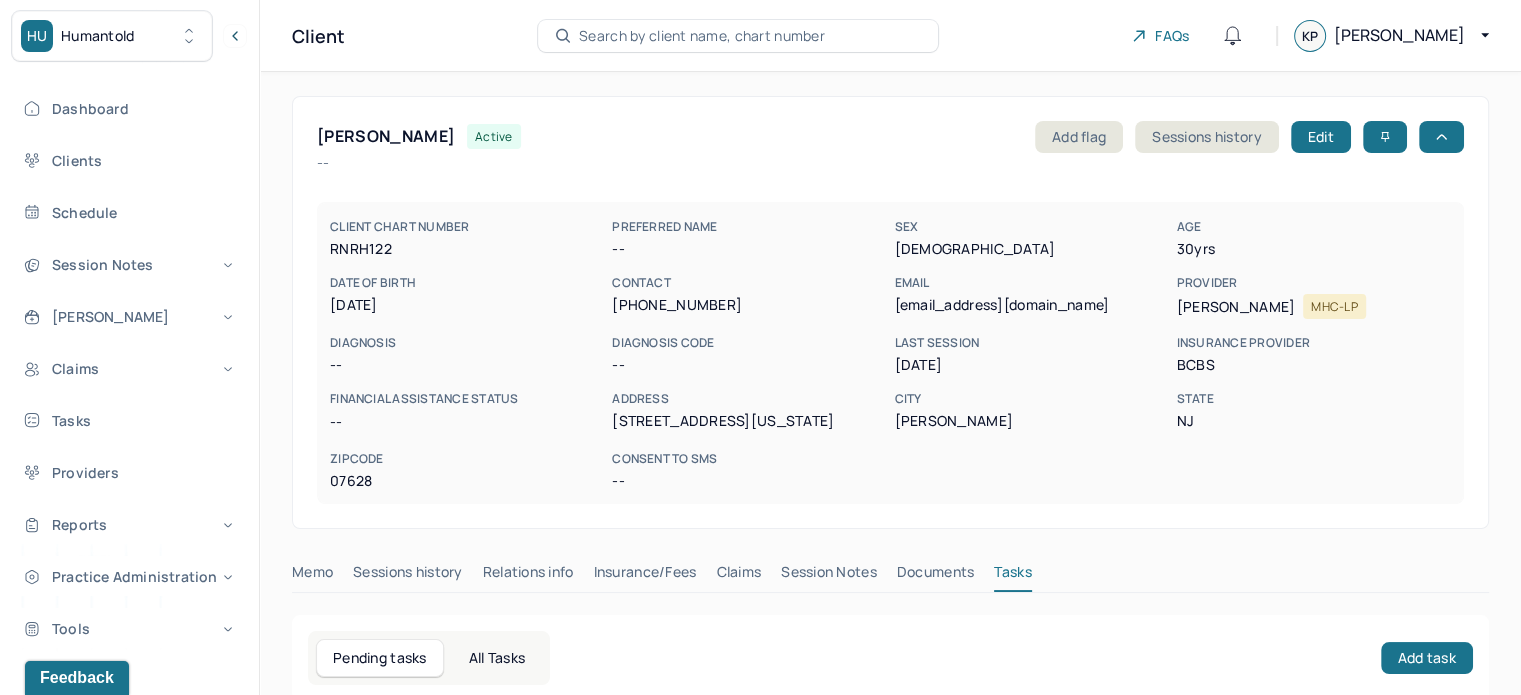 click on "[EMAIL_ADDRESS][DOMAIN_NAME]" at bounding box center (1031, 305) 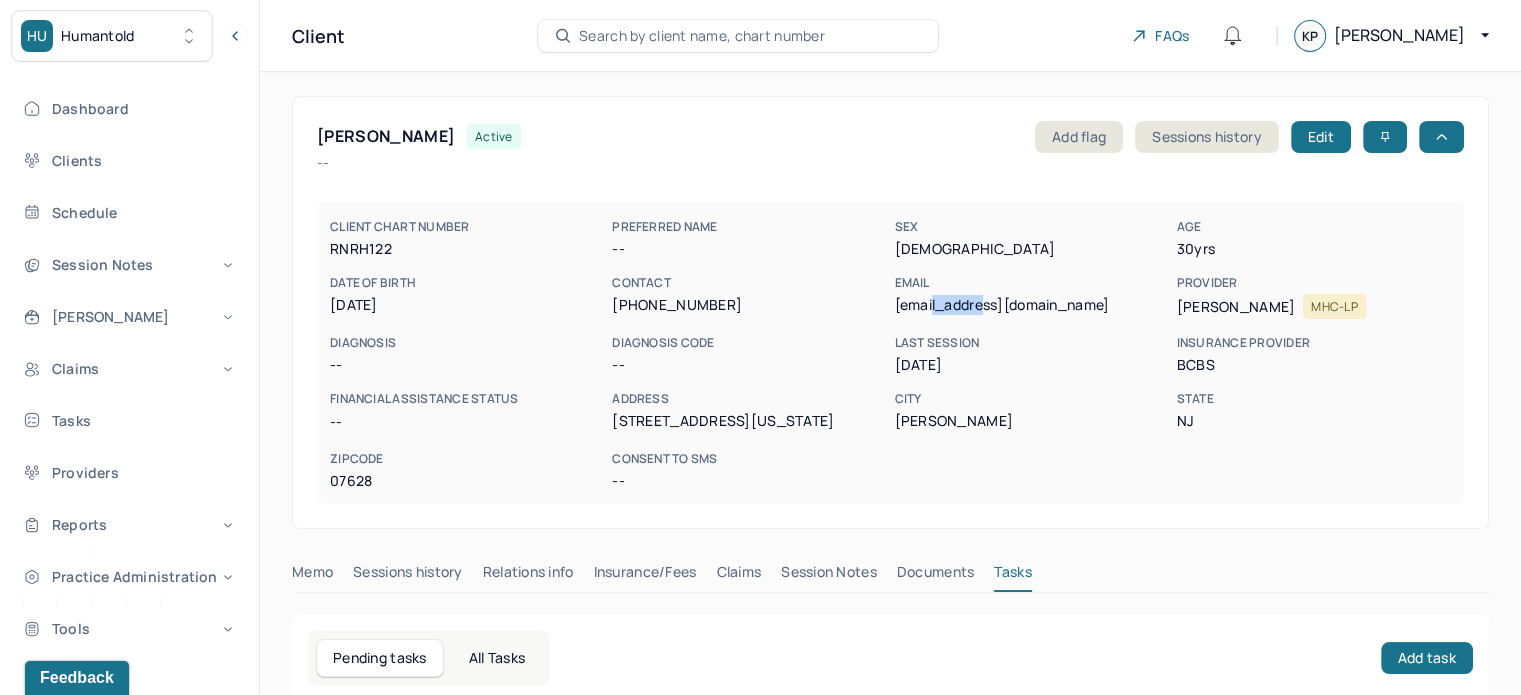 click on "[EMAIL_ADDRESS][DOMAIN_NAME]" at bounding box center (1031, 305) 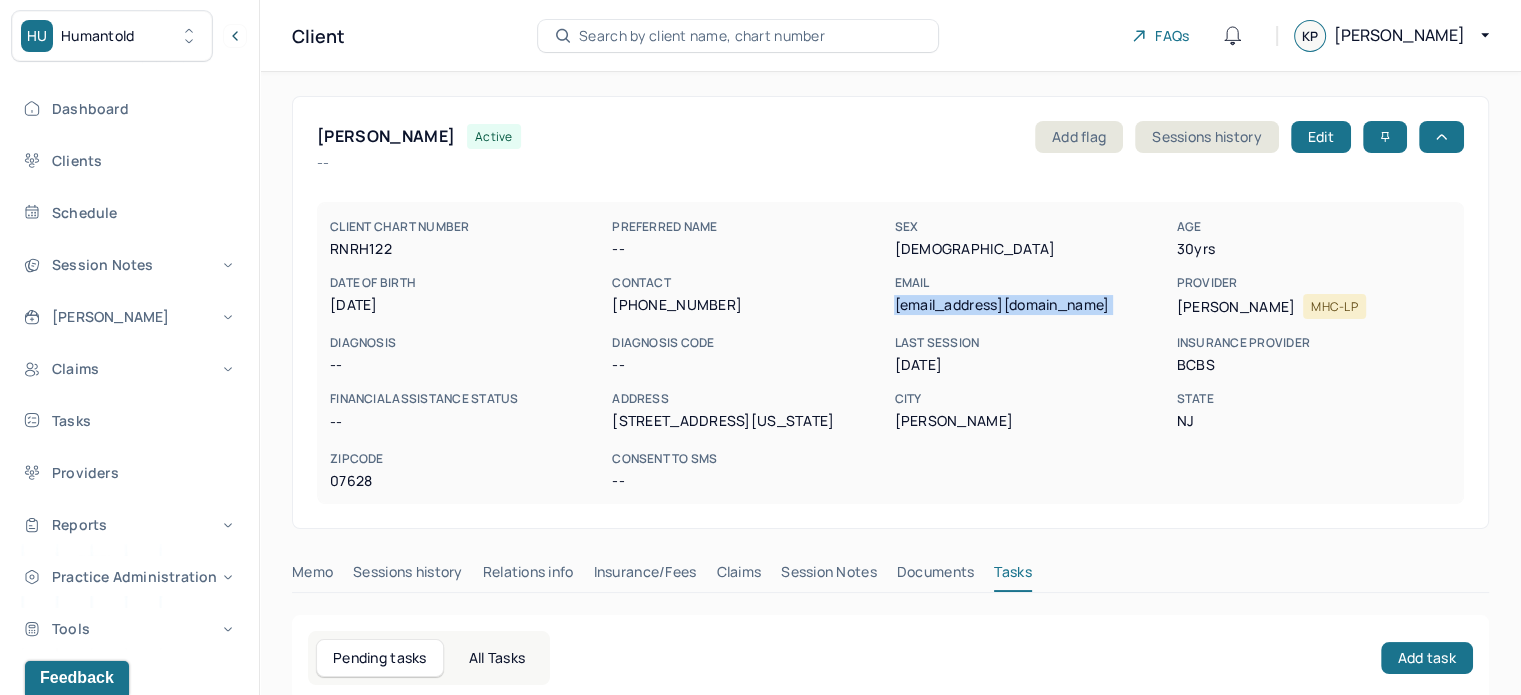 click on "[EMAIL_ADDRESS][DOMAIN_NAME]" at bounding box center (1031, 305) 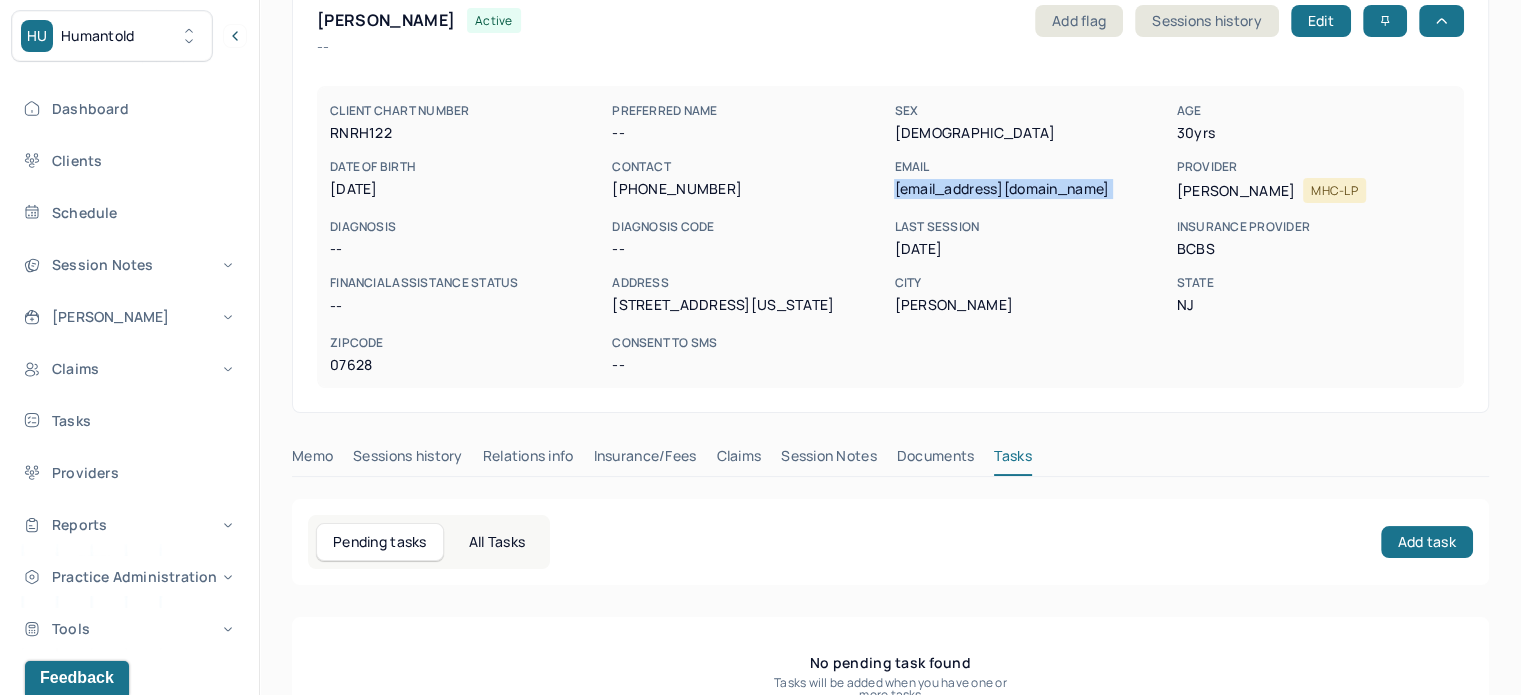 scroll, scrollTop: 180, scrollLeft: 0, axis: vertical 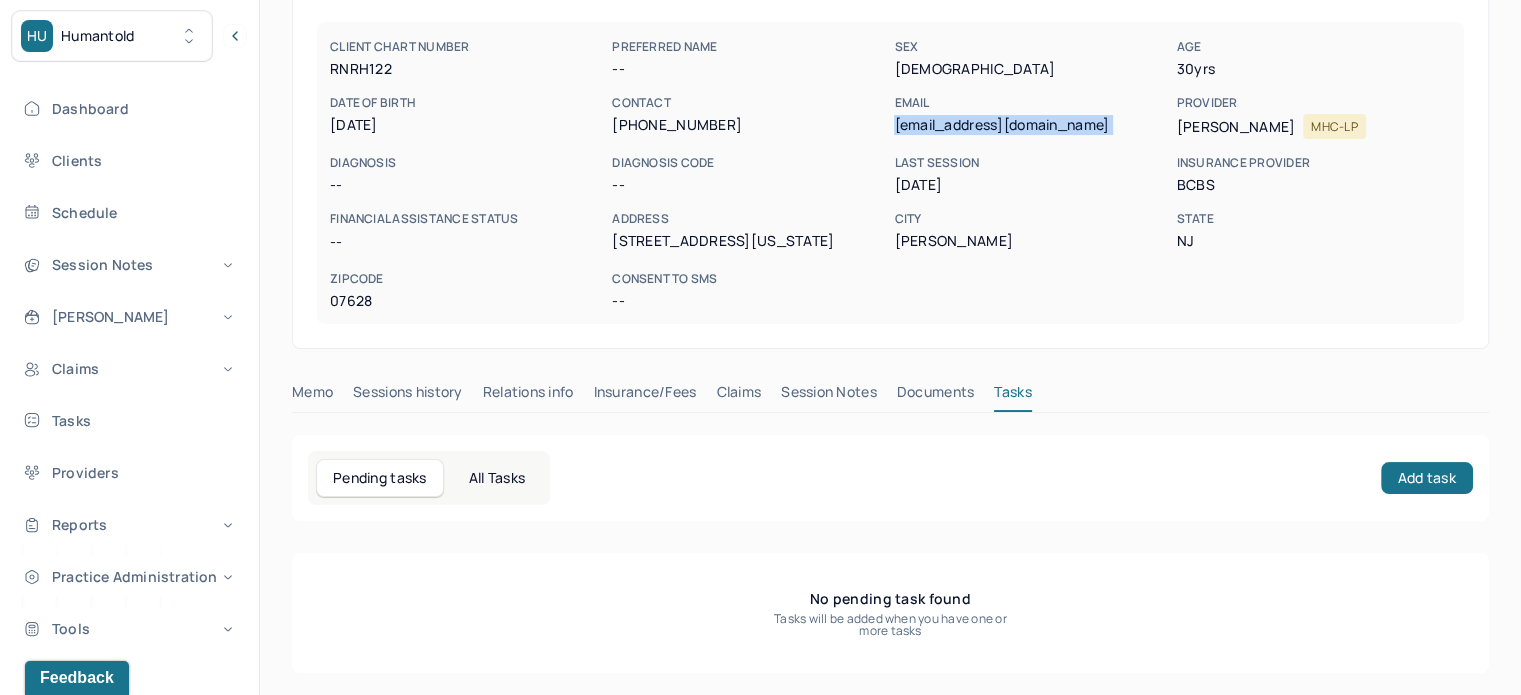click on "Claims" at bounding box center [738, 396] 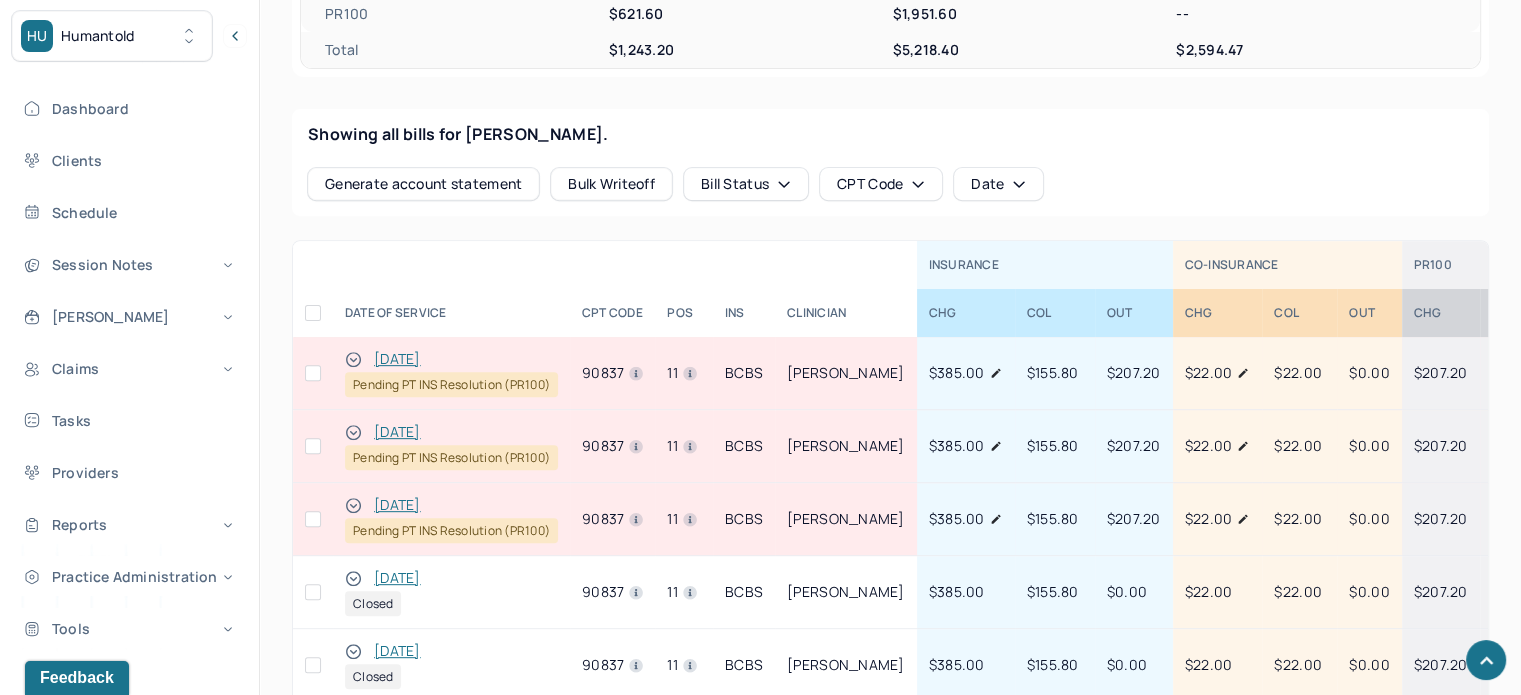 scroll, scrollTop: 980, scrollLeft: 0, axis: vertical 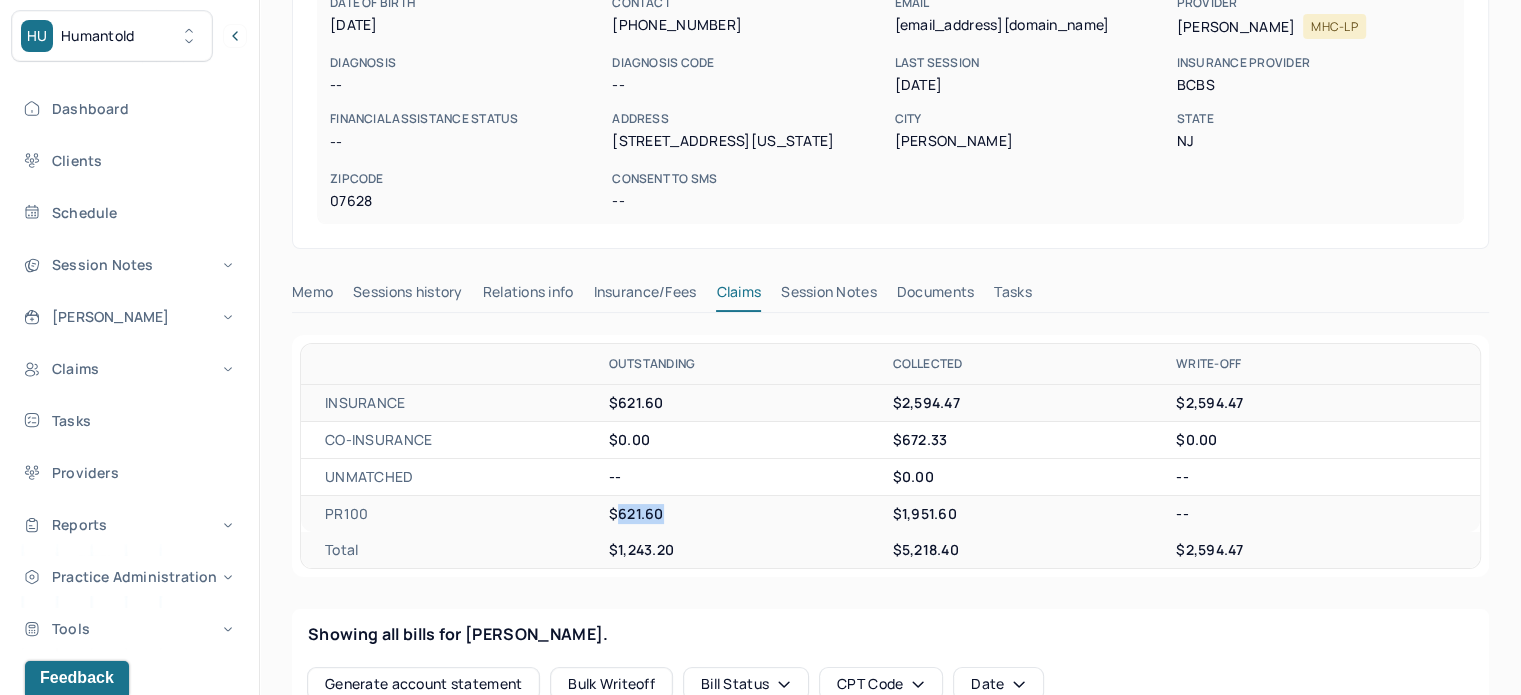 drag, startPoint x: 670, startPoint y: 516, endPoint x: 616, endPoint y: 517, distance: 54.00926 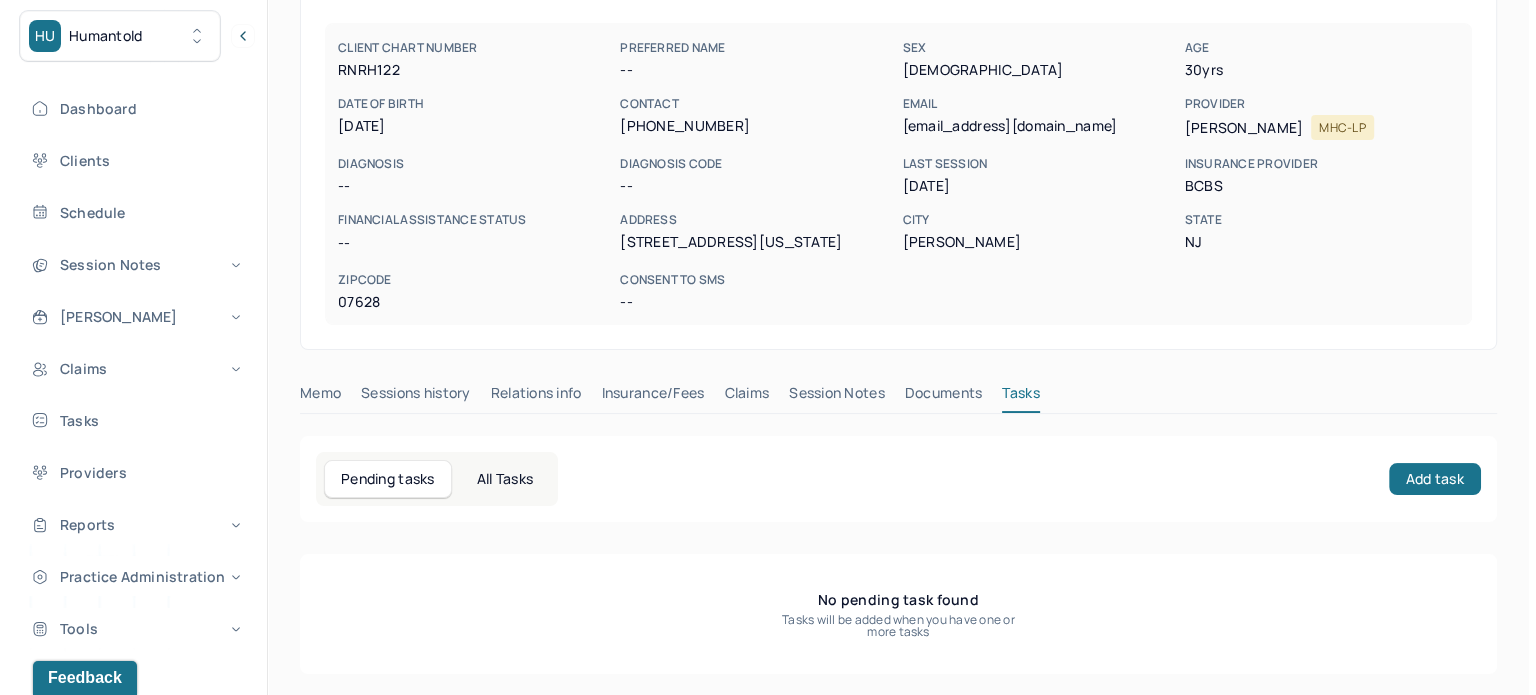scroll, scrollTop: 180, scrollLeft: 0, axis: vertical 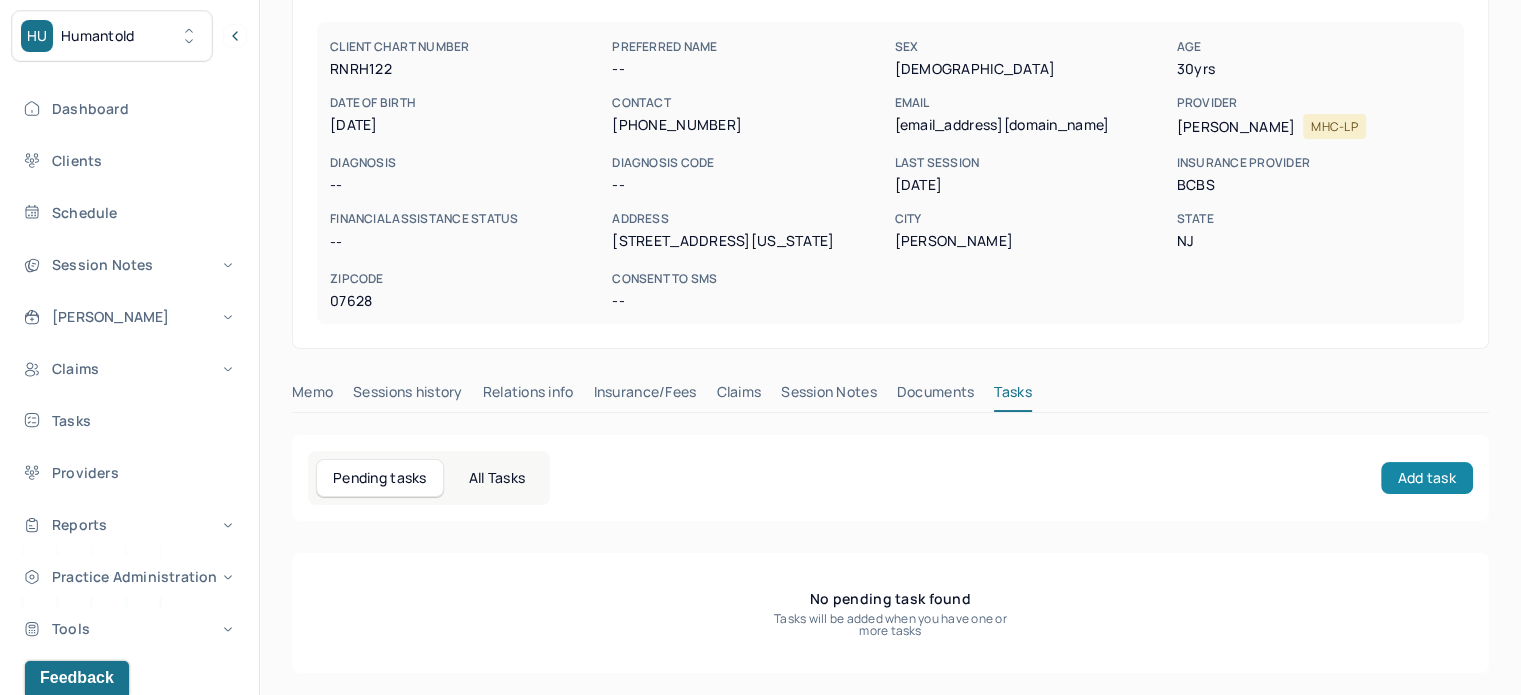 click on "Add task" at bounding box center [1427, 478] 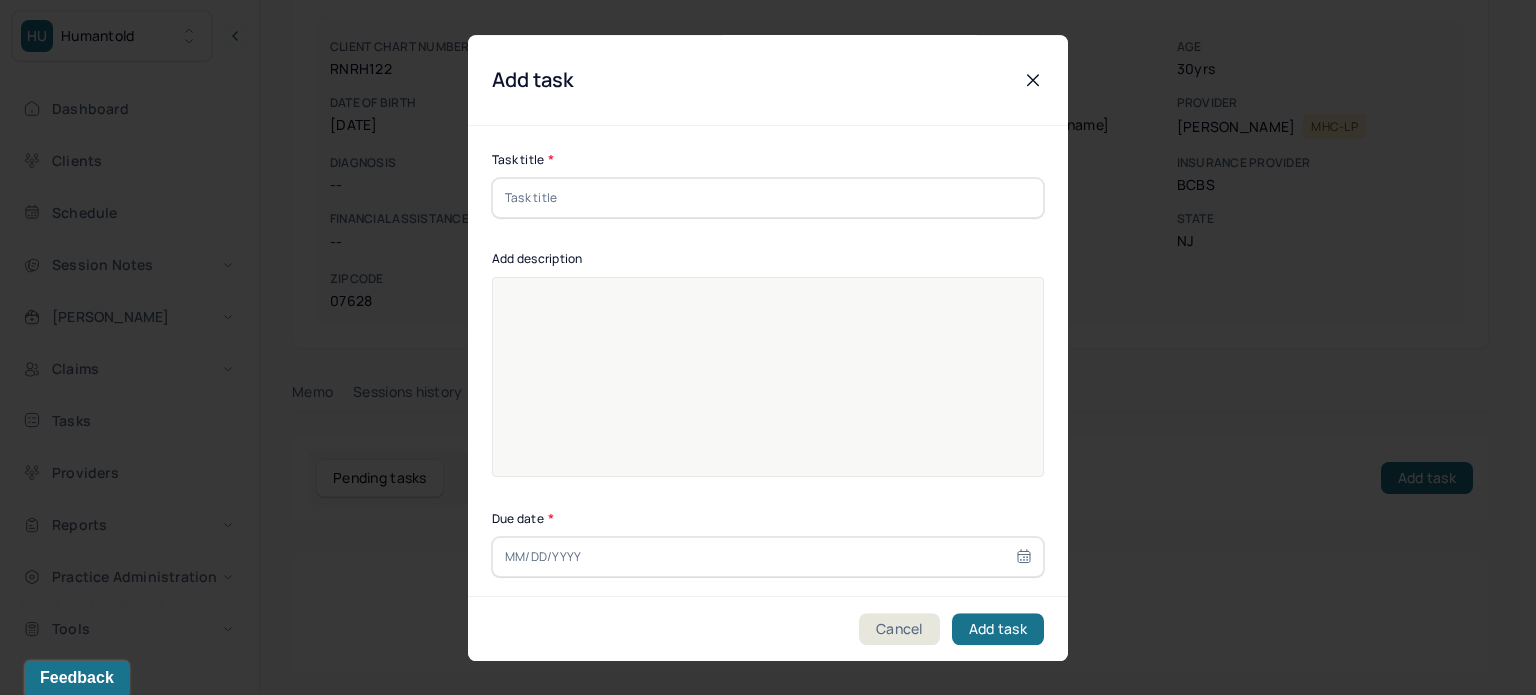 click at bounding box center (768, 198) 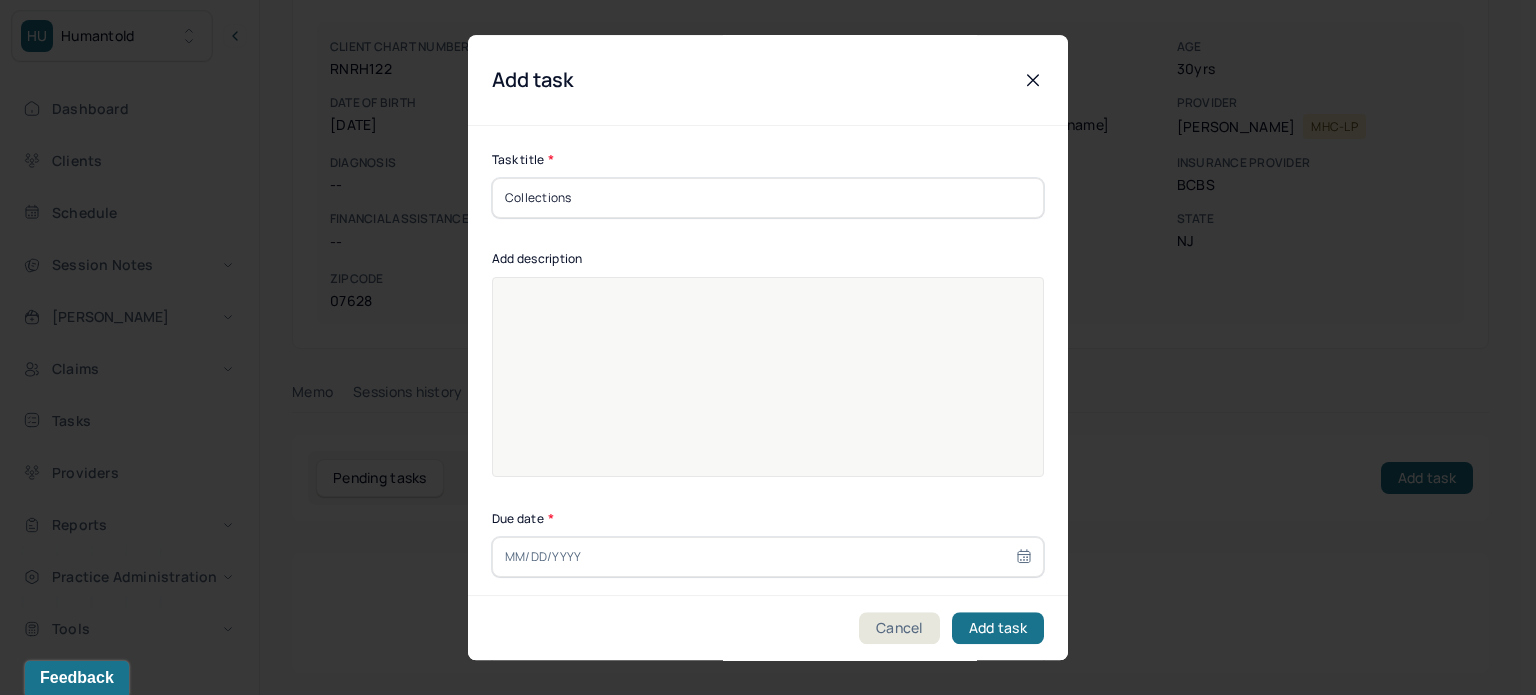 type on "Collections" 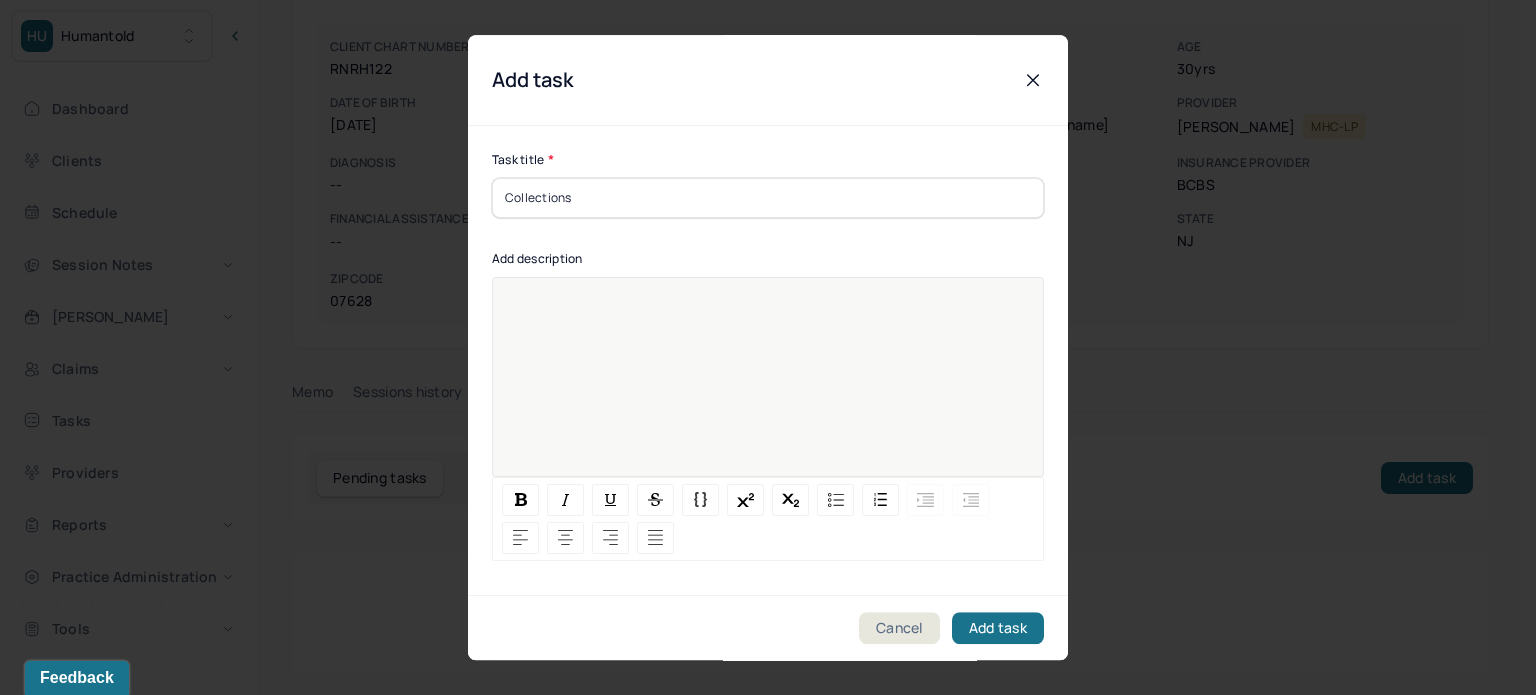 paste 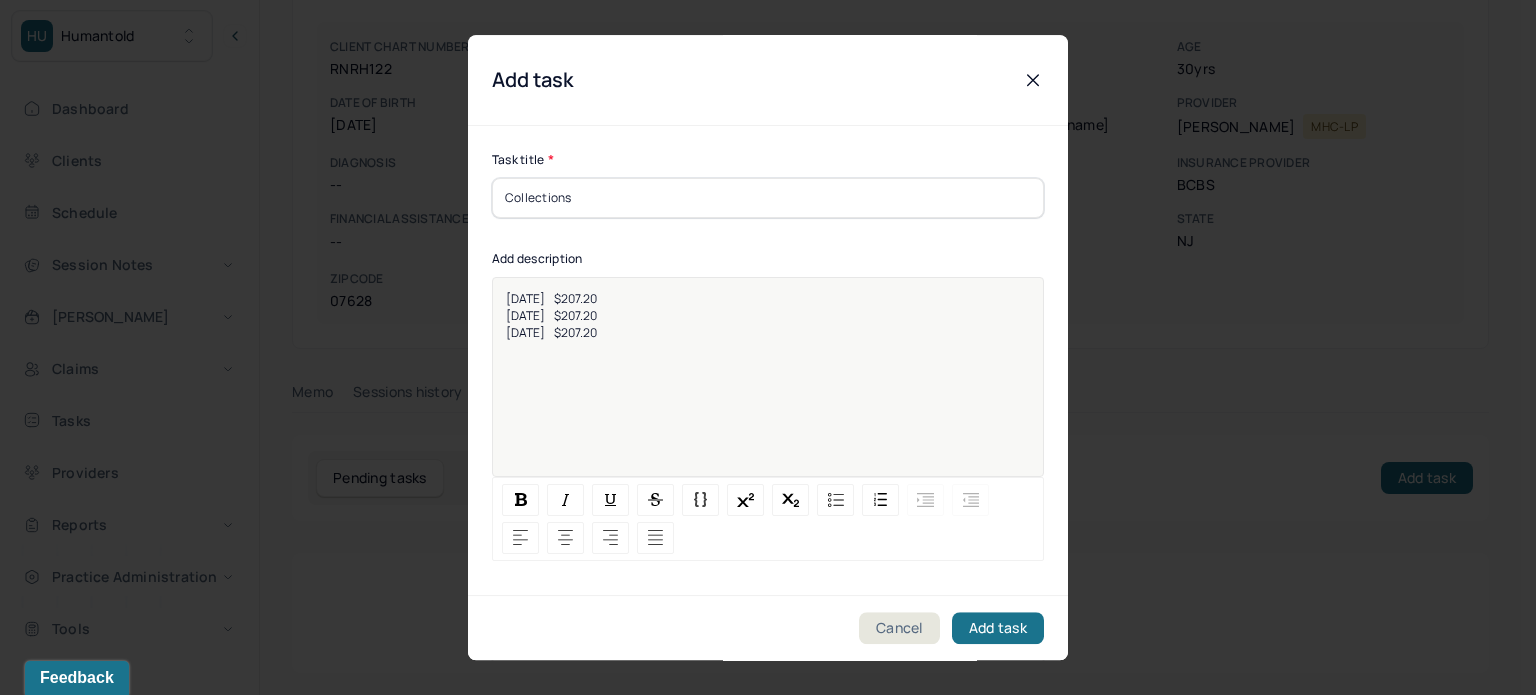 click on "[DATE]	$207.20" at bounding box center (551, 332) 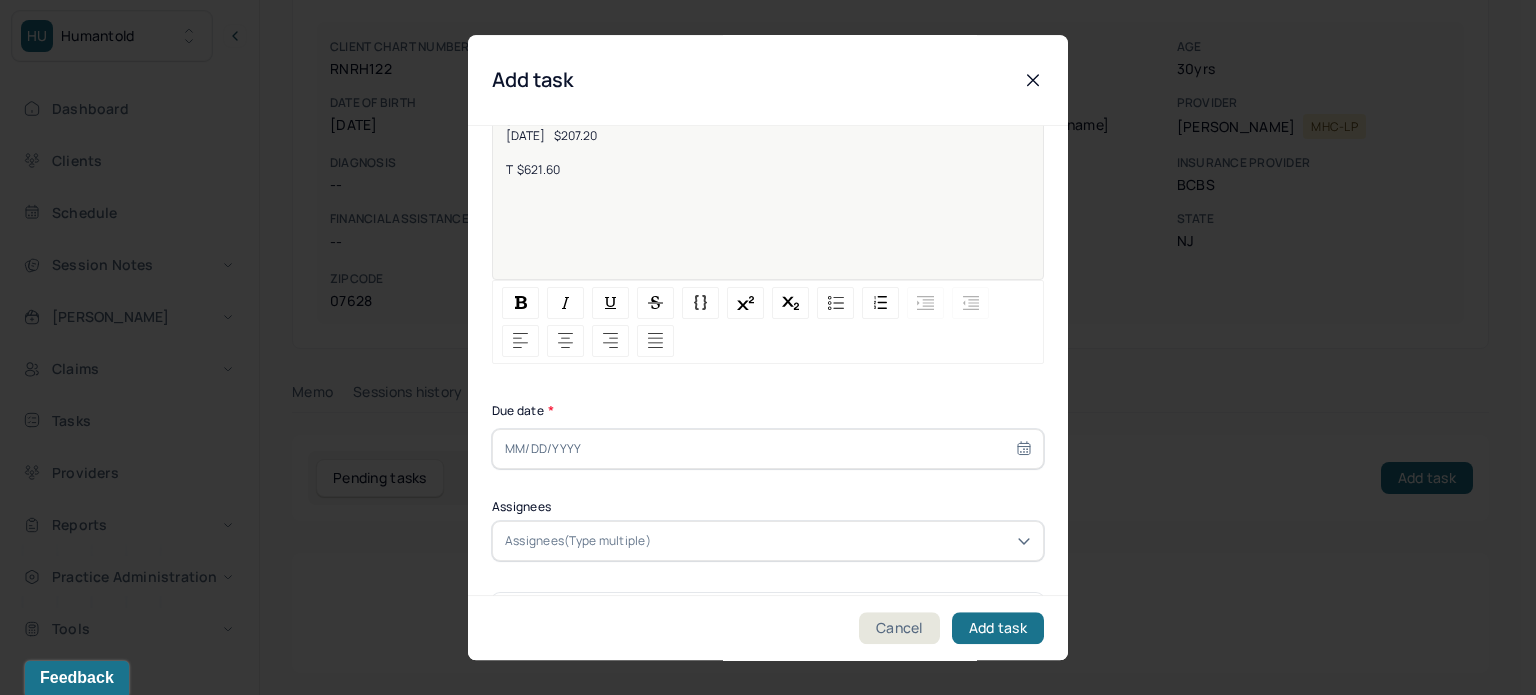 scroll, scrollTop: 200, scrollLeft: 0, axis: vertical 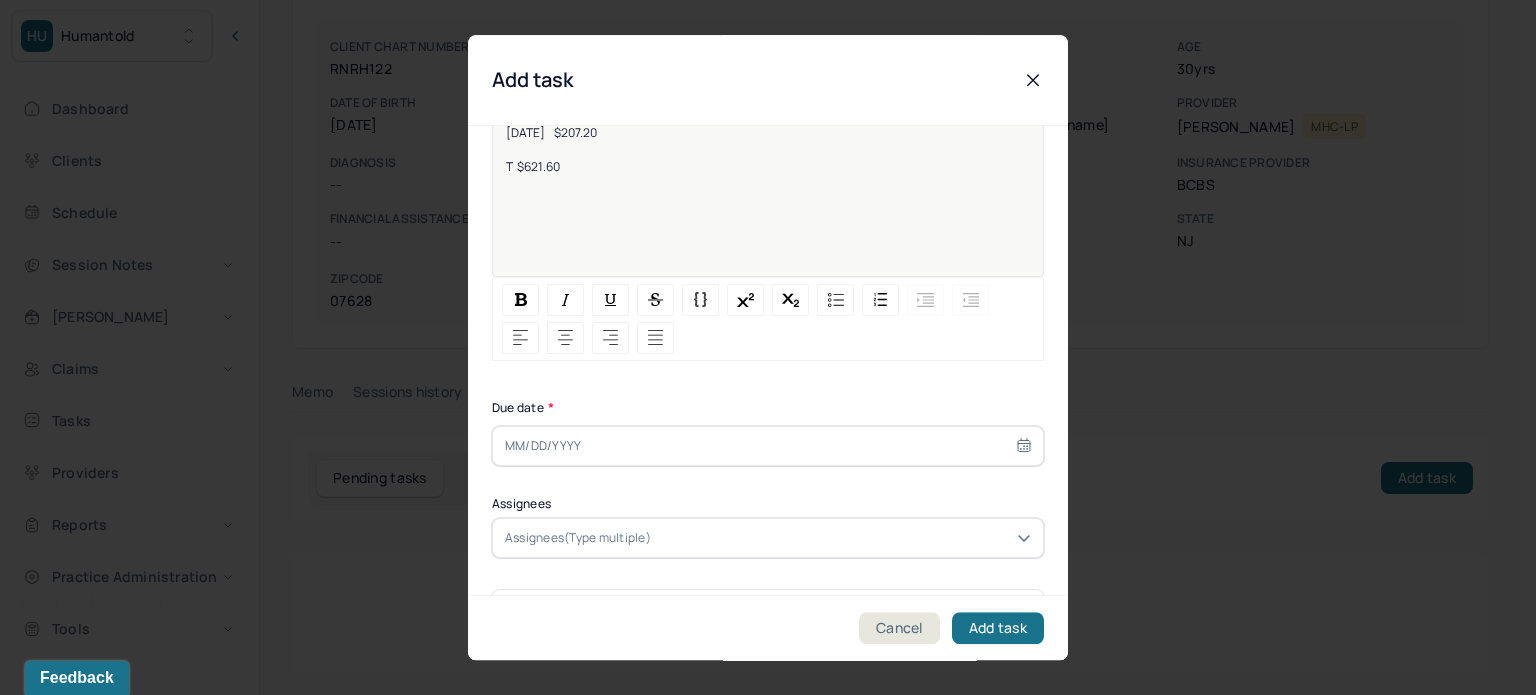 click at bounding box center (768, 446) 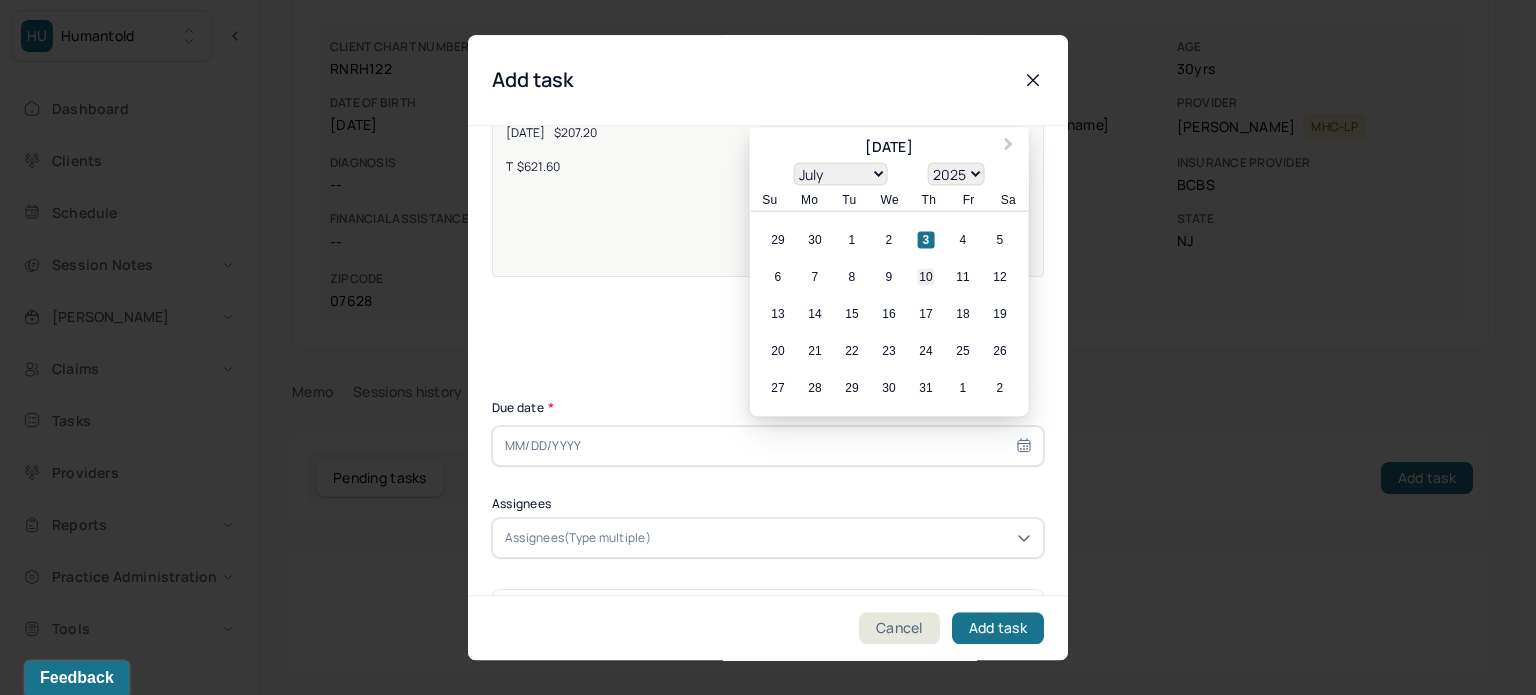click on "10" at bounding box center [926, 277] 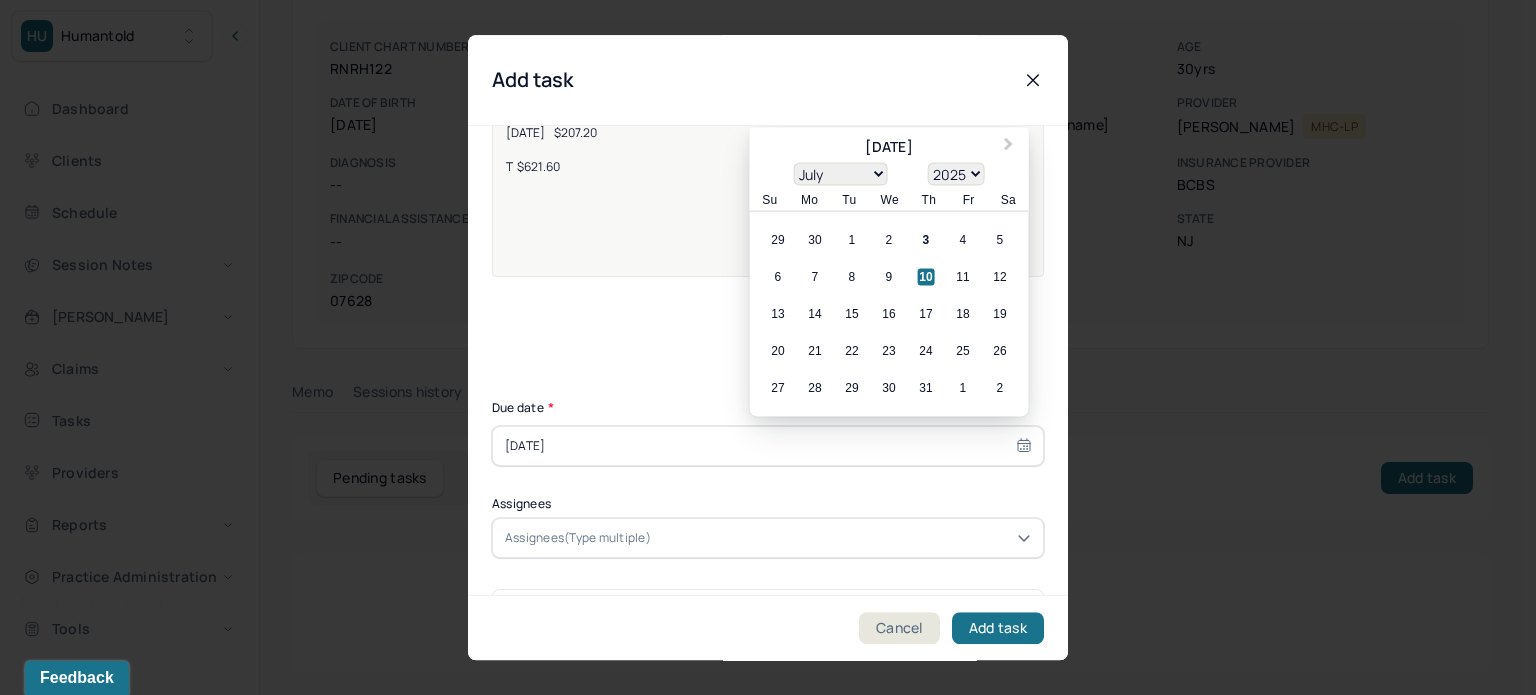 click at bounding box center (843, 538) 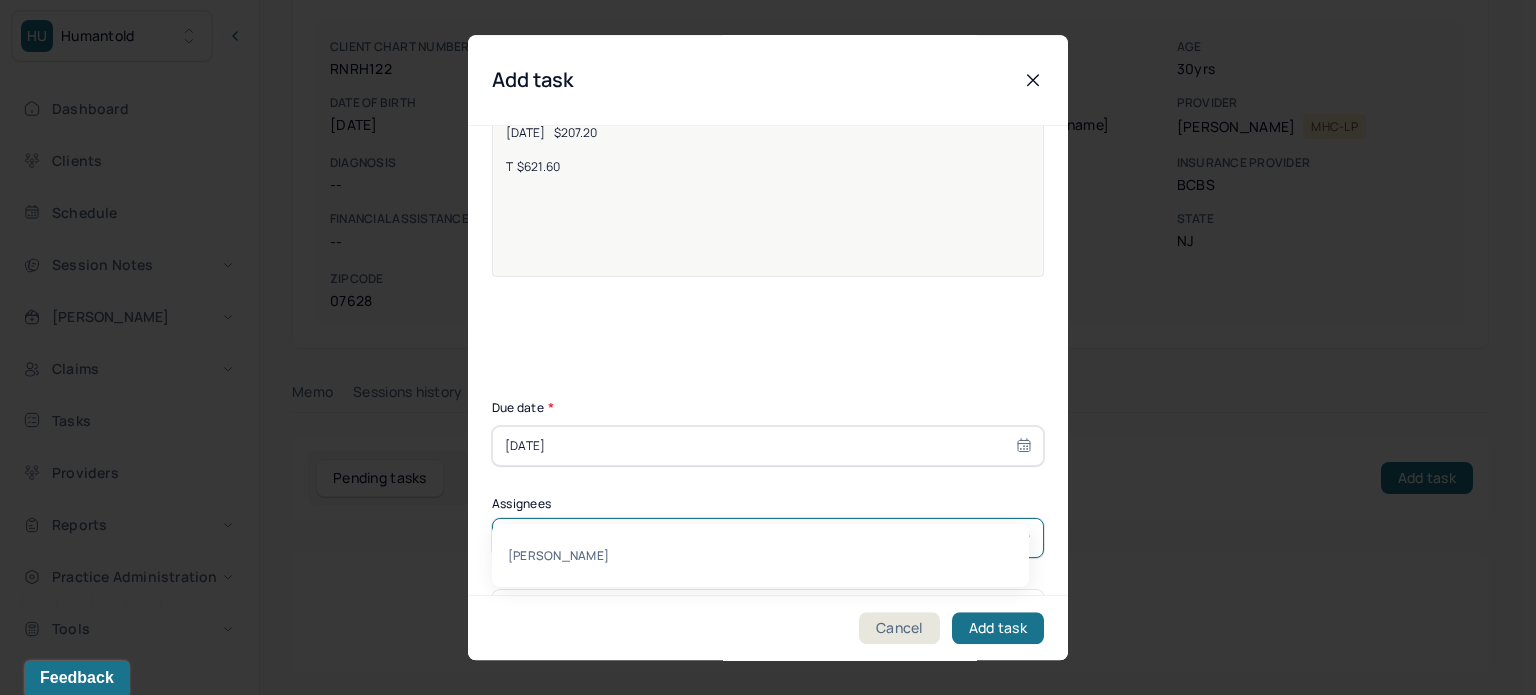 type on "[PERSON_NAME]" 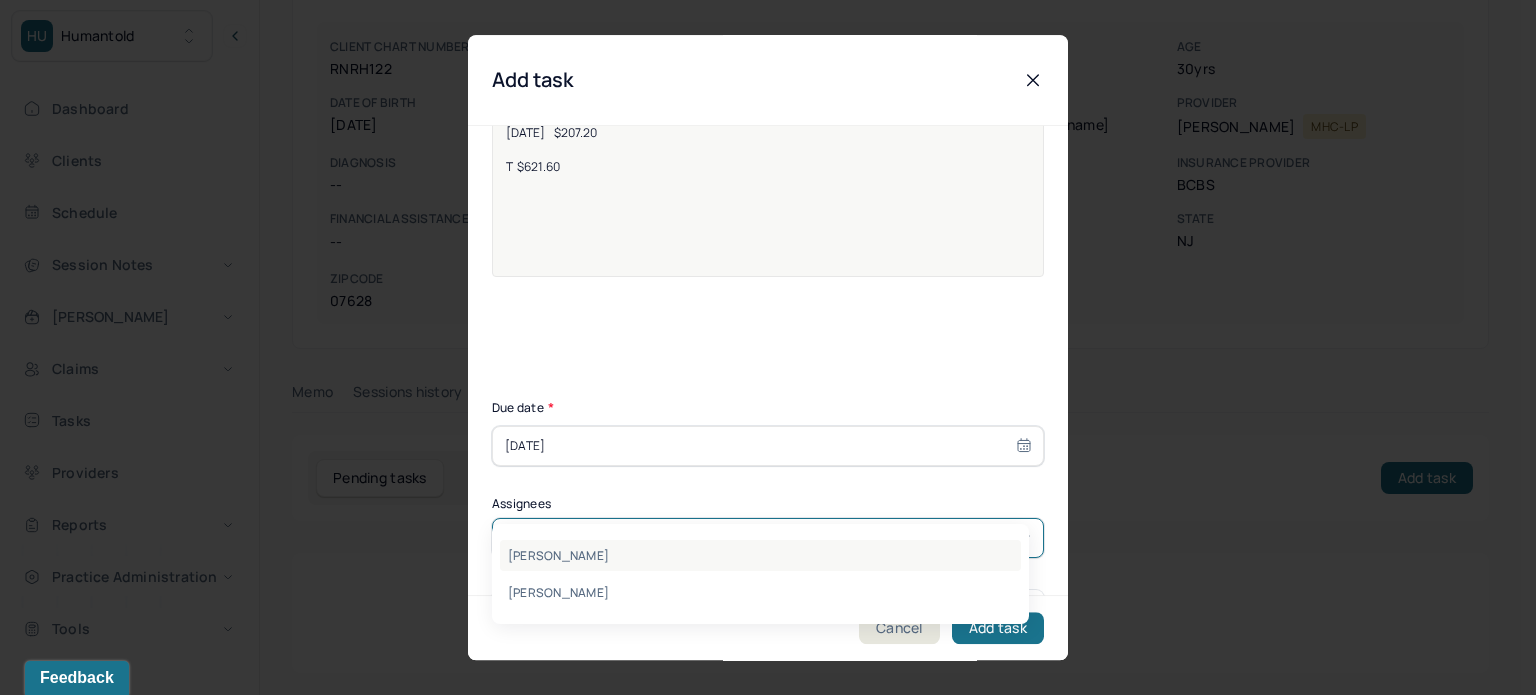 click on "[PERSON_NAME]" at bounding box center (760, 555) 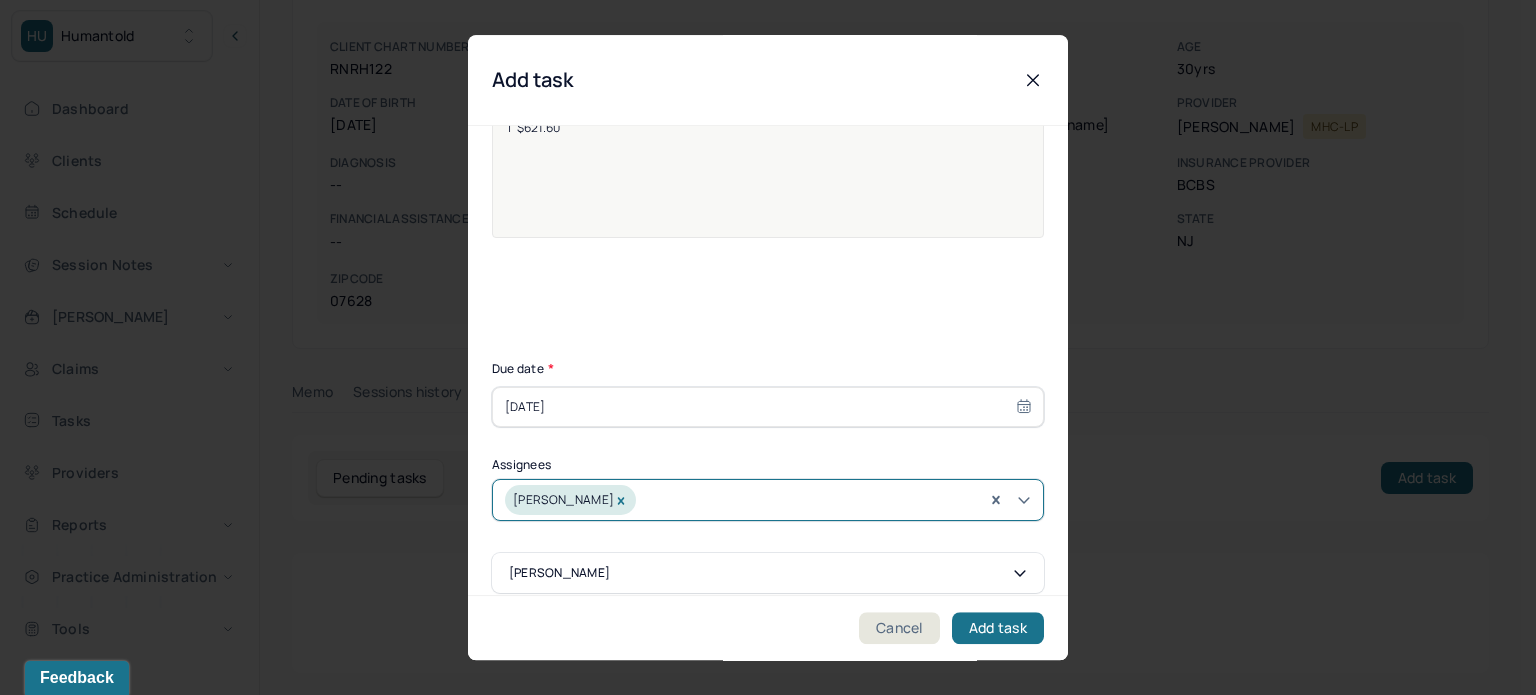 scroll, scrollTop: 257, scrollLeft: 0, axis: vertical 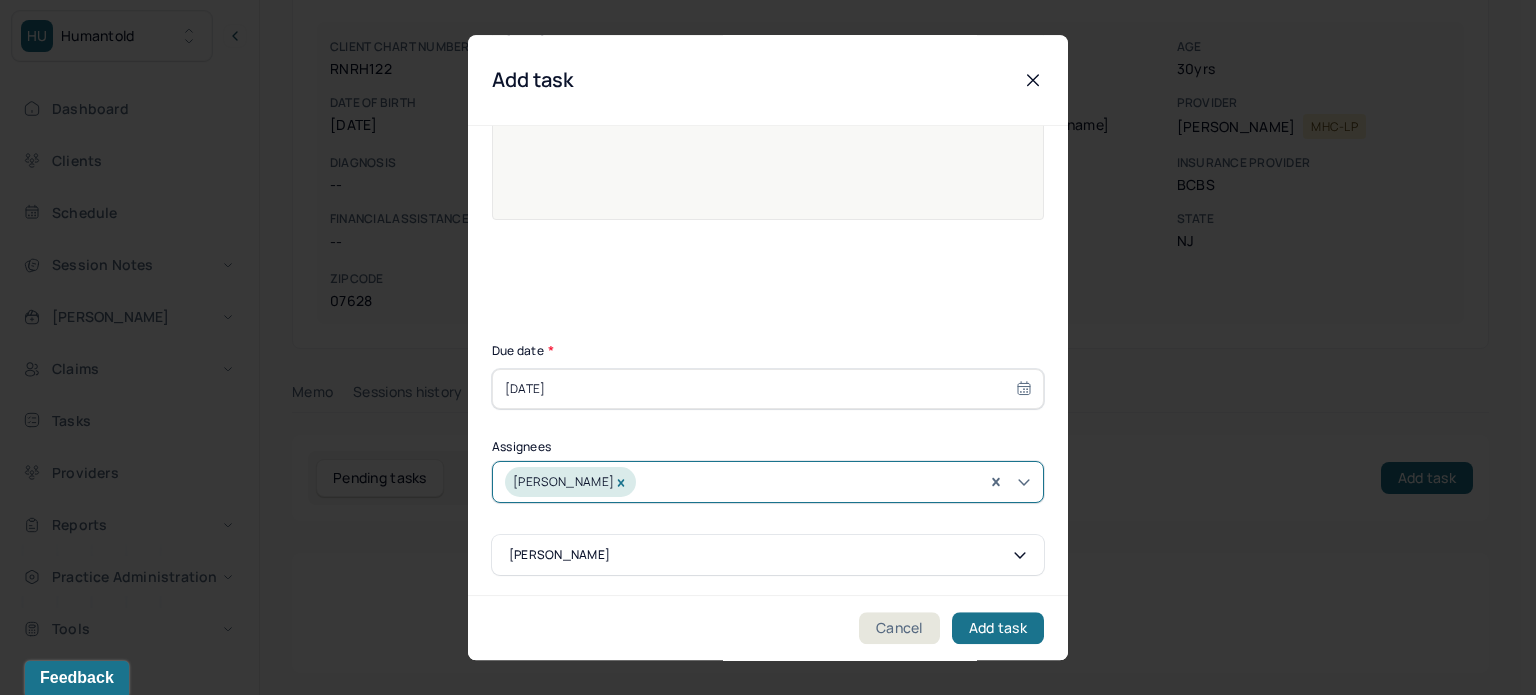 click on "Assignees" at bounding box center (768, 447) 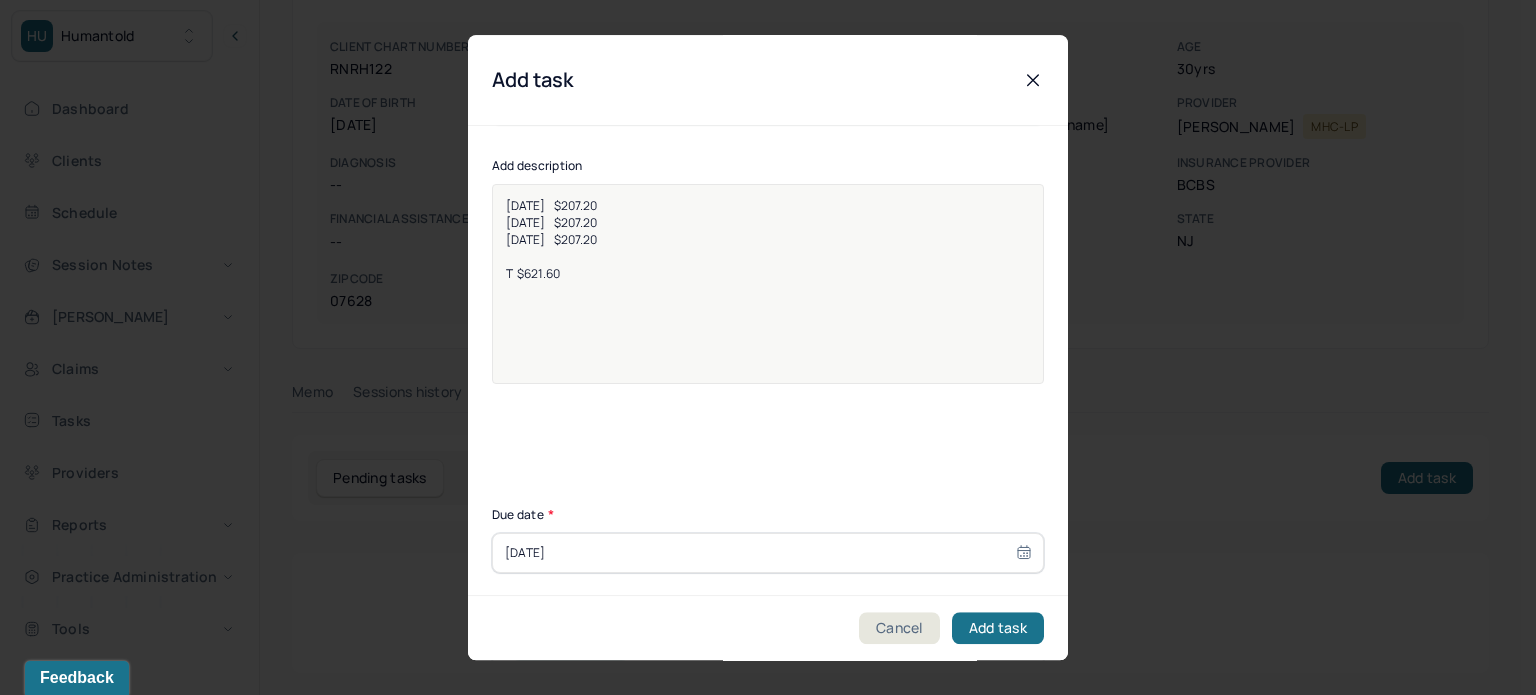 scroll, scrollTop: 0, scrollLeft: 0, axis: both 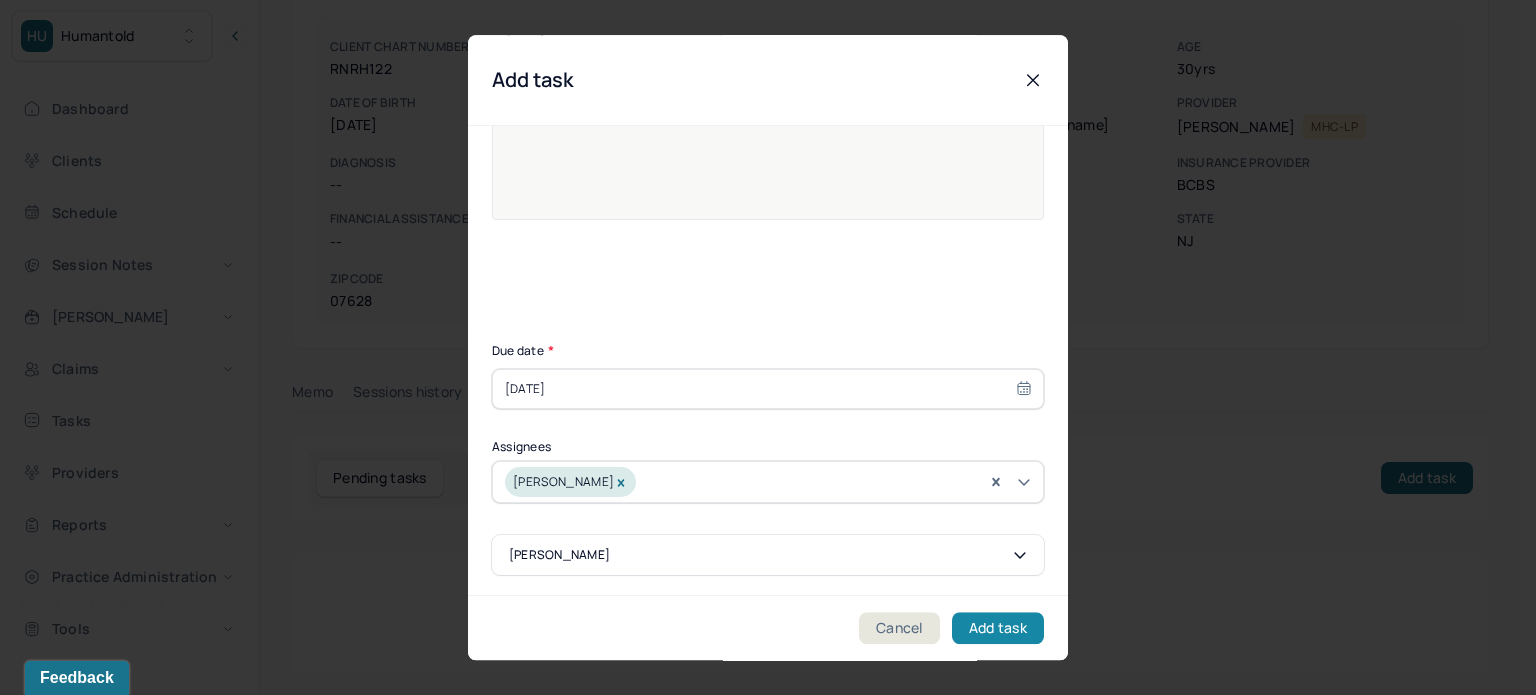 click on "Add task" at bounding box center (998, 628) 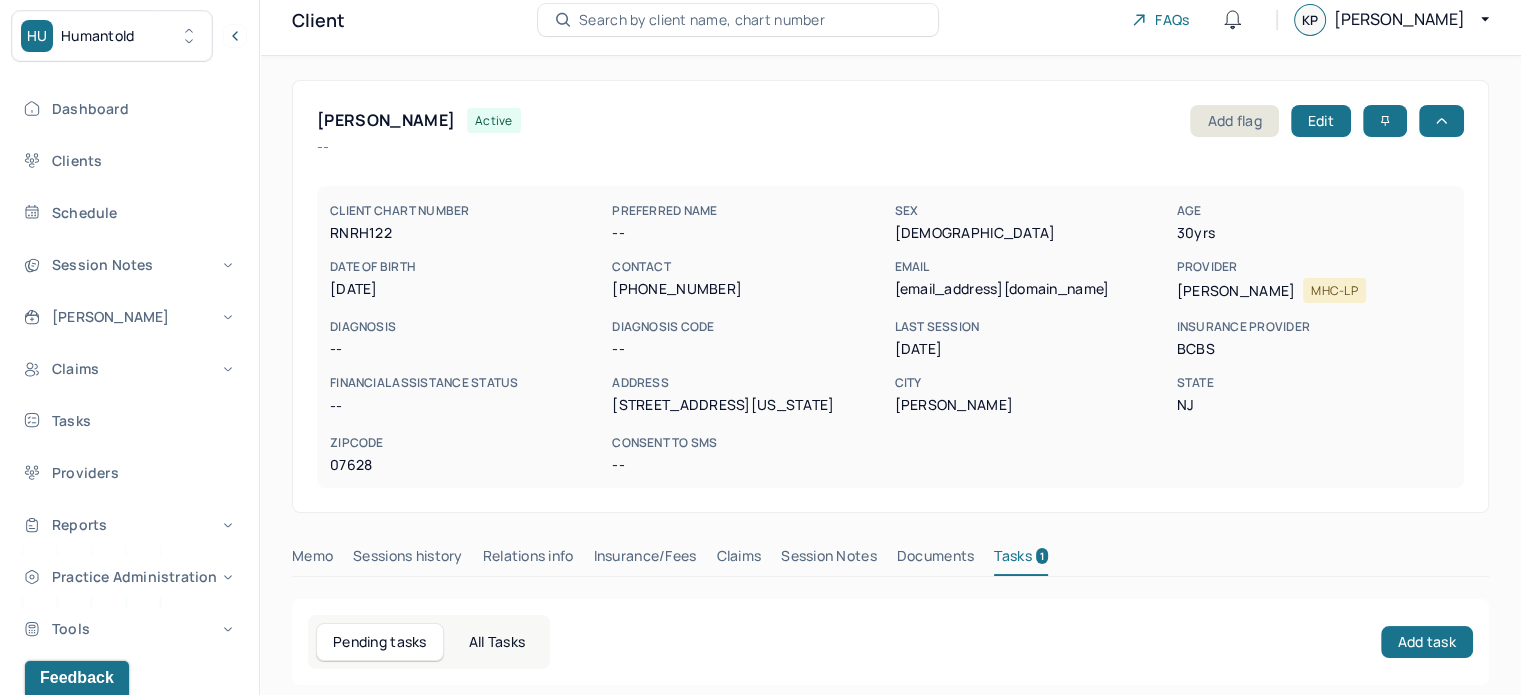 scroll, scrollTop: 0, scrollLeft: 0, axis: both 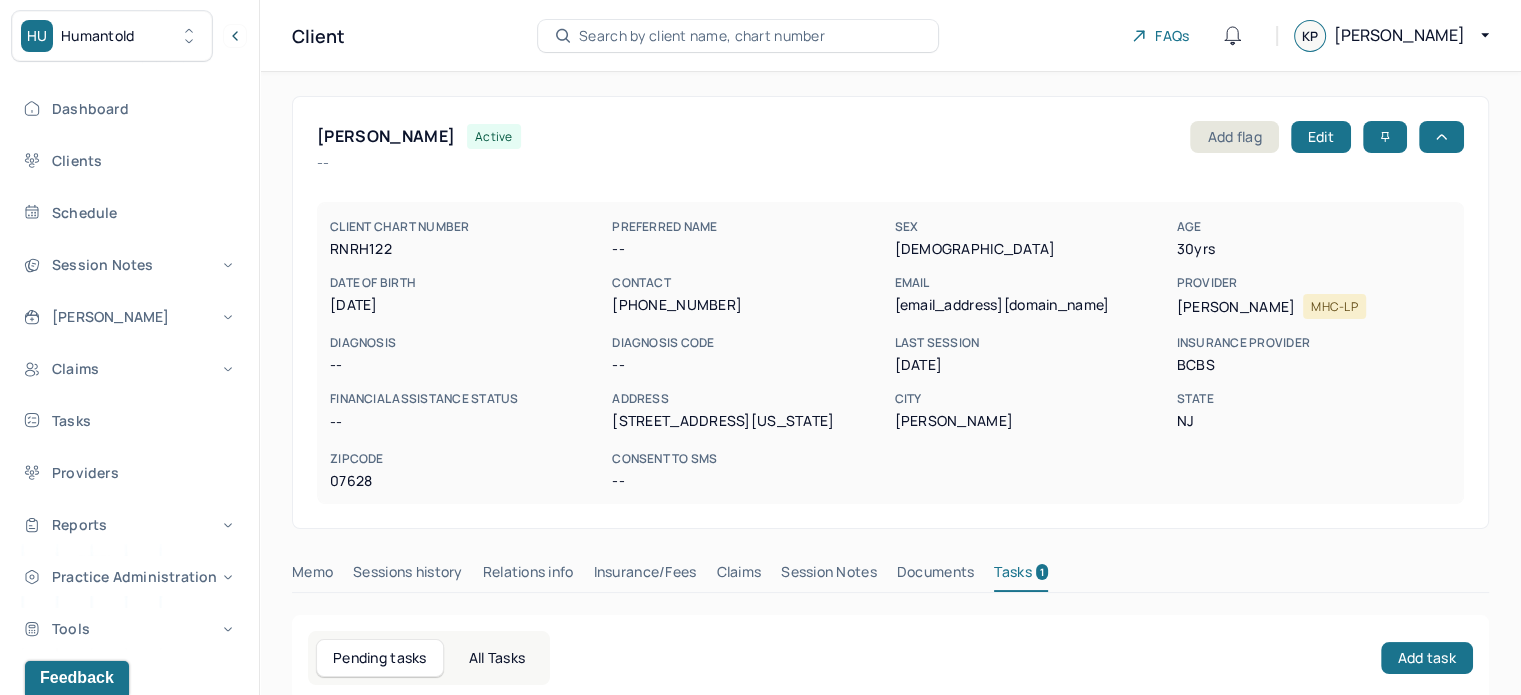 click on "Search by client name, chart number" at bounding box center [702, 36] 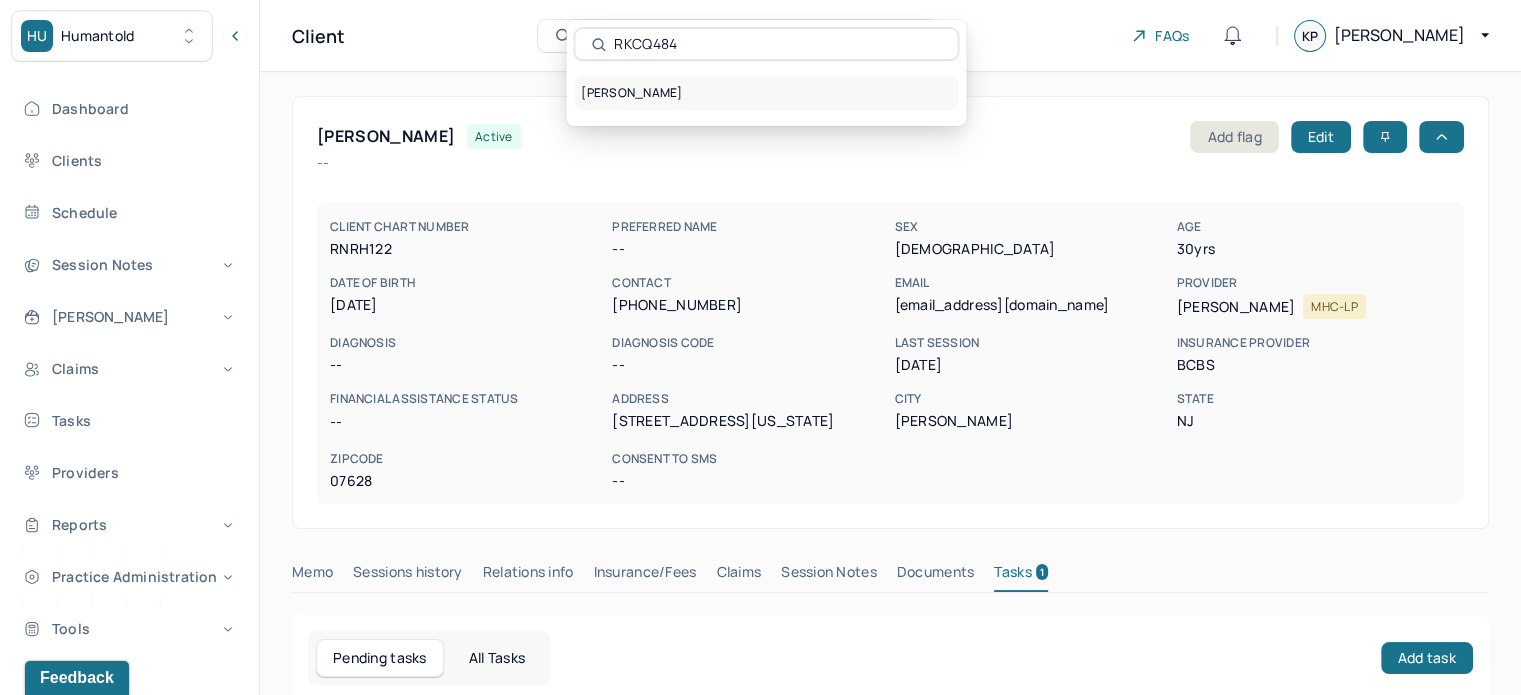 type on "RKCQ484" 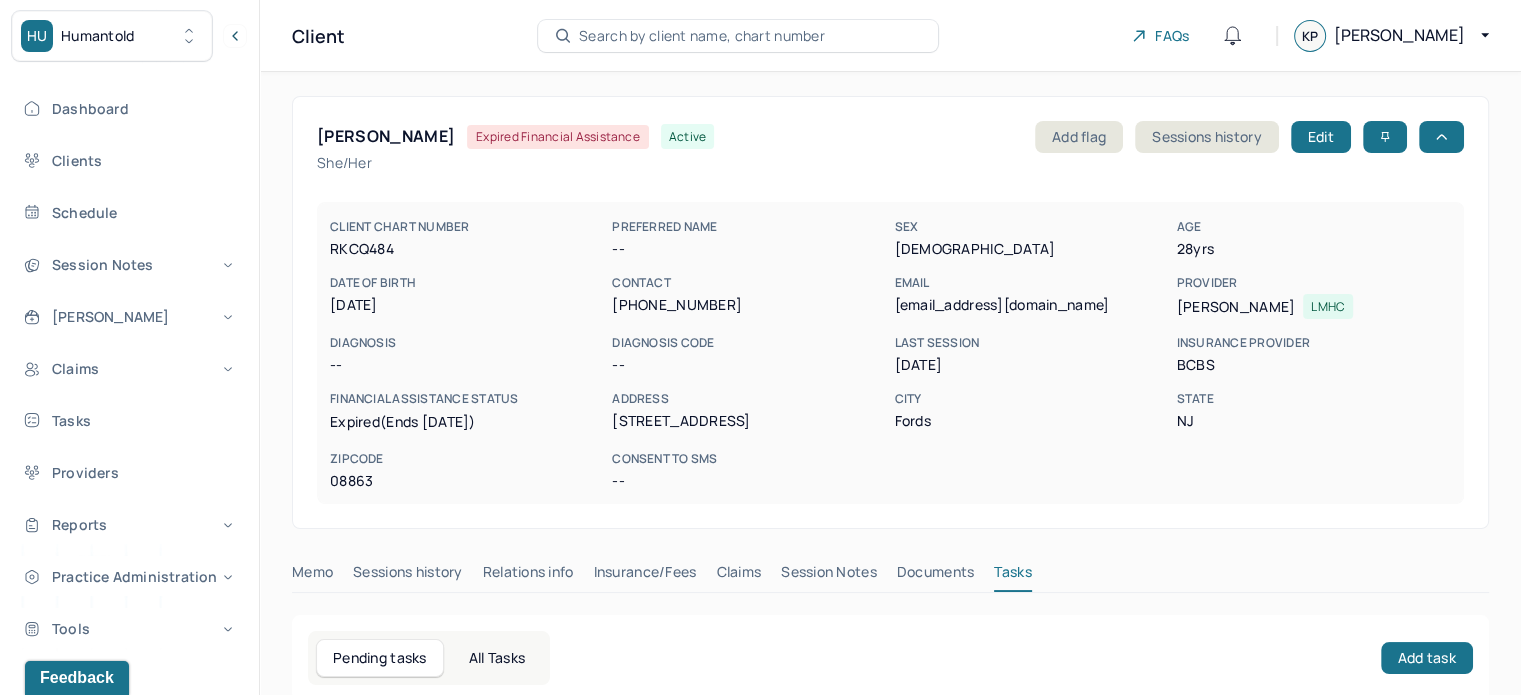 click on "[EMAIL_ADDRESS][DOMAIN_NAME]" at bounding box center [1031, 305] 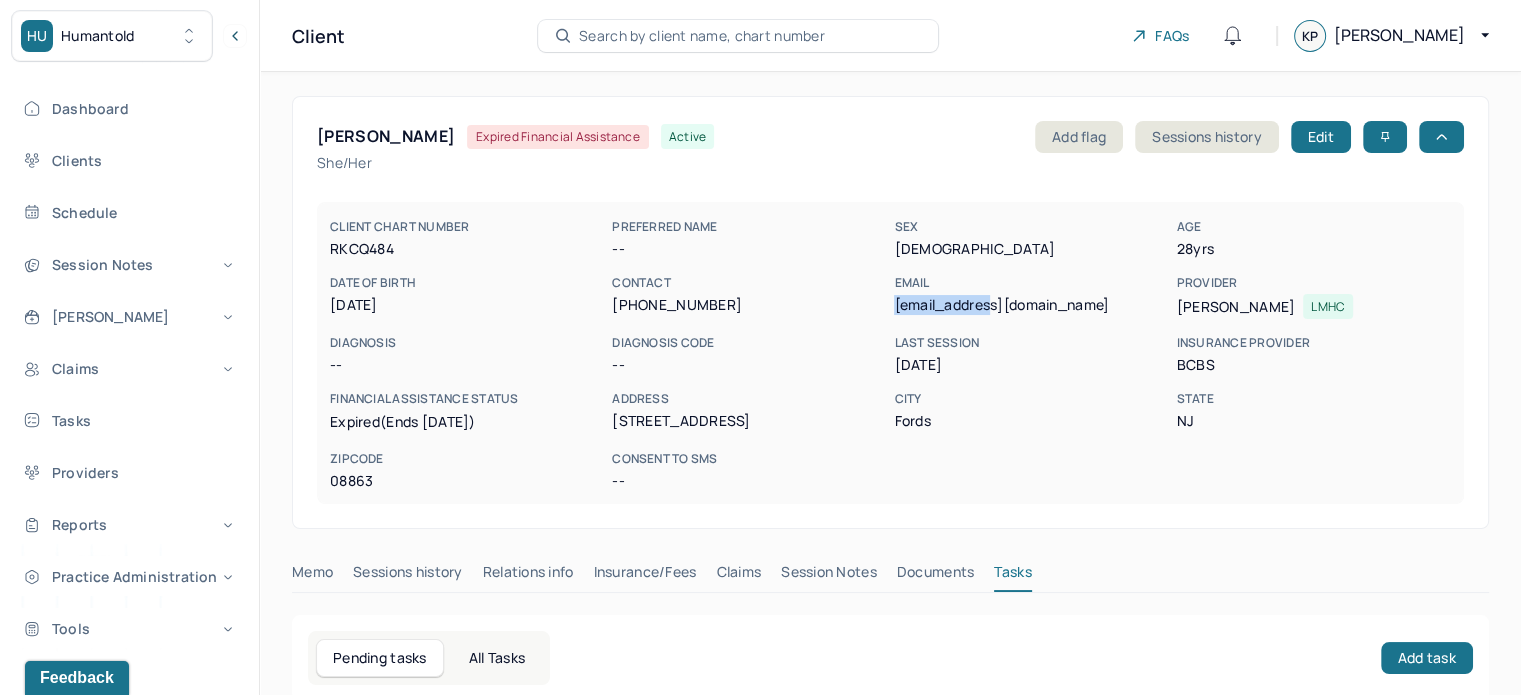 click on "[EMAIL_ADDRESS][DOMAIN_NAME]" at bounding box center [1031, 305] 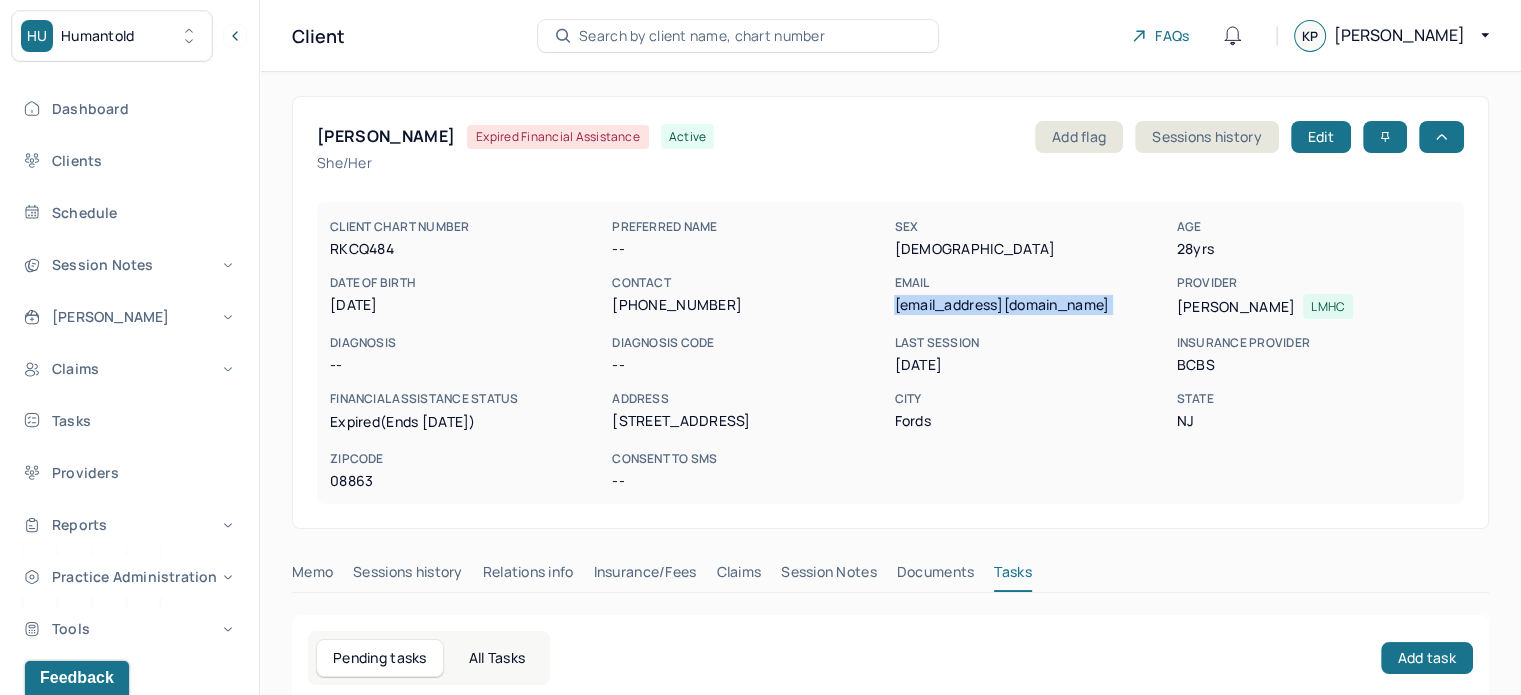 click on "[EMAIL_ADDRESS][DOMAIN_NAME]" at bounding box center (1031, 305) 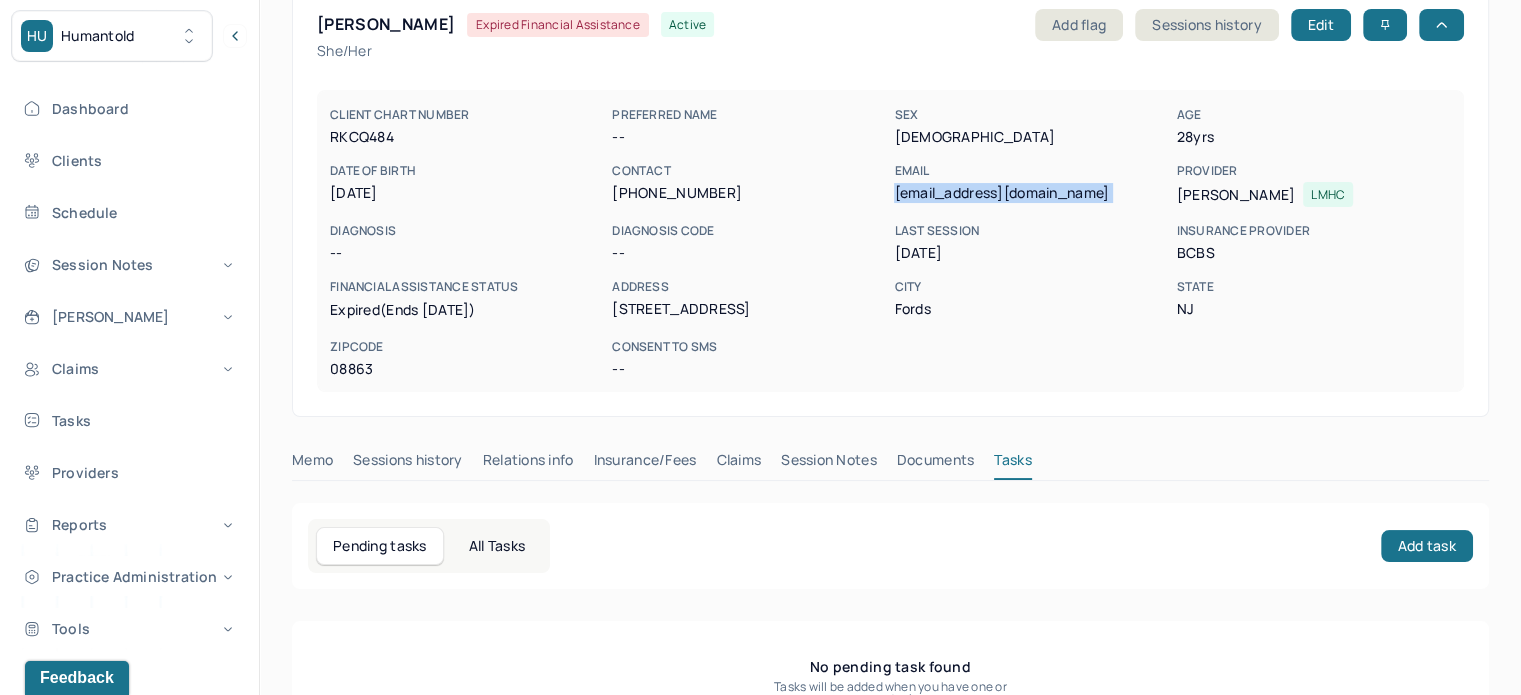 scroll, scrollTop: 180, scrollLeft: 0, axis: vertical 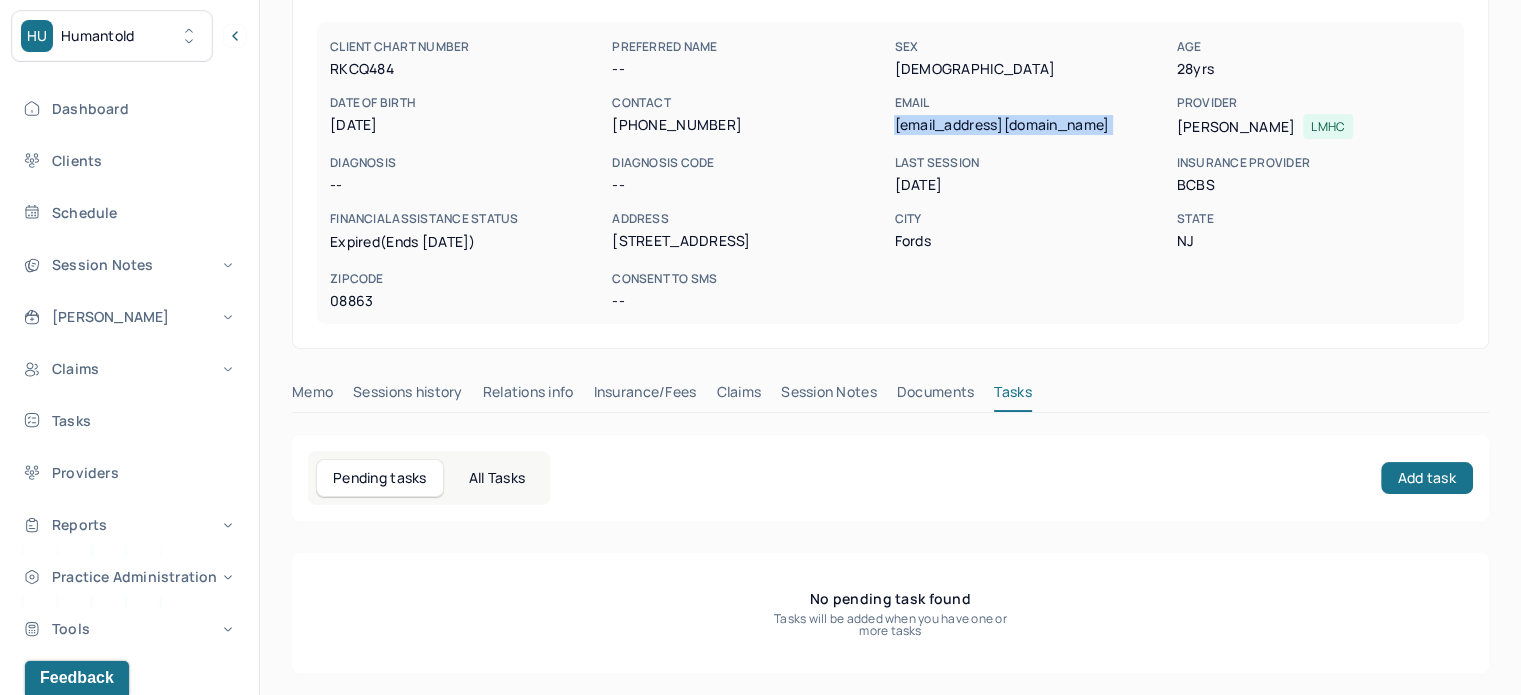 click on "Insurance/Fees" at bounding box center (645, 396) 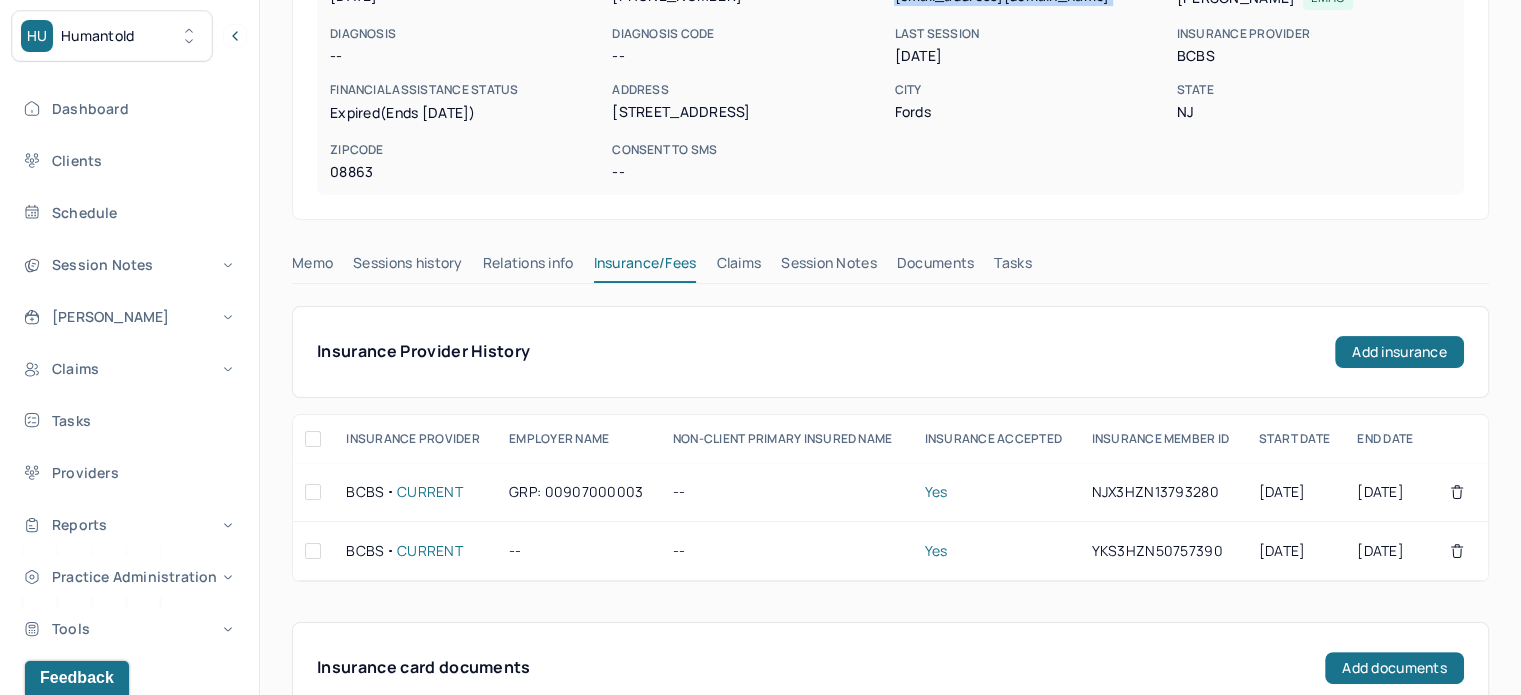 scroll, scrollTop: 280, scrollLeft: 0, axis: vertical 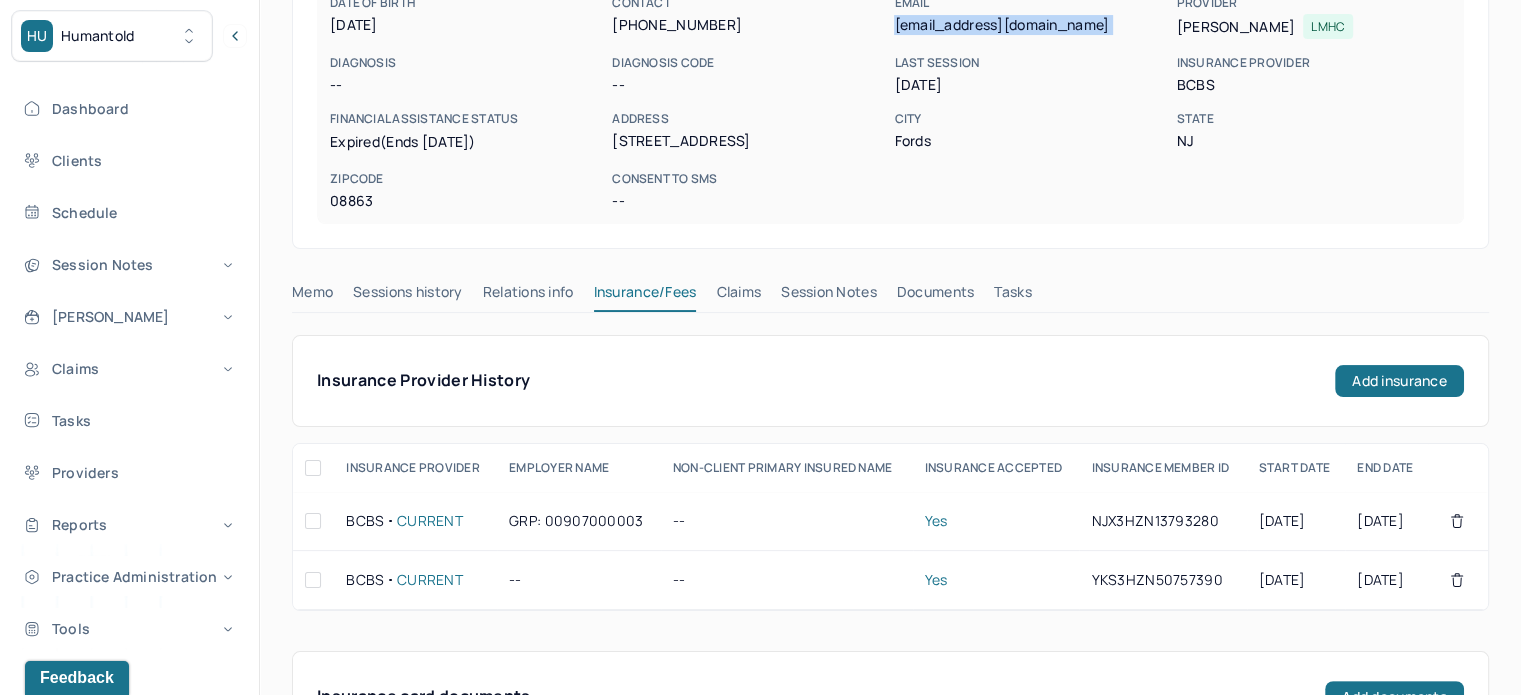 click on "Claims" at bounding box center [738, 296] 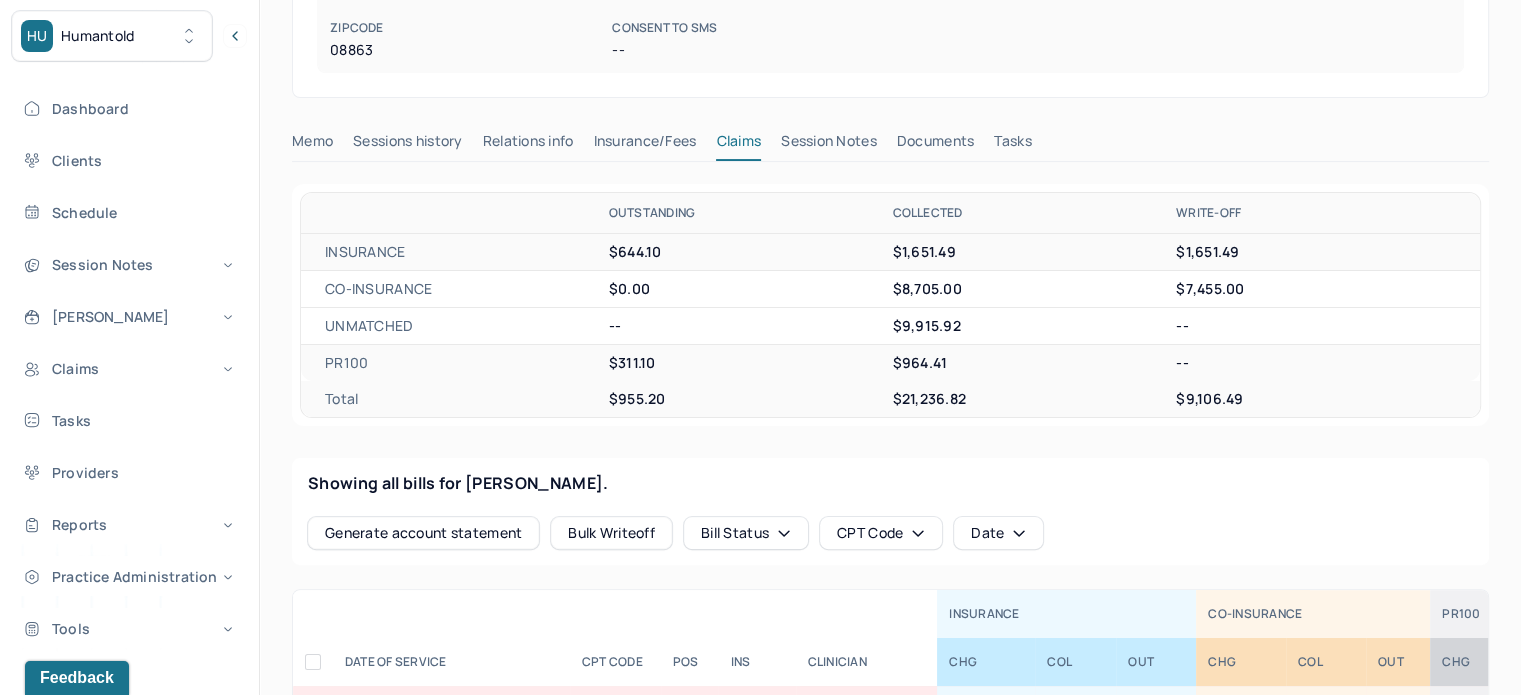 scroll, scrollTop: 480, scrollLeft: 0, axis: vertical 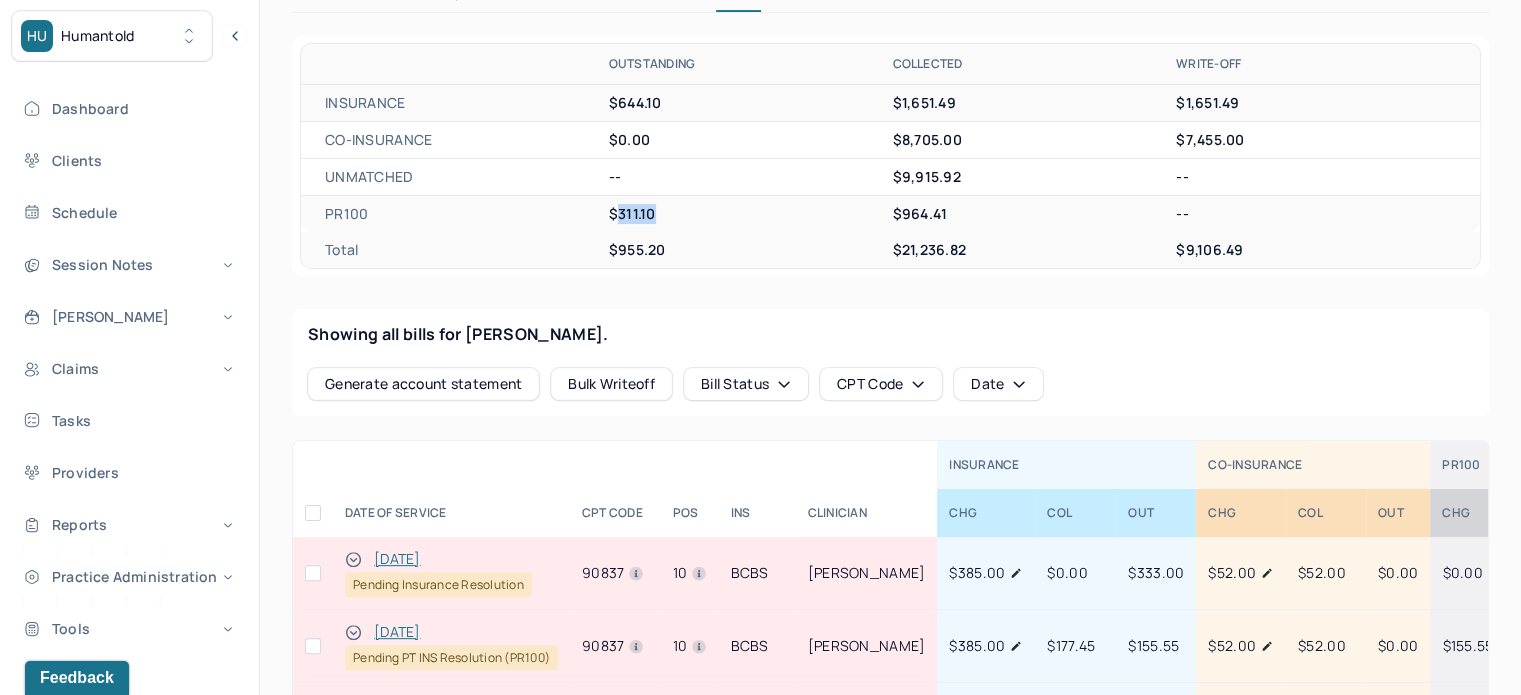 drag, startPoint x: 684, startPoint y: 212, endPoint x: 619, endPoint y: 214, distance: 65.03076 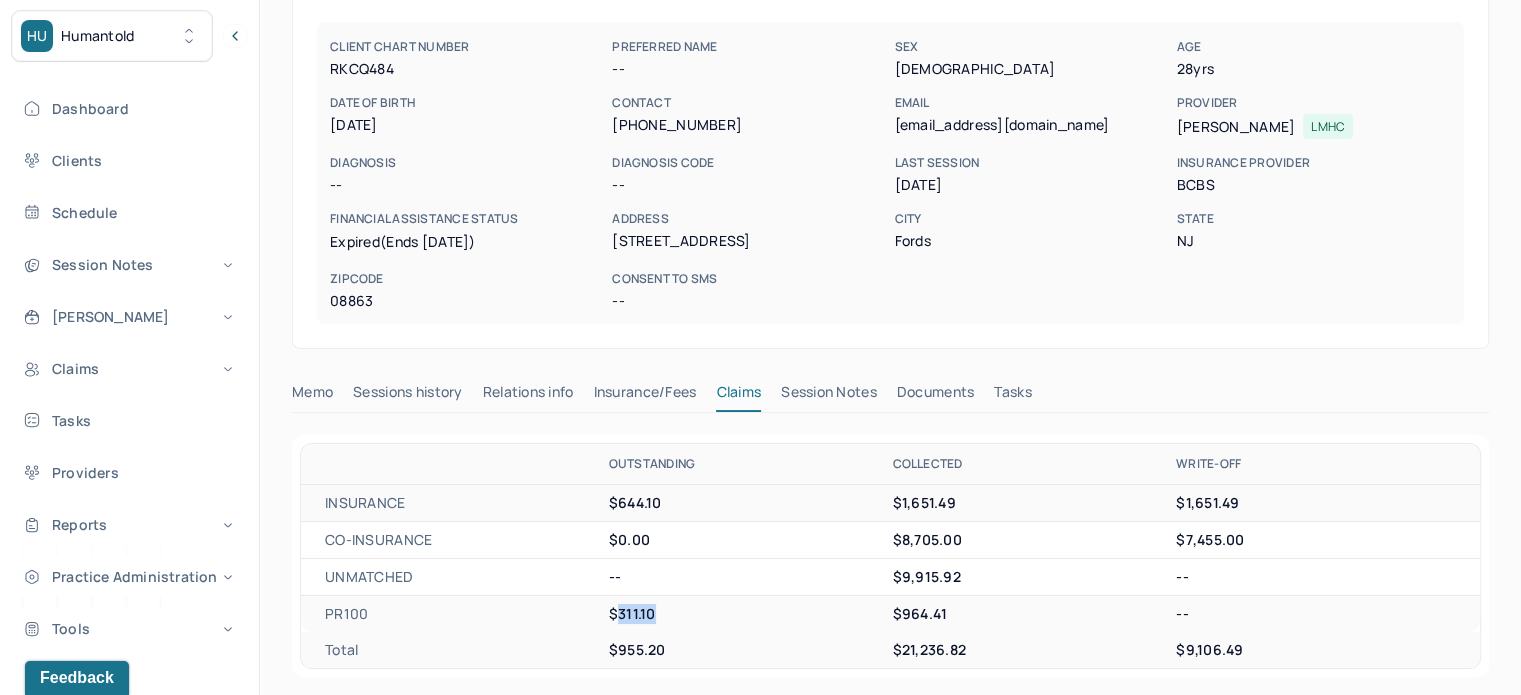 click on "Tasks" at bounding box center [1012, 396] 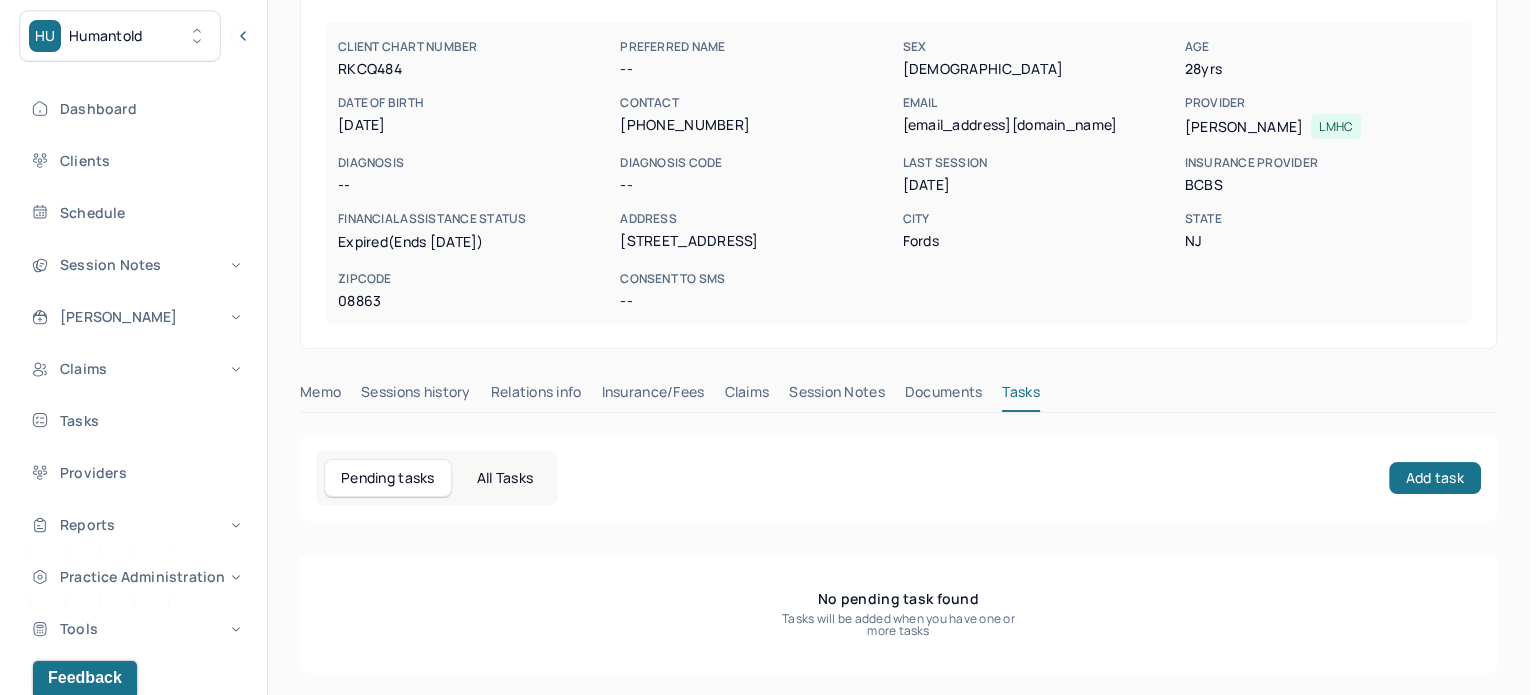 scroll, scrollTop: 180, scrollLeft: 0, axis: vertical 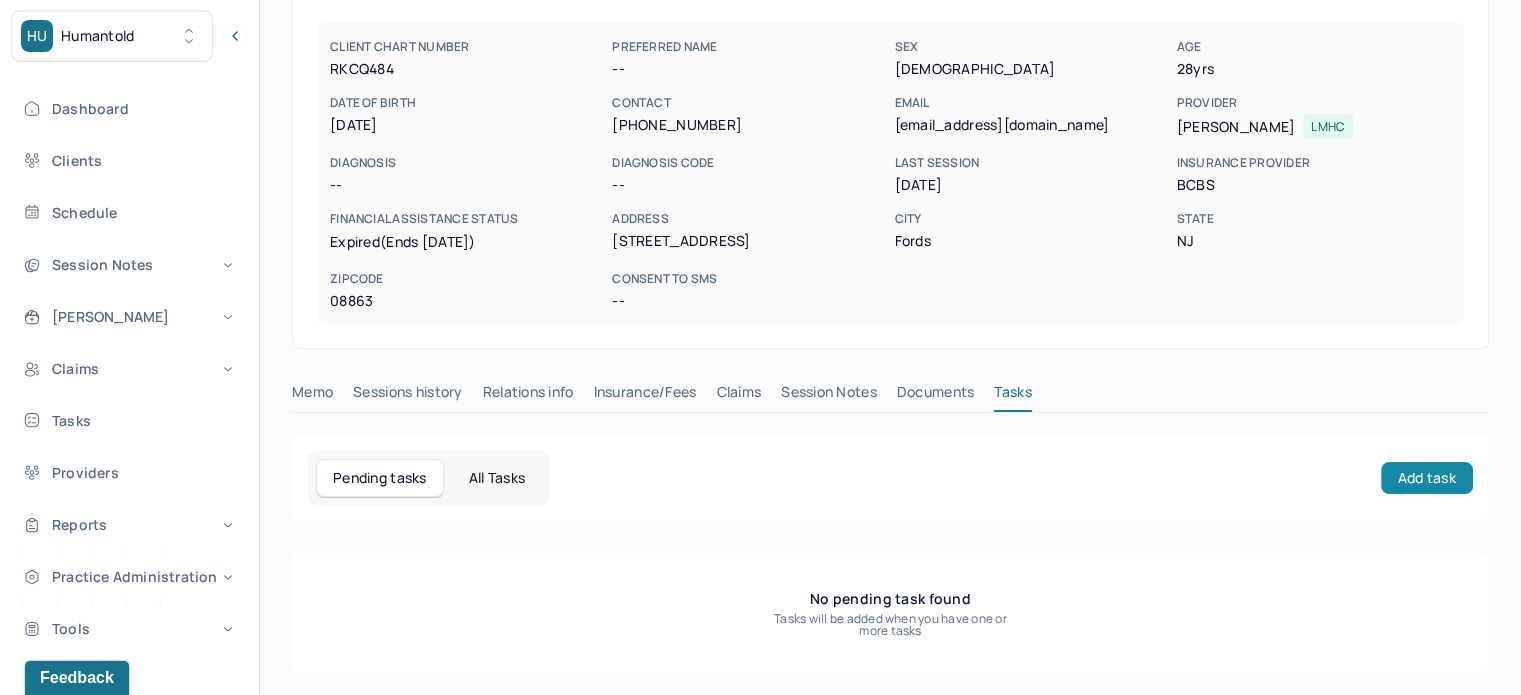 click on "Add task" at bounding box center [1427, 478] 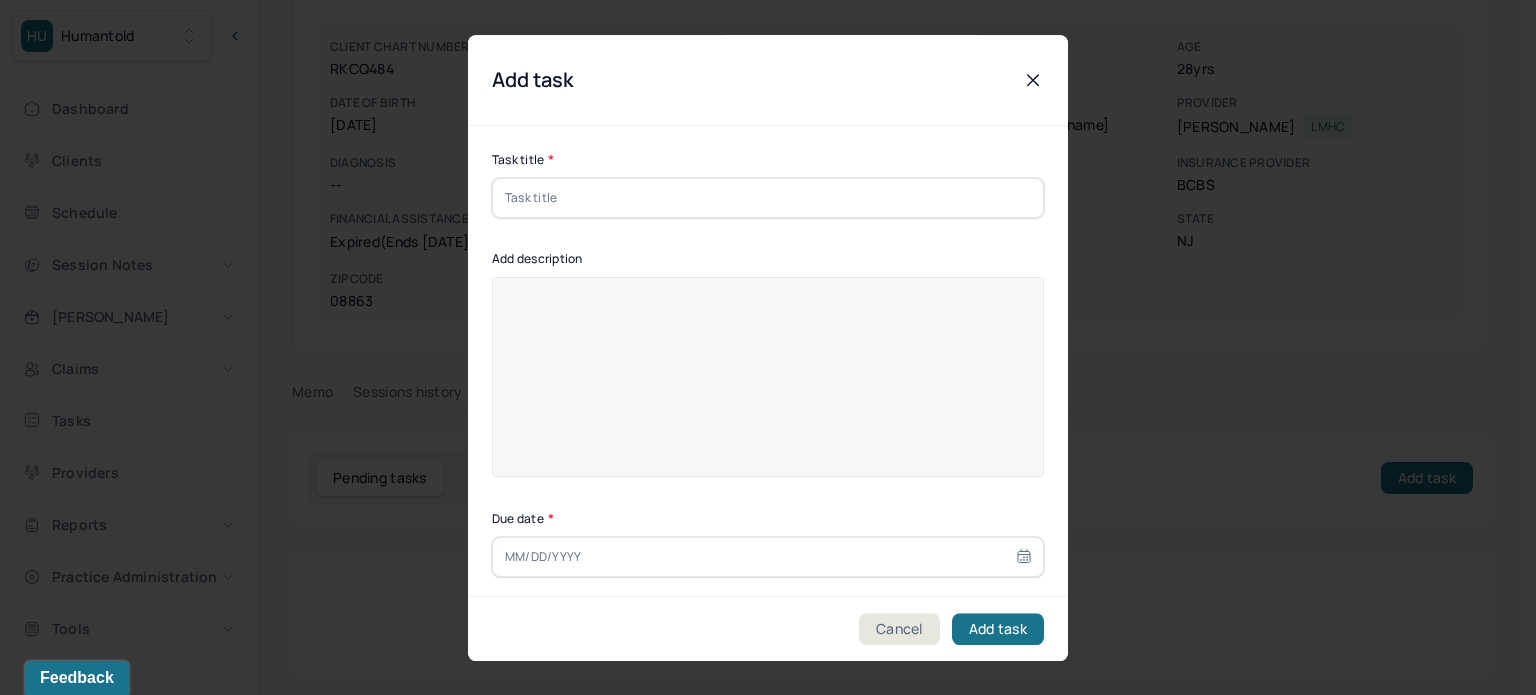 click on "Task title *" at bounding box center [768, 184] 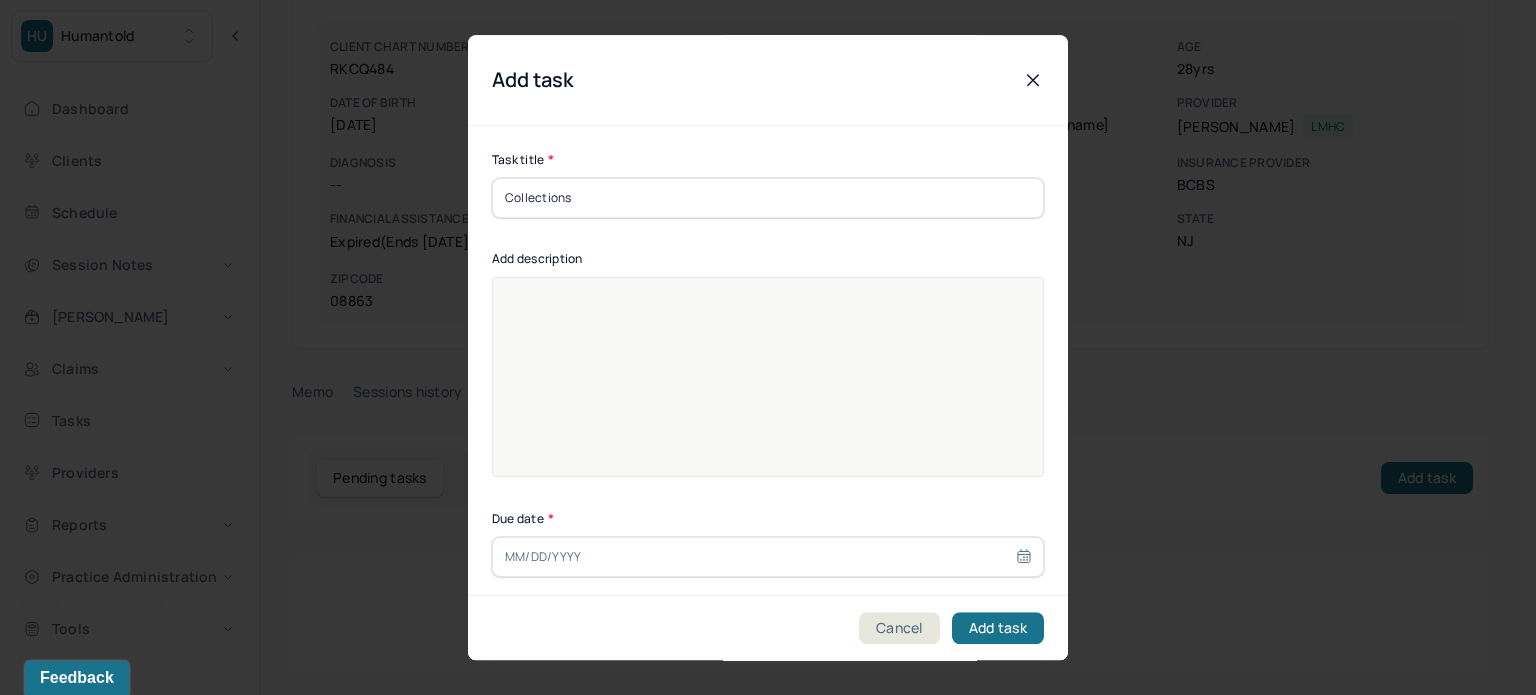 type on "Collections" 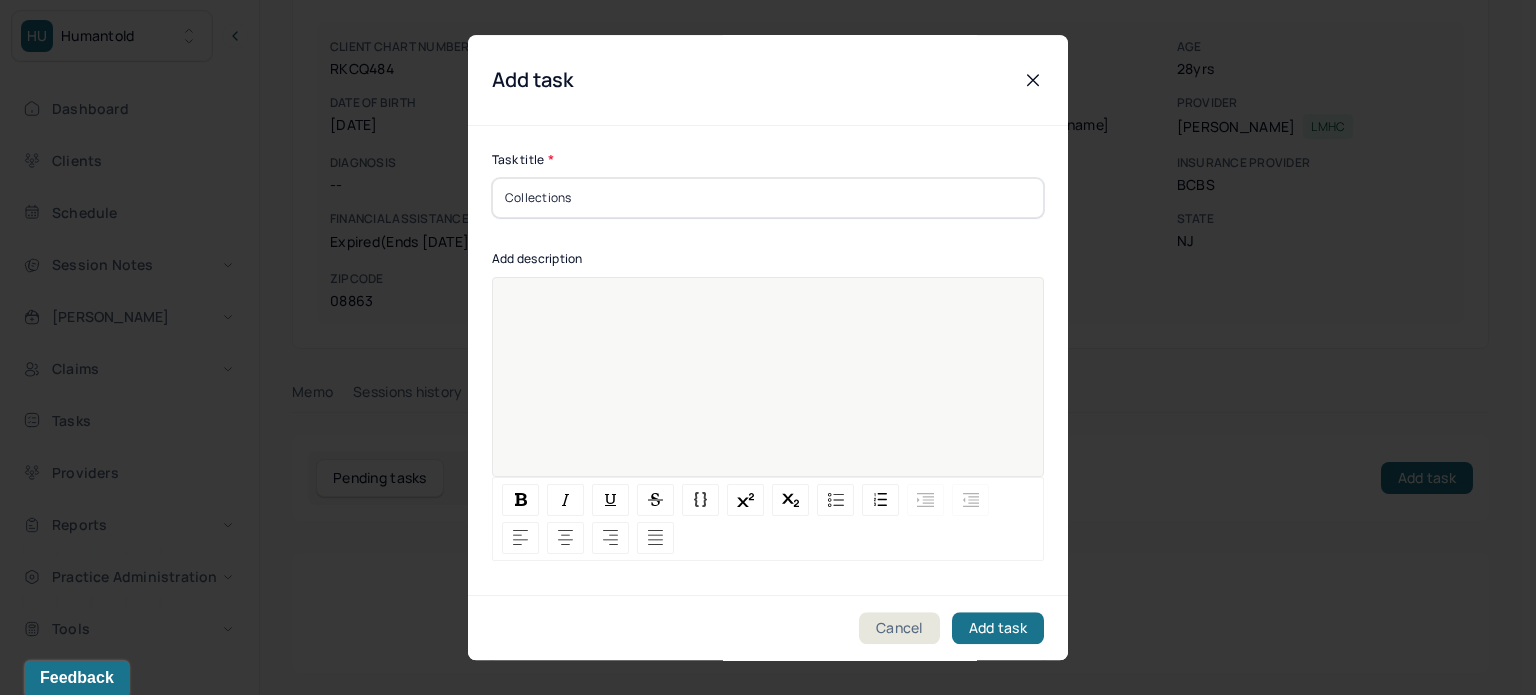 paste 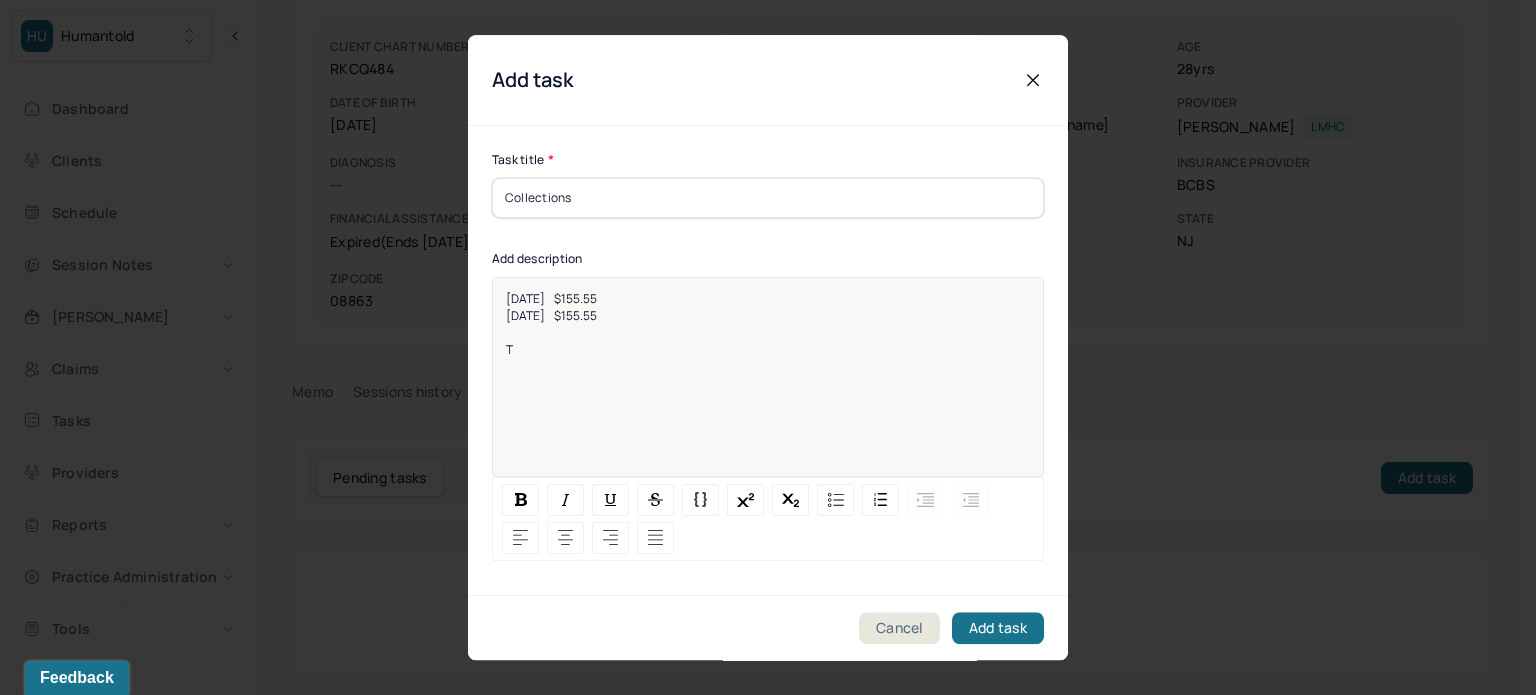 type 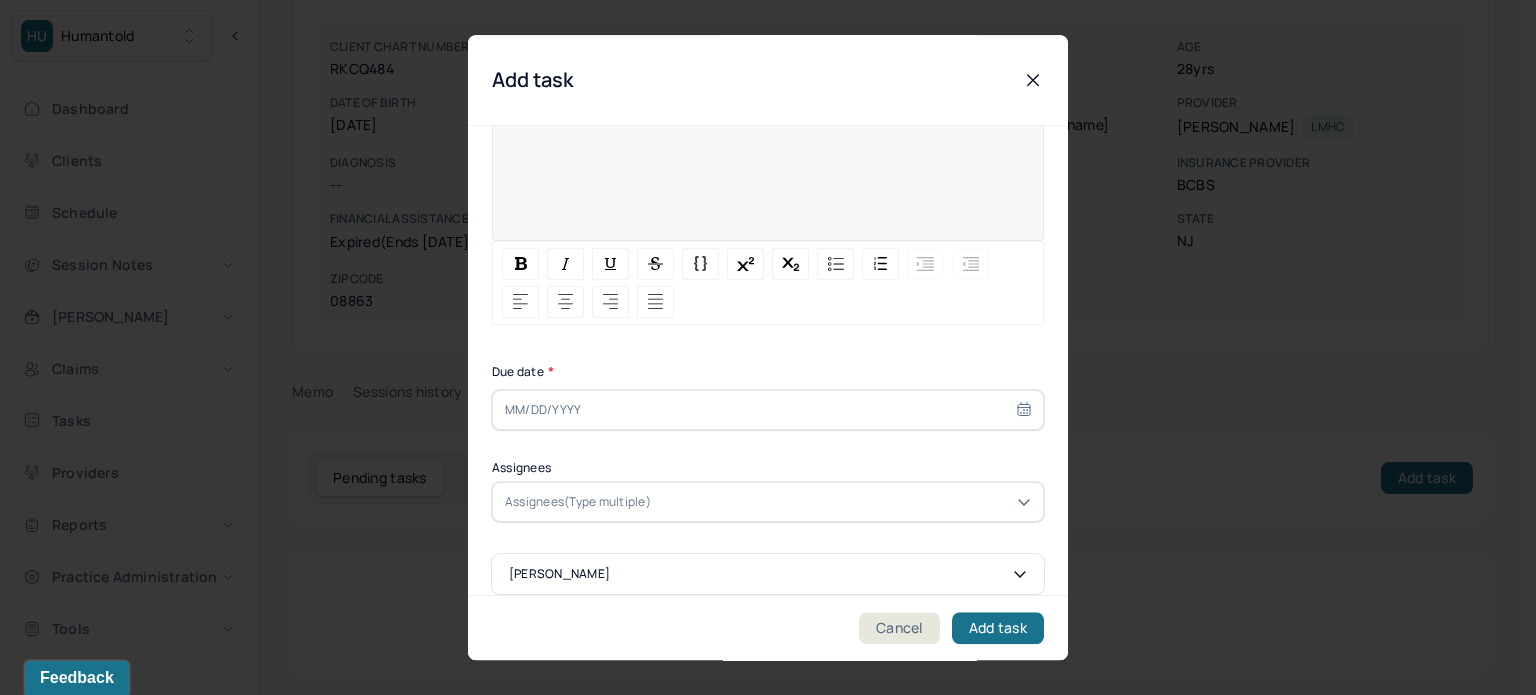 scroll, scrollTop: 256, scrollLeft: 0, axis: vertical 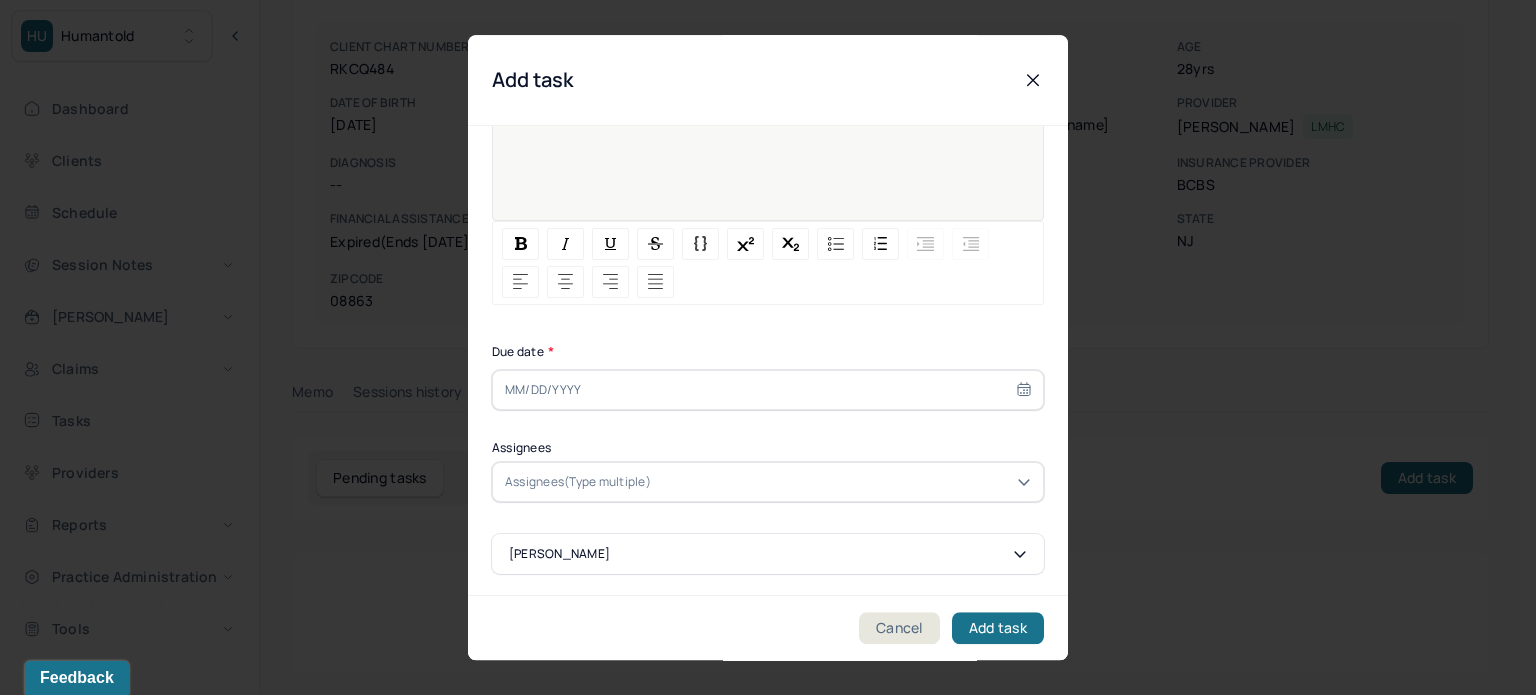 click at bounding box center (768, 390) 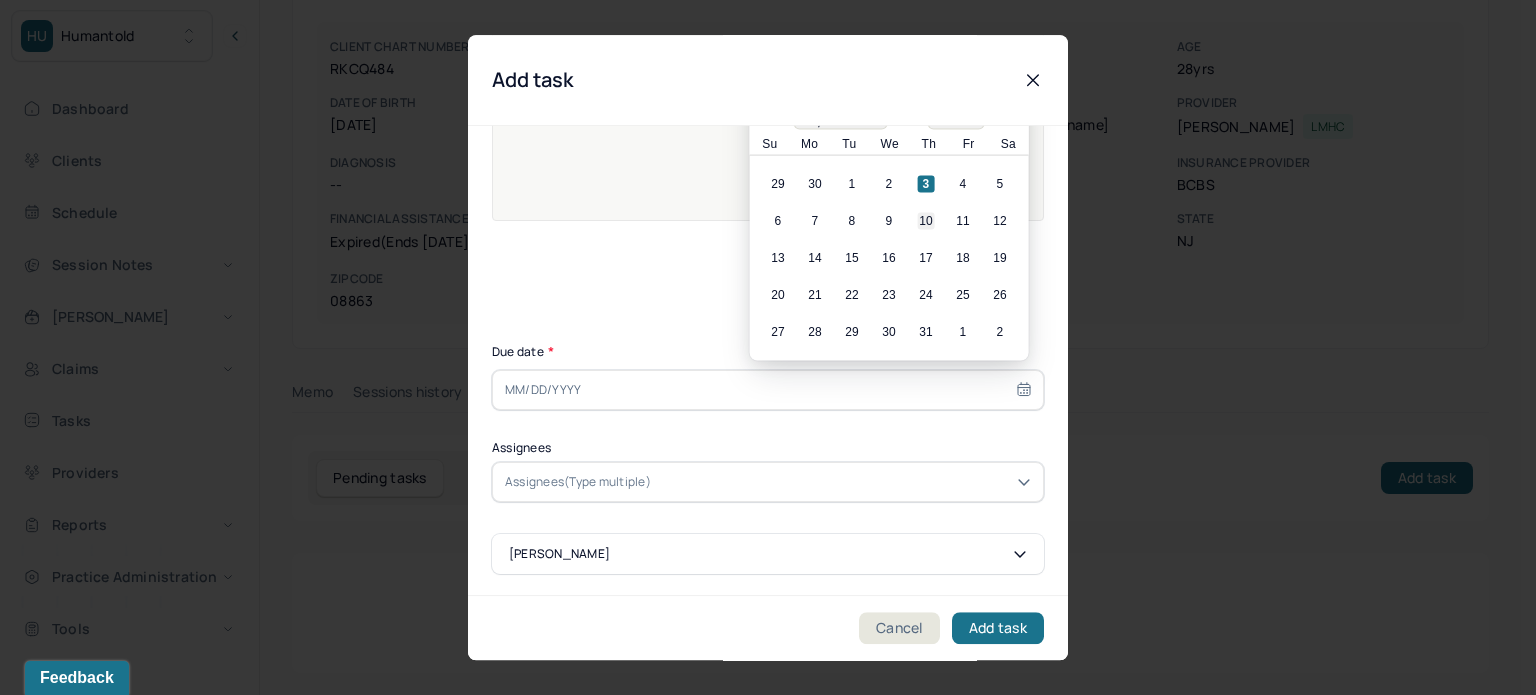 click on "10" at bounding box center (926, 221) 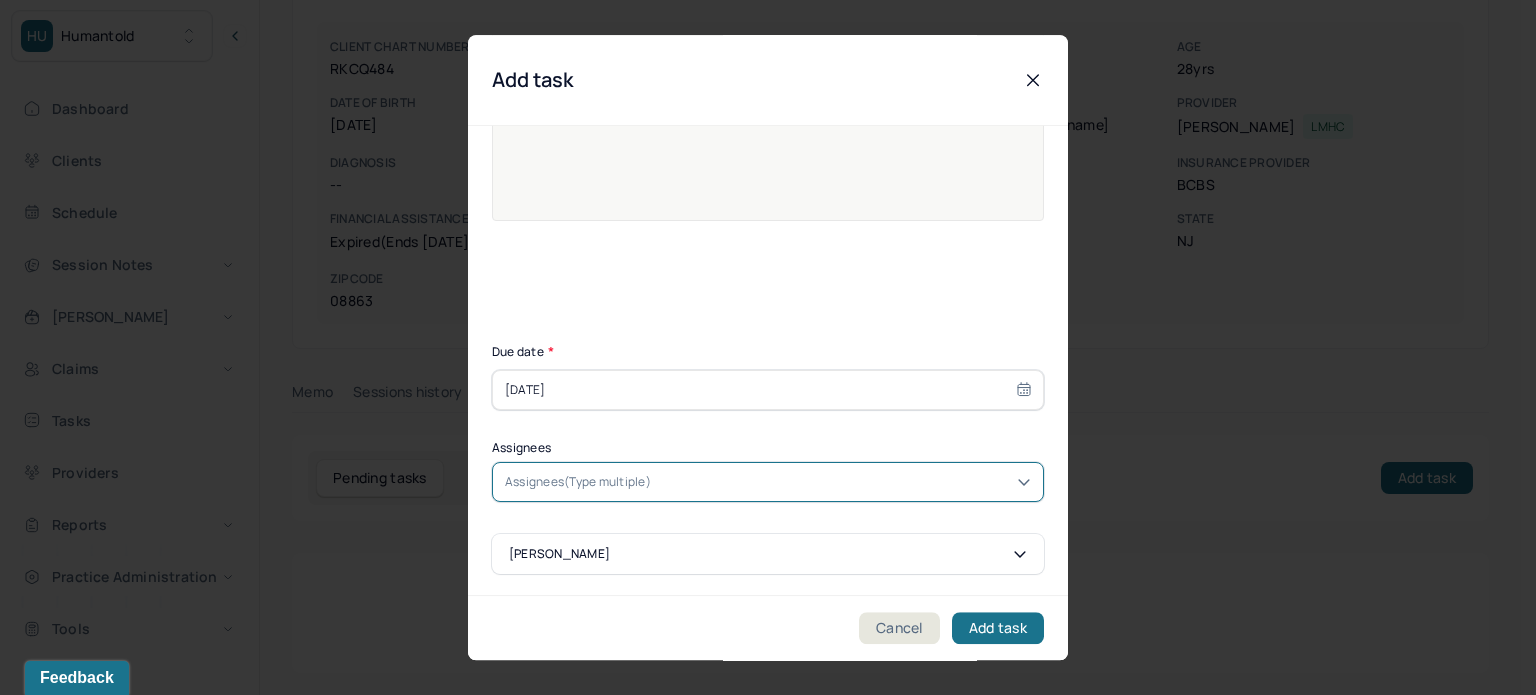 click at bounding box center [843, 482] 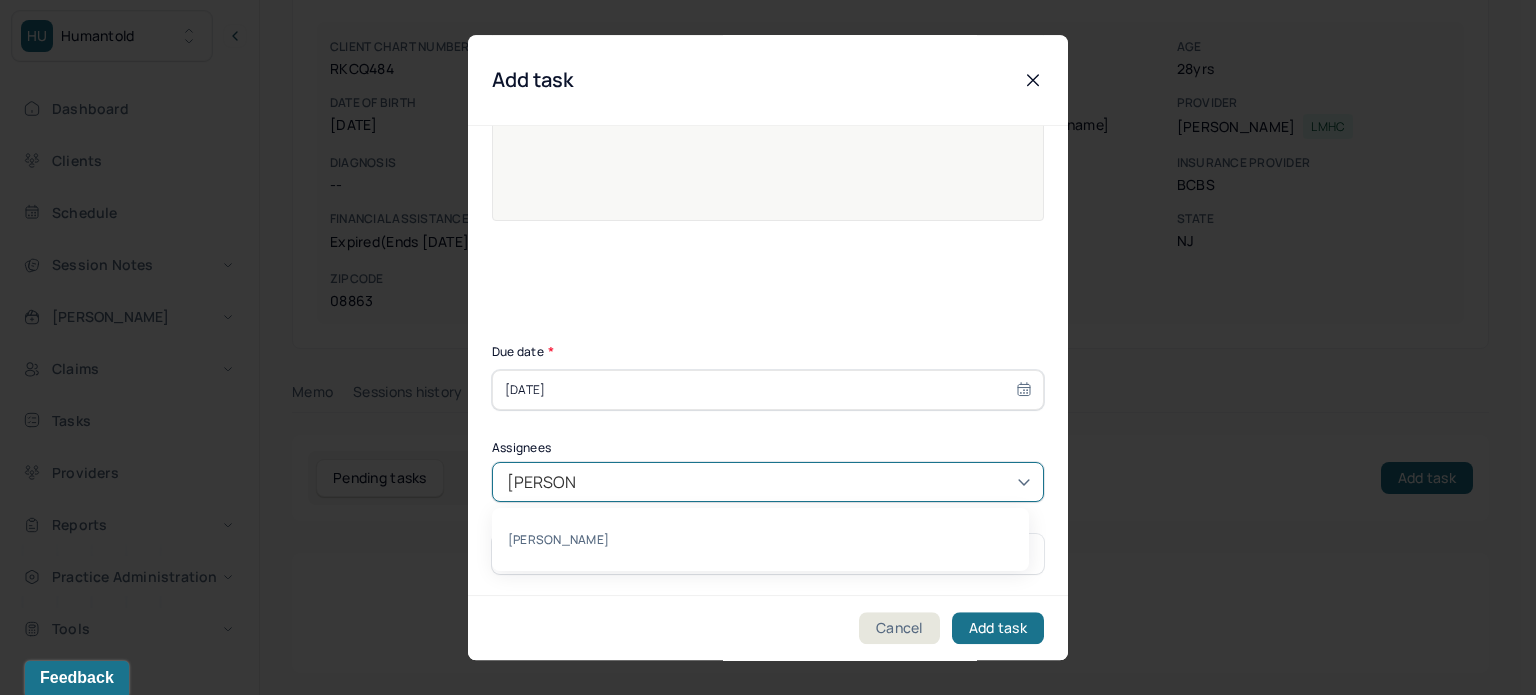 type on "[PERSON_NAME]" 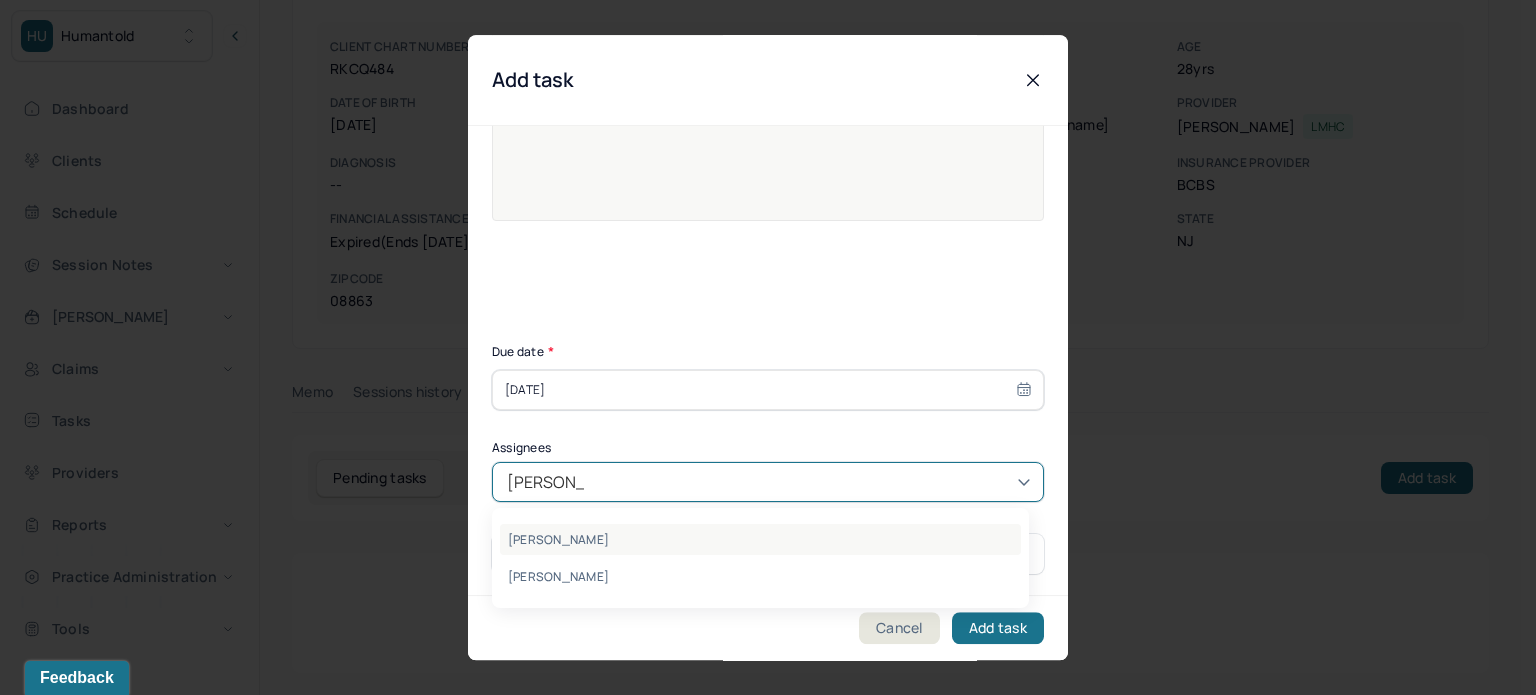 click on "[PERSON_NAME]" at bounding box center (760, 539) 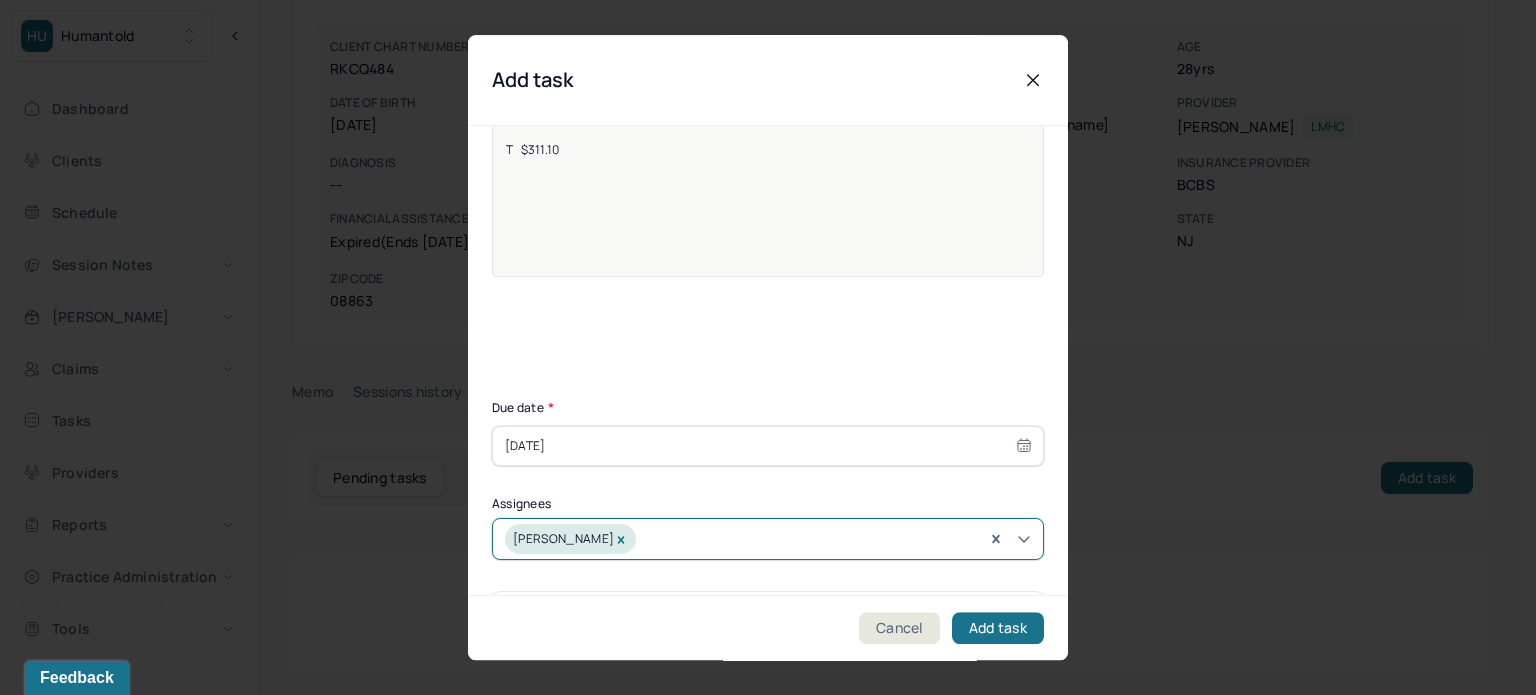 scroll, scrollTop: 0, scrollLeft: 0, axis: both 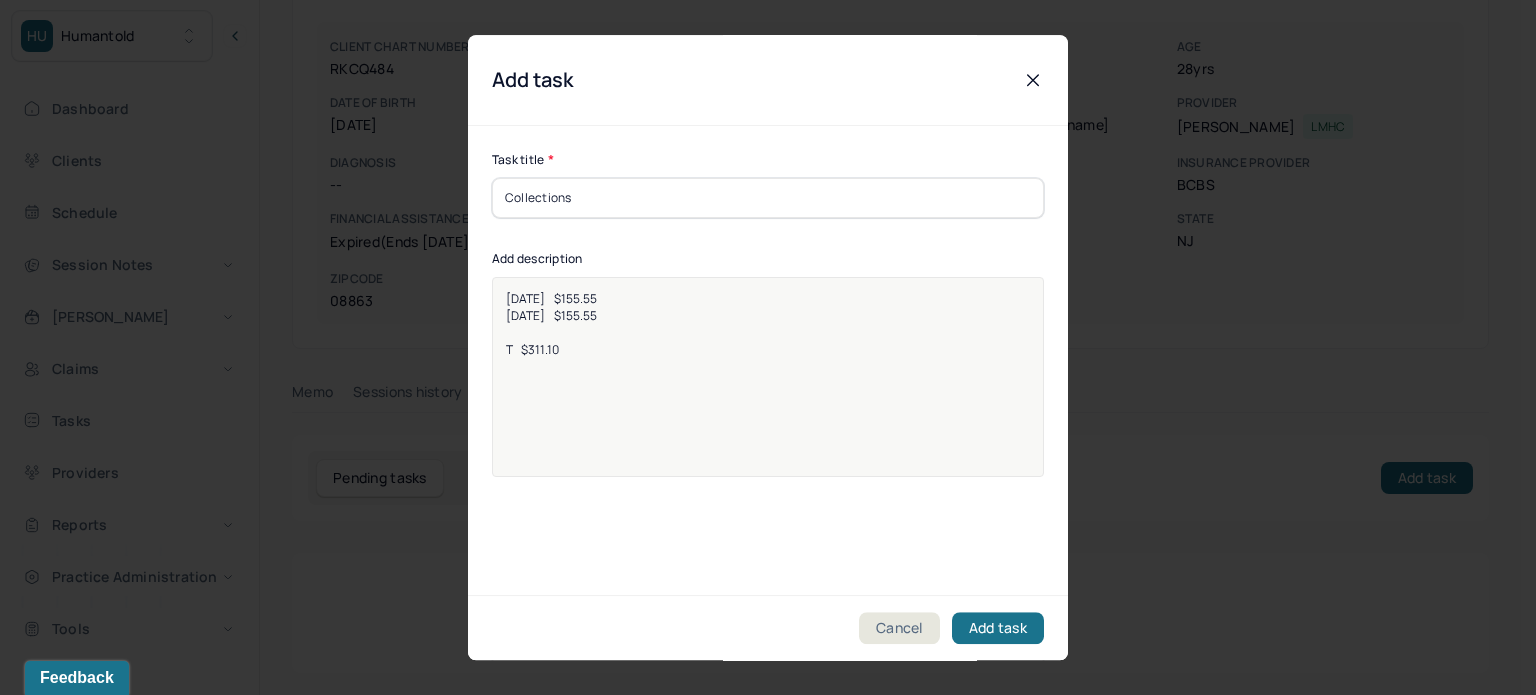 click on "[DATE]	$155.55 [DATE]	$155.55 T    $311.10" at bounding box center (768, 421) 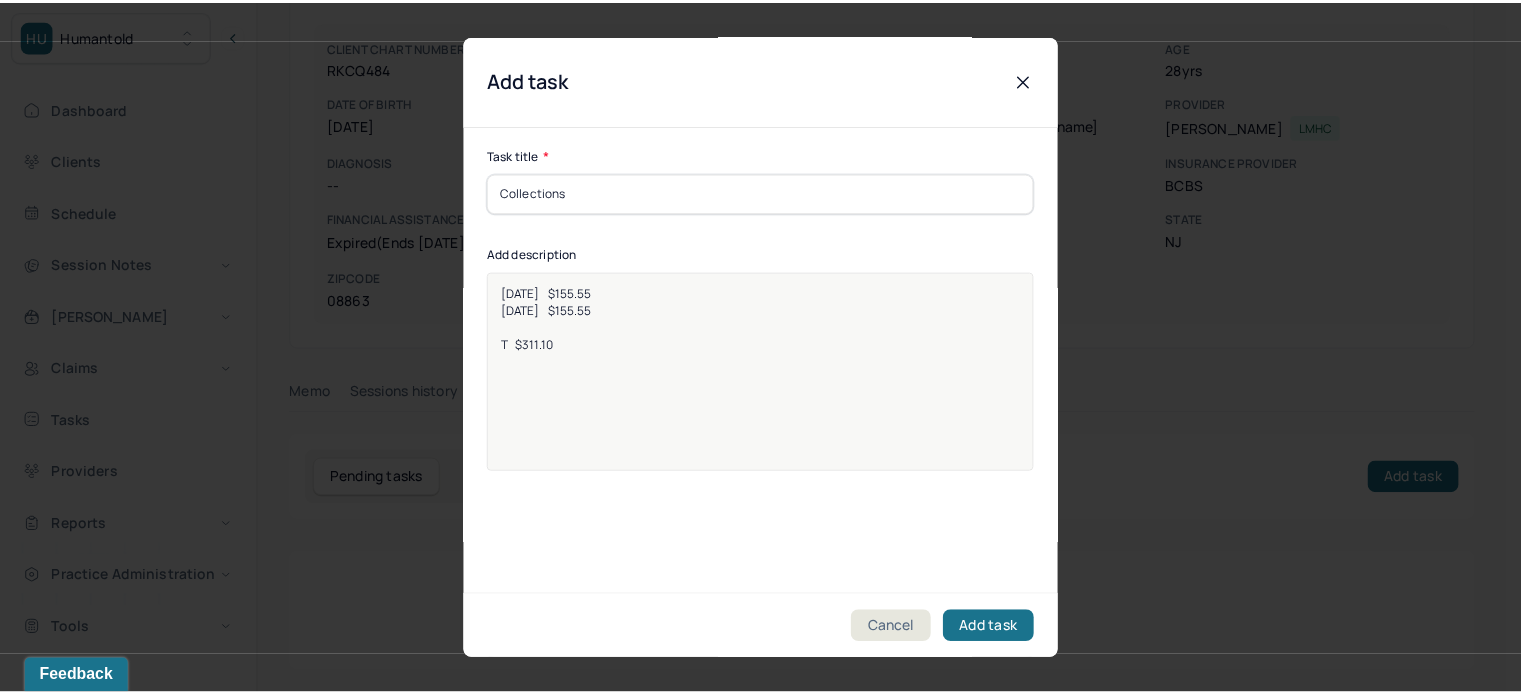 scroll, scrollTop: 0, scrollLeft: 0, axis: both 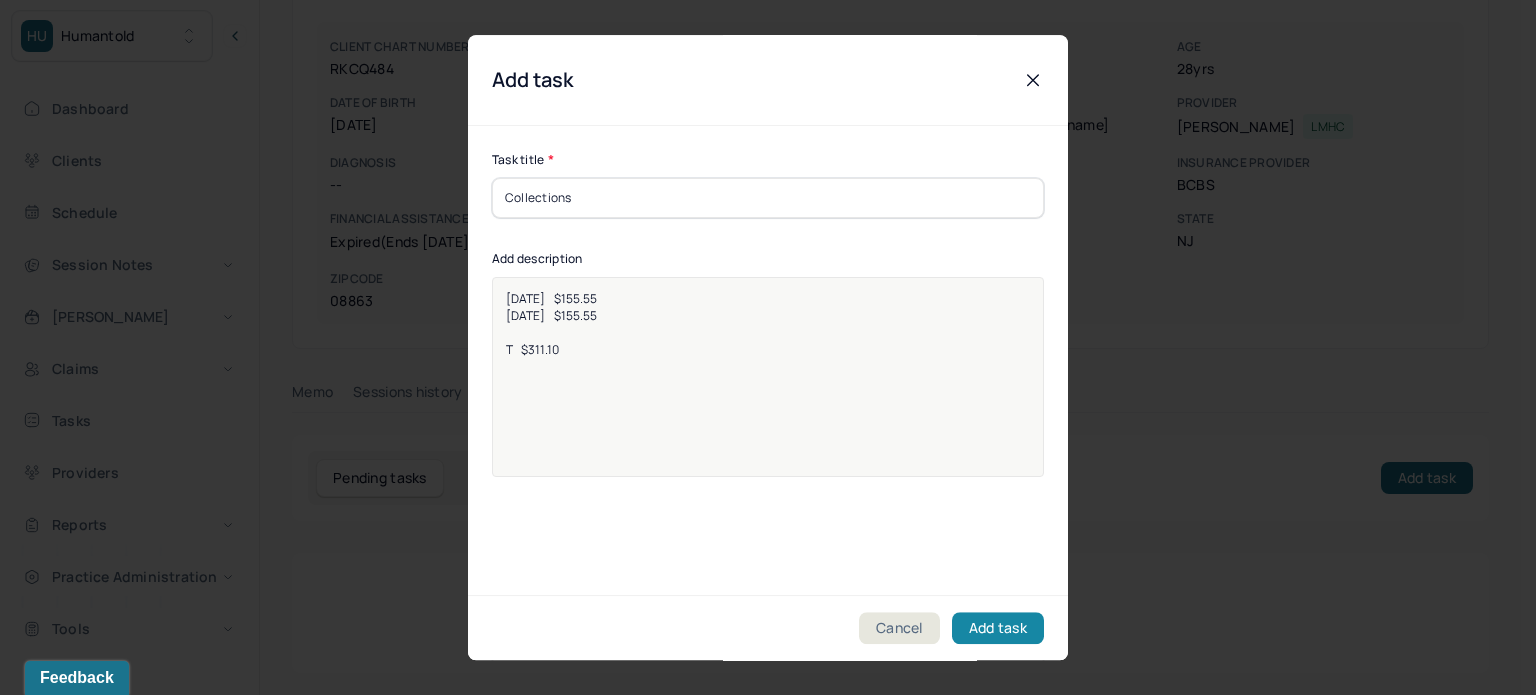 click on "Add task" at bounding box center [998, 628] 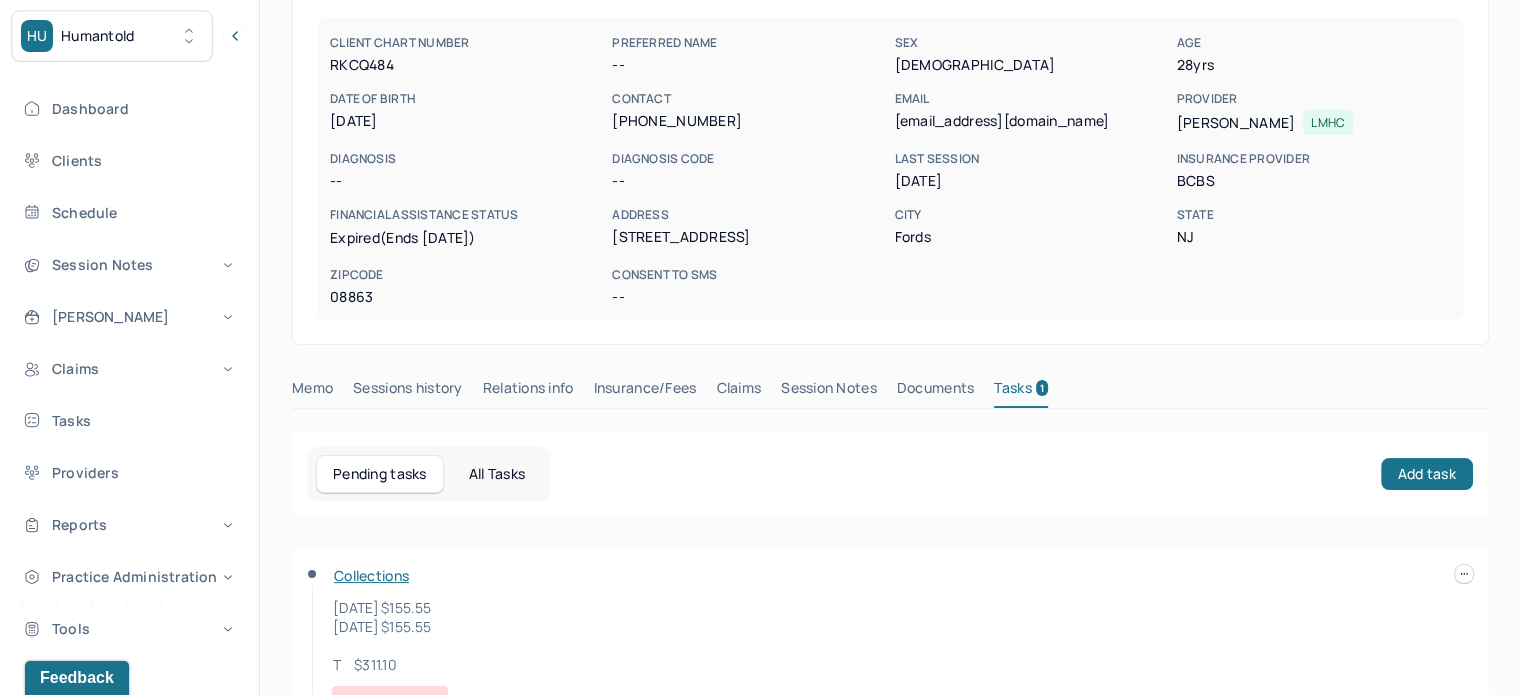 scroll, scrollTop: 0, scrollLeft: 0, axis: both 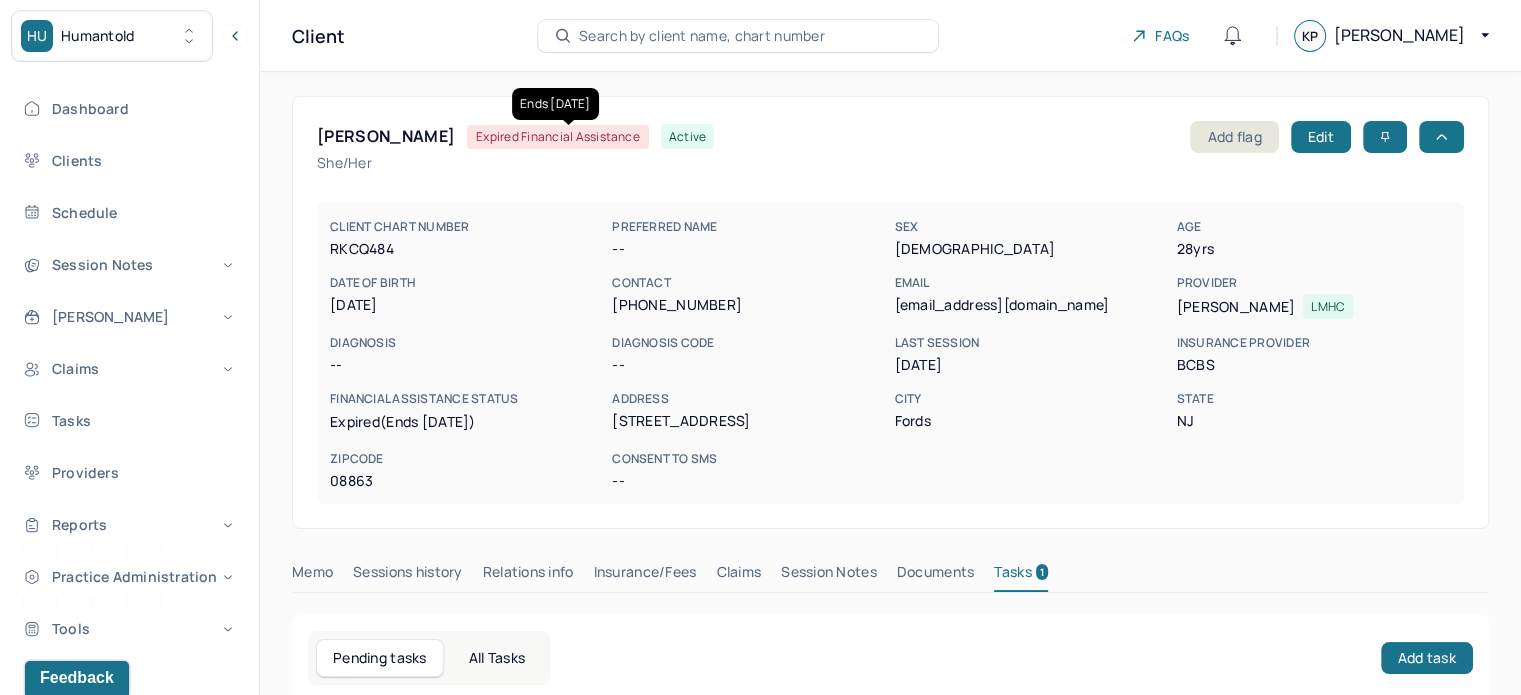 click on "CLIENT CHART NUMBER RKCQ484 PREFERRED NAME -- SEX [DEMOGRAPHIC_DATA] AGE [DEMOGRAPHIC_DATA]  yrs DATE OF BIRTH [DEMOGRAPHIC_DATA]  CONTACT [PHONE_NUMBER] EMAIL [EMAIL_ADDRESS][DOMAIN_NAME] PROVIDER [PERSON_NAME] DIAGNOSIS -- DIAGNOSIS CODE -- LAST SESSION [DATE] insurance provider BCBS FINANCIAL ASSISTANCE STATUS expired (Ends [DATE]) Address [STREET_ADDRESS][US_STATE] Consent to Sms --" at bounding box center [890, 353] 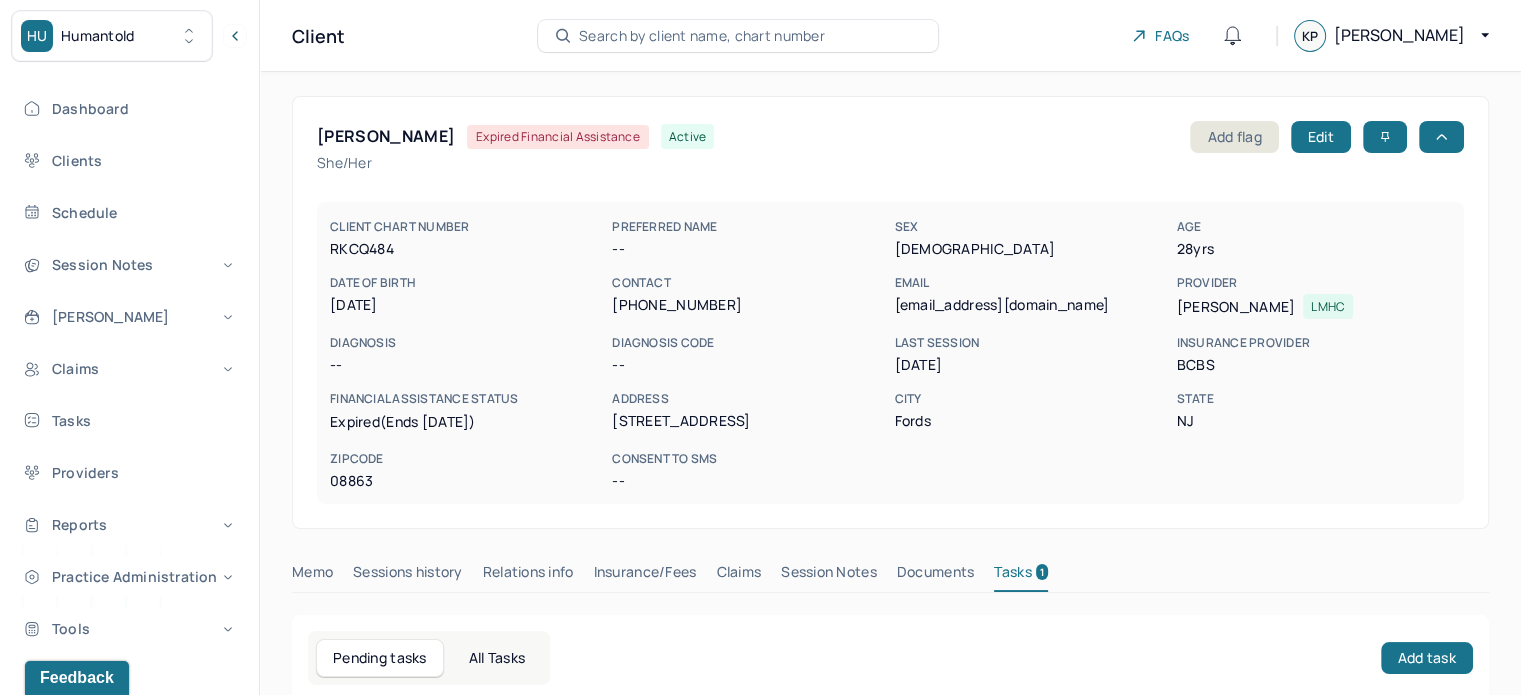 click on "[EMAIL_ADDRESS][DOMAIN_NAME]" at bounding box center [1031, 305] 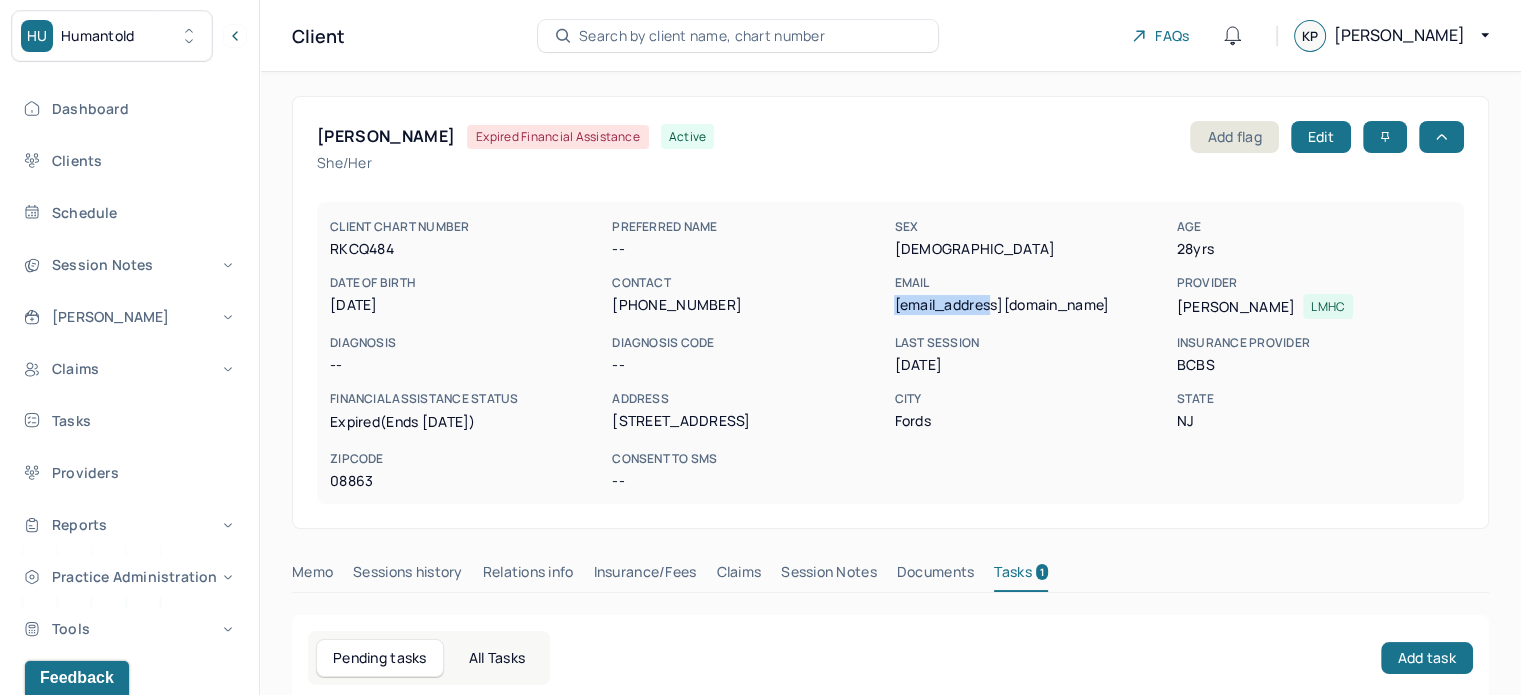 click on "[EMAIL_ADDRESS][DOMAIN_NAME]" at bounding box center (1031, 305) 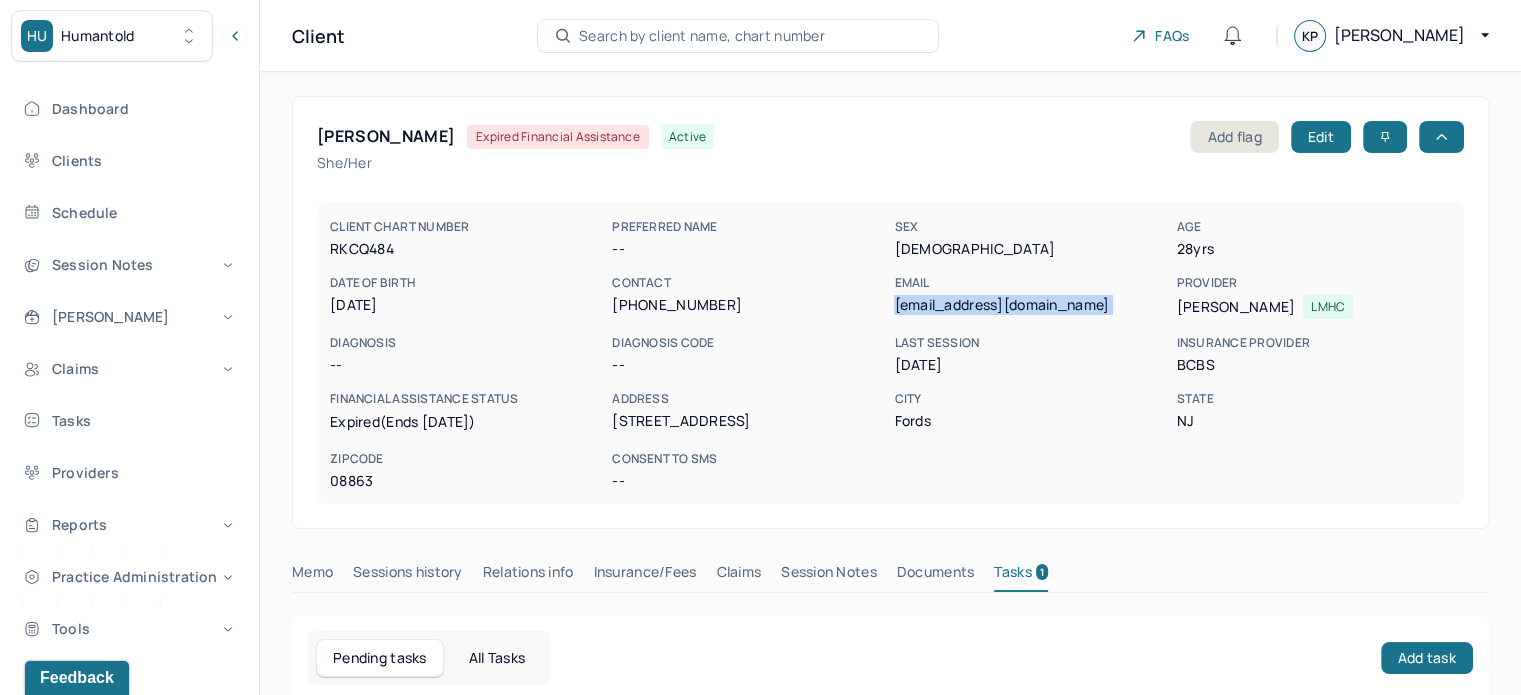 click on "[EMAIL_ADDRESS][DOMAIN_NAME]" at bounding box center (1031, 305) 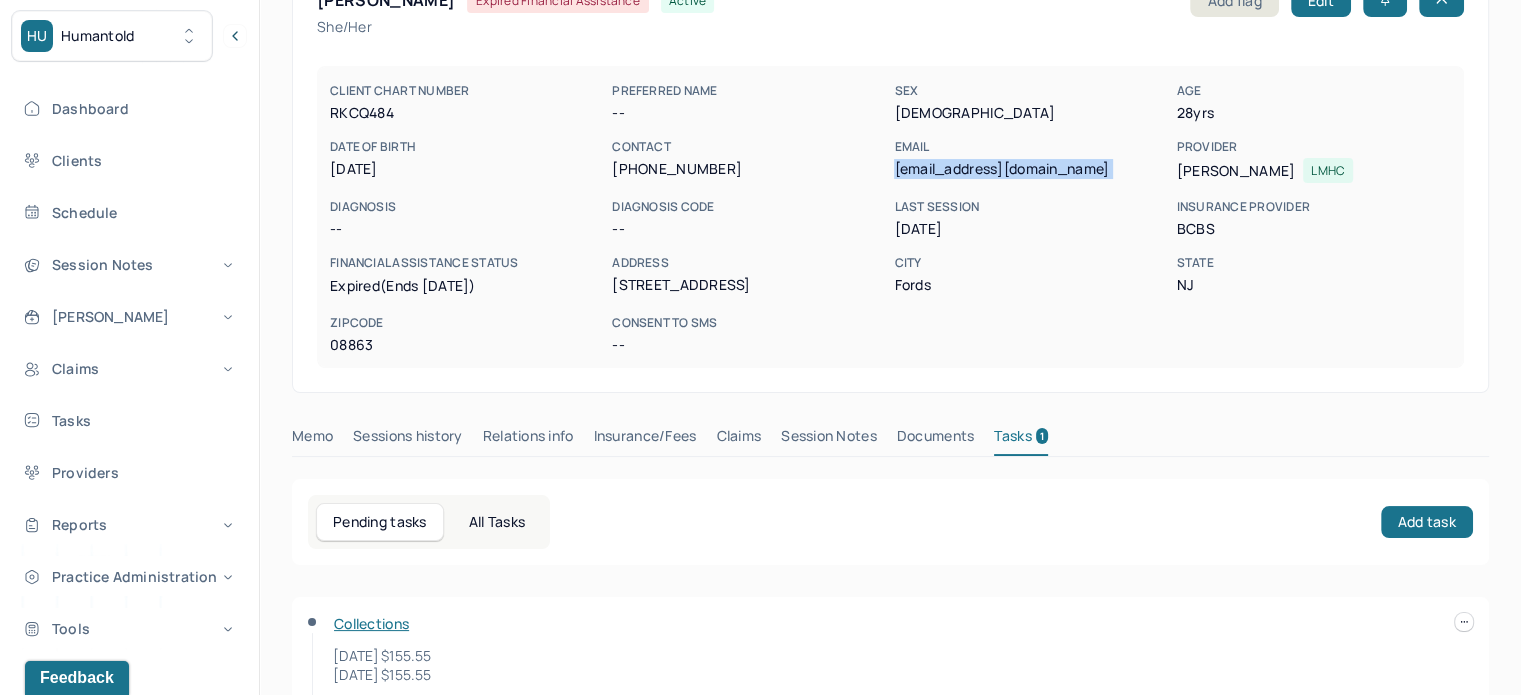 scroll, scrollTop: 0, scrollLeft: 0, axis: both 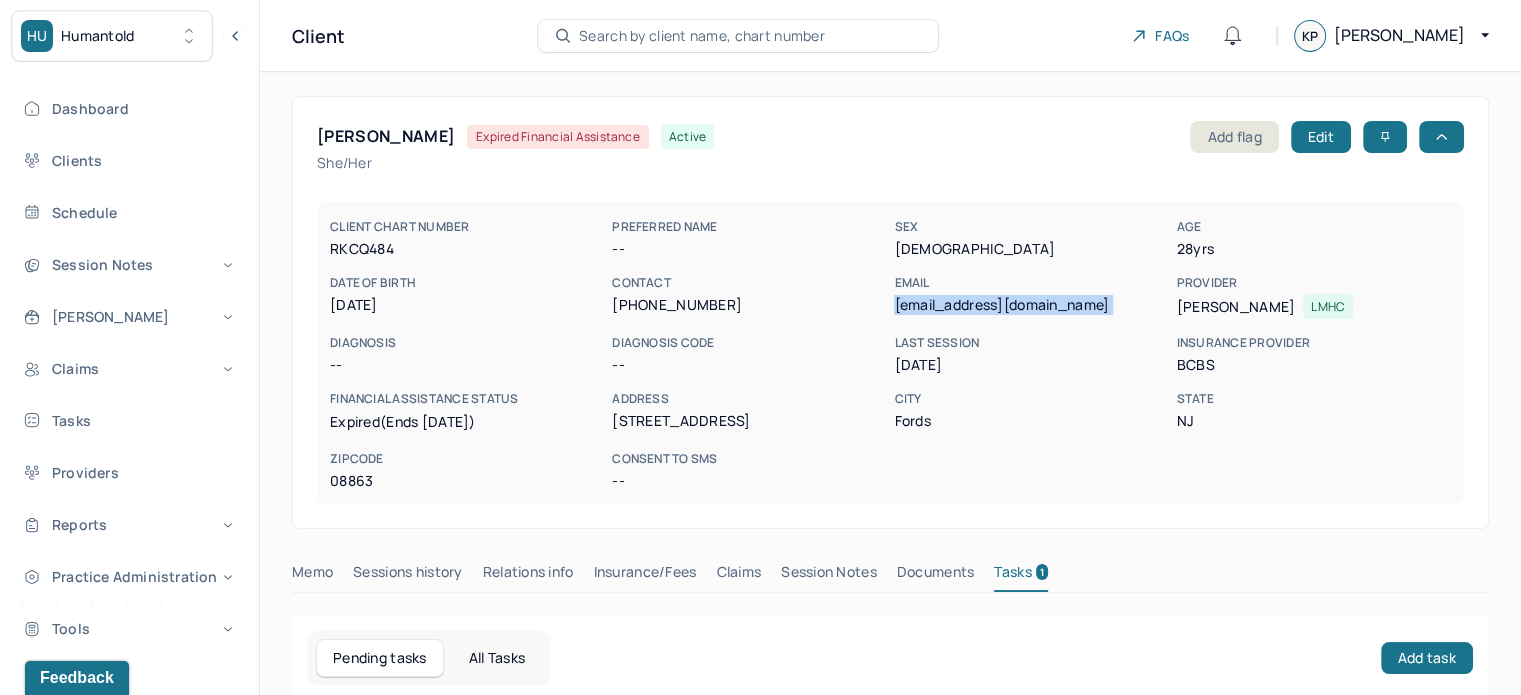 click on "Search by client name, chart number" at bounding box center [702, 36] 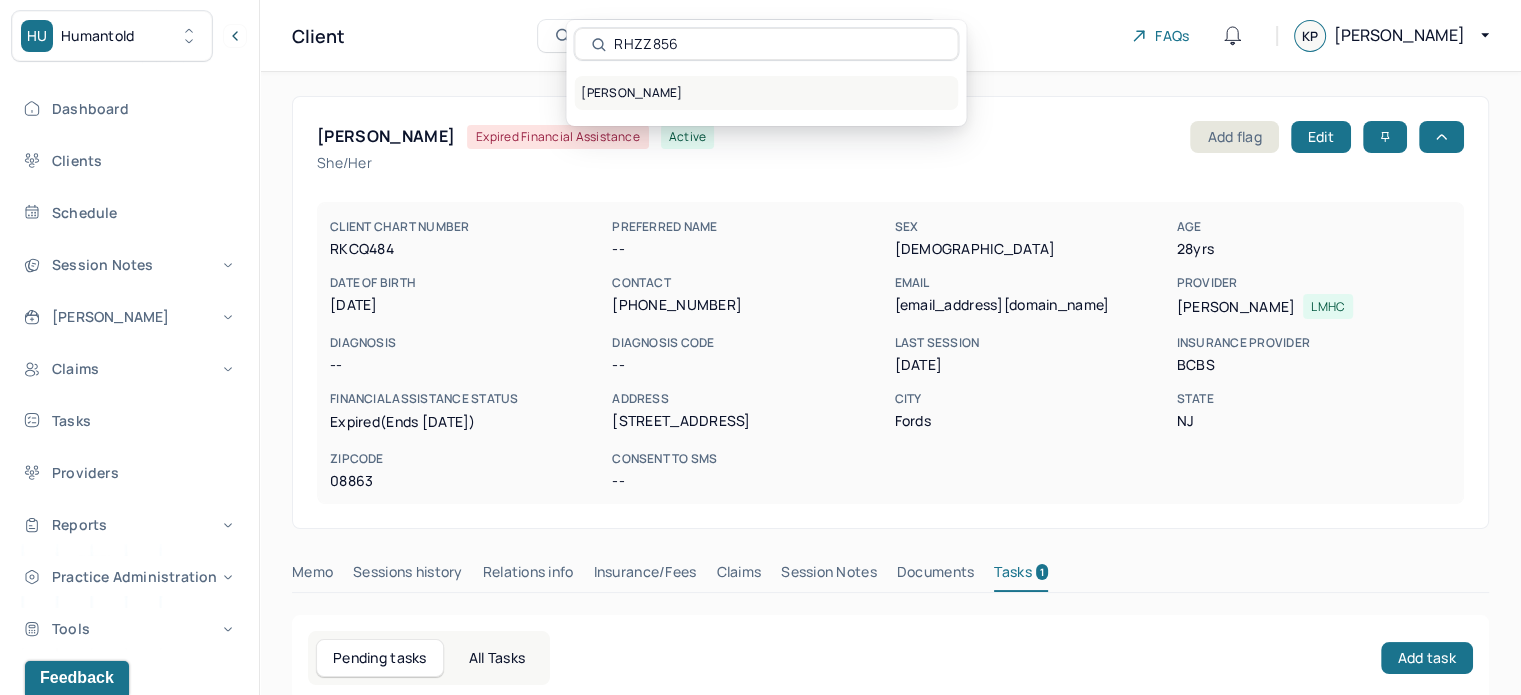 type on "RHZZ856" 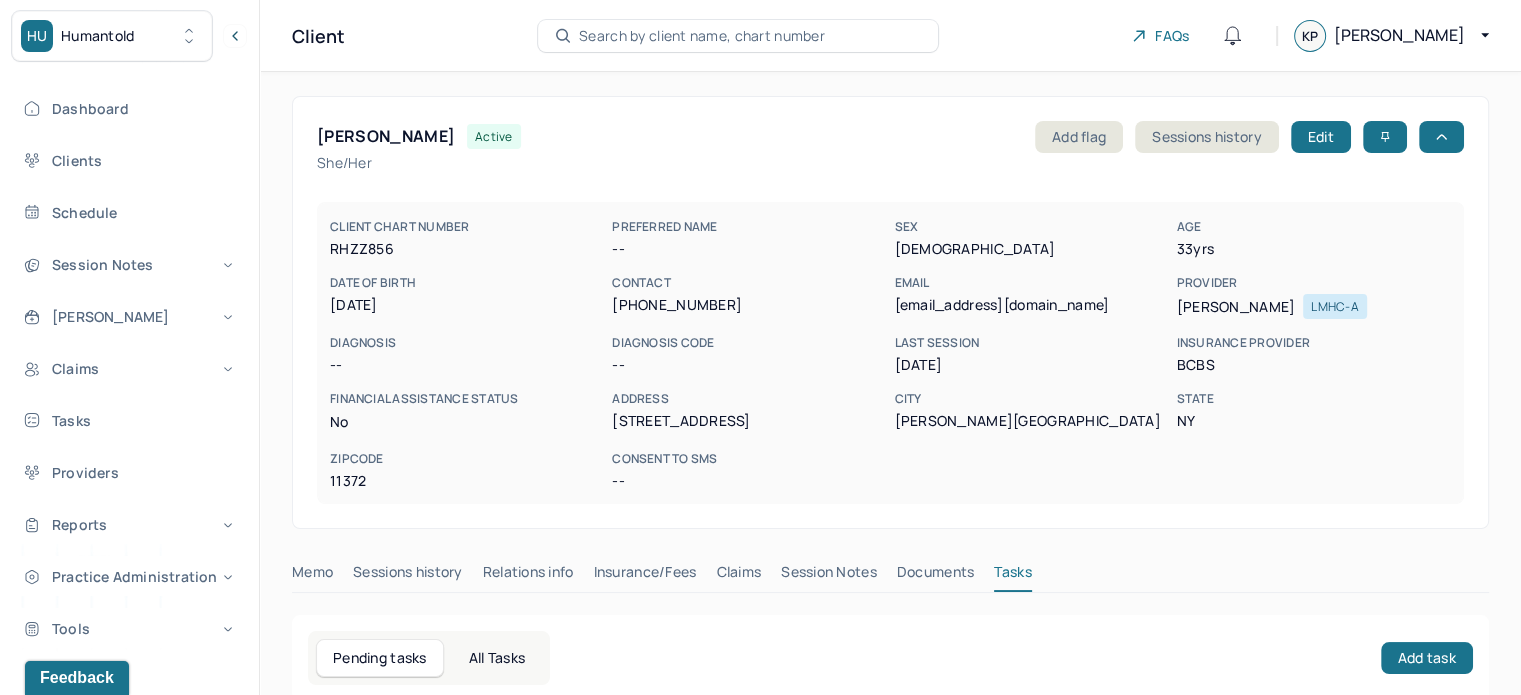 click on "[EMAIL_ADDRESS][DOMAIN_NAME]" at bounding box center [1031, 305] 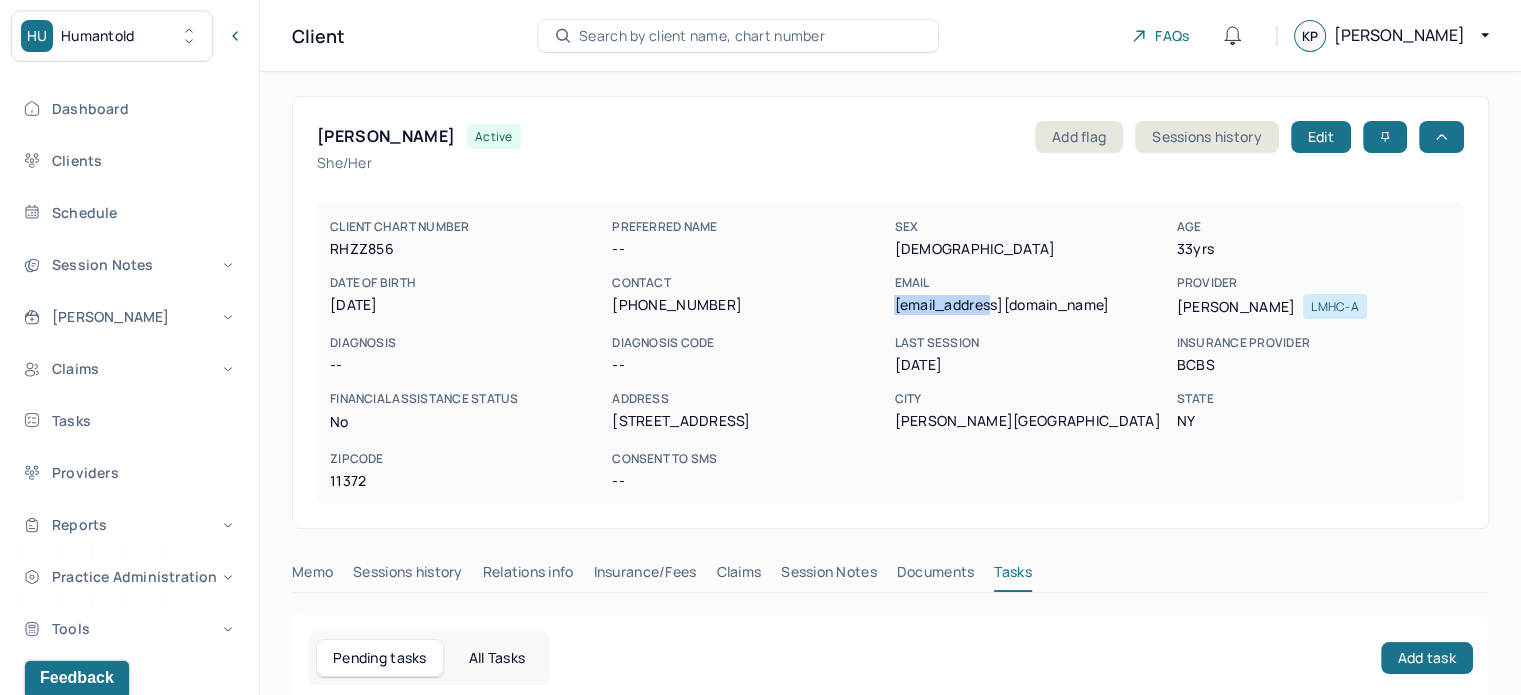 click on "[EMAIL_ADDRESS][DOMAIN_NAME]" at bounding box center [1031, 305] 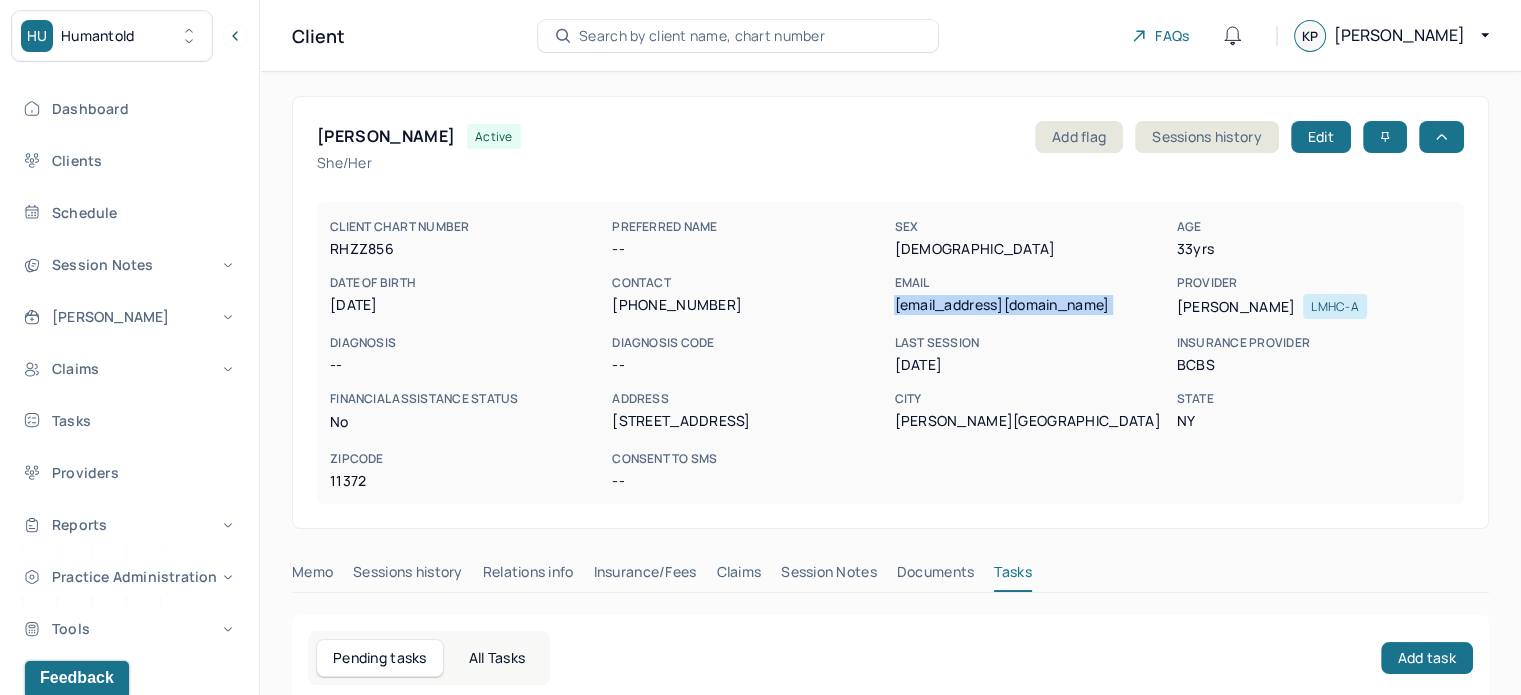 click on "[EMAIL_ADDRESS][DOMAIN_NAME]" at bounding box center [1031, 305] 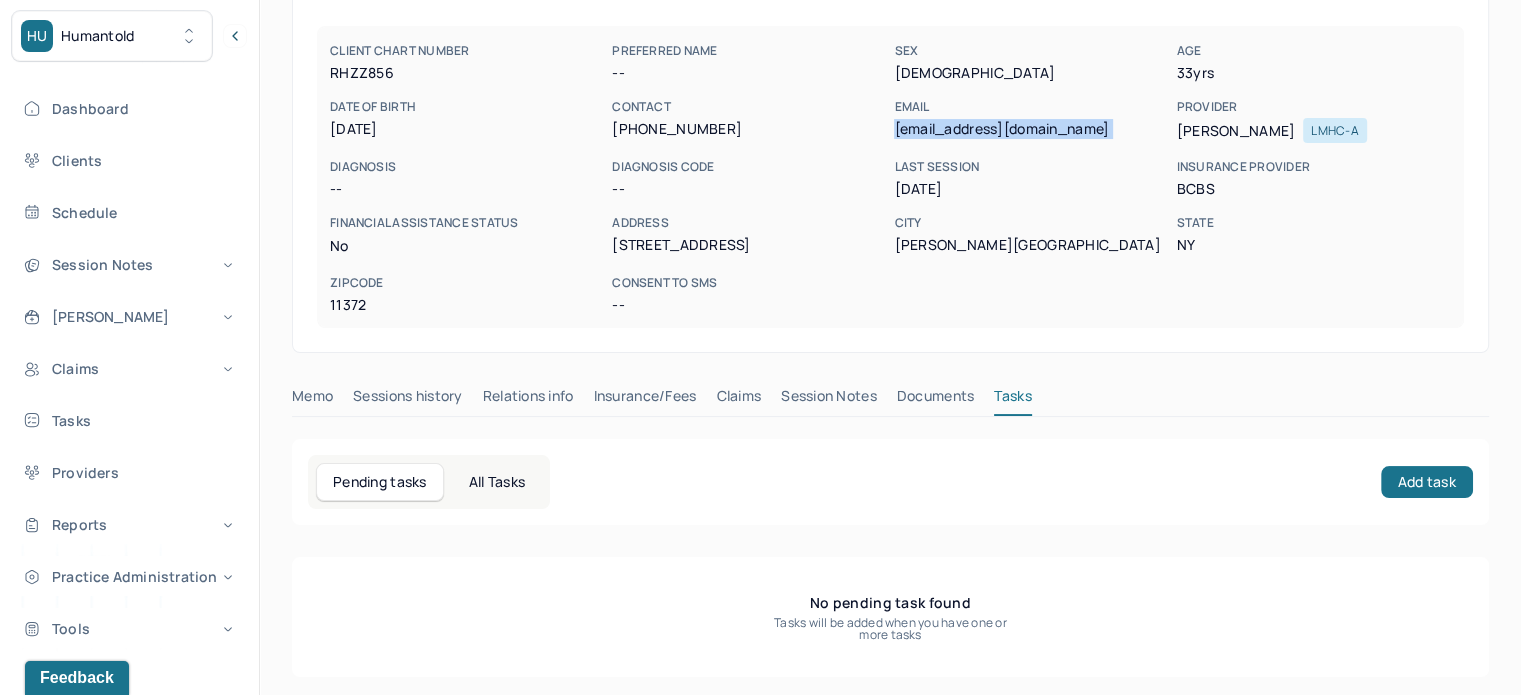 scroll, scrollTop: 180, scrollLeft: 0, axis: vertical 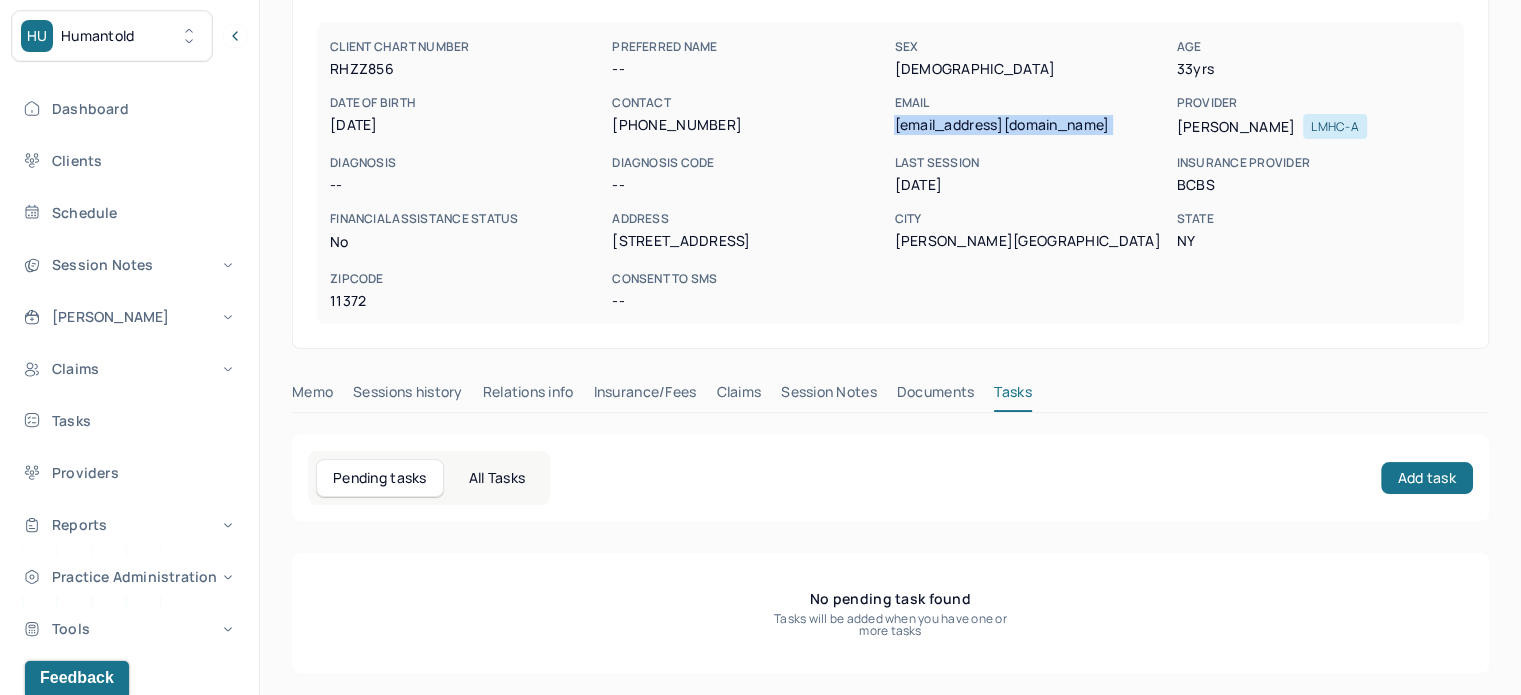 click on "Insurance/Fees" at bounding box center (645, 396) 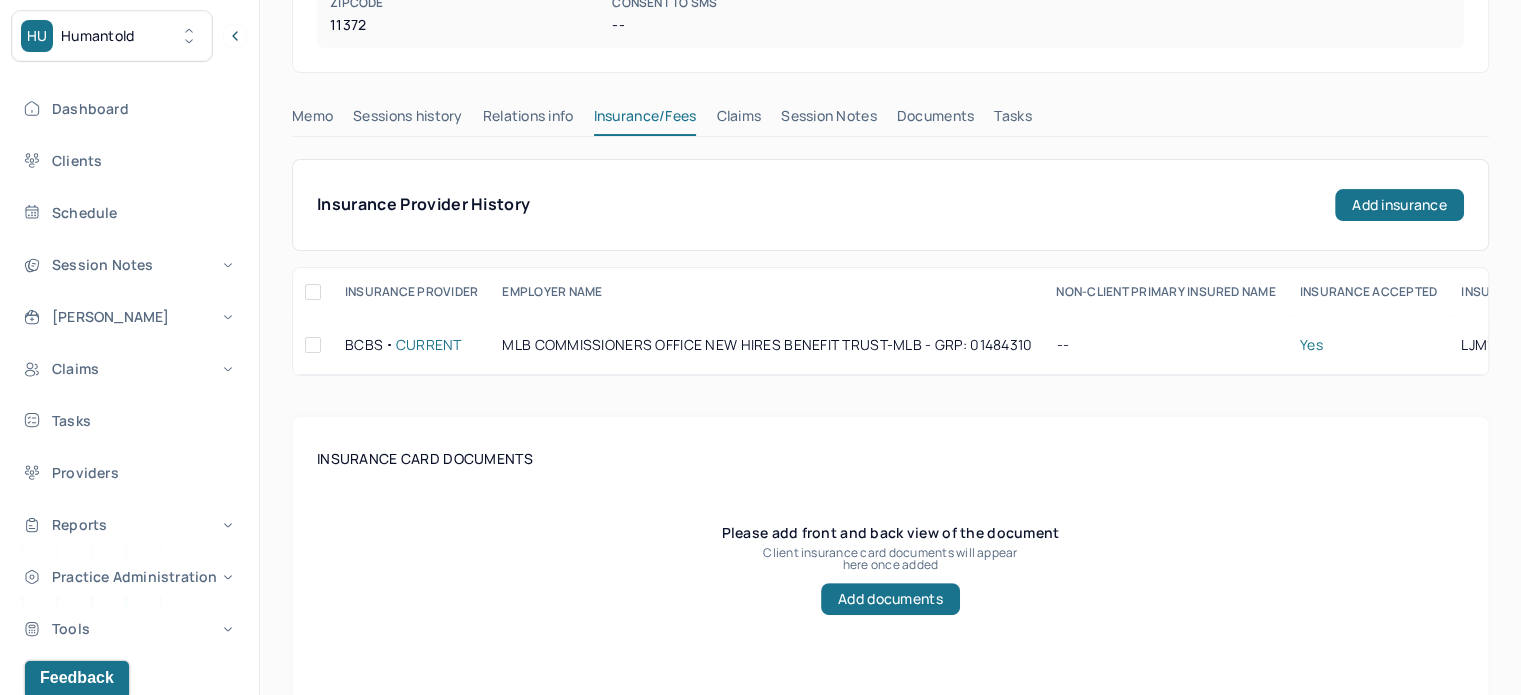 scroll, scrollTop: 480, scrollLeft: 0, axis: vertical 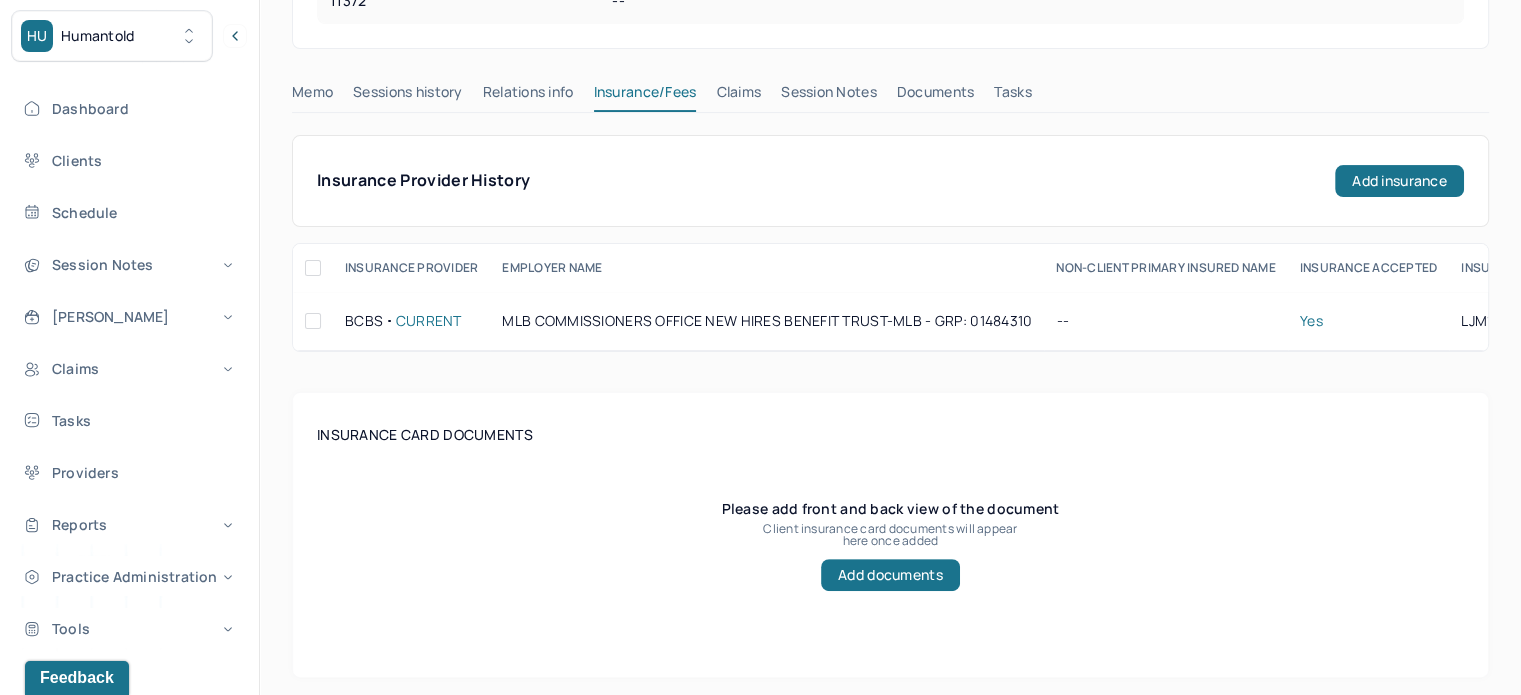 click on "Claims" at bounding box center (738, 96) 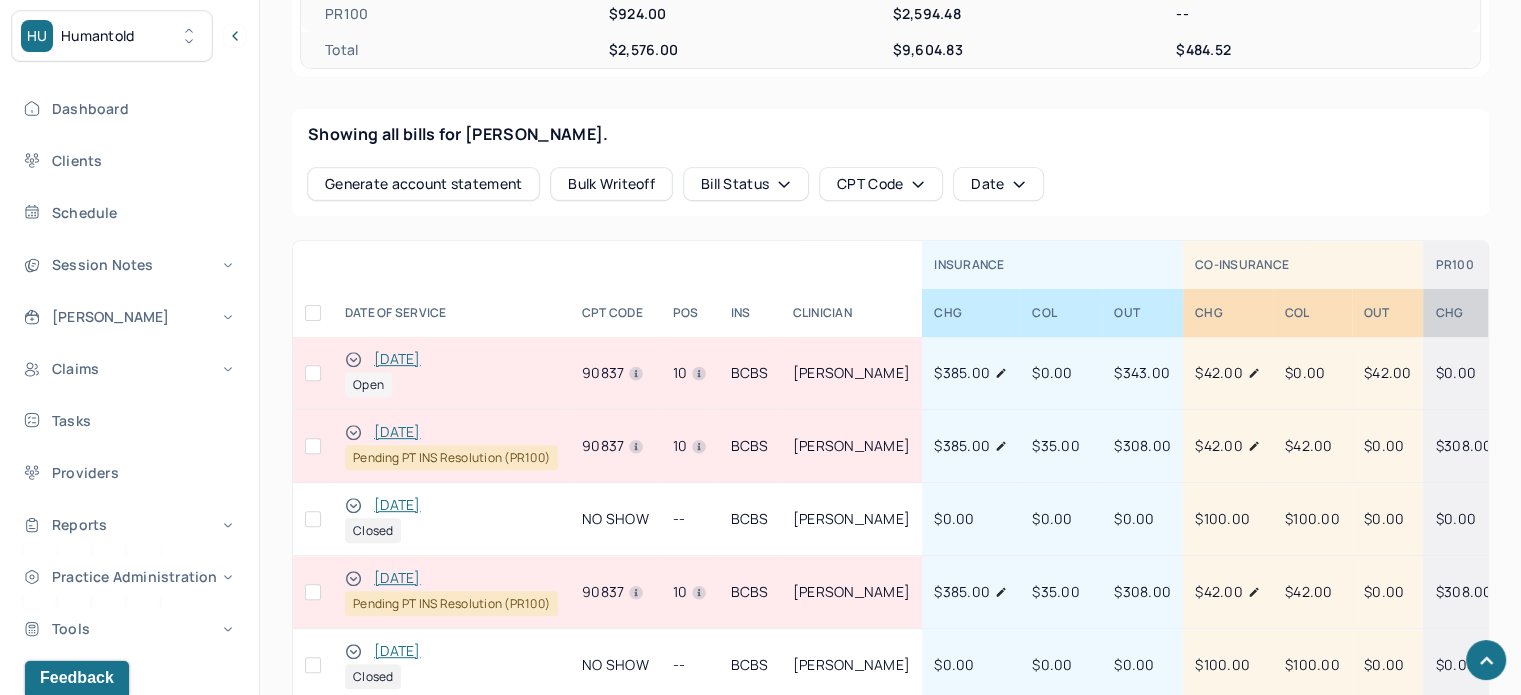 scroll, scrollTop: 880, scrollLeft: 0, axis: vertical 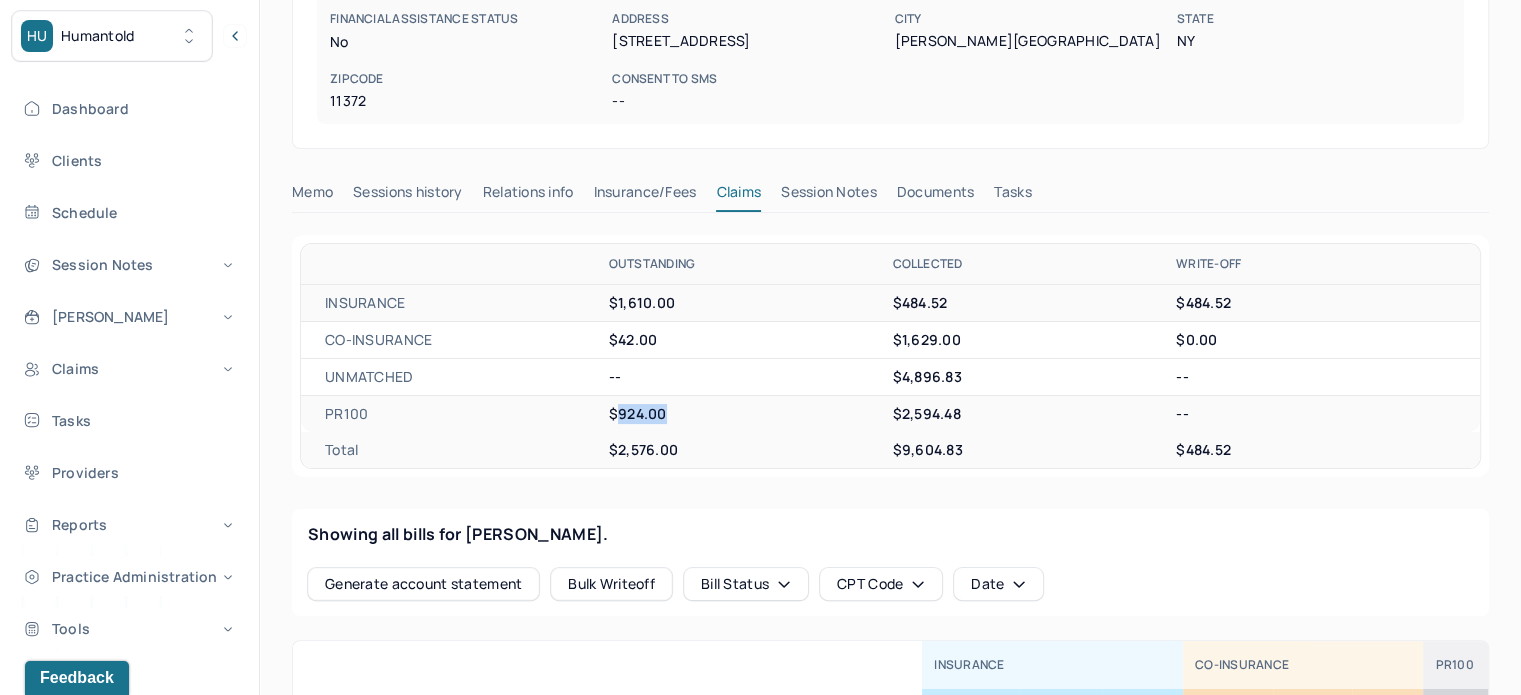 drag, startPoint x: 669, startPoint y: 415, endPoint x: 619, endPoint y: 411, distance: 50.159744 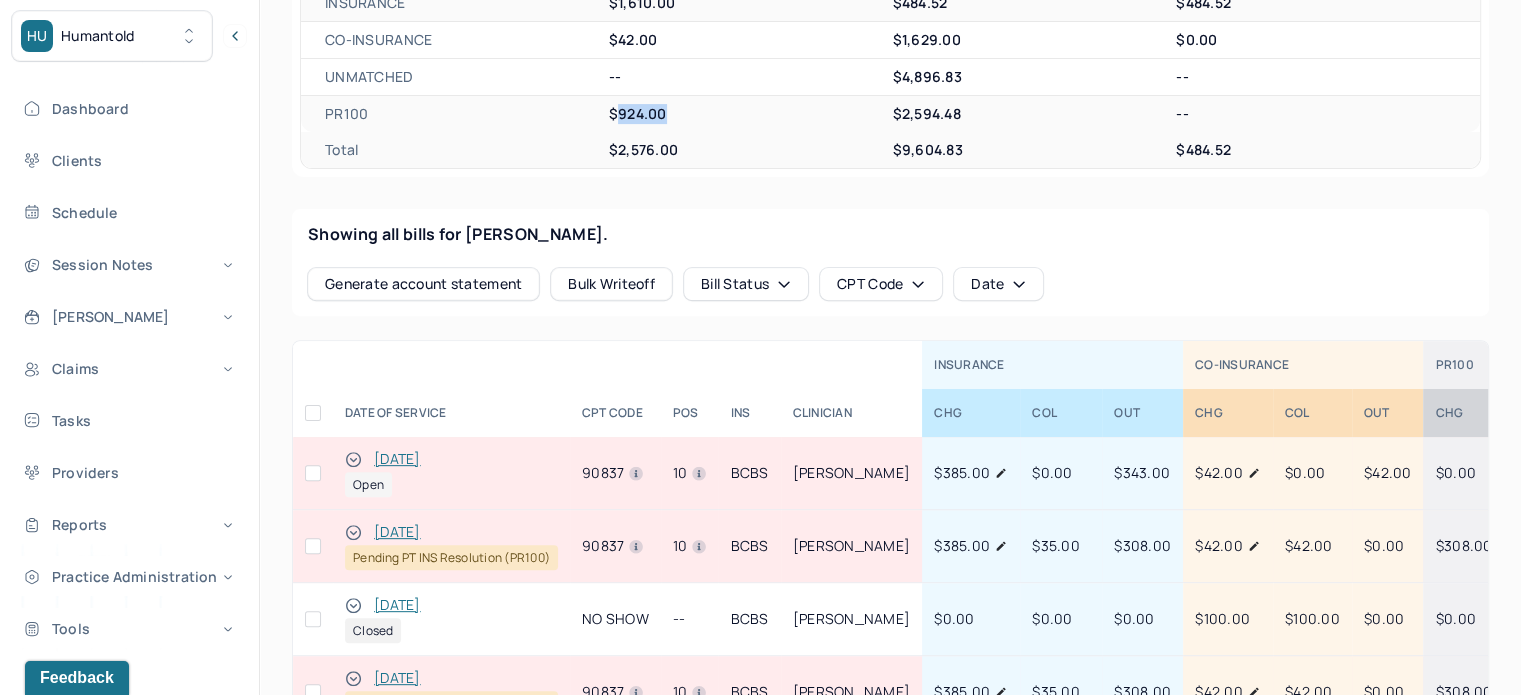 scroll, scrollTop: 480, scrollLeft: 0, axis: vertical 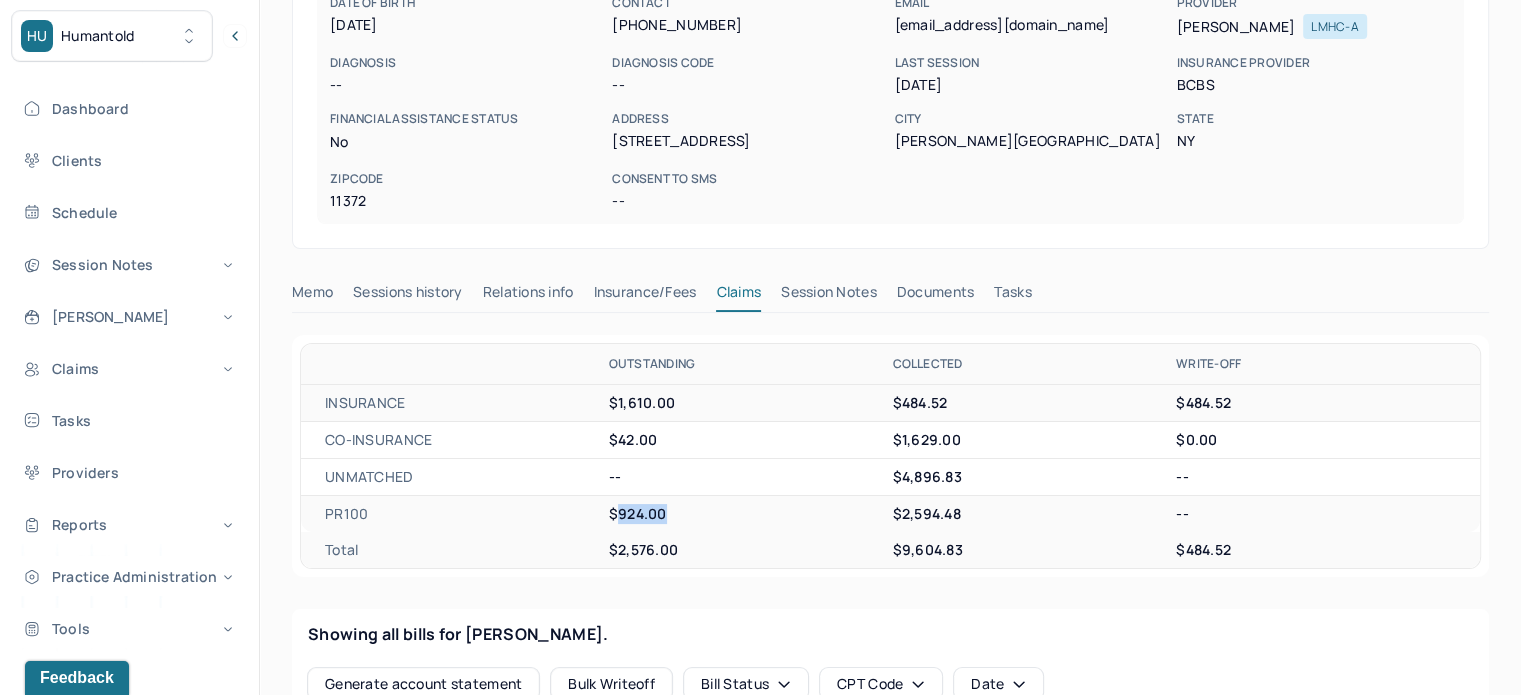 click on "Tasks" at bounding box center (1012, 296) 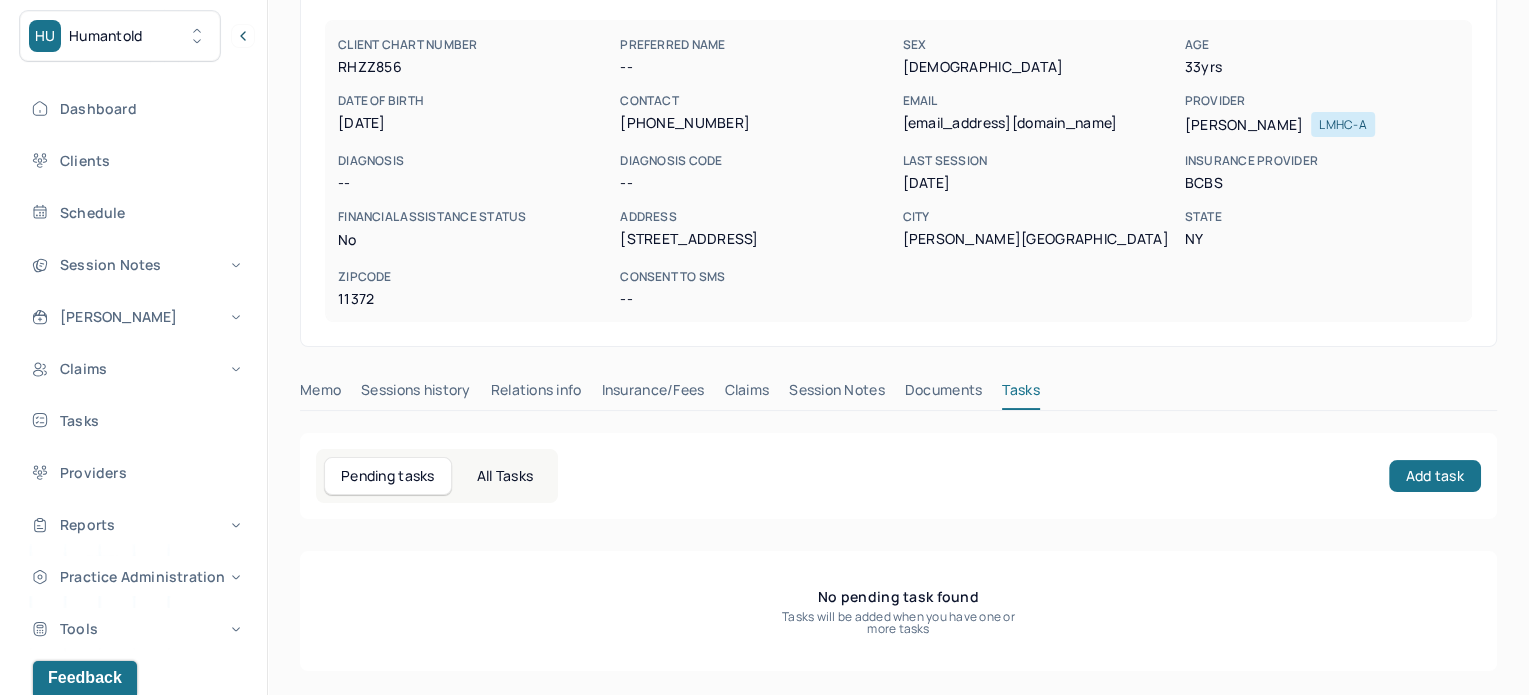 scroll, scrollTop: 180, scrollLeft: 0, axis: vertical 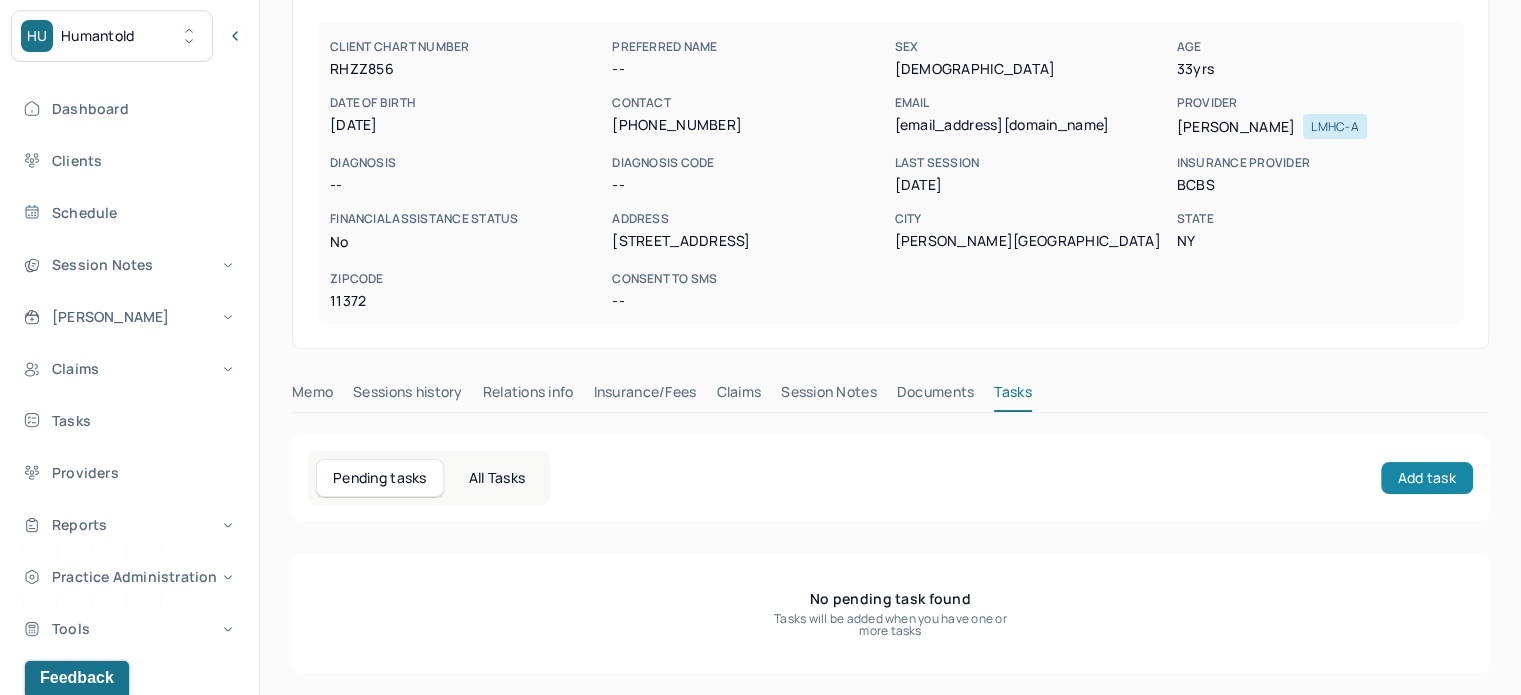 click on "Add task" at bounding box center [1427, 478] 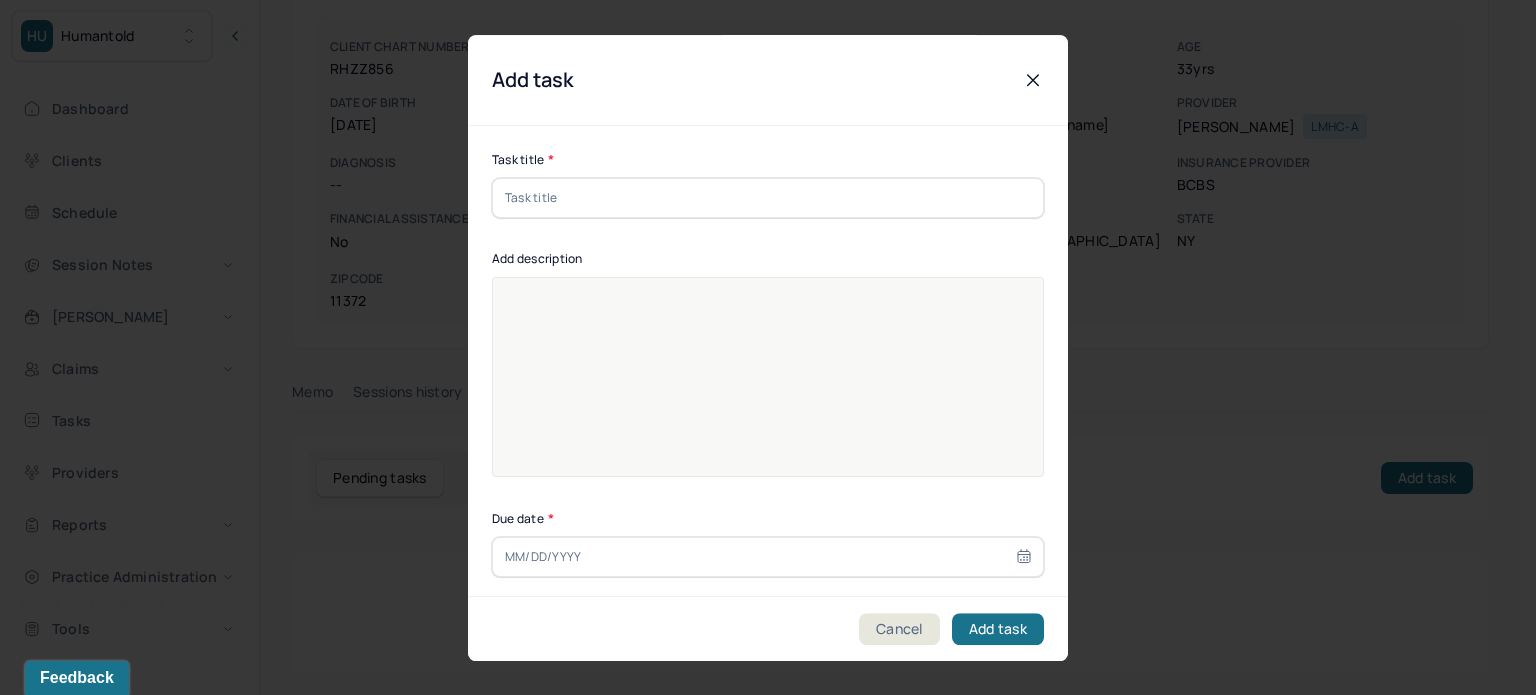 click at bounding box center (768, 198) 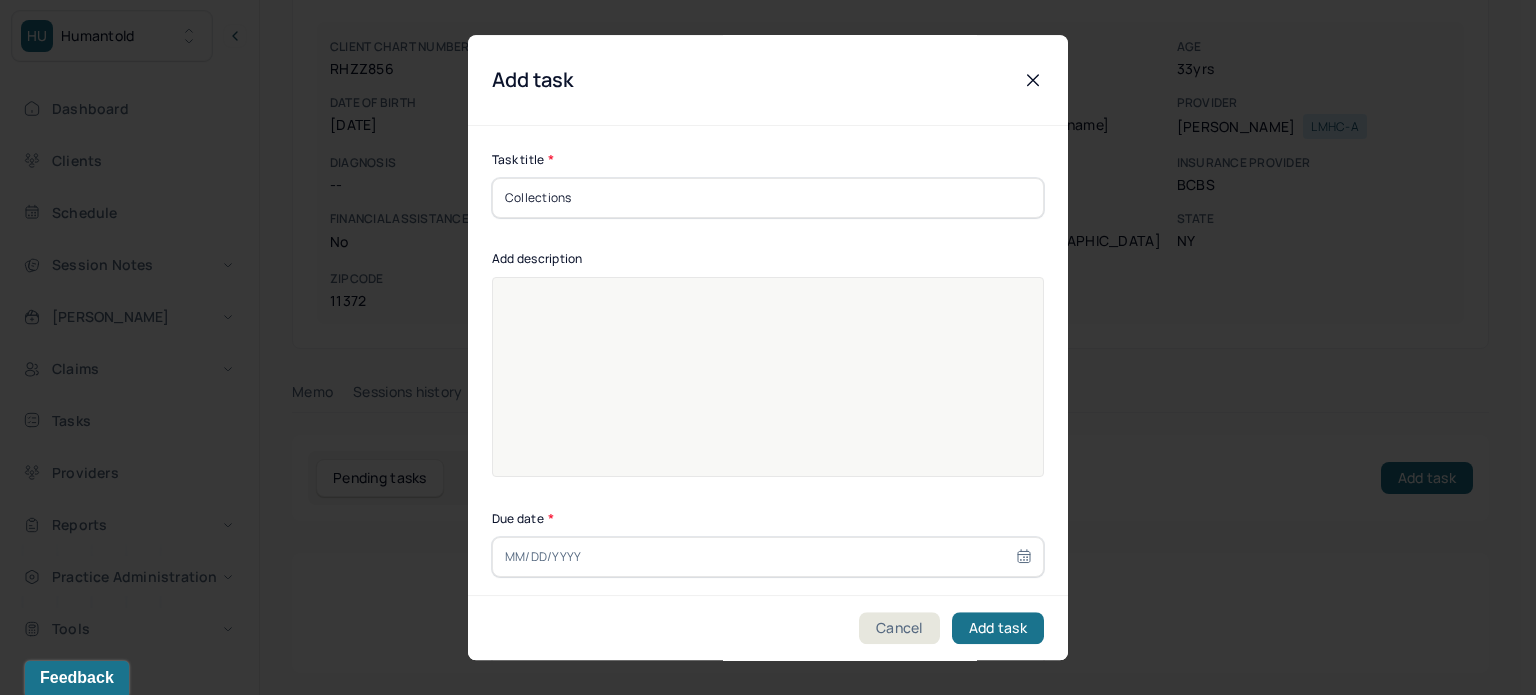 type on "Collections" 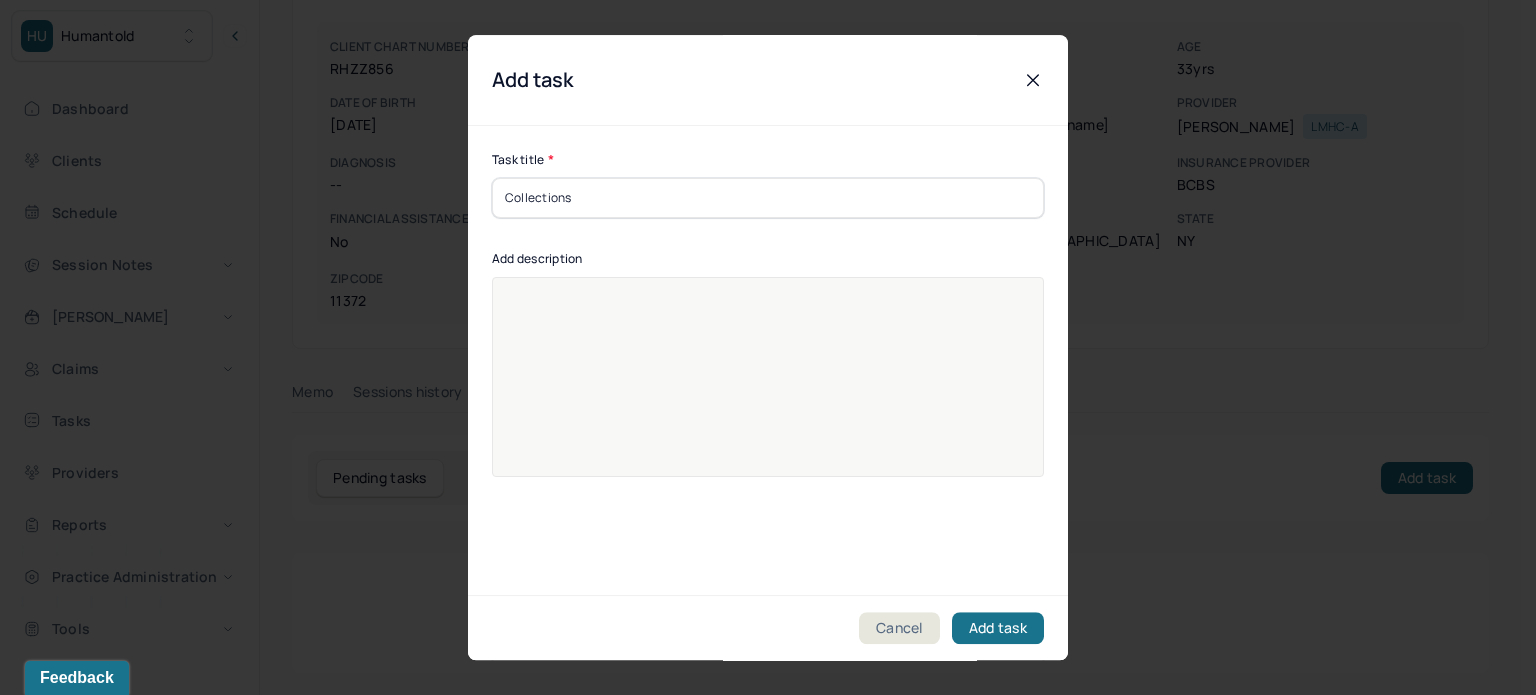 click at bounding box center (768, 390) 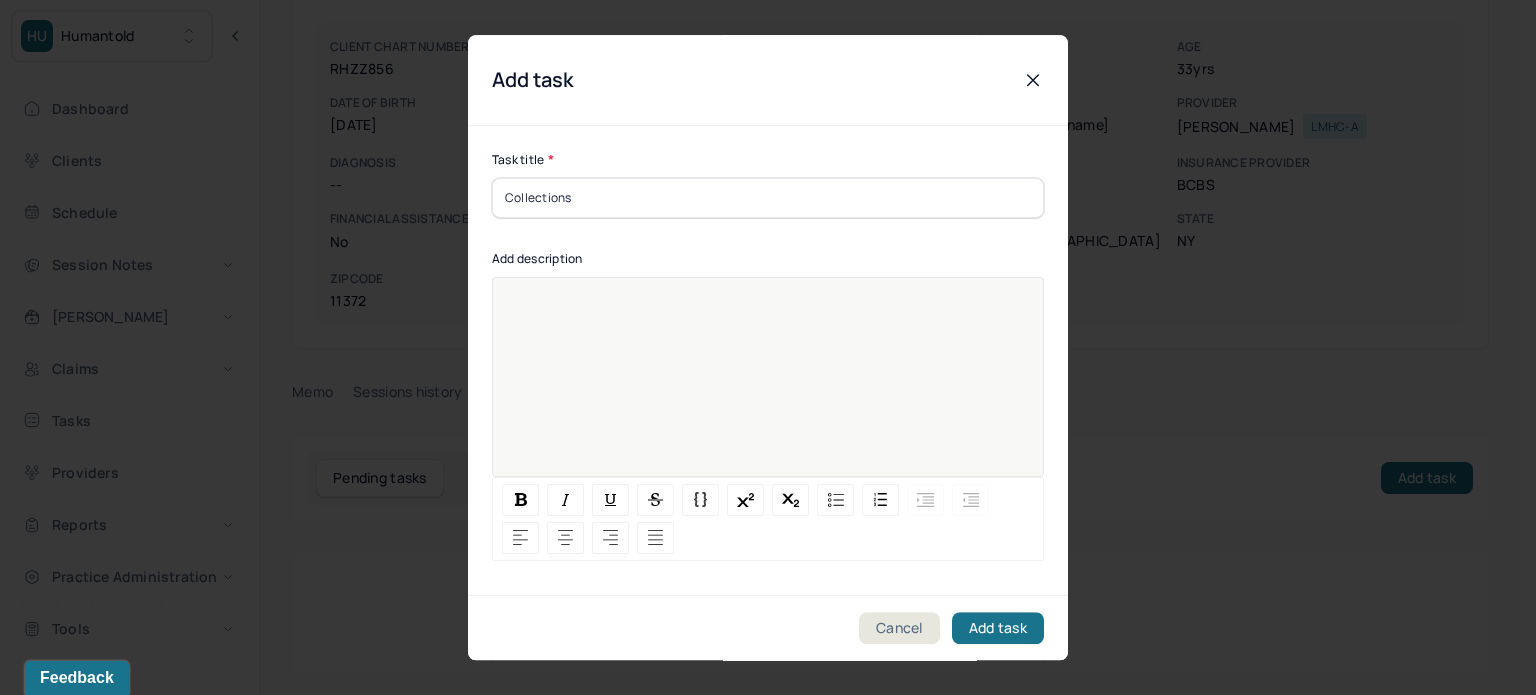 paste 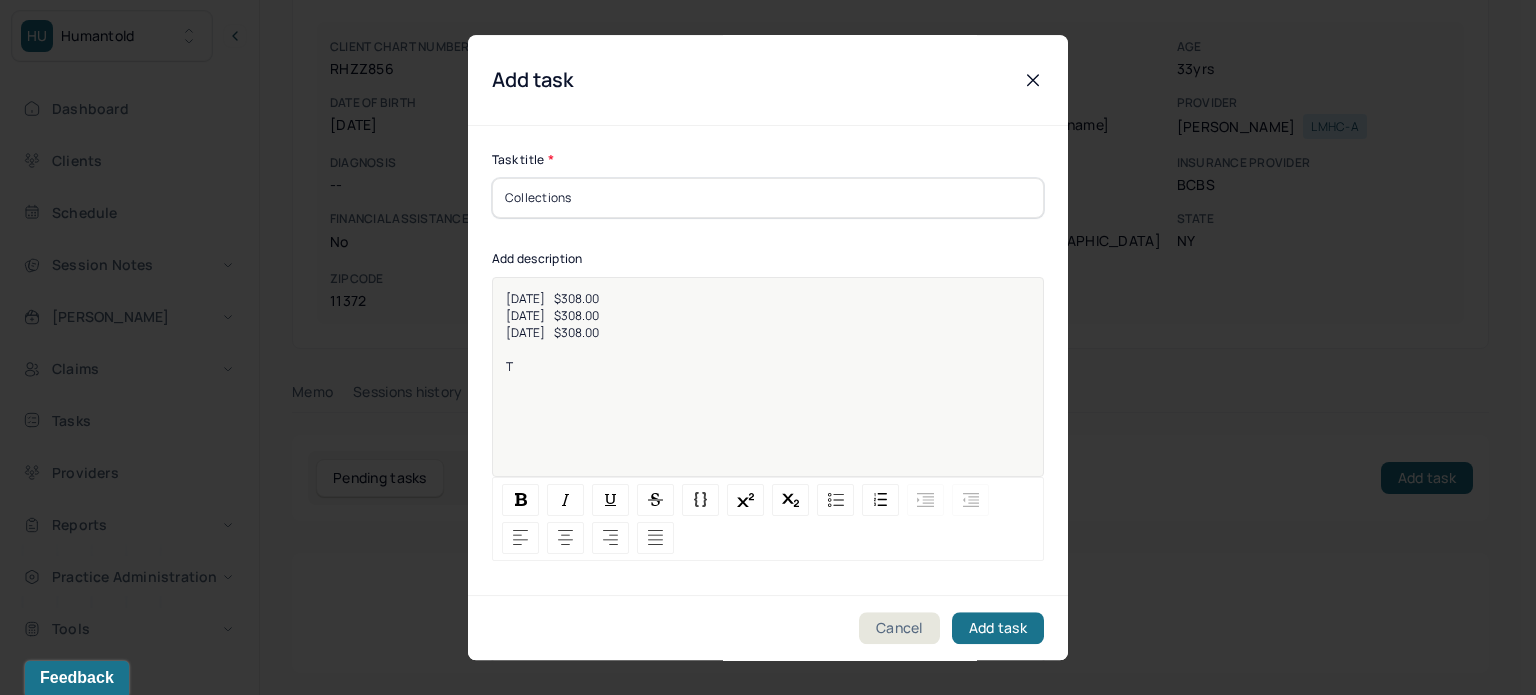 type 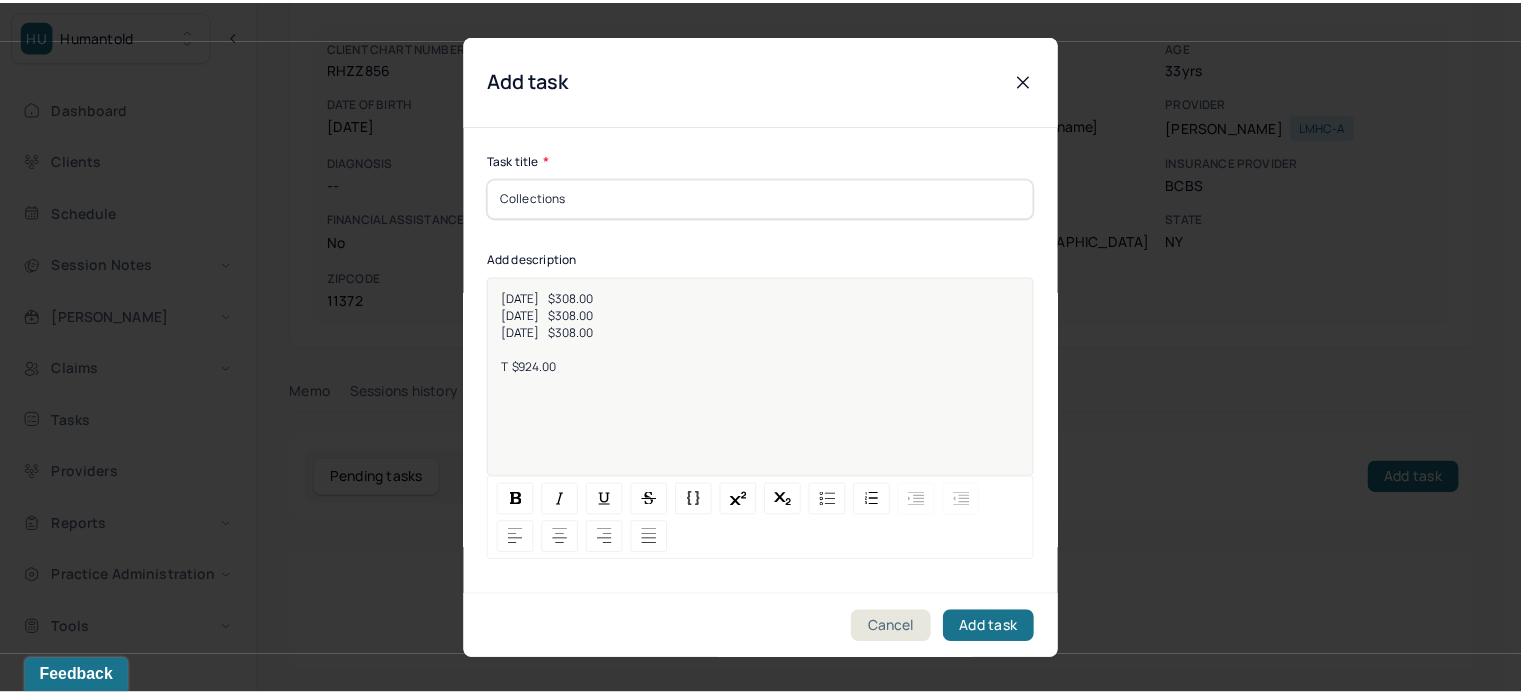scroll, scrollTop: 256, scrollLeft: 0, axis: vertical 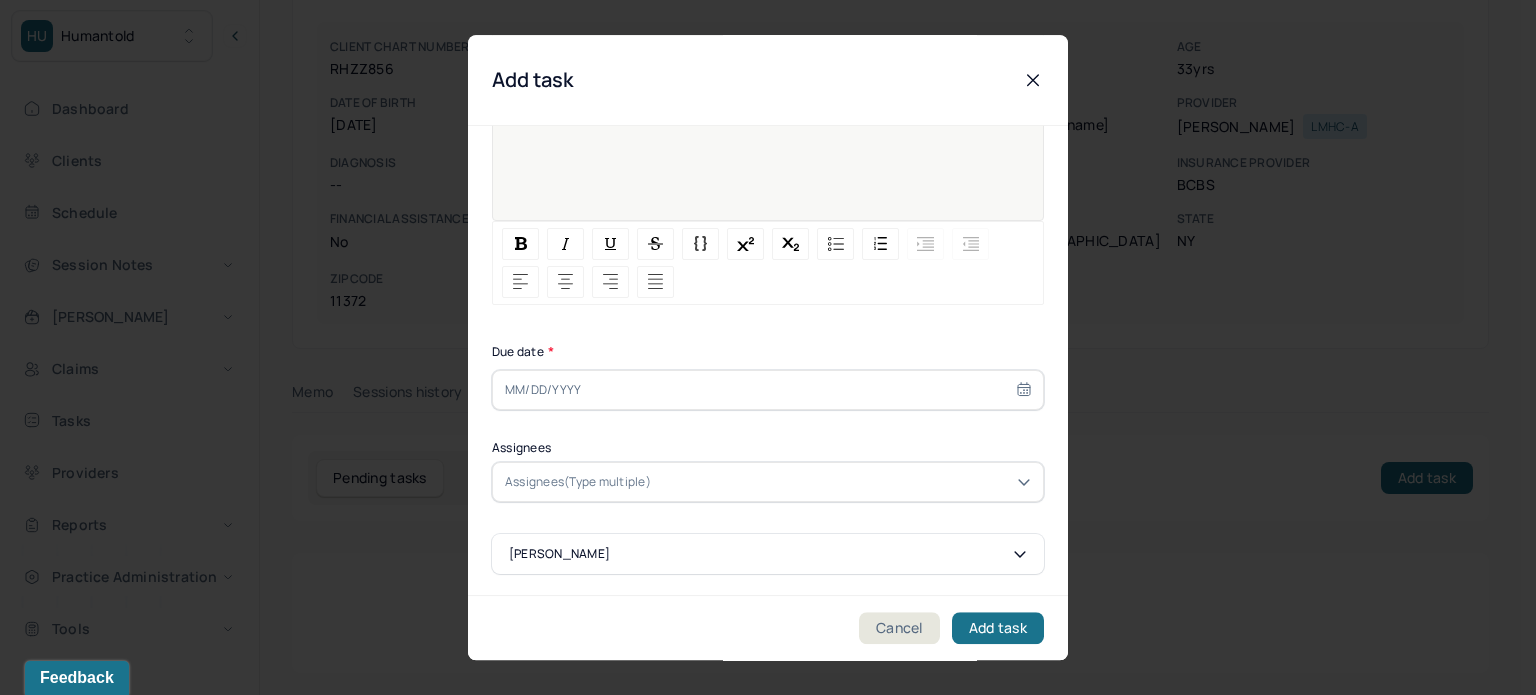 click at bounding box center [768, 390] 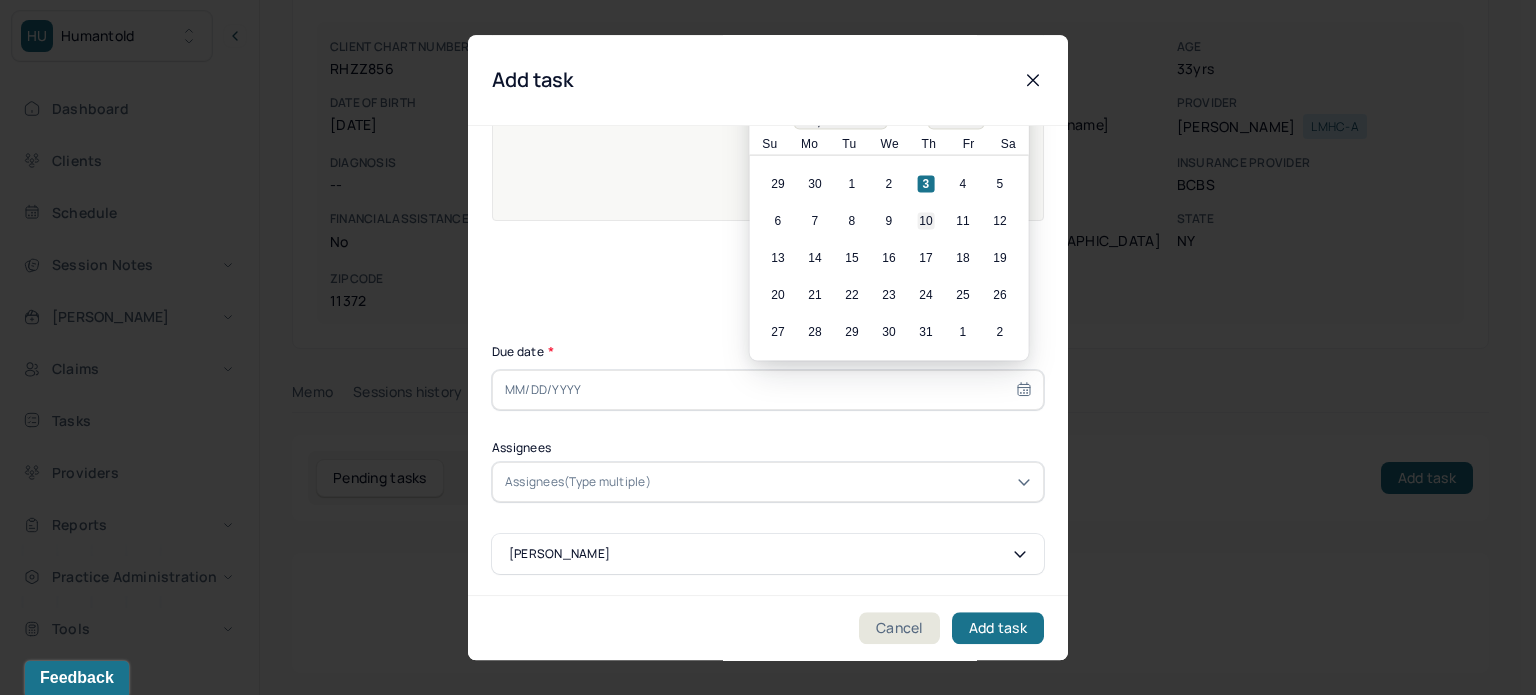 click on "10" at bounding box center (926, 221) 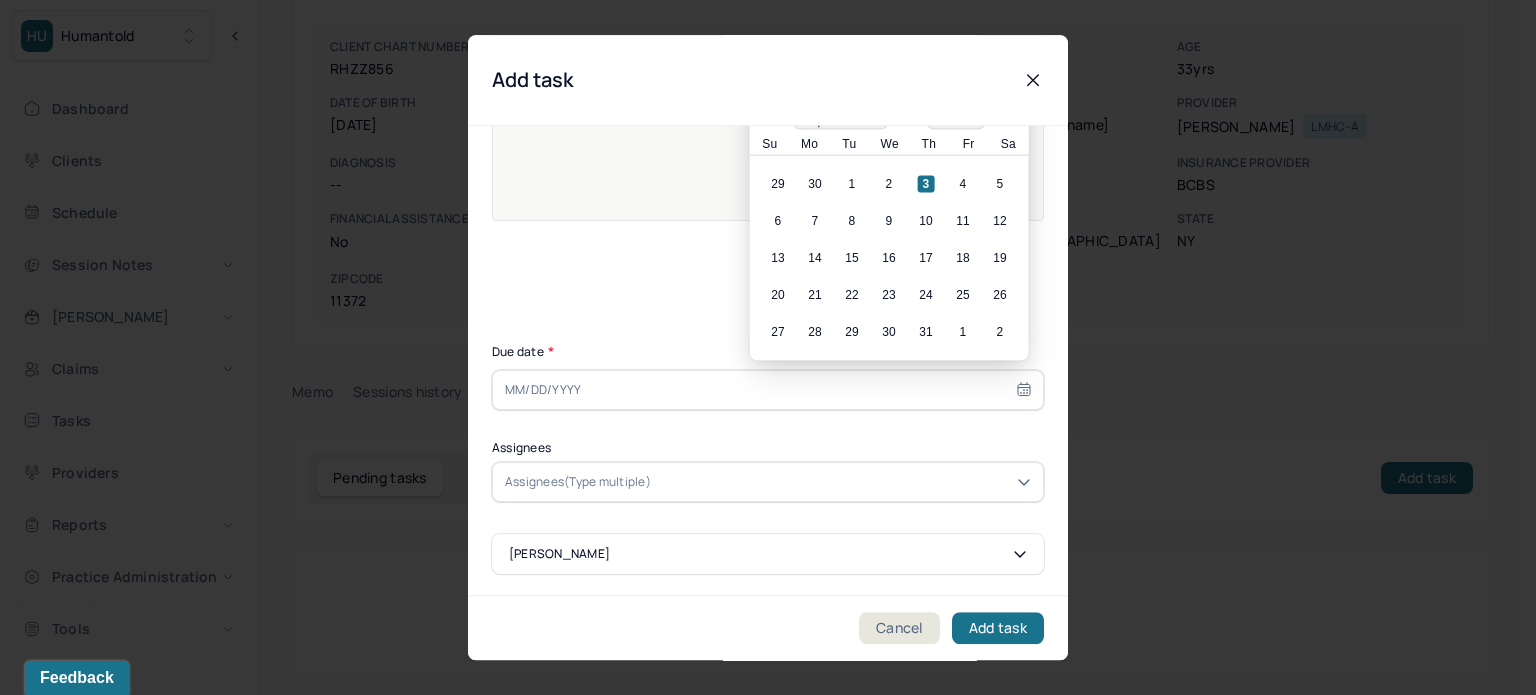 type on "[DATE]" 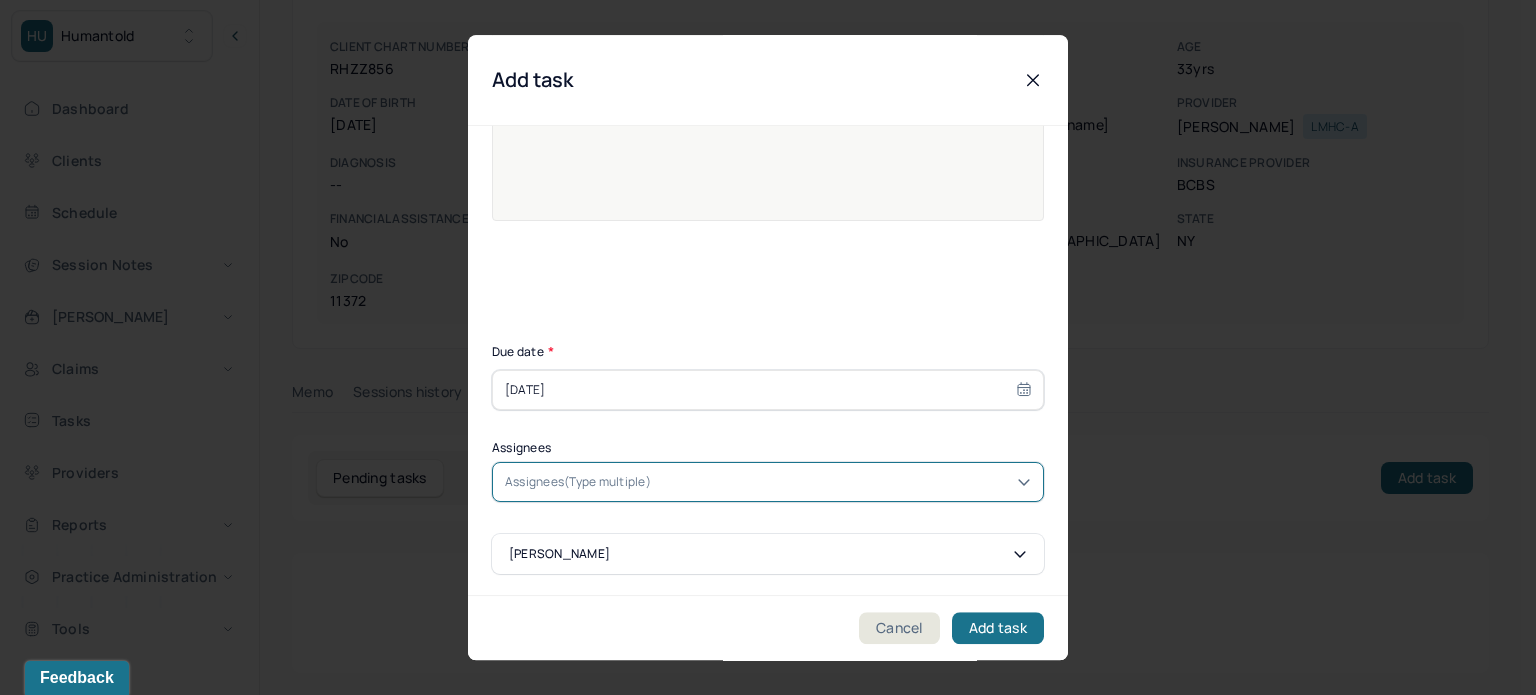 click at bounding box center [843, 482] 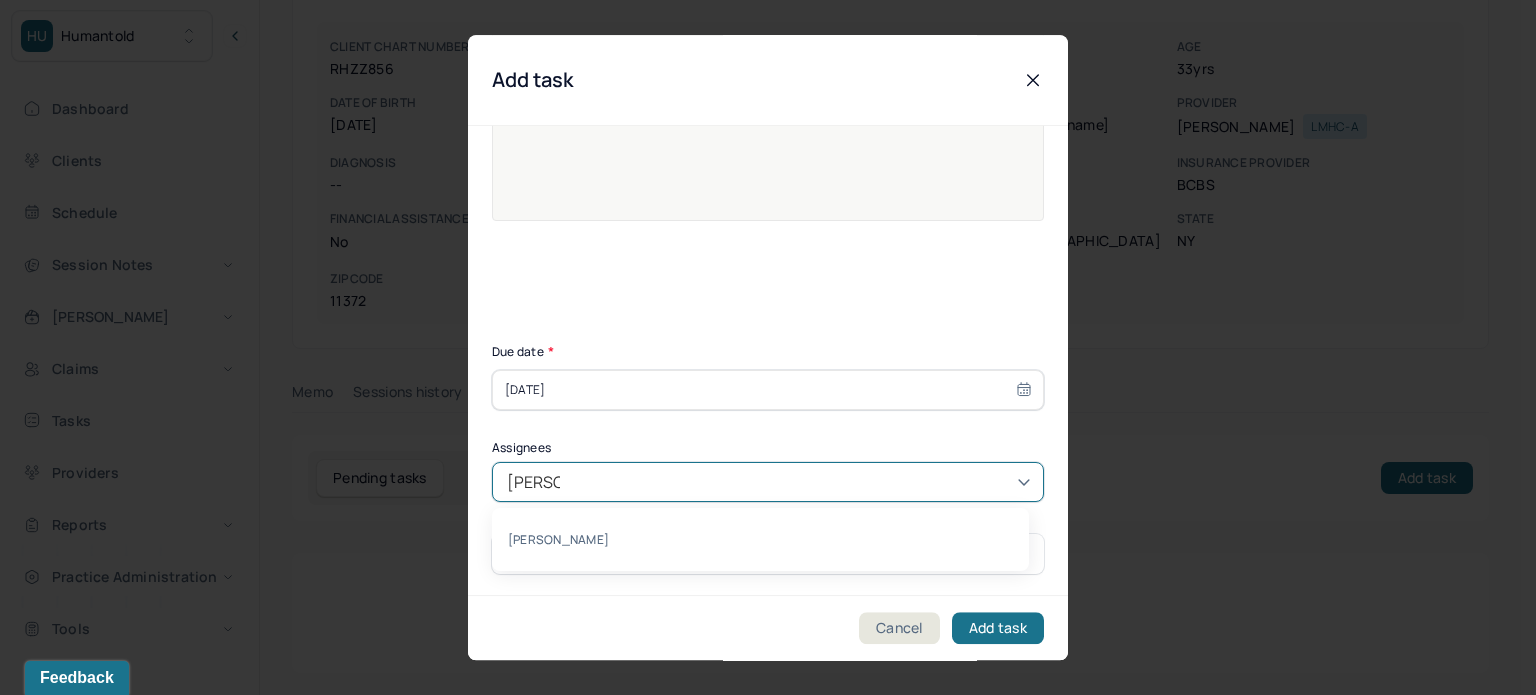 type on "[PERSON_NAME]" 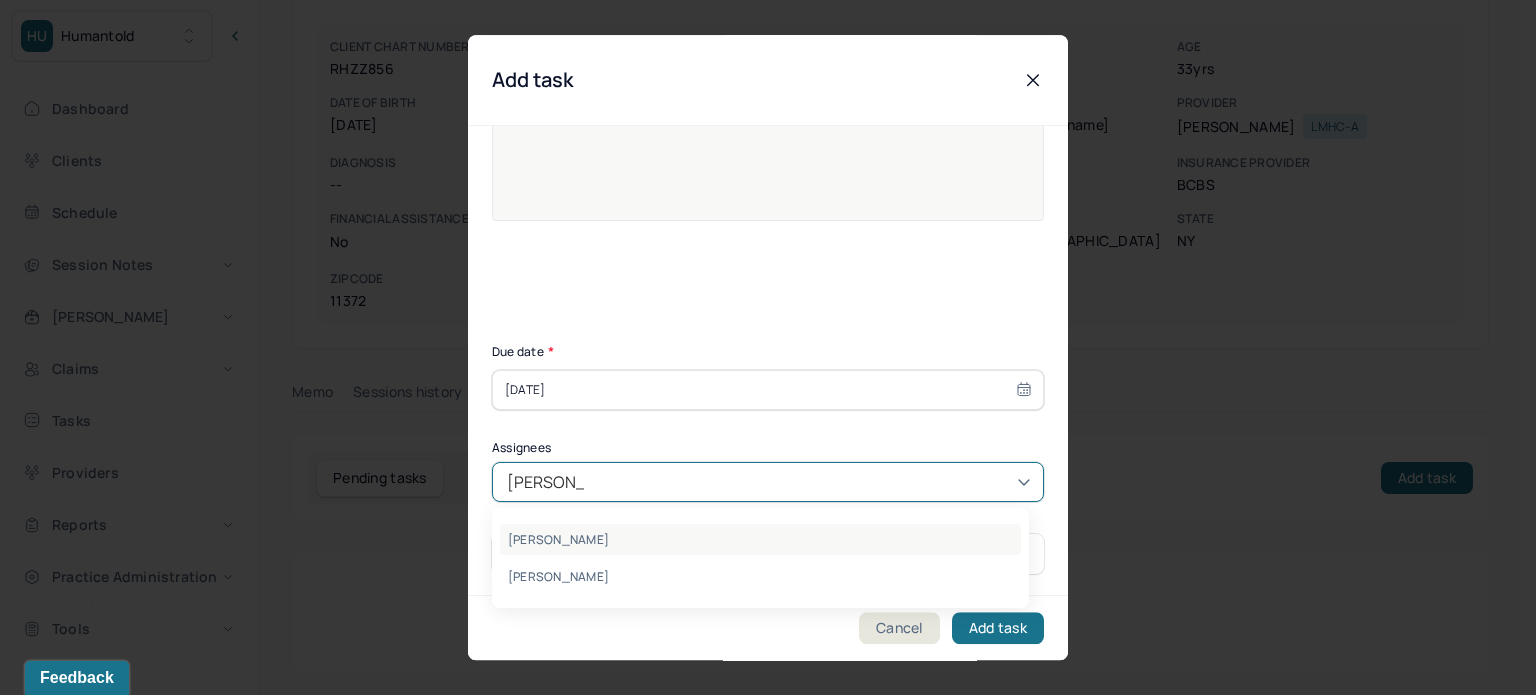 click on "[PERSON_NAME]" at bounding box center [760, 539] 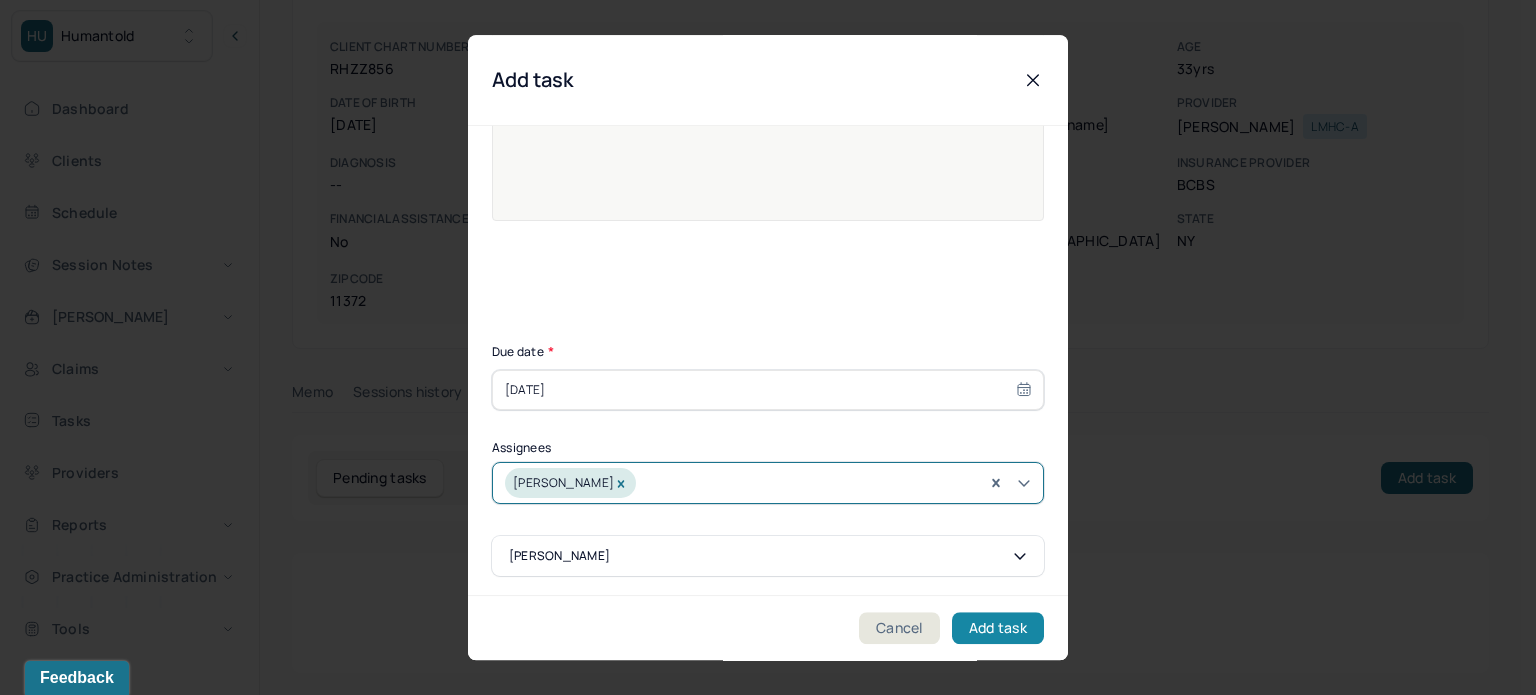 click on "Add task" at bounding box center [998, 628] 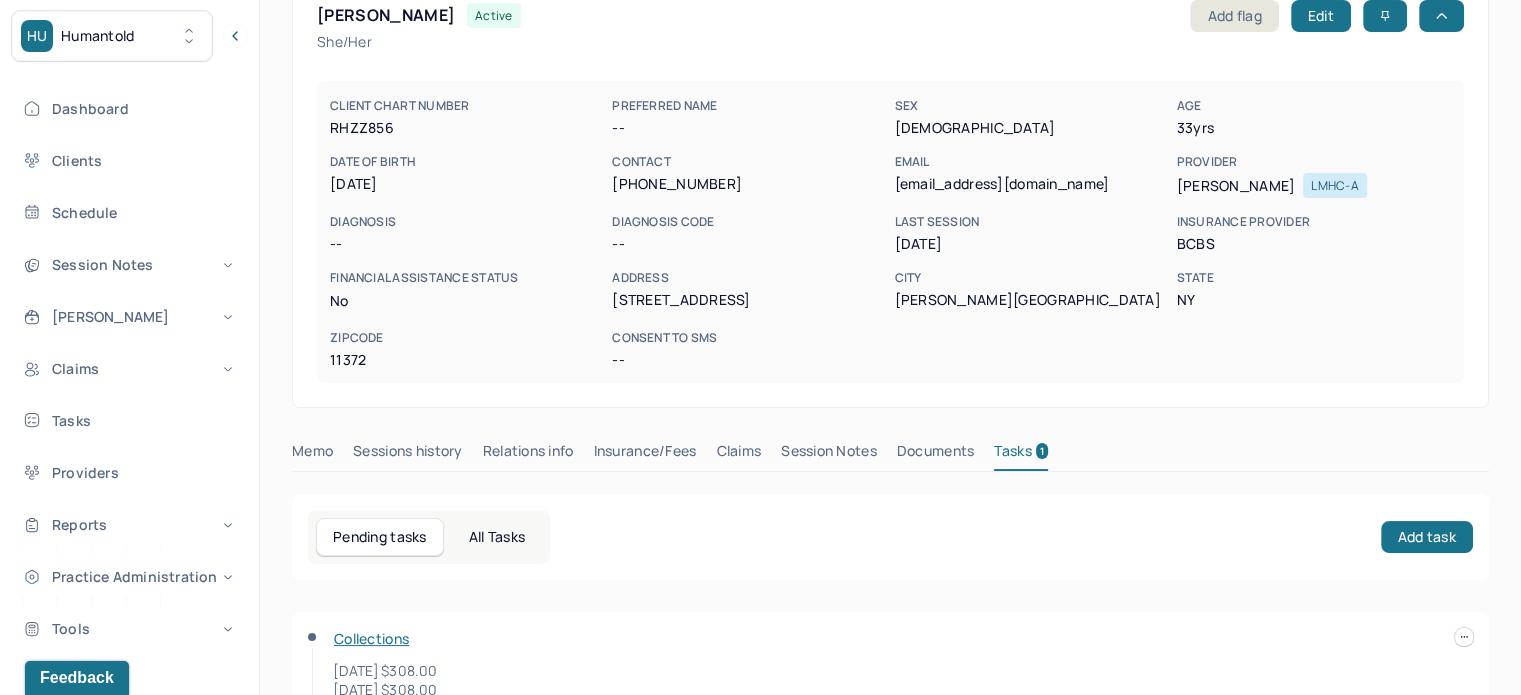 scroll, scrollTop: 0, scrollLeft: 0, axis: both 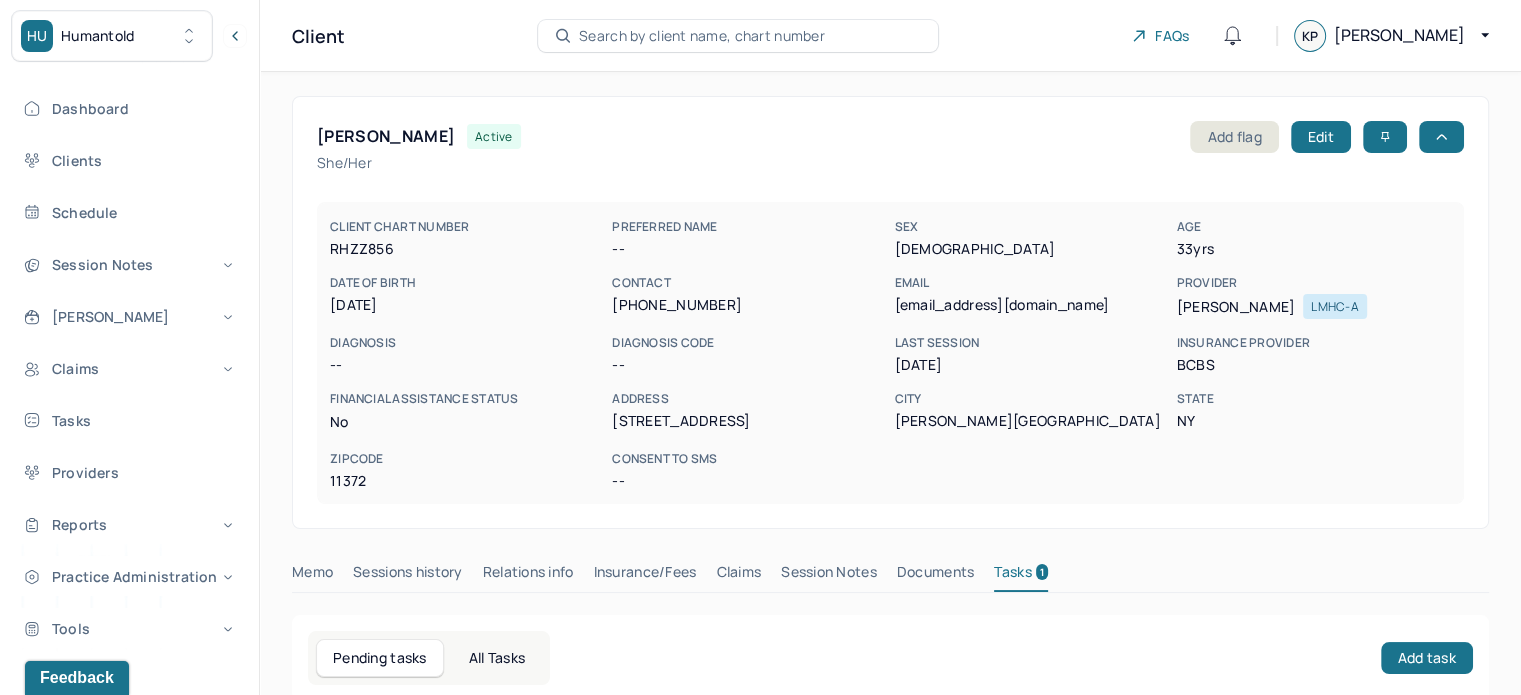 click on "Search by client name, chart number" at bounding box center [702, 36] 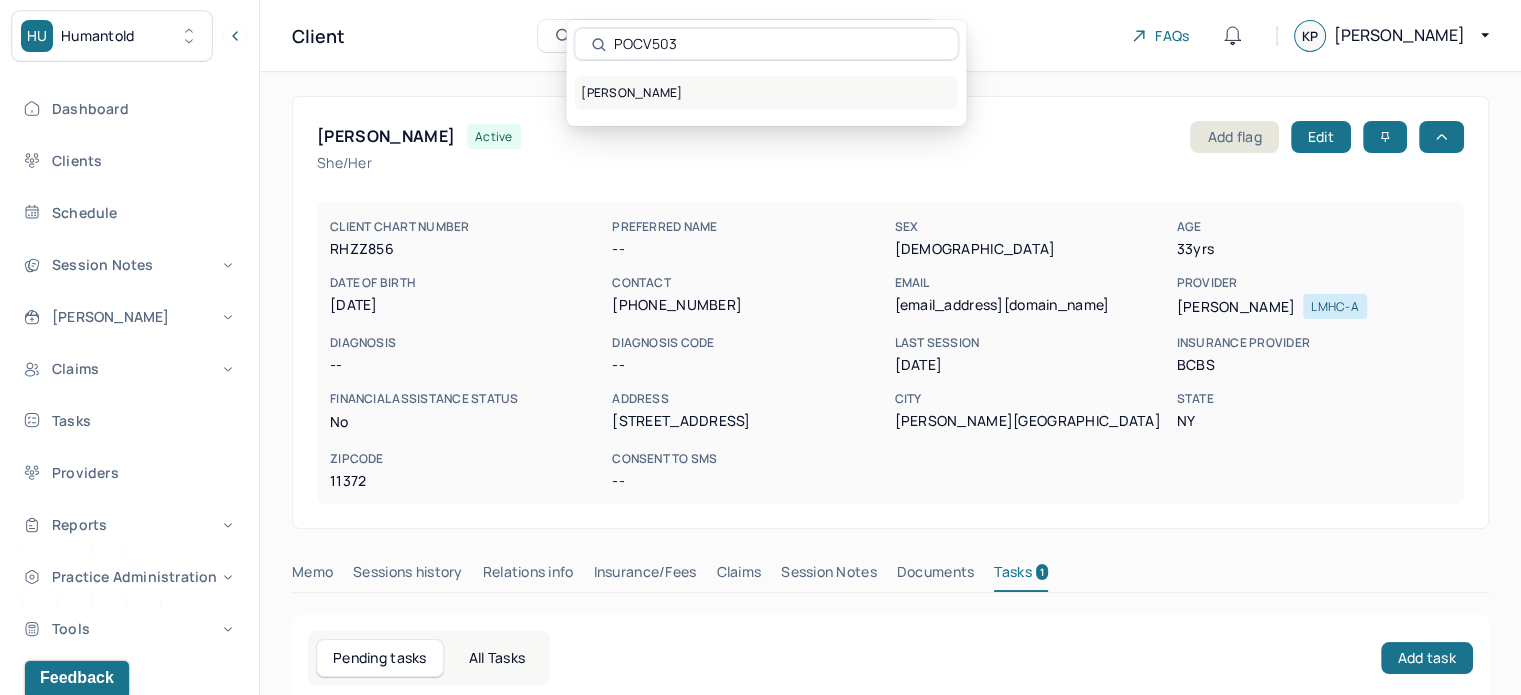 type on "POCV503" 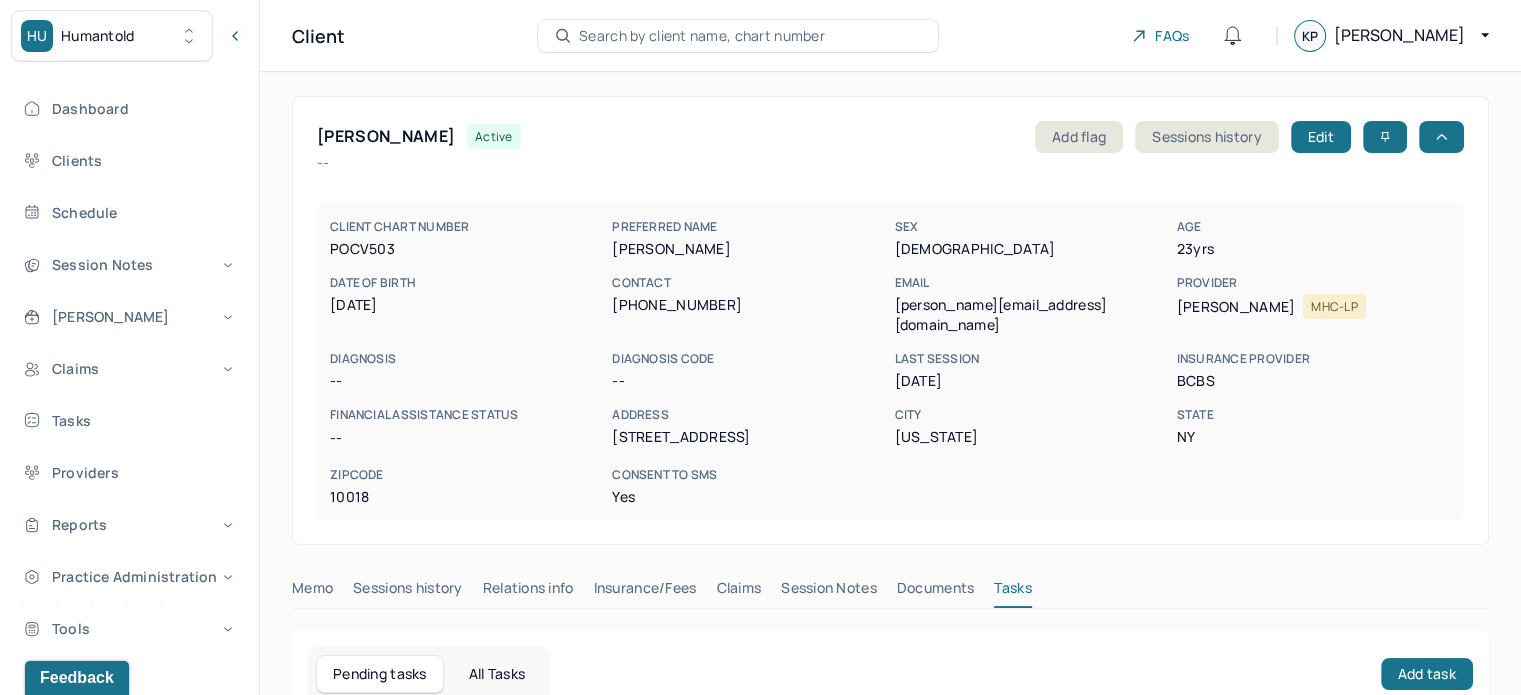 click on "[PERSON_NAME][EMAIL_ADDRESS][DOMAIN_NAME]" at bounding box center [1031, 315] 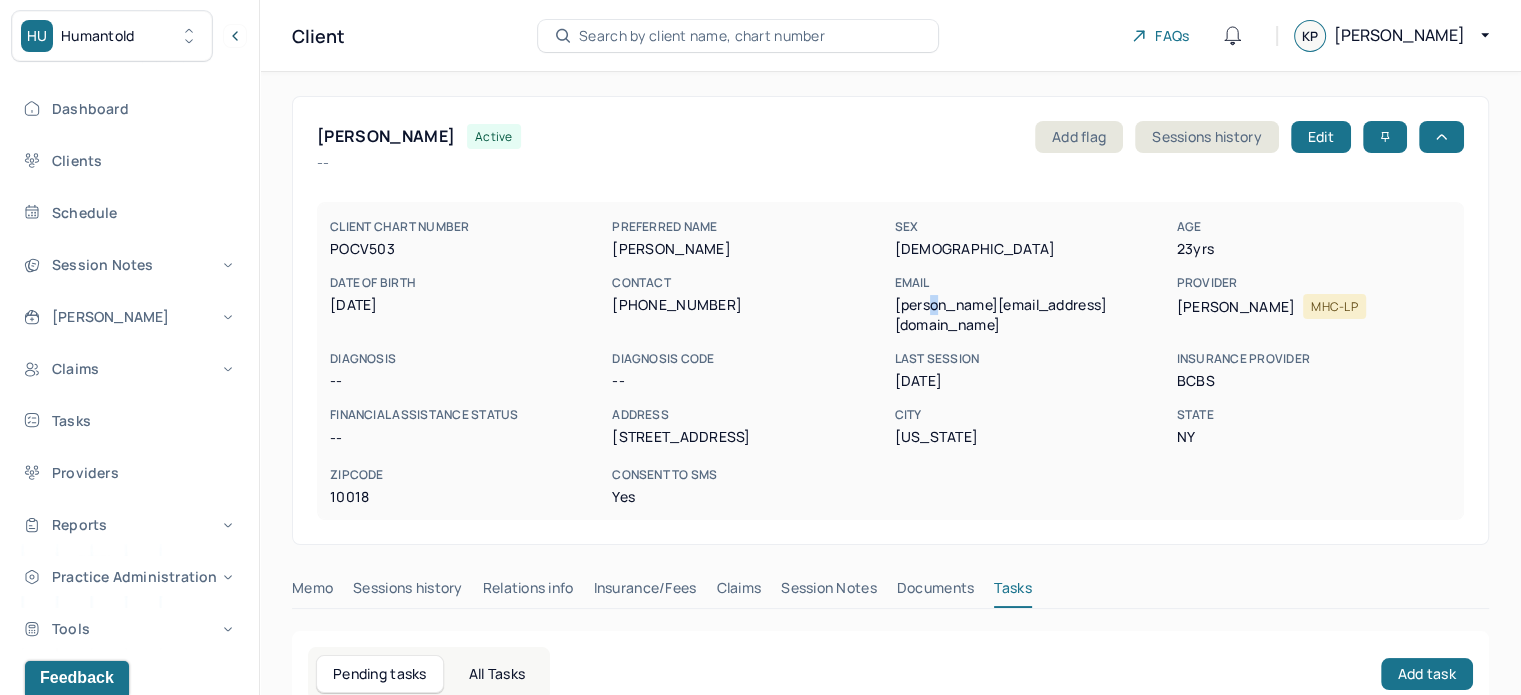 click on "[PERSON_NAME][EMAIL_ADDRESS][DOMAIN_NAME]" at bounding box center (1031, 315) 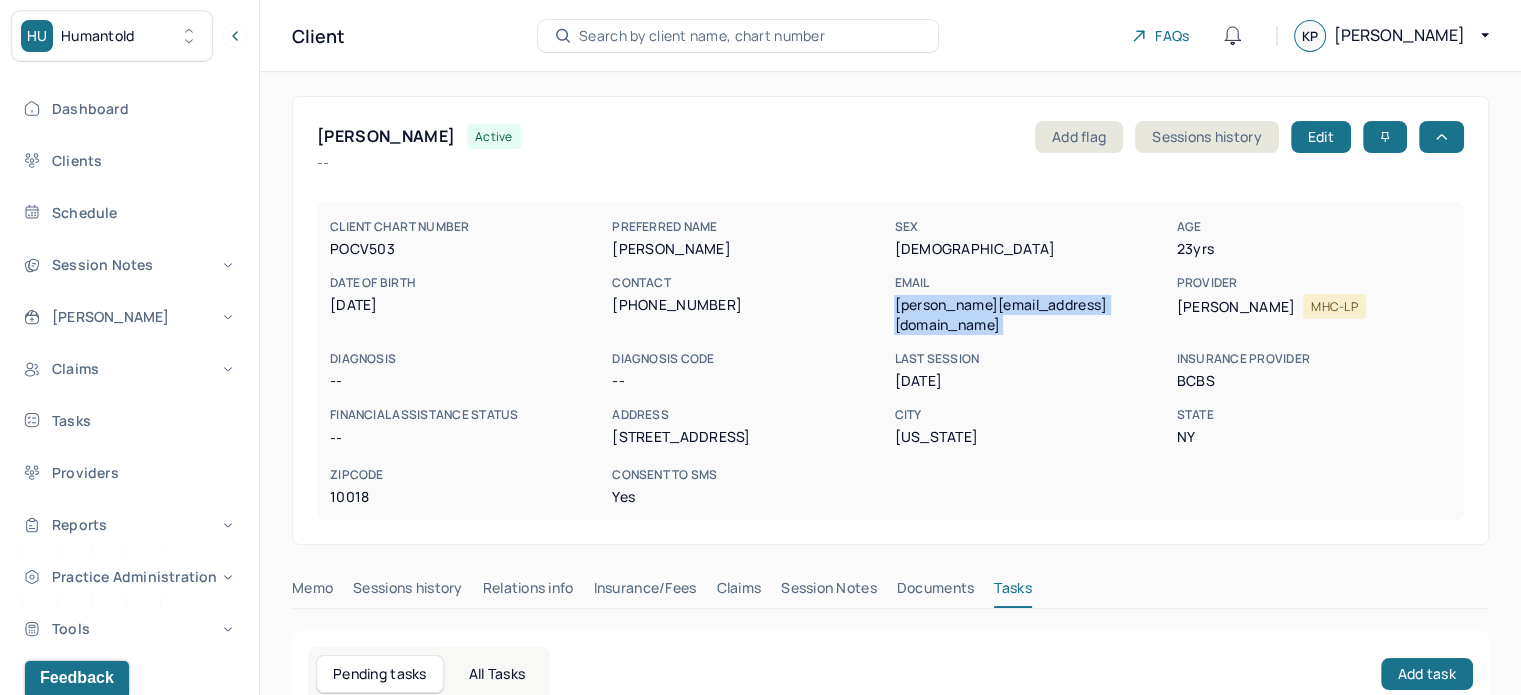click on "[PERSON_NAME][EMAIL_ADDRESS][DOMAIN_NAME]" at bounding box center (1031, 315) 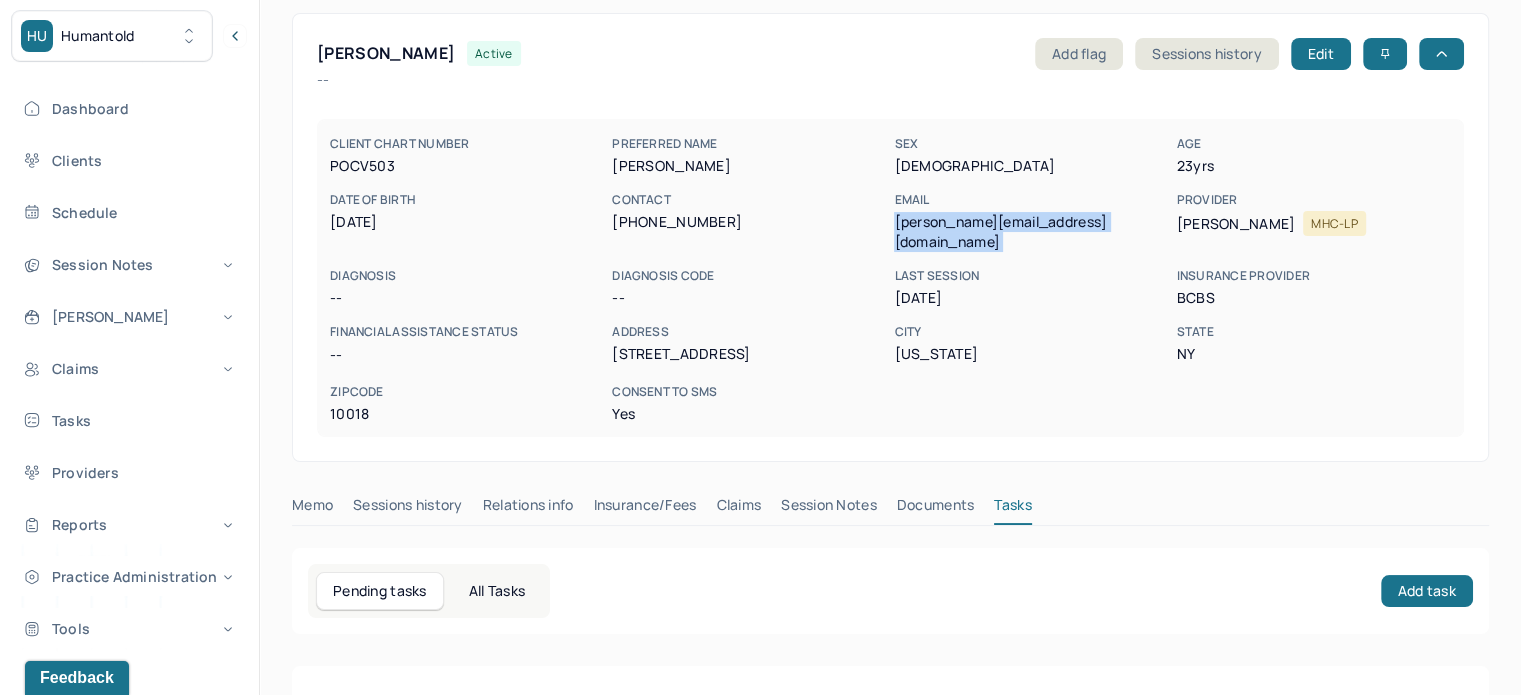 scroll, scrollTop: 180, scrollLeft: 0, axis: vertical 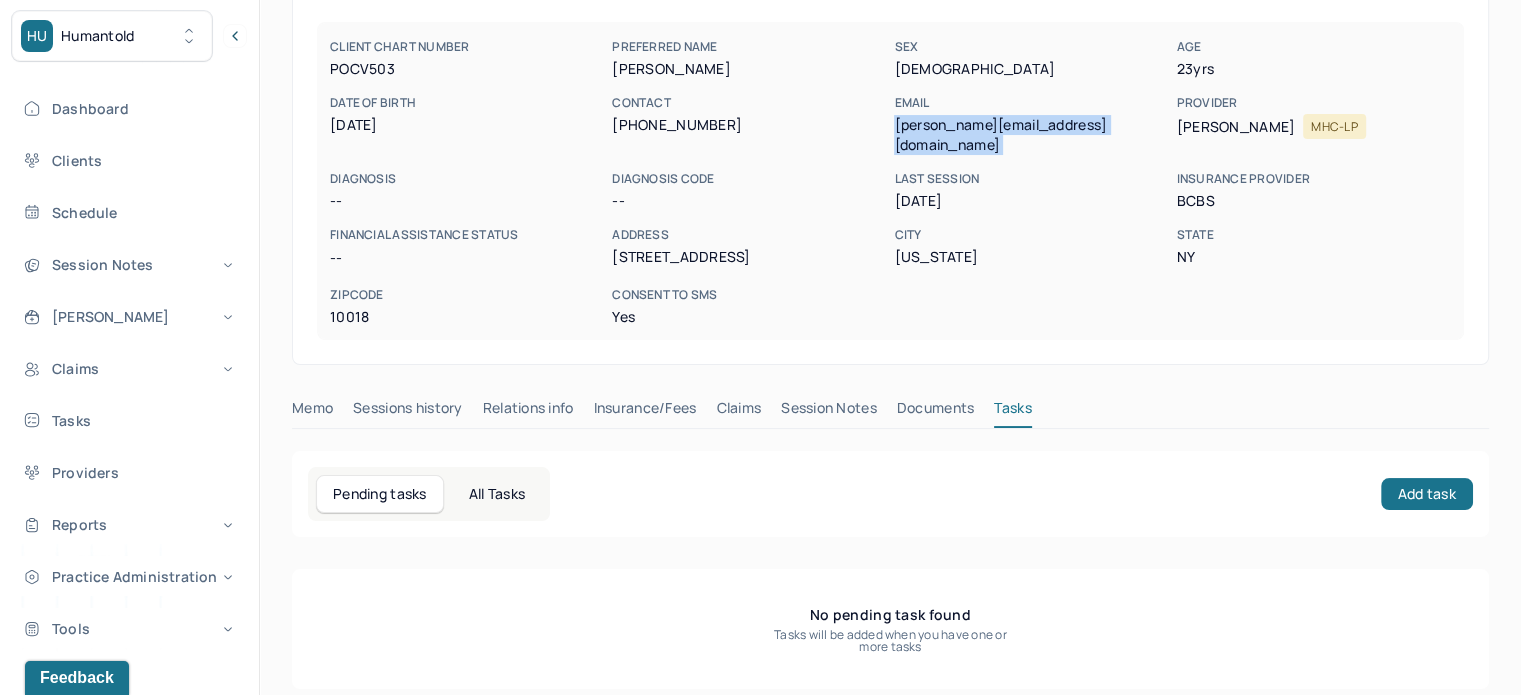 click on "Insurance/Fees" at bounding box center (645, 412) 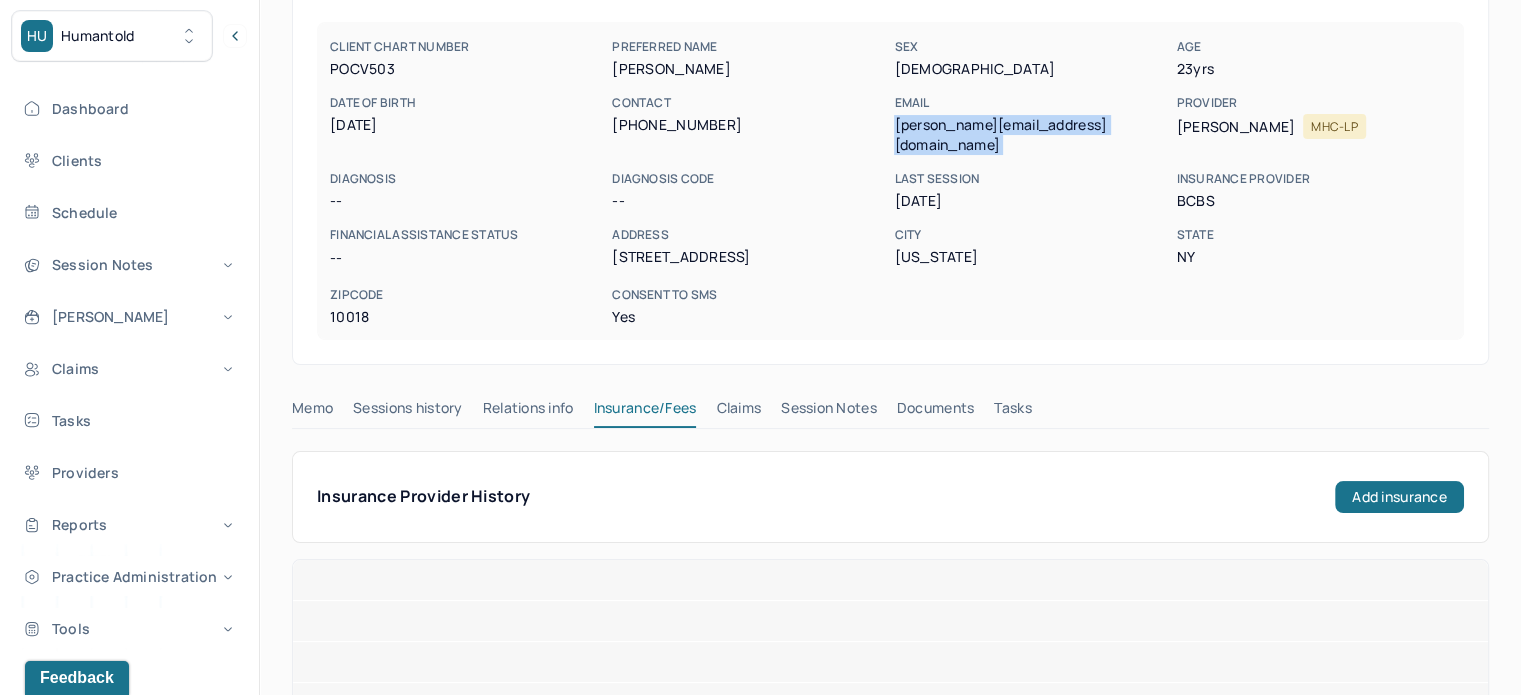 click on "Claims" at bounding box center (738, 412) 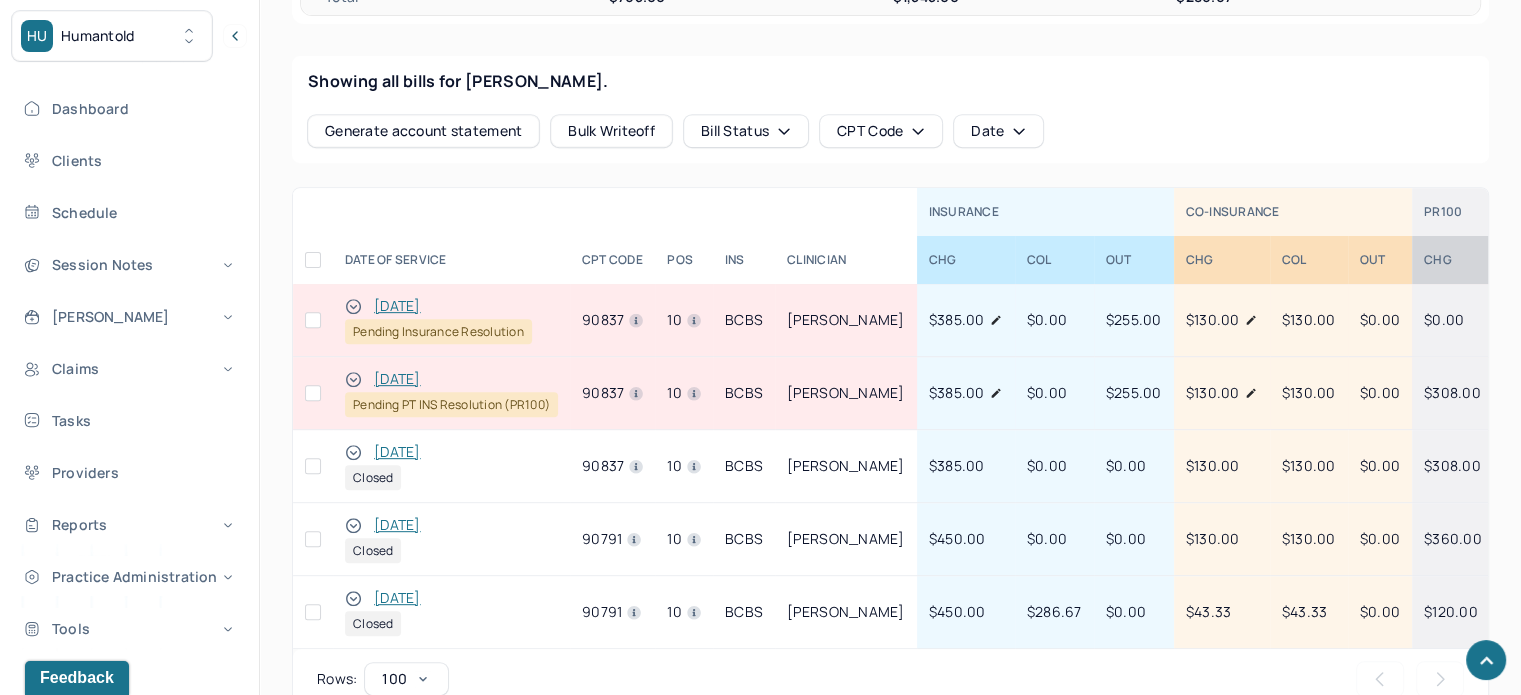 scroll, scrollTop: 880, scrollLeft: 0, axis: vertical 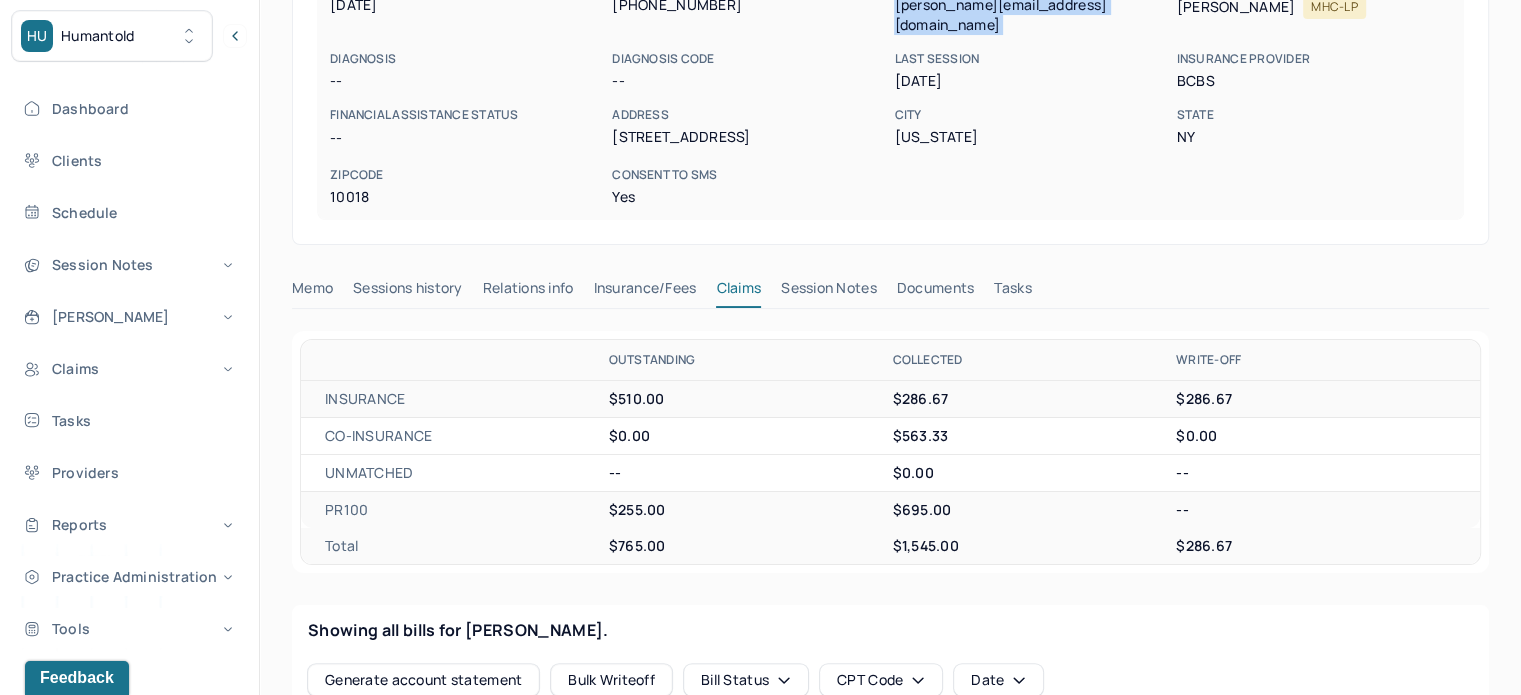 click on "Tasks" at bounding box center [1012, 292] 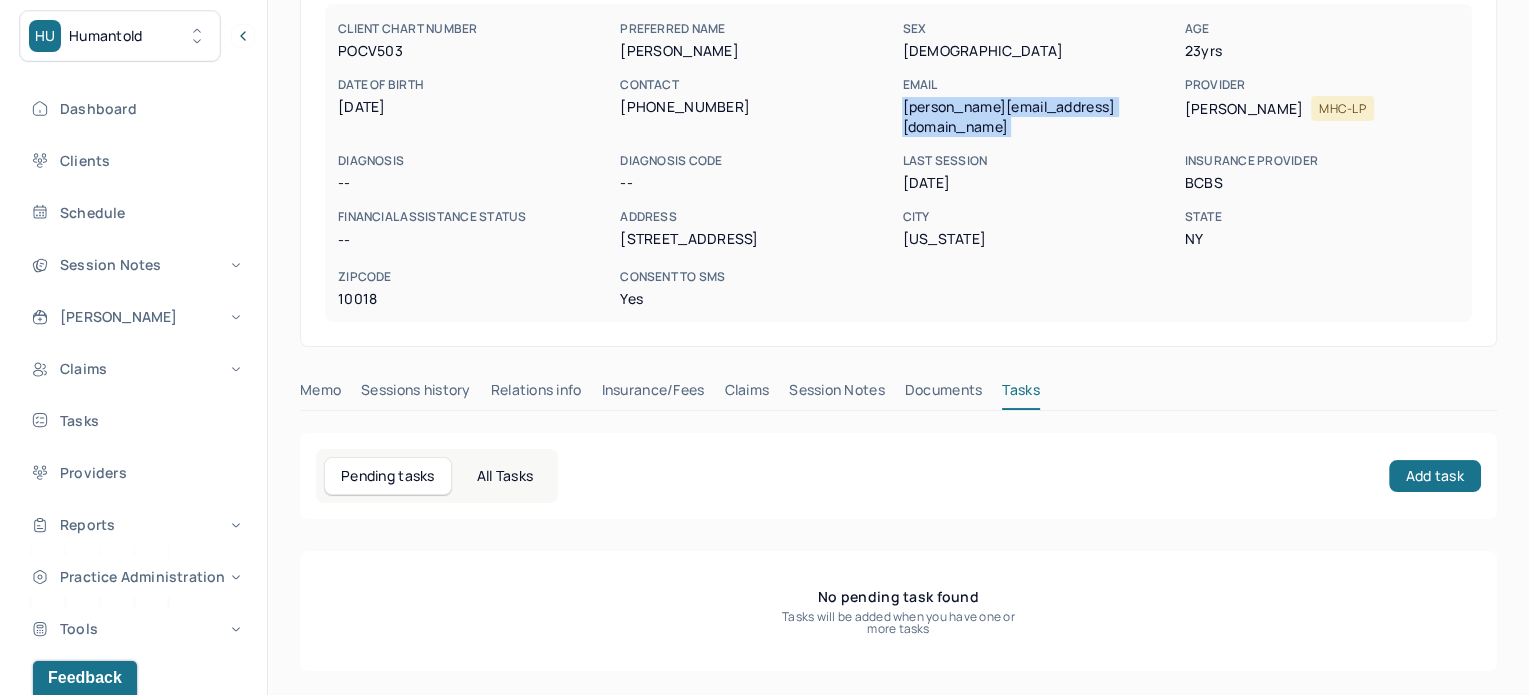 scroll, scrollTop: 180, scrollLeft: 0, axis: vertical 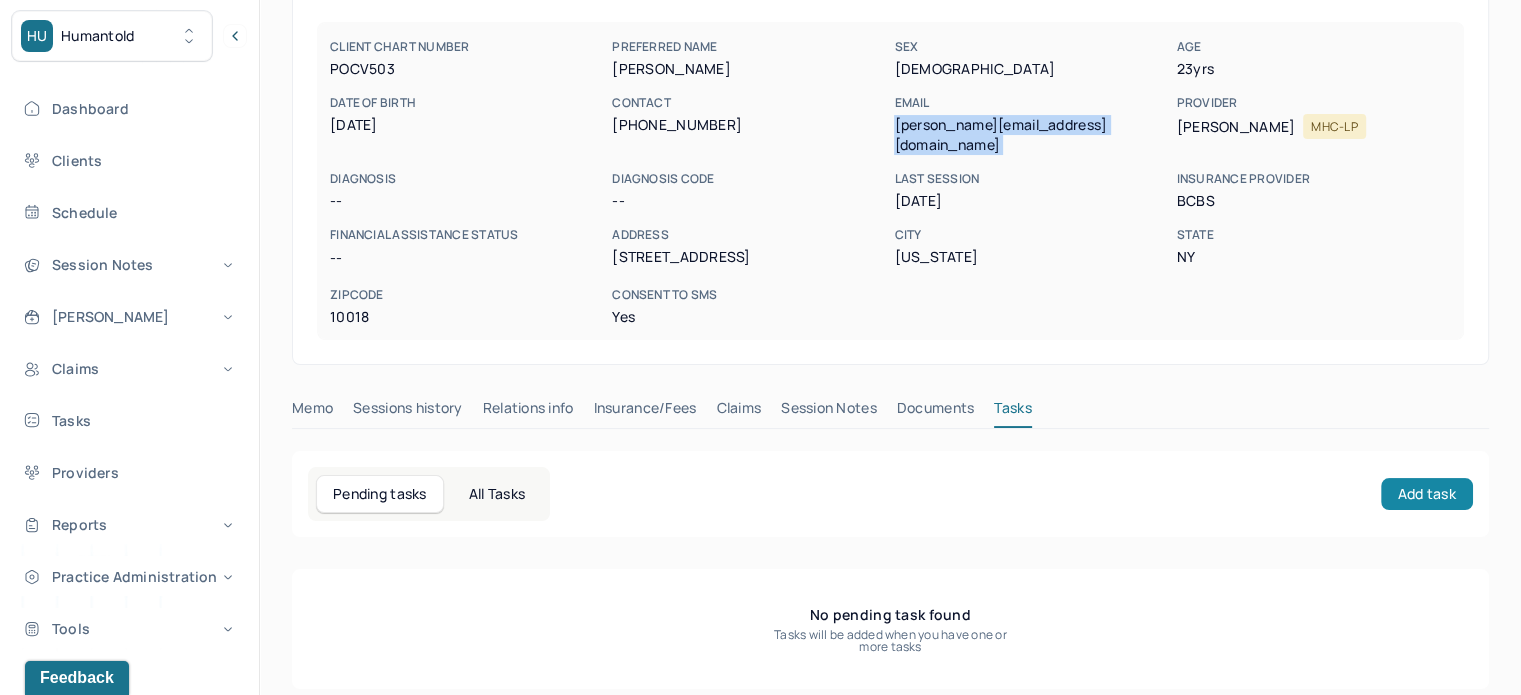 click on "Add task" at bounding box center (1427, 494) 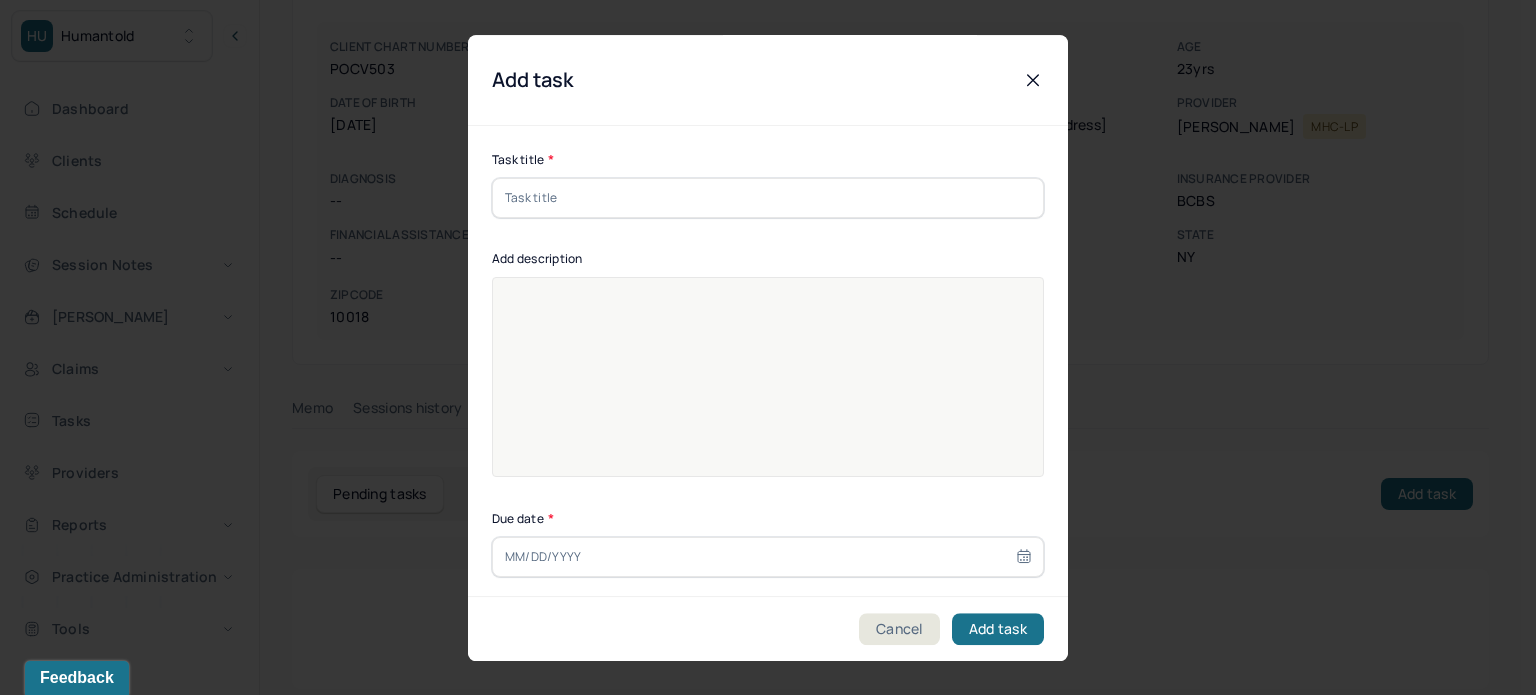 click at bounding box center [768, 198] 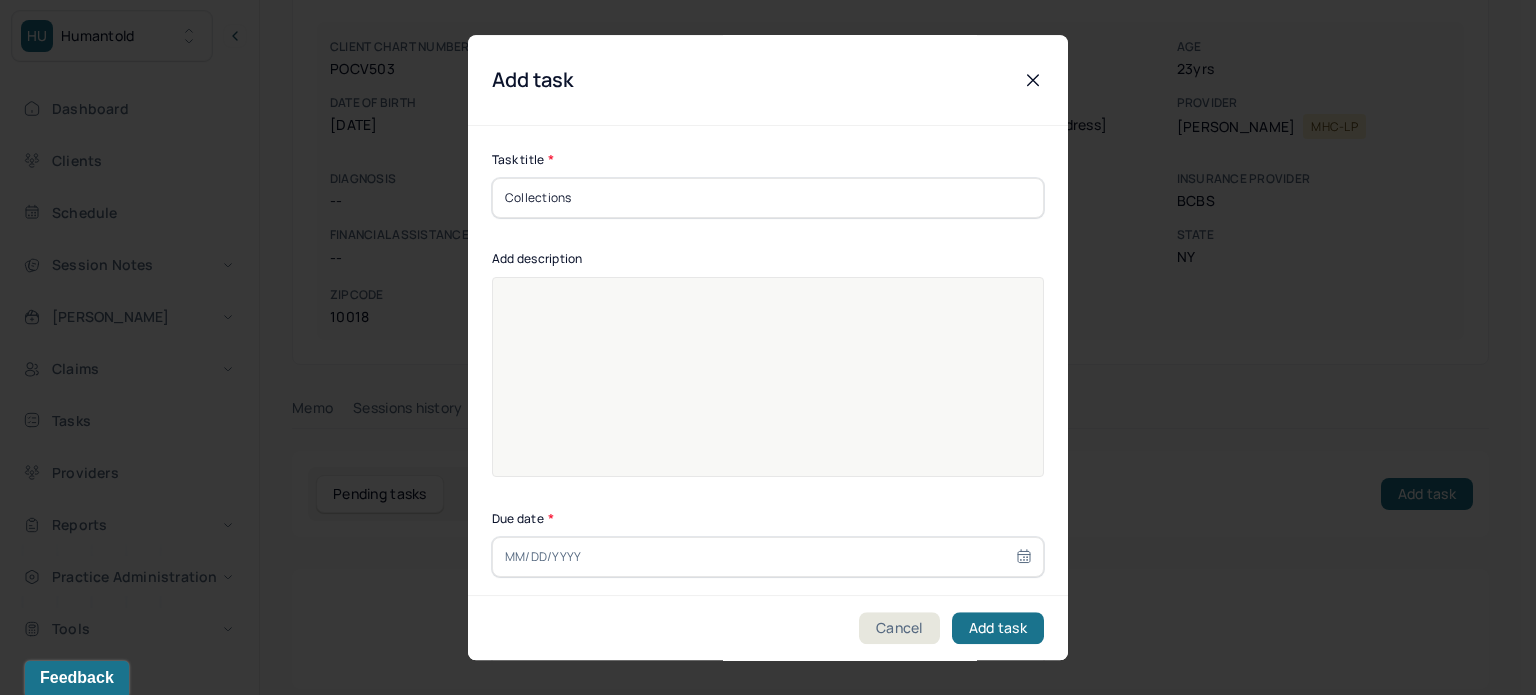 type on "Collections" 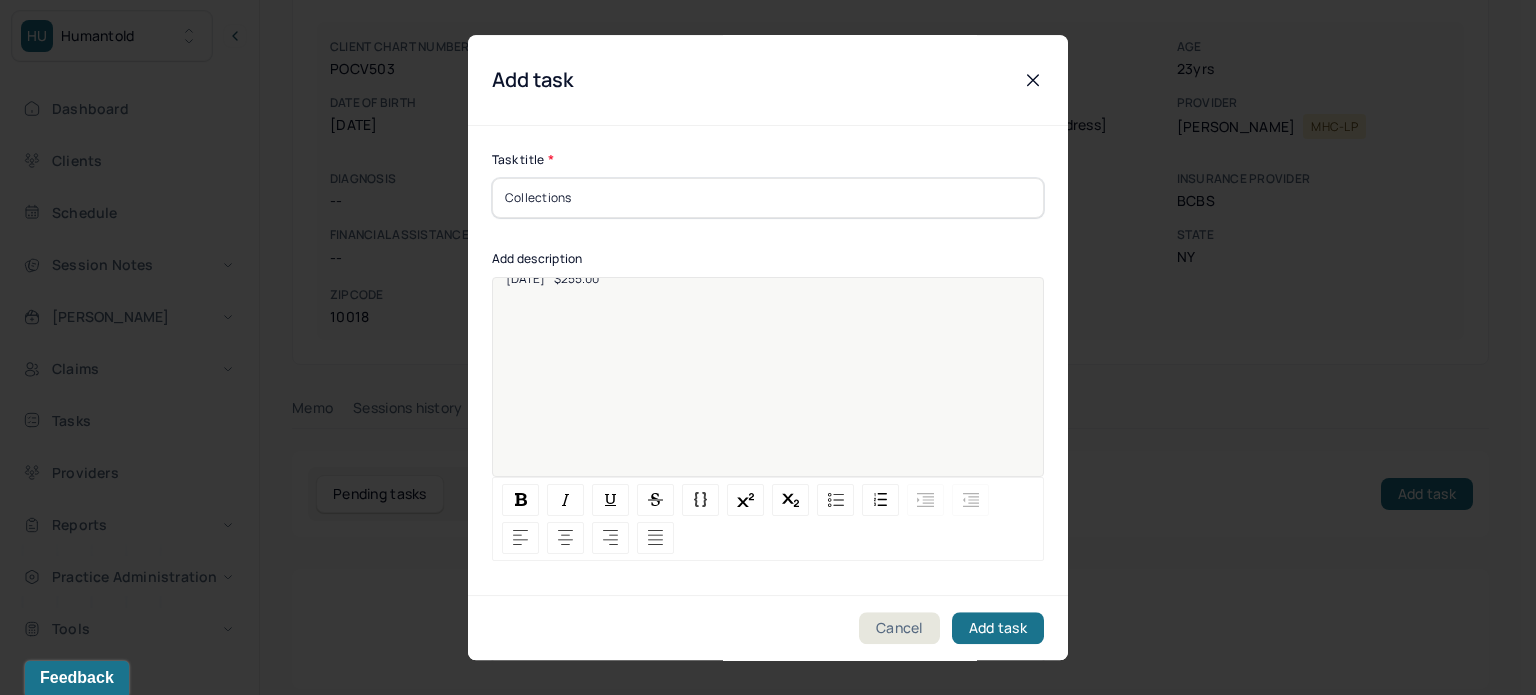 scroll, scrollTop: 25, scrollLeft: 0, axis: vertical 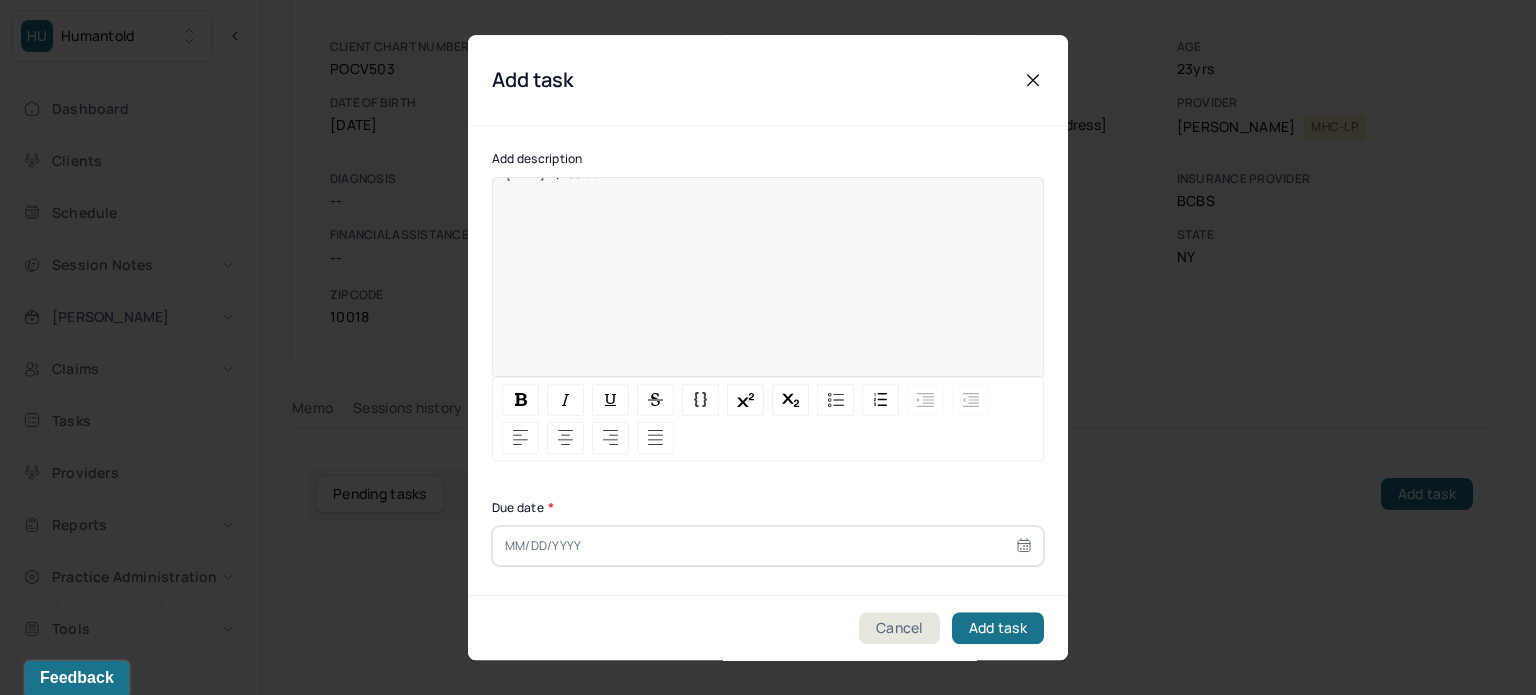 click at bounding box center [768, 546] 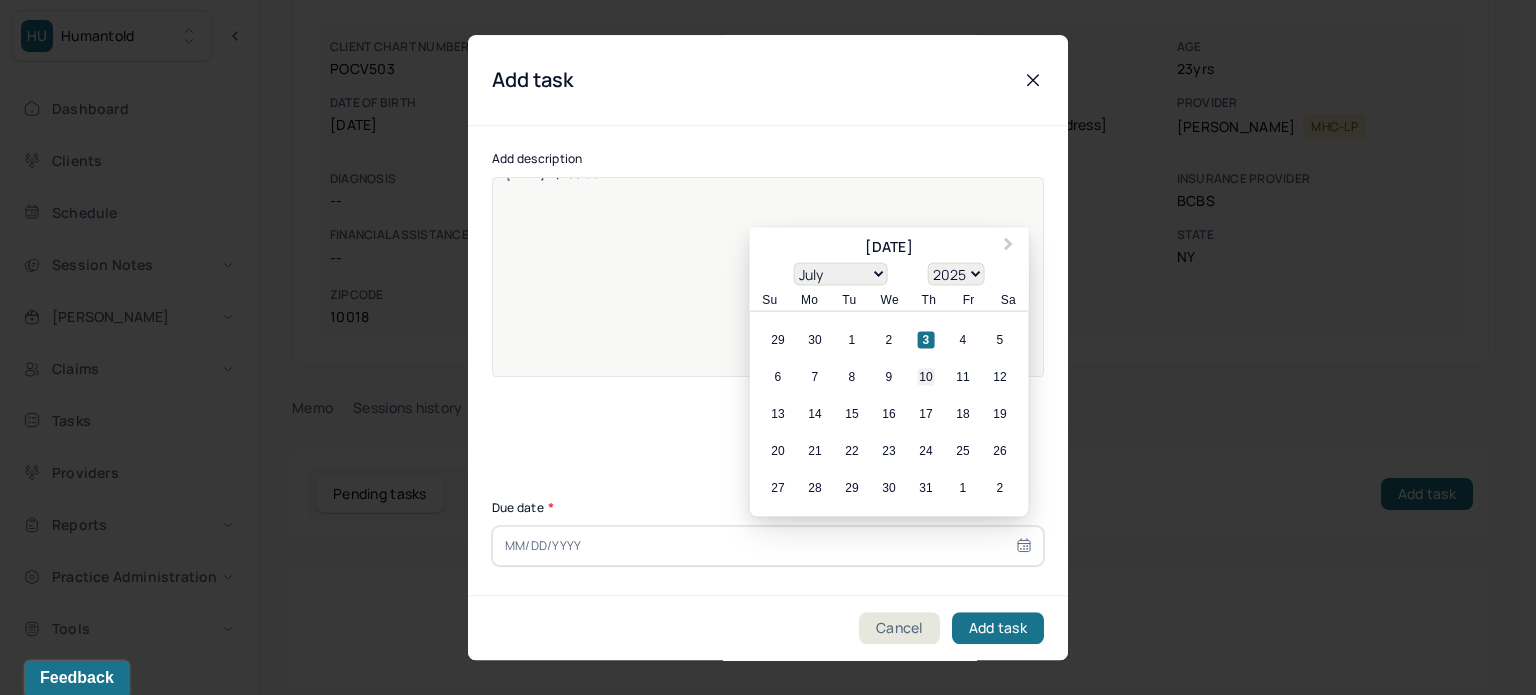 click on "10" at bounding box center [926, 377] 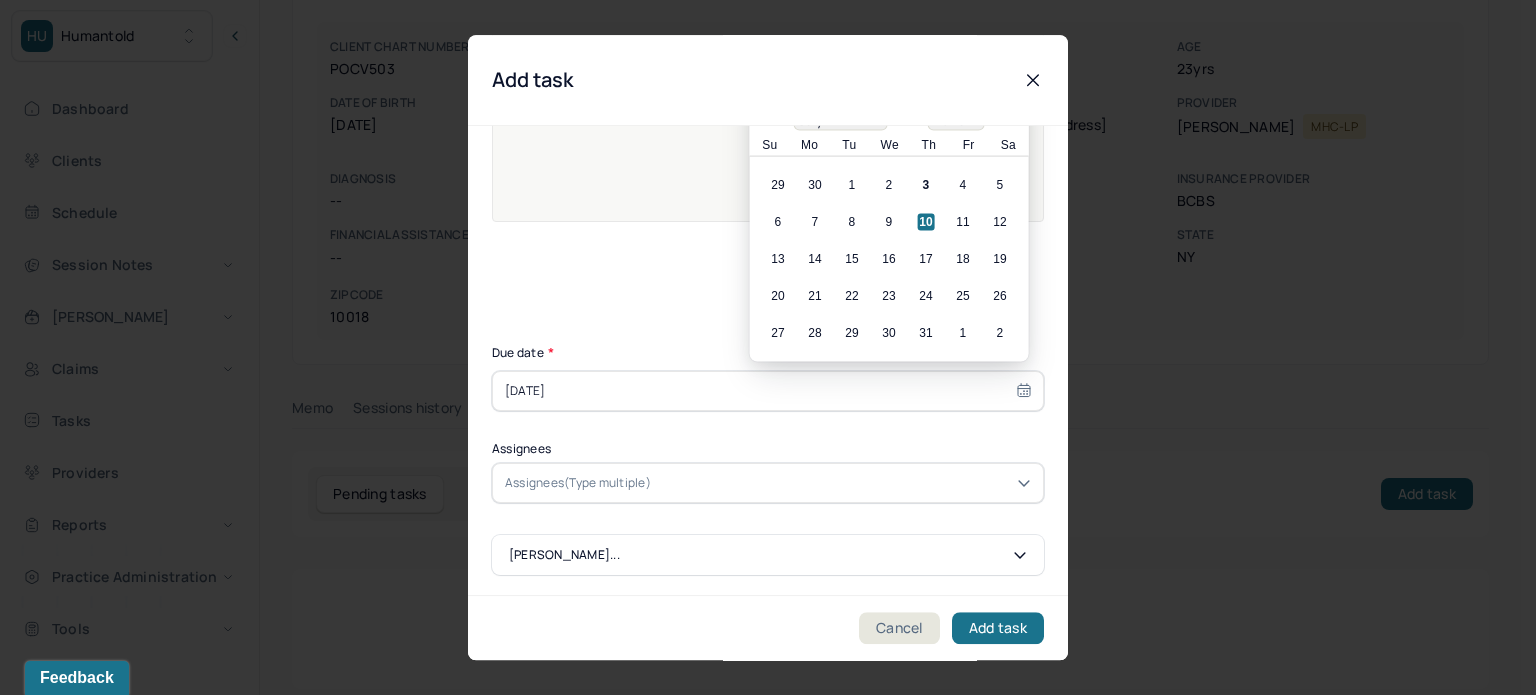 scroll, scrollTop: 256, scrollLeft: 0, axis: vertical 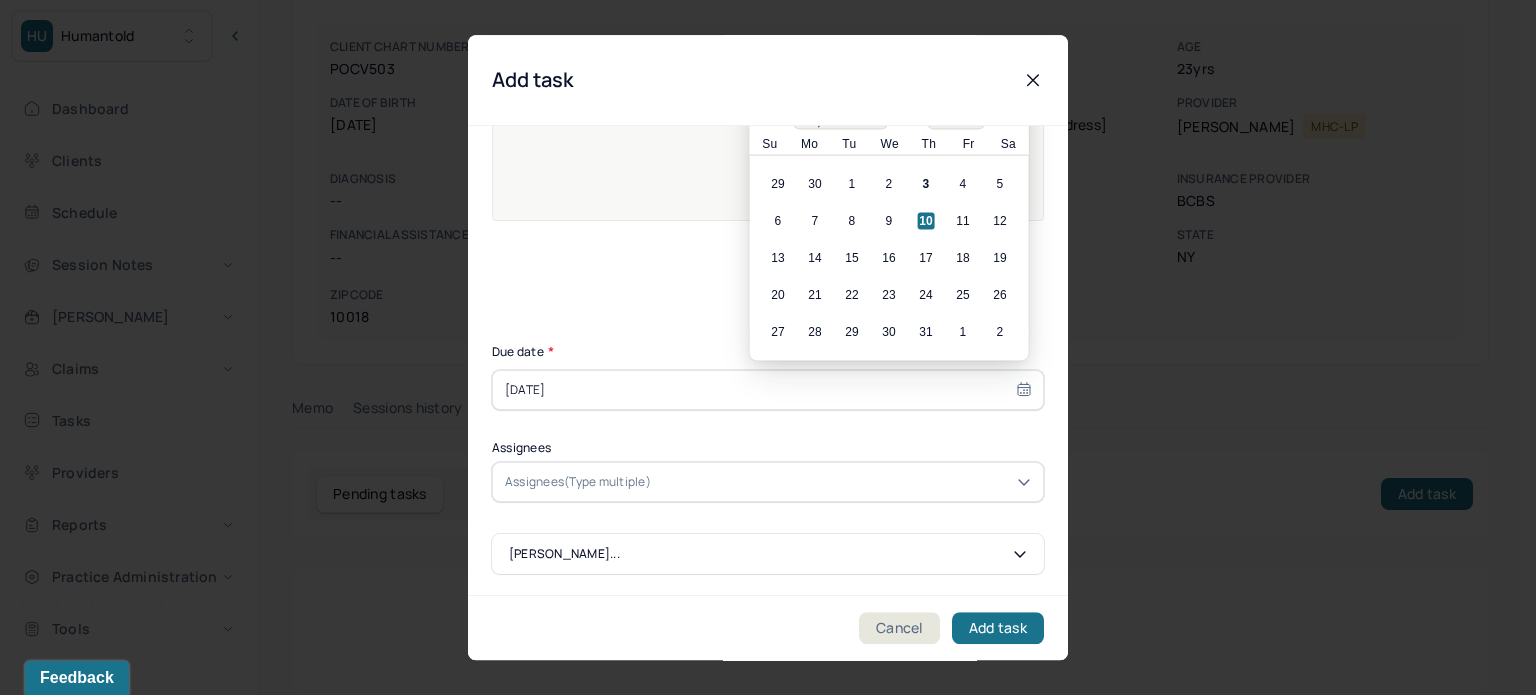 click on "Assignees(Type multiple)" at bounding box center [578, 482] 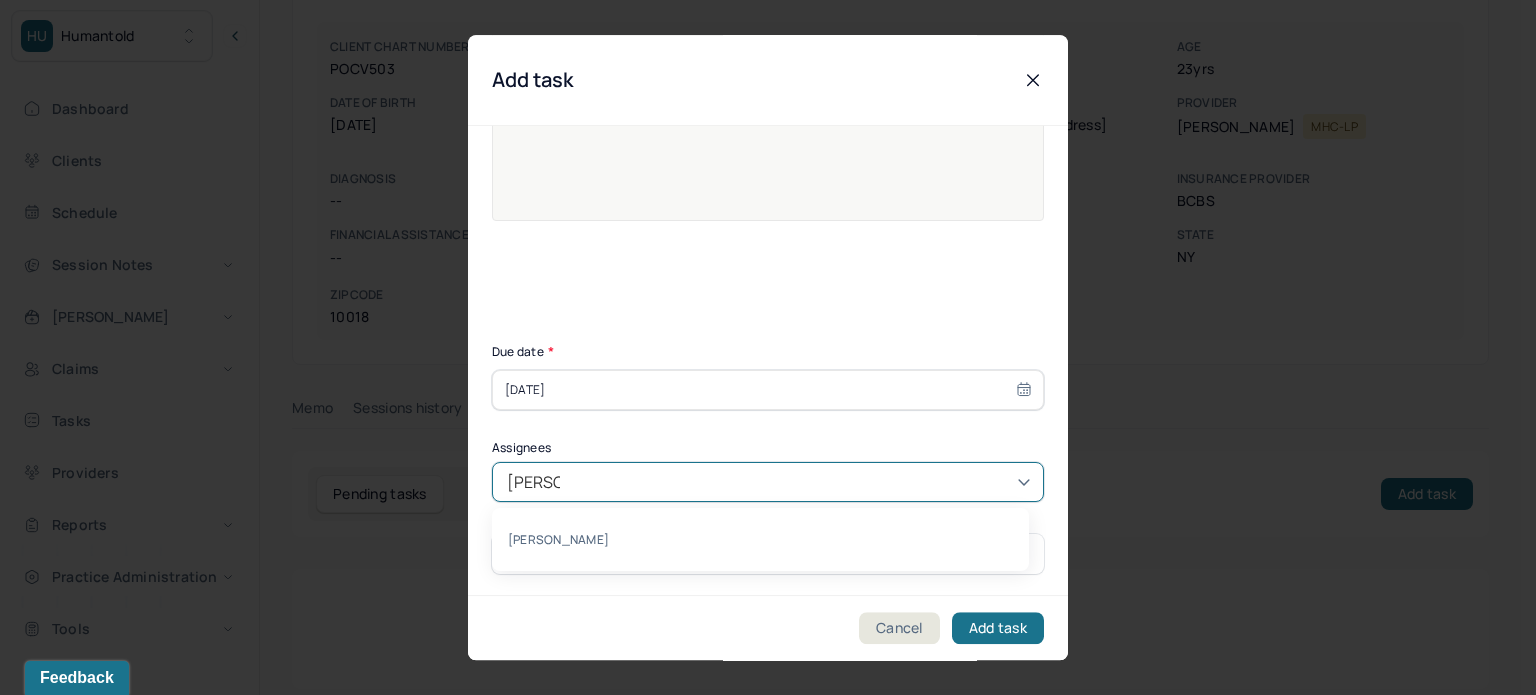 type on "[PERSON_NAME]" 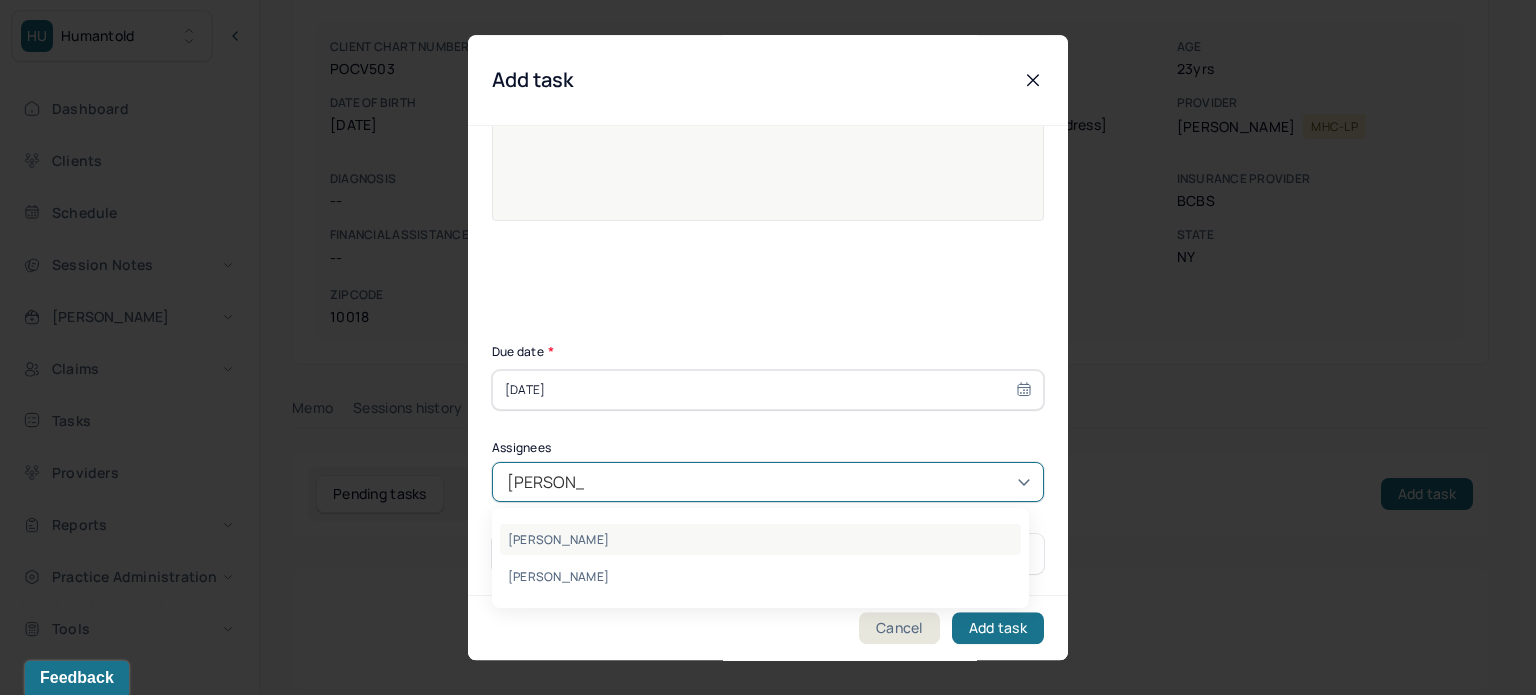 click on "[PERSON_NAME]" at bounding box center [760, 539] 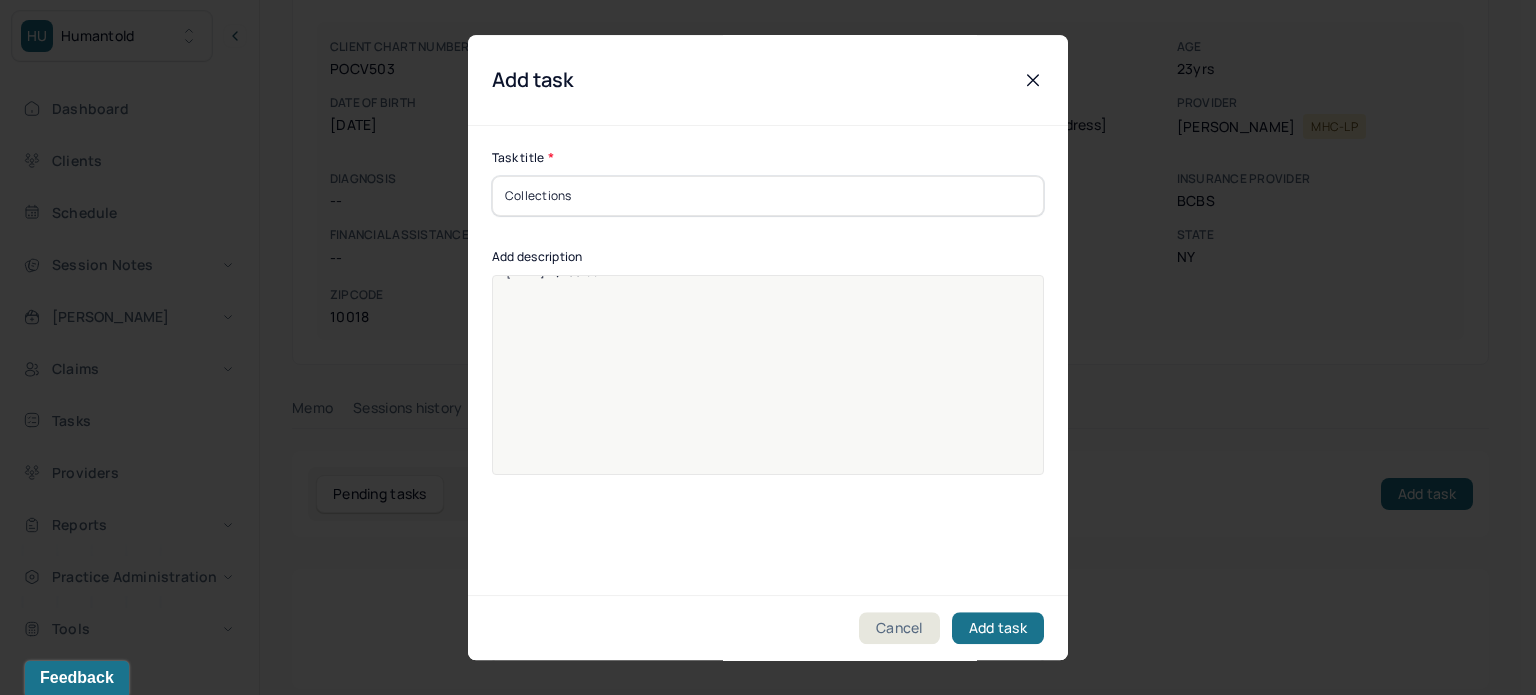 scroll, scrollTop: 0, scrollLeft: 0, axis: both 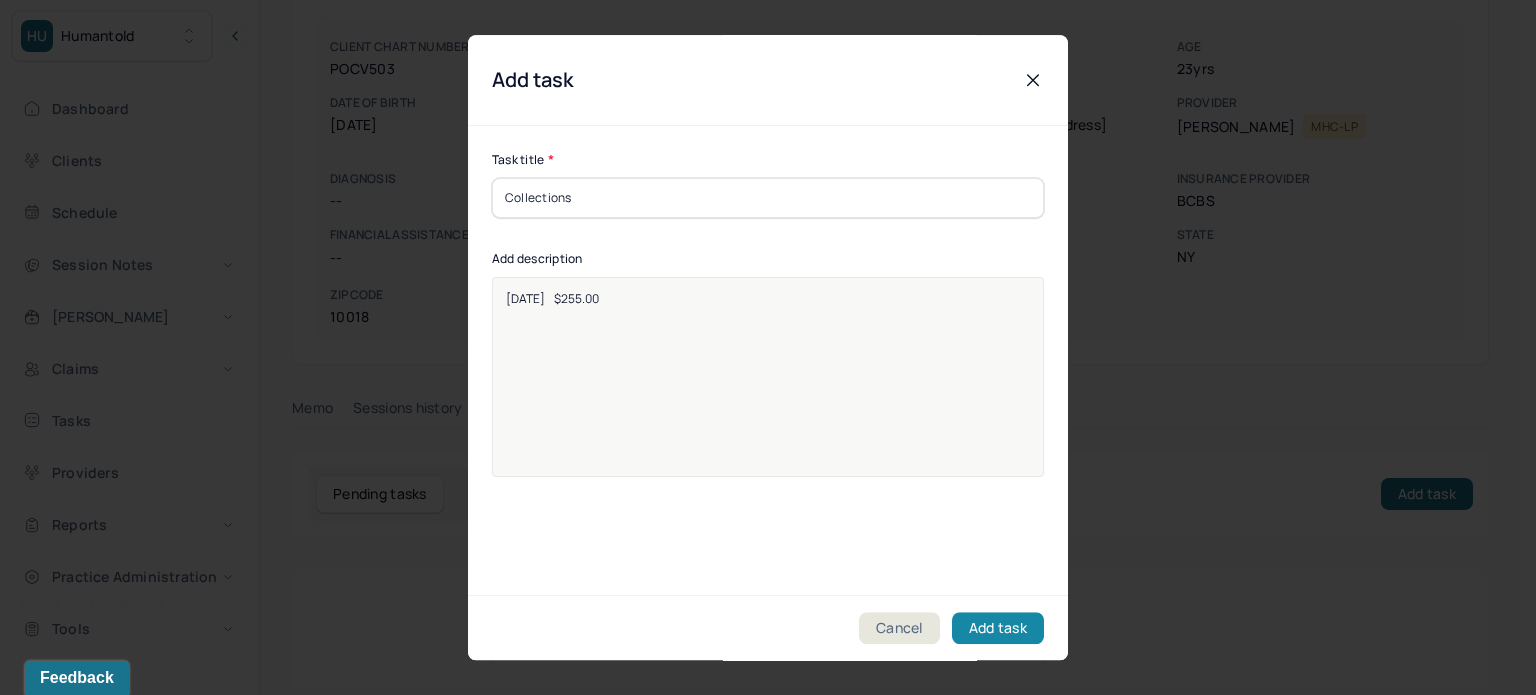 click on "Add task" at bounding box center (998, 628) 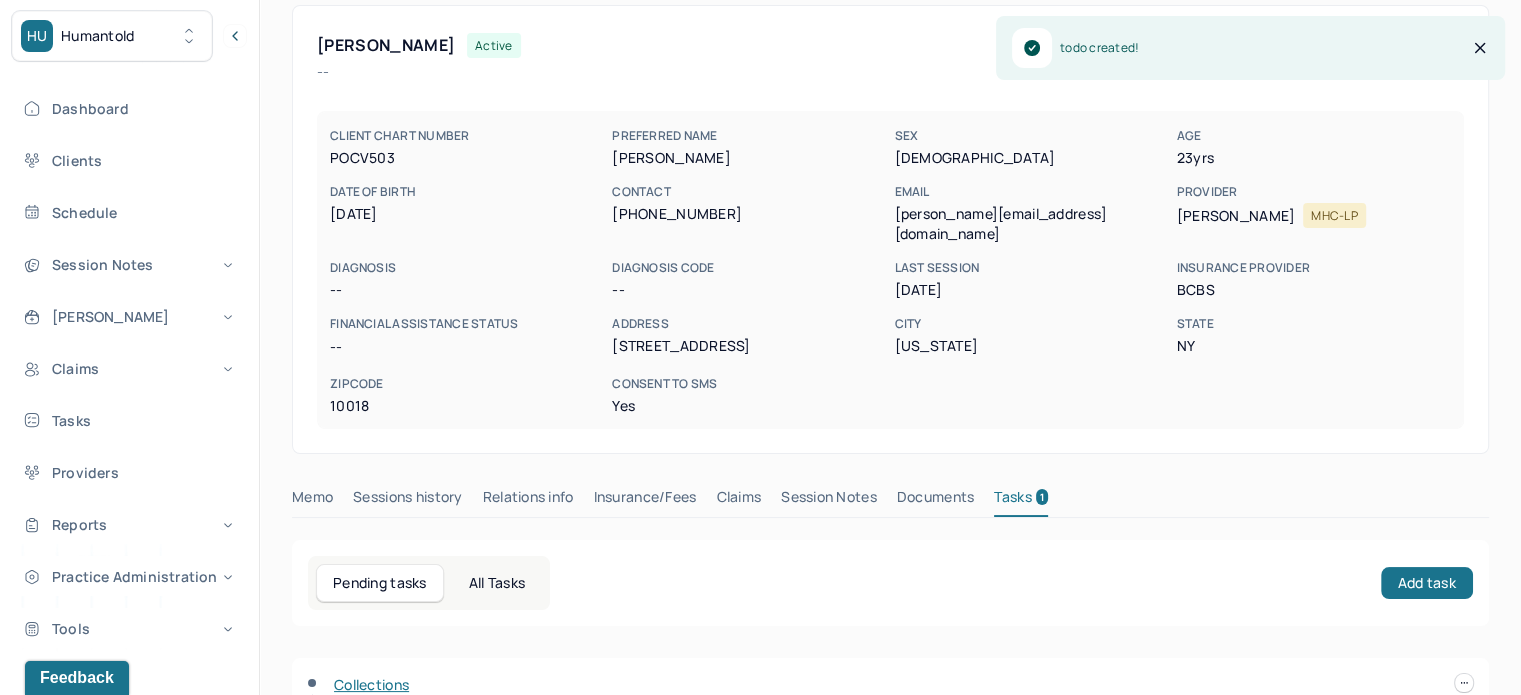 scroll, scrollTop: 0, scrollLeft: 0, axis: both 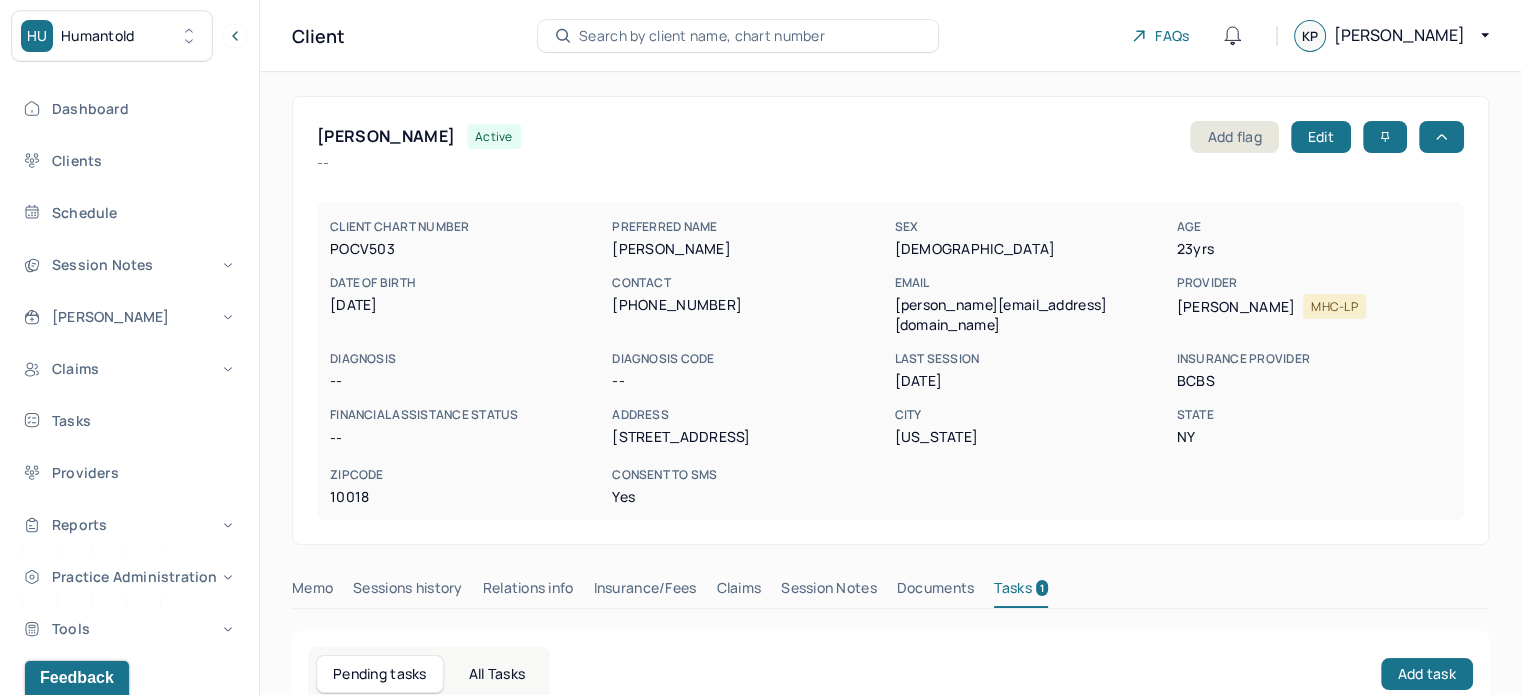 click on "Search by client name, chart number" at bounding box center (738, 36) 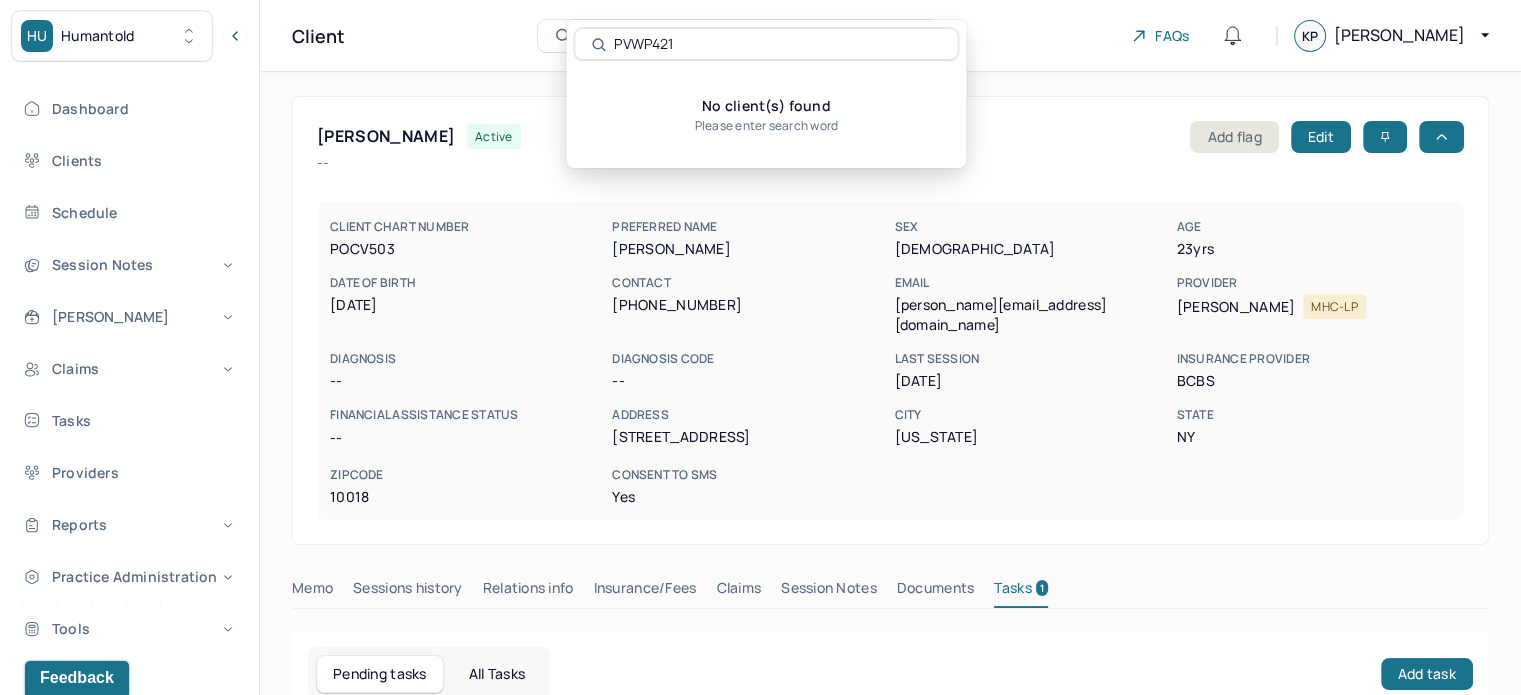 paste on "19" 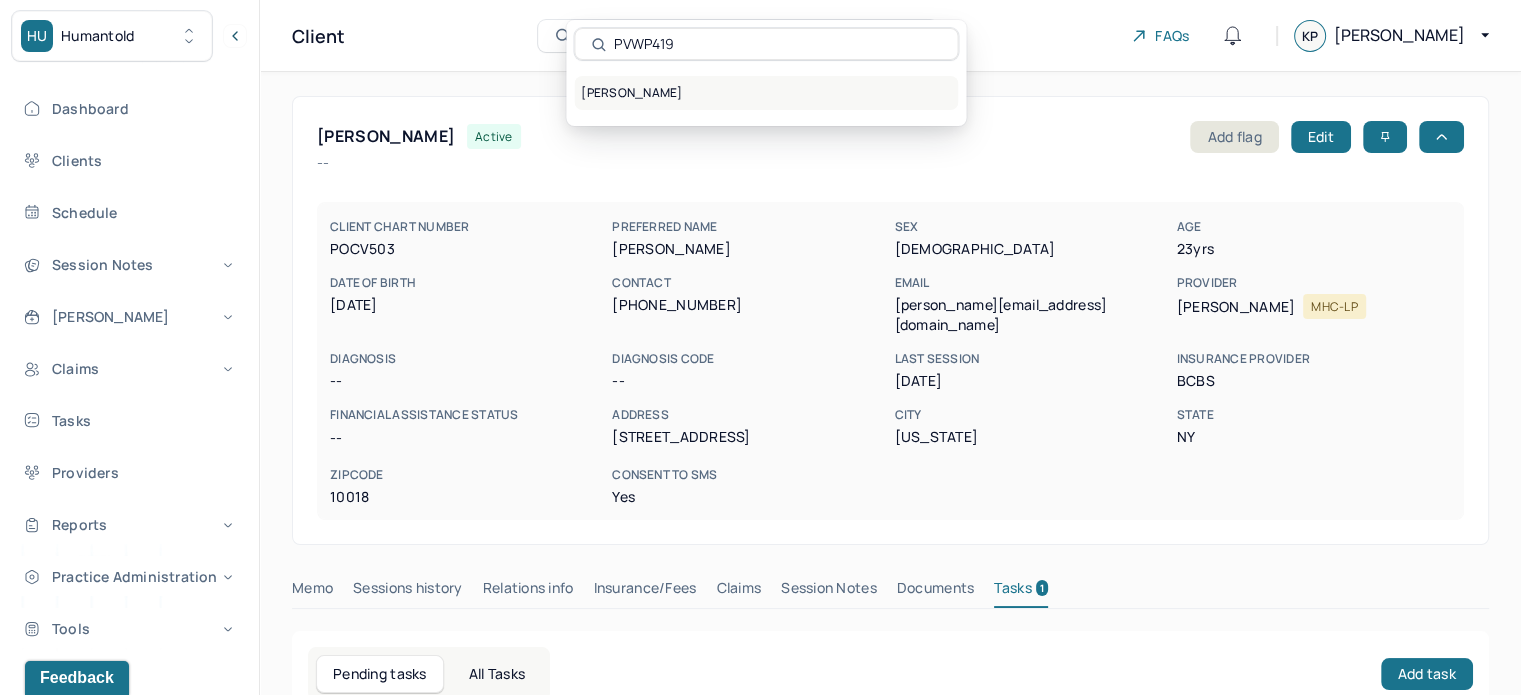 type on "PVWP419" 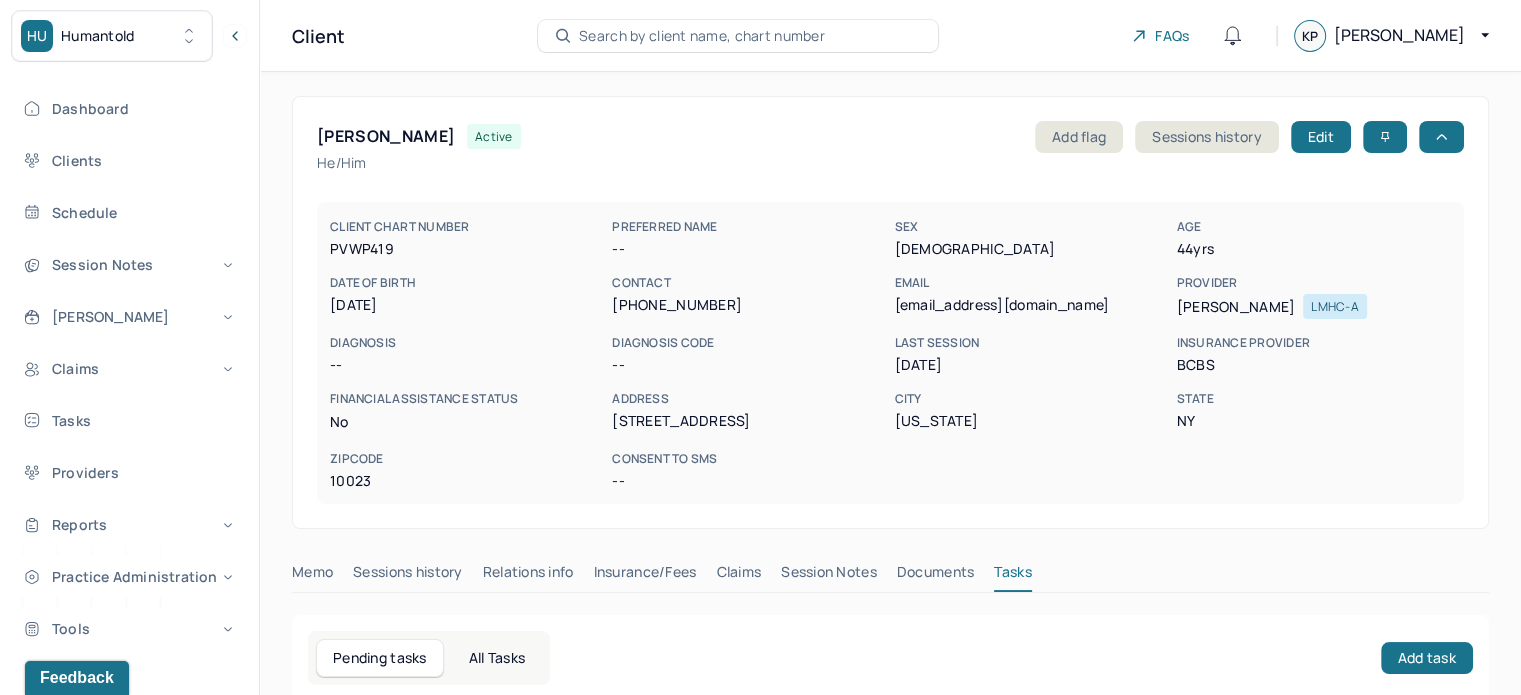 click on "[EMAIL_ADDRESS][DOMAIN_NAME]" at bounding box center [1031, 305] 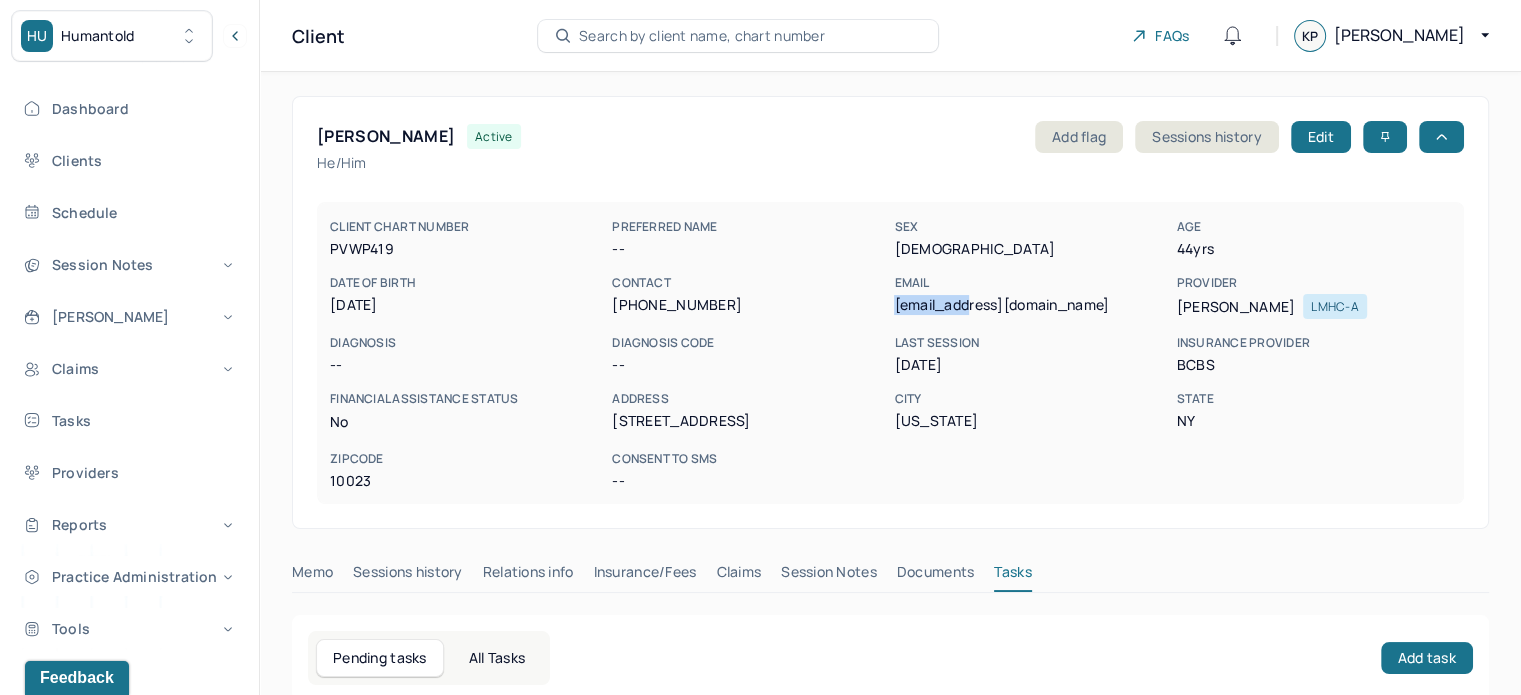 click on "[EMAIL_ADDRESS][DOMAIN_NAME]" at bounding box center (1031, 305) 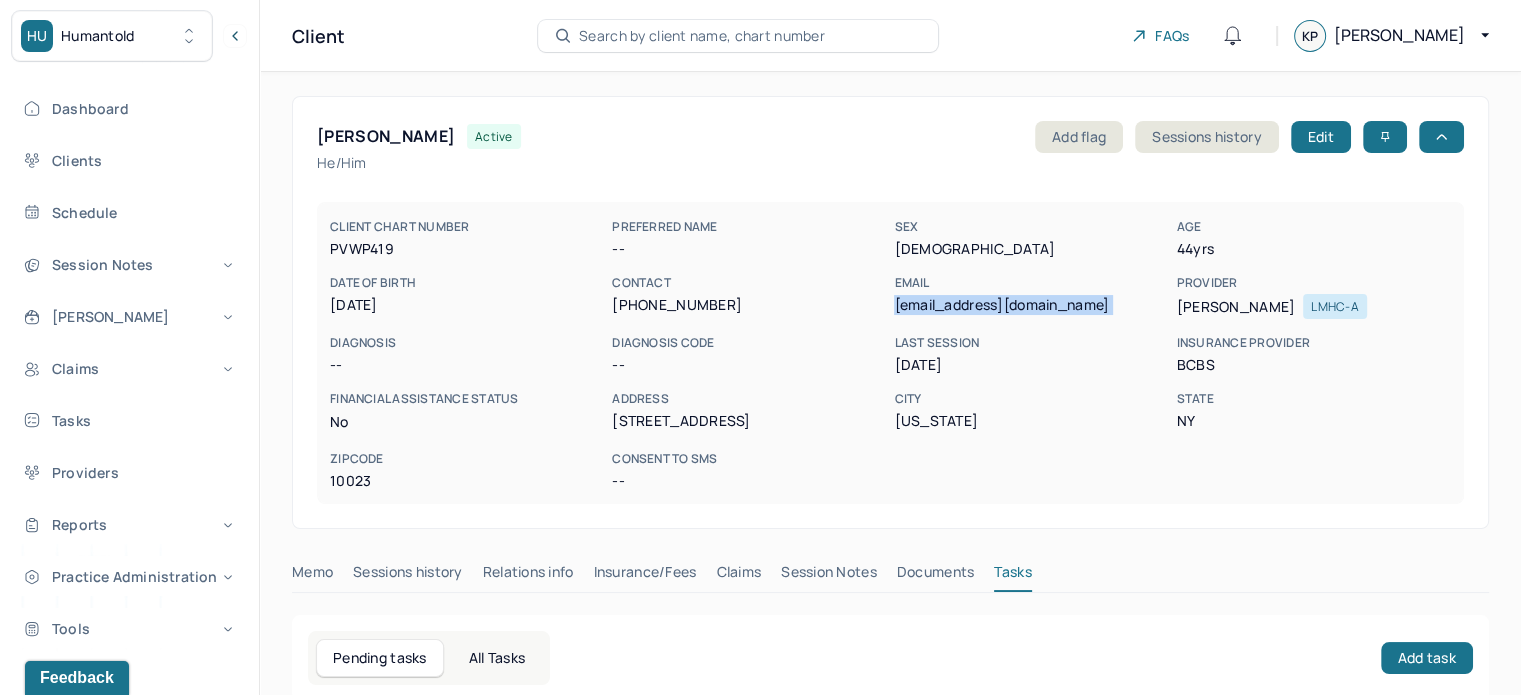 click on "[EMAIL_ADDRESS][DOMAIN_NAME]" at bounding box center [1031, 305] 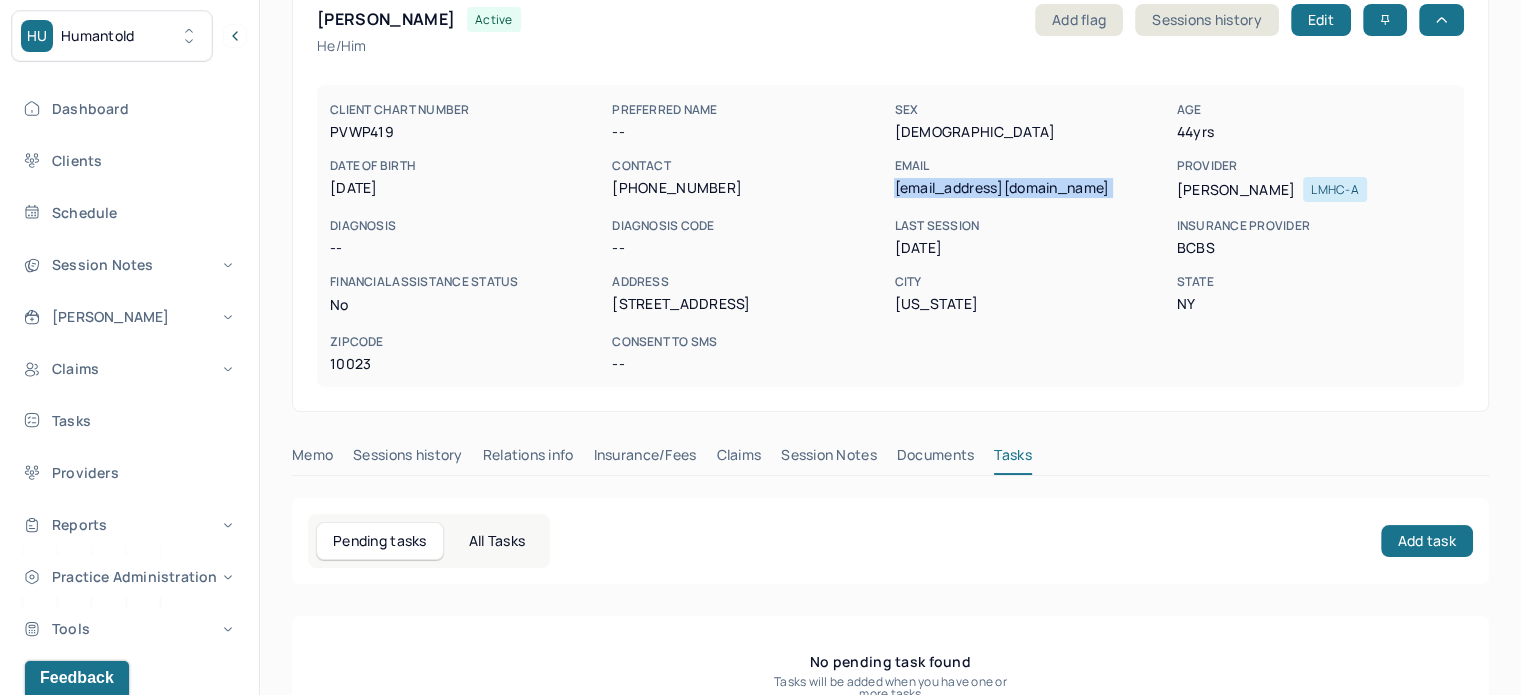 scroll, scrollTop: 180, scrollLeft: 0, axis: vertical 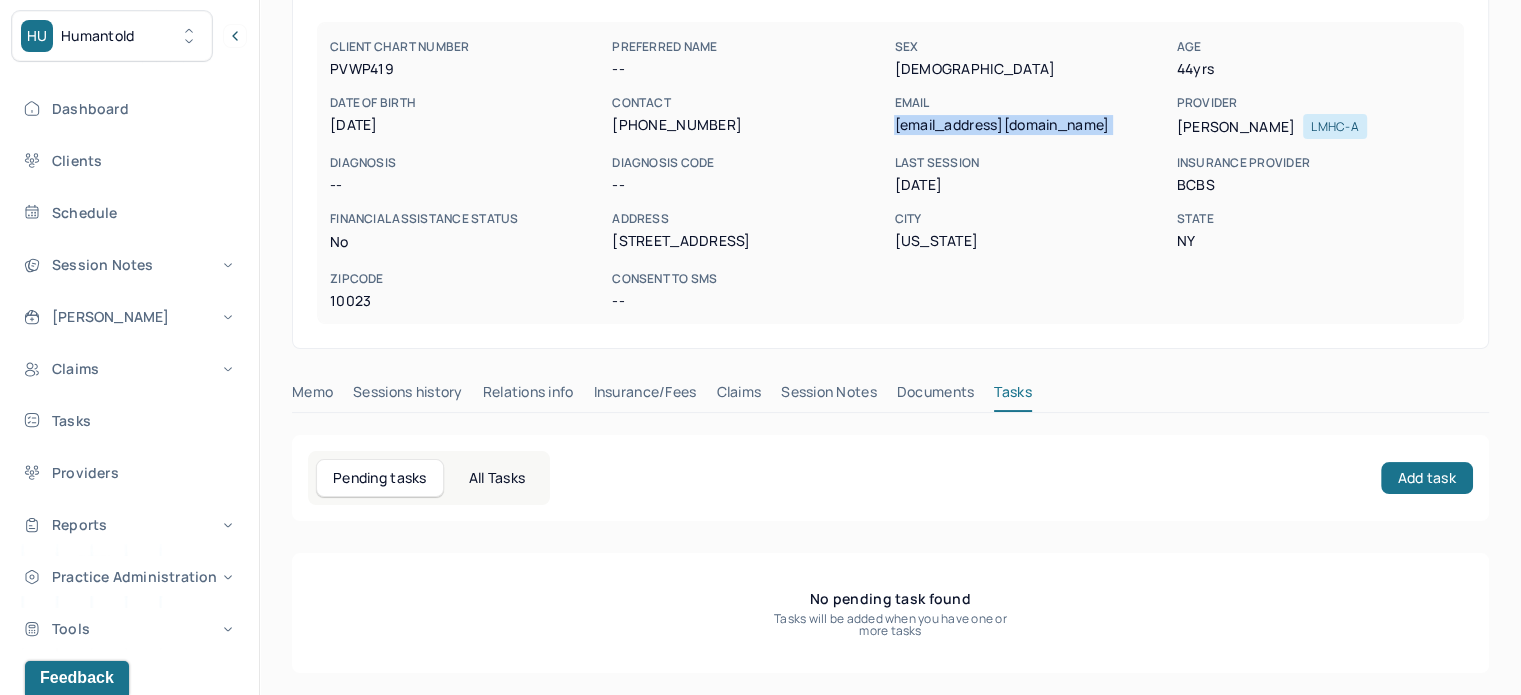 click on "Insurance/Fees" at bounding box center (645, 396) 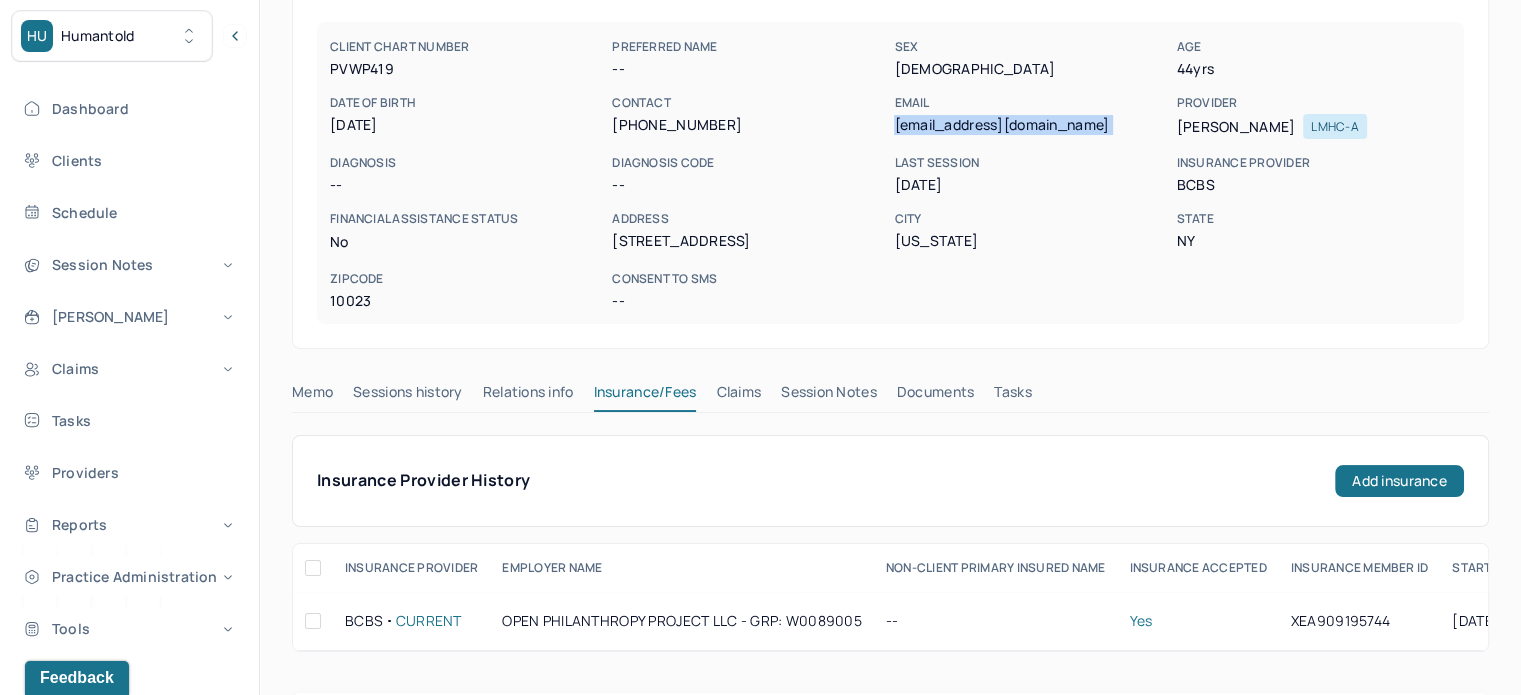 click on "Memo     Sessions history     Relations info     Insurance/Fees     Claims     Session Notes     Documents     Tasks" at bounding box center (890, 397) 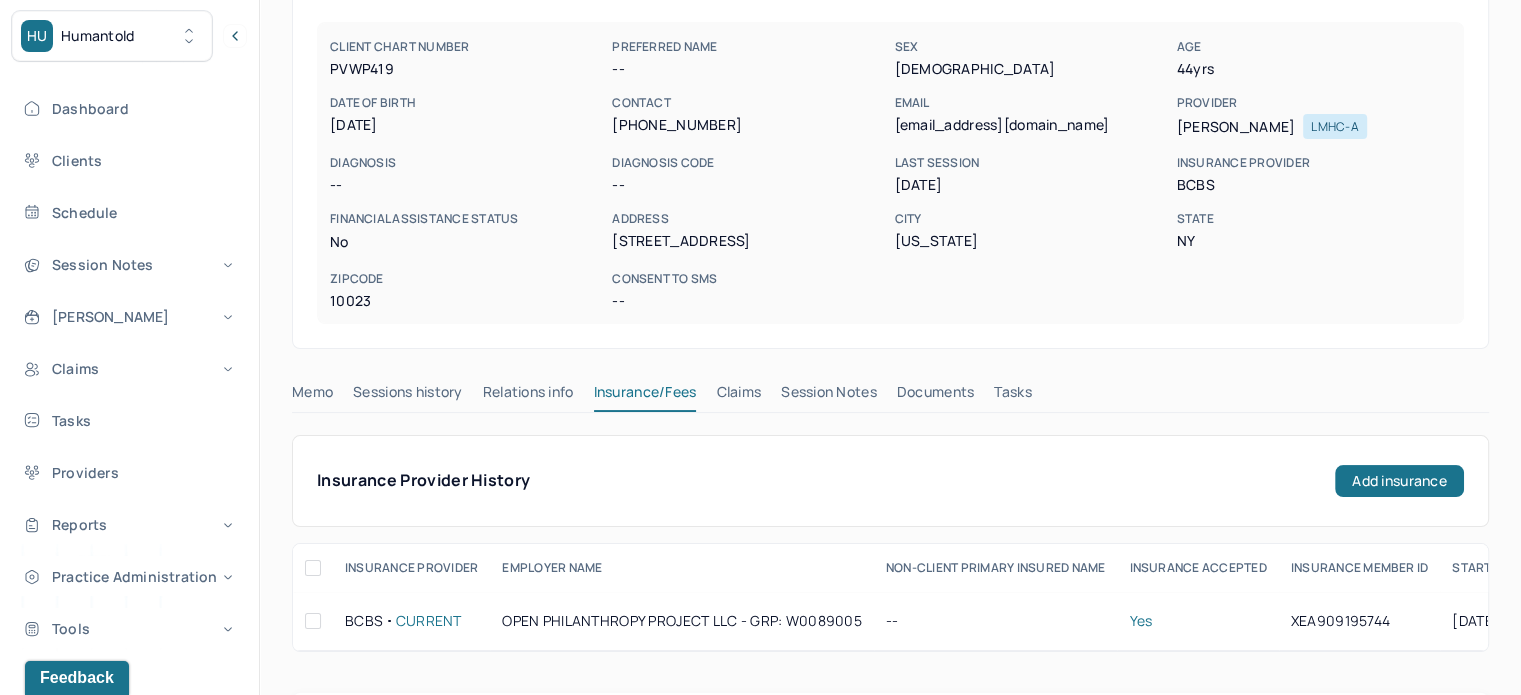 click on "Claims" at bounding box center (738, 396) 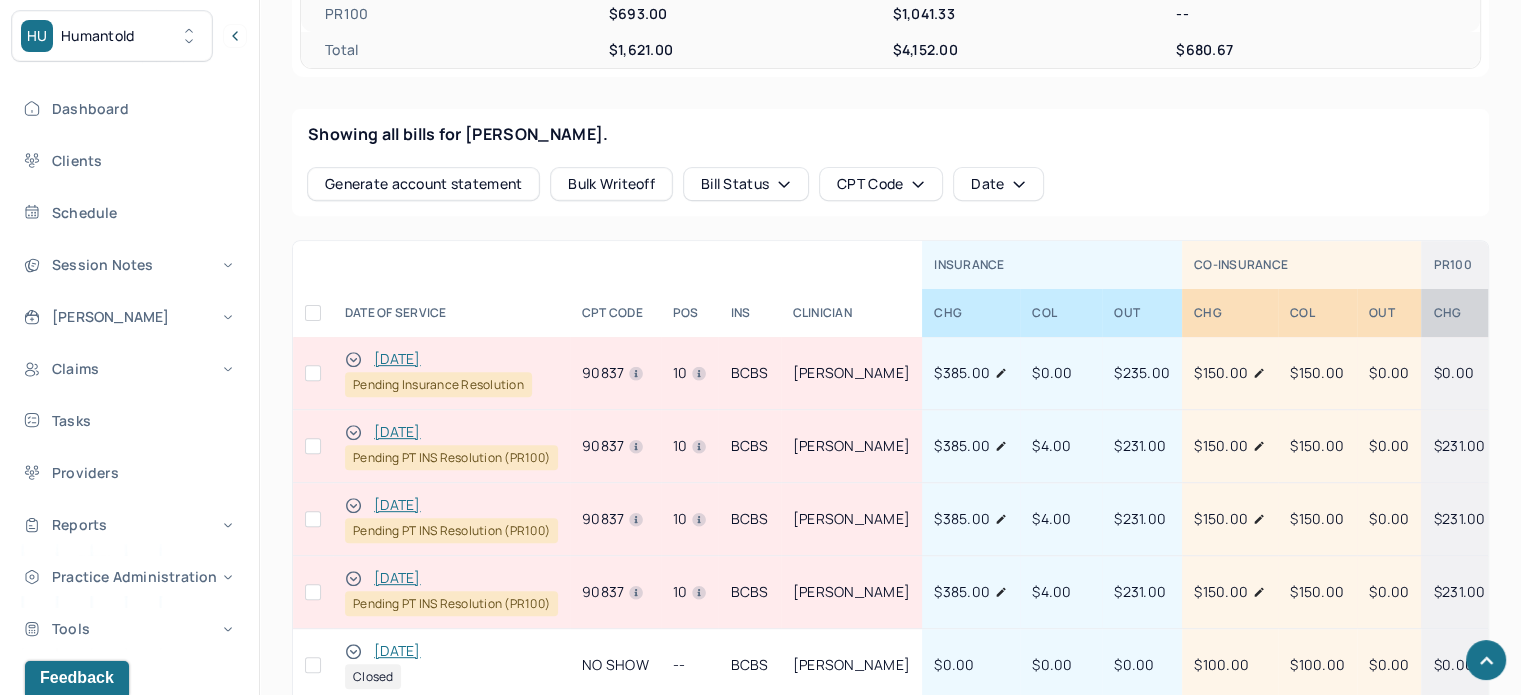 scroll, scrollTop: 880, scrollLeft: 0, axis: vertical 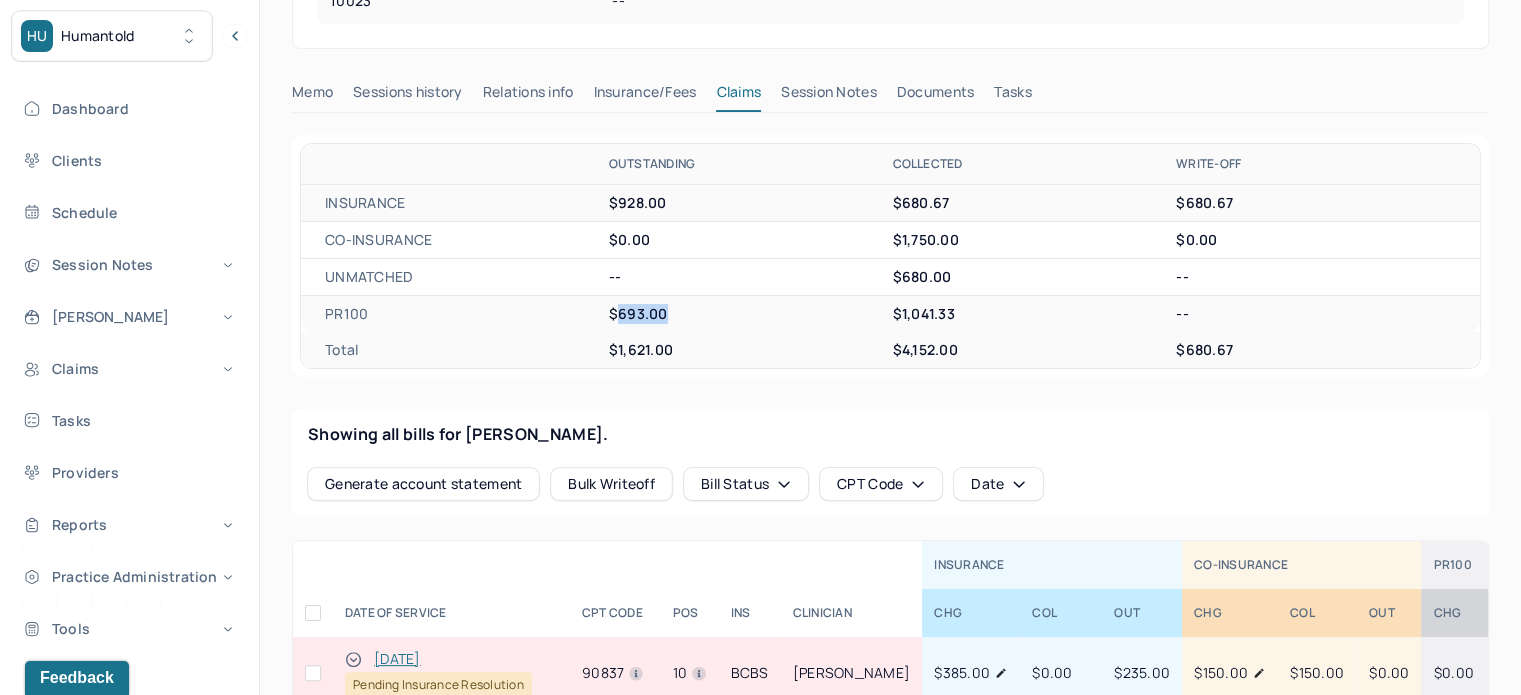 drag, startPoint x: 676, startPoint y: 310, endPoint x: 616, endPoint y: 309, distance: 60.00833 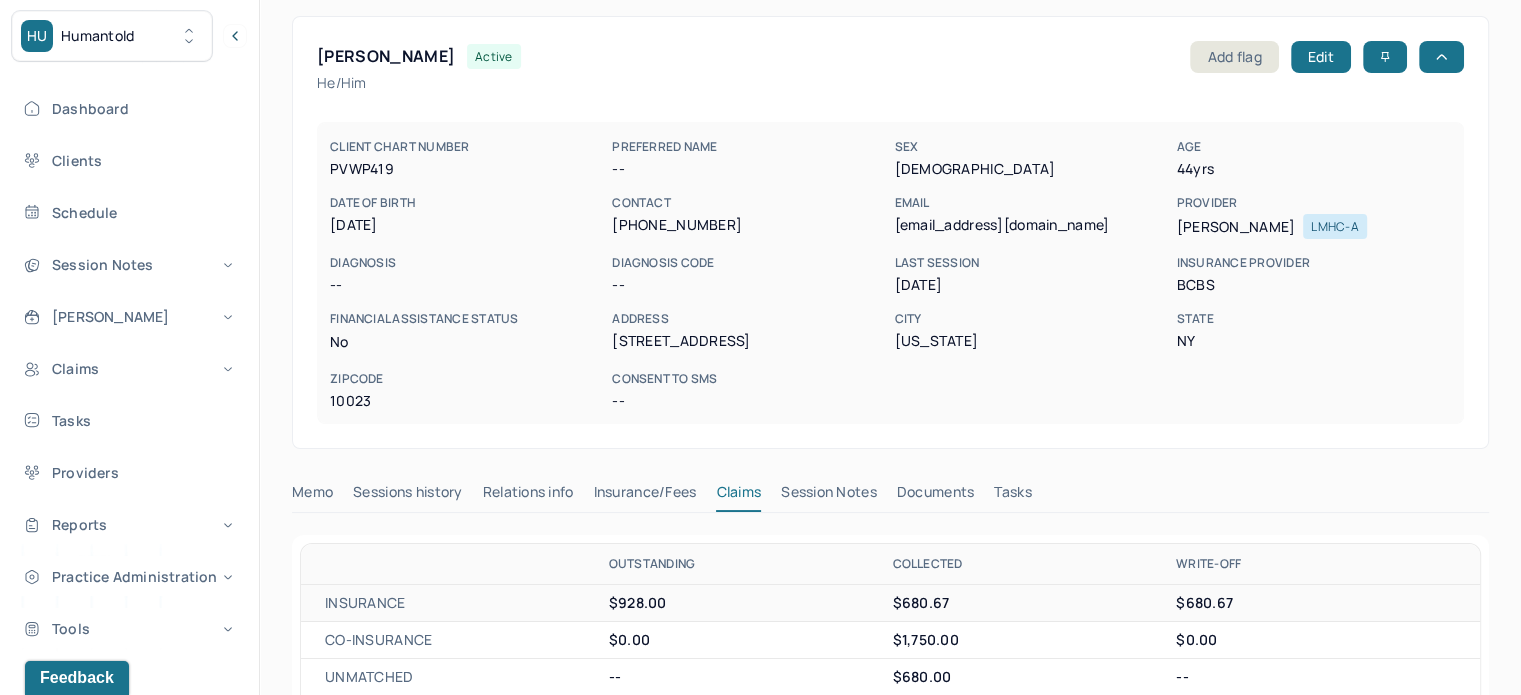 scroll, scrollTop: 280, scrollLeft: 0, axis: vertical 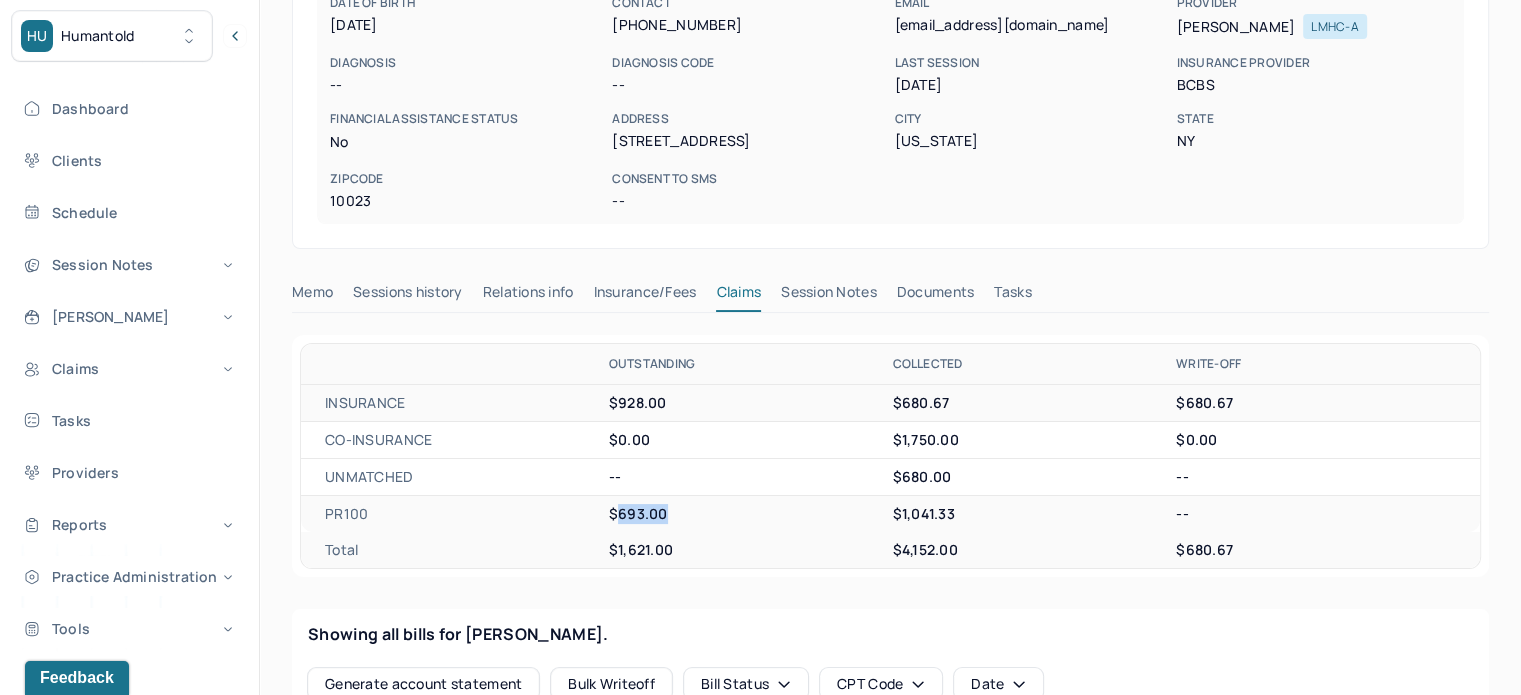 click on "Tasks" at bounding box center (1012, 296) 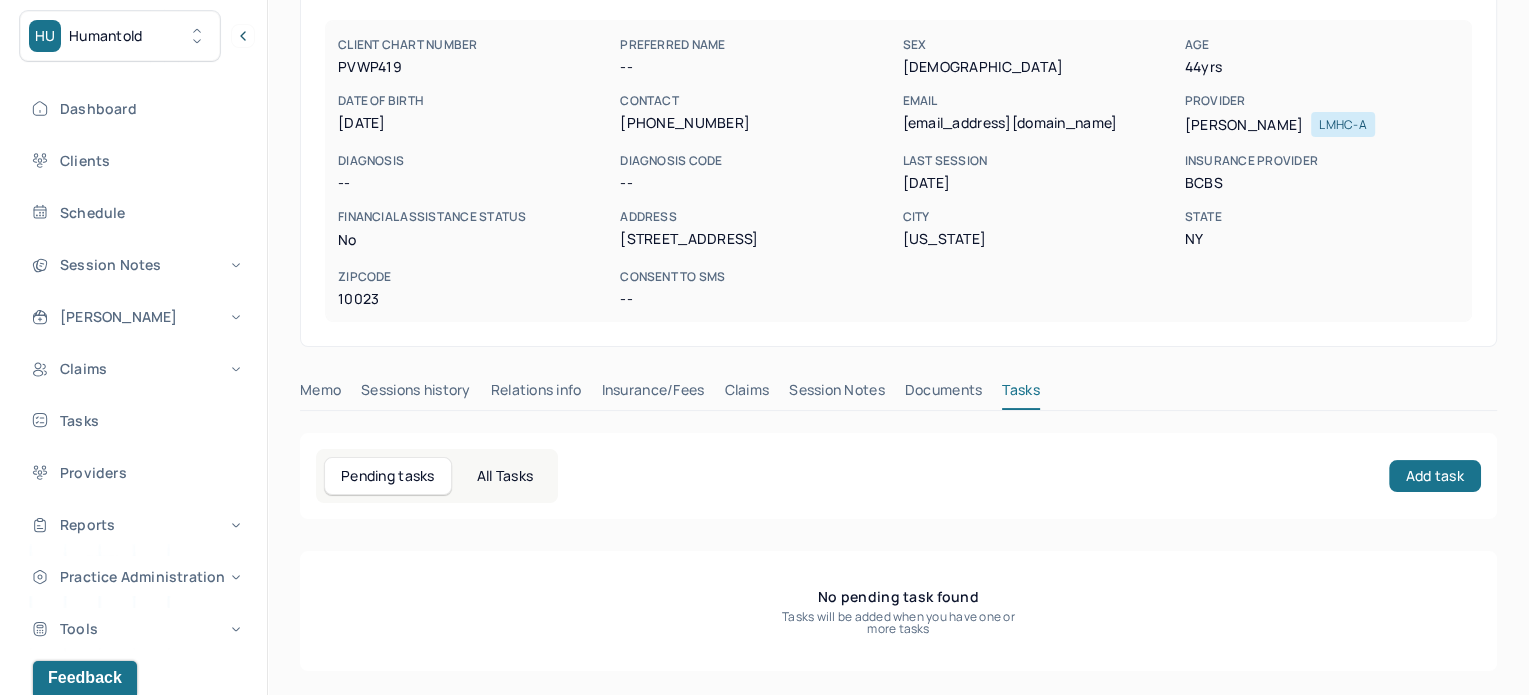 scroll, scrollTop: 180, scrollLeft: 0, axis: vertical 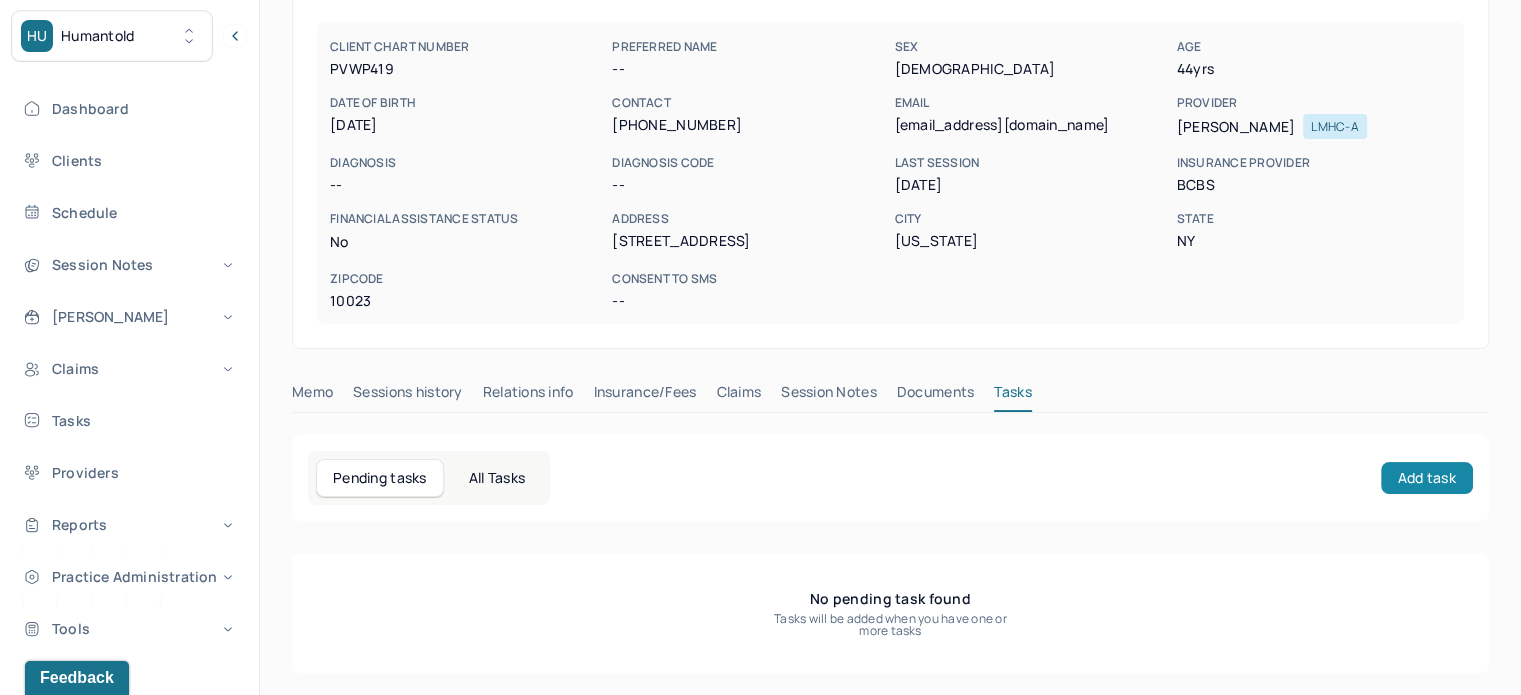 click on "Add task" at bounding box center (1427, 478) 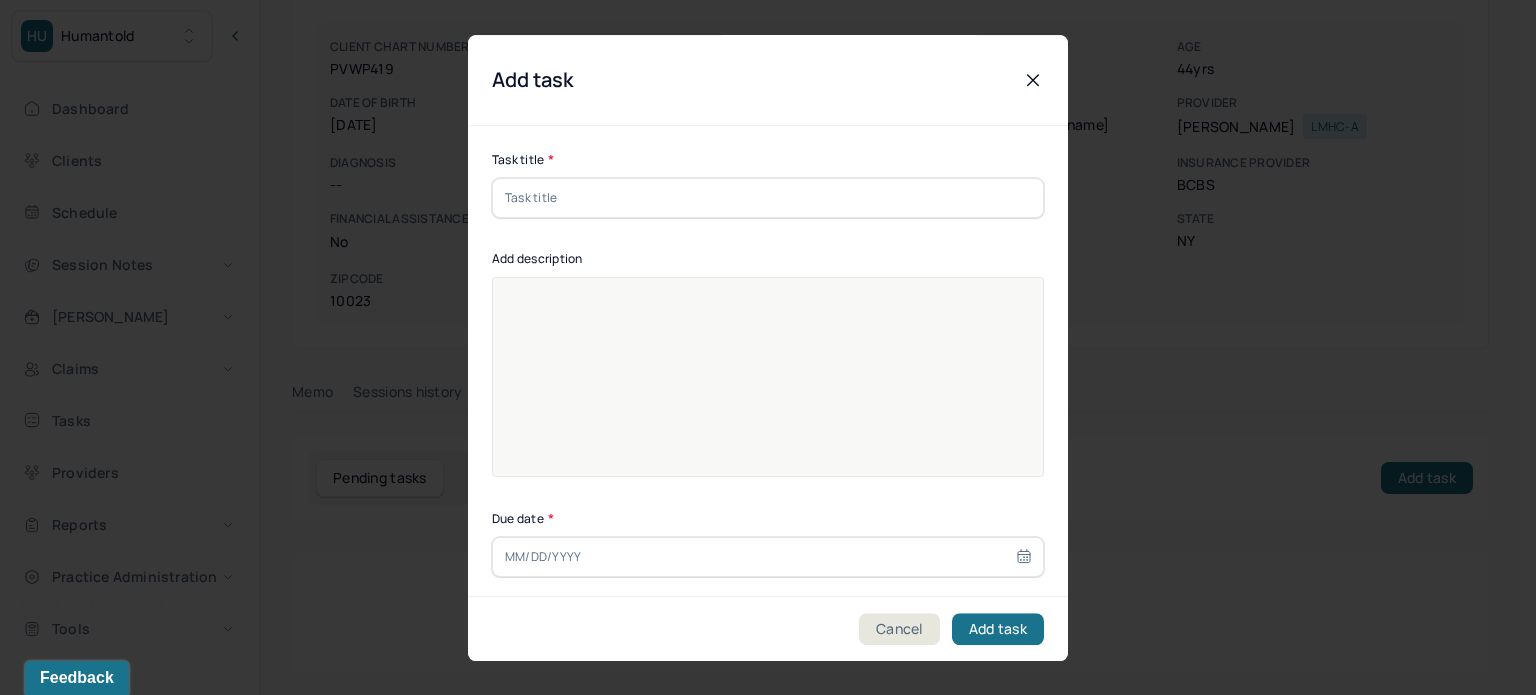 click at bounding box center [768, 198] 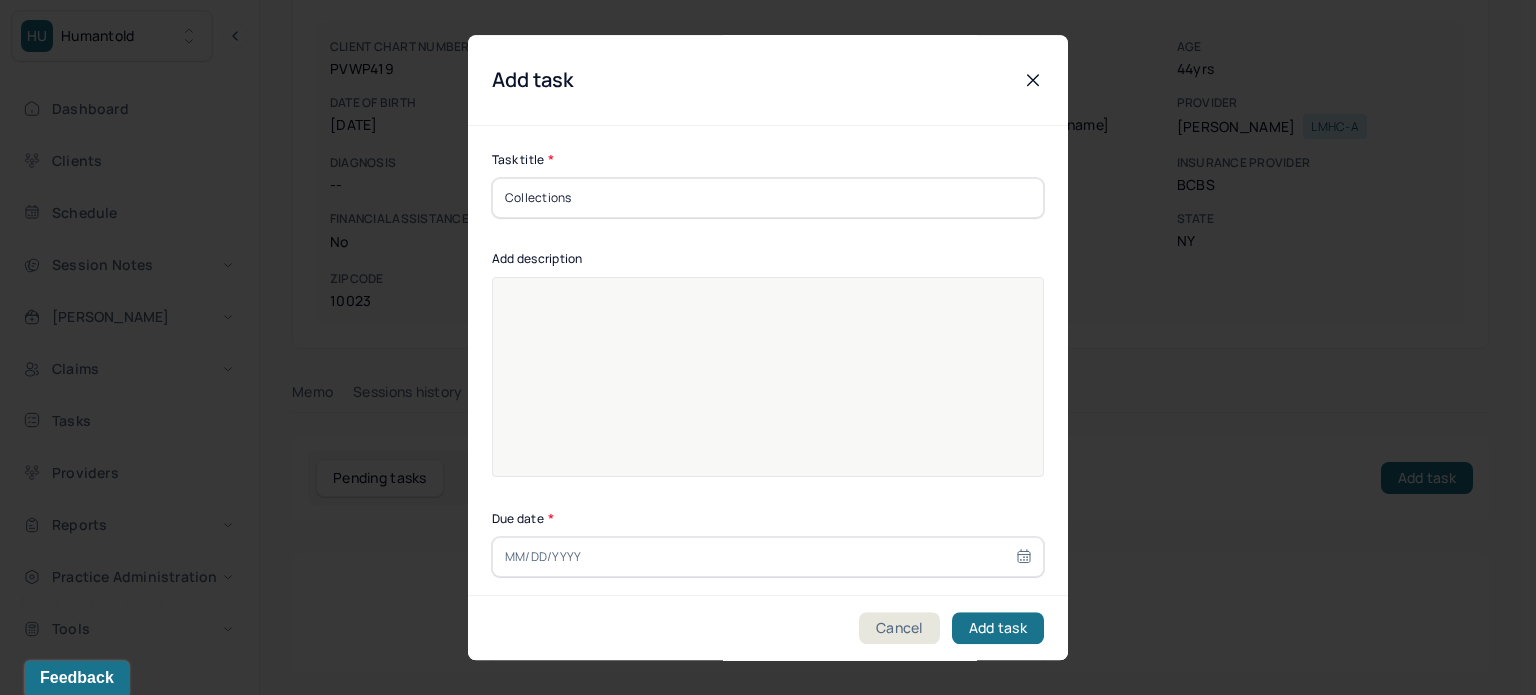 type on "Collections" 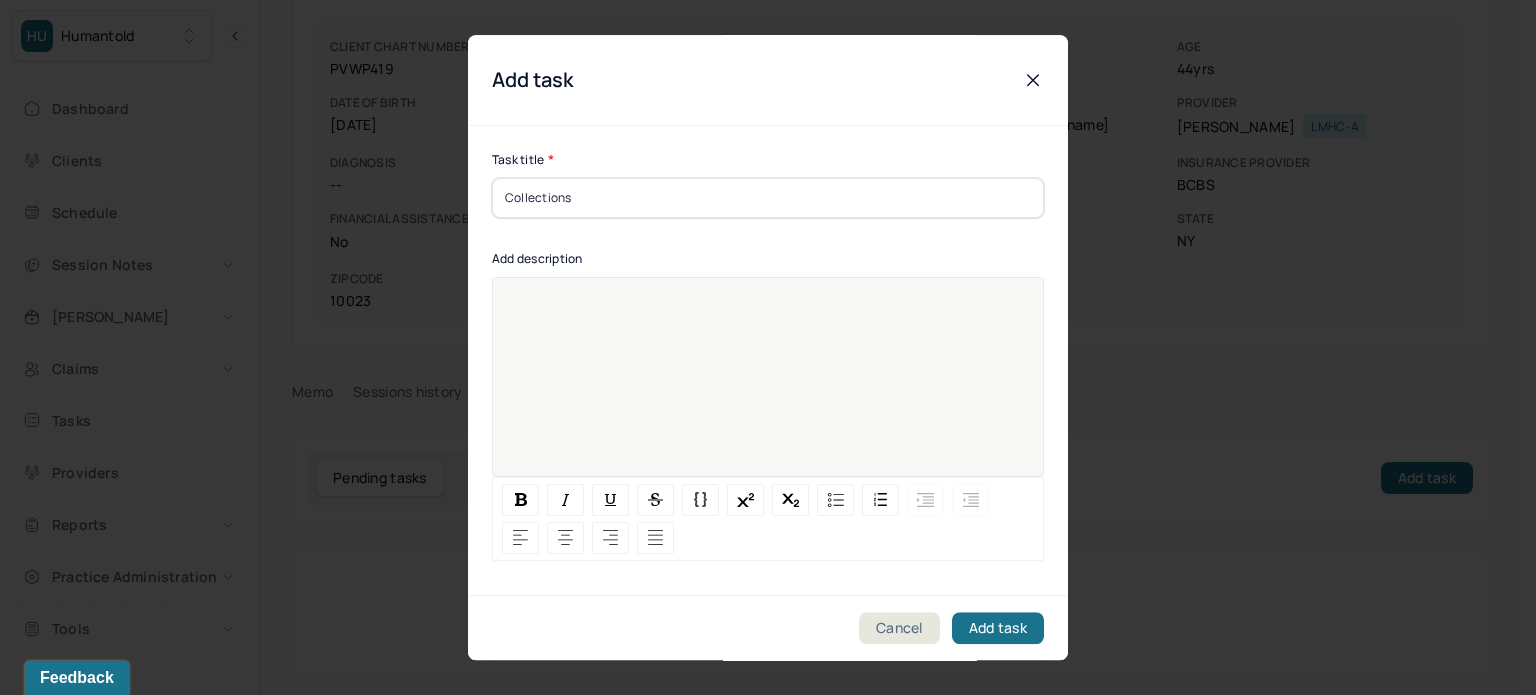 paste 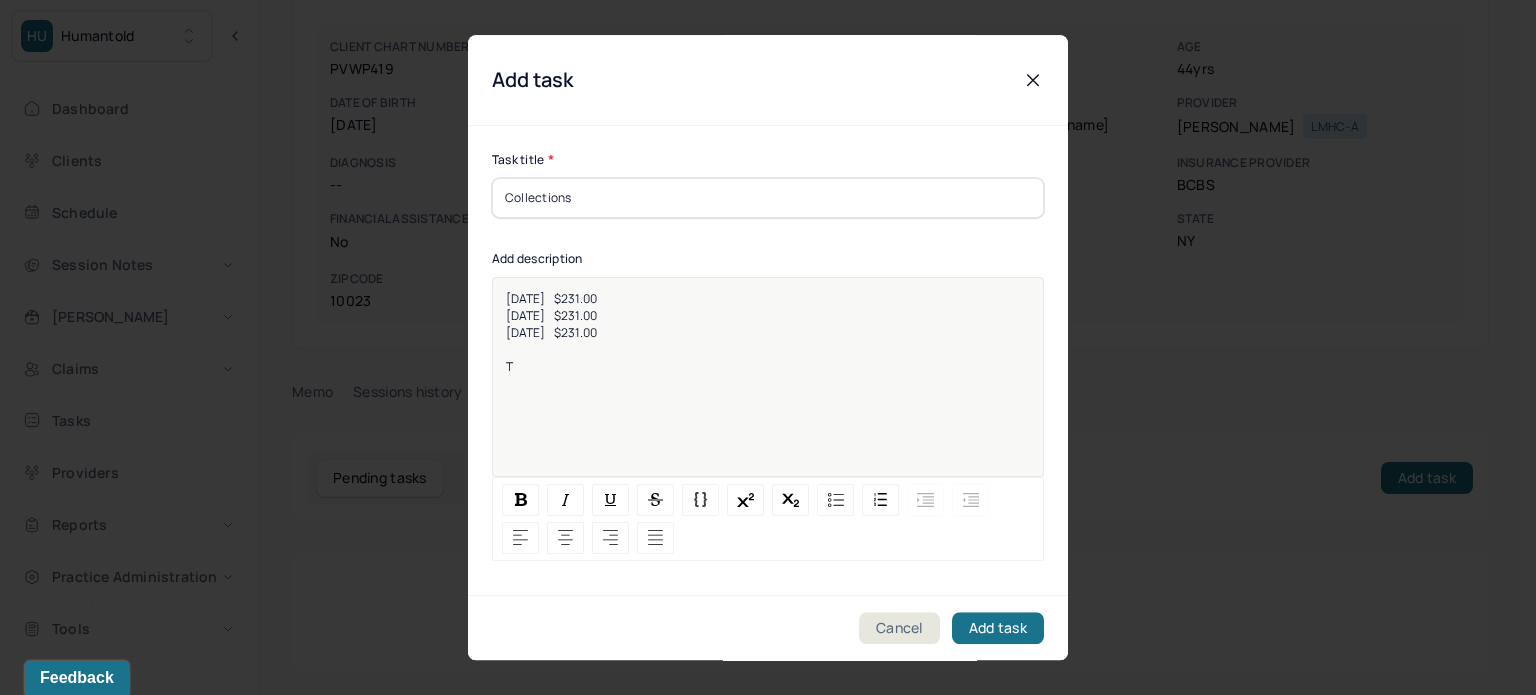 type 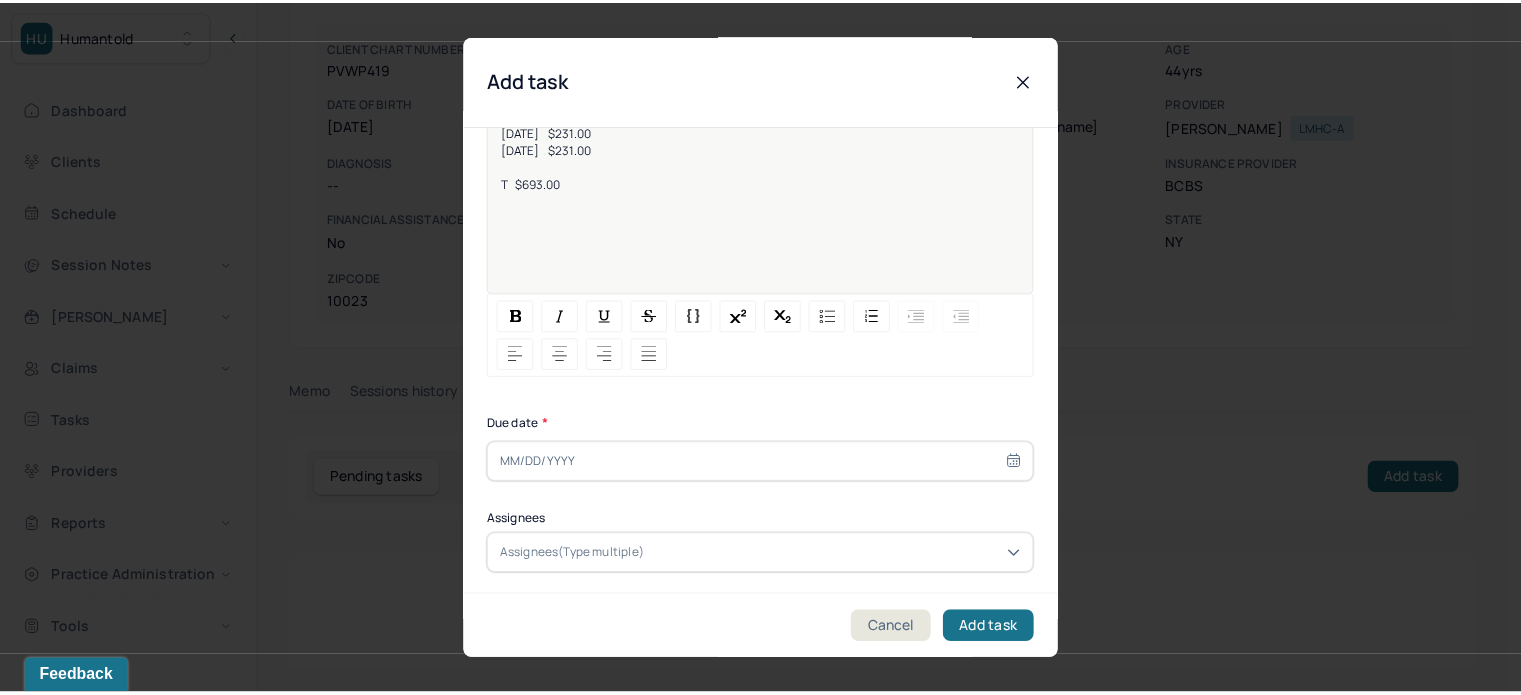 scroll, scrollTop: 256, scrollLeft: 0, axis: vertical 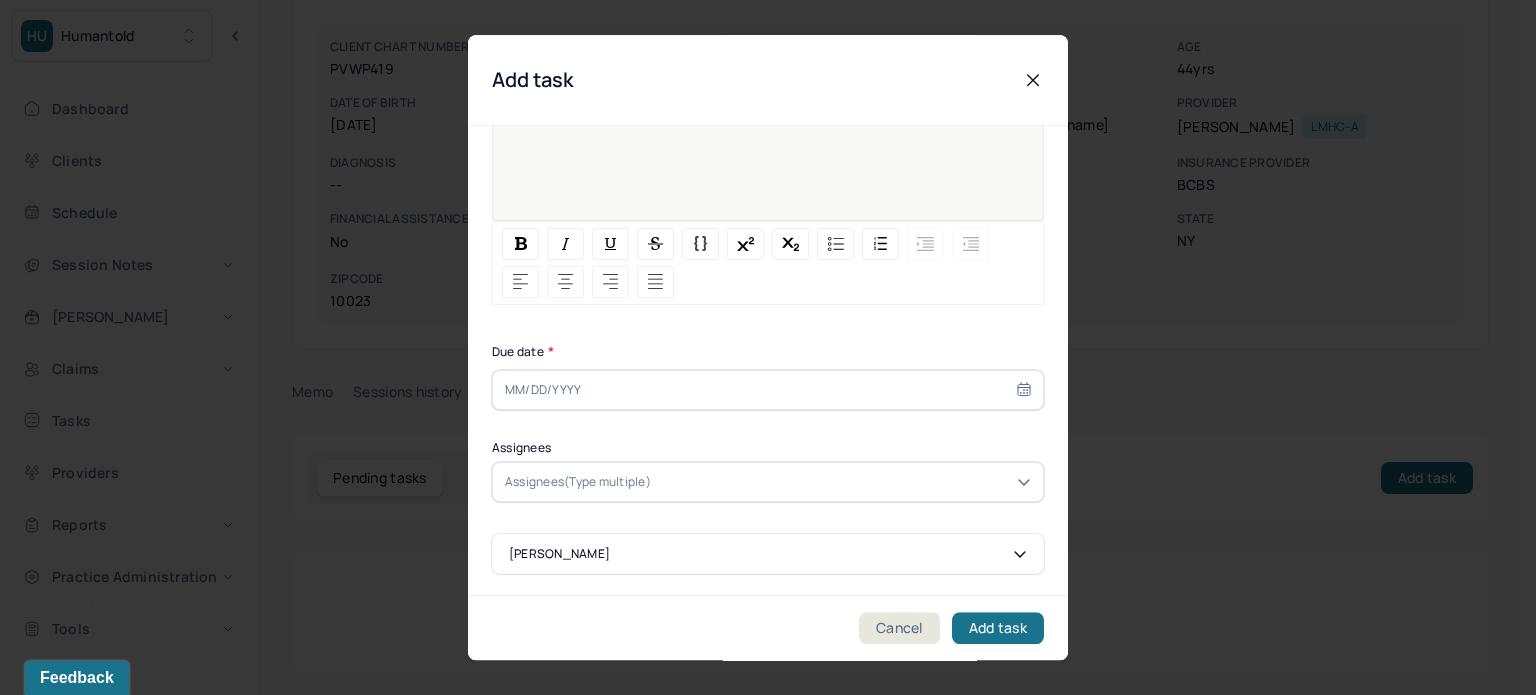 click at bounding box center [768, 390] 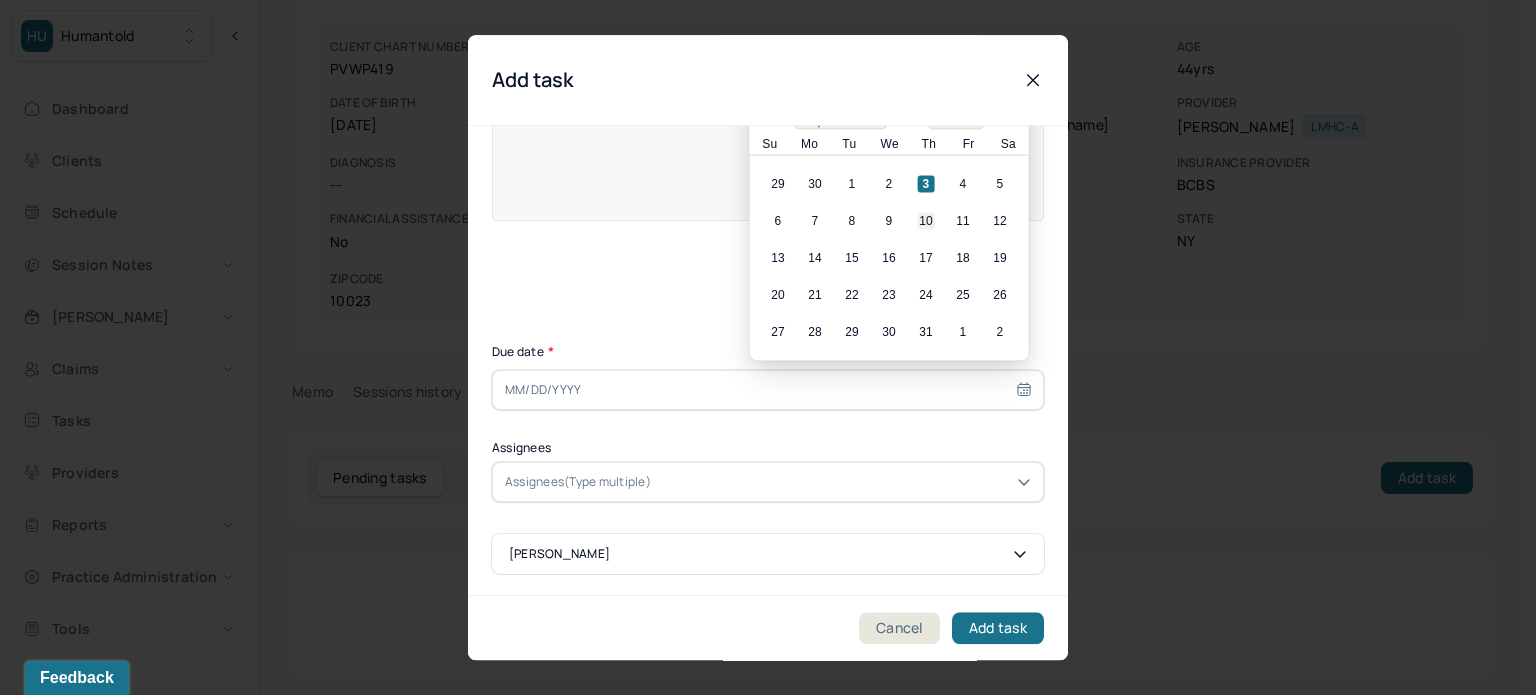 click on "10" at bounding box center (926, 221) 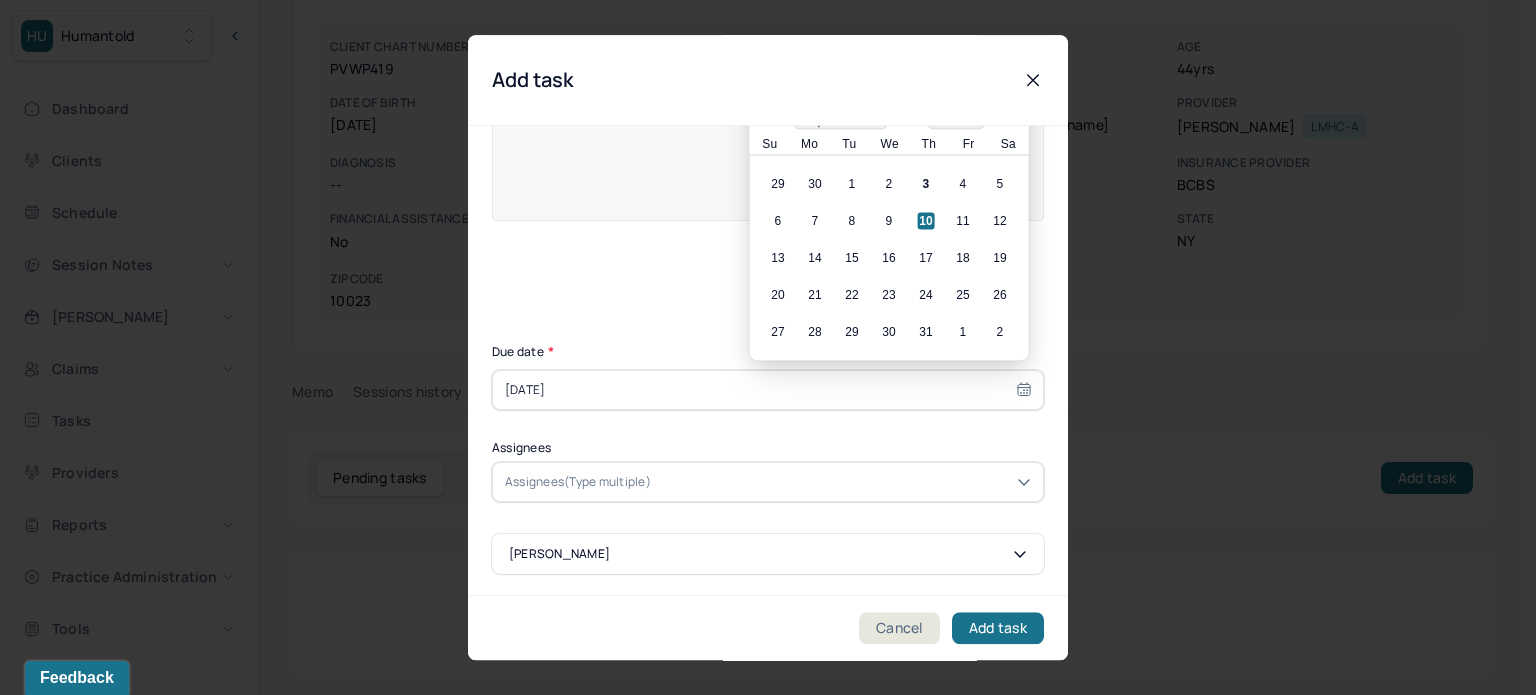click at bounding box center [843, 482] 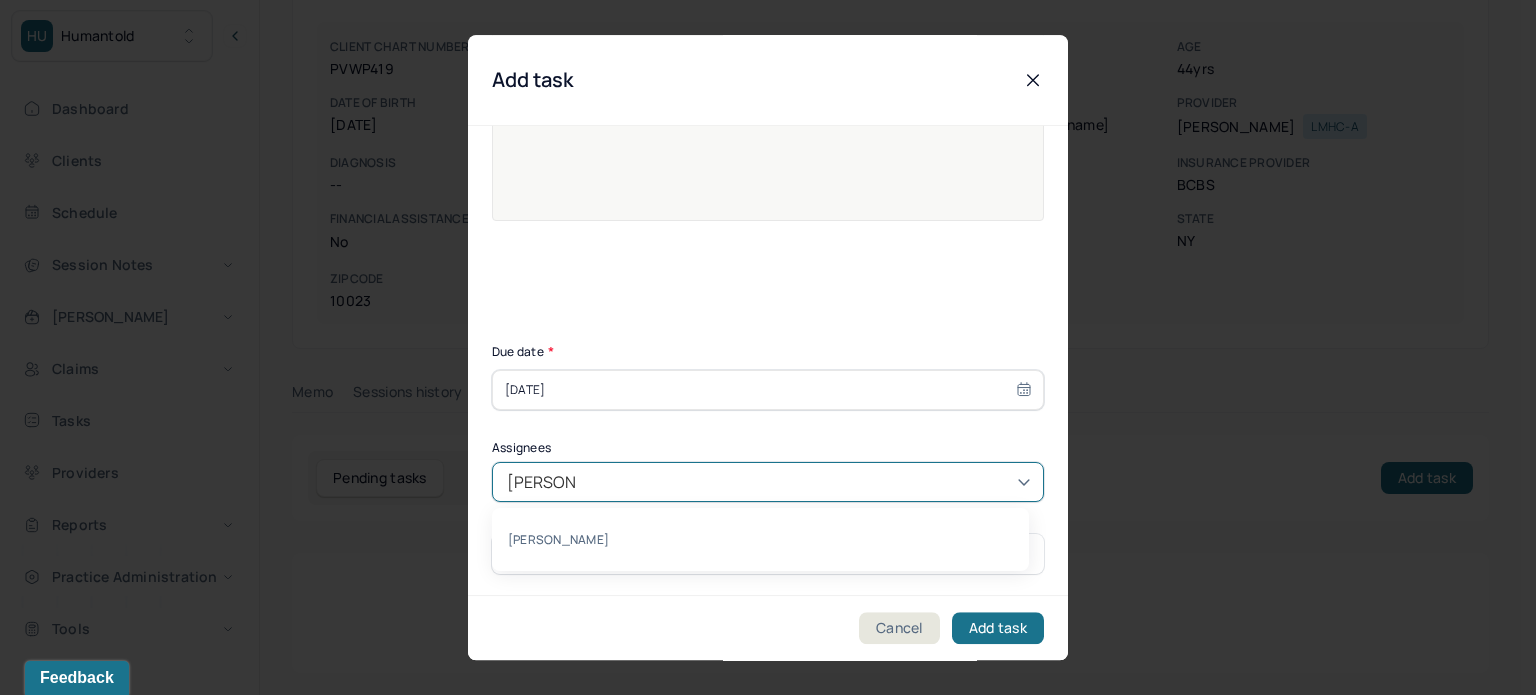 type on "[PERSON_NAME]" 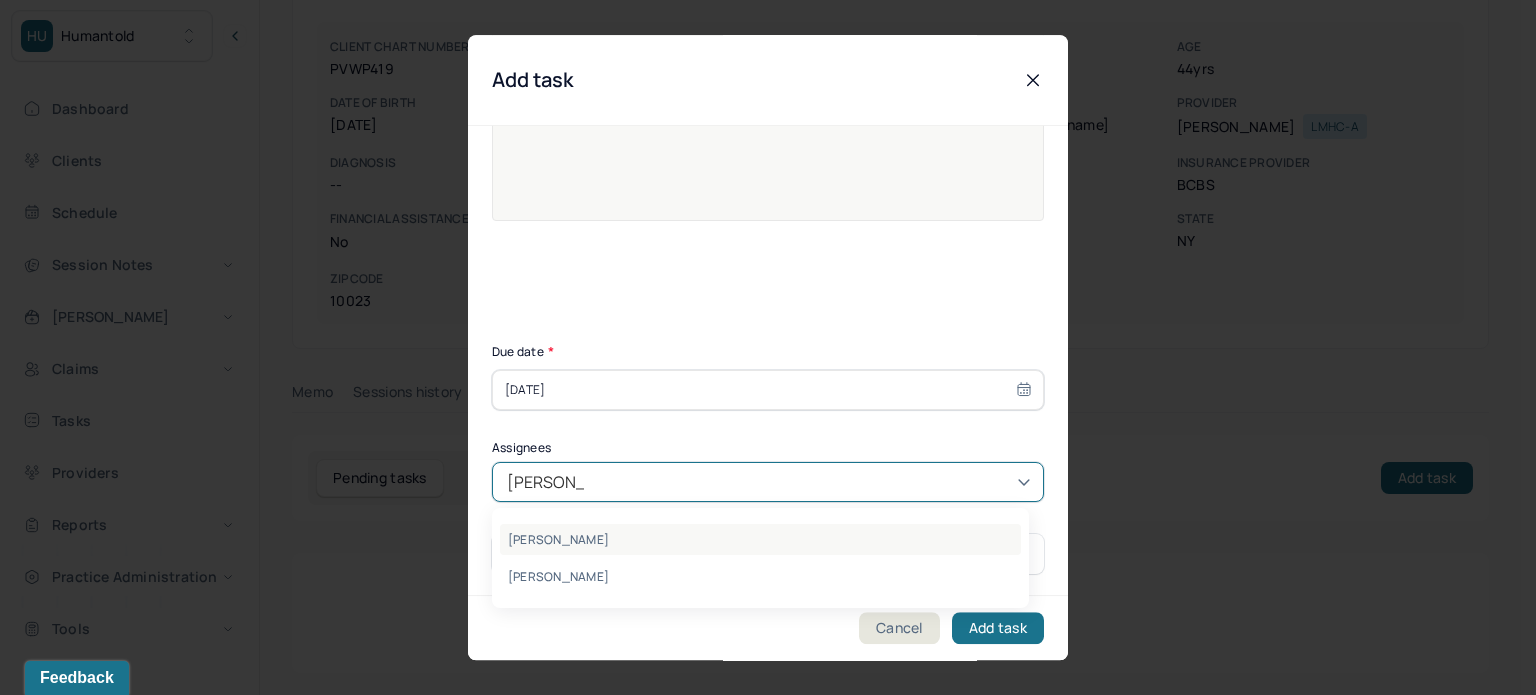 click on "[PERSON_NAME]" at bounding box center (760, 539) 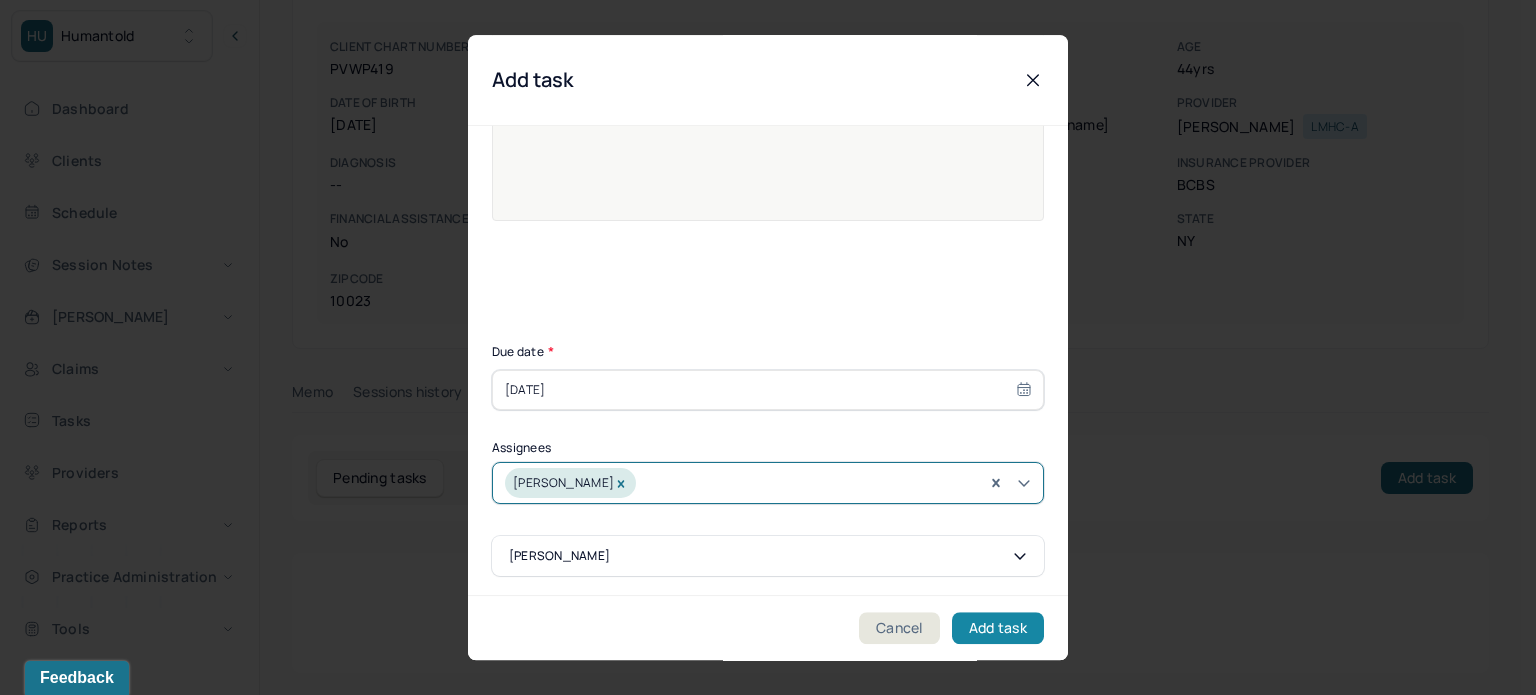 click on "Add task" at bounding box center (998, 628) 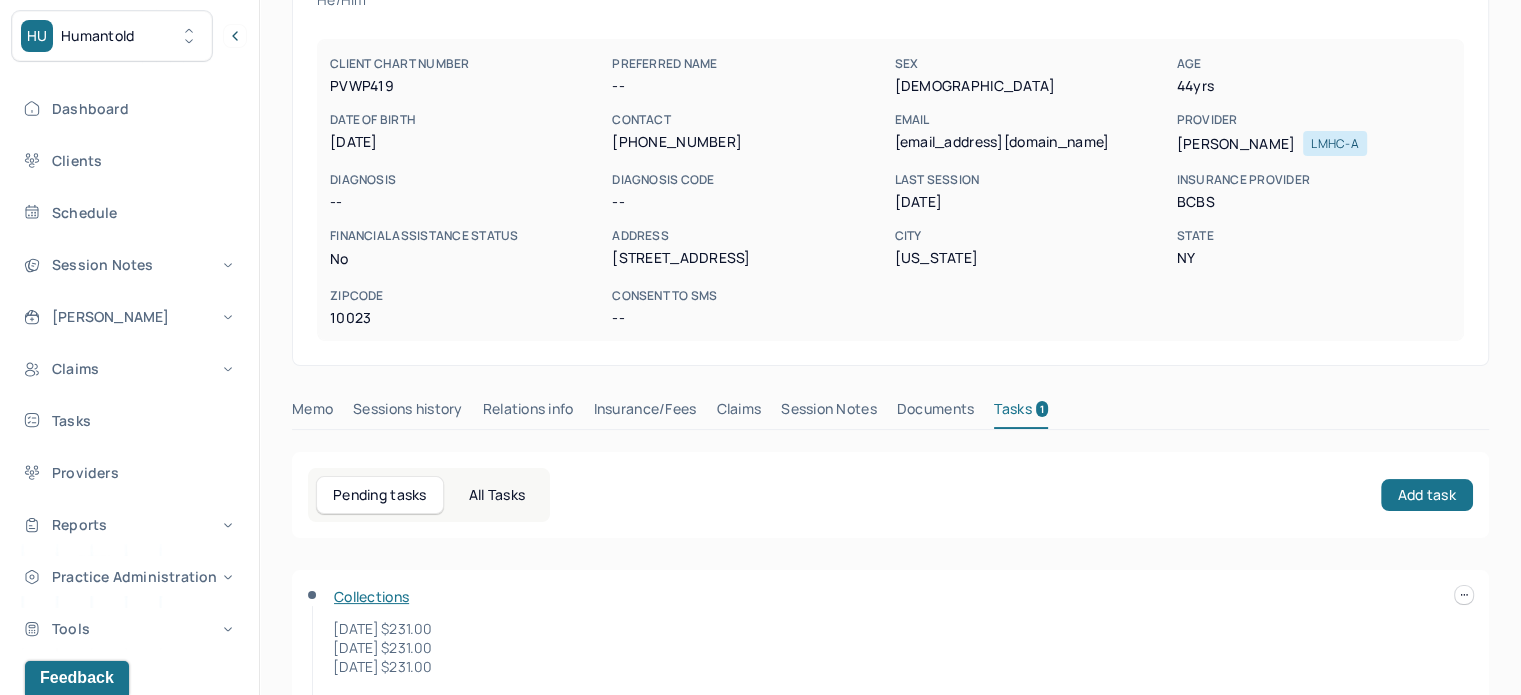 scroll, scrollTop: 0, scrollLeft: 0, axis: both 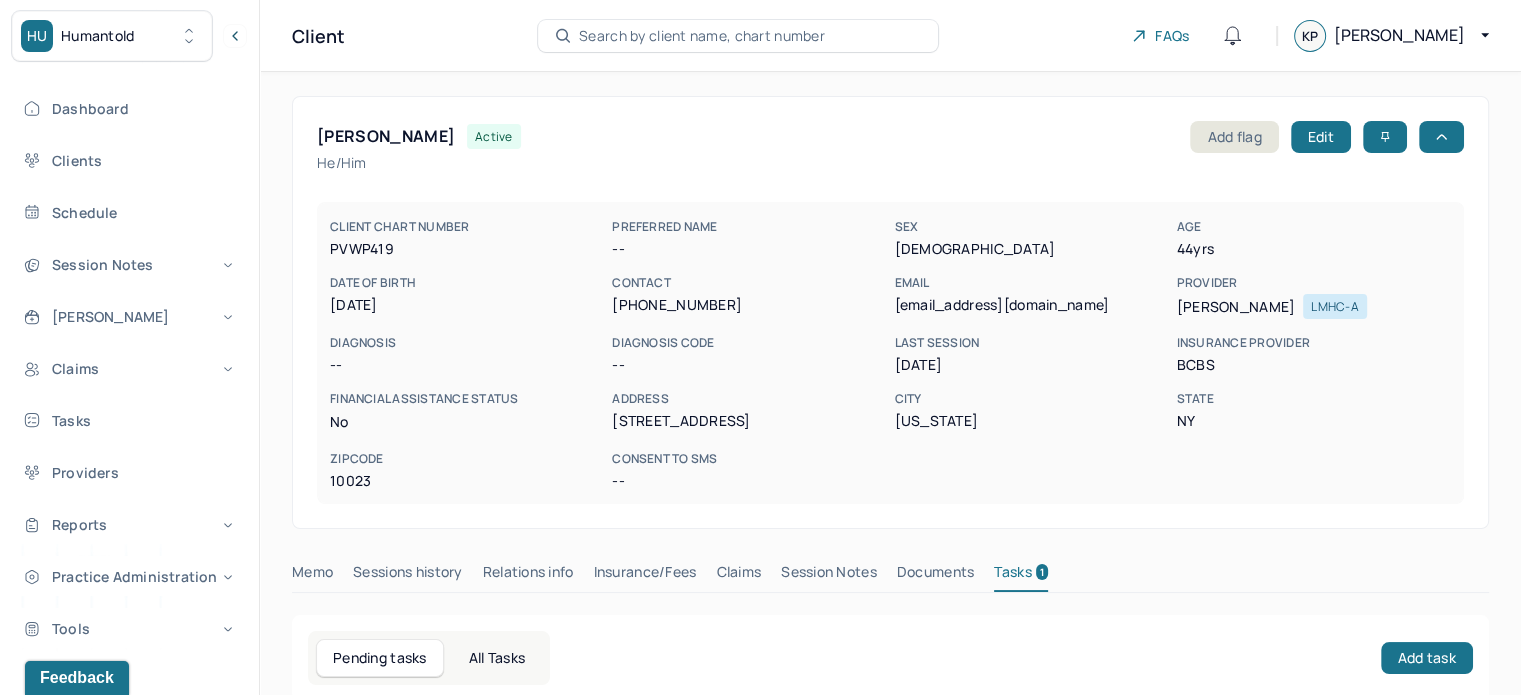 click on "Client   Search by client name, chart number     FAQs     KP [PERSON_NAME]" at bounding box center [890, 36] 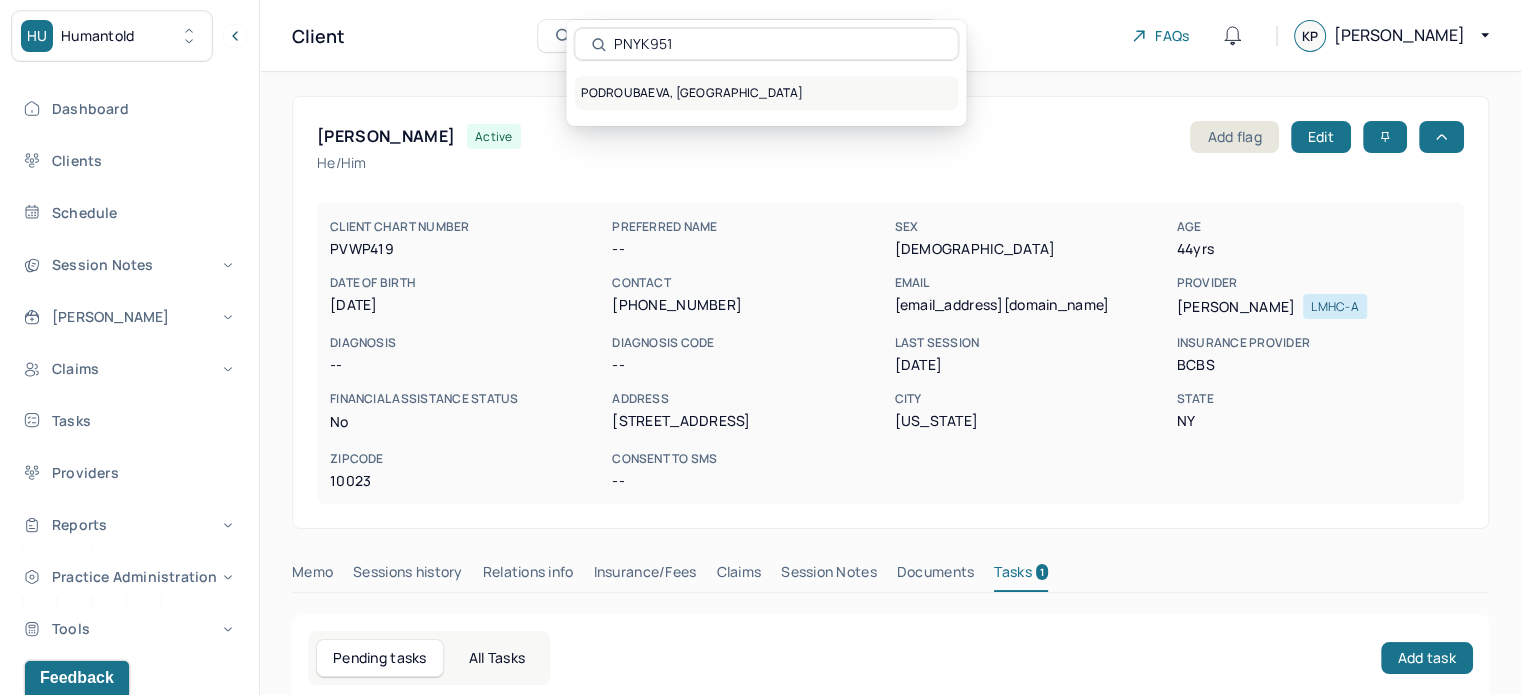 type on "PNYK951" 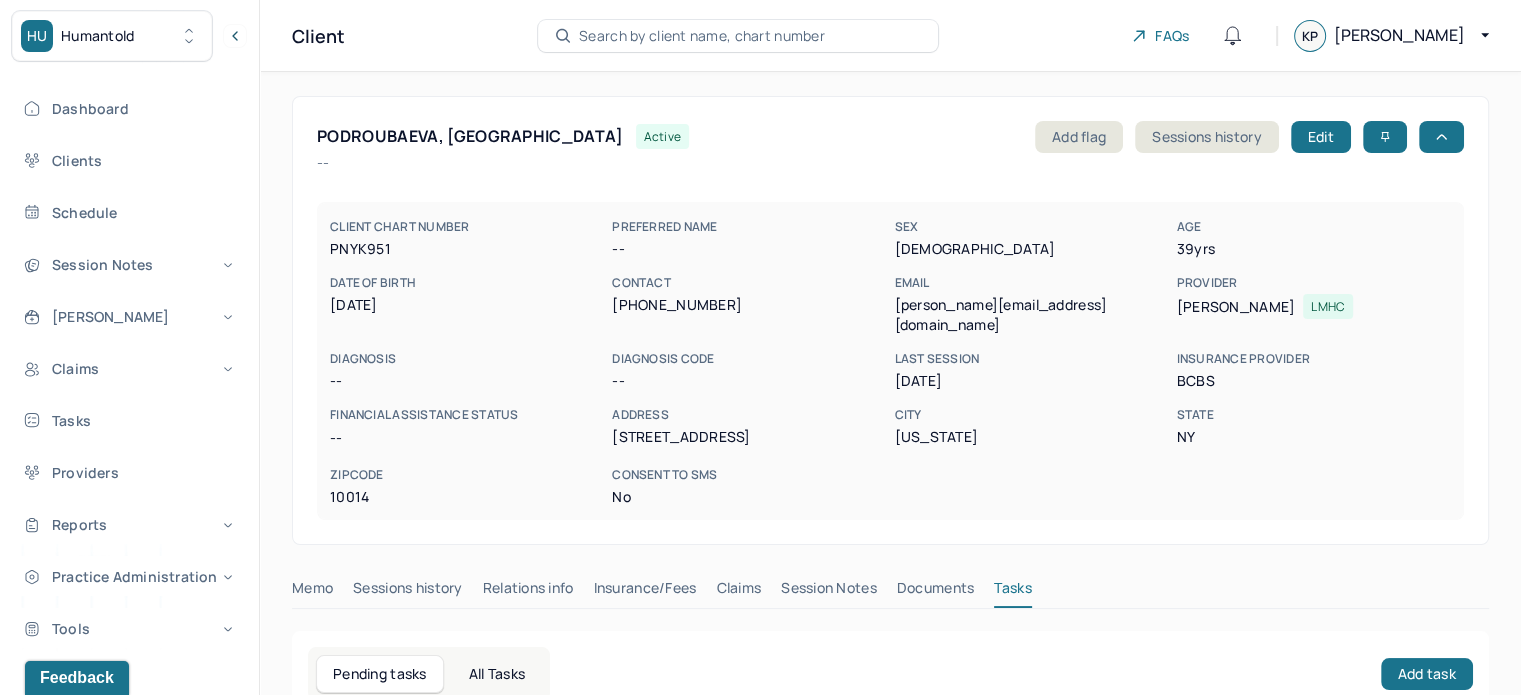 click on "[PERSON_NAME][EMAIL_ADDRESS][DOMAIN_NAME]" at bounding box center [1031, 315] 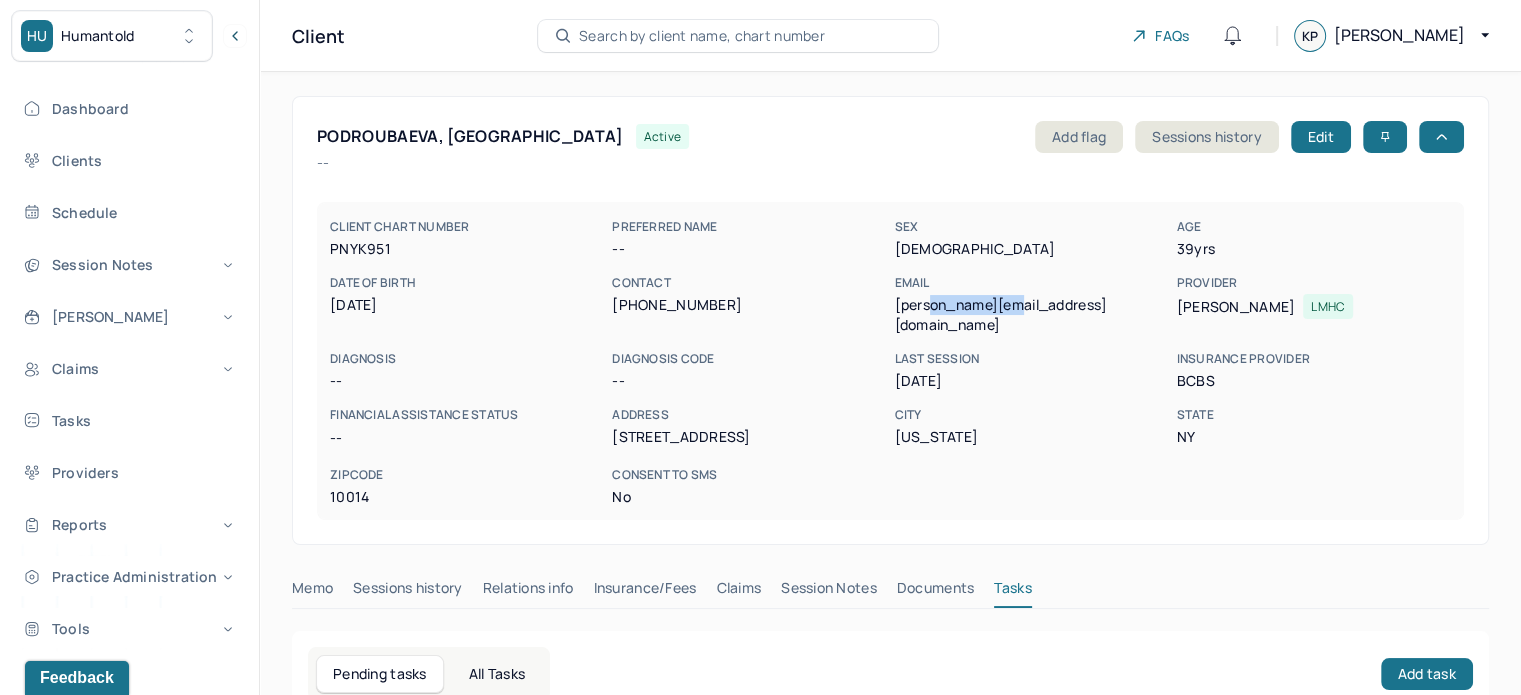 click on "[PERSON_NAME][EMAIL_ADDRESS][DOMAIN_NAME]" at bounding box center [1031, 315] 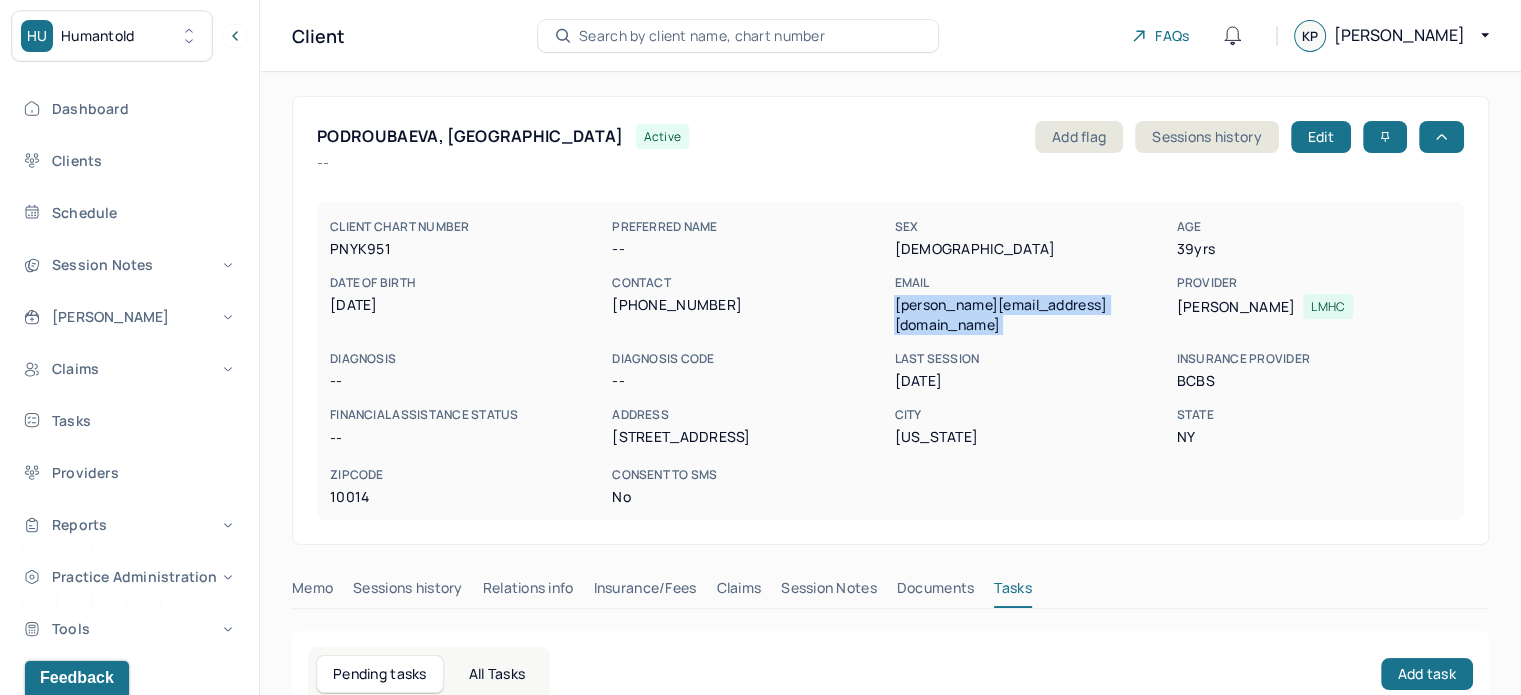 click on "[PERSON_NAME][EMAIL_ADDRESS][DOMAIN_NAME]" at bounding box center (1031, 315) 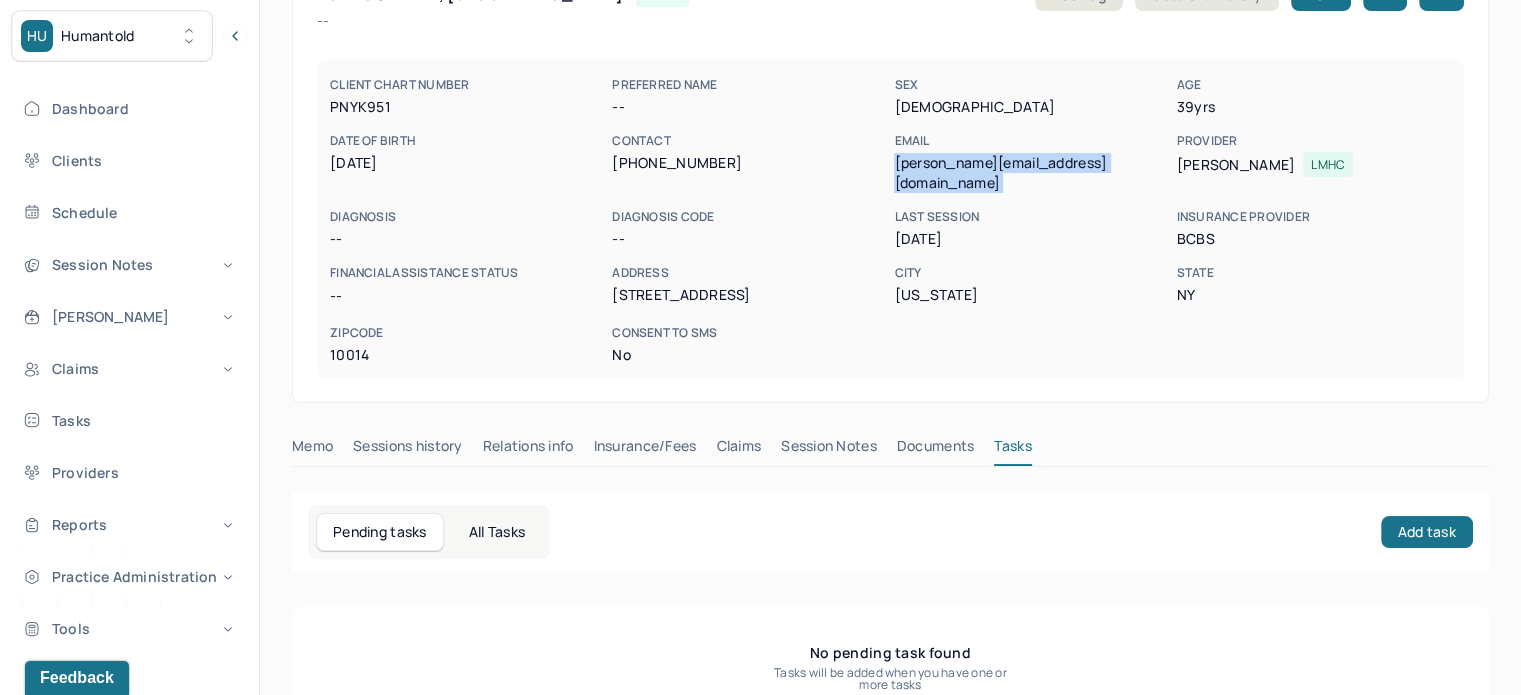 scroll, scrollTop: 180, scrollLeft: 0, axis: vertical 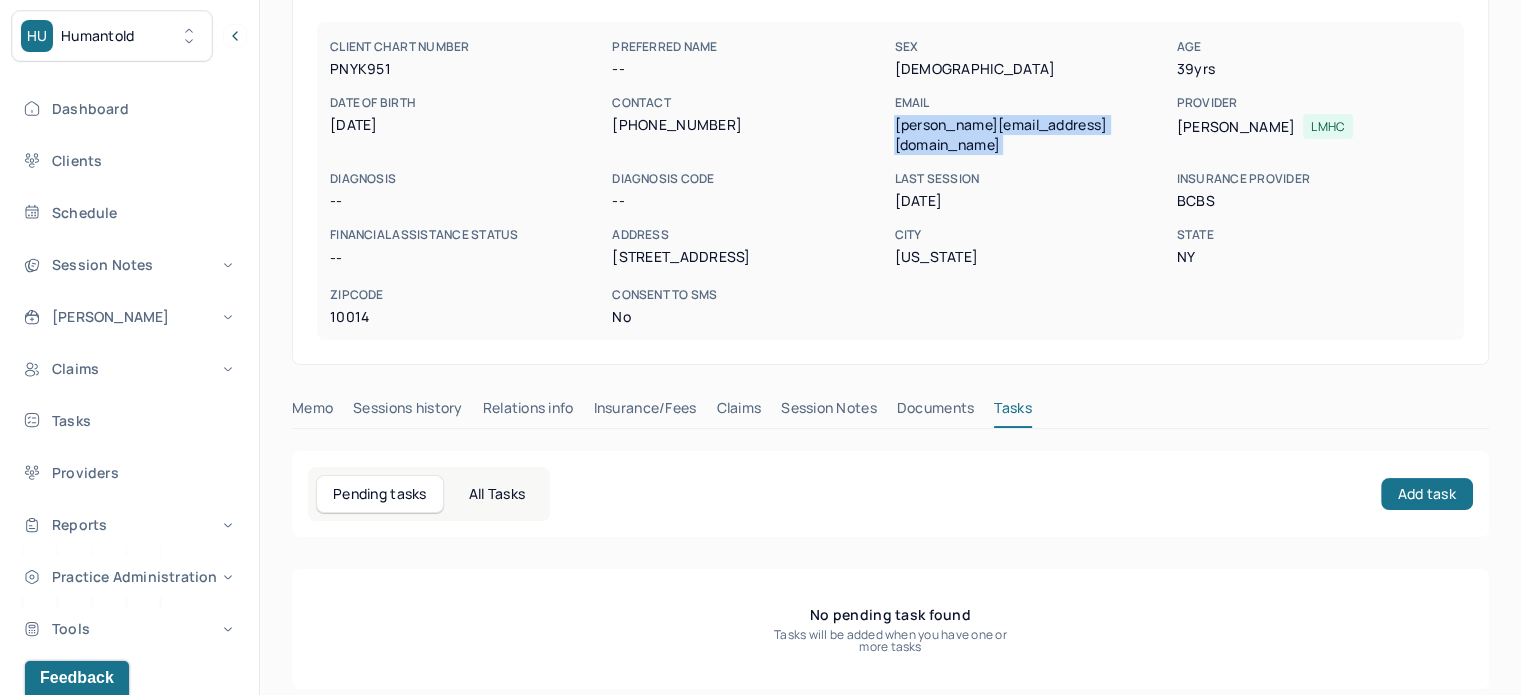 click on "Claims" at bounding box center [738, 412] 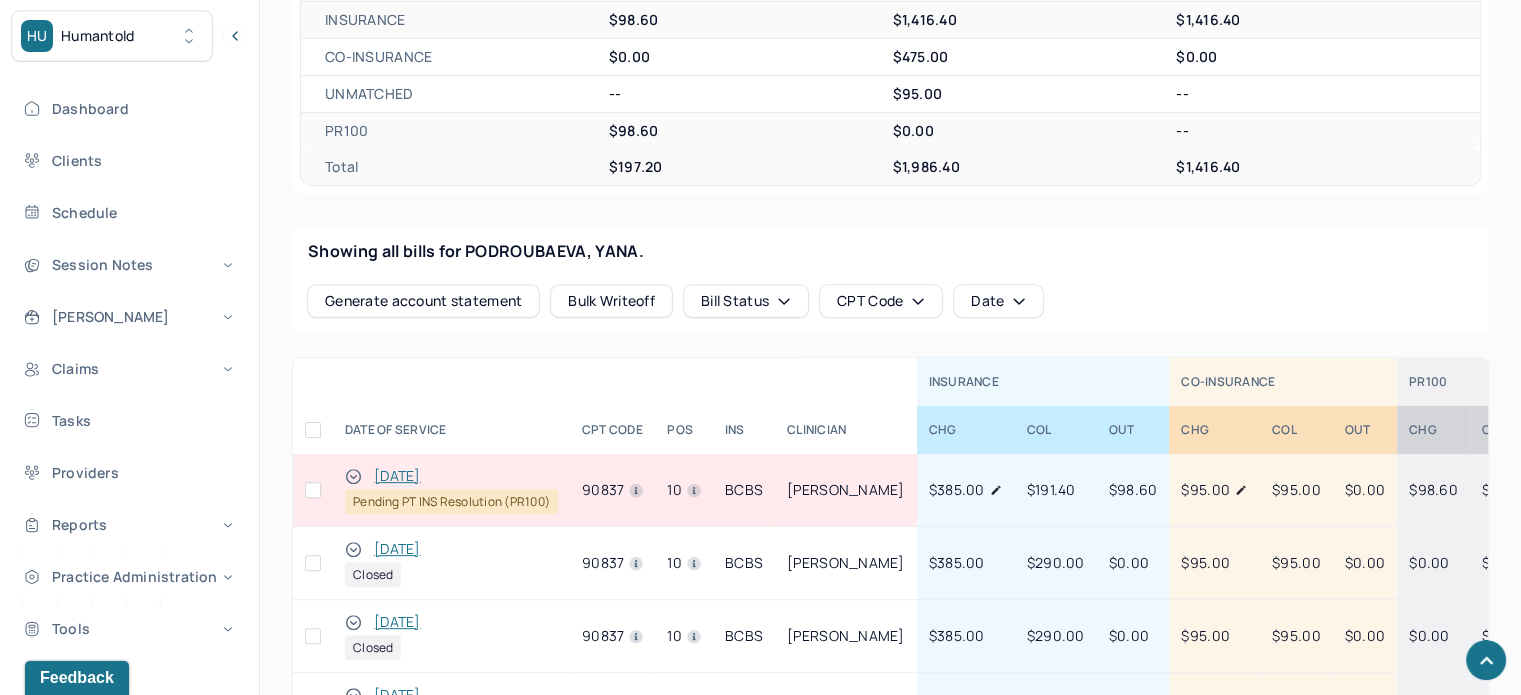 scroll, scrollTop: 680, scrollLeft: 0, axis: vertical 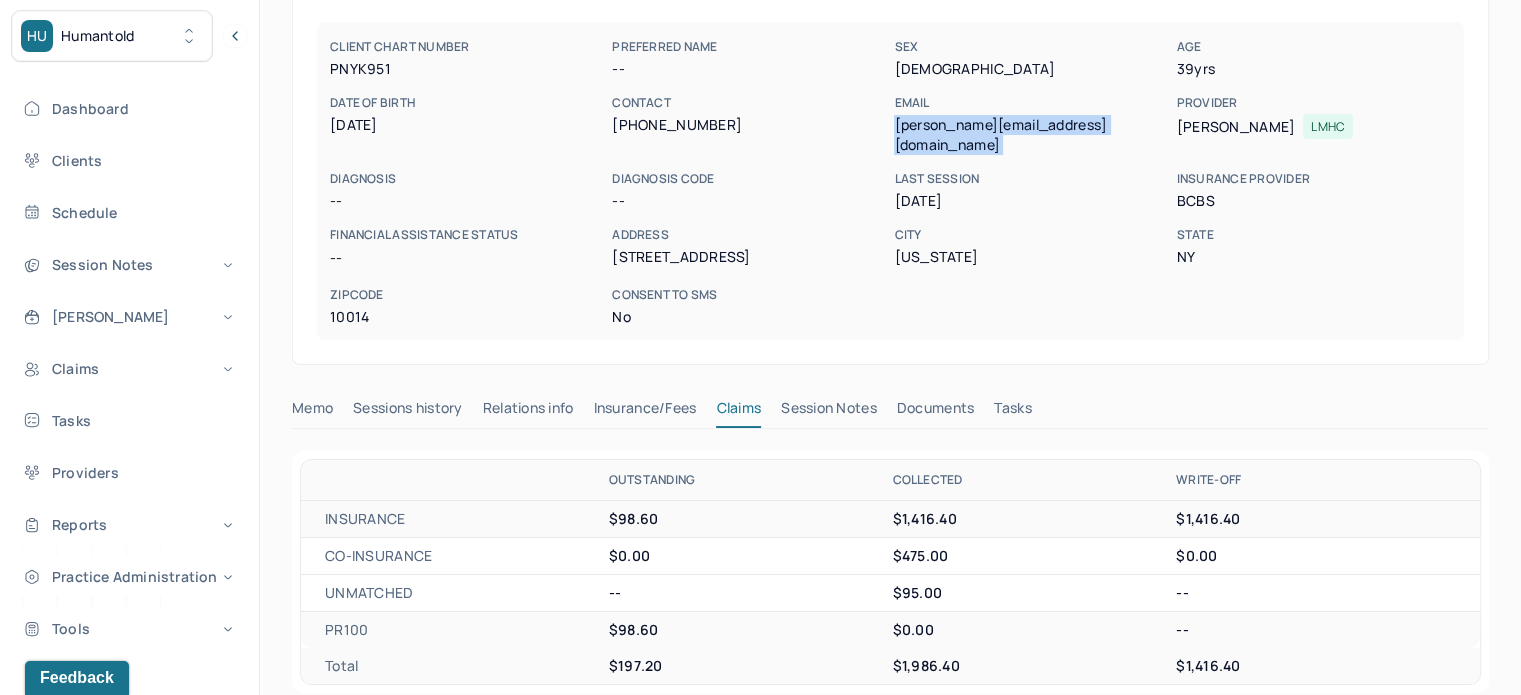 click on "Tasks" at bounding box center [1012, 412] 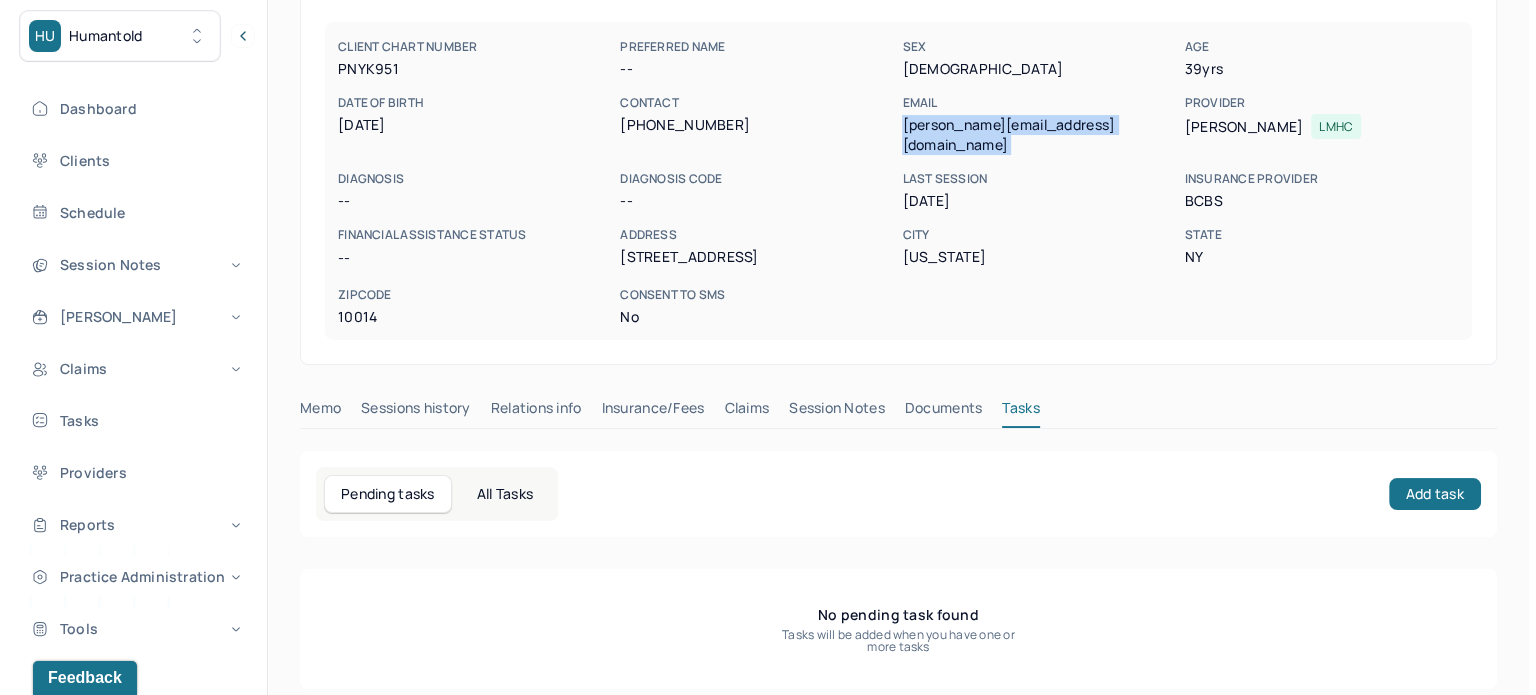 scroll, scrollTop: 180, scrollLeft: 0, axis: vertical 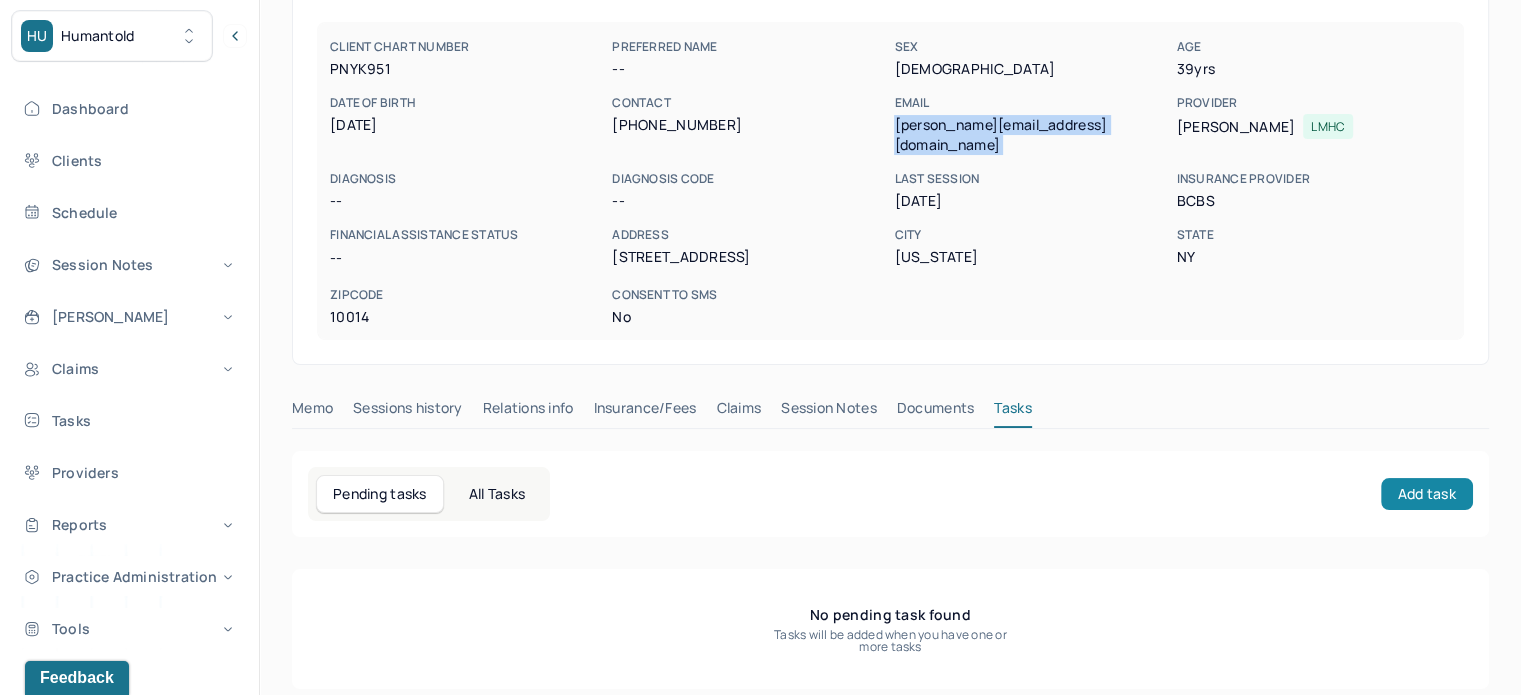 click on "Add task" at bounding box center [1427, 494] 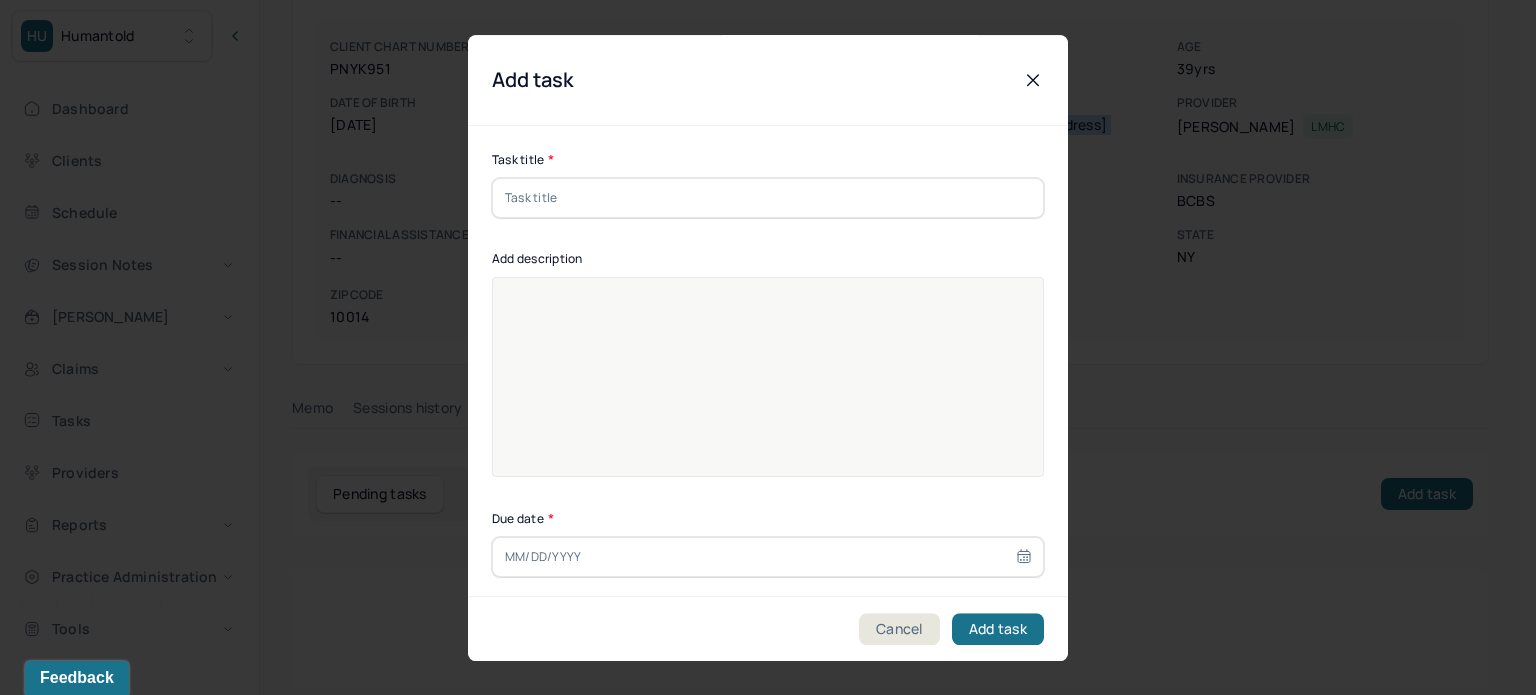 click at bounding box center (768, 198) 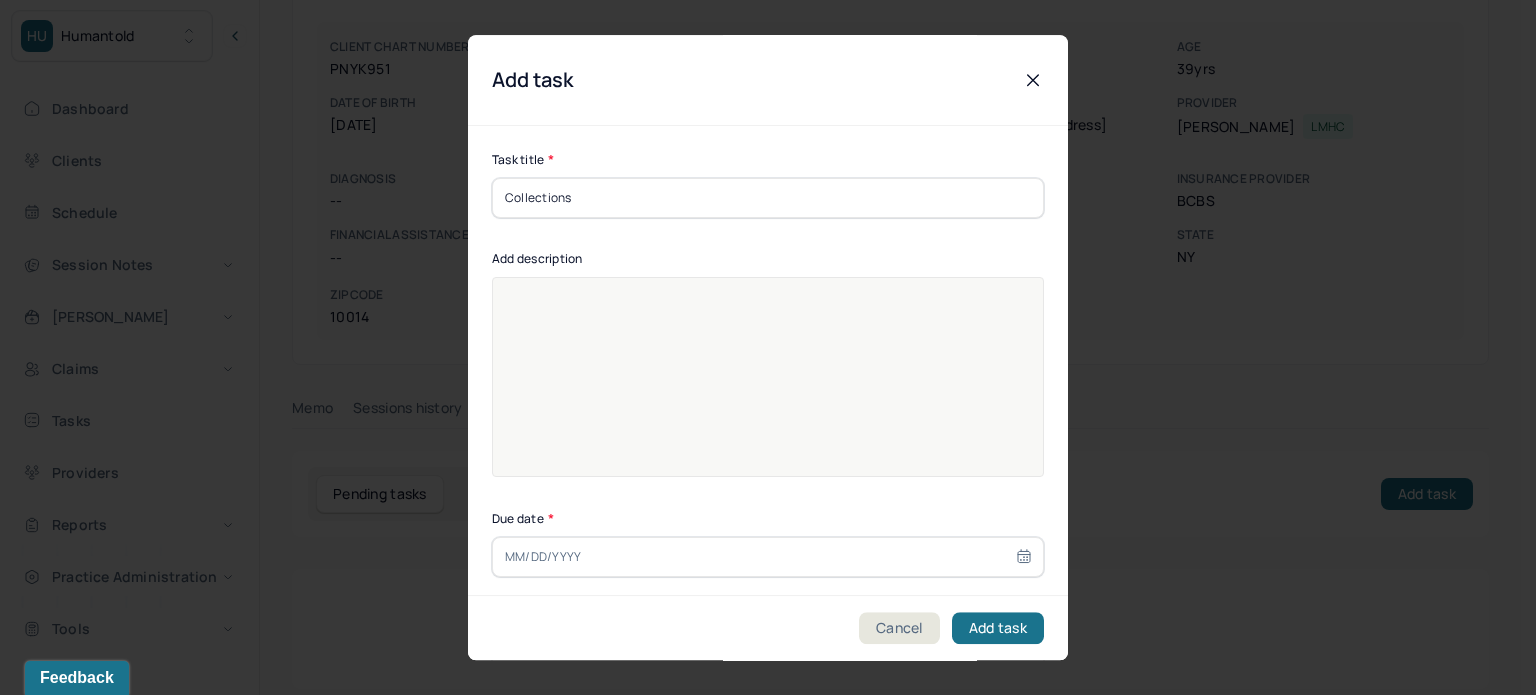 type on "Collections" 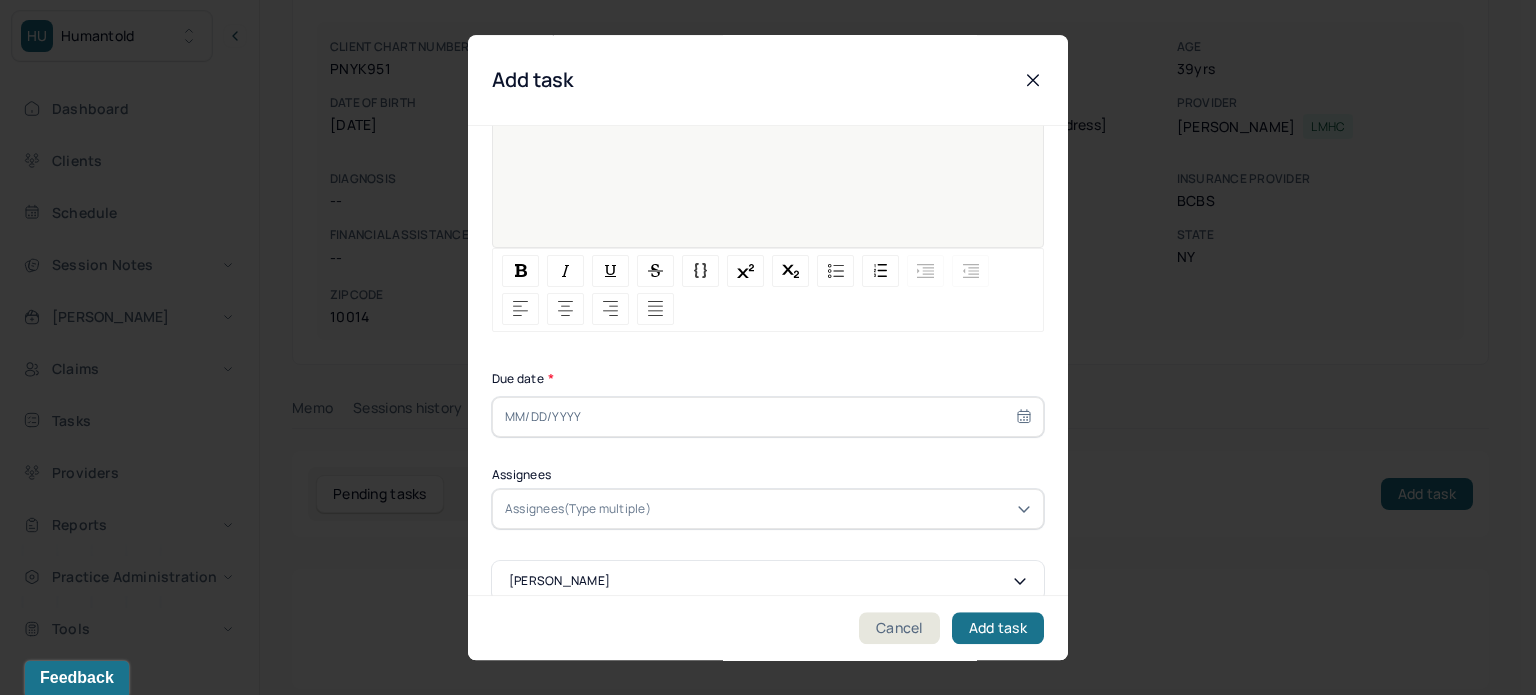 scroll, scrollTop: 256, scrollLeft: 0, axis: vertical 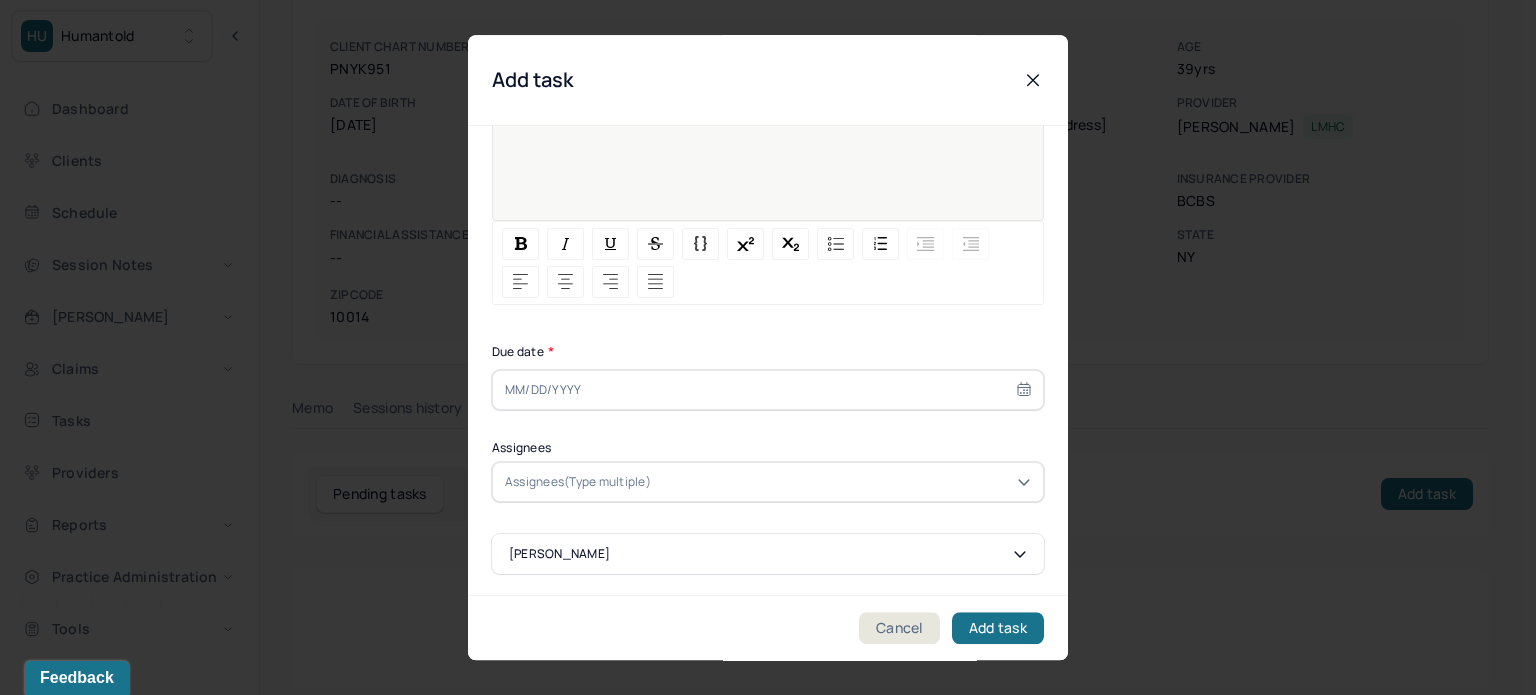 select on "6" 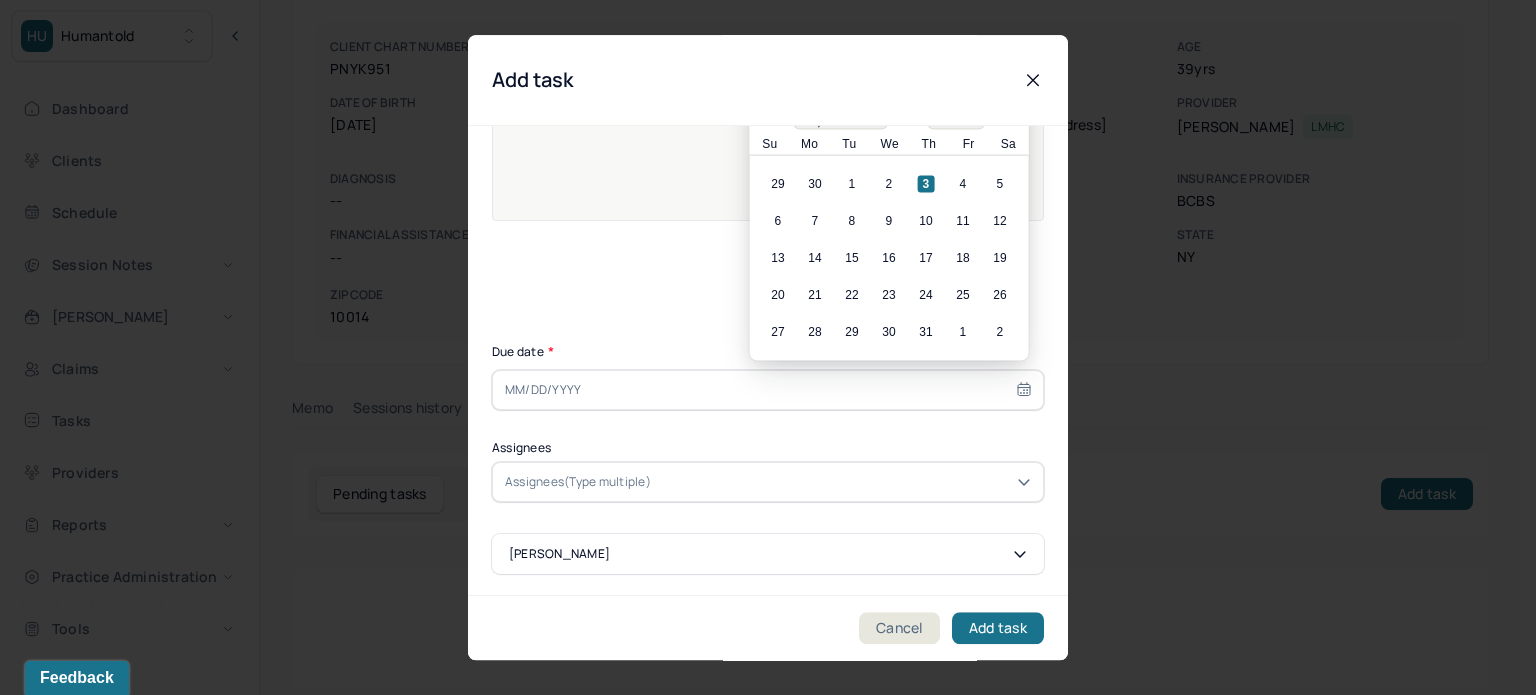 click at bounding box center (768, 390) 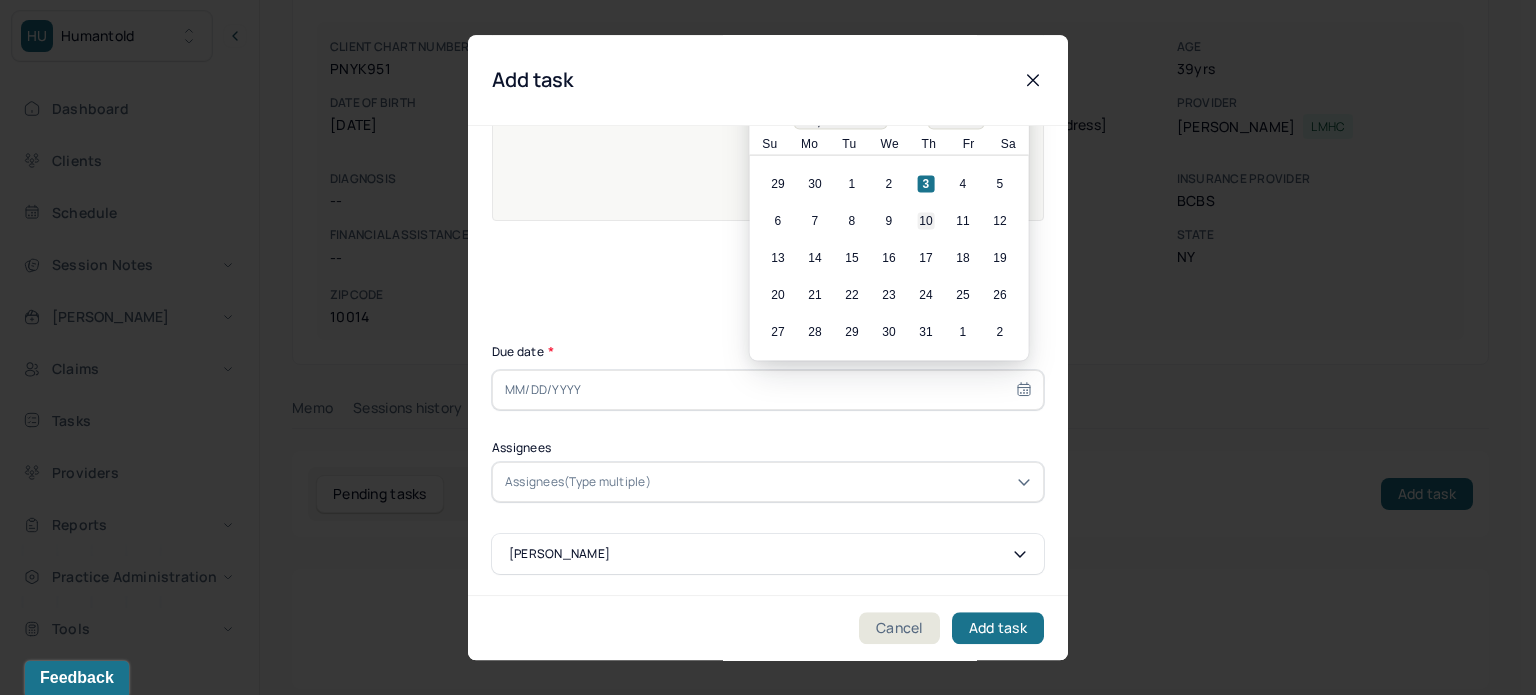 click on "10" at bounding box center [926, 221] 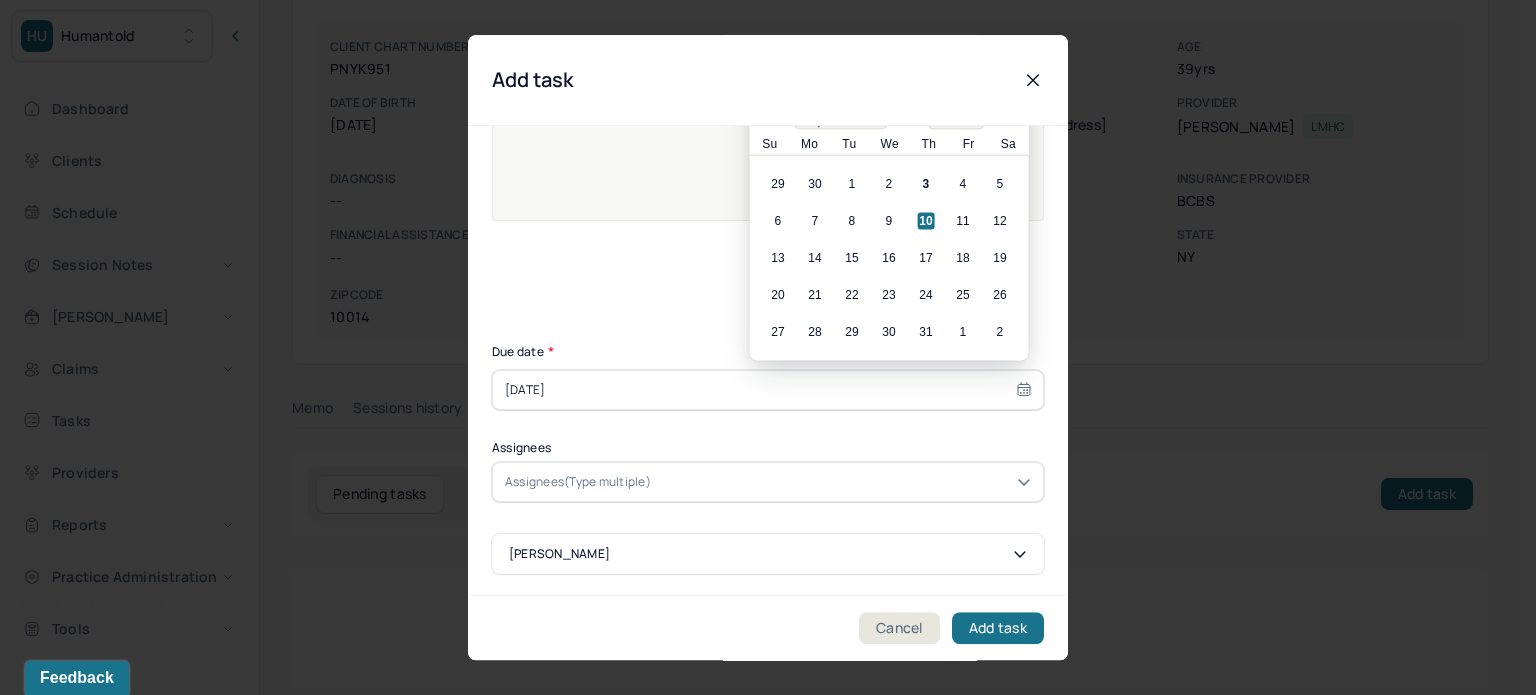 click at bounding box center [658, 482] 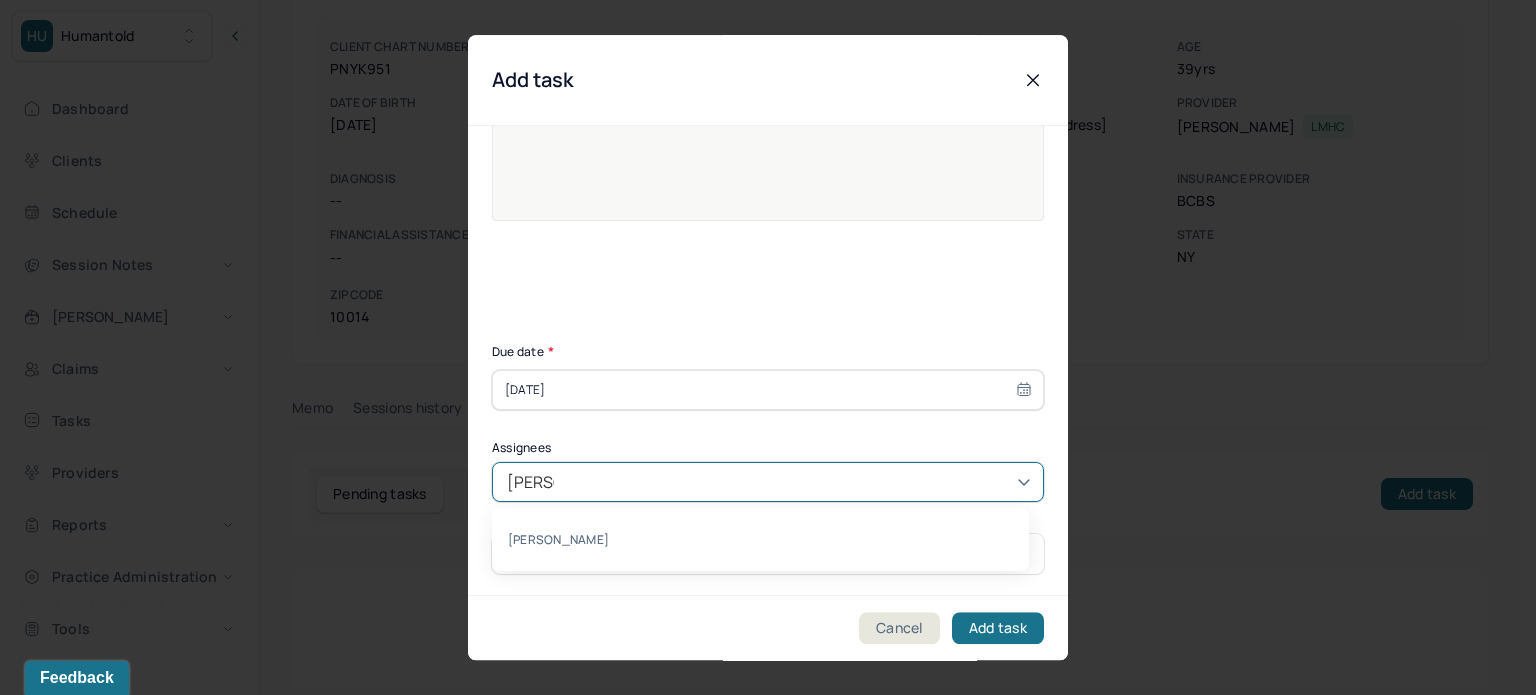 type on "[PERSON_NAME]" 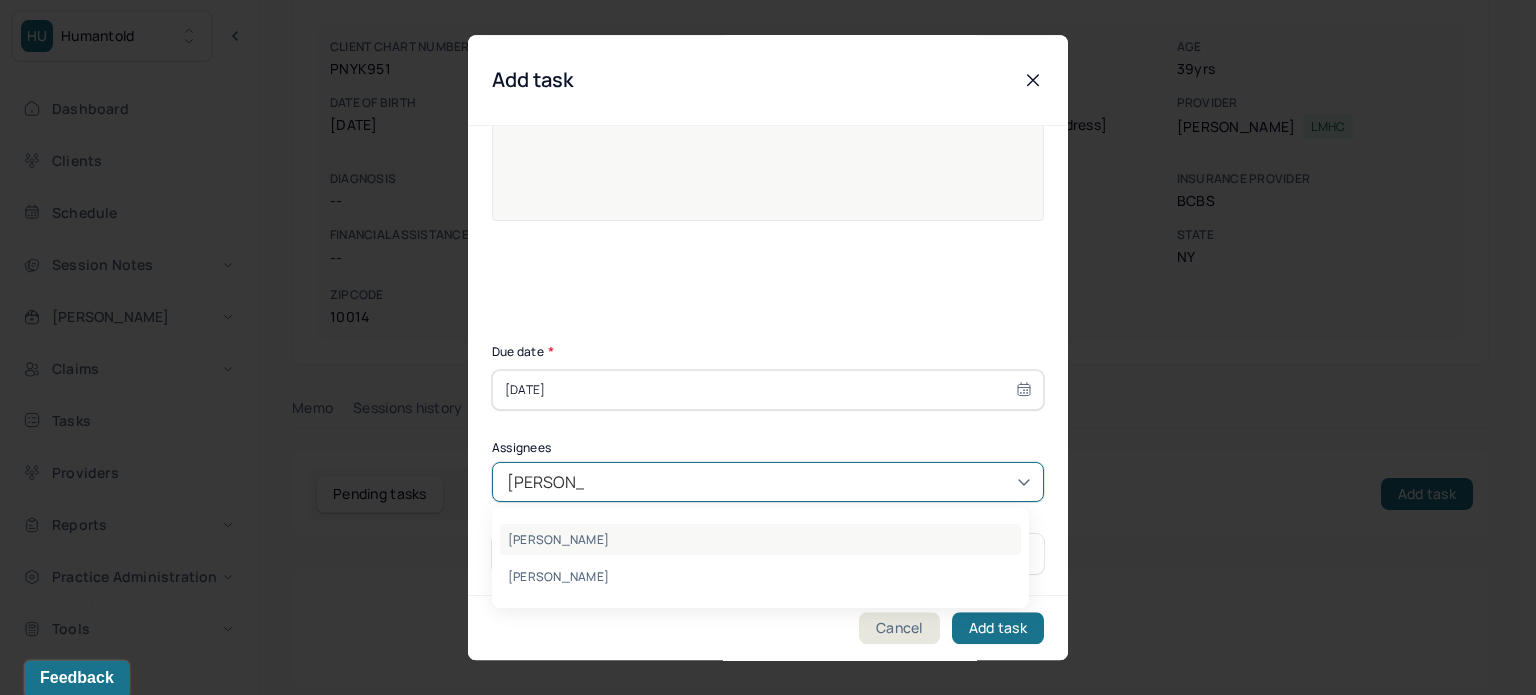 click on "[PERSON_NAME]" at bounding box center [760, 539] 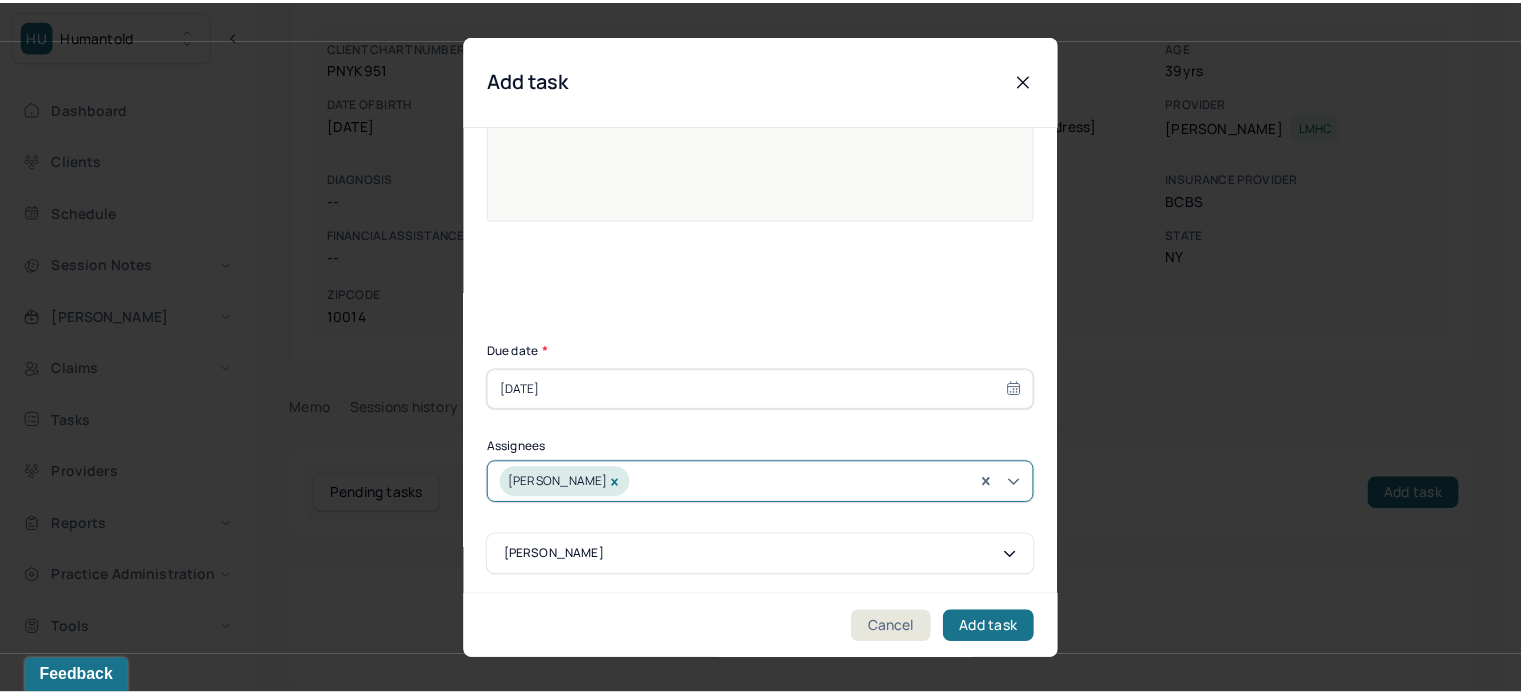 scroll, scrollTop: 257, scrollLeft: 0, axis: vertical 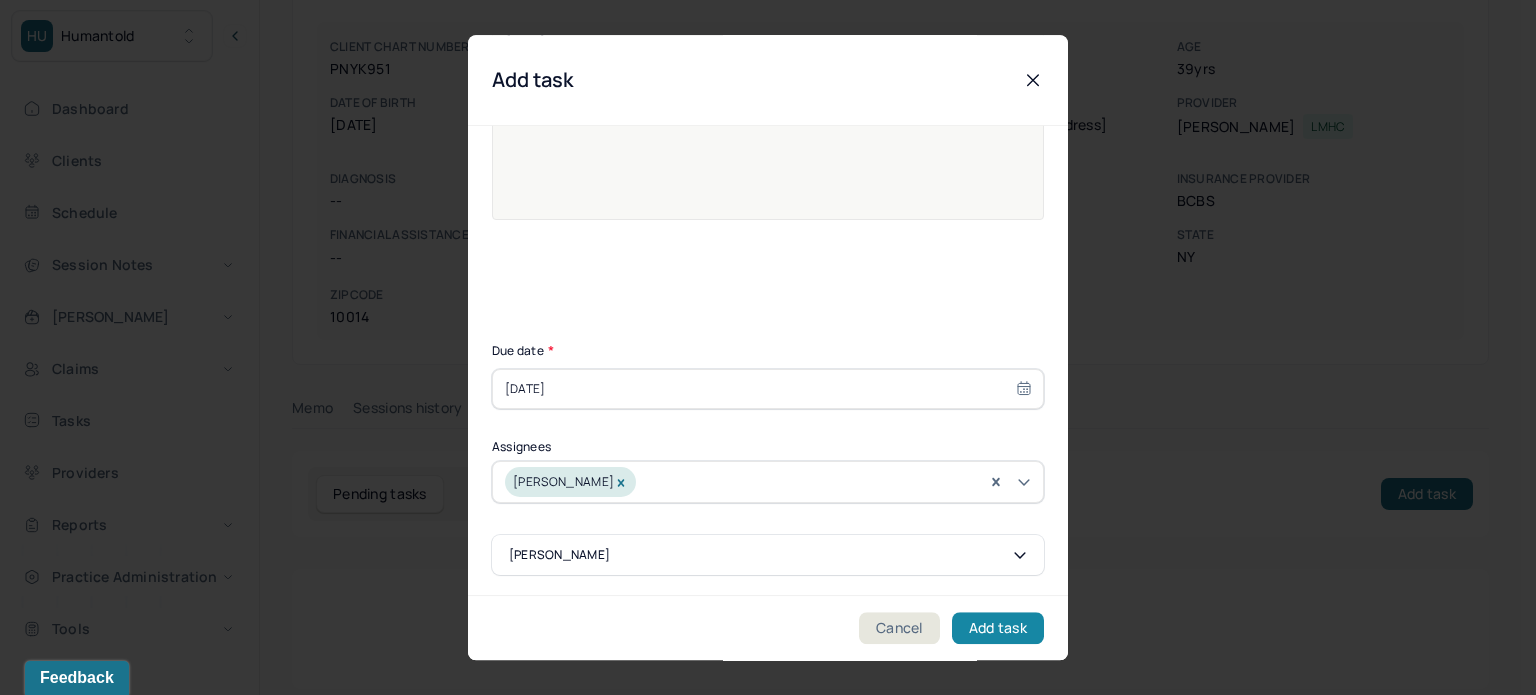 click on "Add task" at bounding box center (998, 628) 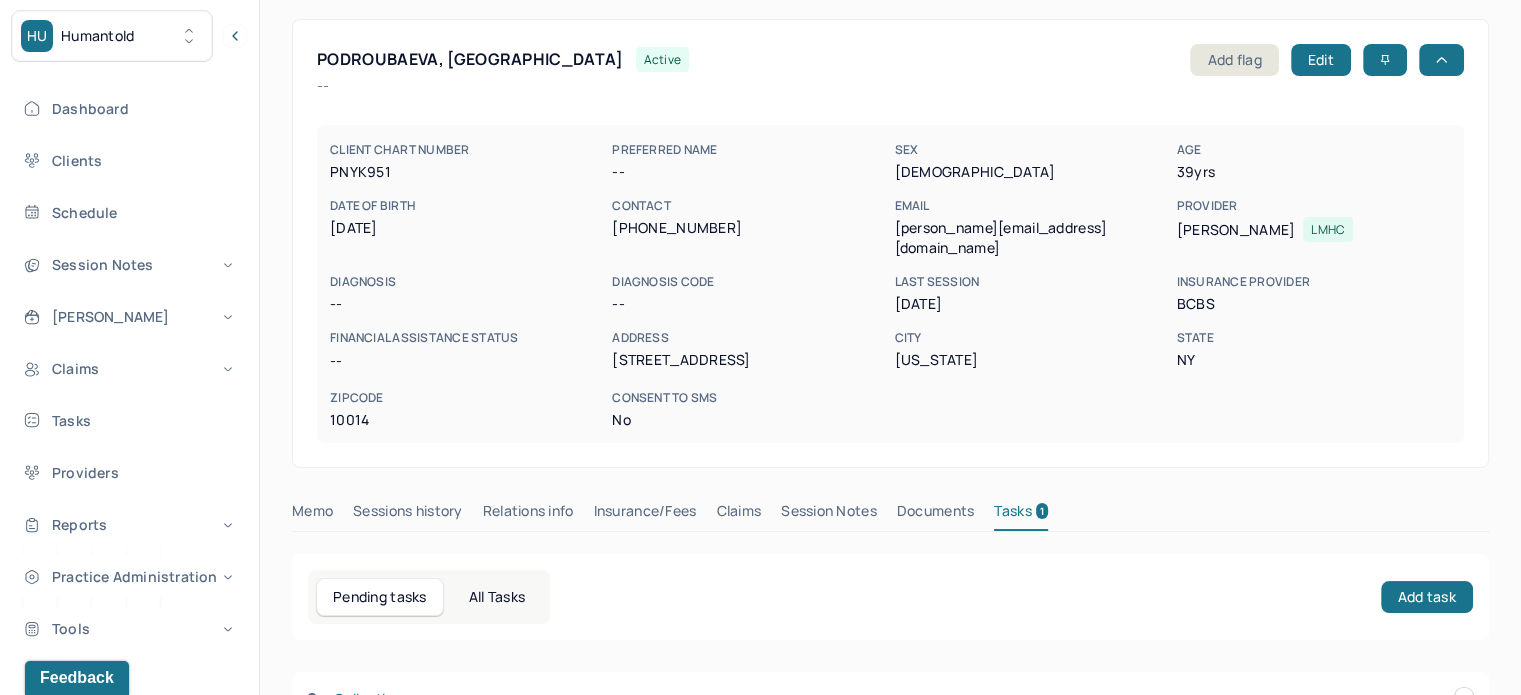 scroll, scrollTop: 0, scrollLeft: 0, axis: both 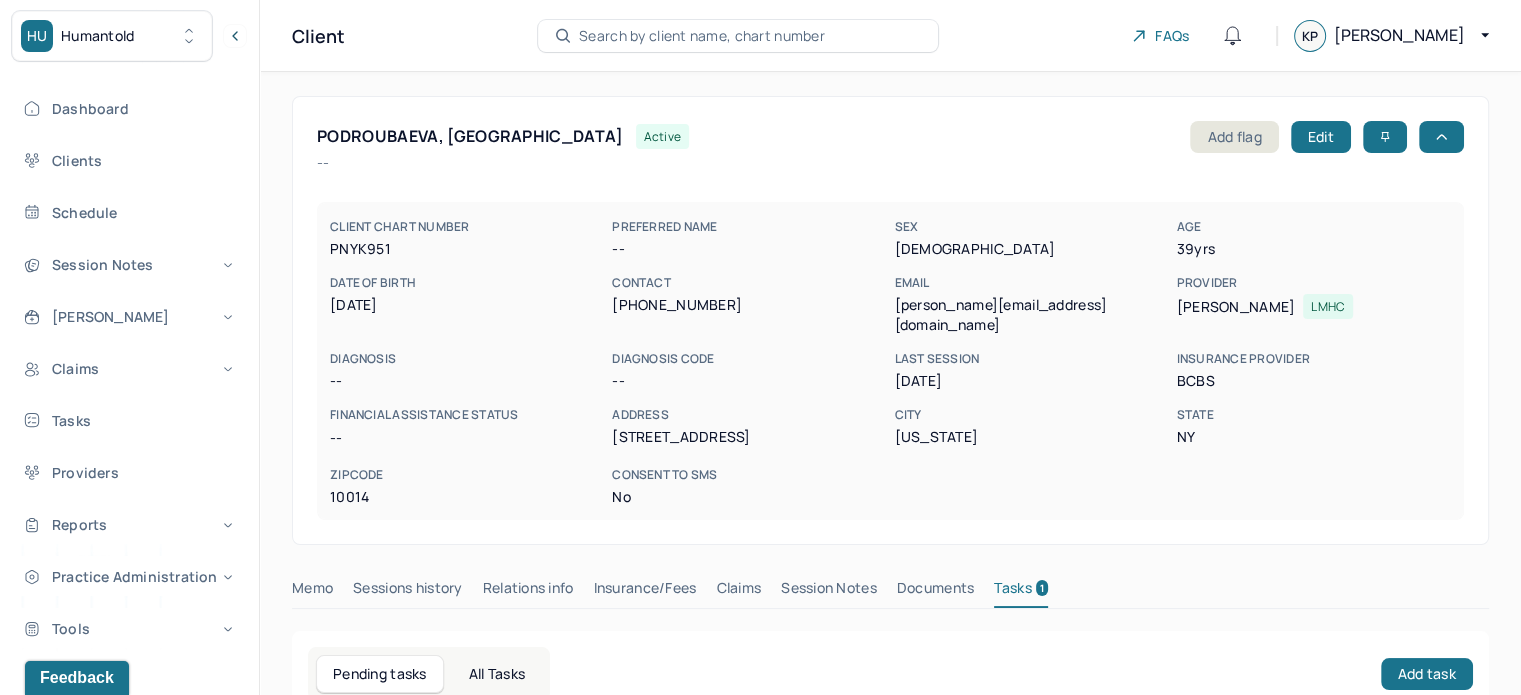 click on "Search by client name, chart number" at bounding box center (738, 36) 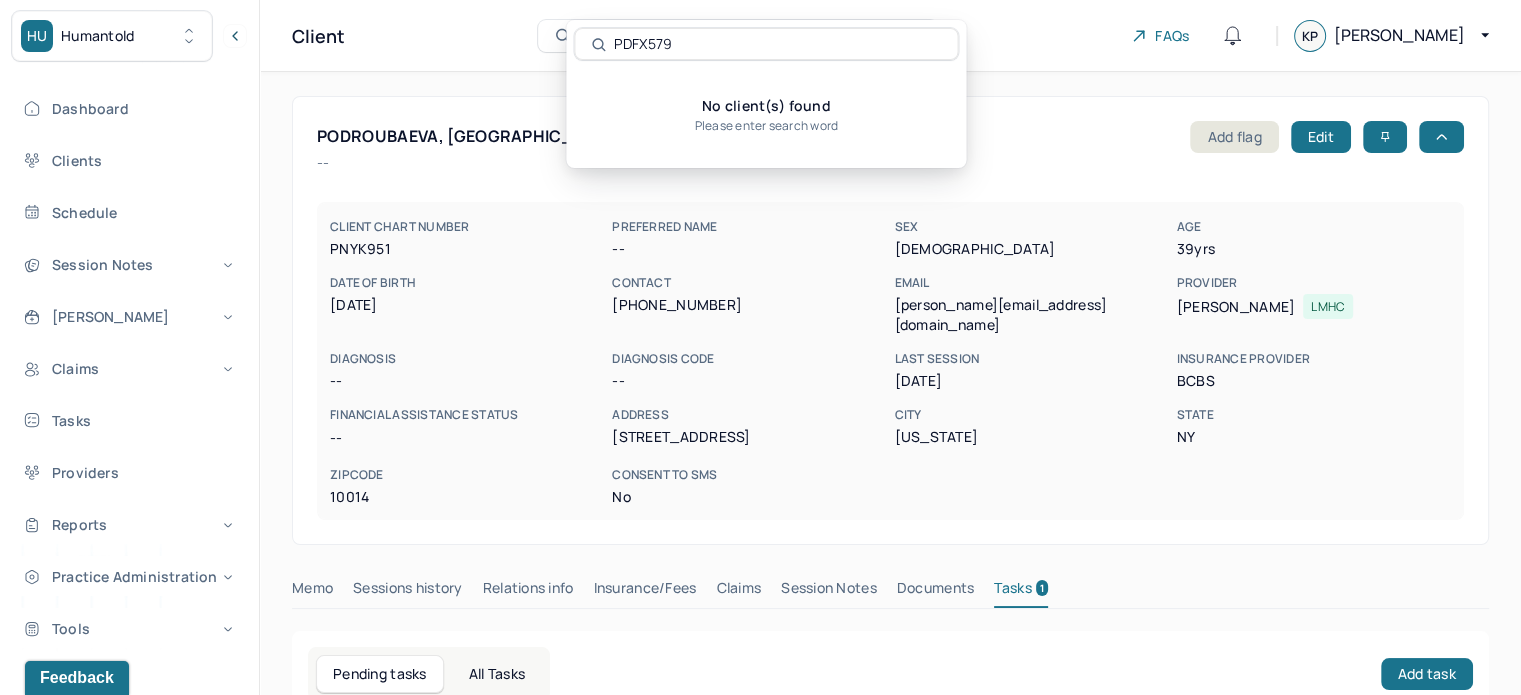 paste on "8" 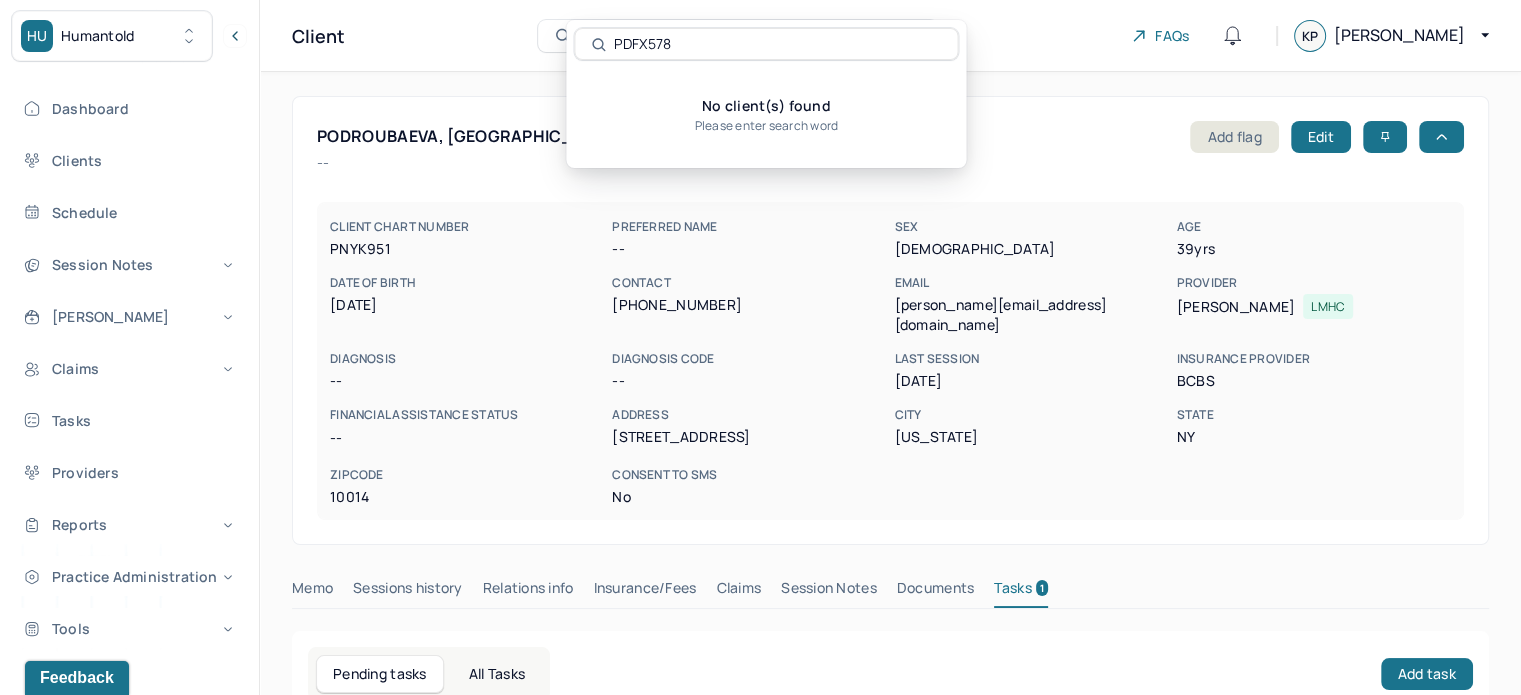 drag, startPoint x: 688, startPoint y: 48, endPoint x: 609, endPoint y: 54, distance: 79.22752 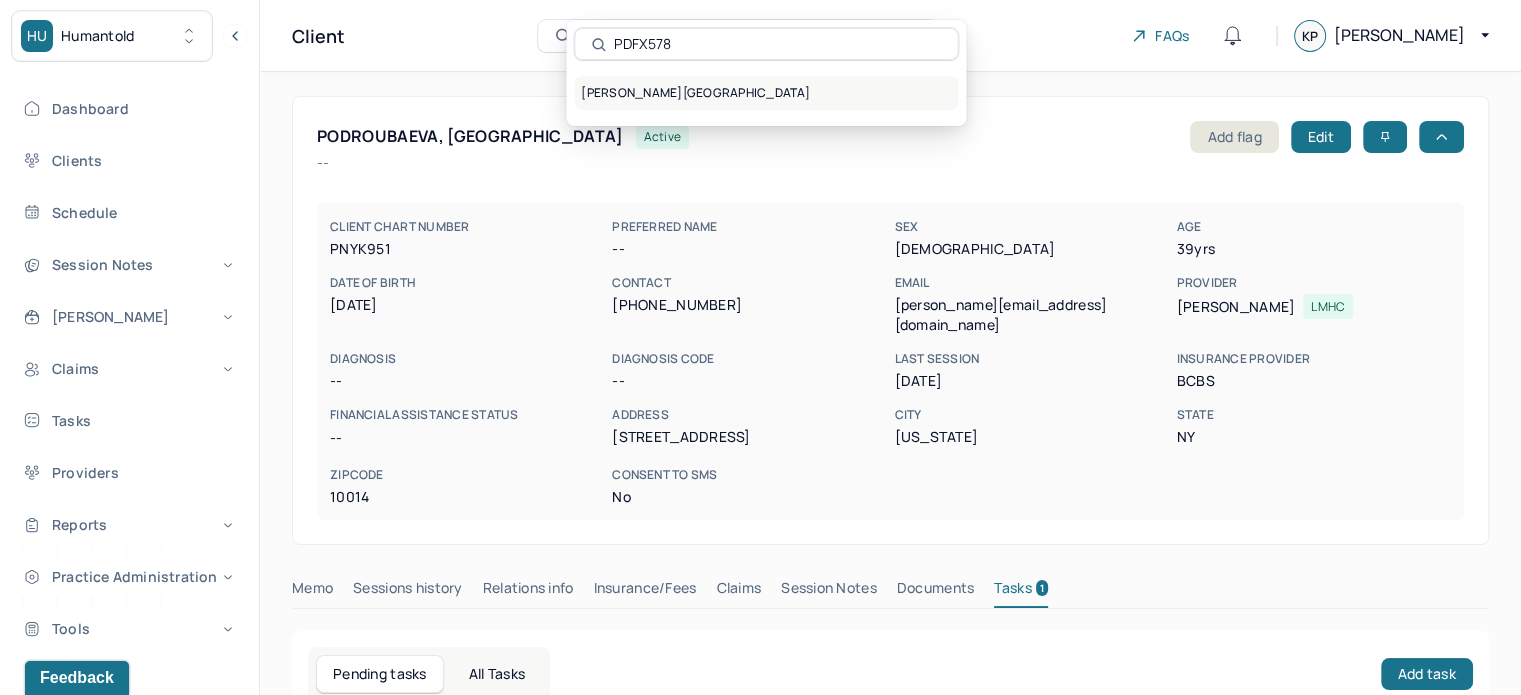 type on "PDFX578" 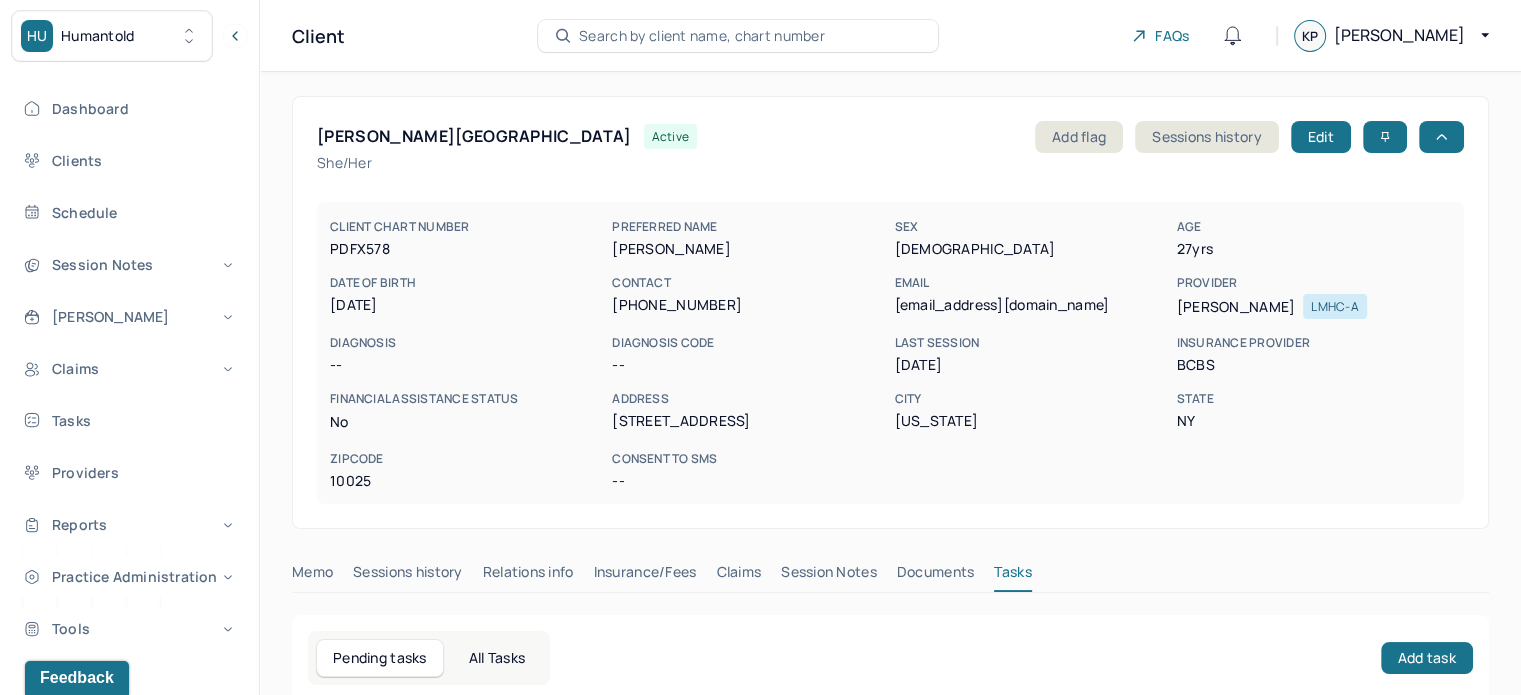 click on "[EMAIL_ADDRESS][DOMAIN_NAME]" at bounding box center (1031, 305) 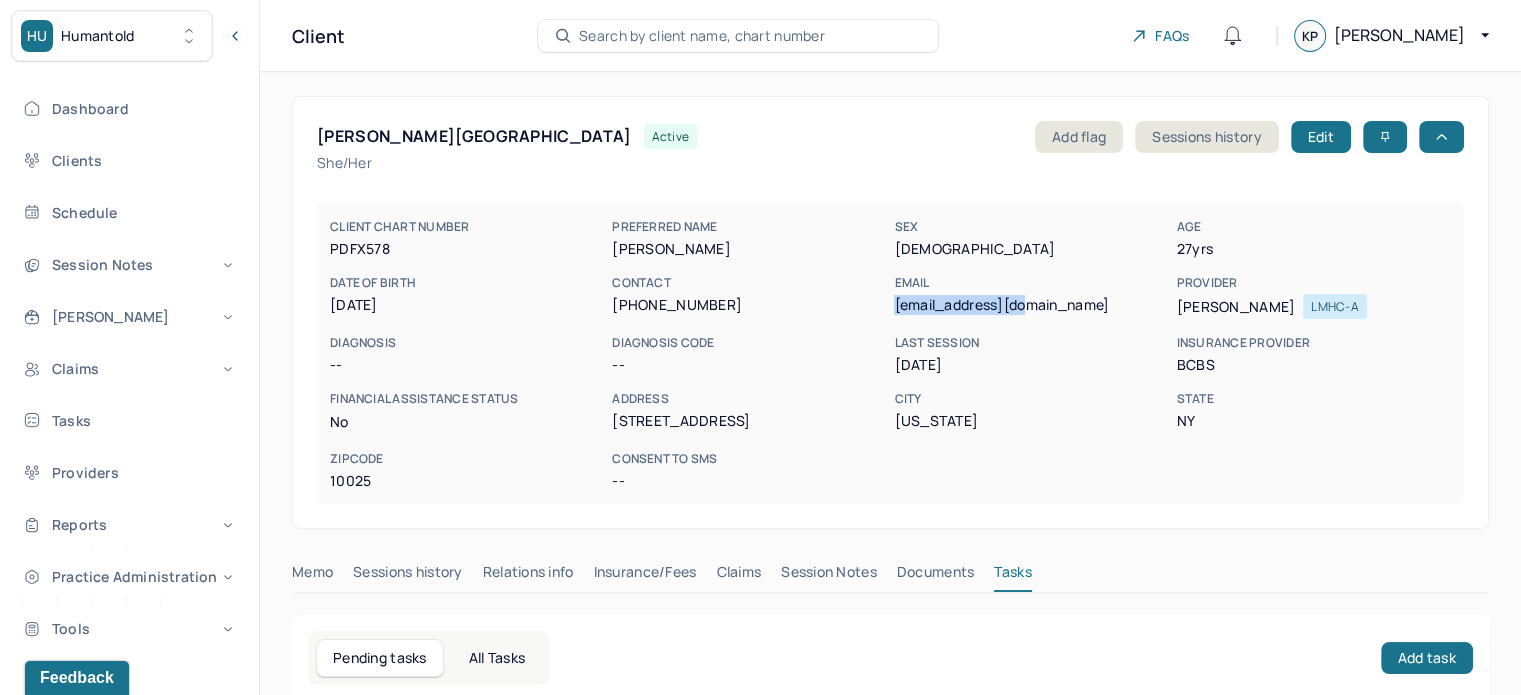 click on "[EMAIL_ADDRESS][DOMAIN_NAME]" at bounding box center [1031, 305] 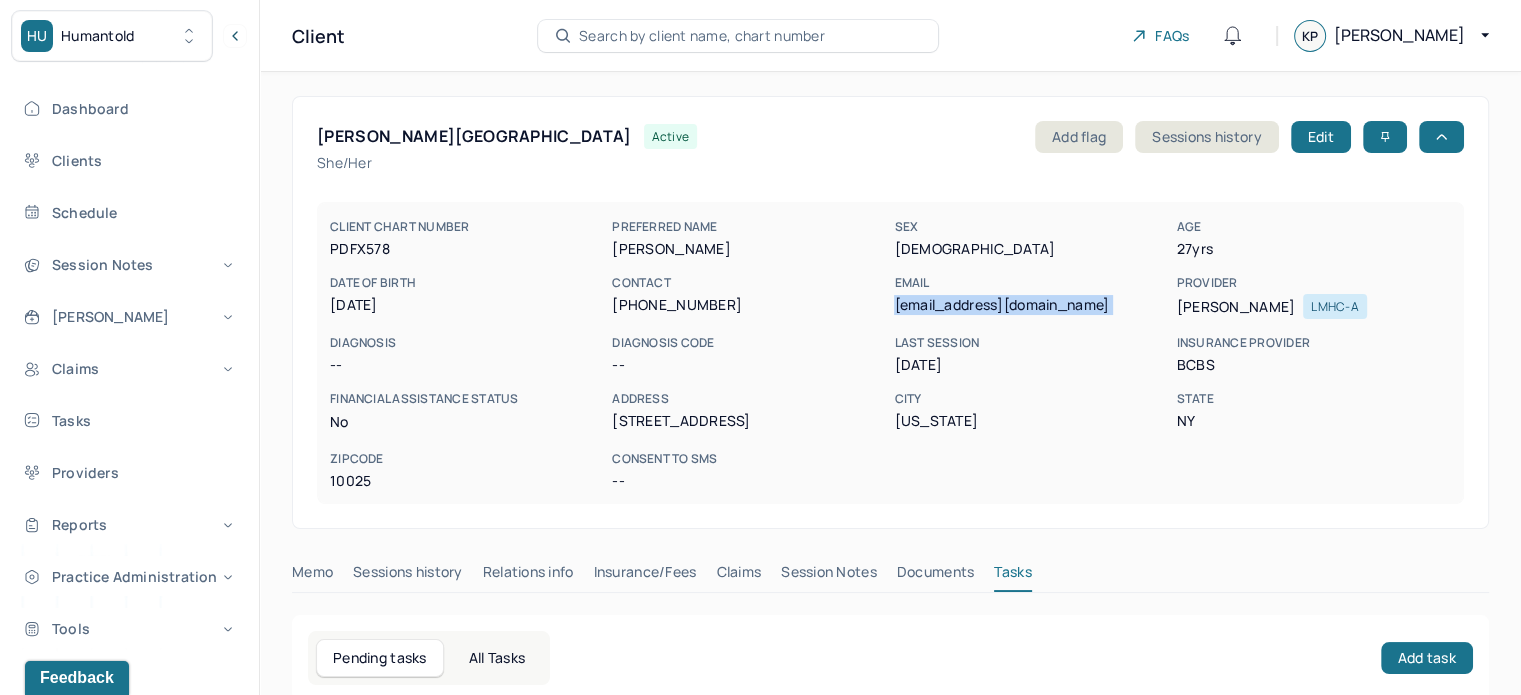 click on "[EMAIL_ADDRESS][DOMAIN_NAME]" at bounding box center [1031, 305] 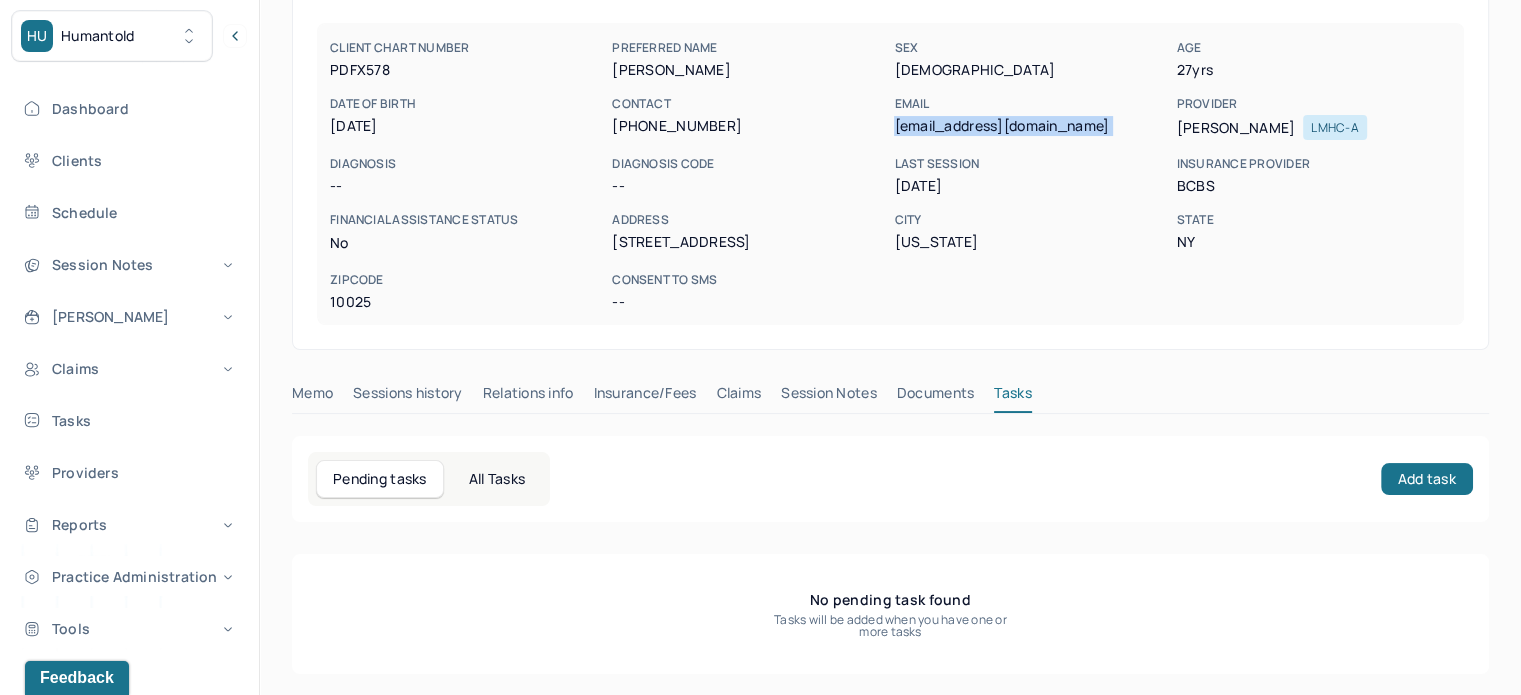 scroll, scrollTop: 180, scrollLeft: 0, axis: vertical 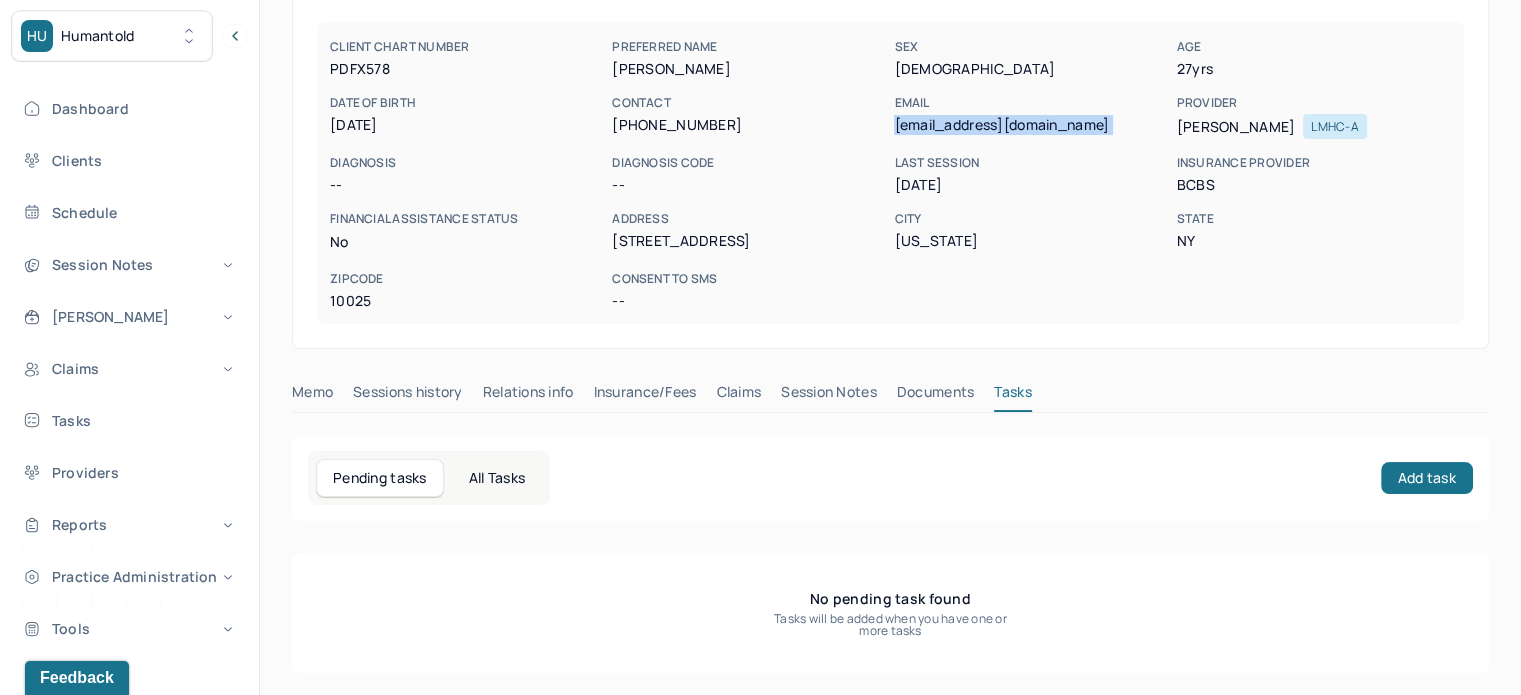 click on "Claims" at bounding box center [738, 396] 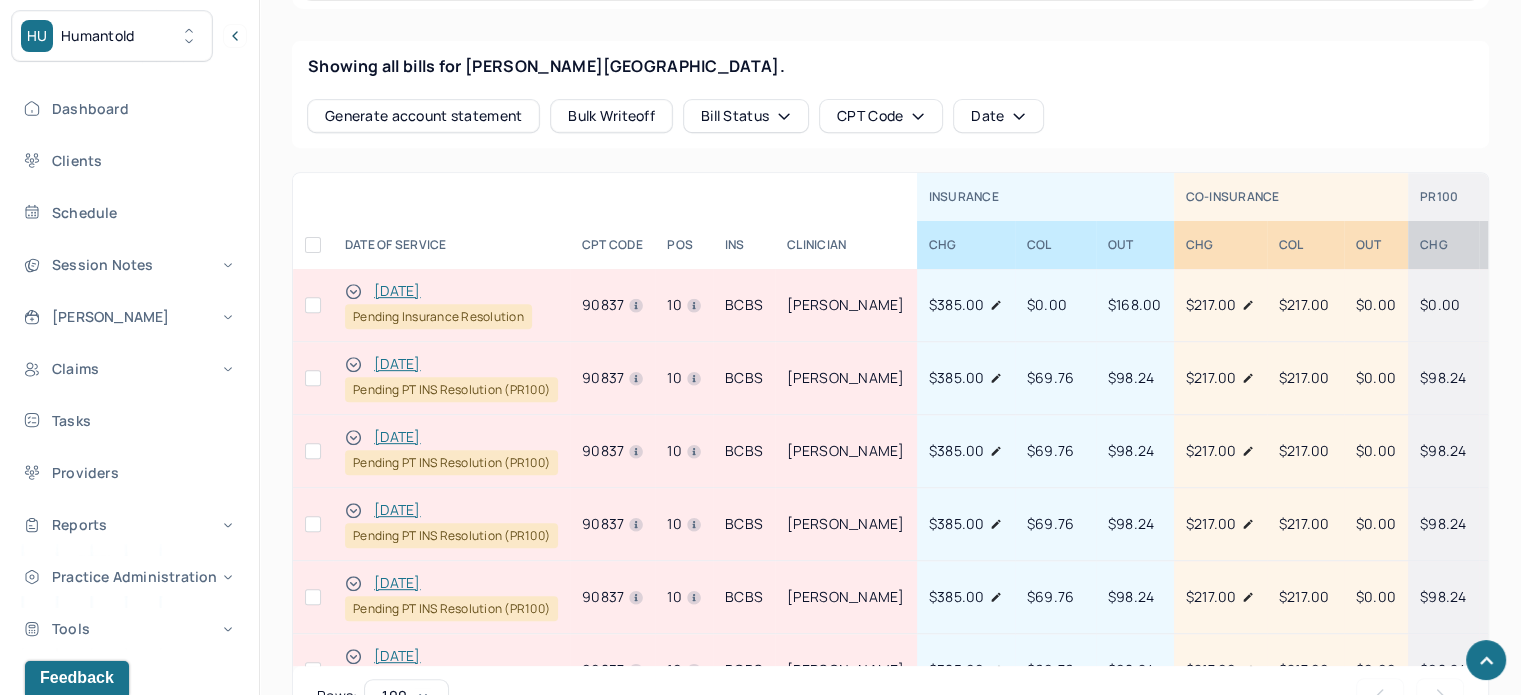 scroll, scrollTop: 880, scrollLeft: 0, axis: vertical 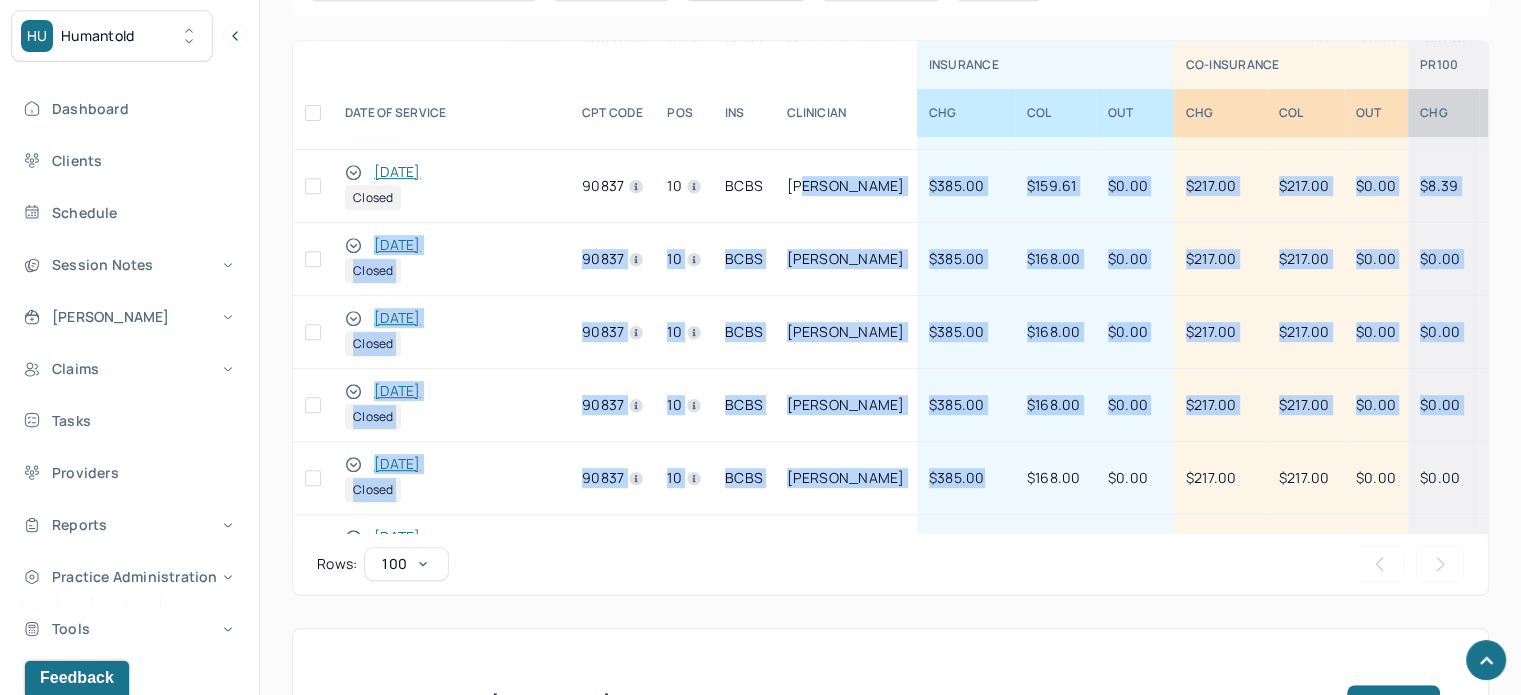 drag, startPoint x: 801, startPoint y: 510, endPoint x: 970, endPoint y: 516, distance: 169.10648 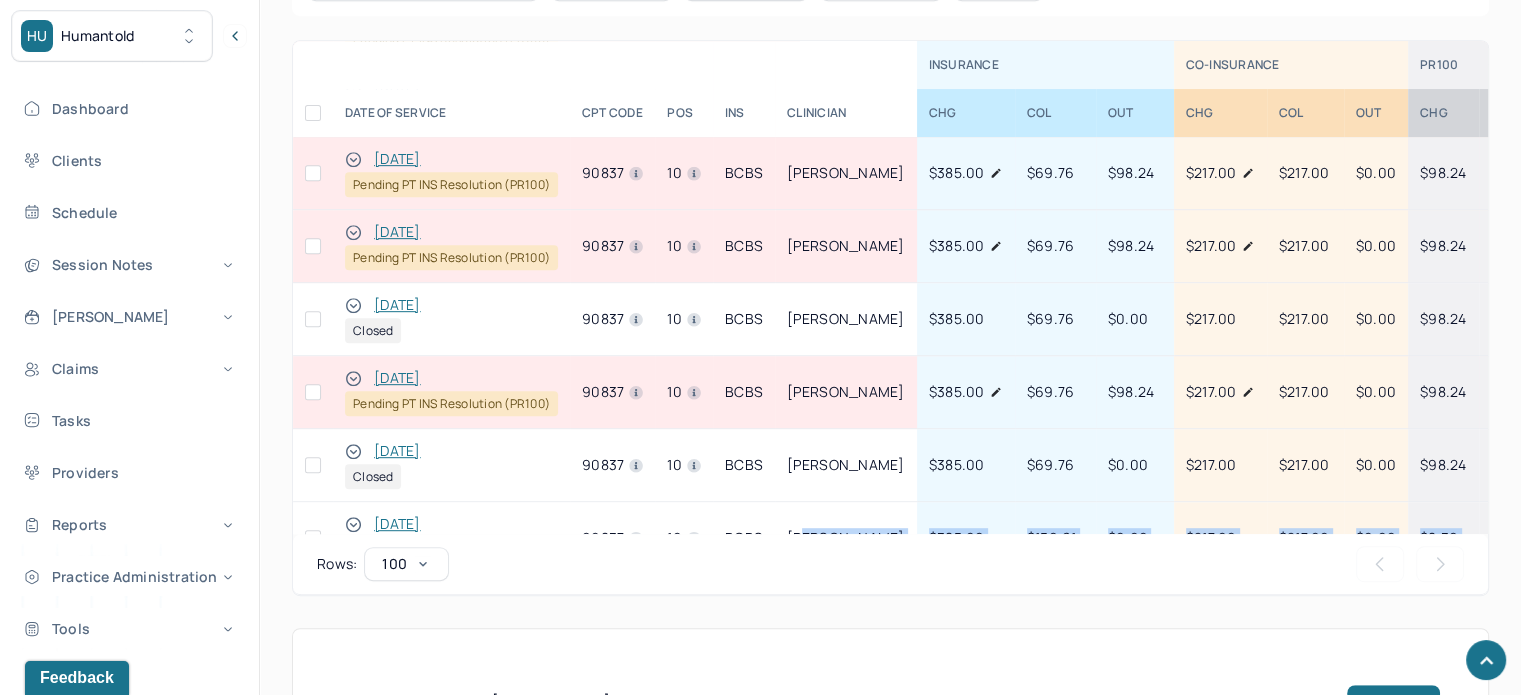 scroll, scrollTop: 261, scrollLeft: 0, axis: vertical 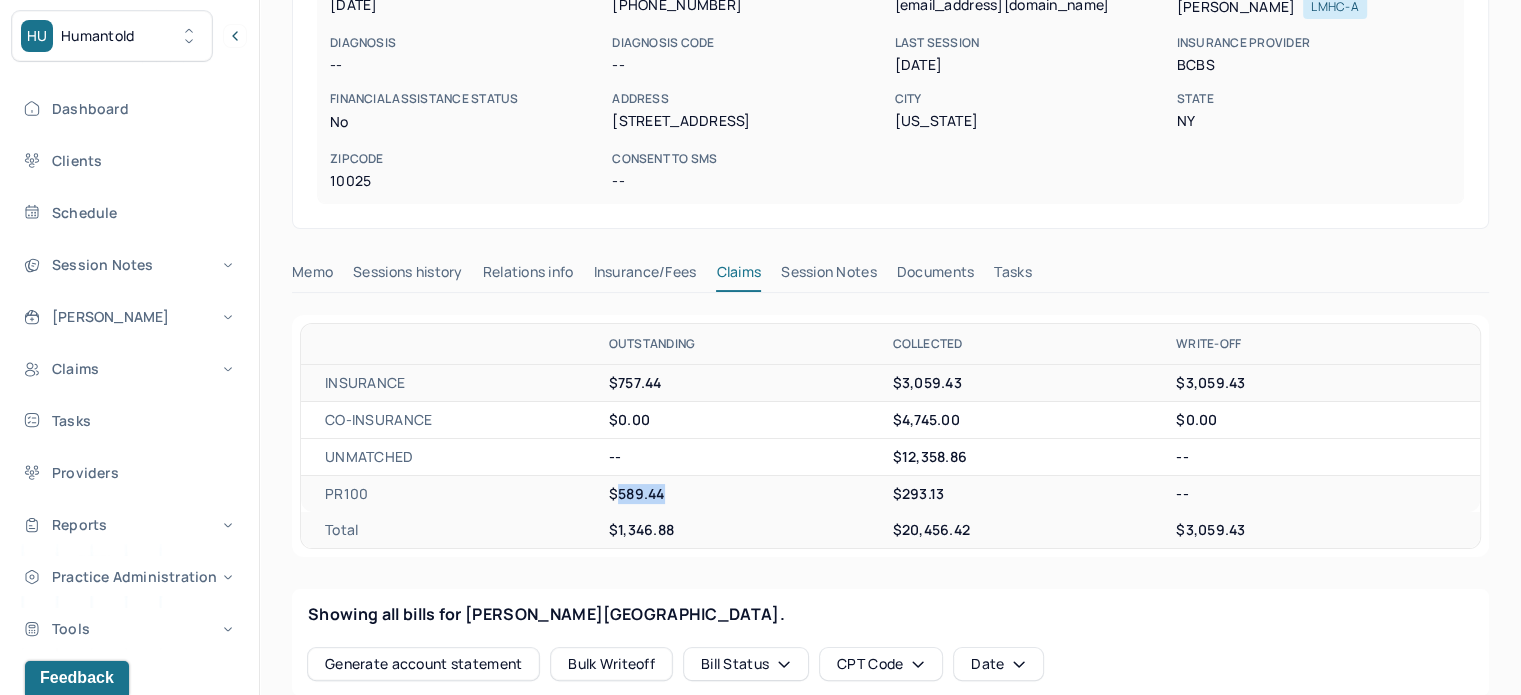 drag, startPoint x: 676, startPoint y: 487, endPoint x: 620, endPoint y: 493, distance: 56.32051 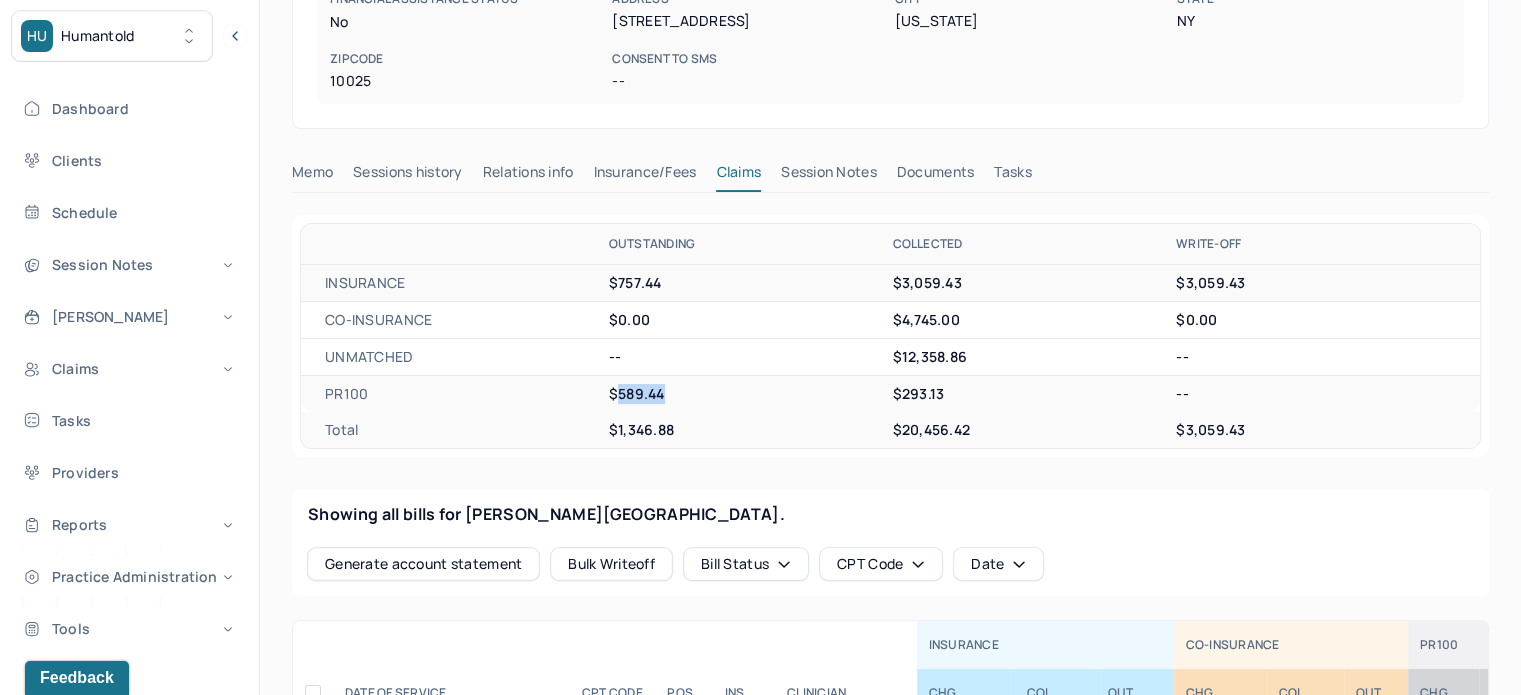 scroll, scrollTop: 500, scrollLeft: 0, axis: vertical 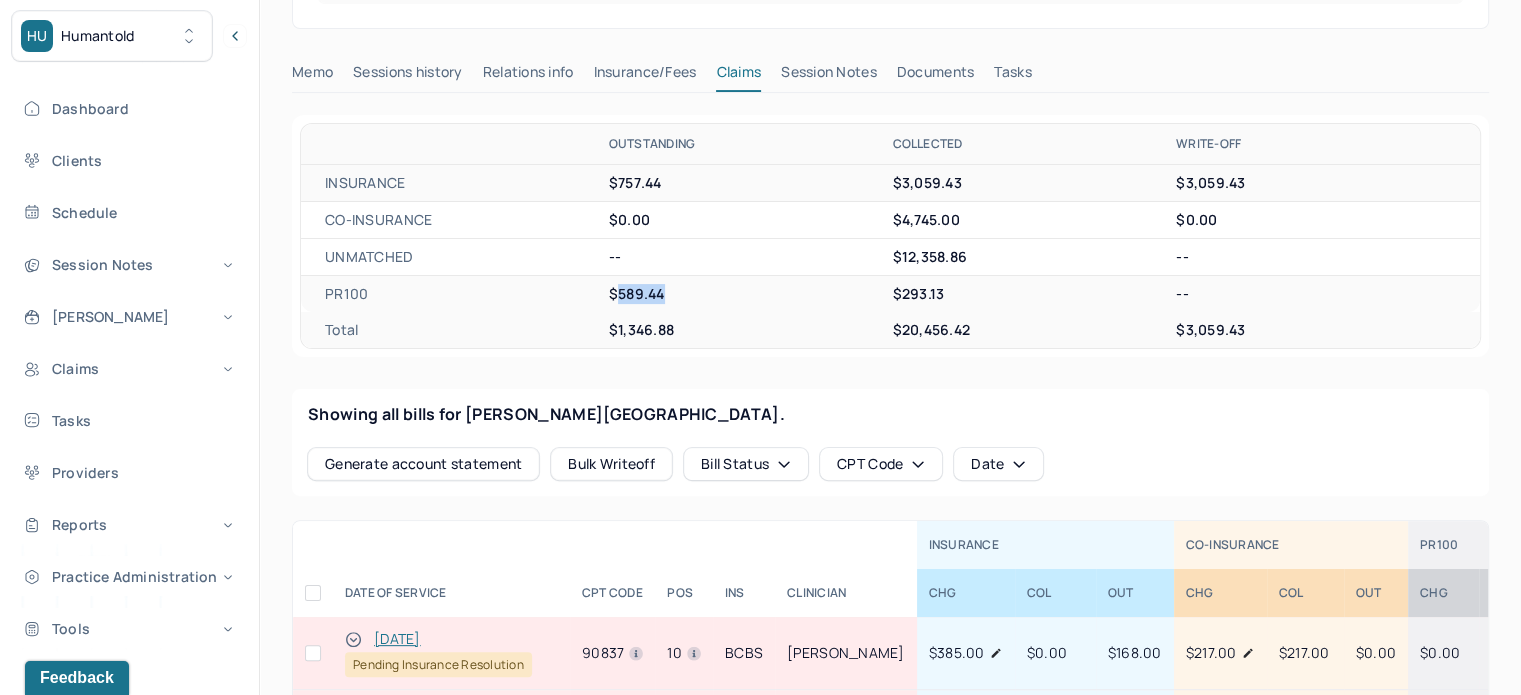 click on "Tasks" at bounding box center (1012, 76) 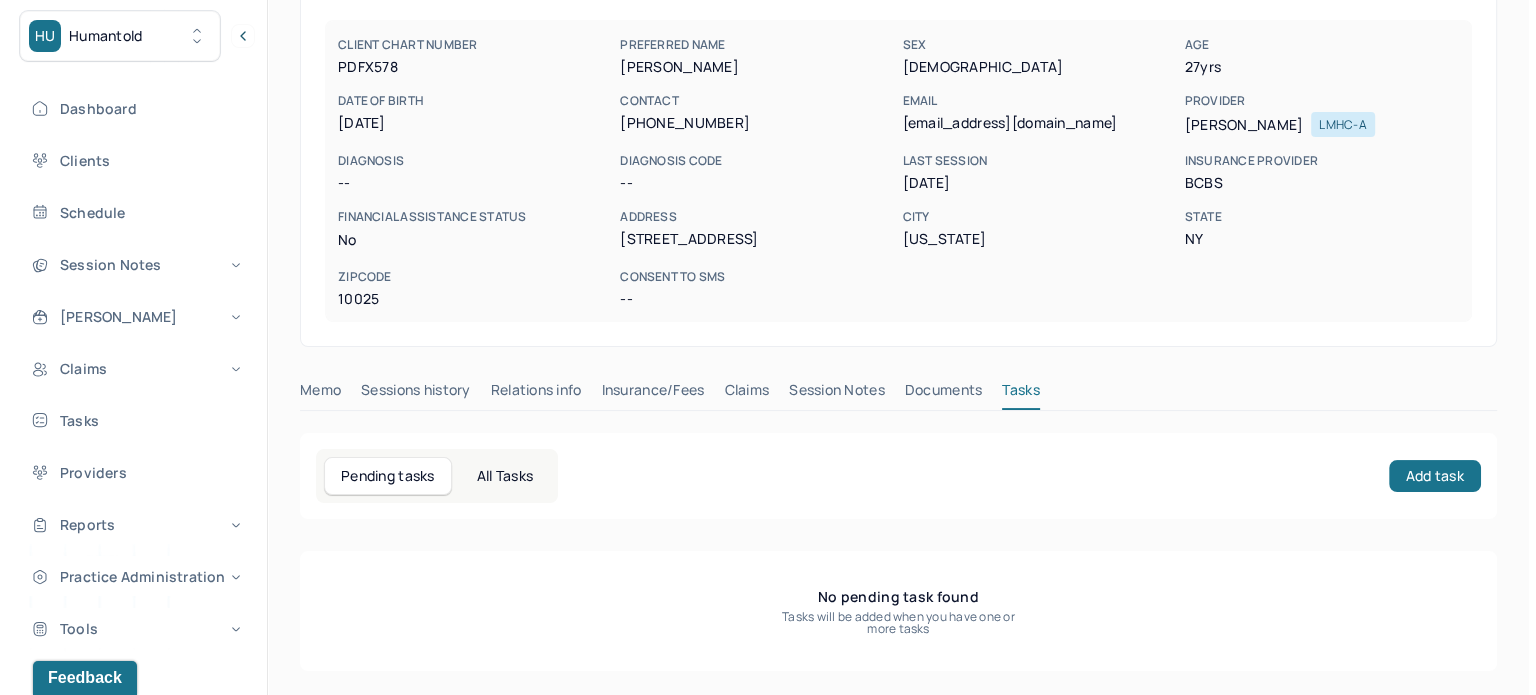 scroll, scrollTop: 180, scrollLeft: 0, axis: vertical 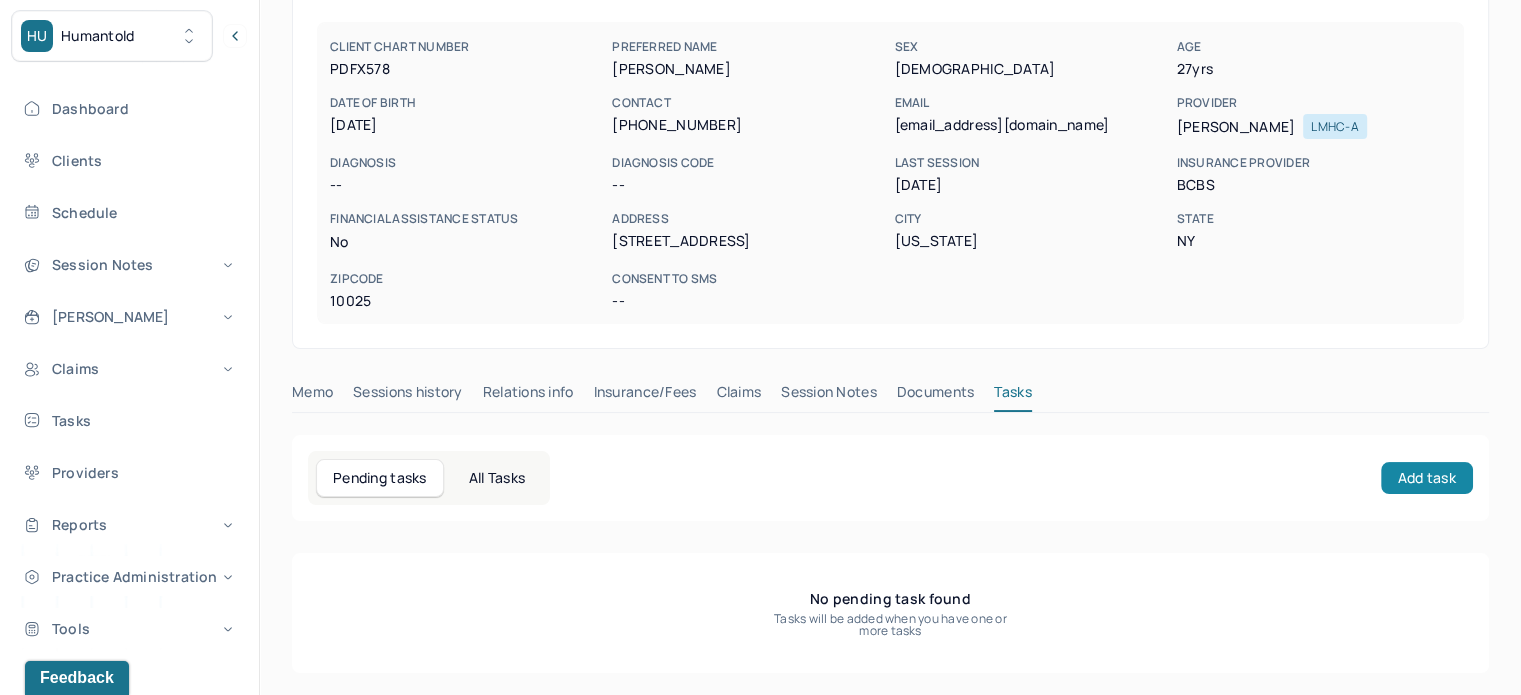 click on "Add task" at bounding box center (1427, 478) 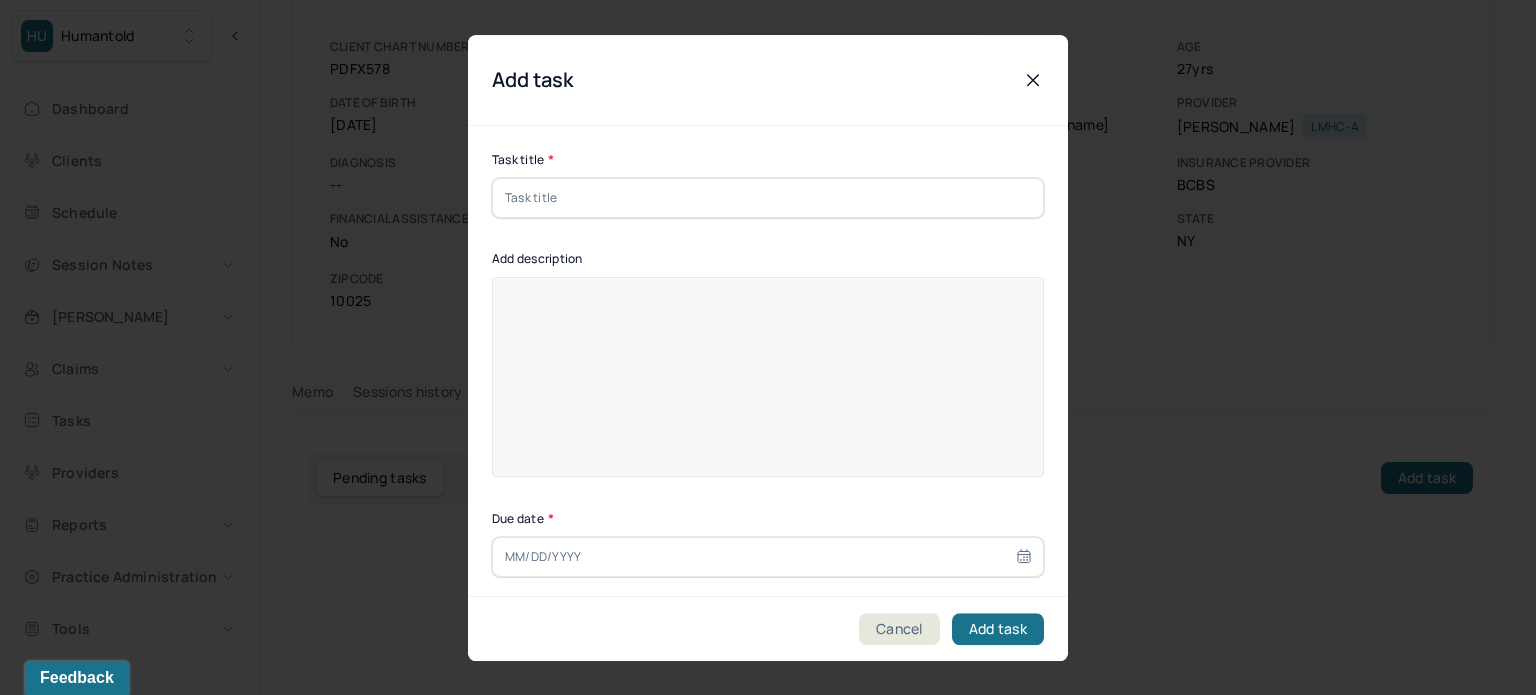 click at bounding box center (768, 198) 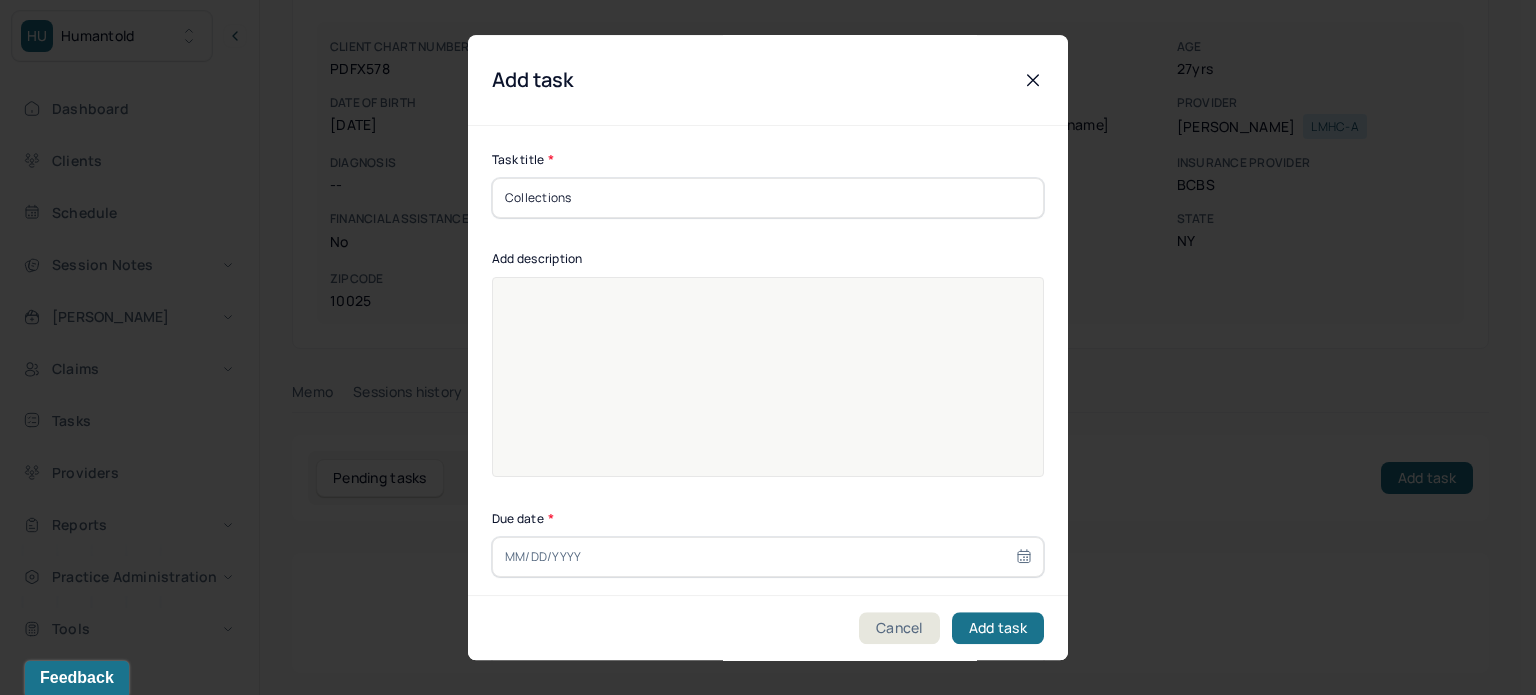 type on "Collections" 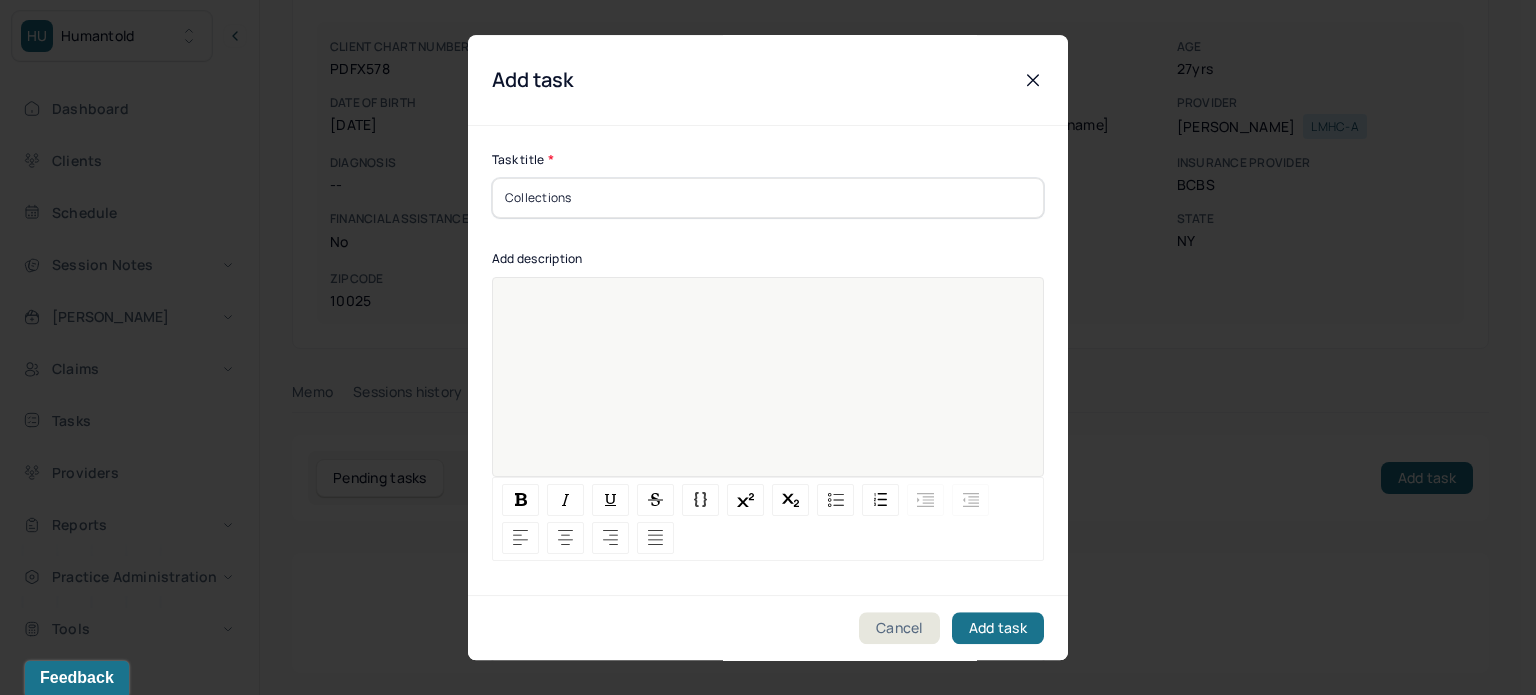 paste 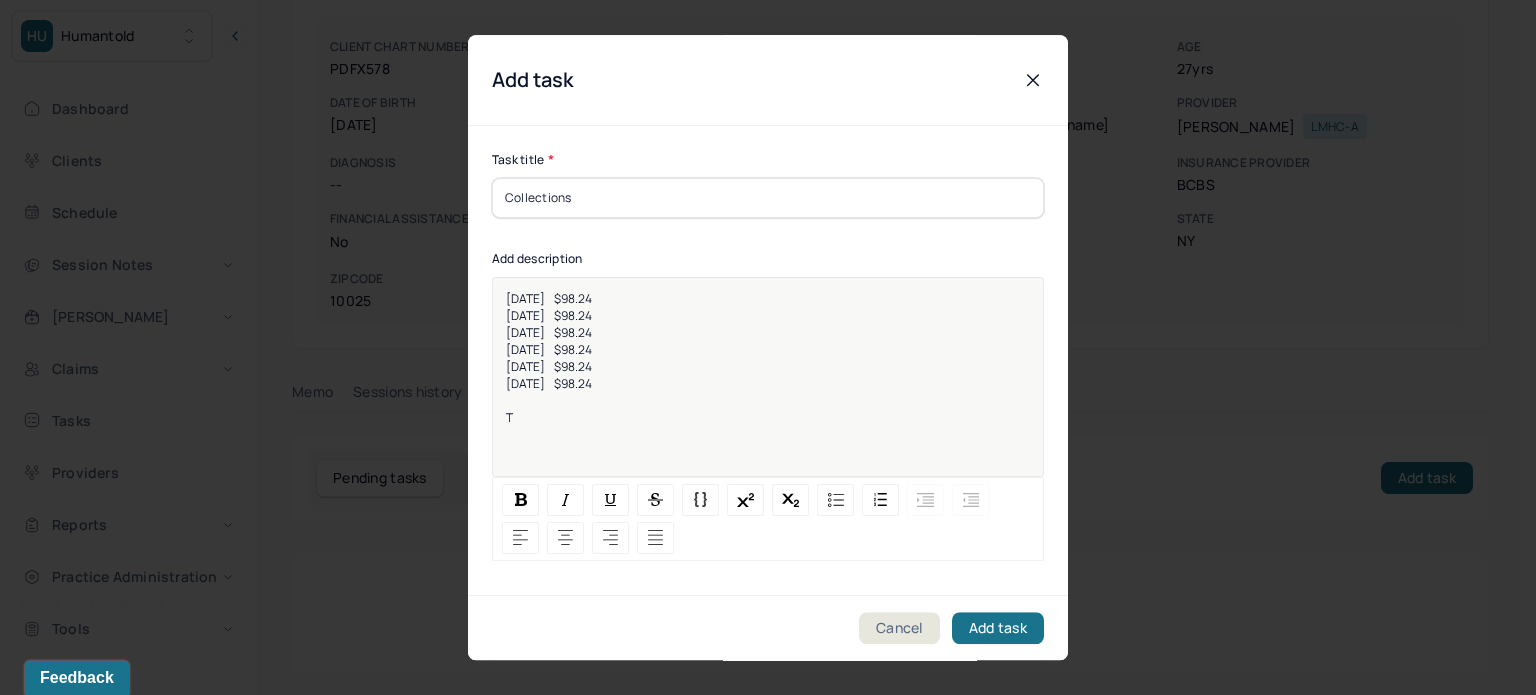 type 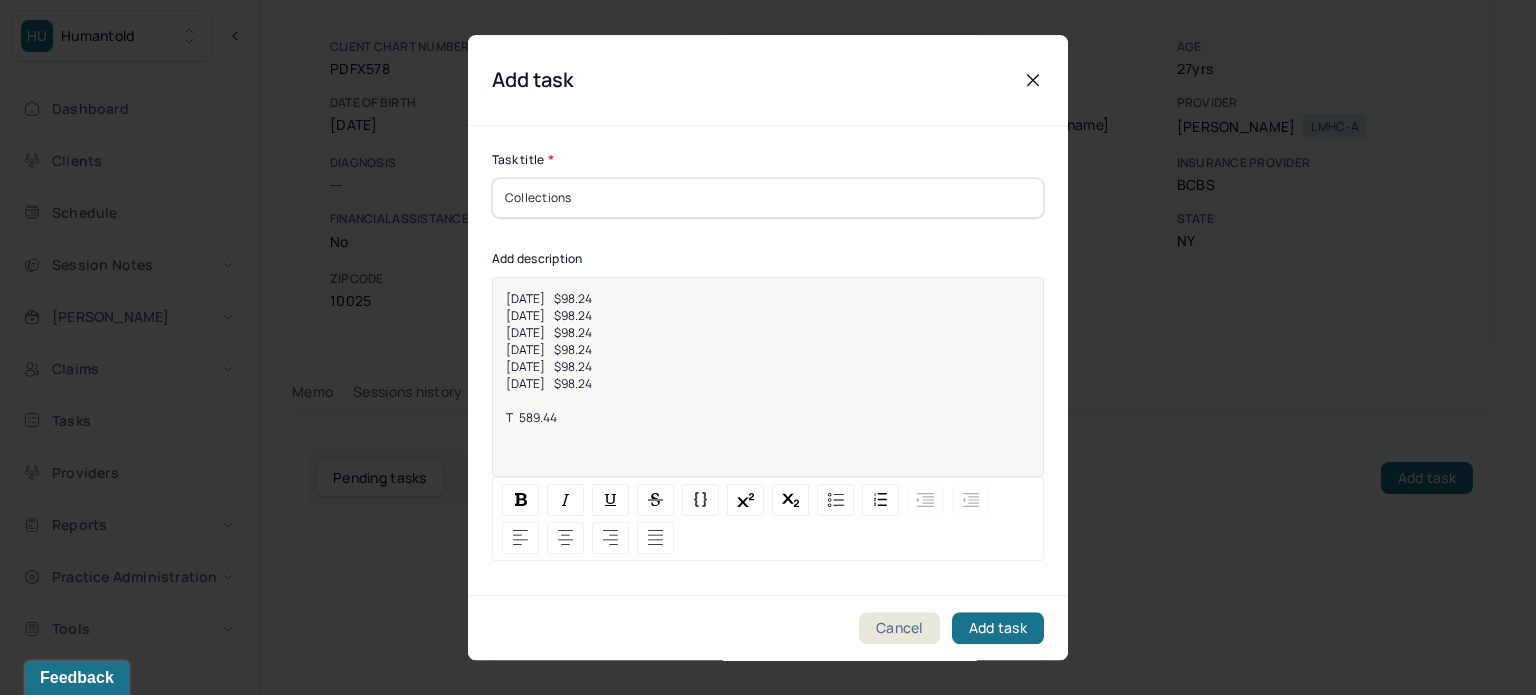 click on "T   589.44" at bounding box center (531, 417) 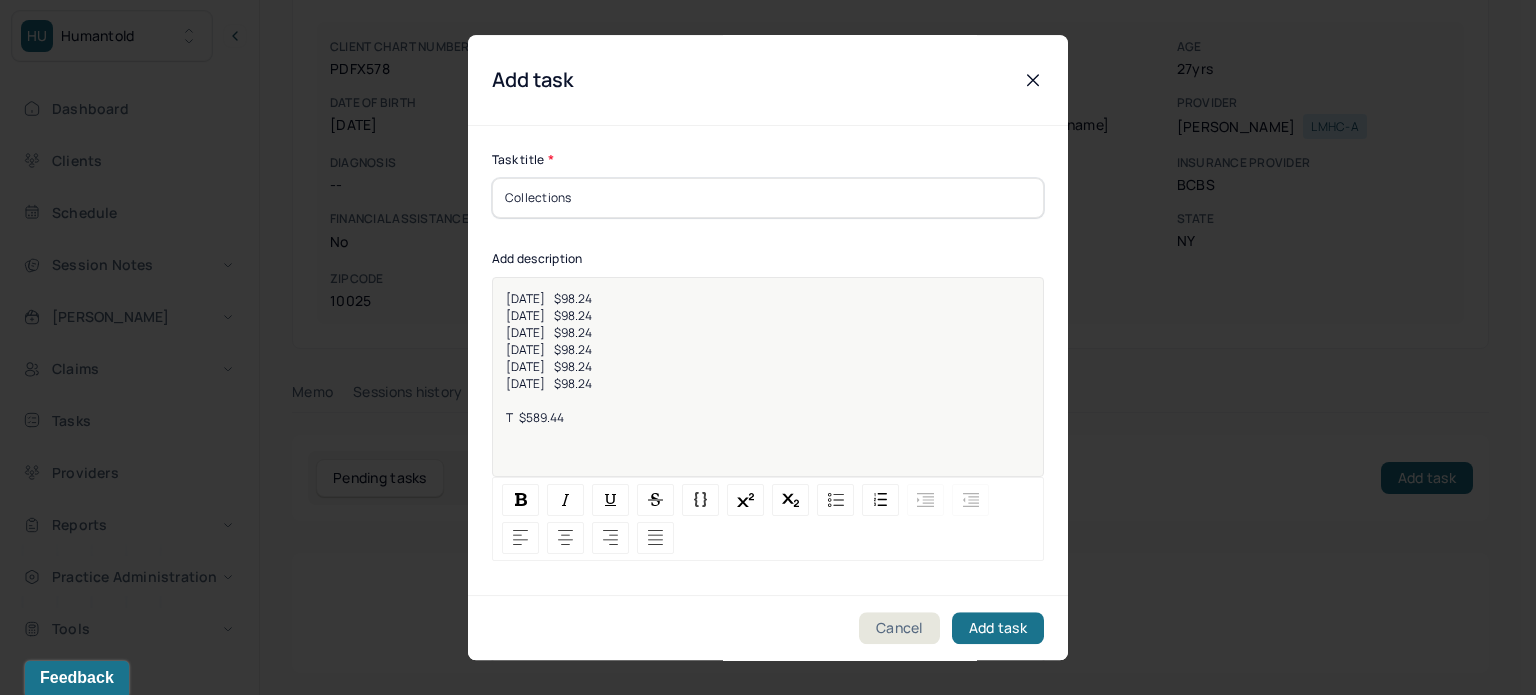 scroll, scrollTop: 25, scrollLeft: 0, axis: vertical 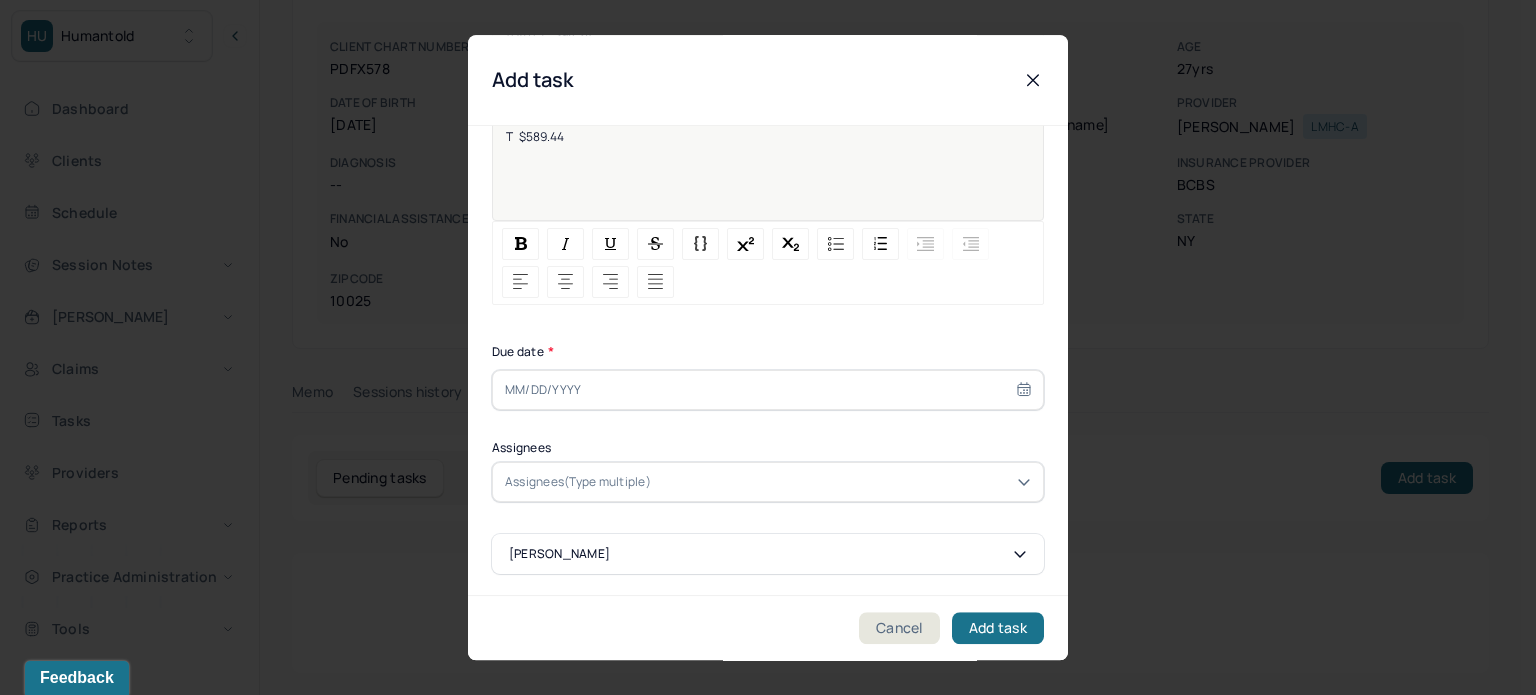 click at bounding box center (768, 390) 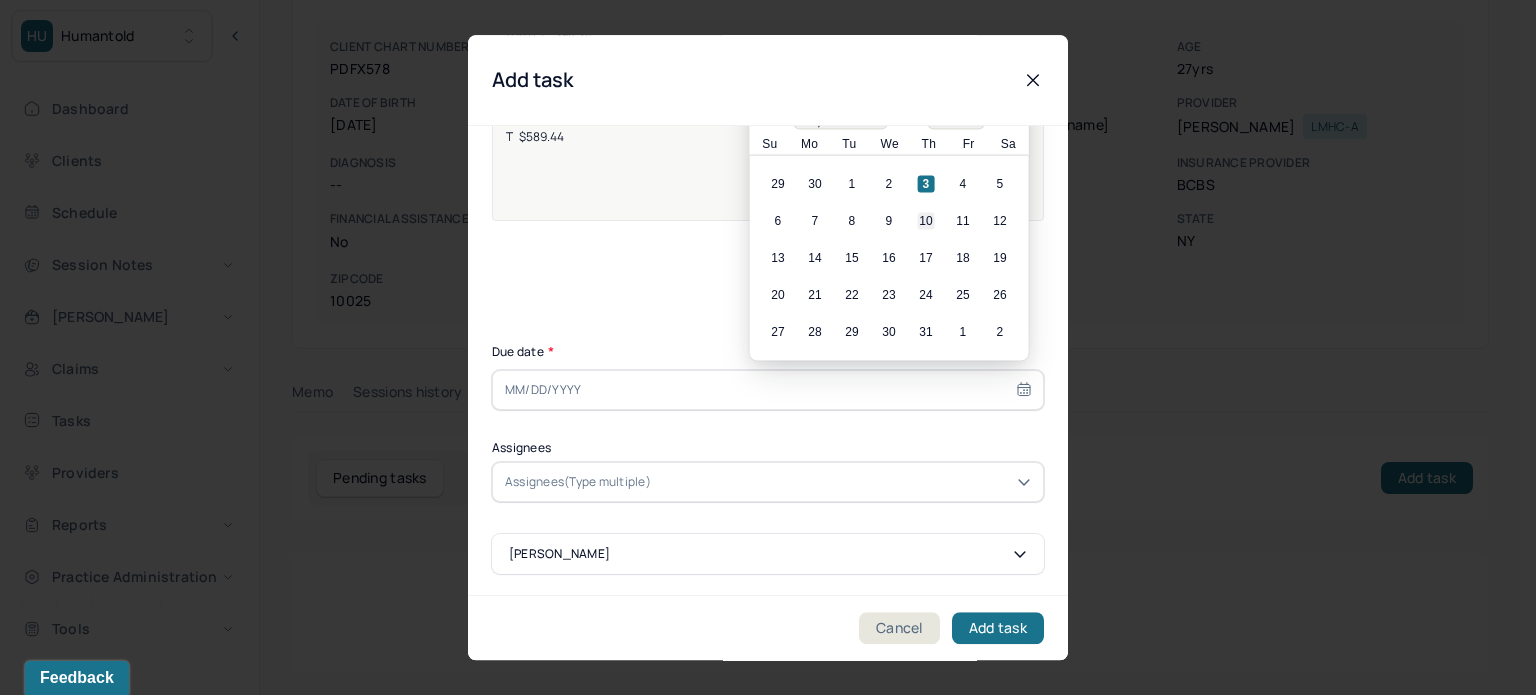 click on "10" at bounding box center [926, 221] 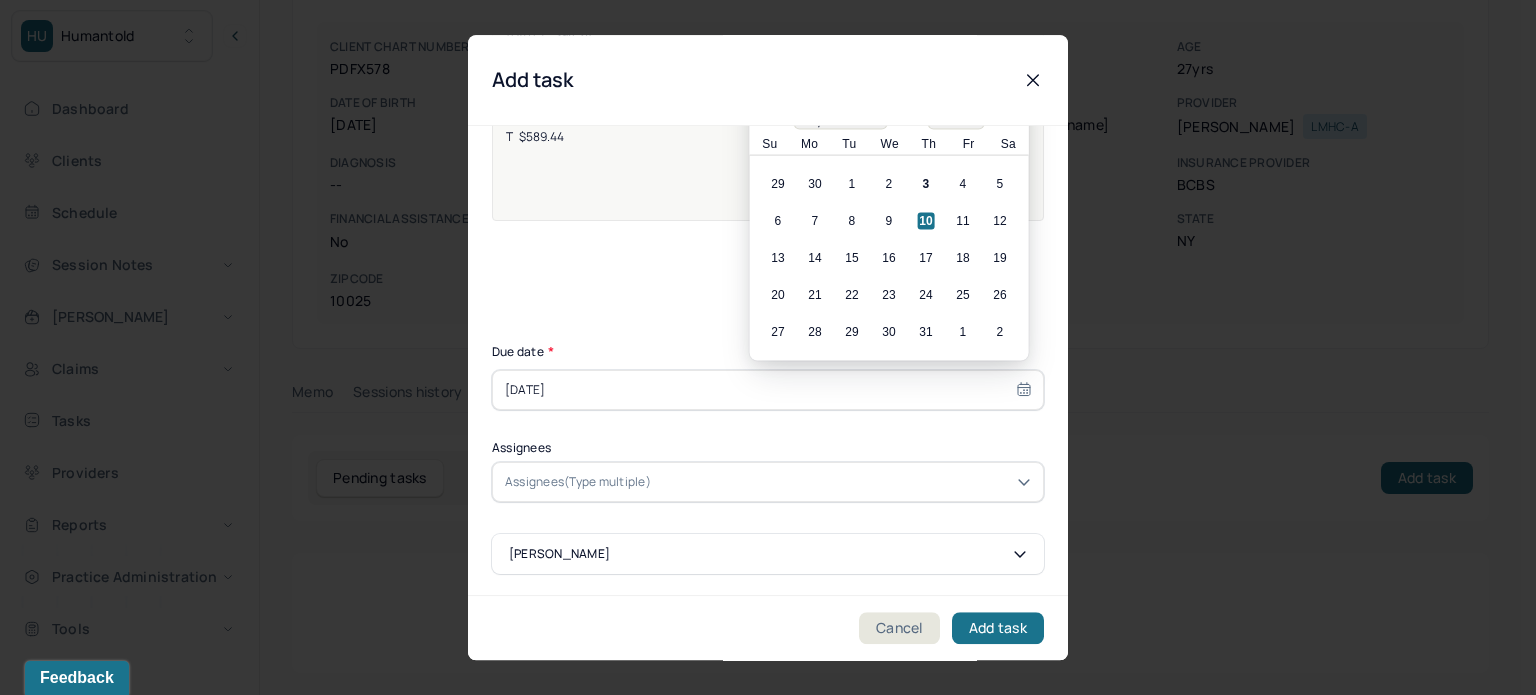 click on "Assignees(Type multiple)" at bounding box center (578, 482) 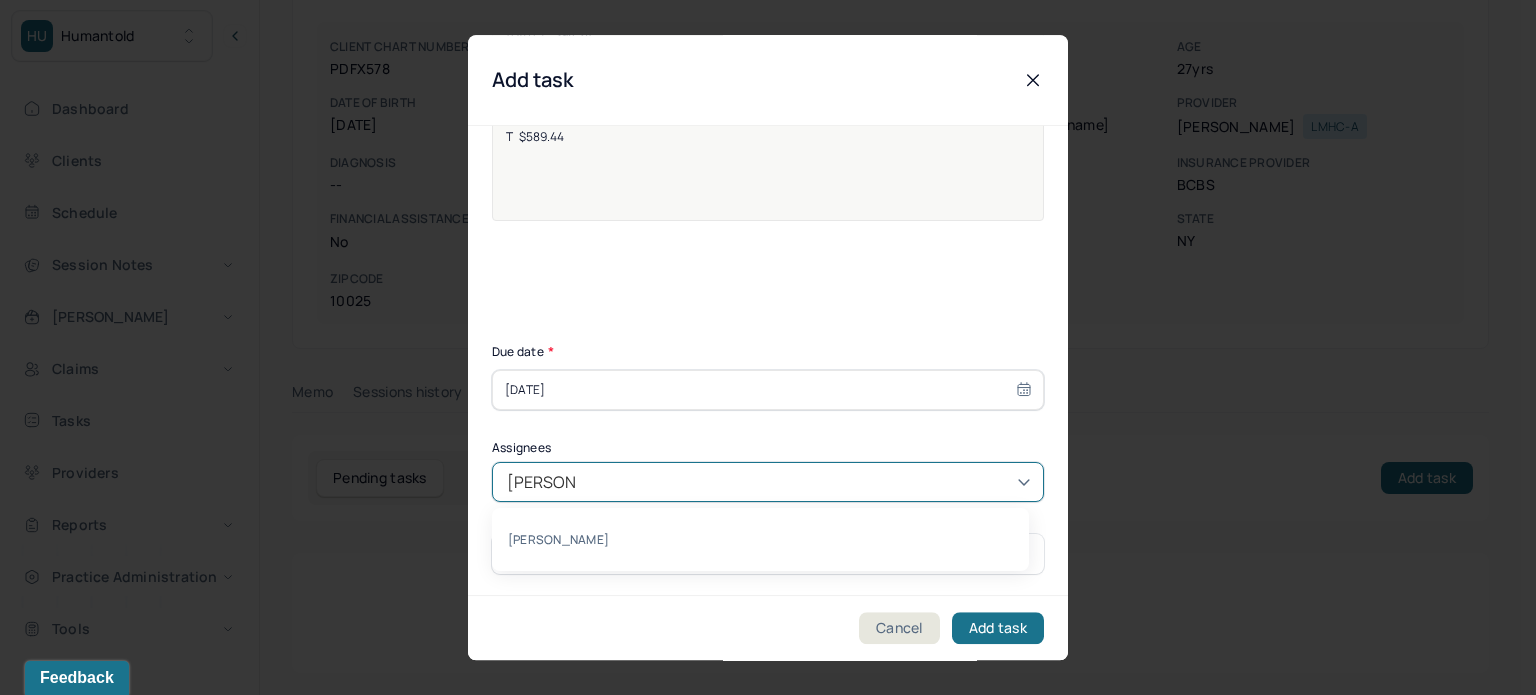 type on "[PERSON_NAME]" 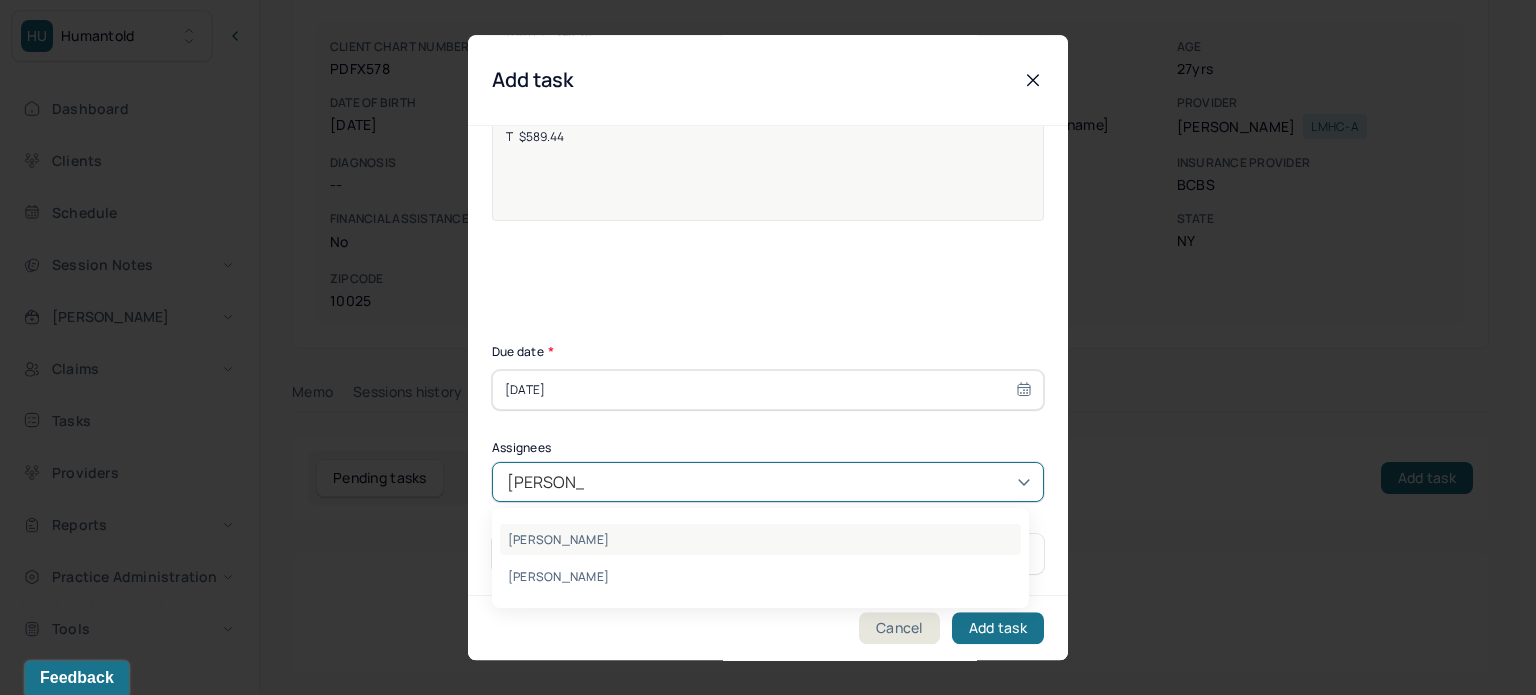 click on "[PERSON_NAME]" at bounding box center (760, 539) 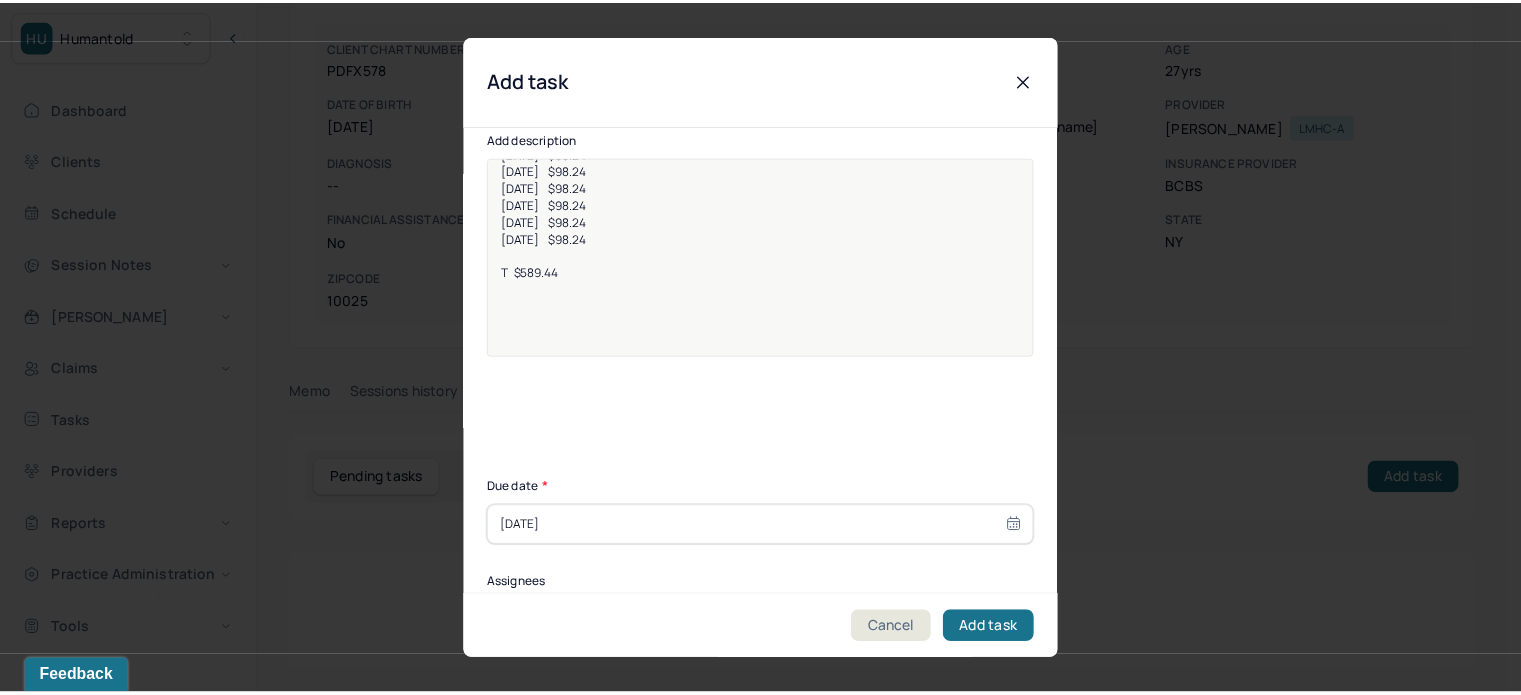 scroll, scrollTop: 0, scrollLeft: 0, axis: both 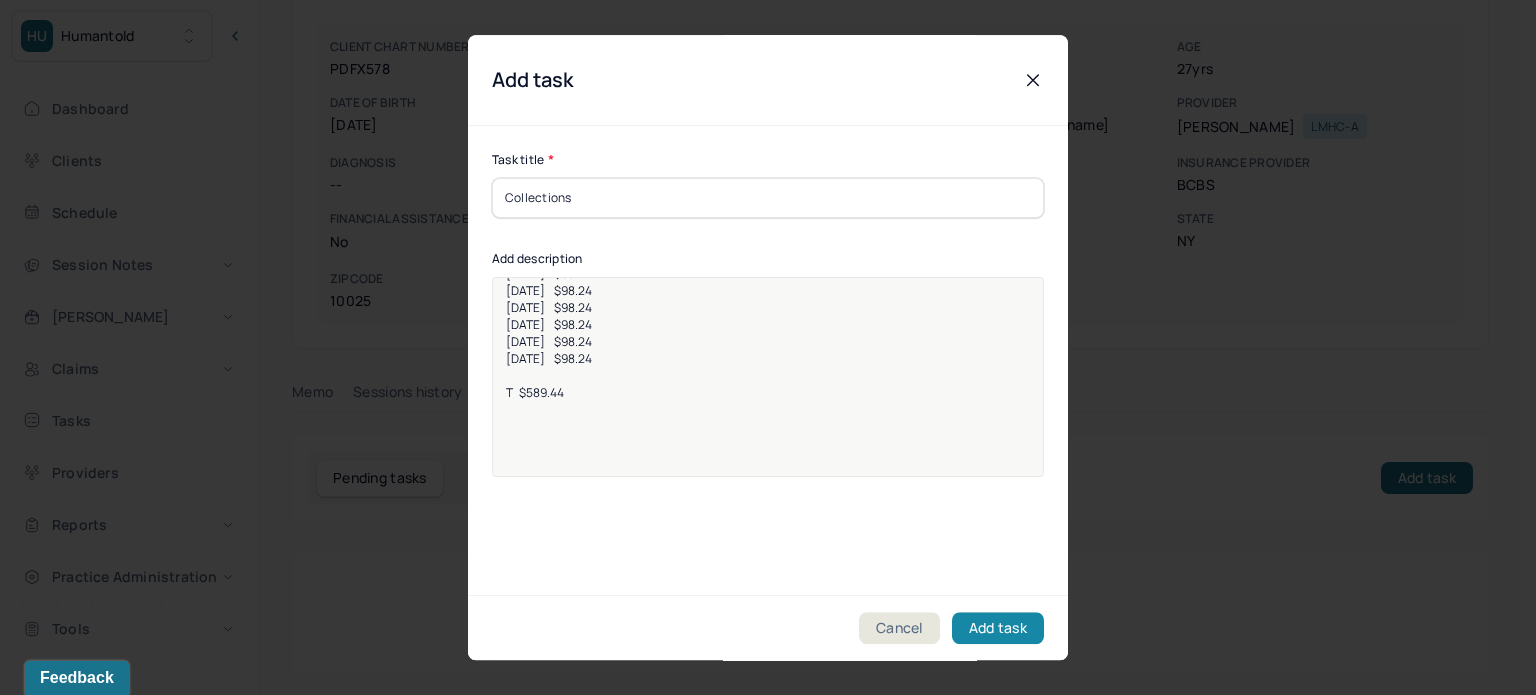 click on "Add task" at bounding box center [998, 628] 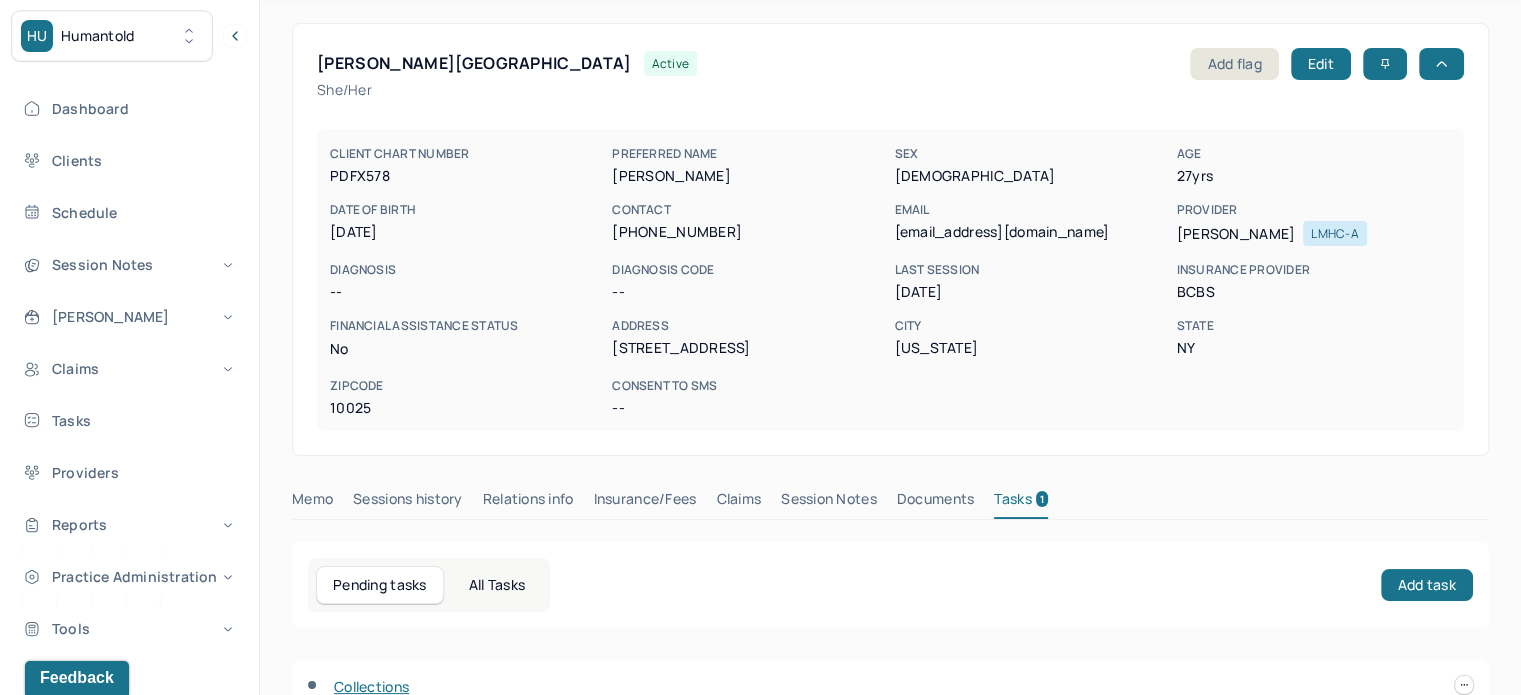 scroll, scrollTop: 0, scrollLeft: 0, axis: both 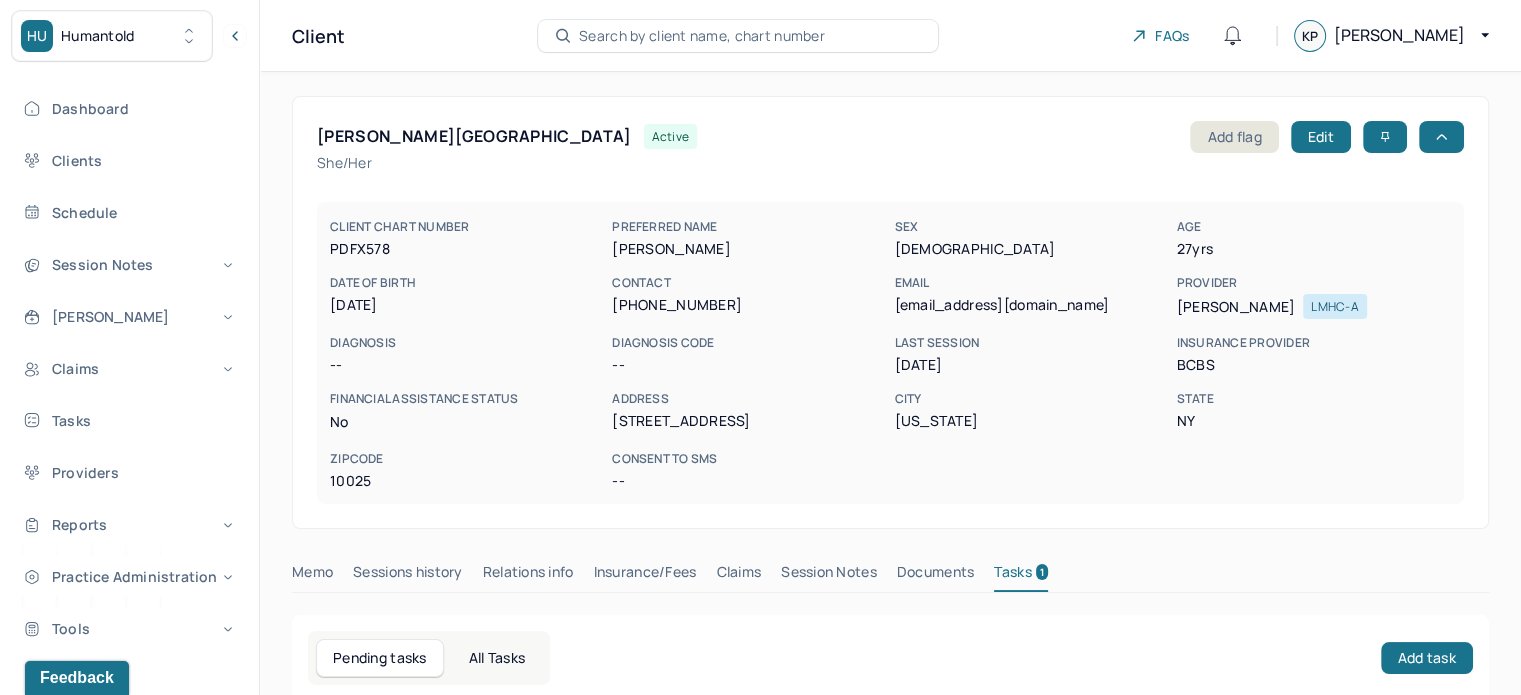 click on "Search by client name, chart number" at bounding box center [702, 36] 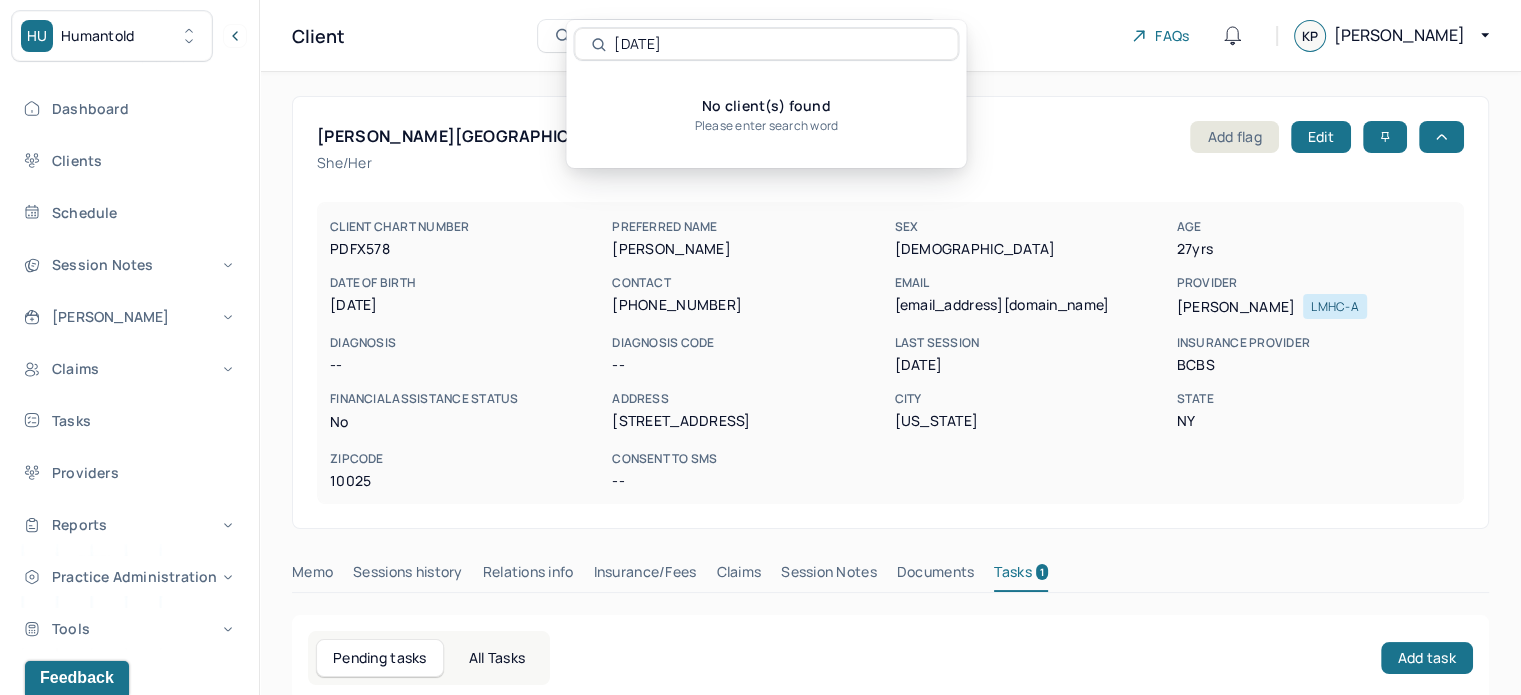 drag, startPoint x: 688, startPoint y: 48, endPoint x: 580, endPoint y: 39, distance: 108.37435 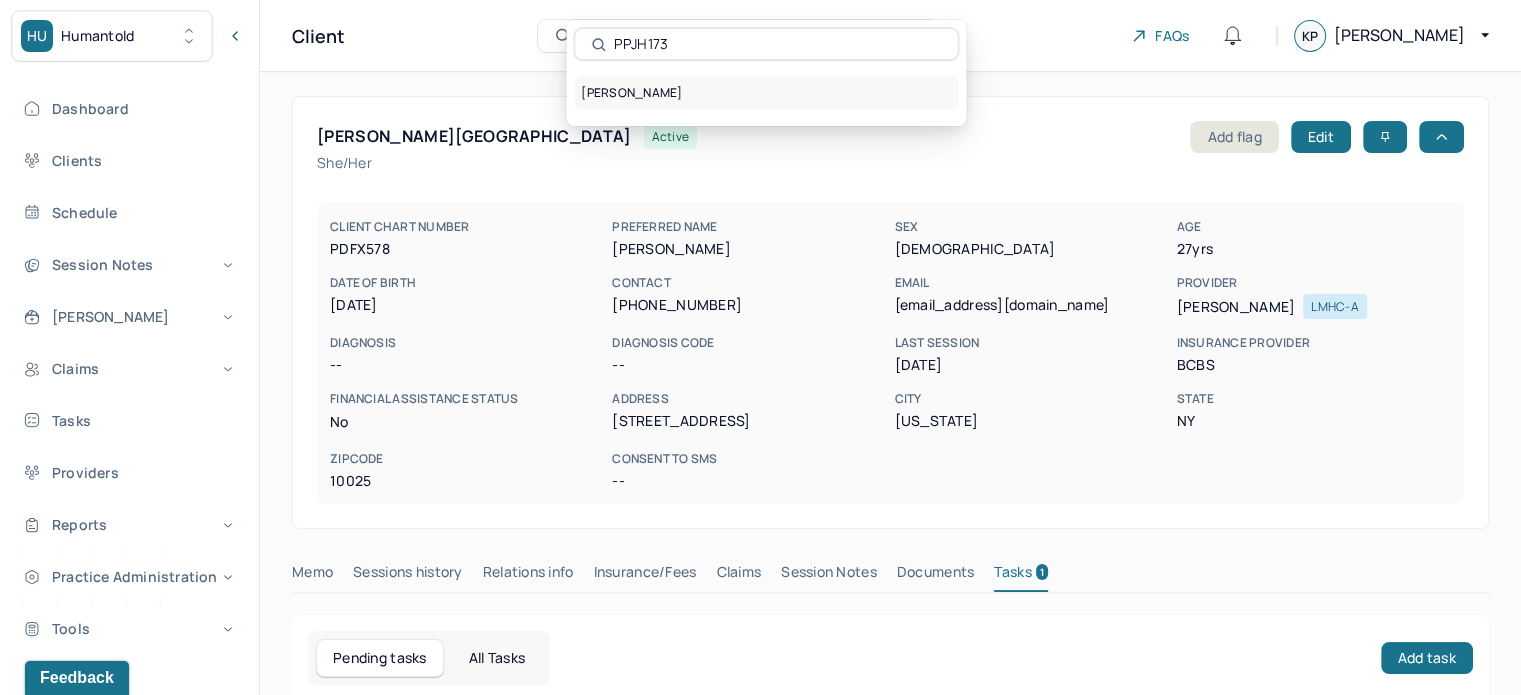 type on "PPJH173" 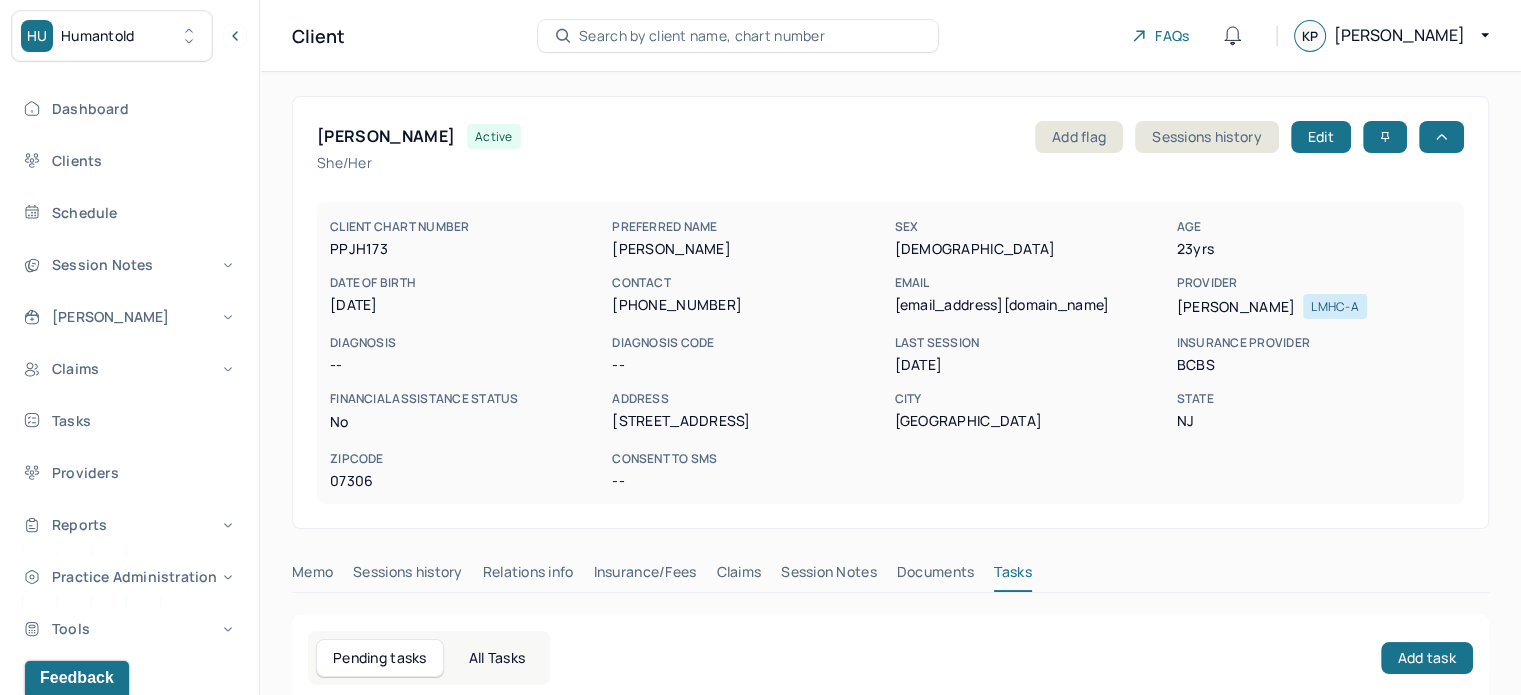 click on "[EMAIL_ADDRESS][DOMAIN_NAME]" at bounding box center (1031, 305) 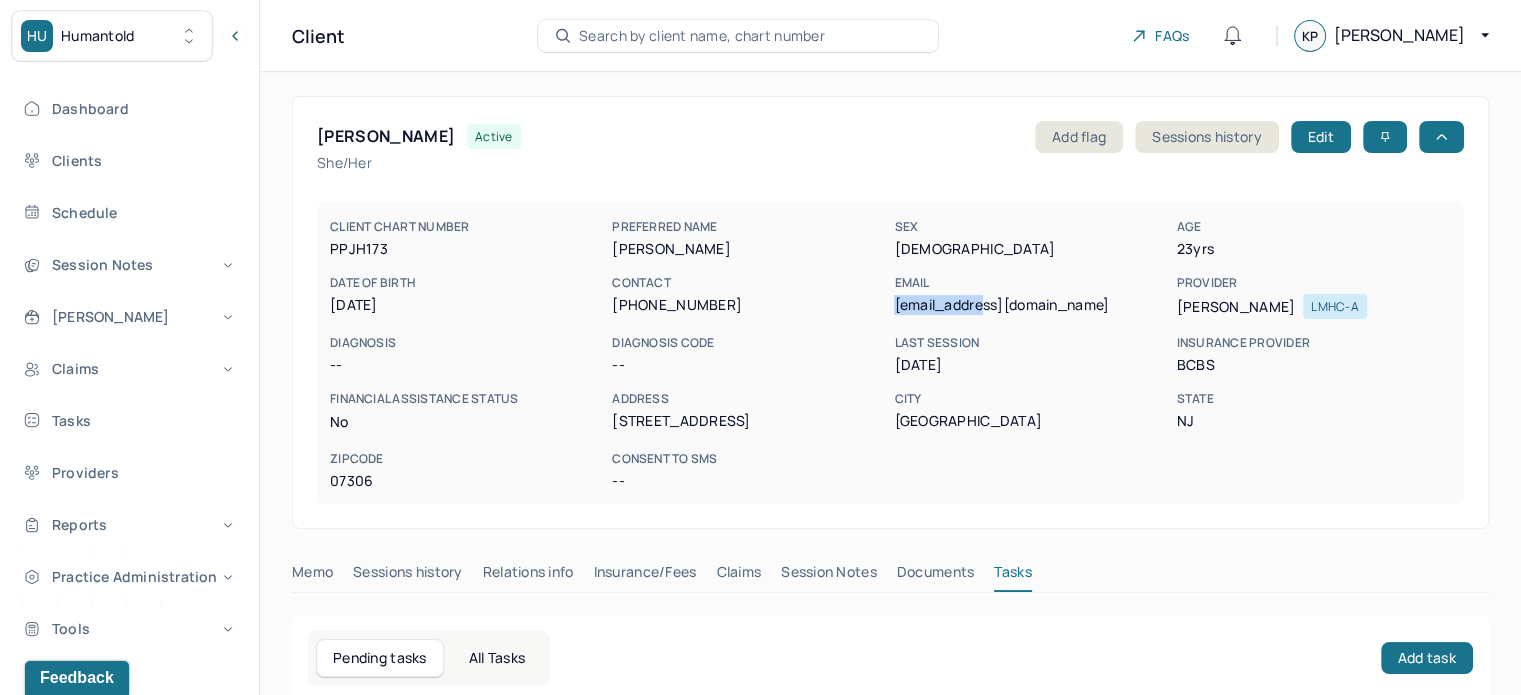 click on "[EMAIL_ADDRESS][DOMAIN_NAME]" at bounding box center [1031, 305] 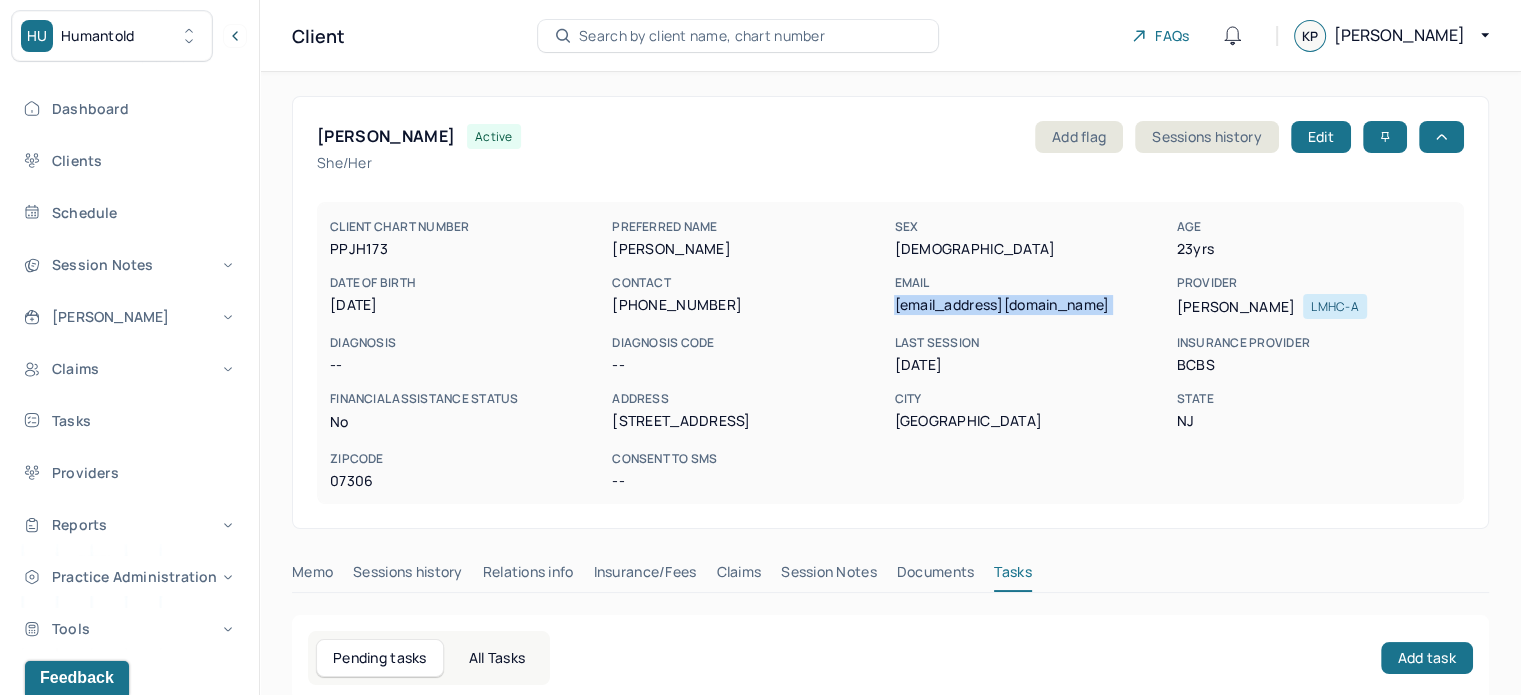 click on "[EMAIL_ADDRESS][DOMAIN_NAME]" at bounding box center [1031, 305] 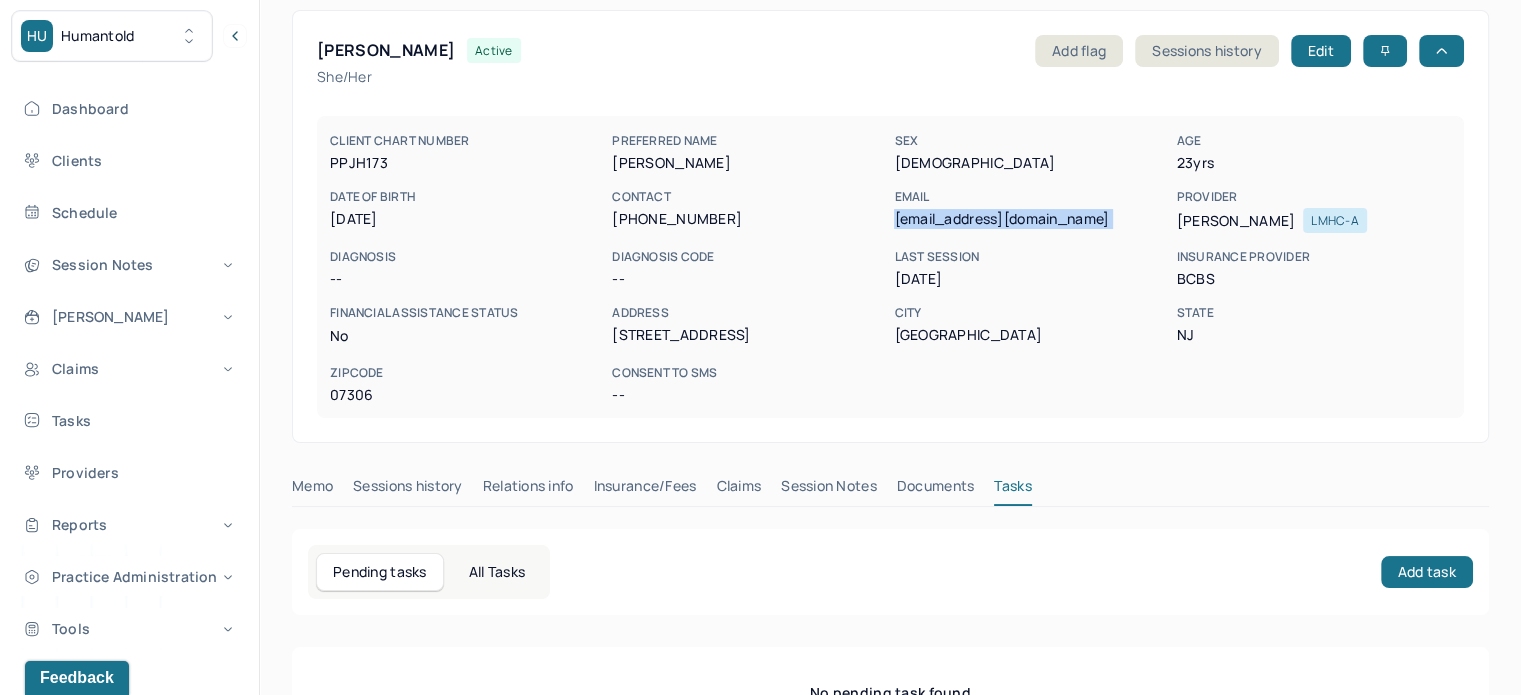 scroll, scrollTop: 180, scrollLeft: 0, axis: vertical 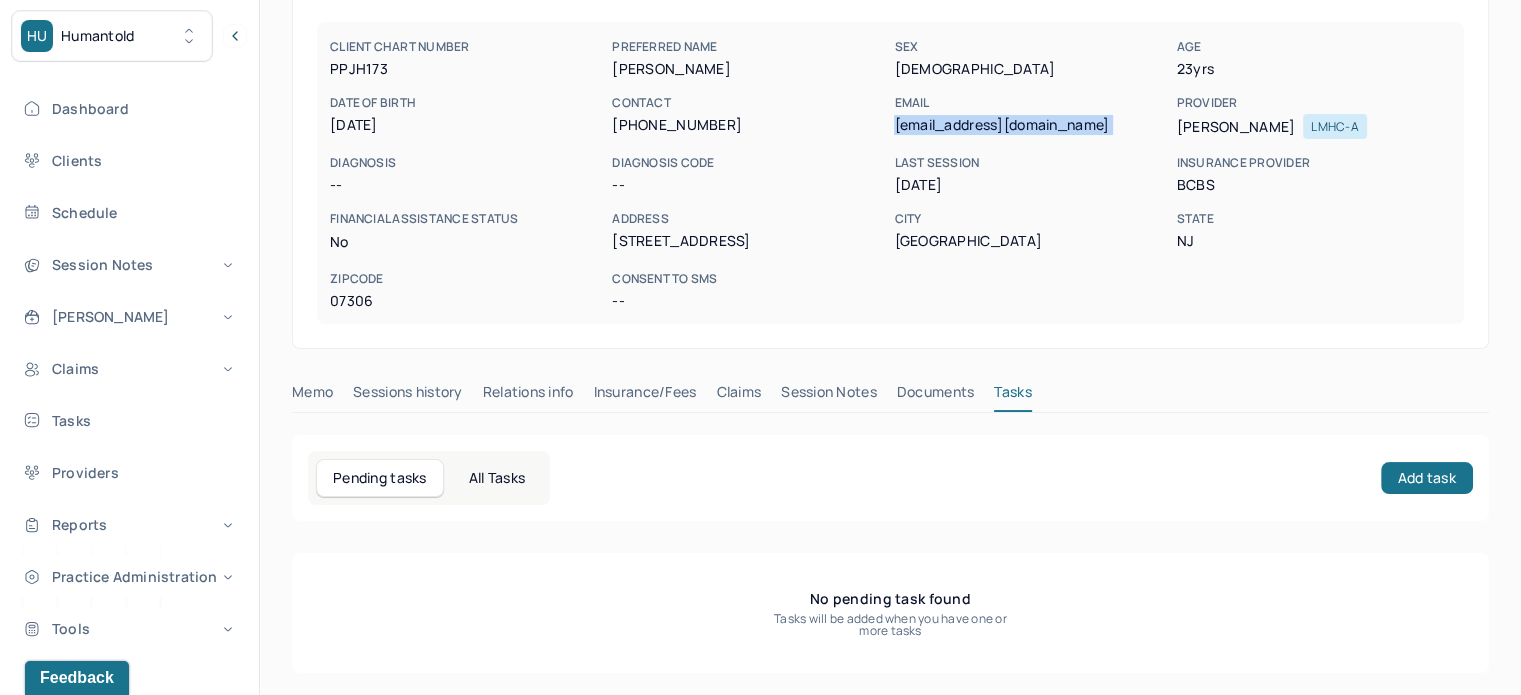 click on "Claims" at bounding box center [738, 396] 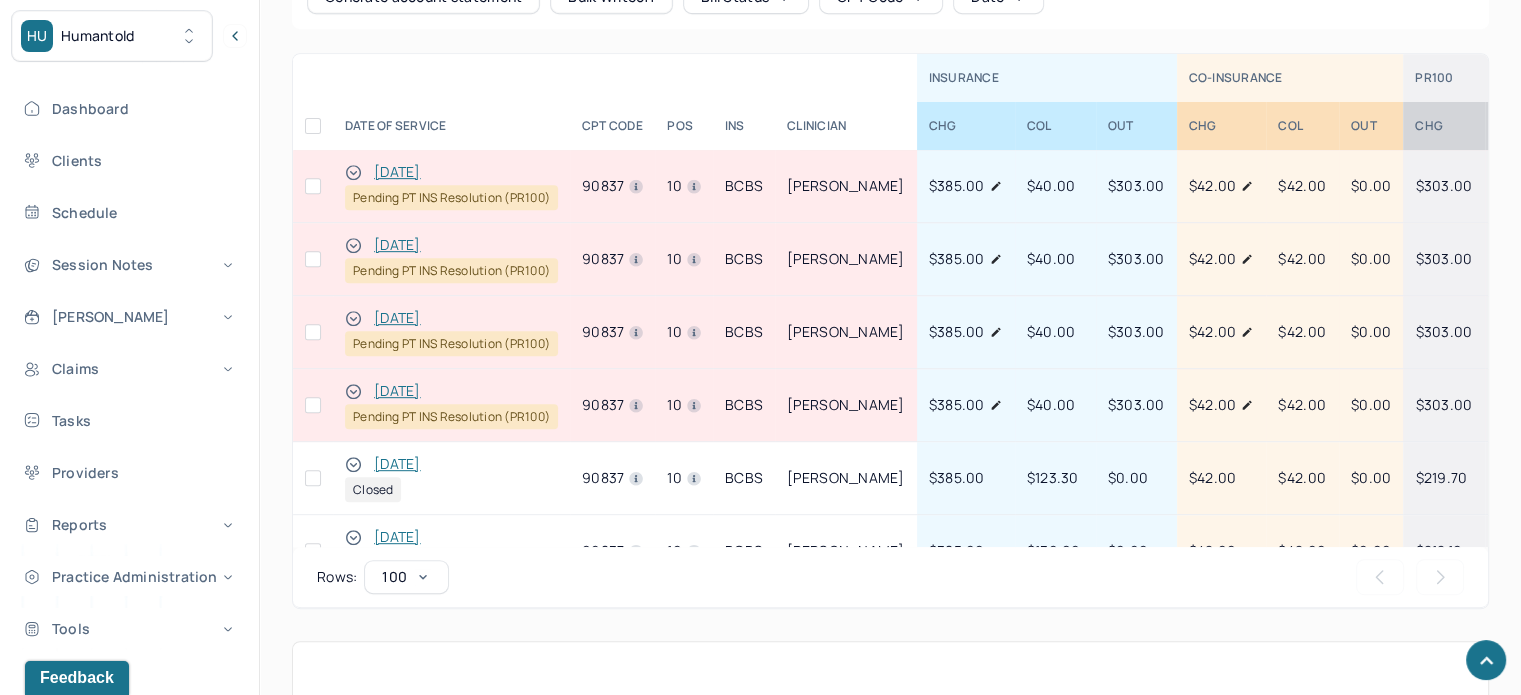 scroll, scrollTop: 980, scrollLeft: 0, axis: vertical 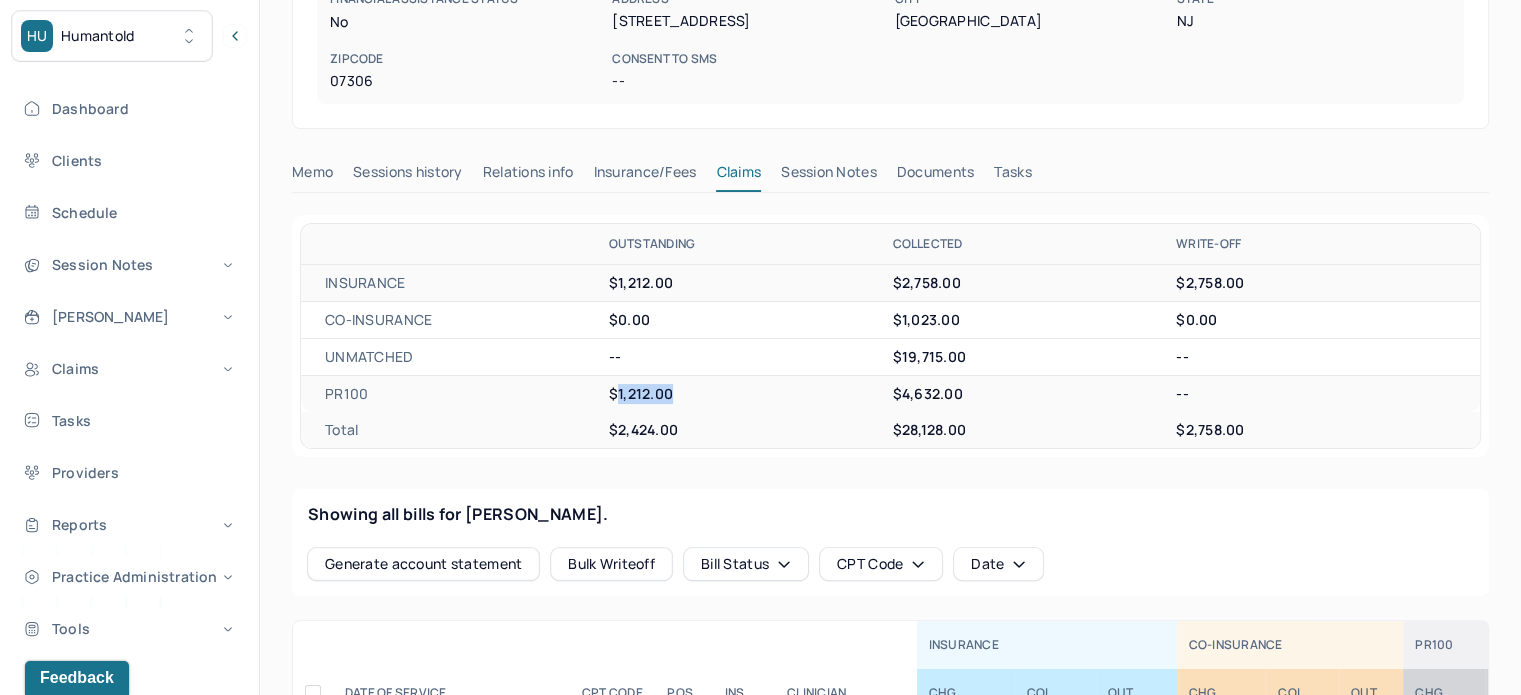 drag, startPoint x: 677, startPoint y: 387, endPoint x: 614, endPoint y: 396, distance: 63.63961 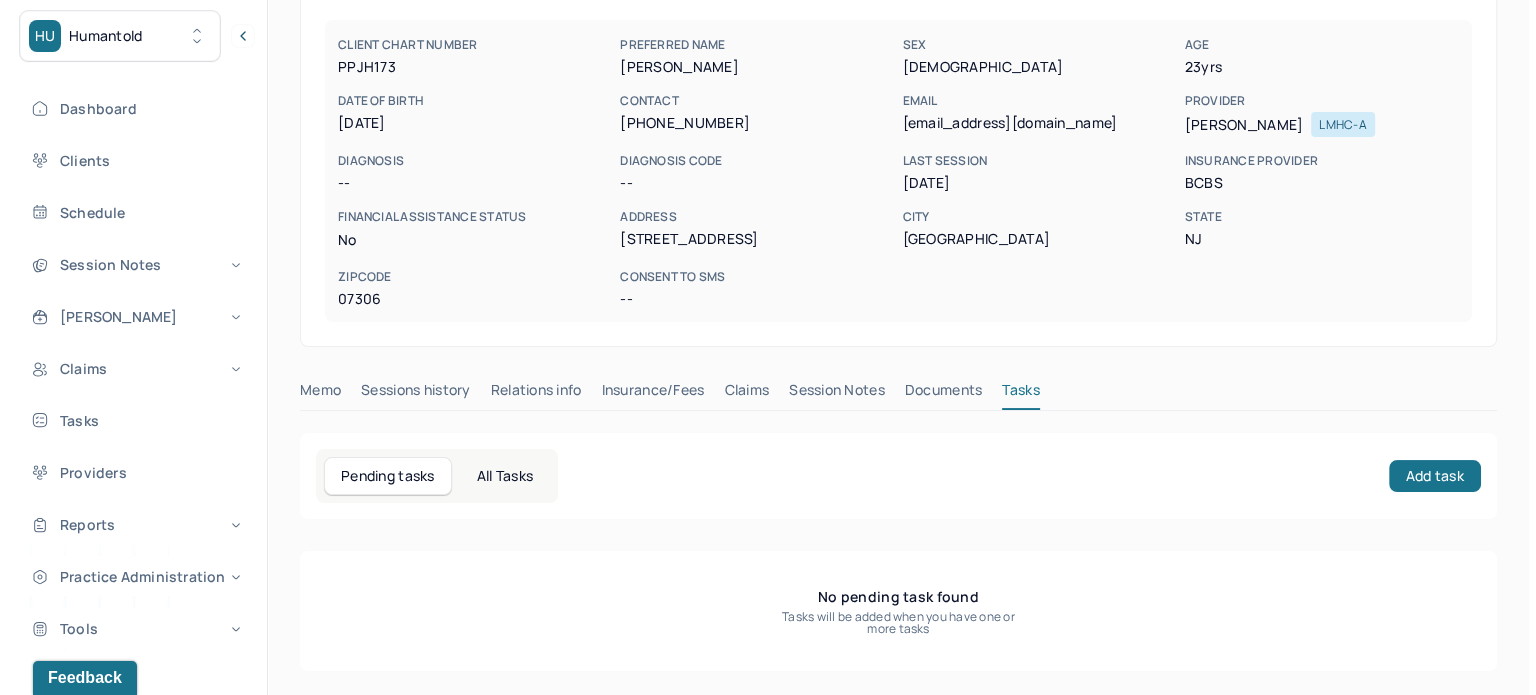 scroll, scrollTop: 180, scrollLeft: 0, axis: vertical 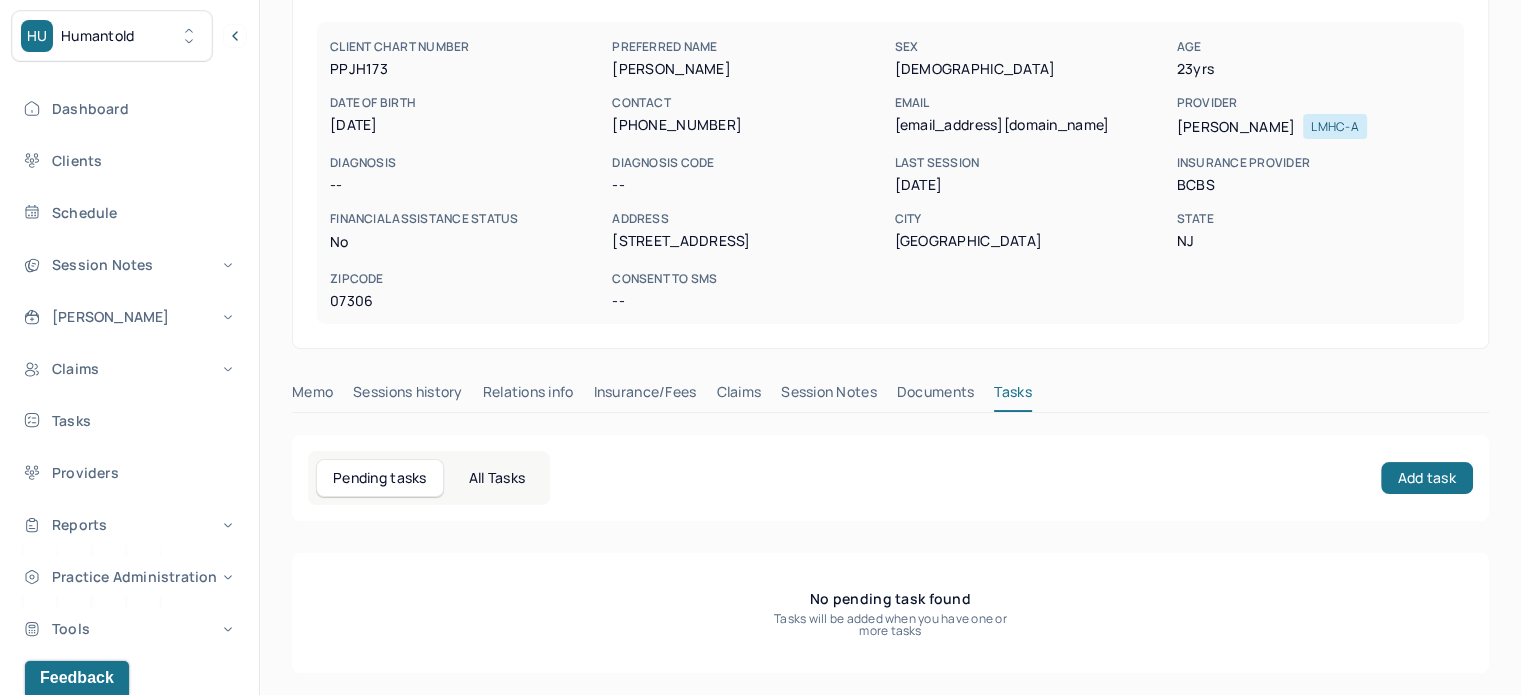 click on "Pending tasks     All Tasks     Add task" at bounding box center [890, 478] 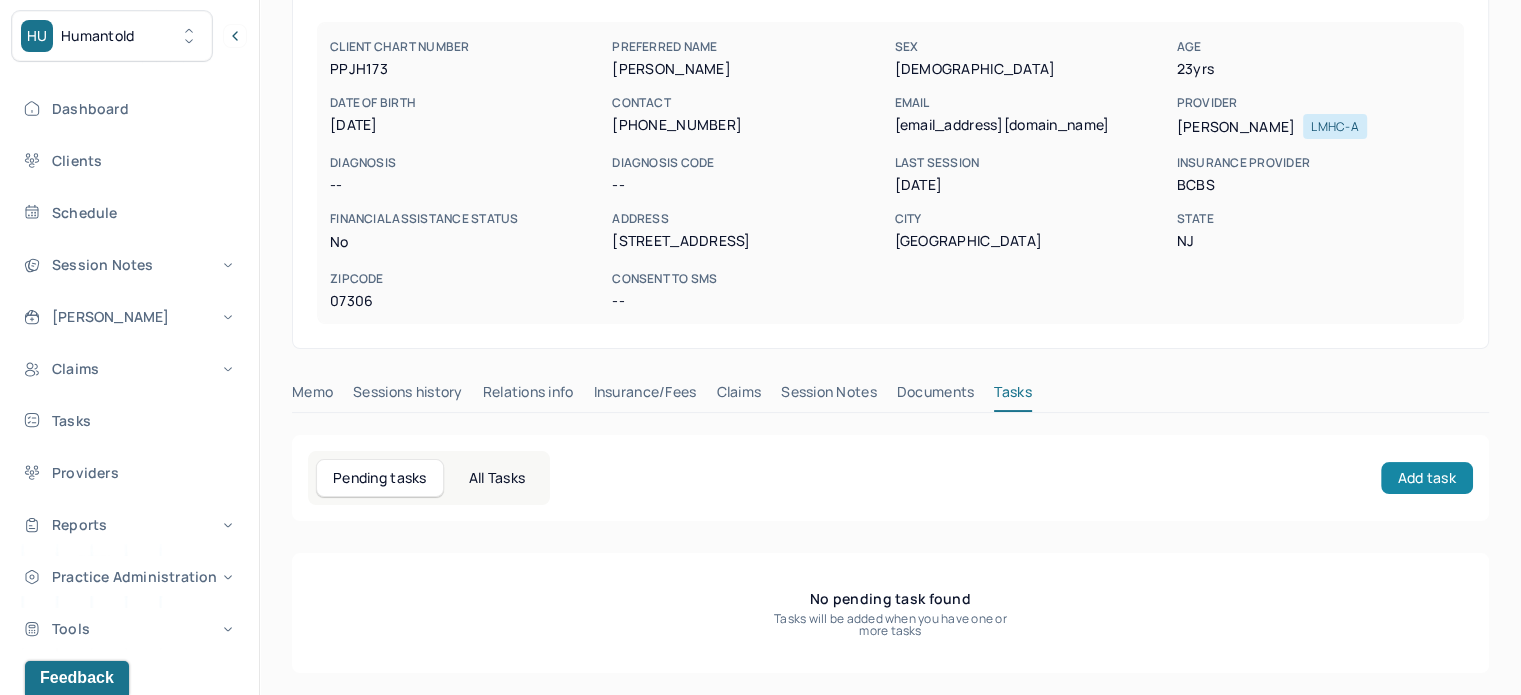 click on "Add task" at bounding box center (1427, 478) 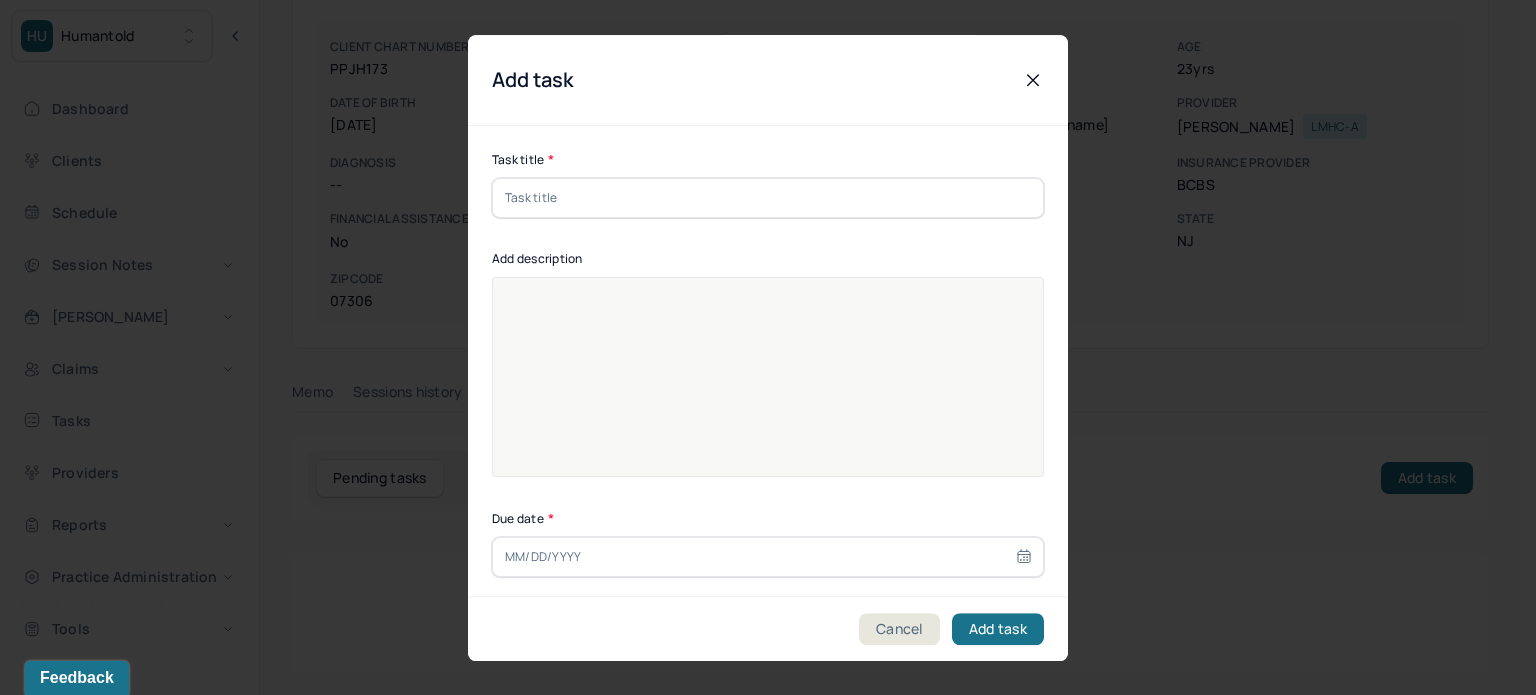 click at bounding box center [768, 198] 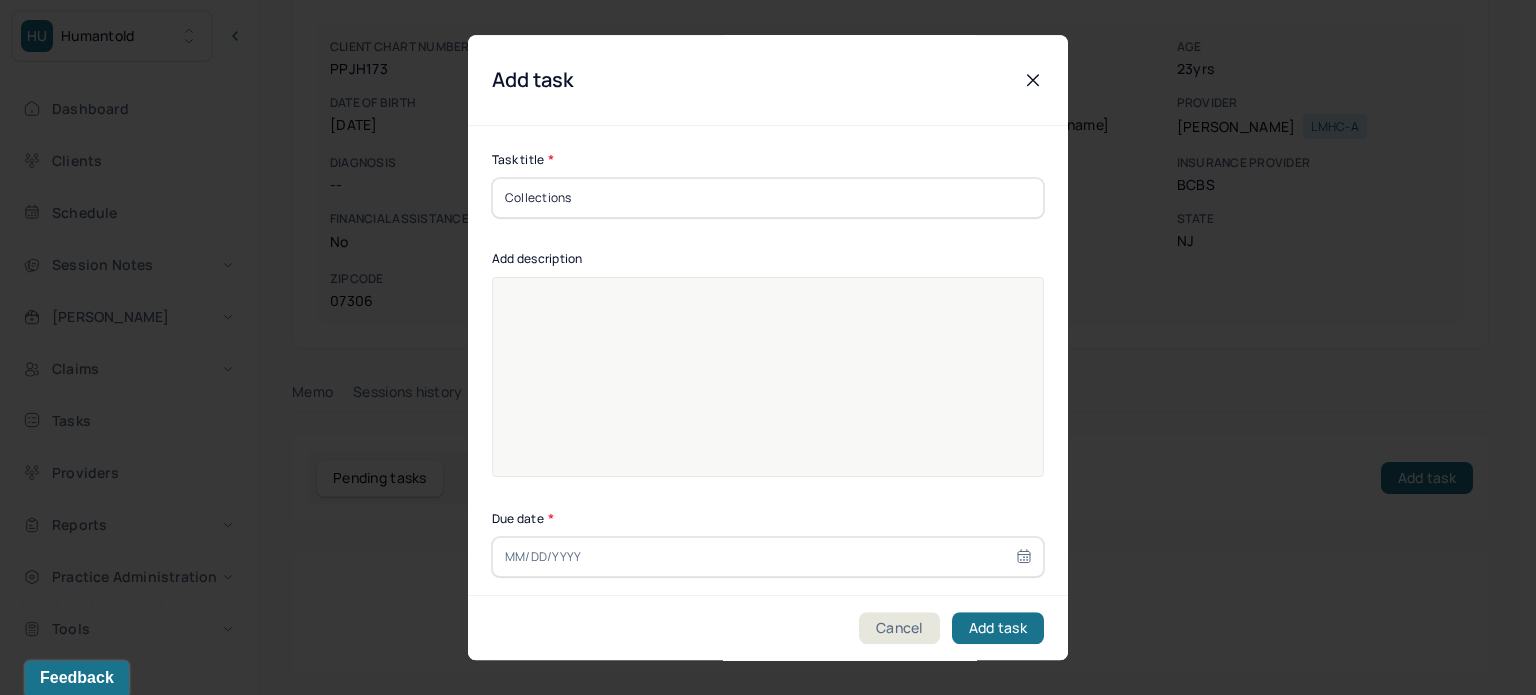 type on "Collections" 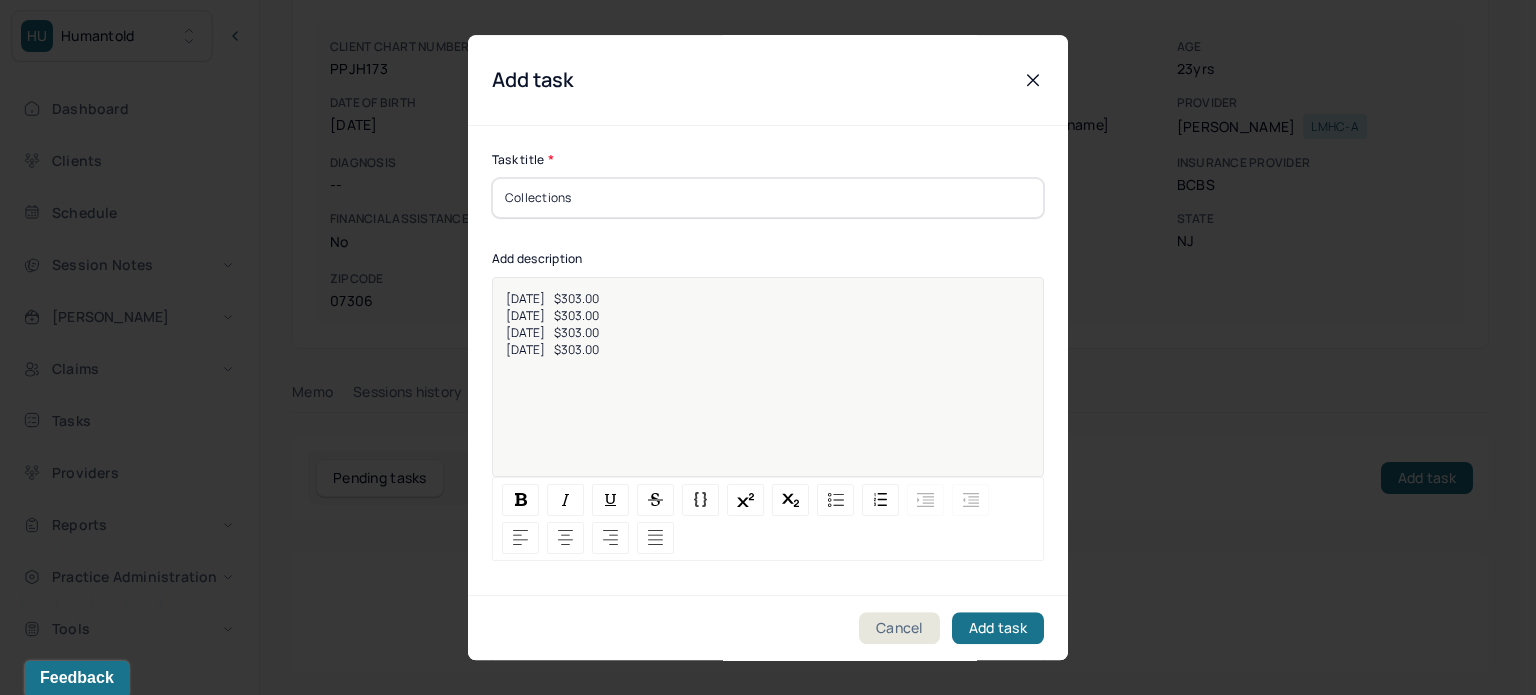click on "[DATE]	$303.00" at bounding box center (552, 332) 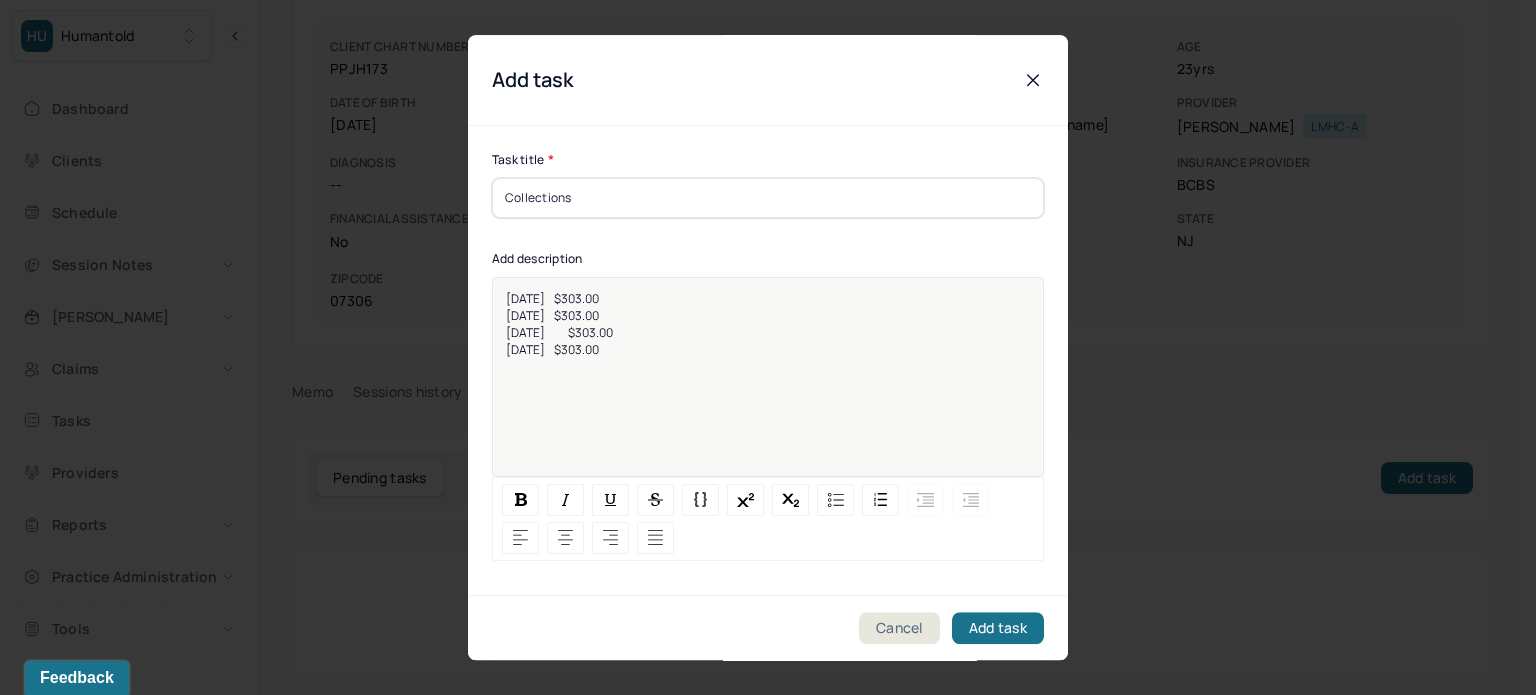 click on "[DATE]	$303.00" at bounding box center [552, 349] 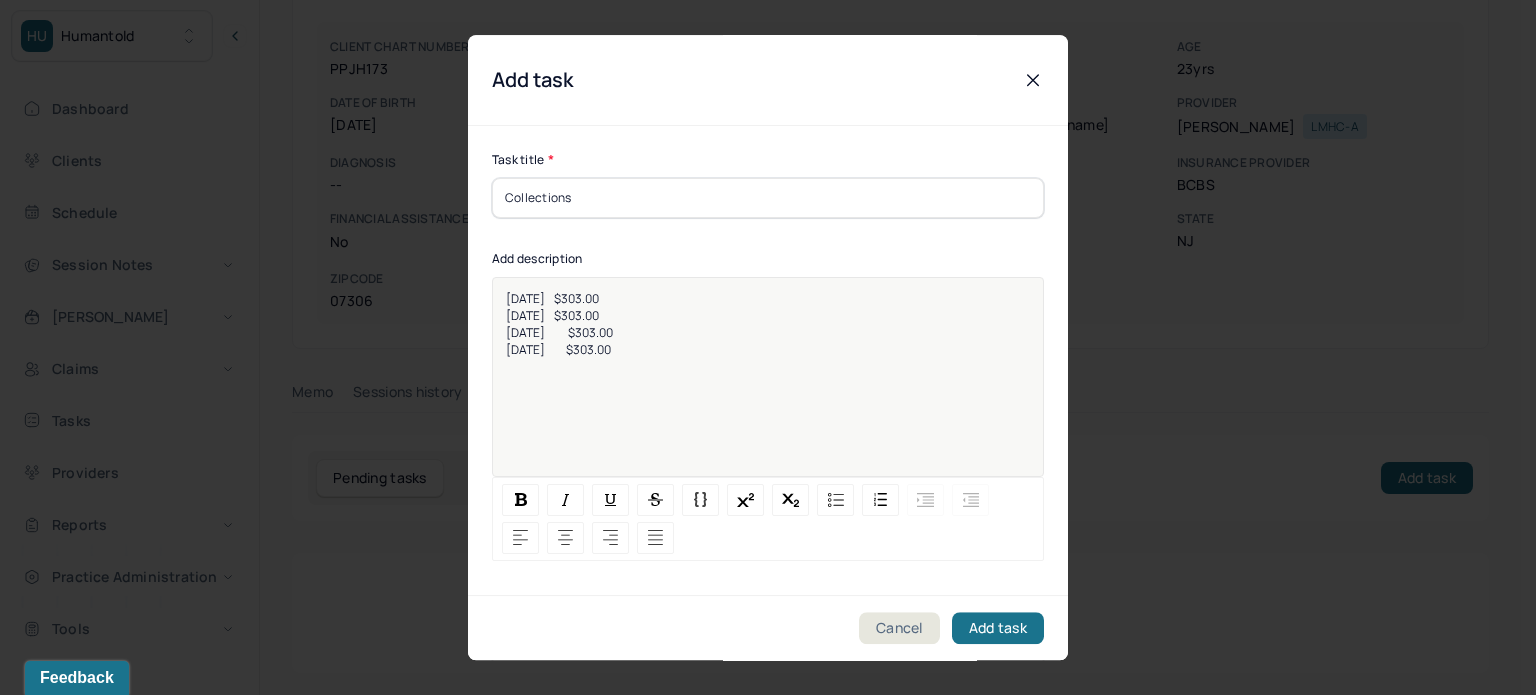 click on "[DATE]	$303.00 [DATE]	$303.00 [DATE]	       $303.00 [DATE]	      $303.00" at bounding box center (768, 390) 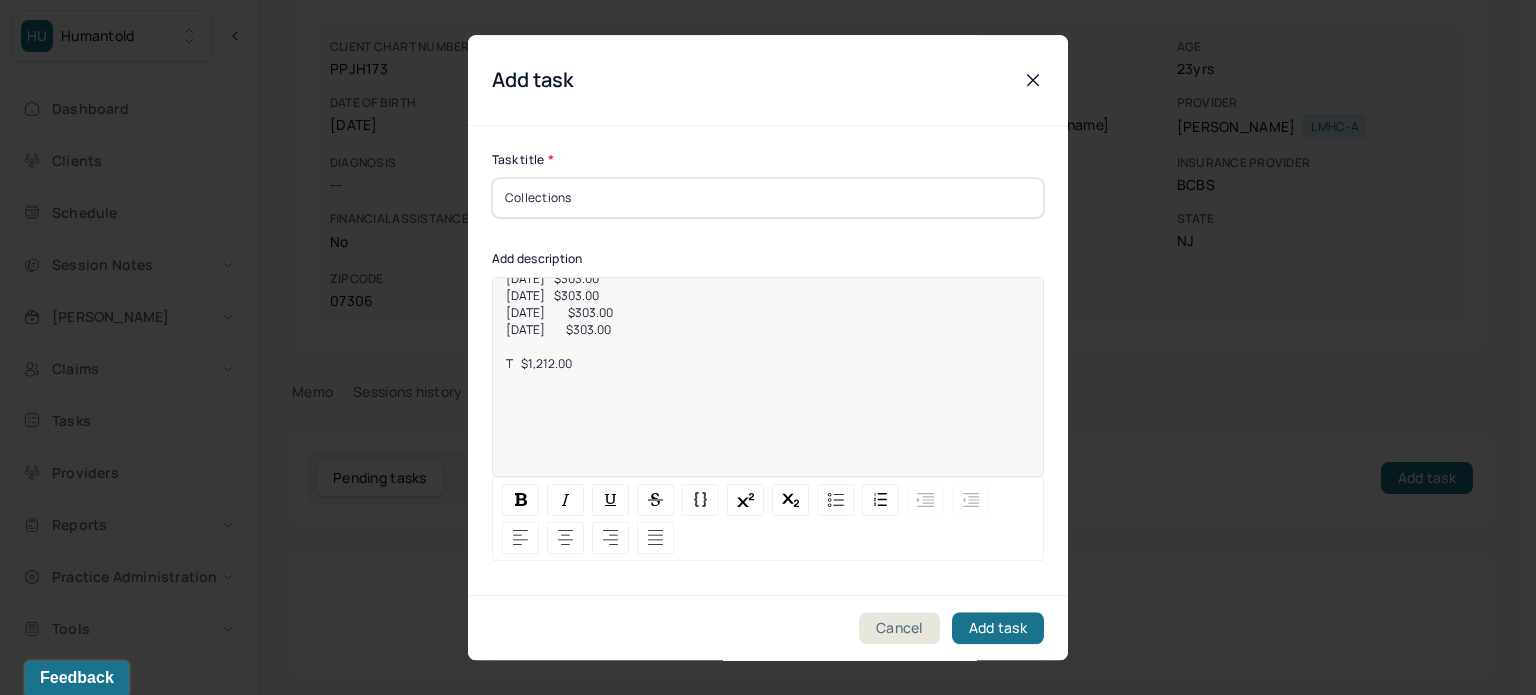 scroll, scrollTop: 25, scrollLeft: 0, axis: vertical 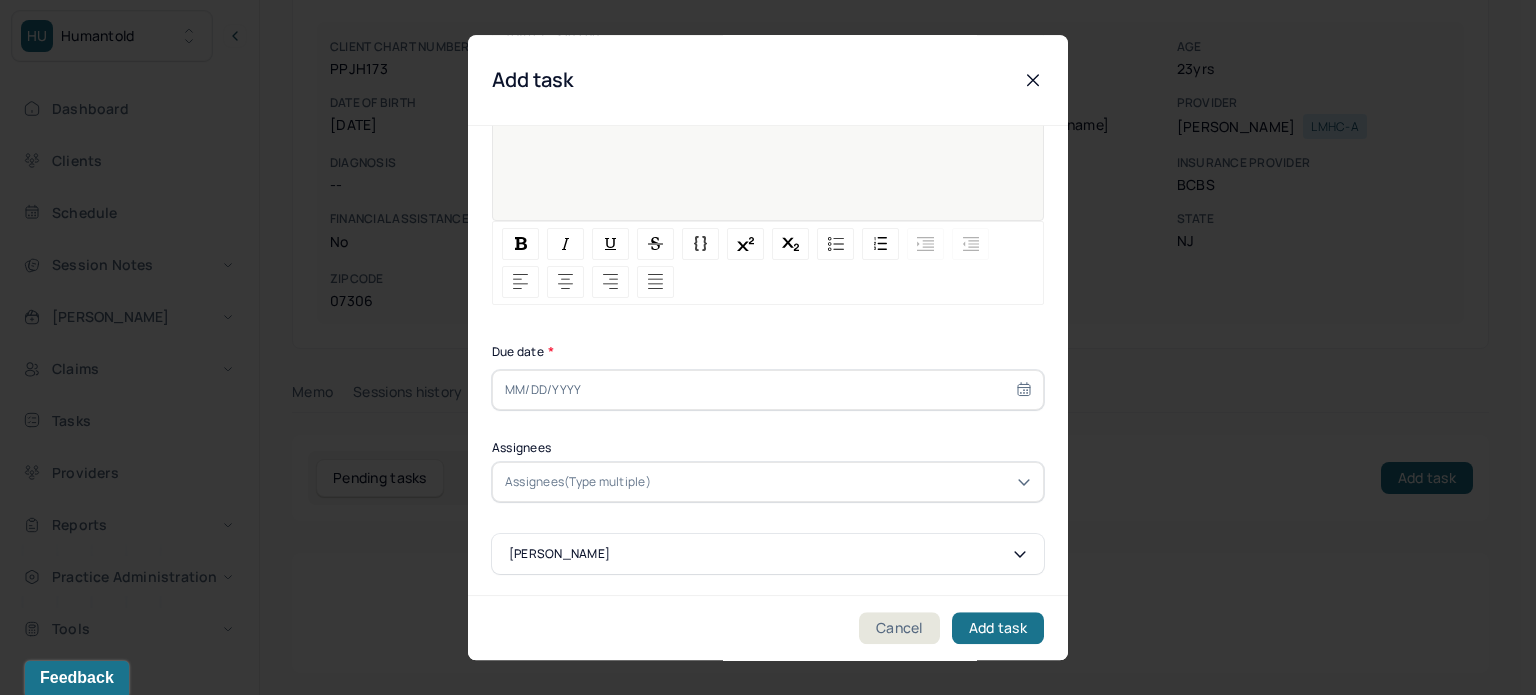 click at bounding box center [768, 390] 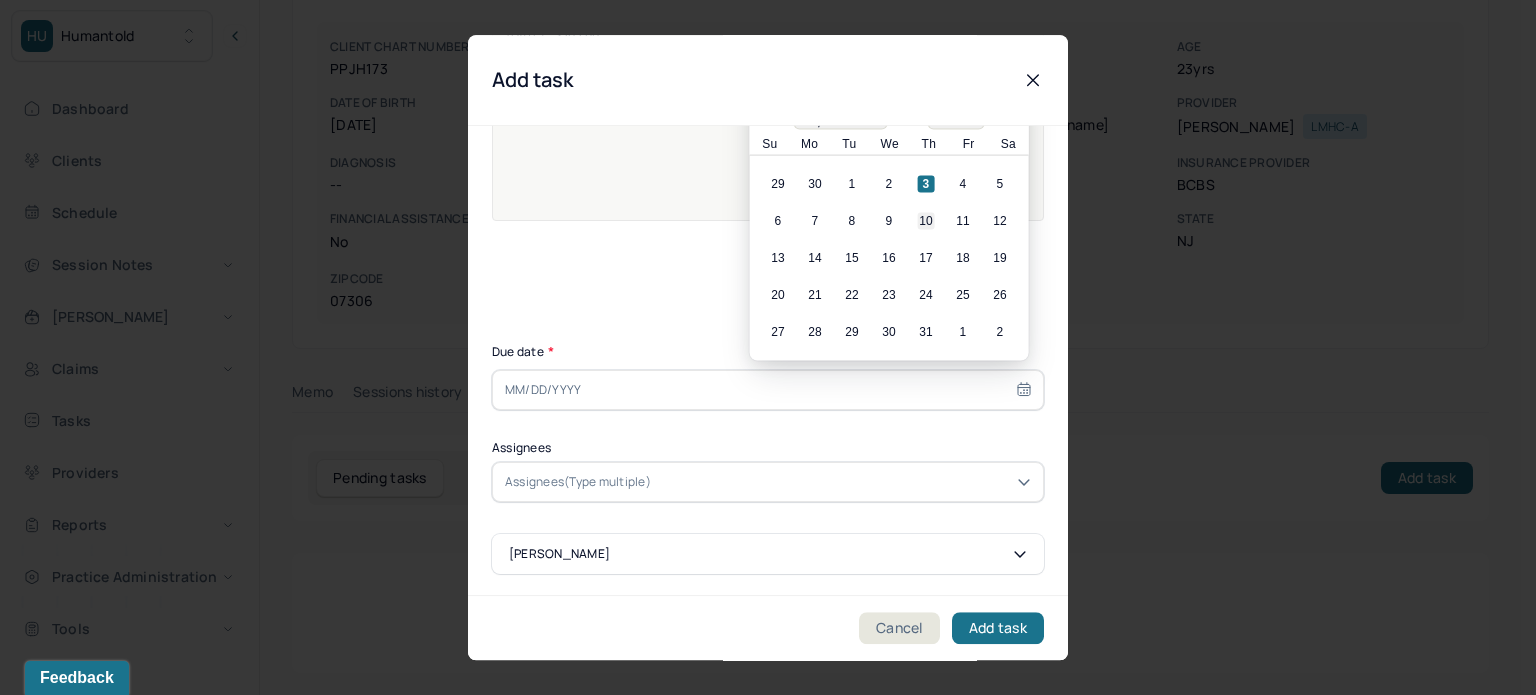 click on "10" at bounding box center (926, 221) 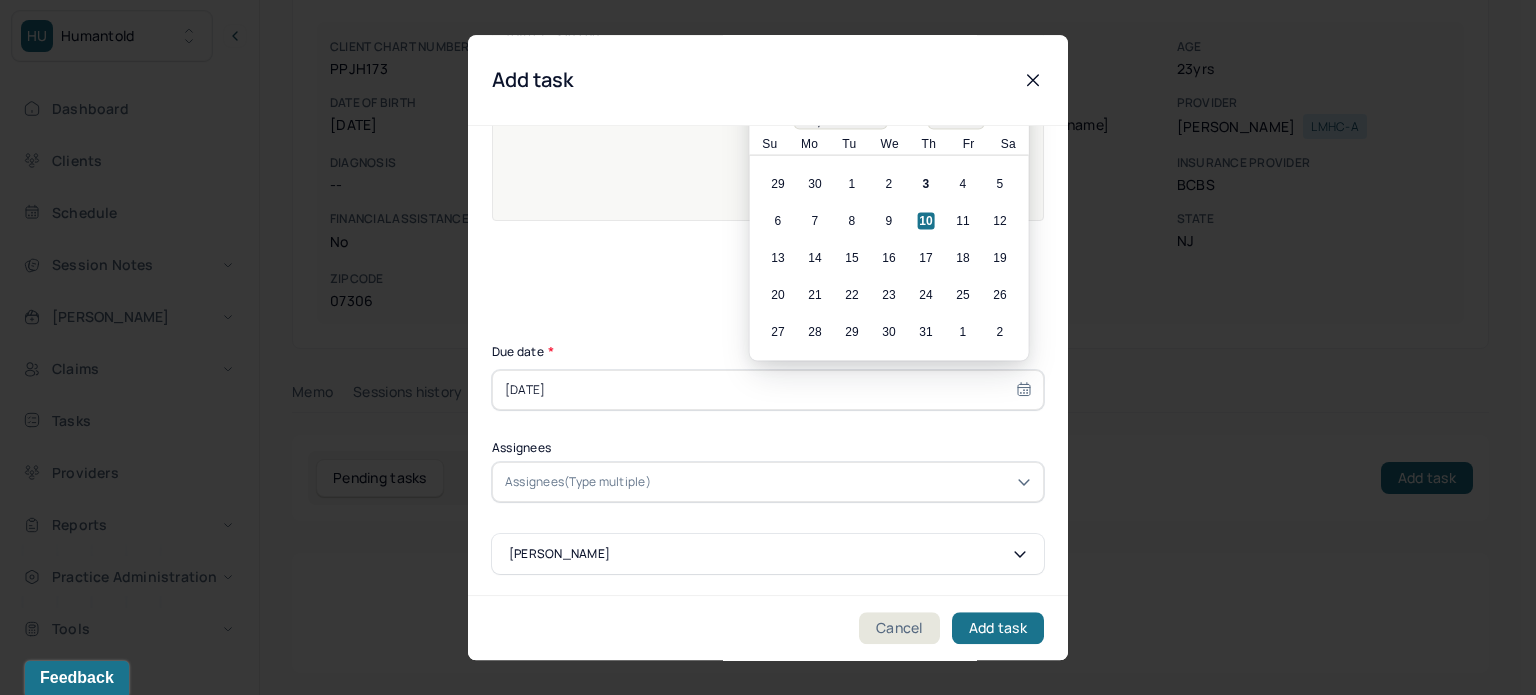 click on "Assignees(Type multiple)" at bounding box center (578, 482) 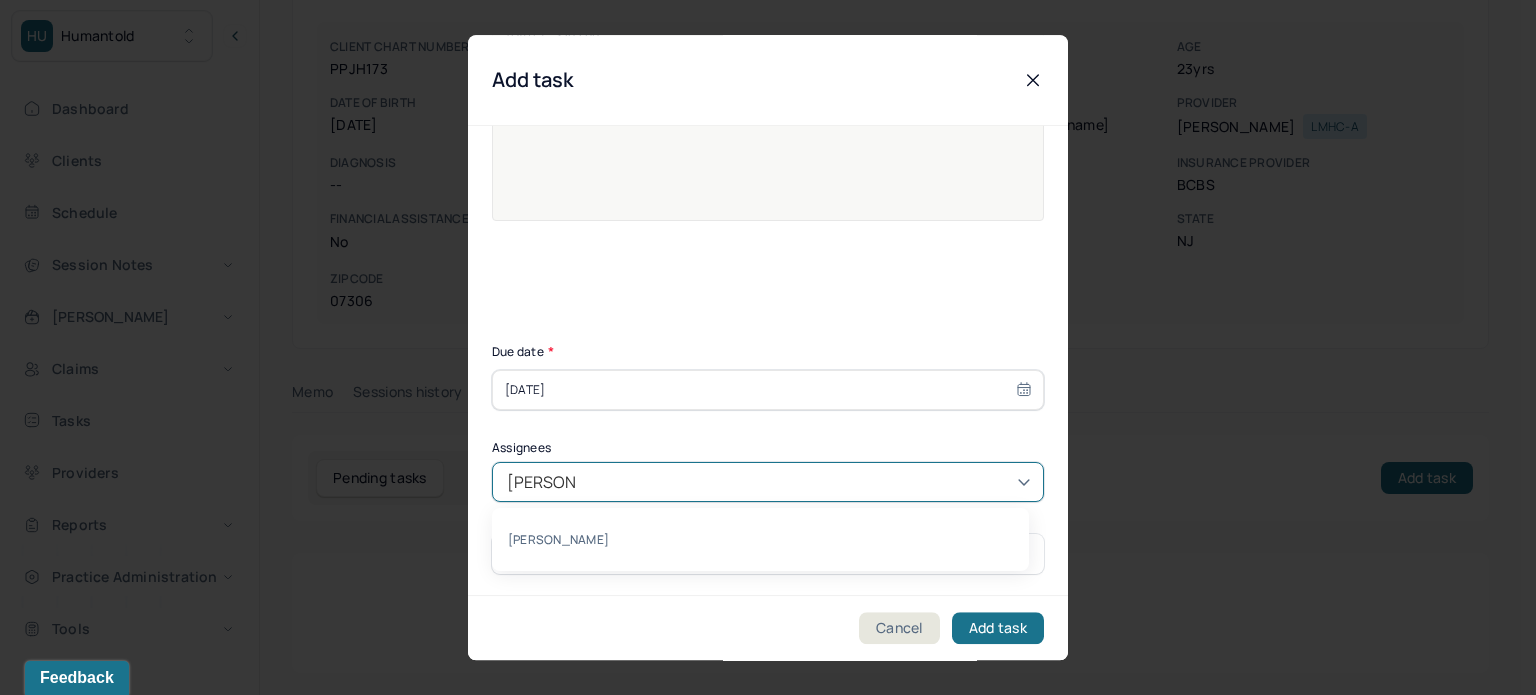 type on "[PERSON_NAME]" 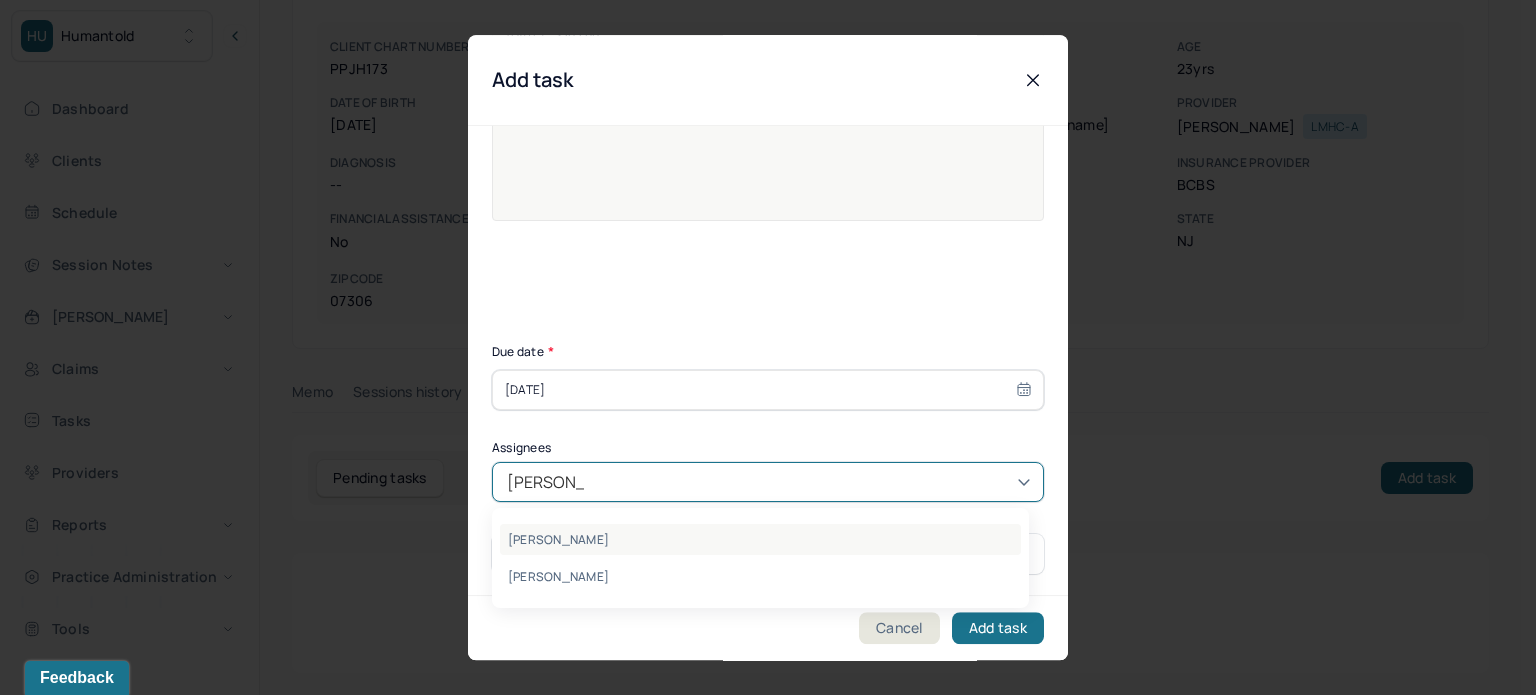 click on "[PERSON_NAME]" at bounding box center (760, 539) 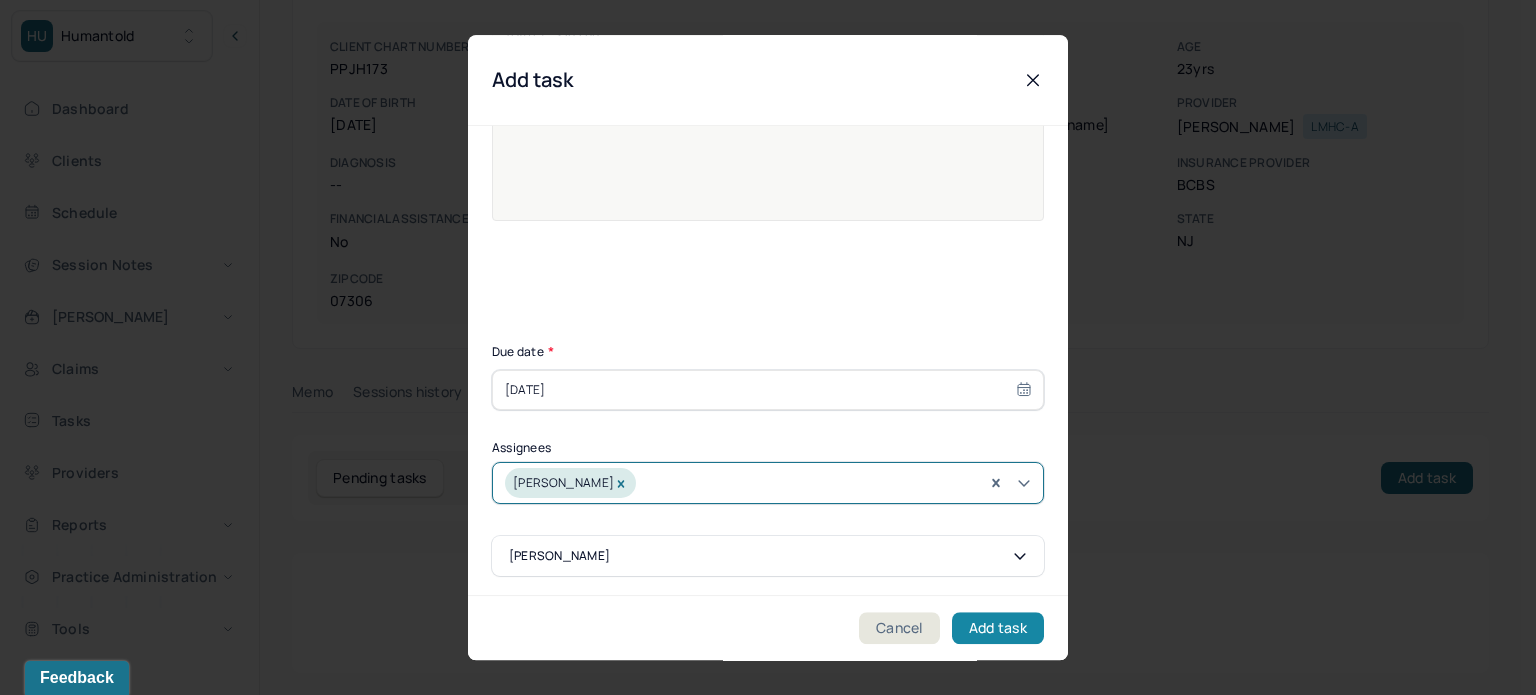 click on "Add task" at bounding box center (998, 628) 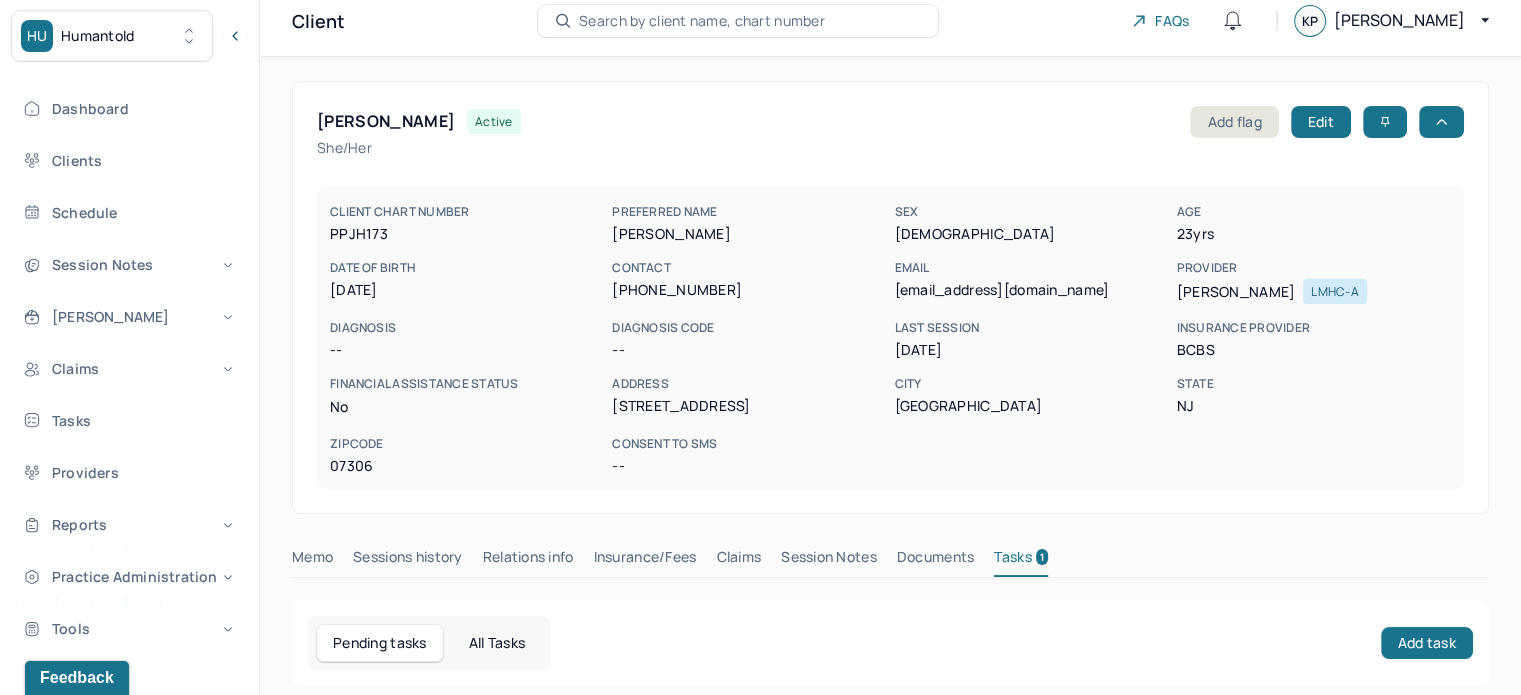 scroll, scrollTop: 0, scrollLeft: 0, axis: both 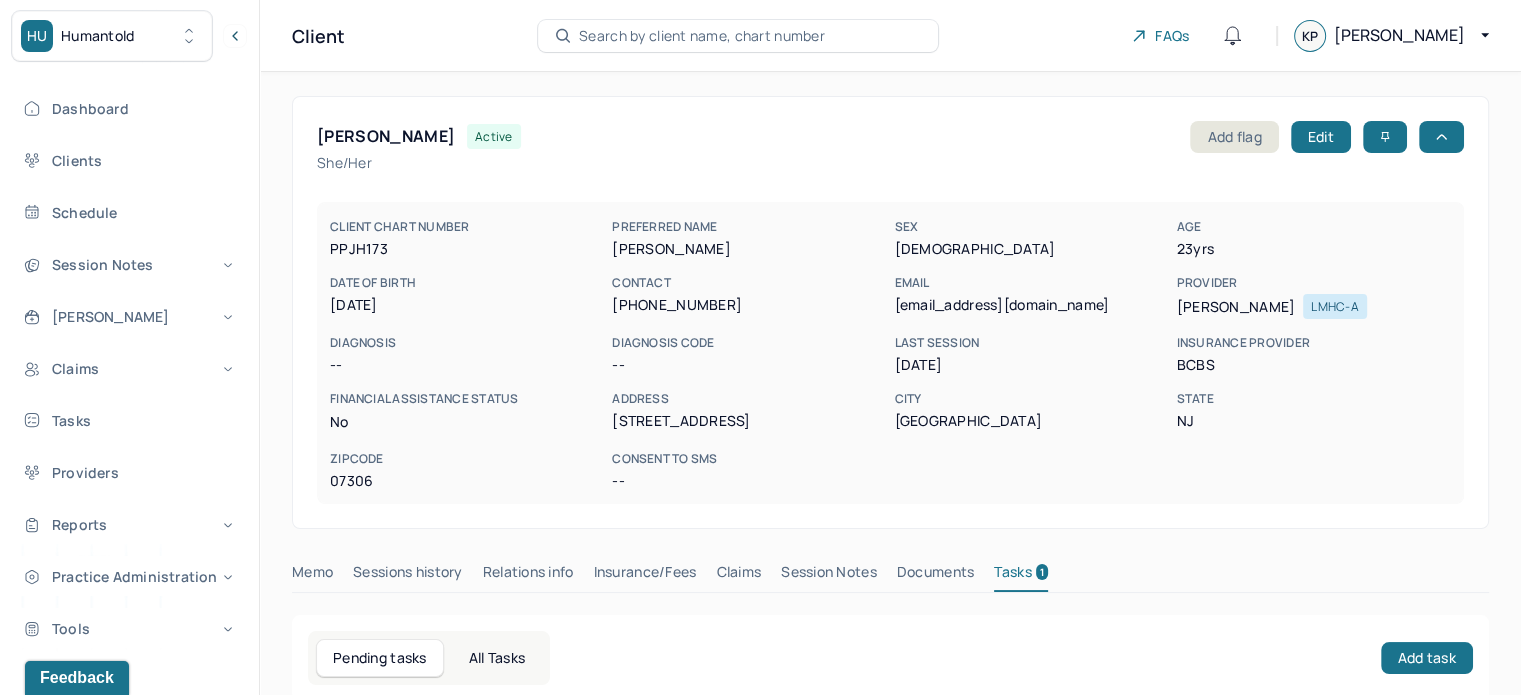 click on "Search by client name, chart number" at bounding box center (702, 36) 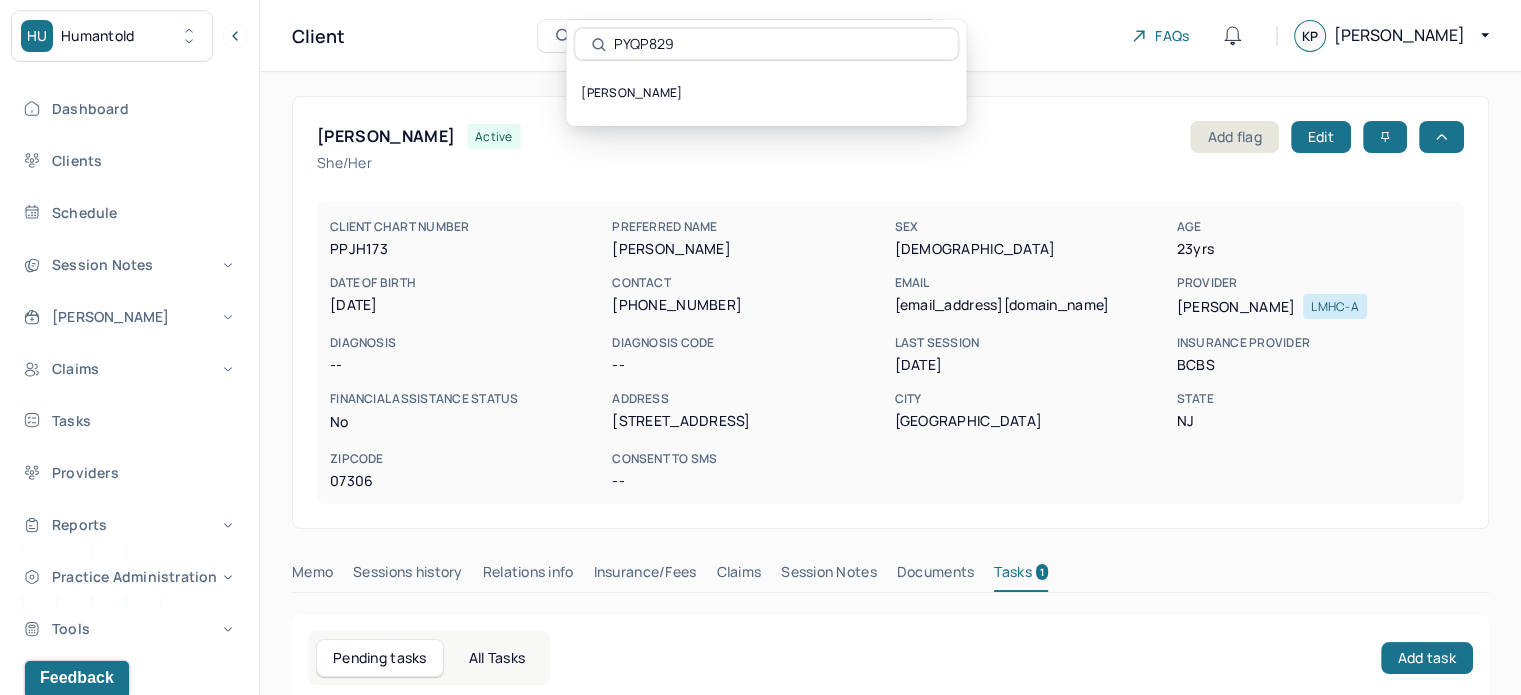 type on "PYQP829" 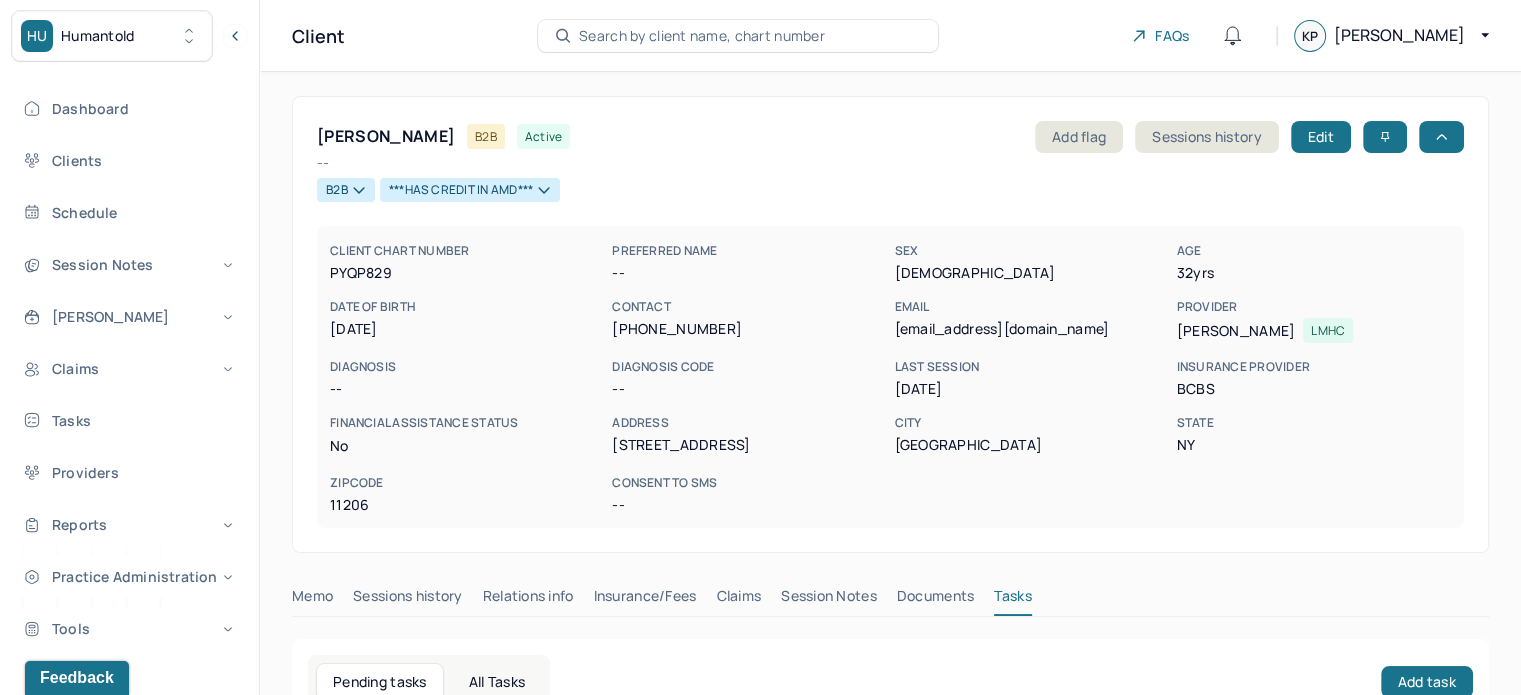 click on "[EMAIL_ADDRESS][DOMAIN_NAME]" at bounding box center [1031, 329] 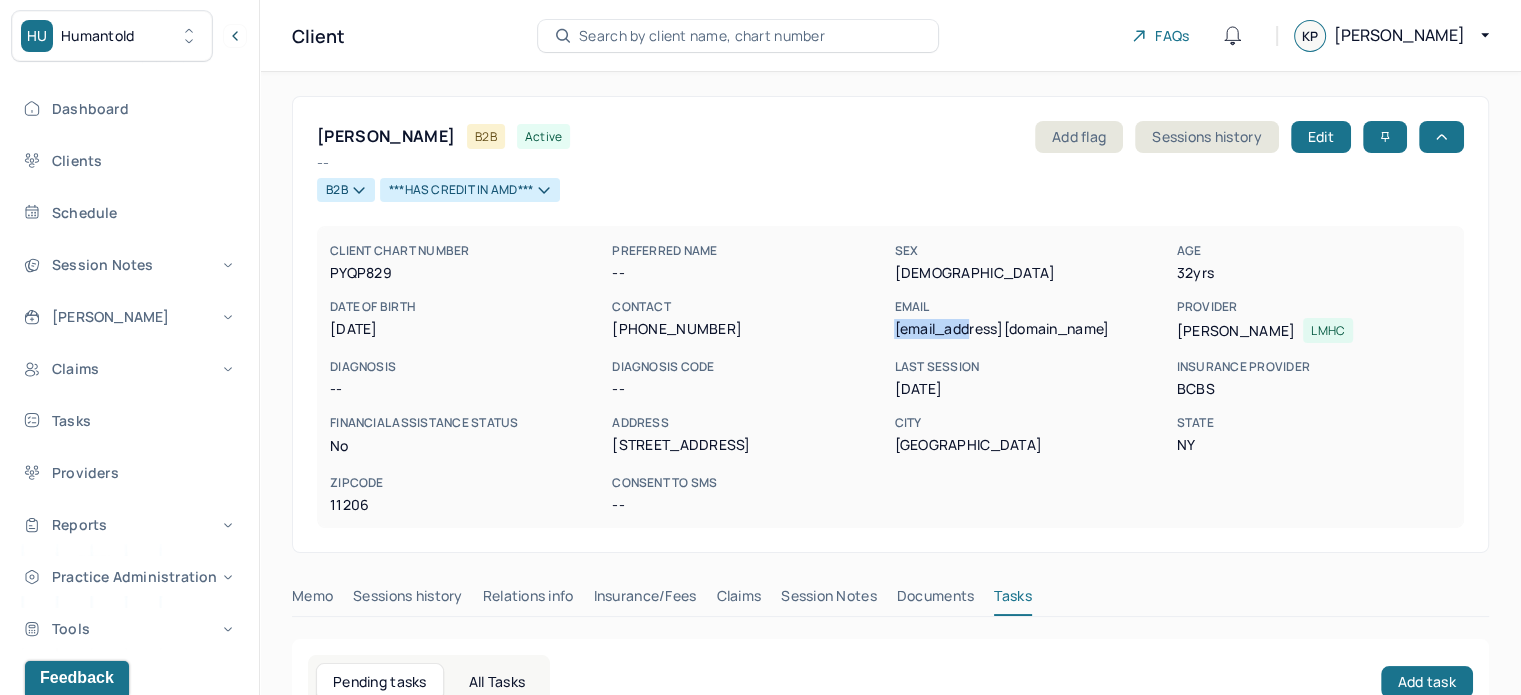 click on "[EMAIL_ADDRESS][DOMAIN_NAME]" at bounding box center (1031, 329) 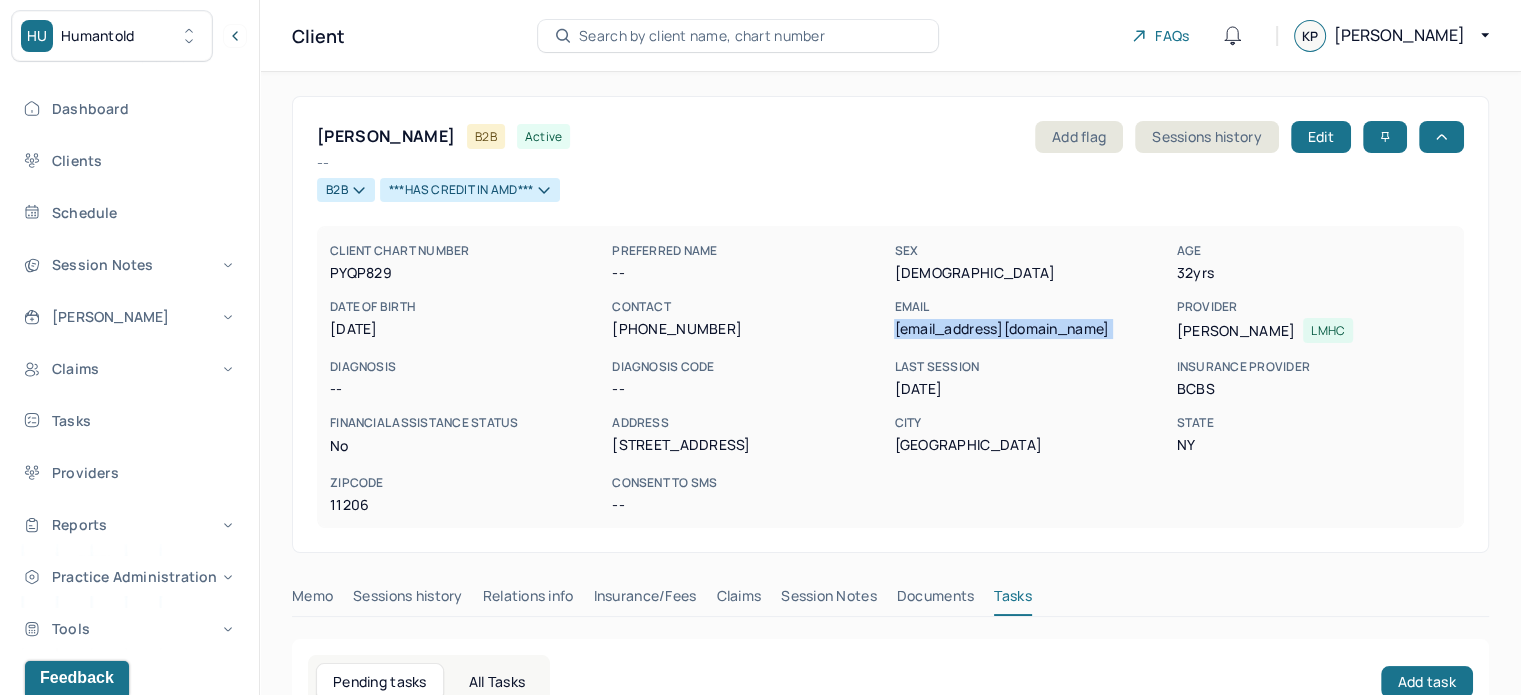 click on "[EMAIL_ADDRESS][DOMAIN_NAME]" at bounding box center (1031, 329) 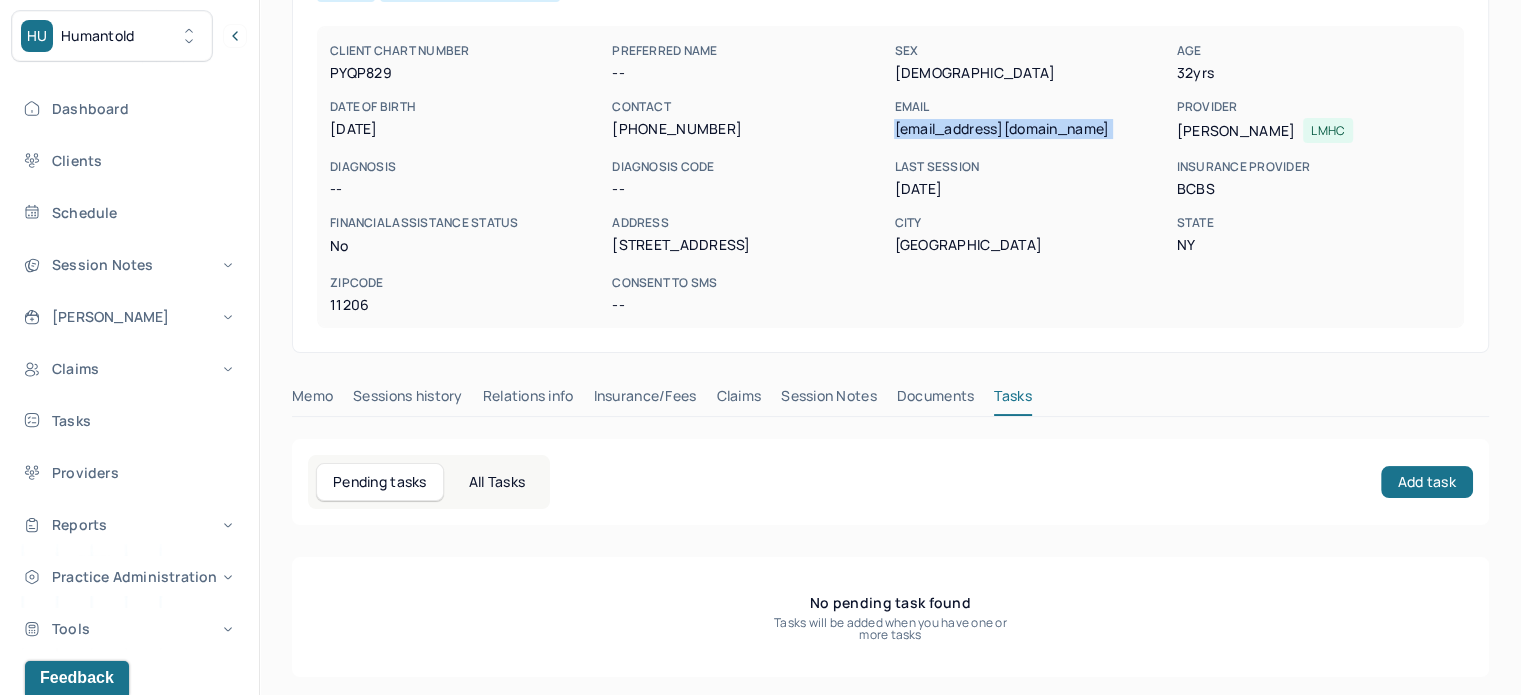 scroll, scrollTop: 204, scrollLeft: 0, axis: vertical 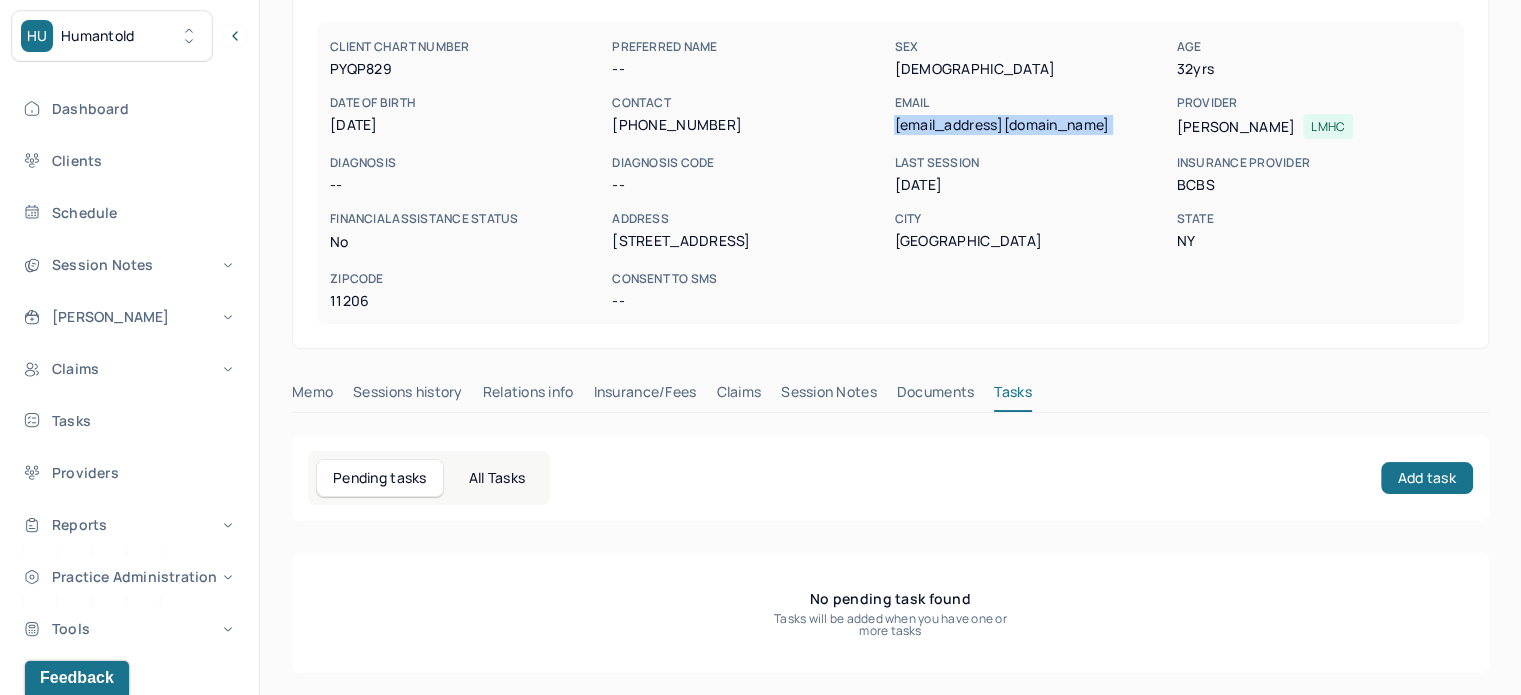 click on "Claims" at bounding box center [738, 396] 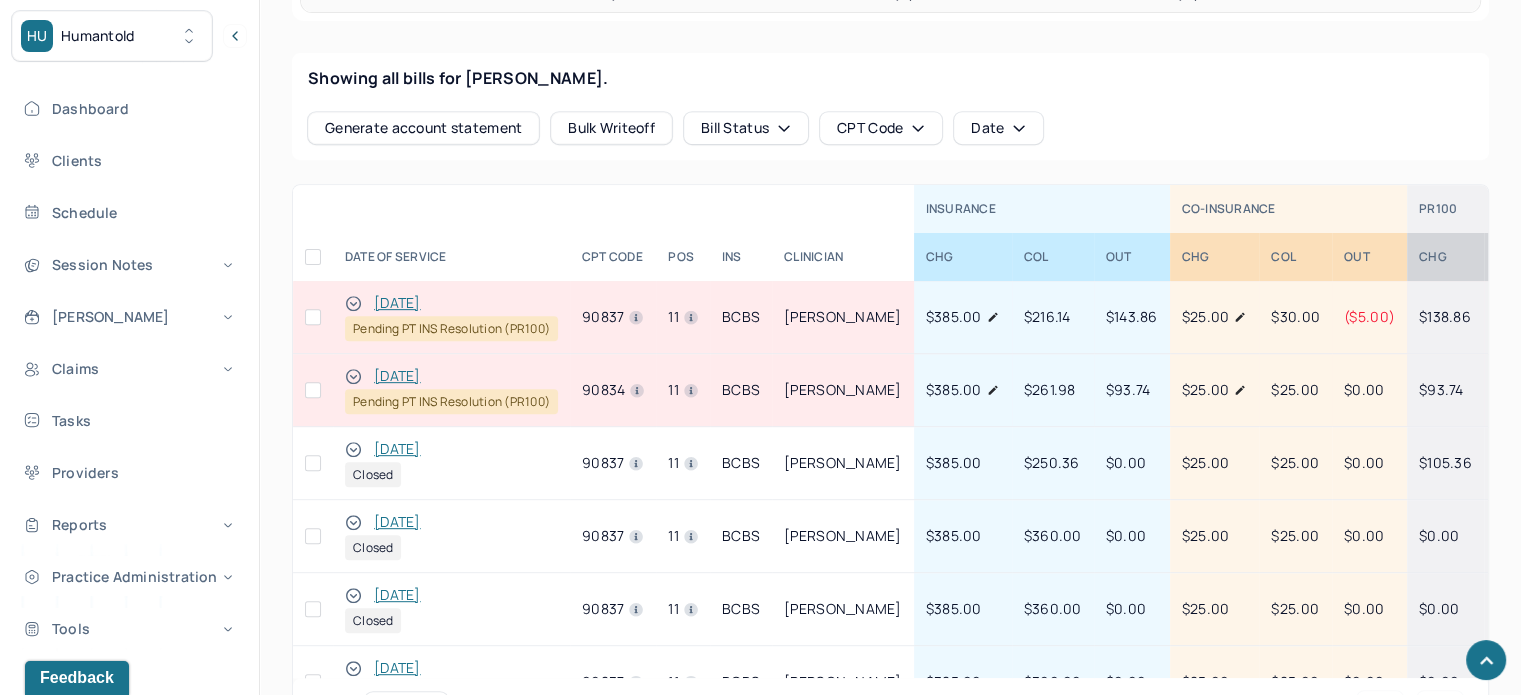 scroll, scrollTop: 904, scrollLeft: 0, axis: vertical 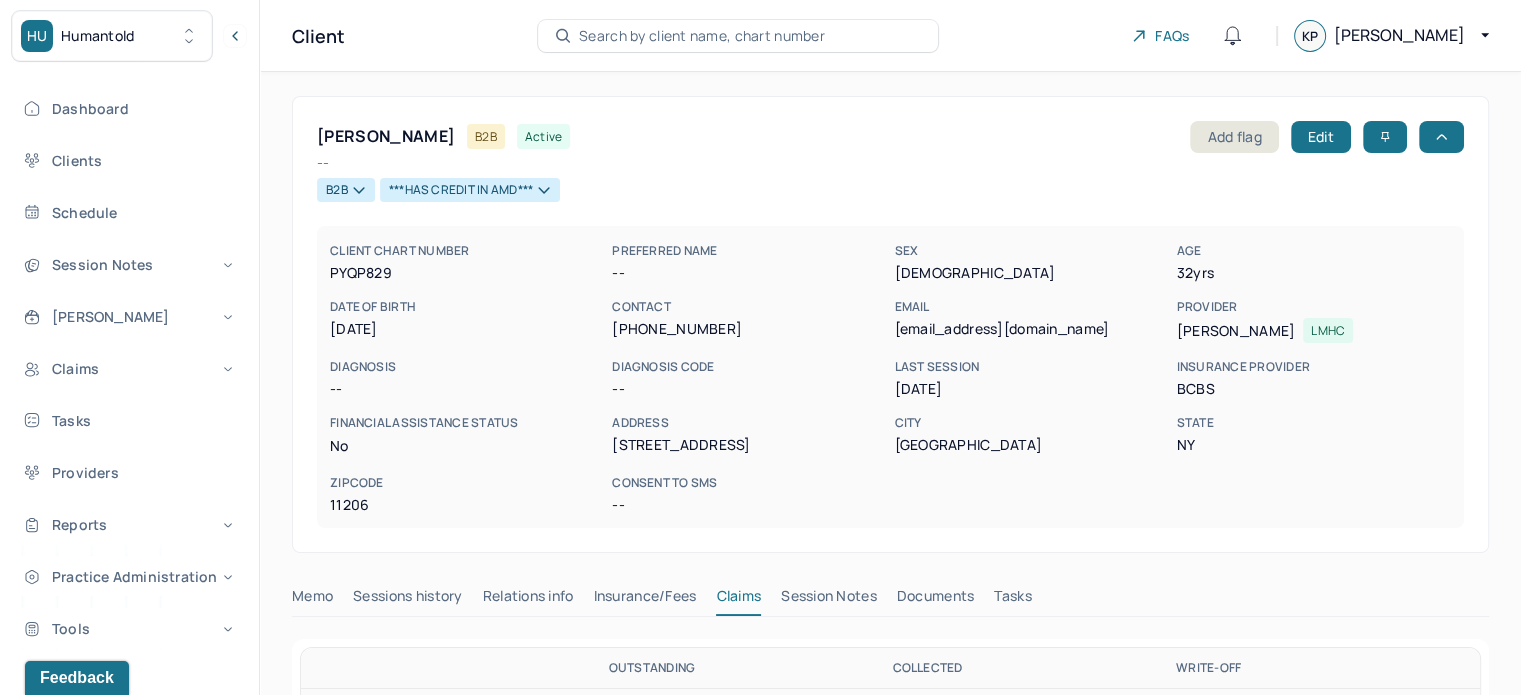 click on "PYQP829" at bounding box center (467, 273) 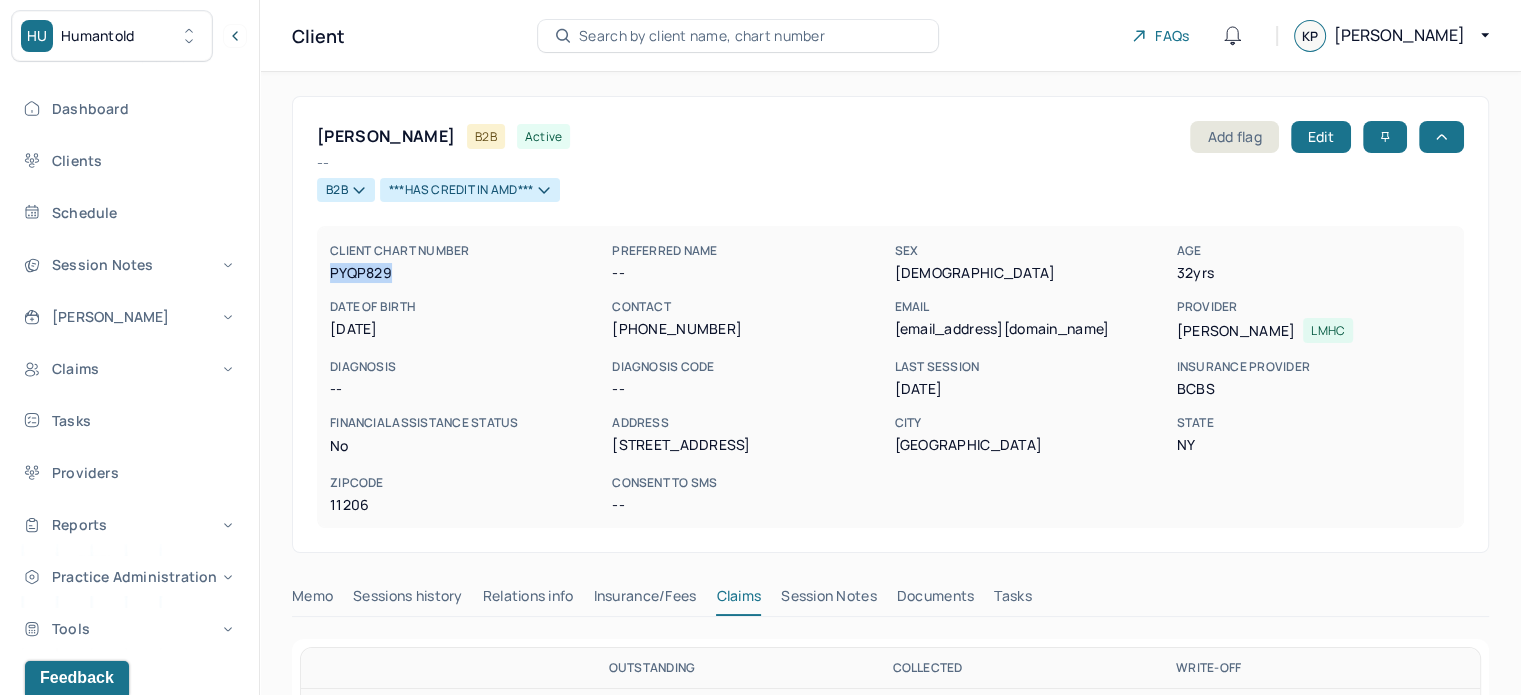 click on "PYQP829" at bounding box center (467, 273) 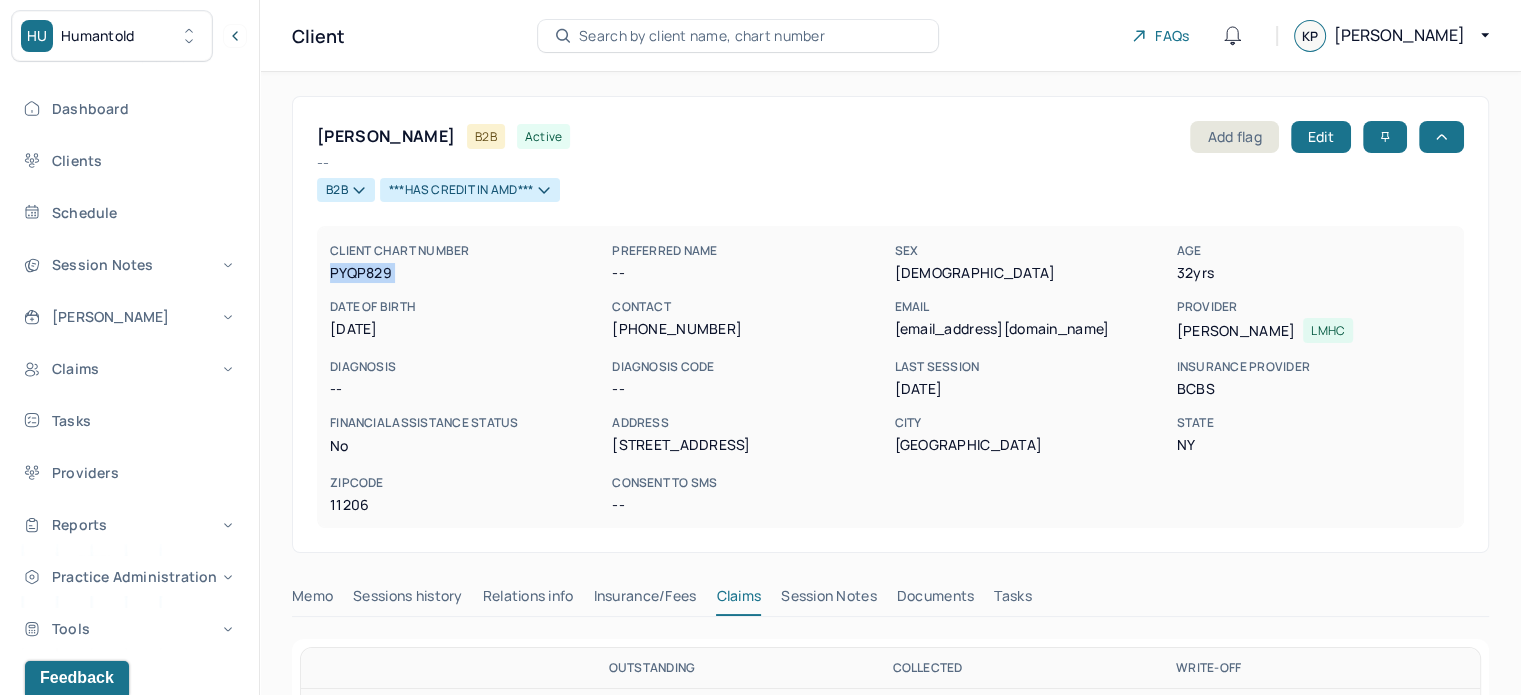 click on "PYQP829" at bounding box center [467, 273] 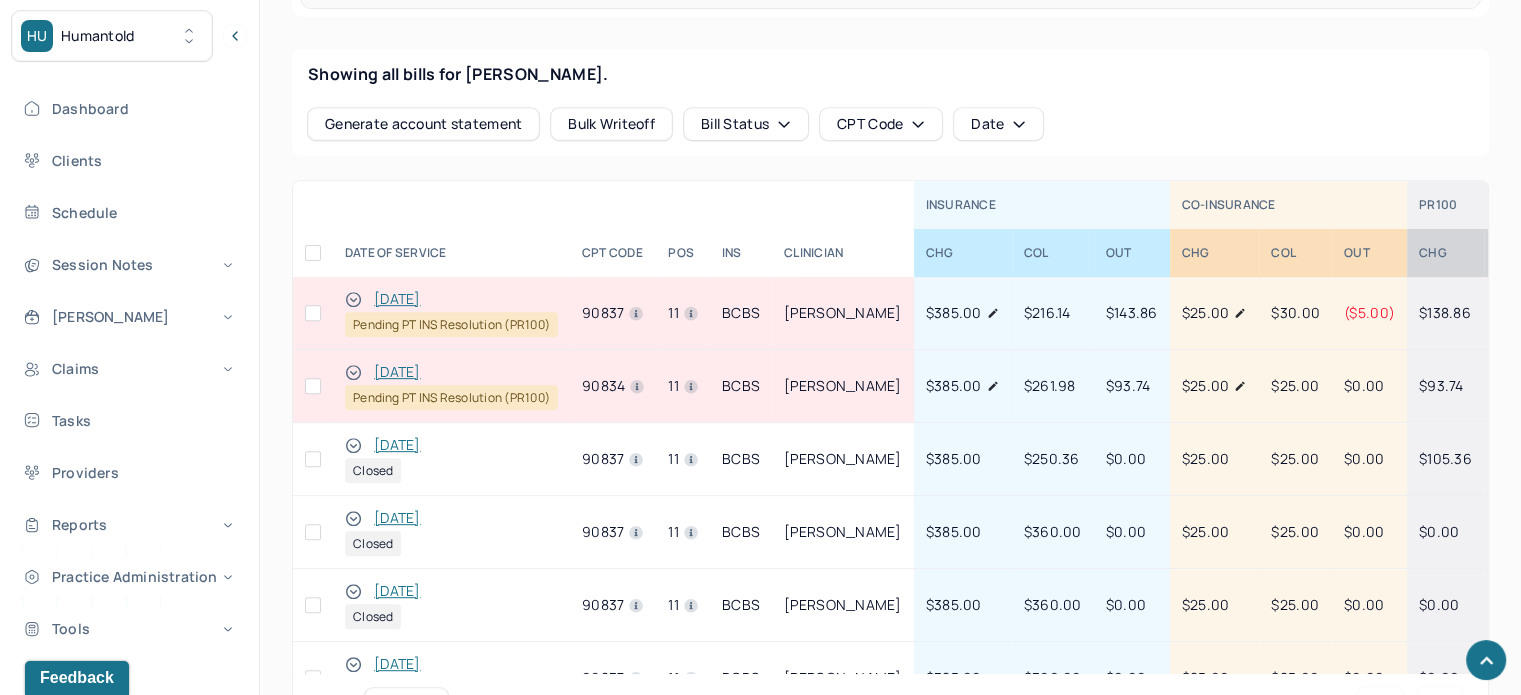 scroll, scrollTop: 900, scrollLeft: 0, axis: vertical 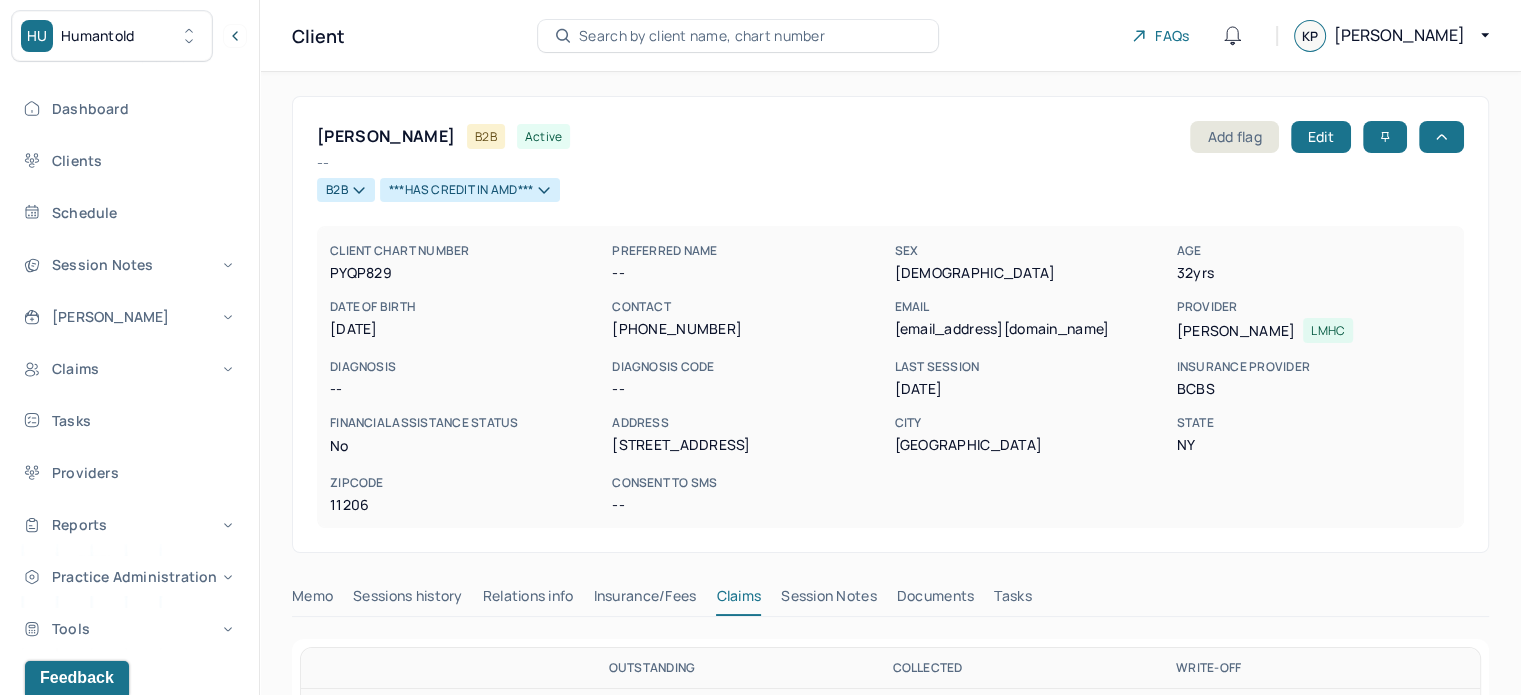 click on "[EMAIL_ADDRESS][DOMAIN_NAME]" at bounding box center (1031, 329) 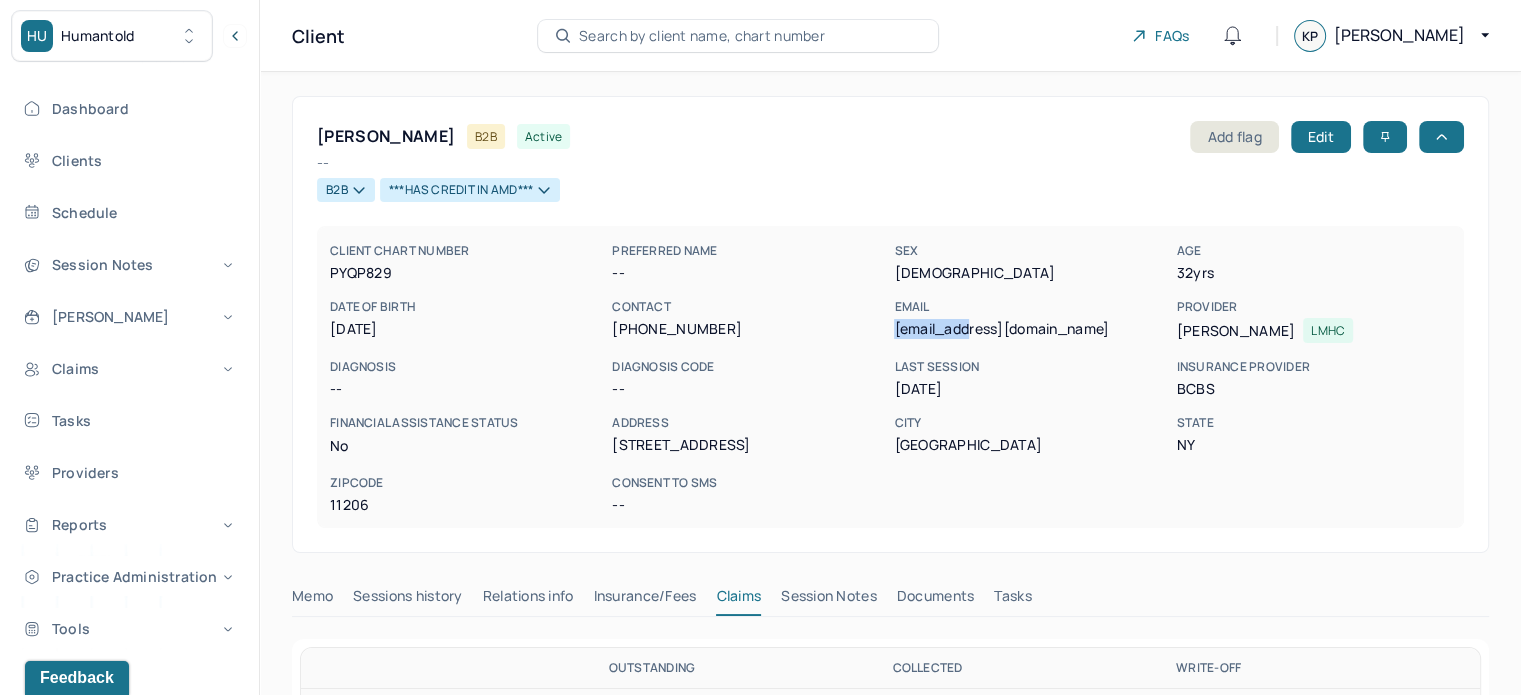 click on "[EMAIL_ADDRESS][DOMAIN_NAME]" at bounding box center [1031, 329] 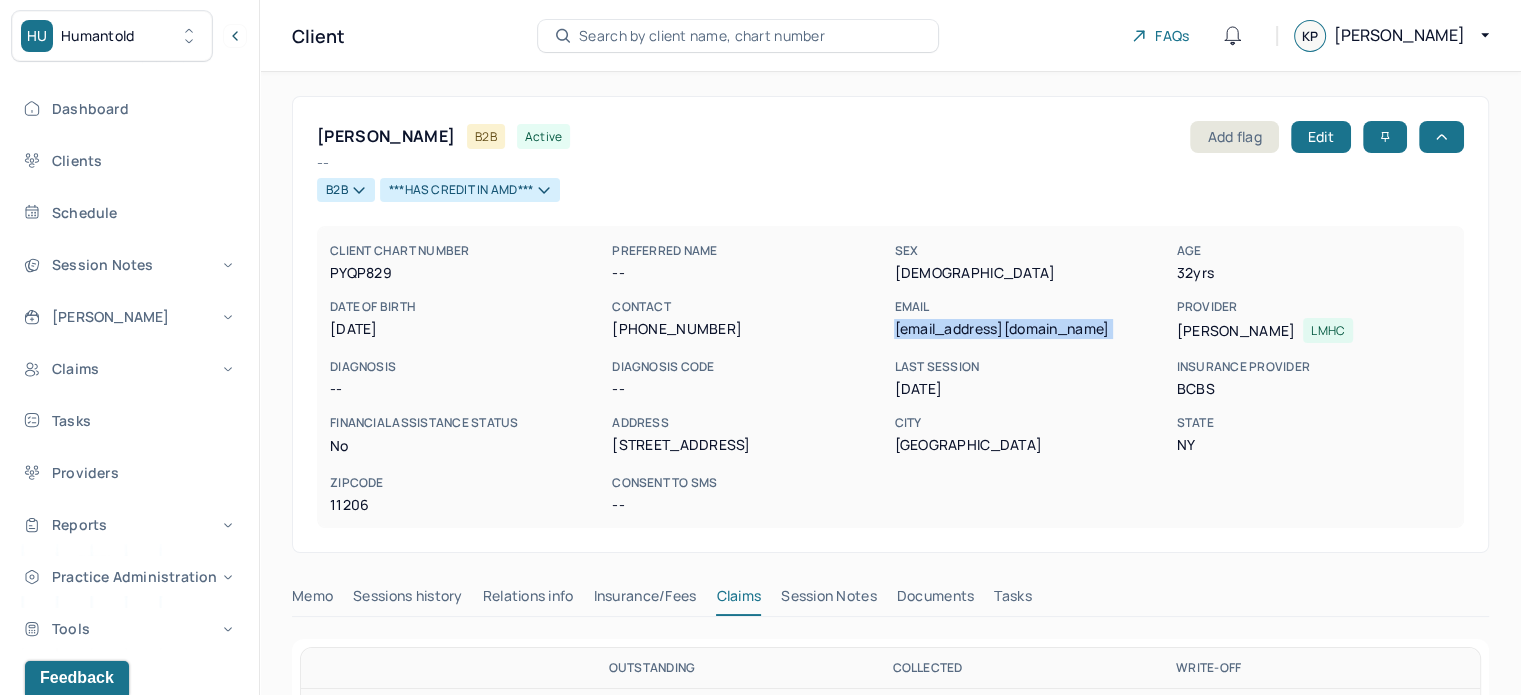 click on "[EMAIL_ADDRESS][DOMAIN_NAME]" at bounding box center [1031, 329] 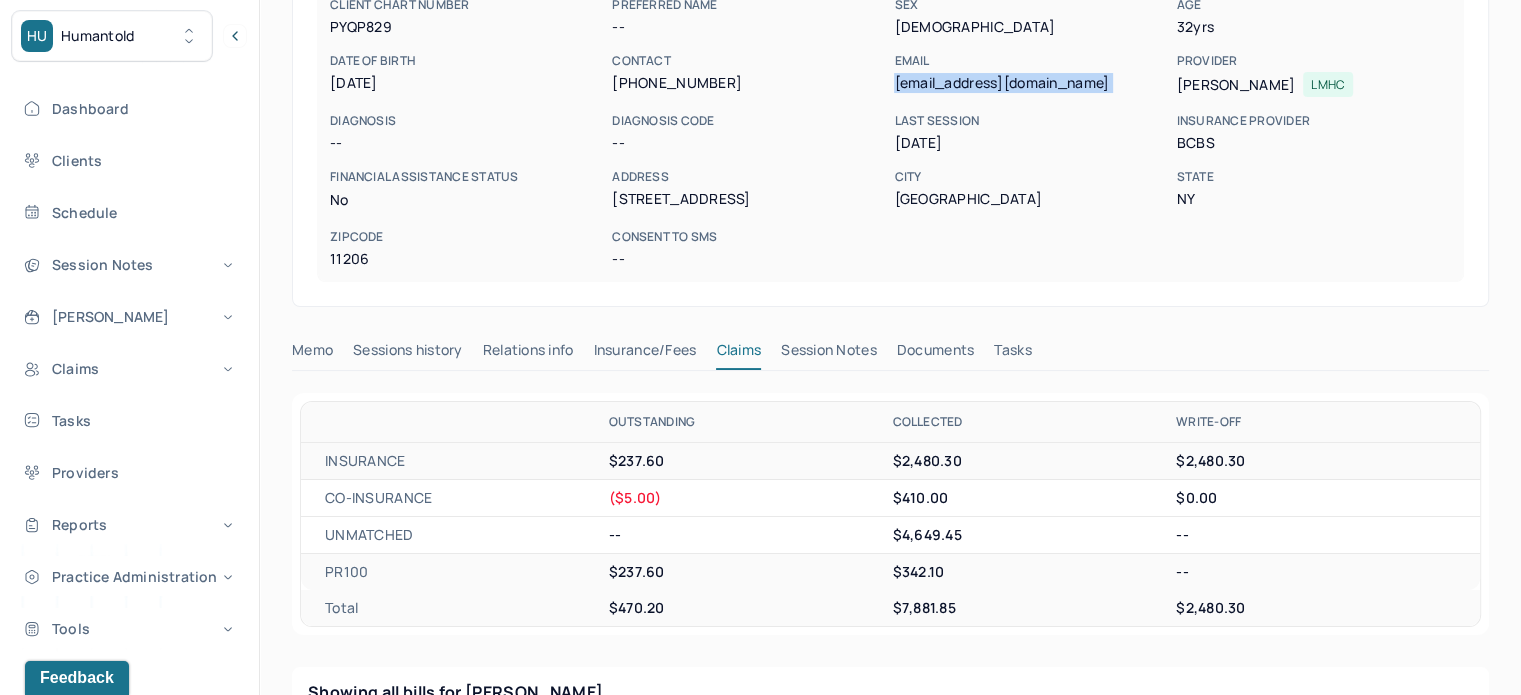 scroll, scrollTop: 100, scrollLeft: 0, axis: vertical 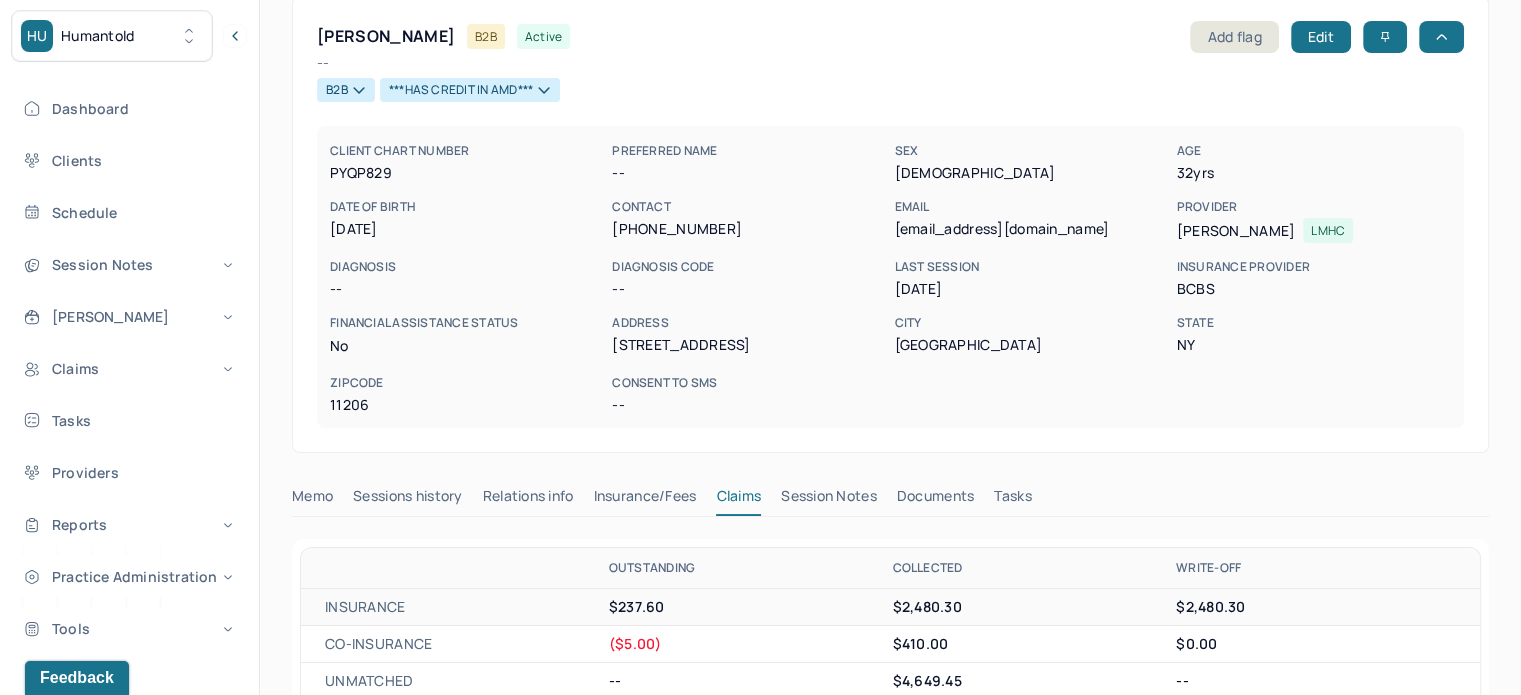 click on "PYQP829" at bounding box center [467, 173] 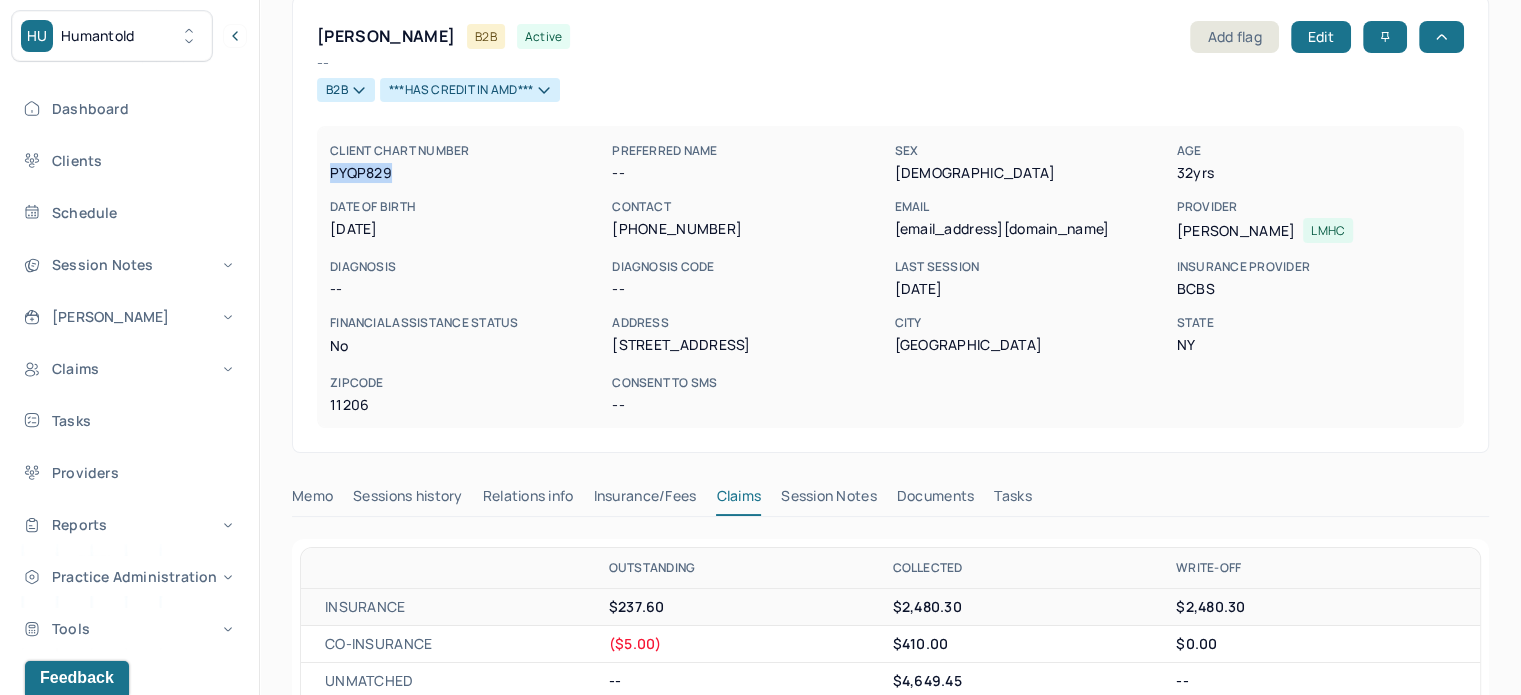 click on "PYQP829" at bounding box center (467, 173) 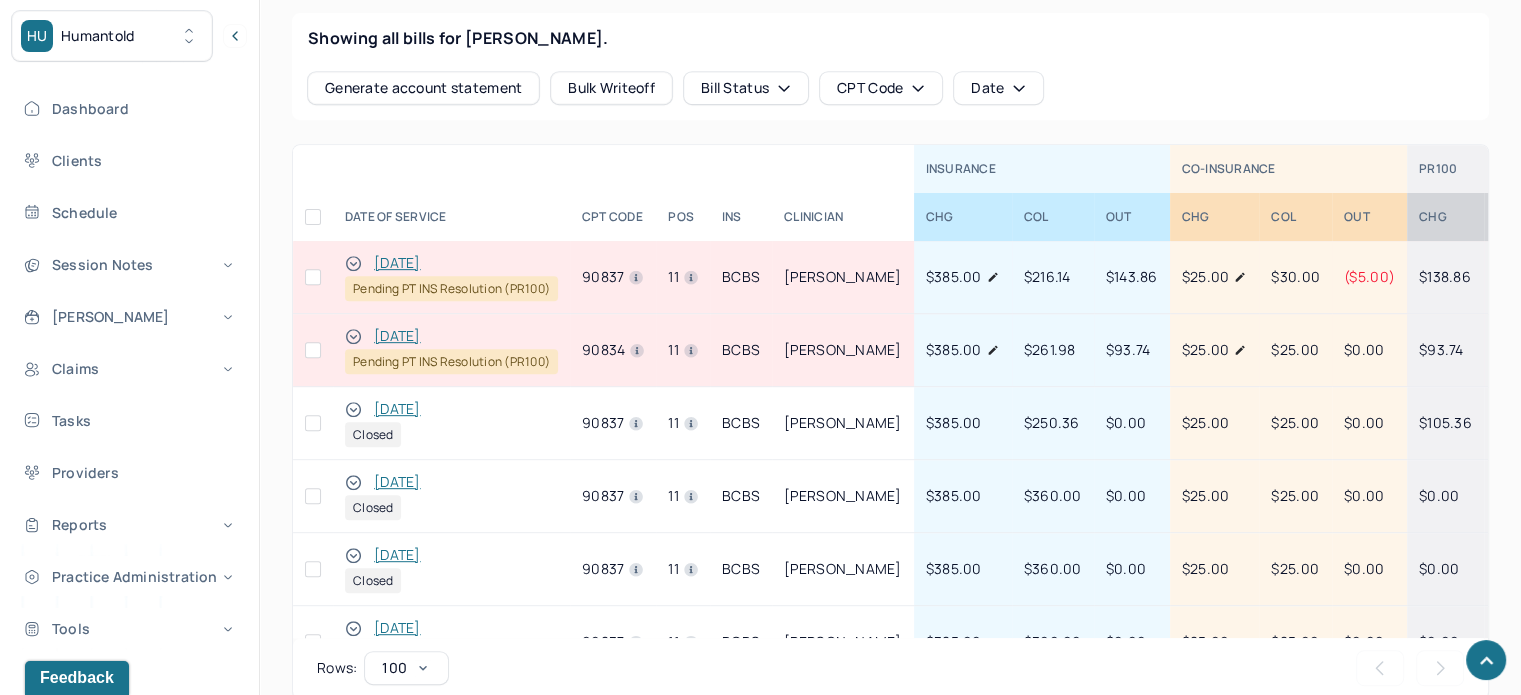 scroll, scrollTop: 800, scrollLeft: 0, axis: vertical 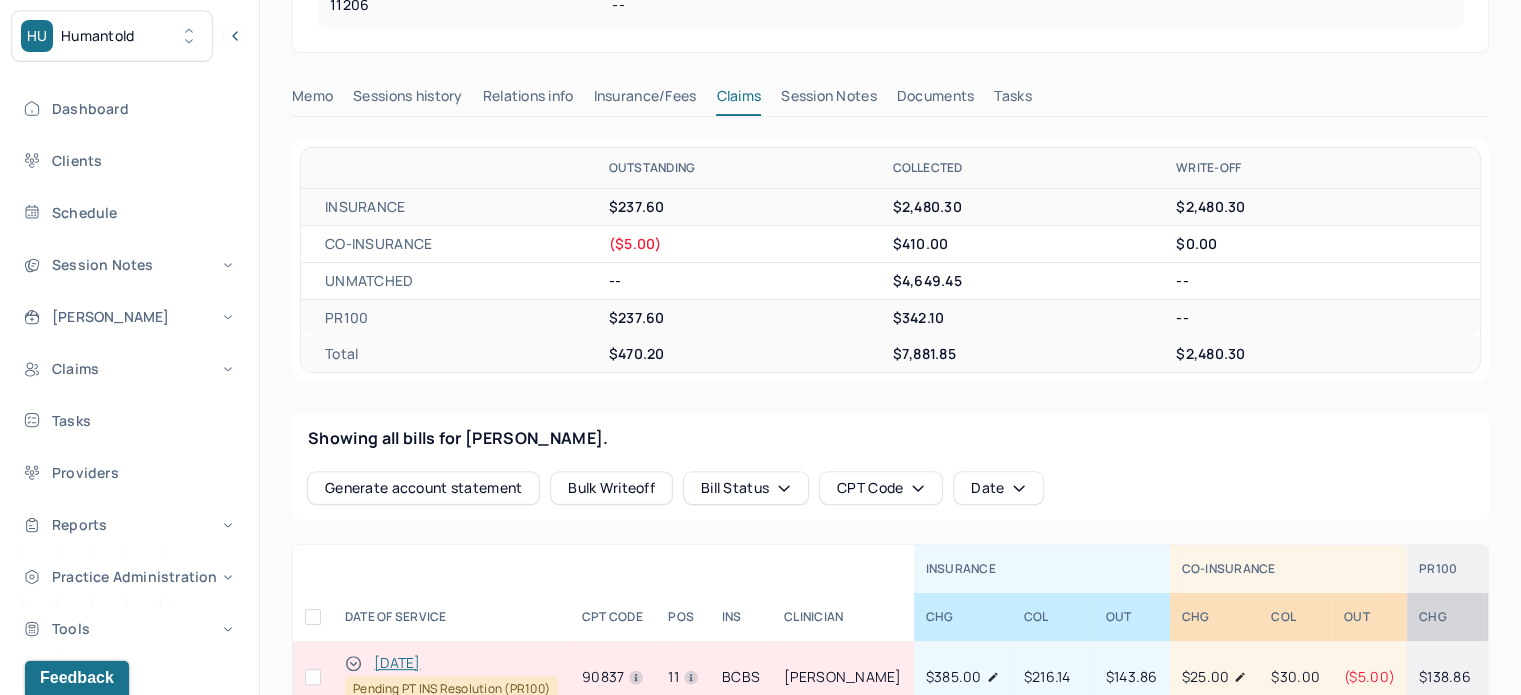 click on "$7,881.85" at bounding box center (1032, 354) 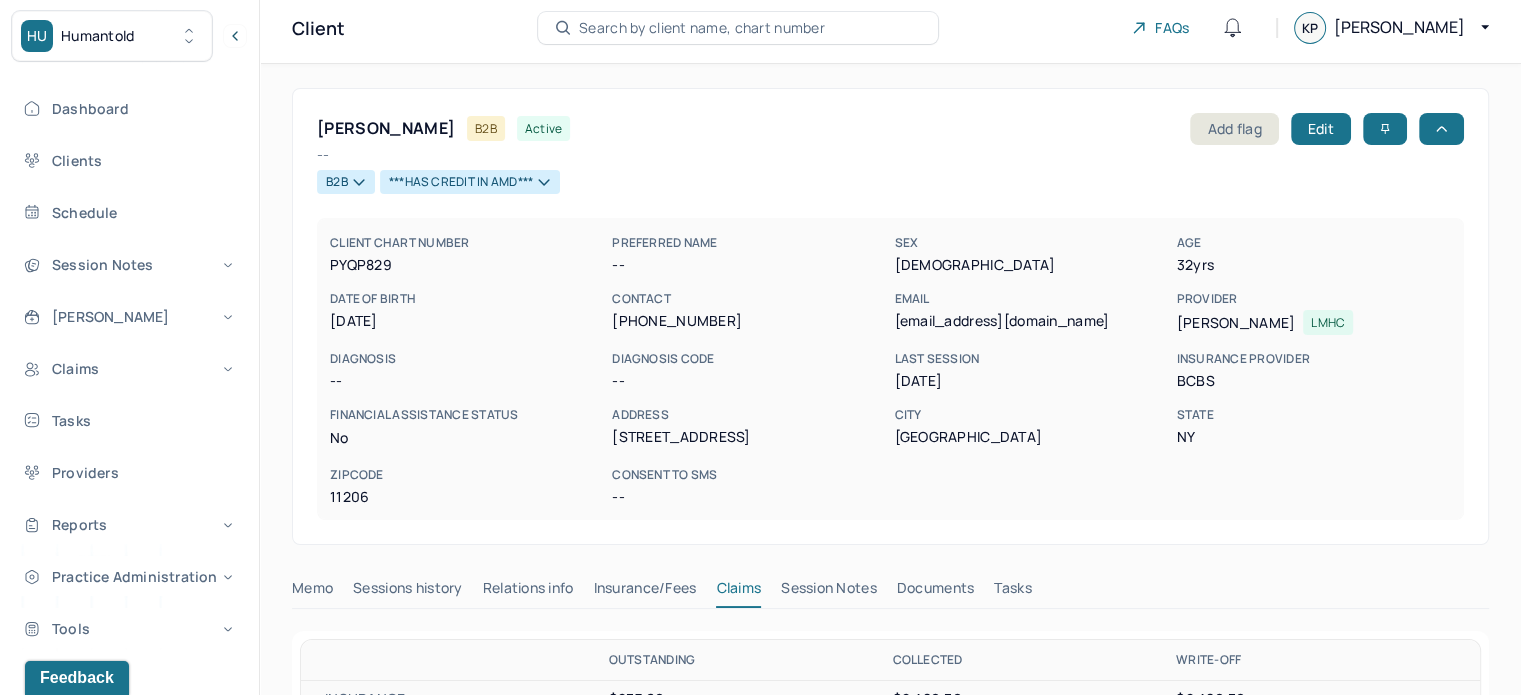 scroll, scrollTop: 0, scrollLeft: 0, axis: both 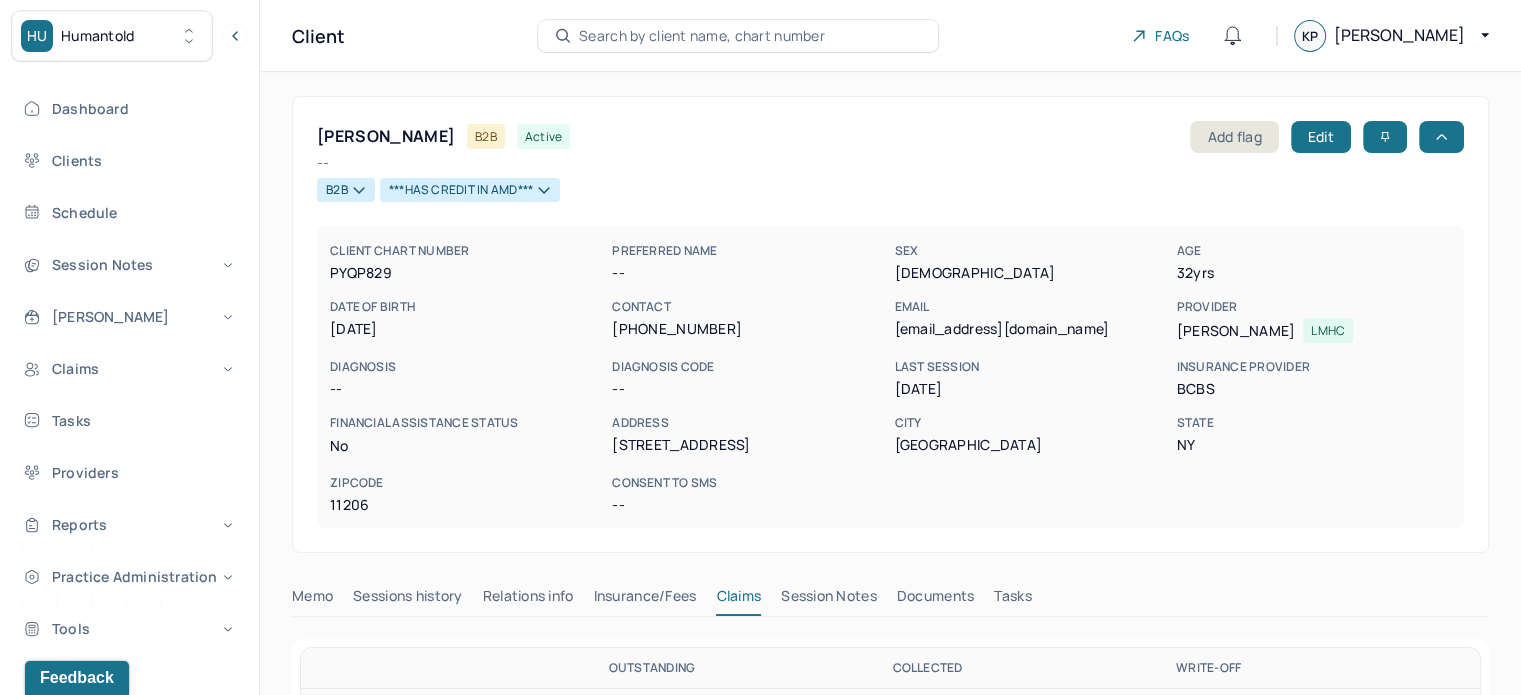 click on "[EMAIL_ADDRESS][DOMAIN_NAME]" at bounding box center (1031, 329) 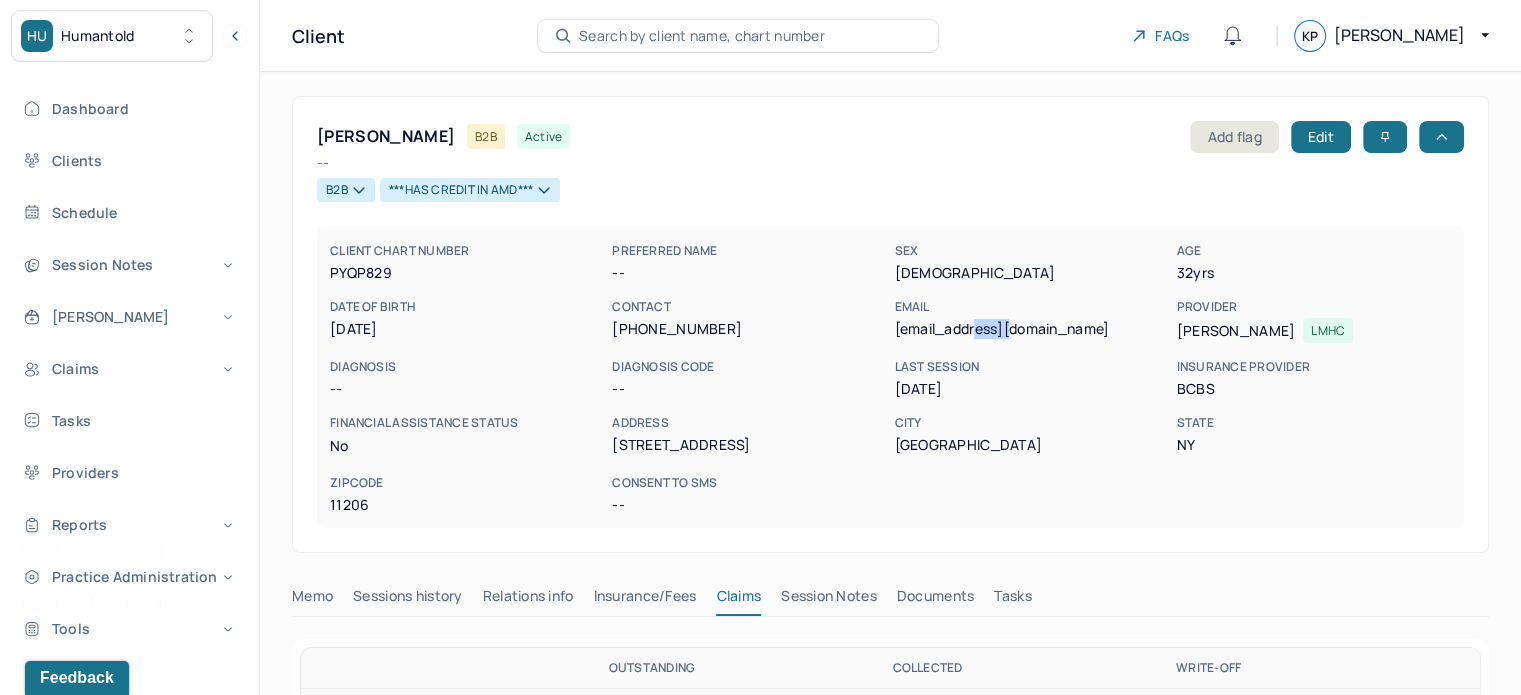 click on "[EMAIL_ADDRESS][DOMAIN_NAME]" at bounding box center [1031, 329] 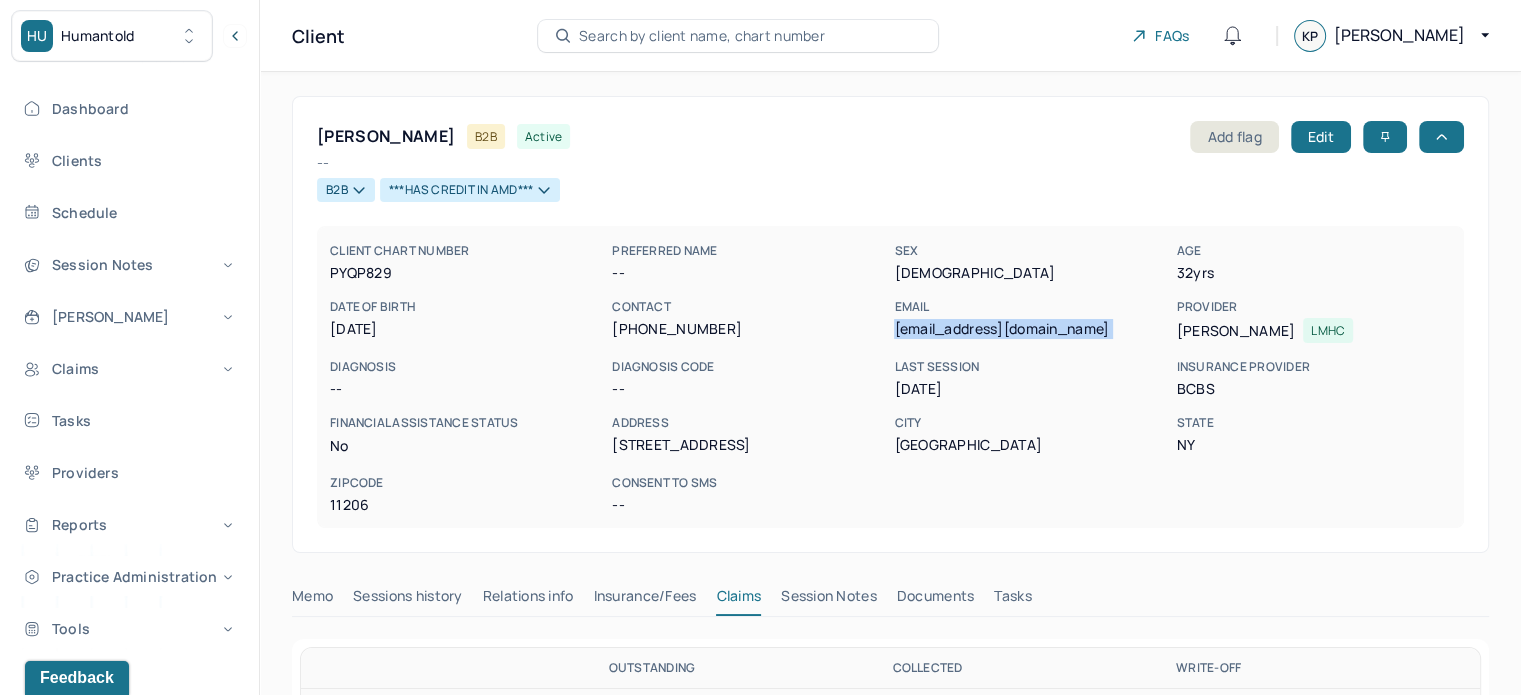 click on "[EMAIL_ADDRESS][DOMAIN_NAME]" at bounding box center [1031, 329] 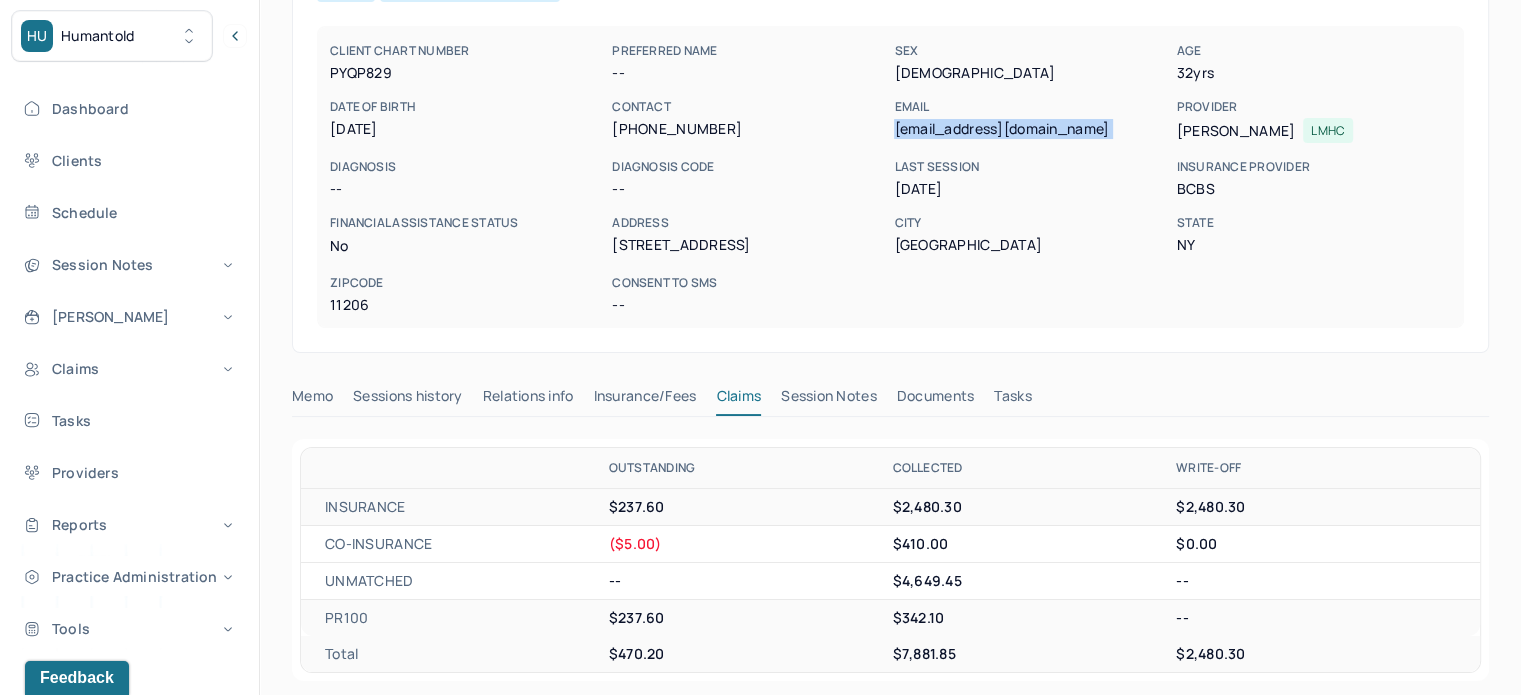 scroll, scrollTop: 300, scrollLeft: 0, axis: vertical 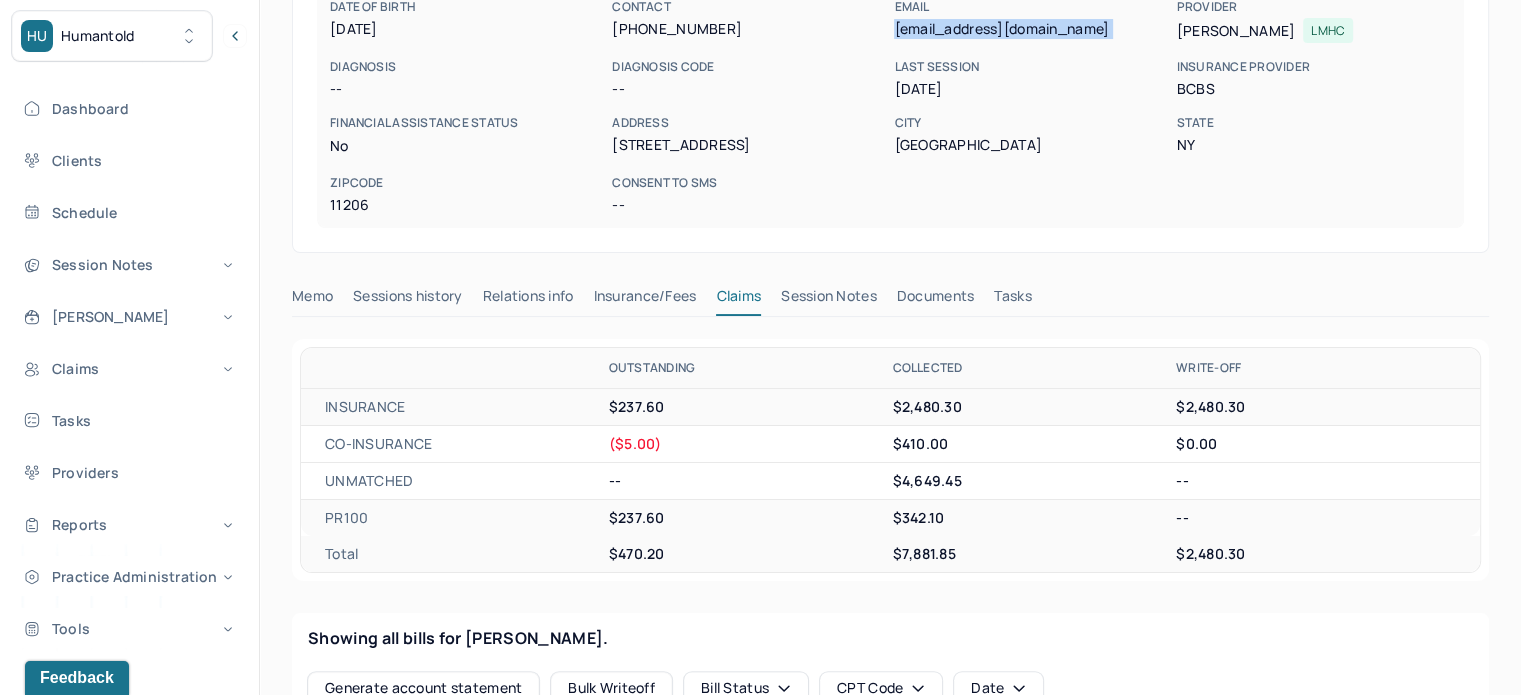 click on "Tasks" at bounding box center (1012, 300) 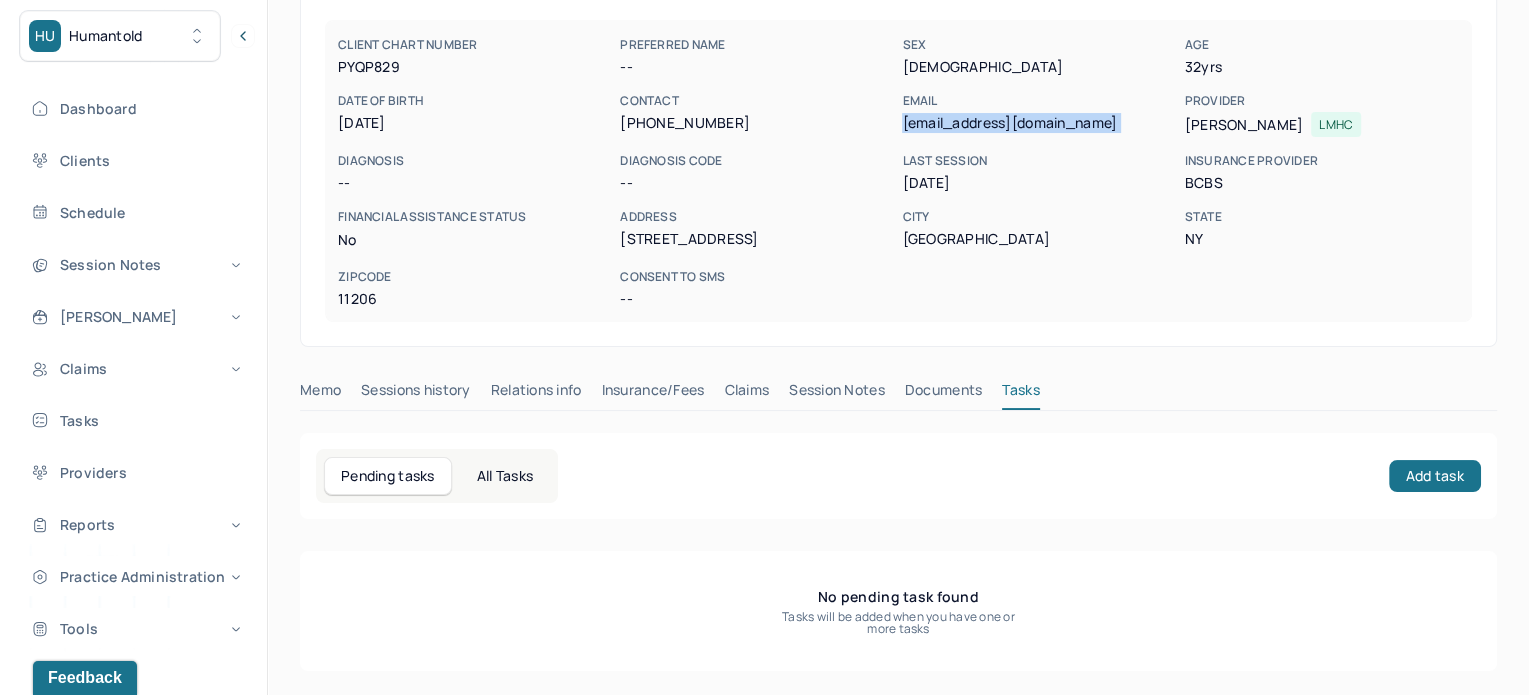 scroll, scrollTop: 204, scrollLeft: 0, axis: vertical 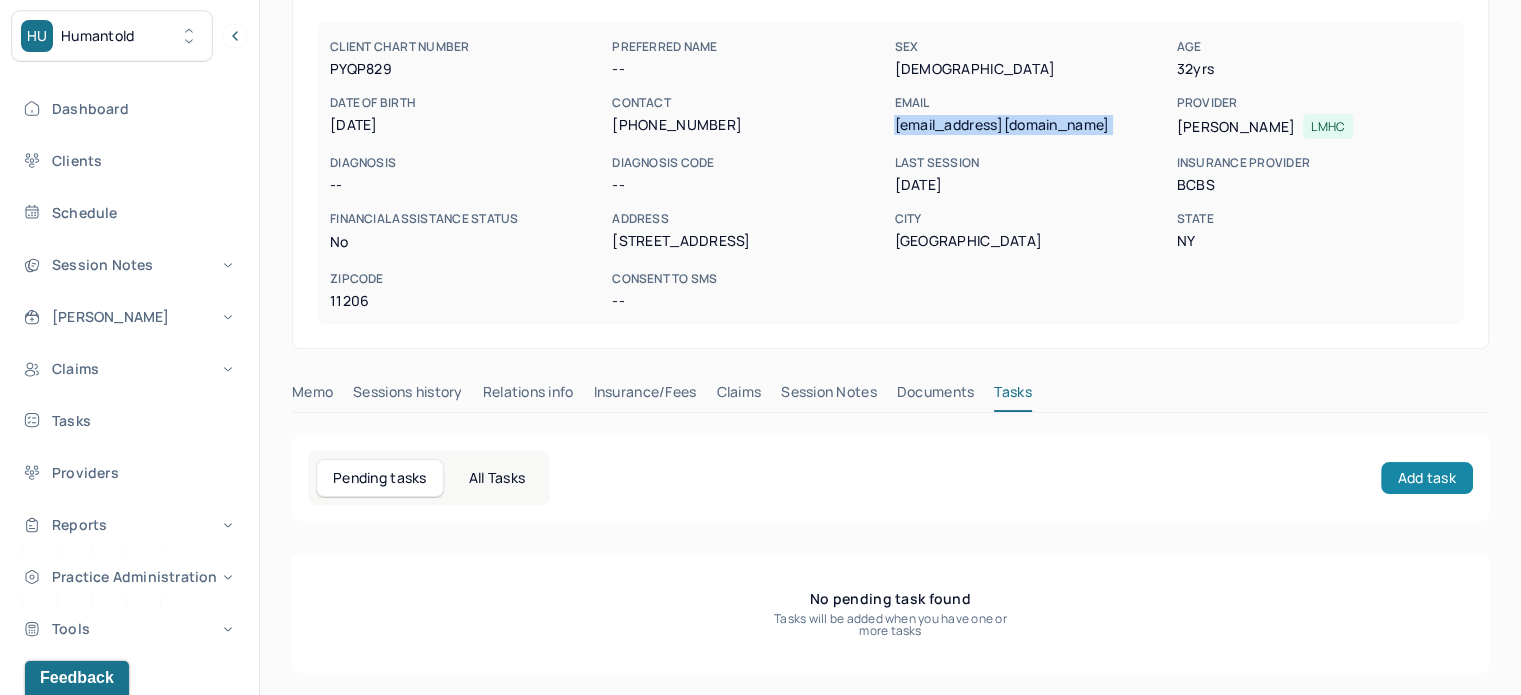 click on "Add task" at bounding box center [1427, 478] 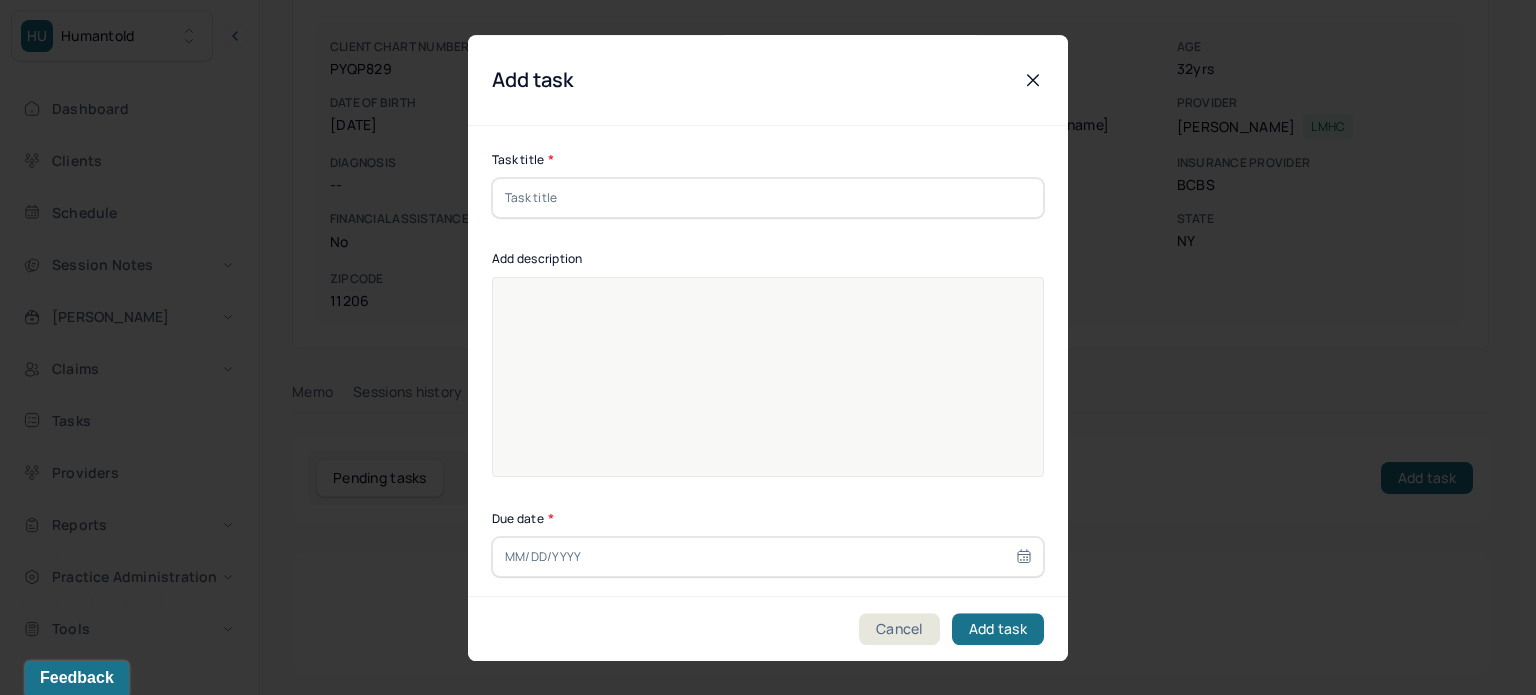 click on "Task title * Add description Due date * Assignees Assignees(Type multiple)   [PERSON_NAME]" at bounding box center [768, 445] 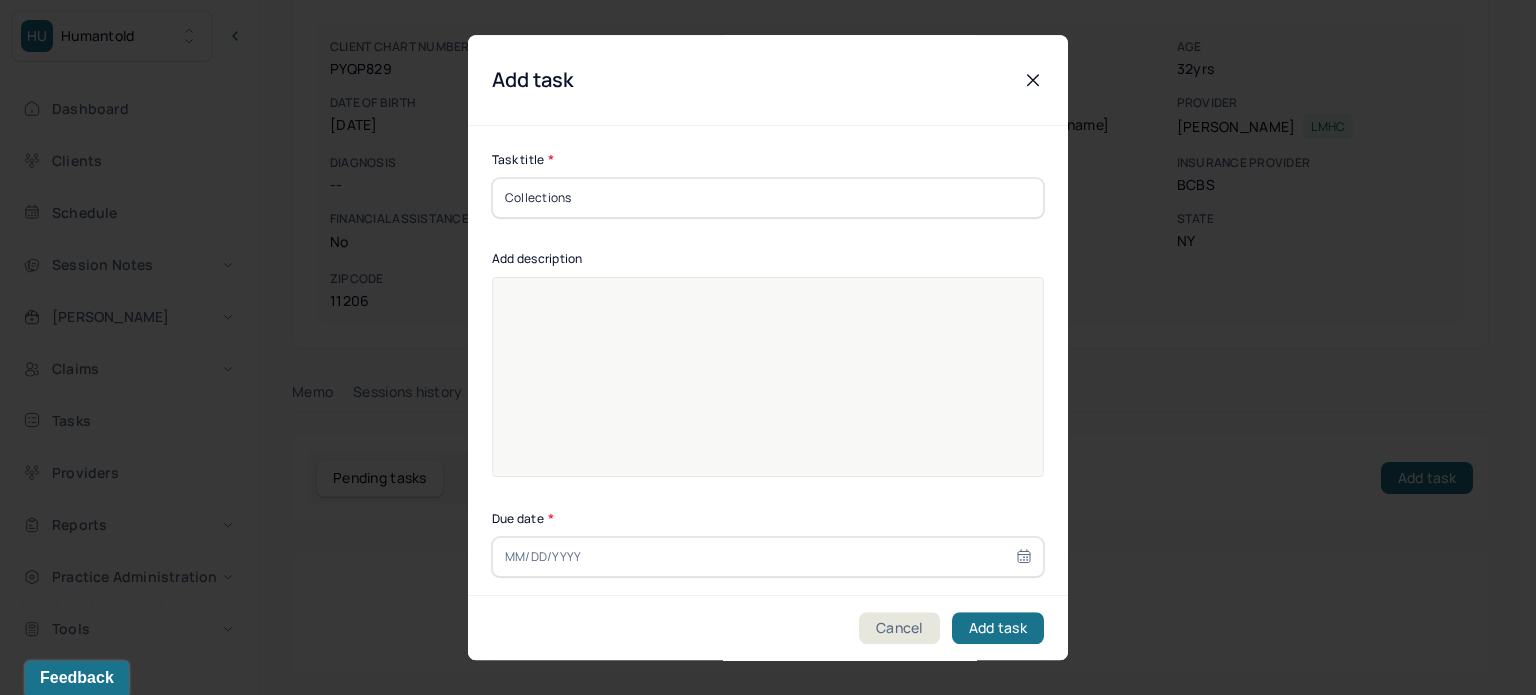 type on "Collections" 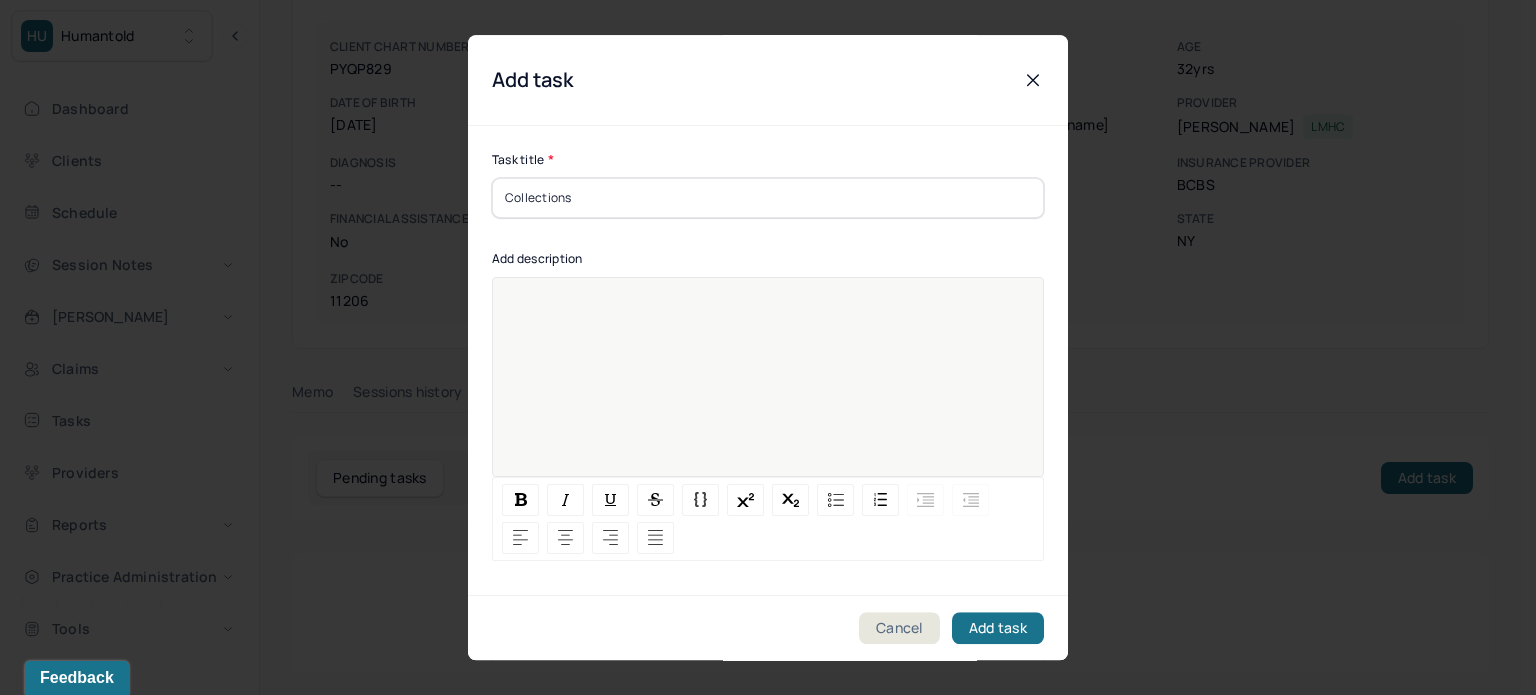 click at bounding box center (768, 390) 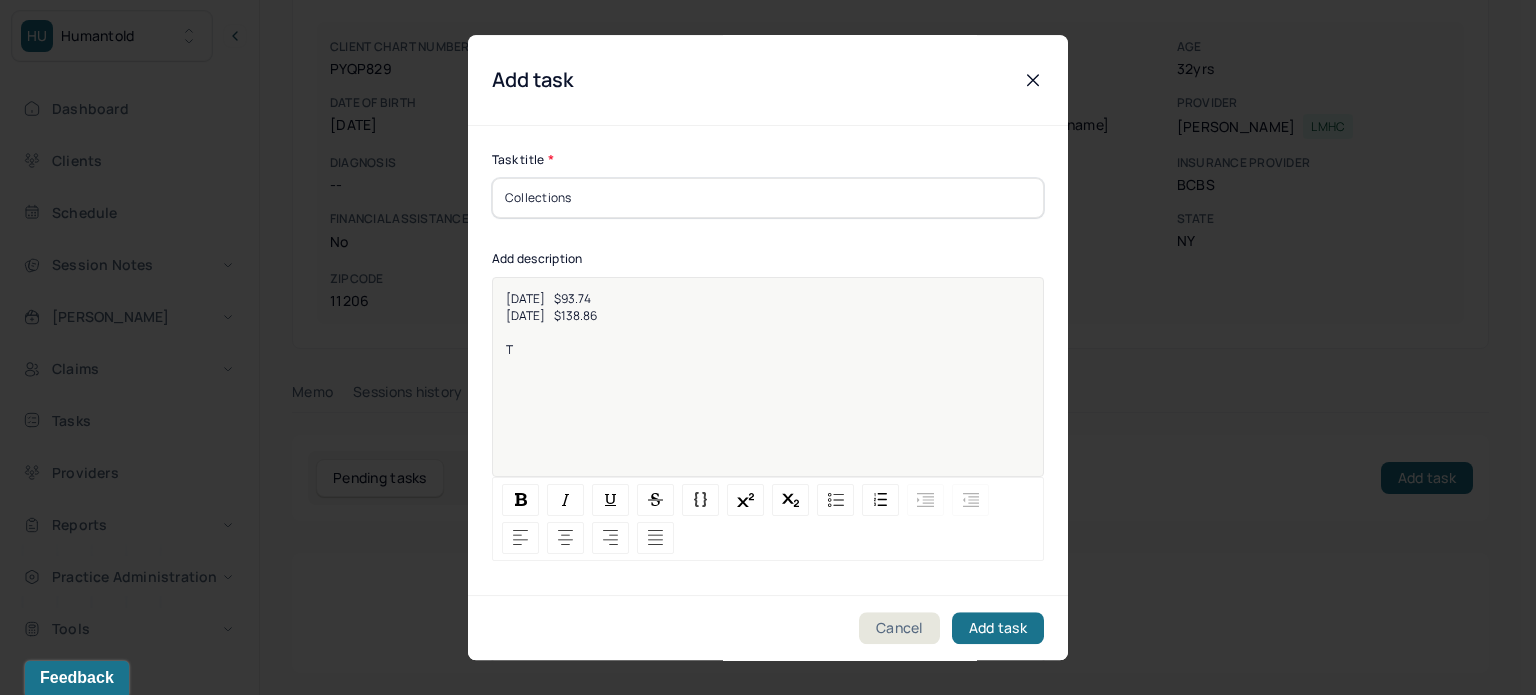 type 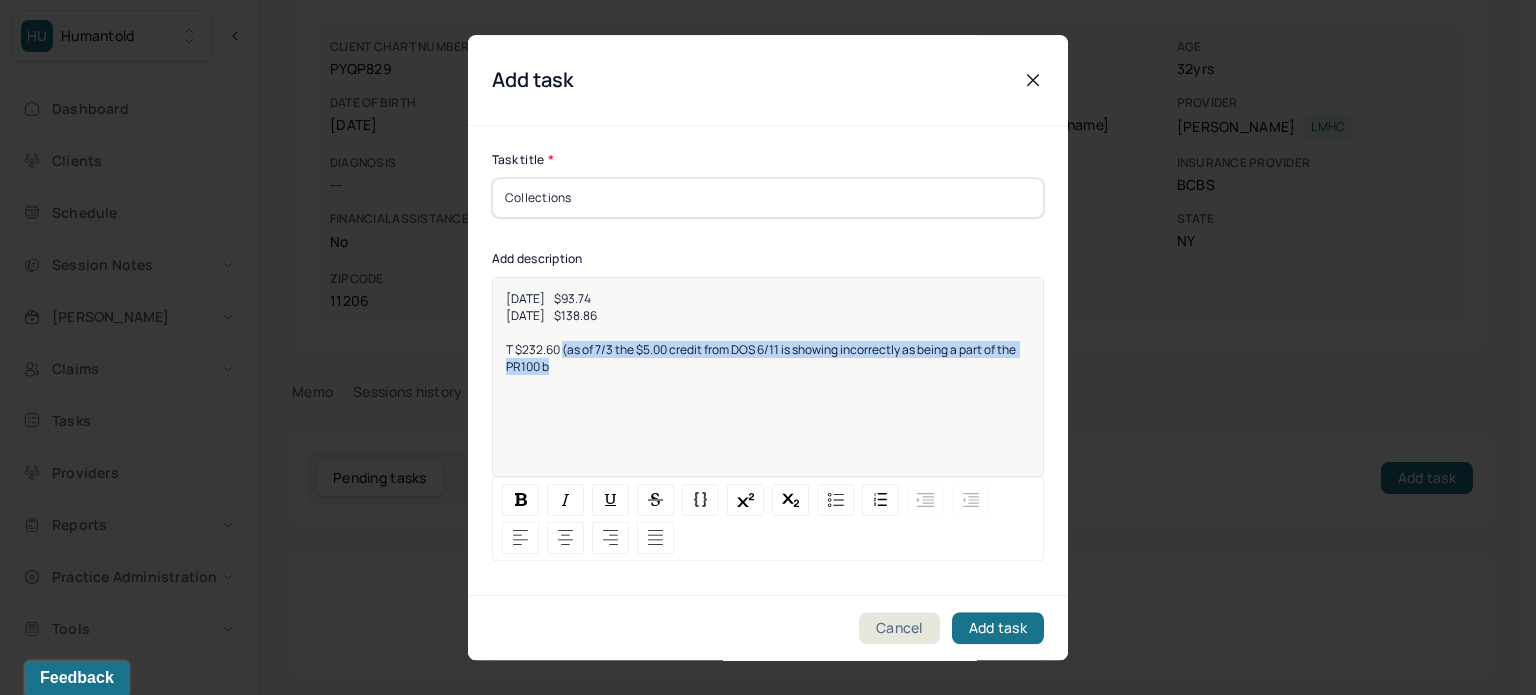 drag, startPoint x: 596, startPoint y: 382, endPoint x: 562, endPoint y: 347, distance: 48.79549 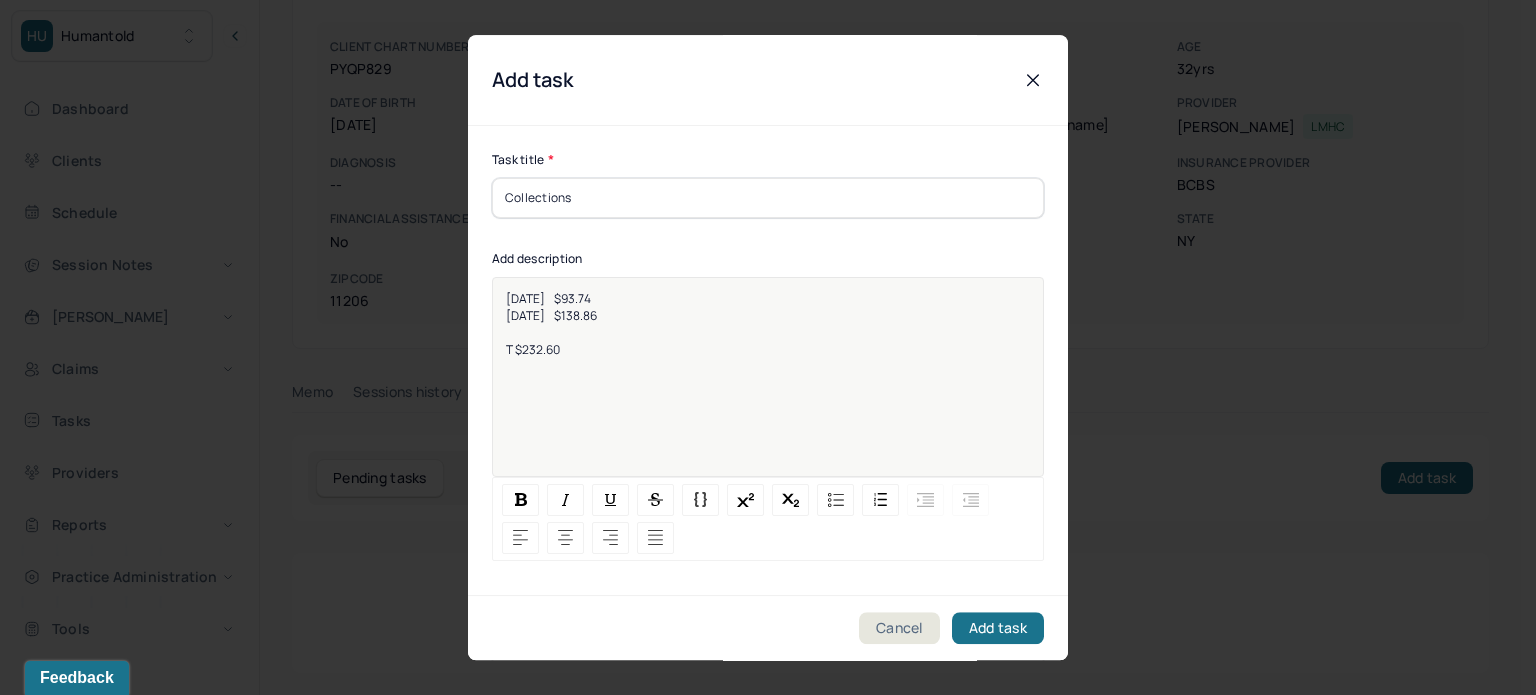 click on "[DATE]	$93.74 [DATE]	$138.86 T $232.60" at bounding box center (768, 390) 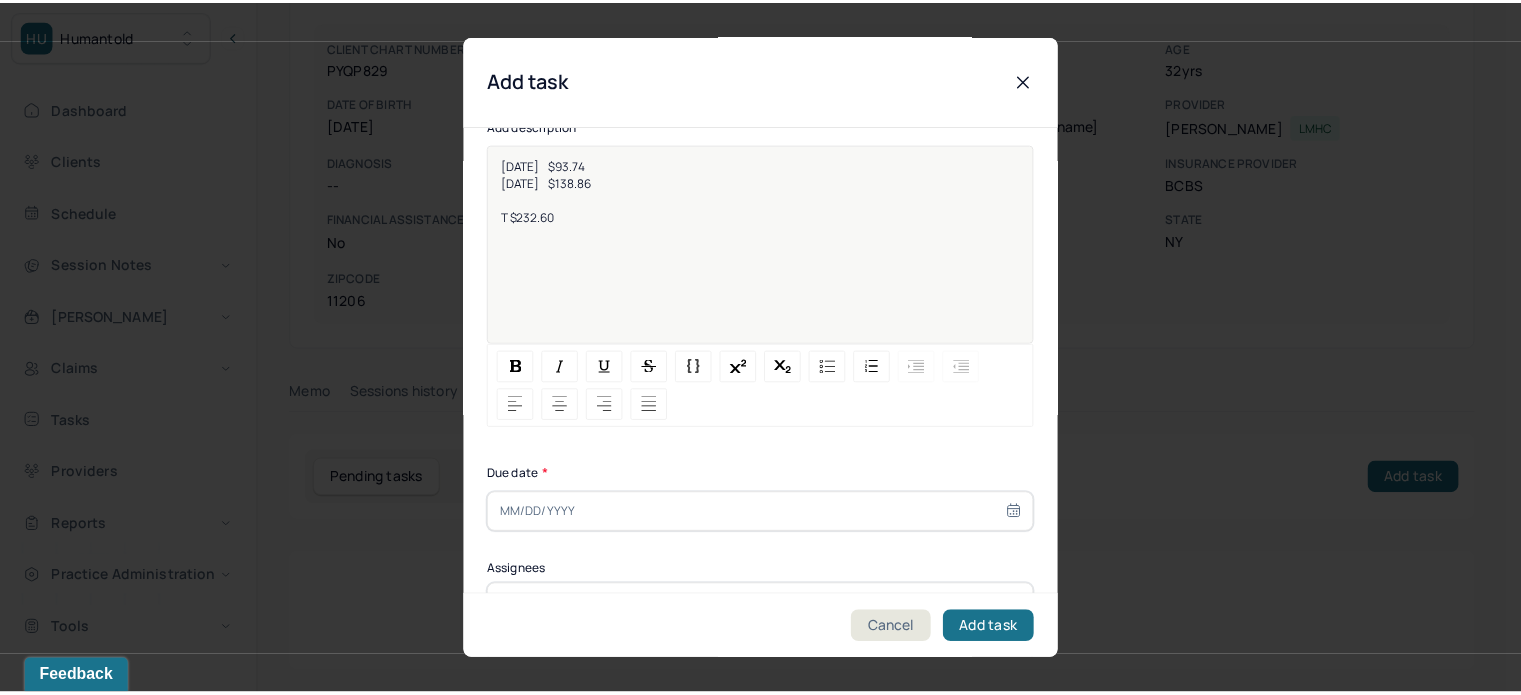 scroll, scrollTop: 256, scrollLeft: 0, axis: vertical 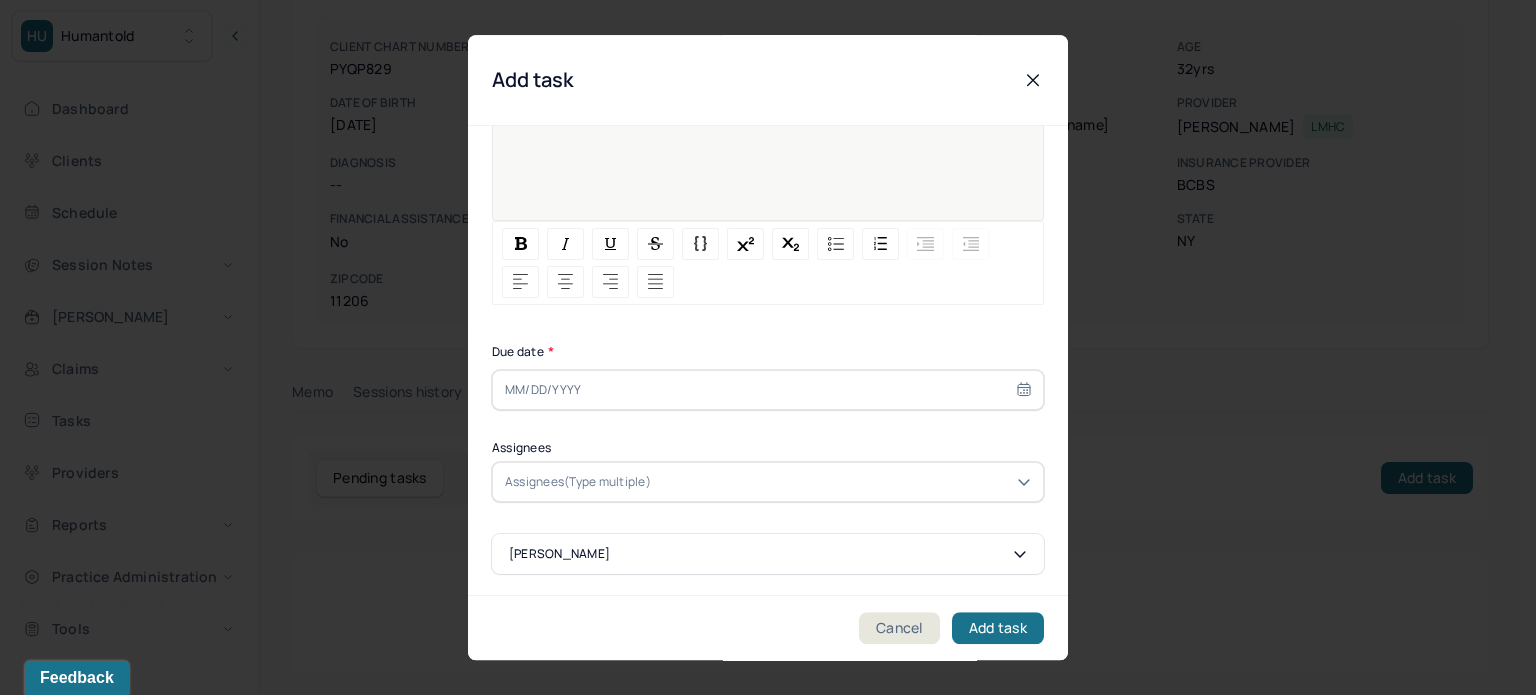 click at bounding box center [768, 390] 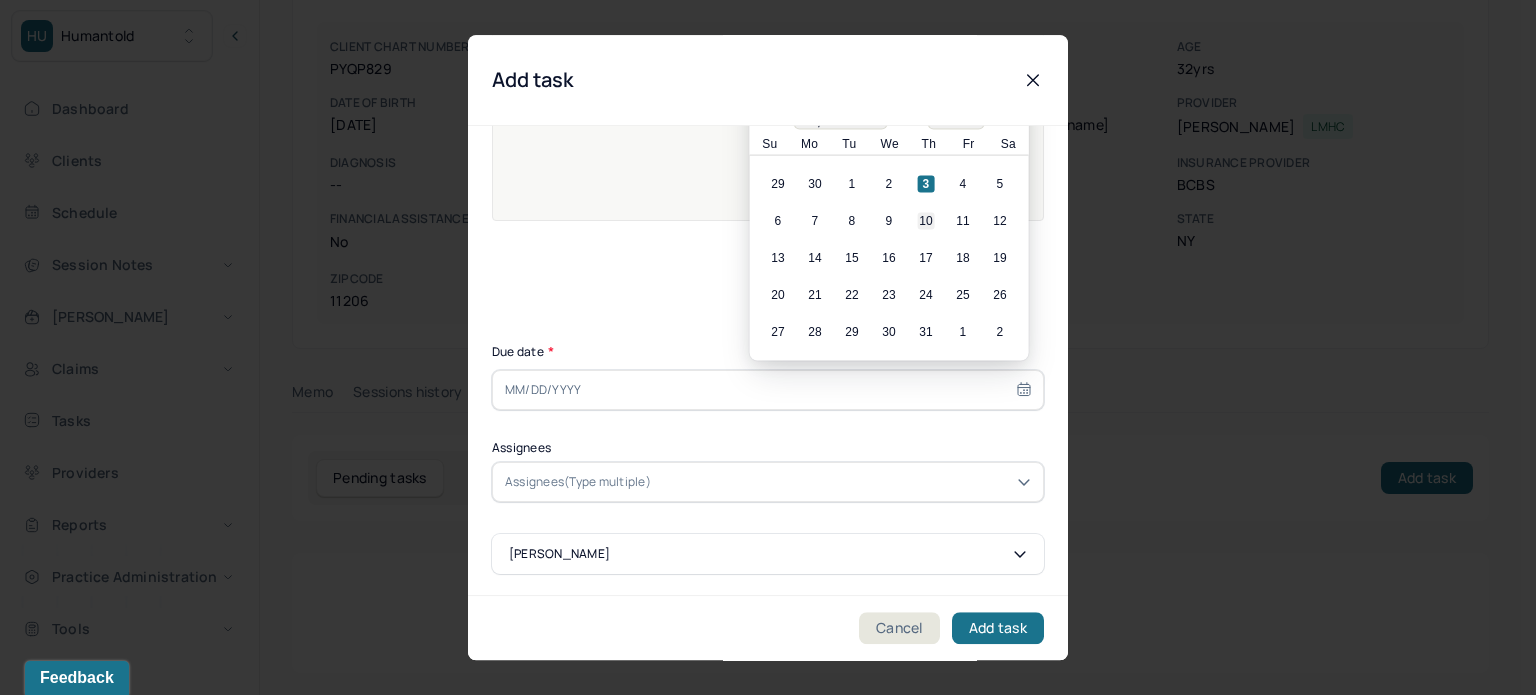 click on "10" at bounding box center [926, 221] 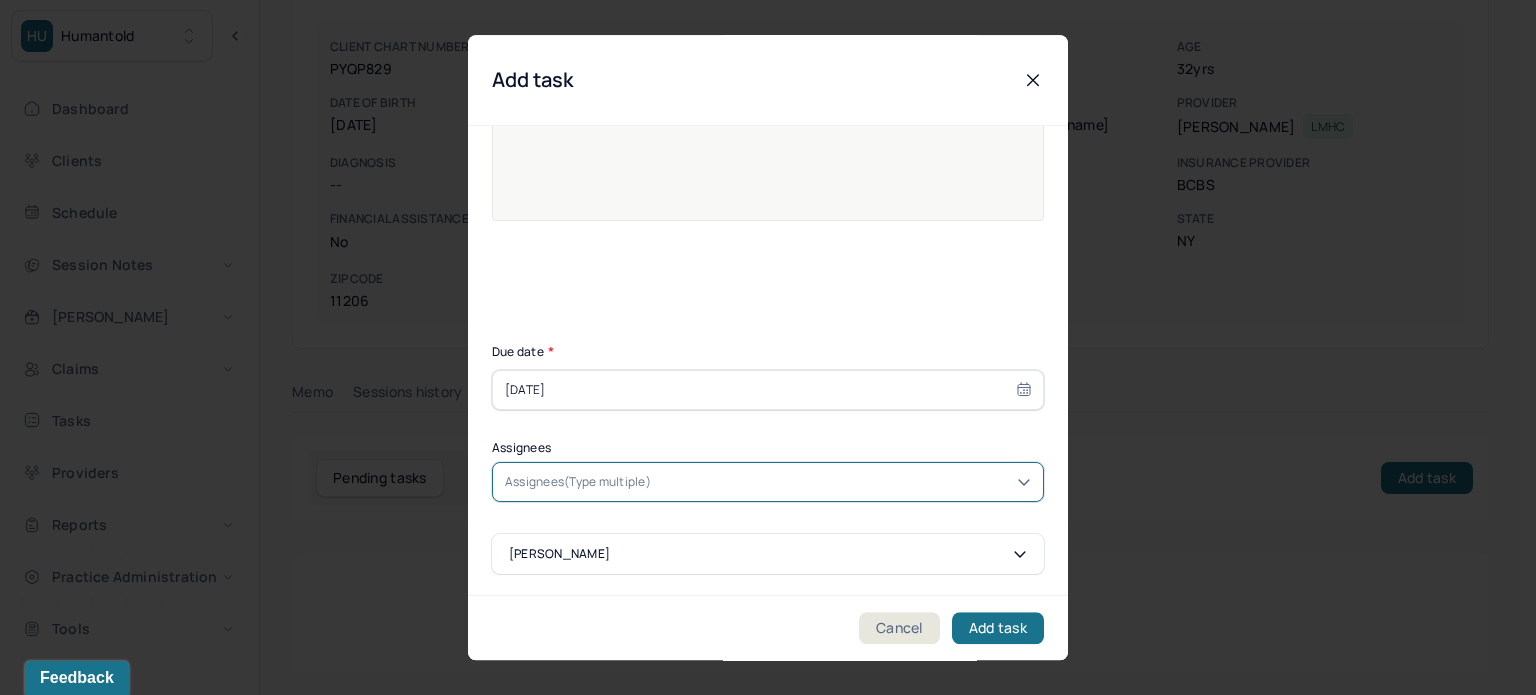 click on "Assignees(Type multiple)" at bounding box center (768, 482) 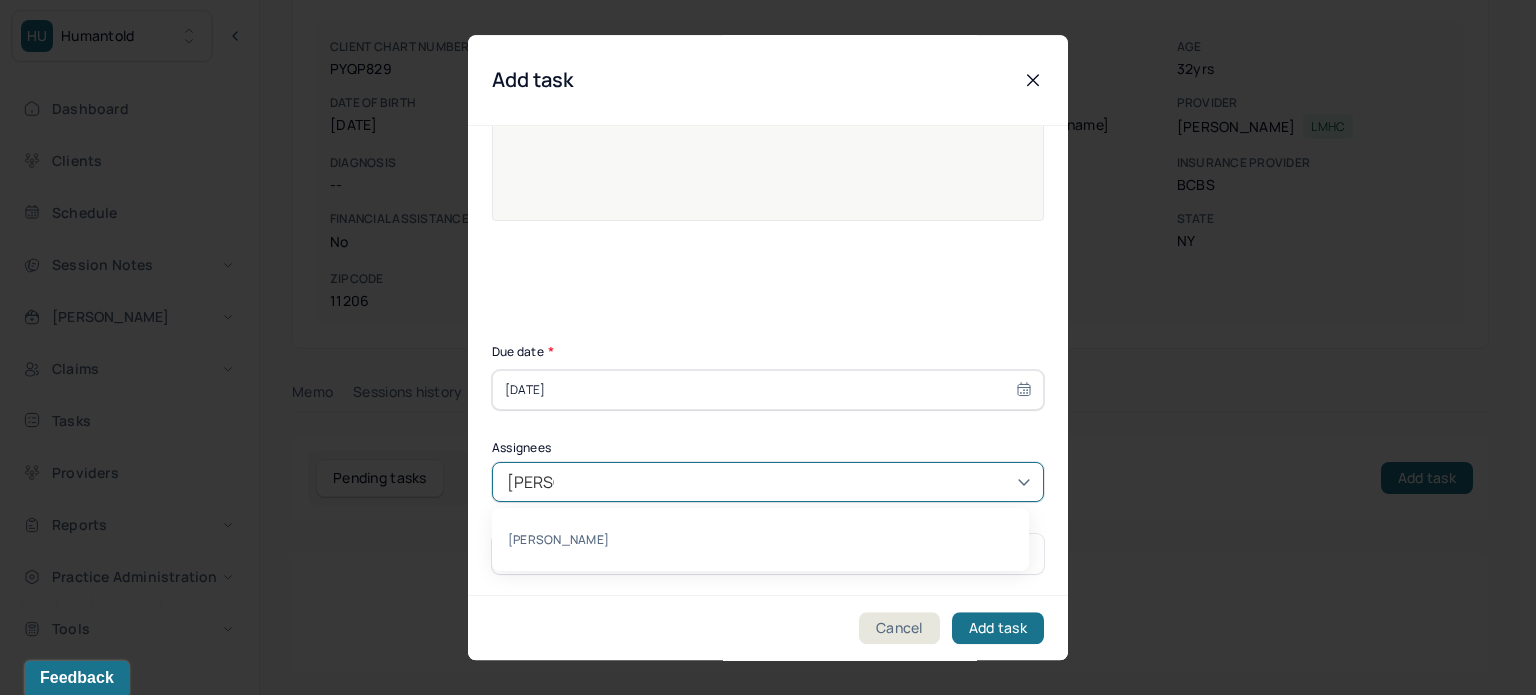 type on "[PERSON_NAME]" 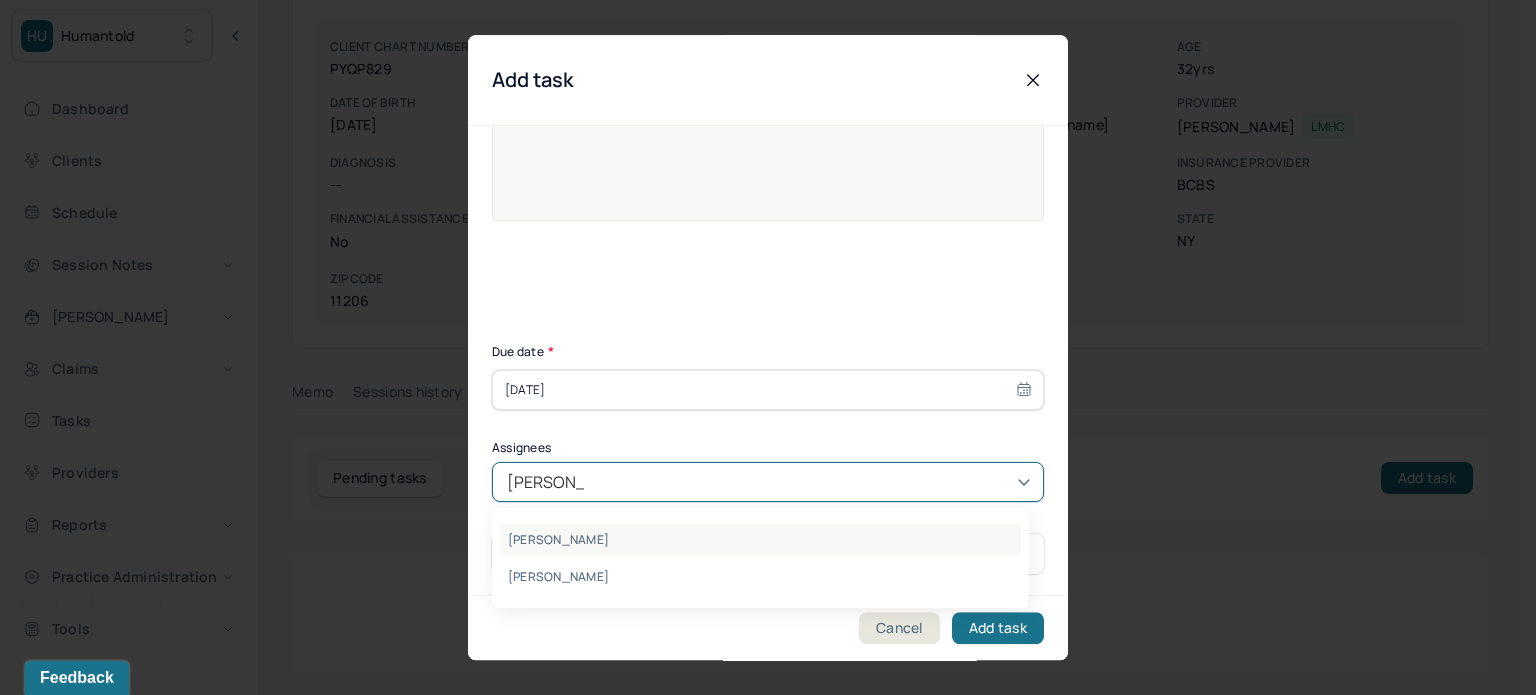 click on "[PERSON_NAME]" at bounding box center [760, 539] 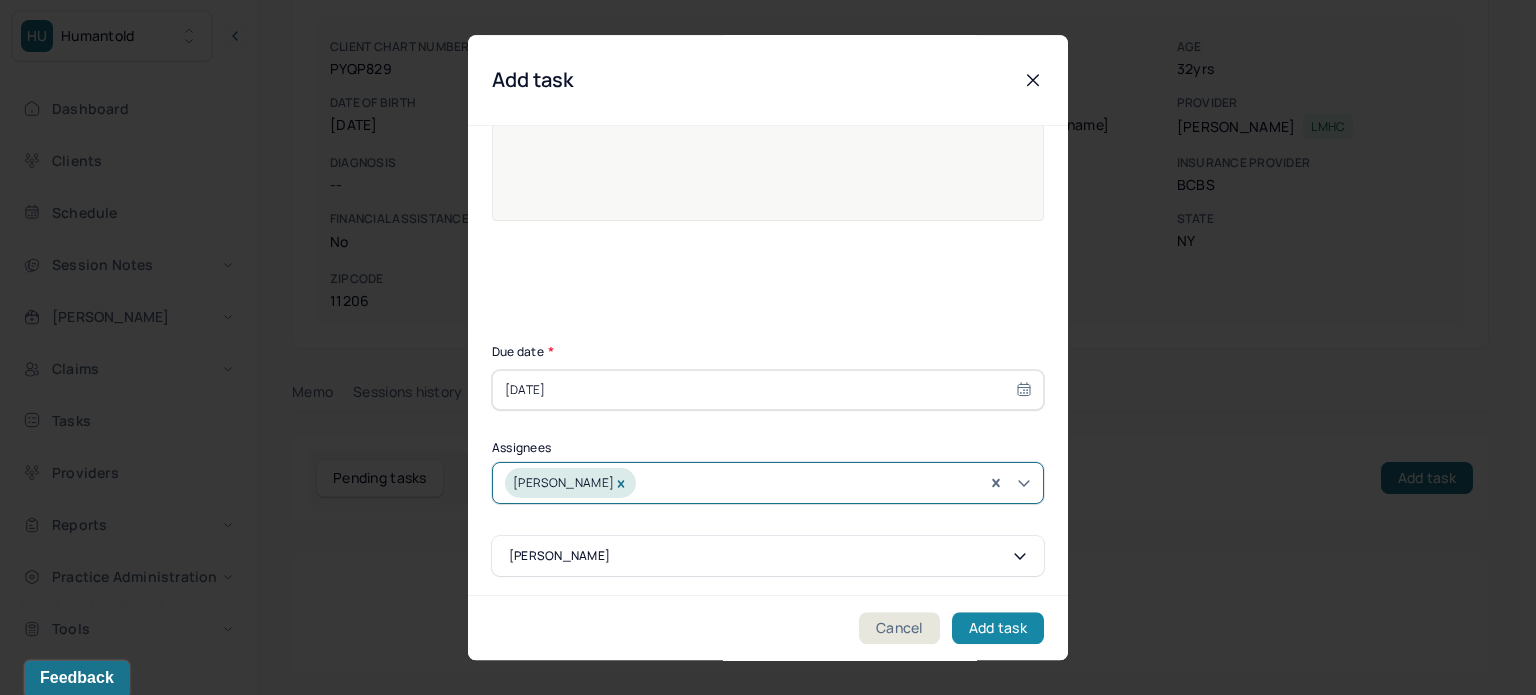 click on "Add task" at bounding box center (998, 628) 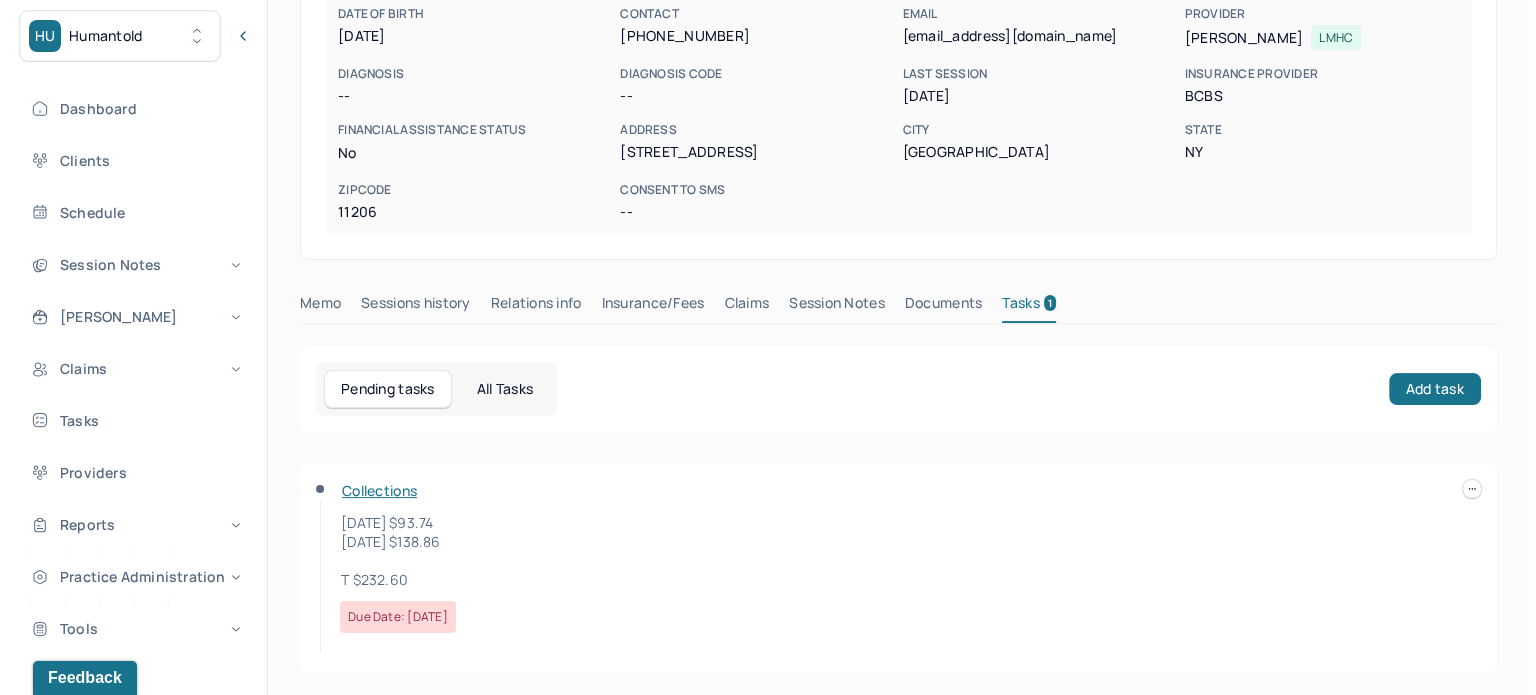 scroll, scrollTop: 0, scrollLeft: 0, axis: both 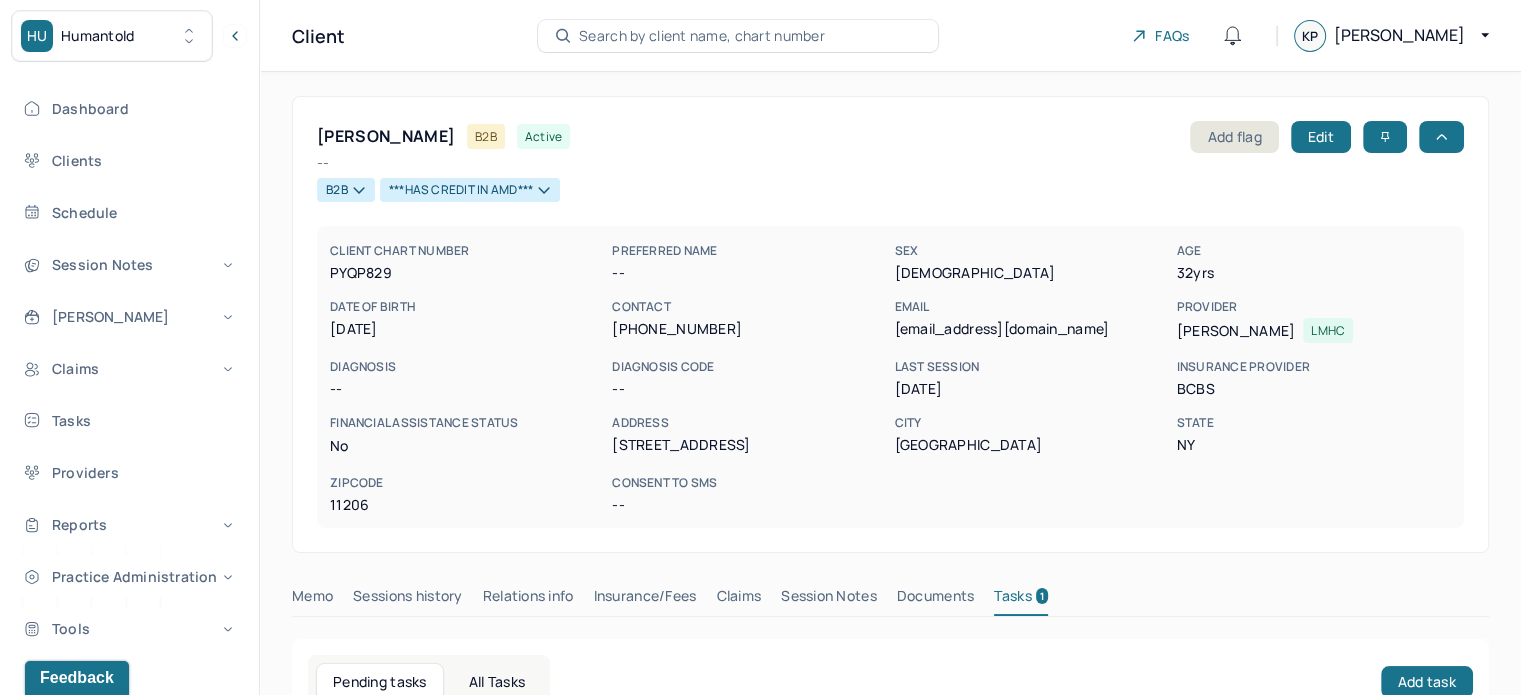 click on "Search by client name, chart number" at bounding box center [738, 36] 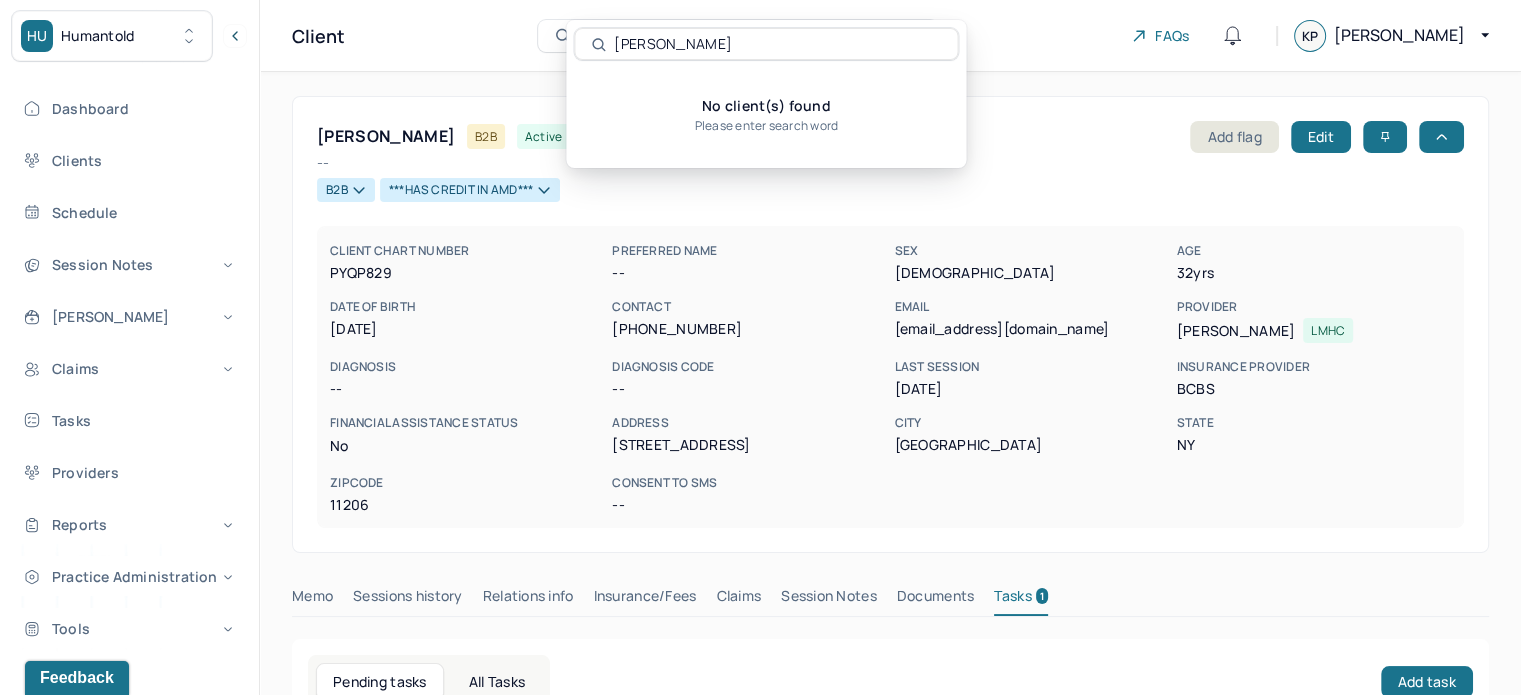 type on "[PERSON_NAME]" 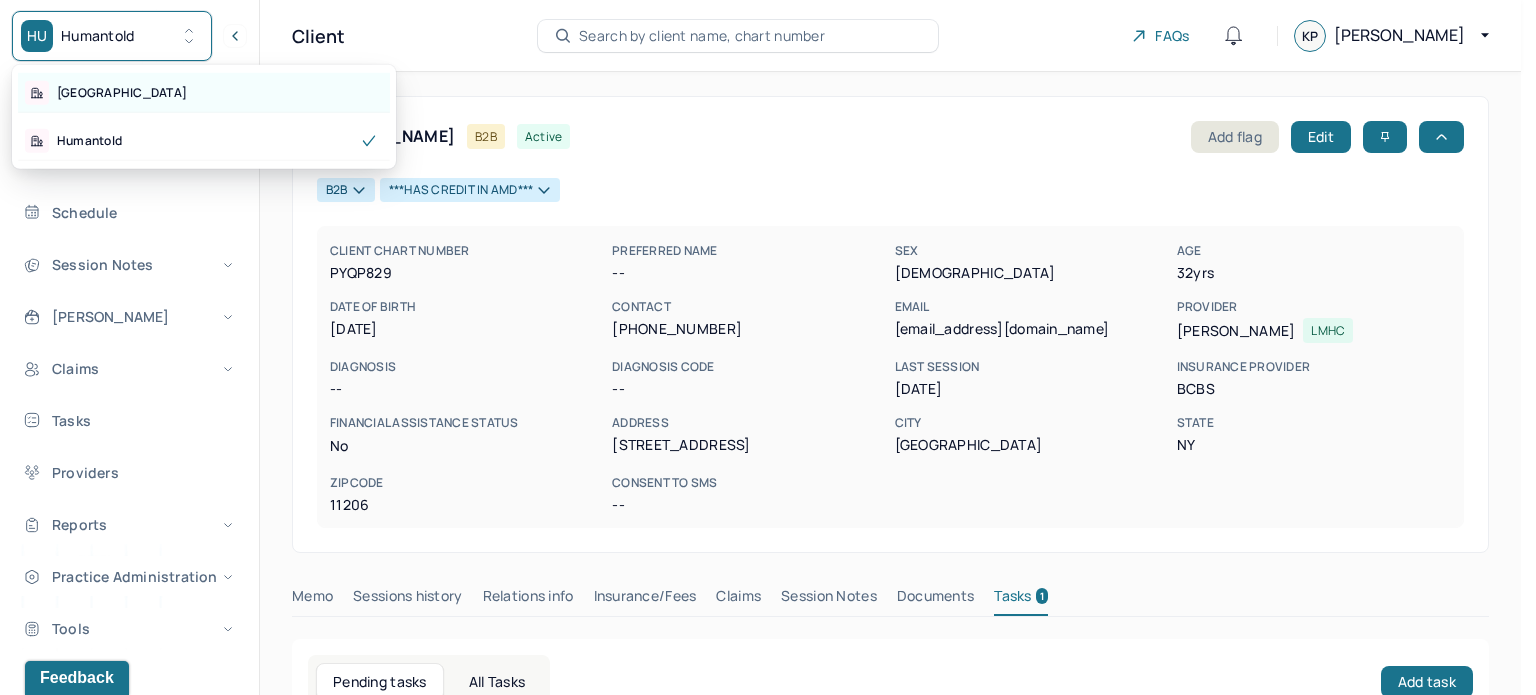 click on "[GEOGRAPHIC_DATA]" at bounding box center (204, 93) 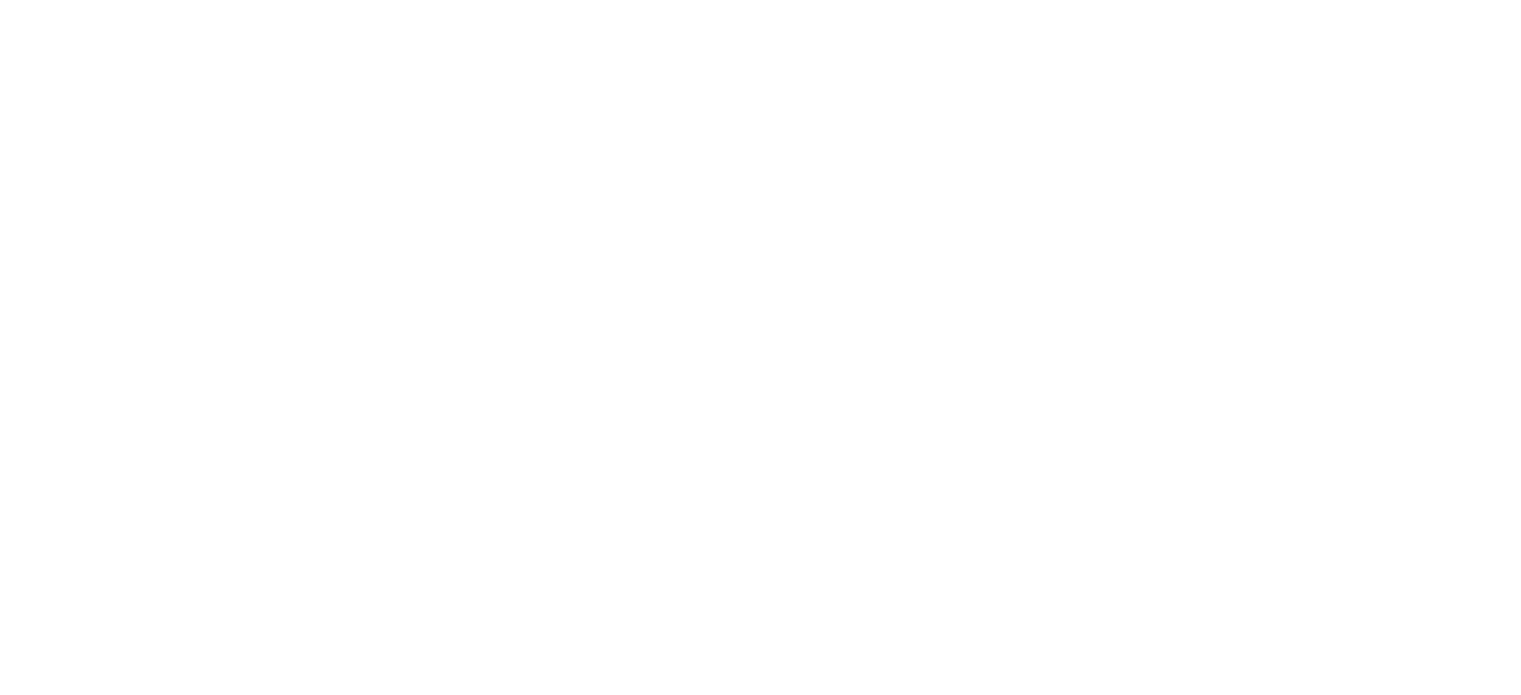 scroll, scrollTop: 0, scrollLeft: 0, axis: both 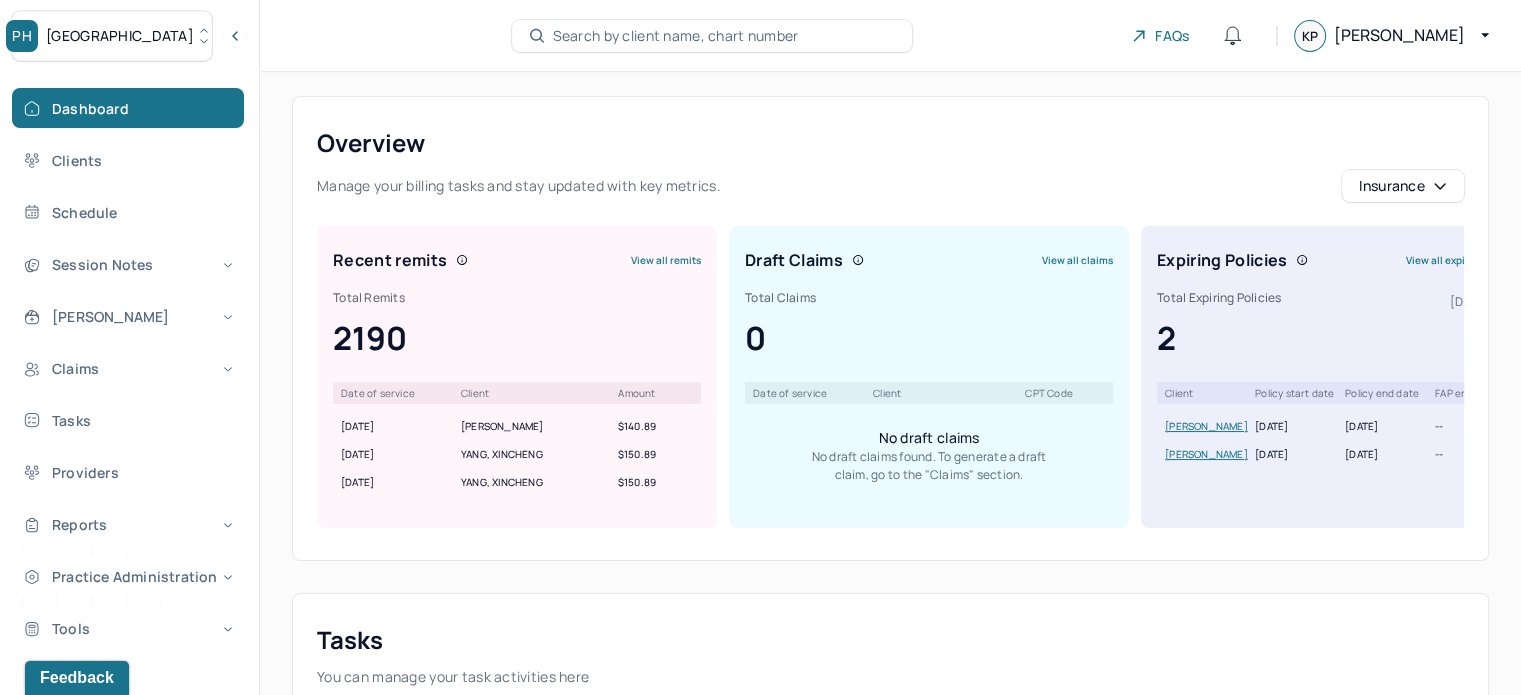 click on "Search by client name, chart number" at bounding box center [676, 36] 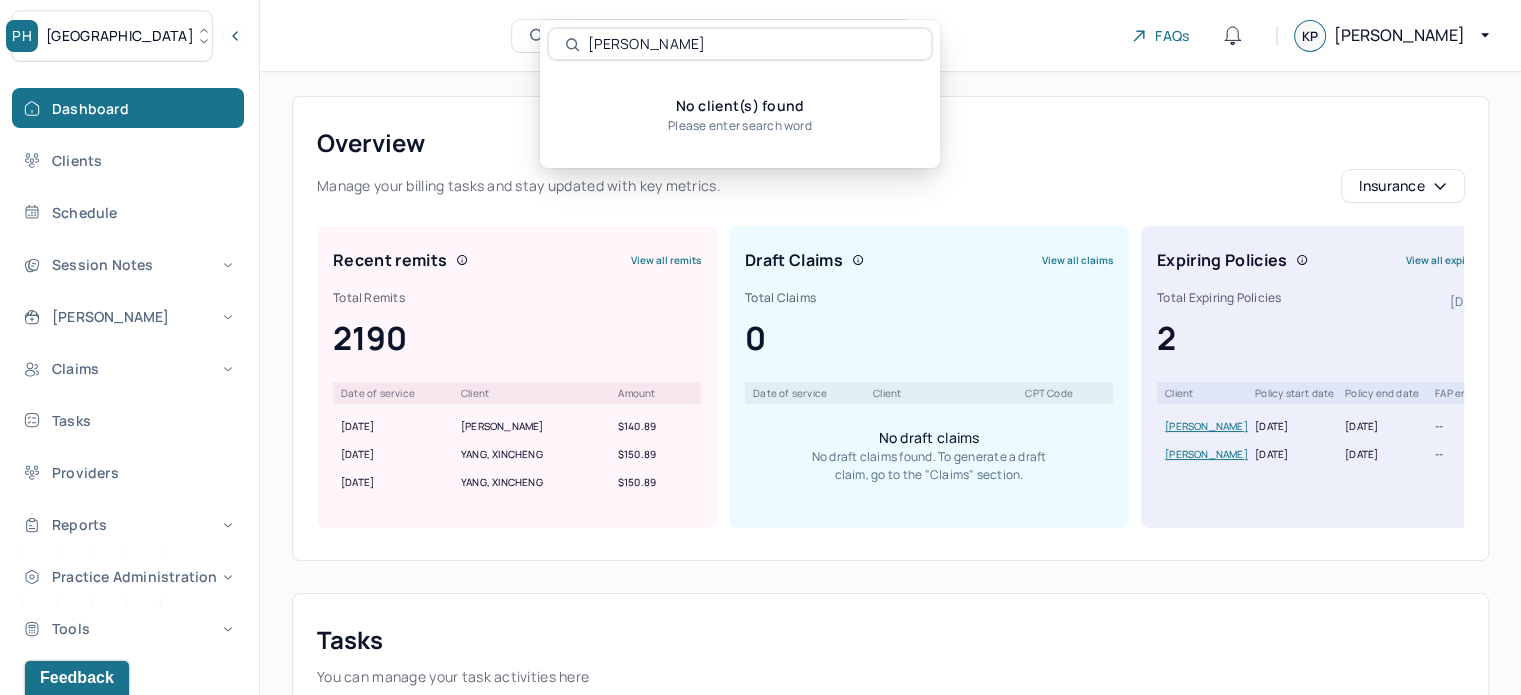 paste on "Lucia Li" 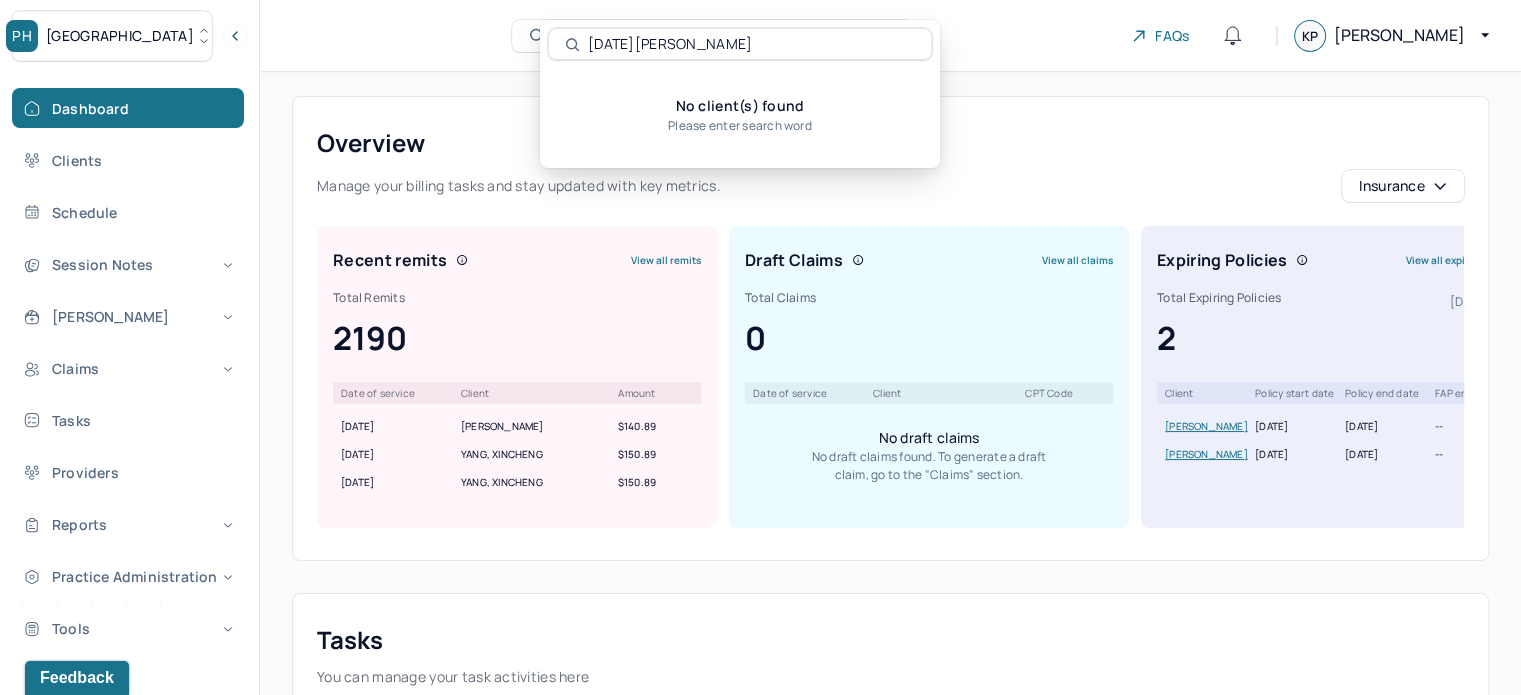 drag, startPoint x: 749, startPoint y: 46, endPoint x: 570, endPoint y: 41, distance: 179.06982 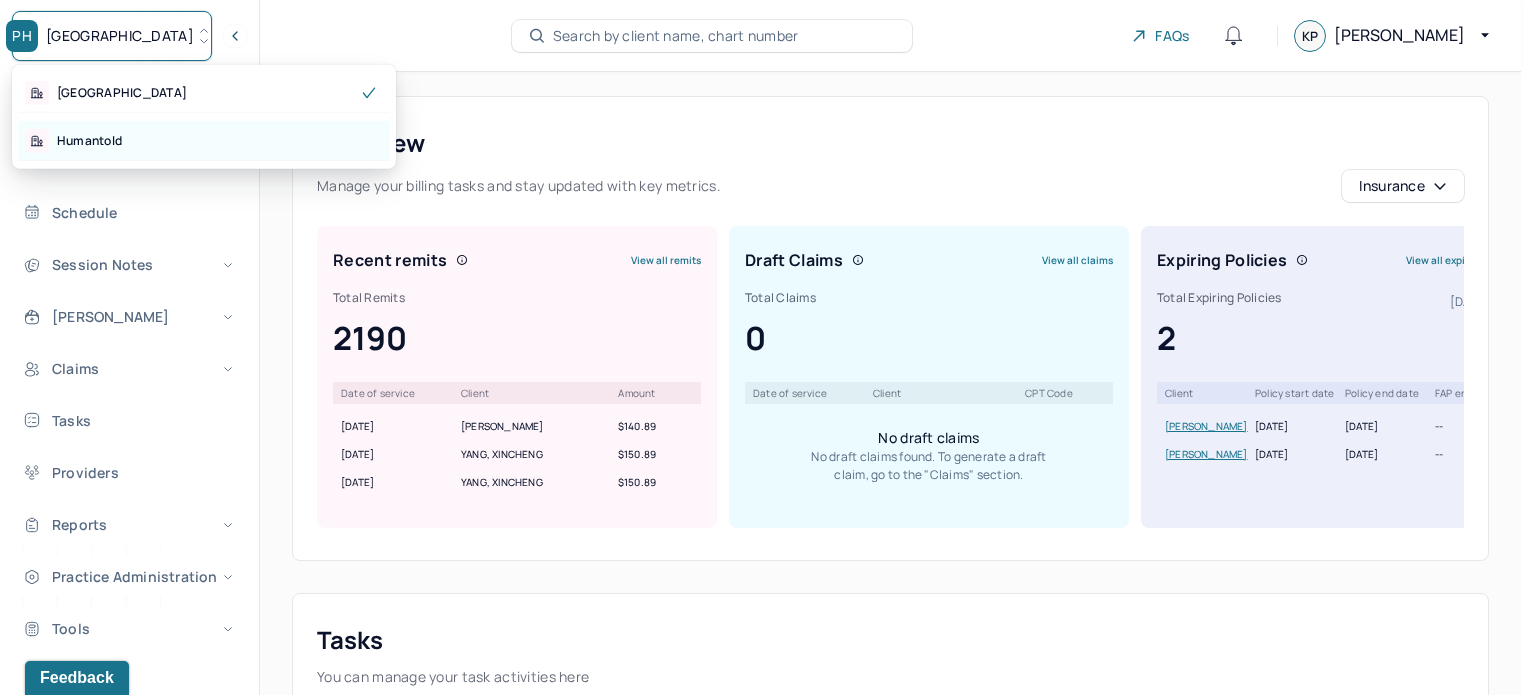 click on "Humantold" at bounding box center [89, 141] 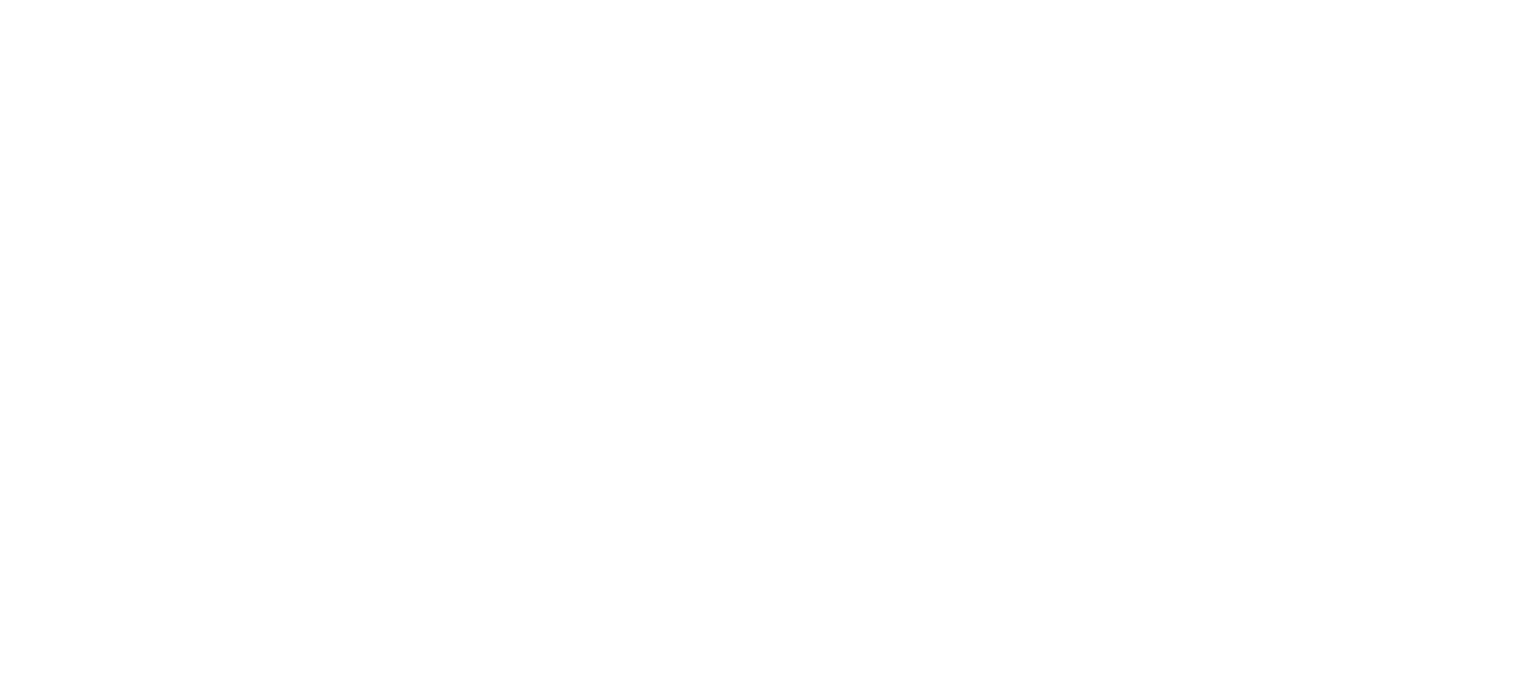 scroll, scrollTop: 0, scrollLeft: 0, axis: both 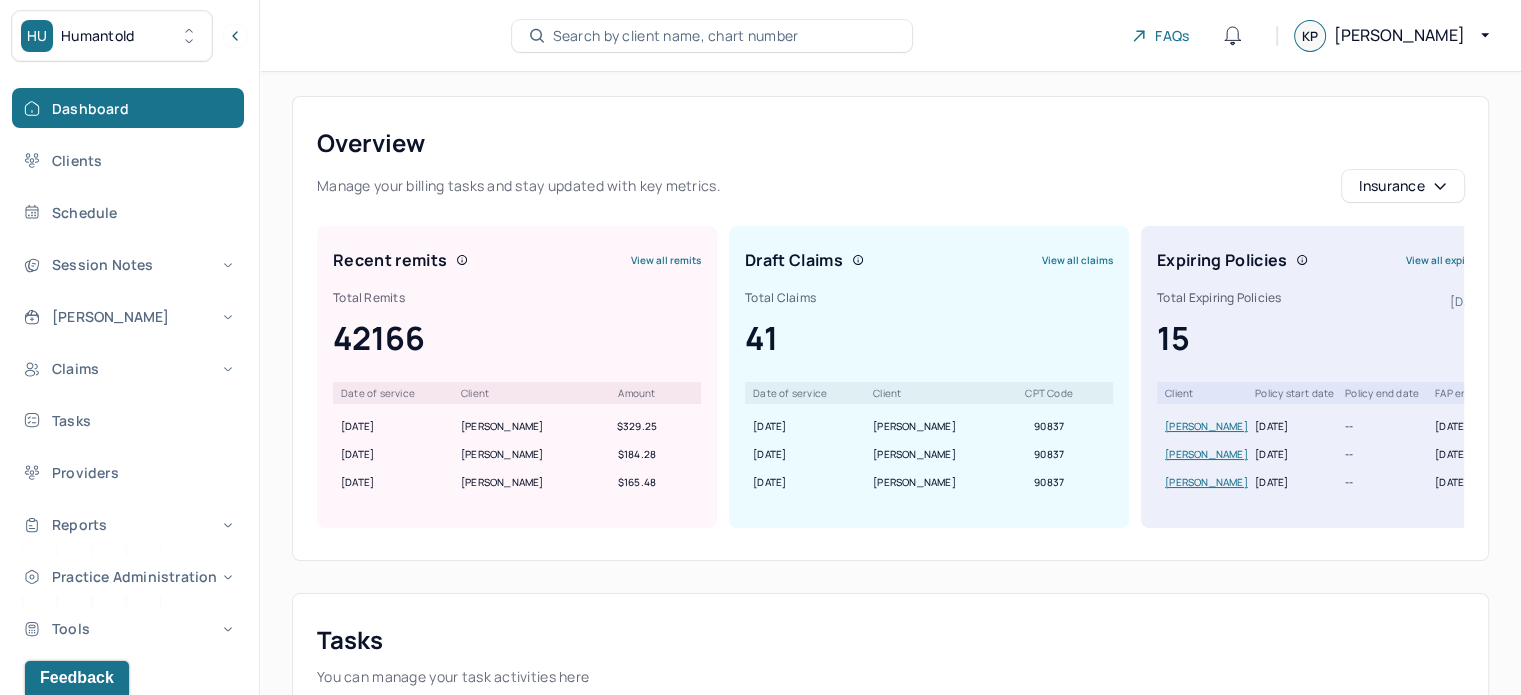 click on "Search by client name, chart number" at bounding box center (676, 36) 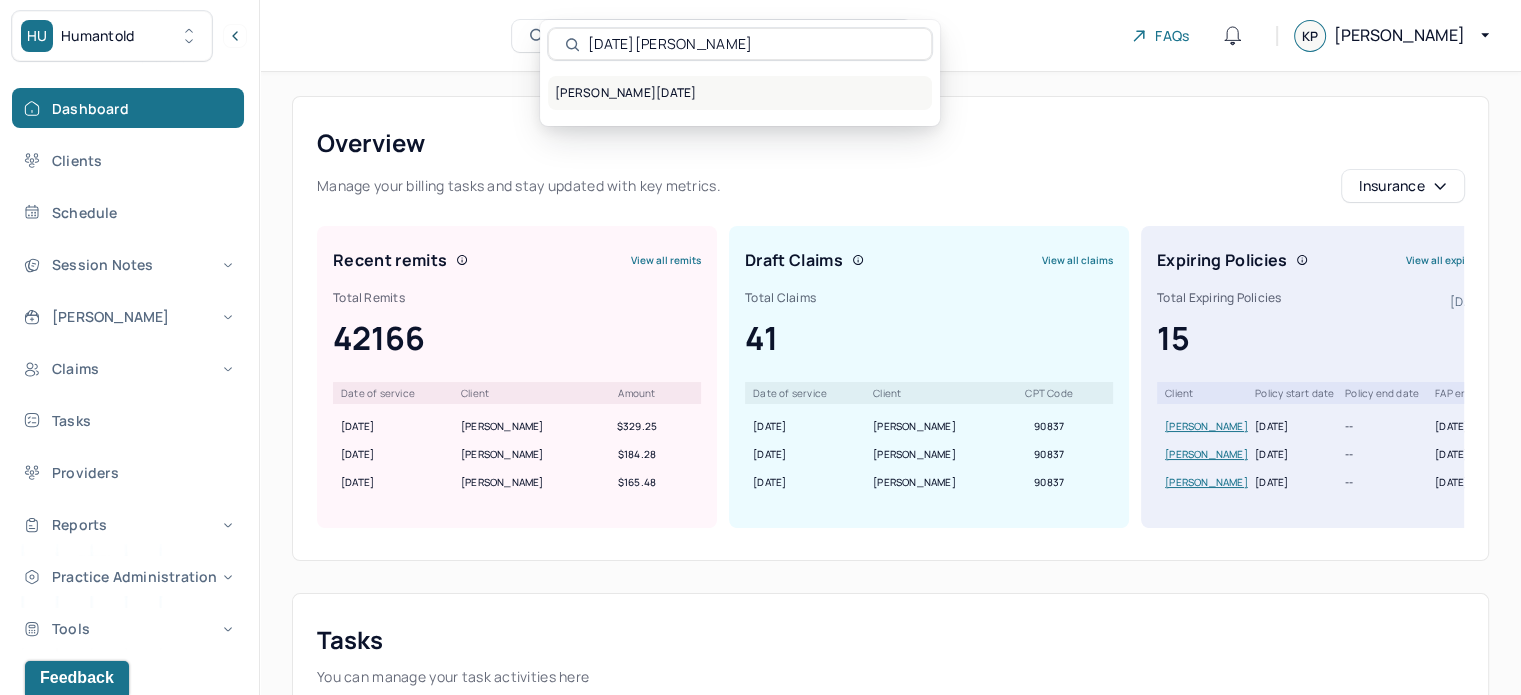 type on "Lucia Li" 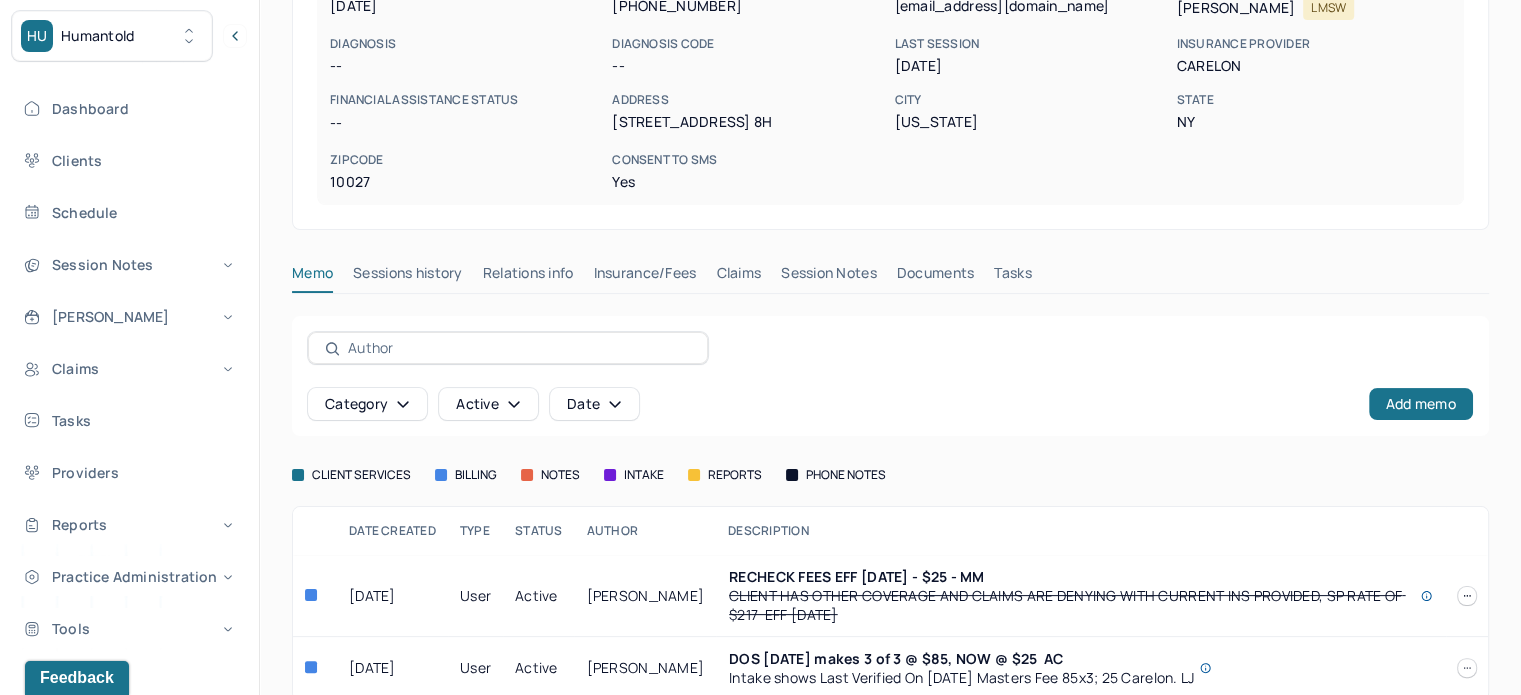scroll, scrollTop: 328, scrollLeft: 0, axis: vertical 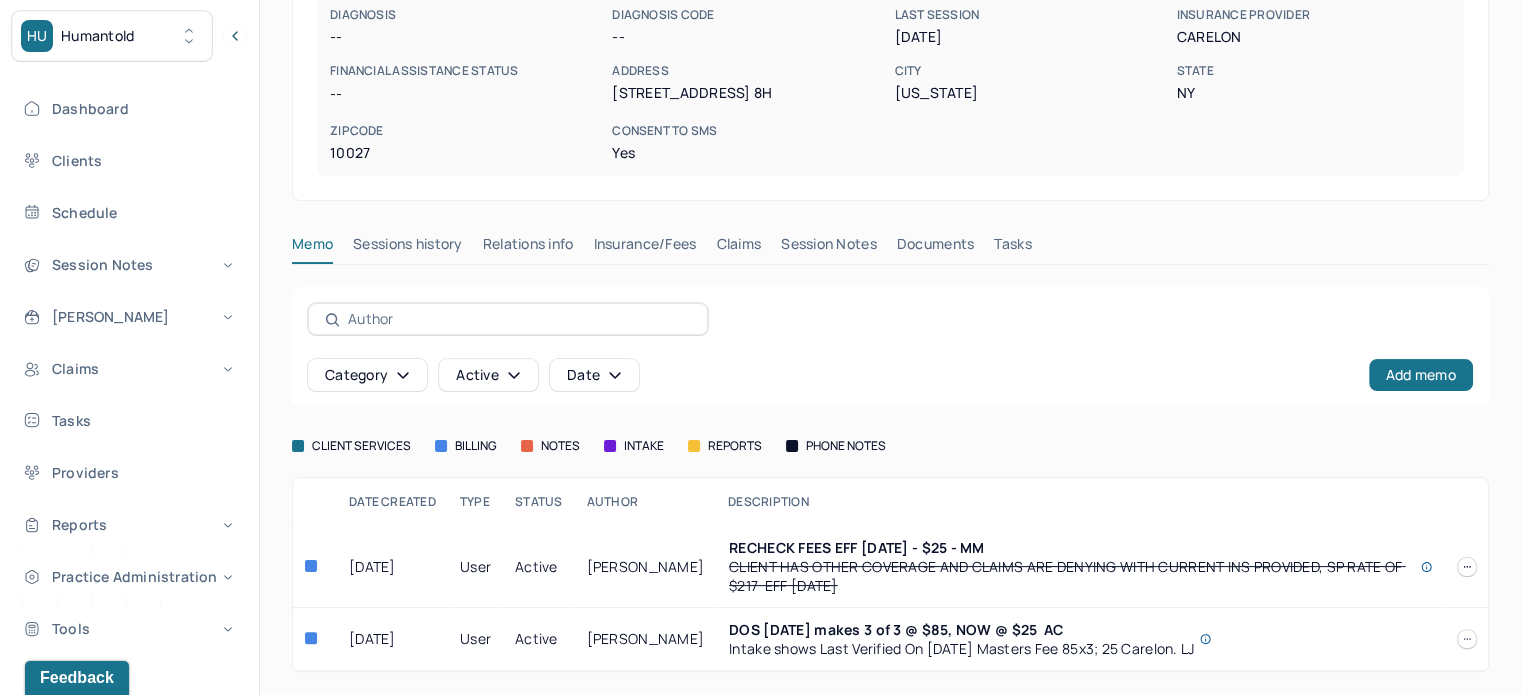 click on "Claims" at bounding box center (738, 248) 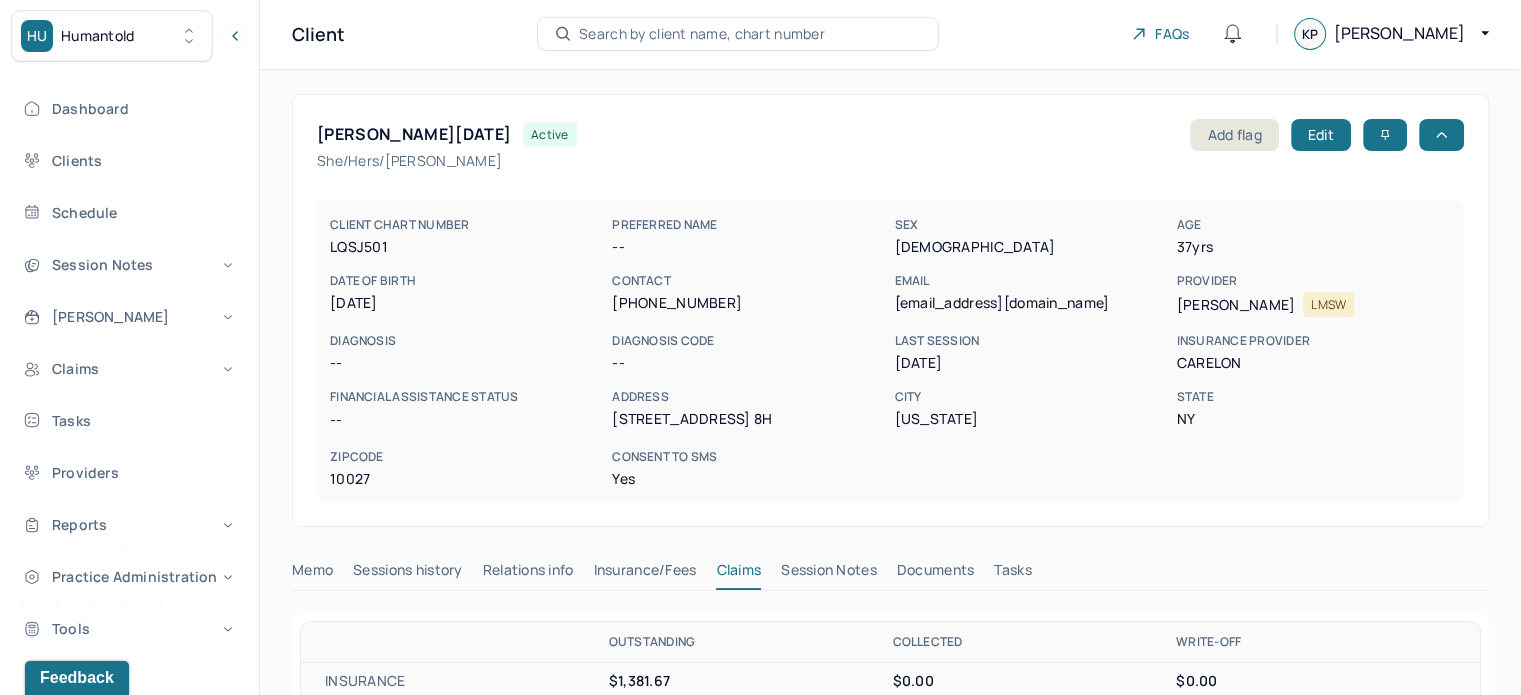 scroll, scrollTop: 0, scrollLeft: 0, axis: both 